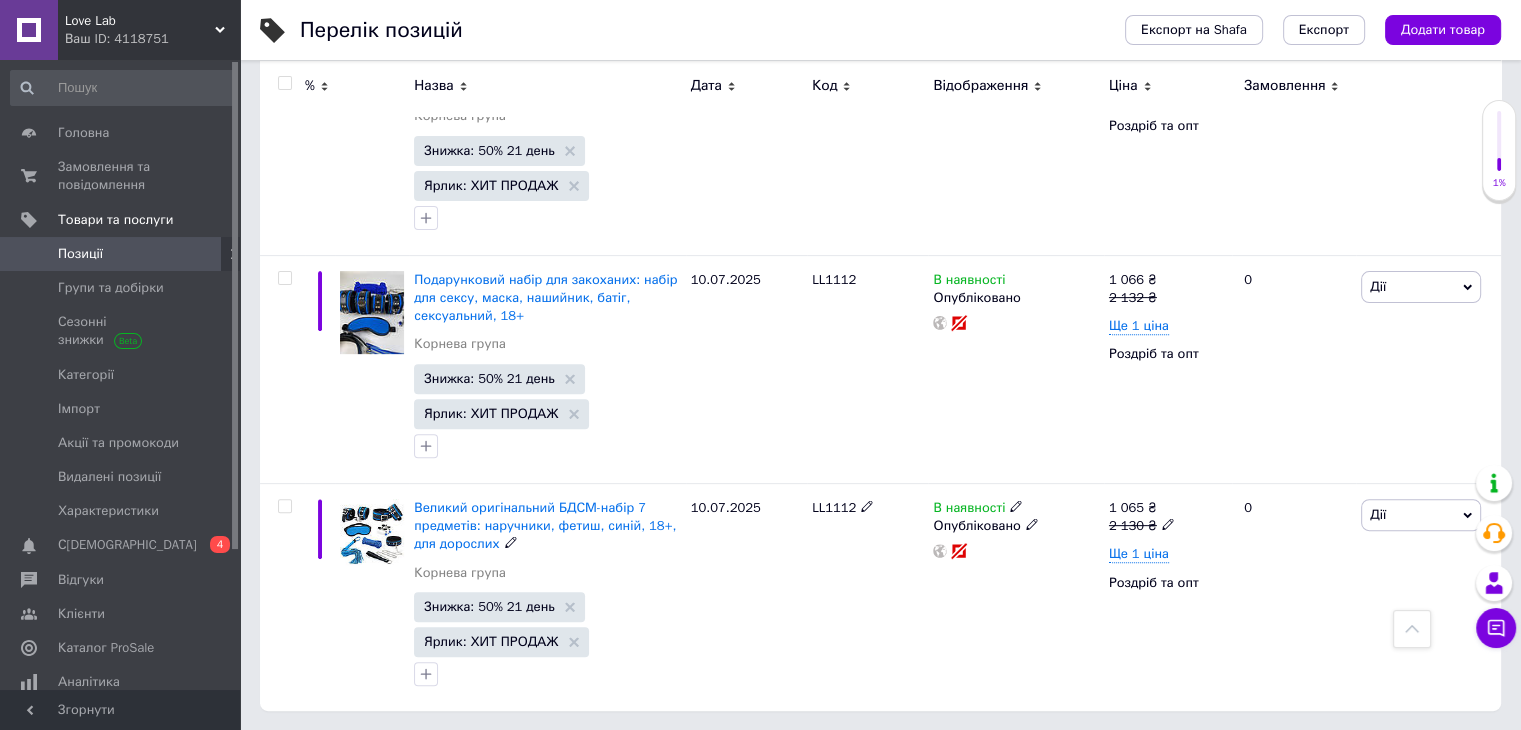 scroll, scrollTop: 0, scrollLeft: 0, axis: both 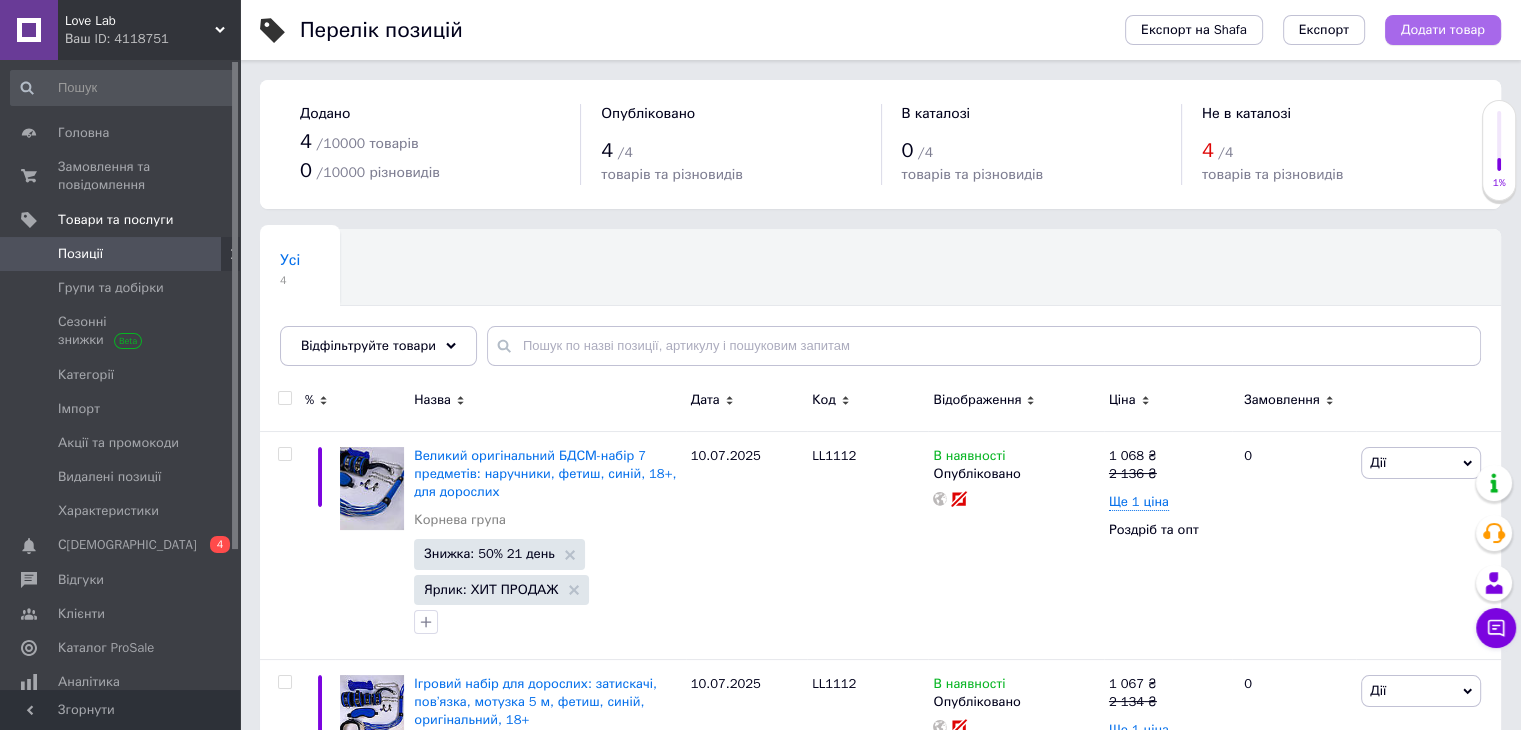 click on "Додати товар" at bounding box center [1443, 30] 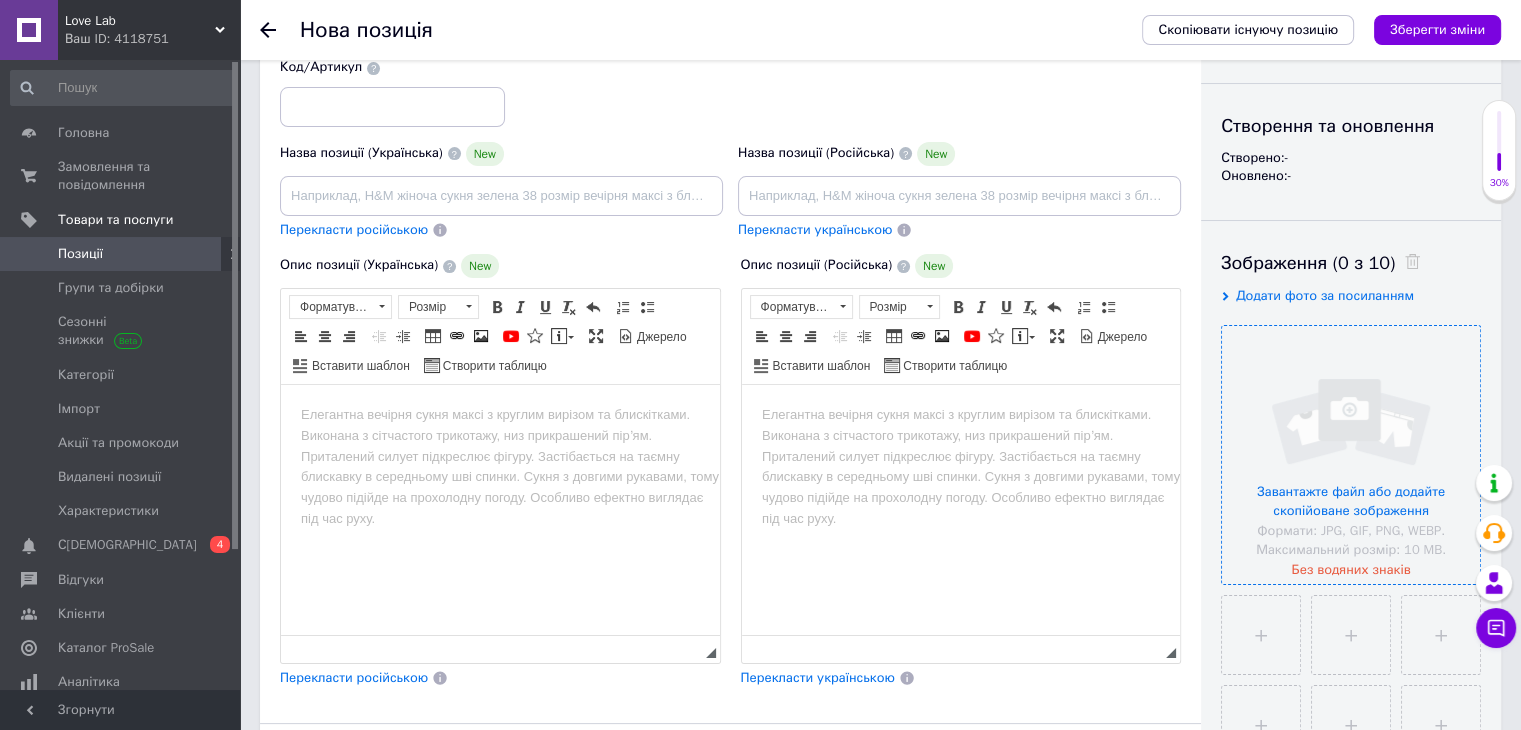 scroll, scrollTop: 196, scrollLeft: 0, axis: vertical 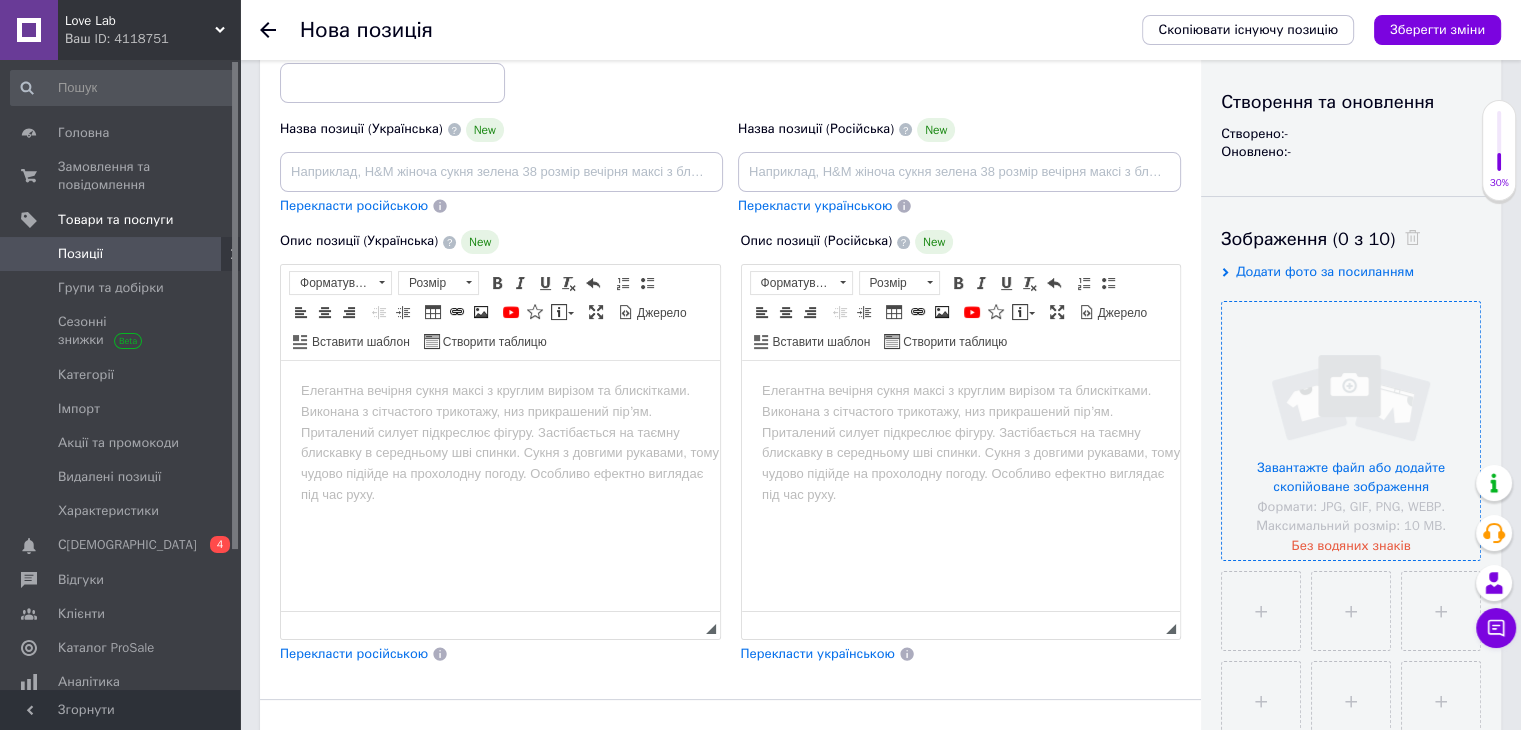 click at bounding box center [1351, 431] 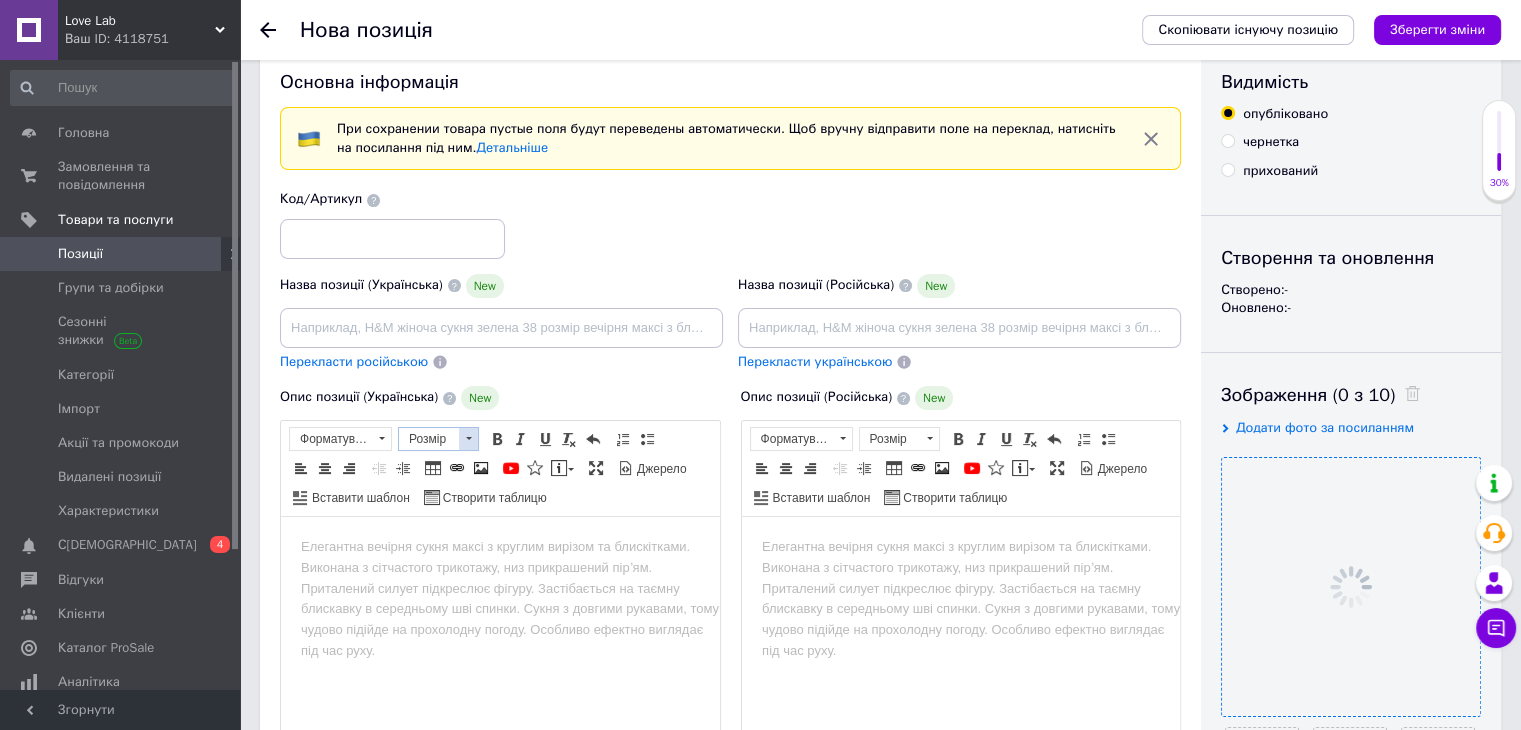 scroll, scrollTop: 39, scrollLeft: 0, axis: vertical 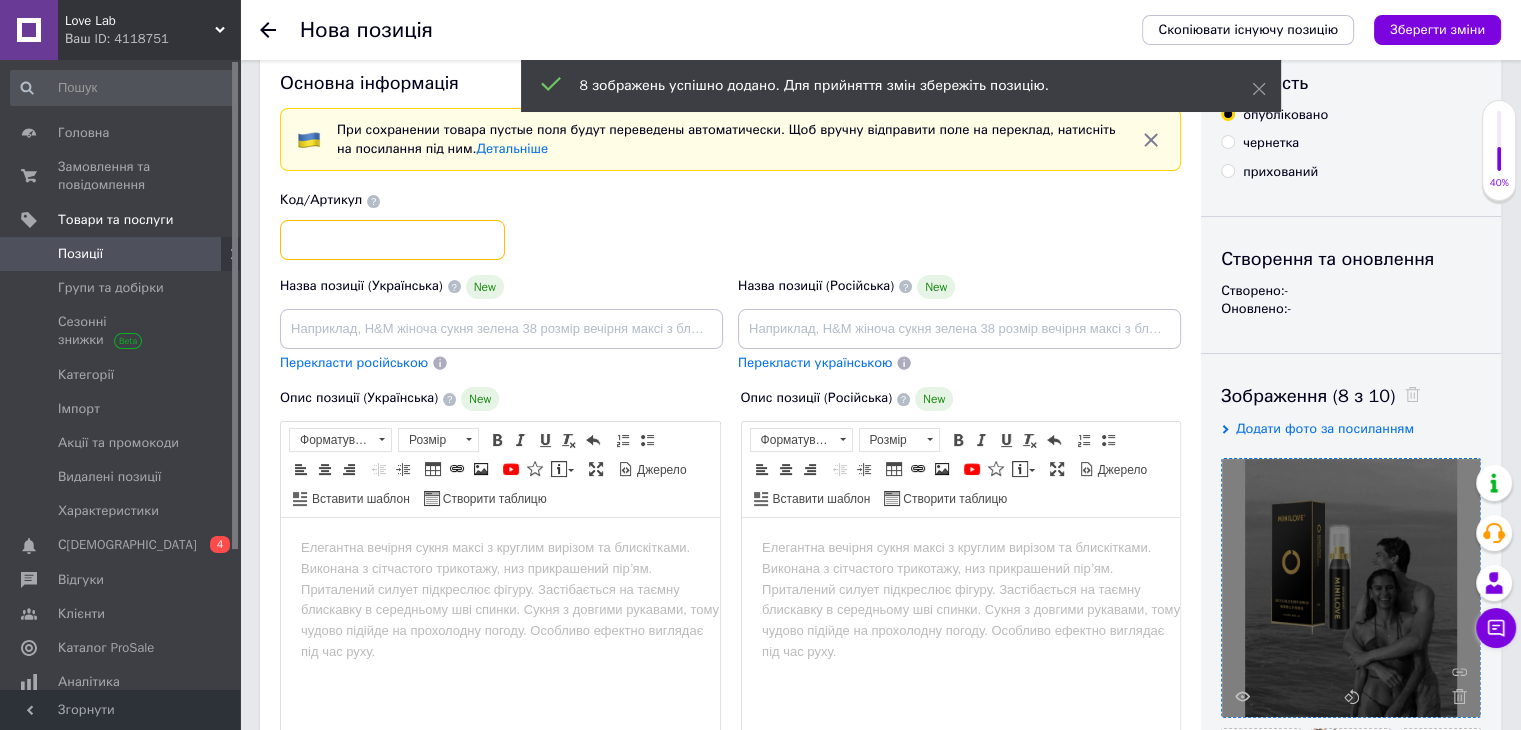click at bounding box center (392, 240) 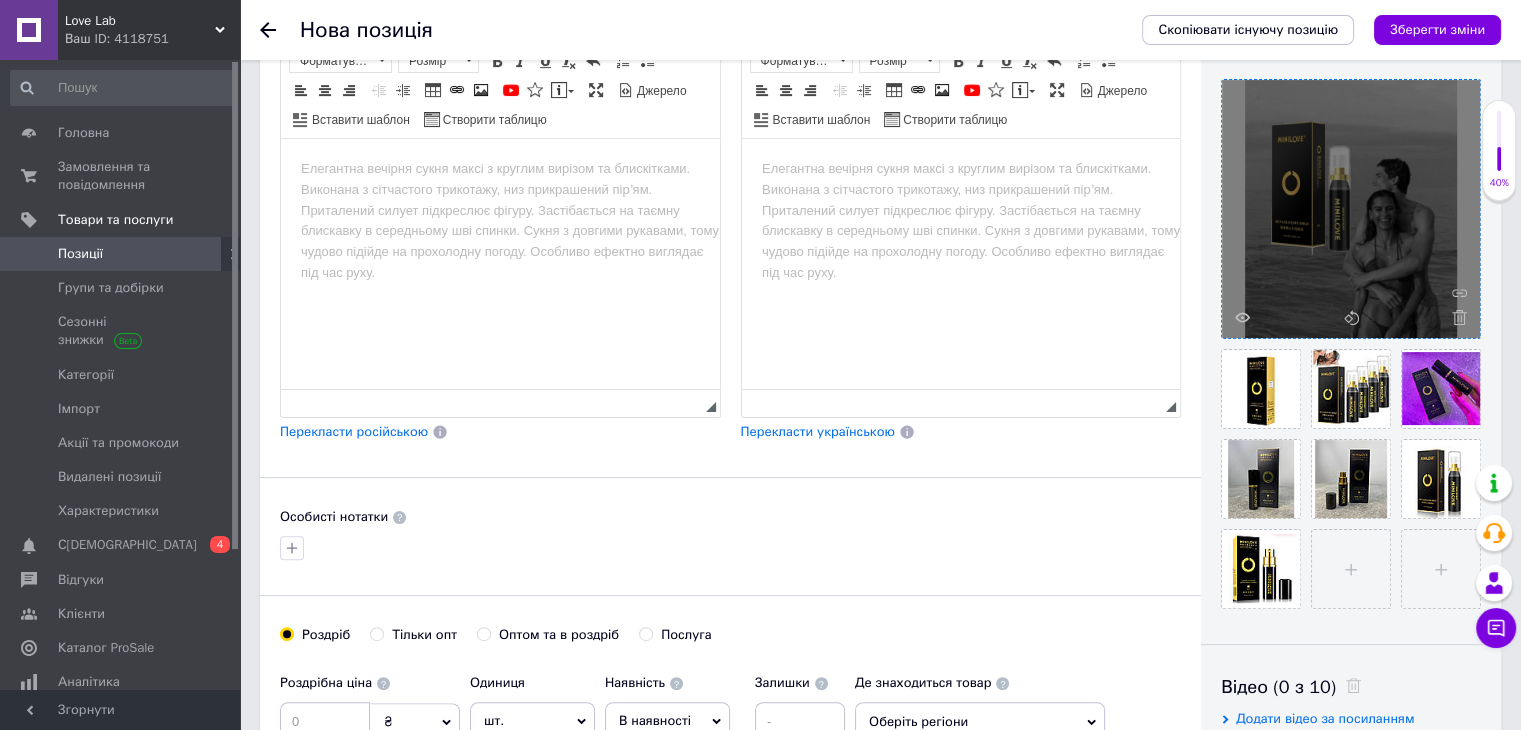 scroll, scrollTop: 428, scrollLeft: 0, axis: vertical 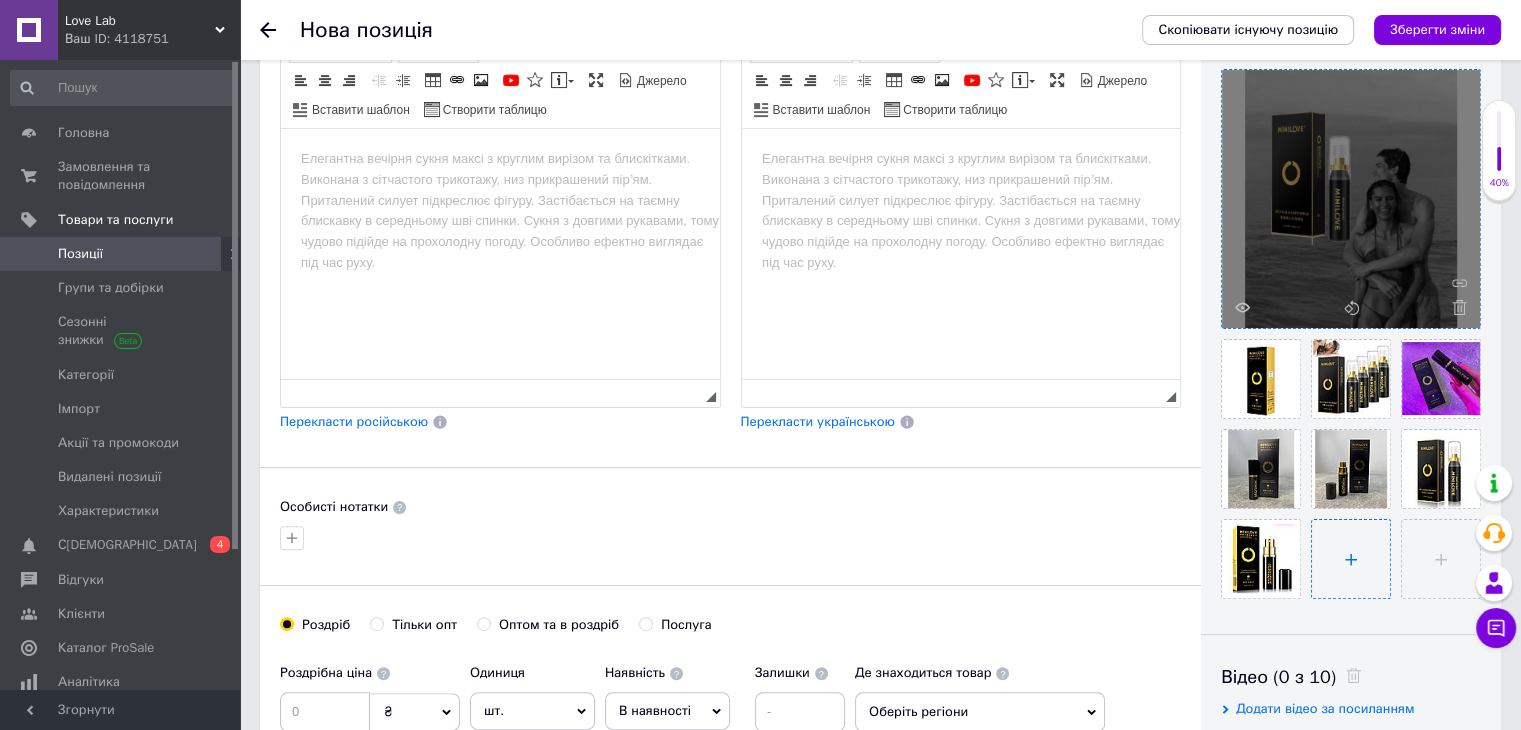 type on "LL113" 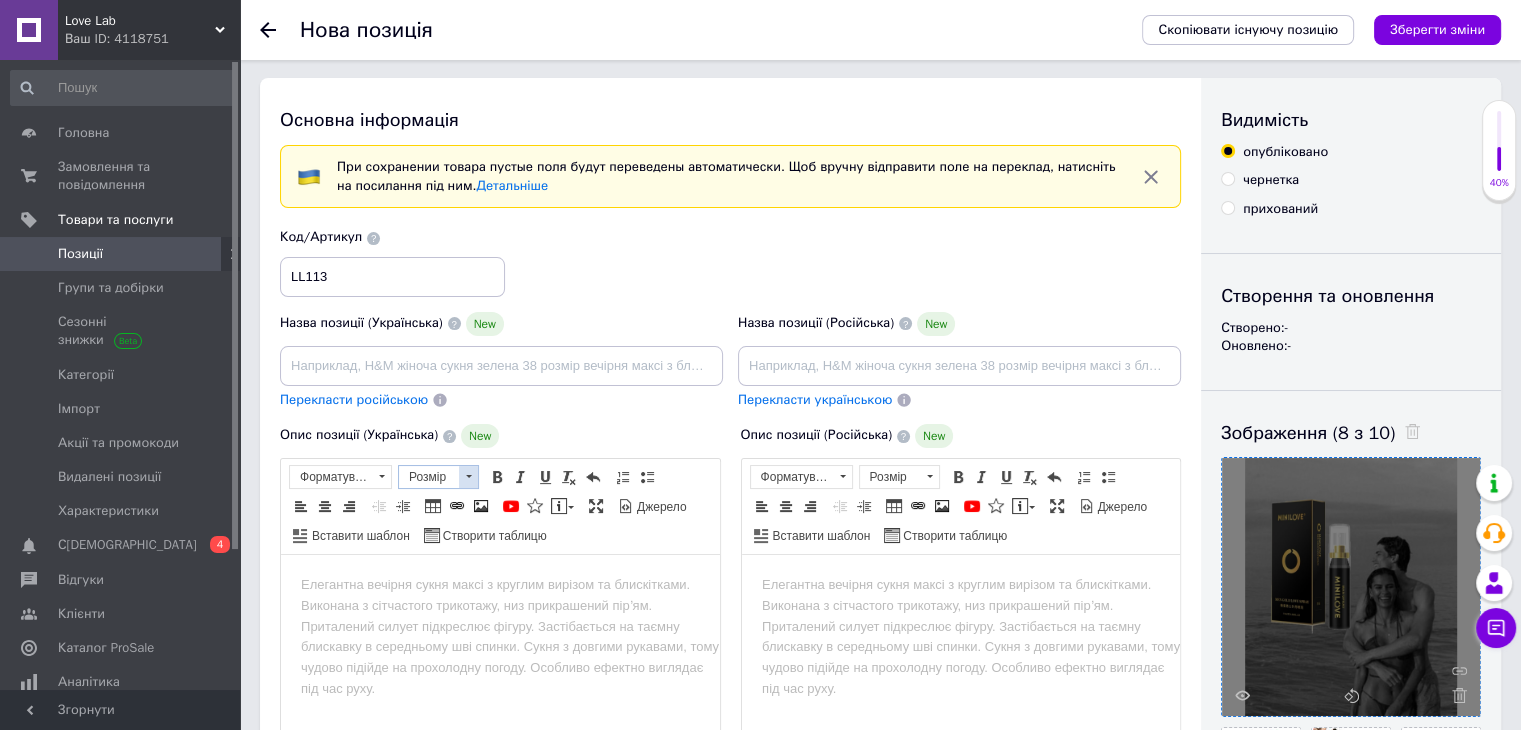 scroll, scrollTop: 0, scrollLeft: 0, axis: both 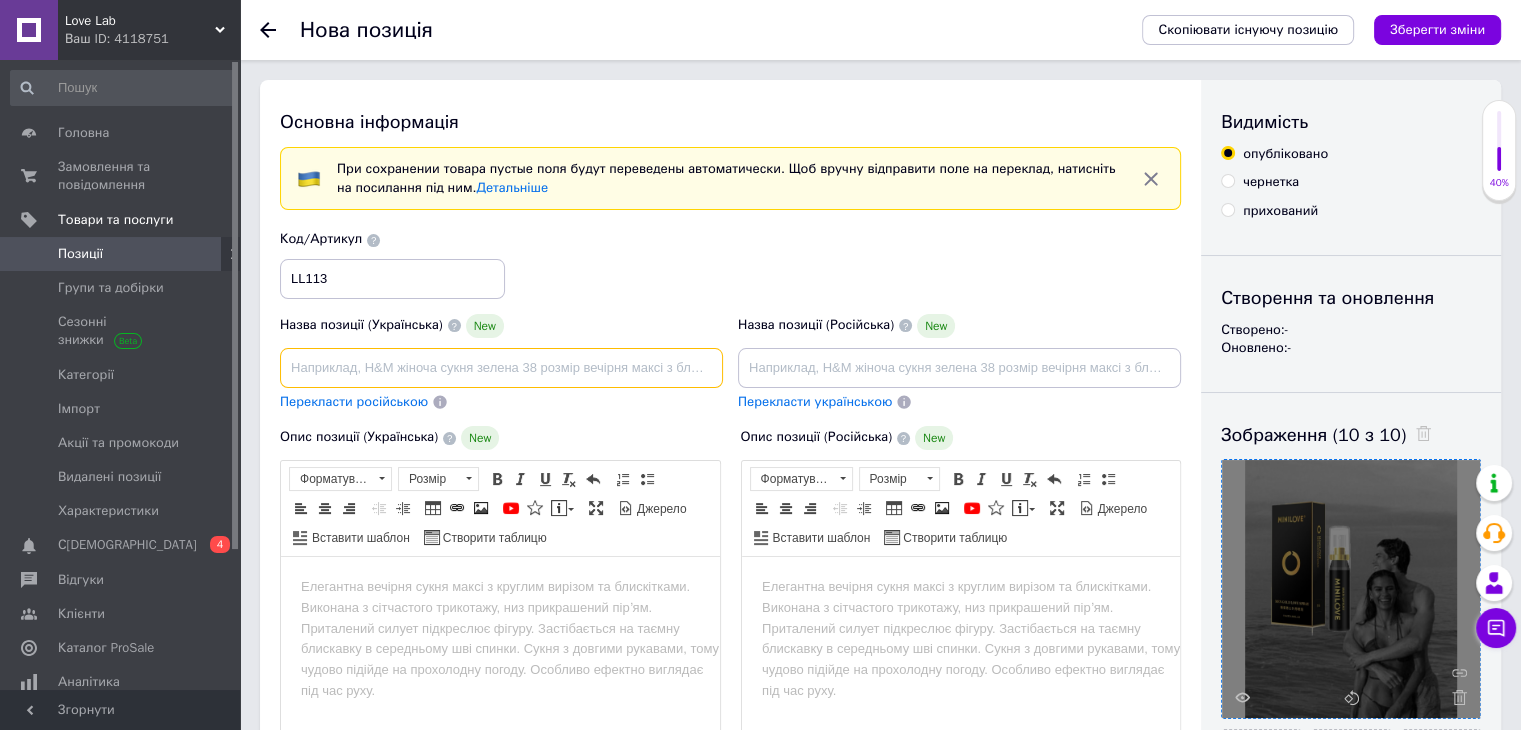 click at bounding box center (501, 368) 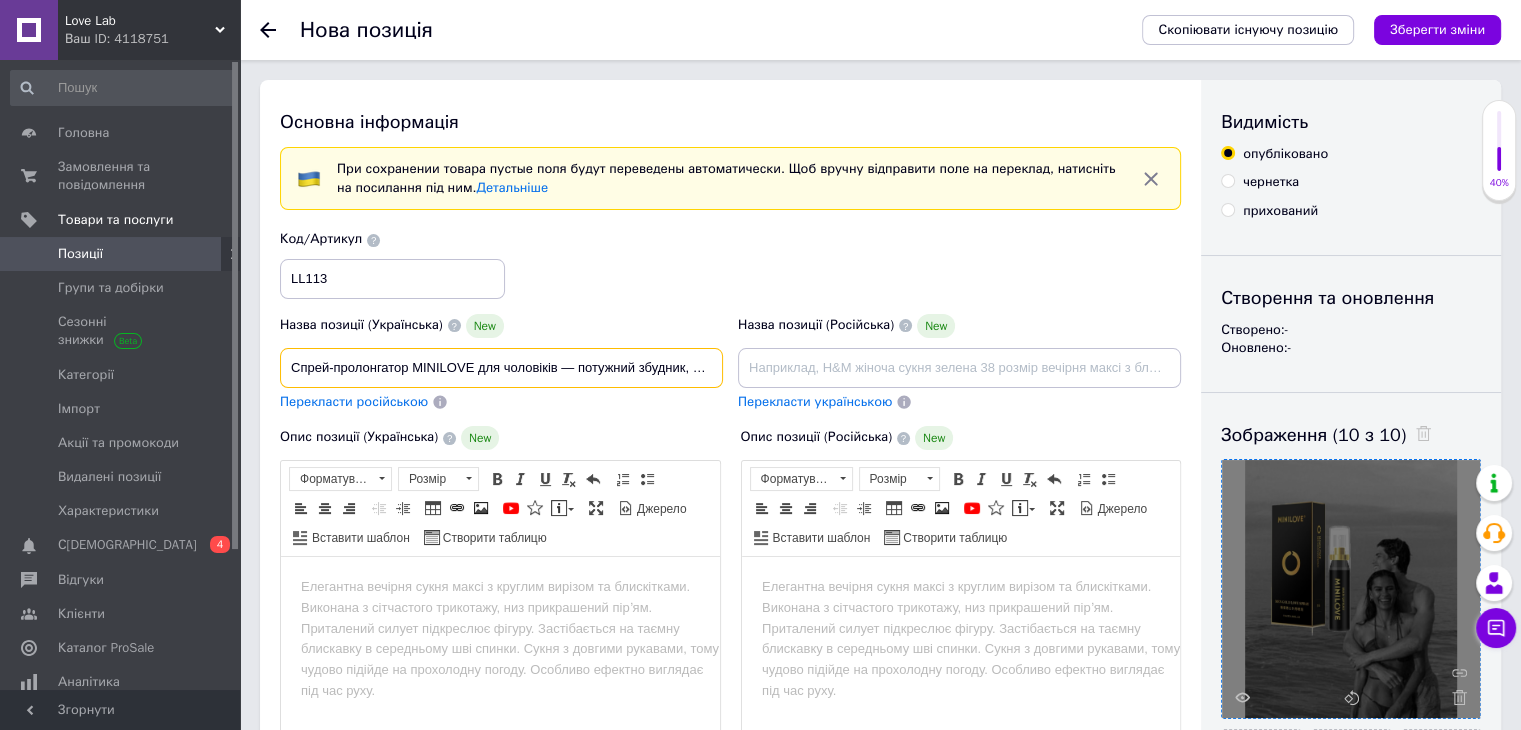 scroll, scrollTop: 0, scrollLeft: 212, axis: horizontal 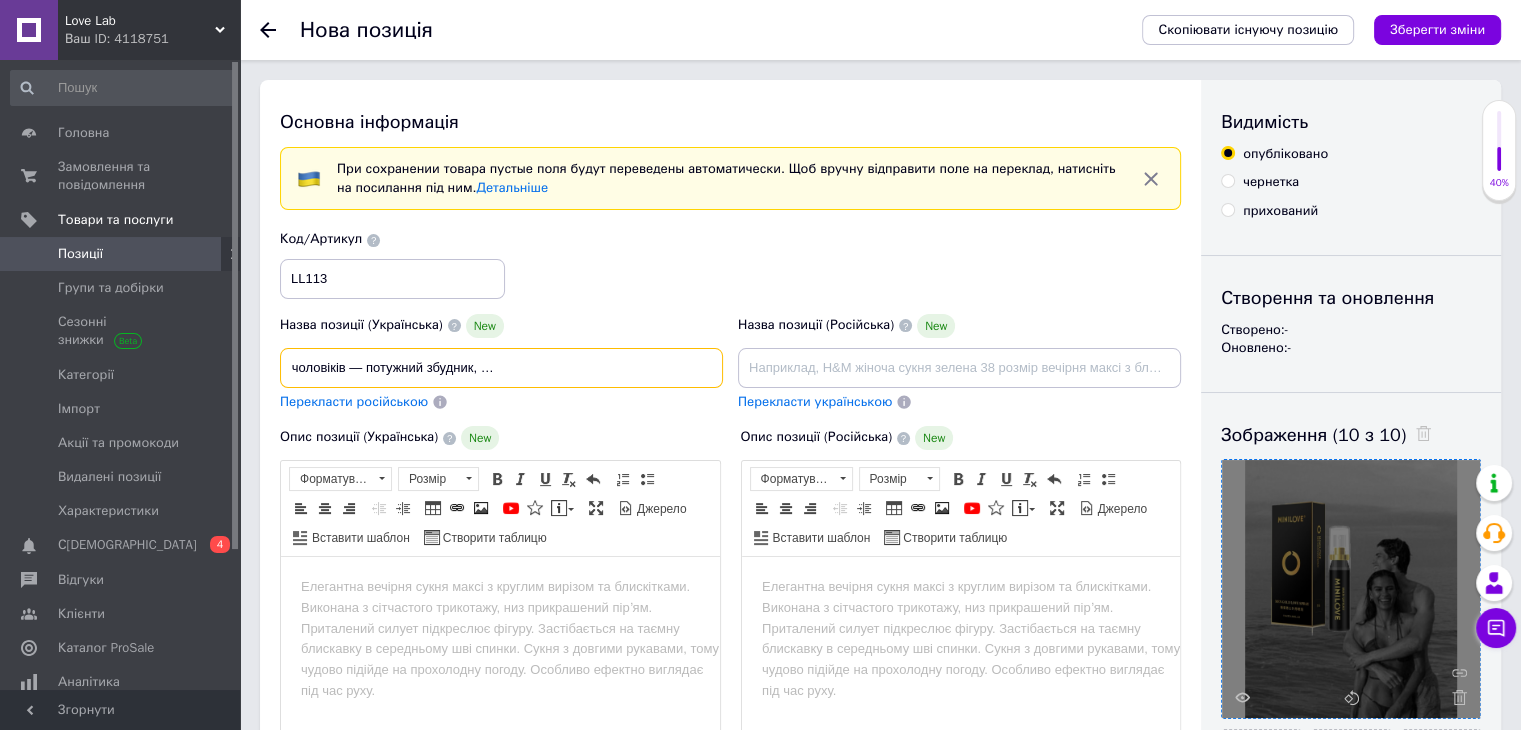 type on "Спрей-пролонгатор MINILOVE для чоловіків — потужний збудник, натуральні інгредієнти, найкраща ціна" 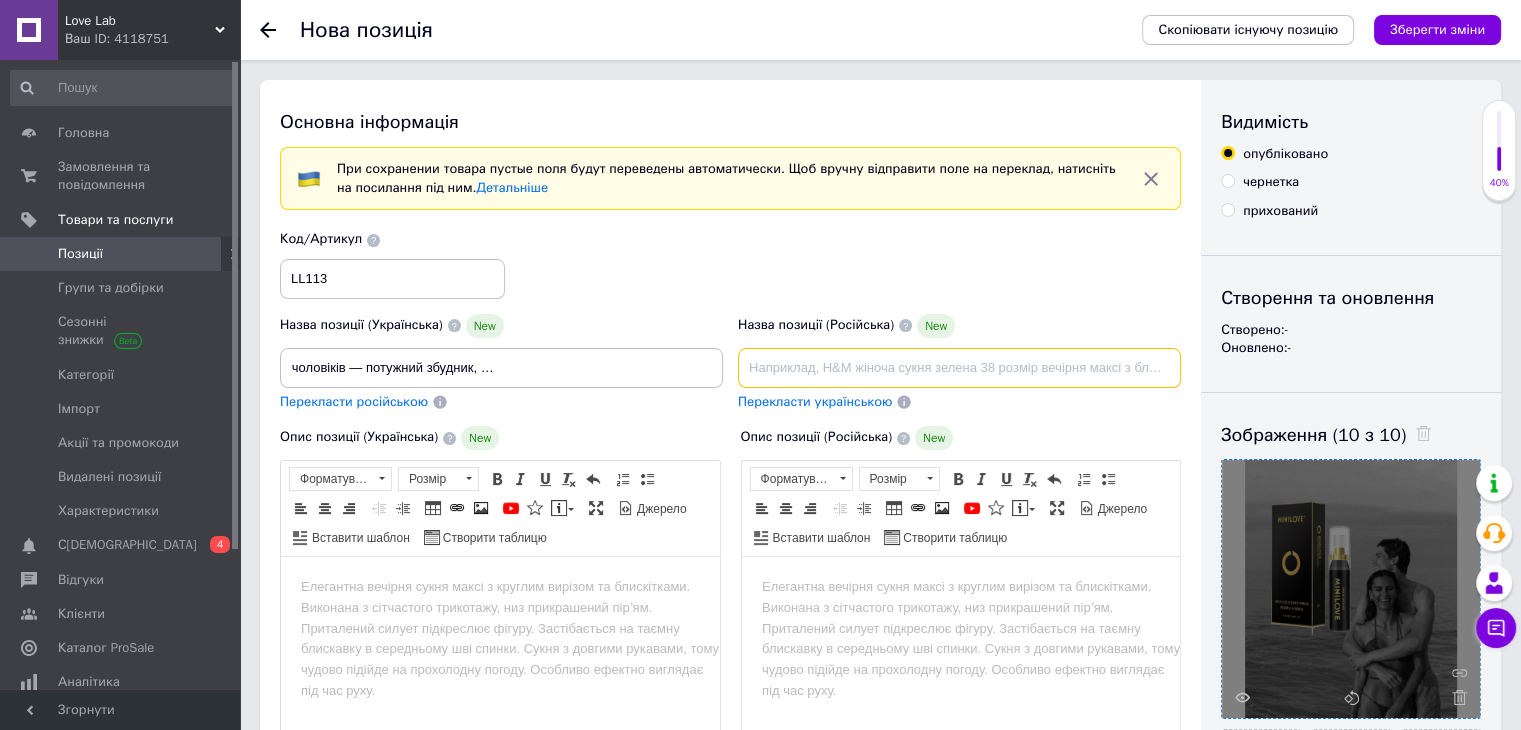 scroll, scrollTop: 0, scrollLeft: 0, axis: both 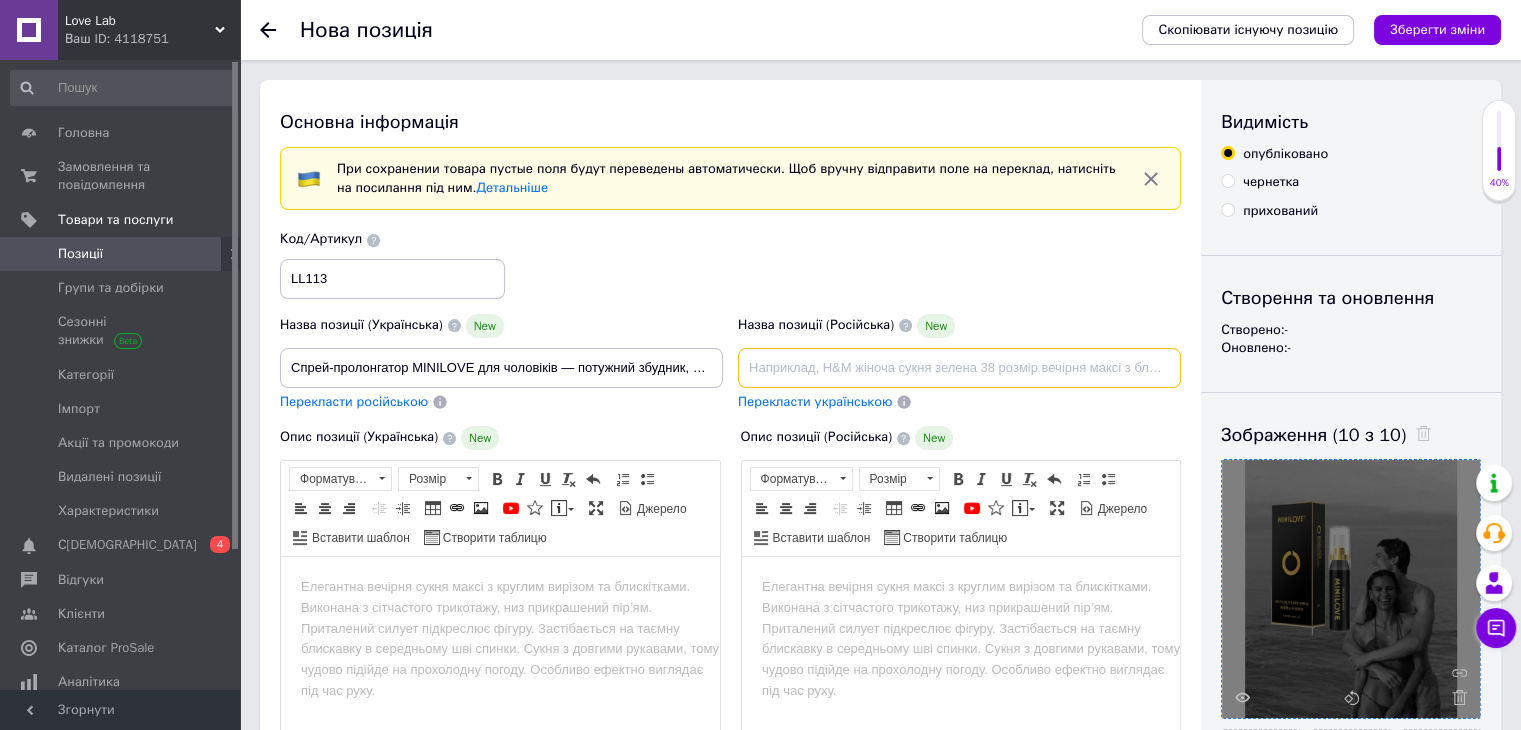 click at bounding box center (959, 368) 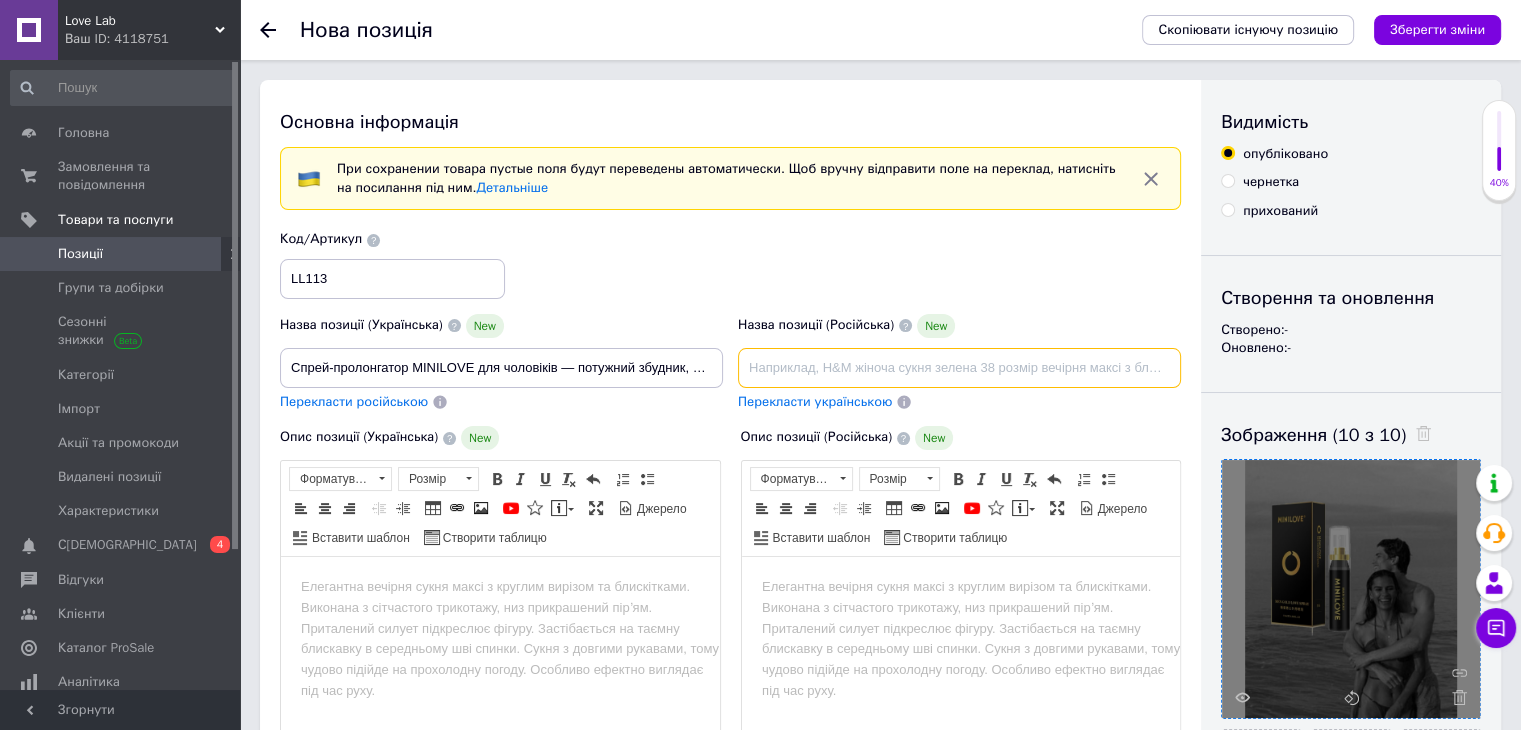 paste on "Спрей-пролонгатор MINILOVE для мужчин — мощный возбудитель, натуральные ингредиенты, лучшая цена" 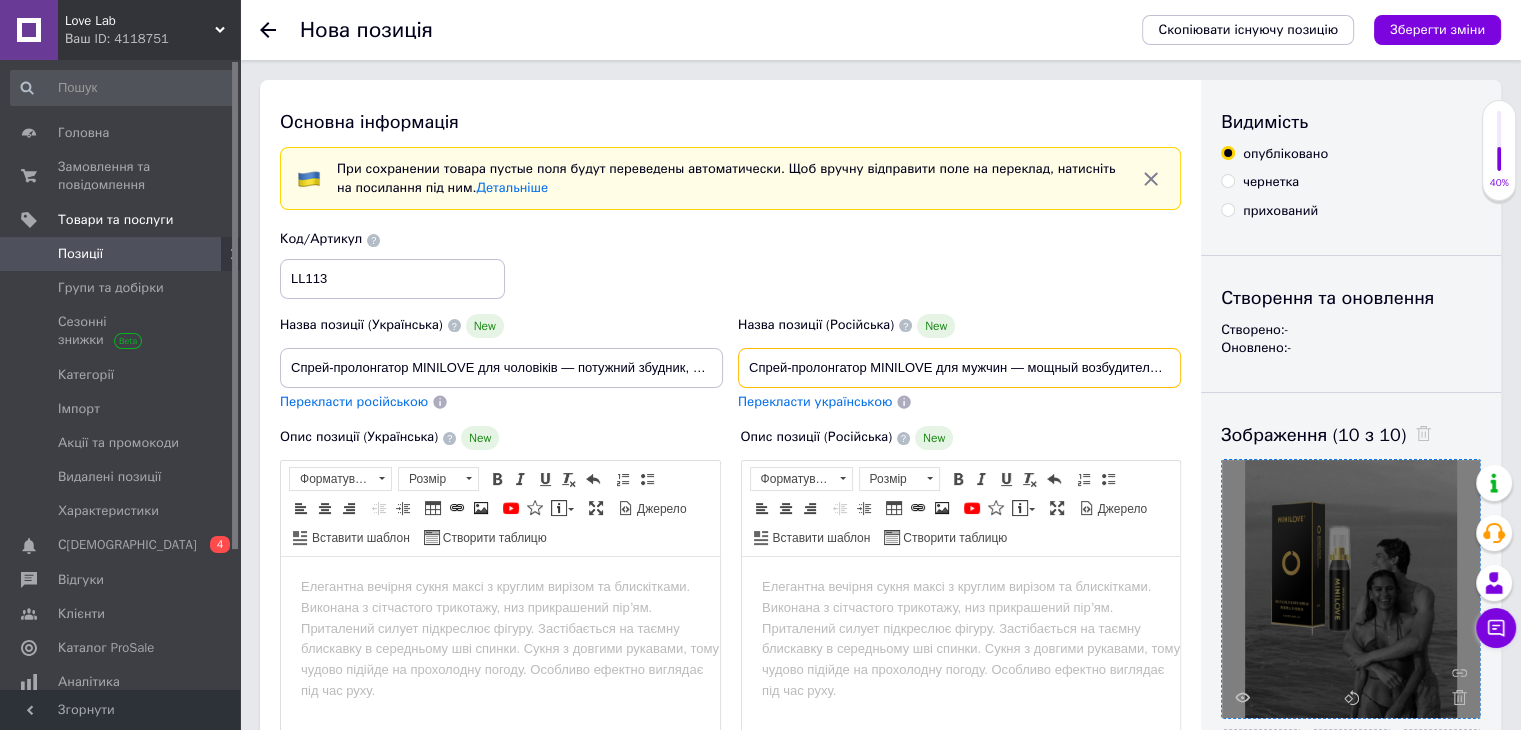 scroll, scrollTop: 0, scrollLeft: 241, axis: horizontal 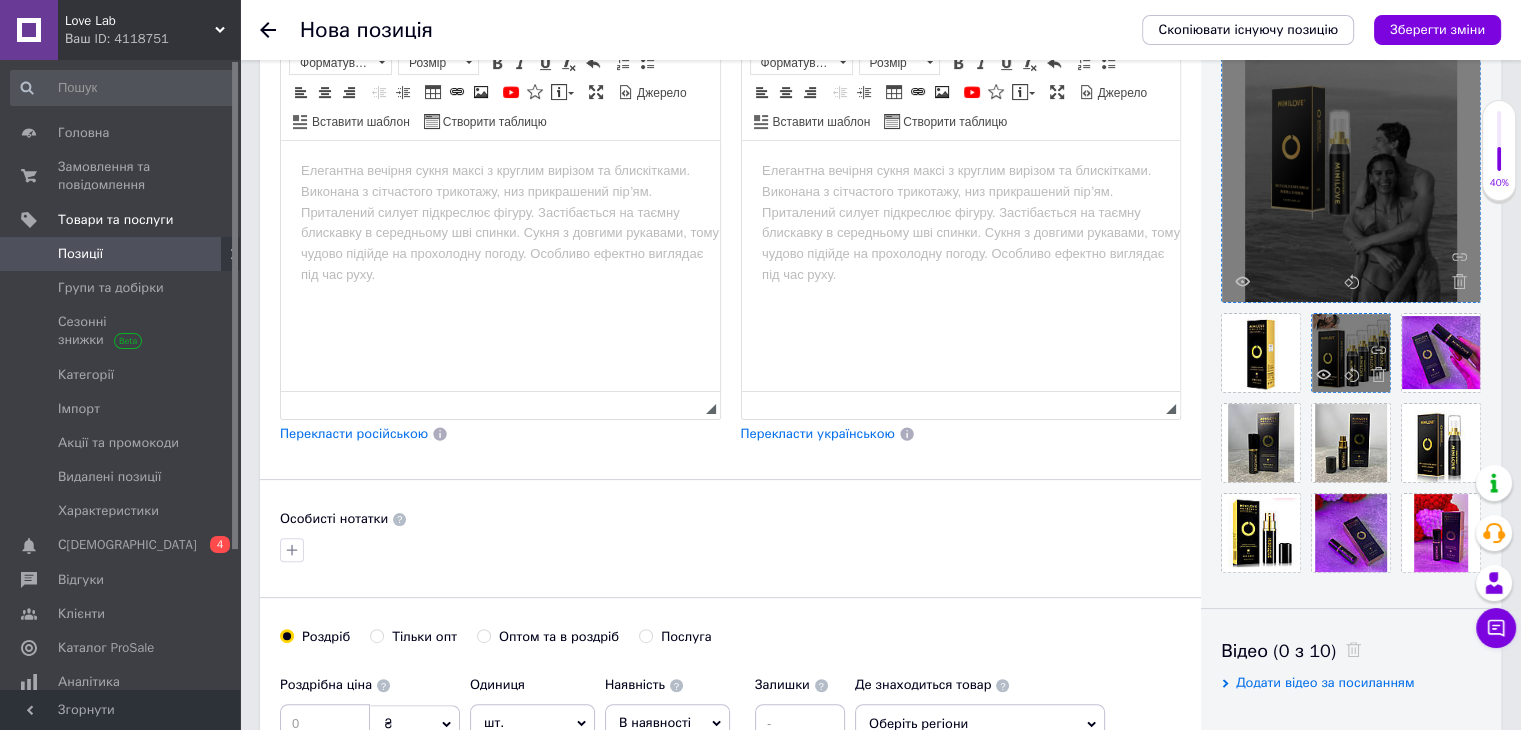 type on "Спрей-пролонгатор MINILOVE для мужчин — мощный возбудитель, натуральные ингредиенты, лучшая цена" 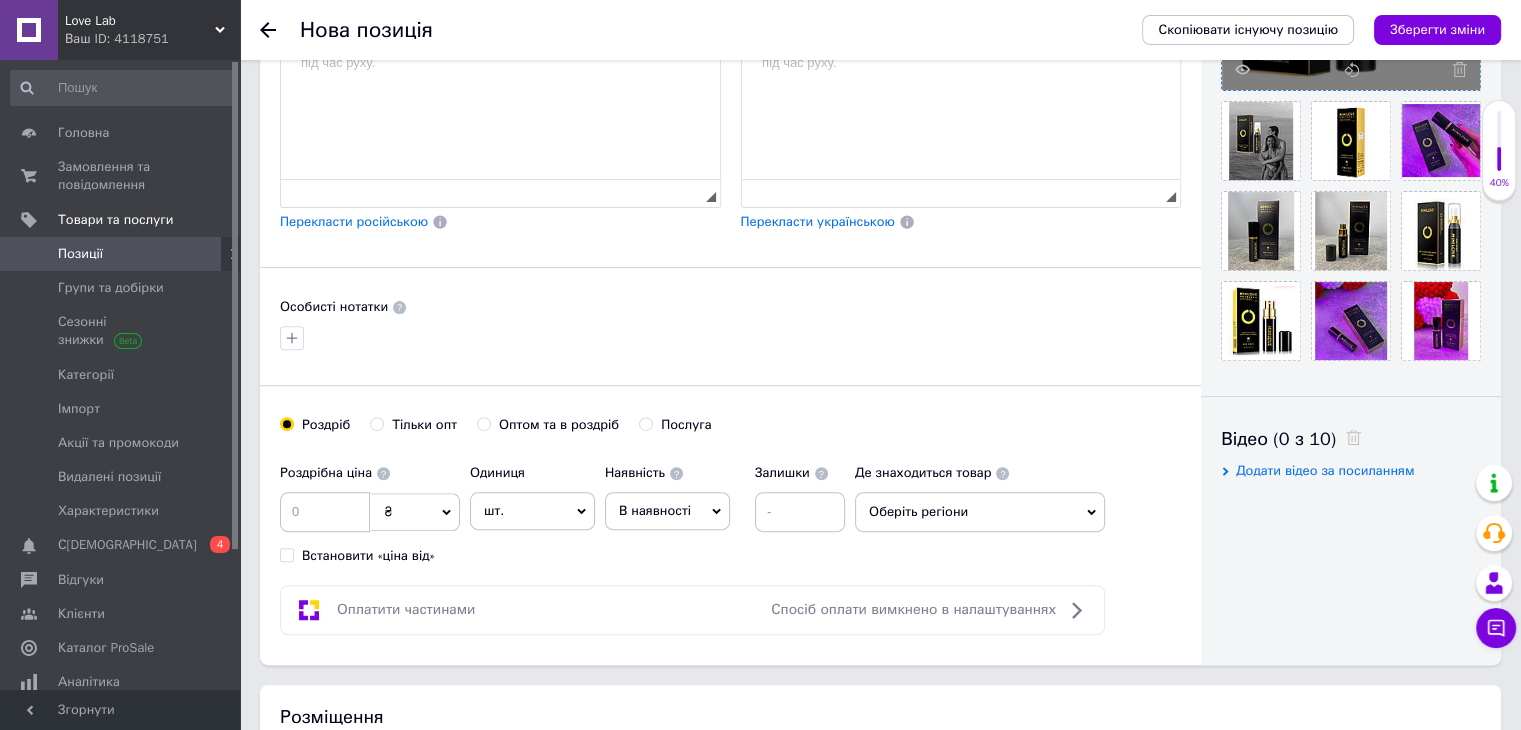 scroll, scrollTop: 651, scrollLeft: 0, axis: vertical 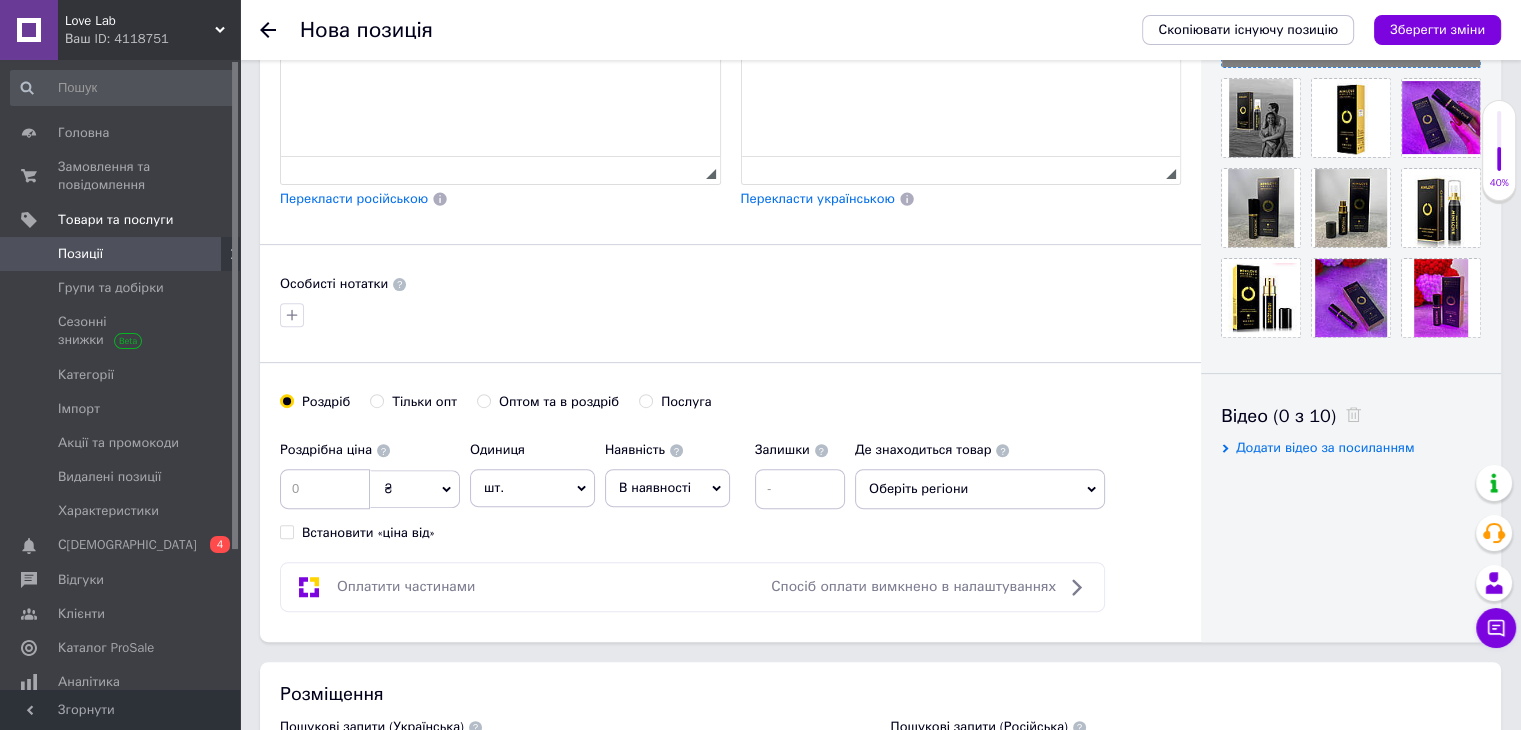 click on "Оптом та в роздріб" at bounding box center (483, 400) 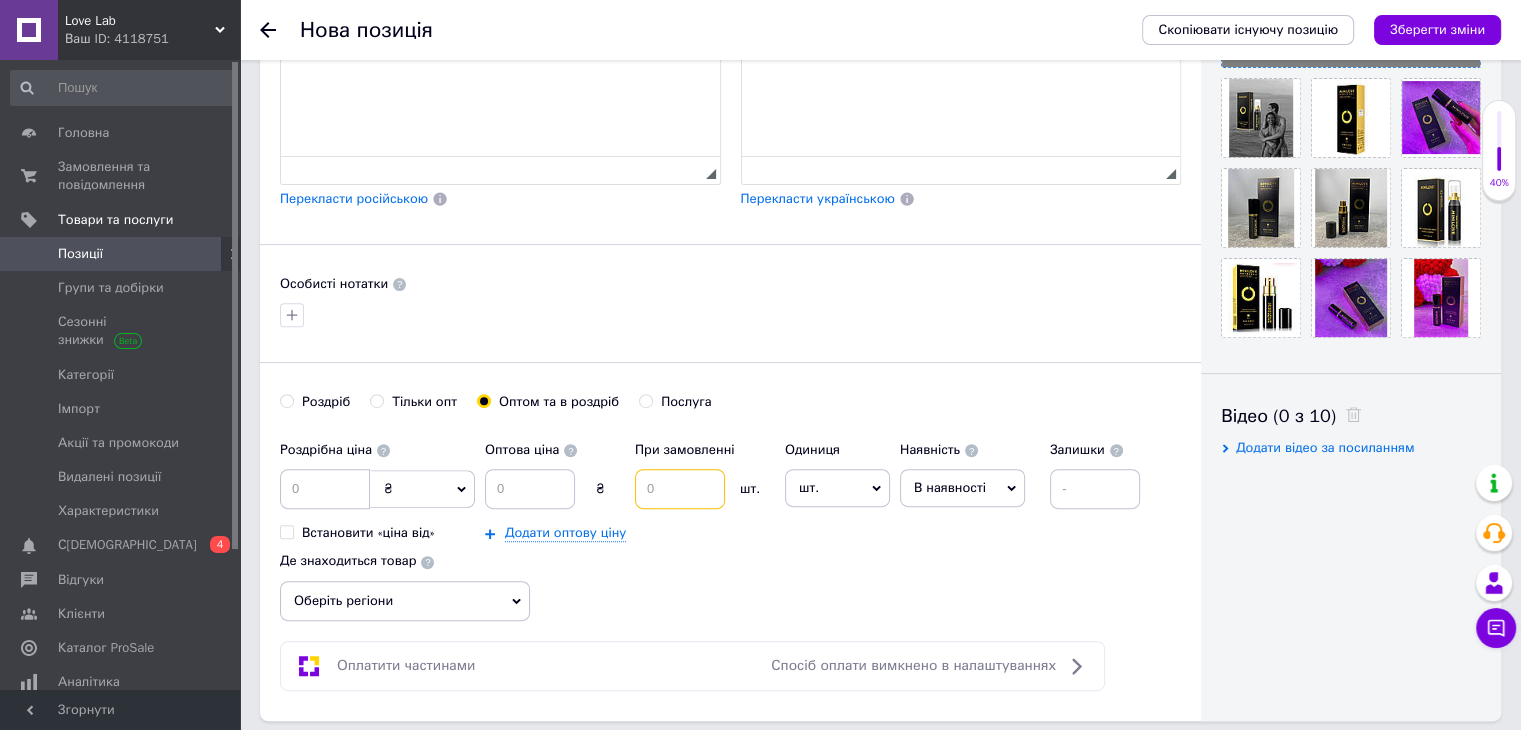click at bounding box center [680, 489] 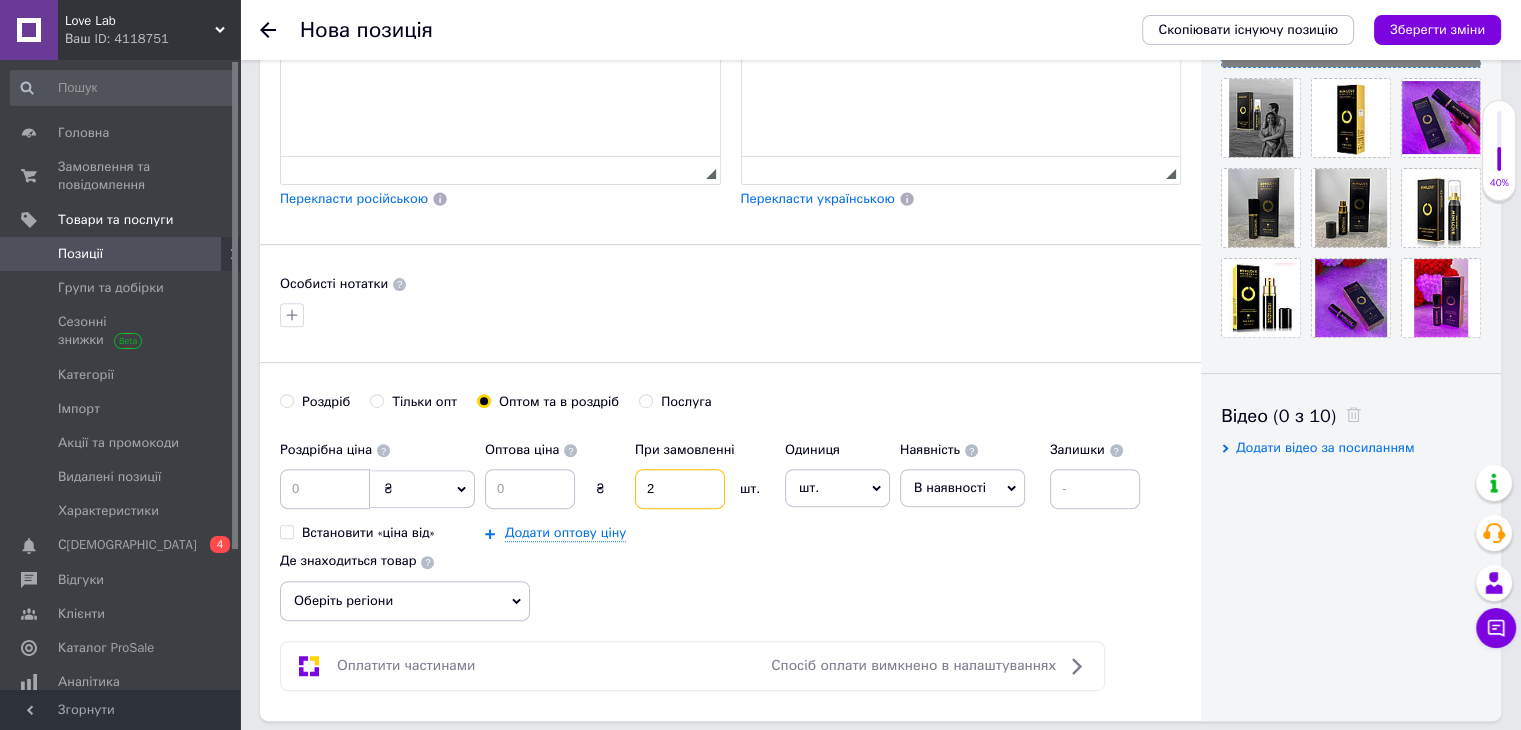 type on "2" 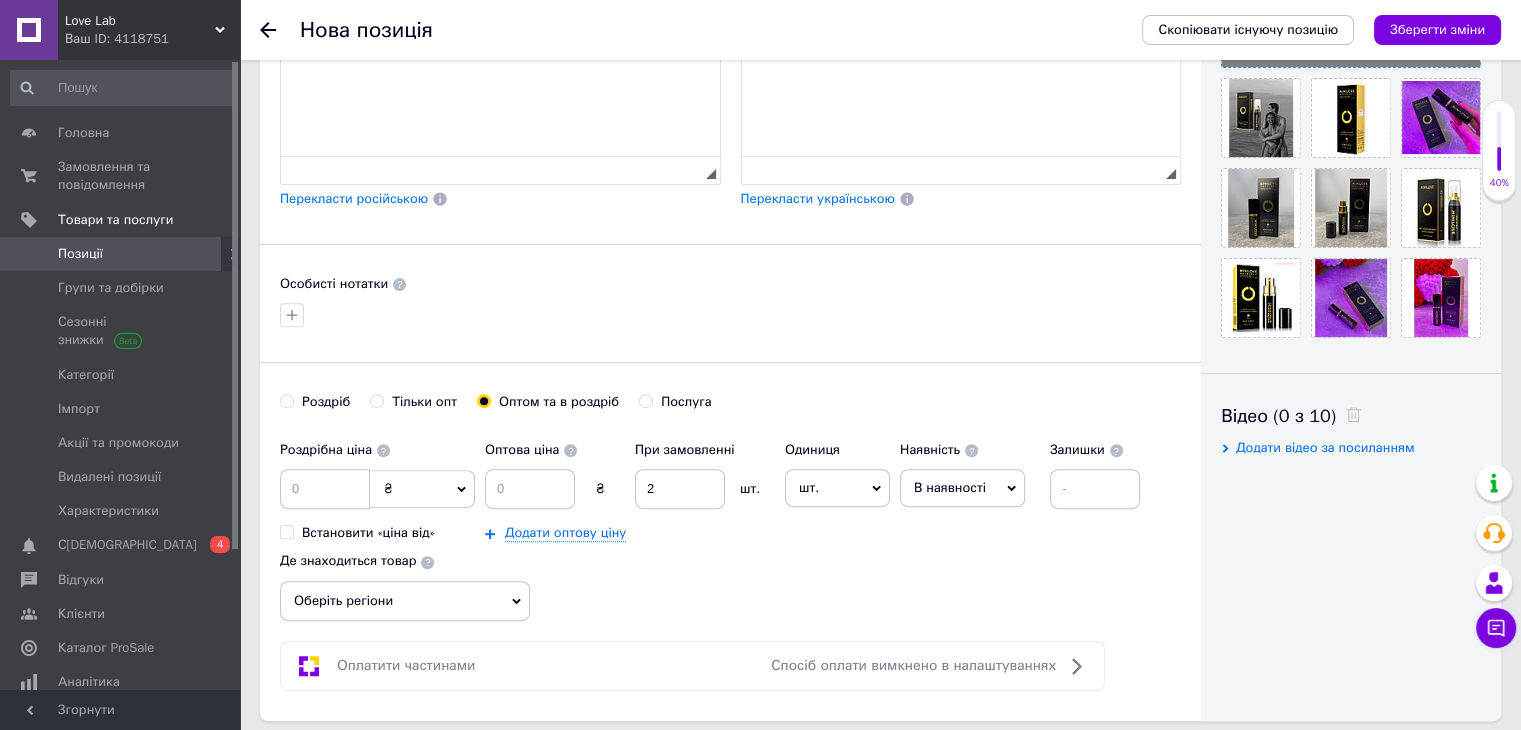 click on "В наявності" at bounding box center [950, 487] 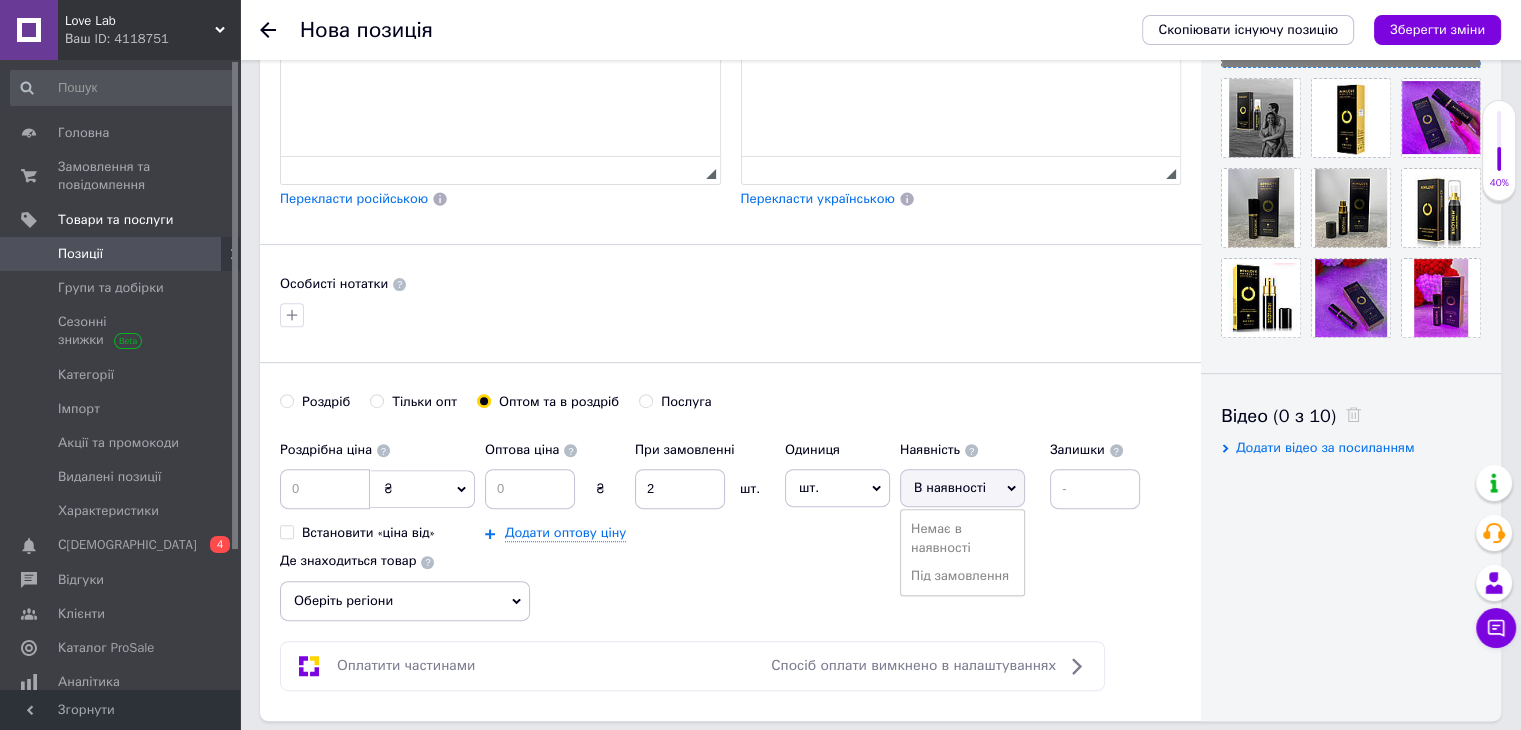 click on "Роздрібна ціна ₴ $ EUR CHF GBP ¥ PLN ₸ MDL HUF KGS CNY TRY KRW lei Встановити «ціна від» Оптова ціна ₴ При замовленні 2 шт. Додати оптову ціну Одиниця шт. Популярне комплект упаковка кв.м пара м кг пог.м послуга т а автоцистерна ампула б балон банка блістер бобіна бочка бут бухта в ват виїзд відро г г га година гр/кв.м гігакалорія д дав два місяці день доба доза є єврокуб з зміна к кВт каністра карат кв.дм кв.м кв.см кв.фут квартал кг кг/кв.м км колесо комплект коробка куб.дм куб.м л л лист м м мВт мл мм моток місяць мішок н набір номер о об'єкт од. п палетомісце пара партія пач пог.м р" at bounding box center (730, 526) 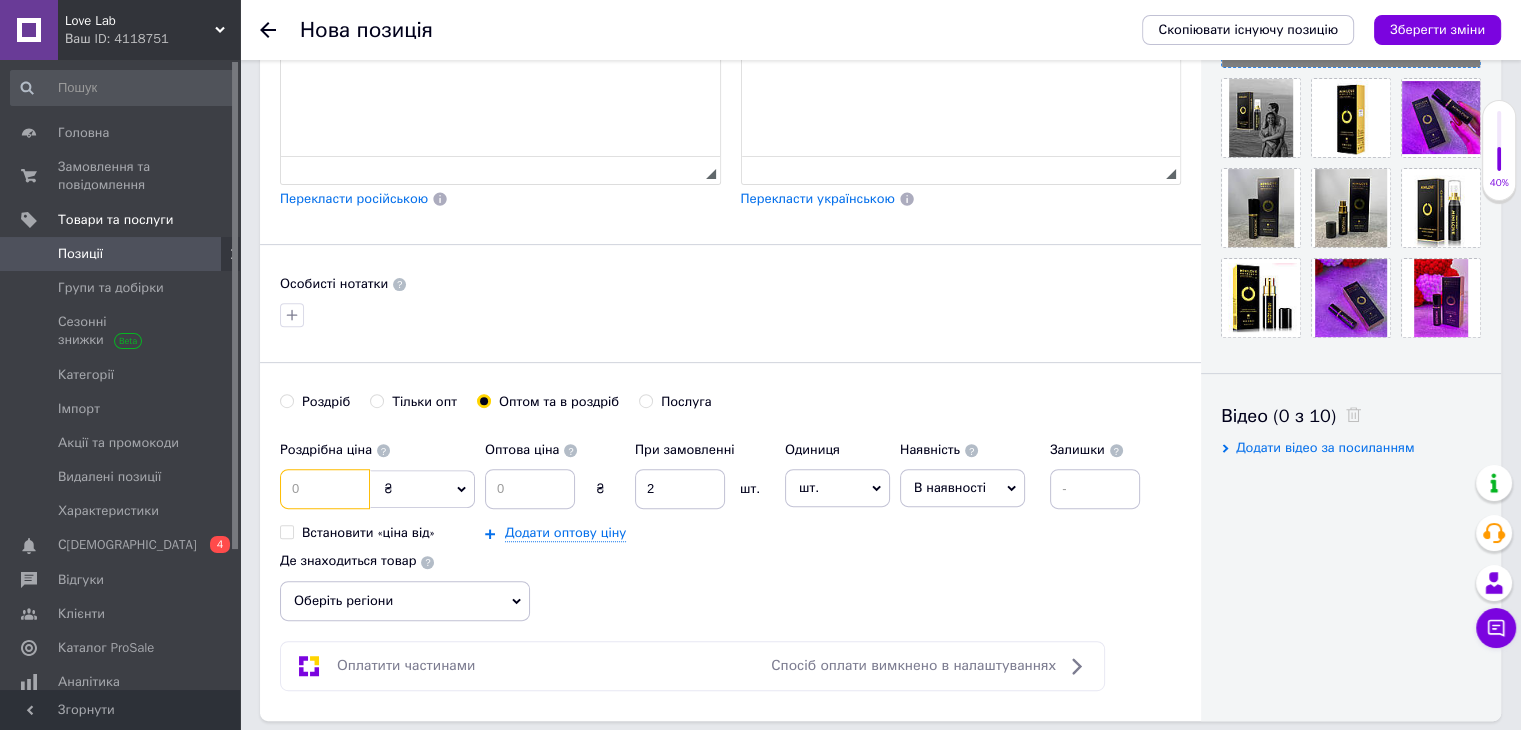 click at bounding box center (325, 489) 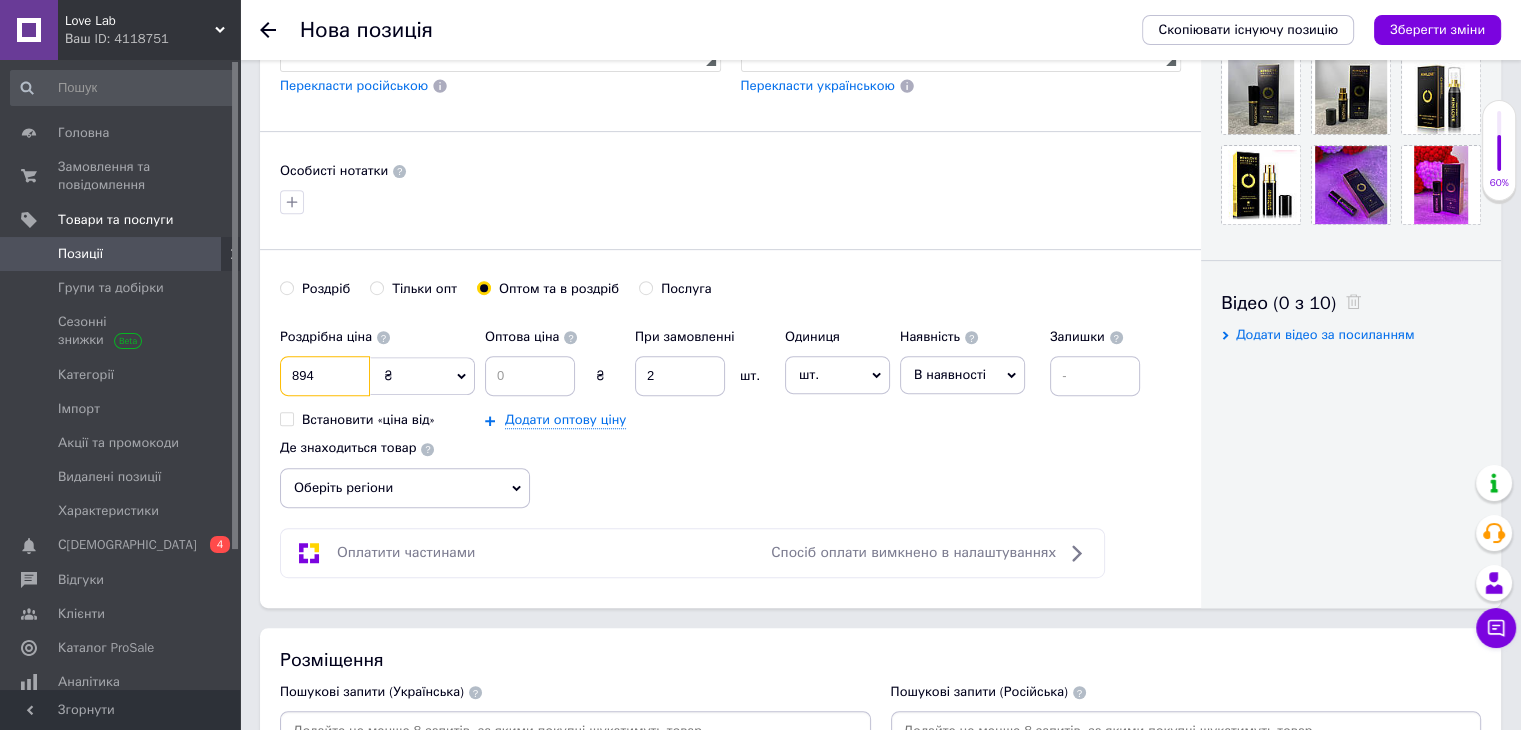 scroll, scrollTop: 766, scrollLeft: 0, axis: vertical 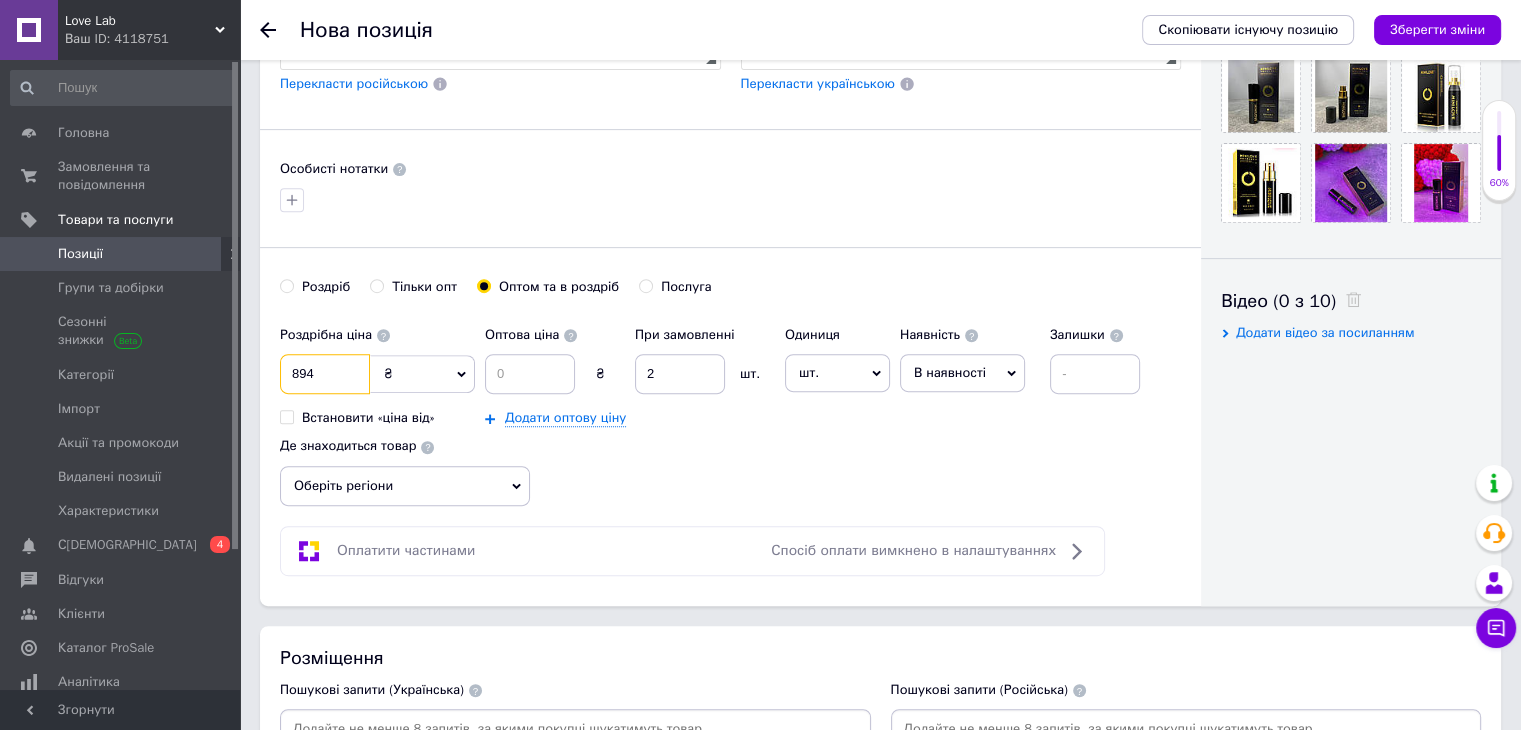 type on "894" 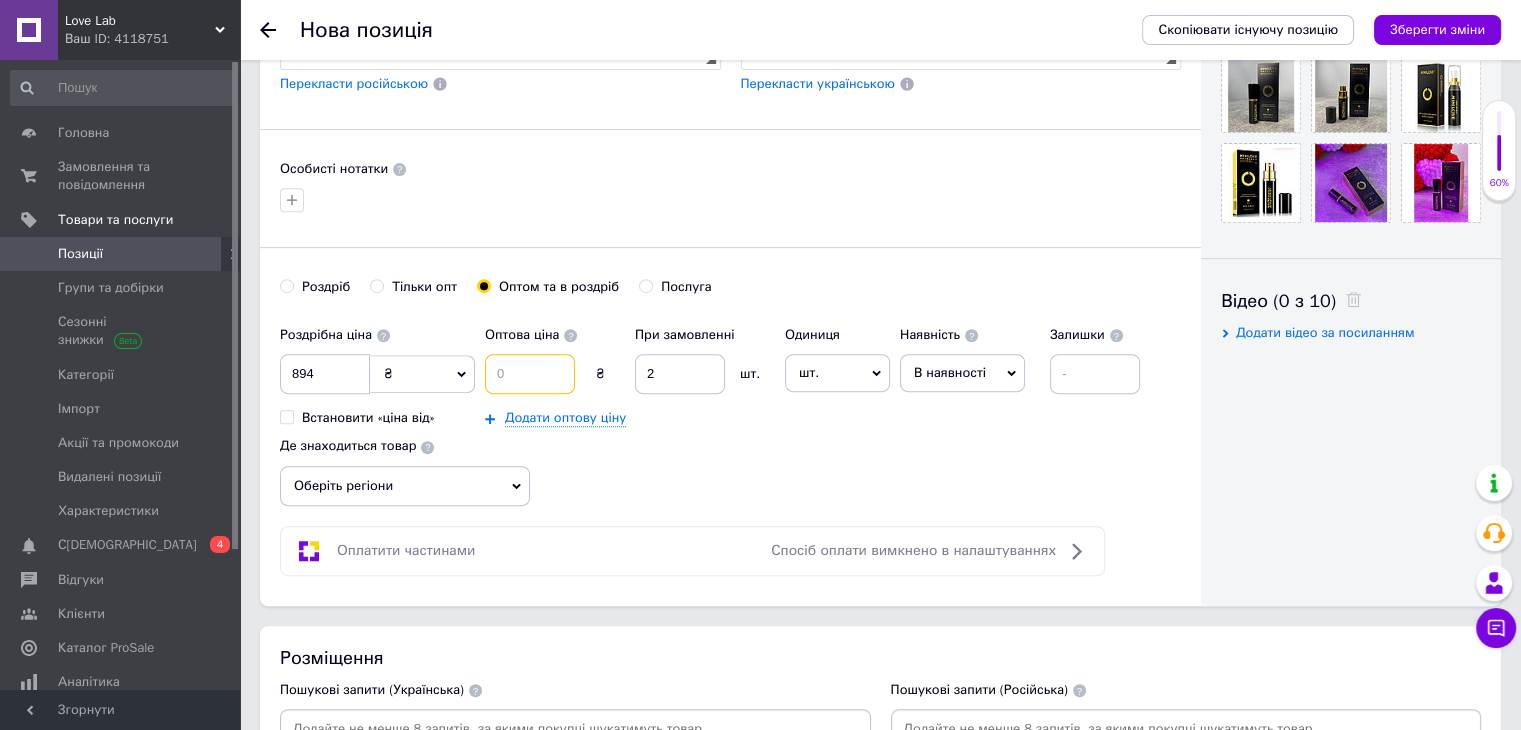 click at bounding box center (530, 374) 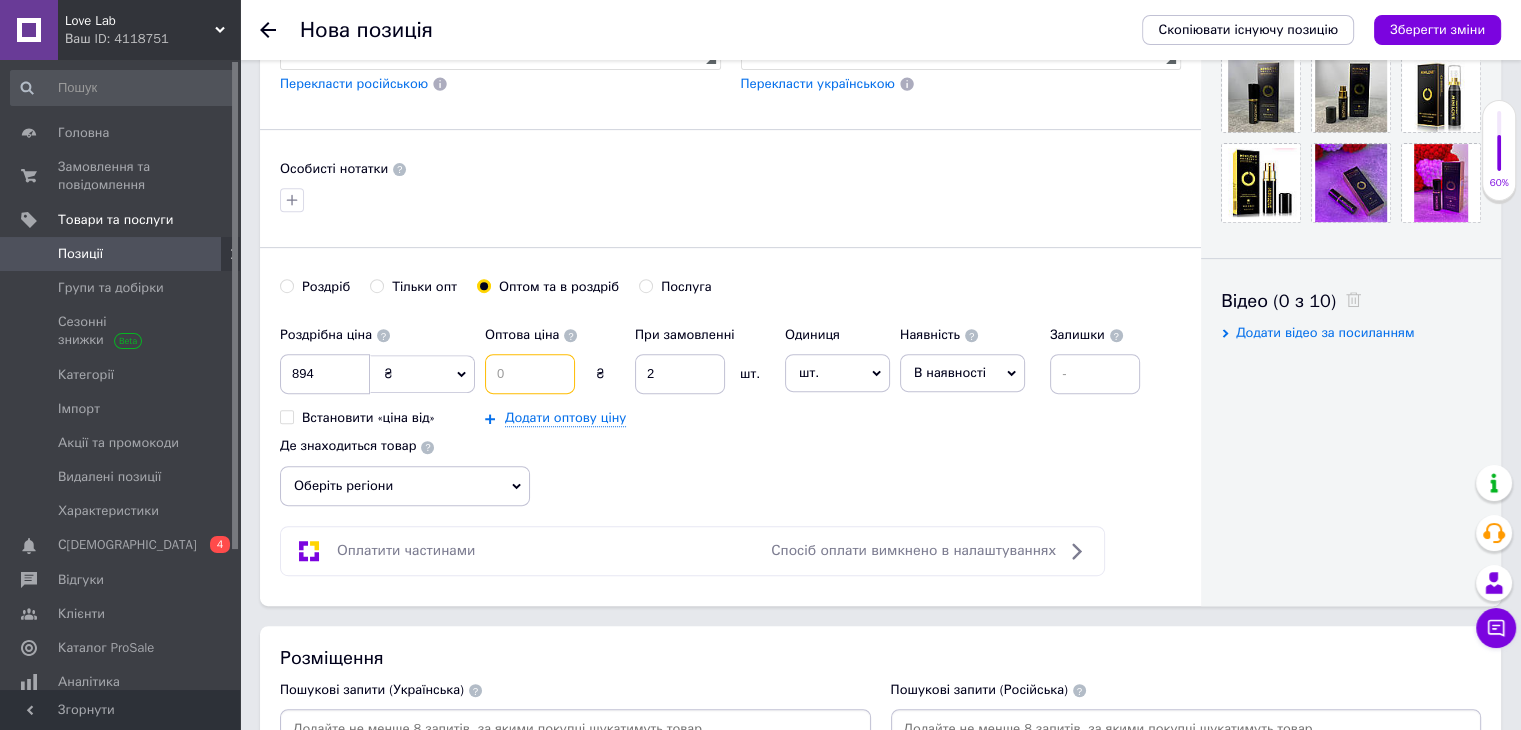 type on "4" 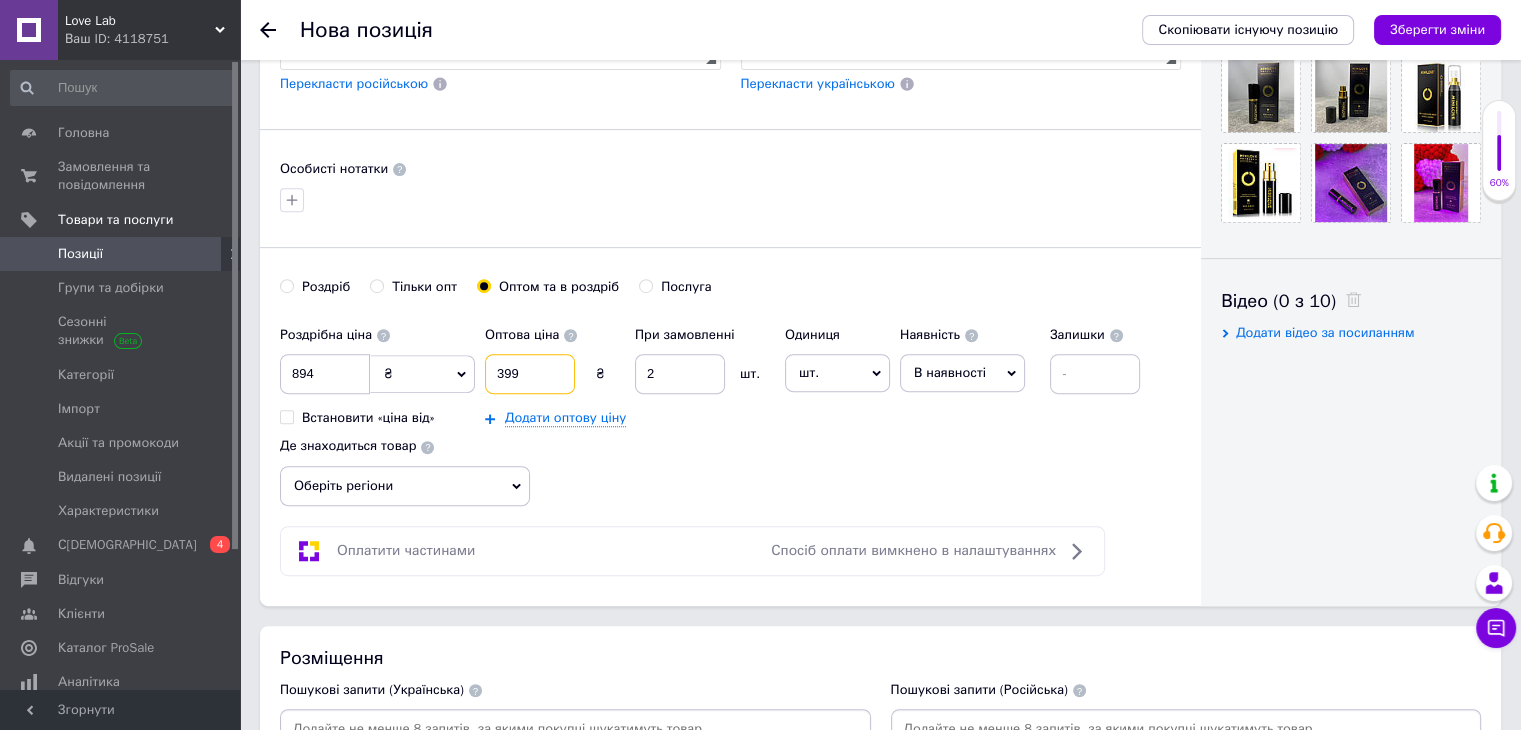 type on "399" 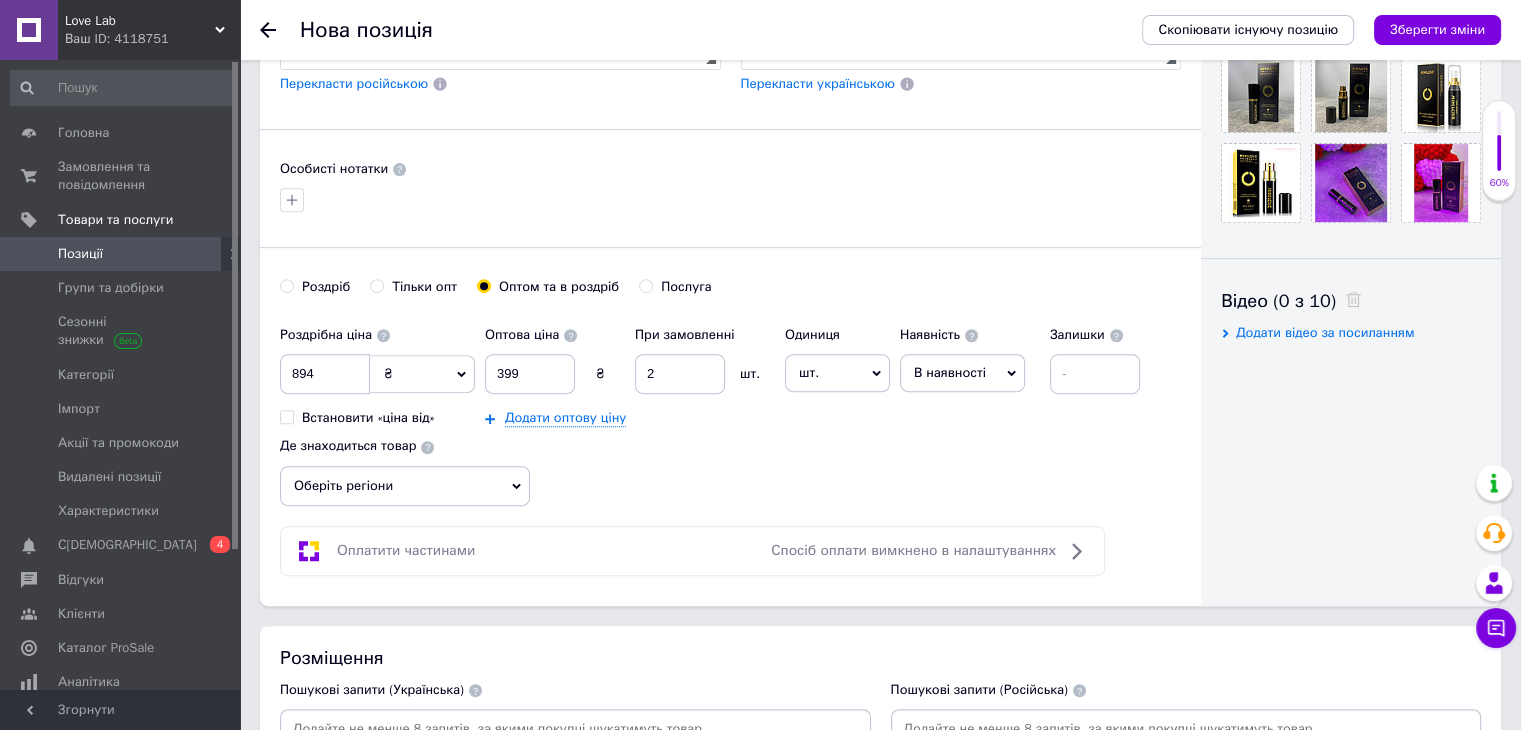 click on "Оберіть регіони" at bounding box center (405, 486) 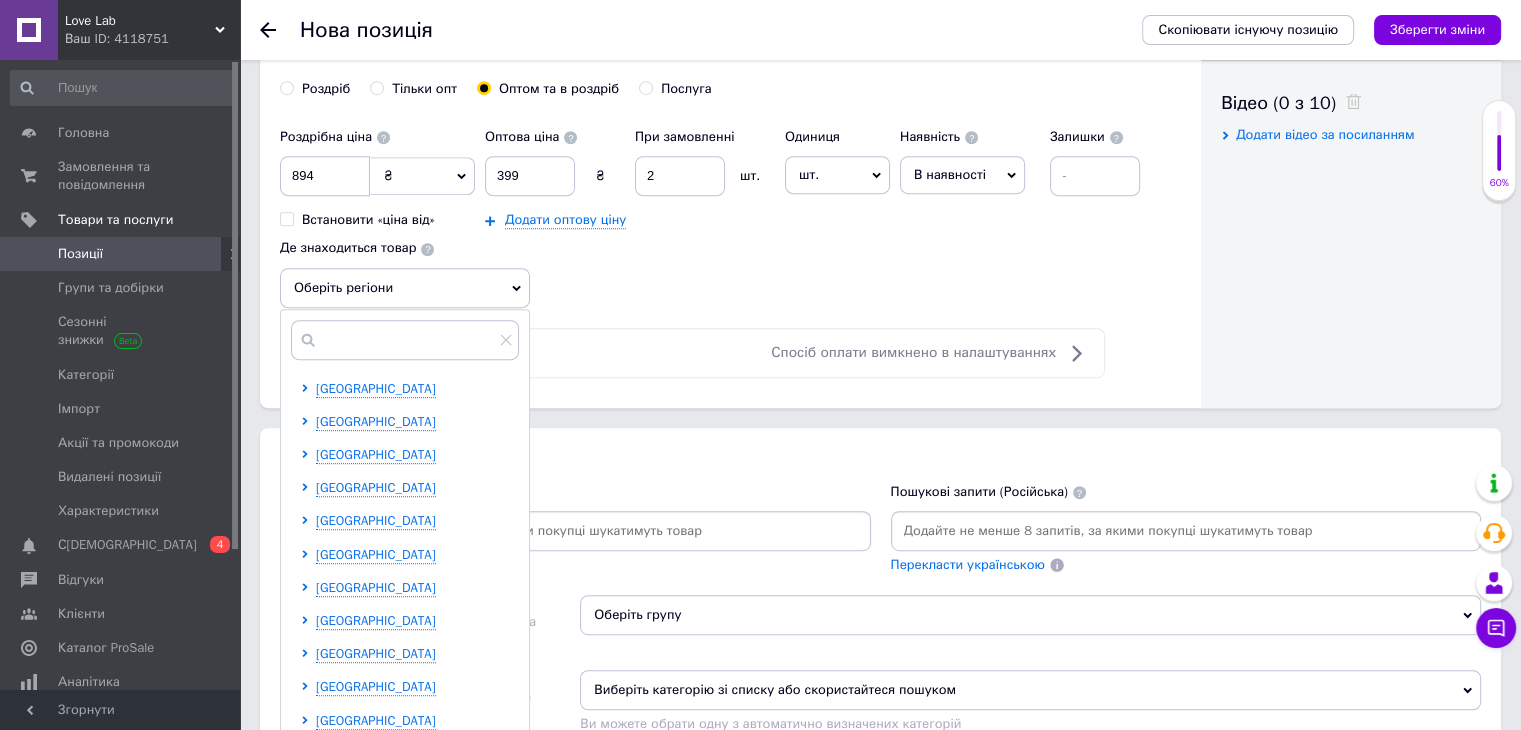scroll, scrollTop: 972, scrollLeft: 0, axis: vertical 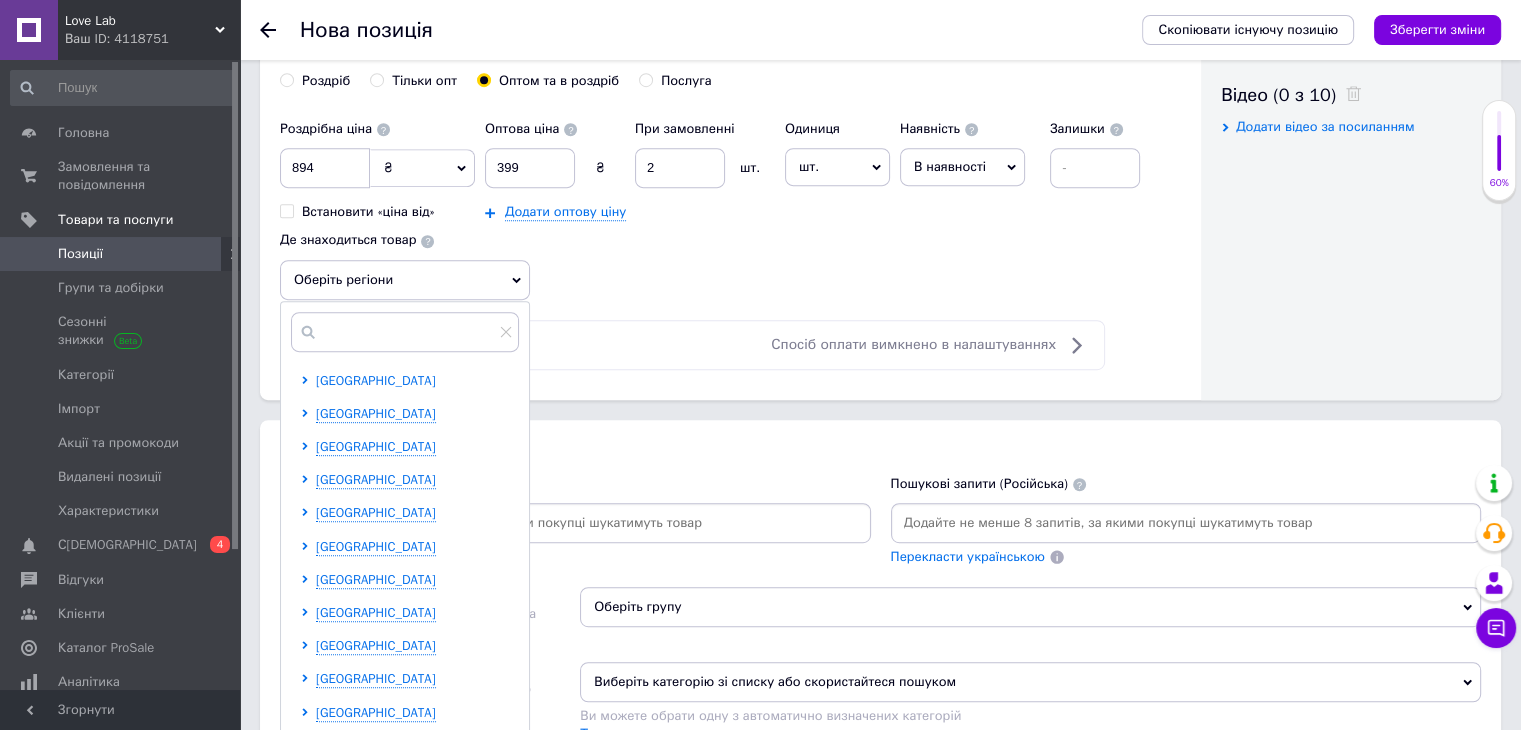 click on "[GEOGRAPHIC_DATA]" at bounding box center (376, 380) 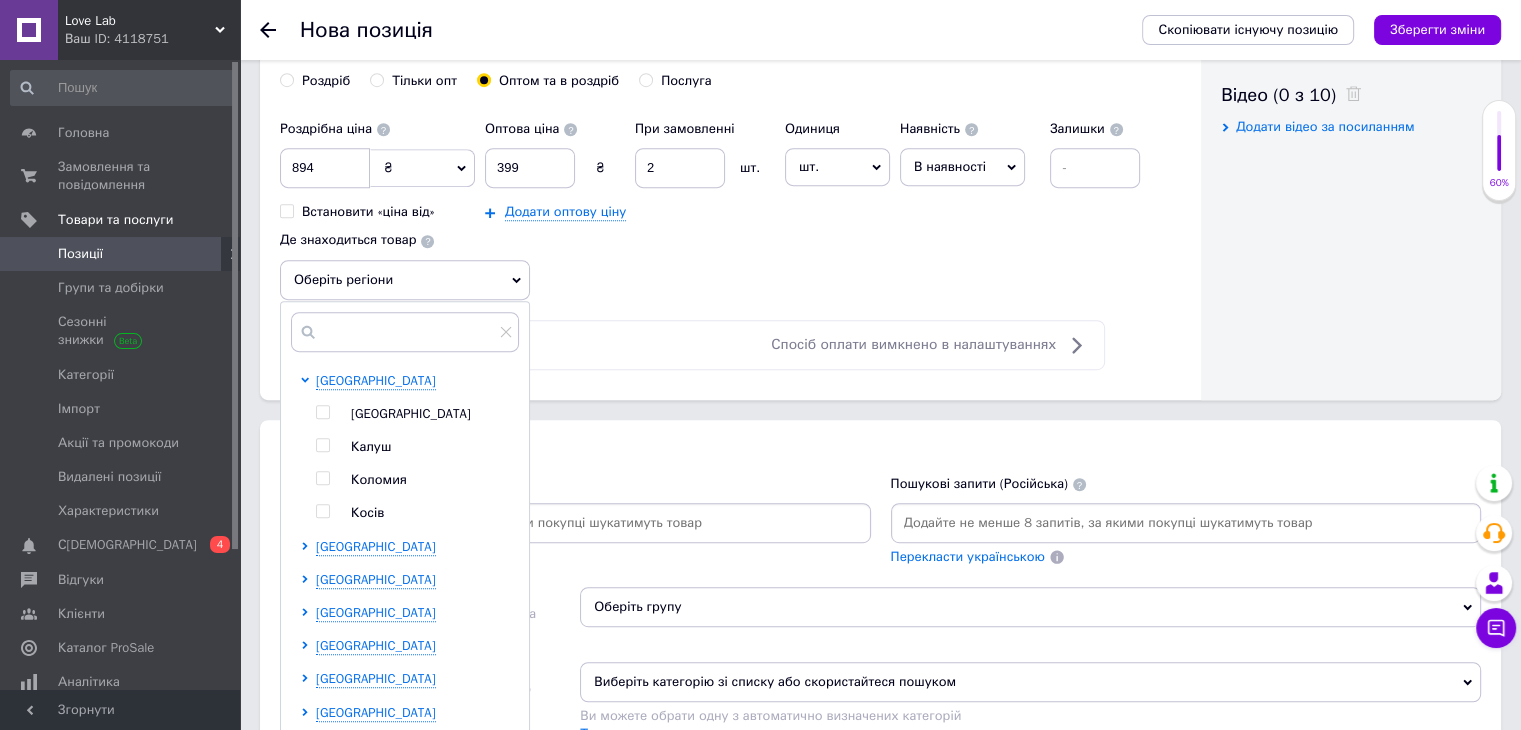 click at bounding box center [322, 412] 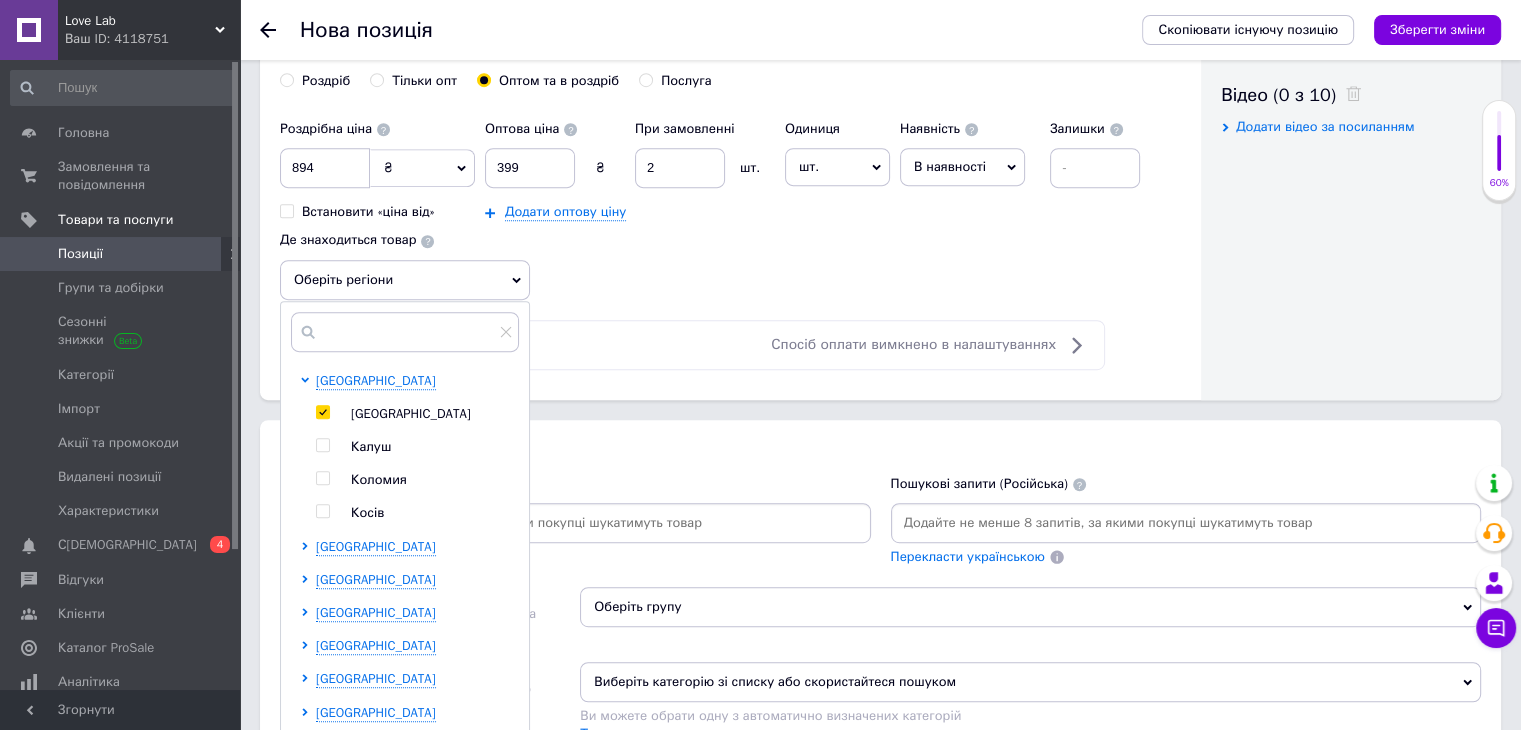 checkbox on "true" 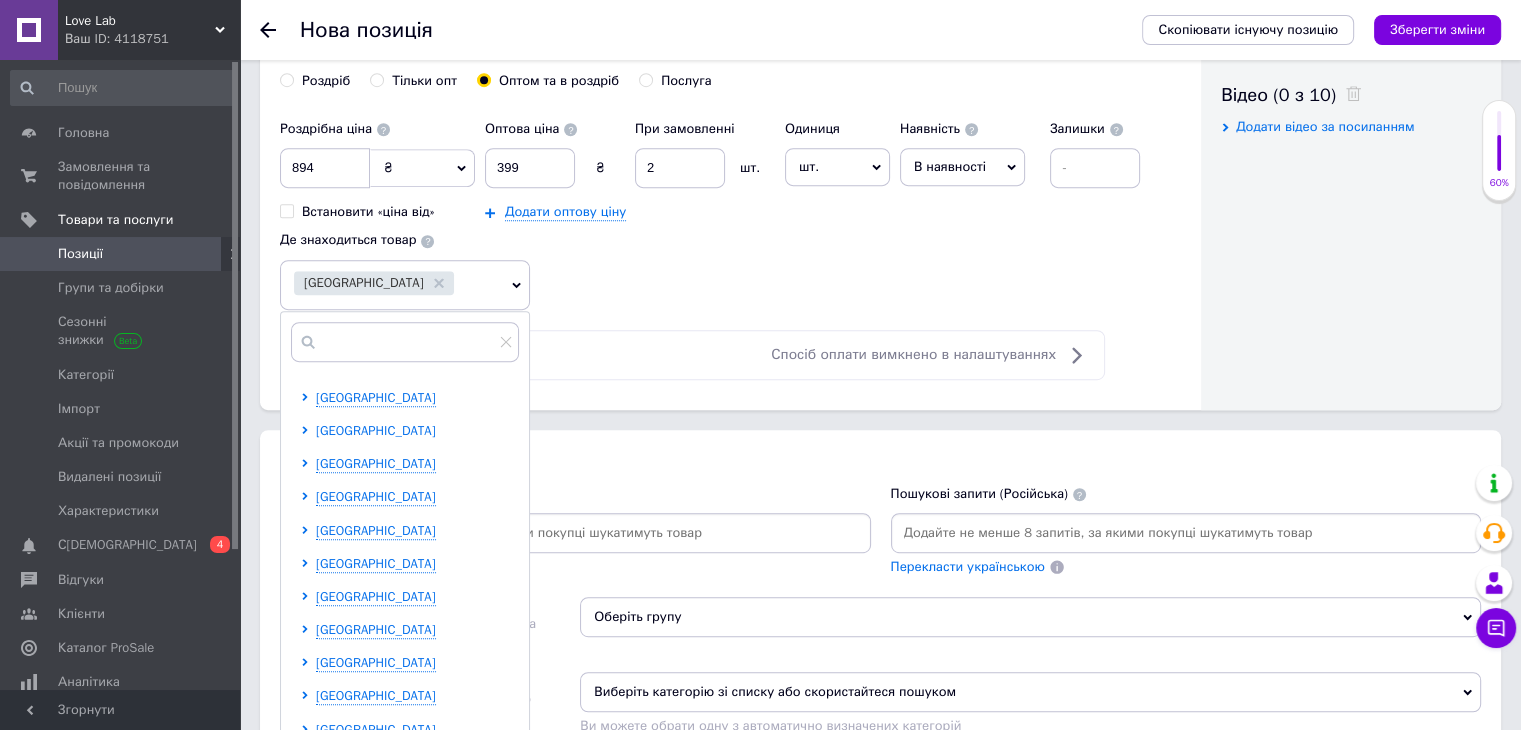 scroll, scrollTop: 128, scrollLeft: 0, axis: vertical 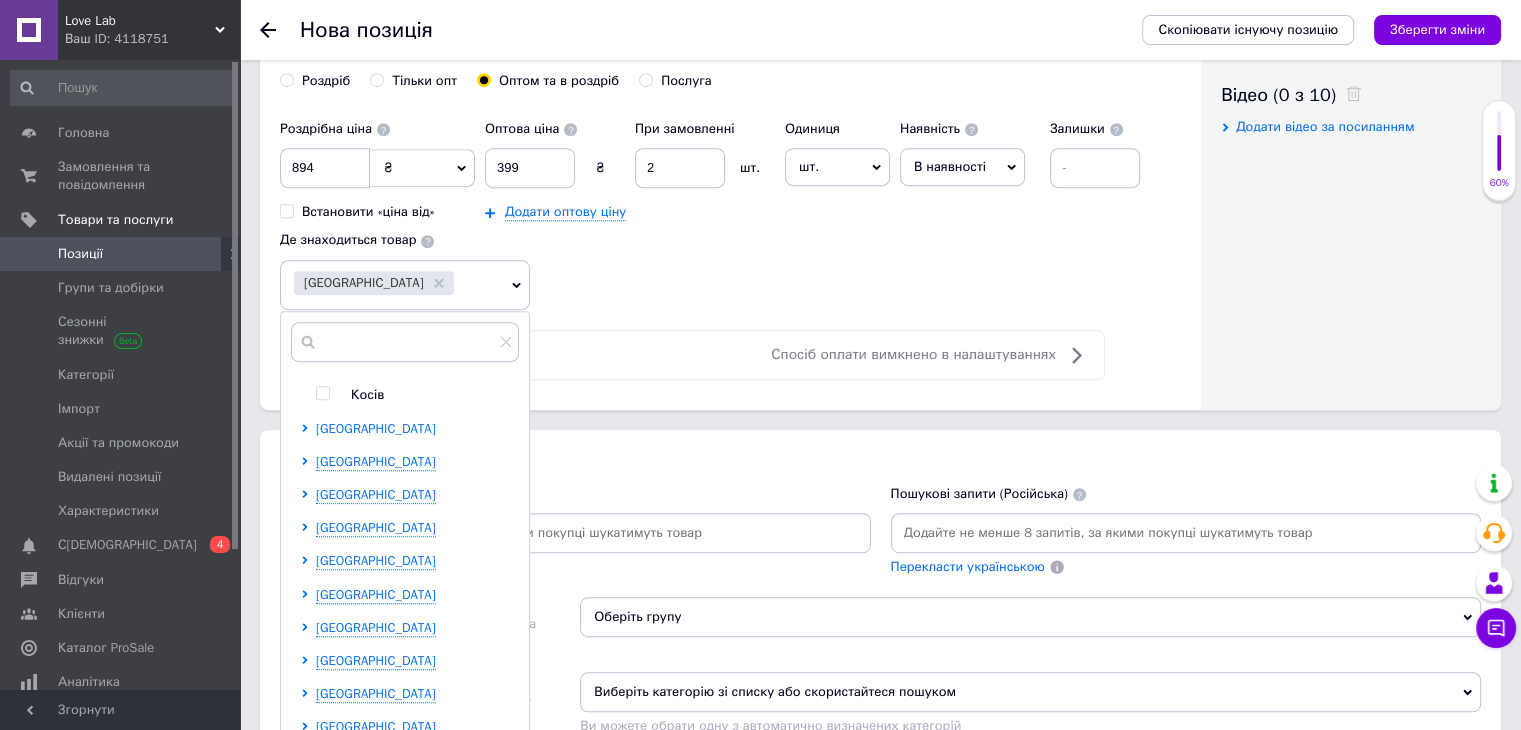 click on "[GEOGRAPHIC_DATA]" at bounding box center [376, 428] 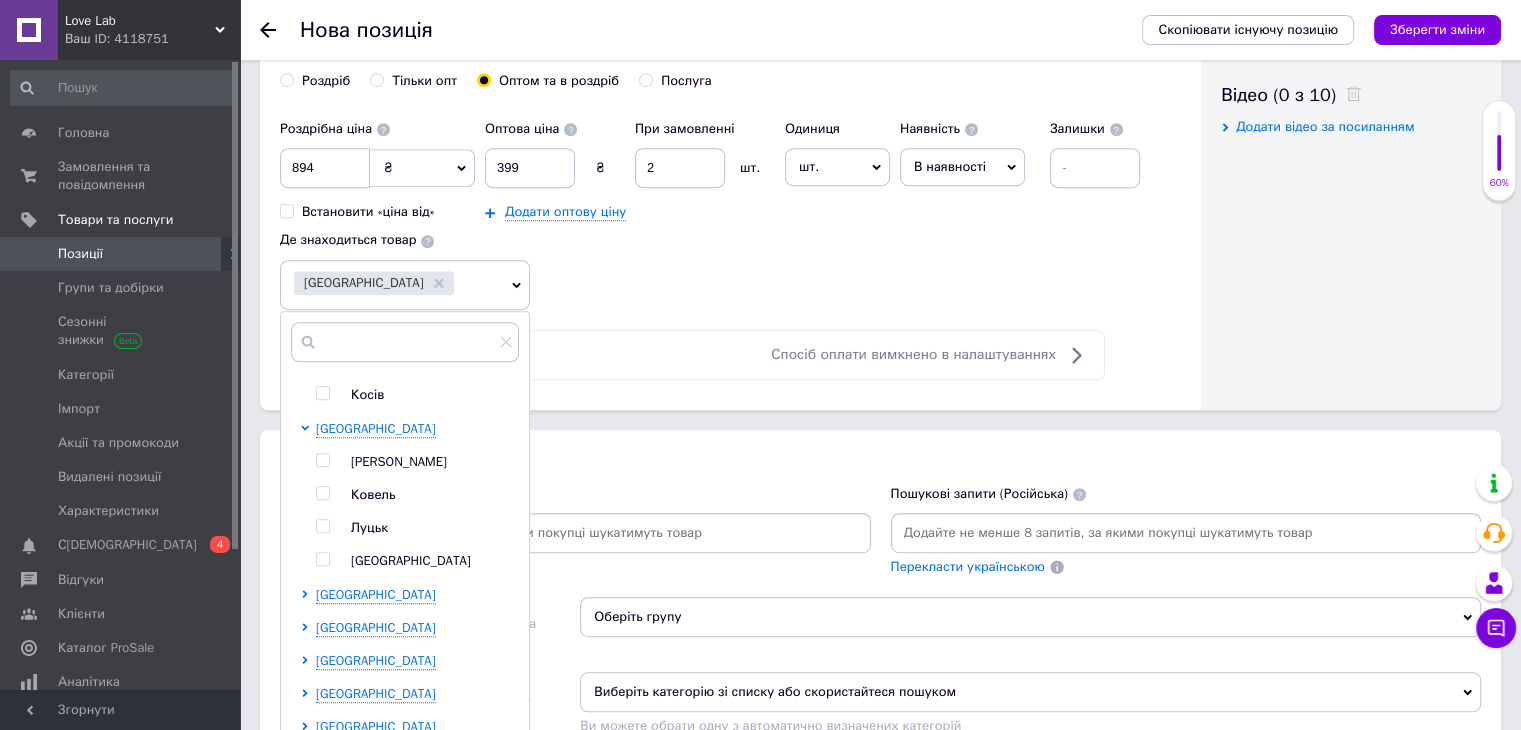 click at bounding box center [322, 526] 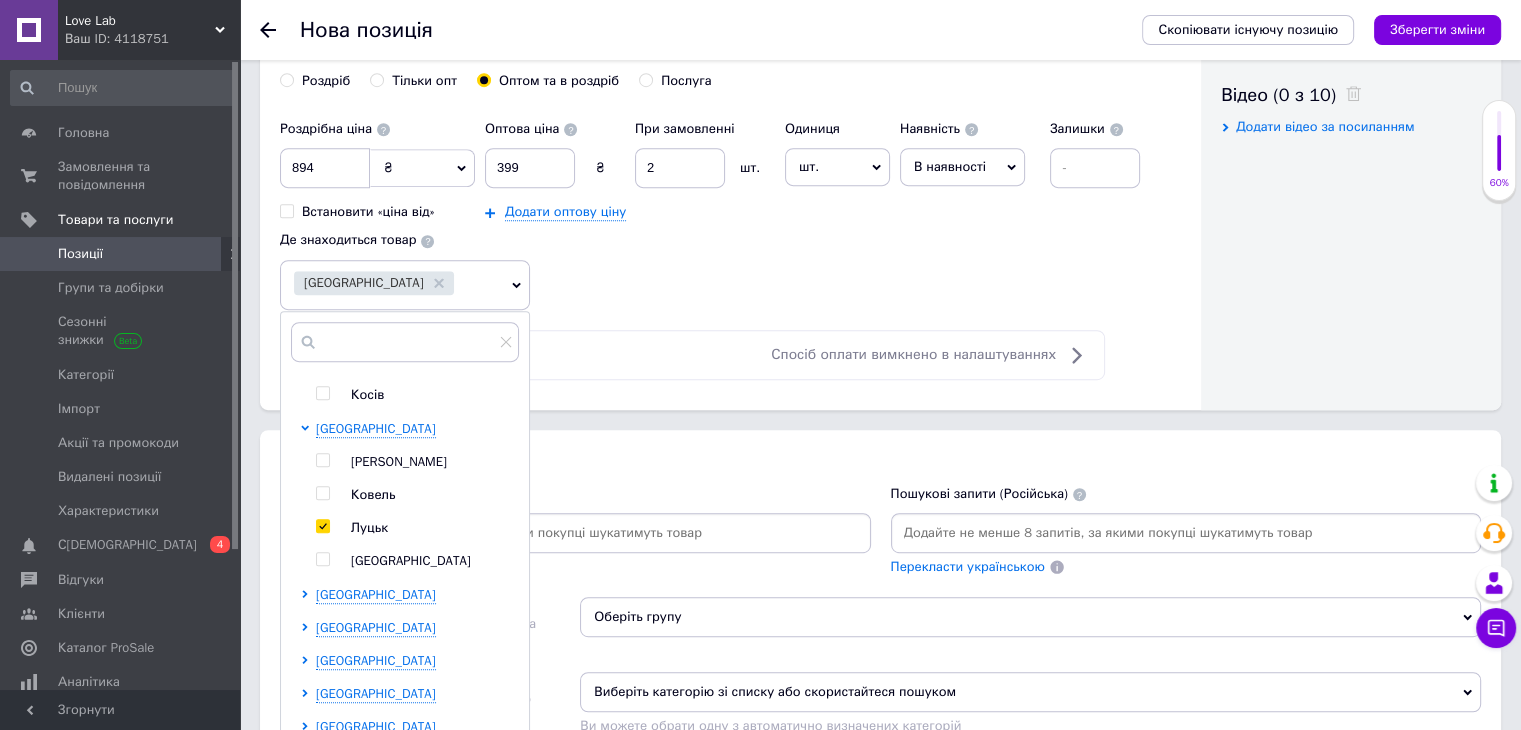 checkbox on "true" 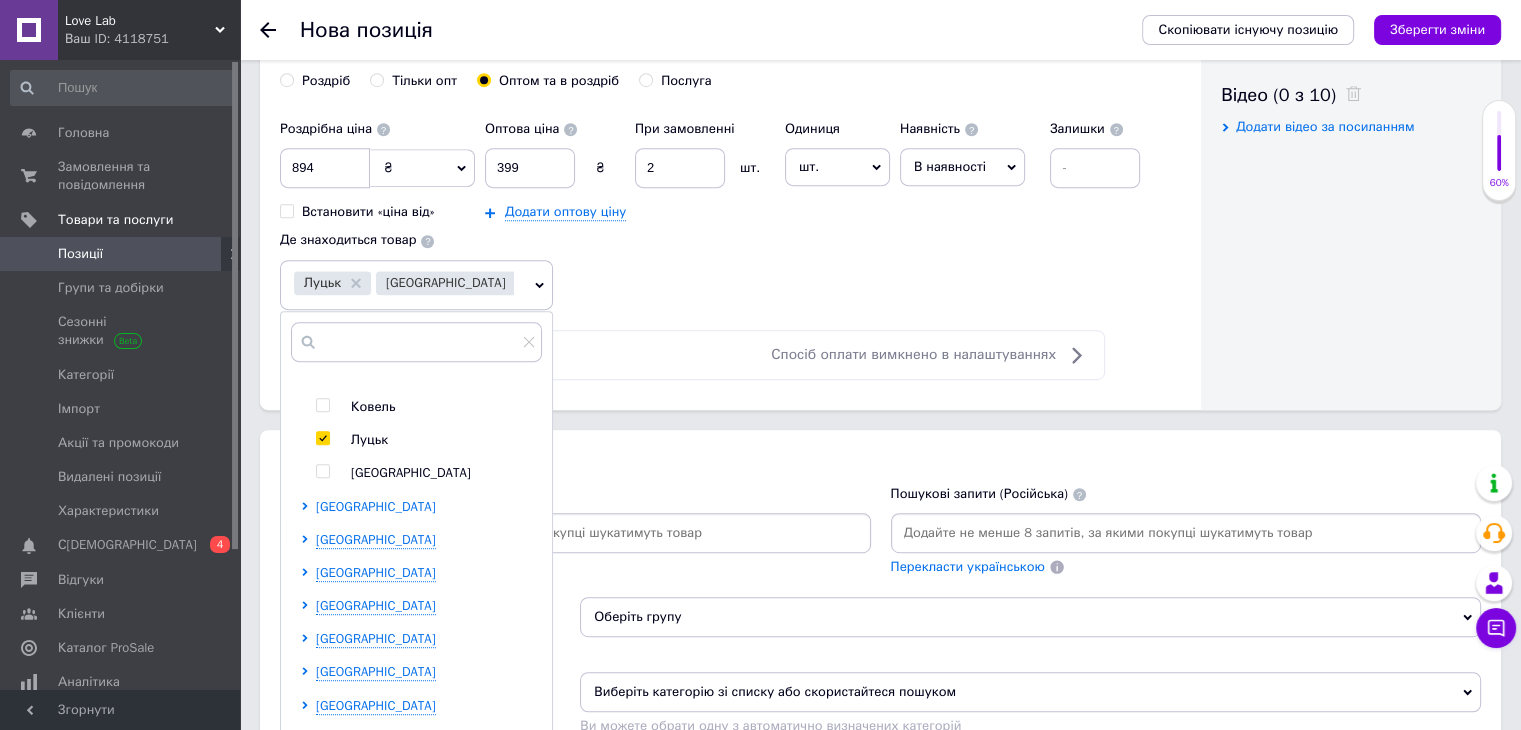 click on "[GEOGRAPHIC_DATA]" at bounding box center (376, 506) 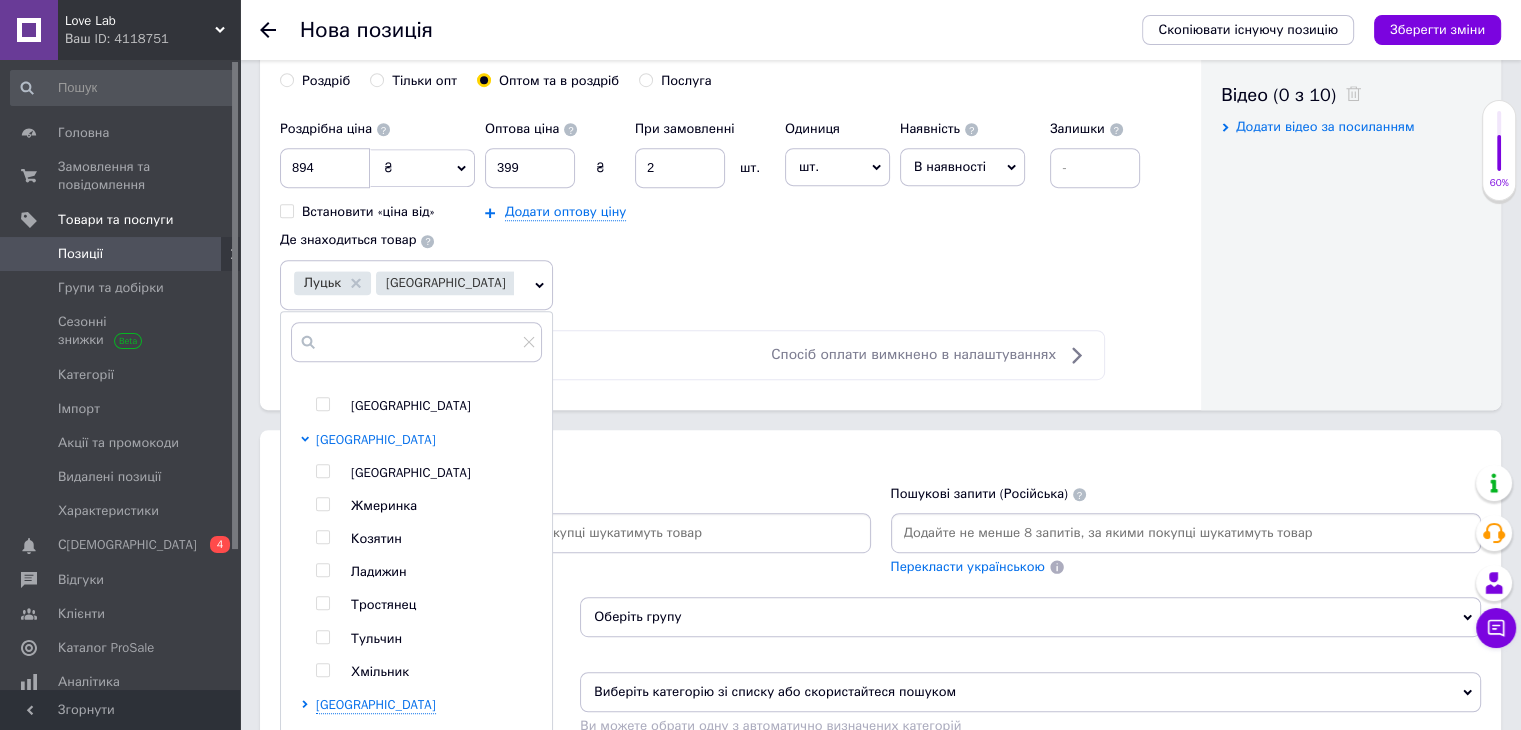 scroll, scrollTop: 284, scrollLeft: 0, axis: vertical 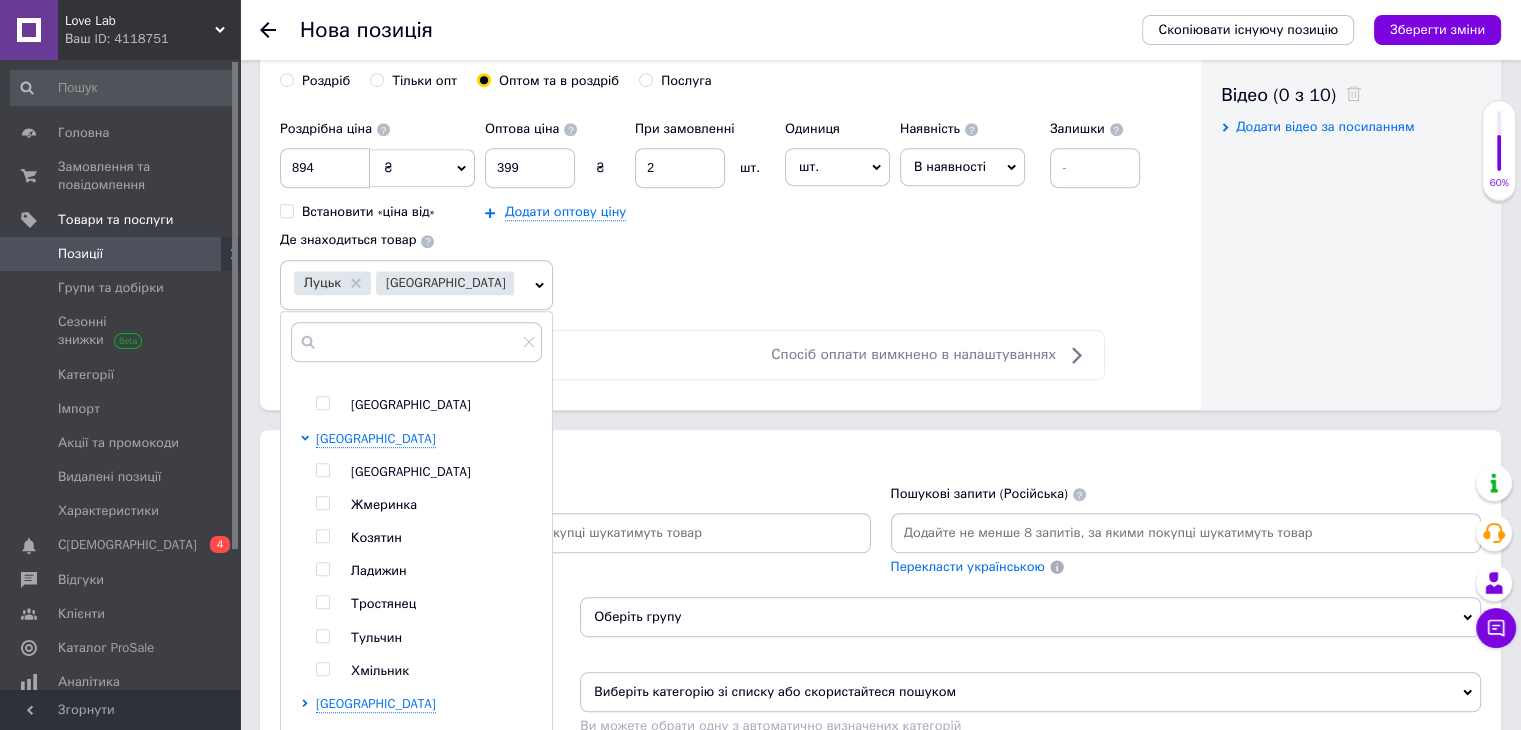 click at bounding box center (323, 470) 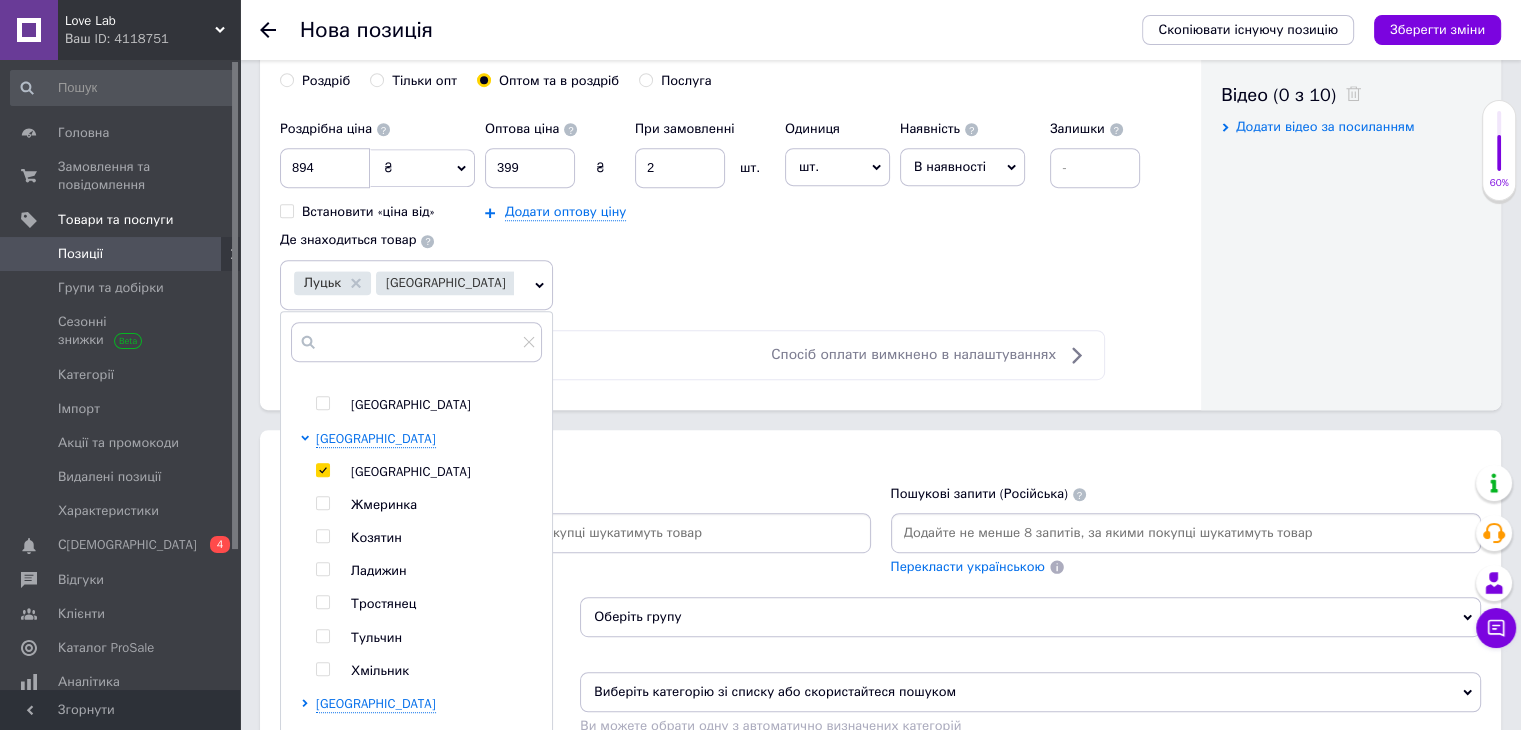 checkbox on "true" 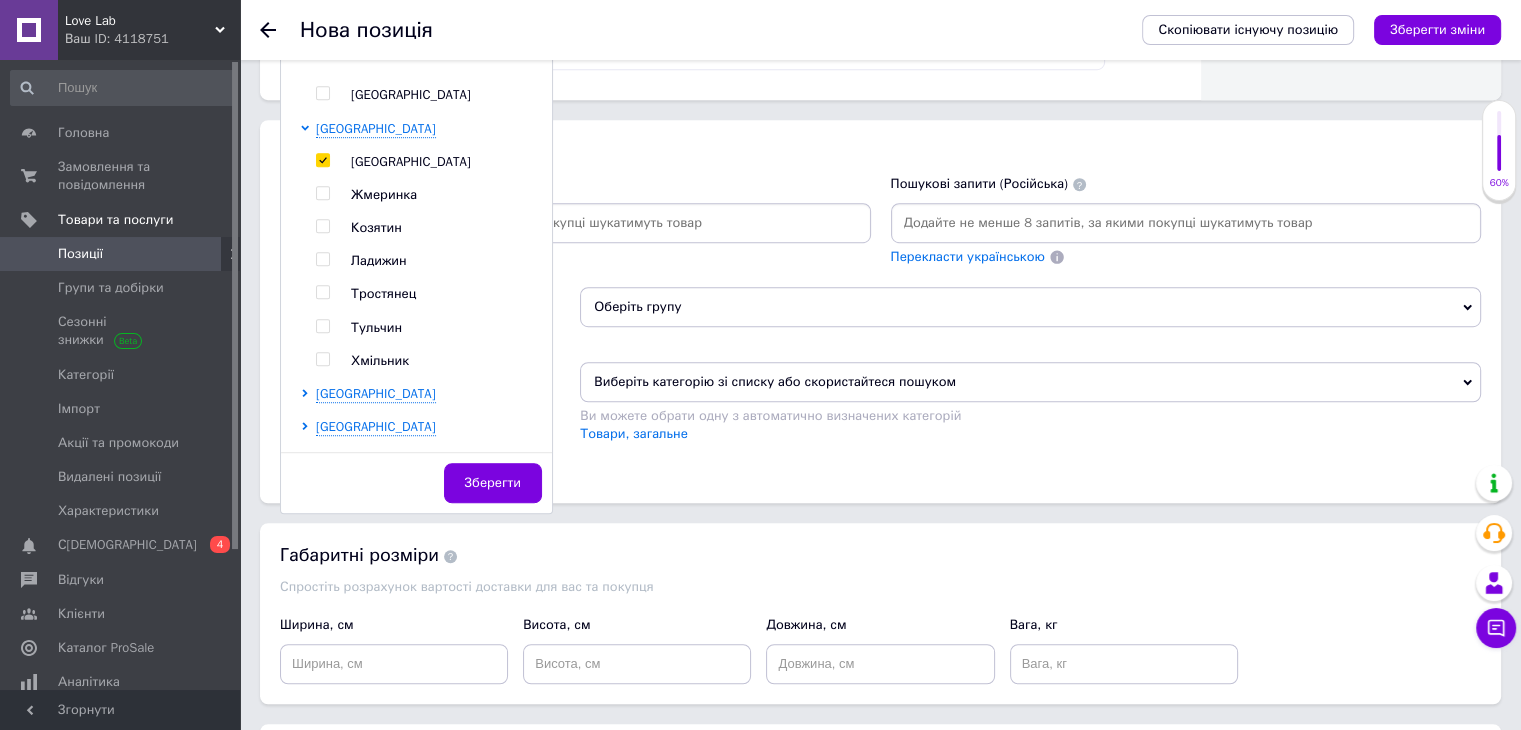 scroll, scrollTop: 1359, scrollLeft: 0, axis: vertical 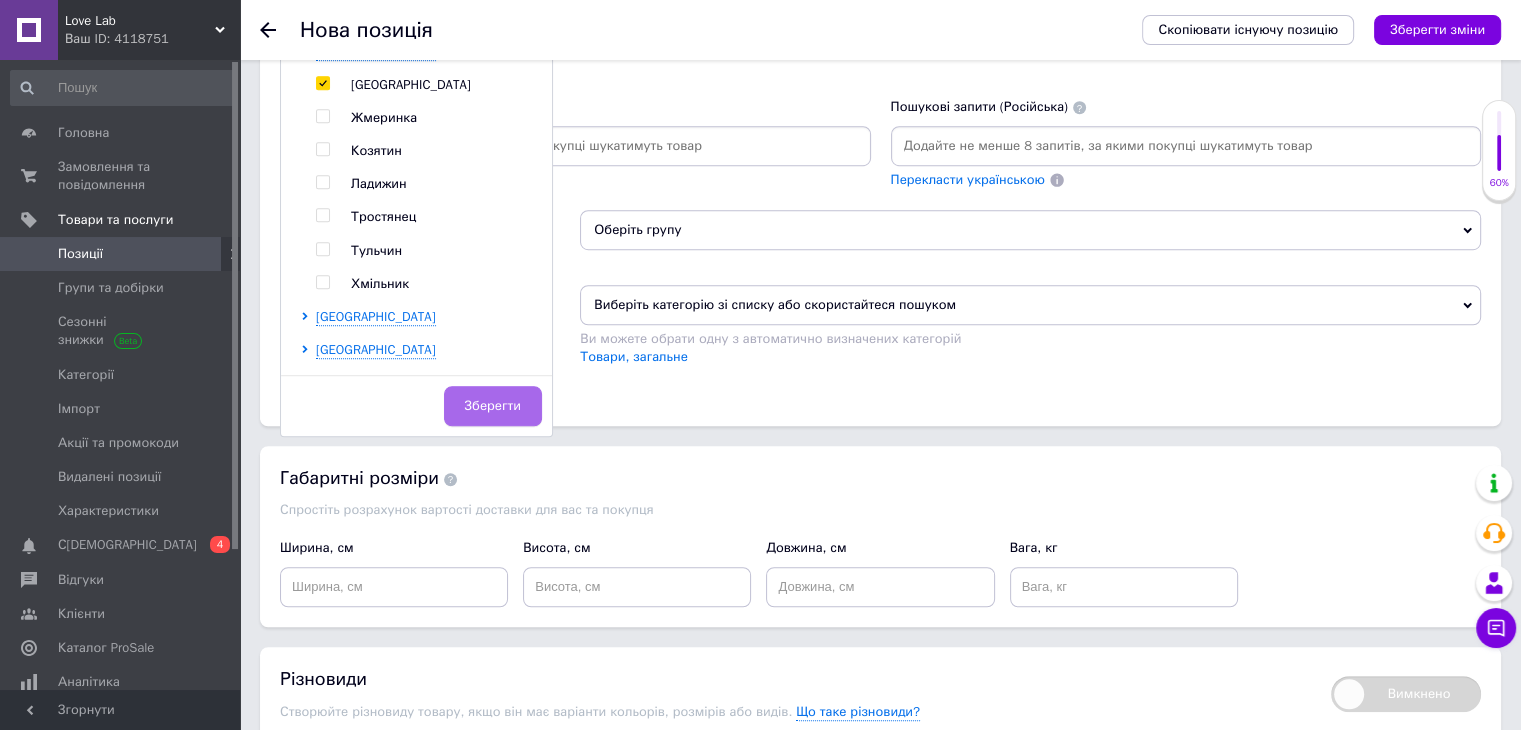 click on "Зберегти" at bounding box center [493, 406] 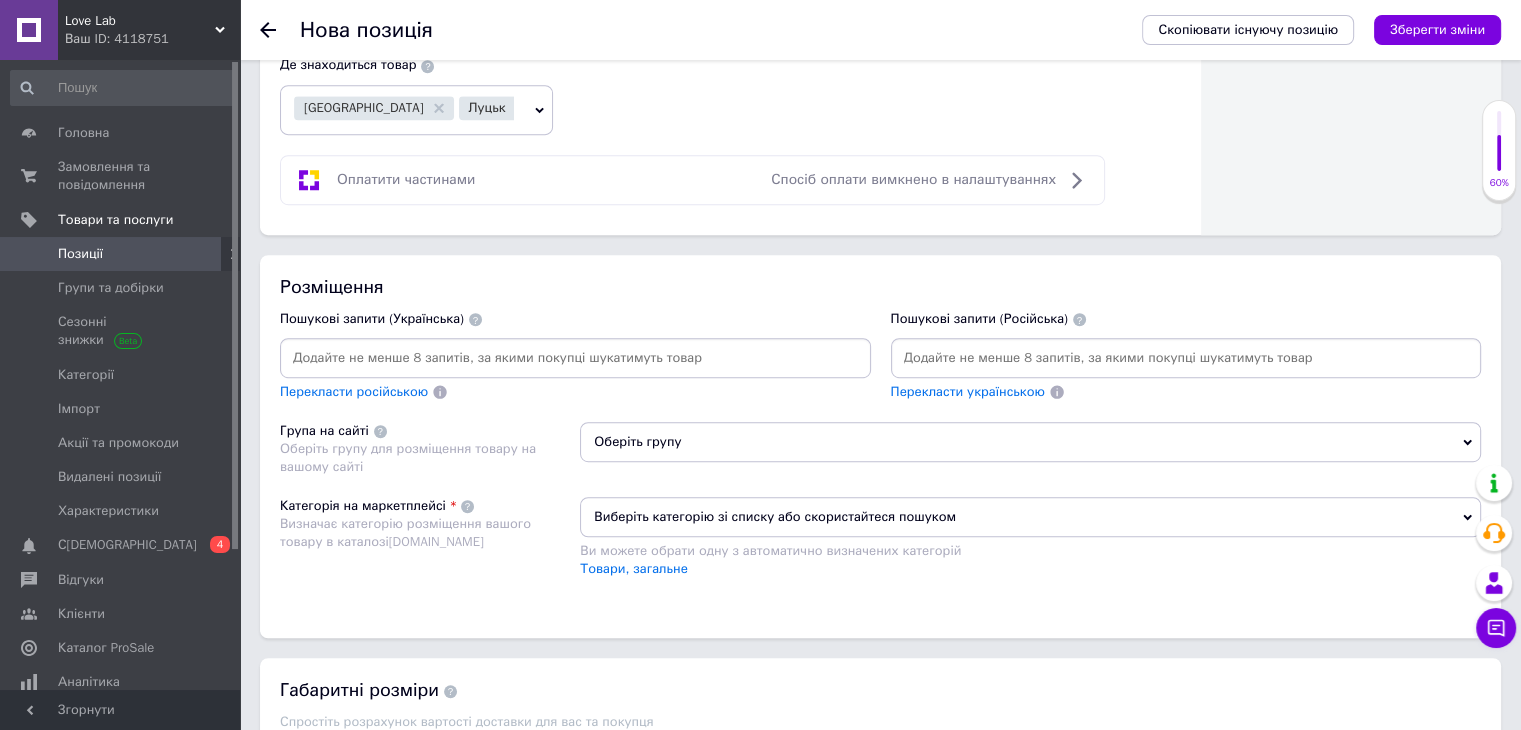 scroll, scrollTop: 1148, scrollLeft: 0, axis: vertical 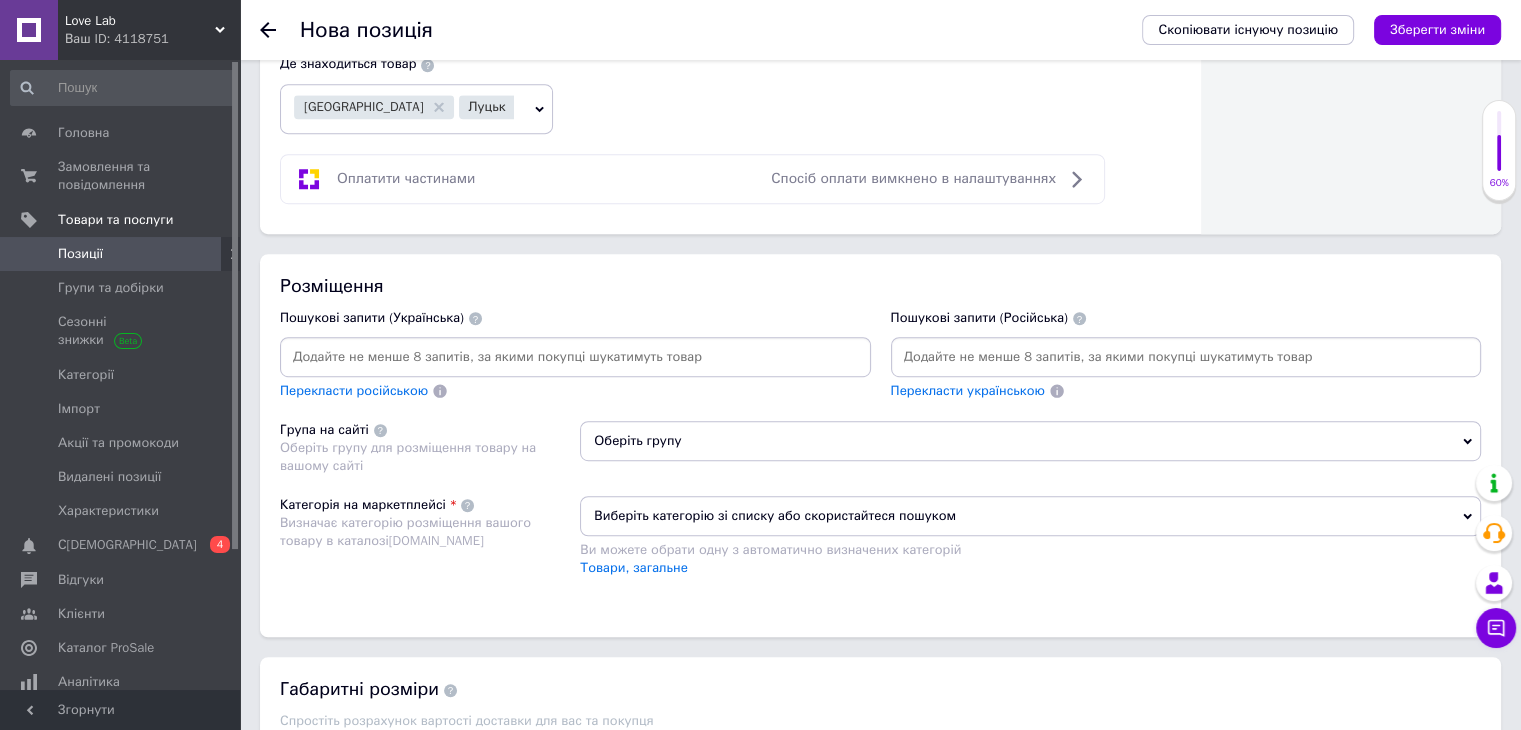 click at bounding box center [575, 357] 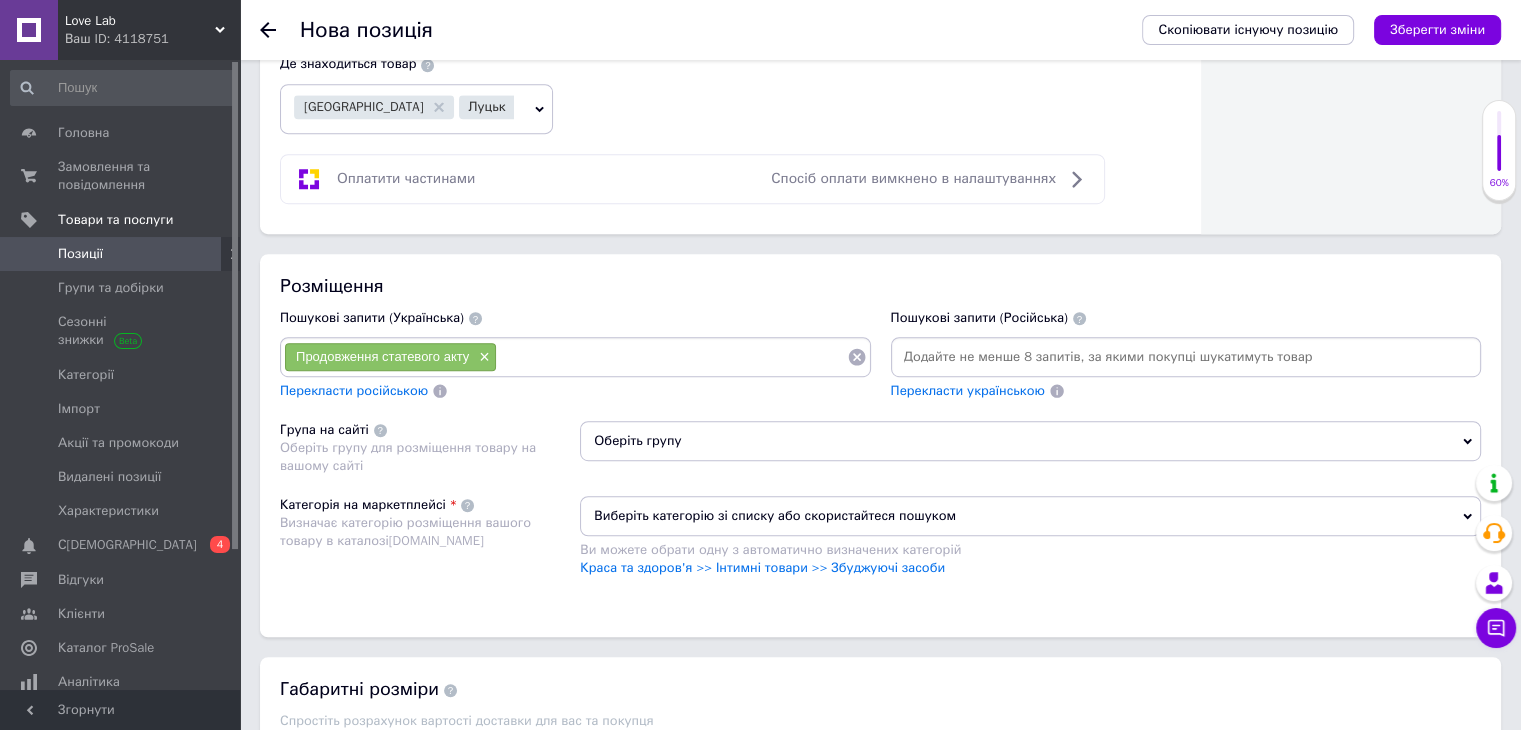 paste on "Пролонгатор" 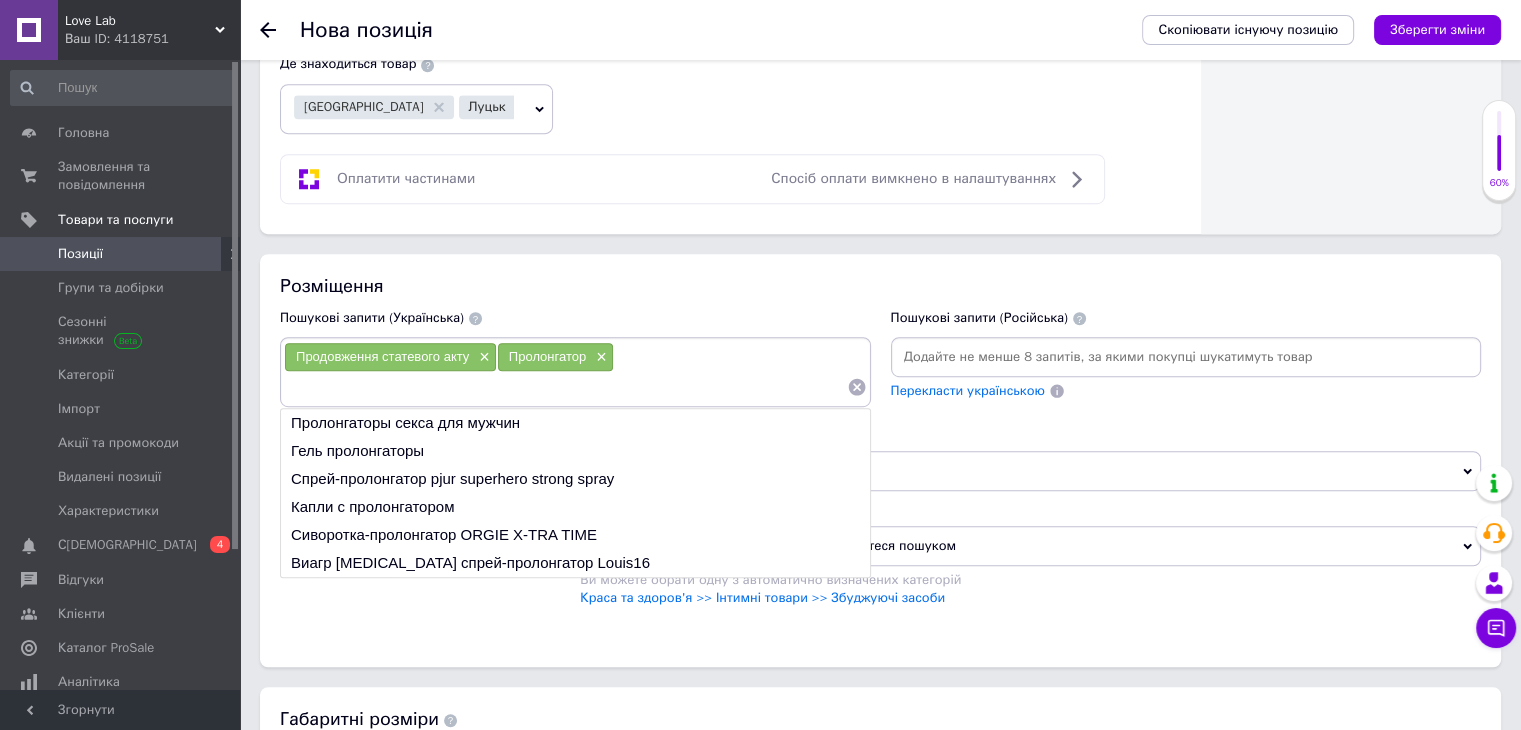 paste on "Стимулюючі засоби та пролонгатори" 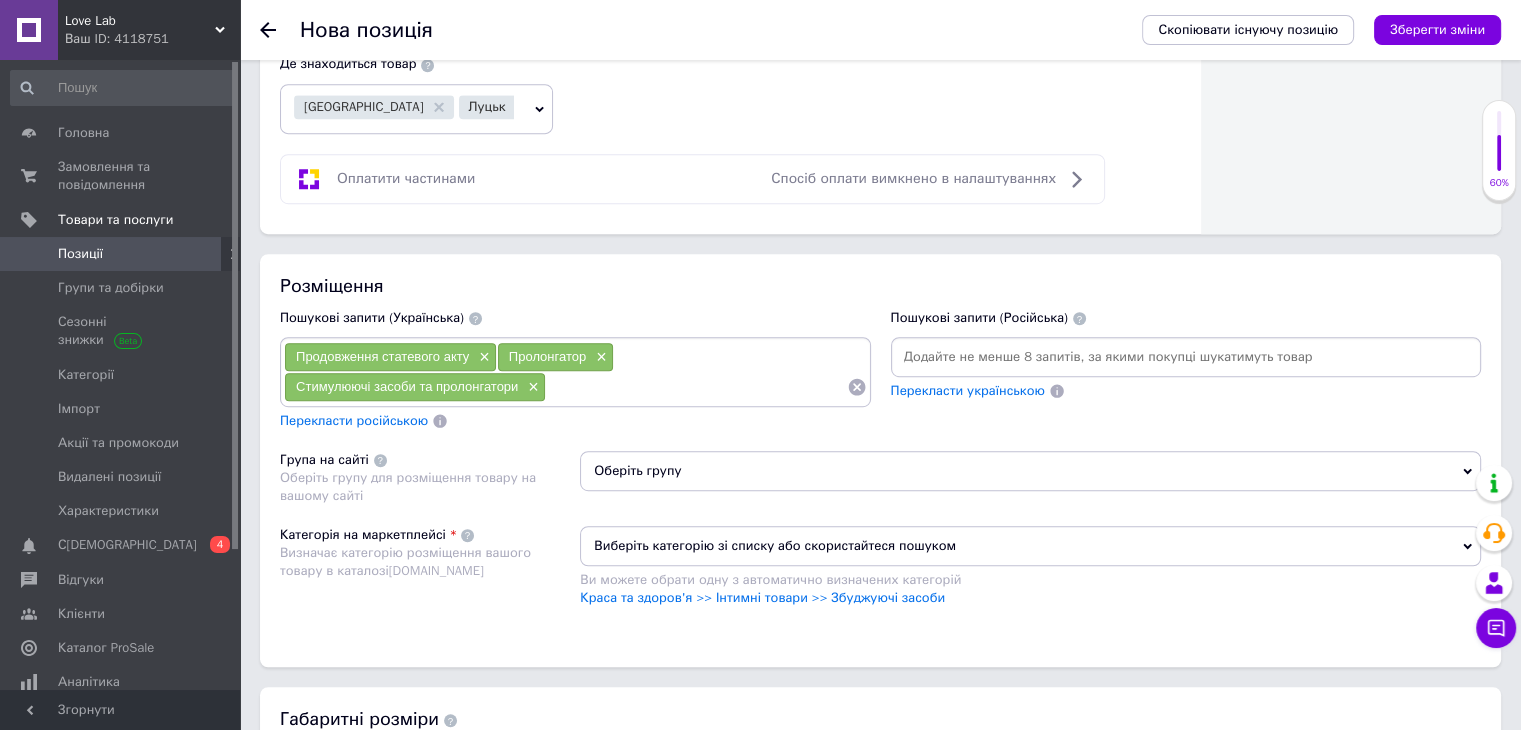 paste on "Пролонгатори сексу" 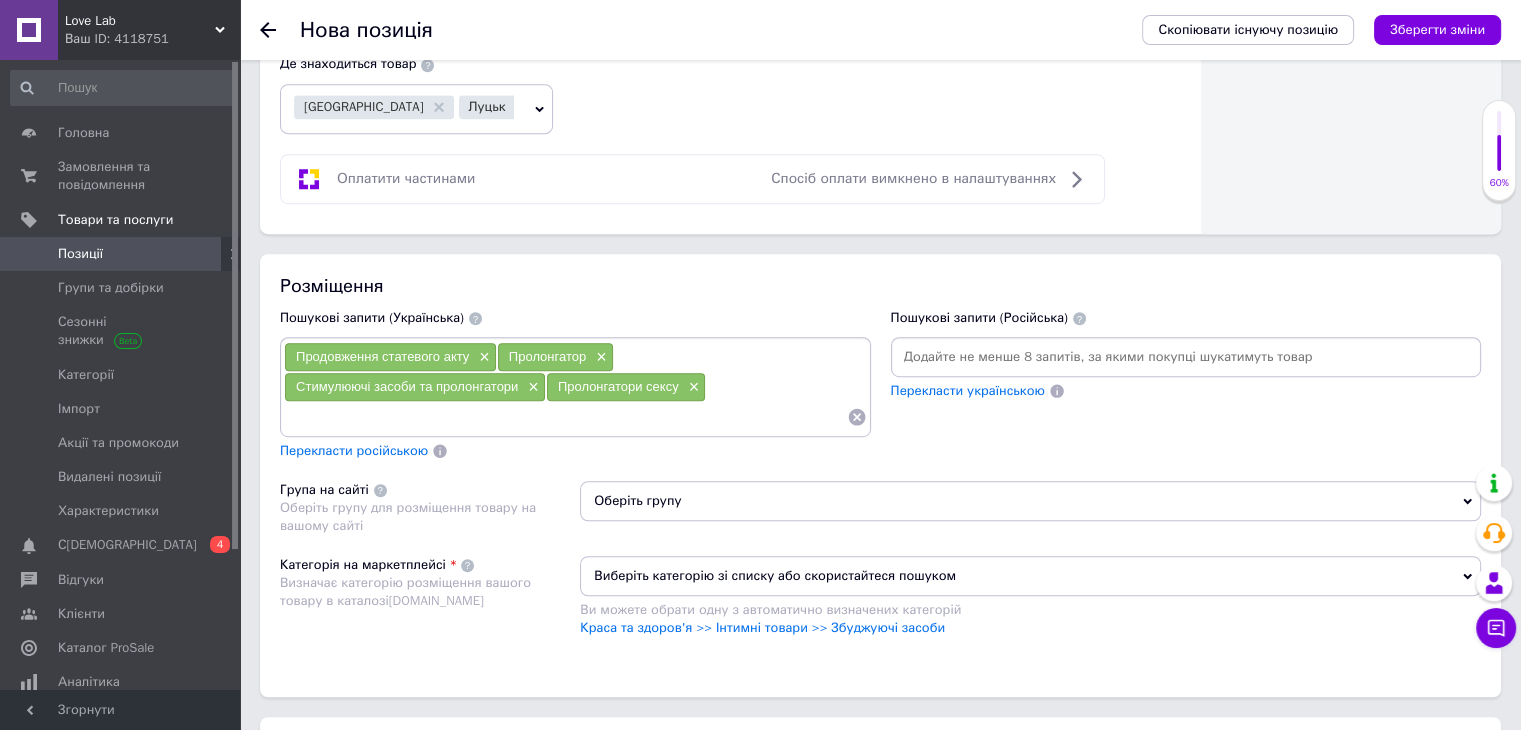 paste on "Пролонгатори для продовження статевого акту" 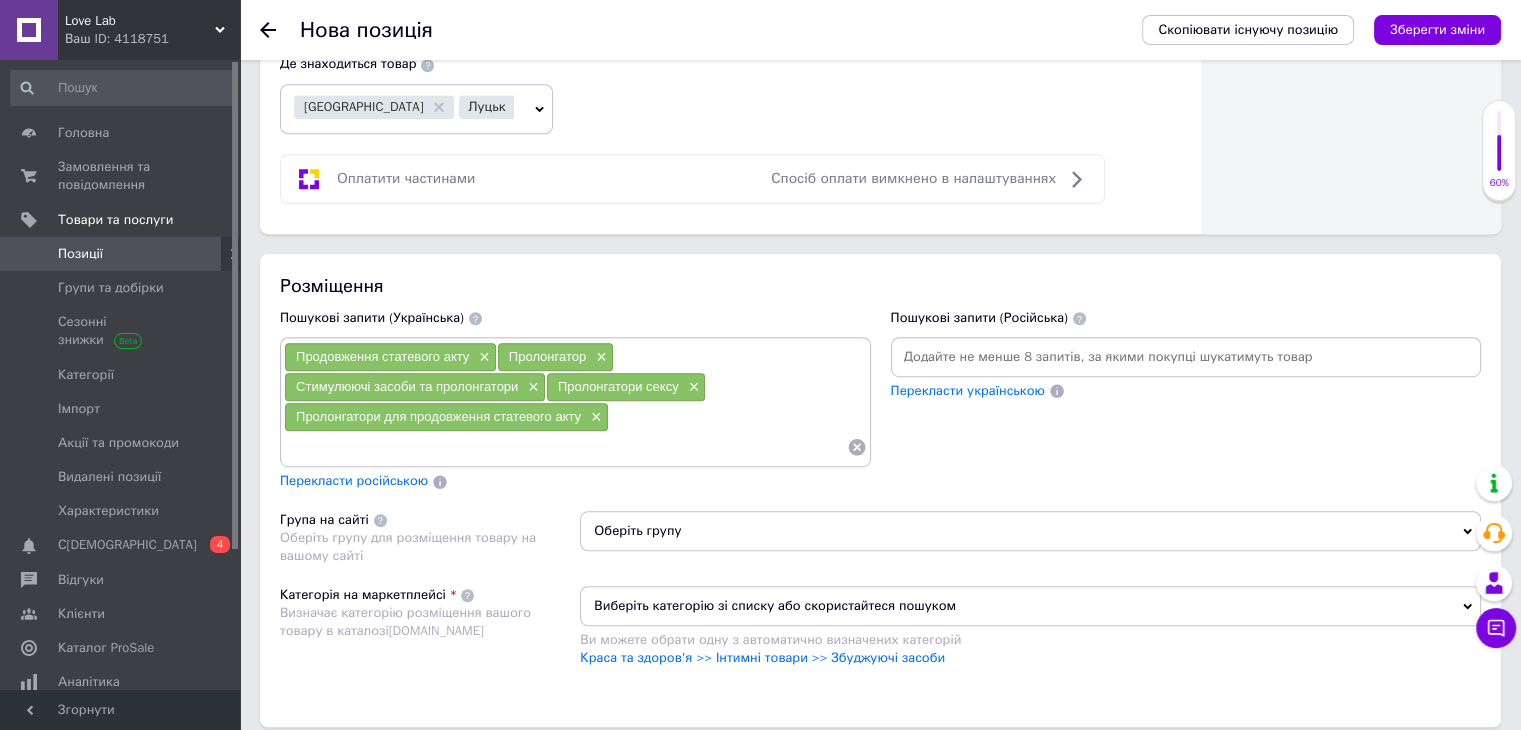 paste on "Чоловічий збудник" 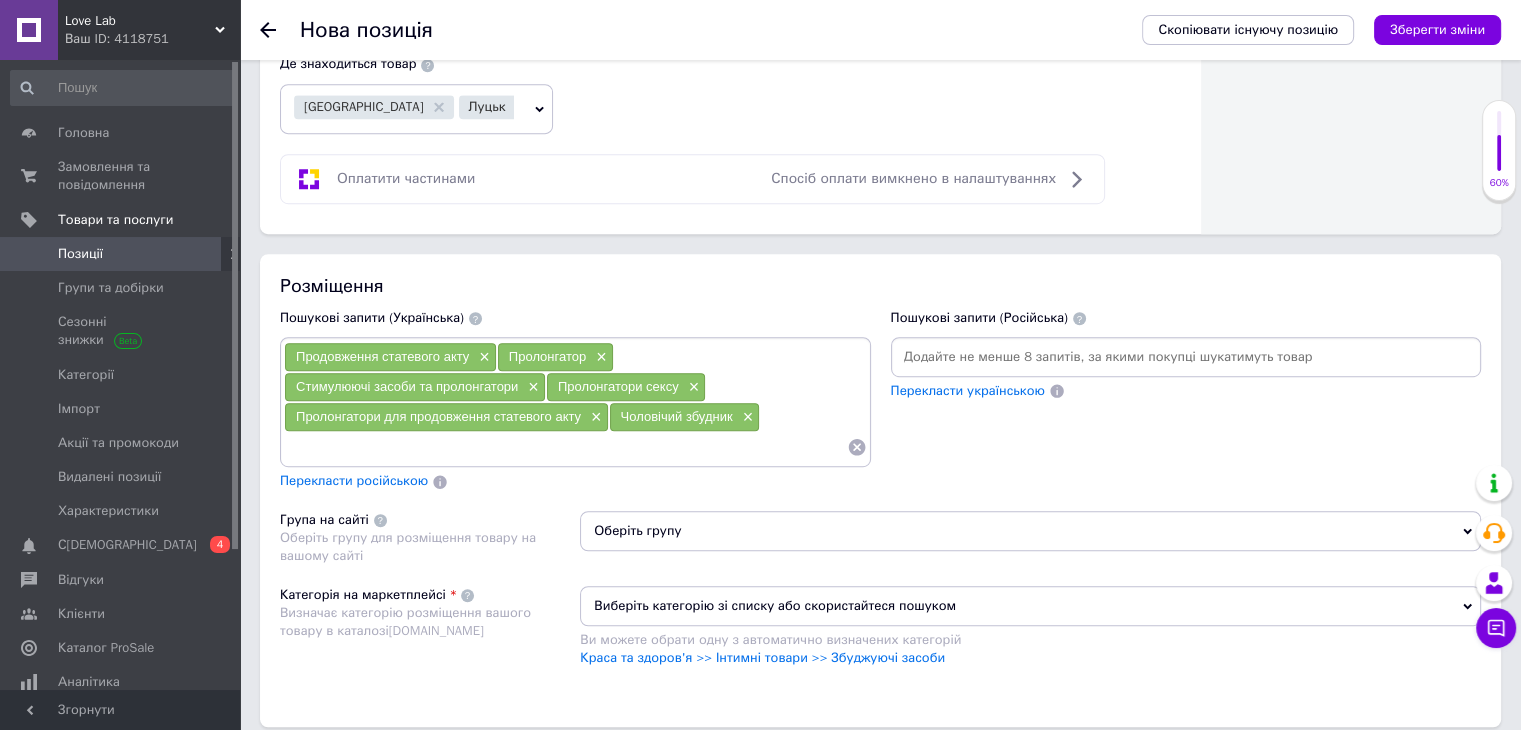paste on "Продовження сексу" 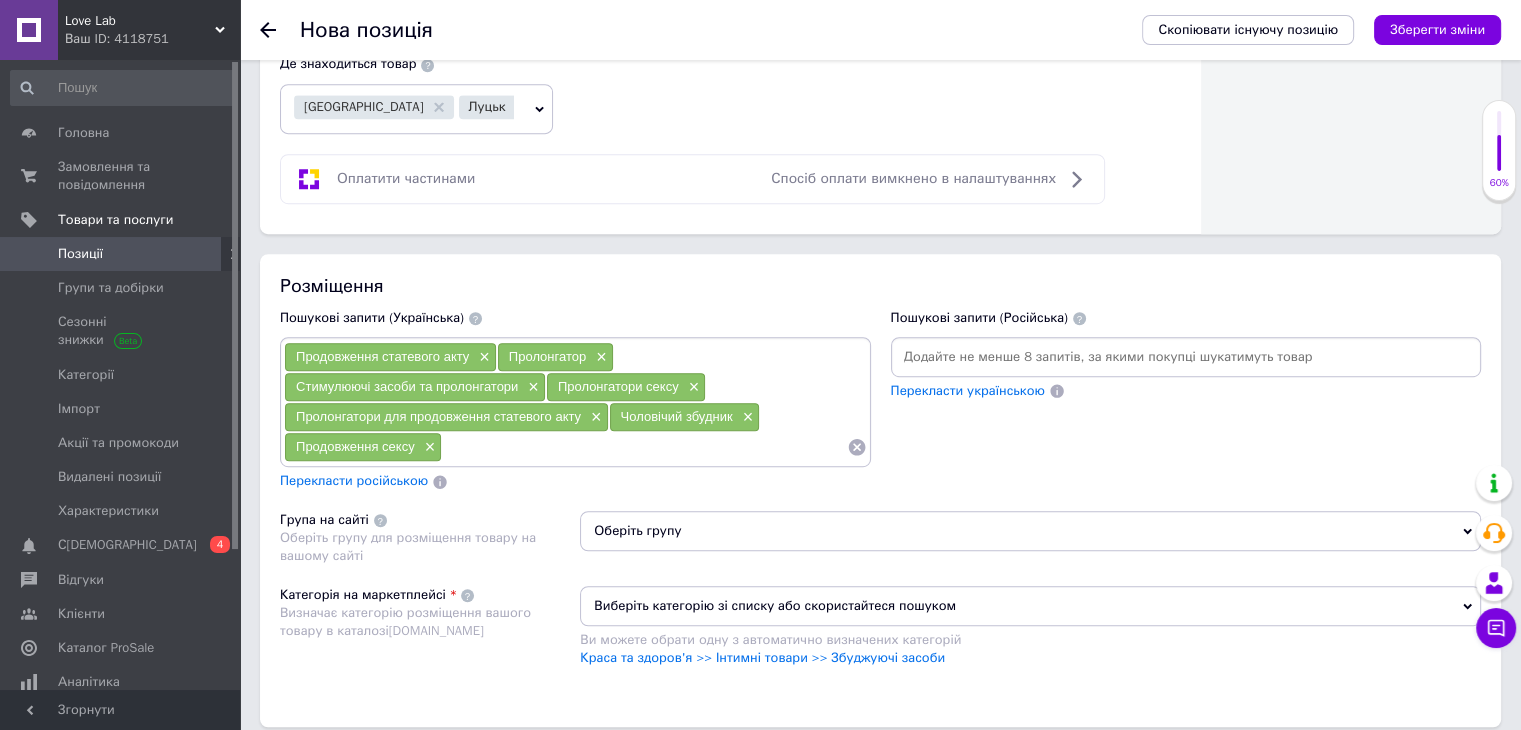 paste on "Засіб для продовження сексу" 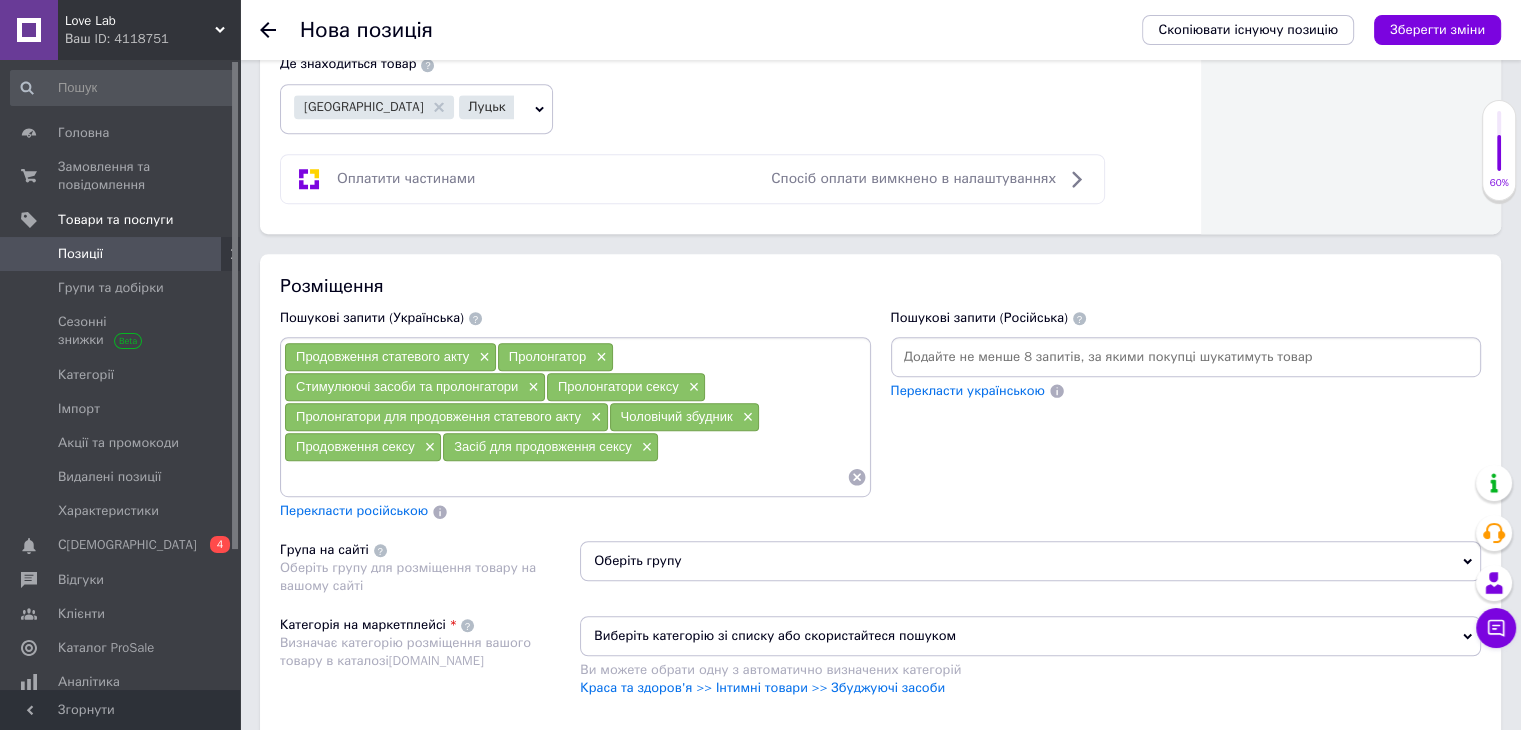 paste on "Препарати для продовження статевого акту" 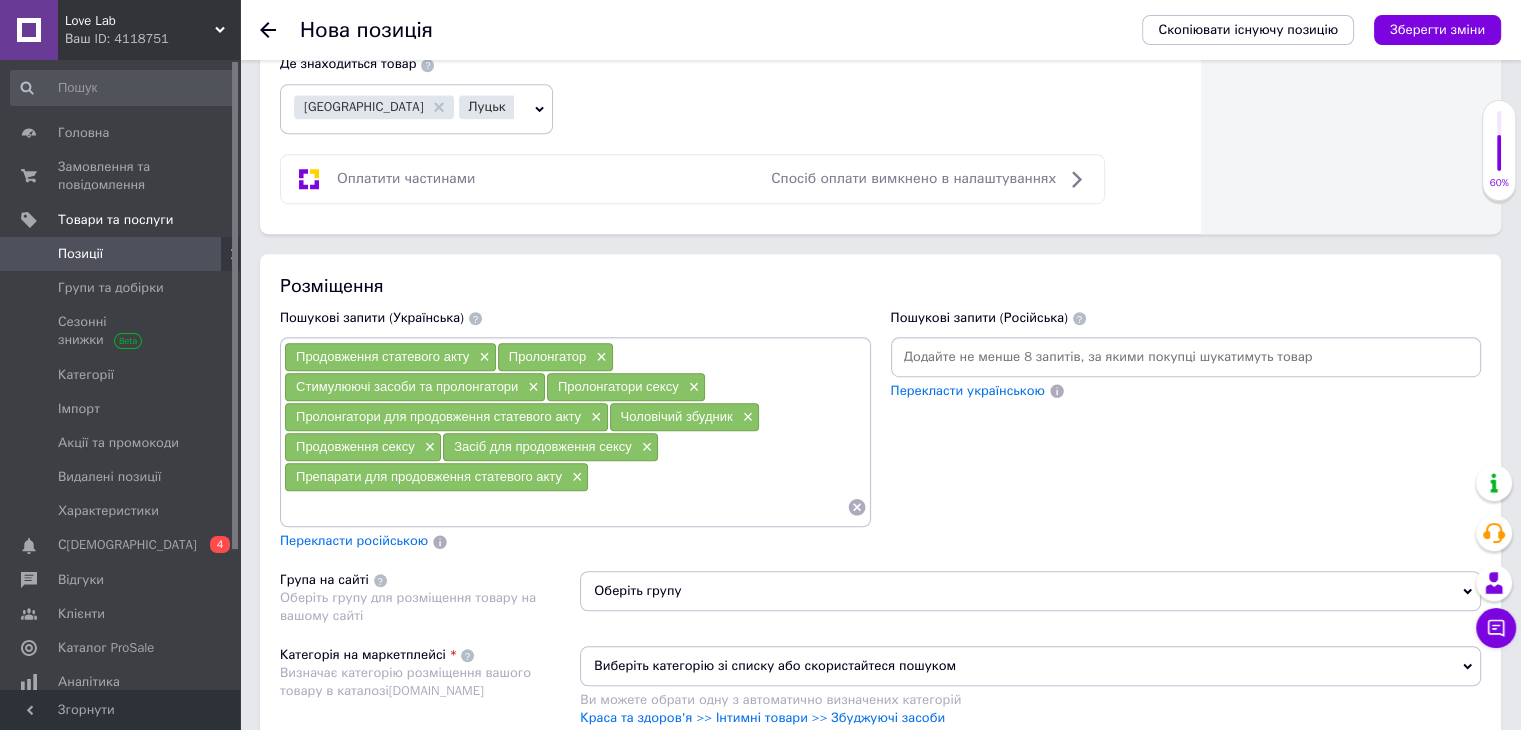 paste on "Продовження статевого акту в чоловіків" 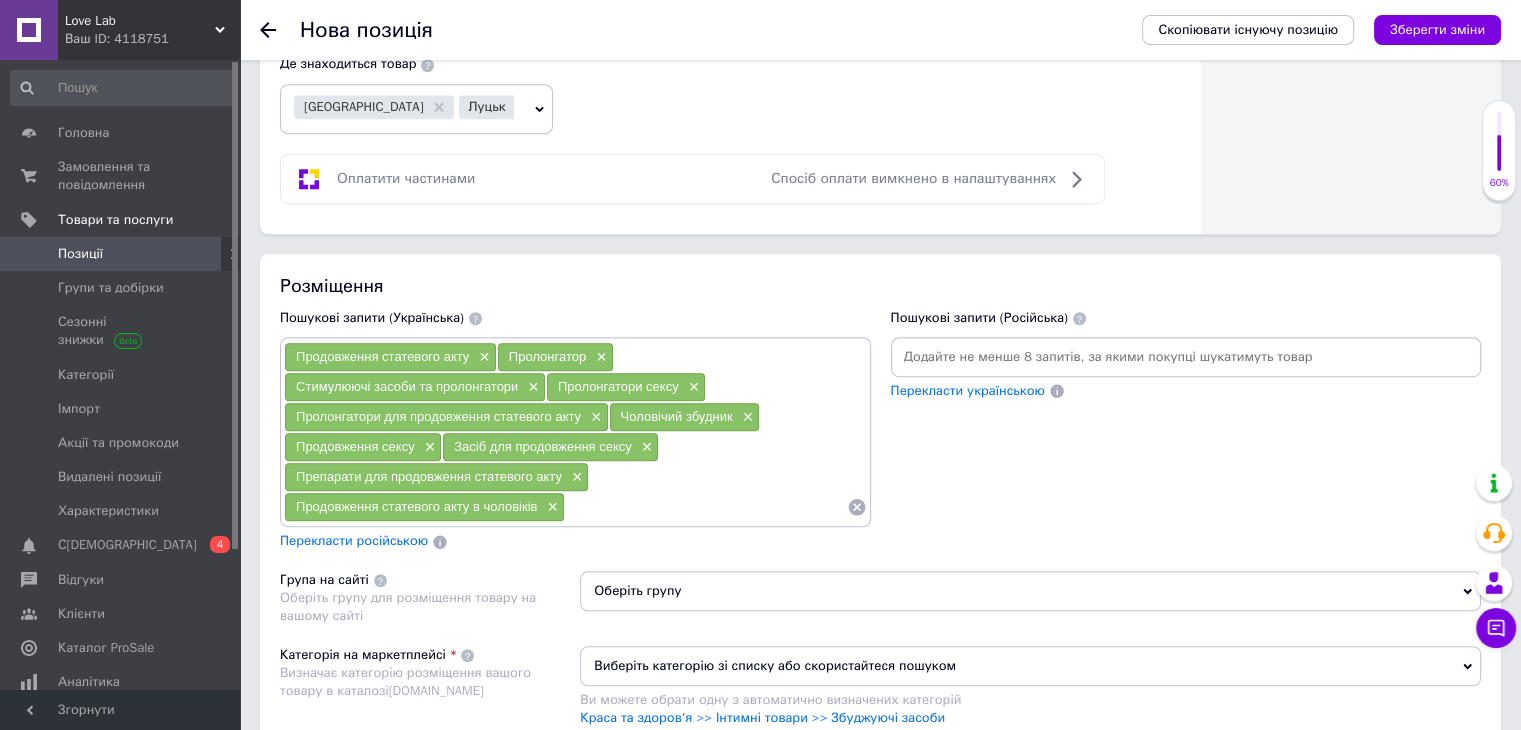 paste on "Препарати для продовження статевого акту для чоловіків" 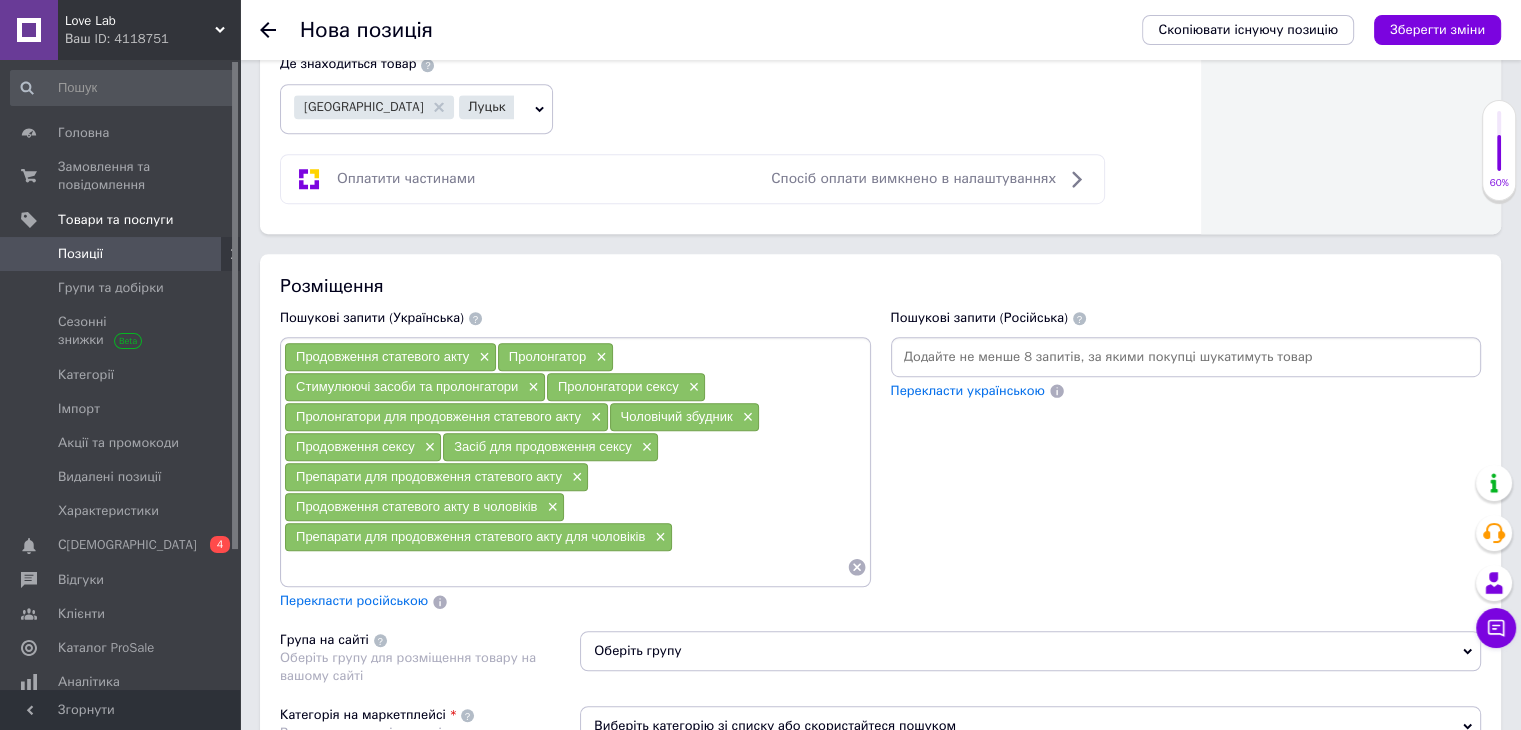 scroll, scrollTop: 0, scrollLeft: 0, axis: both 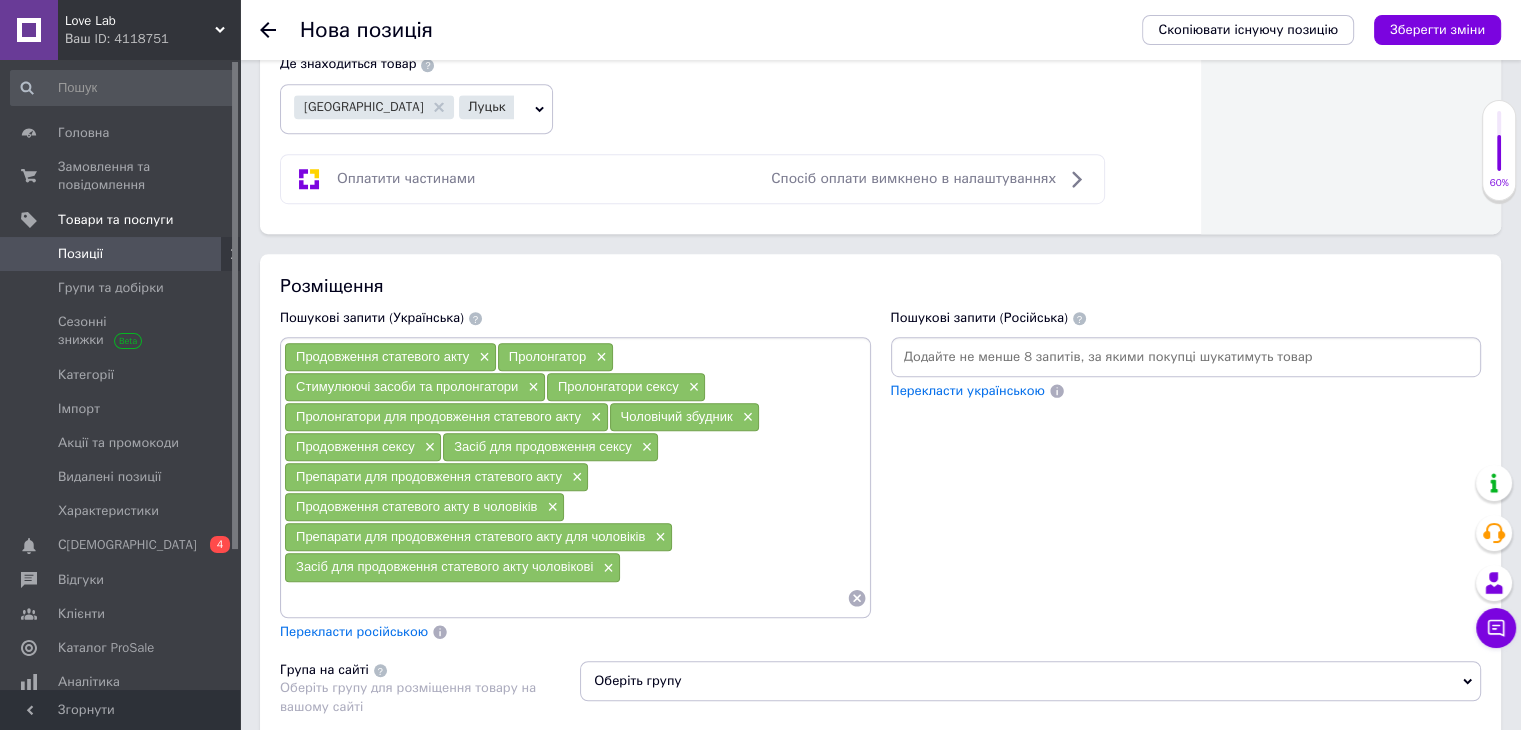 paste on "Масажна косметика без олії та [PERSON_NAME]" 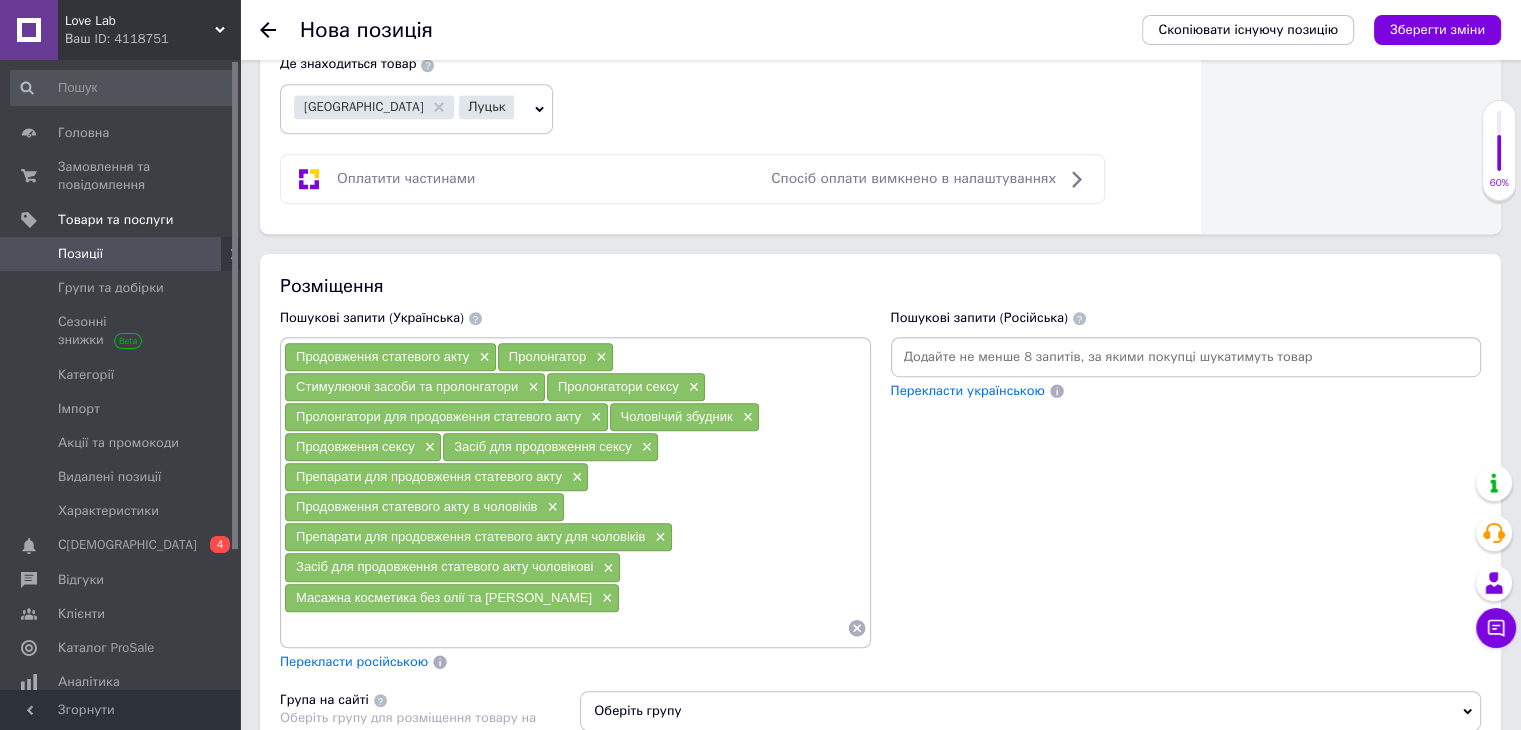 paste on "Чоловічий збудник без смаку" 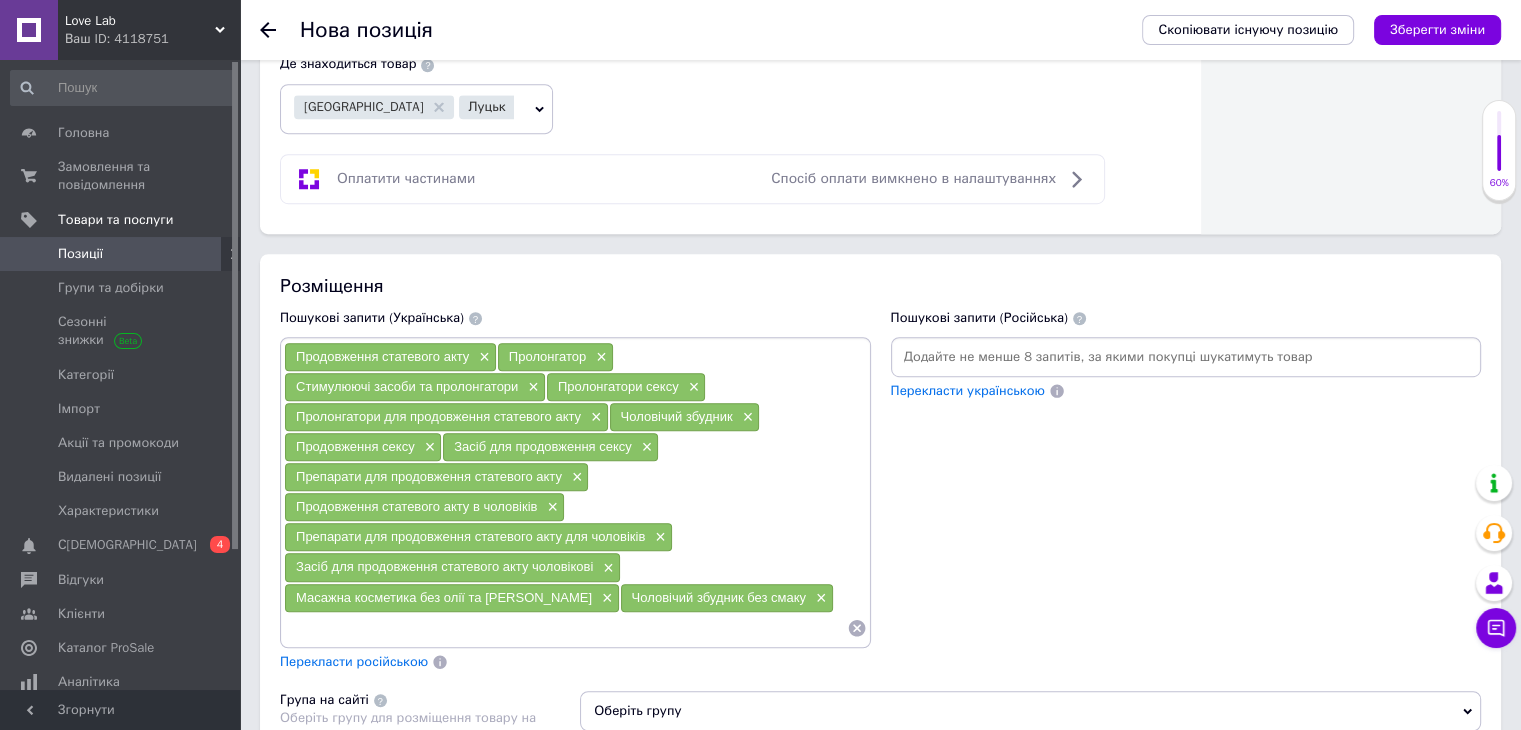 paste on "Чоловічий підсилювач збудження" 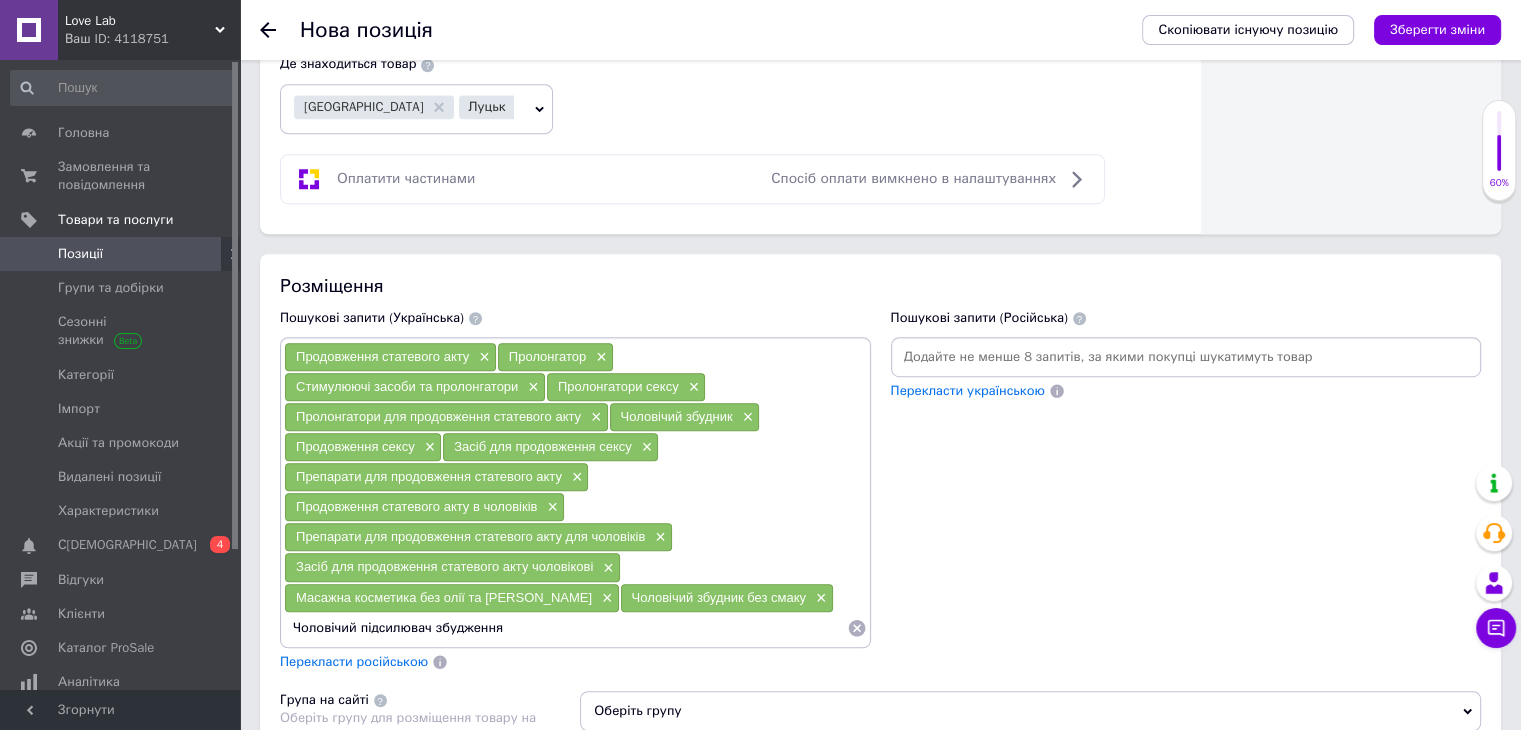 type 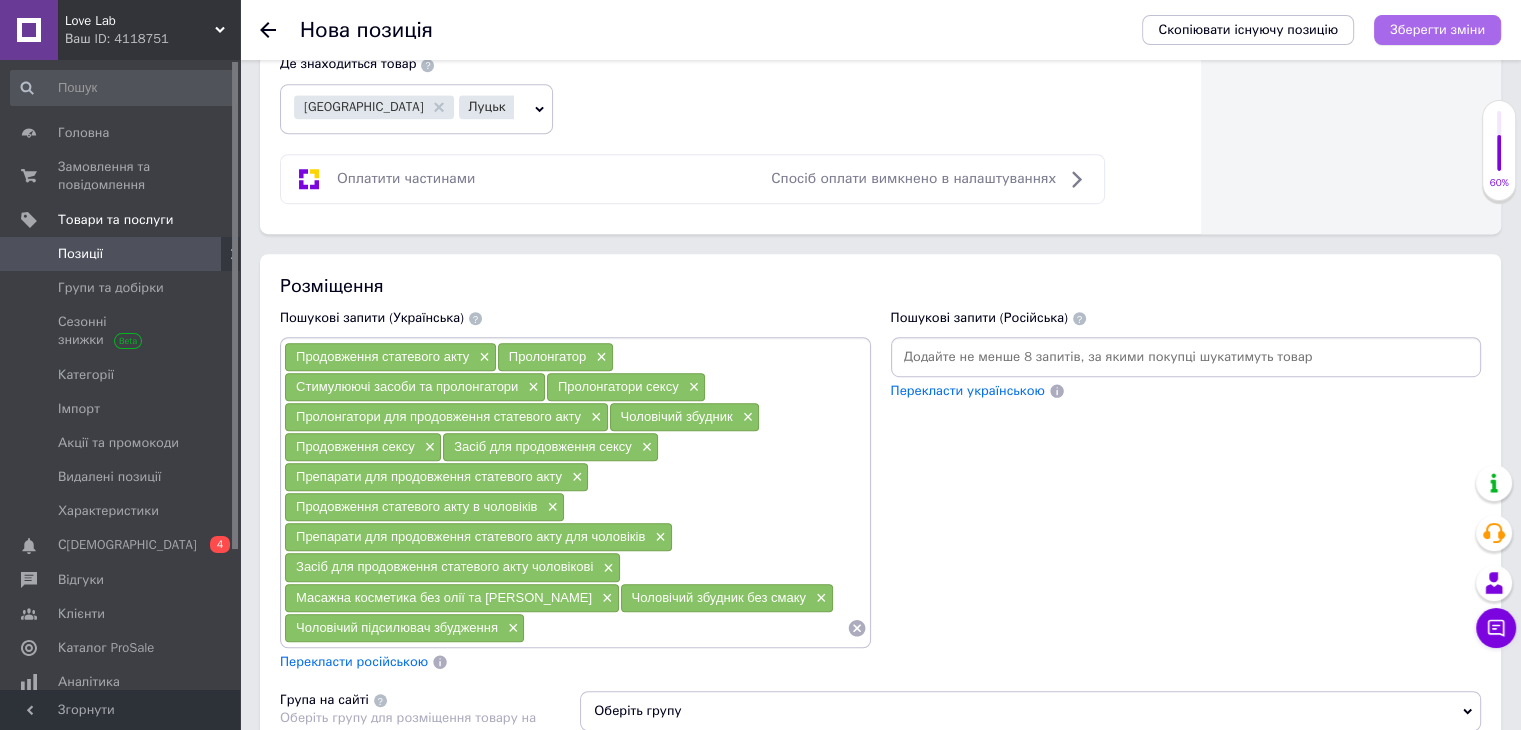click on "Зберегти зміни" at bounding box center (1437, 29) 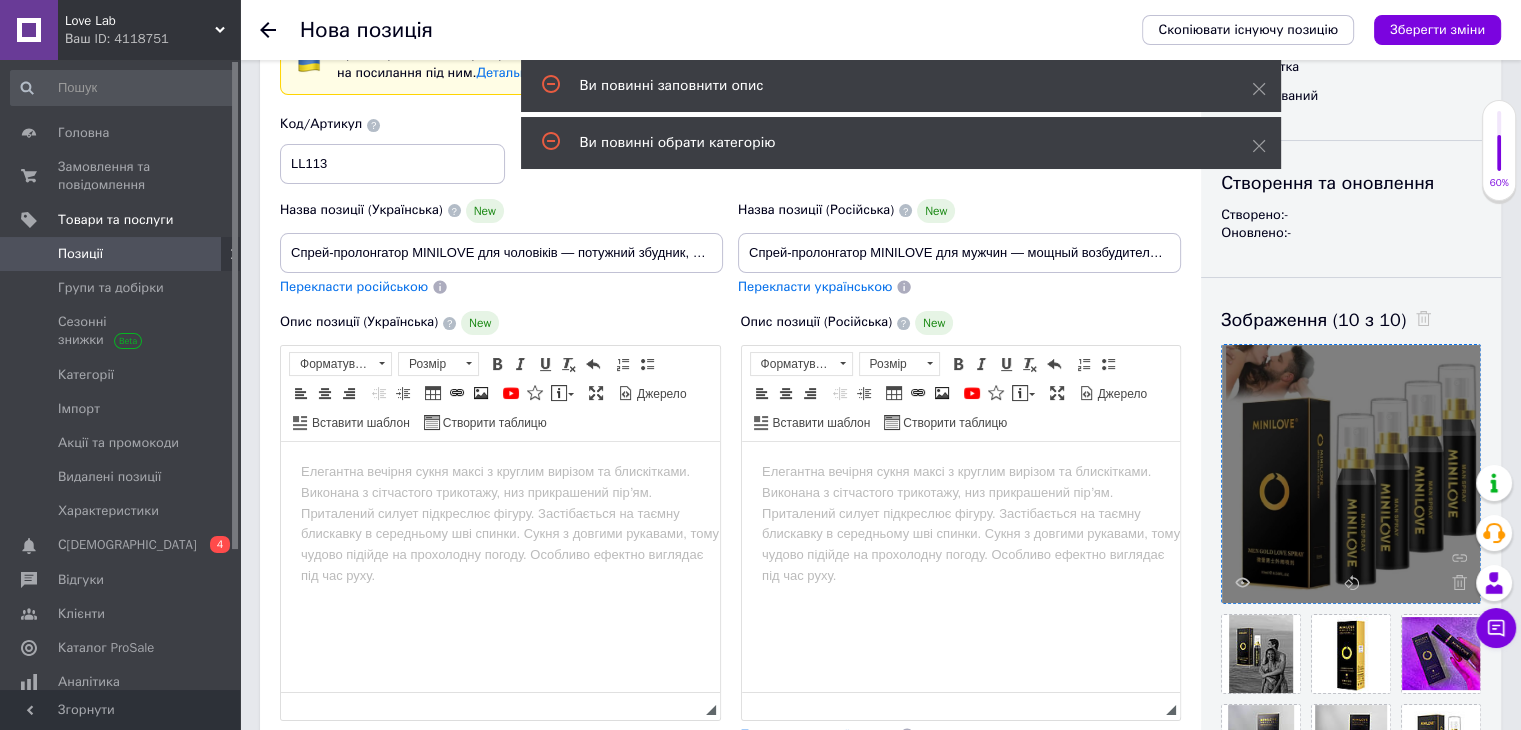 scroll, scrollTop: 114, scrollLeft: 0, axis: vertical 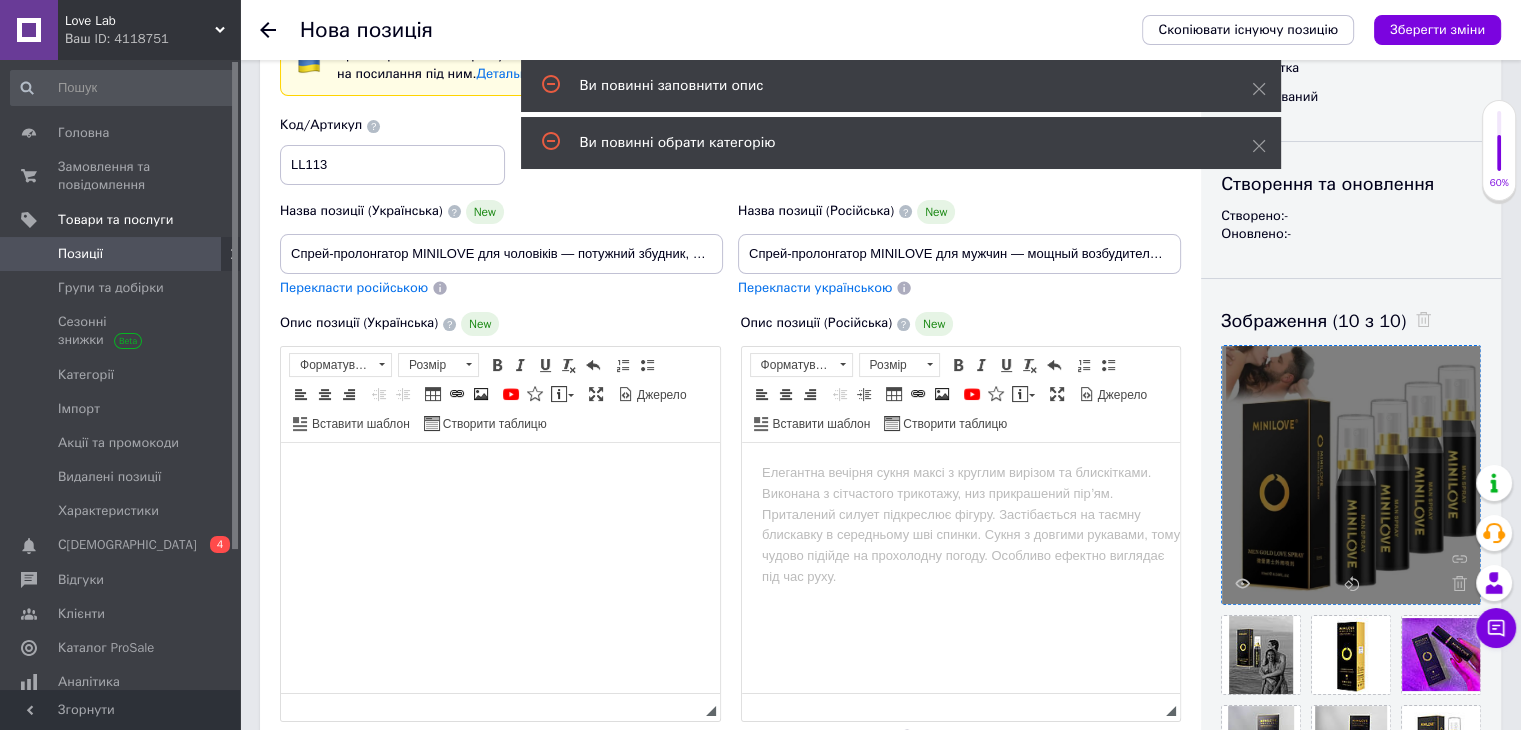click at bounding box center (500, 473) 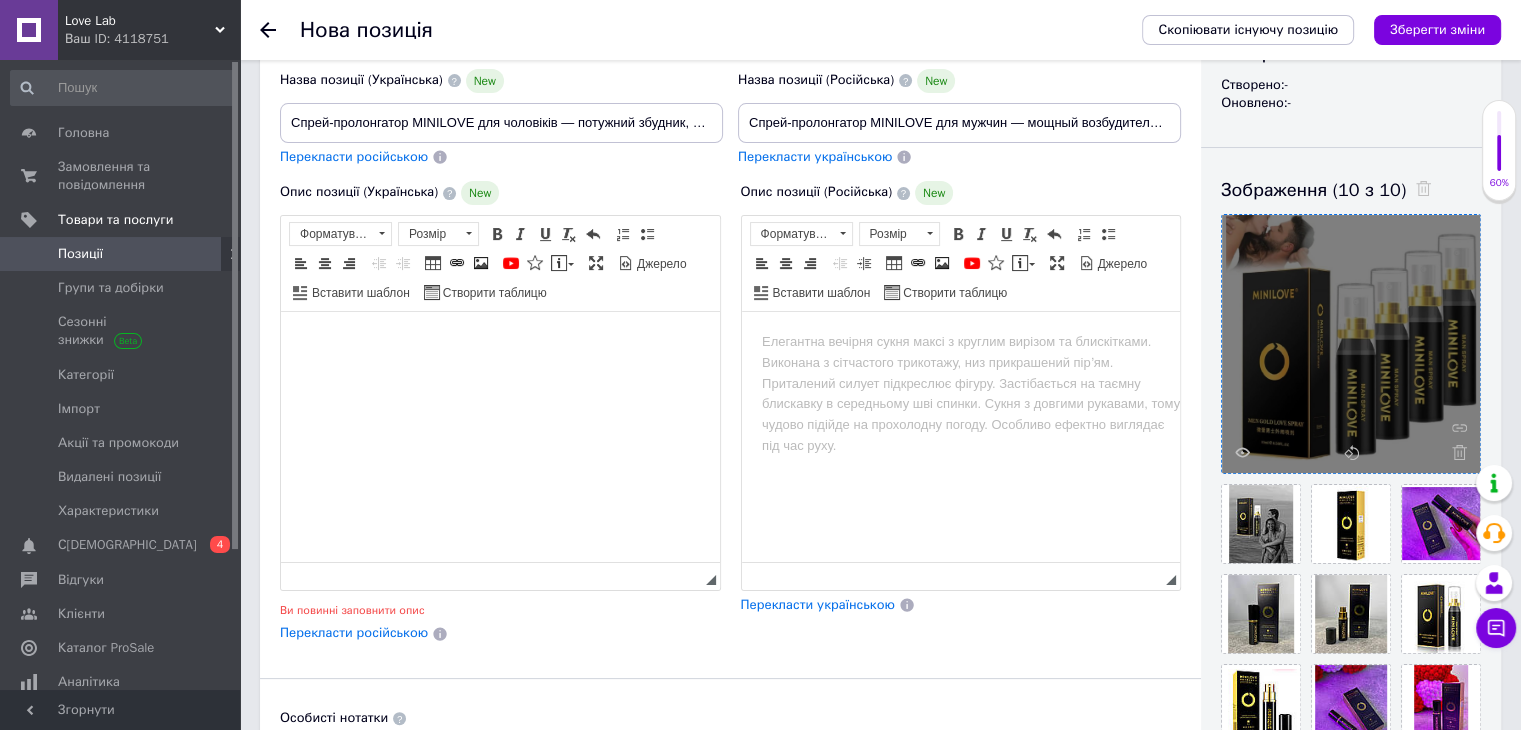 scroll, scrollTop: 246, scrollLeft: 0, axis: vertical 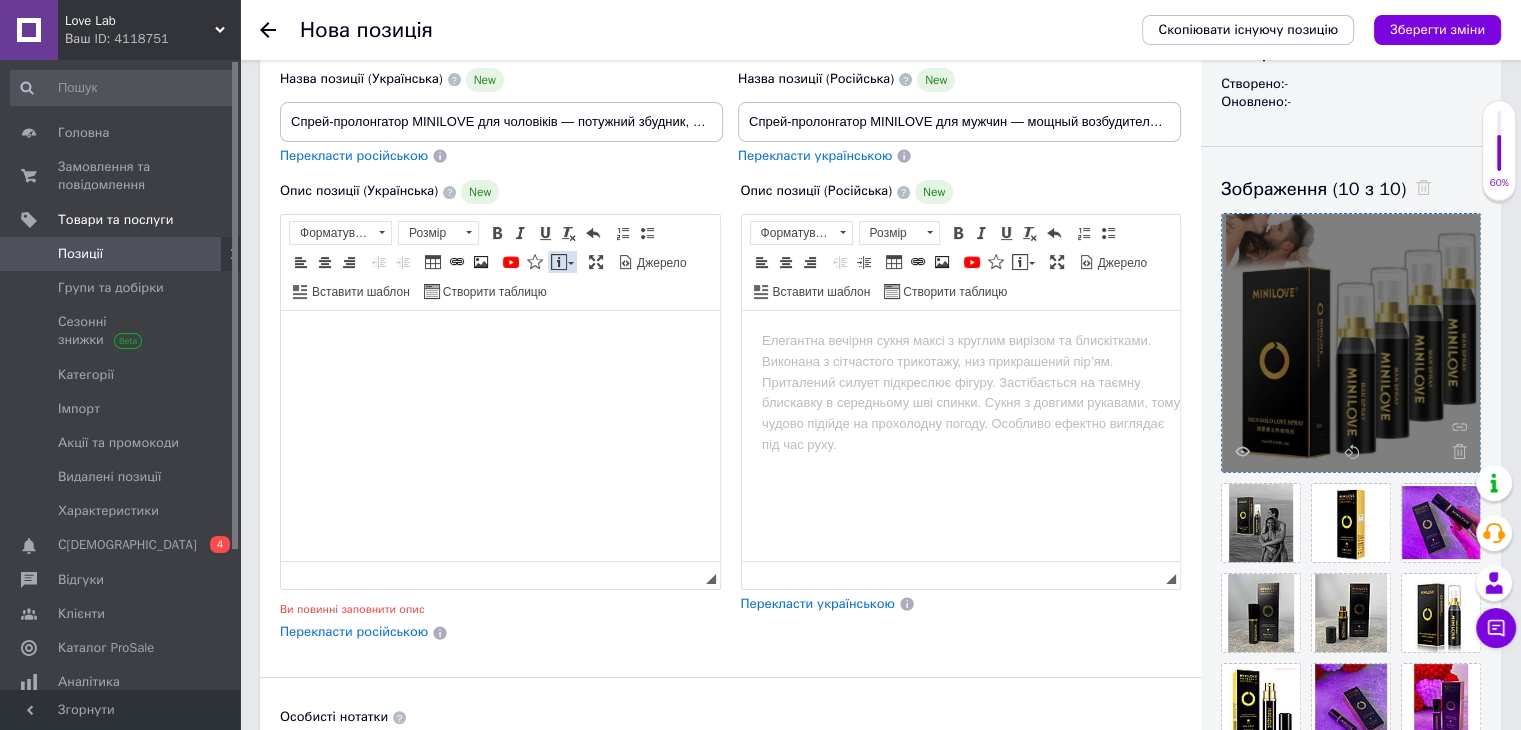 drag, startPoint x: 552, startPoint y: 274, endPoint x: 553, endPoint y: 256, distance: 18.027756 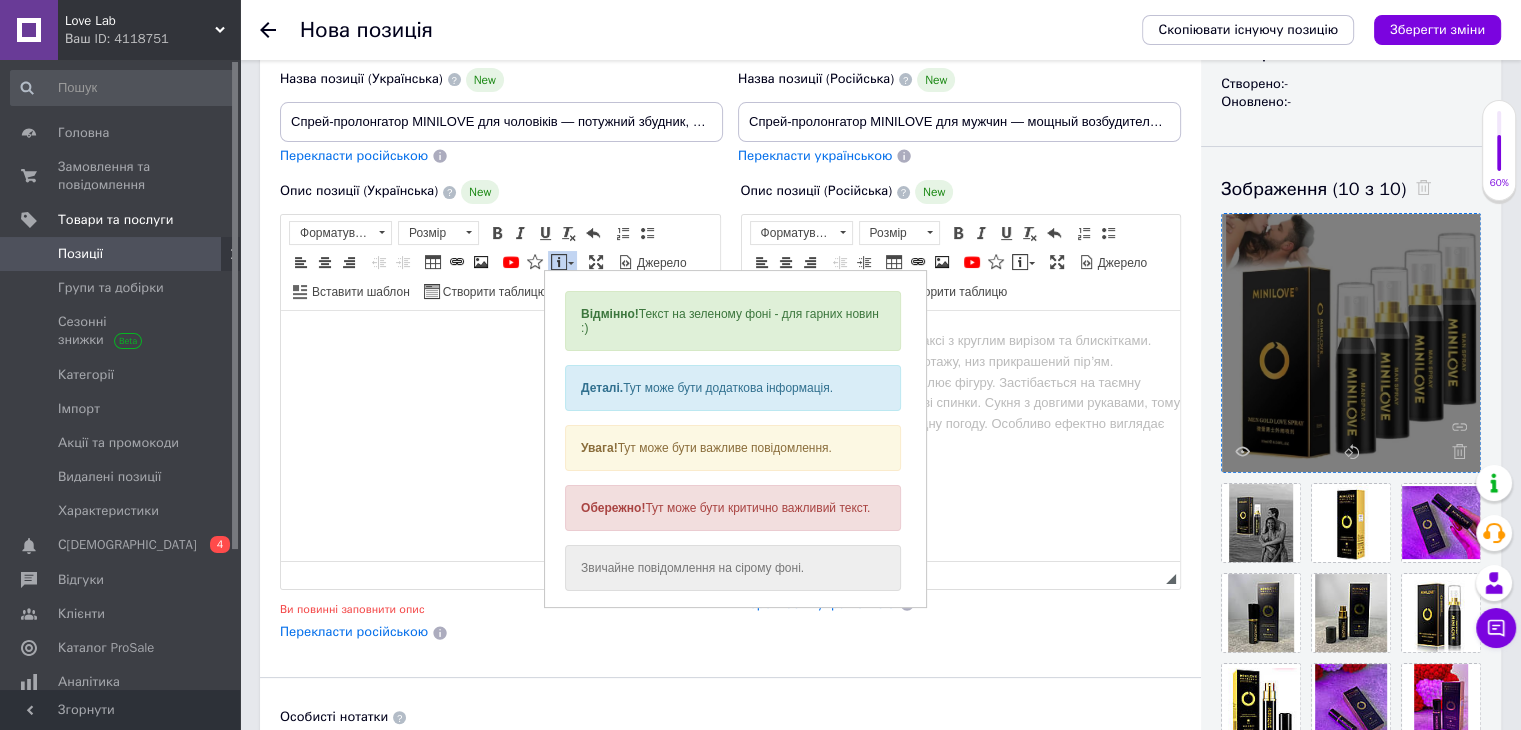 scroll, scrollTop: 0, scrollLeft: 0, axis: both 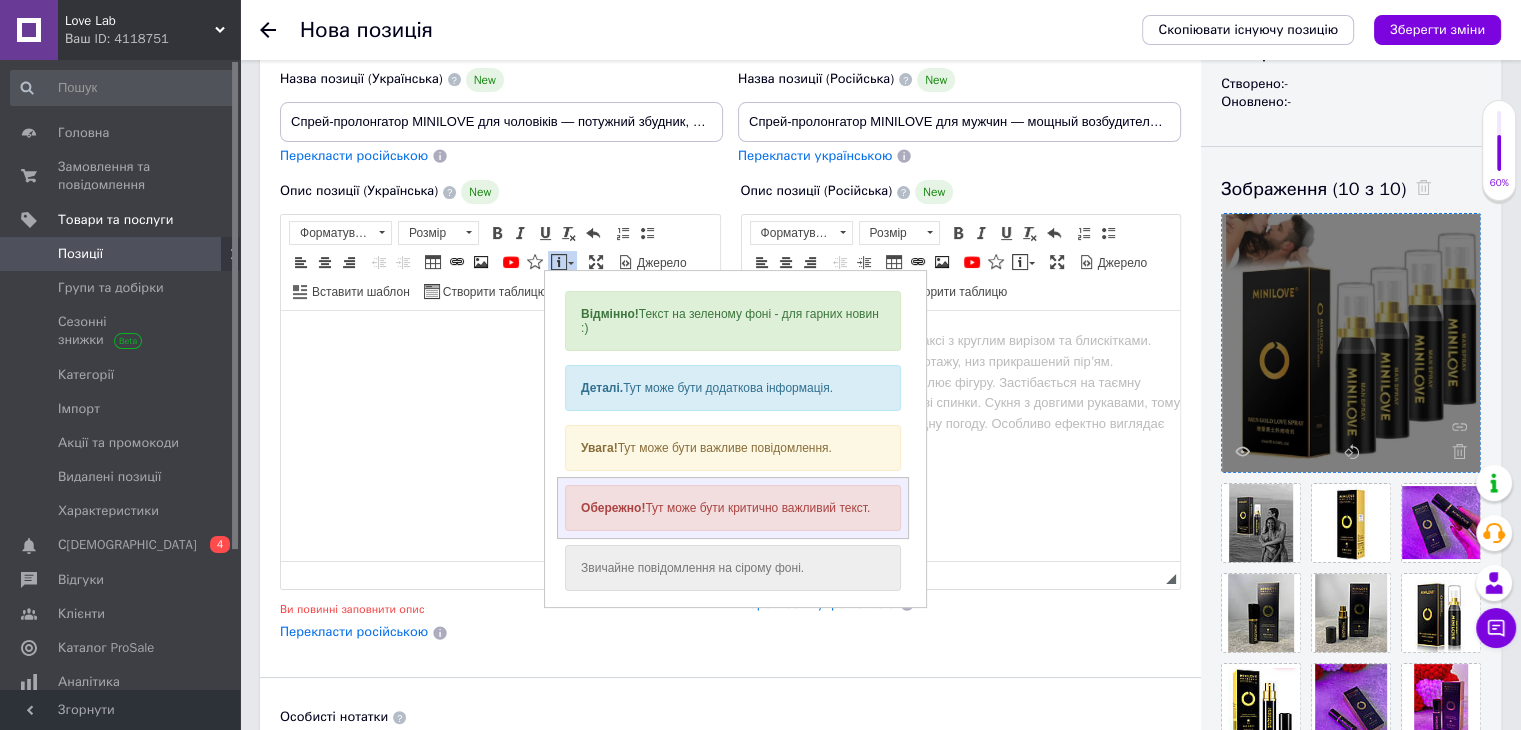 click on "Обережно!  Тут може бути критично важливий текст." at bounding box center [732, 508] 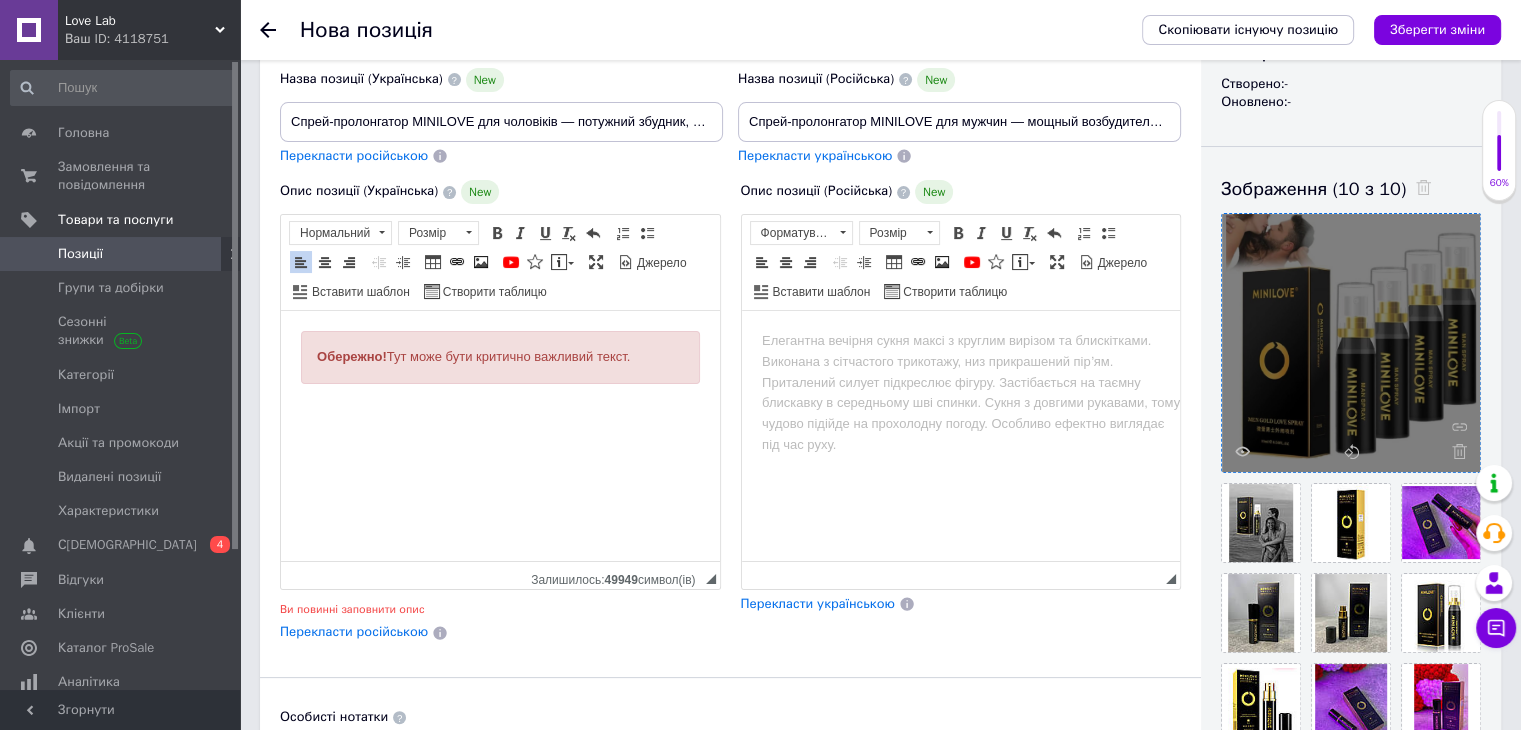 drag, startPoint x: 654, startPoint y: 360, endPoint x: 256, endPoint y: 342, distance: 398.40683 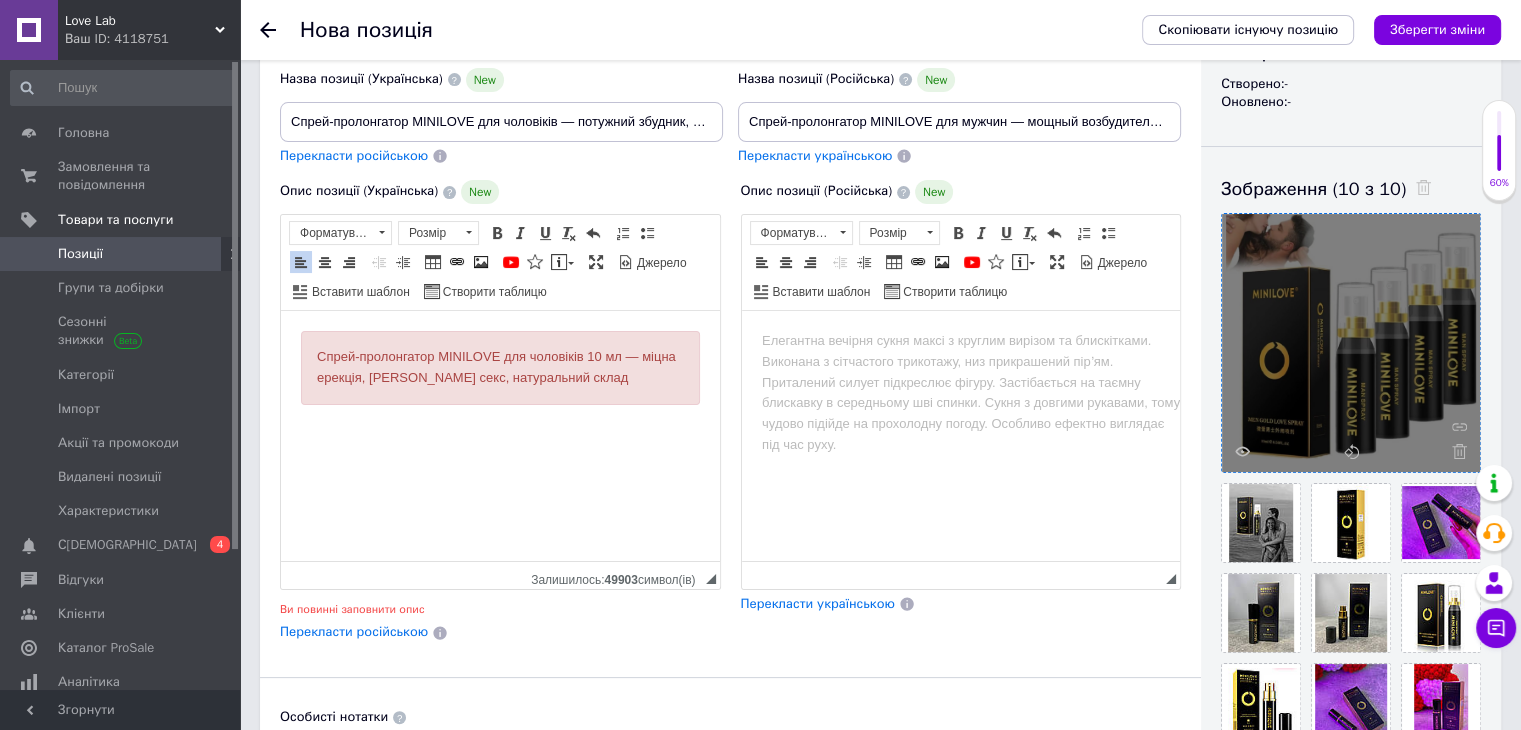type 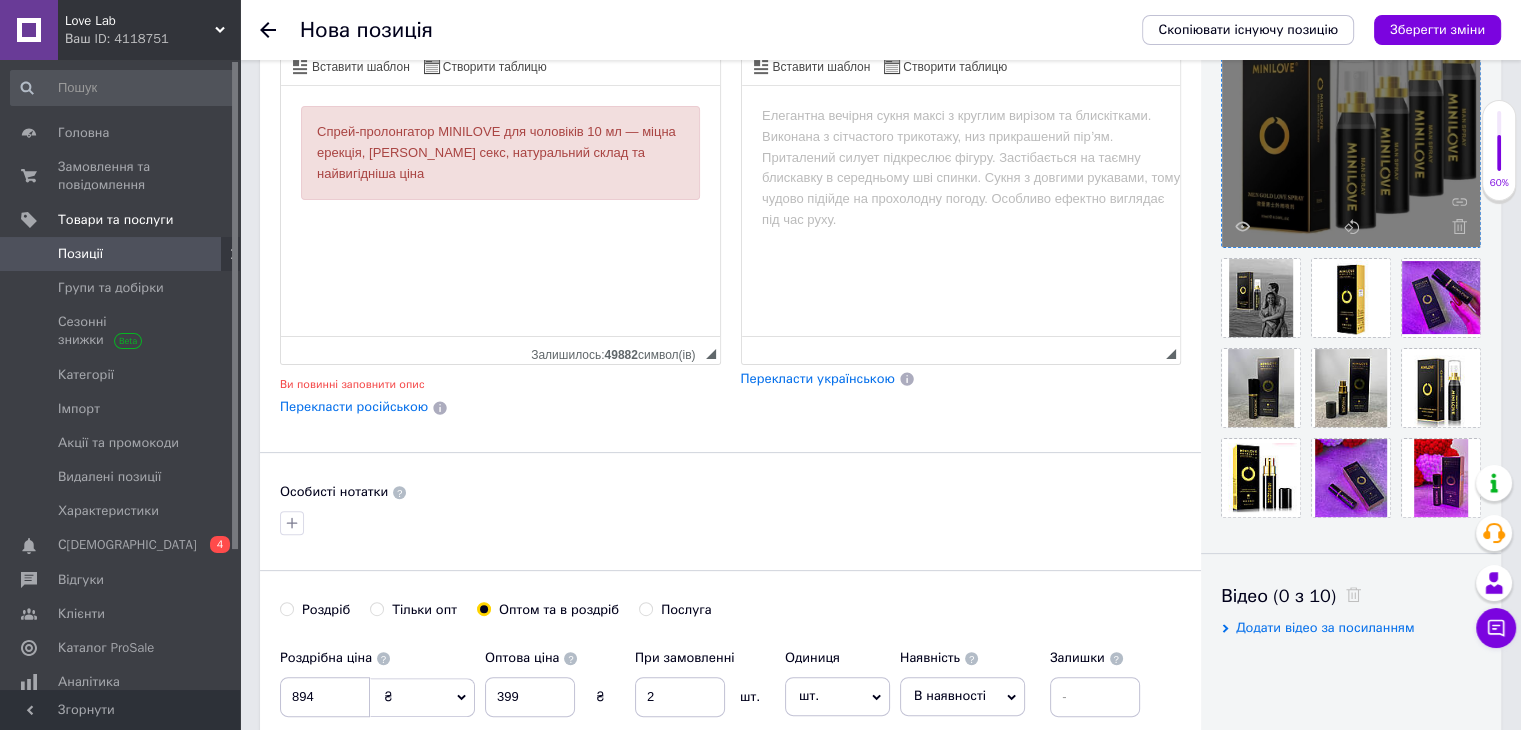scroll, scrollTop: 470, scrollLeft: 0, axis: vertical 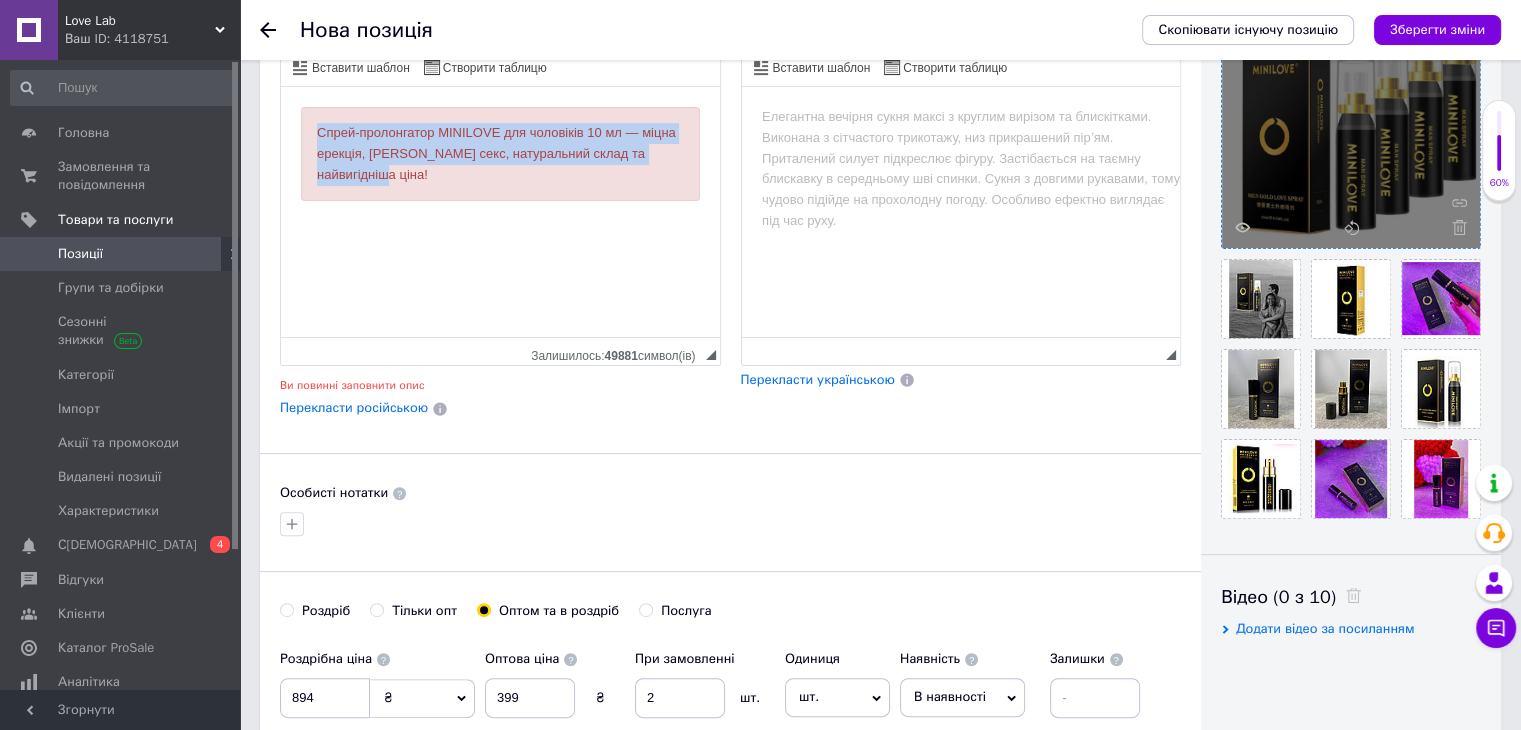 drag, startPoint x: 386, startPoint y: 198, endPoint x: 310, endPoint y: 131, distance: 101.31634 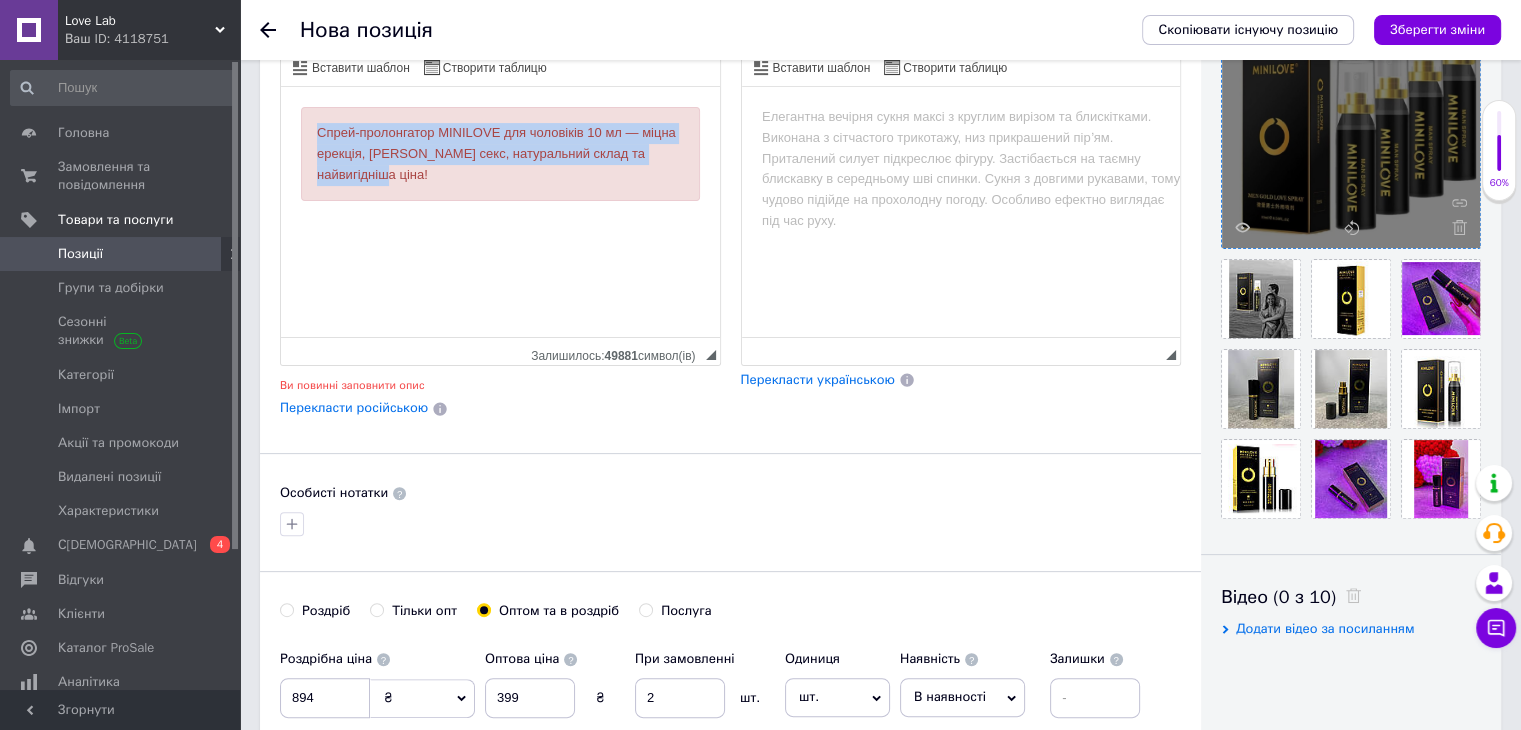 click on "Спрей-пролонгатор MINILOVE для чоловіків 10 мл — міцна ерекція, [PERSON_NAME] секс, натуральний склад та найвигідніша ціна!" at bounding box center (500, 154) 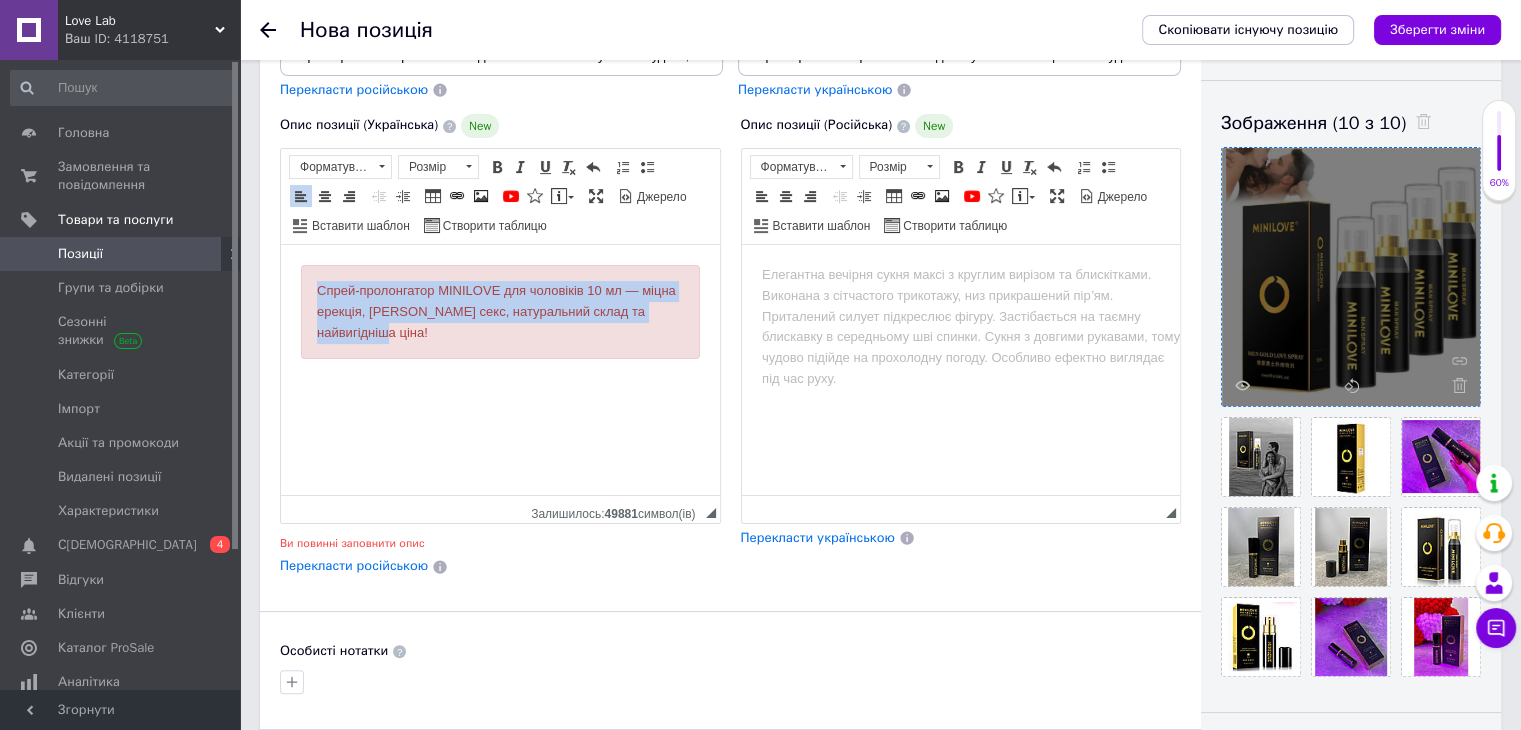 scroll, scrollTop: 313, scrollLeft: 0, axis: vertical 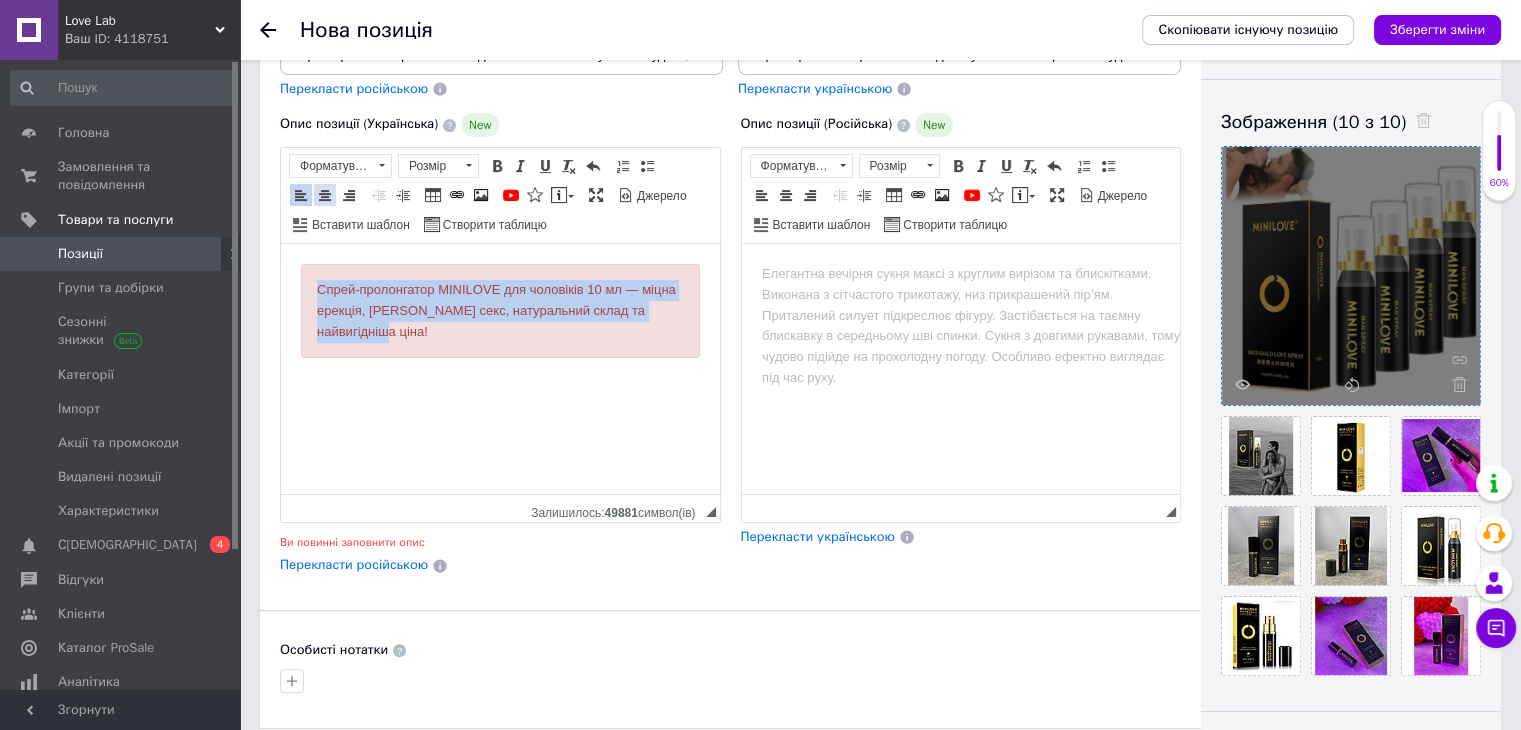 click at bounding box center (325, 195) 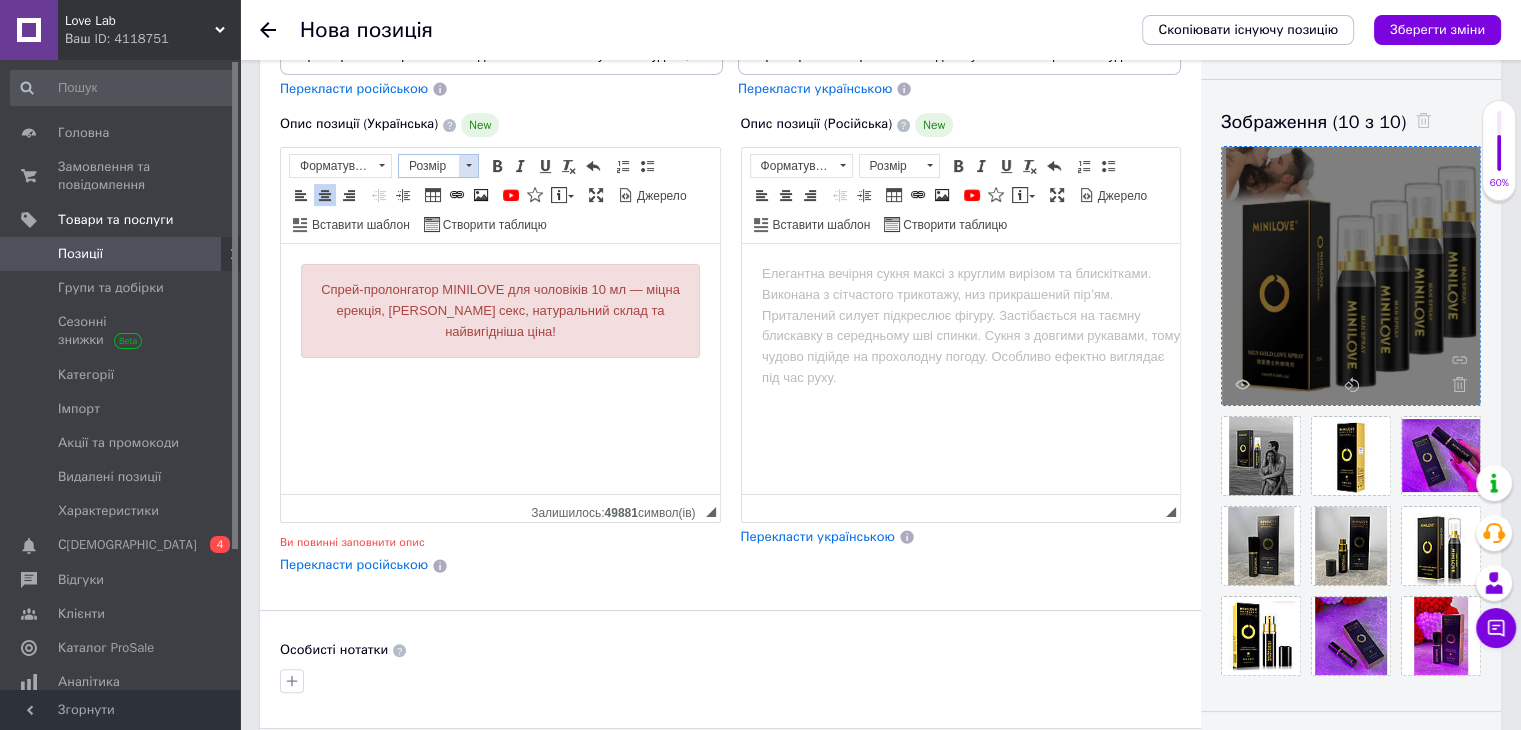click at bounding box center (468, 166) 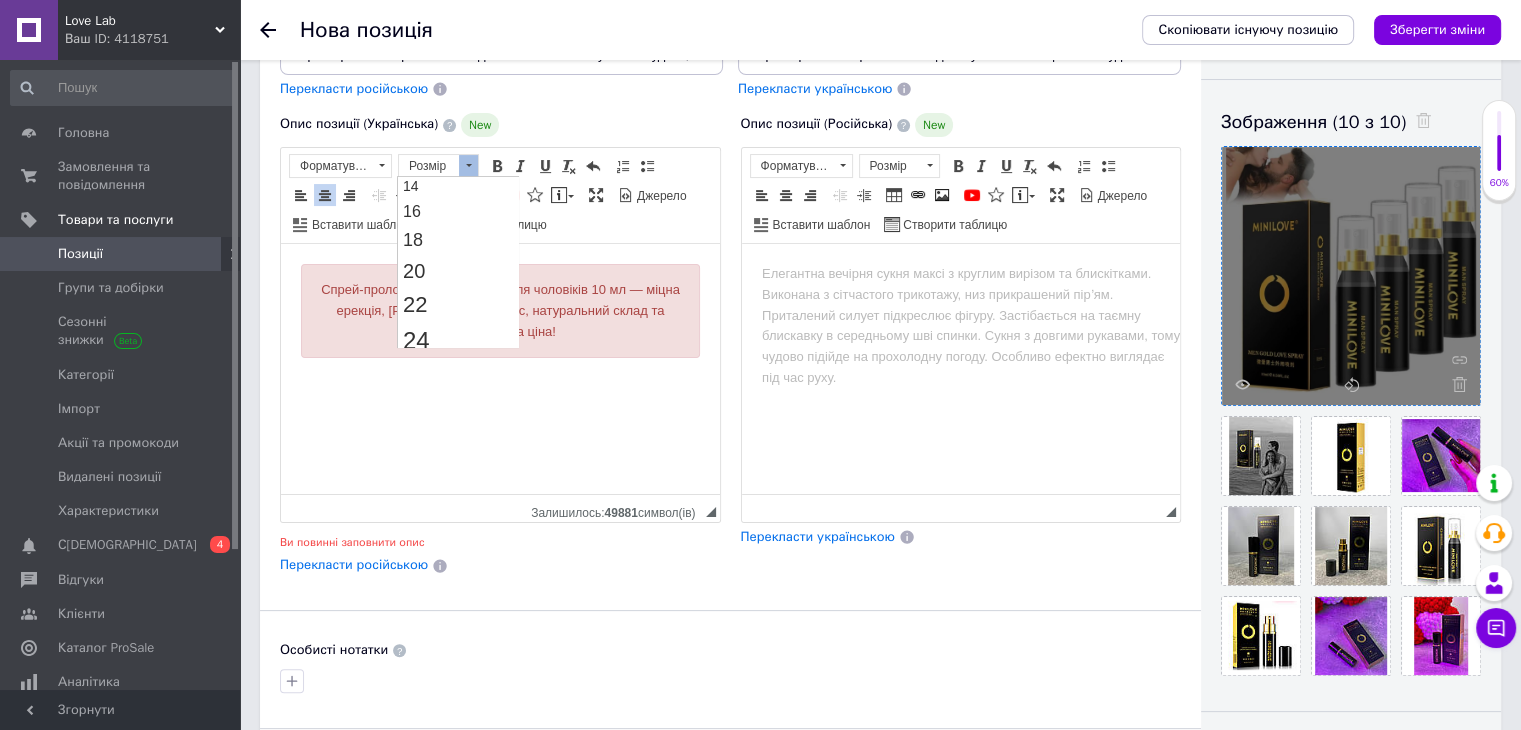 scroll, scrollTop: 184, scrollLeft: 0, axis: vertical 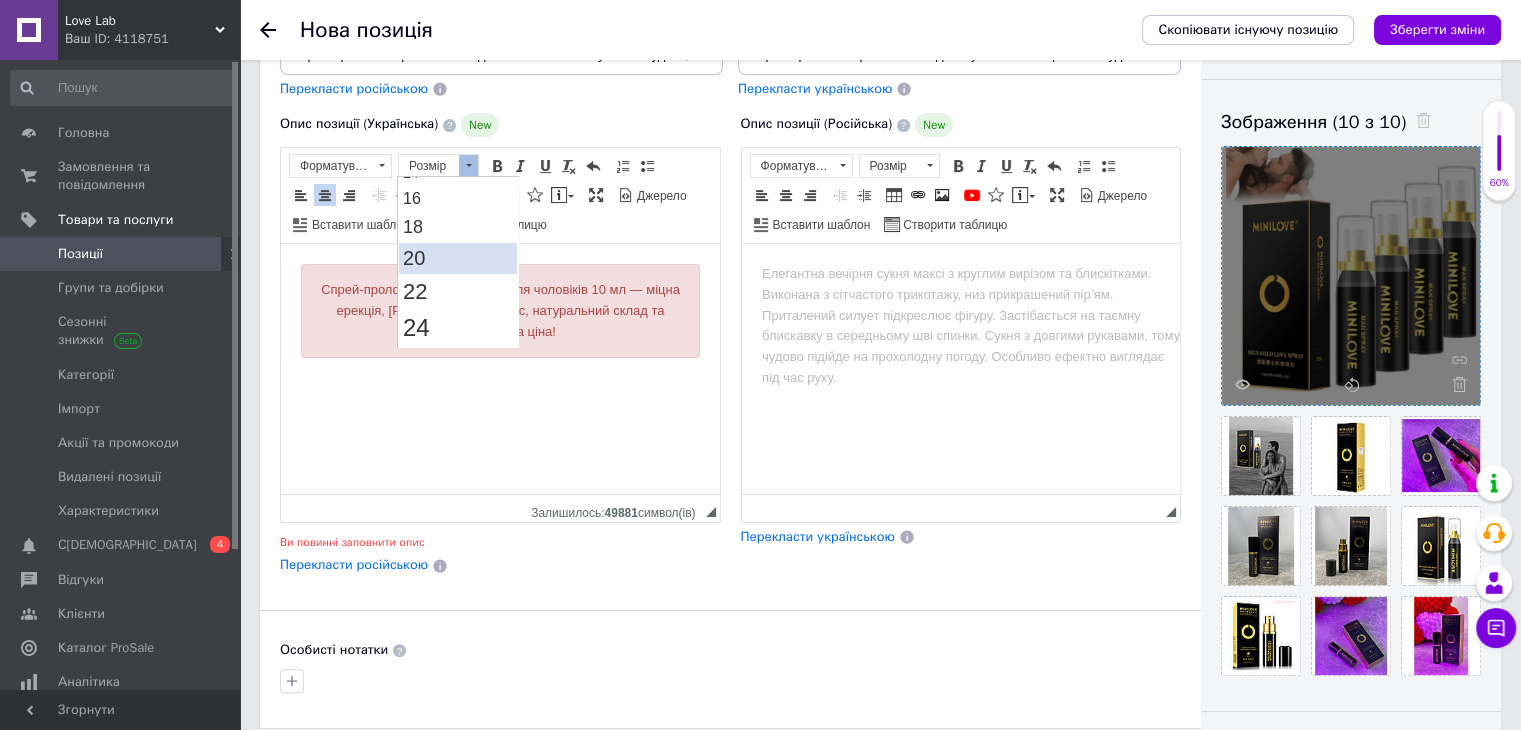 click on "20" at bounding box center [458, 257] 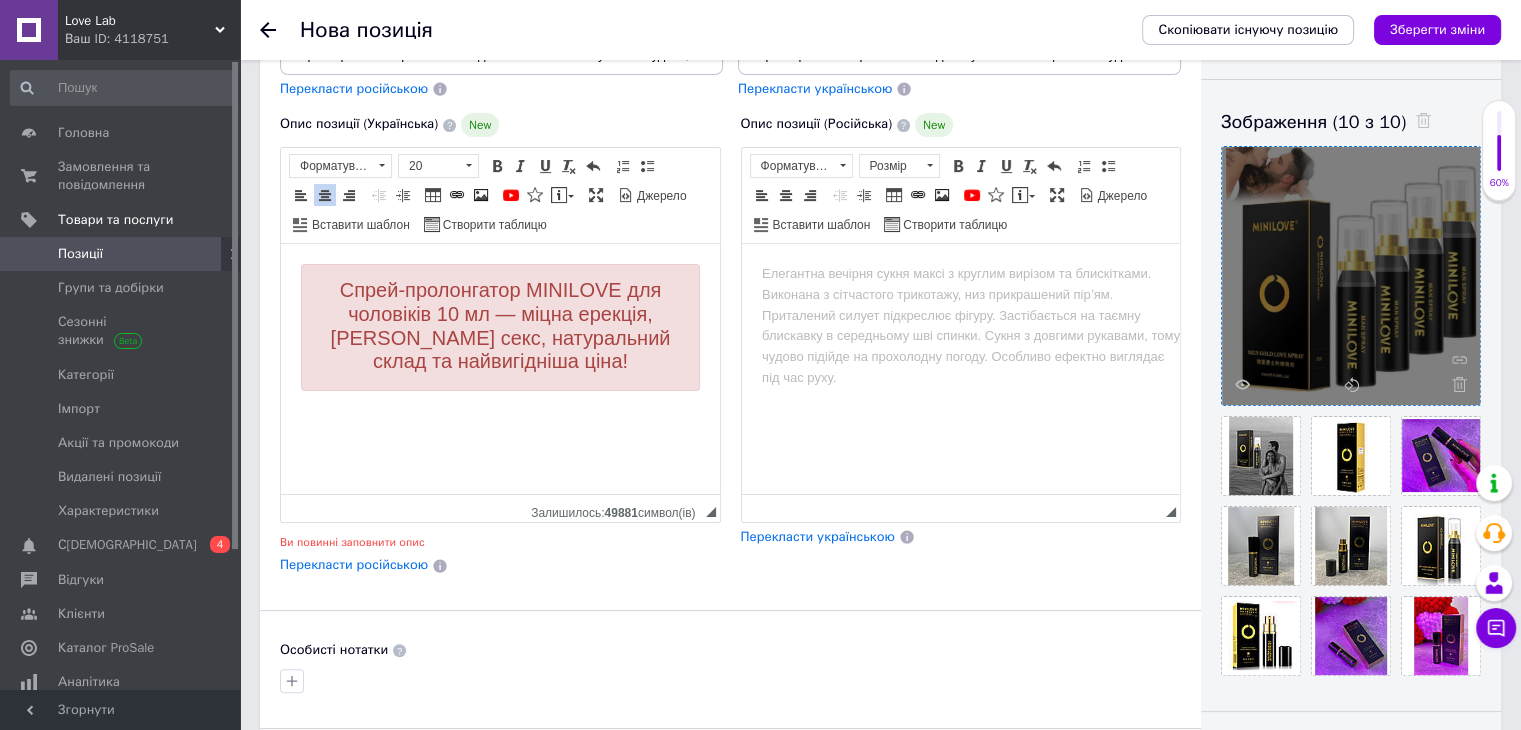 scroll, scrollTop: 0, scrollLeft: 0, axis: both 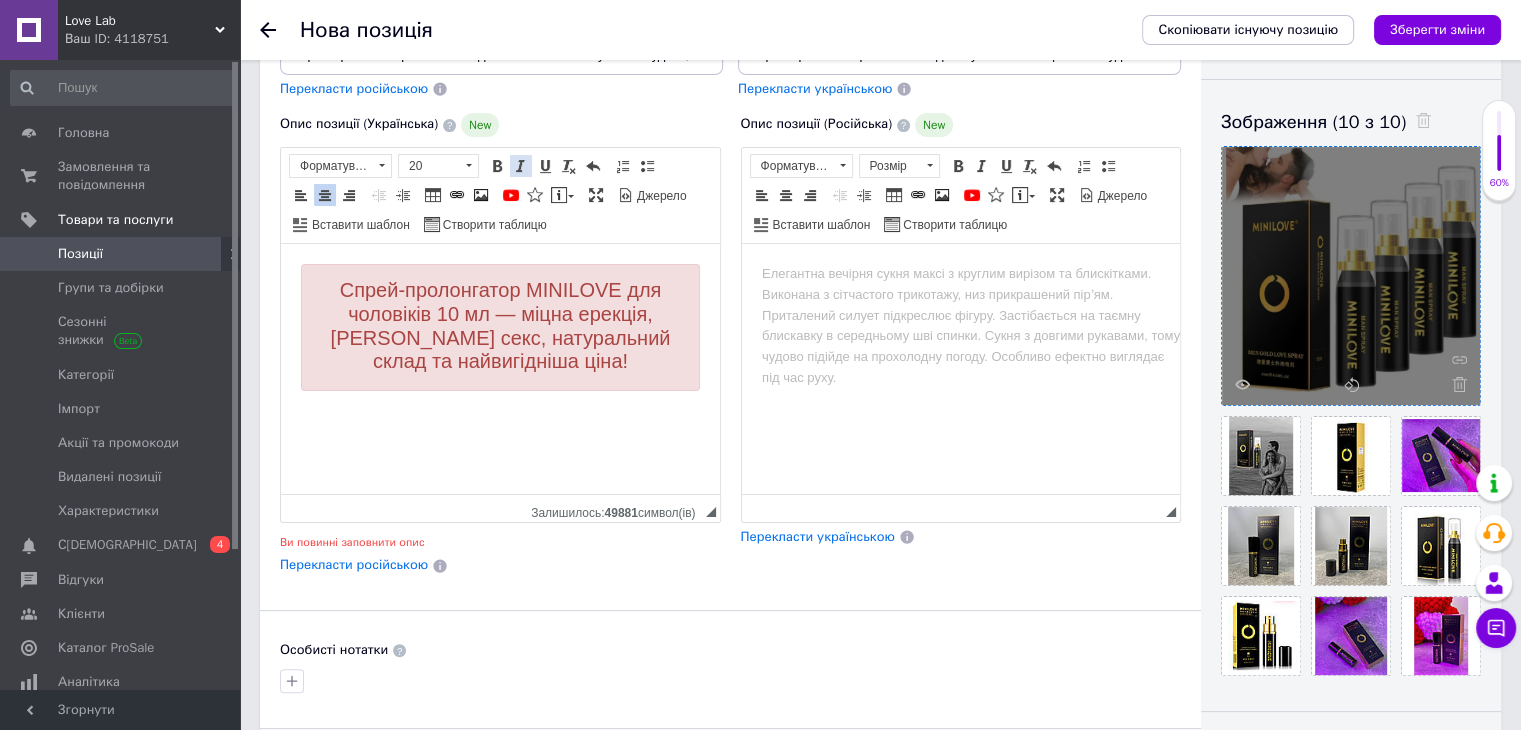 click on "Курсив  Сполучення клавіш Ctrl+I" at bounding box center [521, 166] 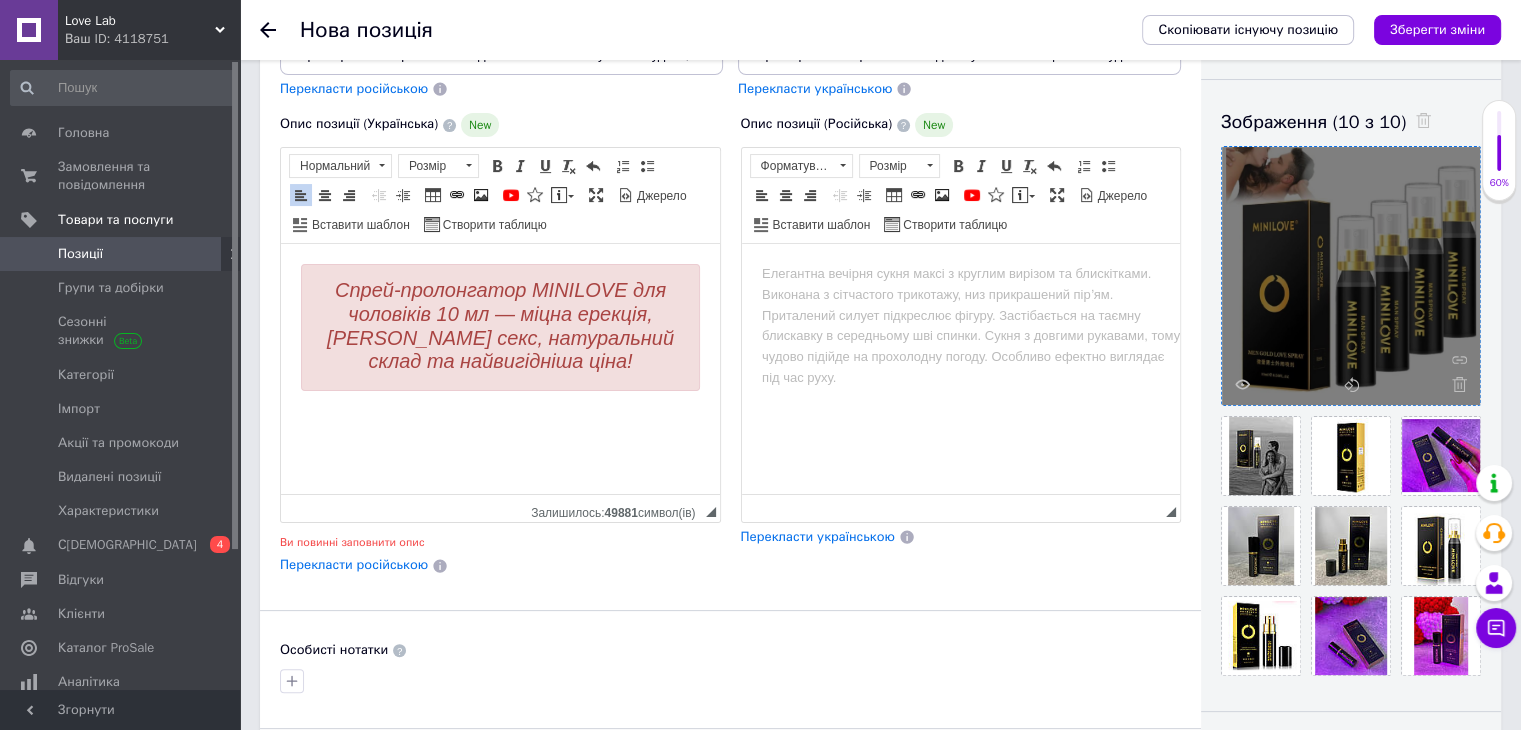 click on "Спрей-пролонгатор MINILOVE для чоловіків 10 мл — міцна ерекція, [PERSON_NAME] секс, натуральний склад та найвигідніша ціна!" at bounding box center [500, 344] 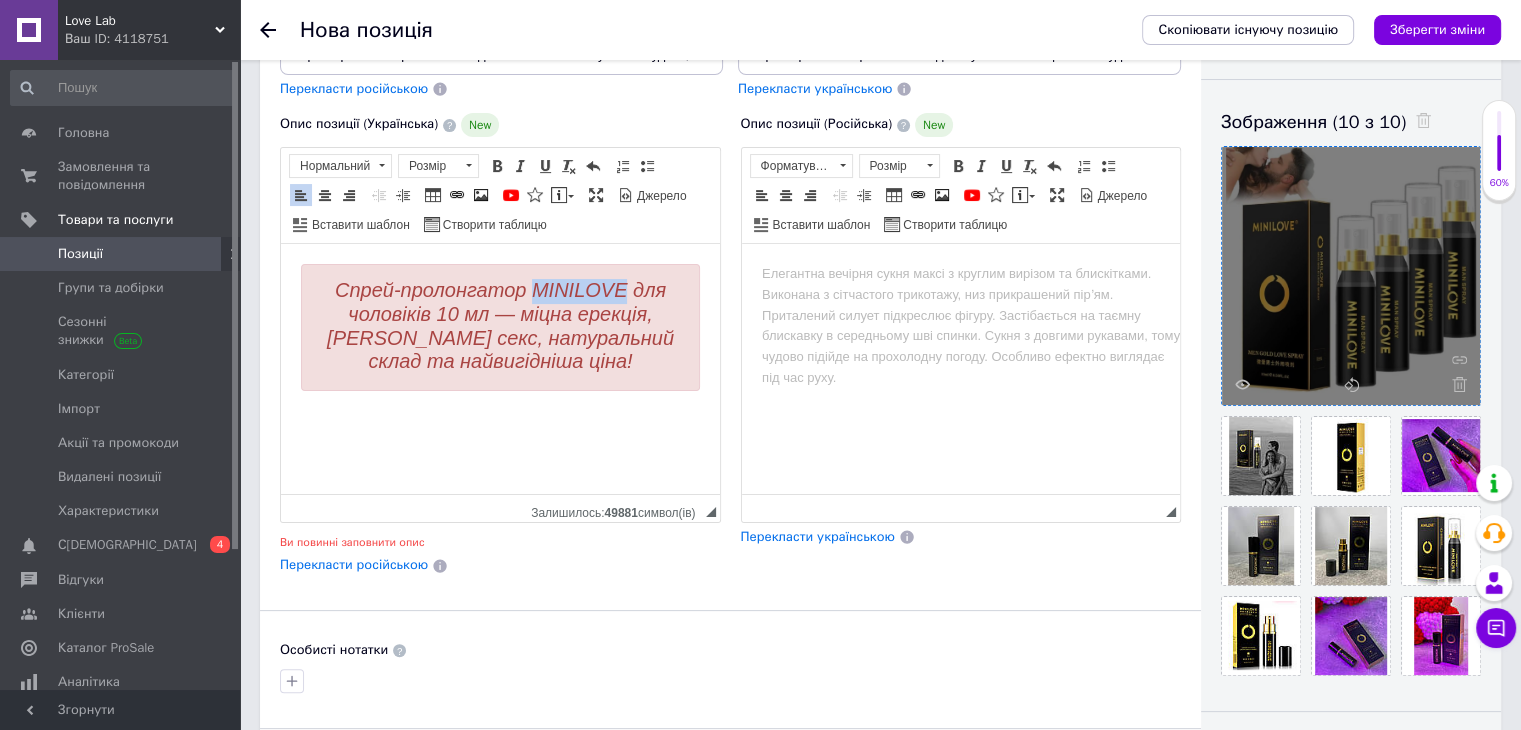 drag, startPoint x: 625, startPoint y: 290, endPoint x: 533, endPoint y: 296, distance: 92.19544 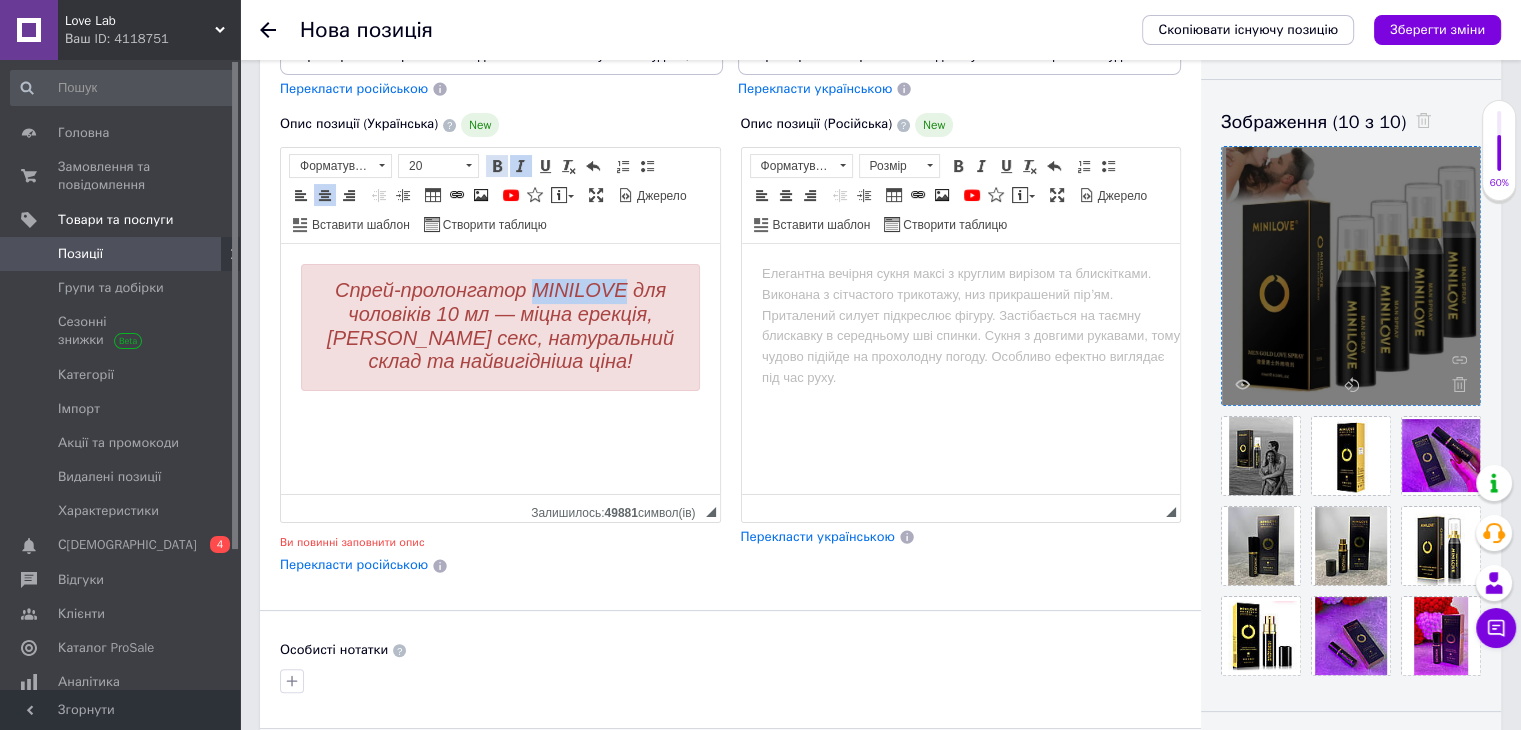 click at bounding box center (497, 166) 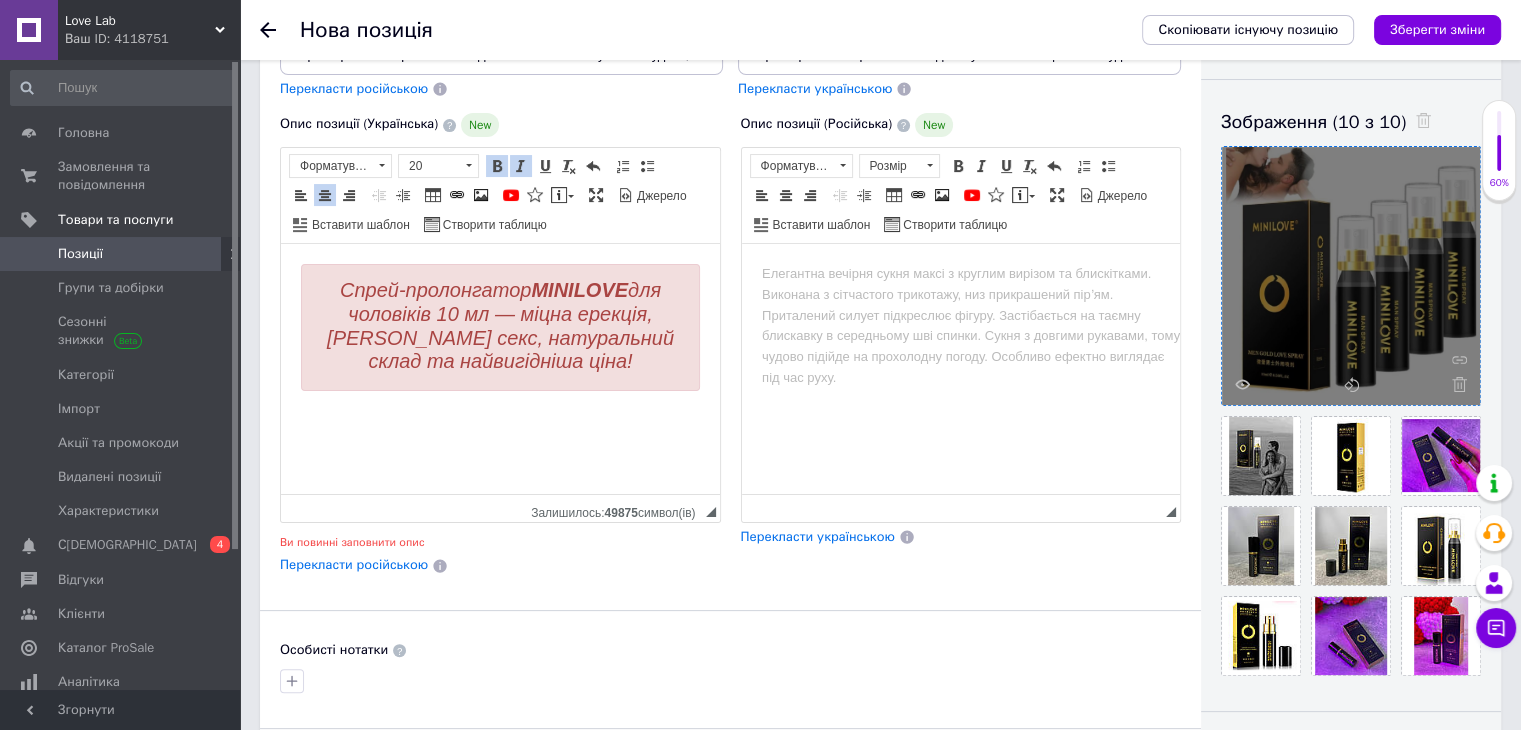 click on "Спрей-пролонгатор  MINILOVE  для чоловіків 10 мл — міцна ерекція, [PERSON_NAME] секс, натуральний склад та найвигідніша ціна!" at bounding box center [500, 325] 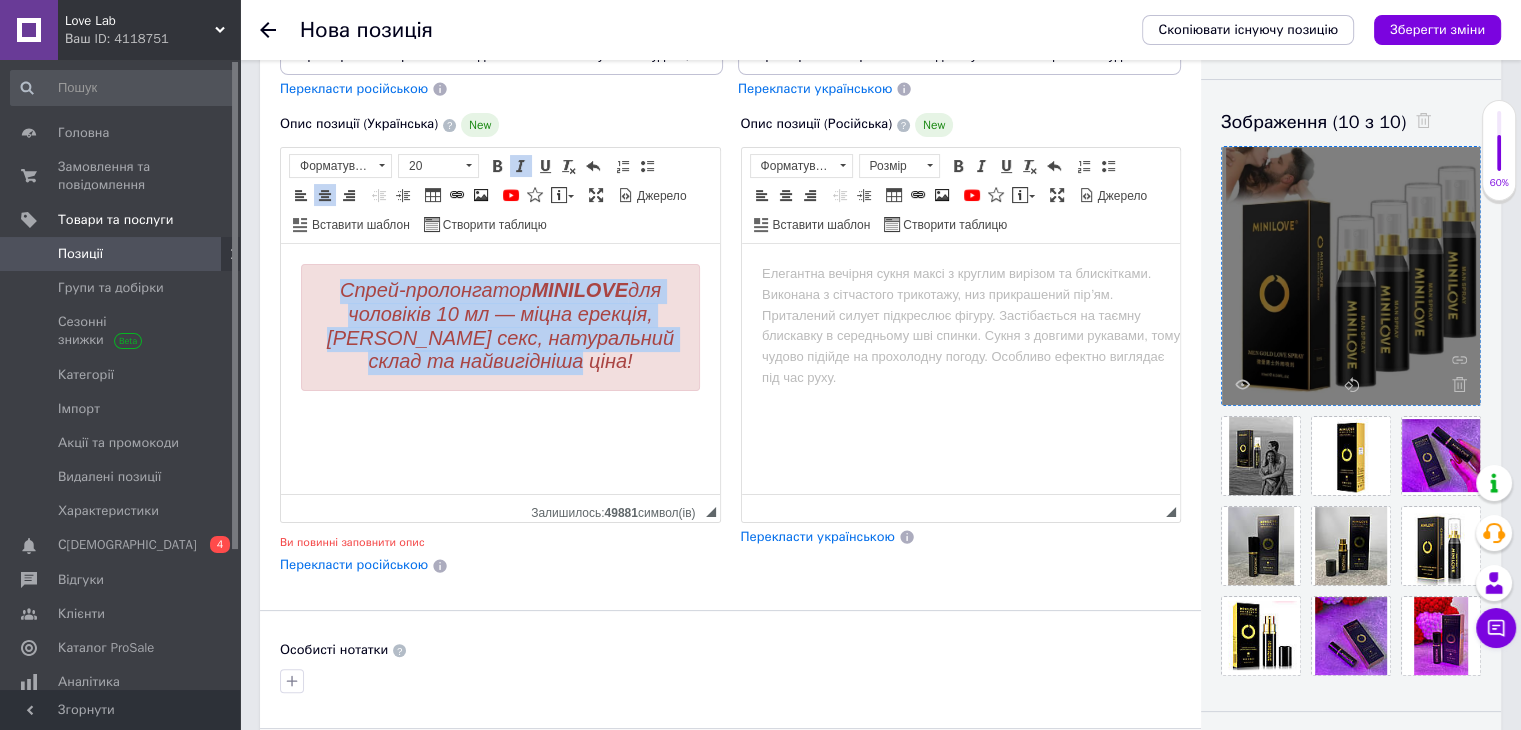 drag, startPoint x: 334, startPoint y: 290, endPoint x: 624, endPoint y: 369, distance: 300.5678 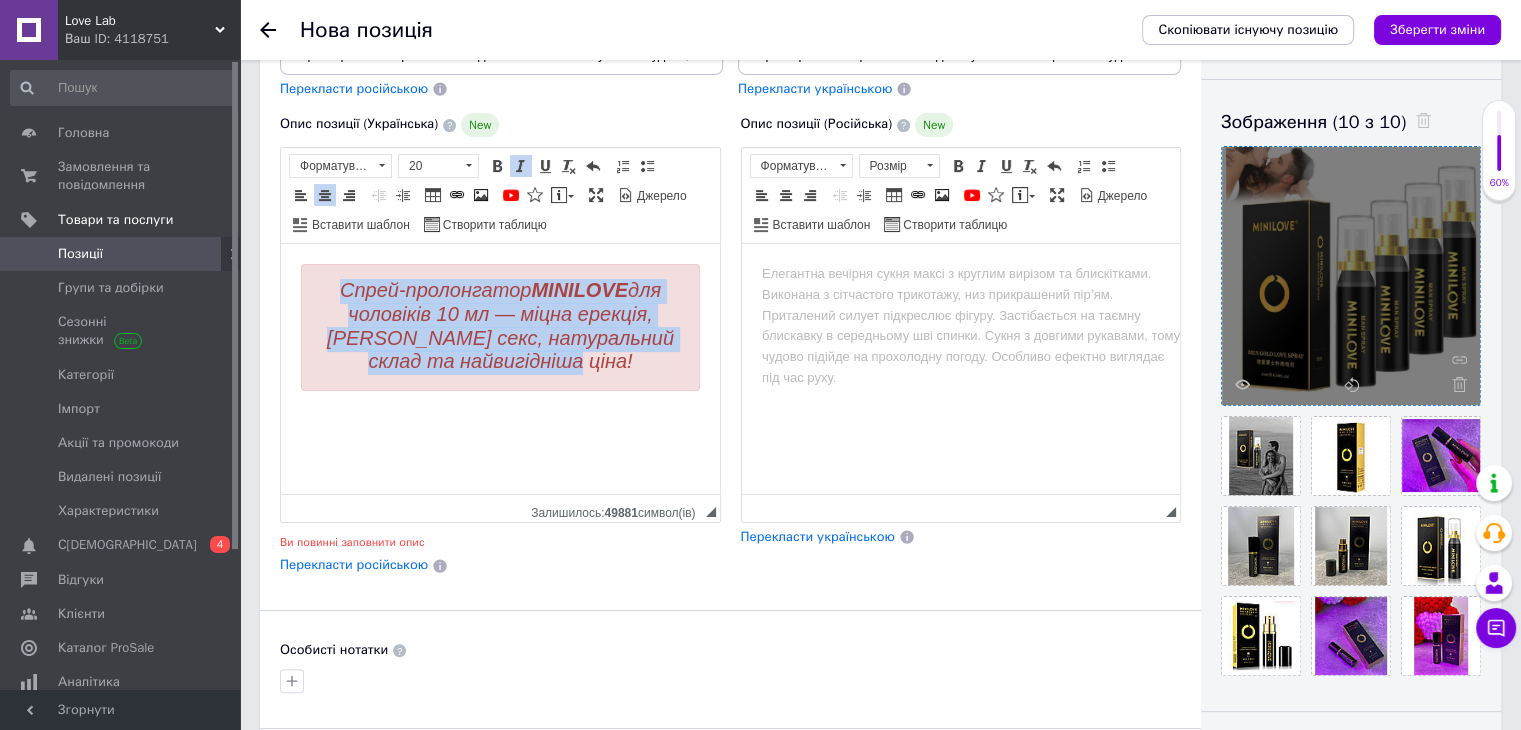 click on "Спрей-пролонгатор  MINILOVE  для чоловіків 10 мл — міцна ерекція, [PERSON_NAME] секс, натуральний склад та найвигідніша ціна!" at bounding box center (500, 327) 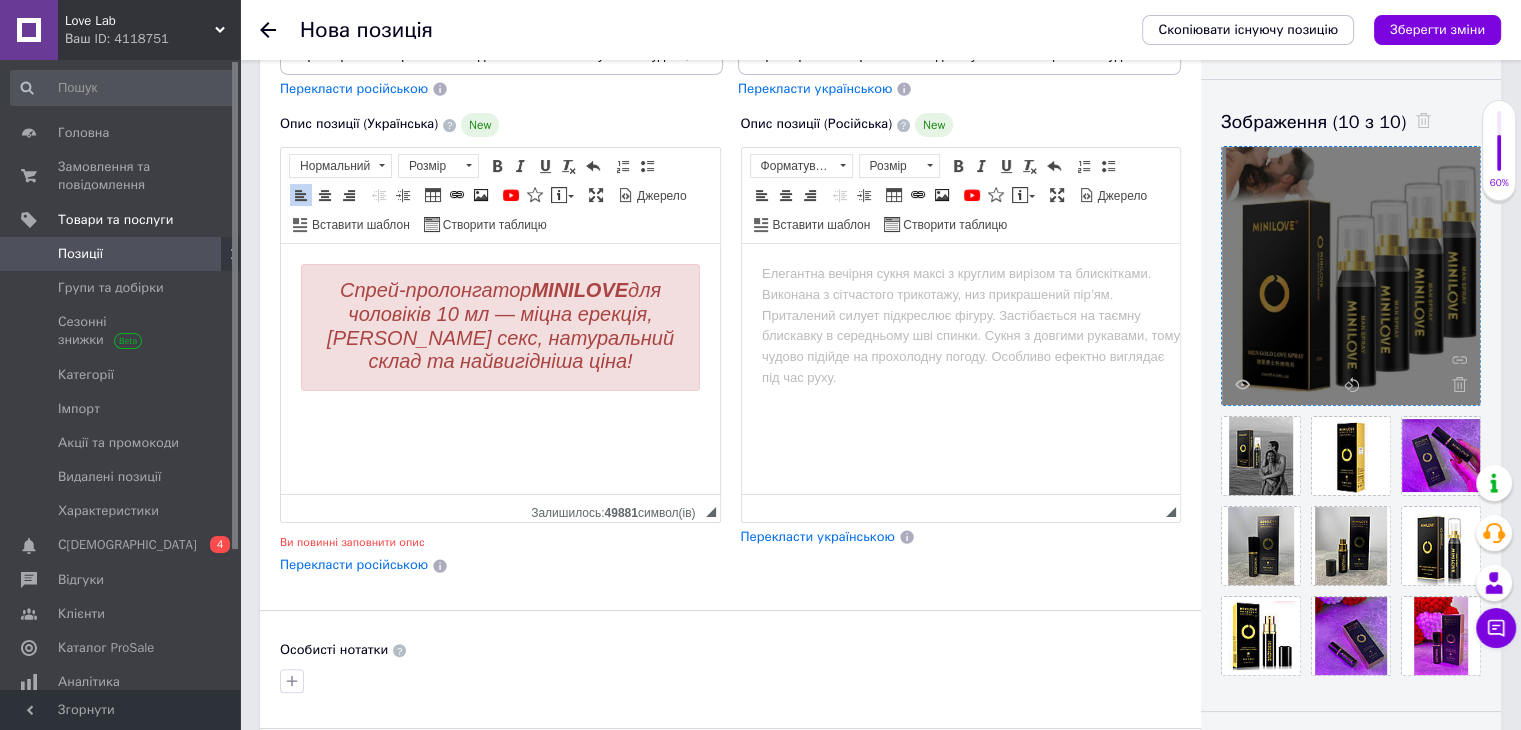 click on "Спрей-пролонгатор  MINILOVE  для чоловіків 10 мл — міцна ерекція, [PERSON_NAME] секс, натуральний склад та найвигідніша ціна!" at bounding box center (500, 344) 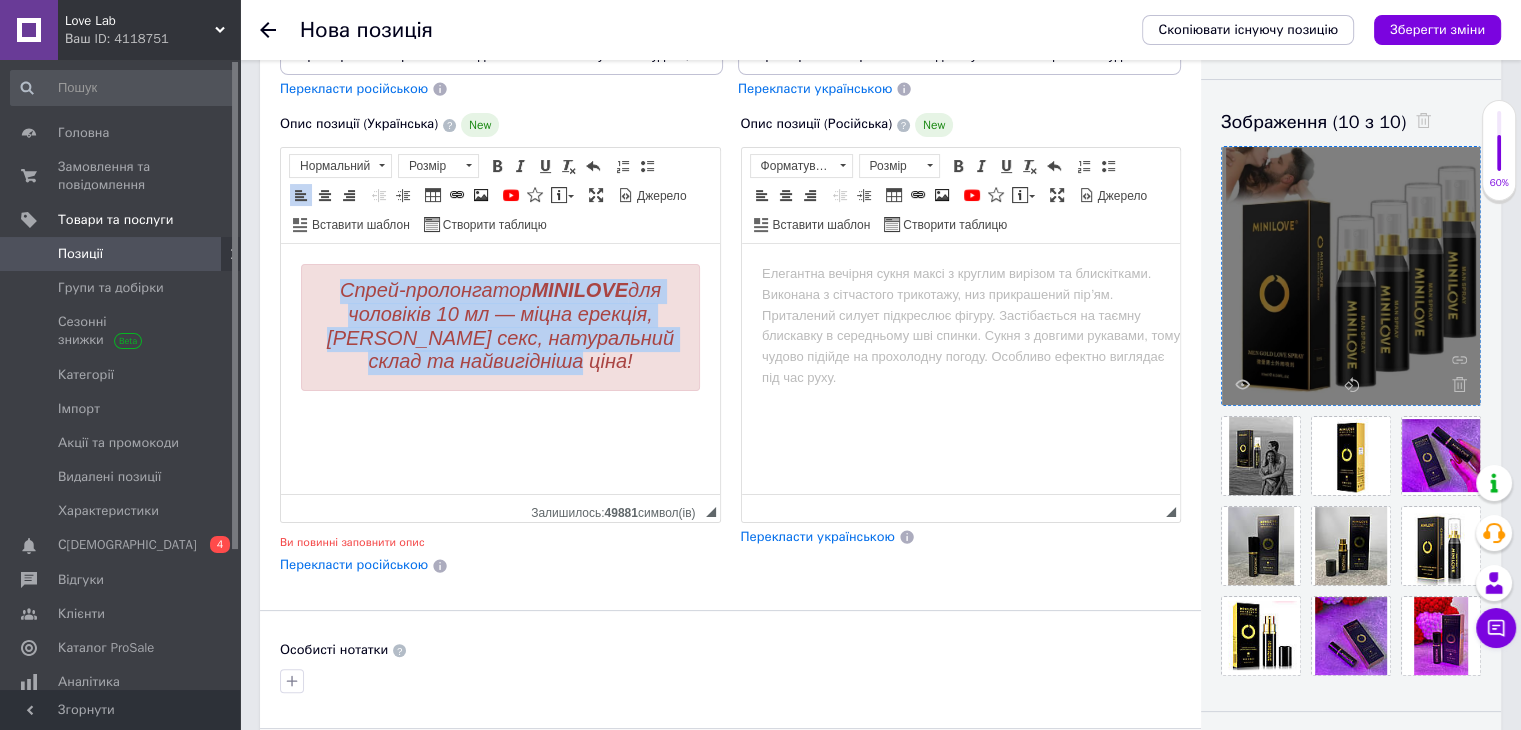 drag, startPoint x: 615, startPoint y: 369, endPoint x: 305, endPoint y: 277, distance: 323.3636 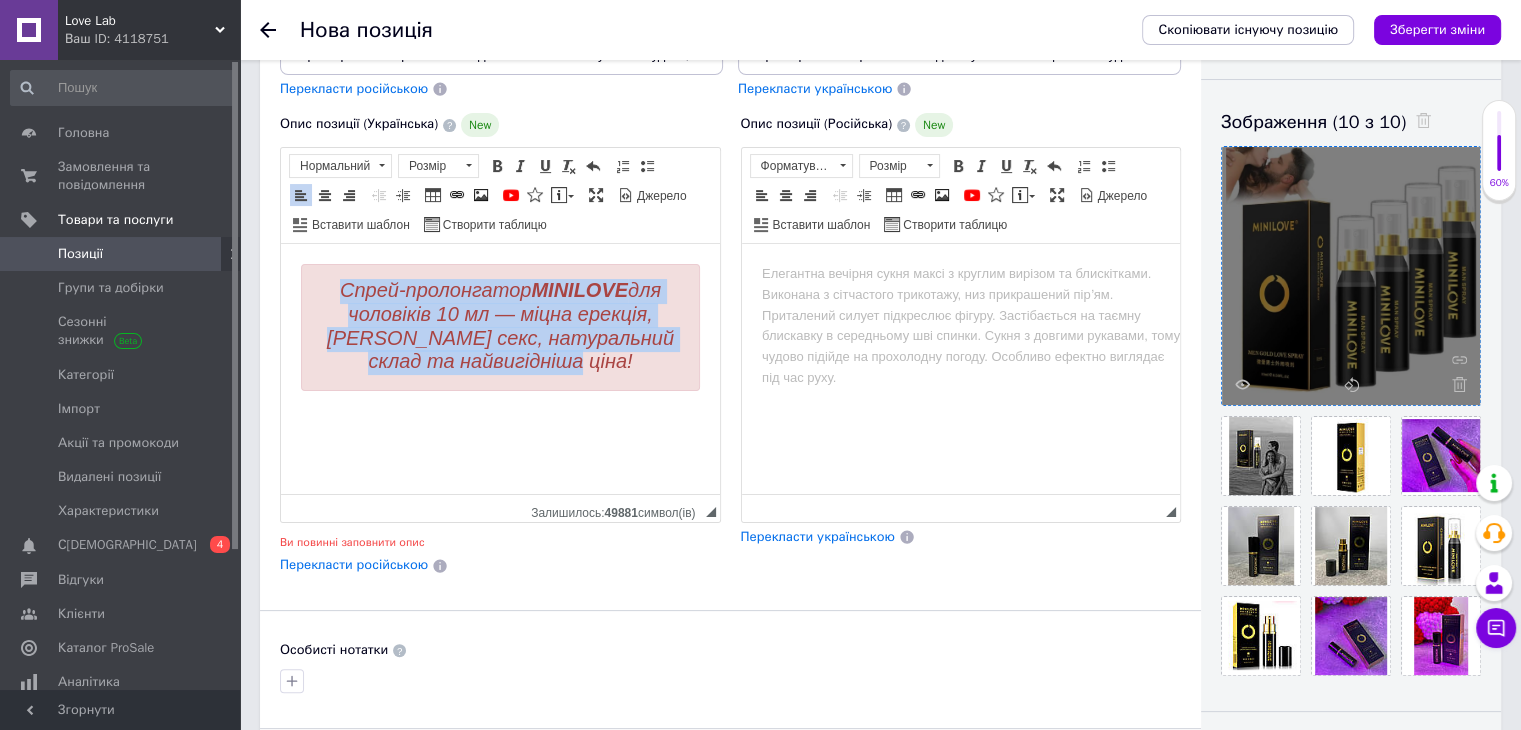 click on "Спрей-пролонгатор  MINILOVE  для чоловіків 10 мл — міцна ерекція, [PERSON_NAME] секс, натуральний склад та найвигідніша ціна!" at bounding box center (500, 327) 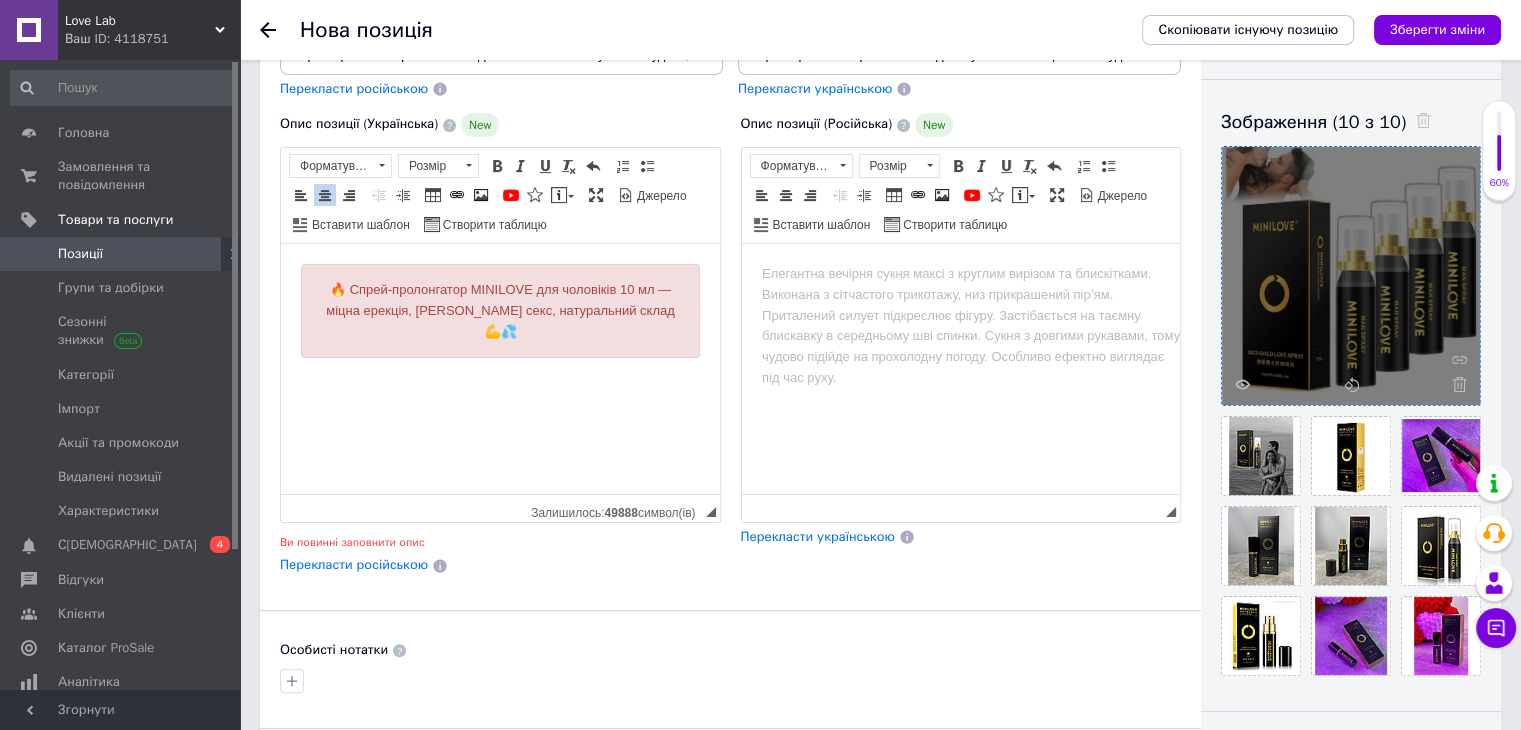 click on "🔥 Спрей-пролонгатор MINILOVE для чоловіків 10 мл — міцна ерекція, [PERSON_NAME] секс, натуральний склад 💪💦" at bounding box center (500, 311) 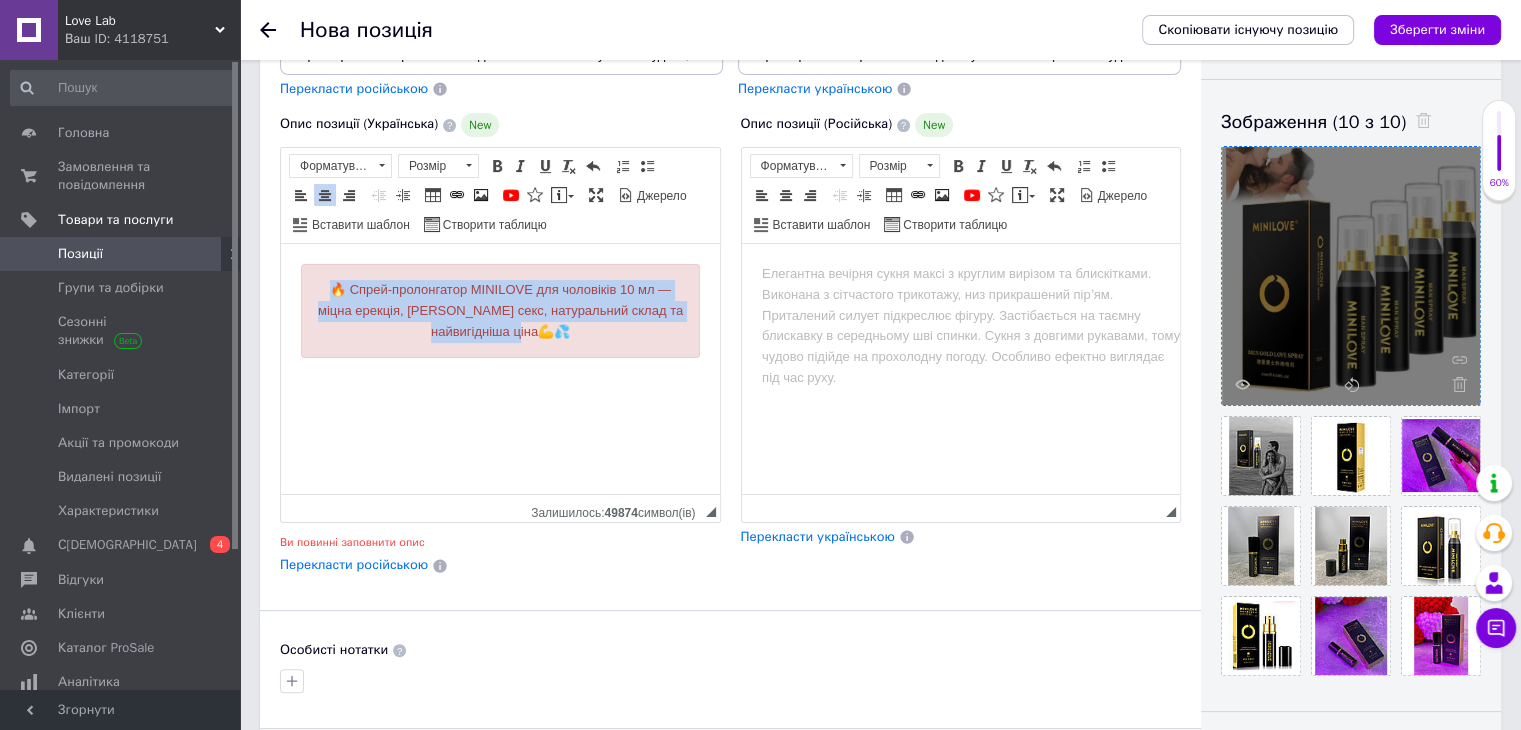 drag, startPoint x: 603, startPoint y: 355, endPoint x: 323, endPoint y: 285, distance: 288.6174 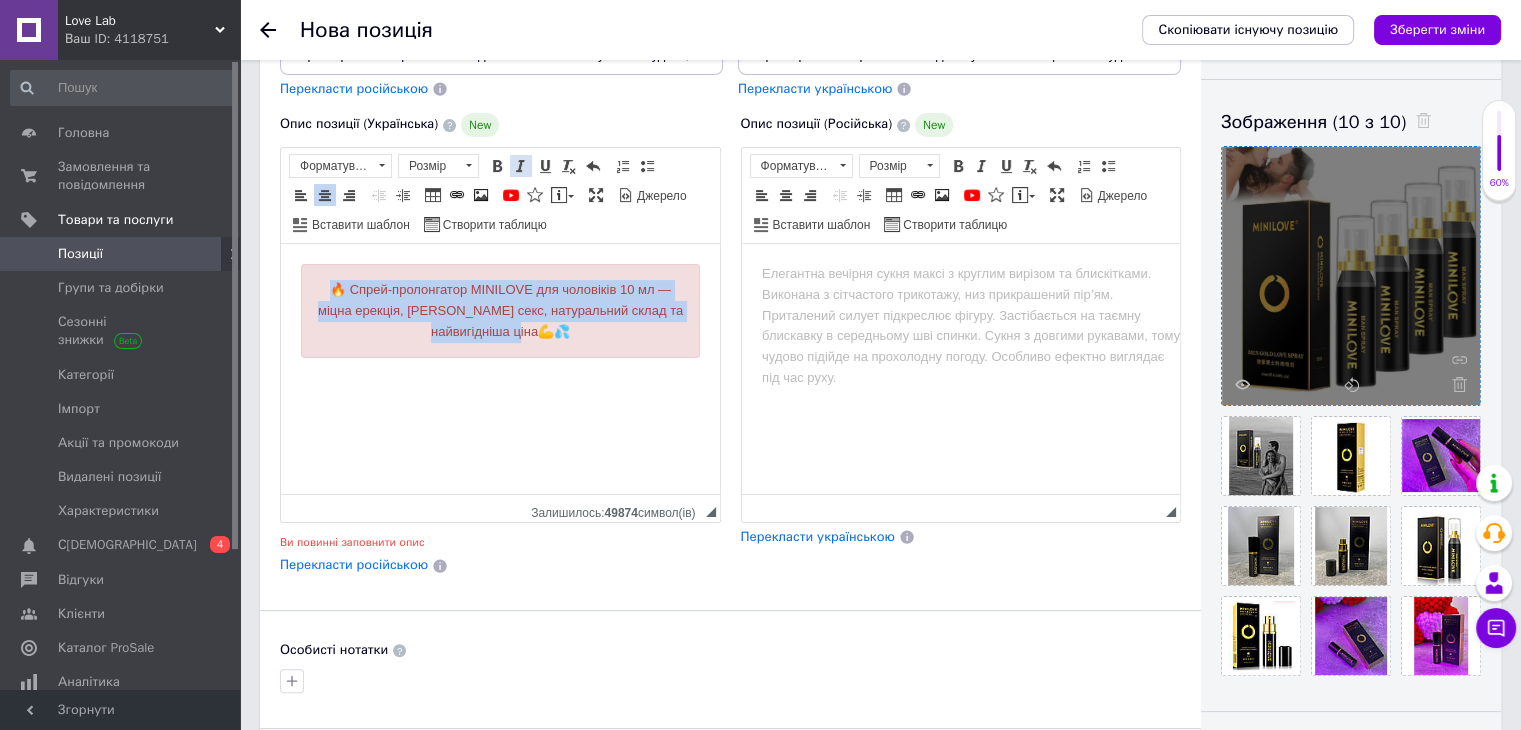 click at bounding box center [521, 166] 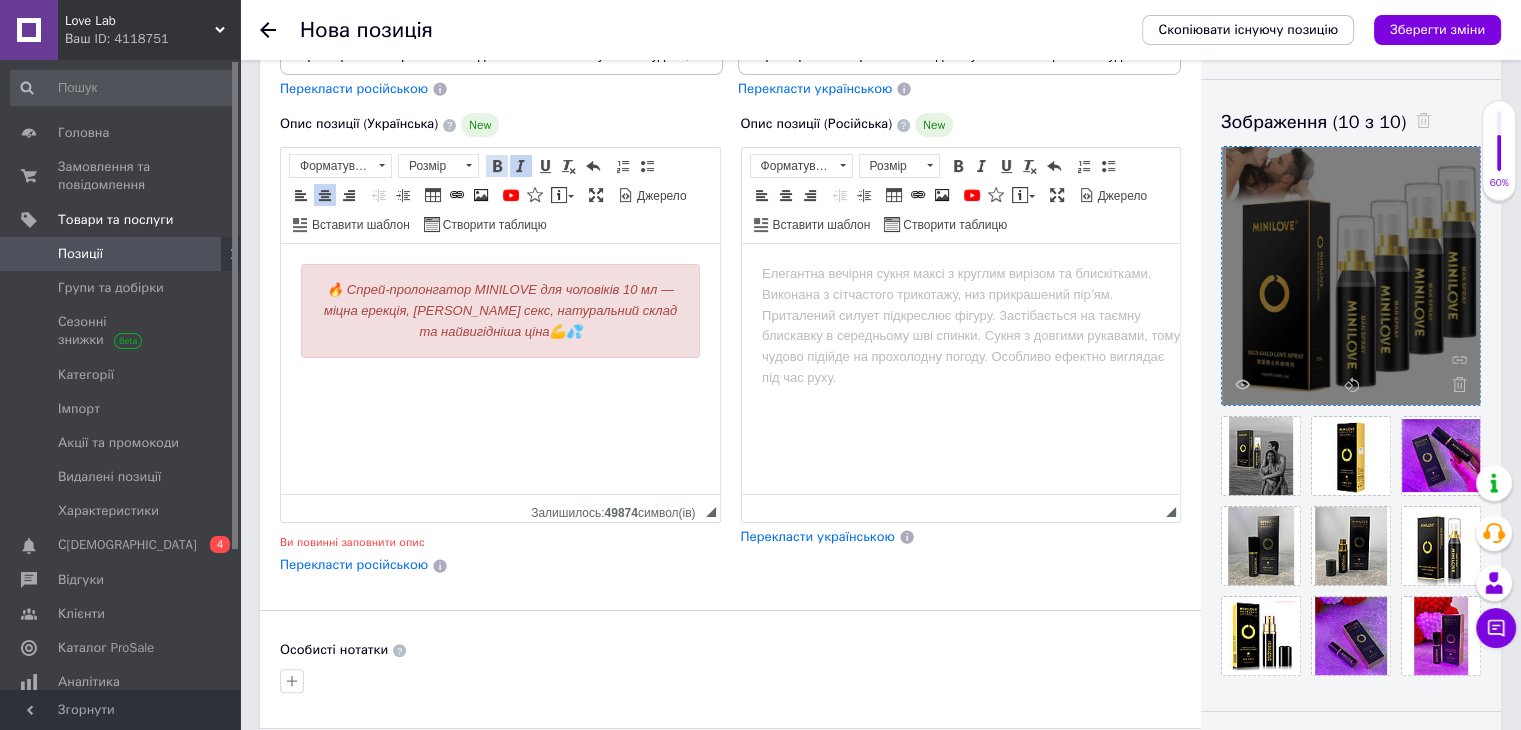 click on "Жирний  Сполучення клавіш Ctrl+B" at bounding box center (497, 166) 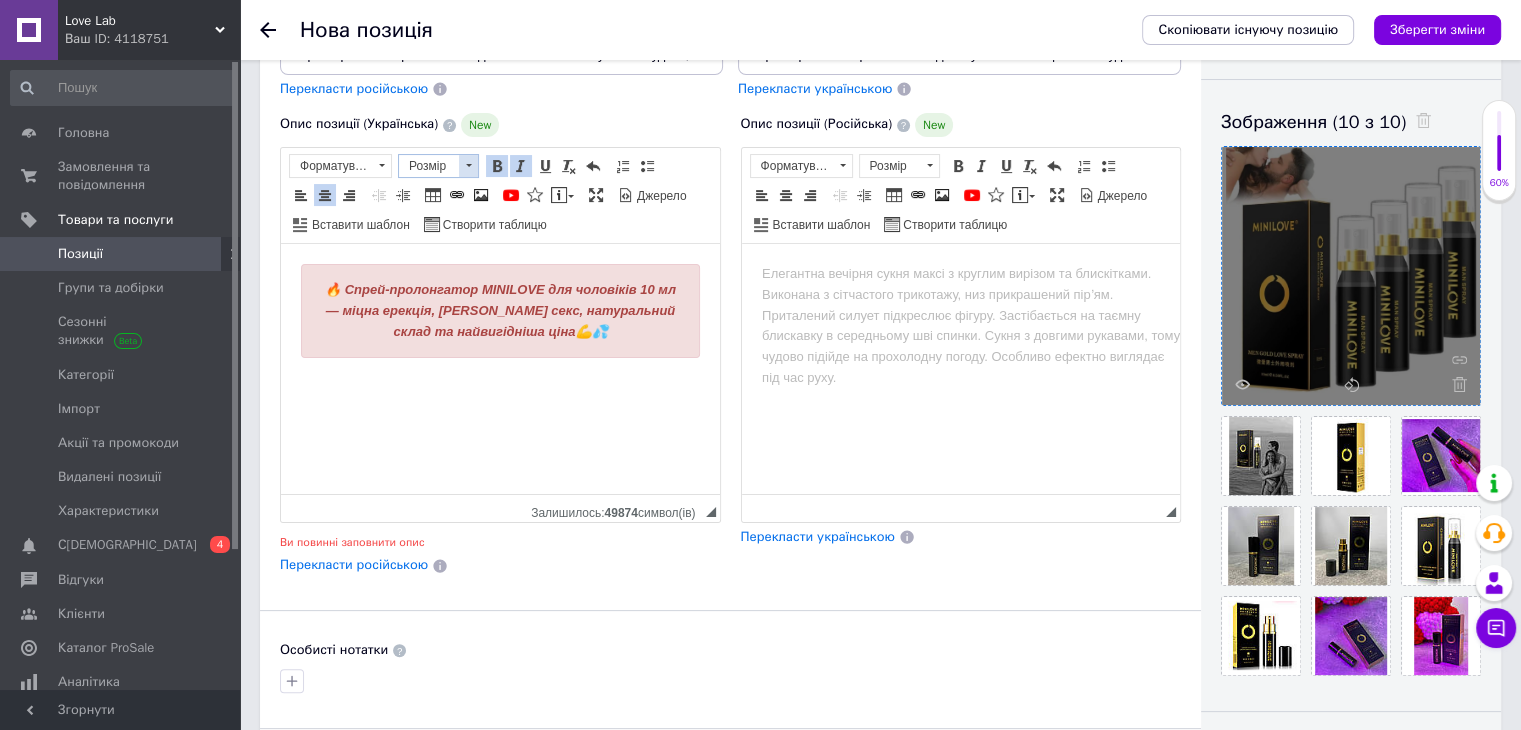 click at bounding box center [468, 166] 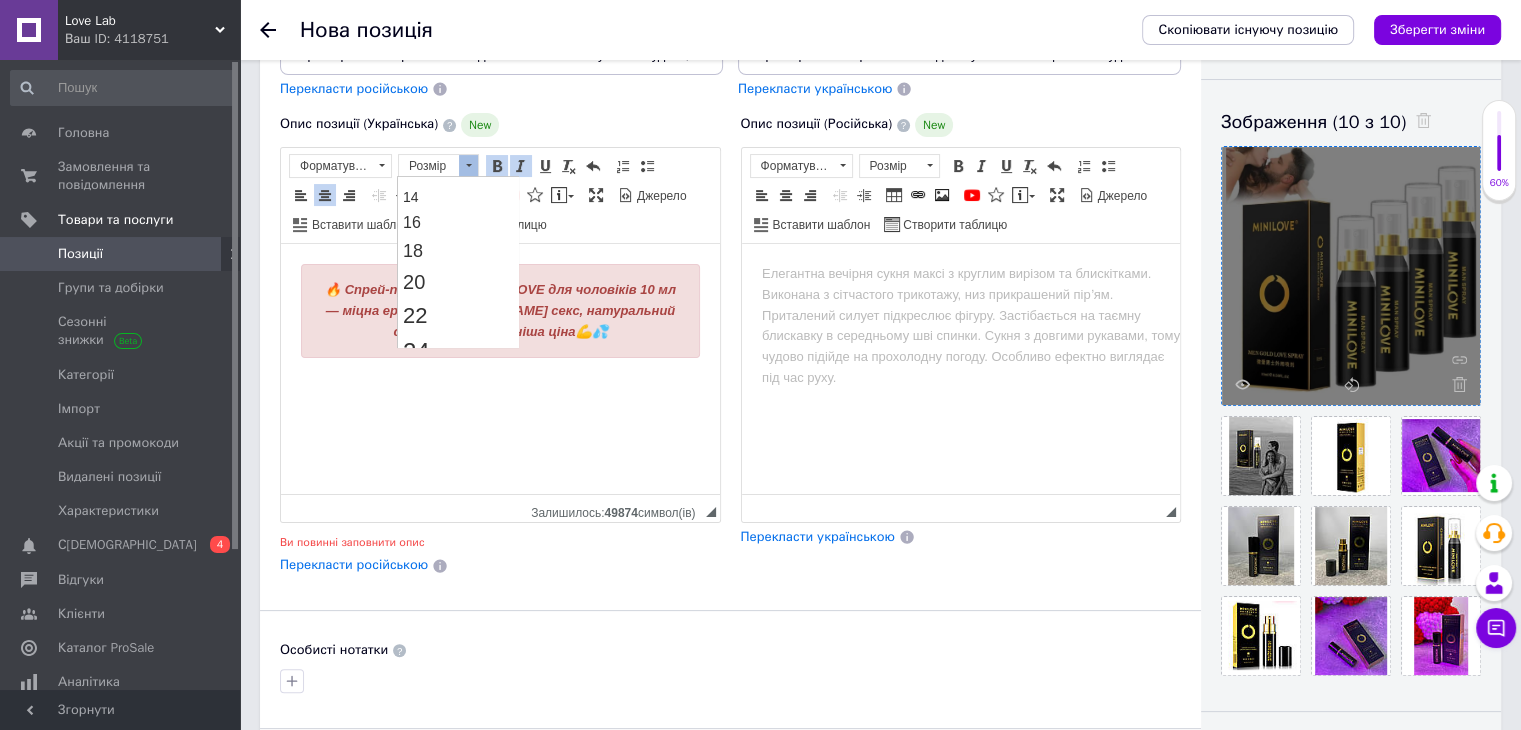 scroll, scrollTop: 172, scrollLeft: 0, axis: vertical 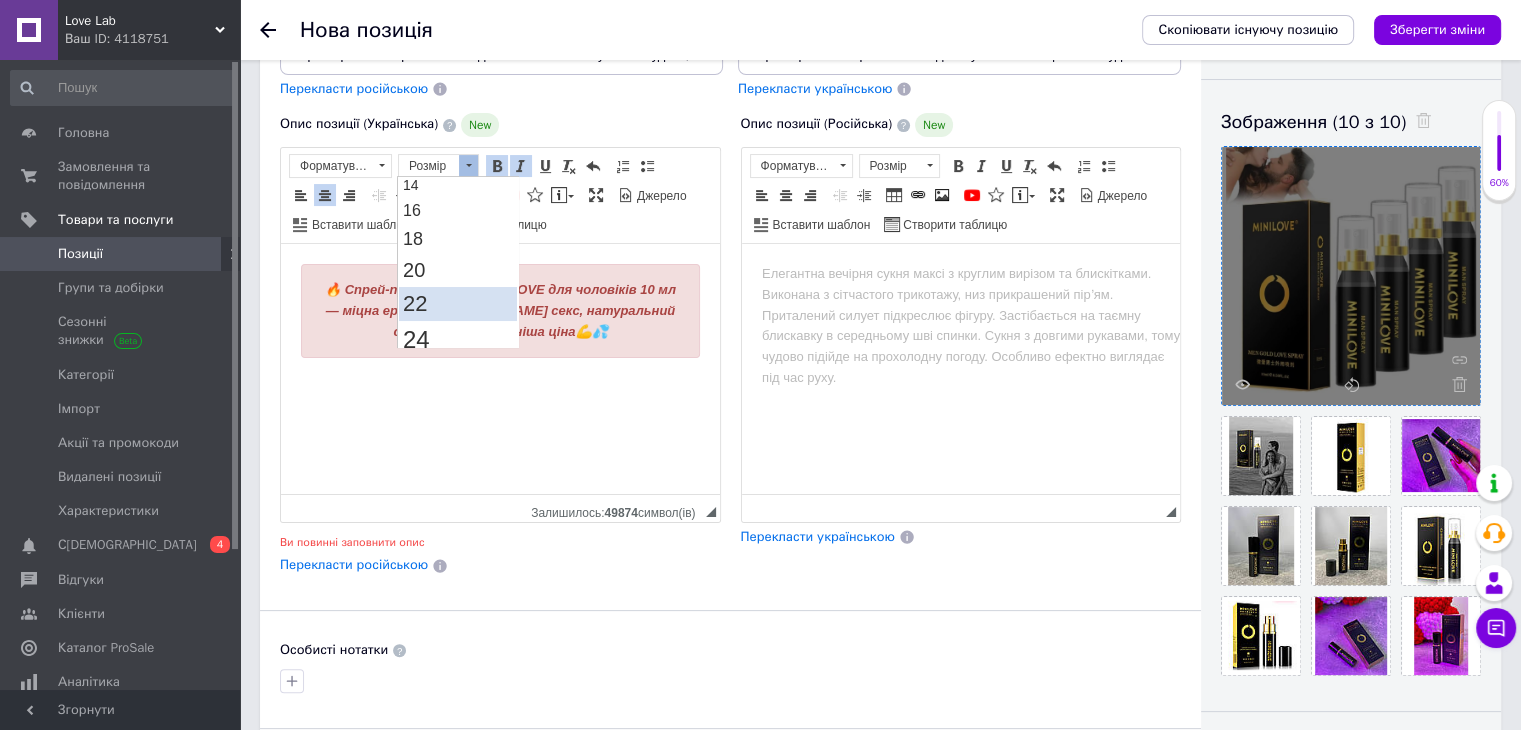 click on "22" at bounding box center [458, 303] 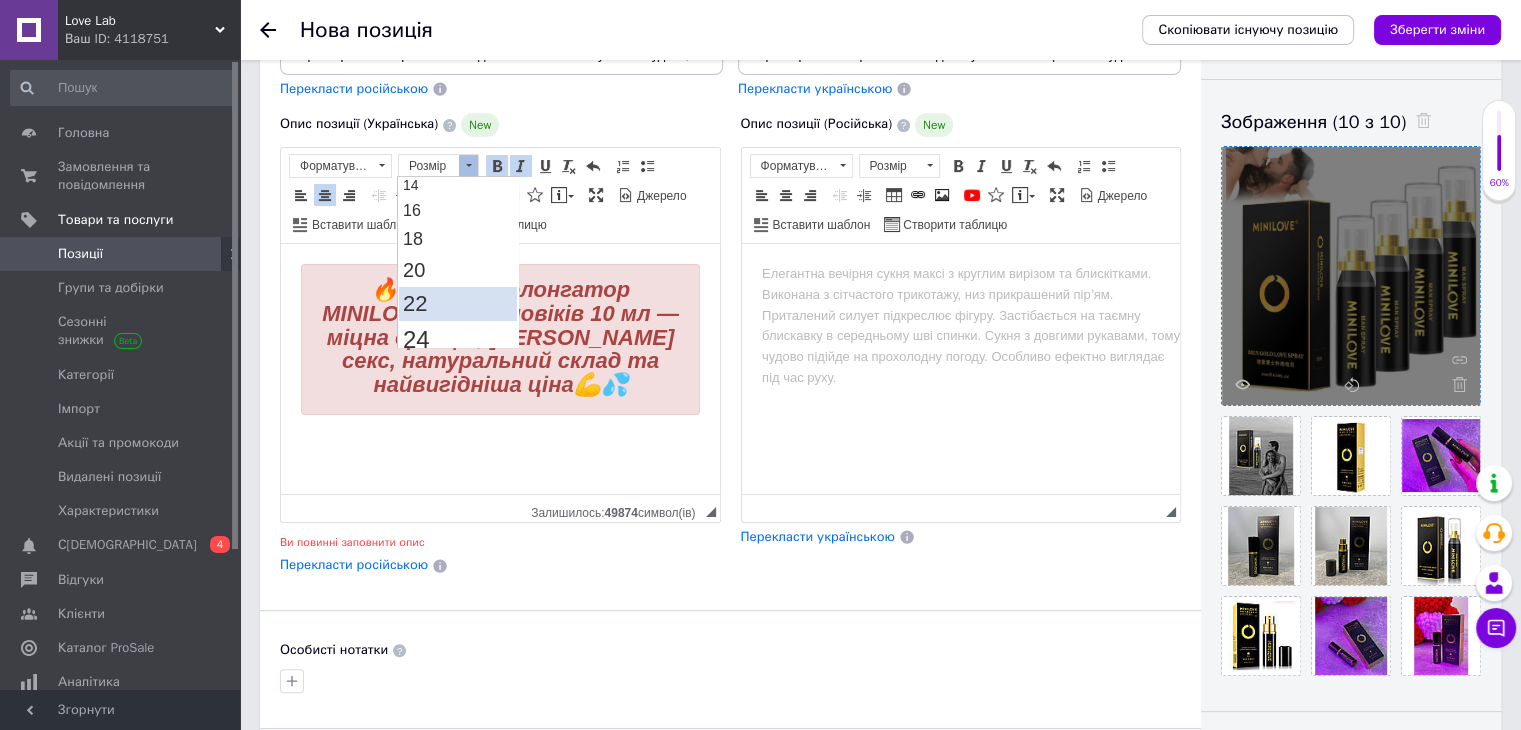 scroll, scrollTop: 0, scrollLeft: 0, axis: both 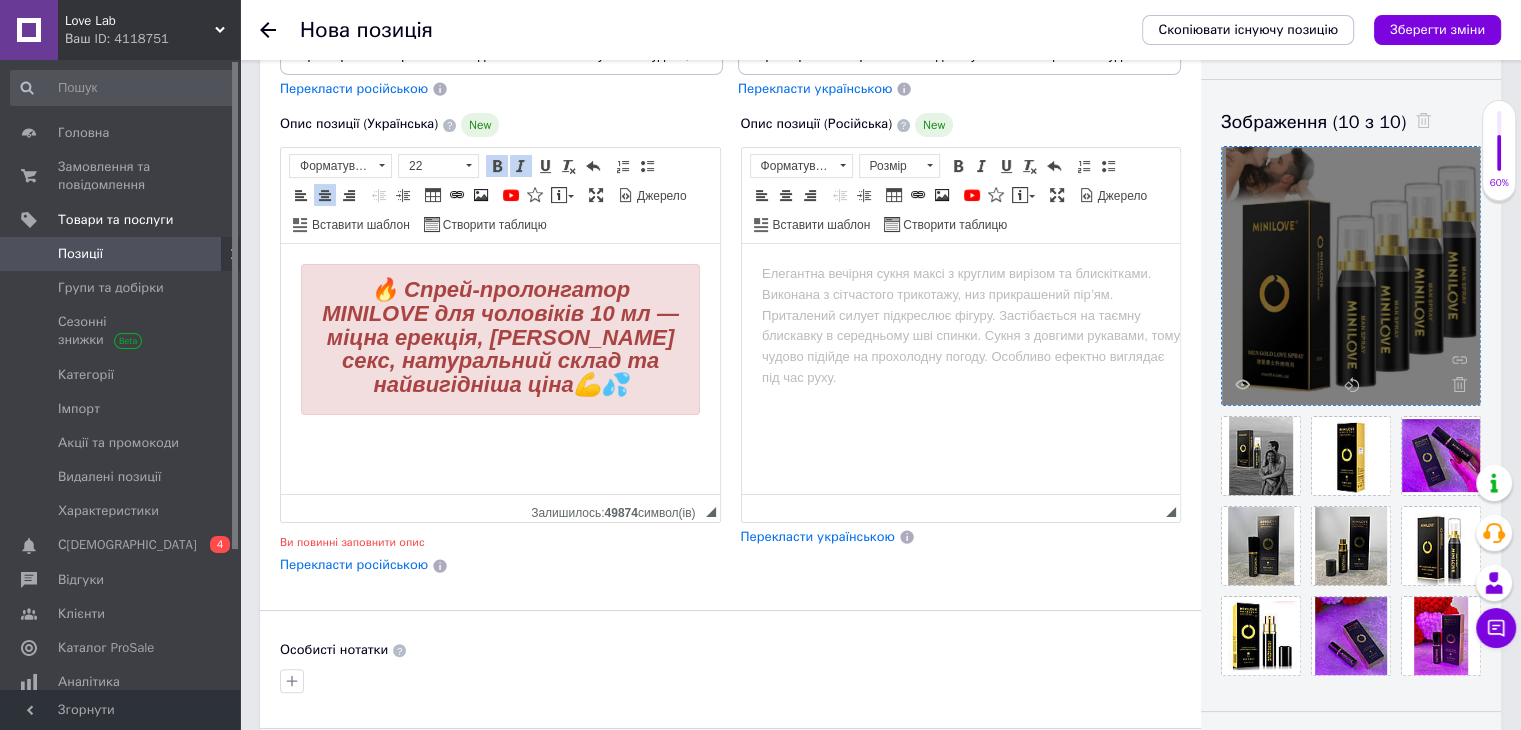 click on "🔥 Спрей-пролонгатор MINILOVE для чоловіків 10 мл — міцна ерекція, [PERSON_NAME] секс, натуральний склад та найвигідніша ціна💪💦" at bounding box center [500, 356] 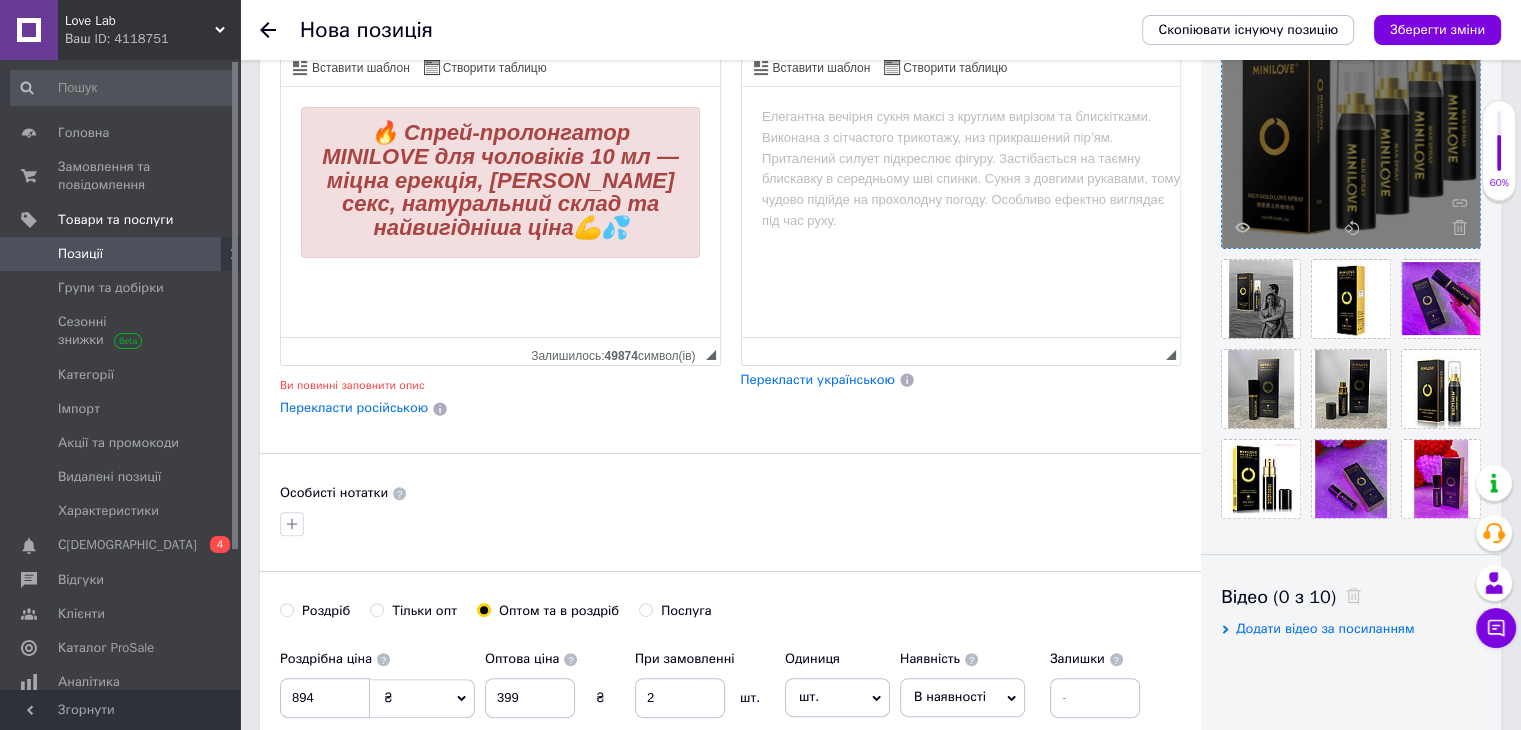 scroll, scrollTop: 469, scrollLeft: 0, axis: vertical 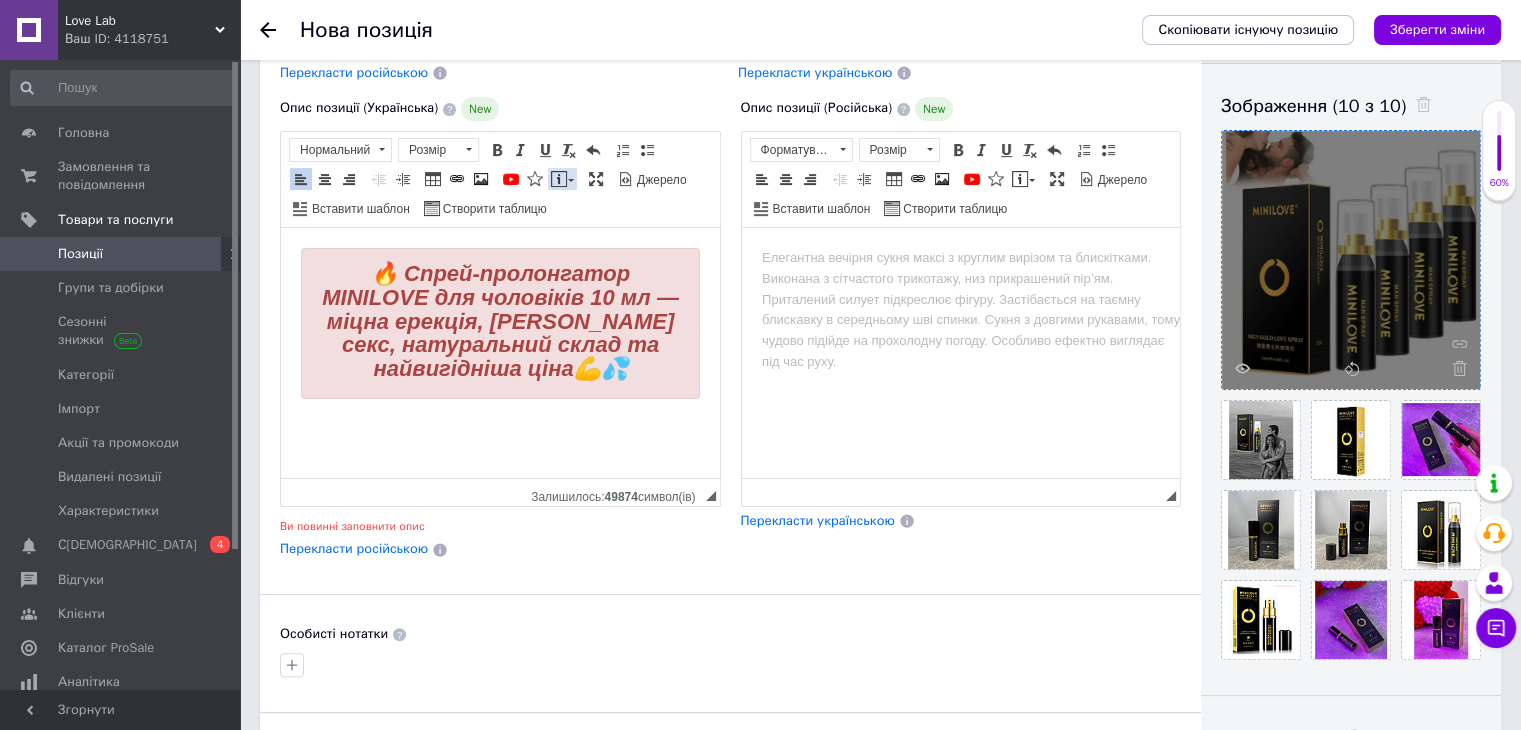 click at bounding box center [559, 179] 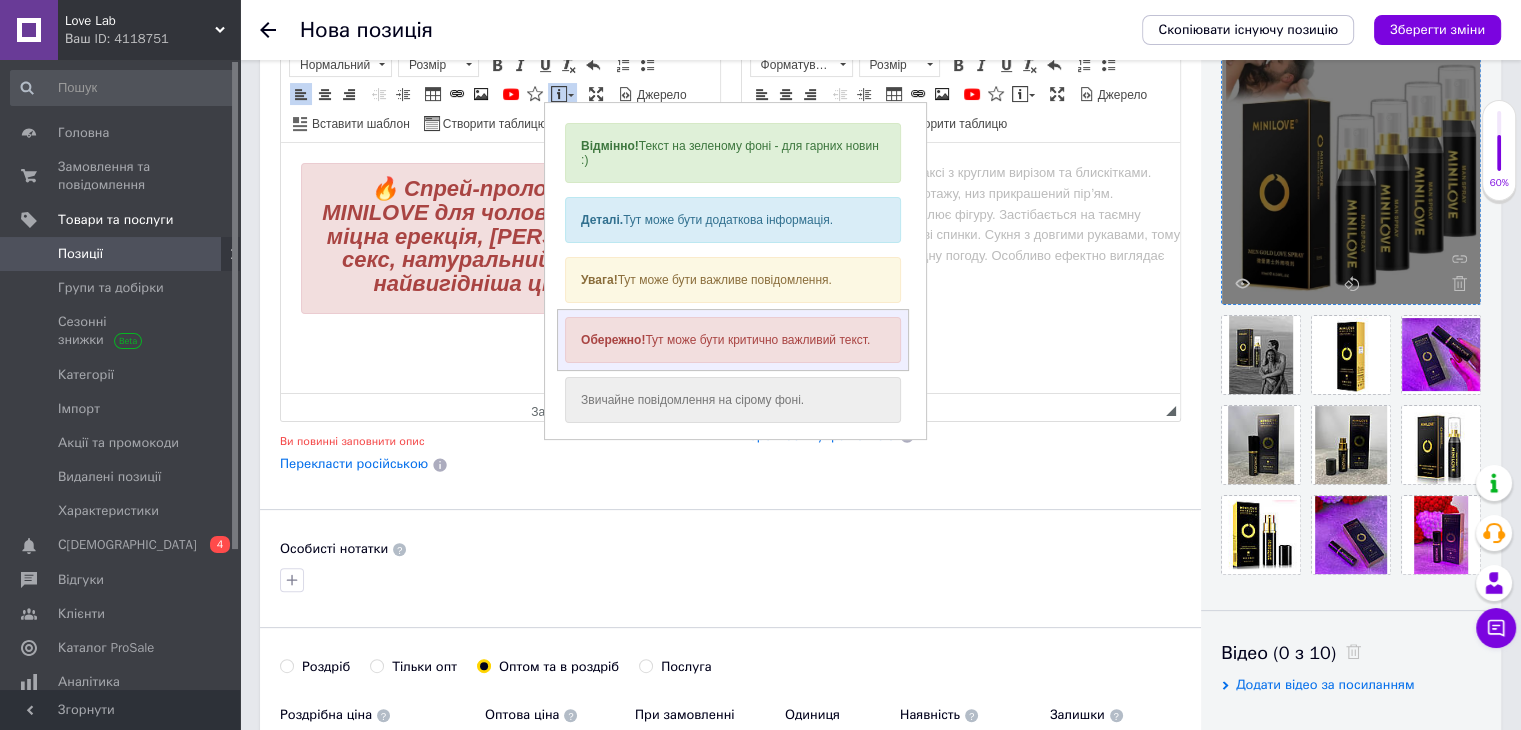scroll, scrollTop: 420, scrollLeft: 0, axis: vertical 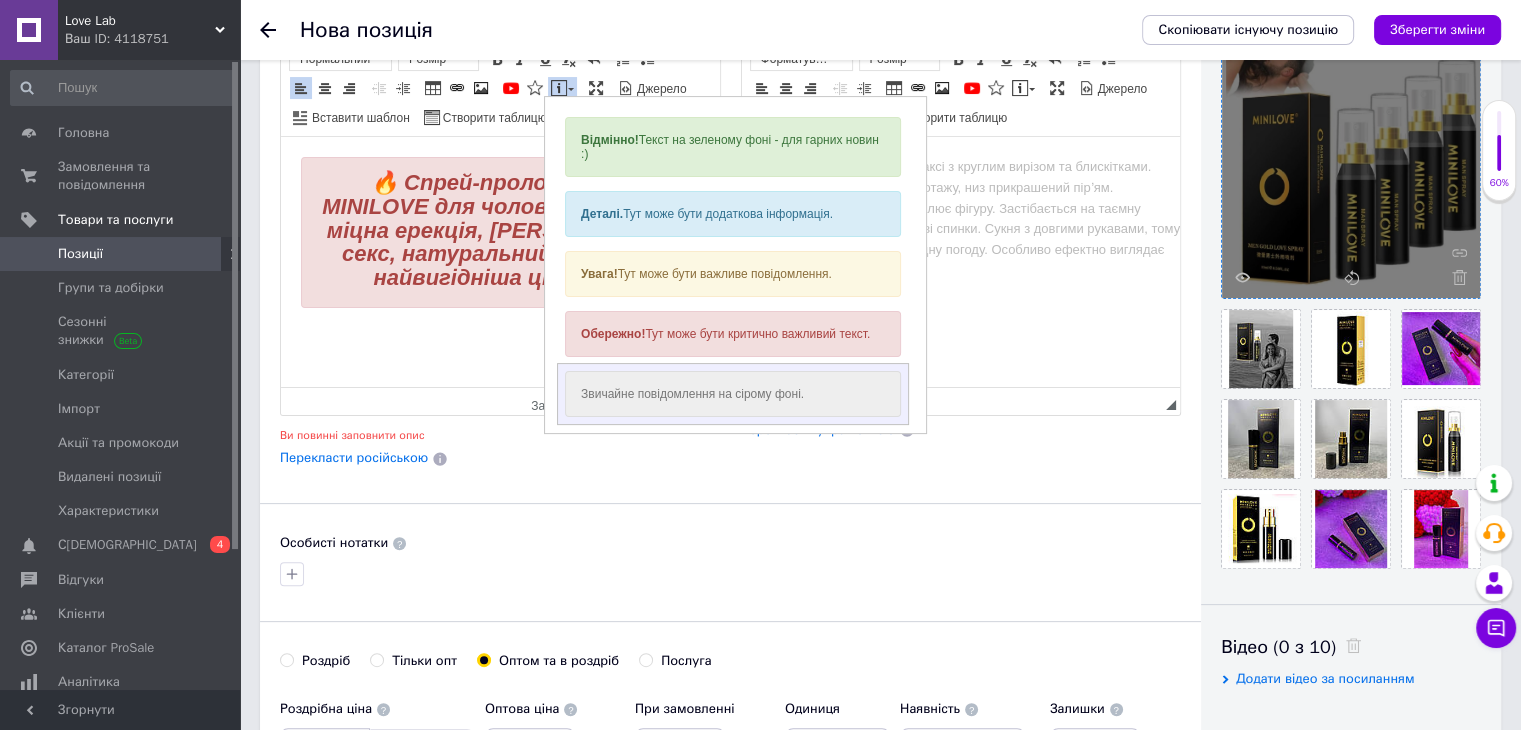 click on "Звичайне повідомлення на сірому фоні." at bounding box center [732, 394] 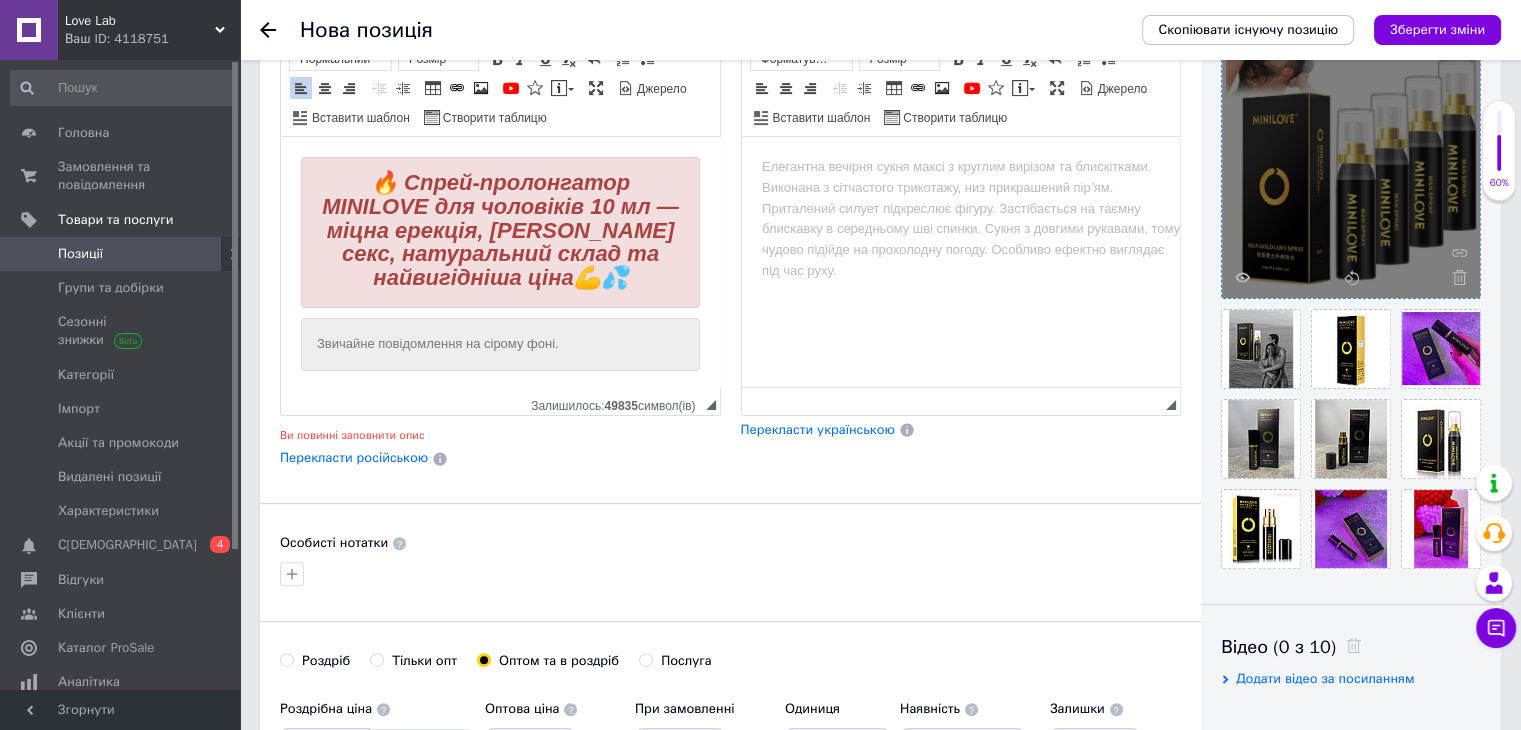 scroll, scrollTop: 10, scrollLeft: 0, axis: vertical 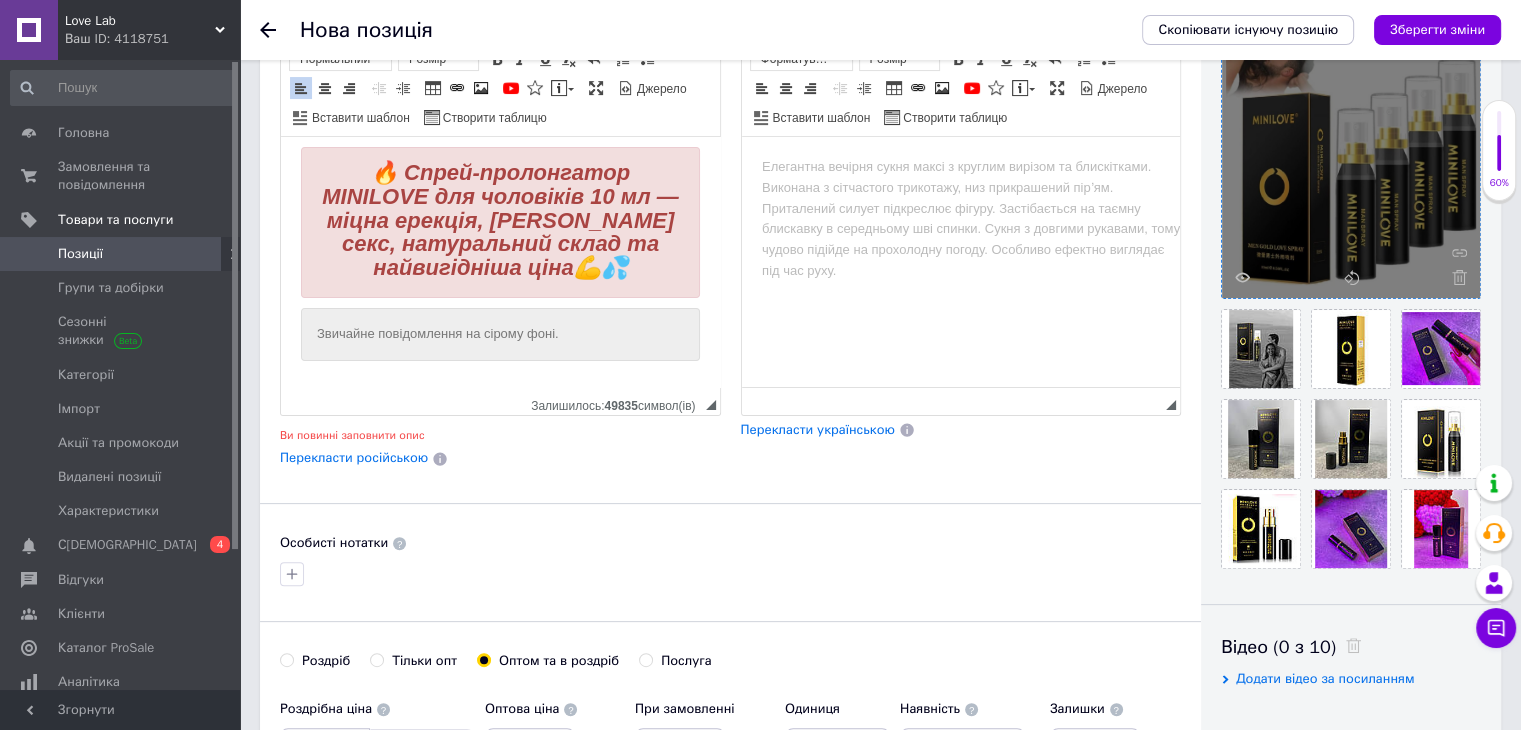drag, startPoint x: 570, startPoint y: 333, endPoint x: 289, endPoint y: 340, distance: 281.0872 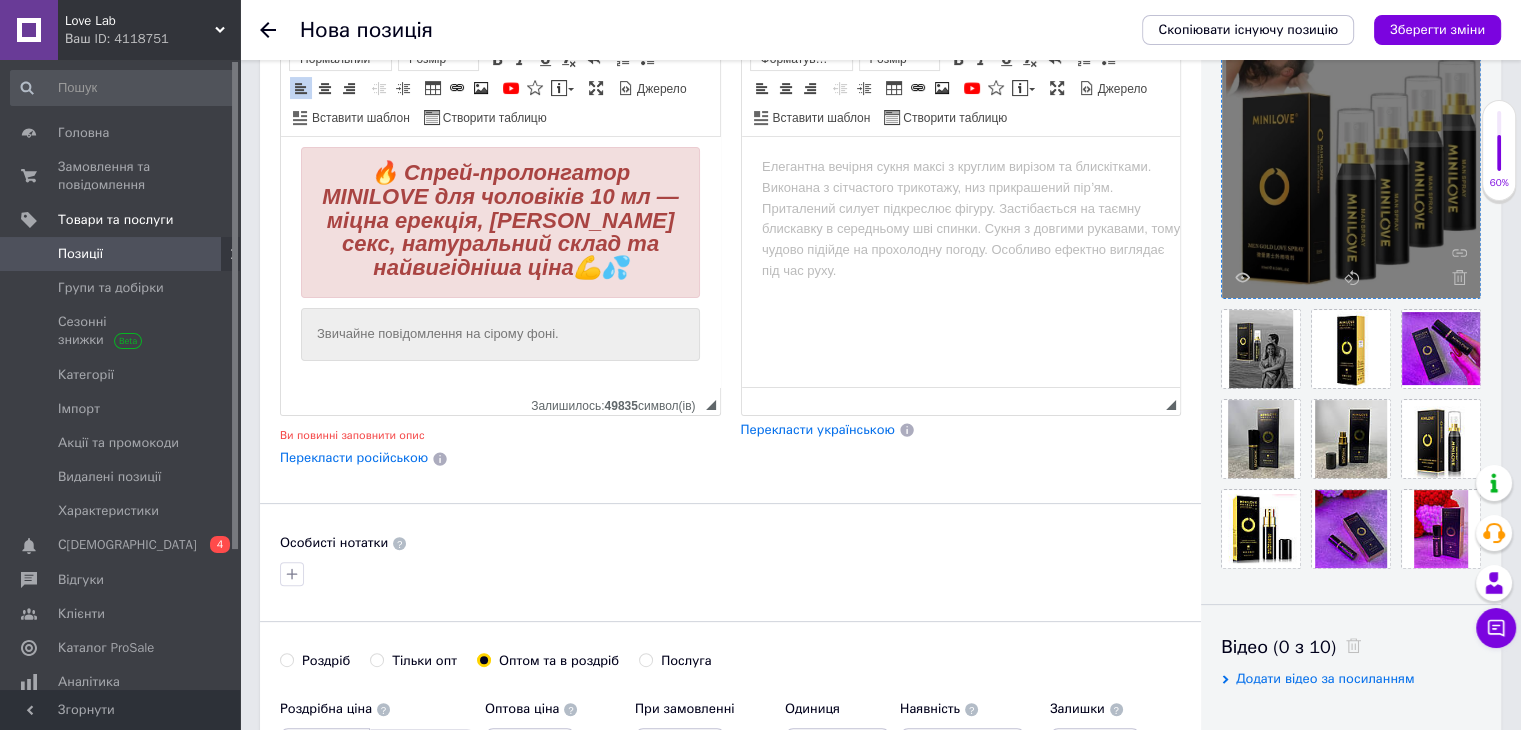 click on "🔥 Спрей-пролонгатор MINILOVE для чоловіків 10 мл — міцна ерекція, [PERSON_NAME] секс, натуральний склад та найвигідніша ціна💪💦  Звичайне повідомлення на сірому фоні." at bounding box center (500, 271) 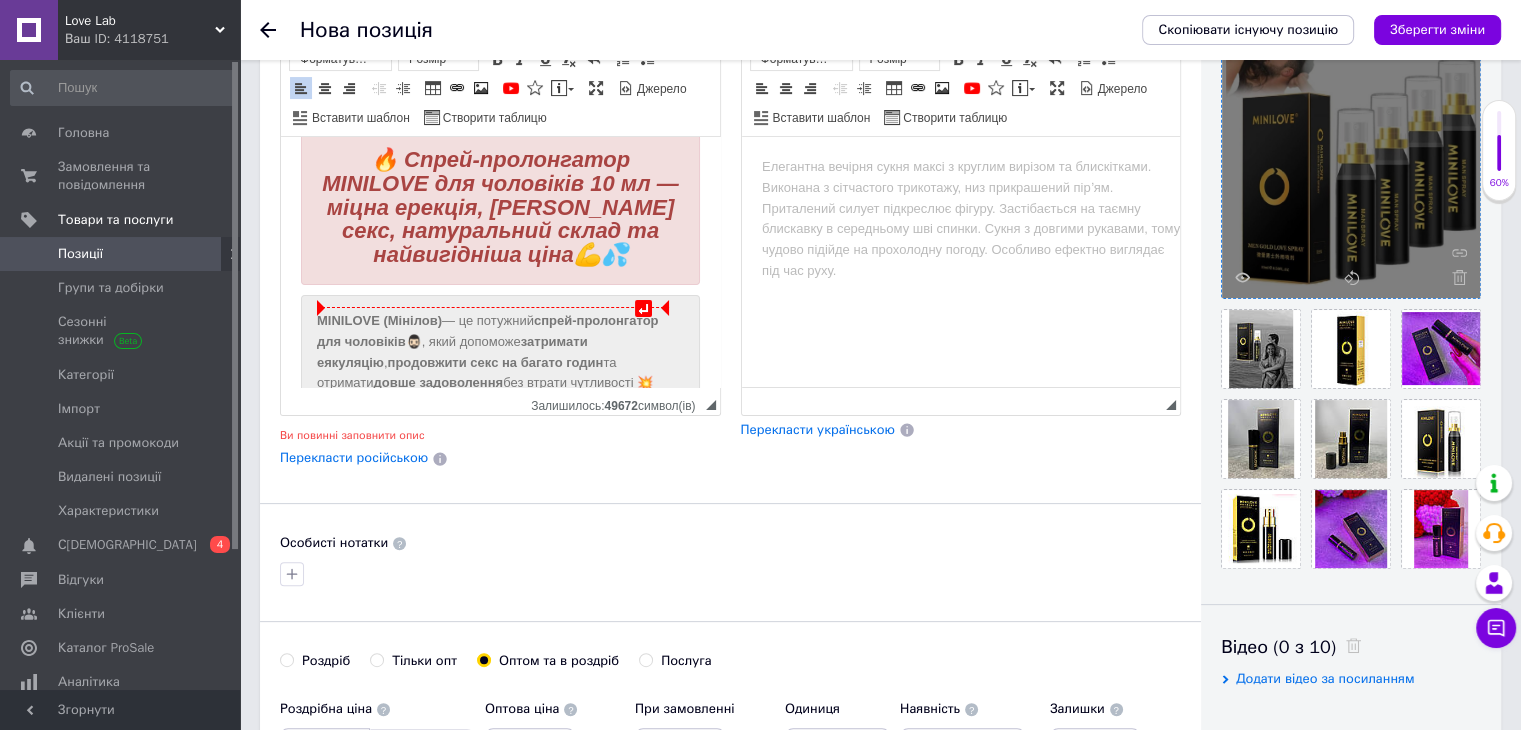 scroll, scrollTop: 96, scrollLeft: 0, axis: vertical 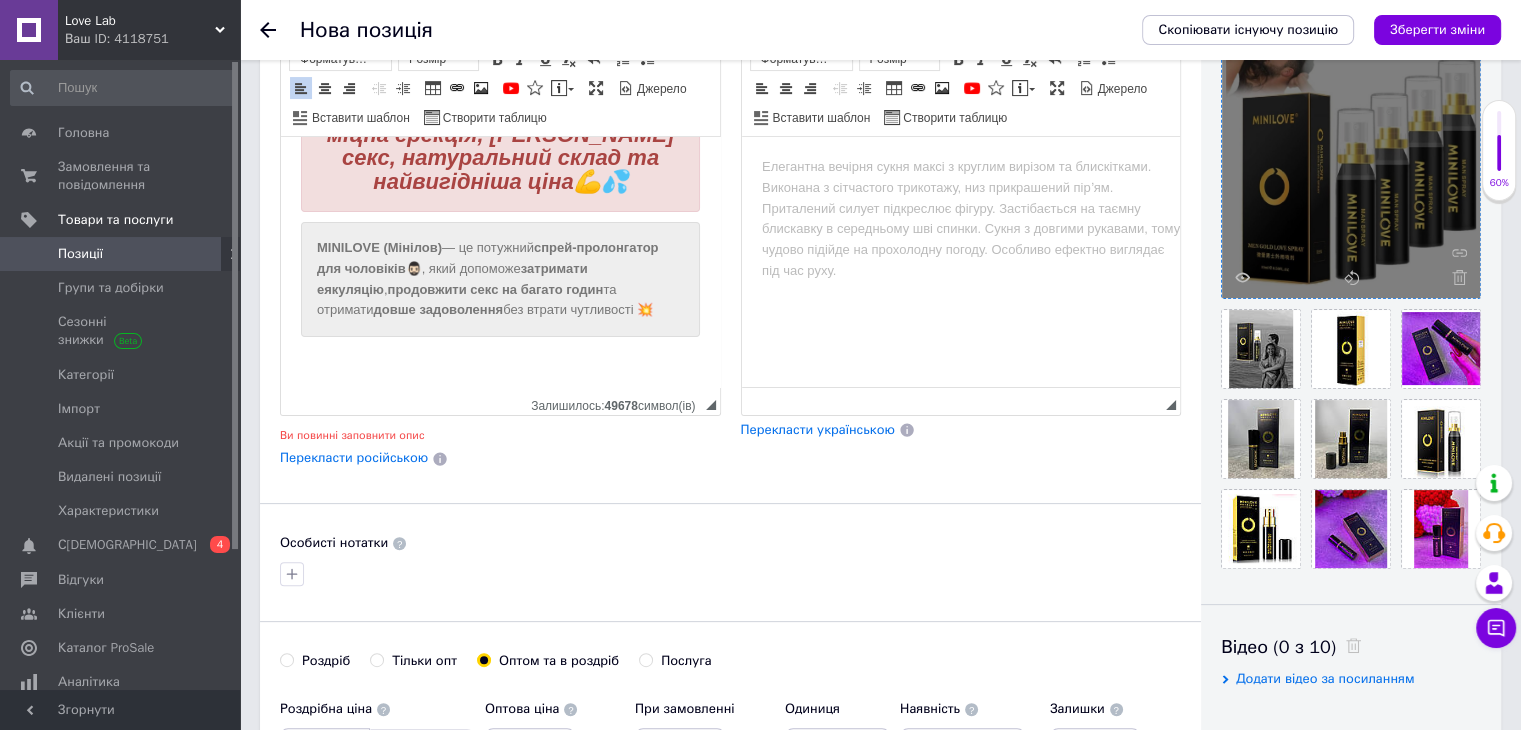 drag, startPoint x: 663, startPoint y: 307, endPoint x: 306, endPoint y: 242, distance: 362.8691 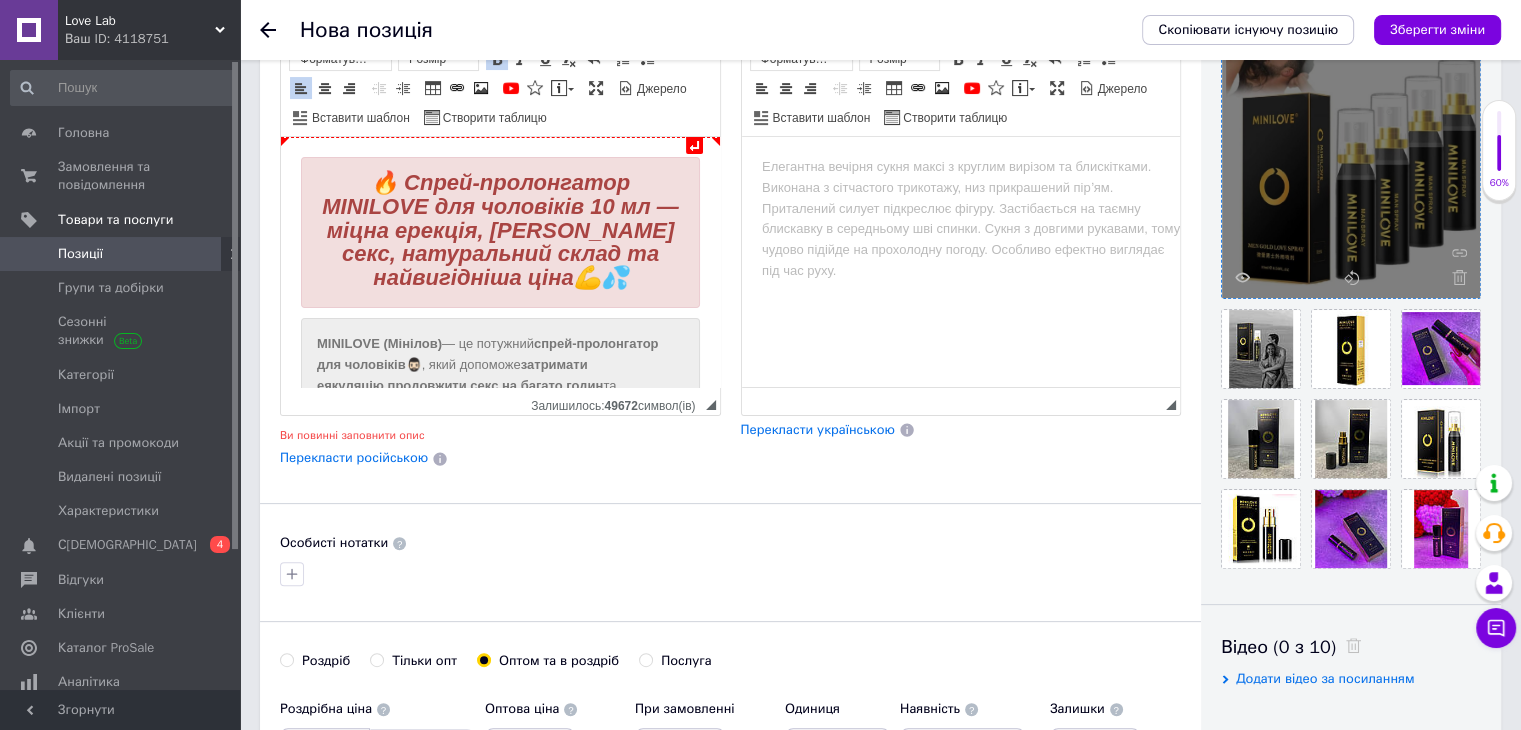 scroll, scrollTop: 304, scrollLeft: 0, axis: vertical 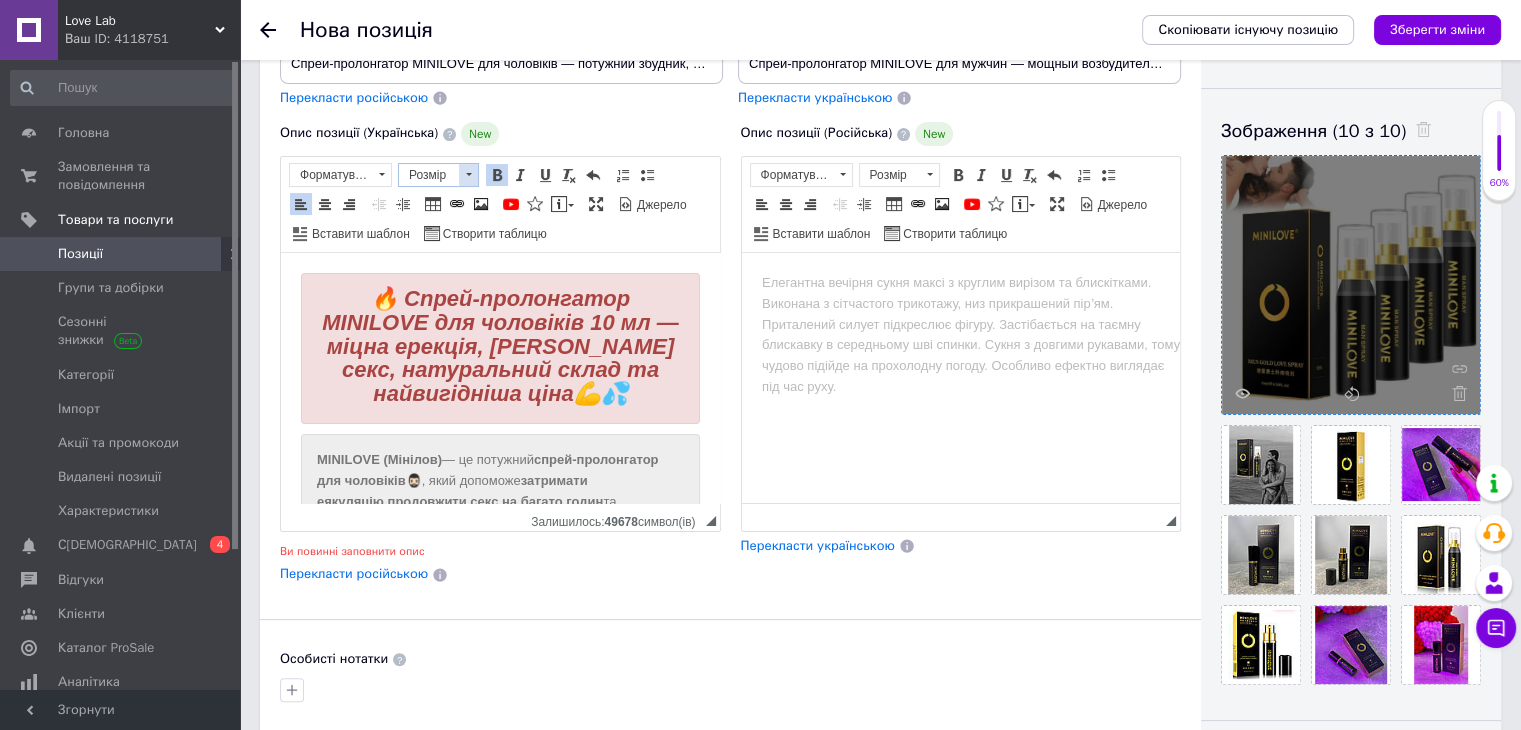 click at bounding box center [468, 175] 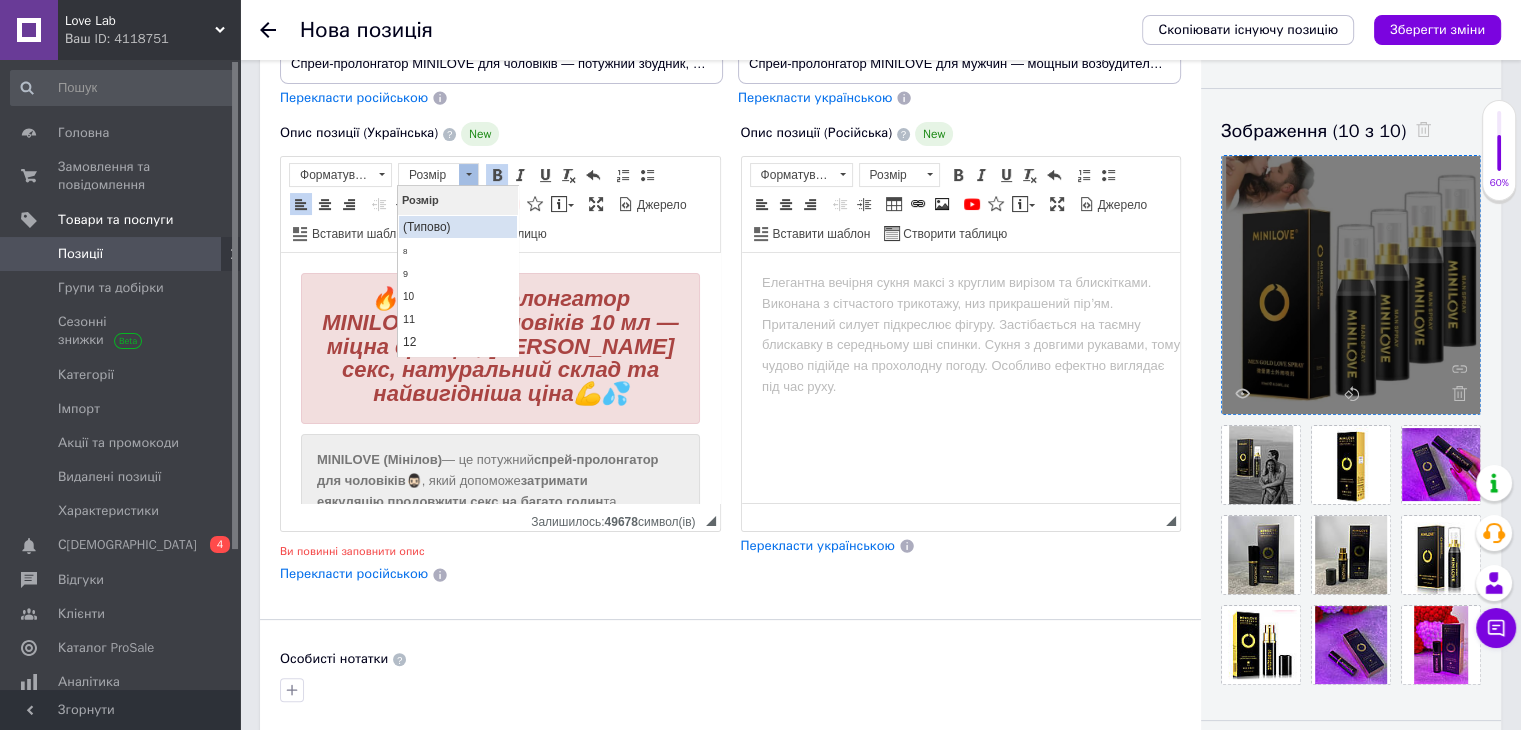 scroll, scrollTop: 160, scrollLeft: 0, axis: vertical 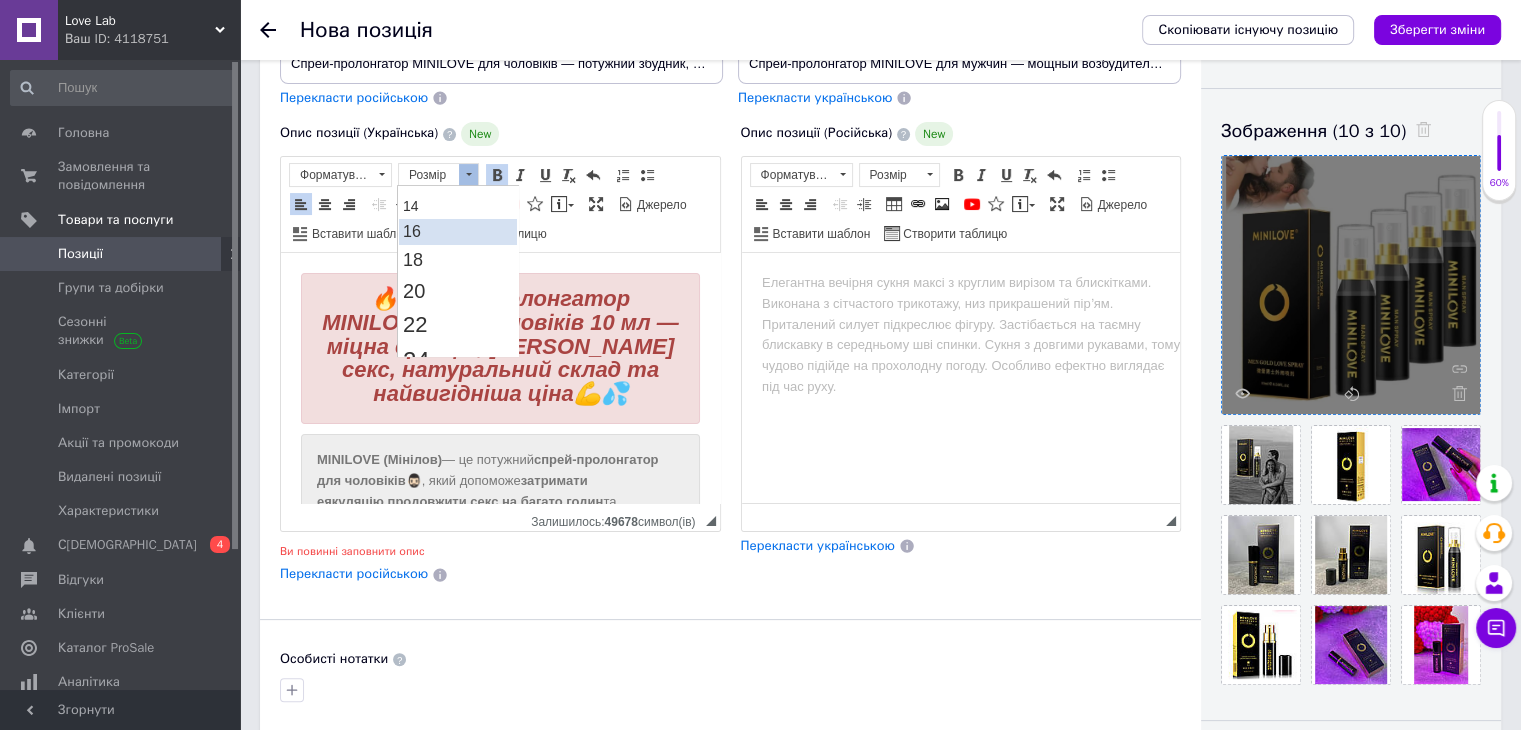 click on "16" at bounding box center (458, 231) 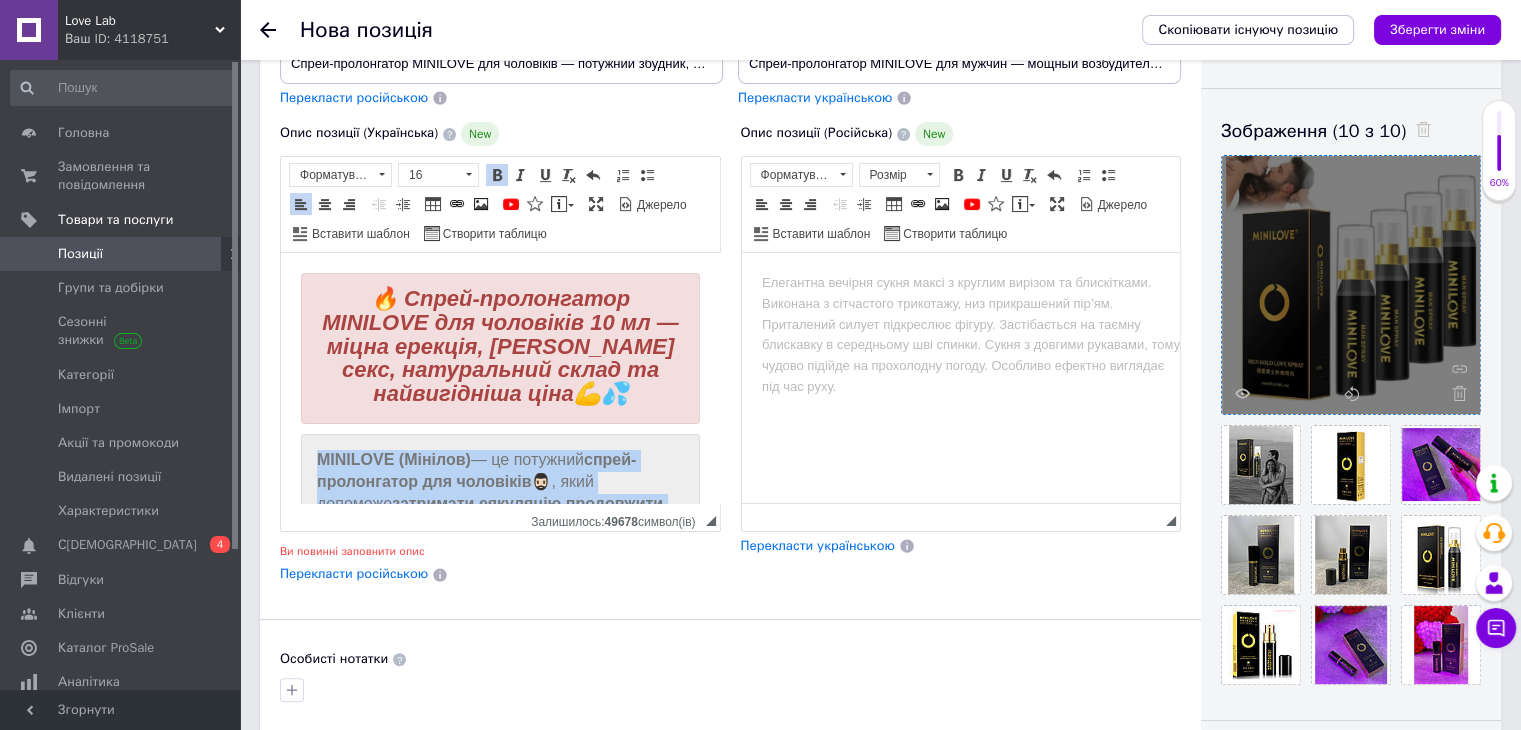 scroll, scrollTop: 142, scrollLeft: 0, axis: vertical 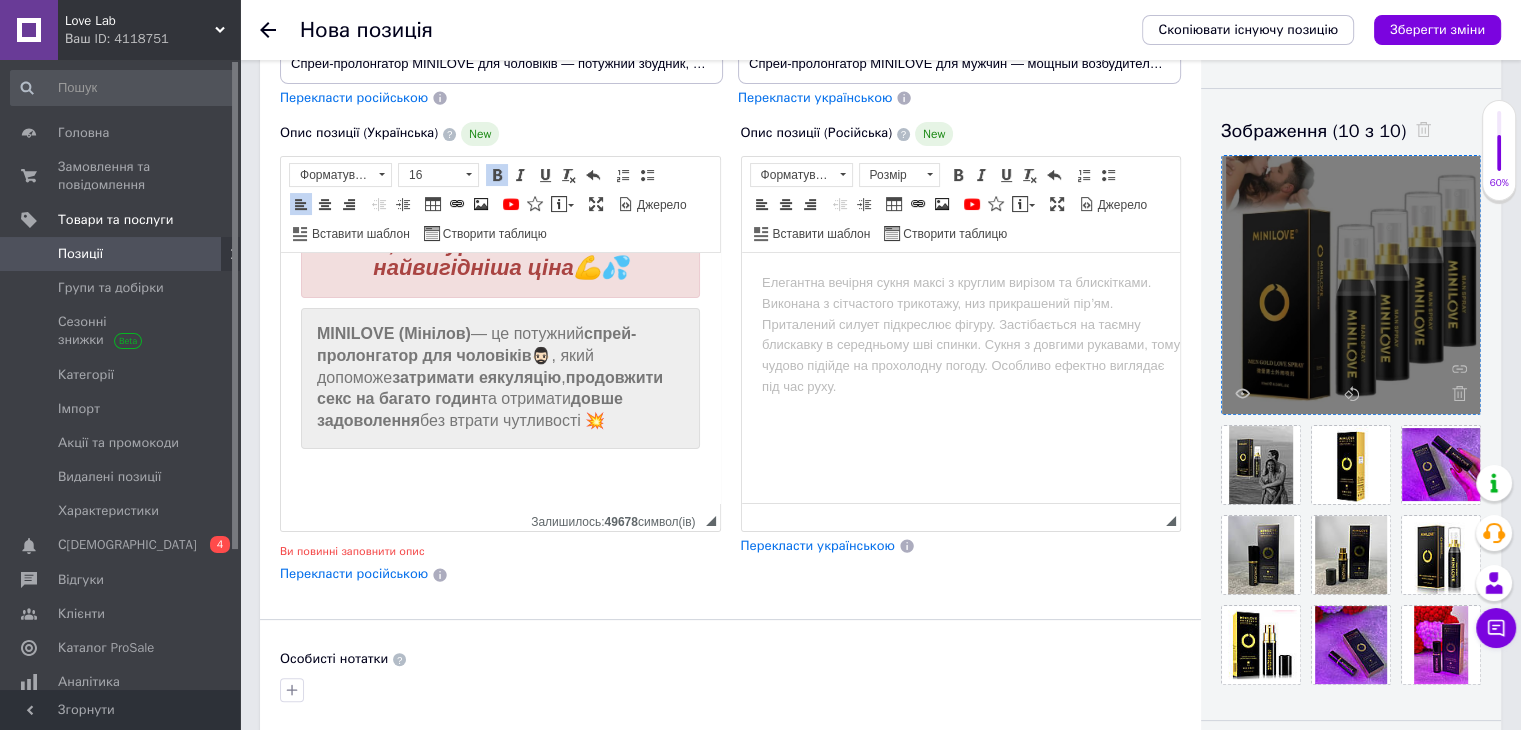click at bounding box center [500, 472] 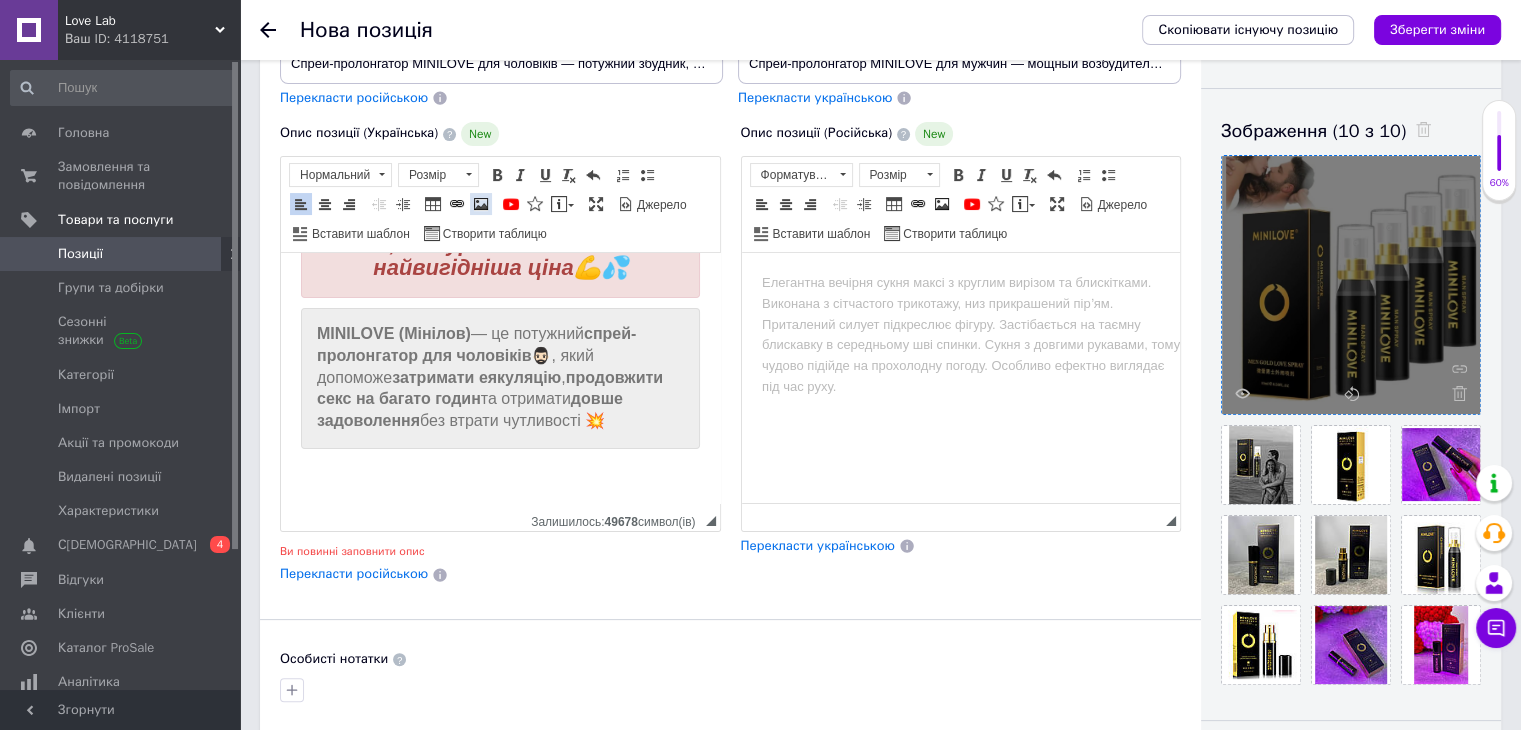 click at bounding box center [481, 204] 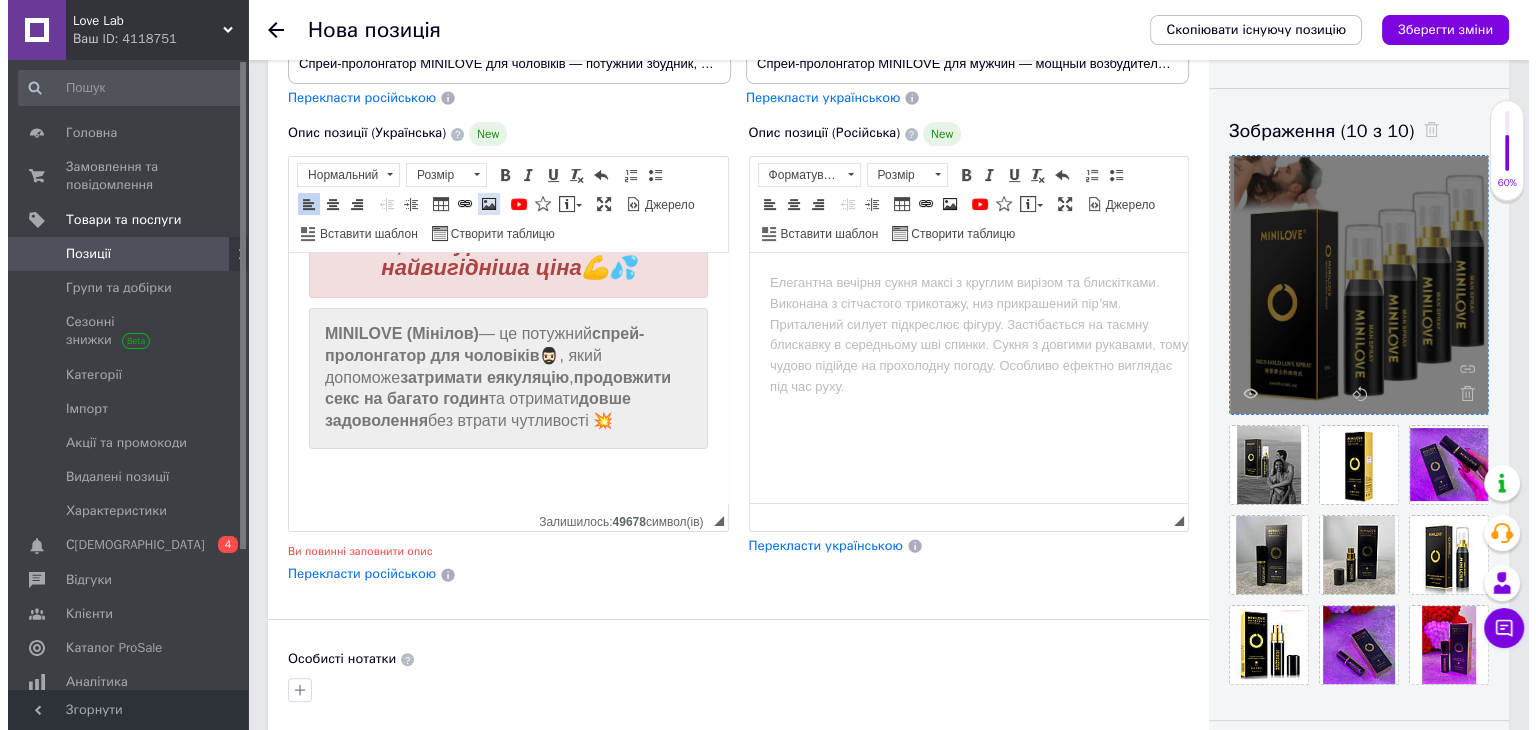 scroll, scrollTop: 120, scrollLeft: 0, axis: vertical 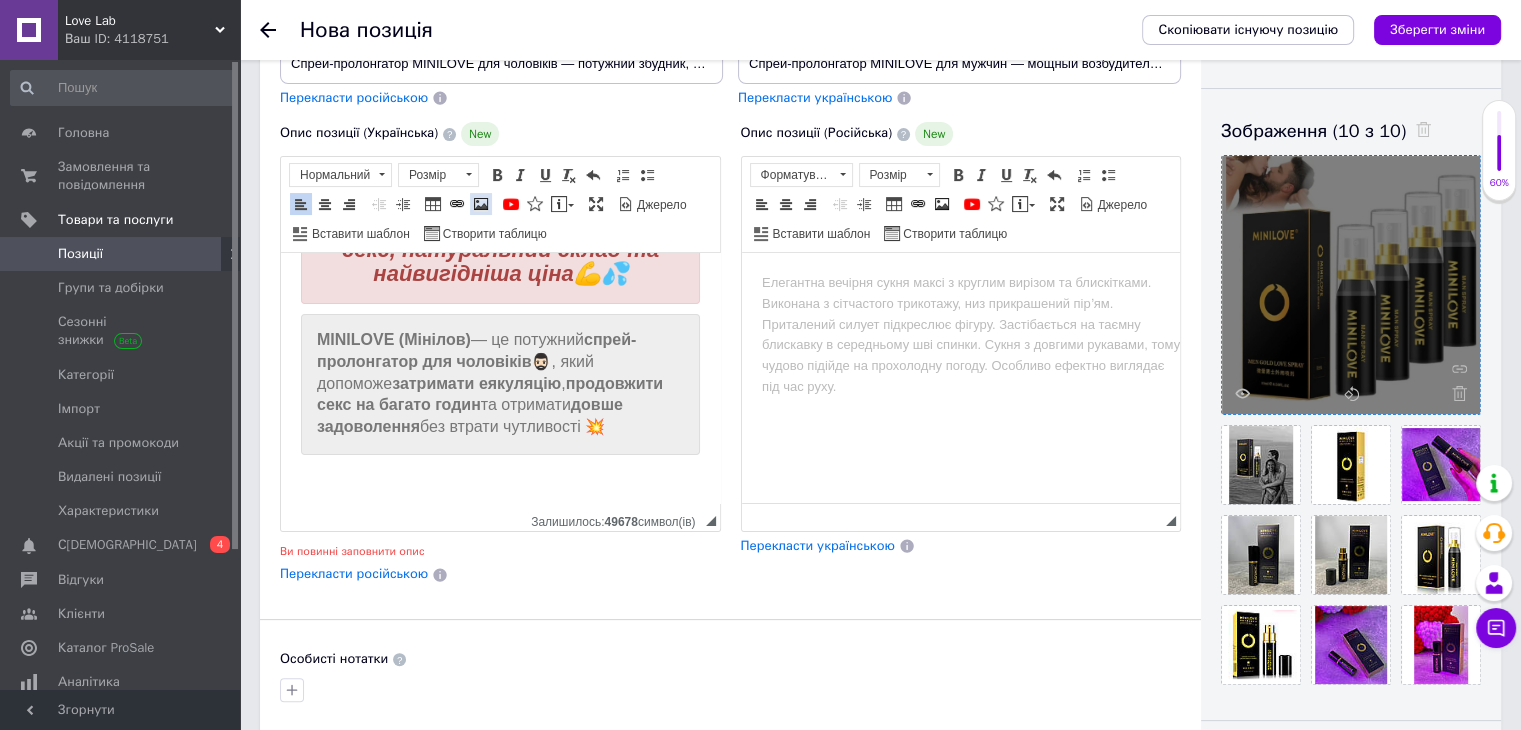 select 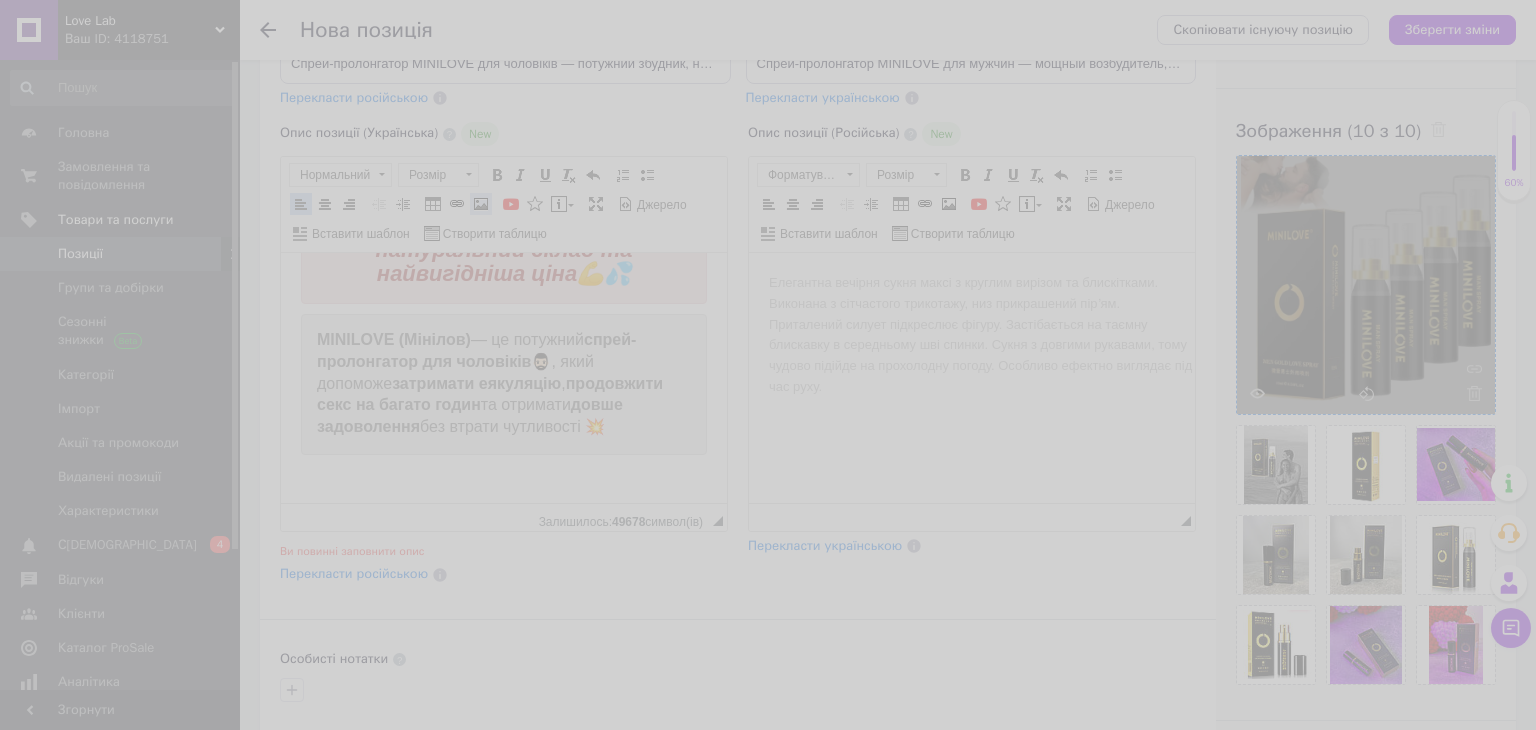click on "Властивості зображення X Інформація про зображення Надіслати на сервер undefined URL * Огляд Сервера Альтернативний текст  http://  https://  ftp://  news://   Ширина Висота Зберегти пропорції Очистити поля розмірів Гориз. відступ Верт. відступ Попередній перегляд   ОК Скасувати" at bounding box center [768, 365] 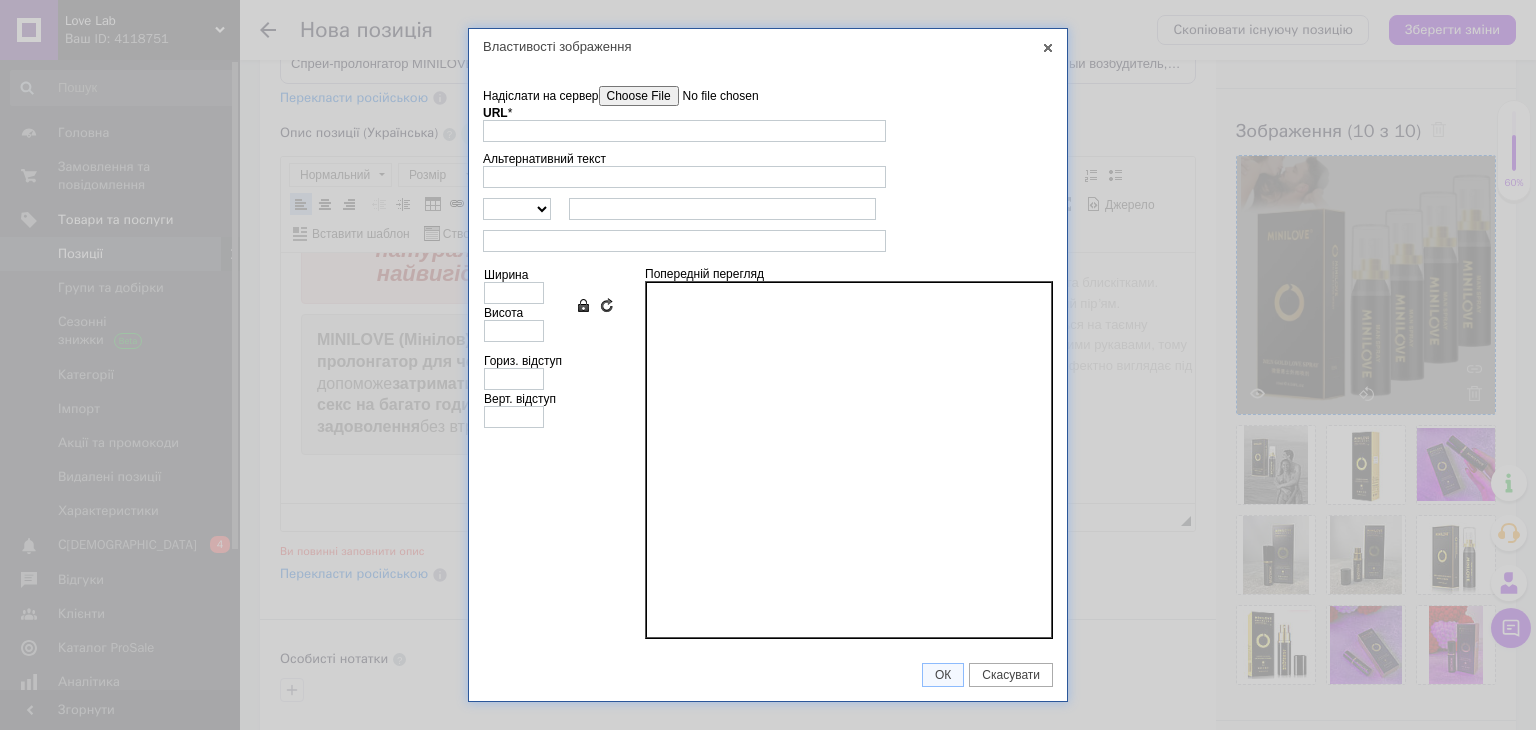 click on "Надіслати на сервер" at bounding box center (712, 96) 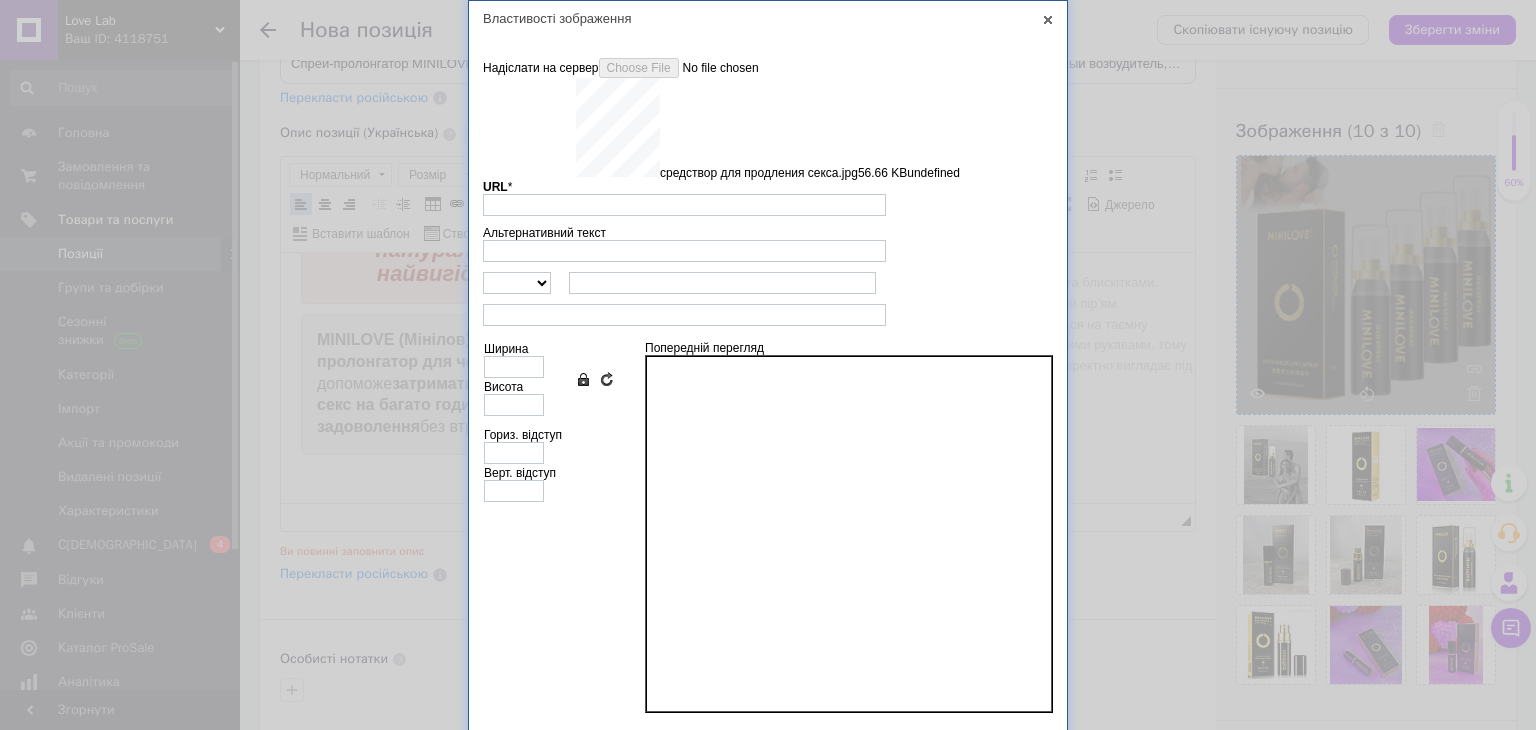 scroll, scrollTop: 42, scrollLeft: 0, axis: vertical 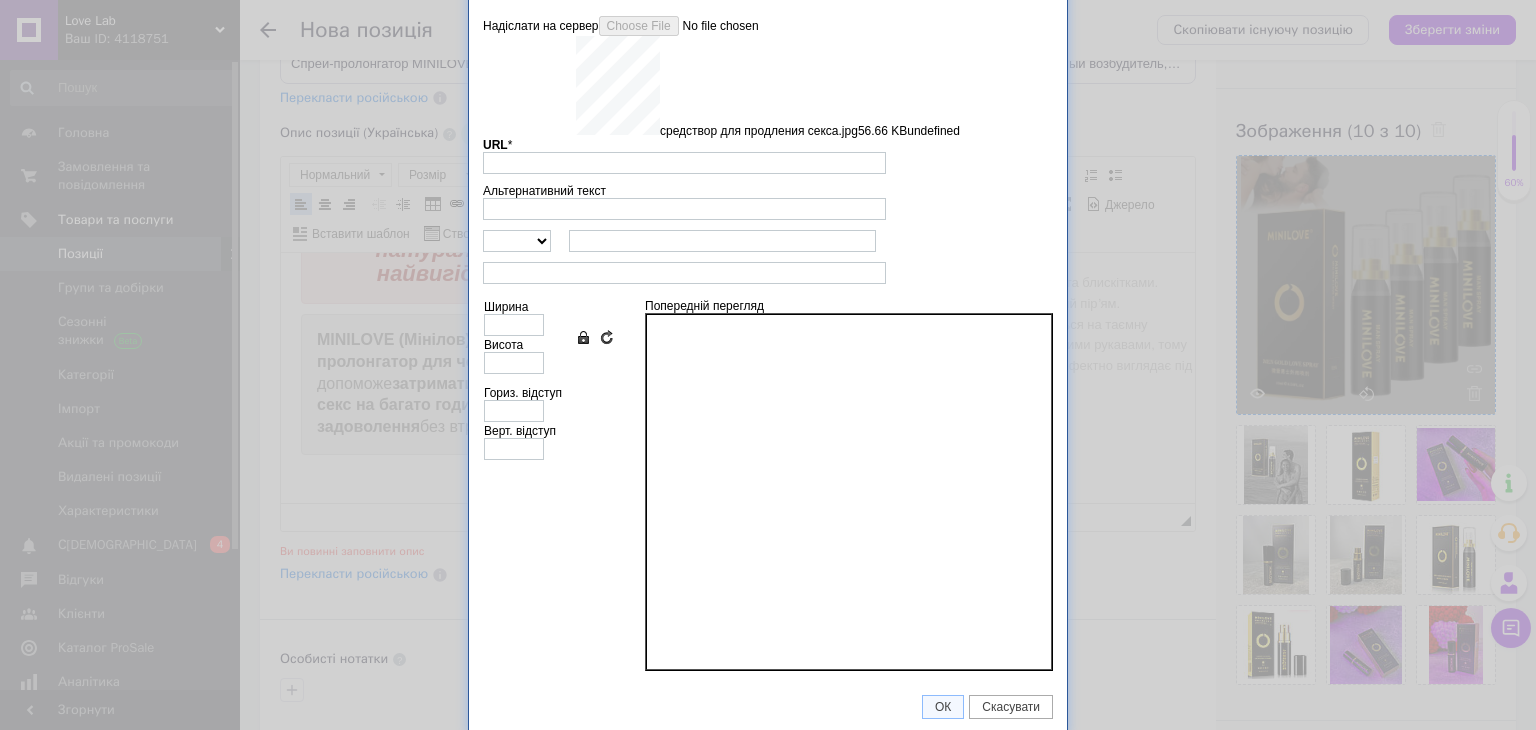 type on "[URL][DOMAIN_NAME]" 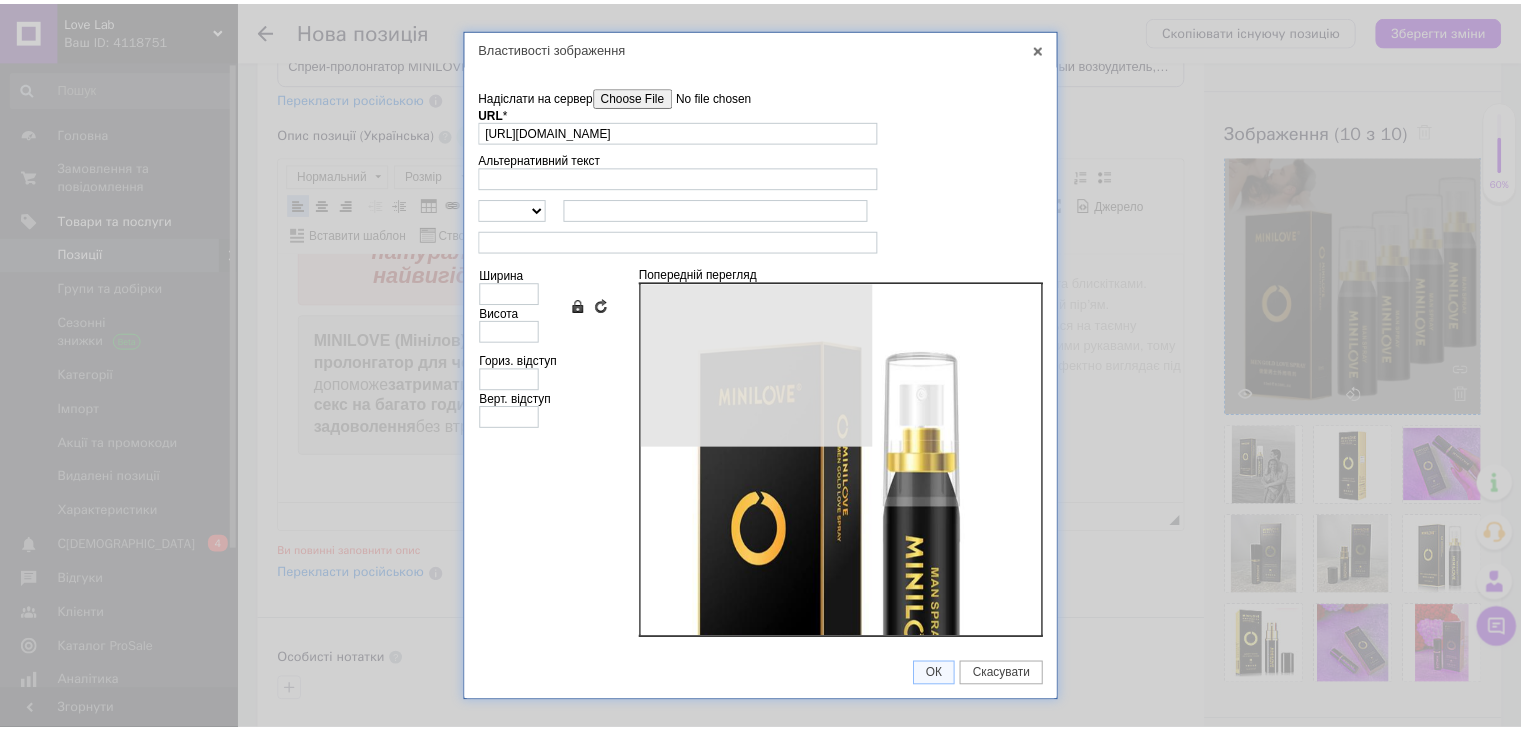 scroll, scrollTop: 0, scrollLeft: 0, axis: both 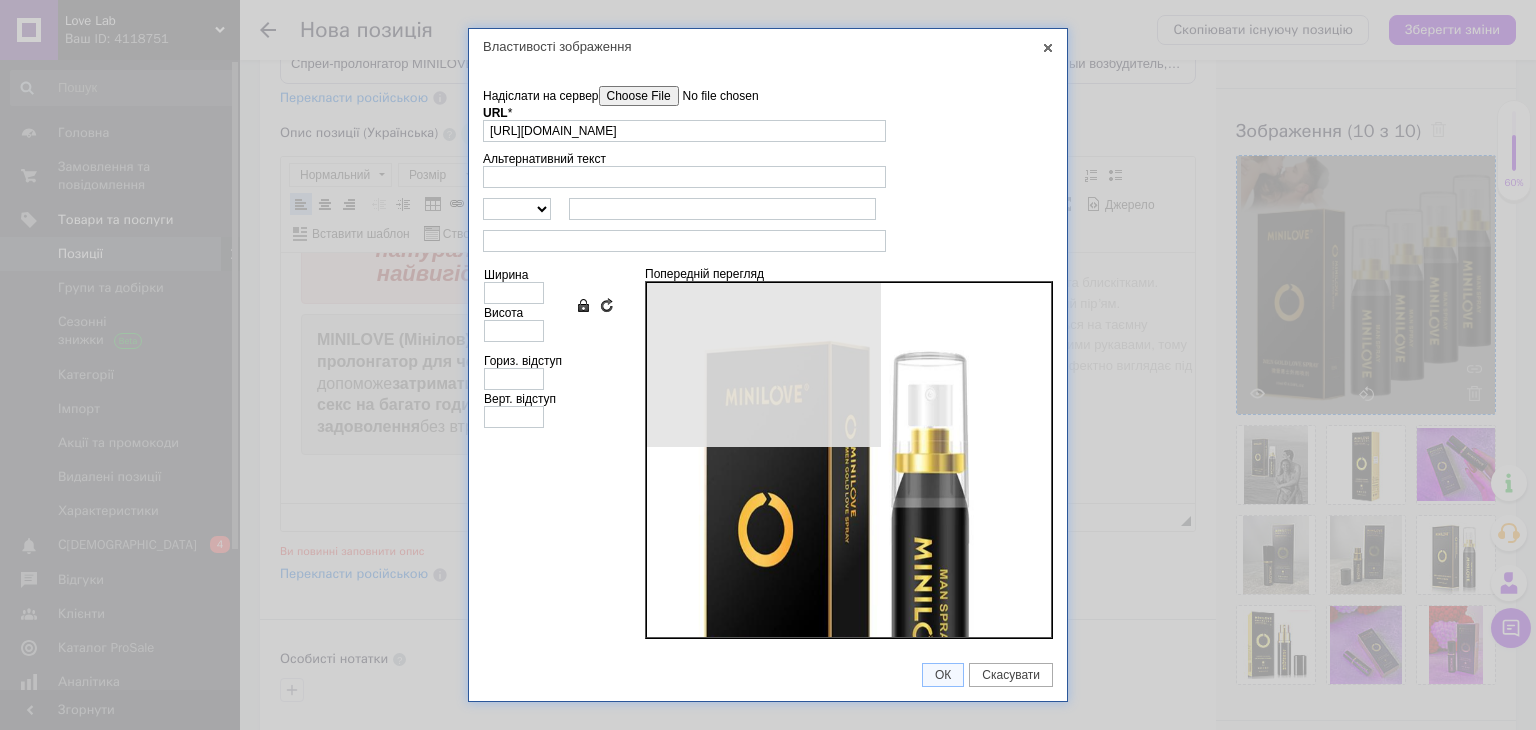 type on "640" 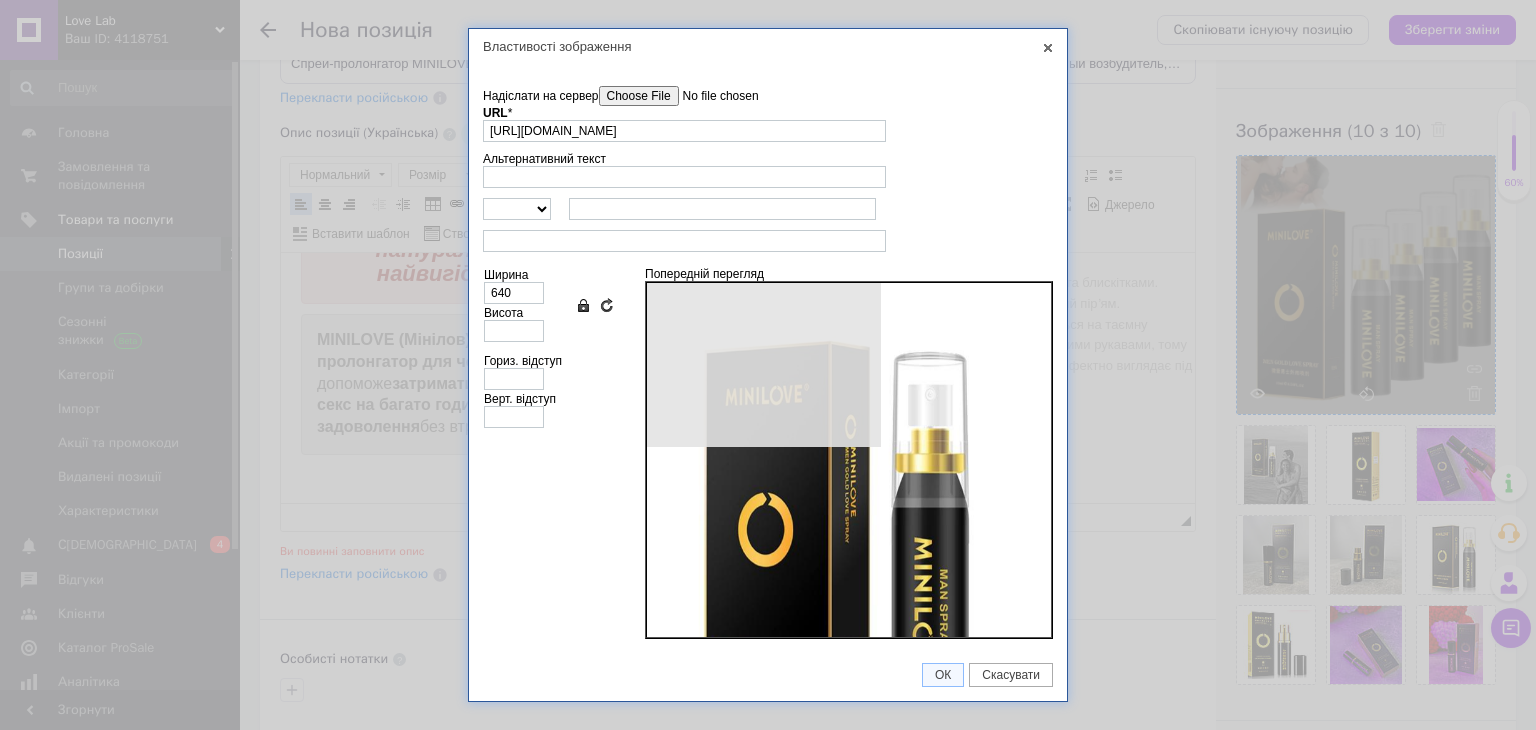type on "758" 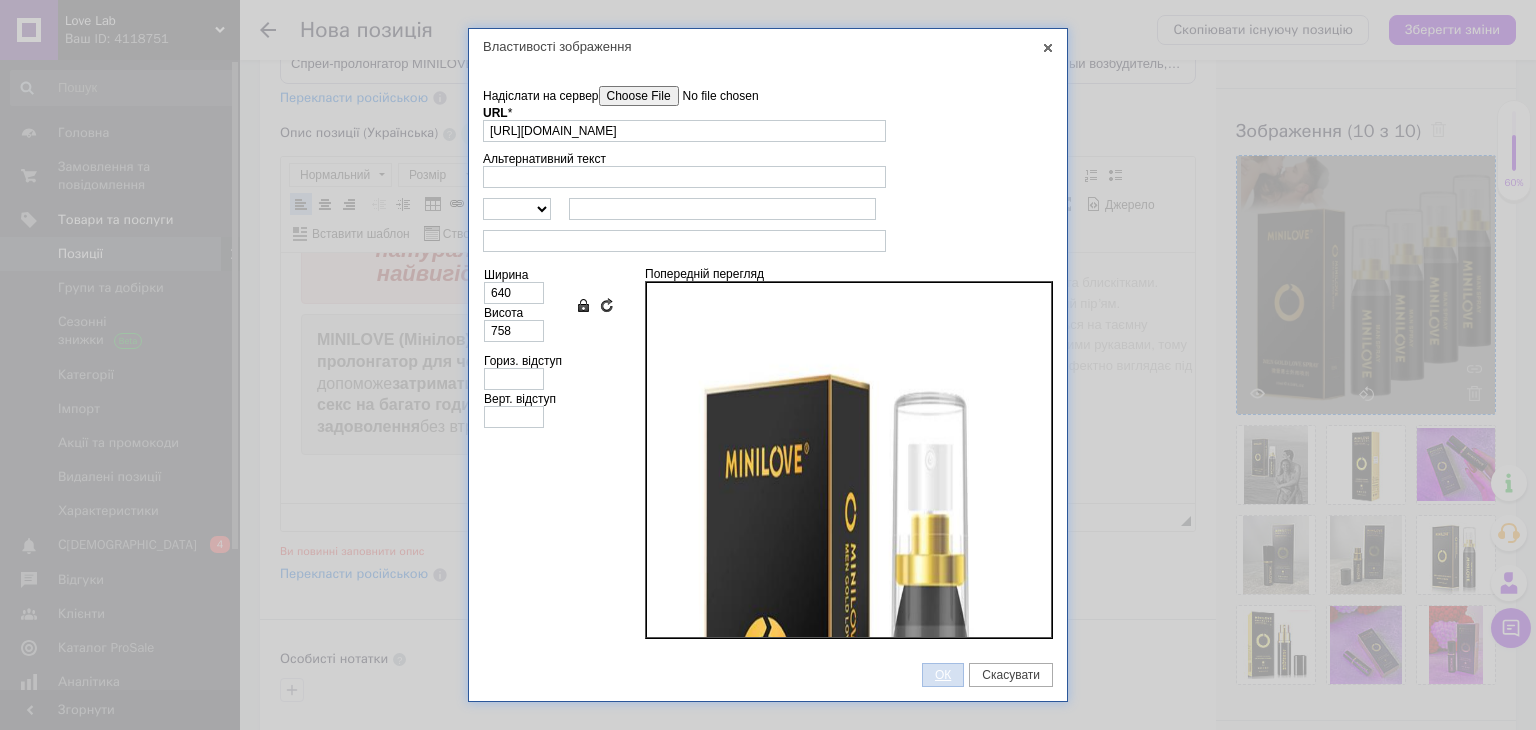 click on "ОК" at bounding box center (943, 675) 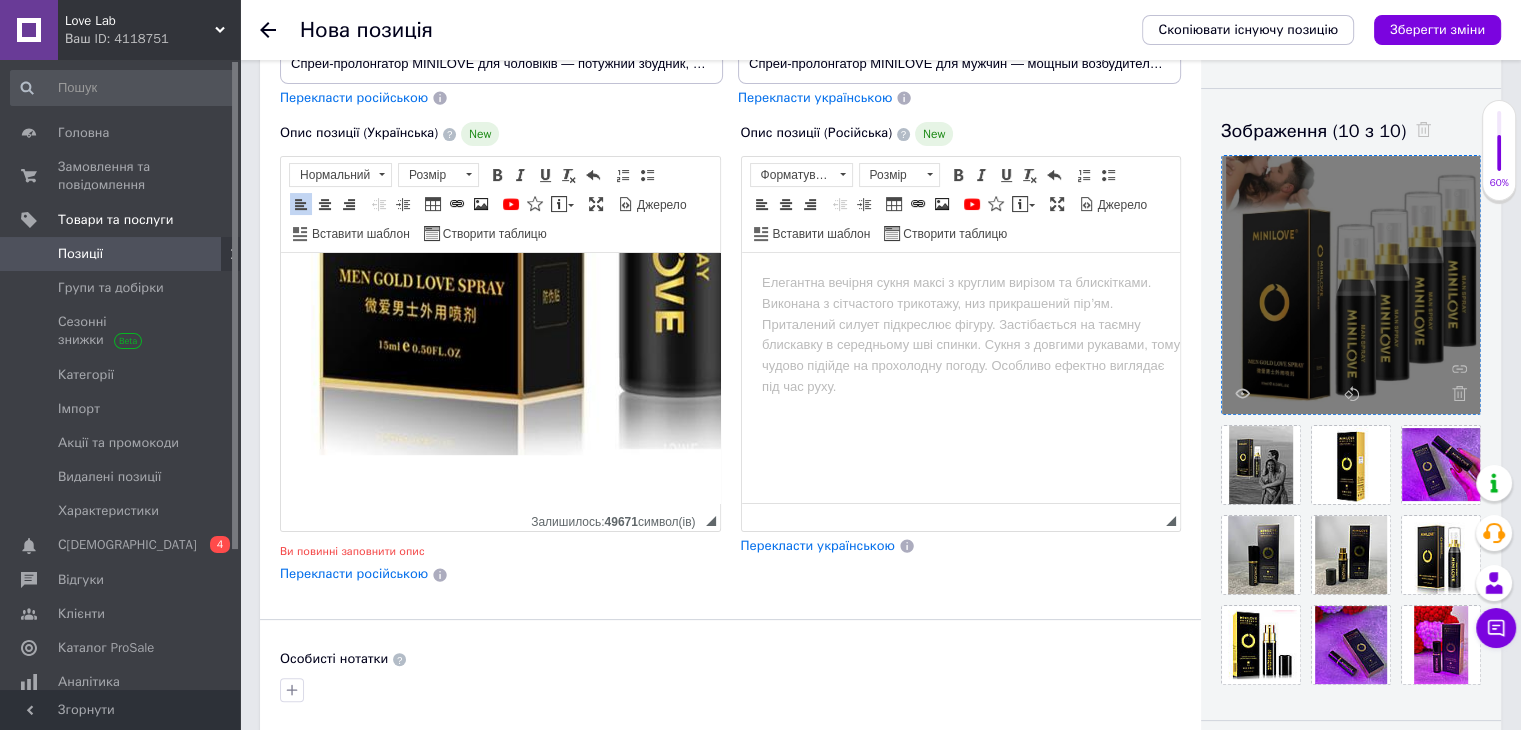 scroll, scrollTop: 920, scrollLeft: 68, axis: both 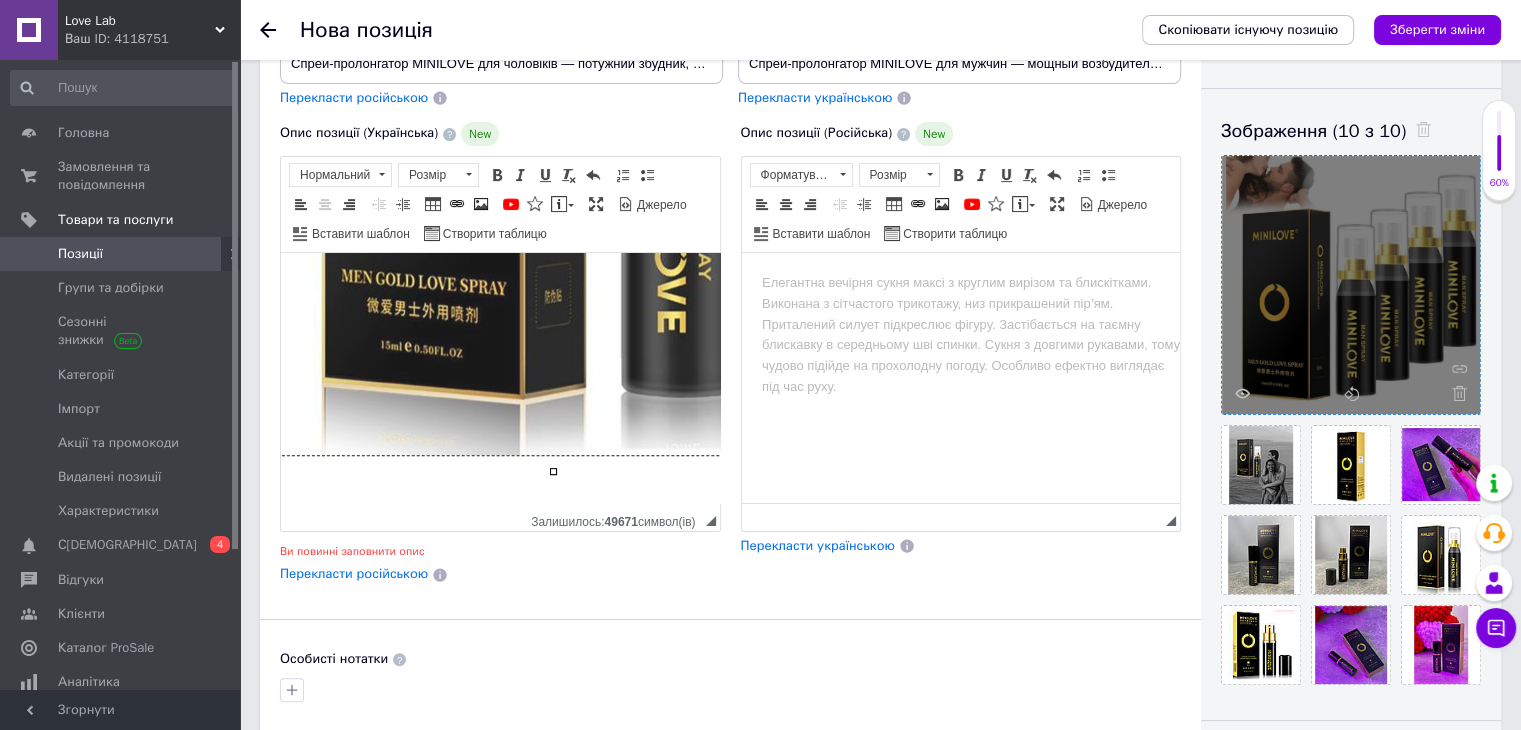 click at bounding box center (553, 76) 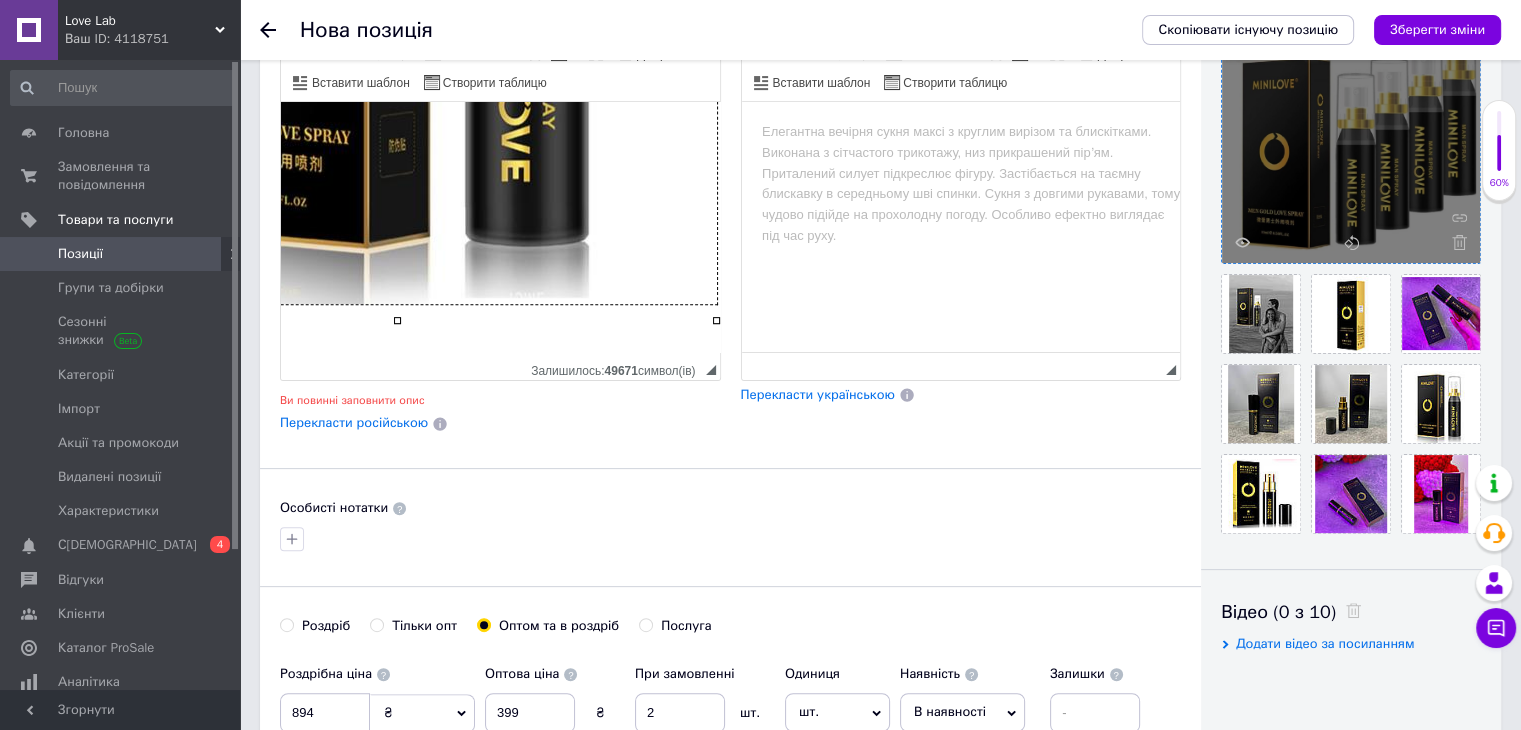 scroll, scrollTop: 357, scrollLeft: 0, axis: vertical 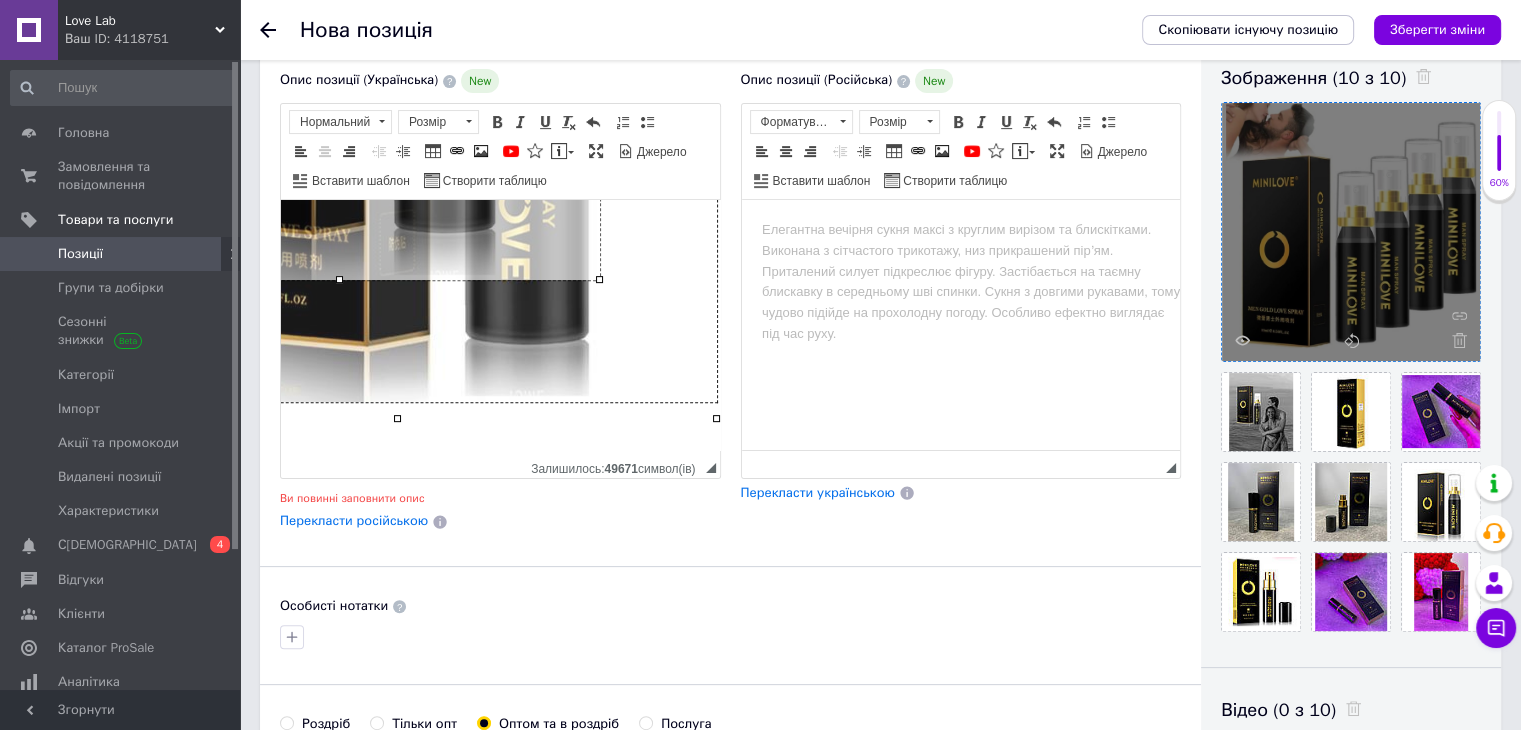 drag, startPoint x: 700, startPoint y: 389, endPoint x: 374, endPoint y: 224, distance: 365.3779 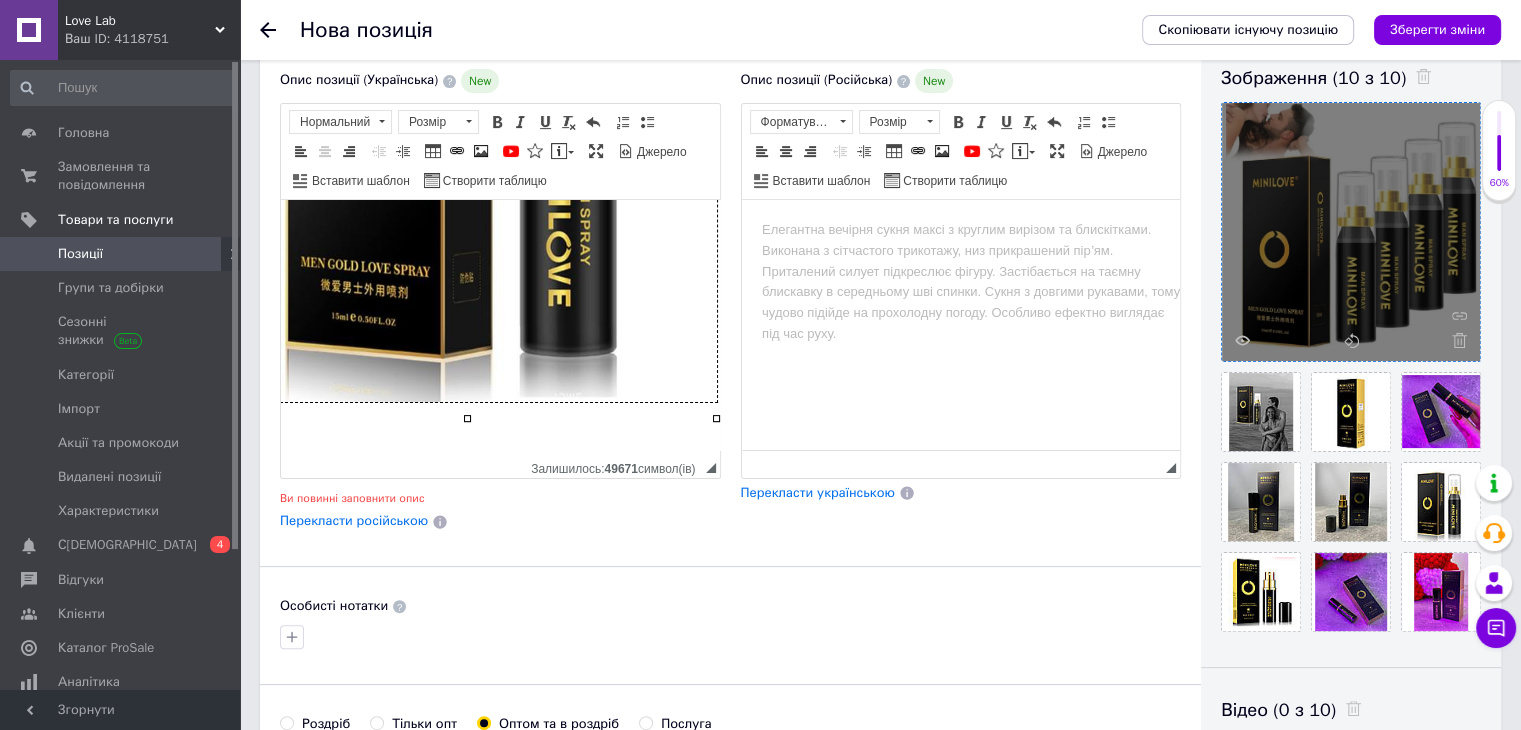 scroll, scrollTop: 756, scrollLeft: 100, axis: both 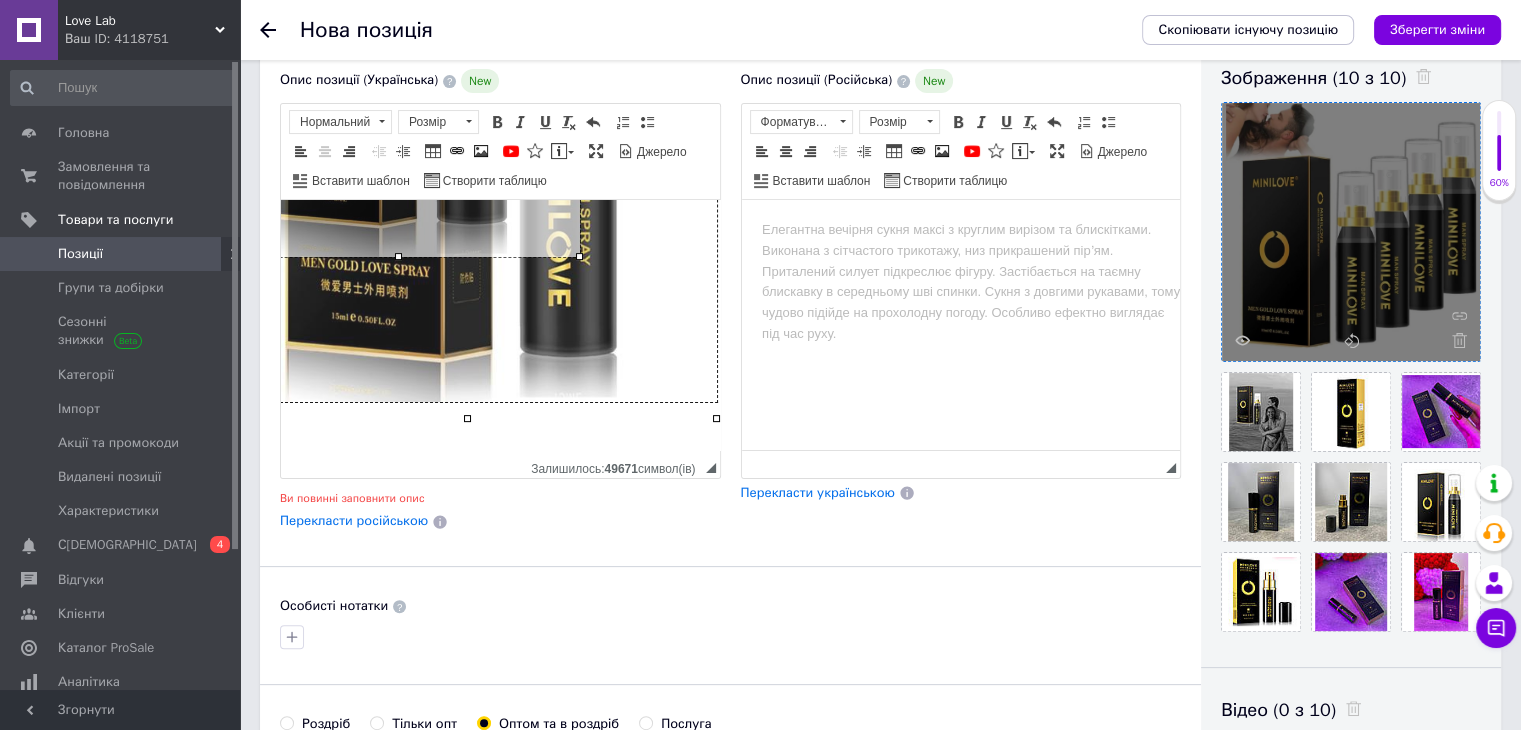drag, startPoint x: 698, startPoint y: 387, endPoint x: 418, endPoint y: 205, distance: 333.9521 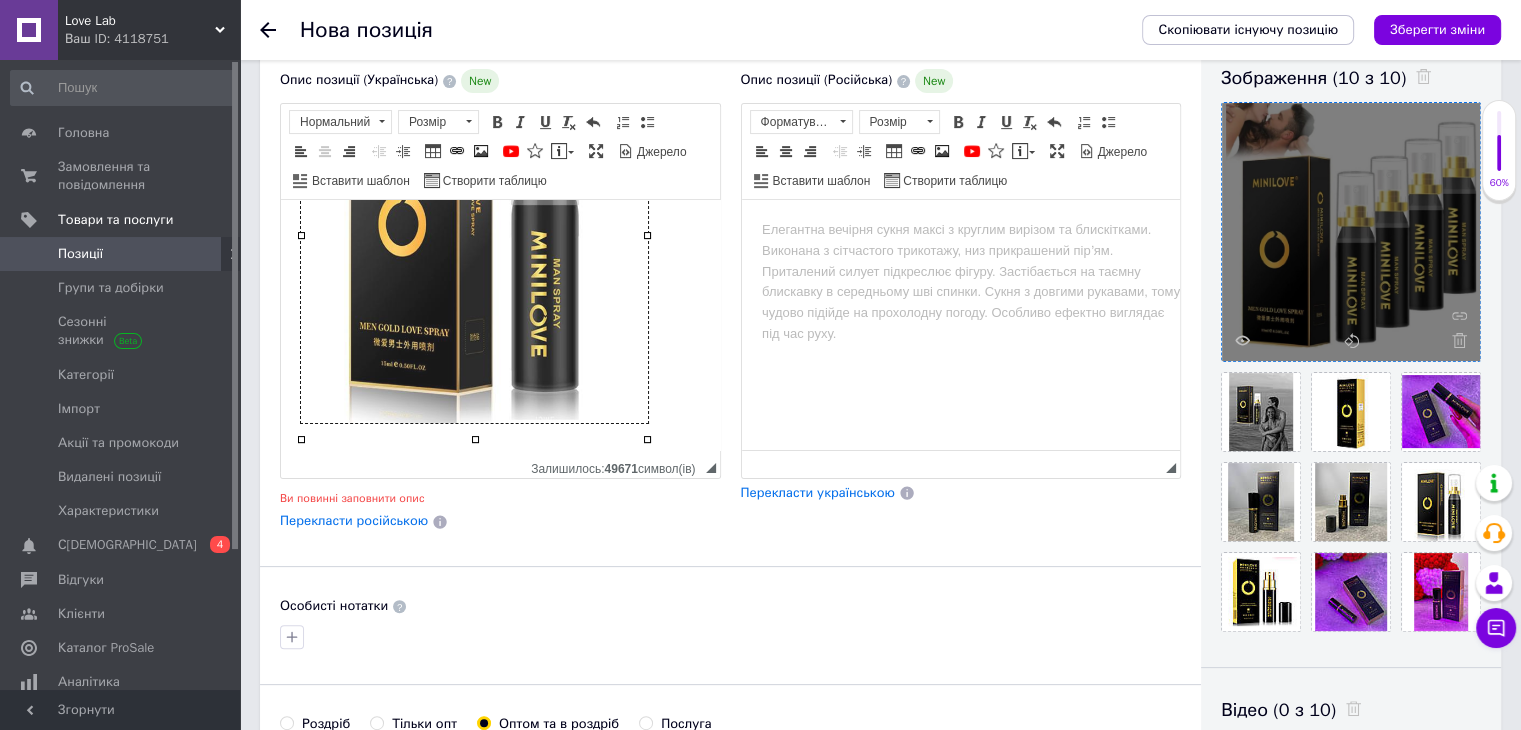 scroll, scrollTop: 537, scrollLeft: 0, axis: vertical 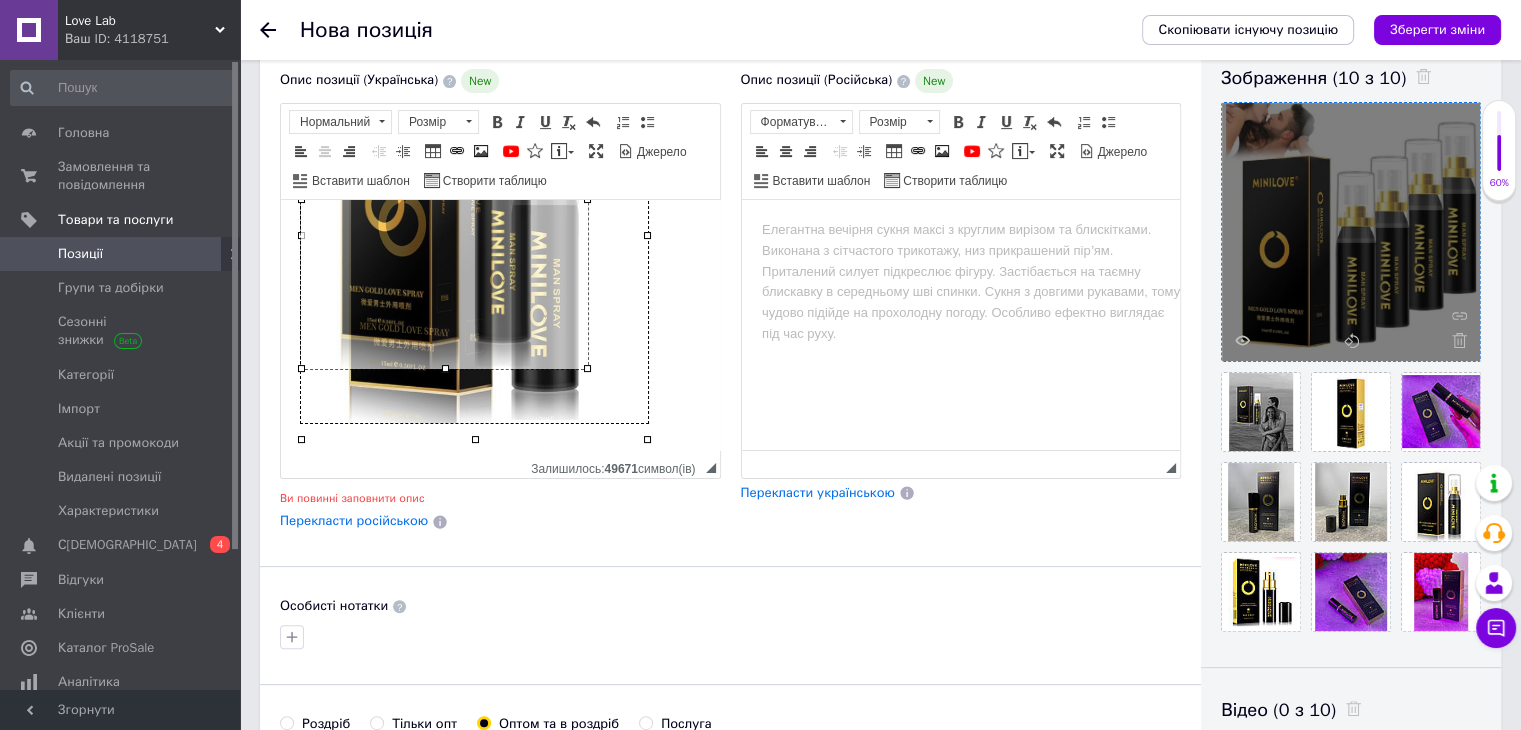 drag, startPoint x: 647, startPoint y: 423, endPoint x: 573, endPoint y: 352, distance: 102.55243 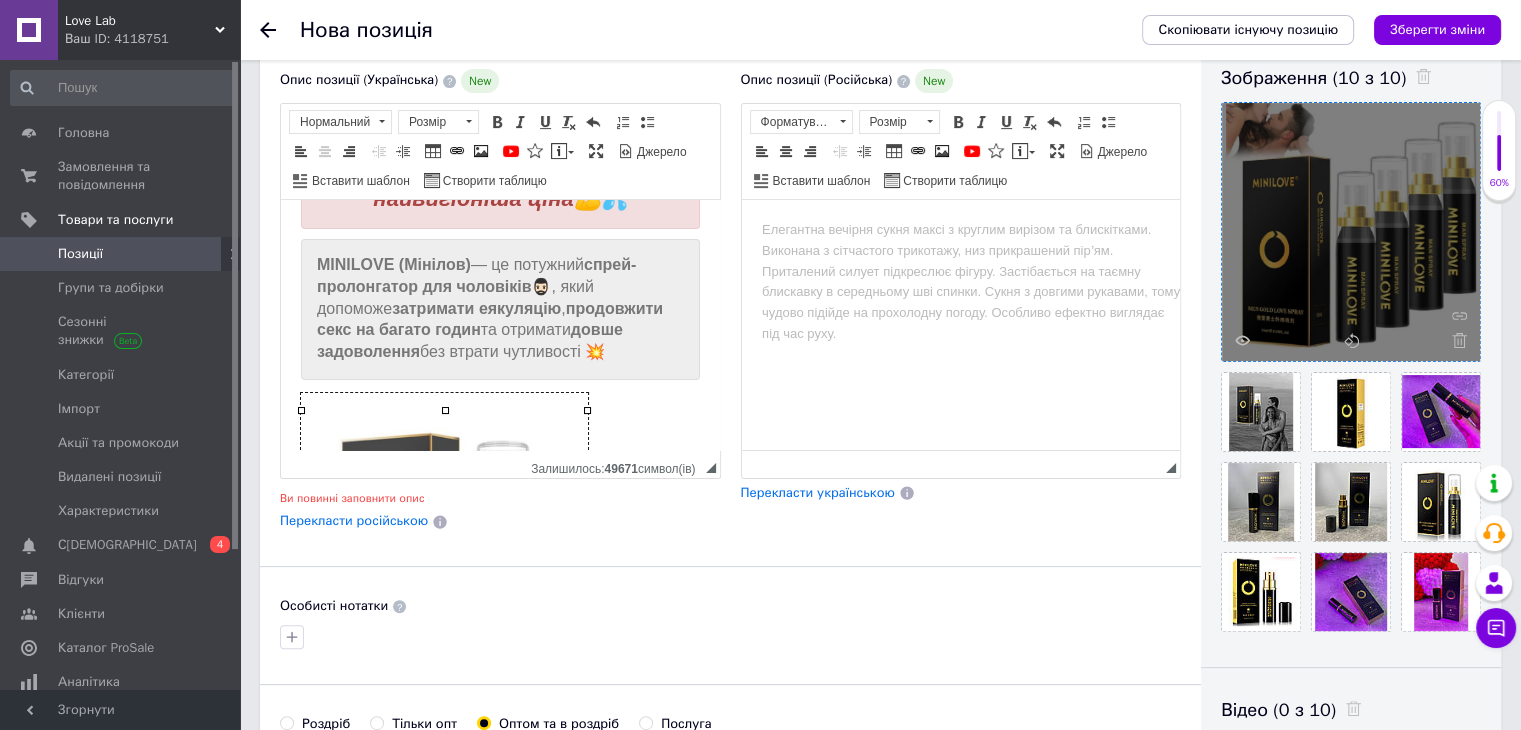 scroll, scrollTop: 224, scrollLeft: 0, axis: vertical 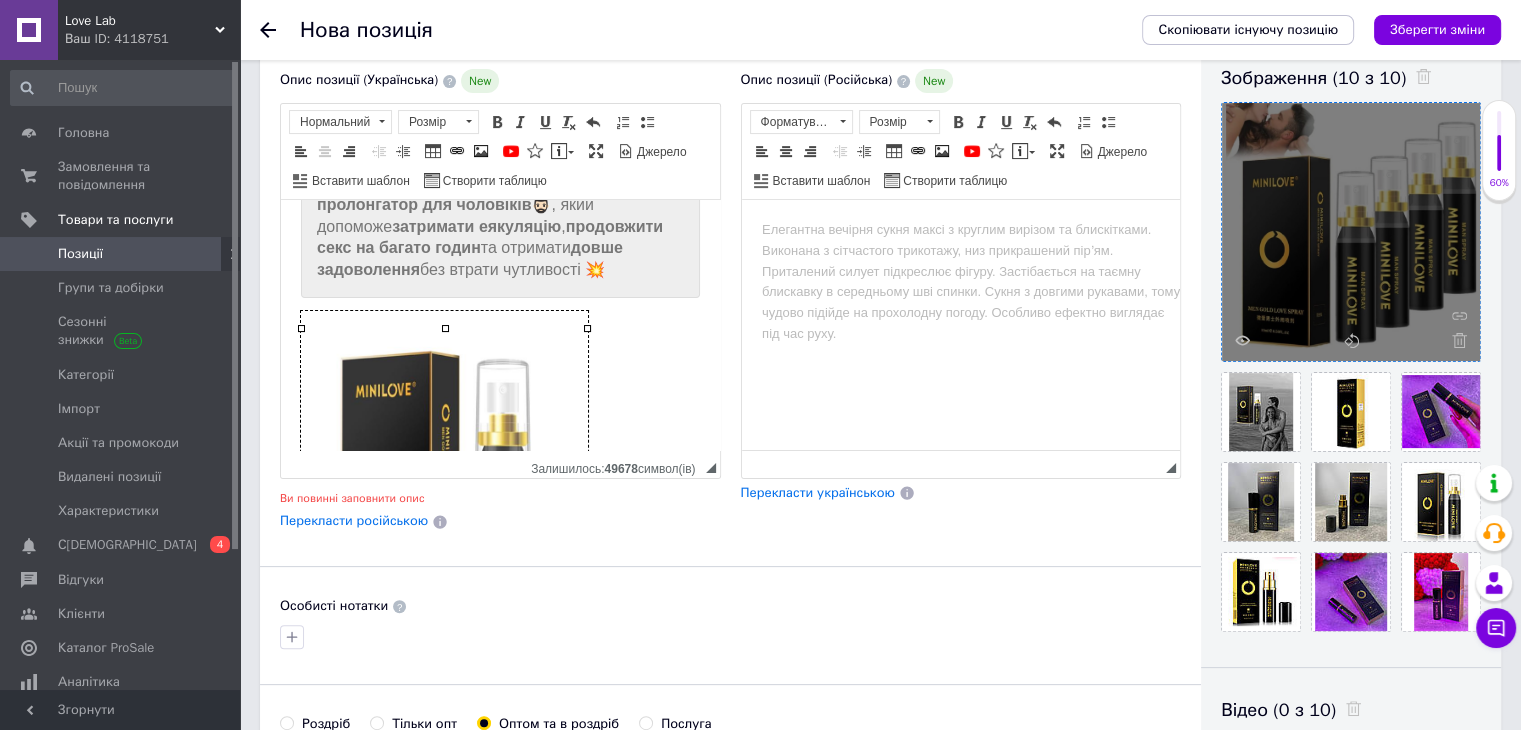 click on "🔥 Спрей-пролонгатор MINILOVE для чоловіків 10 мл — міцна ерекція, [PERSON_NAME] секс, натуральний склад та найвигідніша ціна💪💦 MINILOVE (Мінілов)  — це потужний  спрей-пролонгатор для чоловіків  🧔🏻‍♂️, який допоможе  затримати еякуляцію ,  продовжити секс на багато годин  та отримати  довше задоволення  без втрати чутливості 💥" at bounding box center [500, 327] 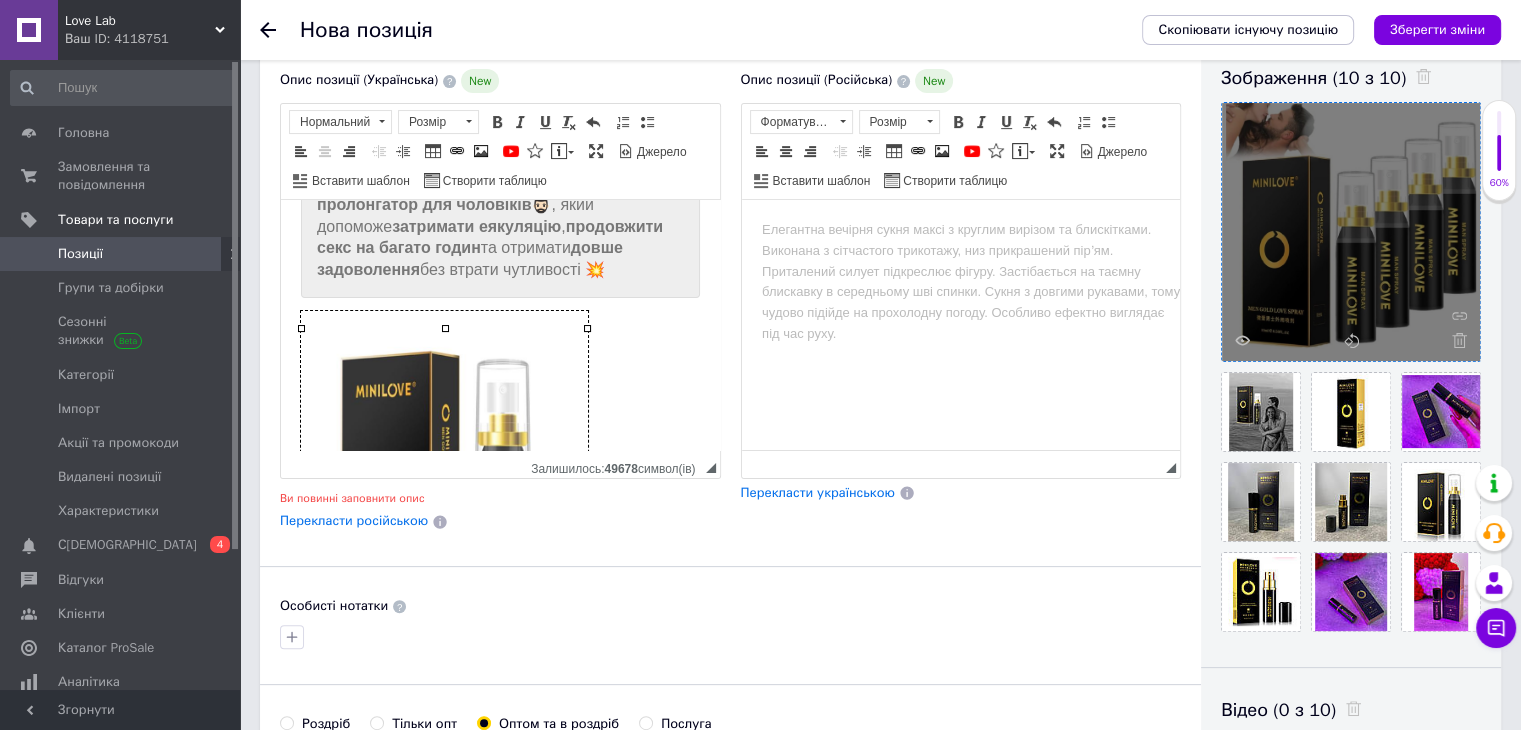 click on "MINILOVE (Мінілов)  — це потужний  спрей-пролонгатор для чоловіків  🧔🏻‍♂️, який допоможе  затримати еякуляцію ,  продовжити секс на багато годин  та отримати  довше задоволення  без втрати чутливості 💥" at bounding box center [500, 227] 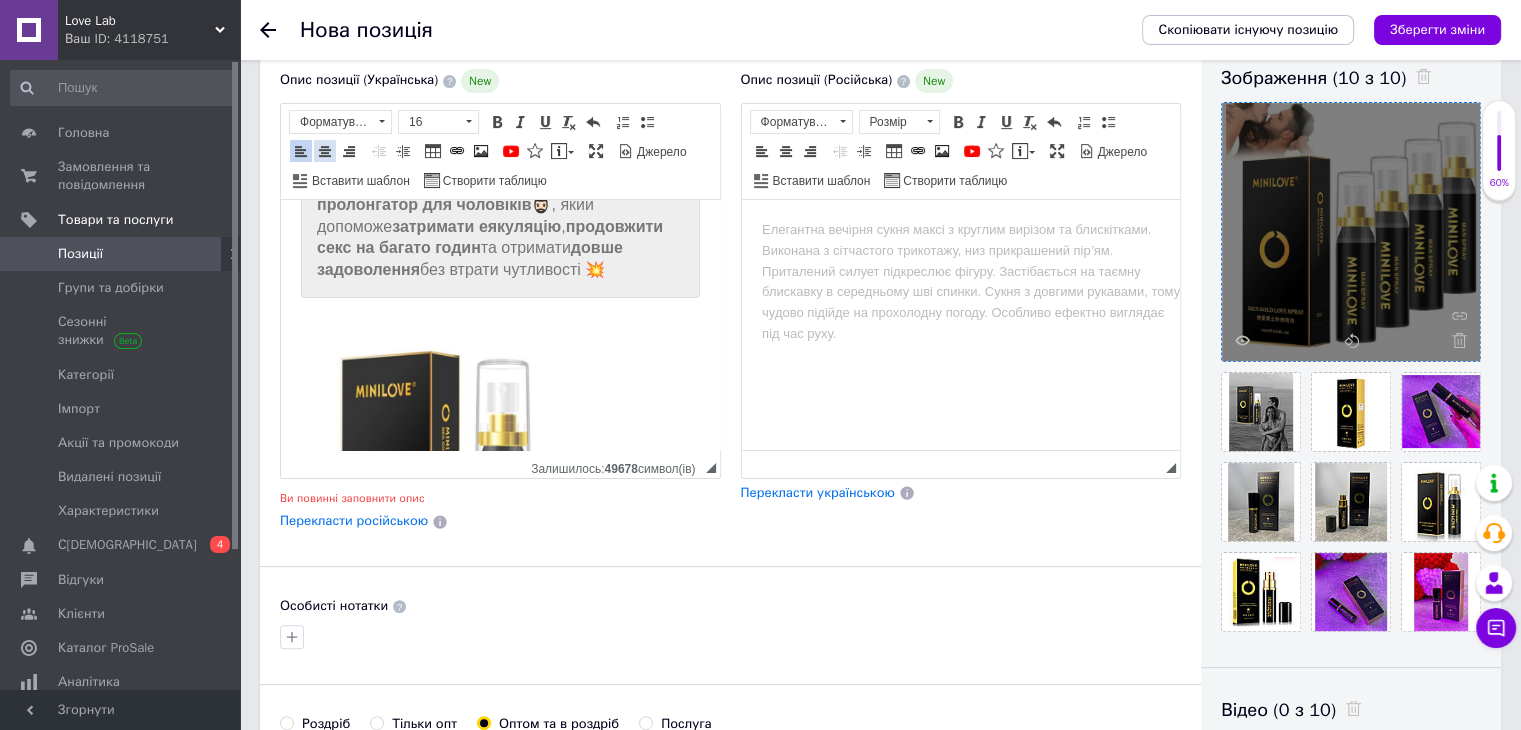 click at bounding box center (325, 151) 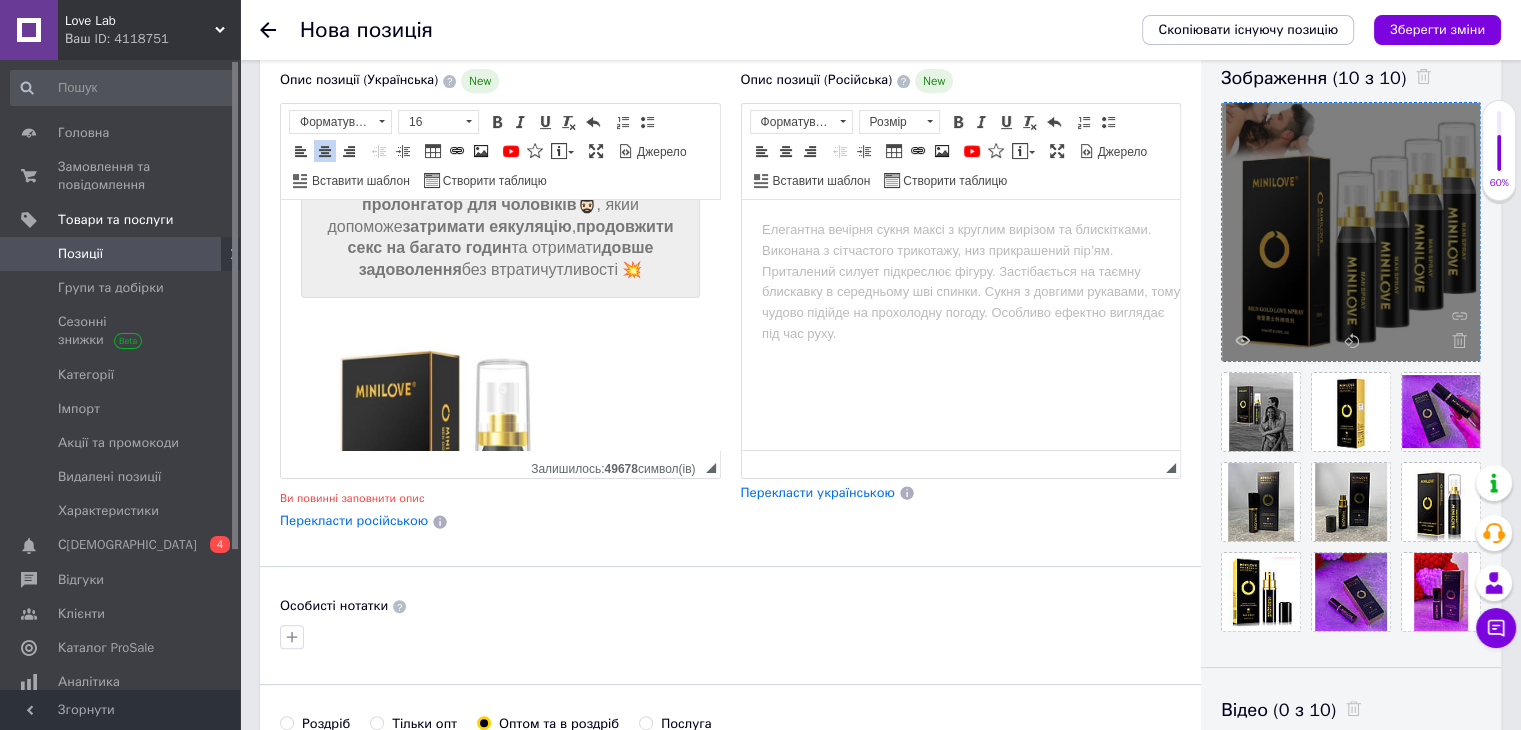 click at bounding box center (500, 484) 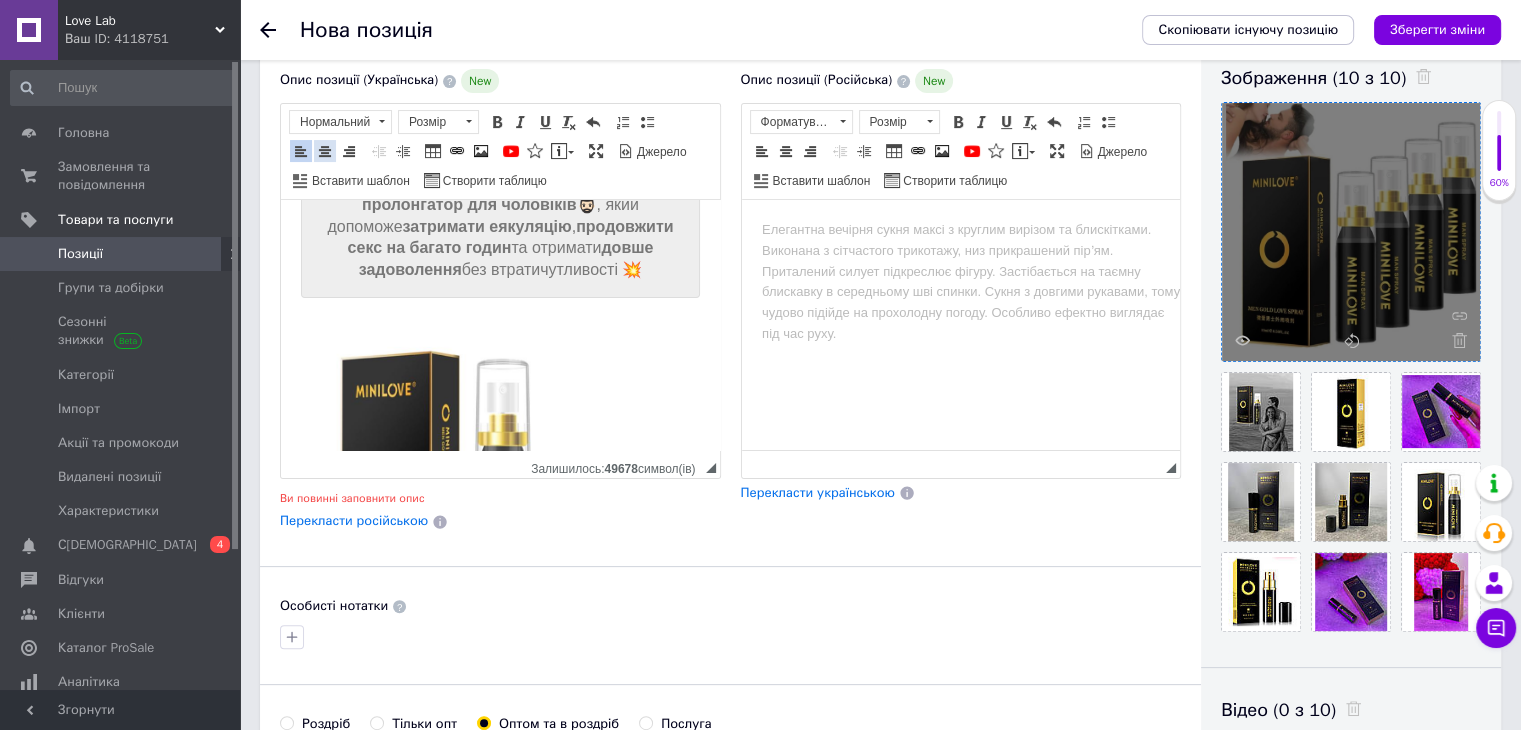 click at bounding box center (325, 151) 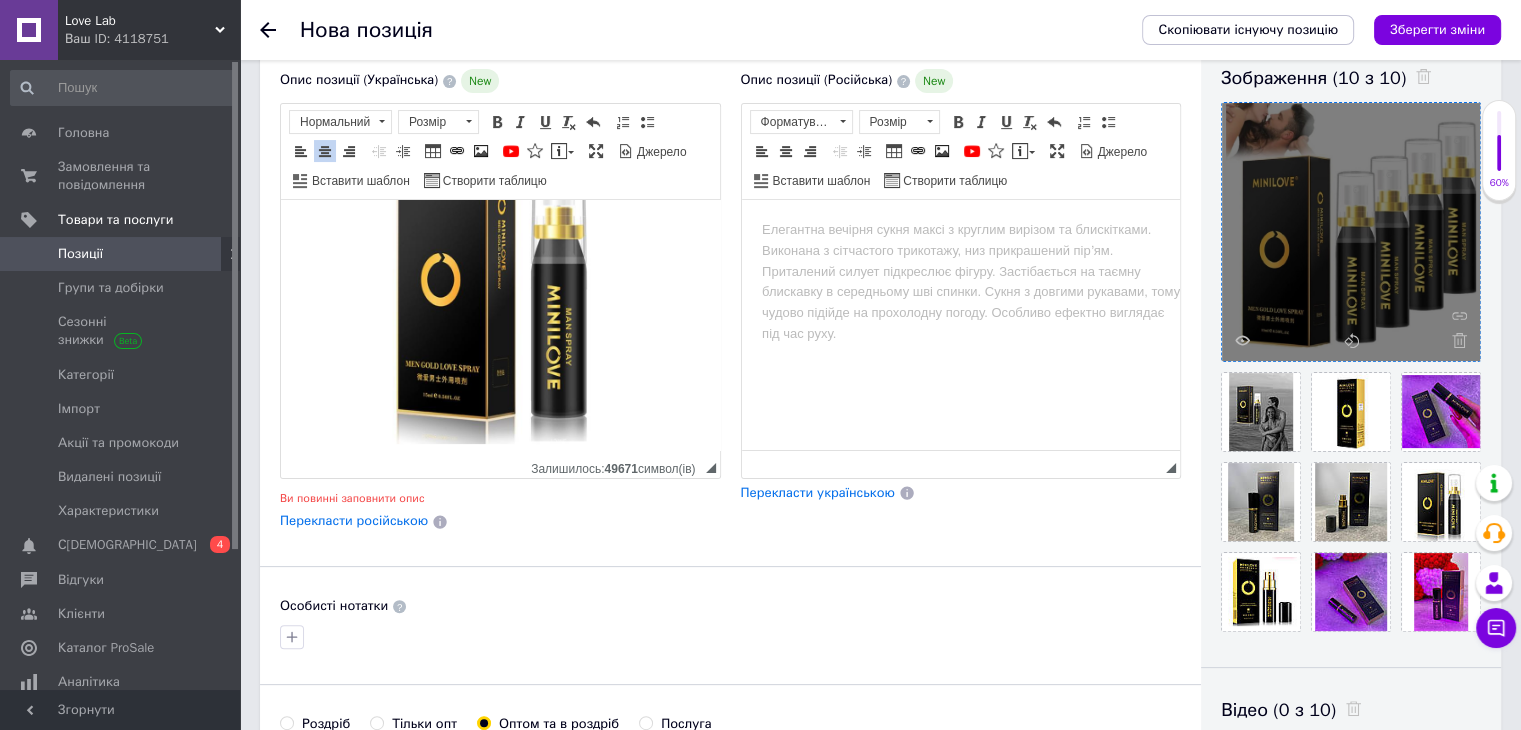 scroll, scrollTop: 467, scrollLeft: 0, axis: vertical 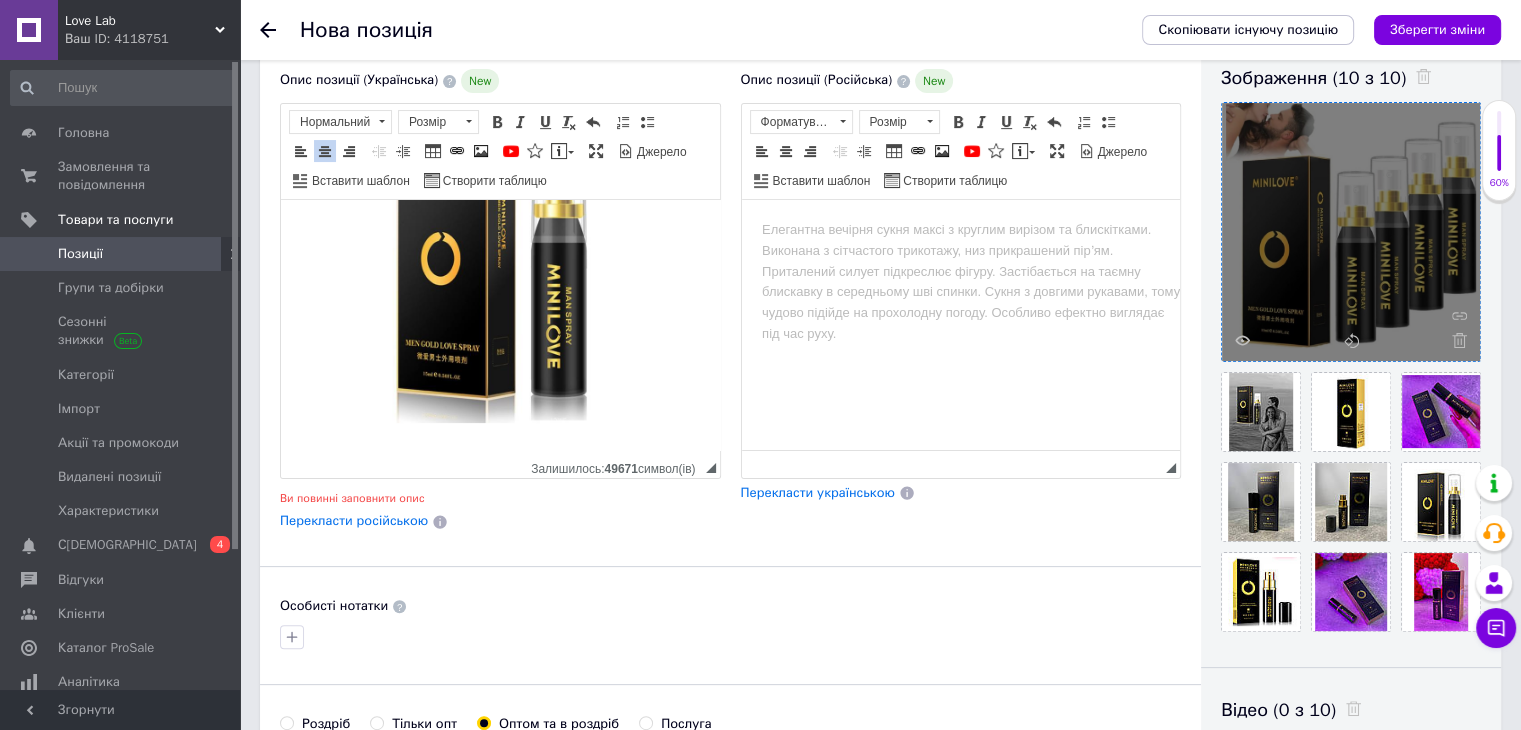 click on "​​​​​​​" at bounding box center [500, 256] 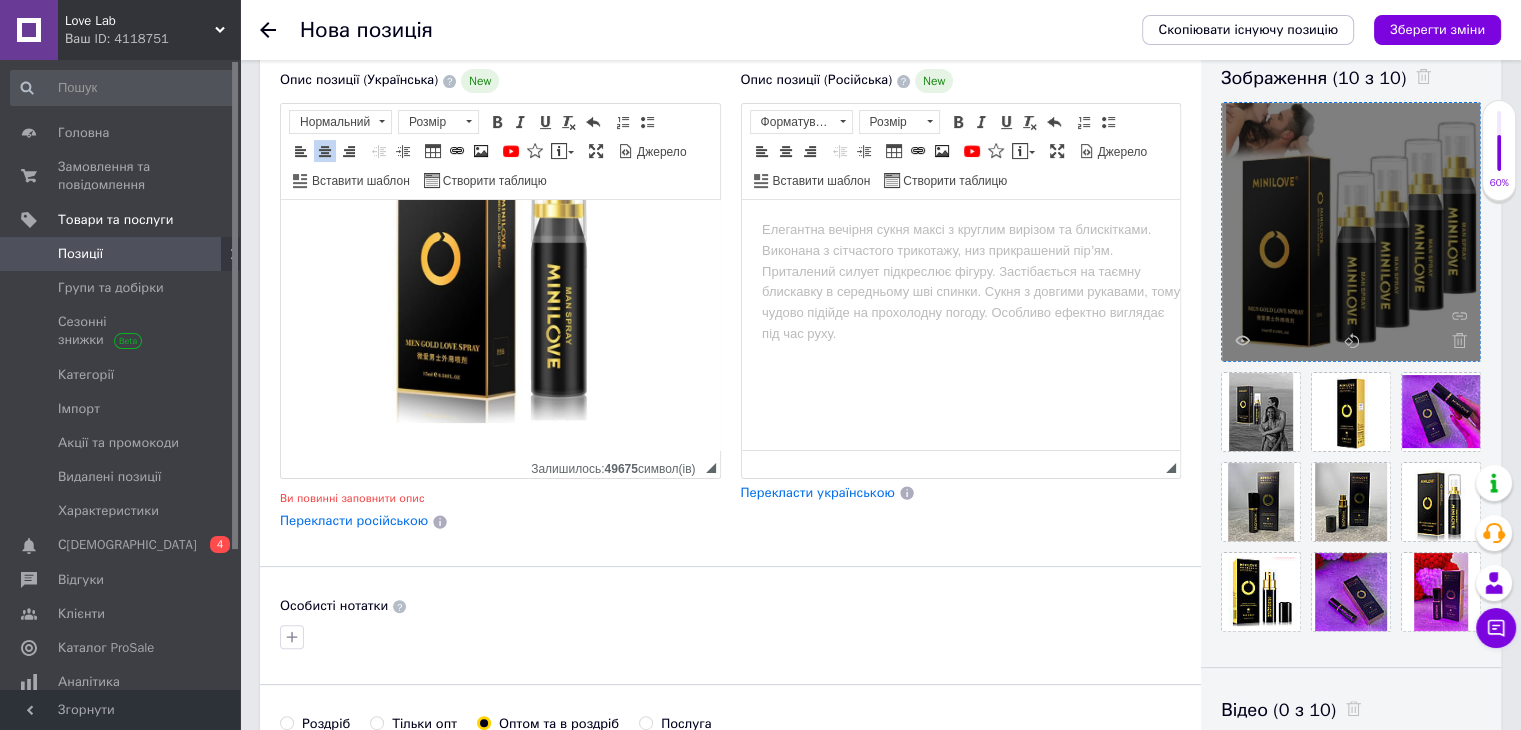 scroll, scrollTop: 477, scrollLeft: 0, axis: vertical 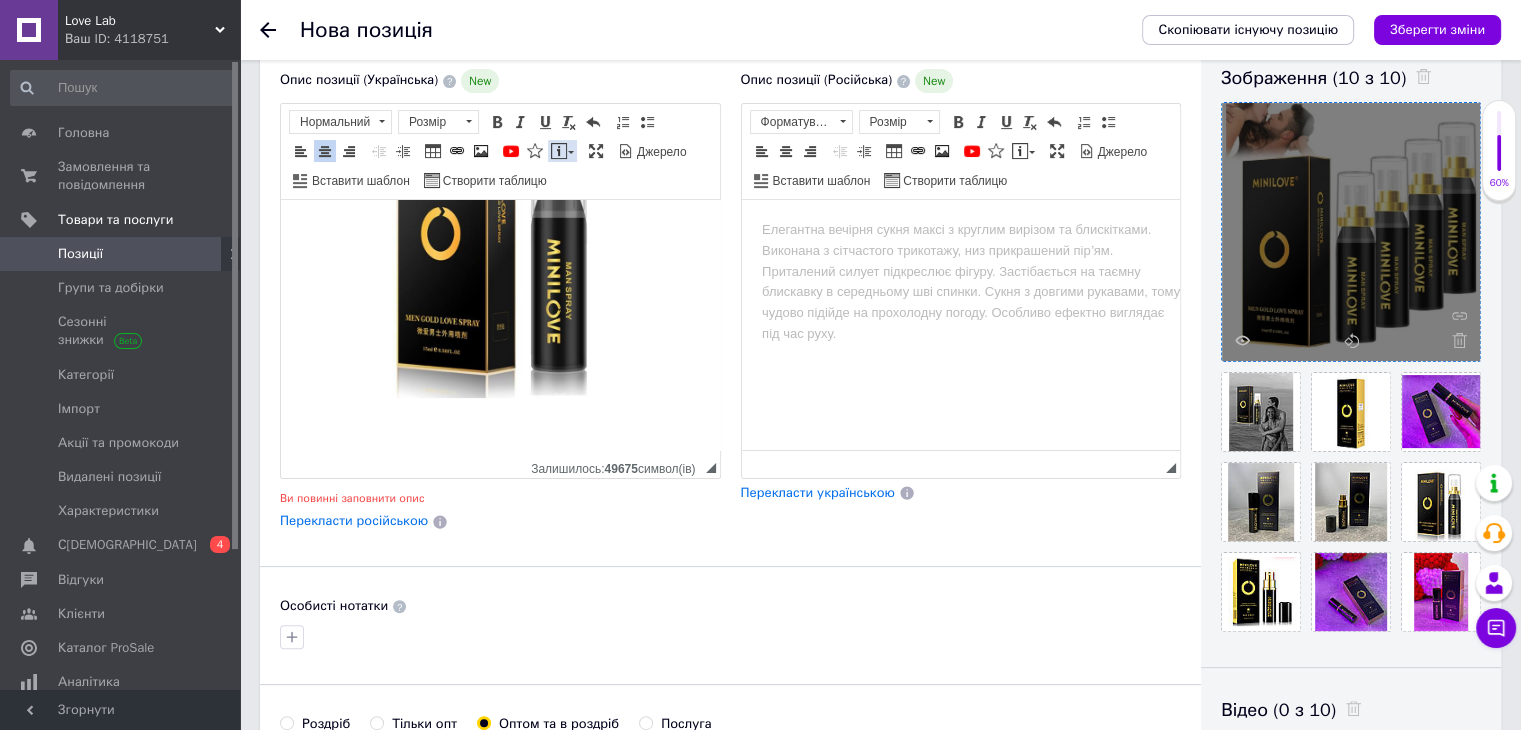 click at bounding box center [559, 151] 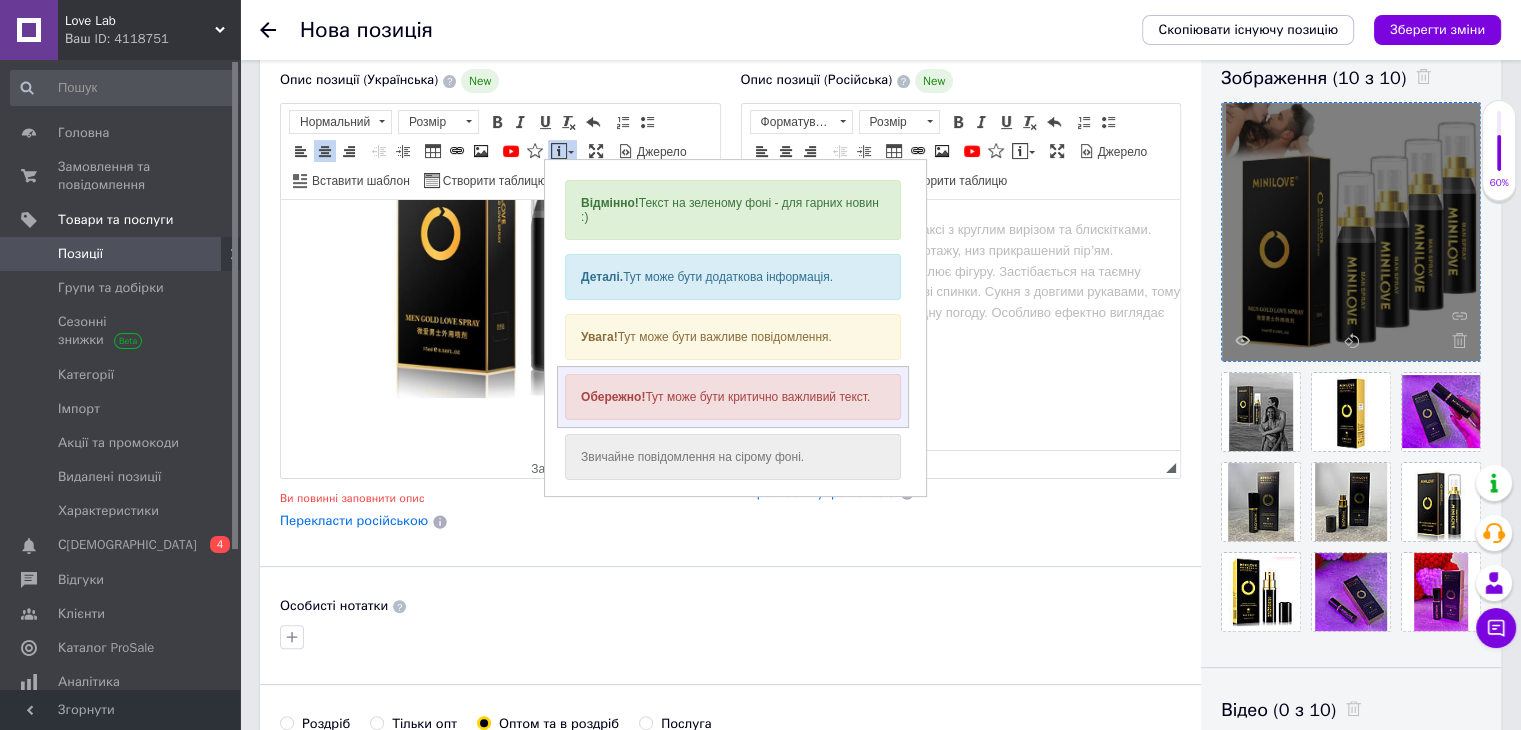 click on "Обережно!  Тут може бути критично важливий текст." at bounding box center (732, 397) 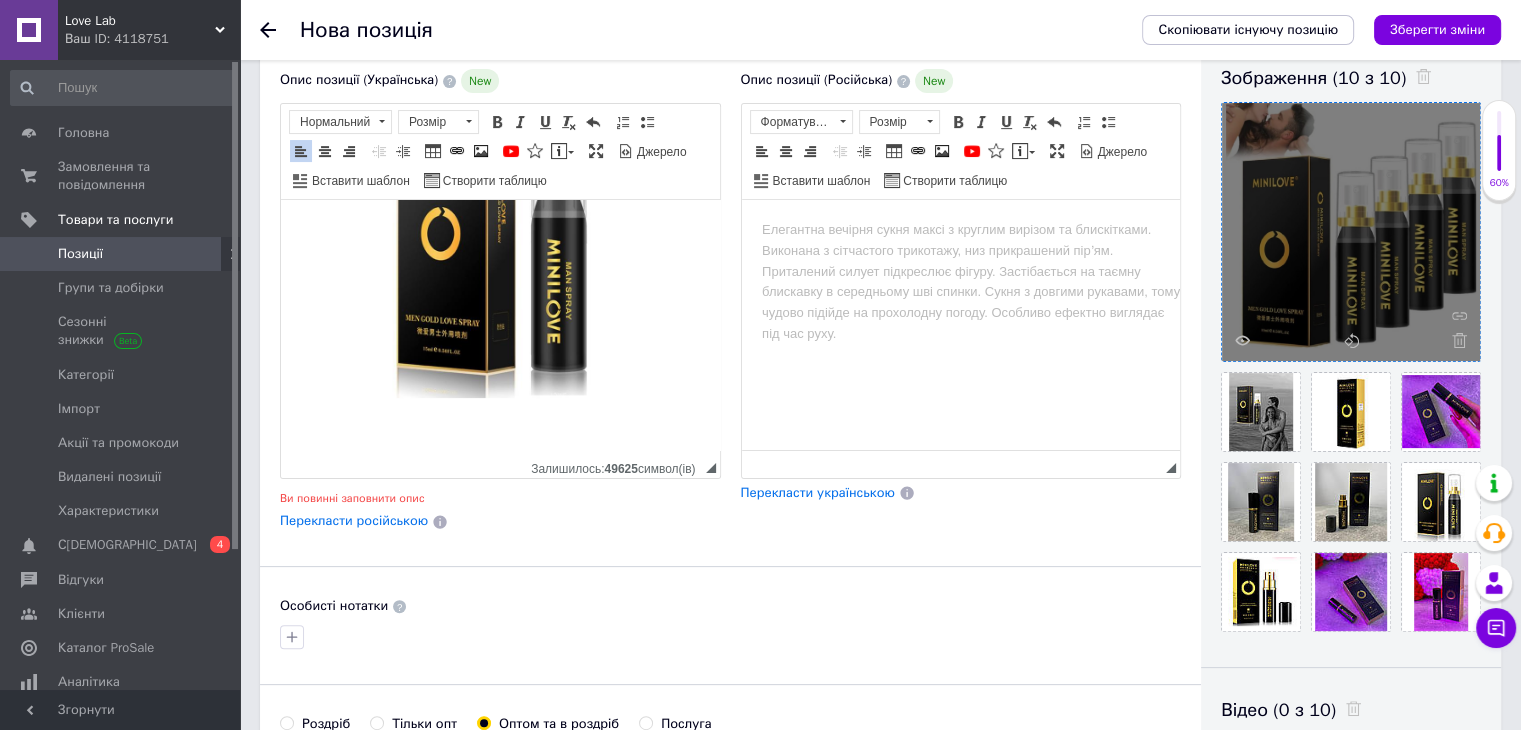 scroll, scrollTop: 543, scrollLeft: 0, axis: vertical 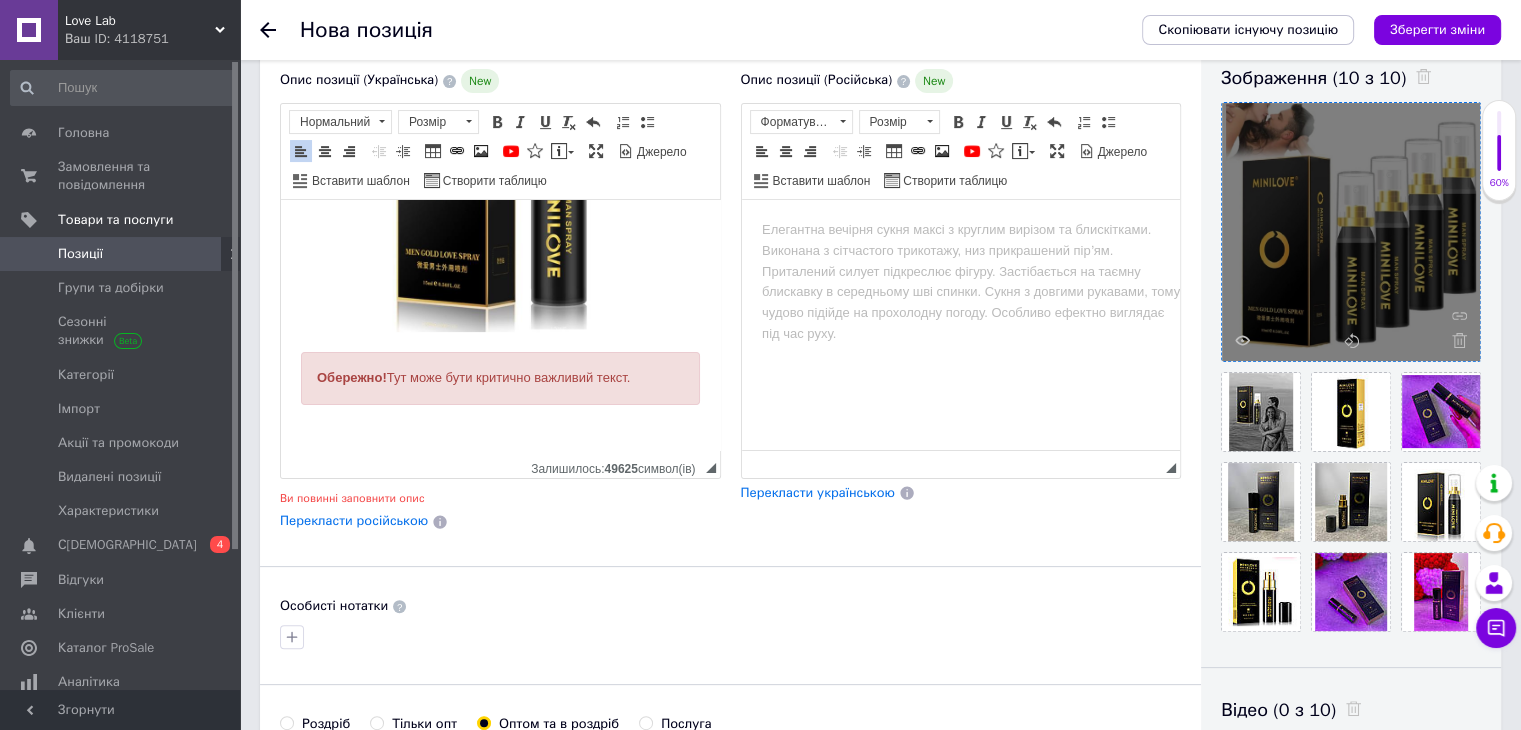 drag, startPoint x: 632, startPoint y: 390, endPoint x: 182, endPoint y: 371, distance: 450.40094 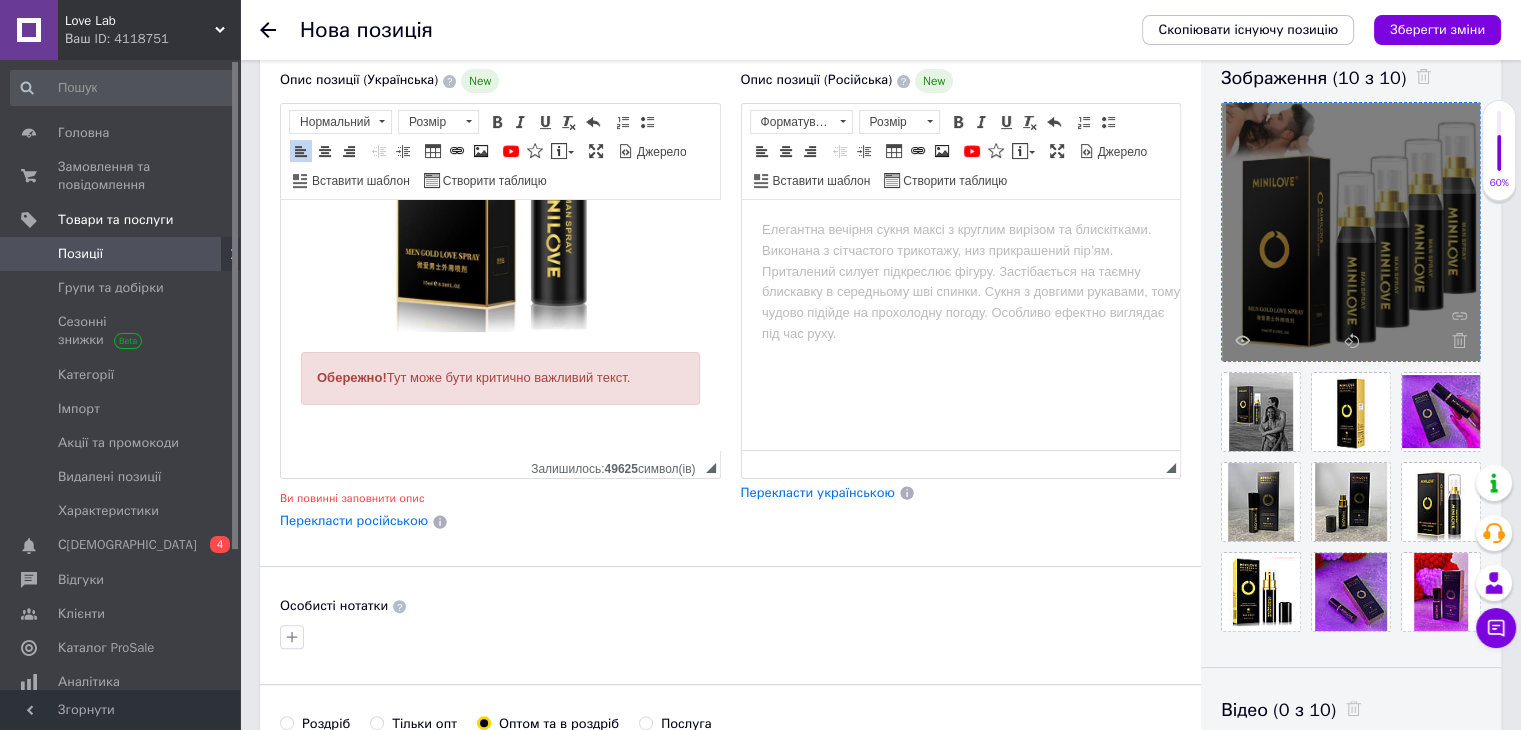 click on "🔥 Спрей-пролонгатор MINILOVE для чоловіків 10 мл — міцна ерекція, [PERSON_NAME] секс, натуральний склад та найвигідніша ціна💪💦 MINILOVE (Мінілов)  — це потужний  спрей-пролонгатор для чоловіків  🧔🏻‍♂️, який допоможе  затримати еякуляцію ,  продовжити секс на багато годин  та отримати  довше задоволення  без втрати  чутливості 💥 Обережно!  Тут може бути критично важливий текст." at bounding box center [500, 57] 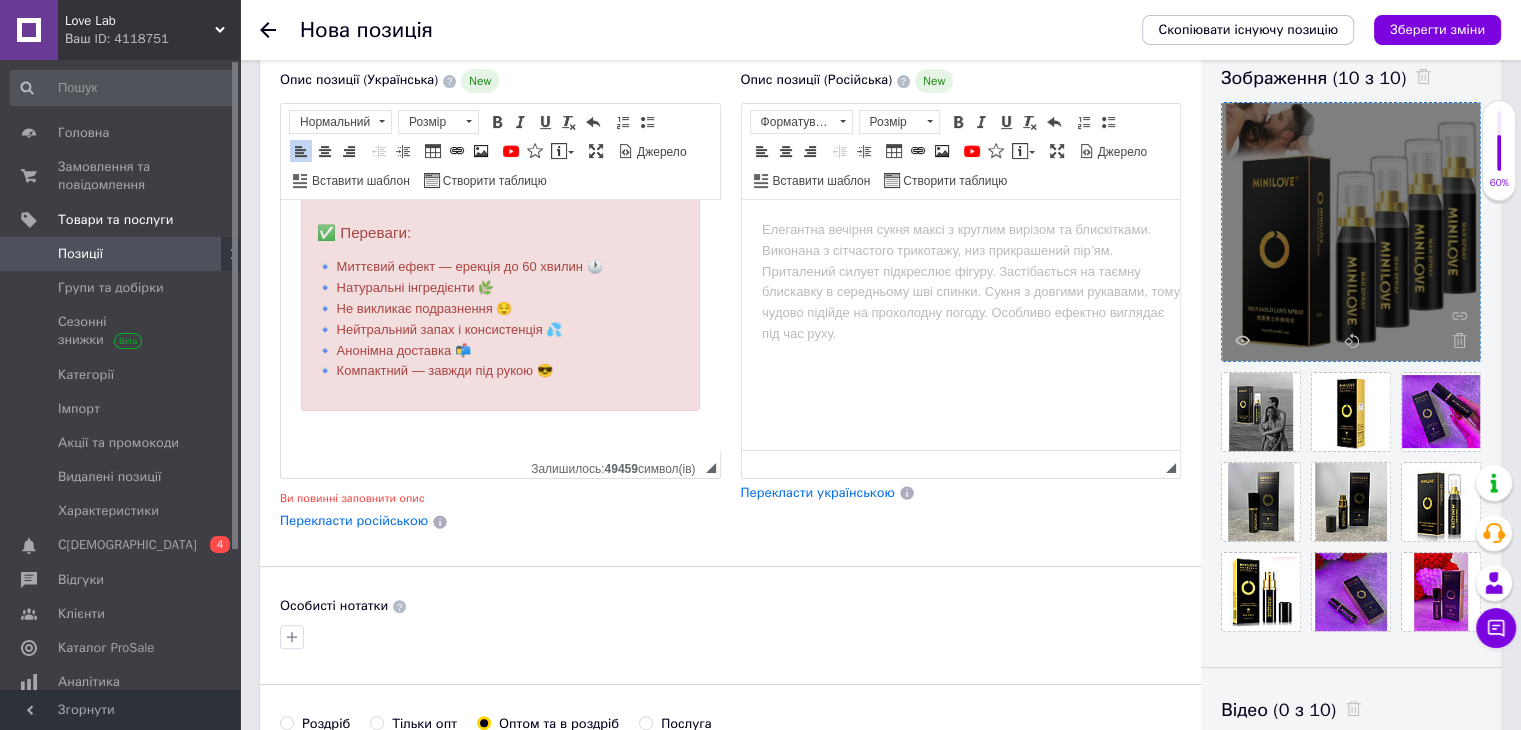 scroll, scrollTop: 703, scrollLeft: 0, axis: vertical 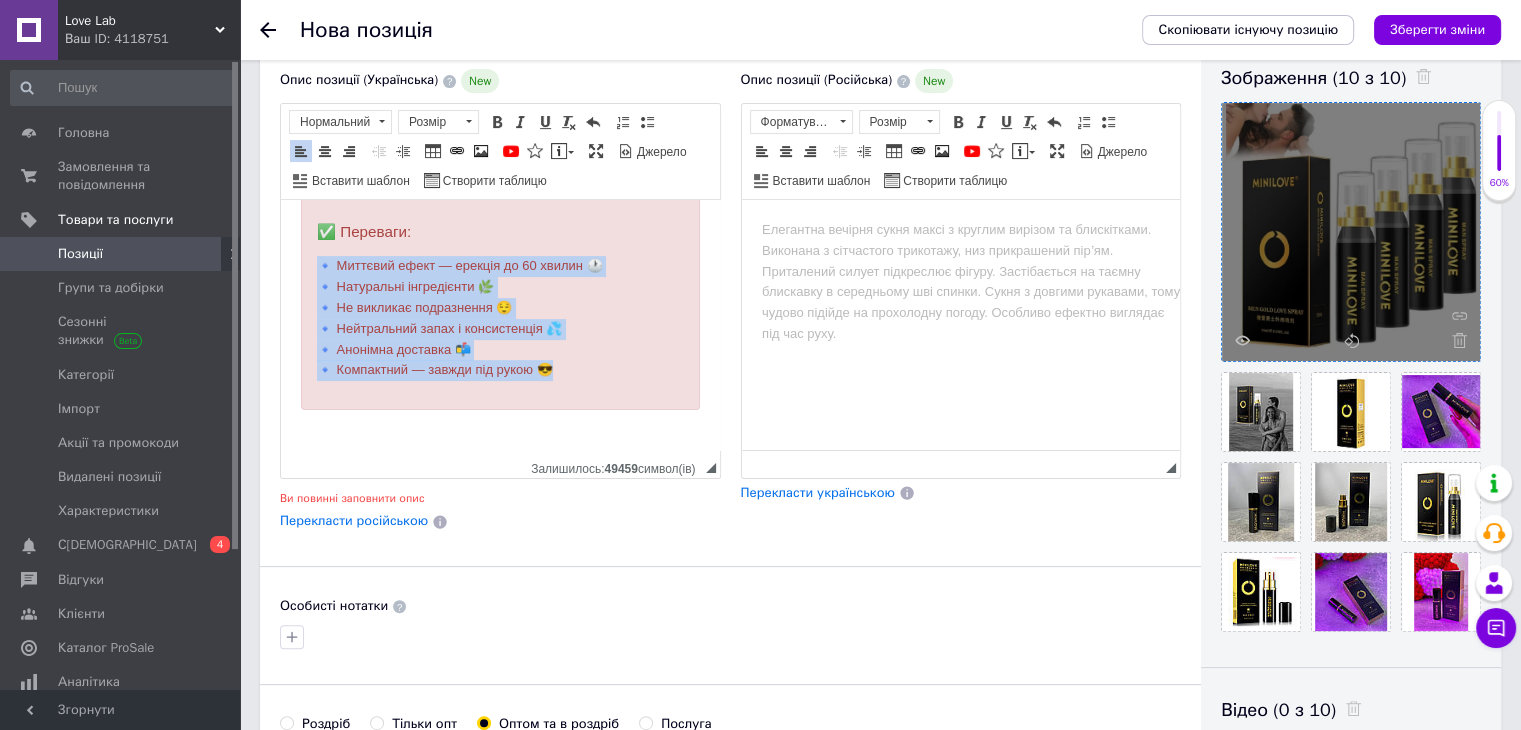 drag, startPoint x: 573, startPoint y: 402, endPoint x: 313, endPoint y: 277, distance: 288.48743 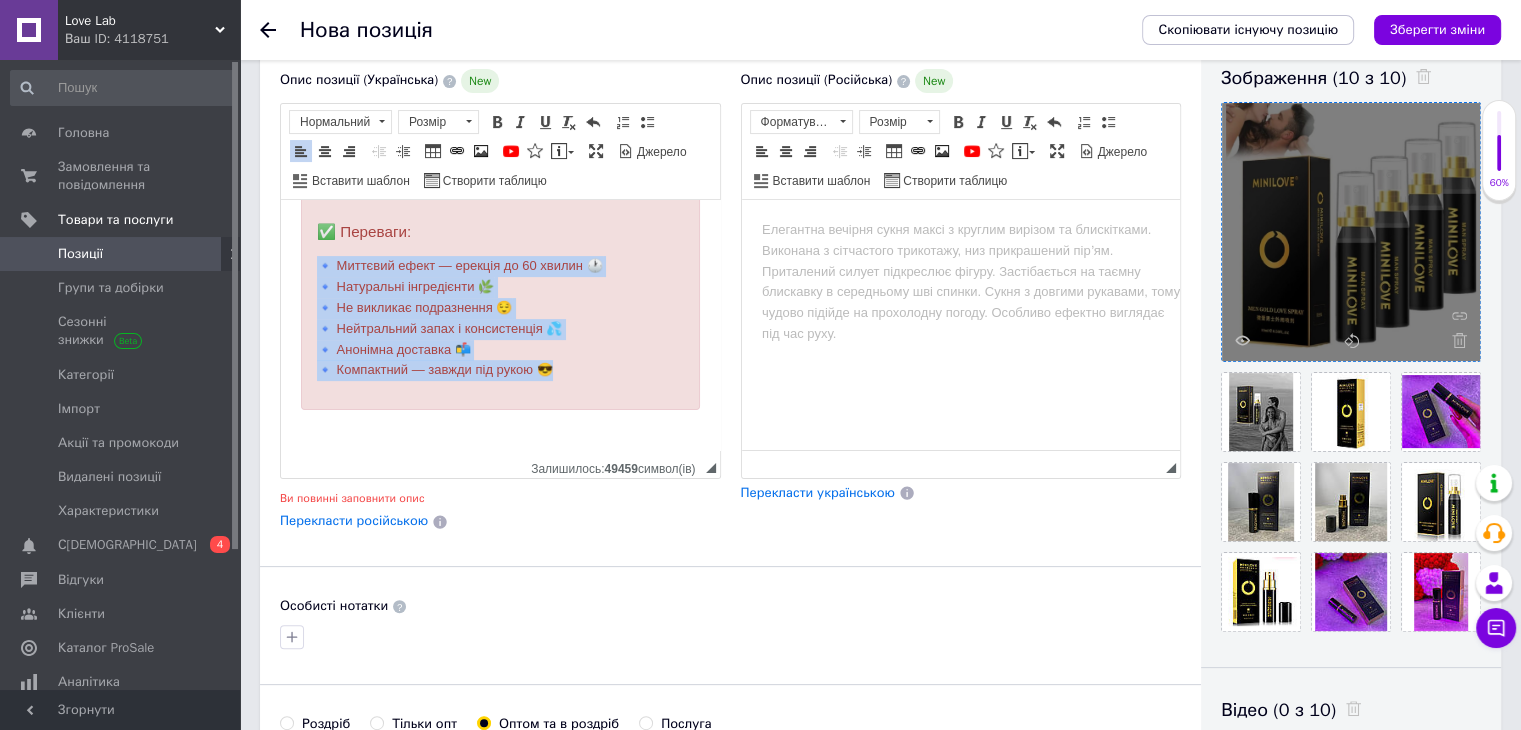 click on "✅ Переваги: 🔹 Миттєвий ефект — ерекція до 60 хвилин 🕐 🔹 Натуральні інгредієнти 🌿 🔹 Не викликає подразнення 😌 🔹 Нейтральний запах і консистенція 💦 🔹 Анонімна доставка 📬 🔹 Компактний — завжди під рукою 😎" at bounding box center [500, 301] 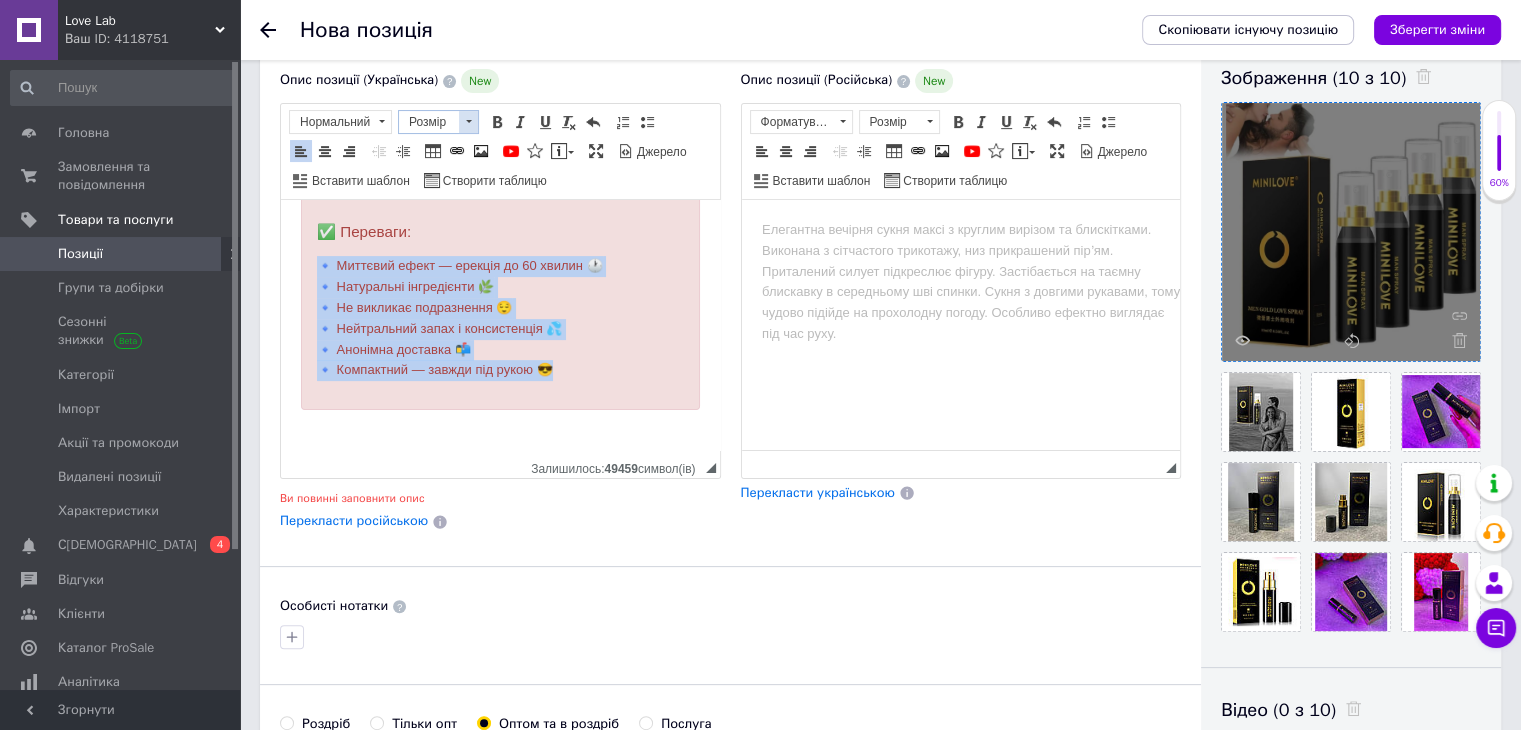 click at bounding box center (468, 122) 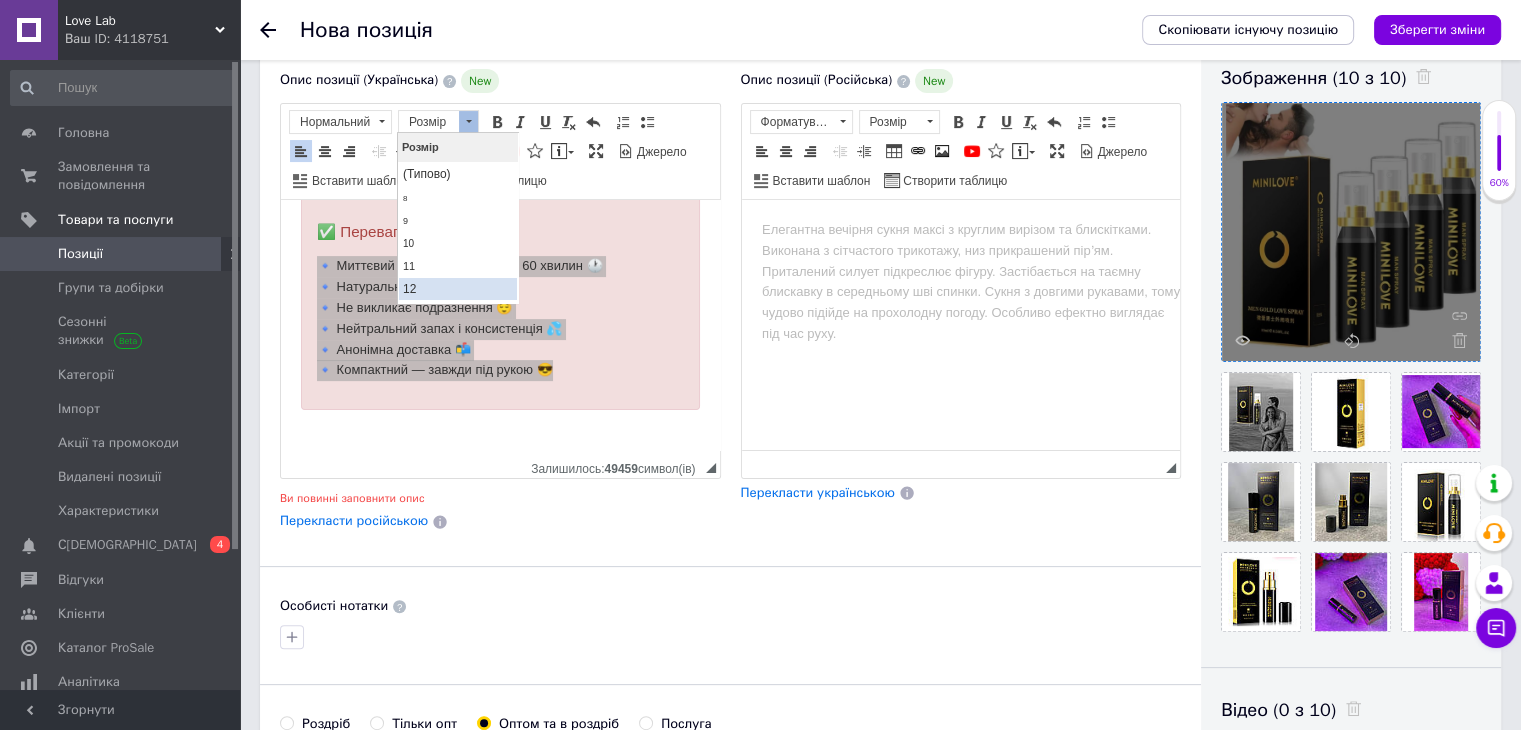 scroll, scrollTop: 54, scrollLeft: 0, axis: vertical 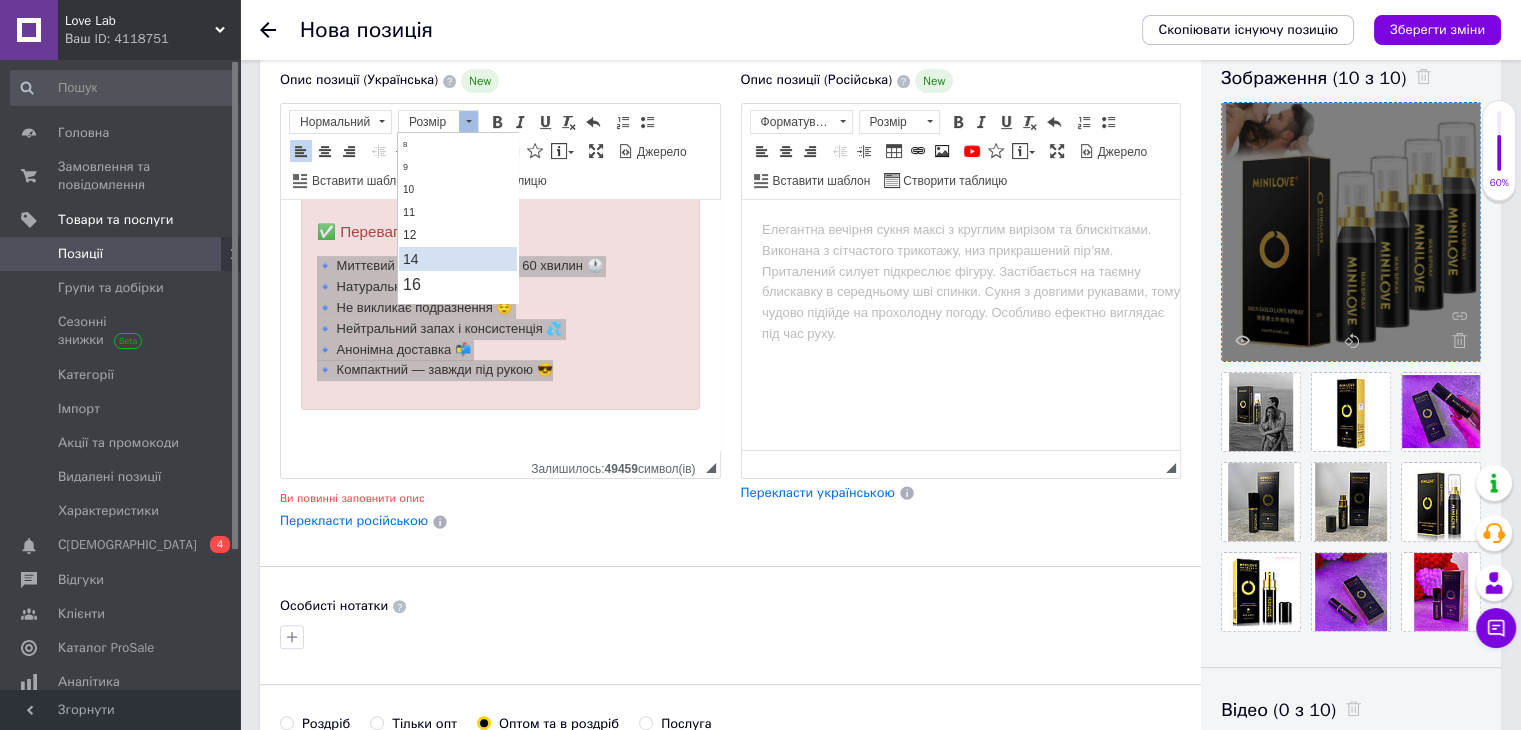 click on "14" at bounding box center [458, 258] 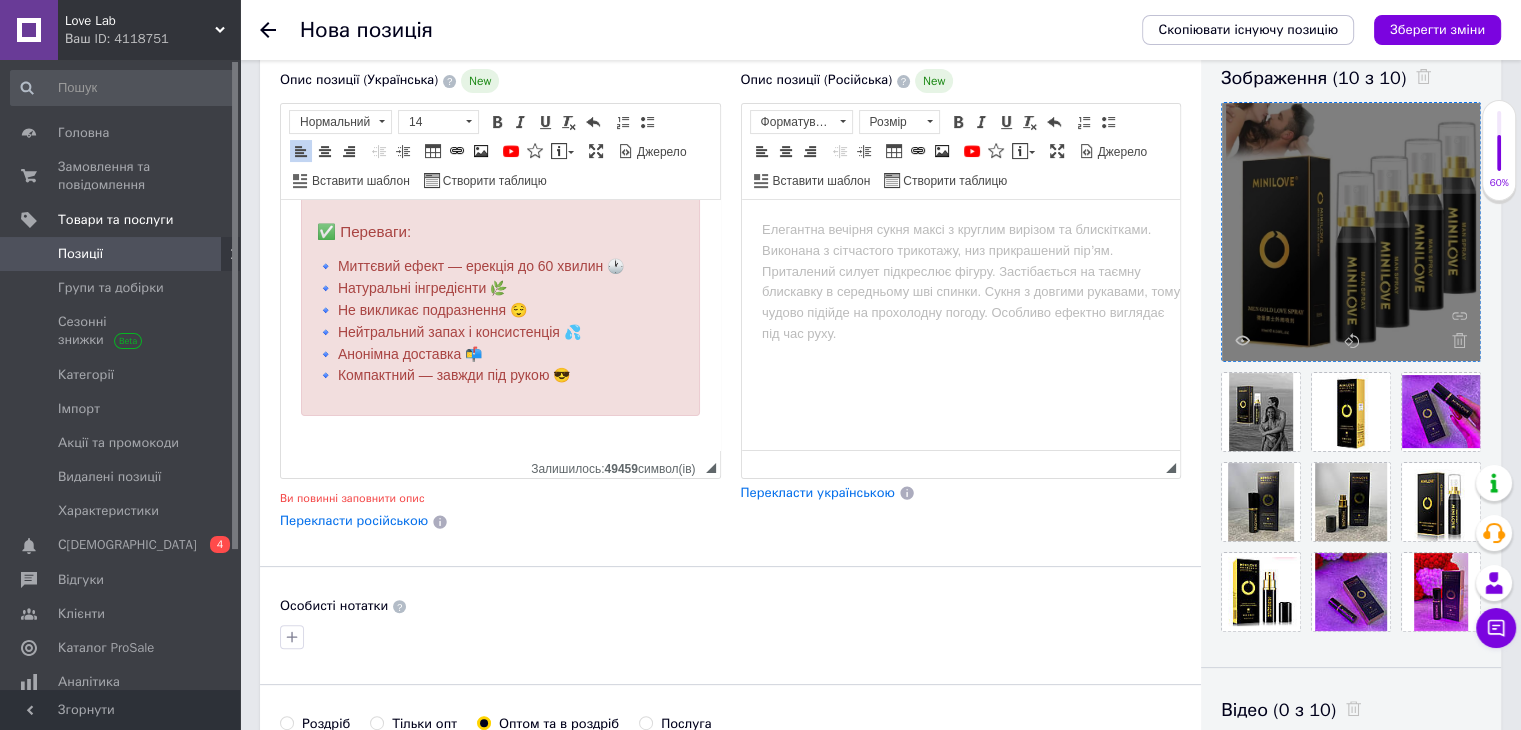 scroll, scrollTop: 0, scrollLeft: 0, axis: both 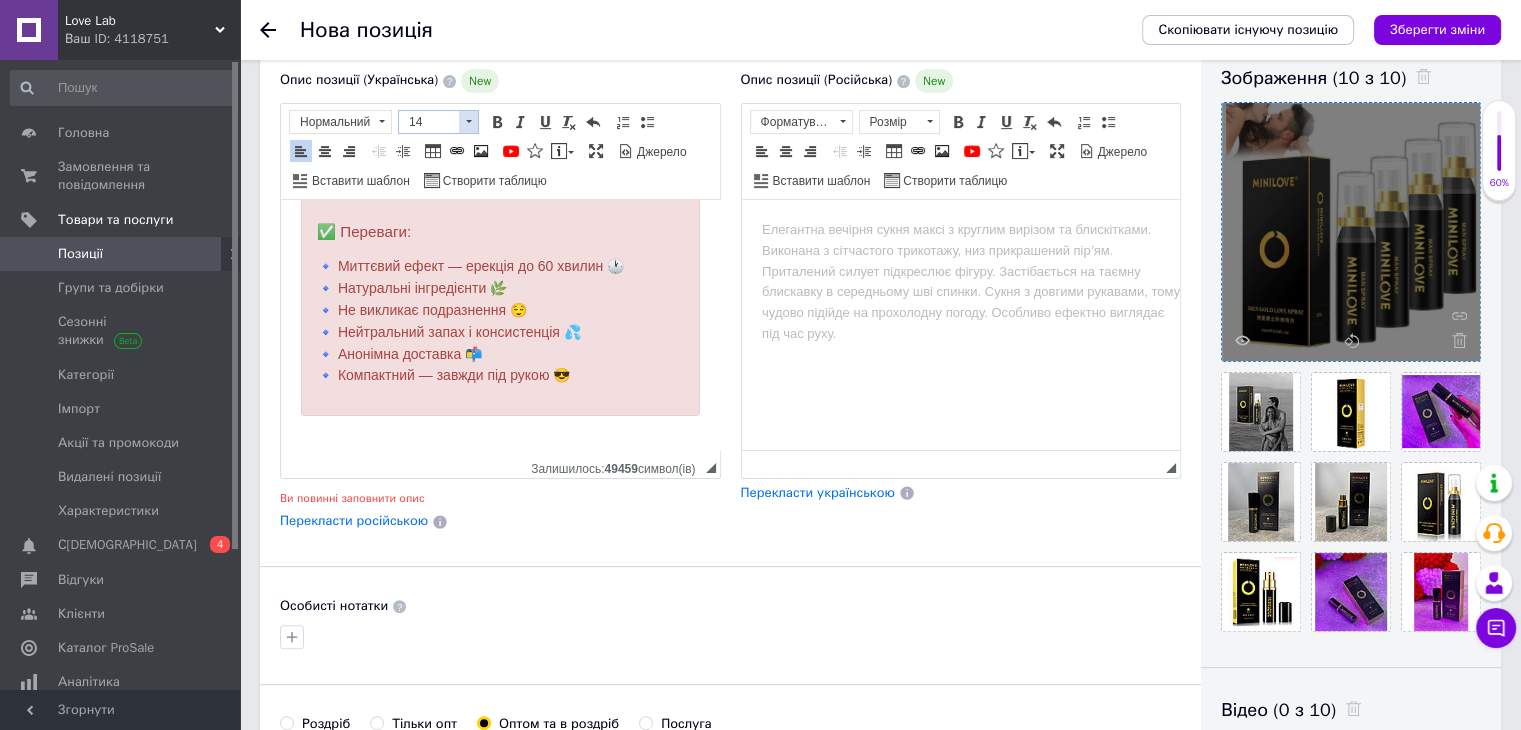 click at bounding box center (468, 122) 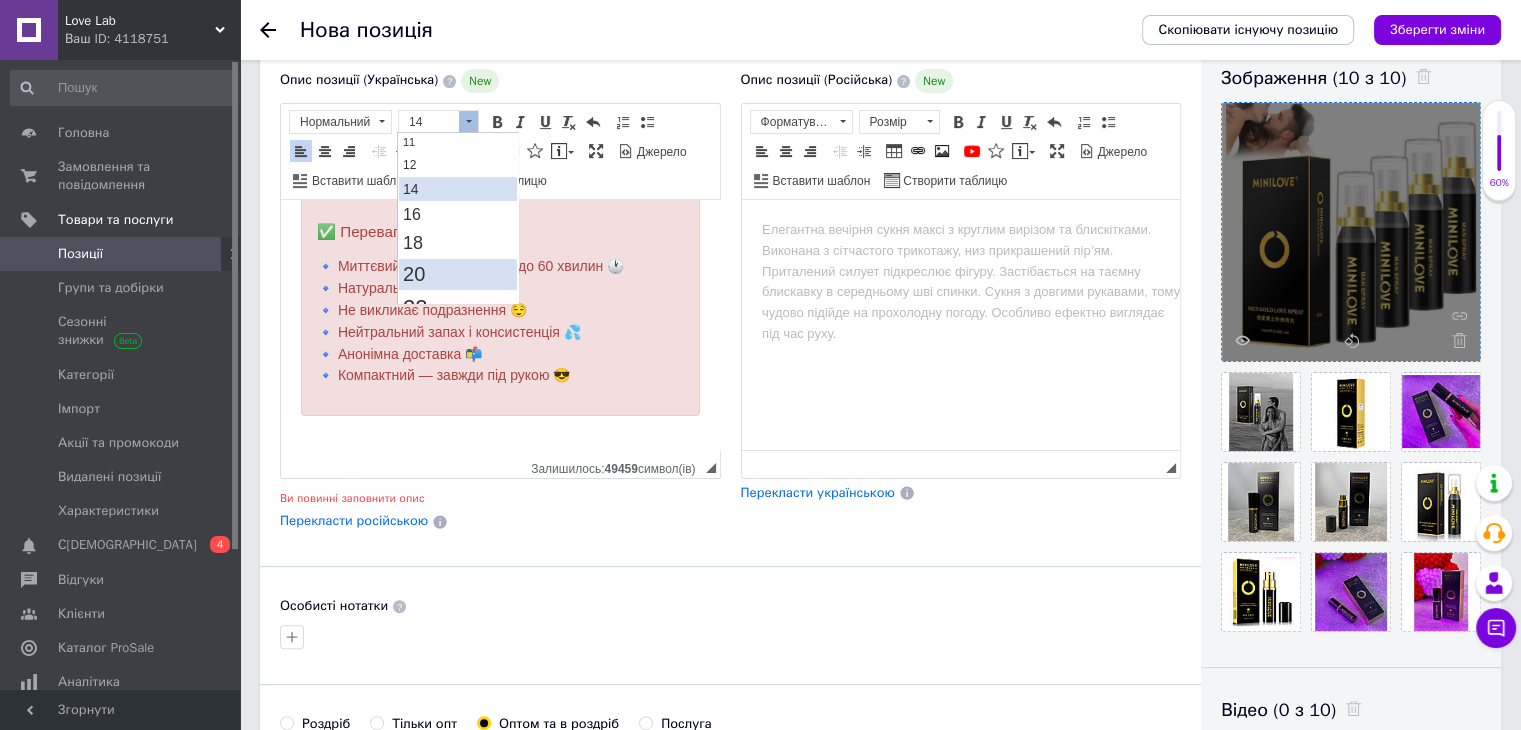 scroll, scrollTop: 128, scrollLeft: 0, axis: vertical 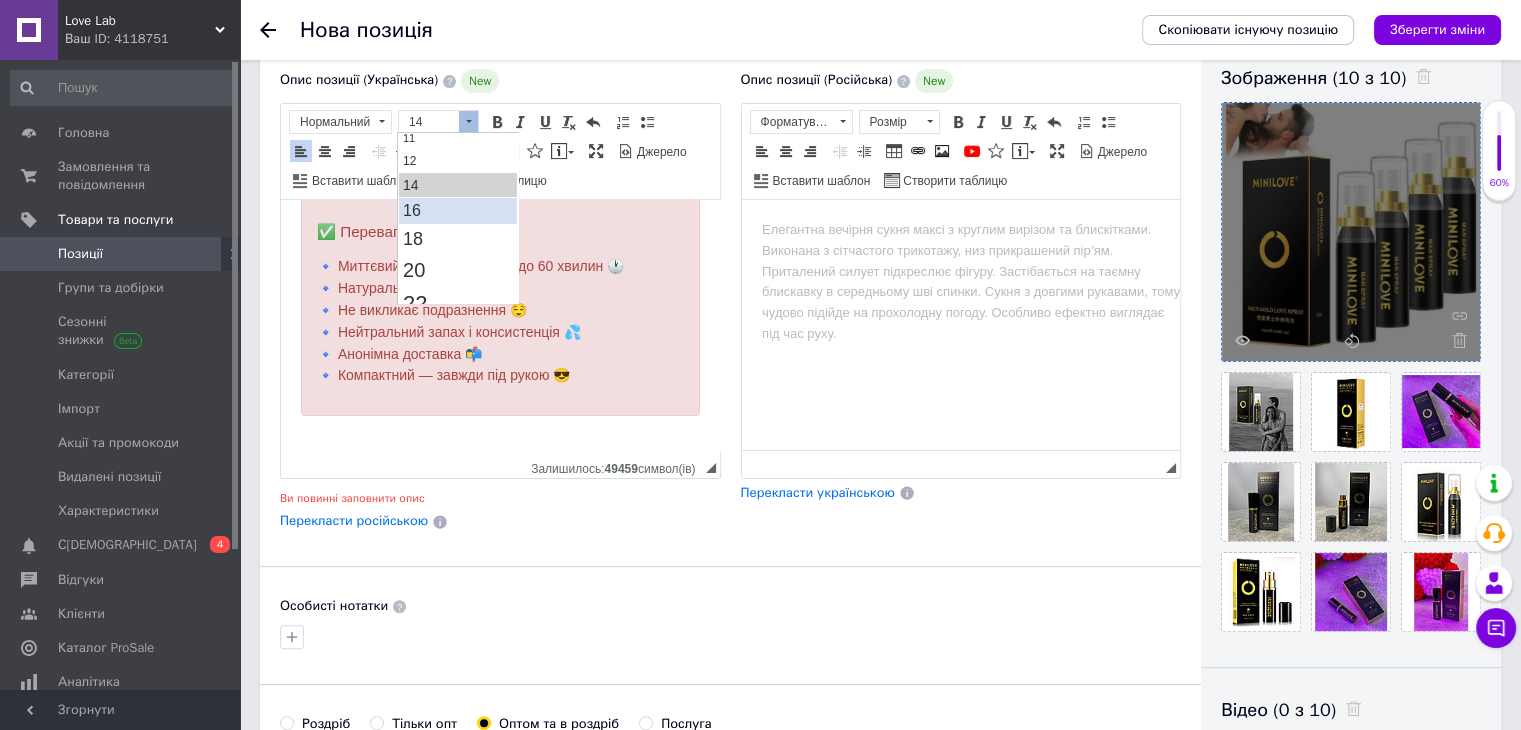 click on "16" at bounding box center [458, 210] 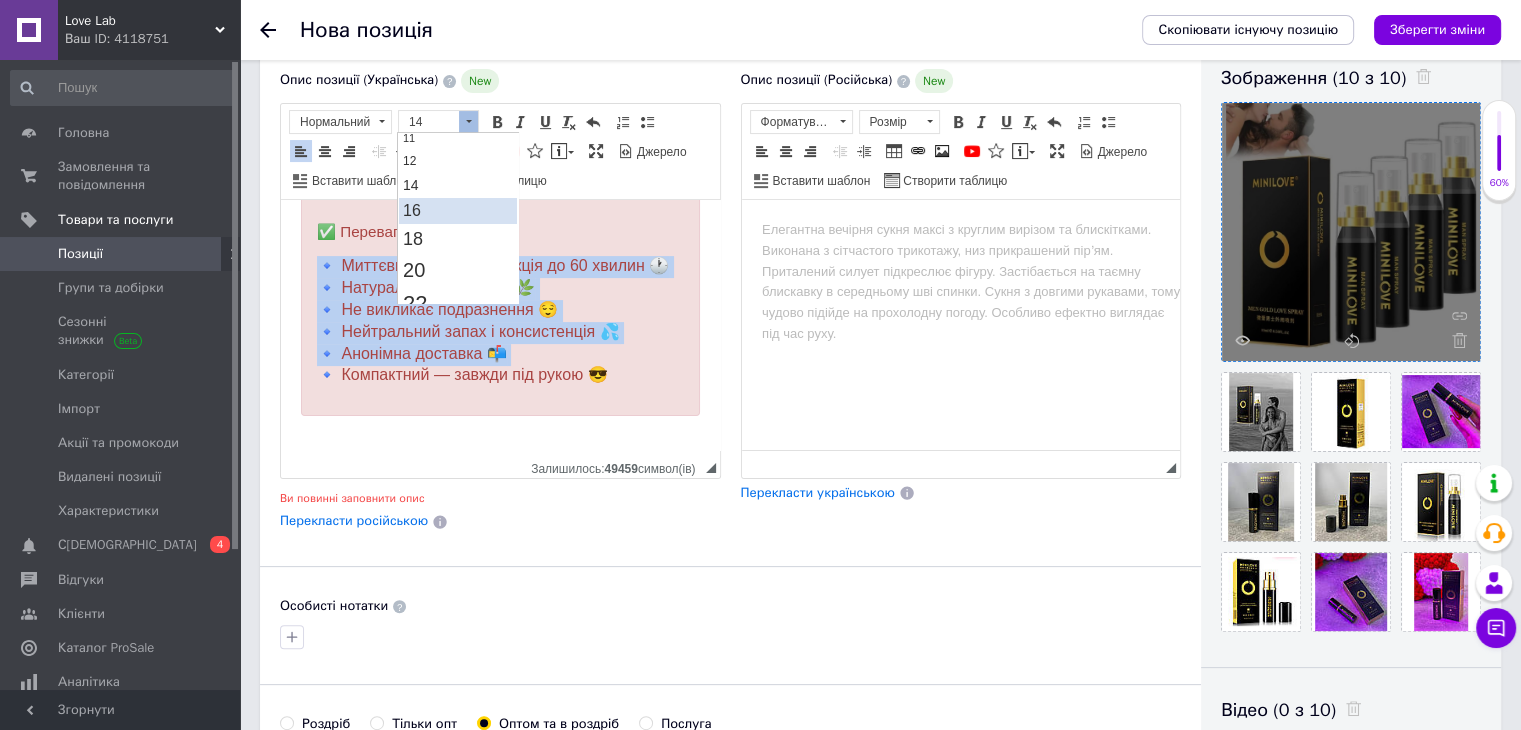 scroll, scrollTop: 0, scrollLeft: 0, axis: both 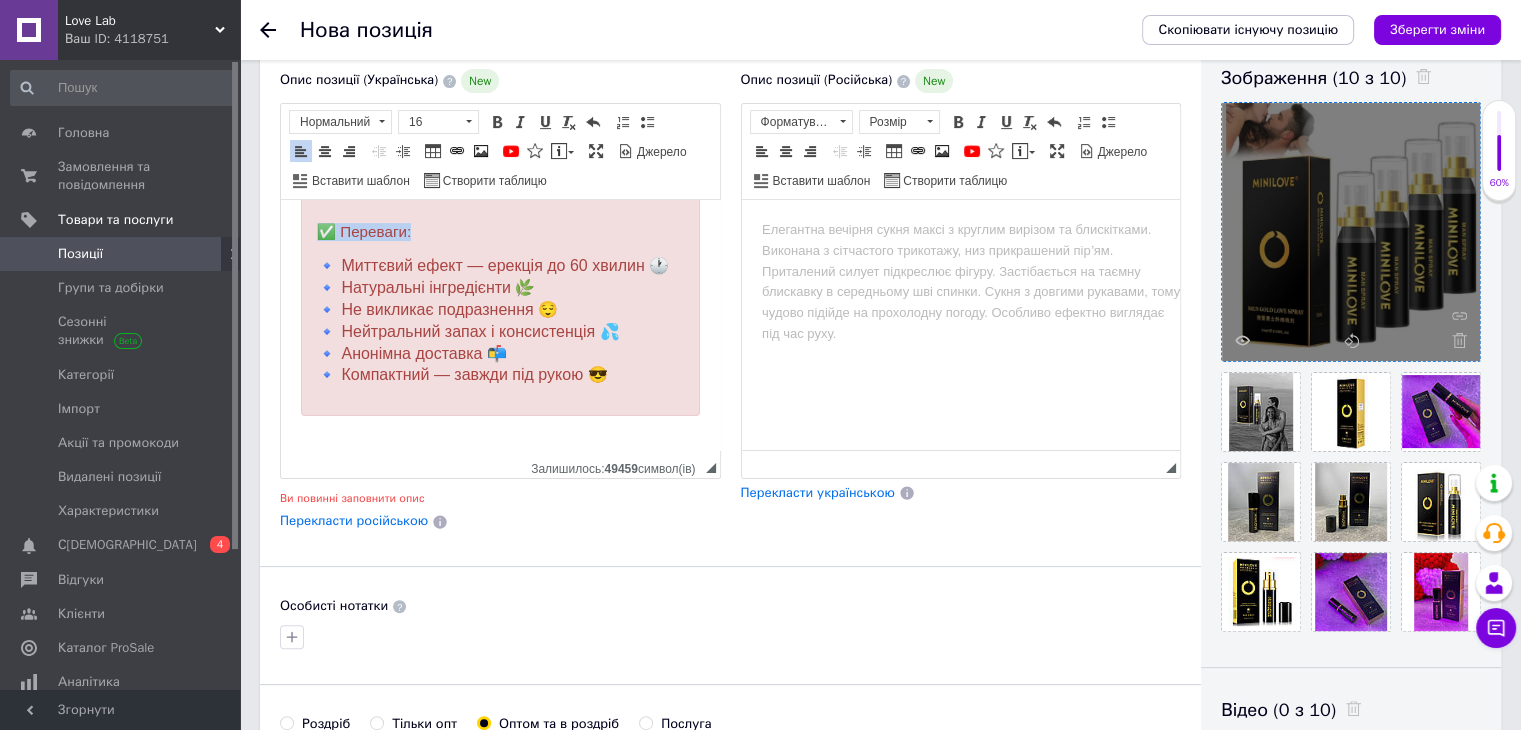 drag, startPoint x: 467, startPoint y: 248, endPoint x: 318, endPoint y: 248, distance: 149 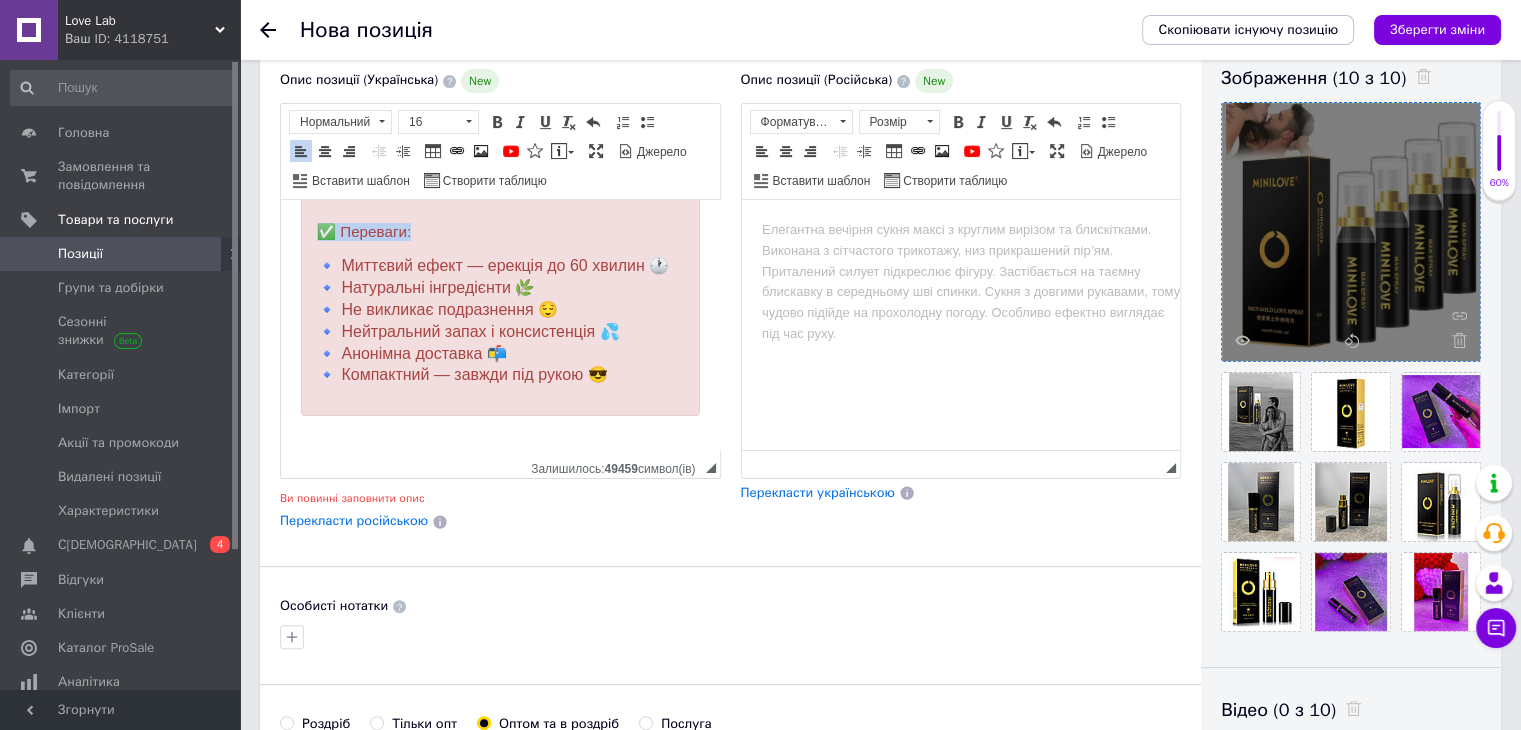 click on "✅ Переваги:" at bounding box center [500, 232] 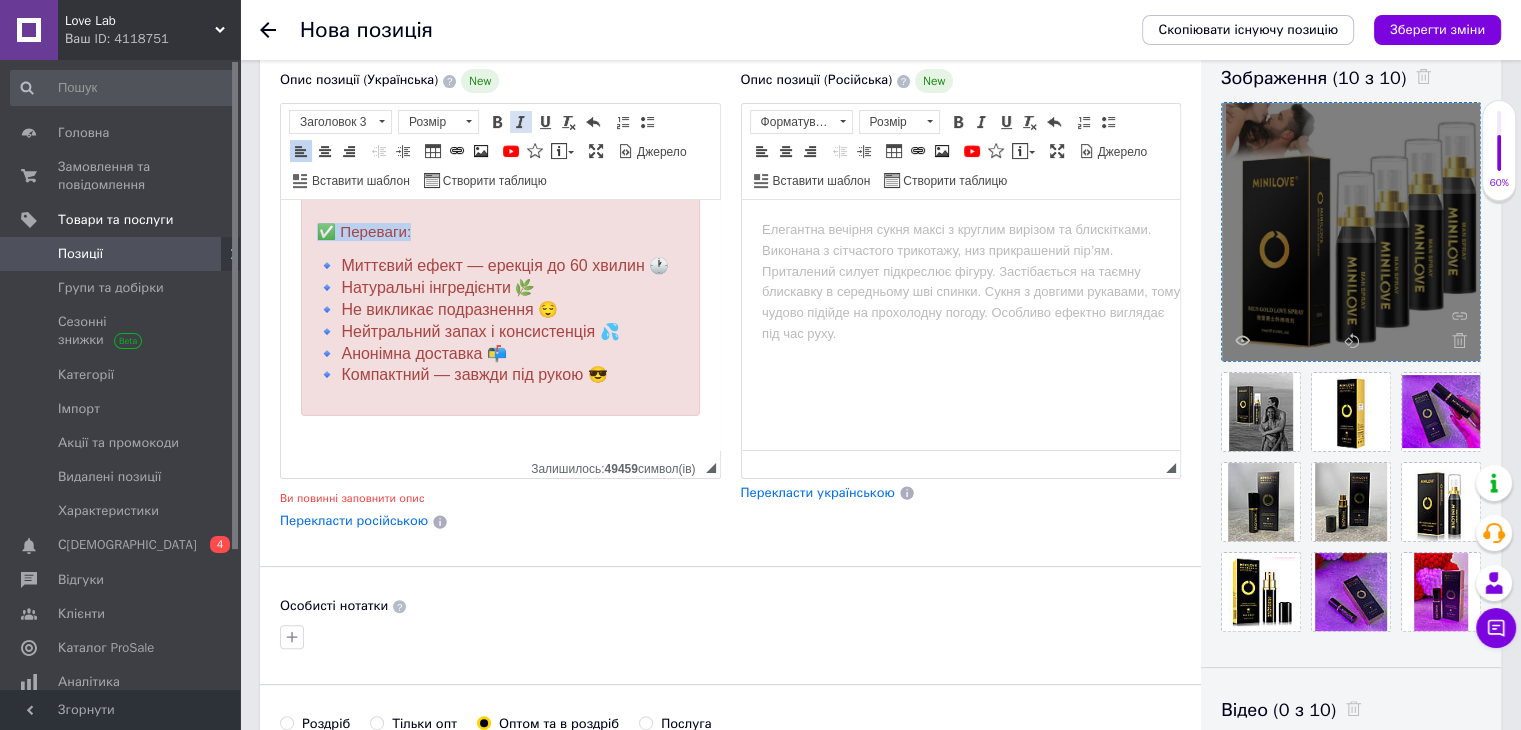 click at bounding box center [521, 122] 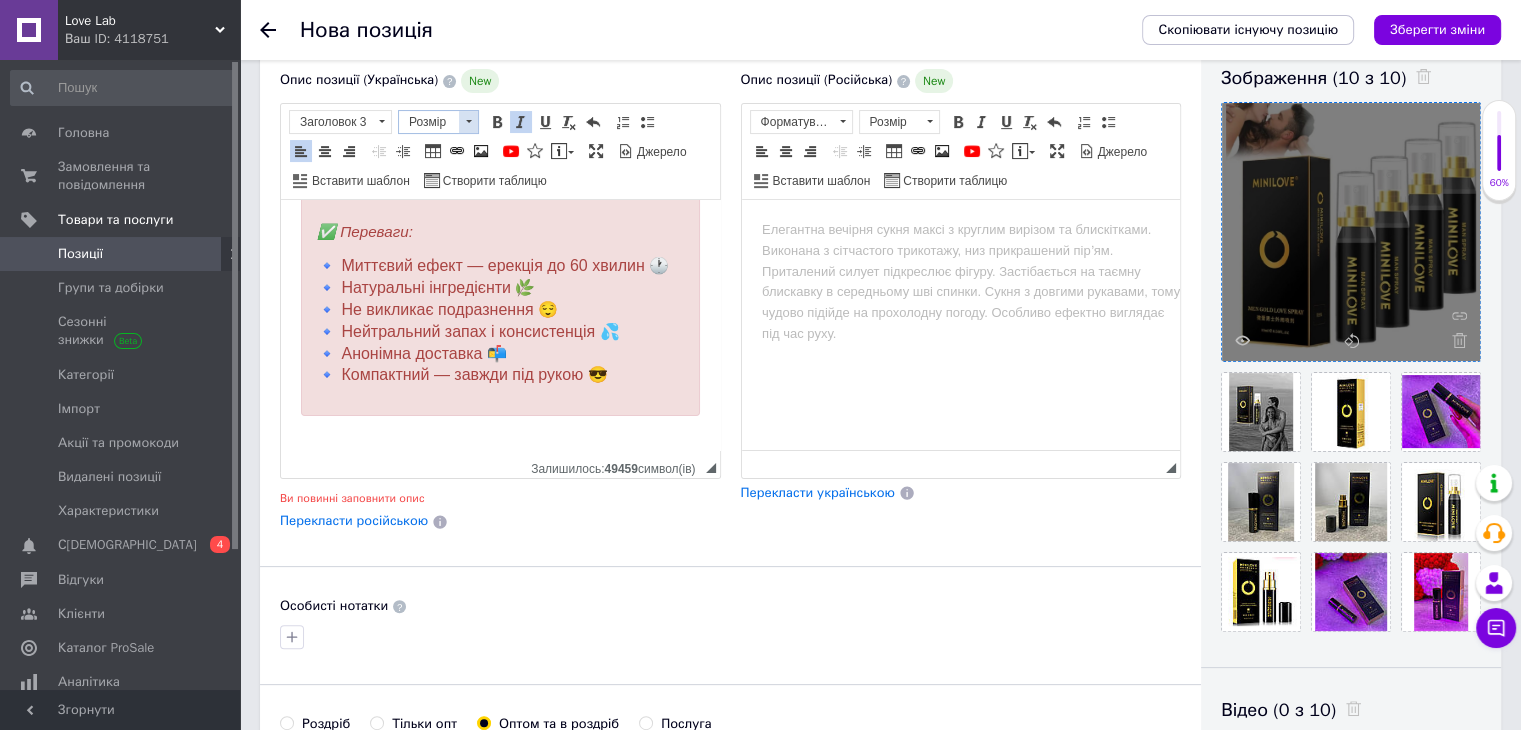 click at bounding box center (468, 122) 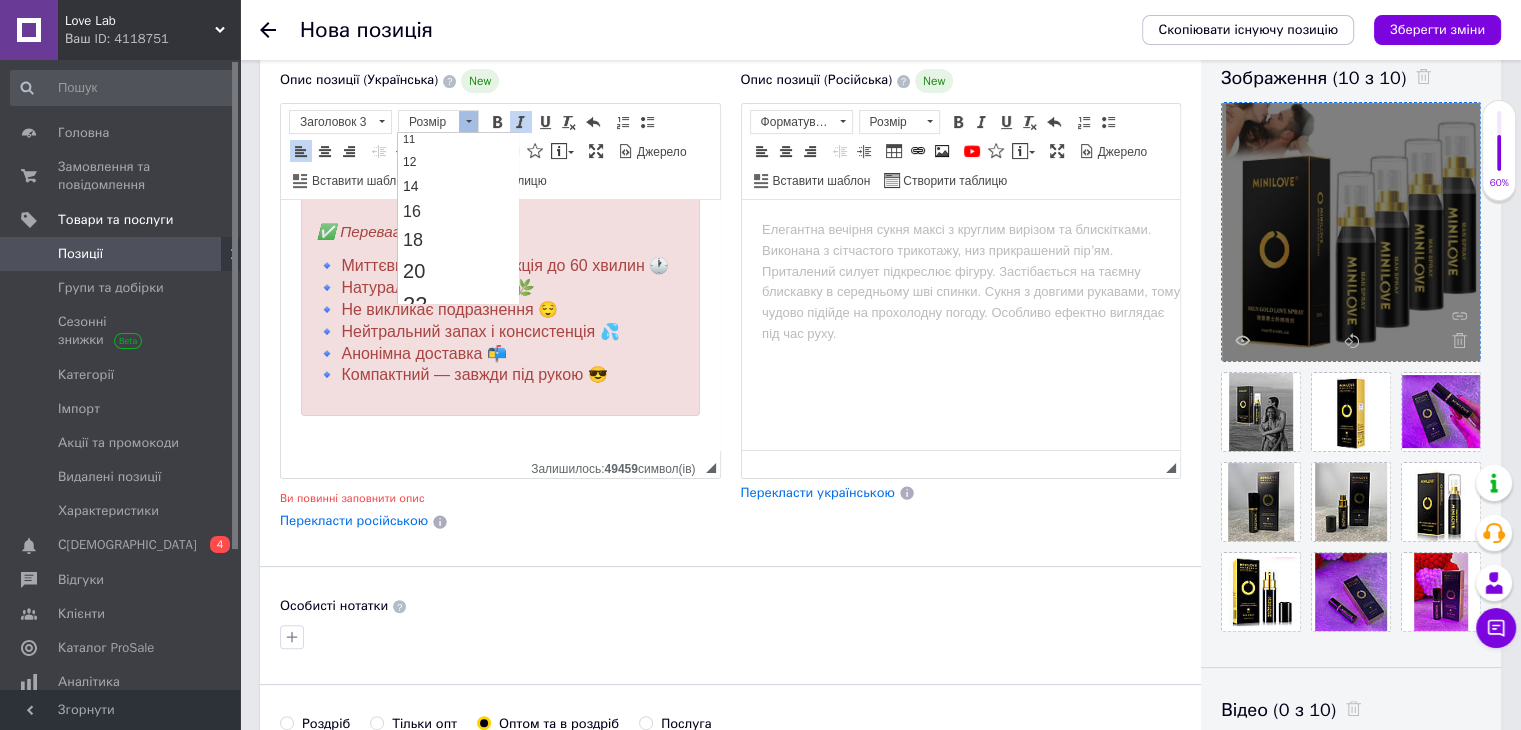 scroll, scrollTop: 132, scrollLeft: 0, axis: vertical 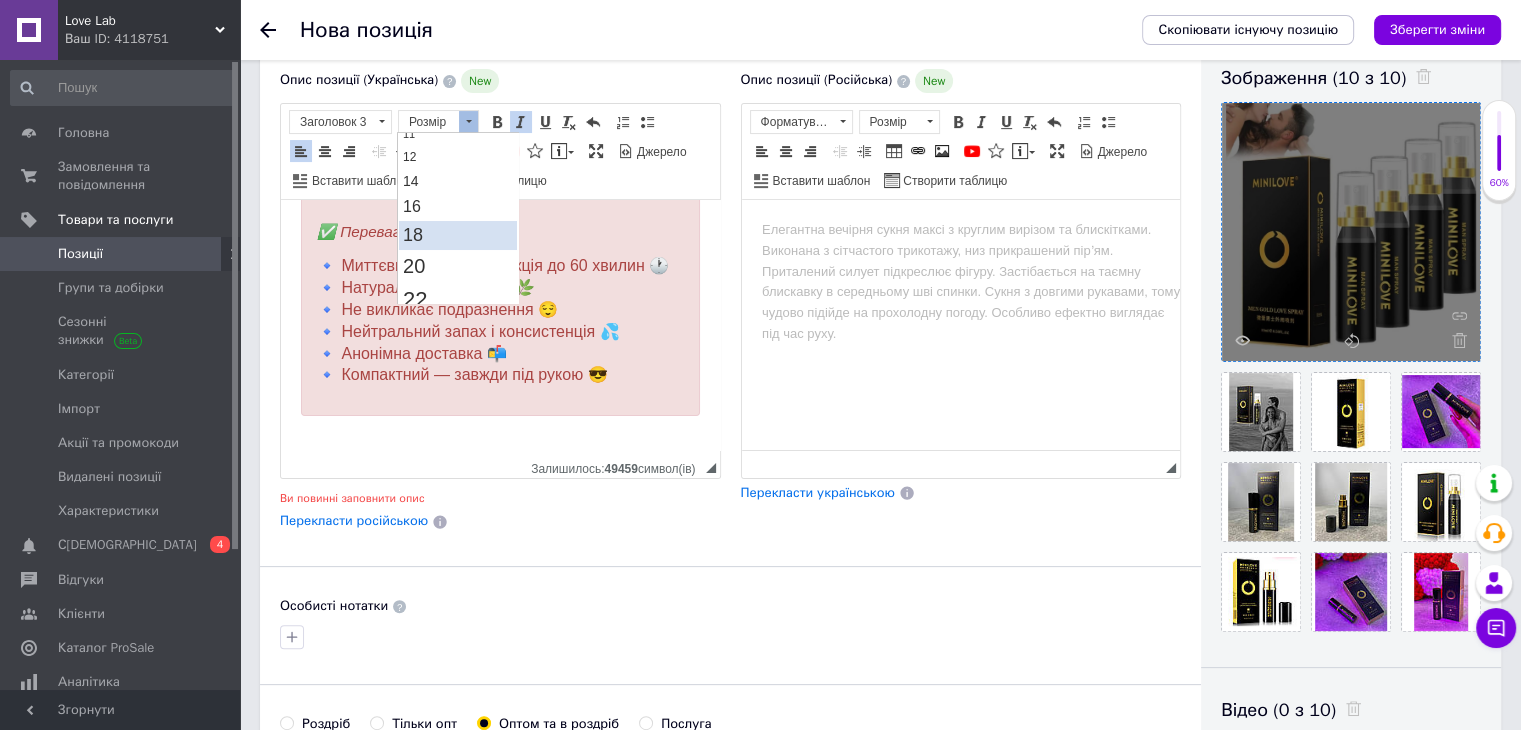 click on "18" at bounding box center [458, 234] 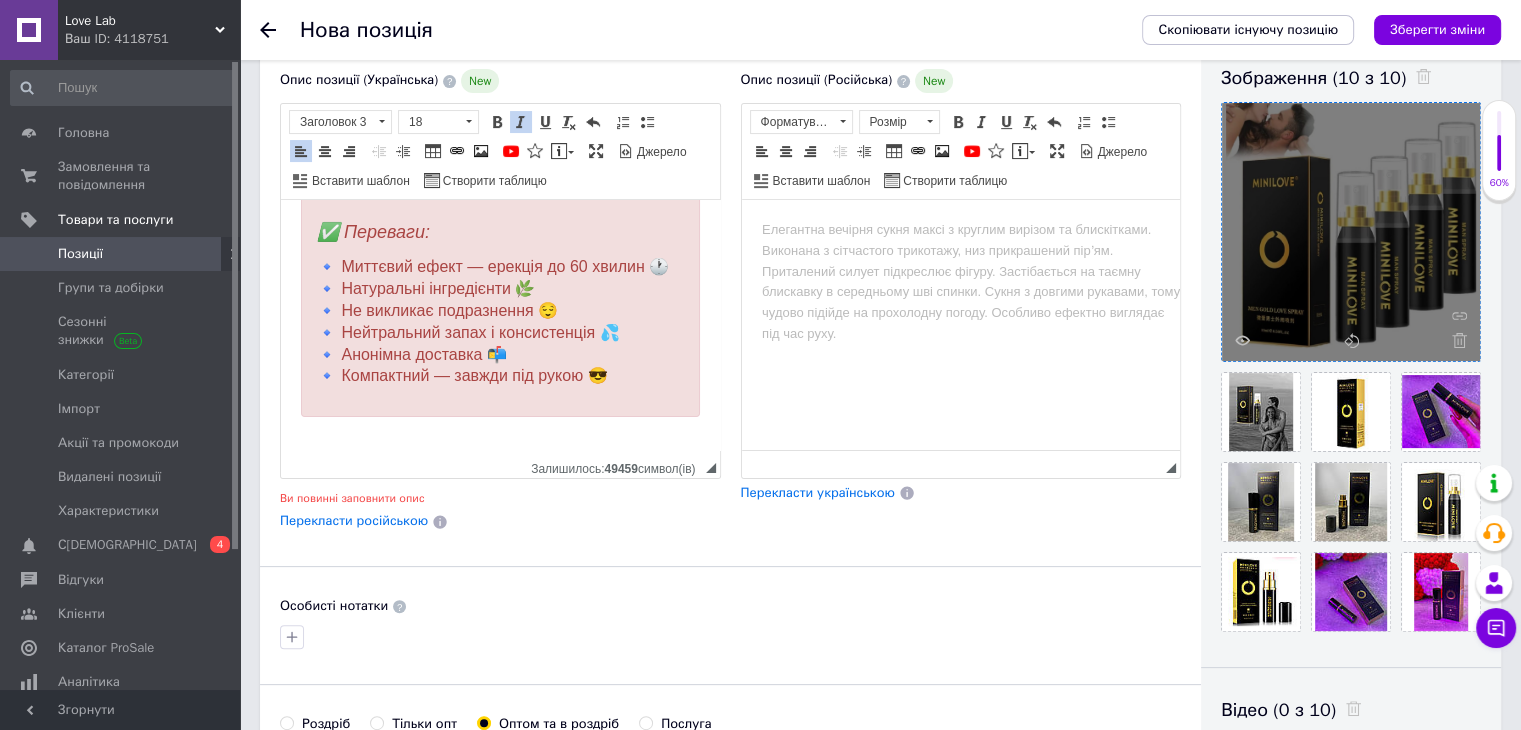 scroll, scrollTop: 0, scrollLeft: 0, axis: both 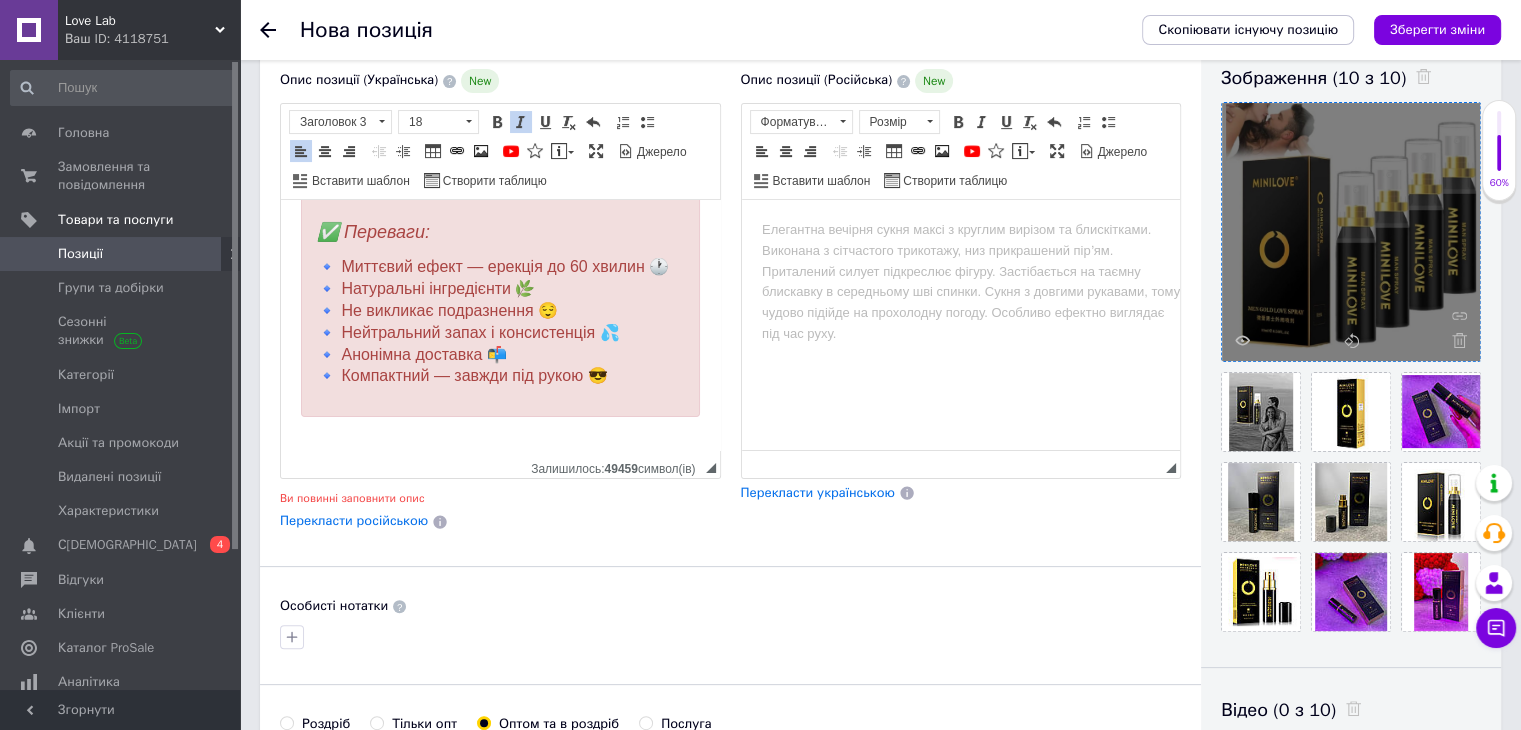 click on "✅ Переваги:" at bounding box center (500, 232) 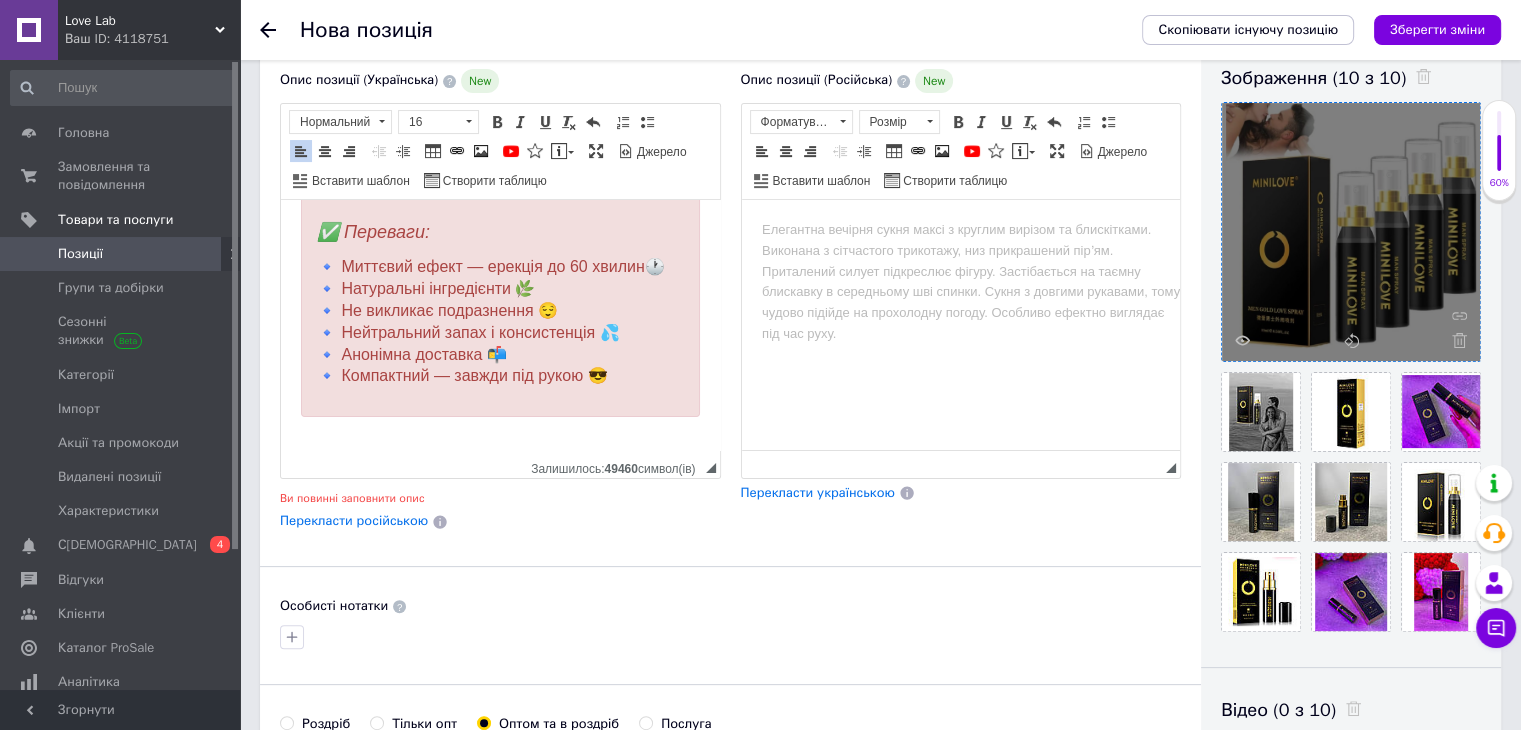 scroll, scrollTop: 737, scrollLeft: 0, axis: vertical 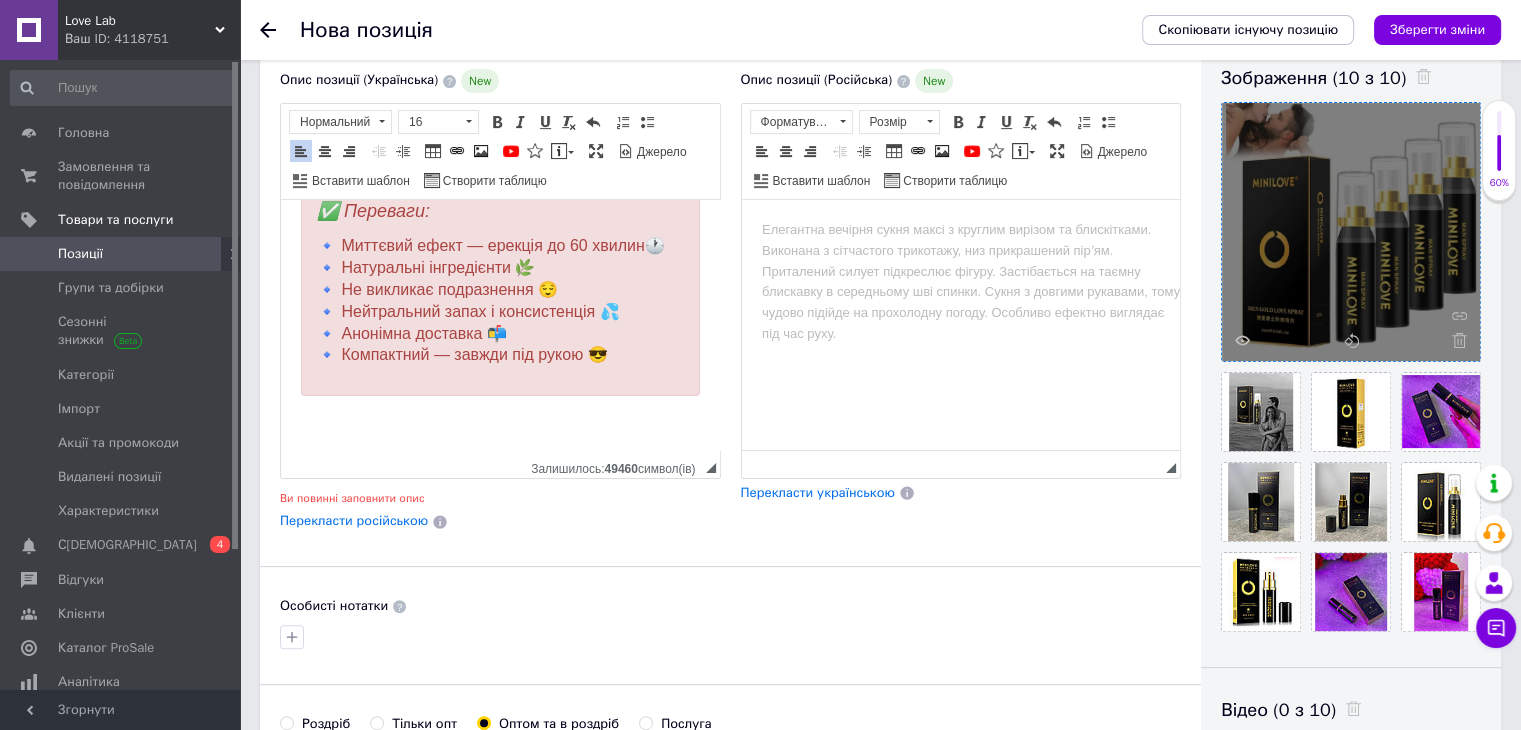 click at bounding box center (500, 419) 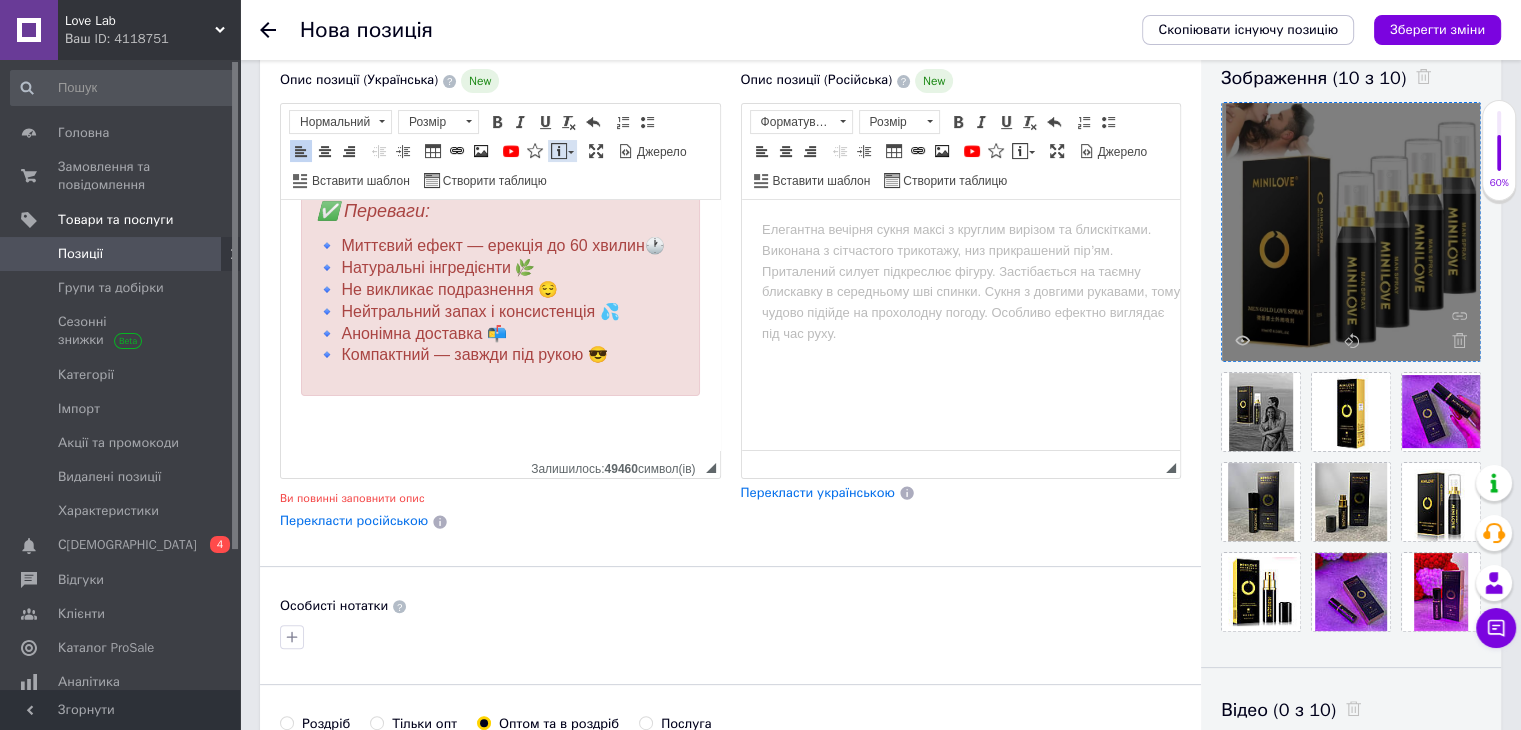 click at bounding box center (559, 151) 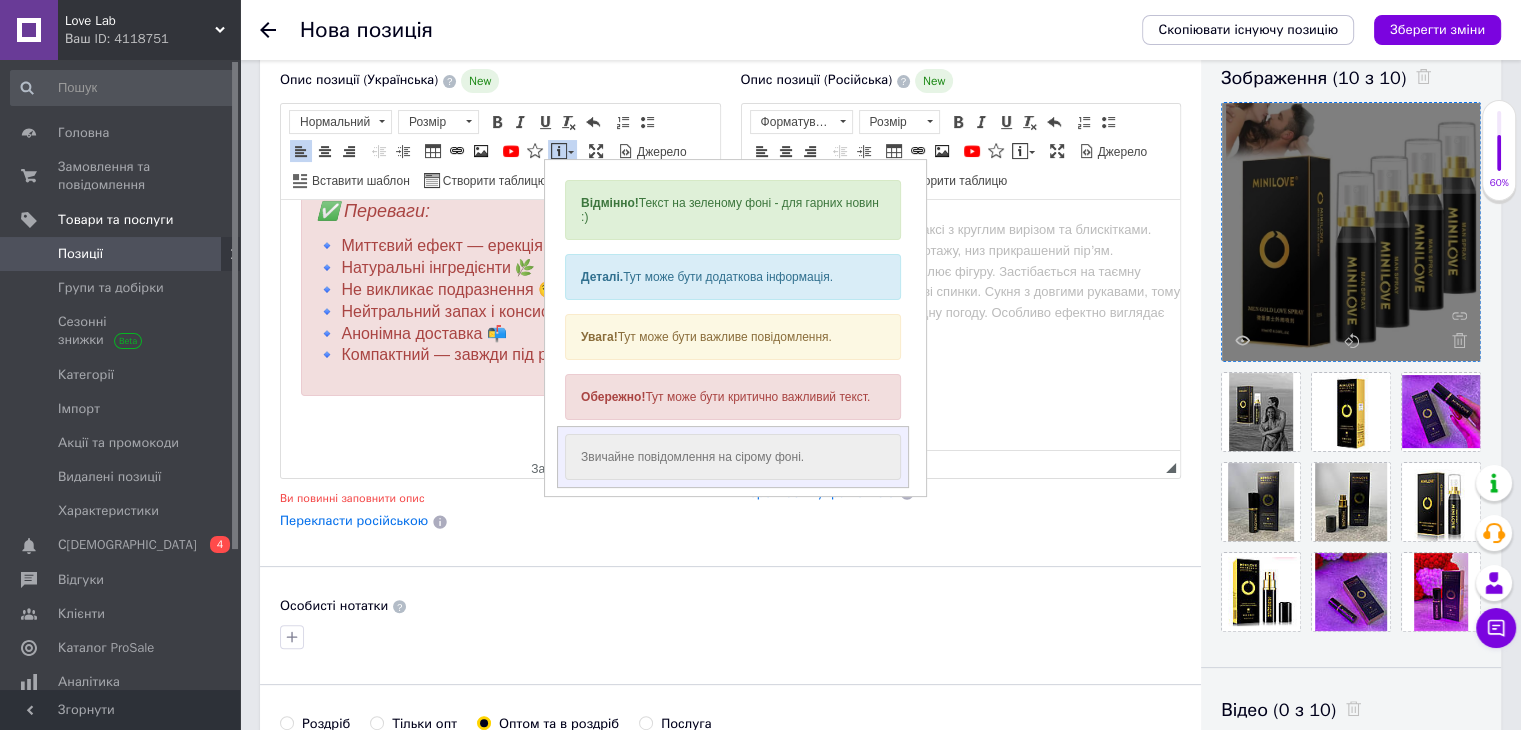 click on "Звичайне повідомлення на сірому фоні." at bounding box center (732, 457) 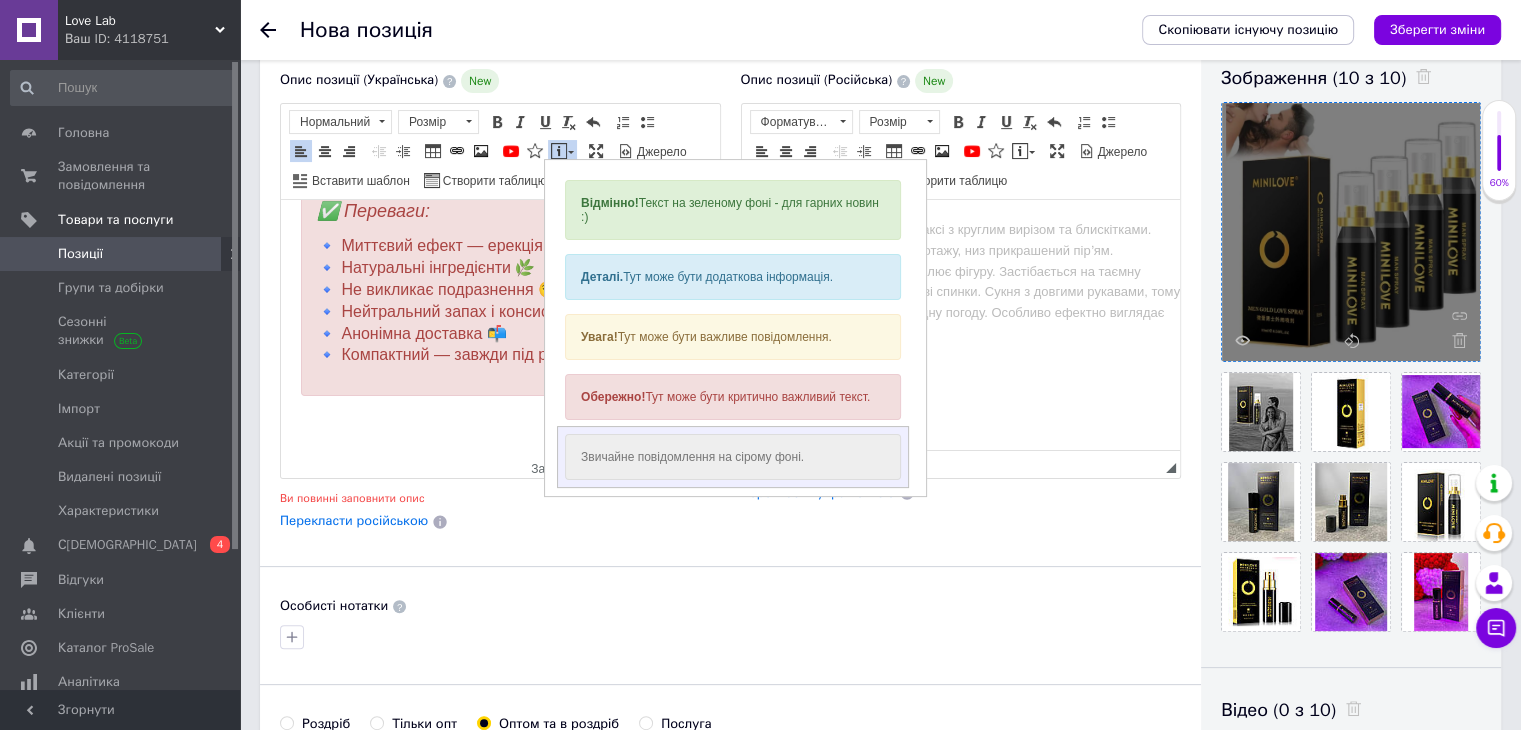 scroll, scrollTop: 776, scrollLeft: 0, axis: vertical 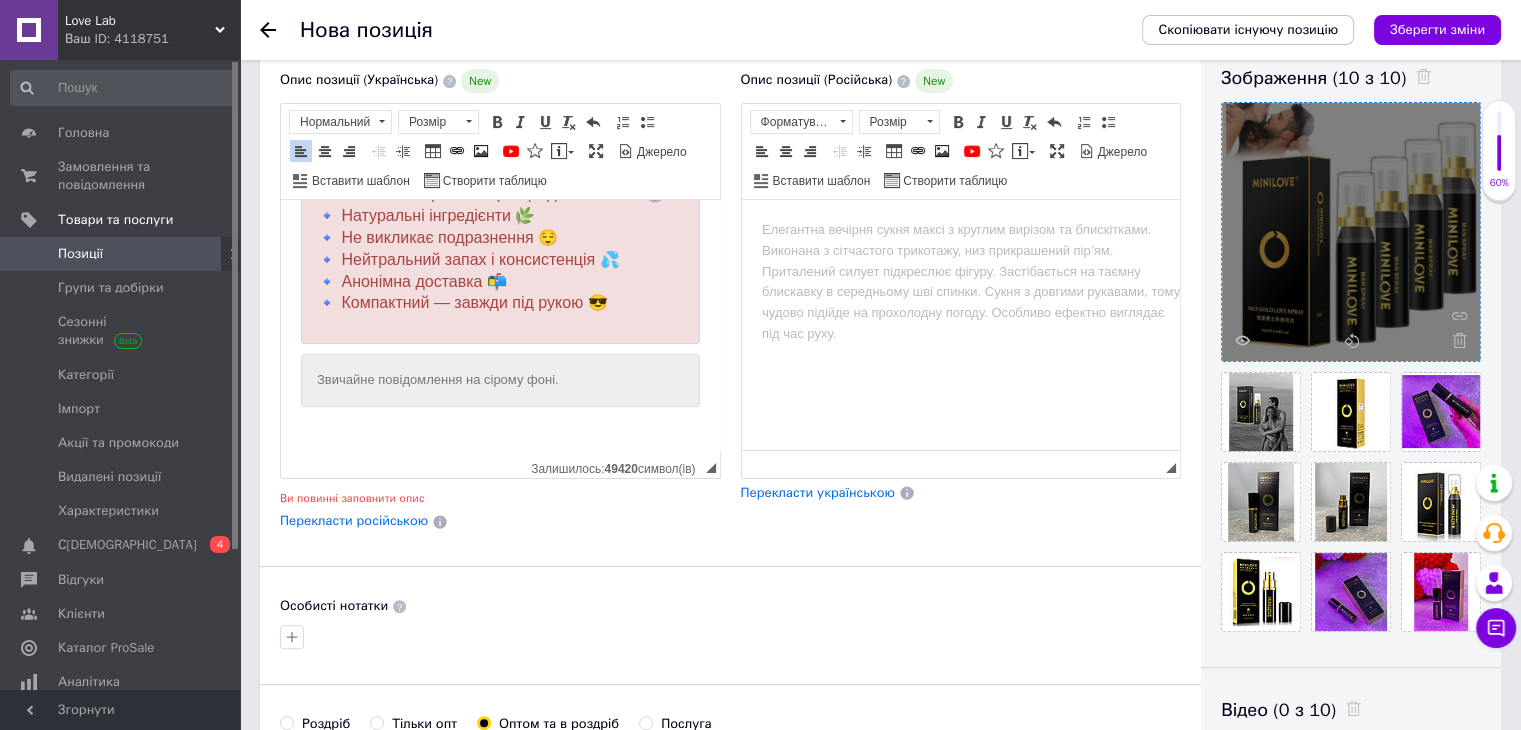 drag, startPoint x: 606, startPoint y: 411, endPoint x: 295, endPoint y: 414, distance: 311.01447 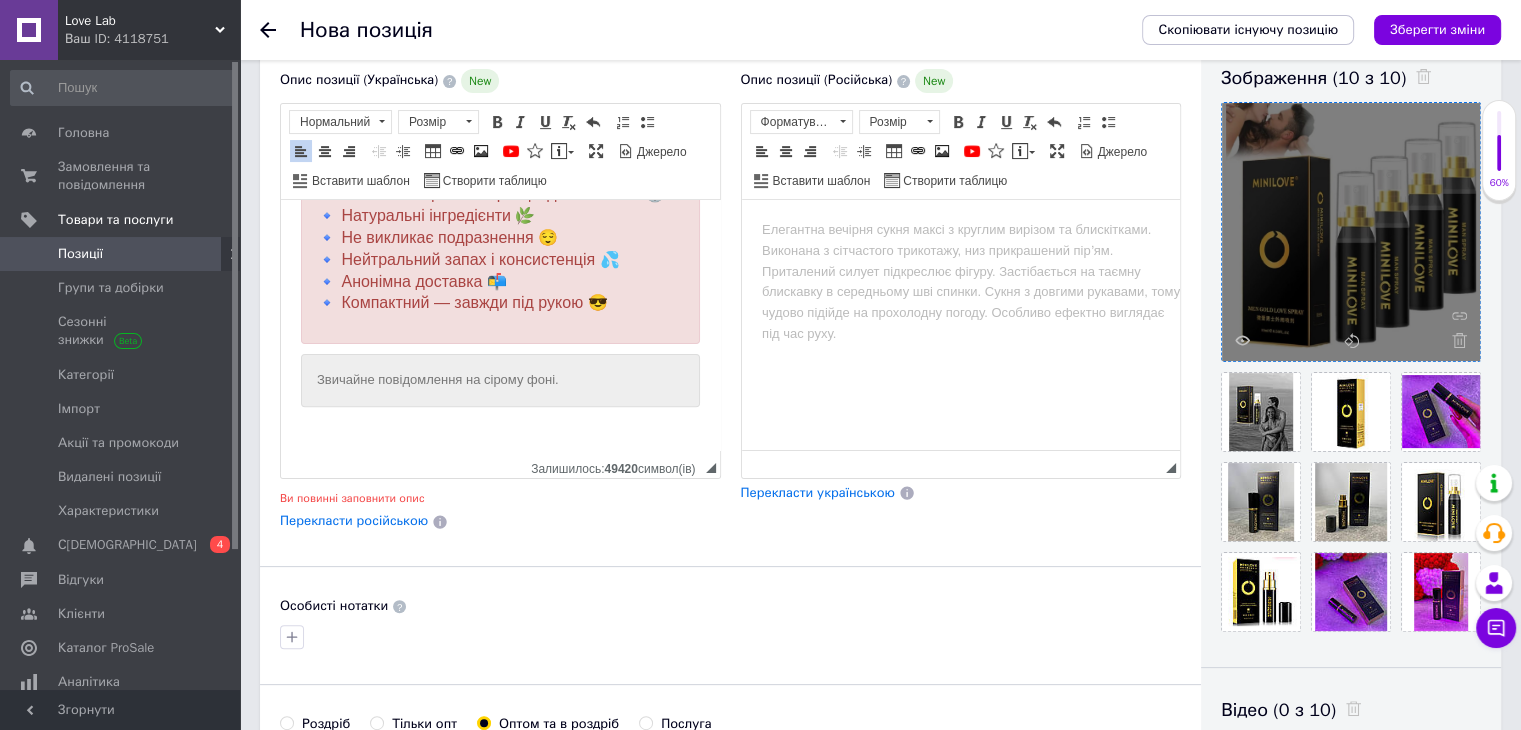 click on "🔥 Спрей-пролонгатор MINILOVE для чоловіків 10 мл — міцна ерекція, [PERSON_NAME] секс, натуральний склад та найвигідніша ціна💪💦 MINILOVE (Мінілов)  — це потужний  спрей-пролонгатор для чоловіків  🧔🏻‍♂️, який допоможе  затримати еякуляцію ,  продовжити секс на багато годин  та отримати  довше задоволення  без втрати  чутливості 💥 ✅ Переваги: 🔹 Миттєвий ефект — ерекція до 60 хвилин🕐 🔹 Натуральні інгредієнти 🌿 🔹 Не викликає подразнення 😌 🔹 Нейтральний запах і консистенція 💦 🔹 Анонімна доставка 📬 🔹 Компактний — завжди під рукою 😎" at bounding box center (500, -58) 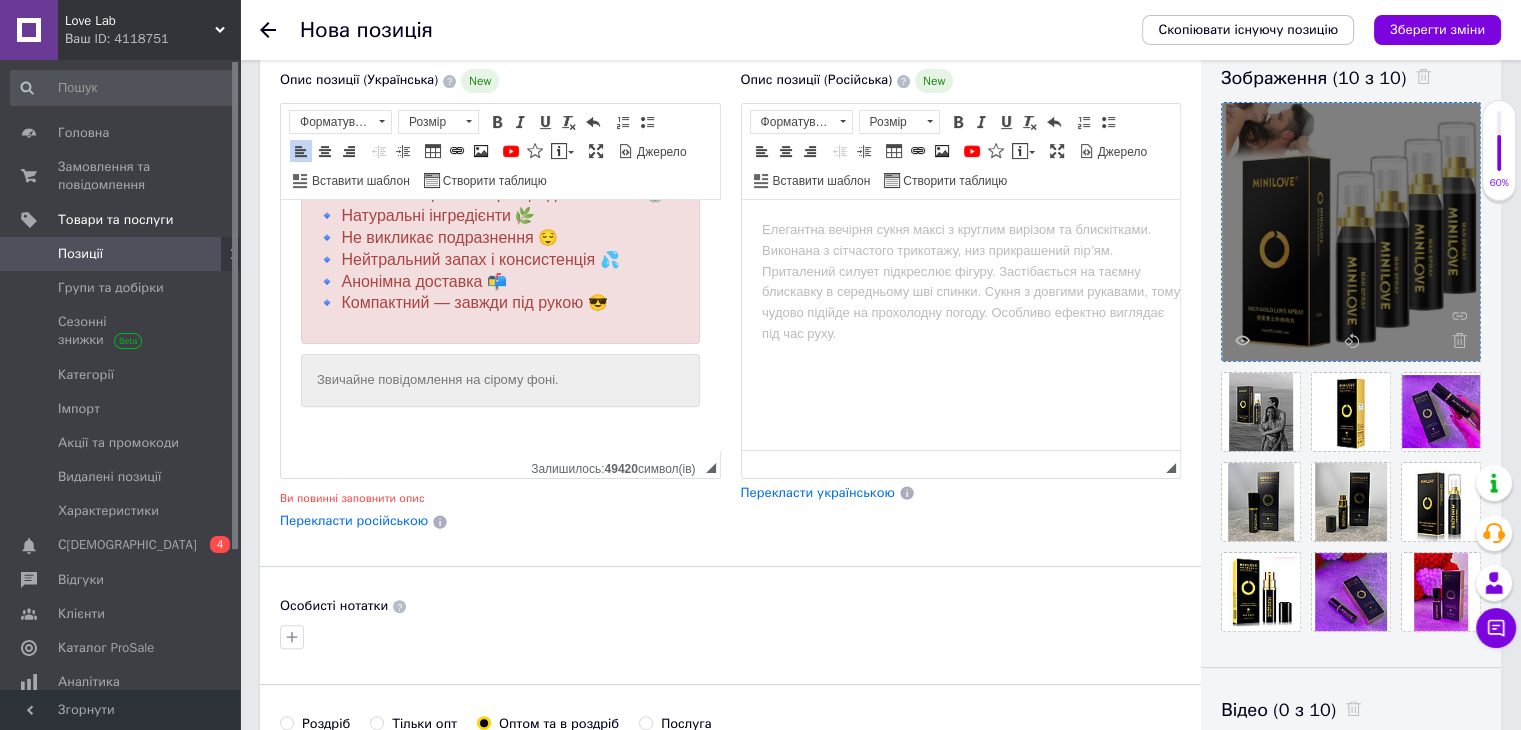 copy on "Звичайне повідомлення на сірому фоні." 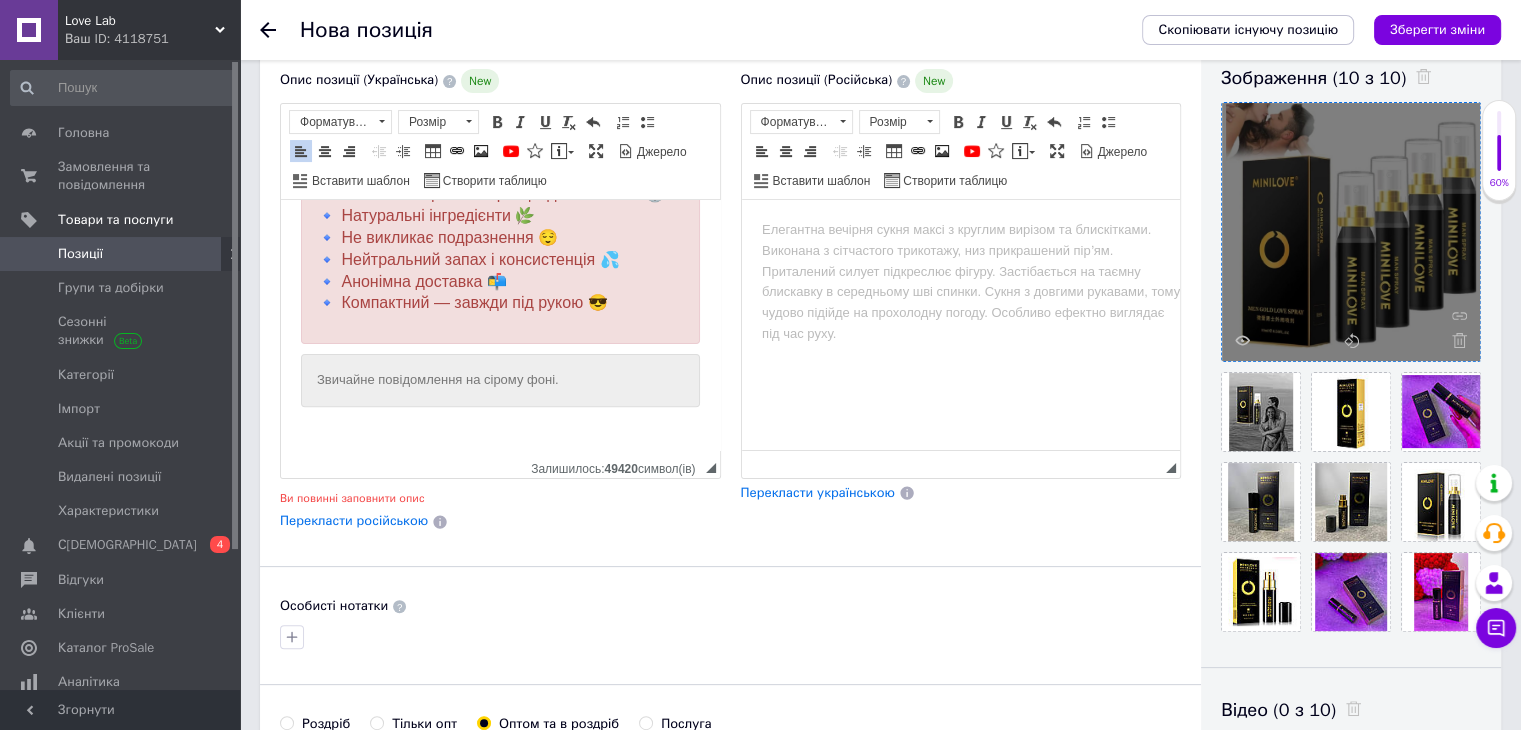drag, startPoint x: 585, startPoint y: 392, endPoint x: 270, endPoint y: 391, distance: 315.0016 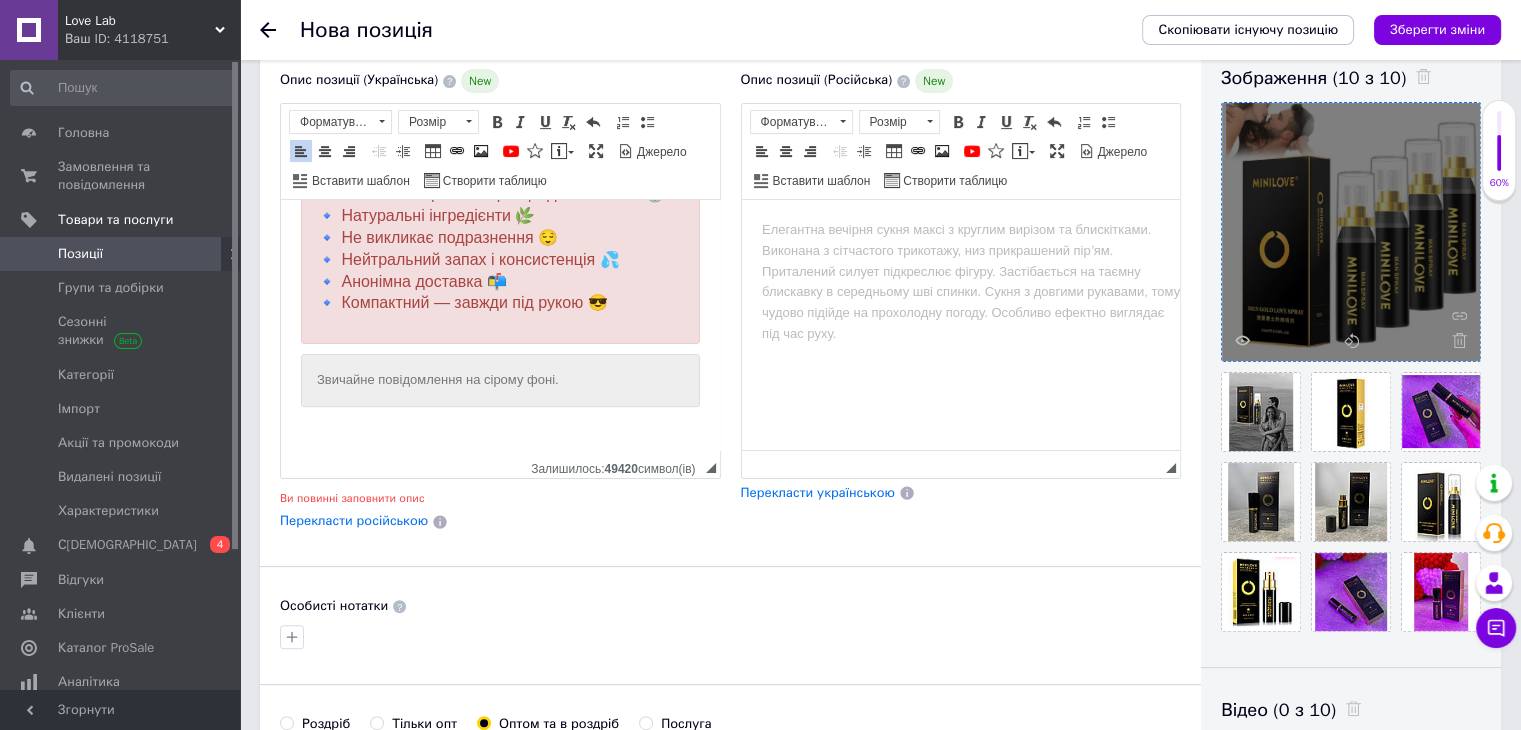 click on "🔥 Спрей-пролонгатор MINILOVE для чоловіків 10 мл — міцна ерекція, [PERSON_NAME] секс, натуральний склад та найвигідніша ціна💪💦 MINILOVE (Мінілов)  — це потужний  спрей-пролонгатор для чоловіків  🧔🏻‍♂️, який допоможе  затримати еякуляцію ,  продовжити секс на багато годин  та отримати  довше задоволення  без втрати  чутливості 💥 ✅ Переваги: 🔹 Миттєвий ефект — ерекція до 60 хвилин🕐 🔹 Натуральні інгредієнти 🌿 🔹 Не викликає подразнення 😌 🔹 Нейтральний запах і консистенція 💦 🔹 Анонімна доставка 📬 🔹 Компактний — завжди під рукою 😎" at bounding box center (500, -58) 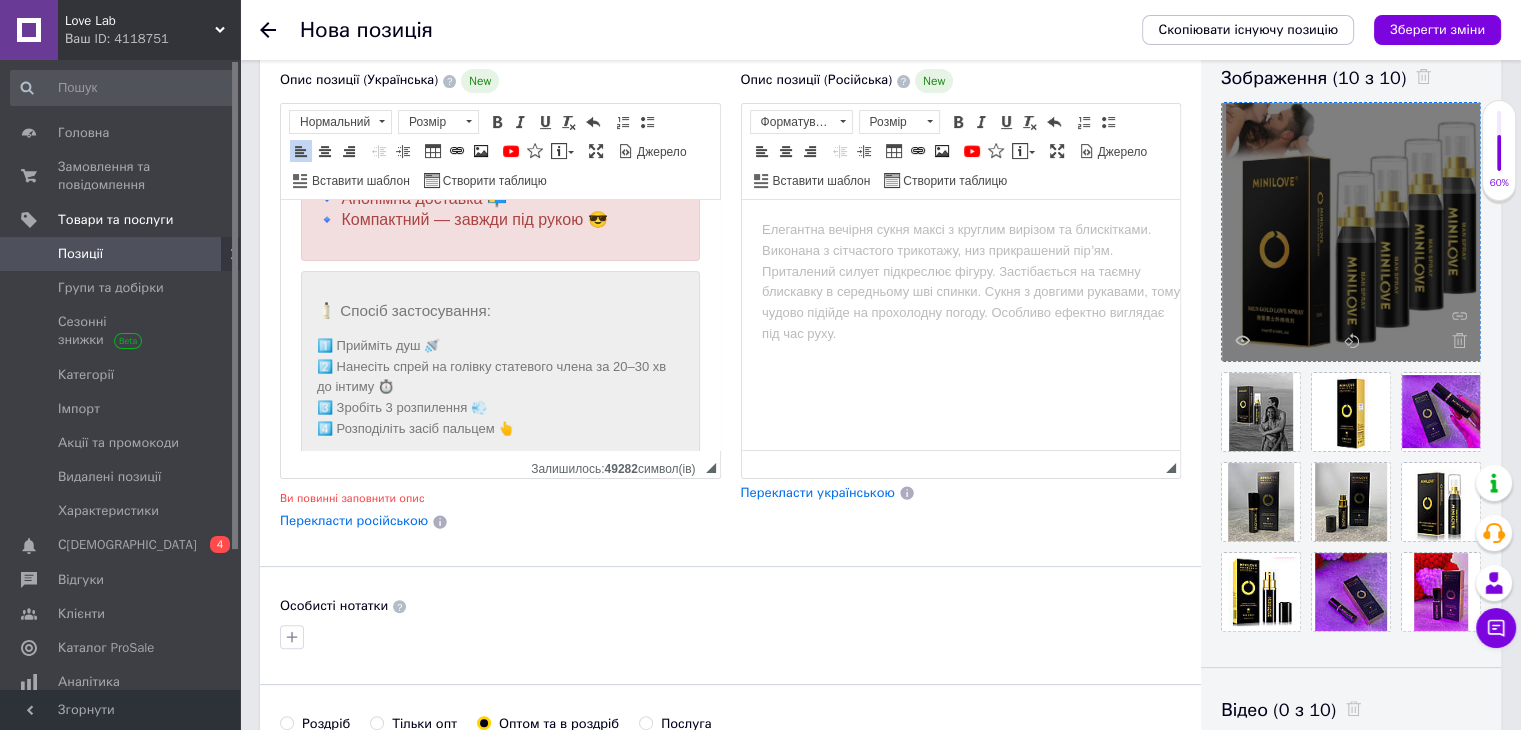 scroll, scrollTop: 892, scrollLeft: 0, axis: vertical 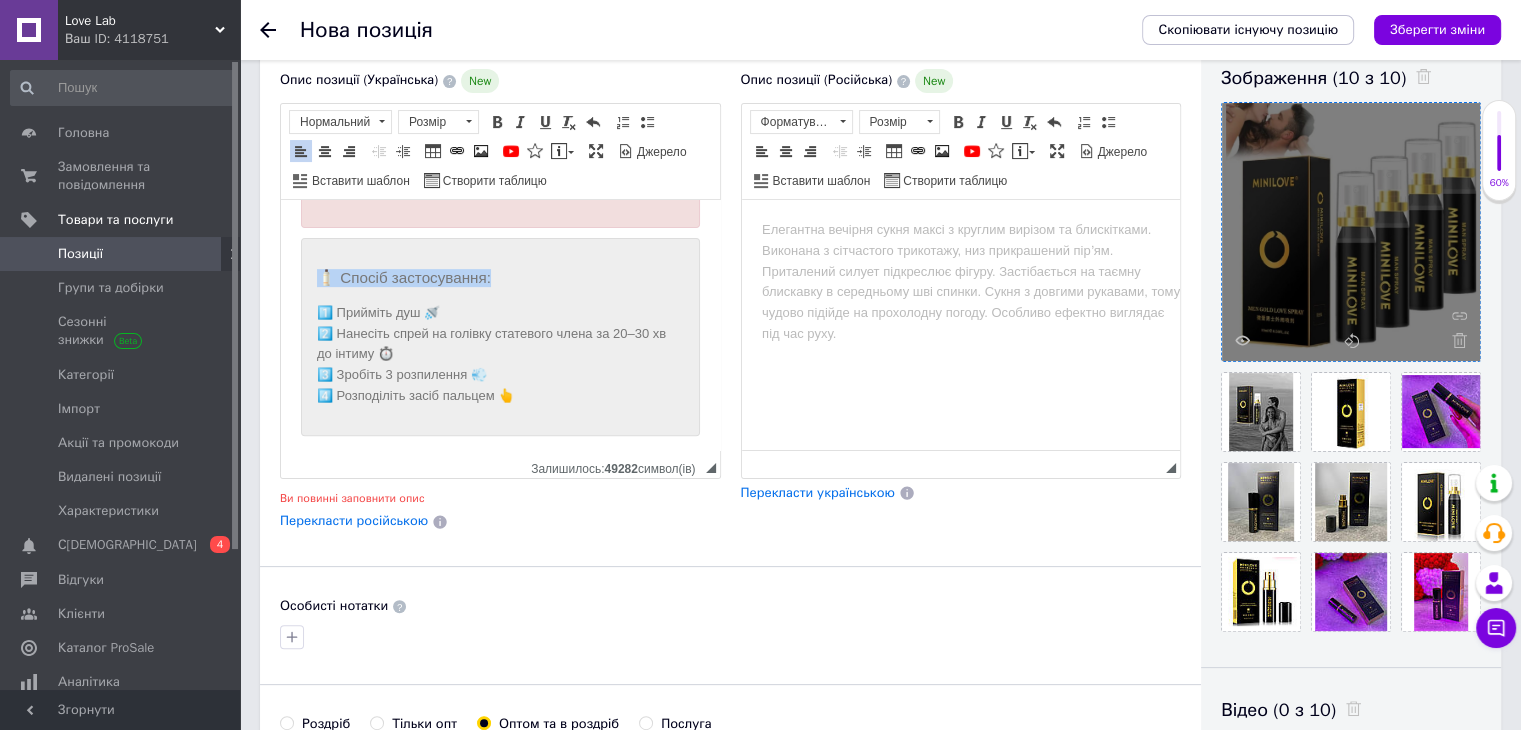 drag, startPoint x: 517, startPoint y: 284, endPoint x: 317, endPoint y: 296, distance: 200.35968 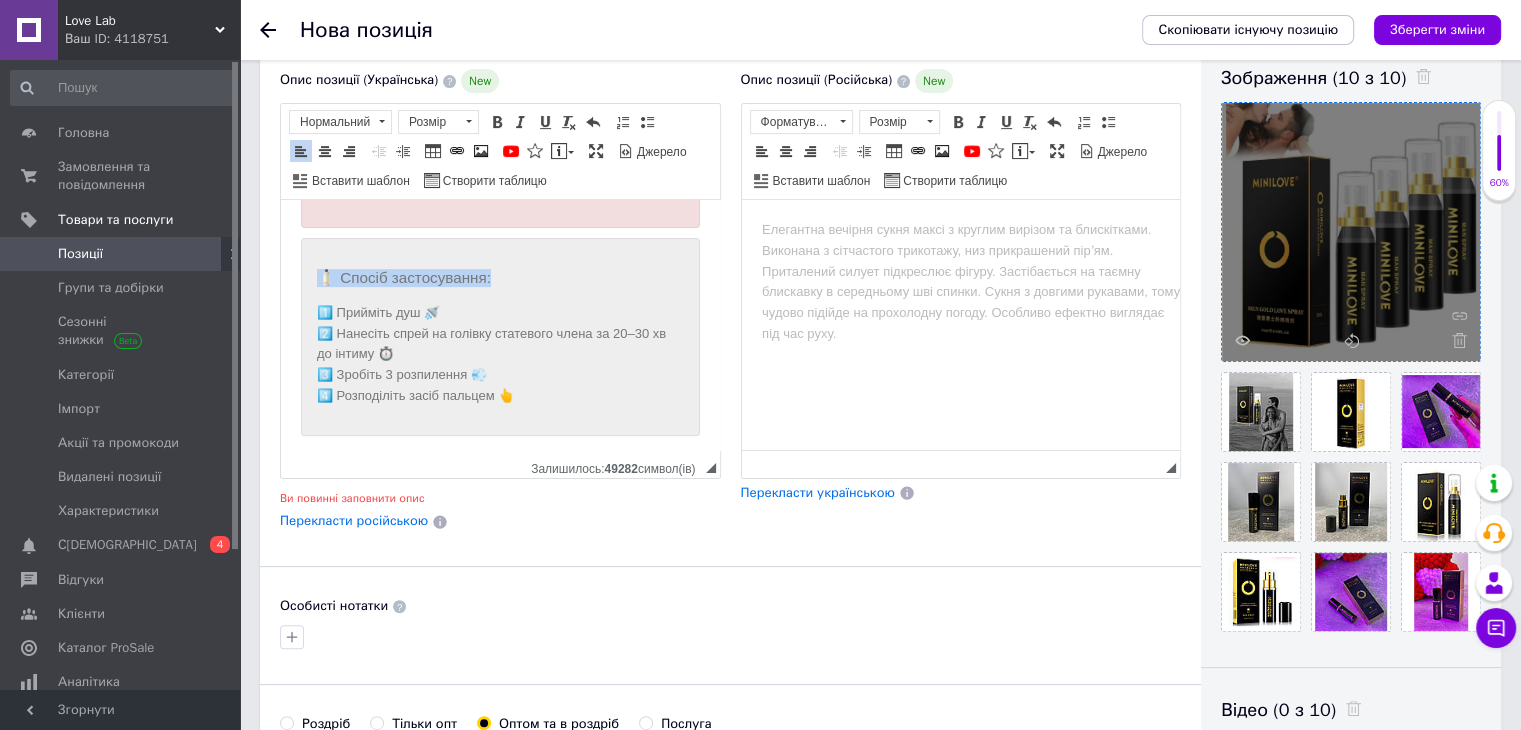 click on "🧴 Спосіб застосування:" at bounding box center (500, 278) 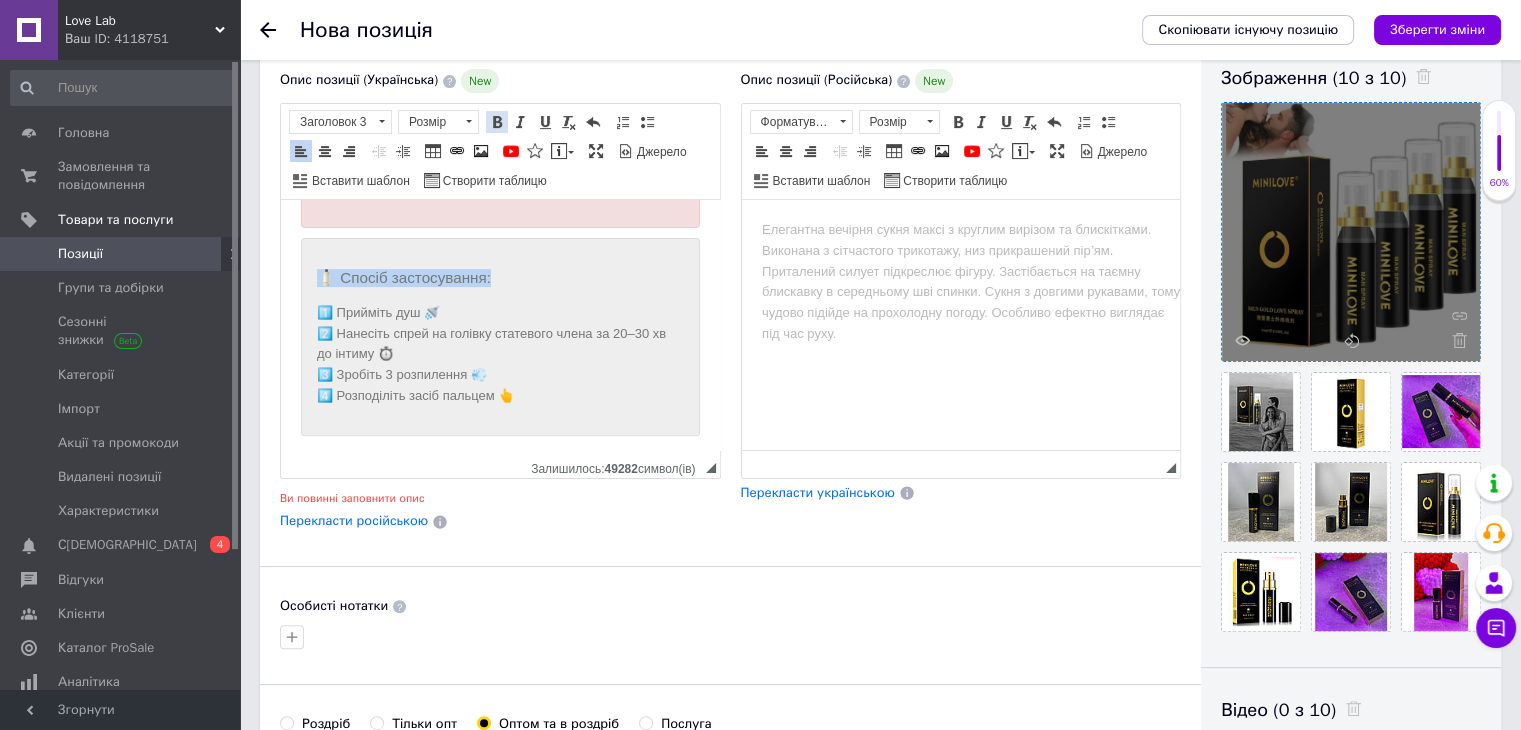 click at bounding box center [497, 122] 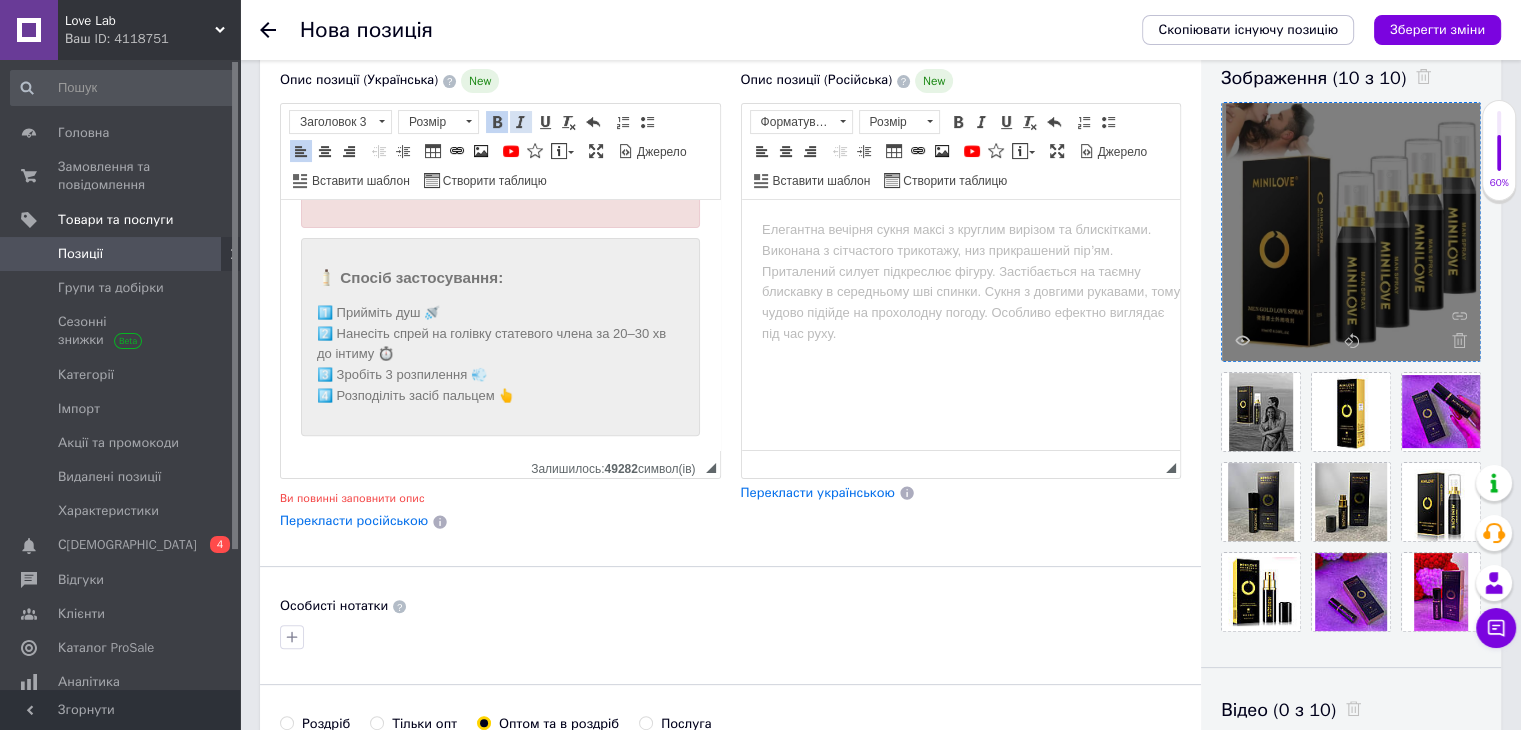 click at bounding box center [521, 122] 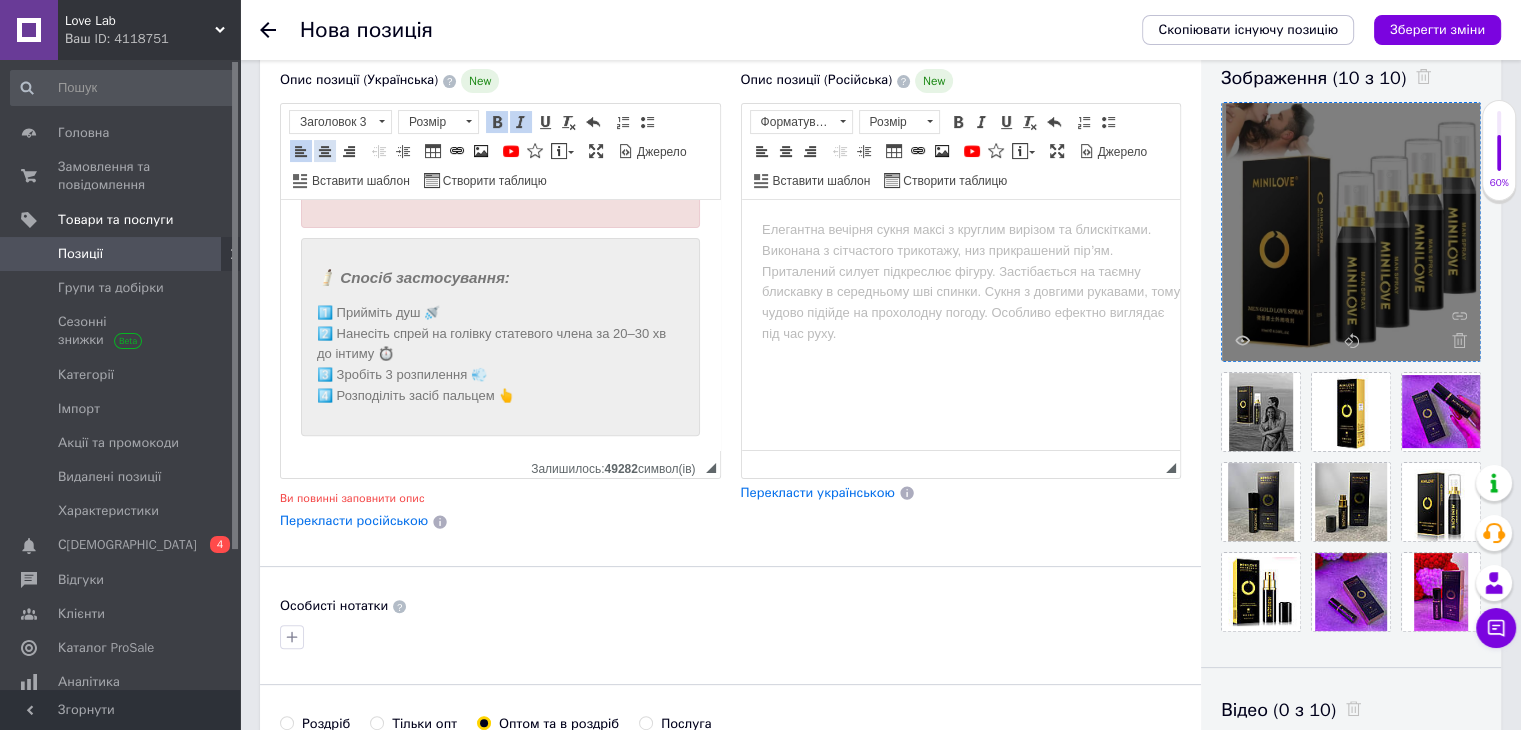 click on "По центру" at bounding box center (325, 151) 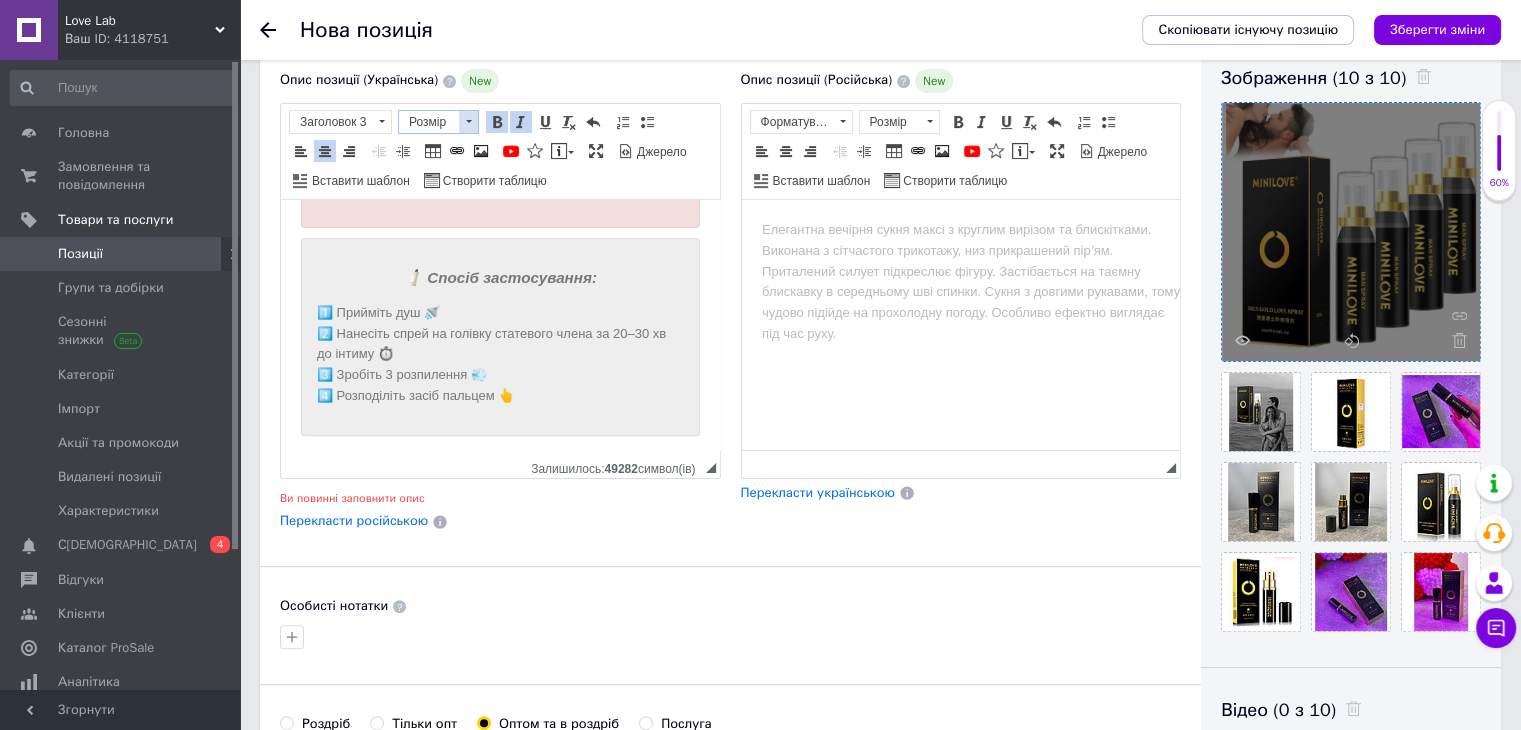 click at bounding box center (468, 122) 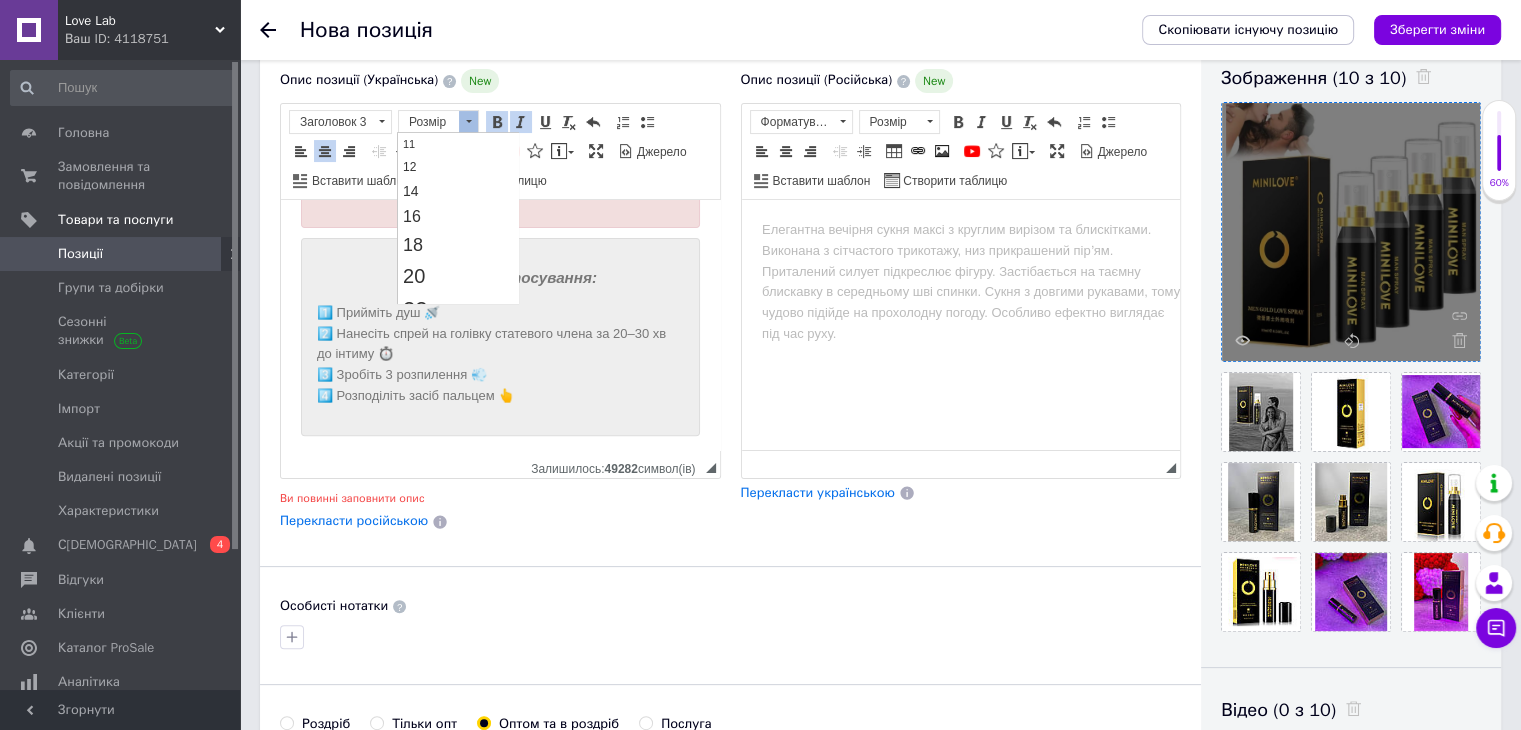 scroll, scrollTop: 124, scrollLeft: 0, axis: vertical 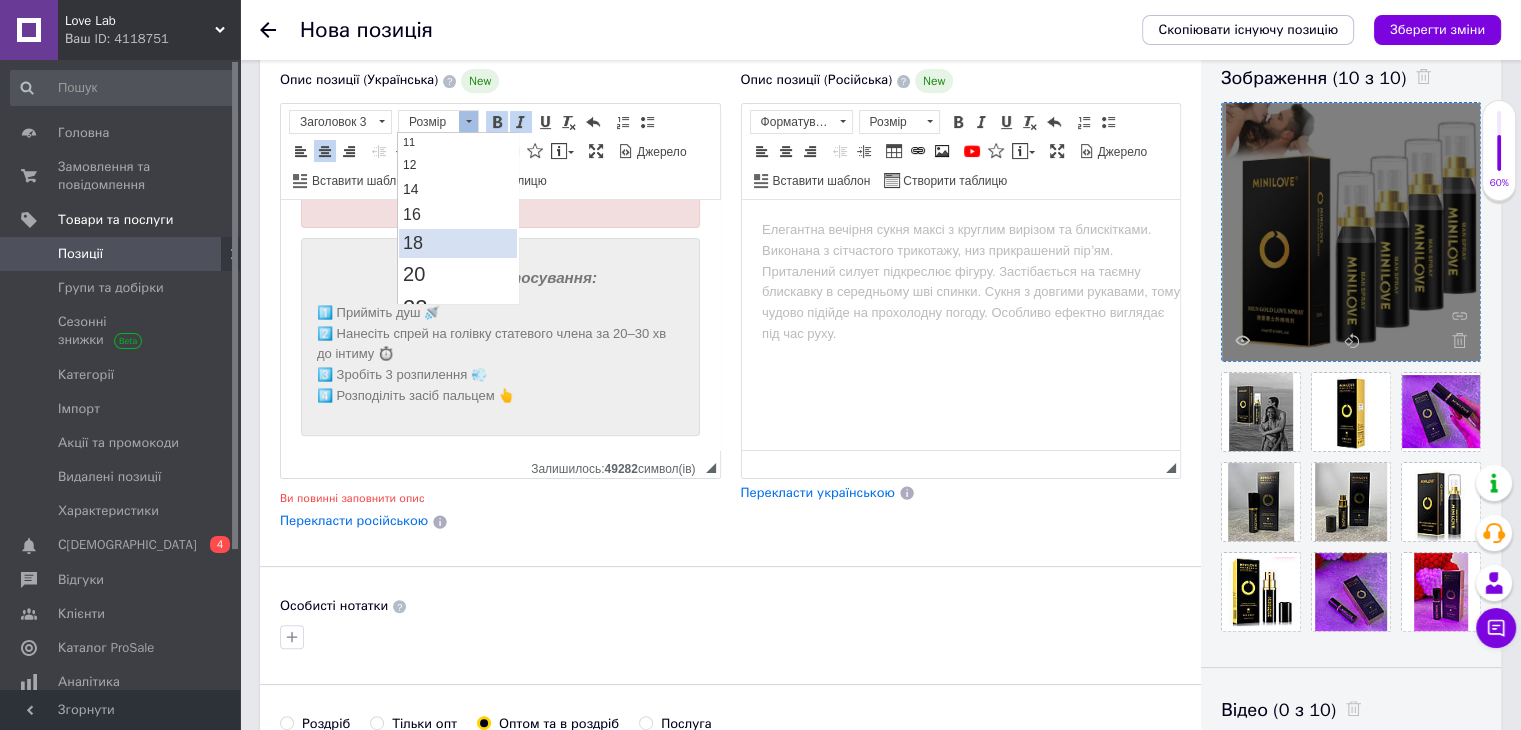 click on "18" at bounding box center [458, 242] 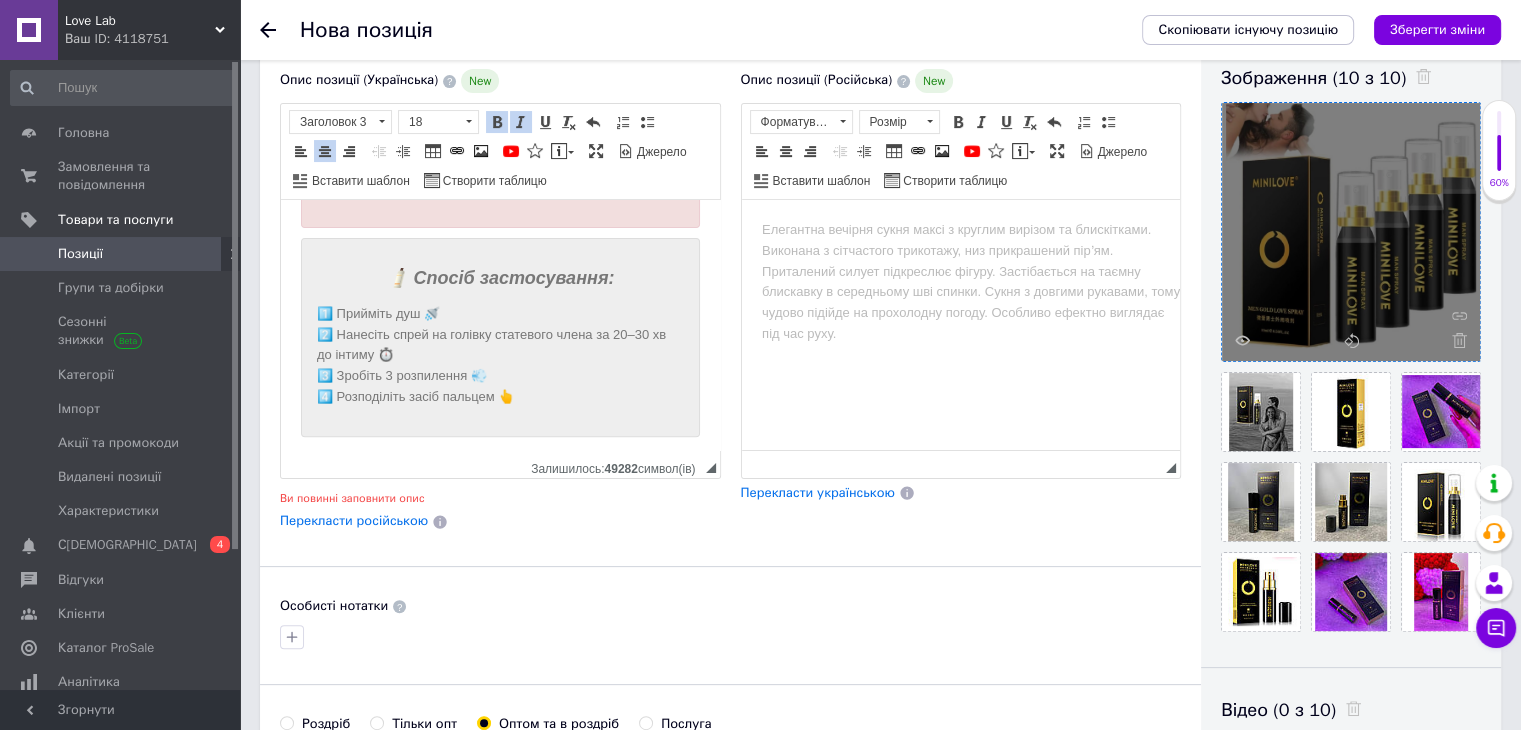 click on "1️⃣ Прийміть душ 🚿 2️⃣ Нанесіть спрей на голівку статевого члена за 20–30 хв до інтиму ⏱️ 3️⃣ Зробіть 3 розпилення 💨 4️⃣ Розподіліть засіб пальцем 👆" at bounding box center (500, 356) 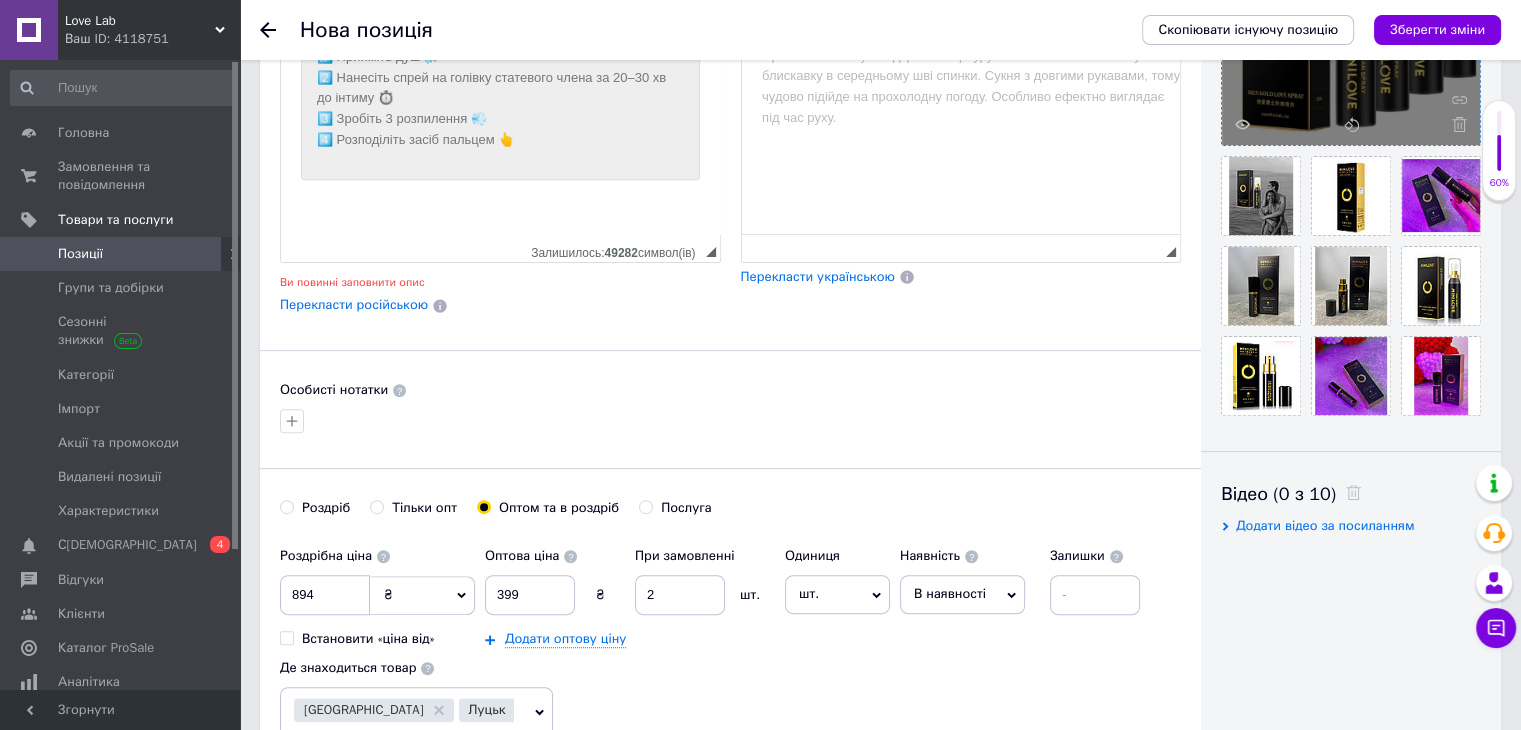 scroll, scrollTop: 478, scrollLeft: 0, axis: vertical 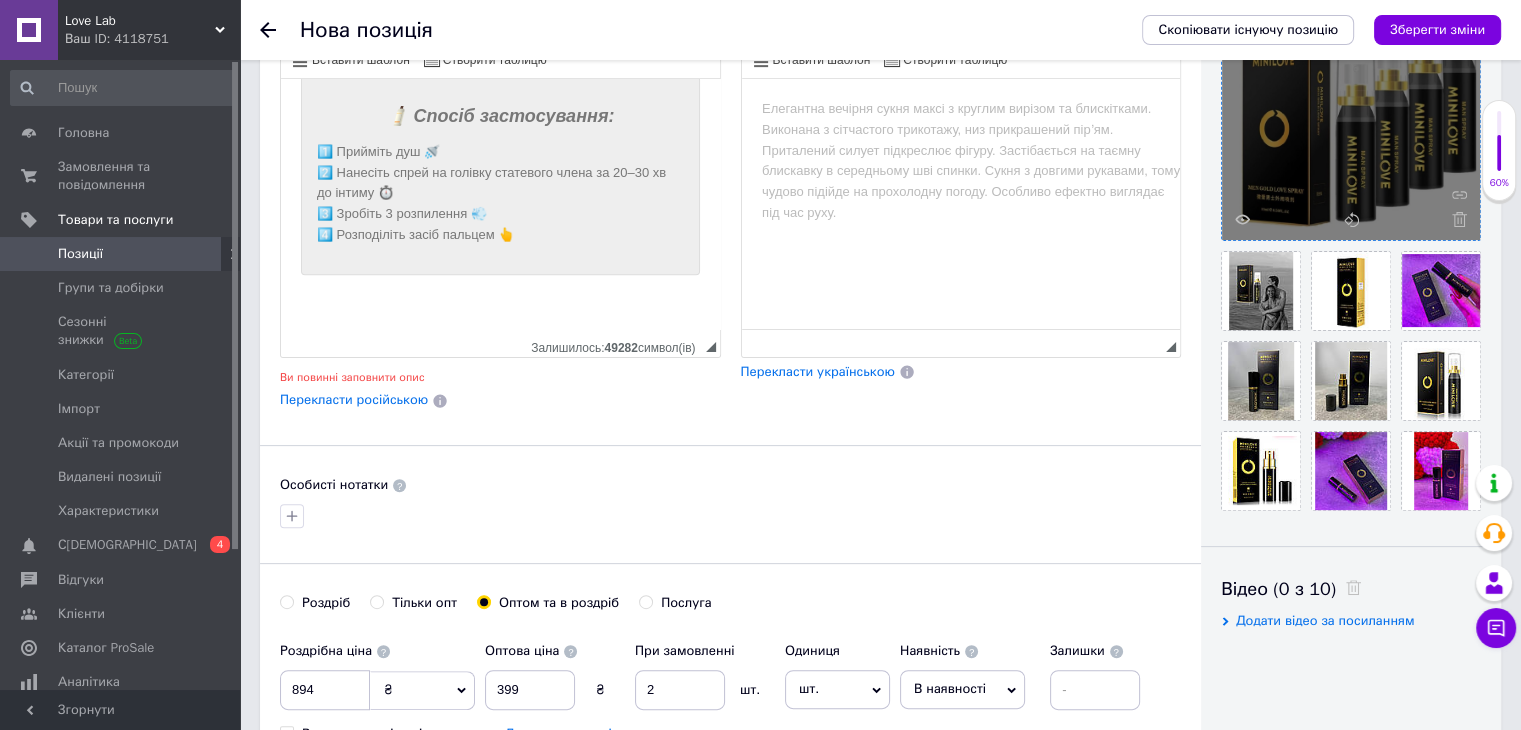 click on "🔥 Спрей-пролонгатор MINILOVE для чоловіків 10 мл — міцна ерекція, [PERSON_NAME] секс, натуральний склад та найвигідніша ціна💪💦 MINILOVE (Мінілов)  — це потужний  спрей-пролонгатор для чоловіків  🧔🏻‍♂️, який допоможе  затримати еякуляцію ,  продовжити секс на багато годин  та отримати  довше задоволення  без втрати  чутливості 💥 ✅ Переваги: 🔹 Миттєвий ефект — ерекція до 60 хвилин🕐 🔹 Натуральні інгредієнти 🌿 🔹 Не викликає подразнення 😌 🔹 Нейтральний запах і консистенція 💦 🔹 Анонімна доставка 📬 🔹 Компактний — завжди під рукою 😎 🧴 Спосіб застосування:" at bounding box center (500, -263) 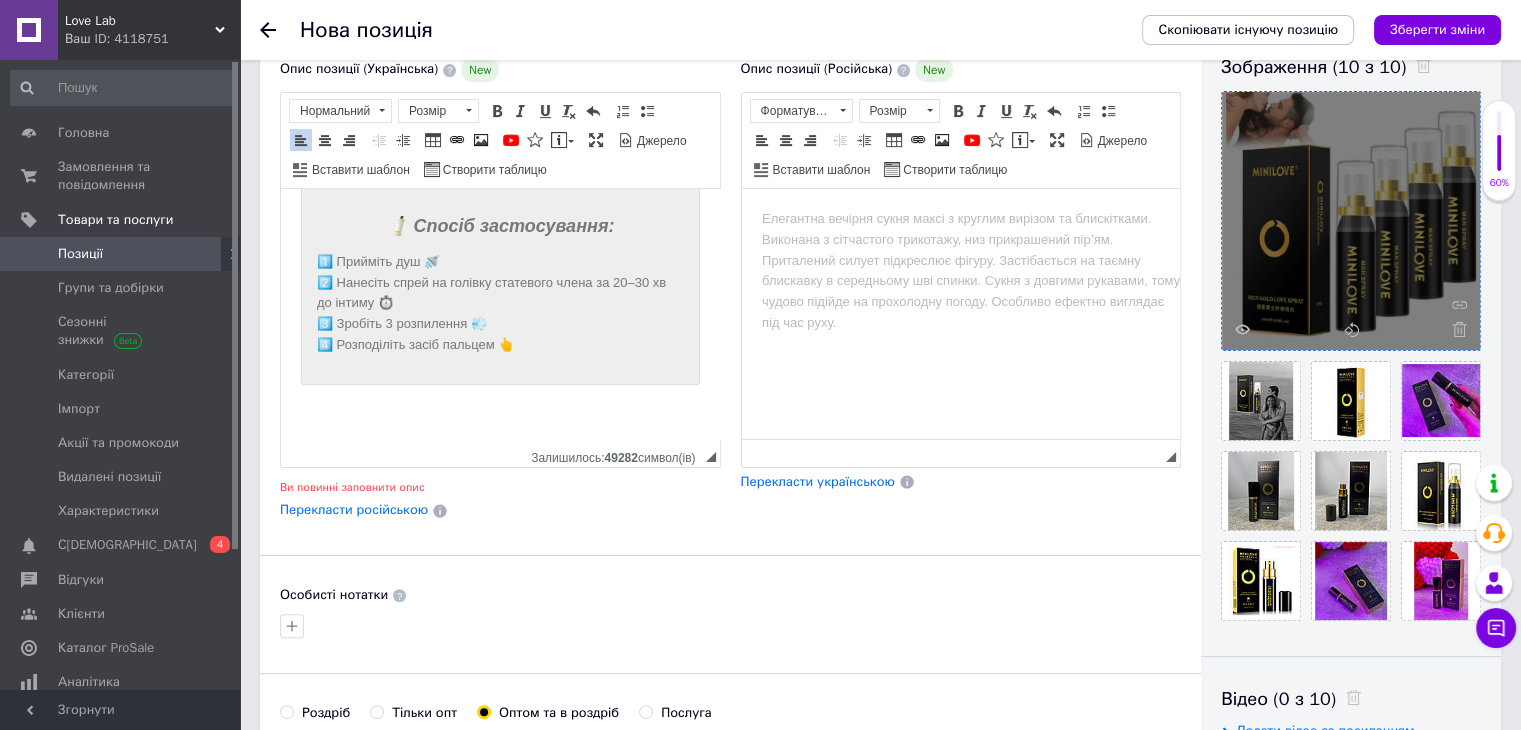 scroll, scrollTop: 367, scrollLeft: 0, axis: vertical 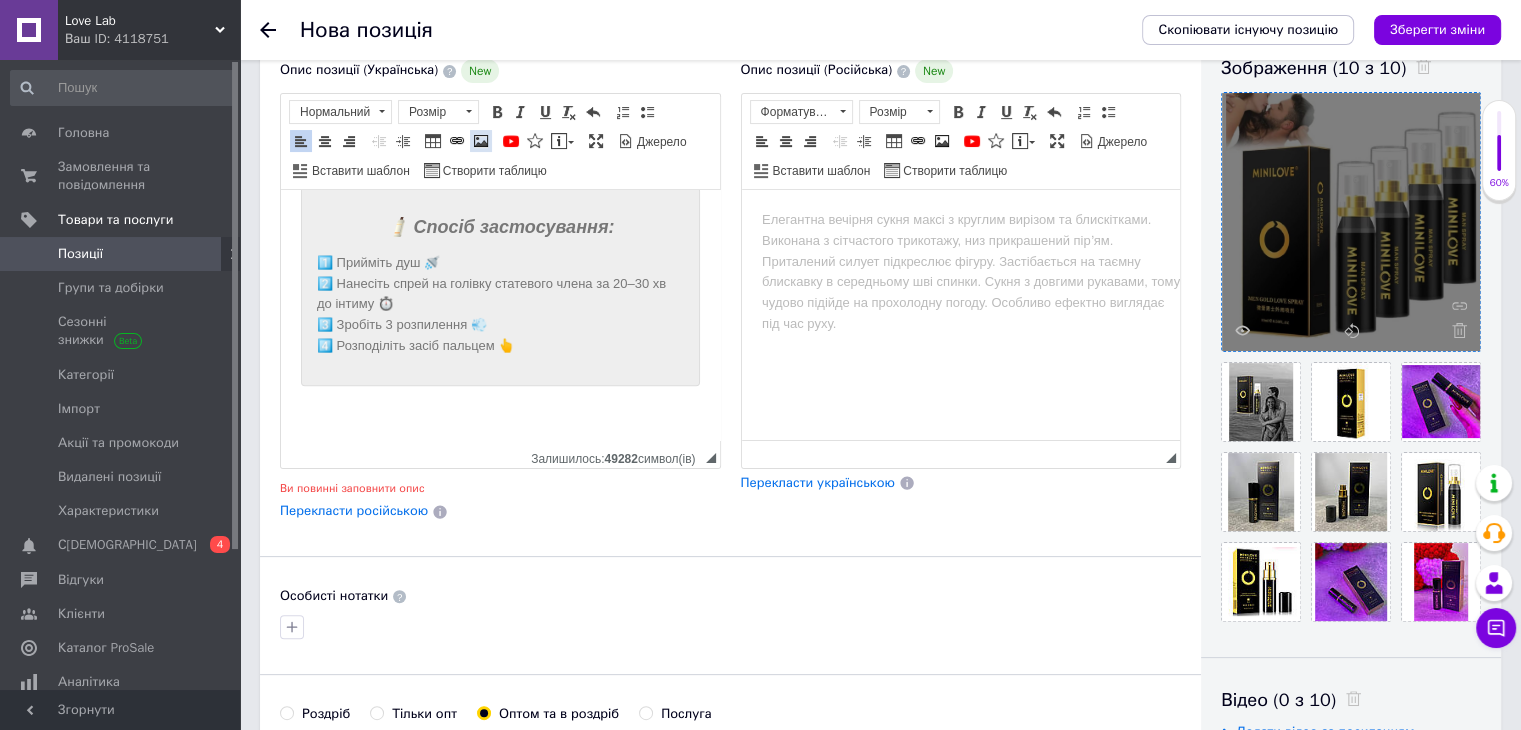 click at bounding box center [481, 141] 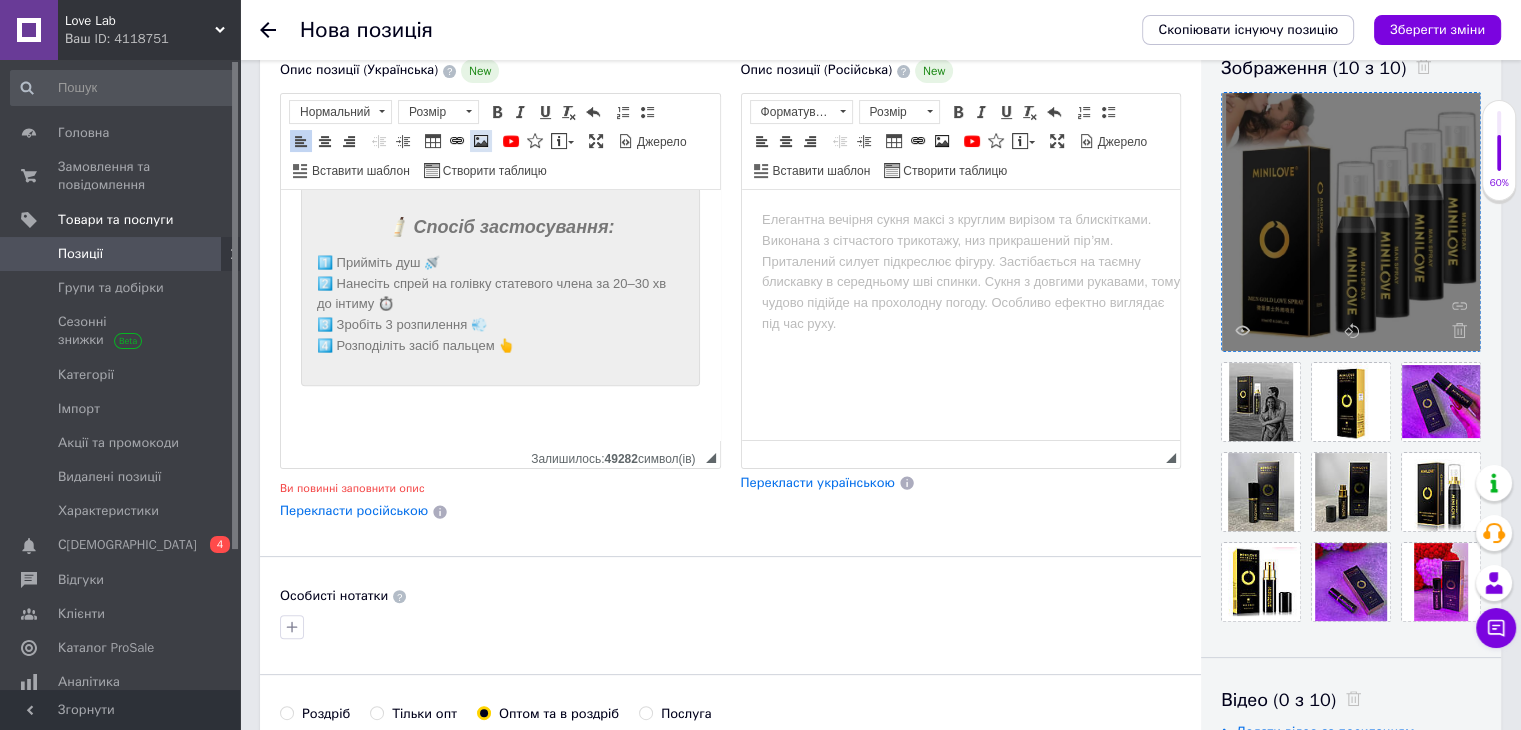 type 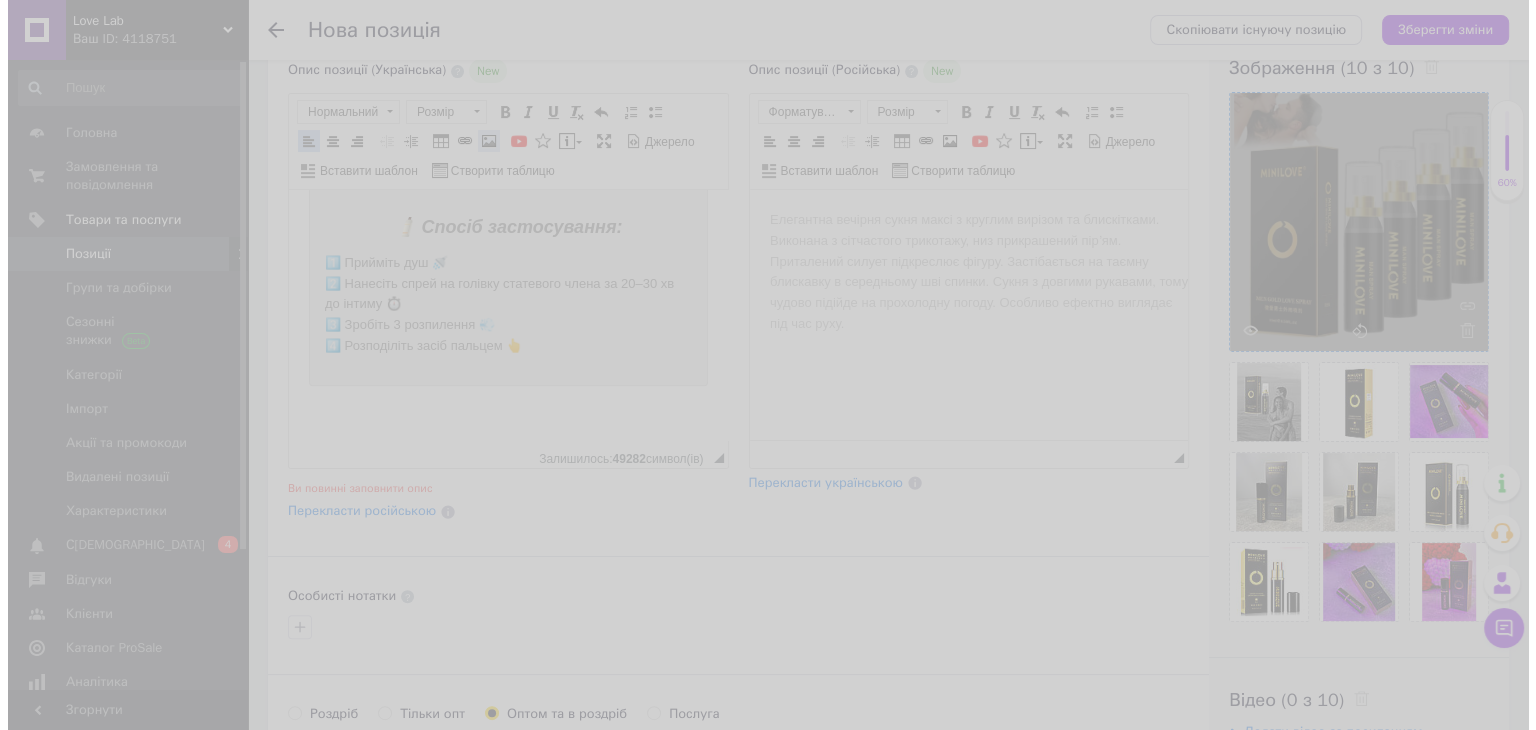 scroll, scrollTop: 924, scrollLeft: 0, axis: vertical 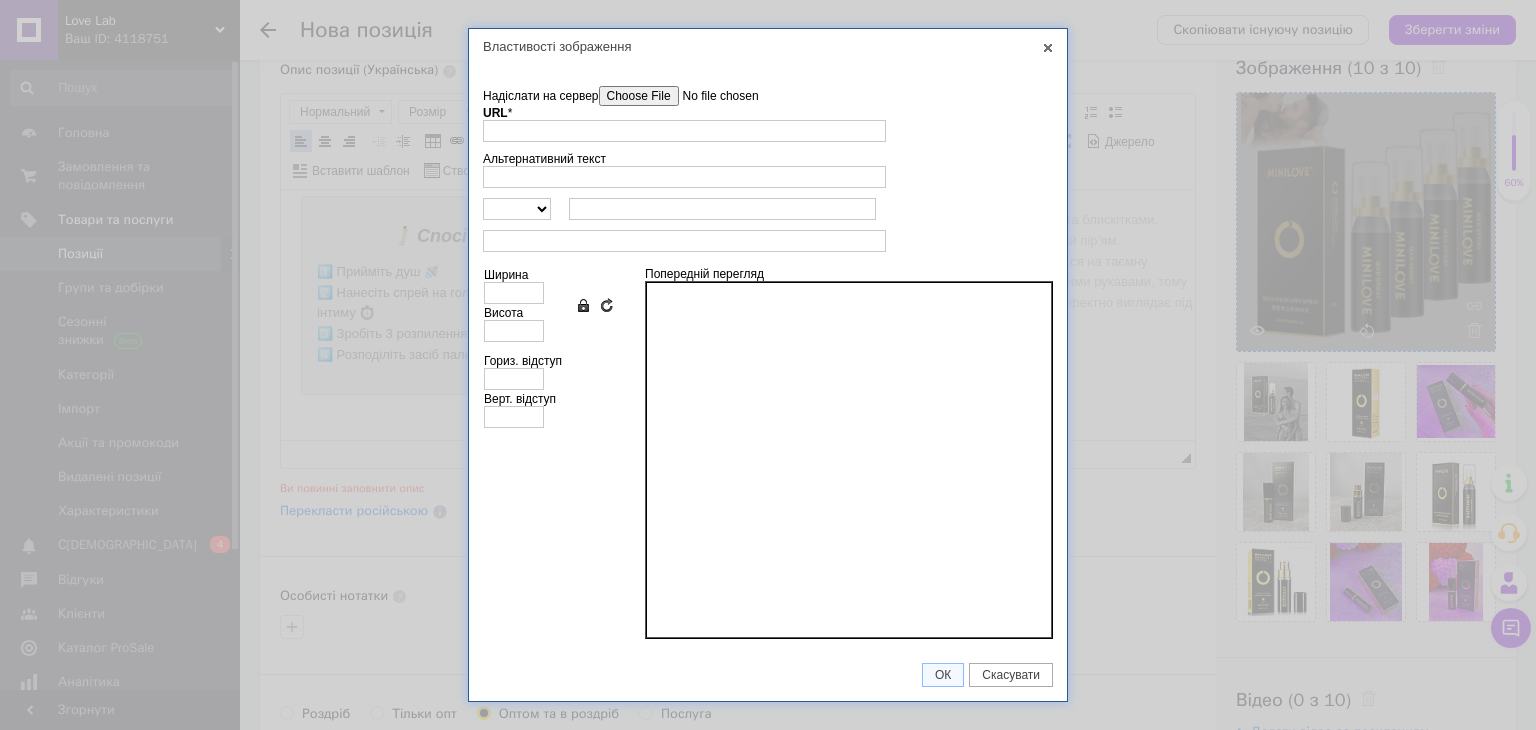 click on "Надіслати на сервер" at bounding box center [712, 96] 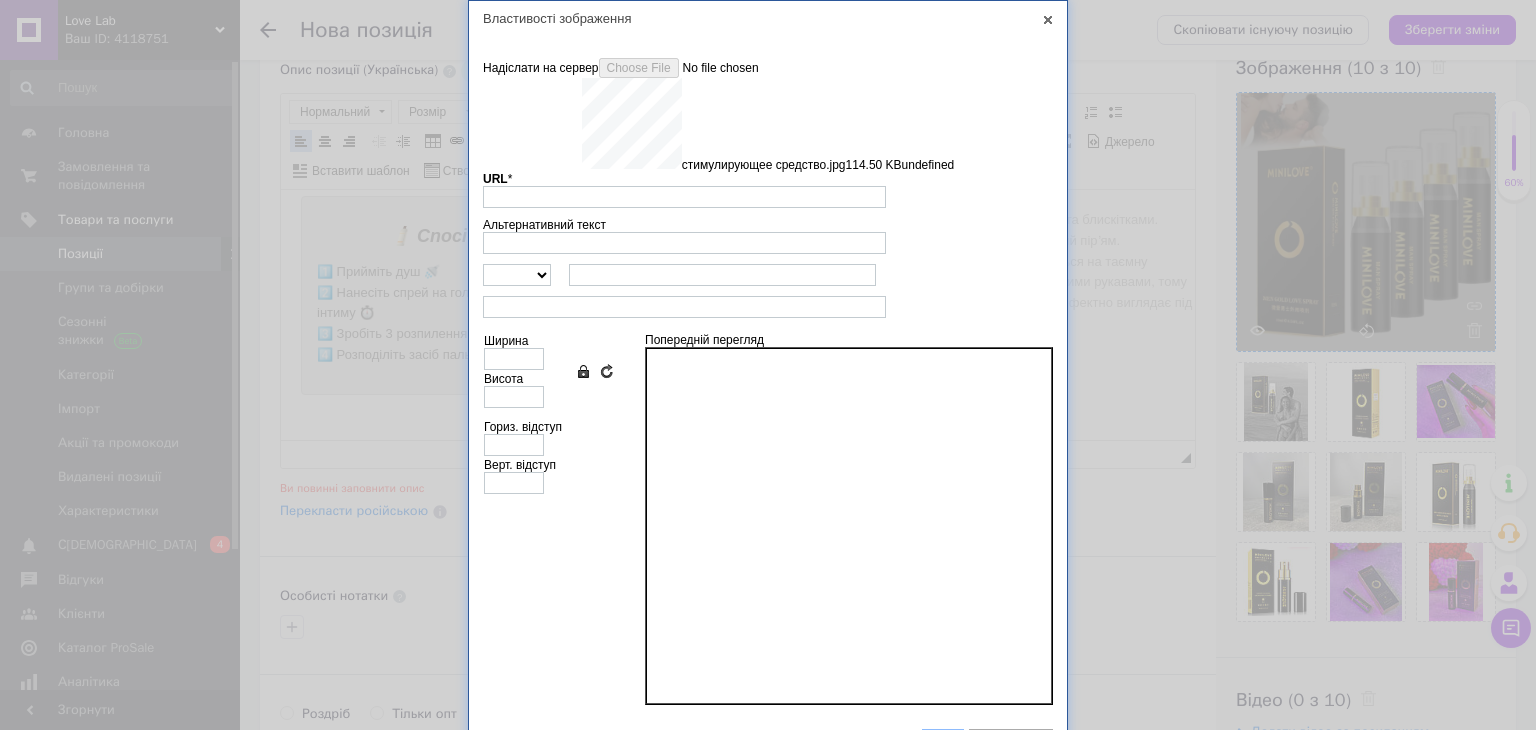 scroll, scrollTop: 34, scrollLeft: 0, axis: vertical 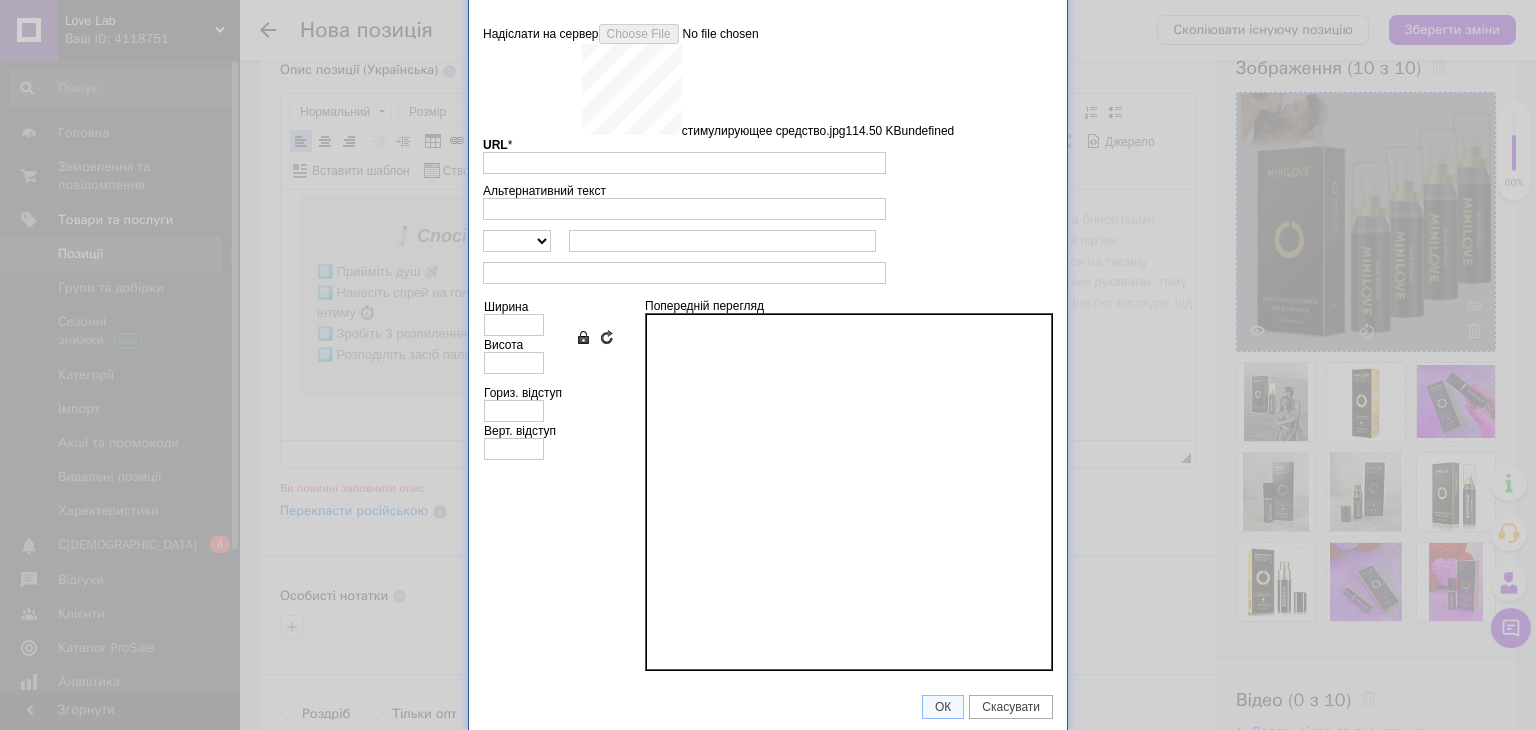 type on "[URL][DOMAIN_NAME]" 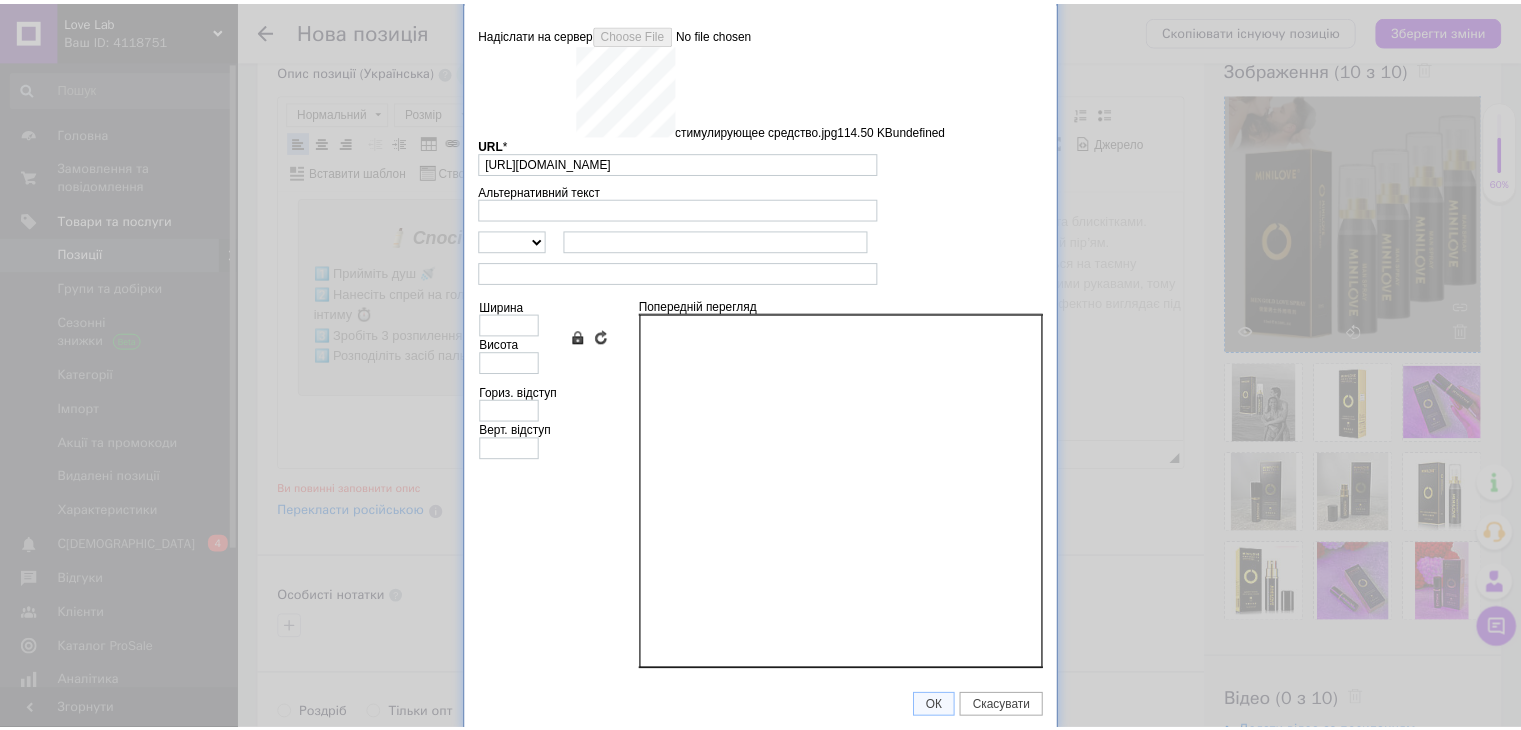 scroll, scrollTop: 0, scrollLeft: 0, axis: both 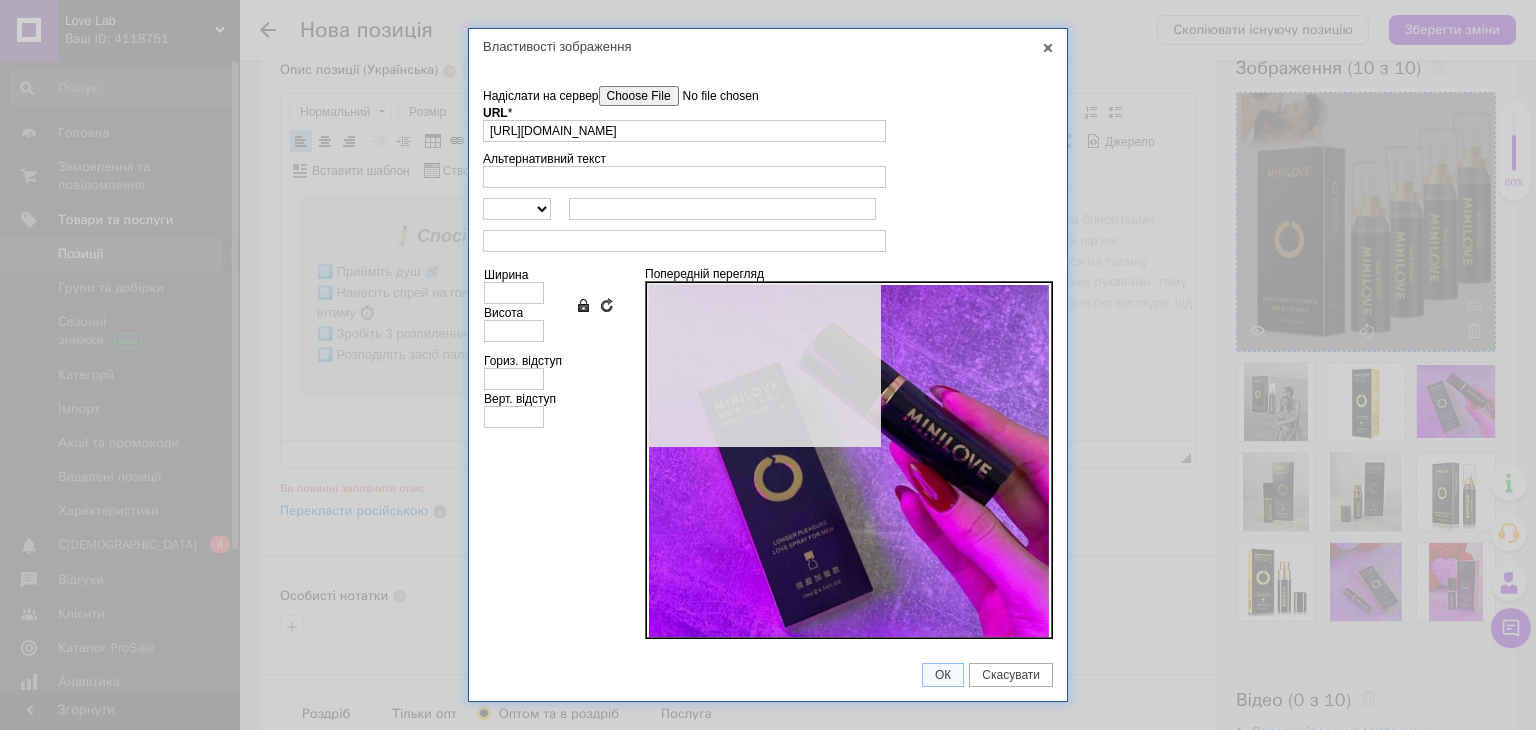 type on "640" 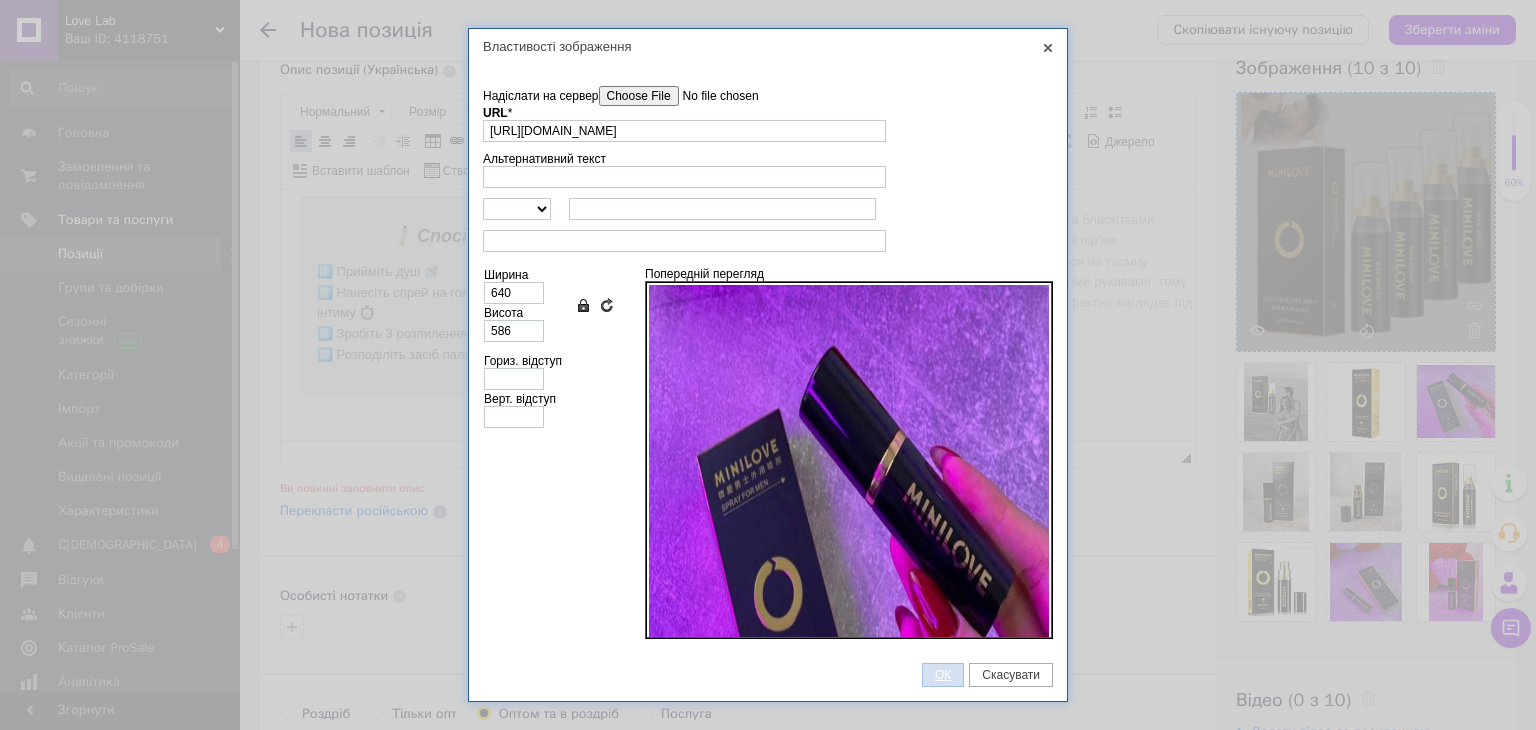 click on "ОК" at bounding box center [943, 675] 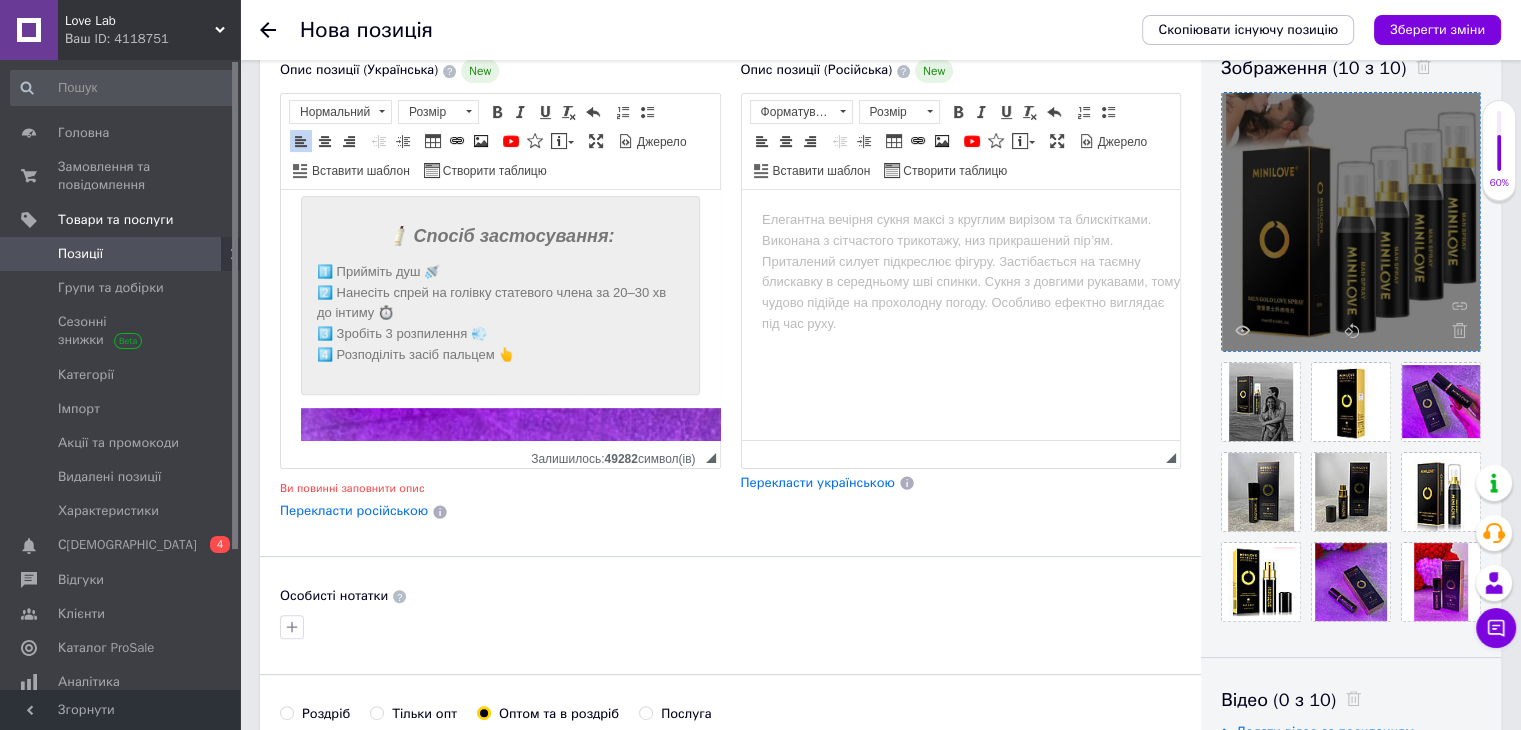 scroll, scrollTop: 1507, scrollLeft: 0, axis: vertical 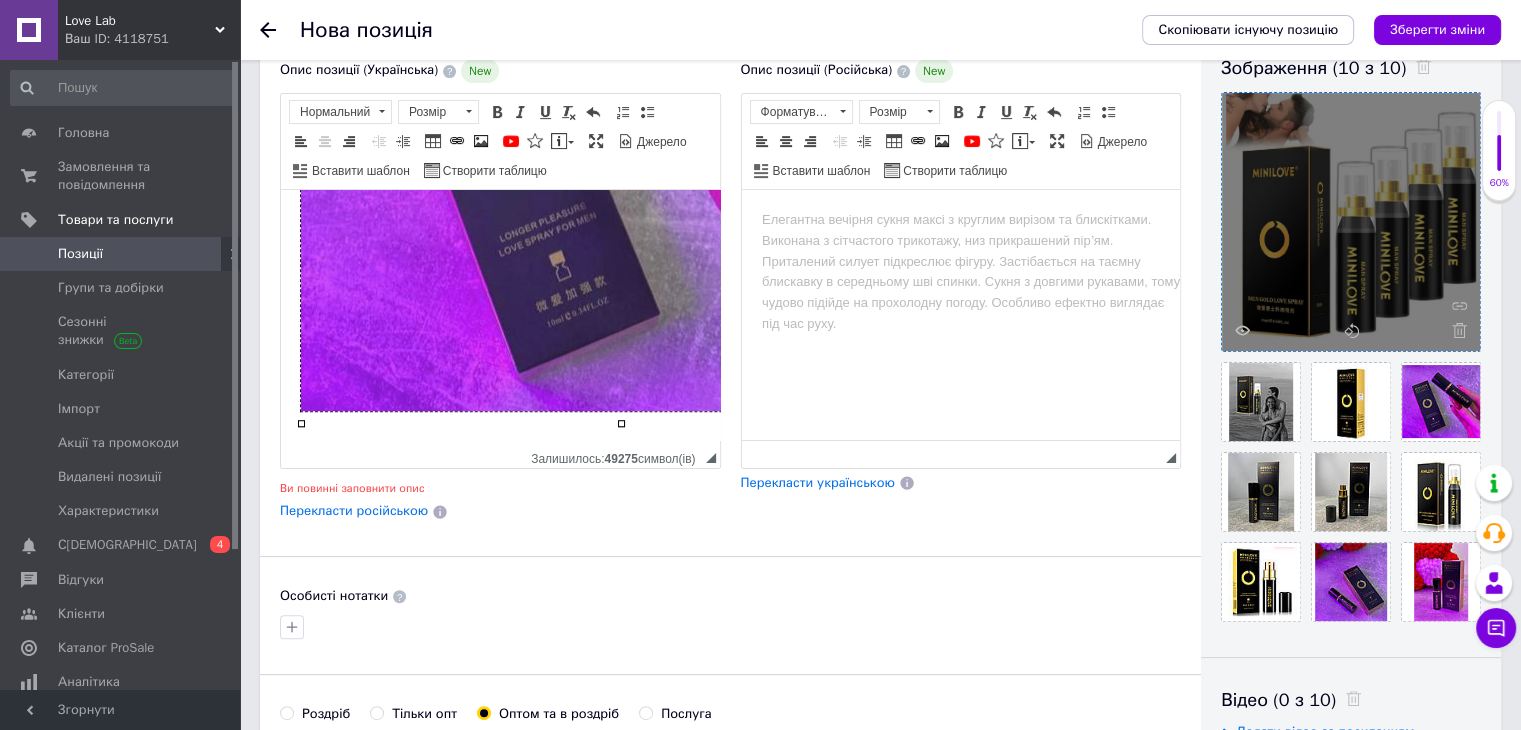click at bounding box center (621, 118) 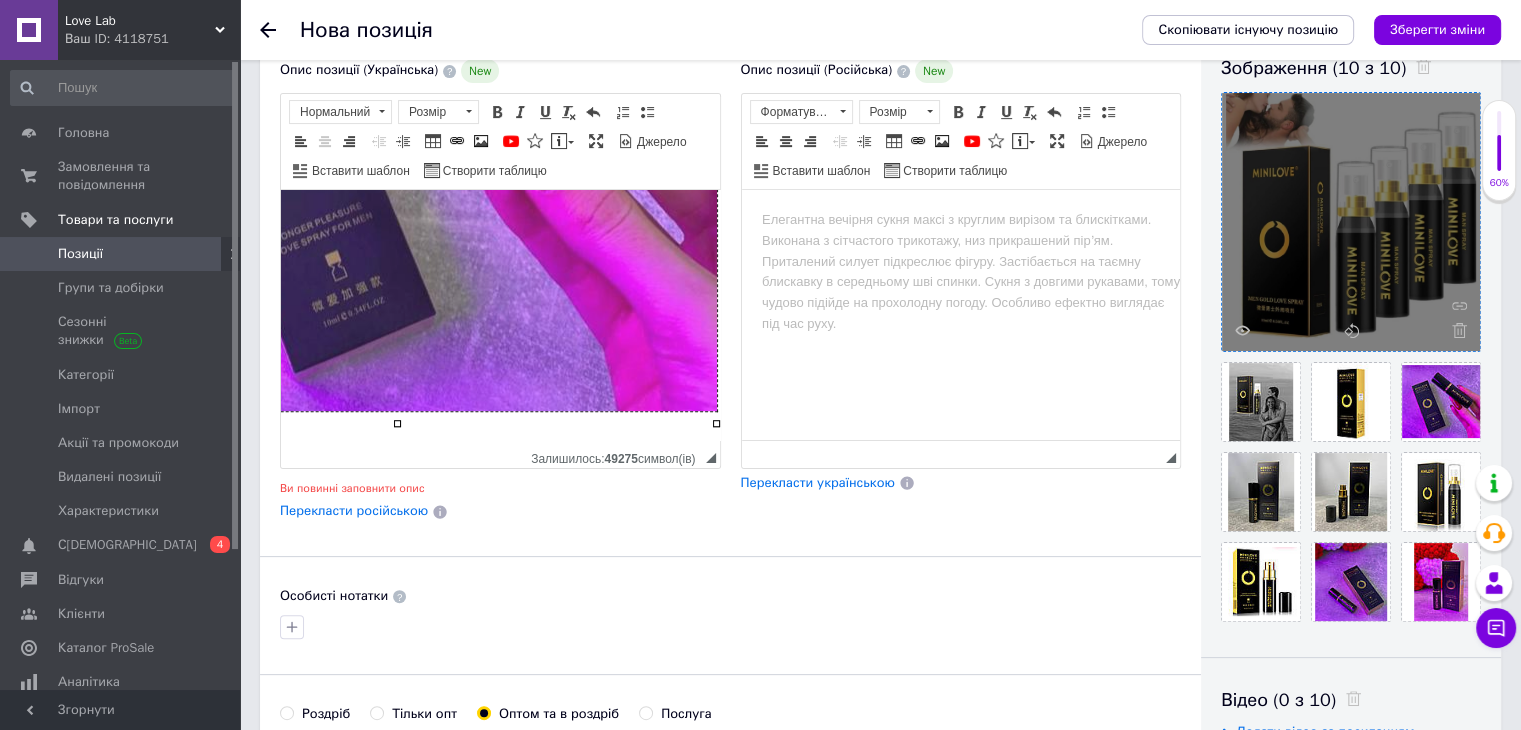 scroll, scrollTop: 1552, scrollLeft: 238, axis: both 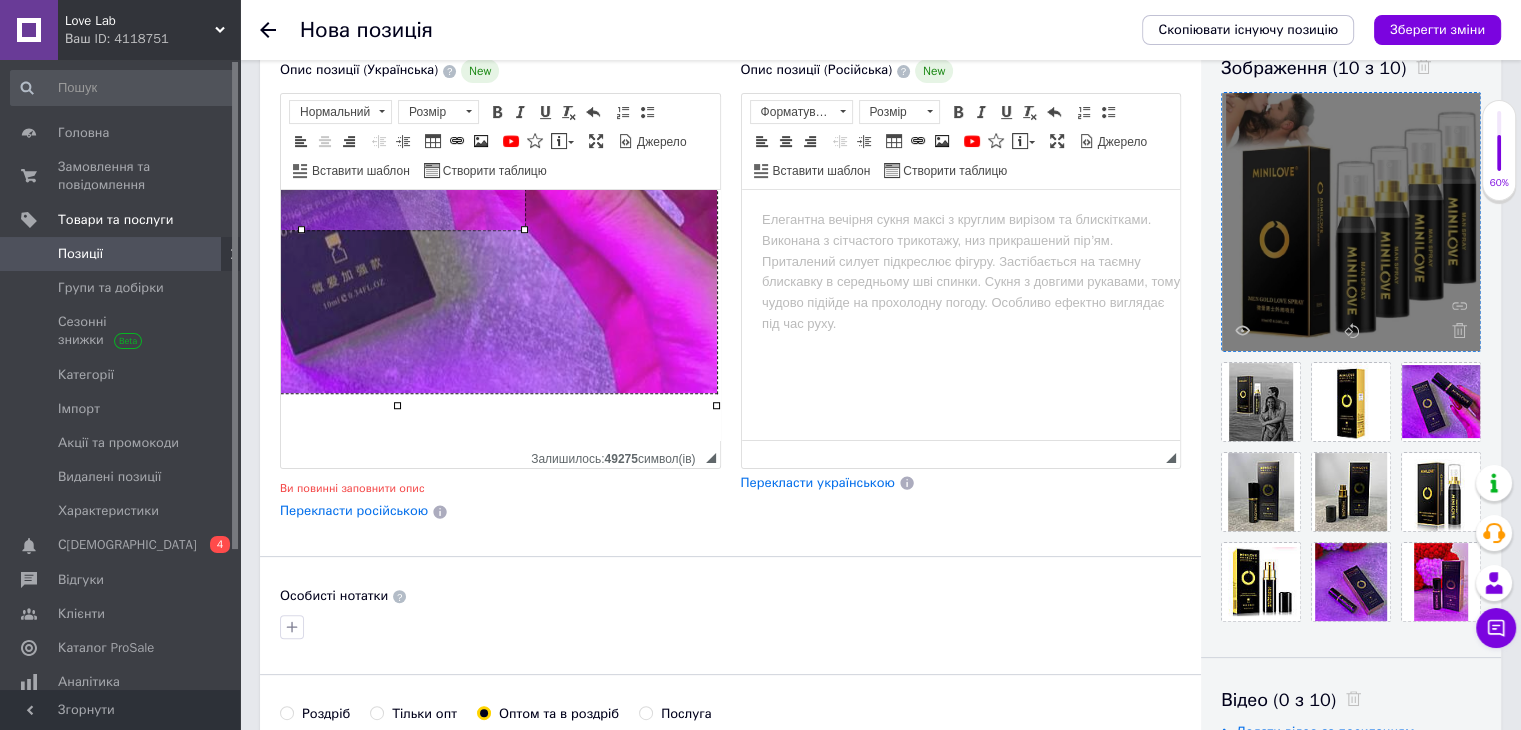 drag, startPoint x: 701, startPoint y: 379, endPoint x: 344, endPoint y: 201, distance: 398.91476 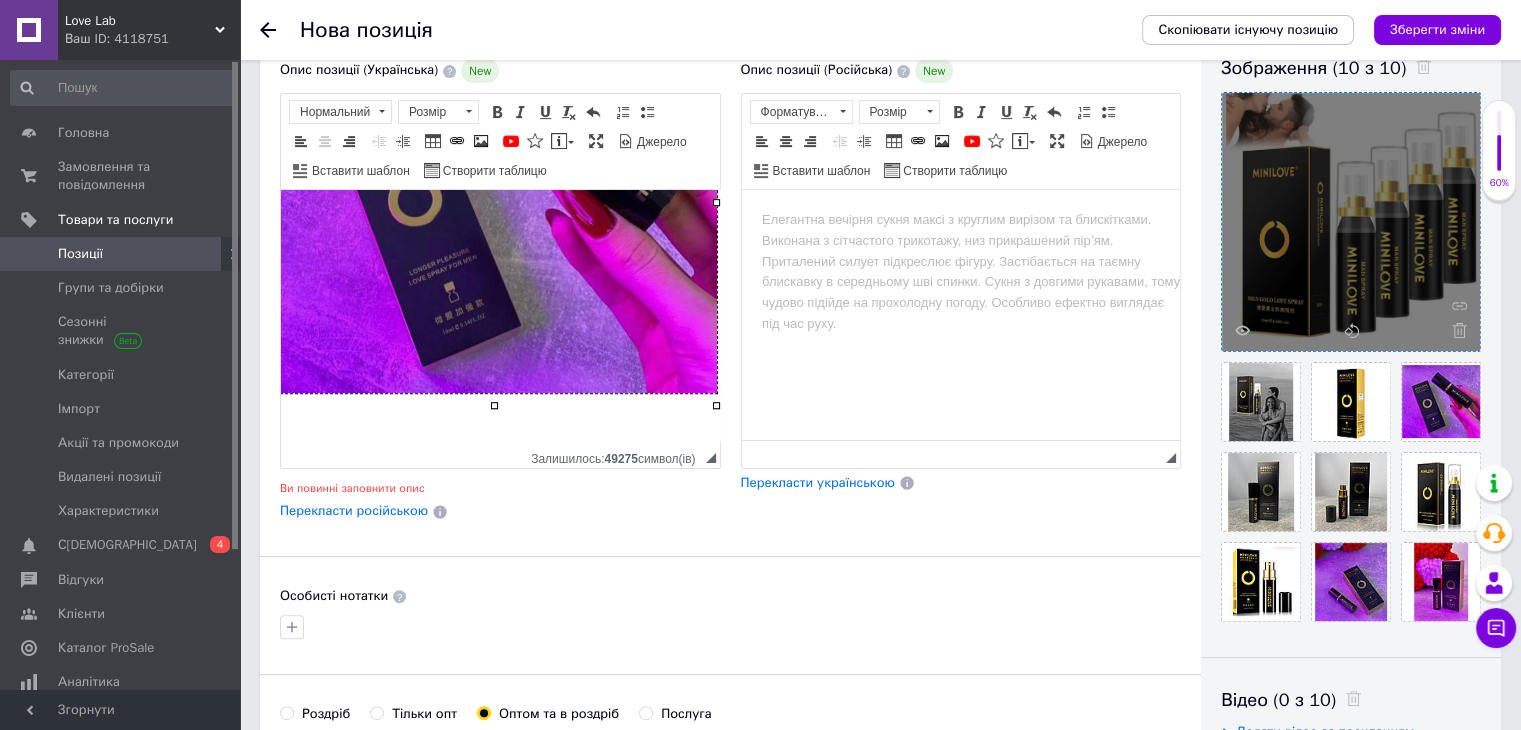 scroll, scrollTop: 1374, scrollLeft: 44, axis: both 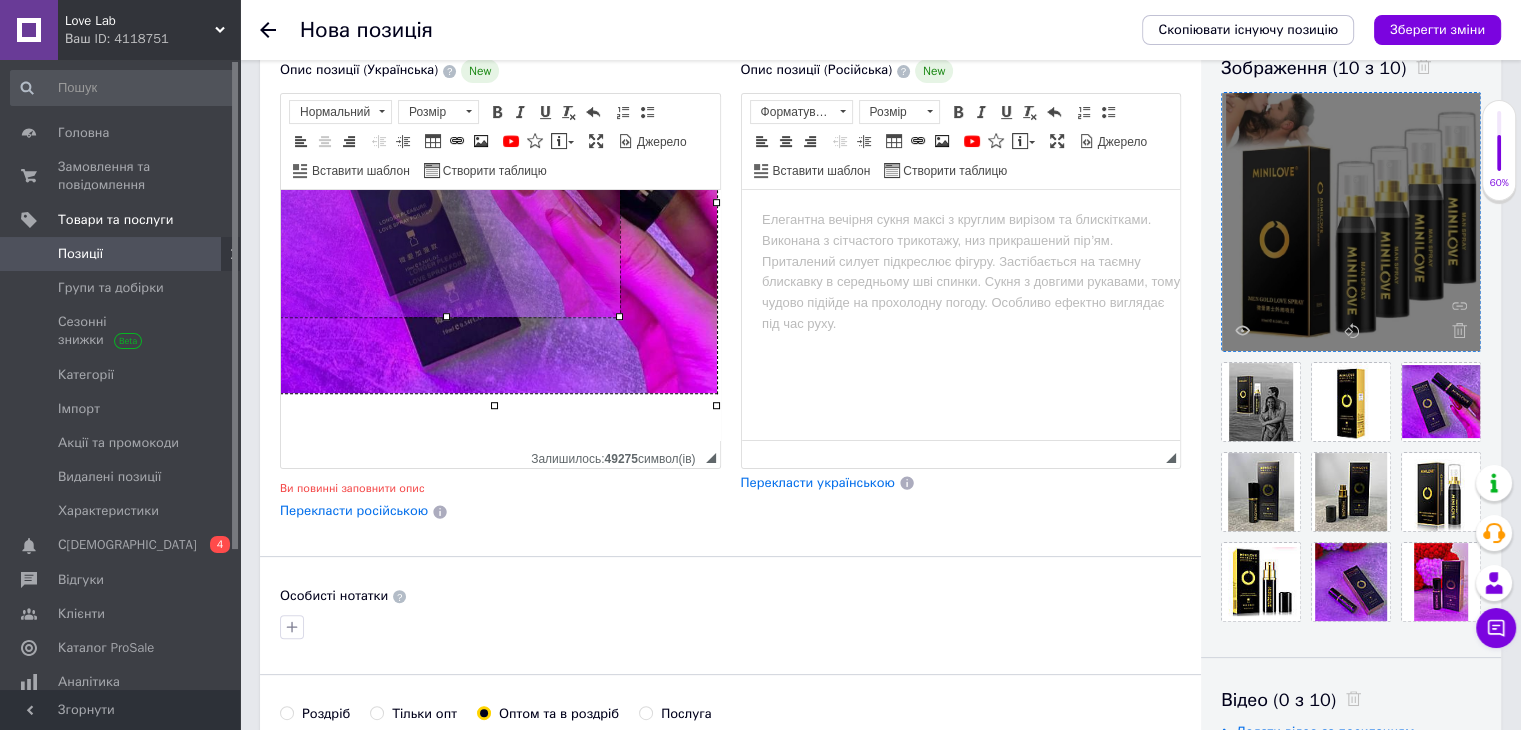 drag, startPoint x: 701, startPoint y: 377, endPoint x: 493, endPoint y: 288, distance: 226.24103 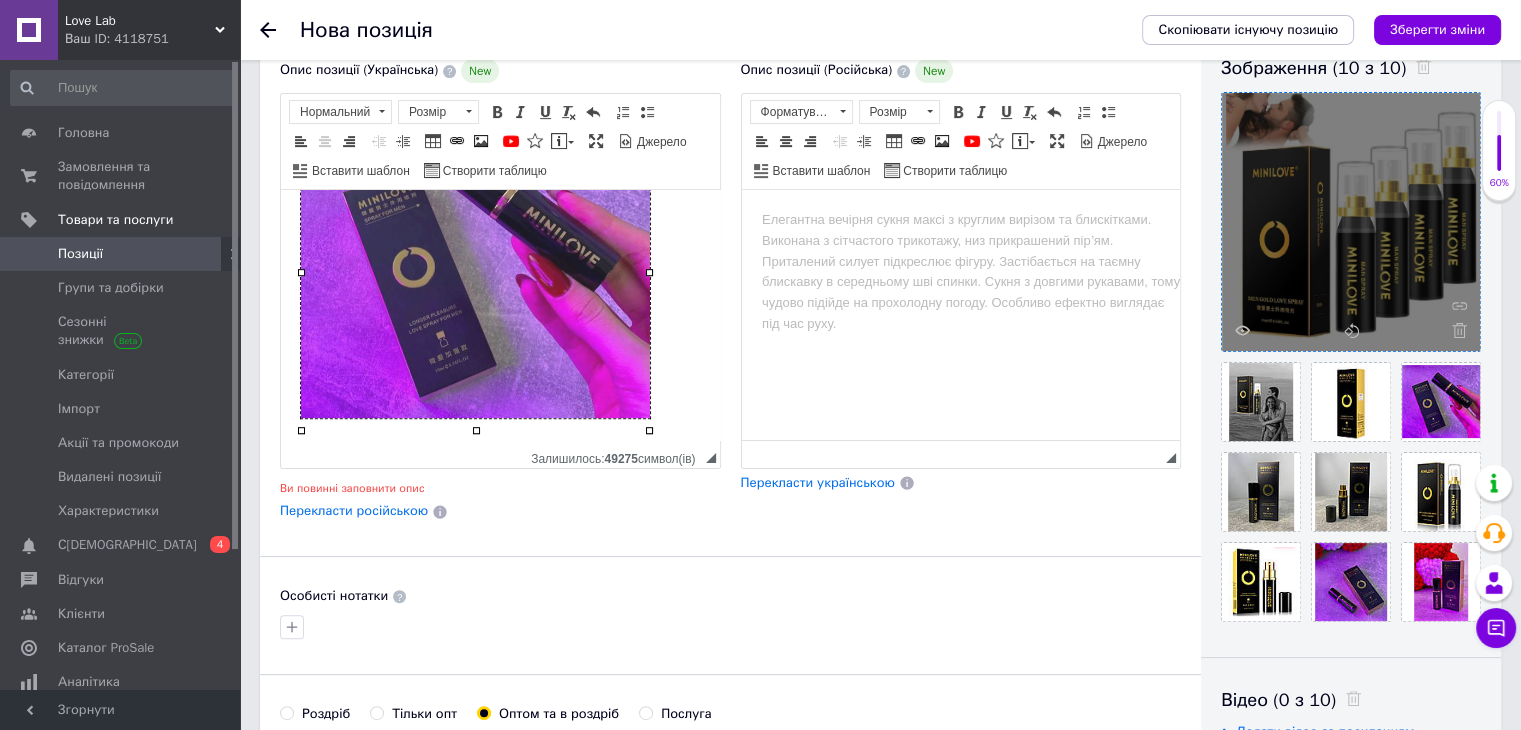 scroll, scrollTop: 1249, scrollLeft: 0, axis: vertical 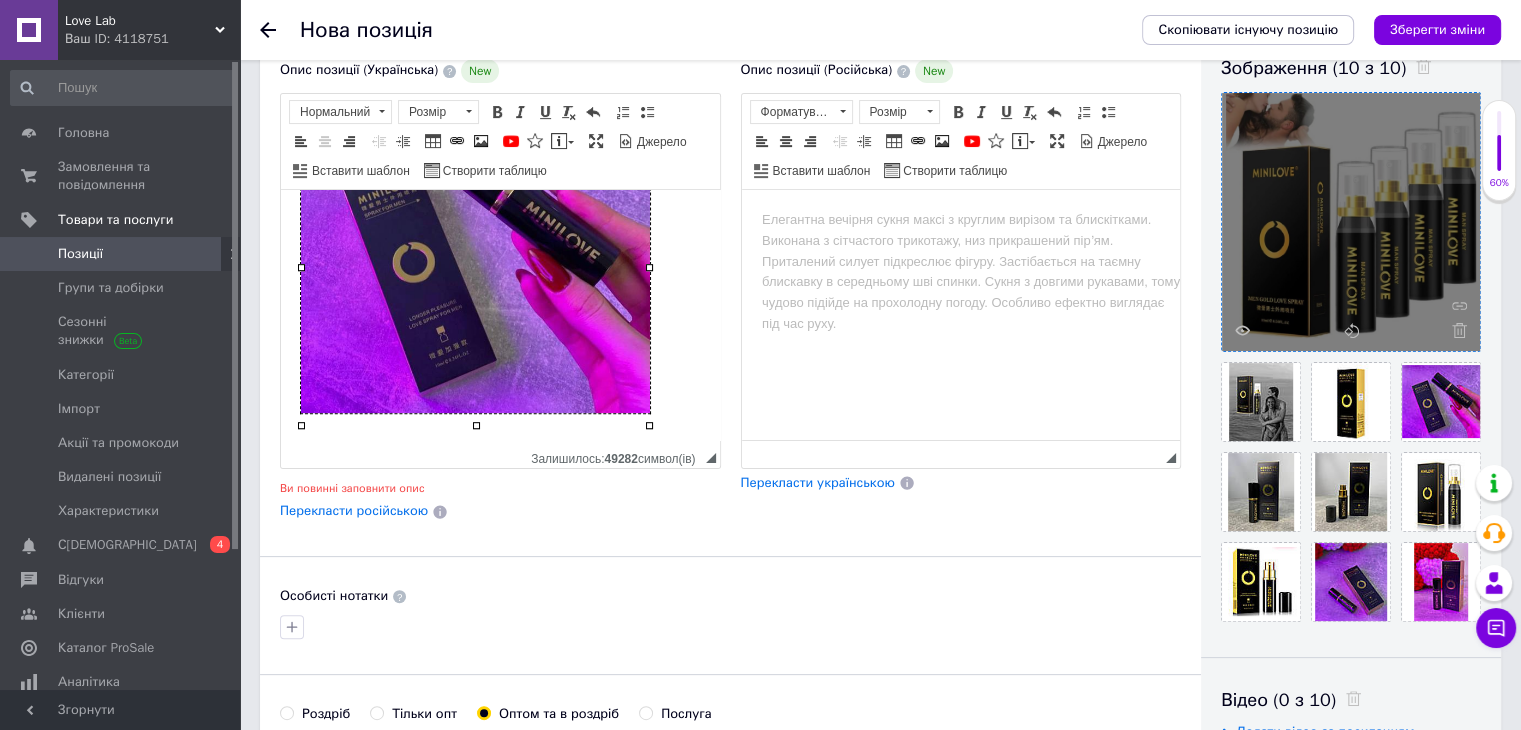 click on "🔥 Спрей-пролонгатор MINILOVE для чоловіків 10 мл — міцна ерекція, [PERSON_NAME] секс, натуральний склад та найвигідніша ціна💪💦 MINILOVE (Мінілов)  — це потужний  спрей-пролонгатор для чоловіків  🧔🏻‍♂️, який допоможе  затримати еякуляцію ,  продовжити секс на багато годин  та отримати  довше задоволення  без втрати  чутливості 💥 ✅ Переваги: 🔹 Миттєвий ефект — ерекція до 60 хвилин🕐 🔹 Натуральні інгредієнти 🌿 🔹 Не викликає подразнення 😌 🔹 Нейтральний запах і консистенція 💦 🔹 Анонімна доставка 📬 🔹 Компактний — завжди під рукою 😎 🧴 Спосіб застосування:" at bounding box center [500, -304] 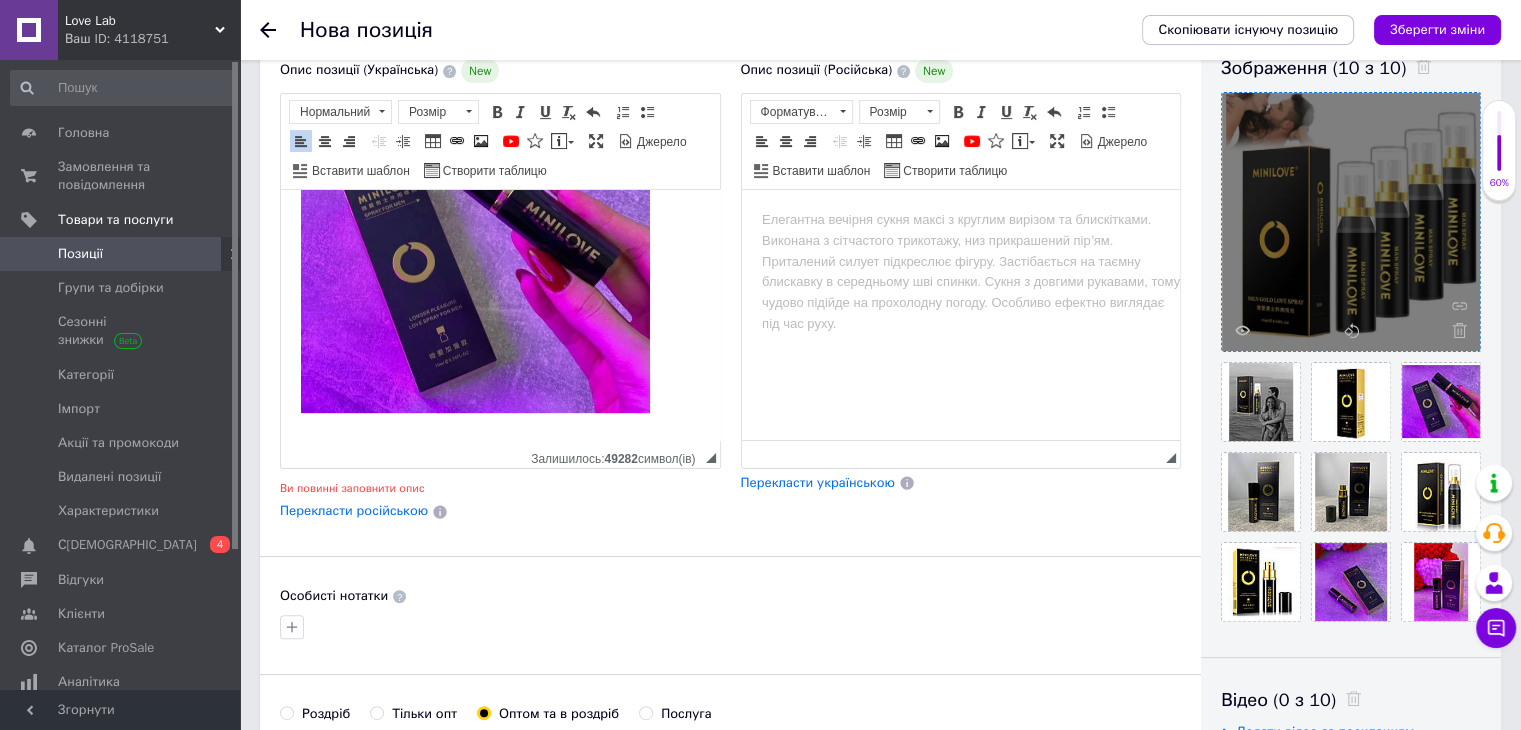 click on "🔥 Спрей-пролонгатор MINILOVE для чоловіків 10 мл — міцна ерекція, [PERSON_NAME] секс, натуральний склад та найвигідніша ціна💪💦 MINILOVE (Мінілов)  — це потужний  спрей-пролонгатор для чоловіків  🧔🏻‍♂️, який допоможе  затримати еякуляцію ,  продовжити секс на багато годин  та отримати  довше задоволення  без втрати  чутливості 💥 ✅ Переваги: 🔹 Миттєвий ефект — ерекція до 60 хвилин🕐 🔹 Натуральні інгредієнти 🌿 🔹 Не викликає подразнення 😌 🔹 Нейтральний запах і консистенція 💦 🔹 Анонімна доставка 📬 🔹 Компактний — завжди під рукою 😎 🧴 Спосіб застосування:" at bounding box center (500, -304) 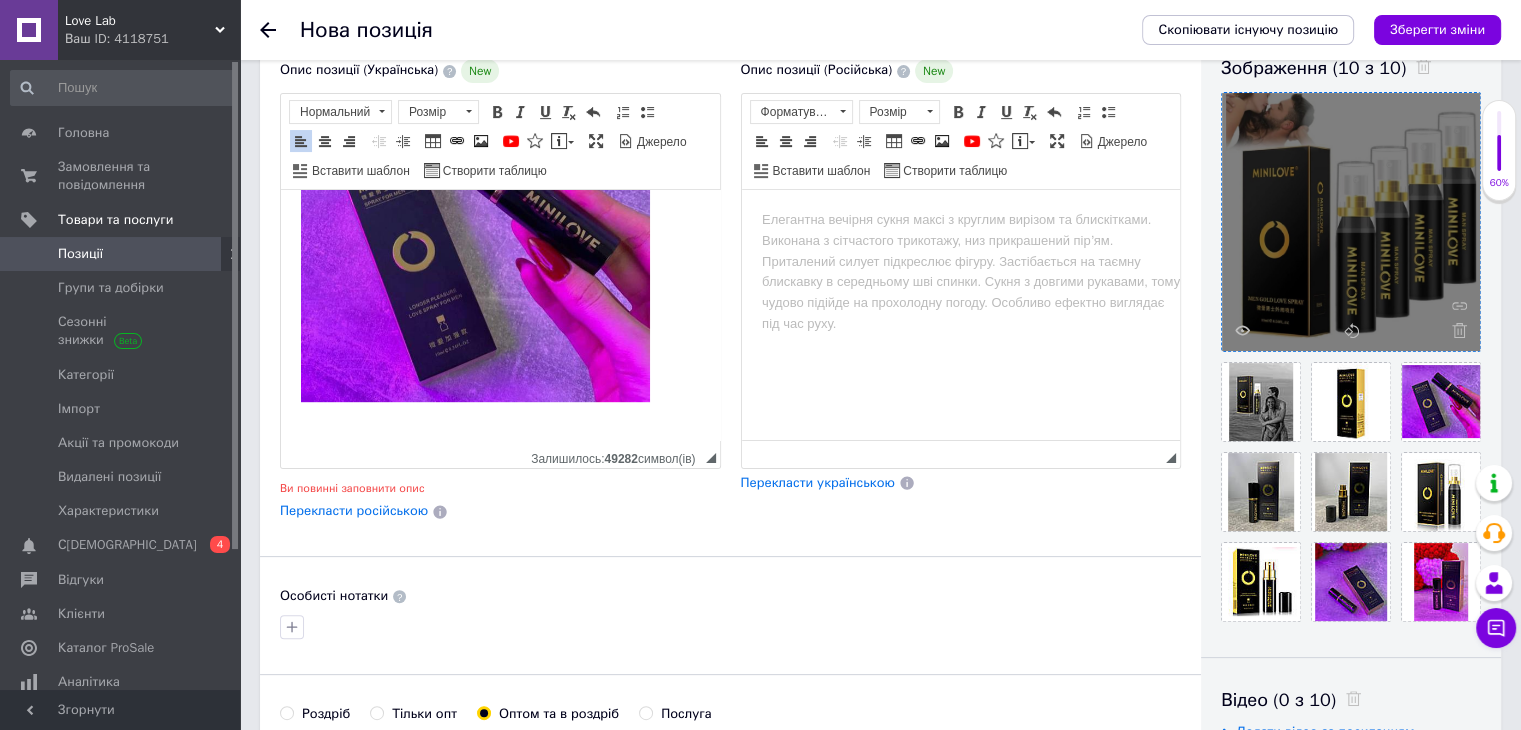 scroll, scrollTop: 1260, scrollLeft: 0, axis: vertical 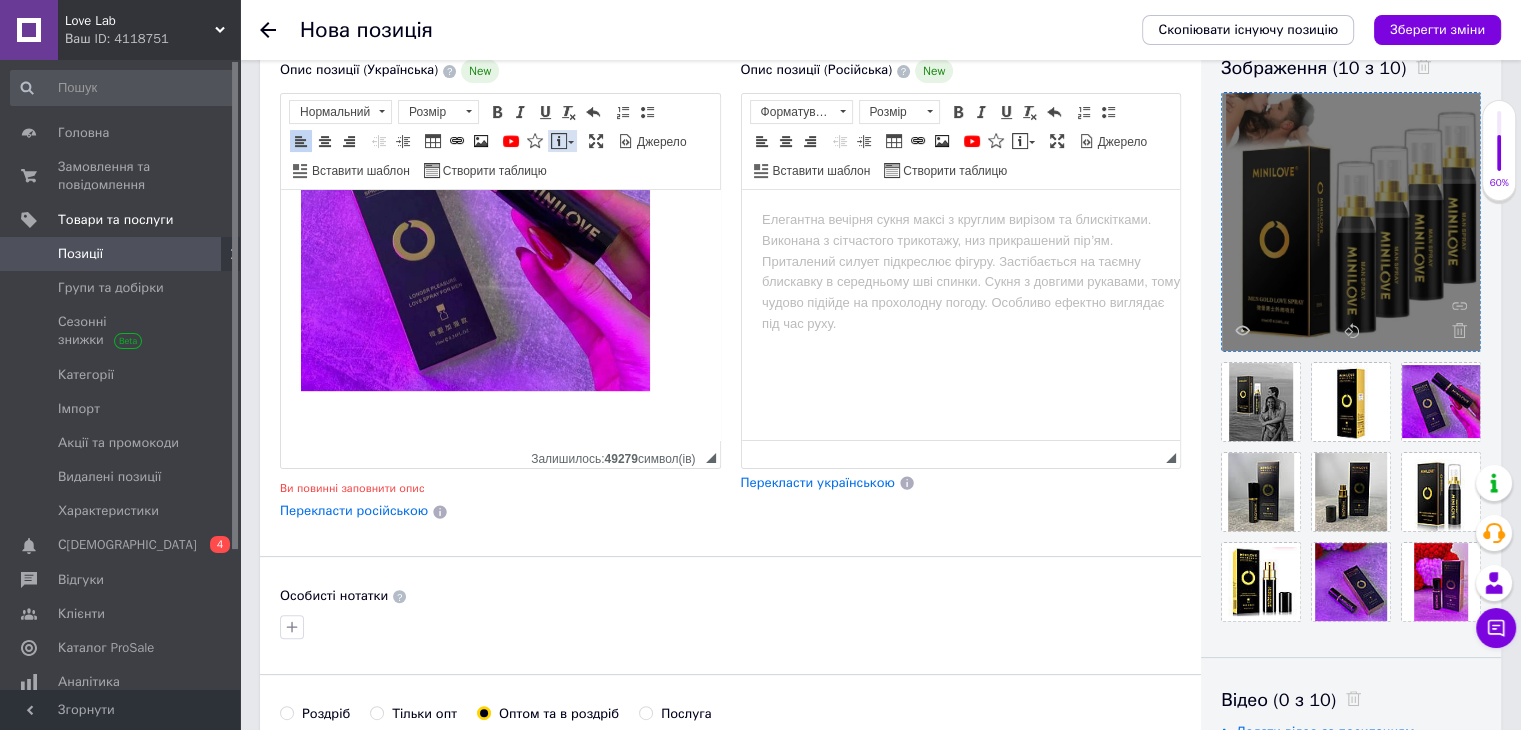 click at bounding box center (559, 141) 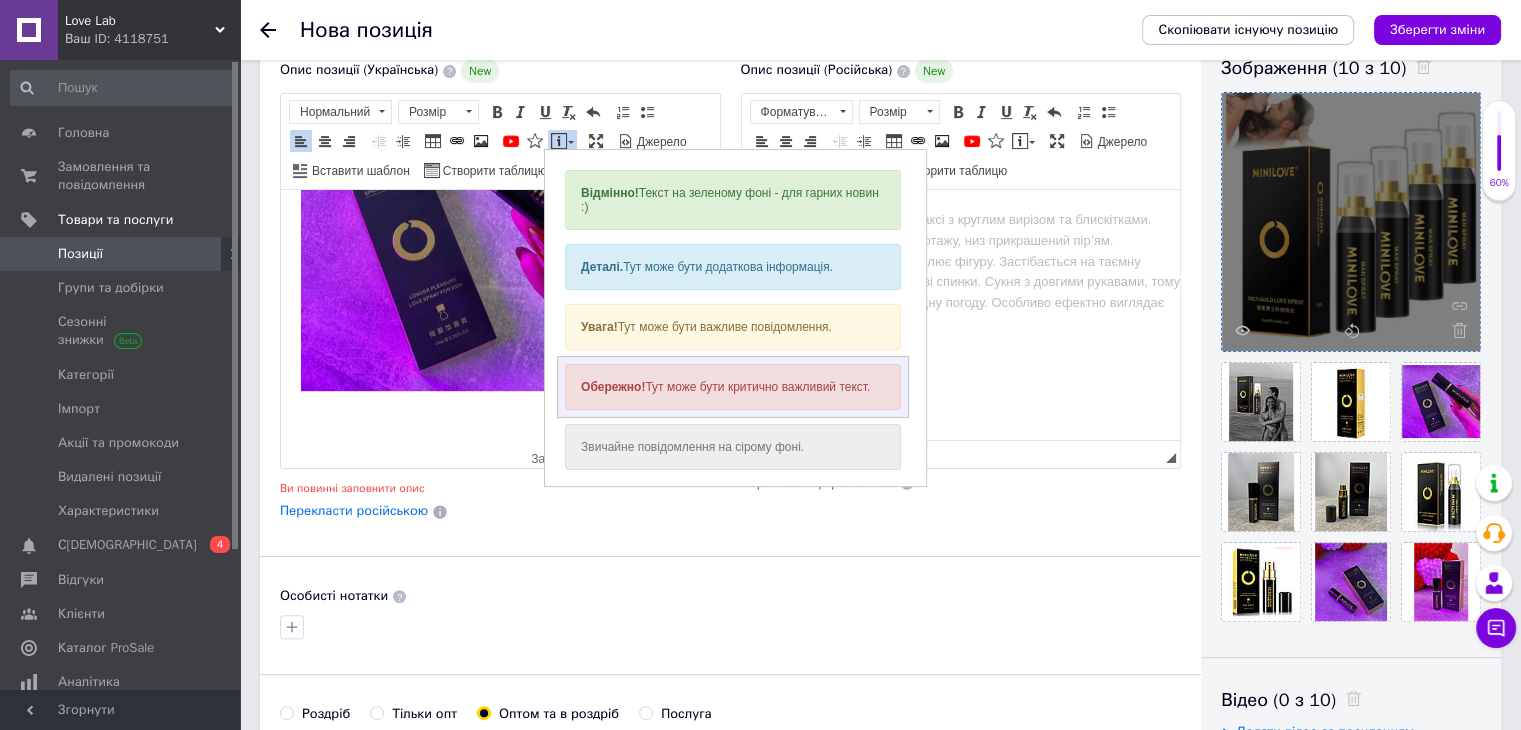 click on "Обережно!  Тут може бути критично важливий текст." at bounding box center [732, 387] 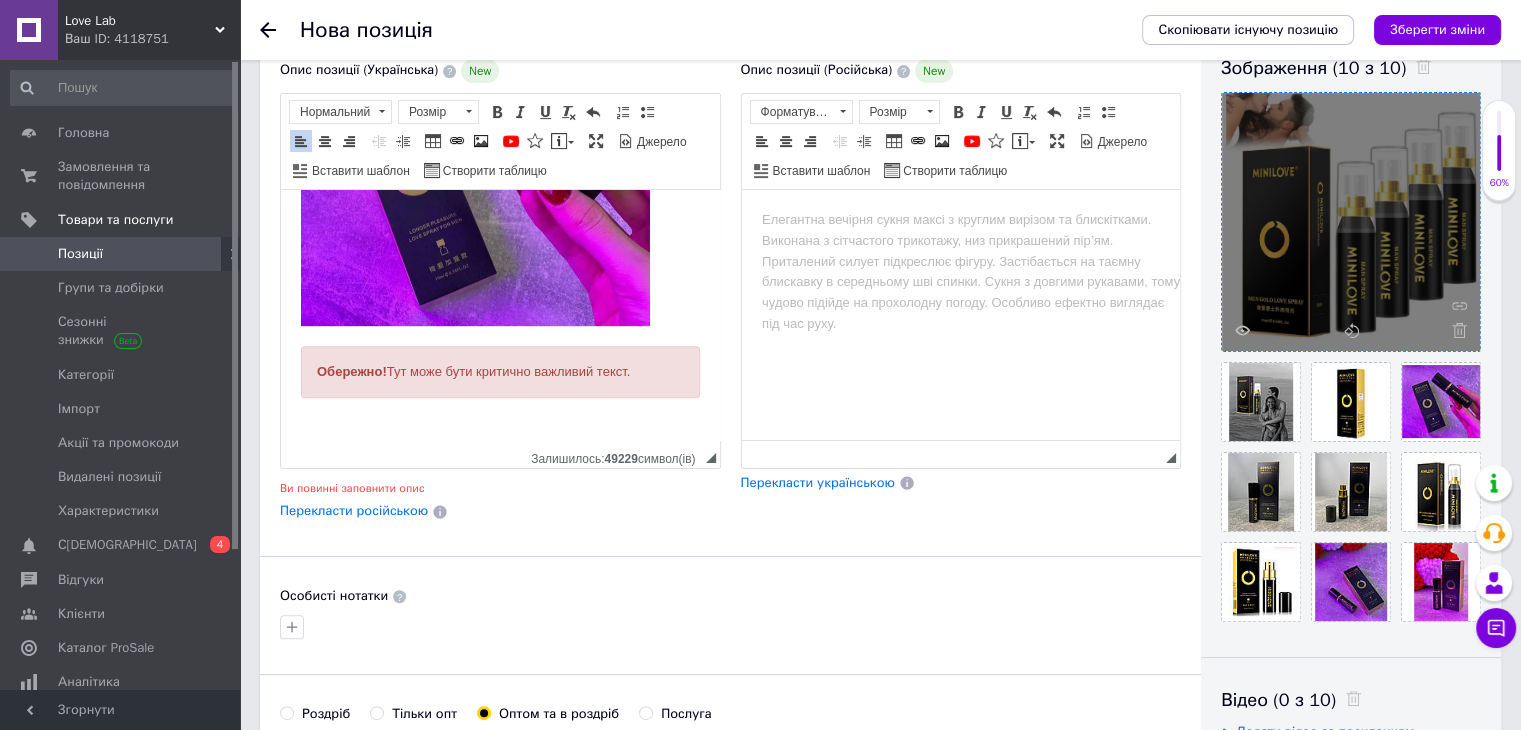 drag, startPoint x: 634, startPoint y: 386, endPoint x: 306, endPoint y: 381, distance: 328.03812 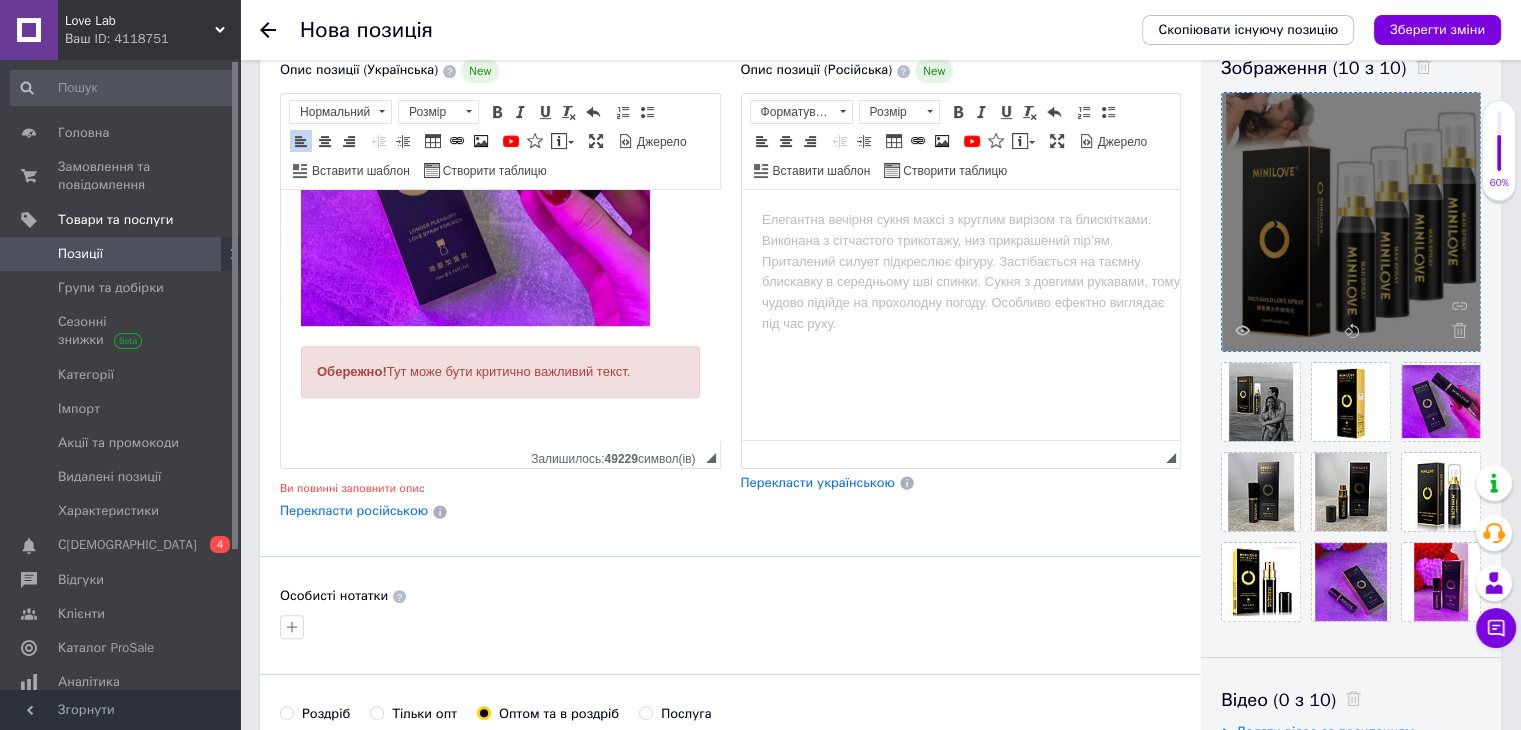 click on "Обережно!  Тут може бути критично важливий текст." at bounding box center [500, 372] 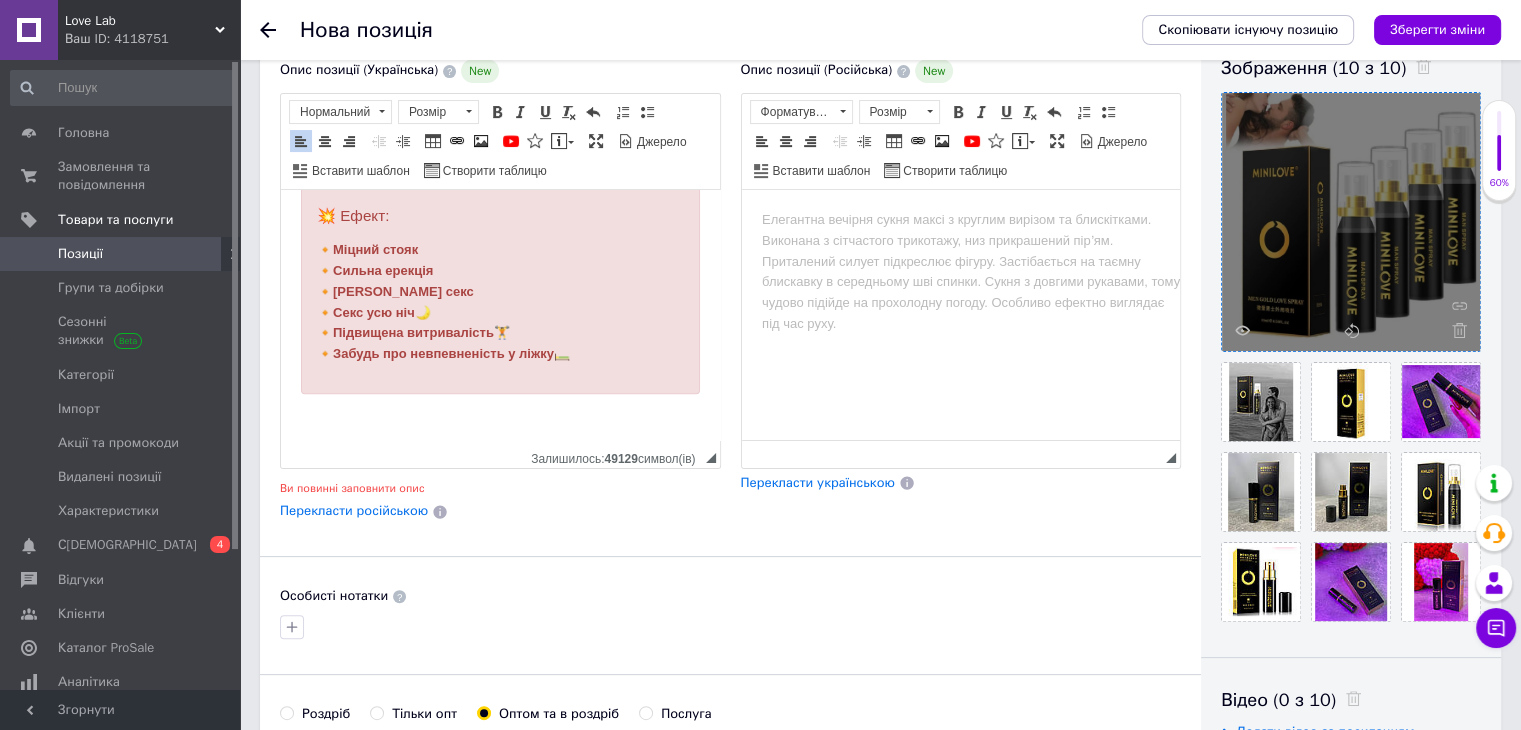 scroll, scrollTop: 1496, scrollLeft: 0, axis: vertical 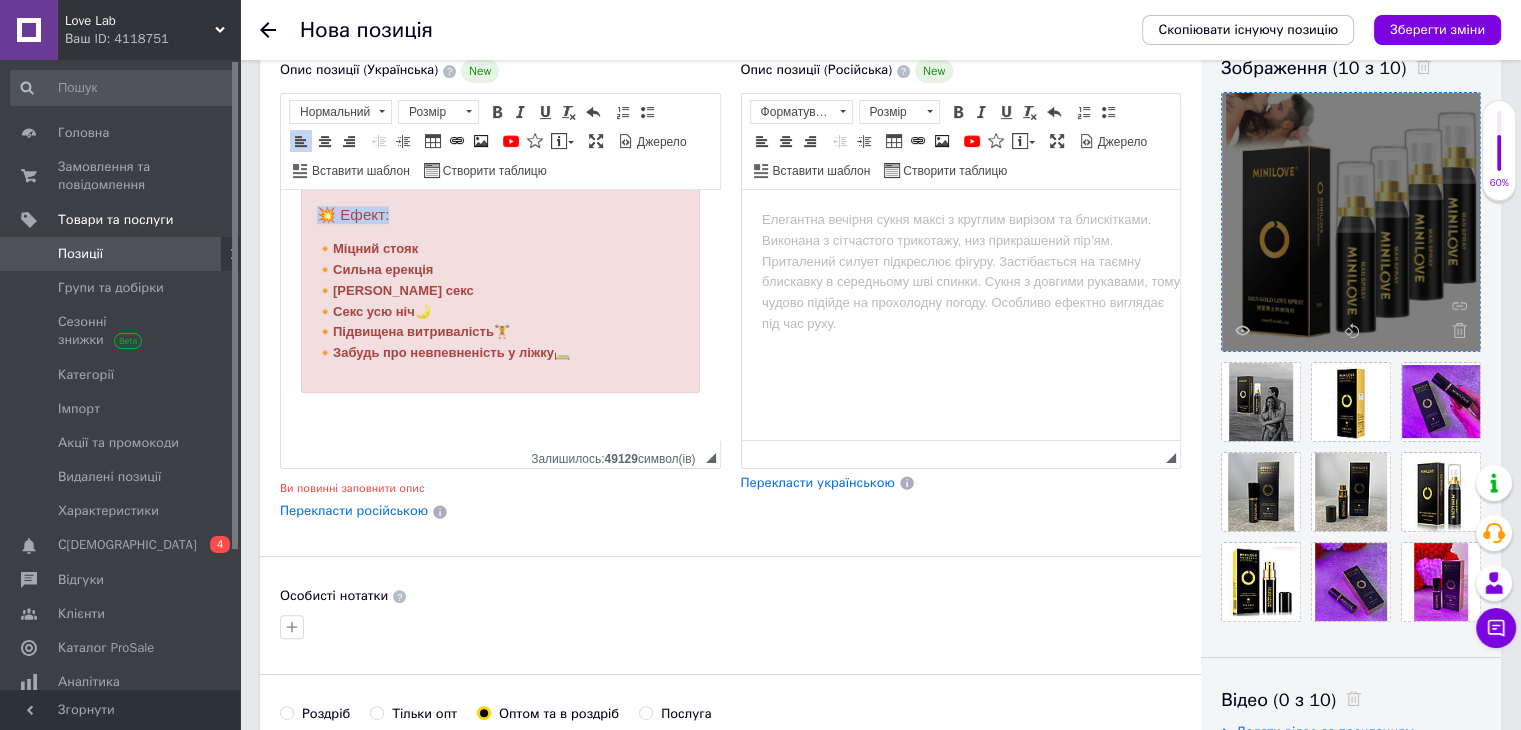 drag, startPoint x: 405, startPoint y: 235, endPoint x: 299, endPoint y: 224, distance: 106.56923 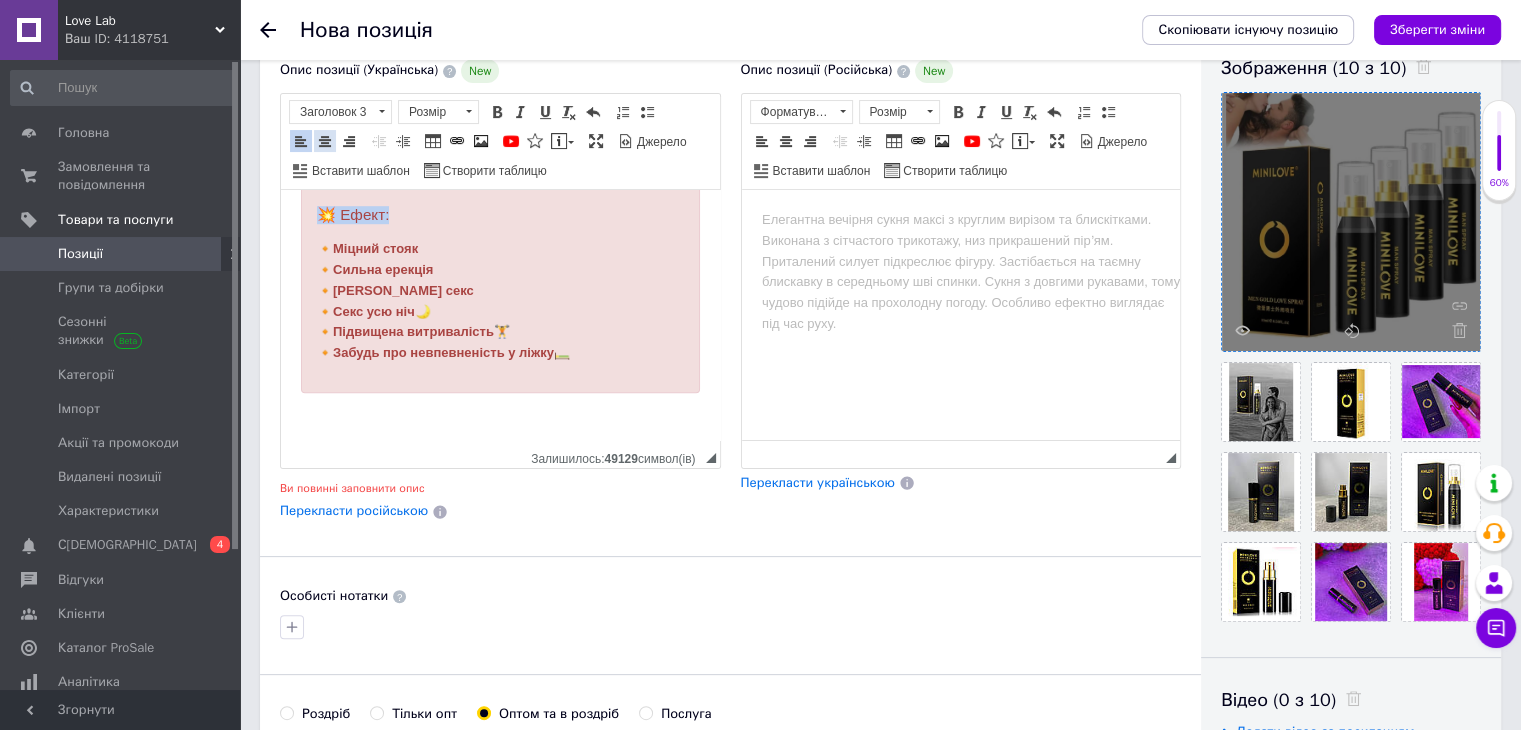 click at bounding box center [325, 141] 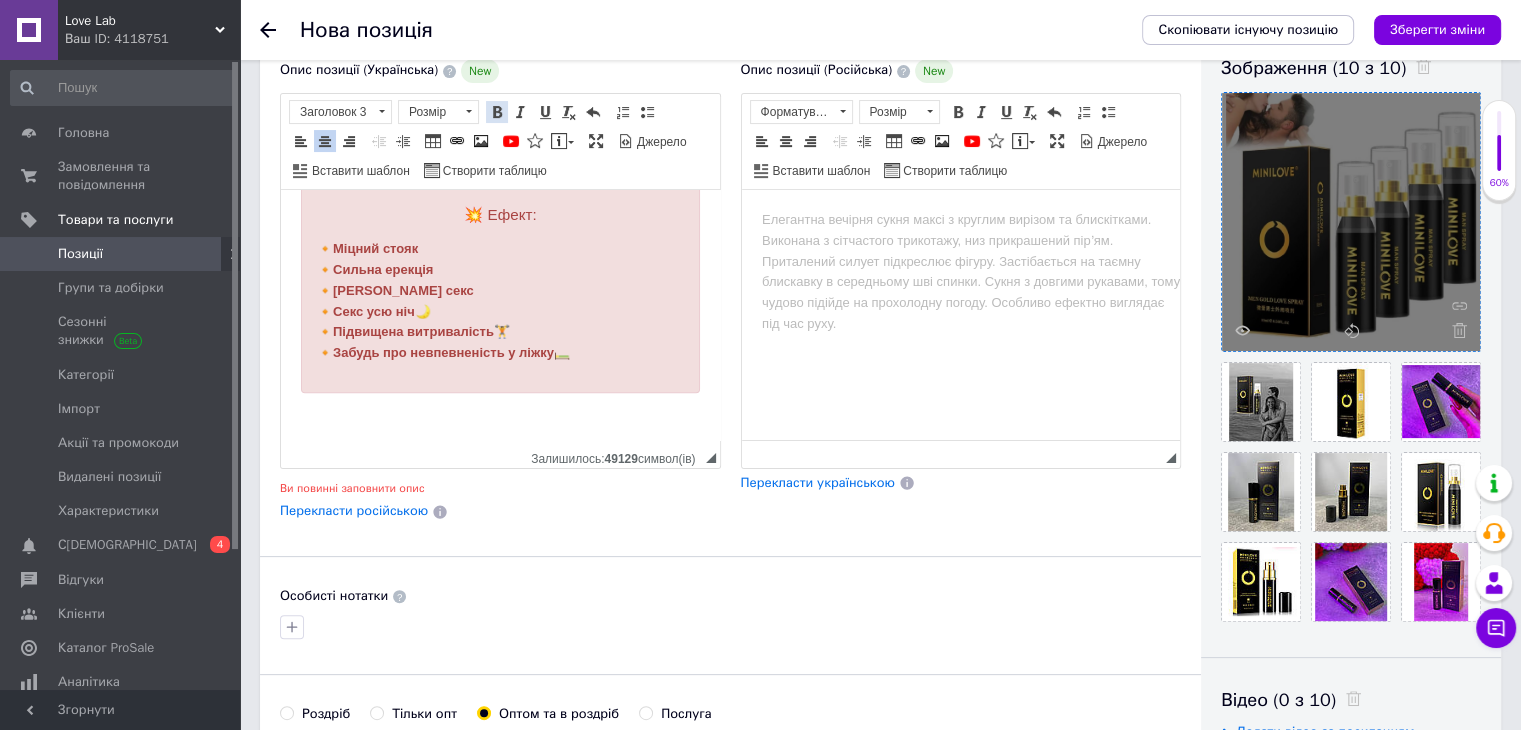 click at bounding box center (497, 112) 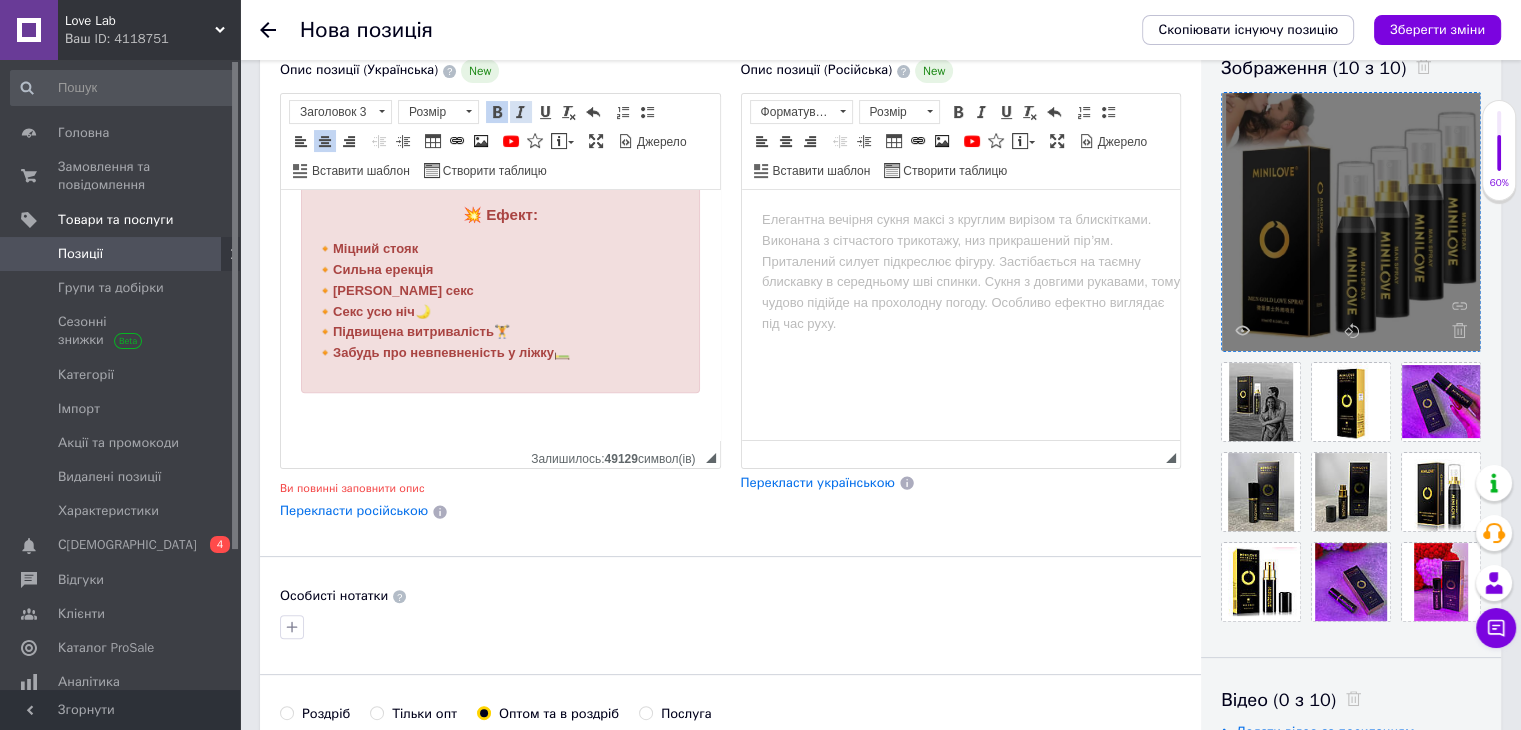 click at bounding box center [521, 112] 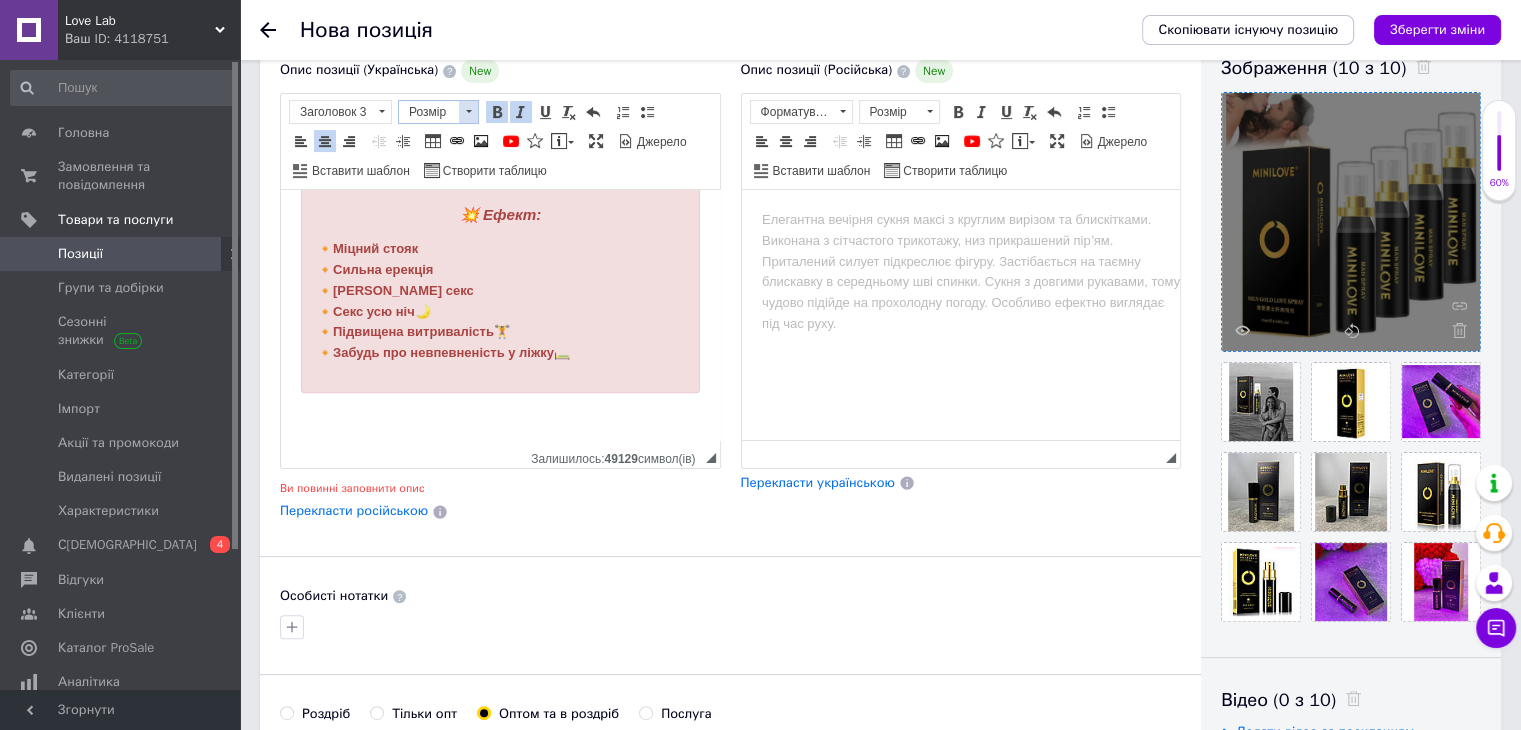 click at bounding box center [469, 111] 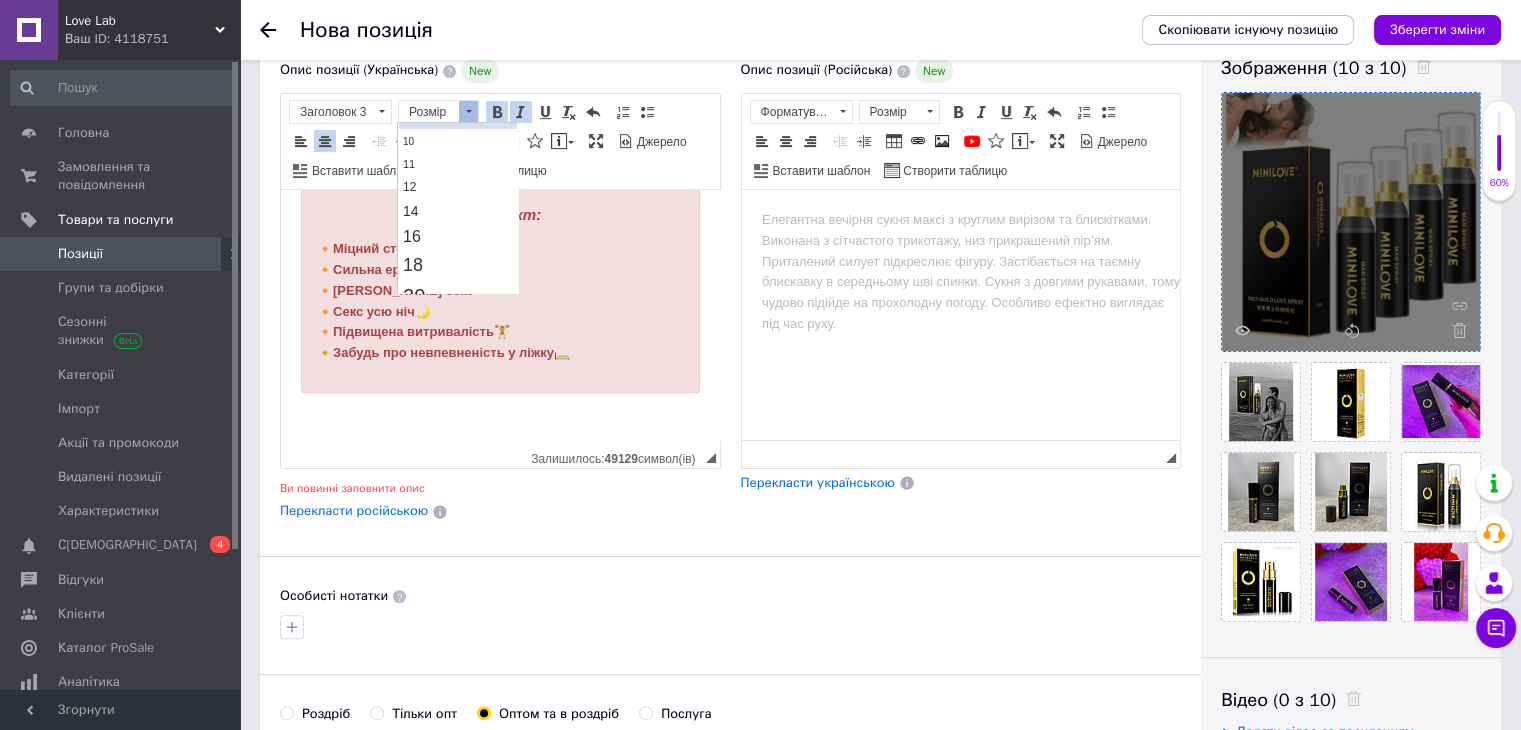 scroll, scrollTop: 100, scrollLeft: 0, axis: vertical 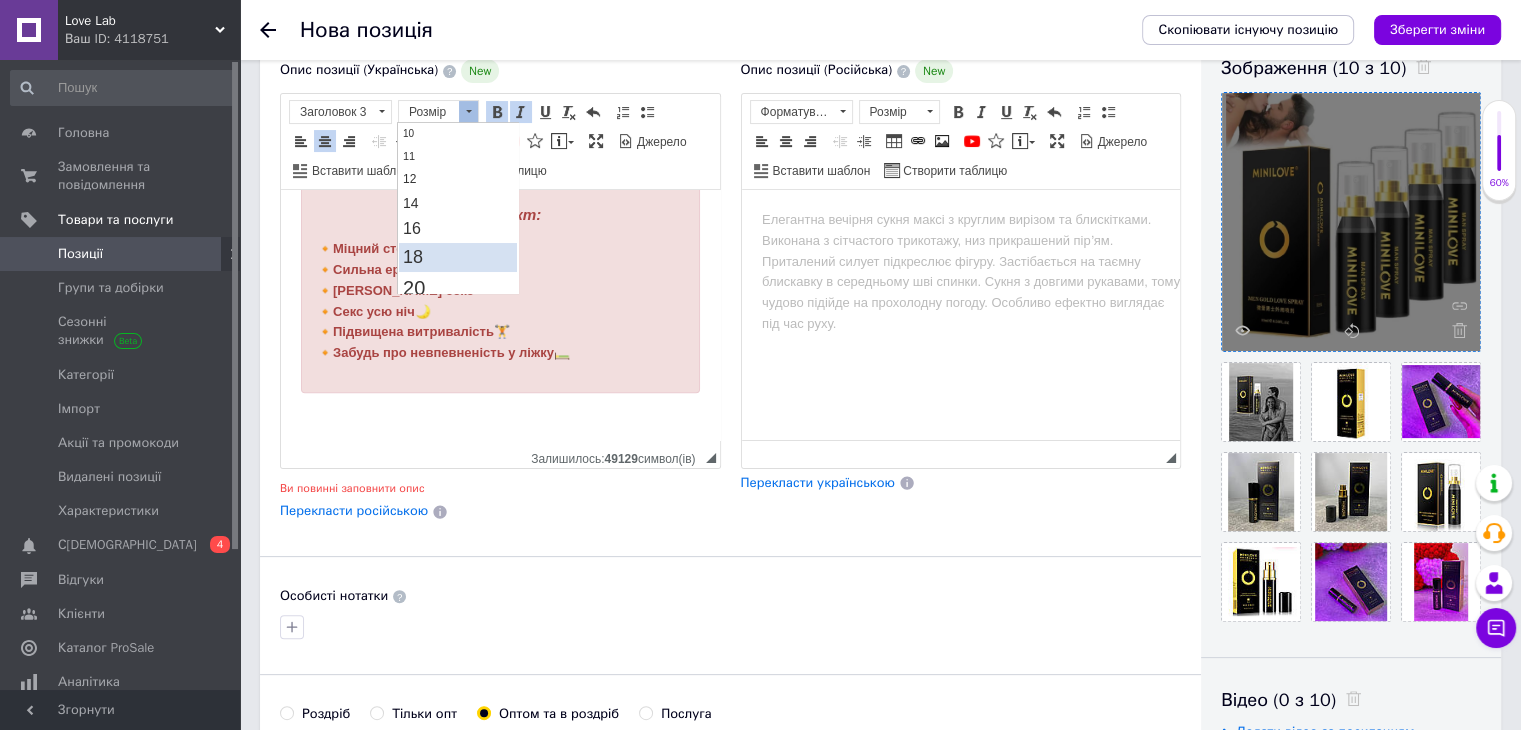 click on "18" at bounding box center [458, 256] 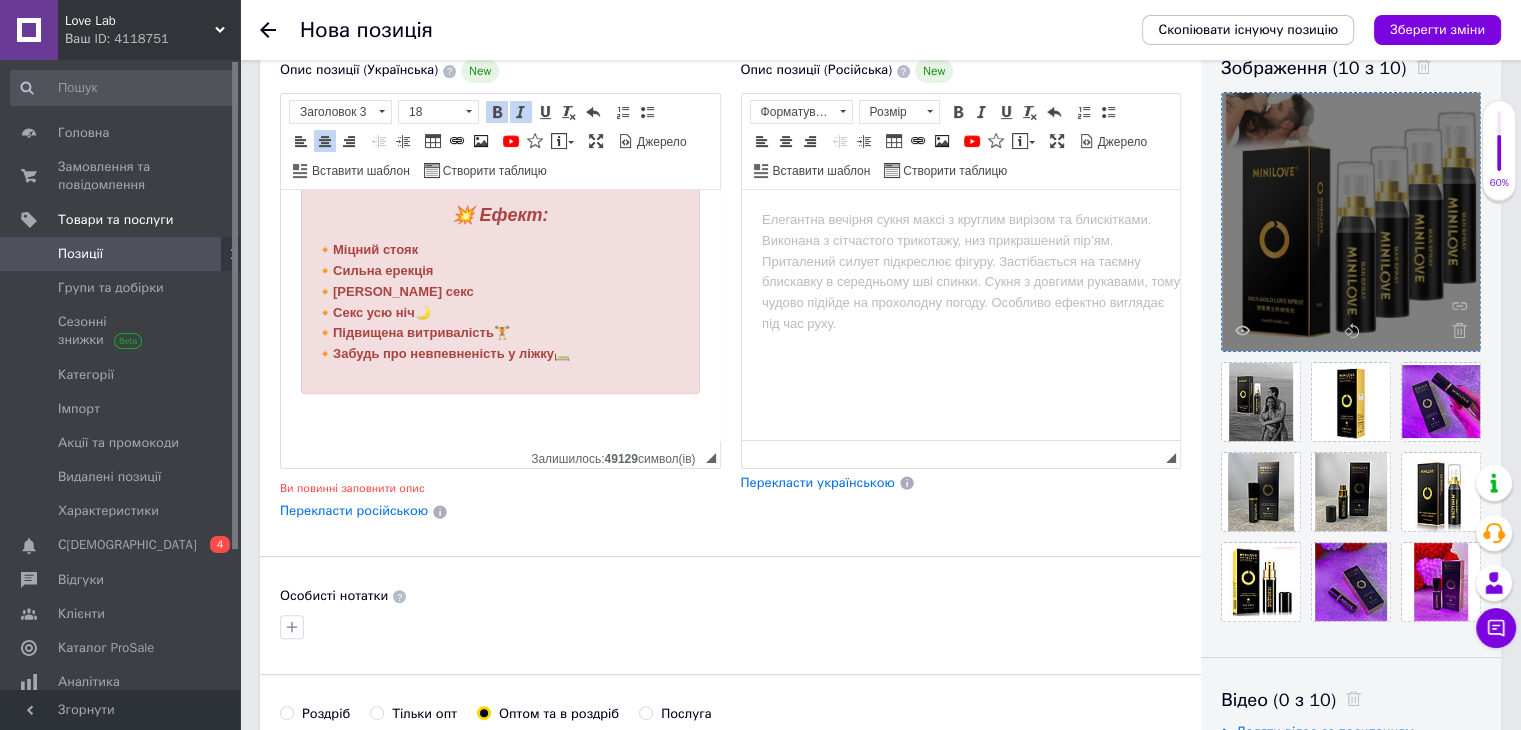 click on "🔸  Міцний стояк 🔸  Сильна ерекція 🔸  [PERSON_NAME] секс 🔸  Секс усю ніч  🌙 🔸  Підвищена витривалість  🏋️ 🔸  Забудь про невпевненість у ліжку  🛏️" at bounding box center [500, 302] 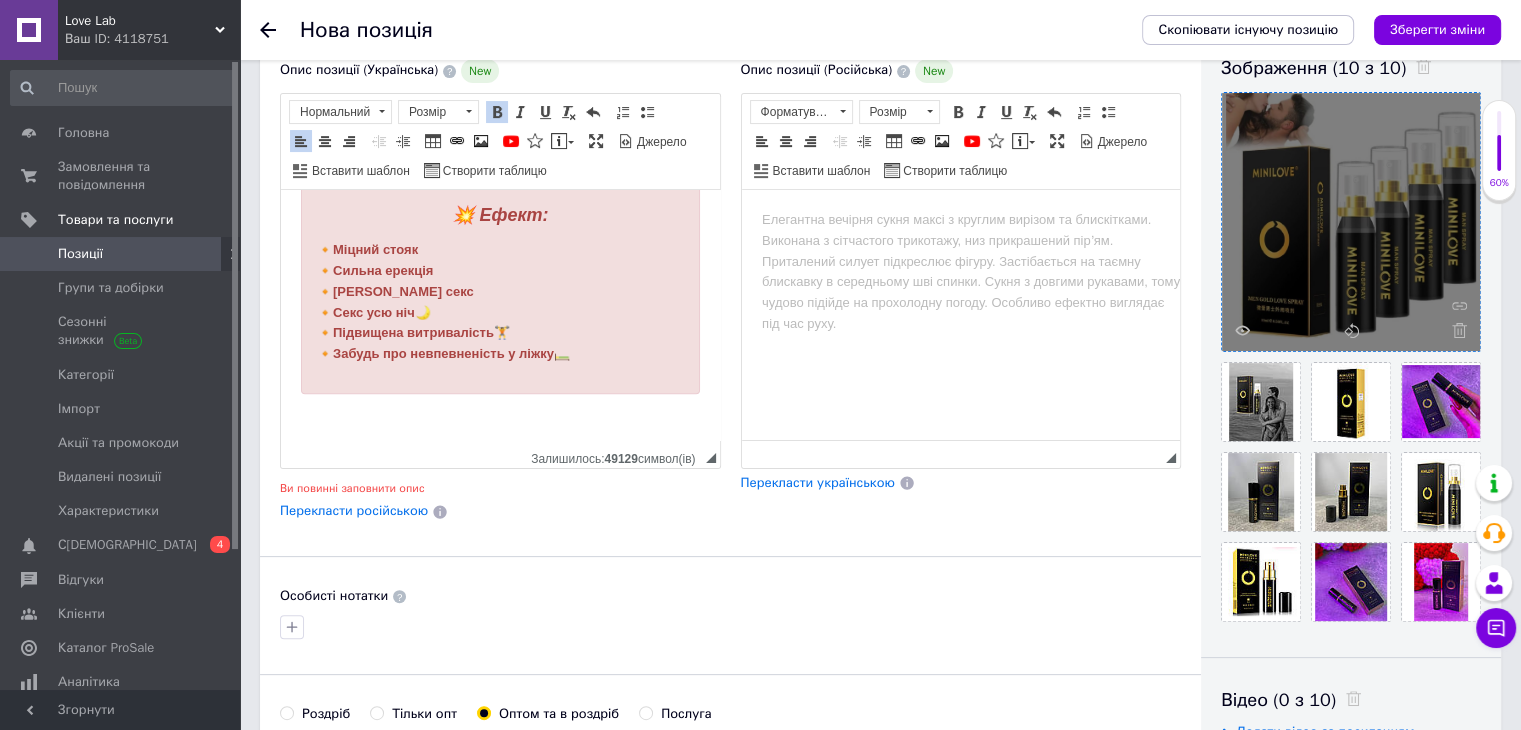 scroll, scrollTop: 1515, scrollLeft: 0, axis: vertical 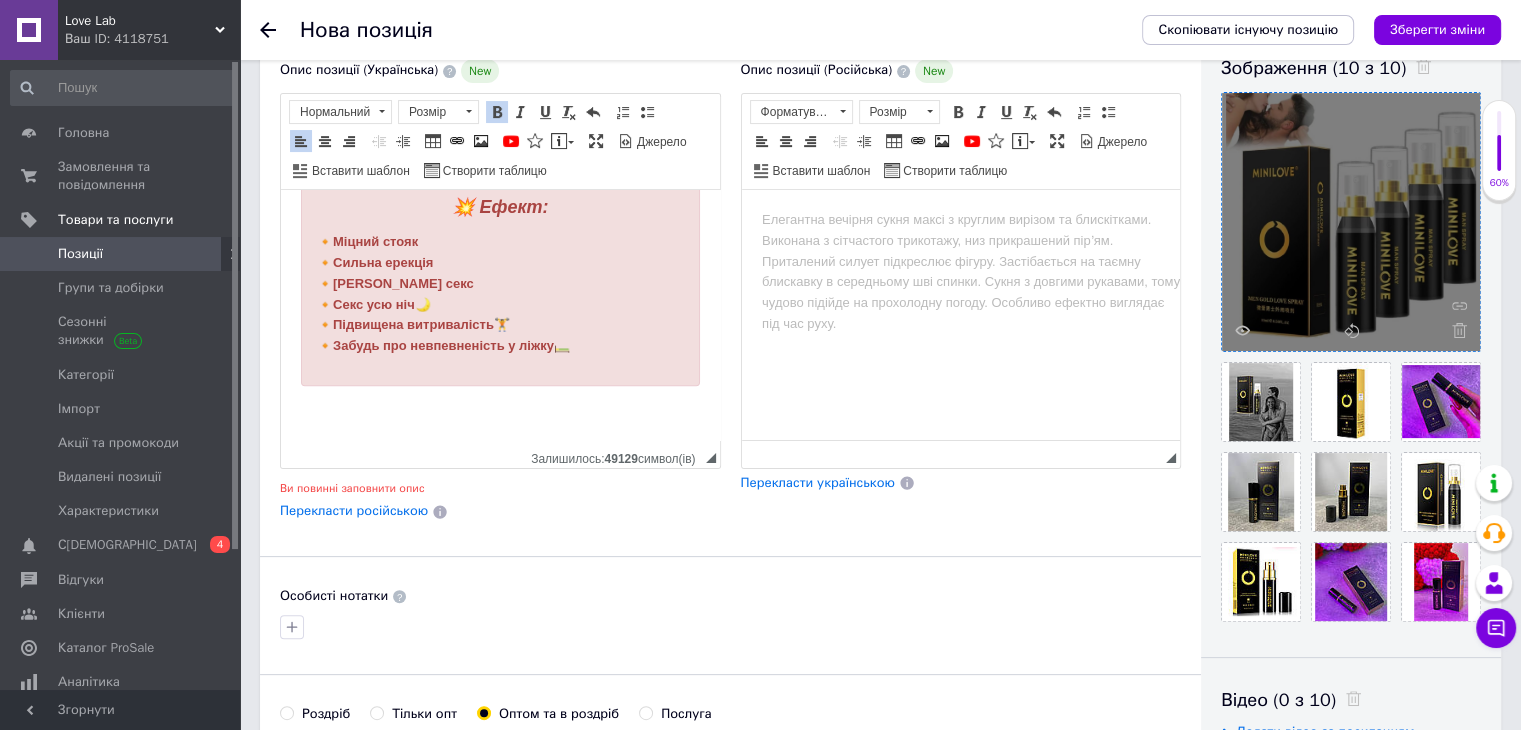 click on "🔥 Спрей-пролонгатор MINILOVE для чоловіків 10 мл — міцна ерекція, [PERSON_NAME] секс, натуральний склад та найвигідніша ціна💪💦 MINILOVE (Мінілов)  — це потужний  спрей-пролонгатор для чоловіків  🧔🏻‍♂️, який допоможе  затримати еякуляцію ,  продовжити секс на багато годин  та отримати  довше задоволення  без втрати  чутливості 💥 ✅ Переваги: 🔹 Миттєвий ефект — ерекція до 60 хвилин🕐 🔹 Натуральні інгредієнти 🌿 🔹 Не викликає подразнення 😌 🔹 Нейтральний запах і консистенція 💦 🔹 Анонімна доставка 📬 🔹 Компактний — завжди під рукою 😎 🧴 Спосіб застосування: 🔸" at bounding box center (500, -437) 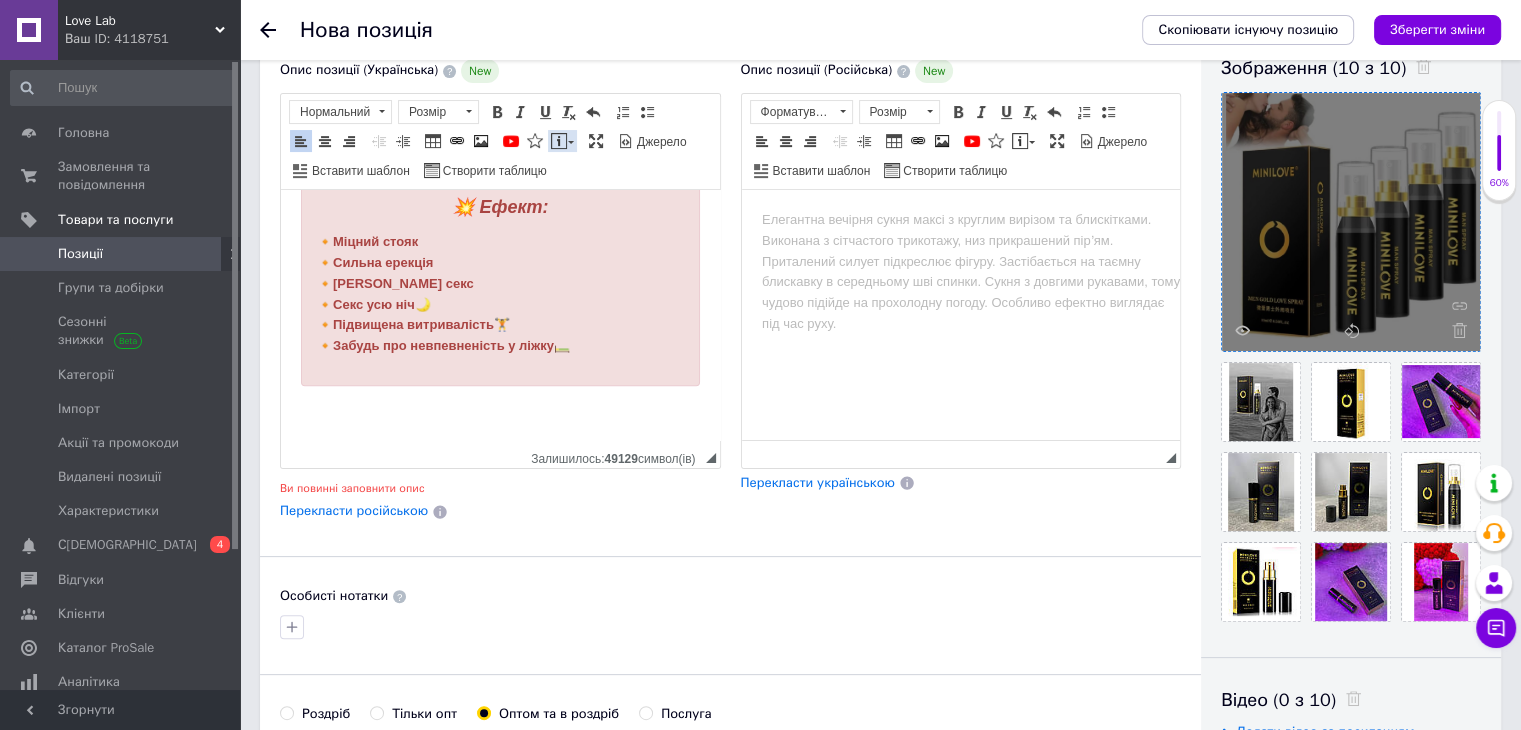 click on "Вставити повідомлення" at bounding box center (562, 141) 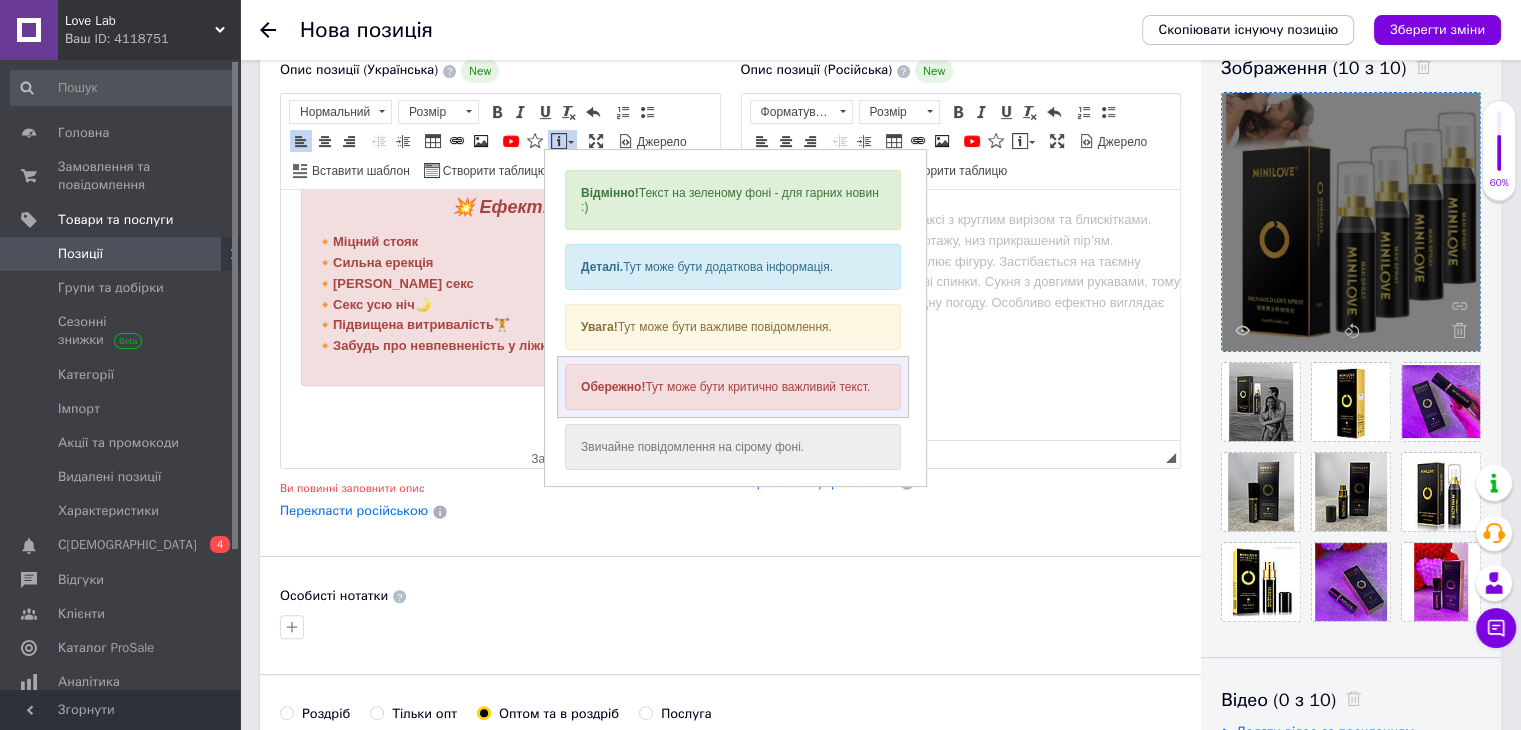 click on "Обережно!  Тут може бути критично важливий текст." at bounding box center [732, 387] 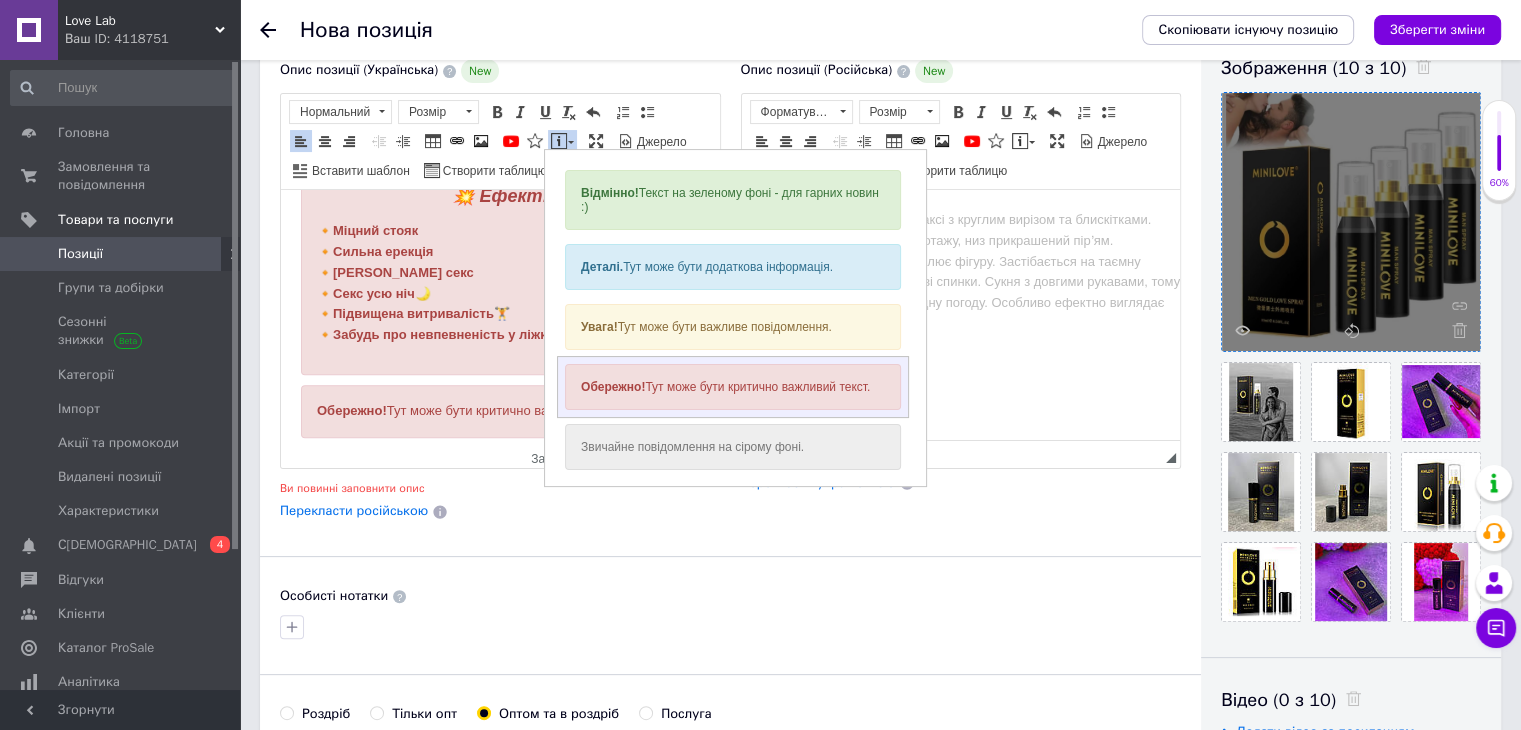scroll, scrollTop: 1554, scrollLeft: 0, axis: vertical 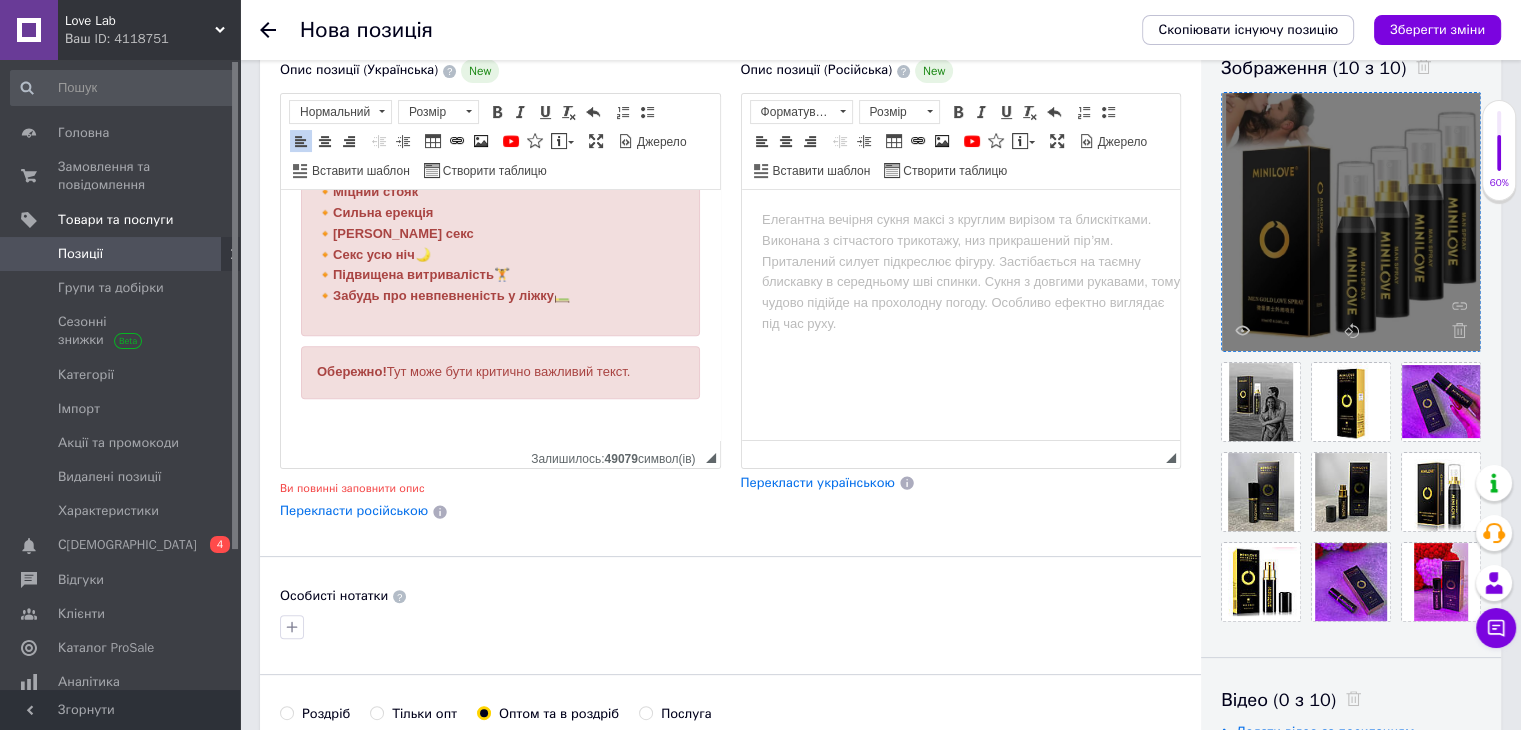 drag, startPoint x: 633, startPoint y: 383, endPoint x: 183, endPoint y: 383, distance: 450 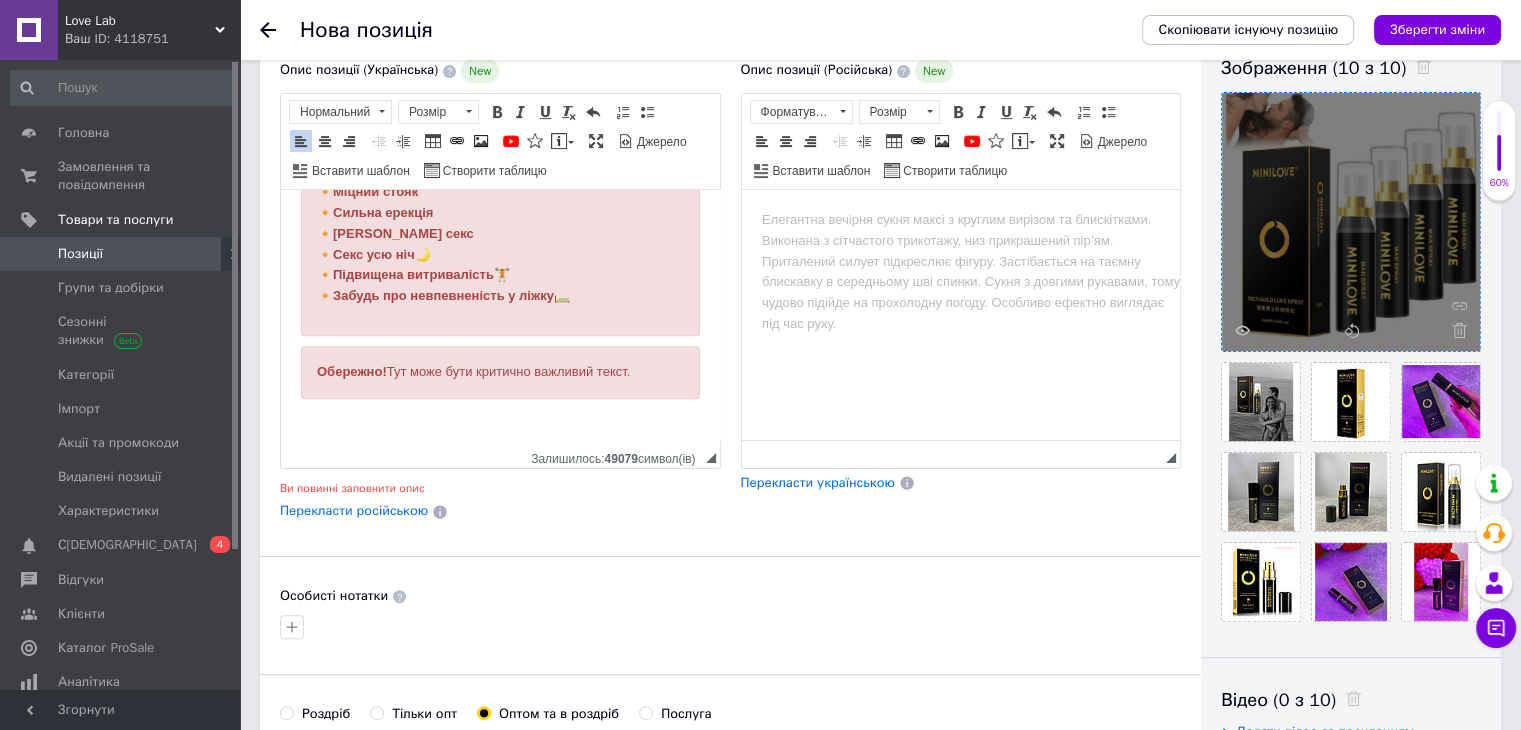 click on "🔥 Спрей-пролонгатор MINILOVE для чоловіків 10 мл — міцна ерекція, [PERSON_NAME] секс, натуральний склад та найвигідніша ціна💪💦 MINILOVE (Мінілов)  — це потужний  спрей-пролонгатор для чоловіків  🧔🏻‍♂️, який допоможе  затримати еякуляцію ,  продовжити секс на багато годин  та отримати  довше задоволення  без втрати  чутливості 💥 ✅ Переваги: 🔹 Миттєвий ефект — ерекція до 60 хвилин🕐 🔹 Натуральні інгредієнти 🌿 🔹 Не викликає подразнення 😌 🔹 Нейтральний запах і консистенція 💦 🔹 Анонімна доставка 📬 🔹 Компактний — завжди під рукою 😎 🧴 Спосіб застосування: 🔸" at bounding box center [500, -456] 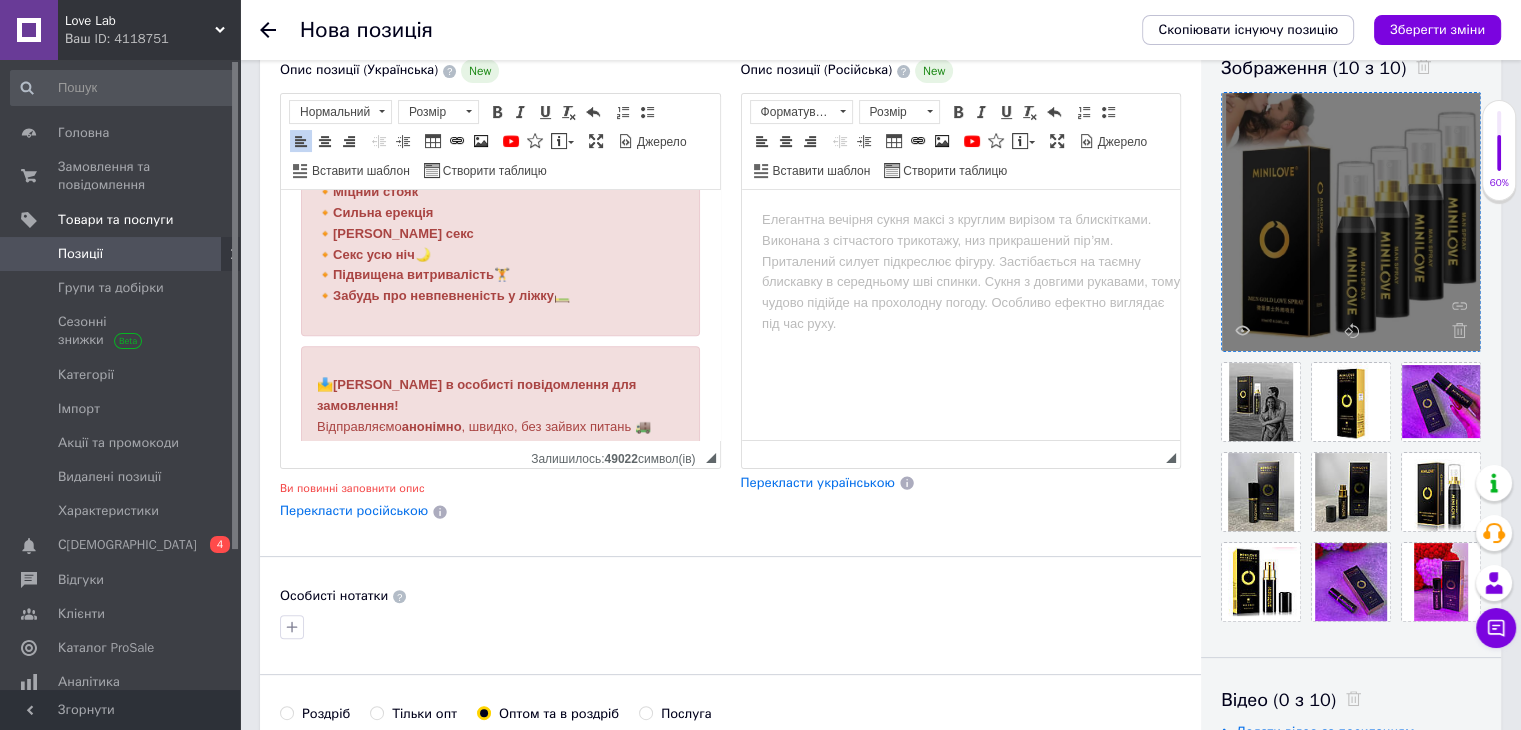 scroll, scrollTop: 1624, scrollLeft: 0, axis: vertical 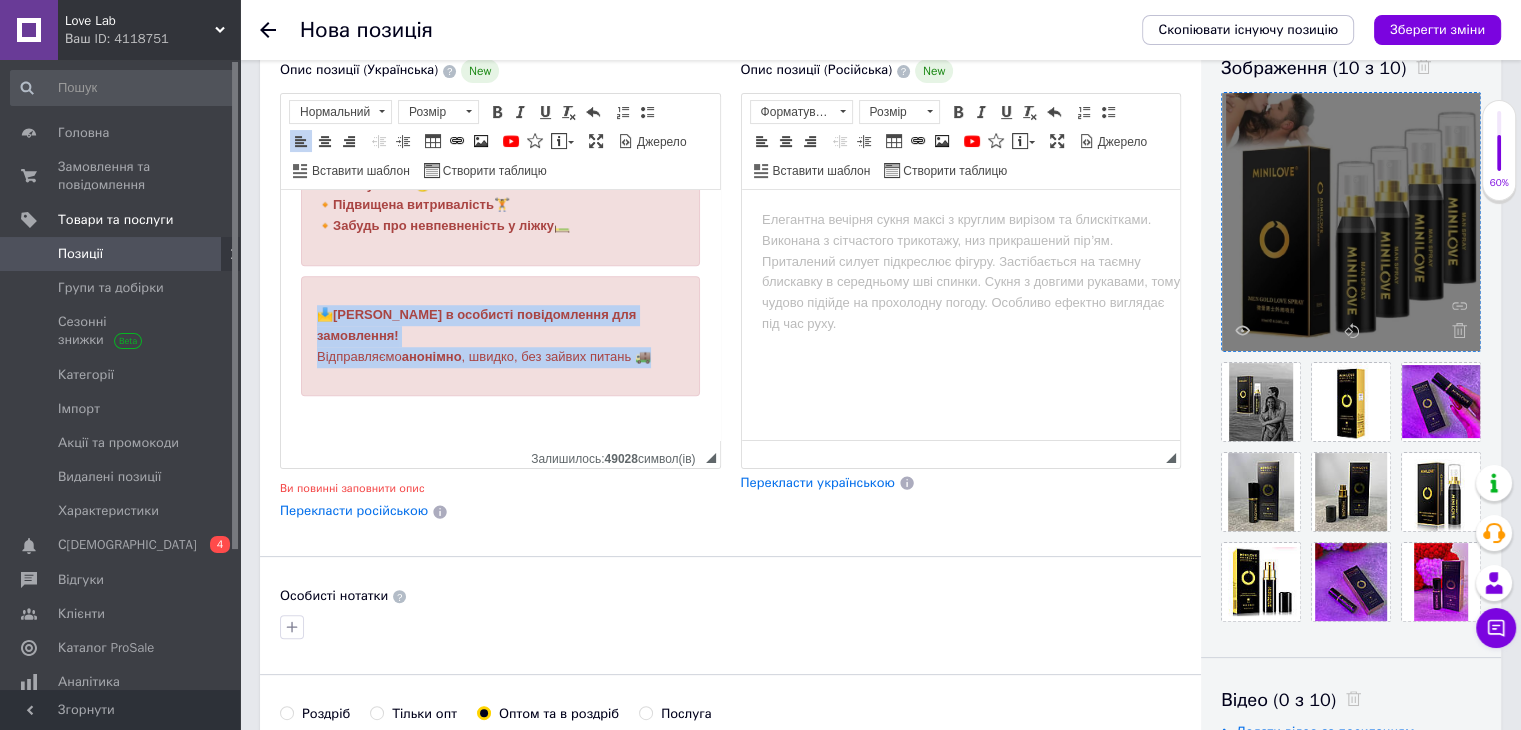drag, startPoint x: 657, startPoint y: 356, endPoint x: 286, endPoint y: 303, distance: 374.7666 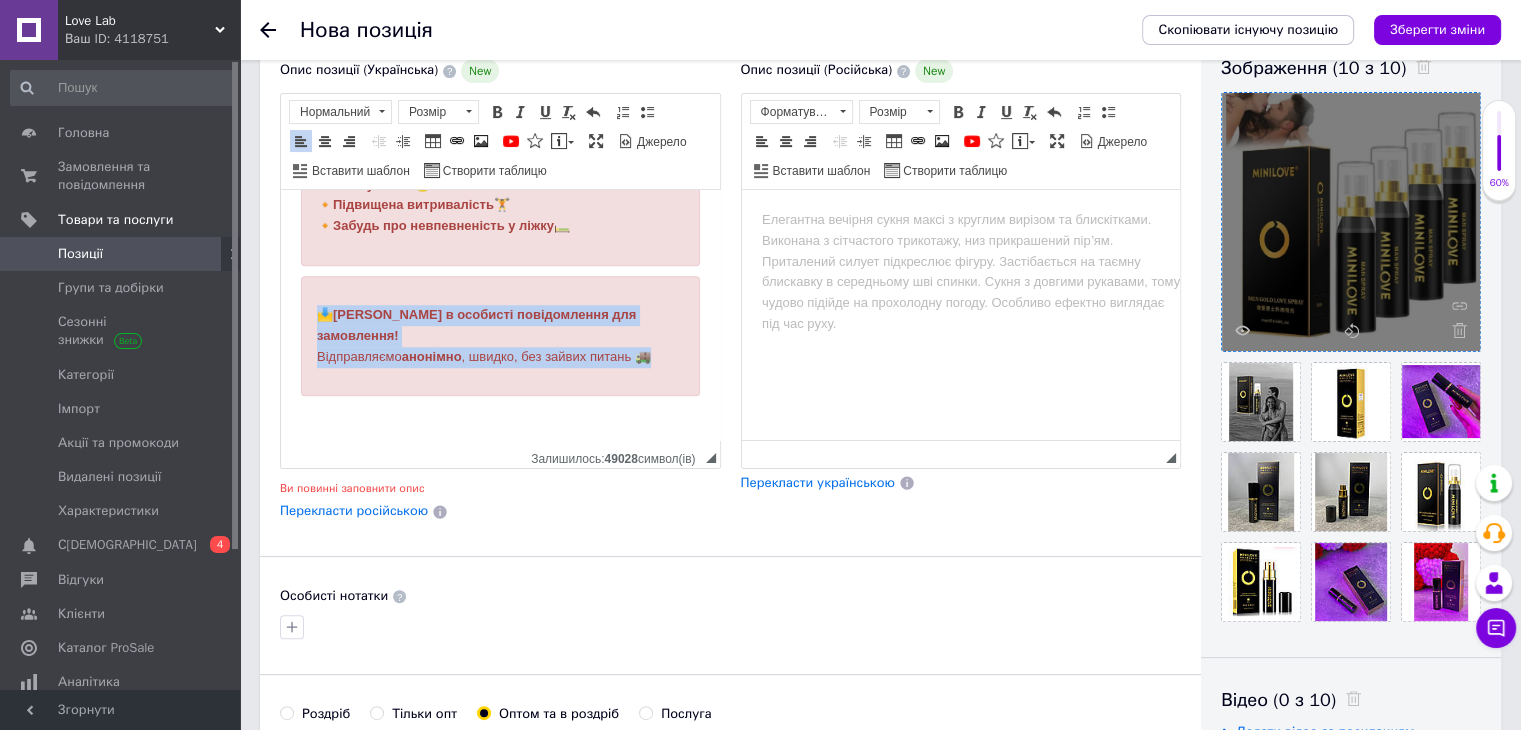 click on "🔥 Спрей-пролонгатор MINILOVE для чоловіків 10 мл — міцна ерекція, [PERSON_NAME] секс, натуральний склад та найвигідніша ціна💪💦 MINILOVE (Мінілов)  — це потужний  спрей-пролонгатор для чоловіків  🧔🏻‍♂️, який допоможе  затримати еякуляцію ,  продовжити секс на багато годин  та отримати  довше задоволення  без втрати  чутливості 💥 ✅ Переваги: 🔹 Миттєвий ефект — ерекція до 60 хвилин🕐 🔹 Натуральні інгредієнти 🌿 🔹 Не викликає подразнення 😌 🔹 Нейтральний запах і консистенція 💦 🔹 Анонімна доставка 📬 🔹 Компактний — завжди під рукою 😎 🧴 Спосіб застосування: 🔸" at bounding box center [500, -492] 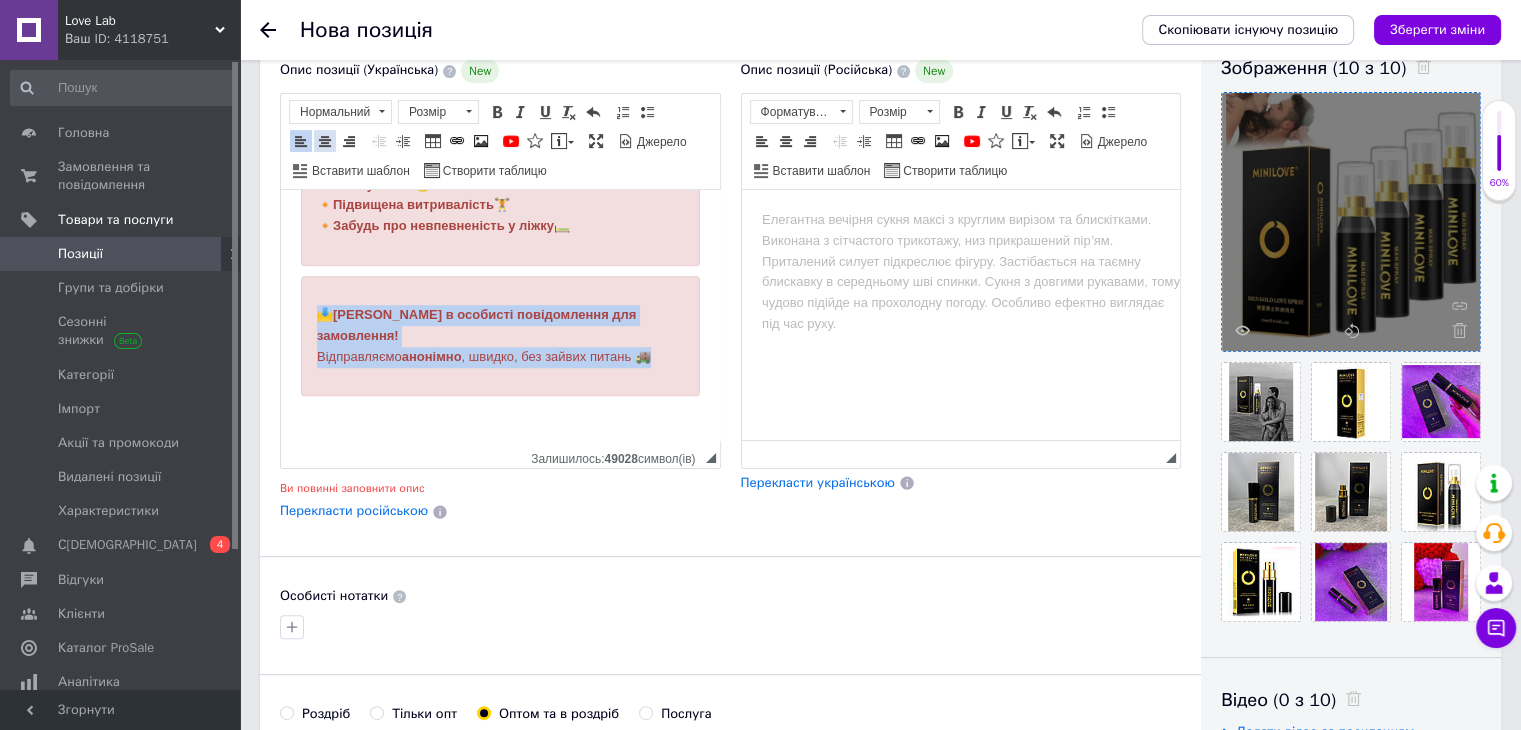 click at bounding box center (325, 141) 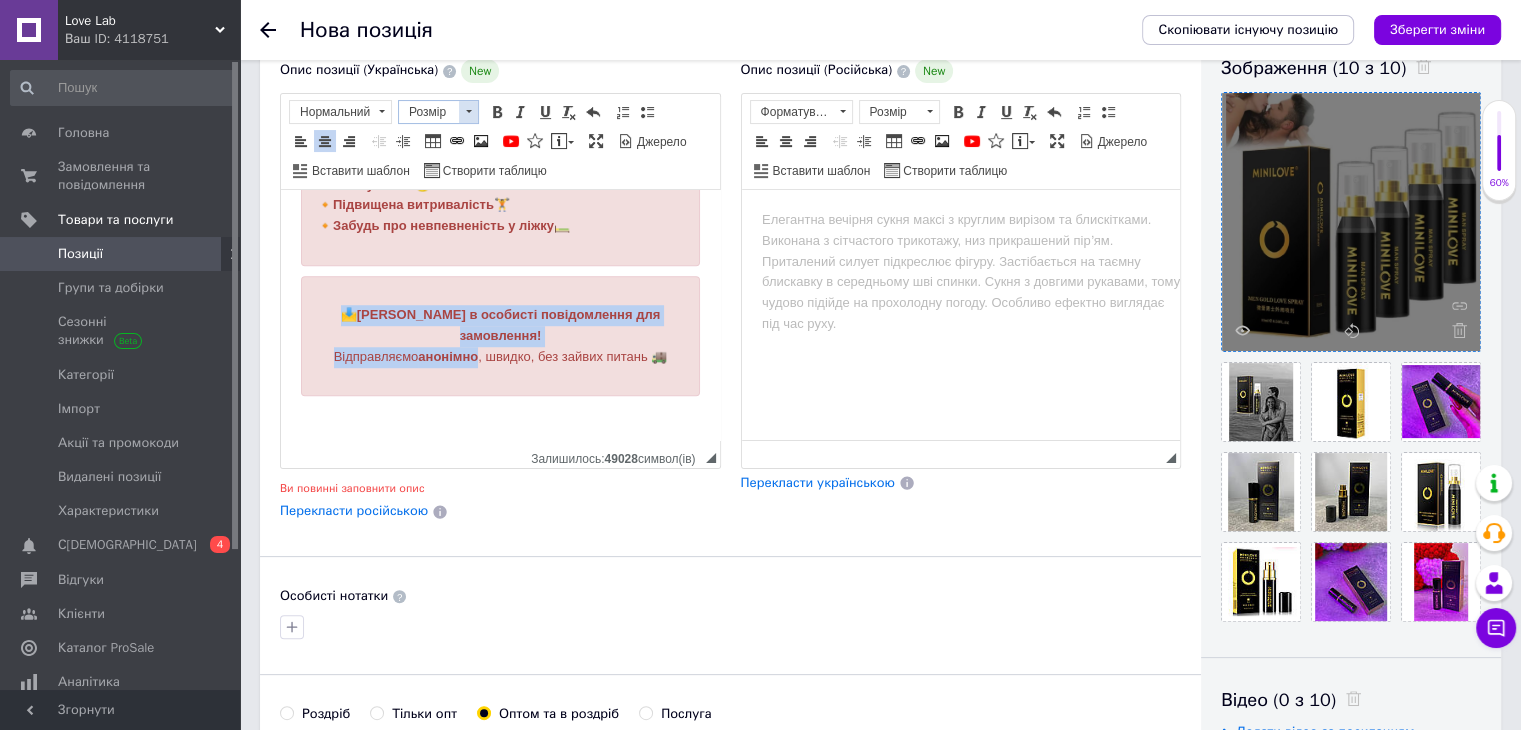 click at bounding box center [468, 112] 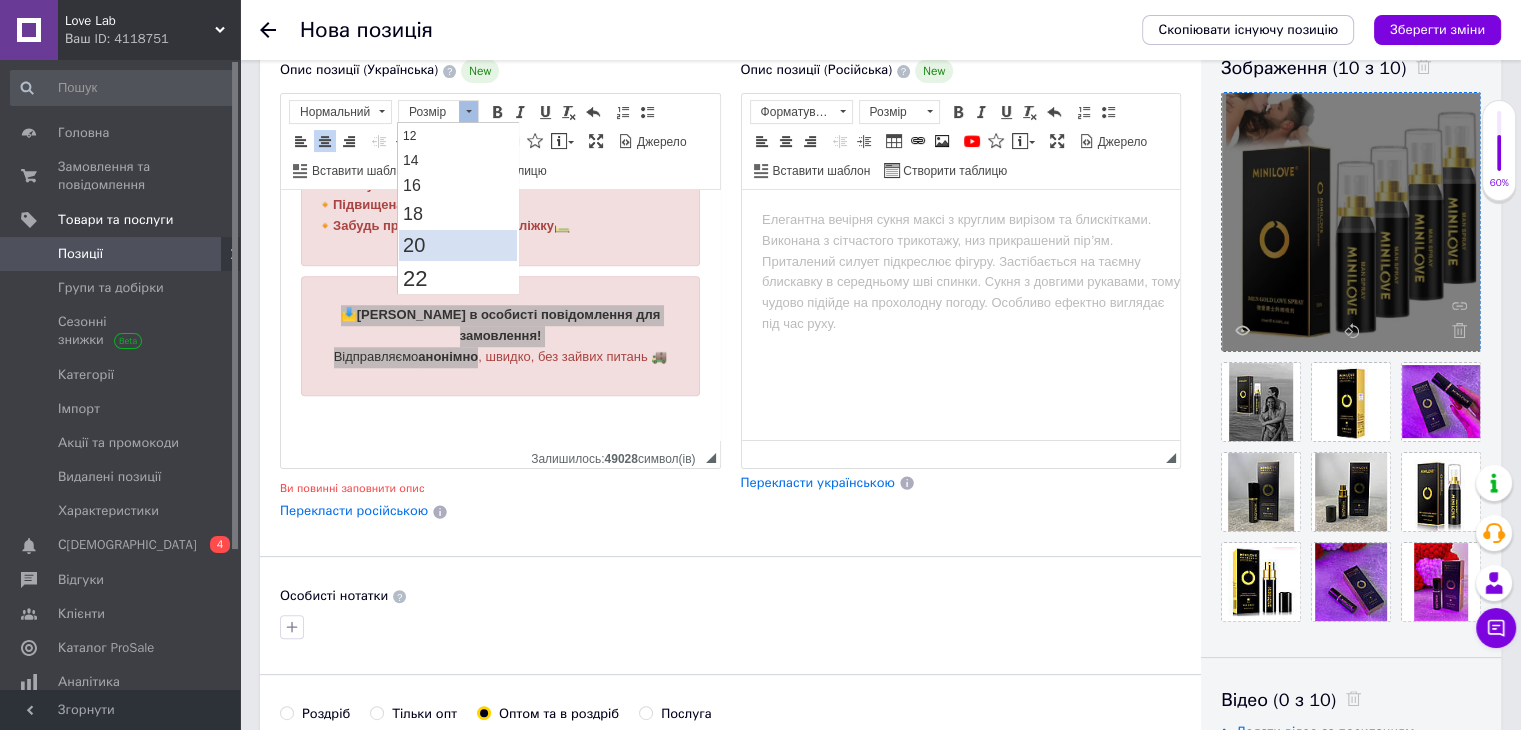 scroll, scrollTop: 144, scrollLeft: 0, axis: vertical 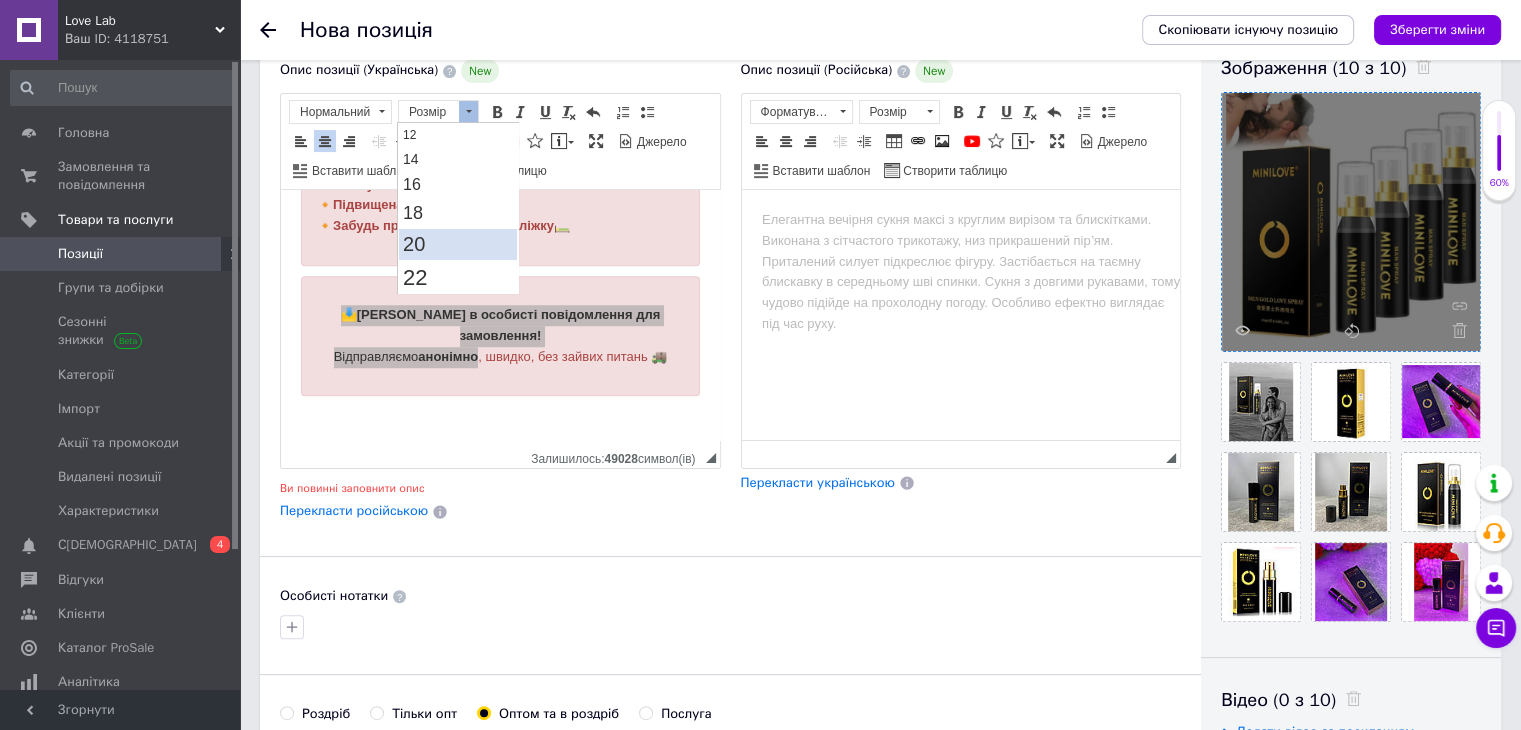 click on "20" at bounding box center (458, 243) 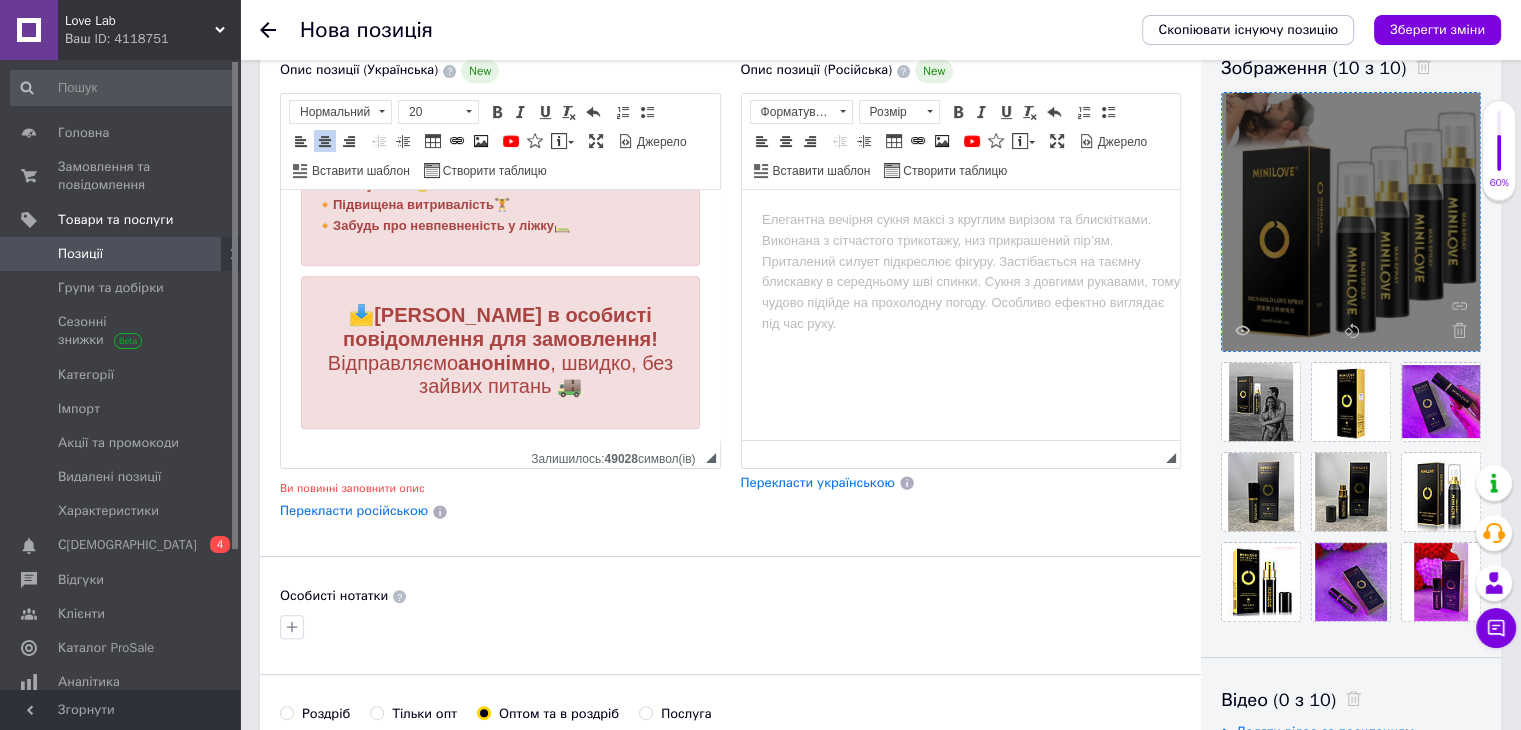 scroll, scrollTop: 1675, scrollLeft: 0, axis: vertical 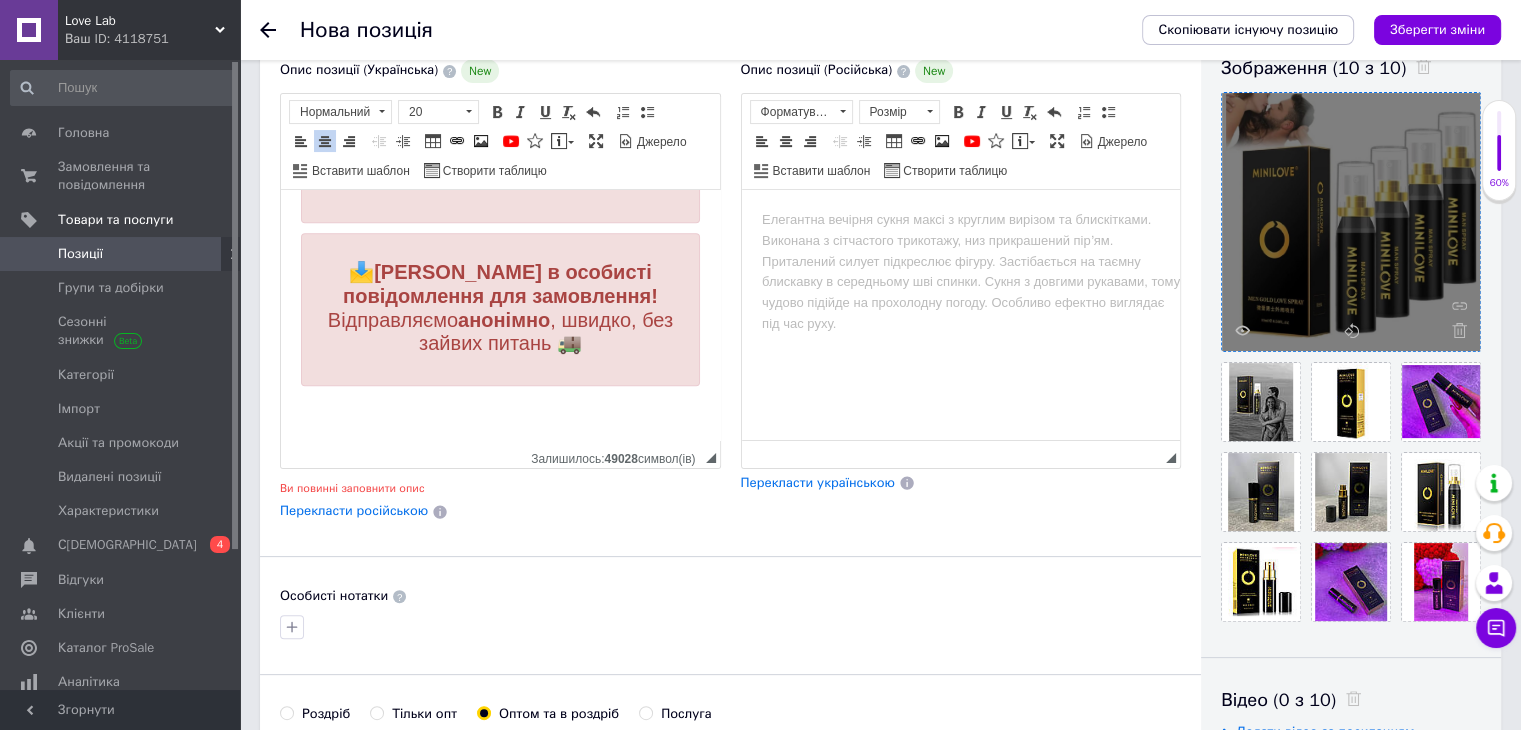 click at bounding box center [500, 409] 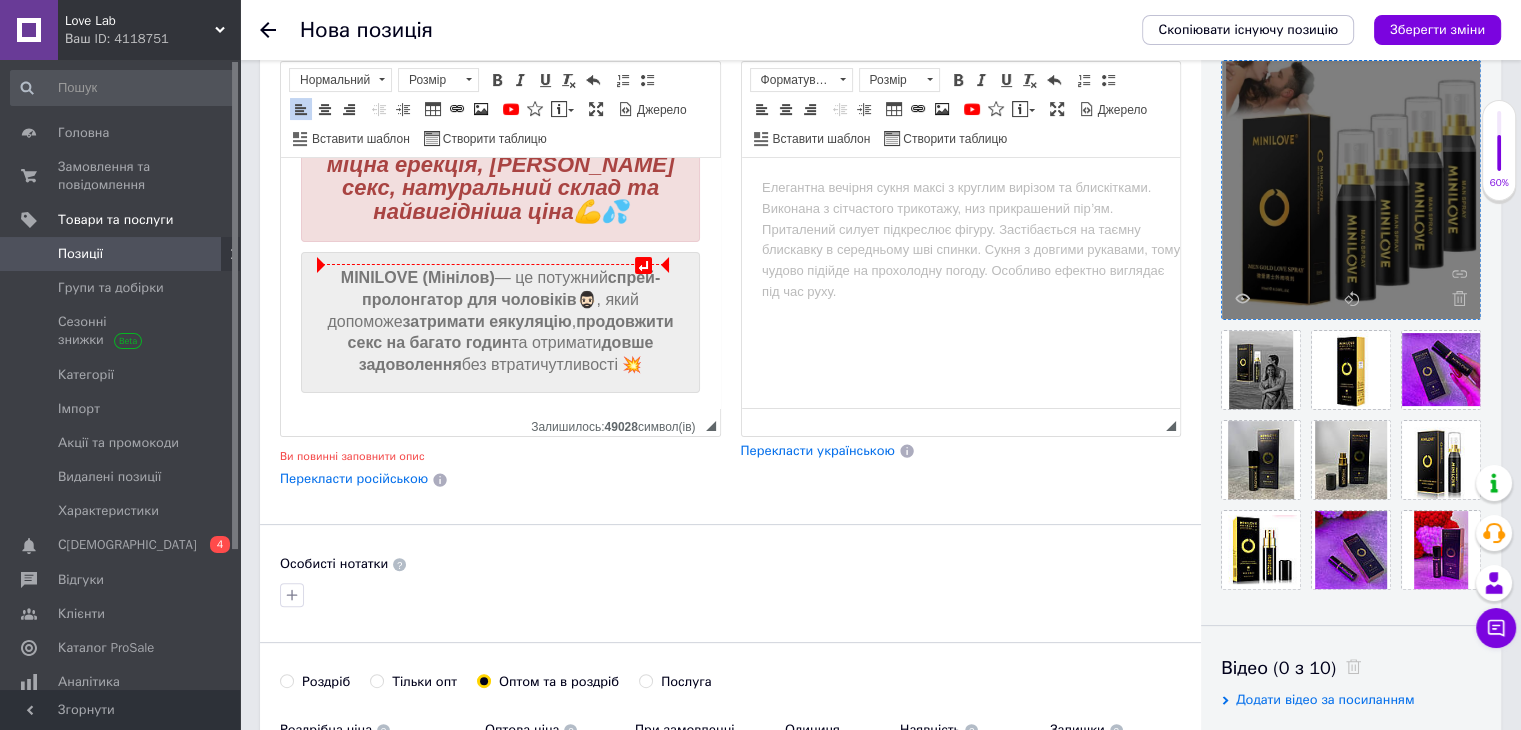 scroll, scrollTop: 0, scrollLeft: 0, axis: both 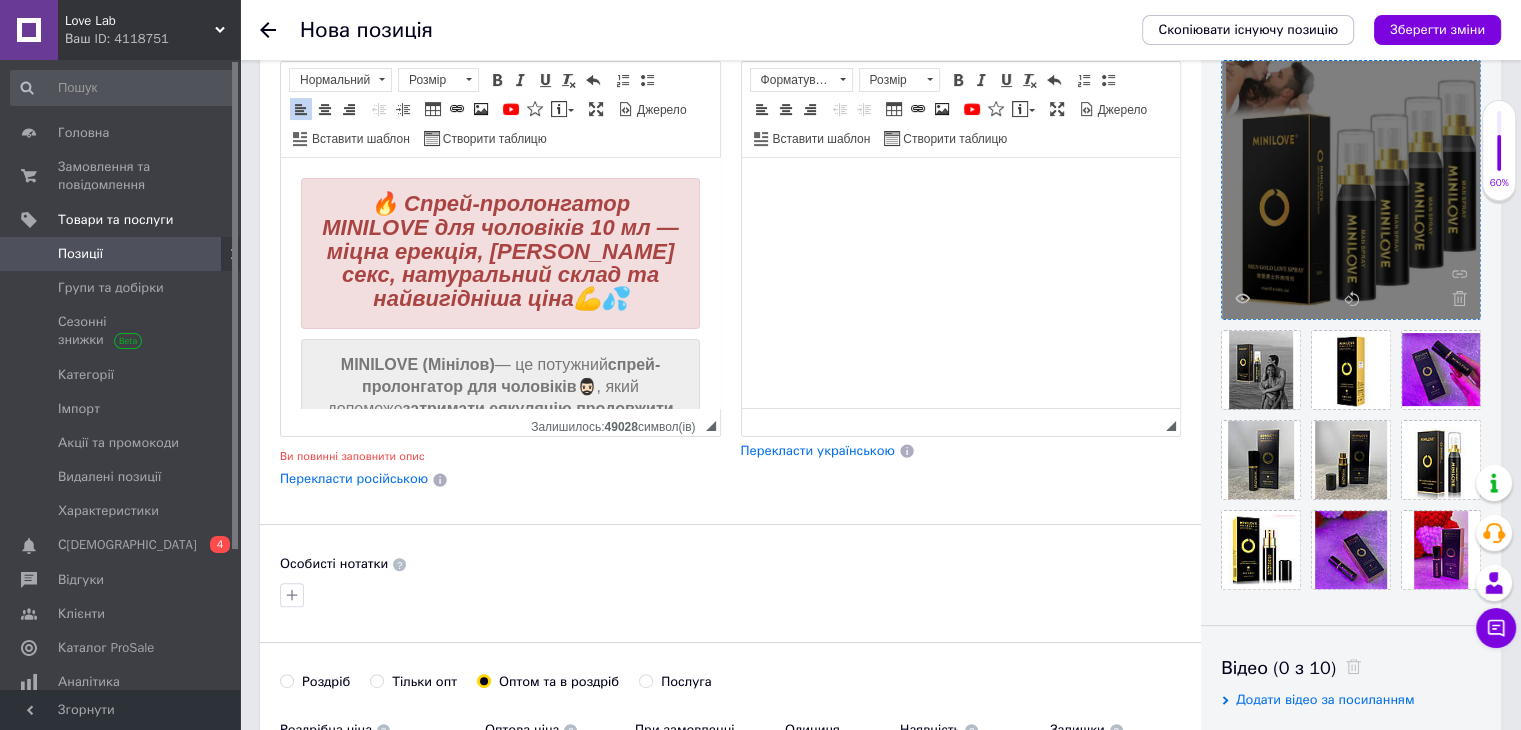 click at bounding box center (960, 188) 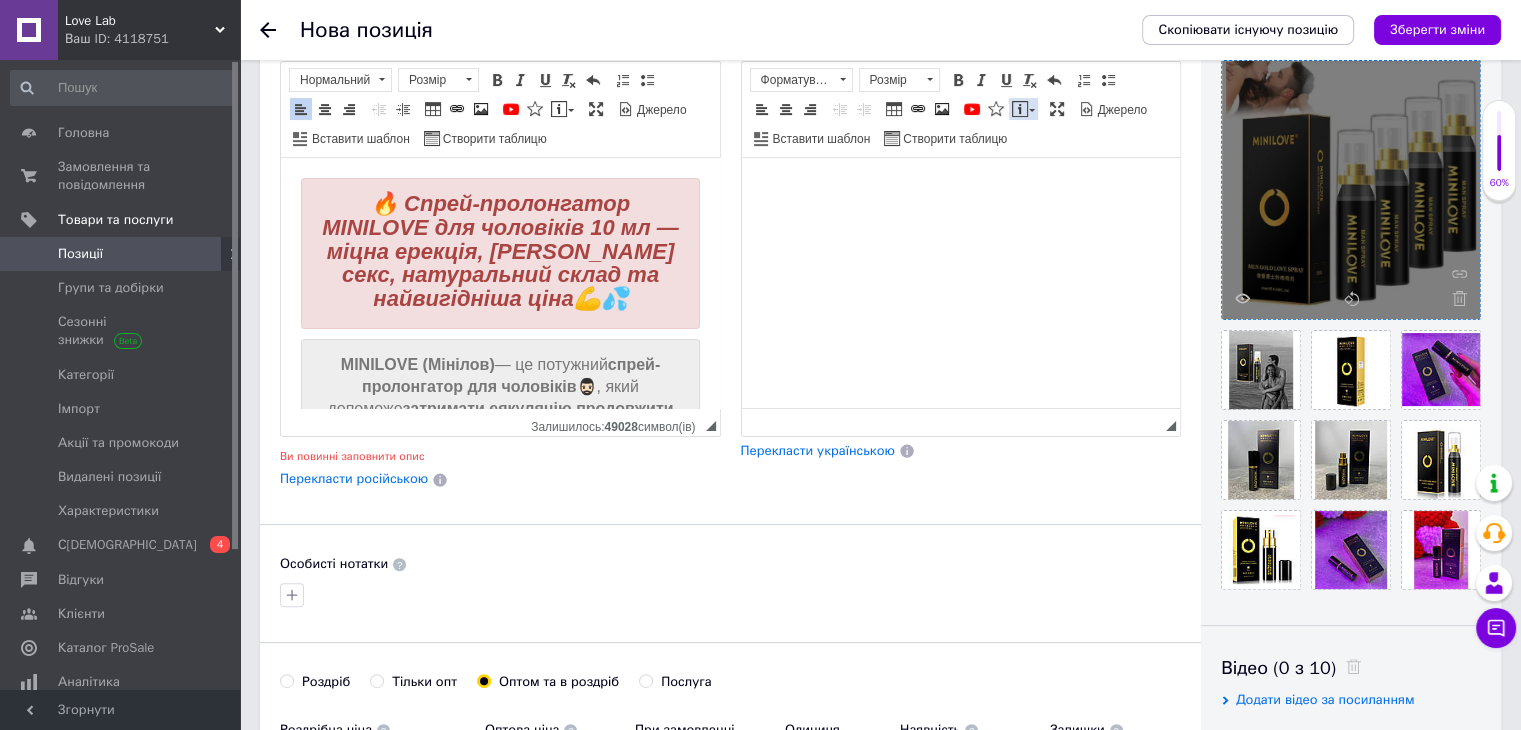 click at bounding box center (1020, 109) 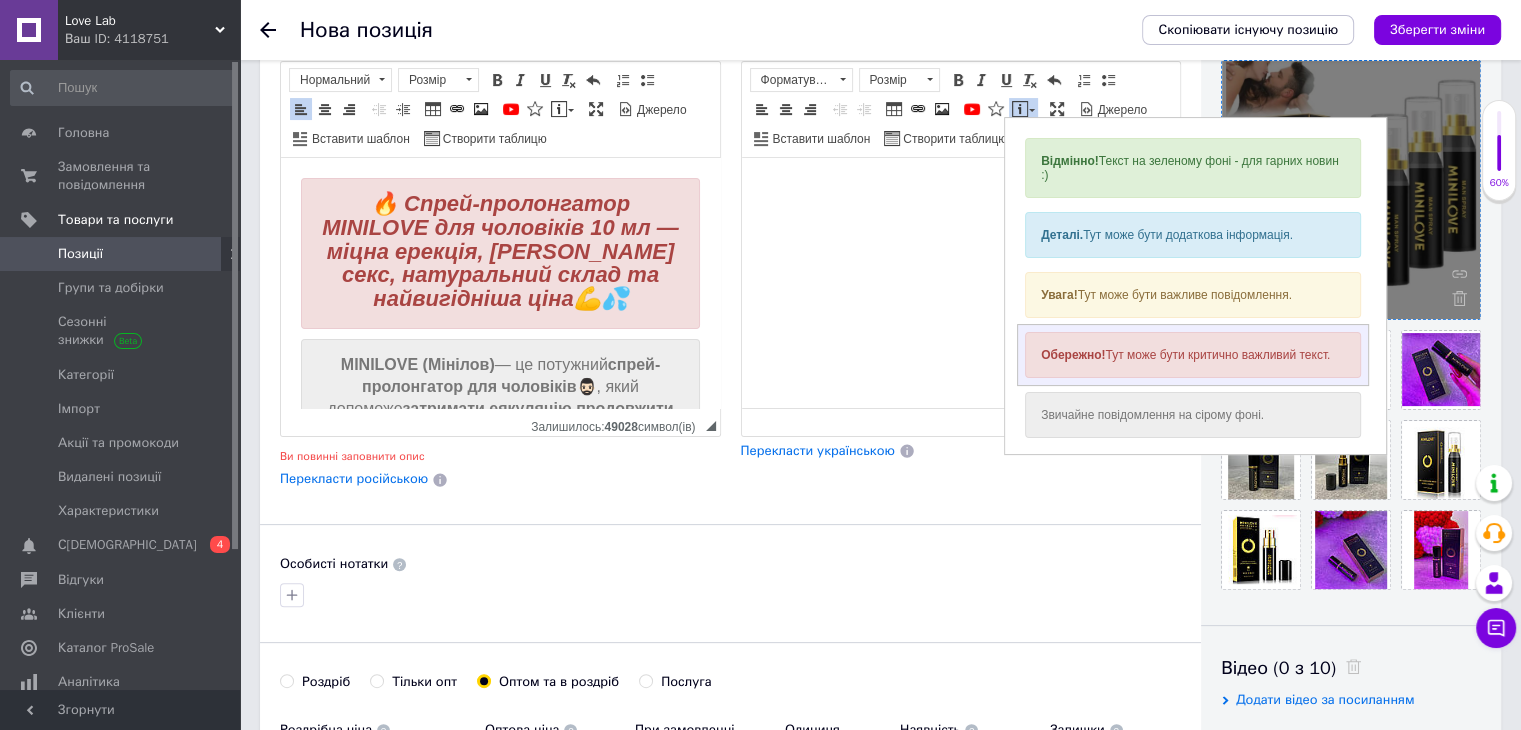 click on "Обережно!  Тут може бути критично важливий текст." at bounding box center [1193, 355] 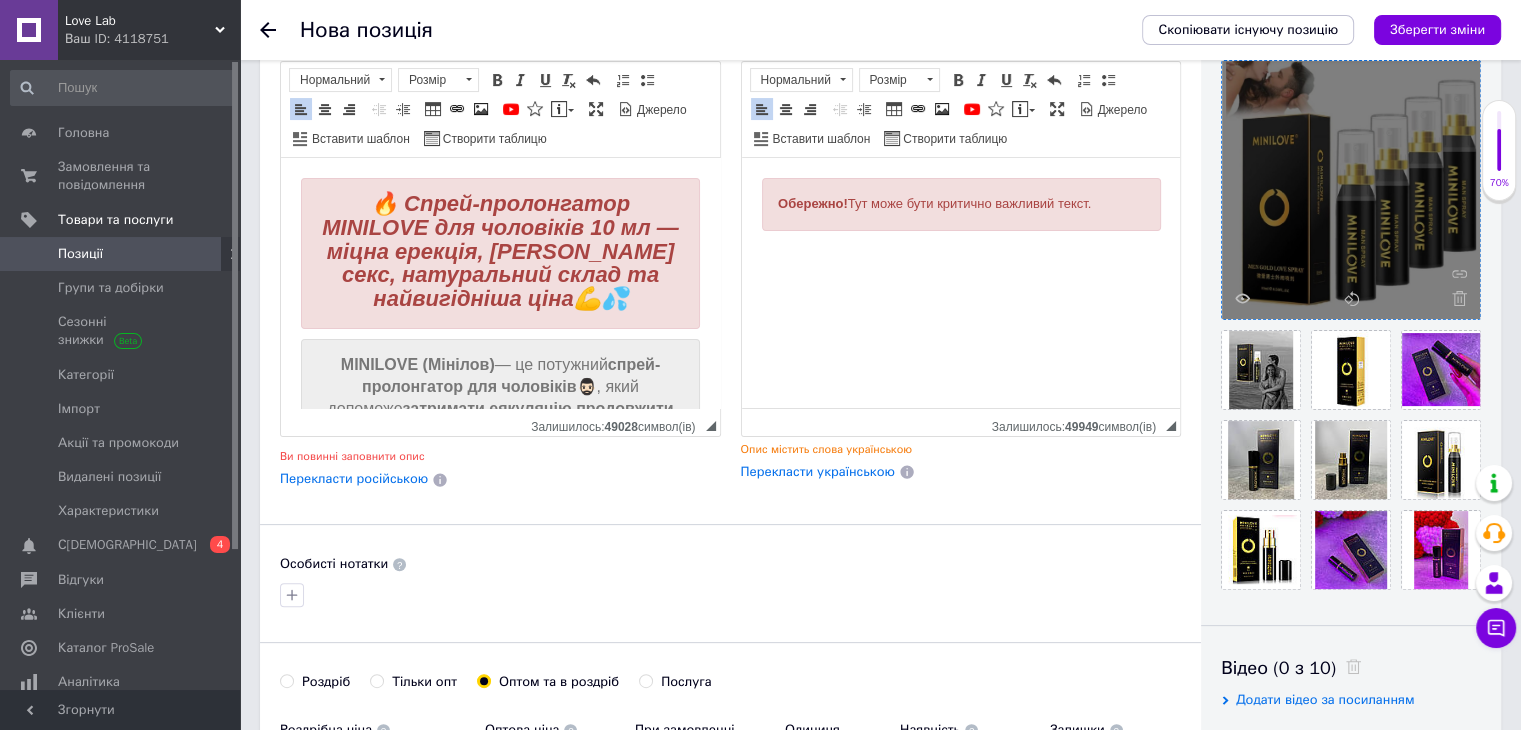 drag, startPoint x: 1103, startPoint y: 205, endPoint x: 759, endPoint y: 192, distance: 344.24554 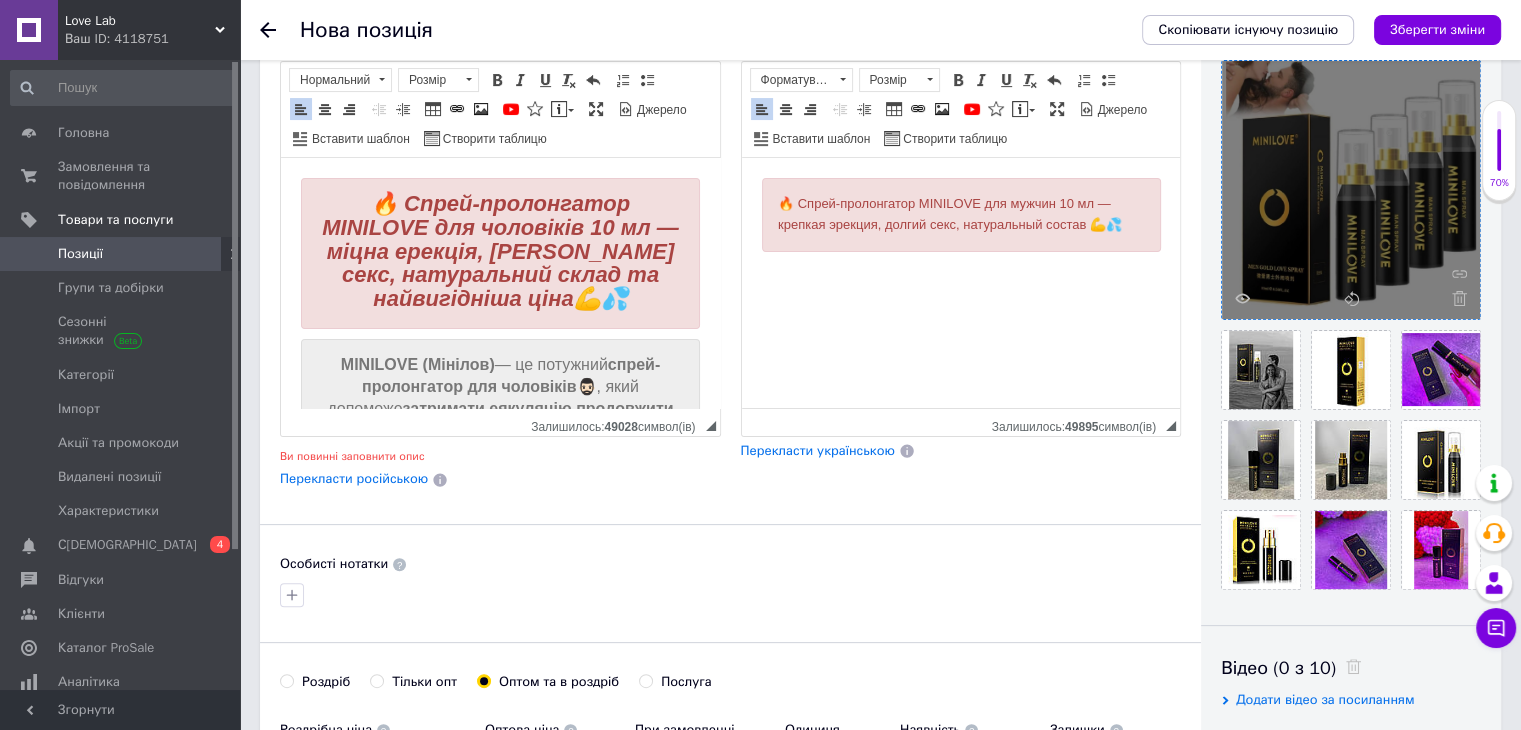 click on "🔥 Спрей-пролонгатор MINILOVE для мужчин 10 мл — крепкая эрекция, долгий секс, натуральный состав 💪💦" at bounding box center (960, 215) 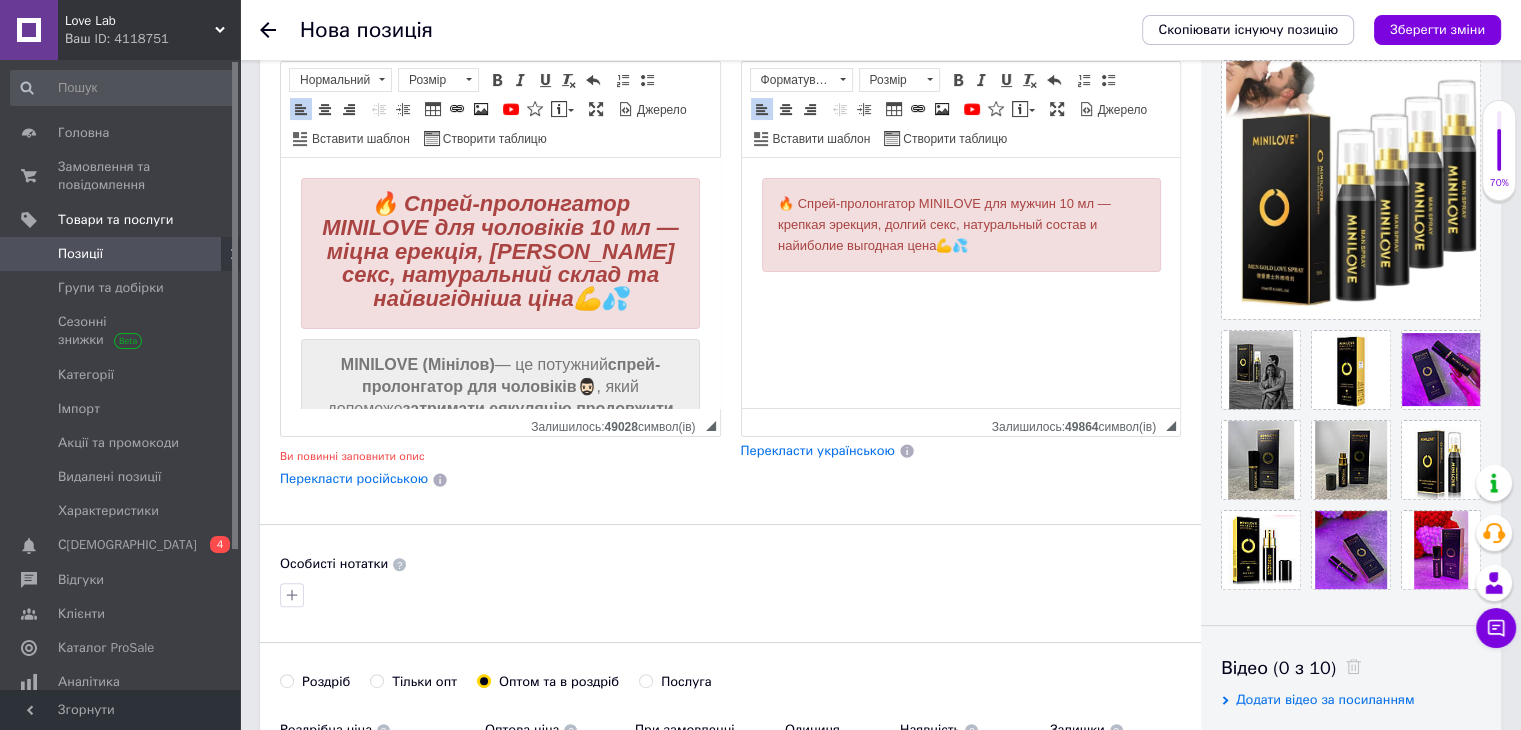 click on "🔥 Спрей-пролонгатор MINILOVE для мужчин 10 мл — крепкая эрекция, долгий секс, натуральный состав и найиболие выгодная цена💪💦" at bounding box center (960, 225) 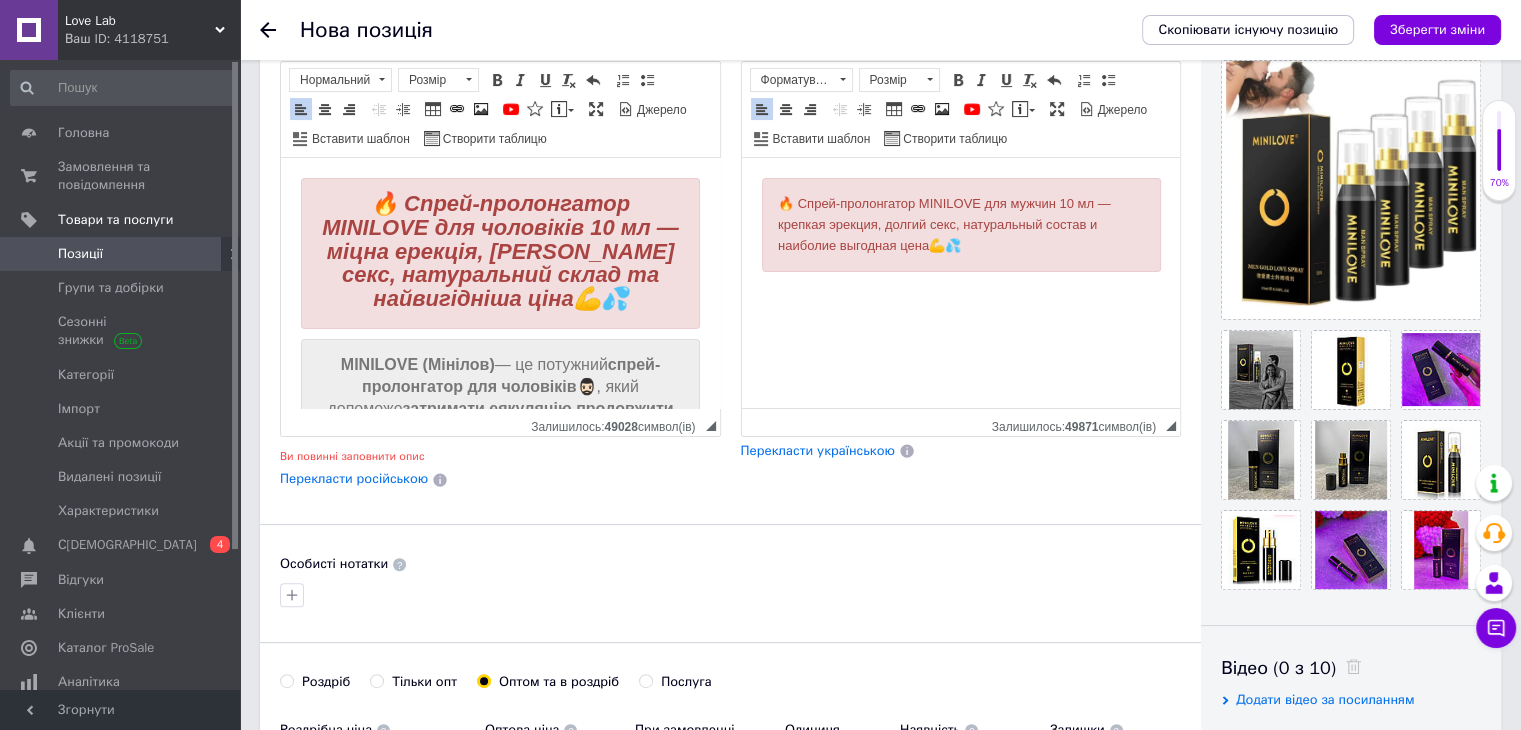 click on "🔥 Спрей-пролонгатор MINILOVE для мужчин 10 мл — крепкая эрекция, долгий секс, натуральный состав и наиболие выгодная цена💪💦" at bounding box center (960, 225) 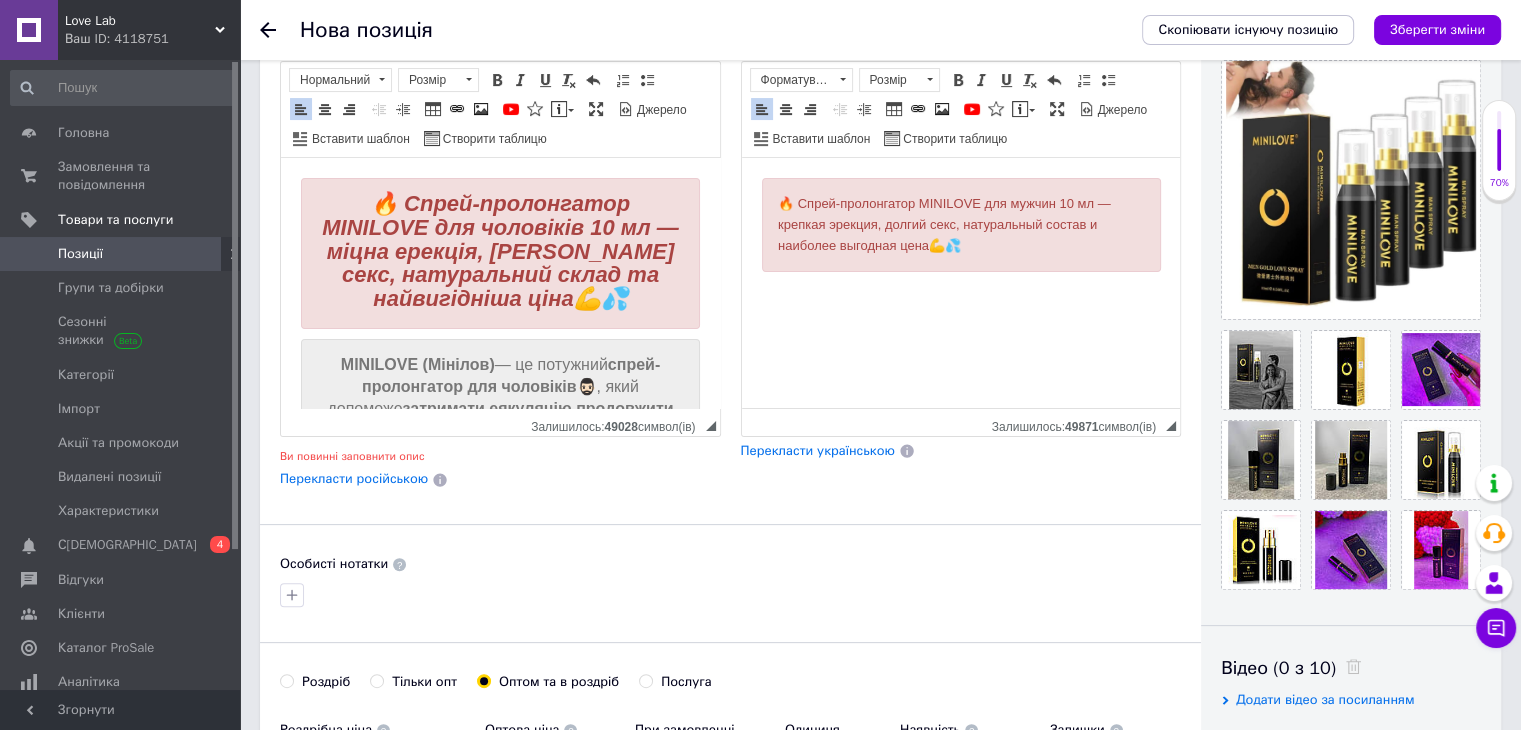 click on "🔥 Спрей-пролонгатор MINILOVE для чоловіків 10 мл — міцна ерекція, [PERSON_NAME] секс, натуральний склад та найвигідніша ціна💪💦" at bounding box center [500, 251] 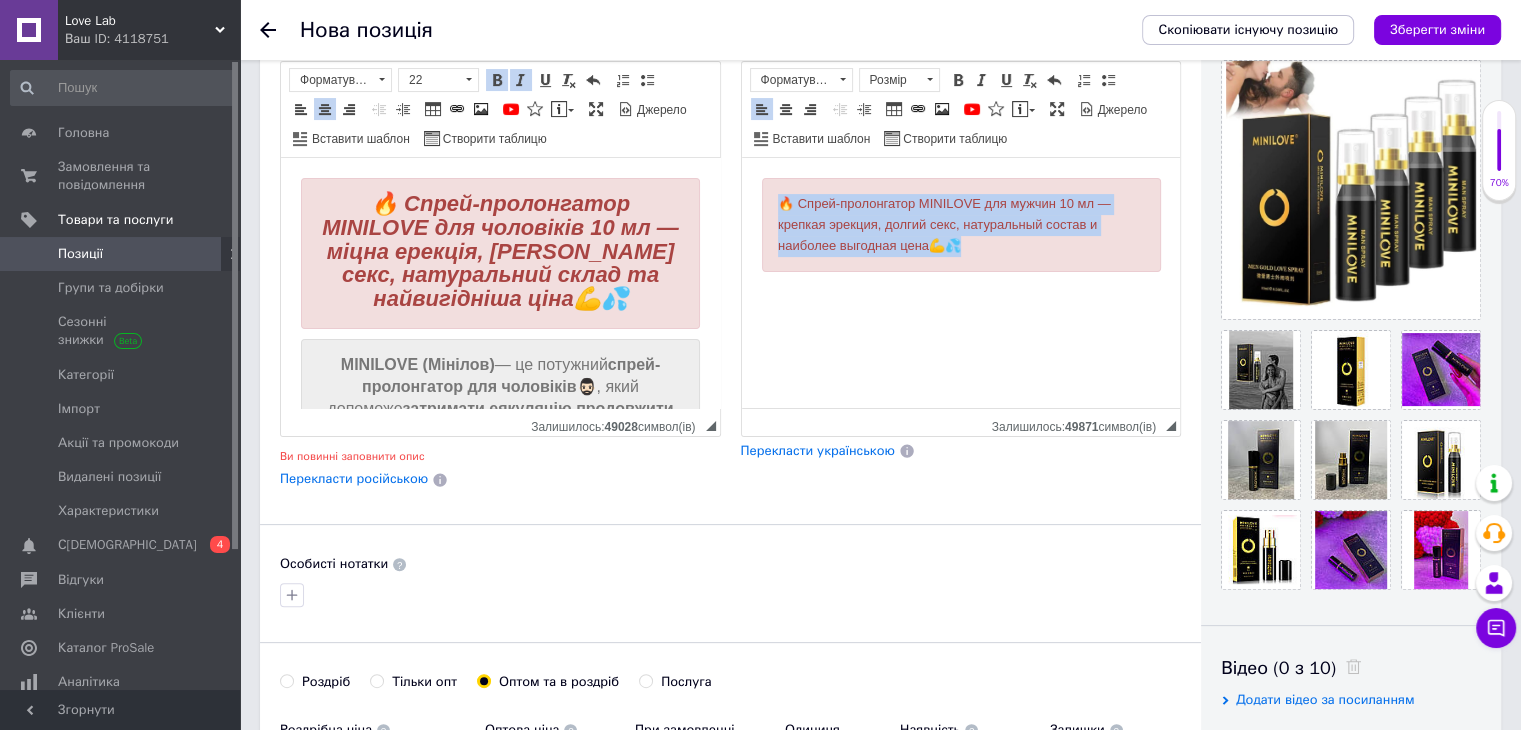 drag, startPoint x: 1017, startPoint y: 245, endPoint x: 769, endPoint y: 206, distance: 251.0478 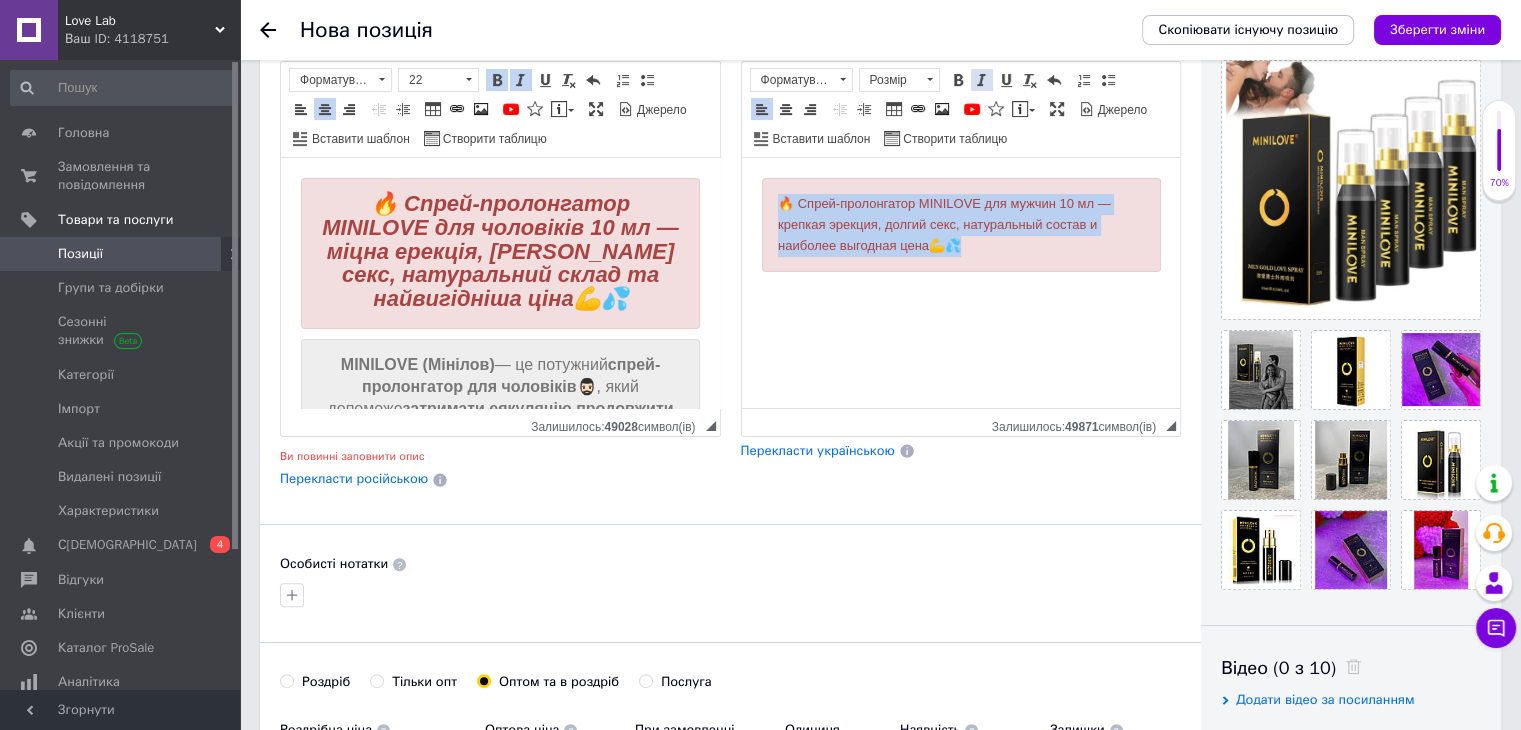 click at bounding box center (982, 80) 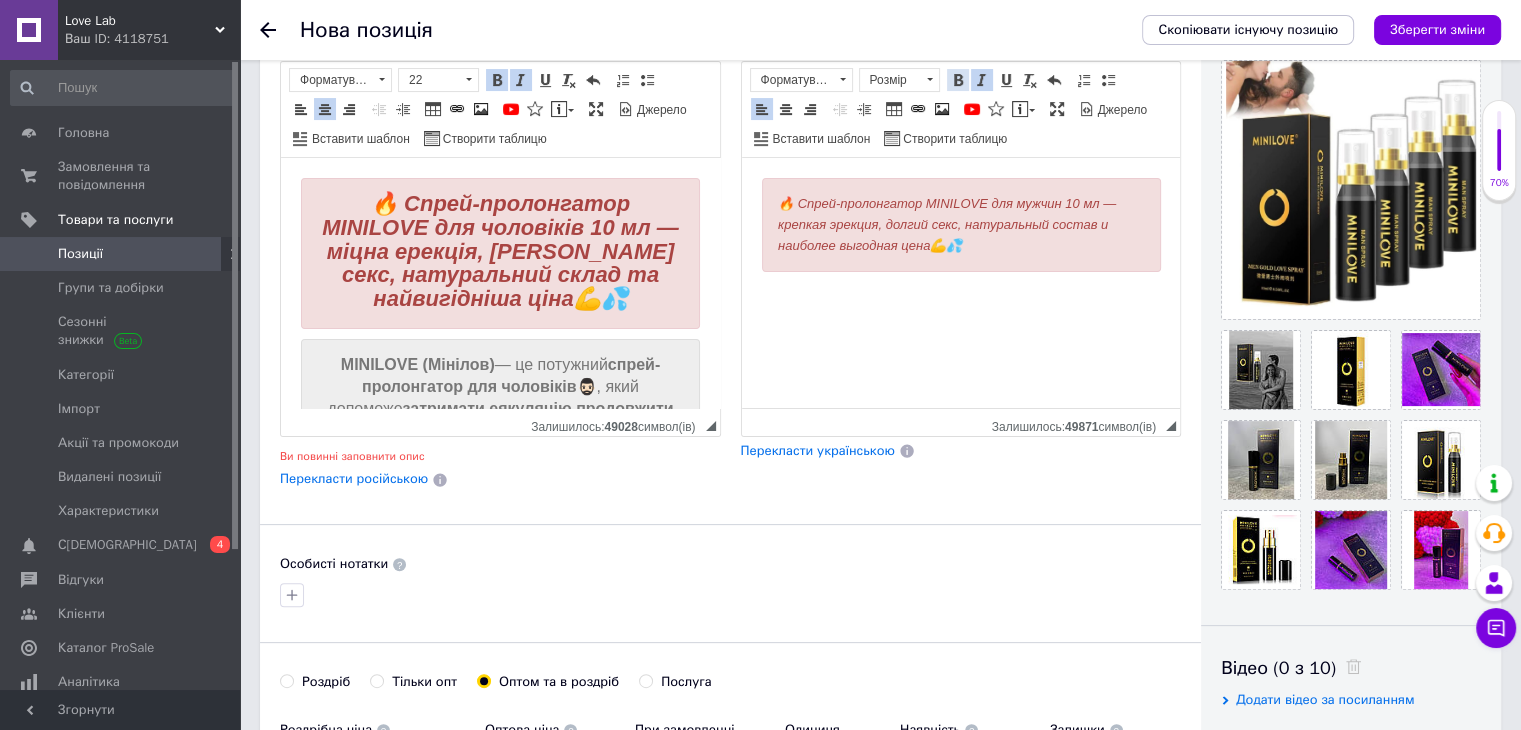 click at bounding box center [958, 80] 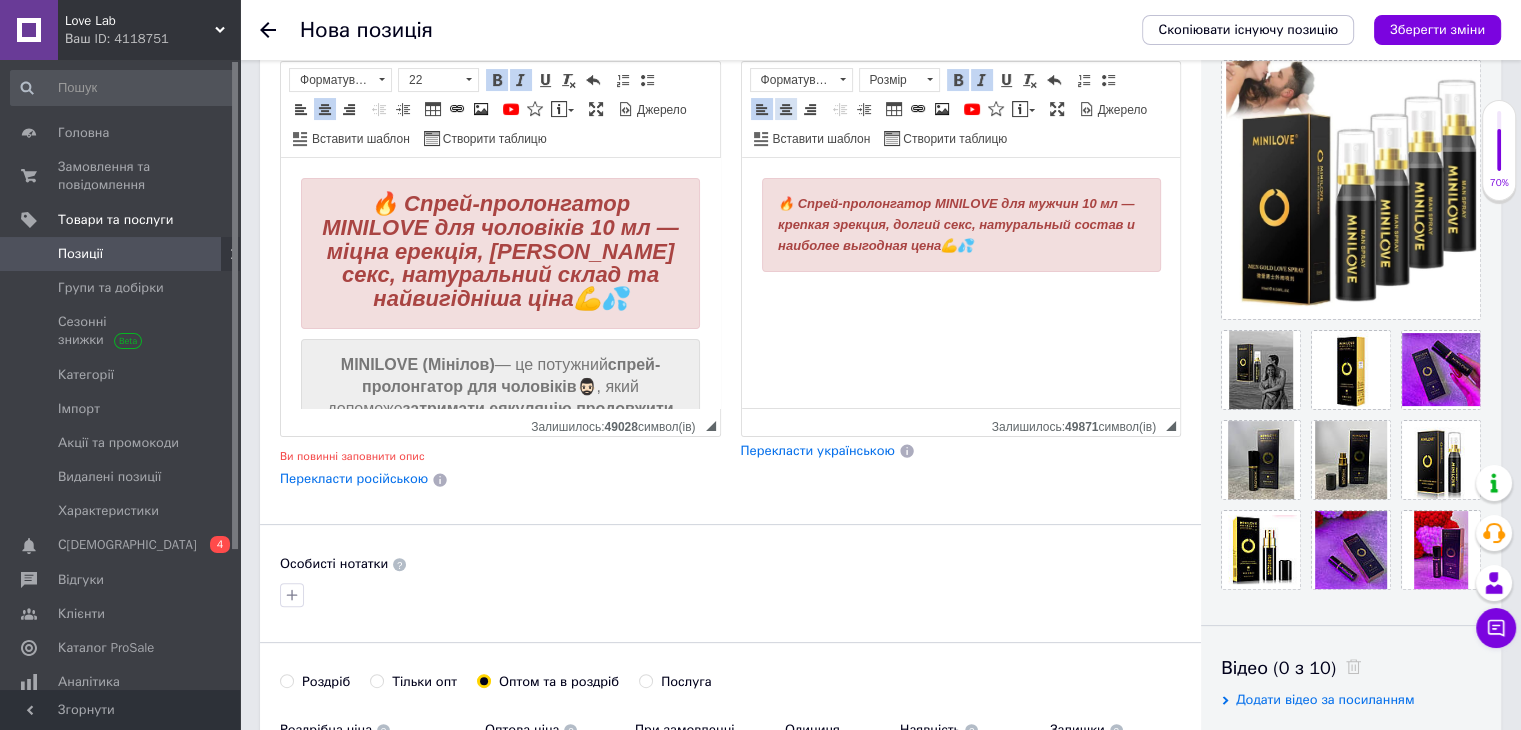 click at bounding box center (786, 109) 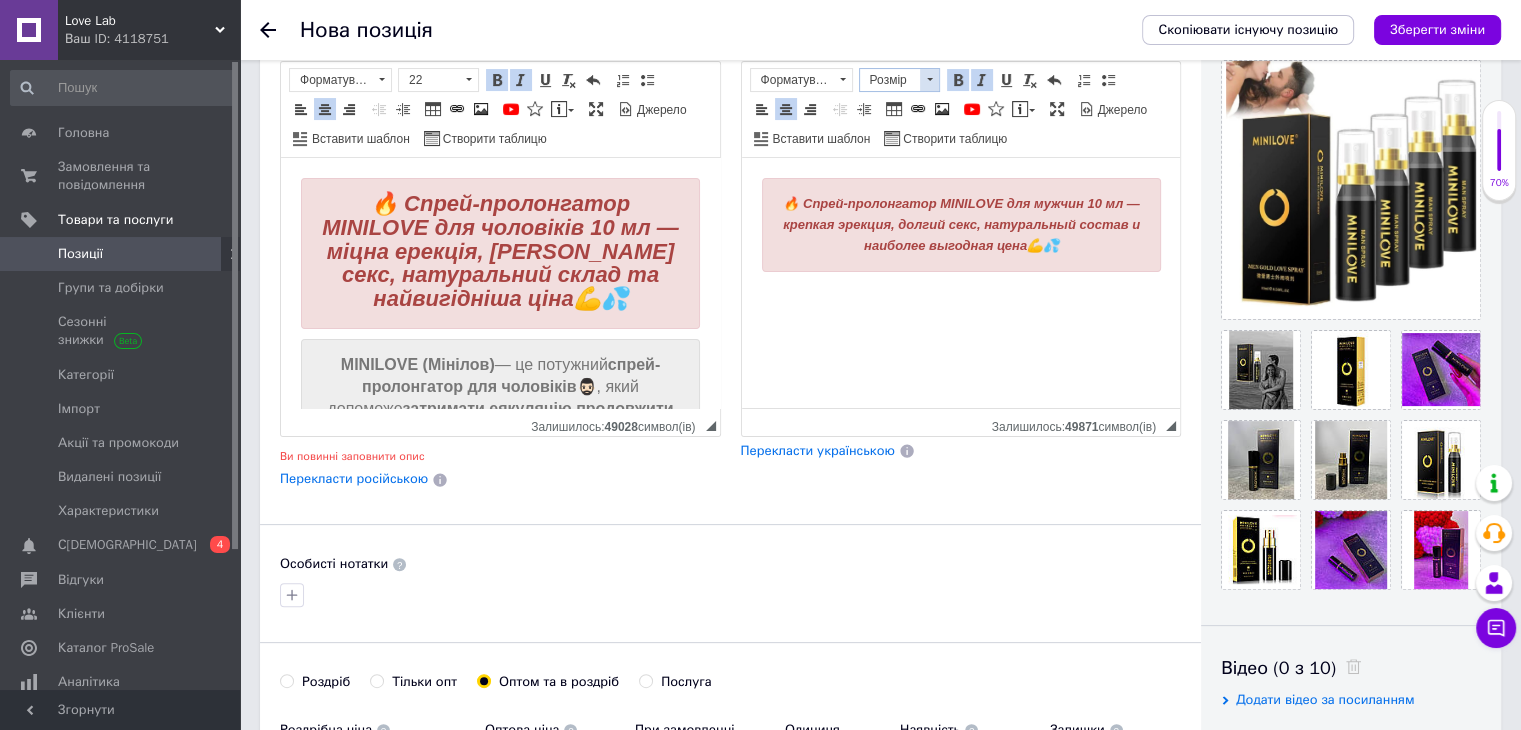 click at bounding box center [929, 80] 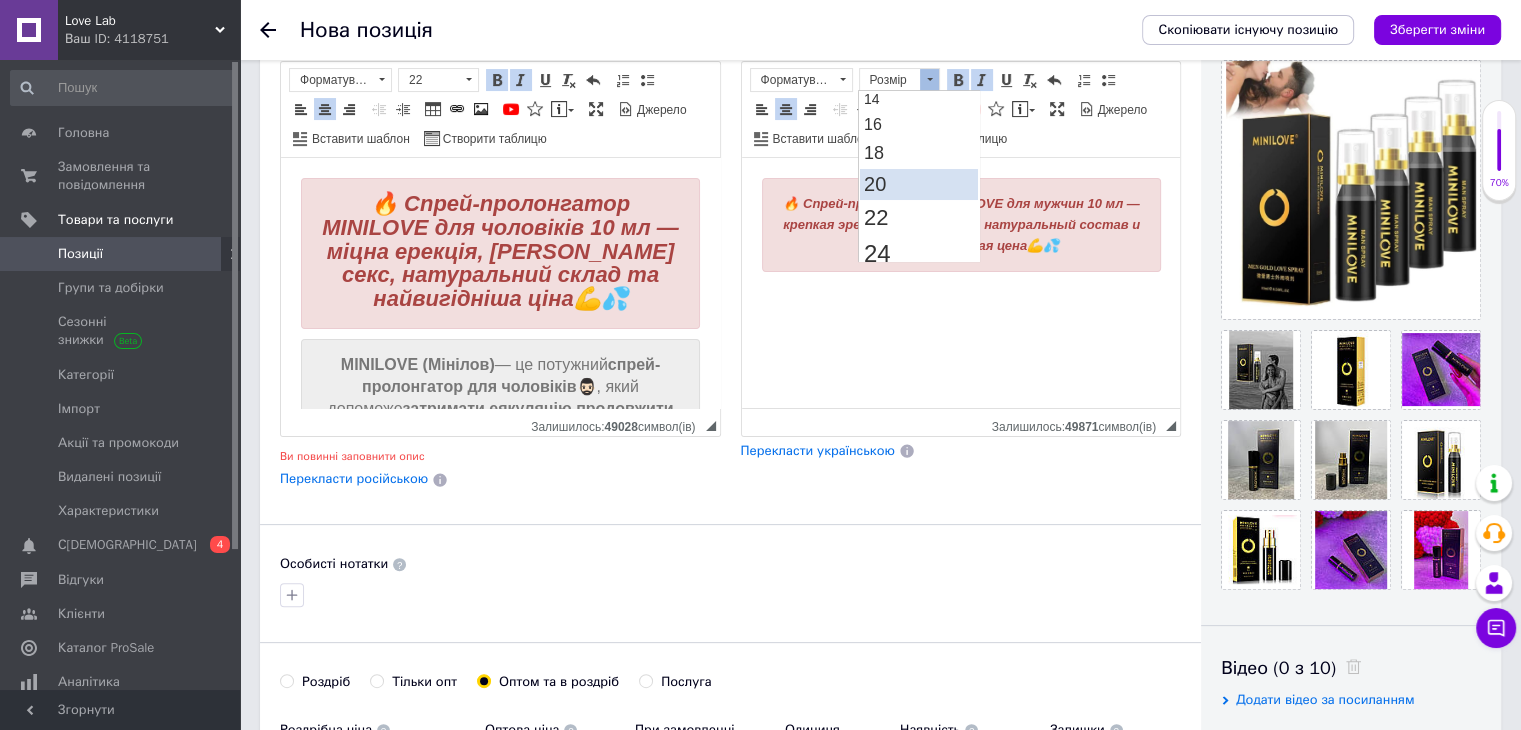 scroll, scrollTop: 174, scrollLeft: 0, axis: vertical 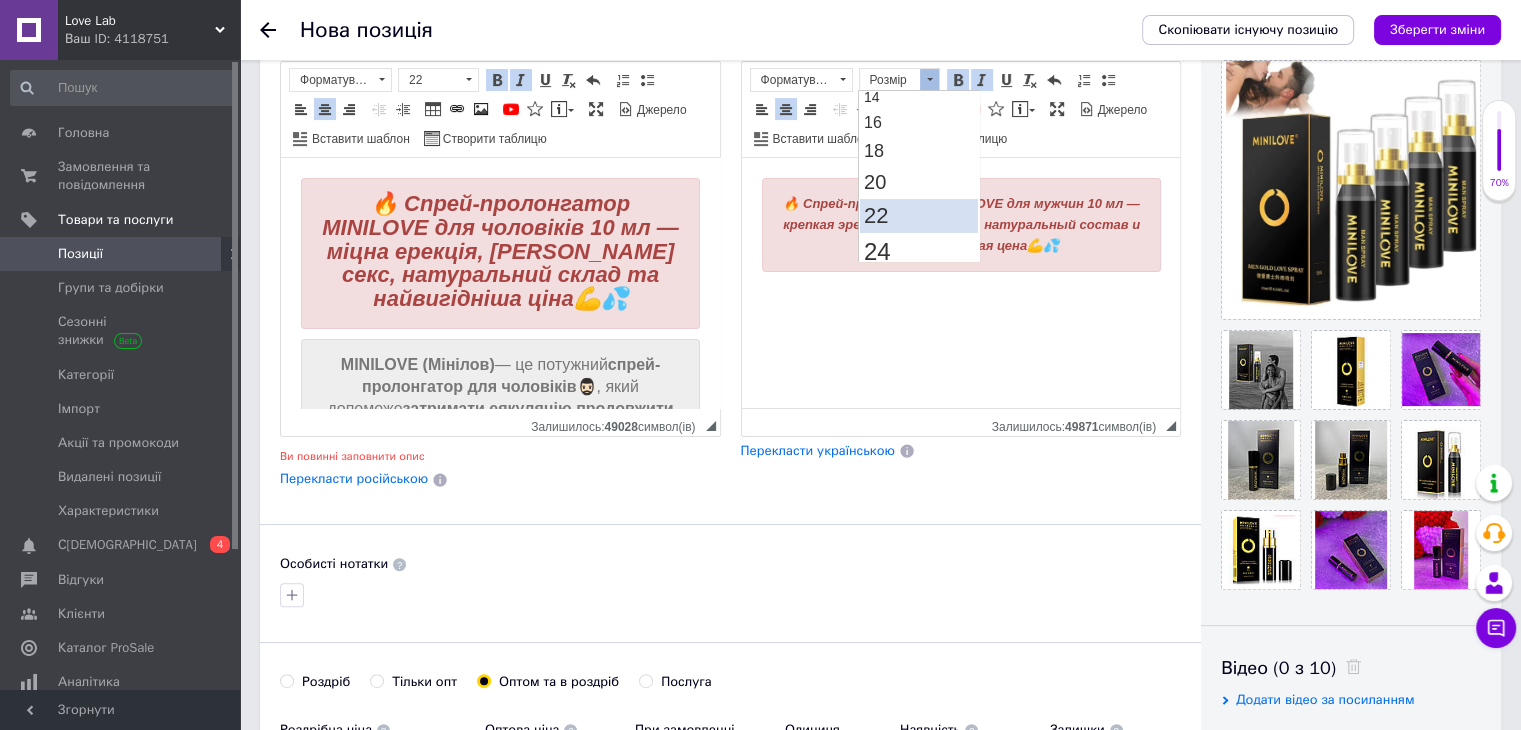 click on "22" at bounding box center (918, 215) 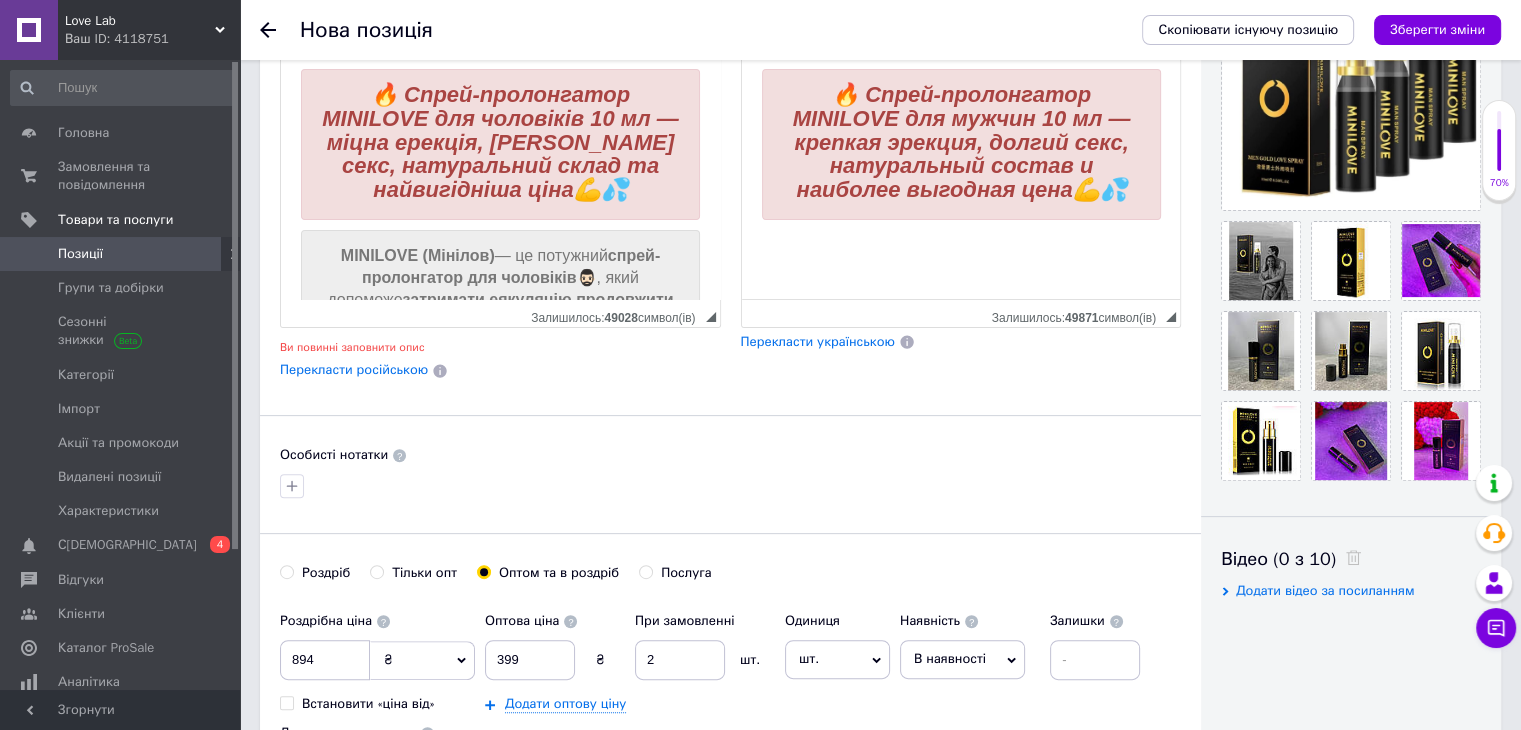 scroll, scrollTop: 539, scrollLeft: 0, axis: vertical 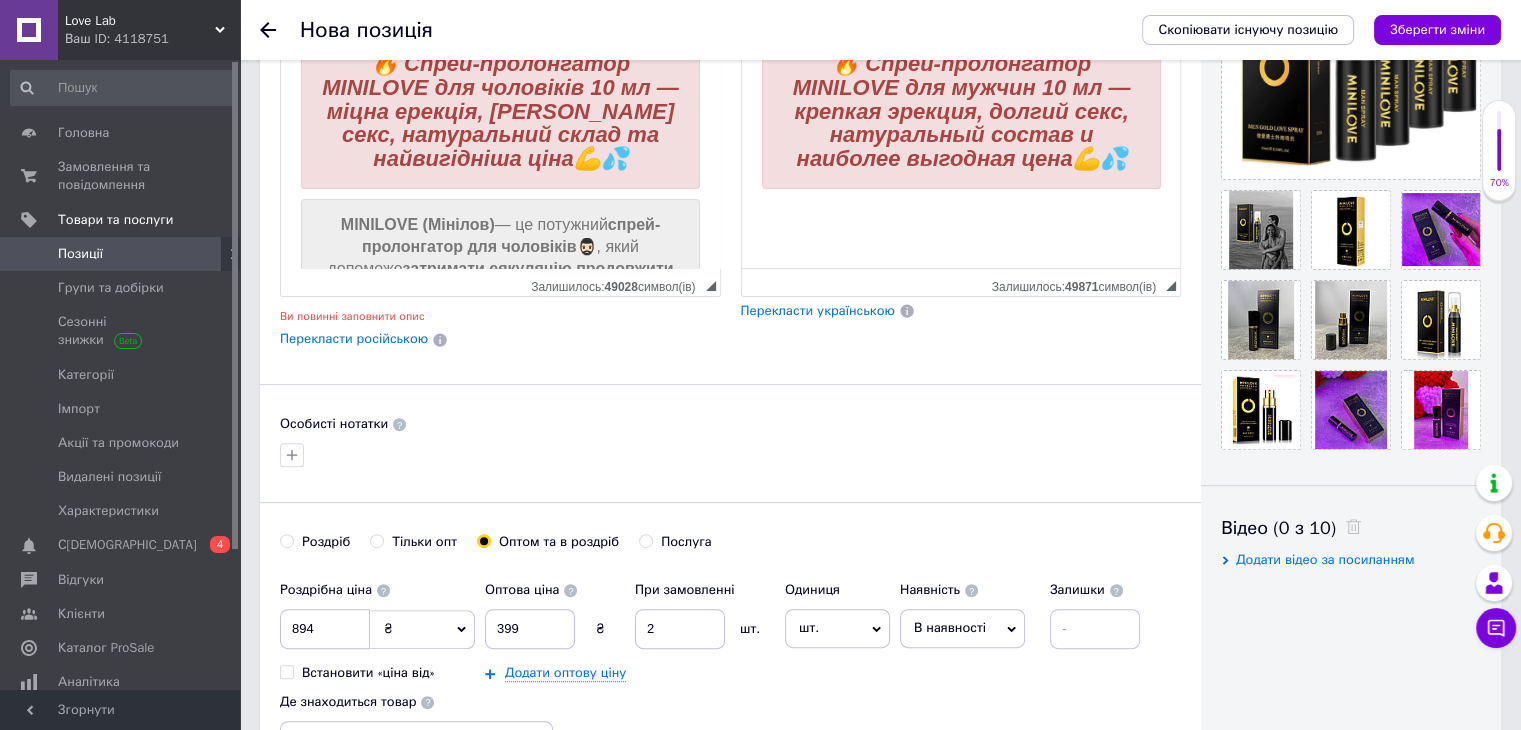 click on "🔥 Спрей-пролонгатор MINILOVE для мужчин 10 мл — крепкая эрекция, долгий секс, натуральный состав и наиболее выгодная цена💪💦" at bounding box center (960, 130) 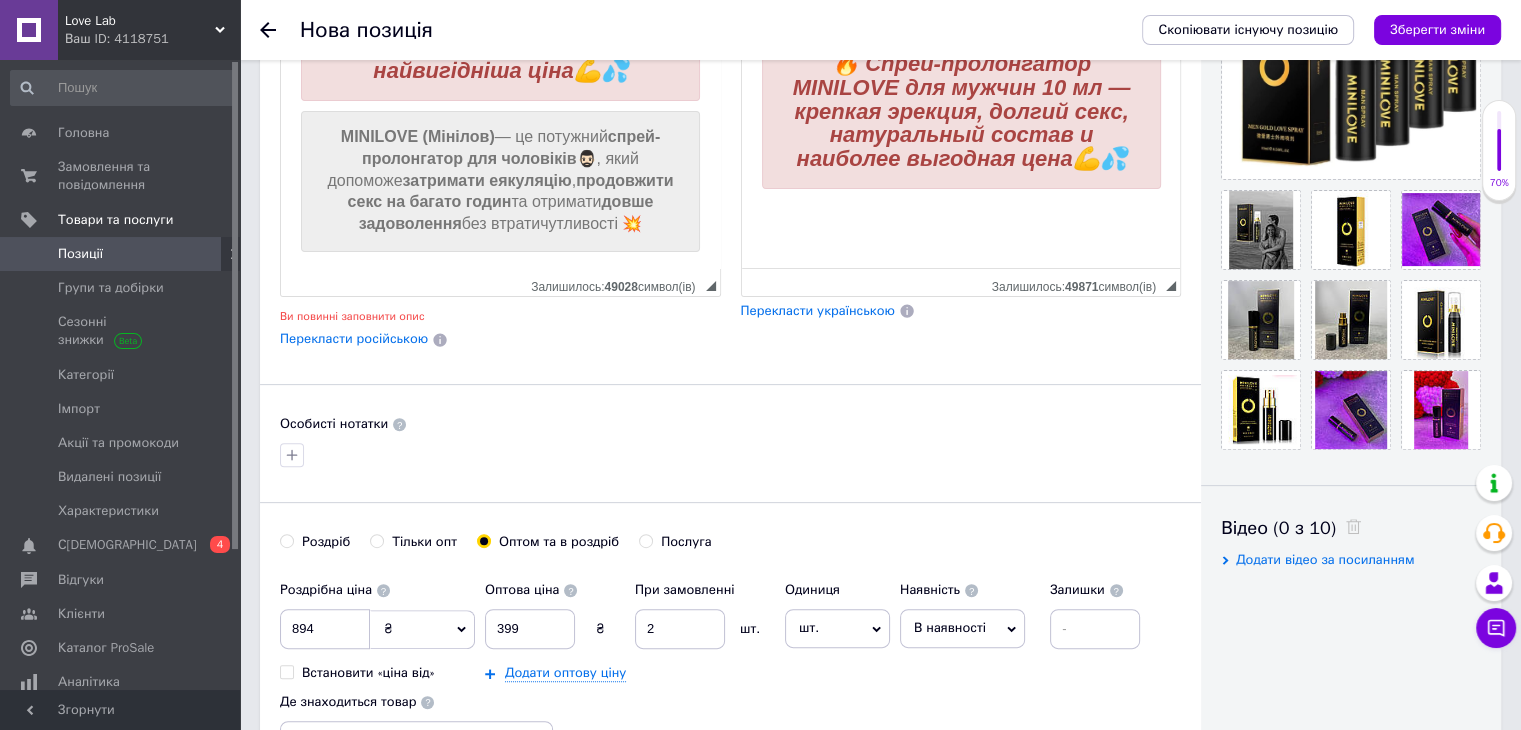 scroll, scrollTop: 419, scrollLeft: 0, axis: vertical 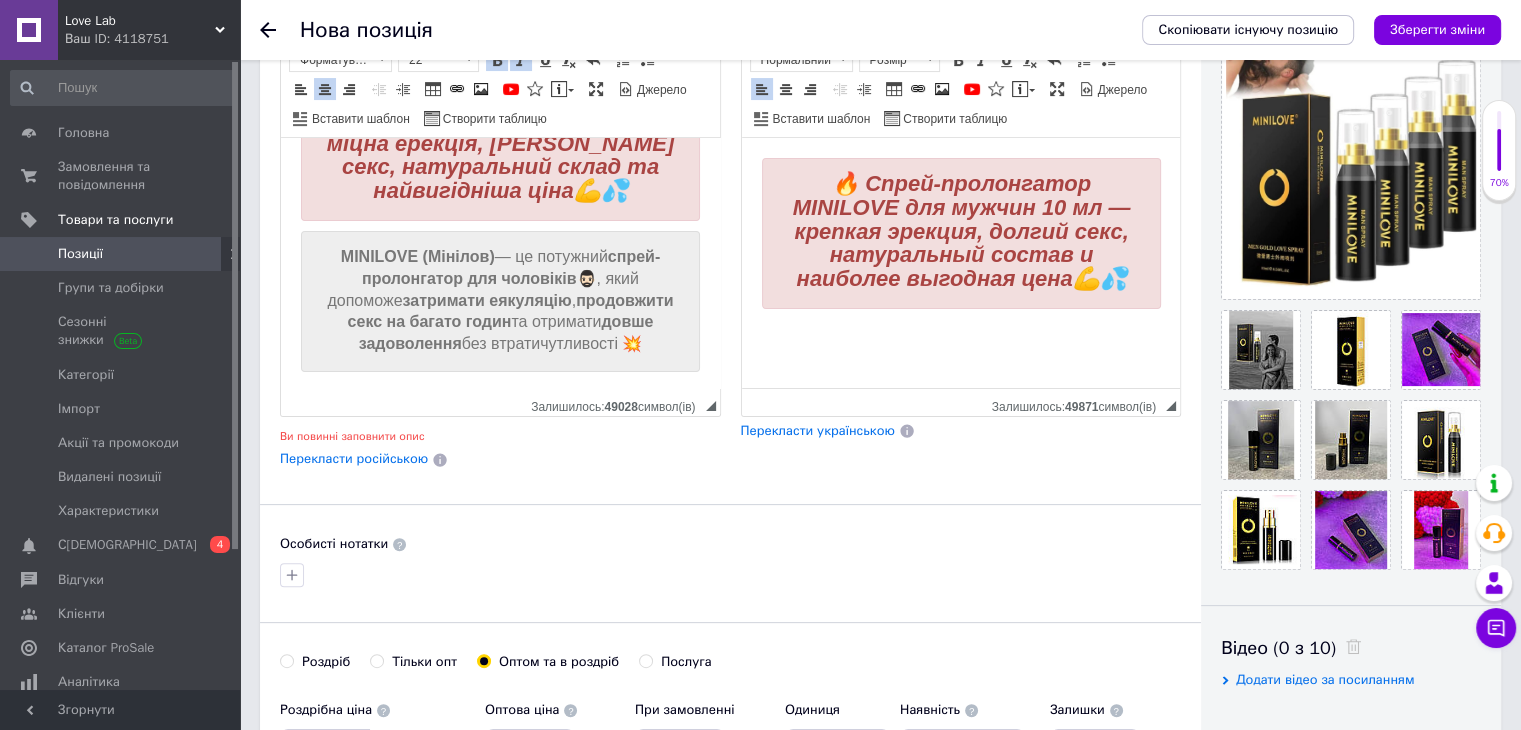 click on "затримати еякуляцію" at bounding box center [487, 300] 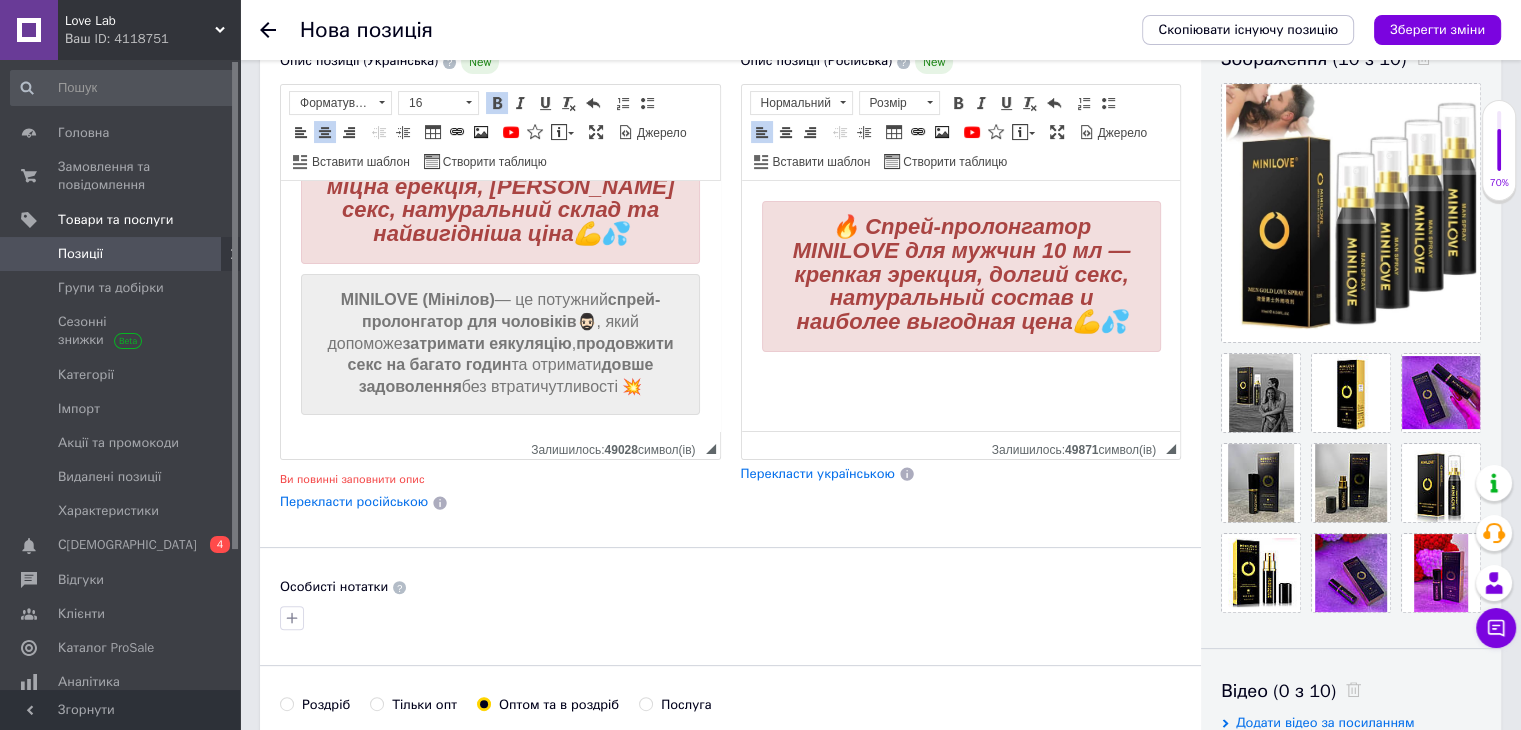 scroll, scrollTop: 378, scrollLeft: 0, axis: vertical 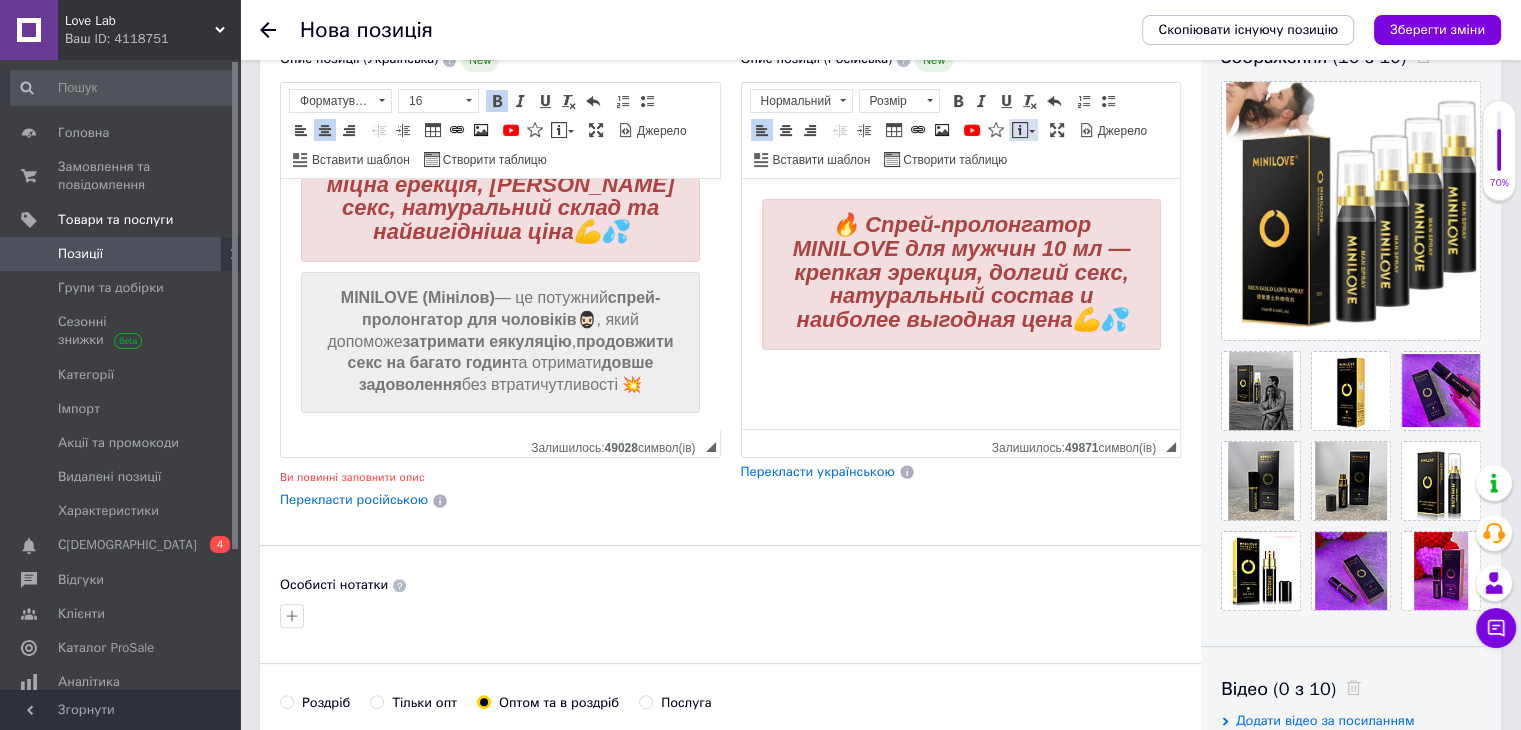 click at bounding box center [1020, 130] 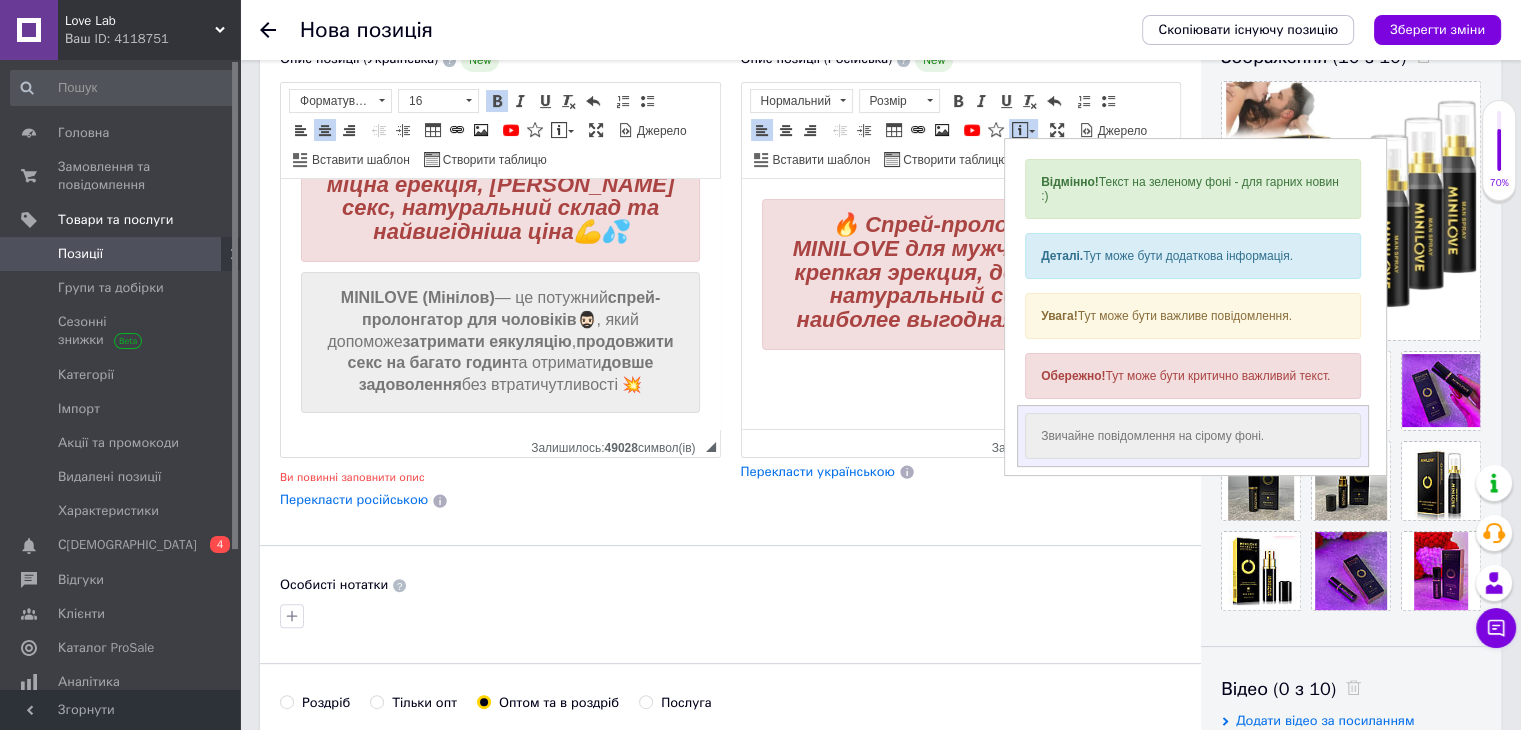 click on "Звичайне повідомлення на сірому фоні." at bounding box center [1193, 436] 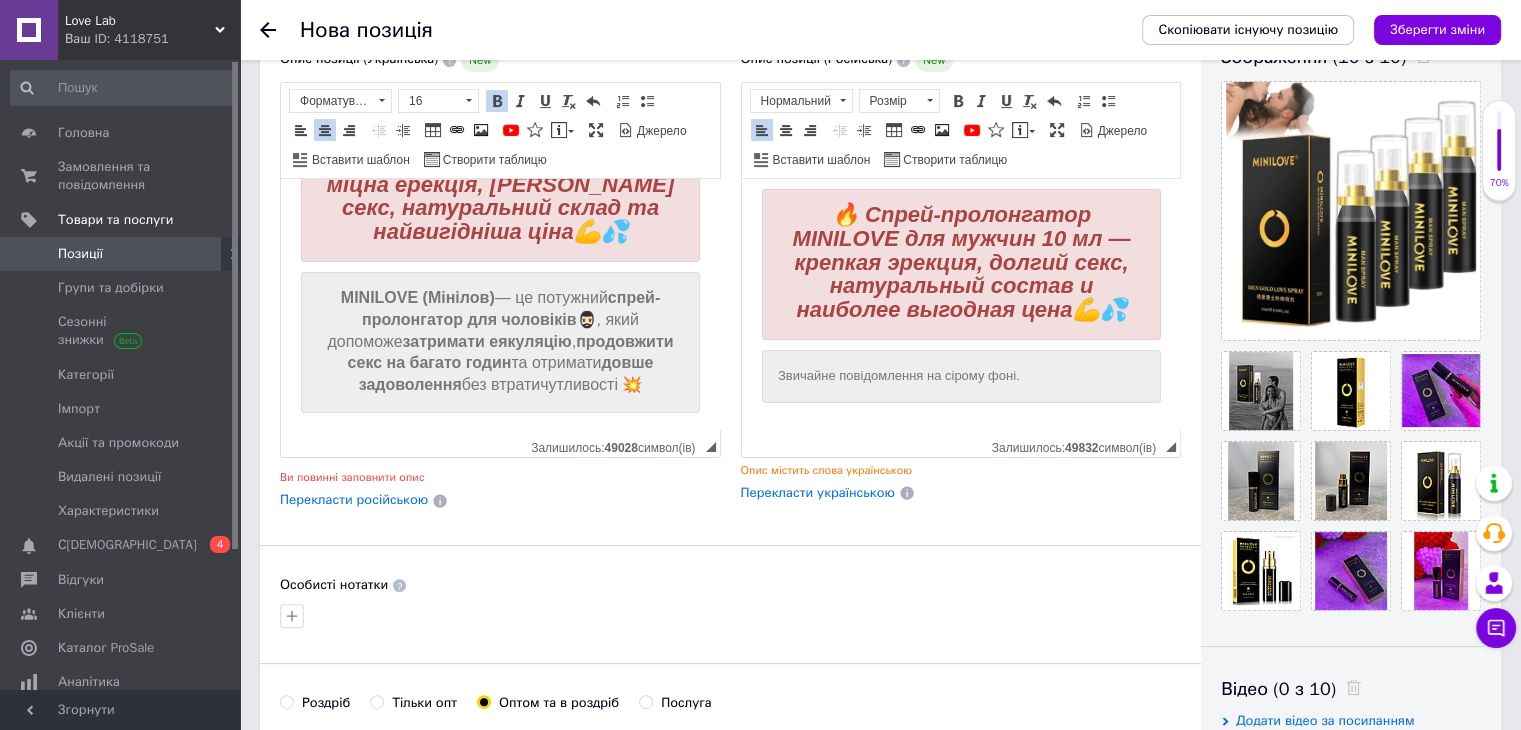 drag, startPoint x: 1039, startPoint y: 376, endPoint x: 779, endPoint y: 388, distance: 260.27676 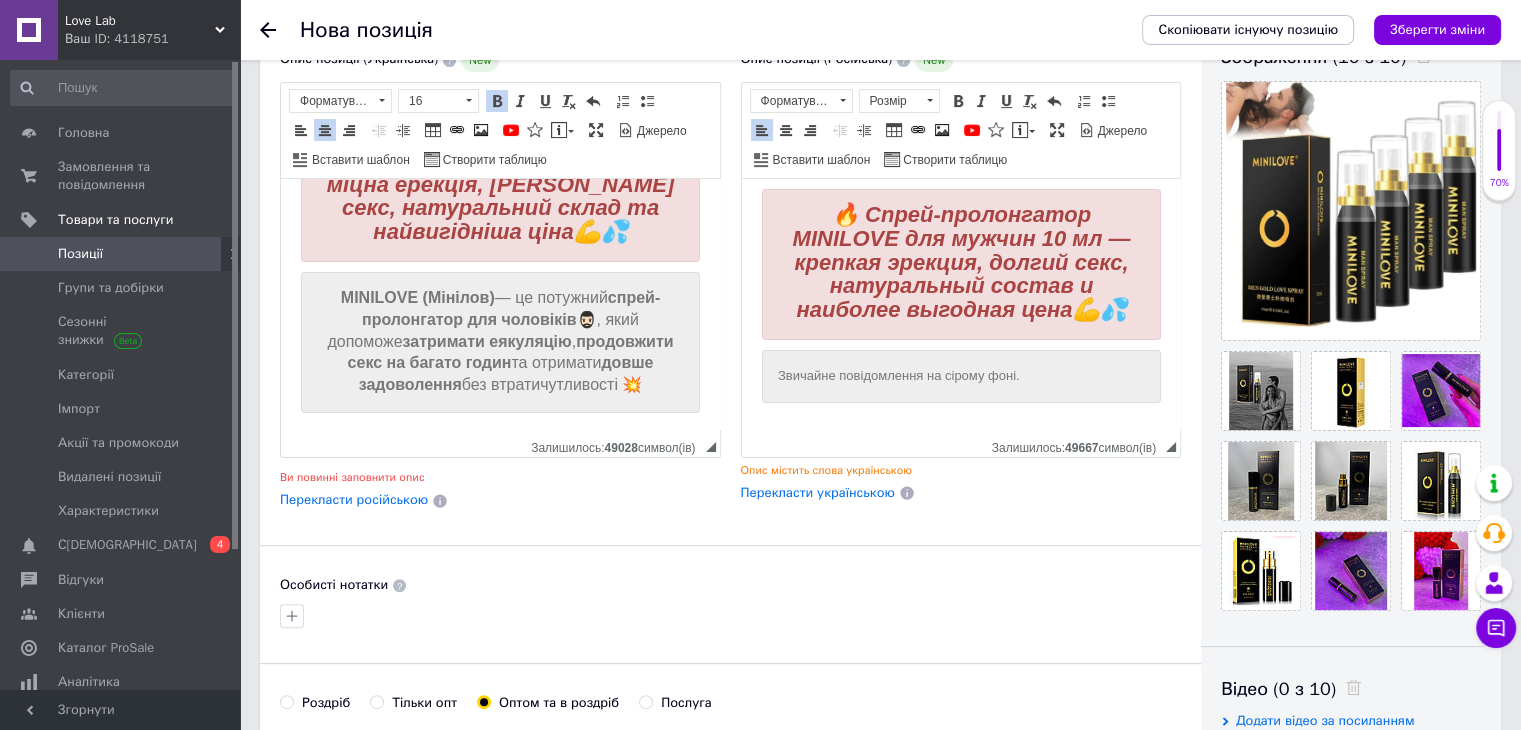 scroll, scrollTop: 44, scrollLeft: 0, axis: vertical 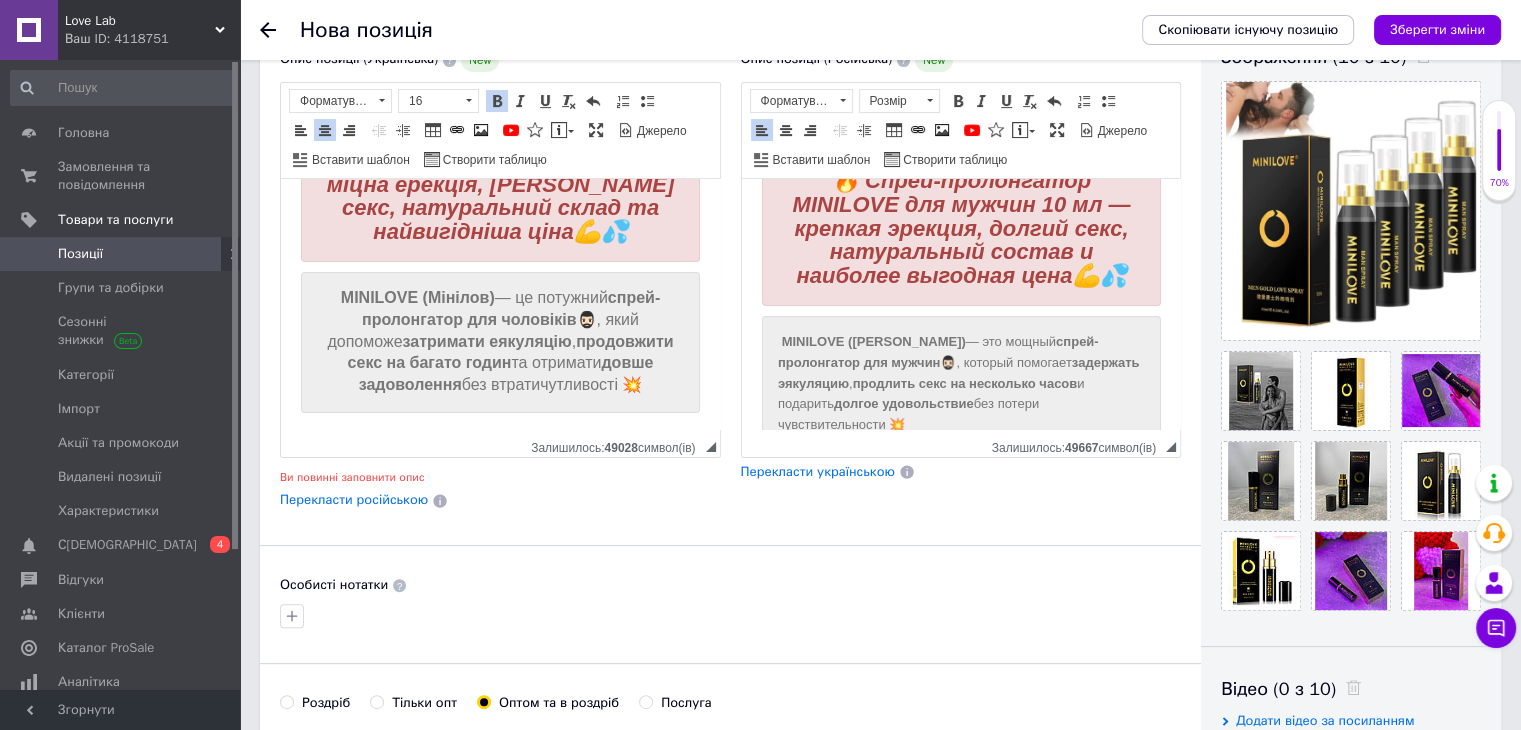 drag, startPoint x: 933, startPoint y: 423, endPoint x: 760, endPoint y: 344, distance: 190.18413 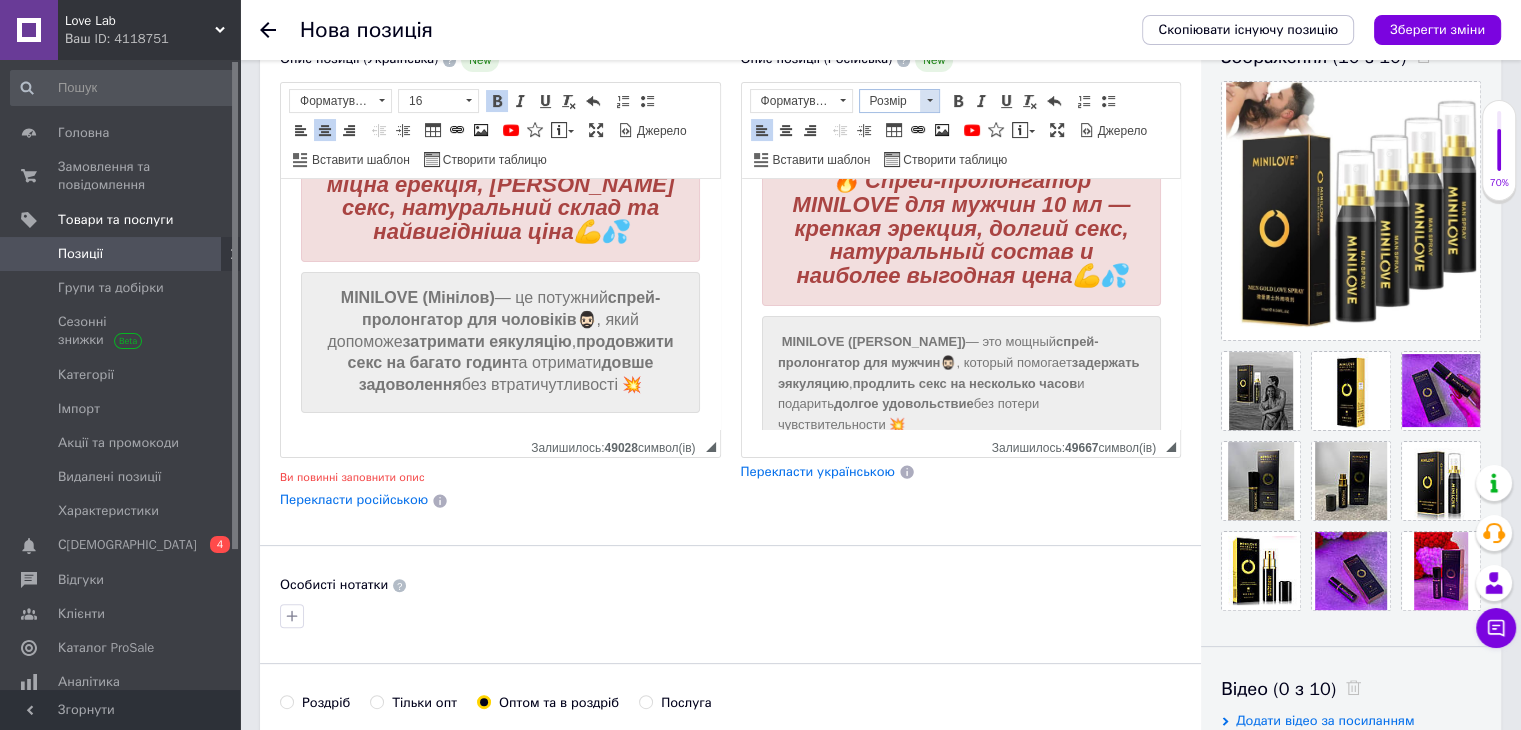 click at bounding box center [929, 101] 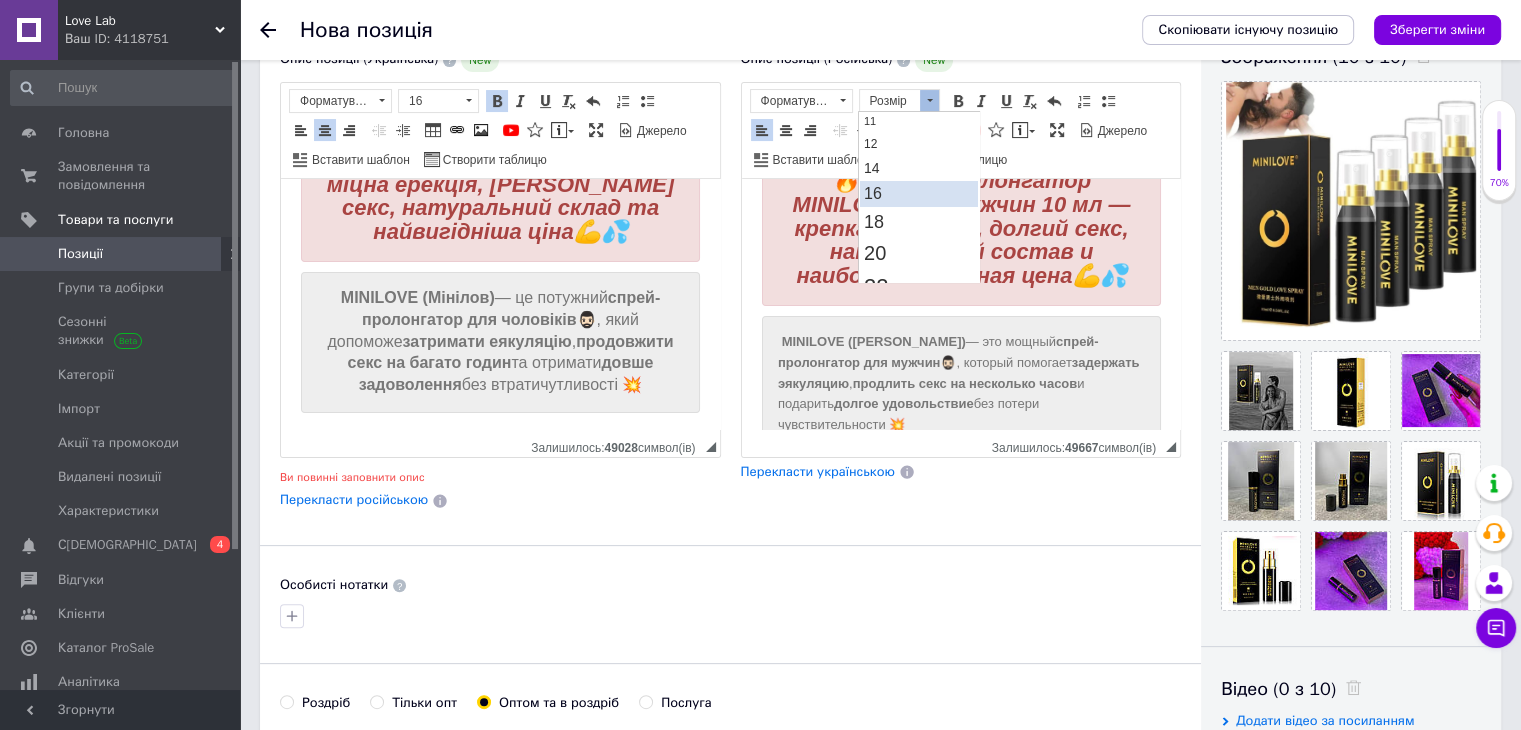 scroll, scrollTop: 128, scrollLeft: 0, axis: vertical 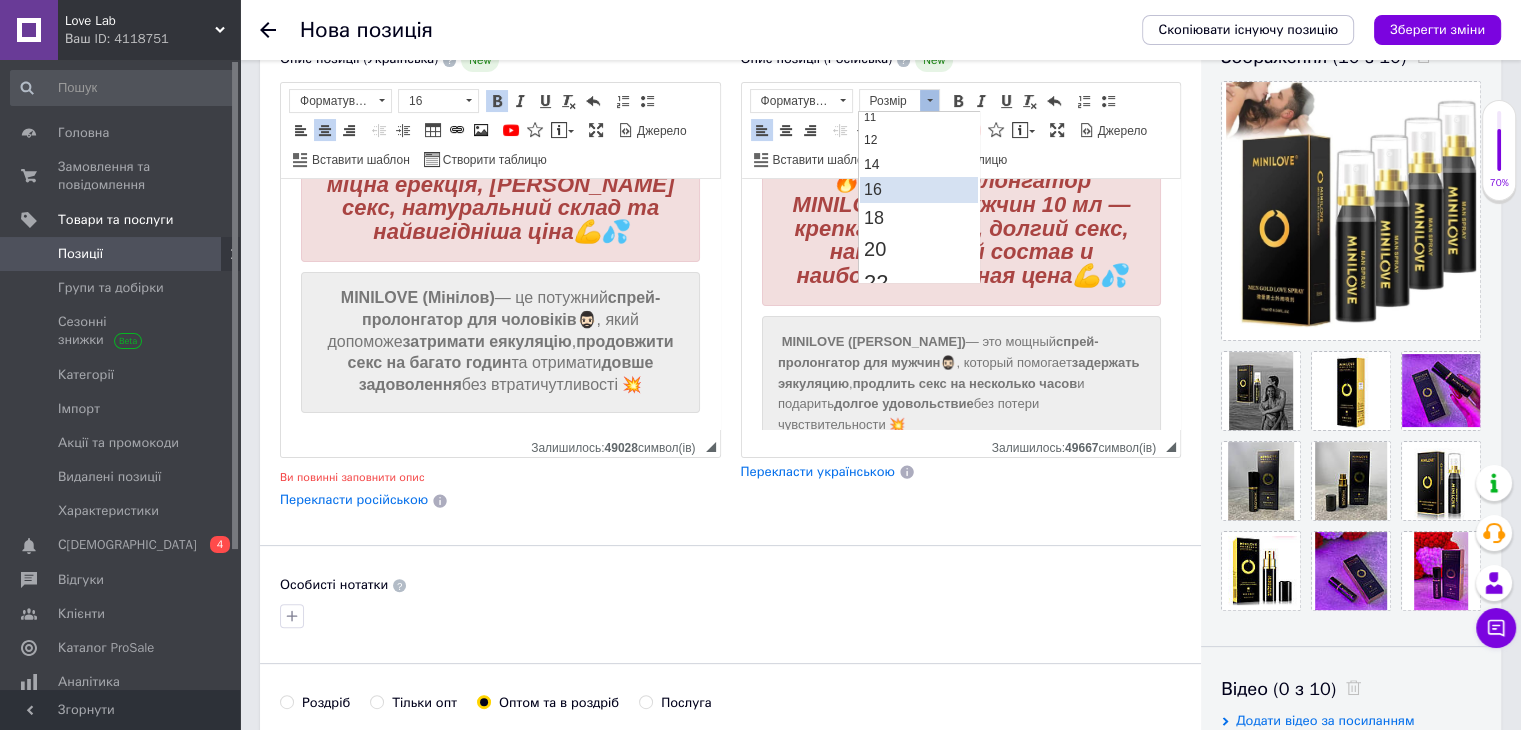 click on "16" at bounding box center [918, 189] 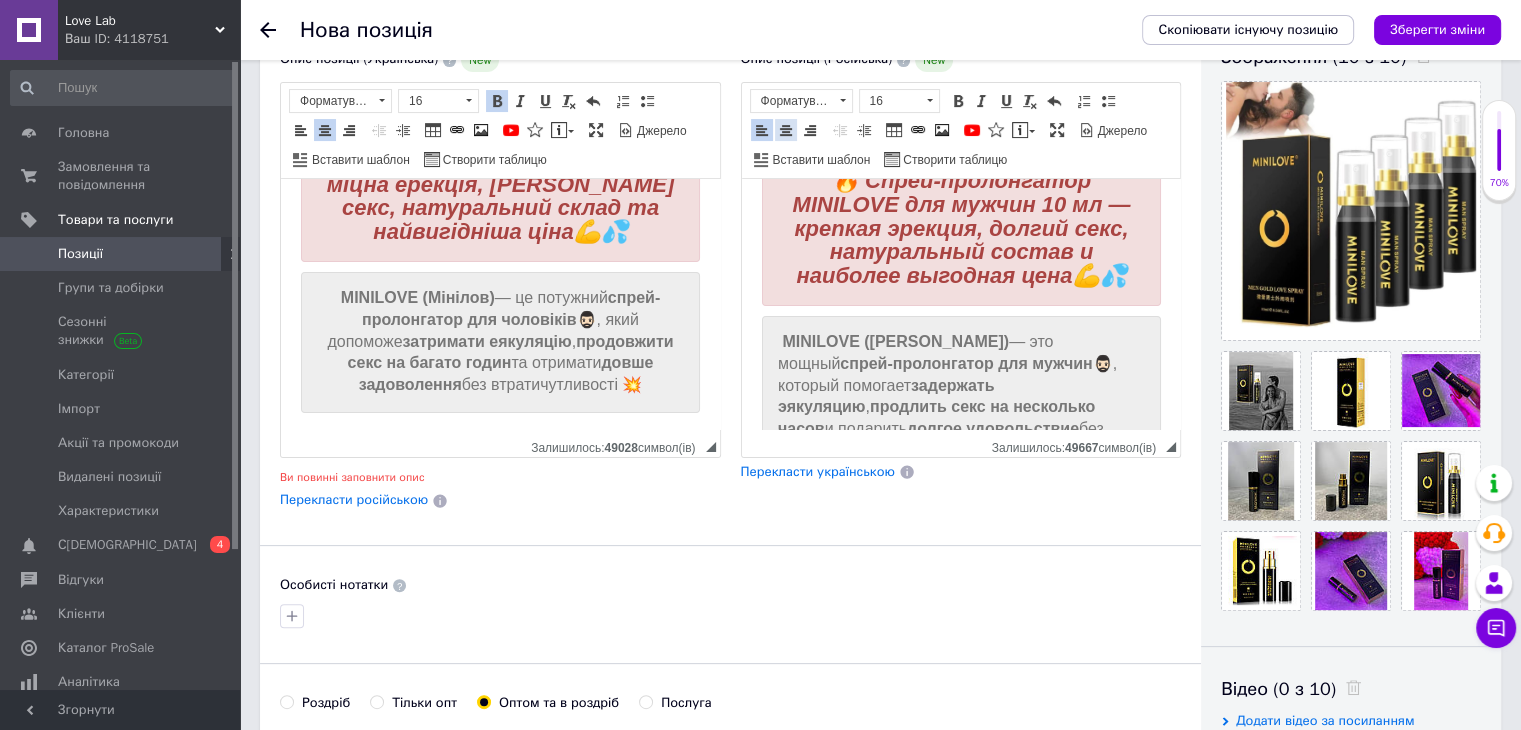 click at bounding box center (786, 130) 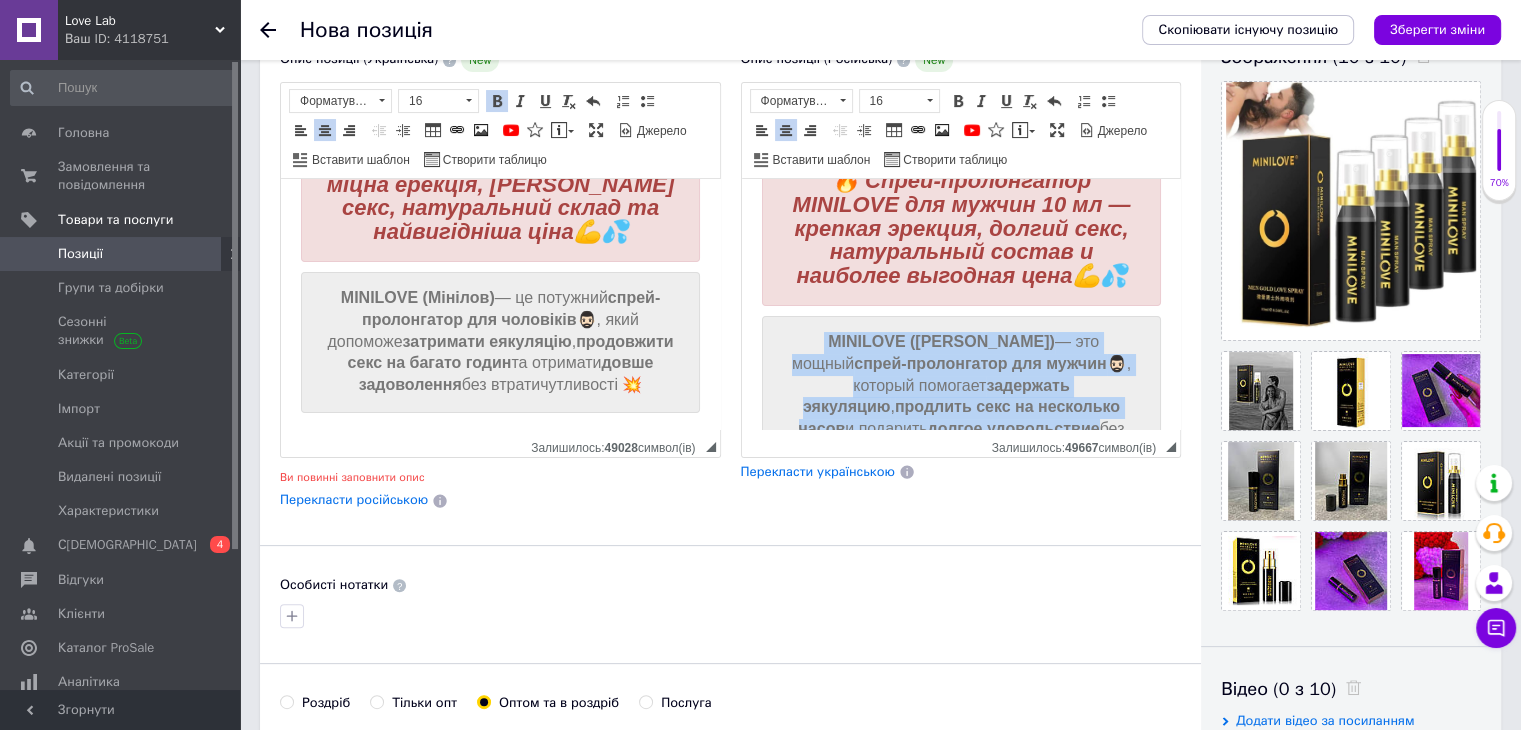 scroll, scrollTop: 142, scrollLeft: 0, axis: vertical 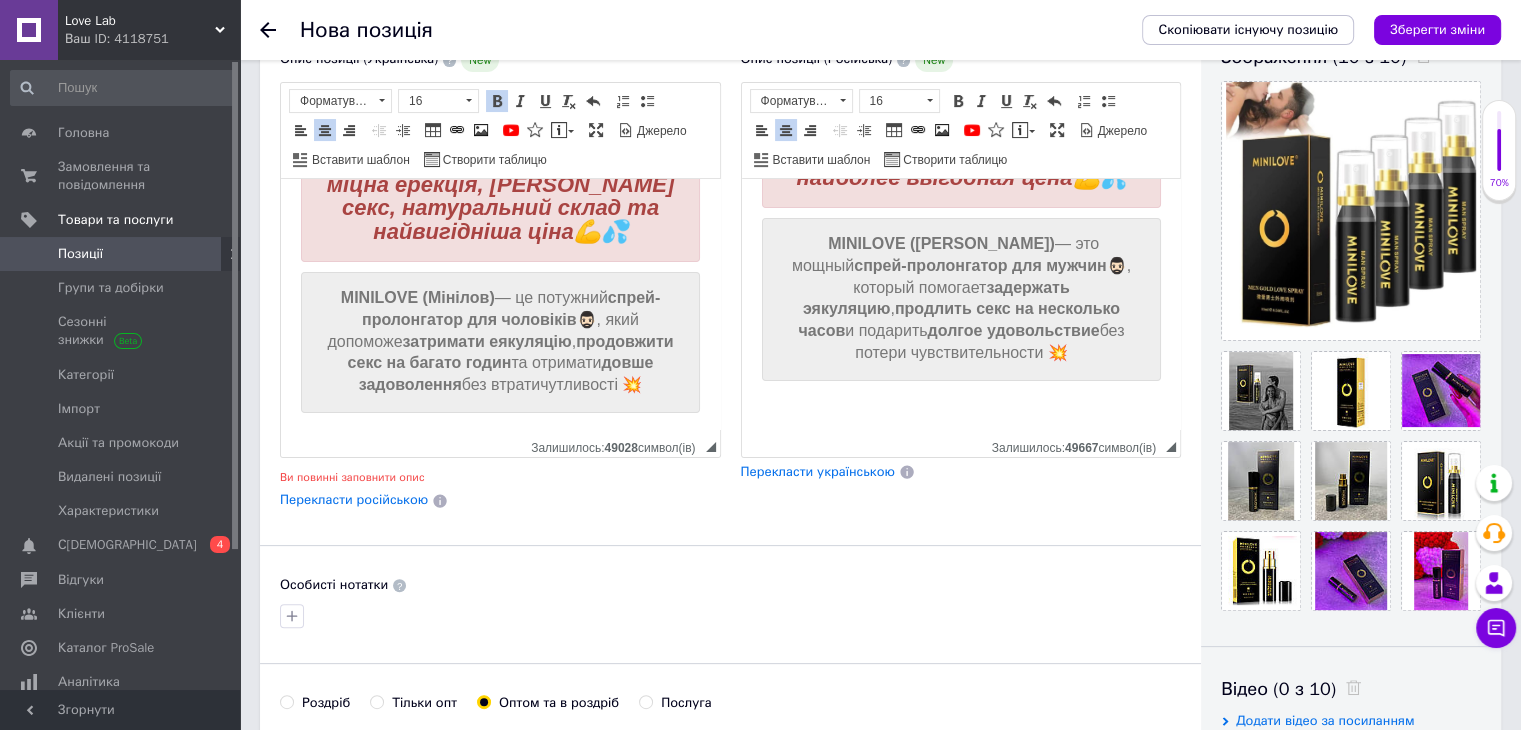 click on "🔥 Спрей-пролонгатор MINILOVE для мужчин 10 мл — крепкая эрекция, долгий секс, натуральный состав и наиболее выгодная цена💪💦   MINILOVE (Минилов)  — это мощный  спрей-пролонгатор для мужчин  🧔🏻‍♂️, который помогает  задержать эякуляцию ,  продлить секс на несколько часов  и подарить  долгое удовольствие  без потери чувствительности 💥" at bounding box center (960, 236) 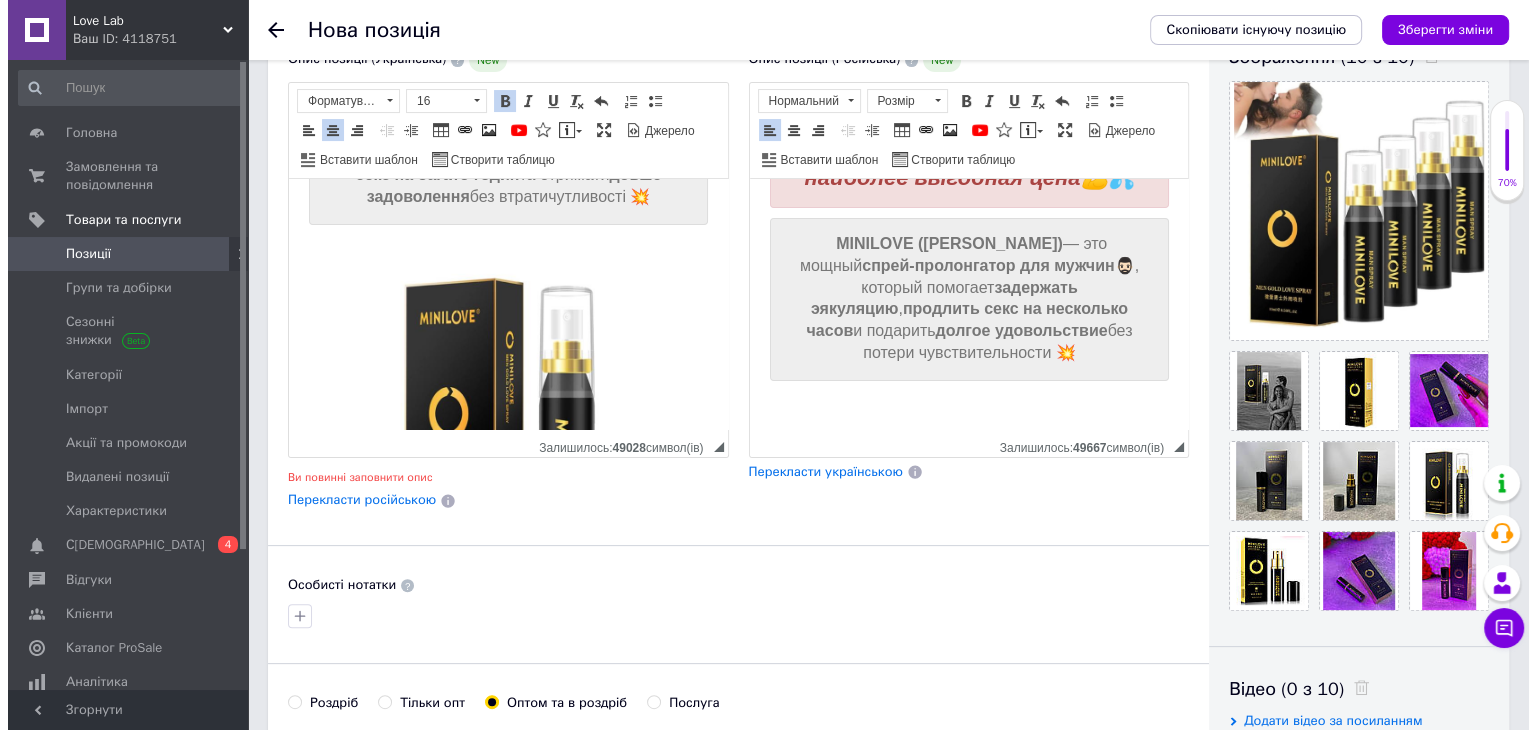 scroll, scrollTop: 376, scrollLeft: 0, axis: vertical 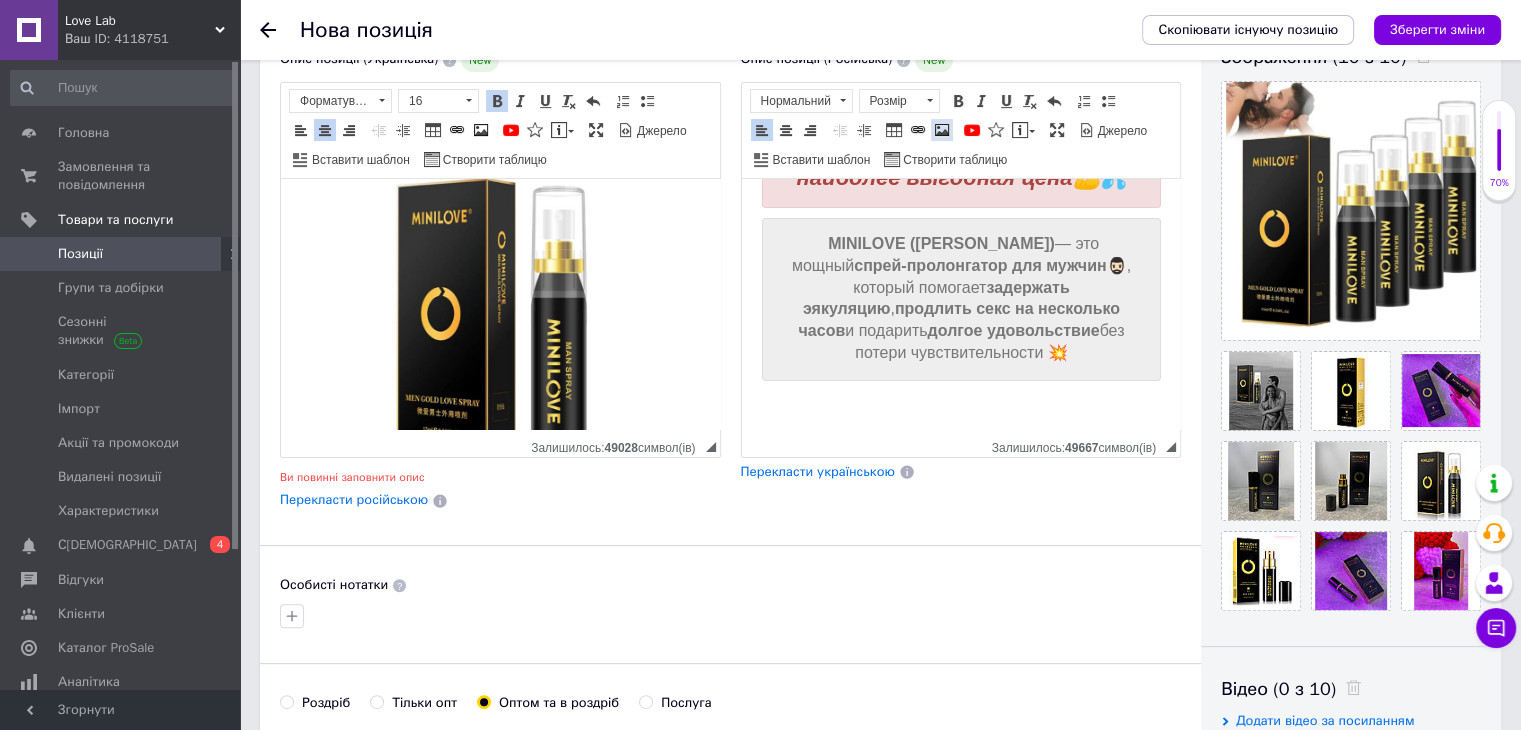 click at bounding box center [942, 130] 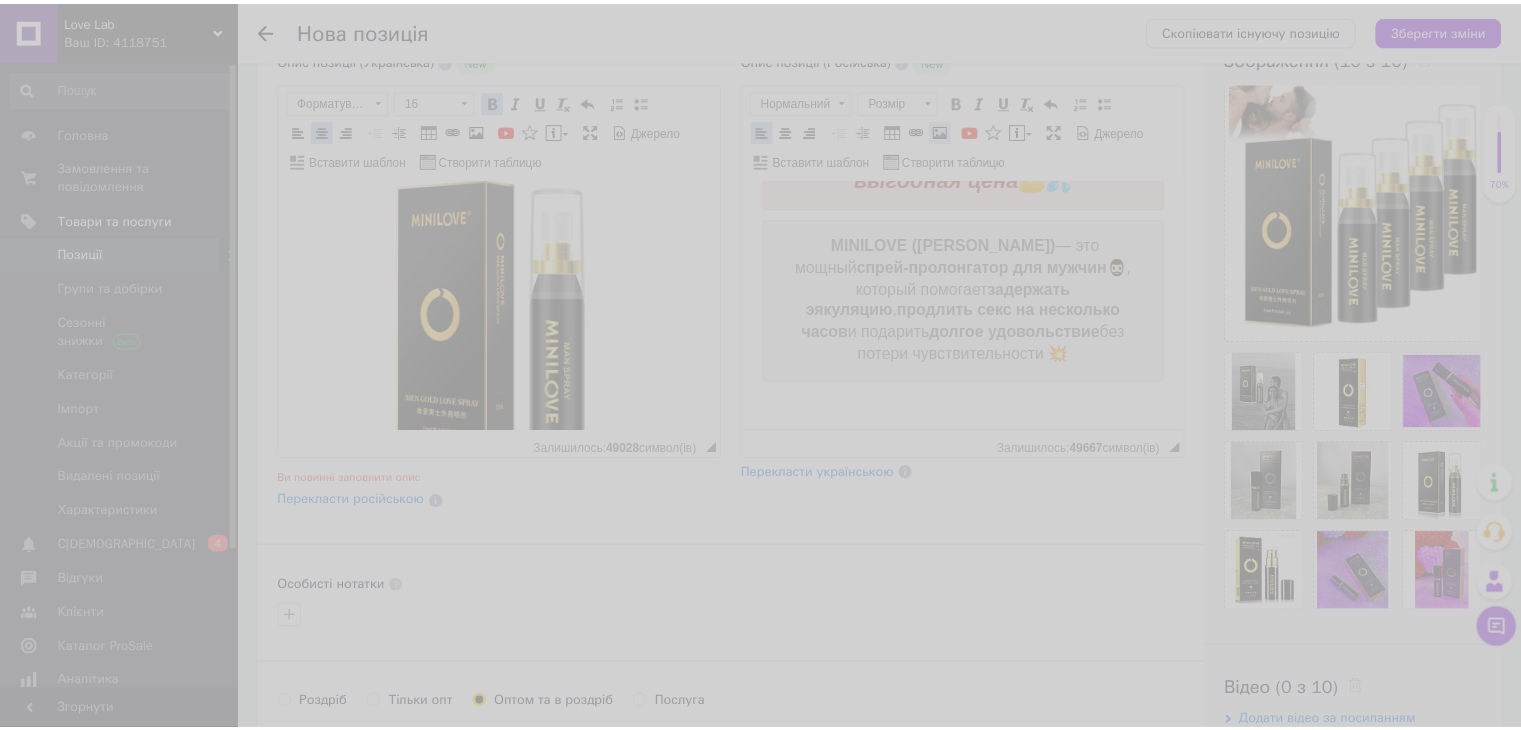 scroll, scrollTop: 354, scrollLeft: 0, axis: vertical 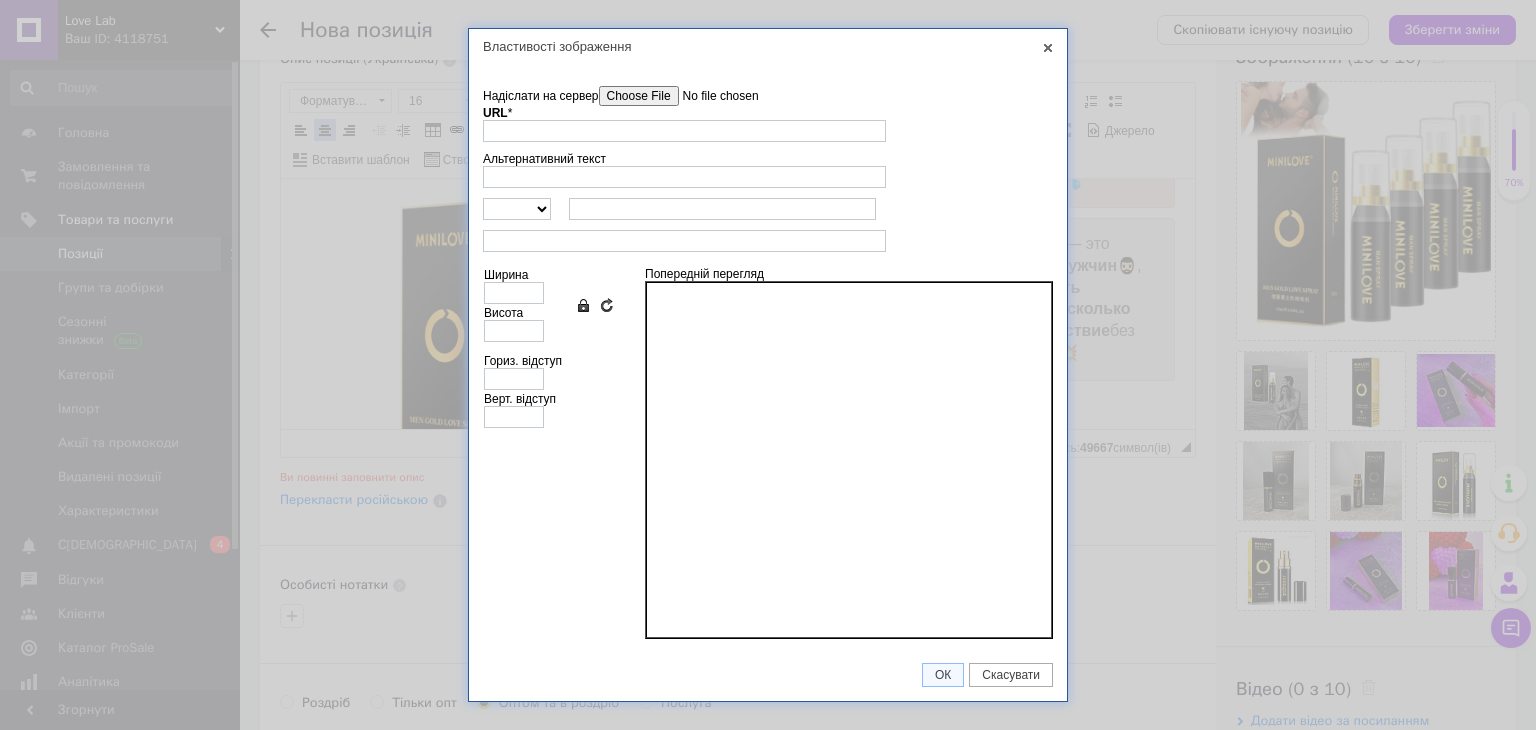 click on "Надіслати на сервер" at bounding box center (712, 96) 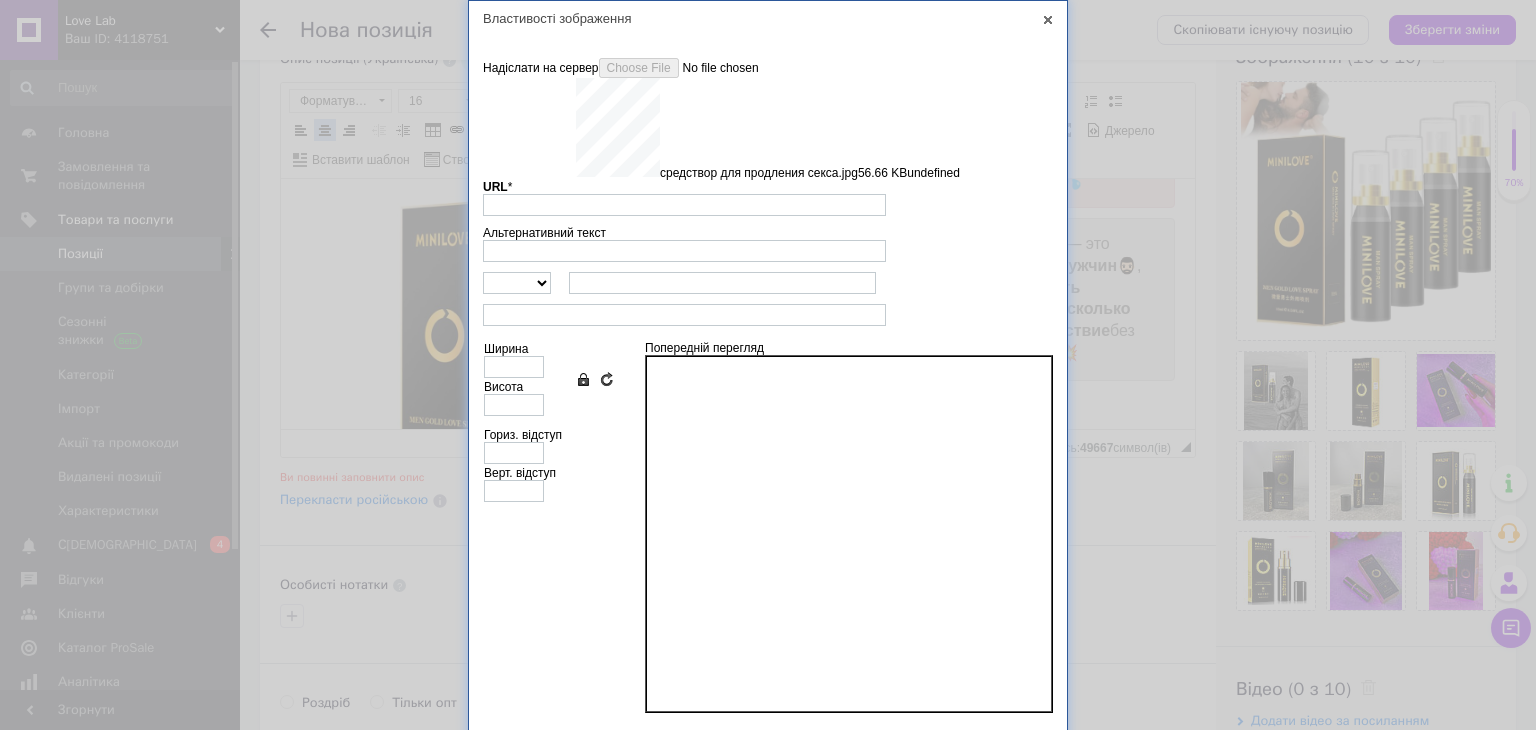 type on "[URL][DOMAIN_NAME]" 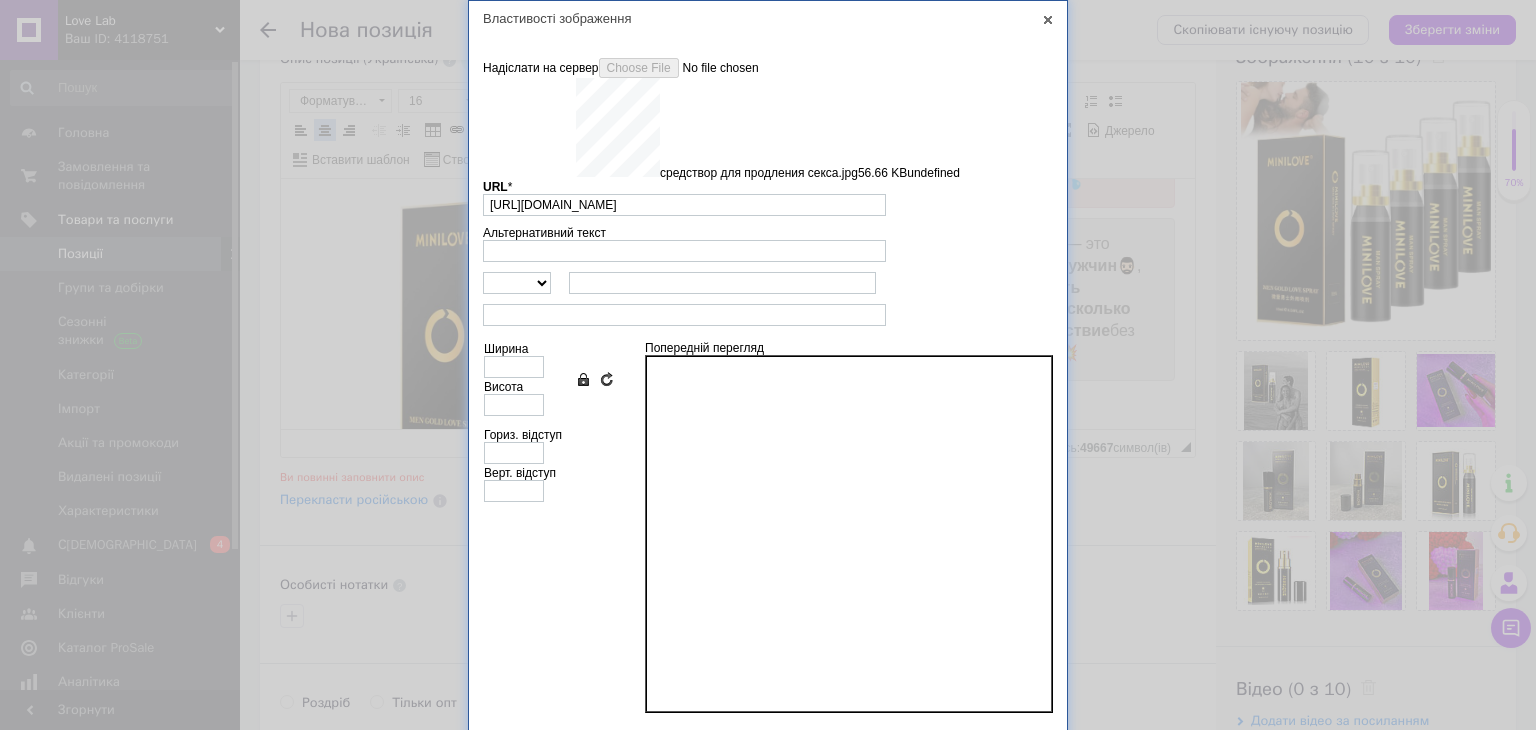type on "640" 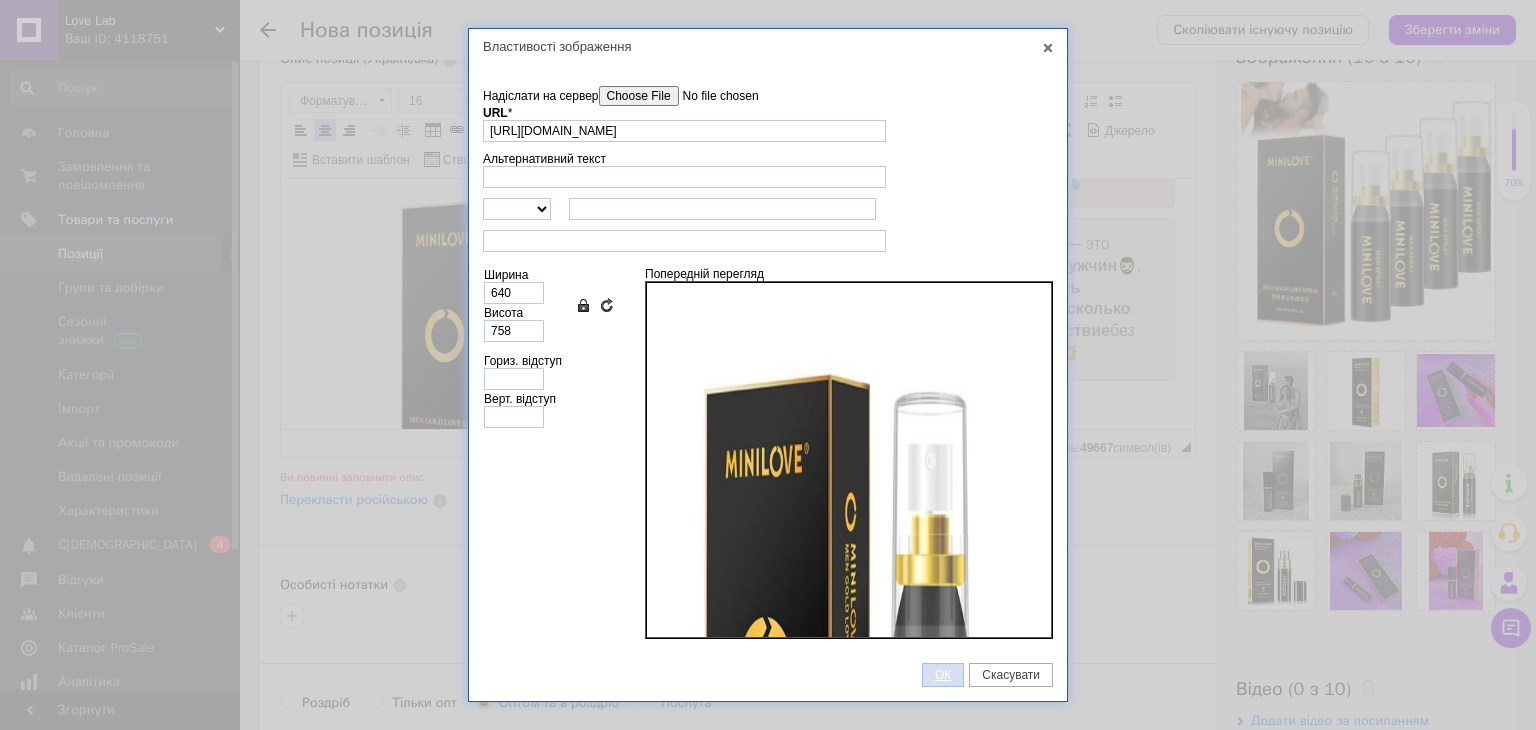 click on "ОК" at bounding box center (943, 675) 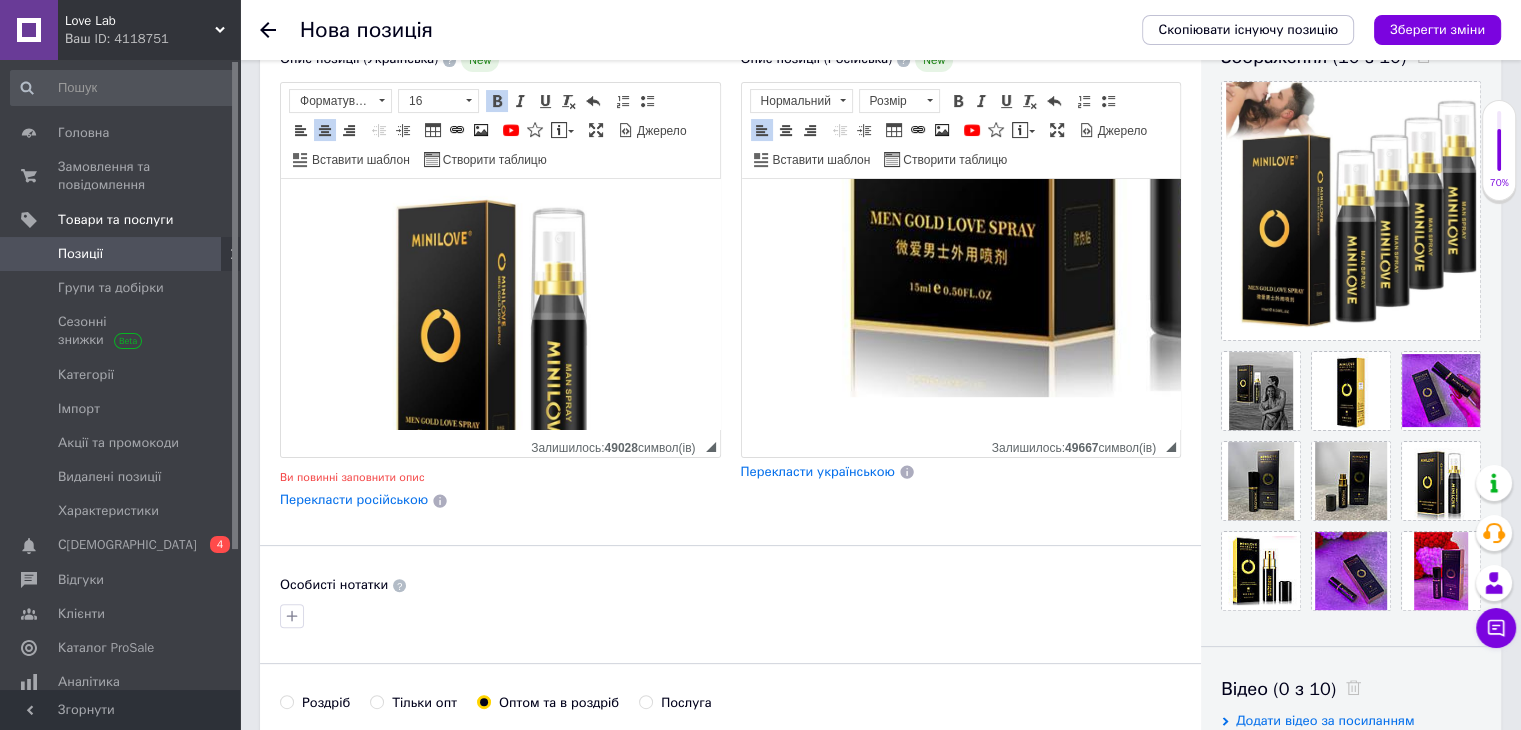 scroll, scrollTop: 376, scrollLeft: 0, axis: vertical 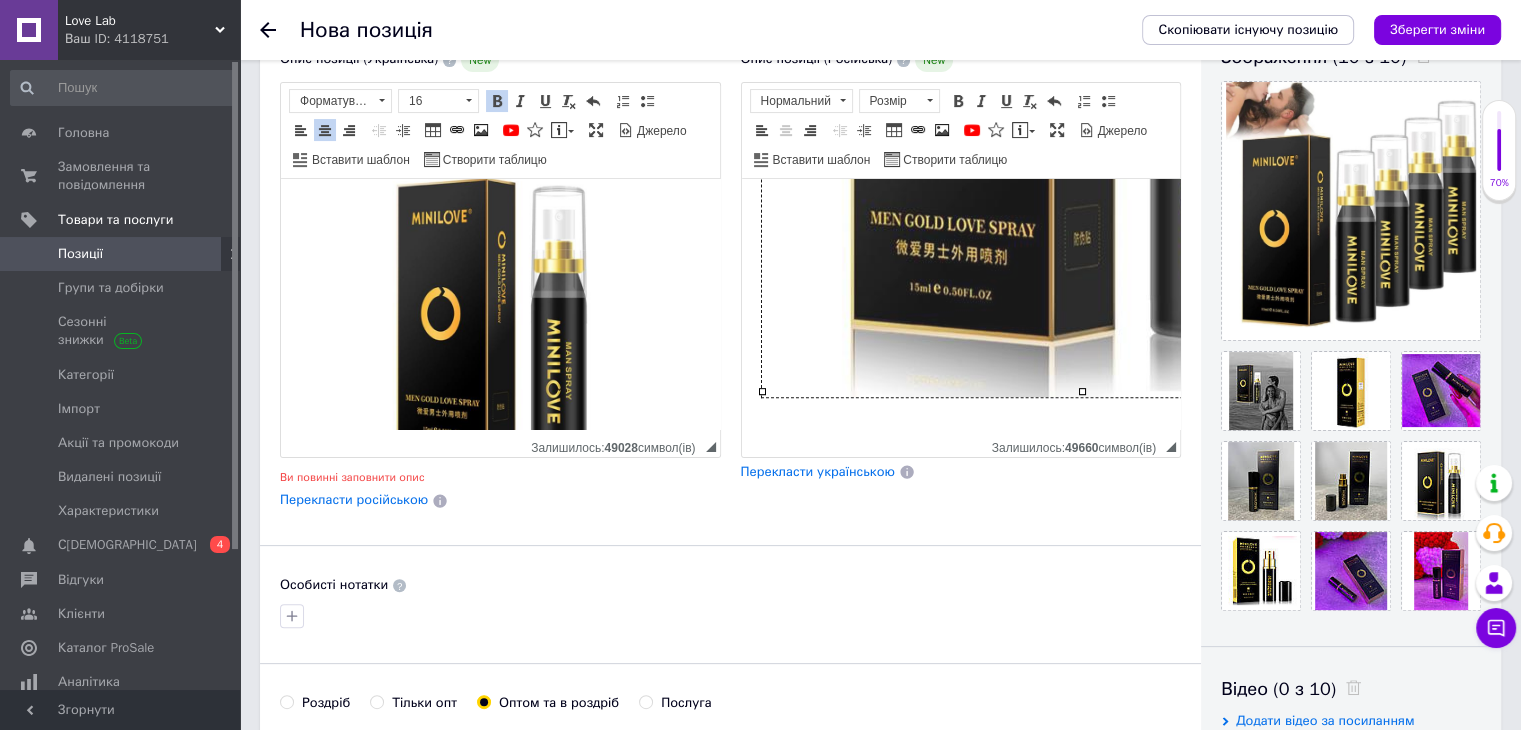 click at bounding box center [1081, 18] 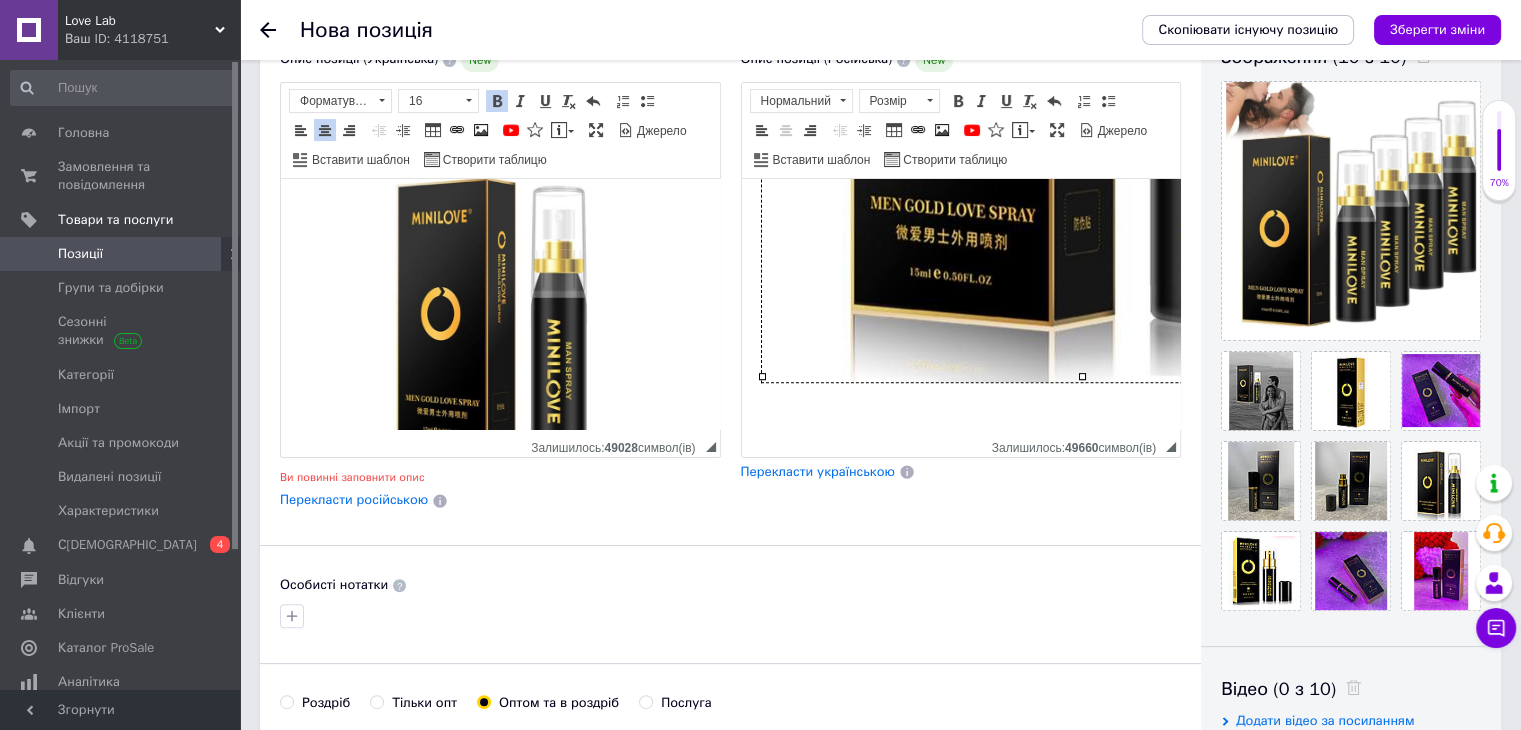 scroll, scrollTop: 920, scrollLeft: 238, axis: both 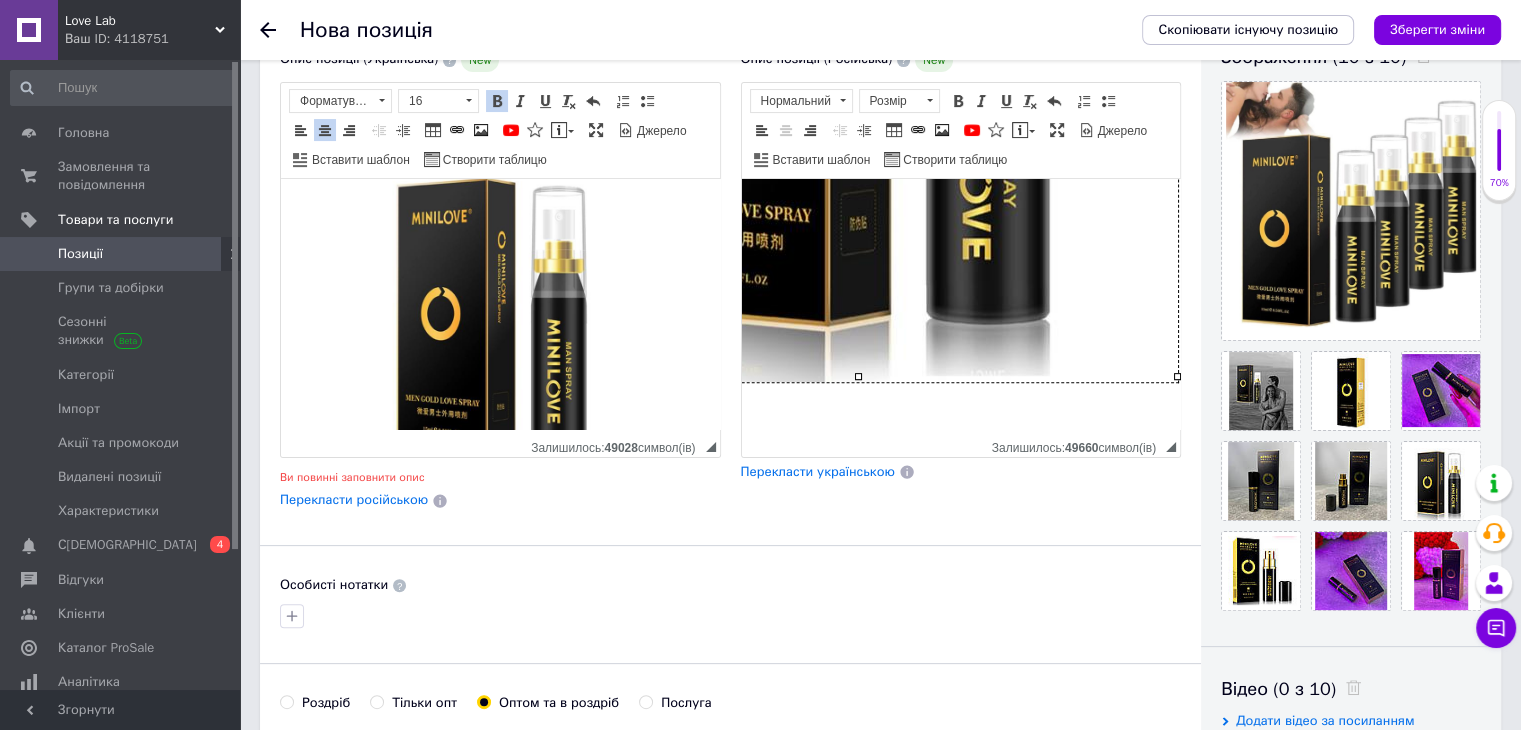 drag, startPoint x: 939, startPoint y: 424, endPoint x: 1931, endPoint y: 597, distance: 1006.97217 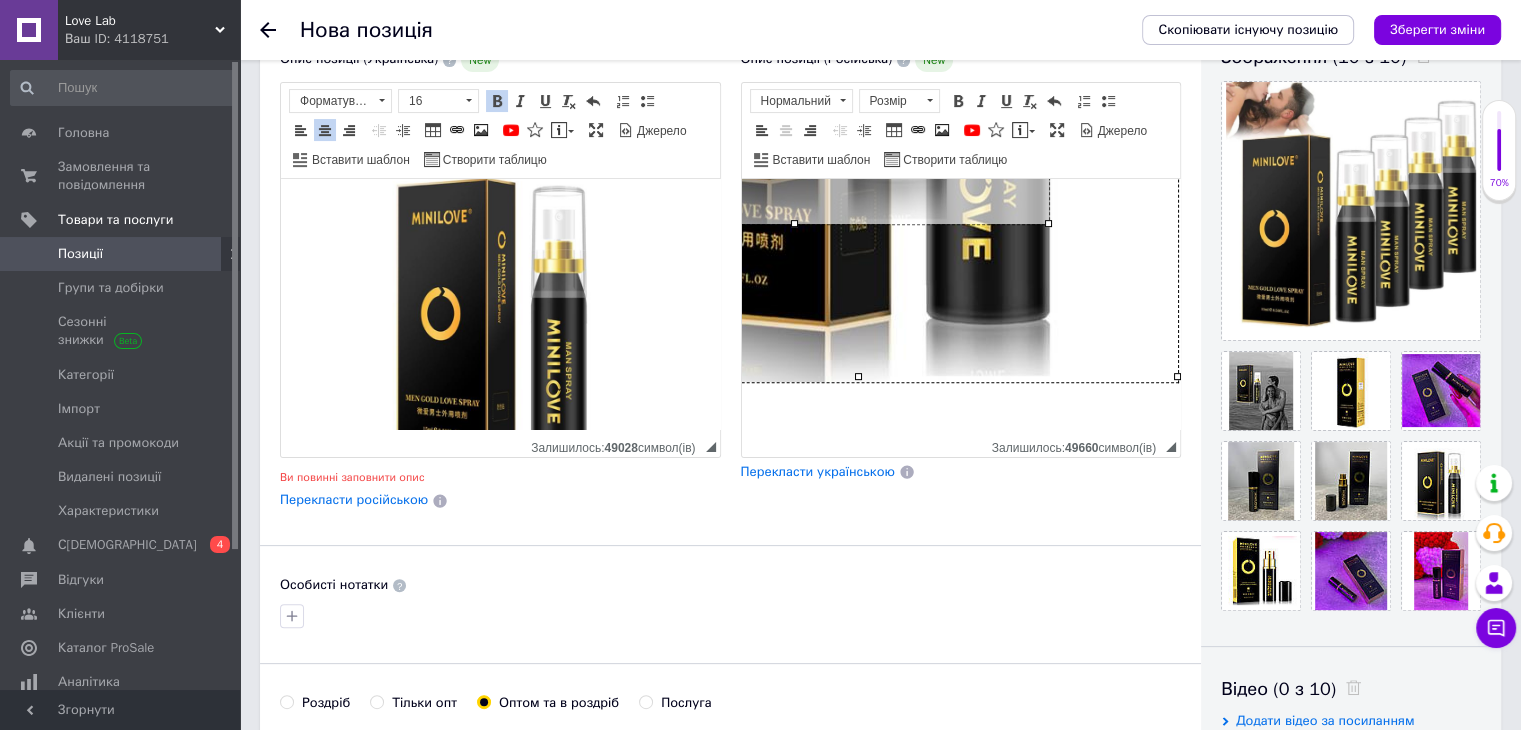 drag, startPoint x: 1160, startPoint y: 367, endPoint x: 816, endPoint y: 188, distance: 387.78473 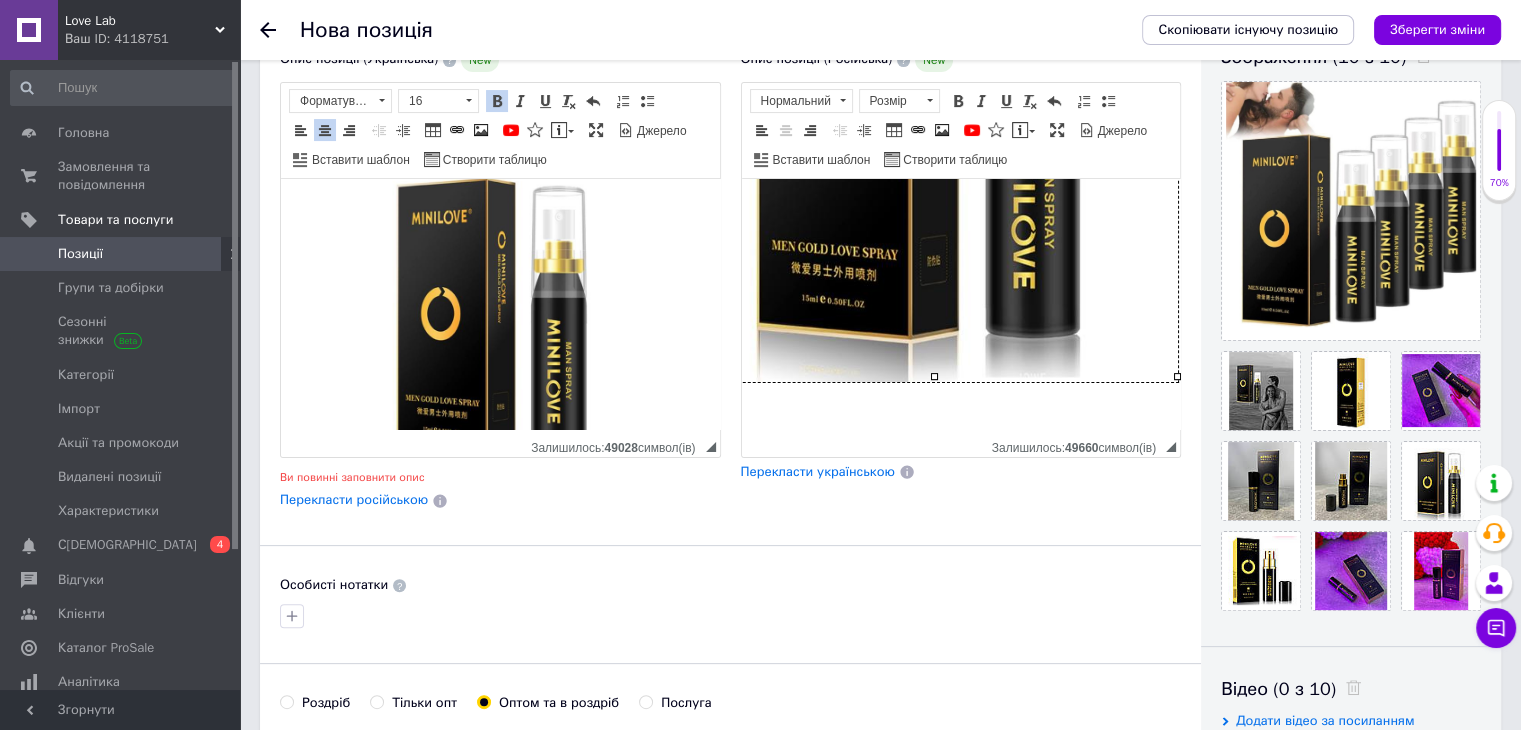 scroll, scrollTop: 742, scrollLeft: 88, axis: both 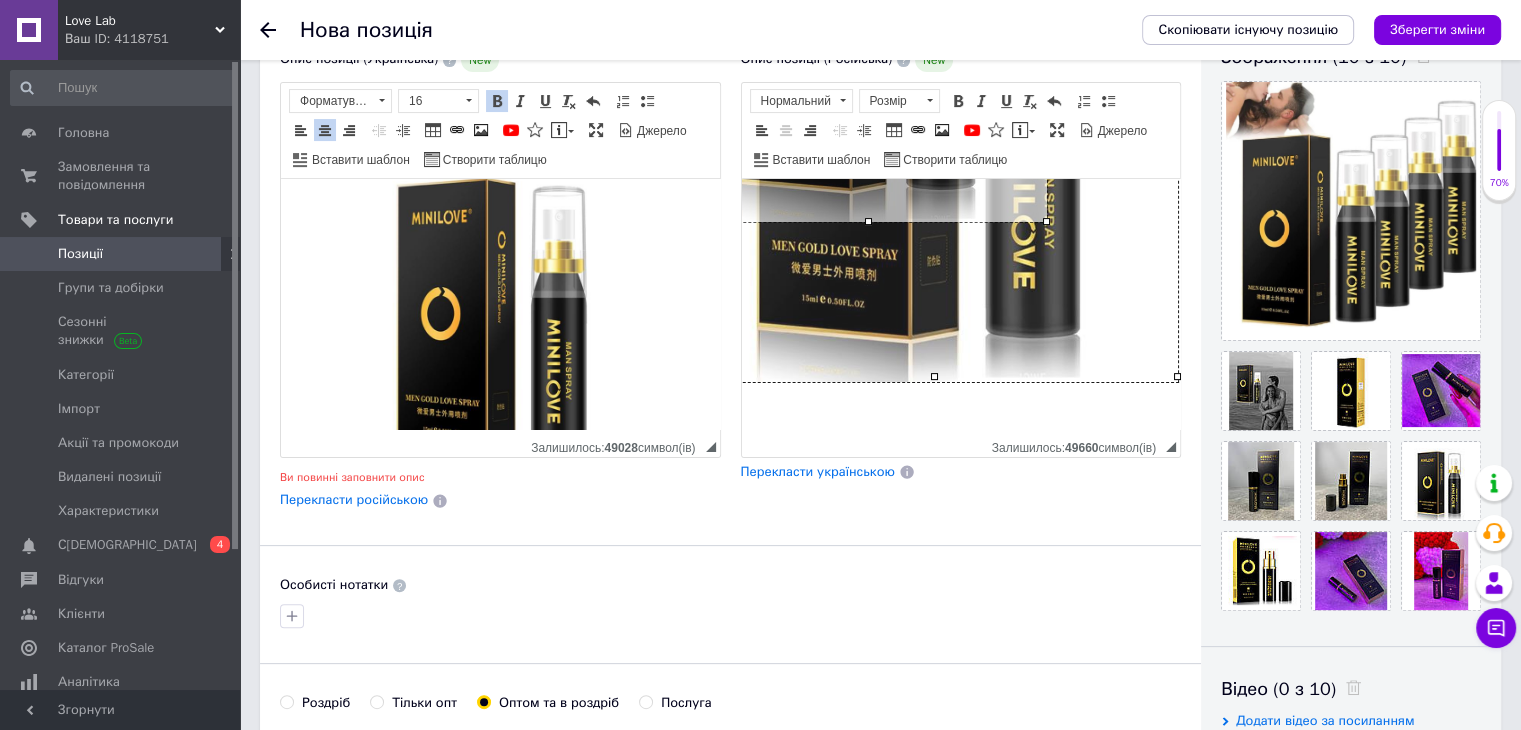 drag, startPoint x: 1160, startPoint y: 364, endPoint x: 816, endPoint y: 208, distance: 377.71948 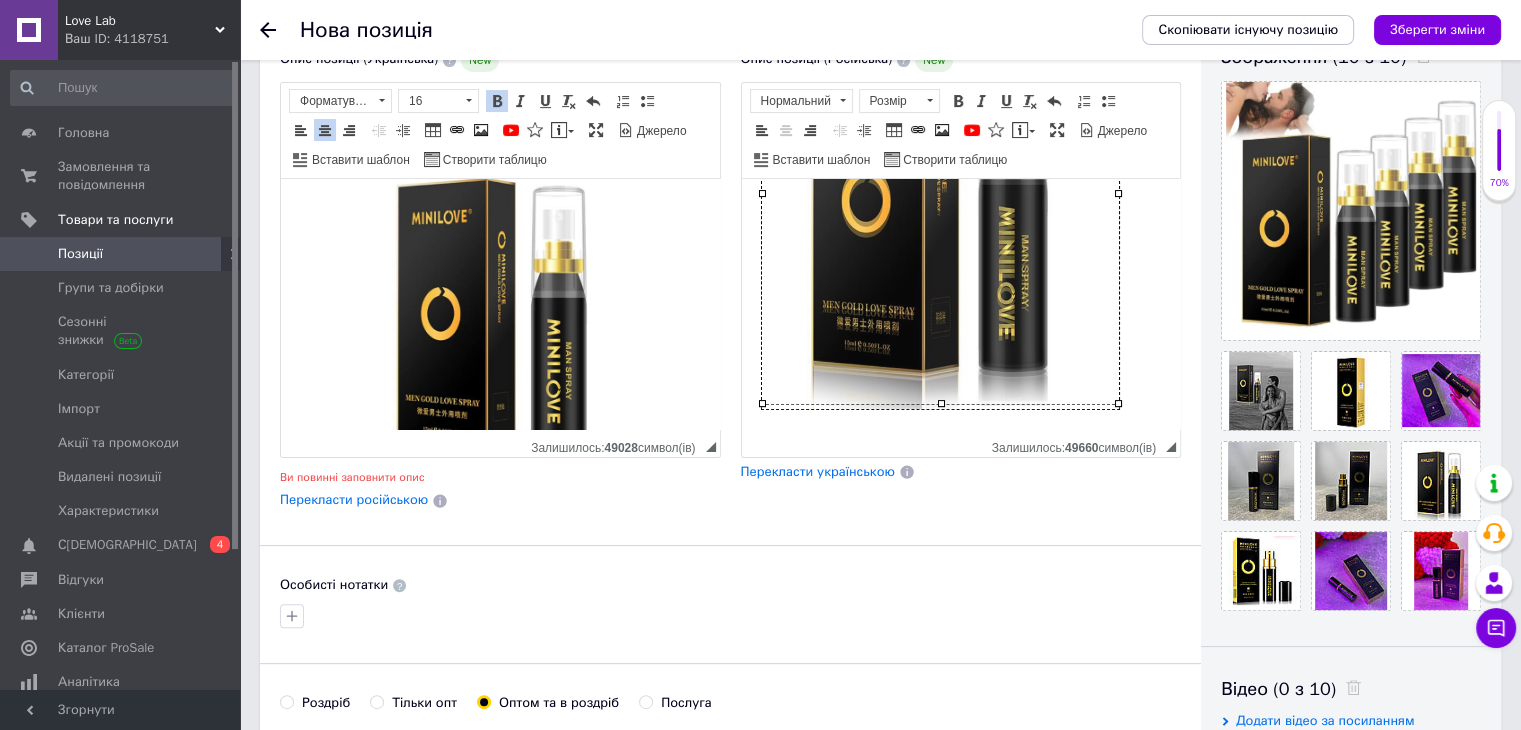 drag, startPoint x: 1115, startPoint y: 403, endPoint x: 1037, endPoint y: 329, distance: 107.51744 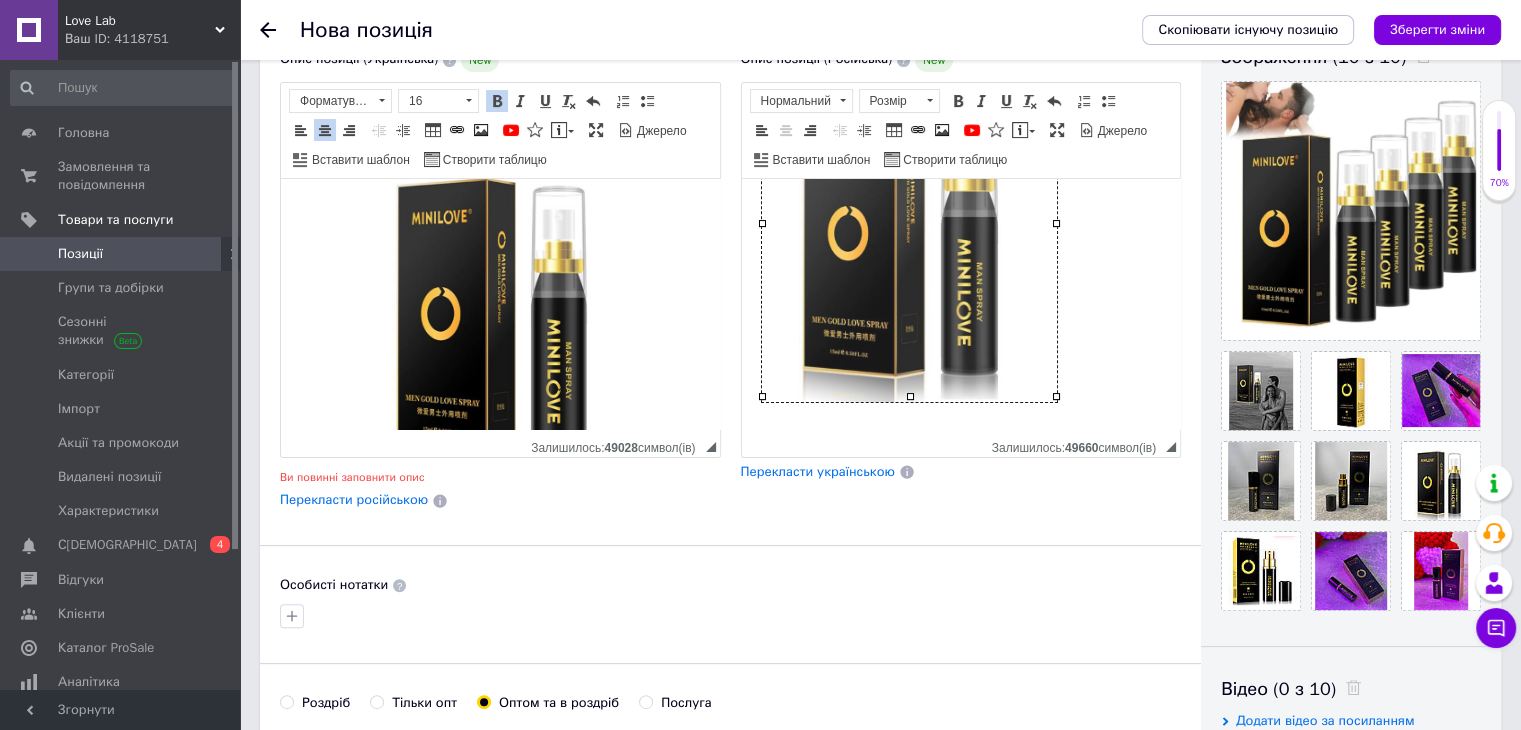 scroll, scrollTop: 476, scrollLeft: 0, axis: vertical 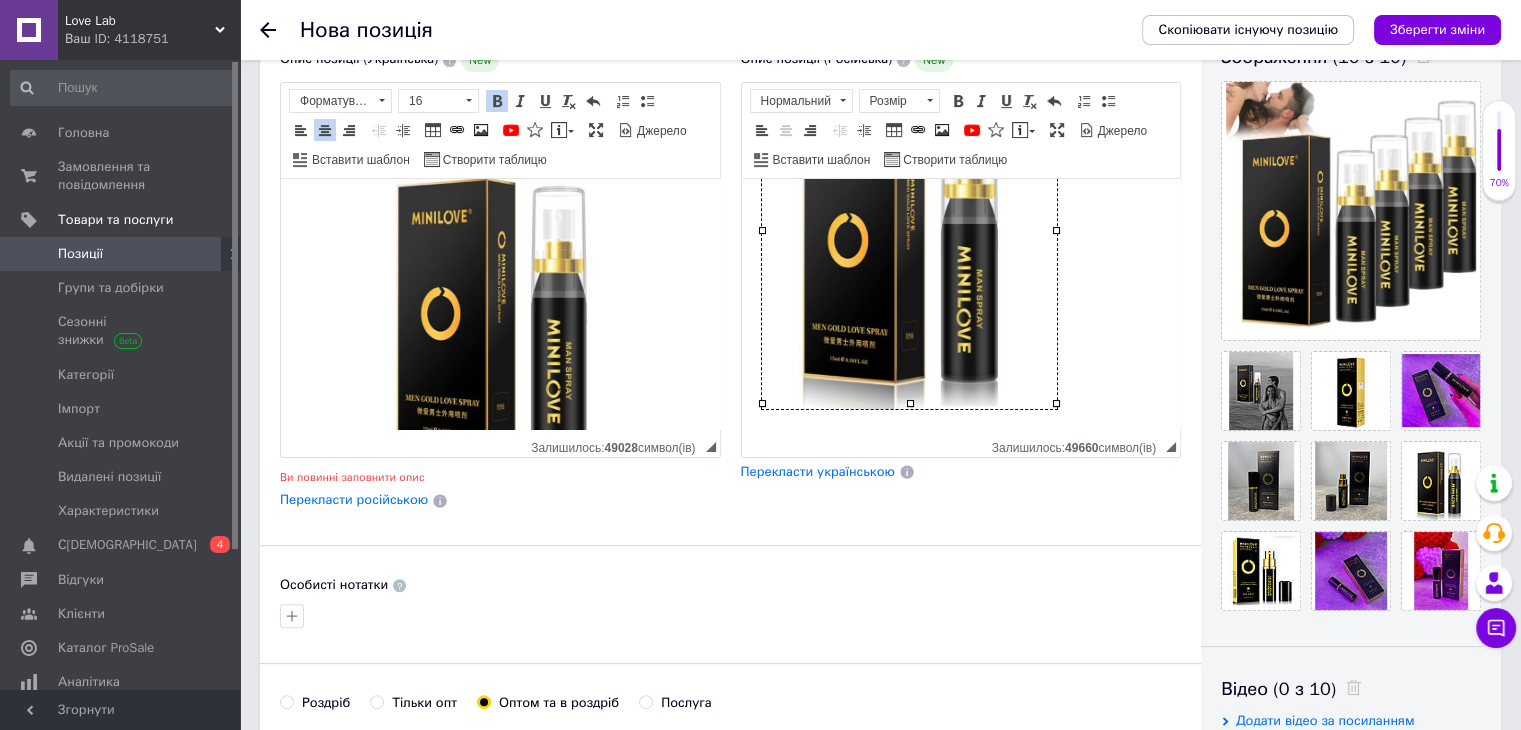 click on "​​​​​​​" at bounding box center [960, 238] 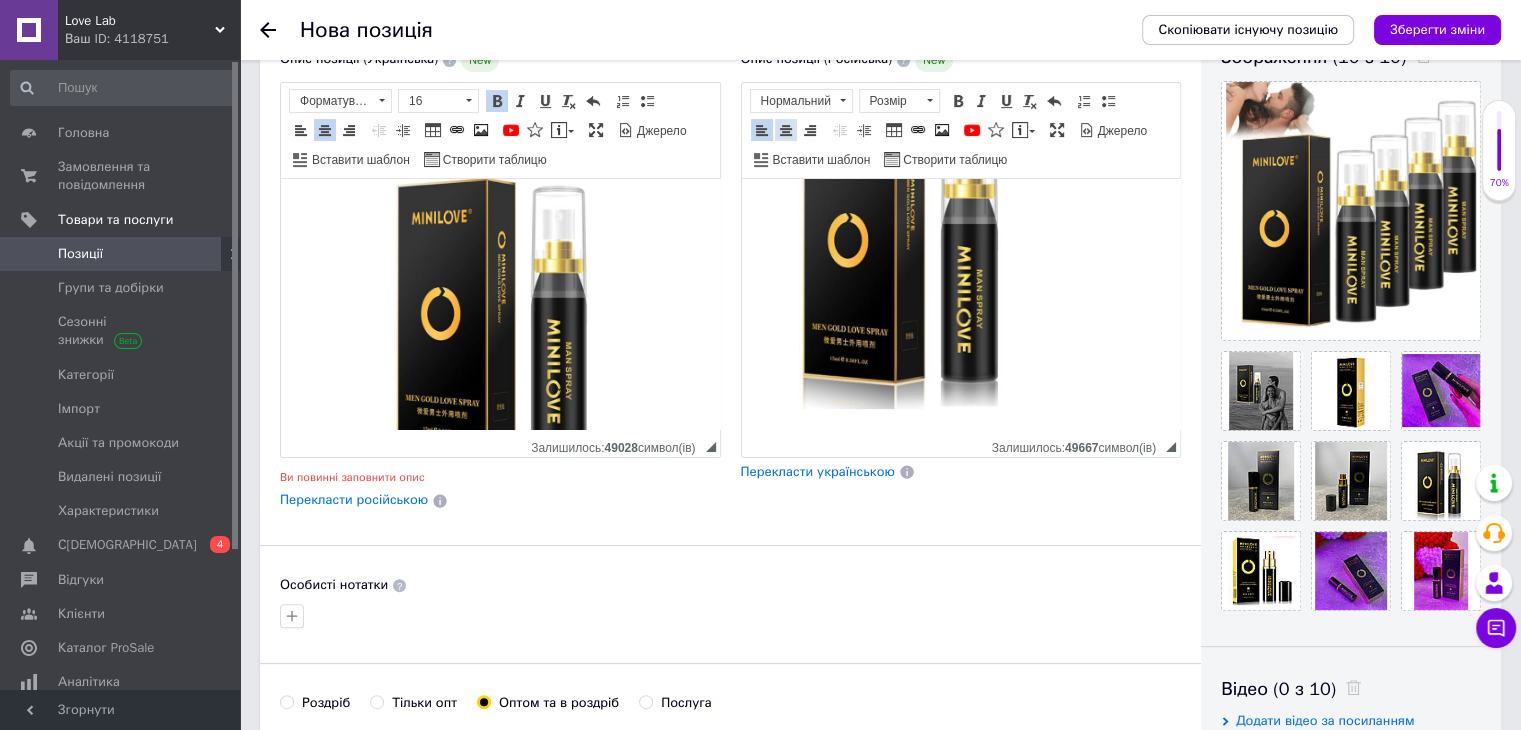 click at bounding box center [786, 130] 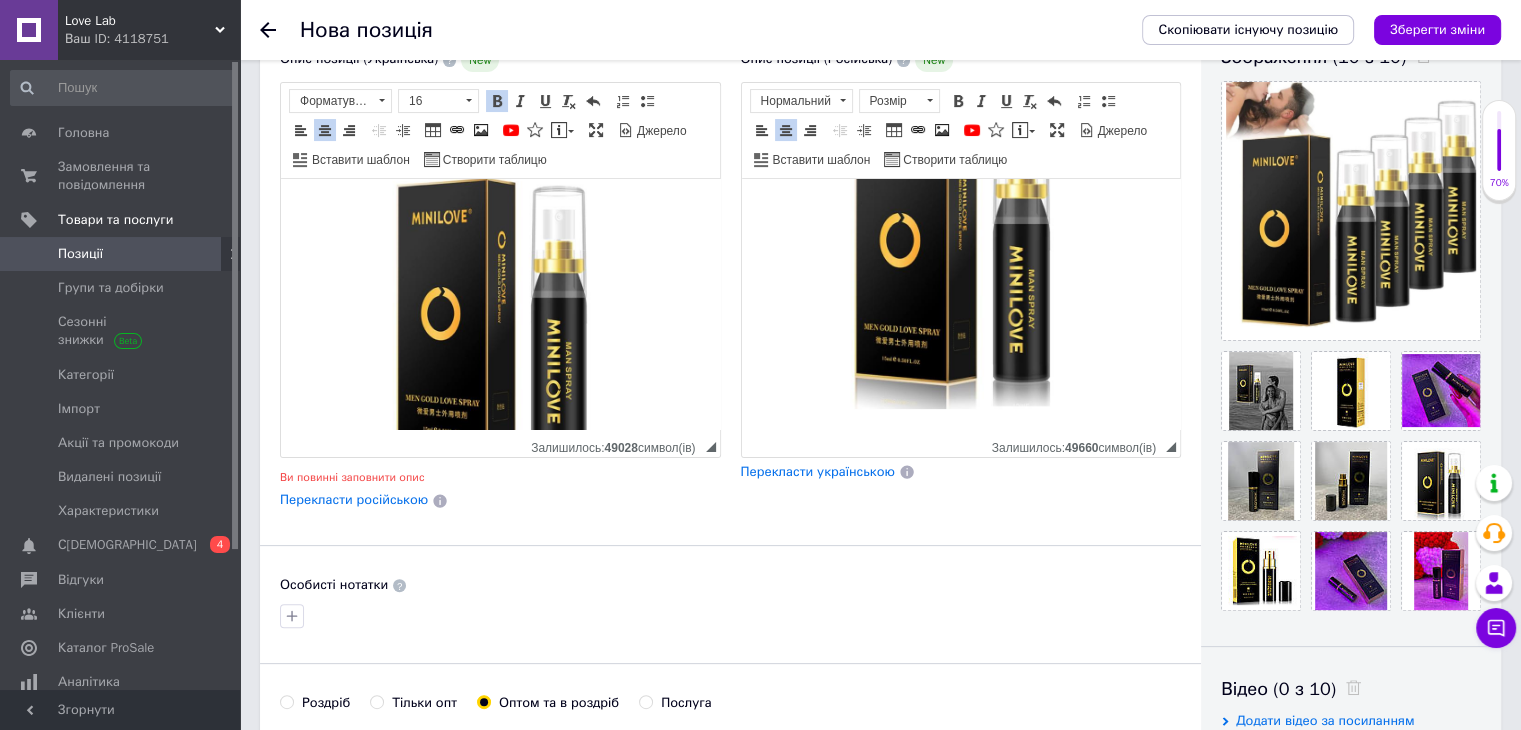 click on "​​​​​​​" at bounding box center [960, 238] 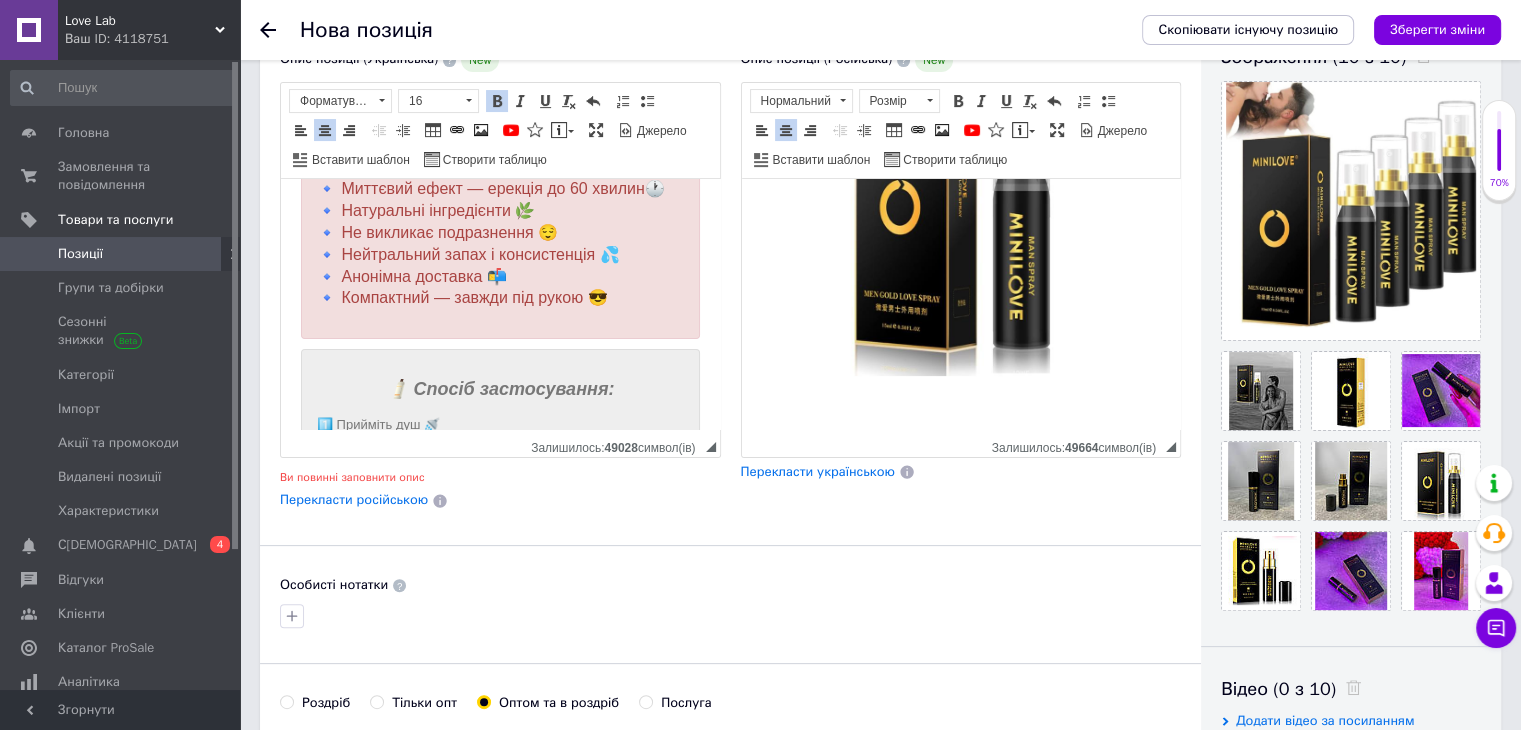 scroll, scrollTop: 696, scrollLeft: 0, axis: vertical 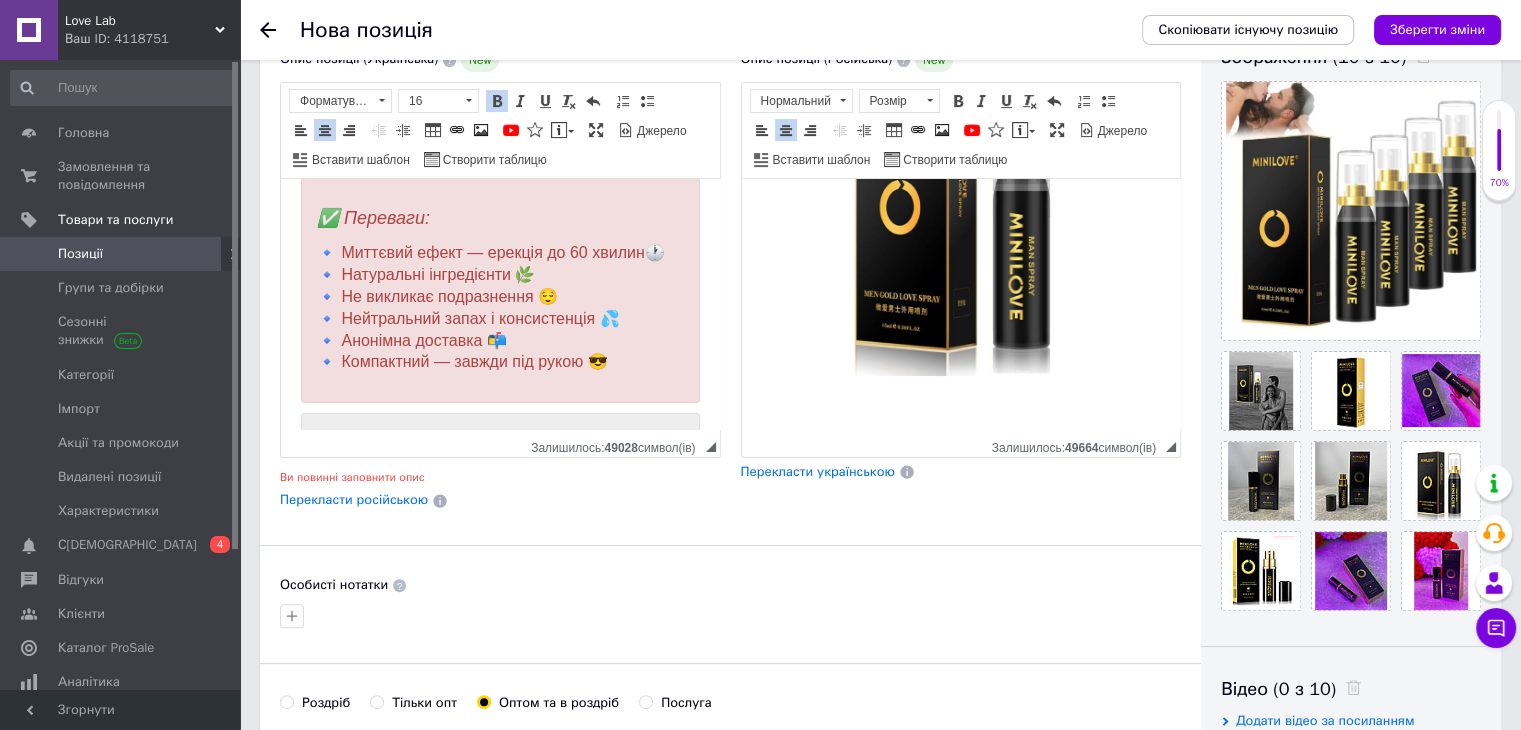 click on "✅ Переваги:" at bounding box center (373, 218) 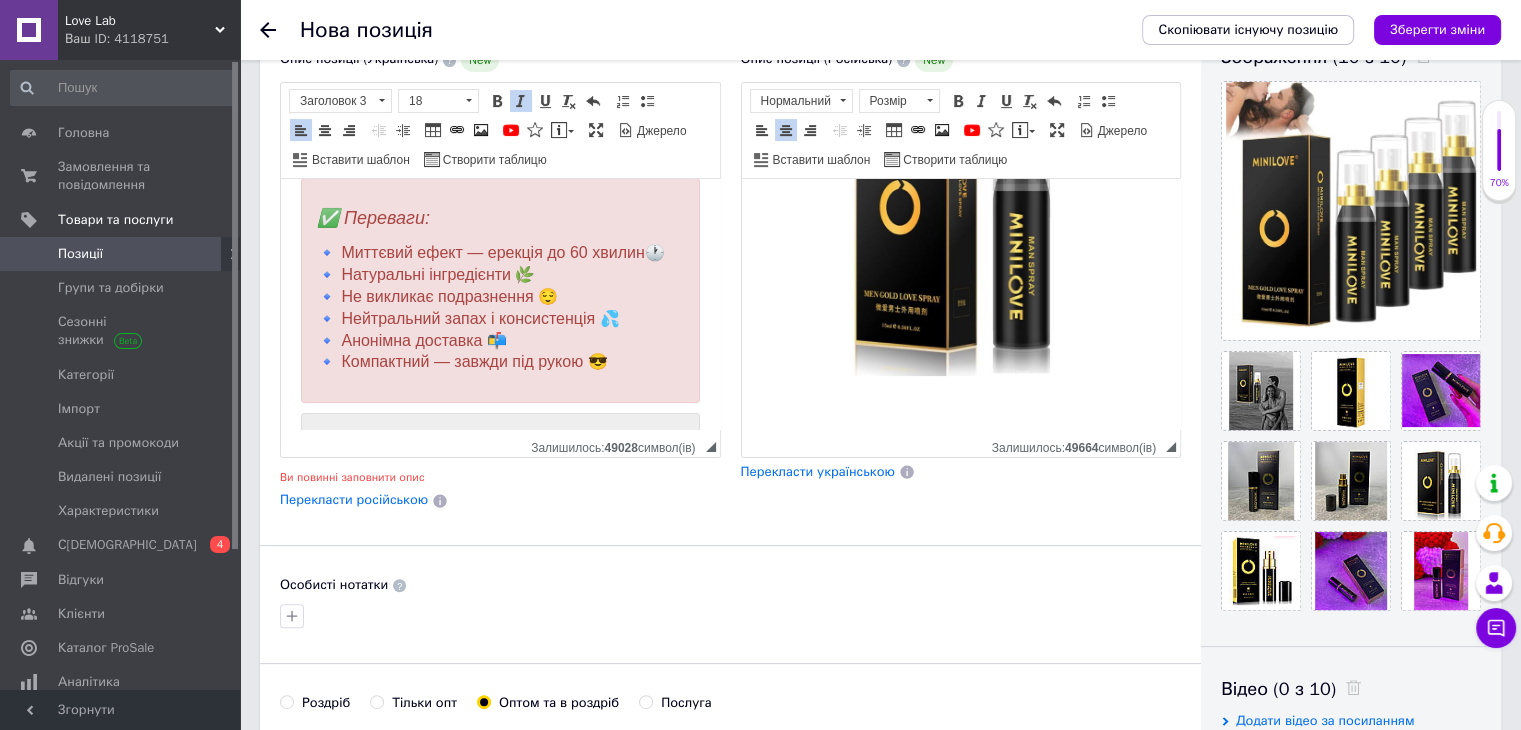 click on "🔹 Миттєвий ефект — ерекція до 60 хвилин🕐 🔹 Натуральні інгредієнти 🌿 🔹 Не викликає подразнення 😌 🔹 Нейтральний запах і консистенція 💦 🔹 Анонімна доставка 📬 🔹 Компактний — завжди під рукою 😎" at bounding box center (500, 308) 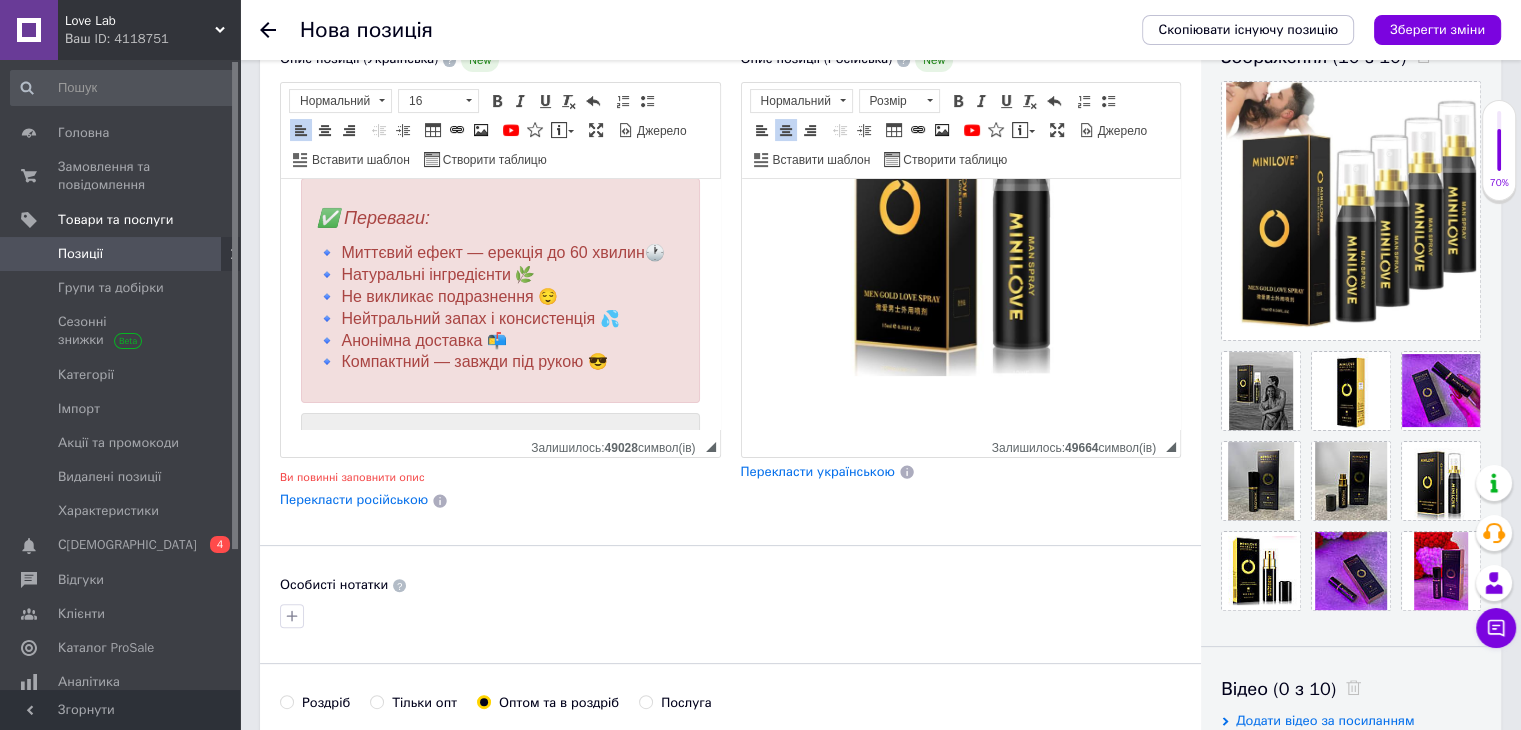 click on "✅ Переваги:" at bounding box center [373, 218] 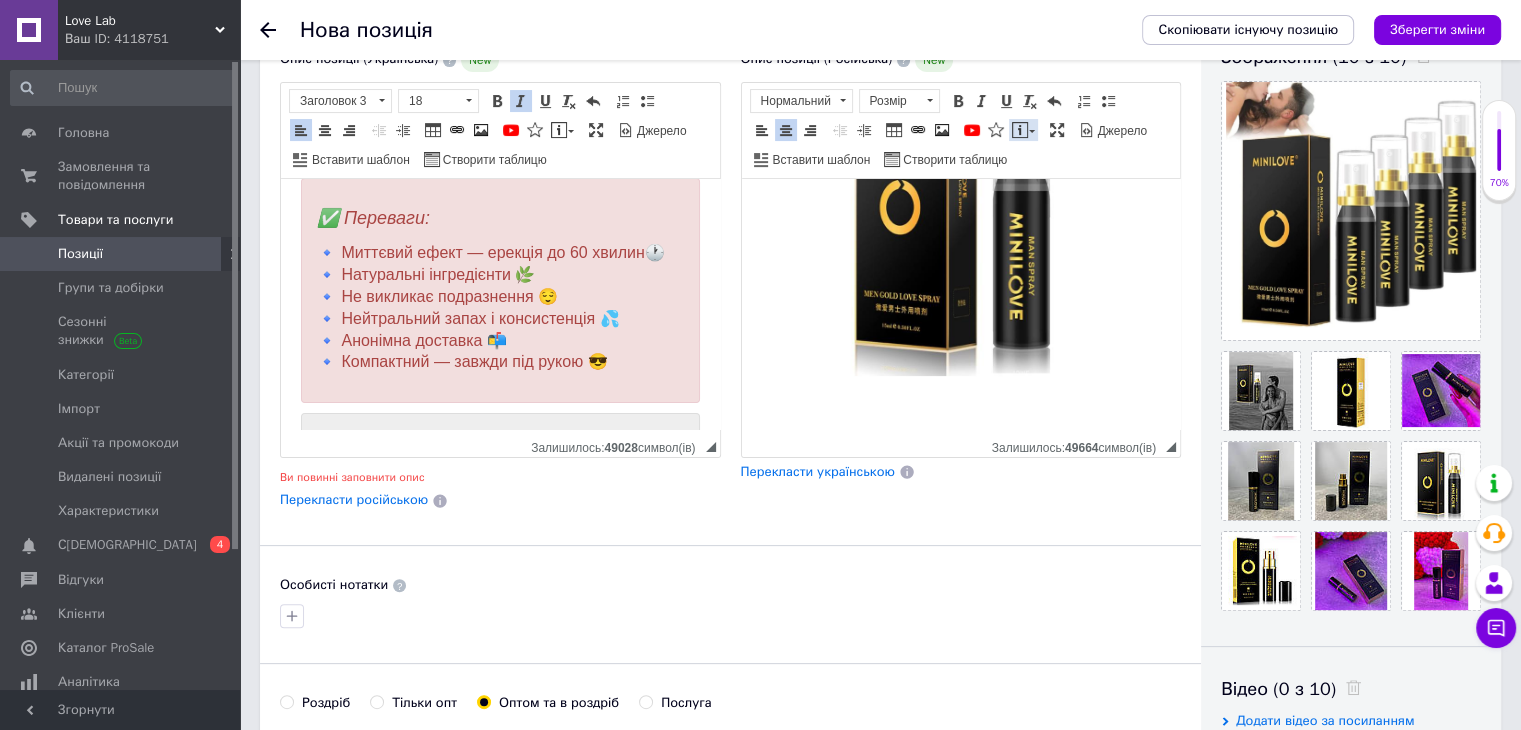 click at bounding box center (1020, 130) 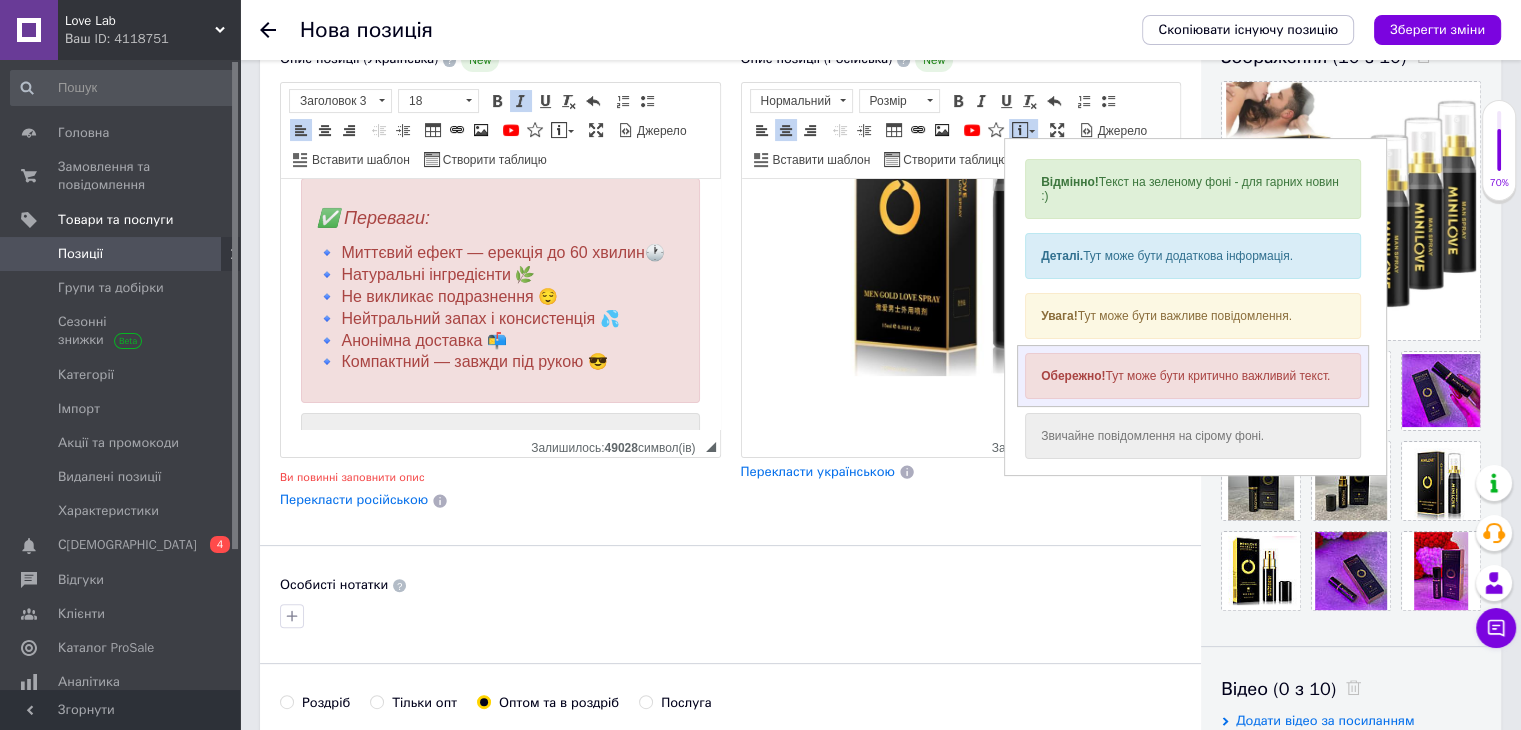 click on "Обережно!  Тут може бути критично важливий текст." at bounding box center [1193, 376] 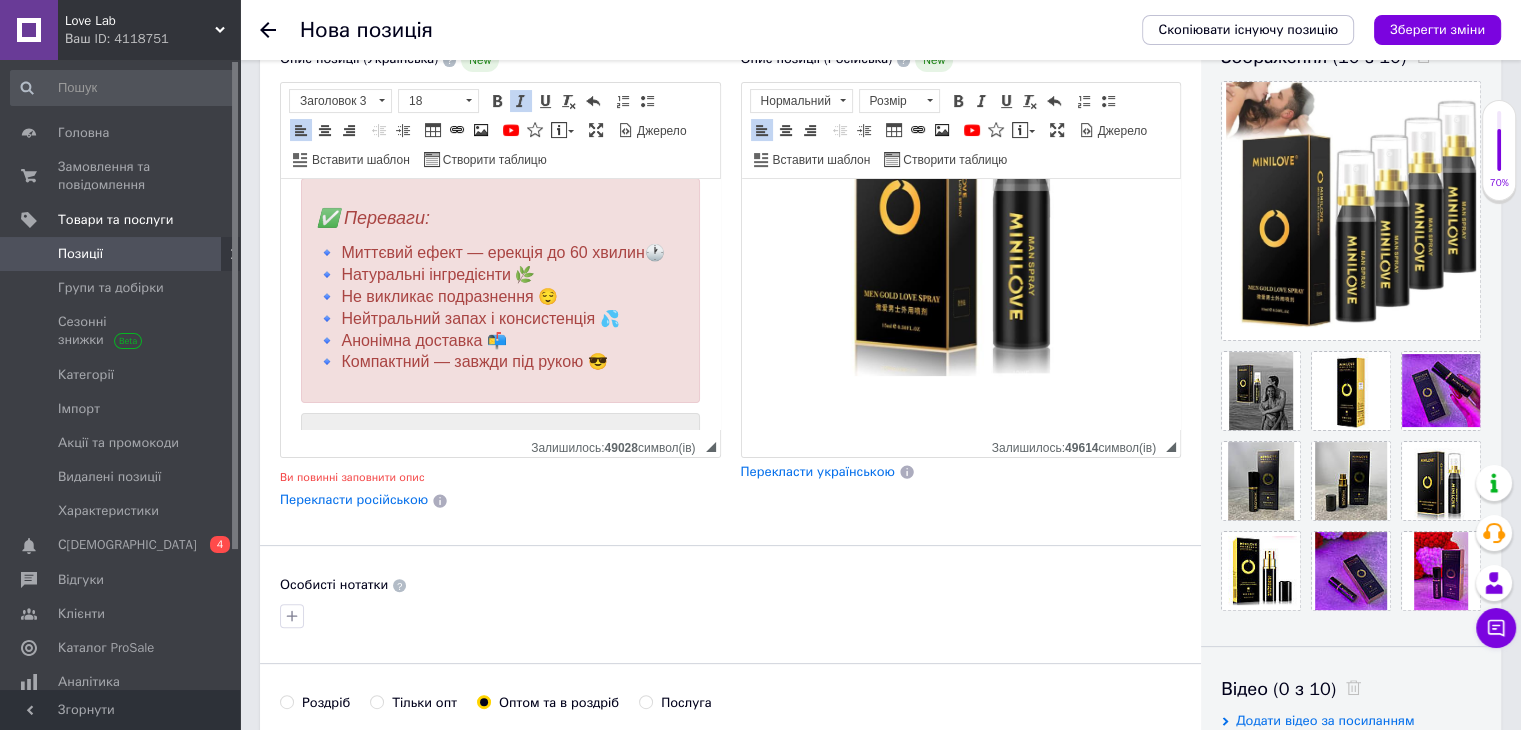 scroll, scrollTop: 552, scrollLeft: 0, axis: vertical 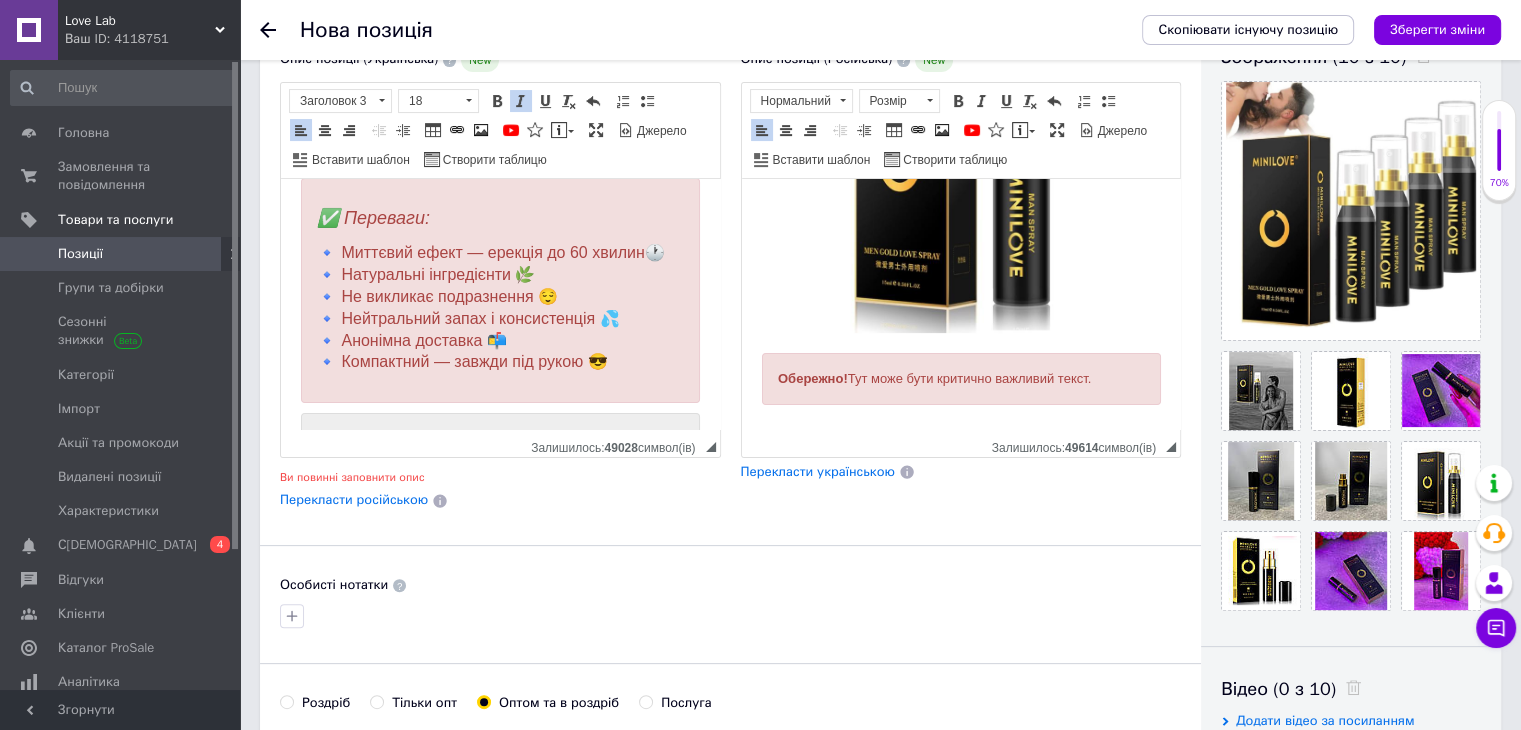 drag, startPoint x: 1094, startPoint y: 371, endPoint x: 663, endPoint y: 364, distance: 431.05685 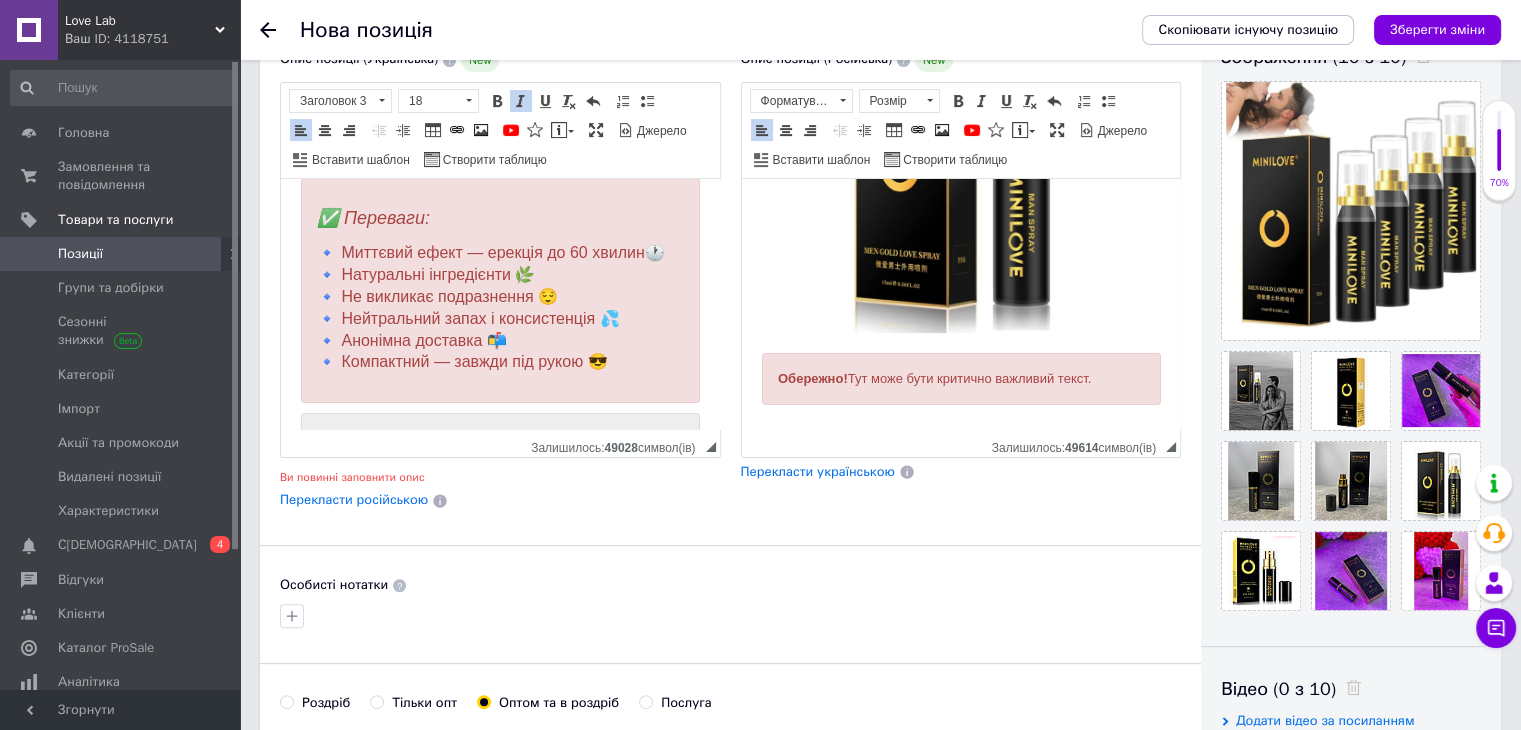 scroll, scrollTop: 655, scrollLeft: 0, axis: vertical 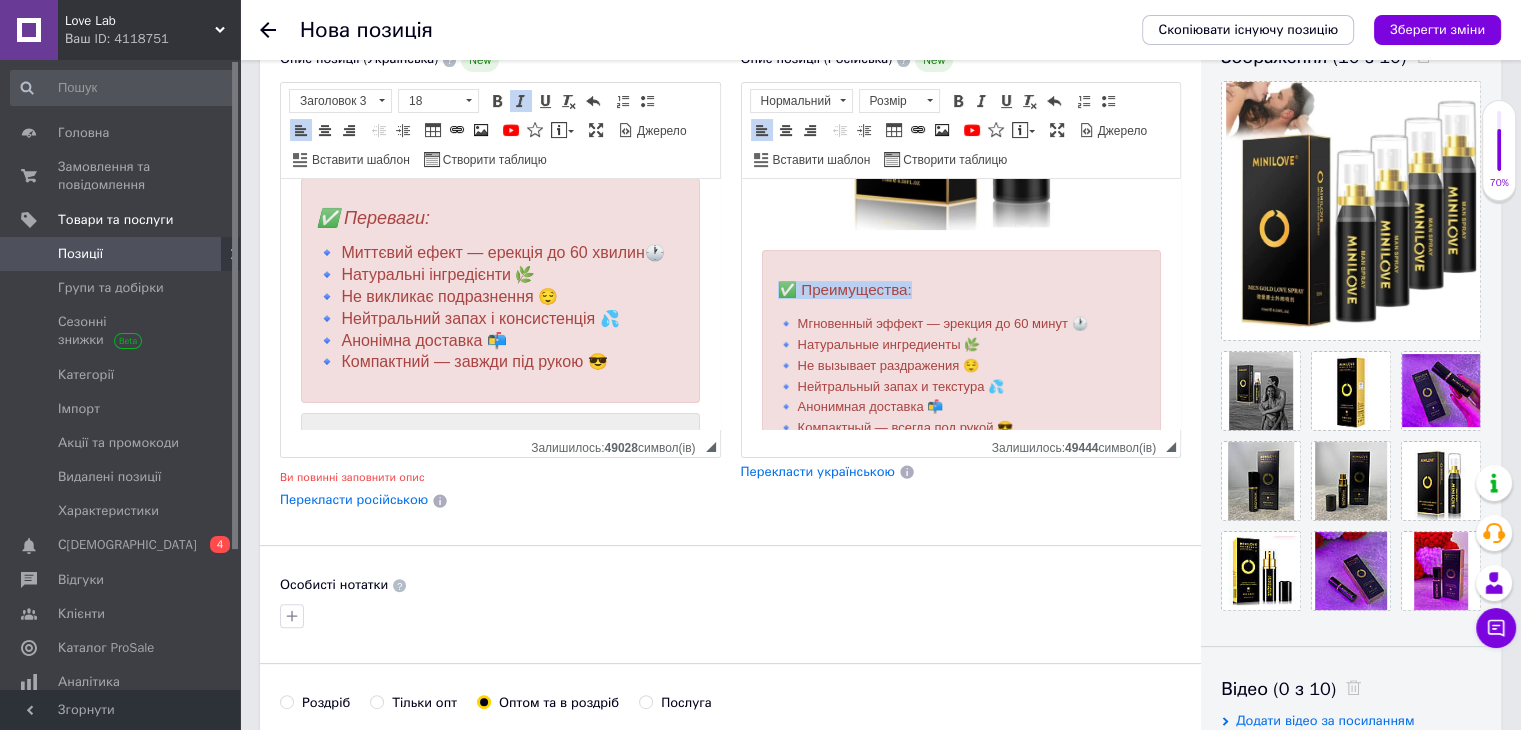 drag, startPoint x: 943, startPoint y: 286, endPoint x: 755, endPoint y: 284, distance: 188.01064 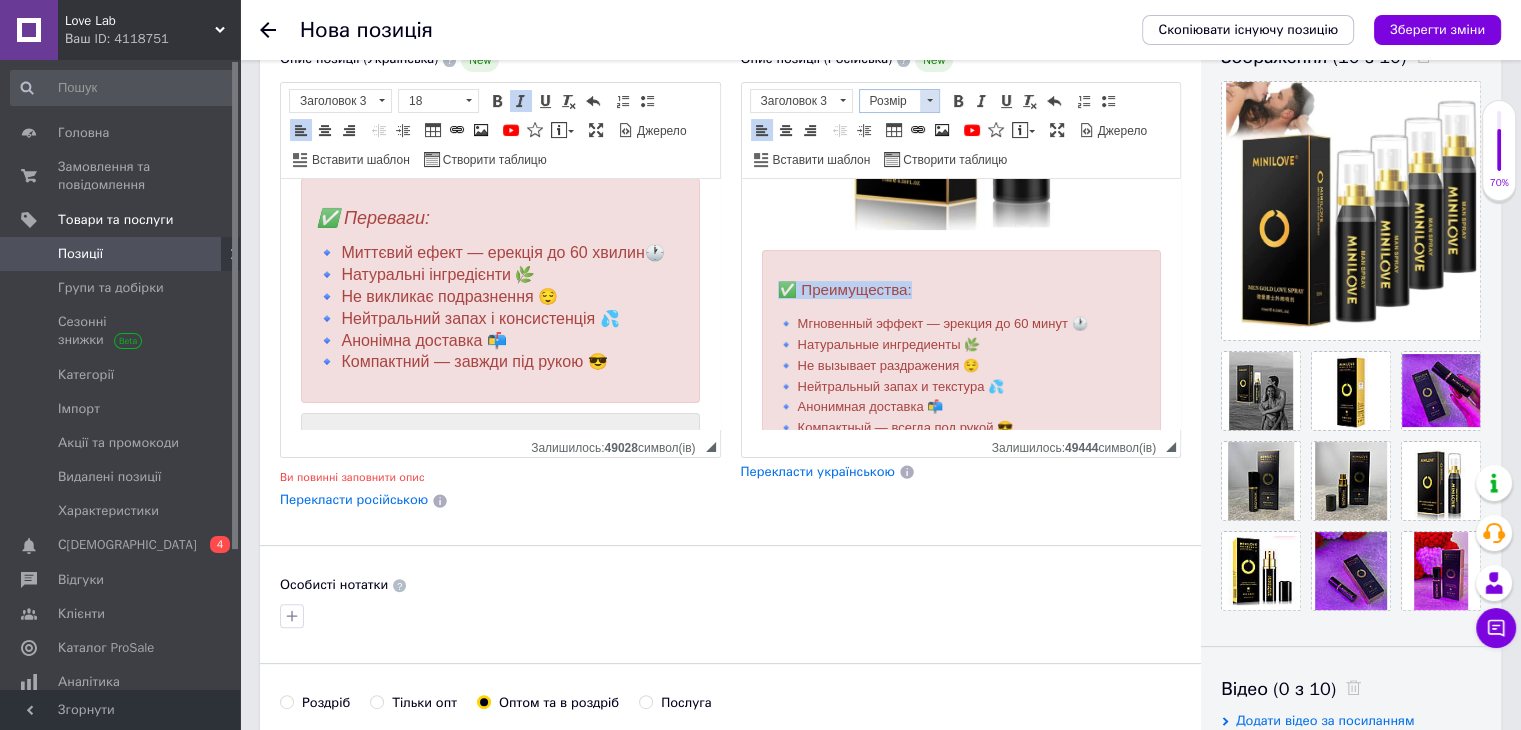 click at bounding box center [929, 101] 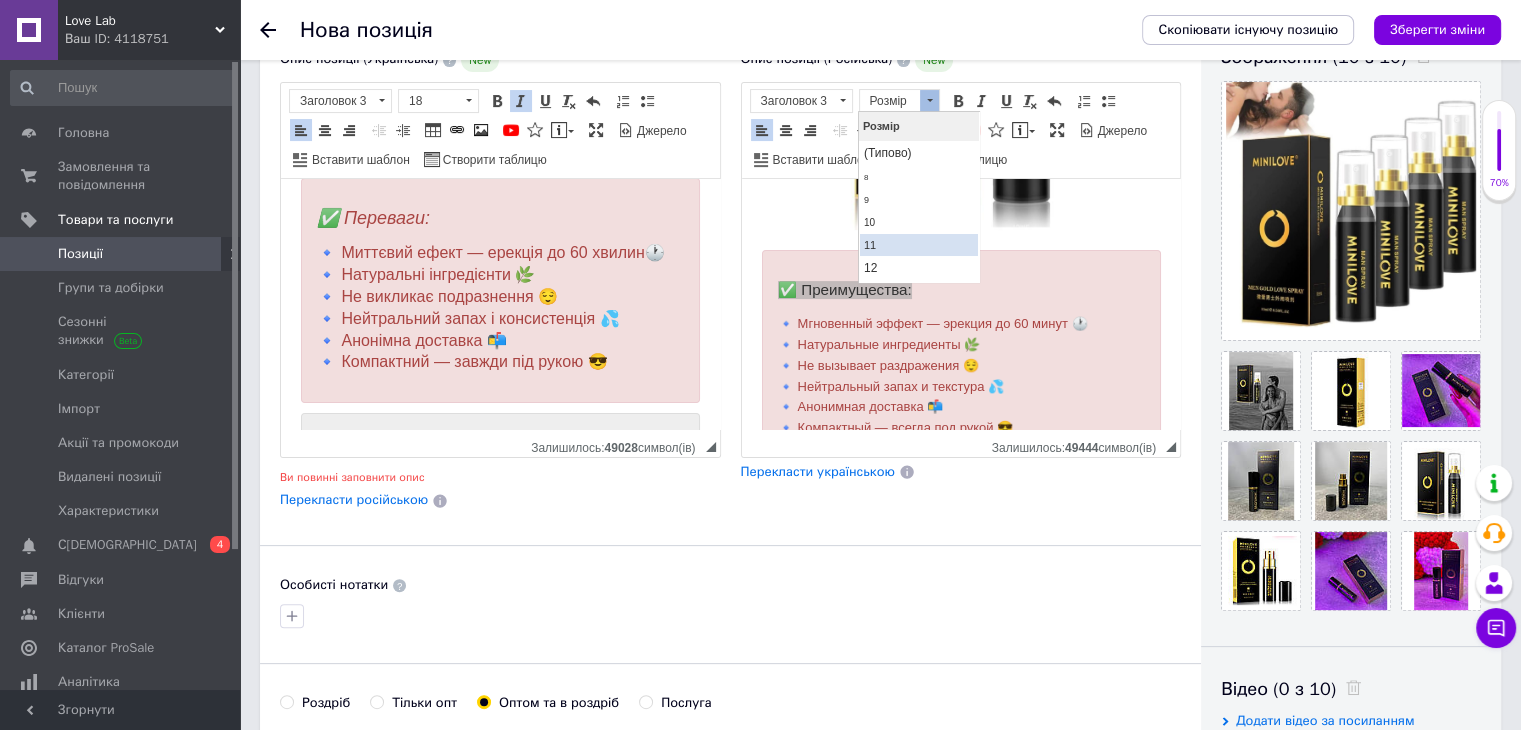 scroll, scrollTop: 72, scrollLeft: 0, axis: vertical 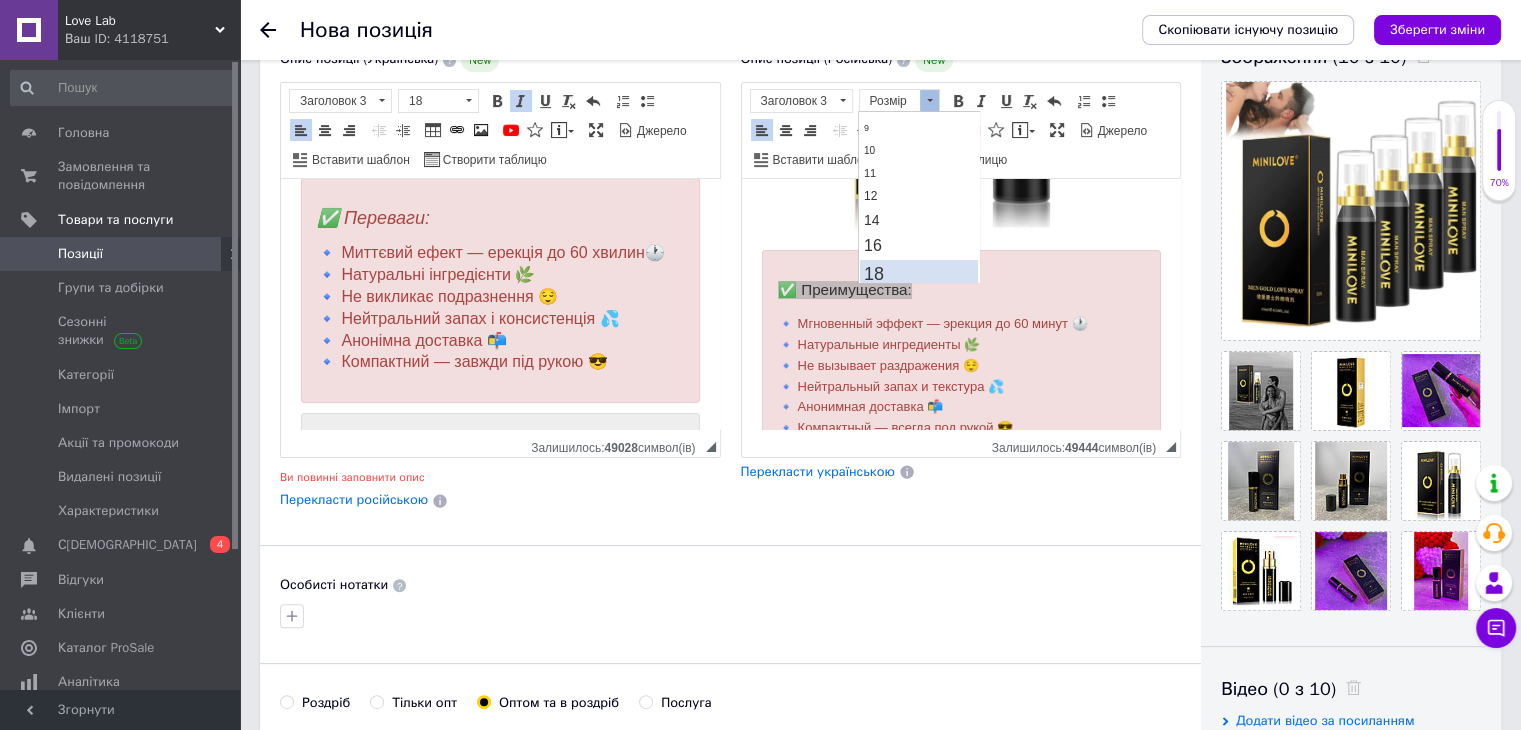 click on "18" at bounding box center [918, 273] 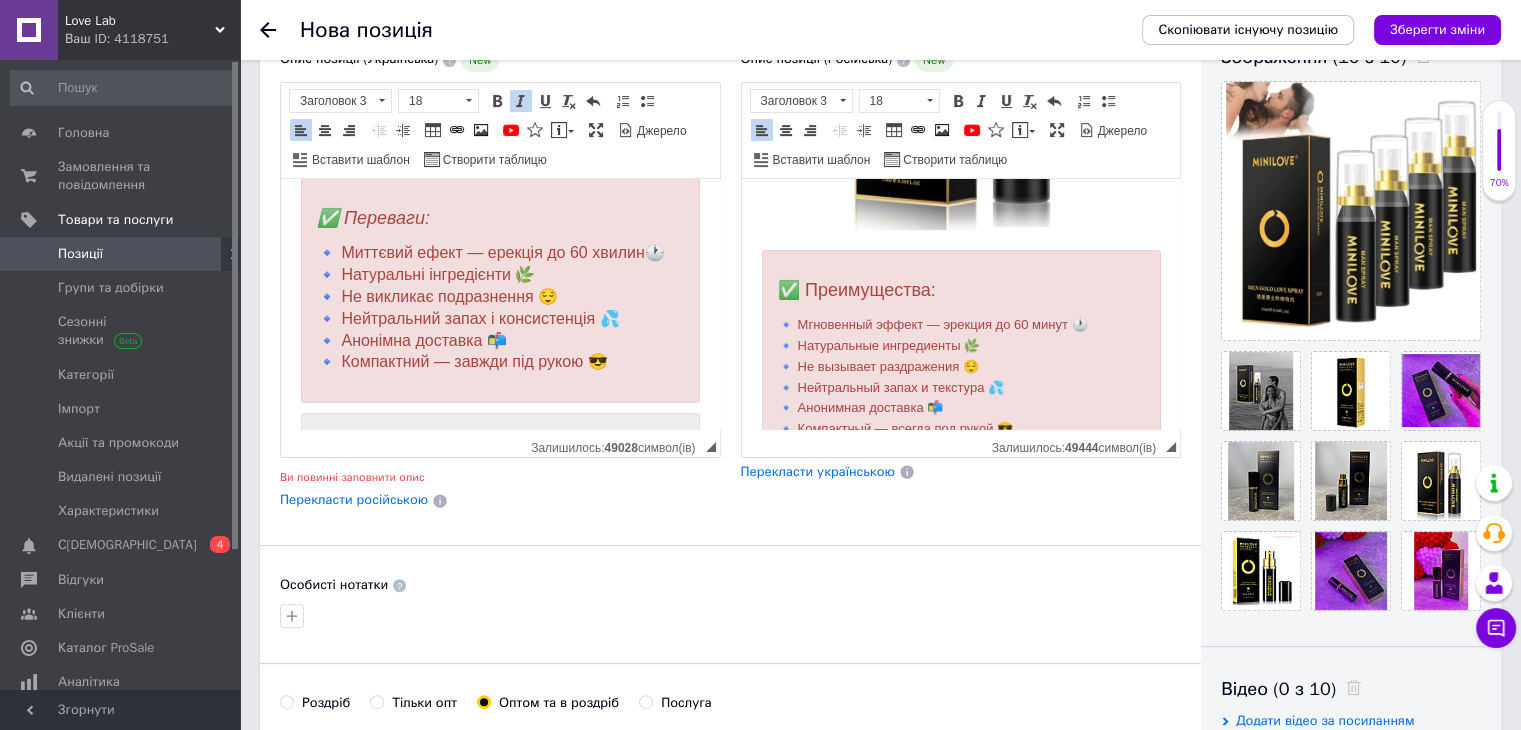 scroll, scrollTop: 0, scrollLeft: 0, axis: both 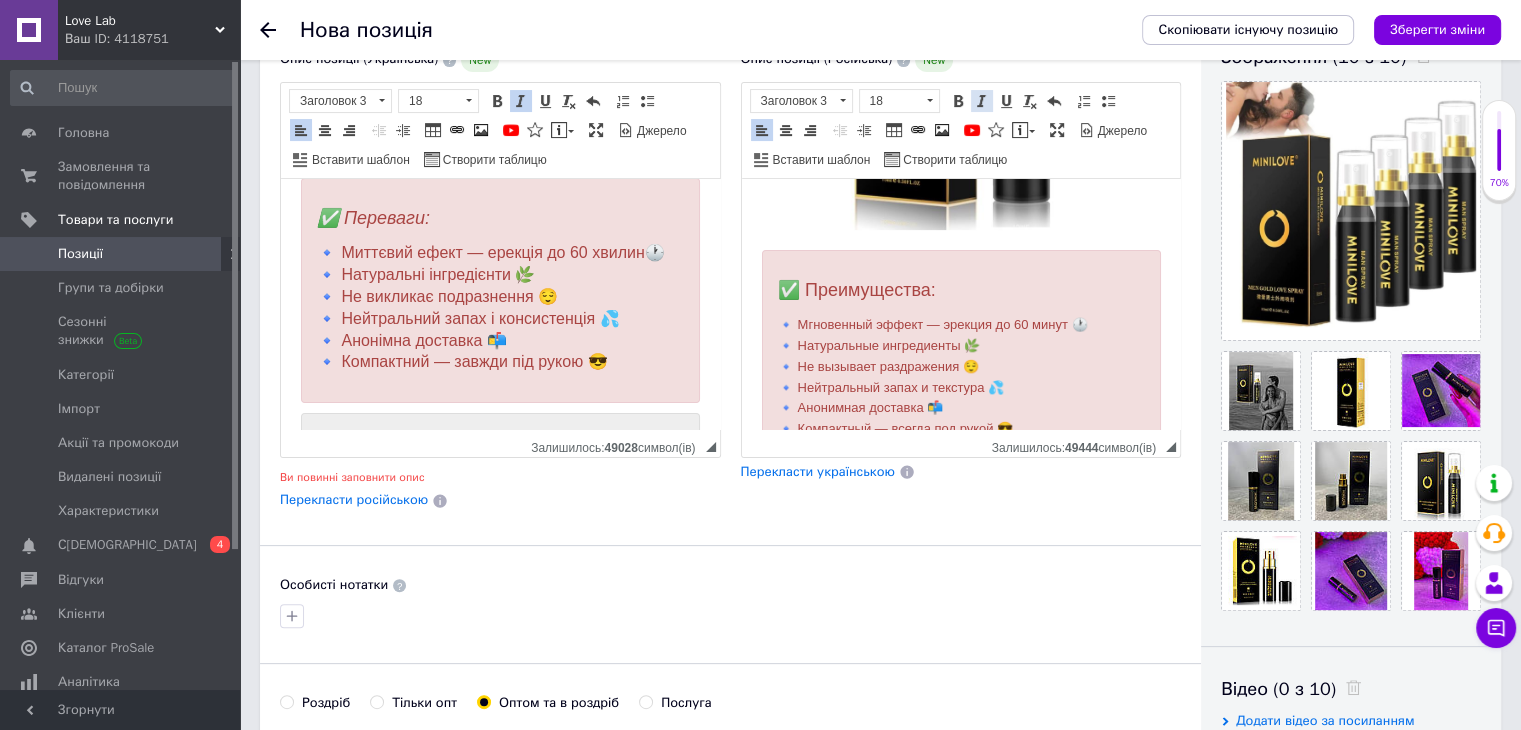 click at bounding box center (982, 101) 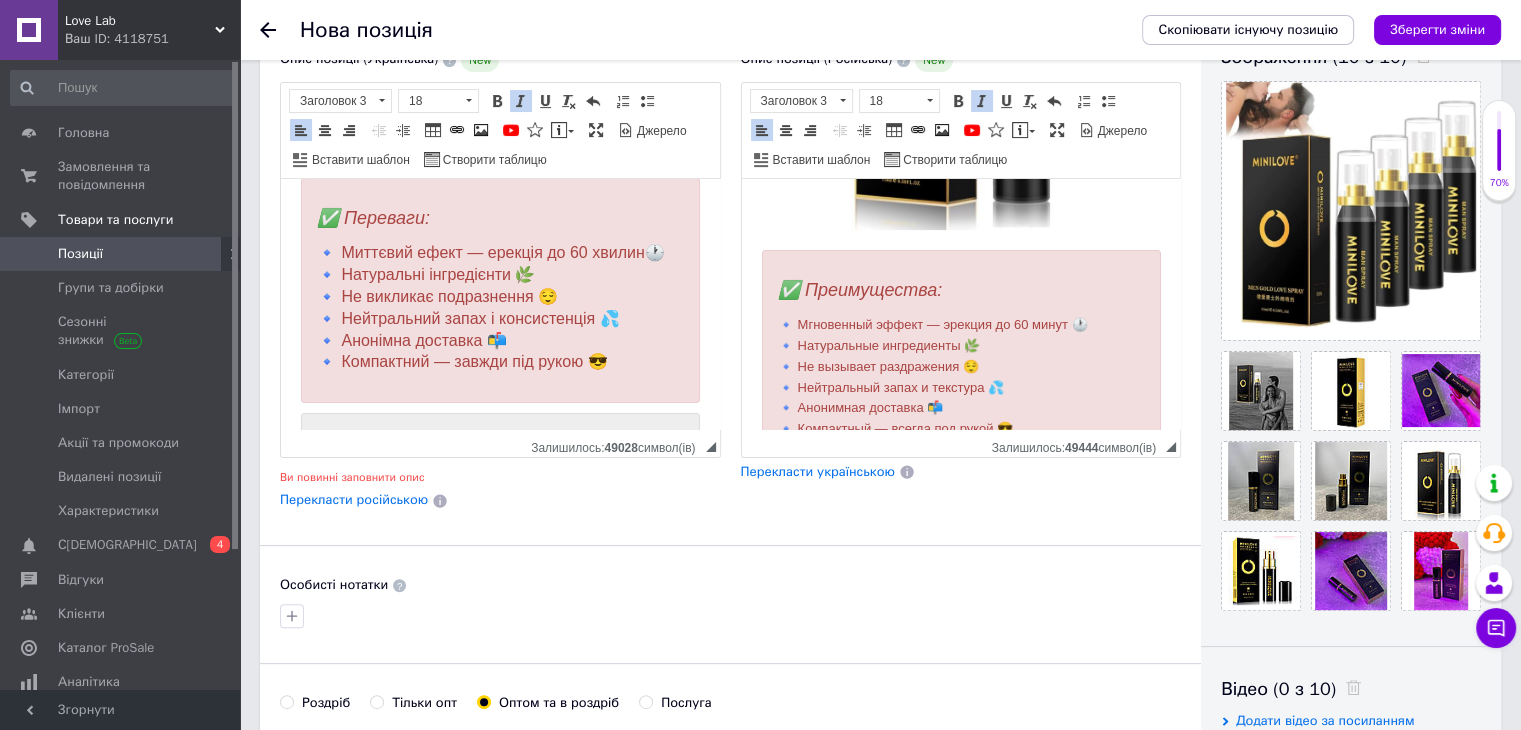 click on "✅ Преимущества: 🔹 Мгновенный эффект — эрекция до 60 минут 🕐 🔹 Натуральные ингредиенты 🌿 🔹 Не вызывает раздражения 😌 🔹 Нейтральный запах и текстура 💦 🔹 Анонимная доставка 📬 🔹 Компактный — всегда под рукой 😎" at bounding box center [960, 360] 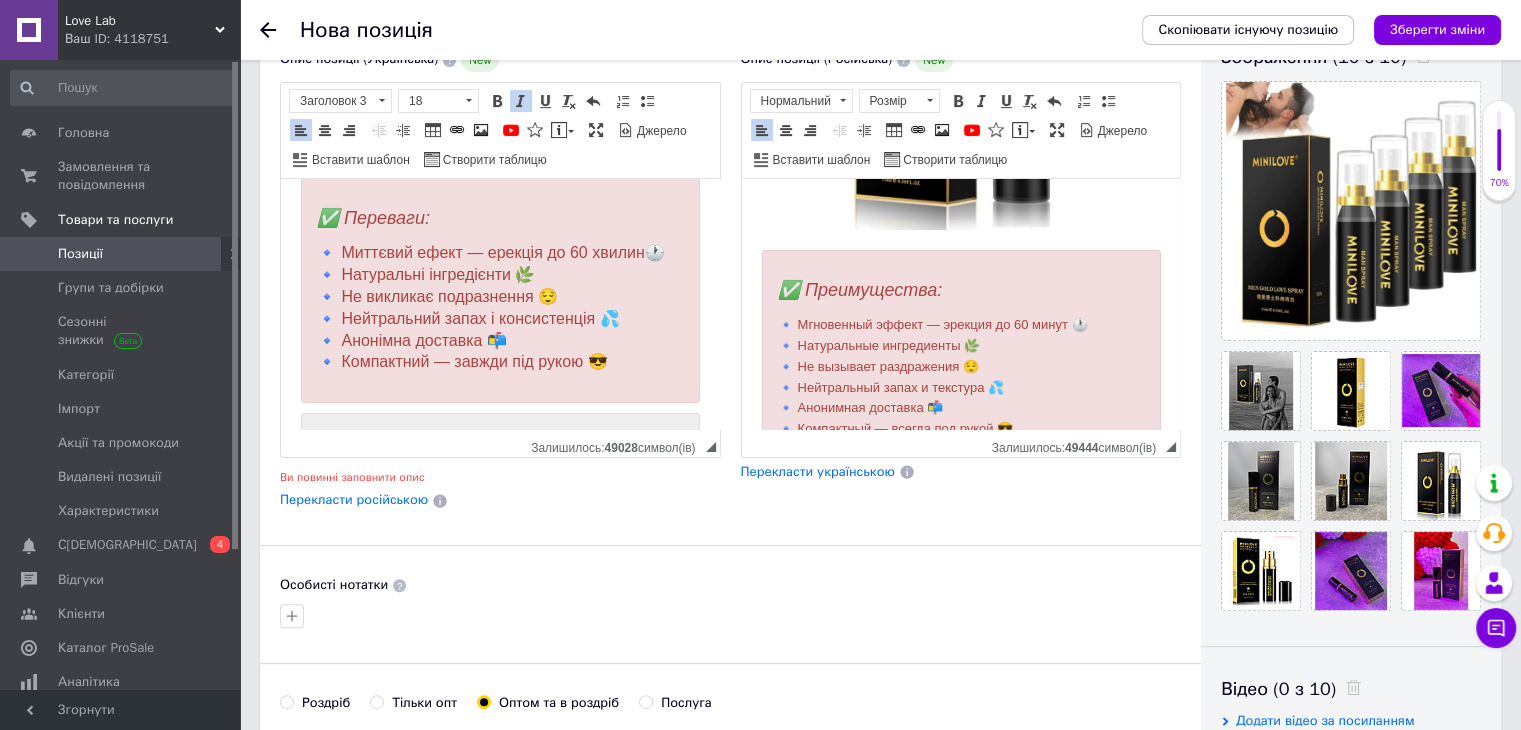 scroll, scrollTop: 741, scrollLeft: 0, axis: vertical 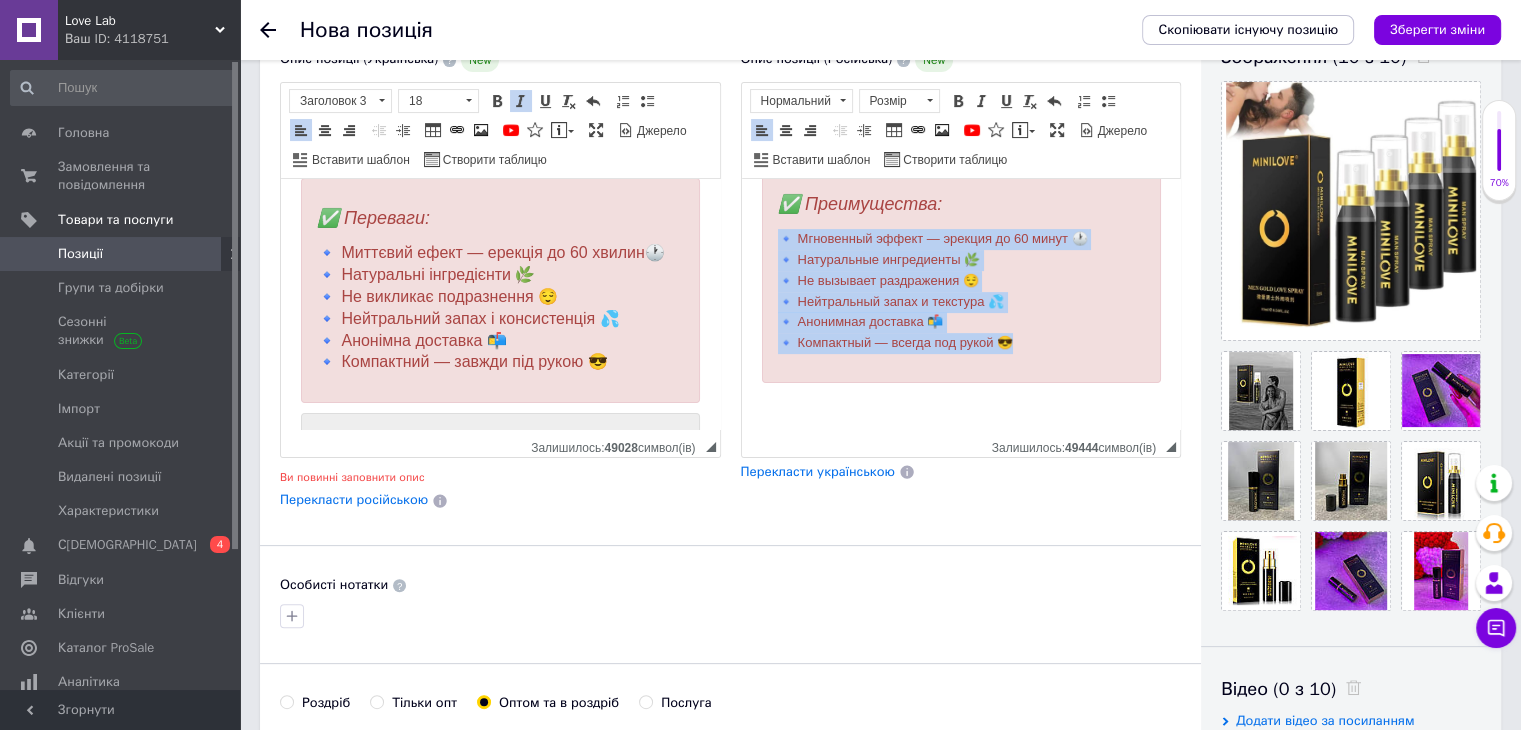 drag, startPoint x: 1027, startPoint y: 343, endPoint x: 783, endPoint y: 235, distance: 266.83328 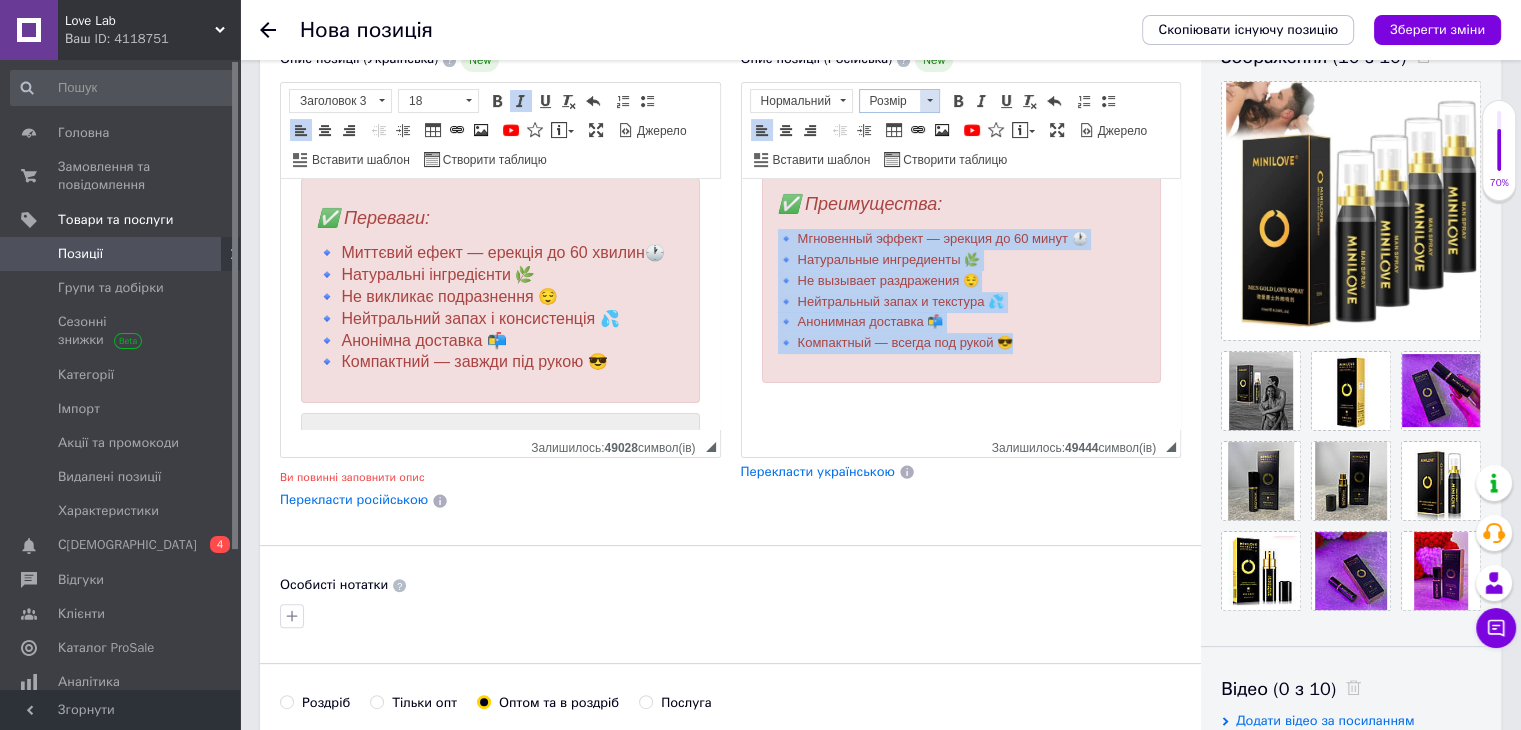 click at bounding box center [929, 101] 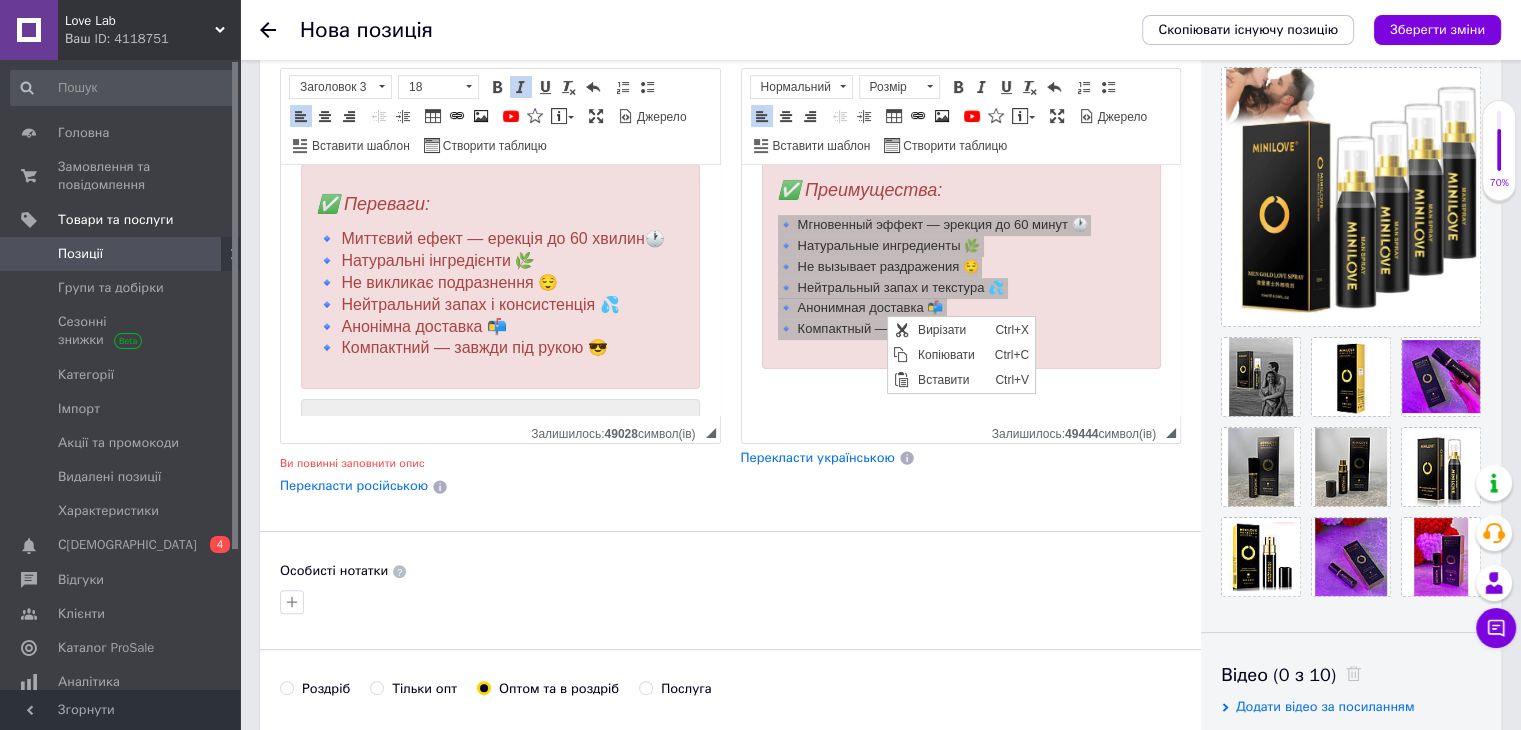 scroll, scrollTop: 390, scrollLeft: 0, axis: vertical 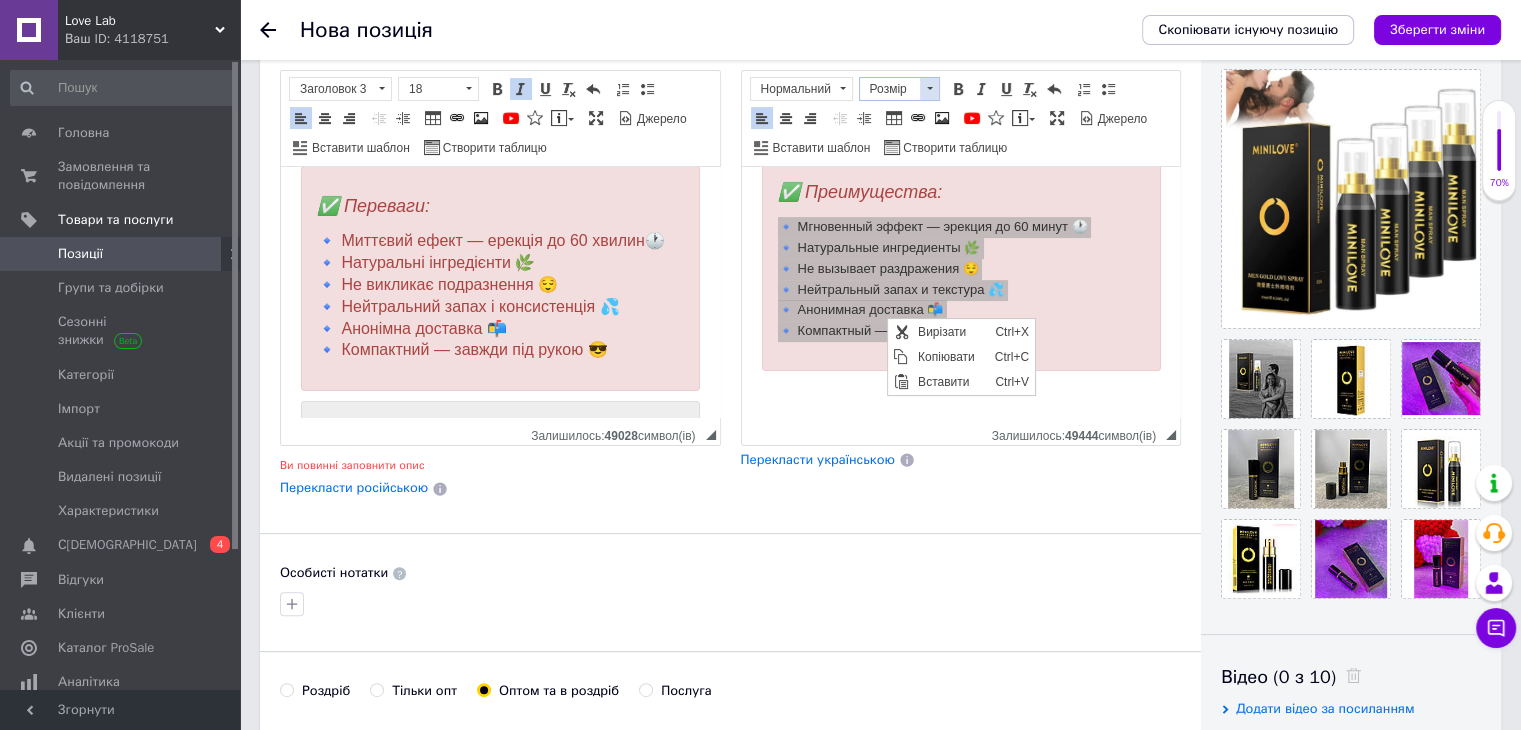 click at bounding box center [929, 89] 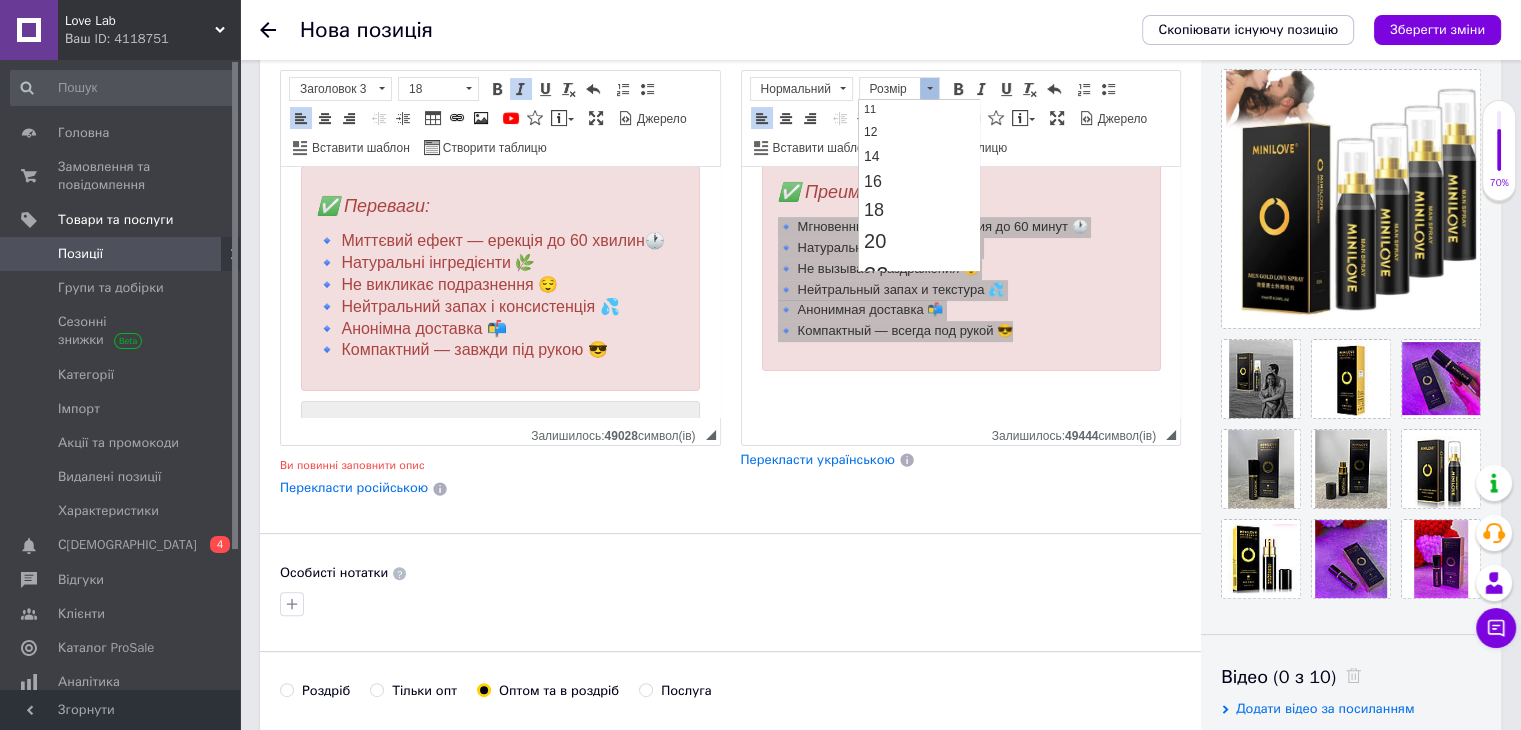 scroll, scrollTop: 125, scrollLeft: 0, axis: vertical 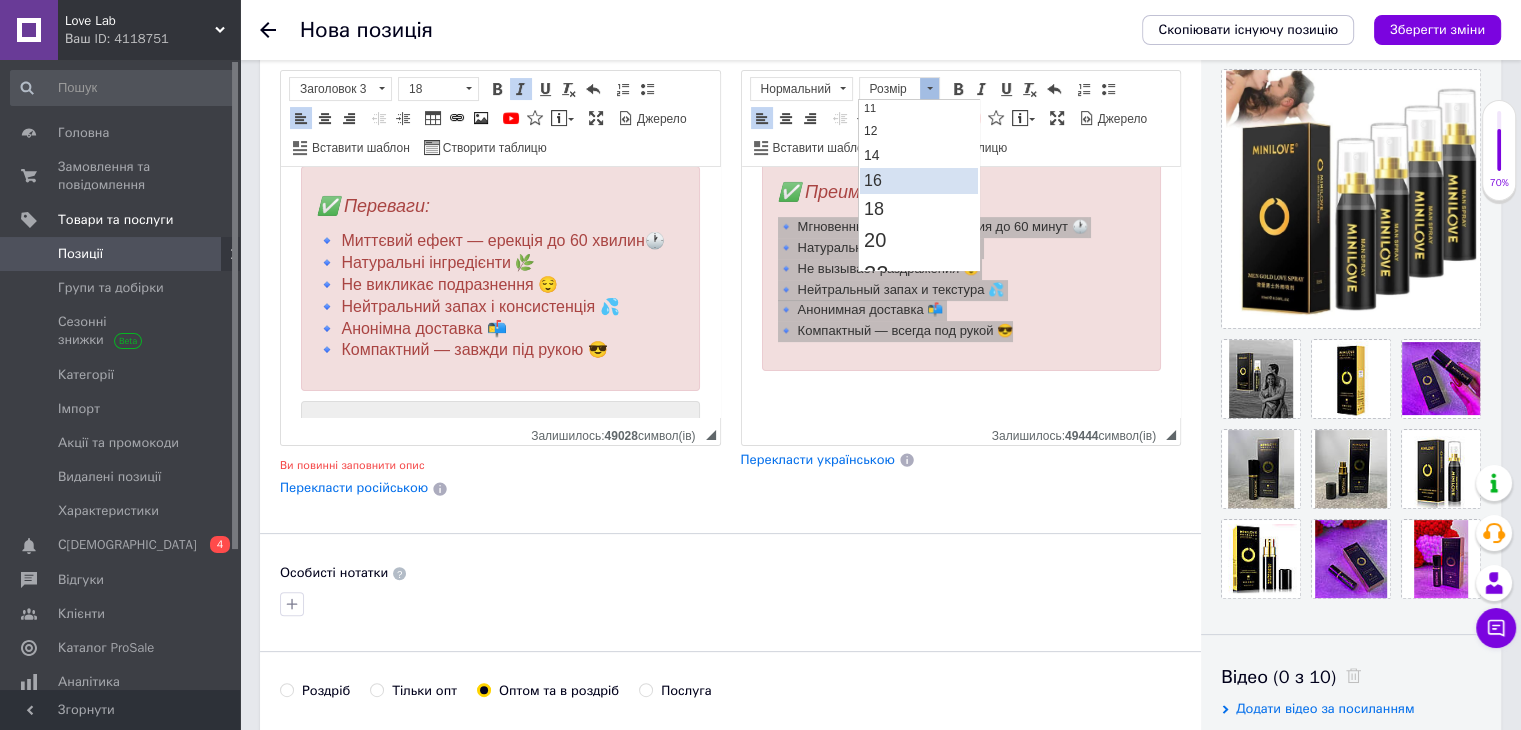 click on "16" at bounding box center [918, 180] 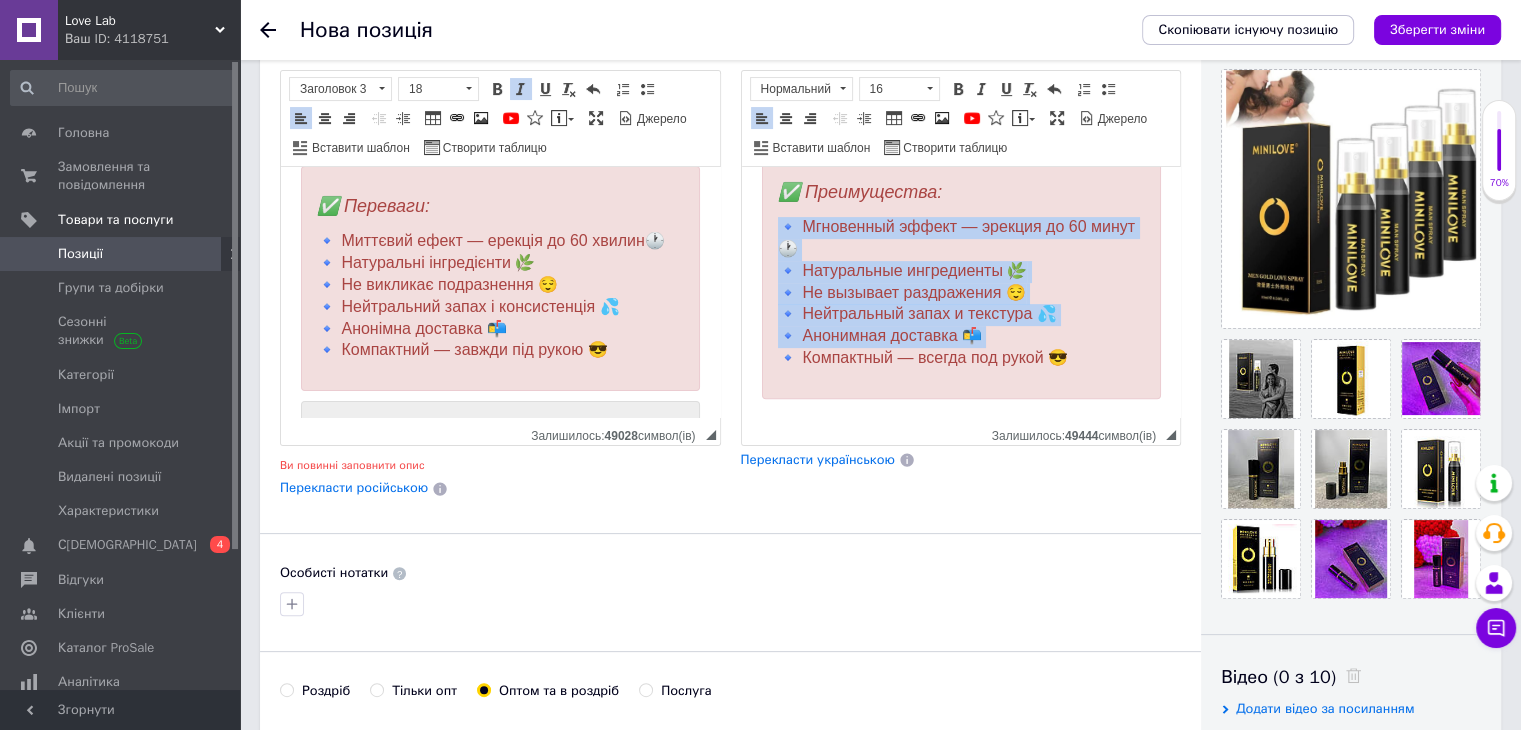 scroll, scrollTop: 768, scrollLeft: 0, axis: vertical 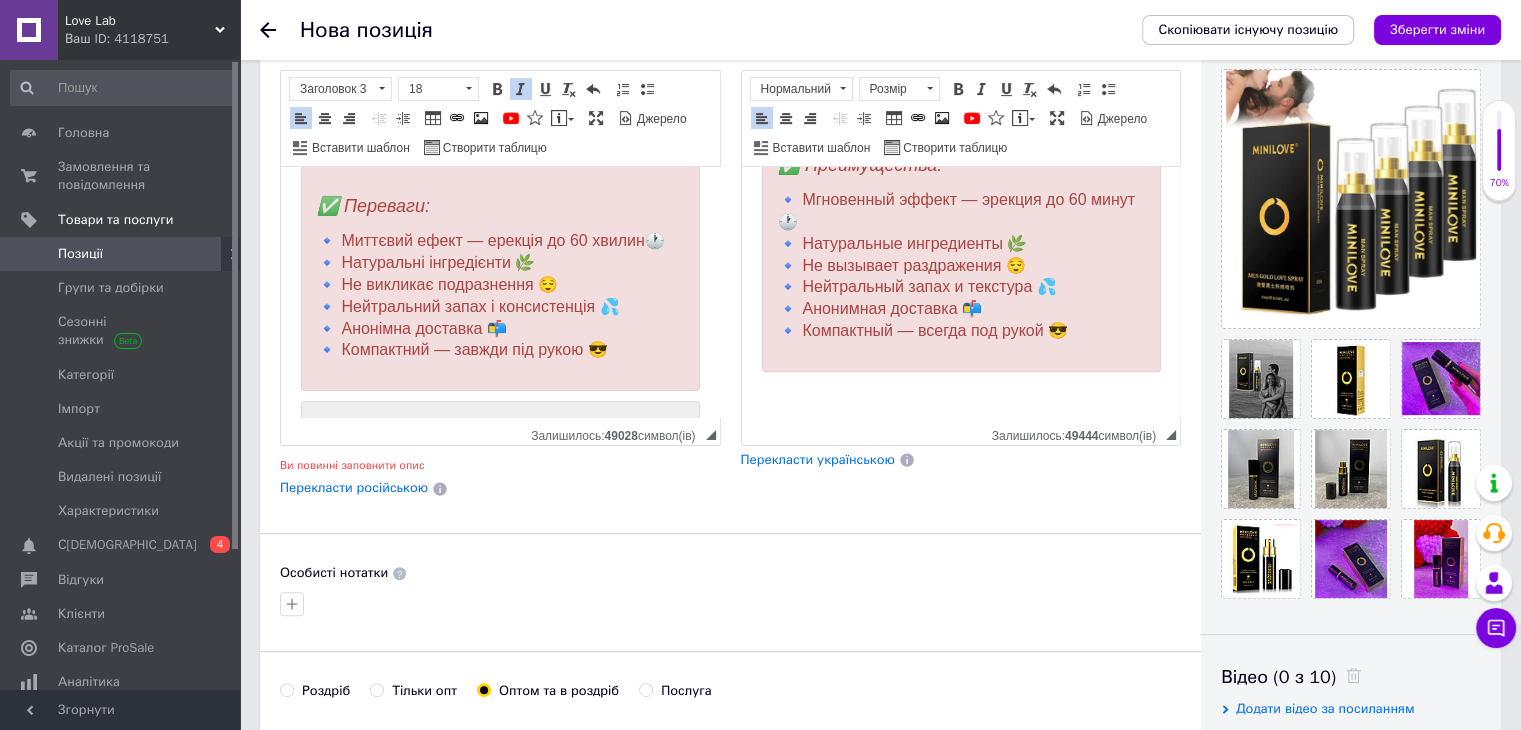 click on "🔥 Спрей-пролонгатор MINILOVE для мужчин 10 мл — крепкая эрекция, долгий секс, натуральный состав и наиболее выгодная цена💪💦   MINILOVE (Минилов)  — это мощный  спрей-пролонгатор для мужчин  🧔🏻‍♂️, который помогает  задержать эякуляцию ,  продлить секс на несколько часов  и подарить  долгое удовольствие  без потери чувствительности 💥 ✅ Преимущества: 🔹 Мгновенный эффект — эрекция до 60 минут 🕐 🔹 Натуральные ингредиенты 🌿 🔹 Не вызывает раздражения 😌 🔹 Нейтральный запах и текстура 💦 🔹 Анонимная доставка 📬 🔹 Компактный — всегда под рукой 😎" at bounding box center (960, -88) 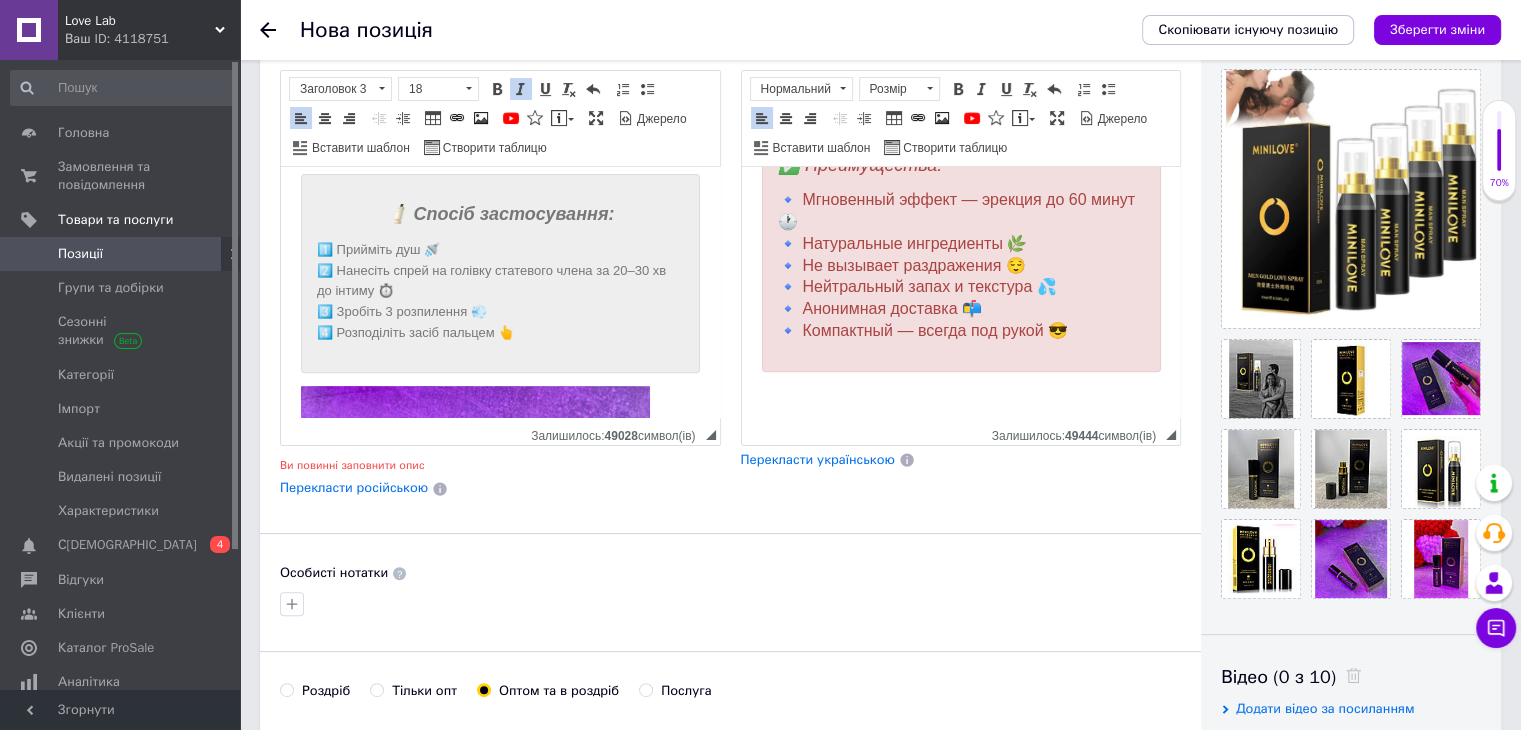 scroll, scrollTop: 926, scrollLeft: 0, axis: vertical 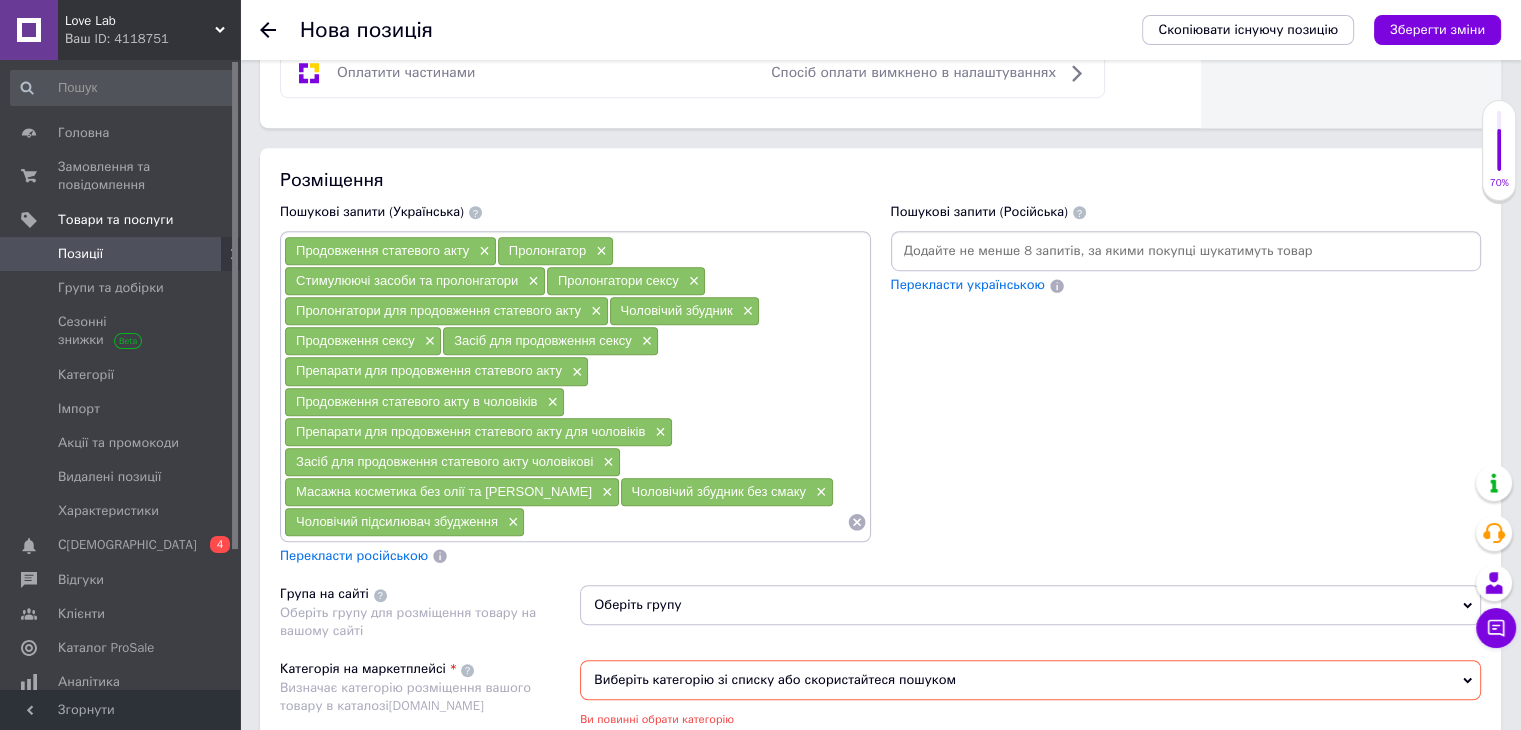 click at bounding box center (685, 522) 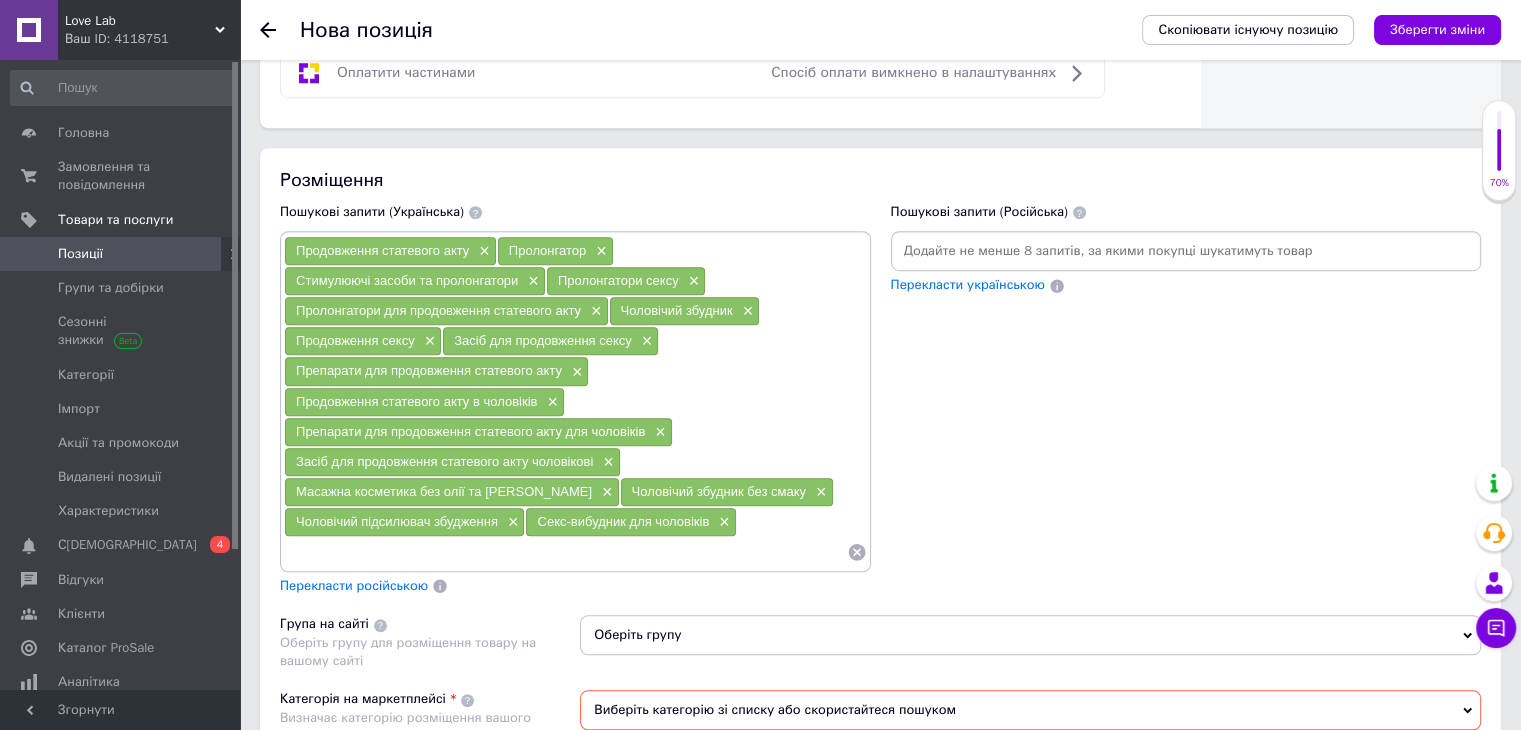paste on "Продовження потенції" 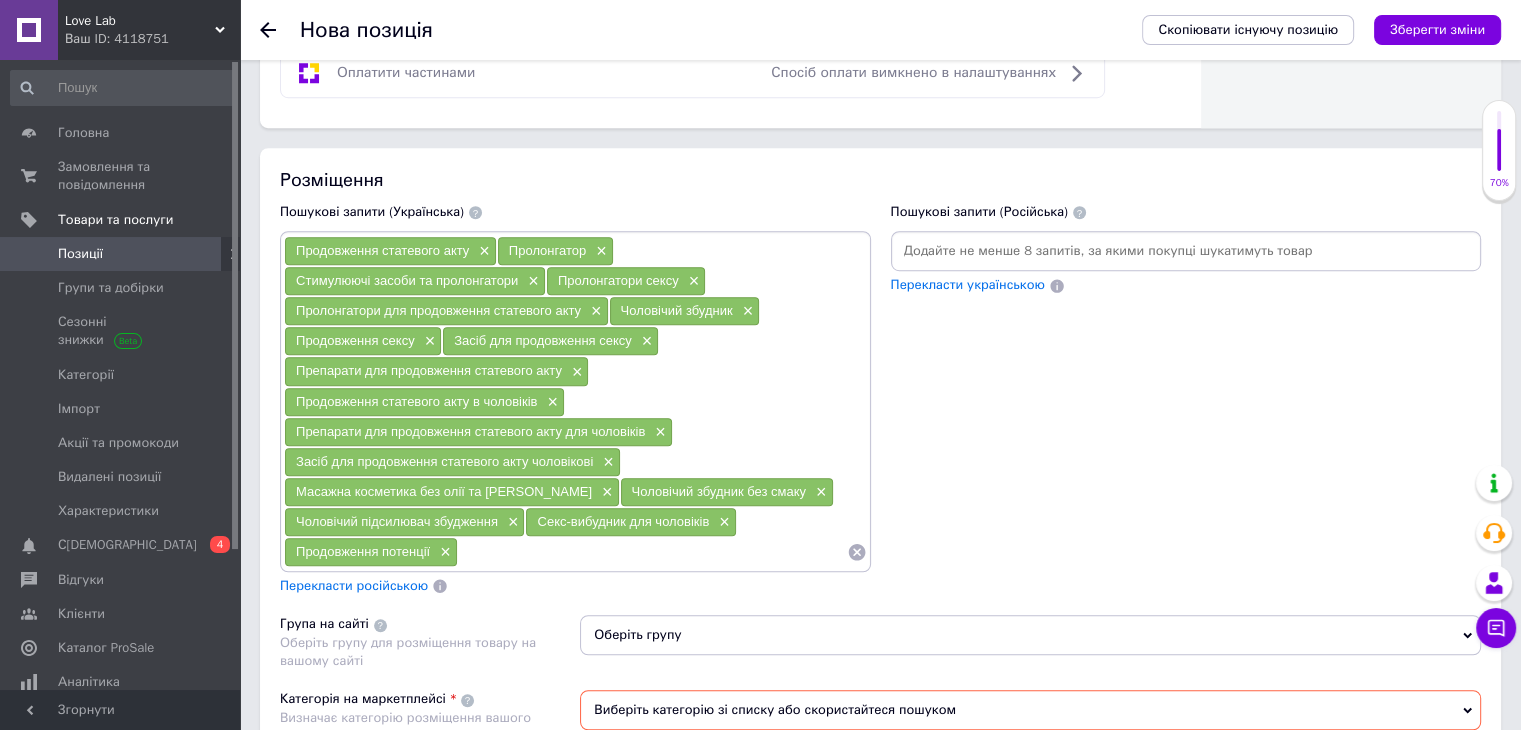 paste on "Пролонгує спрей" 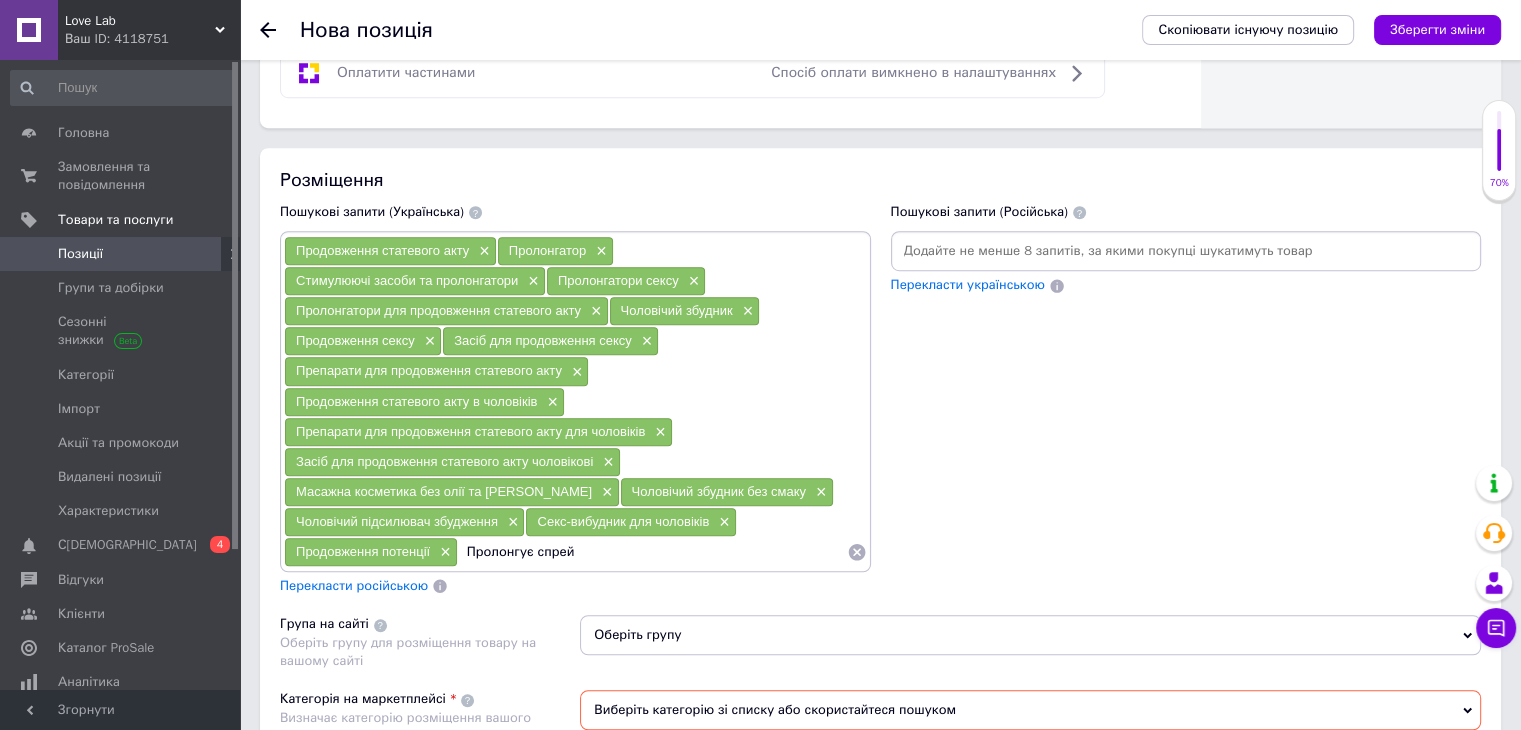 type 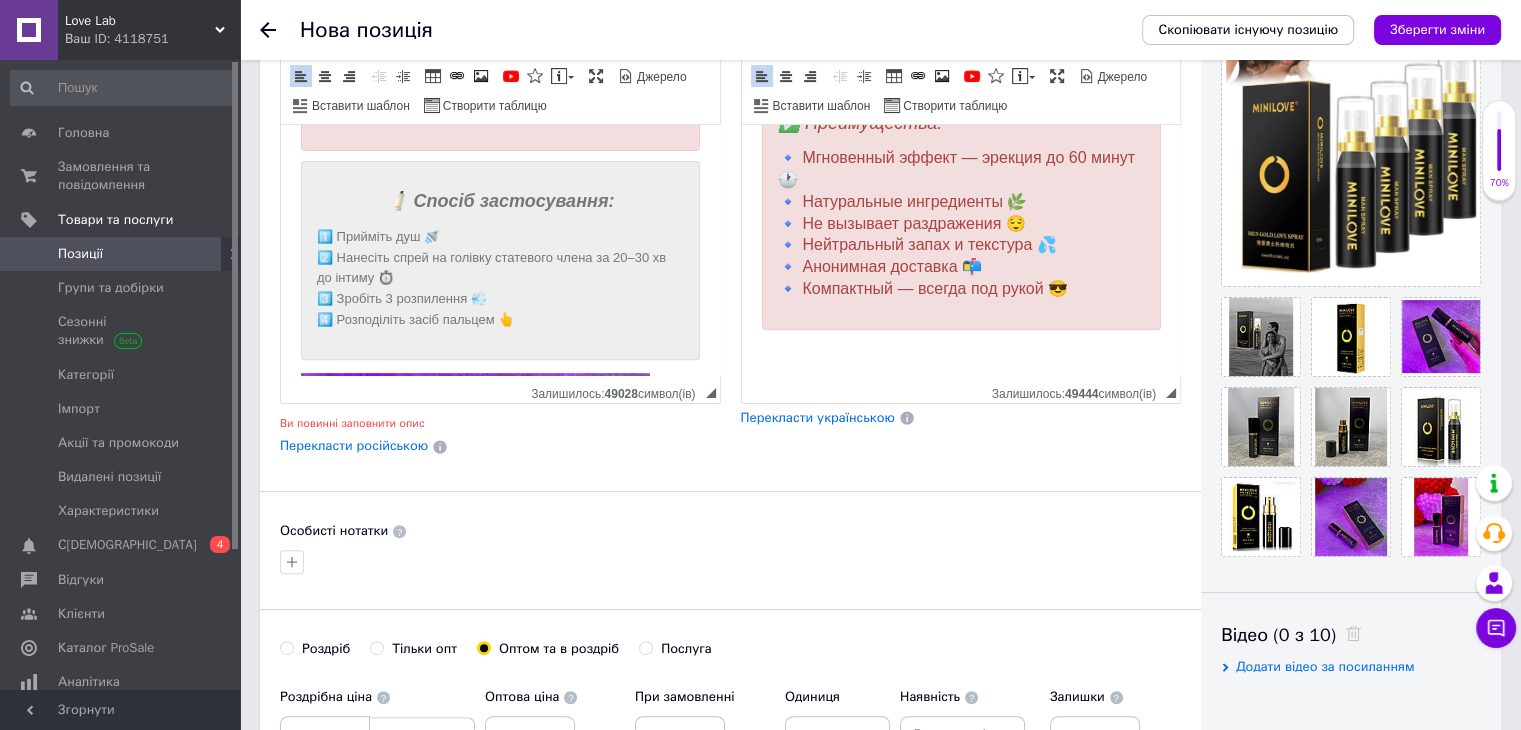 scroll, scrollTop: 892, scrollLeft: 0, axis: vertical 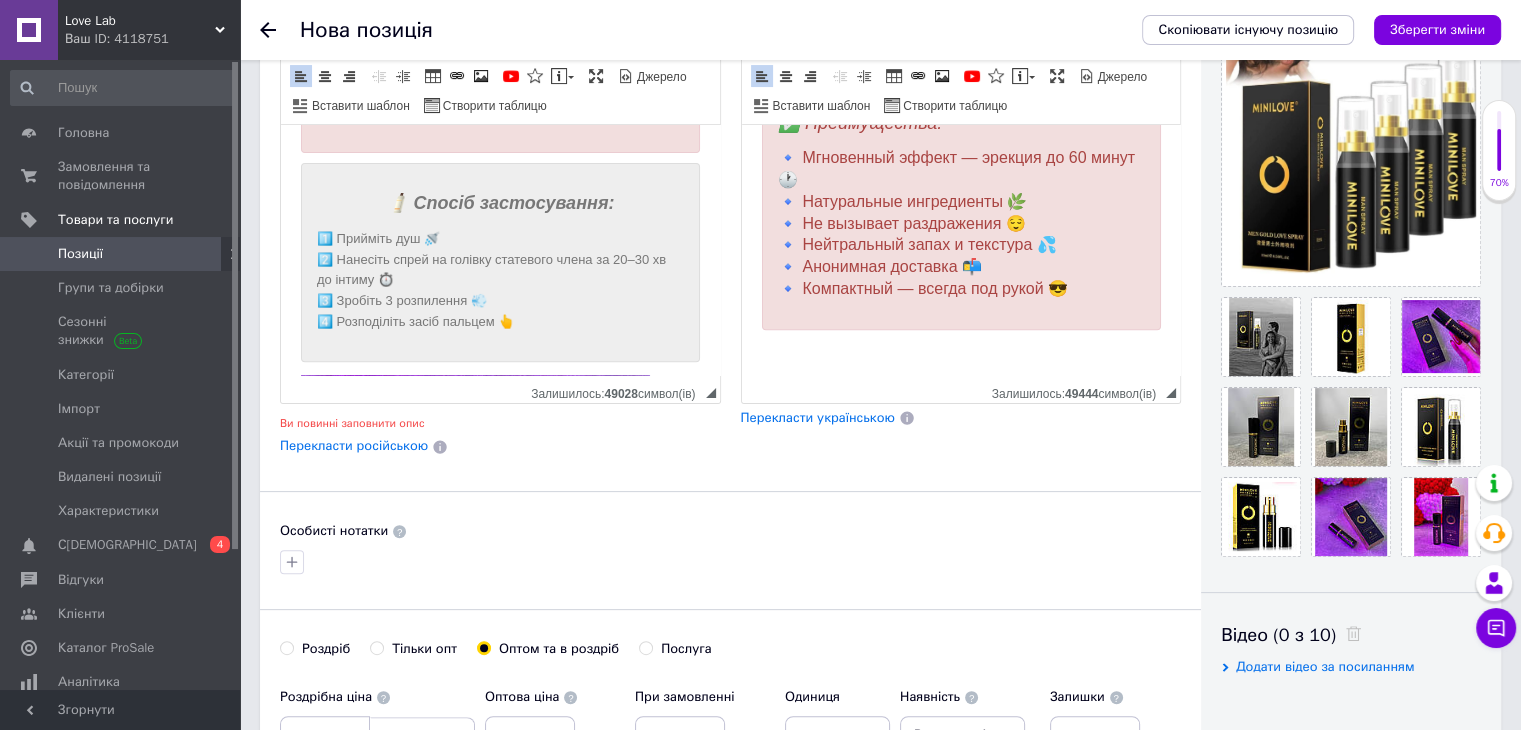 click at bounding box center [960, 353] 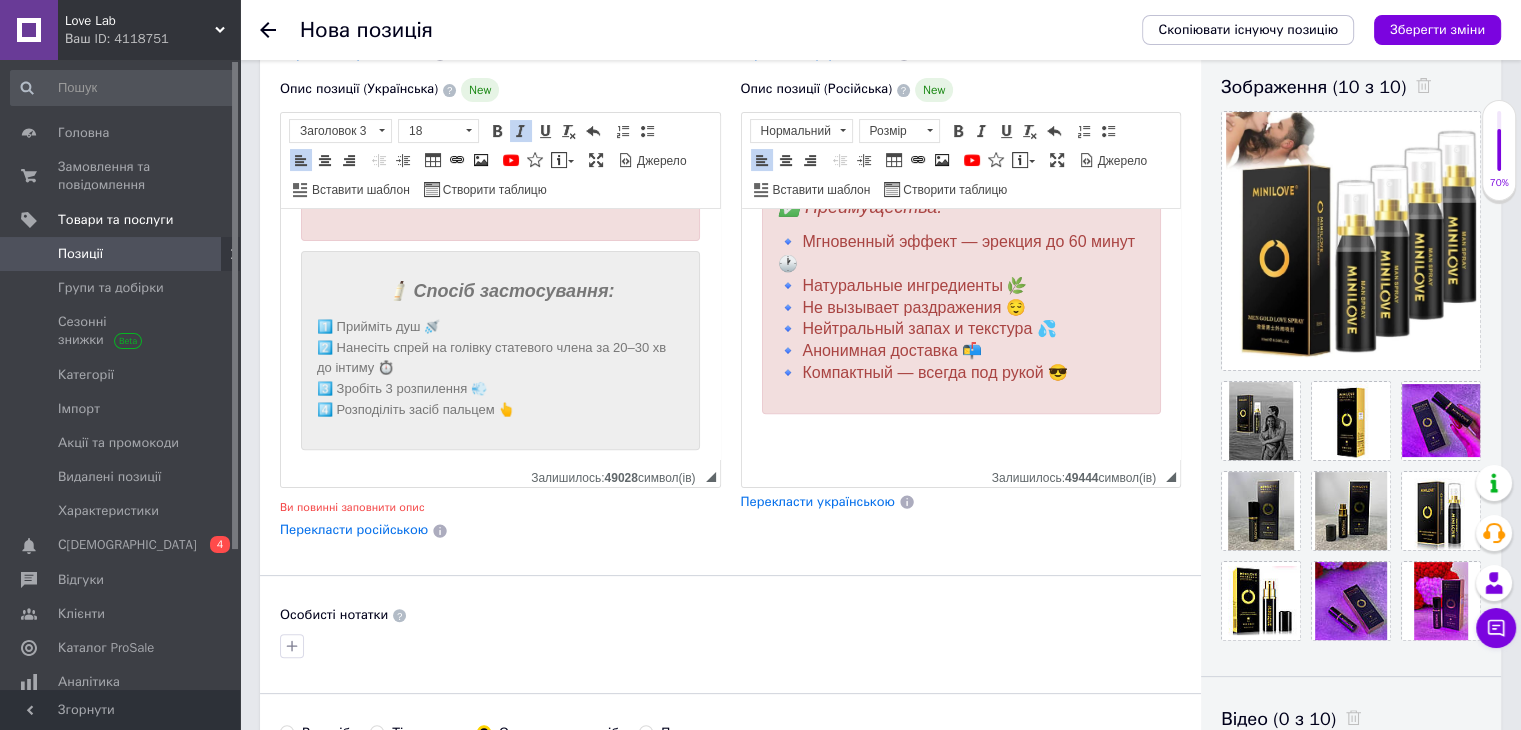 scroll, scrollTop: 350, scrollLeft: 0, axis: vertical 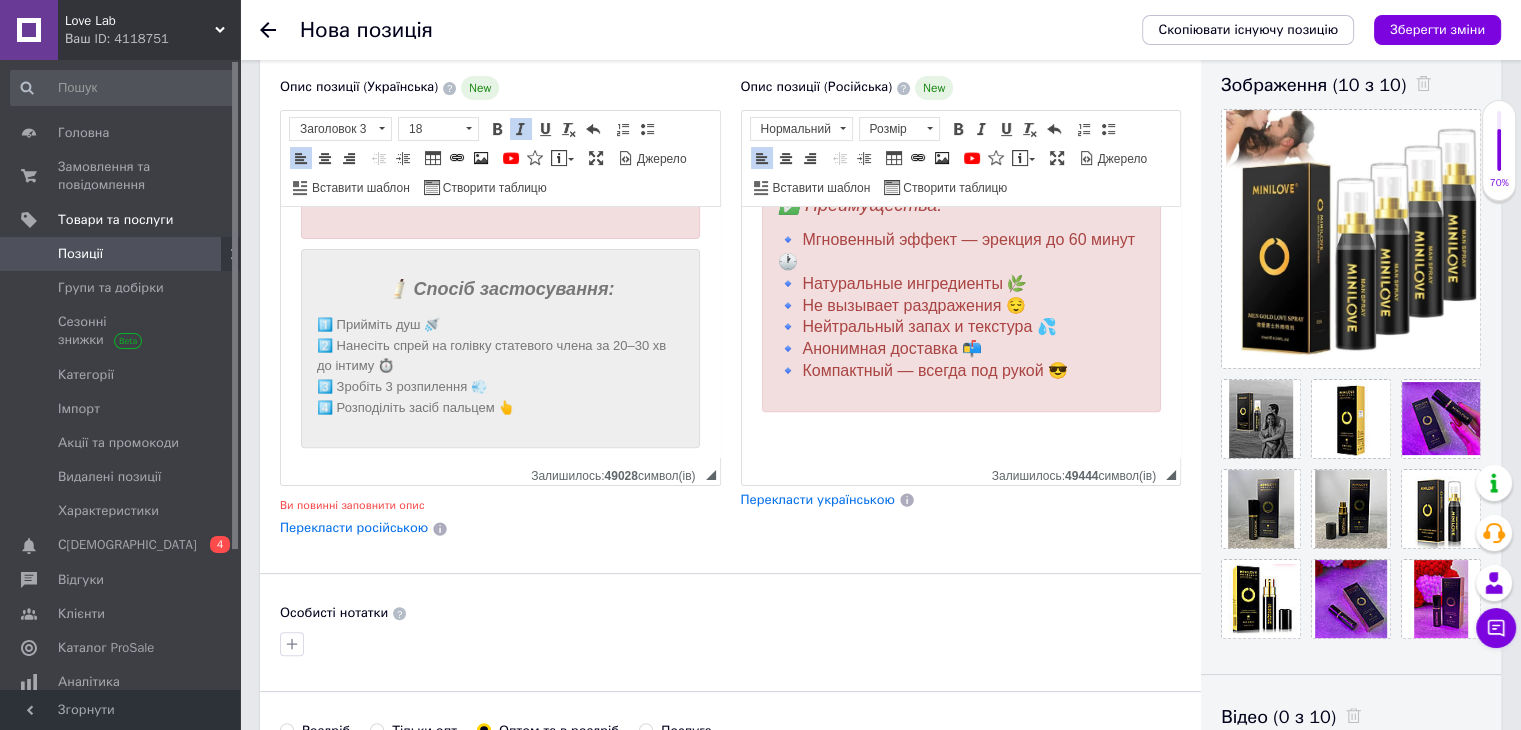 click on "🧴 Спосіб застосування:" at bounding box center [501, 289] 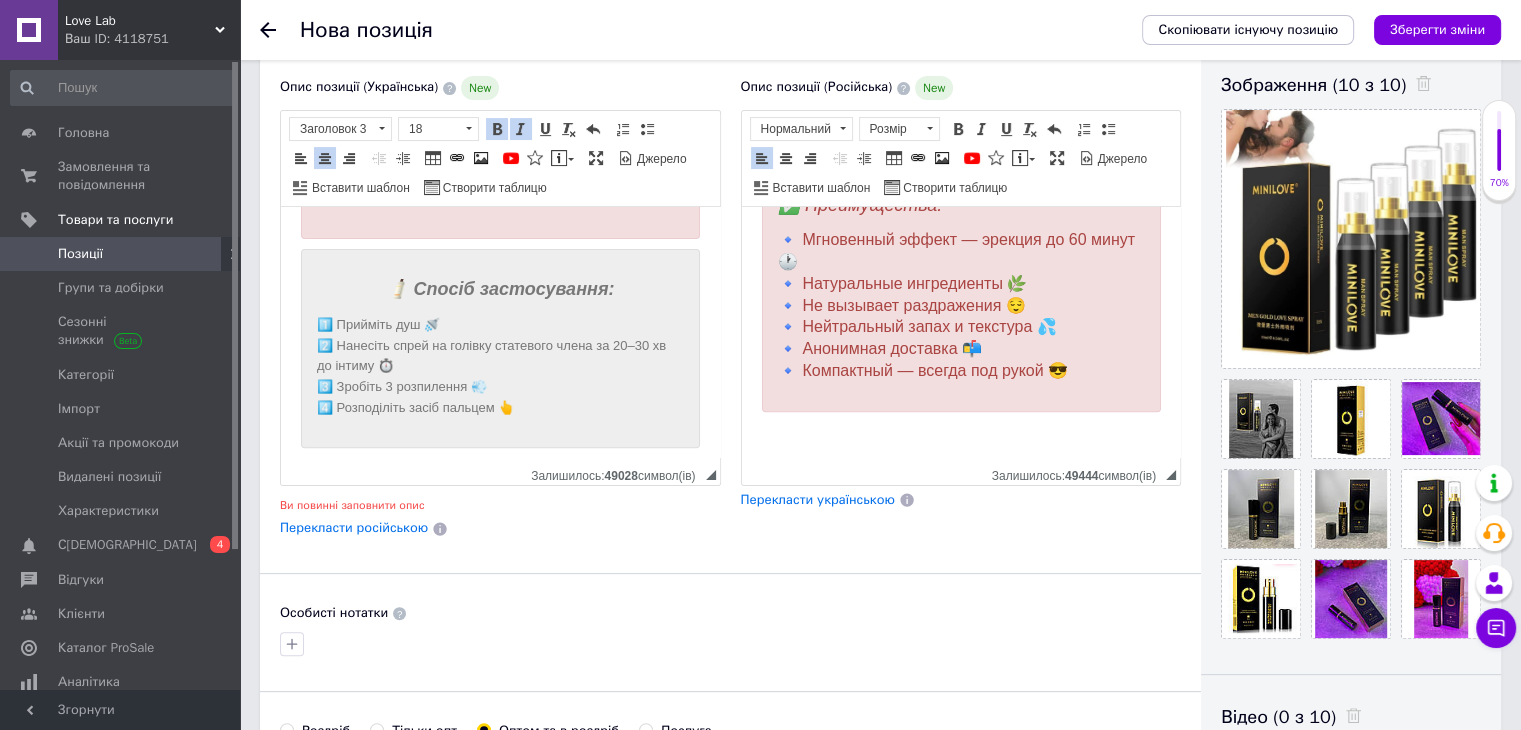 click on "1️⃣ Прийміть душ 🚿 2️⃣ Нанесіть спрей на голівку статевого члена за 20–30 хв до інтиму ⏱️ 3️⃣ Зробіть 3 розпилення 💨 4️⃣ Розподіліть засіб пальцем 👆" at bounding box center (500, 367) 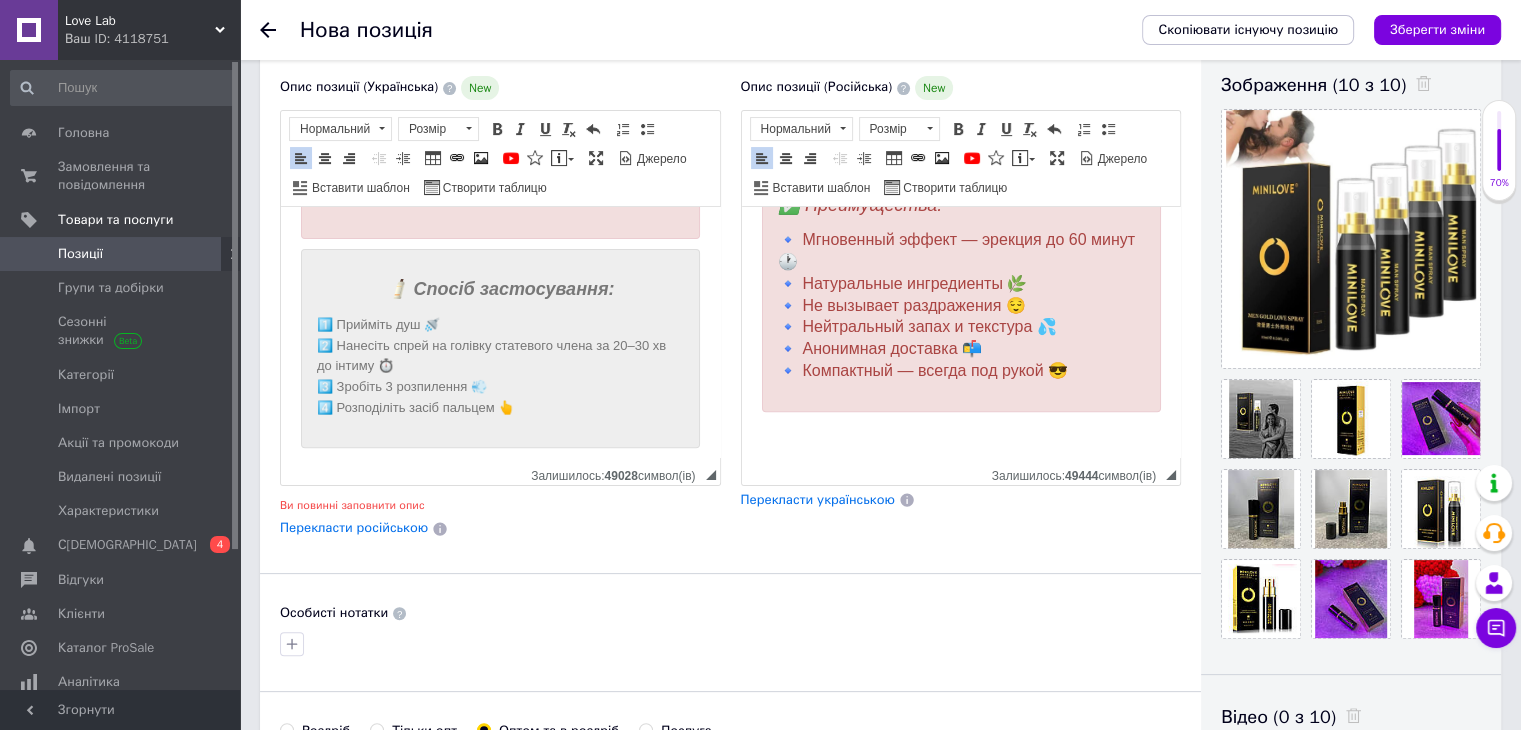 click on "🧴 Спосіб застосування:" at bounding box center [501, 289] 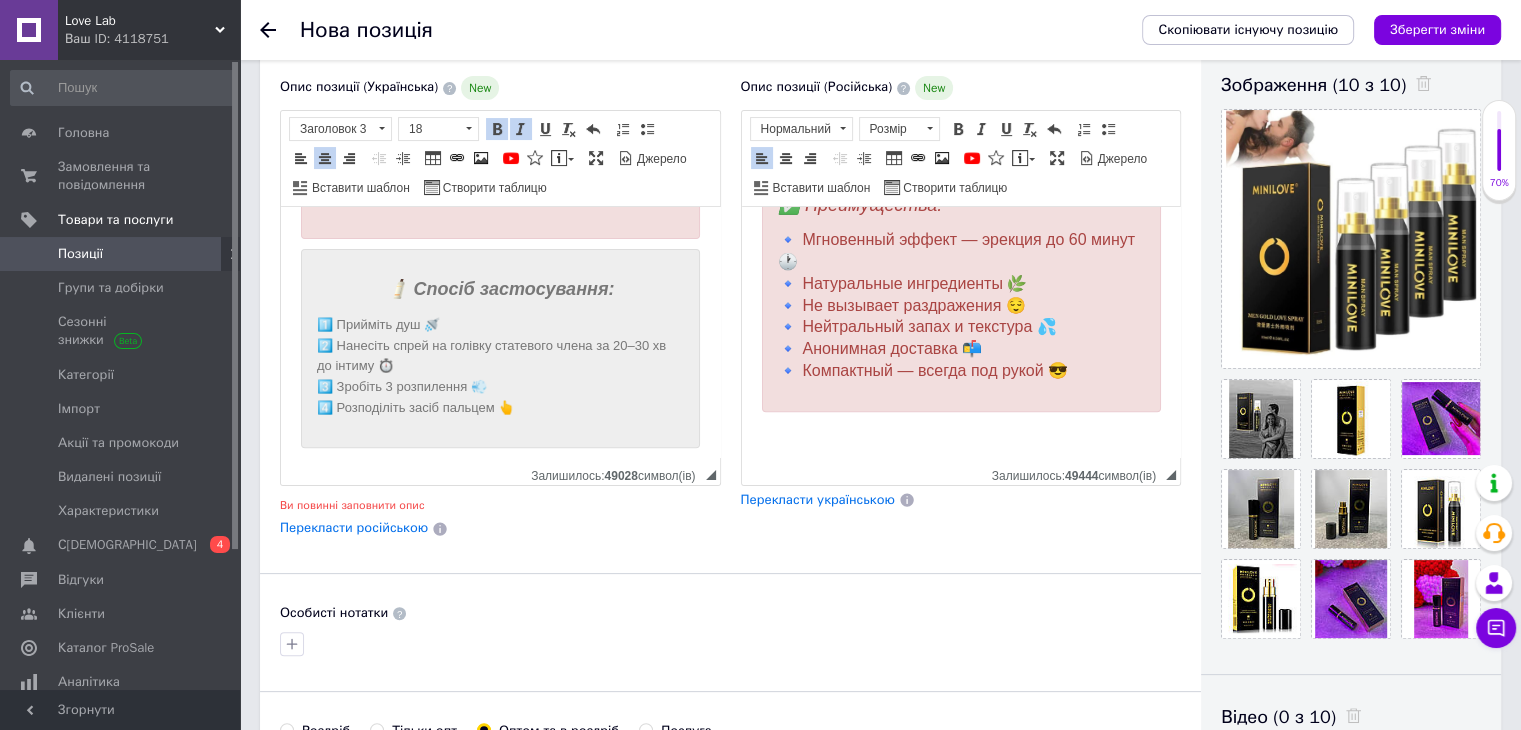 click on "1️⃣ Прийміть душ 🚿 2️⃣ Нанесіть спрей на голівку статевого члена за 20–30 хв до інтиму ⏱️ 3️⃣ Зробіть 3 розпилення 💨 4️⃣ Розподіліть засіб пальцем 👆" at bounding box center (500, 367) 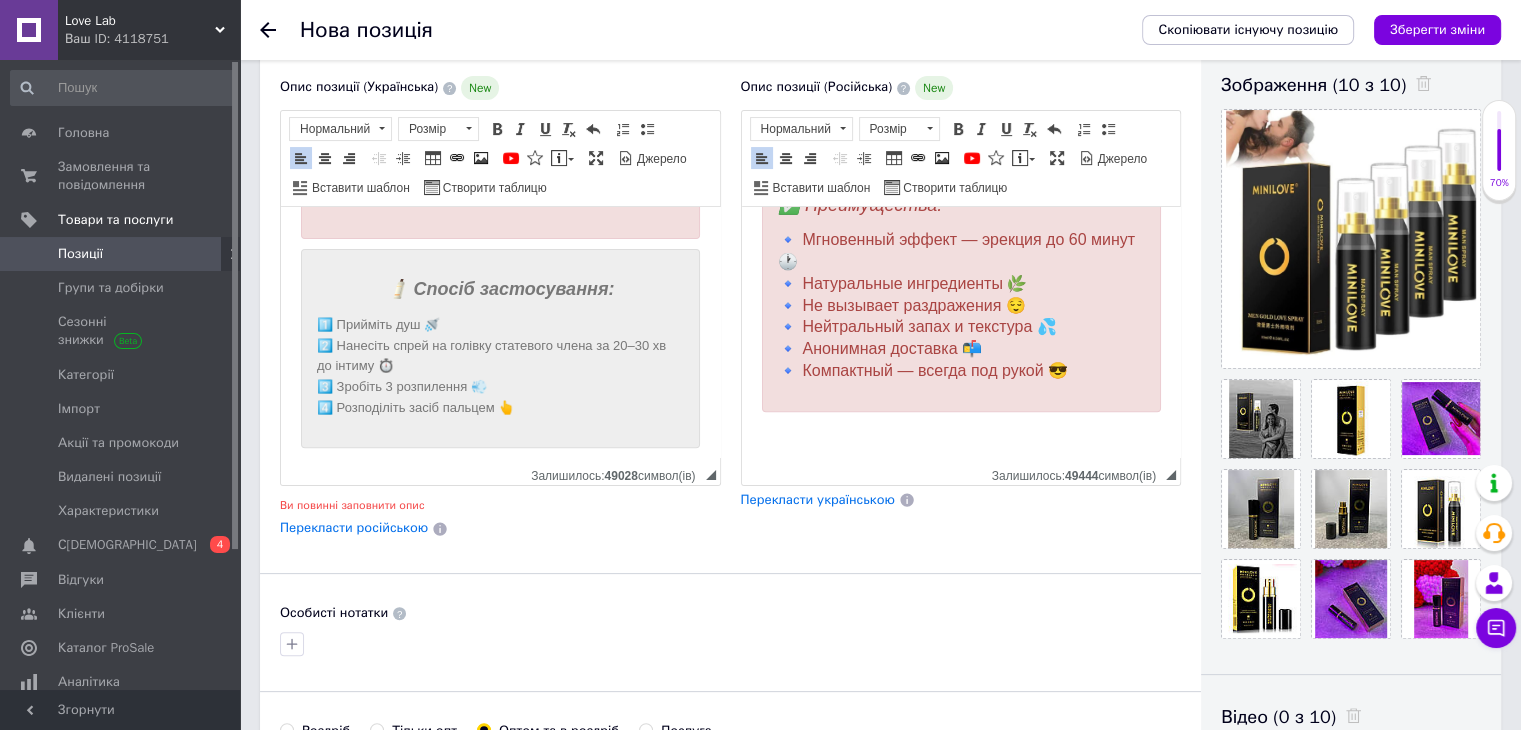 click on "1️⃣ Прийміть душ 🚿 2️⃣ Нанесіть спрей на голівку статевого члена за 20–30 хв до інтиму ⏱️ 3️⃣ Зробіть 3 розпилення 💨 4️⃣ Розподіліть засіб пальцем 👆" at bounding box center [500, 367] 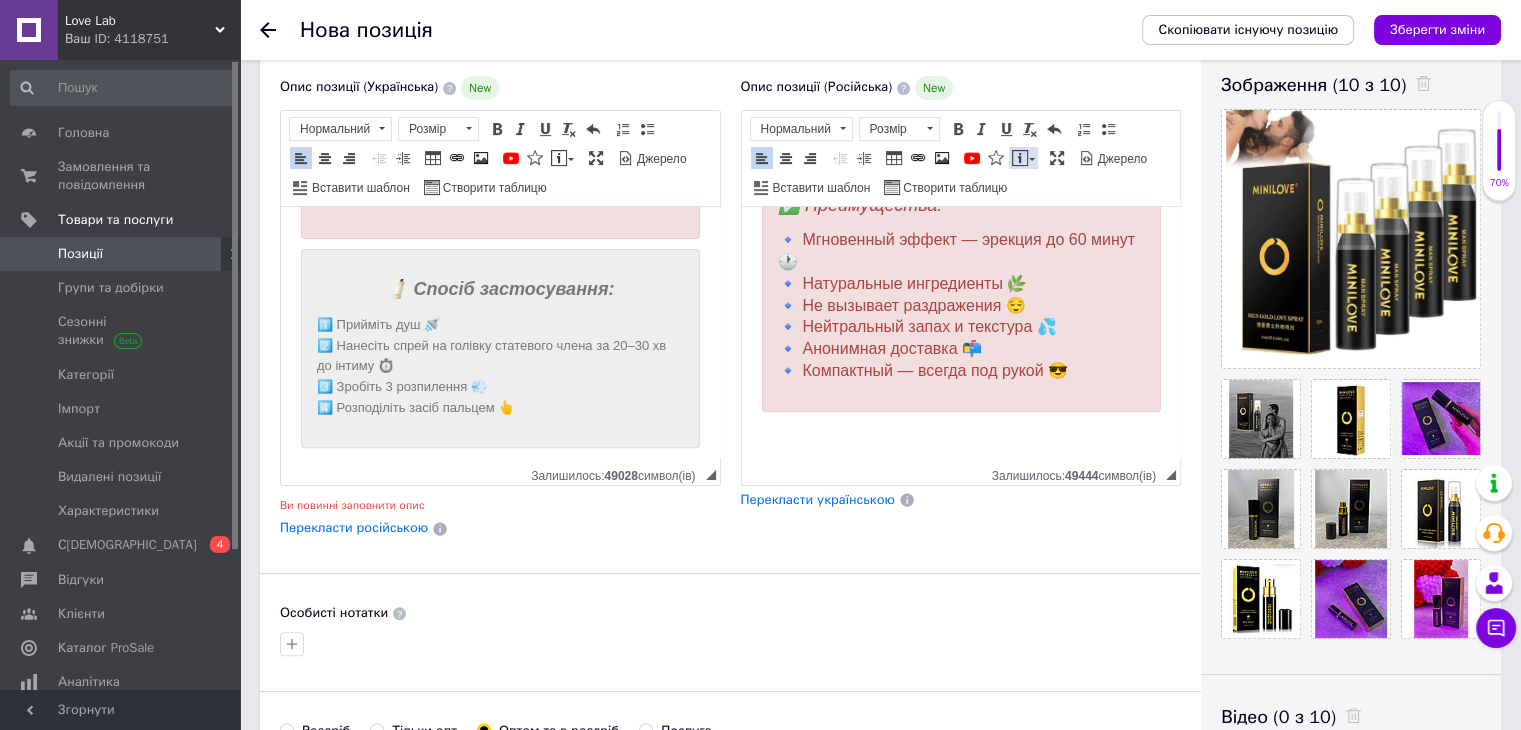 click on "Вставити повідомлення" at bounding box center (1023, 158) 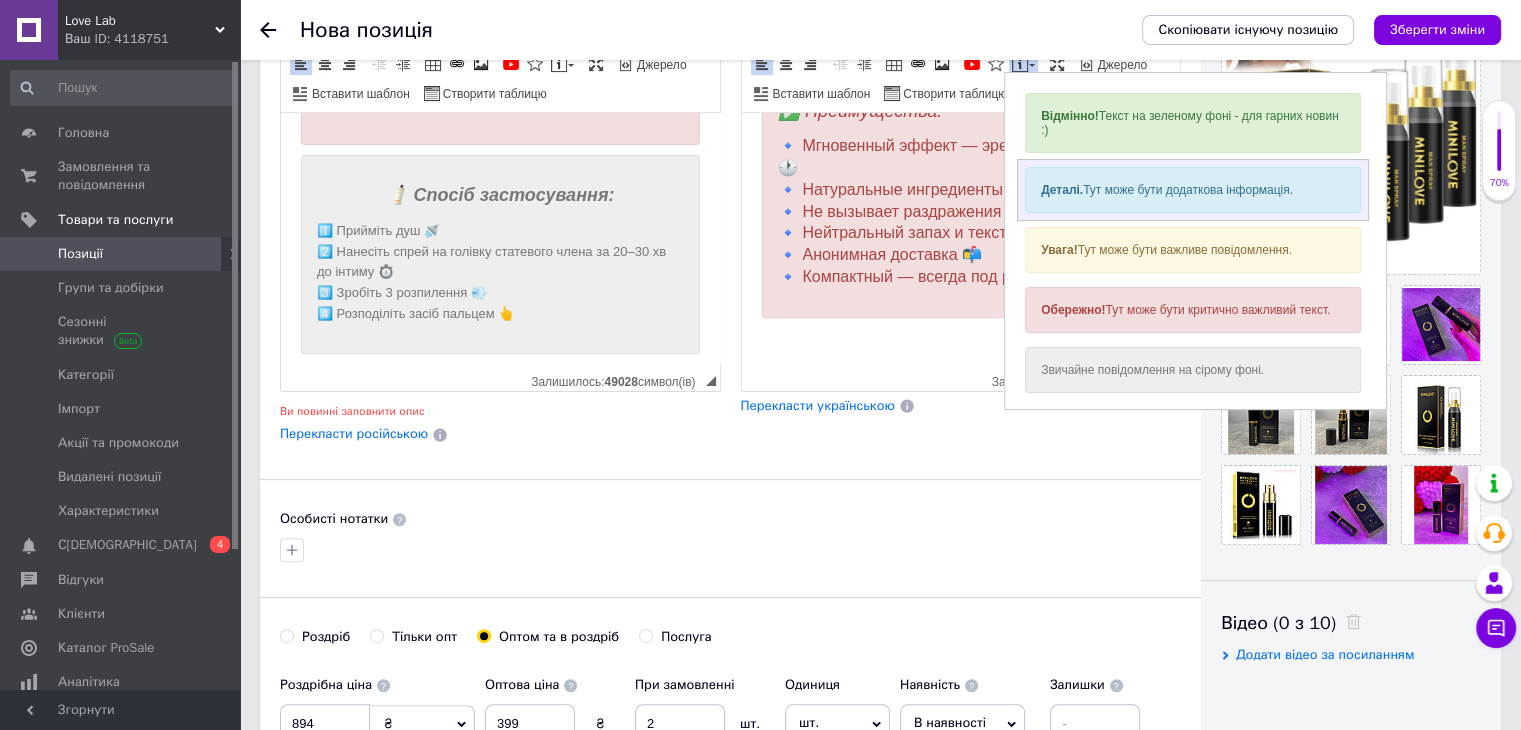 scroll, scrollTop: 447, scrollLeft: 0, axis: vertical 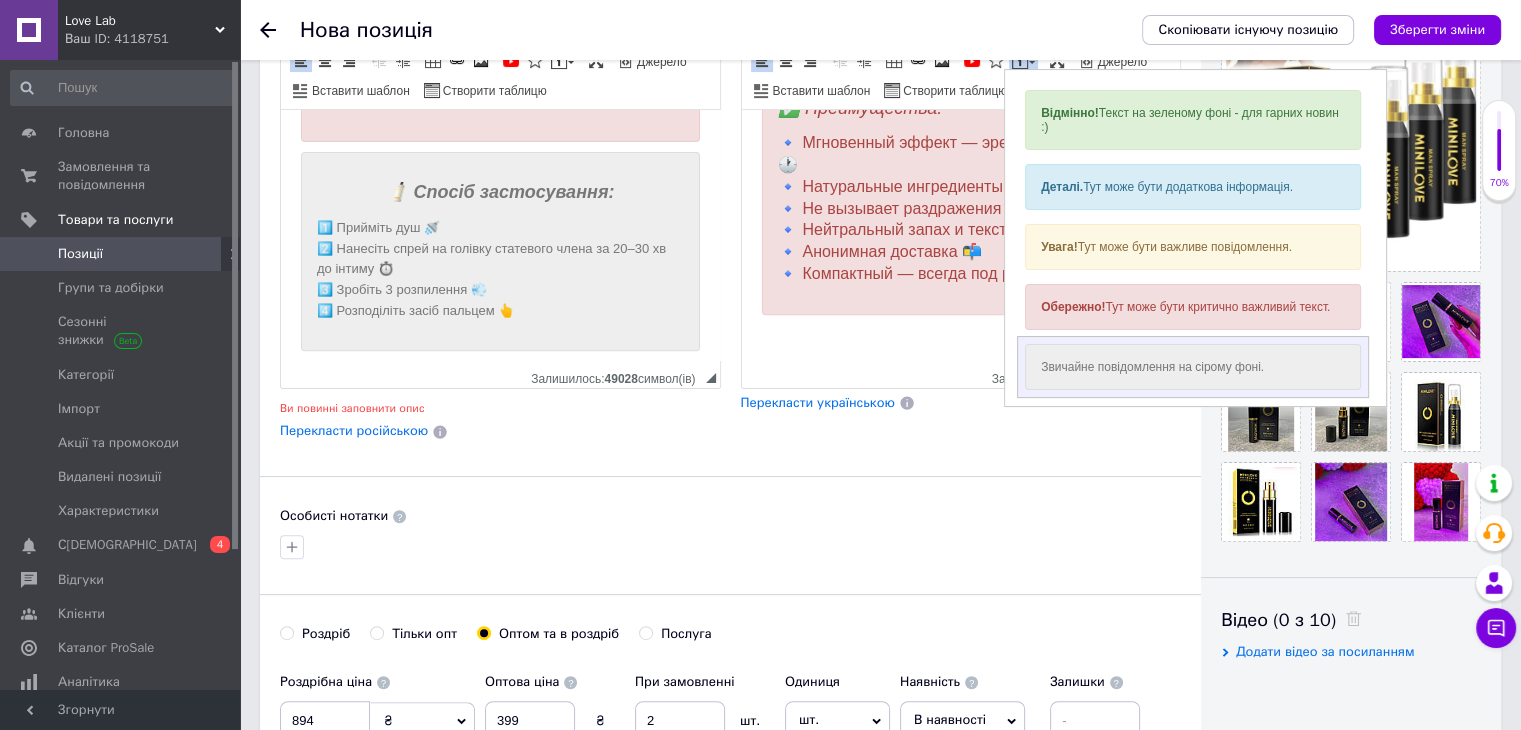 click on "Звичайне повідомлення на сірому фоні." at bounding box center (1193, 367) 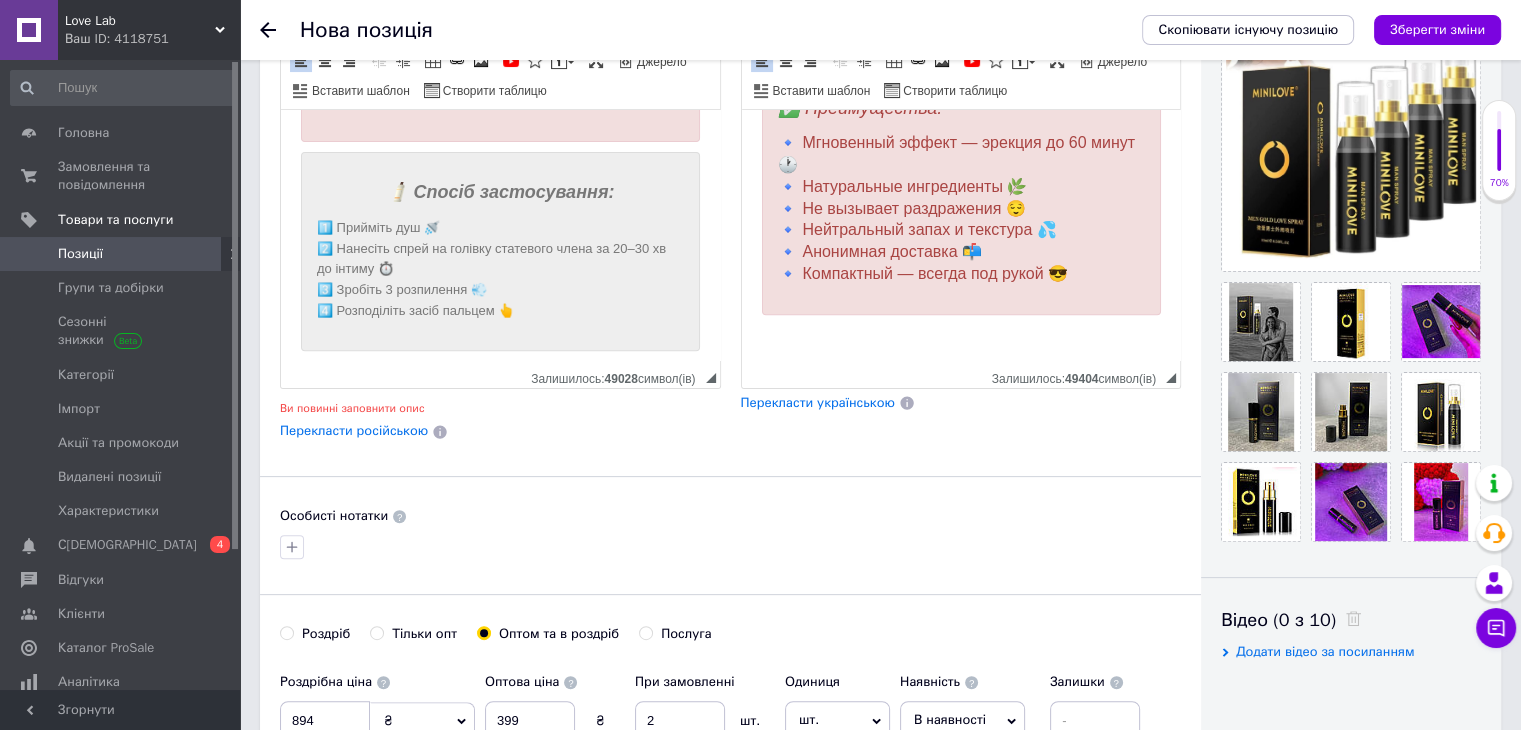 scroll, scrollTop: 807, scrollLeft: 0, axis: vertical 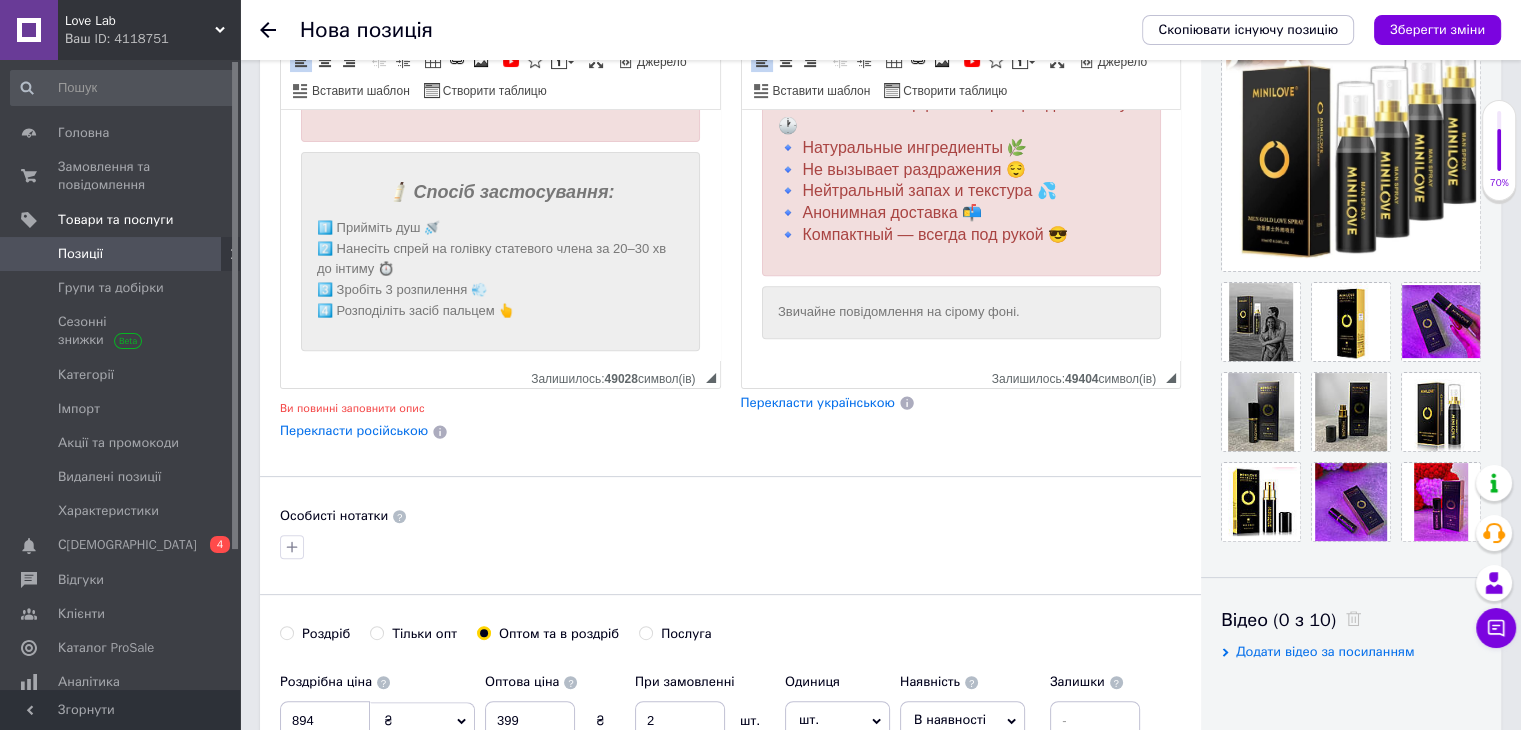 drag, startPoint x: 1059, startPoint y: 302, endPoint x: 767, endPoint y: 291, distance: 292.20712 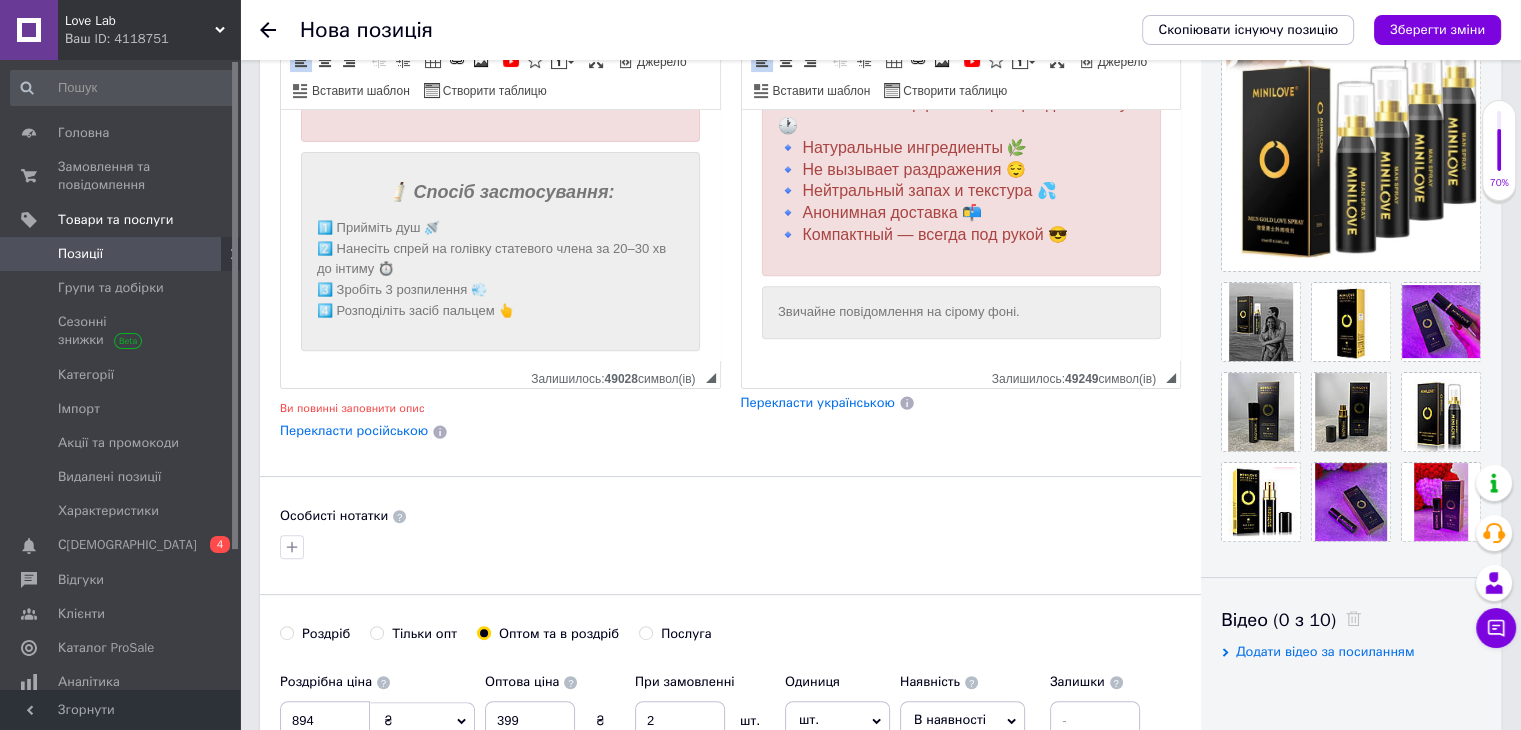 scroll, scrollTop: 889, scrollLeft: 0, axis: vertical 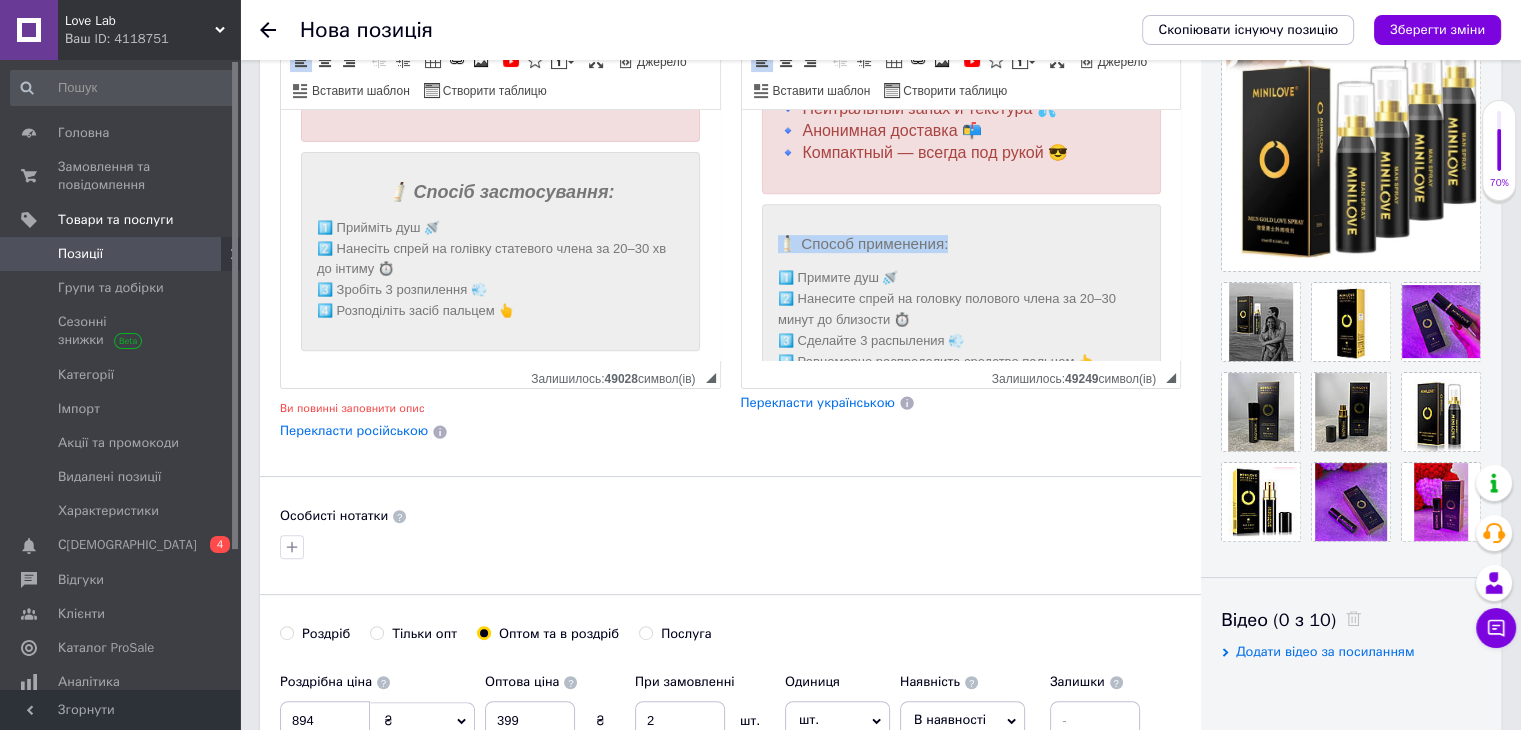 drag, startPoint x: 960, startPoint y: 239, endPoint x: 764, endPoint y: 239, distance: 196 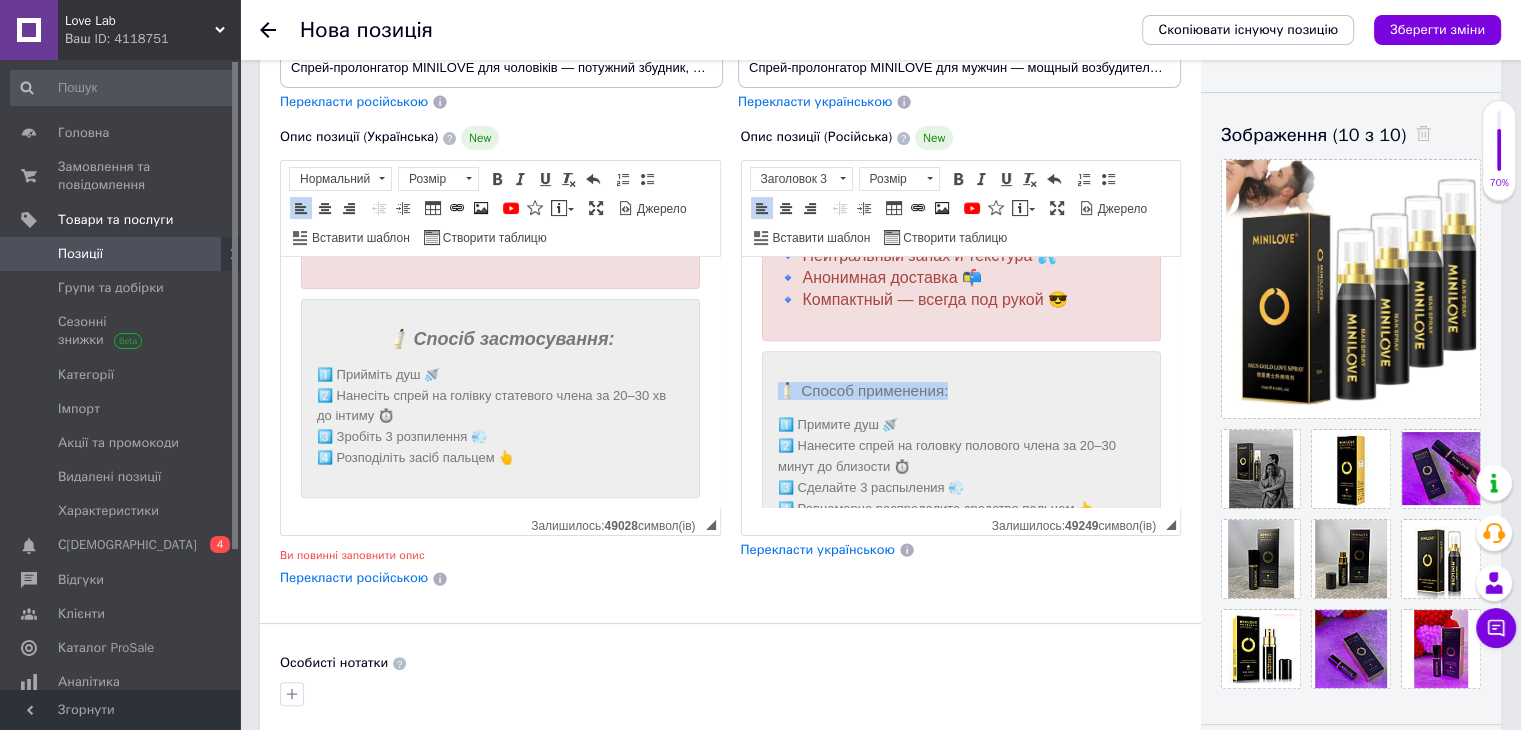 scroll, scrollTop: 299, scrollLeft: 0, axis: vertical 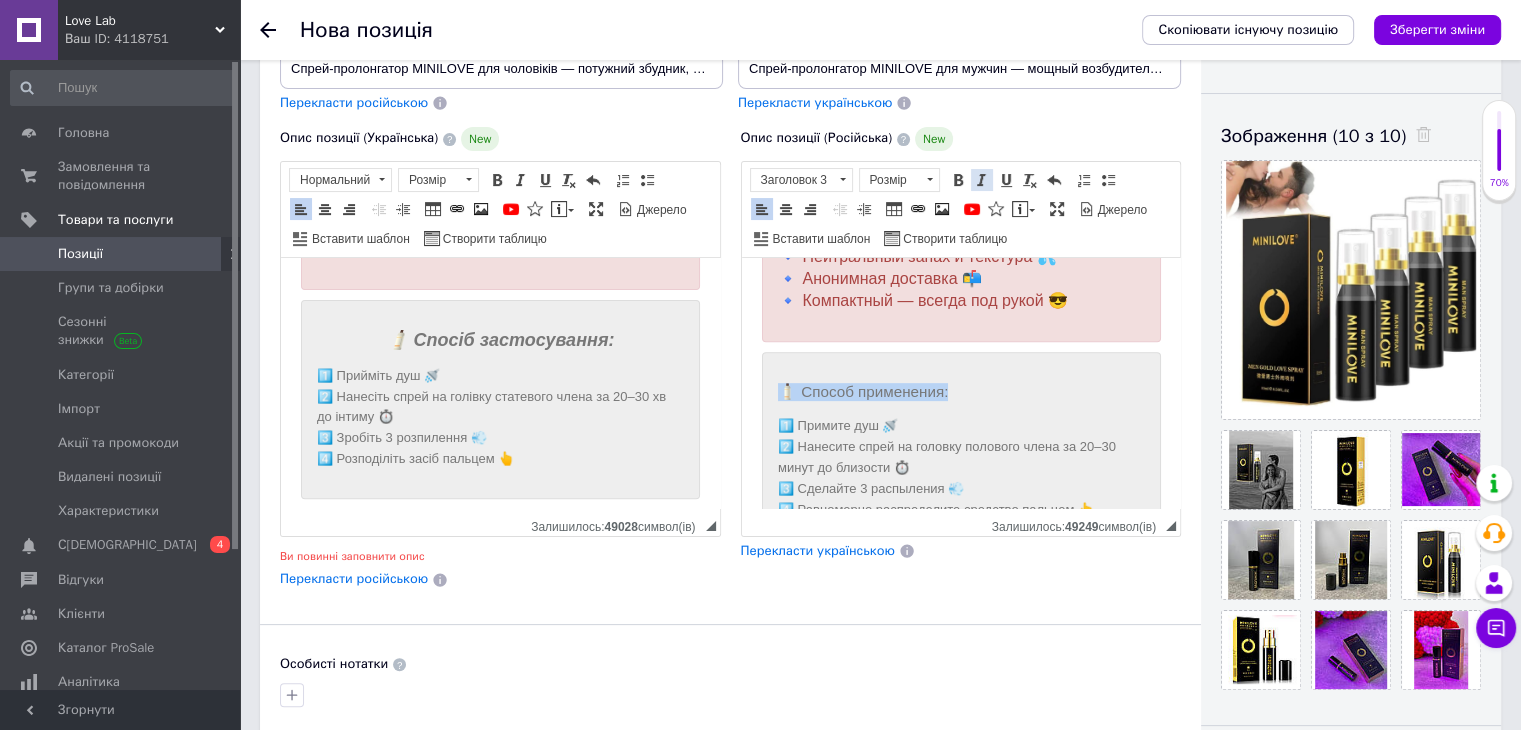 click at bounding box center (982, 180) 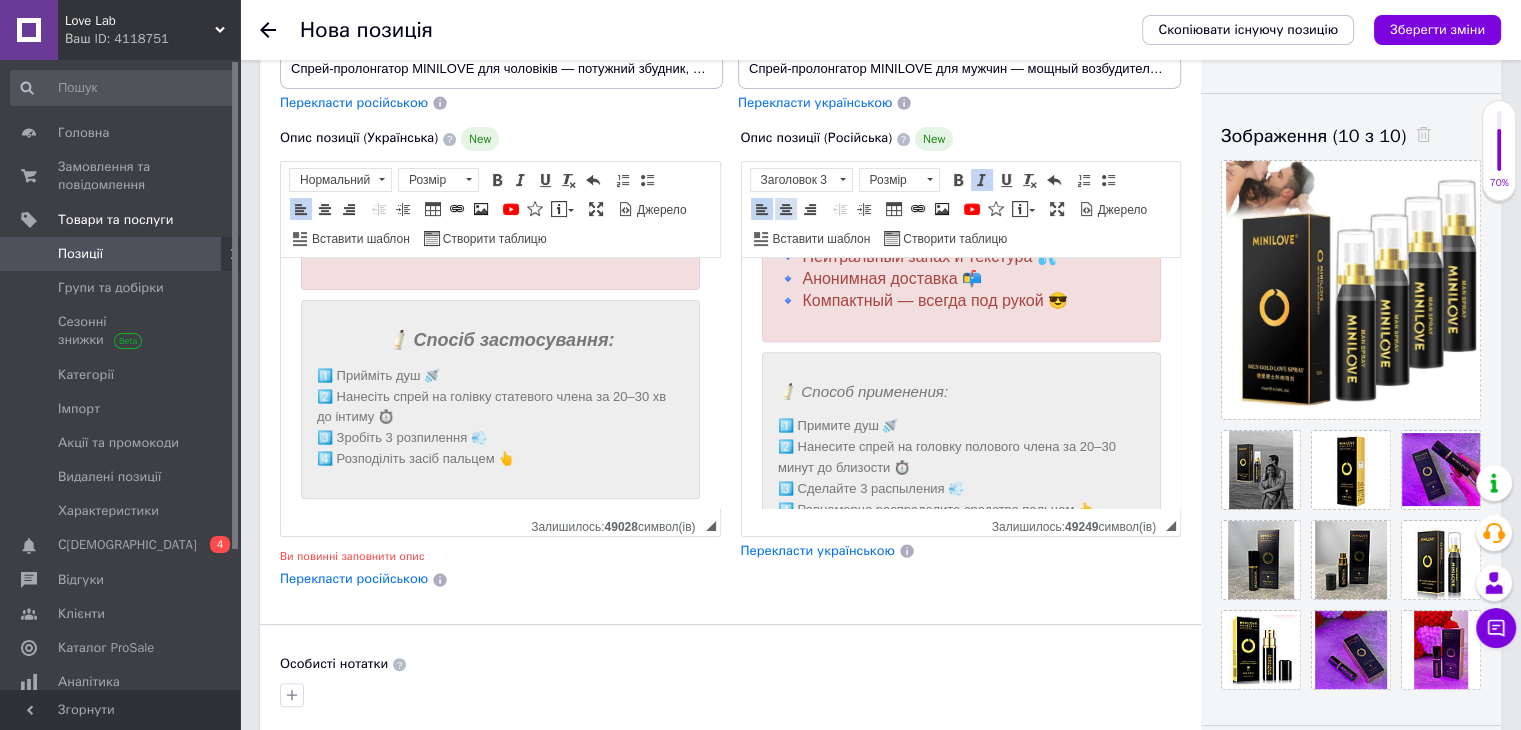 click at bounding box center (786, 209) 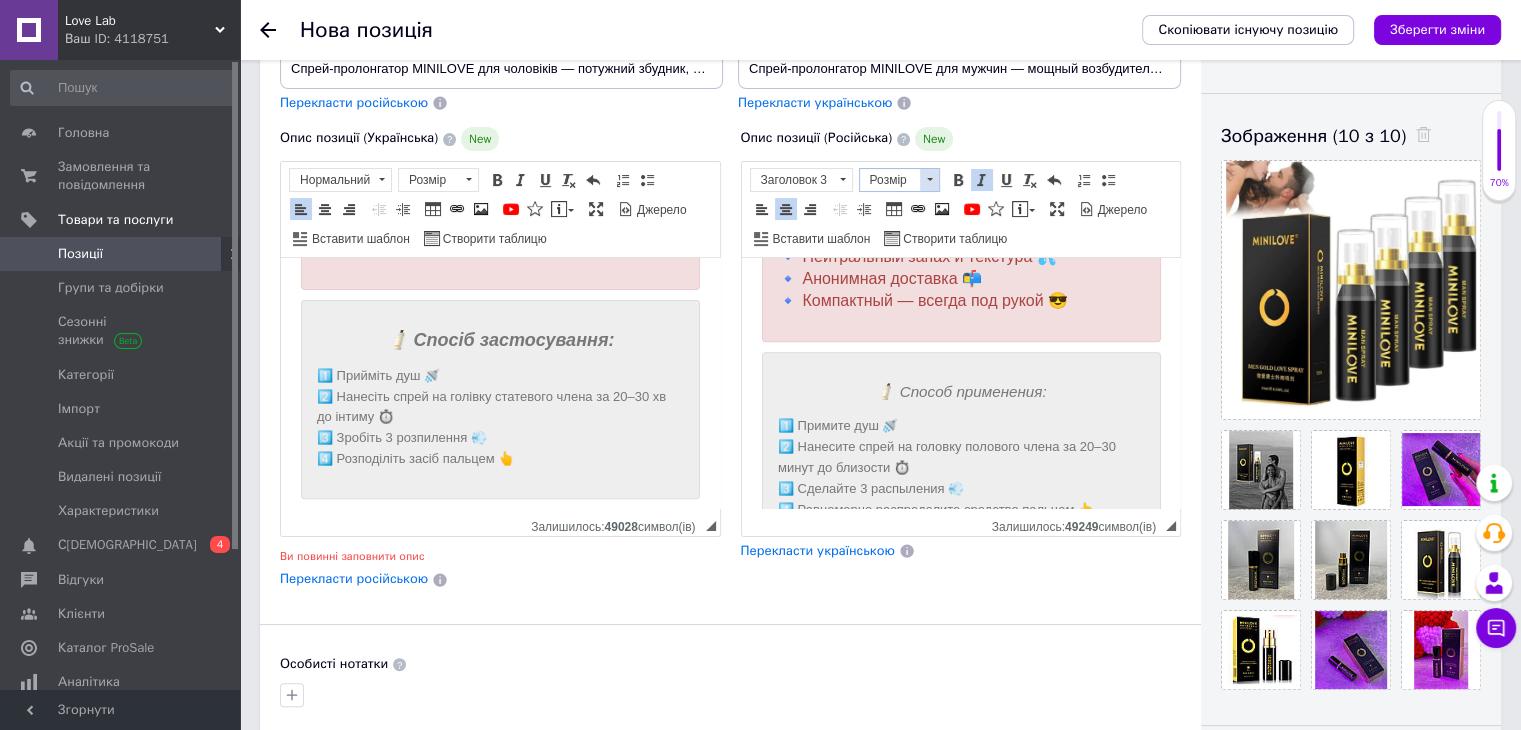 click at bounding box center [929, 180] 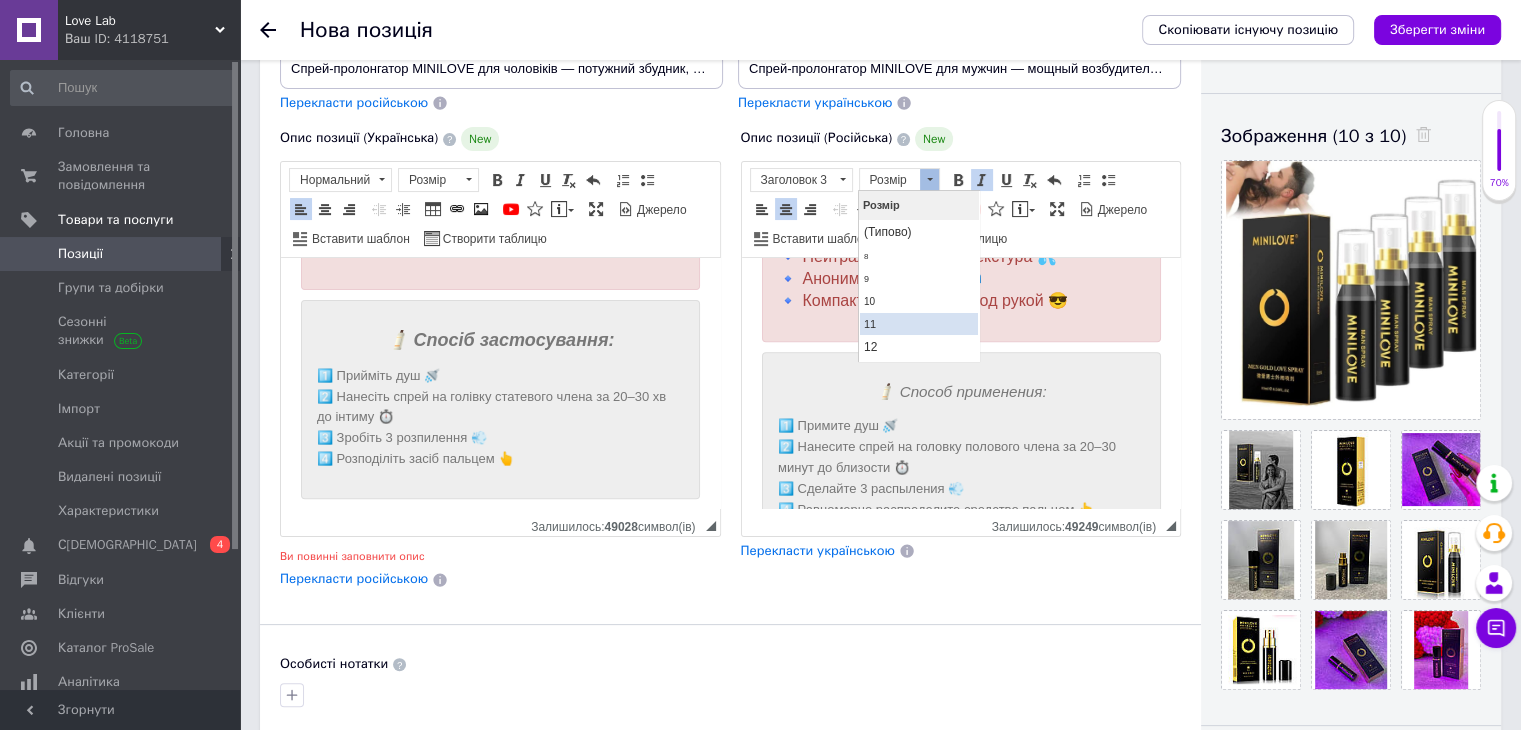 scroll, scrollTop: 136, scrollLeft: 0, axis: vertical 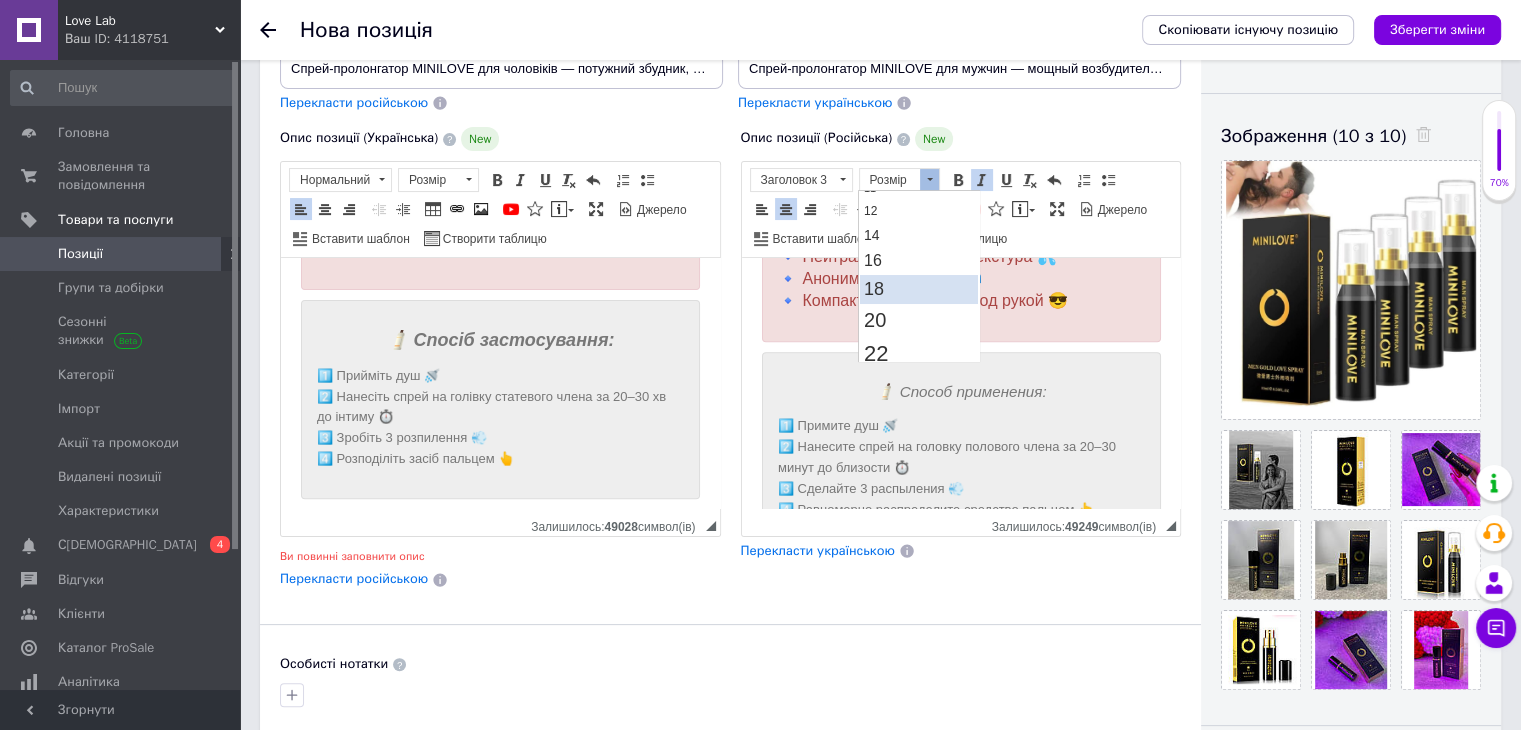 click on "18" at bounding box center (918, 288) 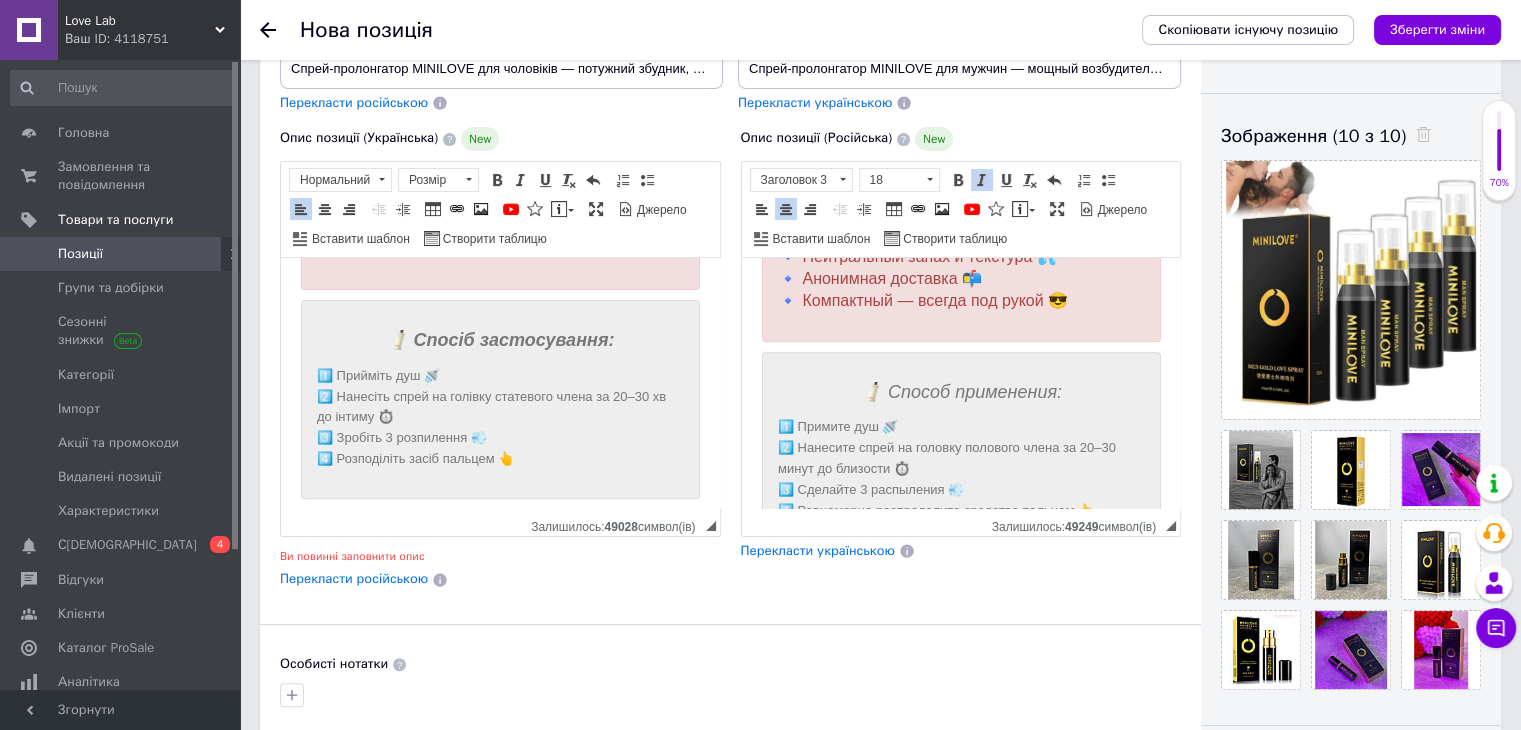 scroll, scrollTop: 976, scrollLeft: 0, axis: vertical 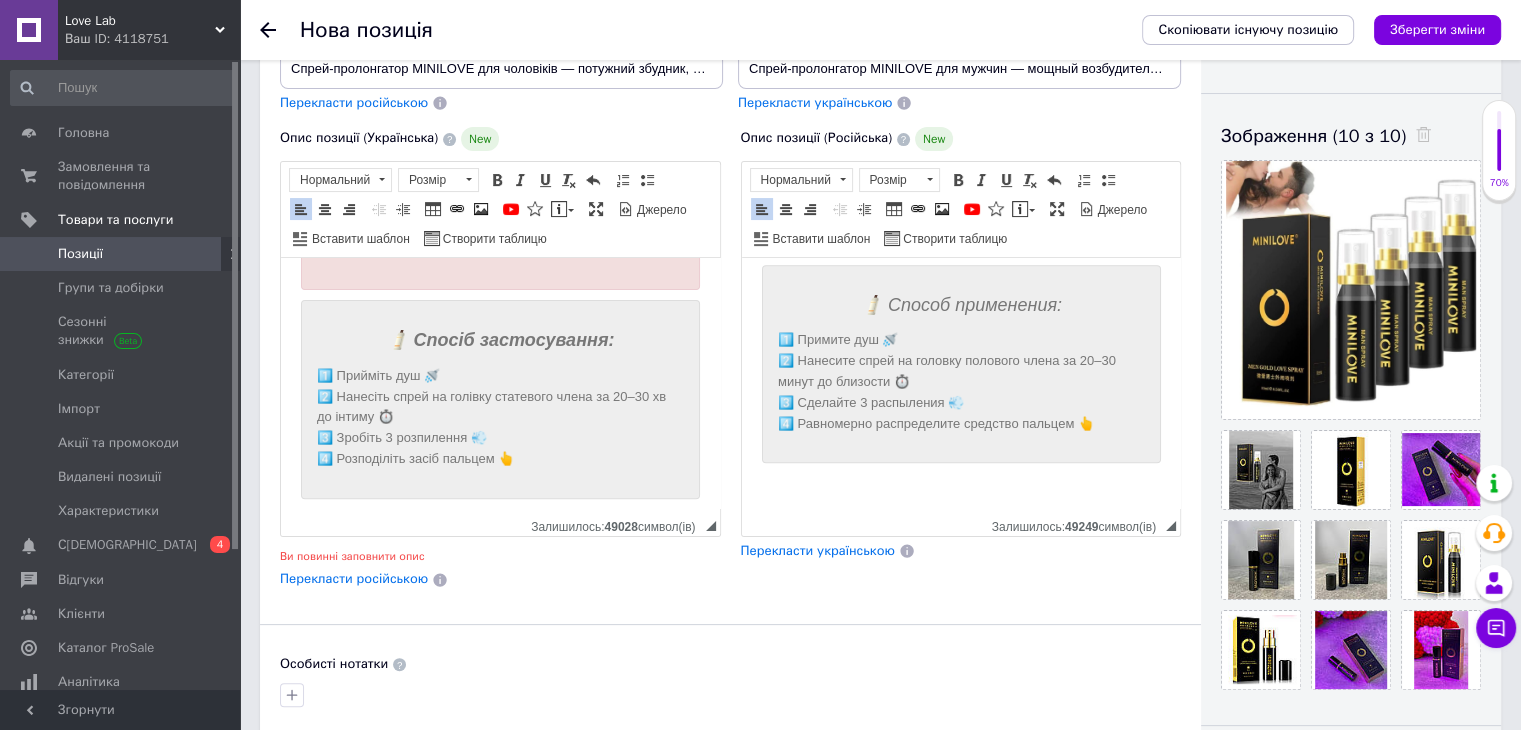 drag, startPoint x: 899, startPoint y: 504, endPoint x: 1178, endPoint y: 479, distance: 280.11783 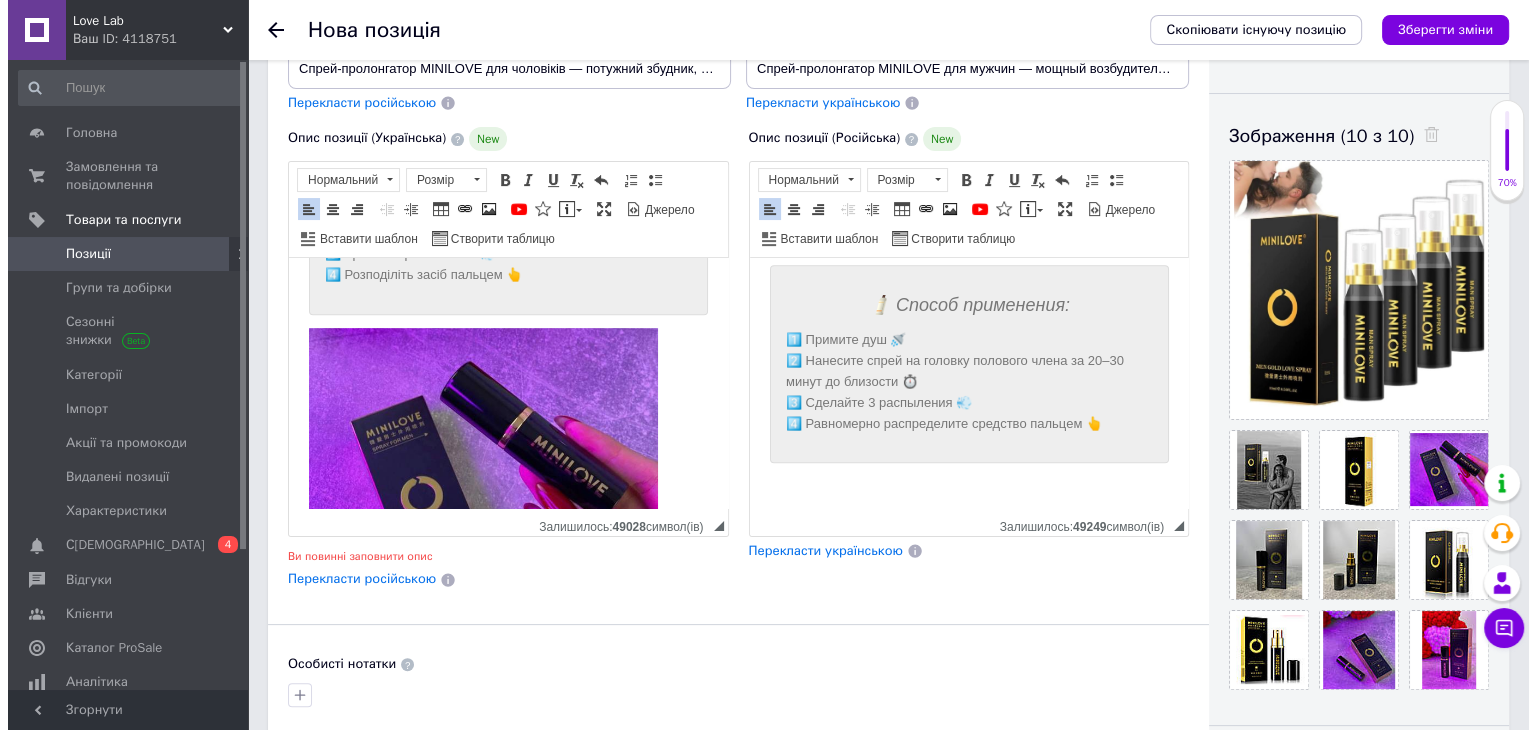 scroll, scrollTop: 1075, scrollLeft: 0, axis: vertical 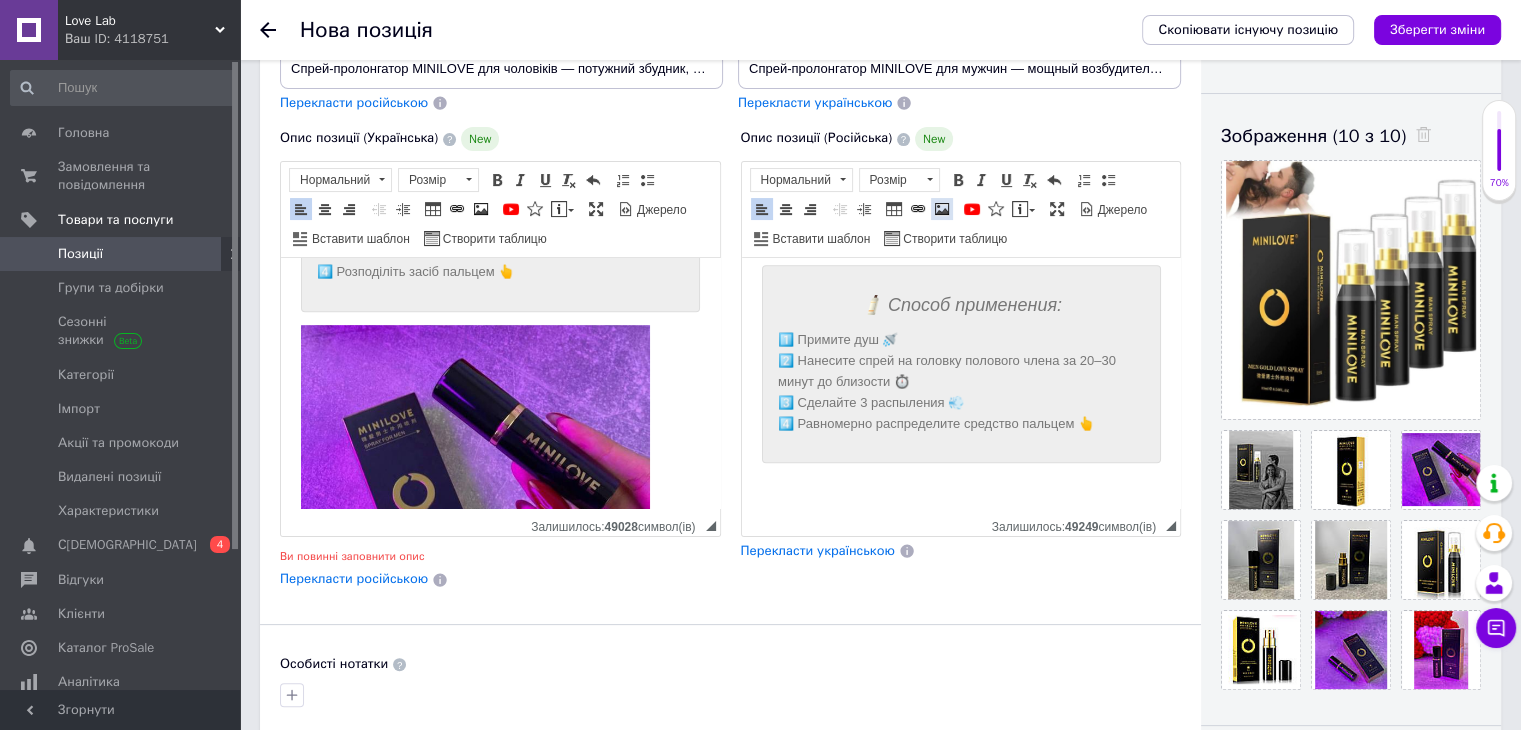 click at bounding box center [942, 209] 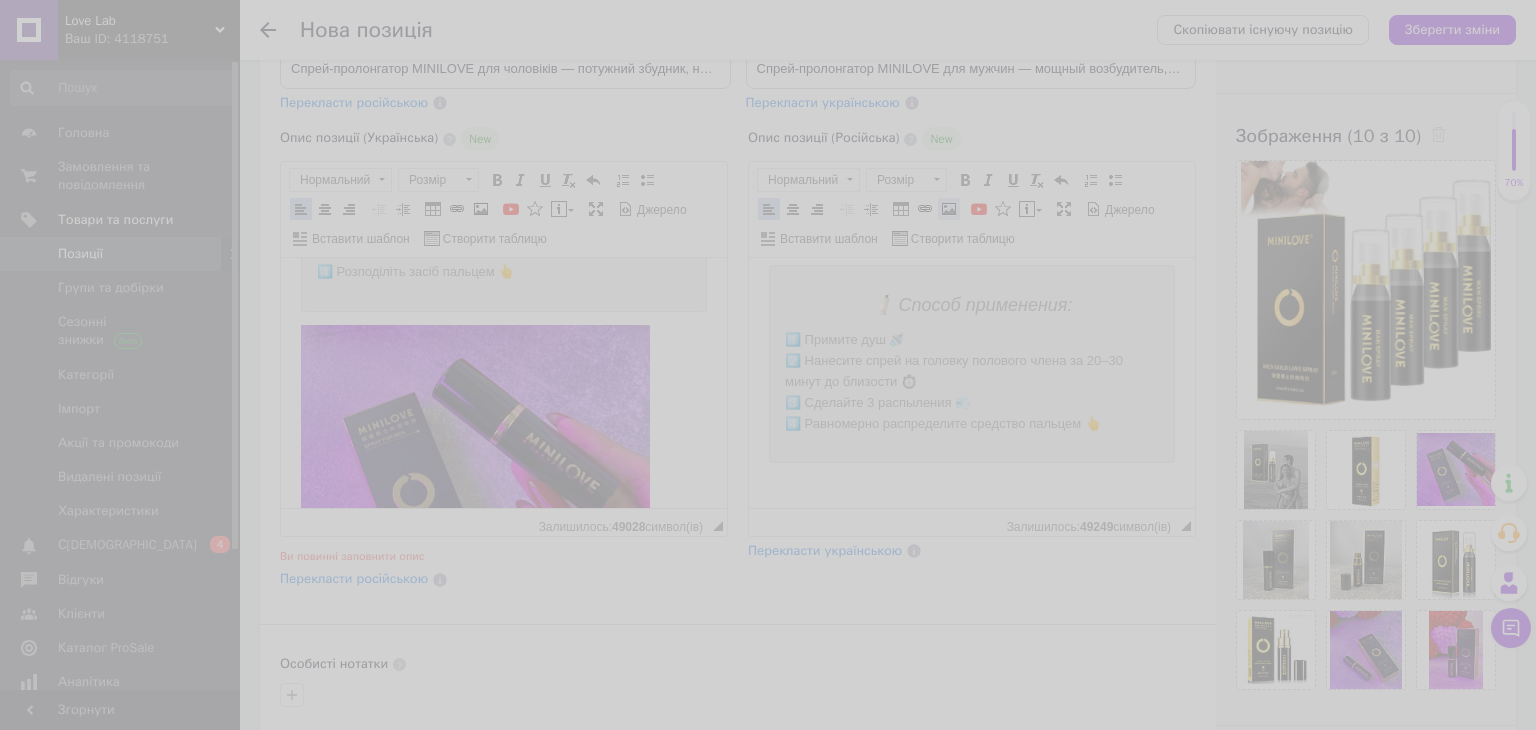scroll, scrollTop: 1053, scrollLeft: 0, axis: vertical 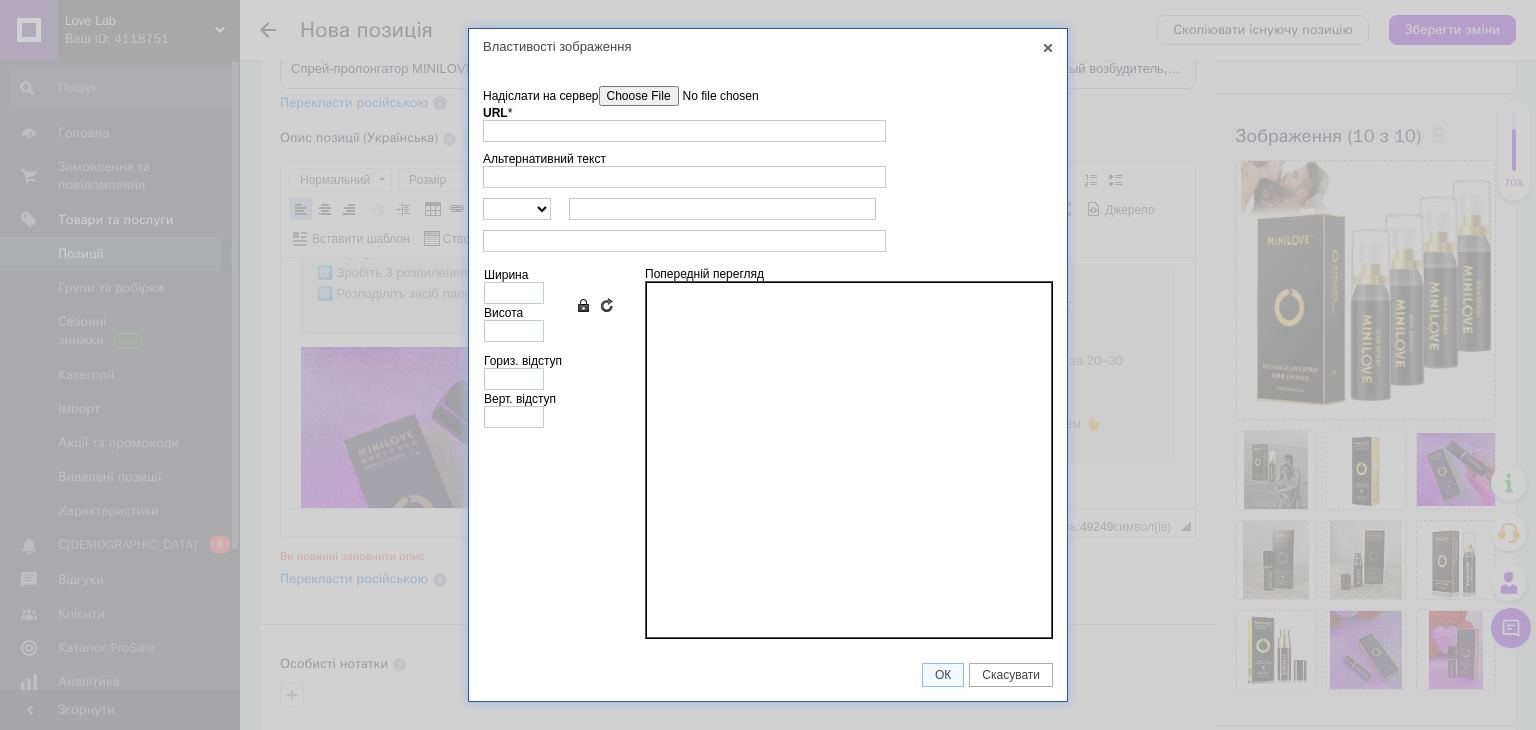 click on "Надіслати на сервер" at bounding box center (712, 96) 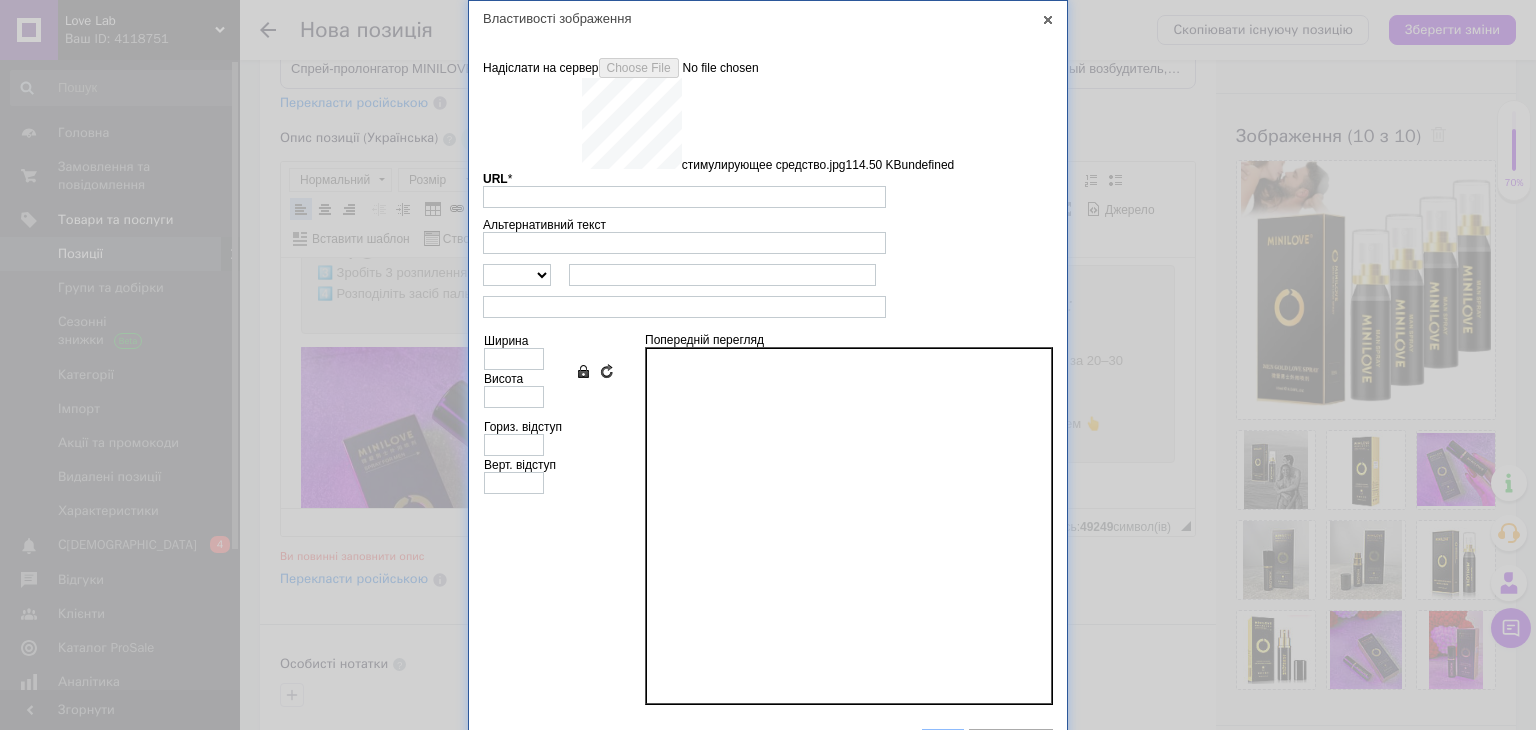 scroll, scrollTop: 34, scrollLeft: 0, axis: vertical 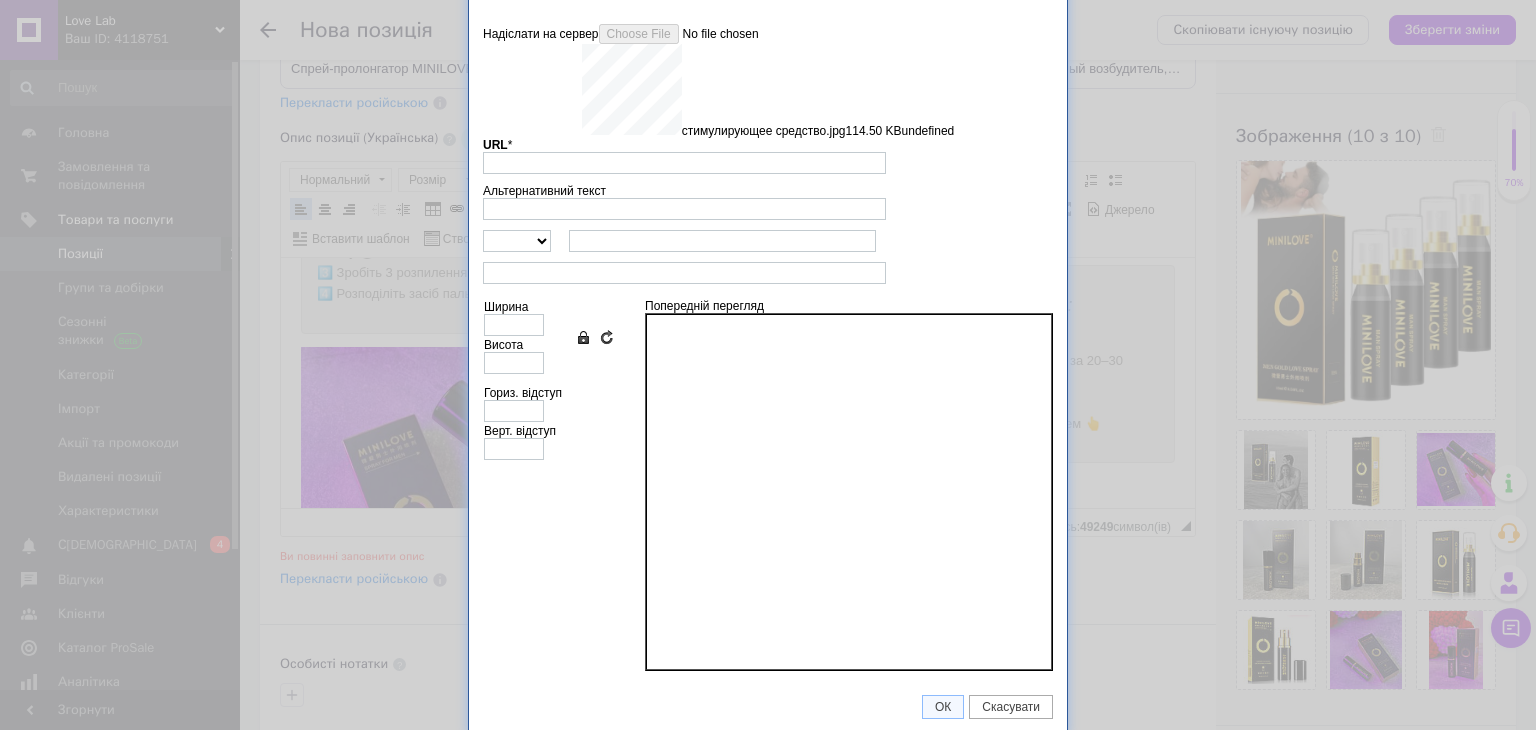 type on "[URL][DOMAIN_NAME]" 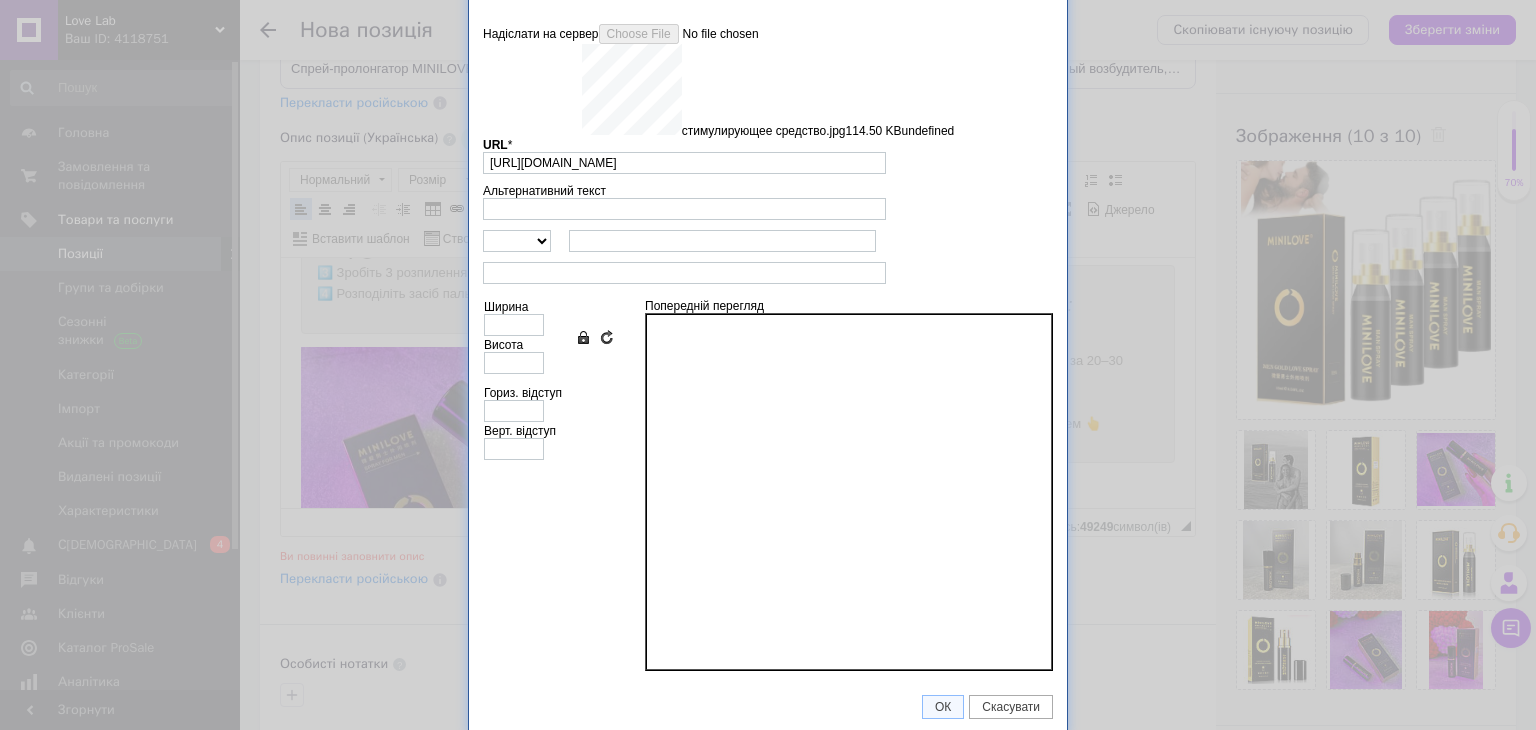 type on "640" 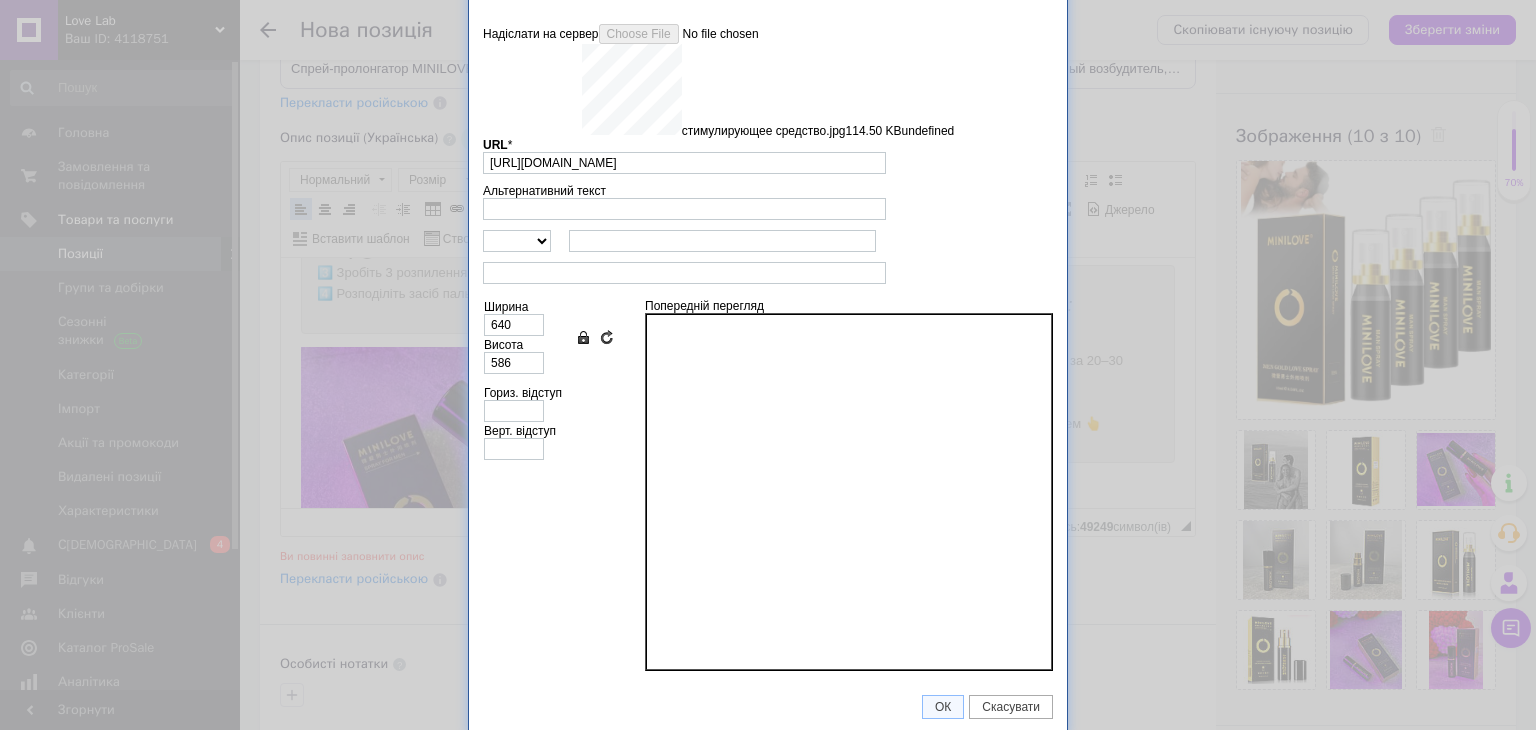 scroll, scrollTop: 0, scrollLeft: 0, axis: both 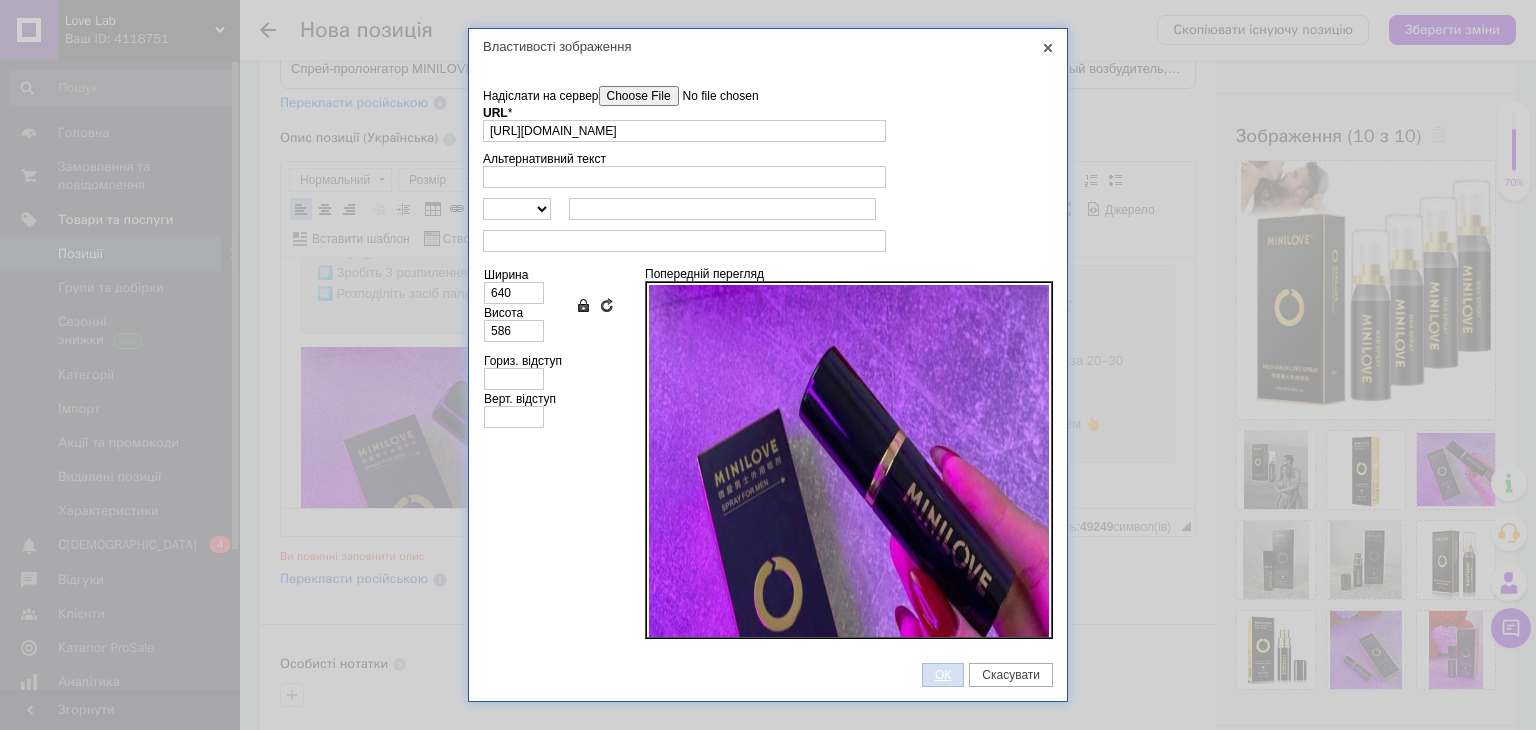 click on "ОК" at bounding box center [943, 675] 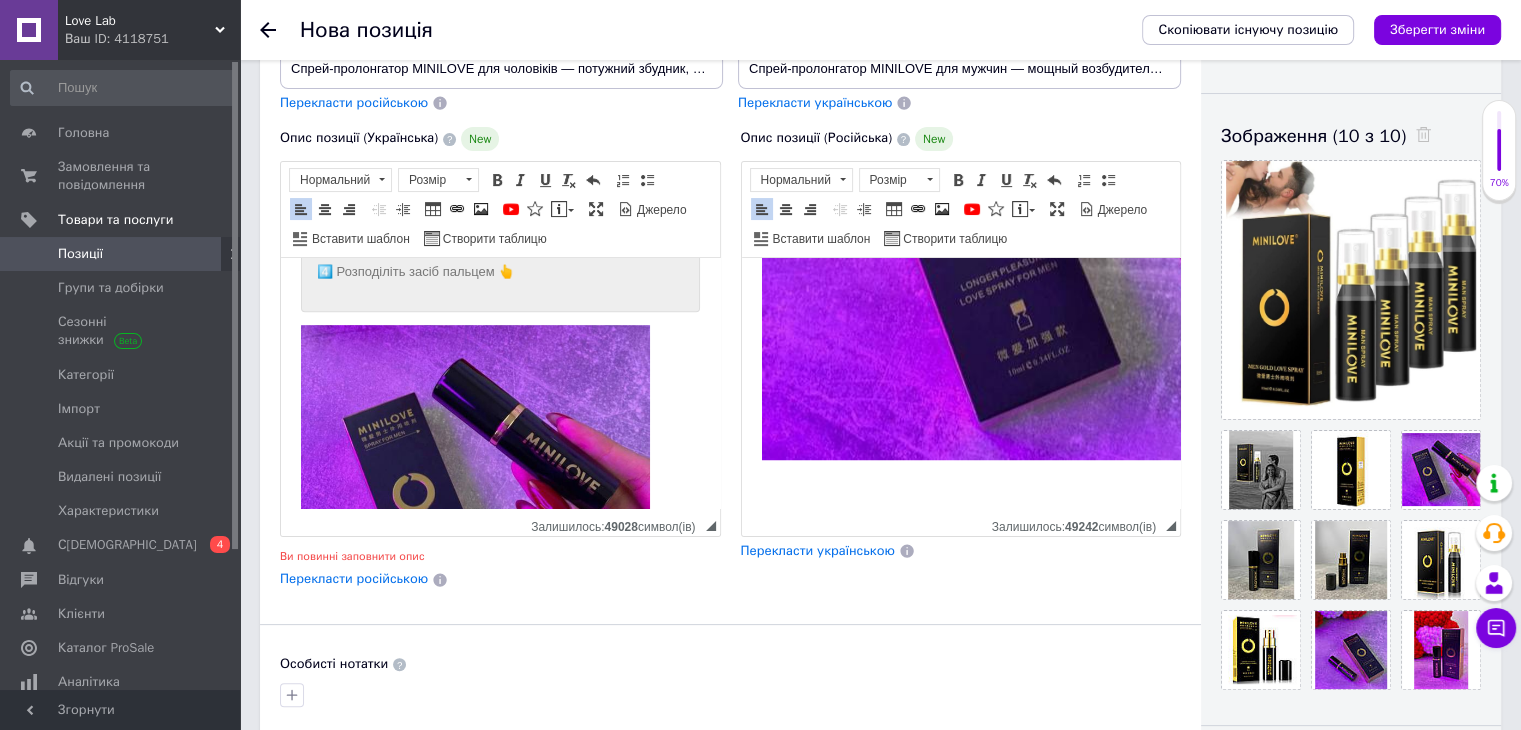 scroll, scrollTop: 1581, scrollLeft: 236, axis: both 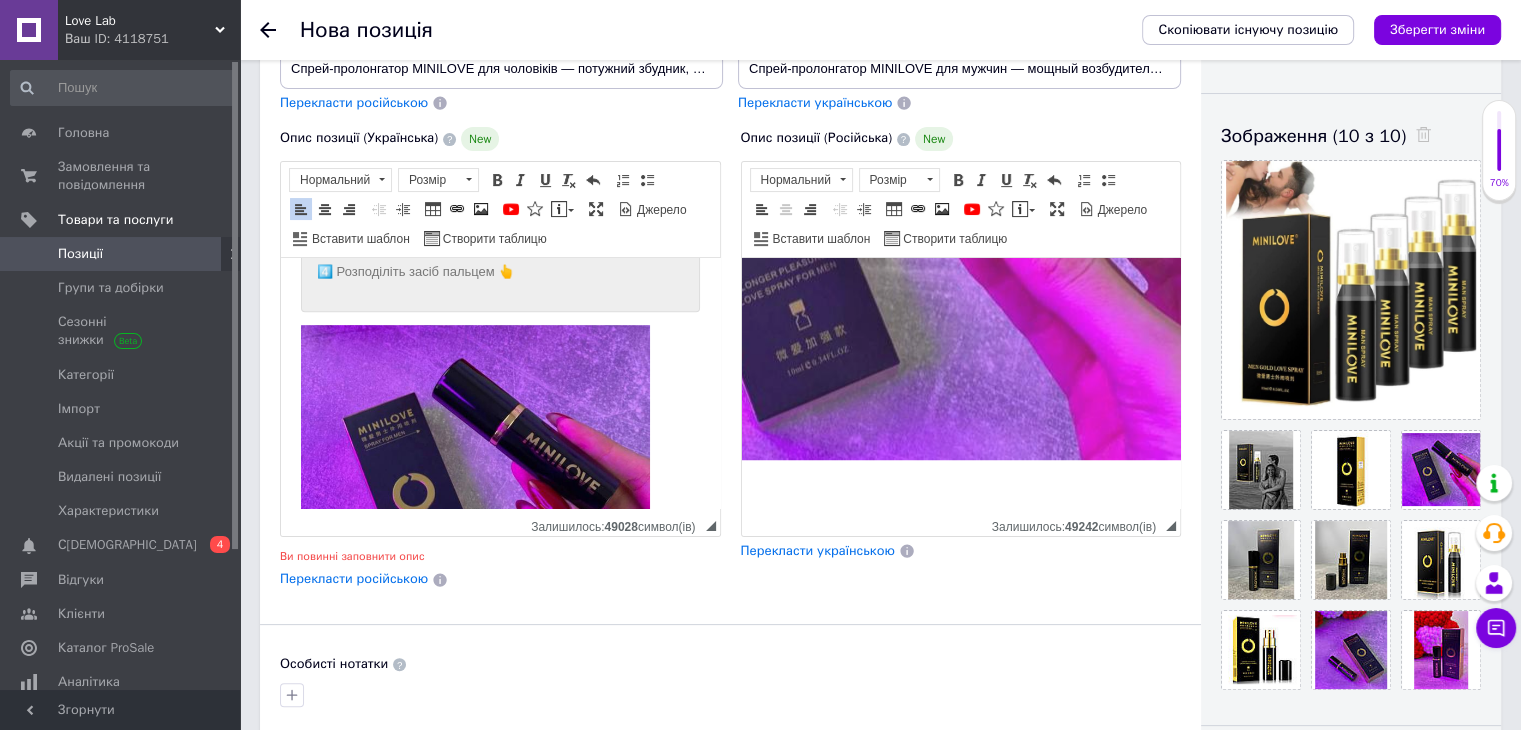 click at bounding box center (860, 167) 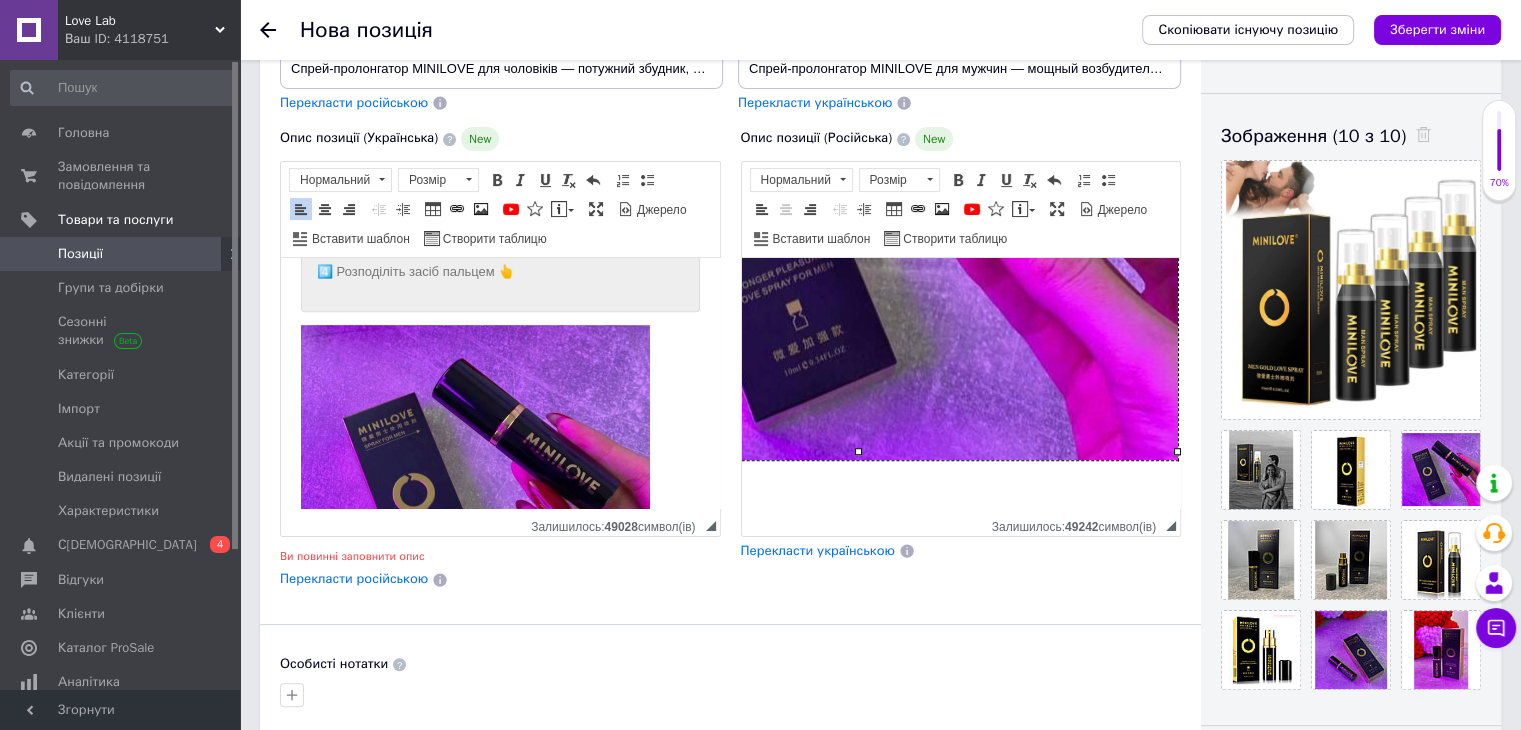 scroll, scrollTop: 1581, scrollLeft: 238, axis: both 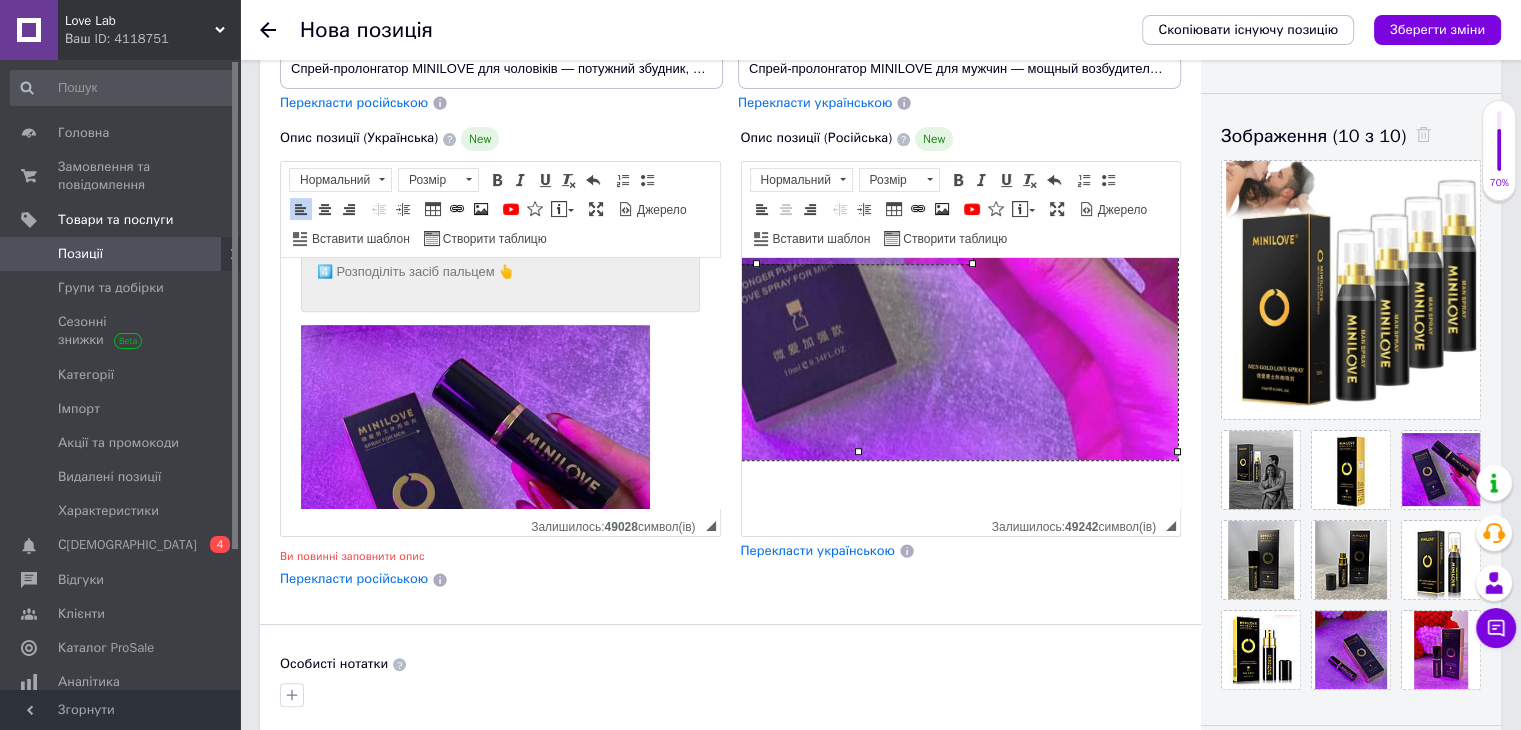 drag, startPoint x: 1159, startPoint y: 448, endPoint x: 867, endPoint y: 260, distance: 347.28662 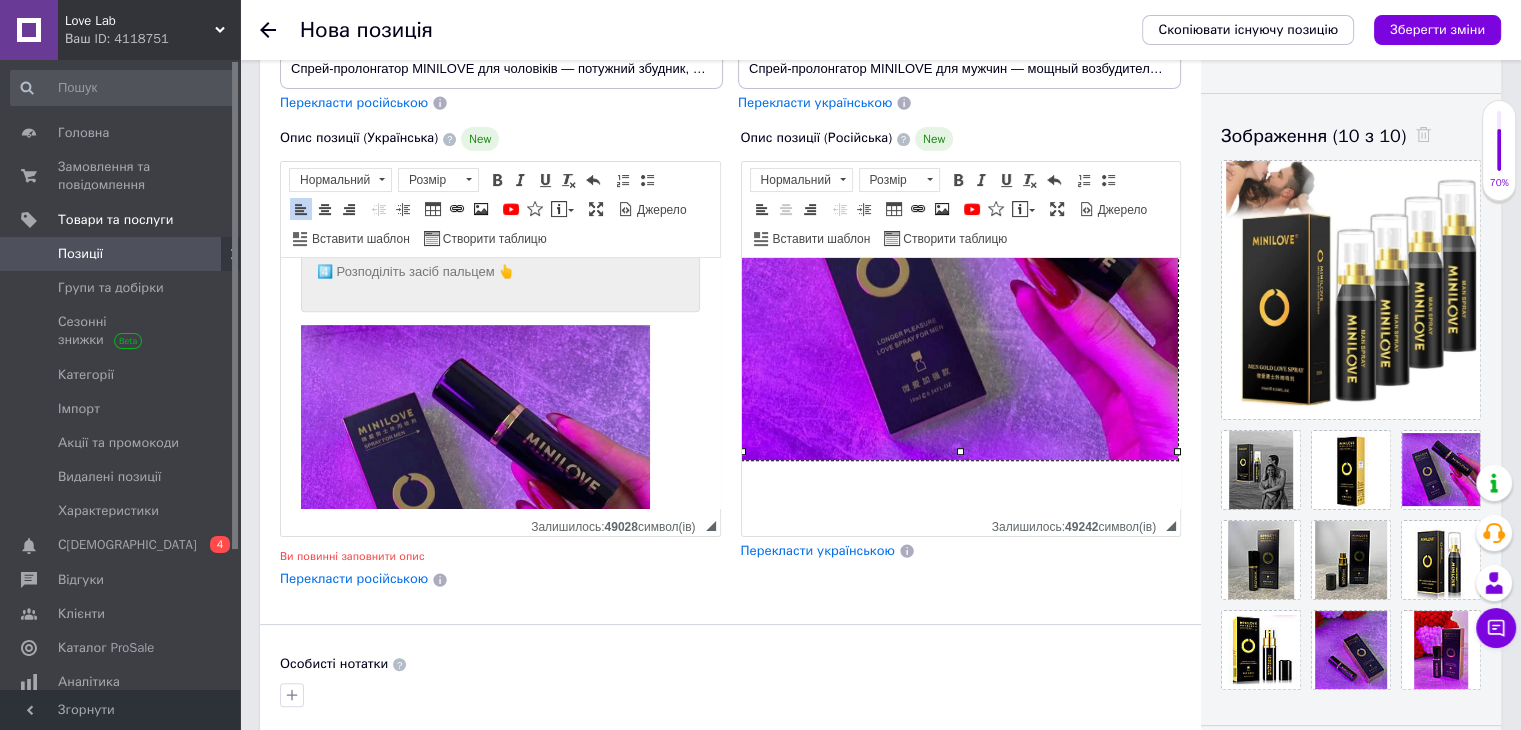 scroll, scrollTop: 1396, scrollLeft: 34, axis: both 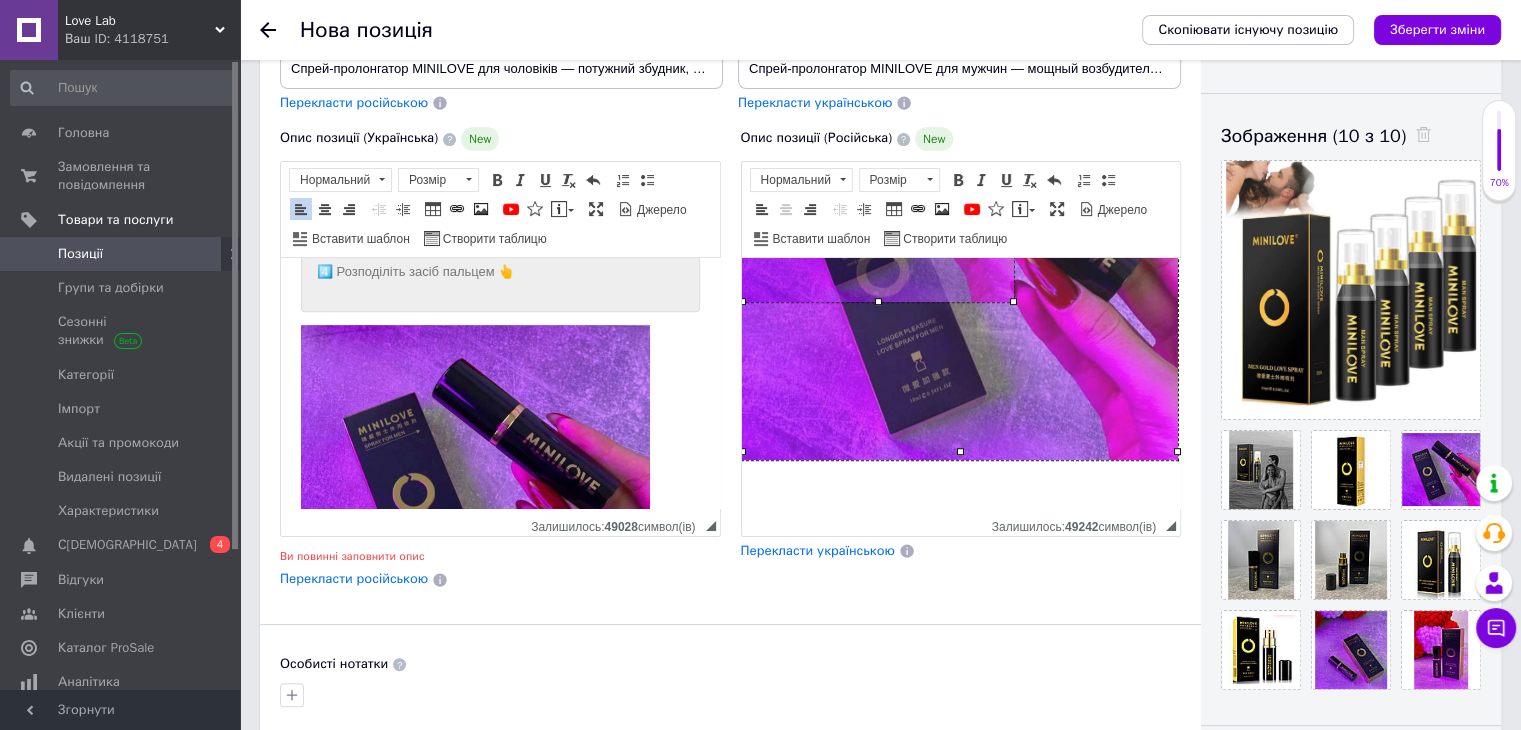 drag, startPoint x: 1159, startPoint y: 446, endPoint x: 909, endPoint y: 287, distance: 296.2786 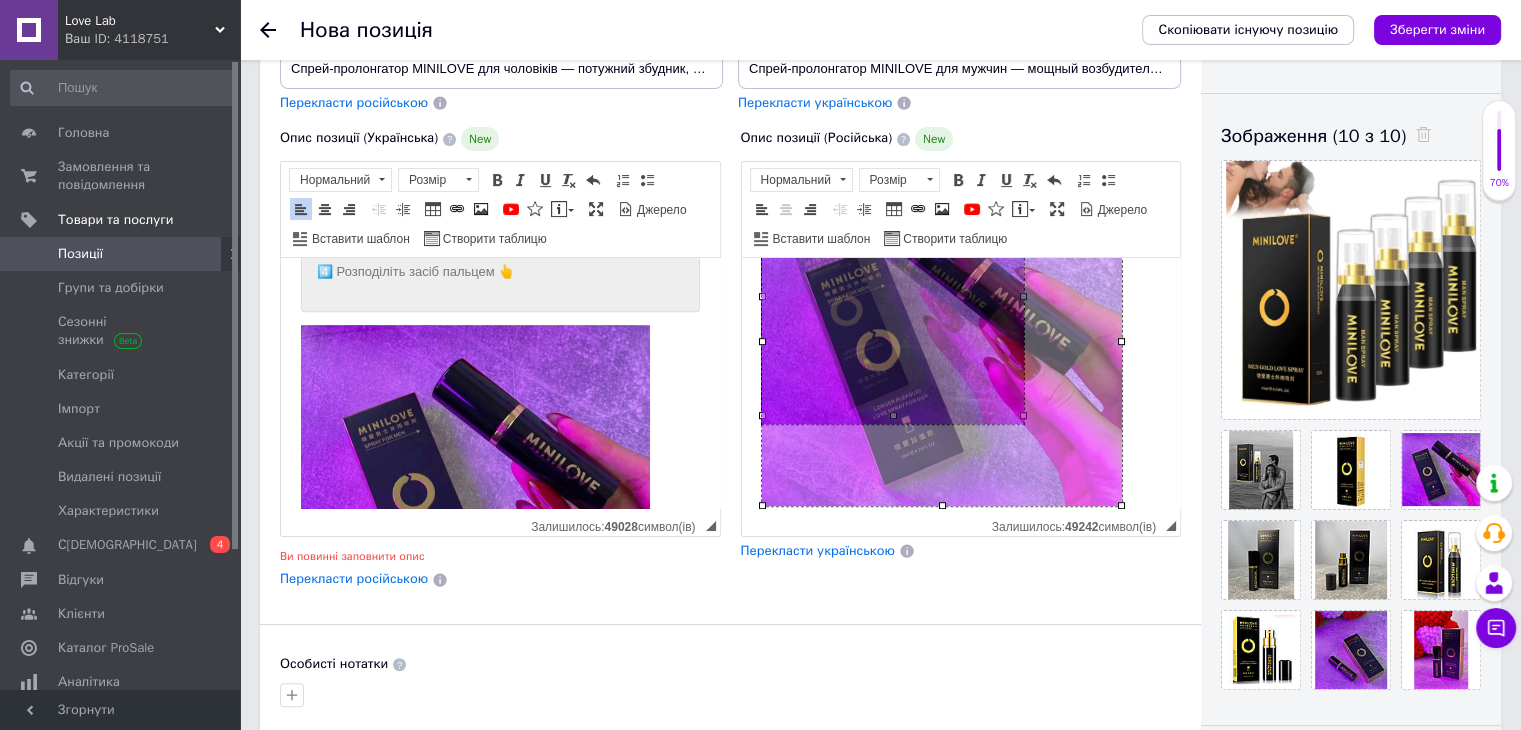 scroll, scrollTop: 1288, scrollLeft: 0, axis: vertical 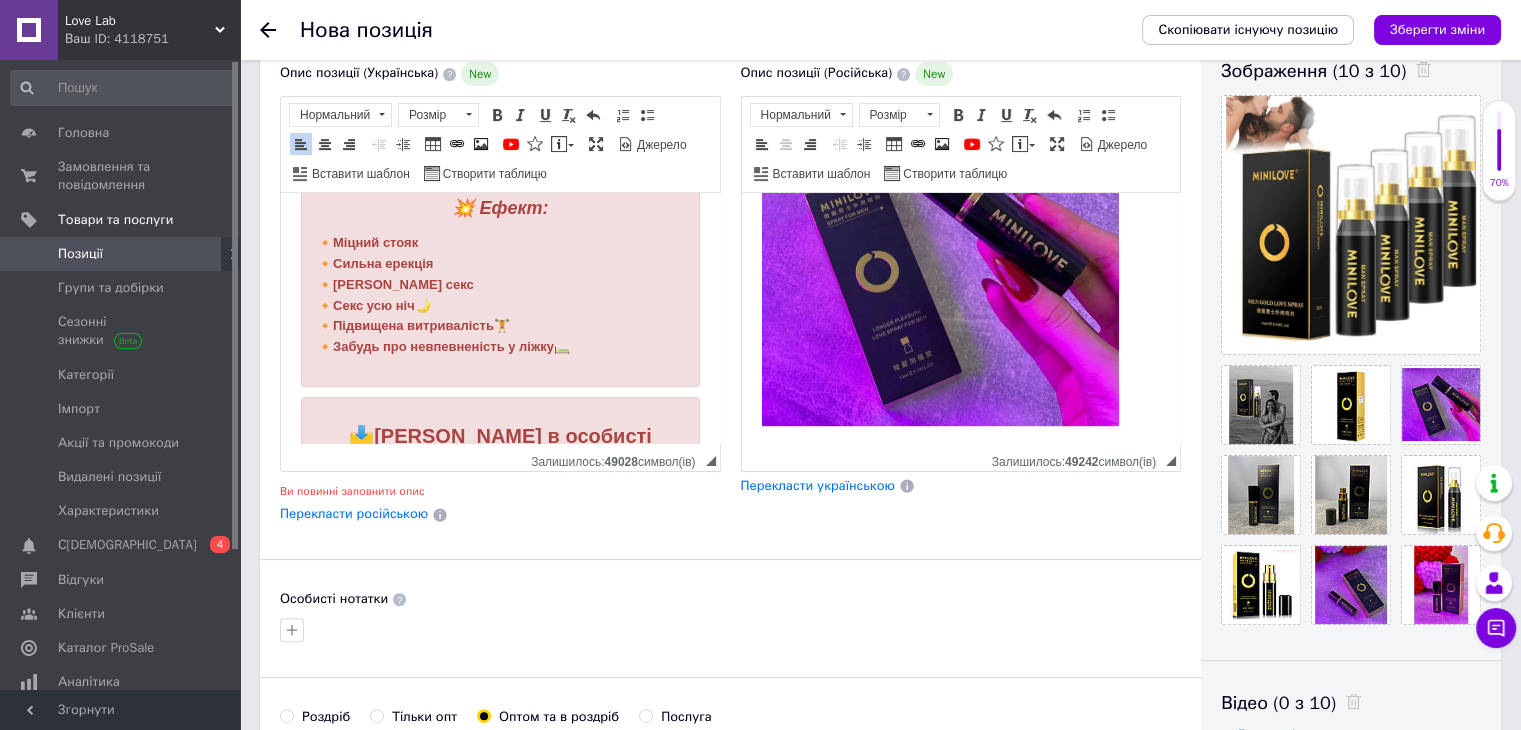 click on "💥 Ефект:" at bounding box center [500, 208] 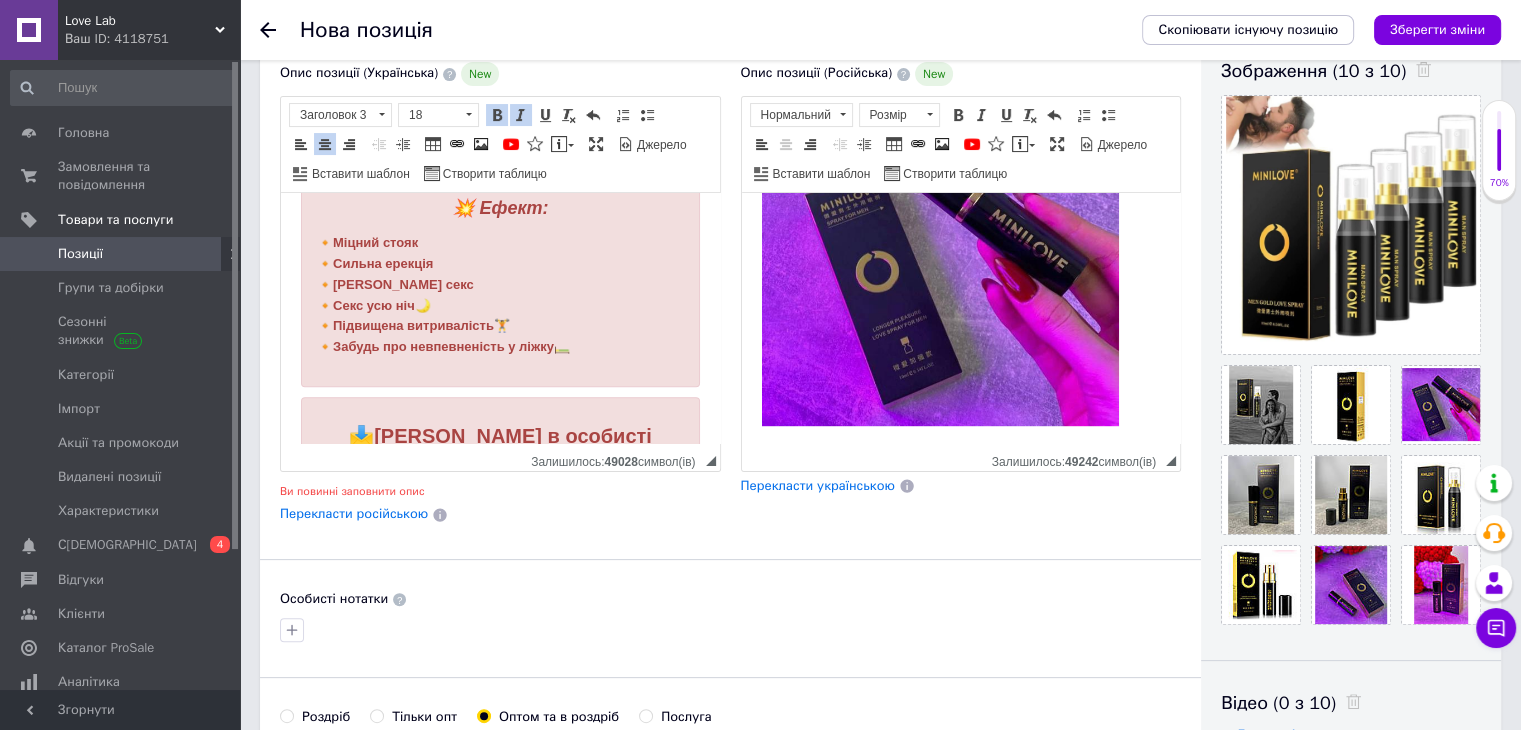 click on "Сильна ерекція" at bounding box center (383, 263) 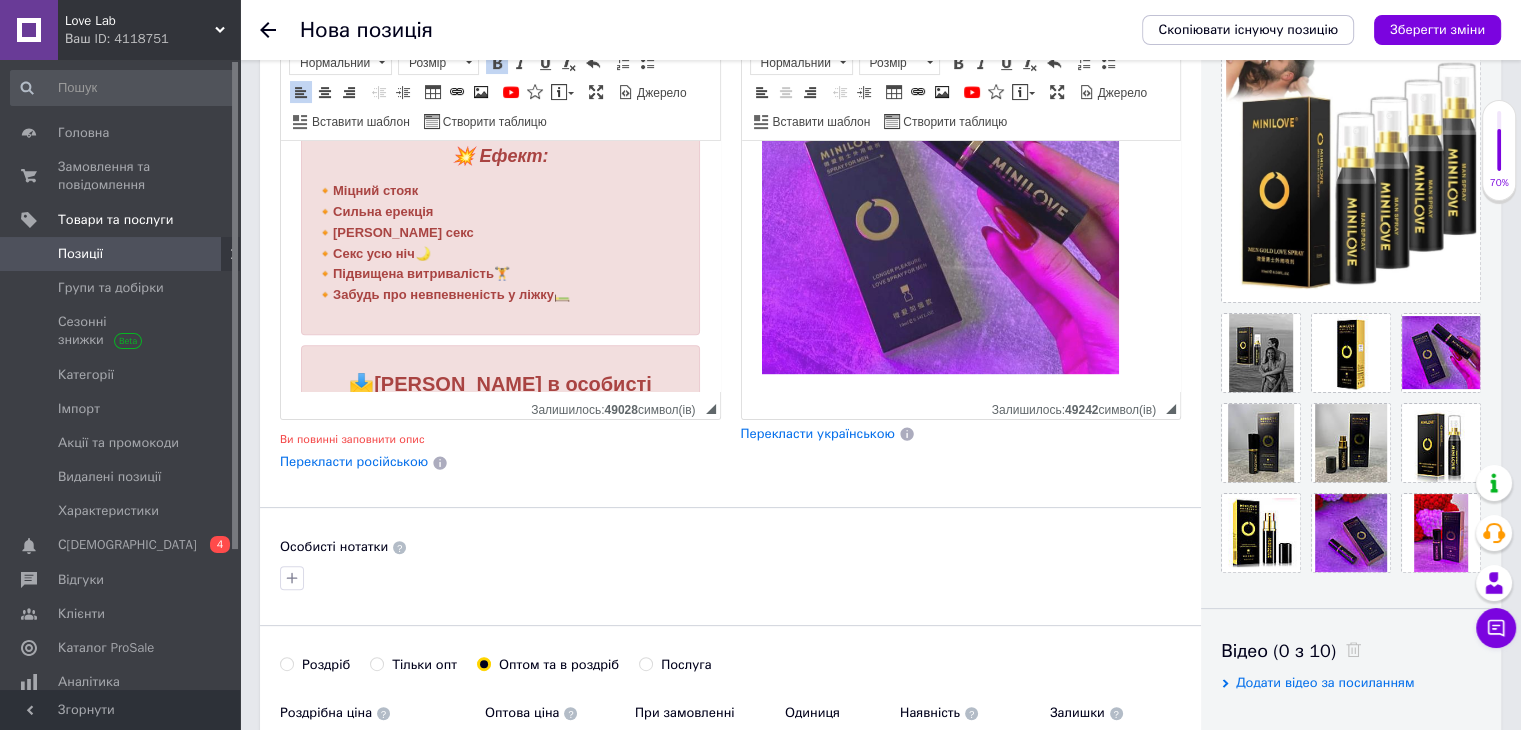 scroll, scrollTop: 420, scrollLeft: 0, axis: vertical 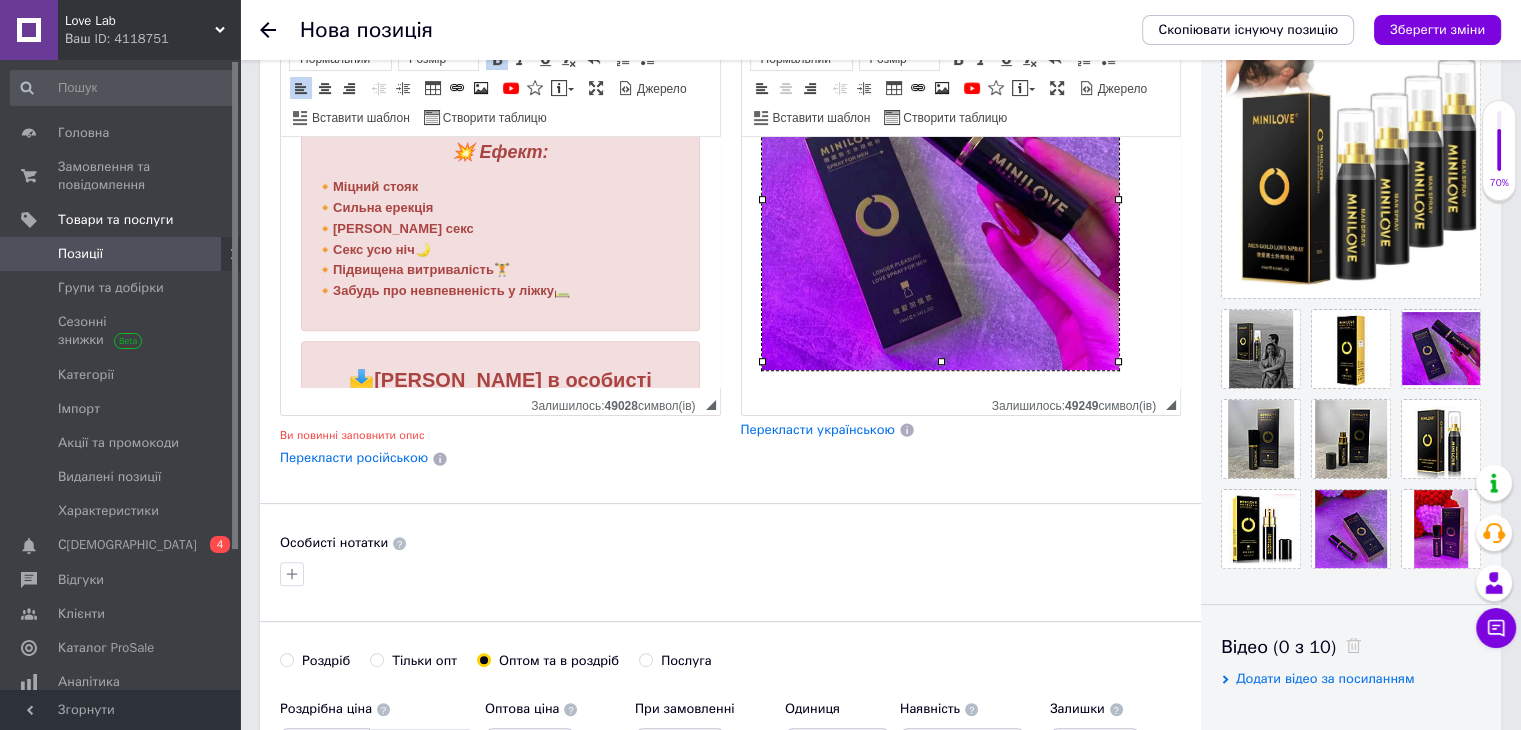 click at bounding box center (960, 210) 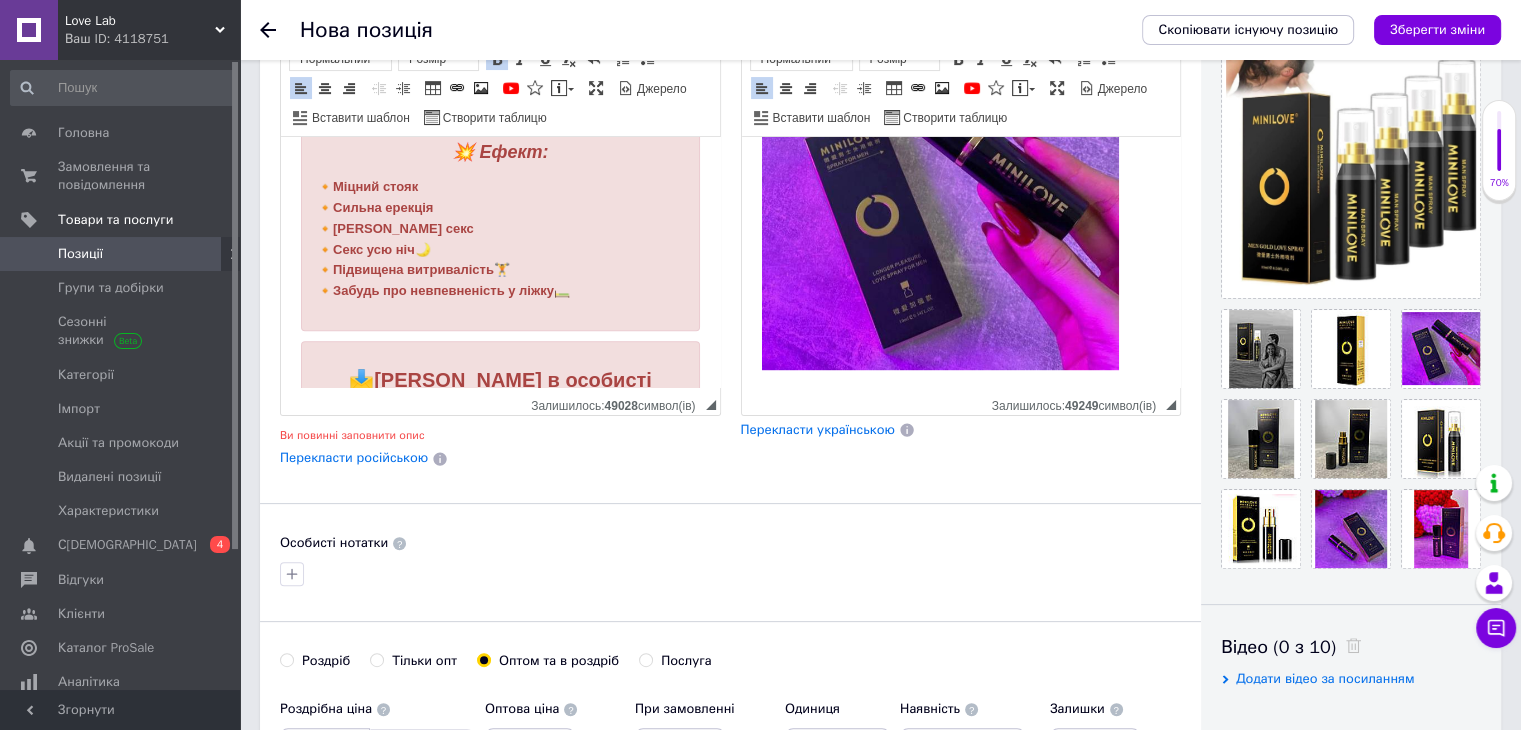scroll, scrollTop: 1298, scrollLeft: 0, axis: vertical 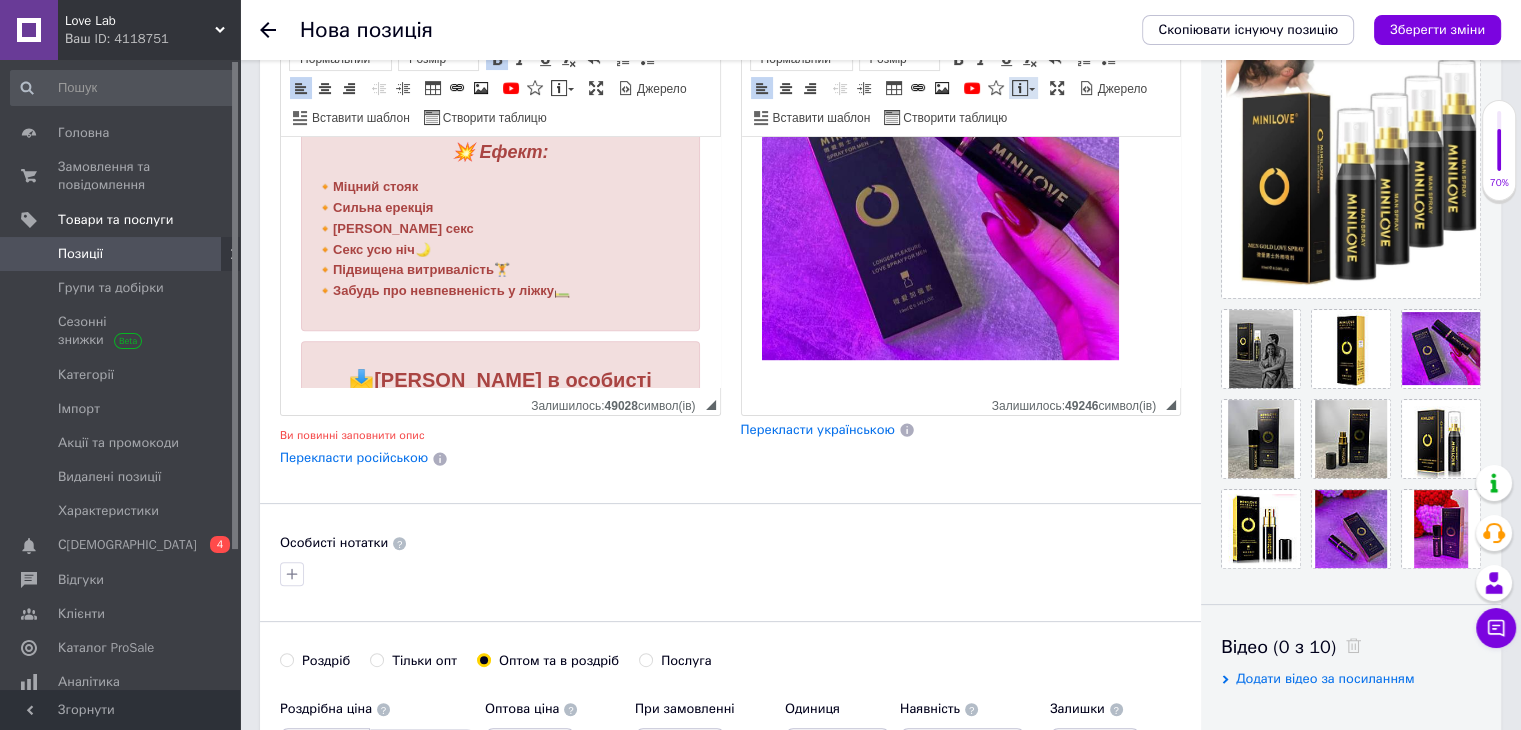 click at bounding box center [1020, 88] 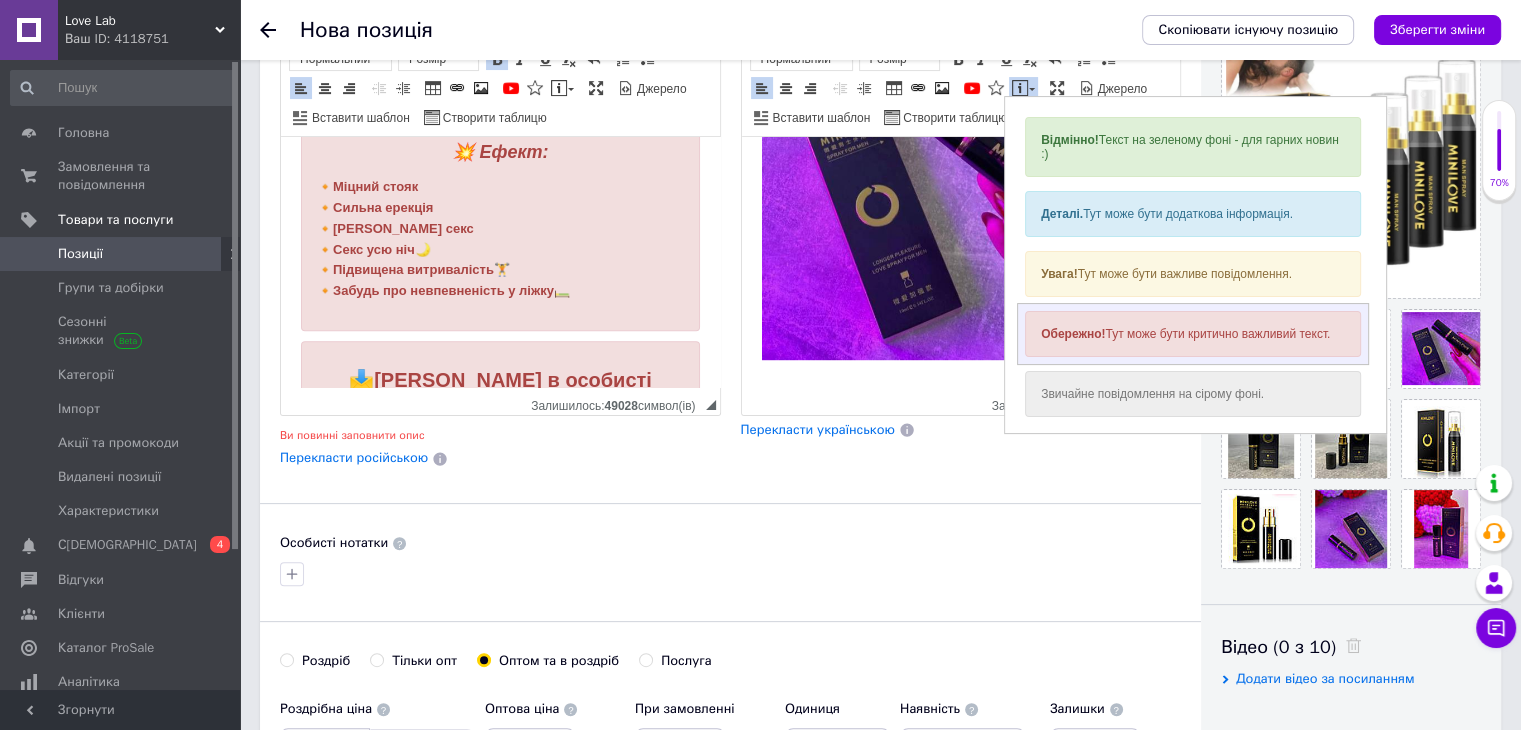 click on "Обережно!  Тут може бути критично важливий текст." at bounding box center [1193, 334] 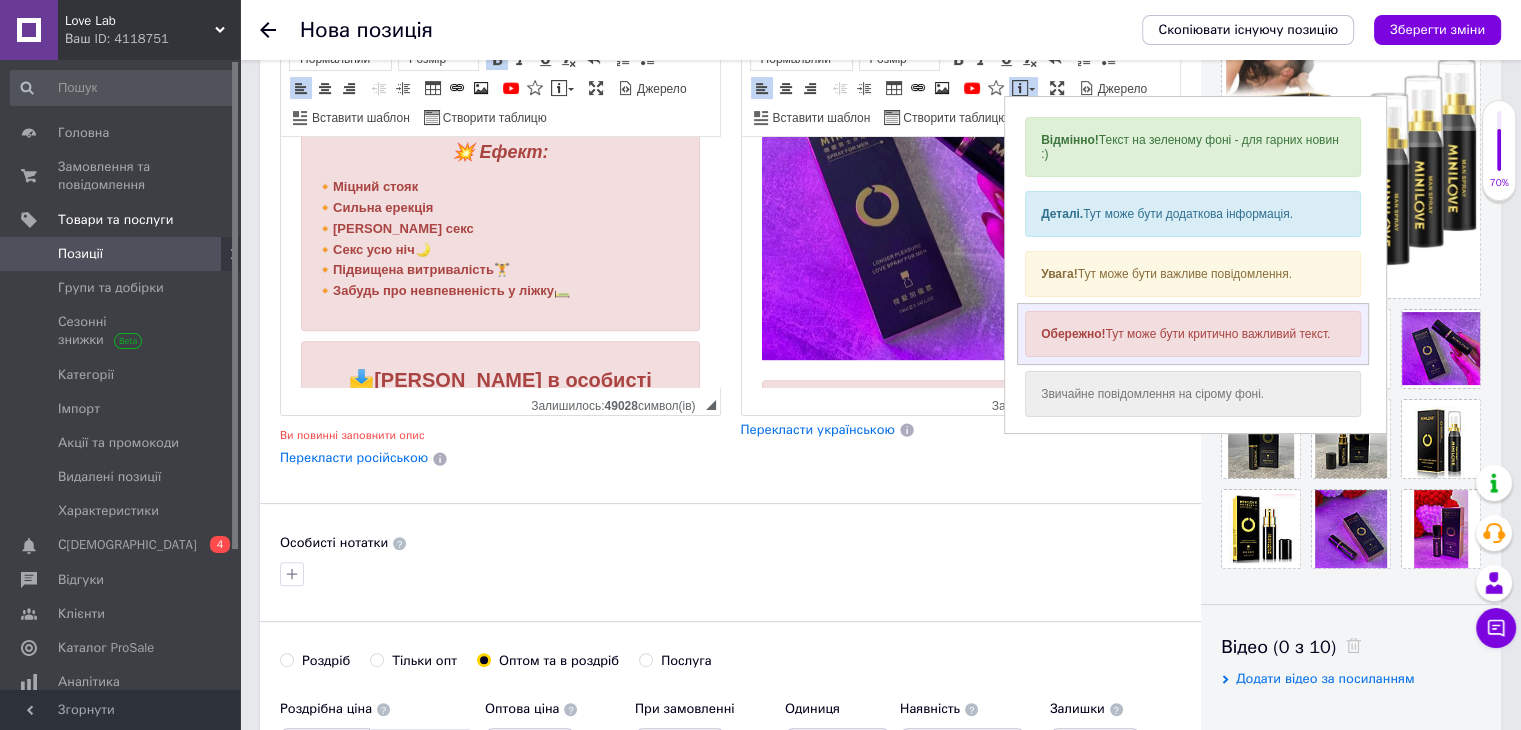 scroll, scrollTop: 1364, scrollLeft: 0, axis: vertical 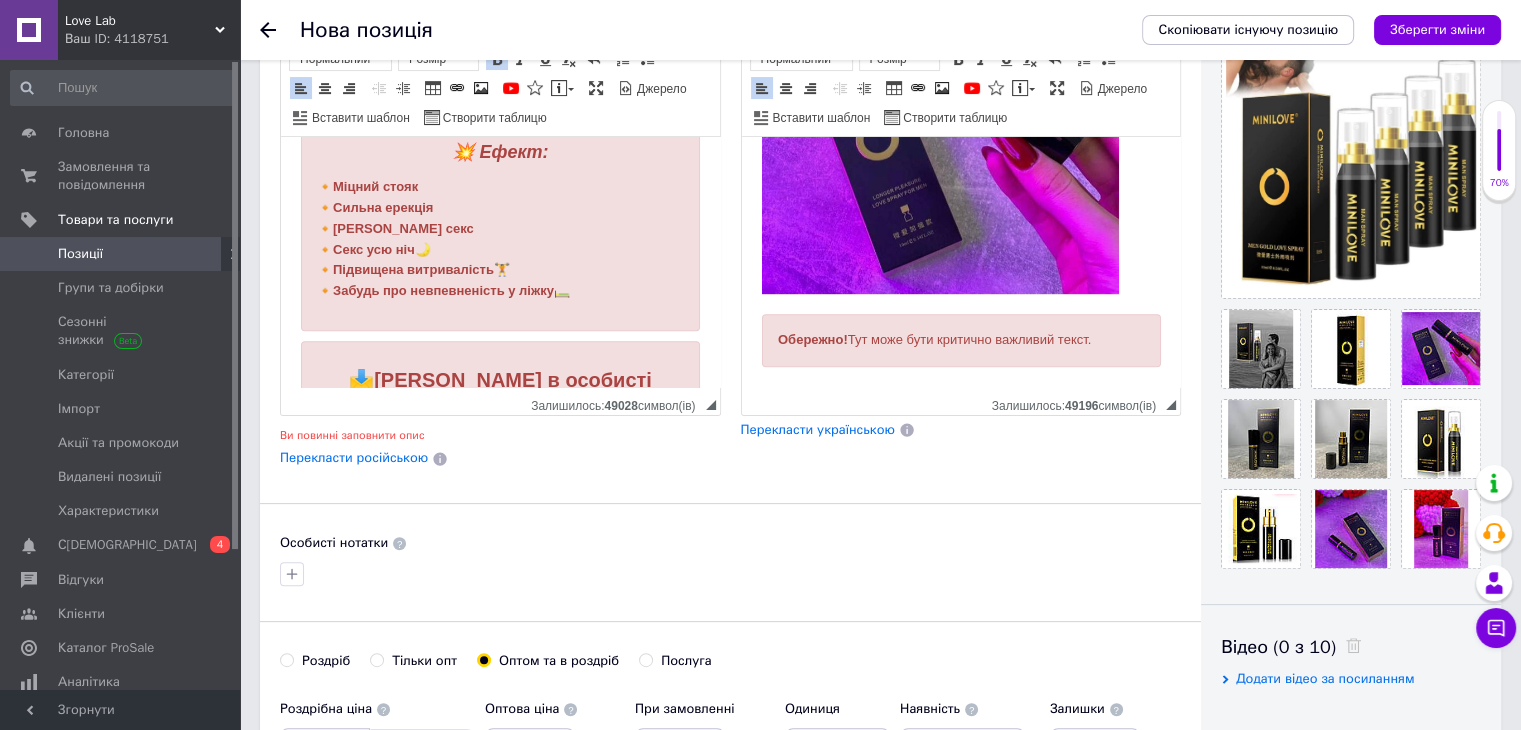 drag, startPoint x: 1093, startPoint y: 330, endPoint x: 723, endPoint y: 342, distance: 370.19455 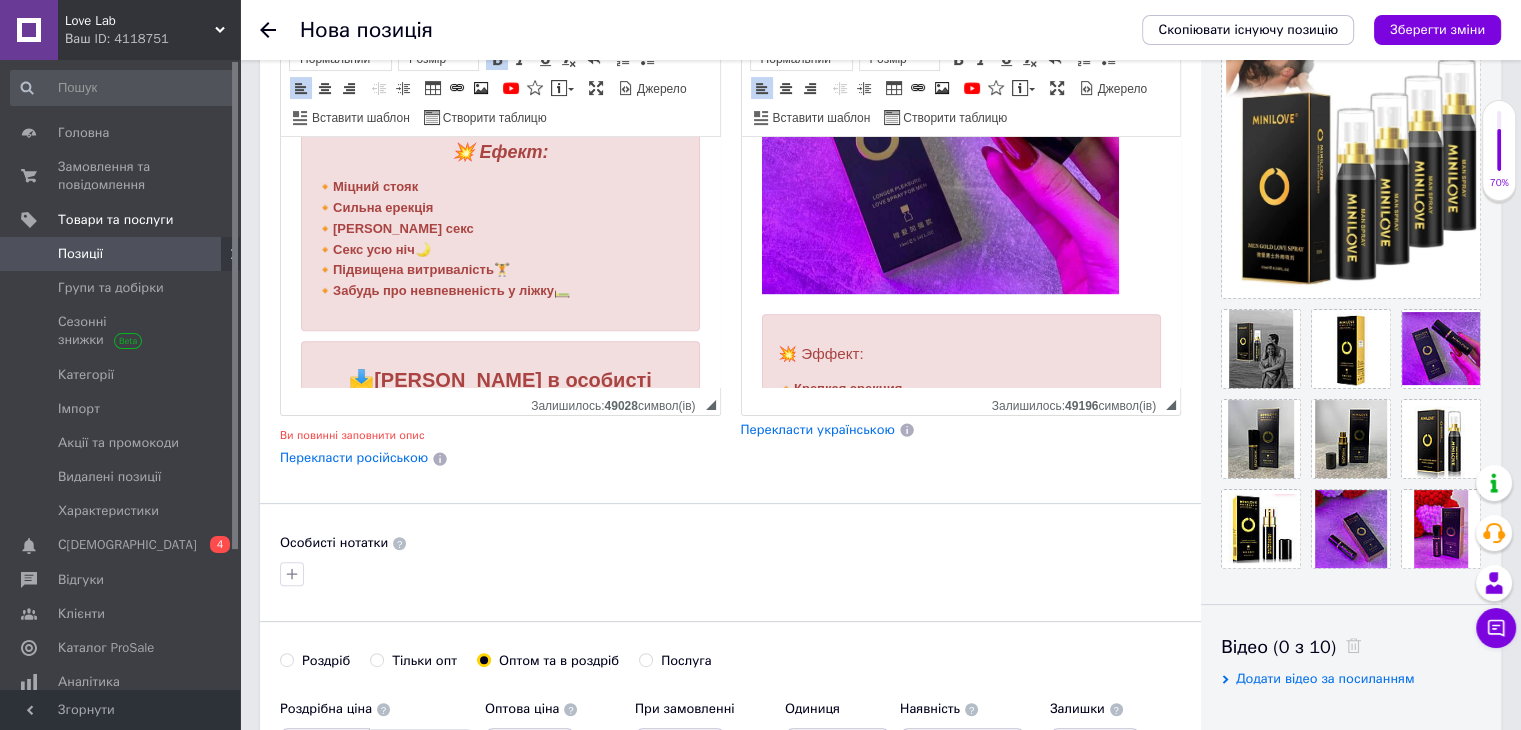 scroll, scrollTop: 1467, scrollLeft: 0, axis: vertical 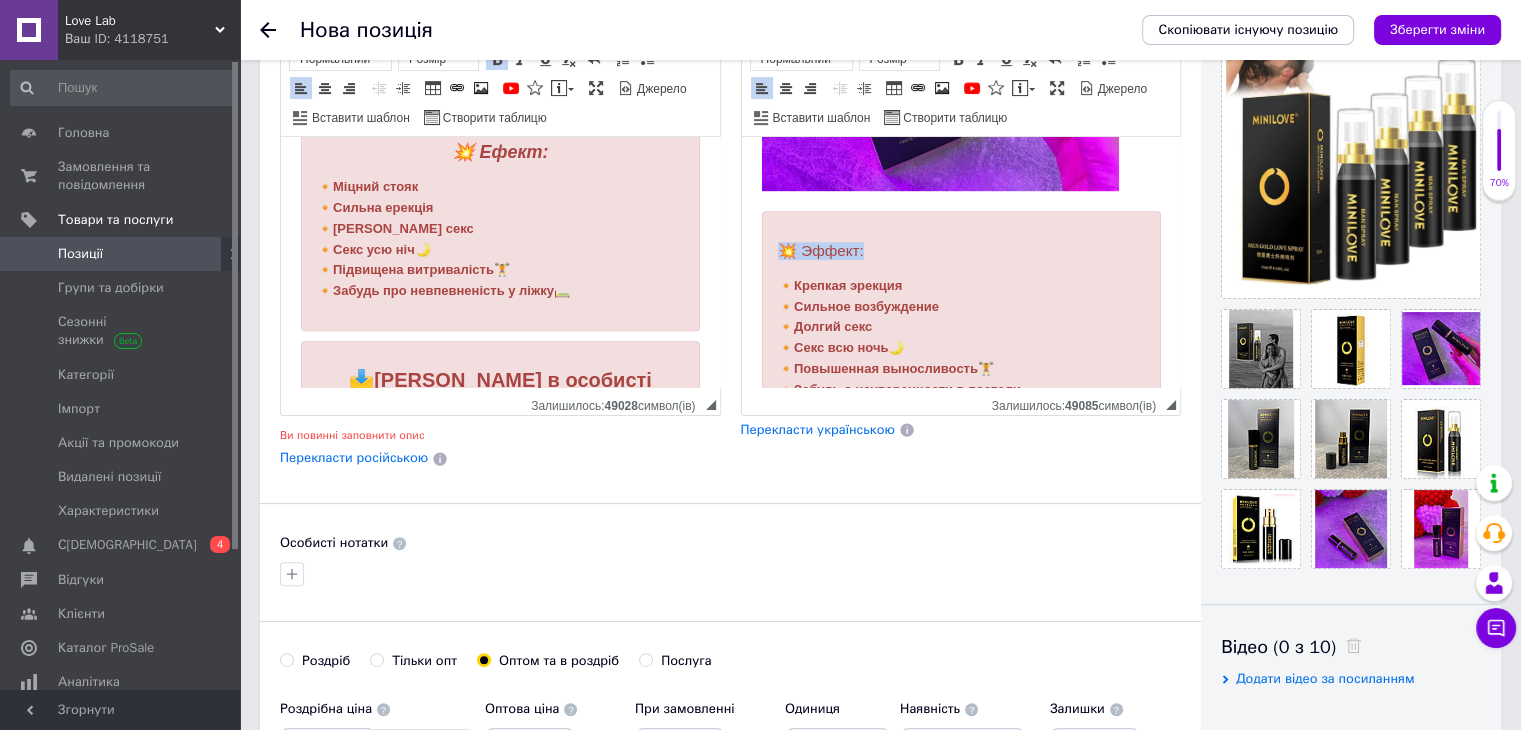 drag, startPoint x: 902, startPoint y: 239, endPoint x: 779, endPoint y: 233, distance: 123.146255 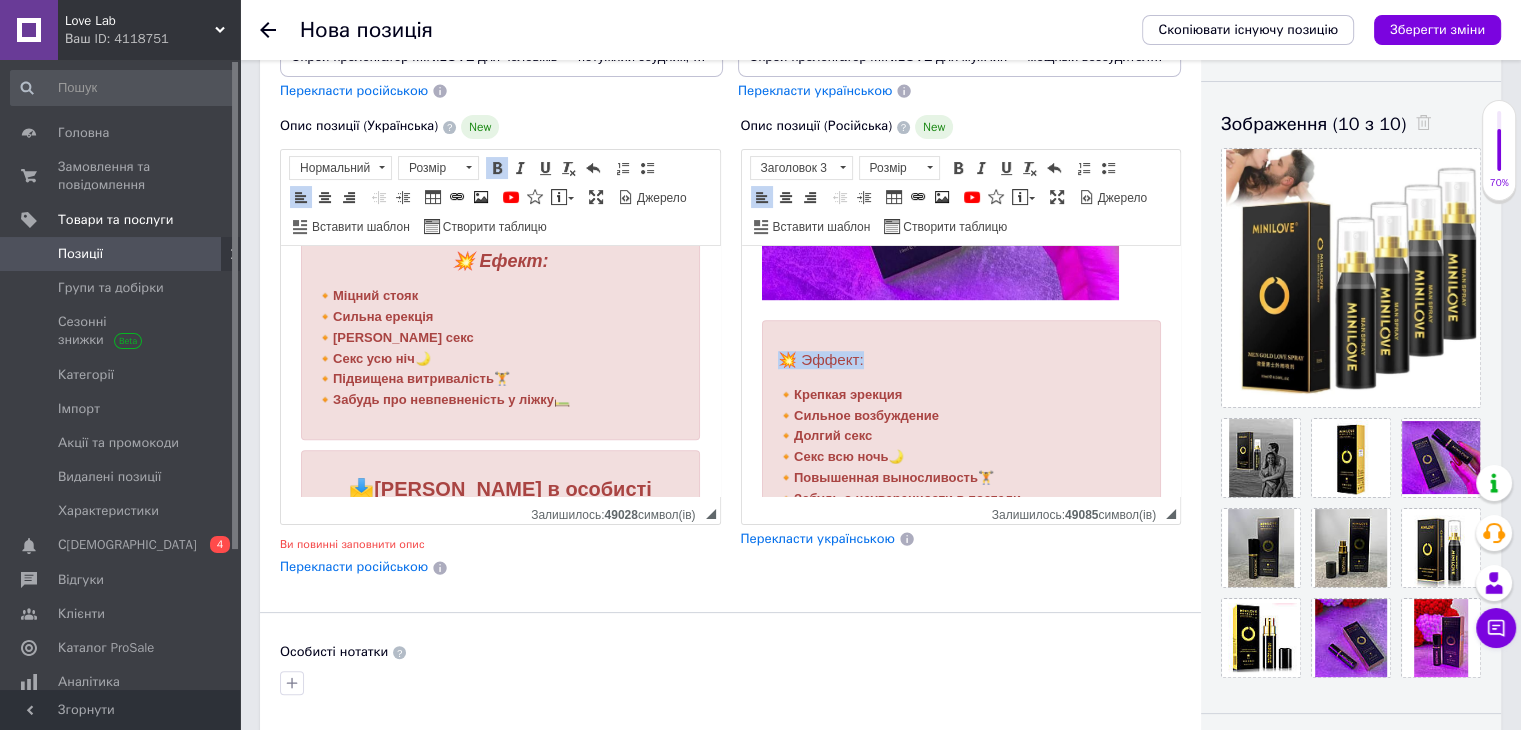 scroll, scrollTop: 308, scrollLeft: 0, axis: vertical 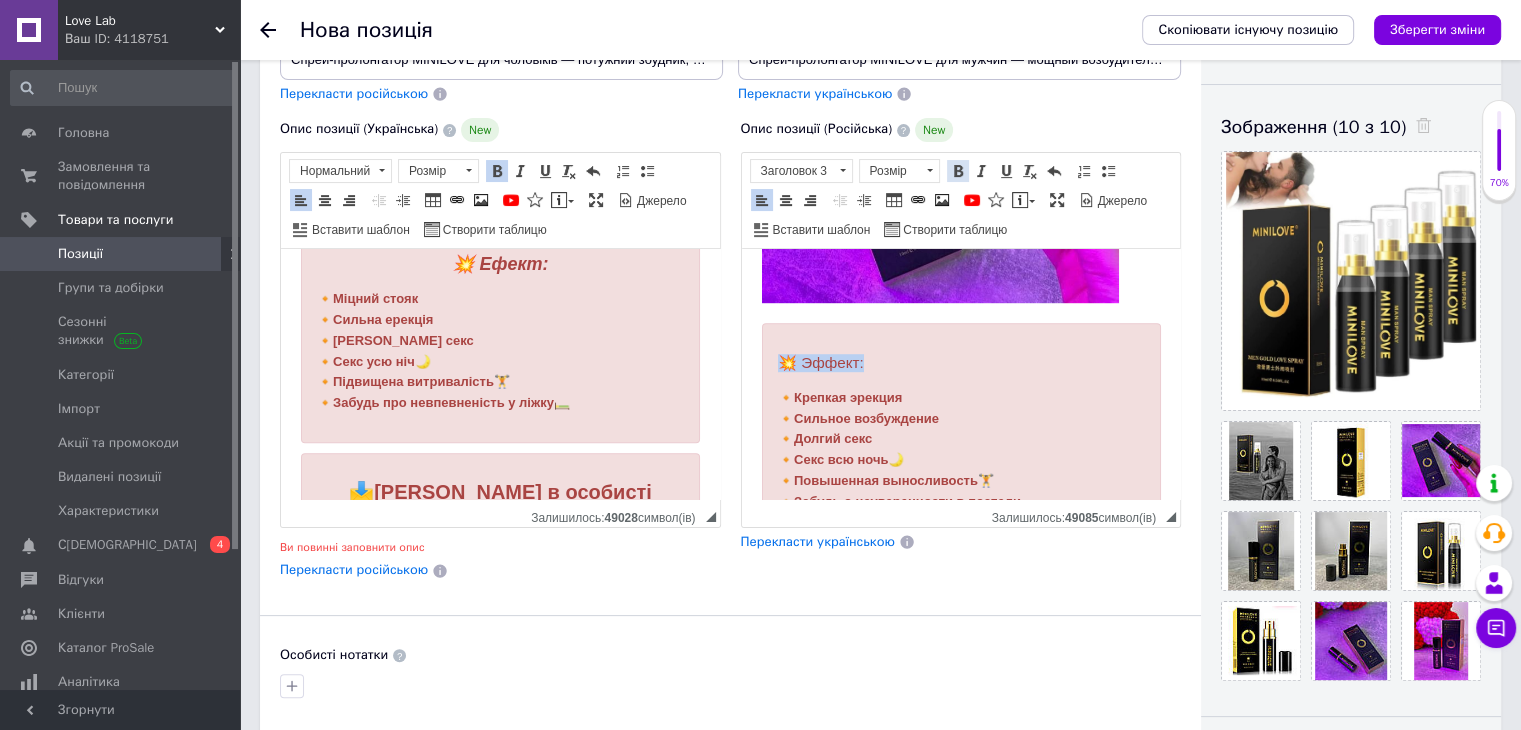 click at bounding box center (958, 171) 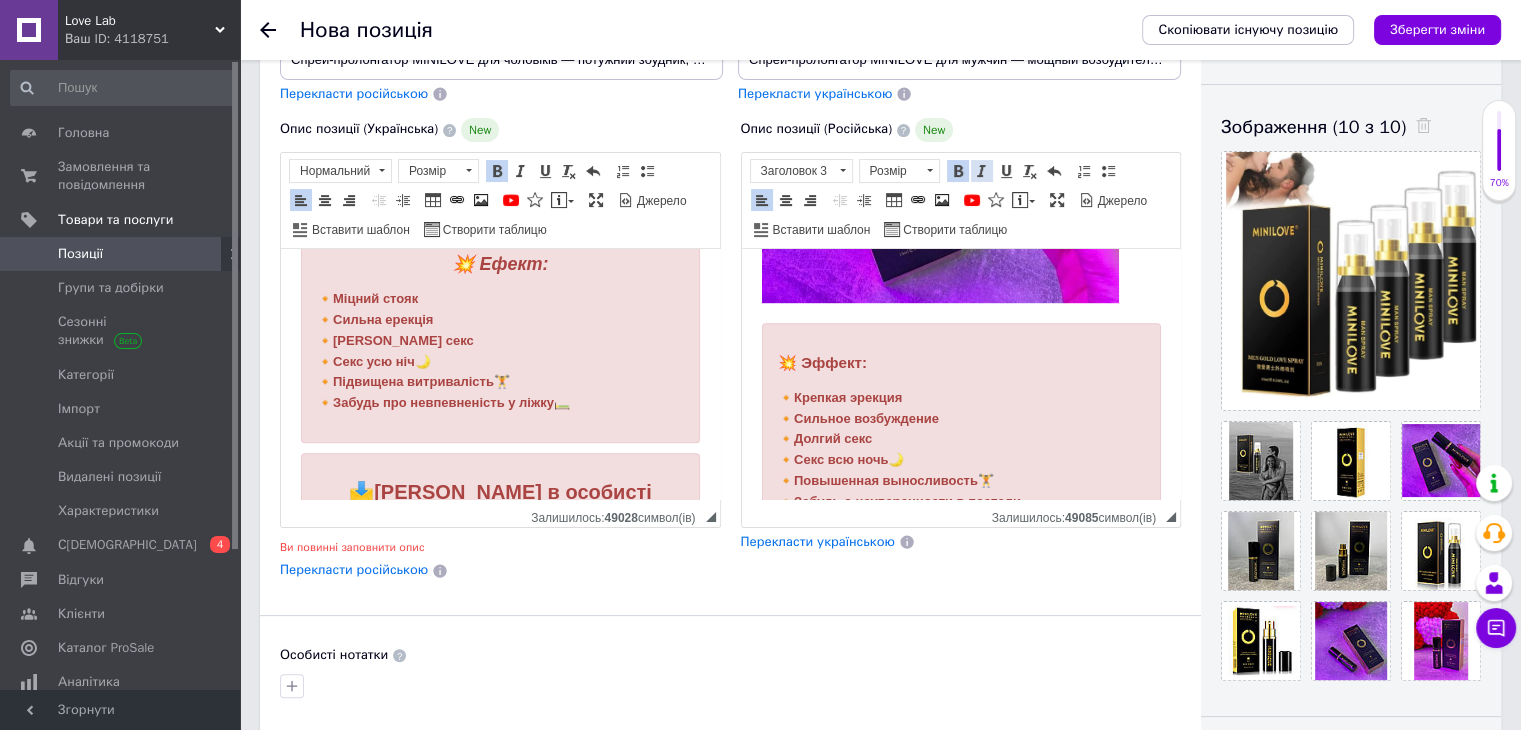 click at bounding box center [982, 171] 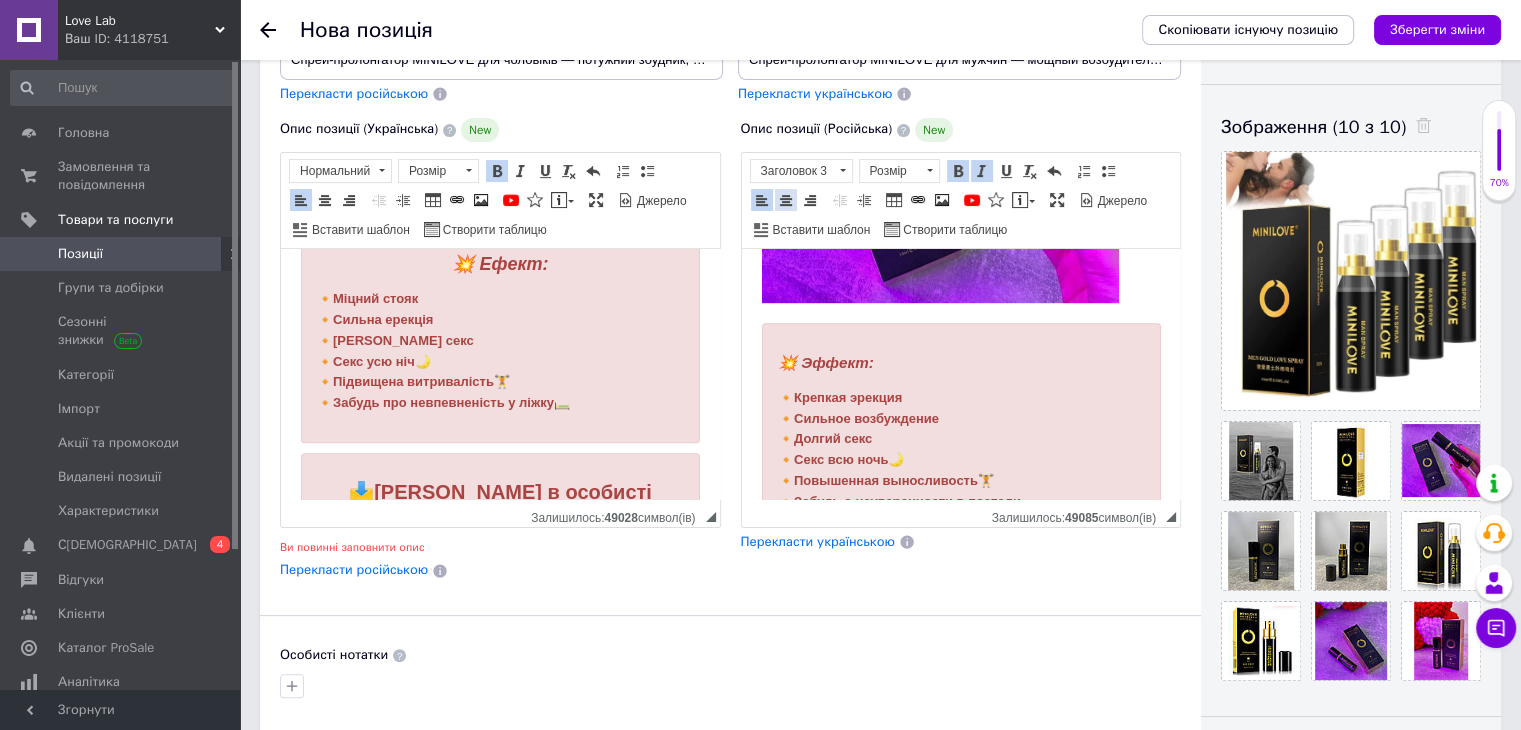 click at bounding box center [786, 200] 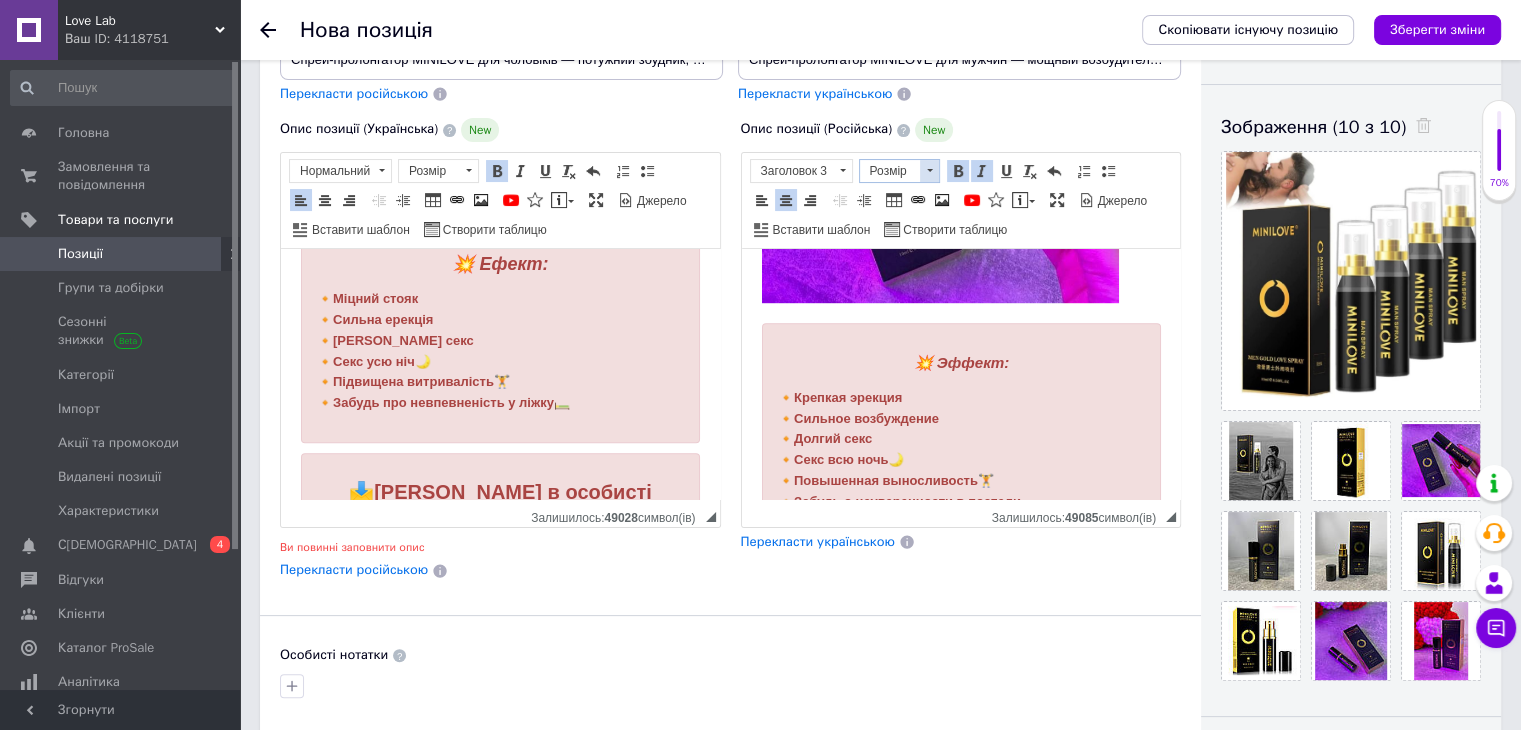 click at bounding box center (929, 171) 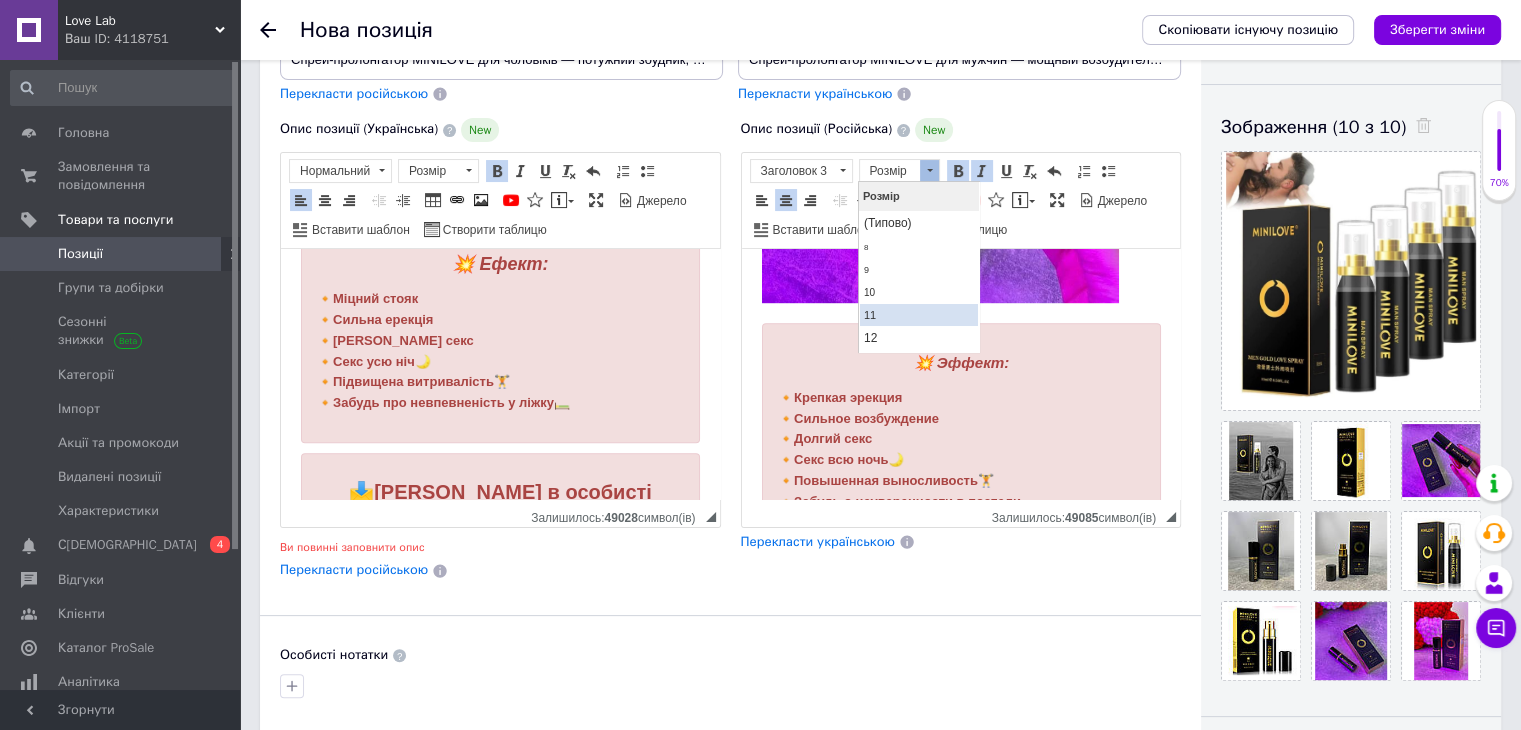 scroll, scrollTop: 167, scrollLeft: 0, axis: vertical 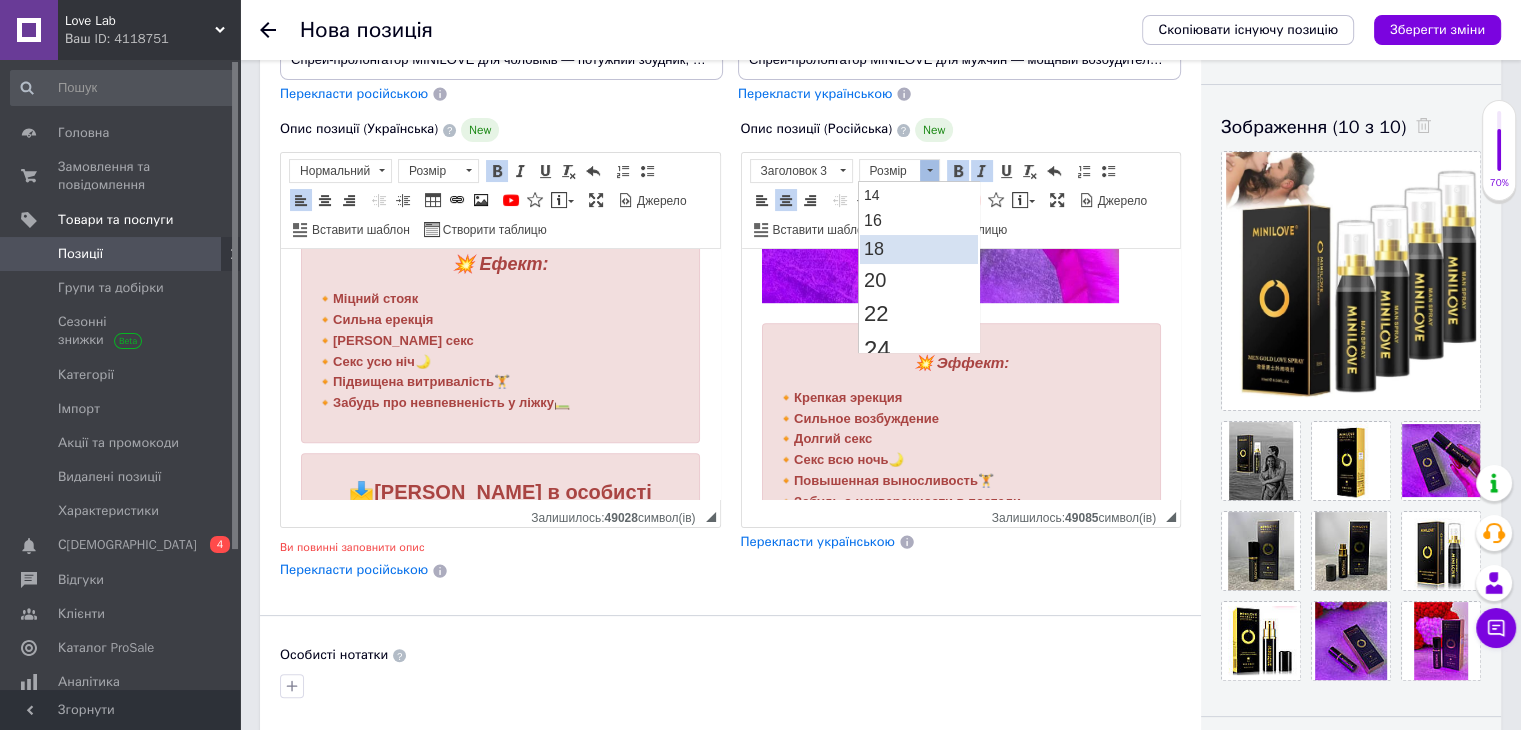 drag, startPoint x: 900, startPoint y: 241, endPoint x: 1086, endPoint y: 385, distance: 235.22755 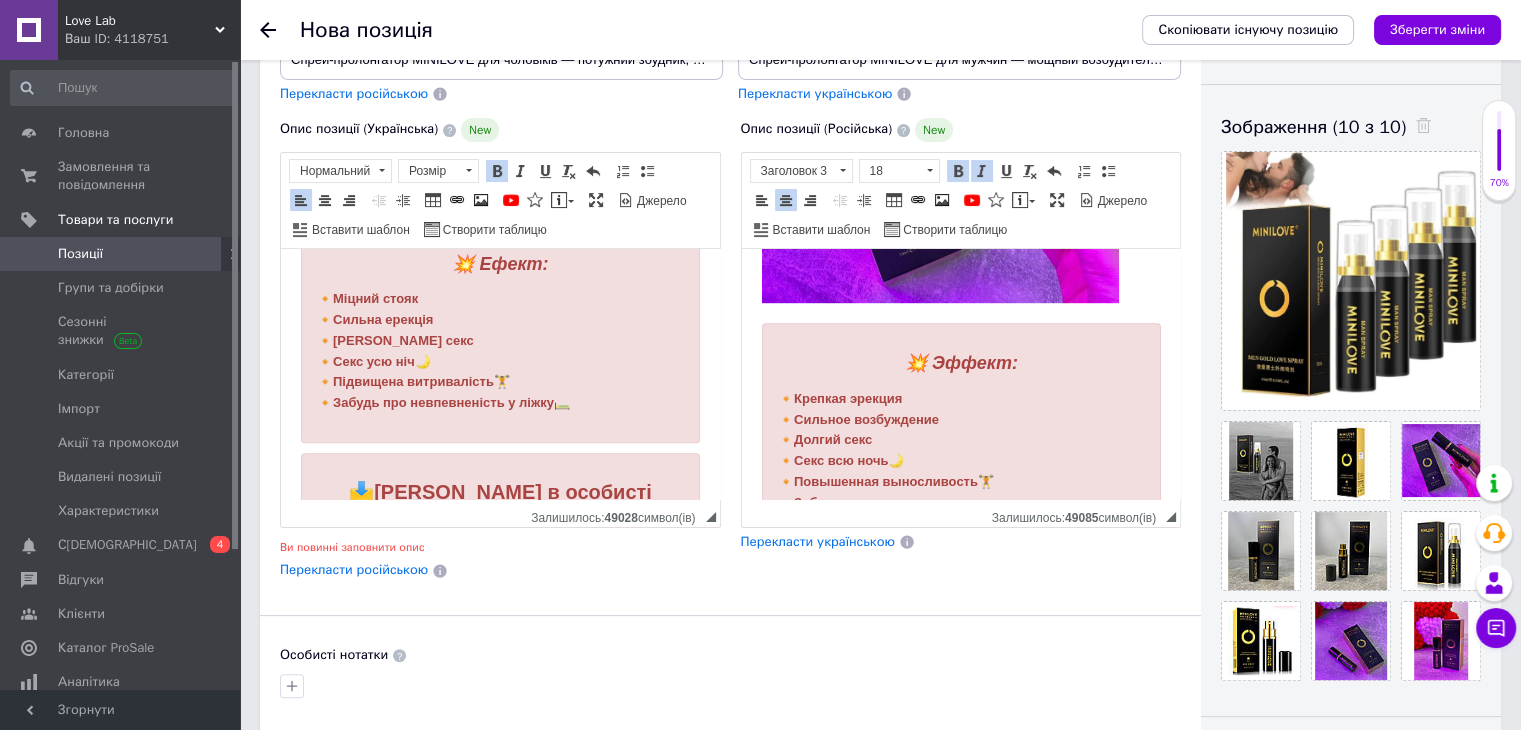 scroll, scrollTop: 1553, scrollLeft: 0, axis: vertical 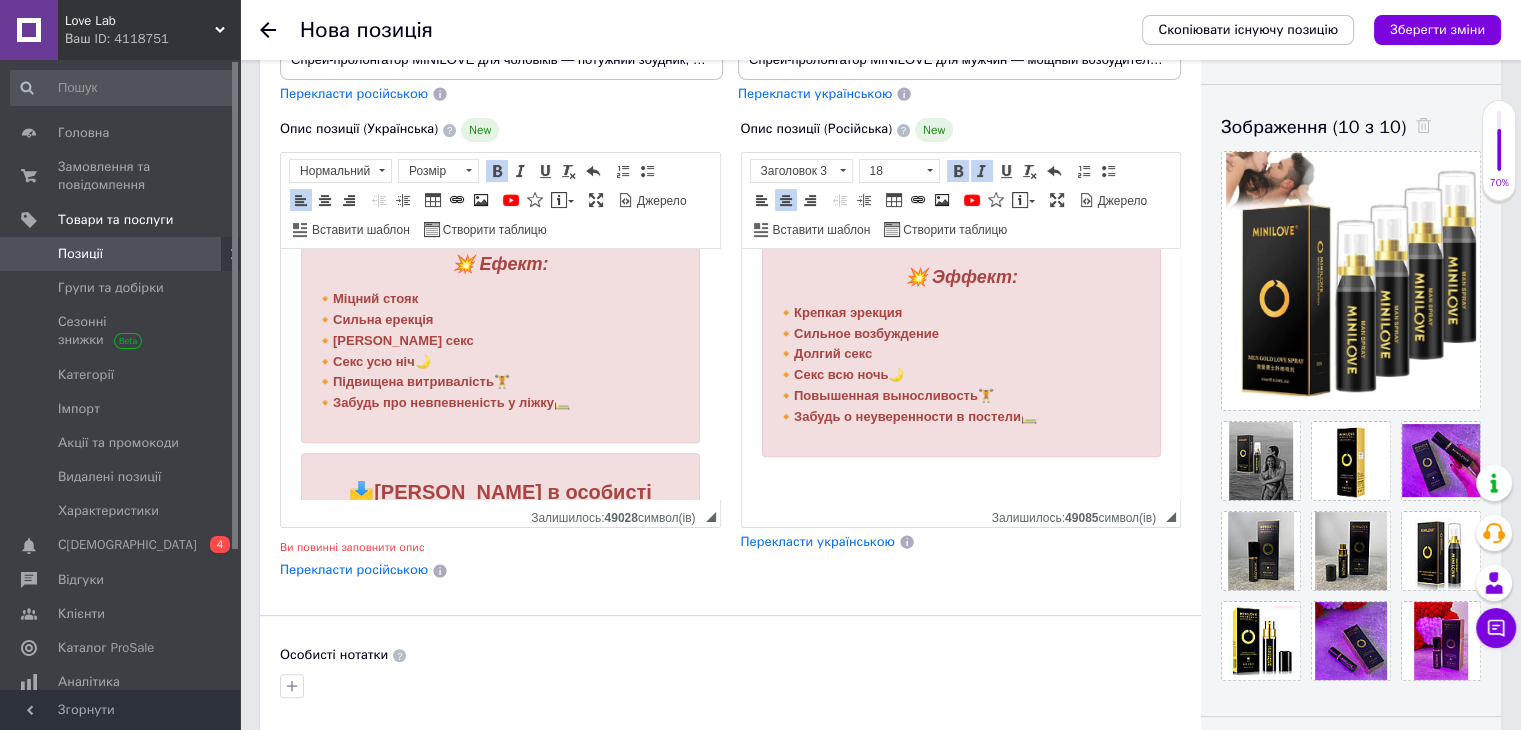 click at bounding box center (960, 480) 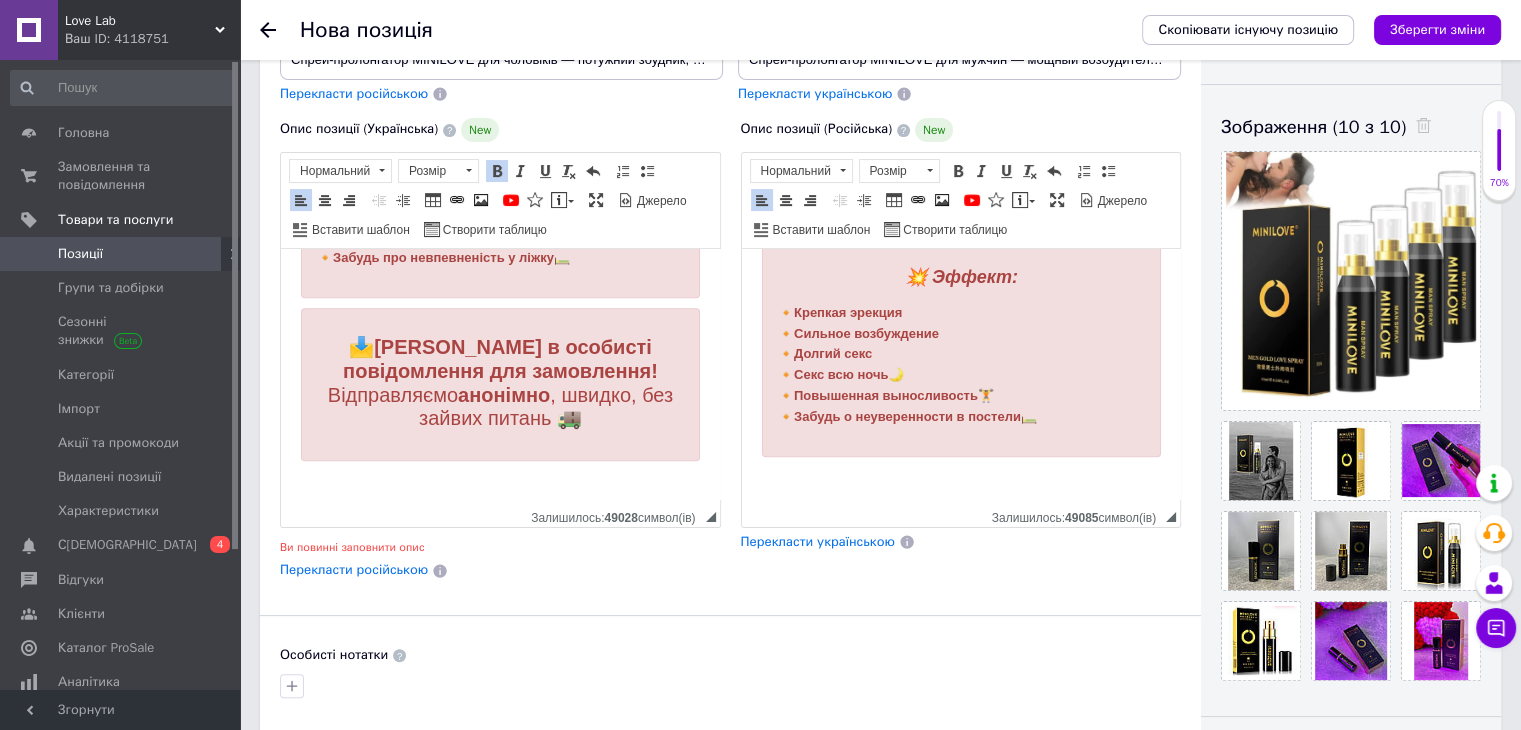 scroll, scrollTop: 1675, scrollLeft: 0, axis: vertical 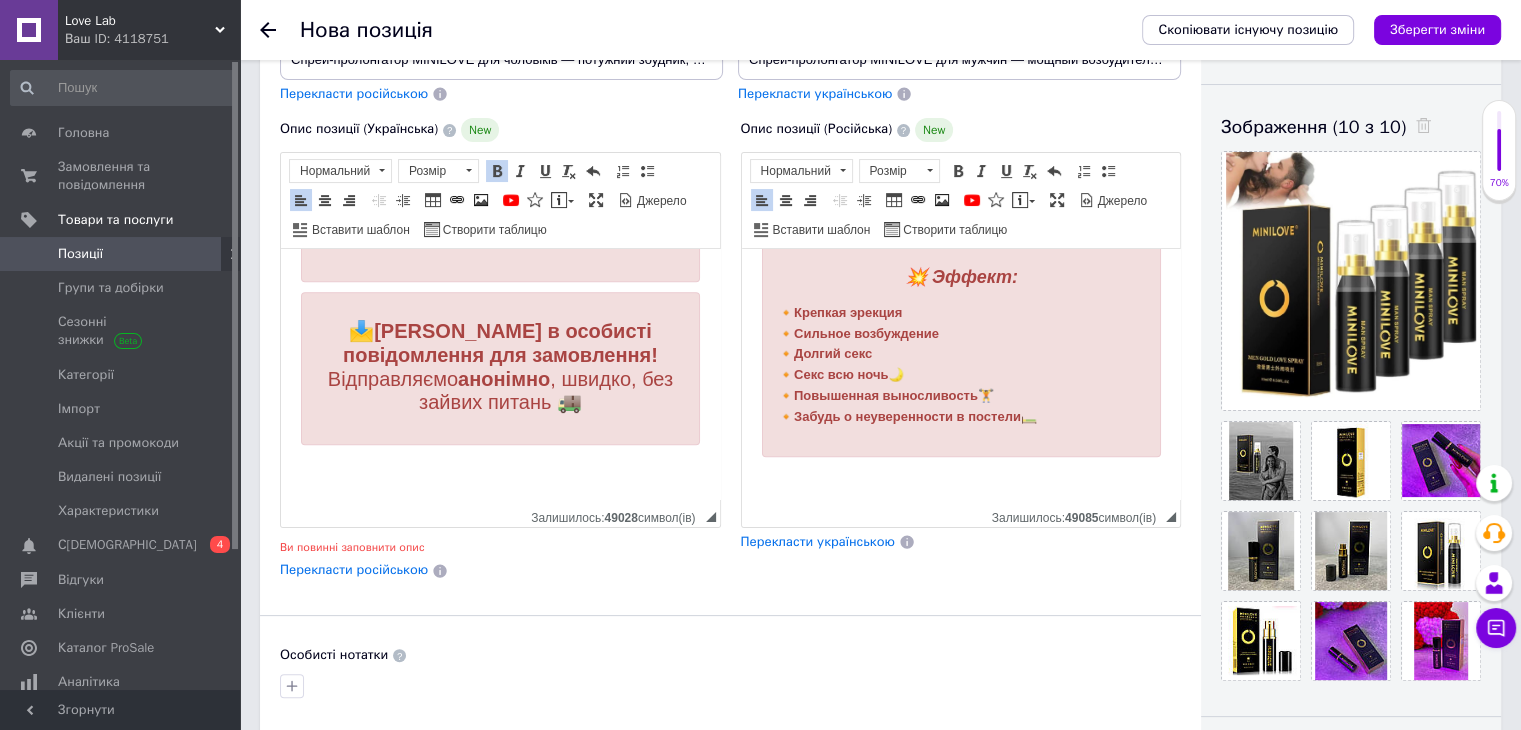 click on "[PERSON_NAME] в особисті повідомлення для замовлення!" at bounding box center (500, 343) 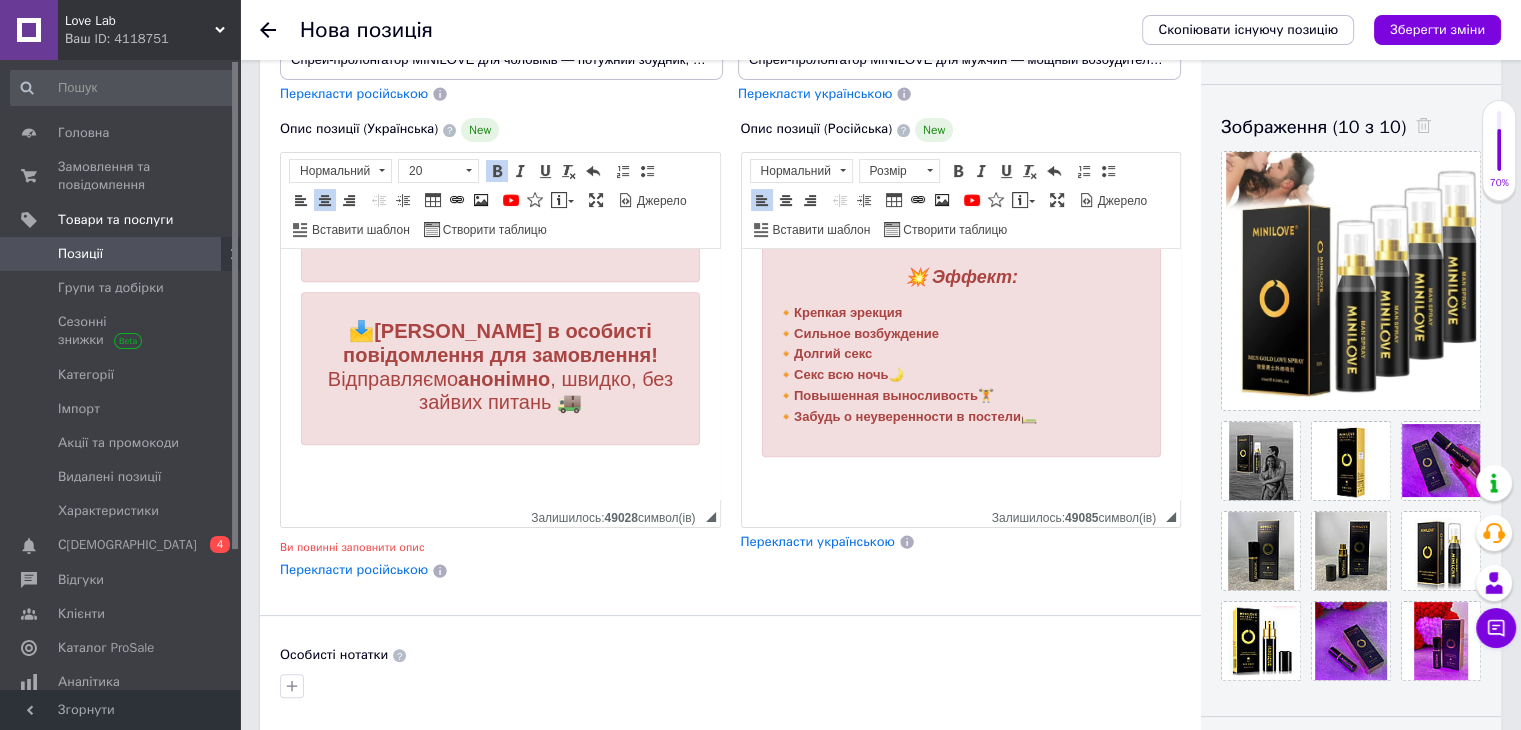 click at bounding box center (960, 480) 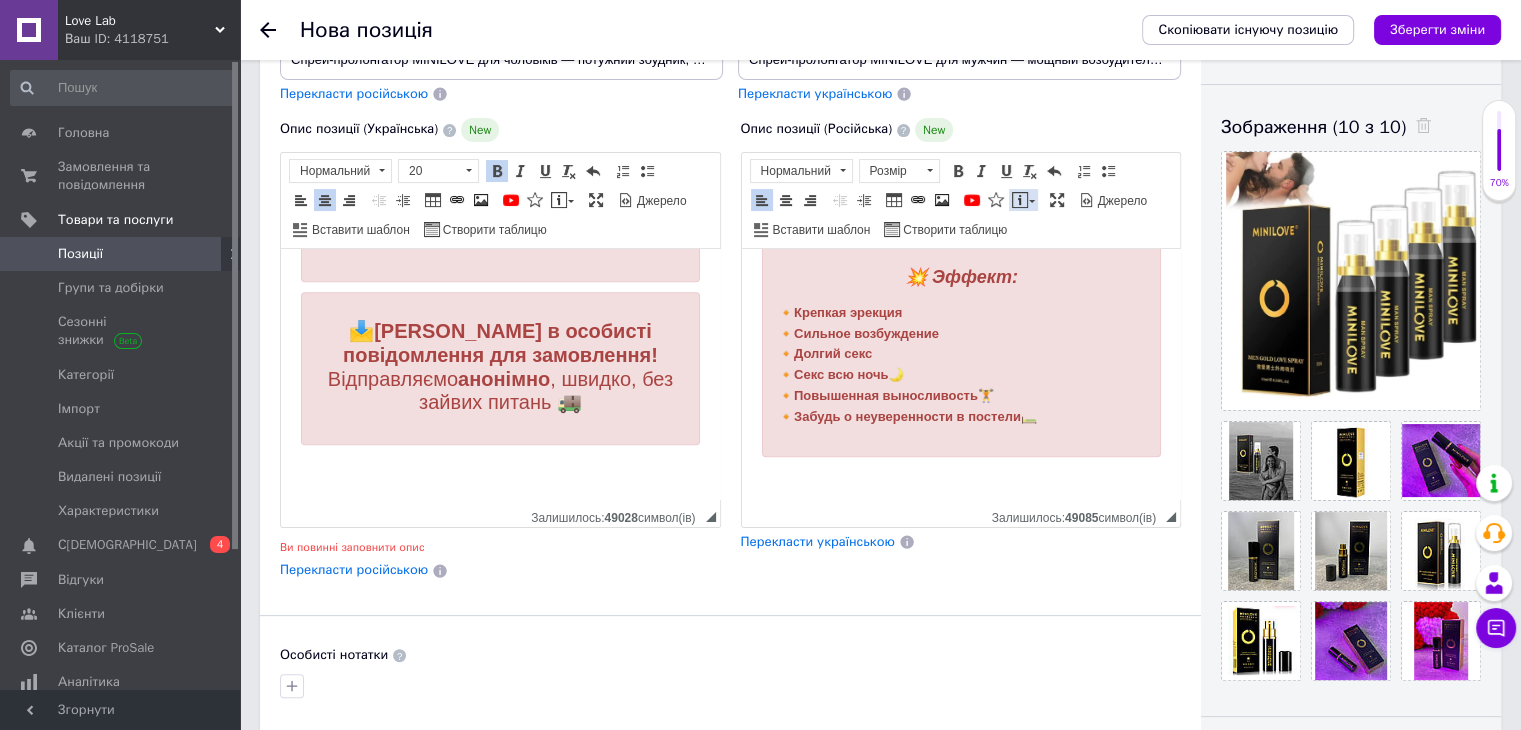 click at bounding box center [1020, 200] 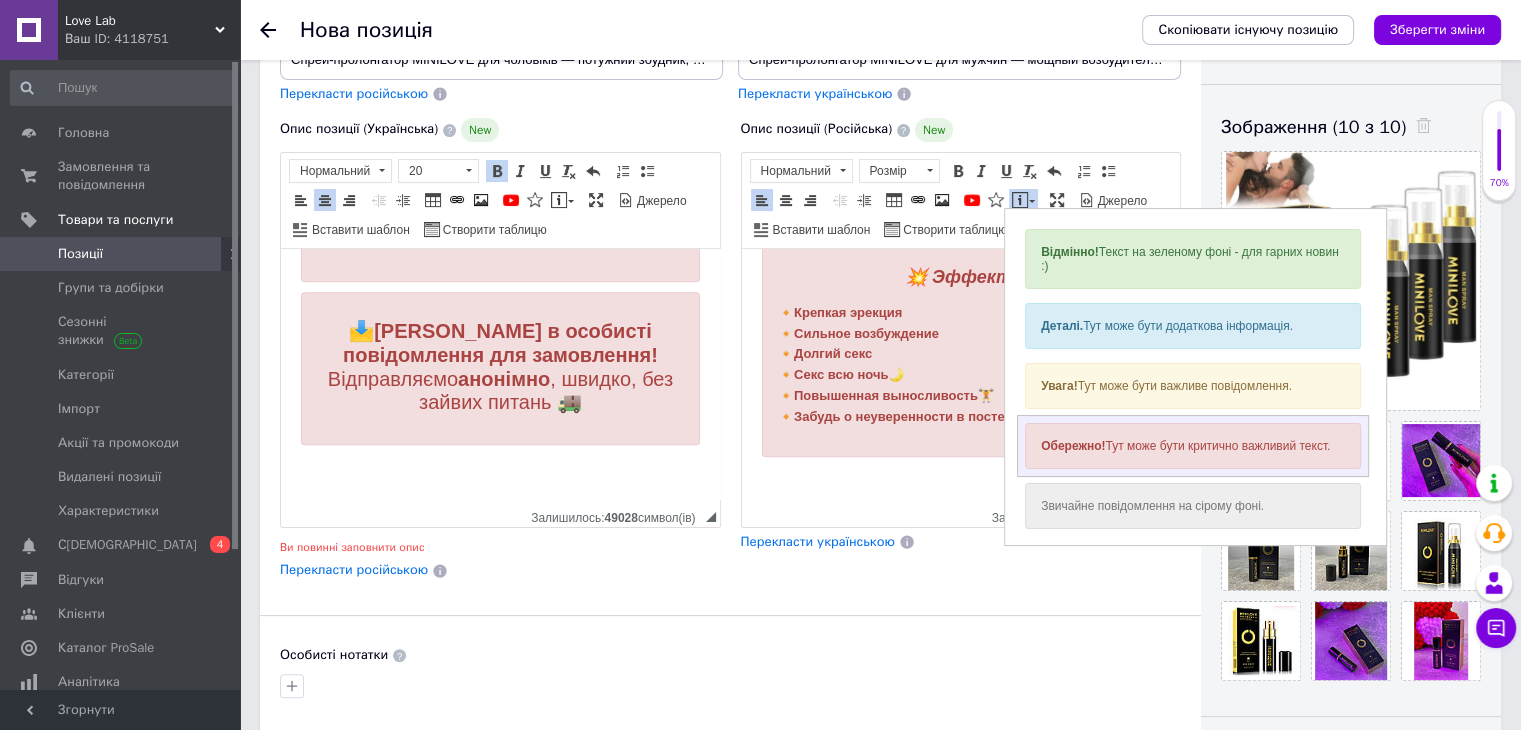 click on "Обережно!  Тут може бути критично важливий текст." at bounding box center (1193, 446) 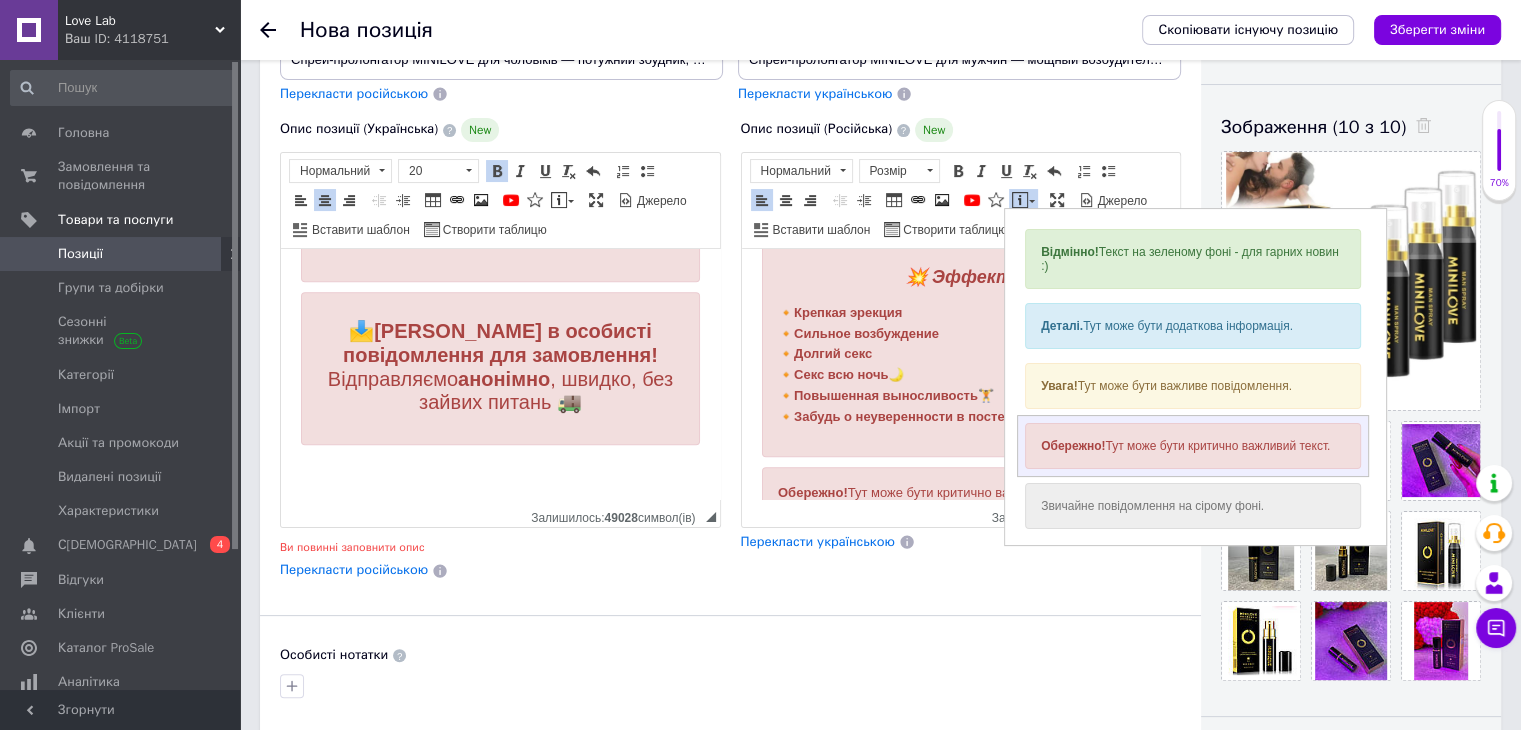 scroll, scrollTop: 1592, scrollLeft: 0, axis: vertical 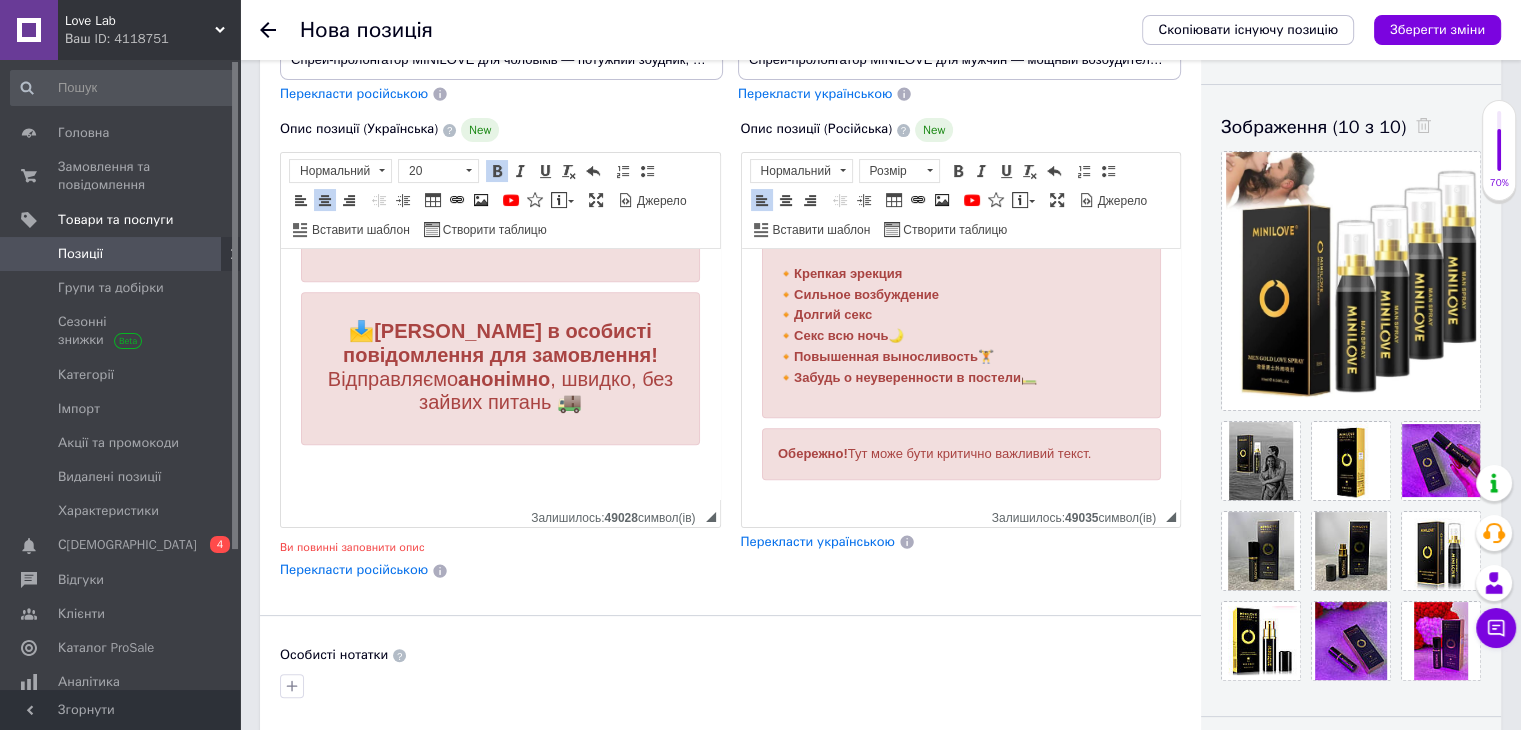 drag, startPoint x: 1093, startPoint y: 444, endPoint x: 677, endPoint y: 458, distance: 416.2355 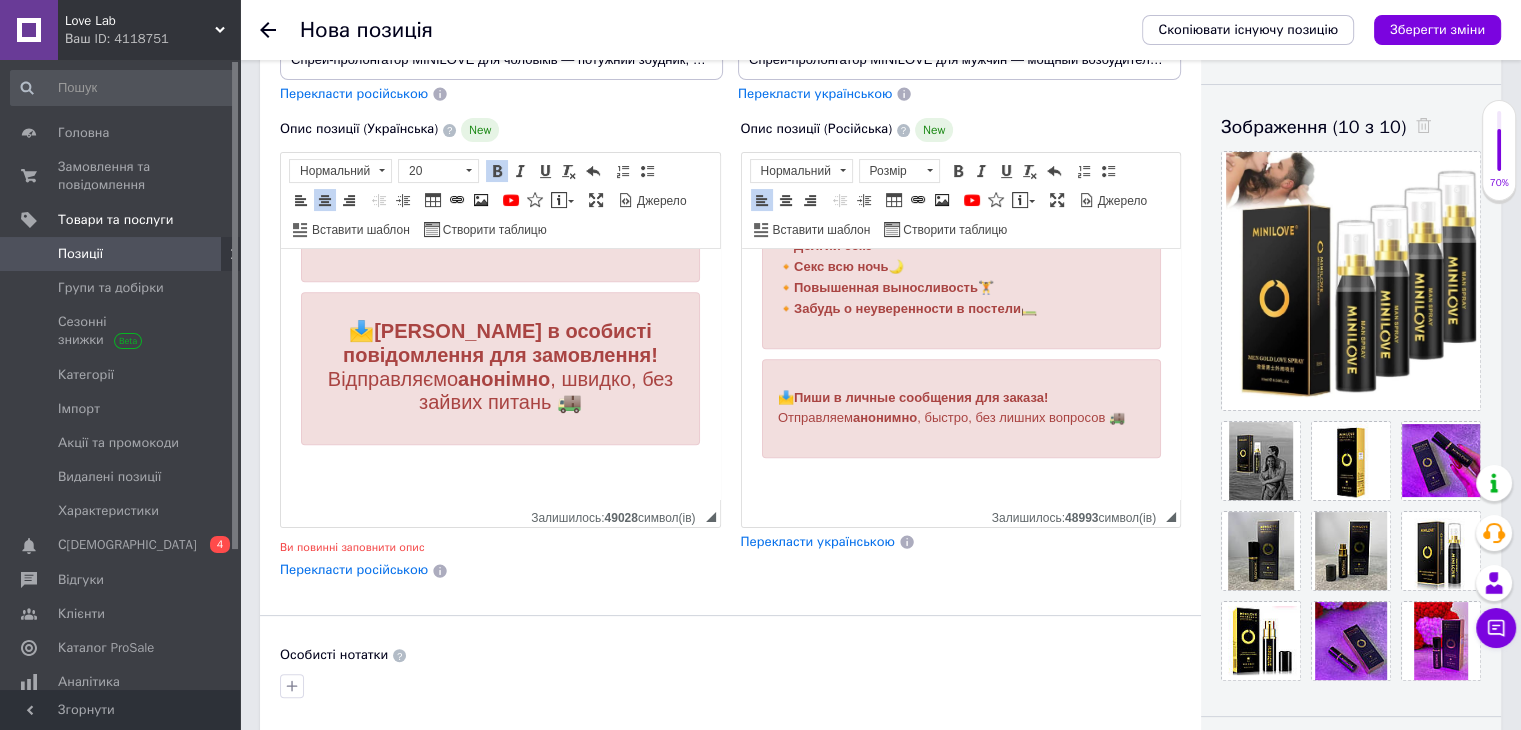 scroll, scrollTop: 1662, scrollLeft: 0, axis: vertical 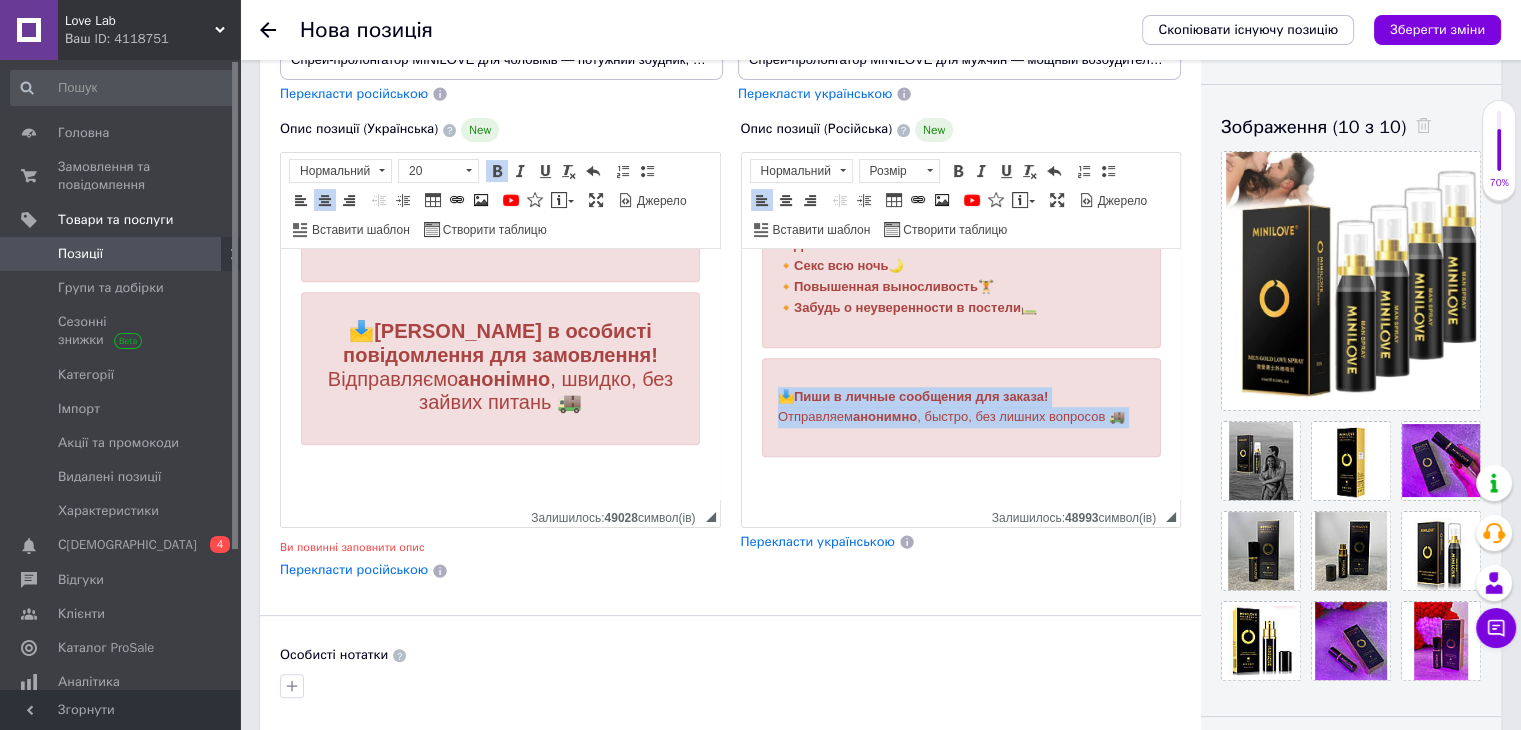 drag, startPoint x: 779, startPoint y: 384, endPoint x: 1221, endPoint y: 451, distance: 447.04922 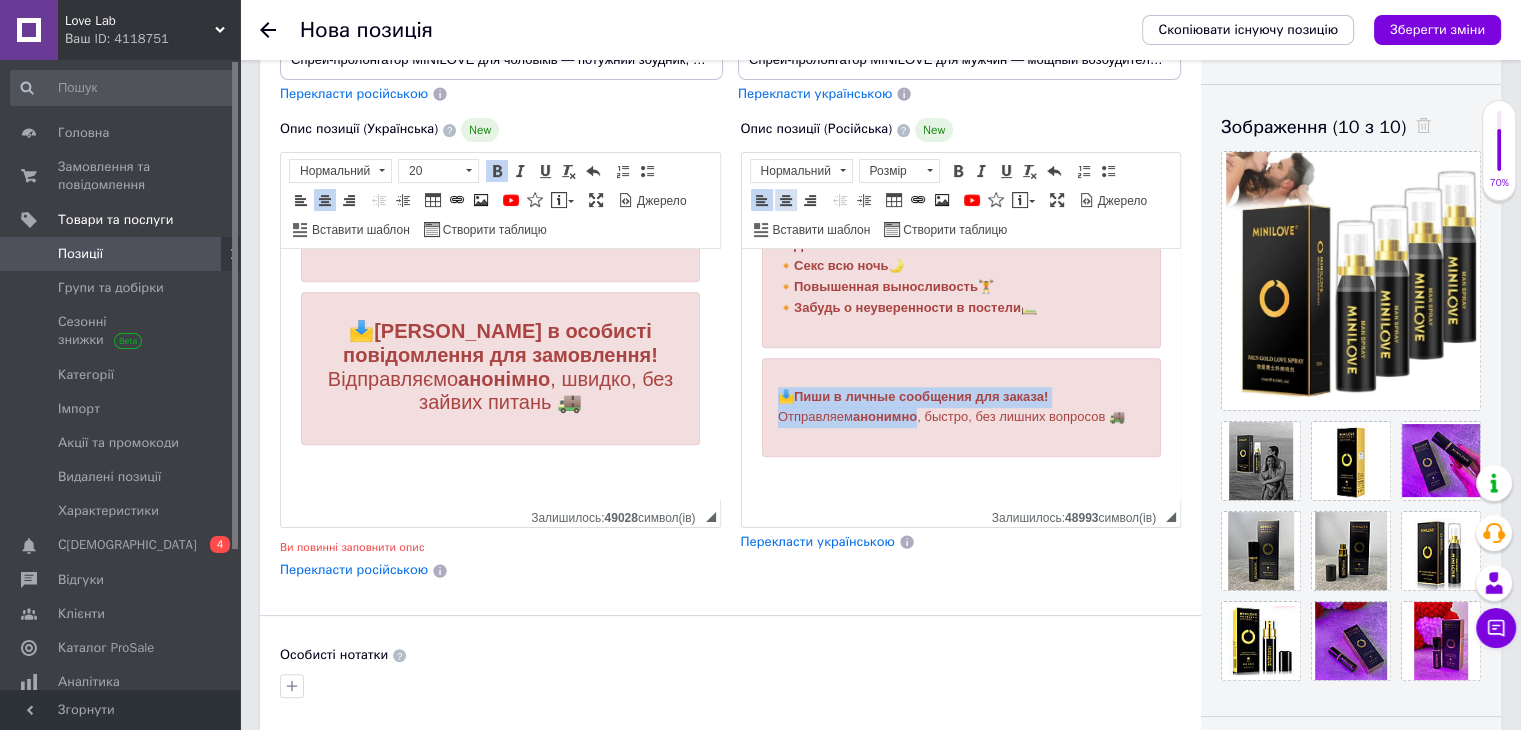 click at bounding box center (786, 200) 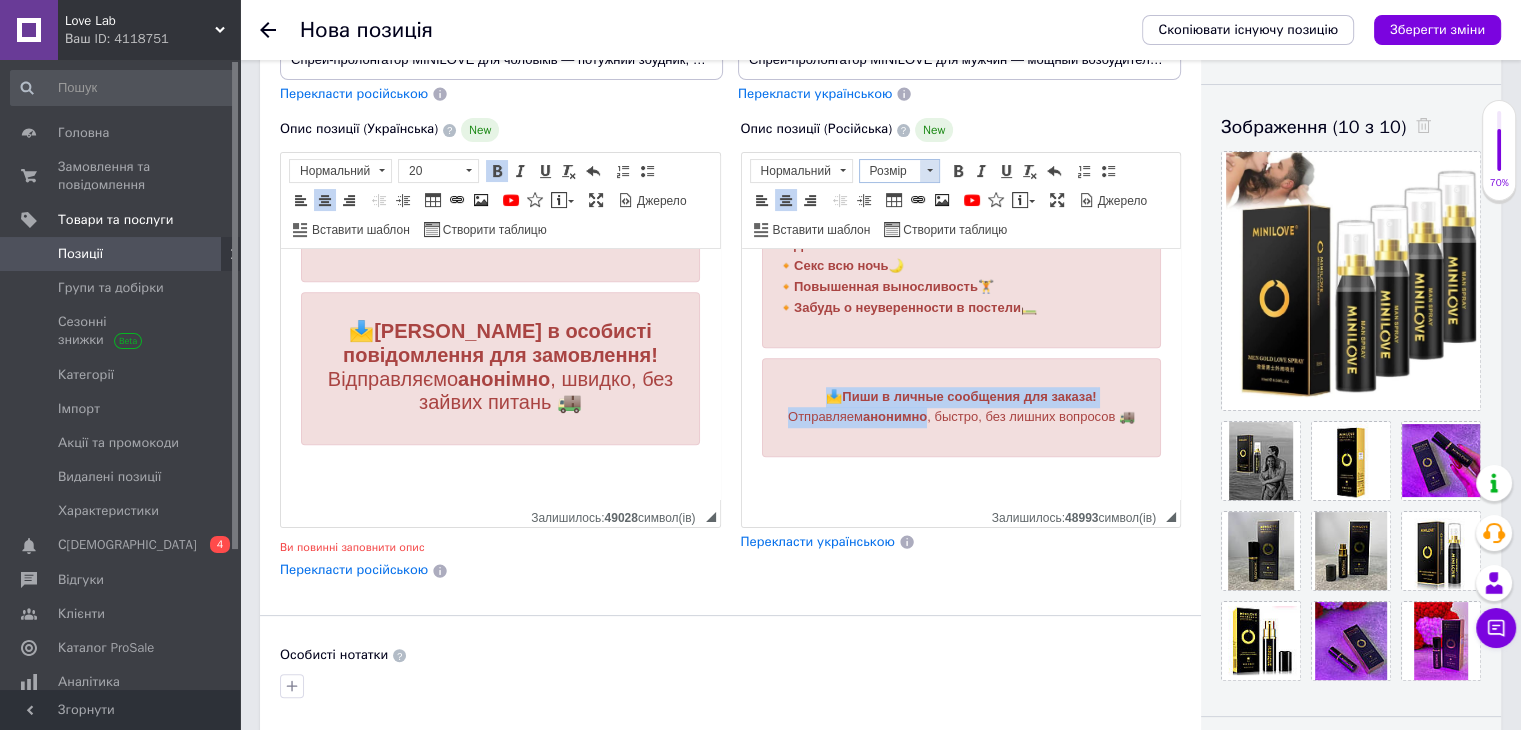 click at bounding box center (929, 171) 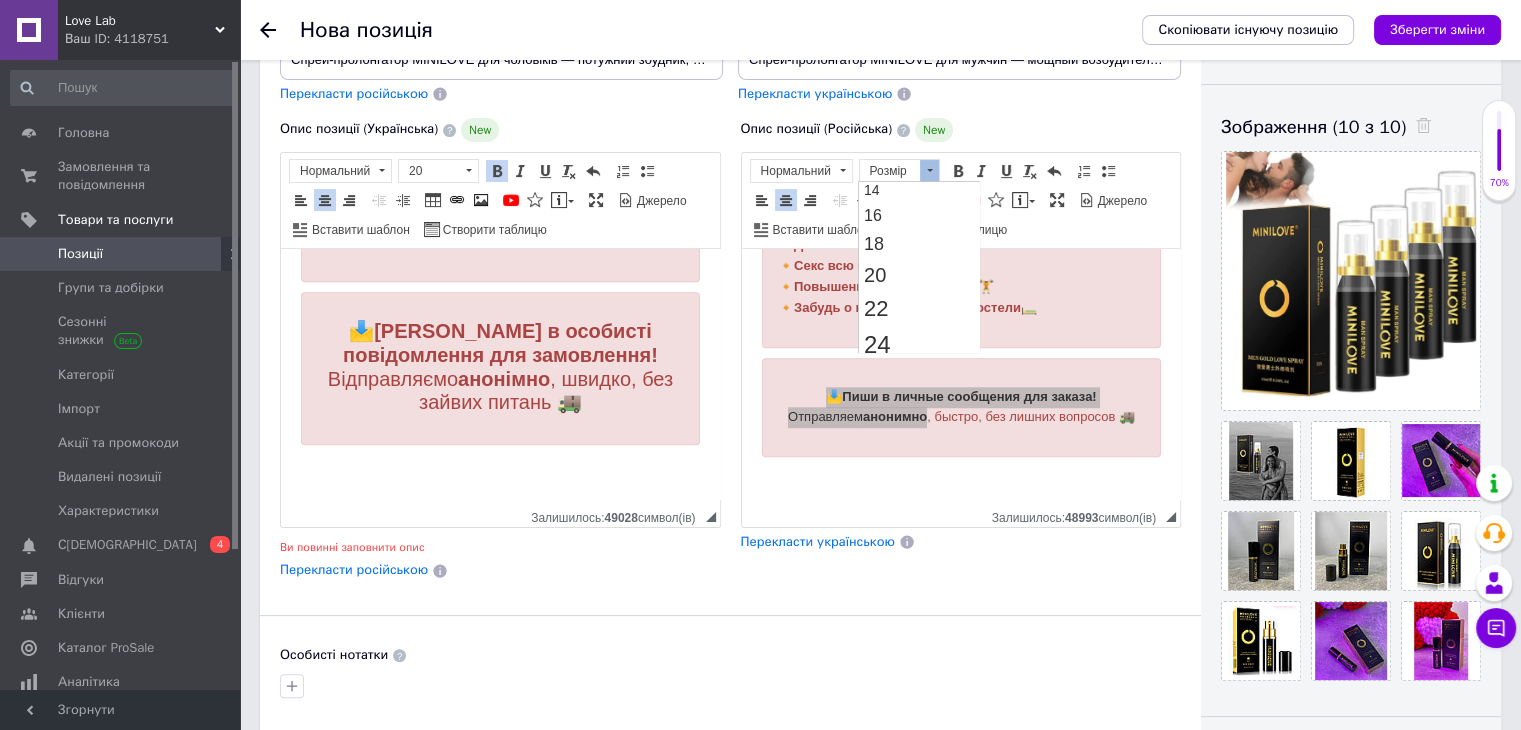 scroll, scrollTop: 174, scrollLeft: 0, axis: vertical 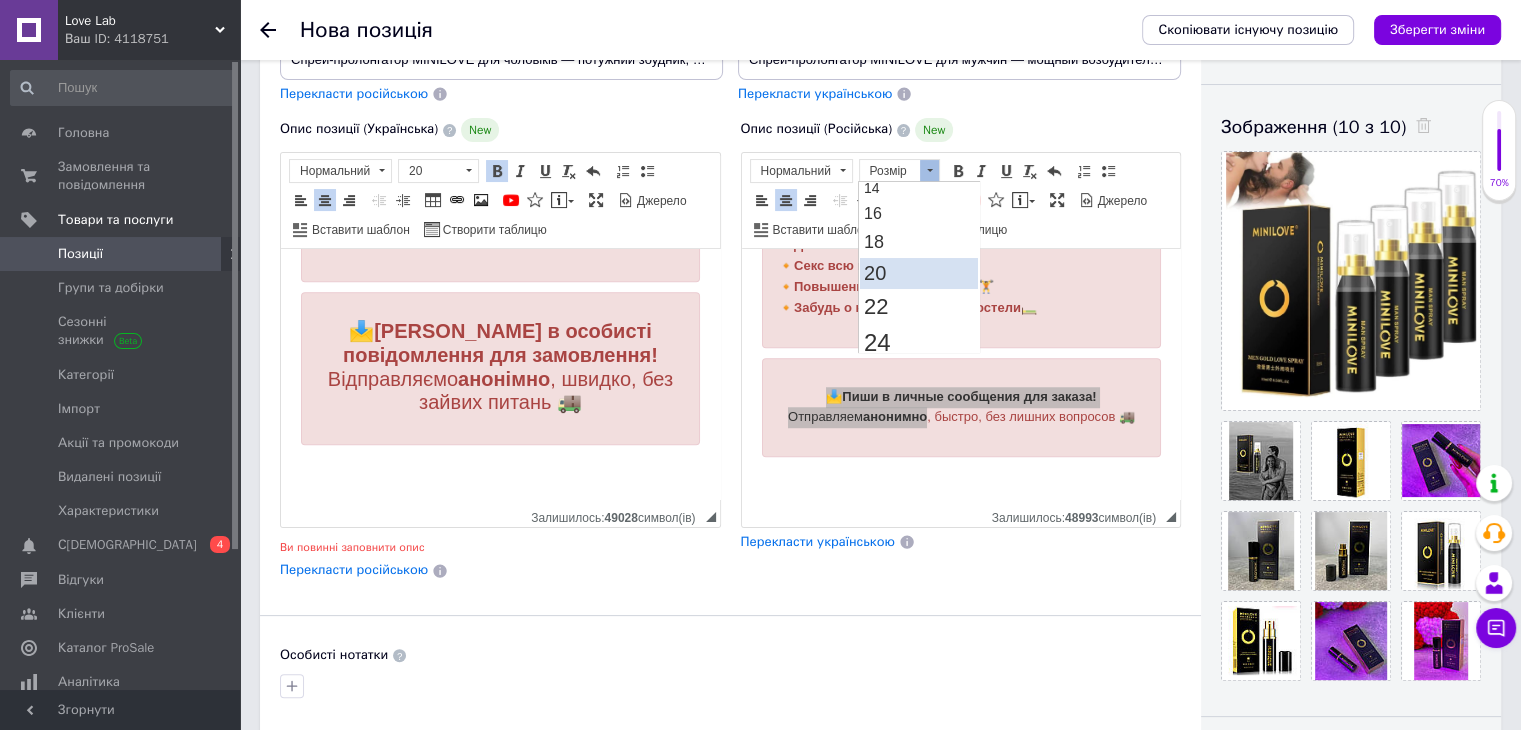 drag, startPoint x: 894, startPoint y: 270, endPoint x: 1014, endPoint y: 213, distance: 132.84953 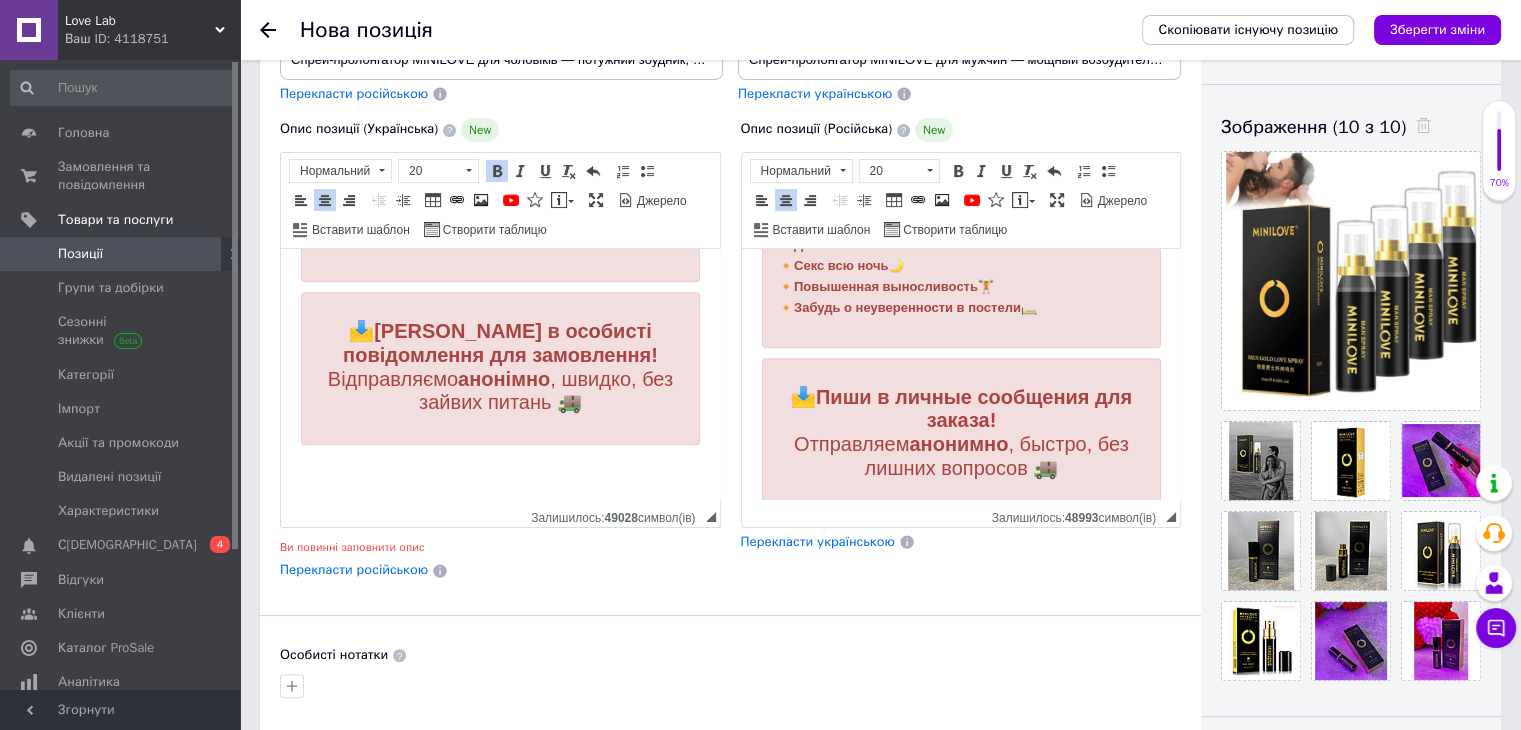 scroll, scrollTop: 1713, scrollLeft: 0, axis: vertical 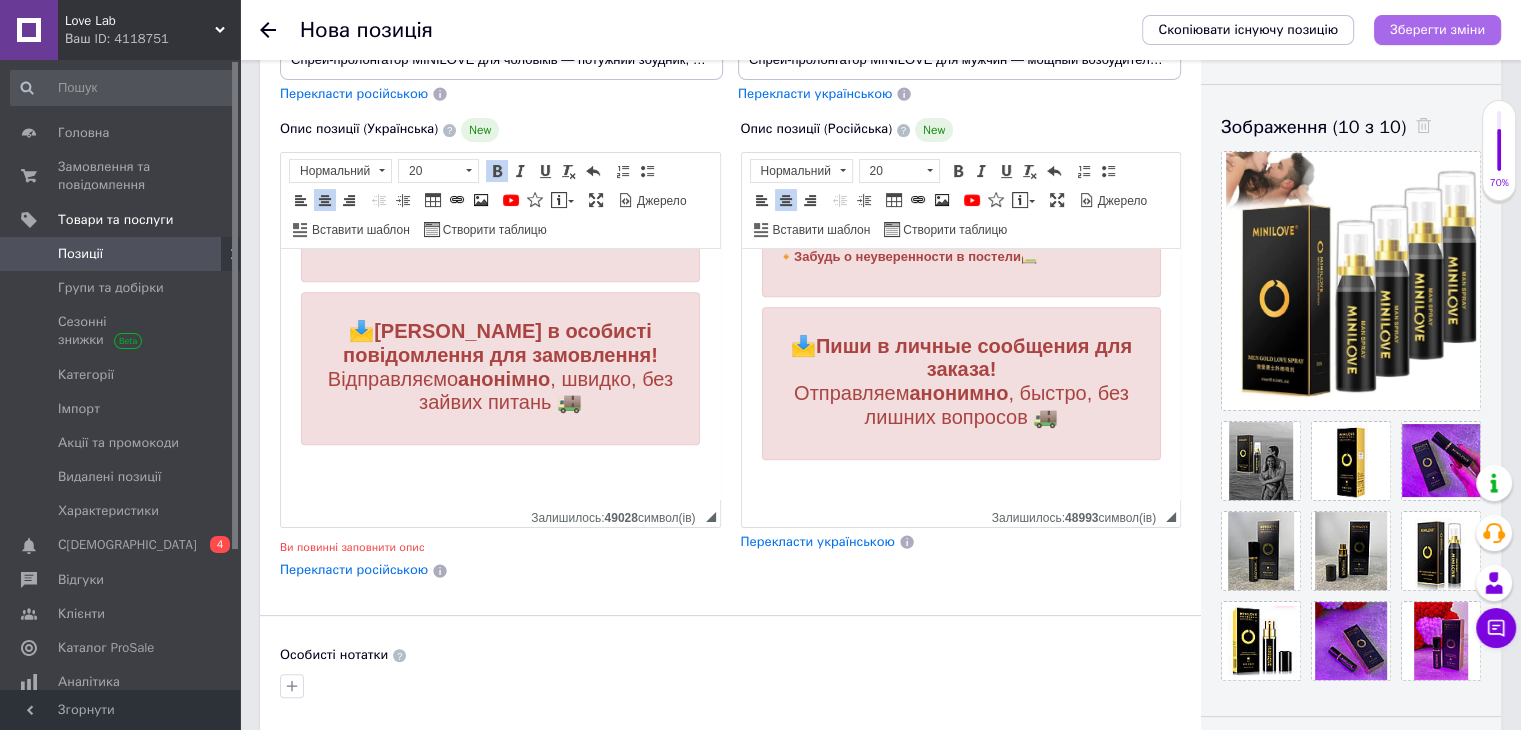 click on "Зберегти зміни" at bounding box center [1437, 29] 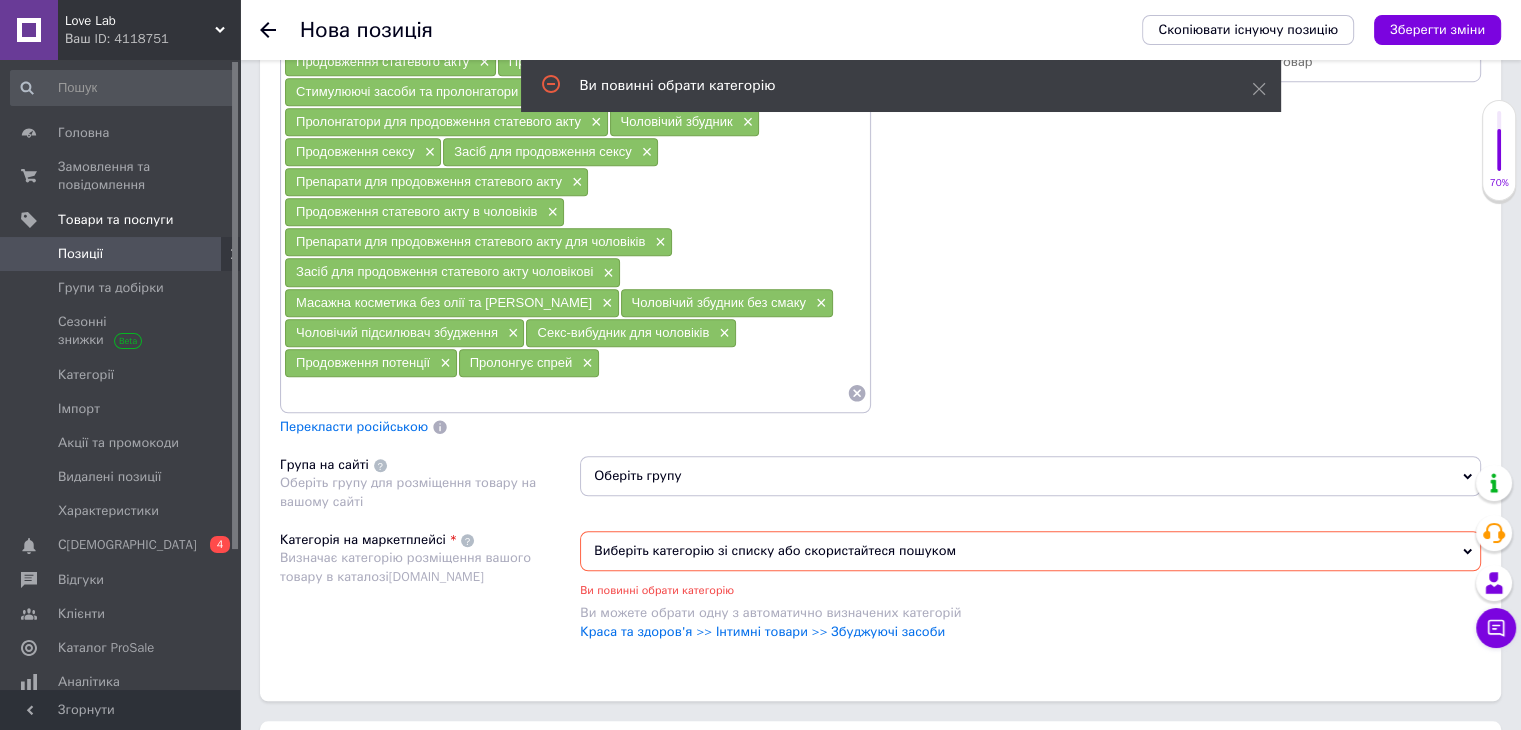 scroll, scrollTop: 1460, scrollLeft: 0, axis: vertical 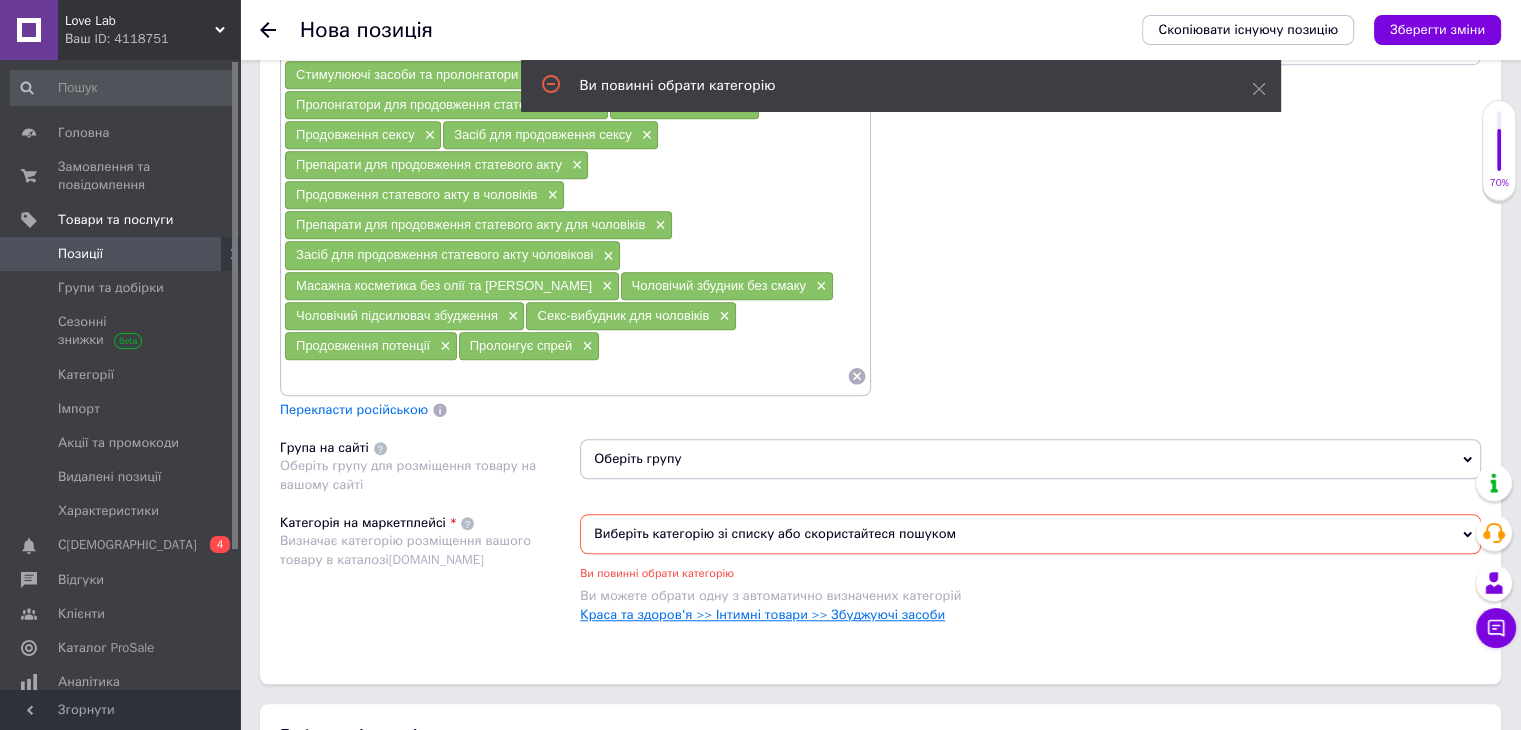 click on "Краса та здоров'я >> Інтимні товари >> Збуджуючі засоби" at bounding box center [762, 614] 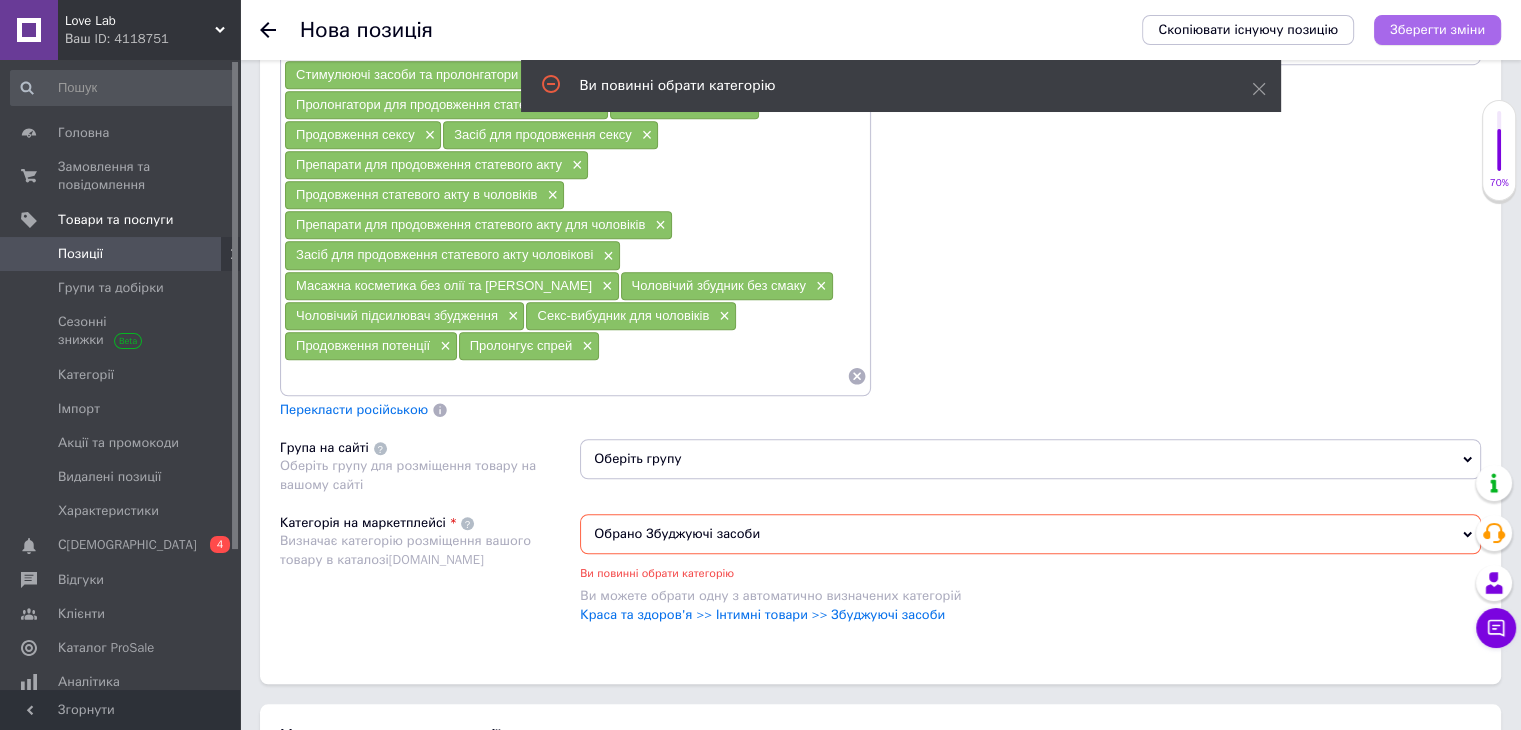 click on "Зберегти зміни" at bounding box center (1437, 29) 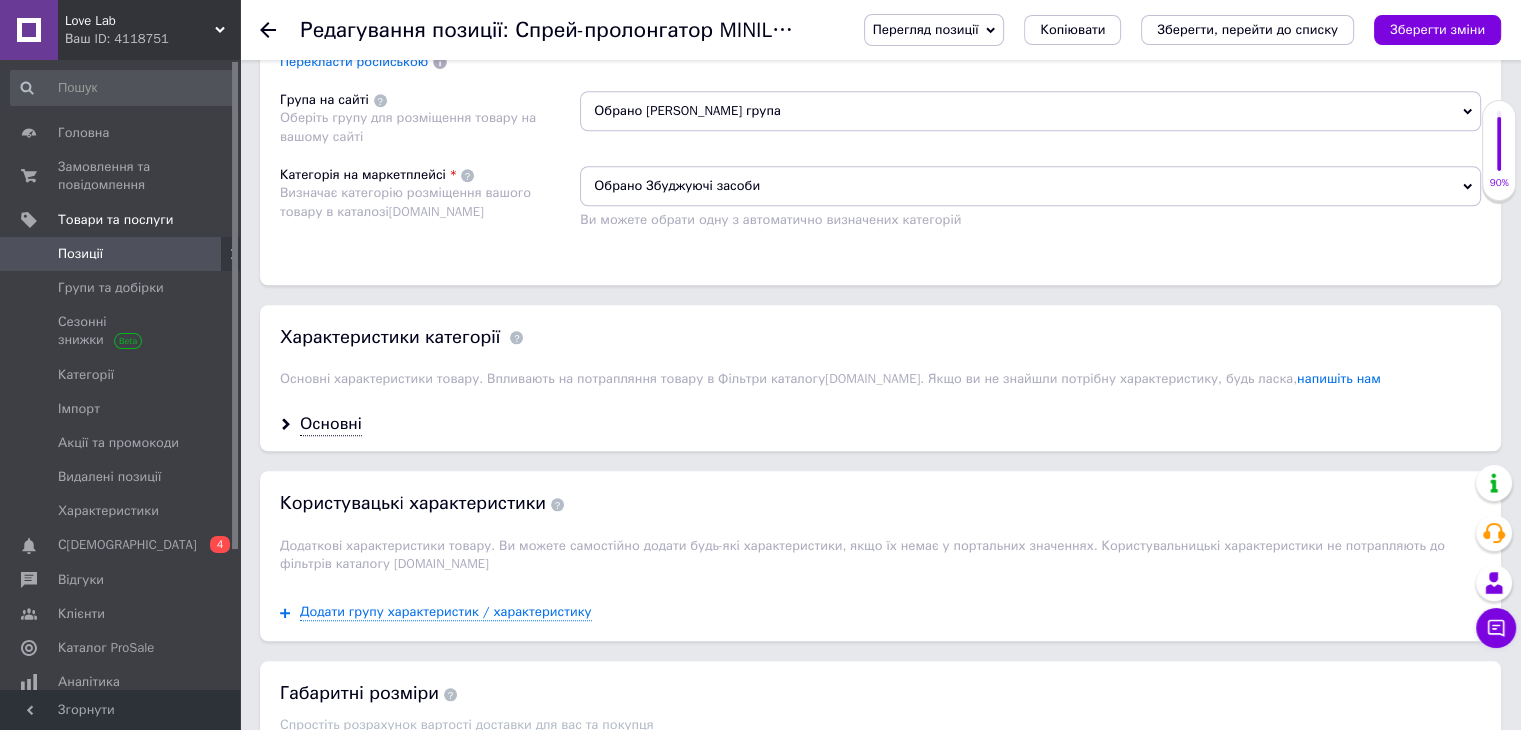 scroll, scrollTop: 1816, scrollLeft: 0, axis: vertical 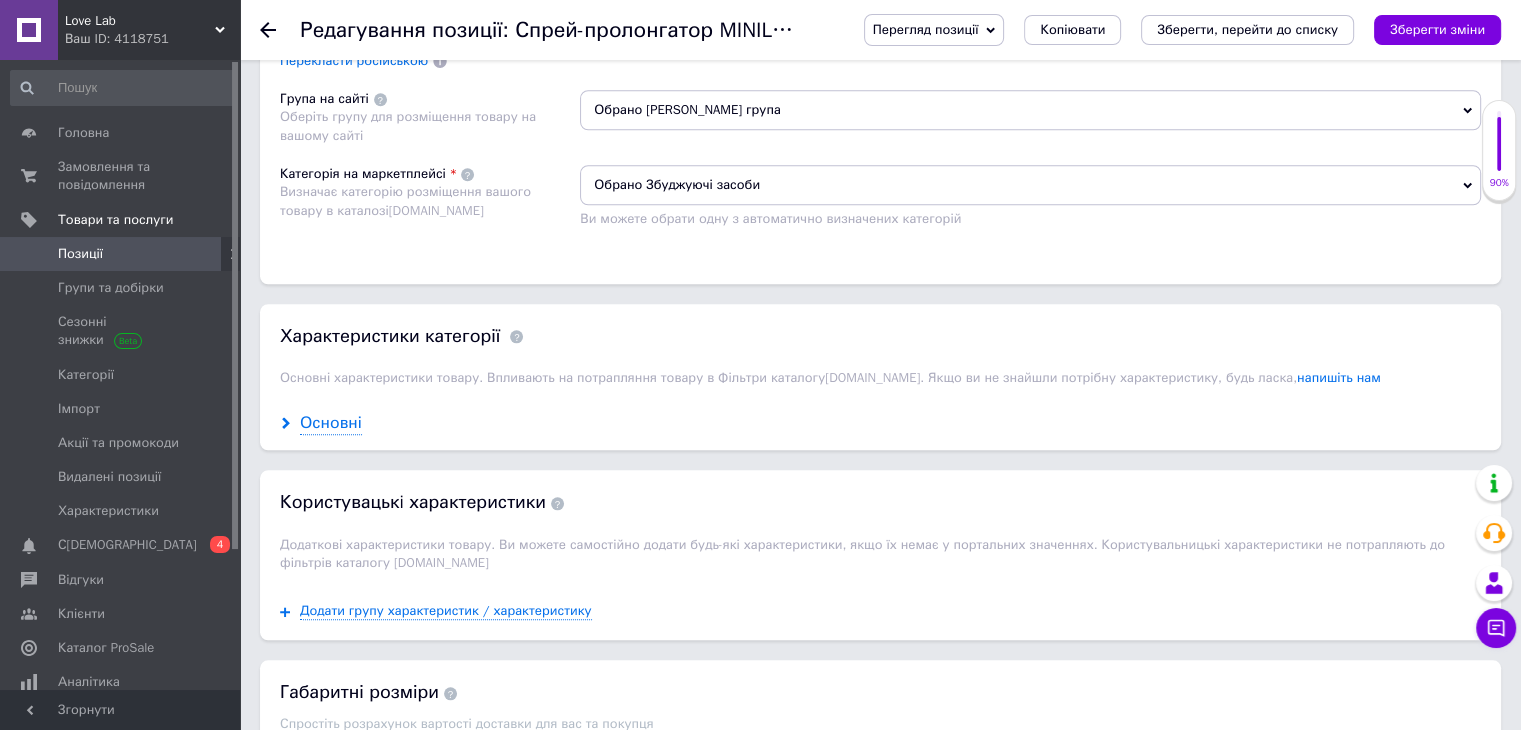 click on "Основні" at bounding box center (331, 423) 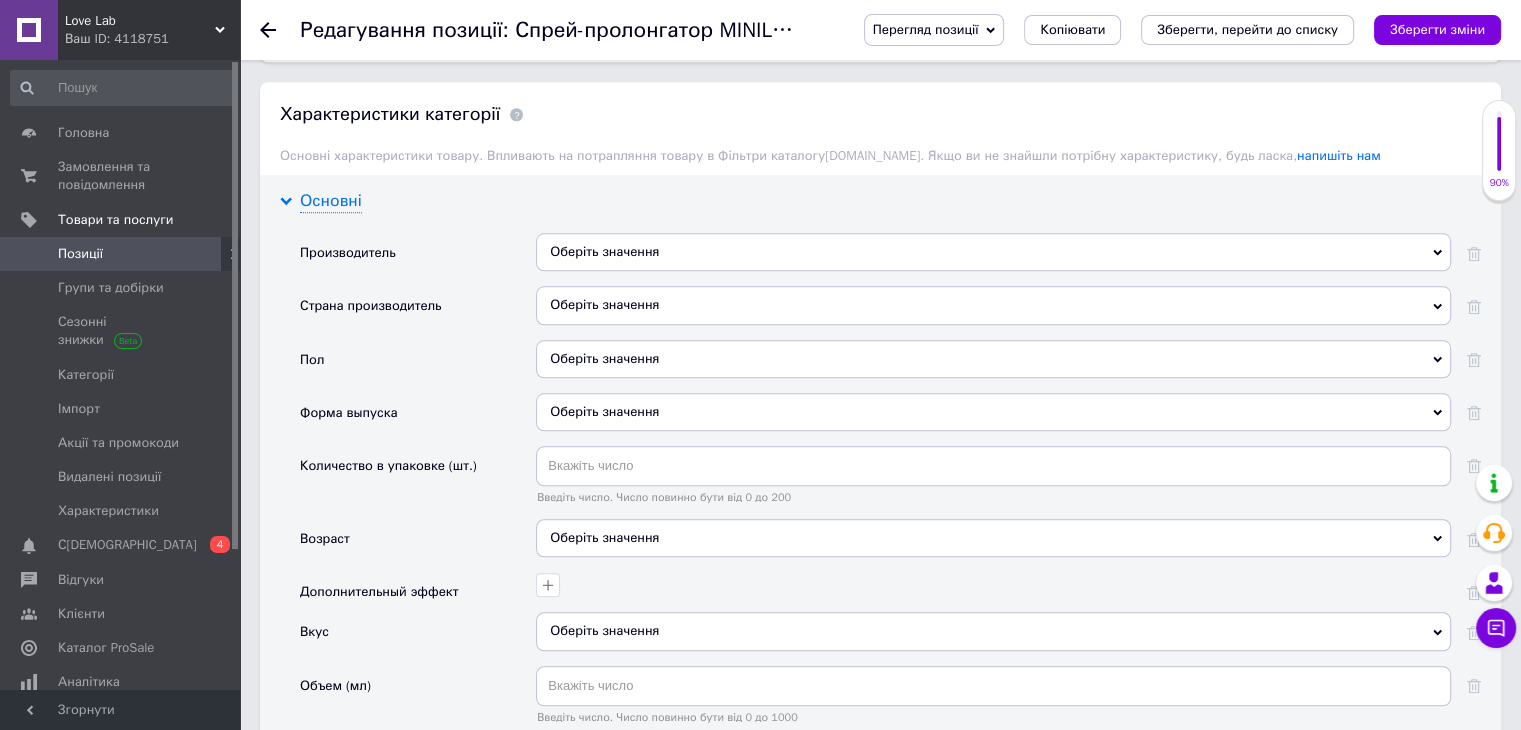 scroll, scrollTop: 2044, scrollLeft: 0, axis: vertical 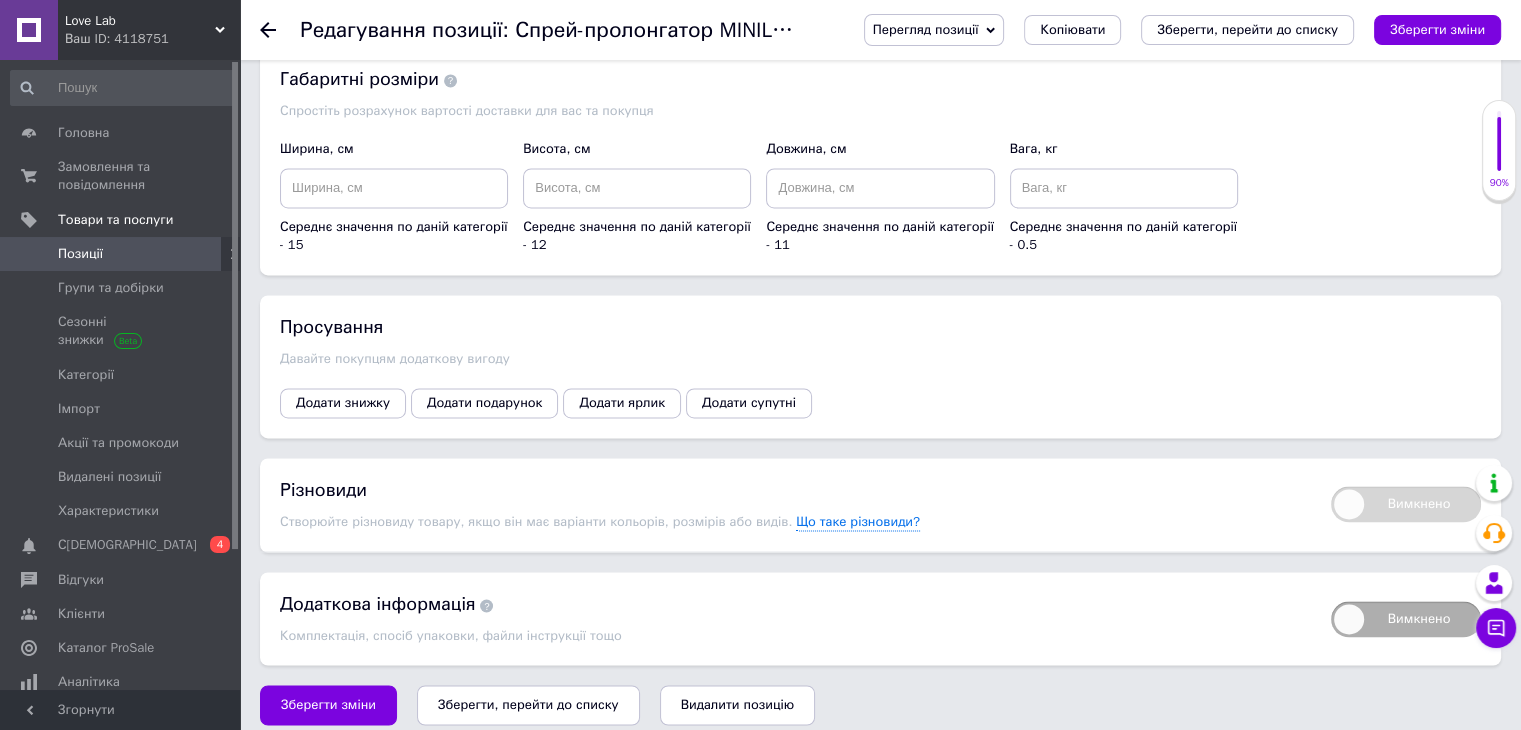 drag, startPoint x: 300, startPoint y: 233, endPoint x: 712, endPoint y: 55, distance: 448.8073 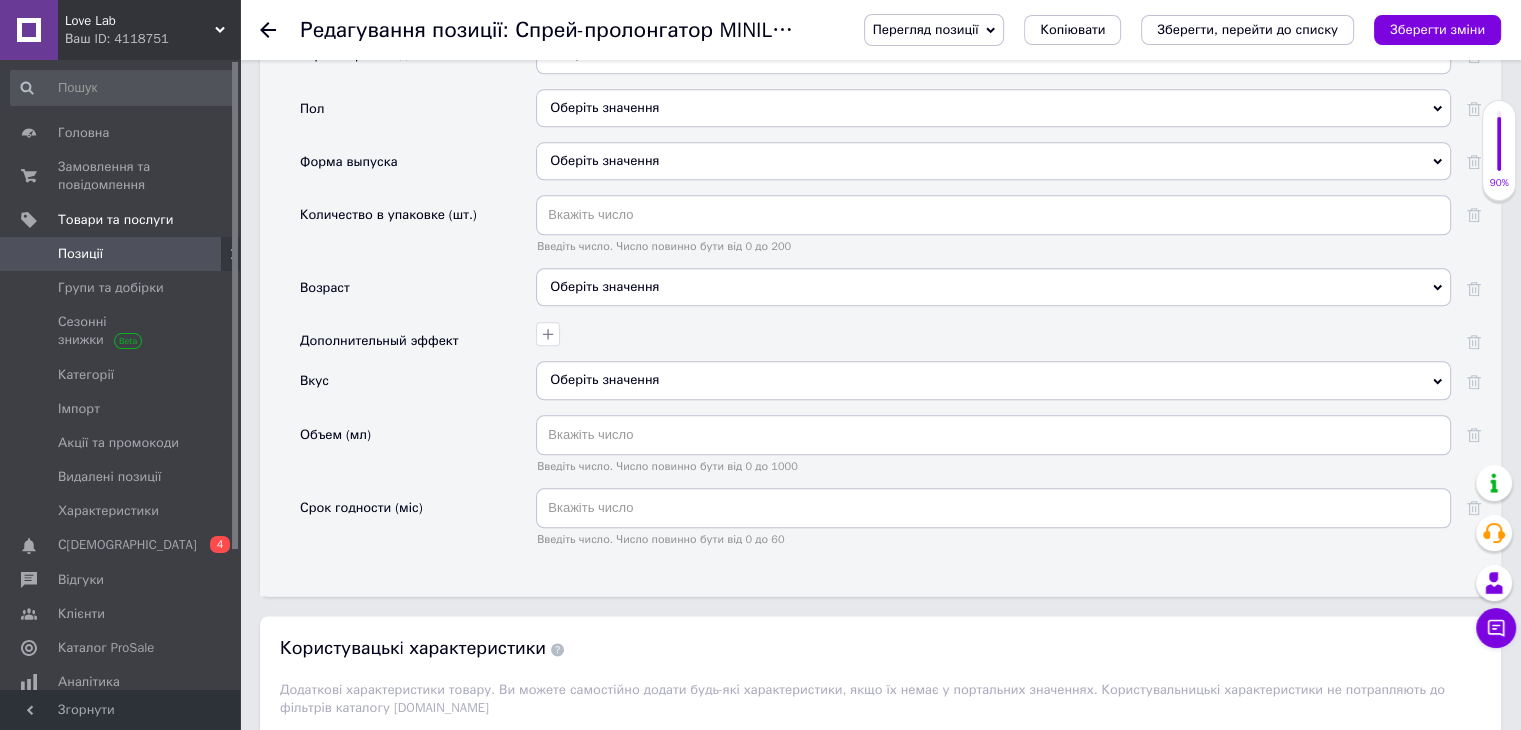 scroll, scrollTop: 2288, scrollLeft: 0, axis: vertical 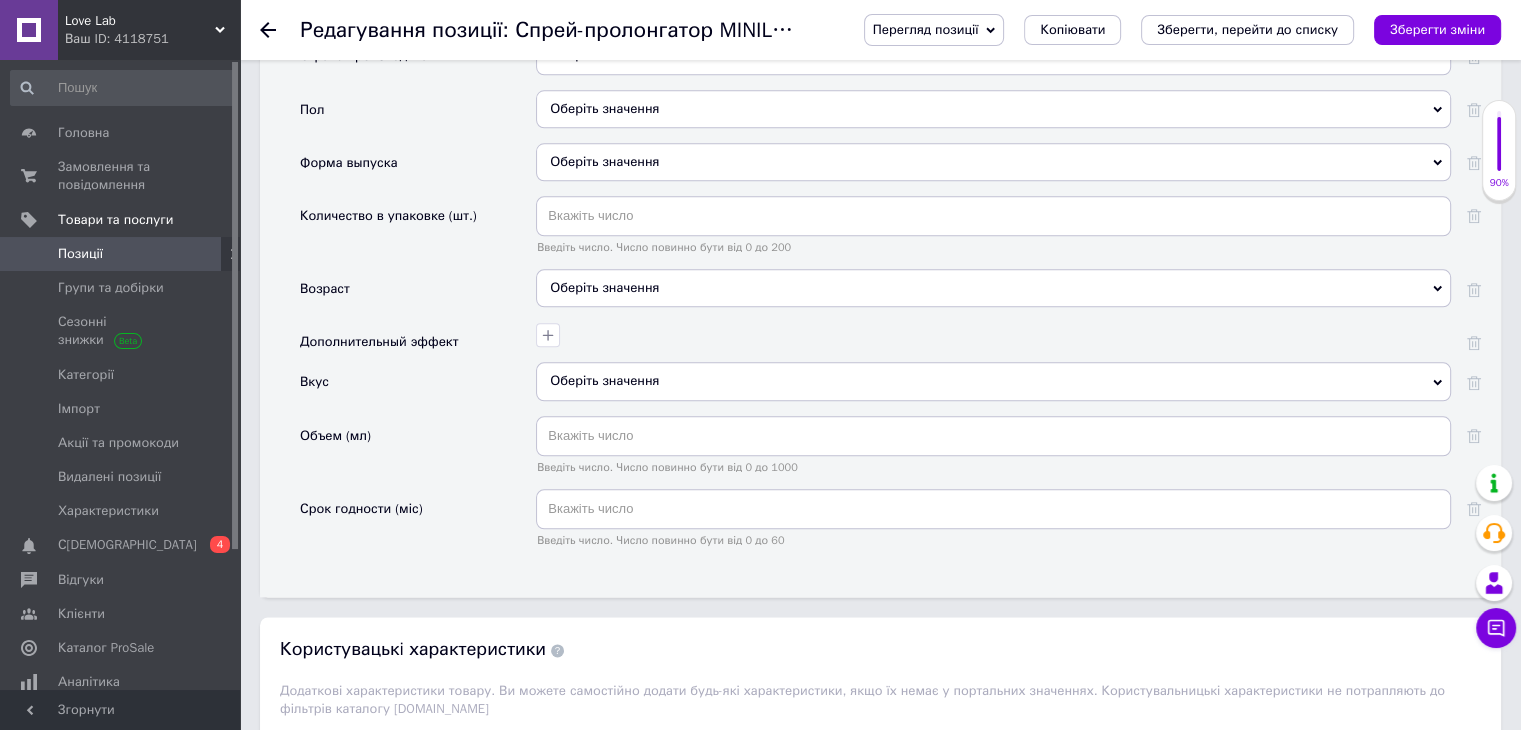 click on "Срок годности (міс)" at bounding box center (418, 525) 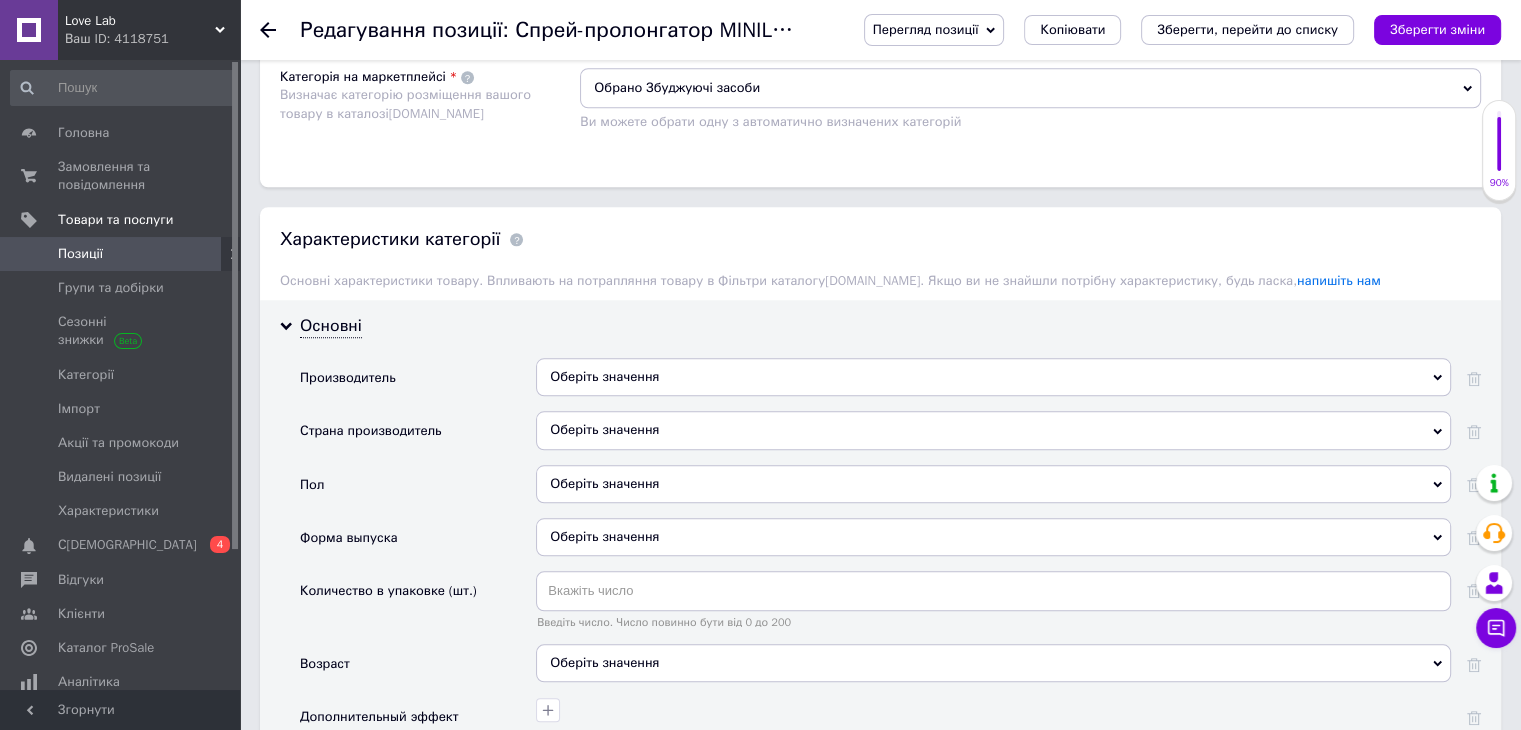 scroll, scrollTop: 1957, scrollLeft: 0, axis: vertical 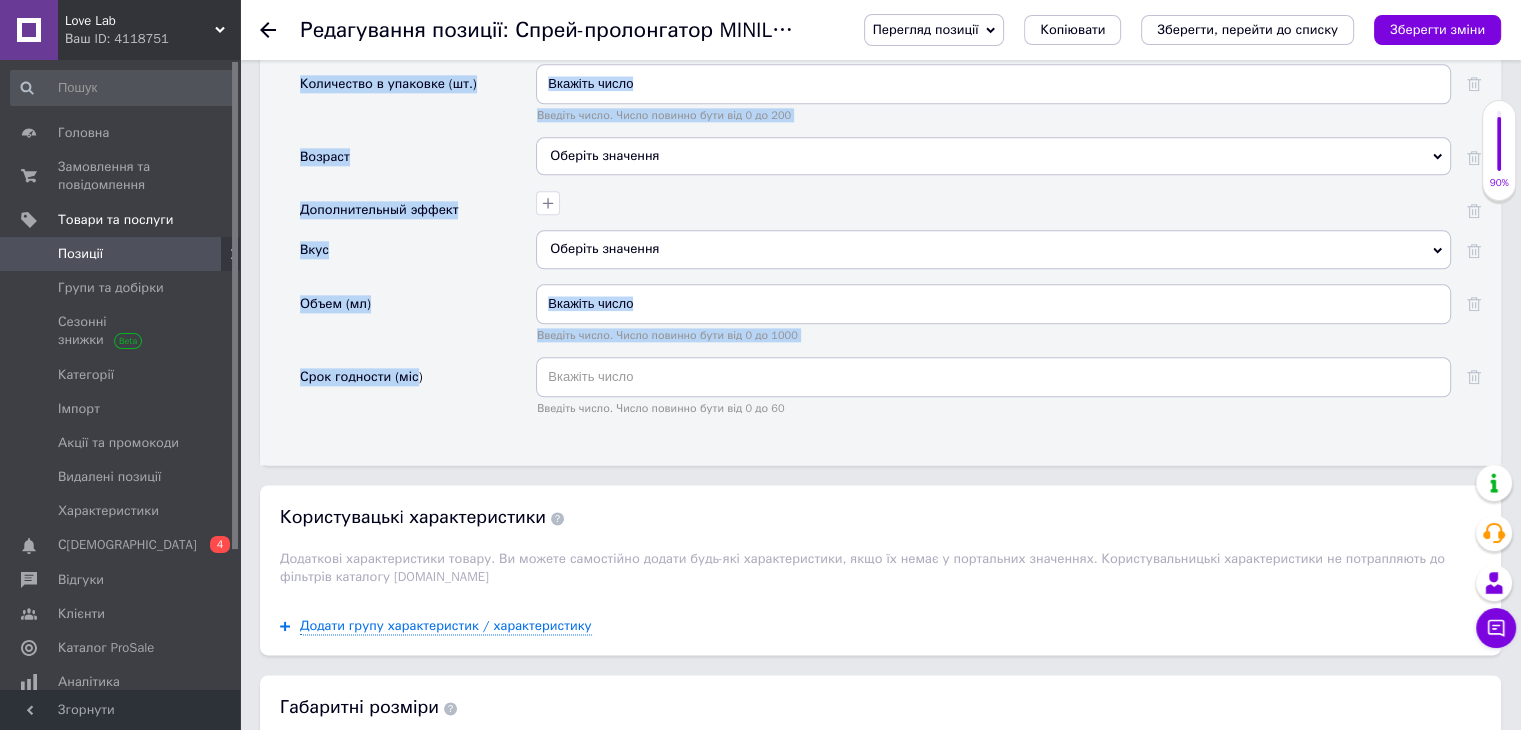 drag, startPoint x: 301, startPoint y: 323, endPoint x: 414, endPoint y: 368, distance: 121.630585 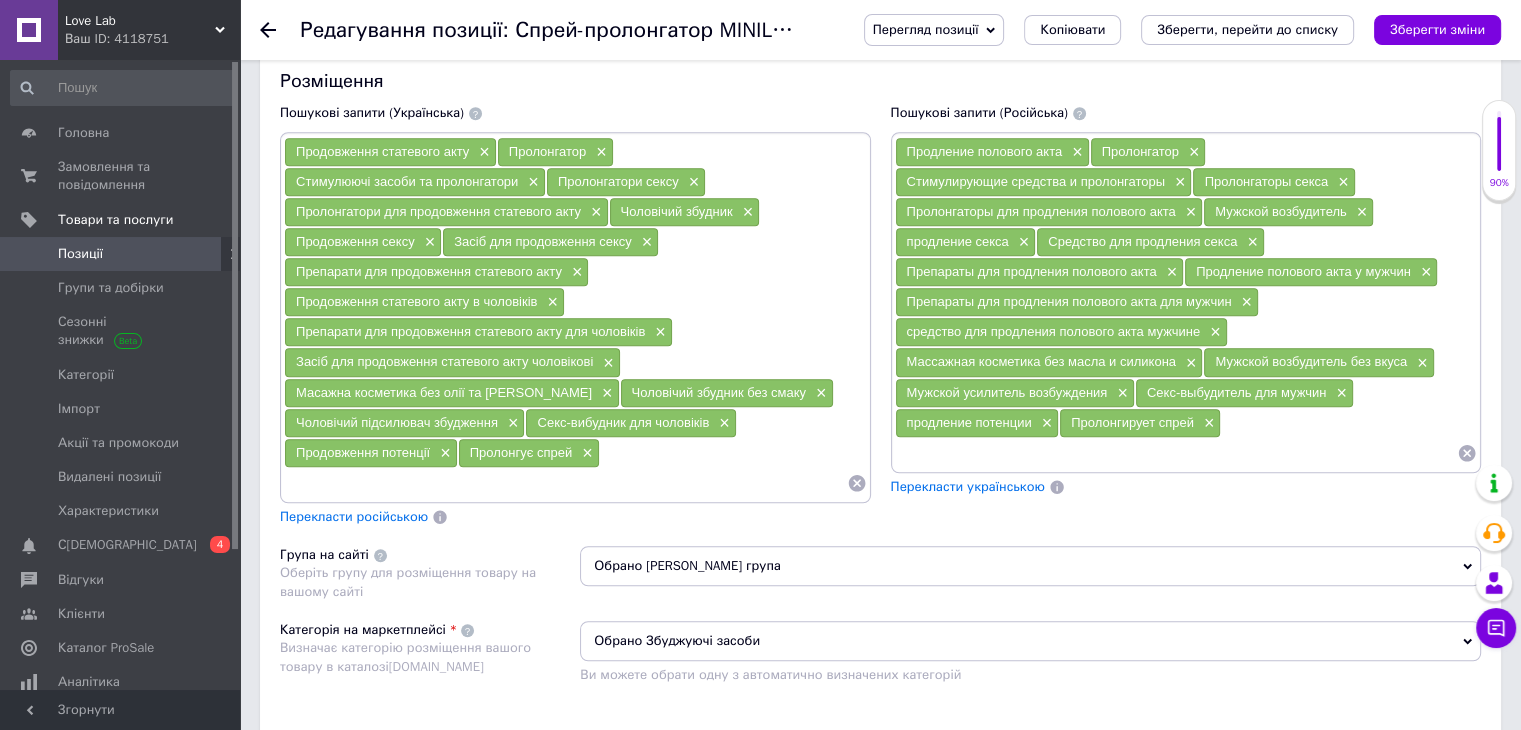 scroll, scrollTop: 1352, scrollLeft: 0, axis: vertical 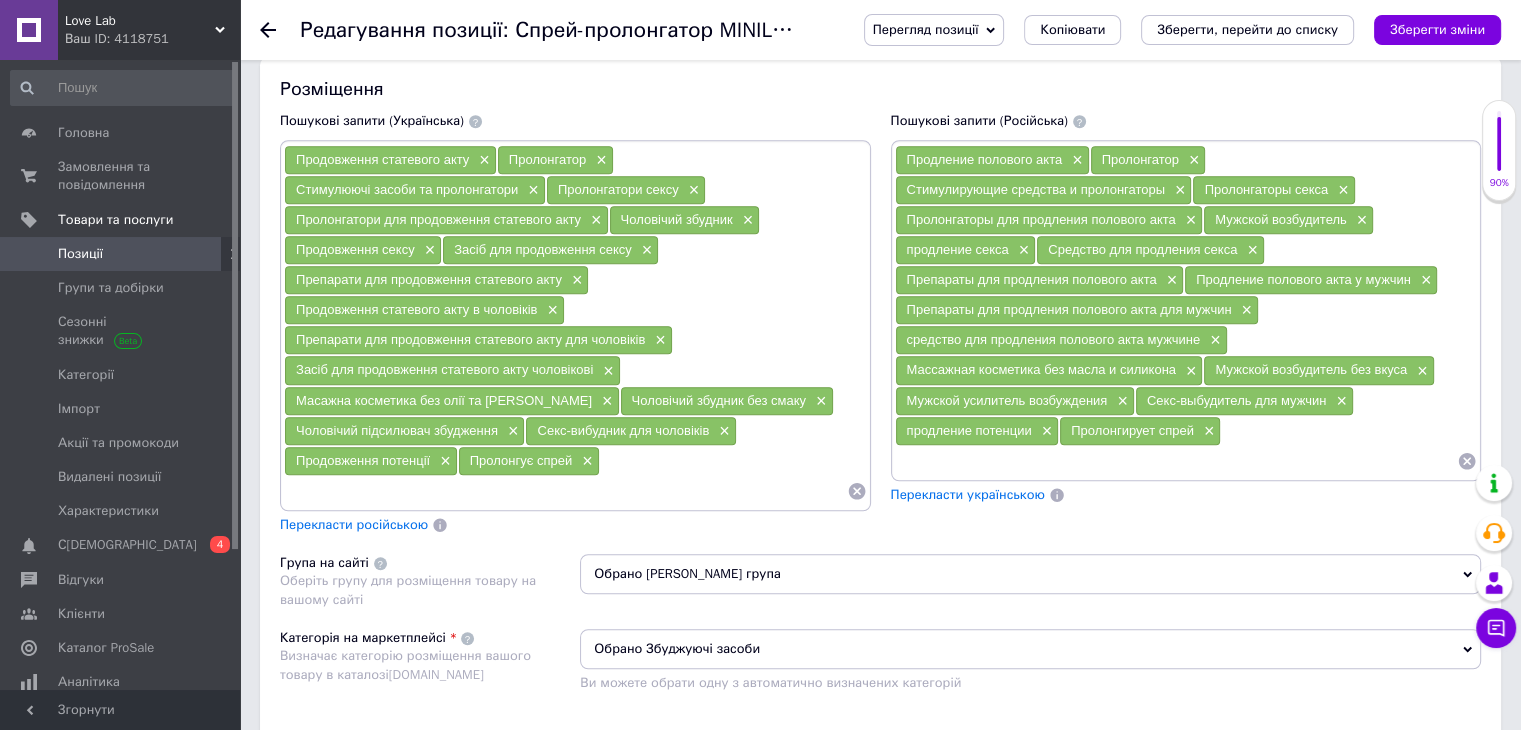 click on "Продовження статевого акту ×  Пролонгатор ×  Стимулюючі засоби та пролонгатори ×  Пролонгатори сексу ×  Пролонгатори для продовження статевого акту ×  Чоловічий збудник ×  Продовження сексу ×  Засіб для продовження сексу ×  Препарати для продовження статевого акту ×  Продовження статевого акту в чоловіків ×  Препарати для продовження статевого акту для чоловіків ×  Засіб для продовження статевого акту чоловікові ×  Масажна косметика без олії та силікону ×  Чоловічий збудник без смаку ×  Чоловічий підсилювач збудження ×  Секс-вибудник для чоловіків × × ×" at bounding box center [575, 325] 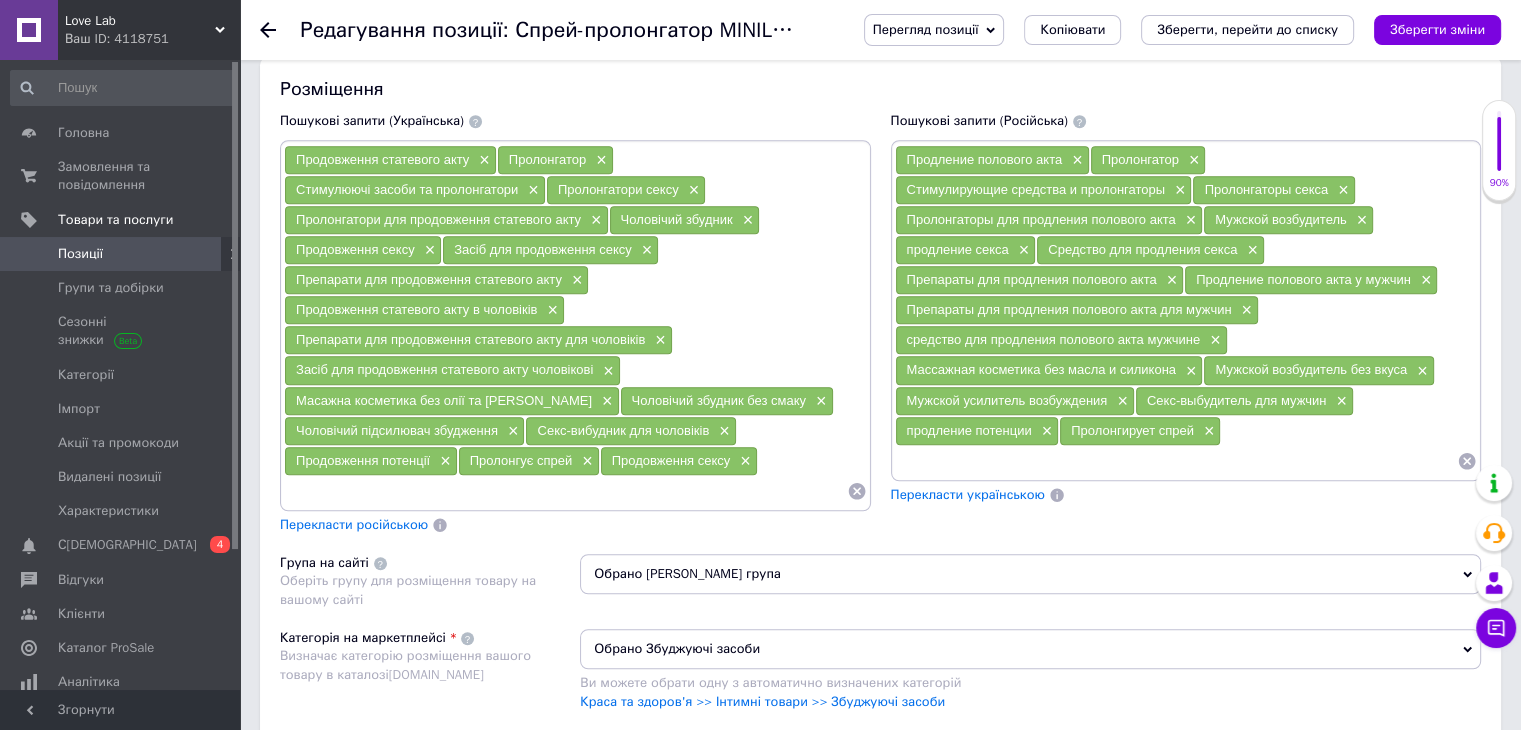 paste on "Для твердої ерекції" 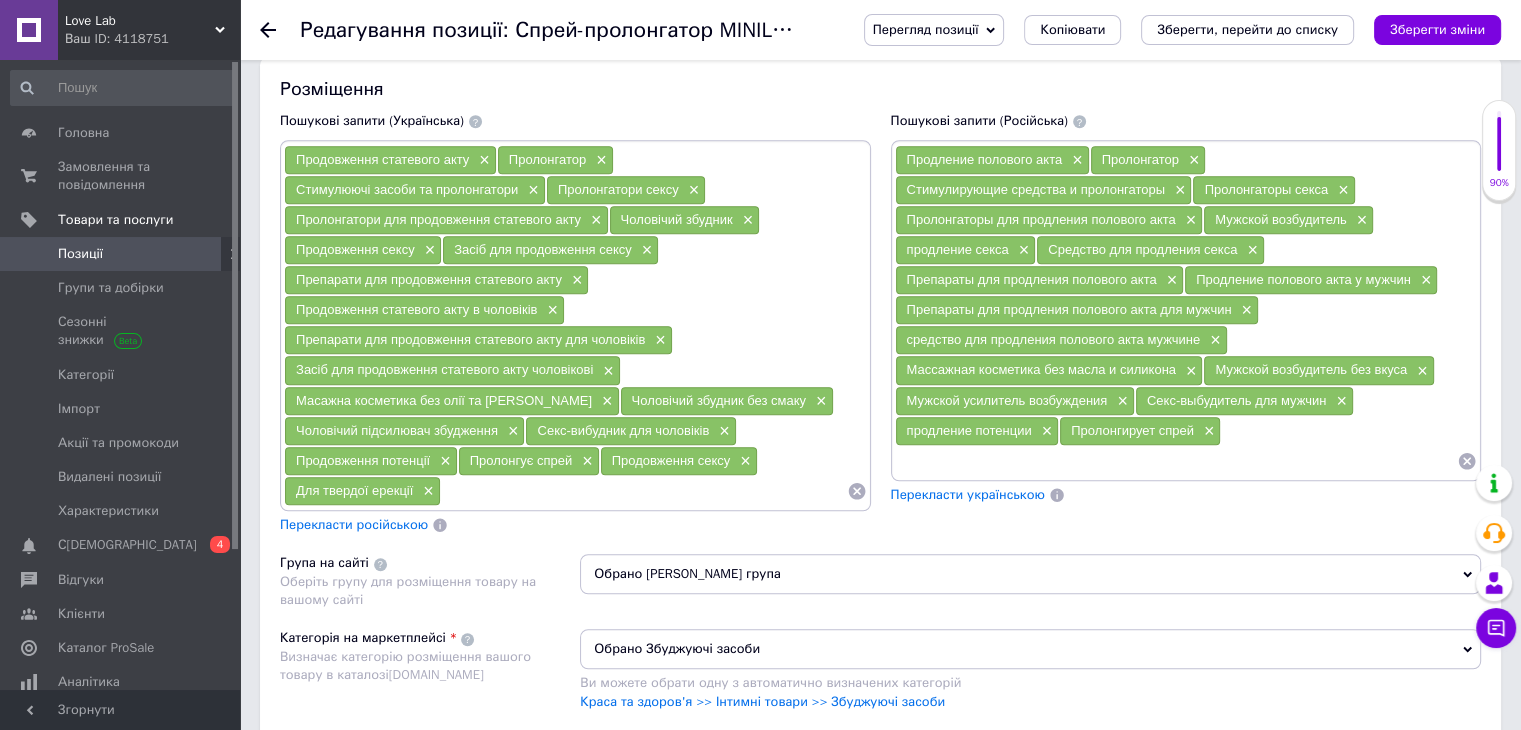 paste on "Зробити великий член" 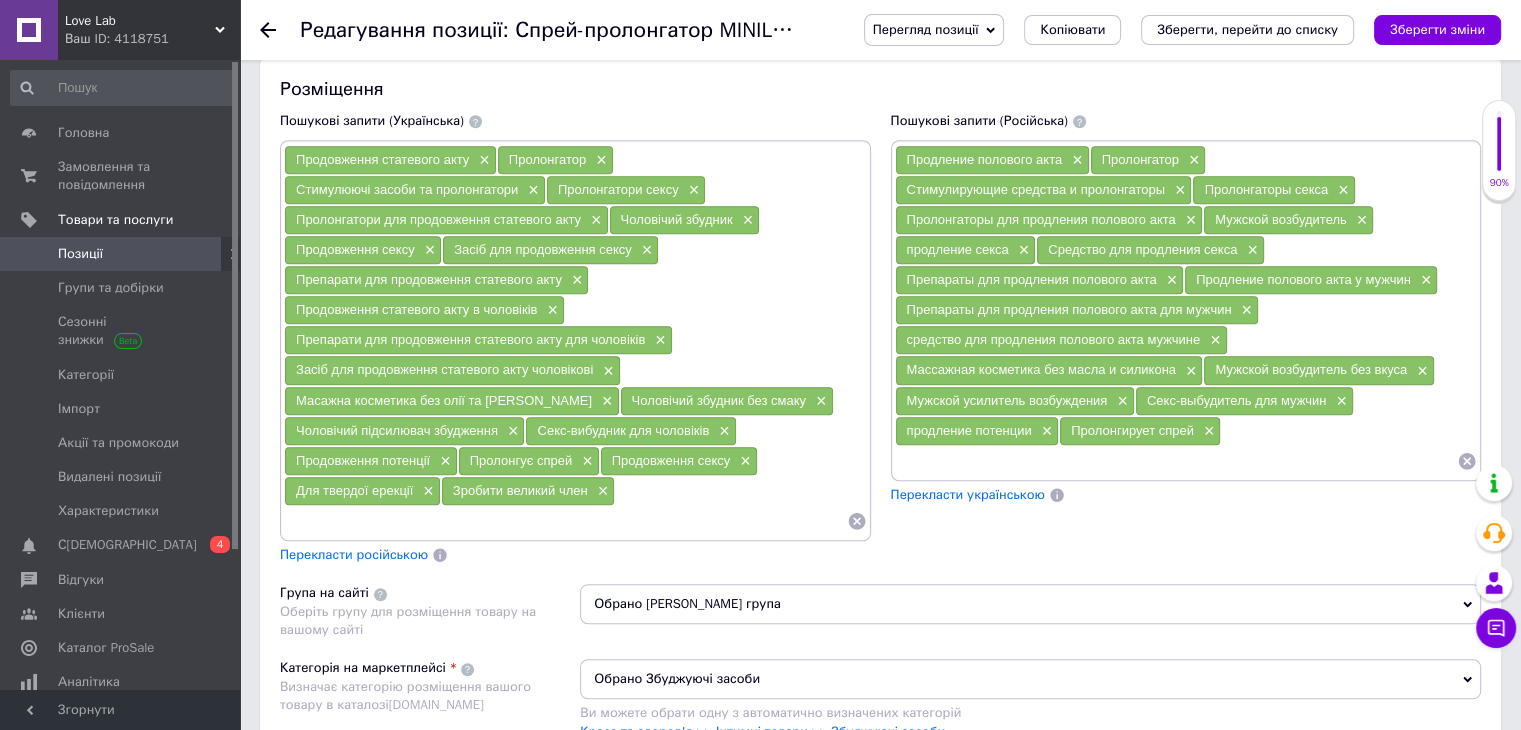paste on "Гель для продовження статевого акту" 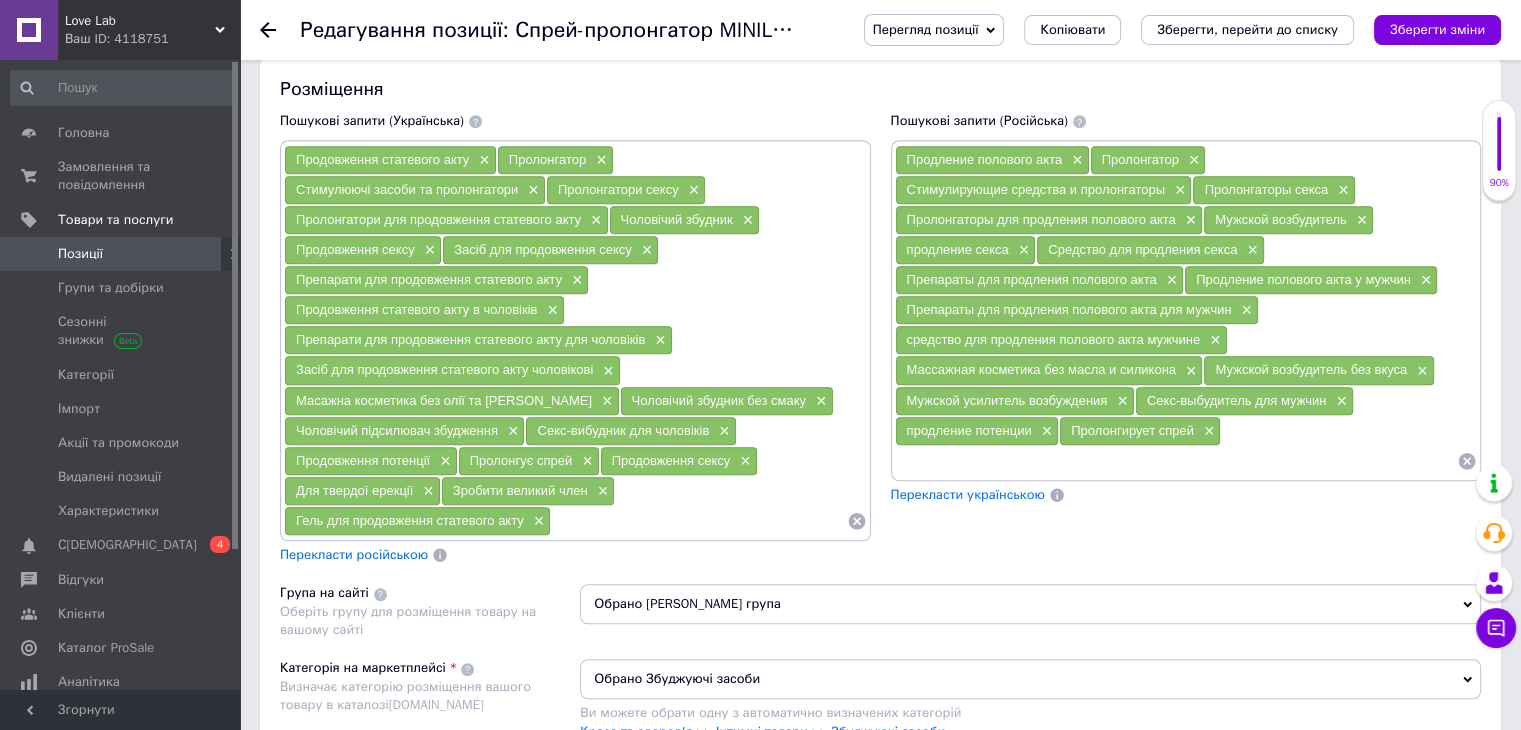 paste on "Збуджуючі крему для чоловіків засоби" 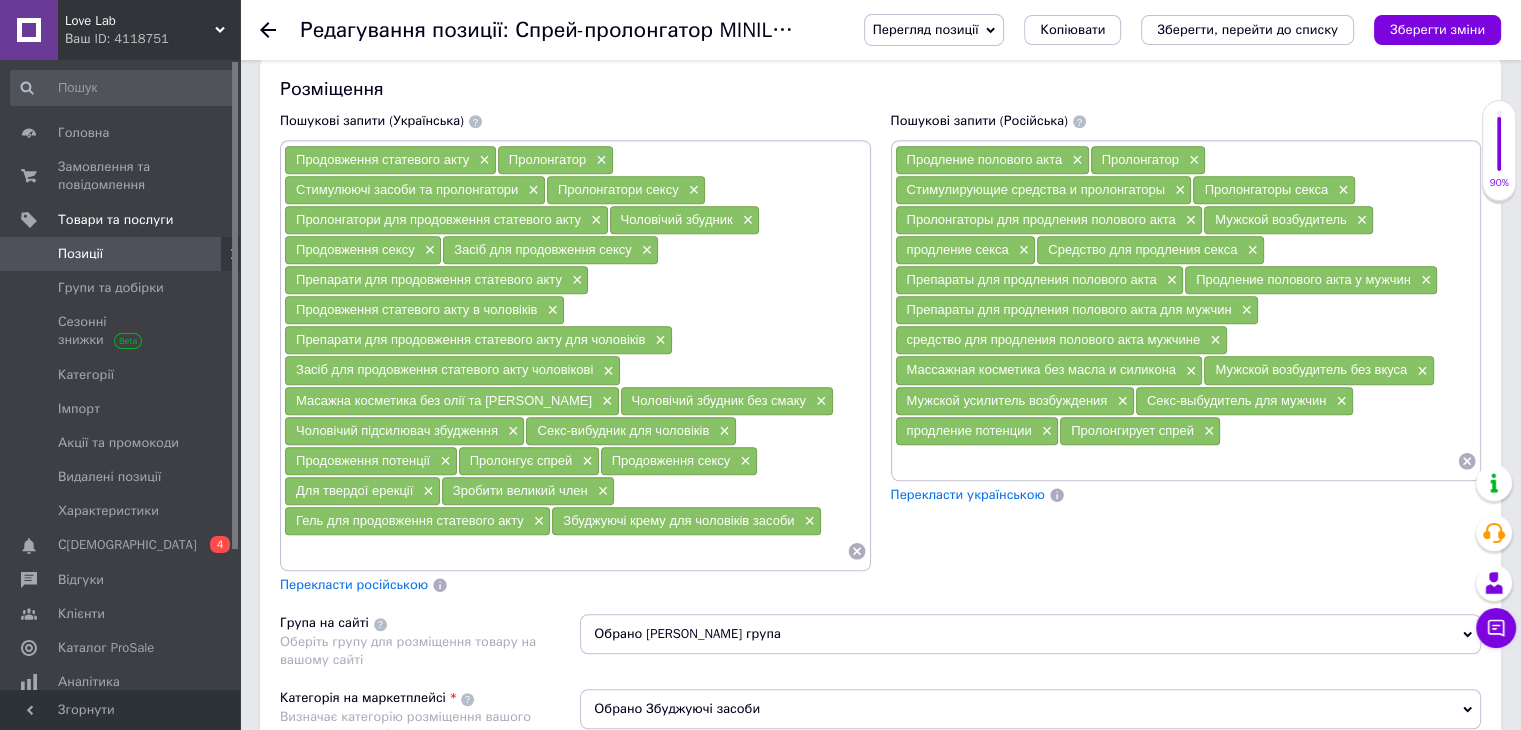 paste on "Збуджуючі засоби інтиму" 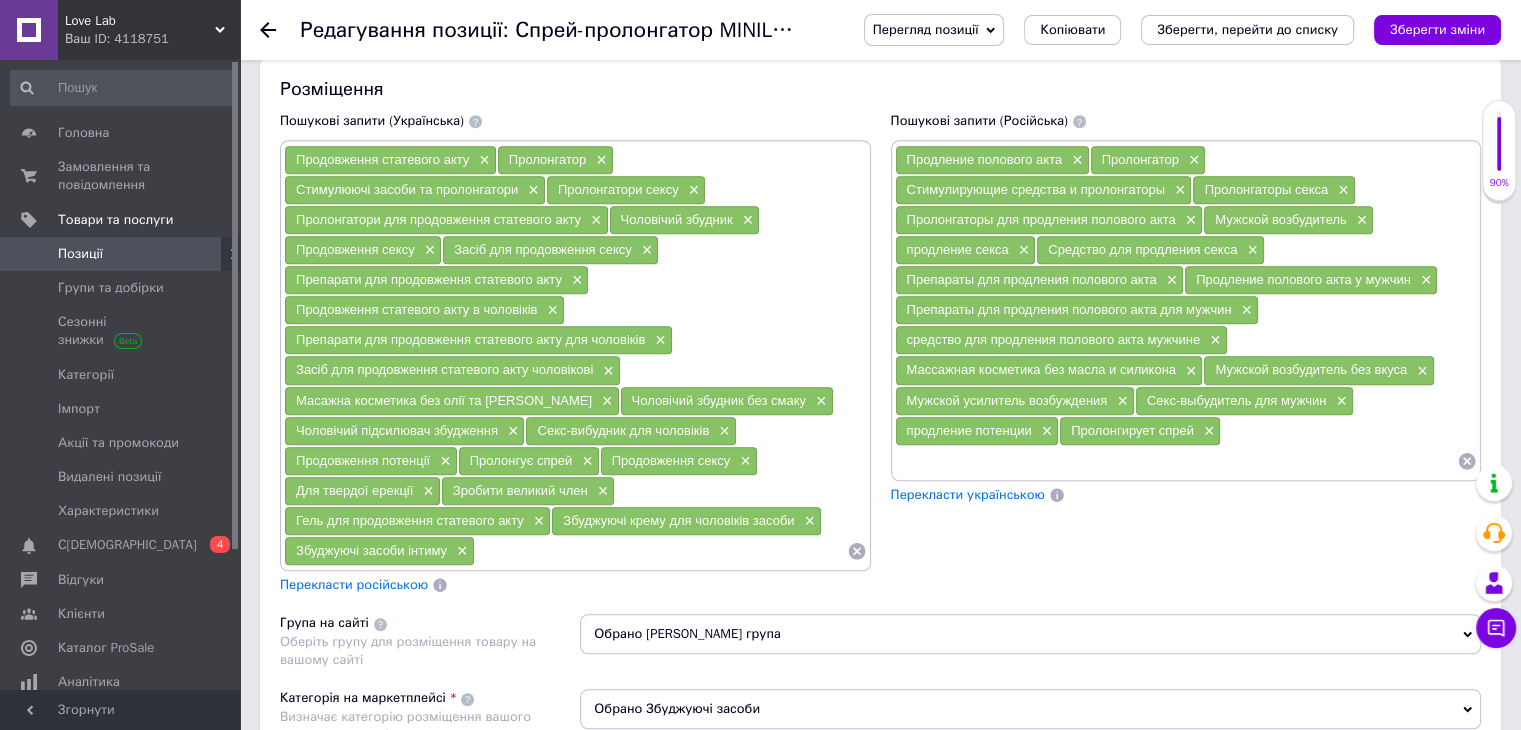 paste on "Крему пролонгатори" 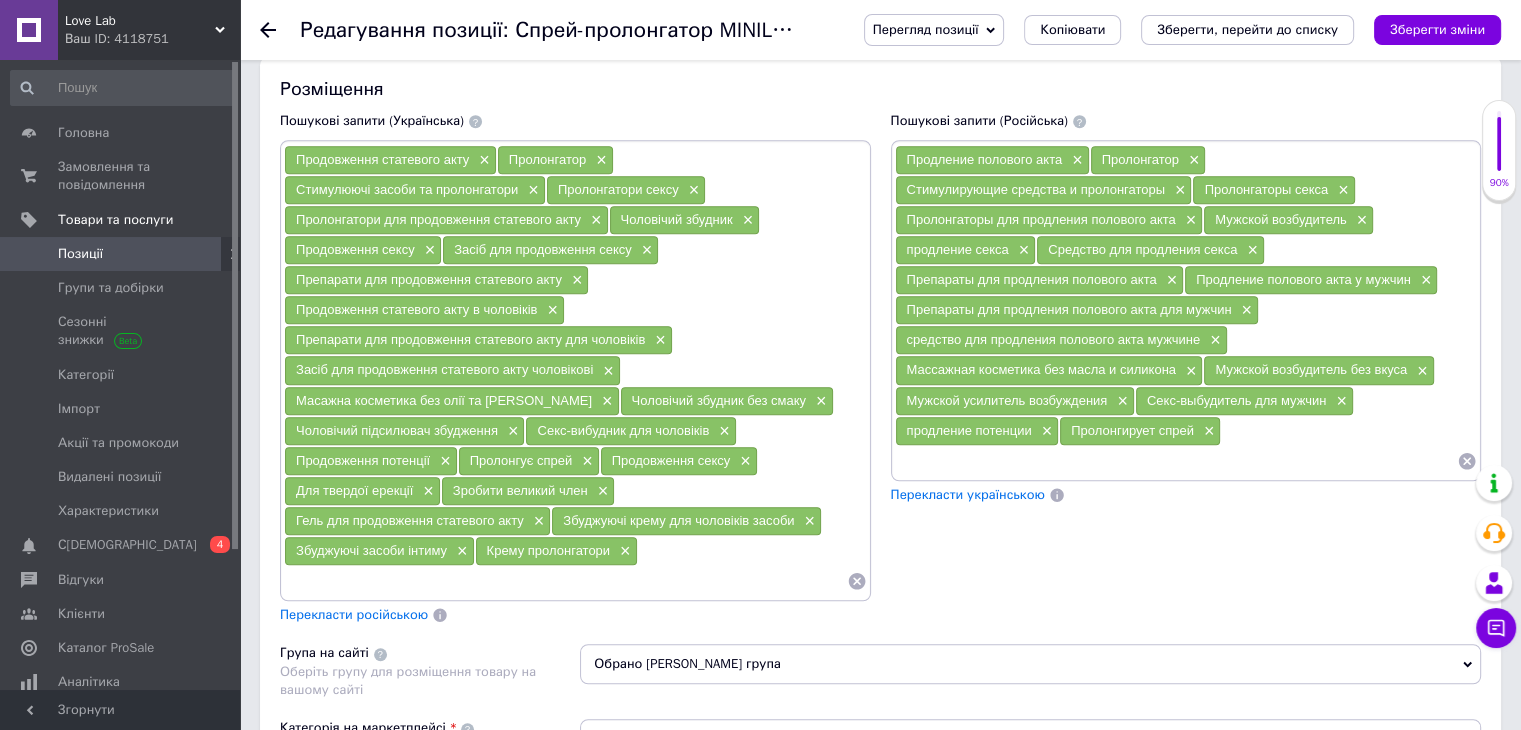 paste on "Чоловічі спреї пролонгатори" 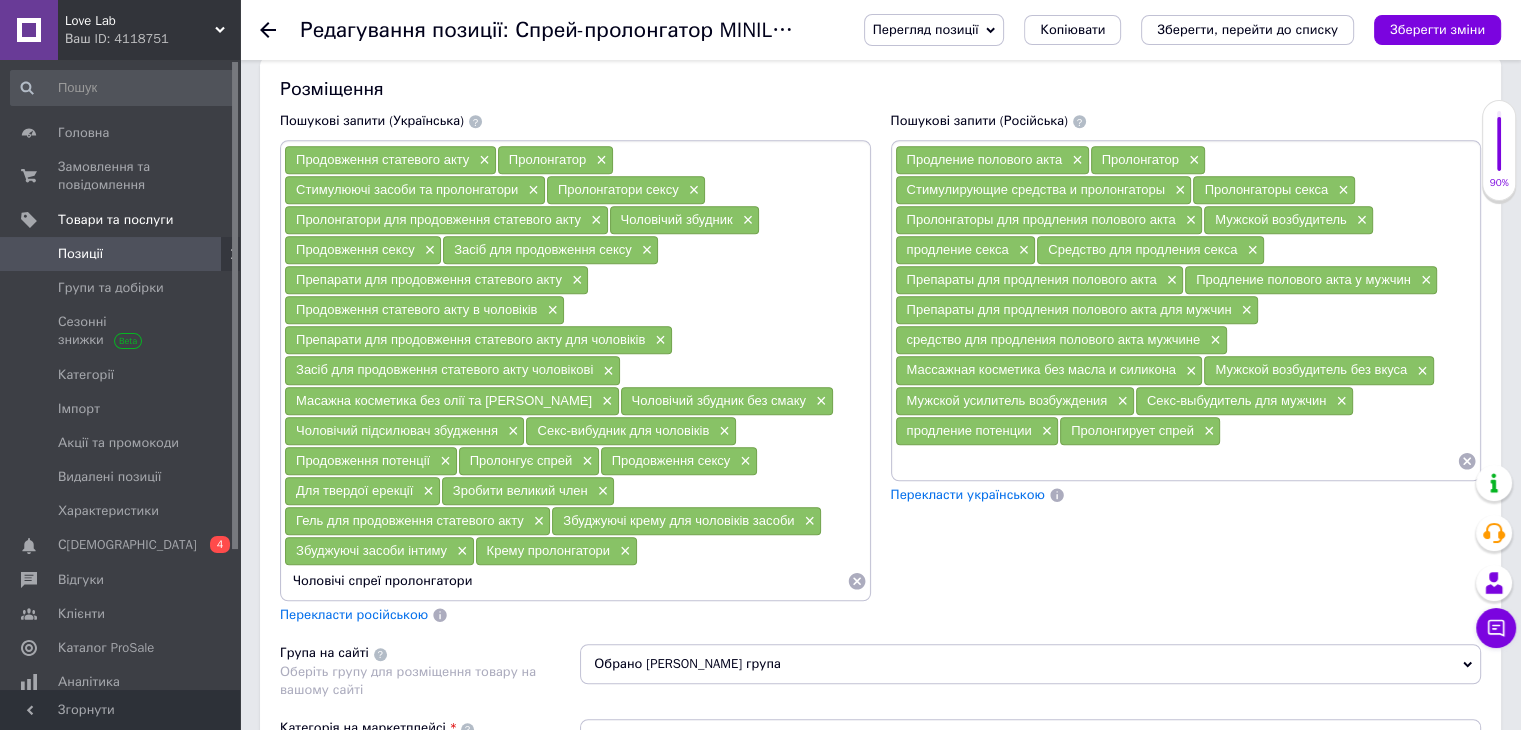type 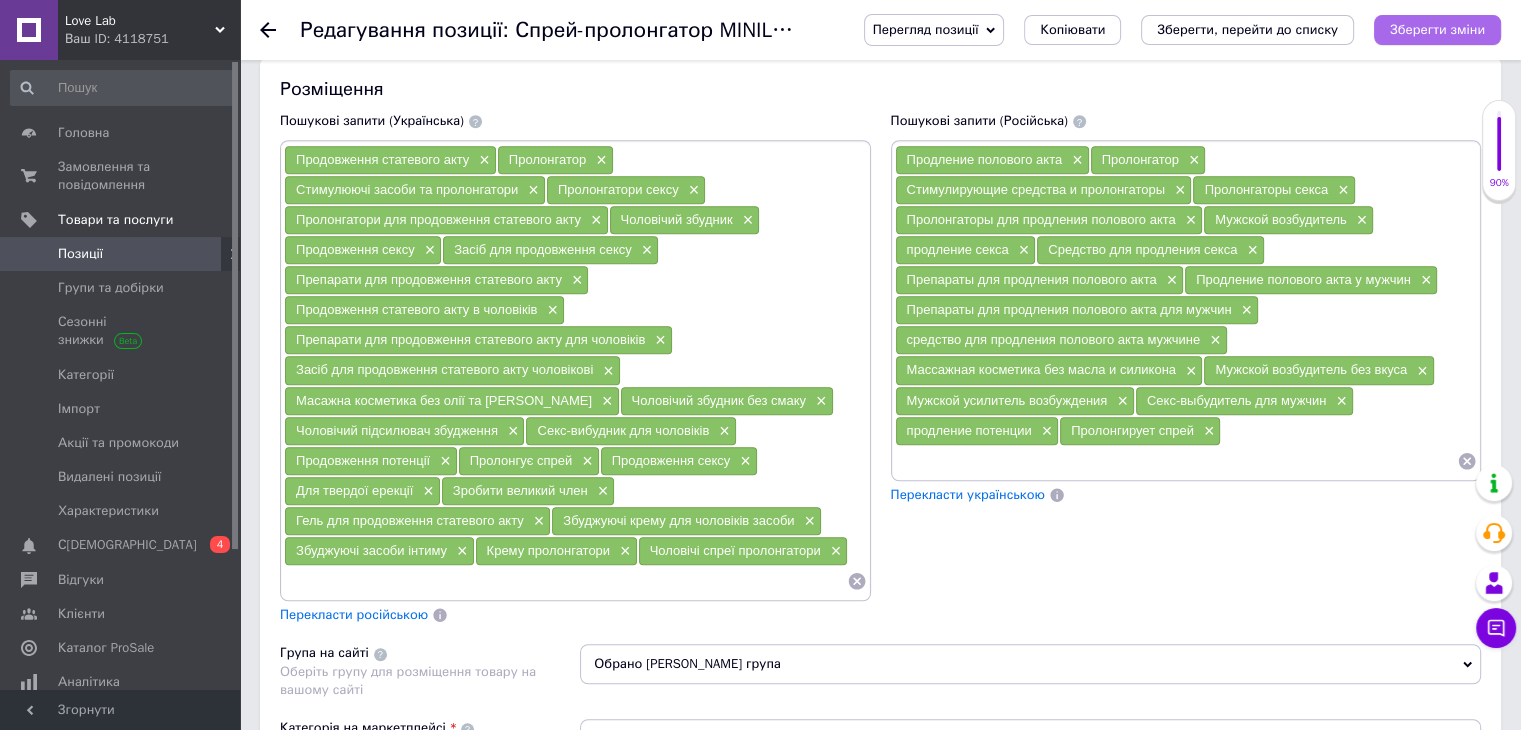 click on "Зберегти зміни" at bounding box center [1437, 29] 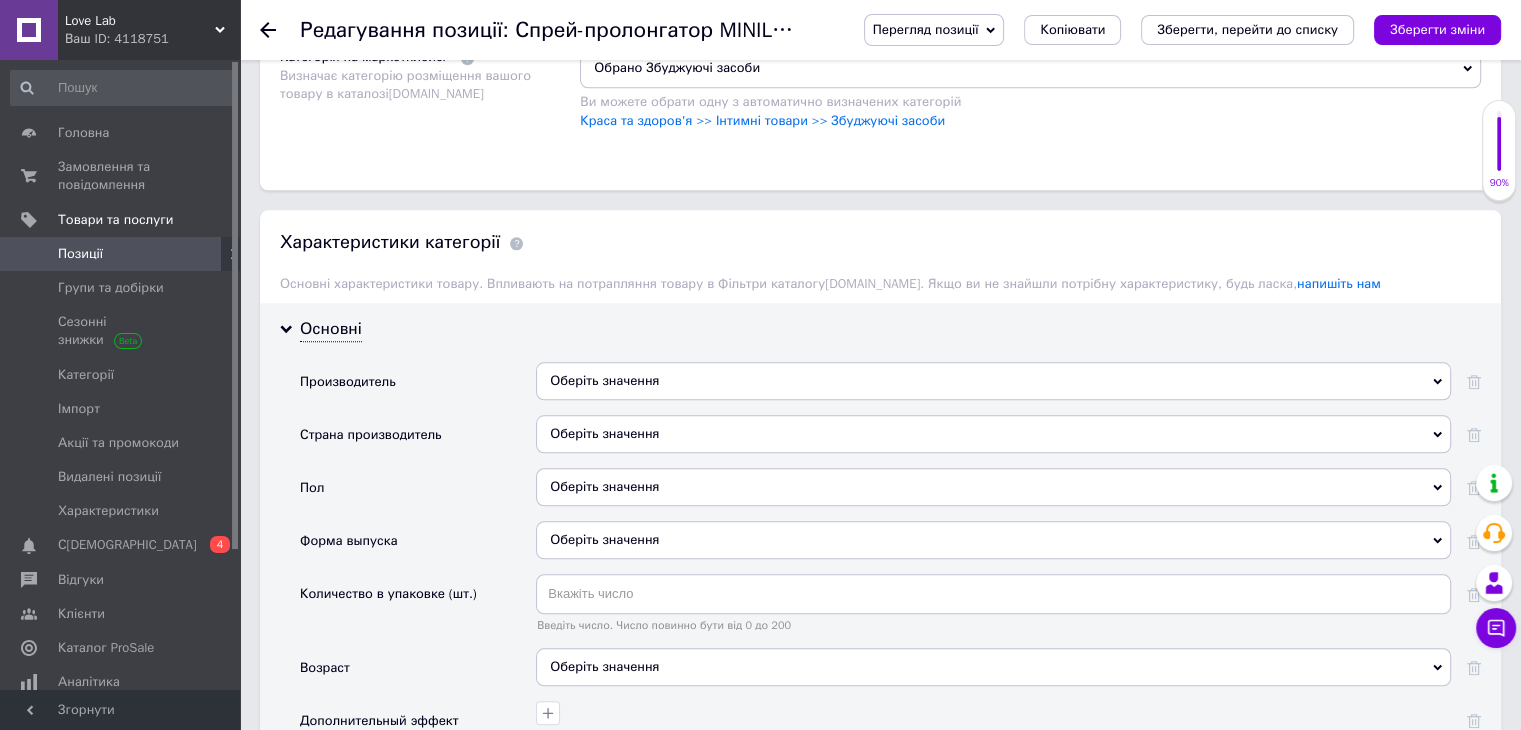 scroll, scrollTop: 2028, scrollLeft: 0, axis: vertical 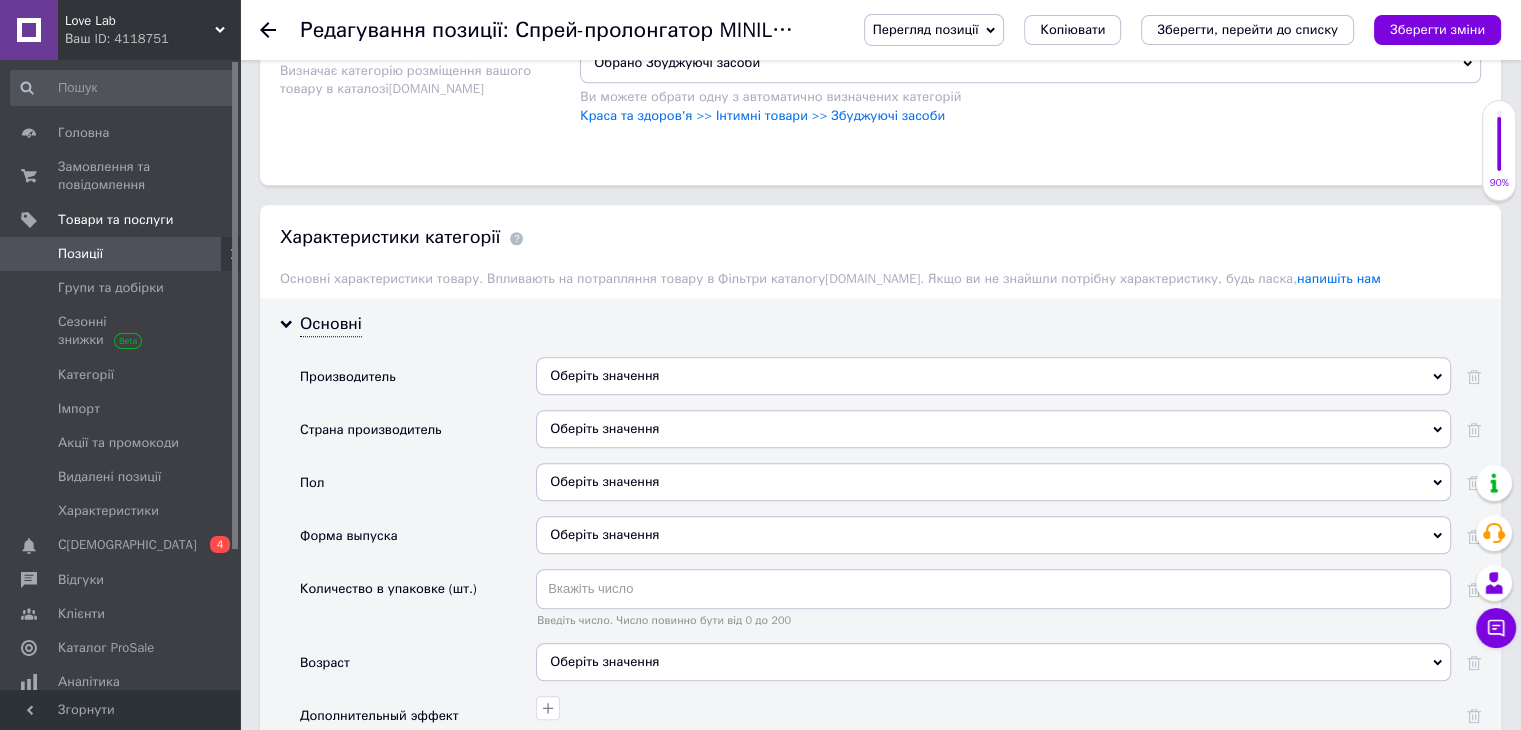 click on "Оберіть значення" at bounding box center [993, 376] 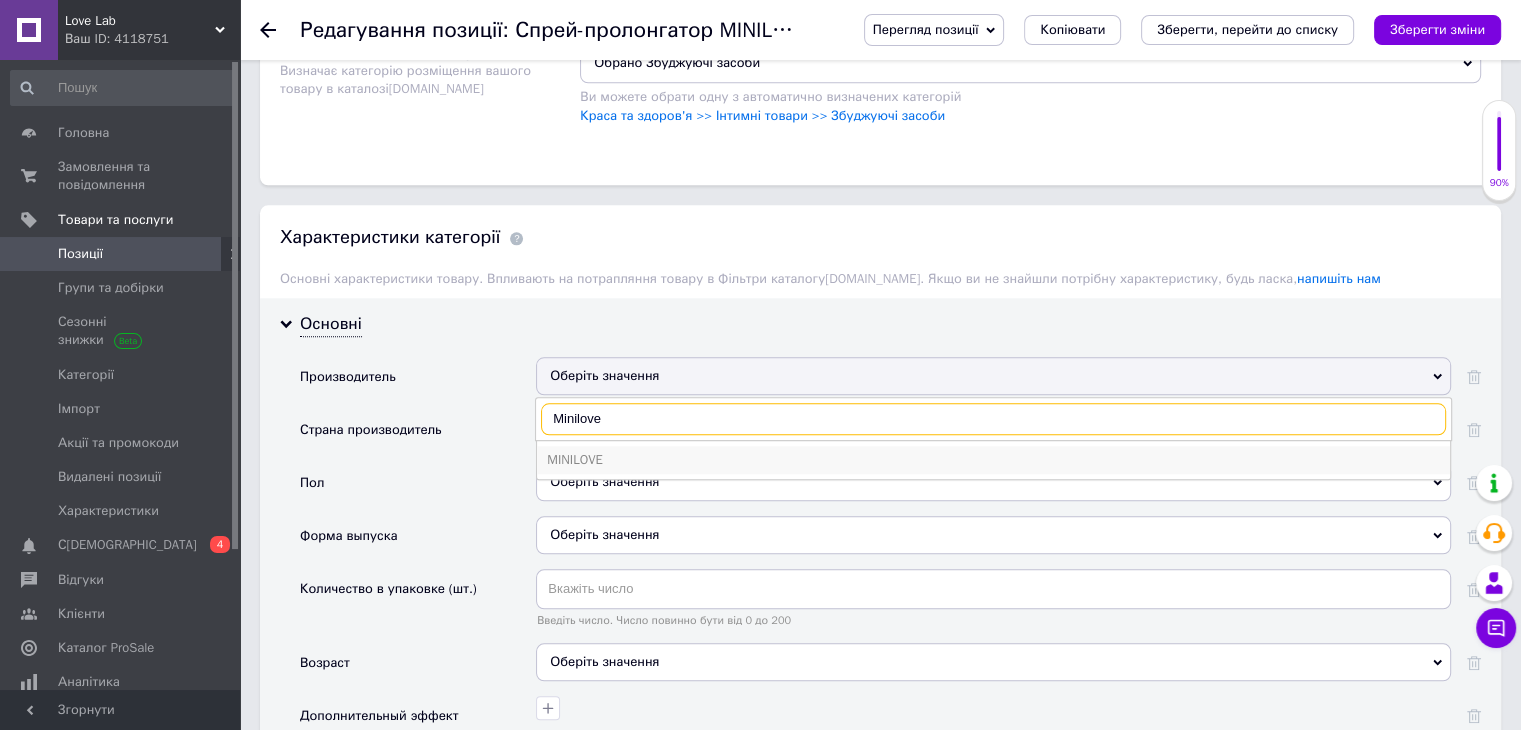 type on "Minilove" 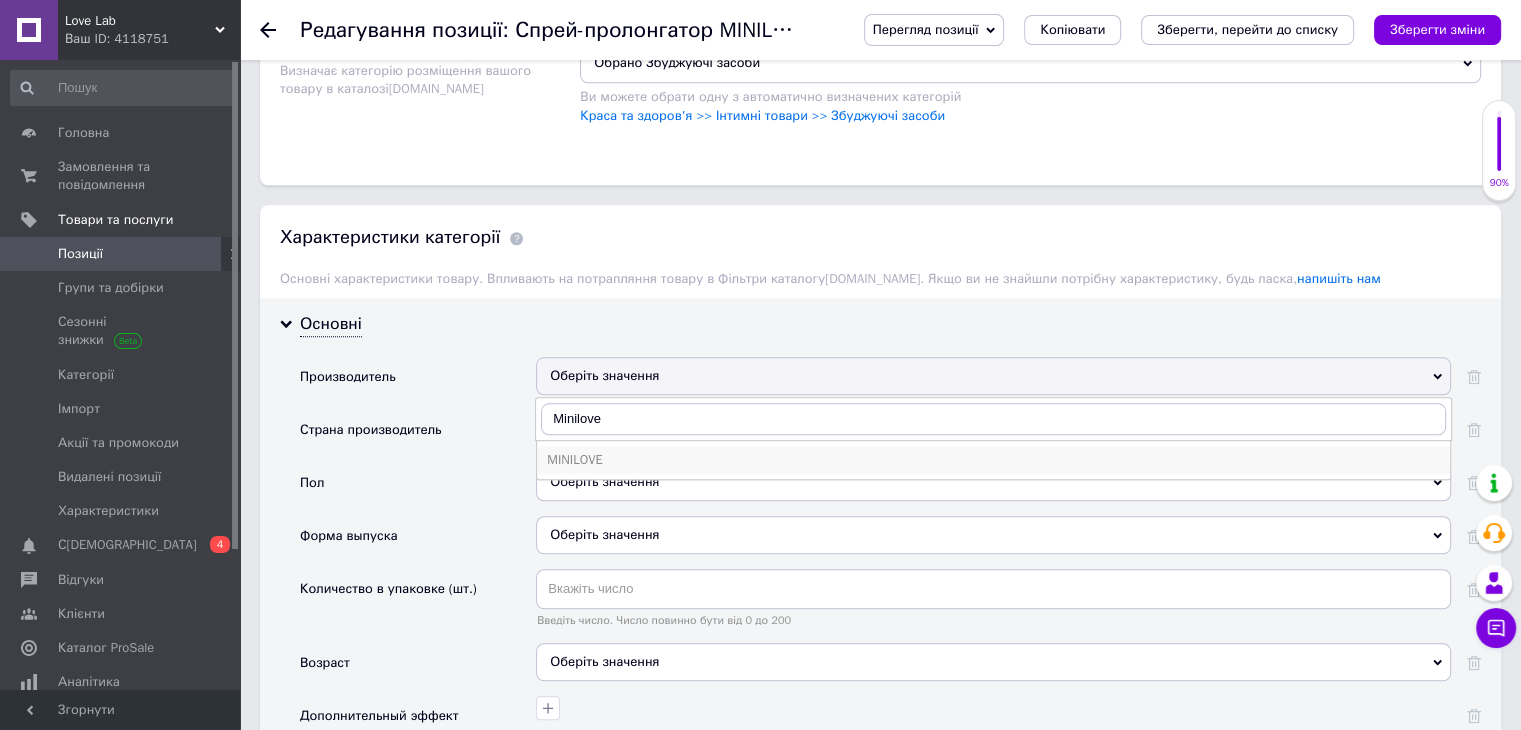 click on "MINILOVE" at bounding box center (993, 460) 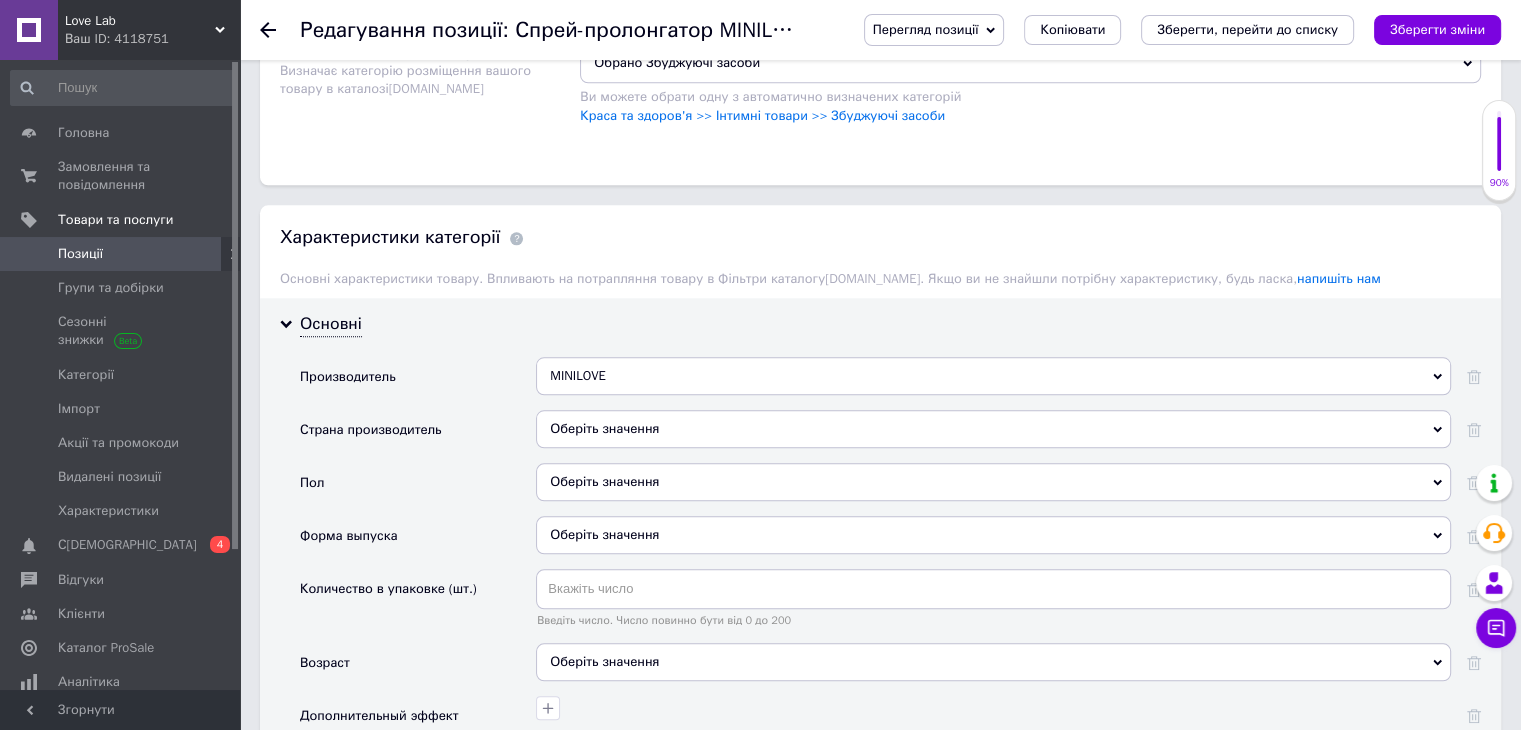 click on "Оберіть значення" at bounding box center [993, 482] 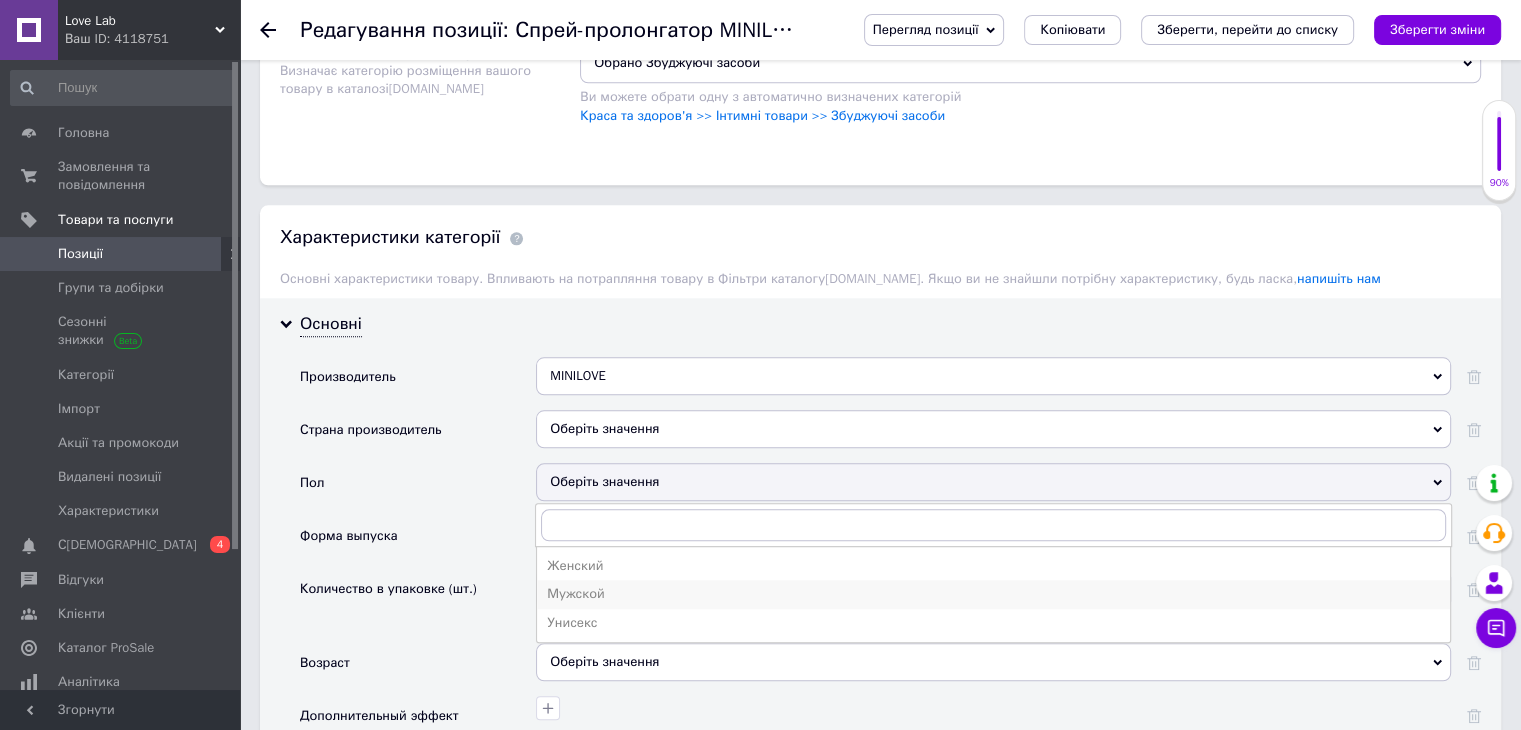 click on "Мужской" at bounding box center [993, 594] 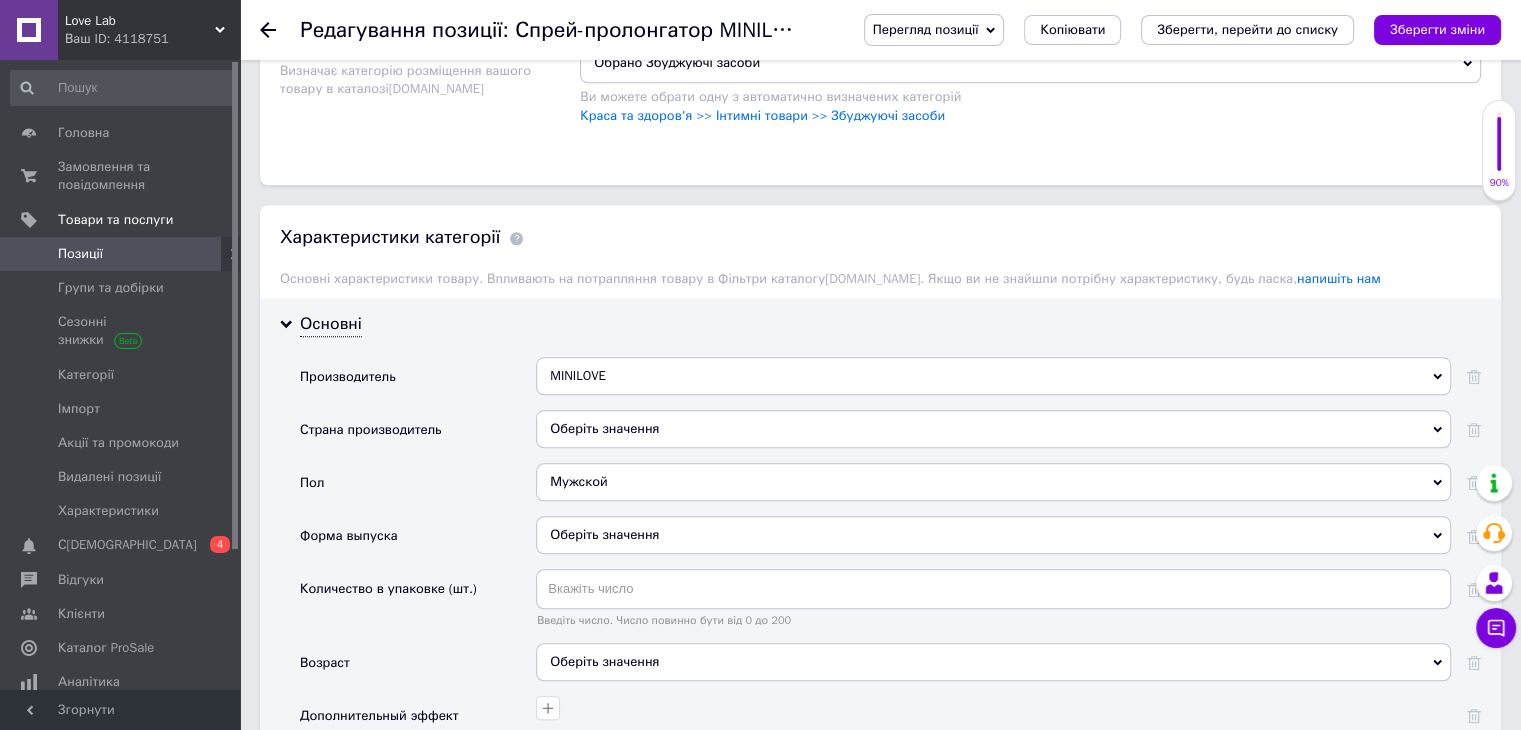 click on "Оберіть значення" at bounding box center [993, 535] 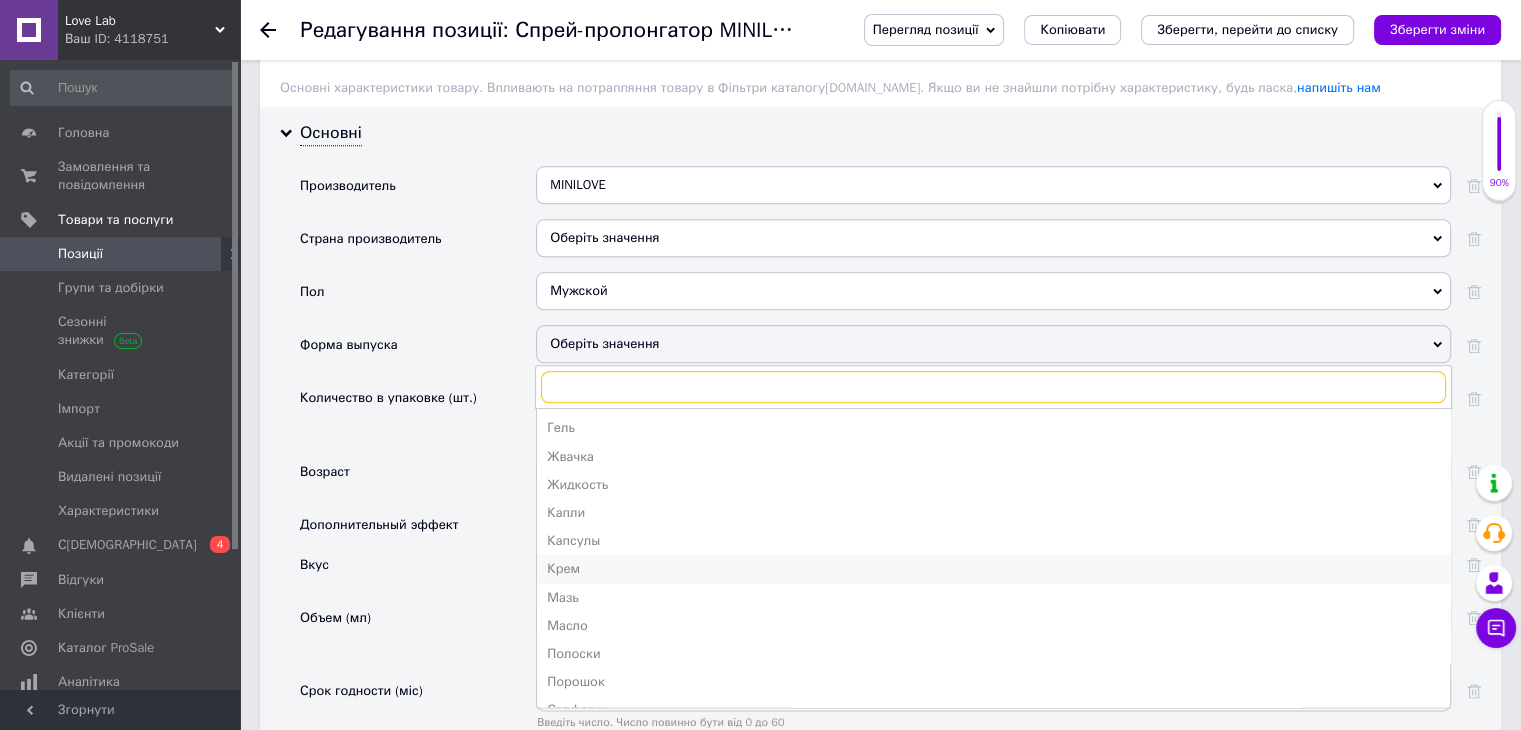 scroll, scrollTop: 2220, scrollLeft: 0, axis: vertical 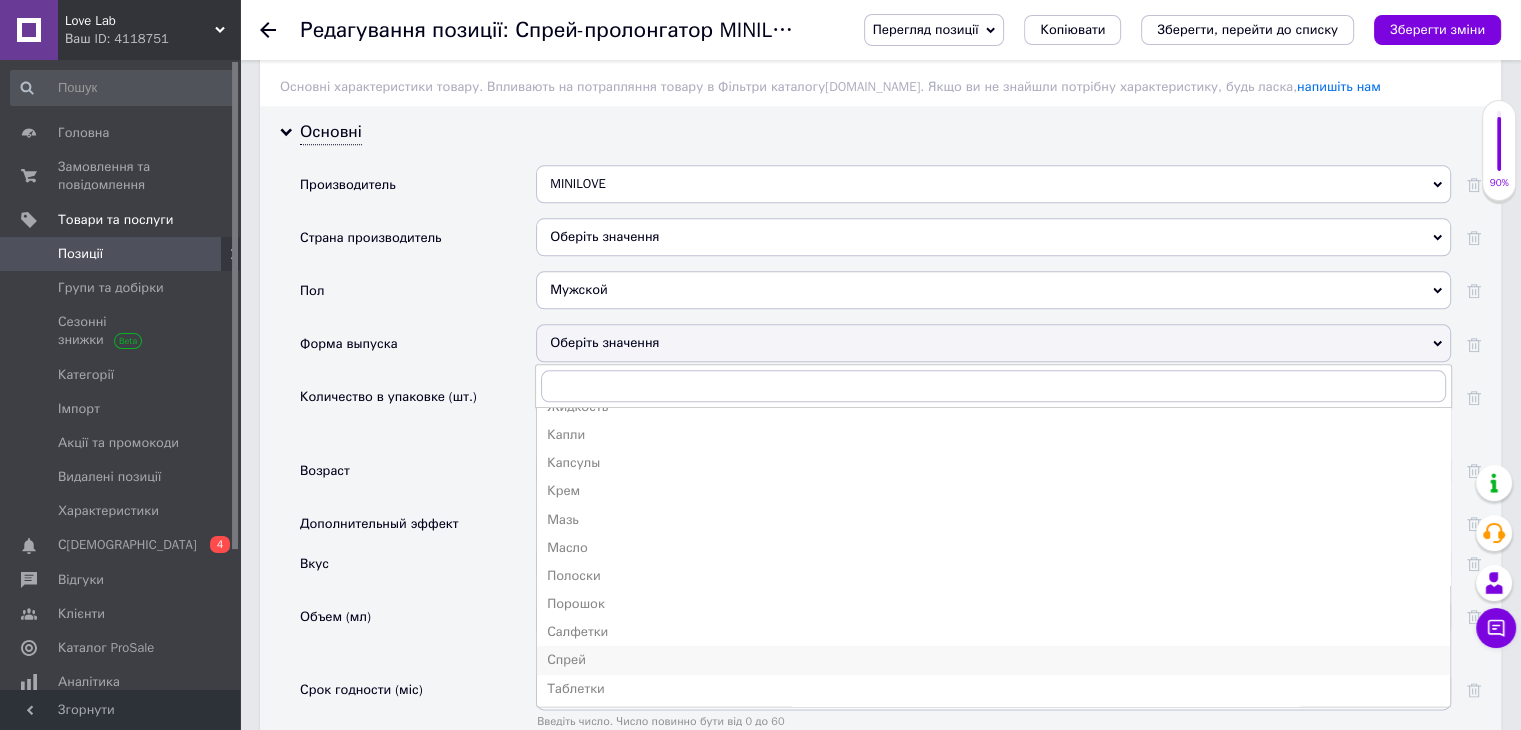 click on "Спрей" at bounding box center (993, 660) 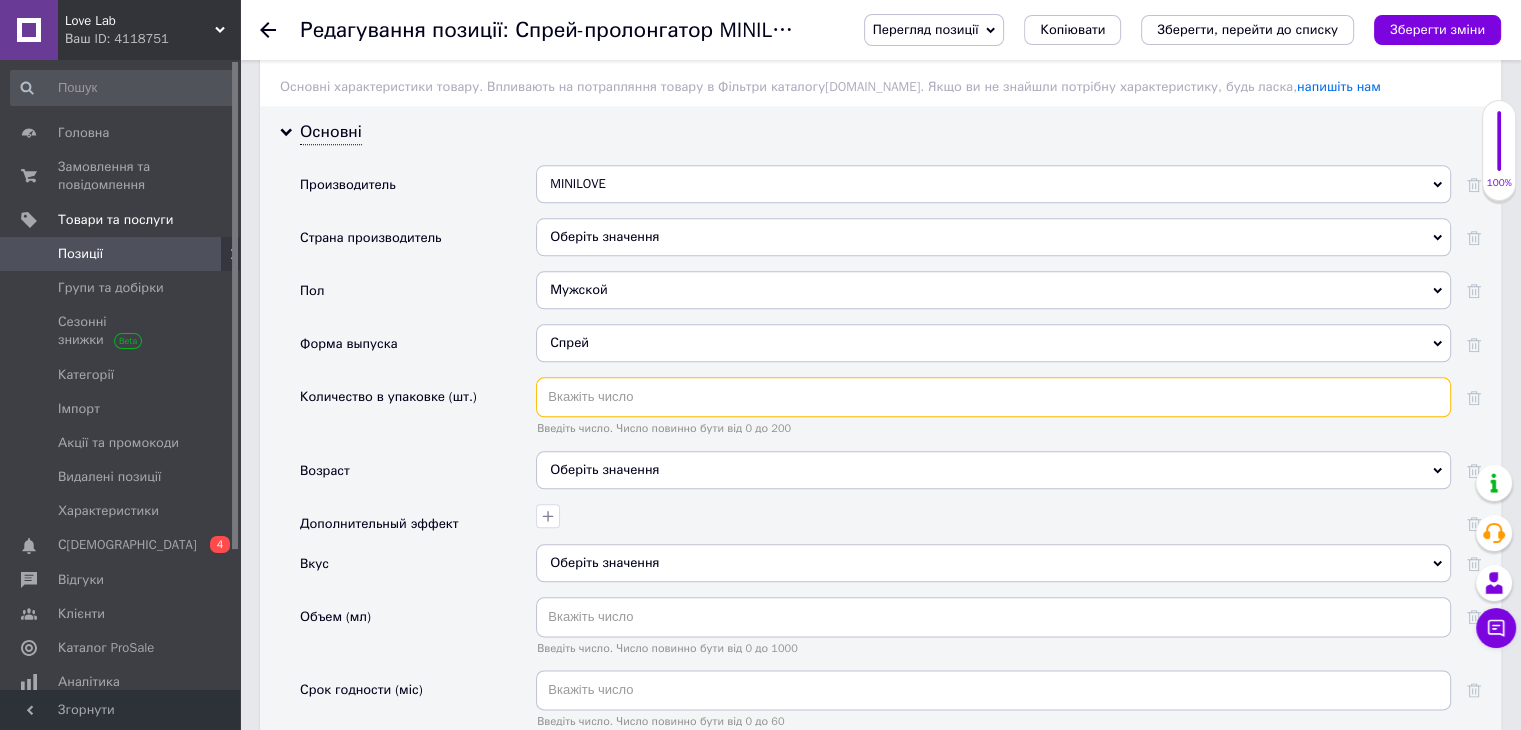 click at bounding box center (993, 397) 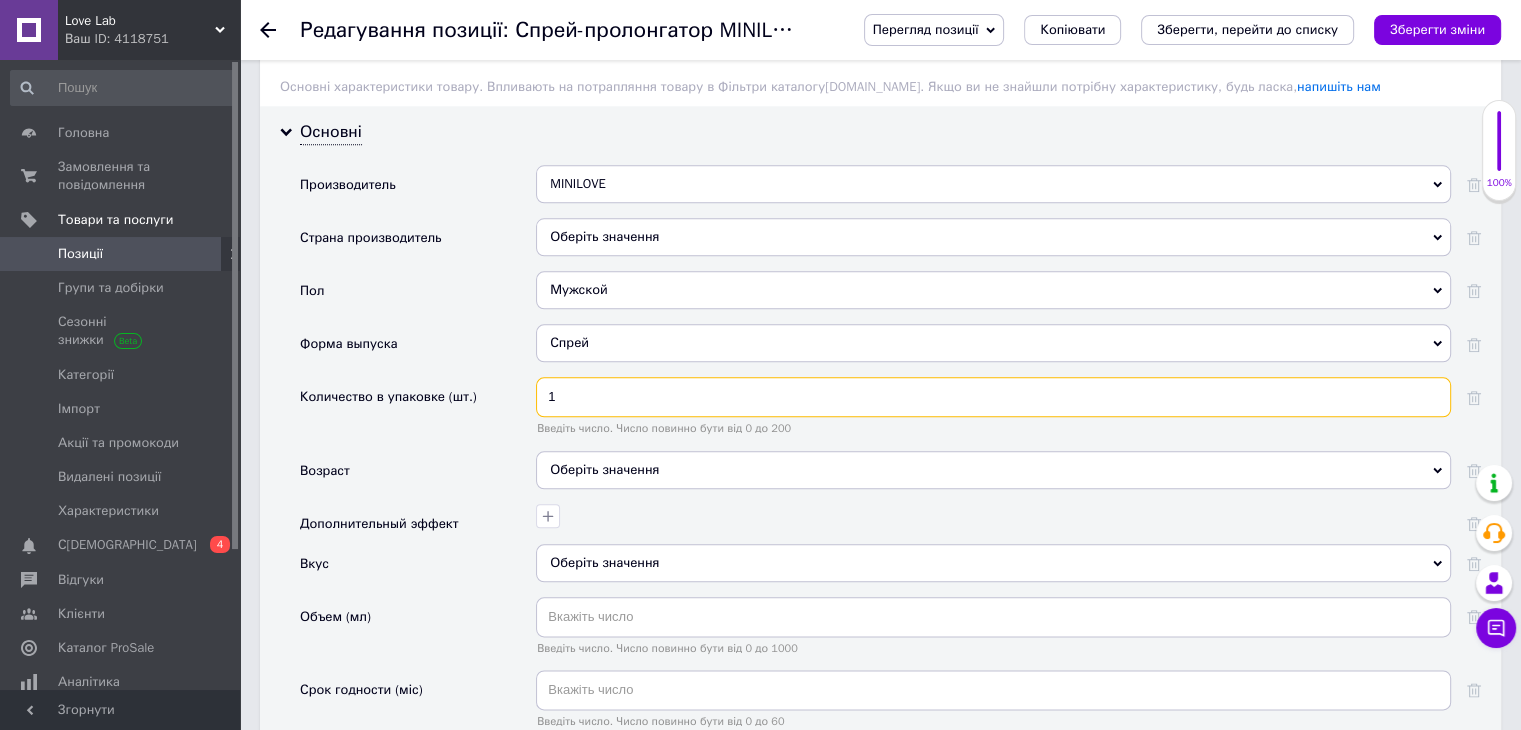 type on "1" 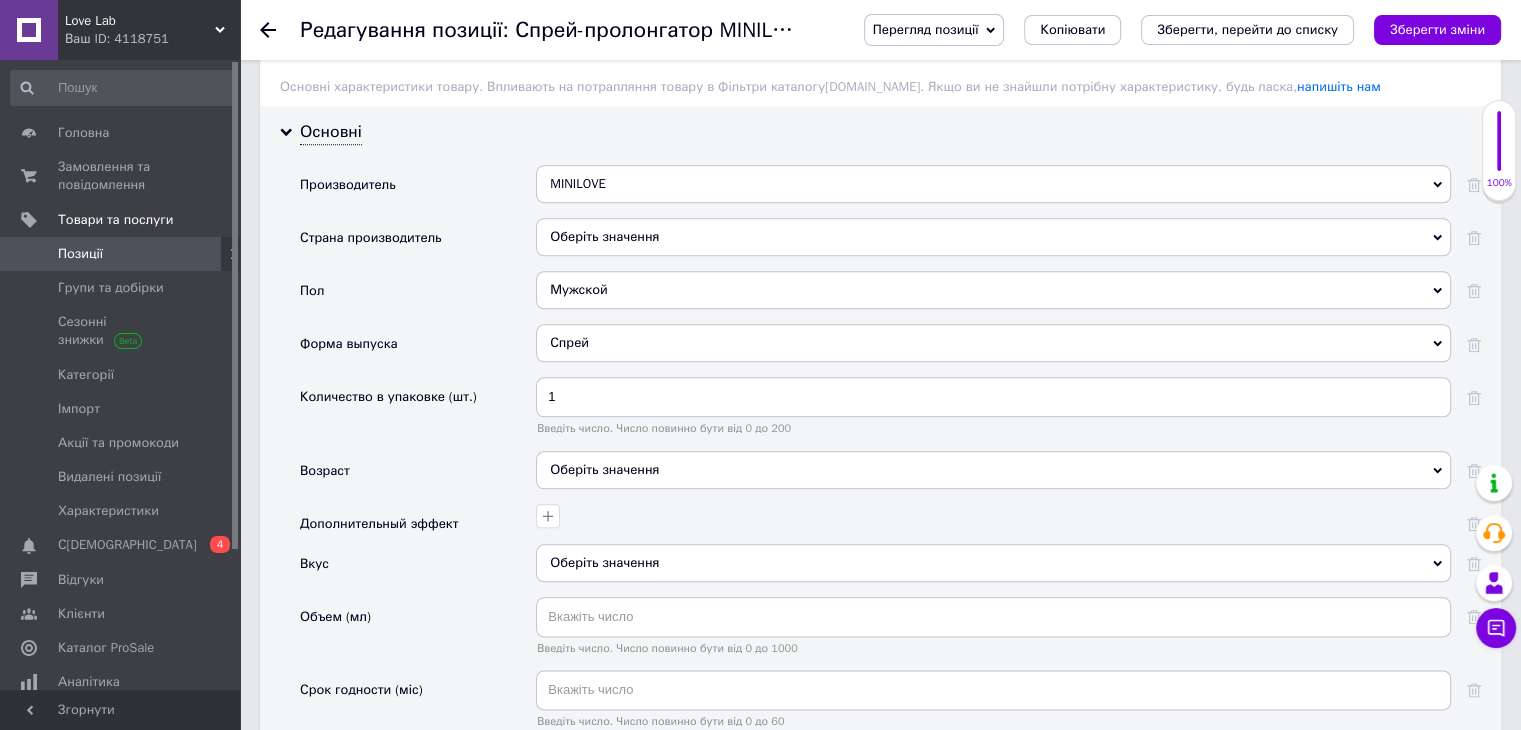 click on "Оберіть значення" at bounding box center [993, 470] 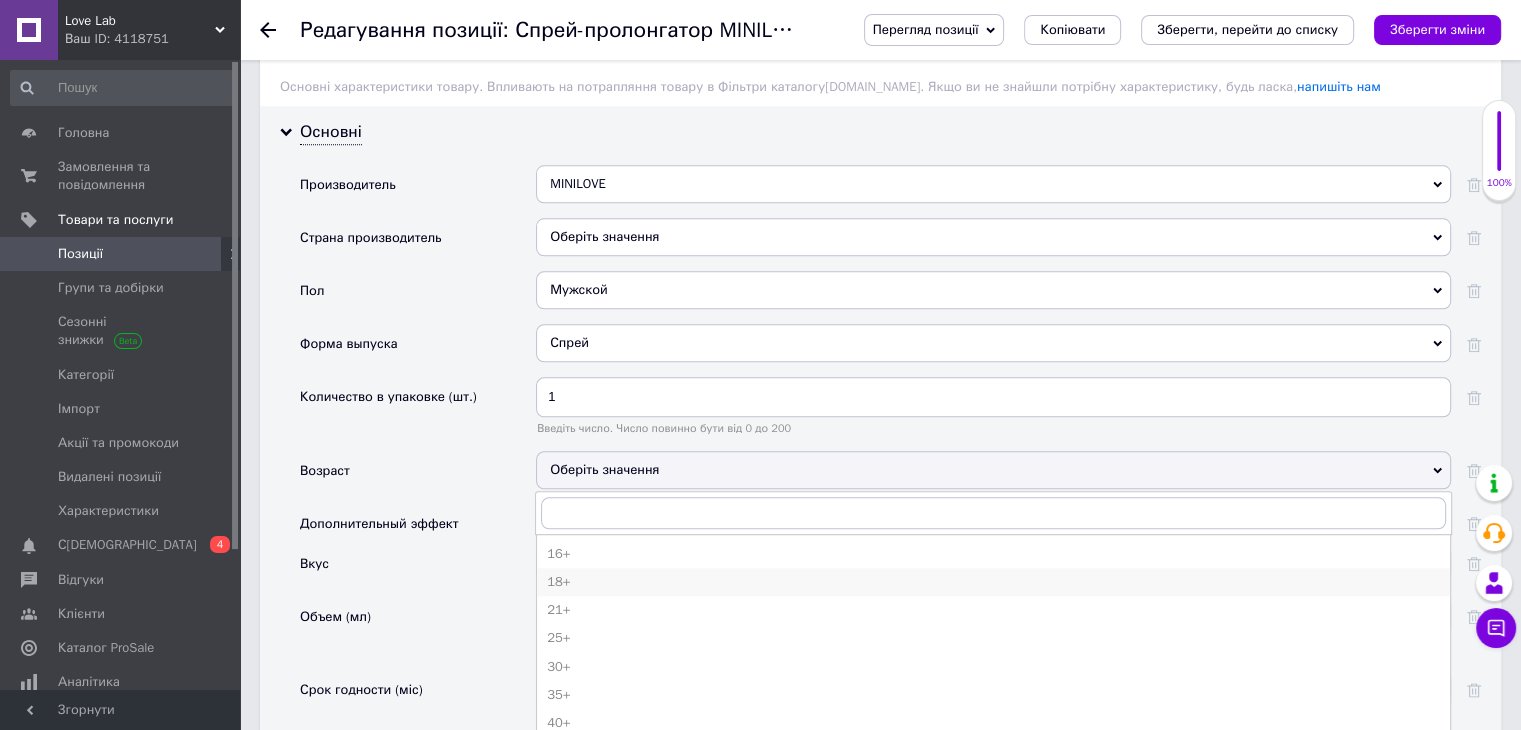 click on "18+" at bounding box center (993, 582) 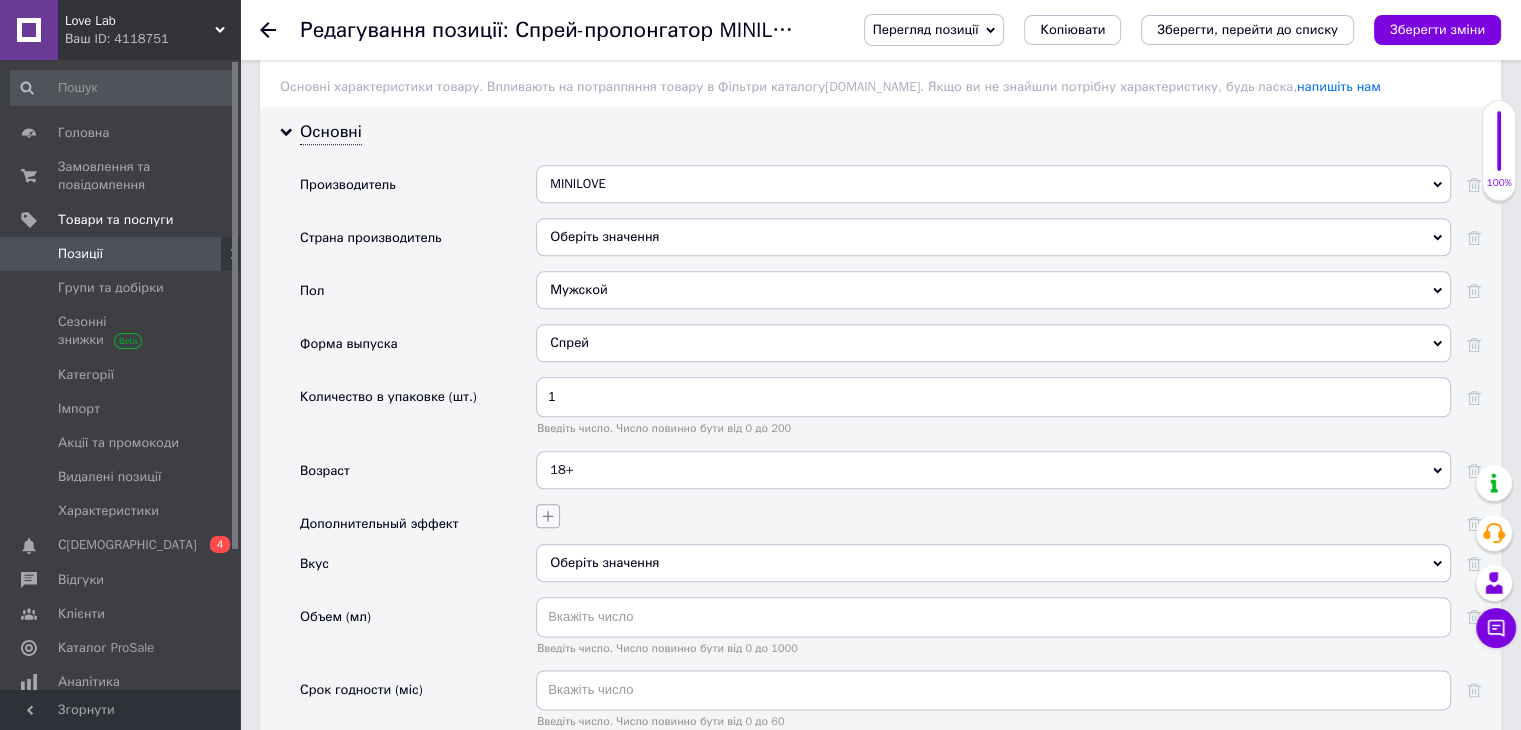 click at bounding box center (548, 516) 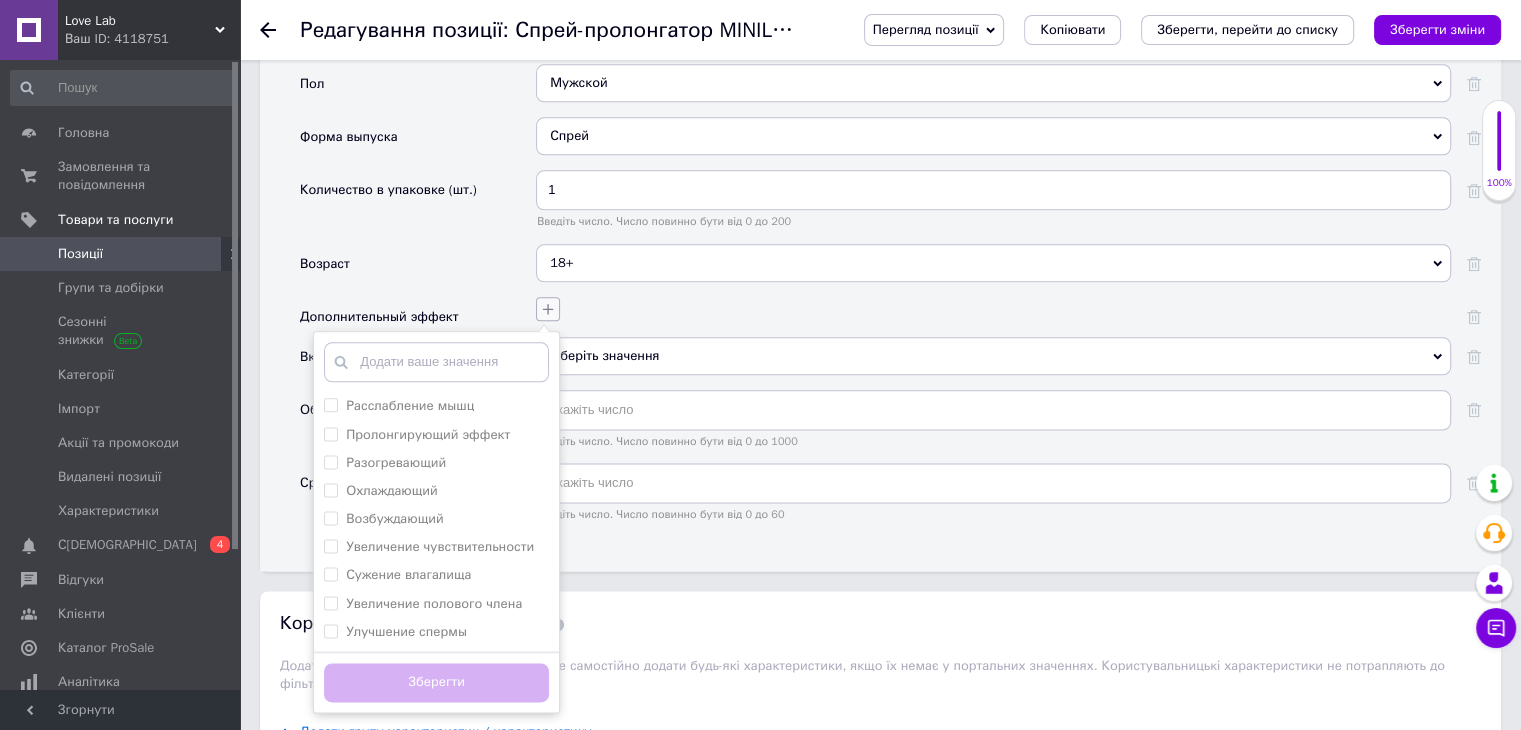 scroll, scrollTop: 2432, scrollLeft: 0, axis: vertical 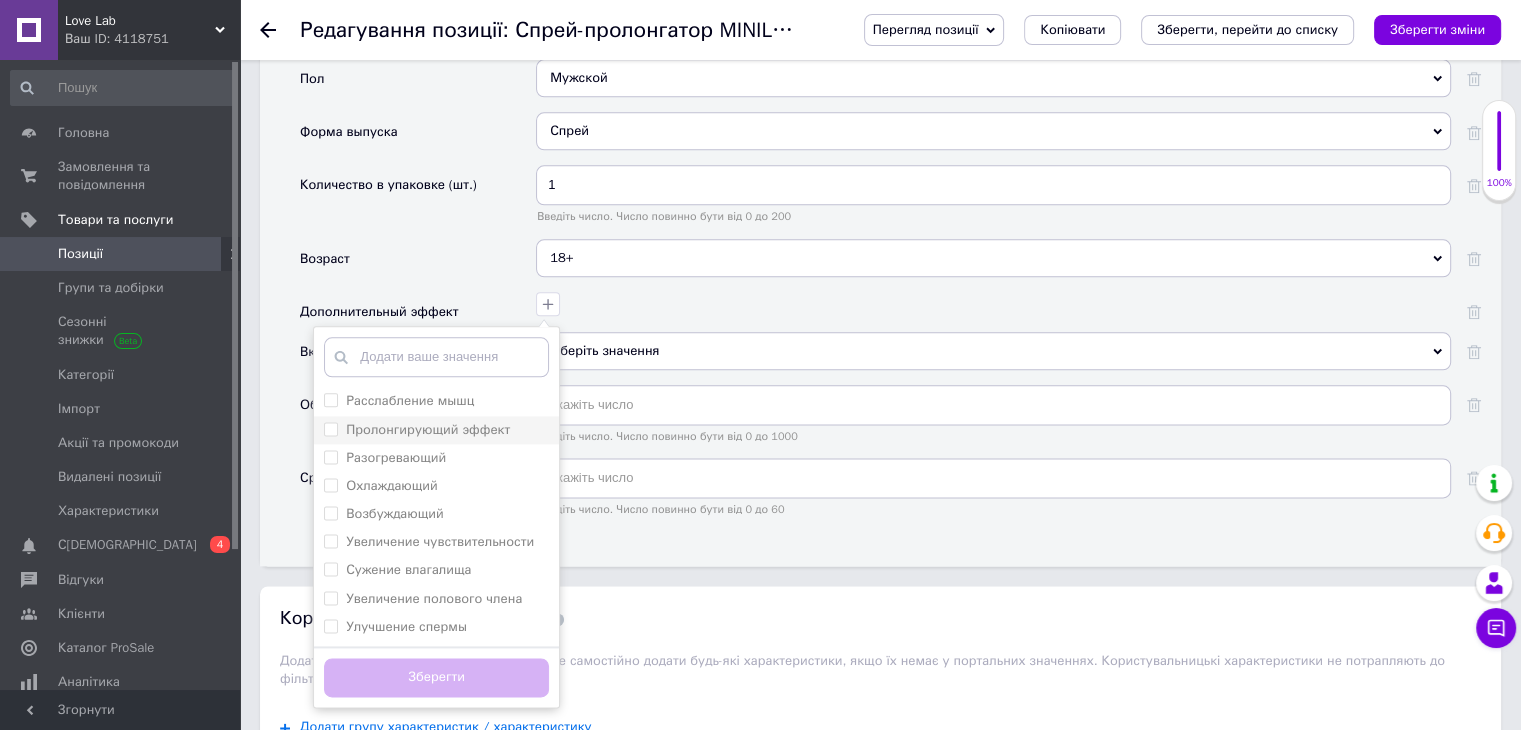 click on "Пролонгирующий эффект" at bounding box center [330, 428] 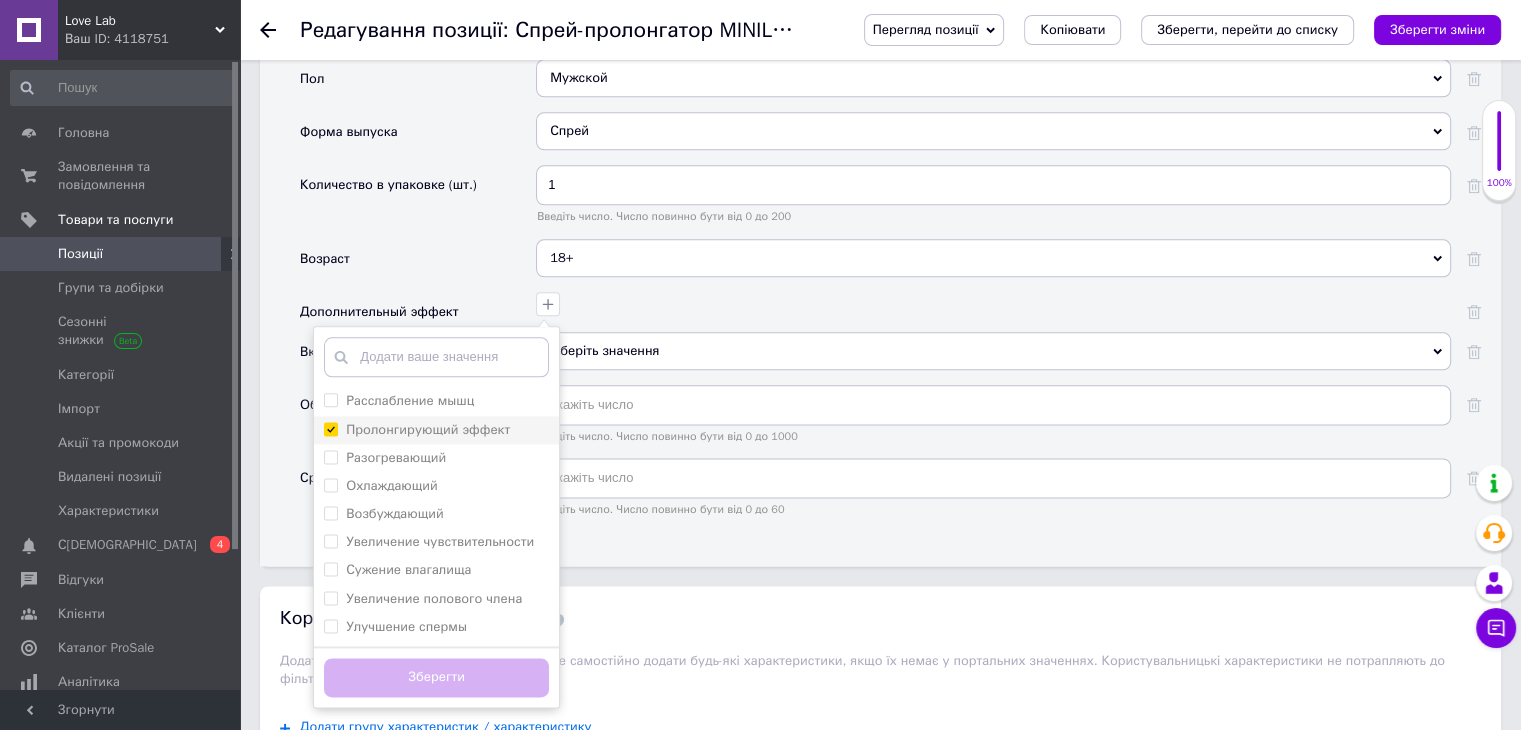 checkbox on "true" 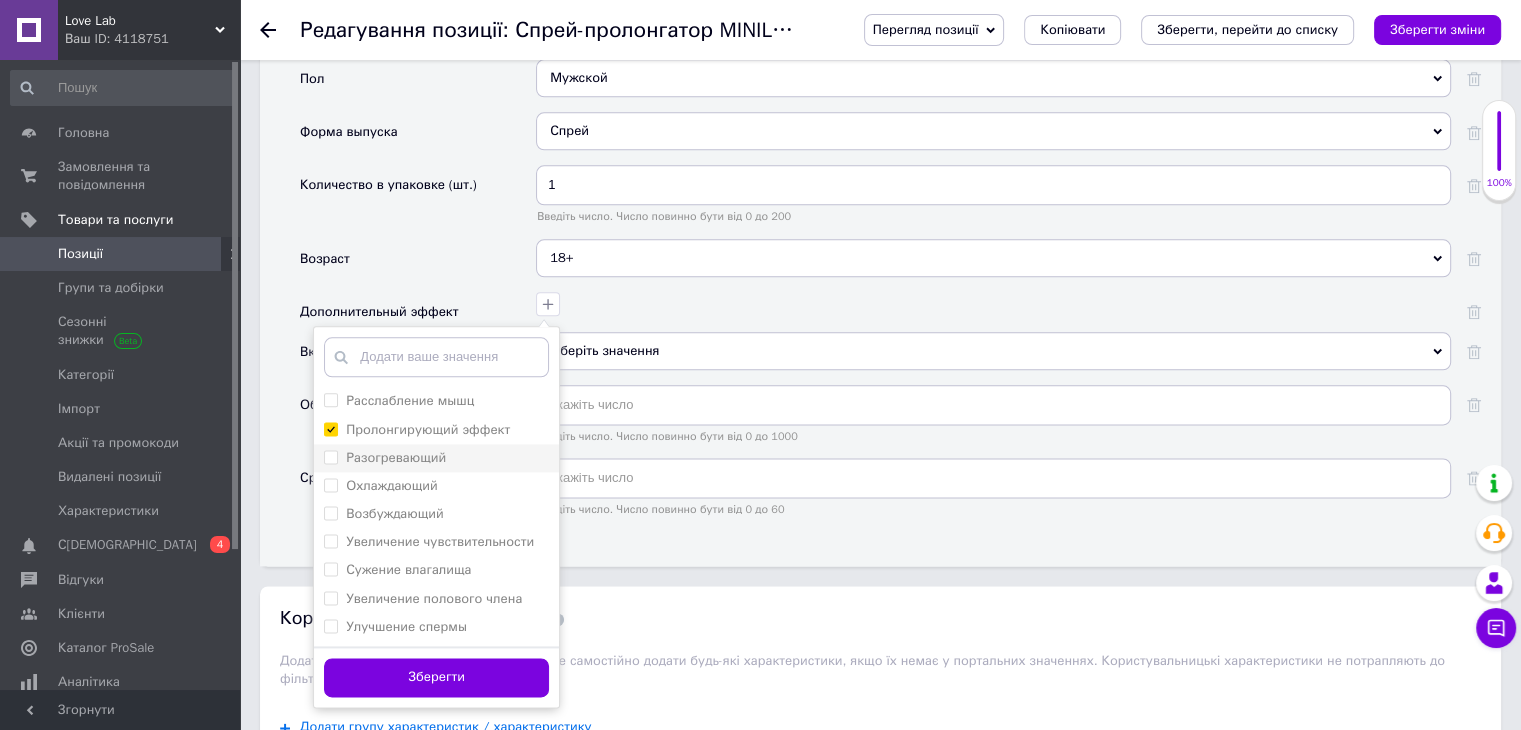 click on "Разогревающий" at bounding box center (330, 456) 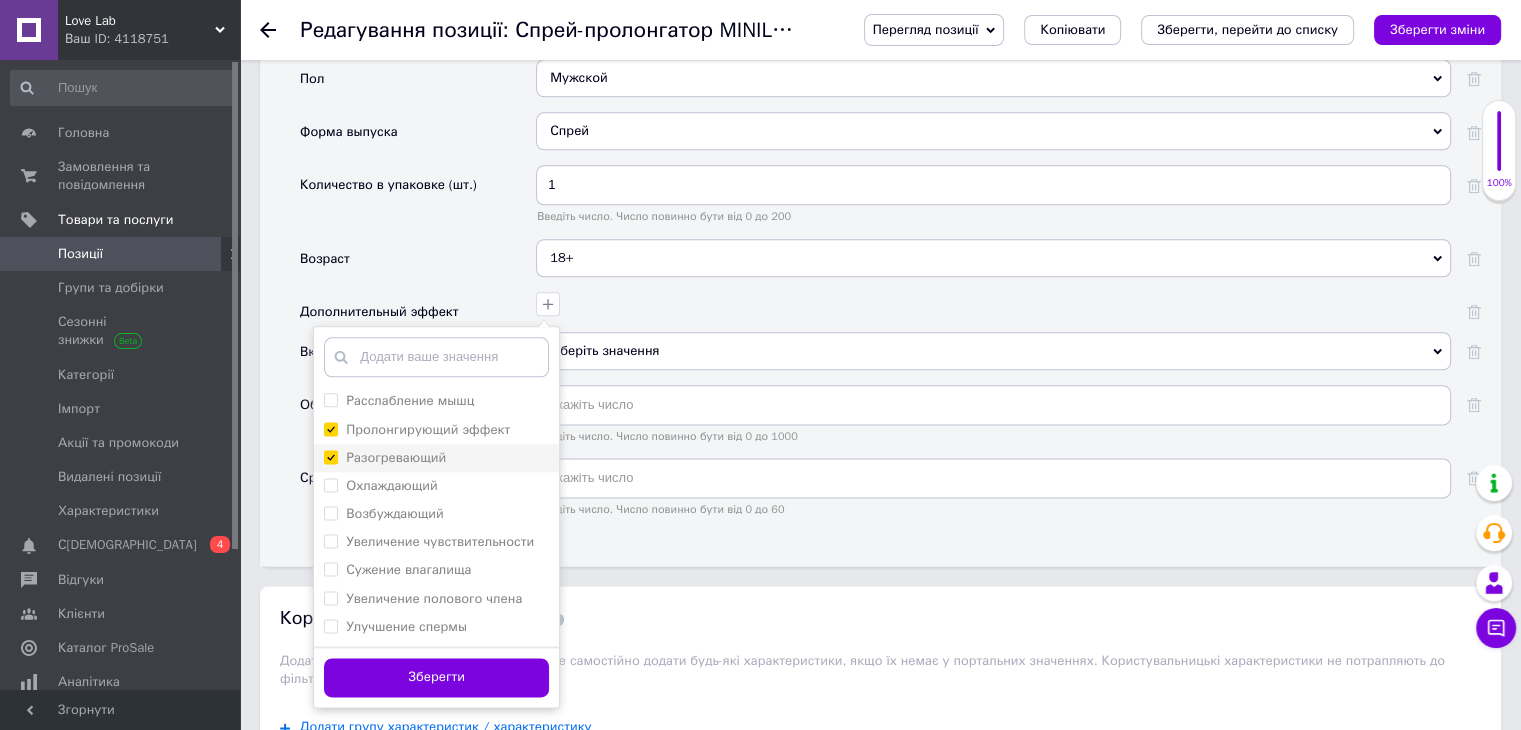checkbox on "true" 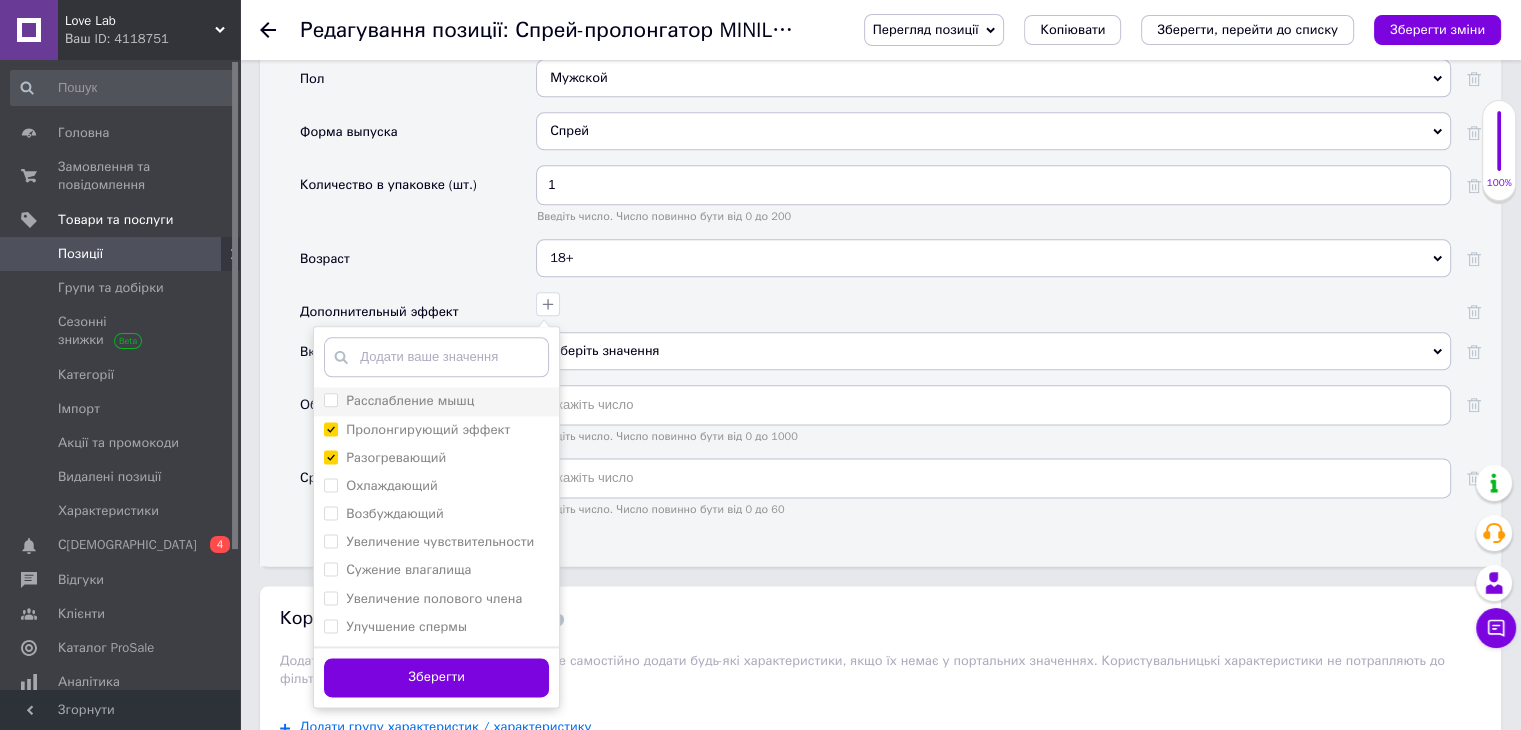 click on "Расслабление мышц" at bounding box center [330, 399] 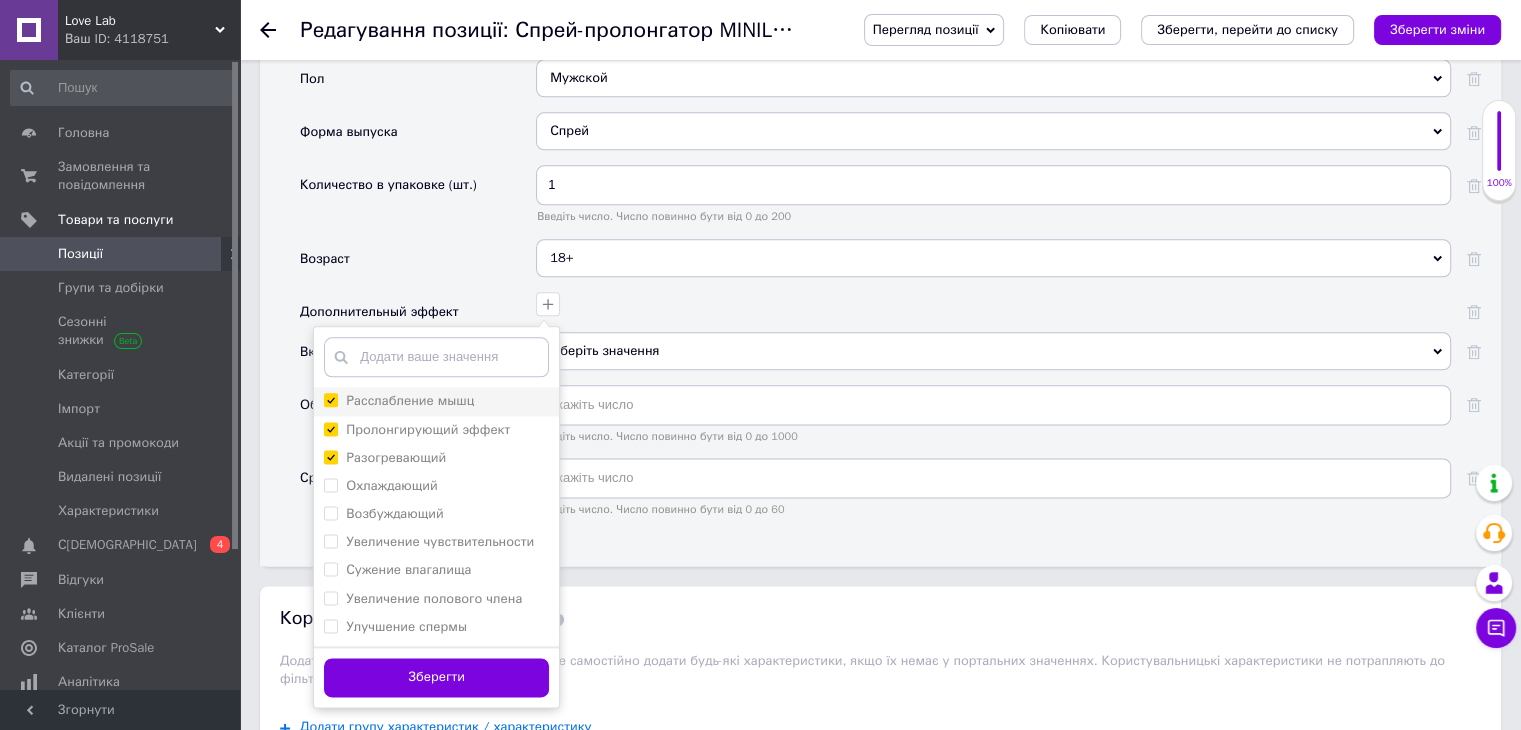 checkbox on "true" 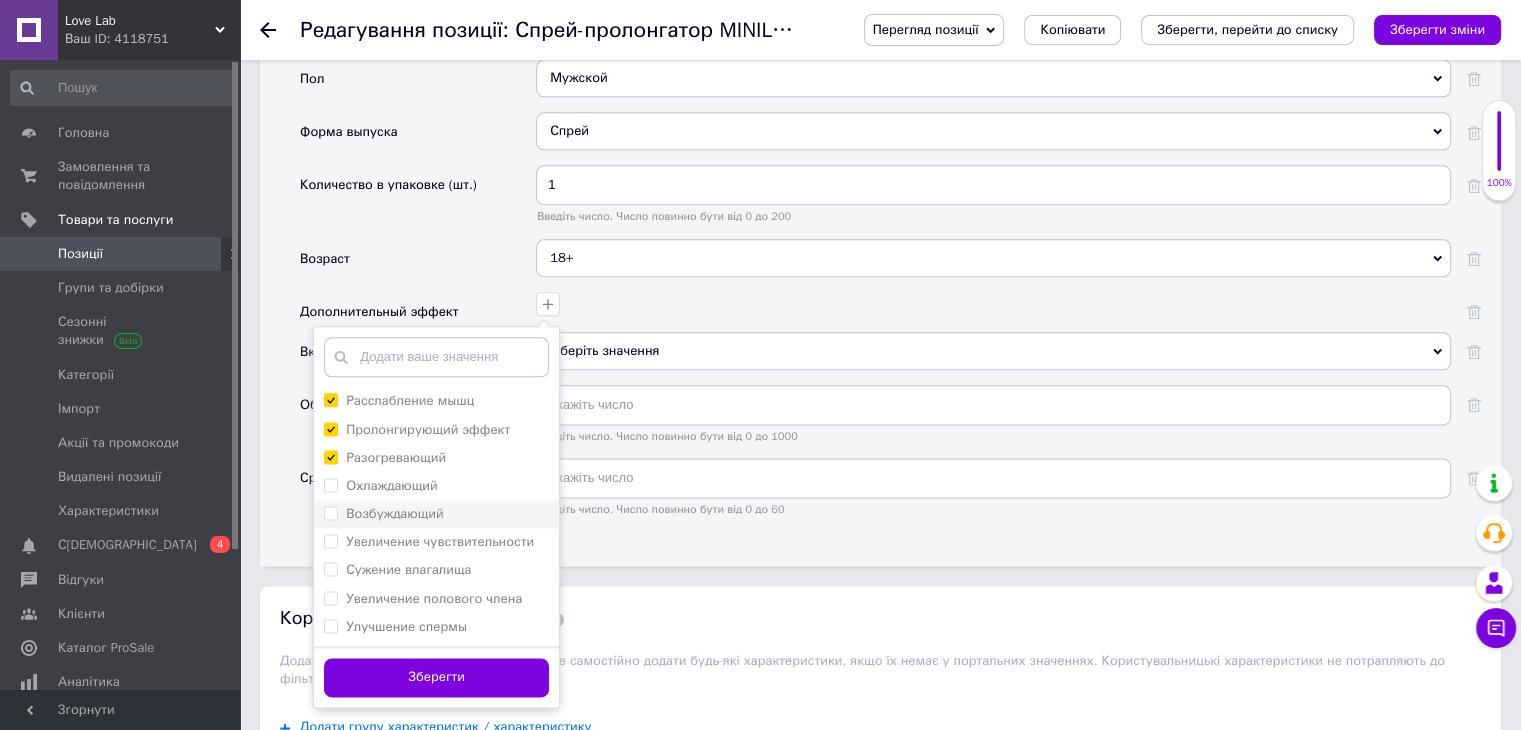 click on "Возбуждающий" at bounding box center [330, 512] 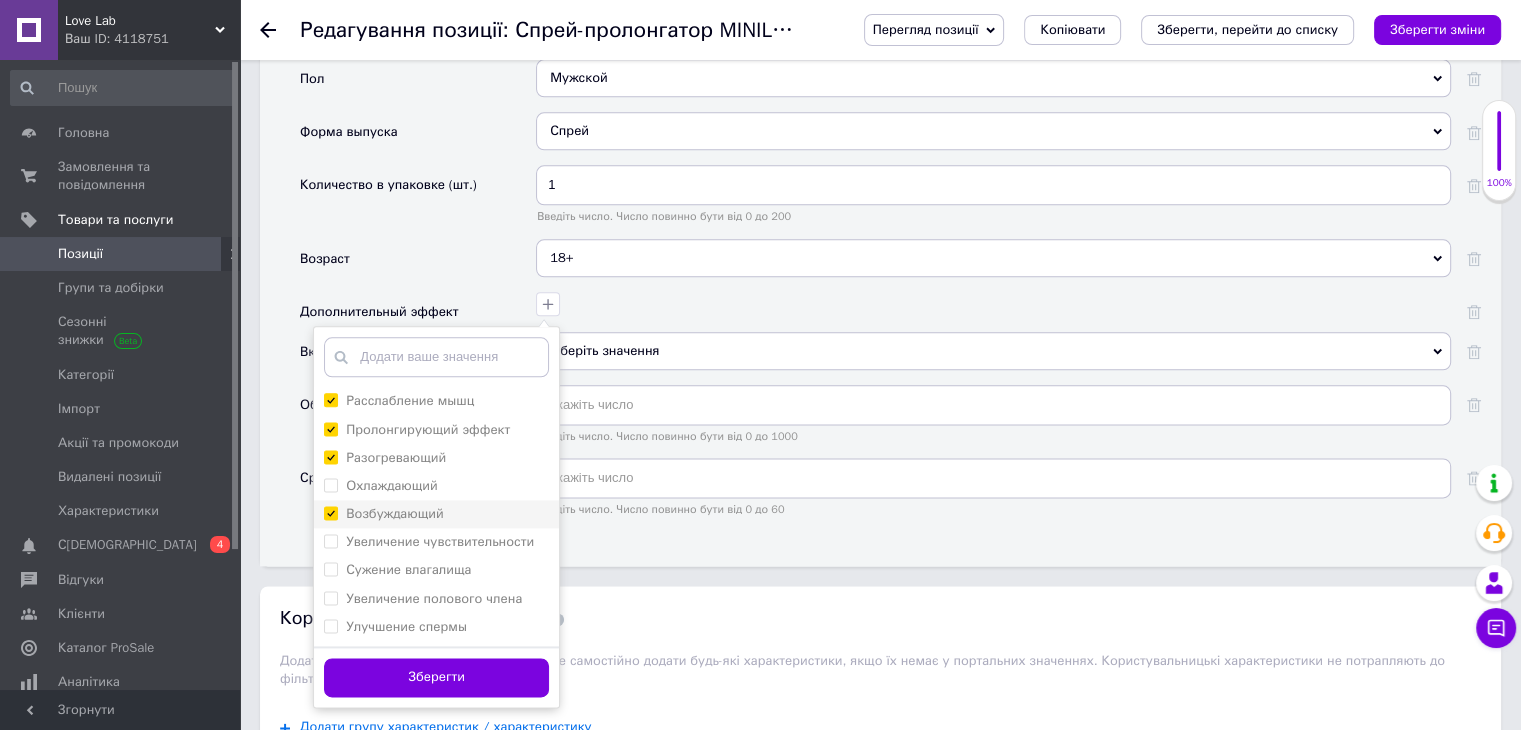 checkbox on "true" 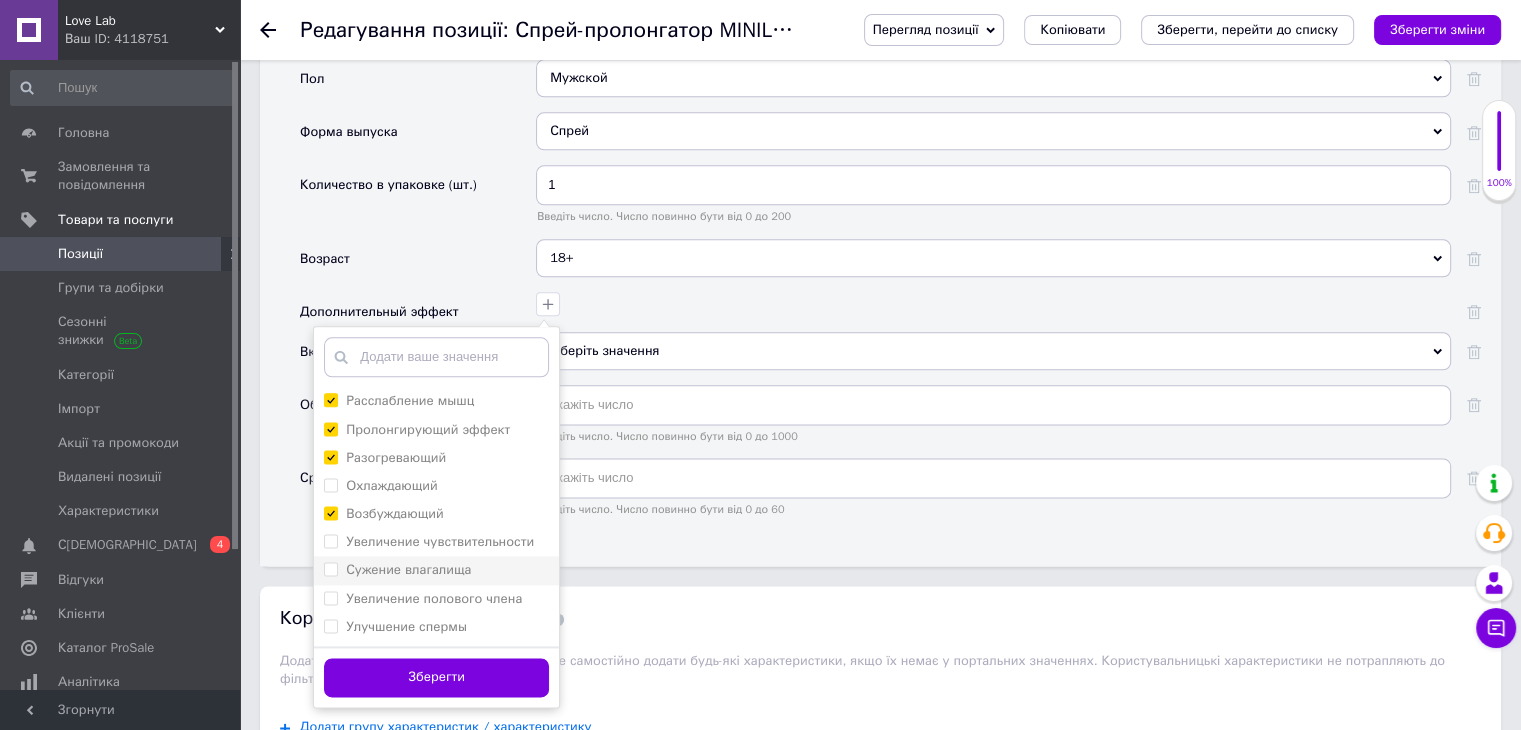 click on "Сужение влагалища" at bounding box center (330, 568) 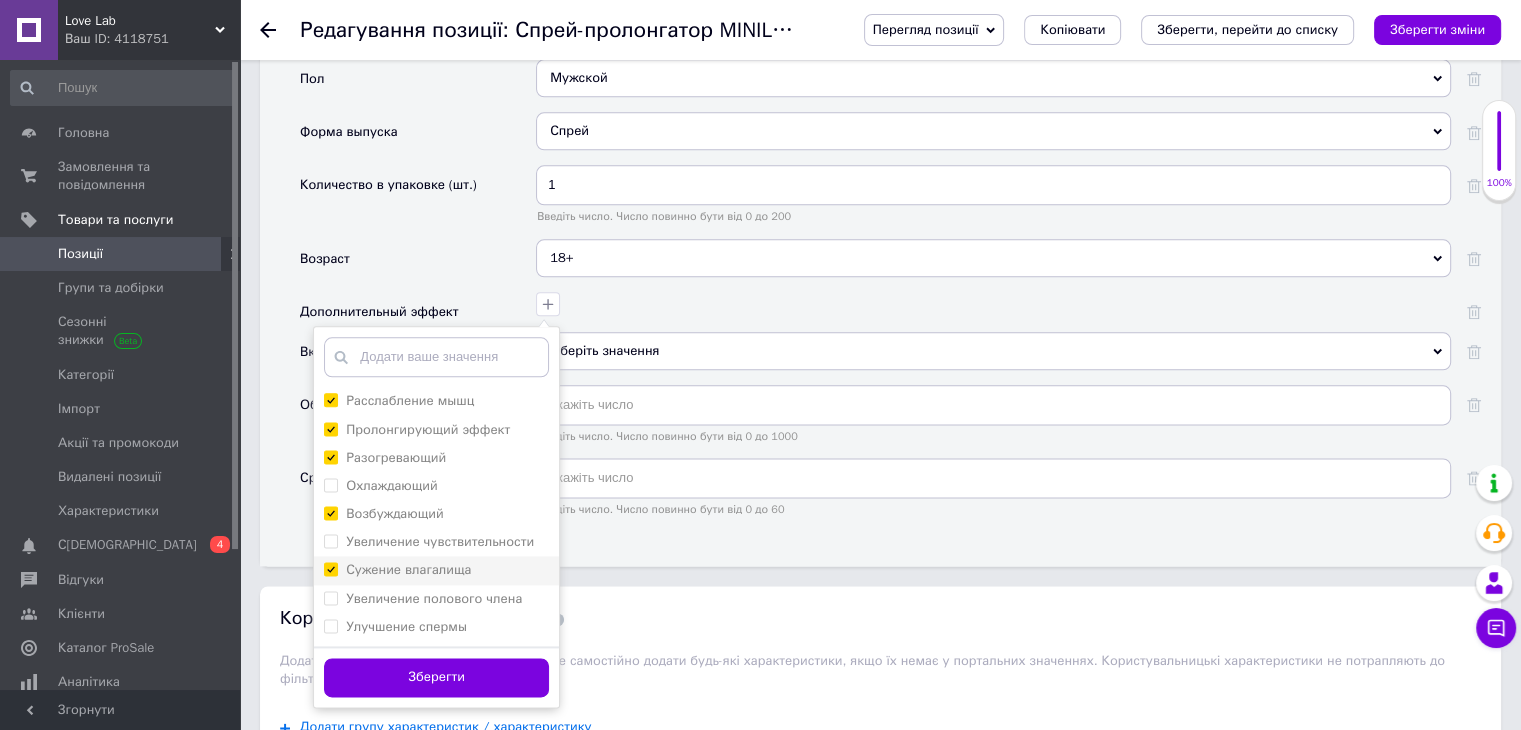 click on "Сужение влагалища" at bounding box center (330, 568) 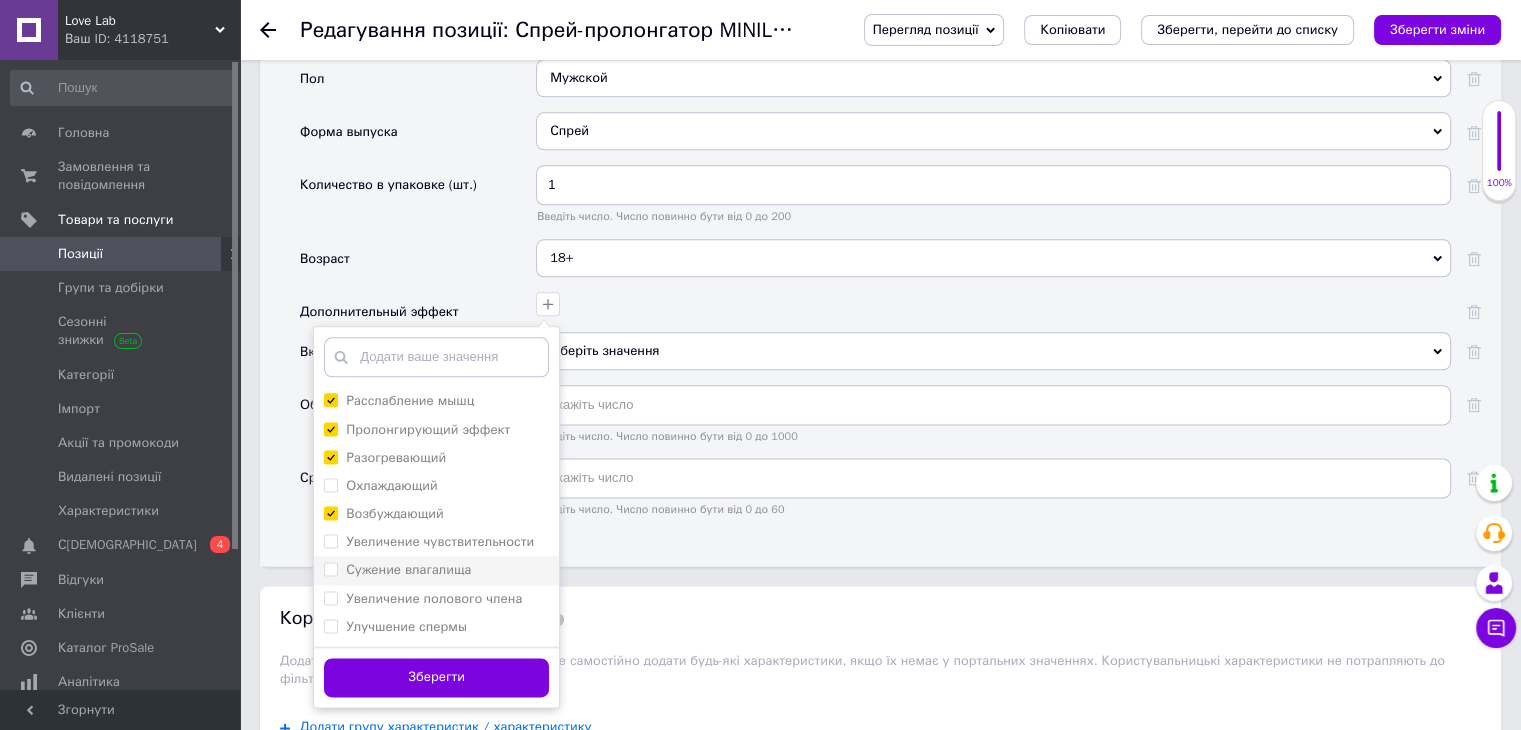 checkbox on "false" 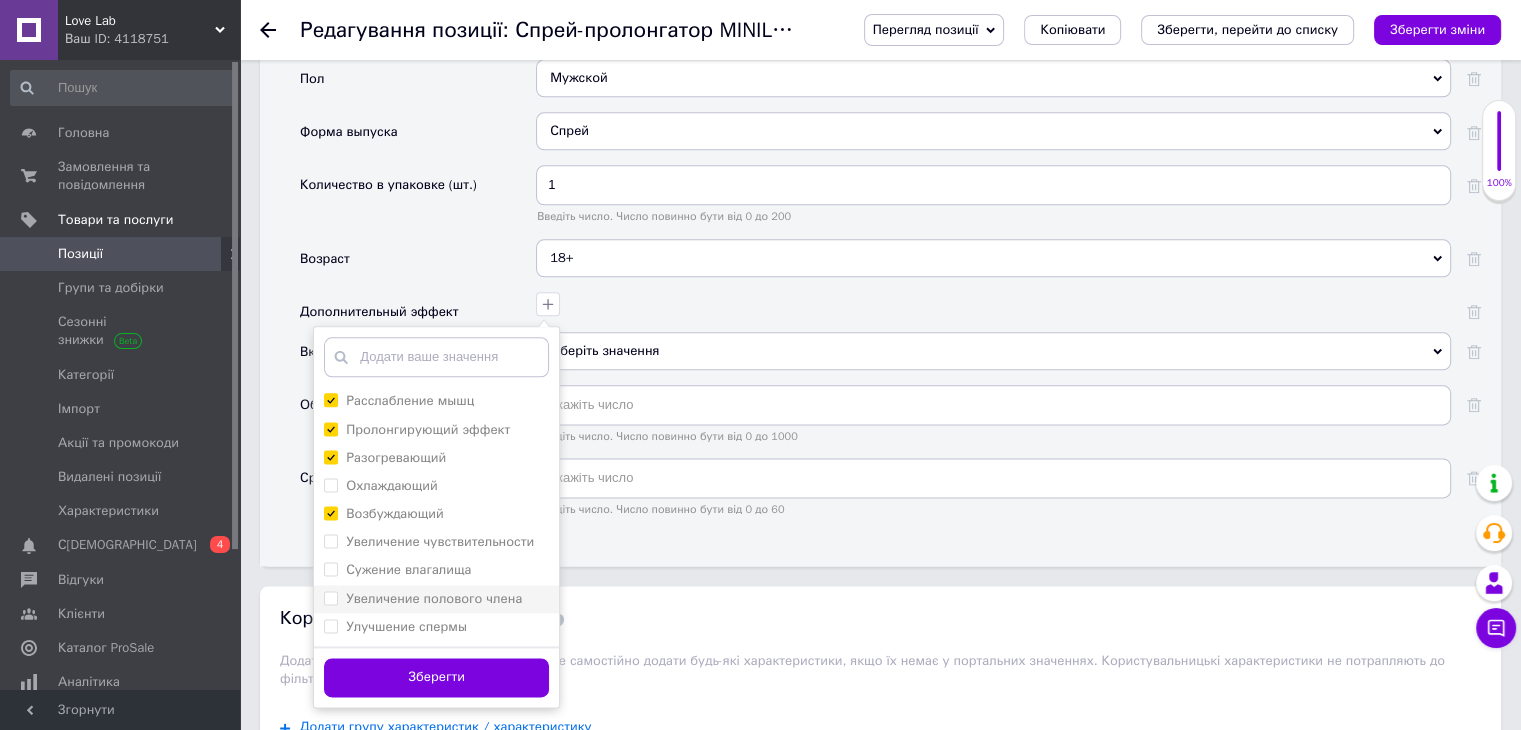 click on "Увеличение полового члена" at bounding box center [330, 597] 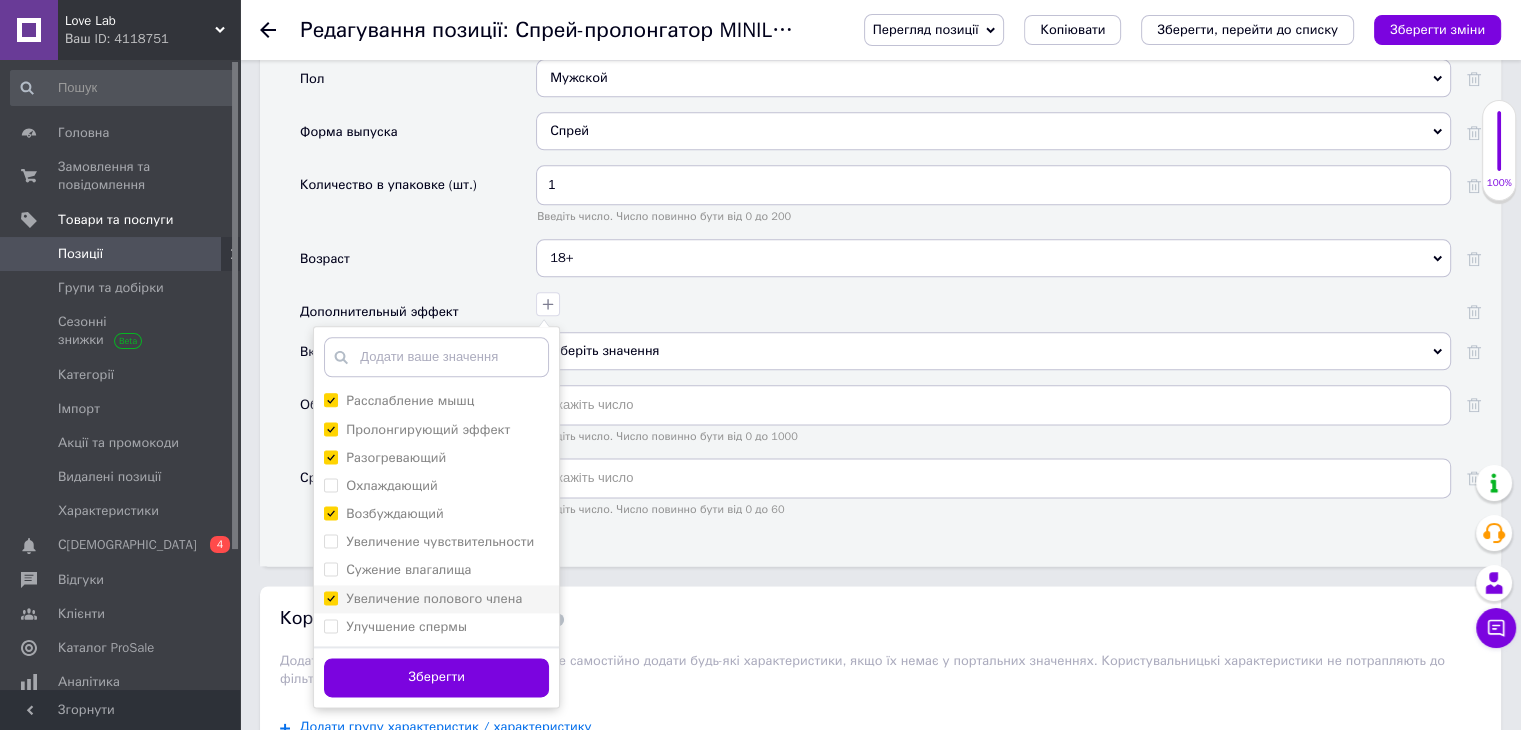 checkbox on "true" 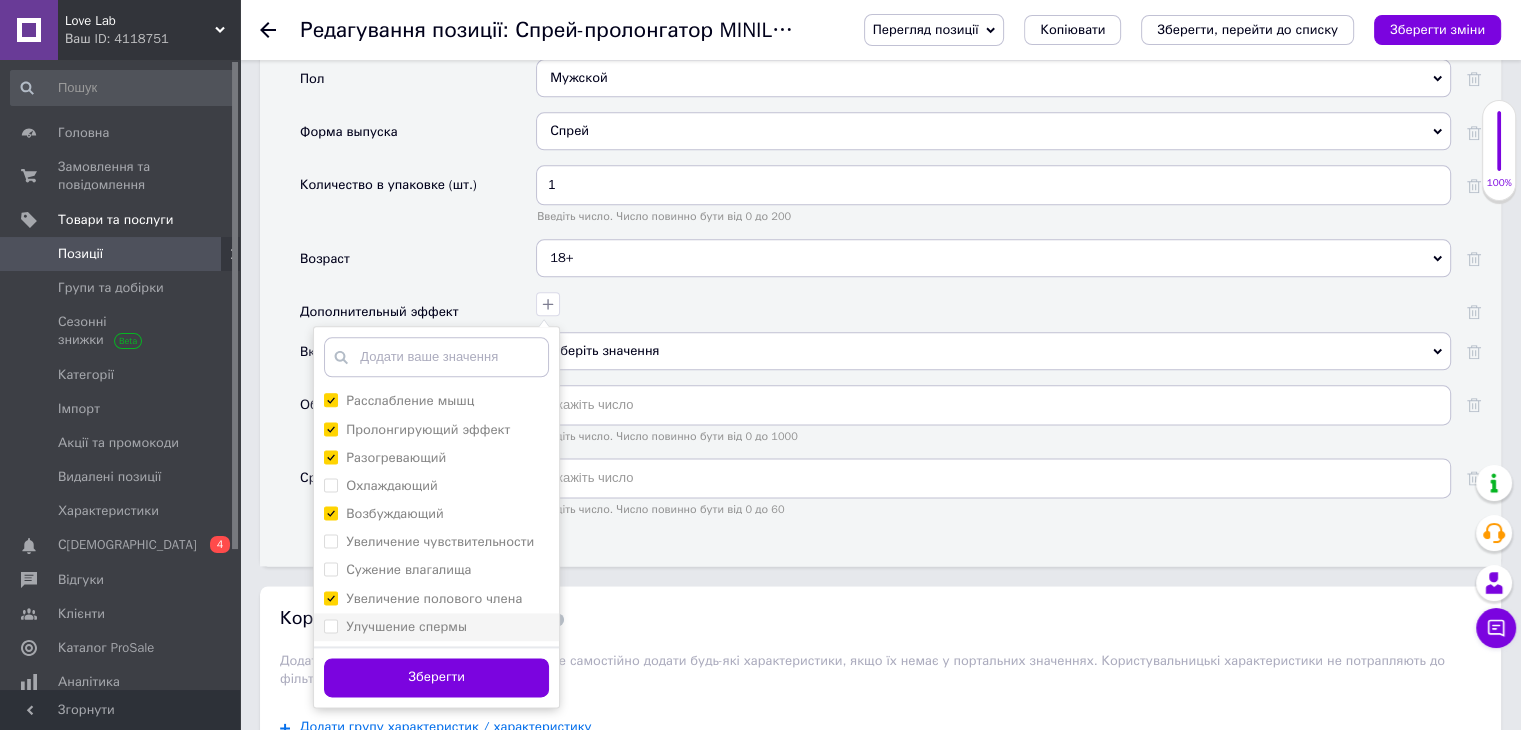 click on "Улучшение спермы" at bounding box center [330, 625] 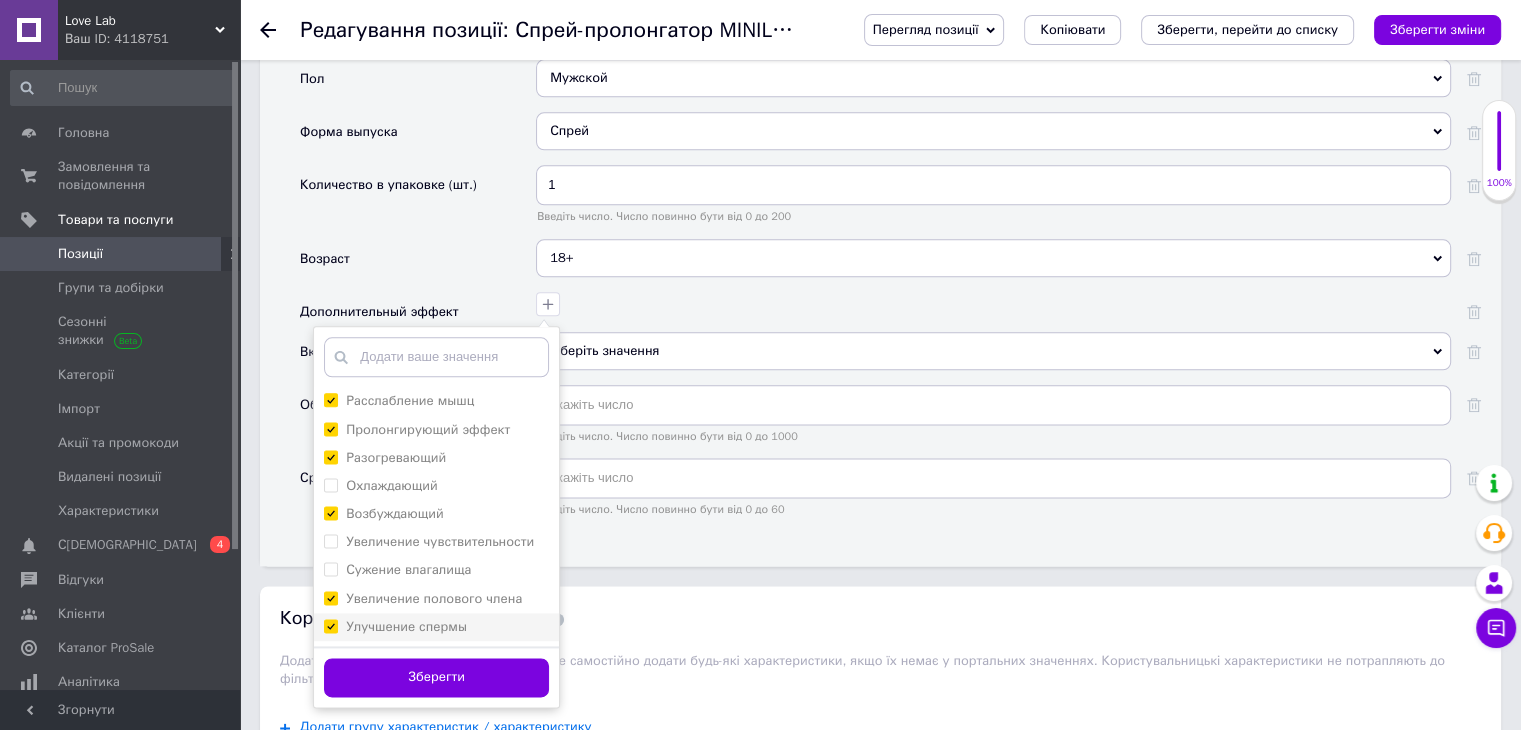 checkbox on "true" 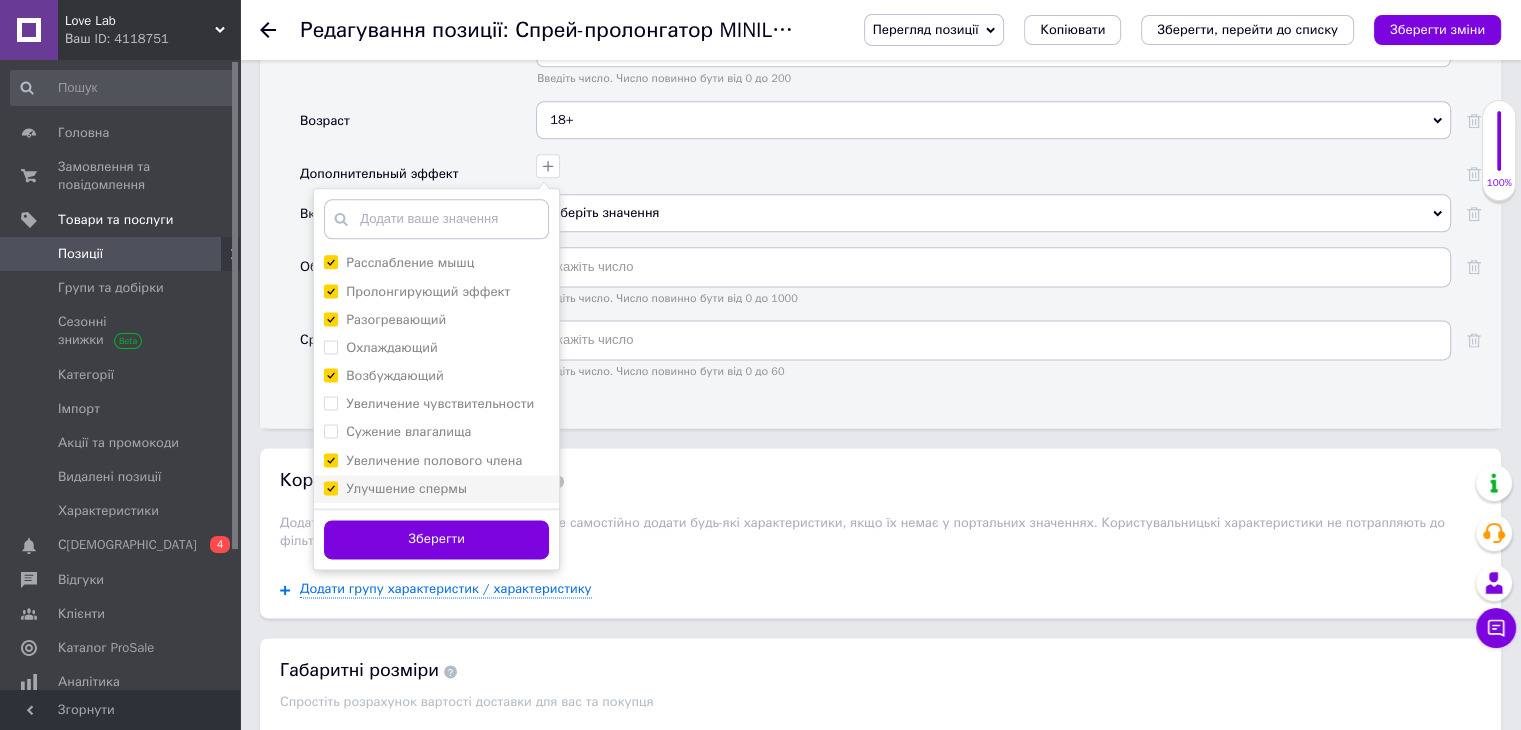 scroll, scrollTop: 2568, scrollLeft: 0, axis: vertical 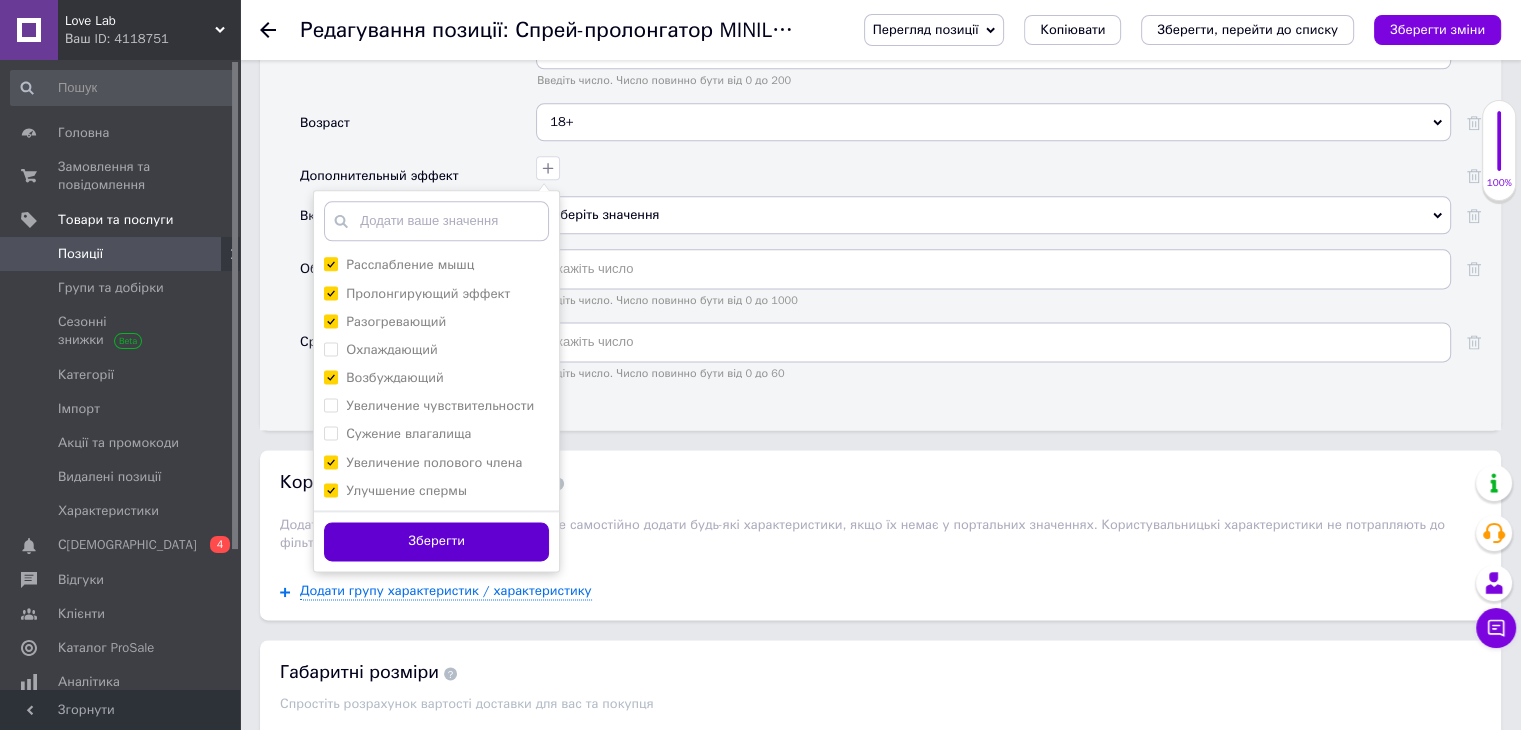 click on "Зберегти" at bounding box center (436, 541) 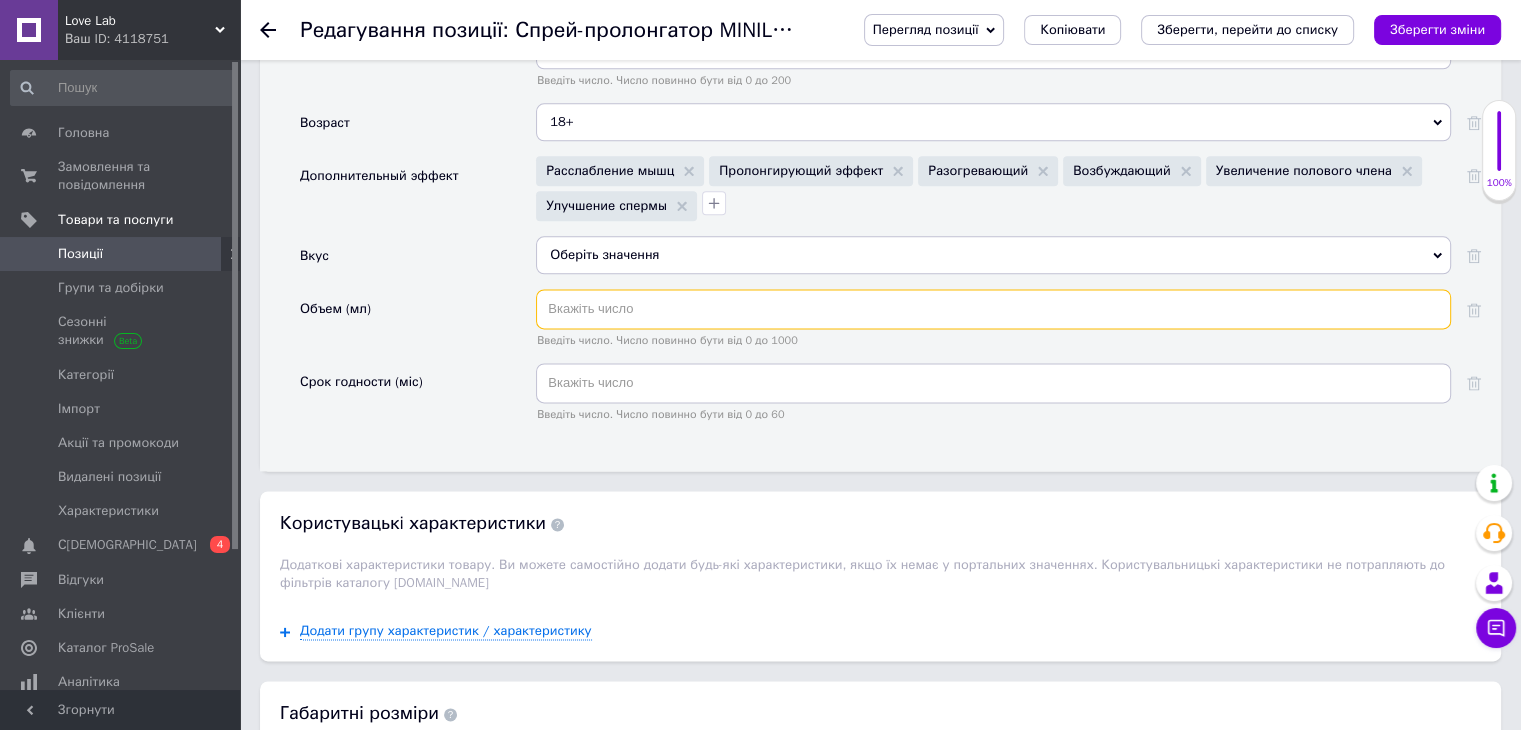click at bounding box center (993, 309) 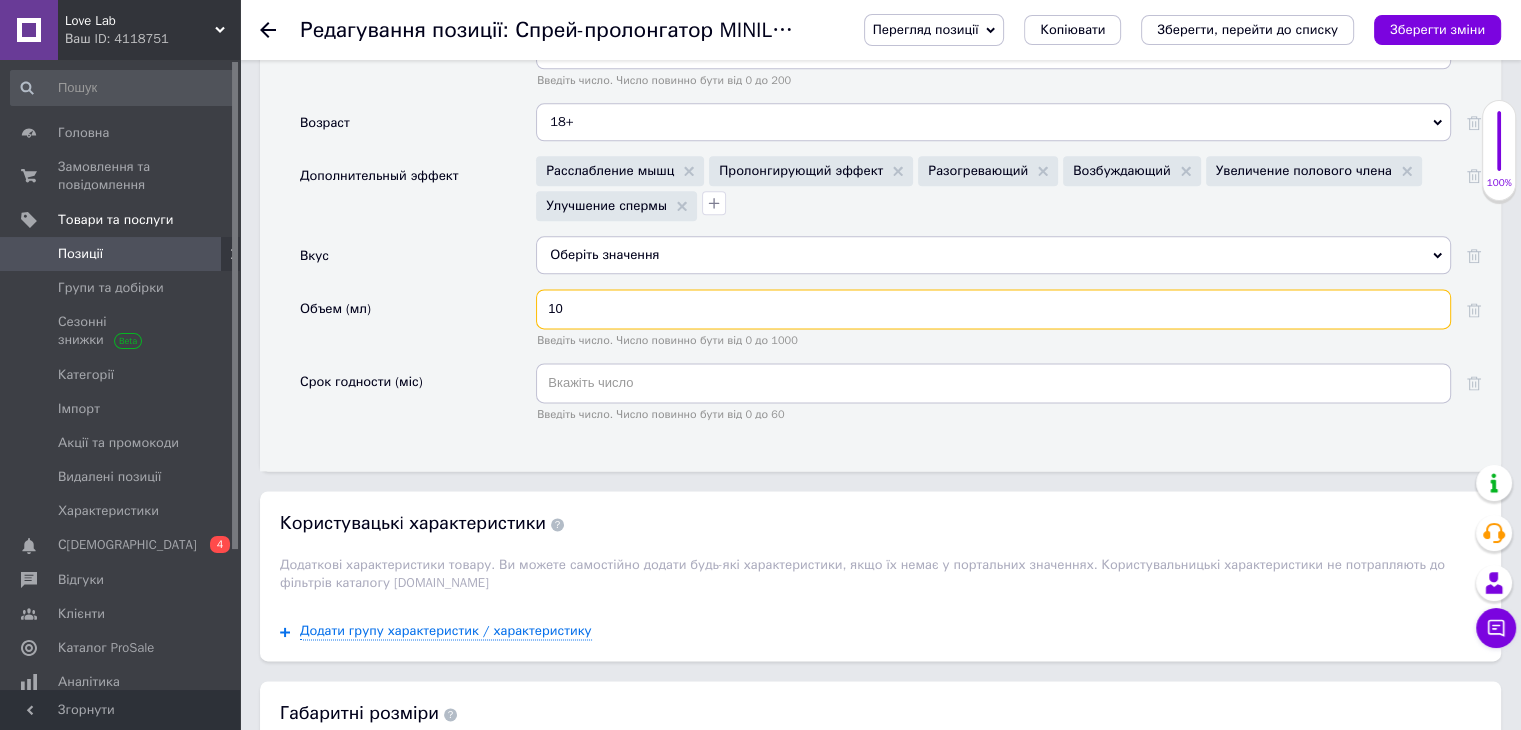 type on "10" 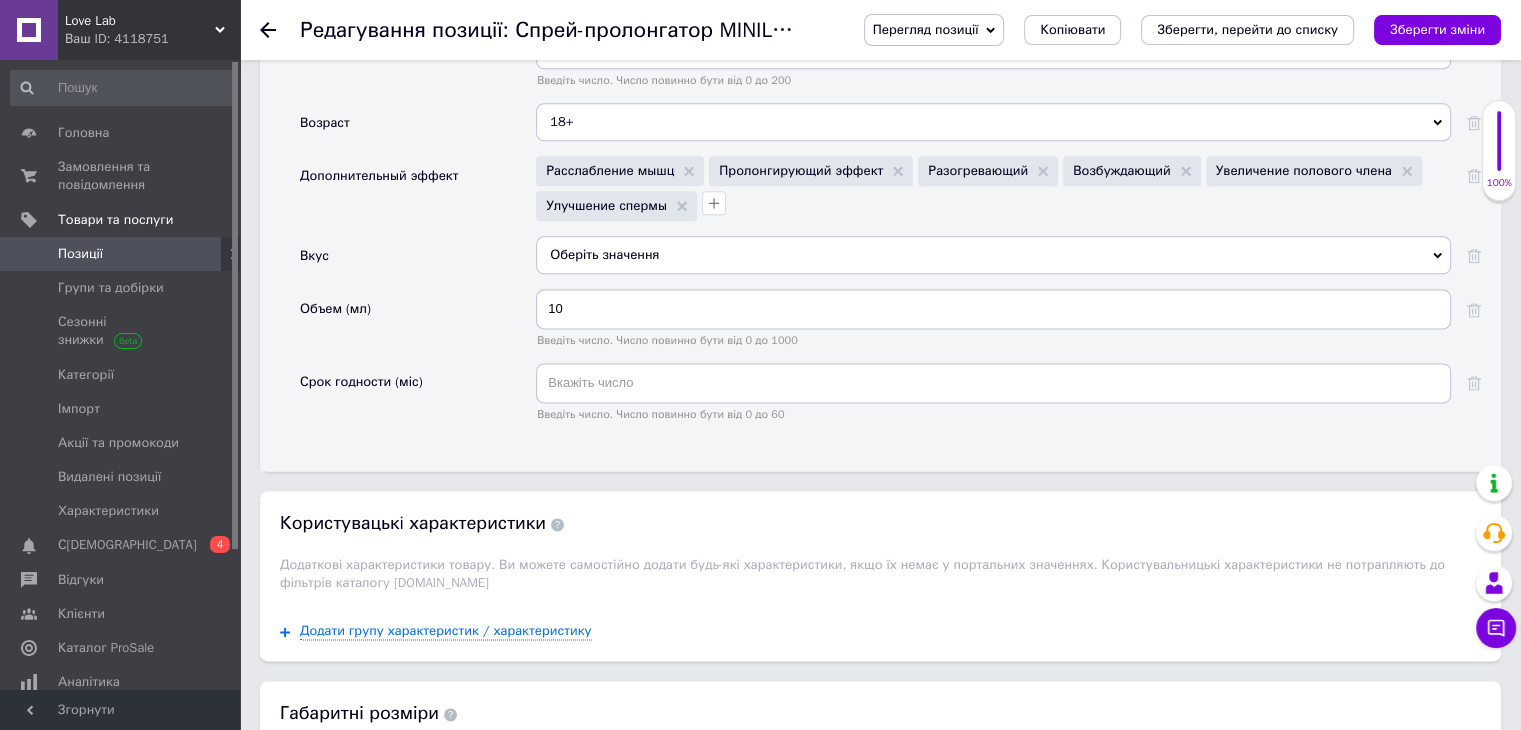 click on "Введіть число. Число повинно бути від 0 до 60" at bounding box center (993, 392) 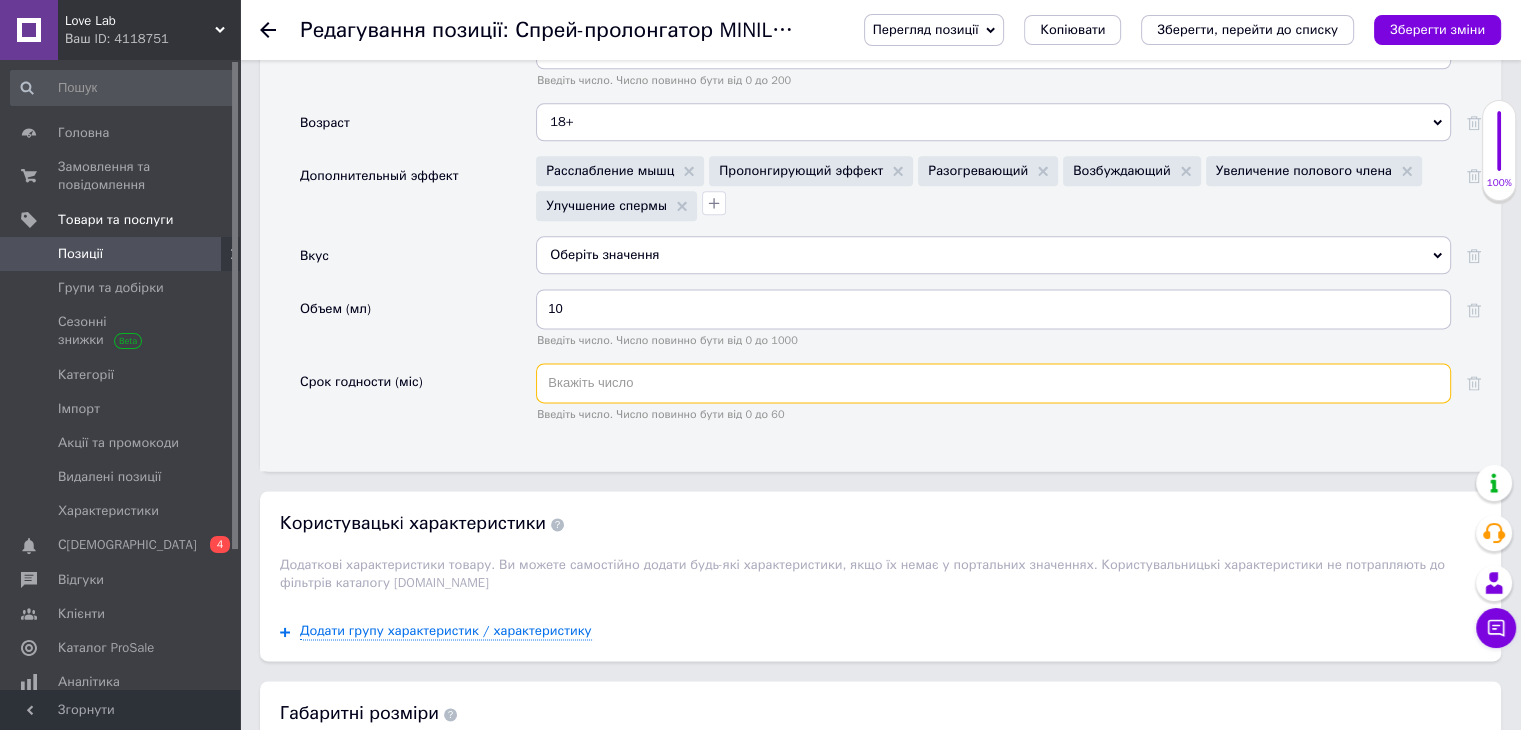 click at bounding box center [993, 383] 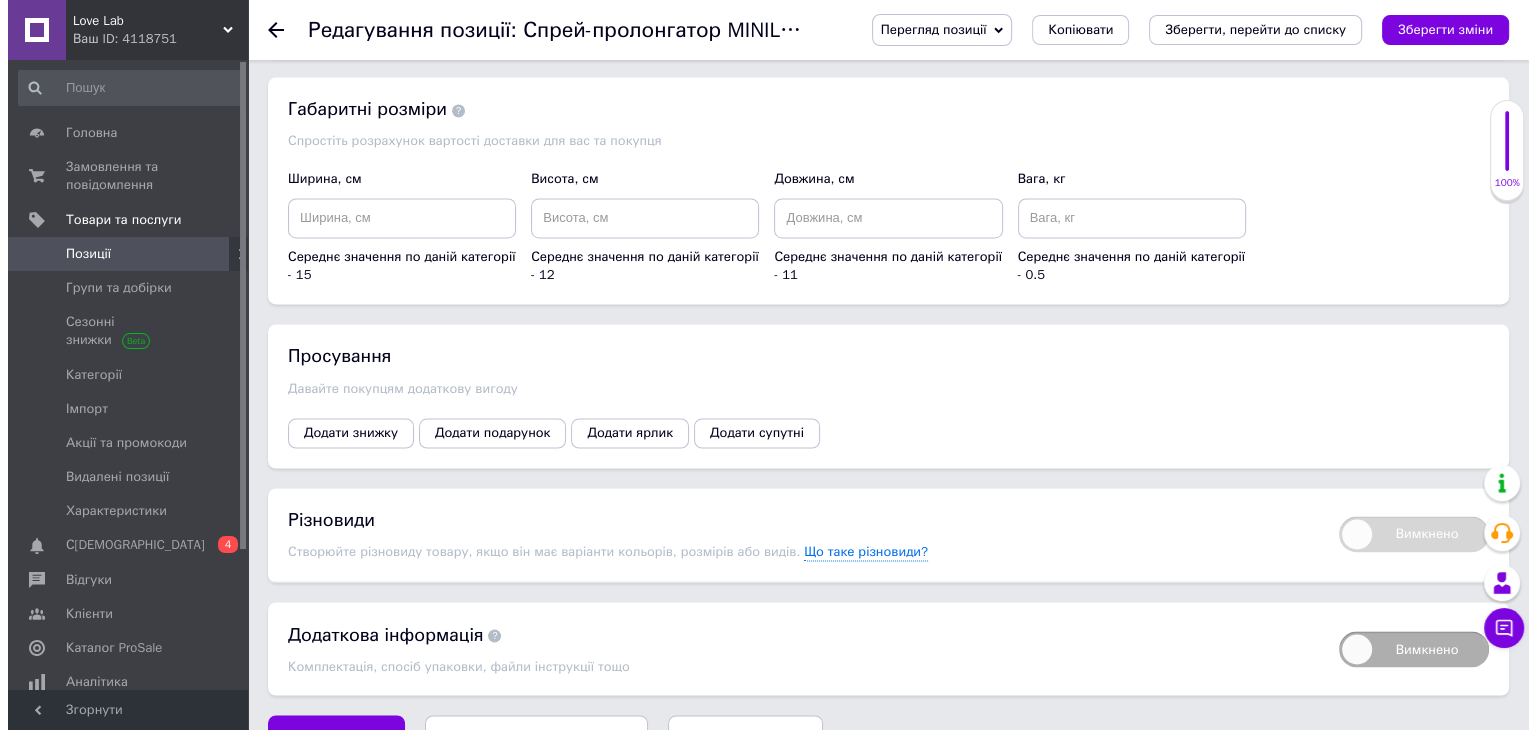 scroll, scrollTop: 3175, scrollLeft: 0, axis: vertical 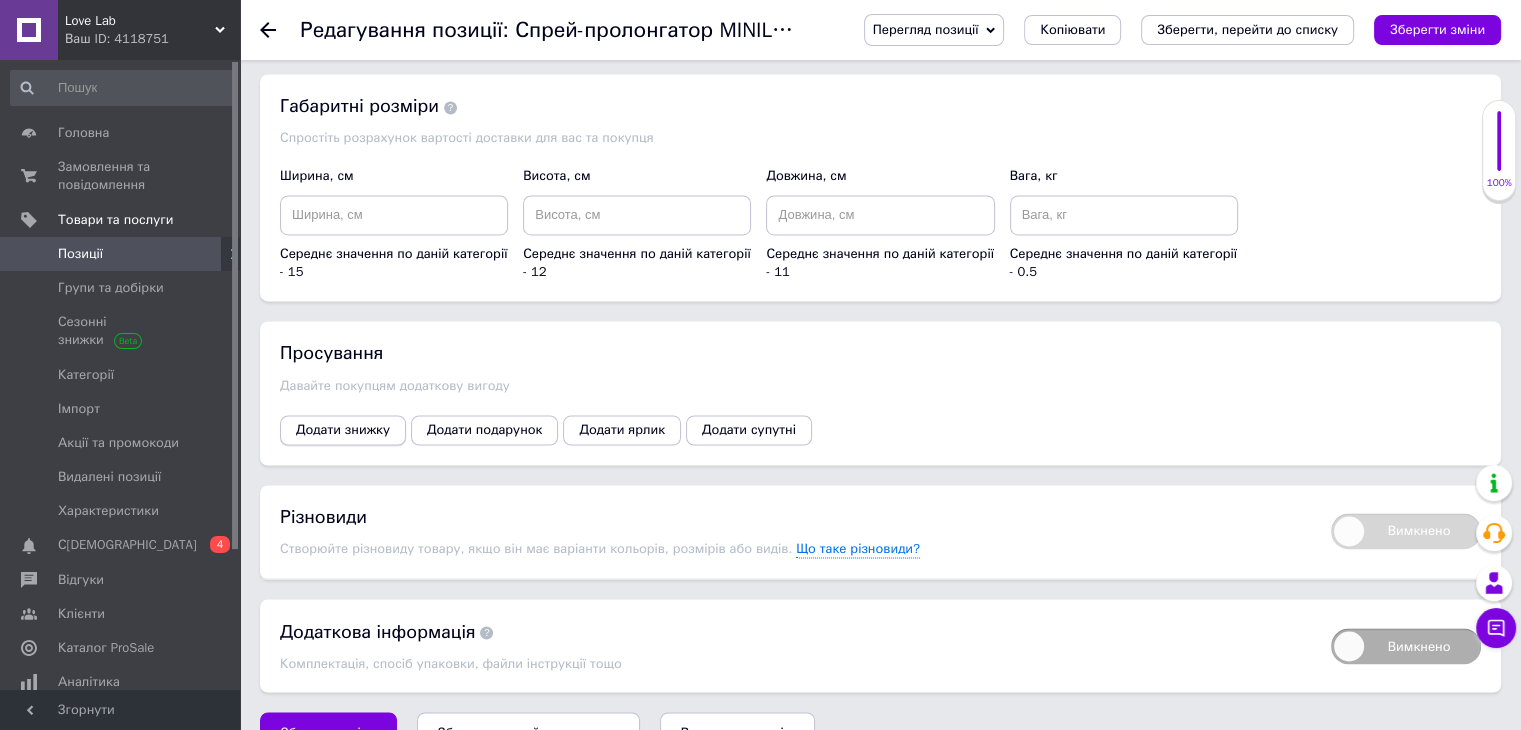 type on "24" 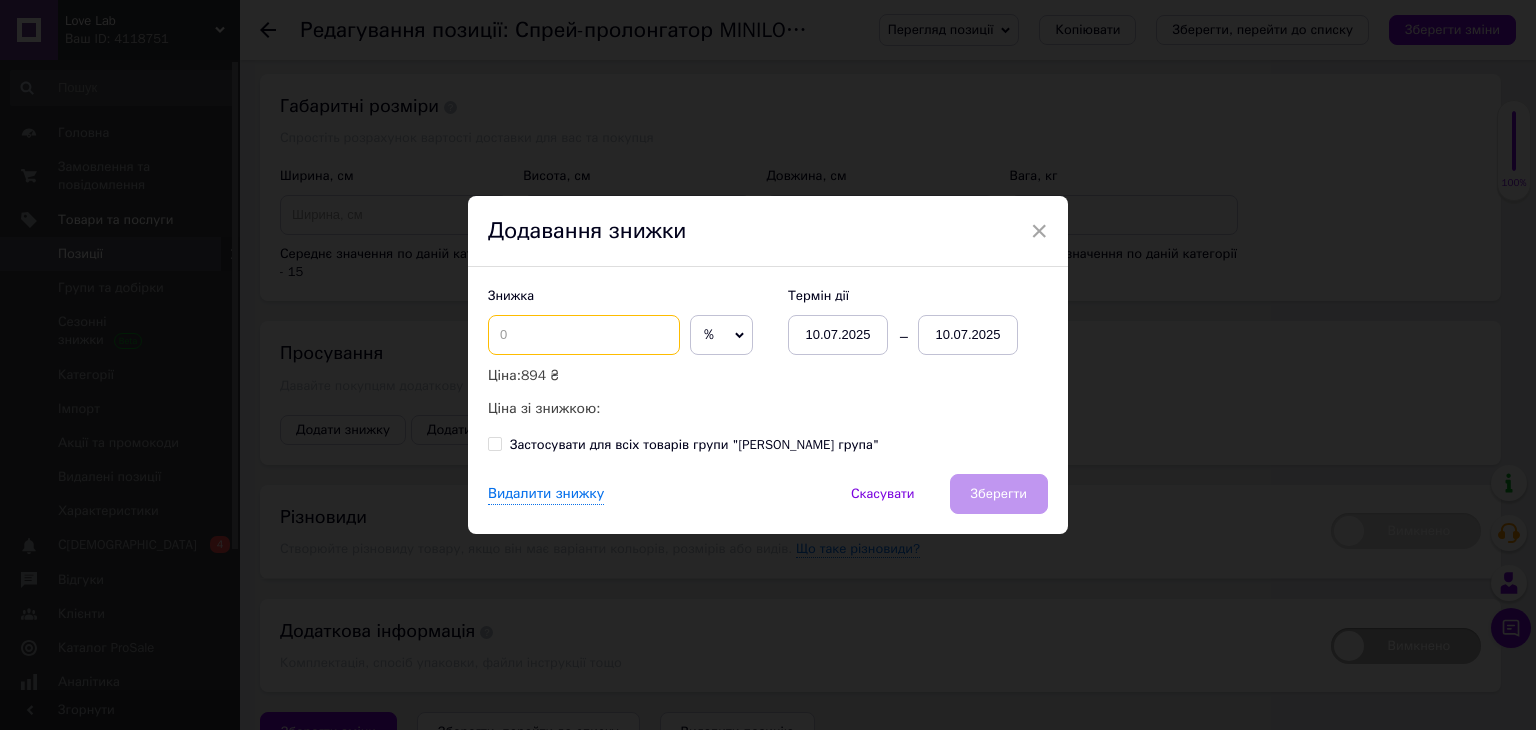 click at bounding box center [584, 335] 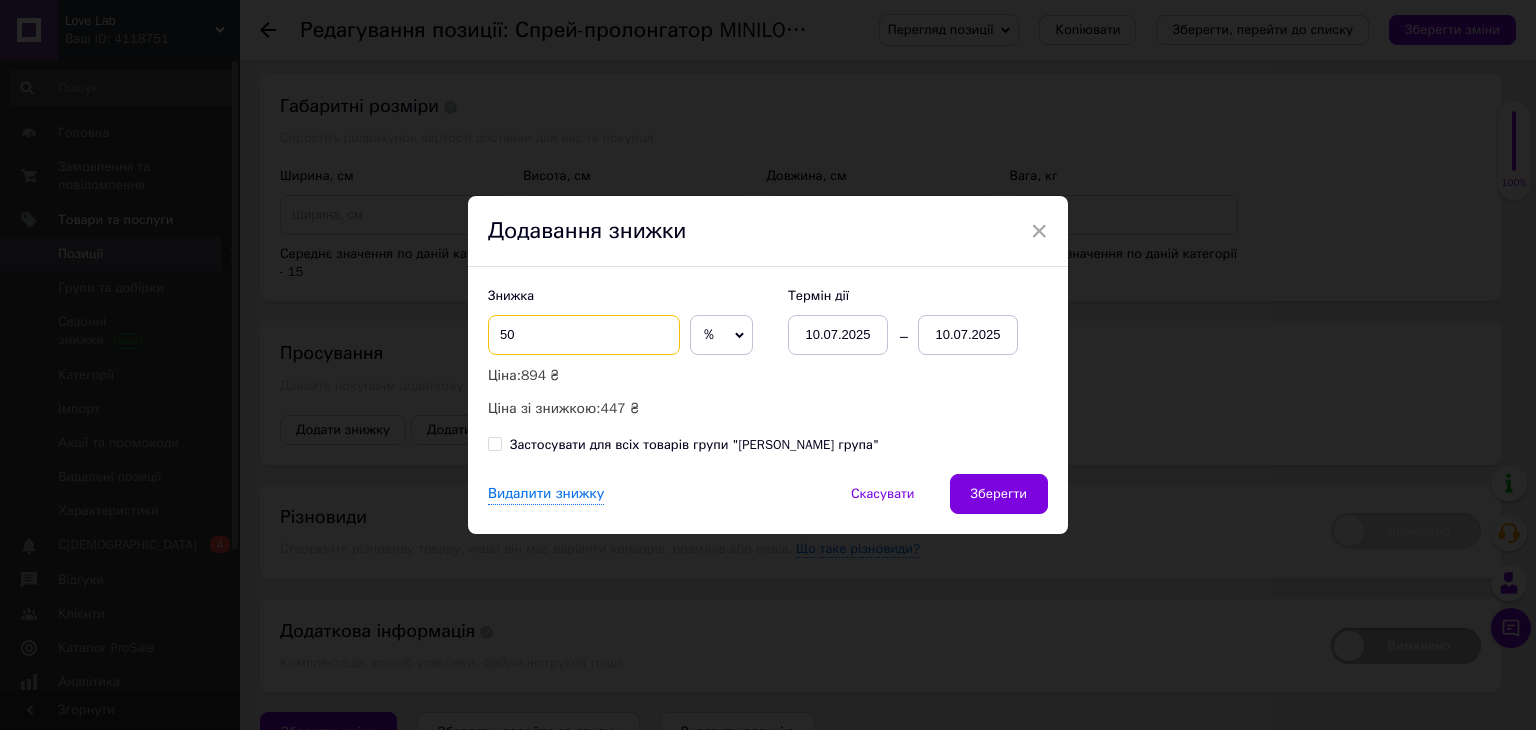 type on "50" 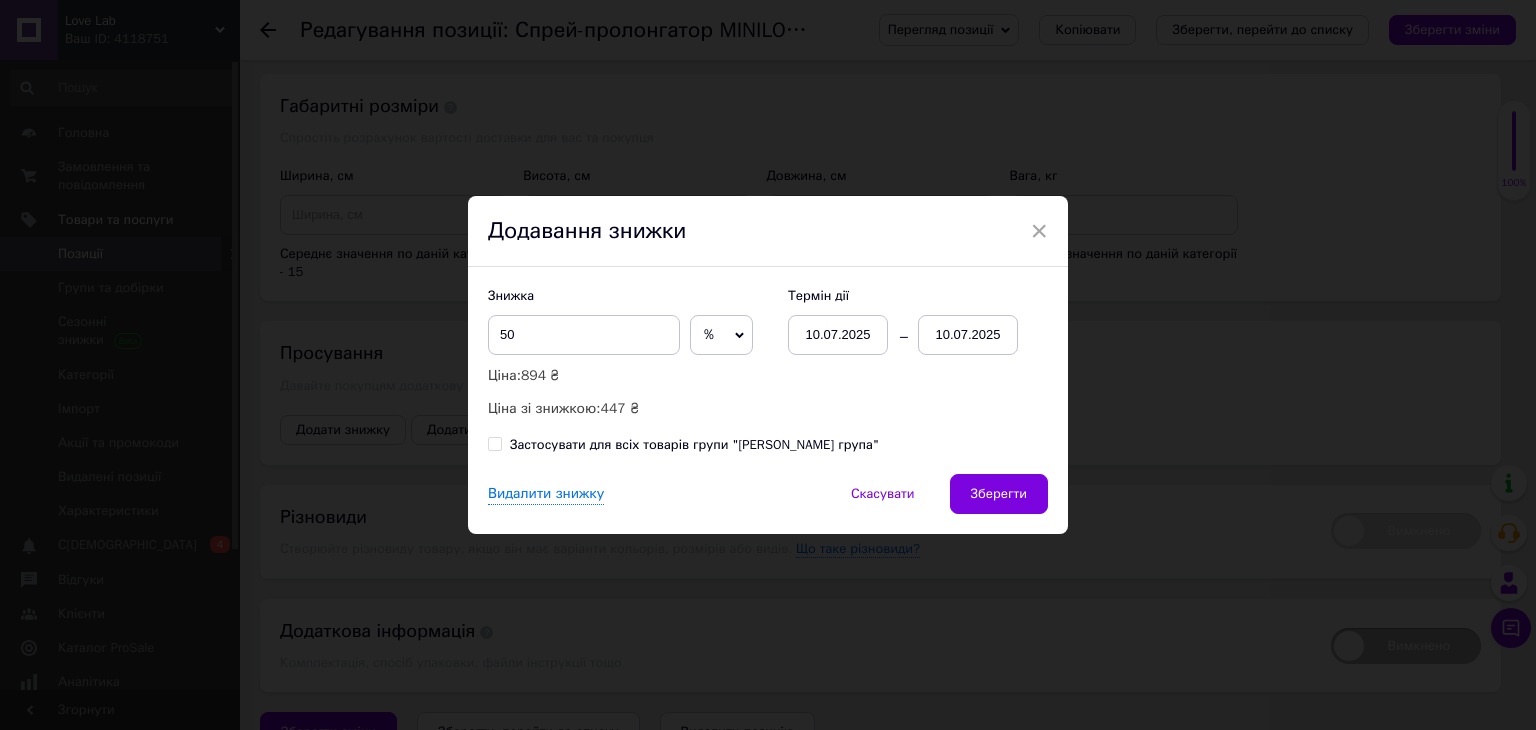 click on "10.07.2025" at bounding box center [968, 335] 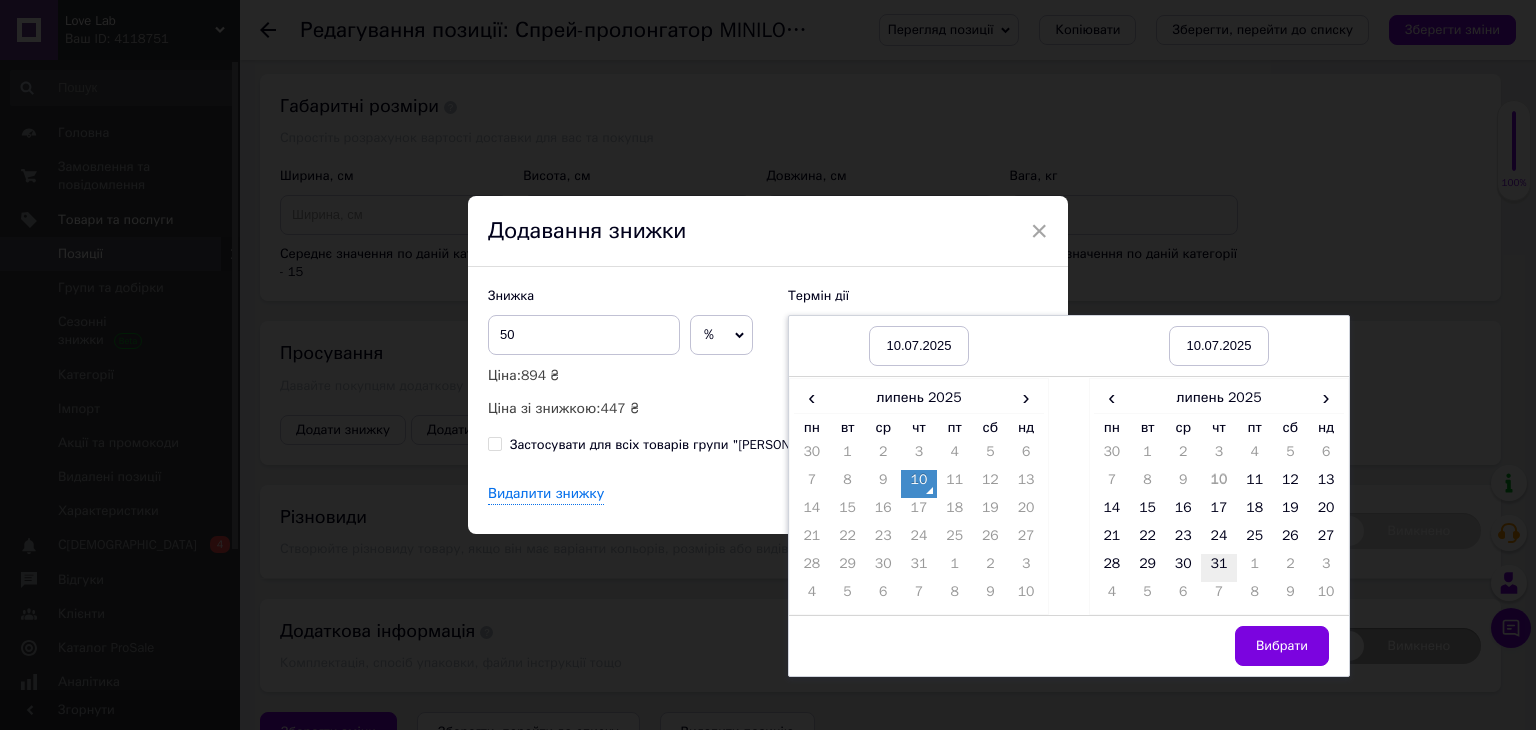 click on "31" at bounding box center [1219, 568] 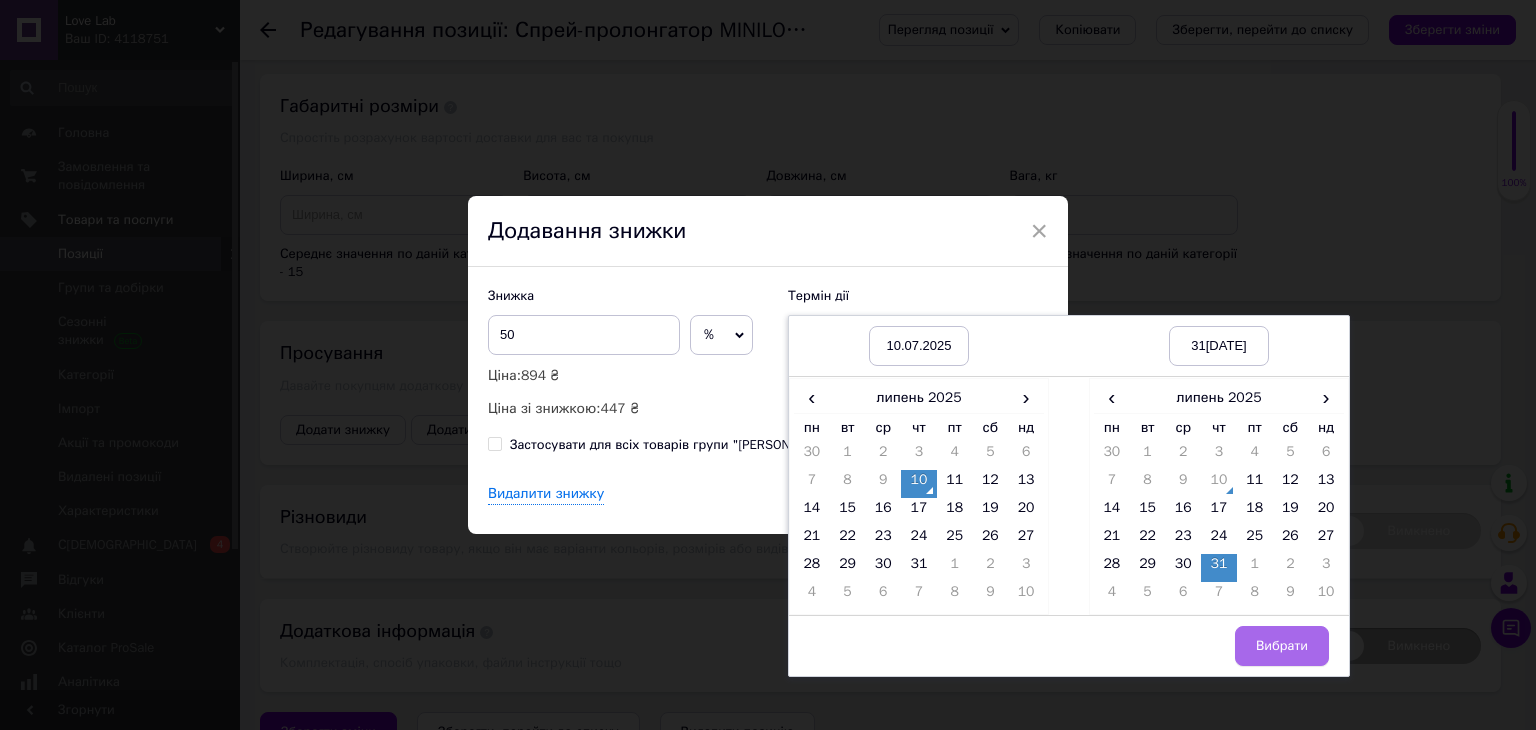 drag, startPoint x: 1316, startPoint y: 673, endPoint x: 1284, endPoint y: 630, distance: 53.600372 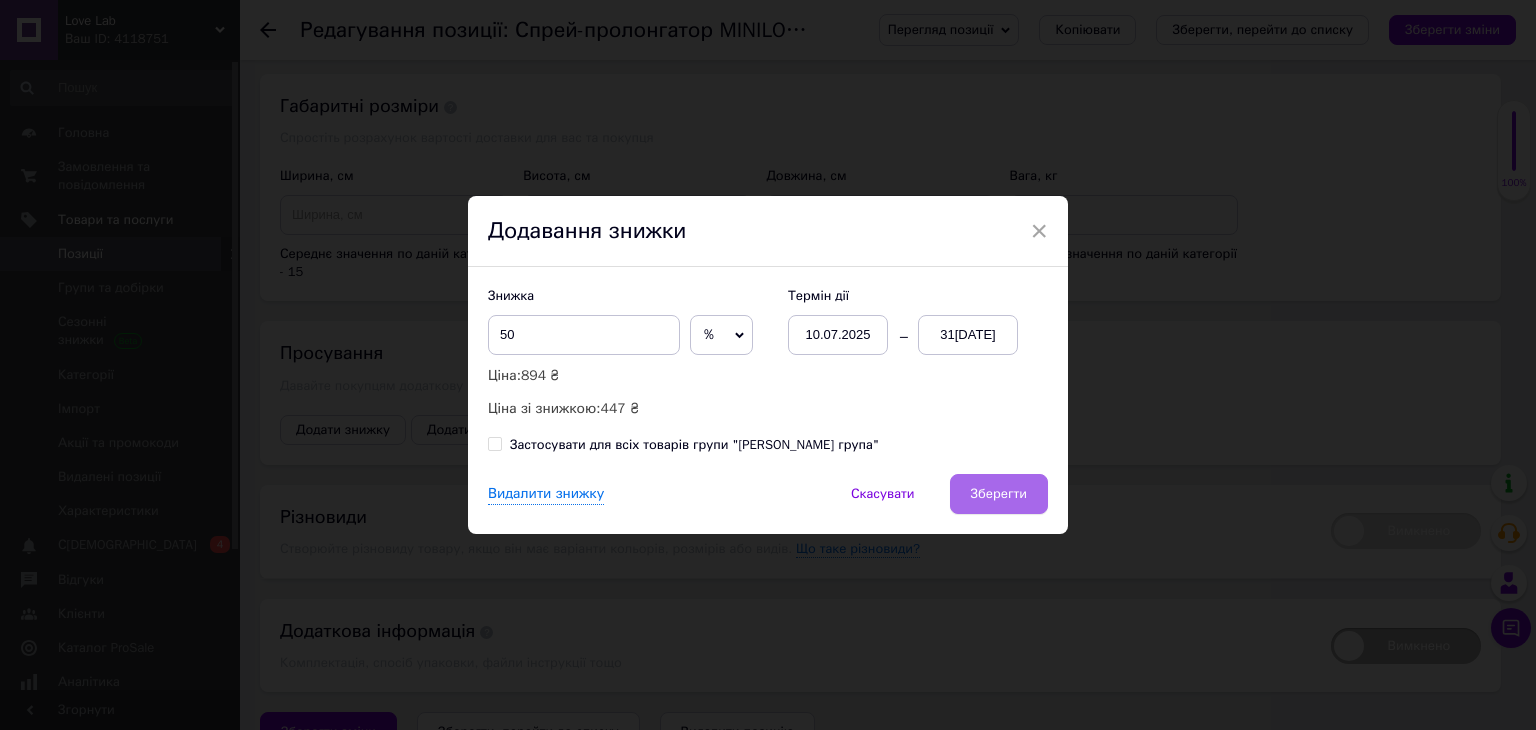 click on "Зберегти" at bounding box center [999, 494] 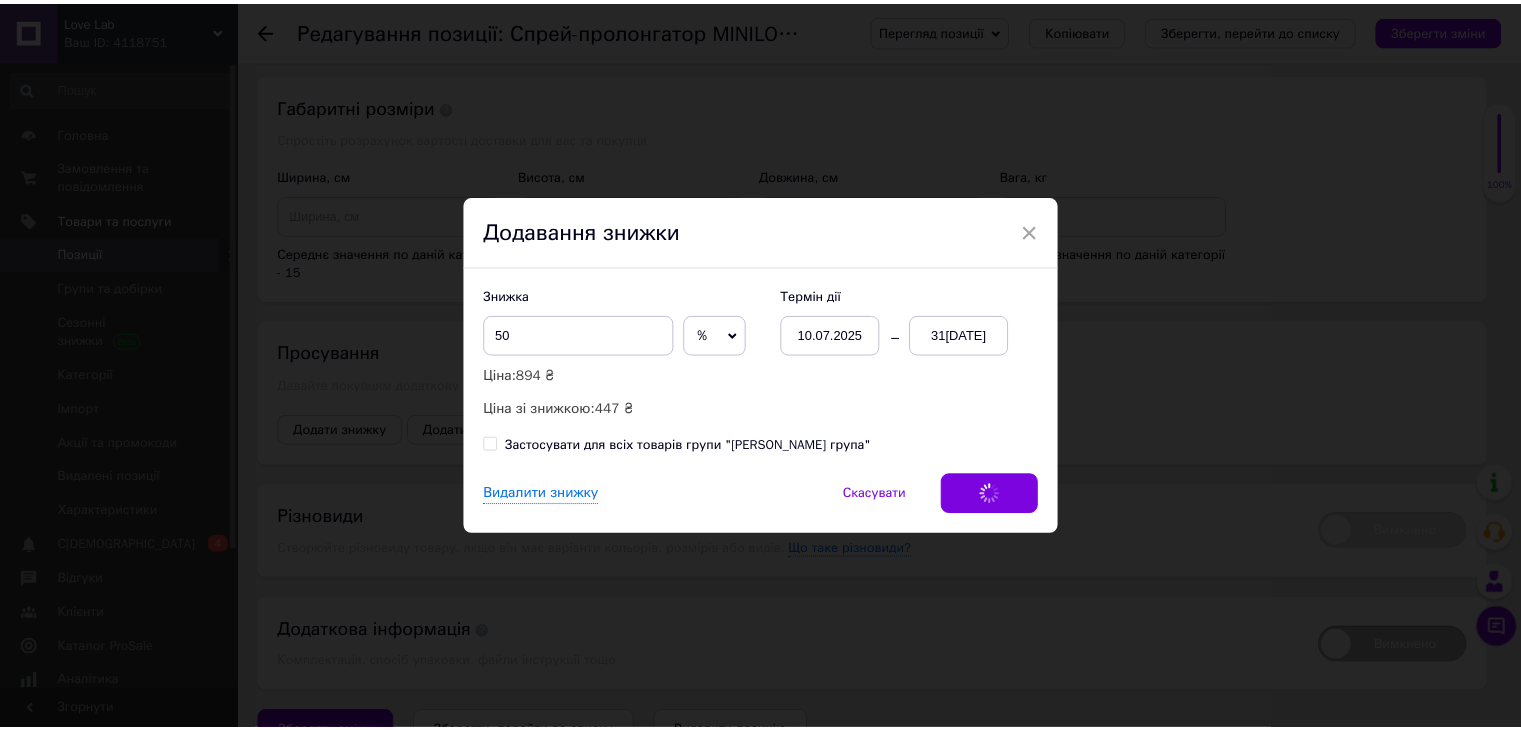 scroll, scrollTop: 3141, scrollLeft: 0, axis: vertical 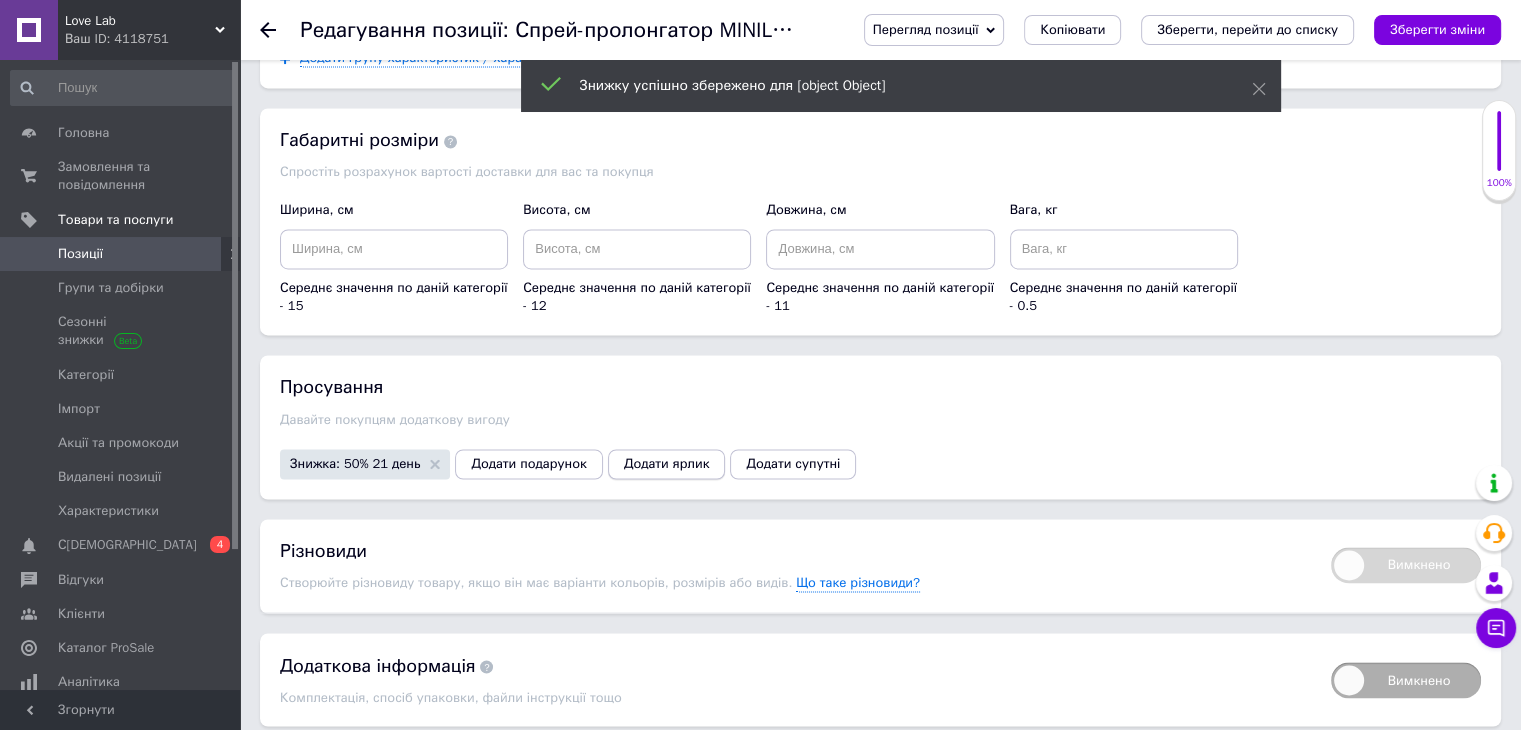 click on "Додати ярлик" at bounding box center (667, 464) 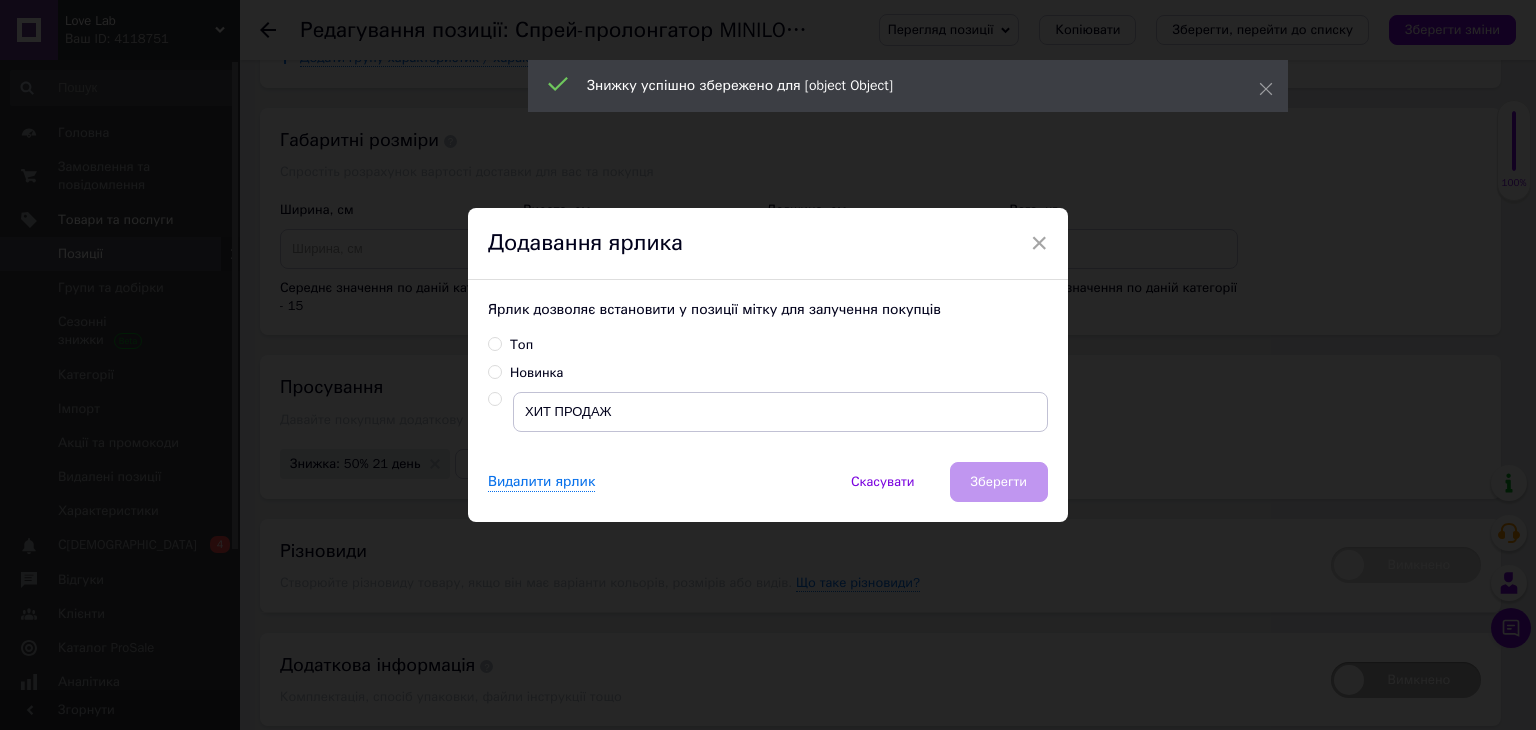 click at bounding box center [494, 399] 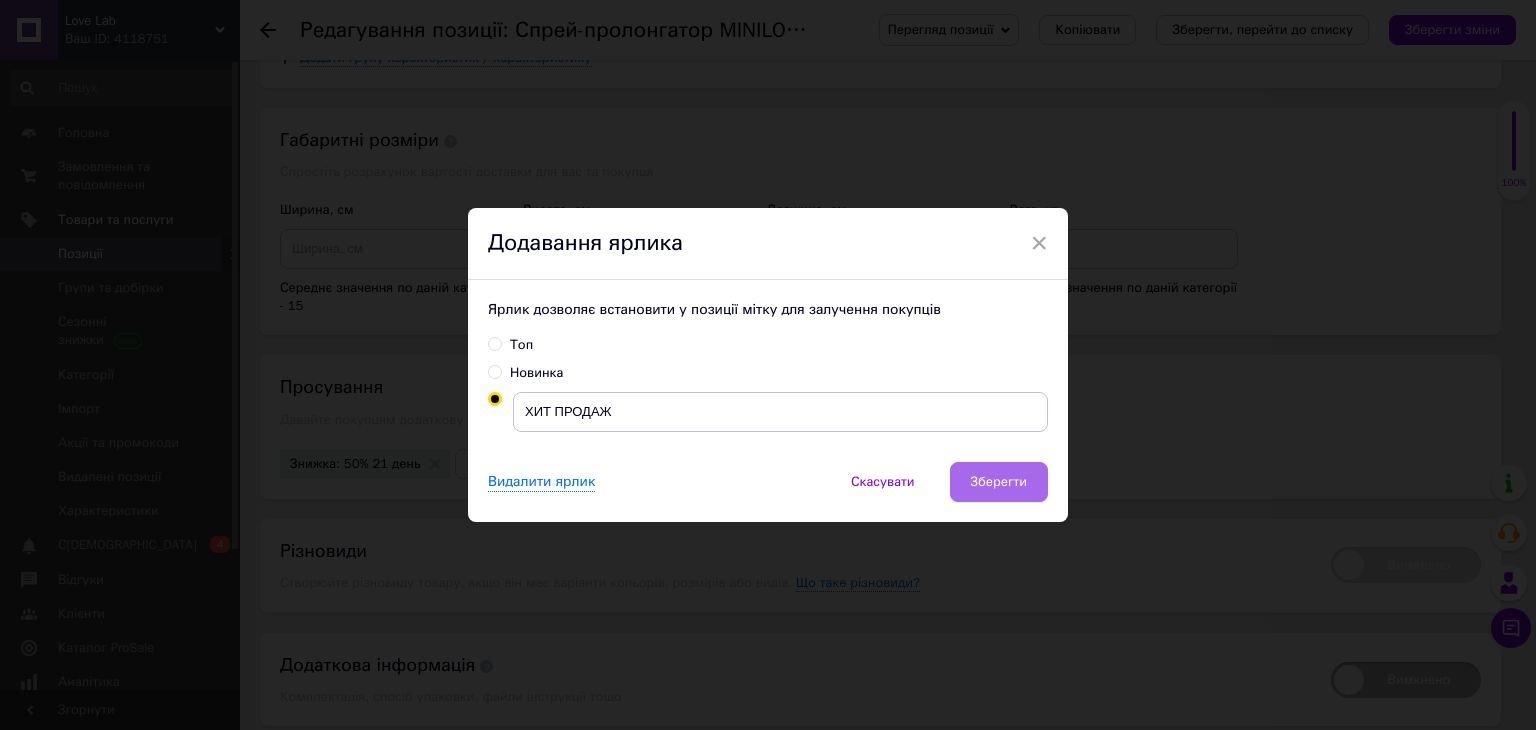 click on "Зберегти" at bounding box center [999, 482] 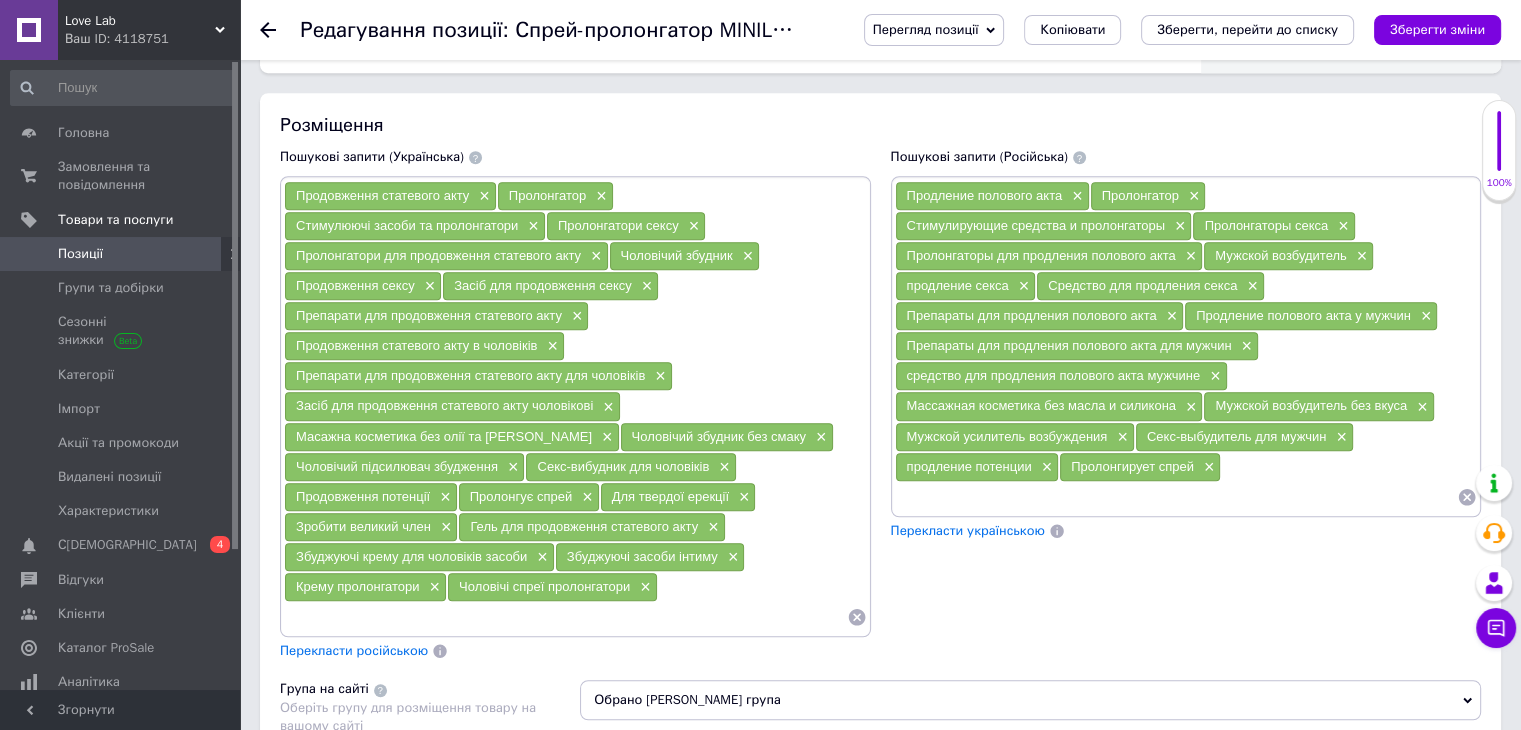 scroll, scrollTop: 1316, scrollLeft: 0, axis: vertical 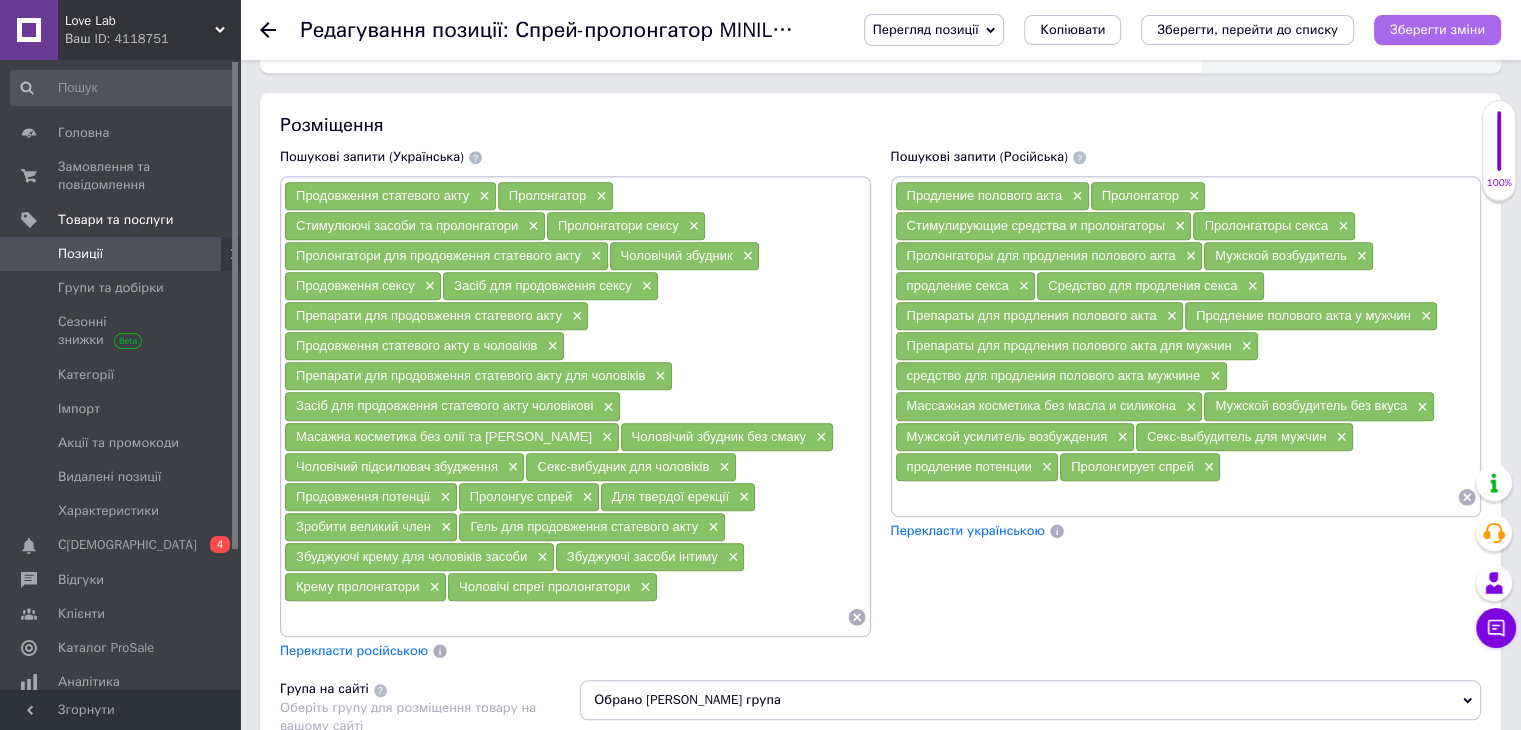 click on "Зберегти зміни" at bounding box center (1437, 29) 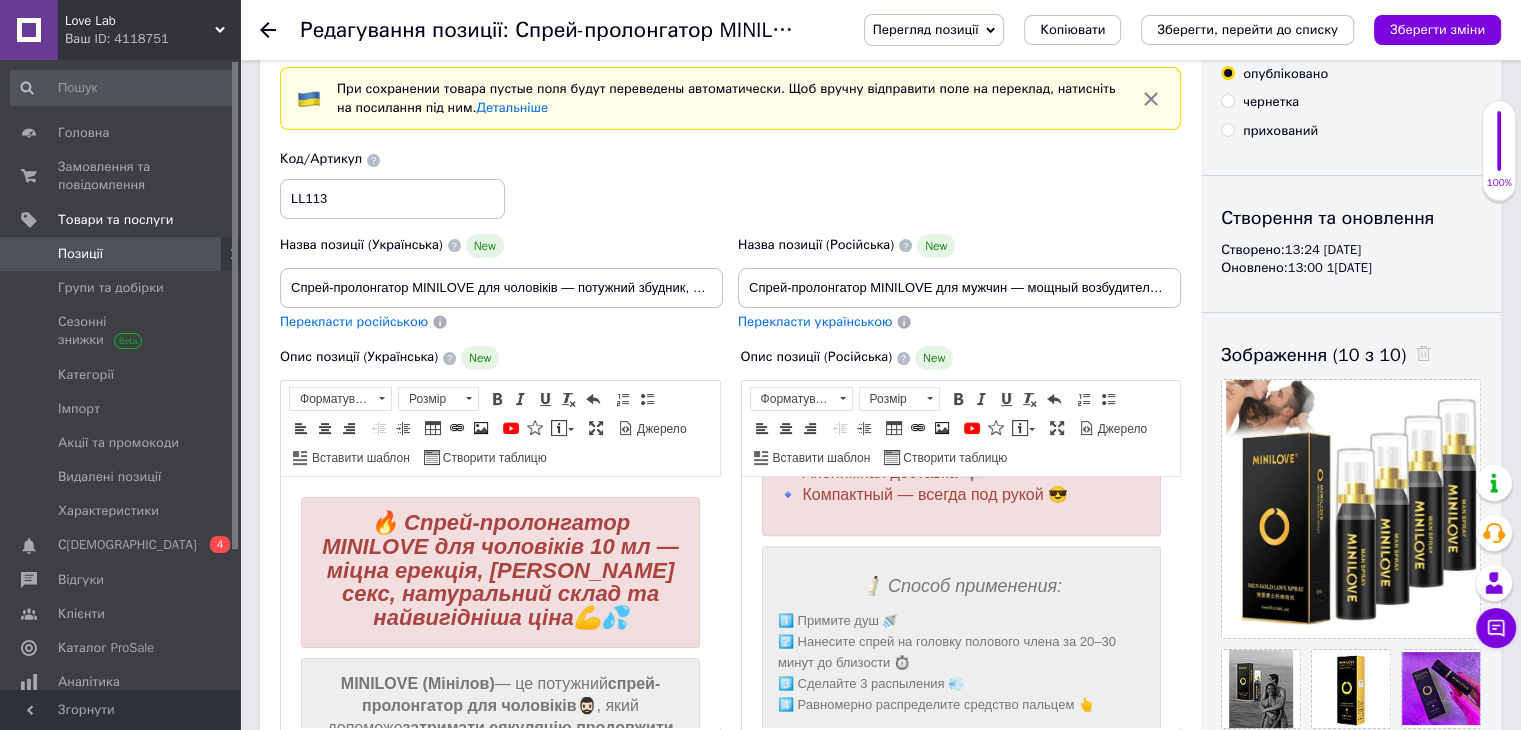 scroll, scrollTop: 0, scrollLeft: 0, axis: both 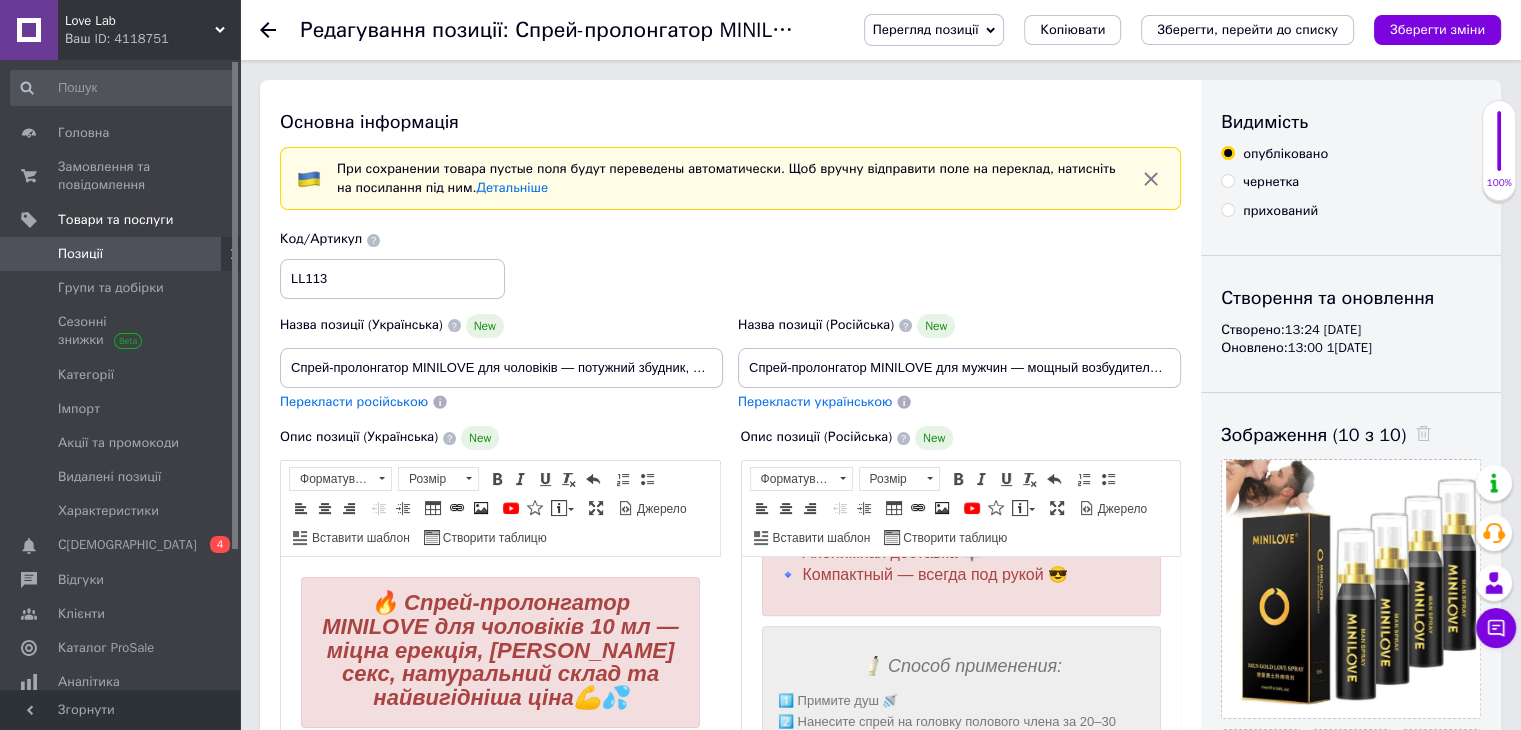 click on "Позиції" at bounding box center [121, 254] 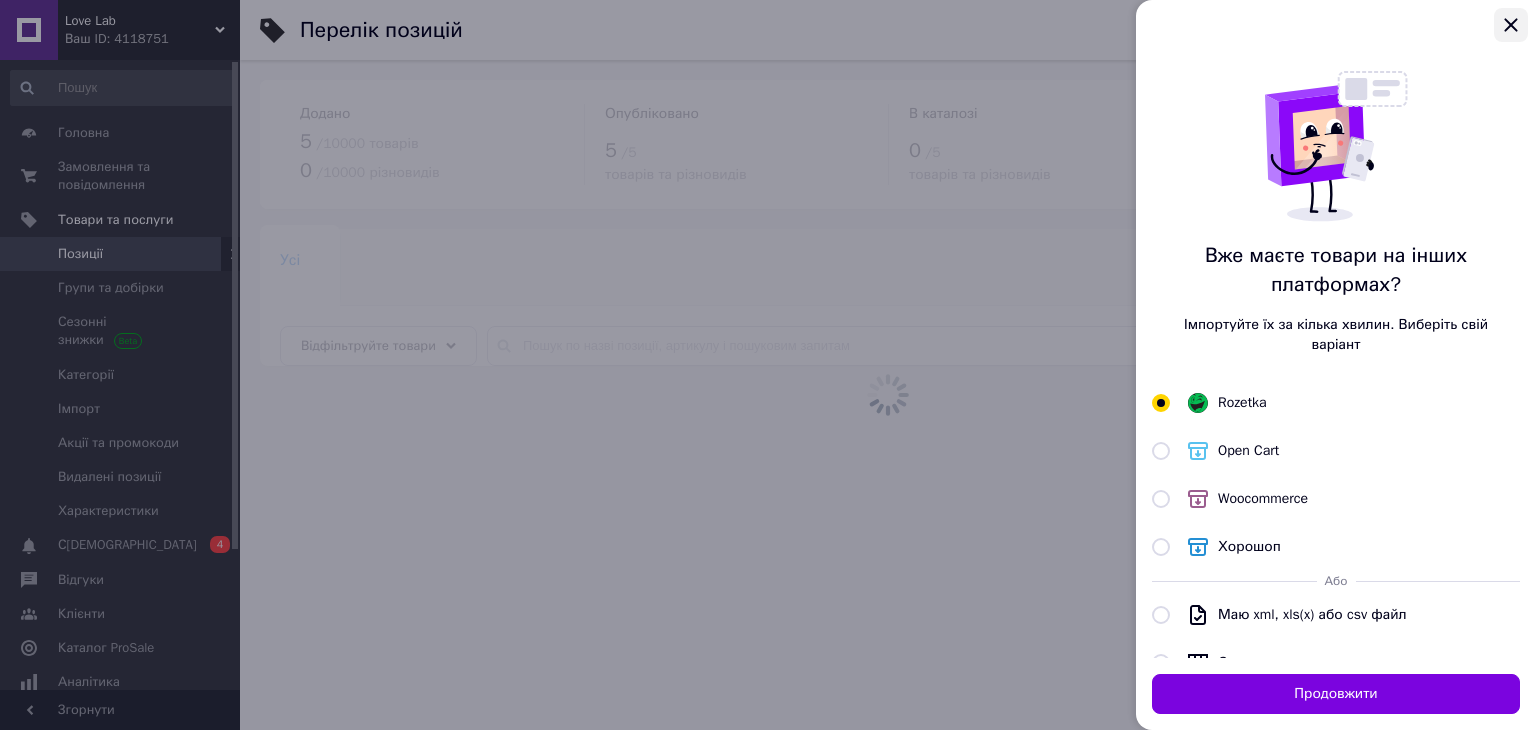 click 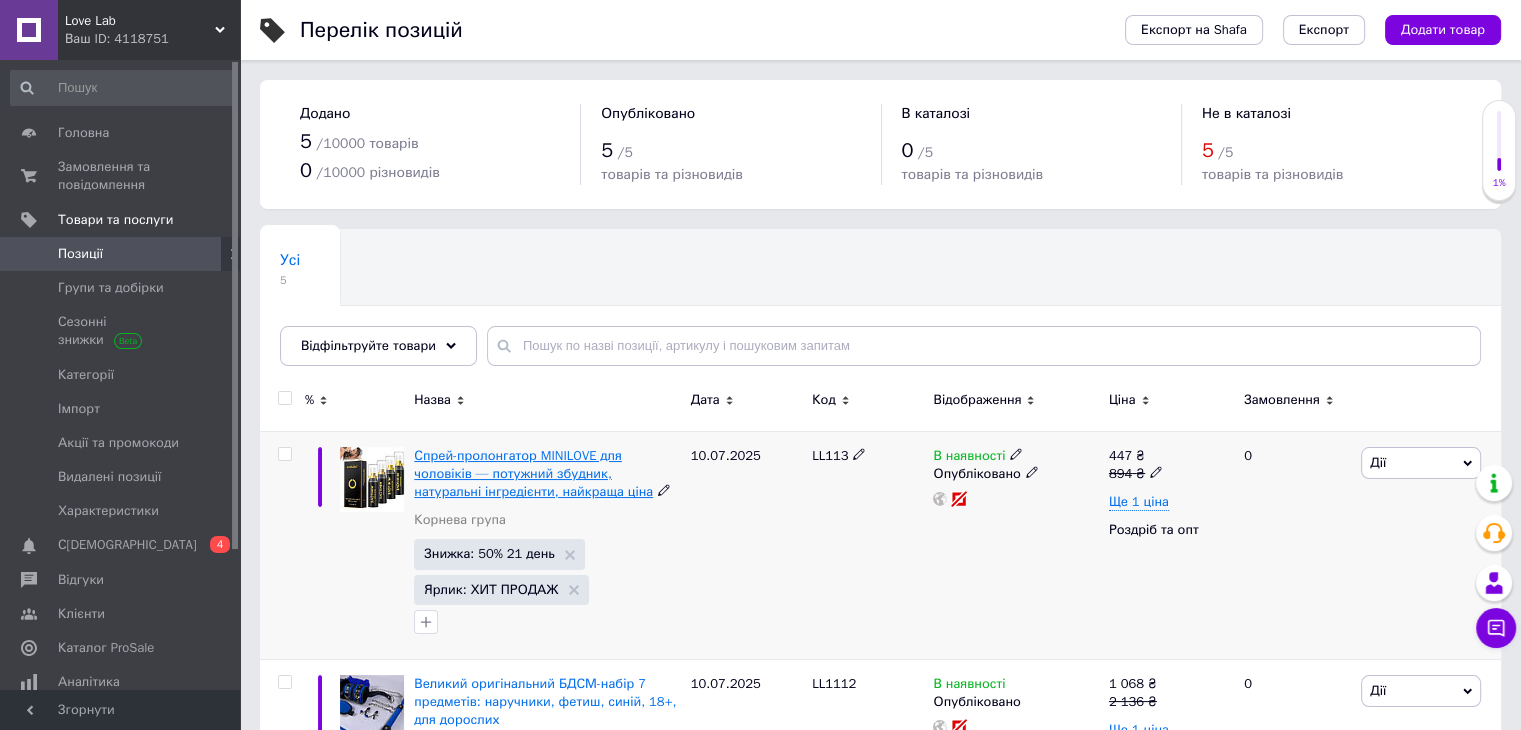 click on "Спрей-пролонгатор MINILOVE для чоловіків — потужний збудник, натуральні інгредієнти, найкраща ціна" at bounding box center [533, 473] 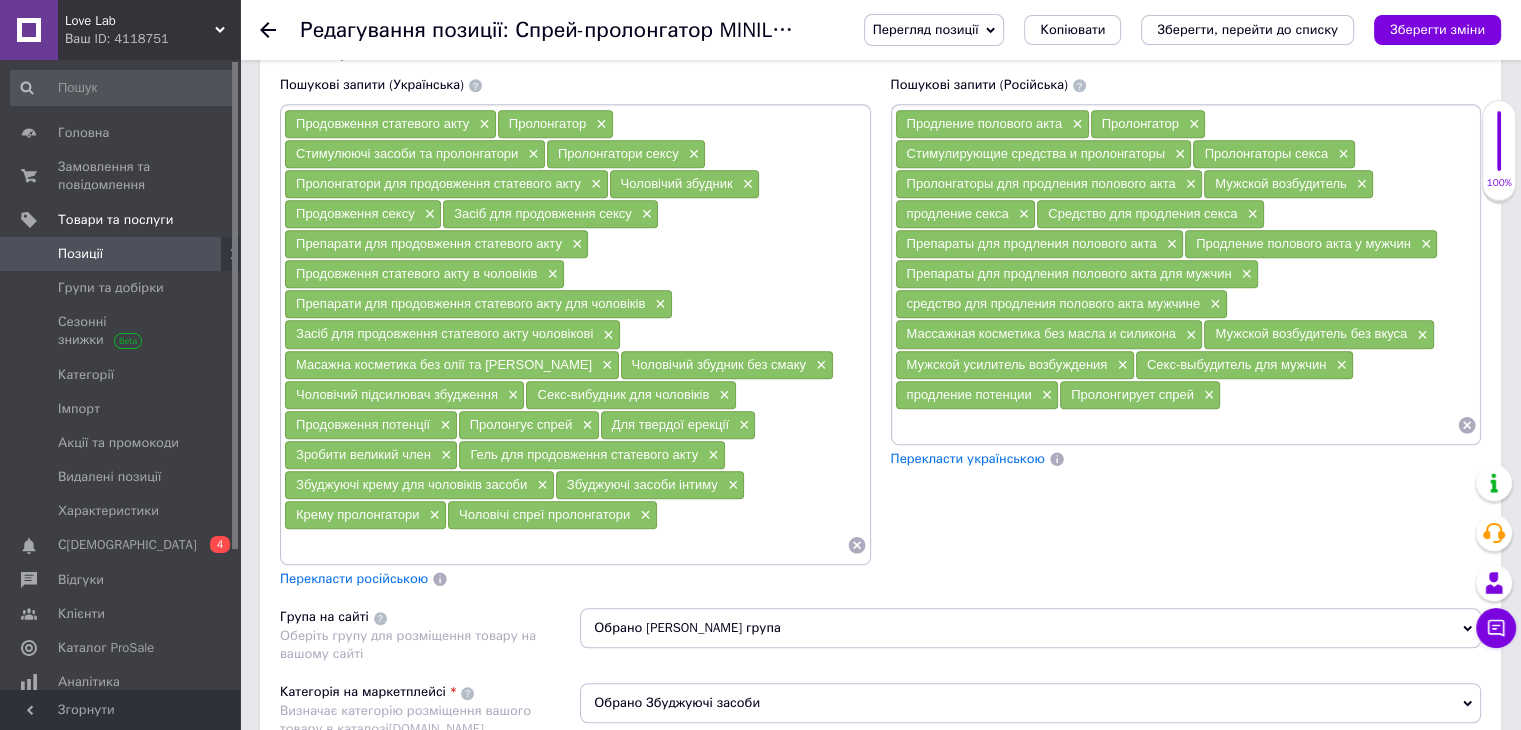 scroll, scrollTop: 1388, scrollLeft: 0, axis: vertical 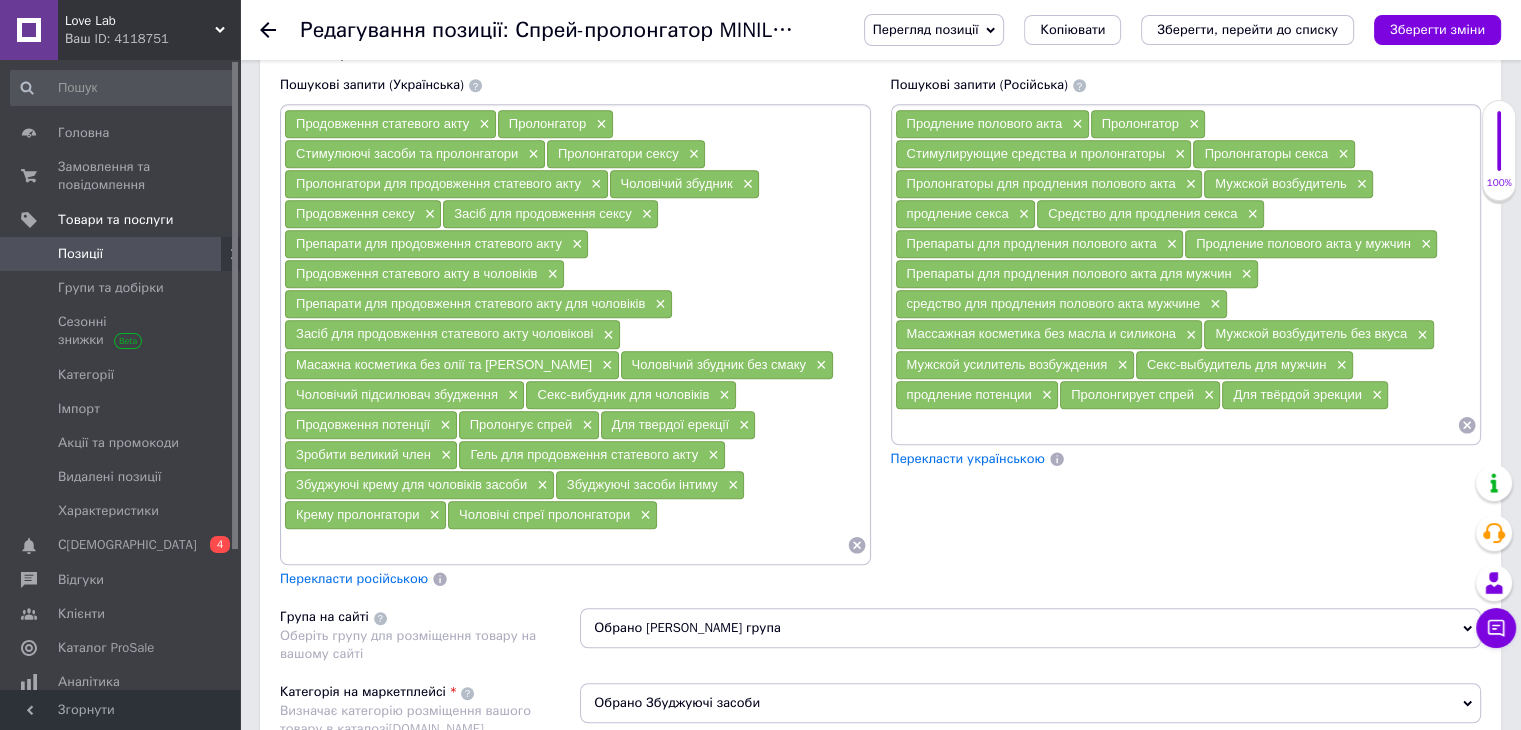 paste on "Сделать большой член" 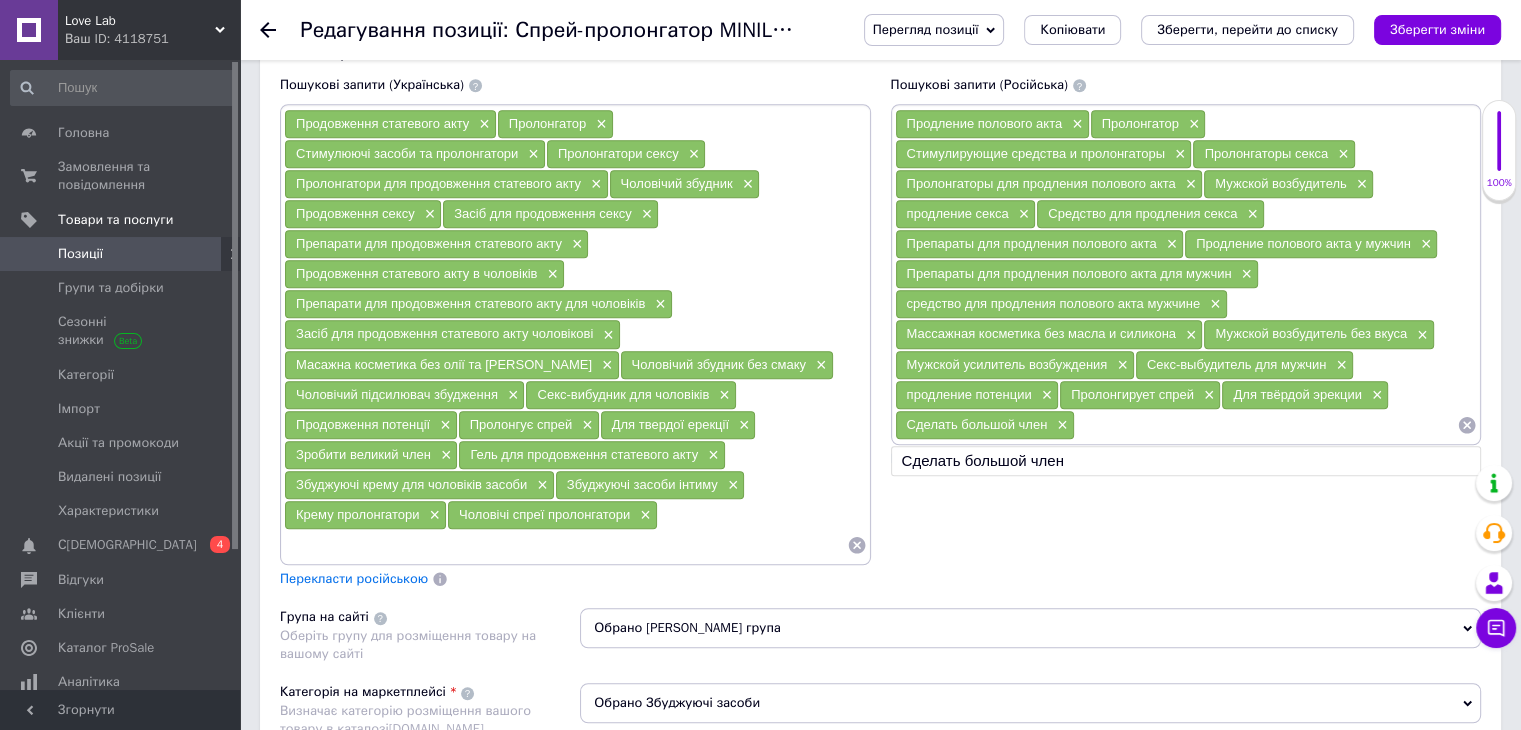 paste on "Гель для продления полового акта" 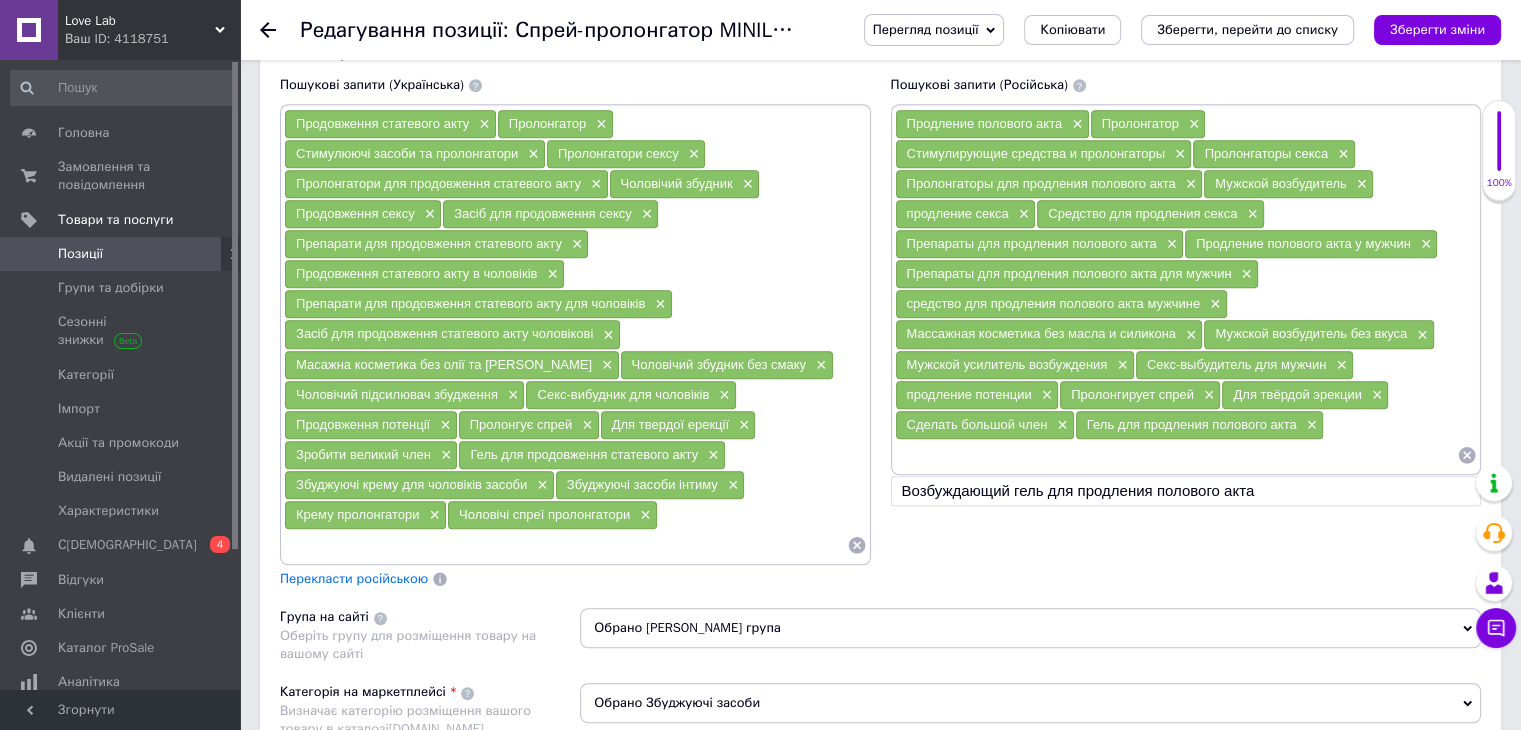 paste on "Возбуждающие кремы для мужчин" 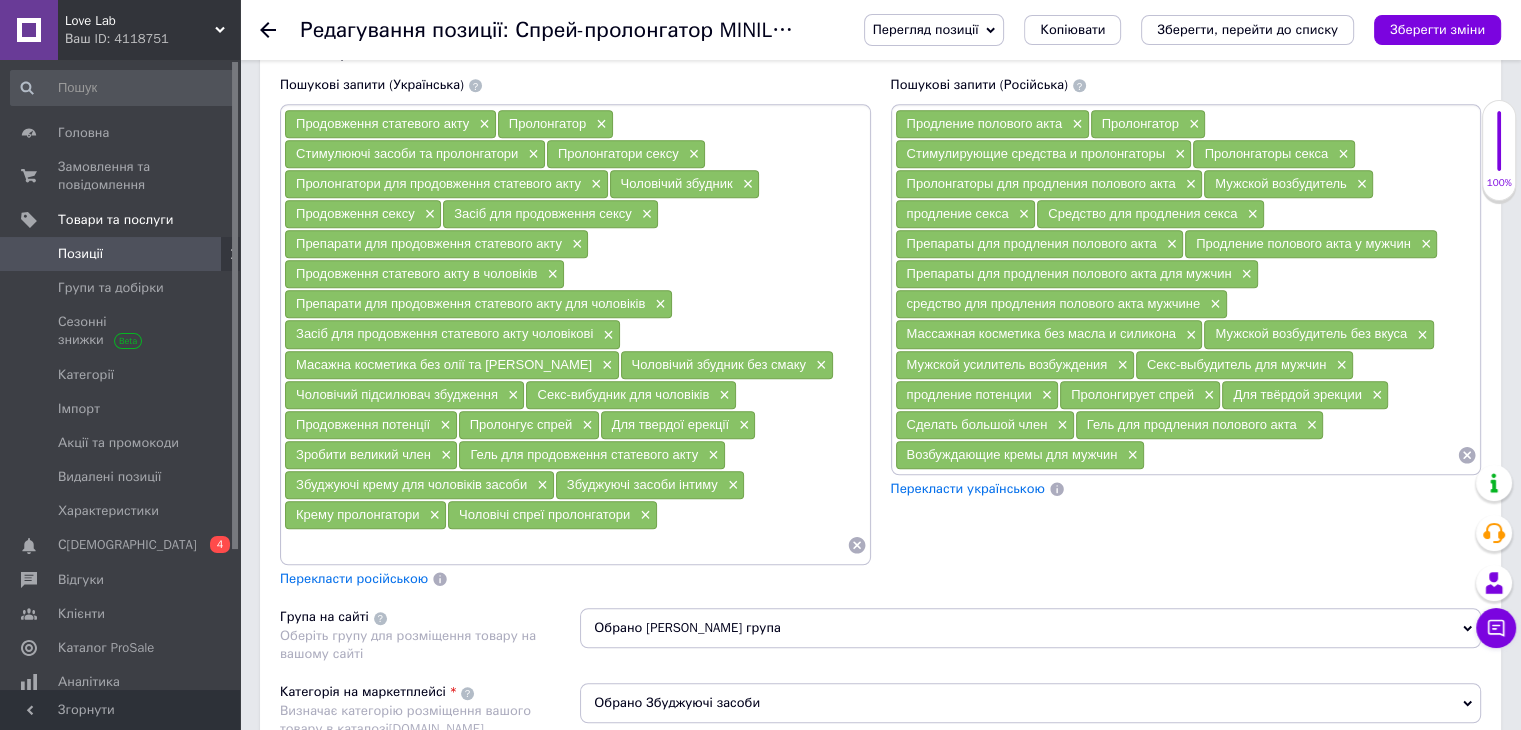paste on "Возбуждающие средства для интима" 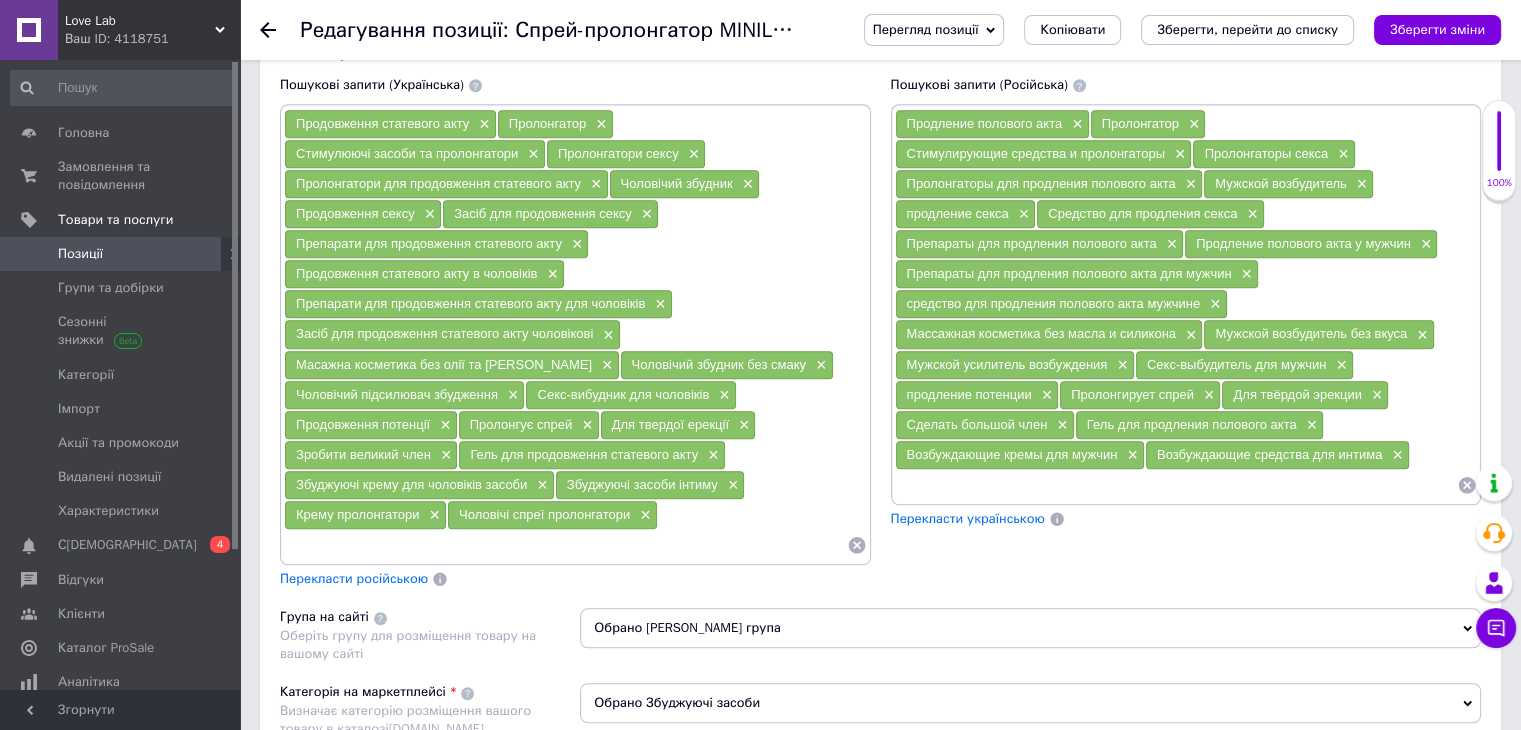 paste on "Кремы-пролонгаторы" 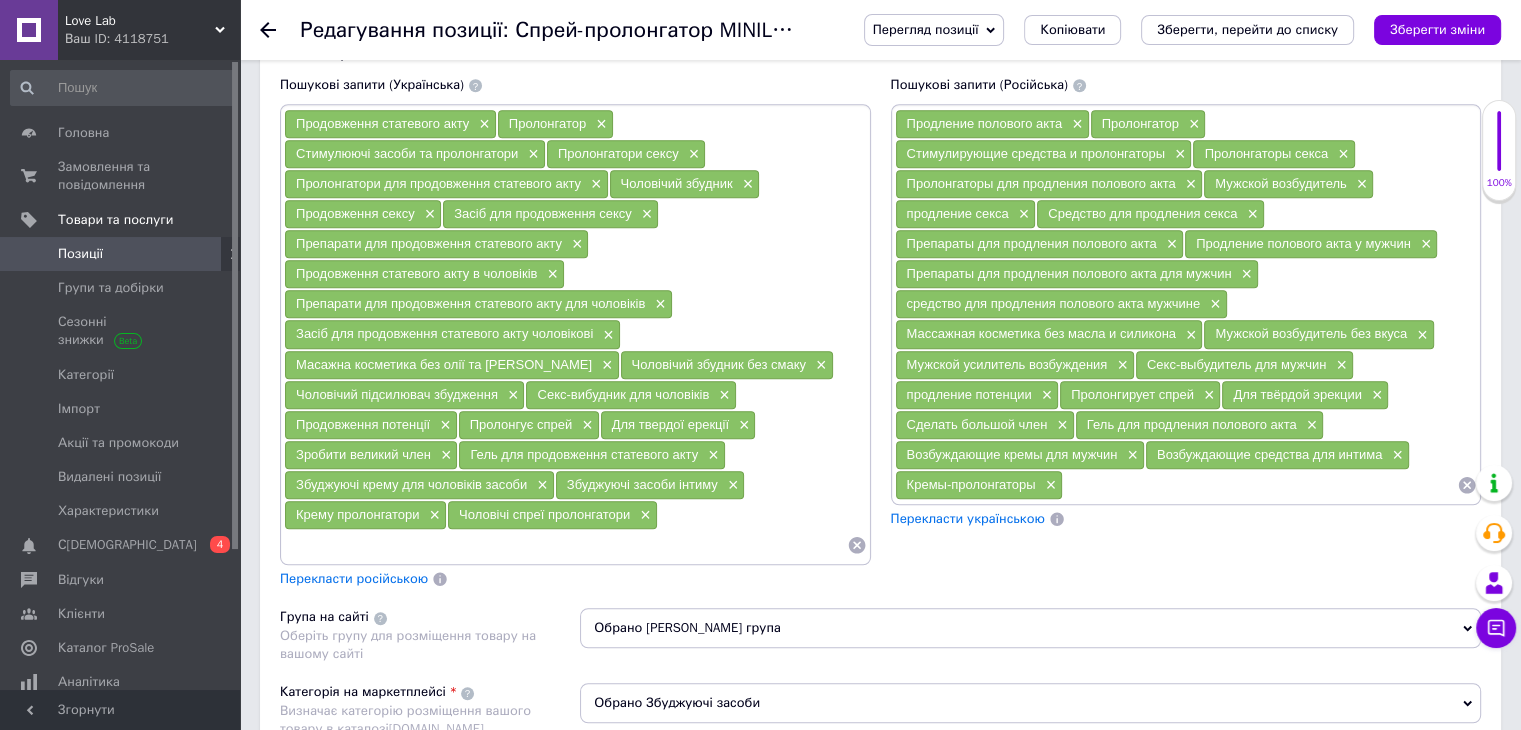 paste on "Мужские спреи-пролонгаторы" 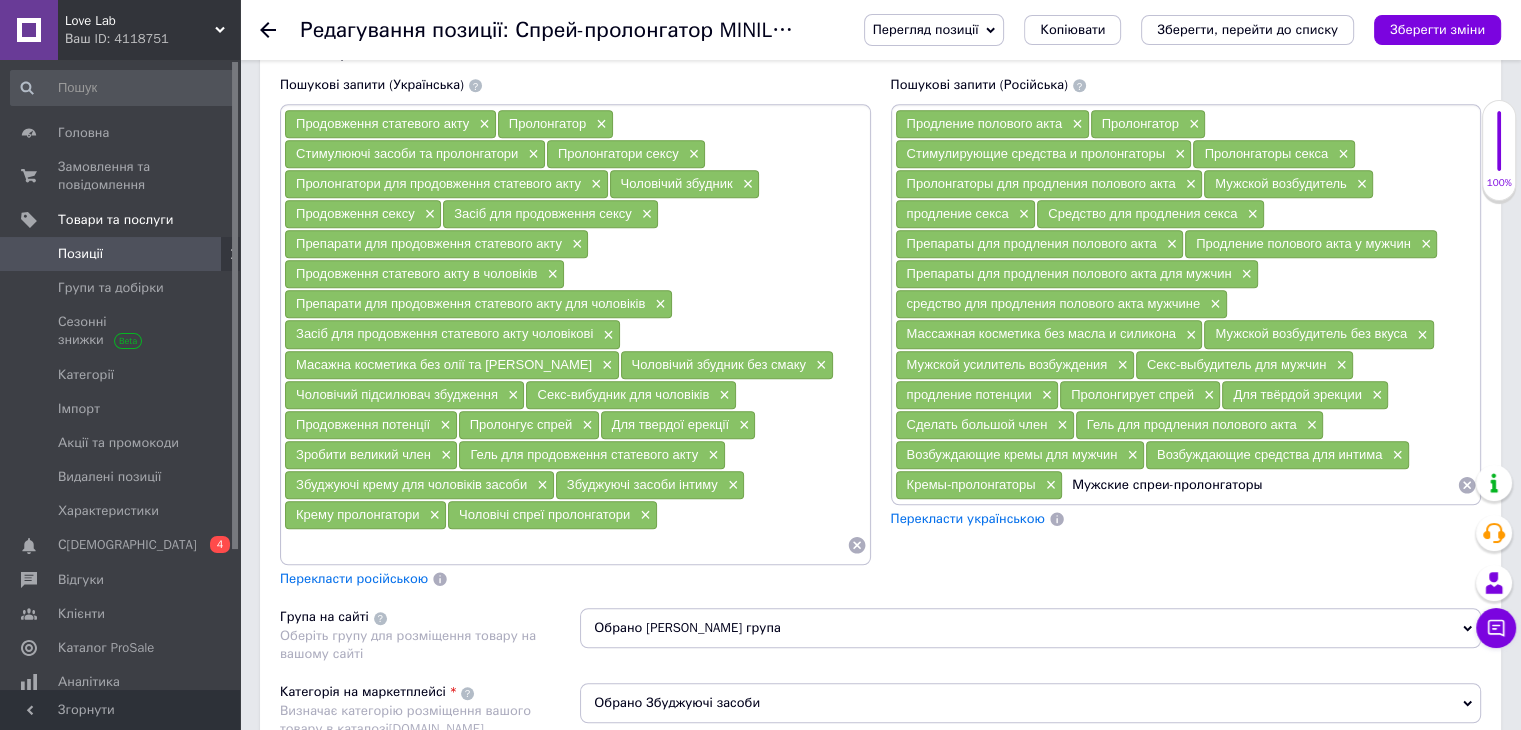 type 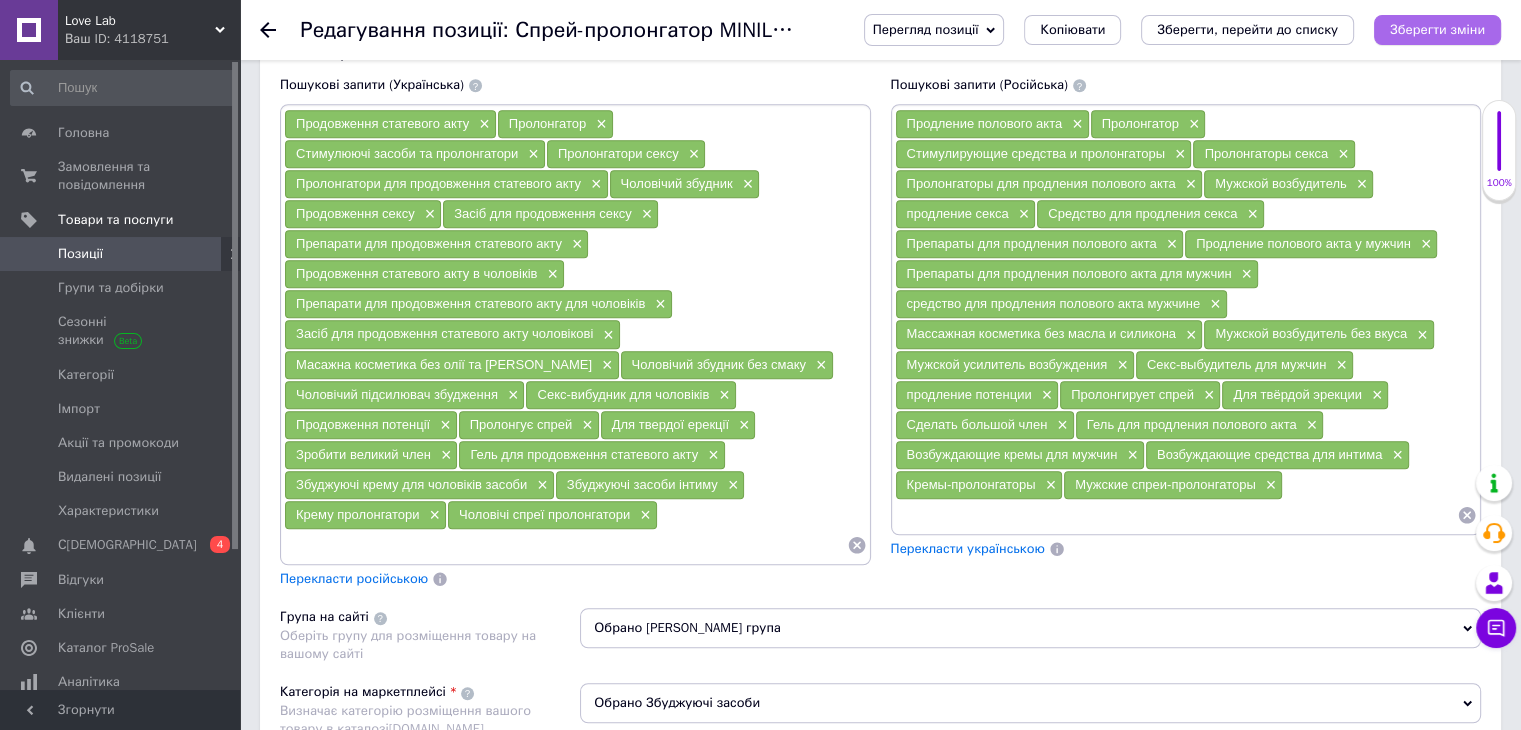 click on "Зберегти зміни" at bounding box center [1437, 29] 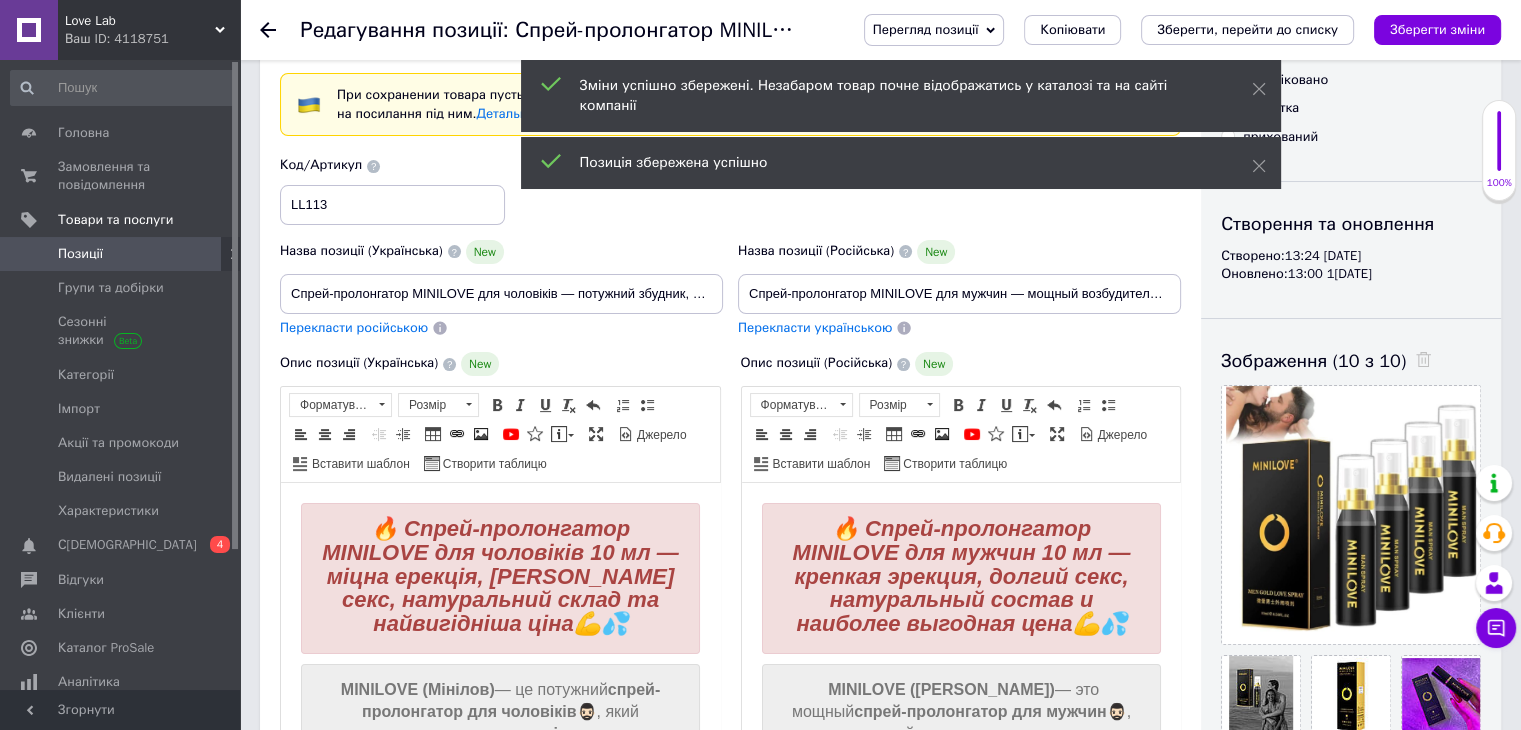 scroll, scrollTop: 75, scrollLeft: 0, axis: vertical 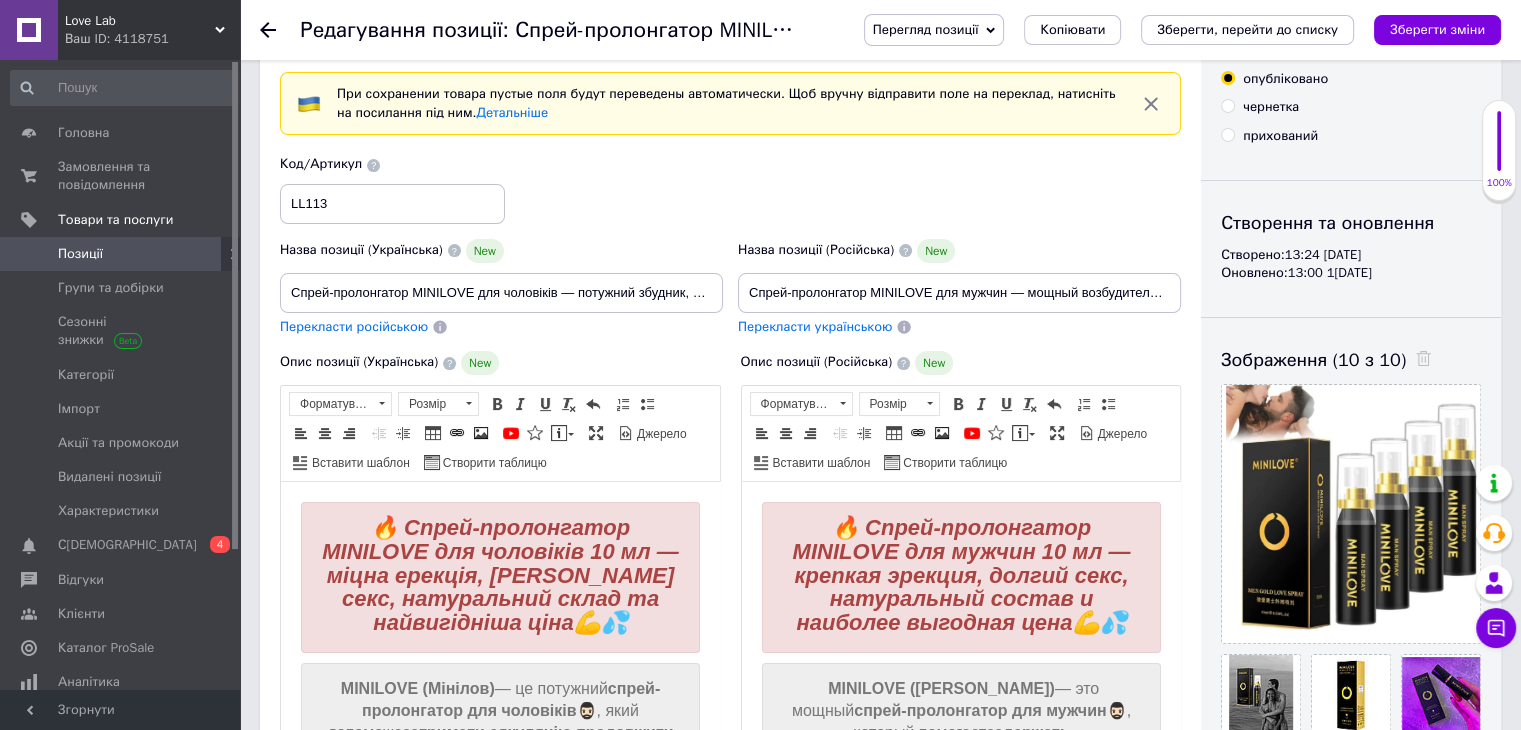 click on "Позиції" at bounding box center (123, 254) 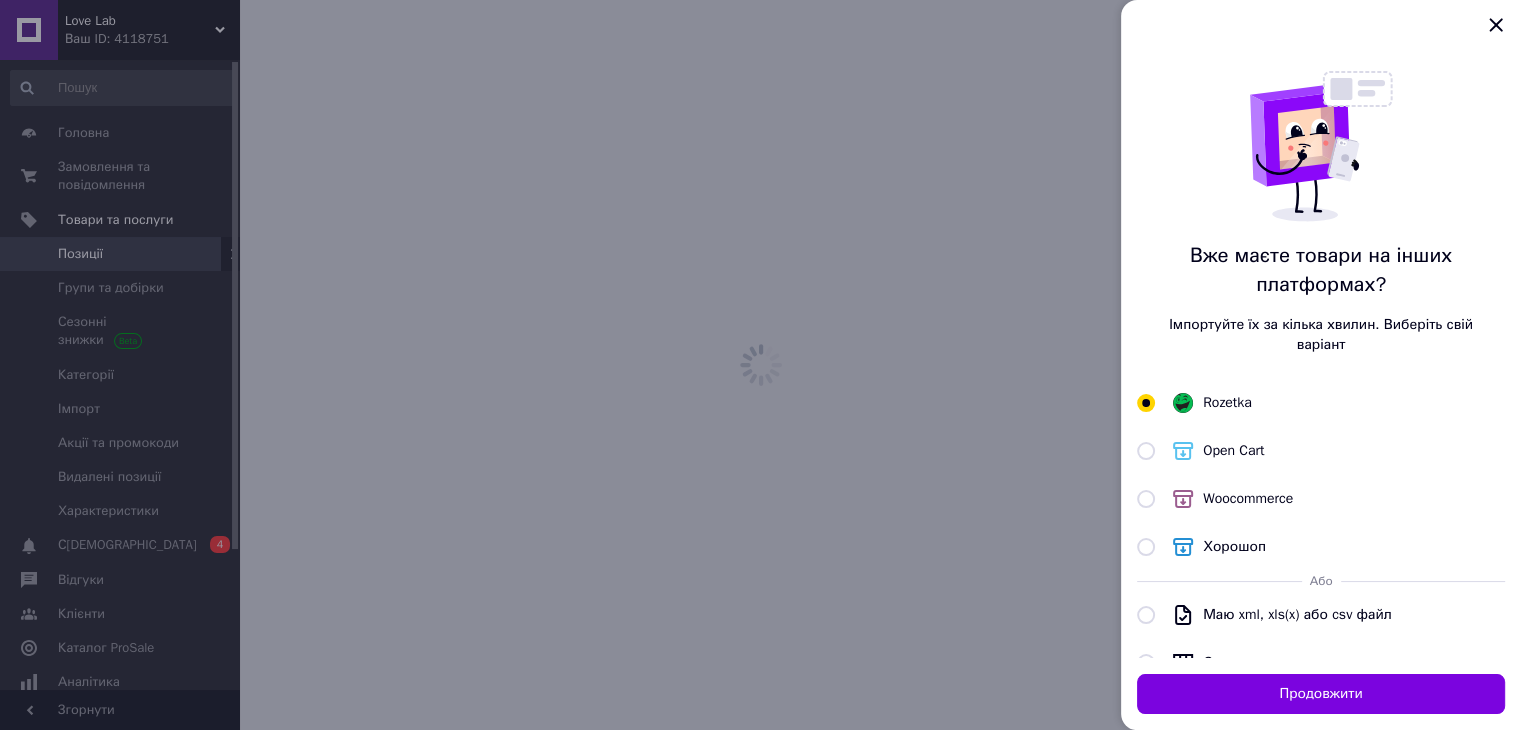 scroll, scrollTop: 0, scrollLeft: 0, axis: both 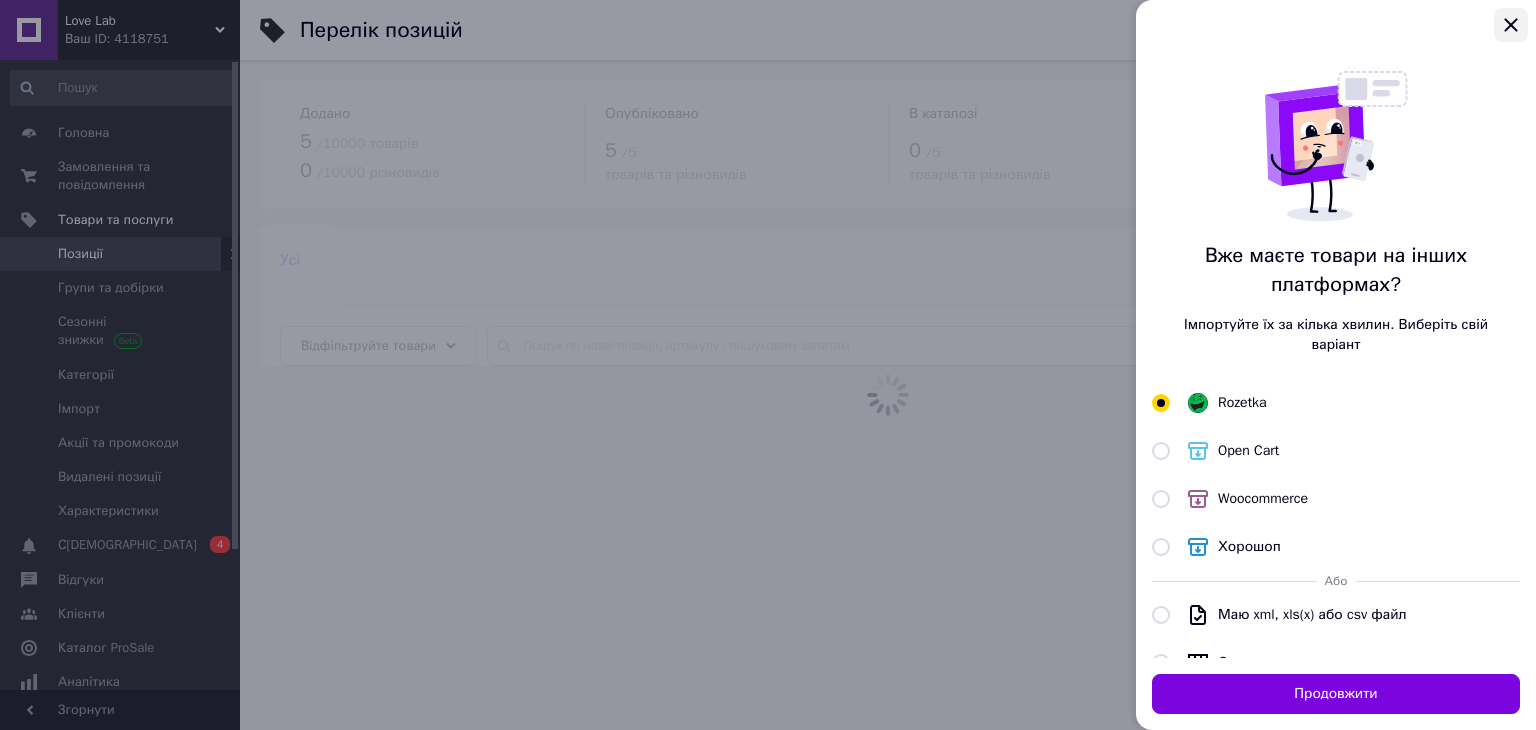 click 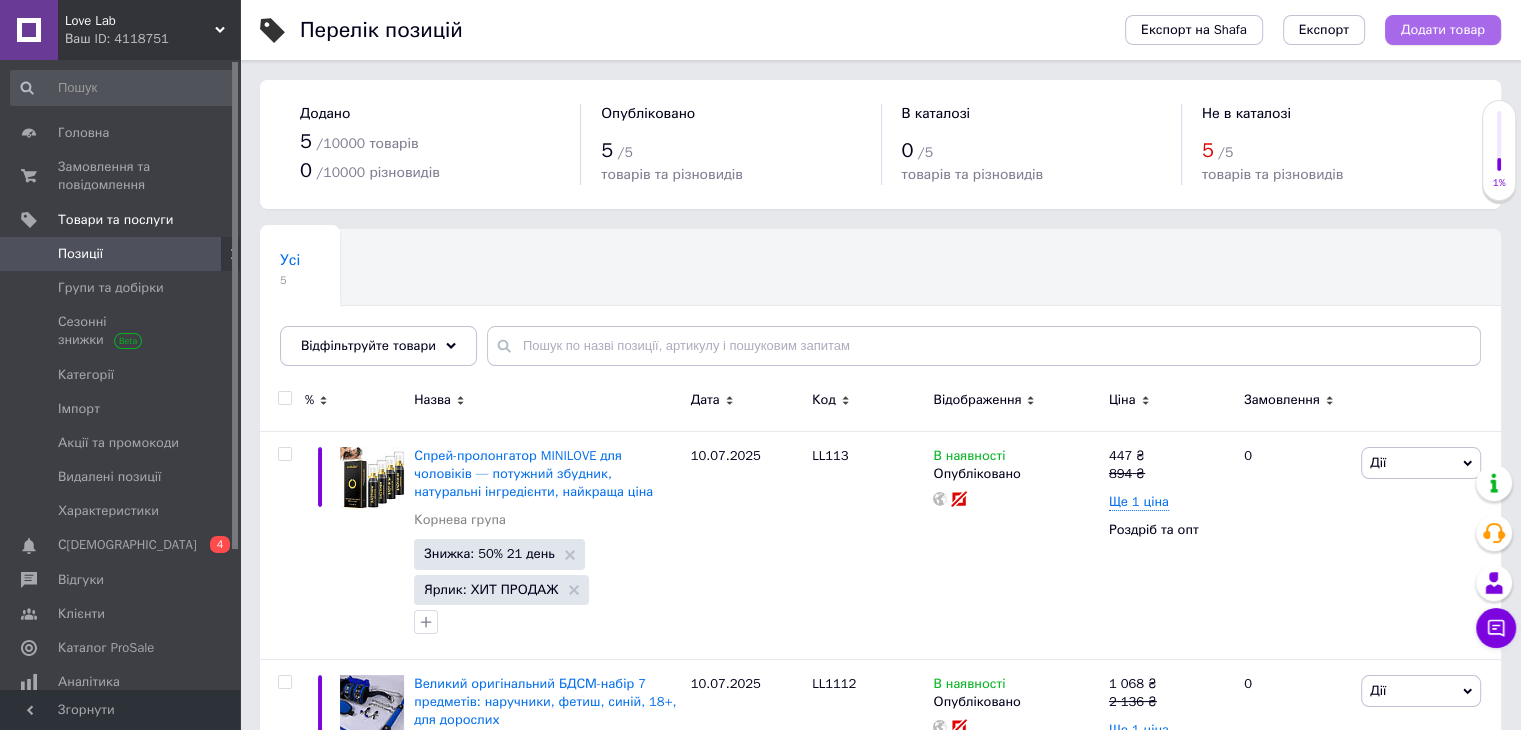 click on "Додати товар" at bounding box center [1443, 30] 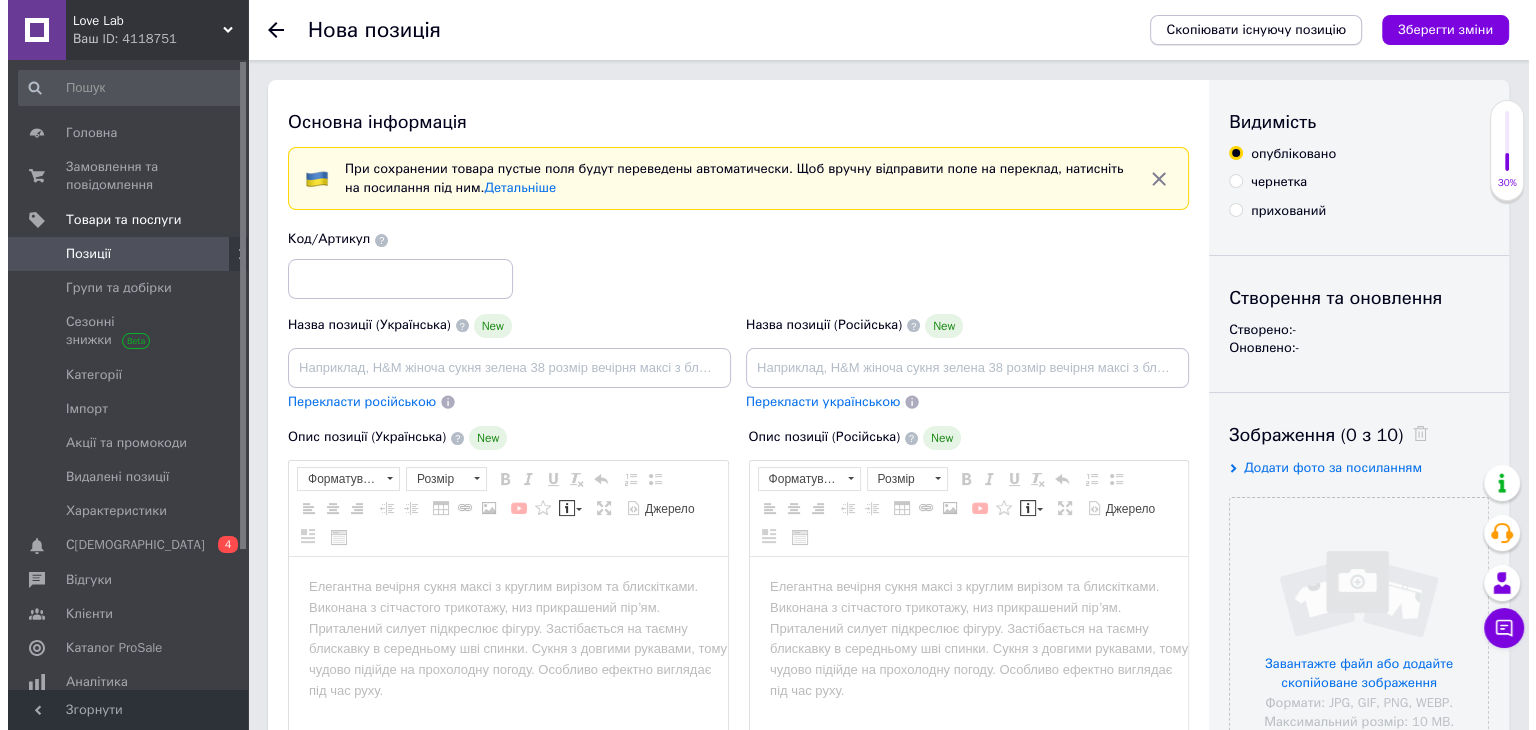 scroll, scrollTop: 0, scrollLeft: 0, axis: both 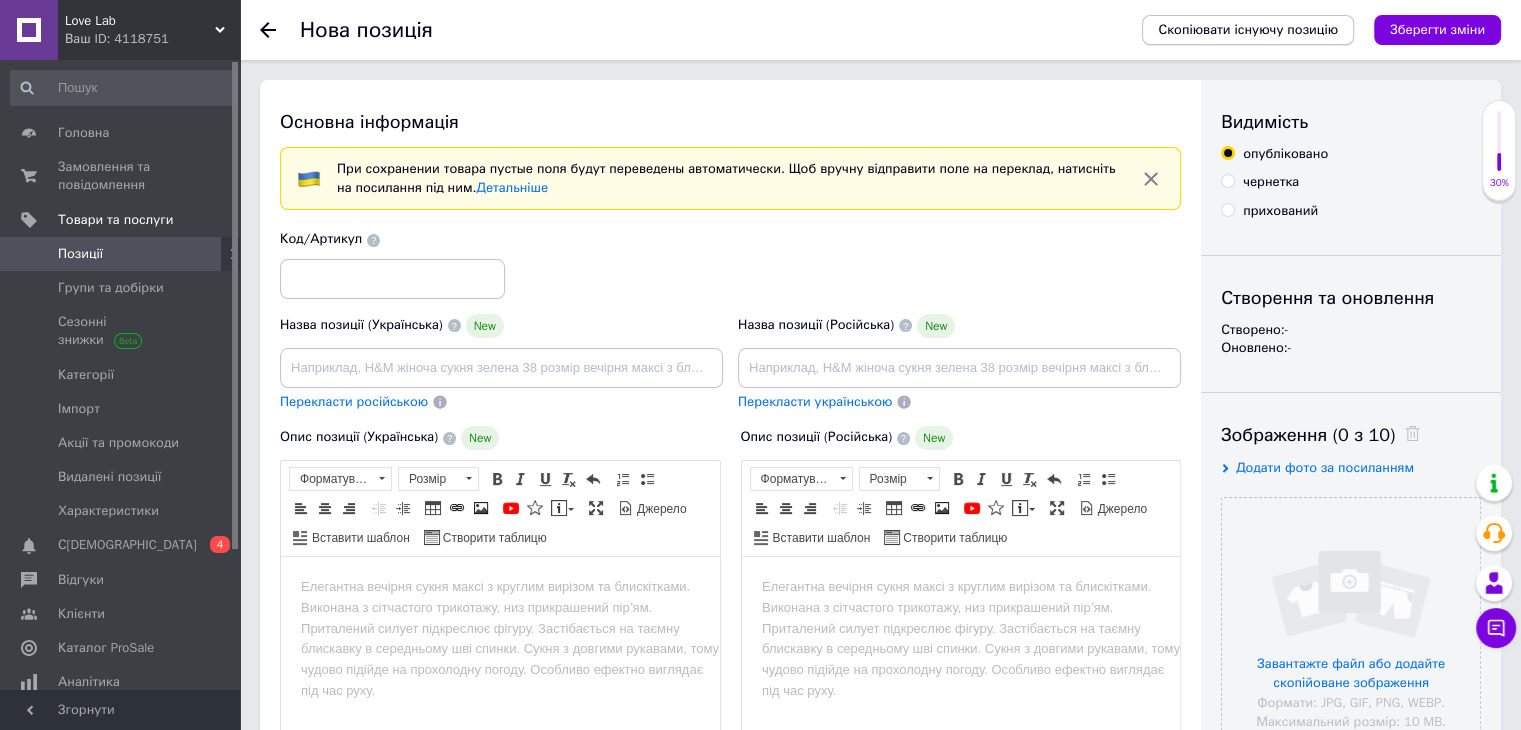 click on "Скопіювати існуючу позицію" at bounding box center (1248, 30) 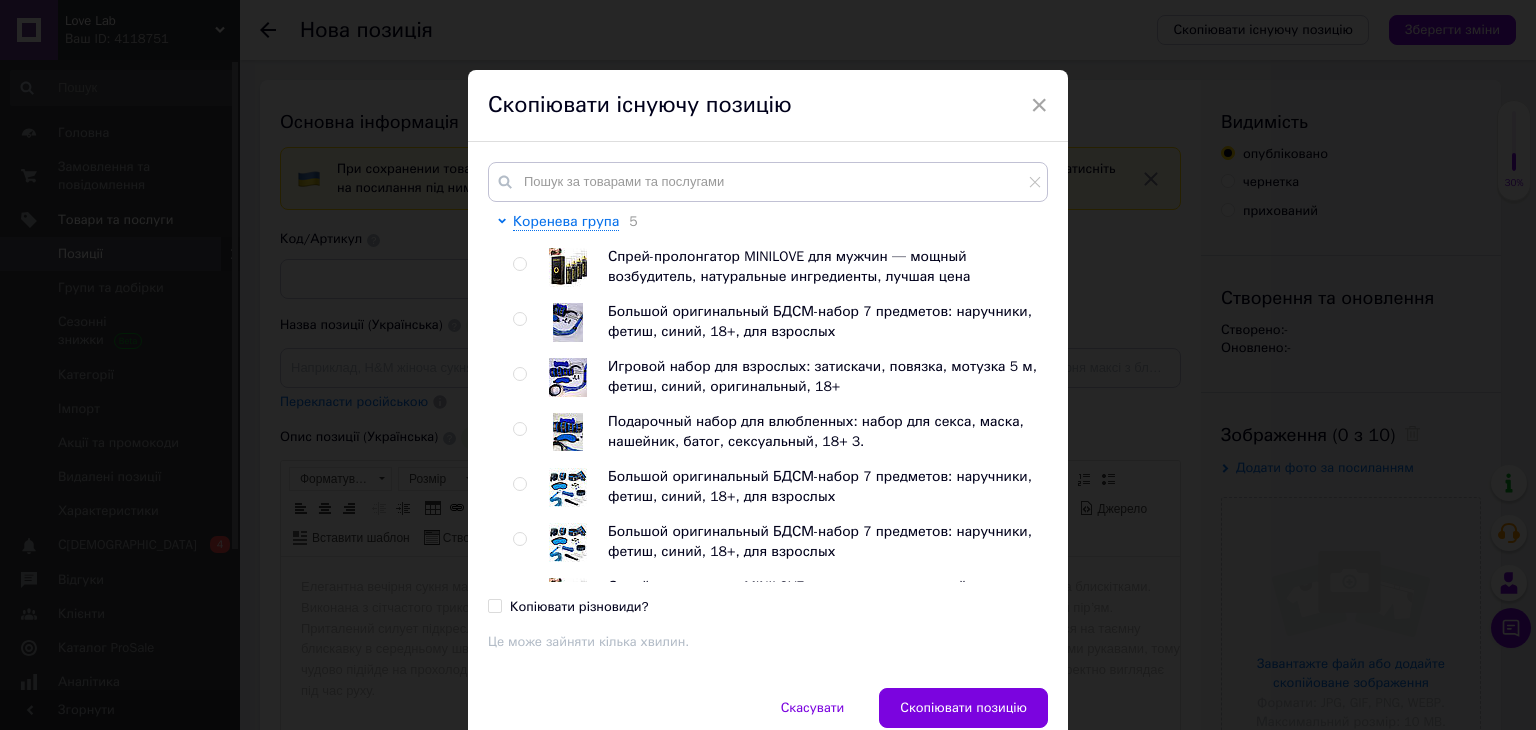 click at bounding box center [519, 264] 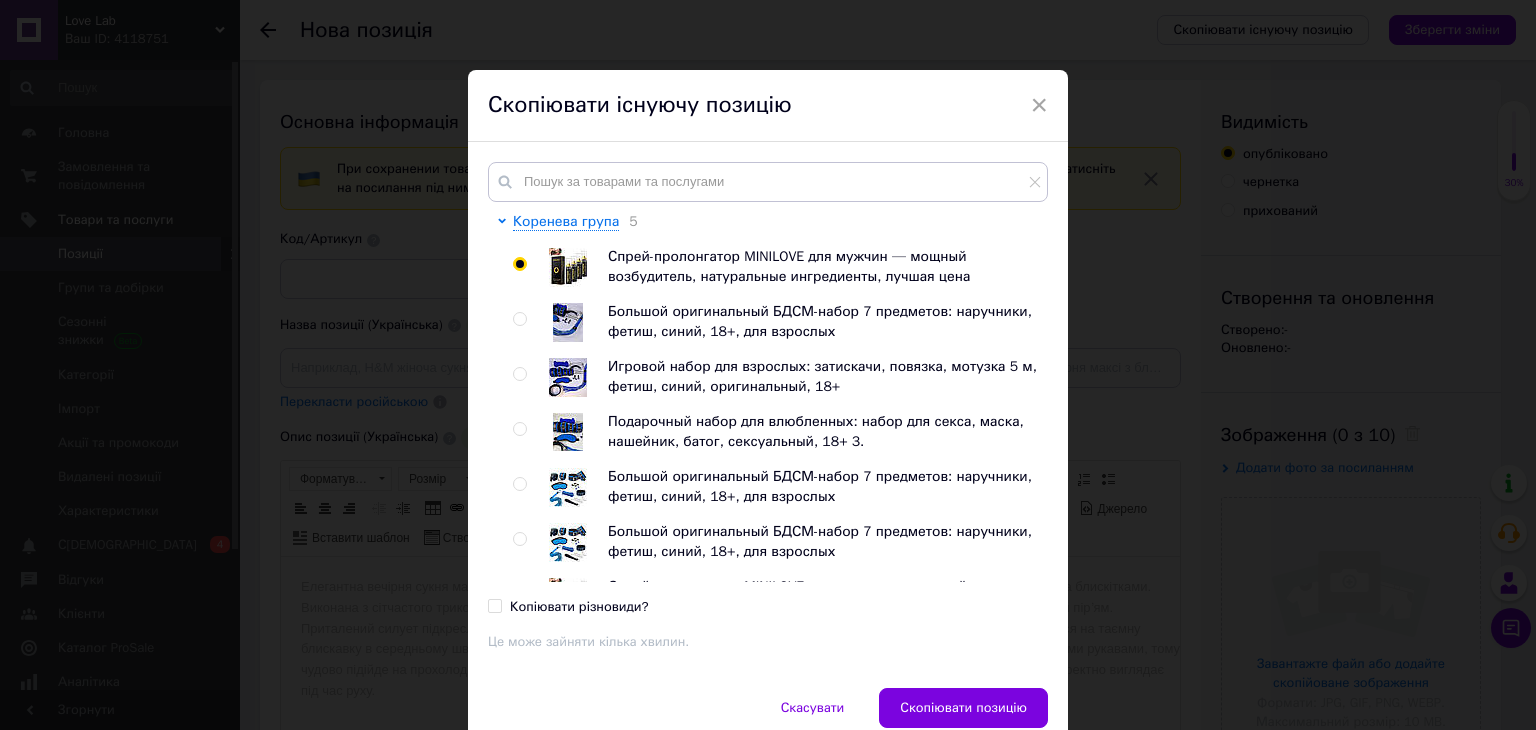 radio on "true" 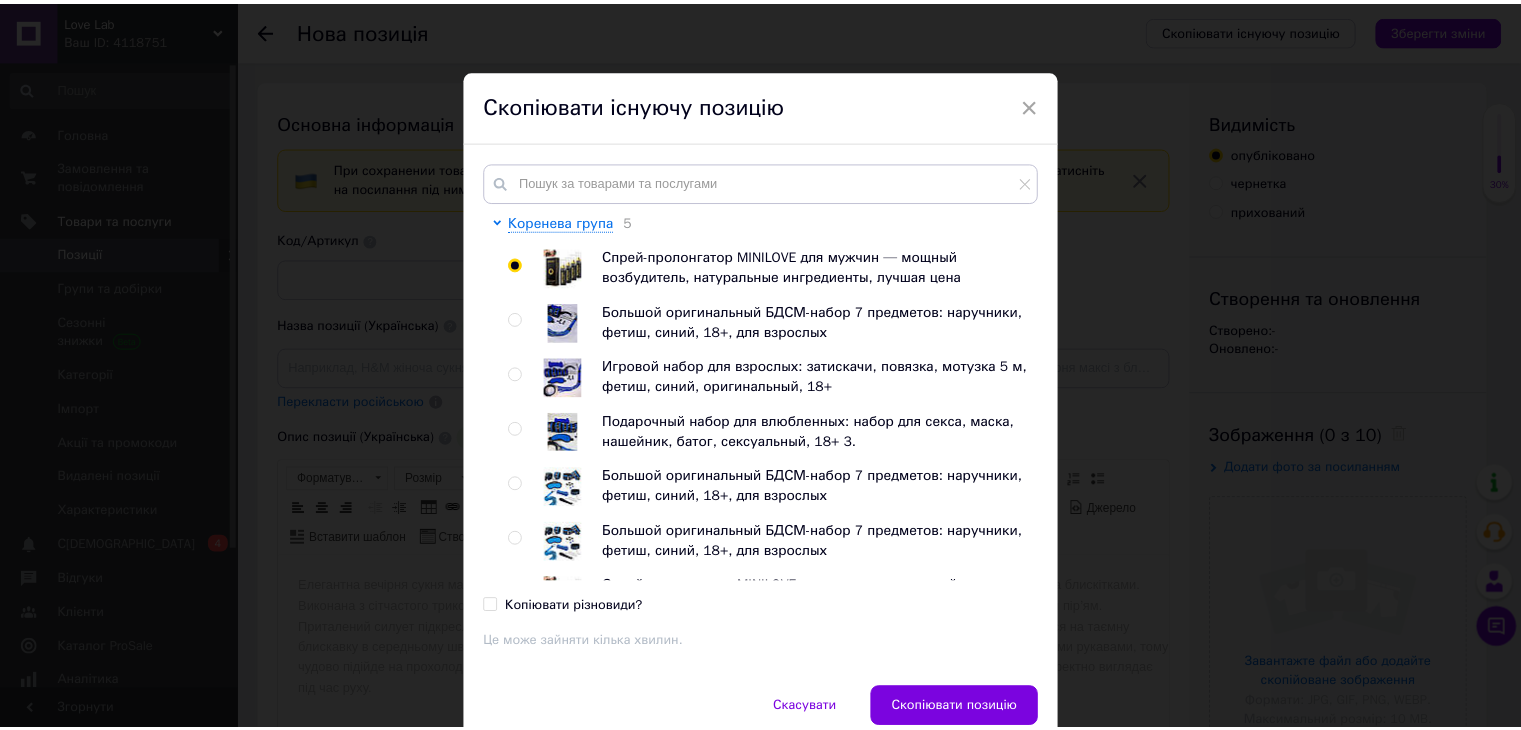 scroll, scrollTop: 87, scrollLeft: 0, axis: vertical 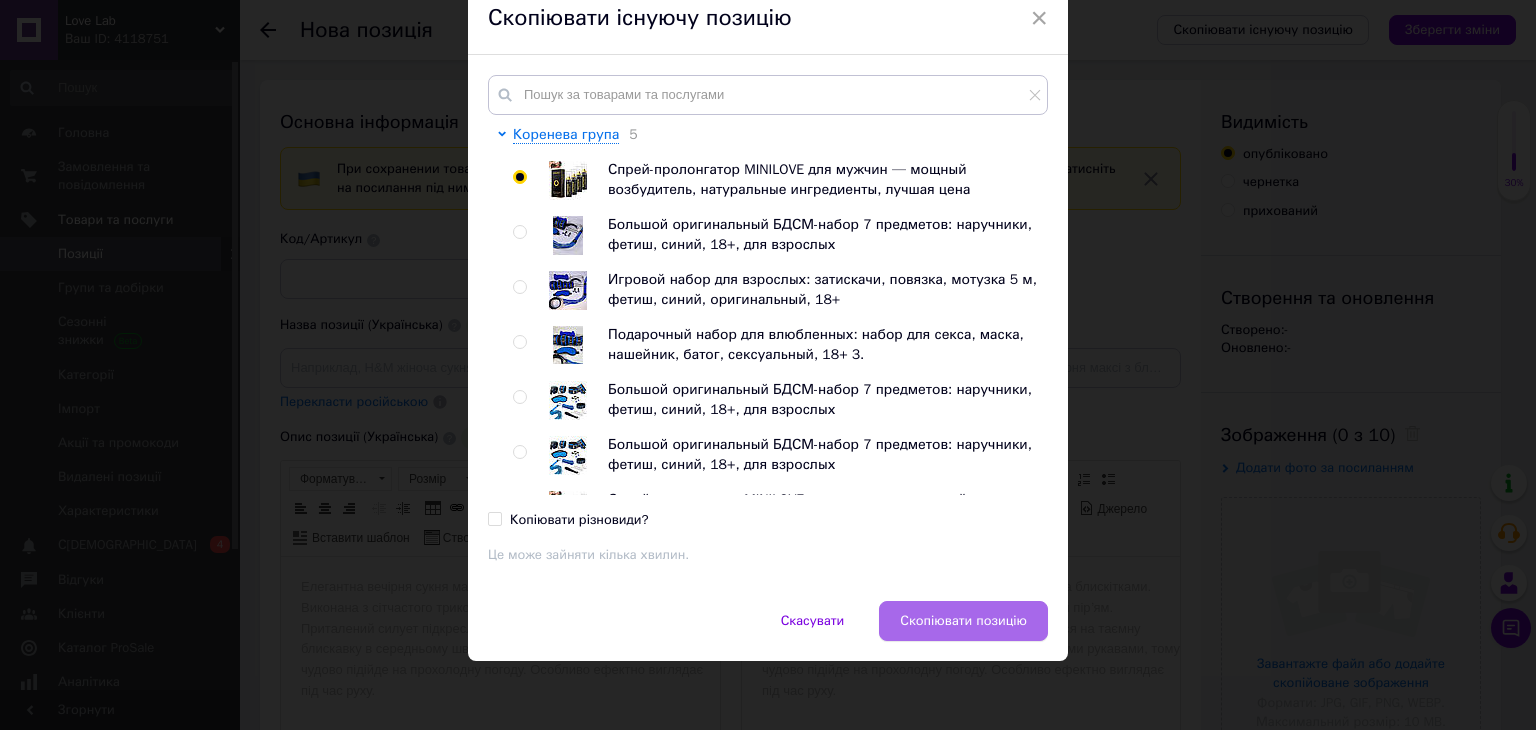 click on "Скопіювати позицію" at bounding box center [963, 621] 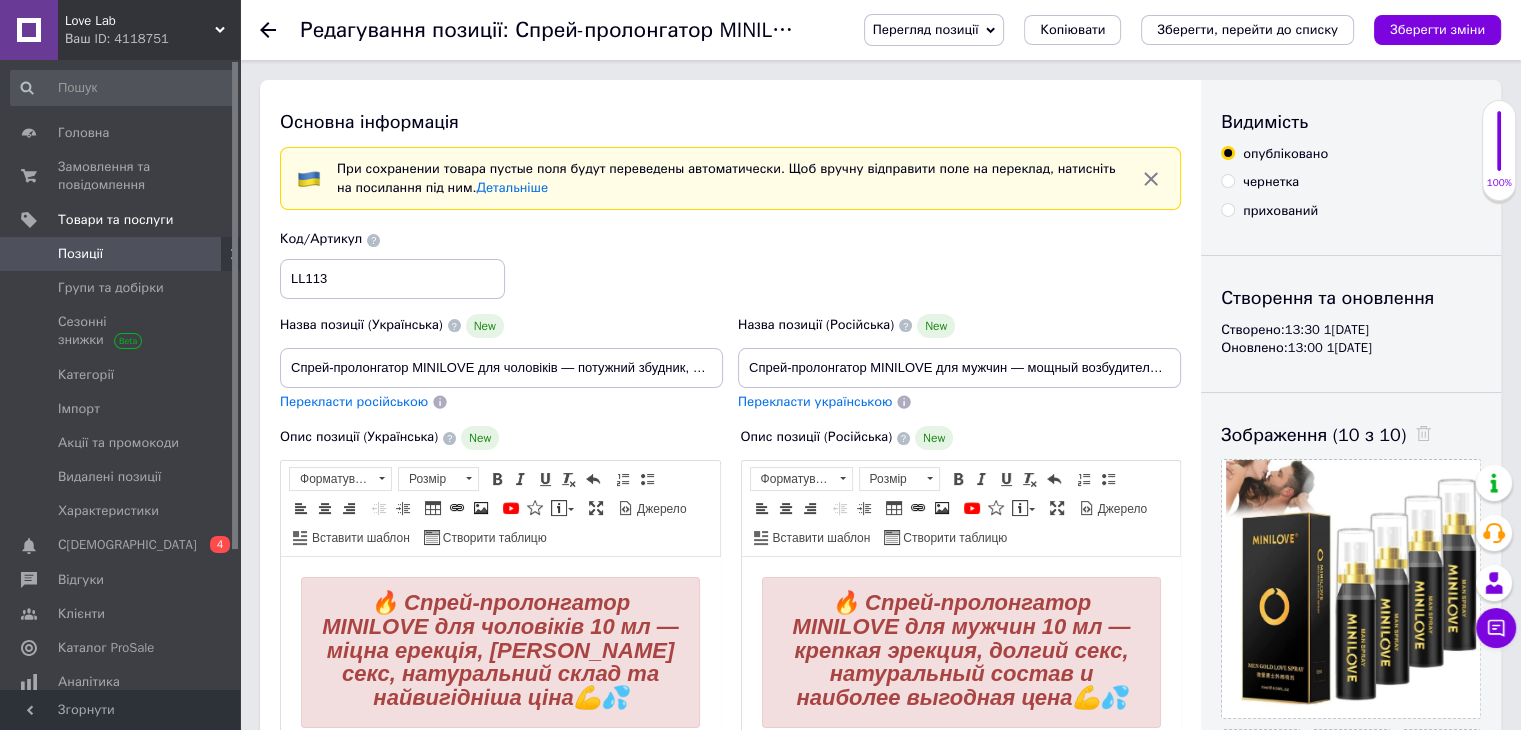 scroll, scrollTop: 0, scrollLeft: 0, axis: both 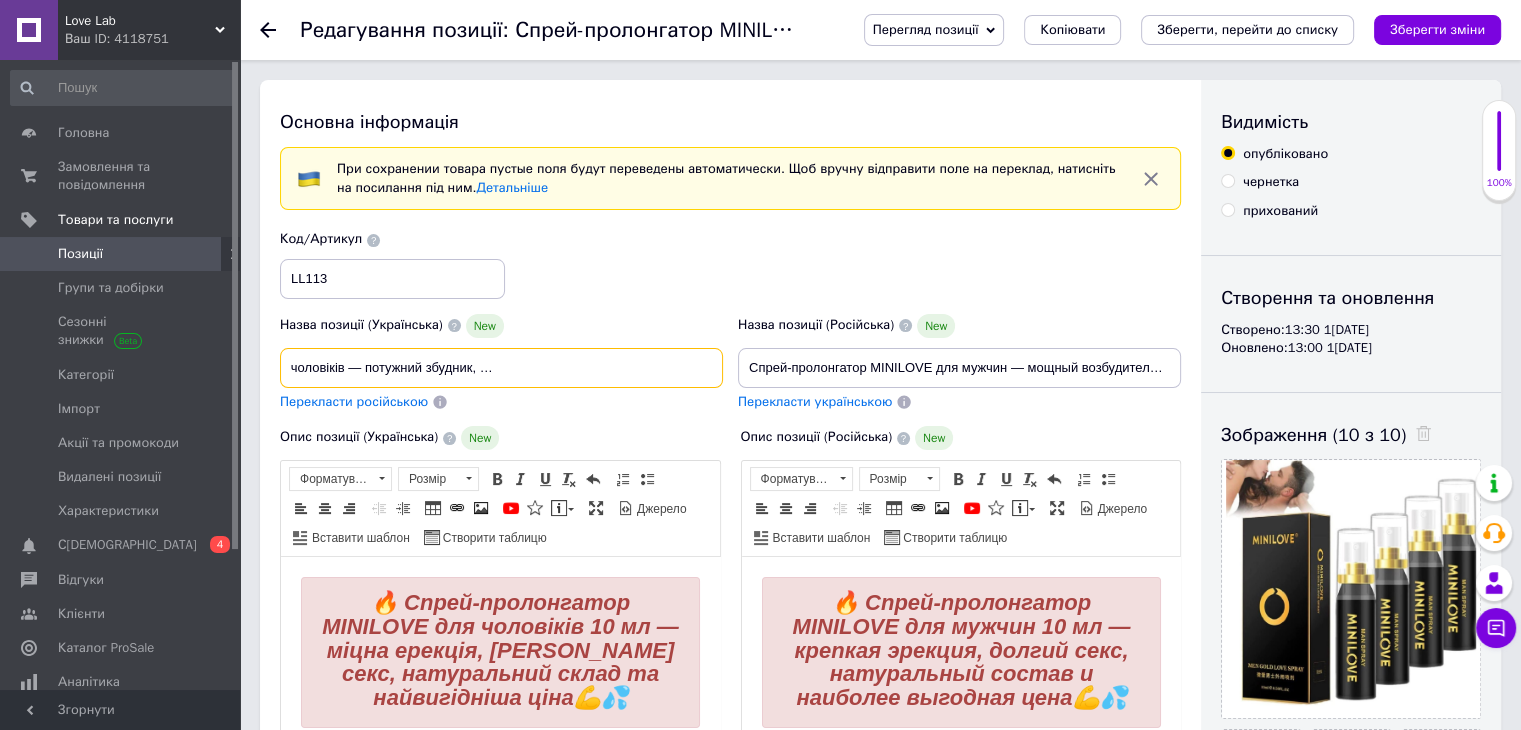 drag, startPoint x: 291, startPoint y: 364, endPoint x: 1141, endPoint y: 437, distance: 853.12897 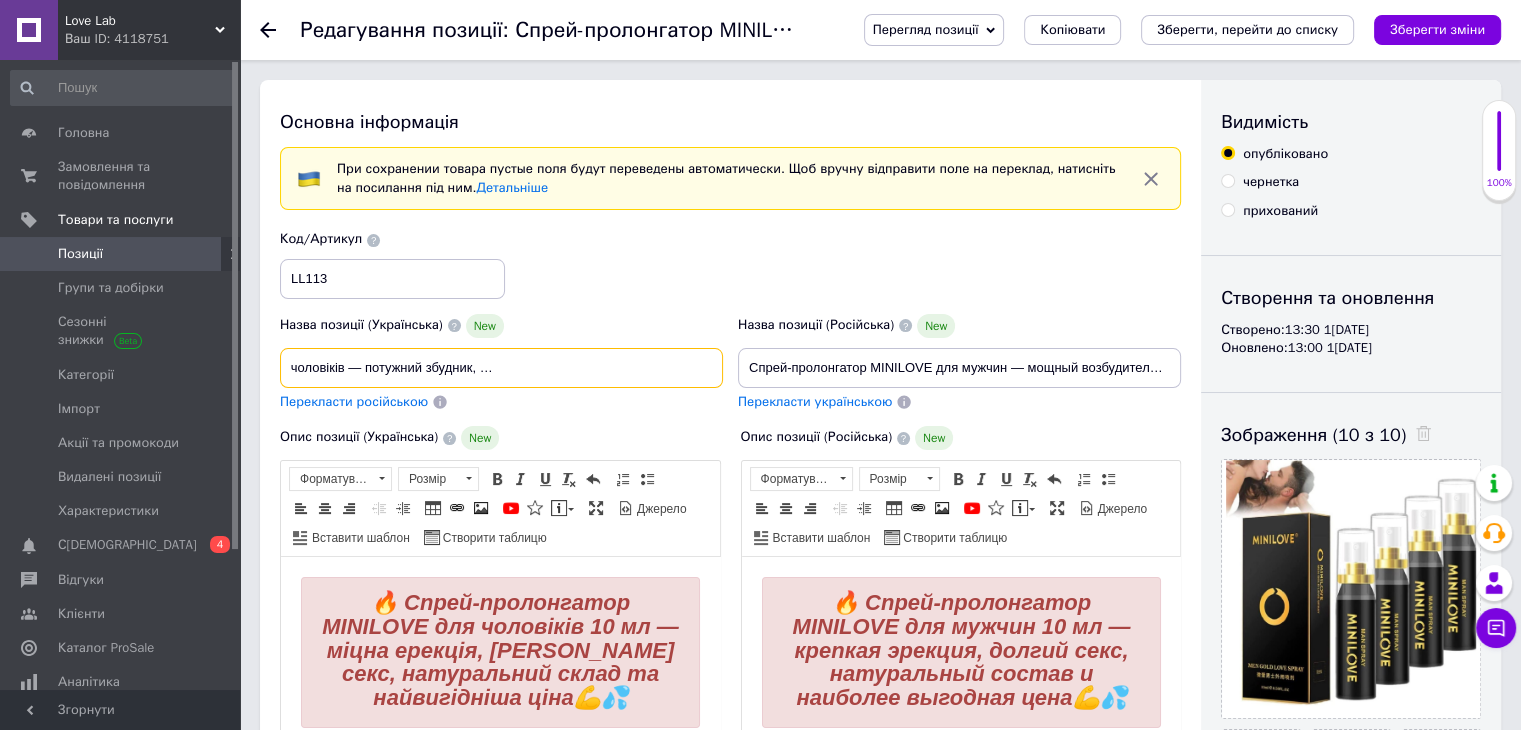 click on "Назва позиції (Українська) New Спрей-пролонгатор MINILOVE для чоловіків — потужний збудник, натуральні інгредієнти, найкраща ціна Перекласти російською Код/Артикул LL113 Назва позиції (Російська) New Спрей-пролонгатор MINILOVE для мужчин — мощный возбудитель, натуральные ингредиенты, лучшая цена Перекласти українською Опис позиції (Українська) New
🔥 Спрей-пролонгатор MINILOVE для чоловіків 10 мл — міцна ерекція, [PERSON_NAME] секс, натуральний склад та найвигідніша ціна💪💦
MINILOVE (Мінілов)  — це потужний  спрей-пролонгатор для чоловіків  🧔🏻‍♂️, який допоможе  ," at bounding box center [730, 548] 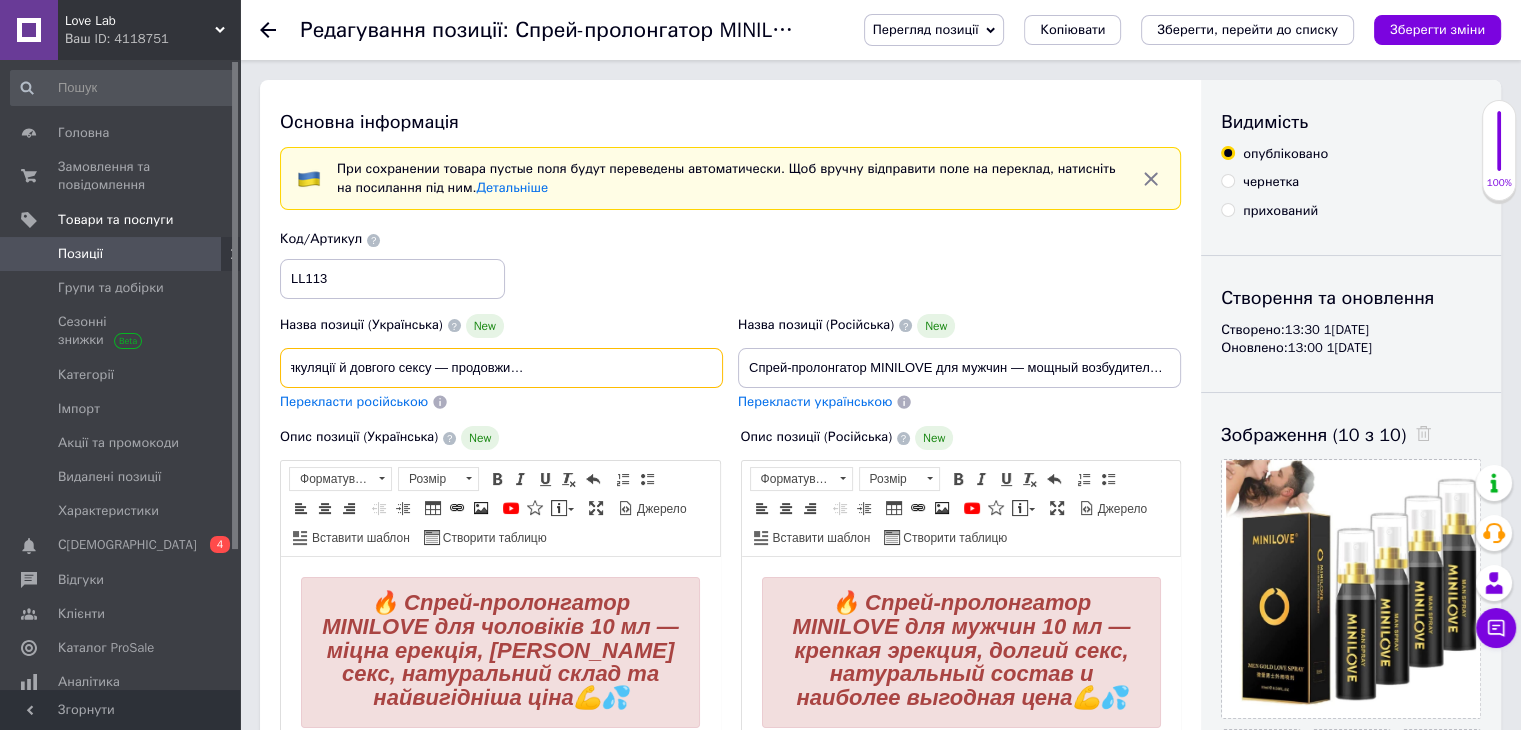 scroll, scrollTop: 0, scrollLeft: 185, axis: horizontal 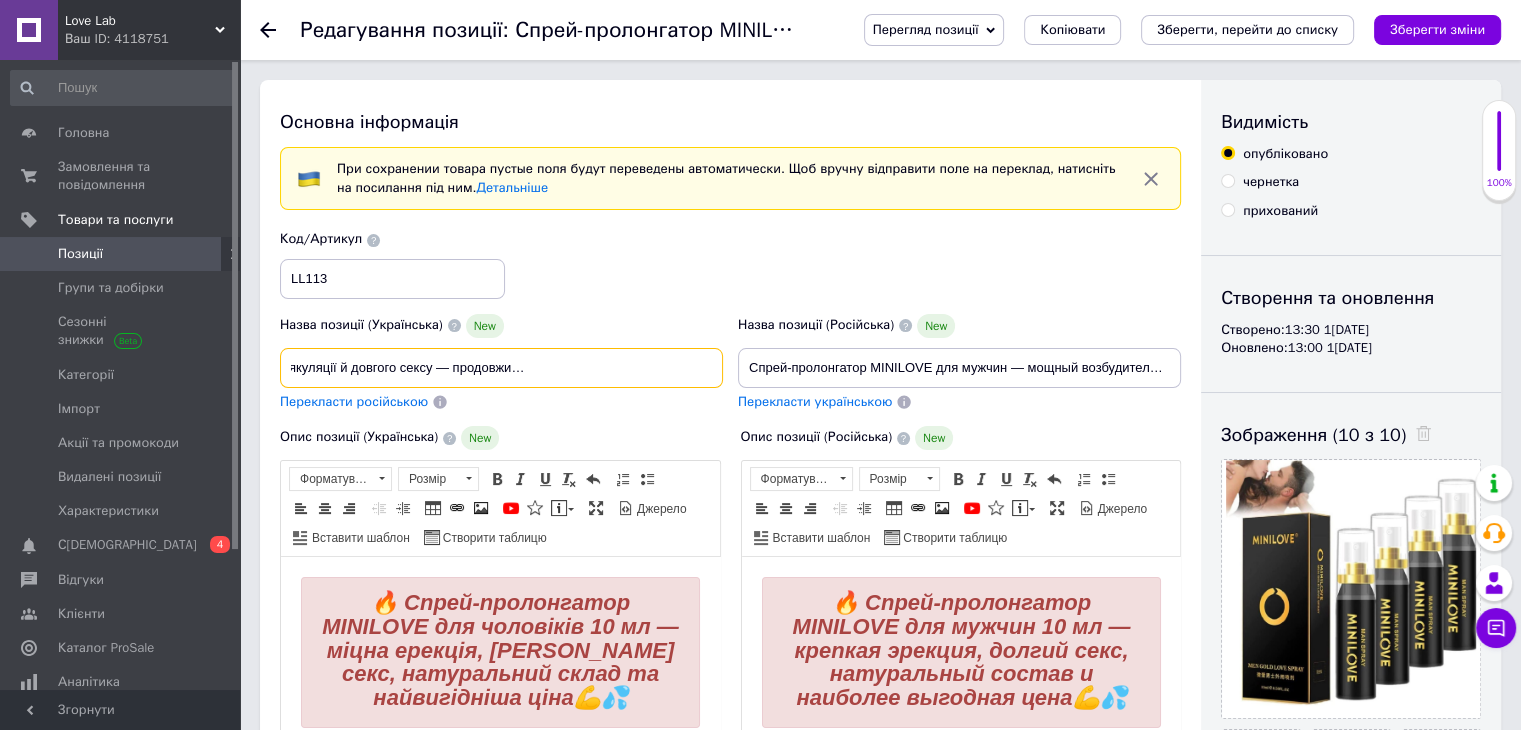 type on "Спрей Мінілов для затримки еякуляції й довгого сексу — продовжить секс на багато годин (анонімно)" 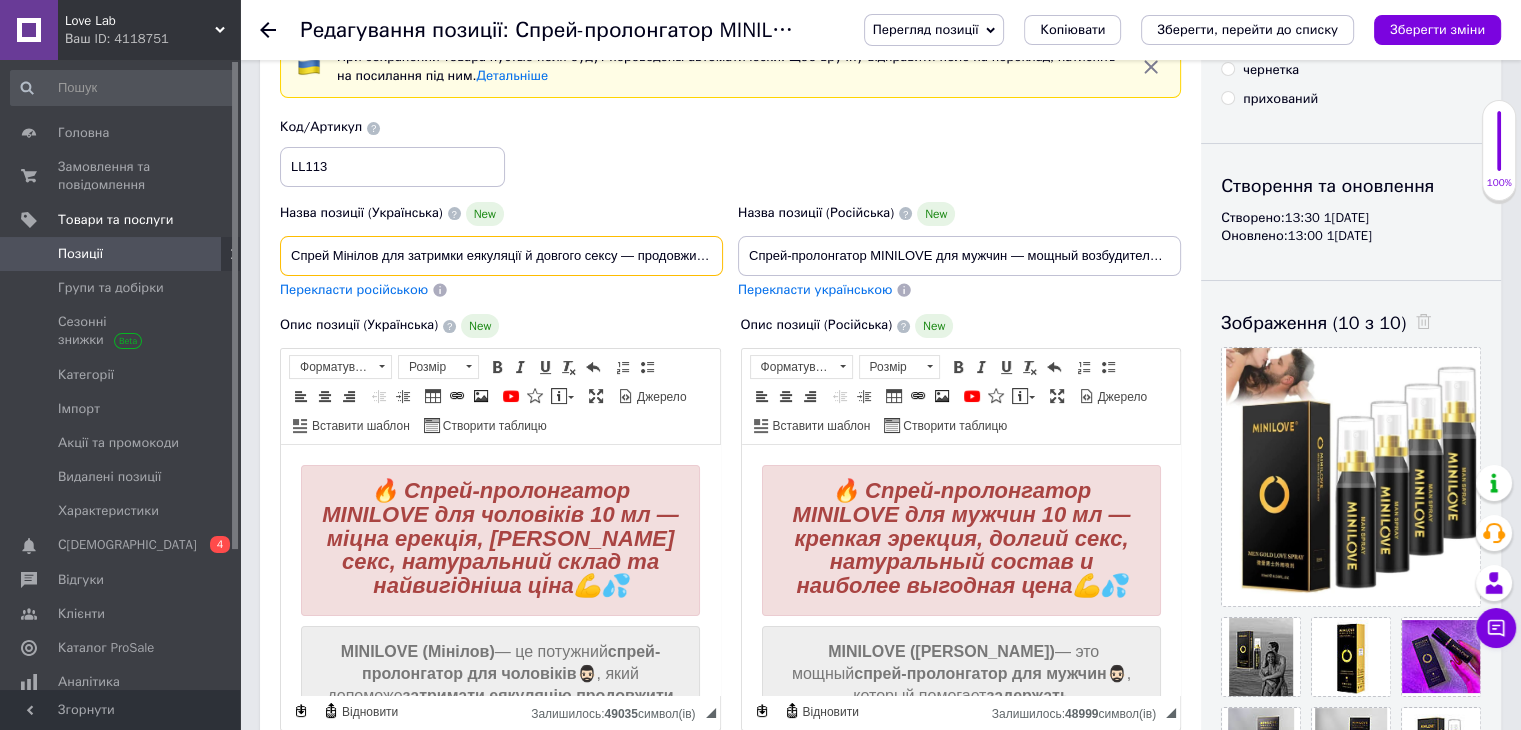 scroll, scrollTop: 120, scrollLeft: 0, axis: vertical 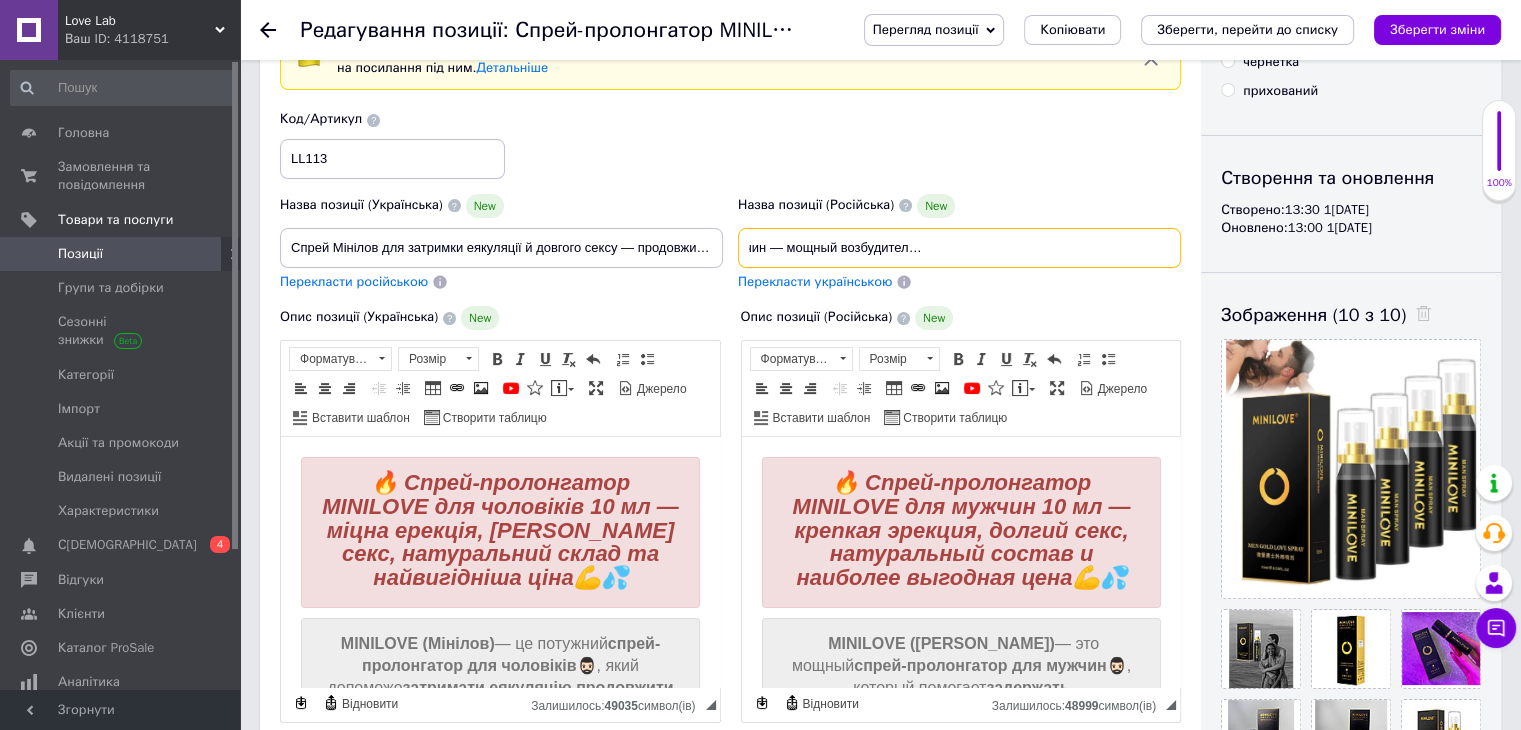drag, startPoint x: 752, startPoint y: 253, endPoint x: 1307, endPoint y: 269, distance: 555.2306 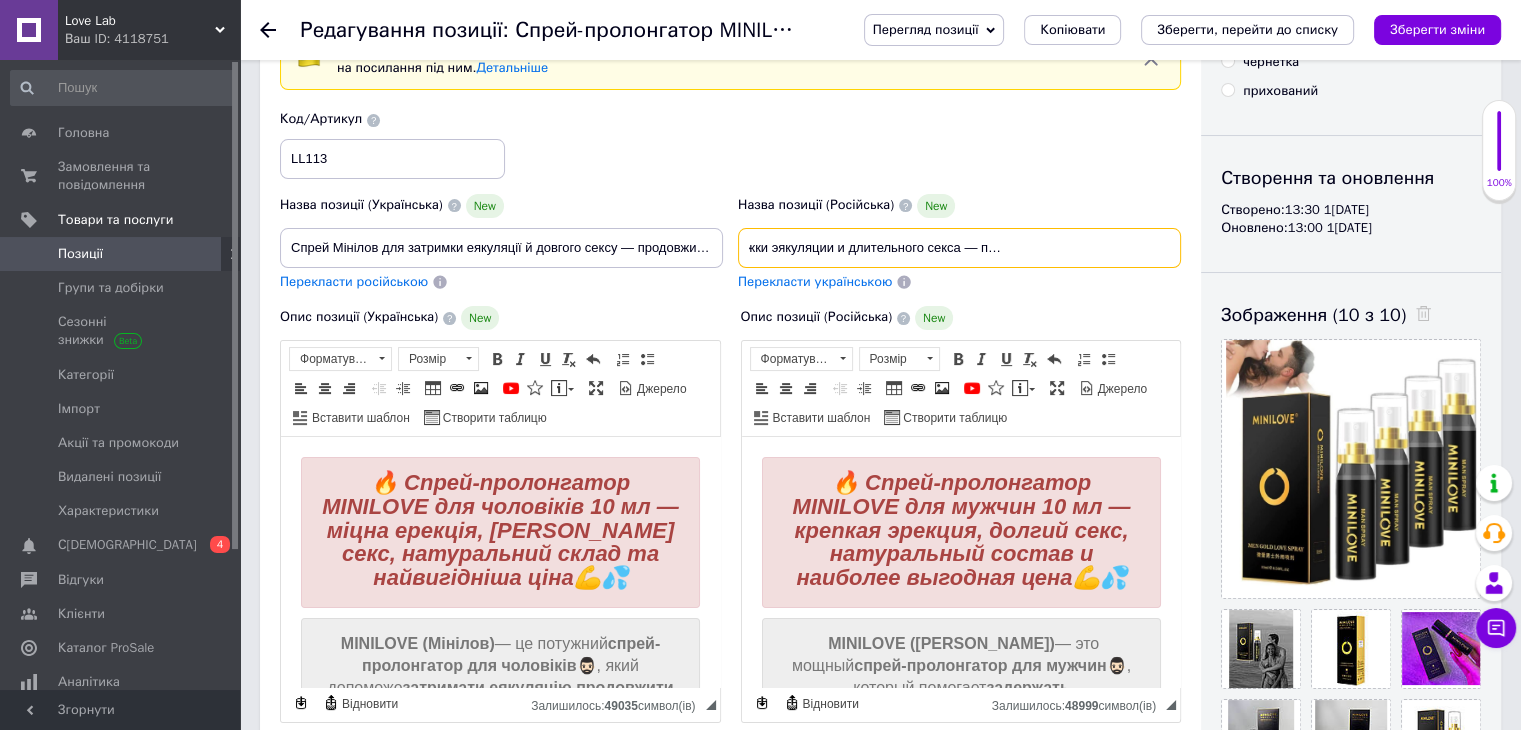 scroll, scrollTop: 0, scrollLeft: 163, axis: horizontal 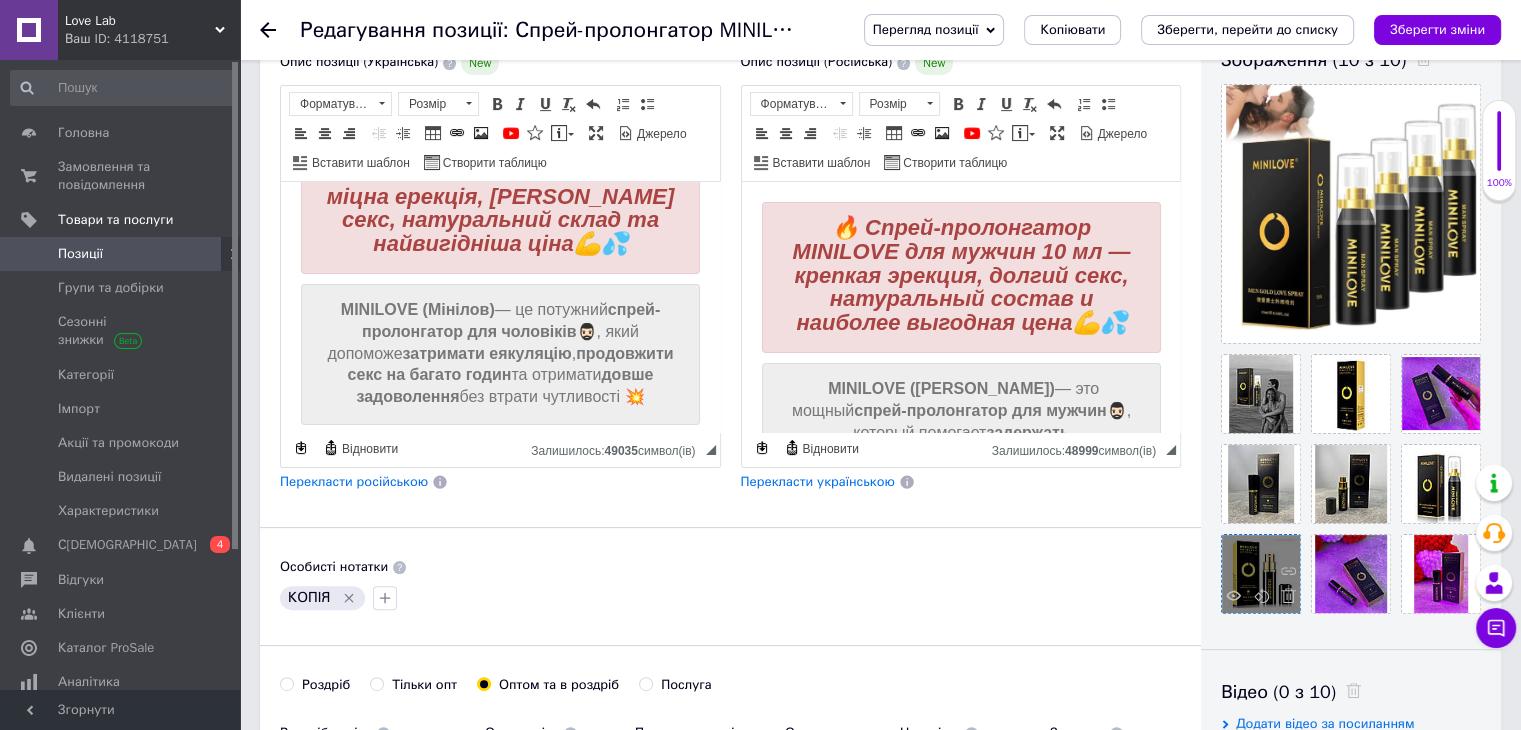 type on "Спрей Минелов для задержки эякуляции и длительного секса — продлит акт на часы (анонимно)" 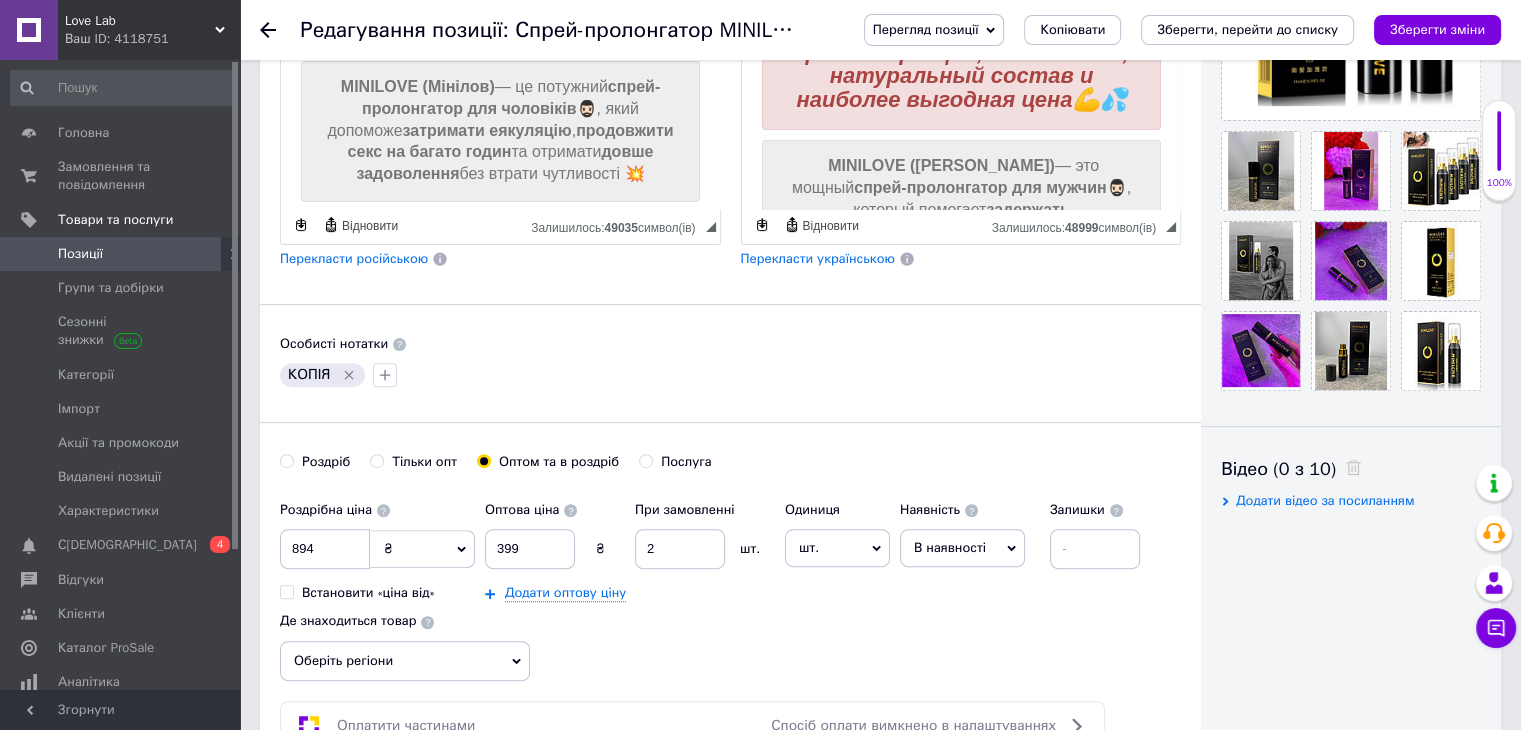scroll, scrollTop: 616, scrollLeft: 0, axis: vertical 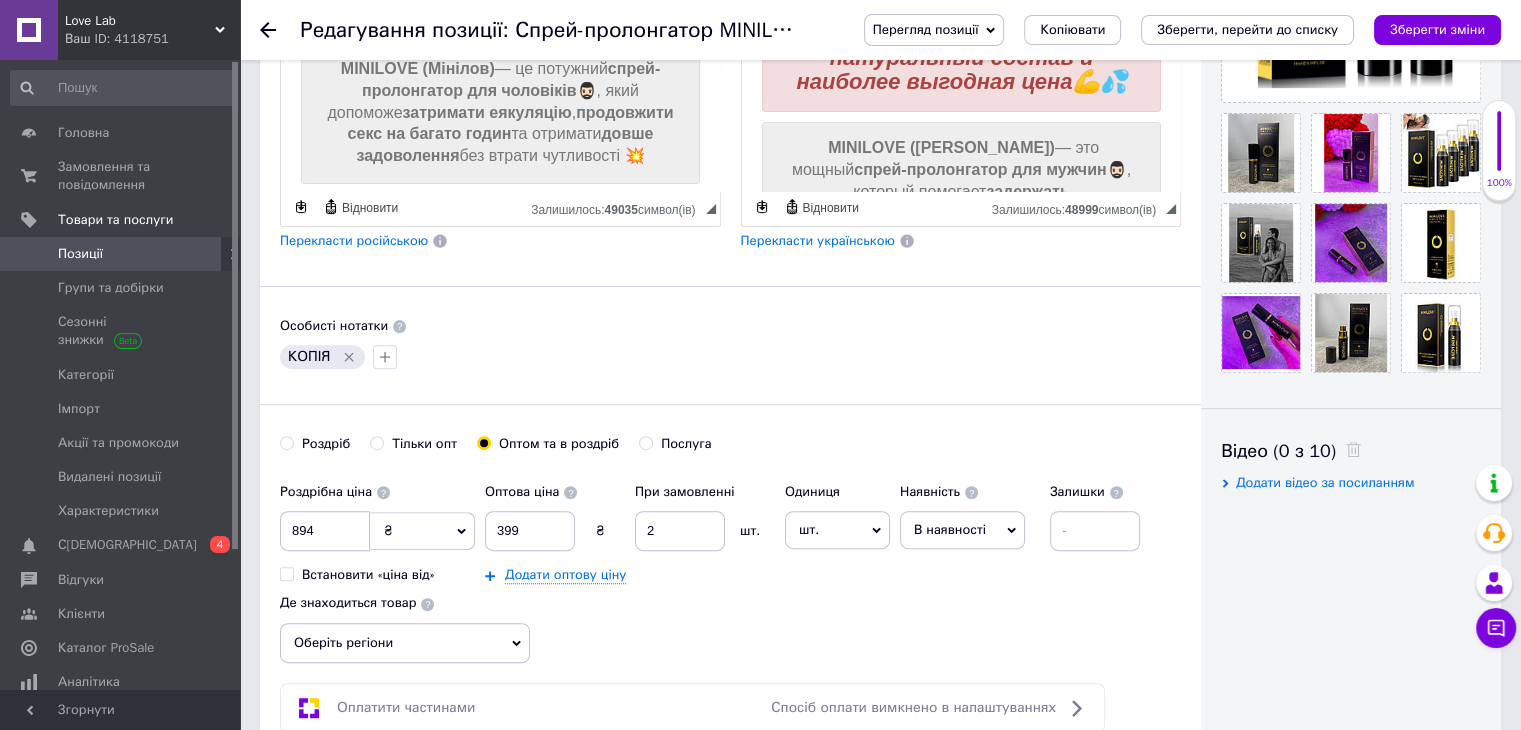 click 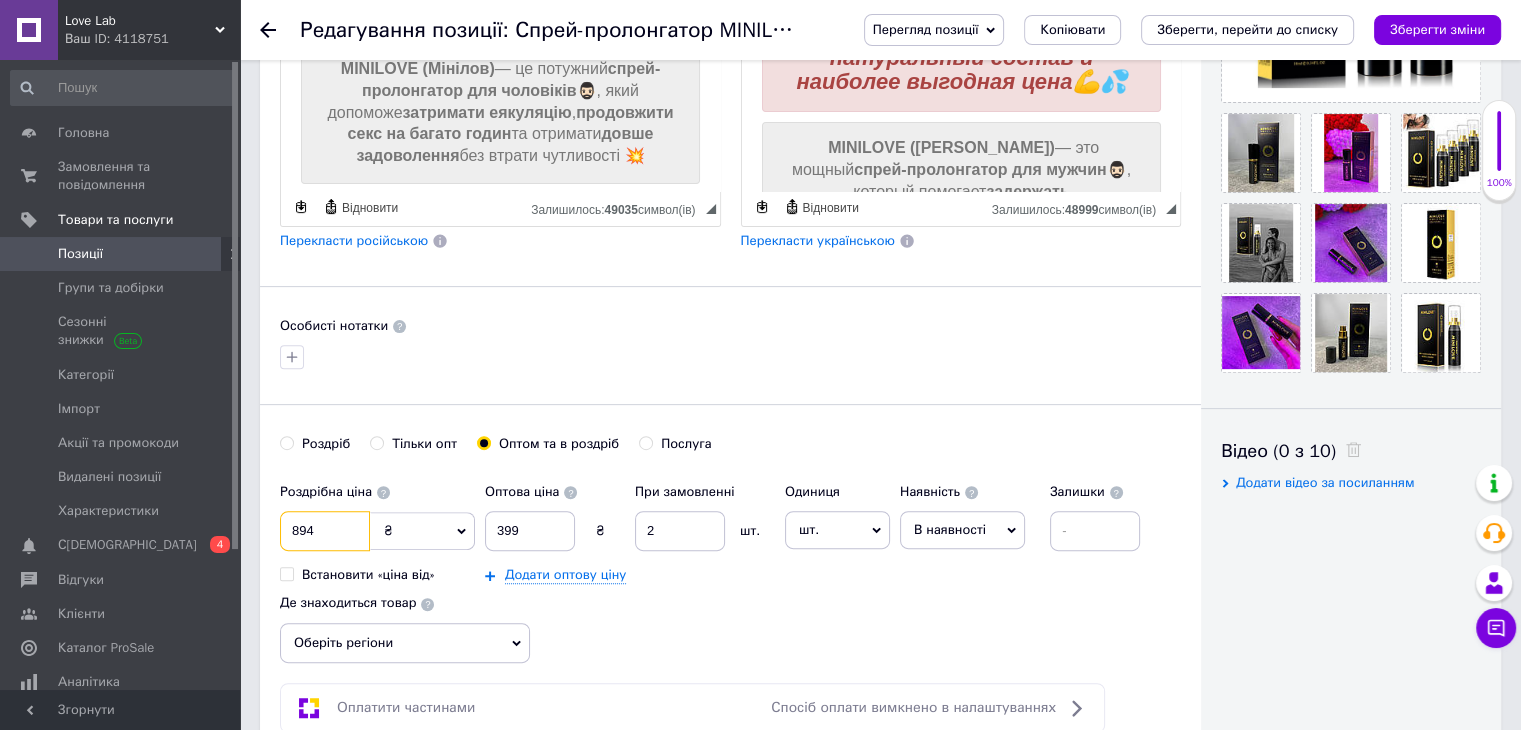 click on "894" at bounding box center [325, 531] 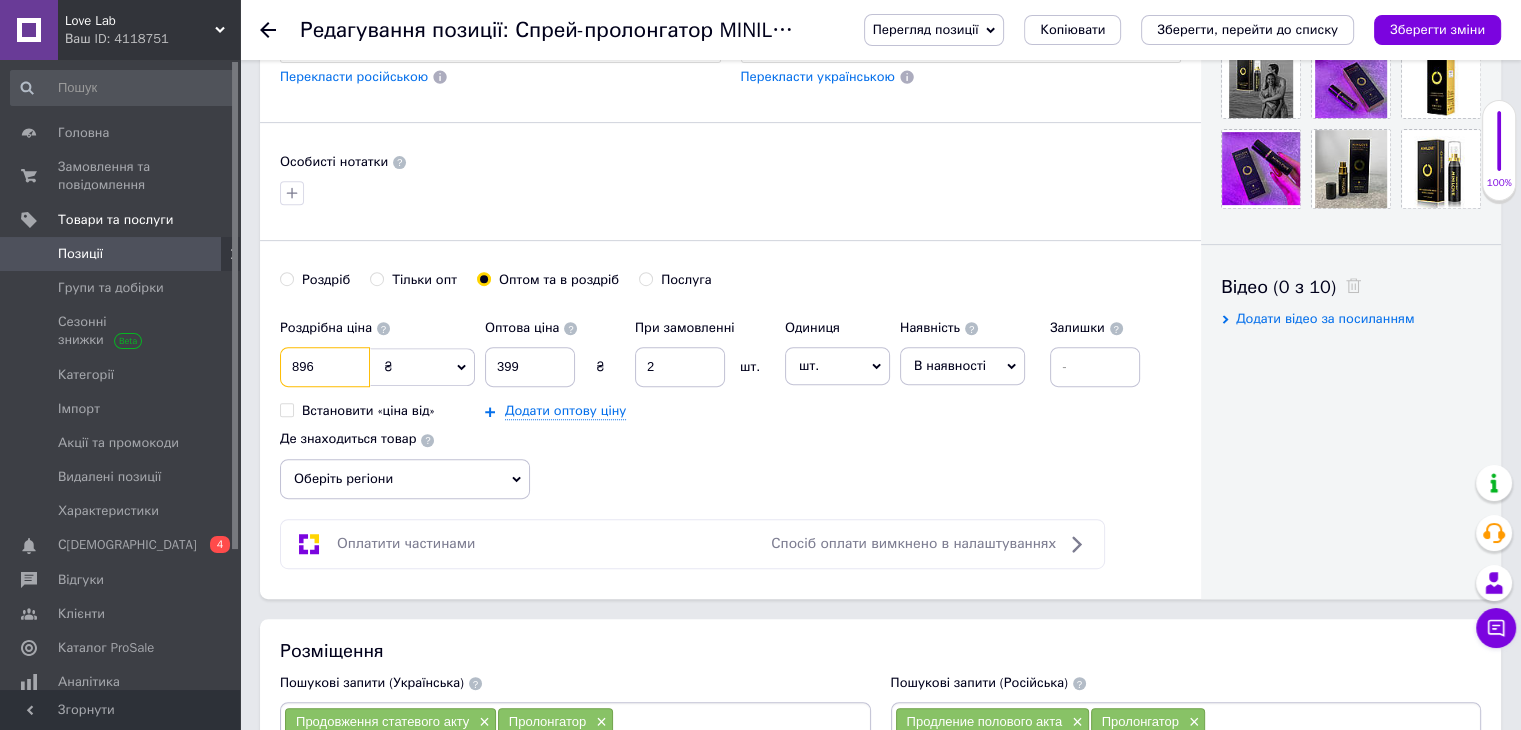 scroll, scrollTop: 852, scrollLeft: 0, axis: vertical 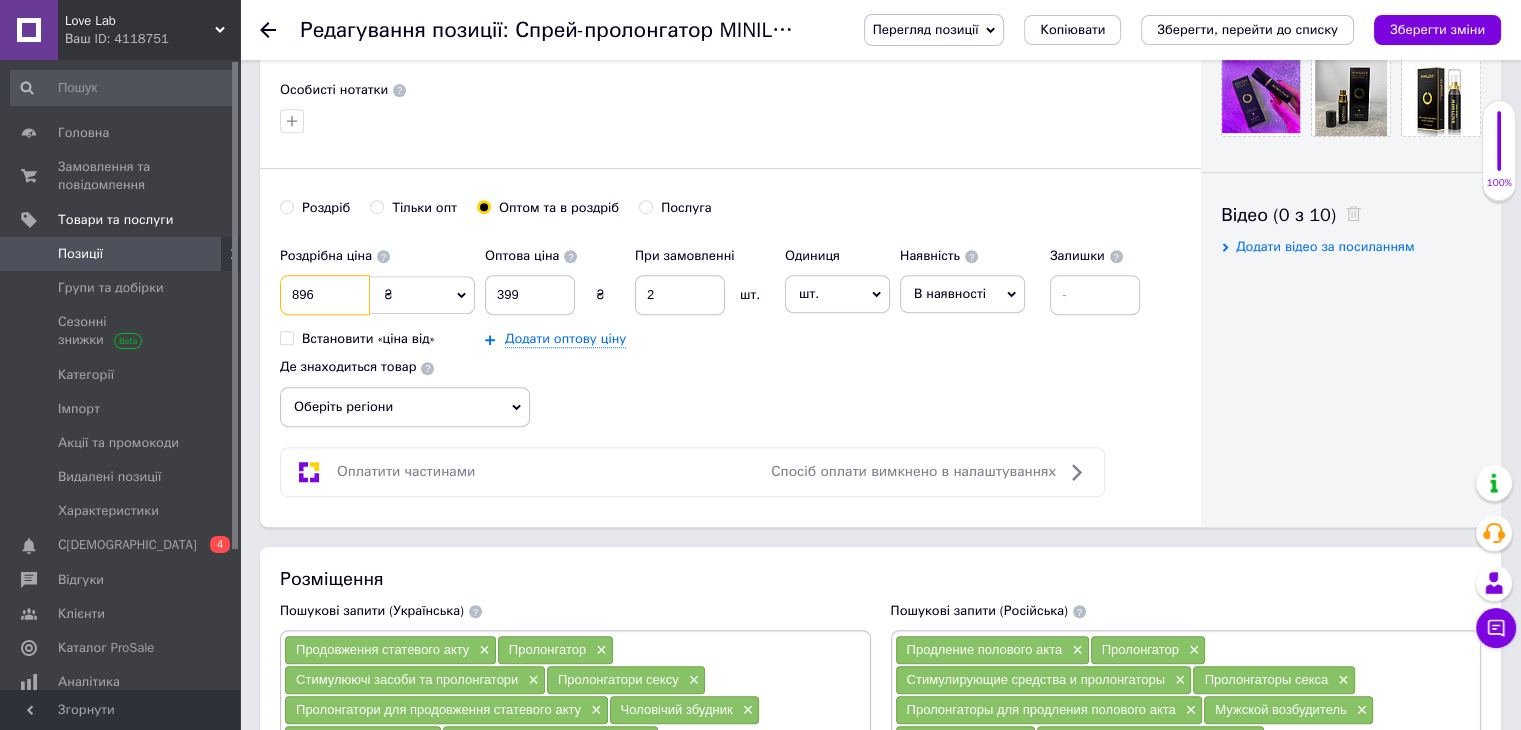 type on "896" 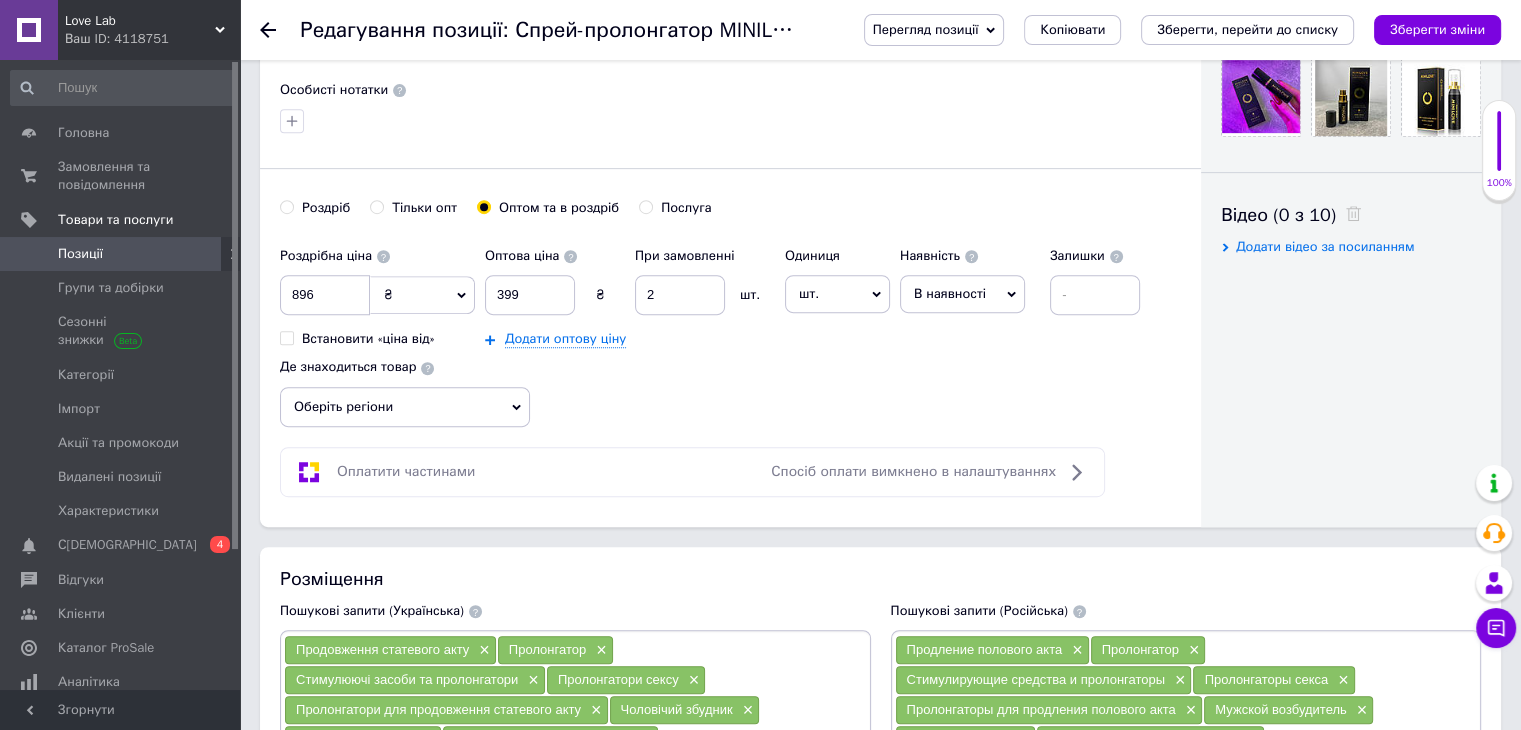 click on "Оберіть регіони" at bounding box center (405, 407) 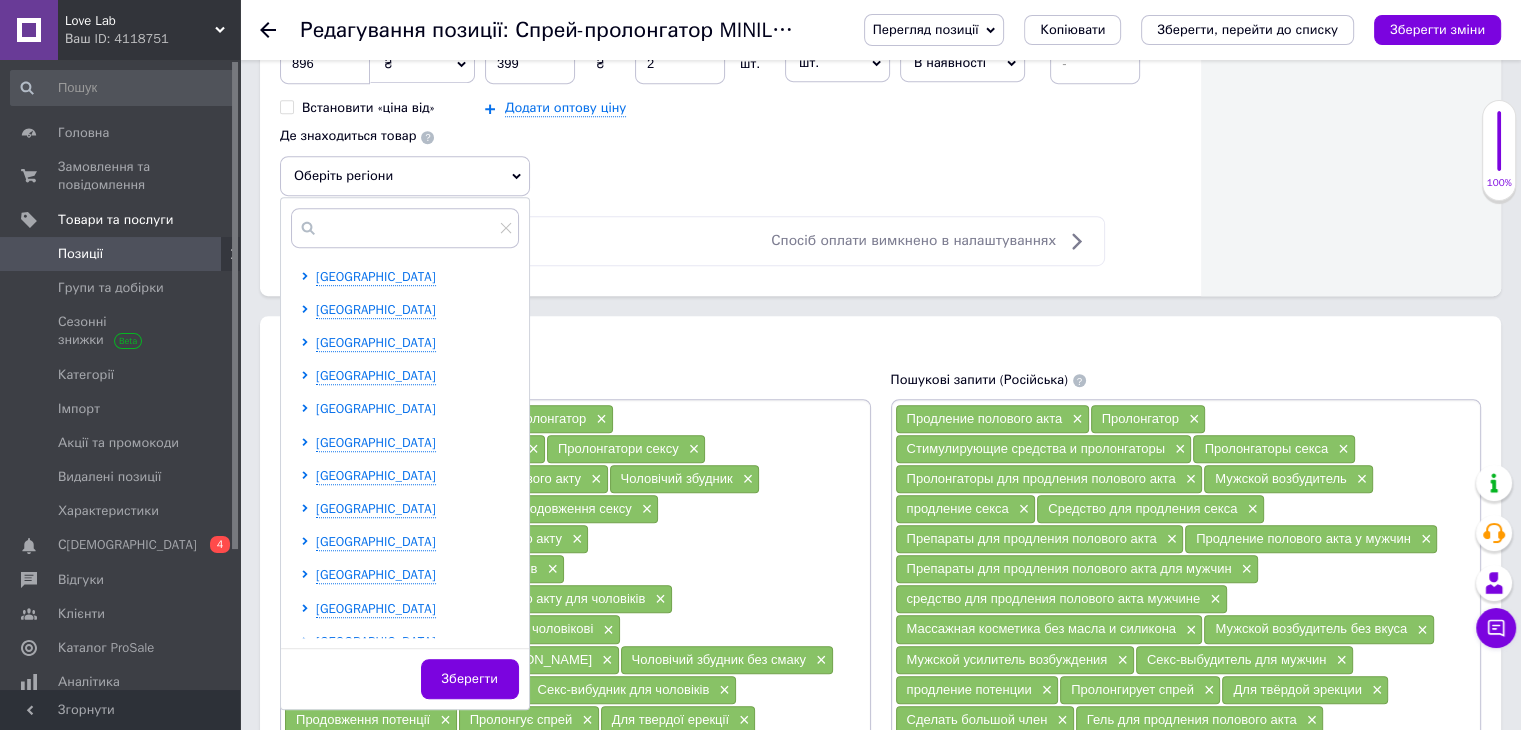 scroll, scrollTop: 1084, scrollLeft: 0, axis: vertical 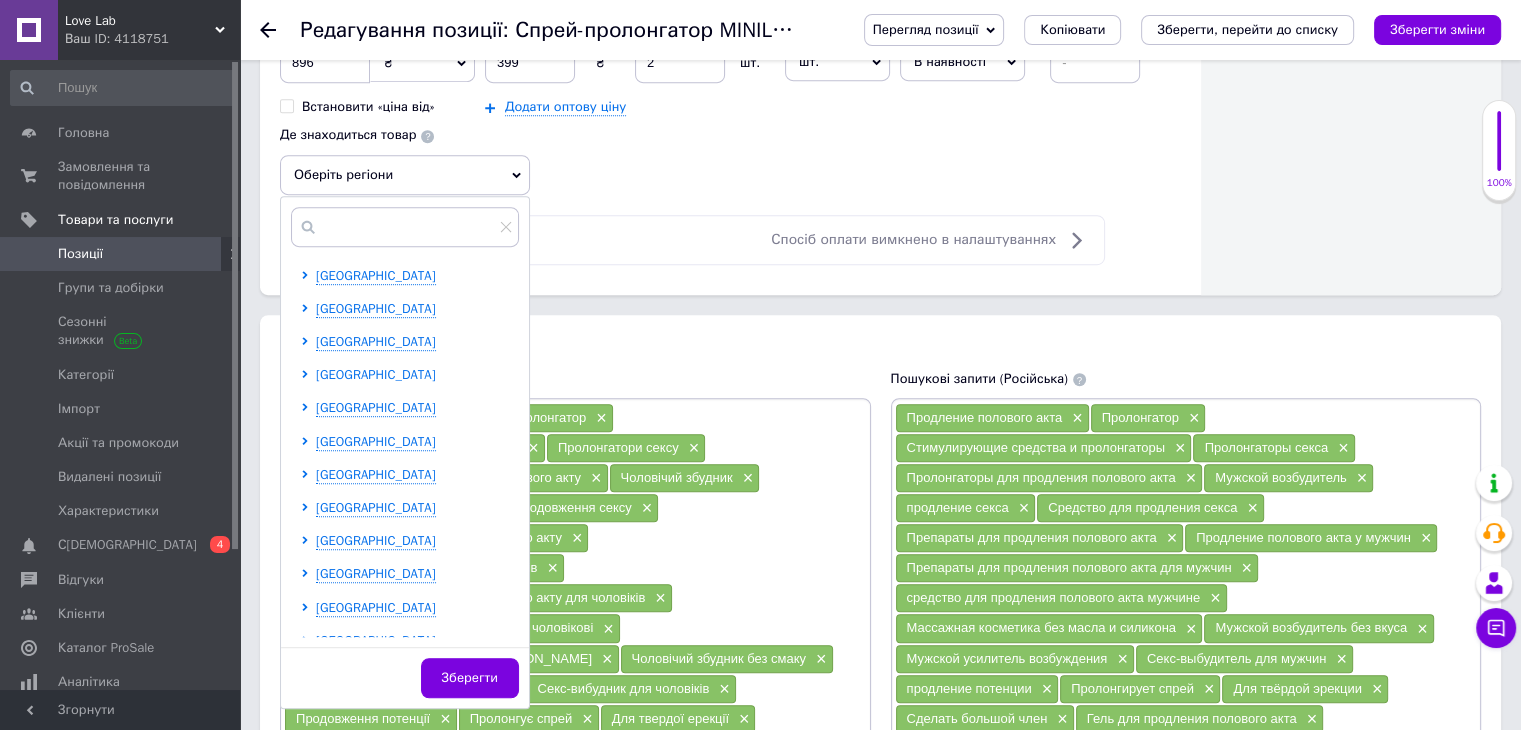 click on "[GEOGRAPHIC_DATA]" at bounding box center (376, 374) 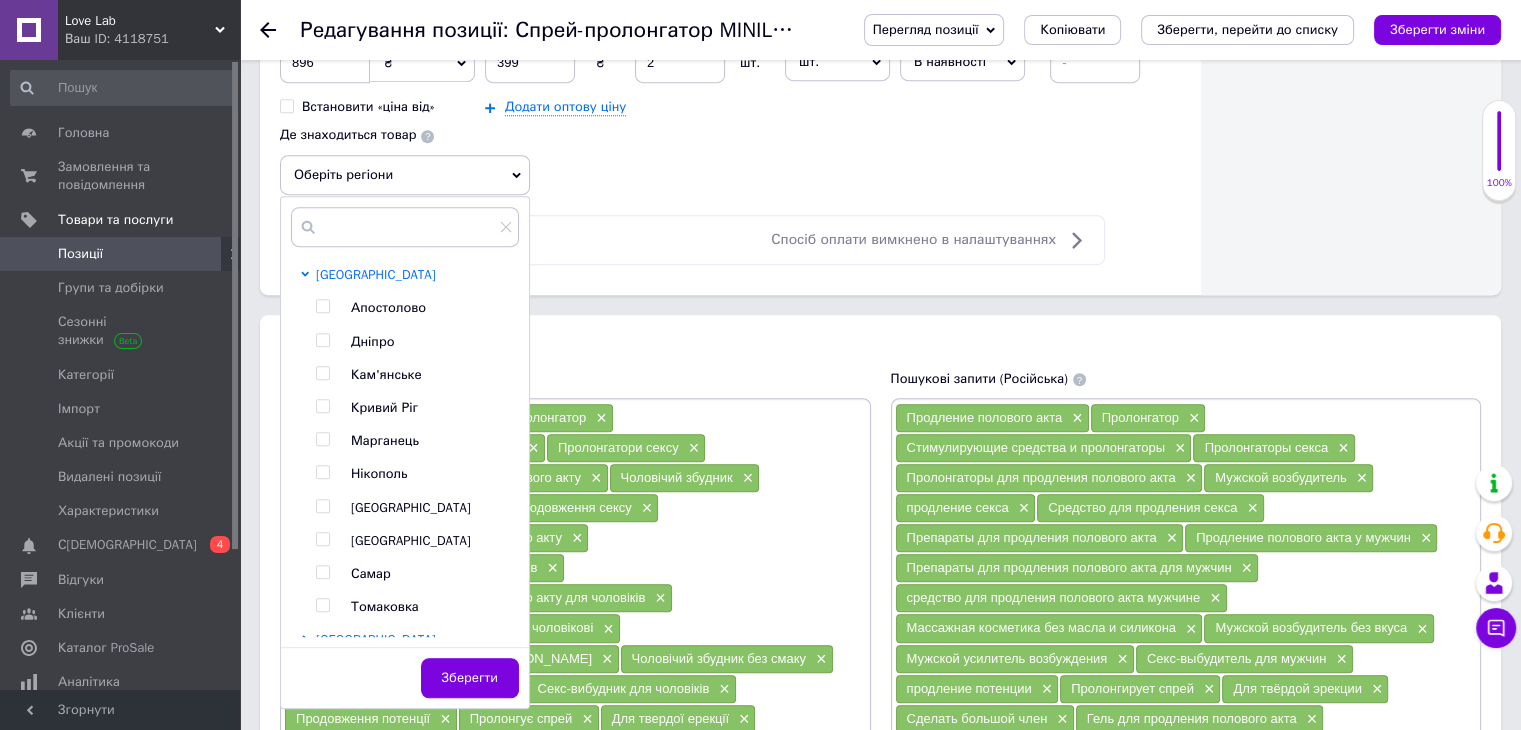 scroll, scrollTop: 102, scrollLeft: 0, axis: vertical 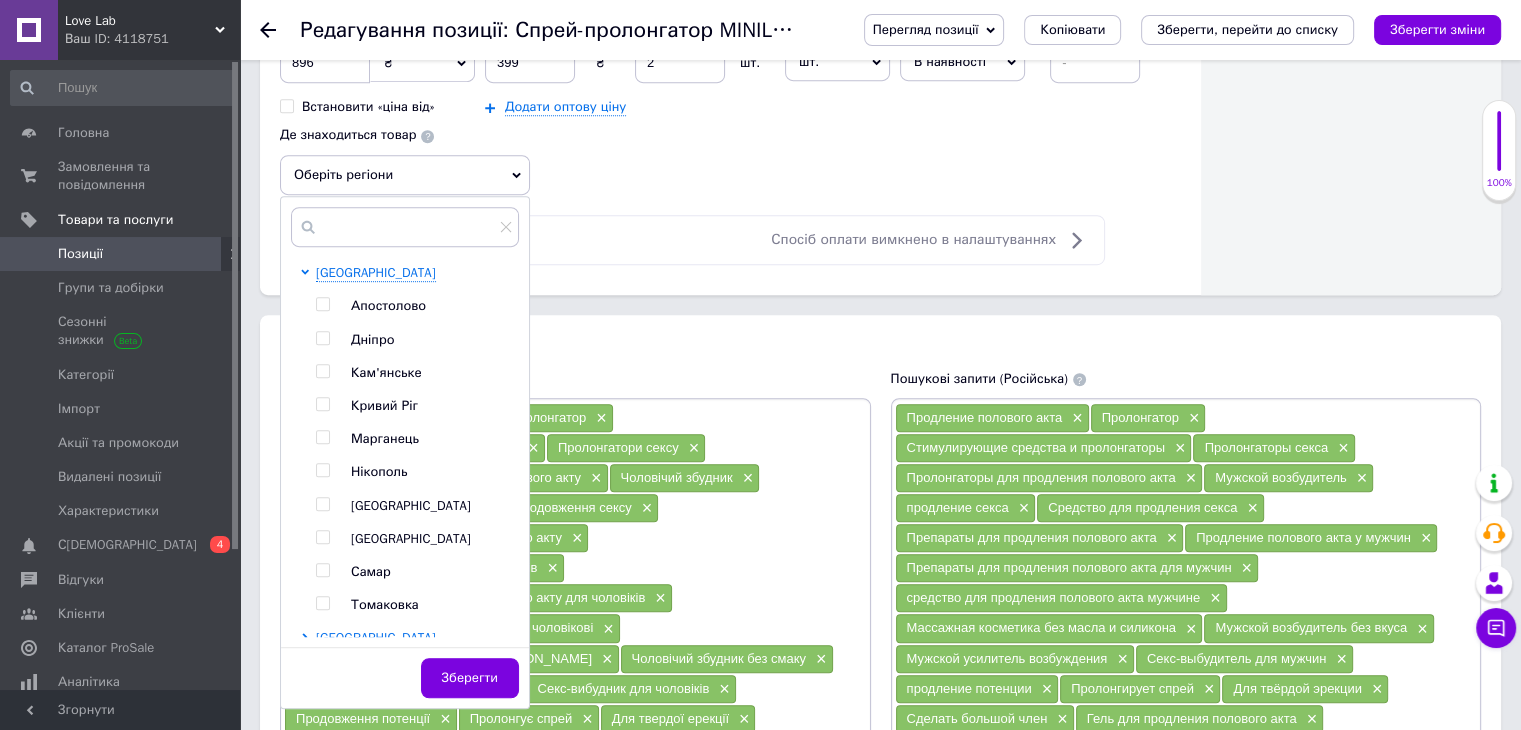 click at bounding box center (322, 338) 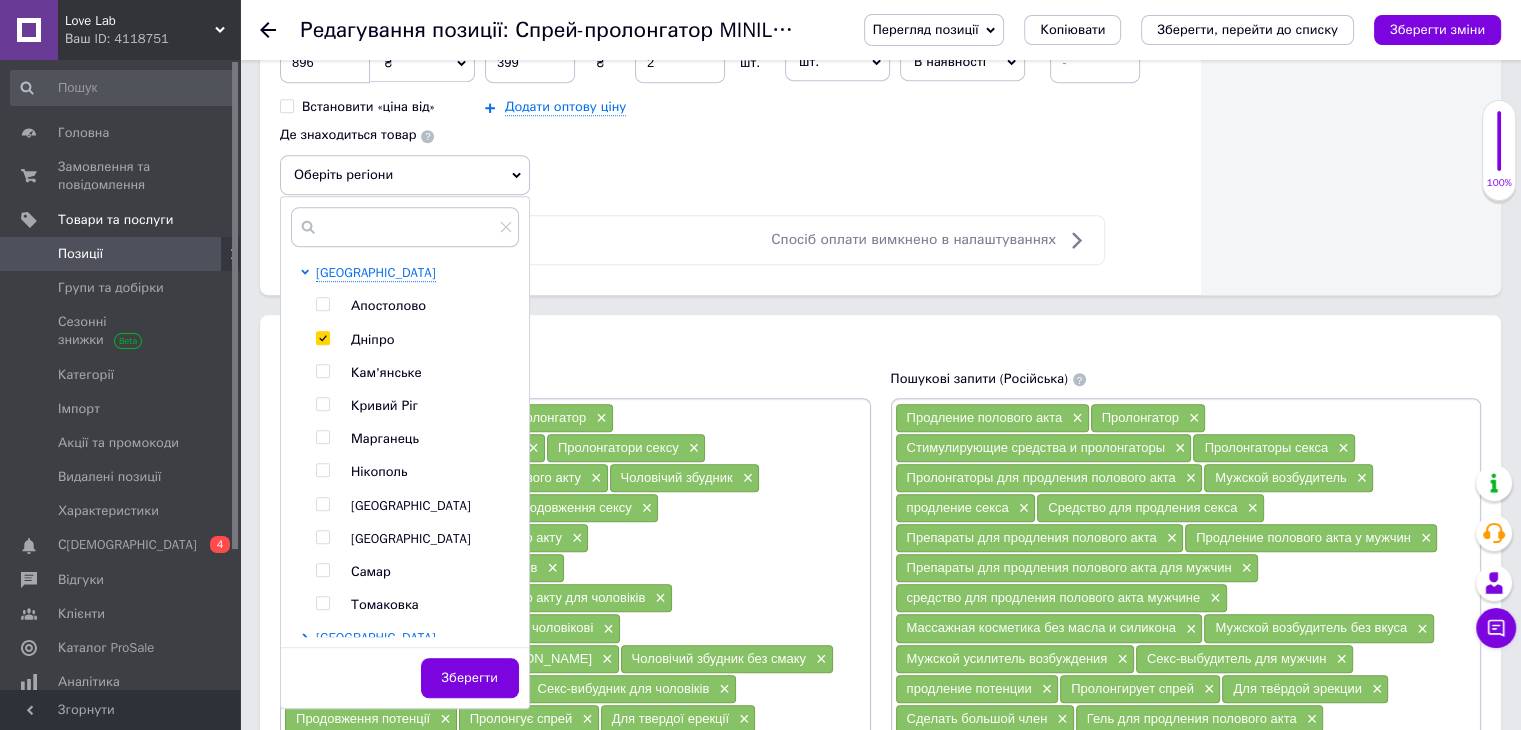 checkbox on "true" 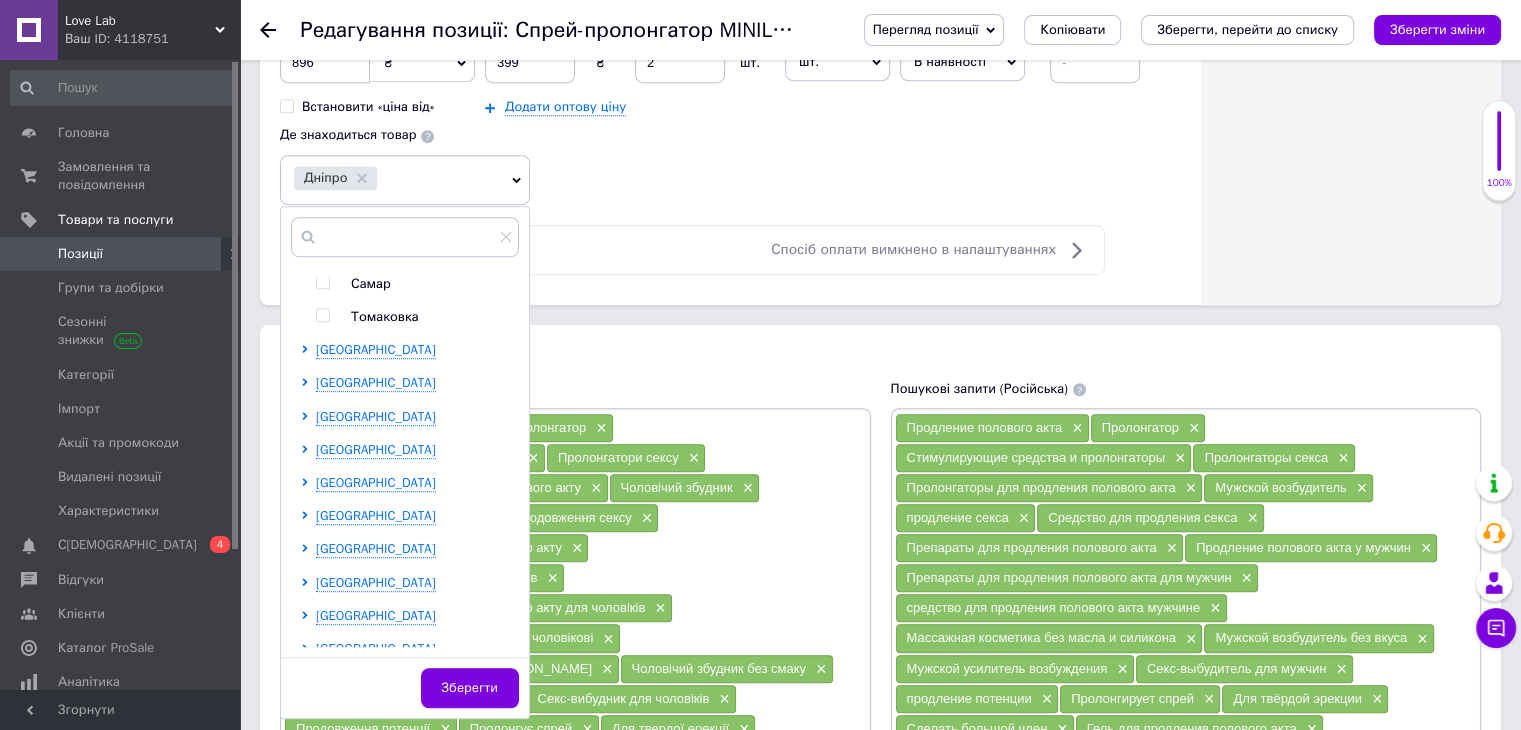 scroll, scrollTop: 455, scrollLeft: 0, axis: vertical 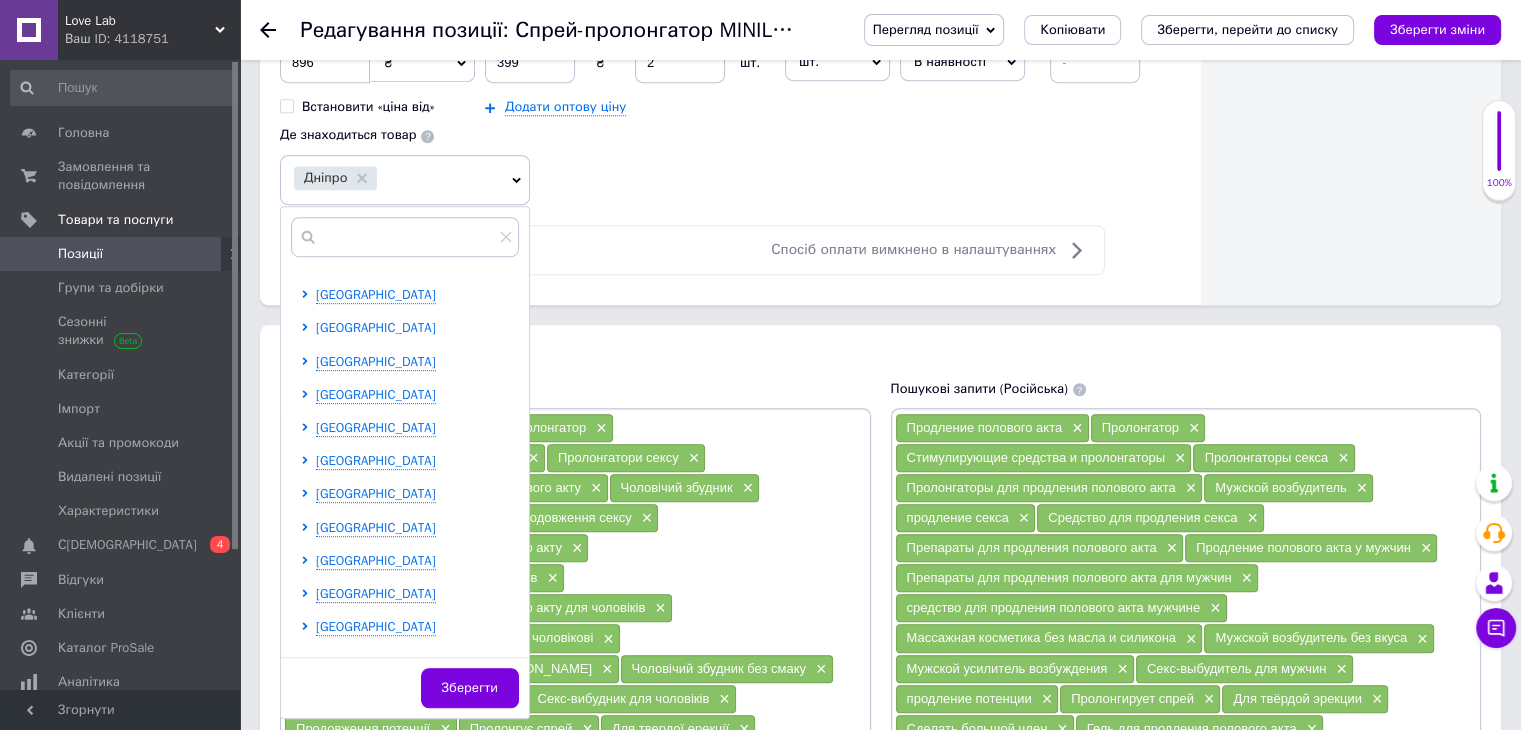 click on "[GEOGRAPHIC_DATA]" at bounding box center (376, 327) 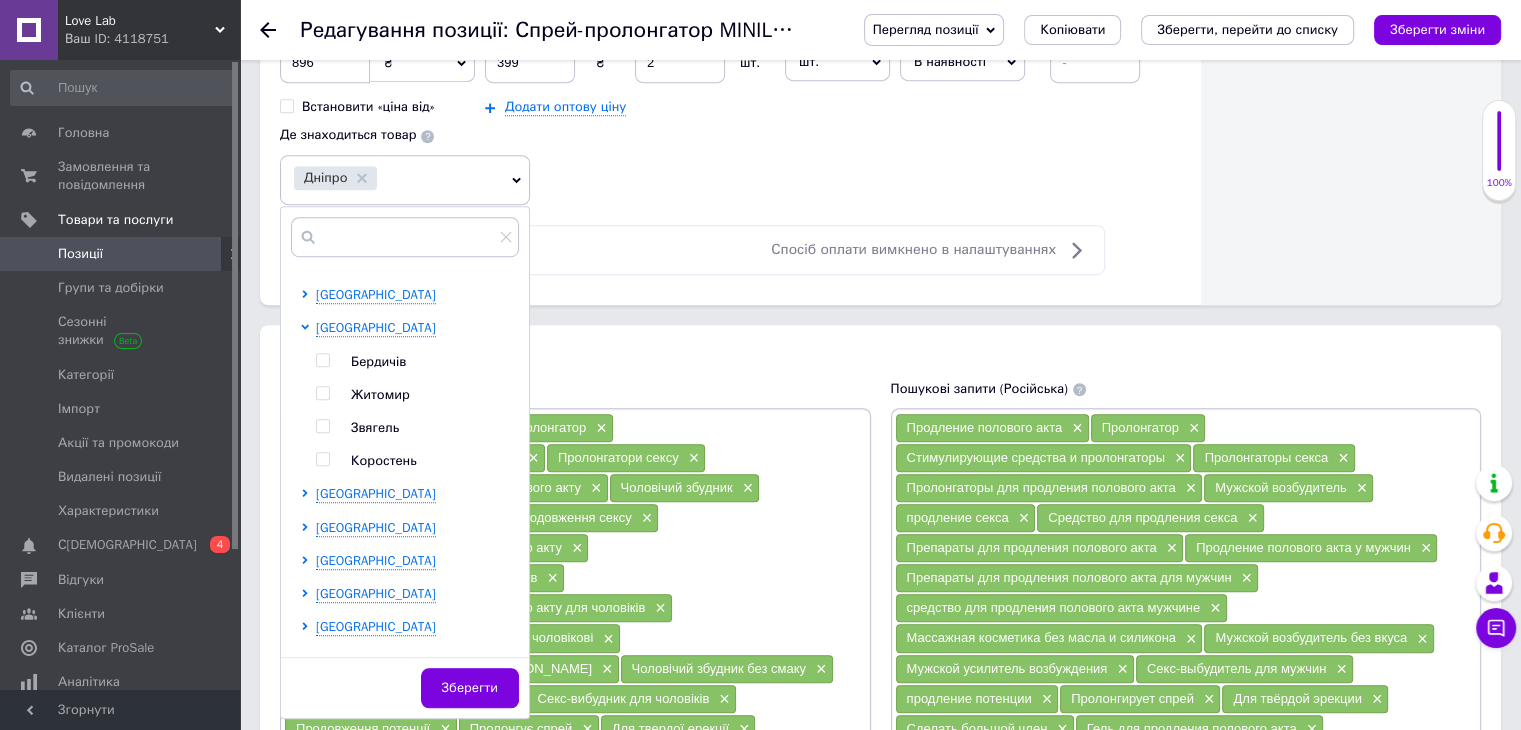 click at bounding box center (322, 393) 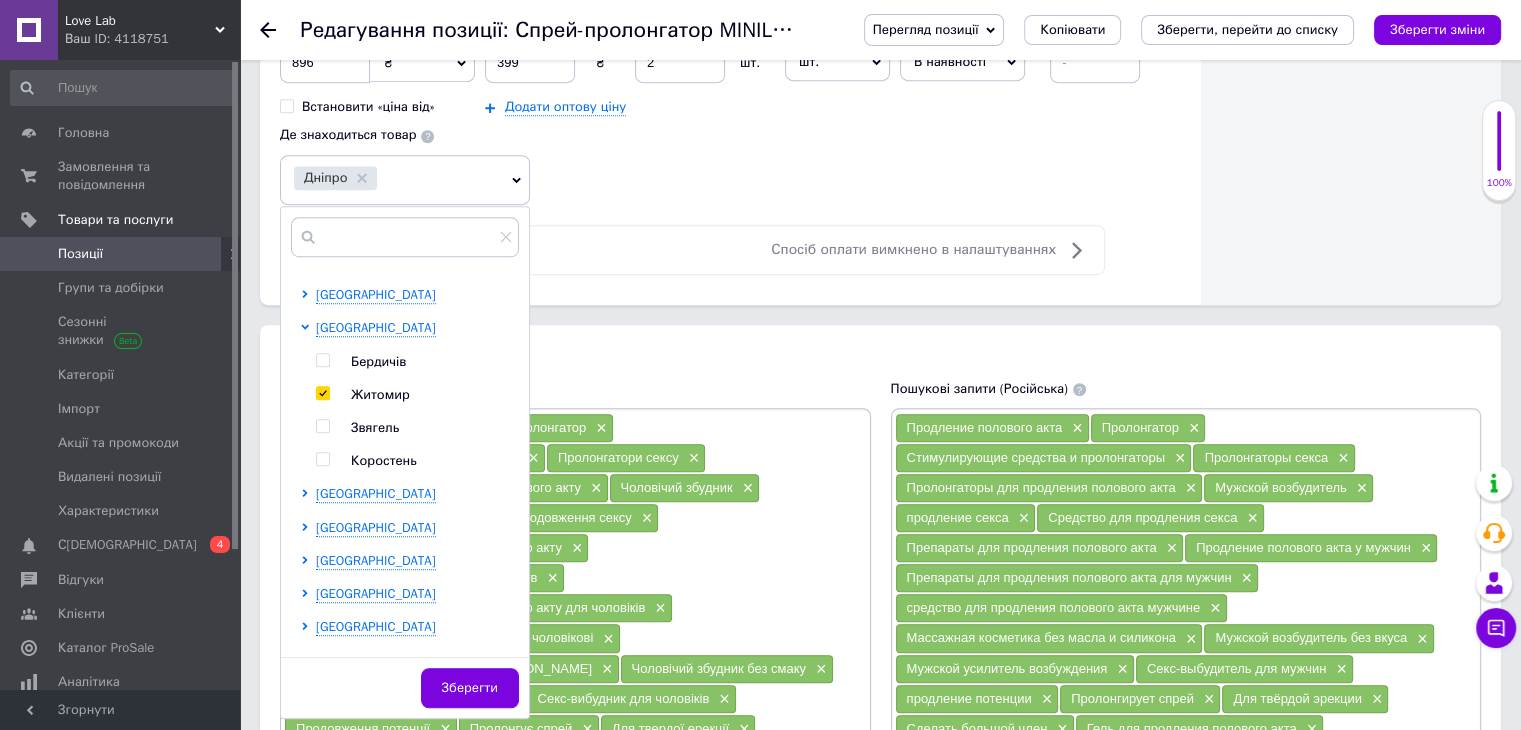 checkbox on "true" 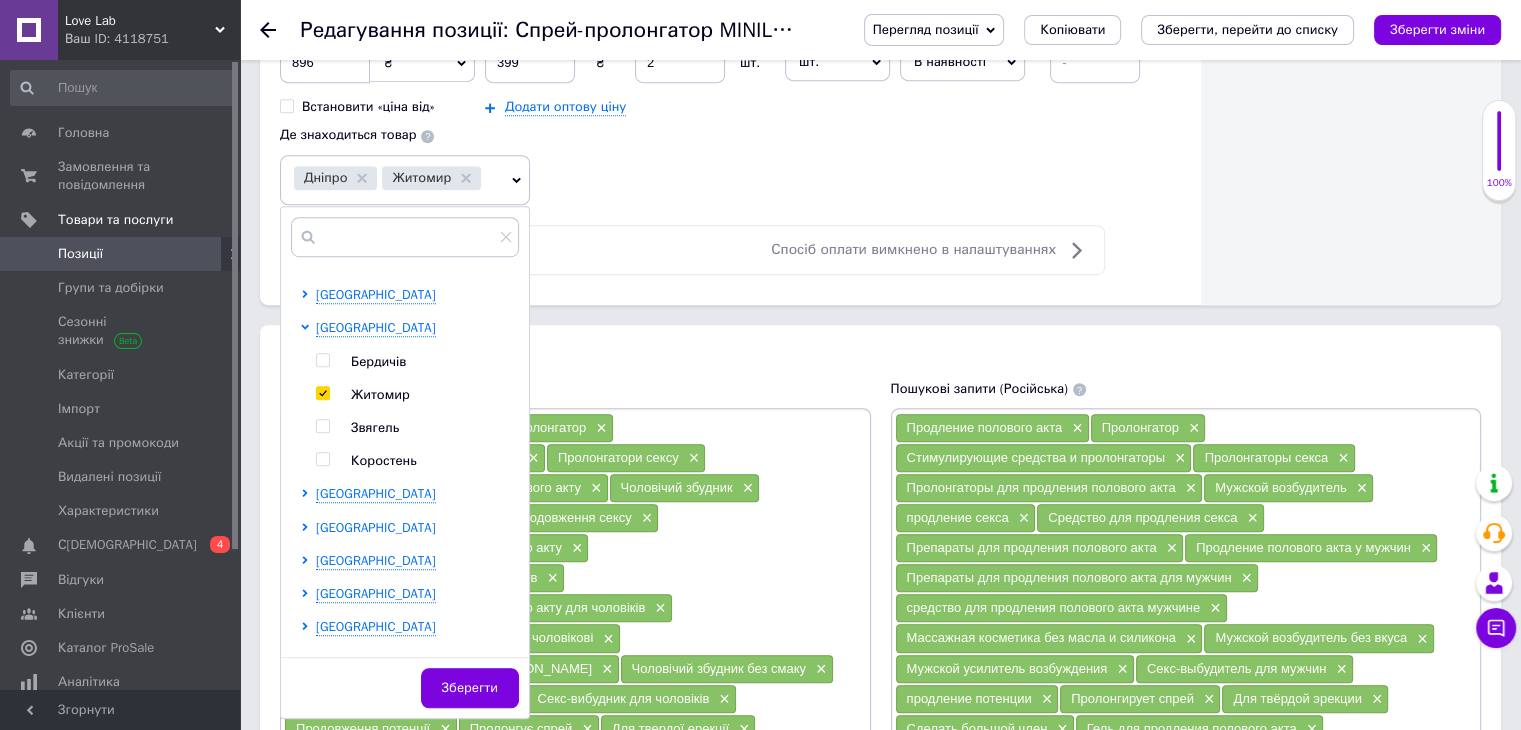 click on "[GEOGRAPHIC_DATA]" at bounding box center (376, 527) 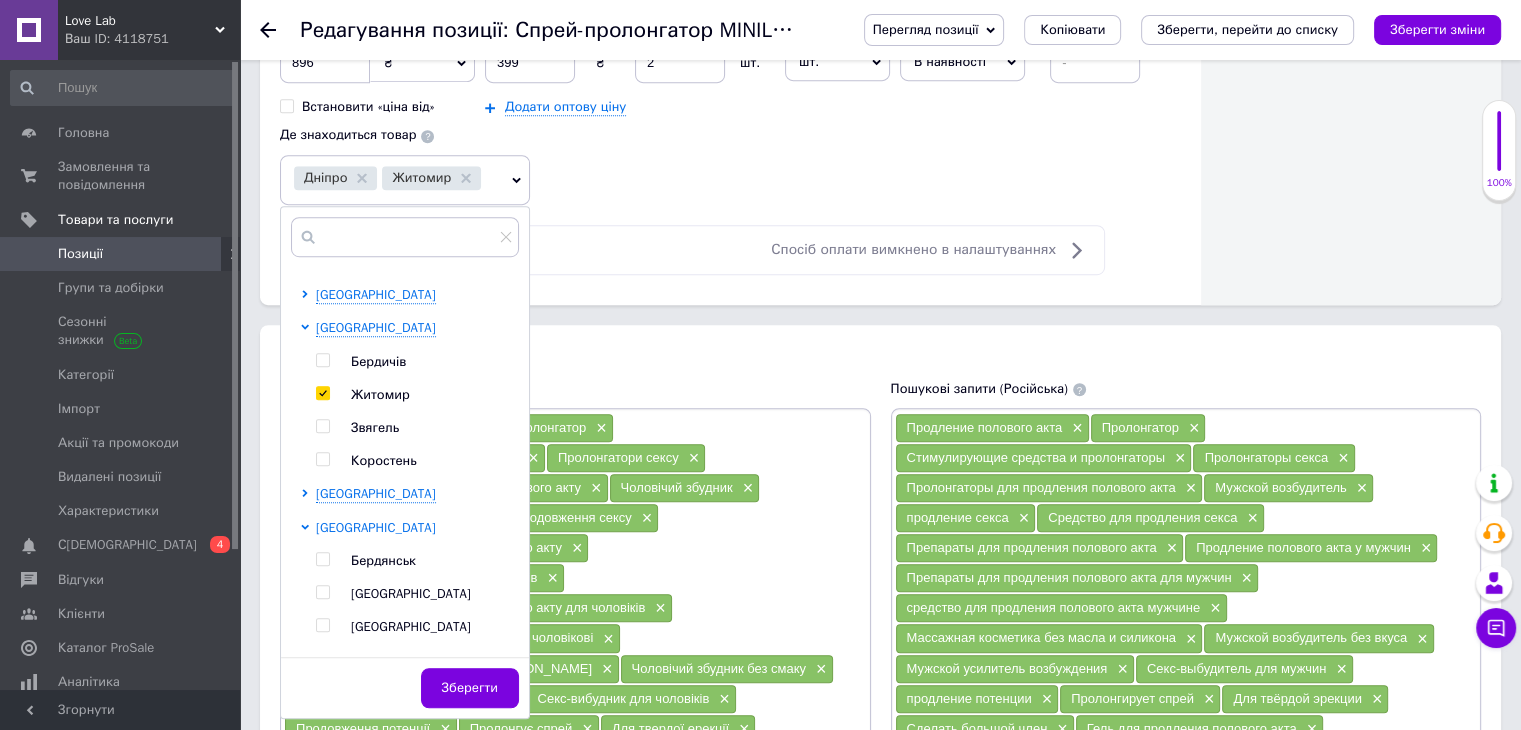 scroll, scrollTop: 538, scrollLeft: 0, axis: vertical 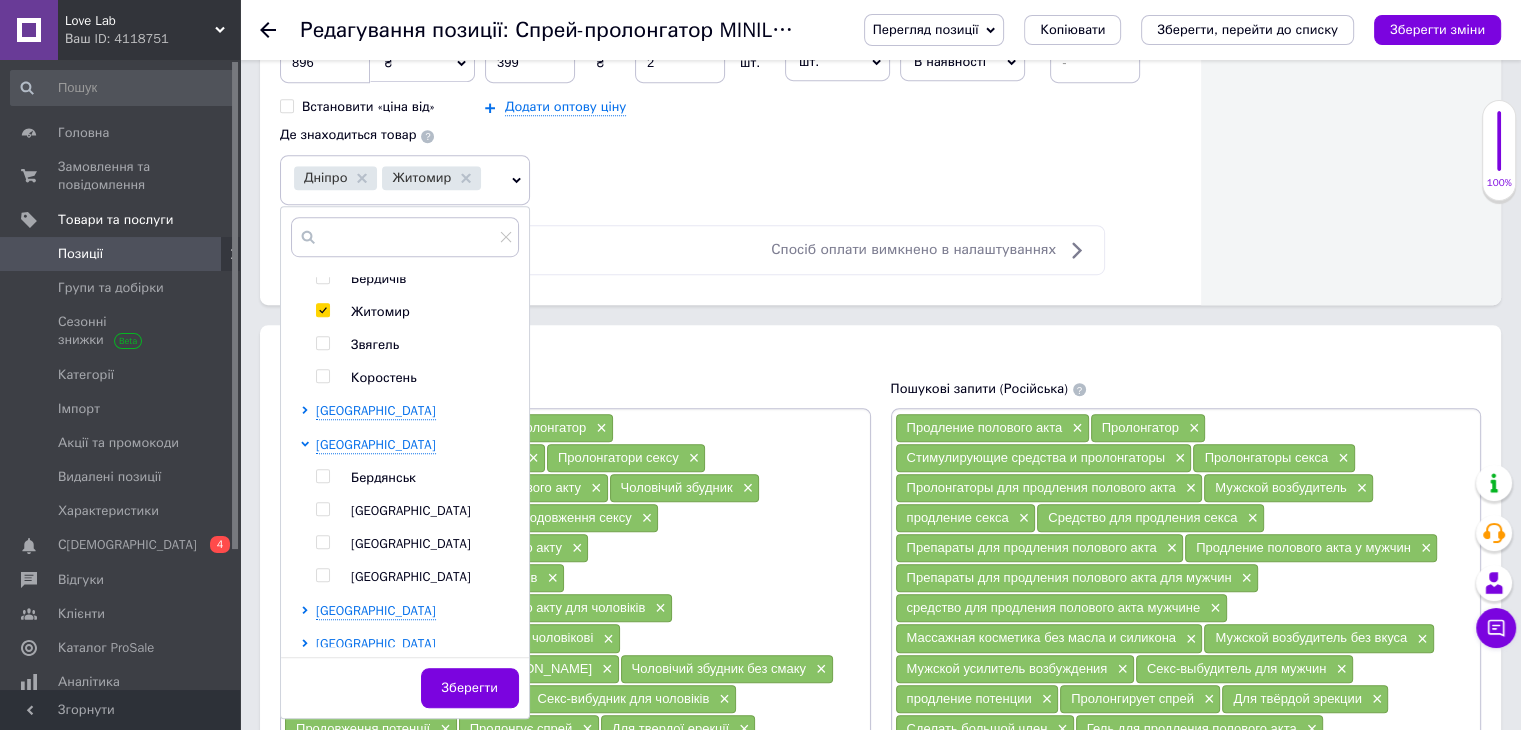 click at bounding box center [322, 542] 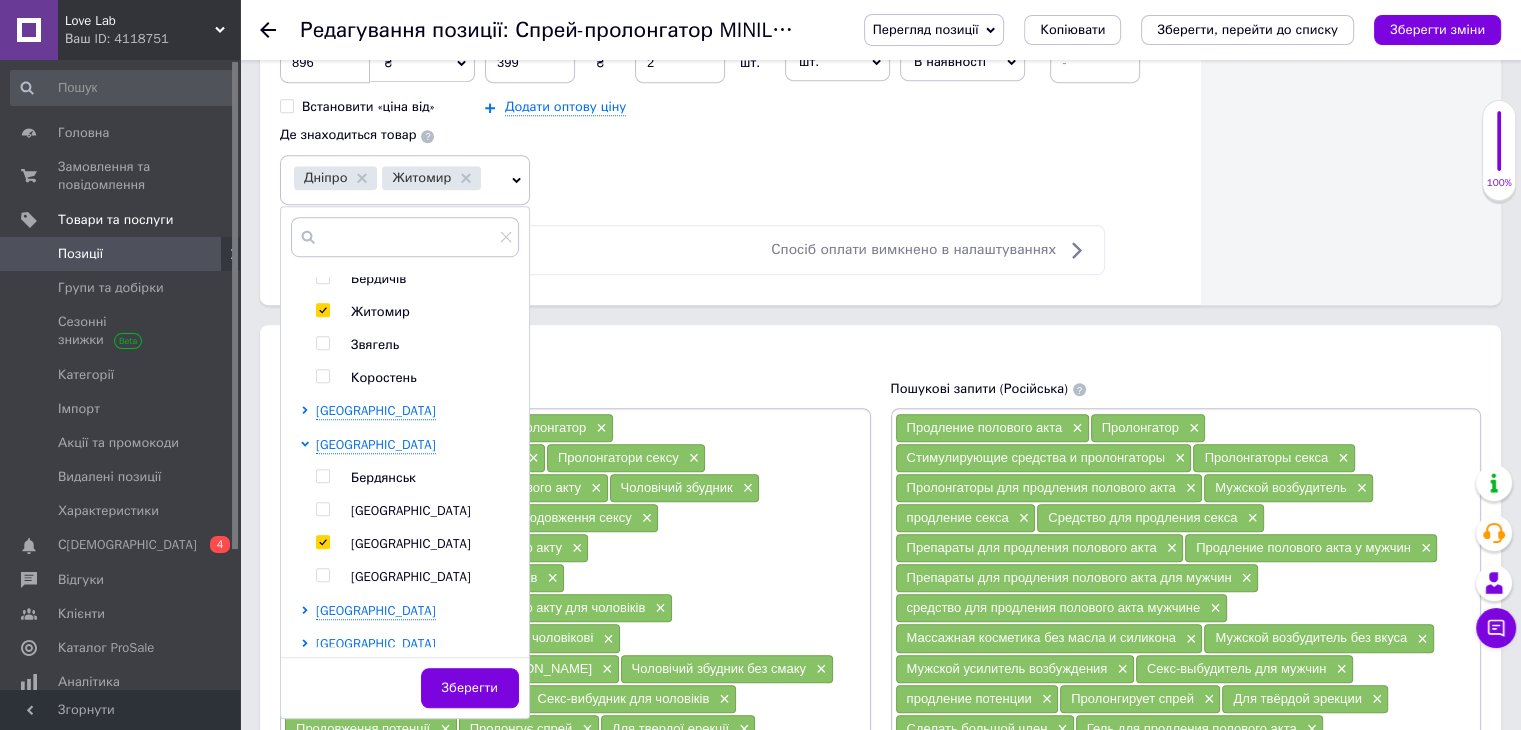 checkbox on "true" 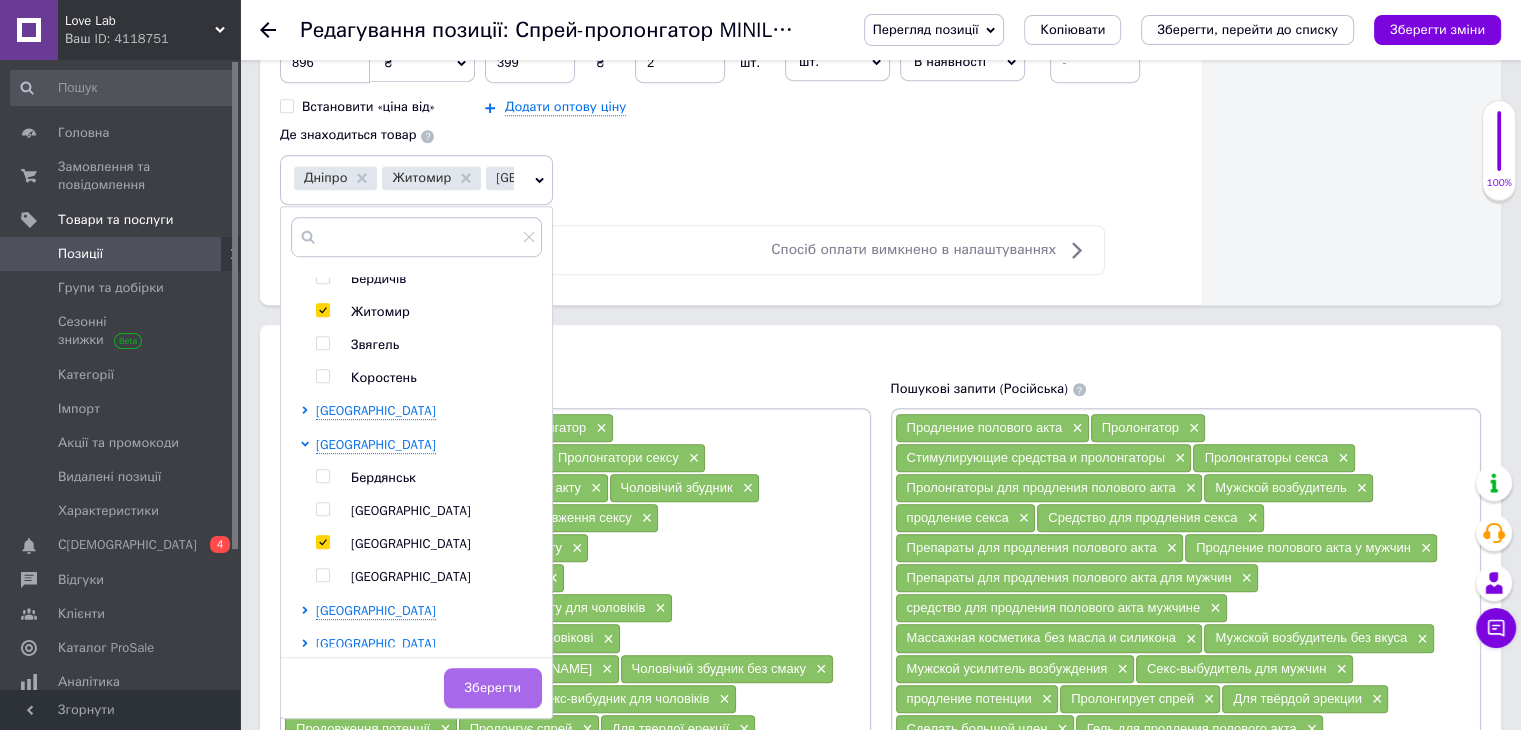 click on "Зберегти" at bounding box center (493, 688) 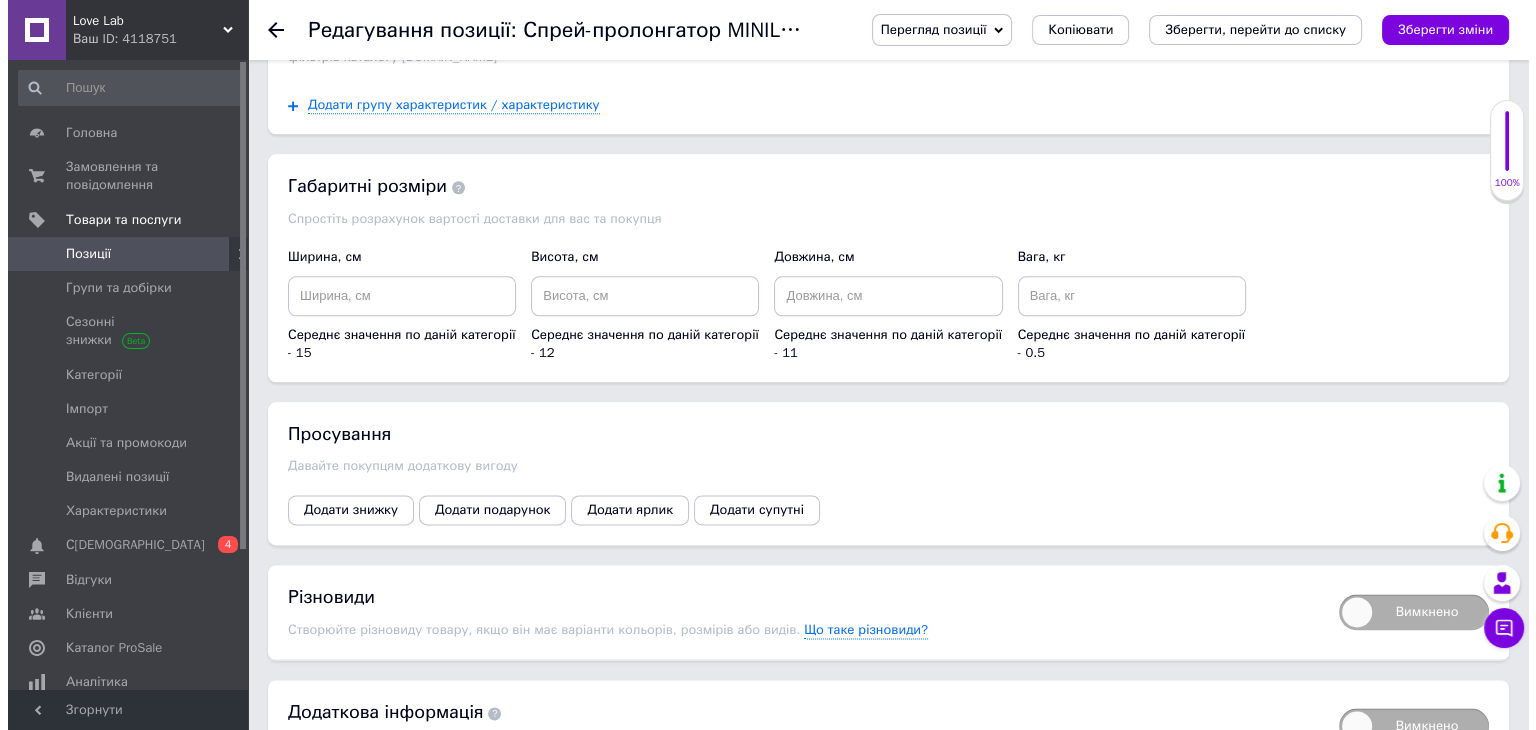scroll, scrollTop: 2544, scrollLeft: 0, axis: vertical 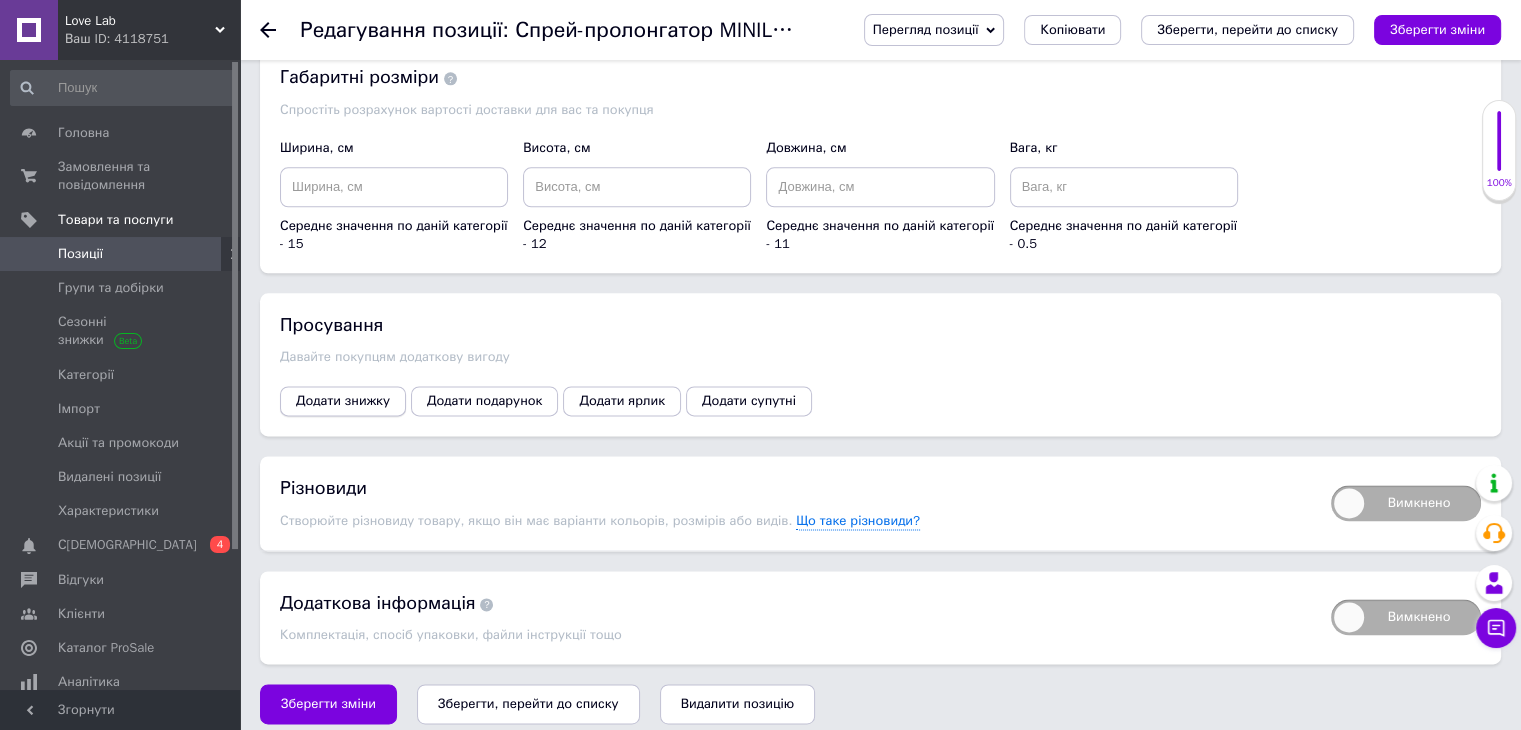 click on "Додати знижку" at bounding box center [343, 401] 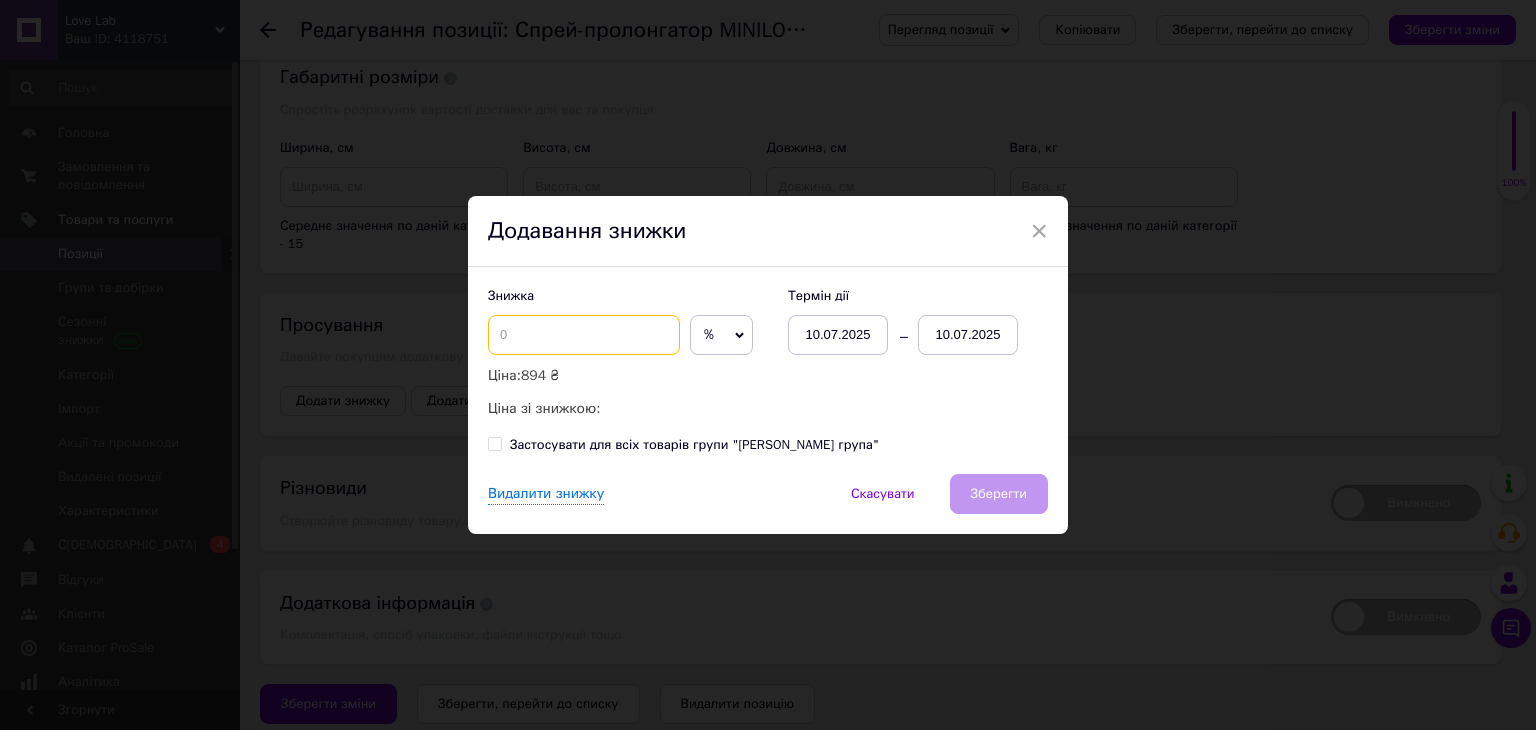 click at bounding box center [584, 335] 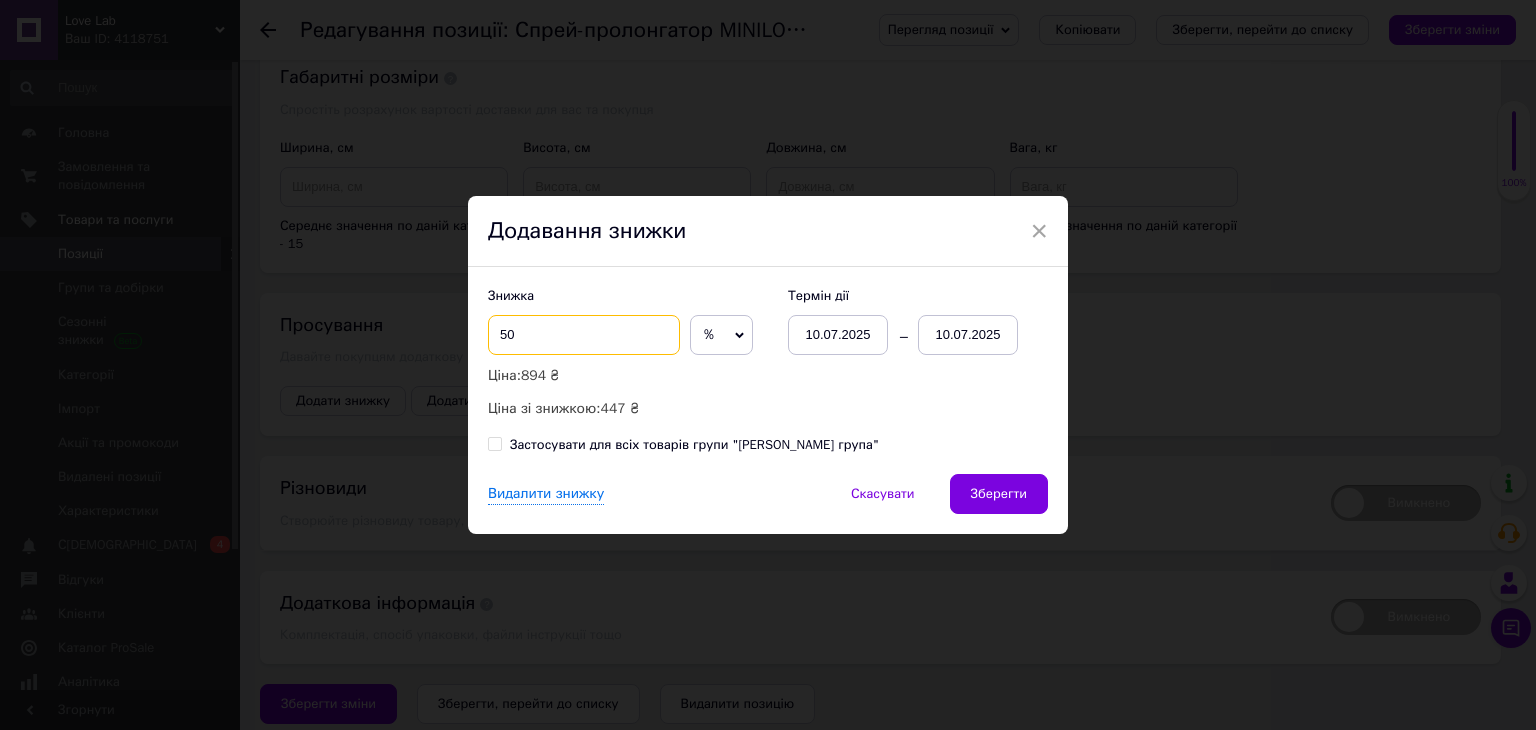 type on "50" 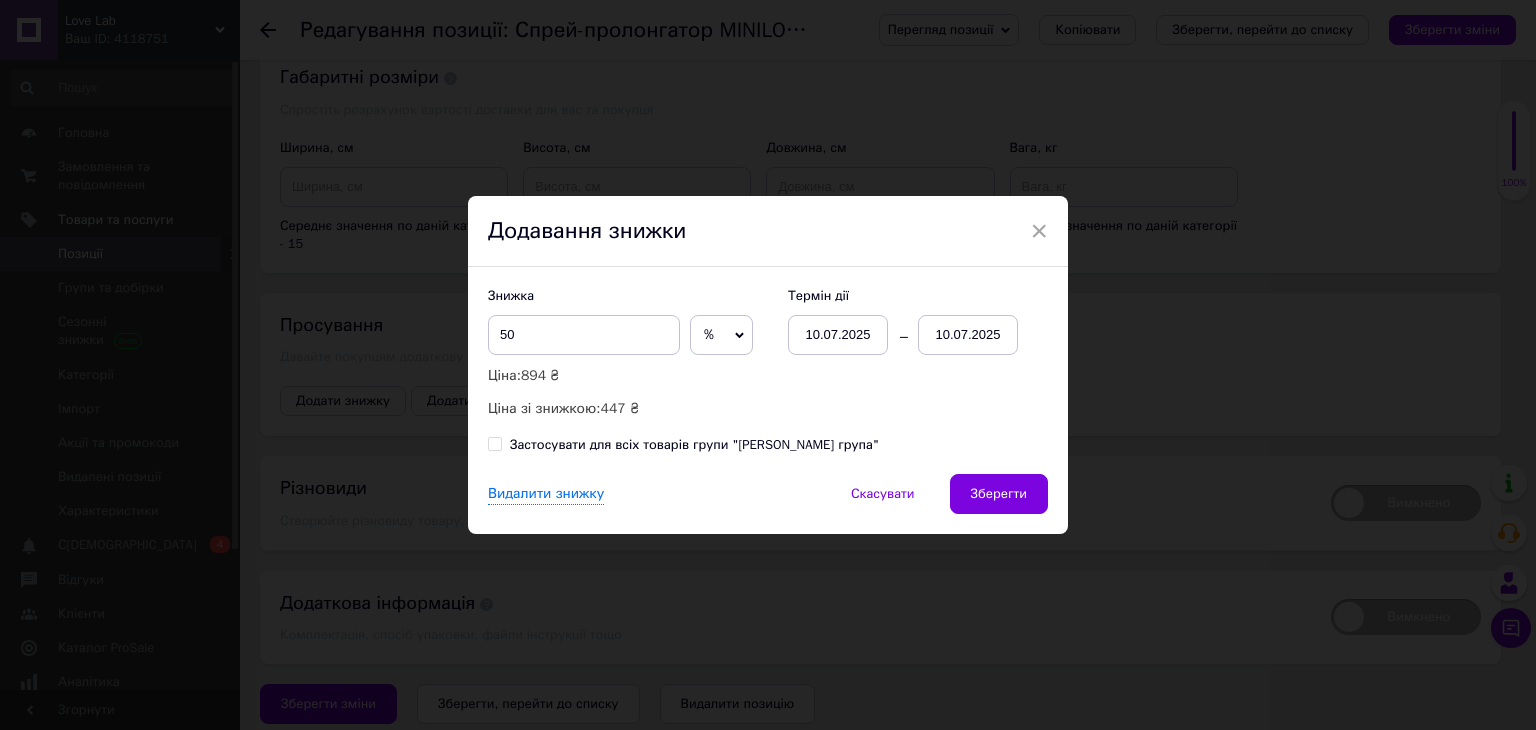 click on "10.07.2025" at bounding box center (968, 335) 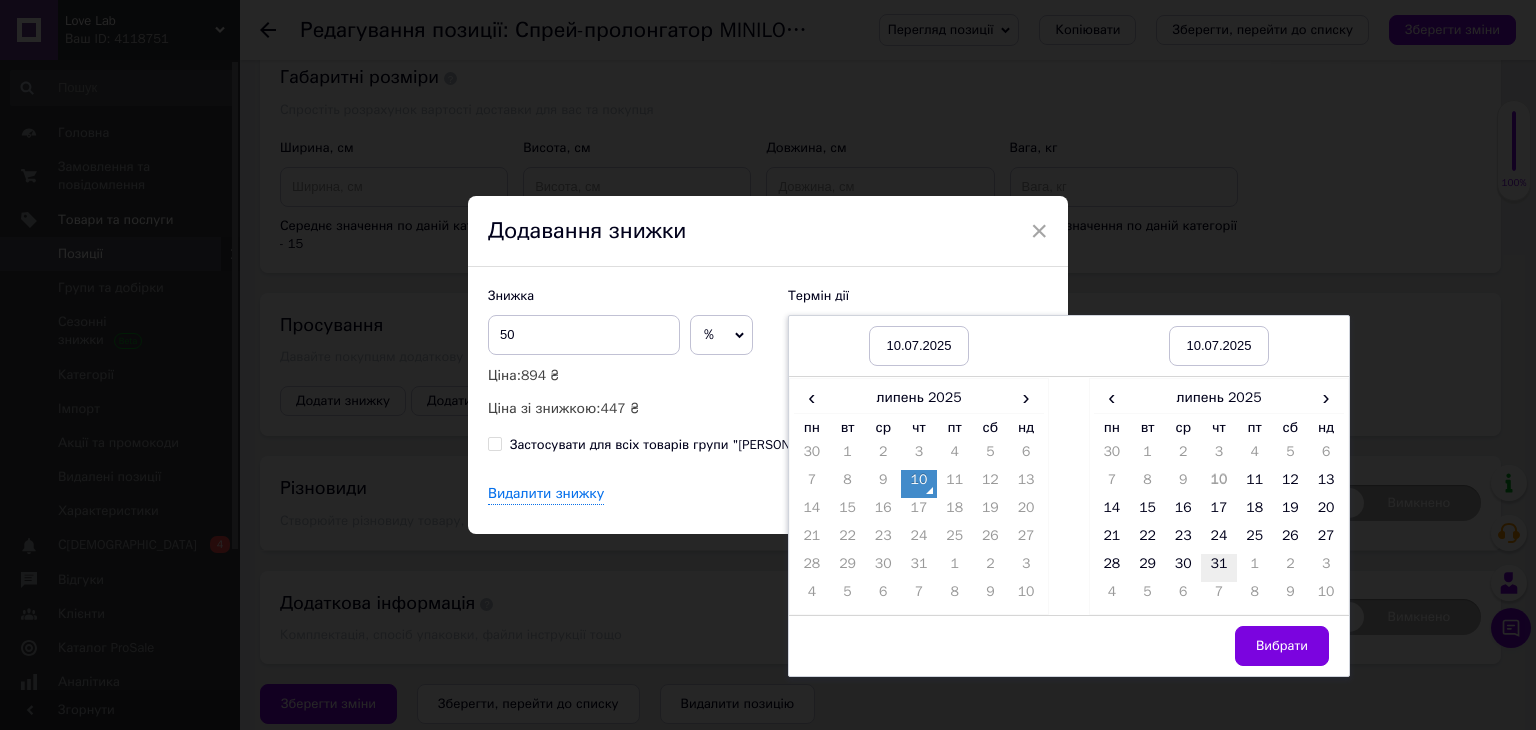 click on "31" at bounding box center [1219, 568] 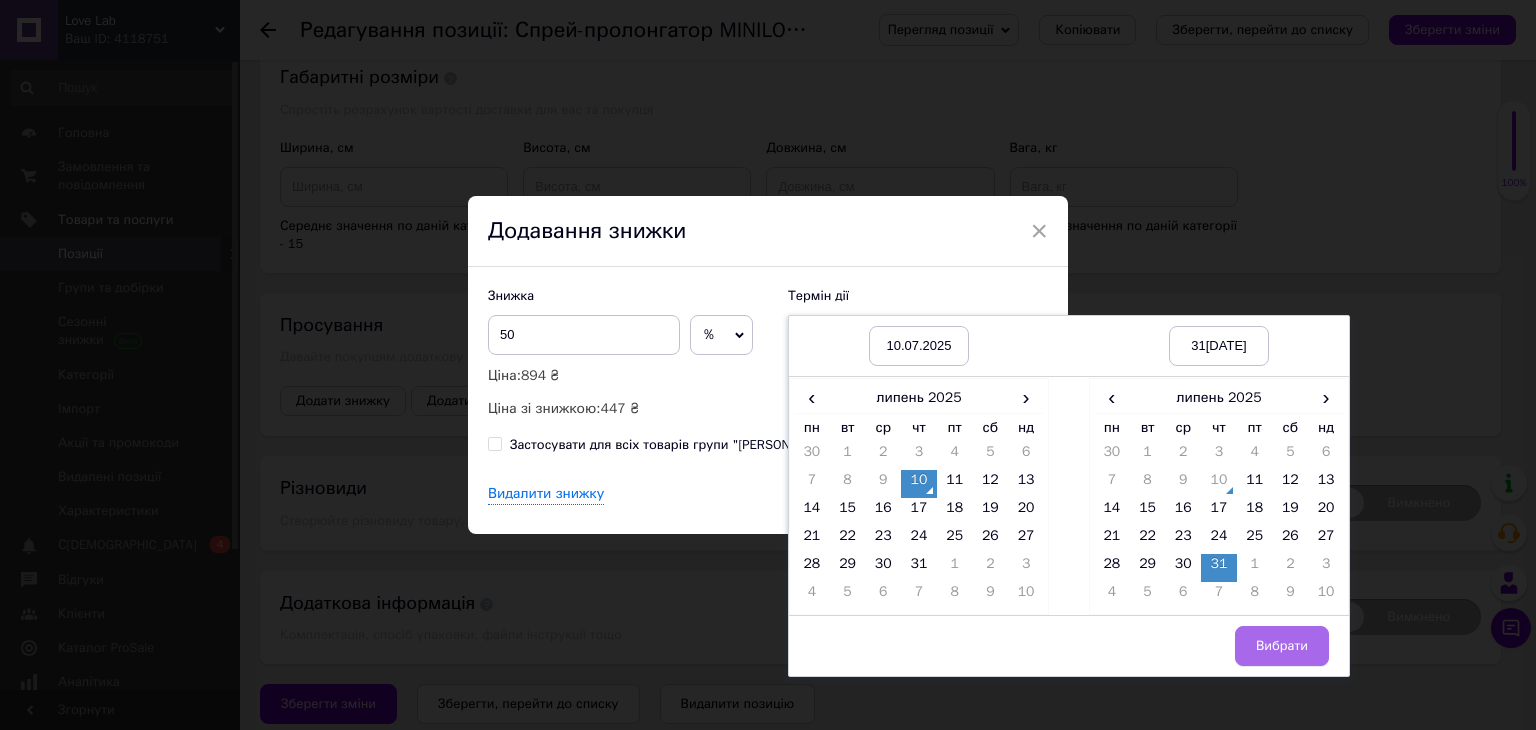 click on "Вибрати" at bounding box center [1282, 646] 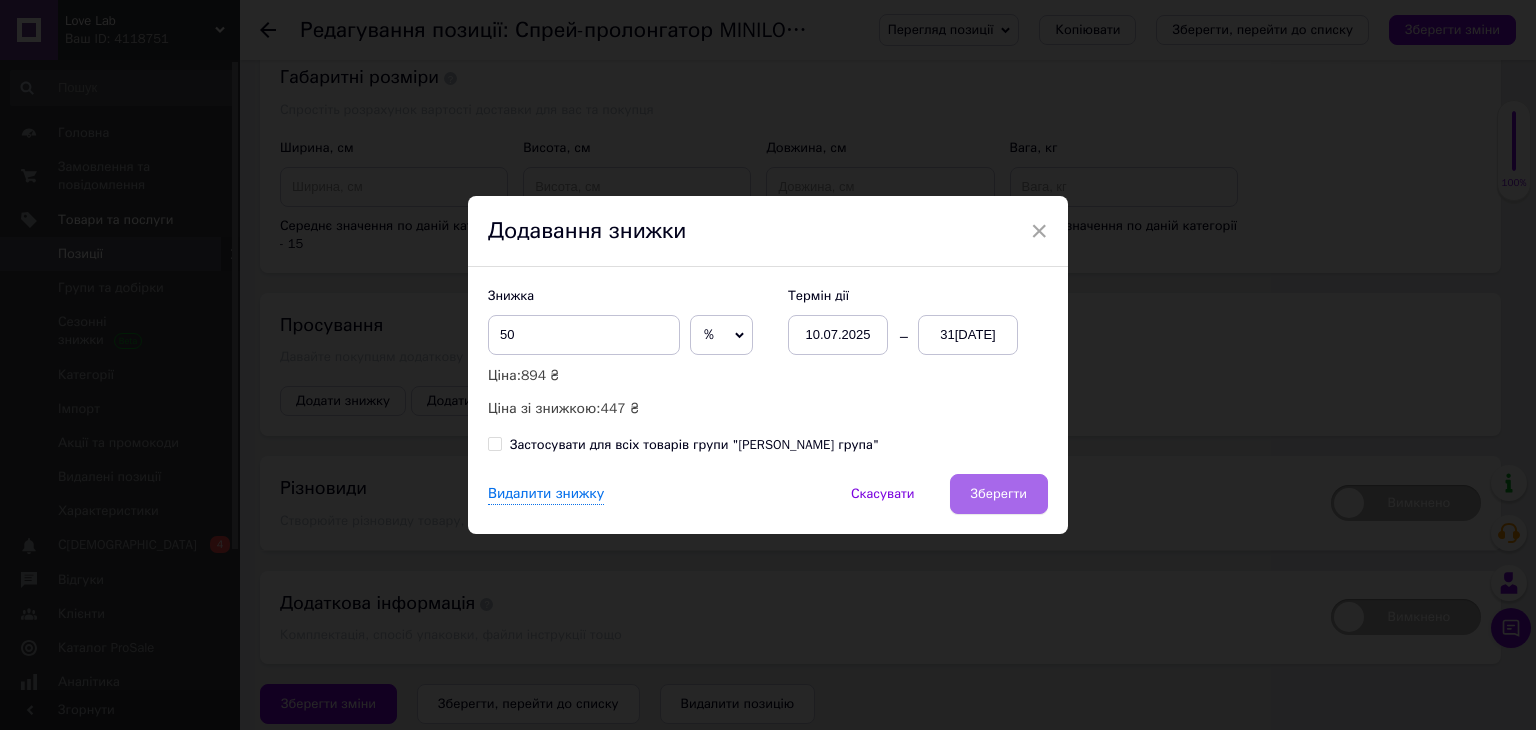 click on "Зберегти" at bounding box center (999, 494) 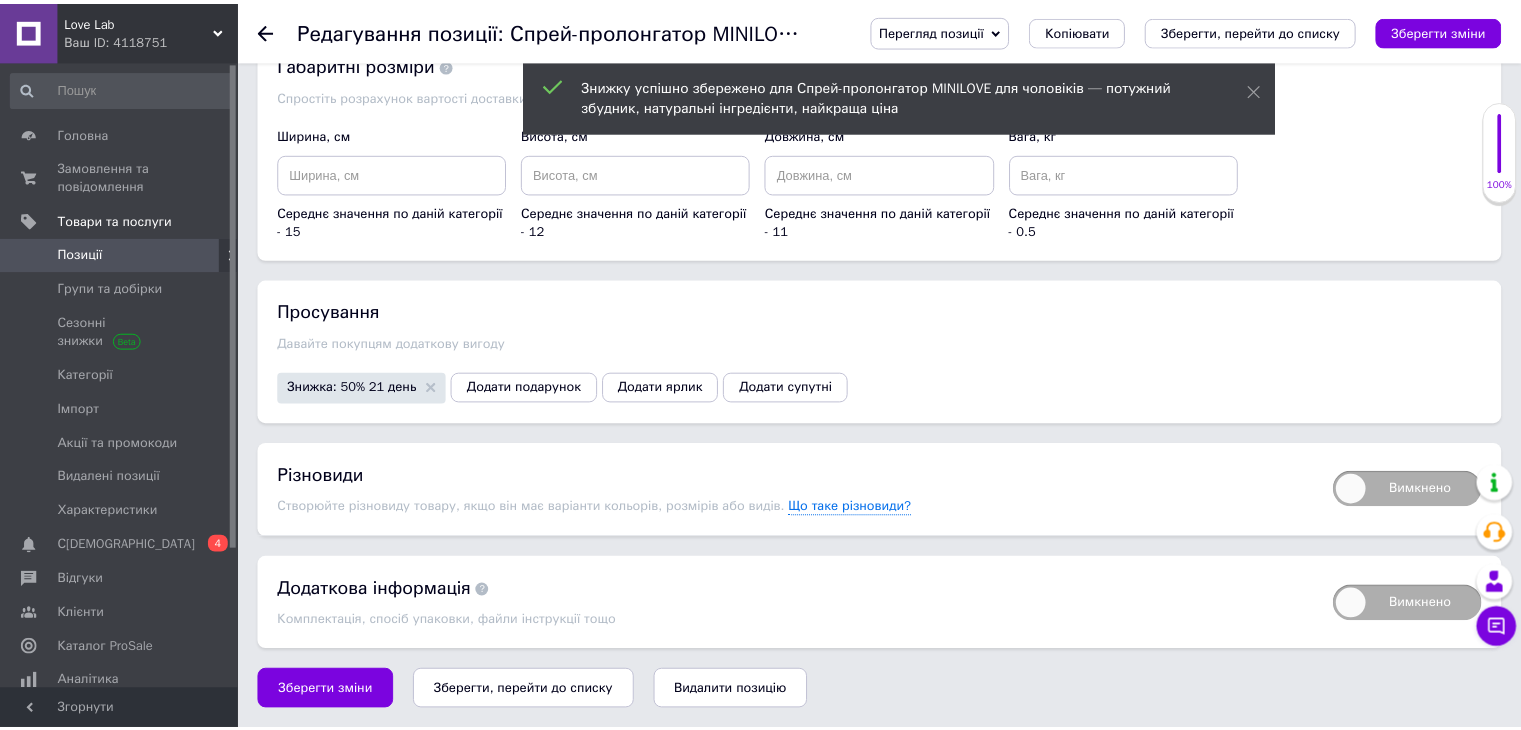 scroll, scrollTop: 2516, scrollLeft: 0, axis: vertical 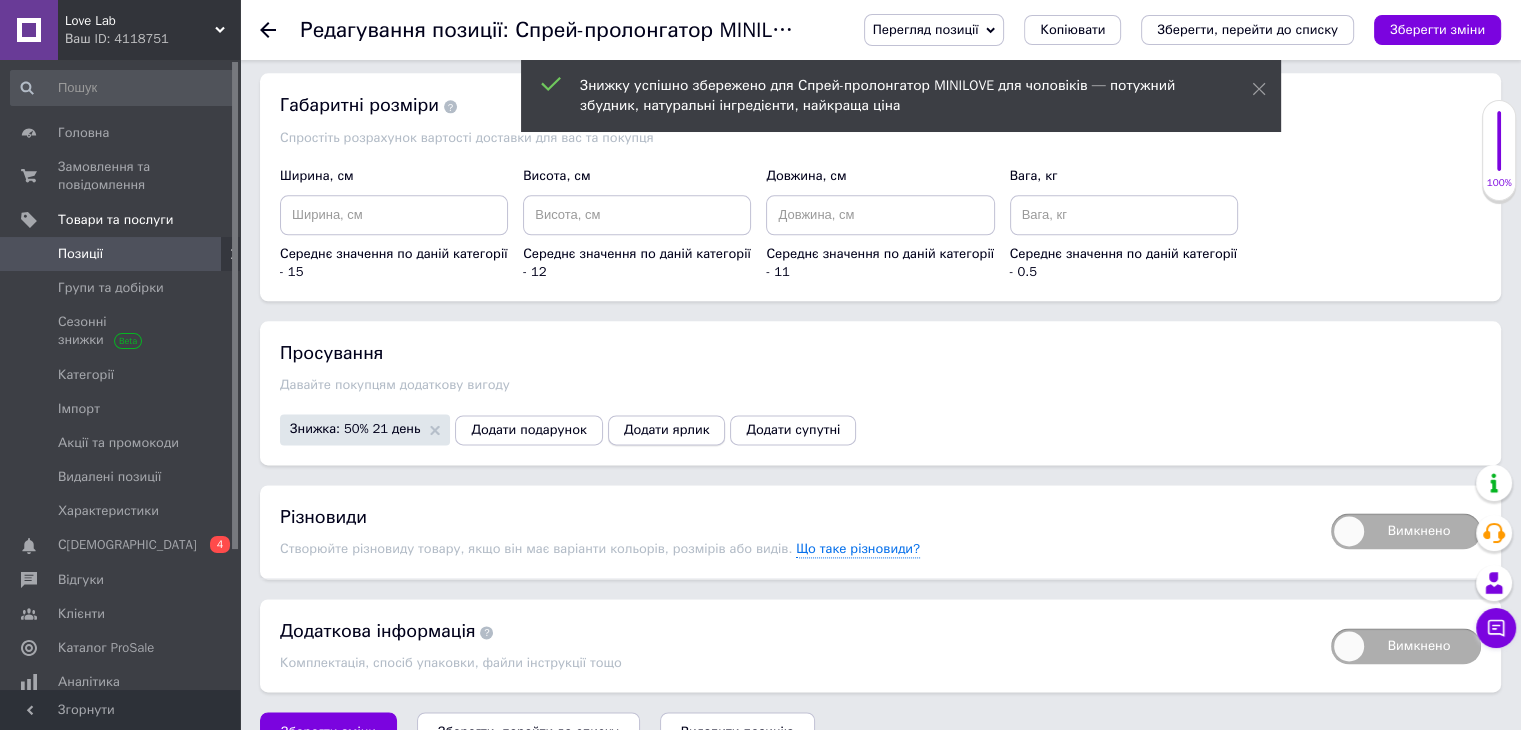 click on "Додати ярлик" at bounding box center [667, 430] 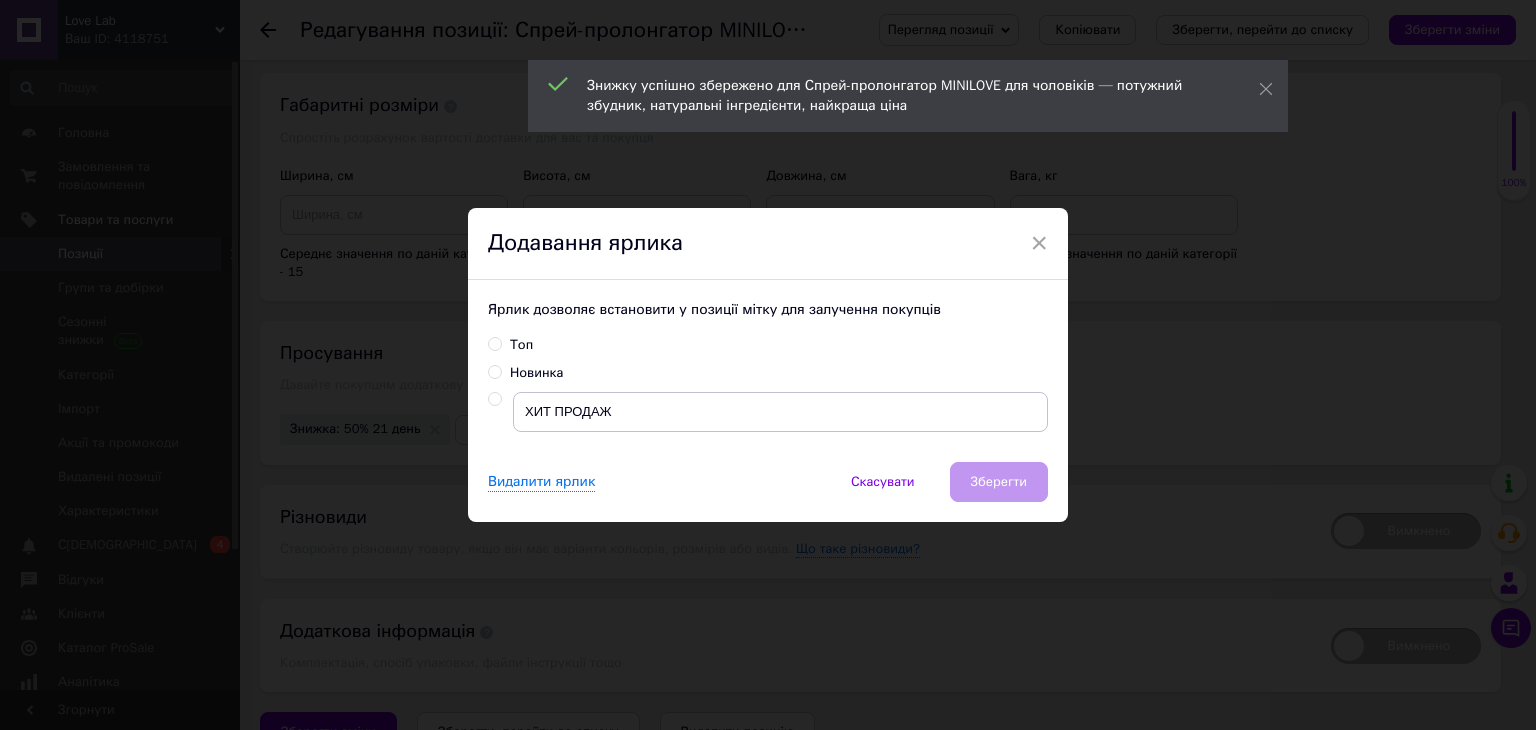 click at bounding box center [494, 399] 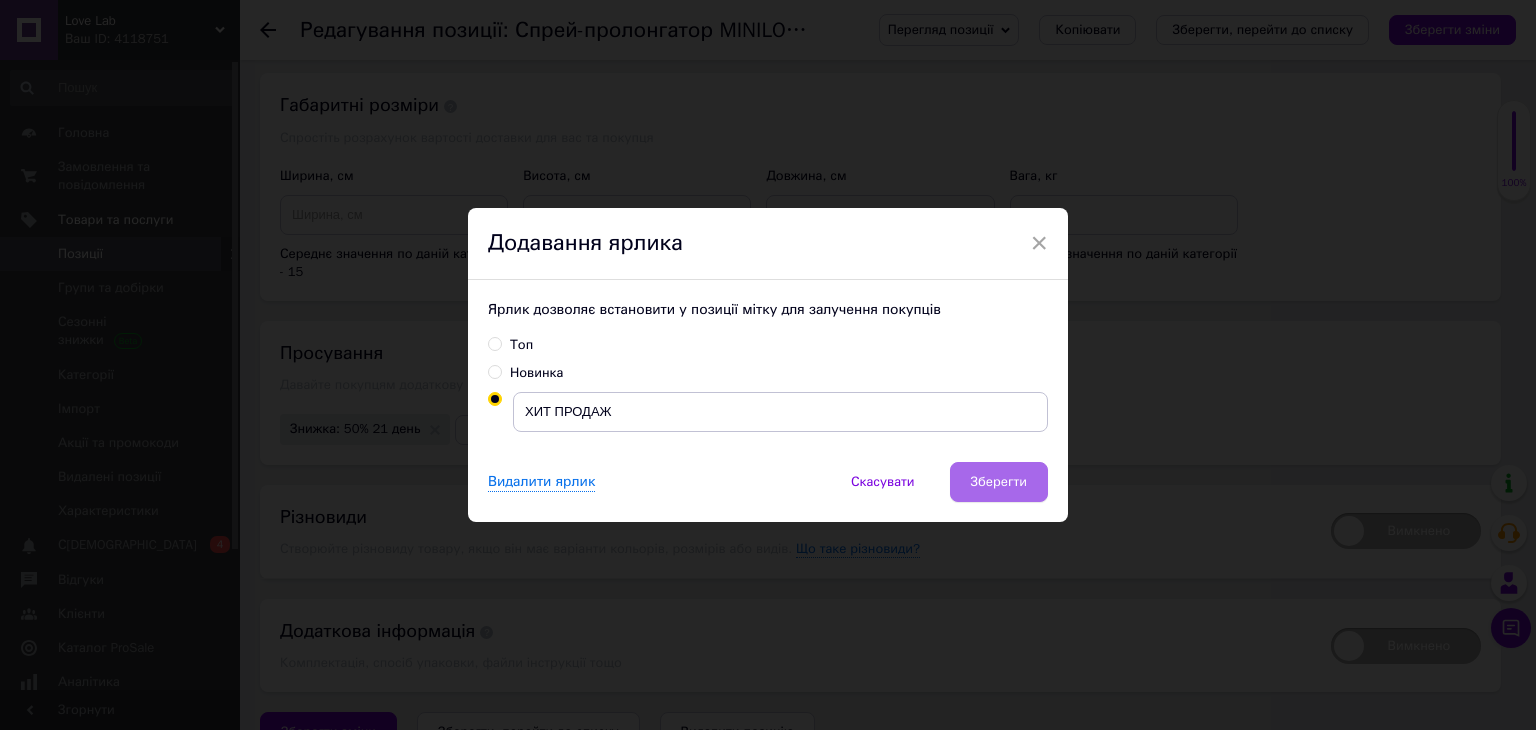 click on "Зберегти" at bounding box center (999, 482) 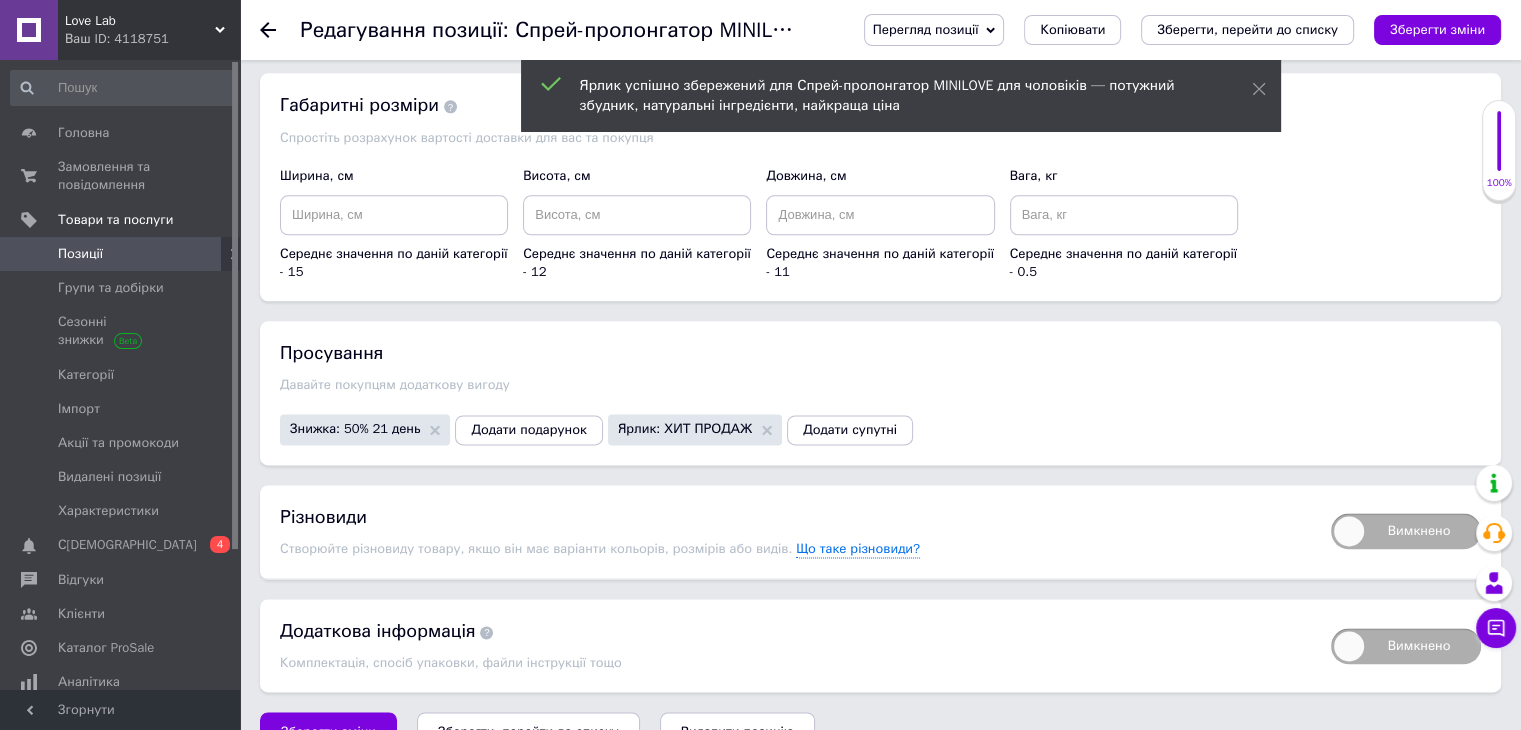 scroll, scrollTop: 2545, scrollLeft: 0, axis: vertical 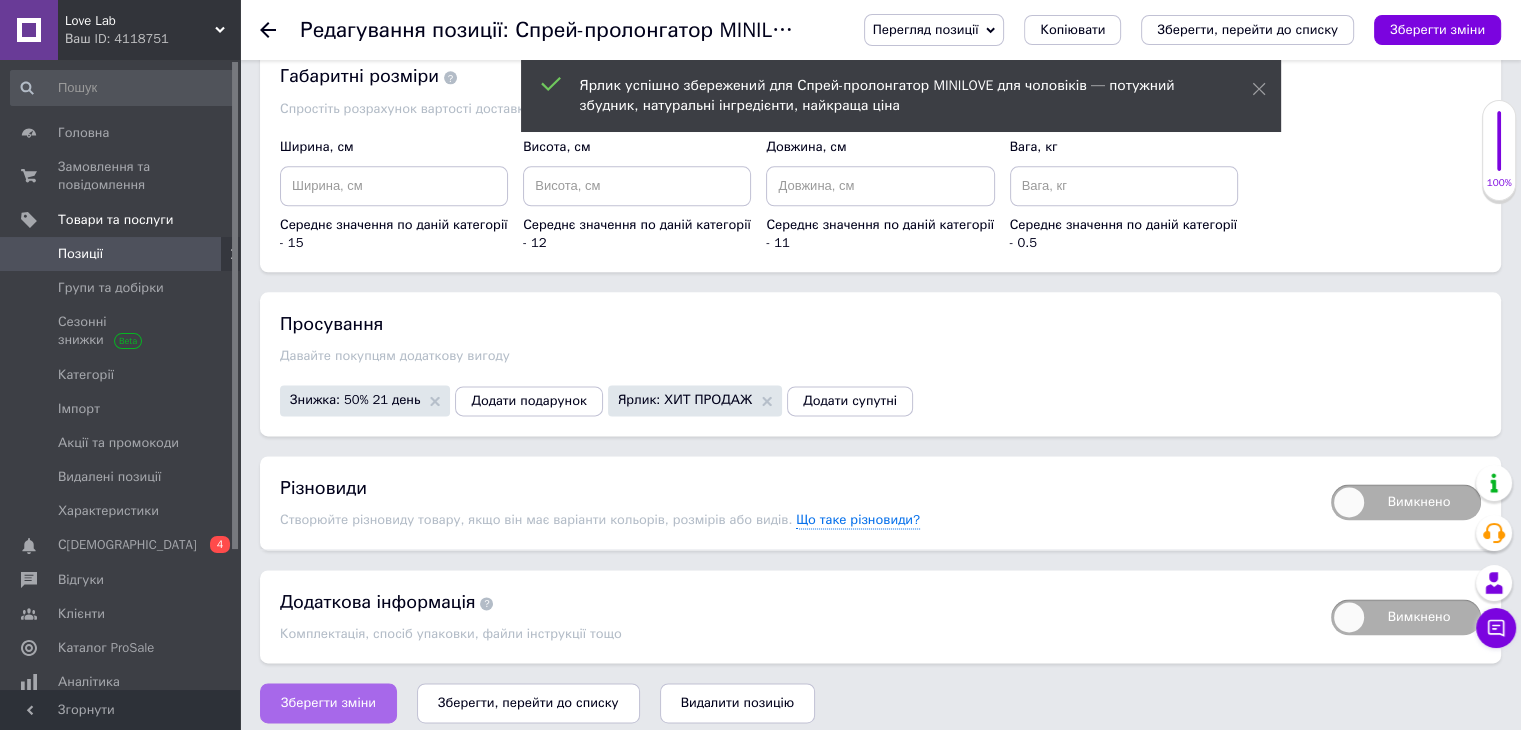 click on "Зберегти зміни" at bounding box center (328, 703) 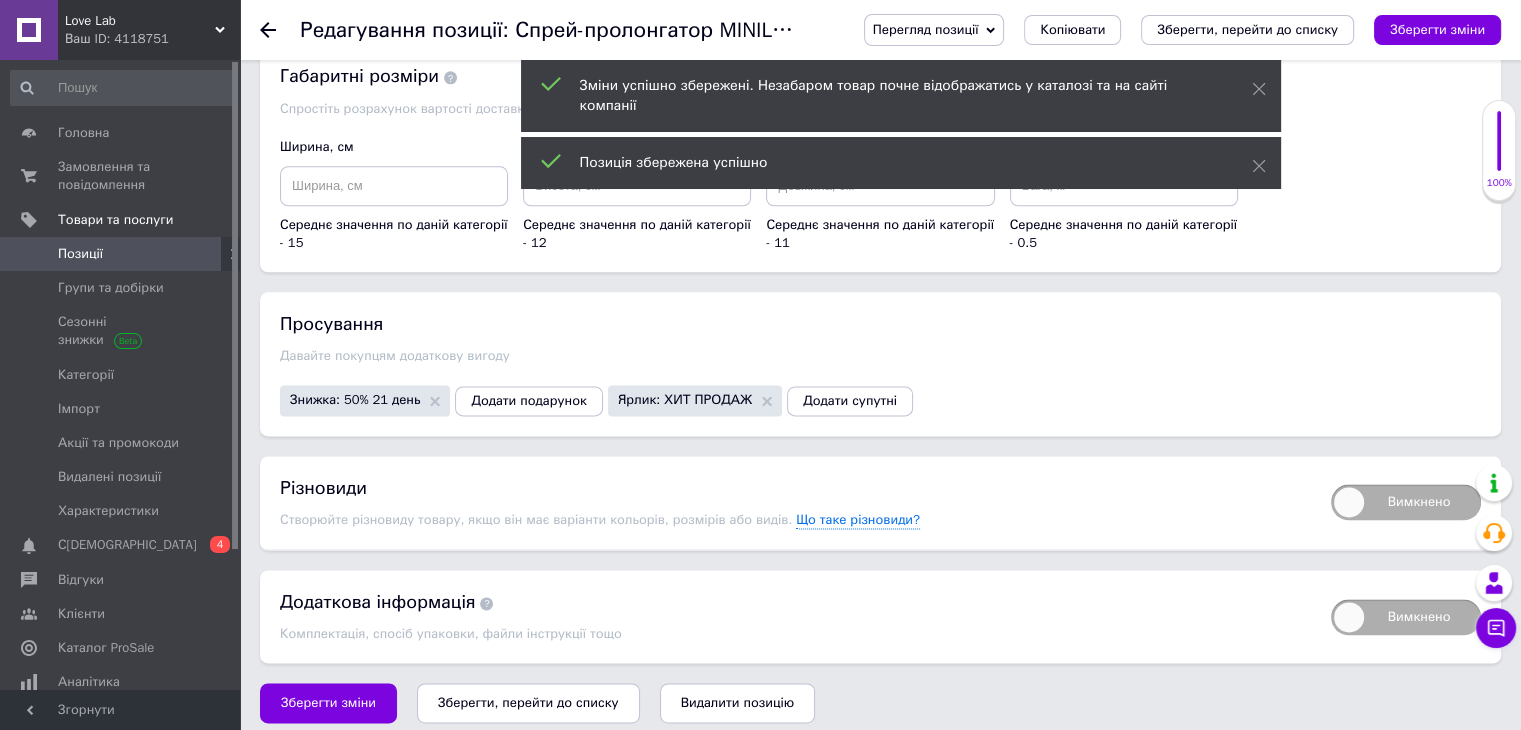 click on "Позиції" at bounding box center (121, 254) 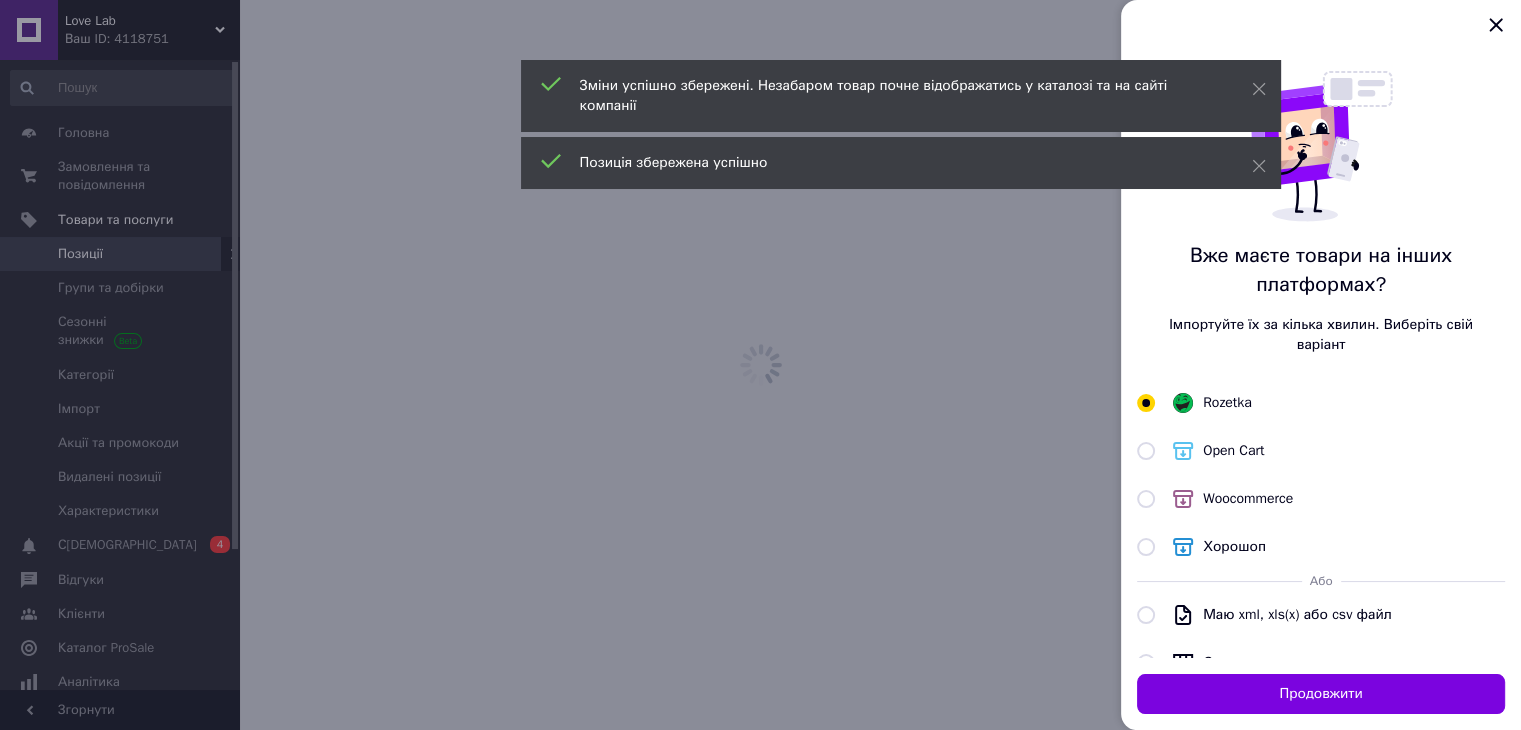 scroll, scrollTop: 0, scrollLeft: 0, axis: both 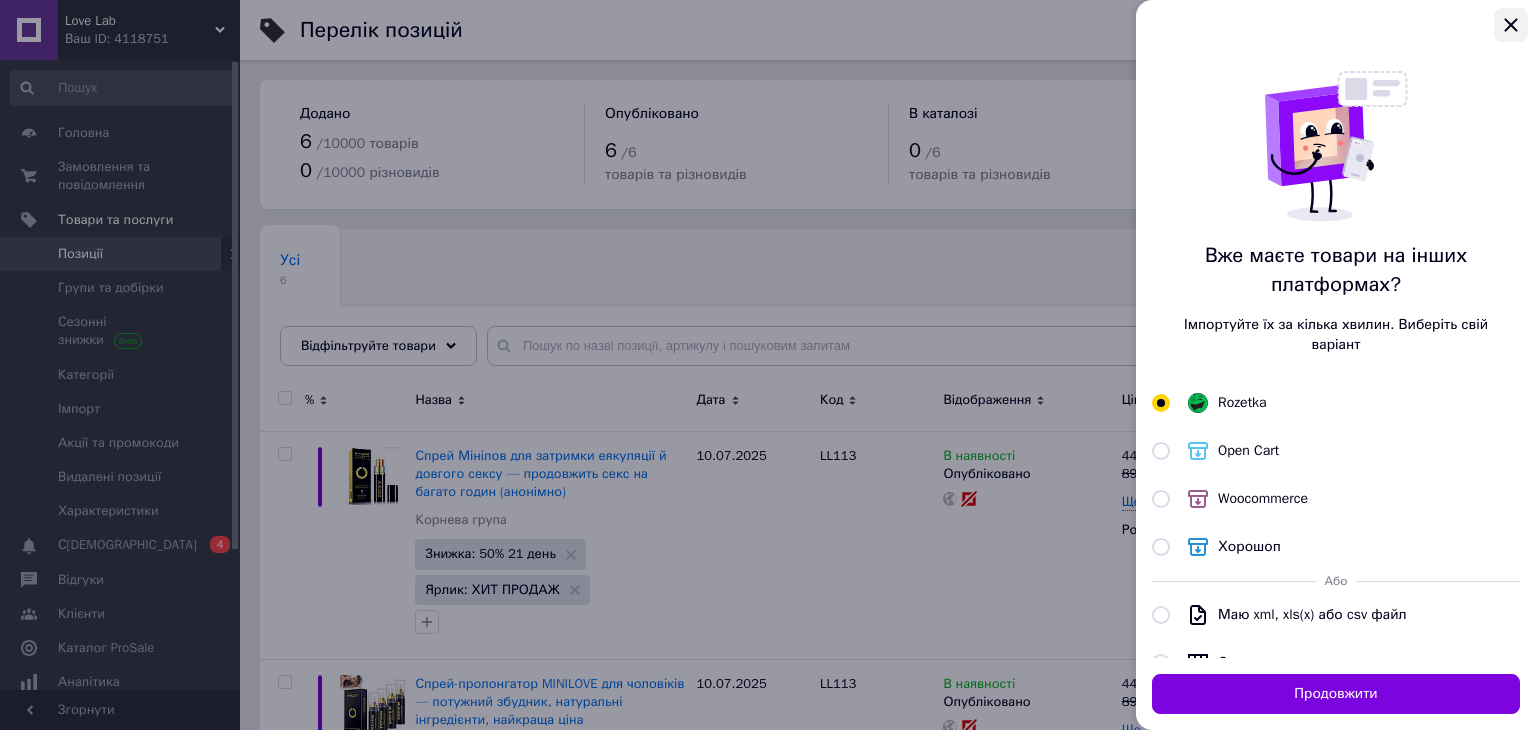drag, startPoint x: 1532, startPoint y: 15, endPoint x: 1521, endPoint y: 21, distance: 12.529964 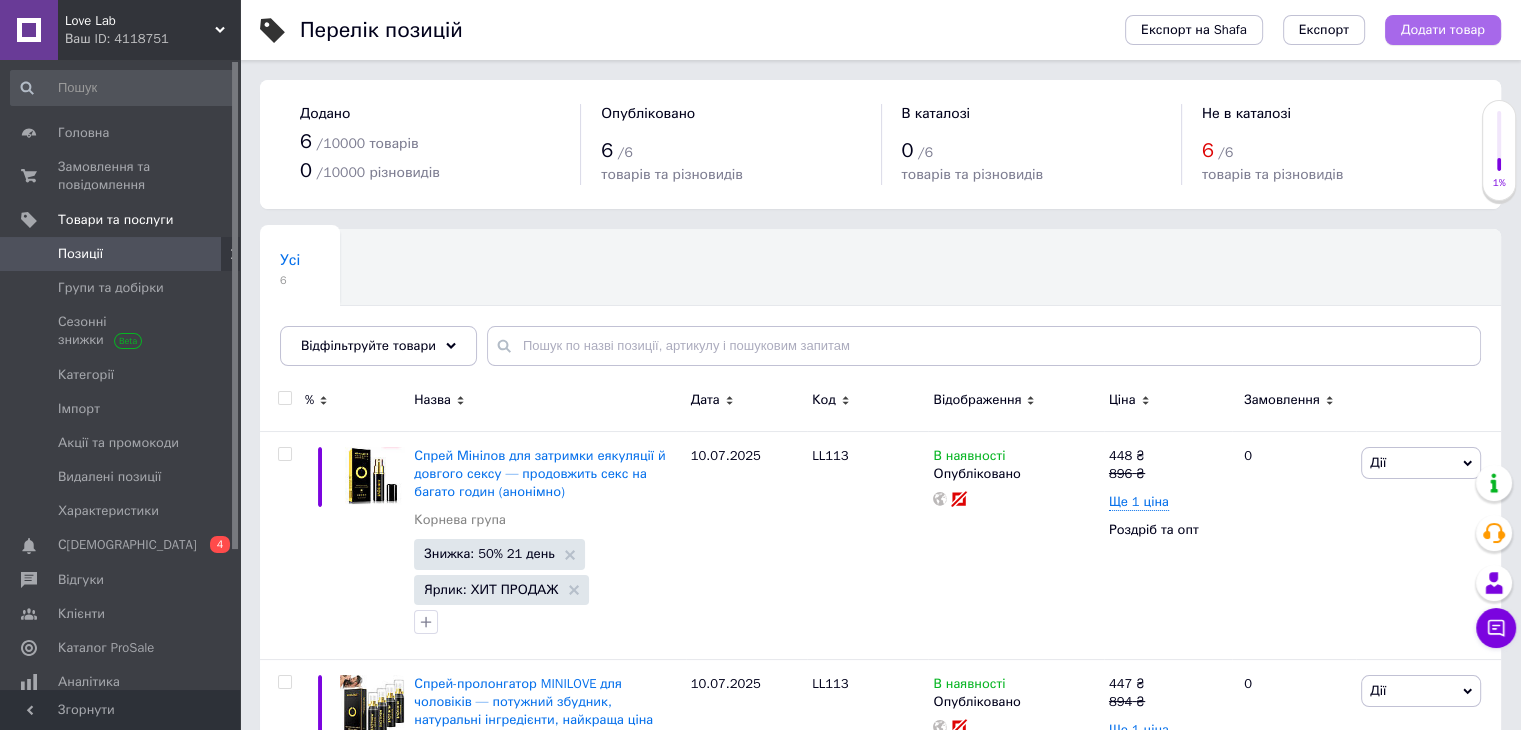 click on "Додати товар" at bounding box center [1443, 30] 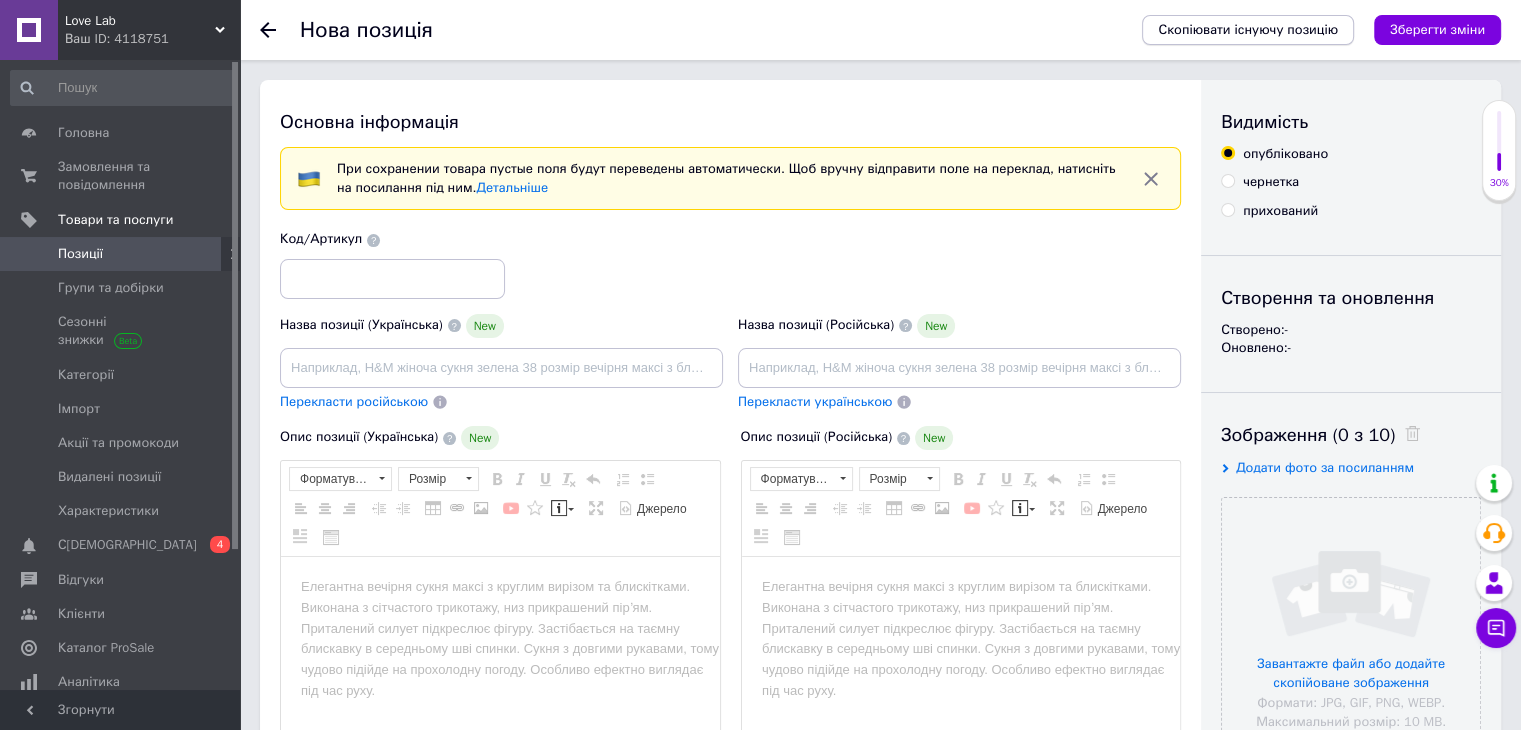 scroll, scrollTop: 0, scrollLeft: 0, axis: both 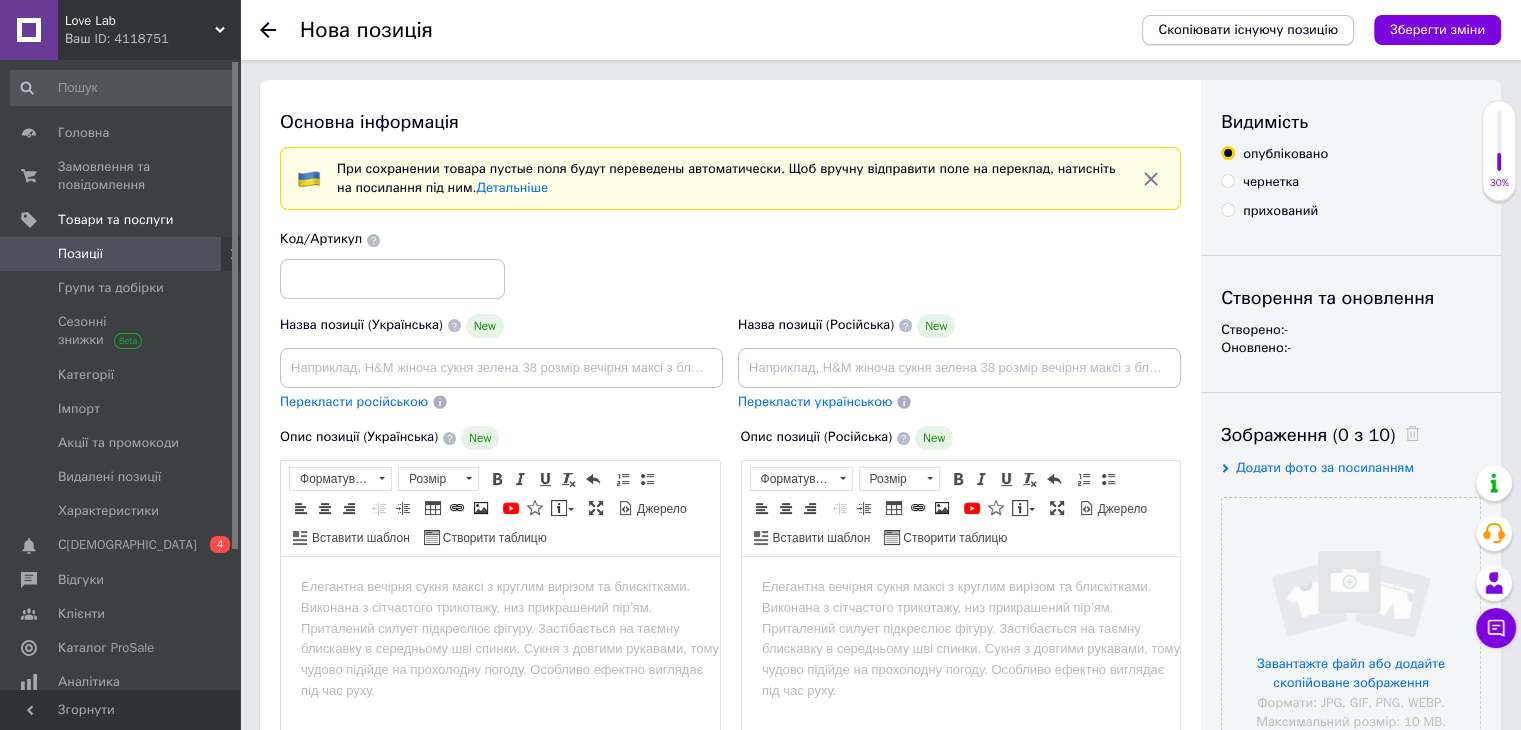 click on "Скопіювати існуючу позицію" at bounding box center [1248, 30] 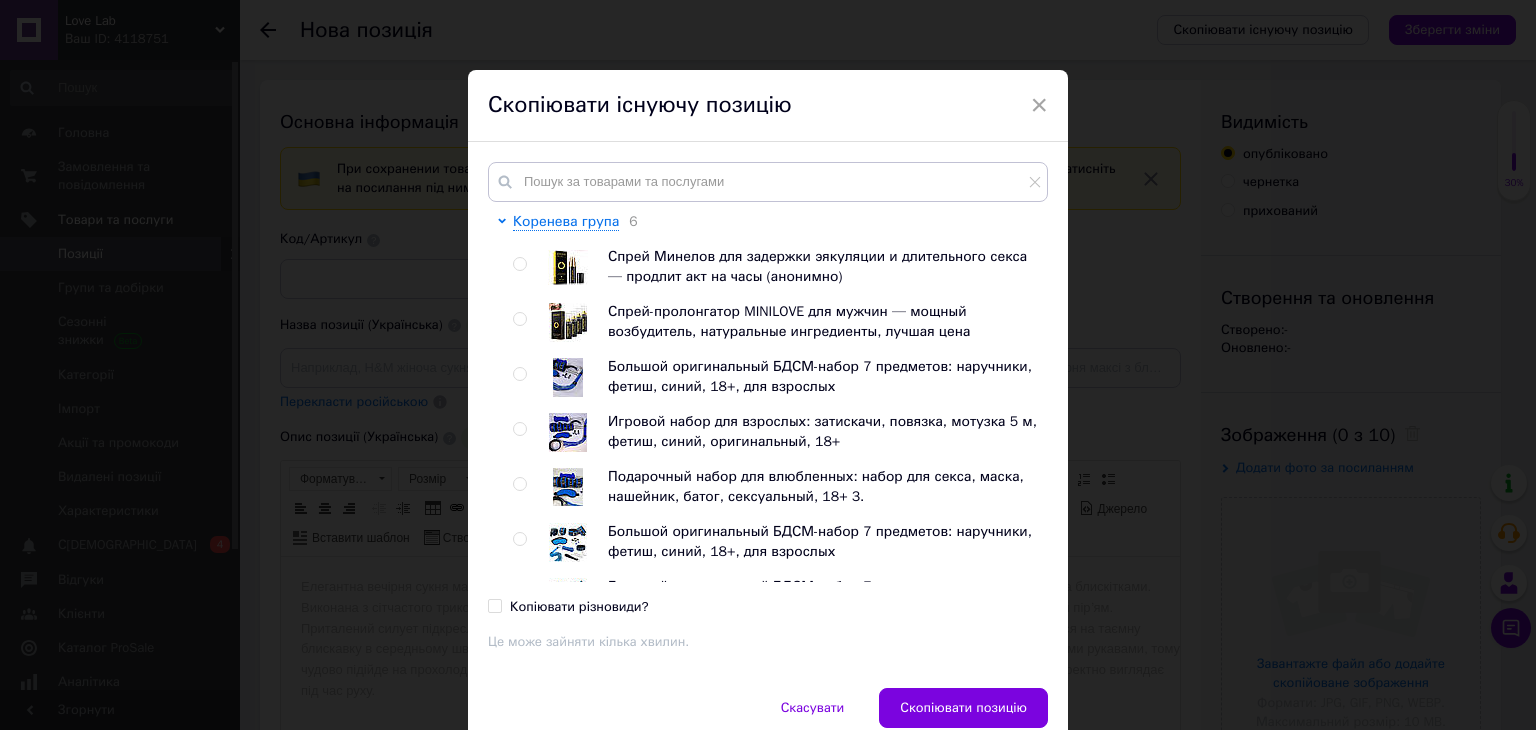 click at bounding box center [519, 319] 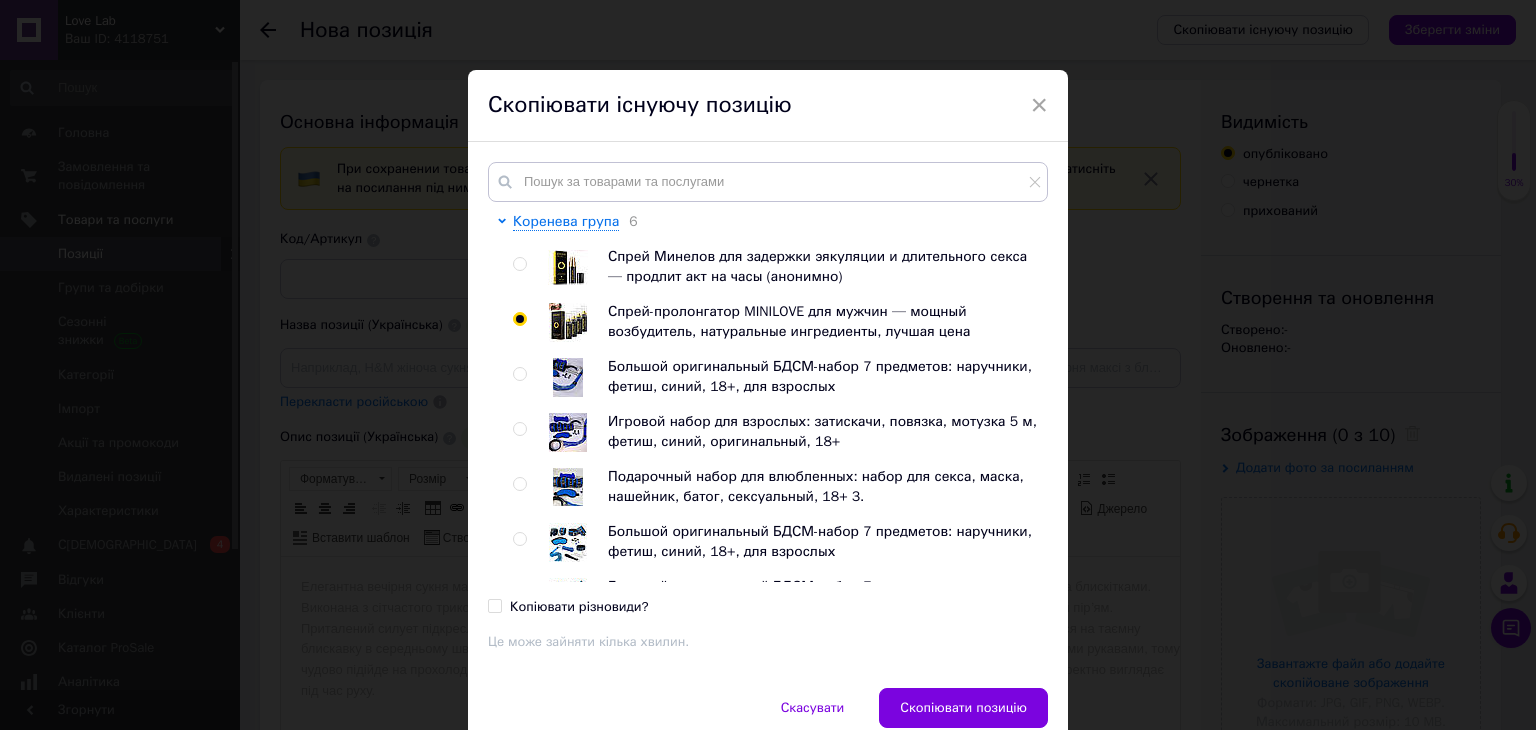 radio on "true" 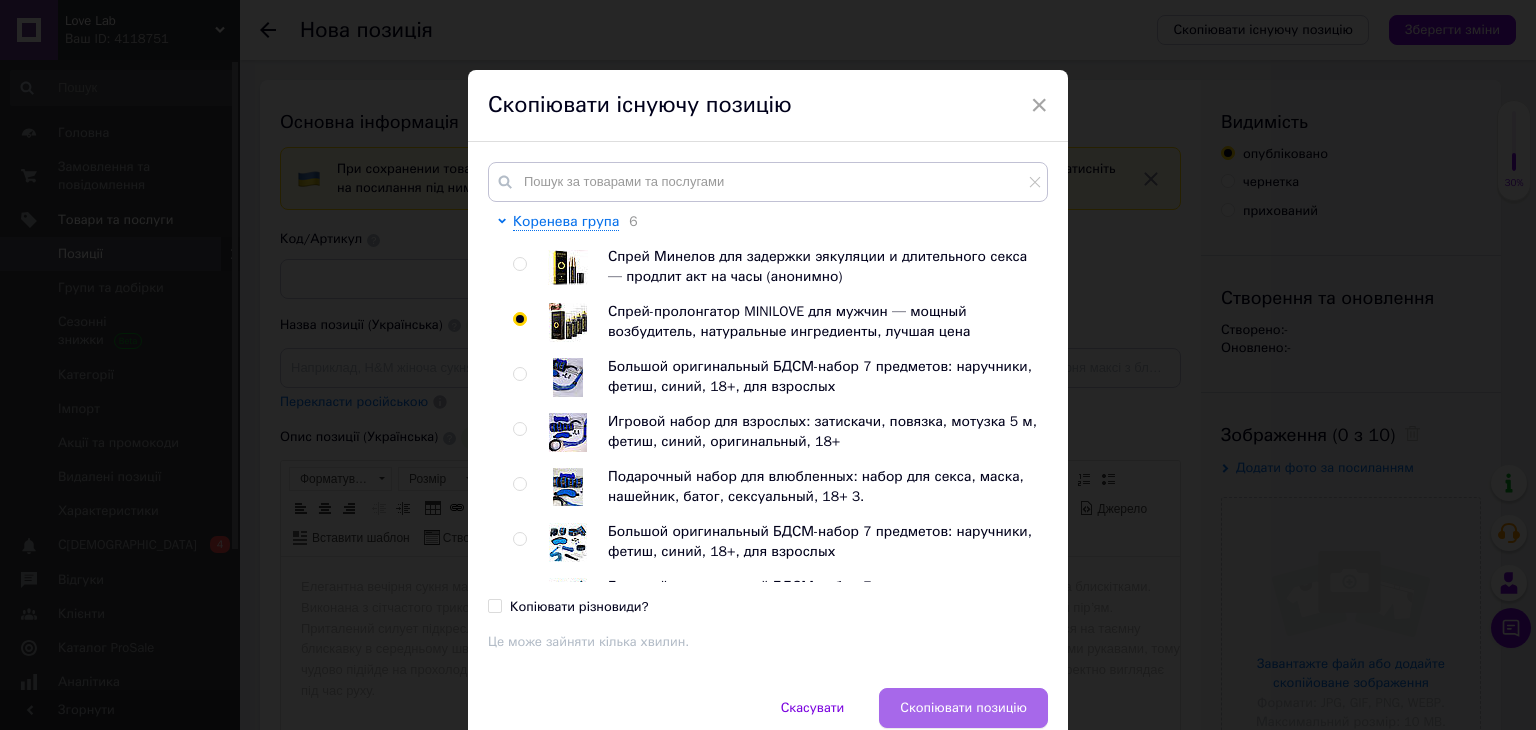click on "Скопіювати позицію" at bounding box center (963, 708) 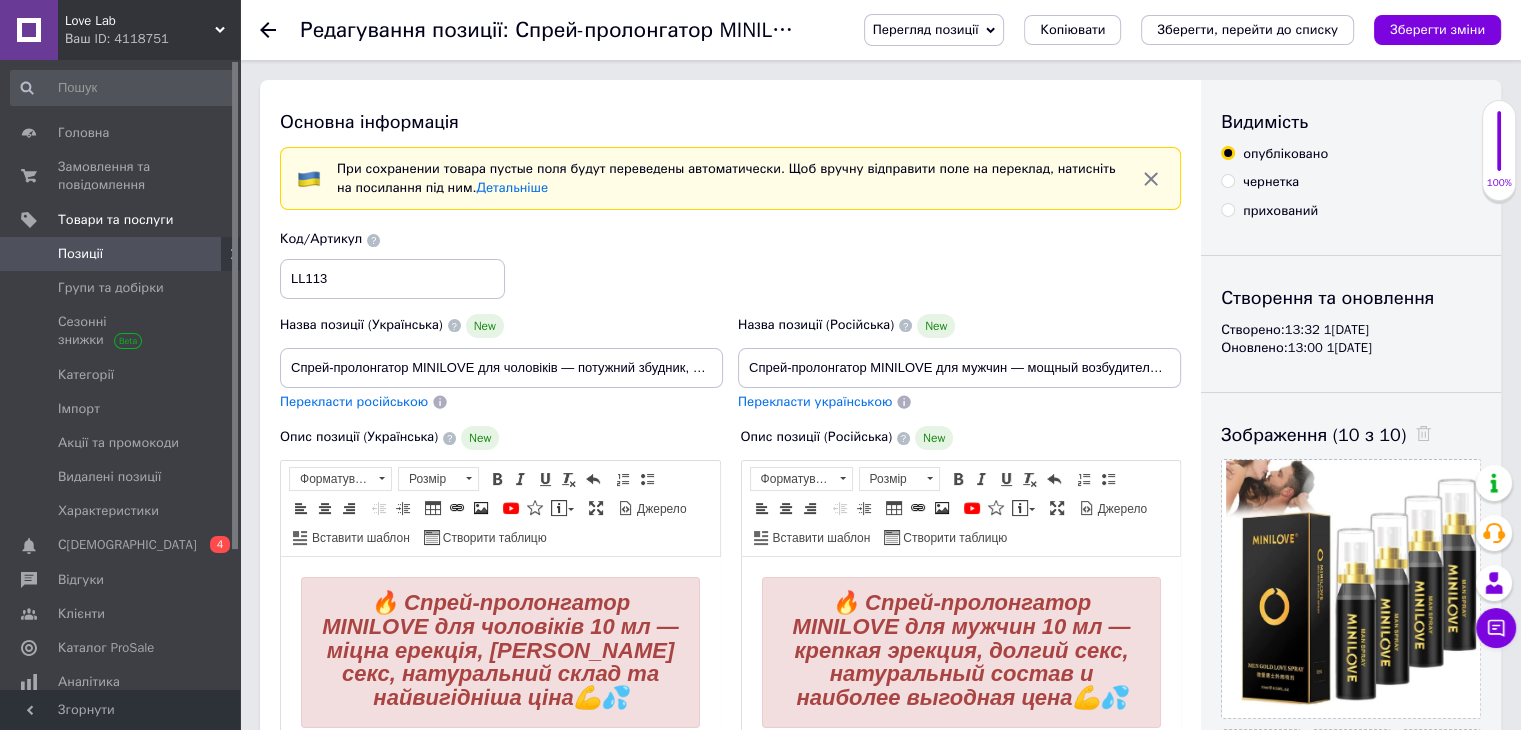 scroll, scrollTop: 0, scrollLeft: 0, axis: both 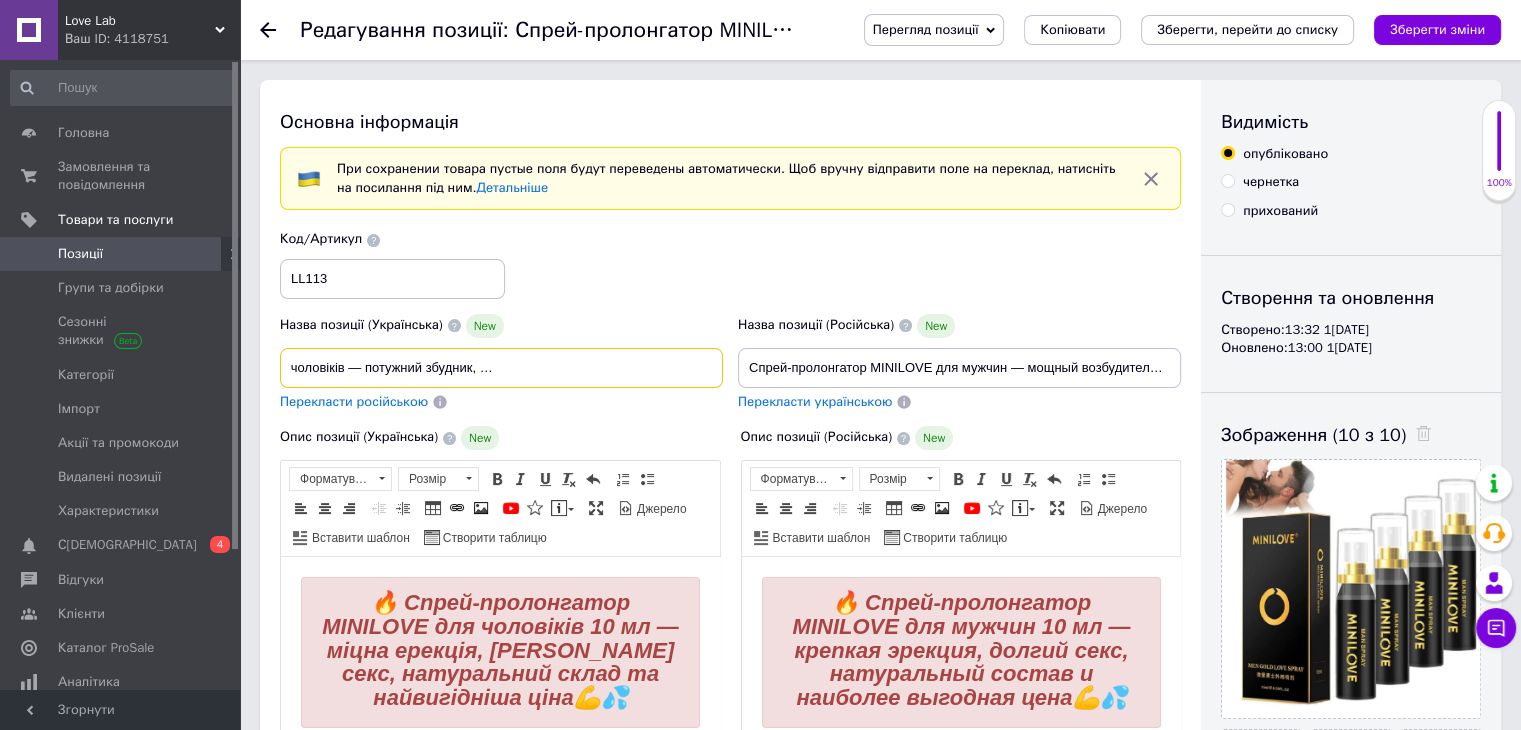 drag, startPoint x: 291, startPoint y: 364, endPoint x: 846, endPoint y: 377, distance: 555.1522 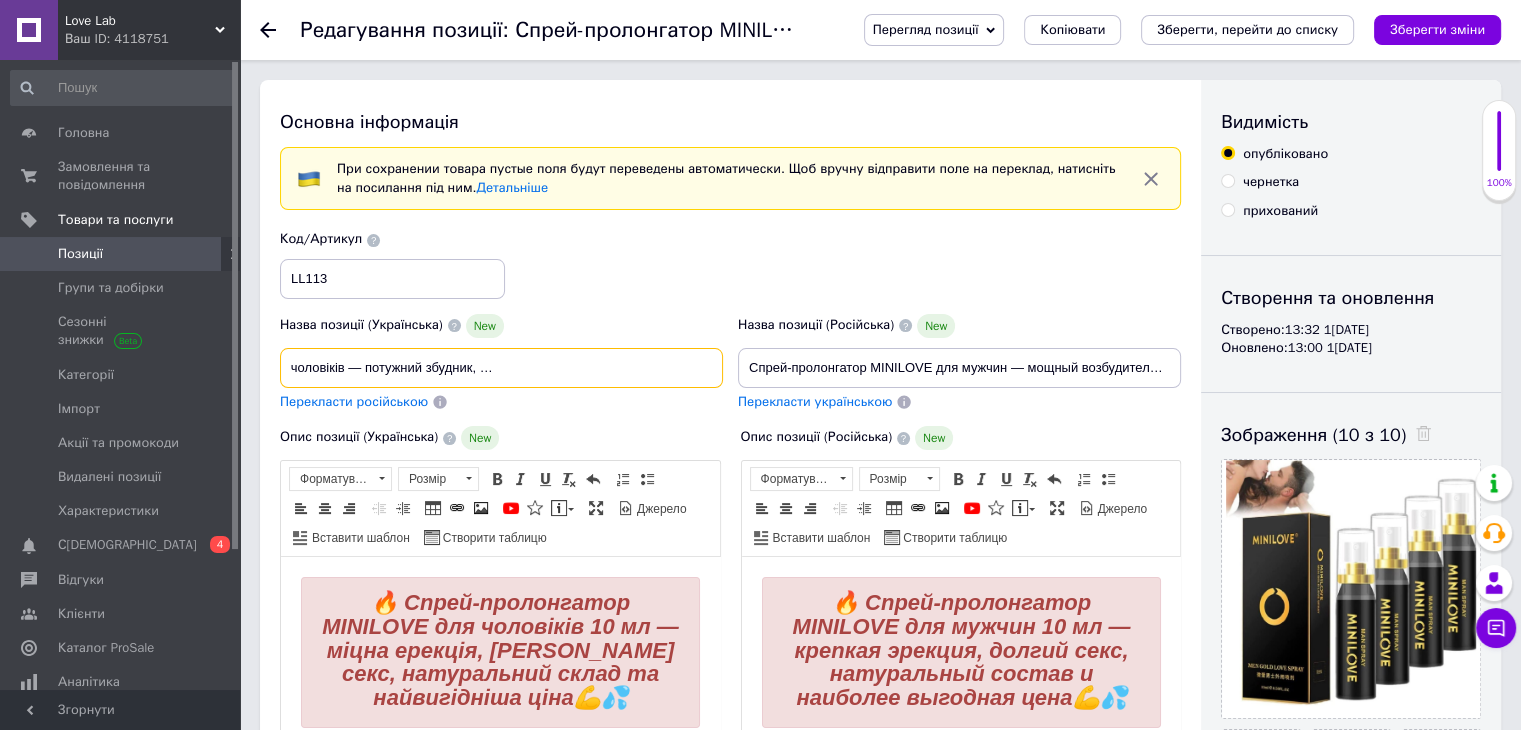 click on "Назва позиції (Українська) New Спрей-пролонгатор MINILOVE для чоловіків — потужний збудник, натуральні інгредієнти, найкраща ціна Перекласти російською Код/Артикул LL113 Назва позиції (Російська) New Спрей-пролонгатор MINILOVE для мужчин — мощный возбудитель, натуральные ингредиенты, лучшая цена Перекласти українською" at bounding box center [731, 321] 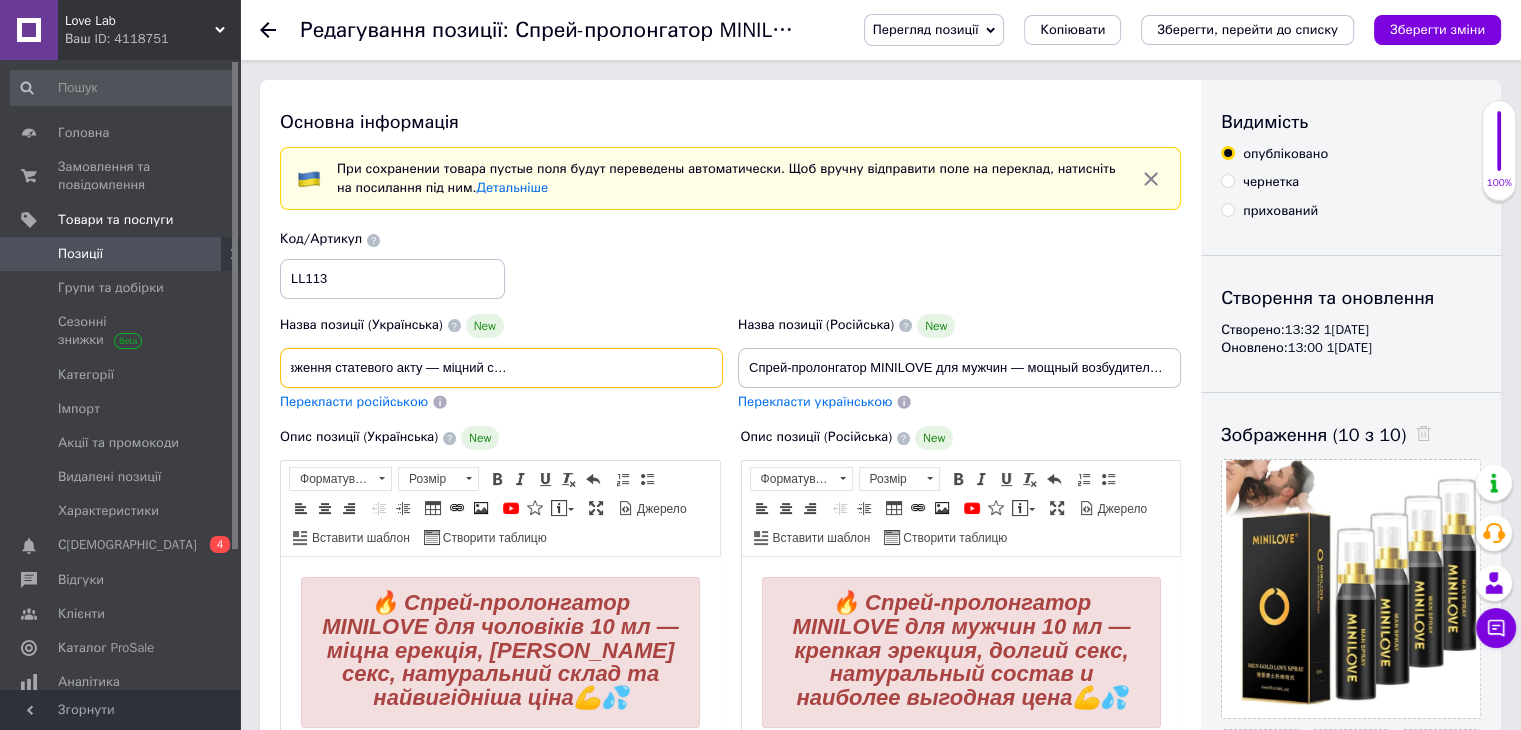 scroll, scrollTop: 0, scrollLeft: 198, axis: horizontal 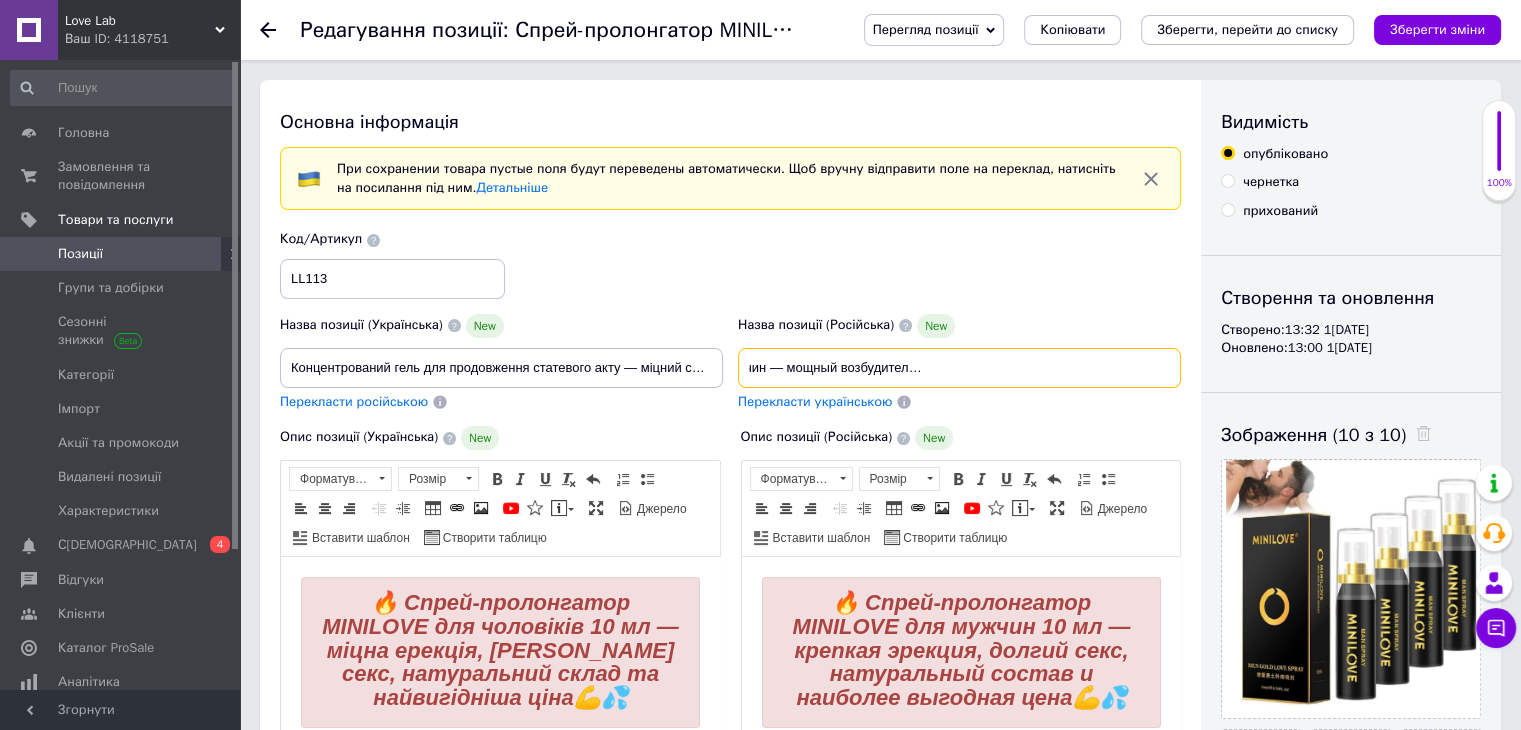 drag, startPoint x: 748, startPoint y: 369, endPoint x: 1403, endPoint y: 383, distance: 655.1496 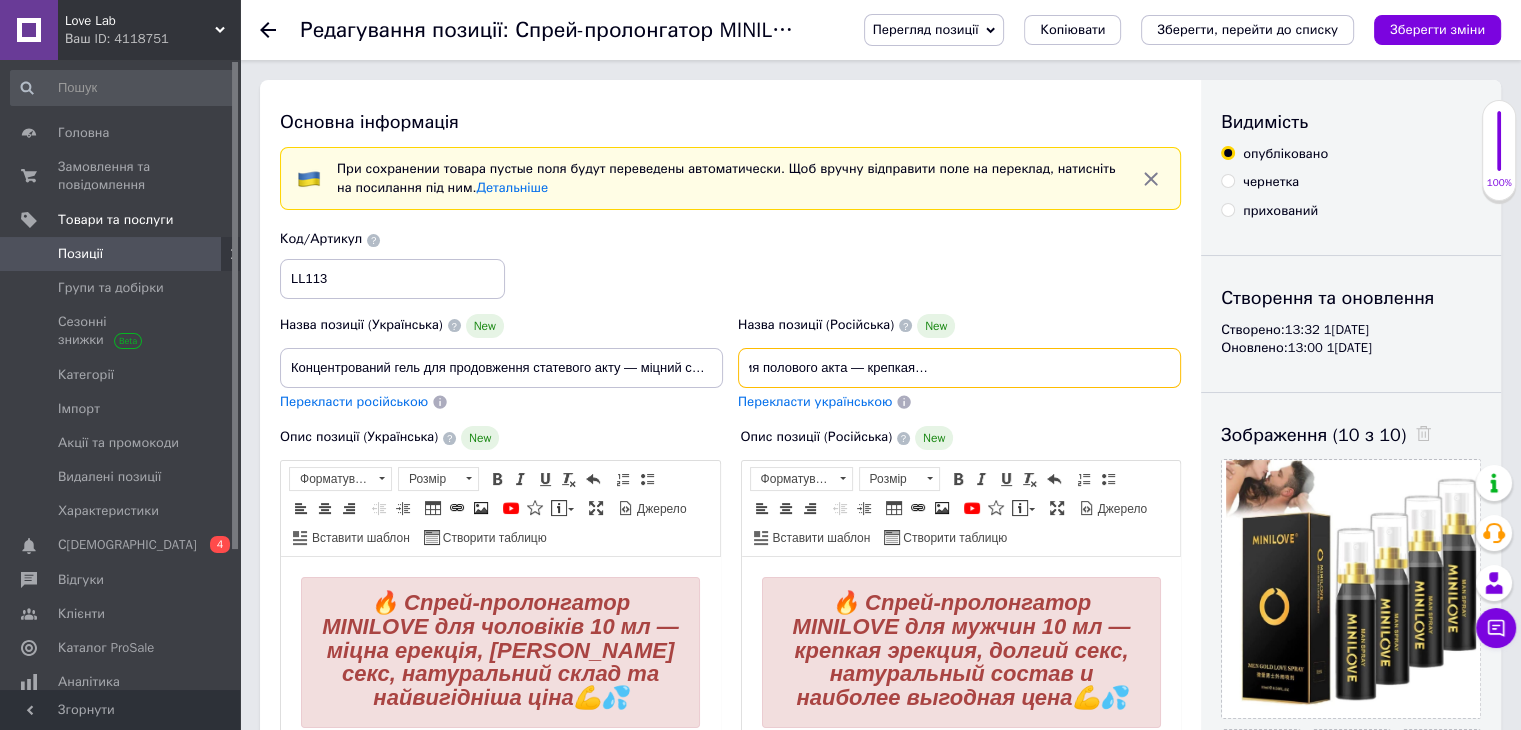 scroll, scrollTop: 0, scrollLeft: 236, axis: horizontal 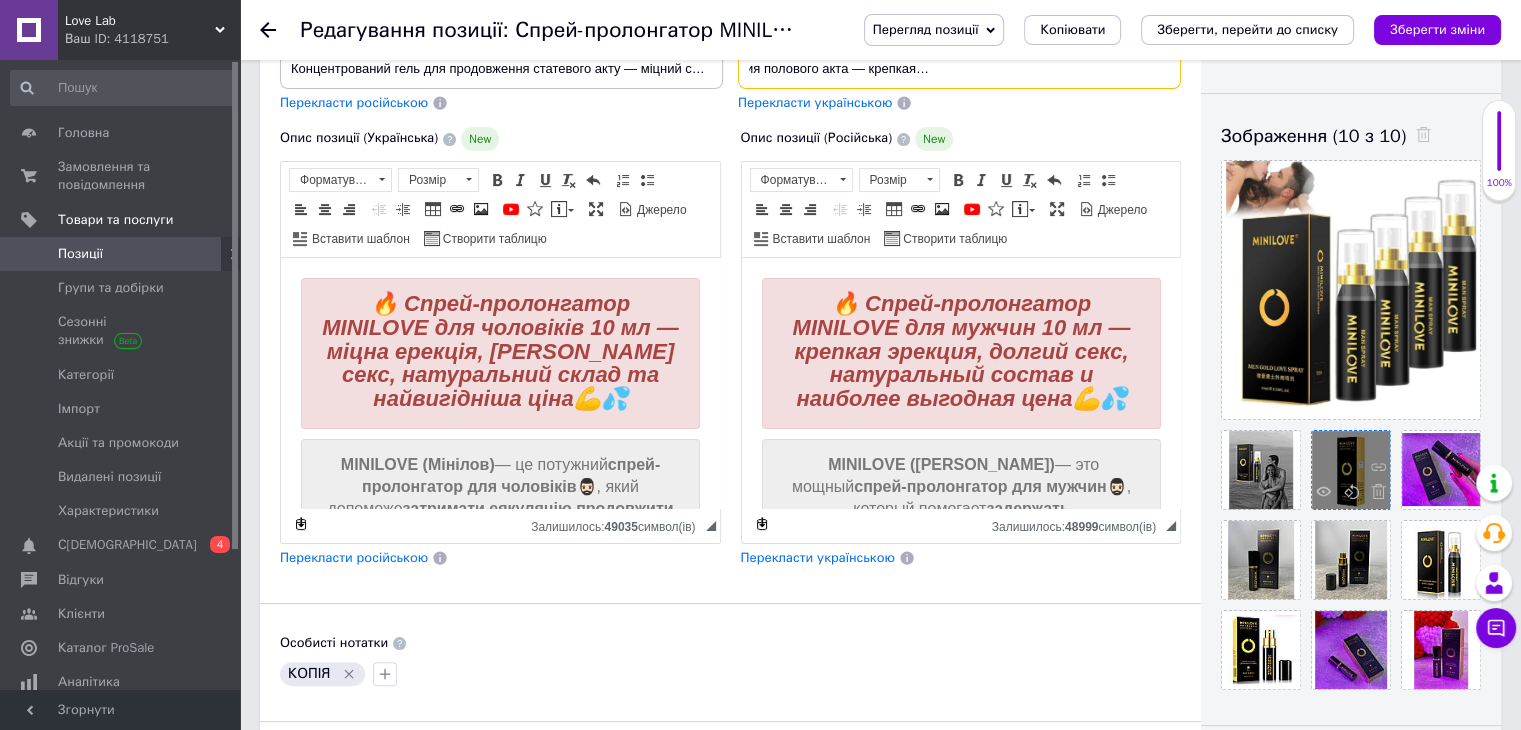 type on "Концентрированный гель для продления полового акта — крепкая эрекция, больше и дольше удовольствия" 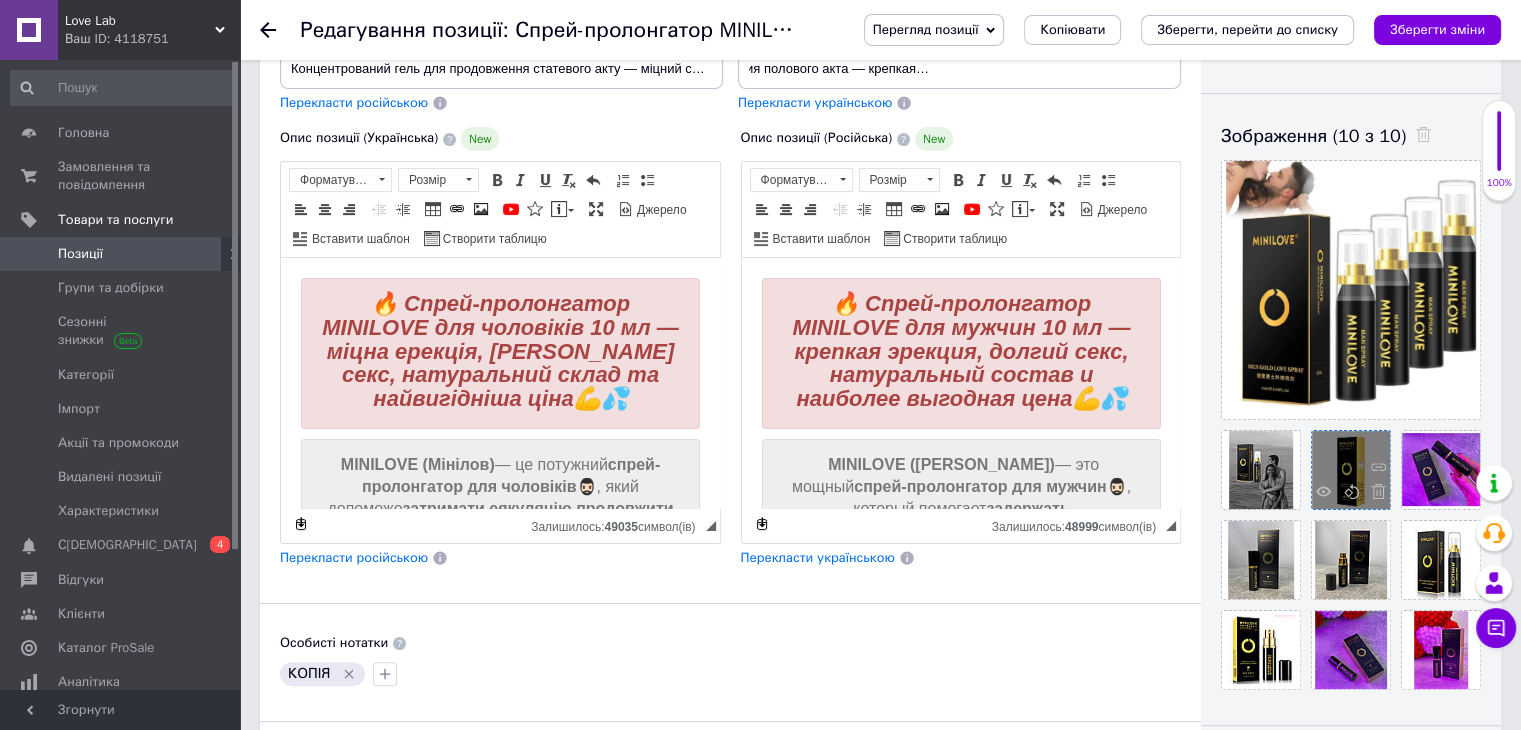 scroll, scrollTop: 0, scrollLeft: 0, axis: both 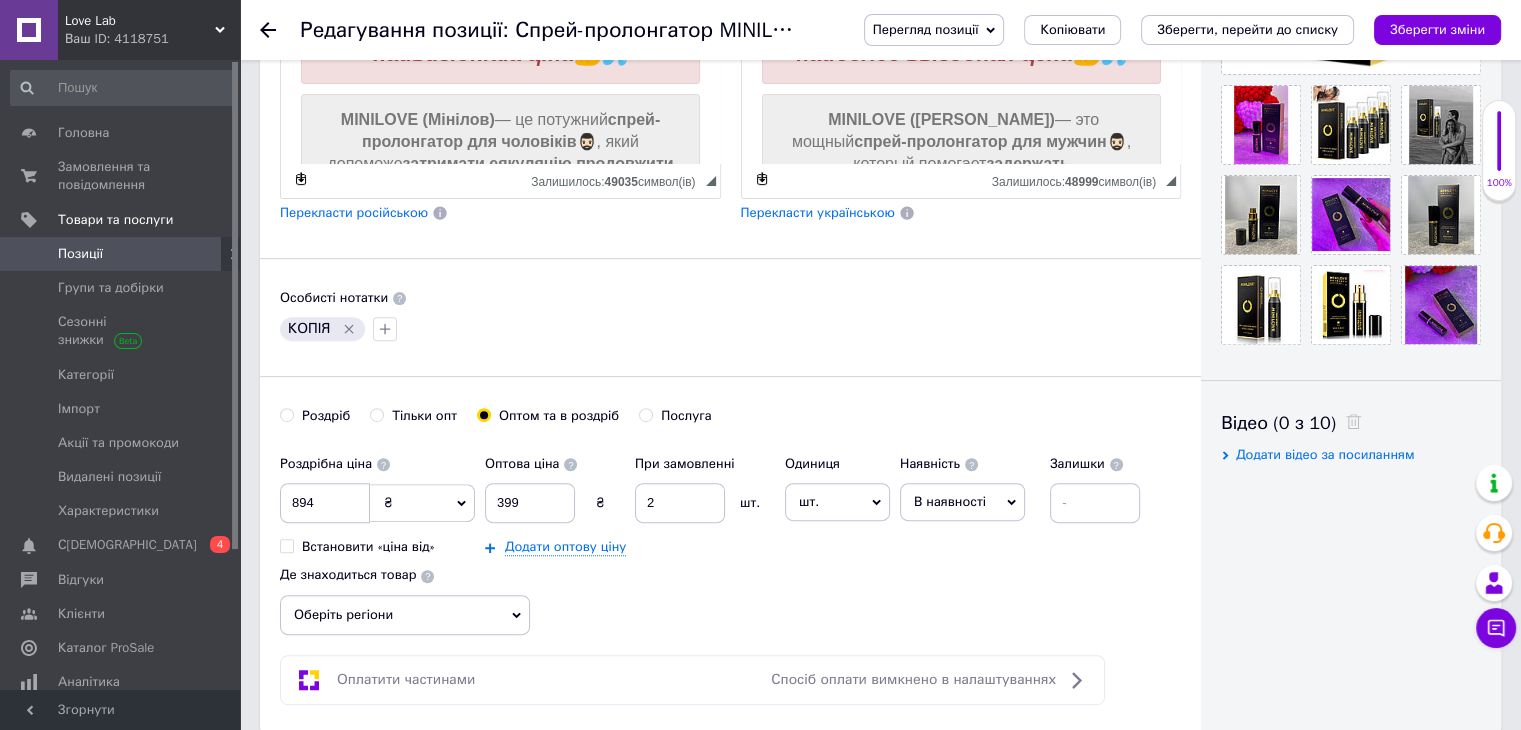 click 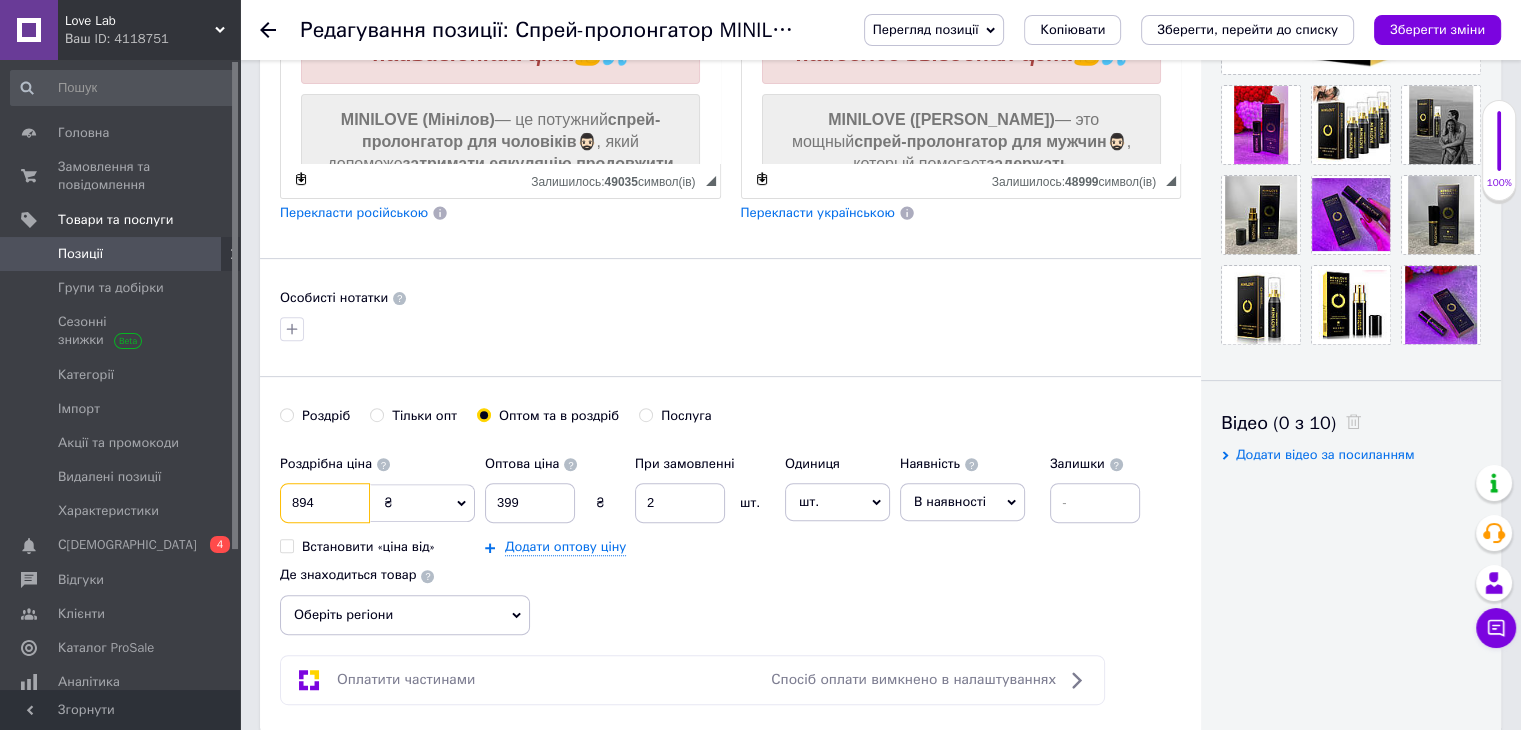 click on "894" at bounding box center [325, 503] 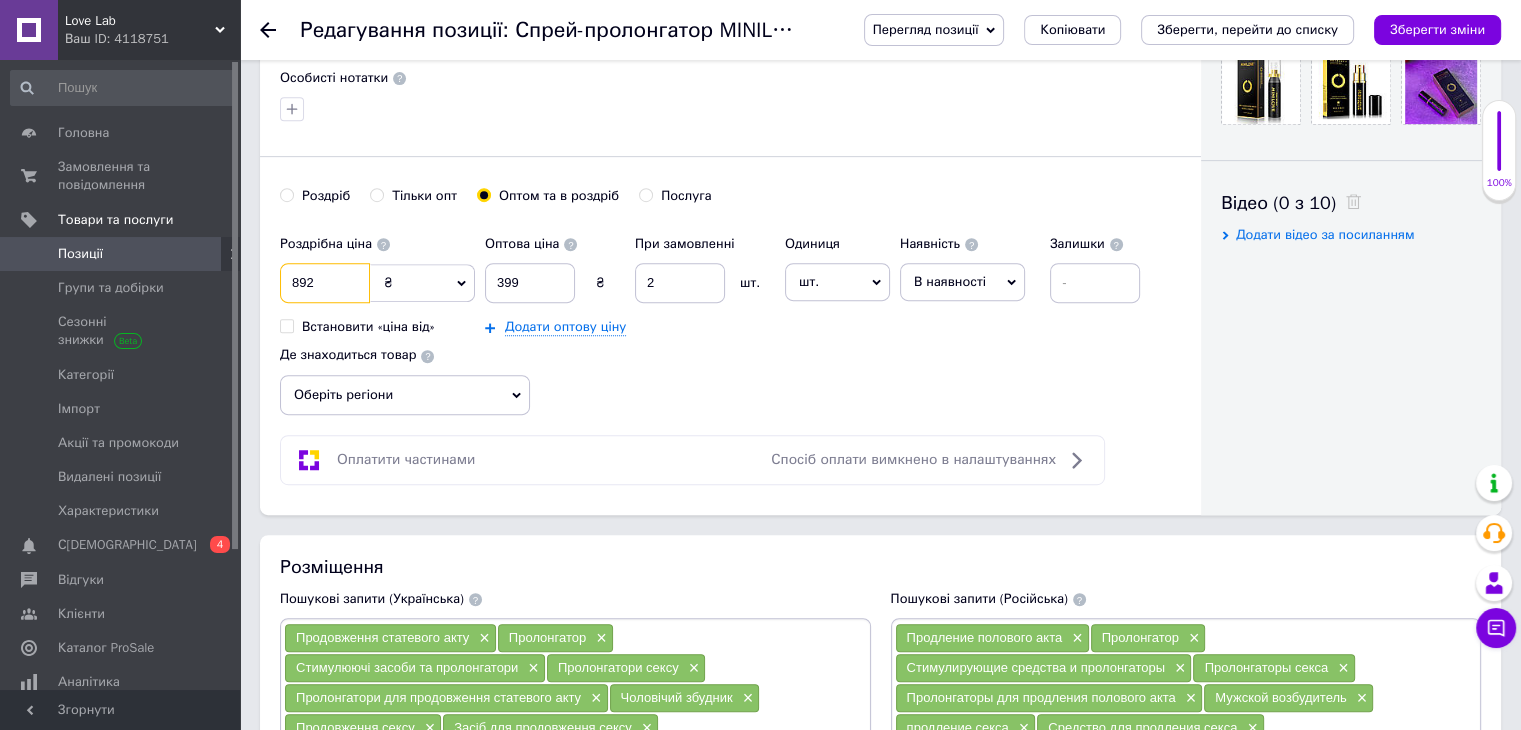 scroll, scrollTop: 874, scrollLeft: 0, axis: vertical 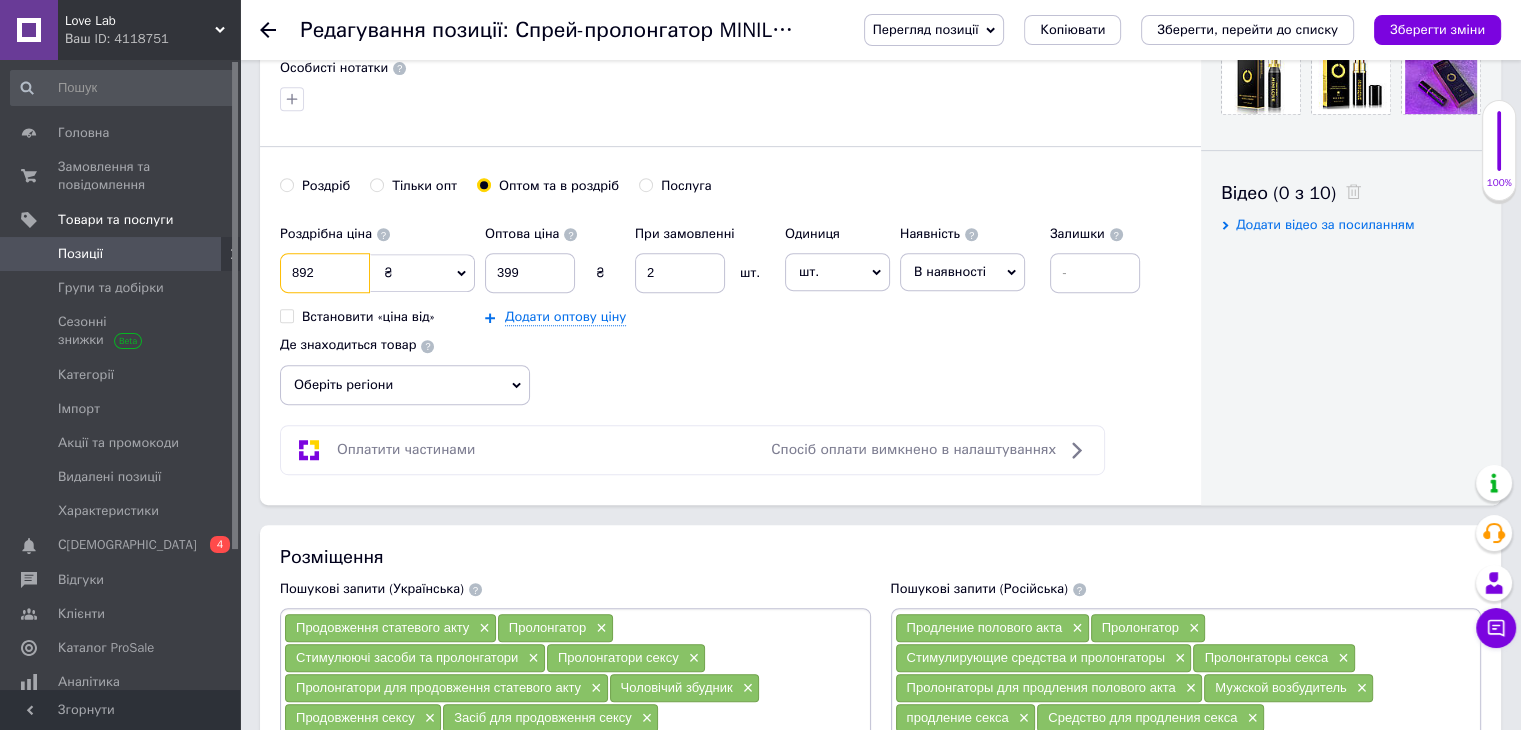 type on "892" 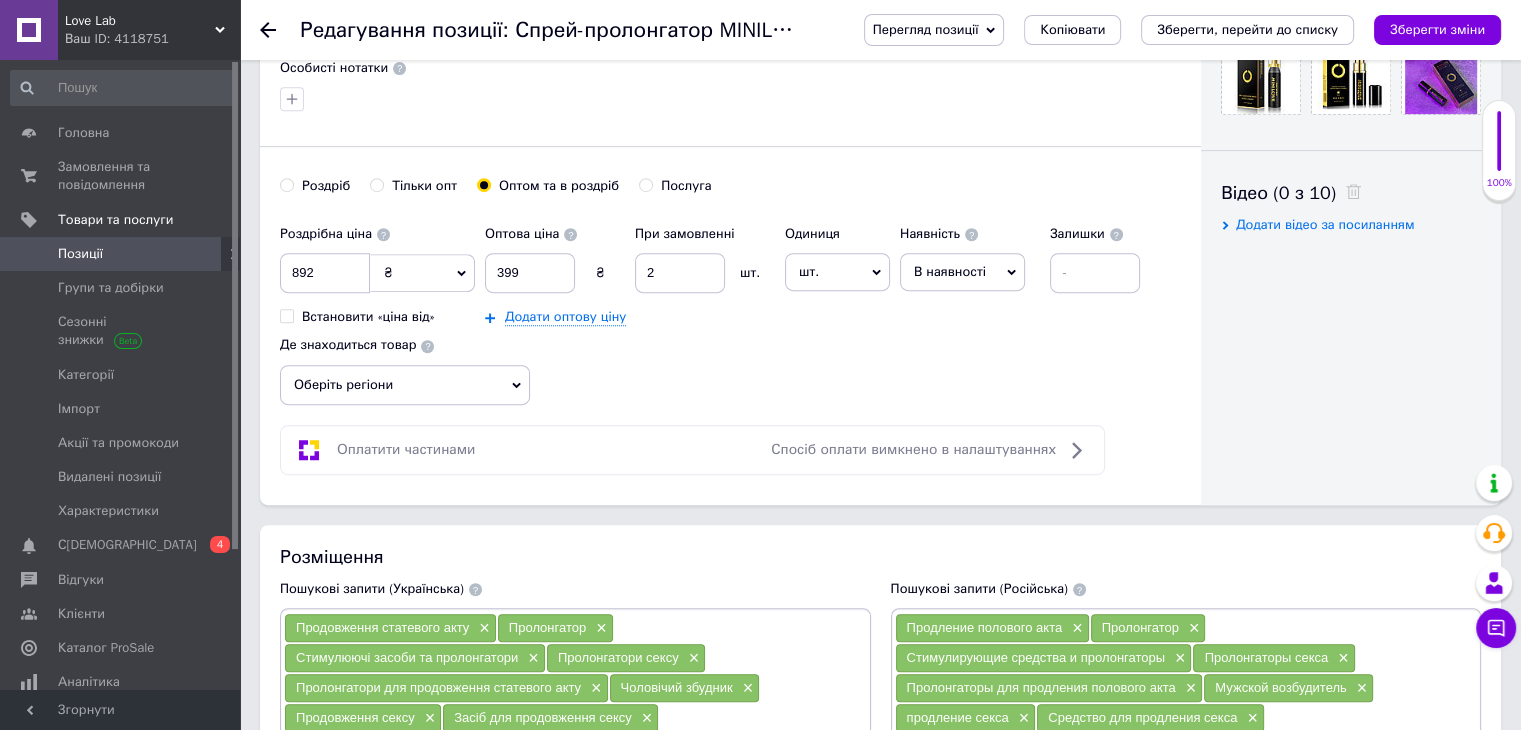 click on "Оберіть регіони" at bounding box center [405, 385] 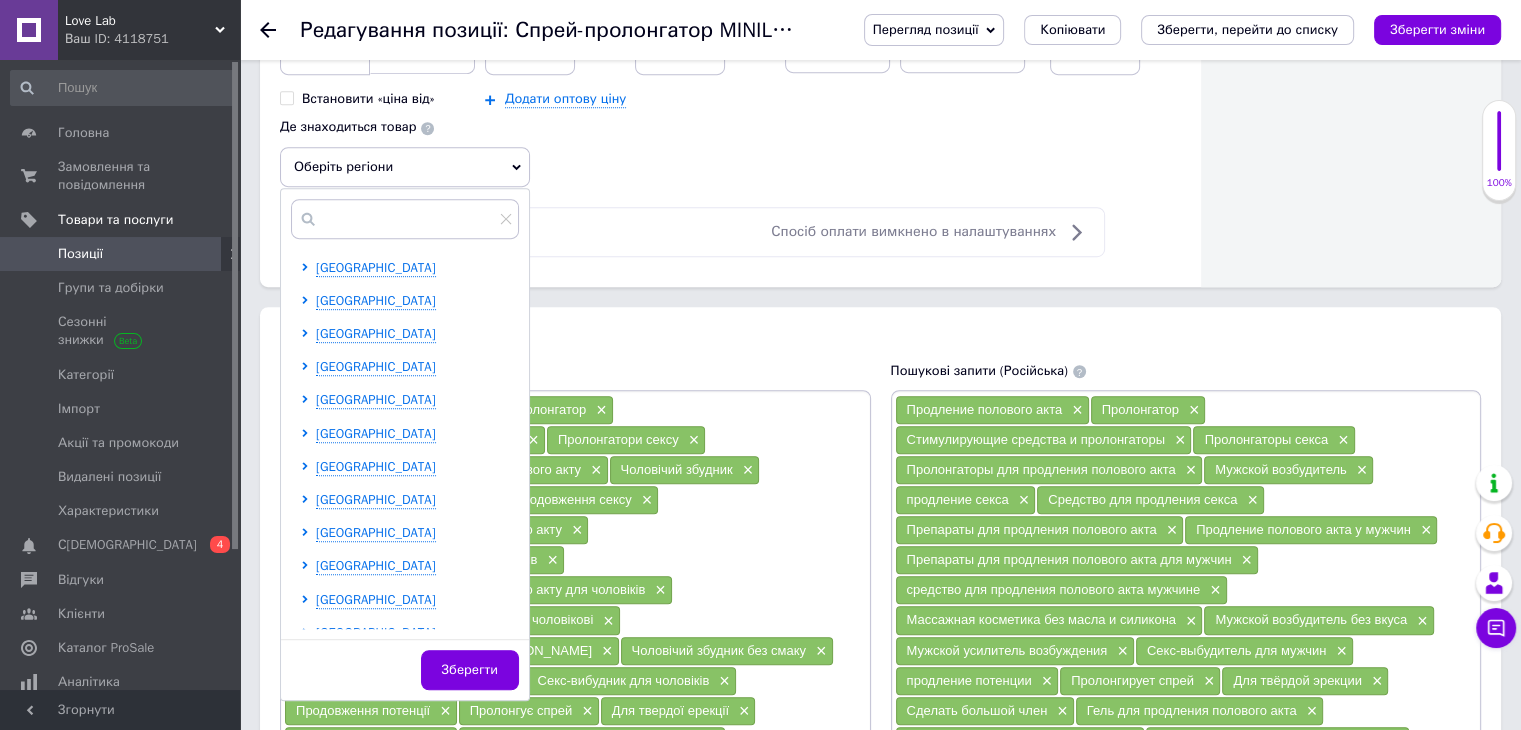 scroll, scrollTop: 1096, scrollLeft: 0, axis: vertical 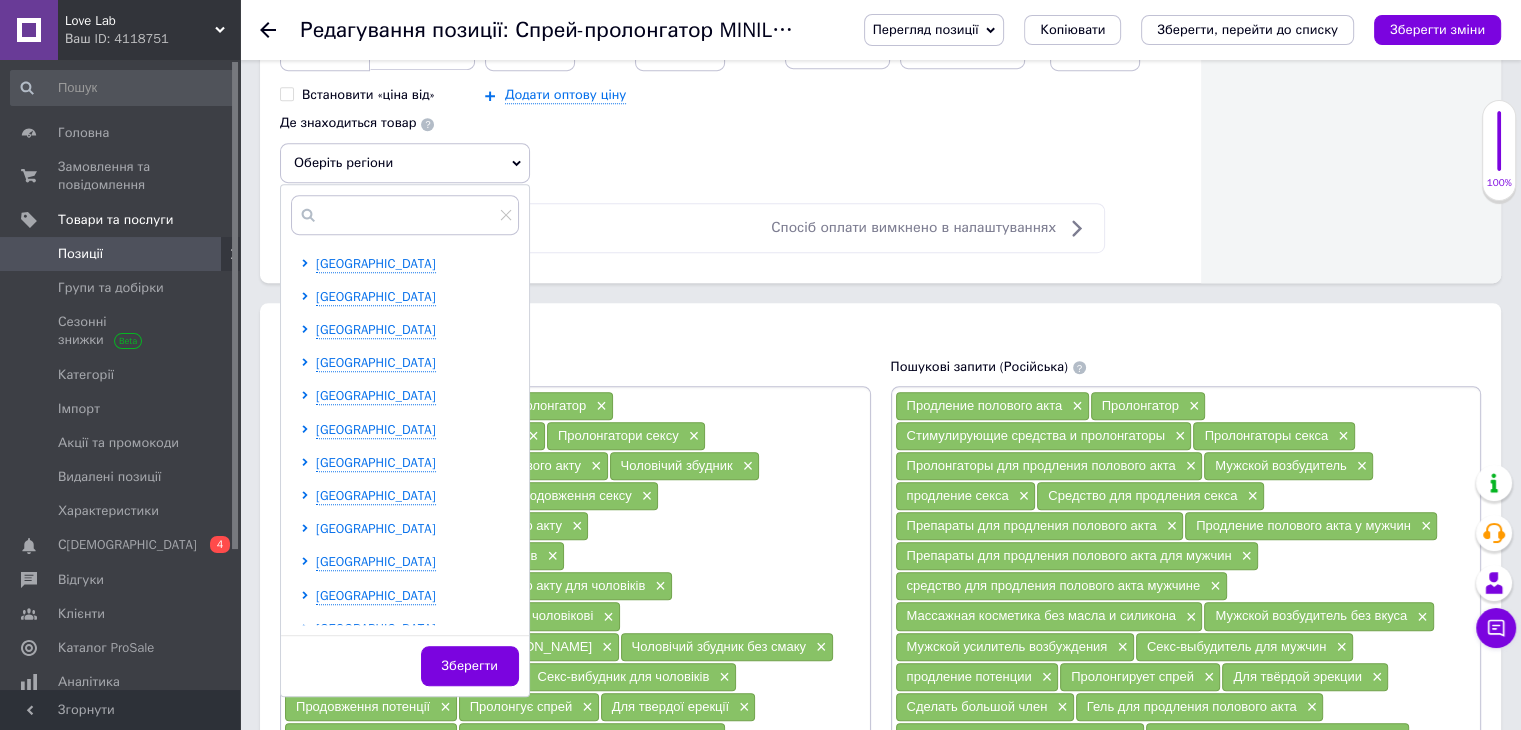 click on "[GEOGRAPHIC_DATA]" at bounding box center (376, 528) 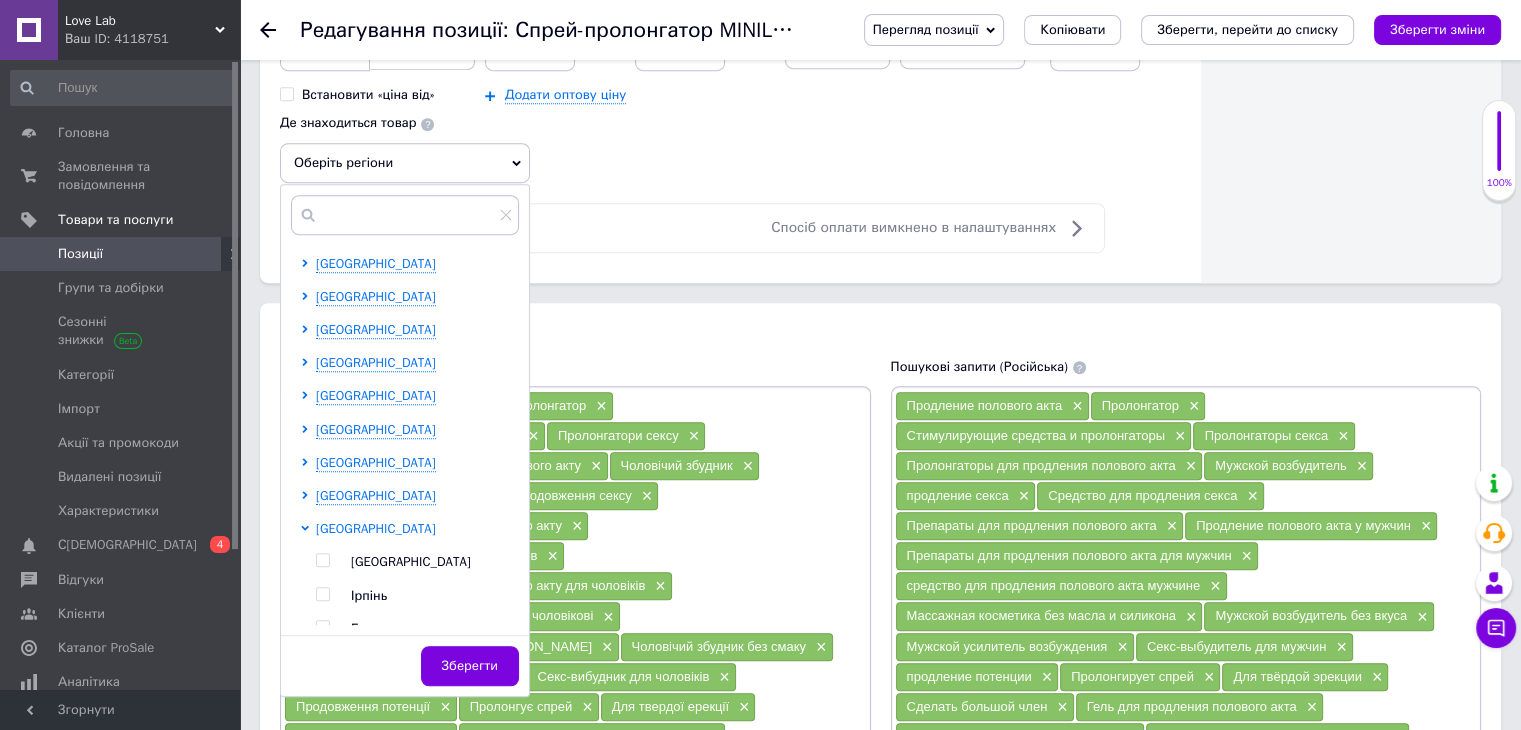 scroll, scrollTop: 79, scrollLeft: 0, axis: vertical 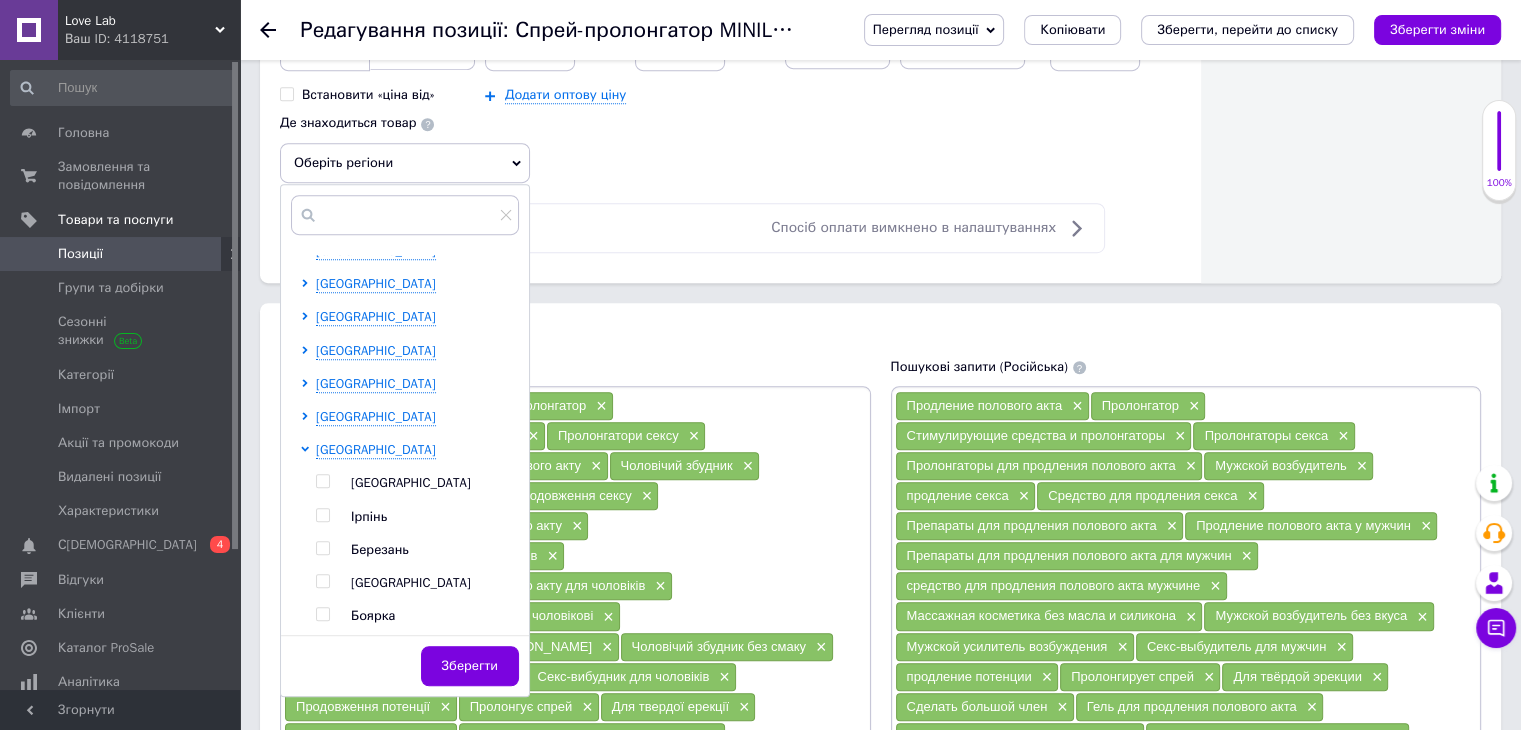 click at bounding box center (323, 481) 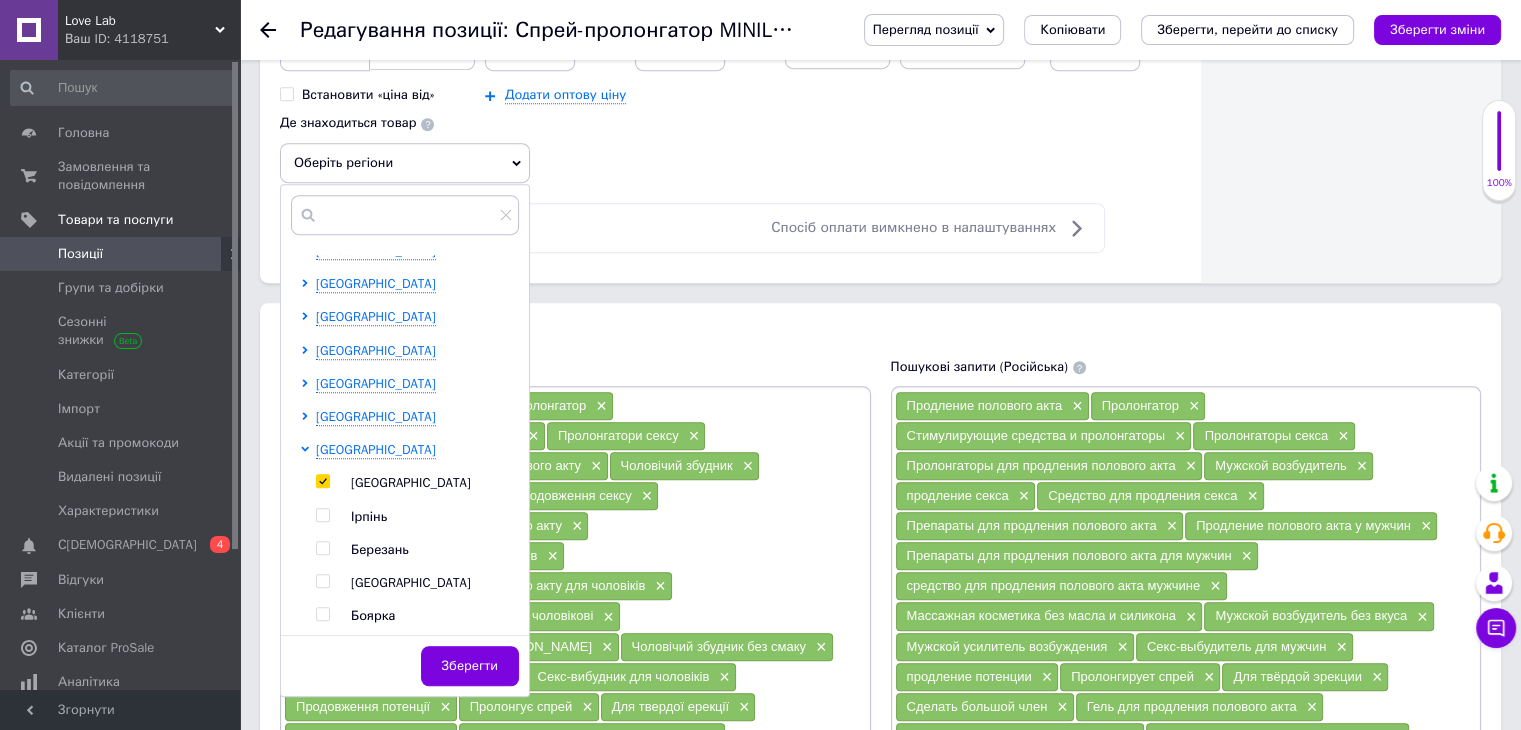 checkbox on "true" 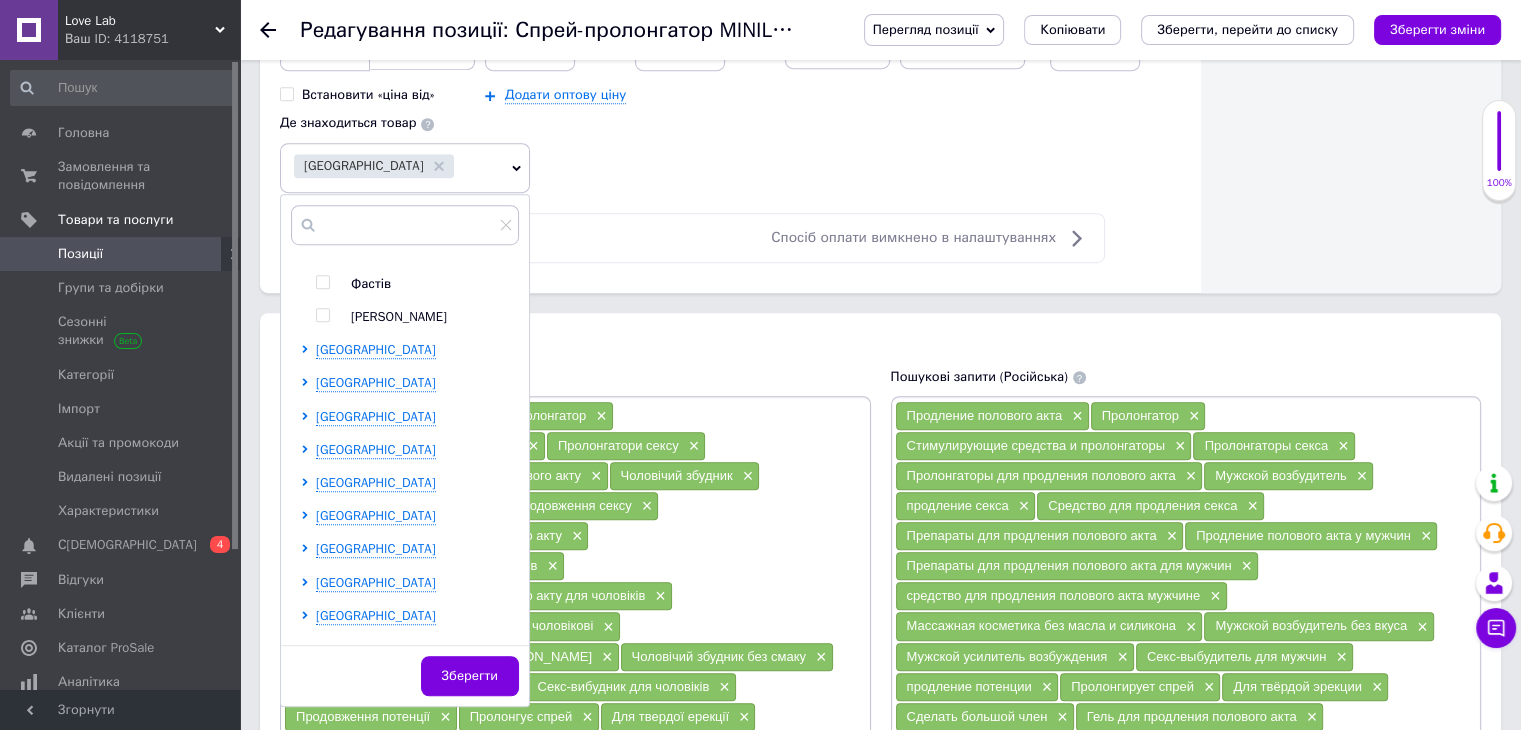 scroll, scrollTop: 928, scrollLeft: 0, axis: vertical 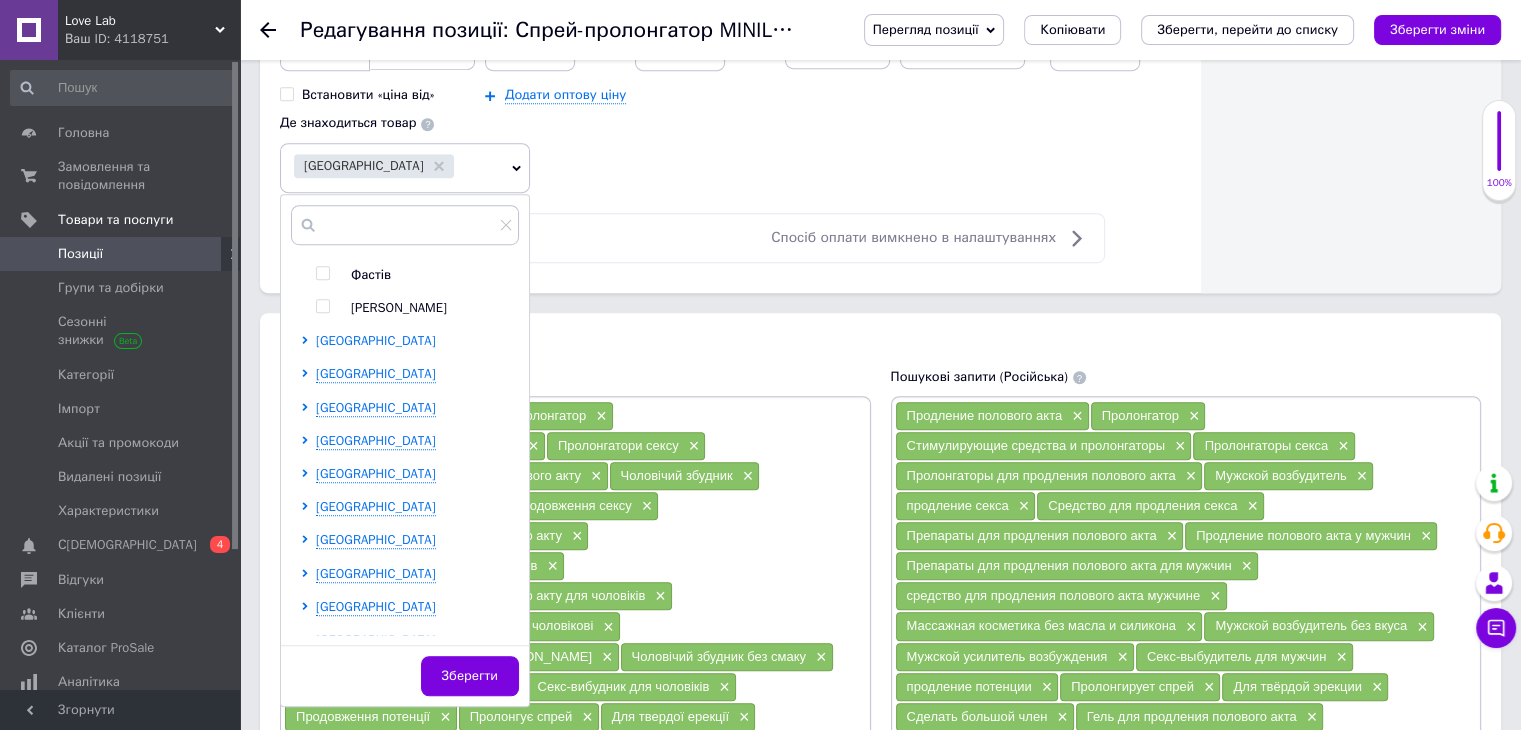 click on "[GEOGRAPHIC_DATA]" at bounding box center (376, 340) 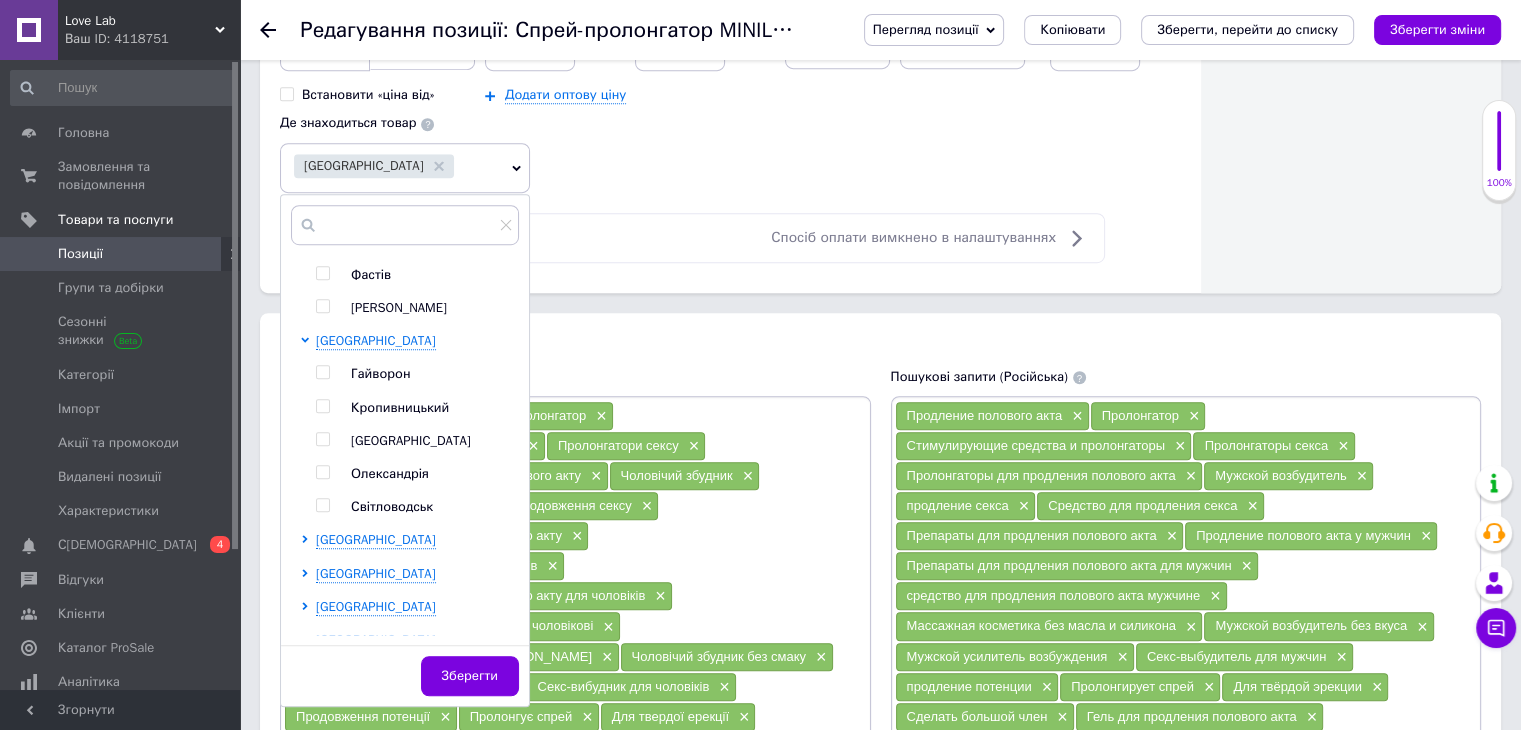 click at bounding box center (322, 406) 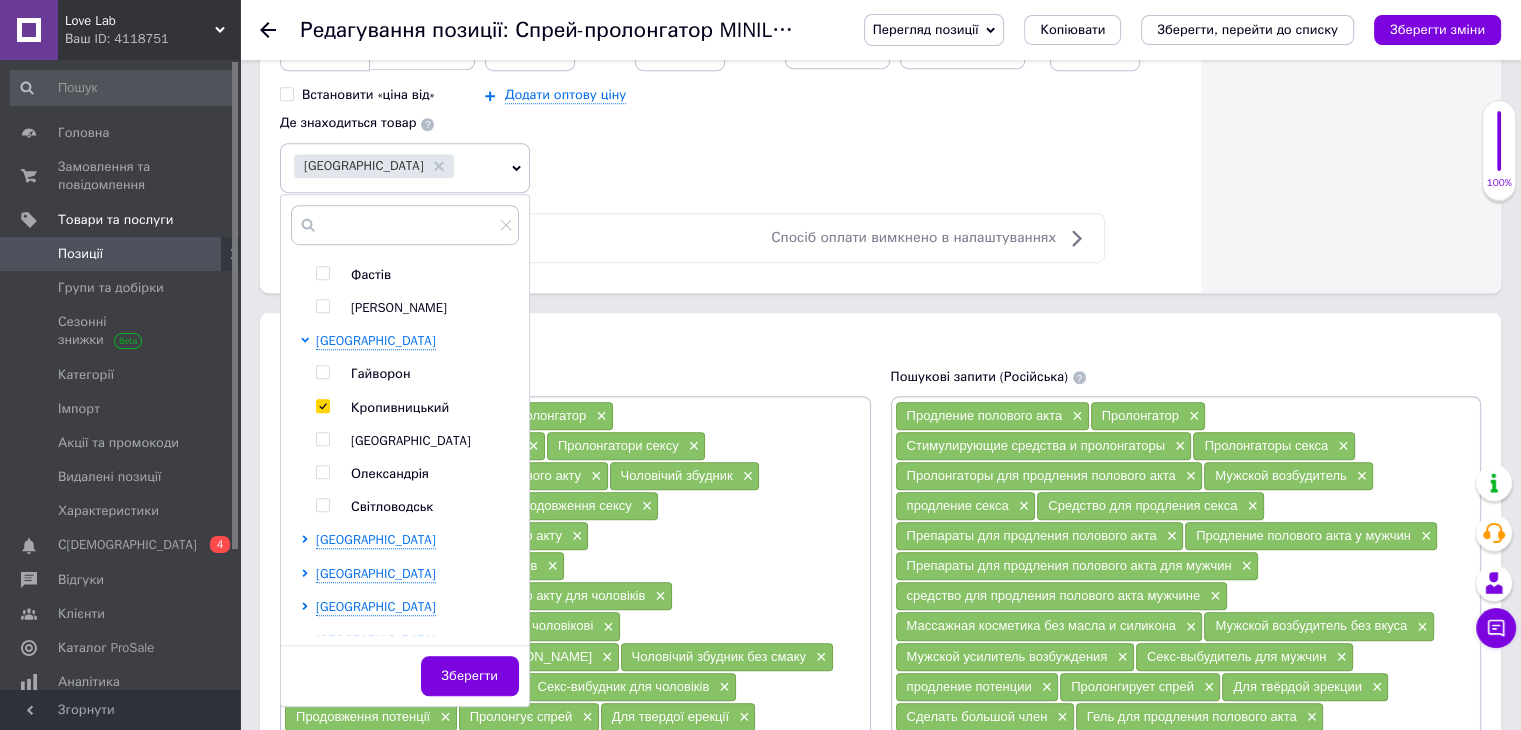 checkbox on "true" 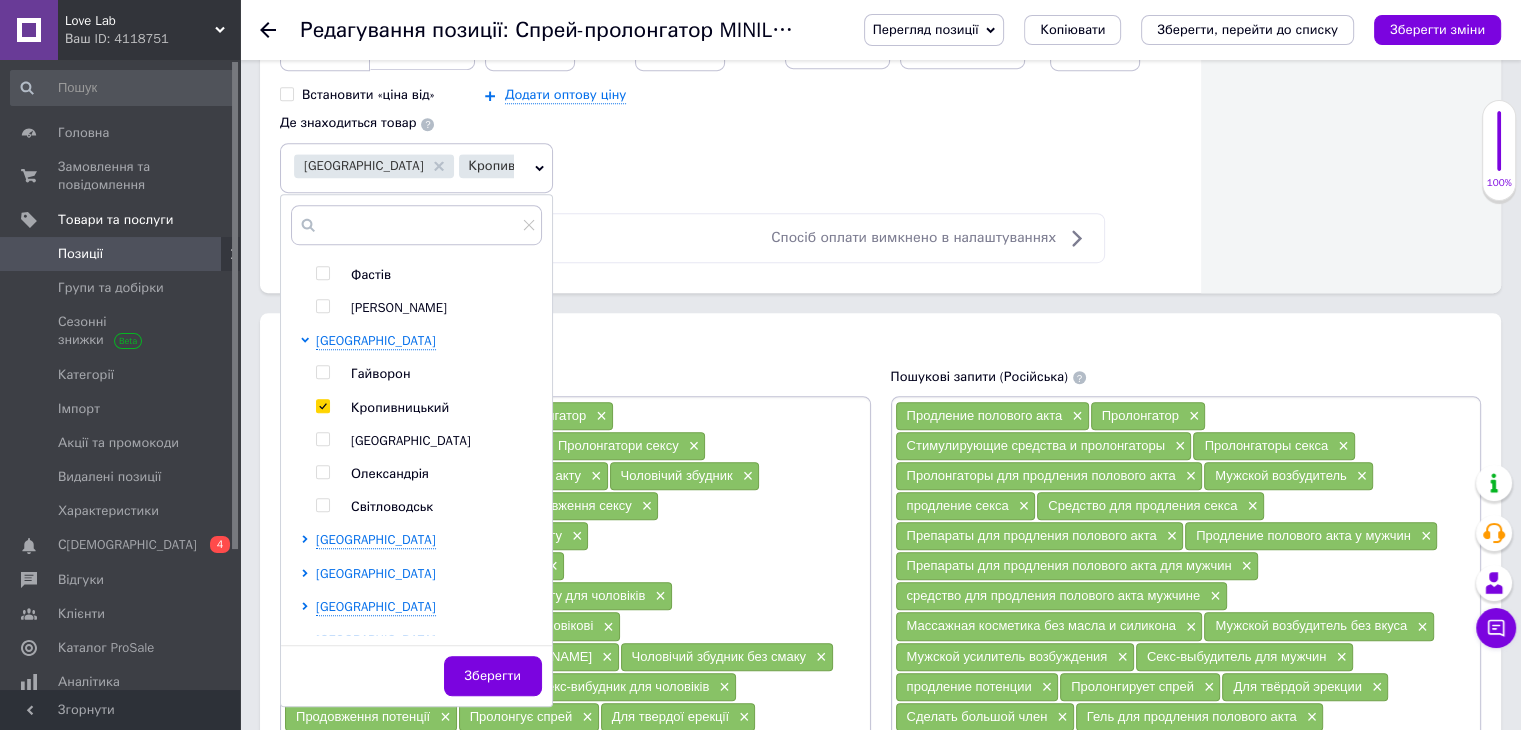 click on "[GEOGRAPHIC_DATA]" at bounding box center (376, 573) 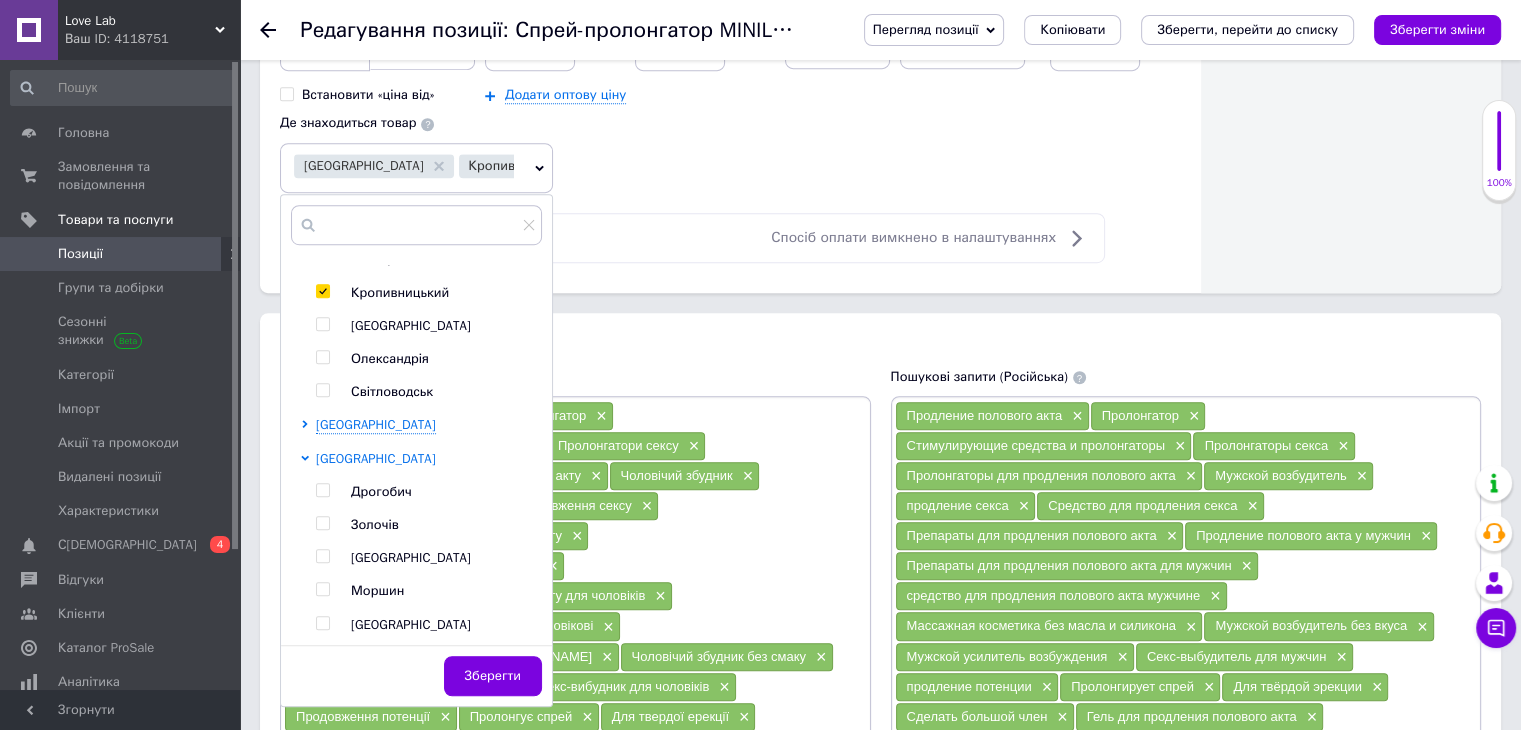 scroll, scrollTop: 1044, scrollLeft: 0, axis: vertical 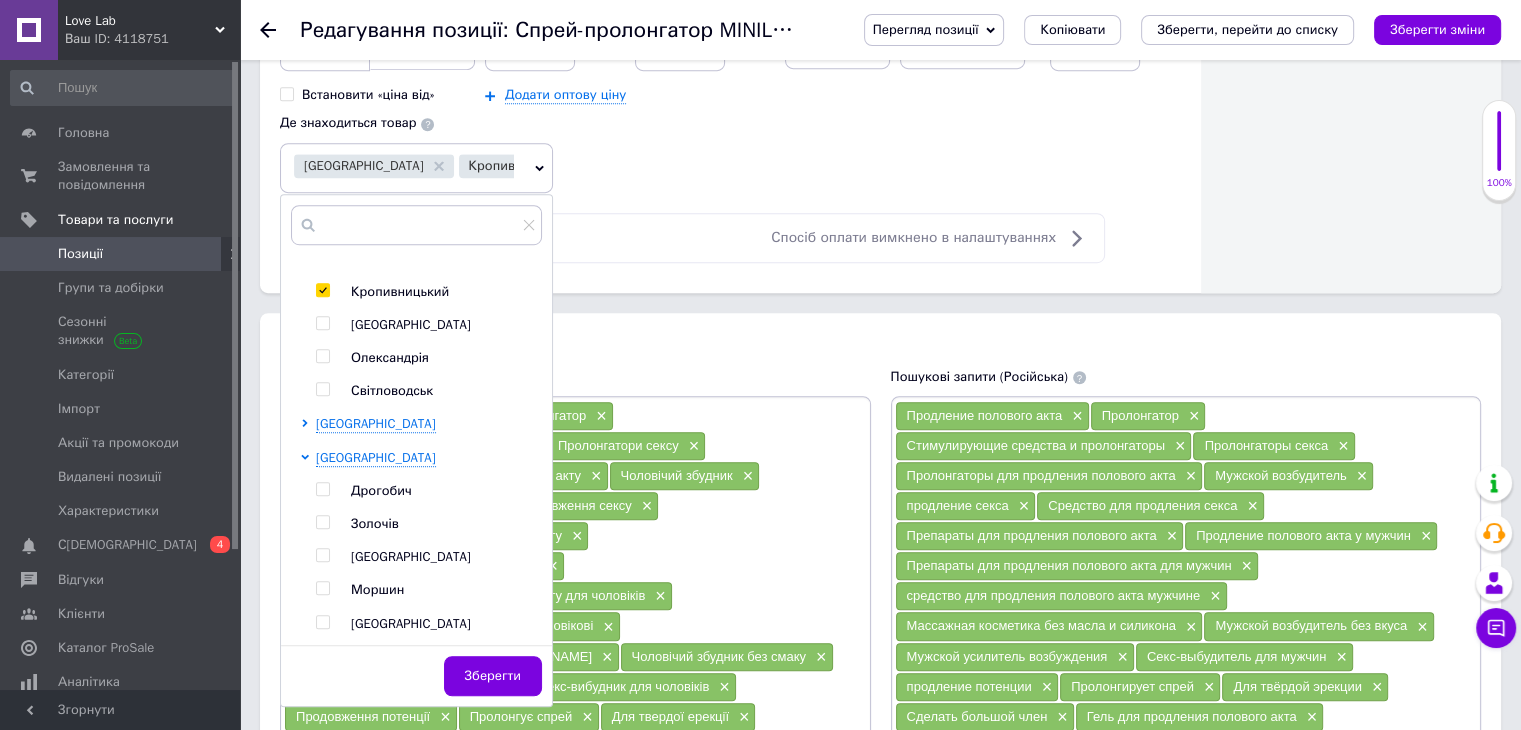click at bounding box center [322, 555] 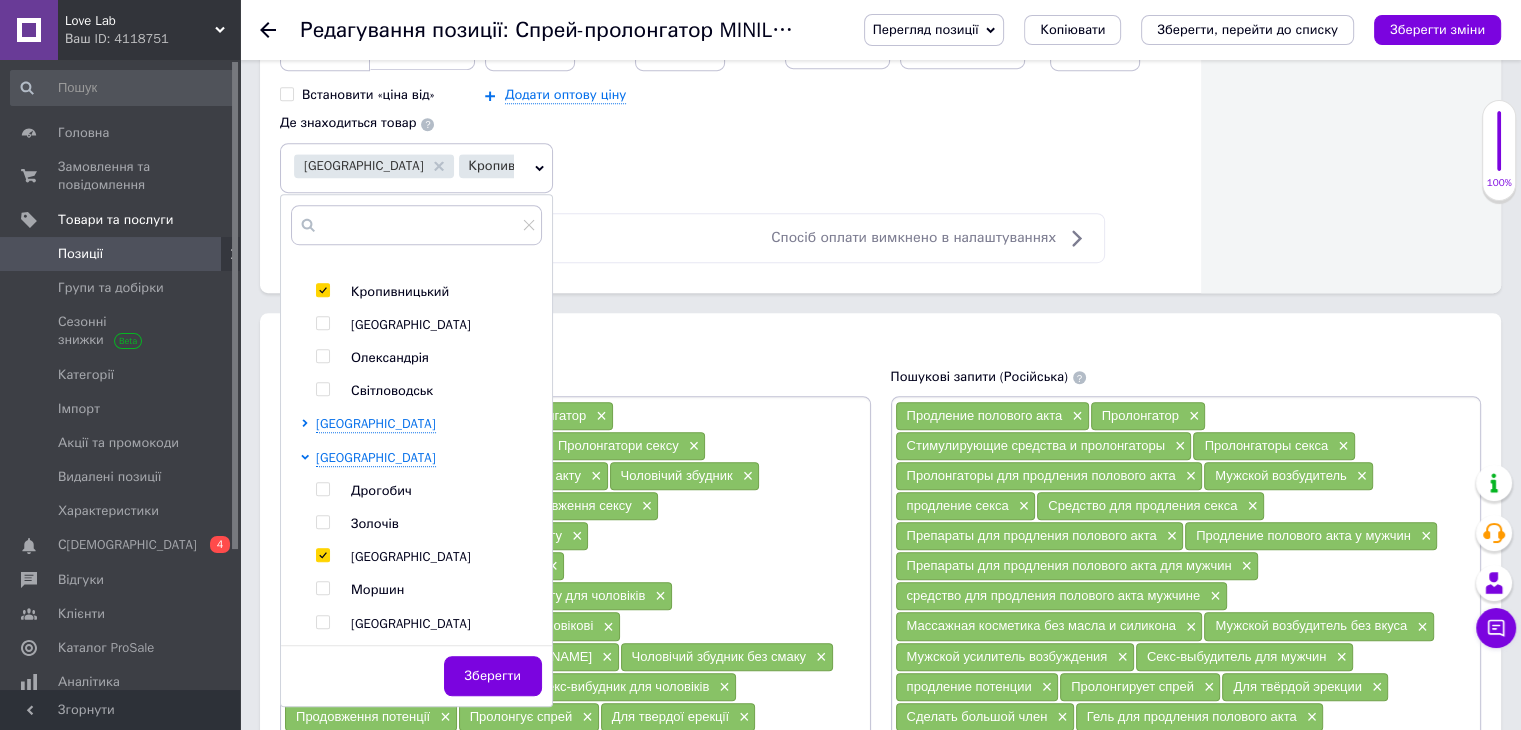 checkbox on "true" 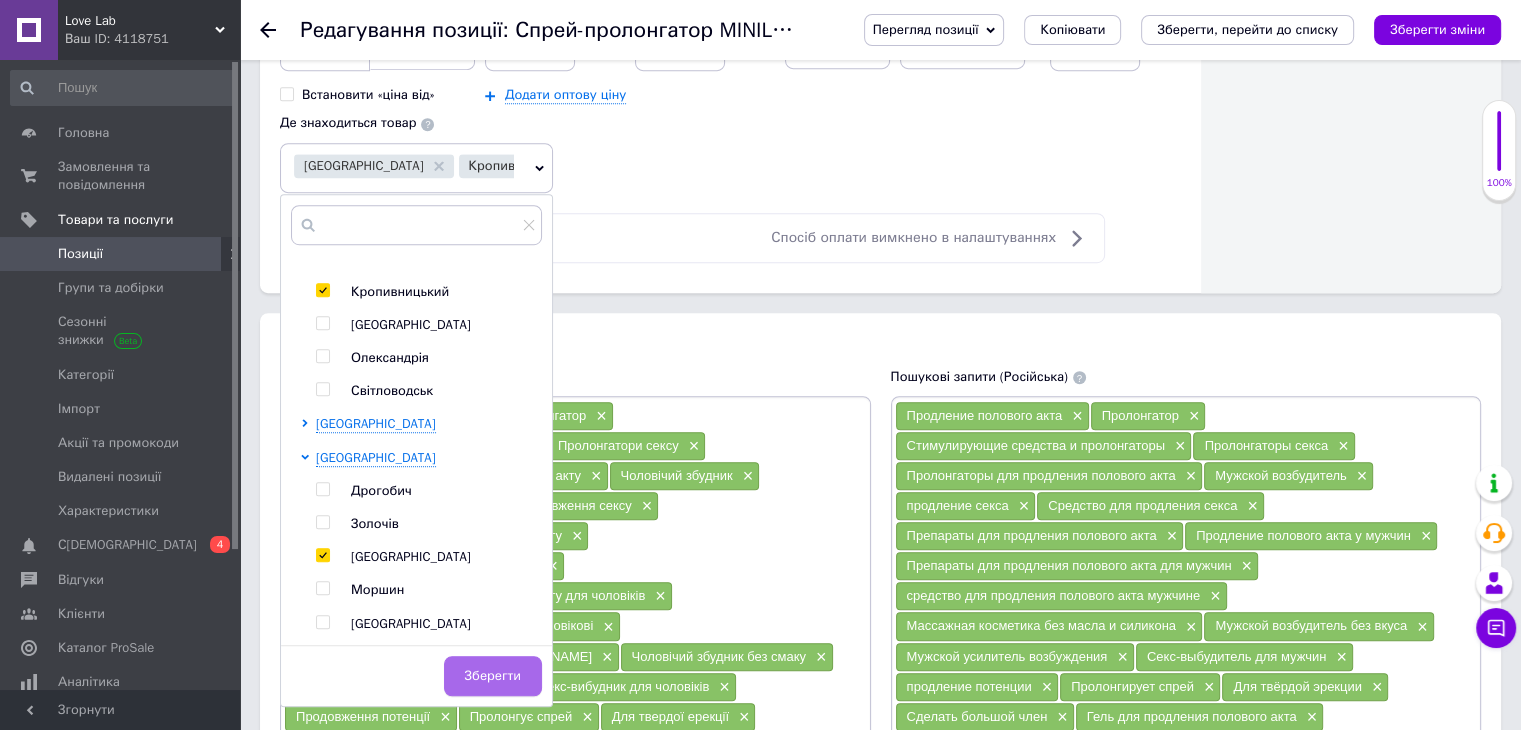 click on "Зберегти" at bounding box center (493, 676) 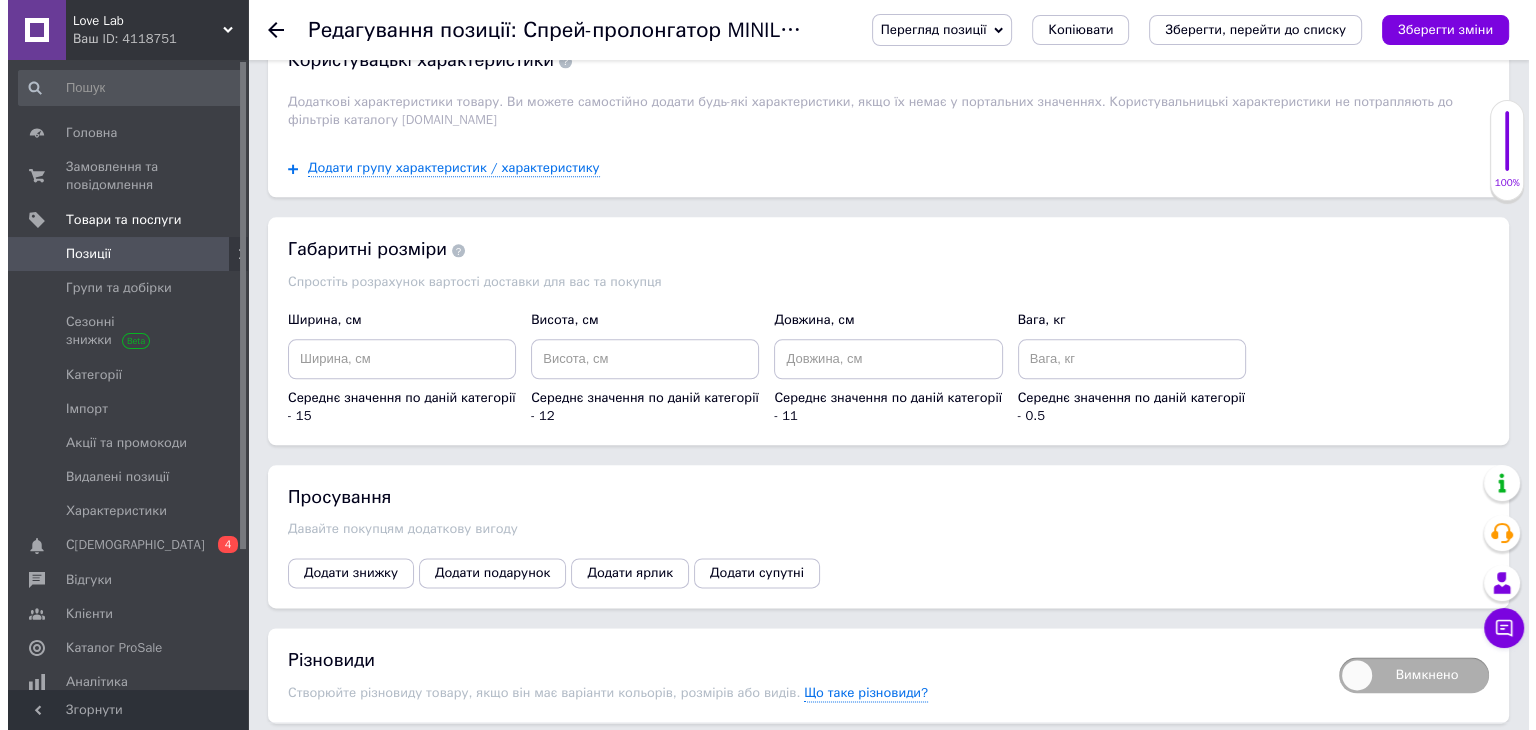 scroll, scrollTop: 2544, scrollLeft: 0, axis: vertical 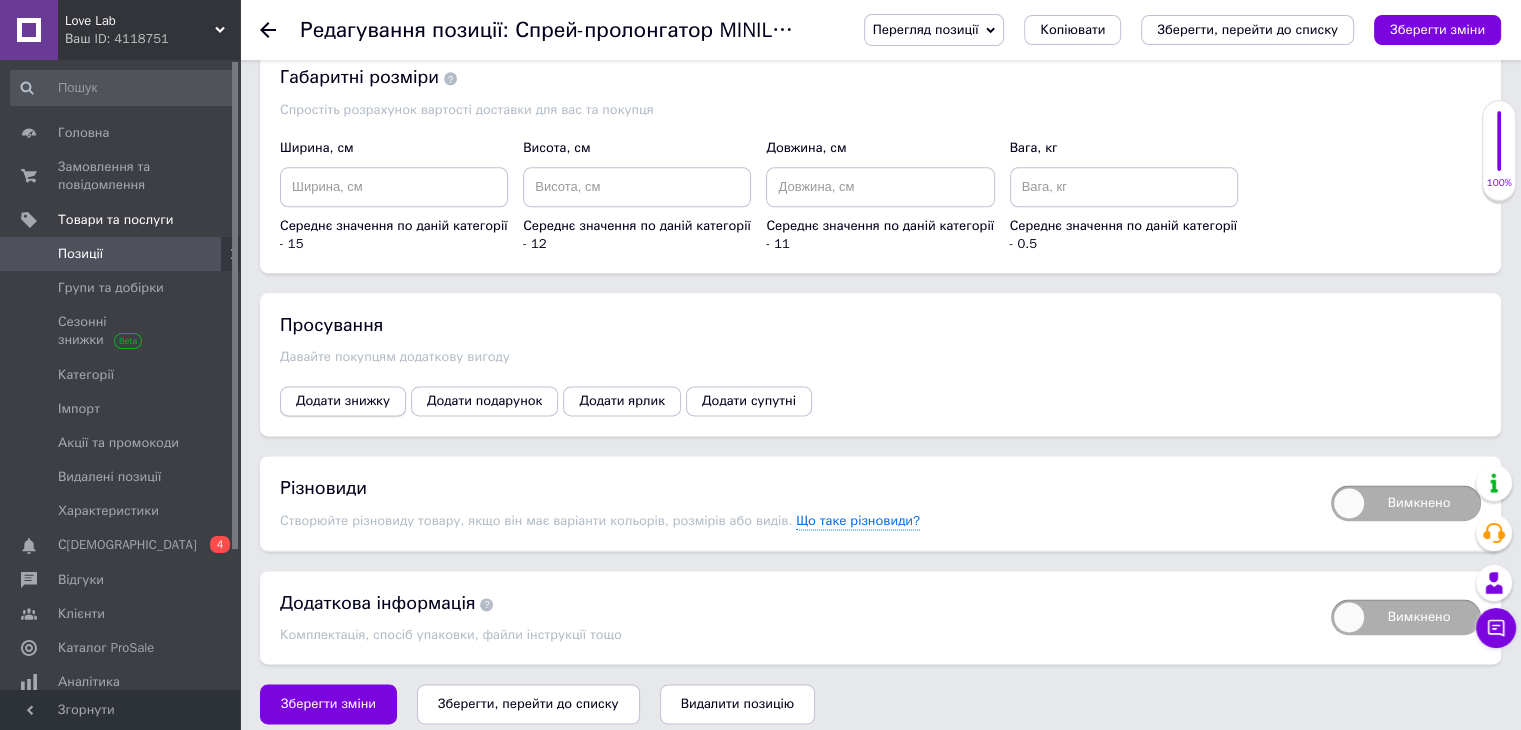 click on "Додати знижку" at bounding box center (343, 401) 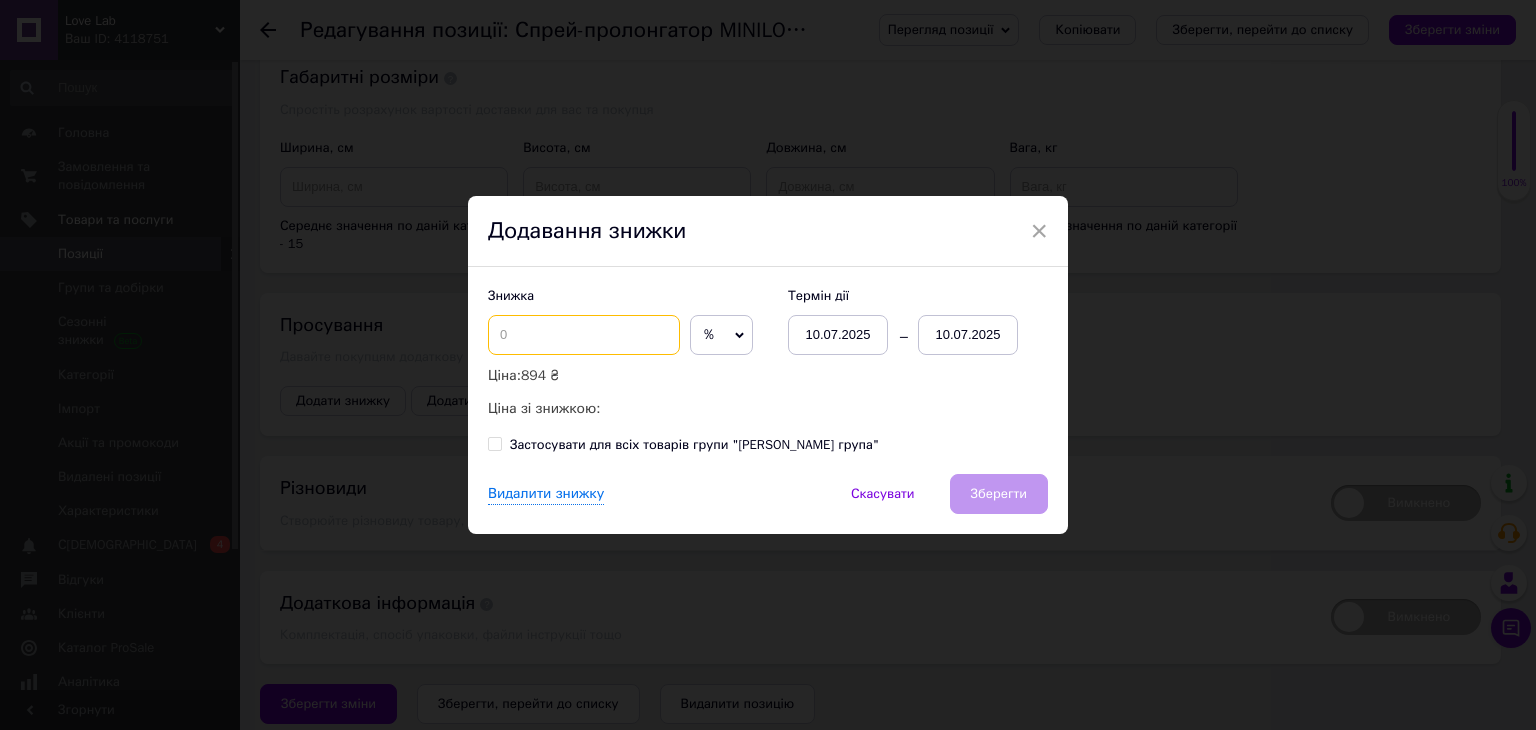 click at bounding box center [584, 335] 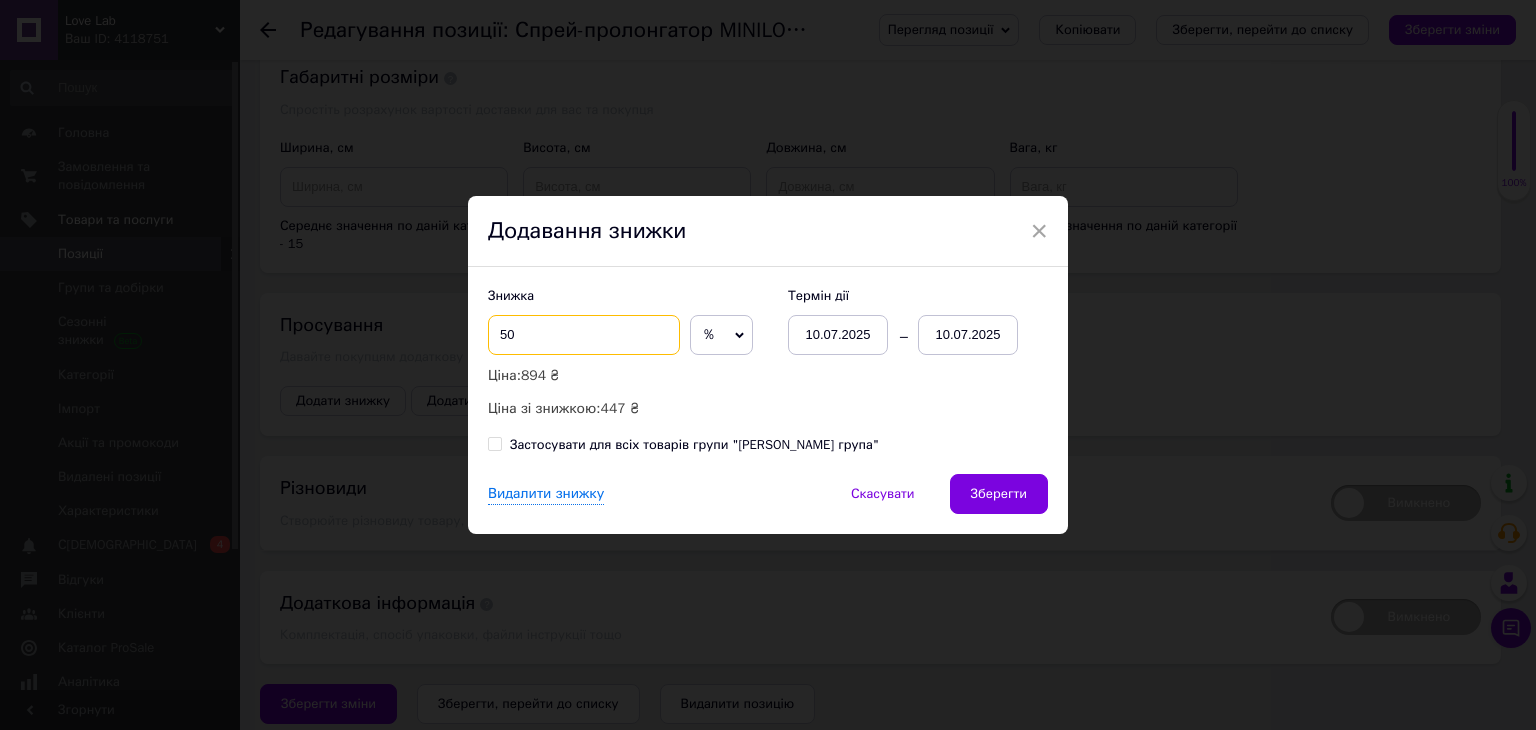 type on "50" 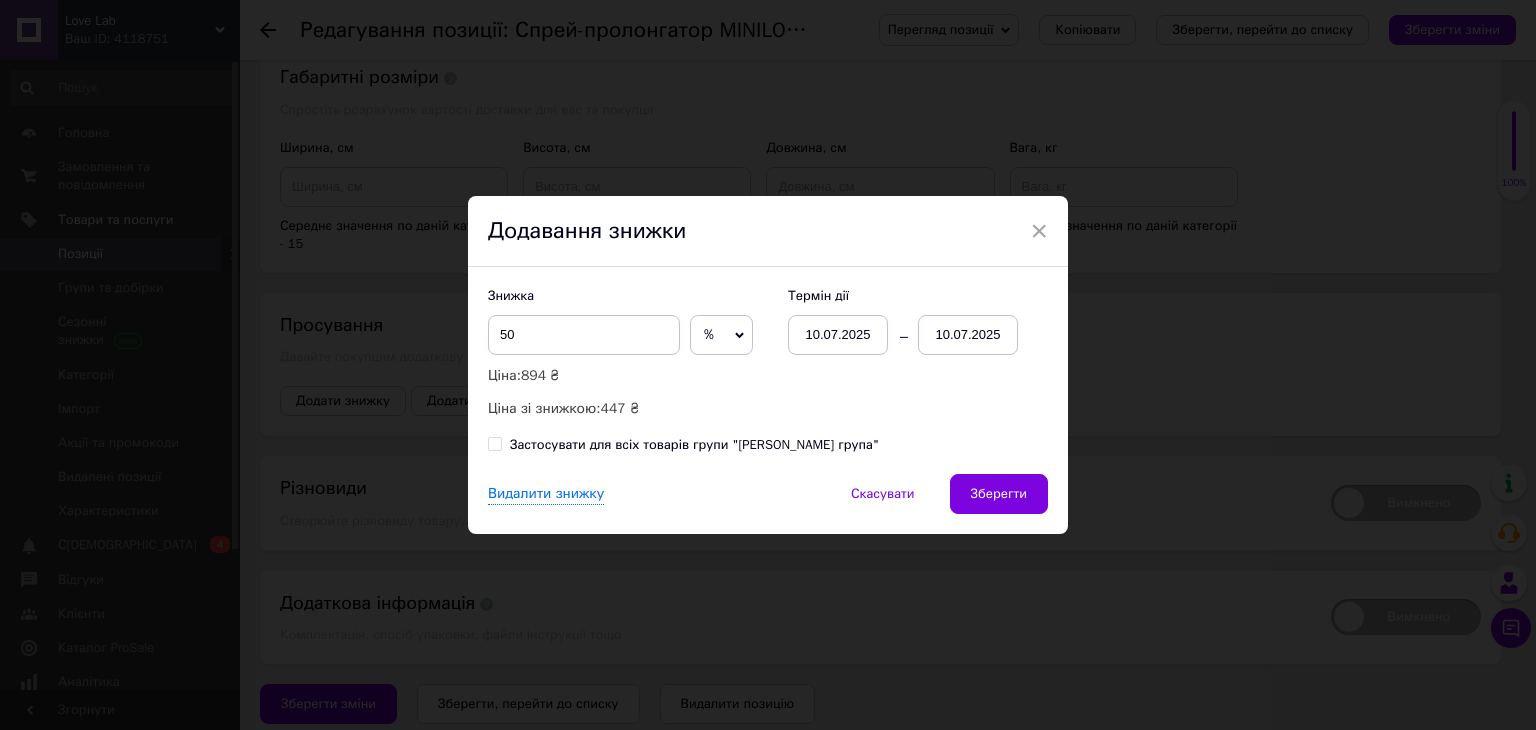 click on "10.07.2025" at bounding box center (968, 335) 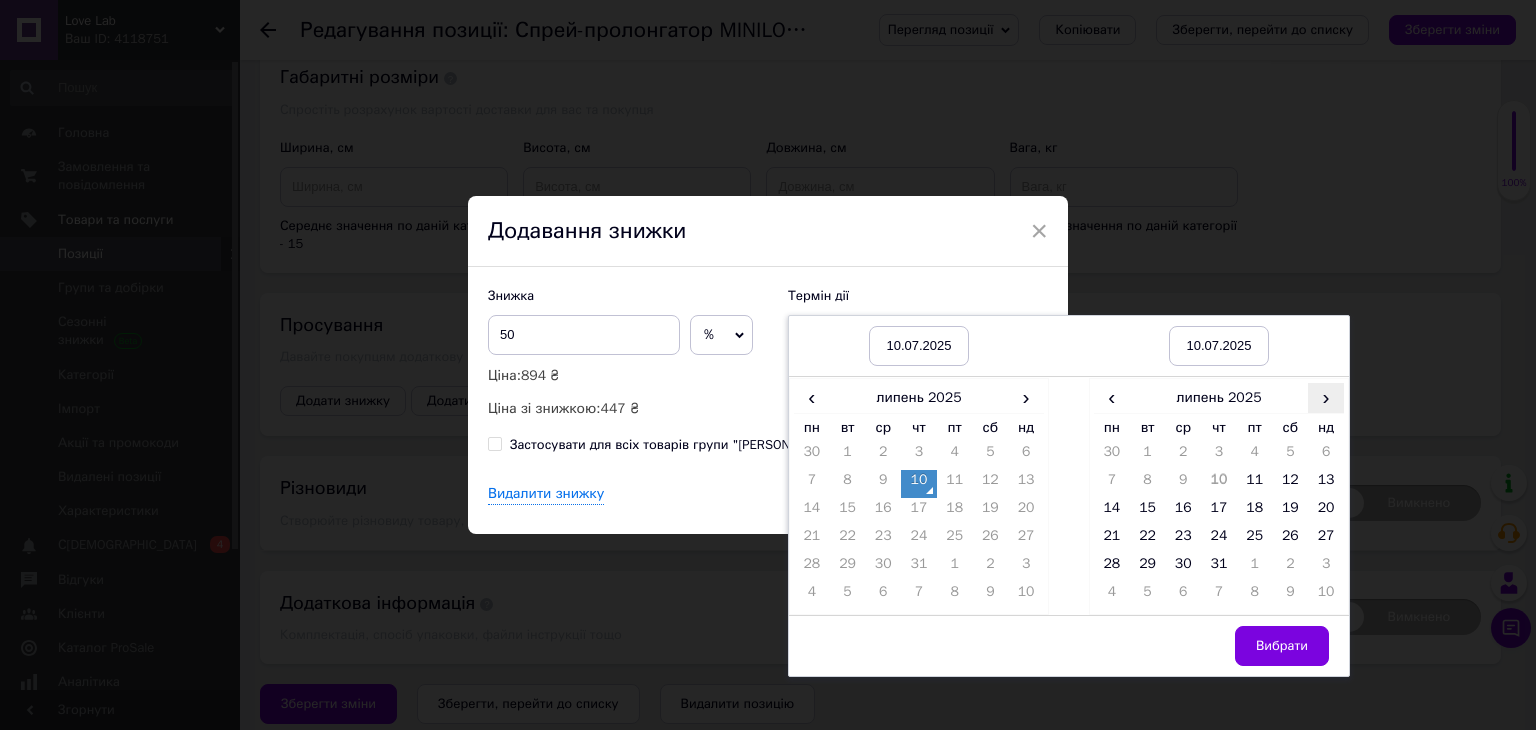 click on "›" at bounding box center [1326, 397] 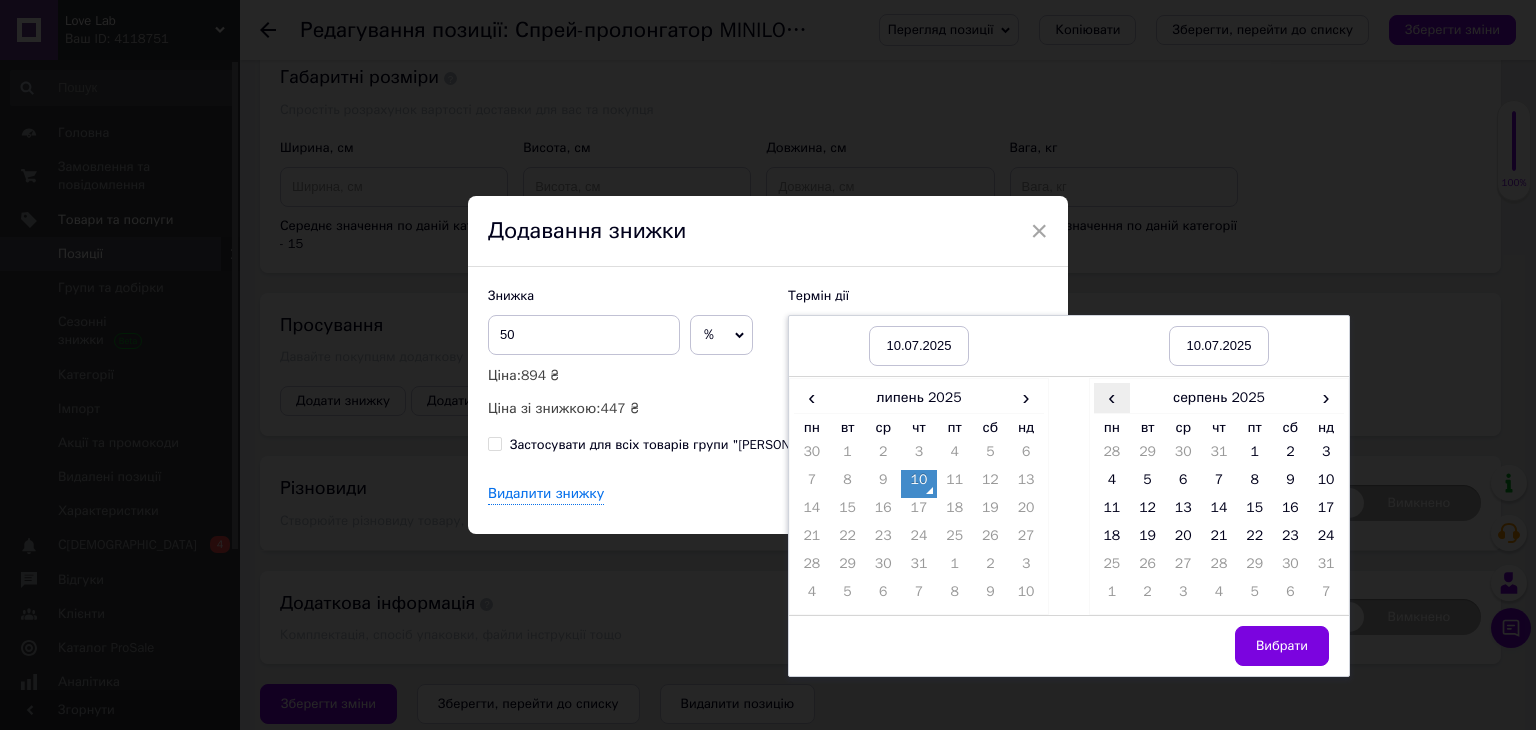 click on "‹" at bounding box center (1112, 397) 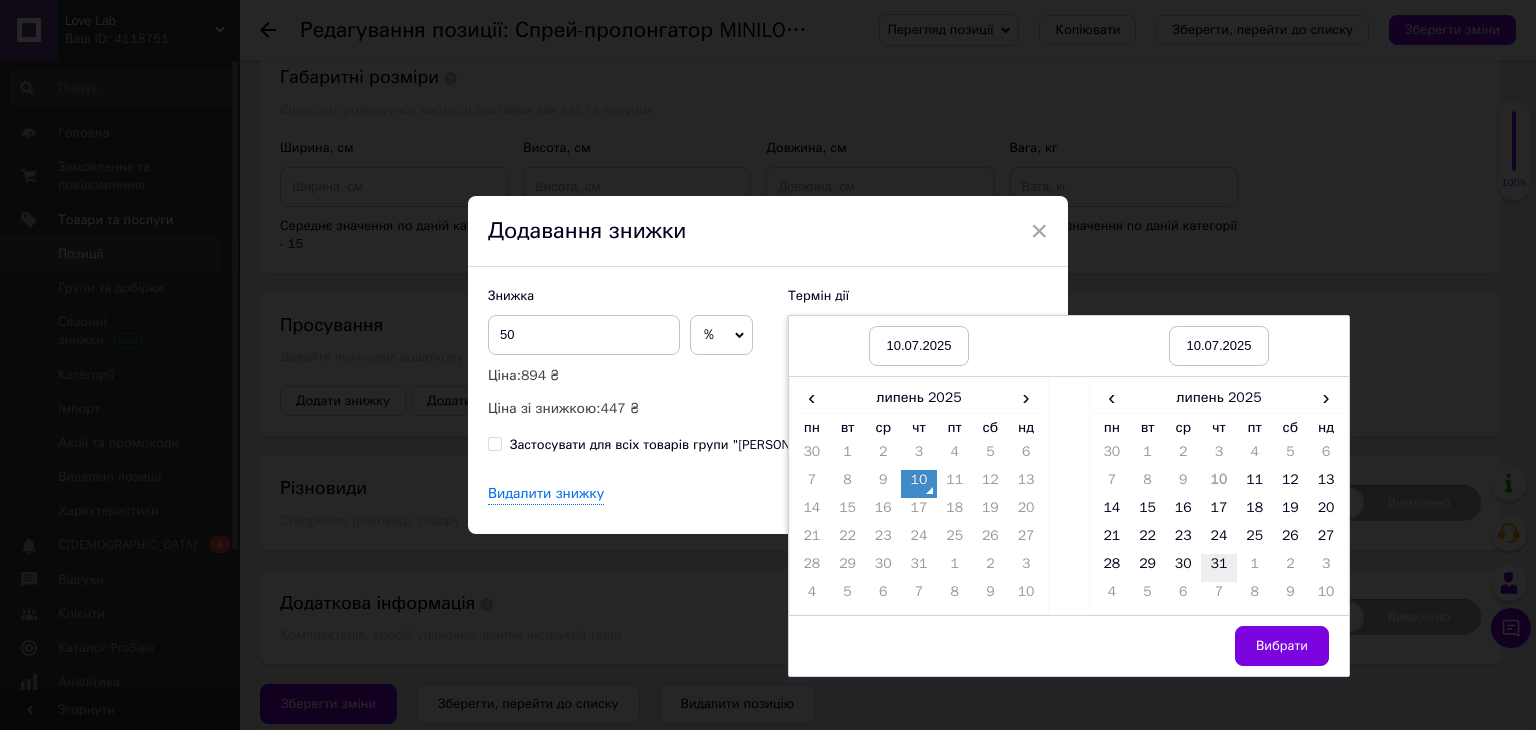 click on "31" at bounding box center (1219, 568) 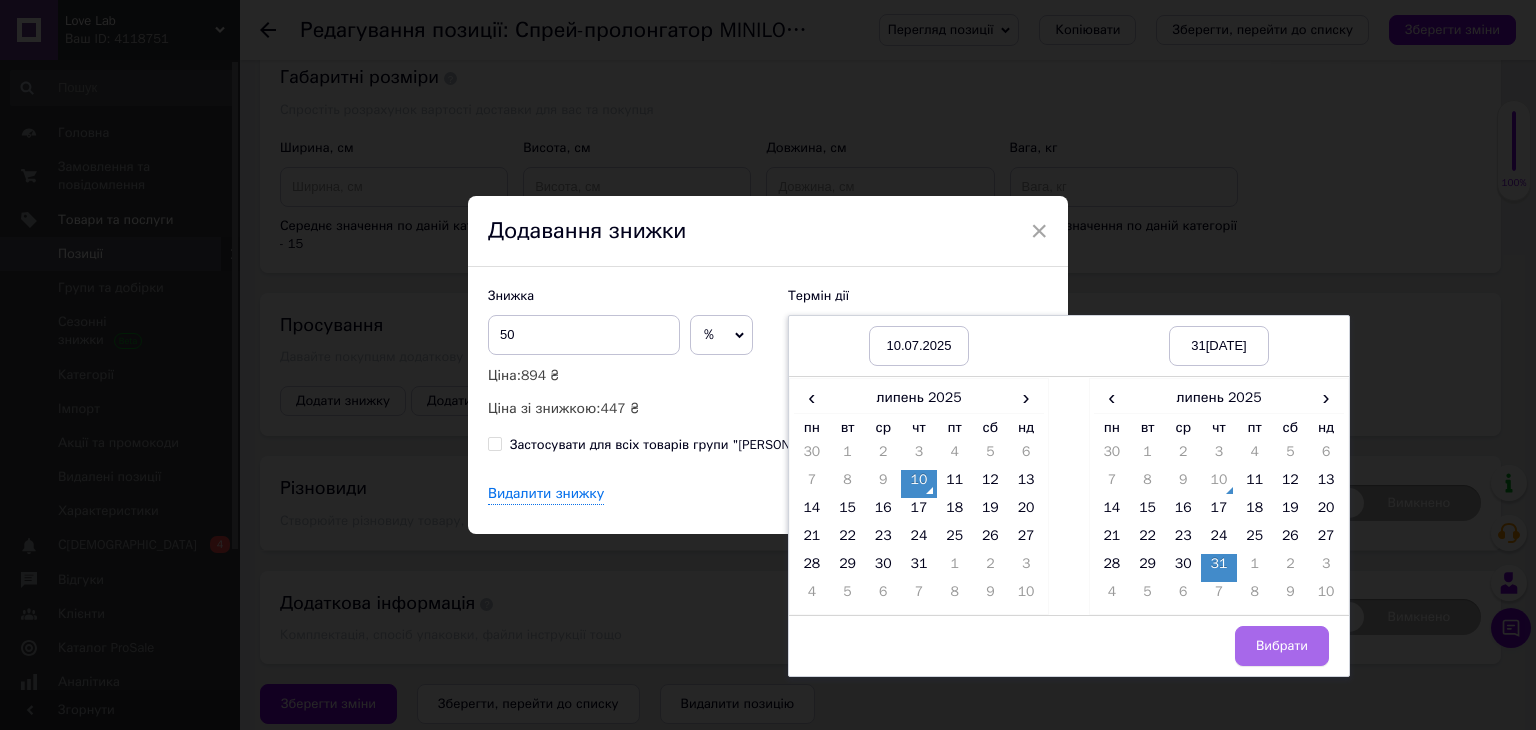 click on "Вибрати" at bounding box center (1282, 646) 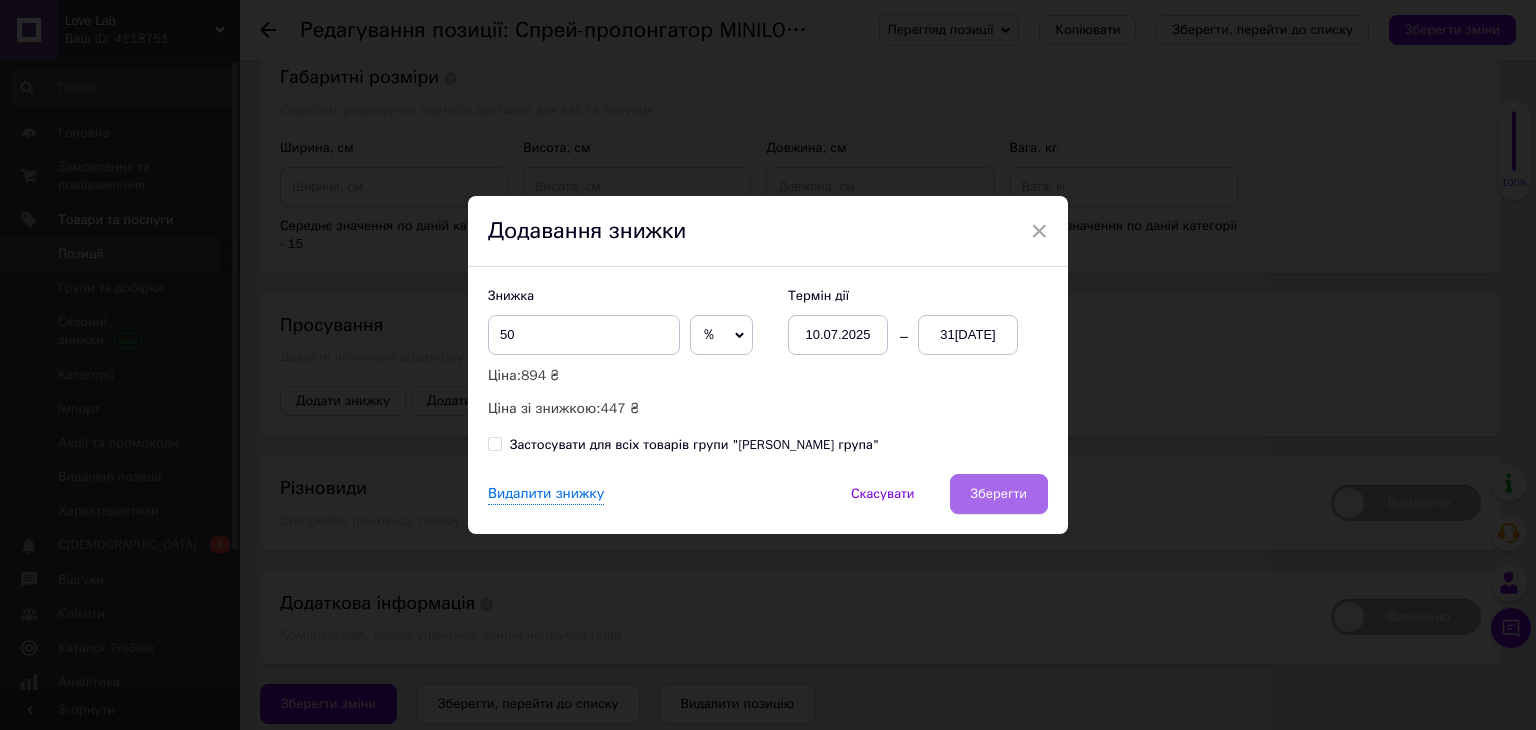 click on "Зберегти" at bounding box center (999, 494) 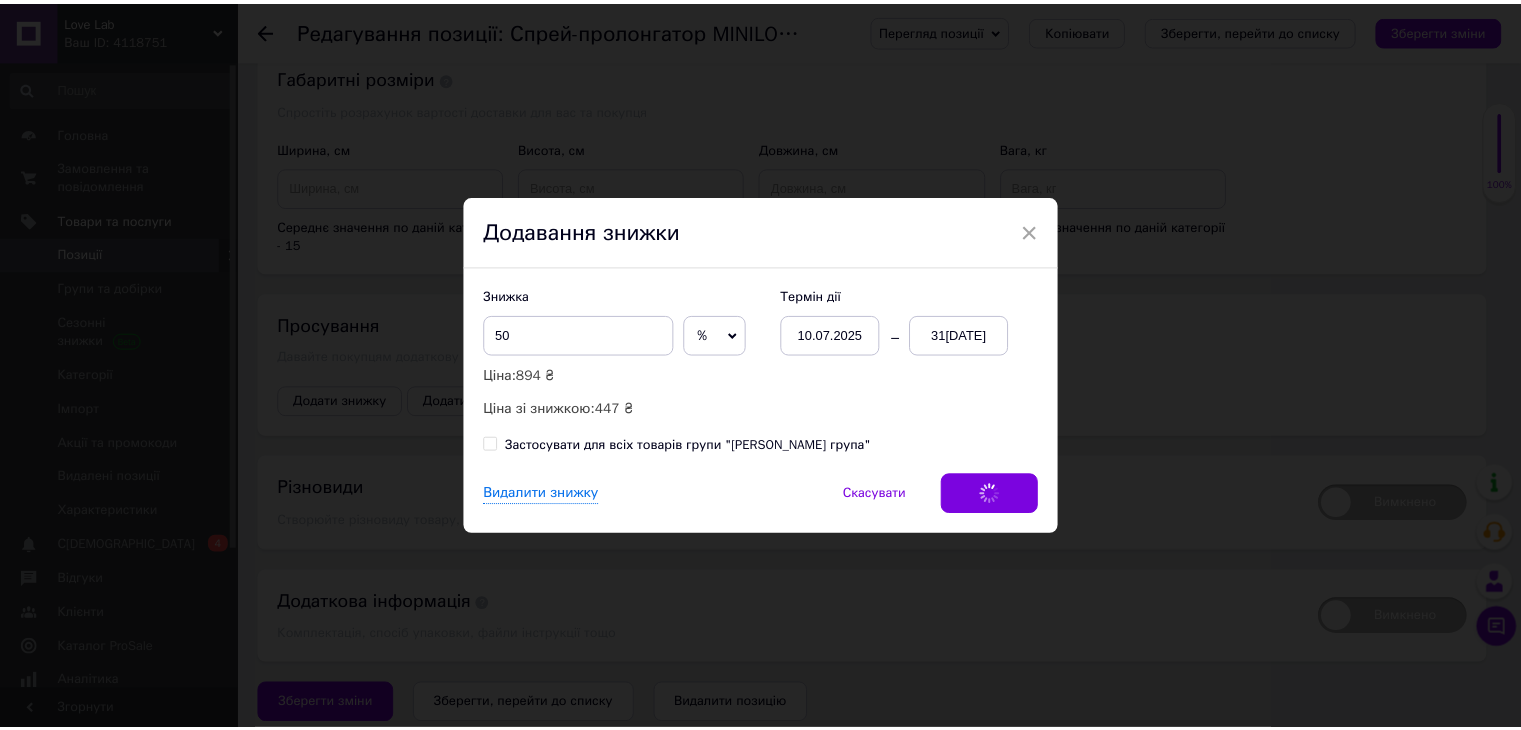 scroll, scrollTop: 2516, scrollLeft: 0, axis: vertical 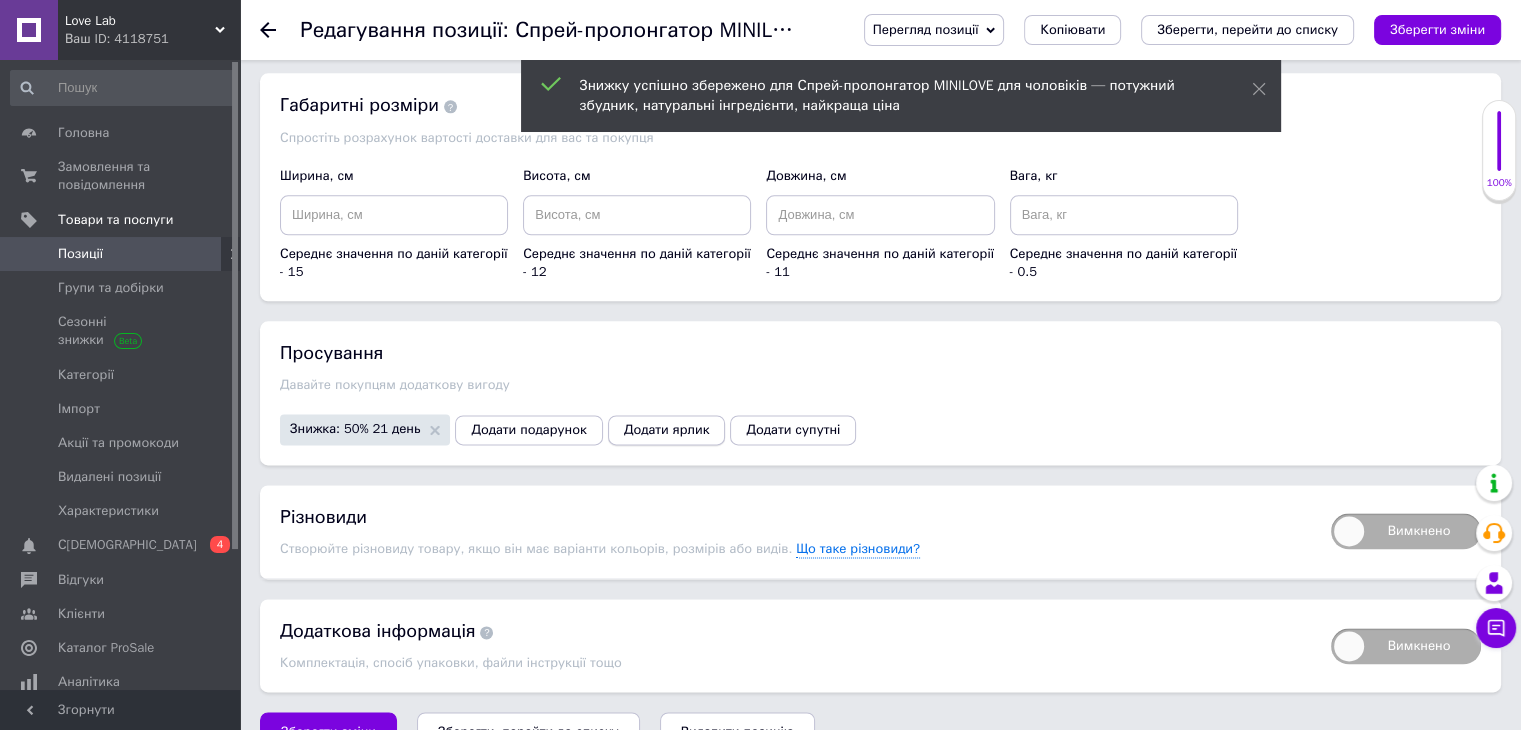 click on "Додати ярлик" at bounding box center (667, 430) 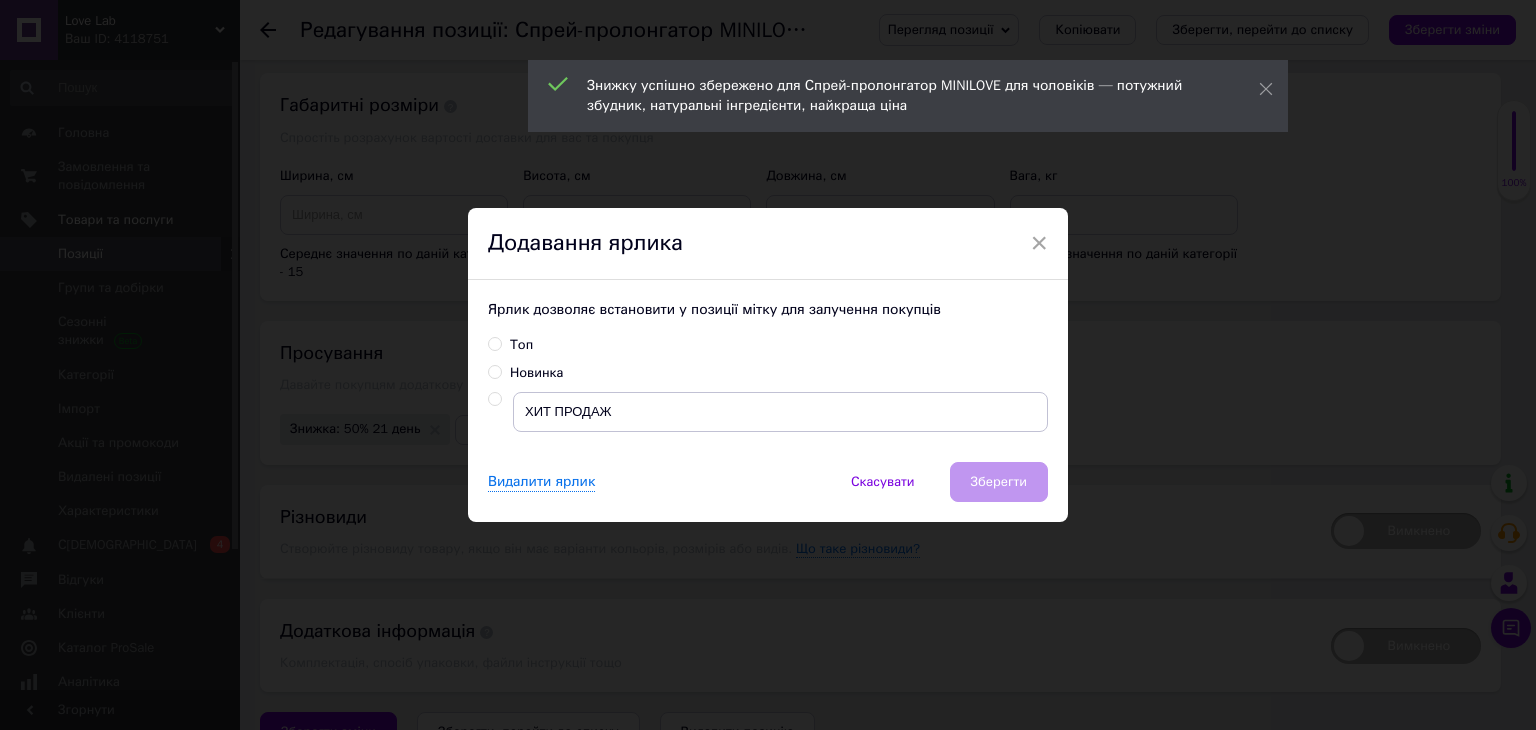 click at bounding box center [494, 399] 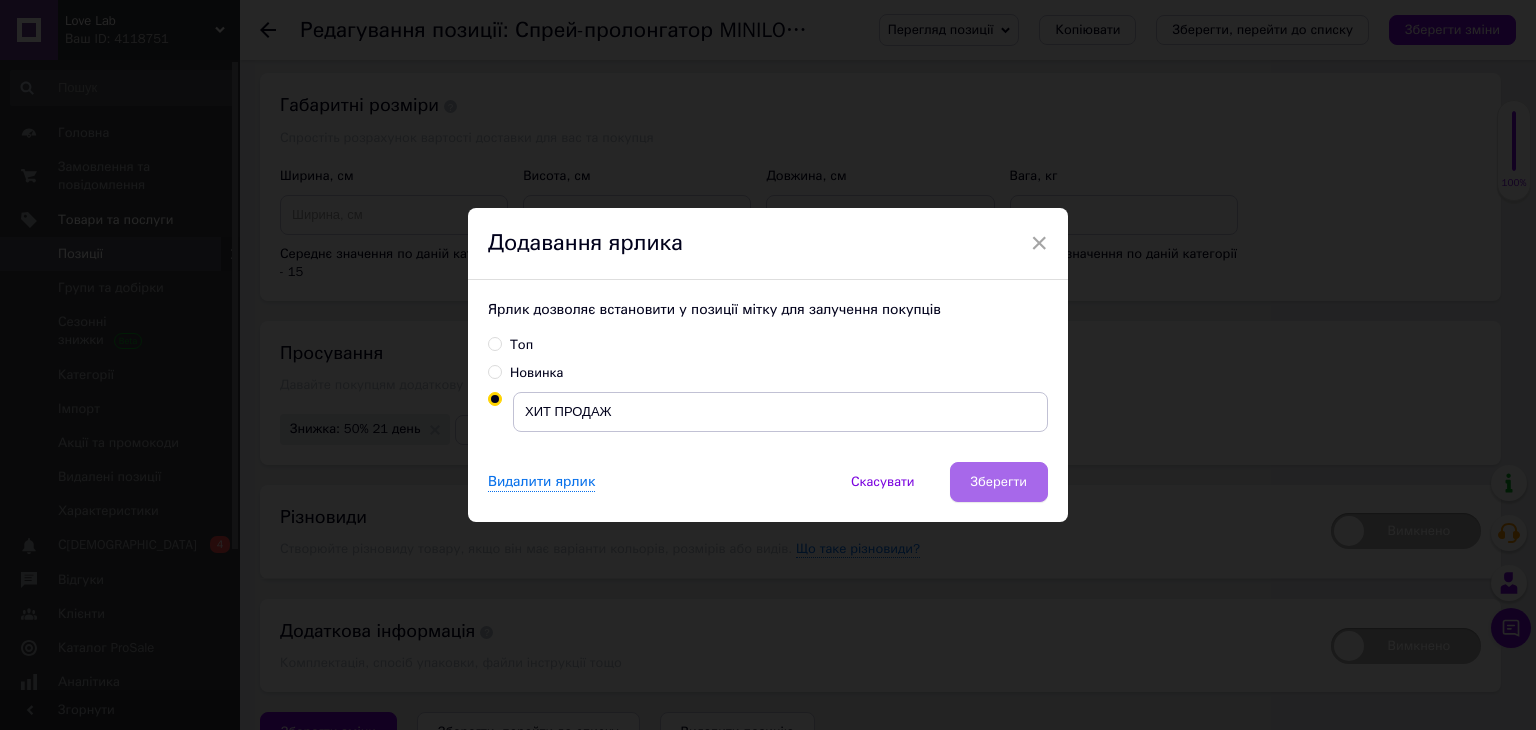 click on "Зберегти" at bounding box center (999, 482) 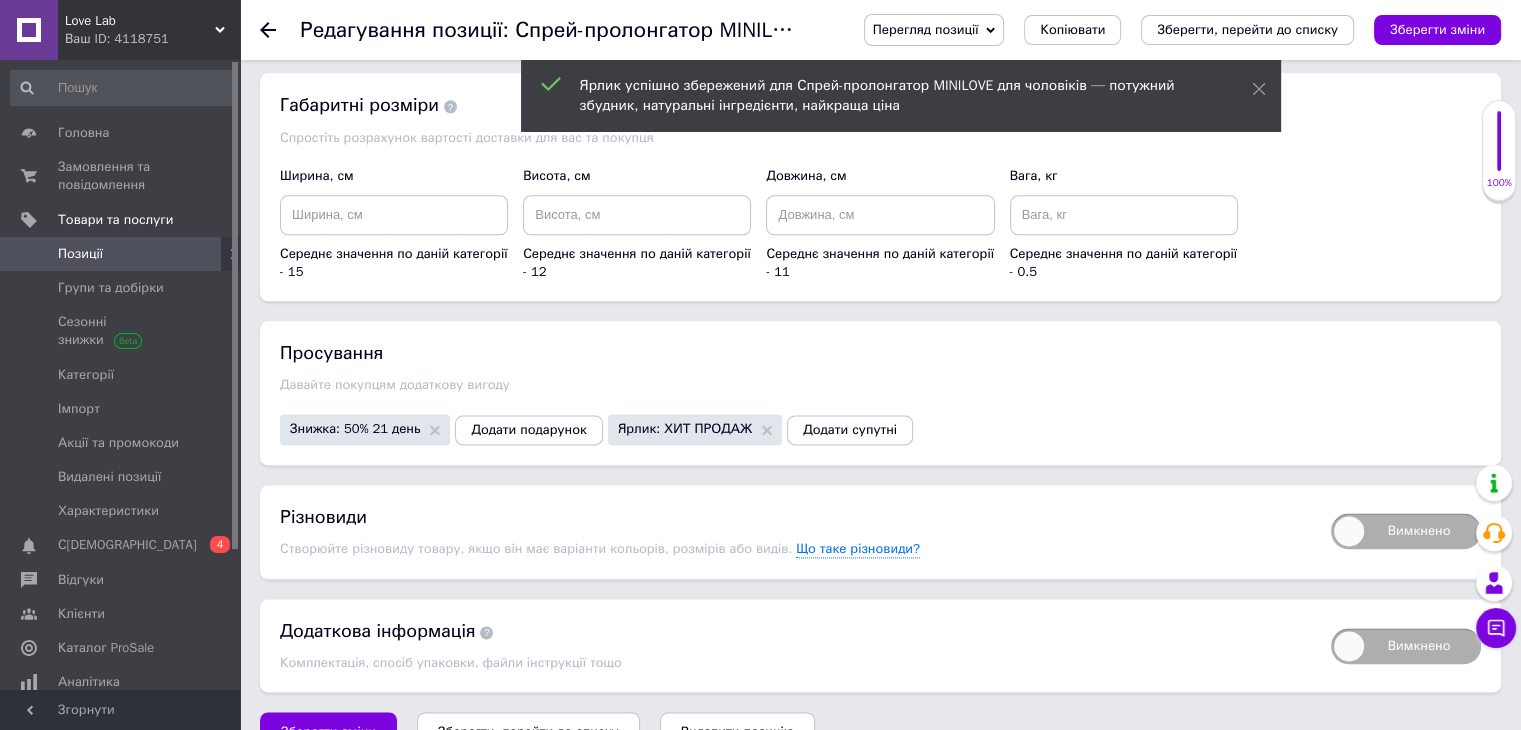 scroll, scrollTop: 2545, scrollLeft: 0, axis: vertical 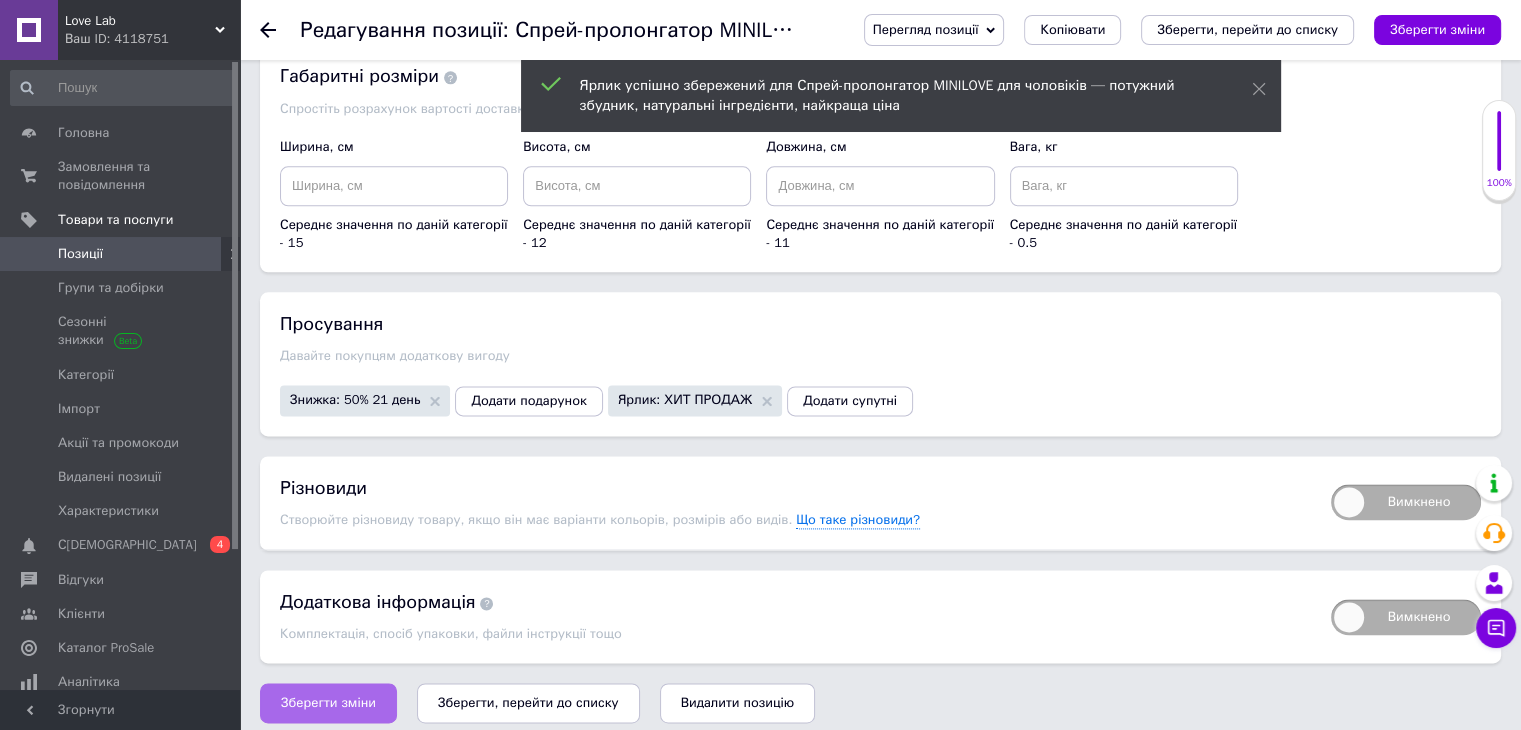 click on "Зберегти зміни" at bounding box center (328, 703) 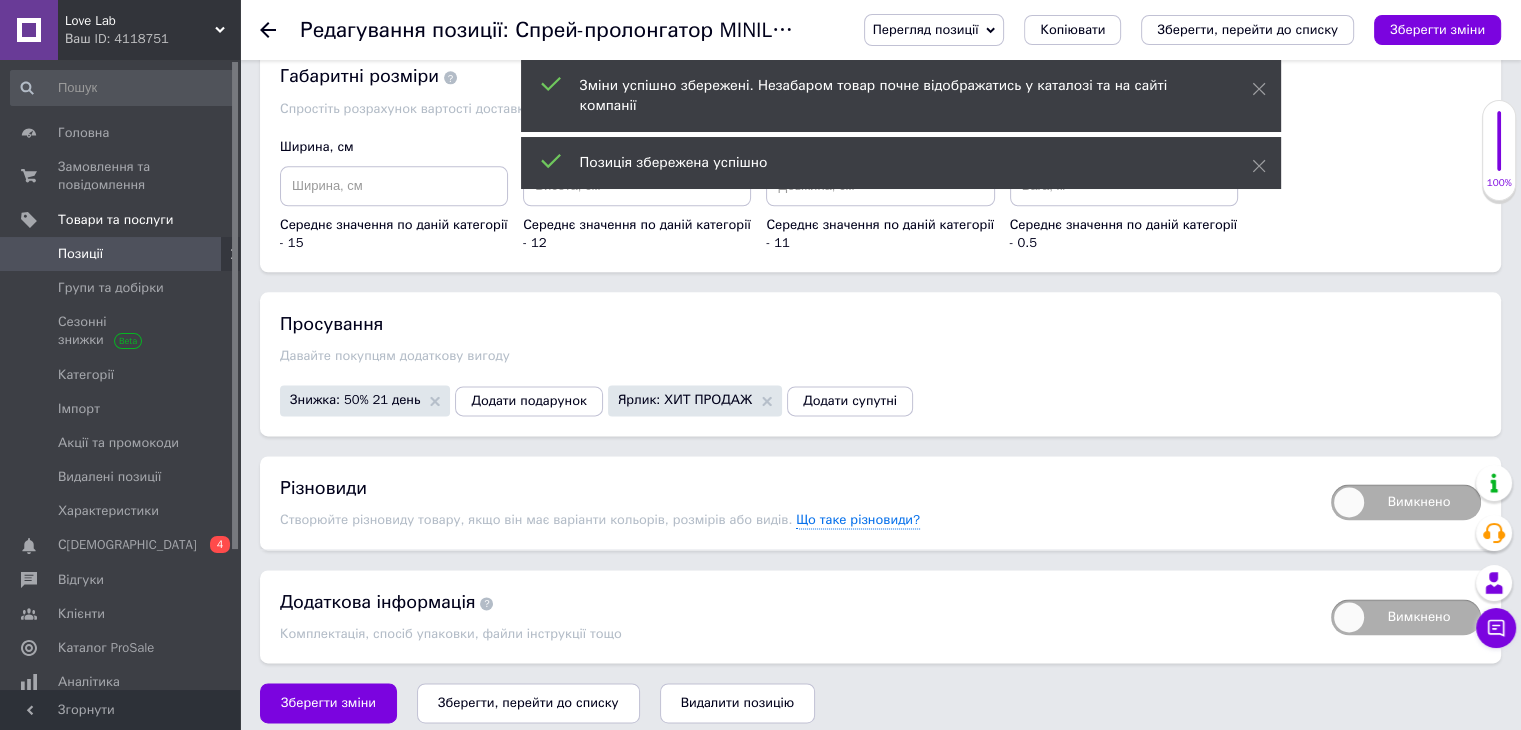 click on "Позиції" at bounding box center (121, 254) 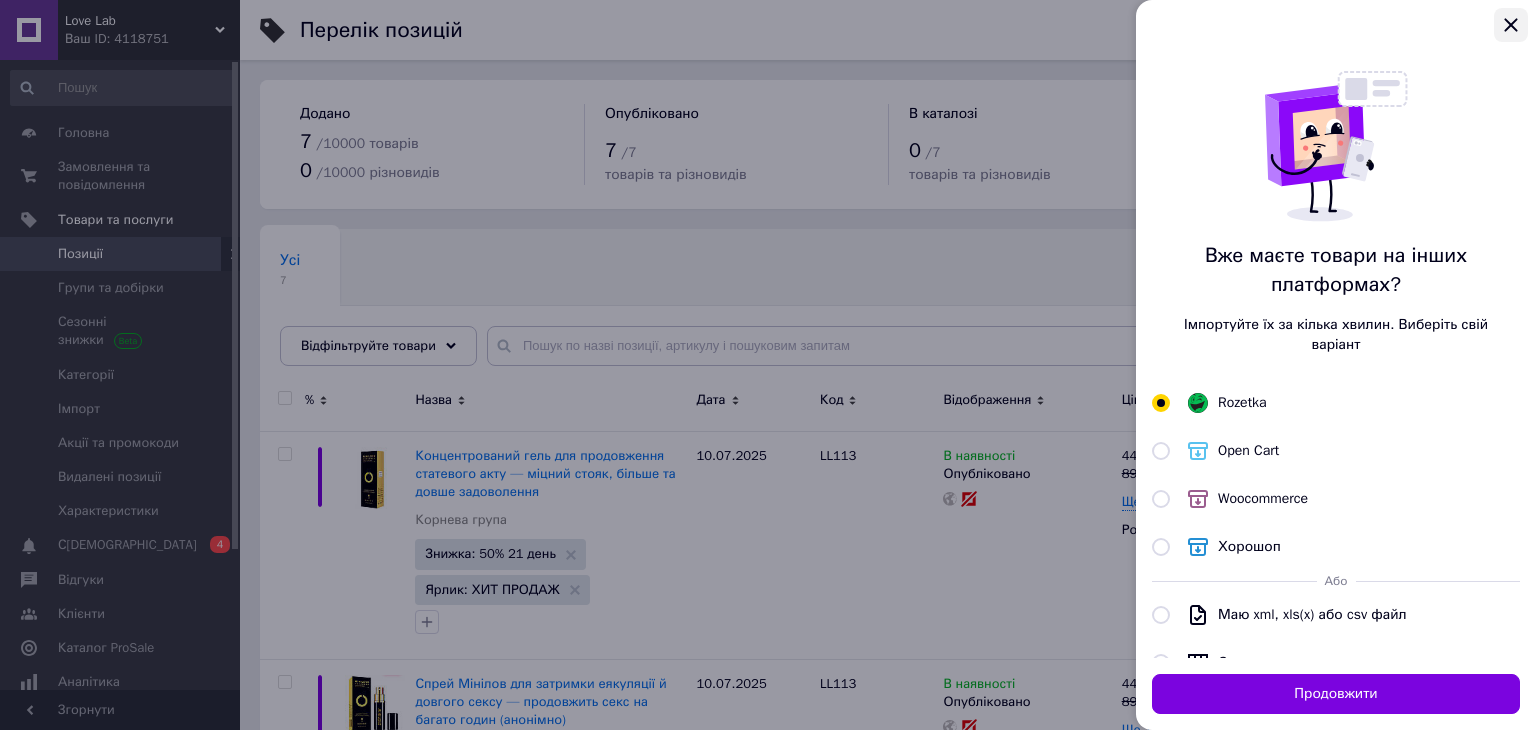 click 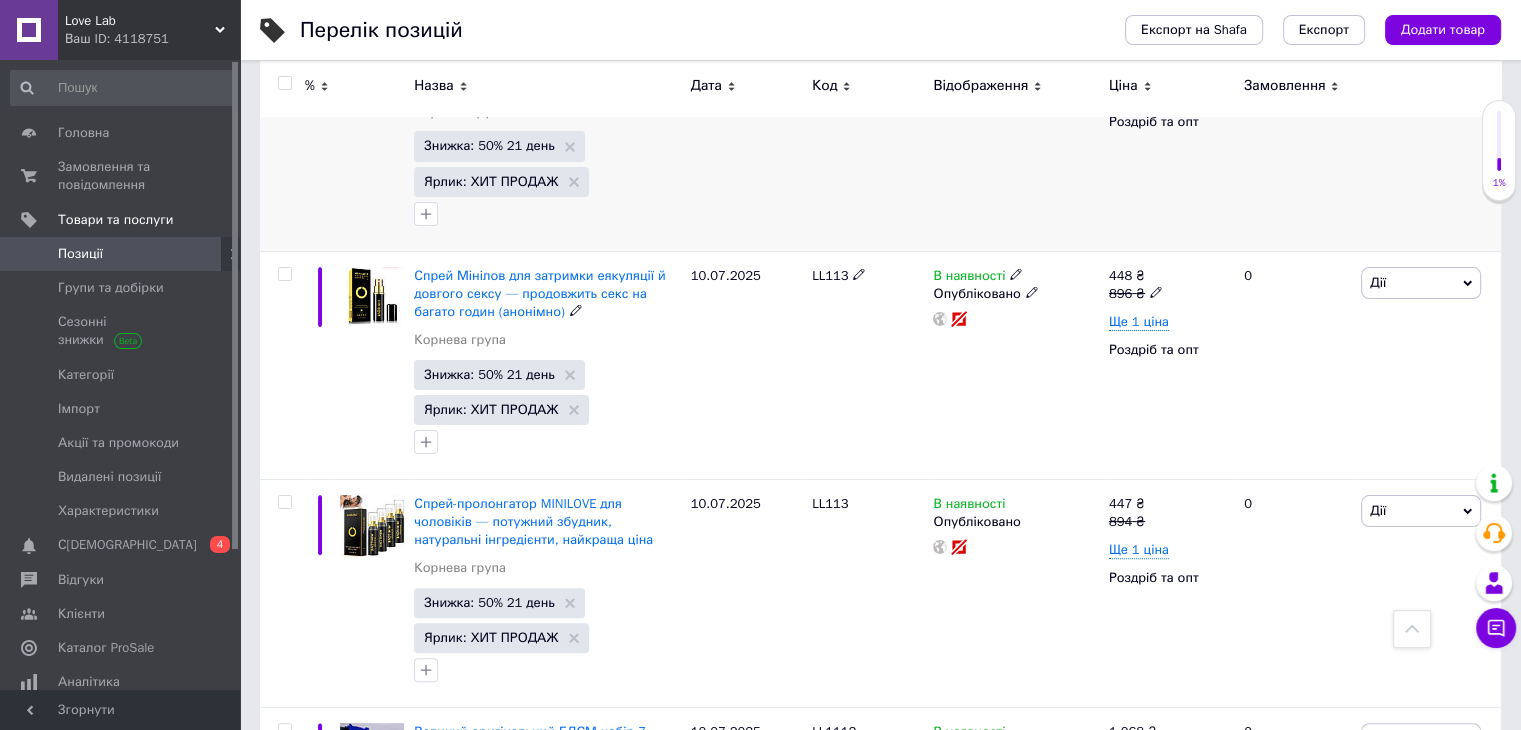scroll, scrollTop: 0, scrollLeft: 0, axis: both 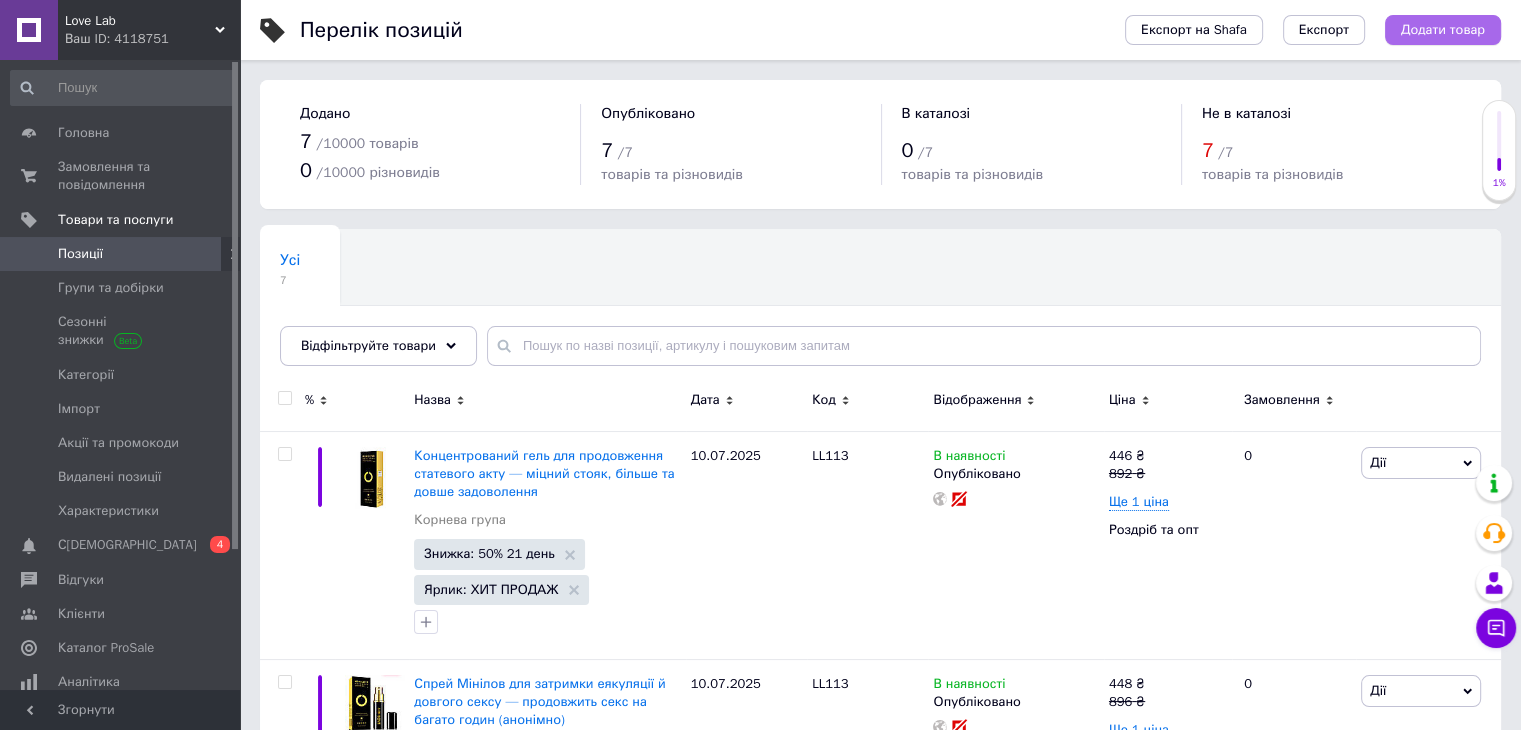 click on "Додати товар" at bounding box center (1443, 30) 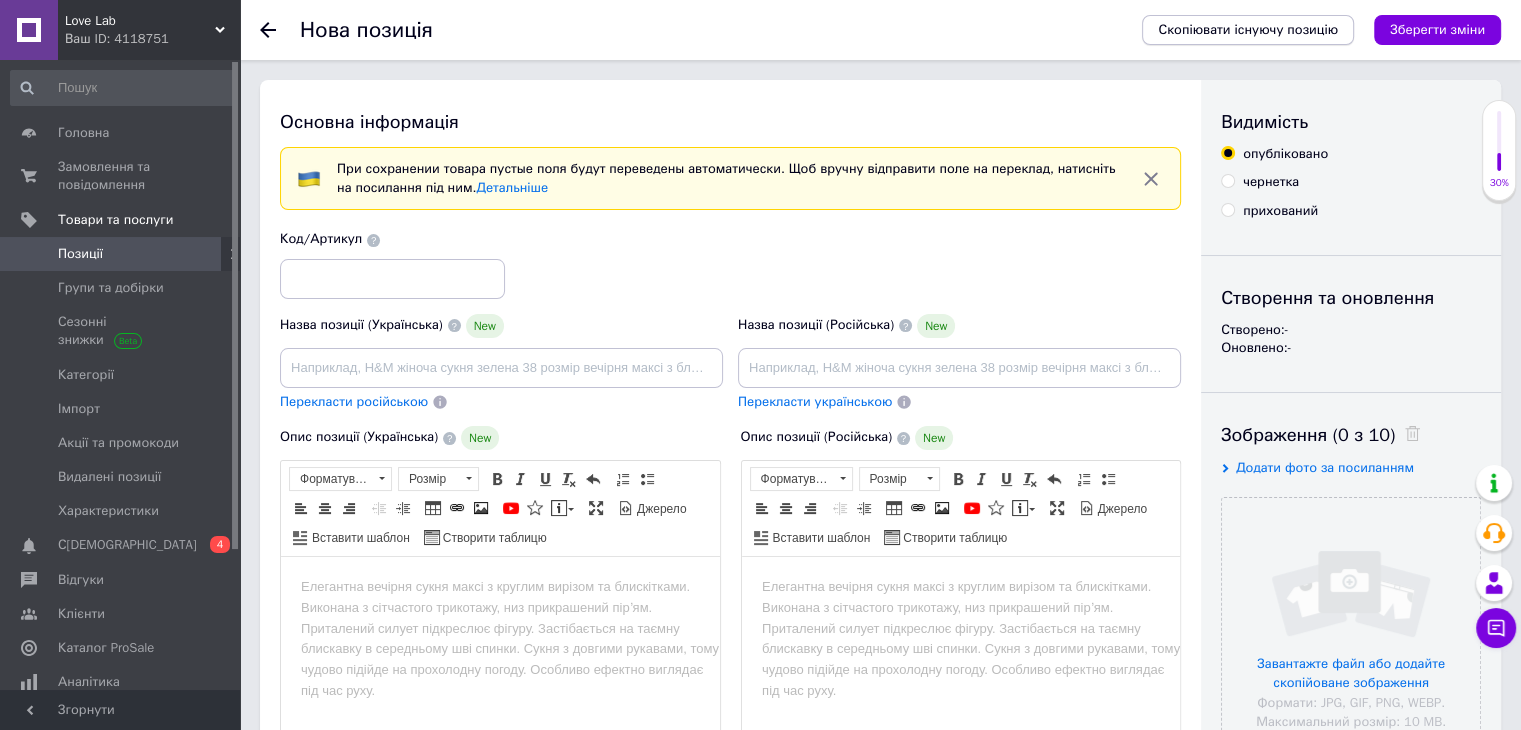 scroll, scrollTop: 0, scrollLeft: 0, axis: both 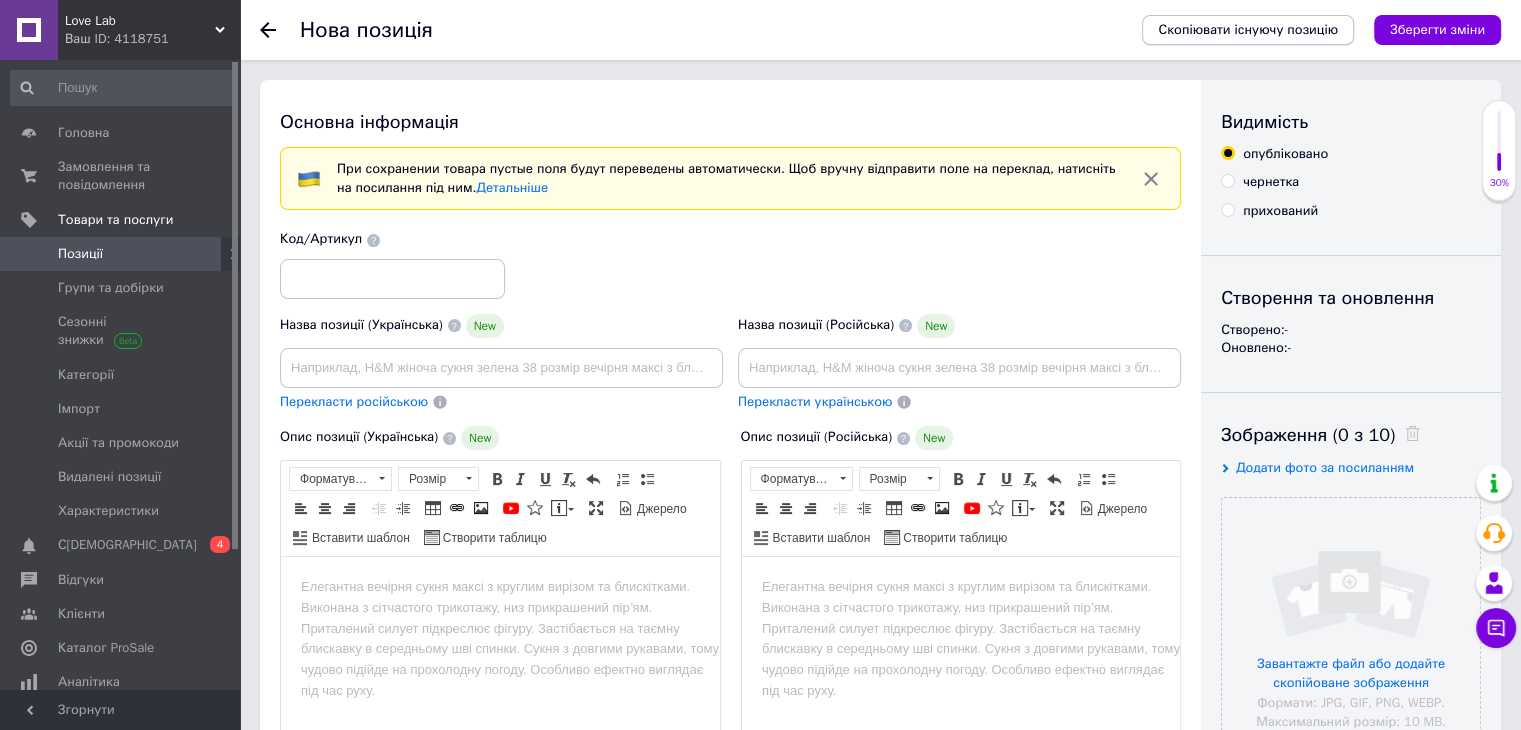 click on "Скопіювати існуючу позицію" at bounding box center [1248, 30] 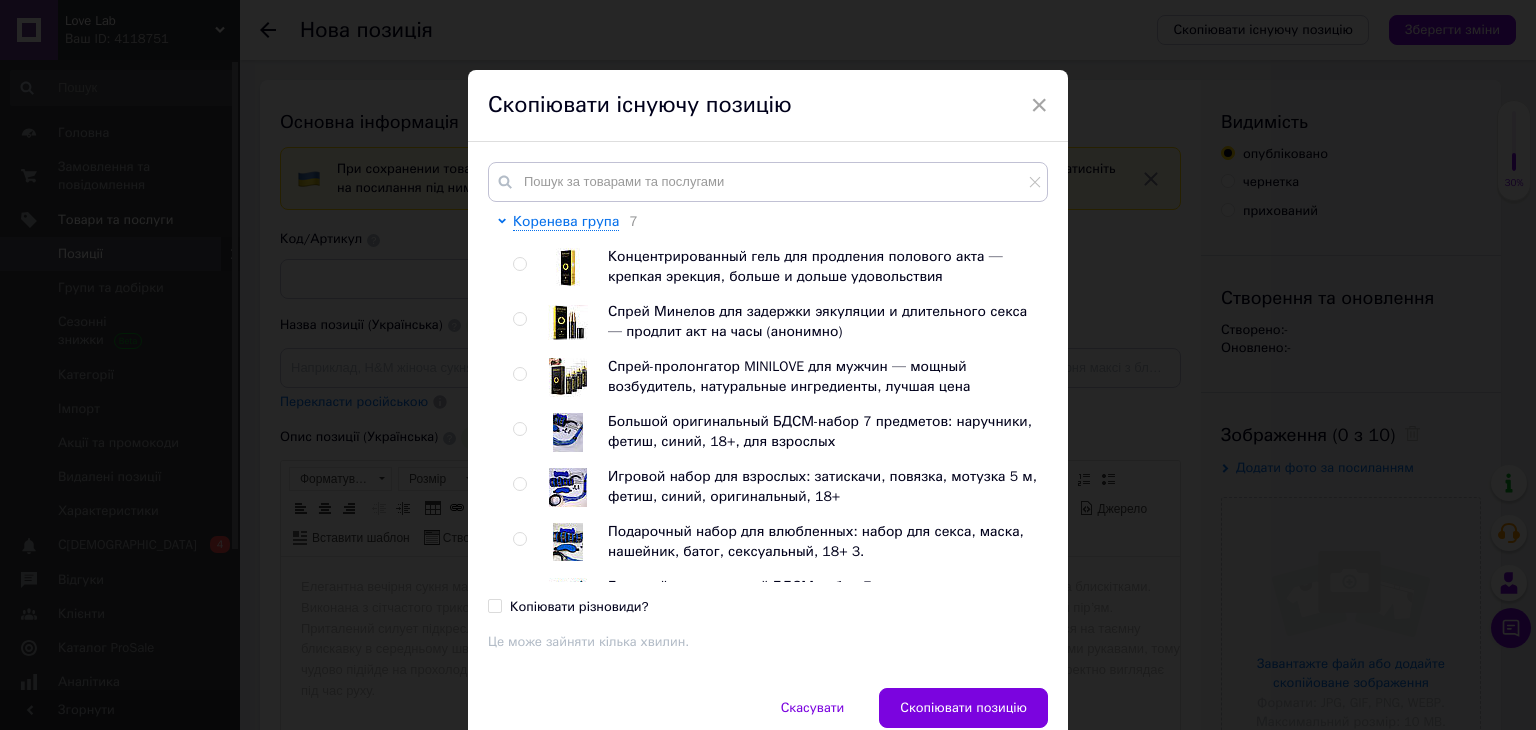 click at bounding box center [519, 374] 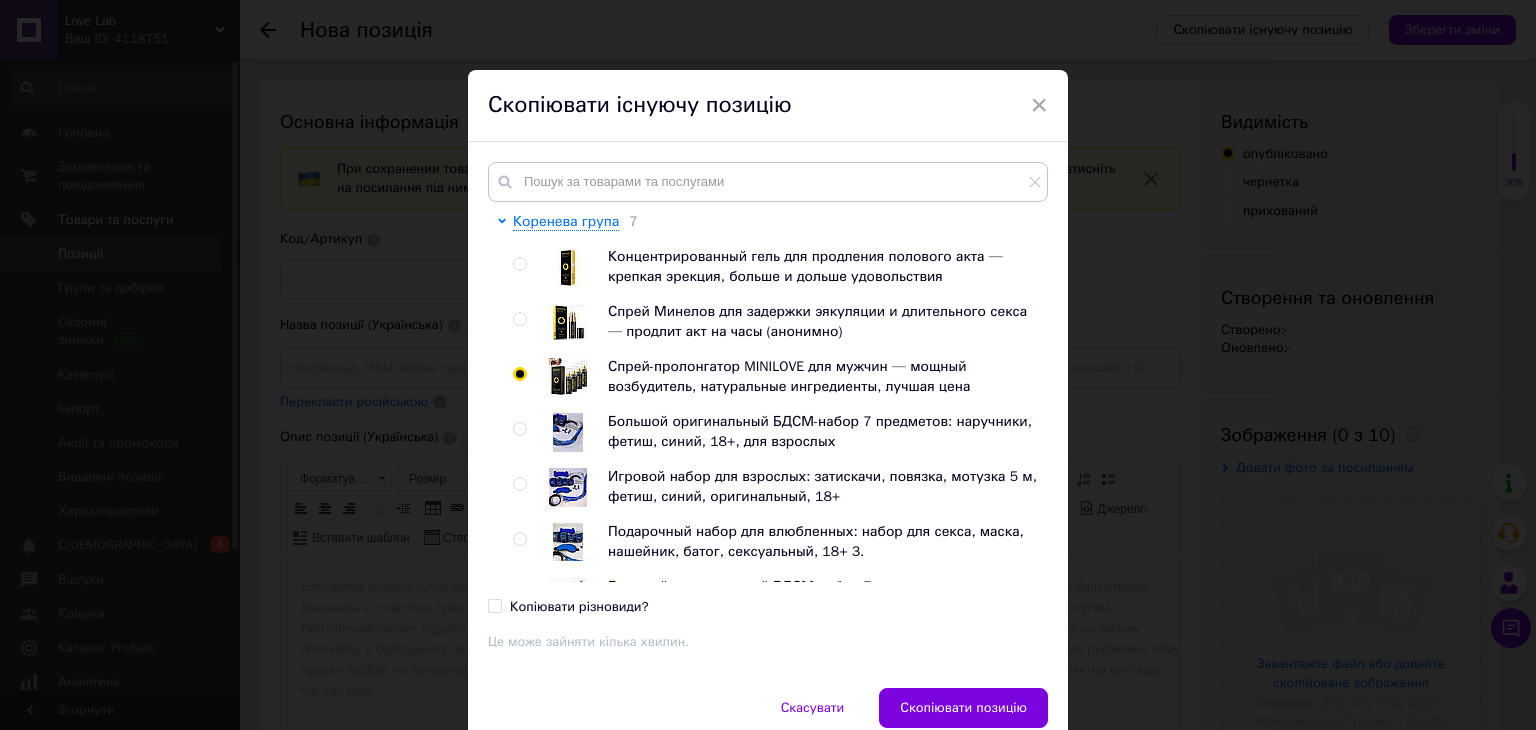 radio on "true" 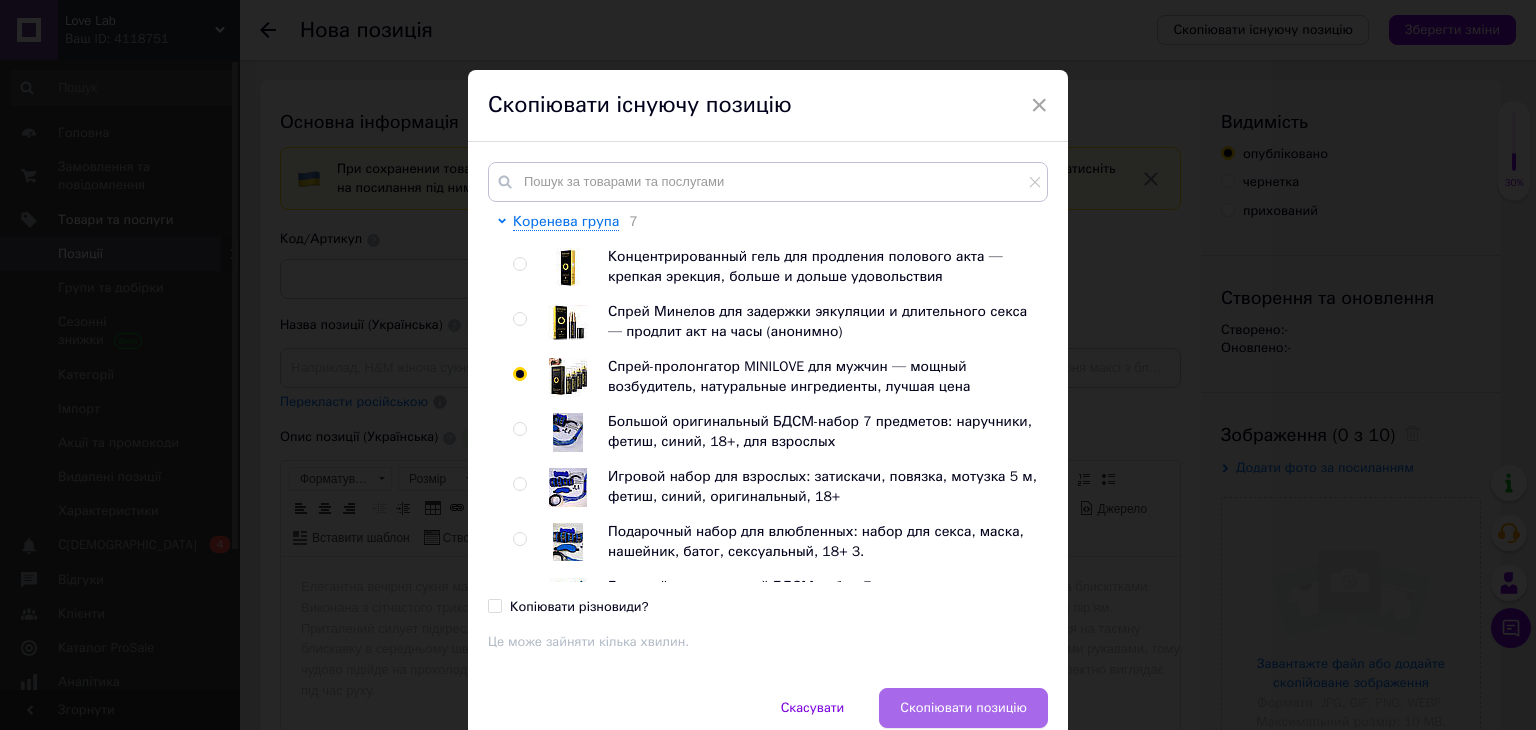 click on "Скопіювати позицію" at bounding box center (963, 708) 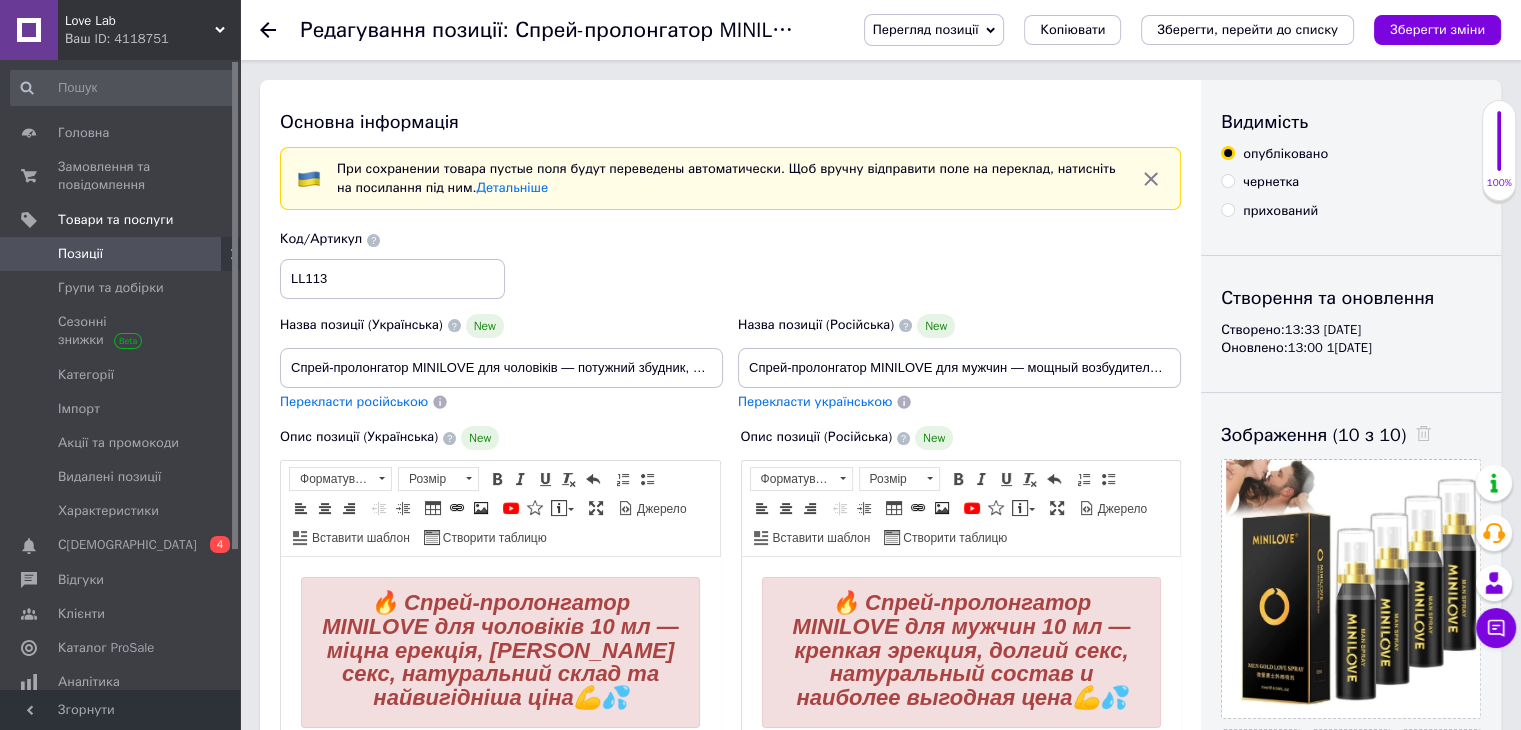 scroll, scrollTop: 0, scrollLeft: 0, axis: both 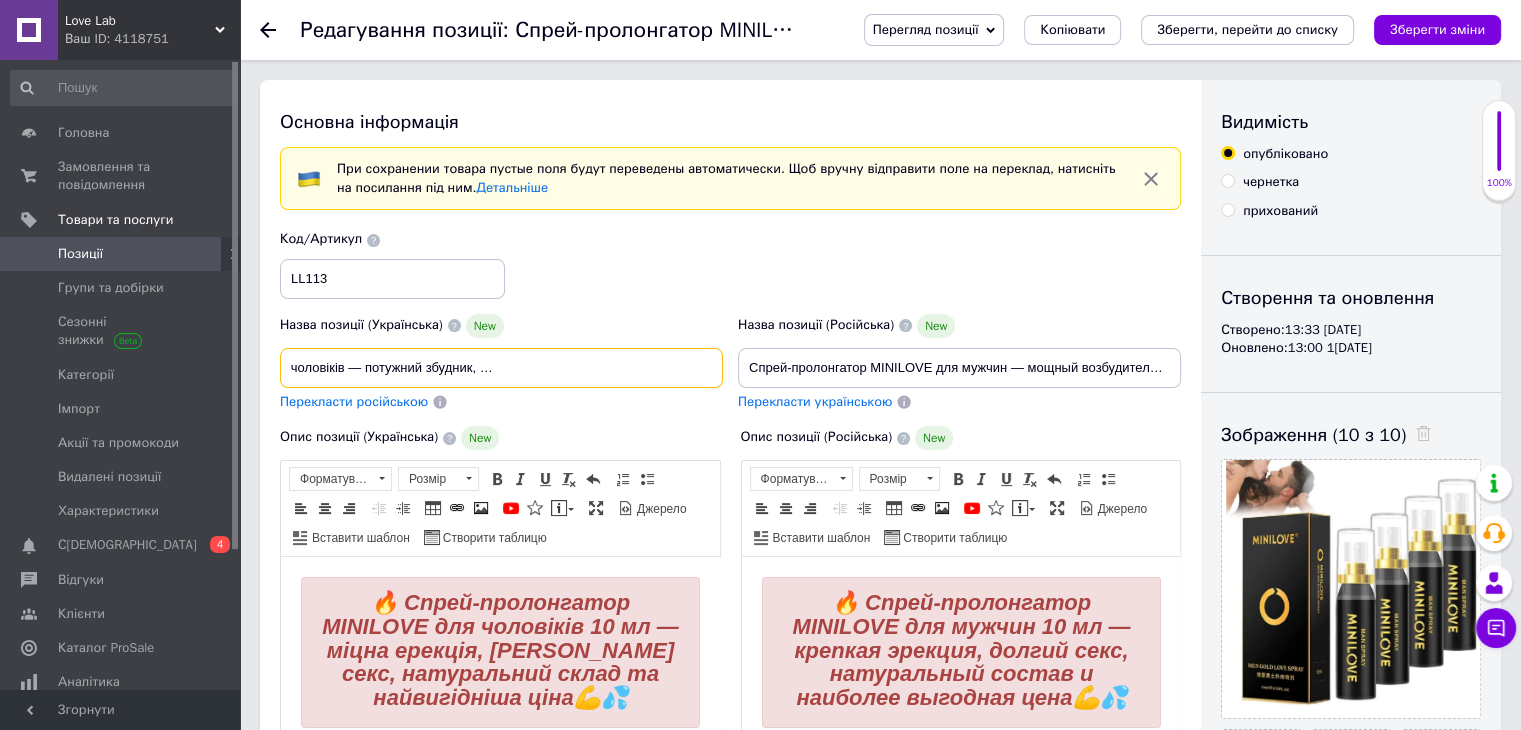 drag, startPoint x: 291, startPoint y: 369, endPoint x: 855, endPoint y: 397, distance: 564.6946 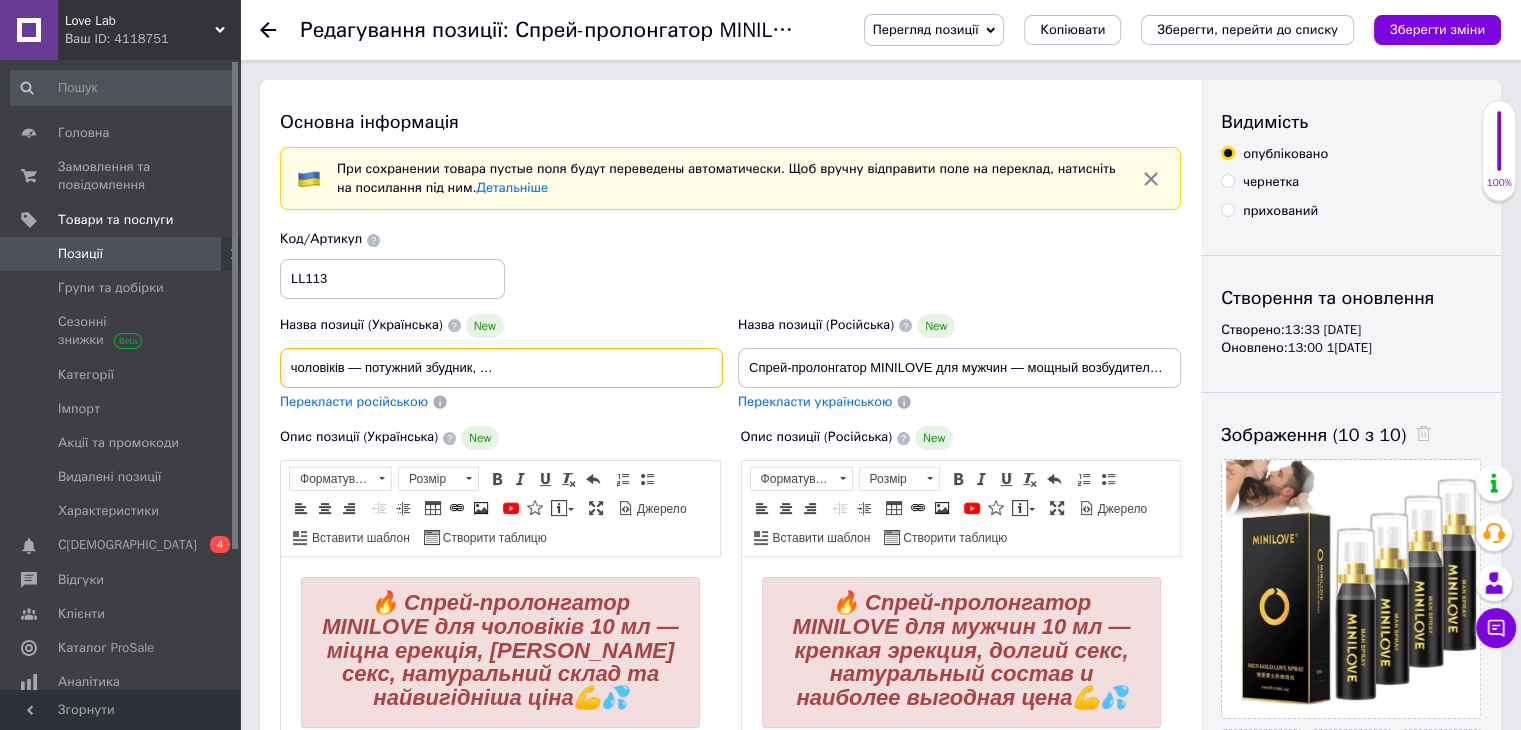 click on "Назва позиції (Українська) New Спрей-пролонгатор MINILOVE для чоловіків — потужний збудник, натуральні інгредієнти, найкраща ціна Перекласти російською Код/Артикул LL113 Назва позиції (Російська) New Спрей-пролонгатор MINILOVE для мужчин — мощный возбудитель, натуральные ингредиенты, лучшая цена Перекласти українською" at bounding box center [731, 321] 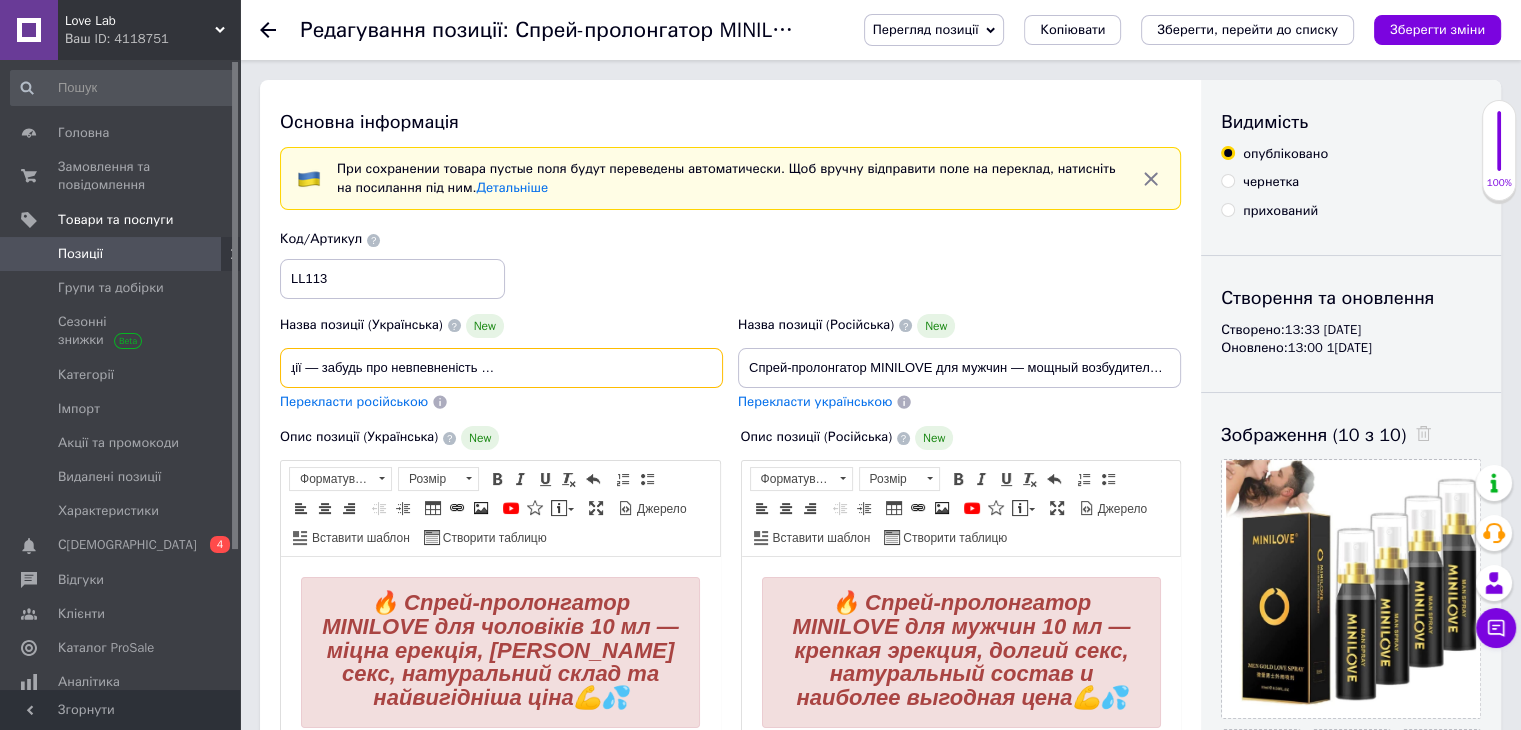 scroll, scrollTop: 0, scrollLeft: 248, axis: horizontal 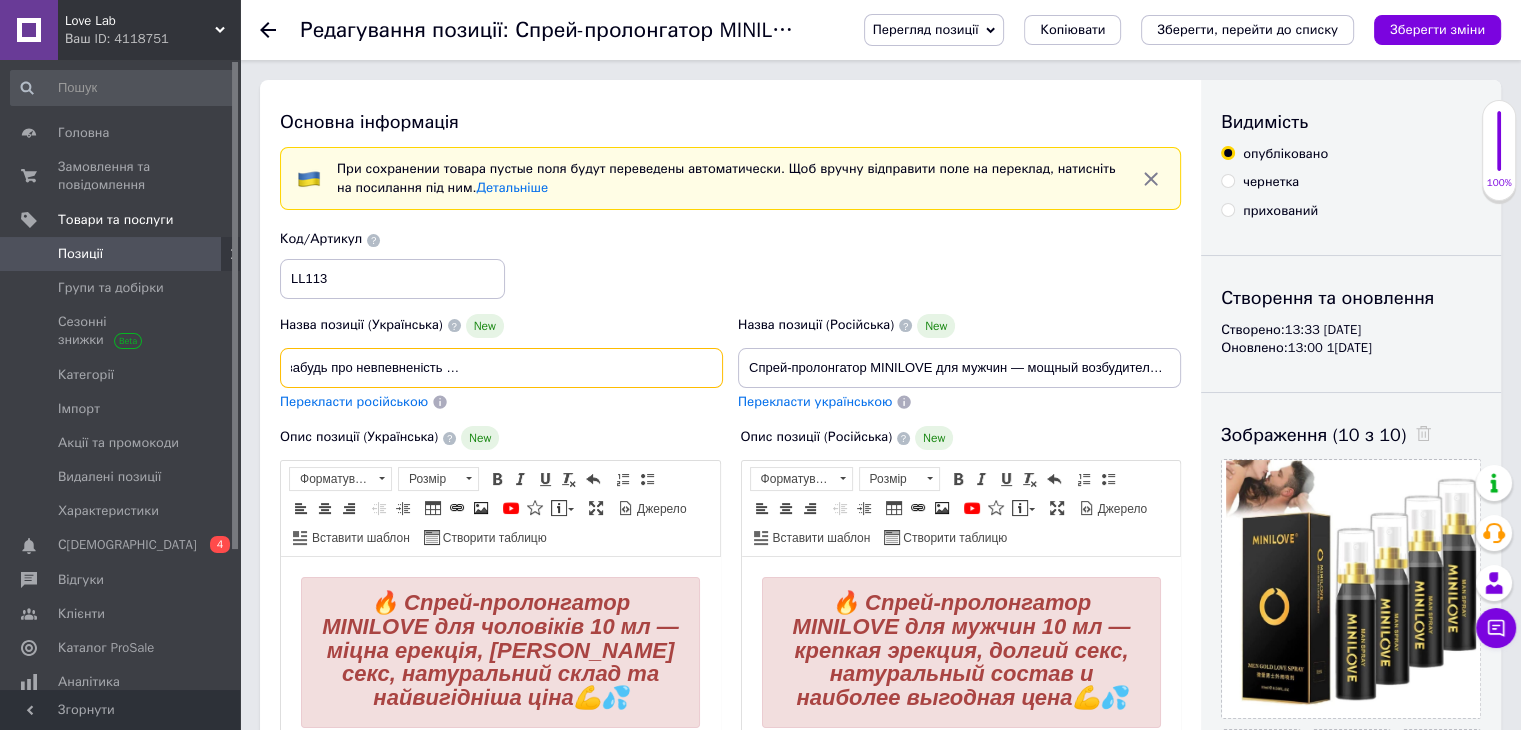 type on "Сильний збудник для сильної ерекції — забудь про невпевненість у ліжку, секс усю ніч, підвищує витривалість" 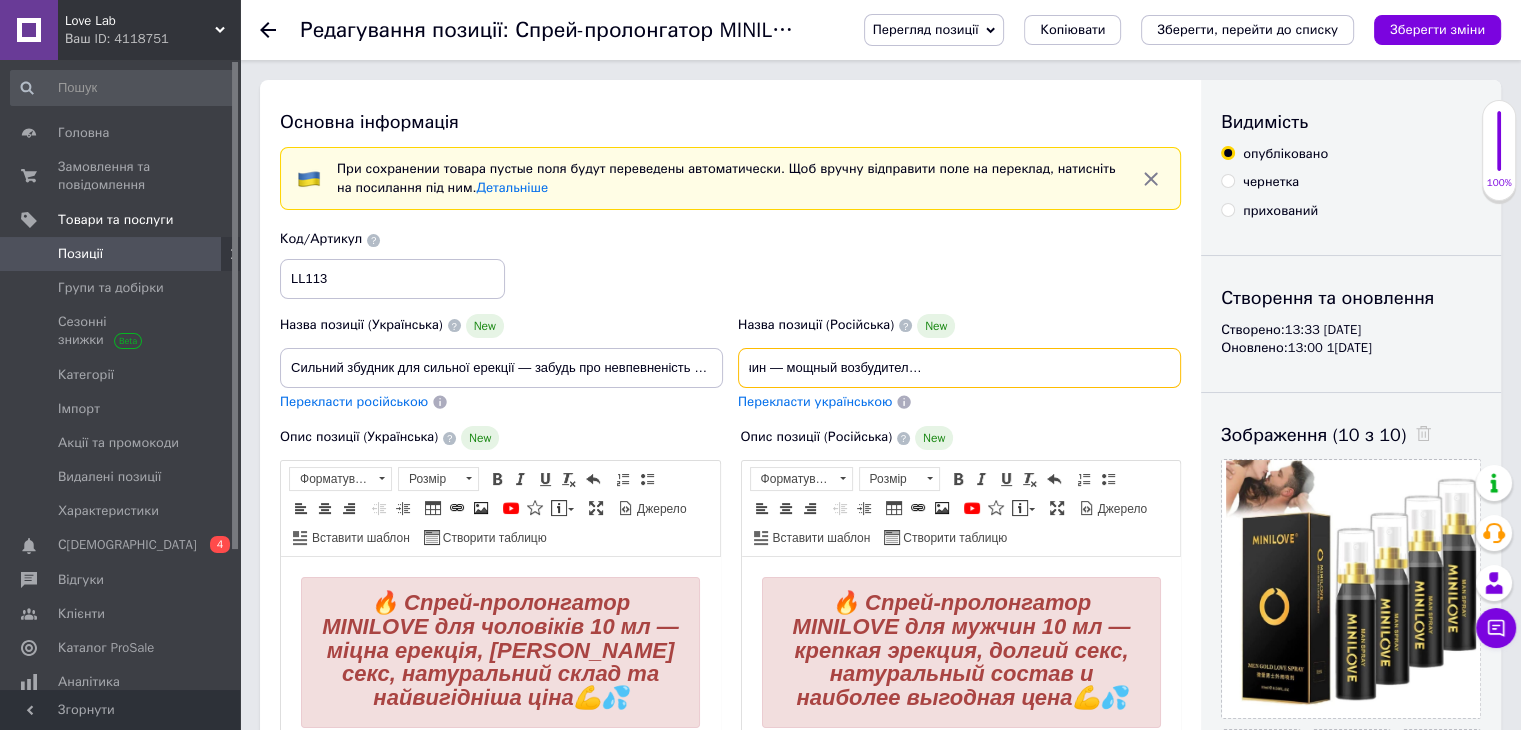 drag, startPoint x: 751, startPoint y: 367, endPoint x: 1263, endPoint y: 378, distance: 512.11816 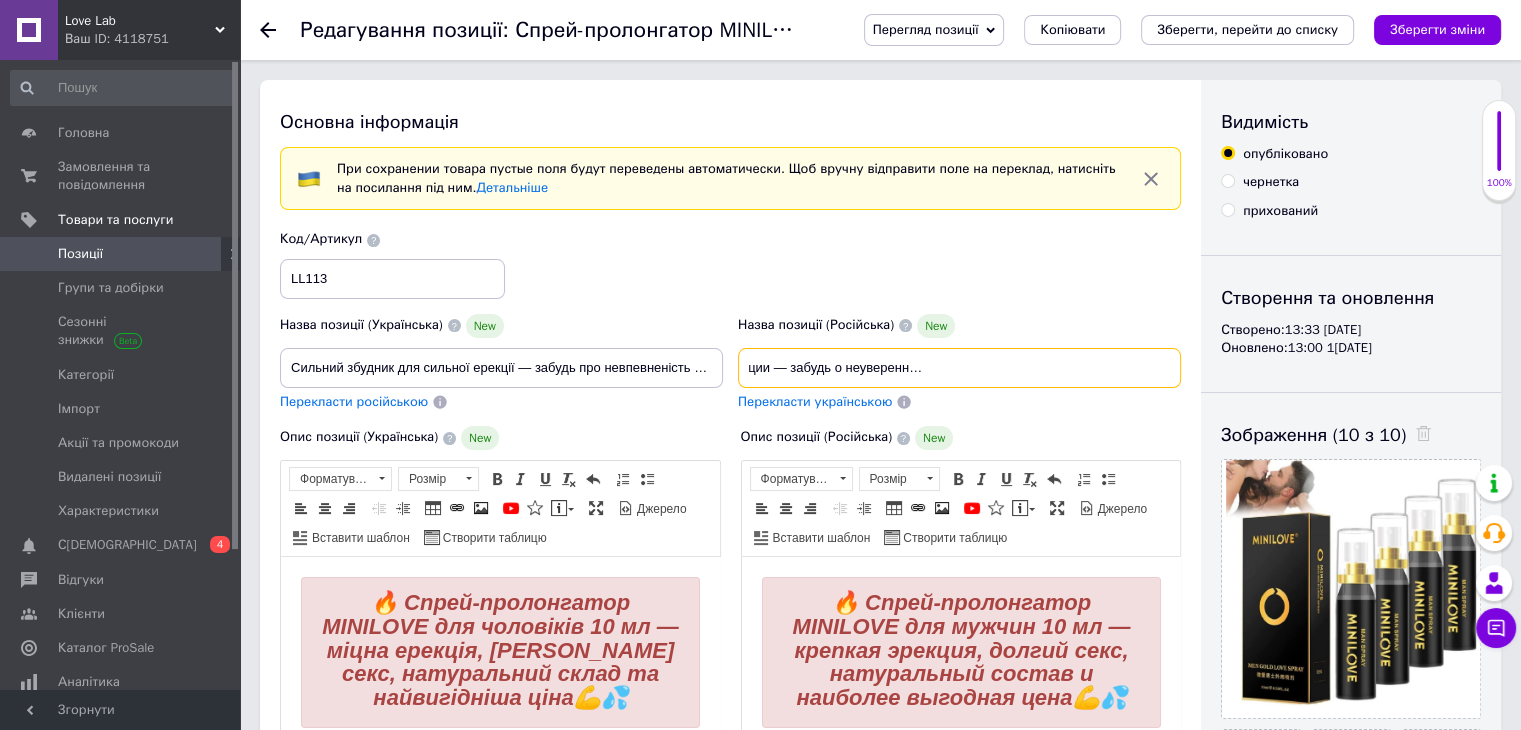 scroll, scrollTop: 0, scrollLeft: 255, axis: horizontal 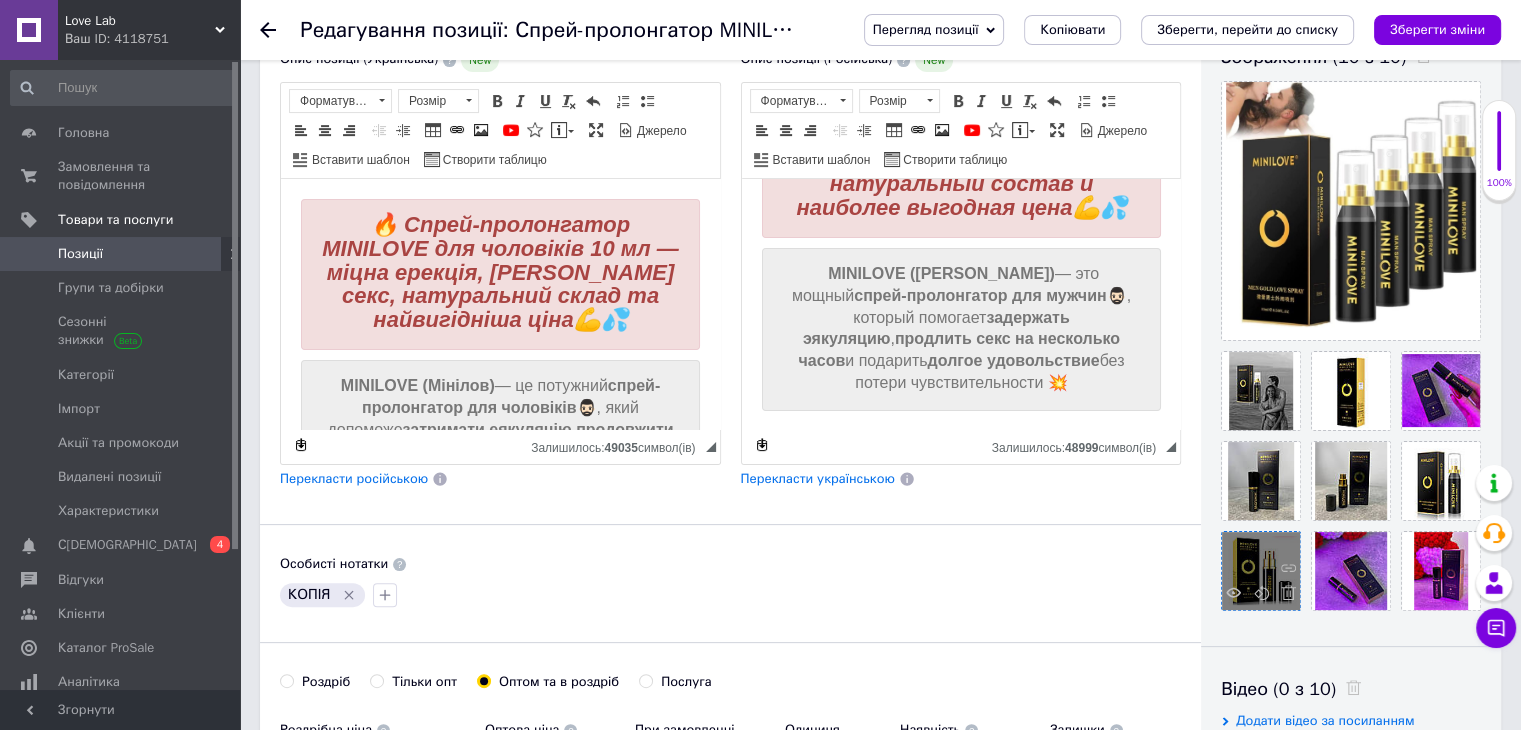 type on "Сильный возбудитель для стойкой эрекции — забудь о неуверенности в постели, секс всю ночь, выносливость" 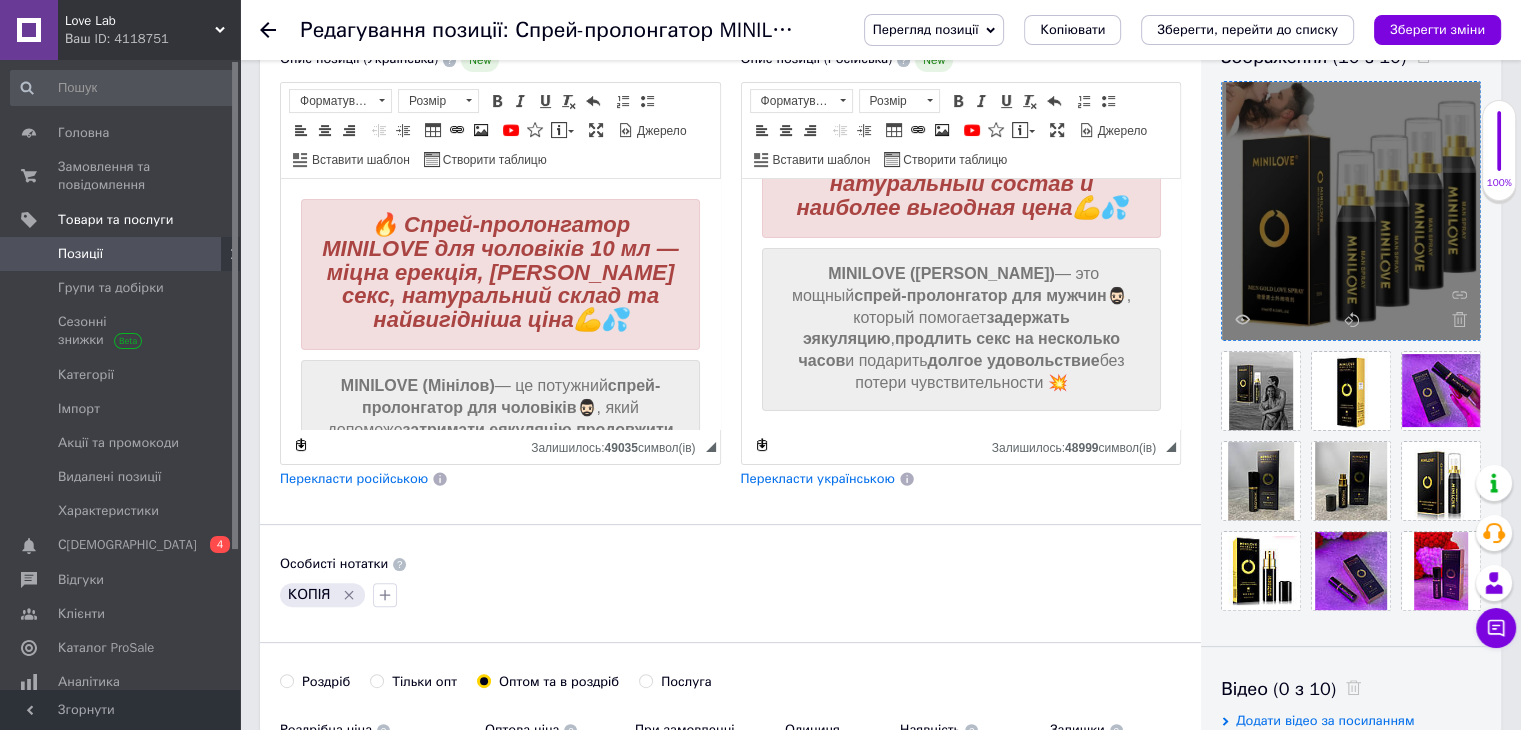 drag, startPoint x: 1257, startPoint y: 557, endPoint x: 1301, endPoint y: 249, distance: 311.12698 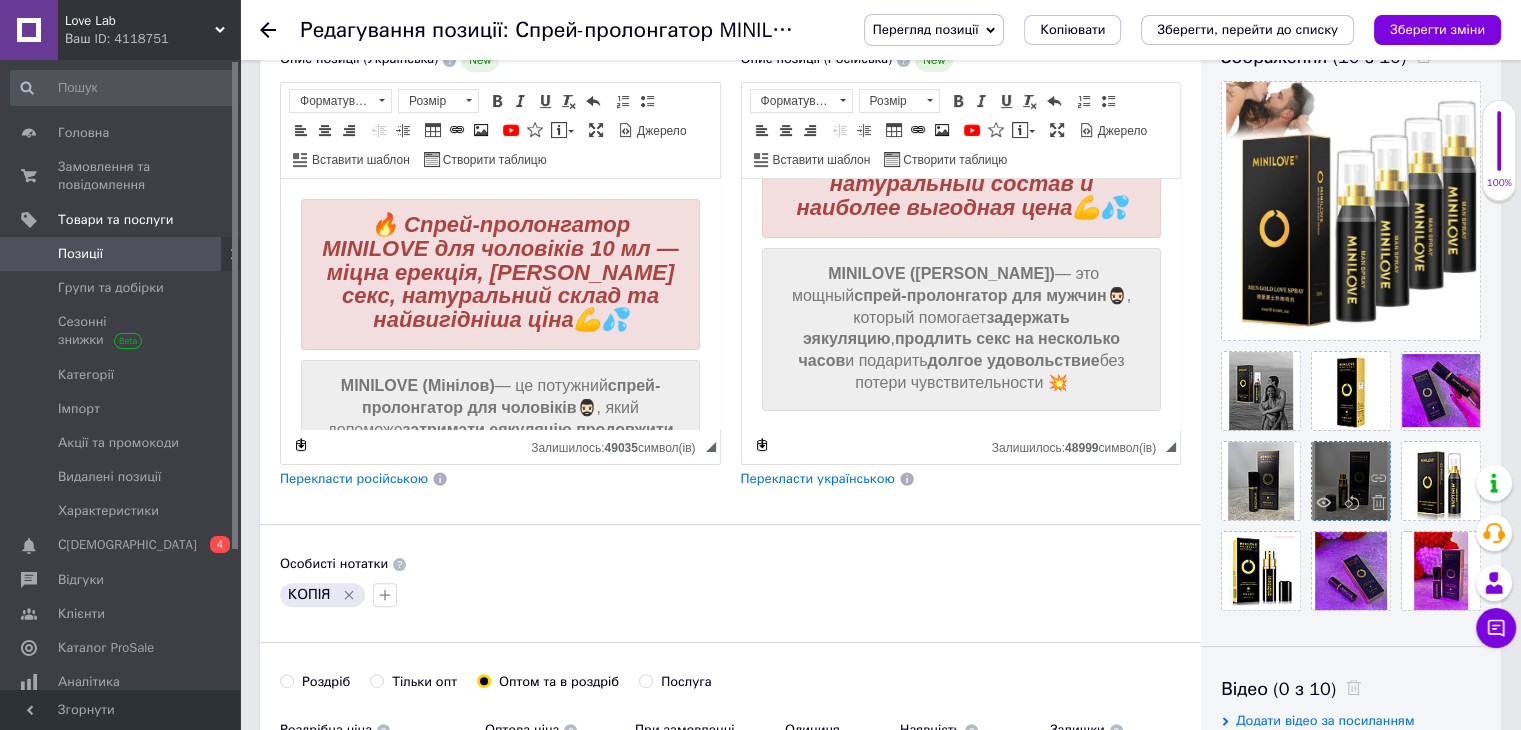 drag, startPoint x: 1301, startPoint y: 249, endPoint x: 1344, endPoint y: 475, distance: 230.05434 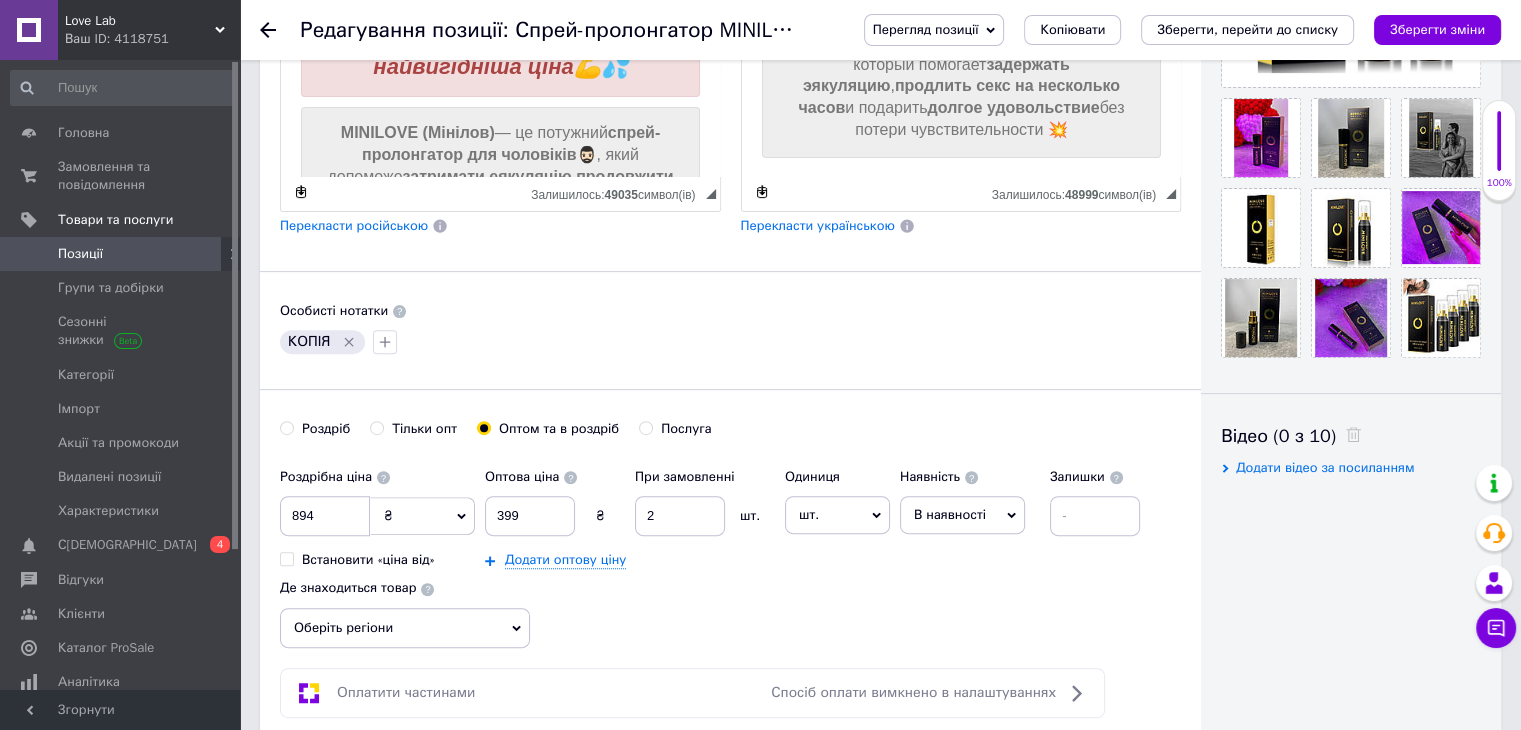 scroll, scrollTop: 666, scrollLeft: 0, axis: vertical 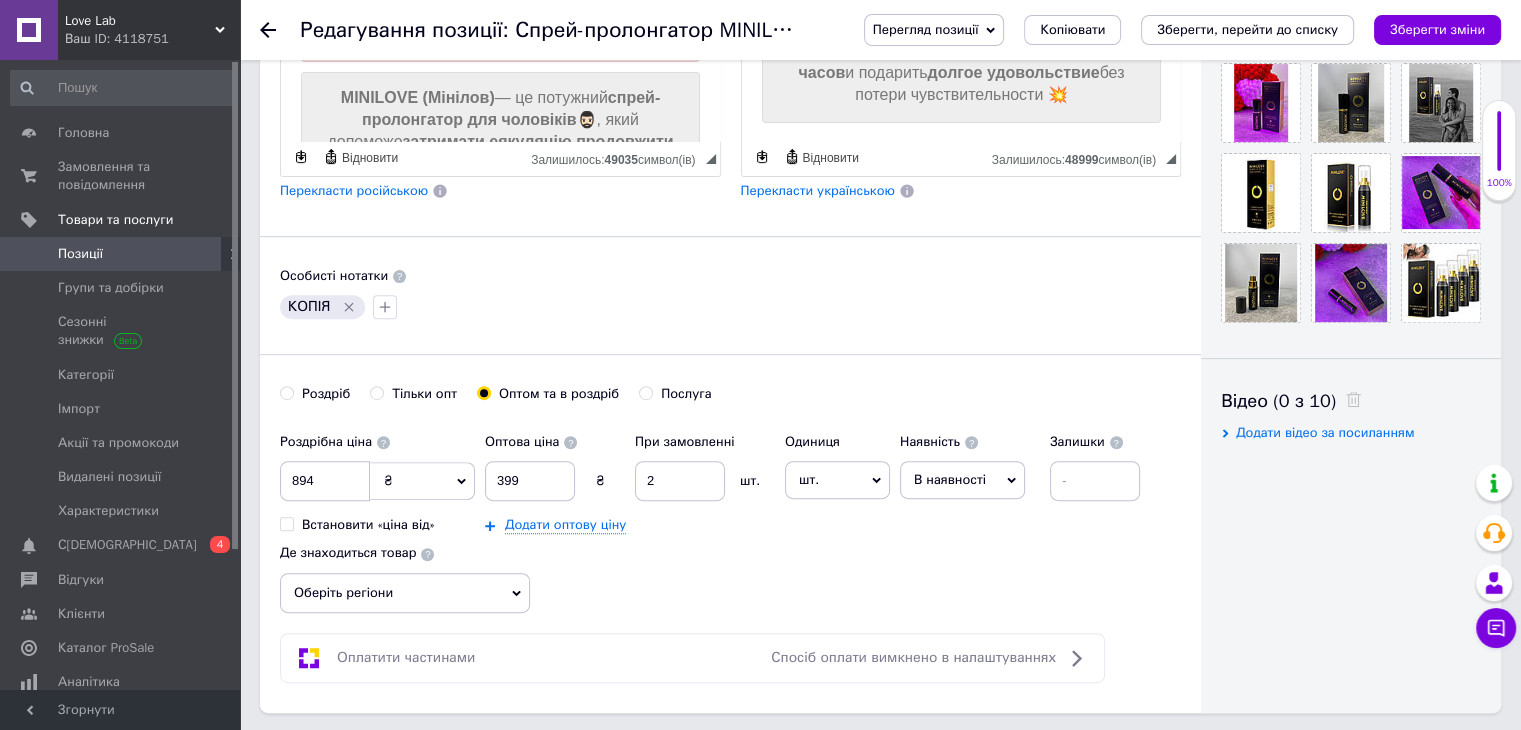 drag, startPoint x: 360, startPoint y: 299, endPoint x: 337, endPoint y: 305, distance: 23.769728 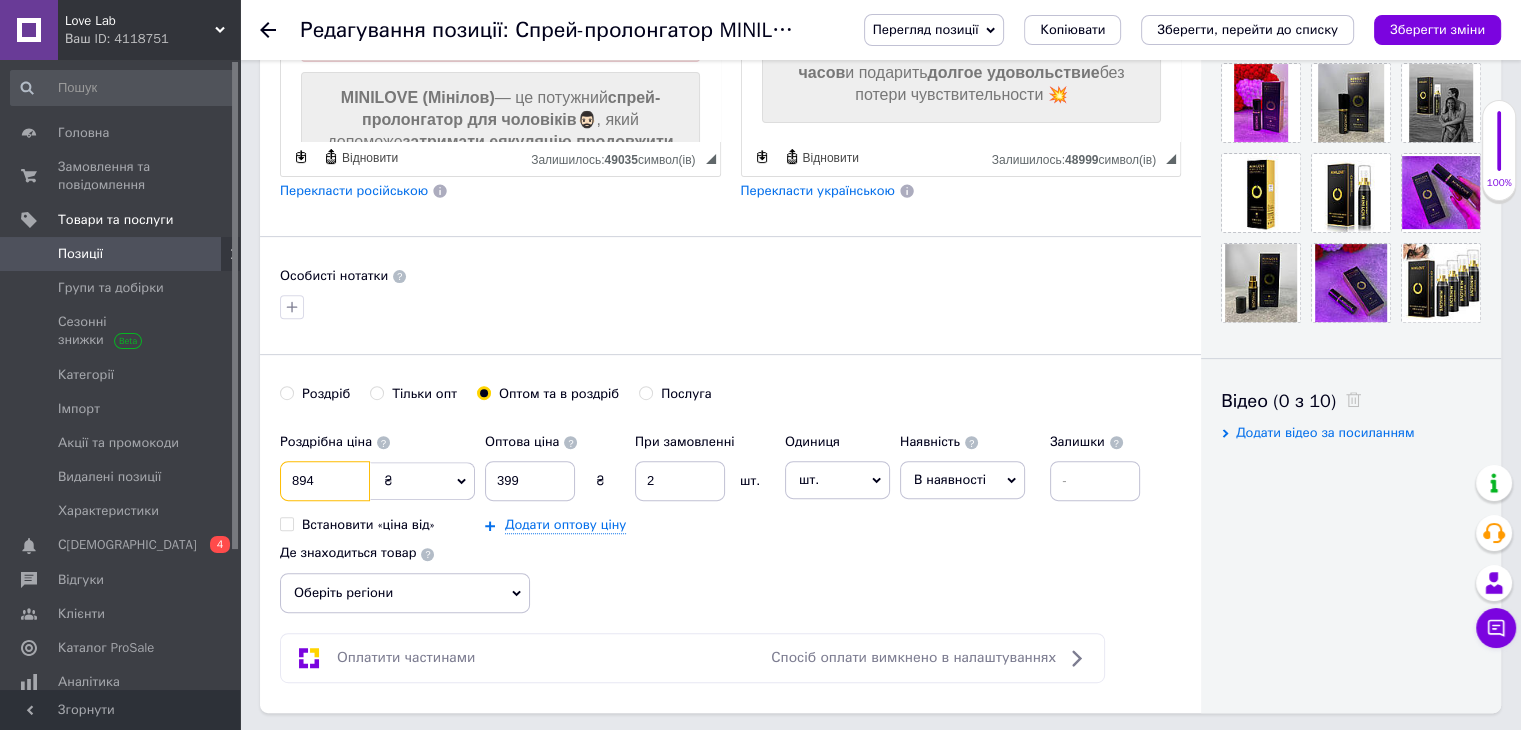 click on "894" at bounding box center [325, 481] 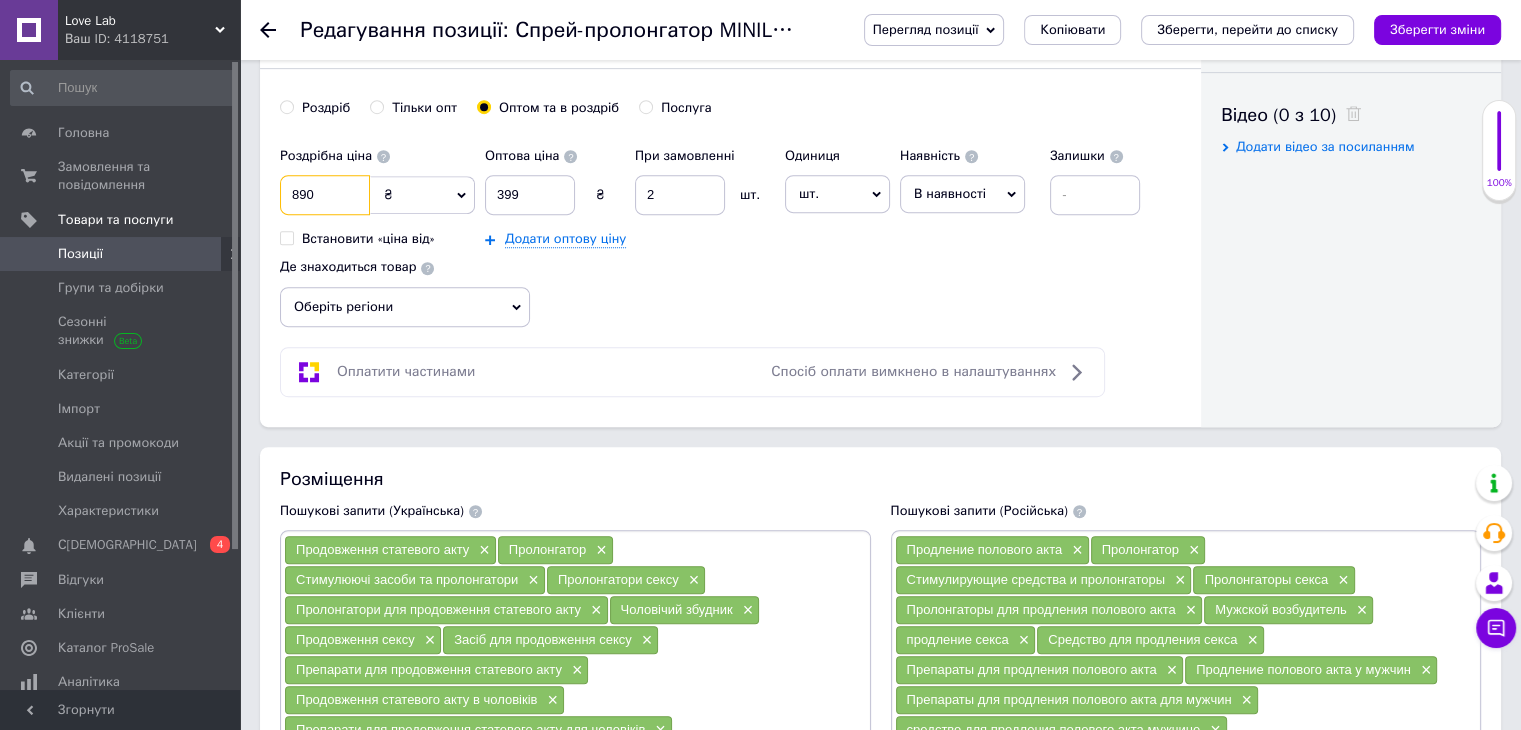 scroll, scrollTop: 958, scrollLeft: 0, axis: vertical 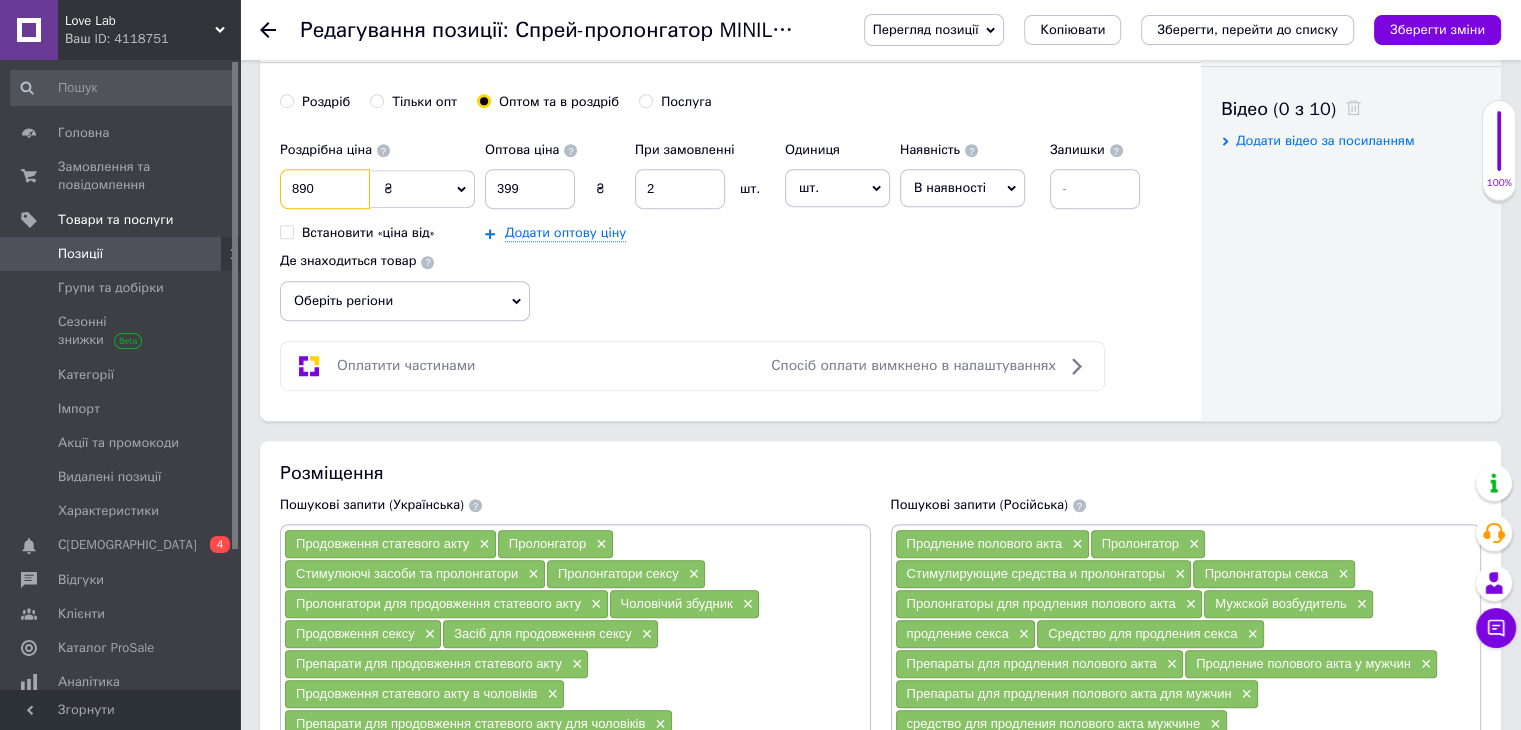 type on "890" 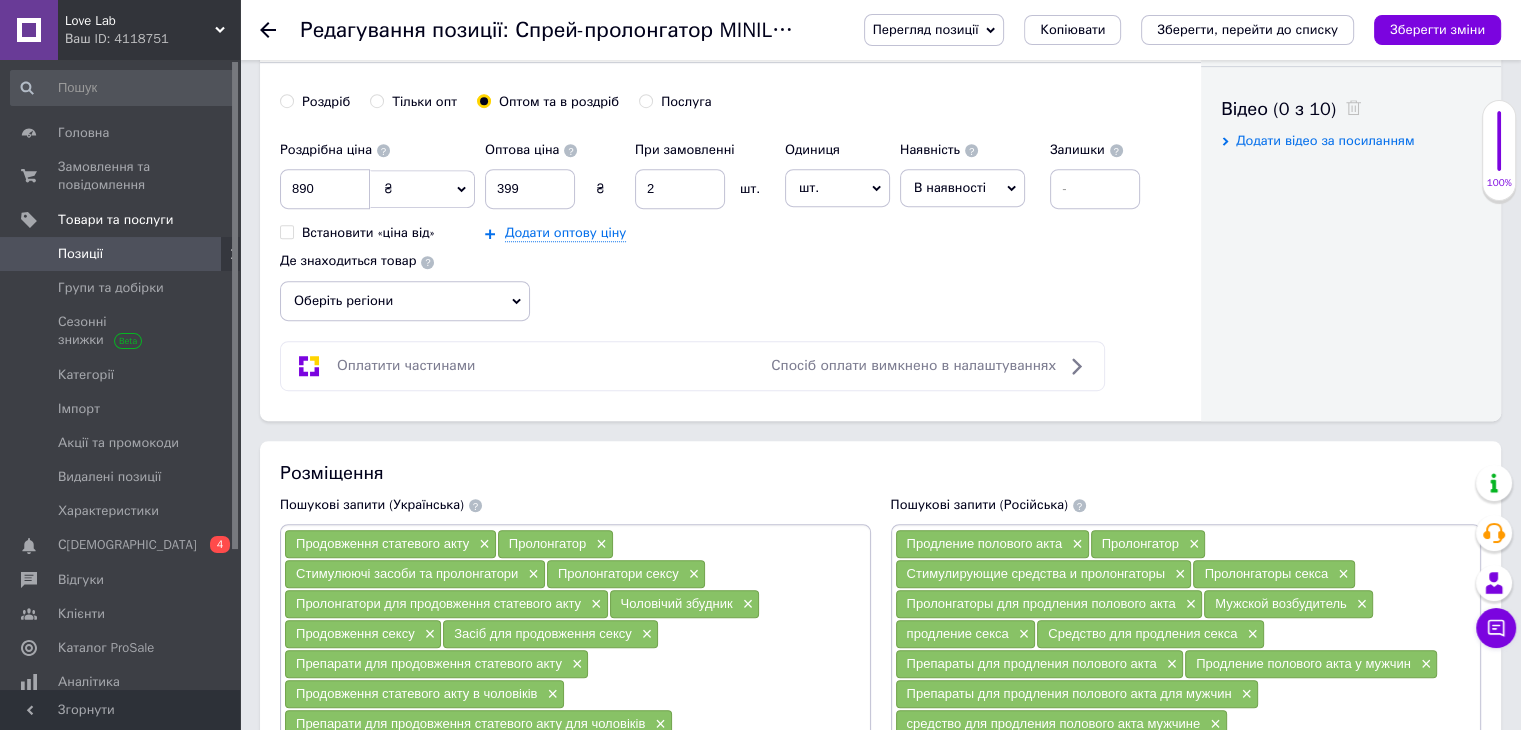 click on "Оберіть регіони" at bounding box center [405, 301] 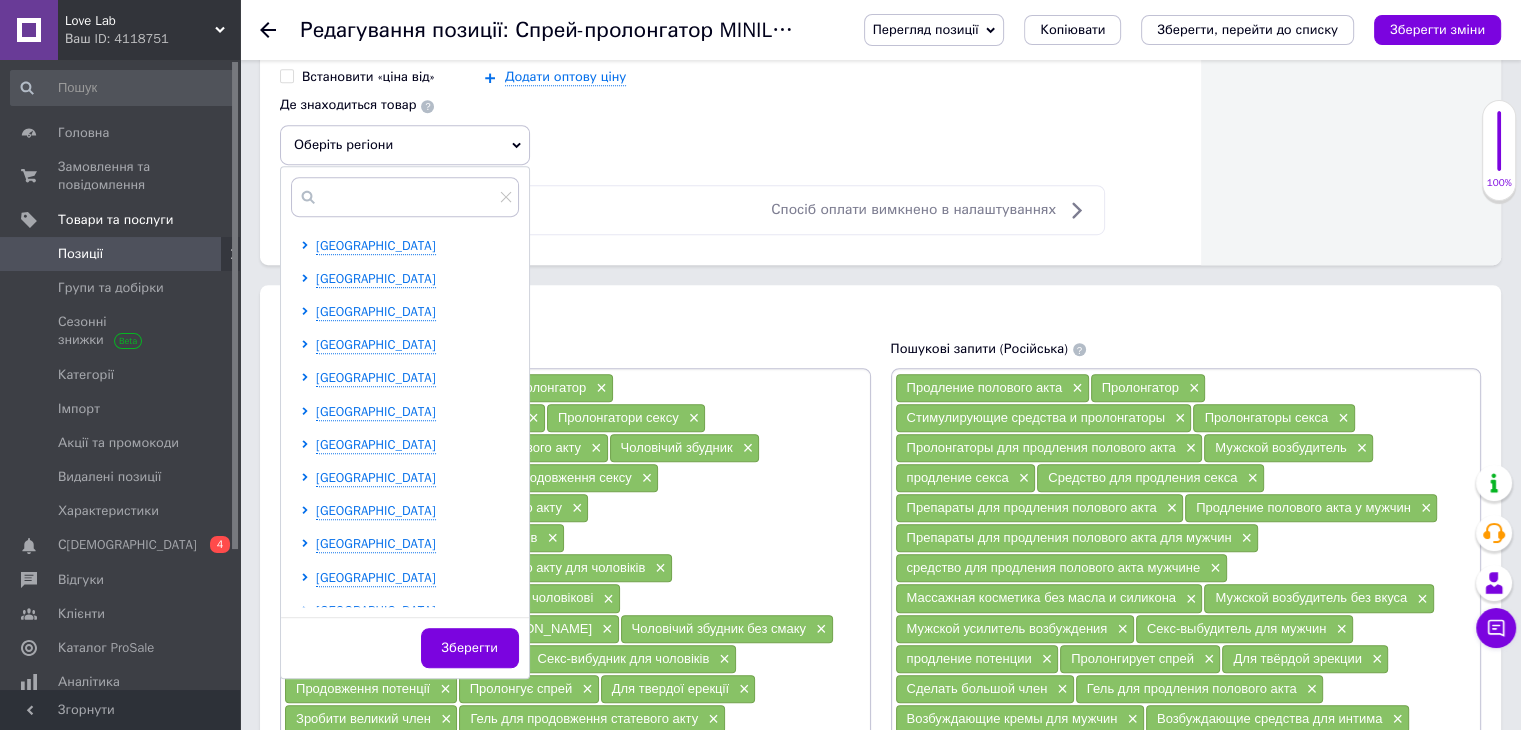 scroll, scrollTop: 1115, scrollLeft: 0, axis: vertical 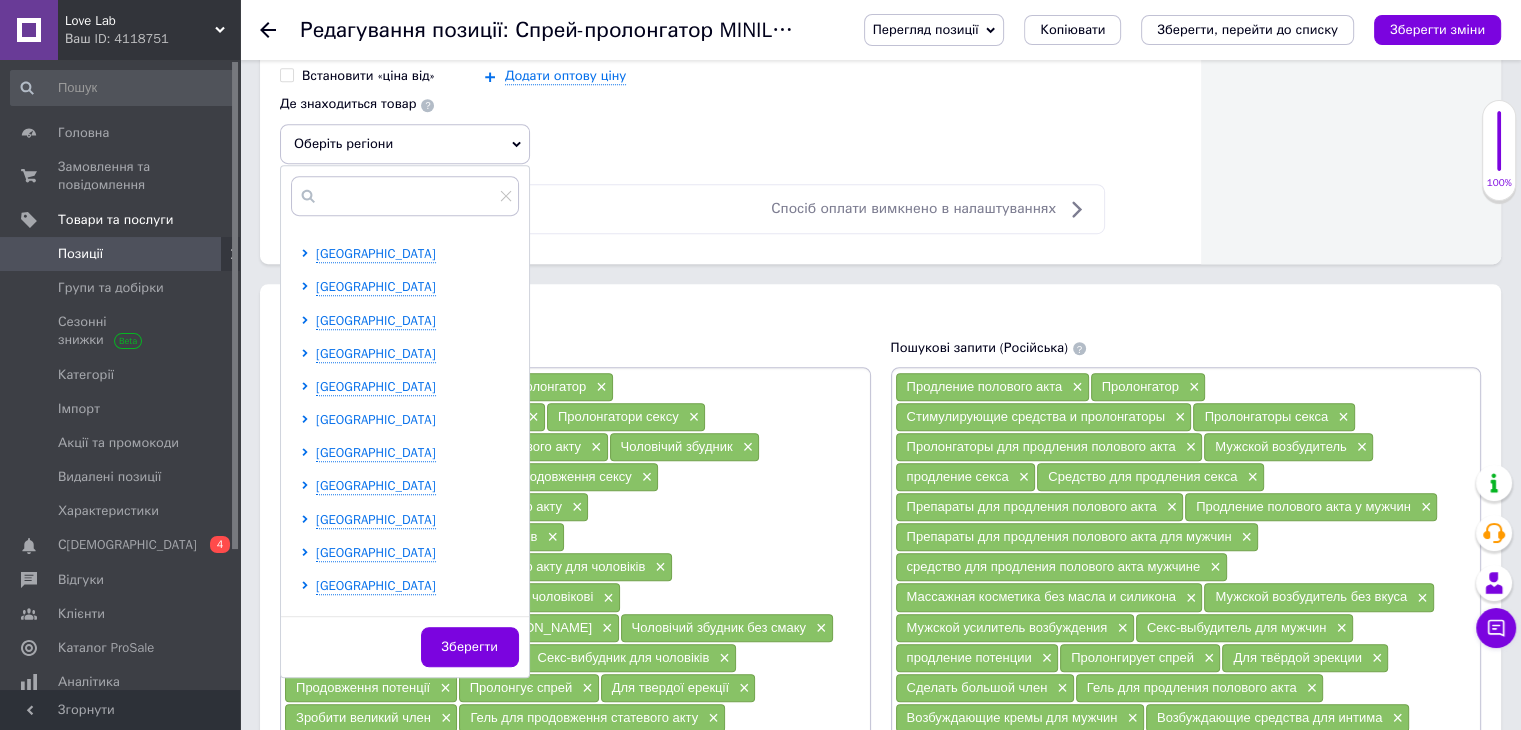 click on "[GEOGRAPHIC_DATA]" at bounding box center [376, 419] 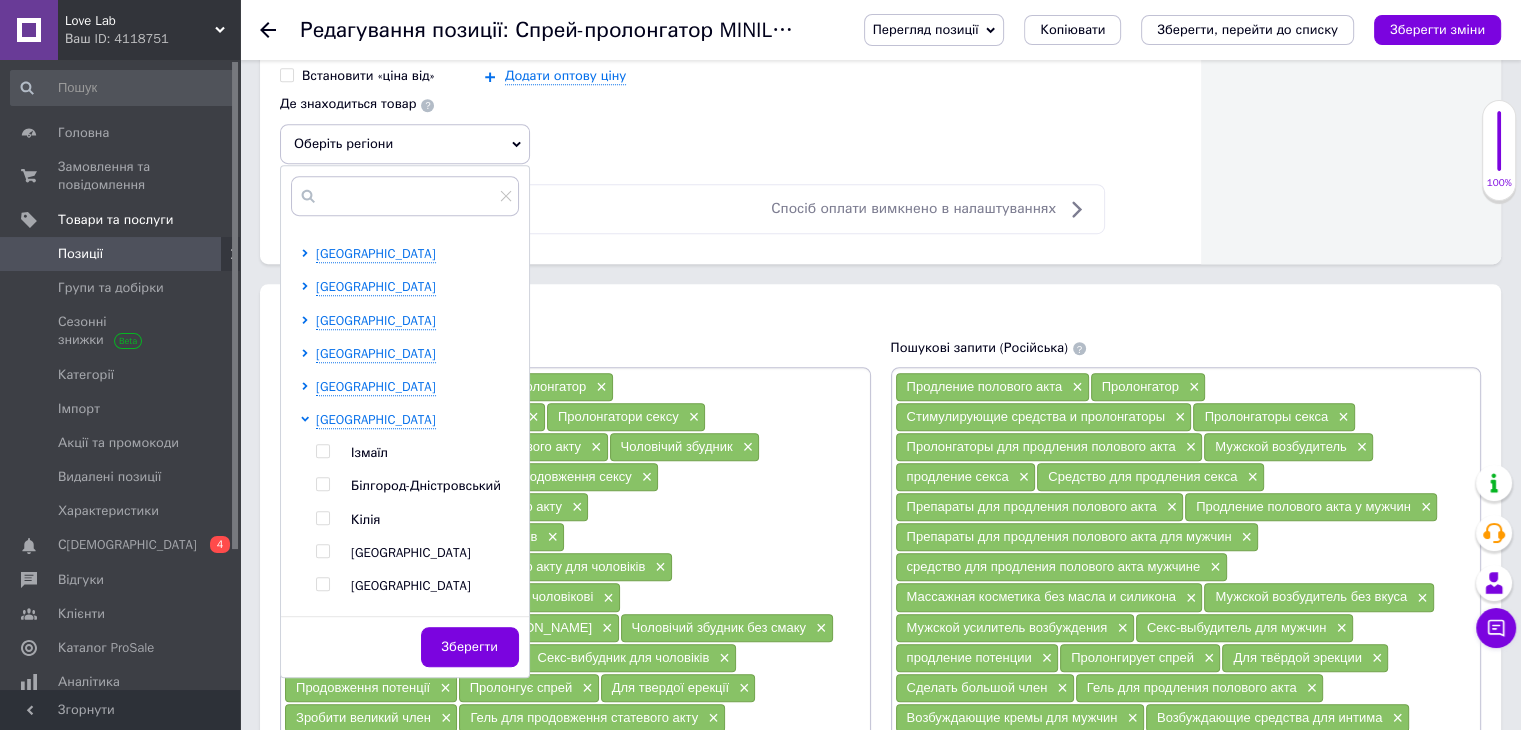 click at bounding box center (322, 551) 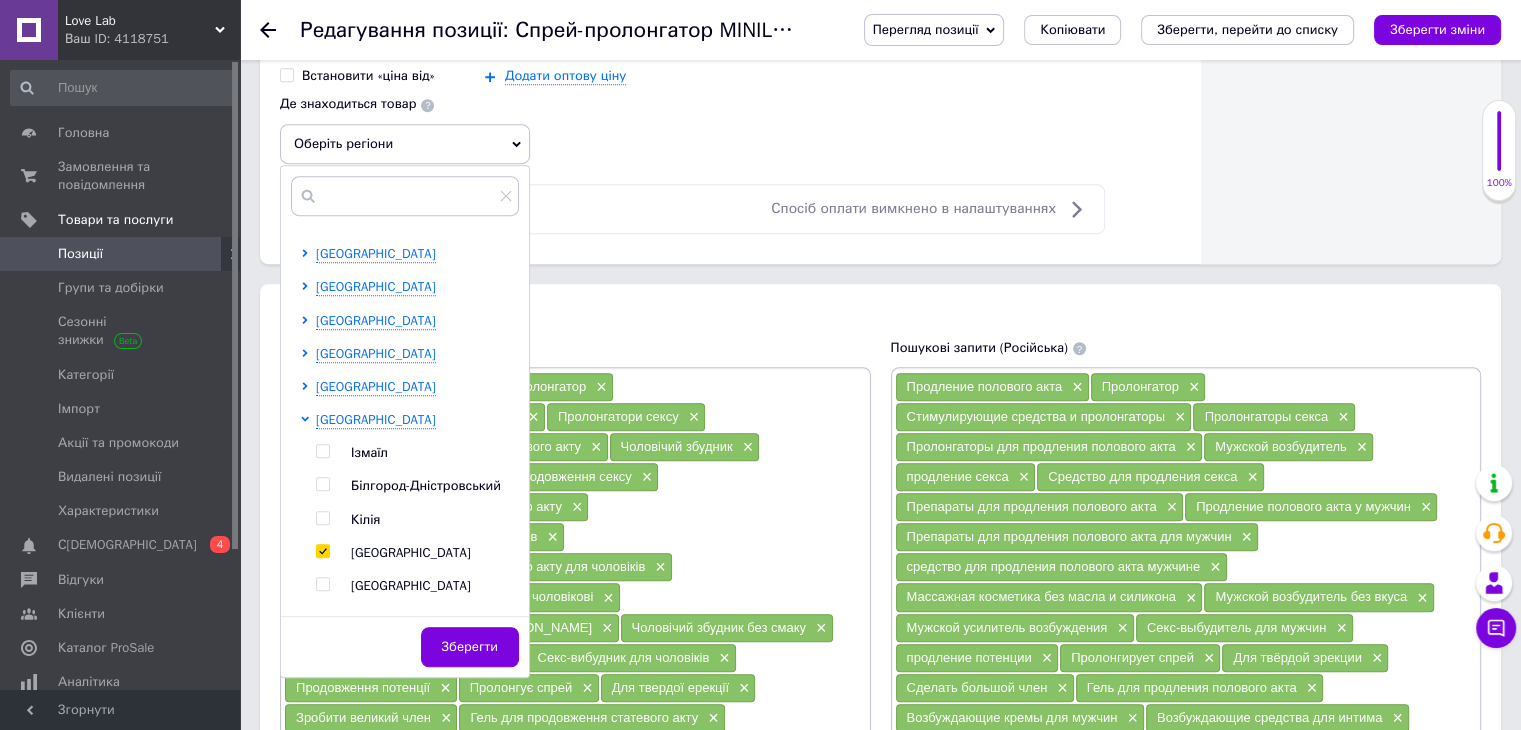 checkbox on "true" 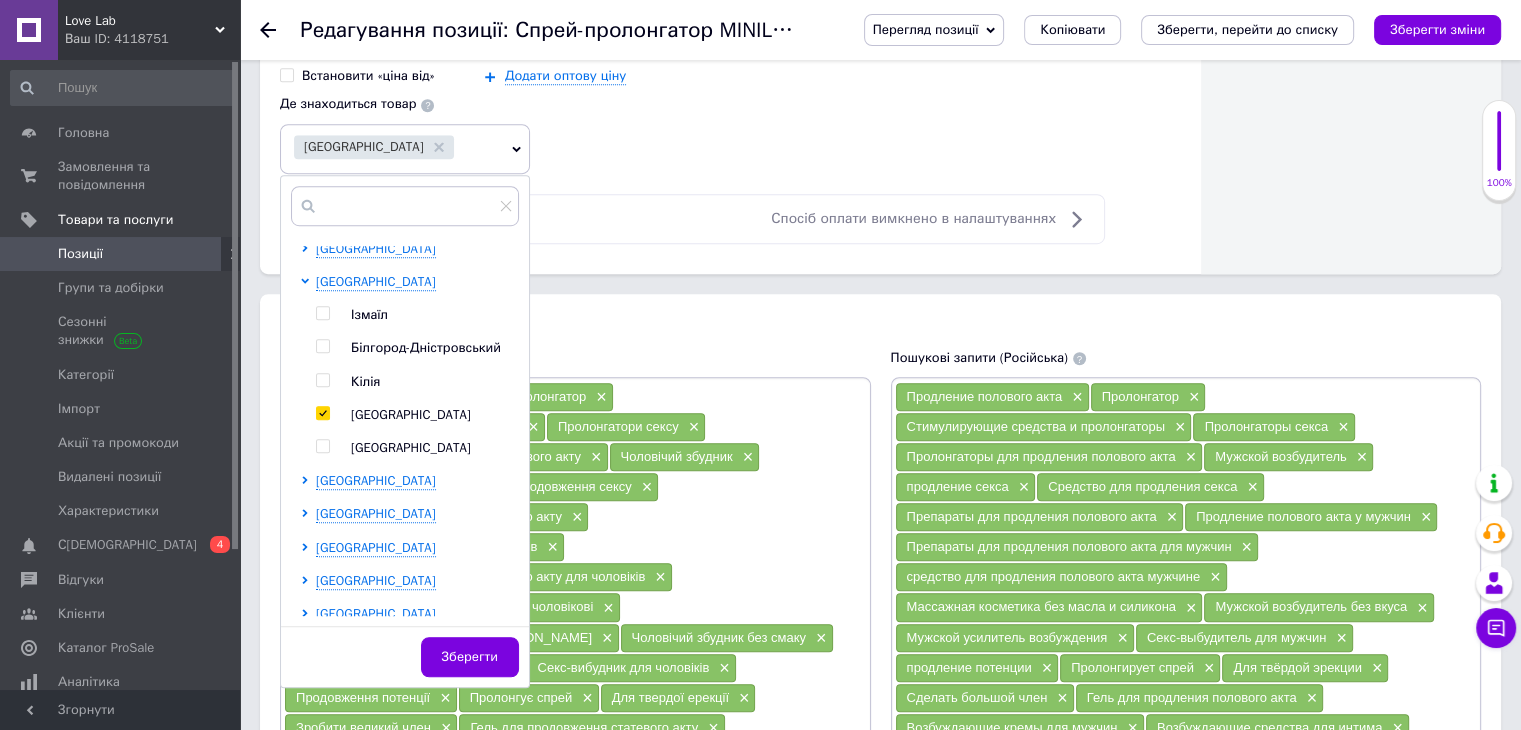 scroll, scrollTop: 406, scrollLeft: 0, axis: vertical 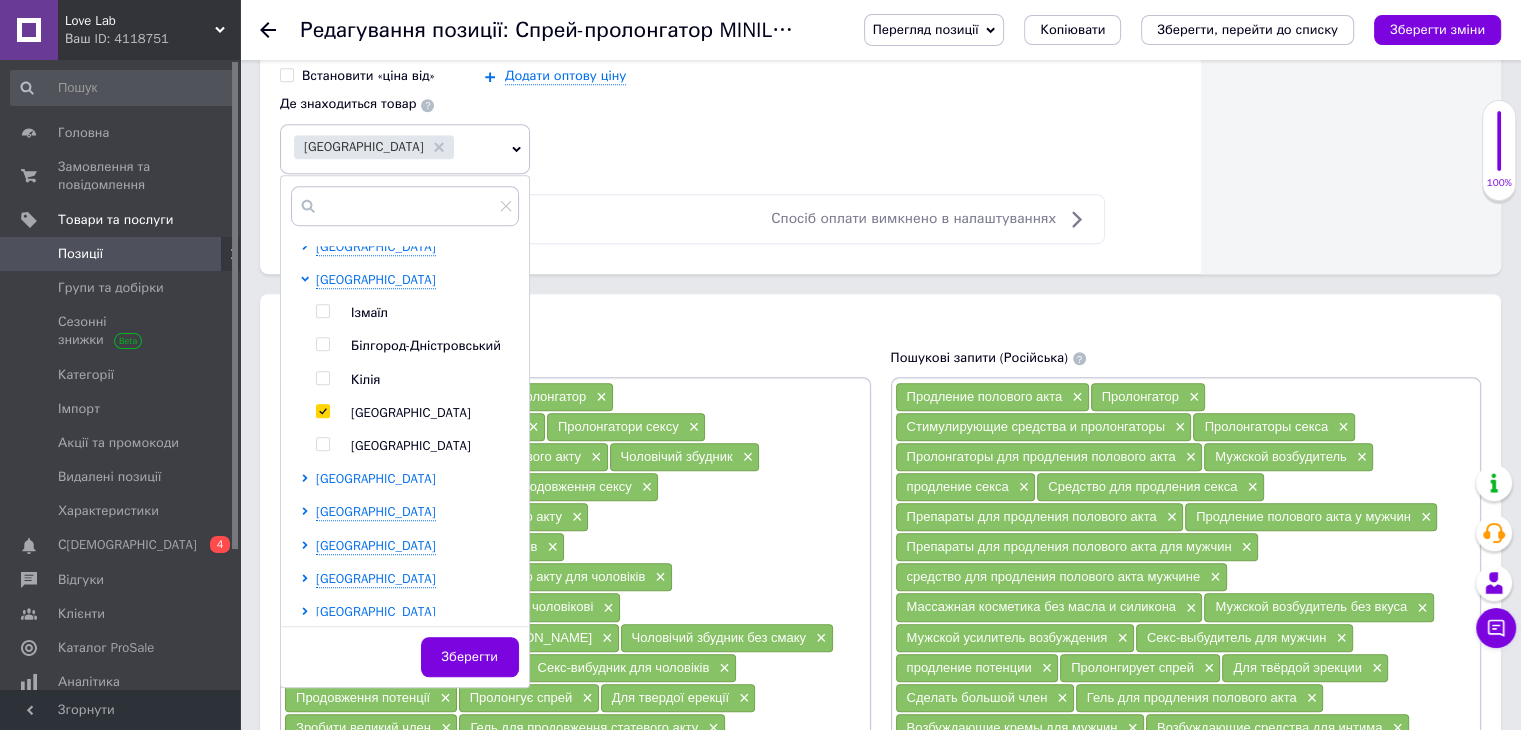 click on "[GEOGRAPHIC_DATA]" at bounding box center (376, 478) 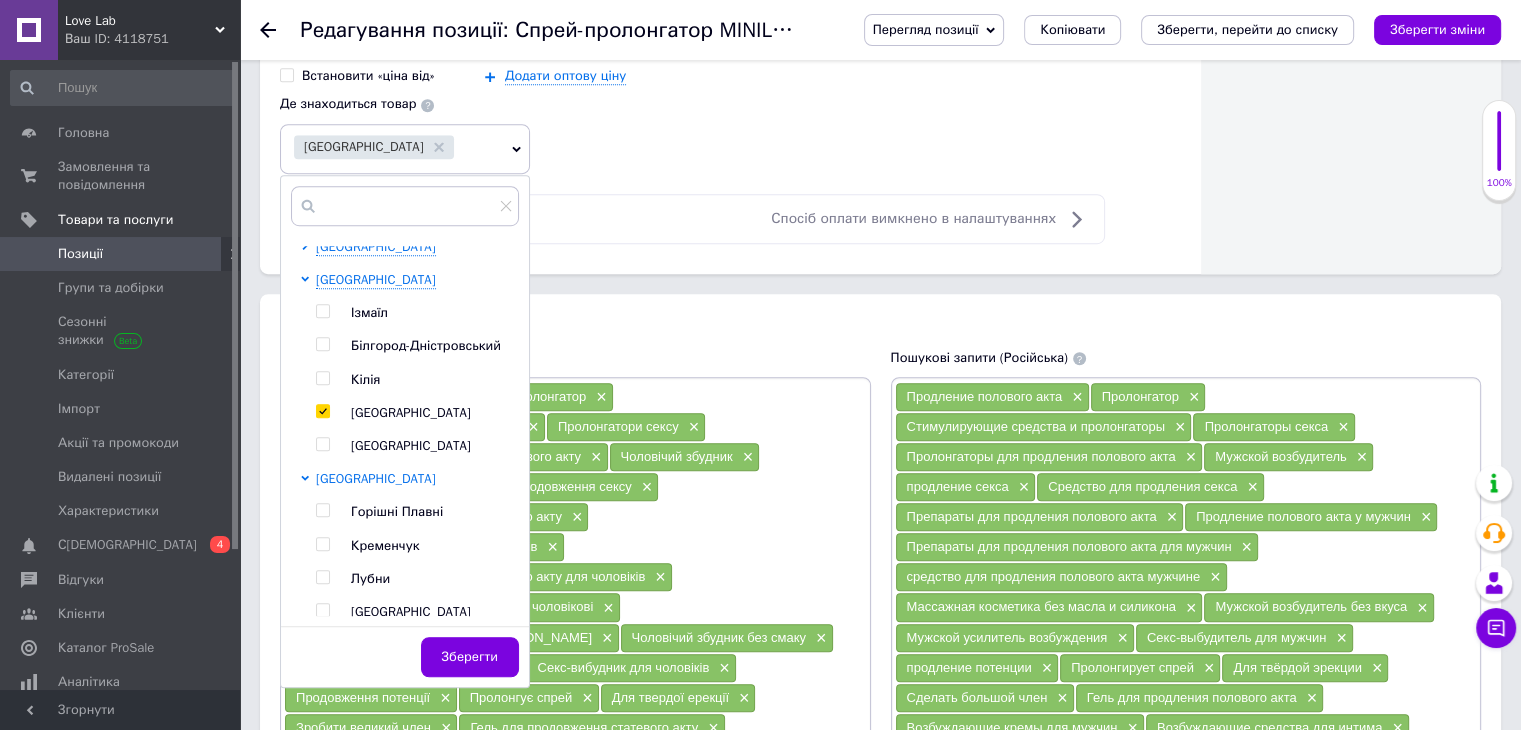 scroll, scrollTop: 511, scrollLeft: 0, axis: vertical 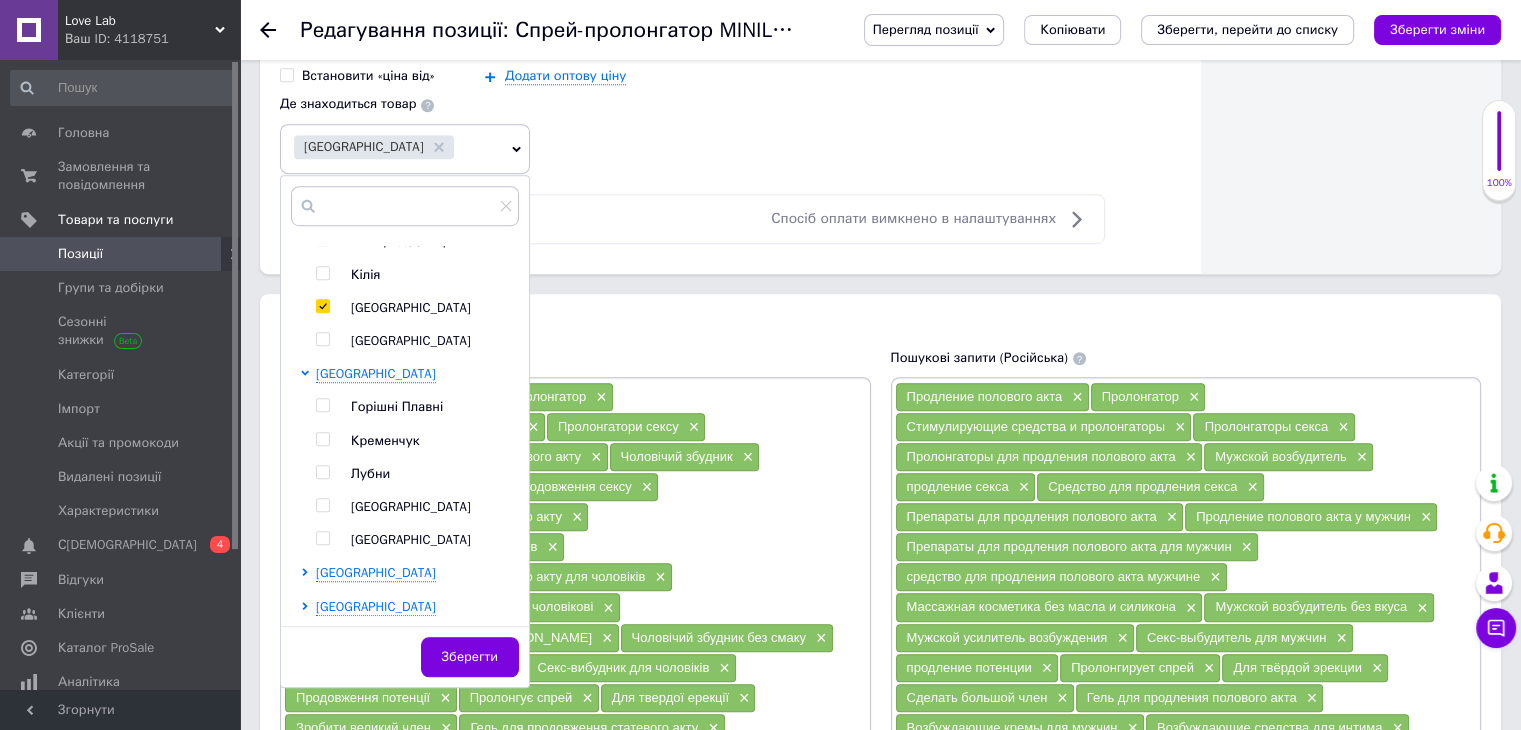 click at bounding box center (322, 538) 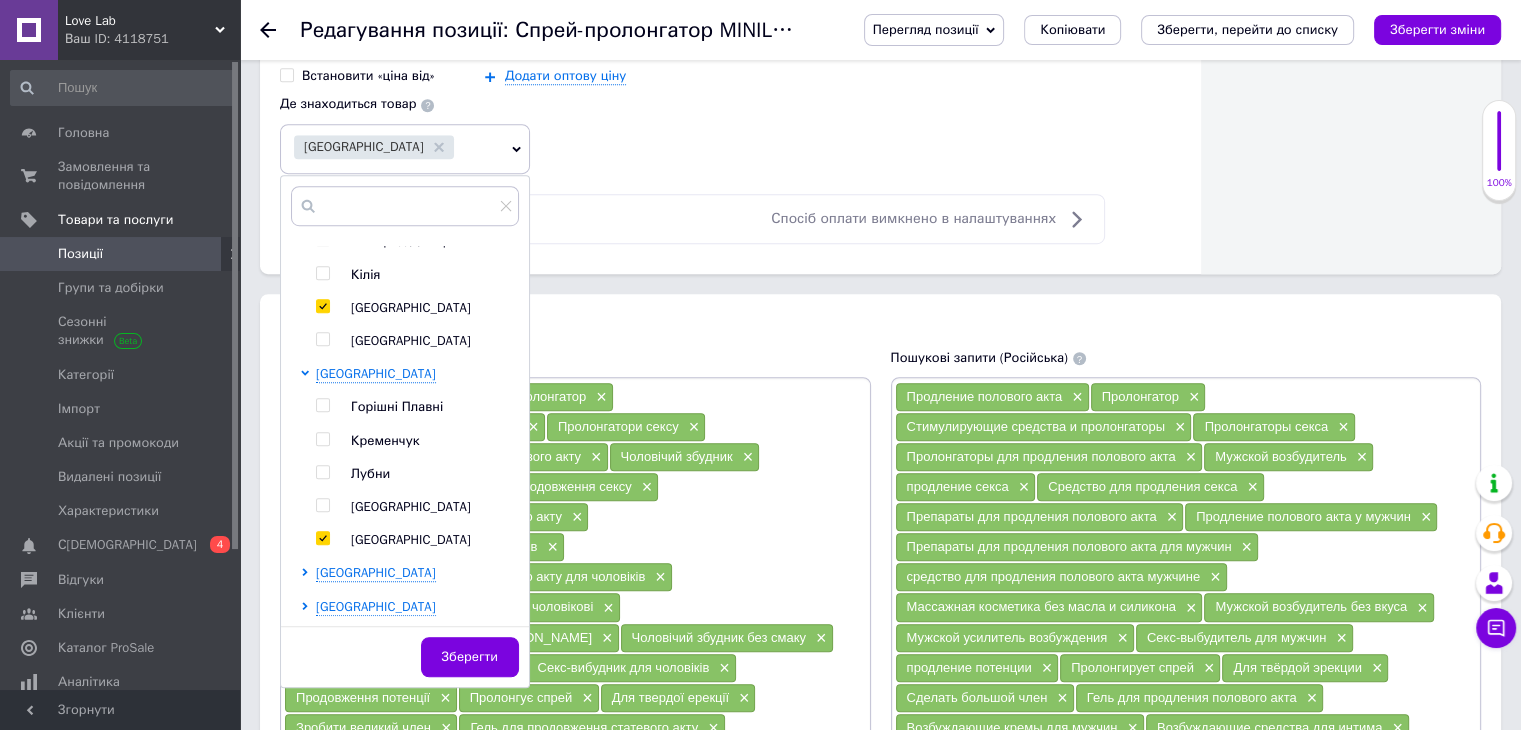 checkbox on "true" 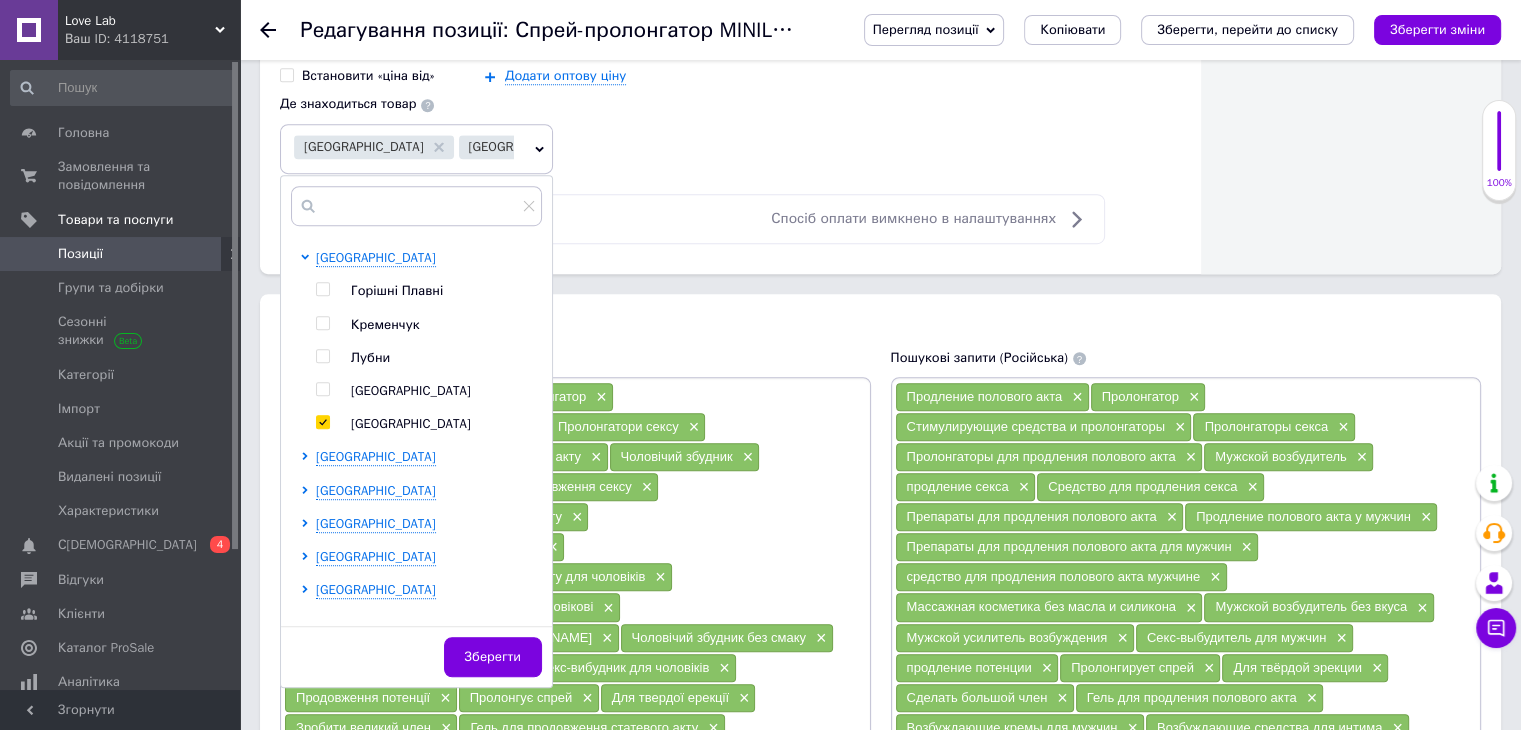 scroll, scrollTop: 628, scrollLeft: 0, axis: vertical 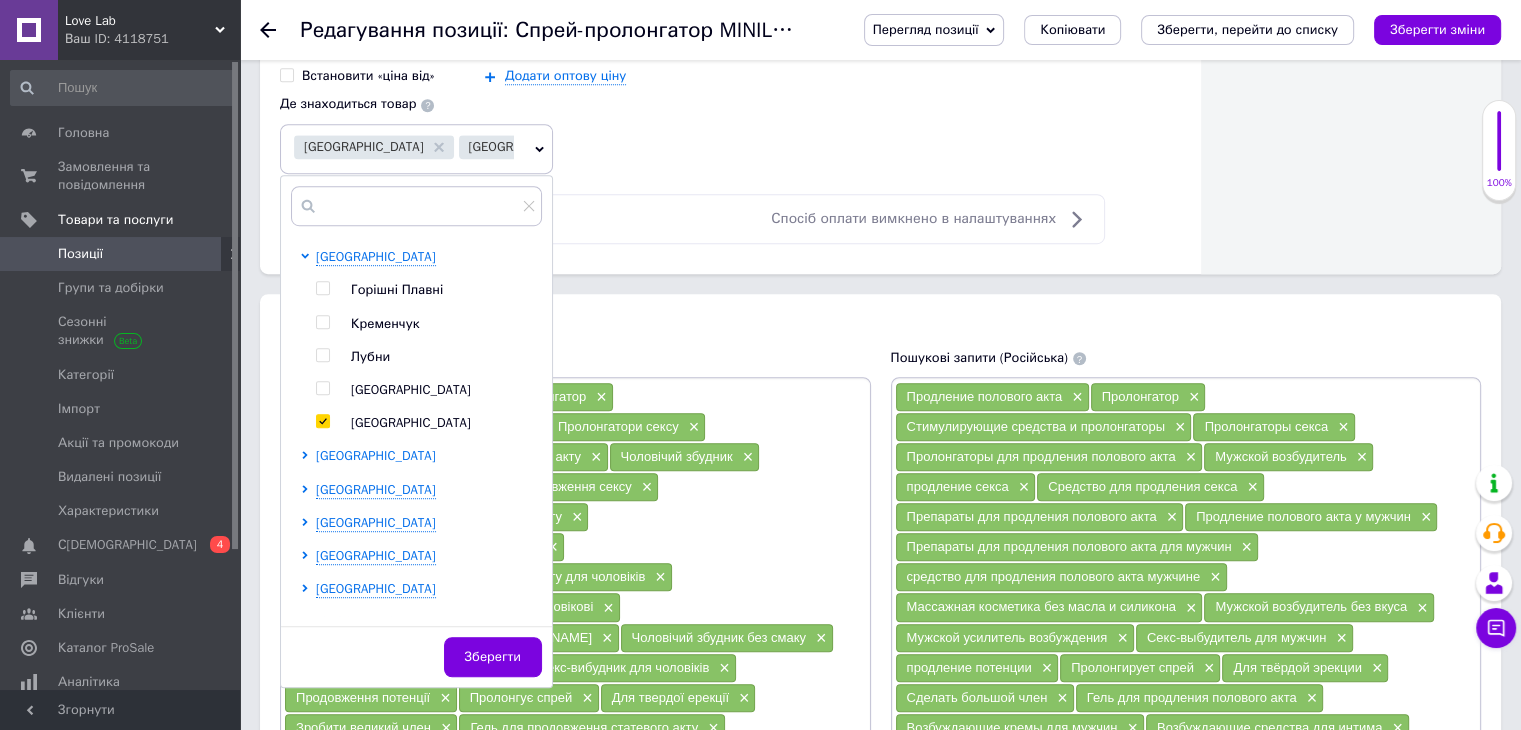 click on "[GEOGRAPHIC_DATA]" at bounding box center [376, 455] 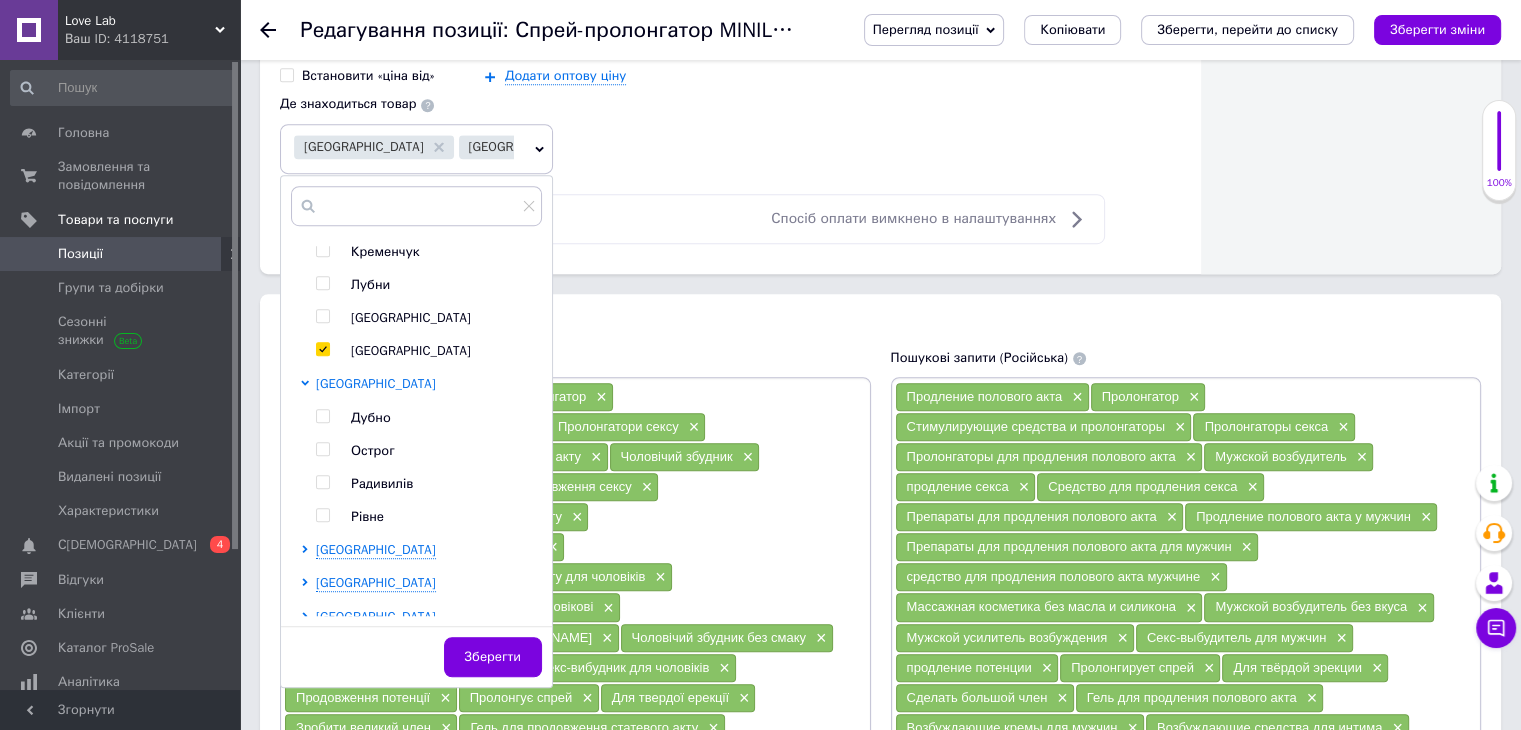 scroll, scrollTop: 712, scrollLeft: 0, axis: vertical 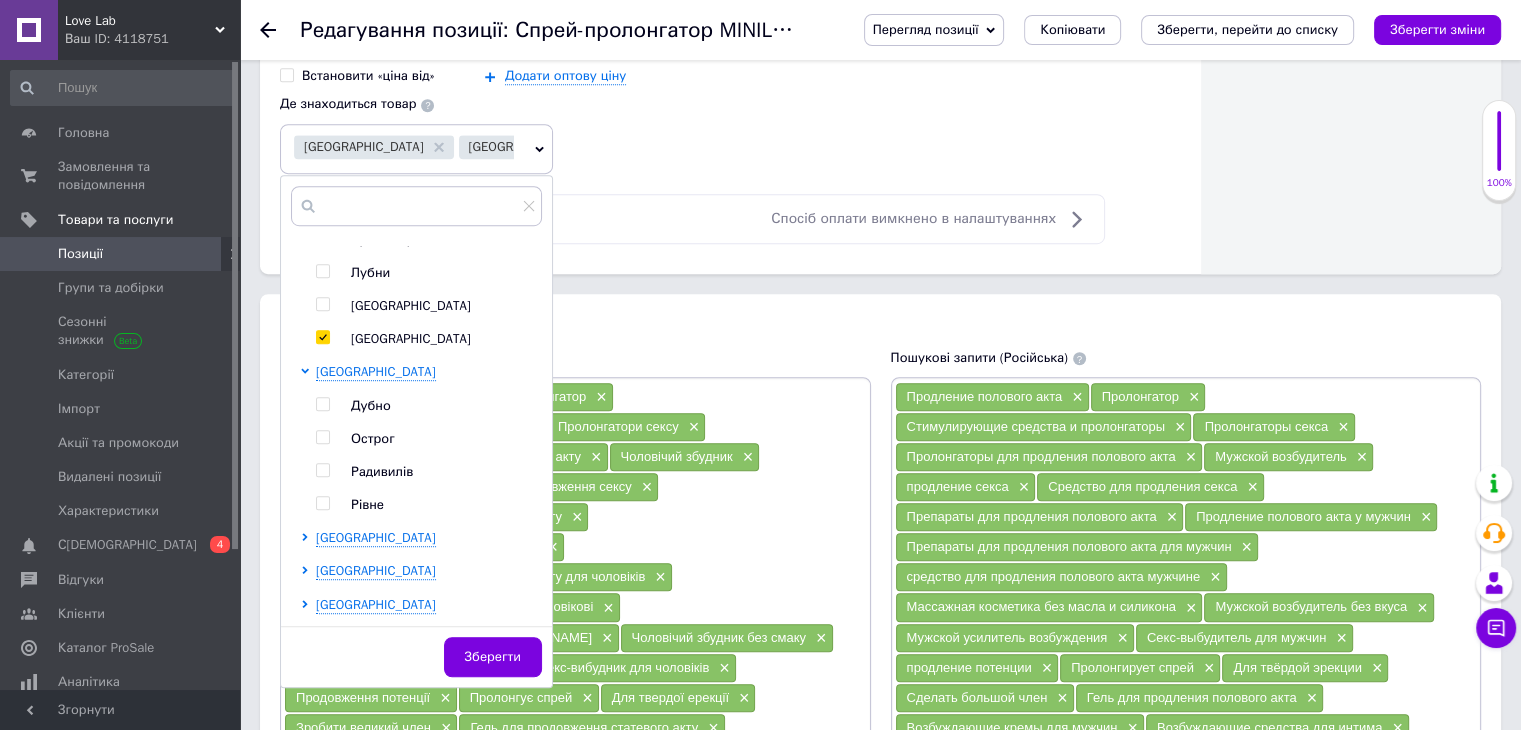 click at bounding box center (322, 503) 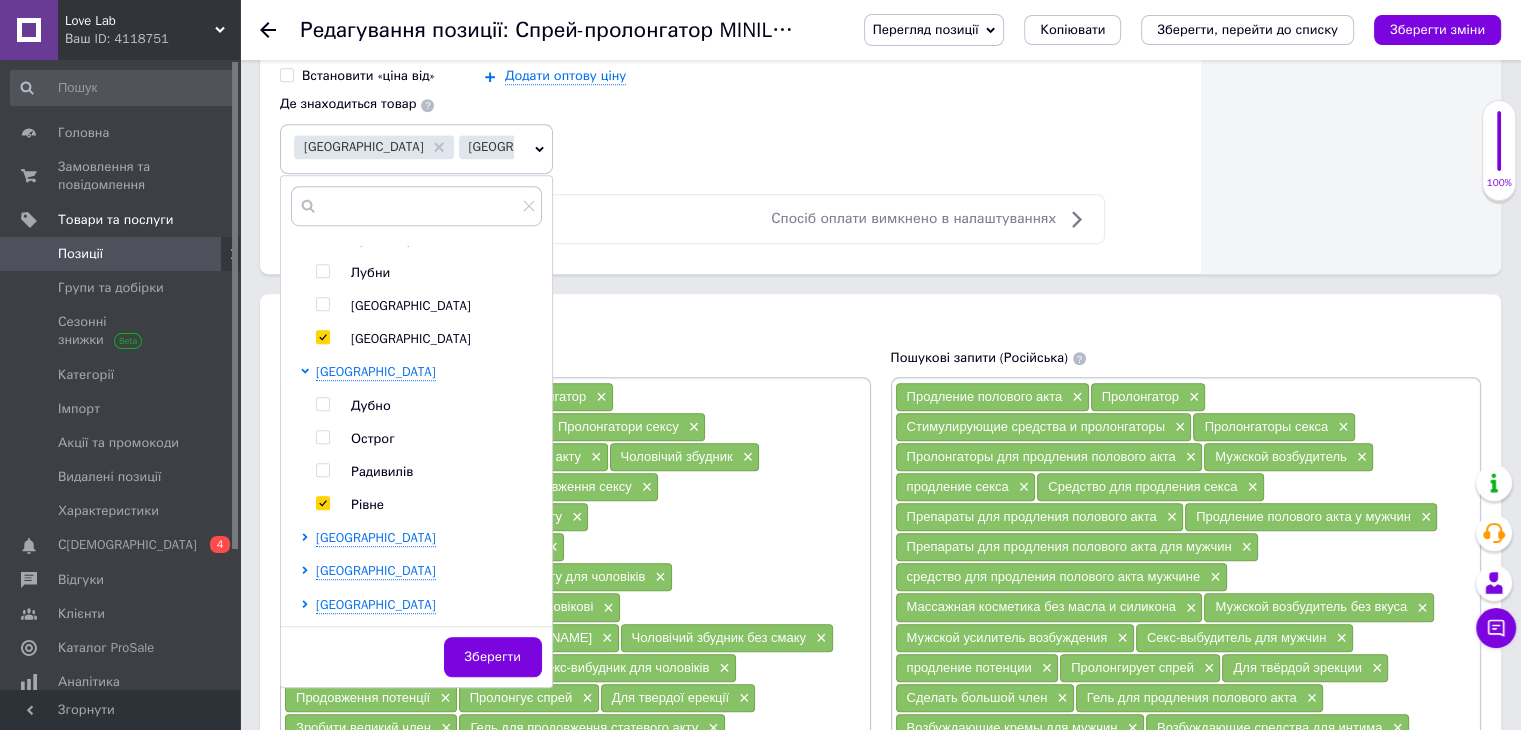 checkbox on "true" 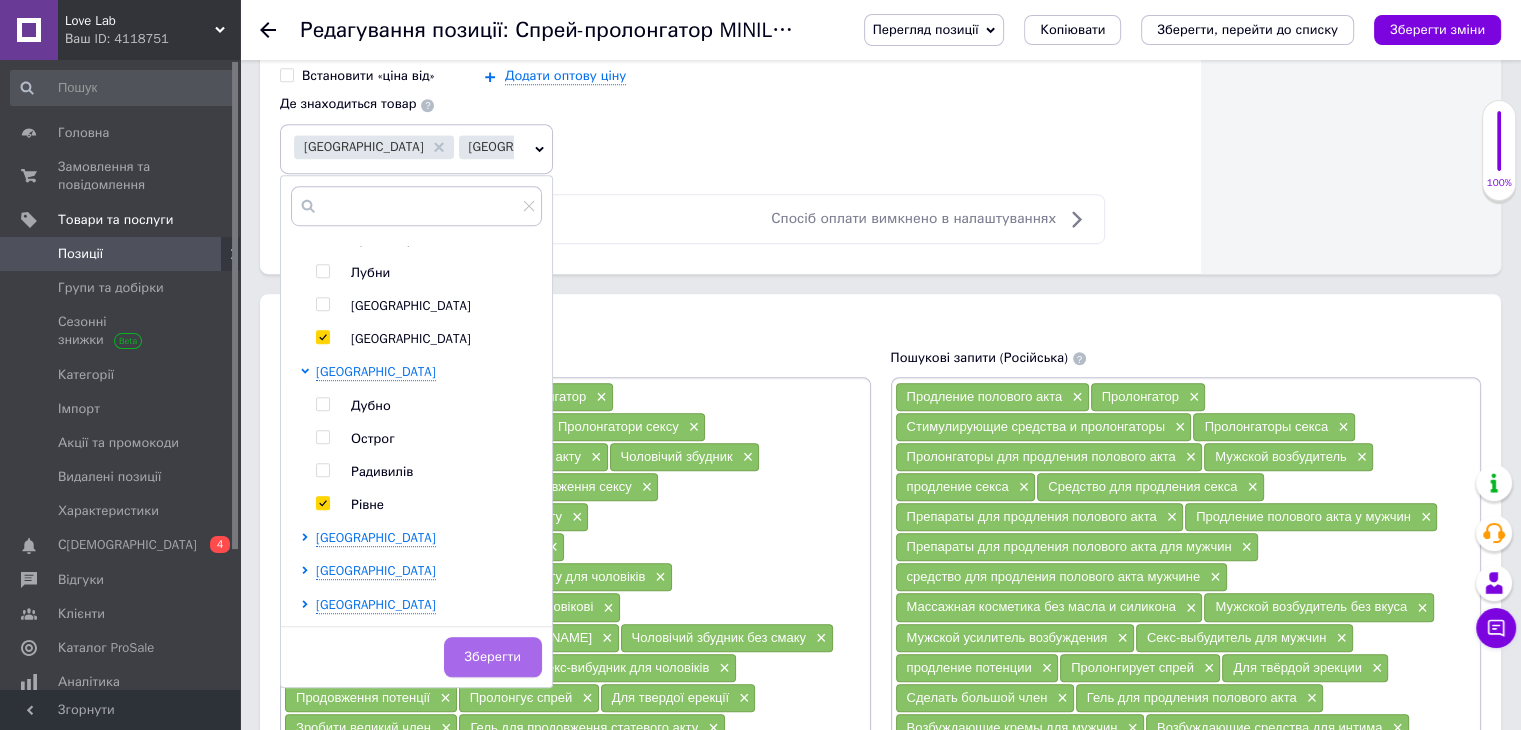 click on "Зберегти" at bounding box center (493, 657) 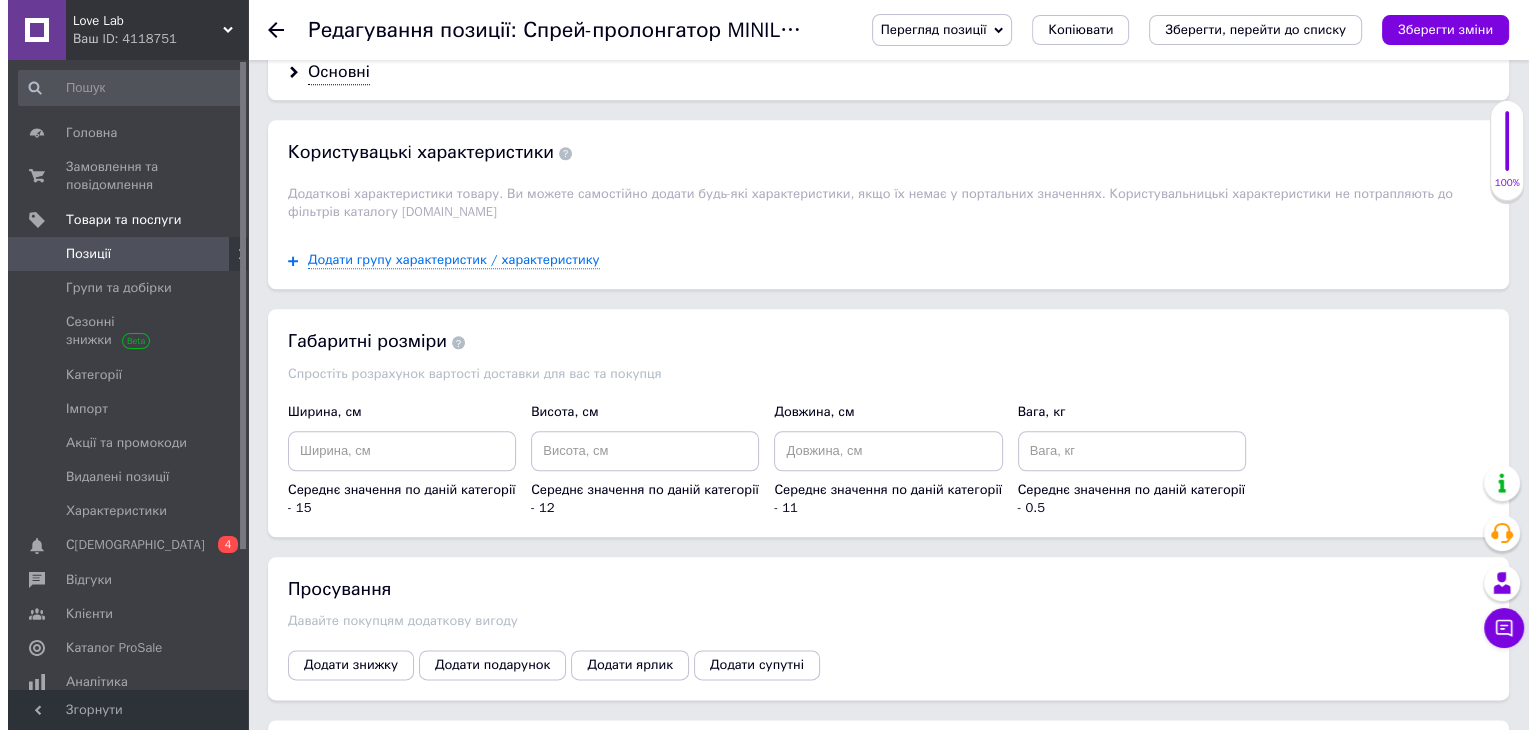 scroll, scrollTop: 2544, scrollLeft: 0, axis: vertical 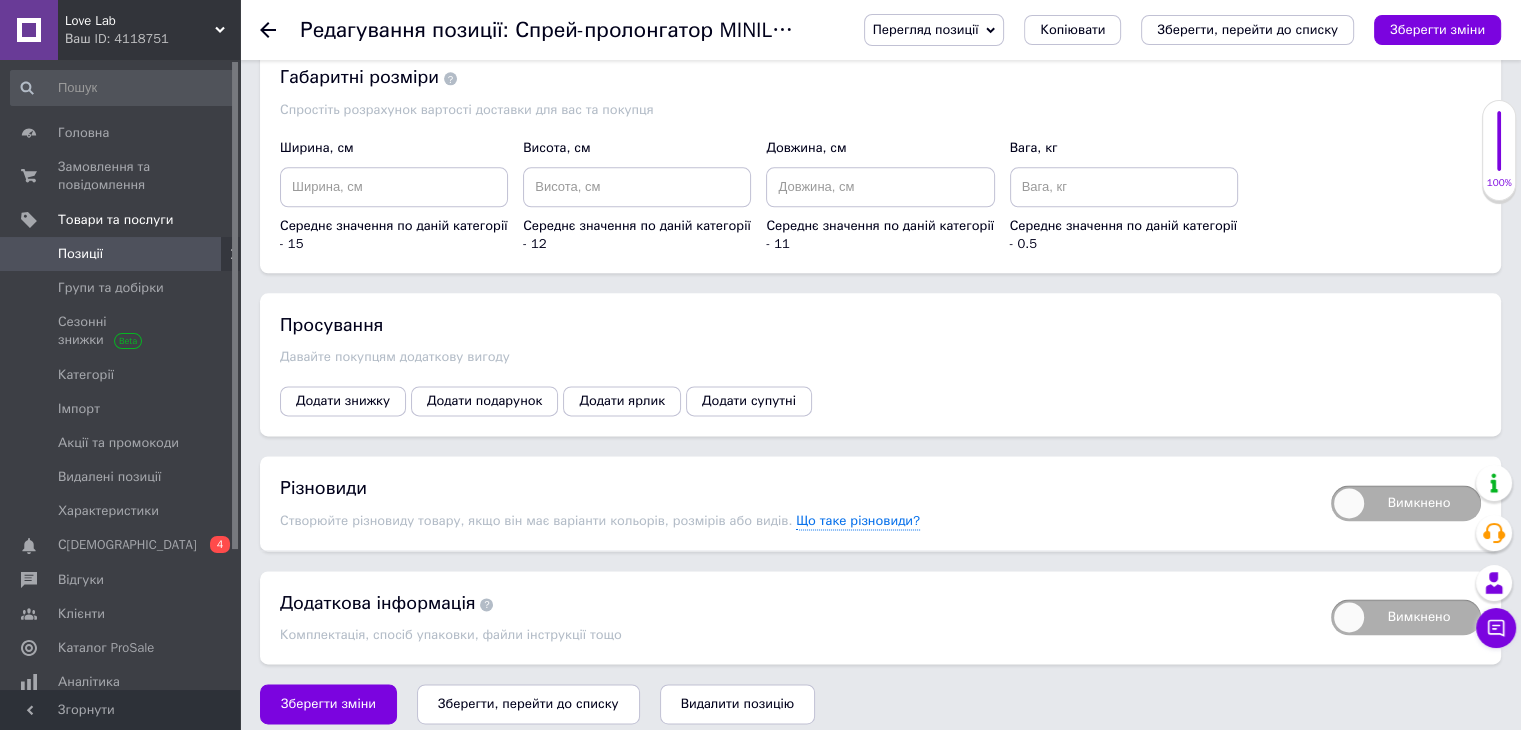 click on "Просування Давайте покупцям додаткову вигоду Додати знижку Додати подарунок Додати ярлик Додати супутні" at bounding box center [880, 364] 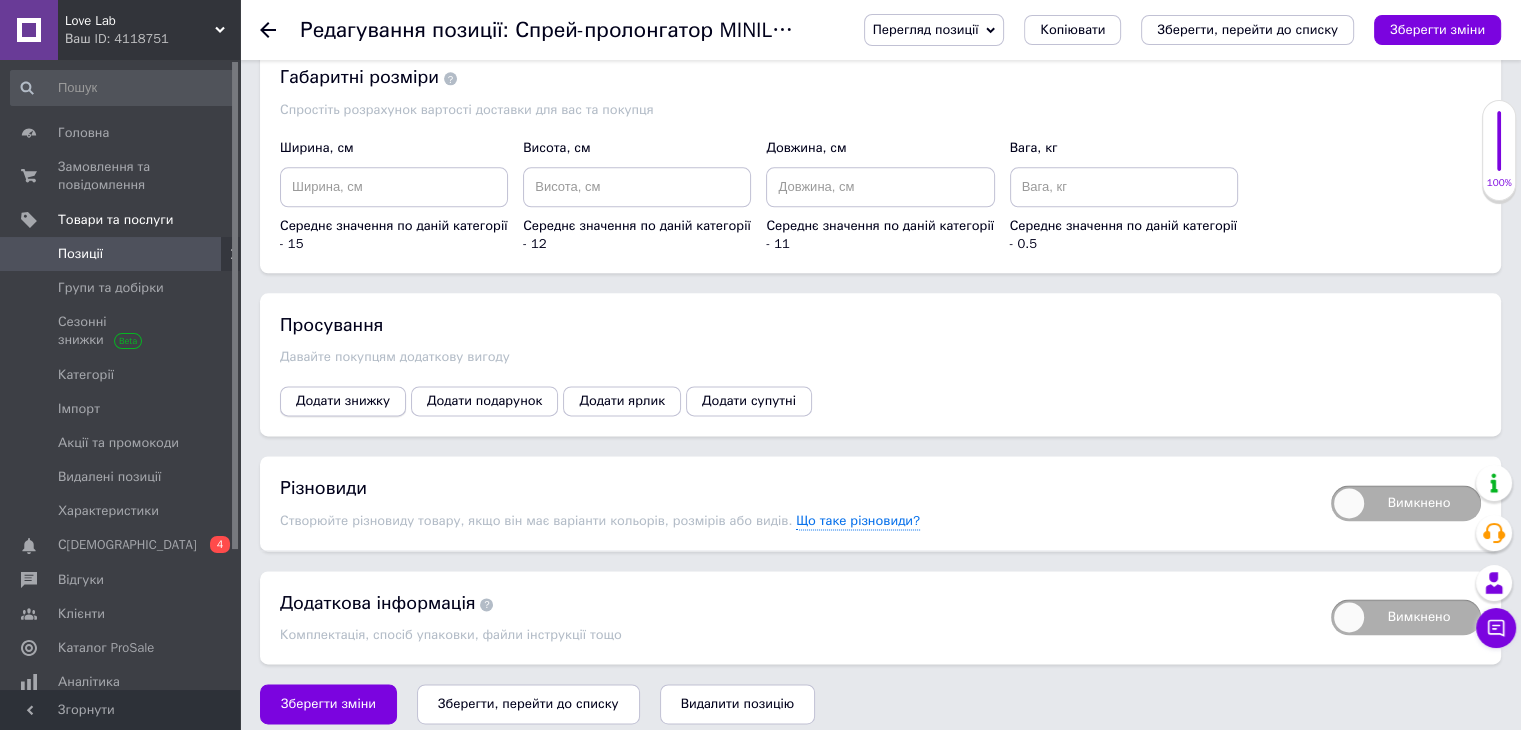 click on "Додати знижку" at bounding box center (343, 401) 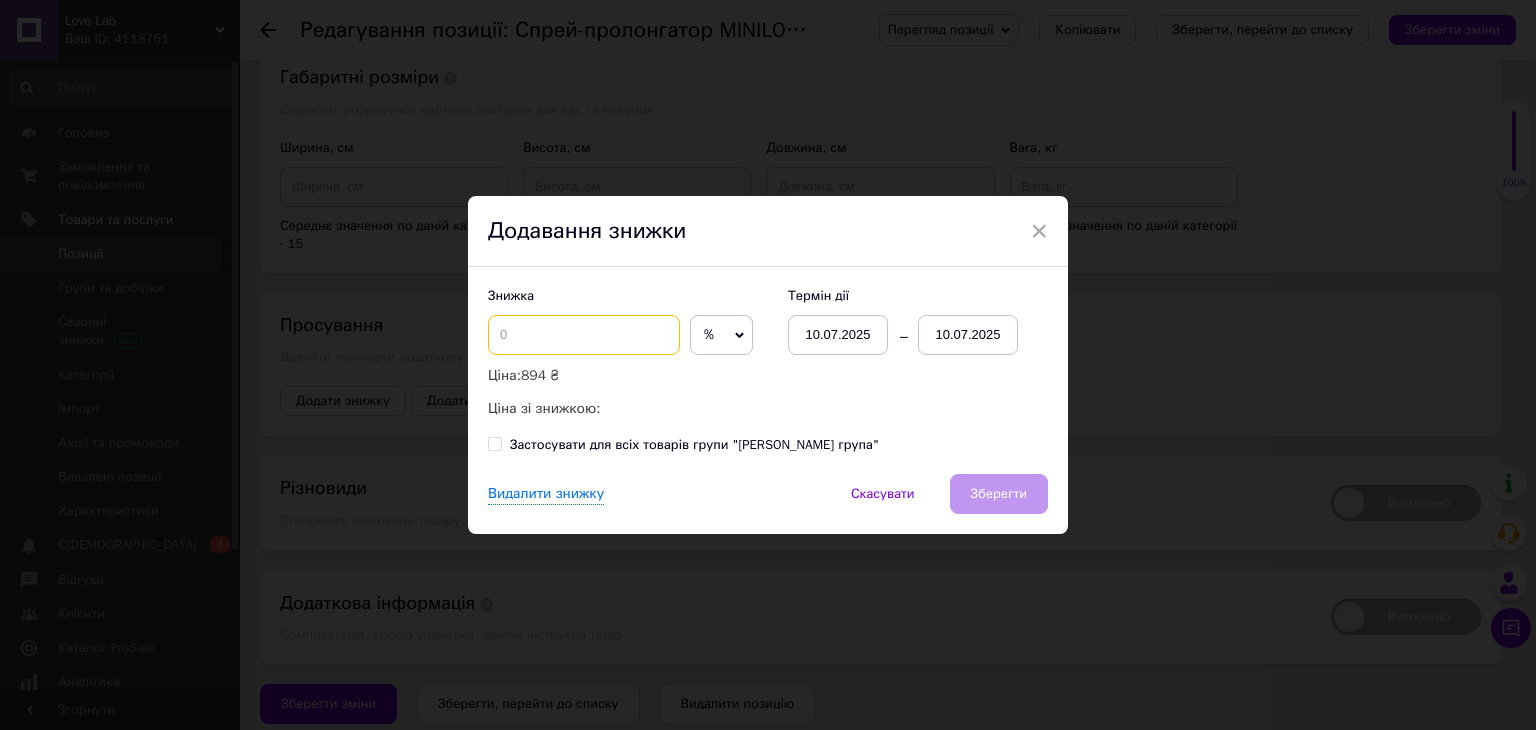 click at bounding box center (584, 335) 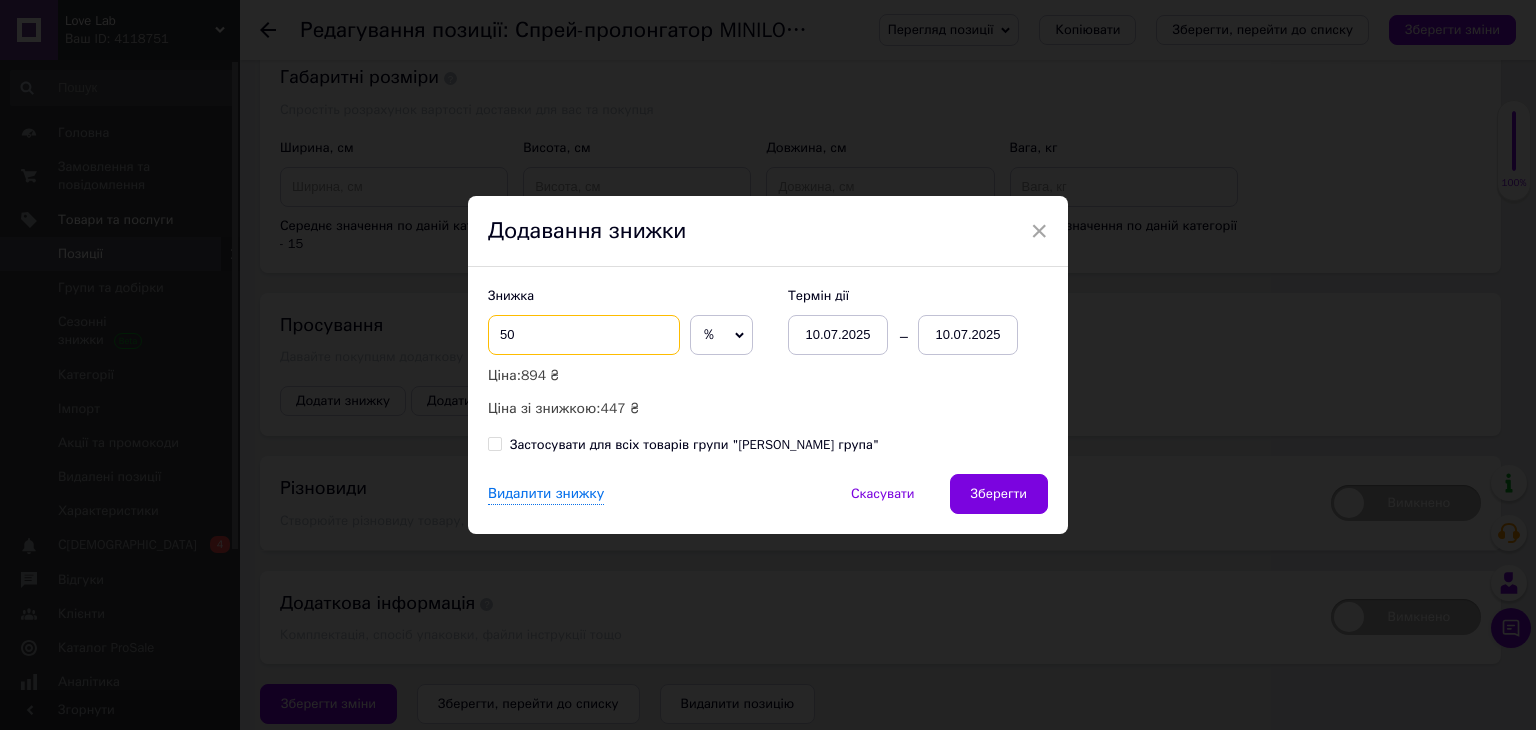 type on "50" 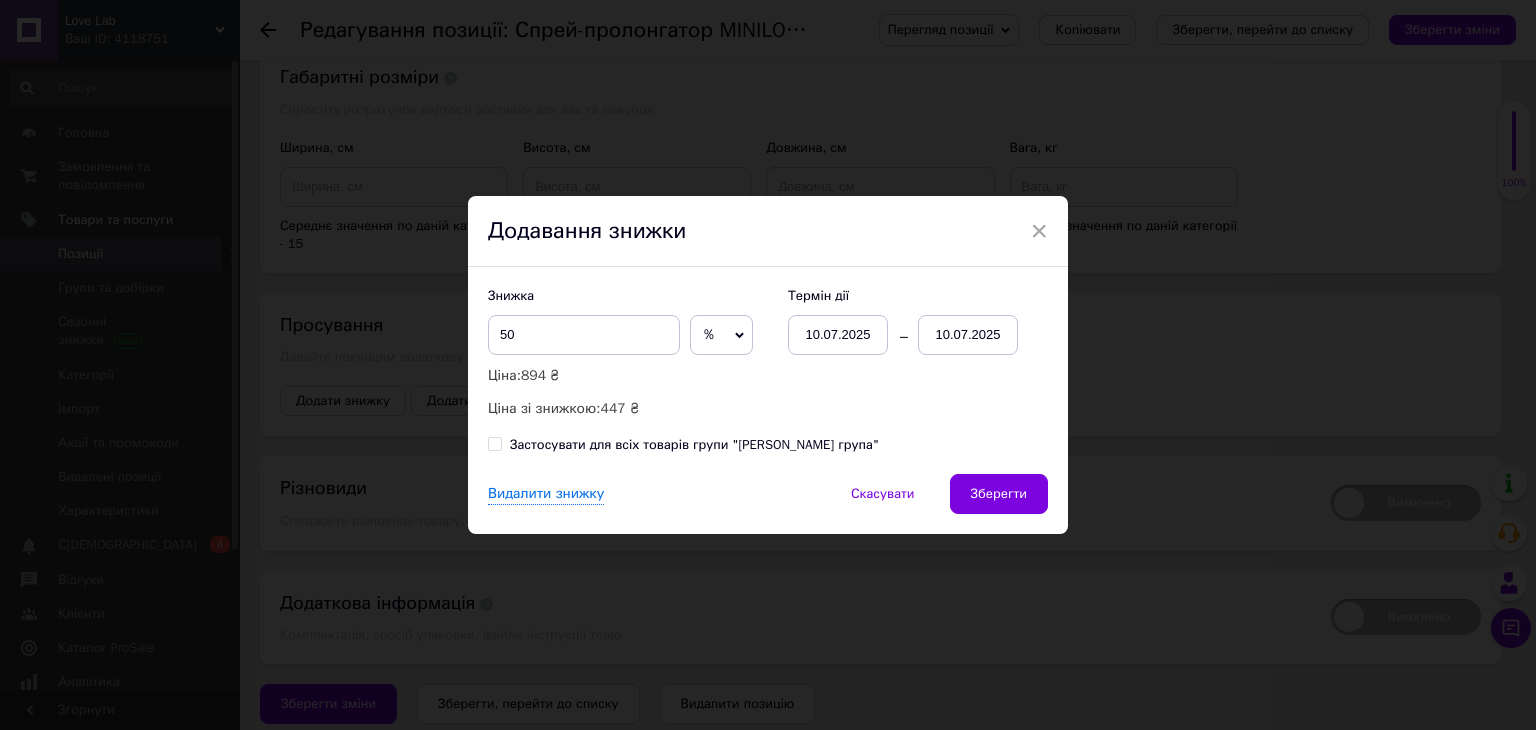 click on "10.07.2025" at bounding box center [968, 335] 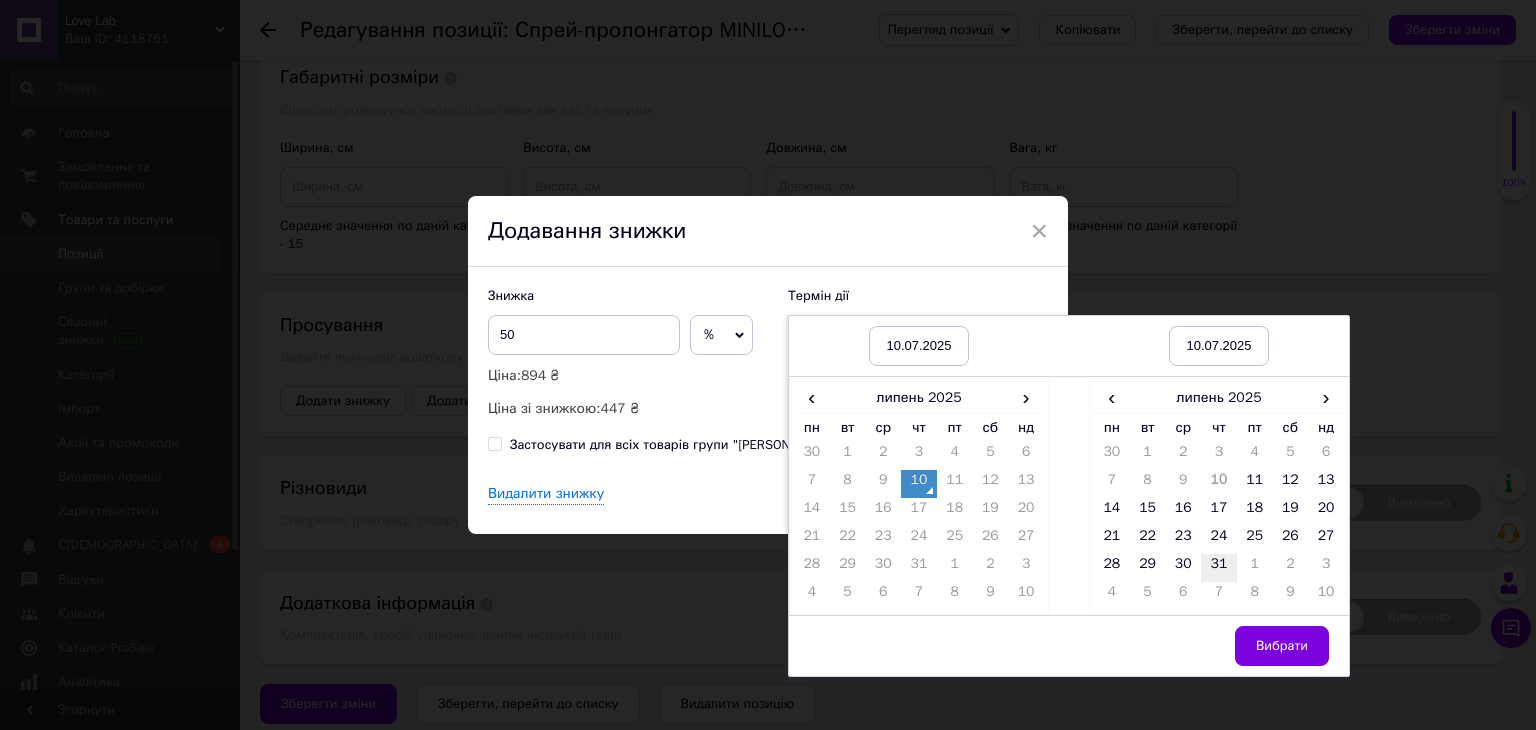 click on "31" at bounding box center [1219, 568] 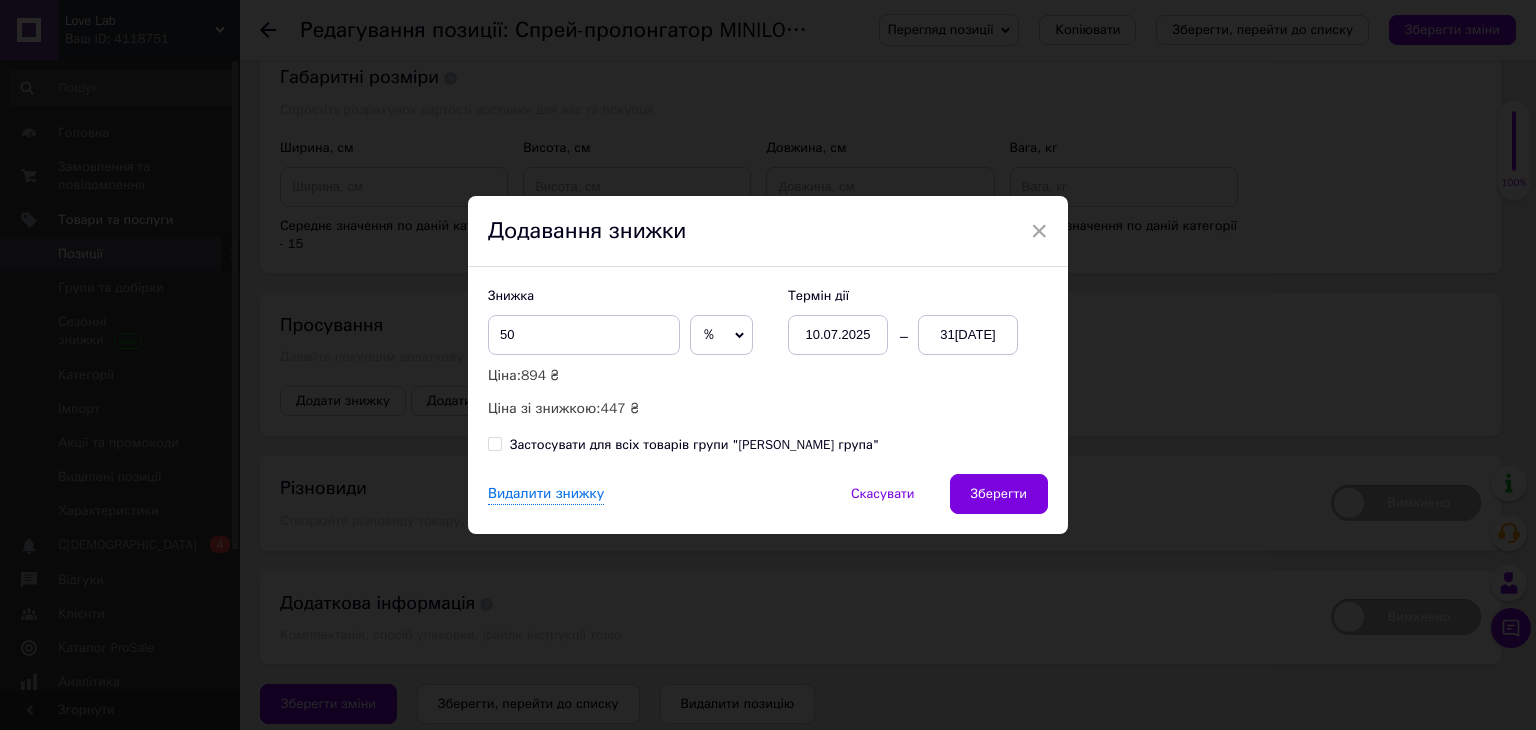 drag, startPoint x: 1302, startPoint y: 675, endPoint x: 994, endPoint y: 515, distance: 347.07925 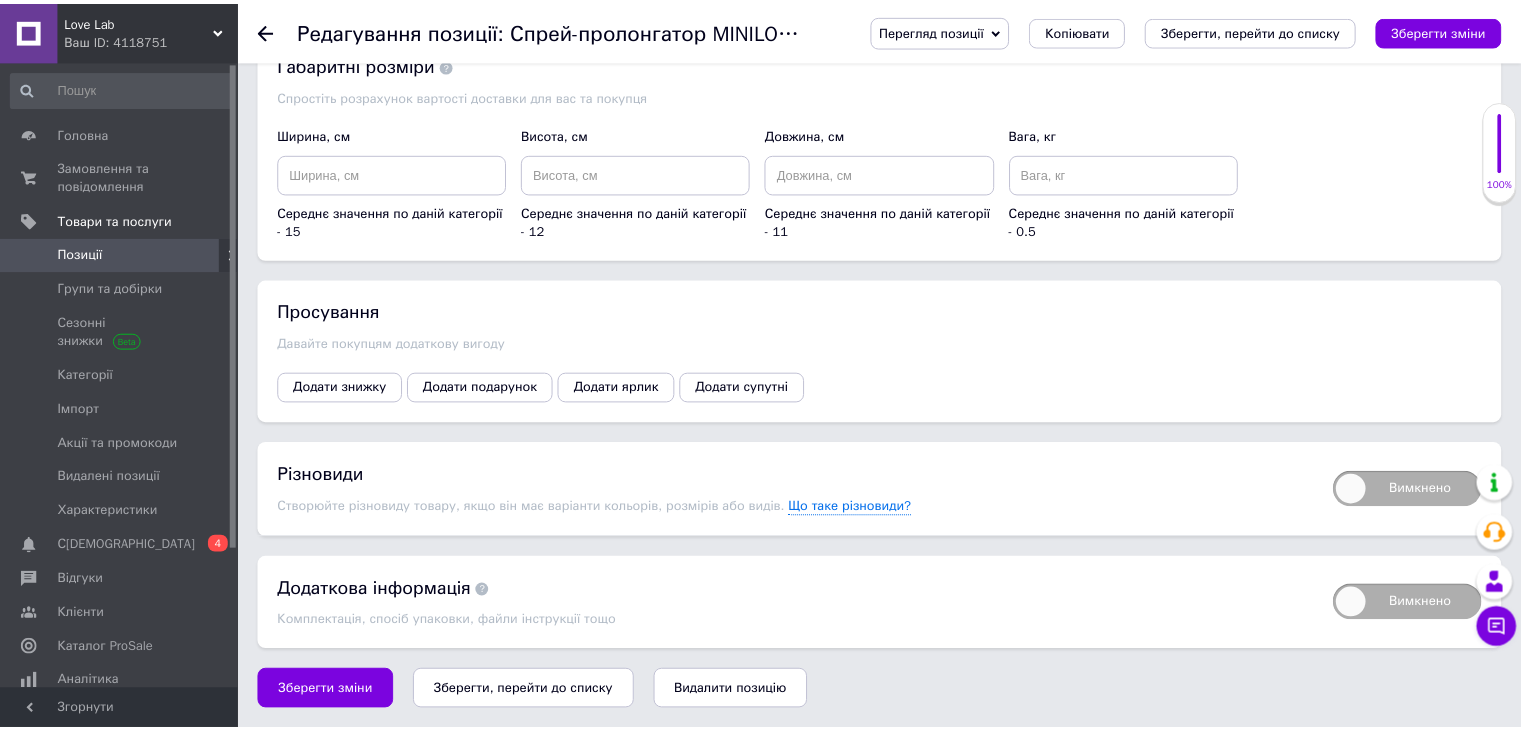 scroll, scrollTop: 2515, scrollLeft: 0, axis: vertical 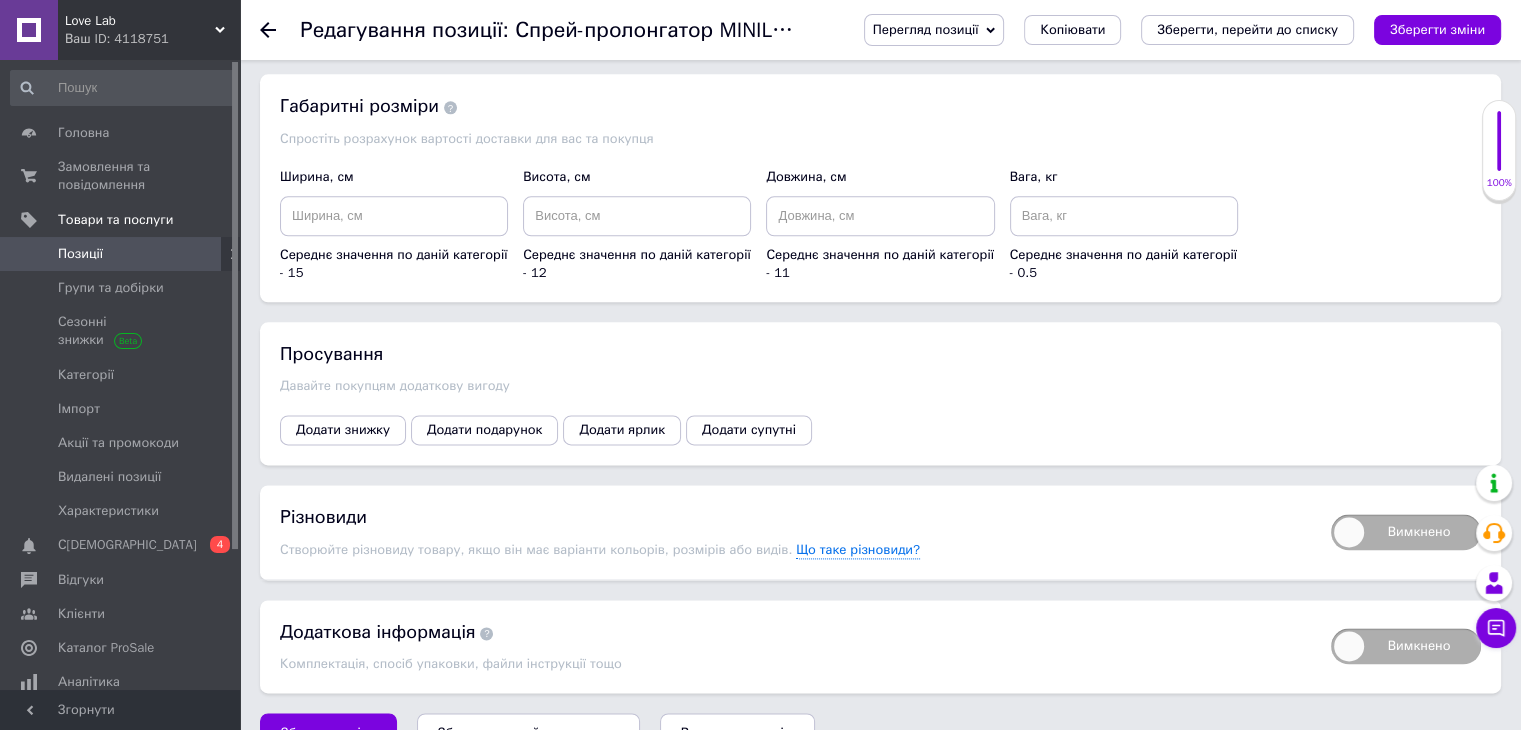 click on "Різновиди" at bounding box center [795, 517] 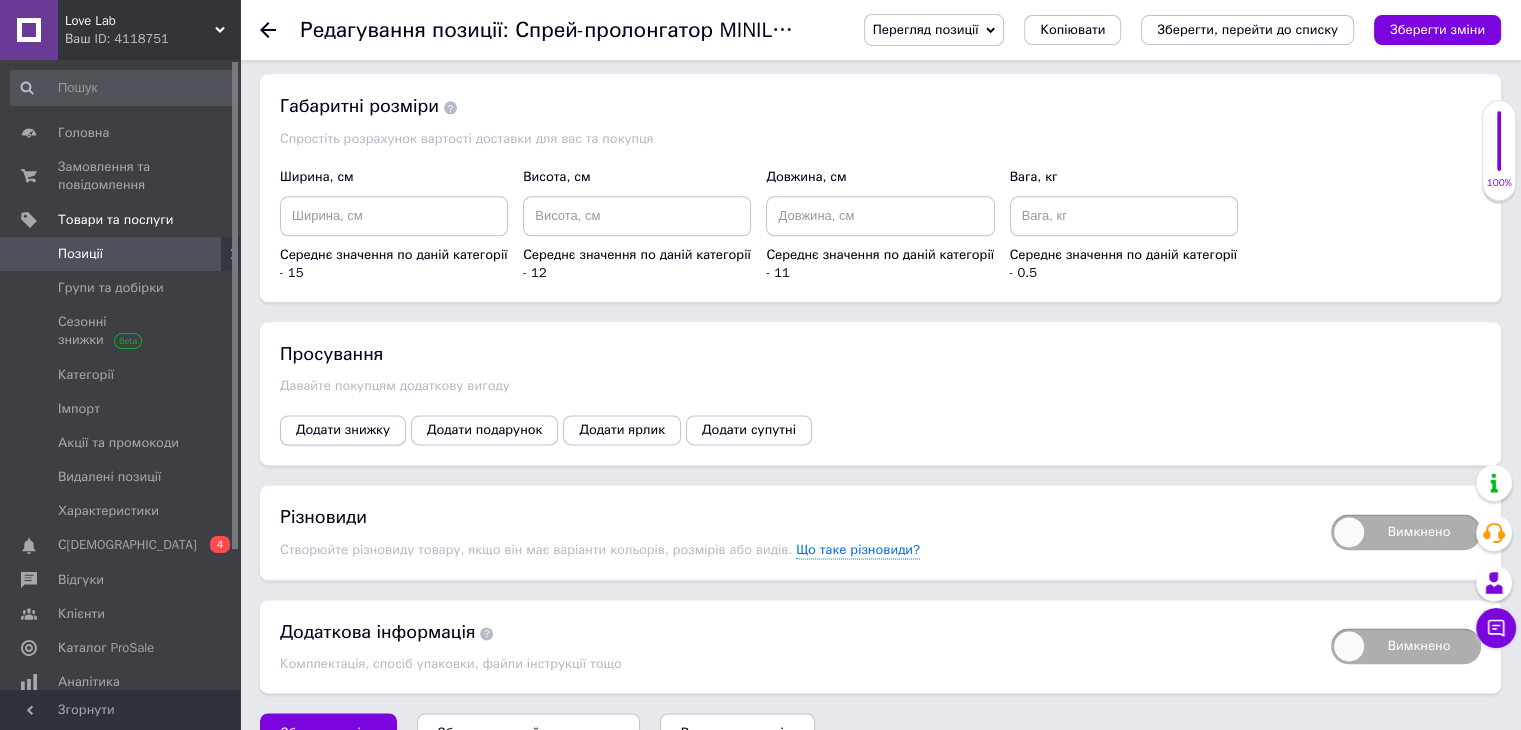 click on "Додати знижку" at bounding box center (343, 430) 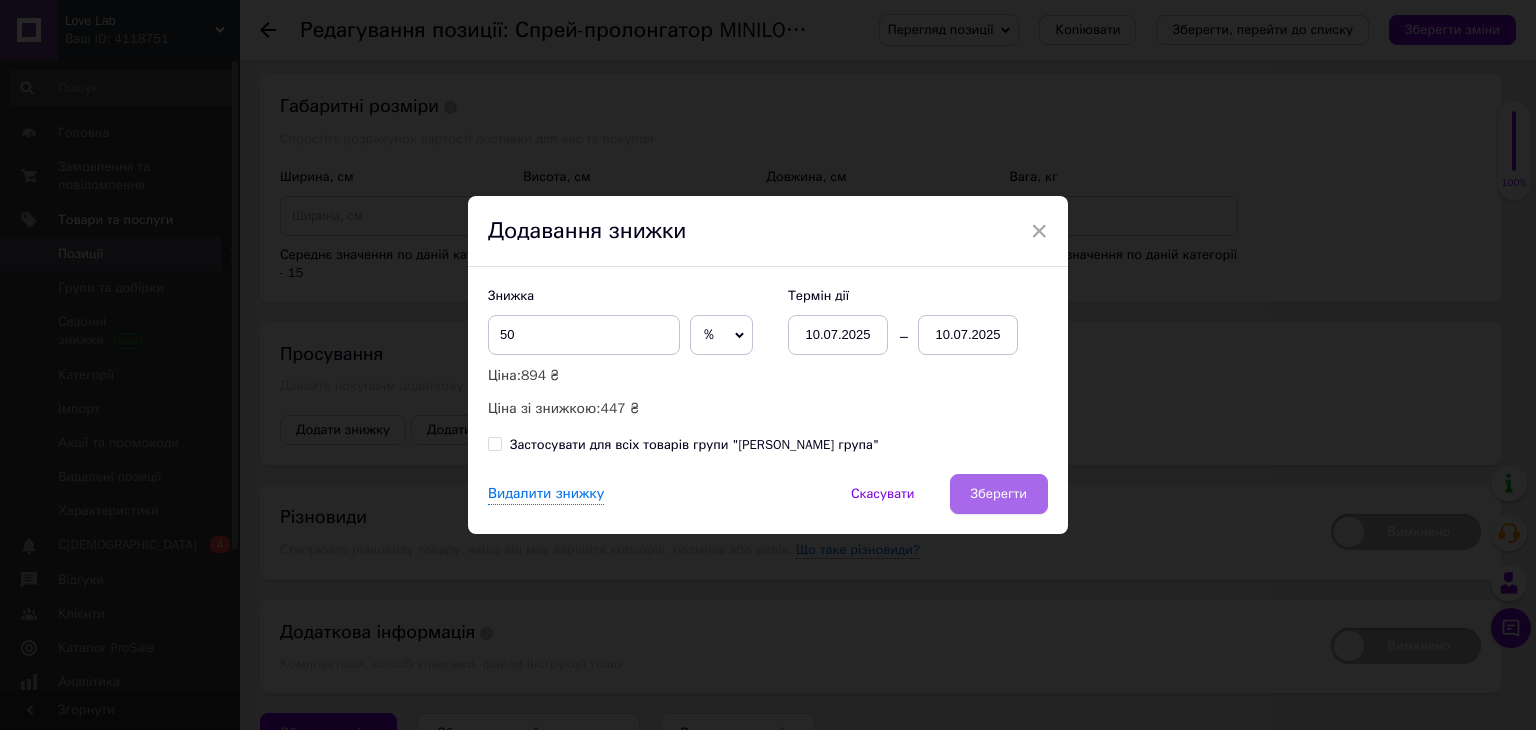 click on "Зберегти" at bounding box center [999, 494] 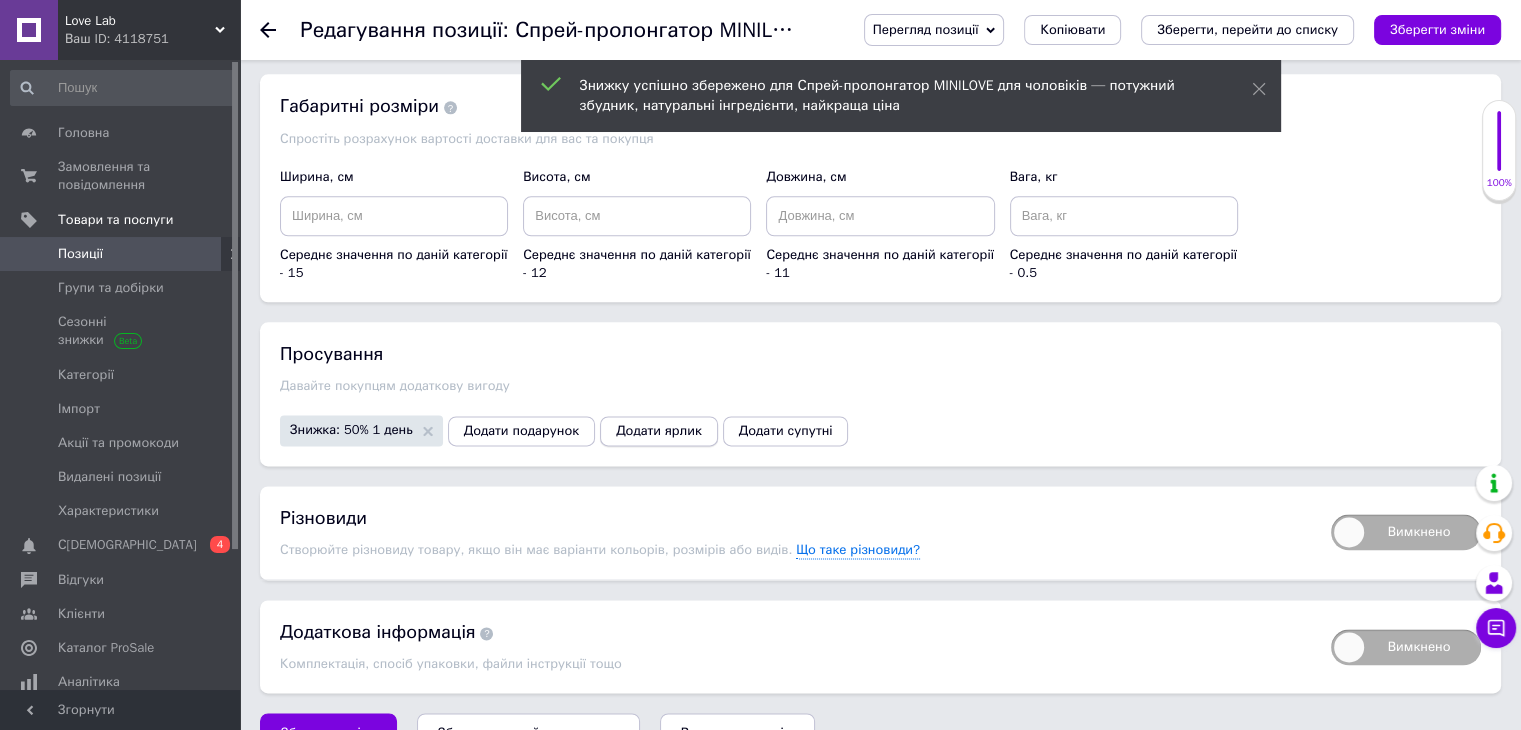 click on "Додати ярлик" at bounding box center [659, 431] 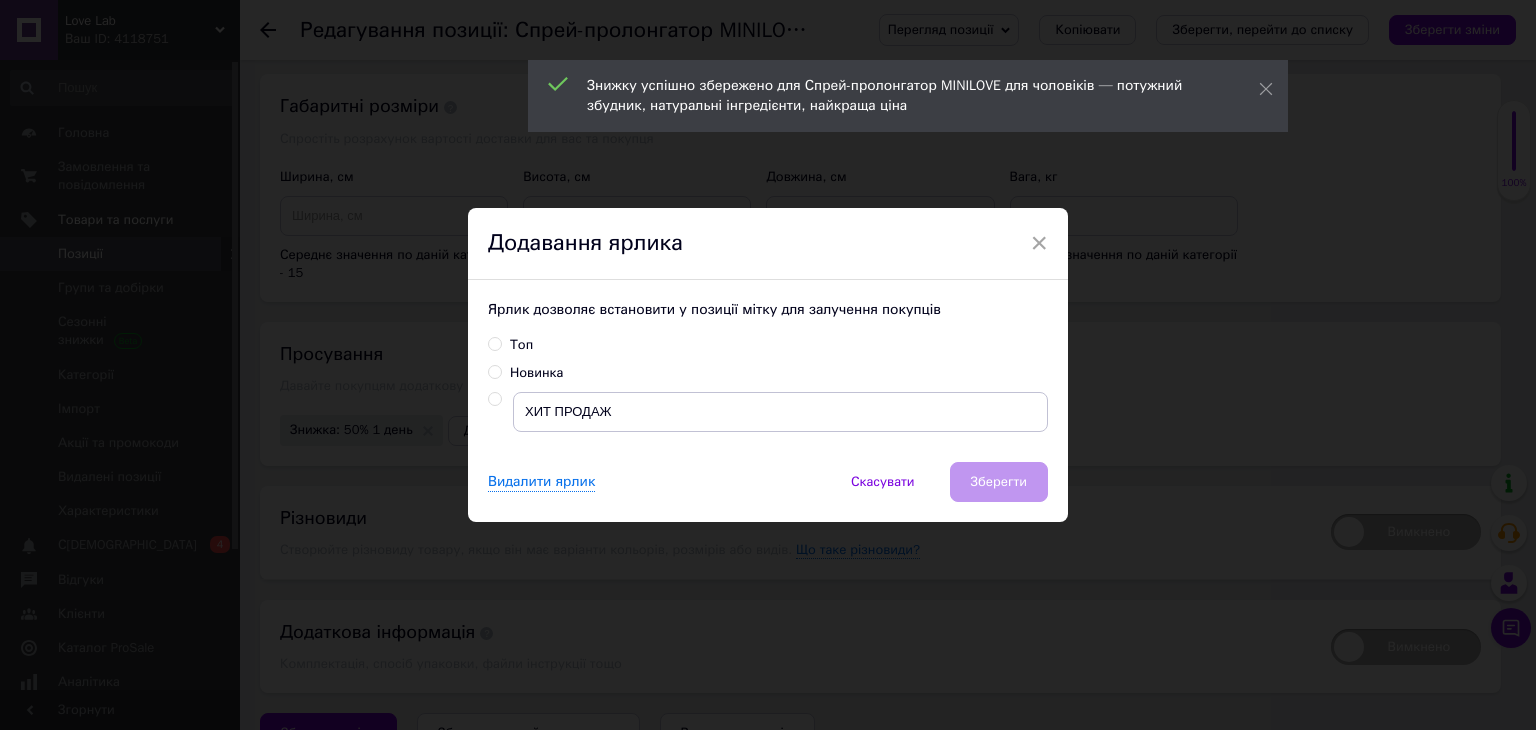 click at bounding box center (494, 399) 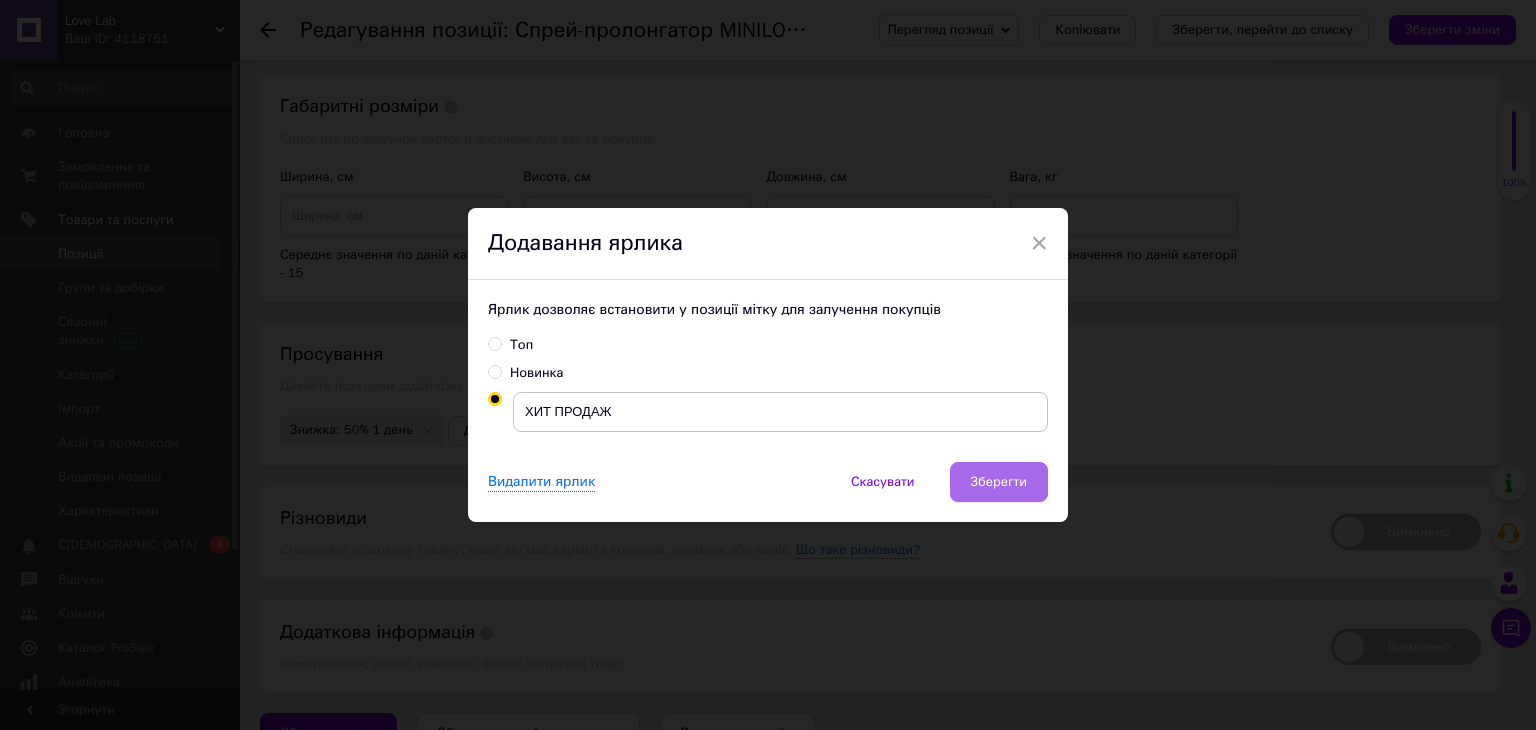 click on "Зберегти" at bounding box center (999, 482) 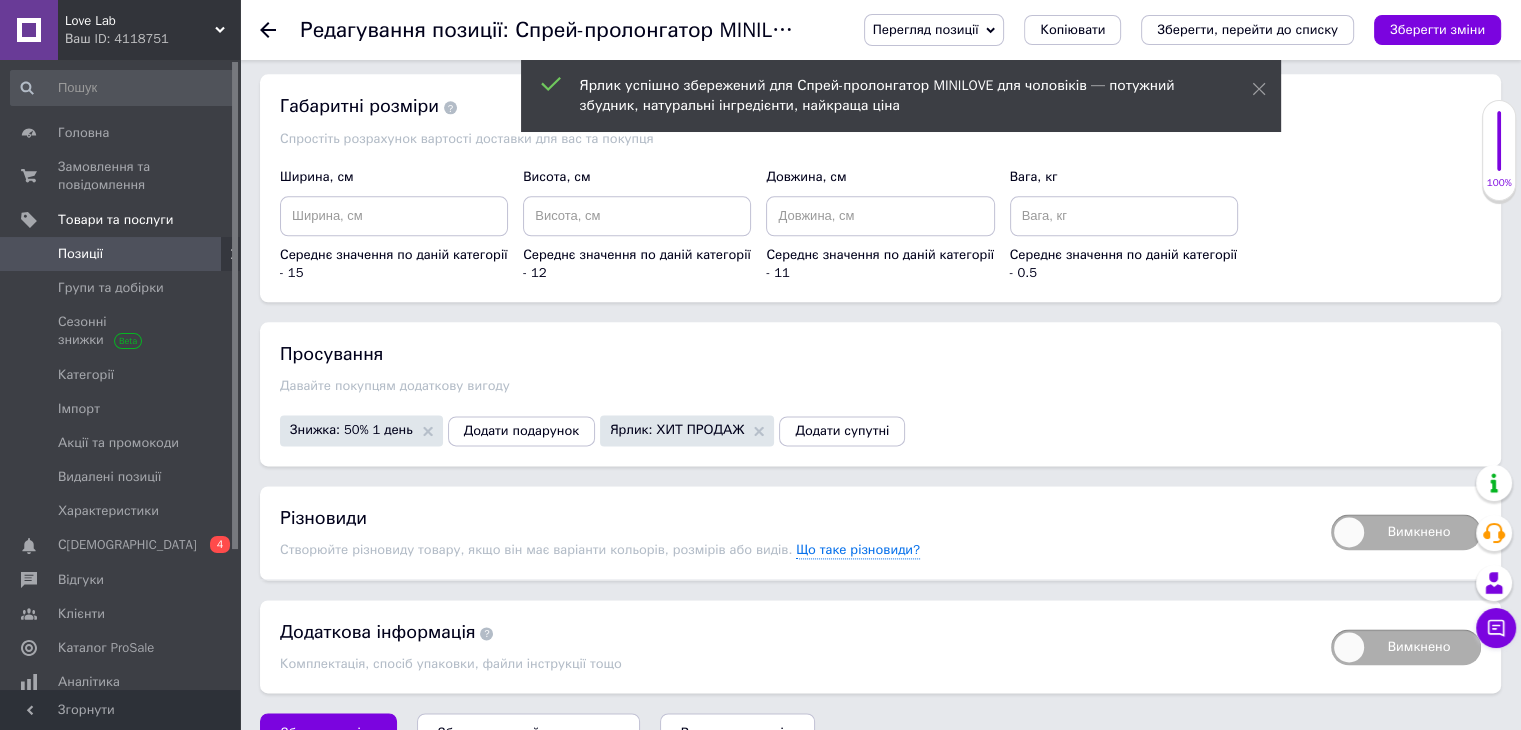 scroll, scrollTop: 2545, scrollLeft: 0, axis: vertical 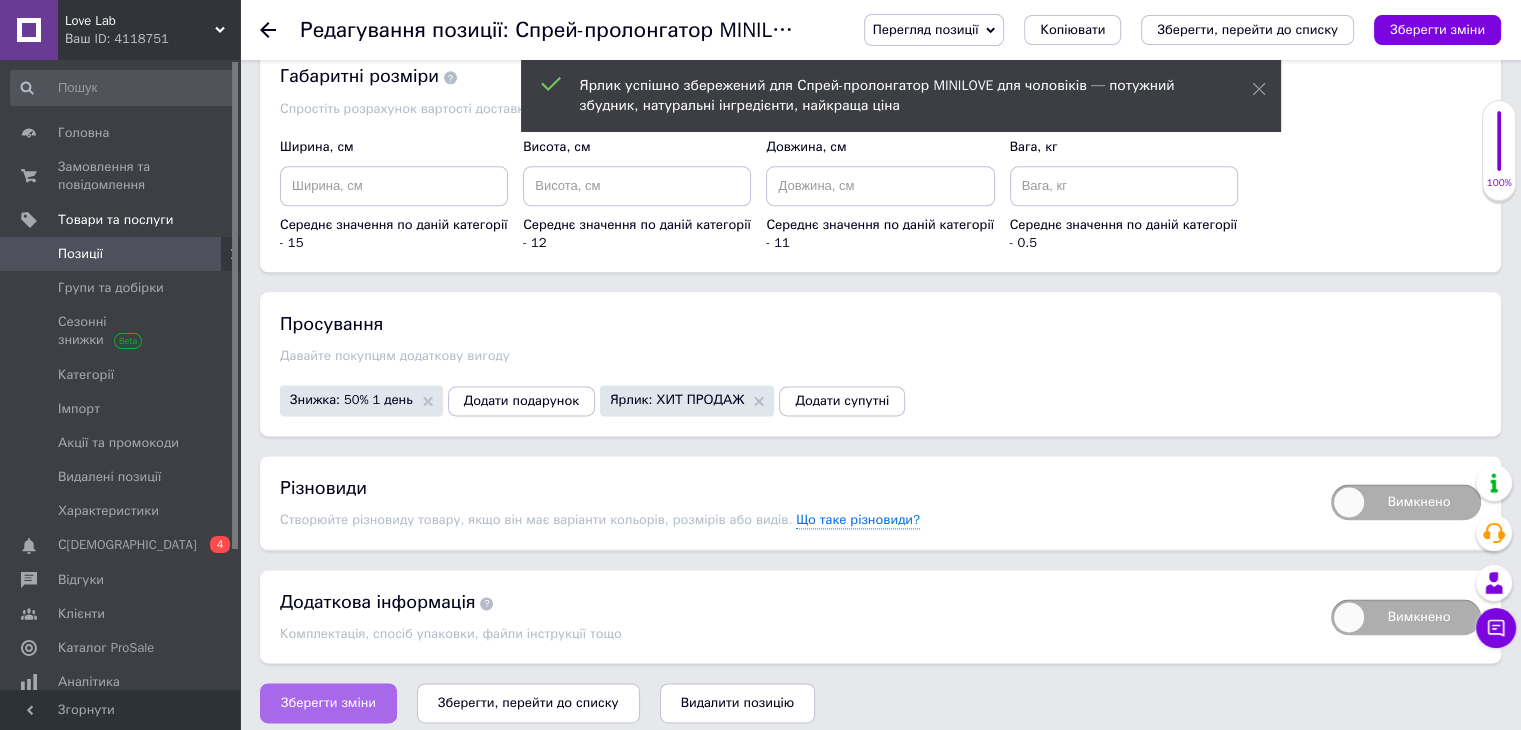click on "Зберегти зміни" at bounding box center (328, 703) 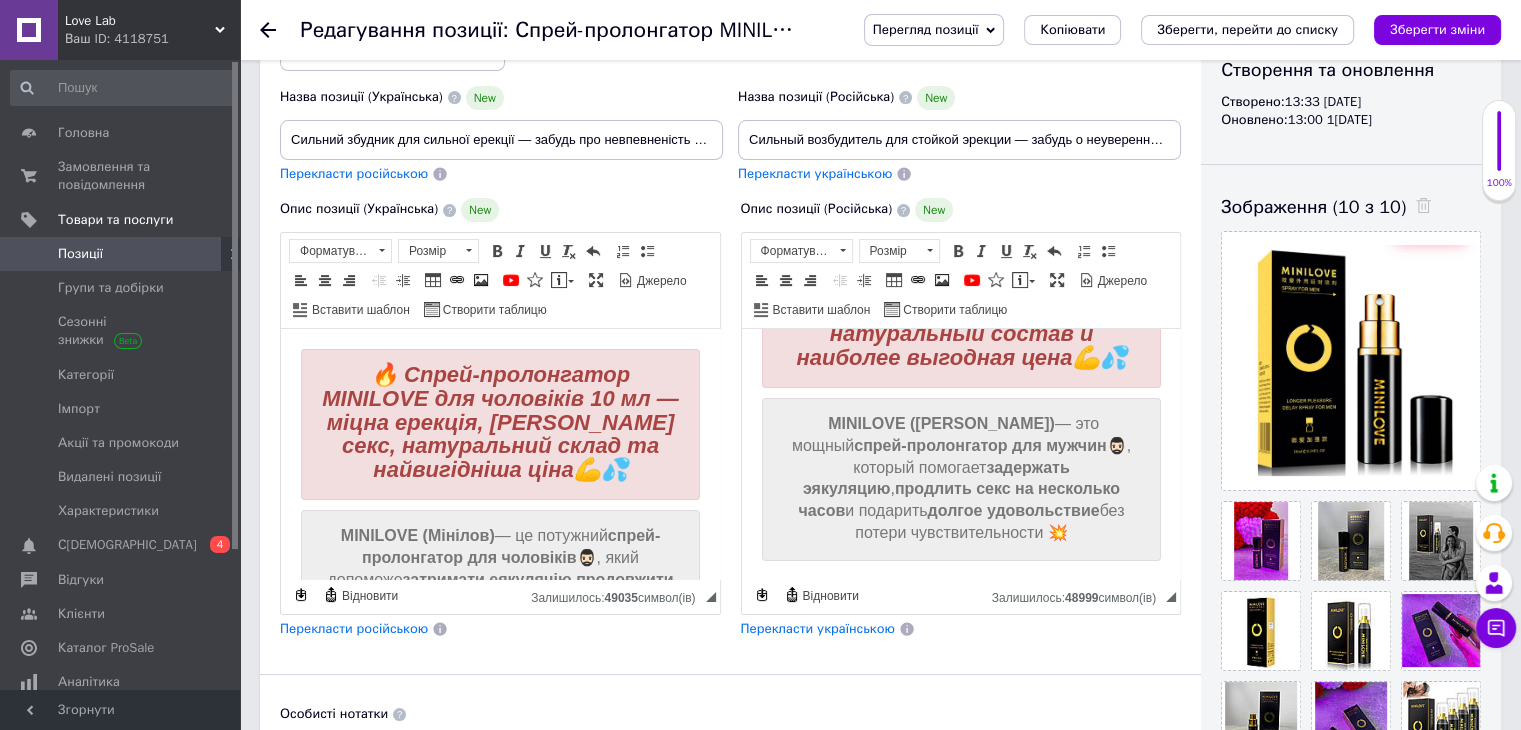 scroll, scrollTop: 218, scrollLeft: 0, axis: vertical 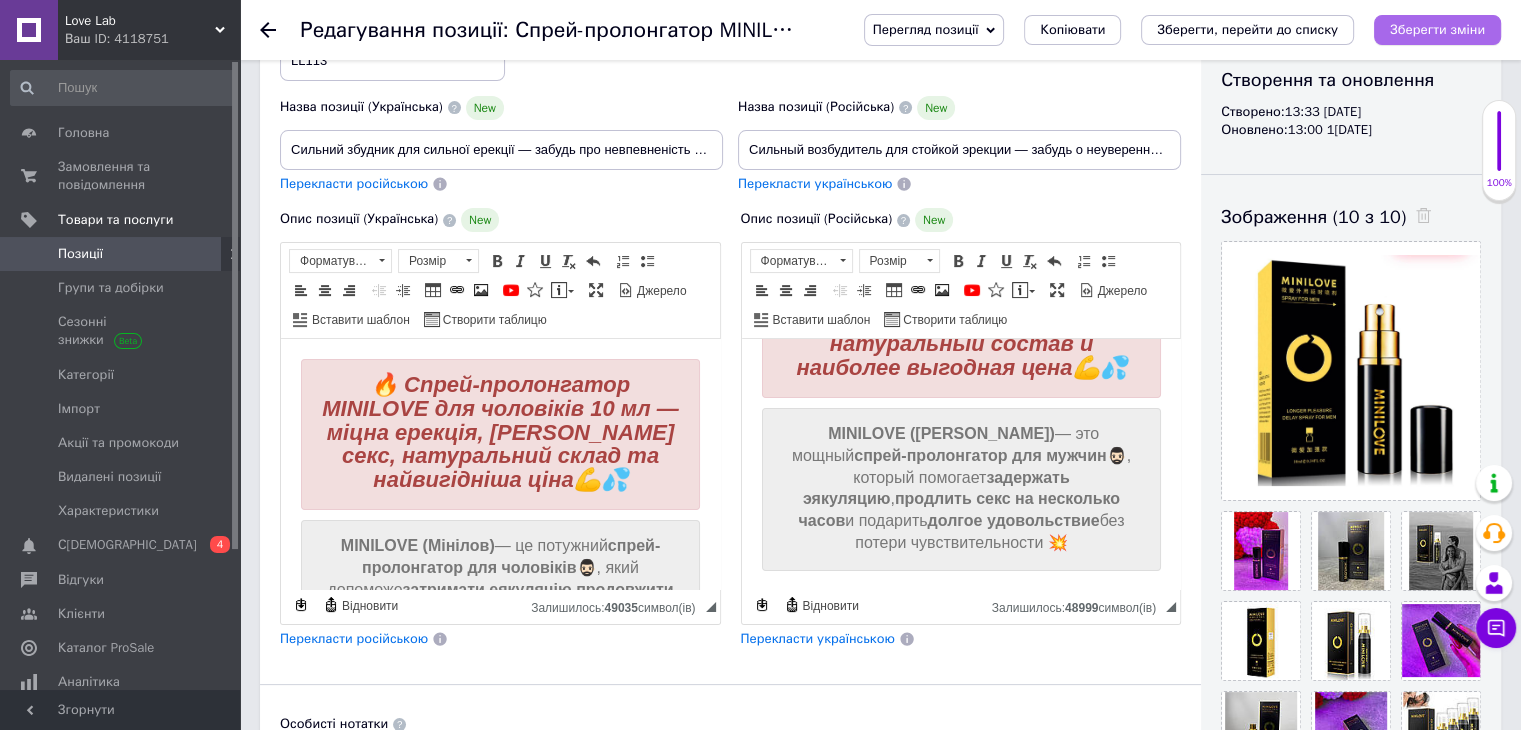 click on "Зберегти зміни" at bounding box center [1437, 29] 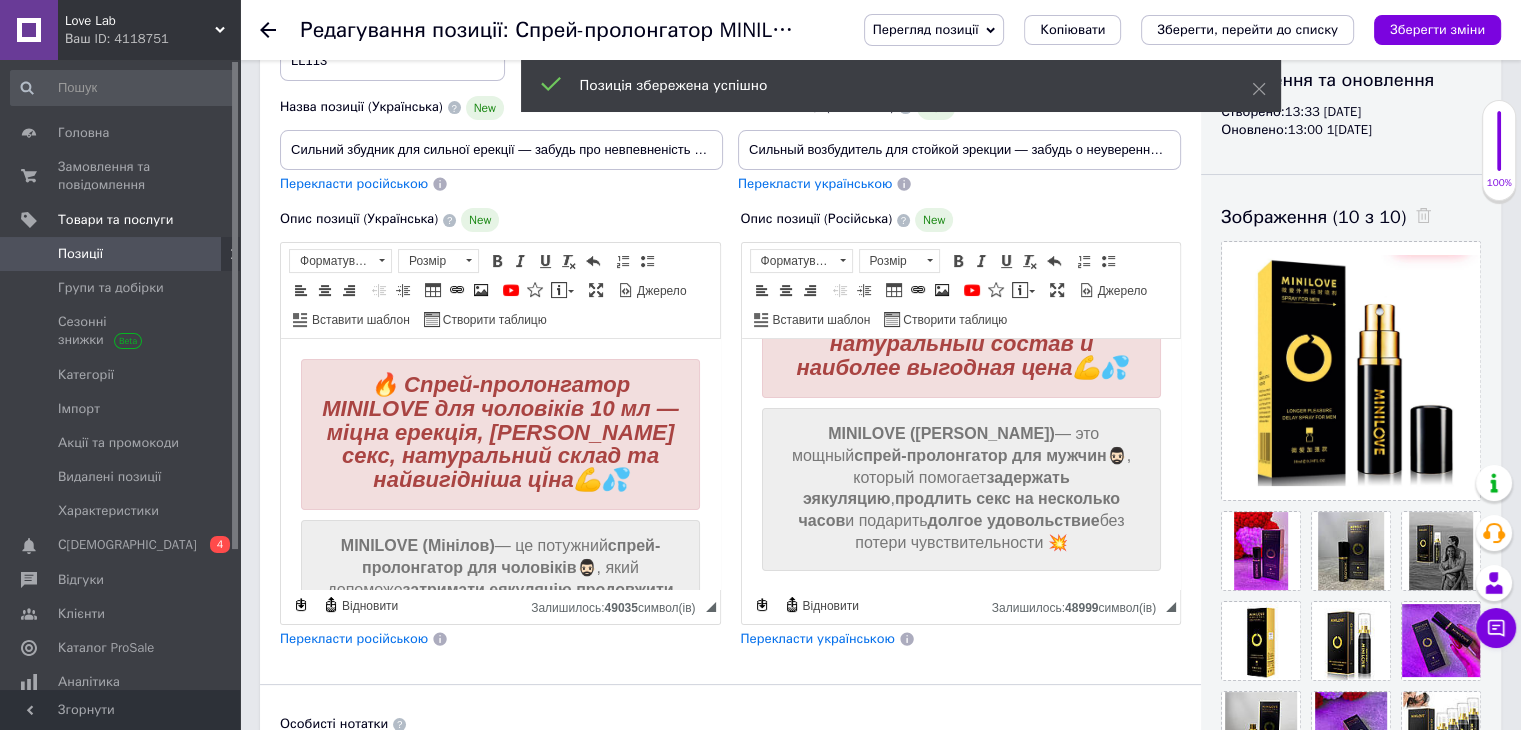 click on "Позиції" at bounding box center [123, 254] 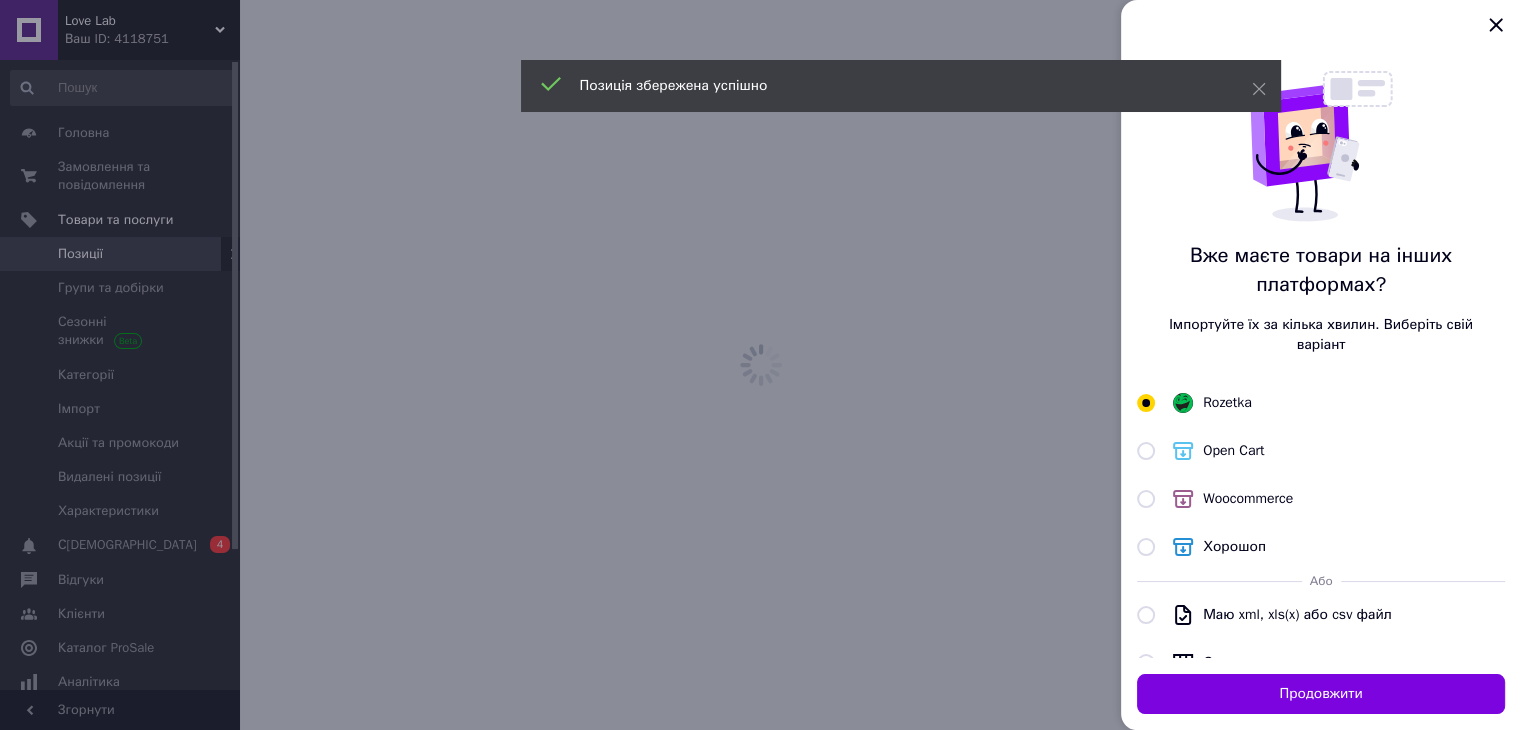 scroll, scrollTop: 0, scrollLeft: 0, axis: both 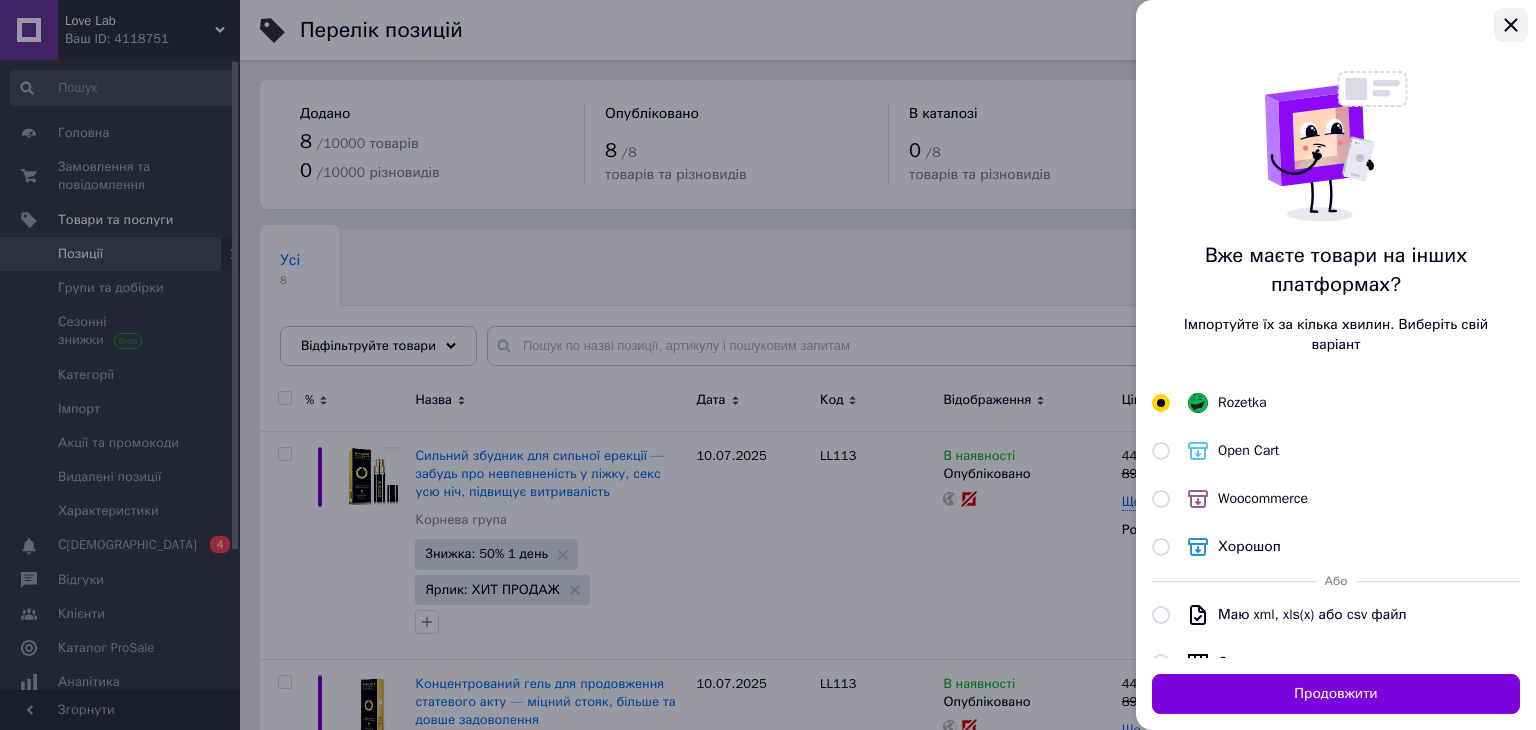 click 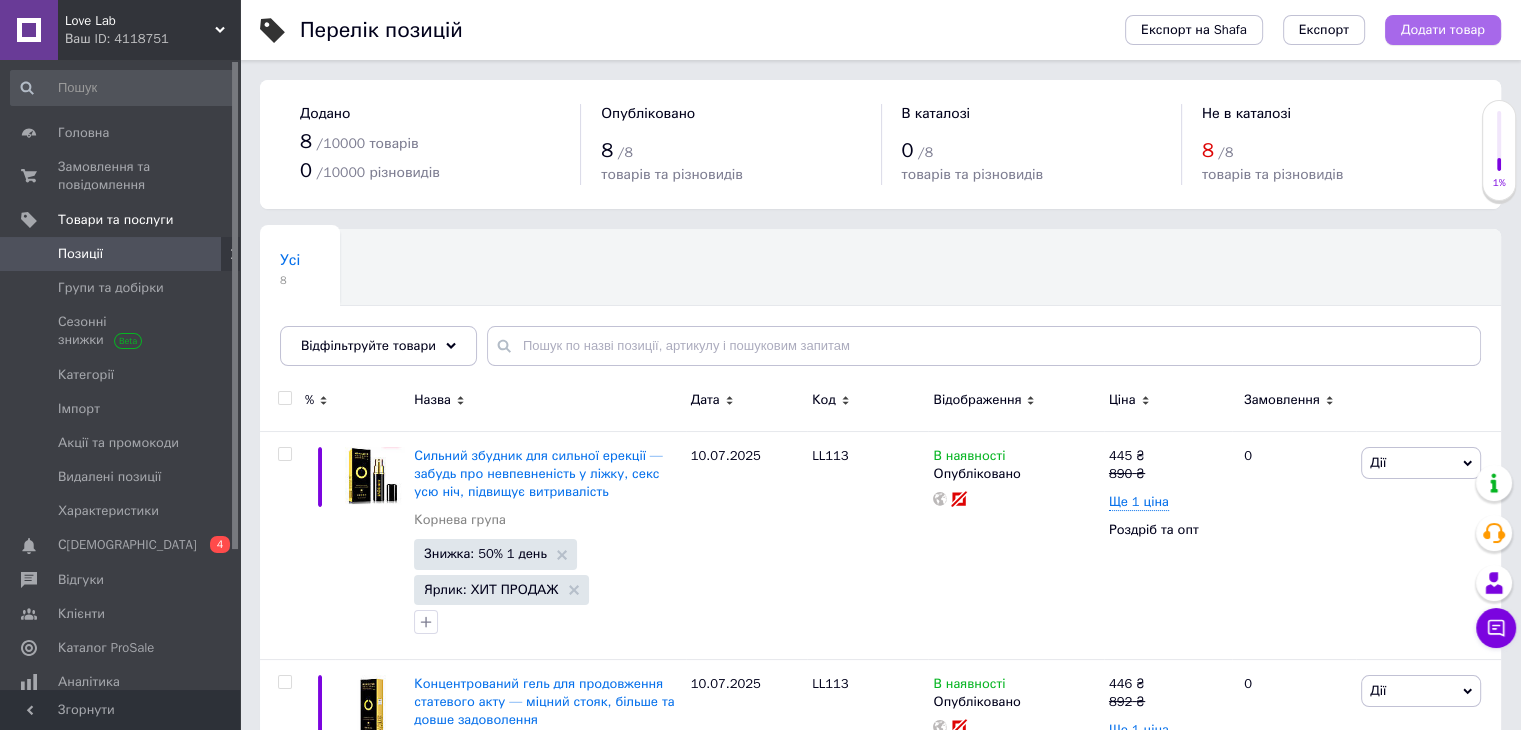 click on "Додати товар" at bounding box center [1443, 30] 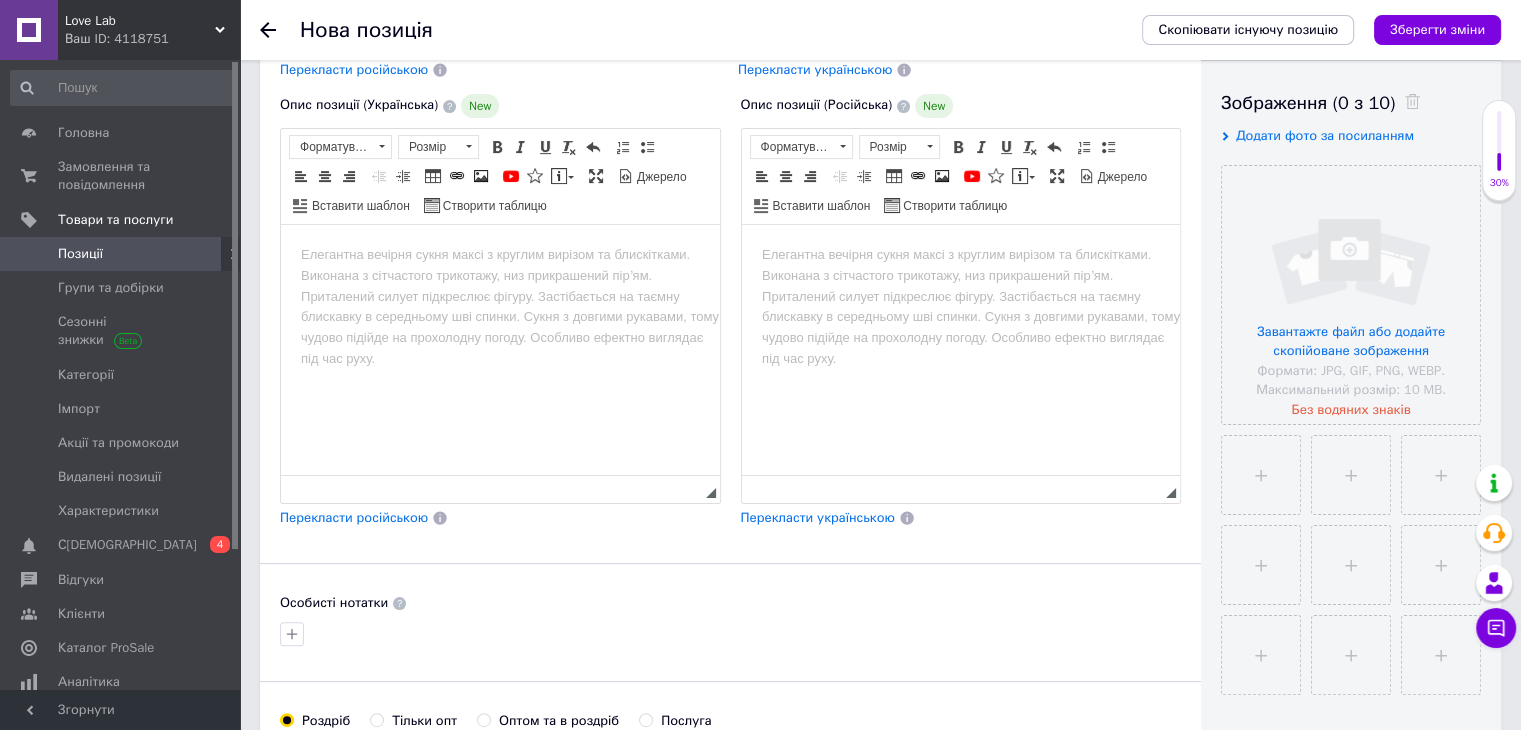 scroll, scrollTop: 368, scrollLeft: 0, axis: vertical 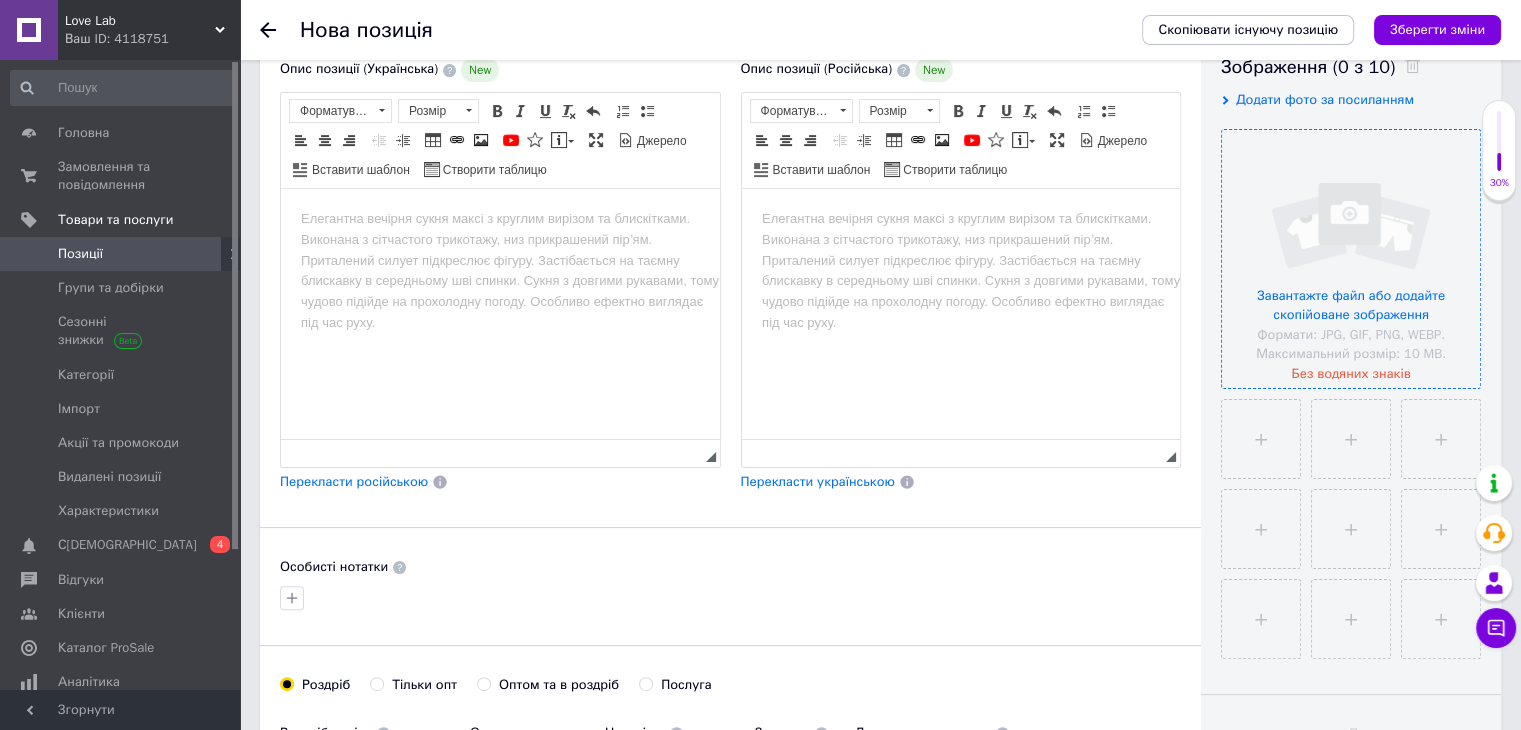click at bounding box center (1351, 259) 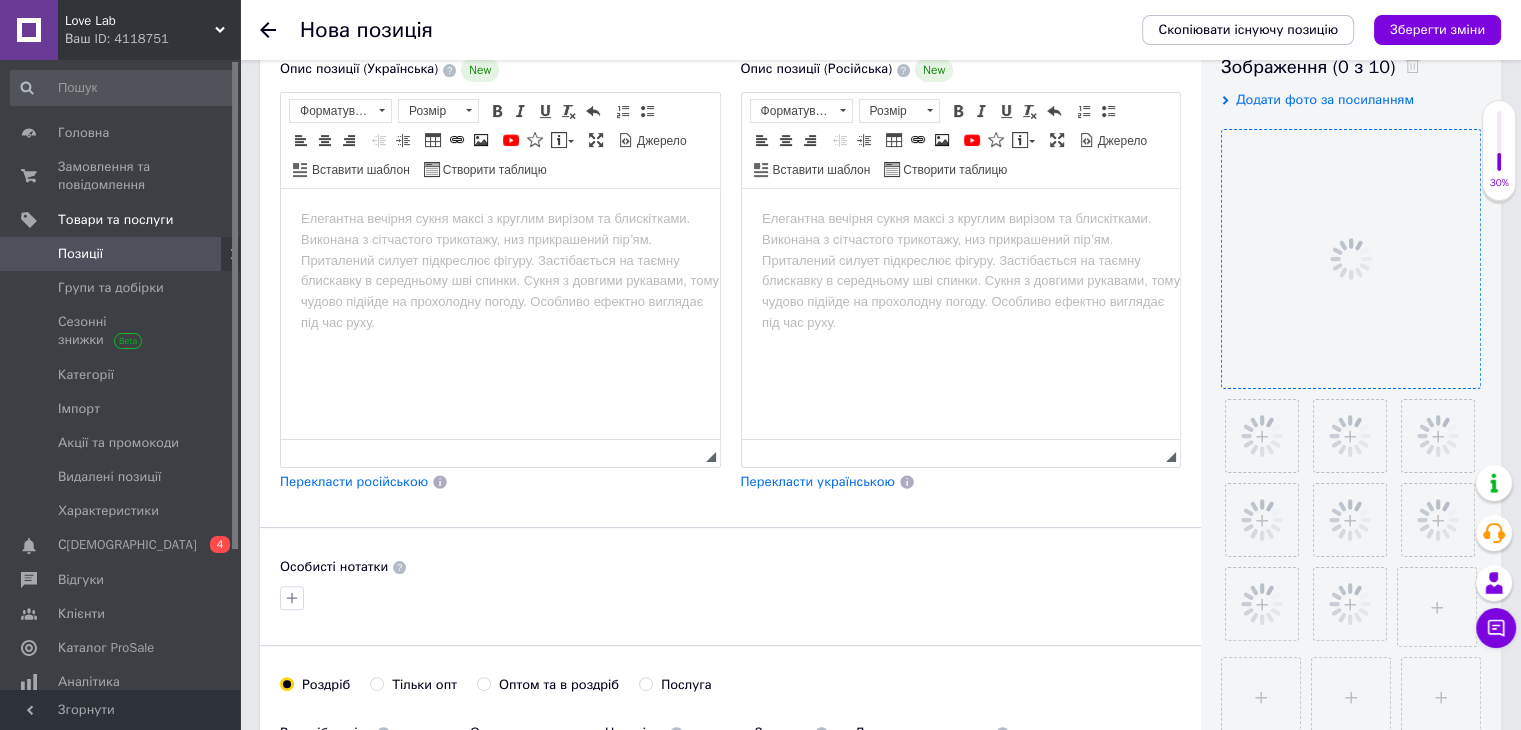 scroll, scrollTop: 0, scrollLeft: 0, axis: both 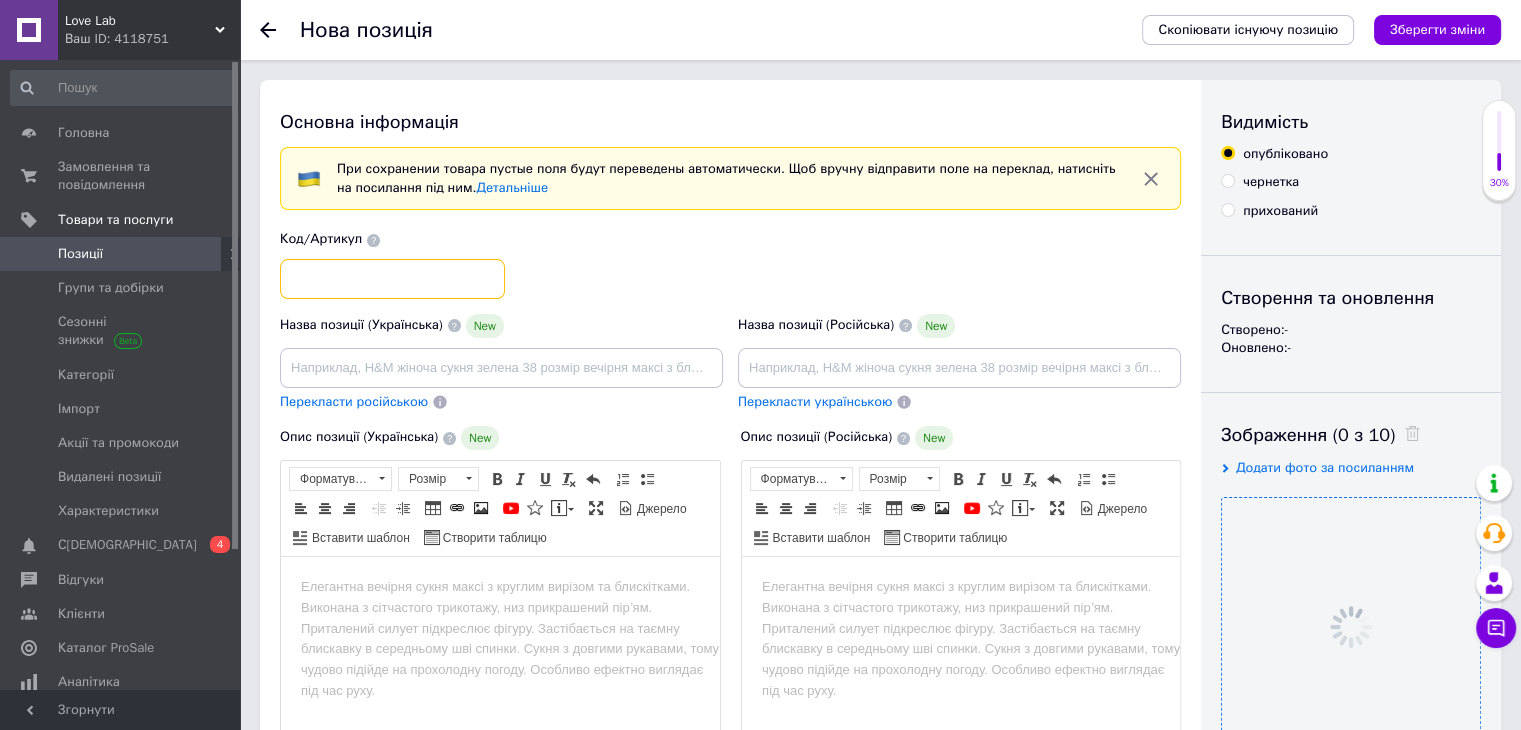 click at bounding box center (392, 279) 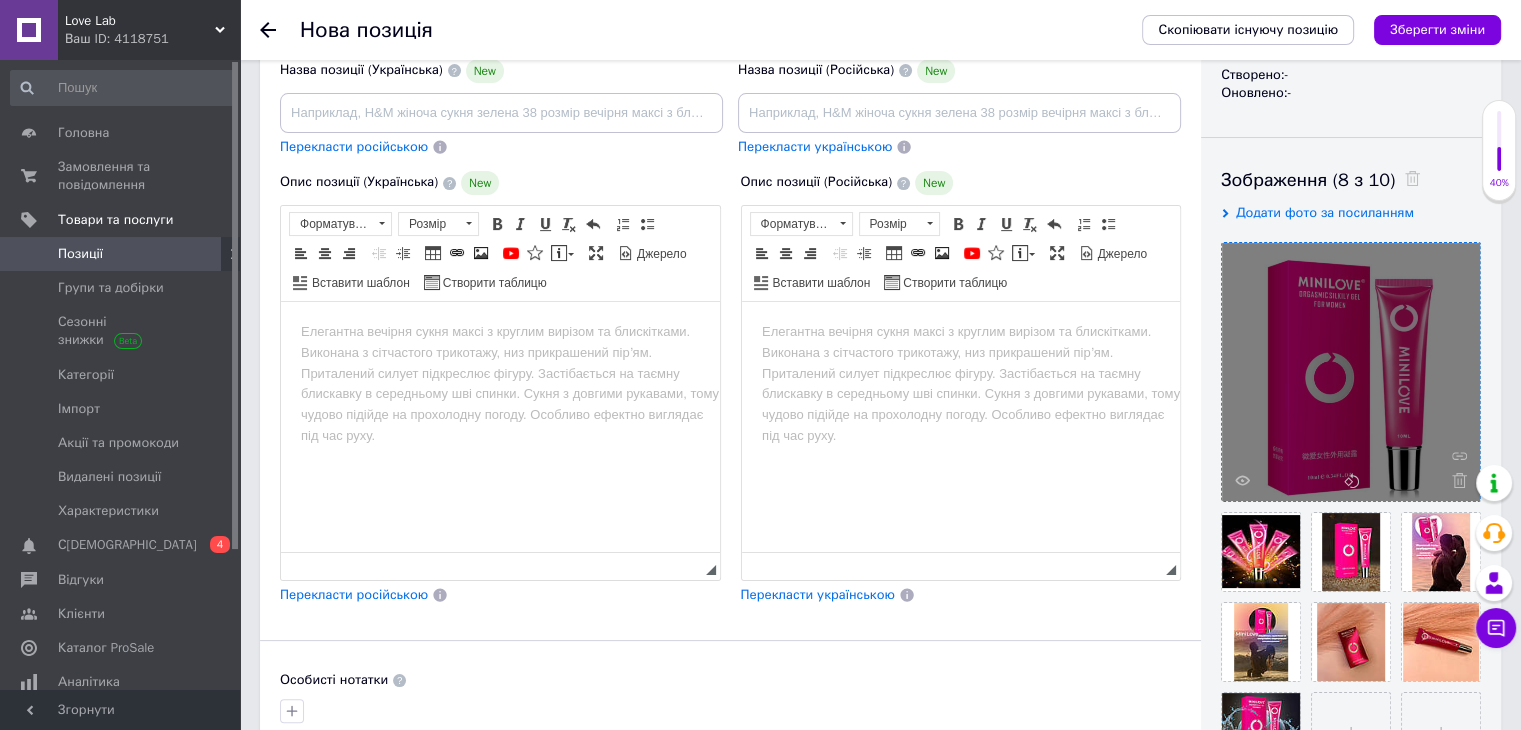 scroll, scrollTop: 352, scrollLeft: 0, axis: vertical 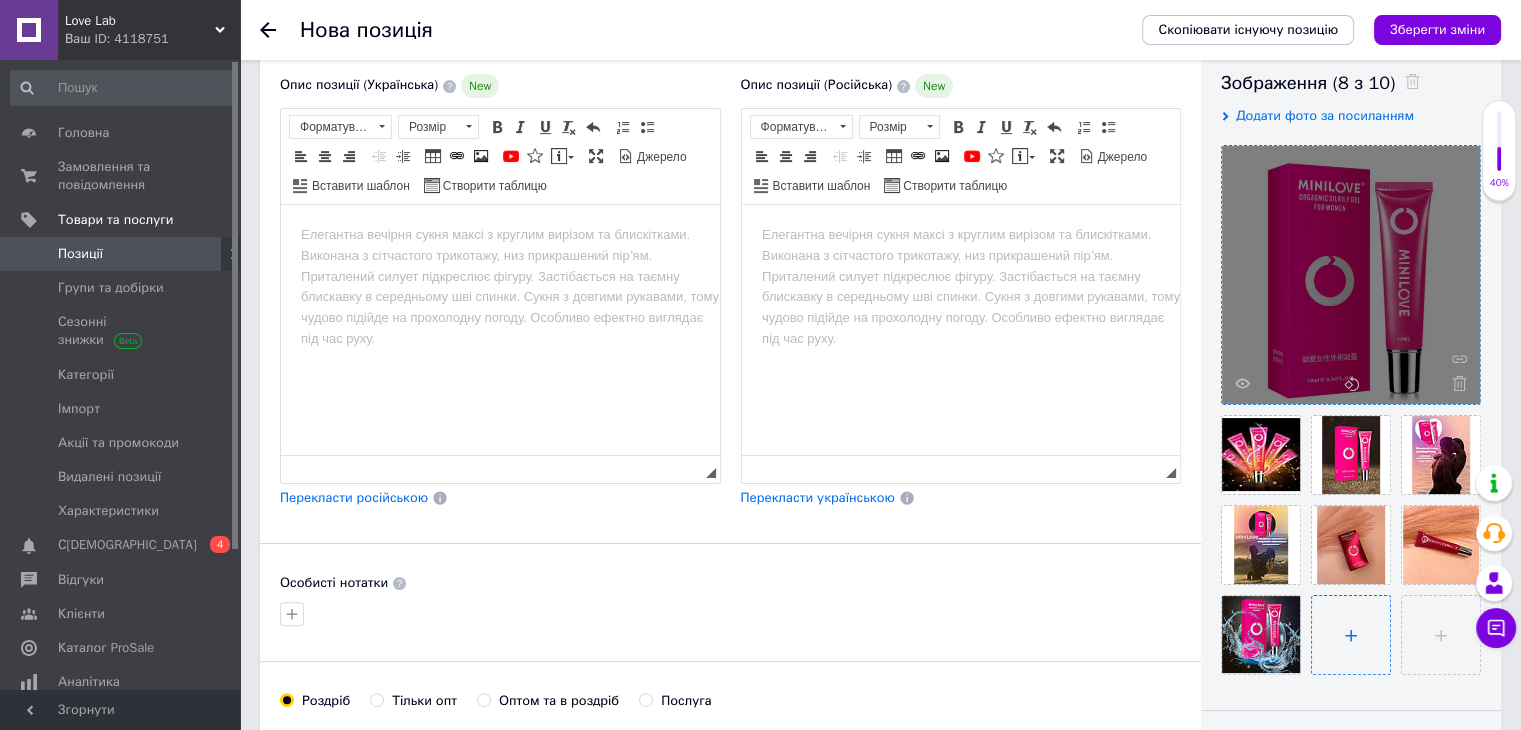 type on "LL113" 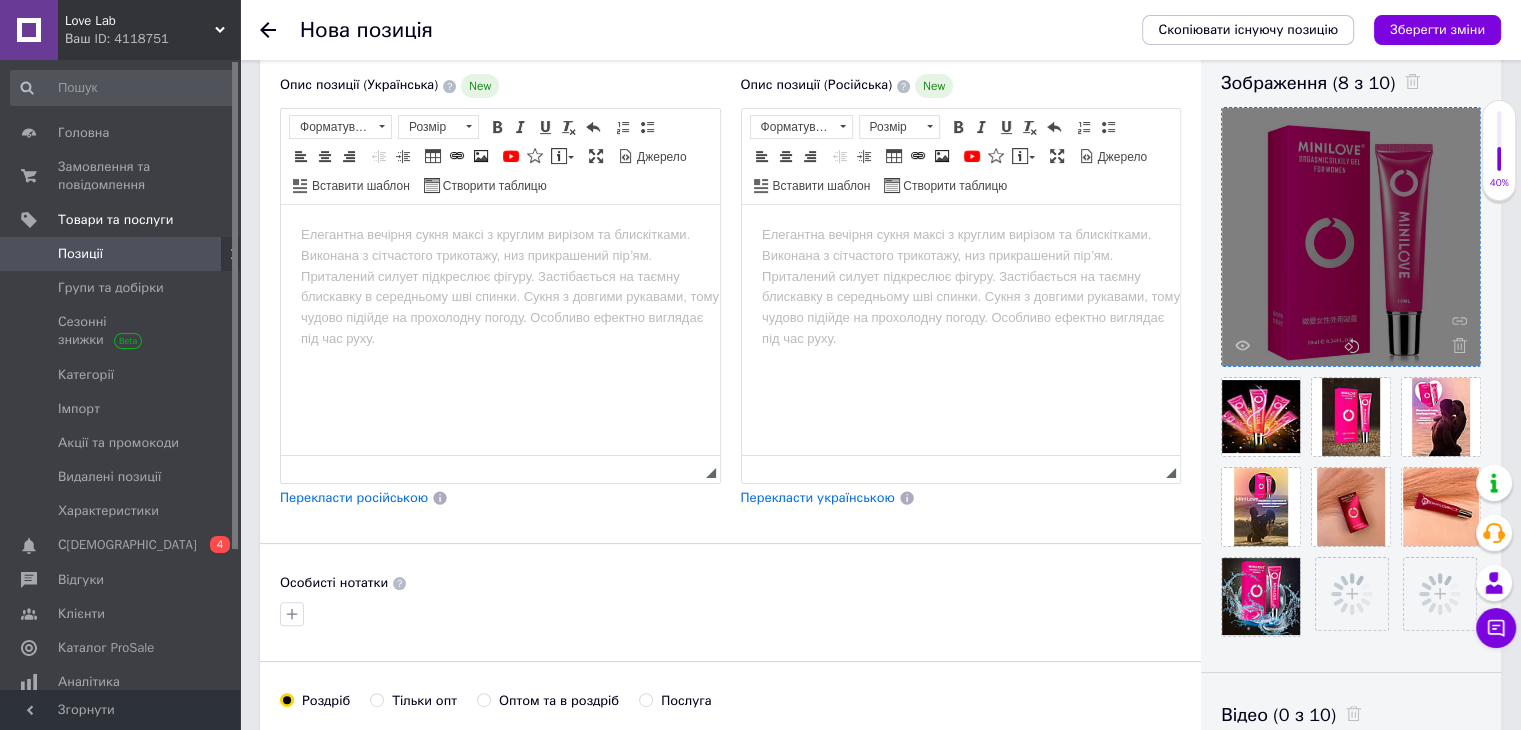 scroll, scrollTop: 0, scrollLeft: 0, axis: both 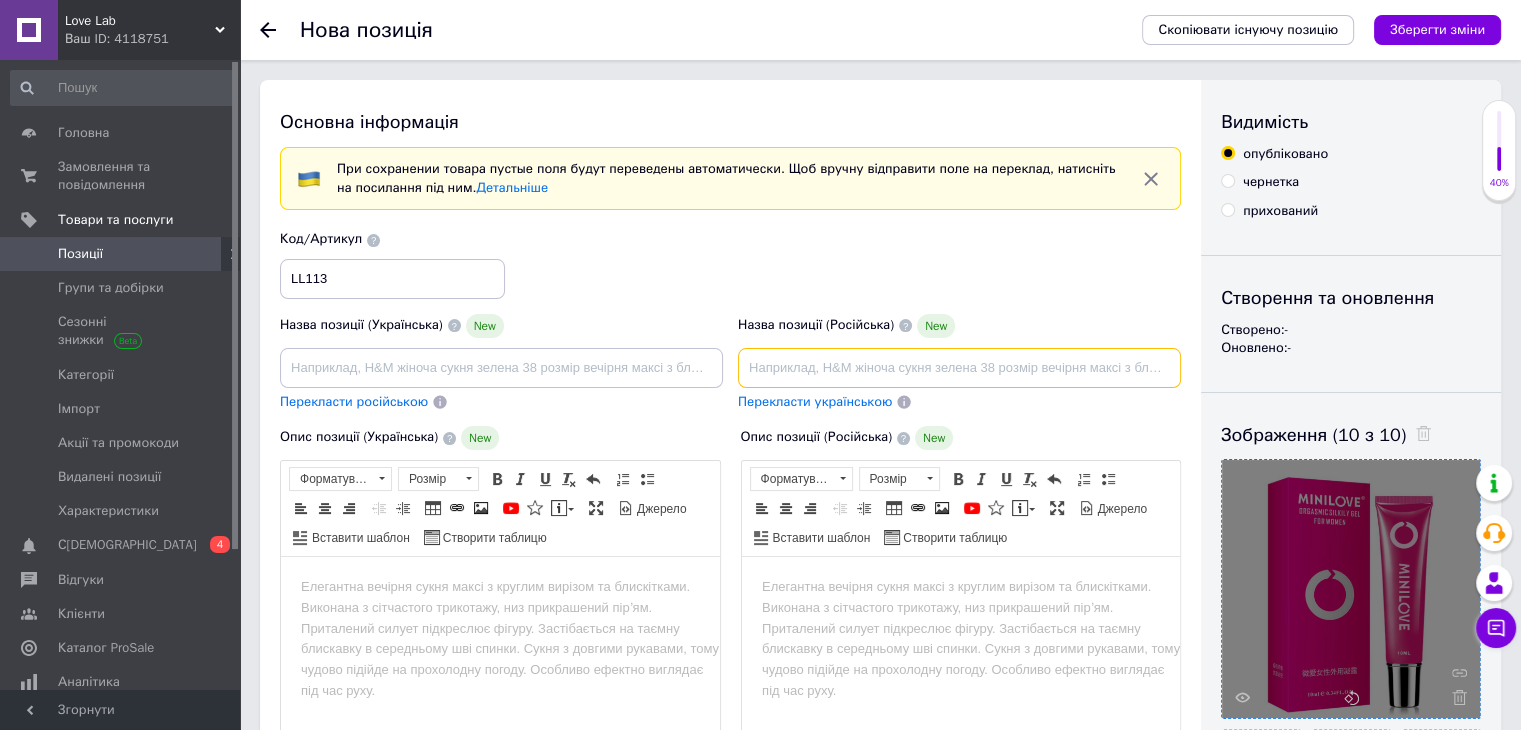 click at bounding box center [959, 368] 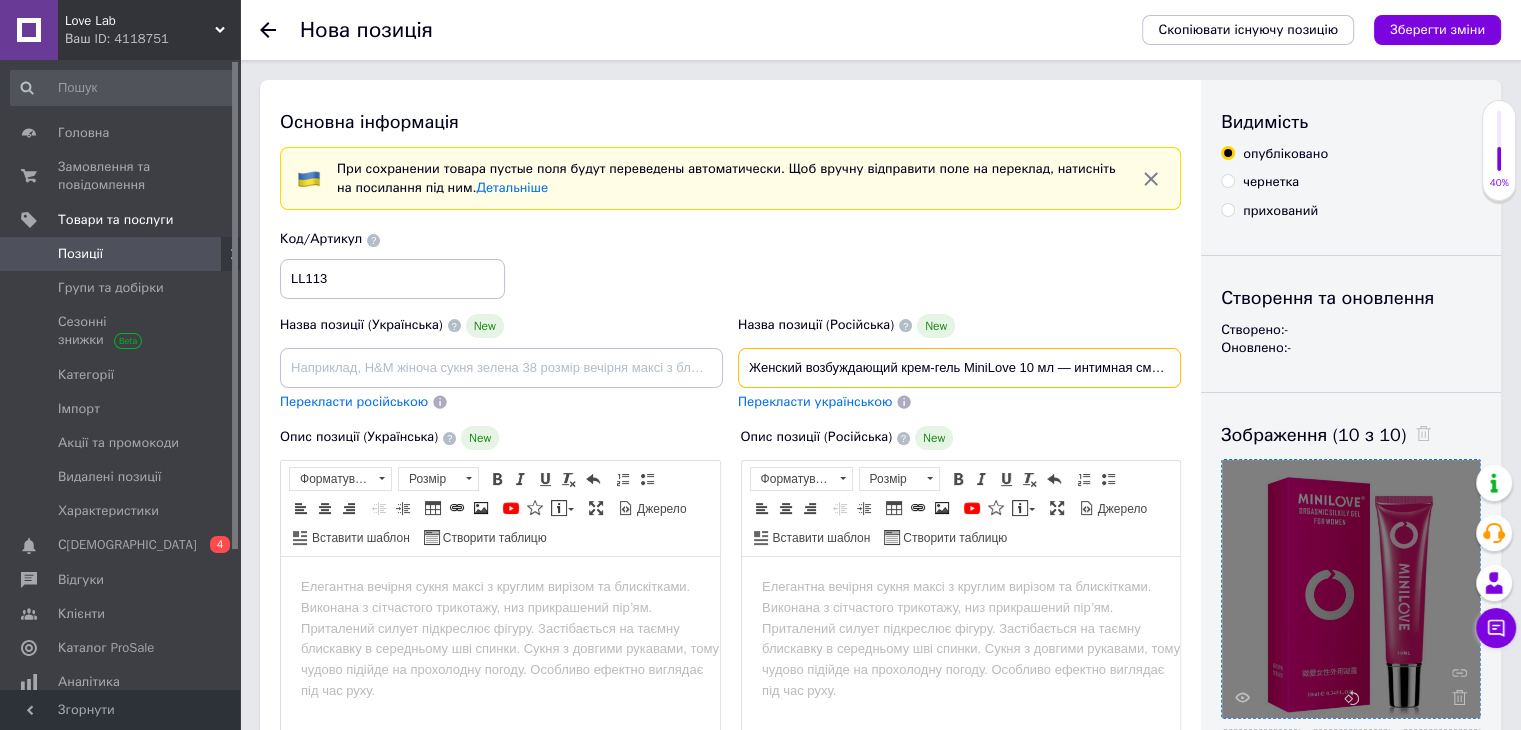 scroll, scrollTop: 0, scrollLeft: 262, axis: horizontal 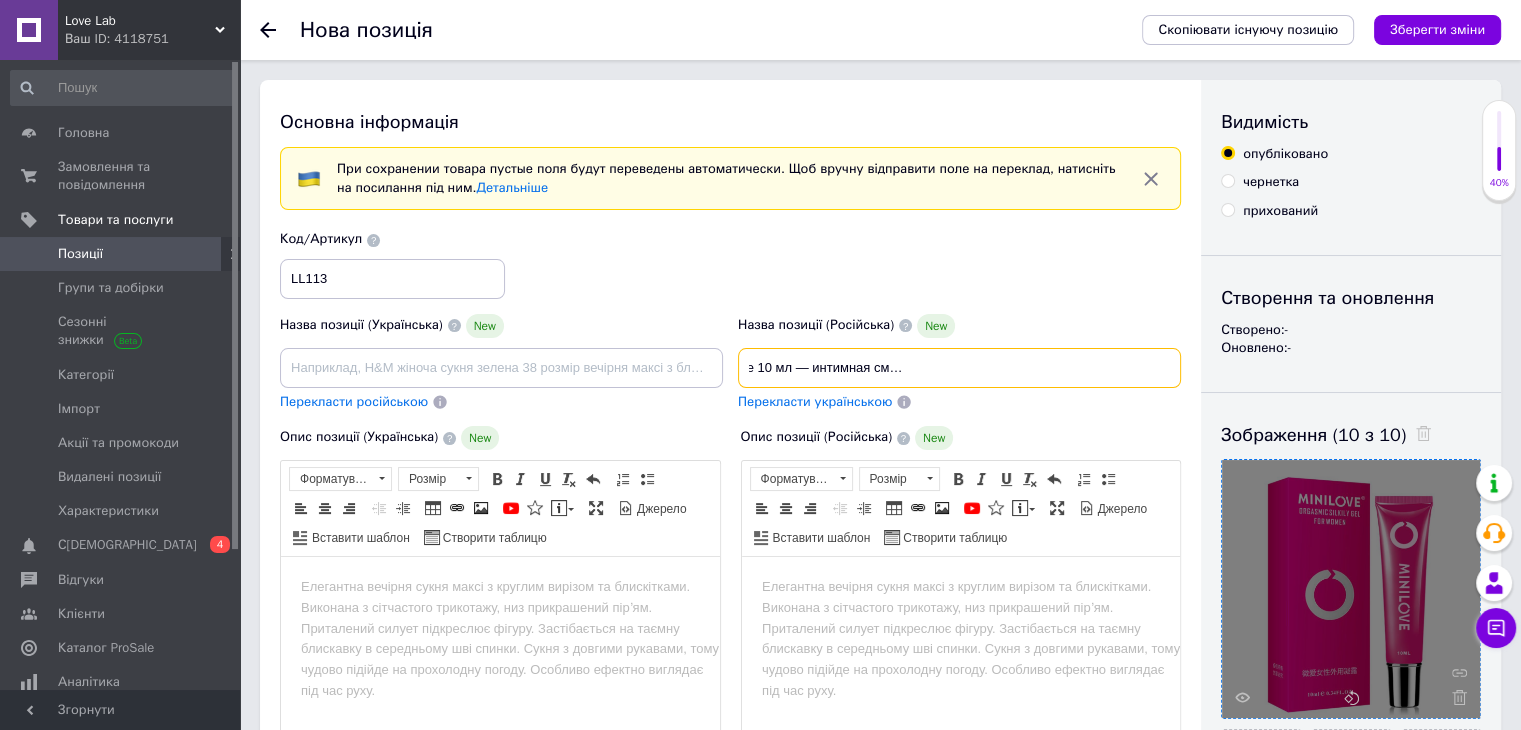 type on "Женский возбуждающий крем-гель MiniLove 10 мл — интимная смазка для клитора и секса с эффектом нагрева" 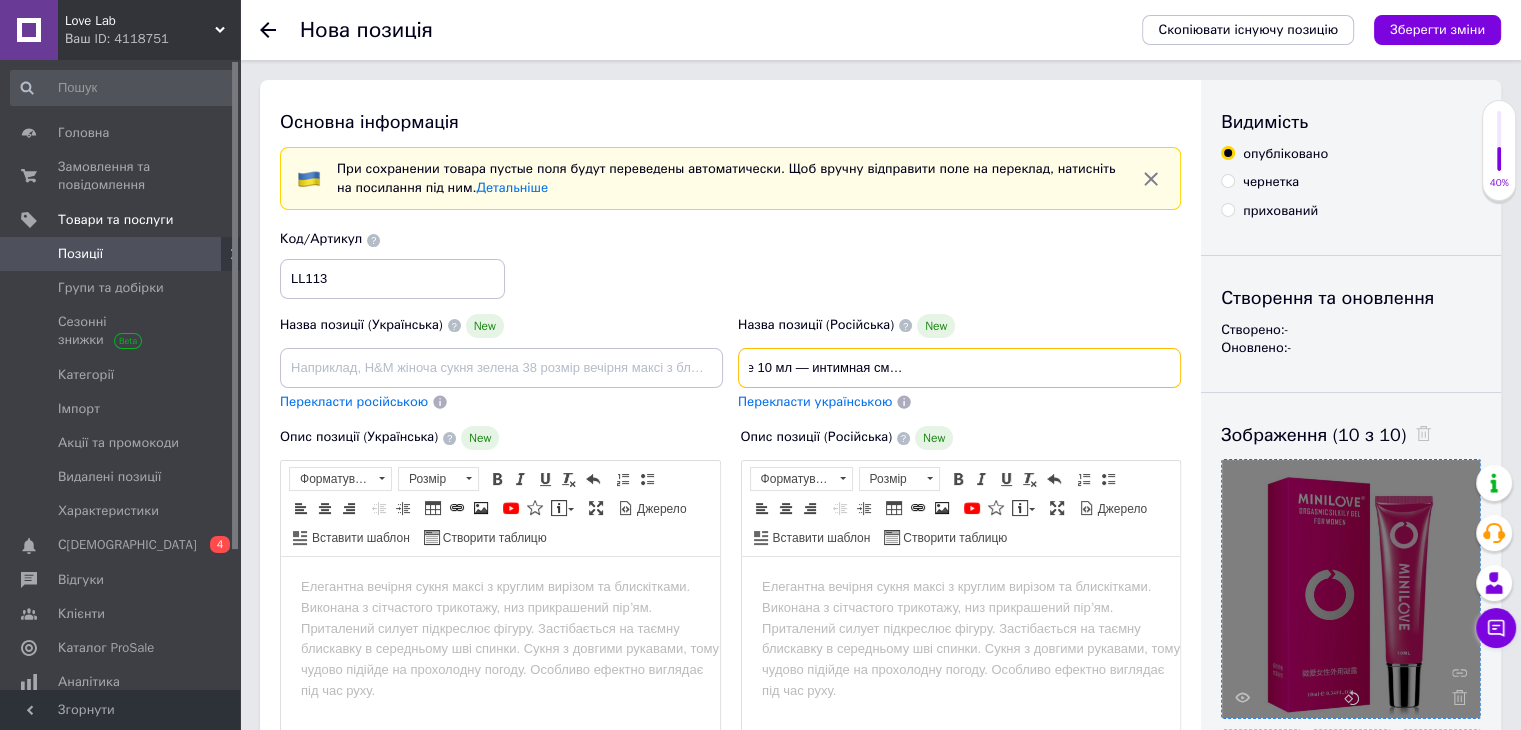 scroll, scrollTop: 0, scrollLeft: 0, axis: both 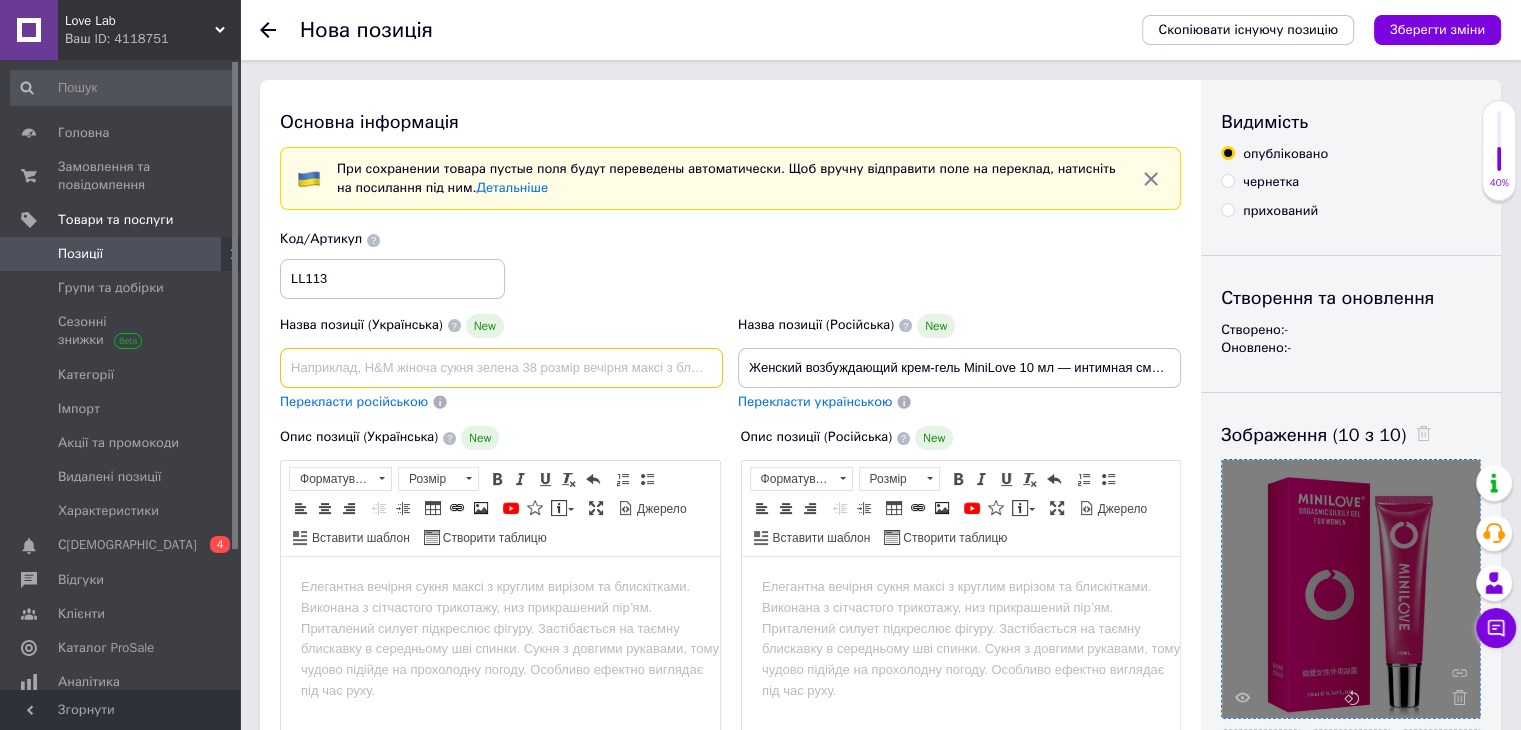 click at bounding box center (501, 368) 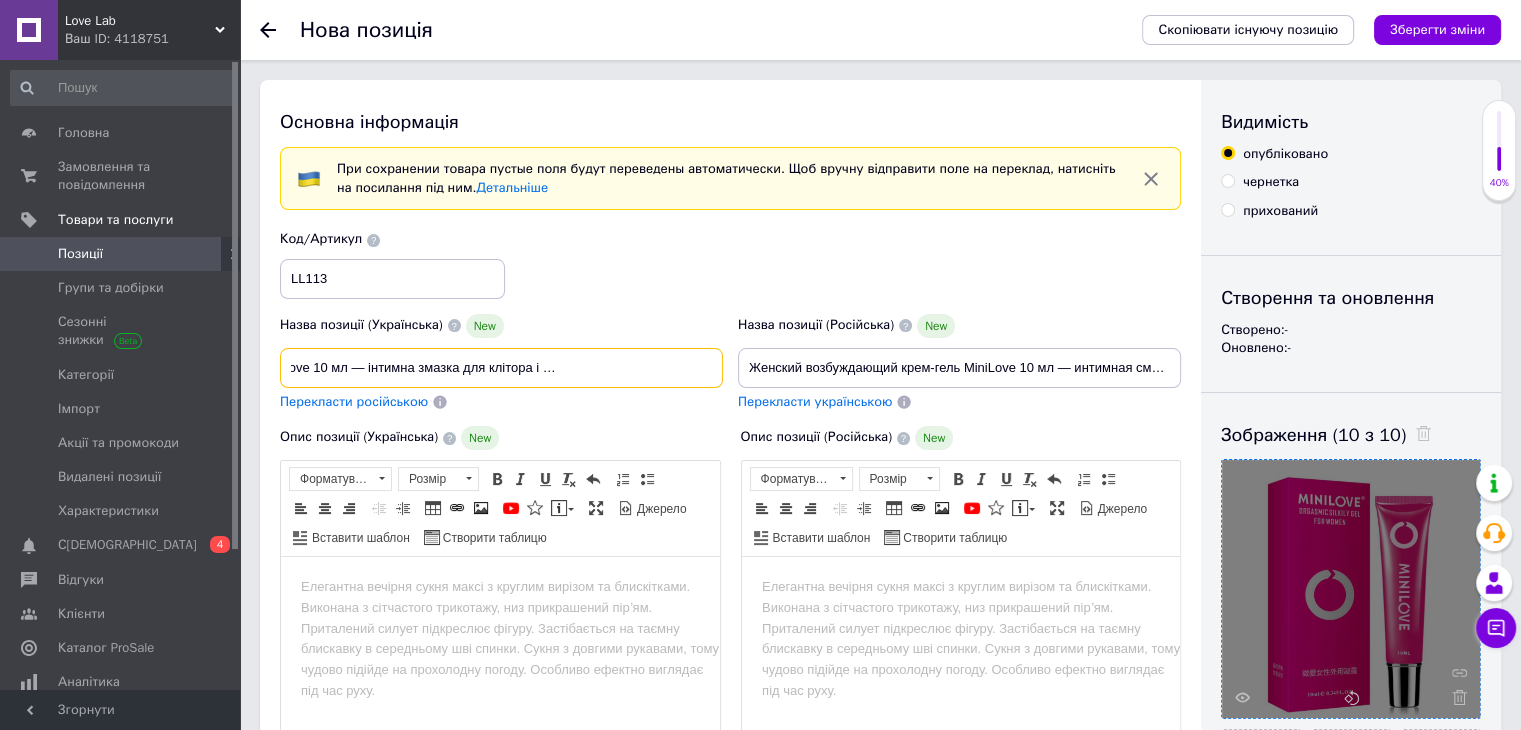 scroll, scrollTop: 0, scrollLeft: 149, axis: horizontal 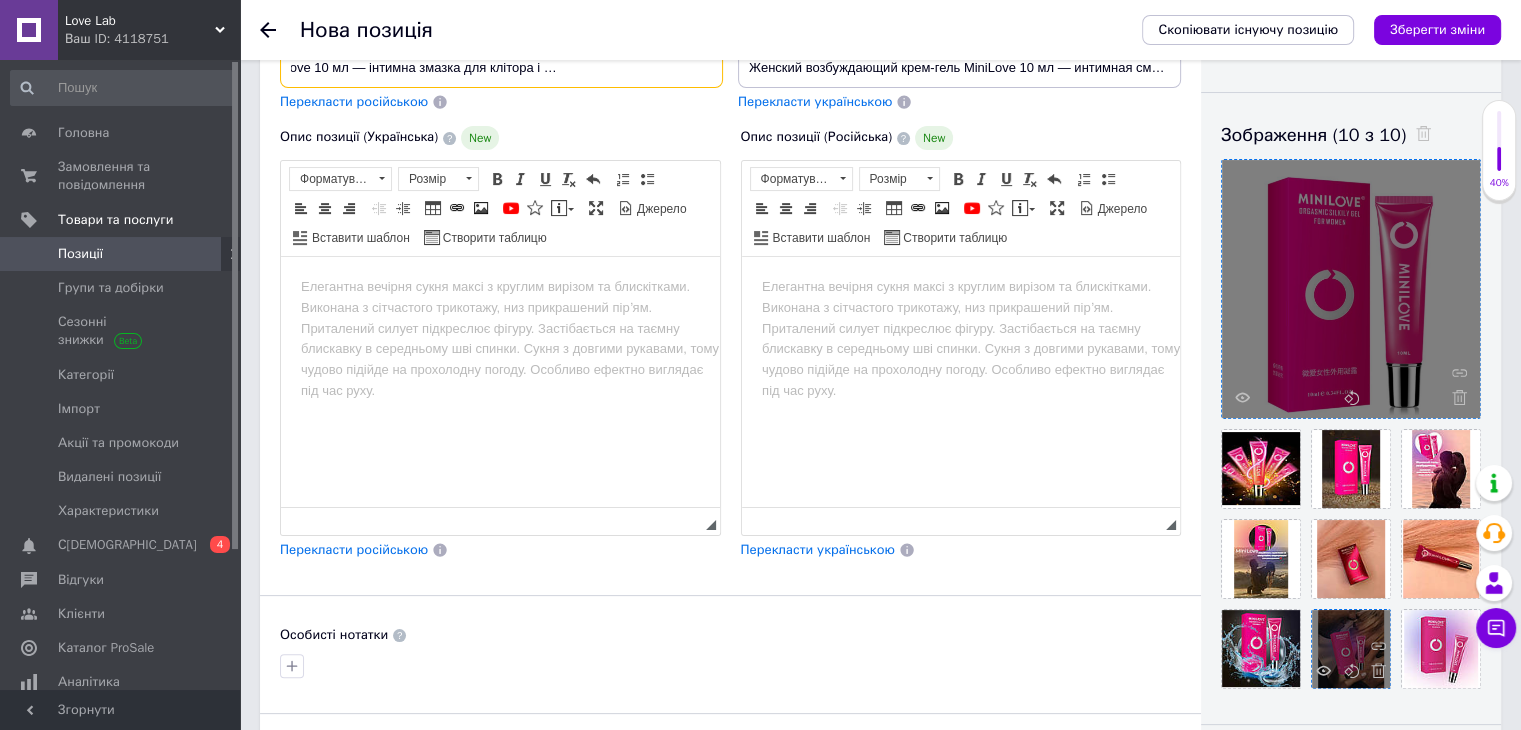 type on "Жіночий крем-гель MiniLove 10 мл — інтимна змазка для клітора і сексу з ефектом нагрівання" 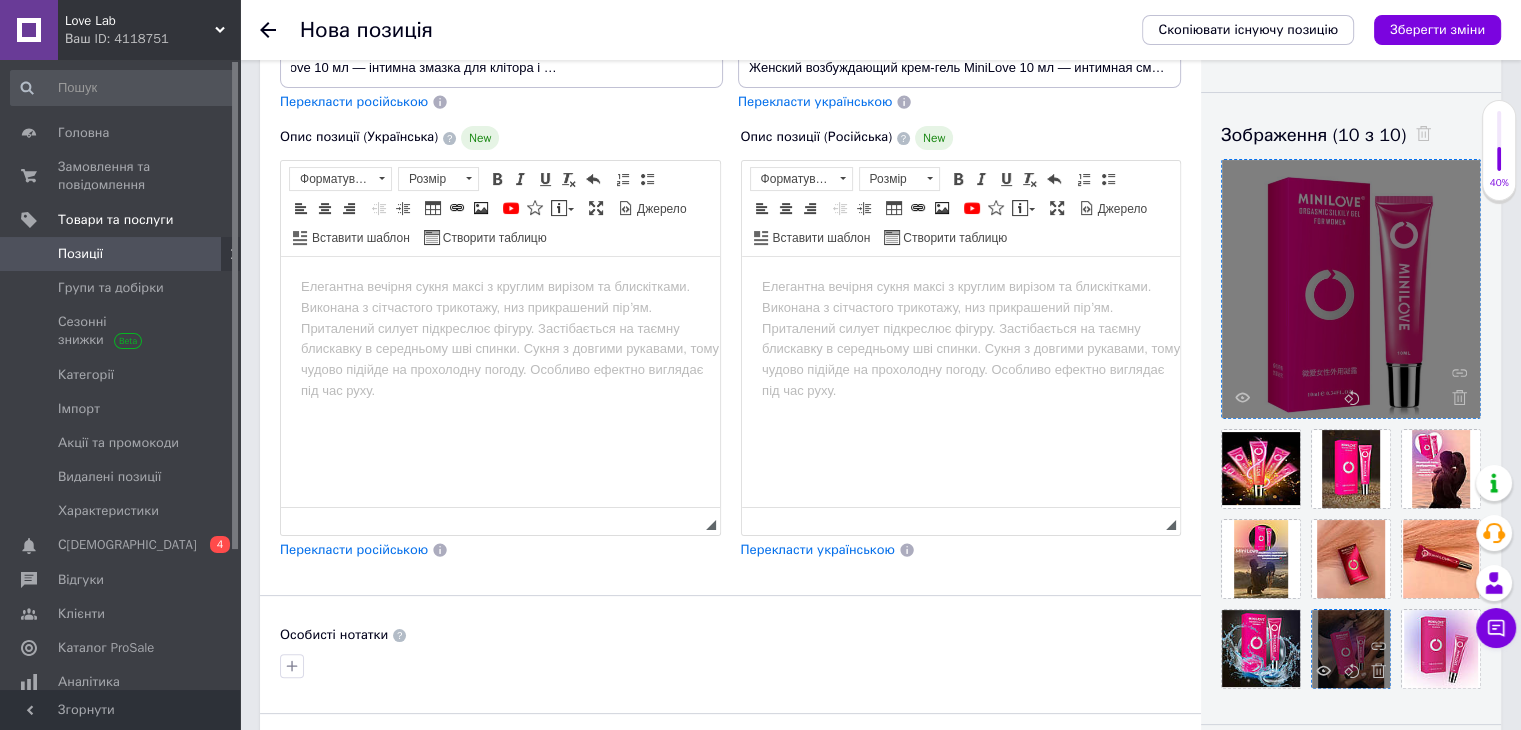scroll, scrollTop: 0, scrollLeft: 0, axis: both 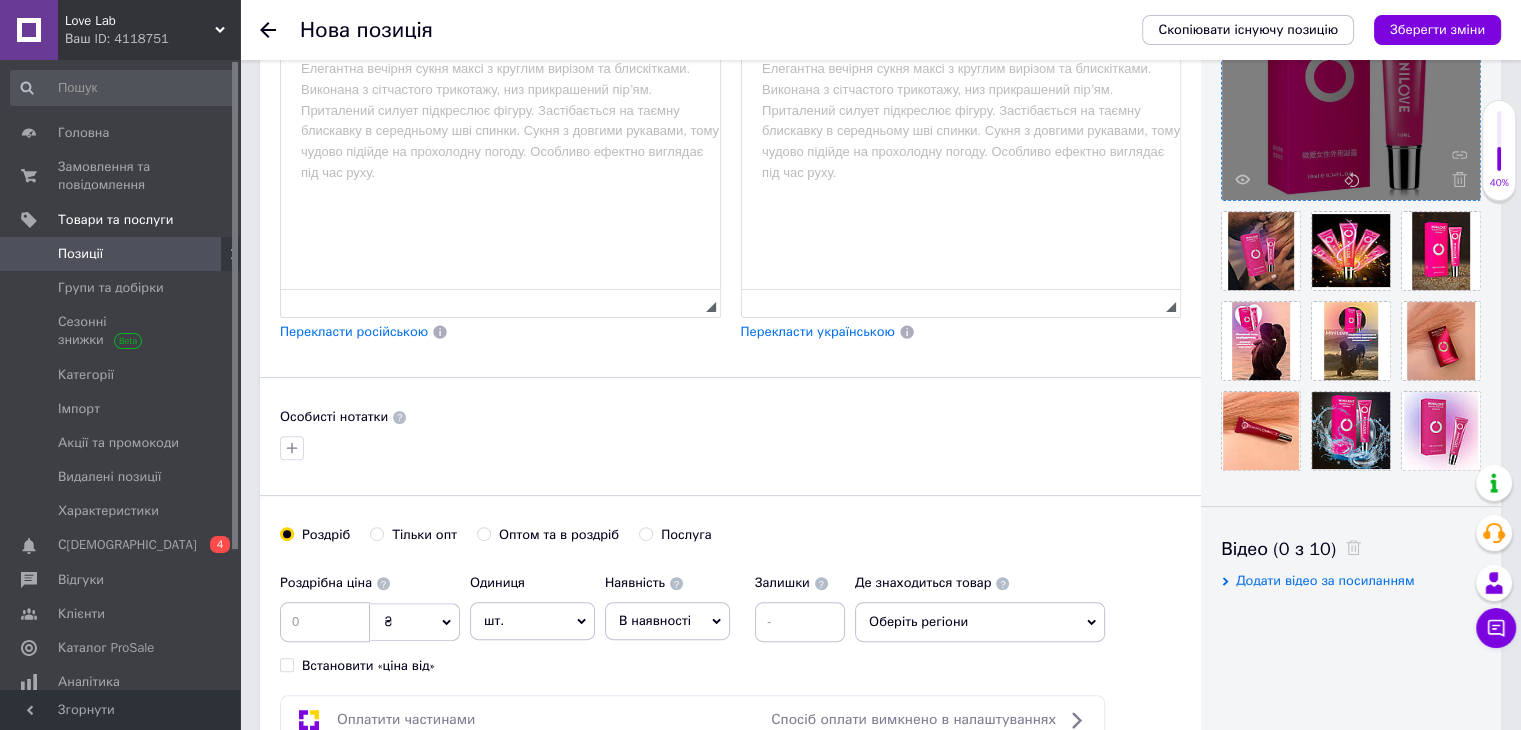click on "В наявності" at bounding box center (655, 620) 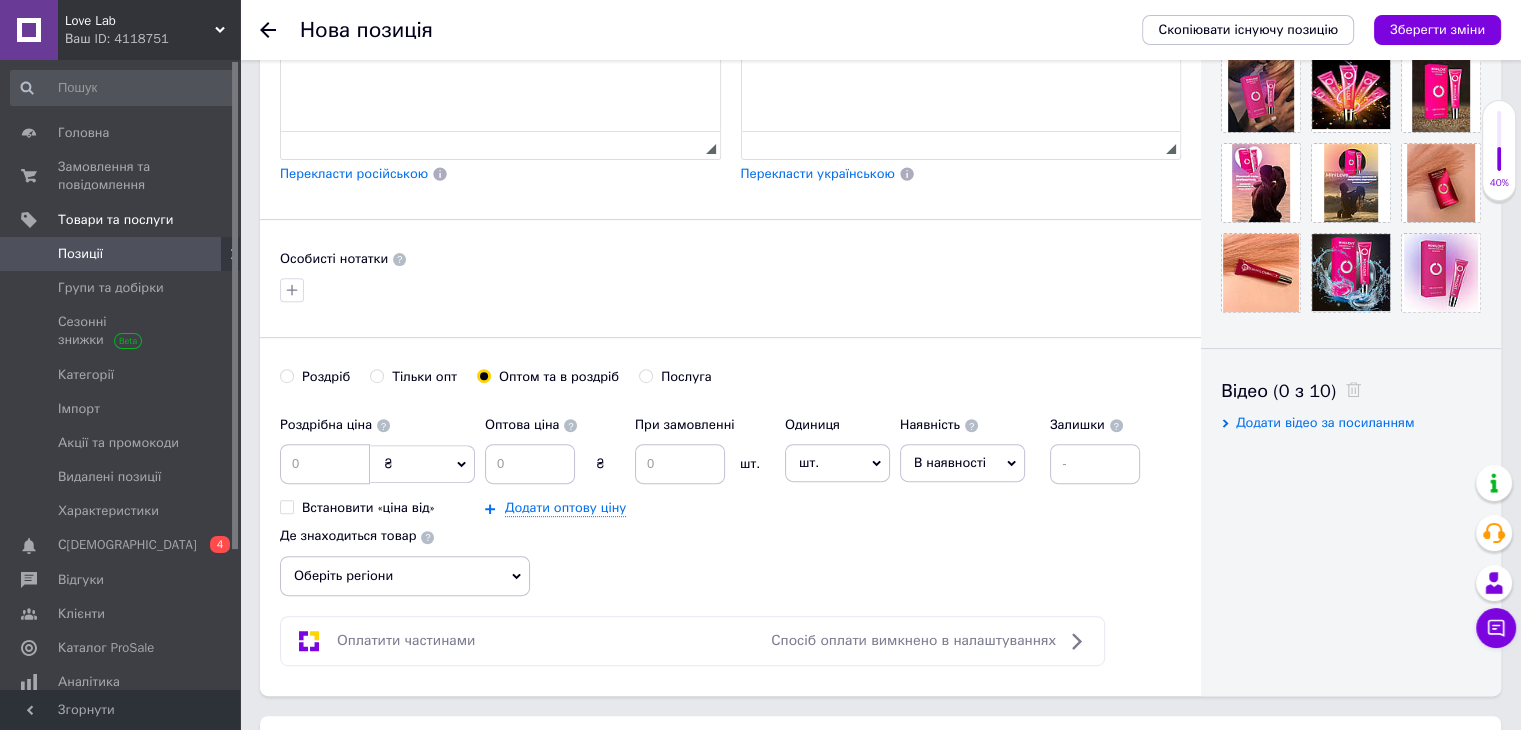 scroll, scrollTop: 702, scrollLeft: 0, axis: vertical 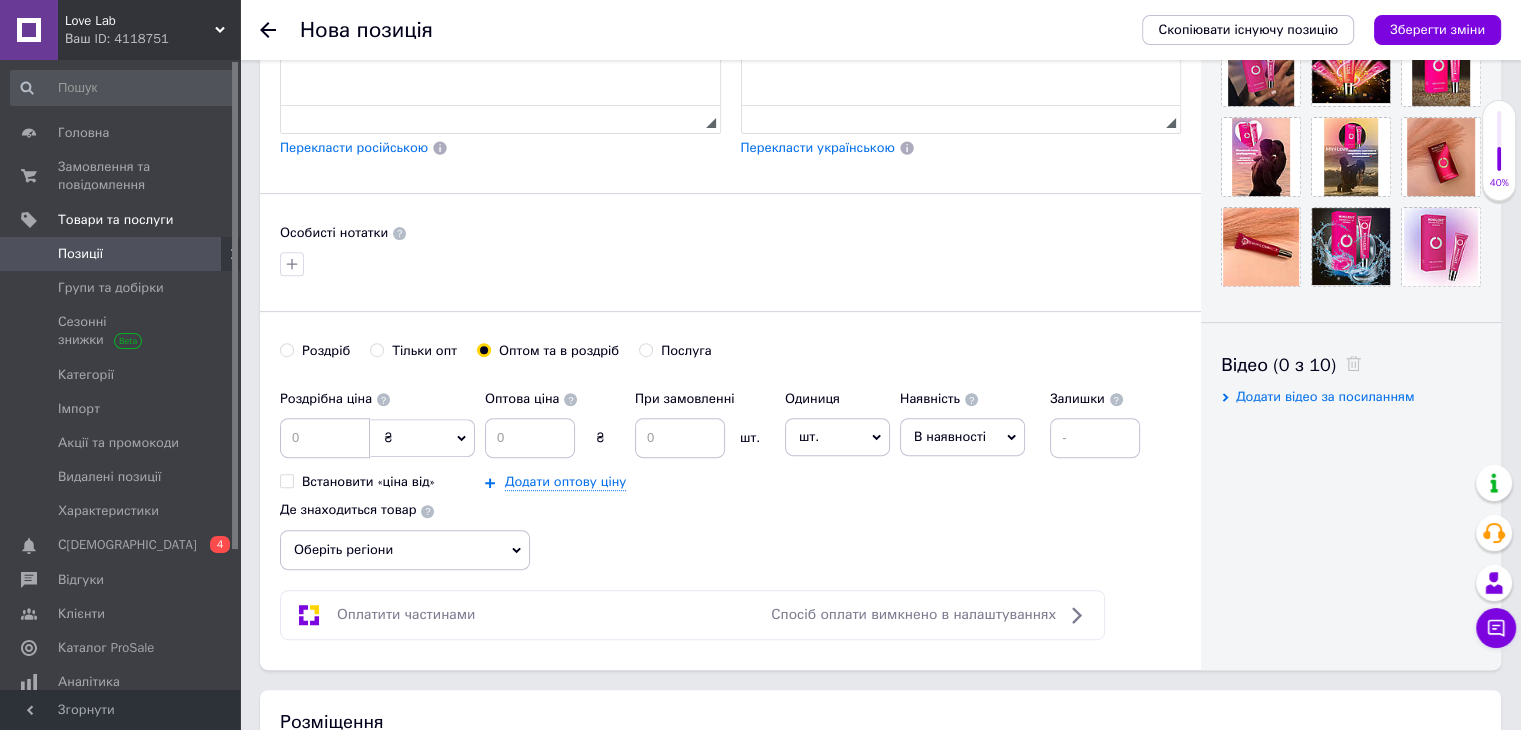 drag, startPoint x: 674, startPoint y: 404, endPoint x: 672, endPoint y: 427, distance: 23.086792 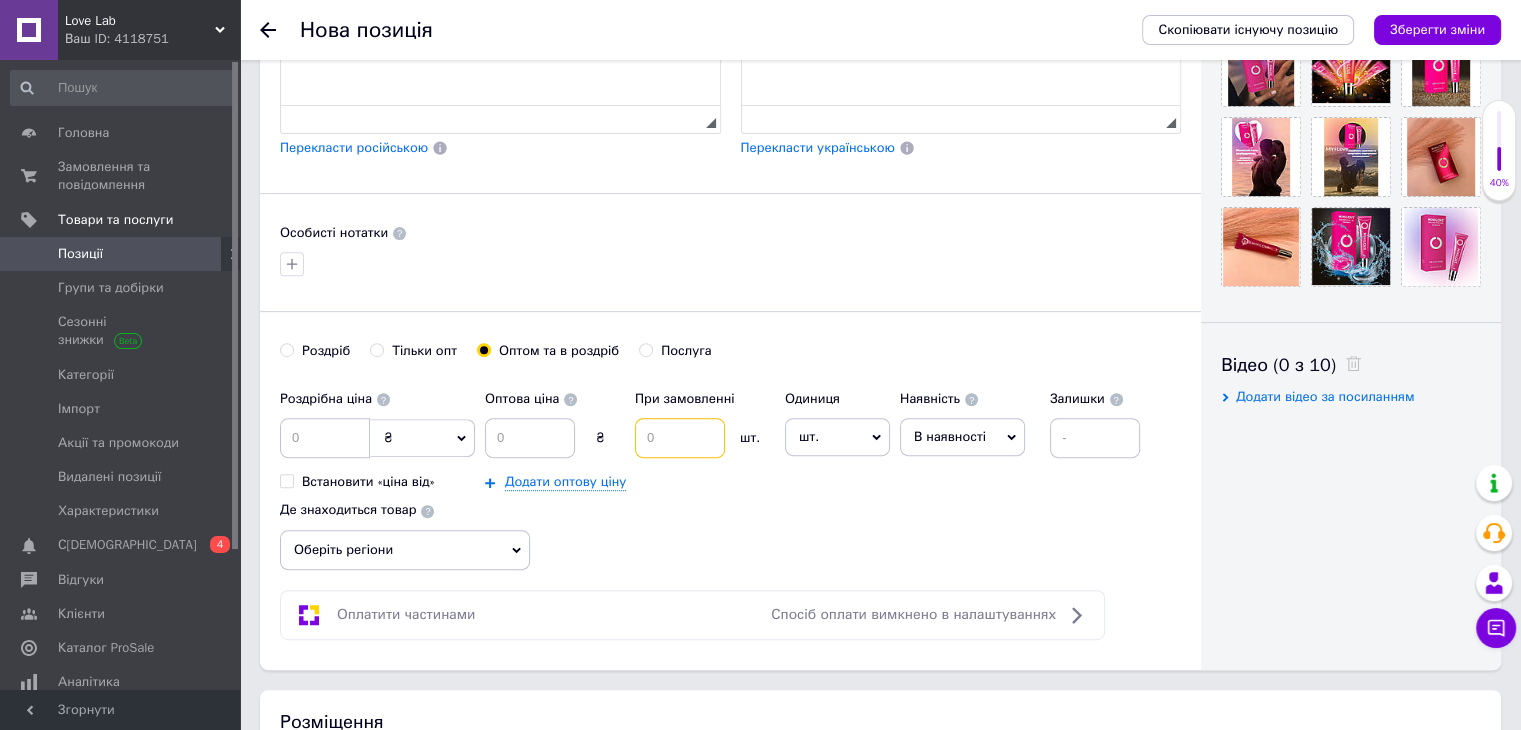 click at bounding box center [680, 438] 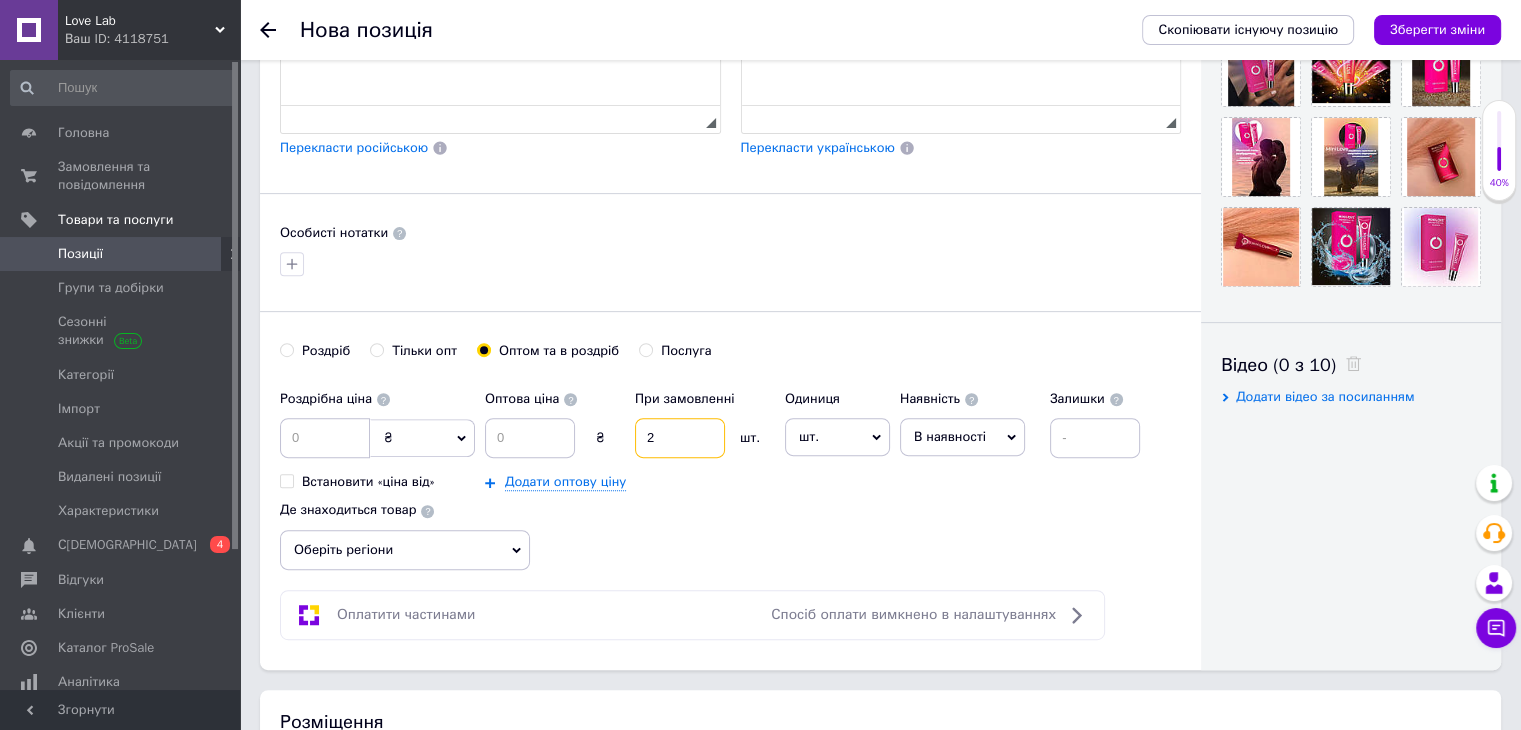 type on "2" 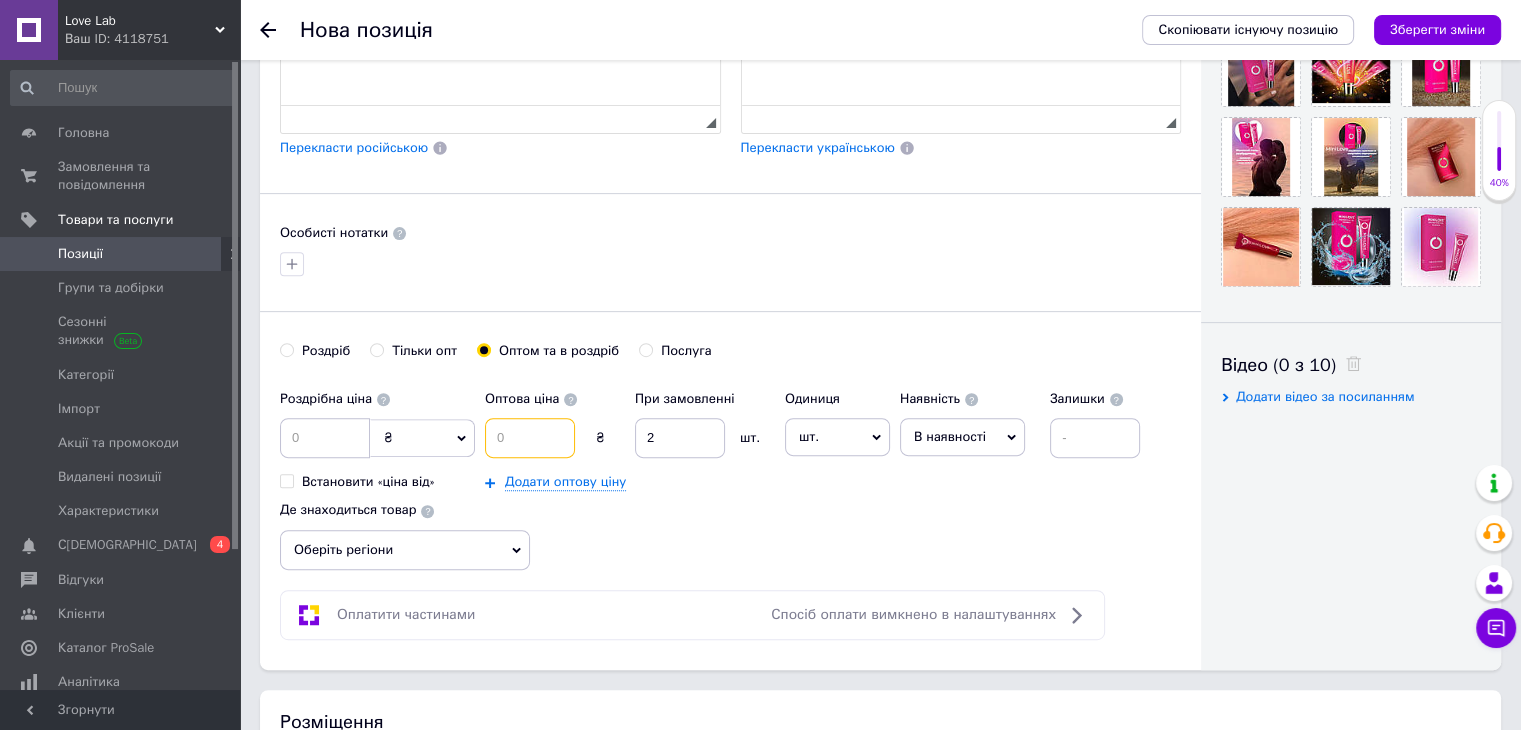 click at bounding box center (530, 438) 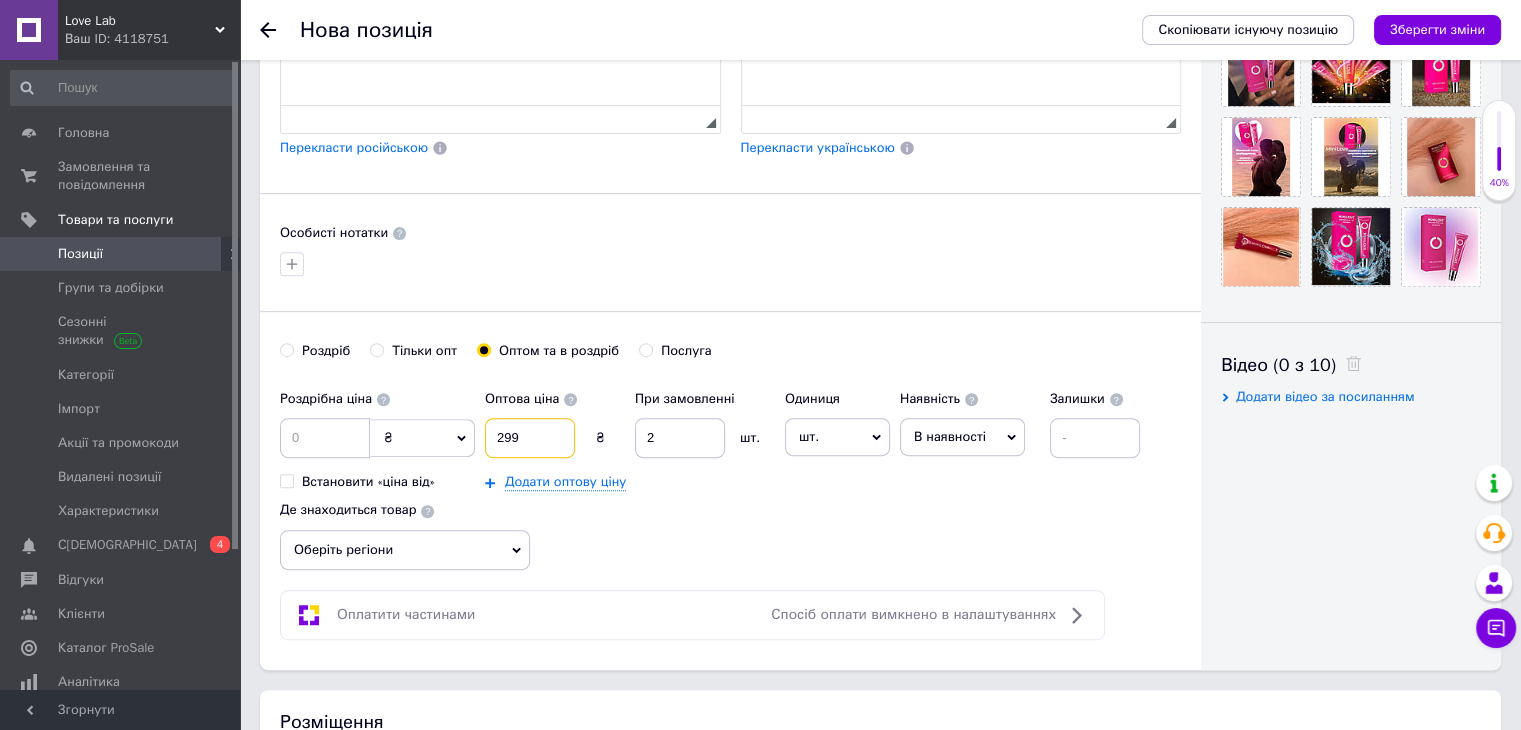 type on "299" 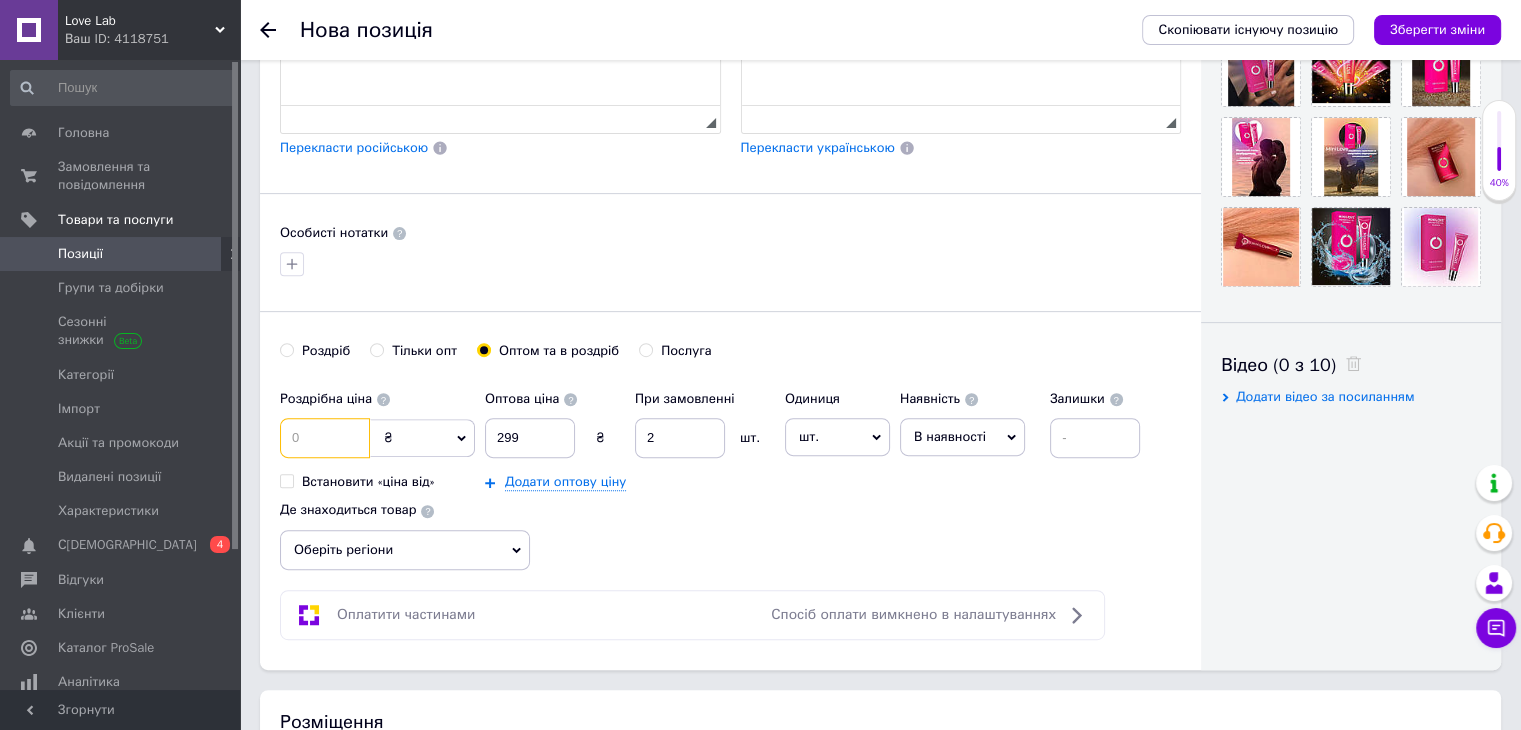 click at bounding box center (325, 438) 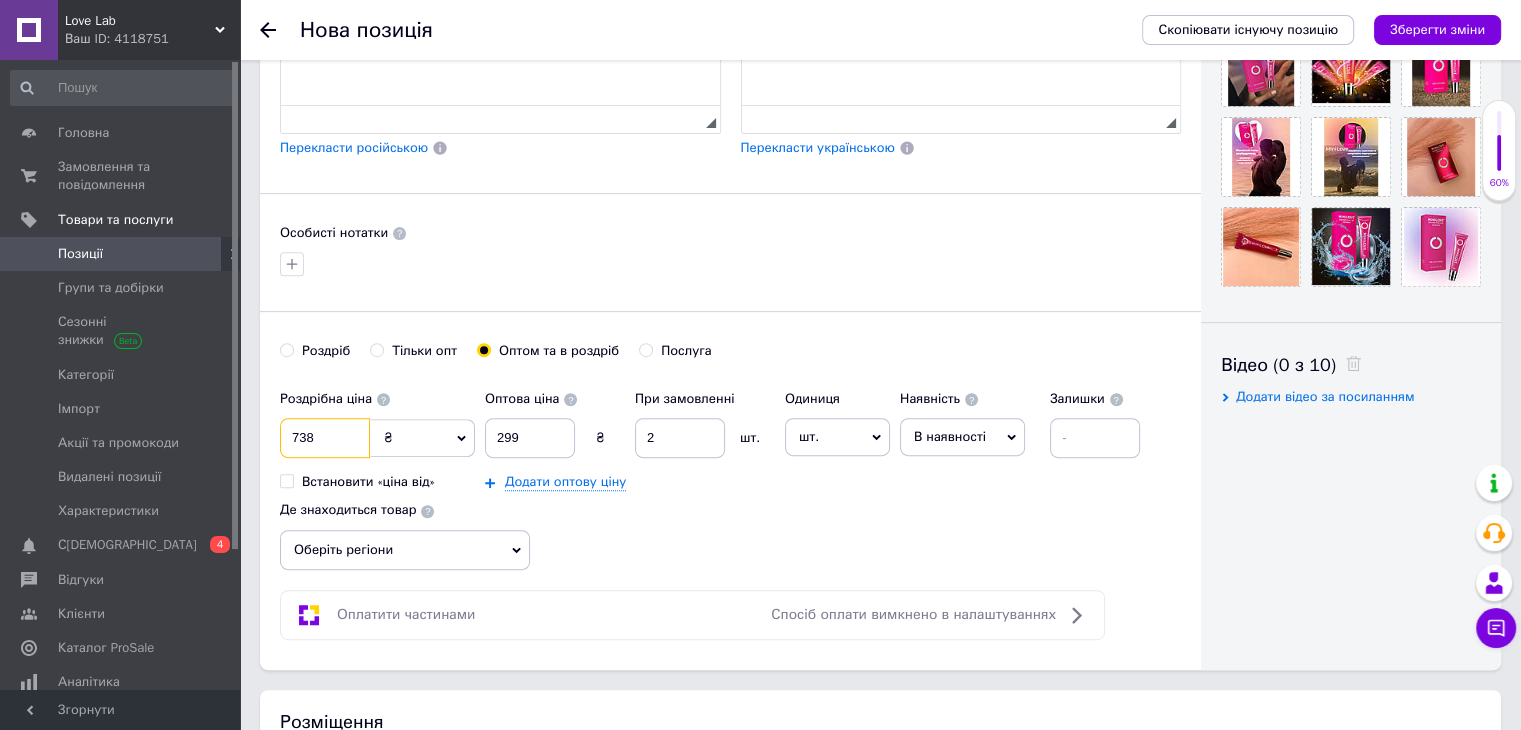 type on "738" 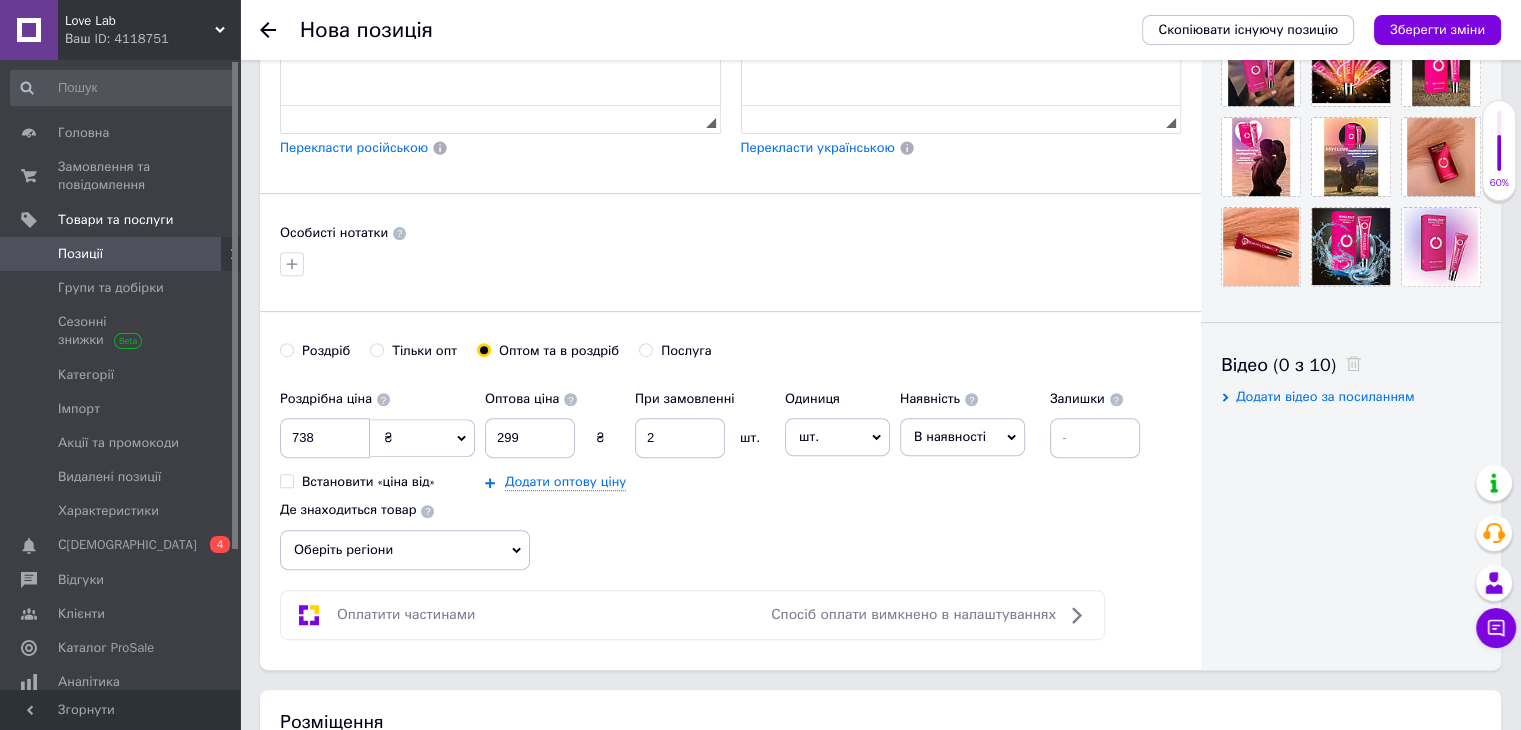 click on "Оберіть регіони" at bounding box center [405, 550] 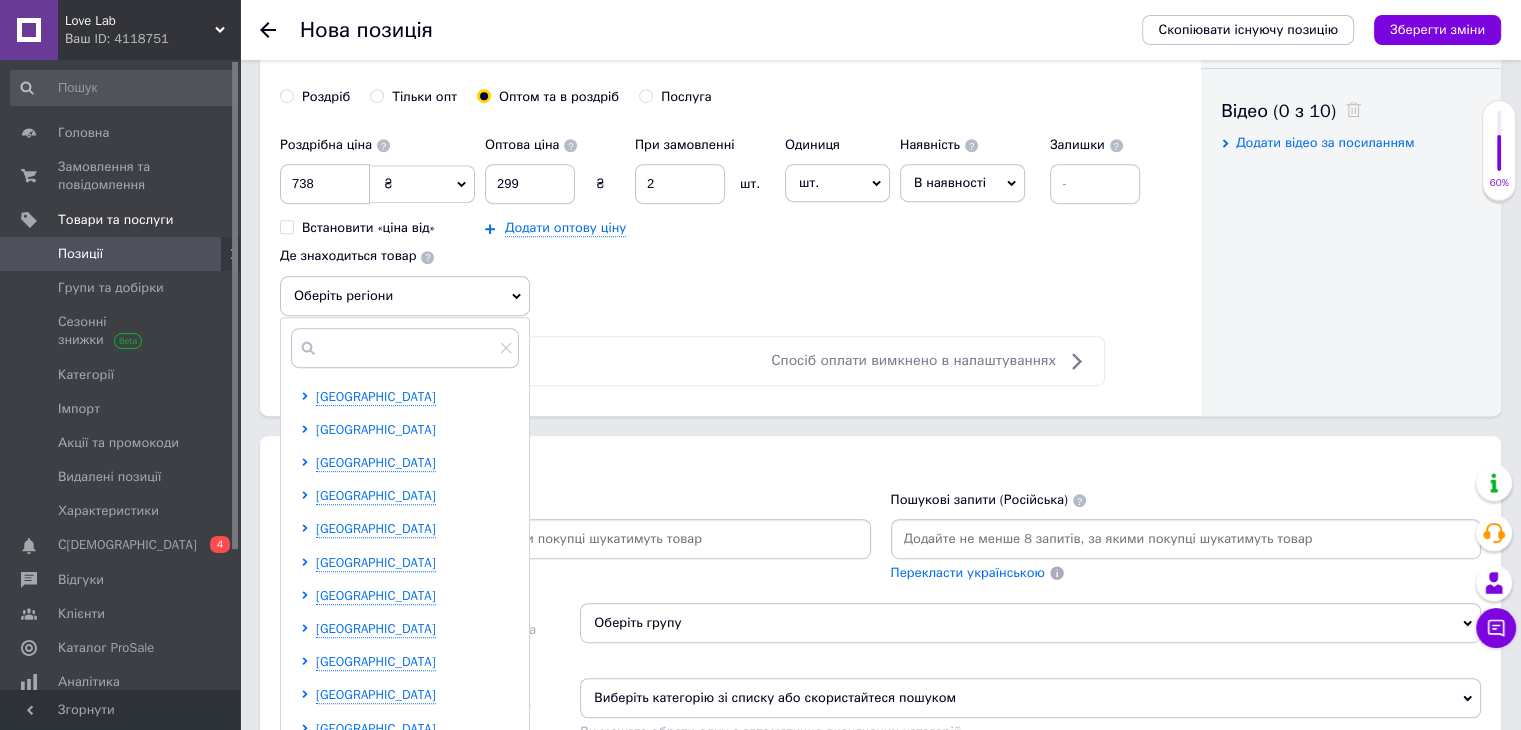 scroll, scrollTop: 970, scrollLeft: 0, axis: vertical 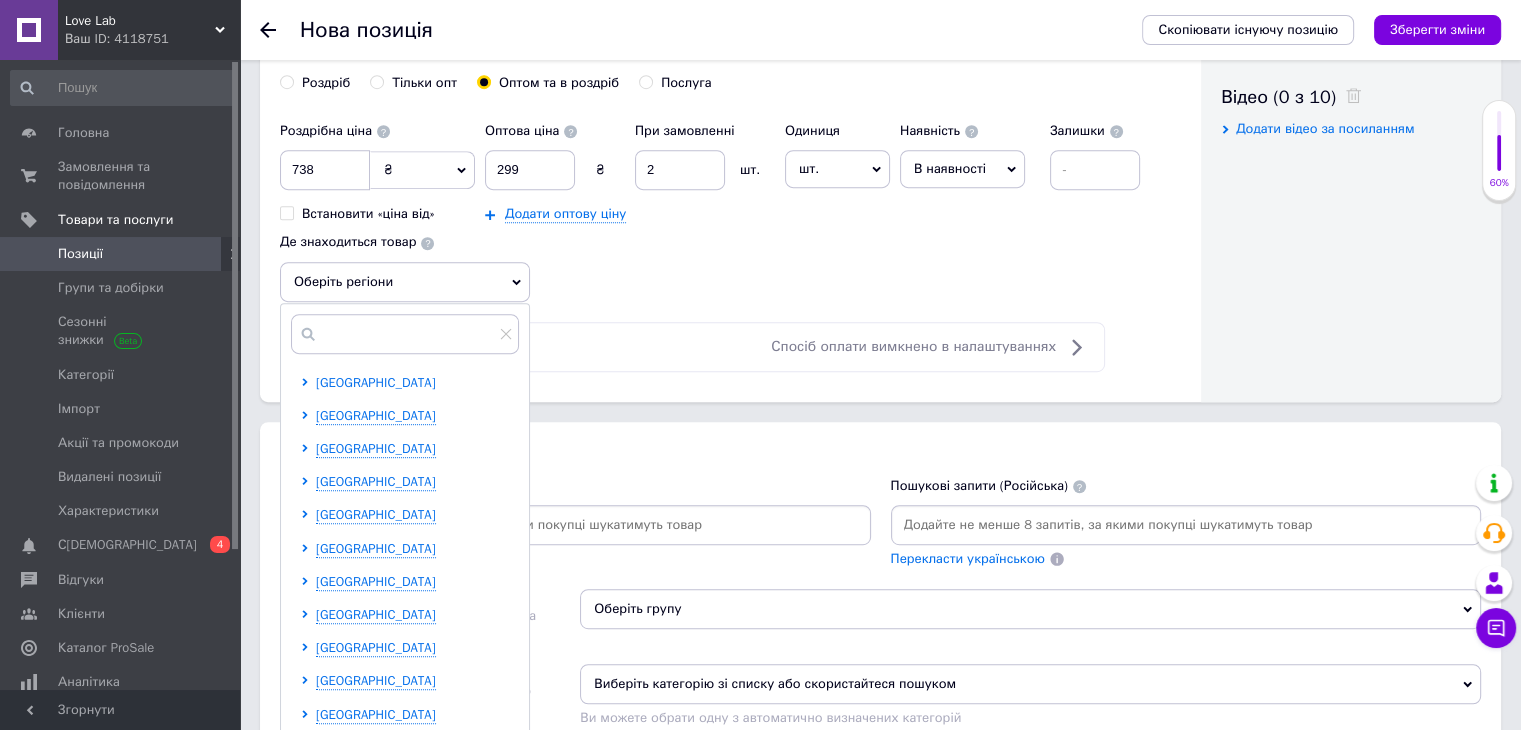 click on "[GEOGRAPHIC_DATA]" at bounding box center (376, 382) 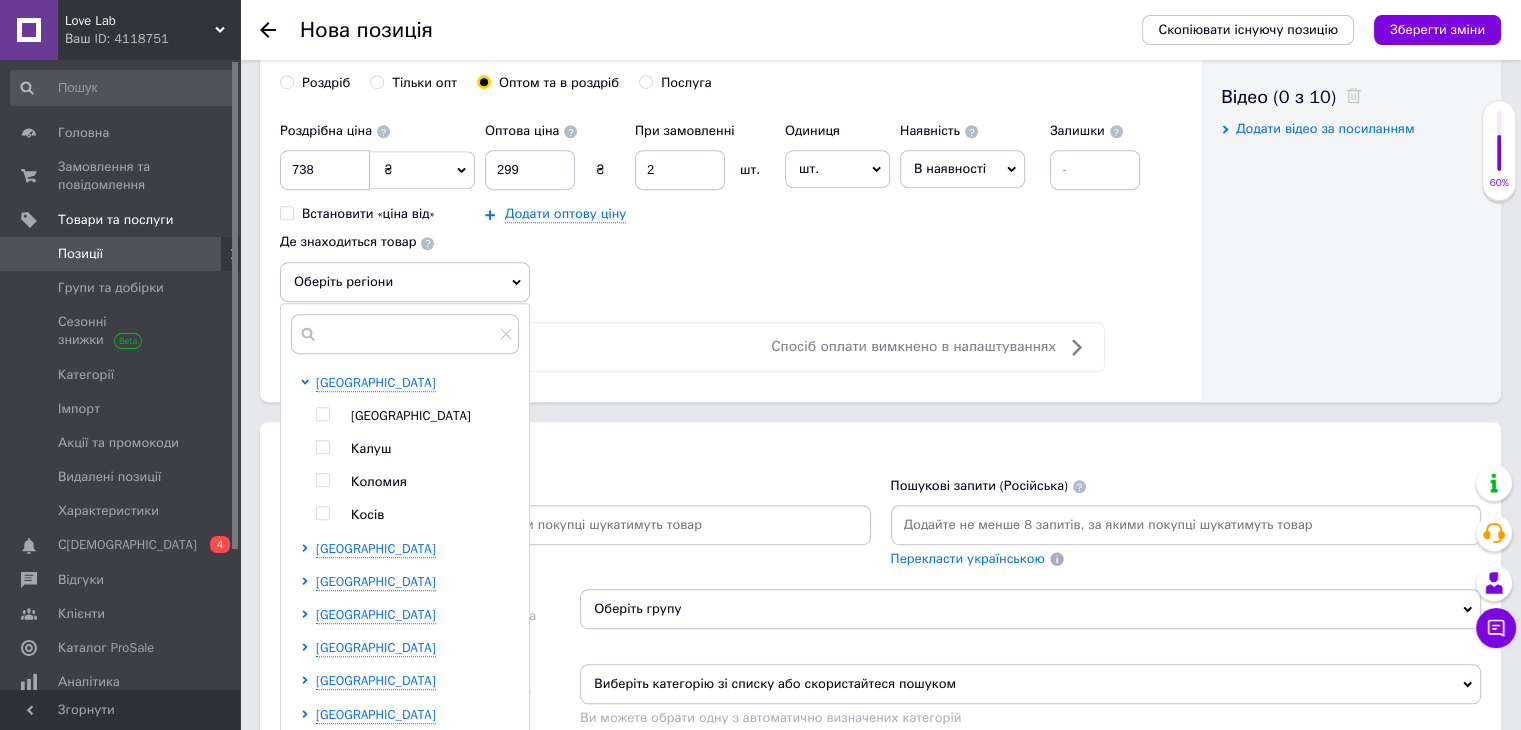 click at bounding box center (322, 414) 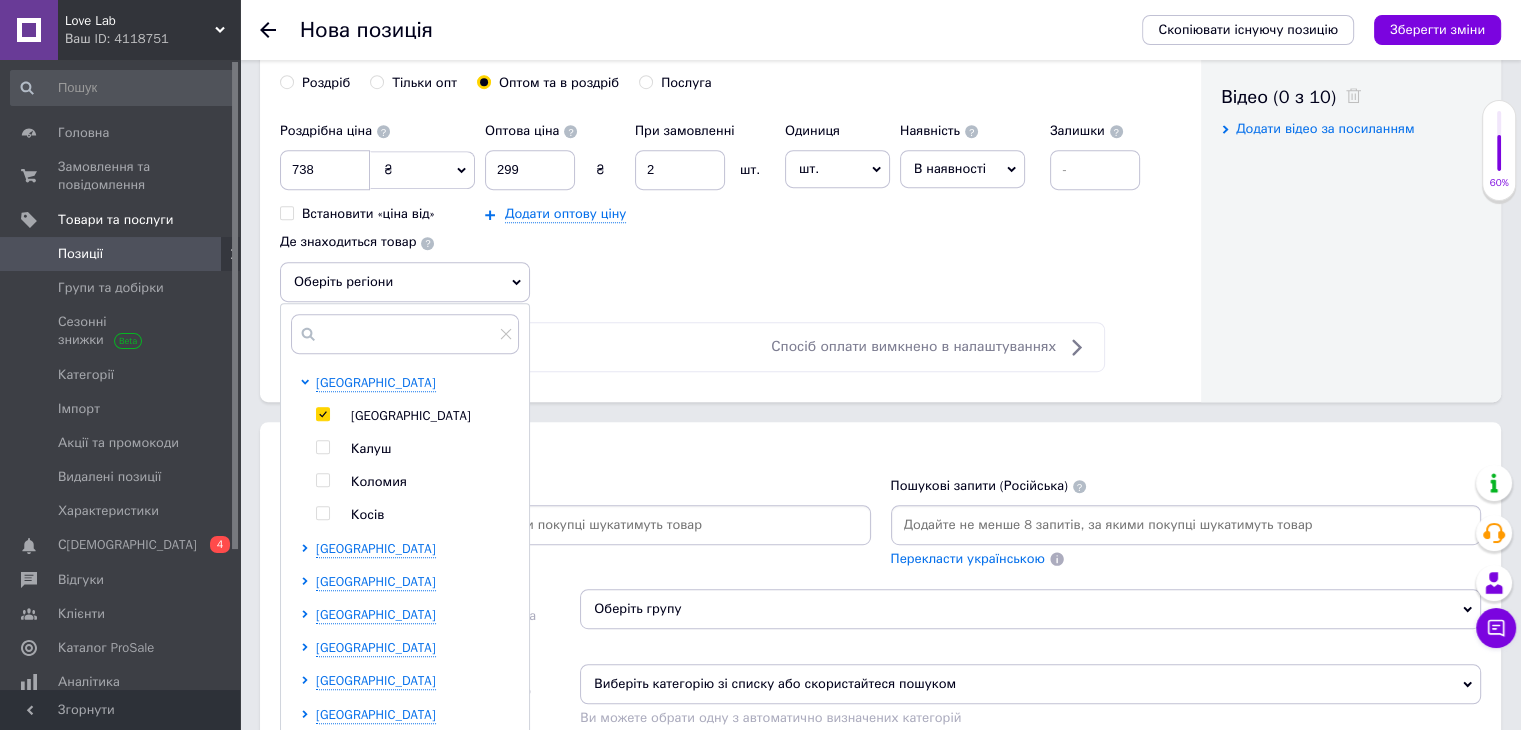 checkbox on "true" 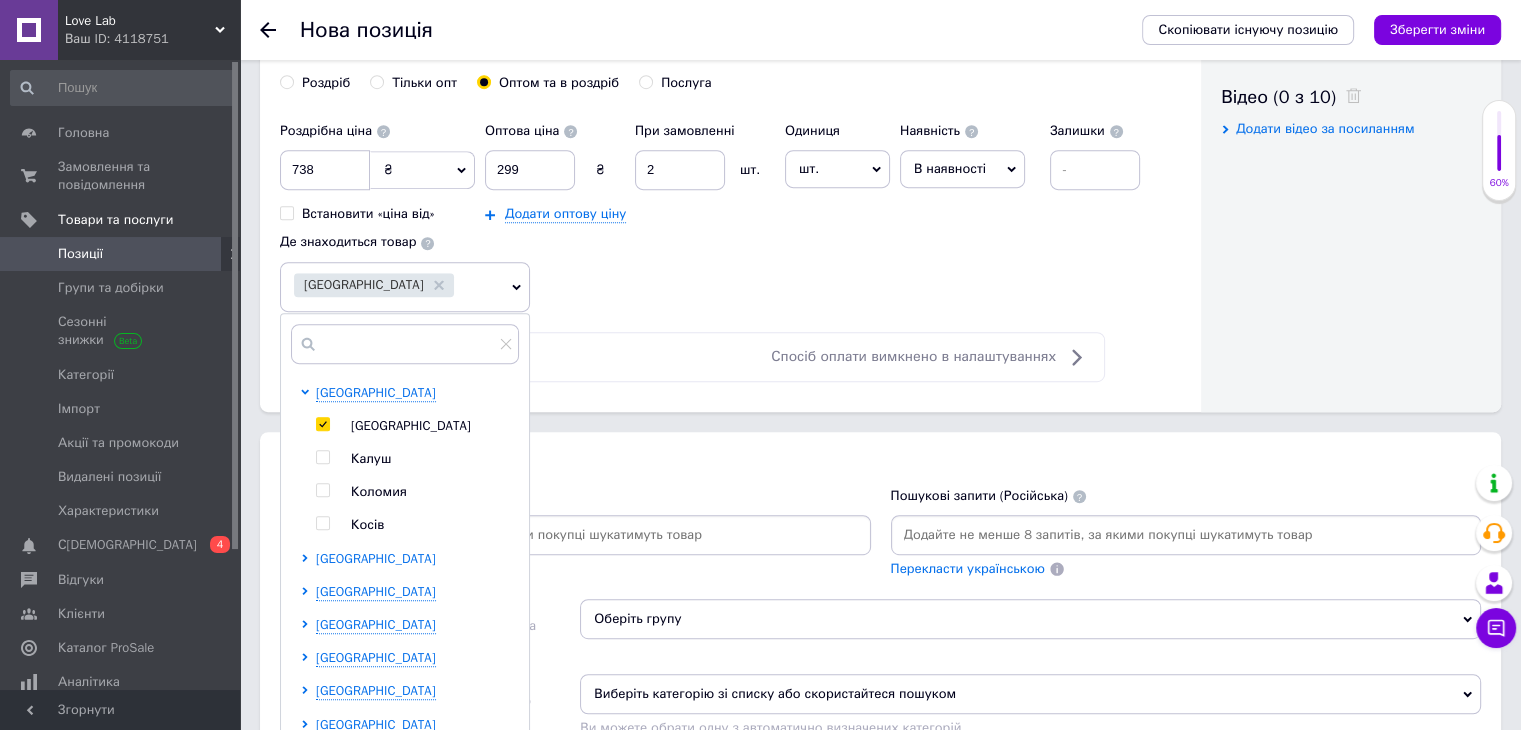 click on "[GEOGRAPHIC_DATA]" at bounding box center (376, 559) 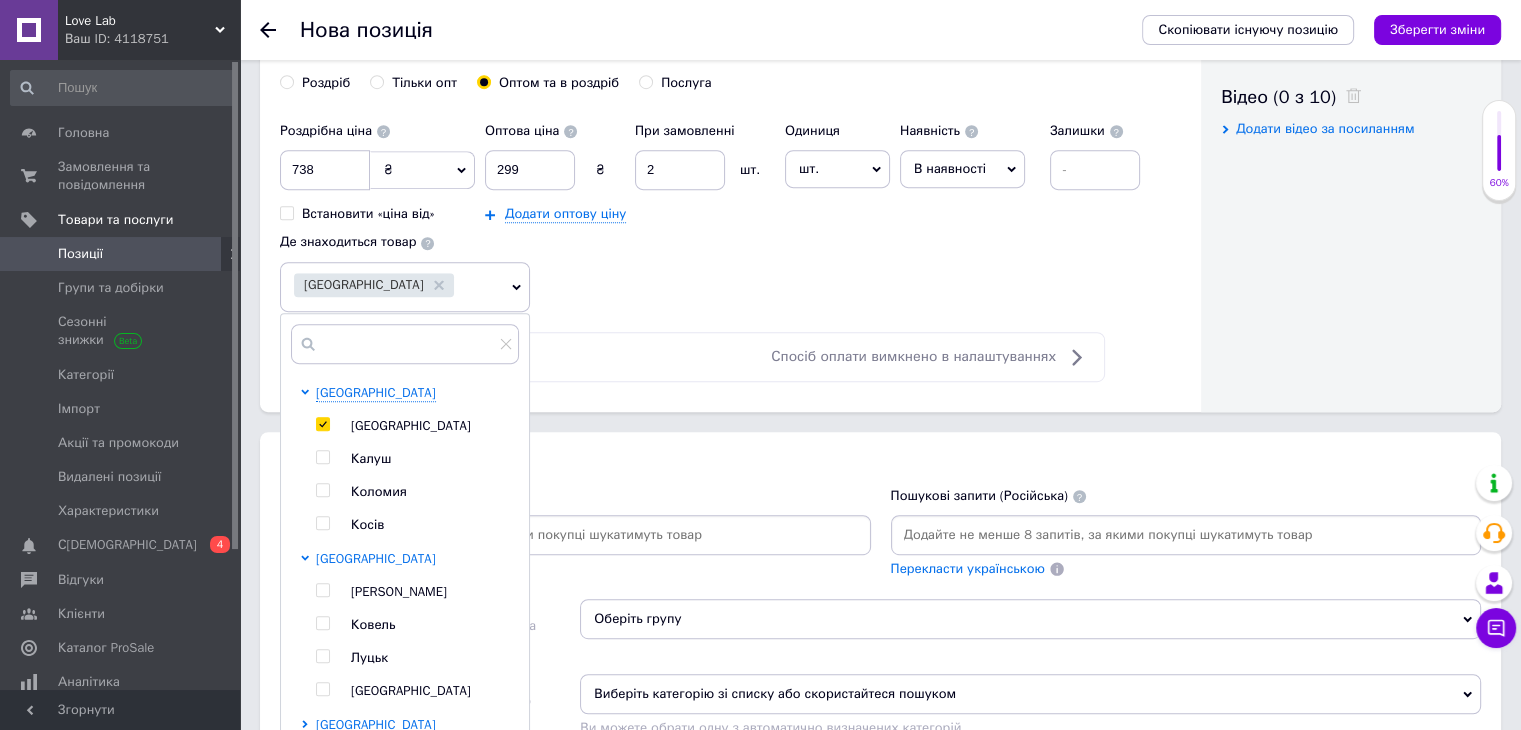 scroll, scrollTop: 122, scrollLeft: 0, axis: vertical 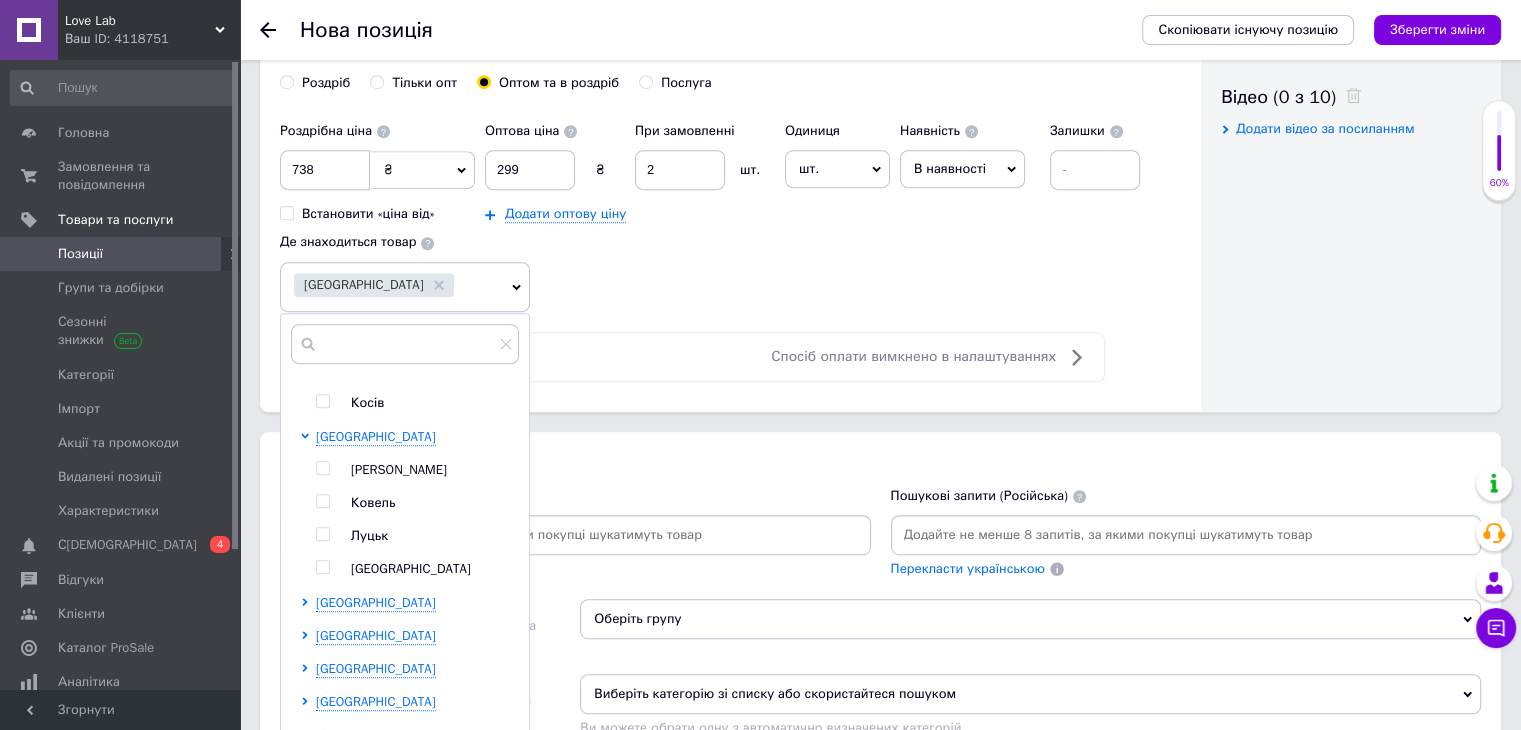 click at bounding box center (322, 534) 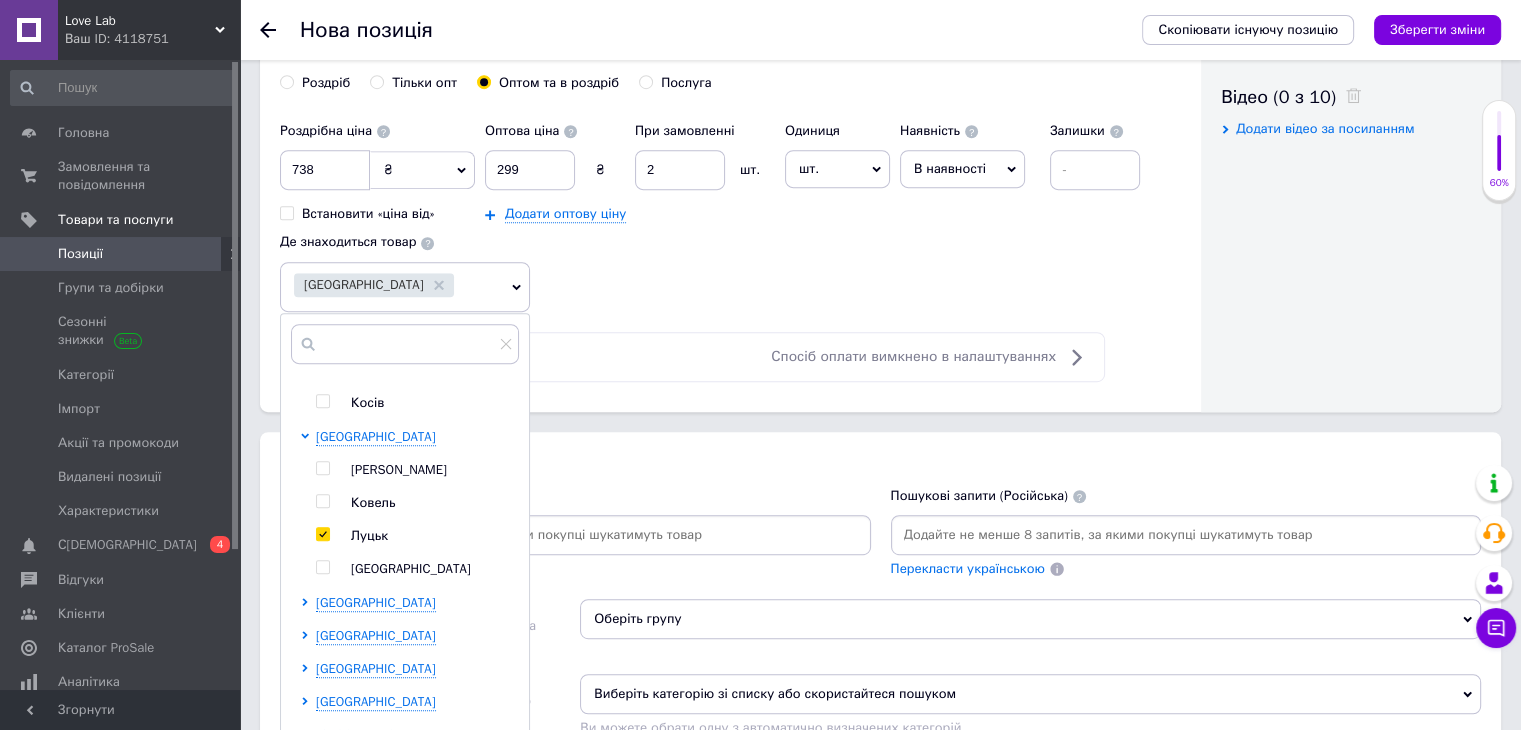 checkbox on "true" 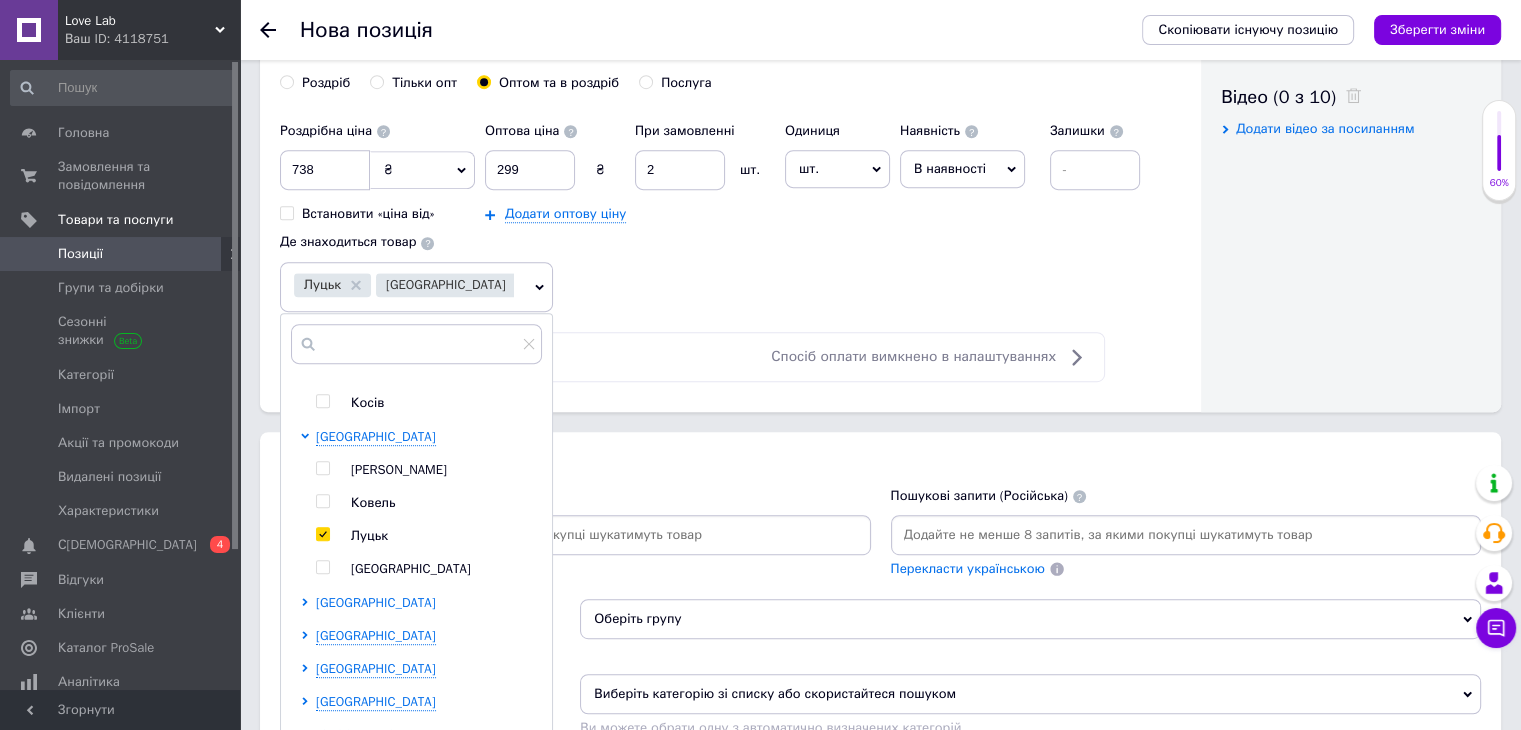 click on "[GEOGRAPHIC_DATA]" at bounding box center [376, 602] 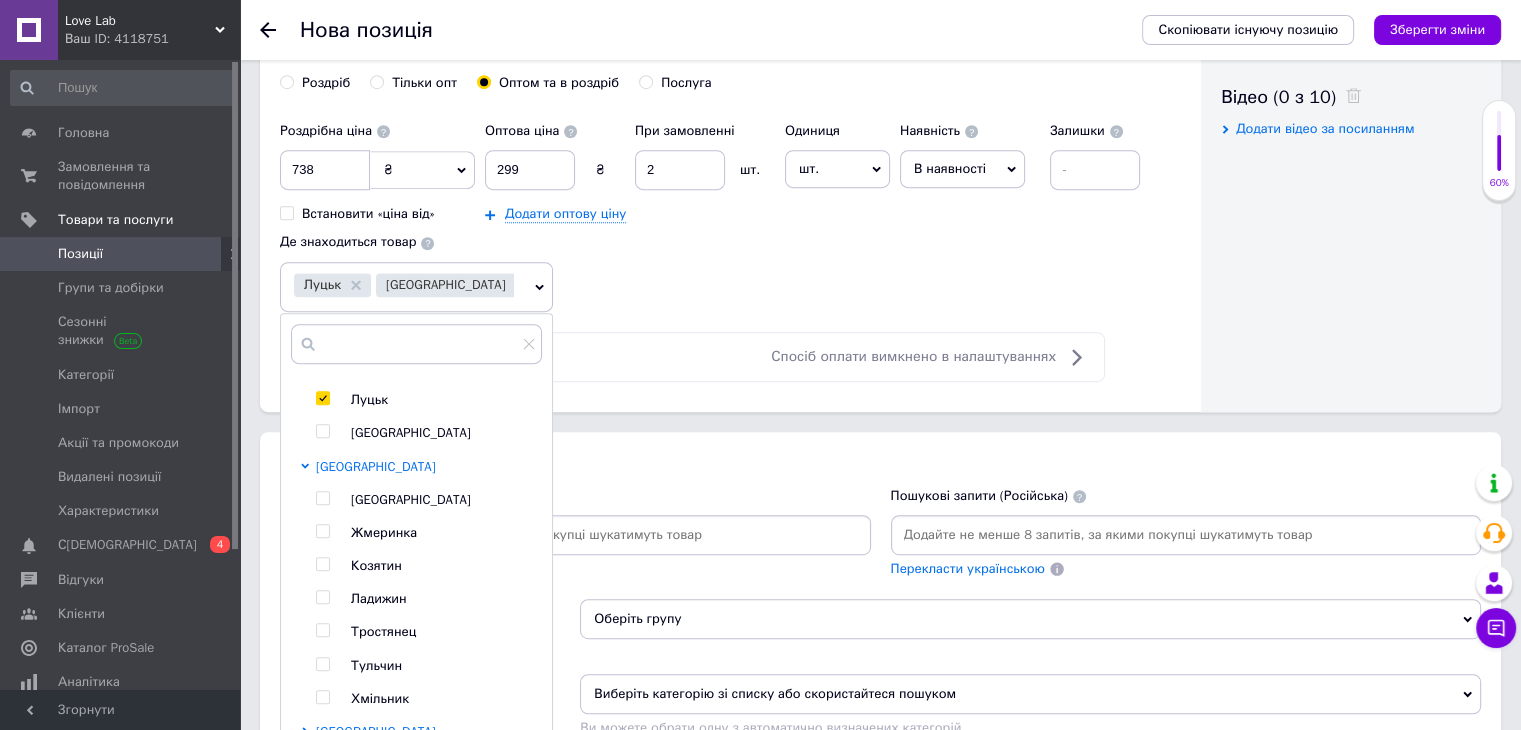 scroll, scrollTop: 259, scrollLeft: 0, axis: vertical 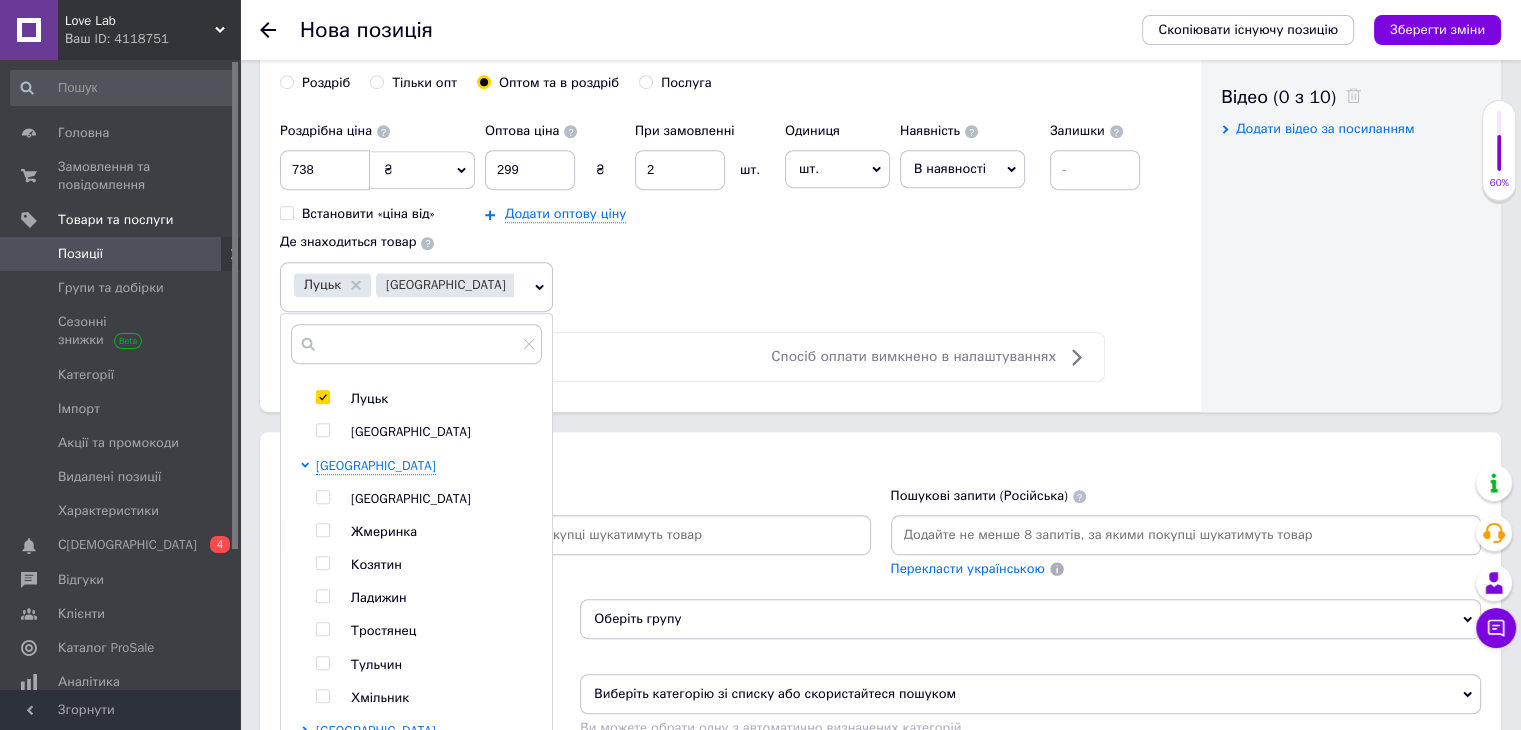 drag, startPoint x: 320, startPoint y: 489, endPoint x: 760, endPoint y: 561, distance: 445.852 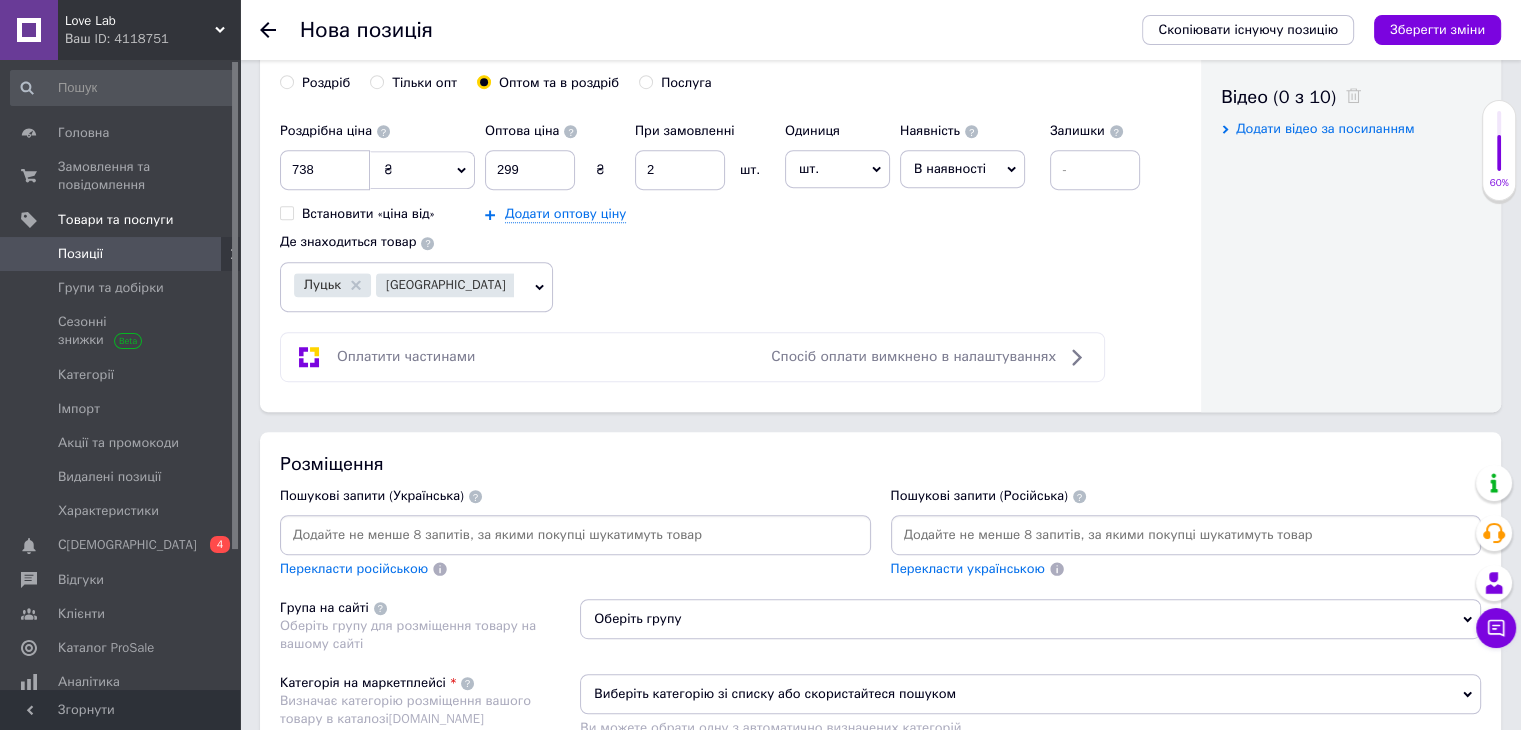 scroll, scrollTop: 1032, scrollLeft: 0, axis: vertical 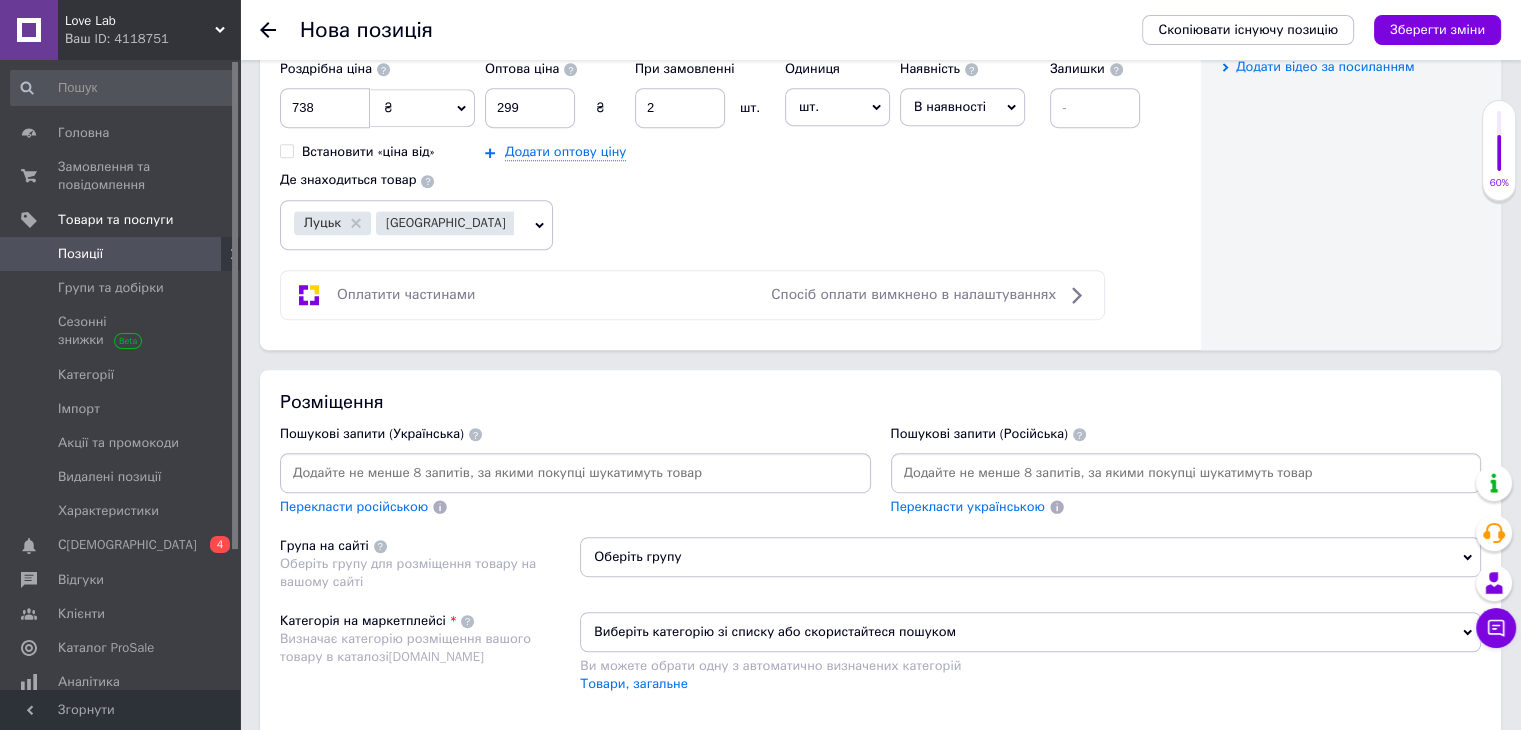 click on "Луцьк [GEOGRAPHIC_DATA]" at bounding box center (416, 225) 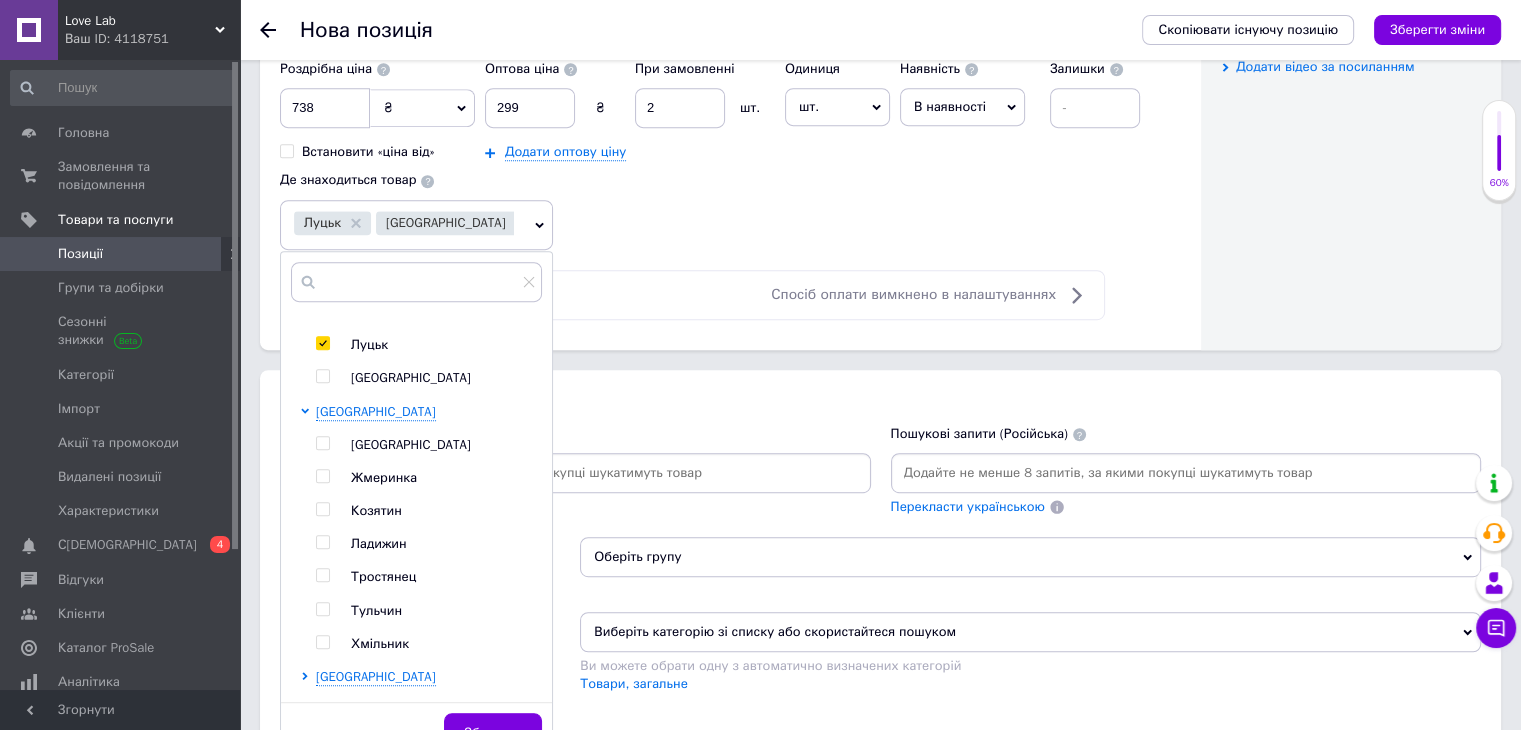 scroll, scrollTop: 252, scrollLeft: 0, axis: vertical 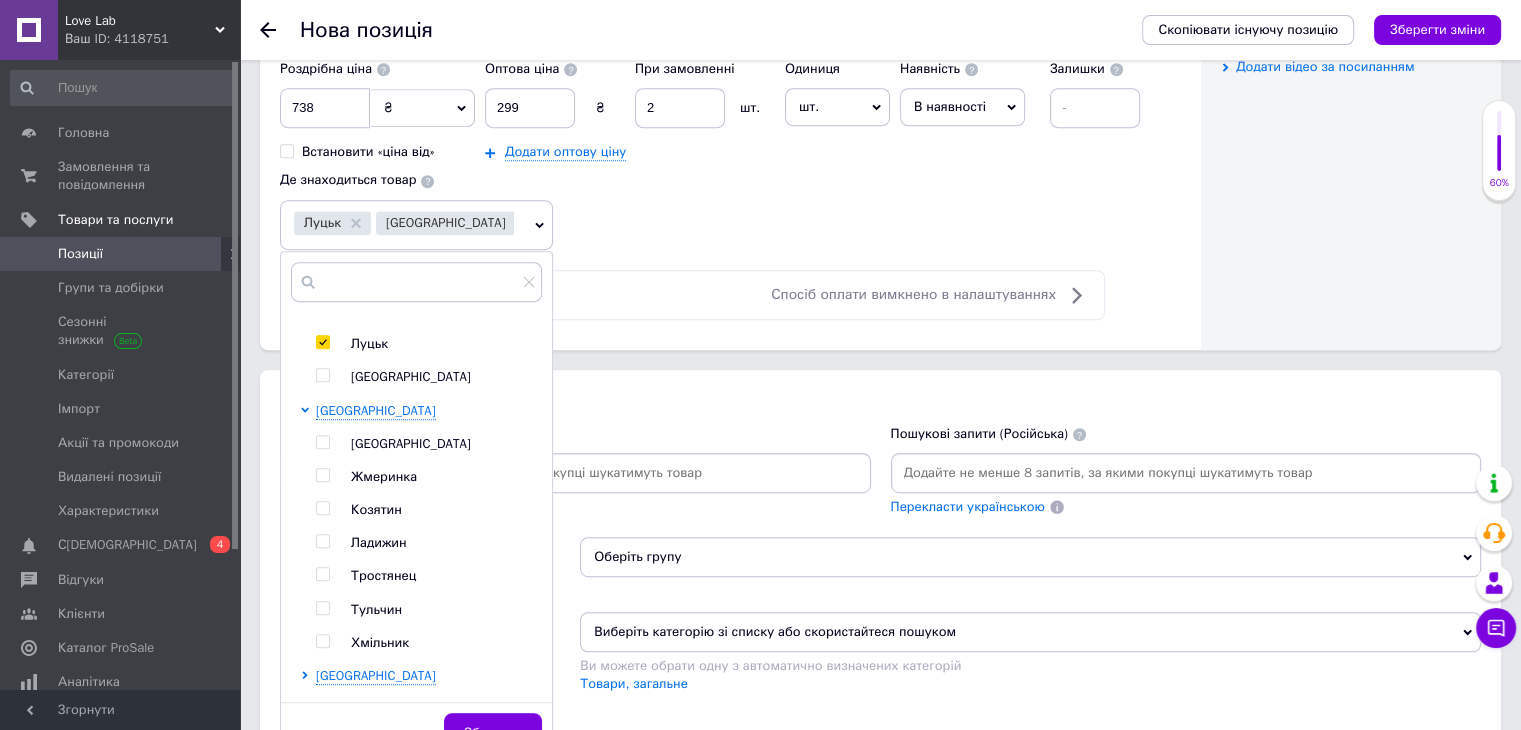 click at bounding box center (322, 442) 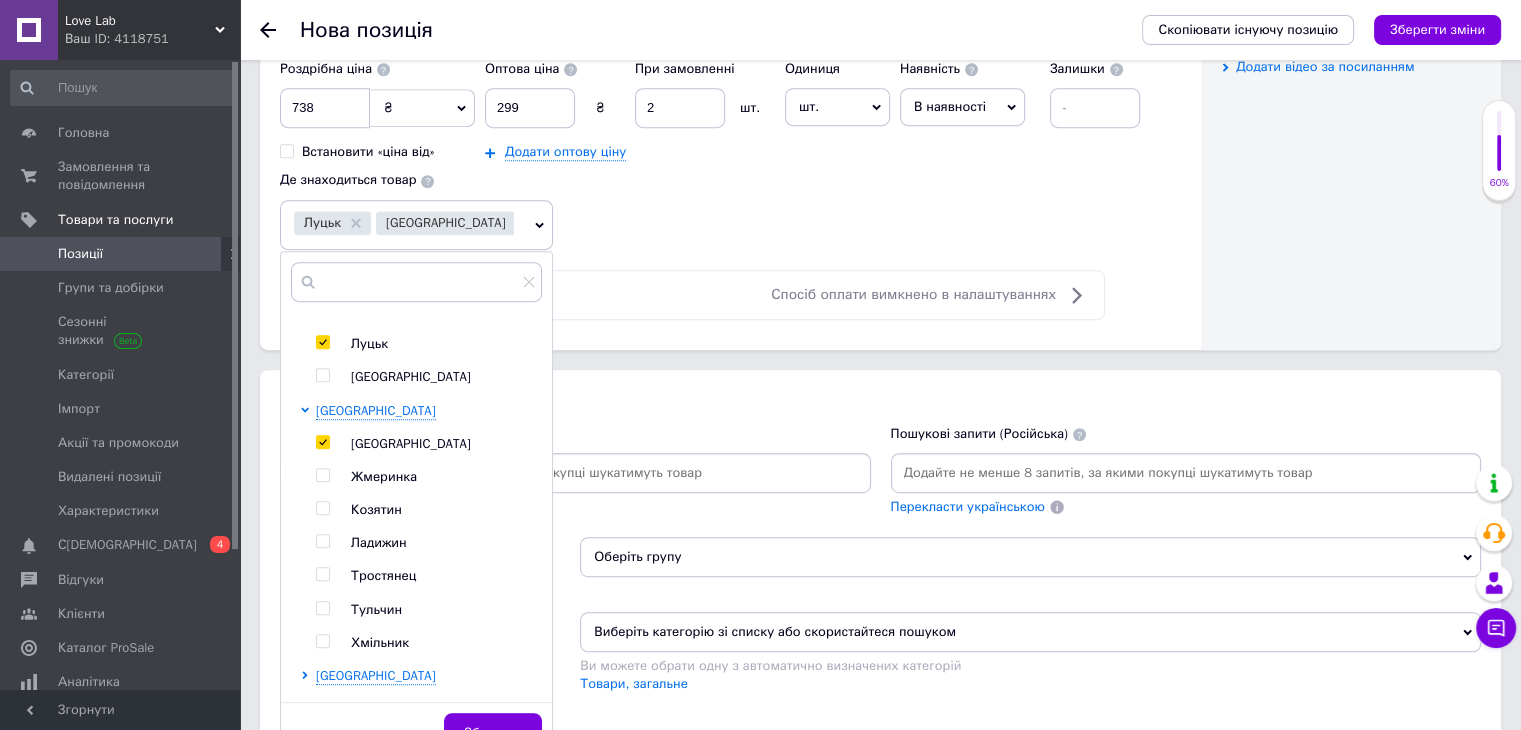 checkbox on "true" 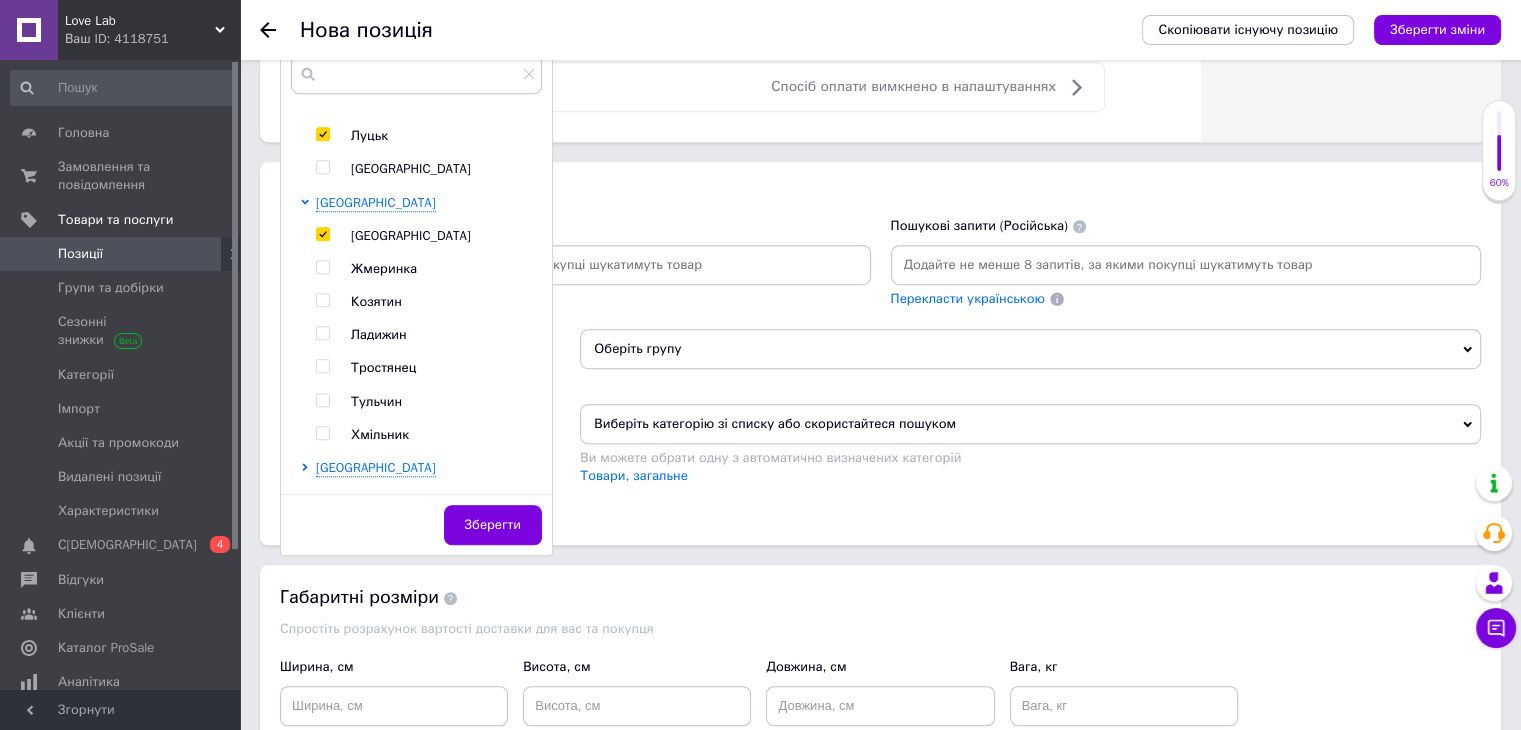 scroll, scrollTop: 1250, scrollLeft: 0, axis: vertical 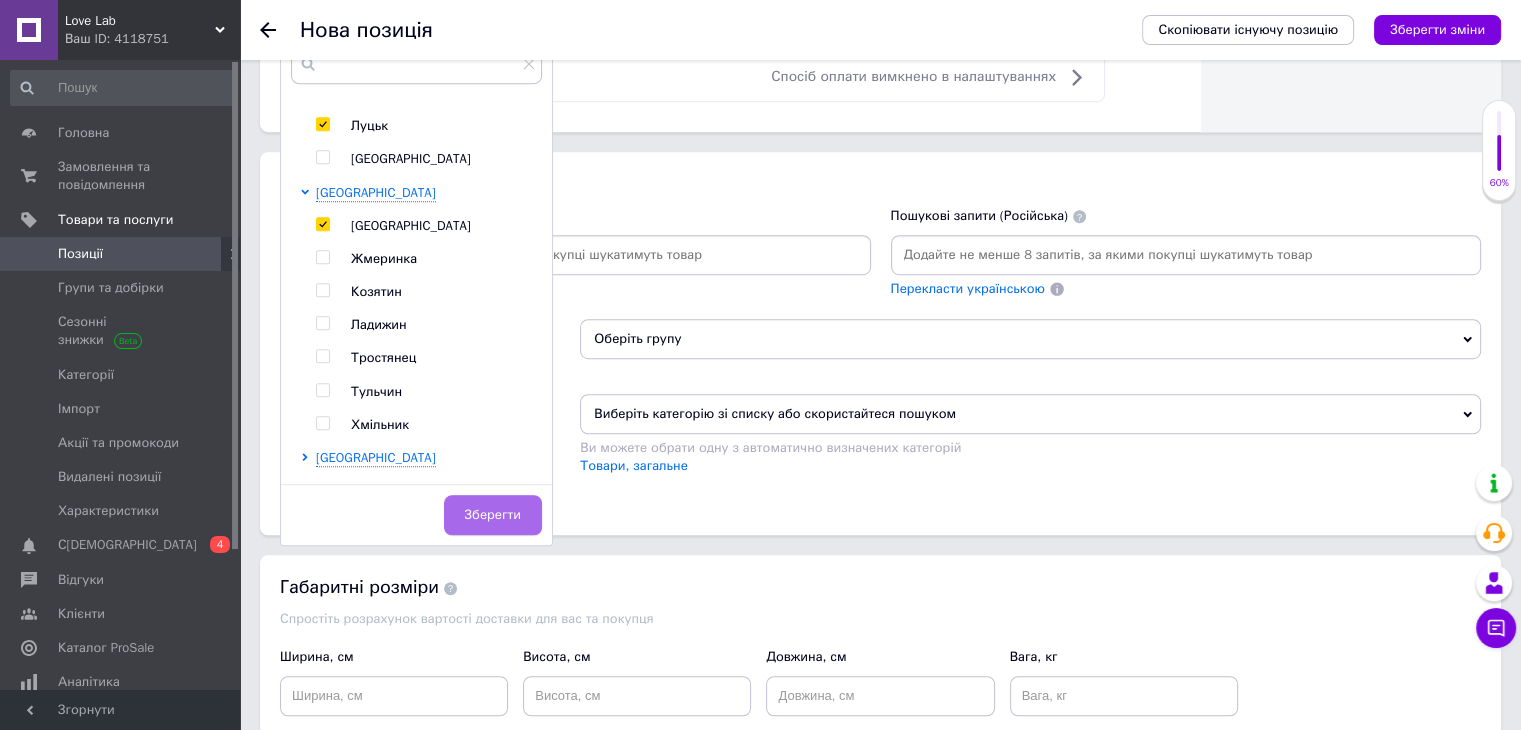 click on "Зберегти" at bounding box center (493, 515) 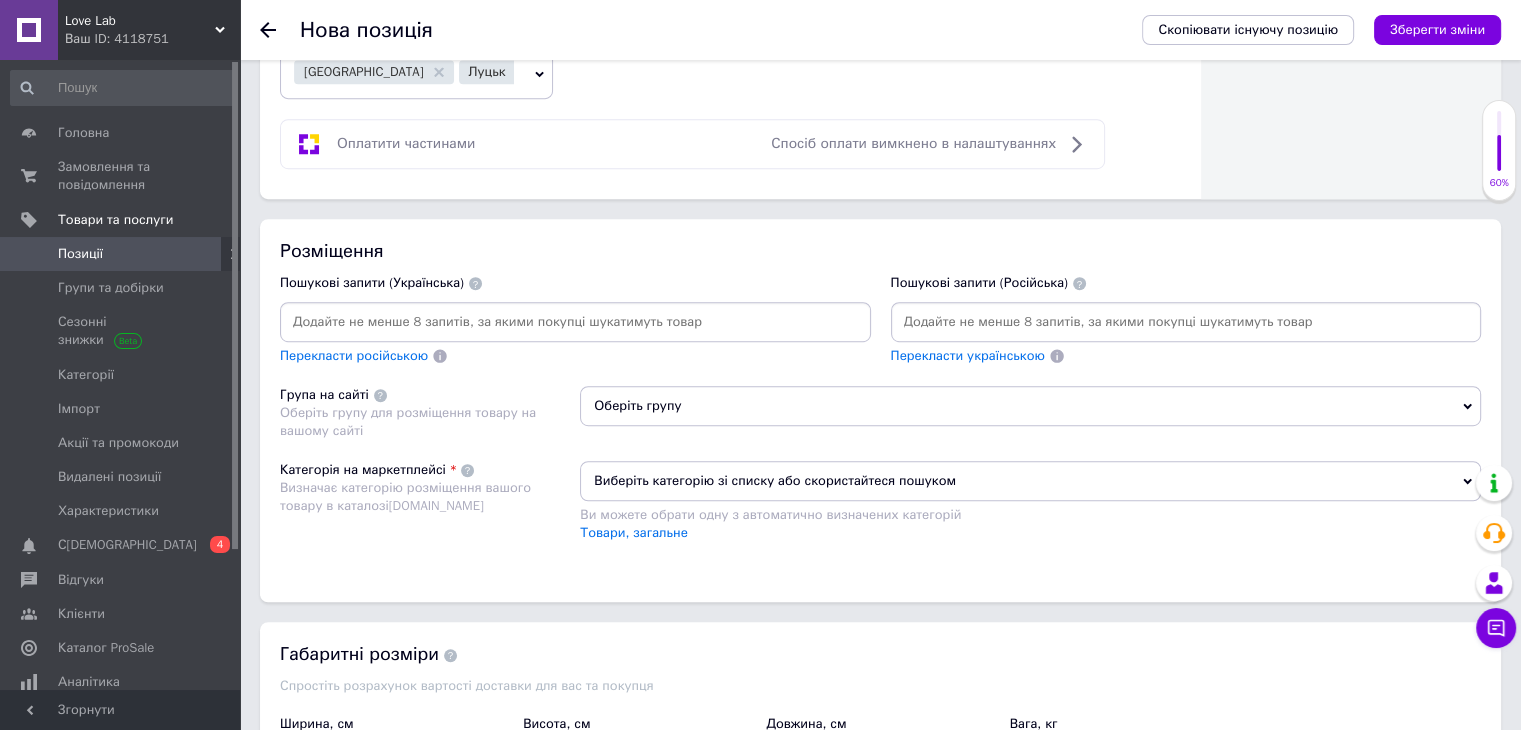 scroll, scrollTop: 1199, scrollLeft: 0, axis: vertical 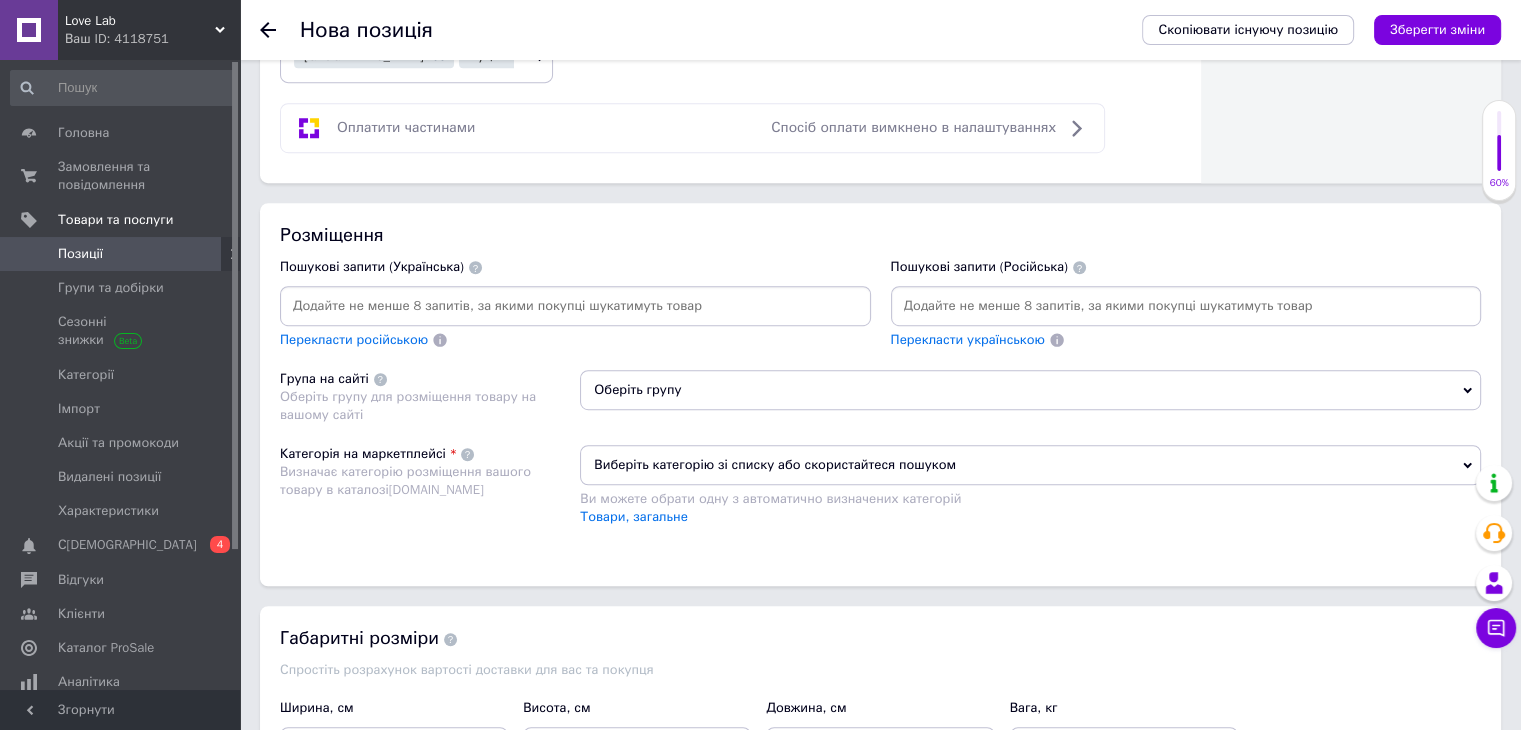 click at bounding box center [1186, 306] 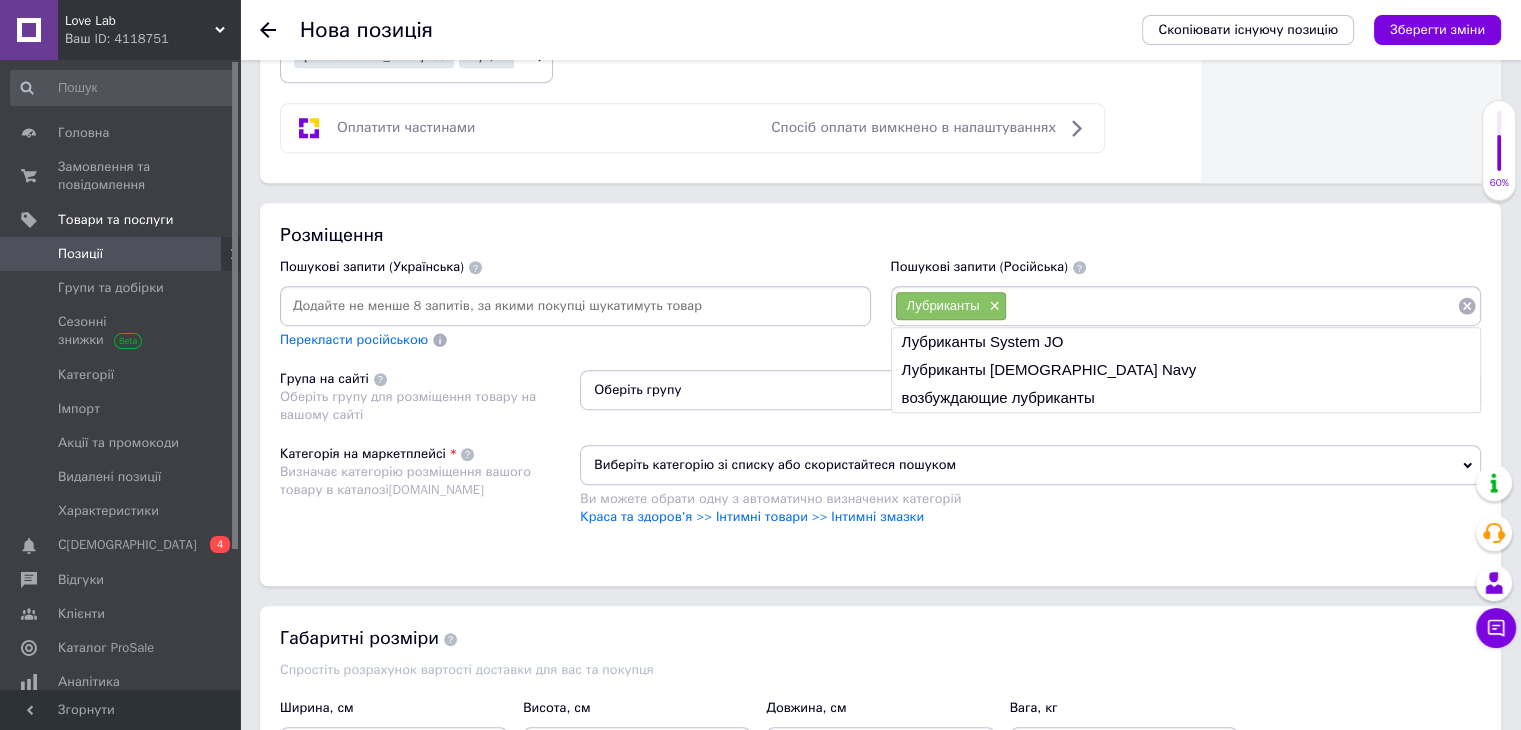 paste on "Женский возбудитель" 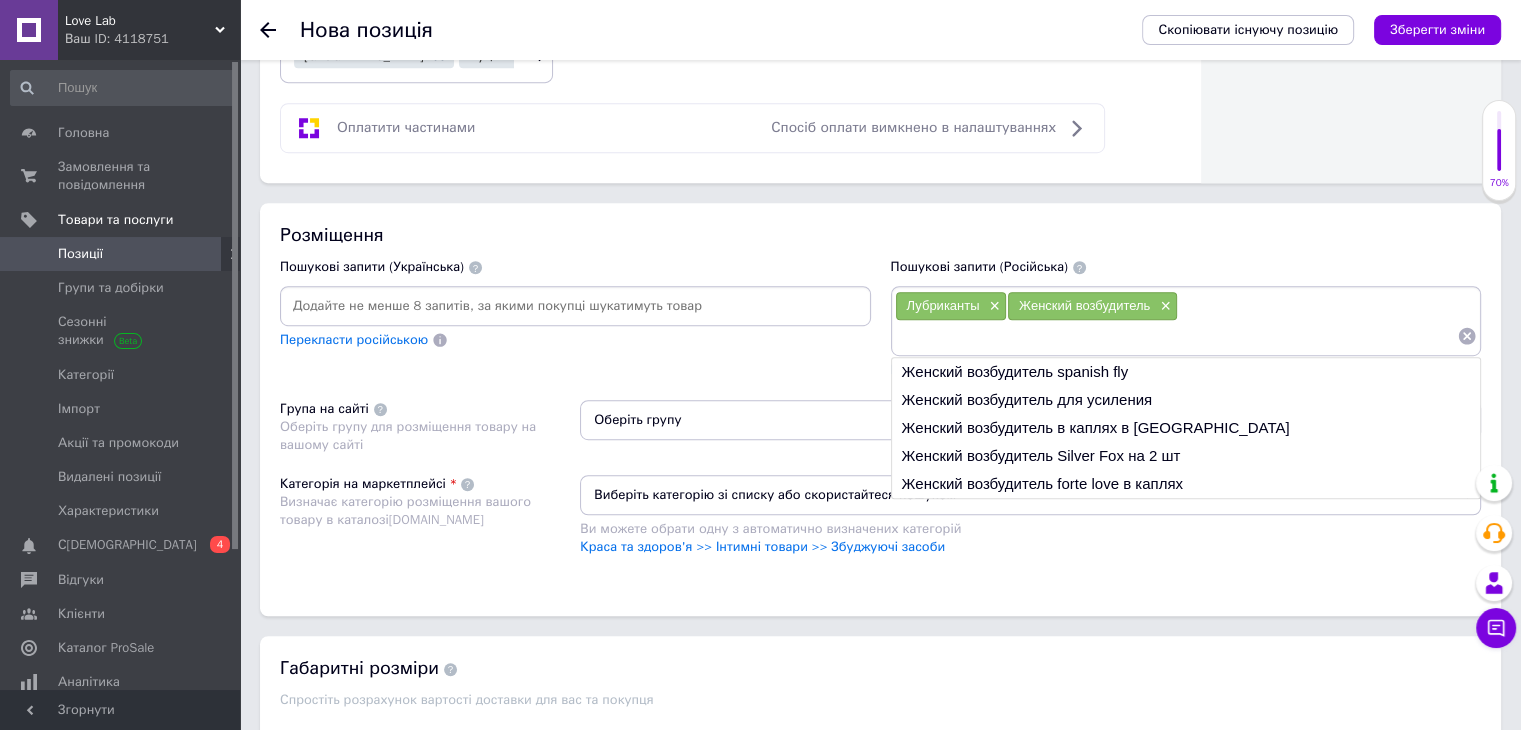 paste on "Анальный лубрикант" 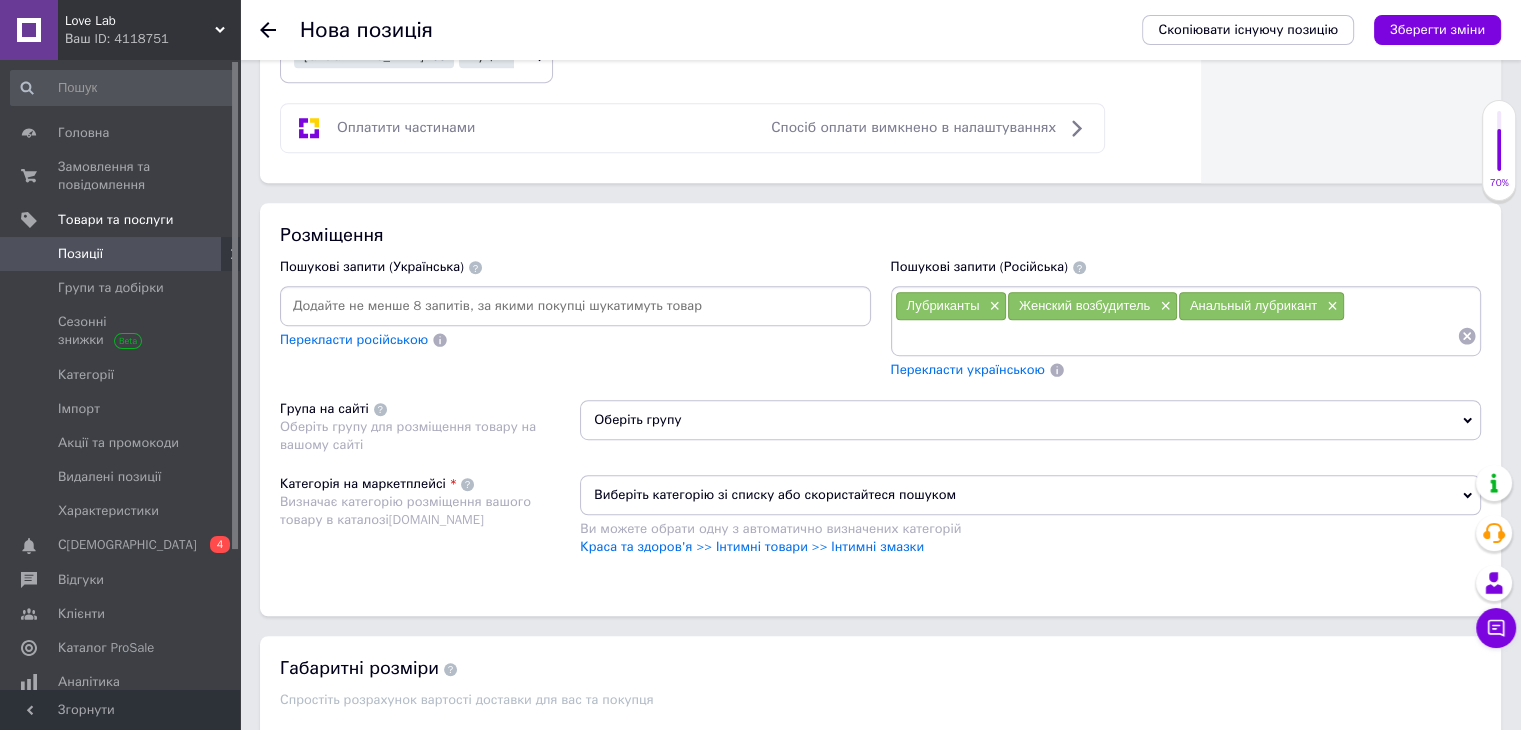 paste on "Возбуждающие лубриканты" 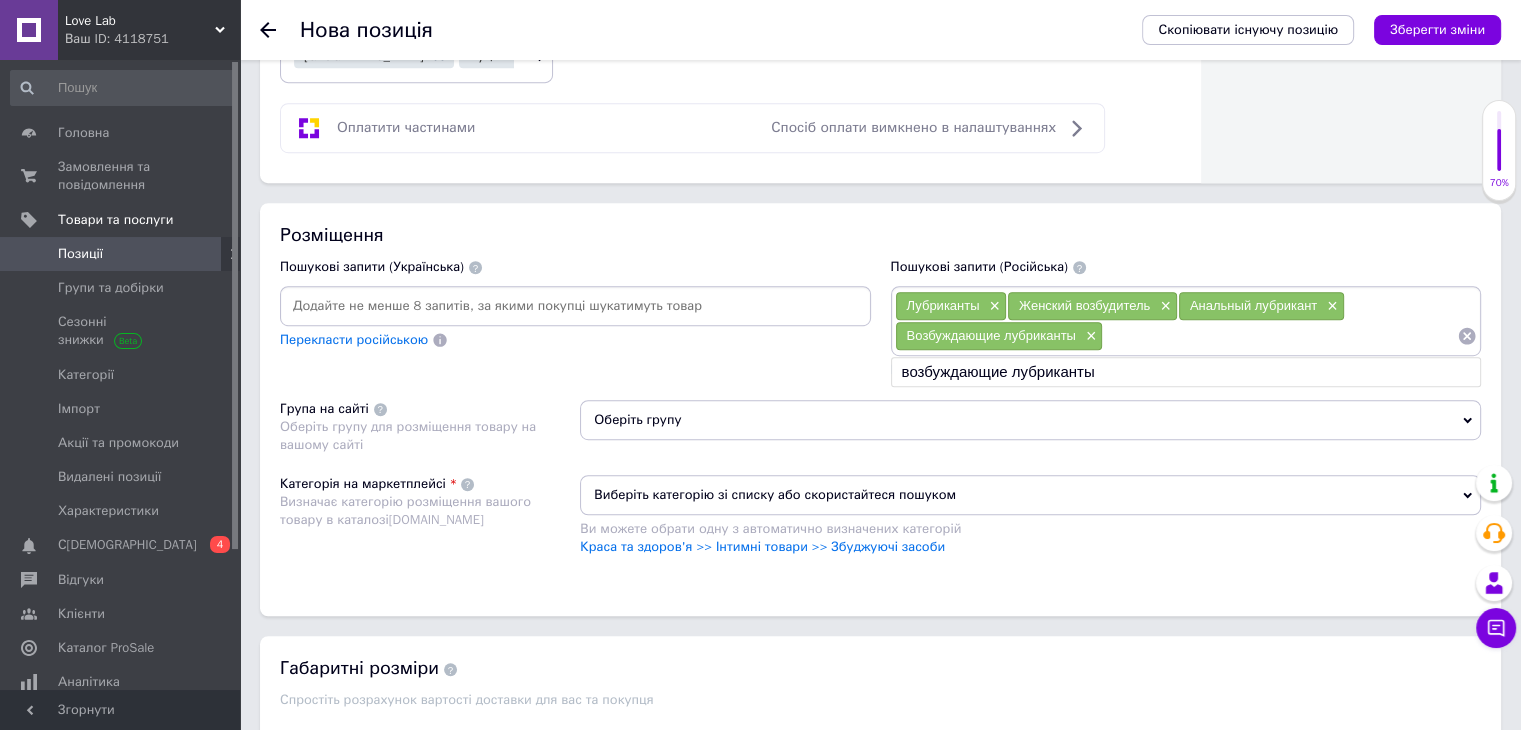 paste on "Вагинальные лубриканты смазки" 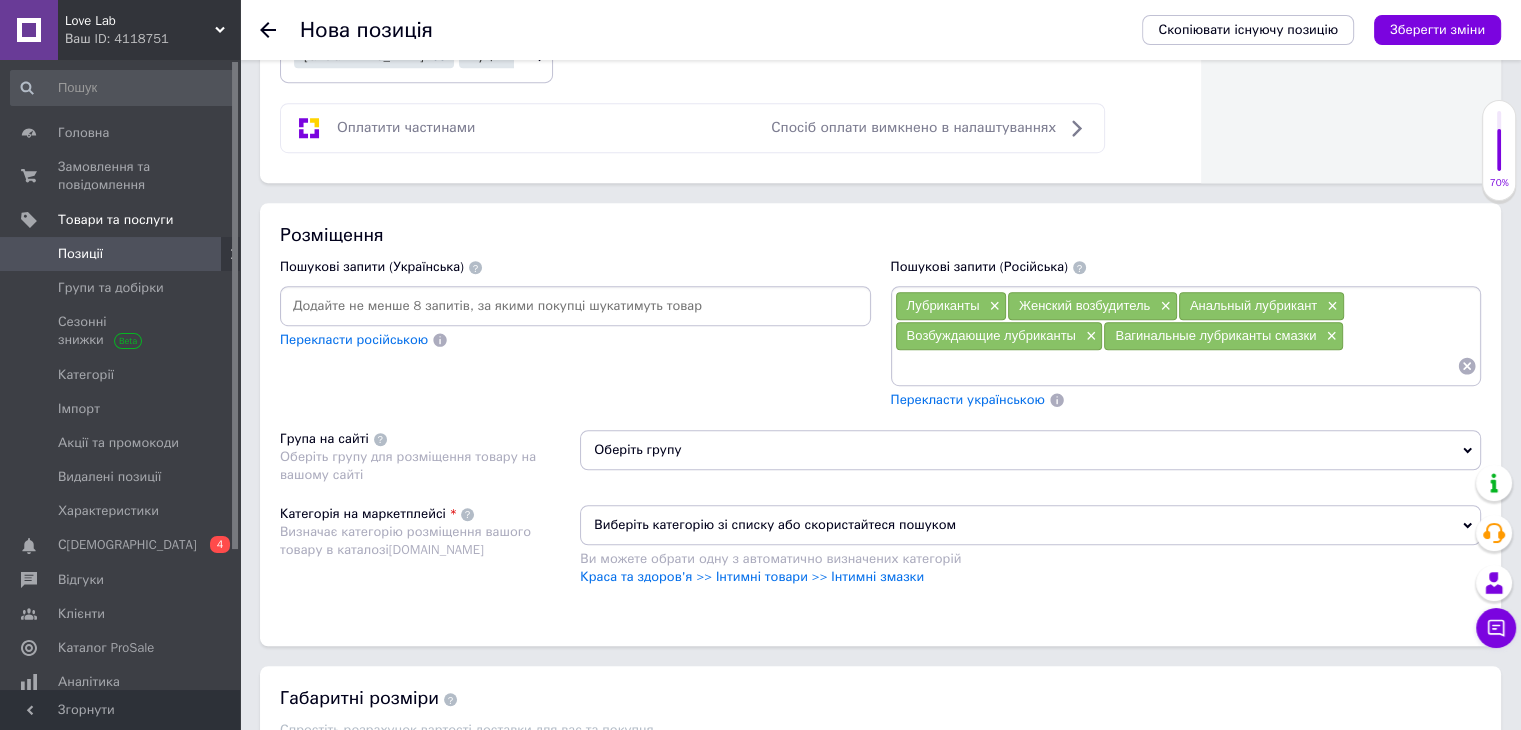 paste on "Возбуждающая смазка" 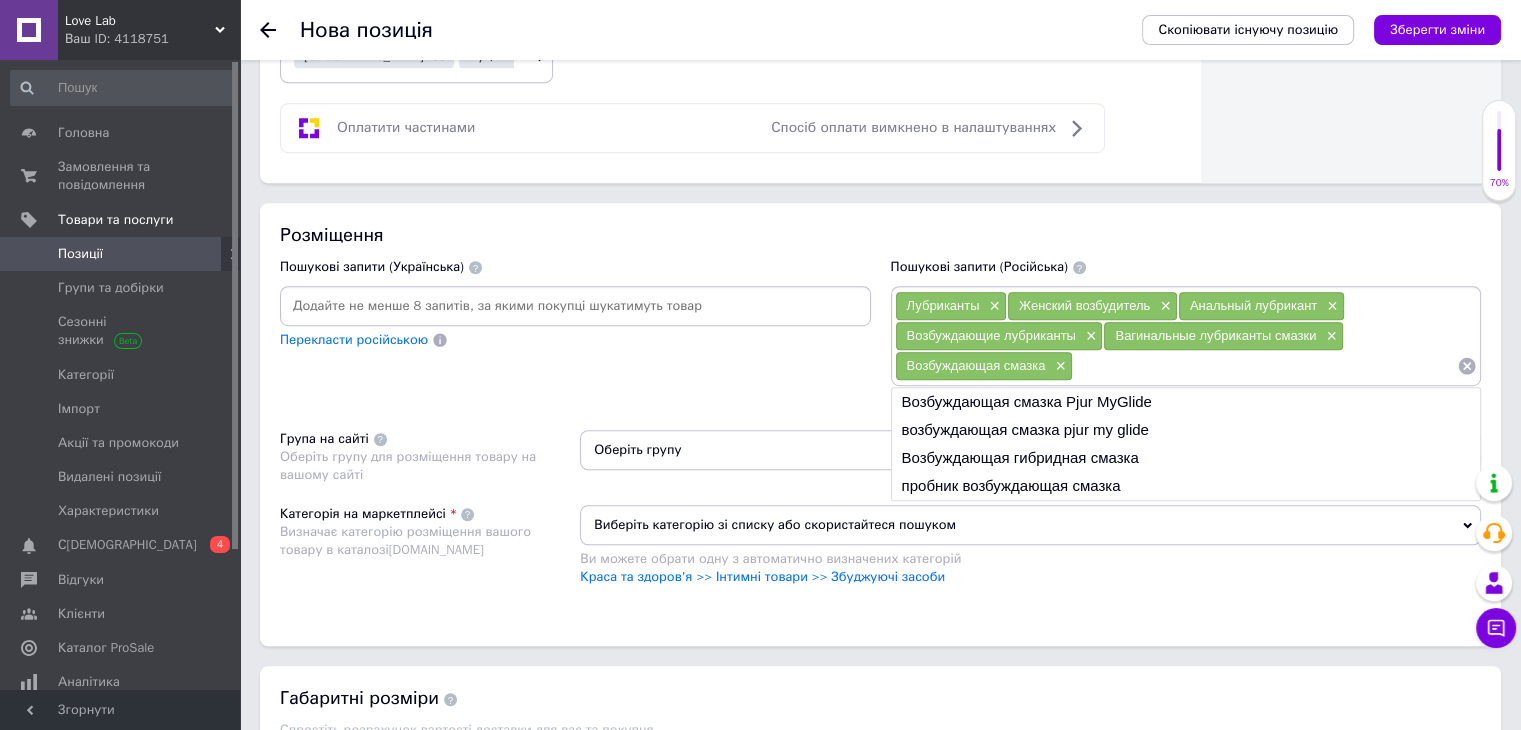 paste on "Возбуждающий крем" 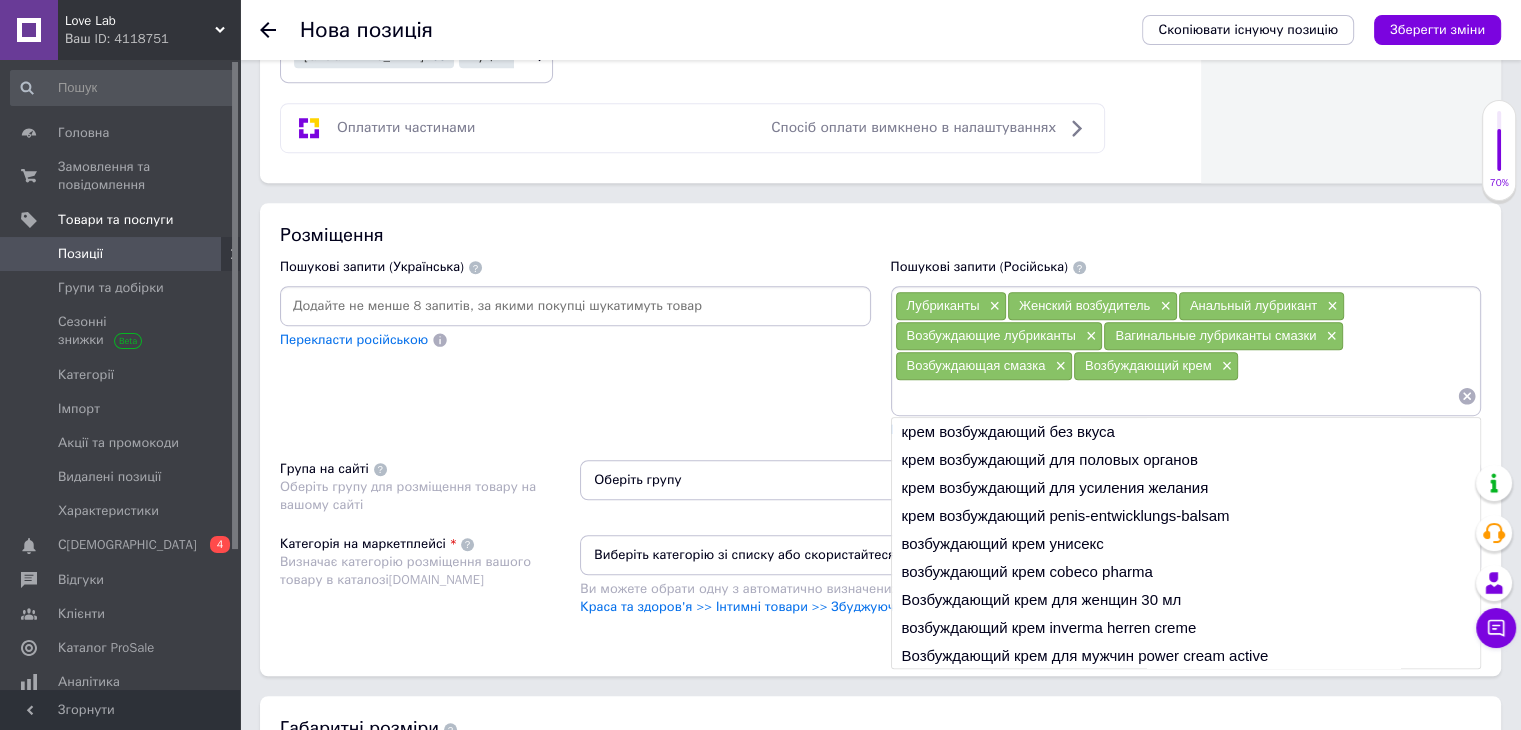 paste on "Анальные лубриканты смазки" 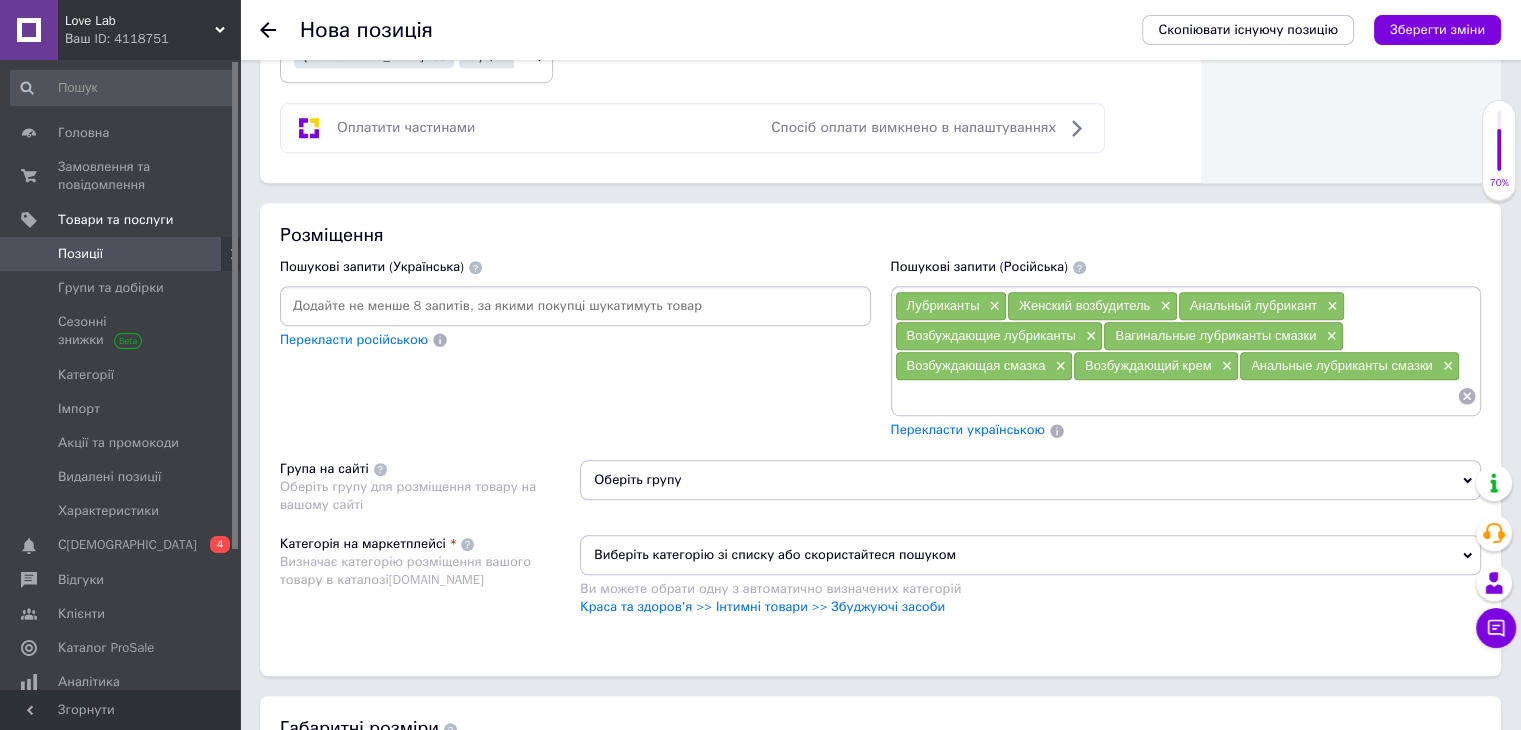 paste on "Вагинальный гель" 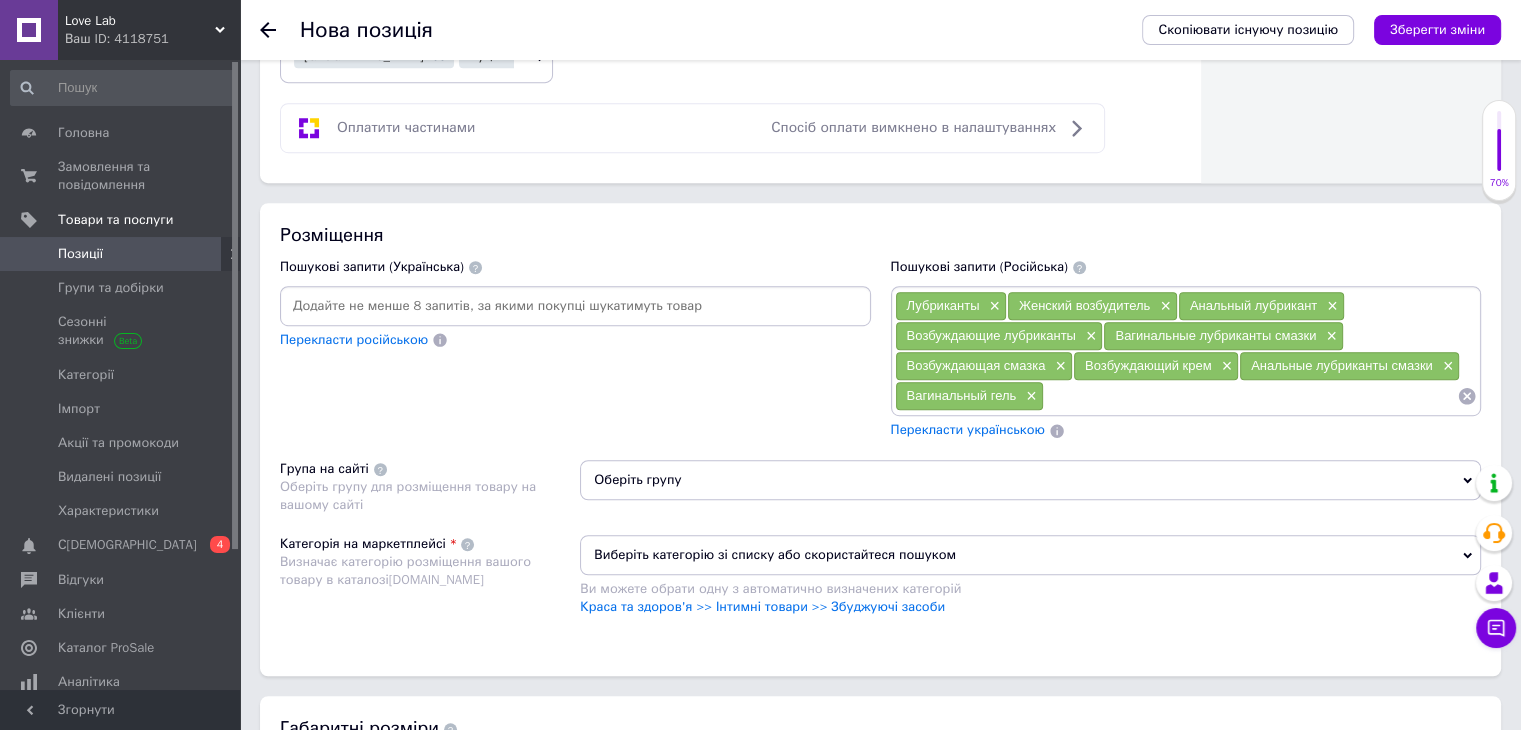 paste on "ель-лубрикант" 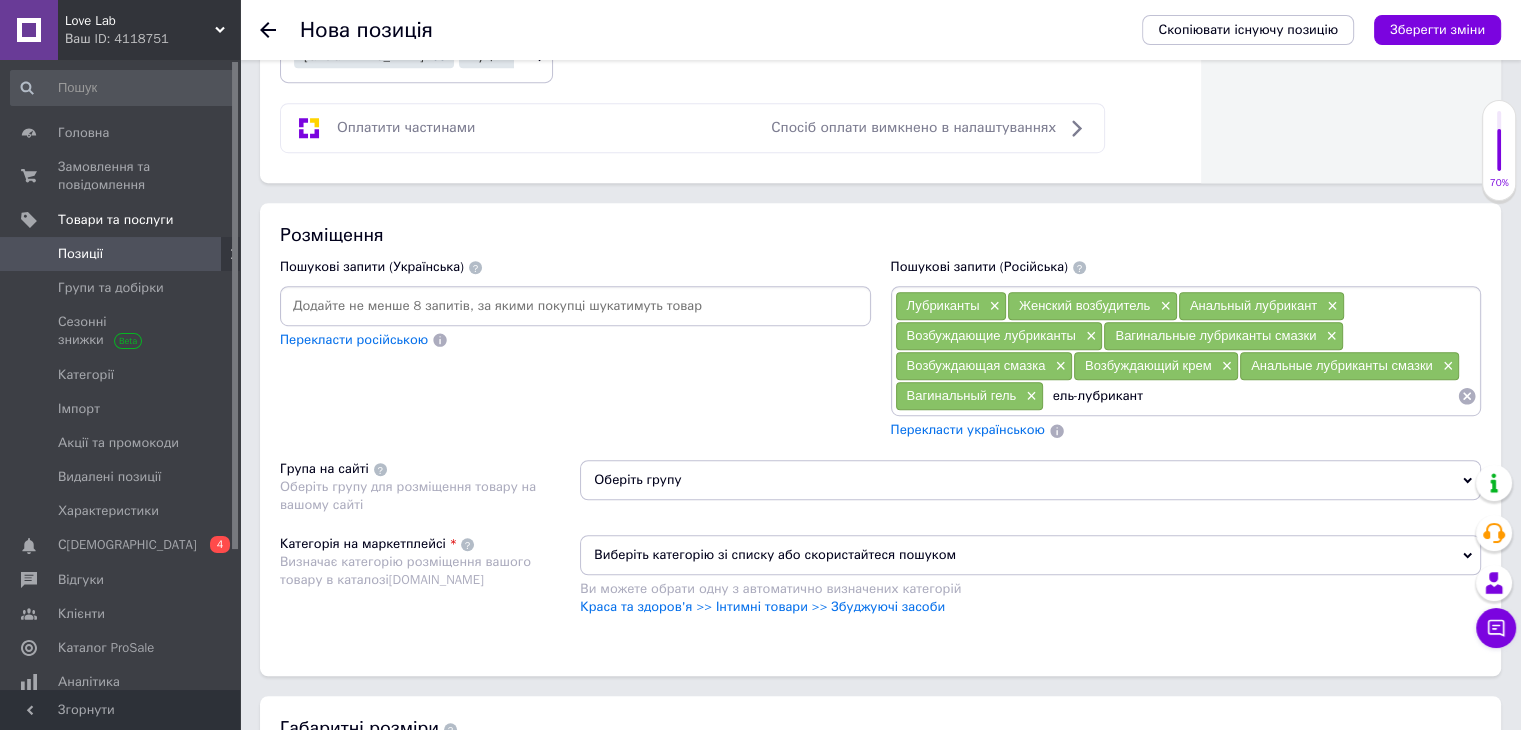 type on "Гель-лубрикант" 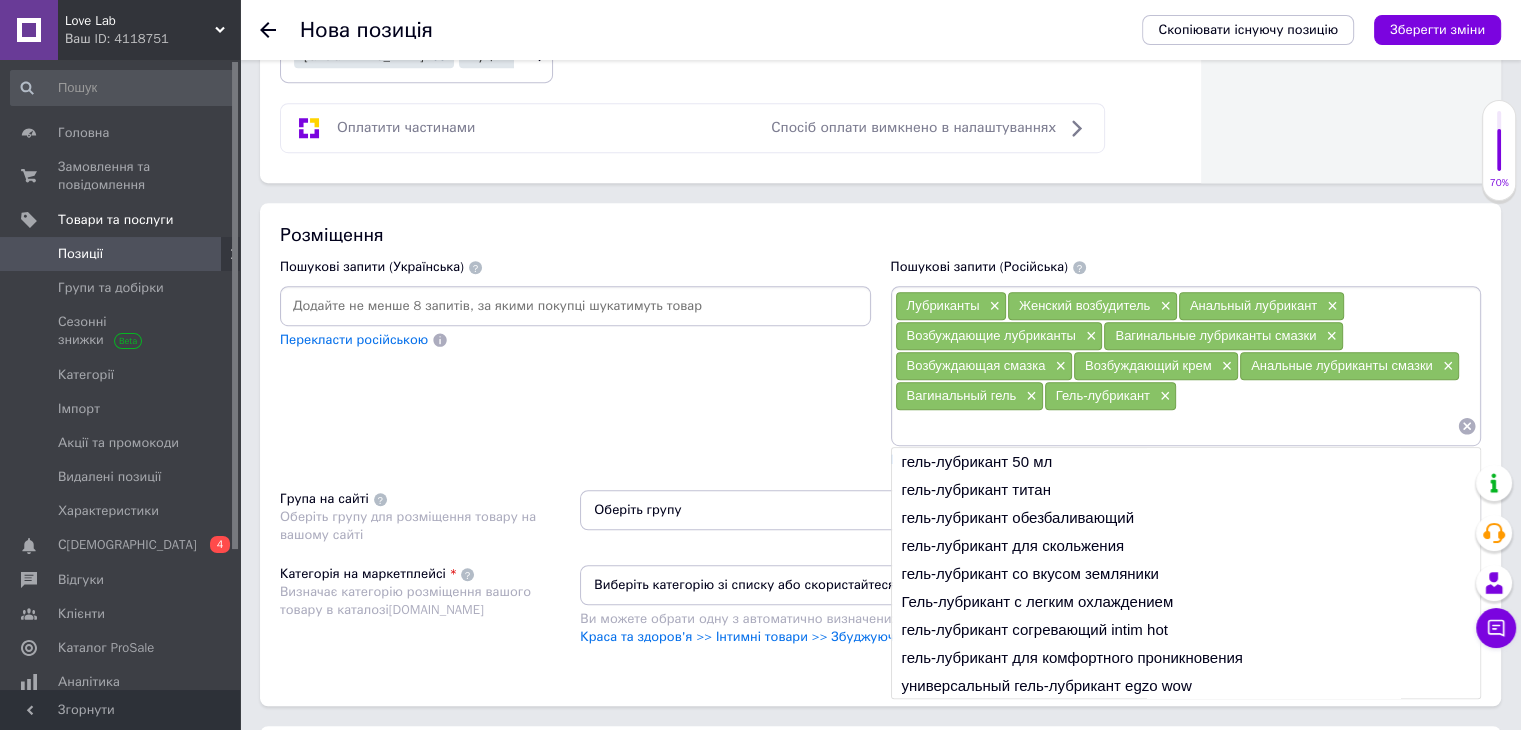 paste on "Гель-лубрикант манго" 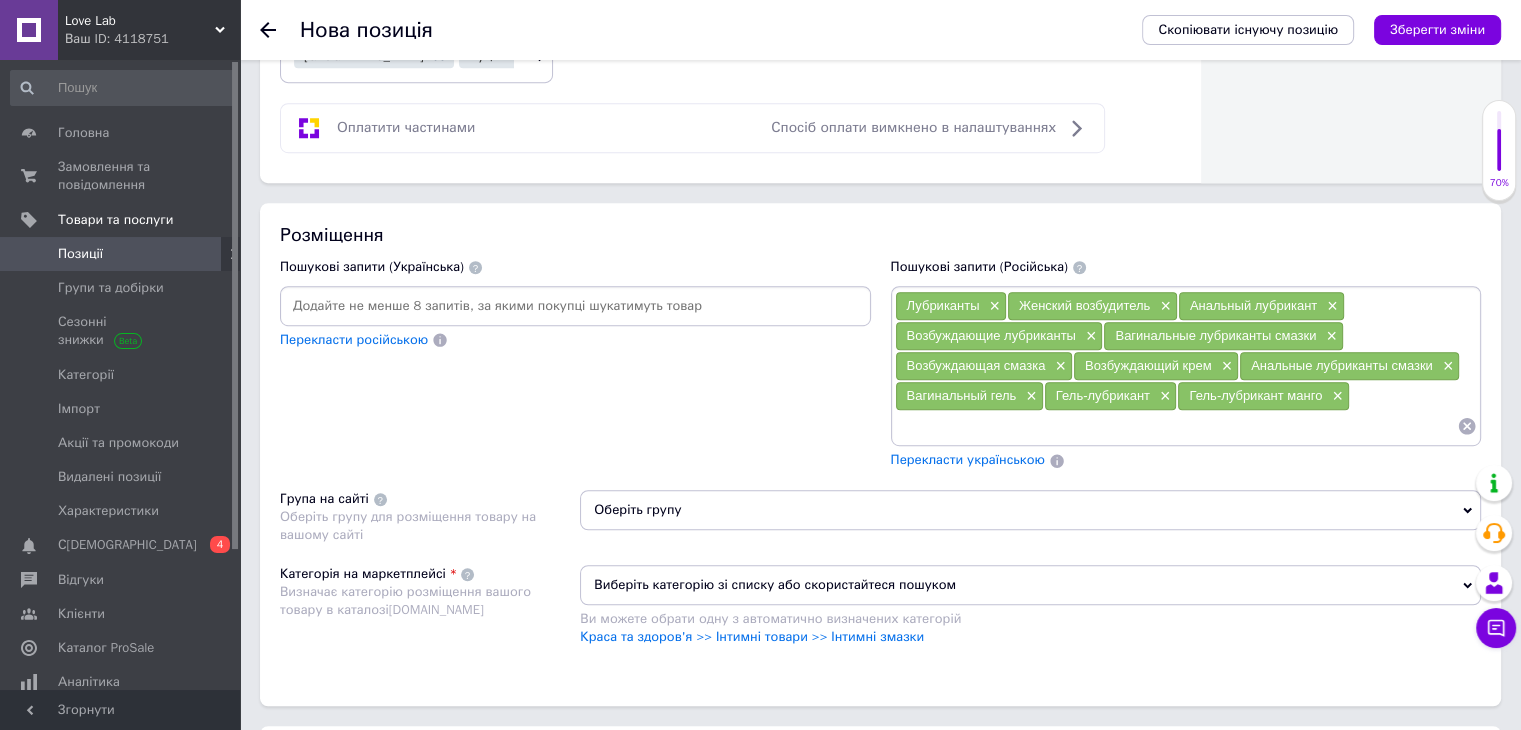 paste on "Смазка для маструбации" 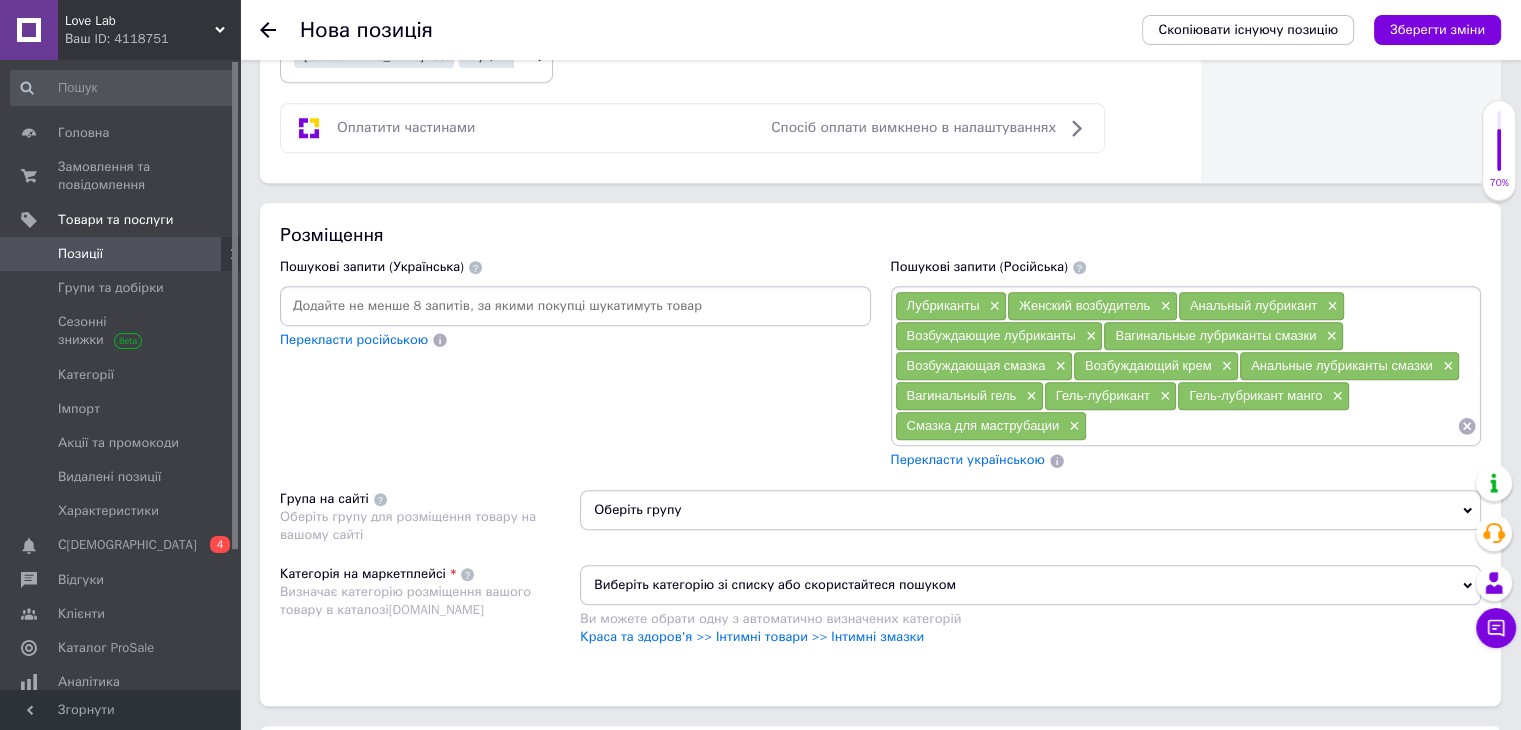 paste on "Гель-лубрикант для чувствительной" 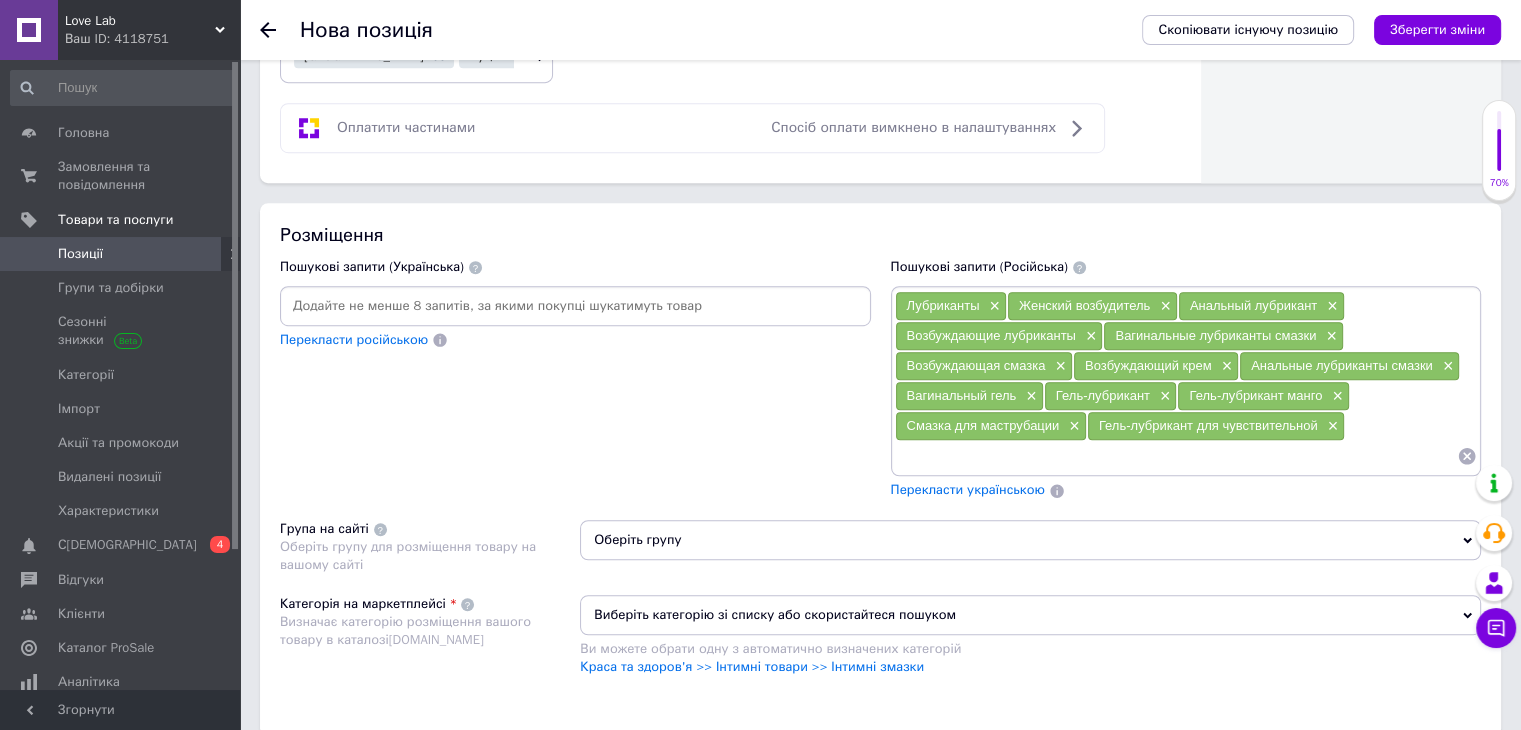 paste on "Гель-лубрикант для чувствительных зон" 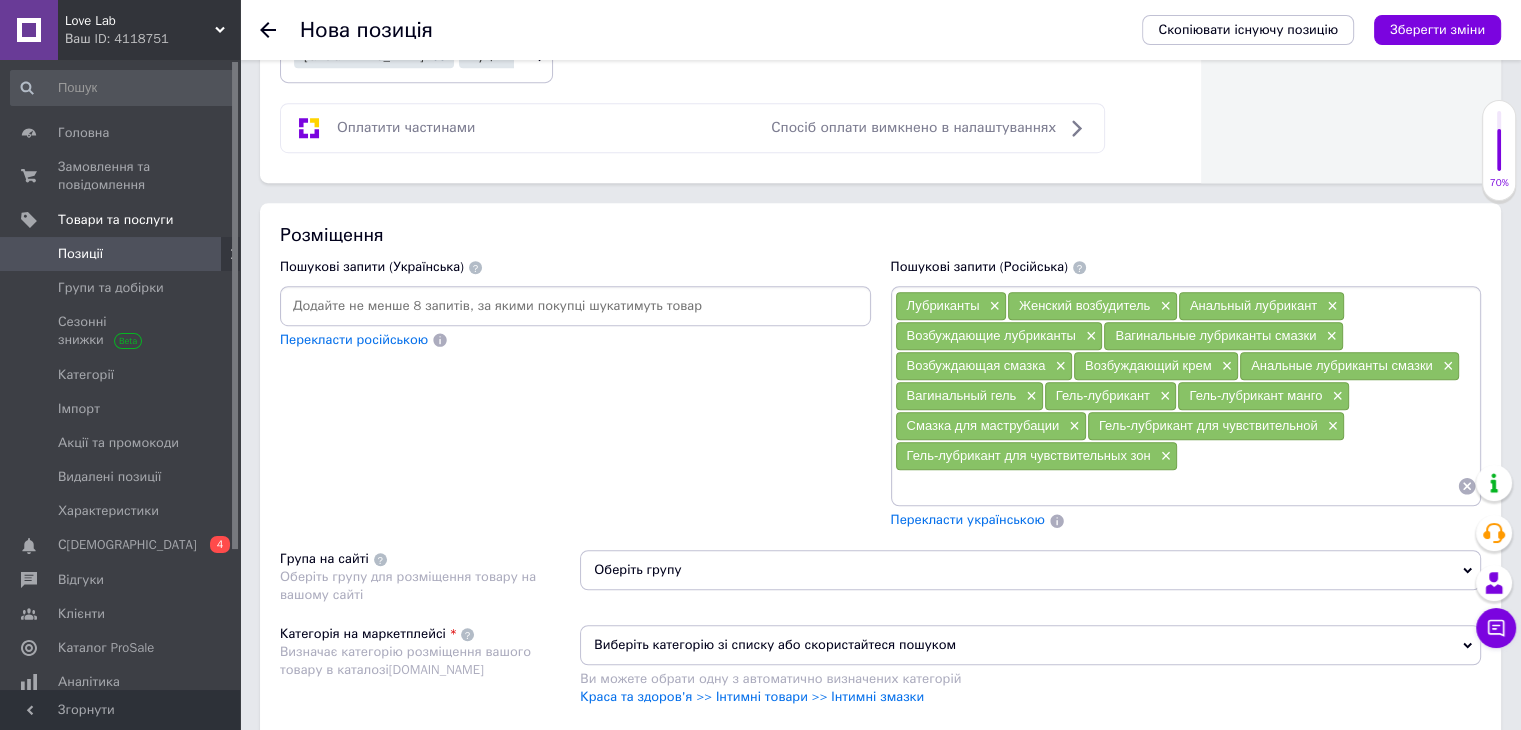 paste on "Гель-лубрикант для вагинального секса" 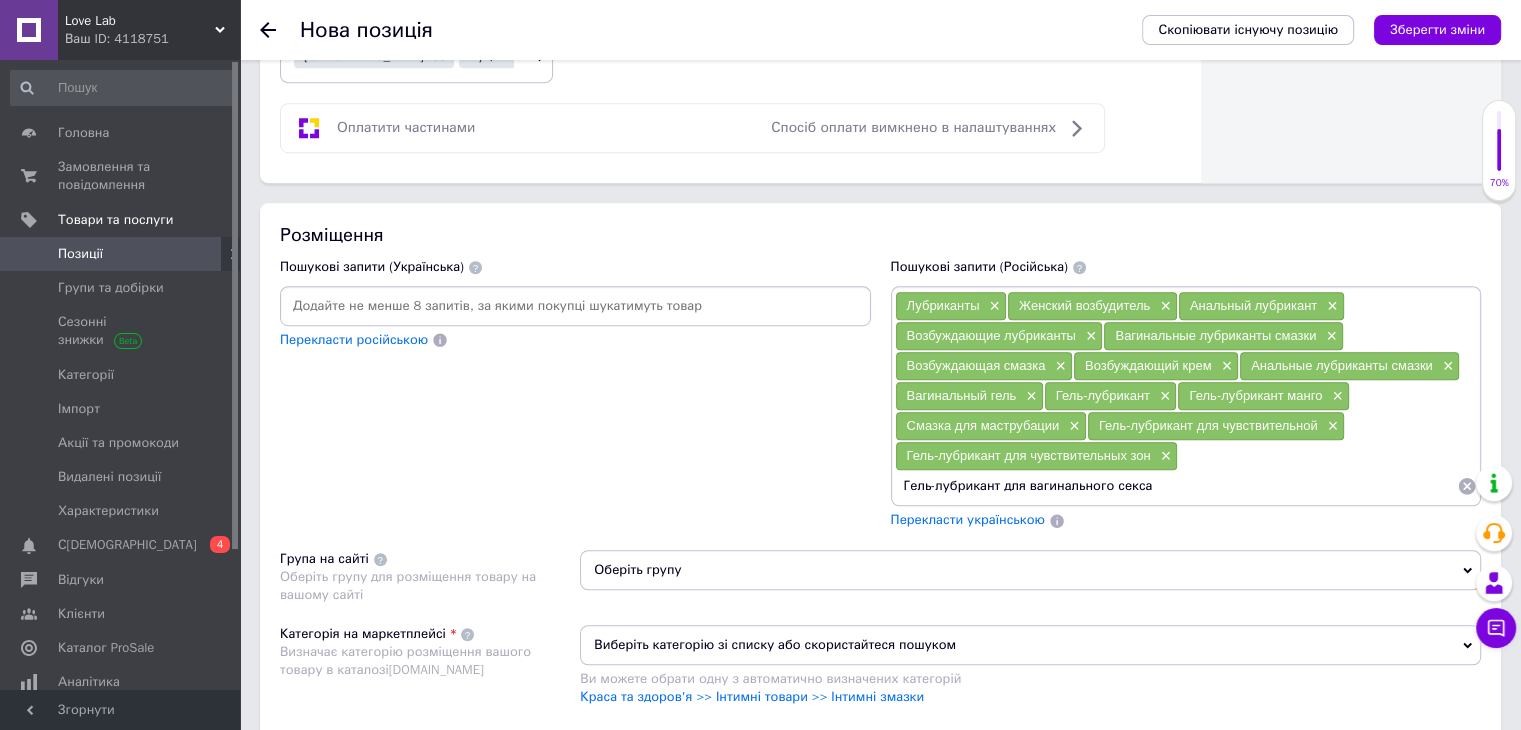 type 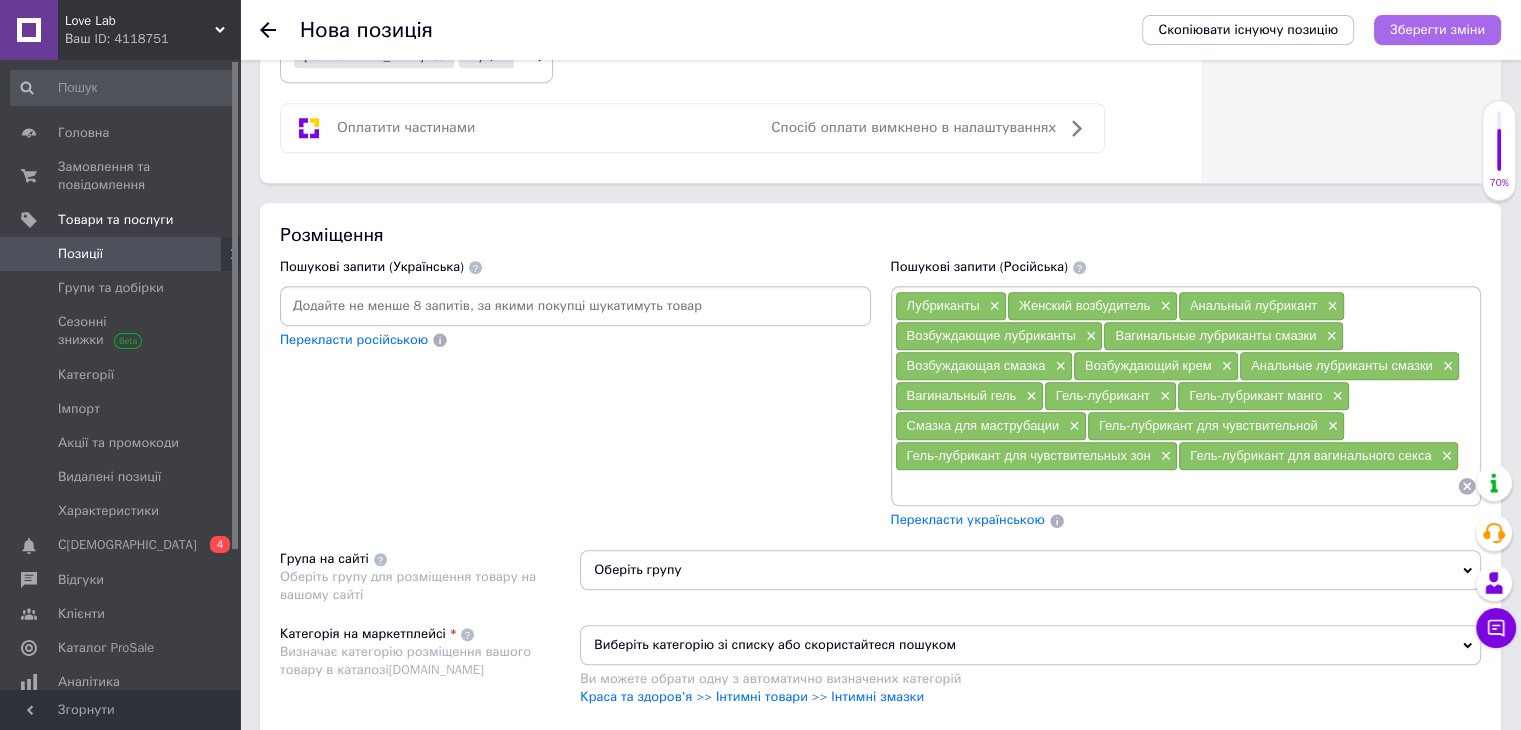 drag, startPoint x: 1464, startPoint y: 13, endPoint x: 1460, endPoint y: 31, distance: 18.439089 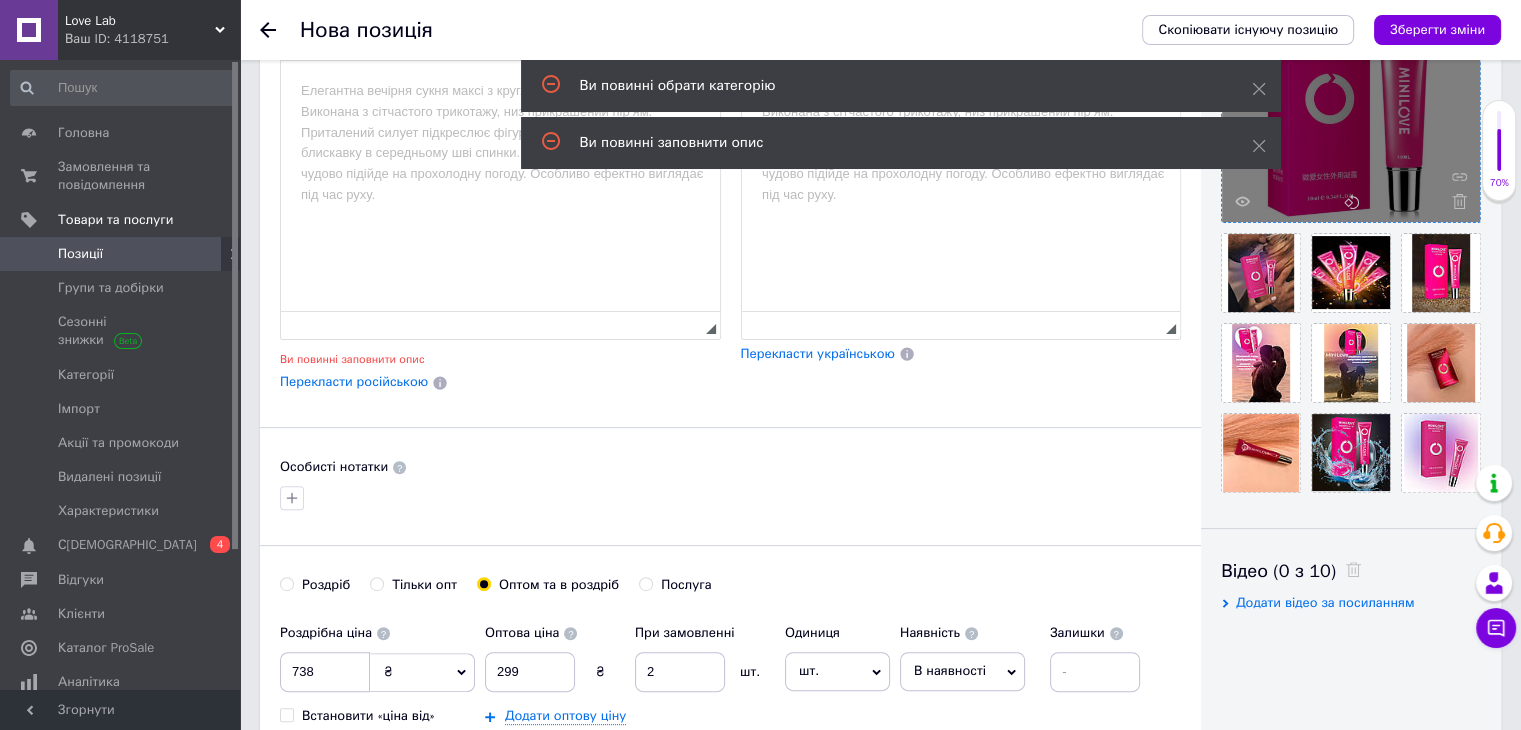 scroll, scrollTop: 487, scrollLeft: 0, axis: vertical 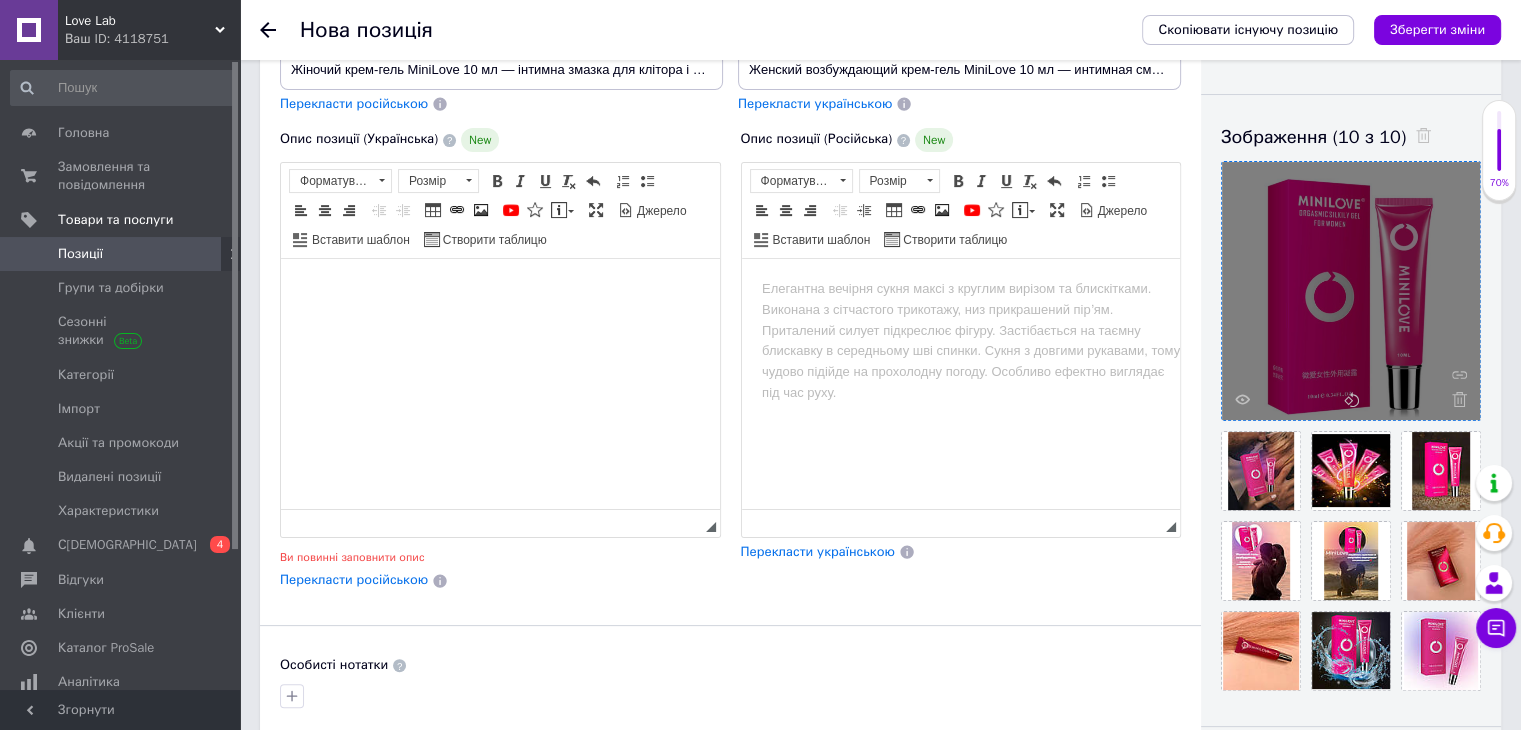 click at bounding box center (500, 289) 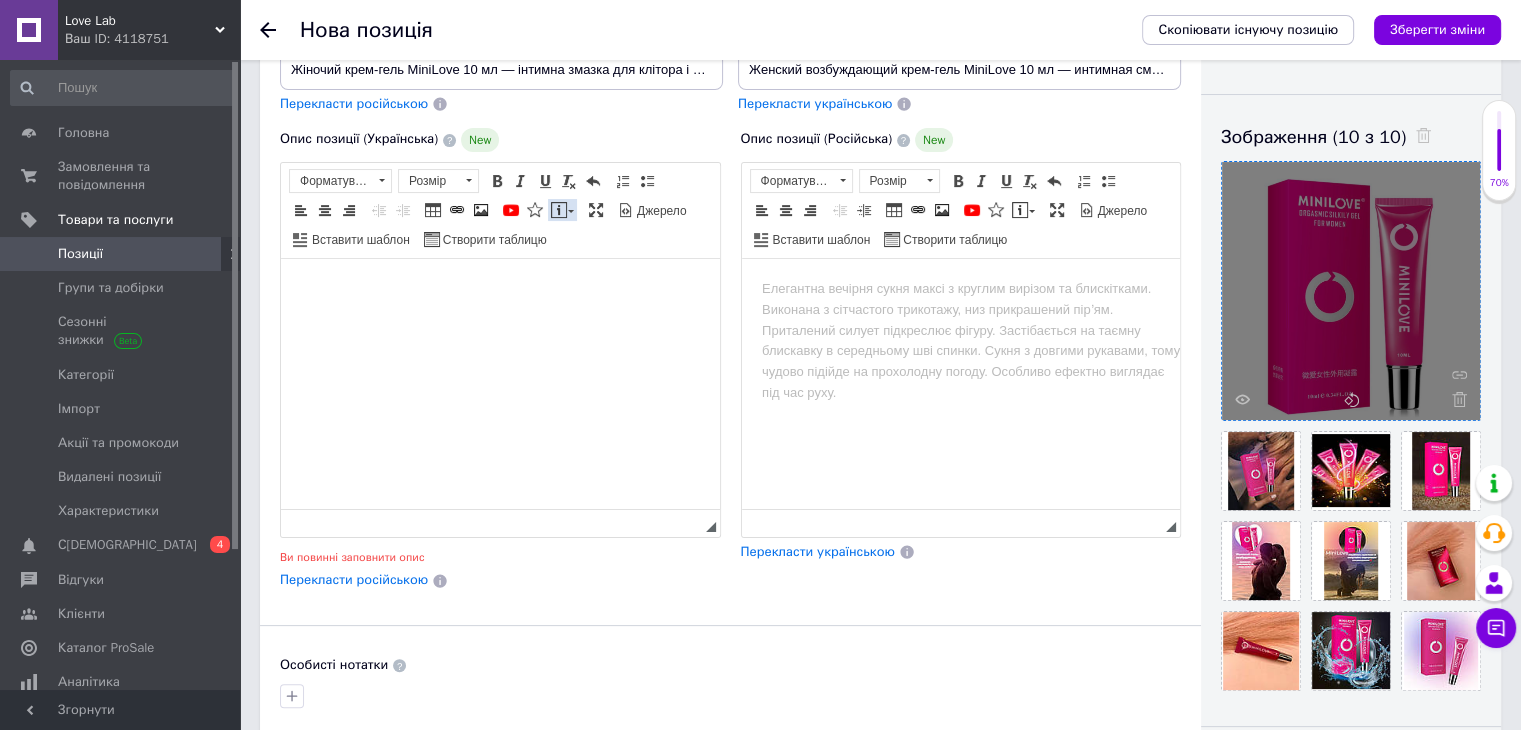 click at bounding box center [559, 210] 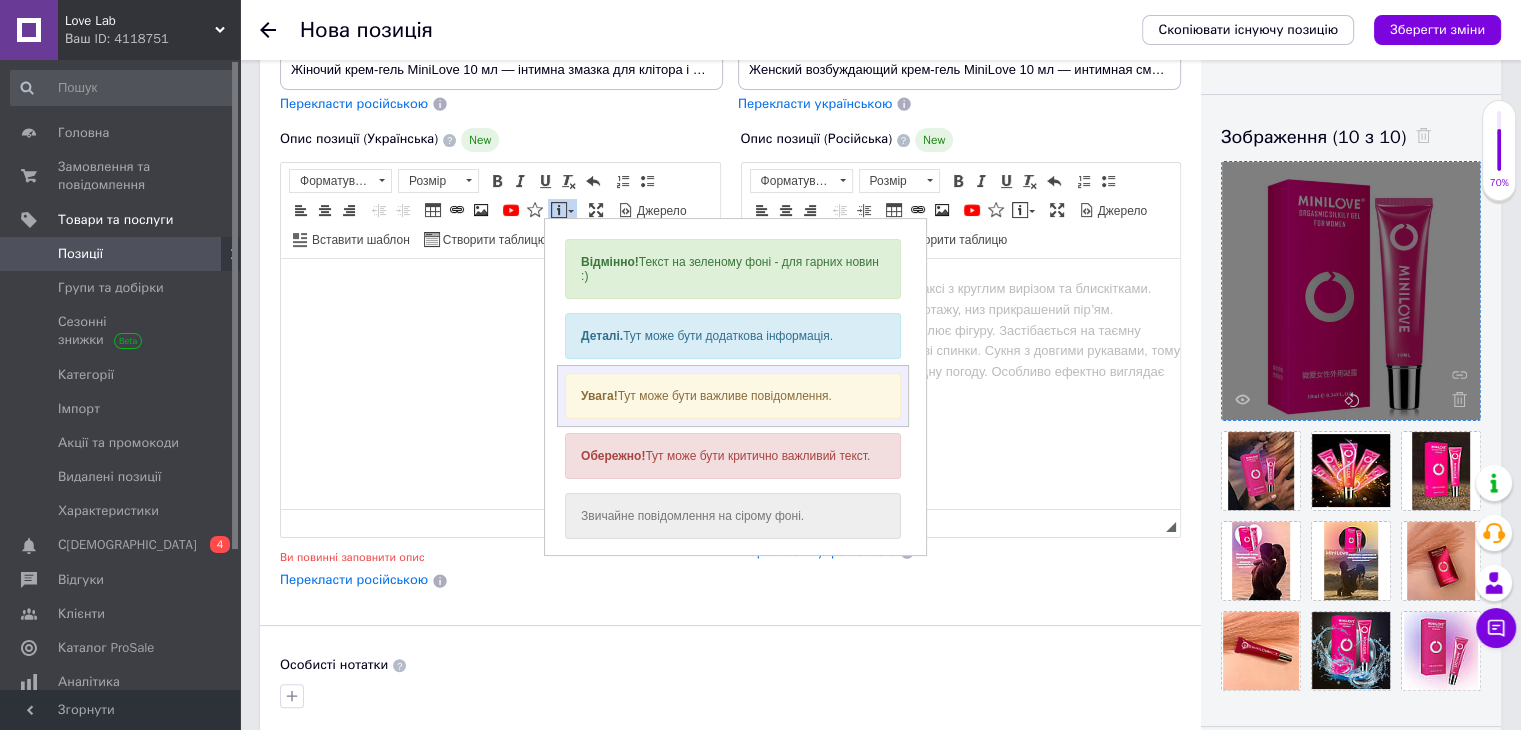 scroll, scrollTop: 0, scrollLeft: 0, axis: both 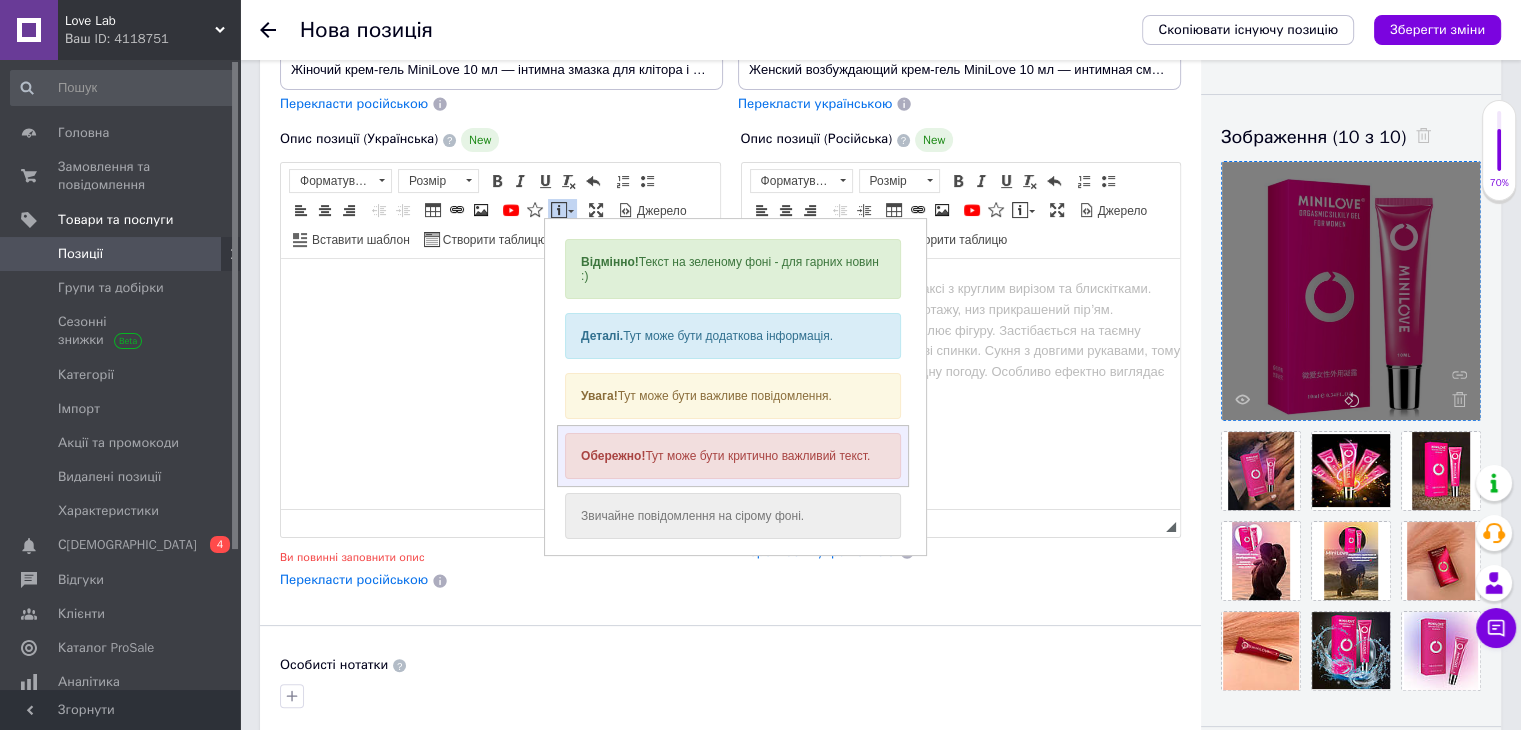 click on "Обережно!  Тут може бути критично важливий текст." at bounding box center [732, 456] 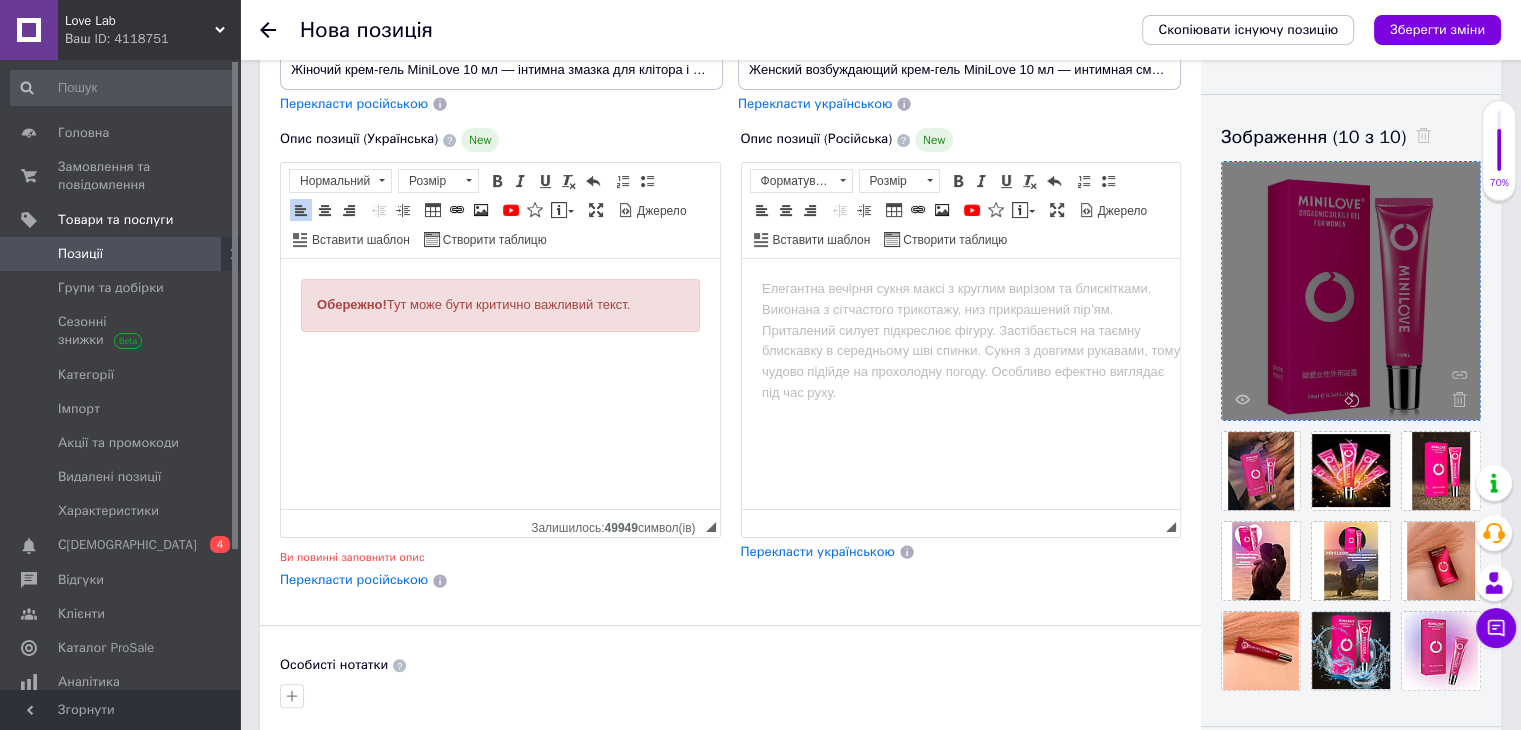 drag, startPoint x: 667, startPoint y: 307, endPoint x: 271, endPoint y: 306, distance: 396.00125 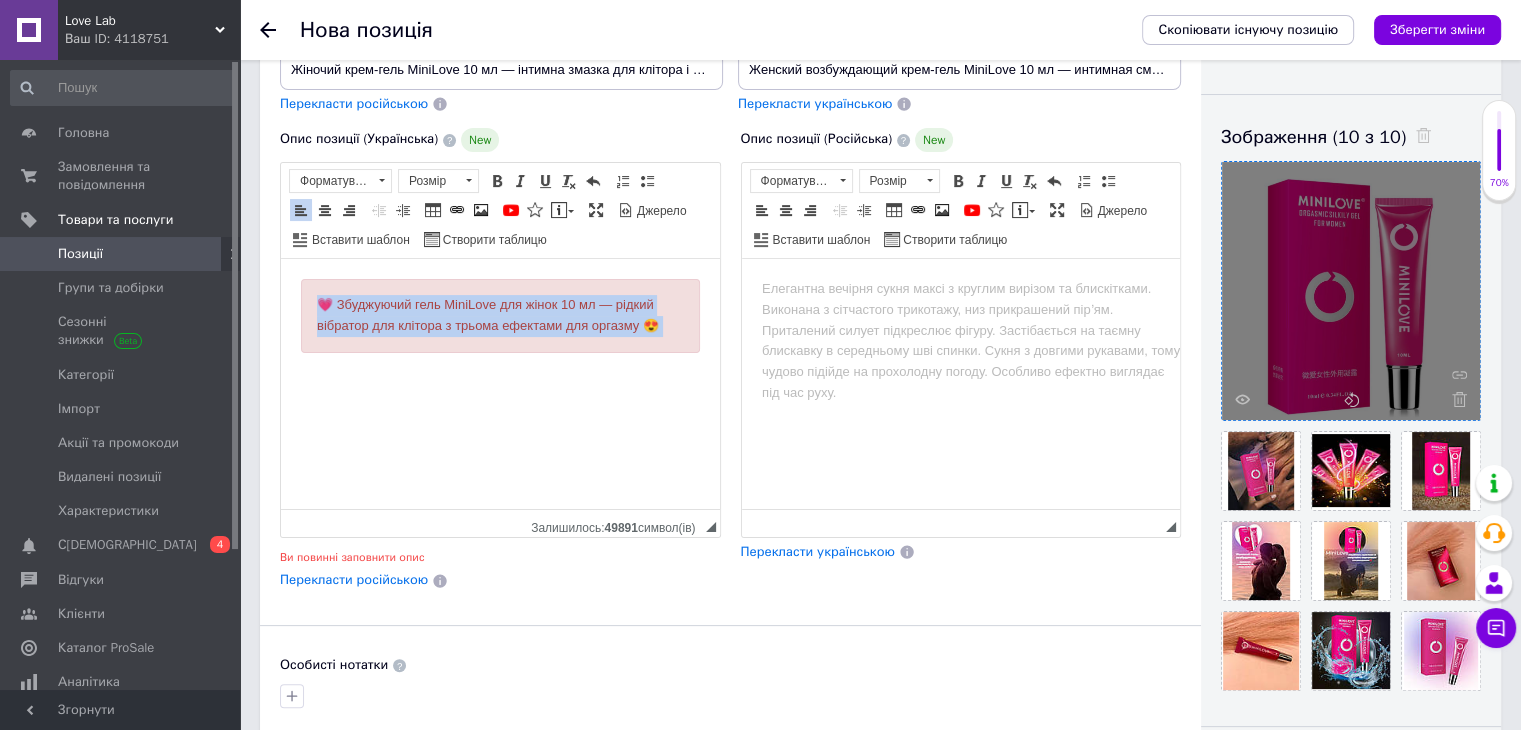 drag, startPoint x: 320, startPoint y: 305, endPoint x: 665, endPoint y: 358, distance: 349.04727 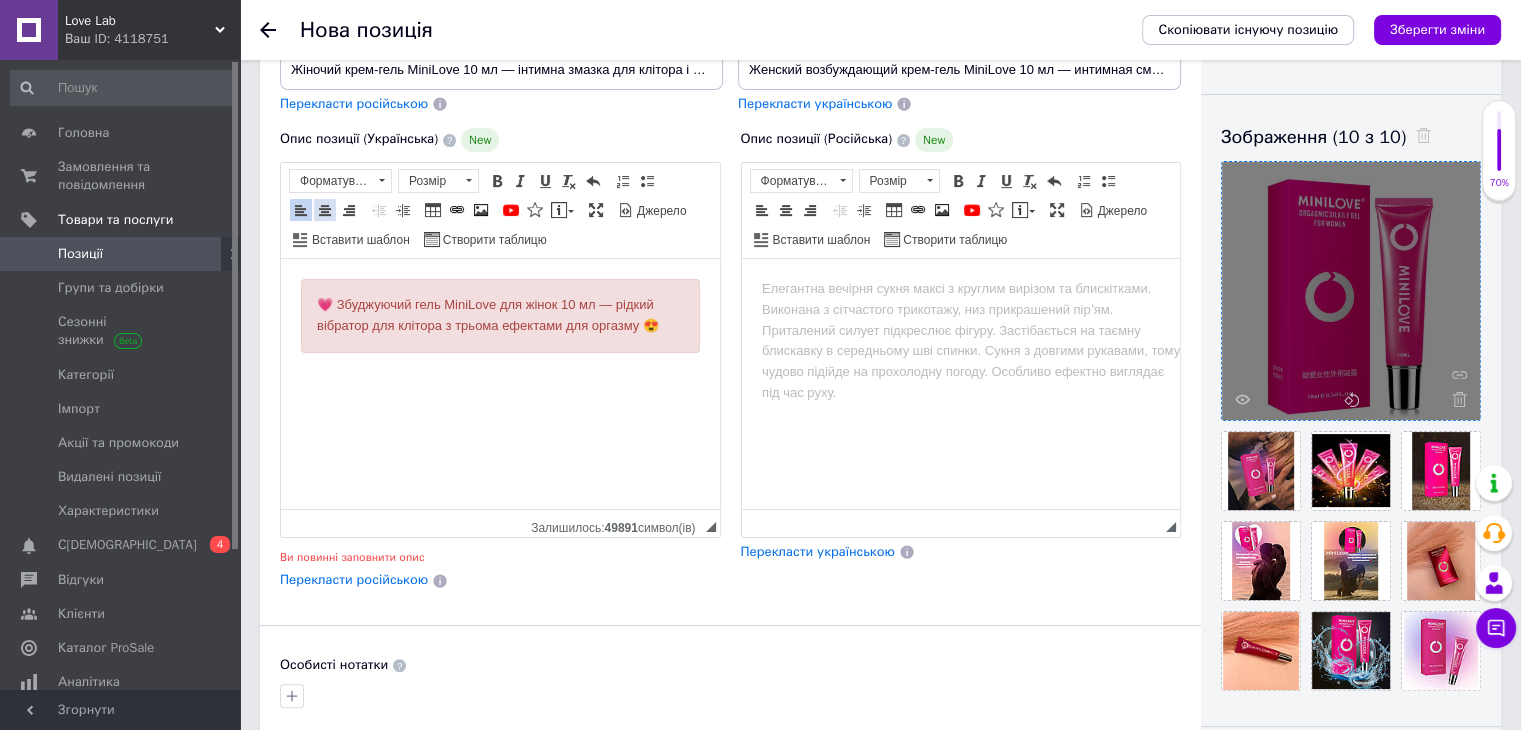 click at bounding box center (325, 210) 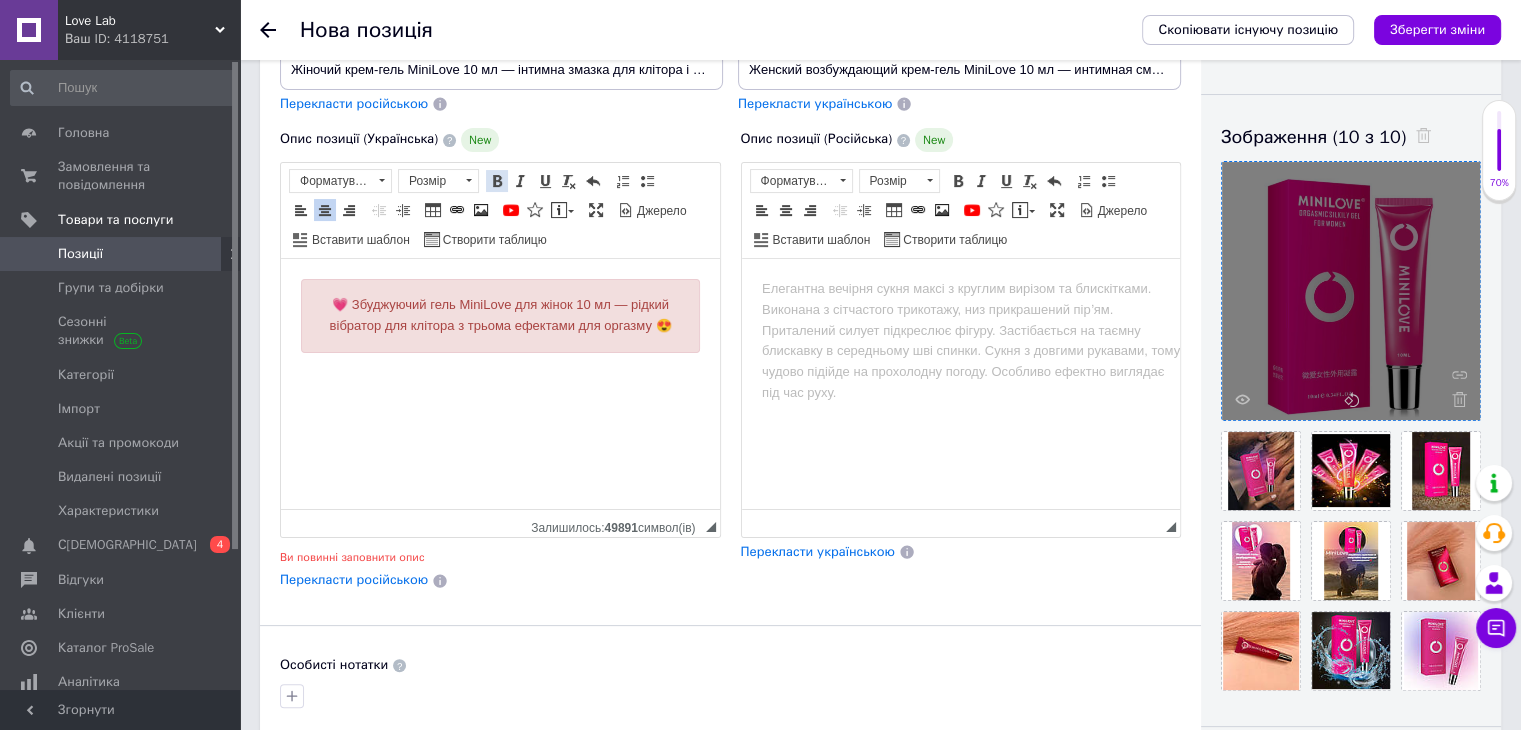 click at bounding box center [497, 181] 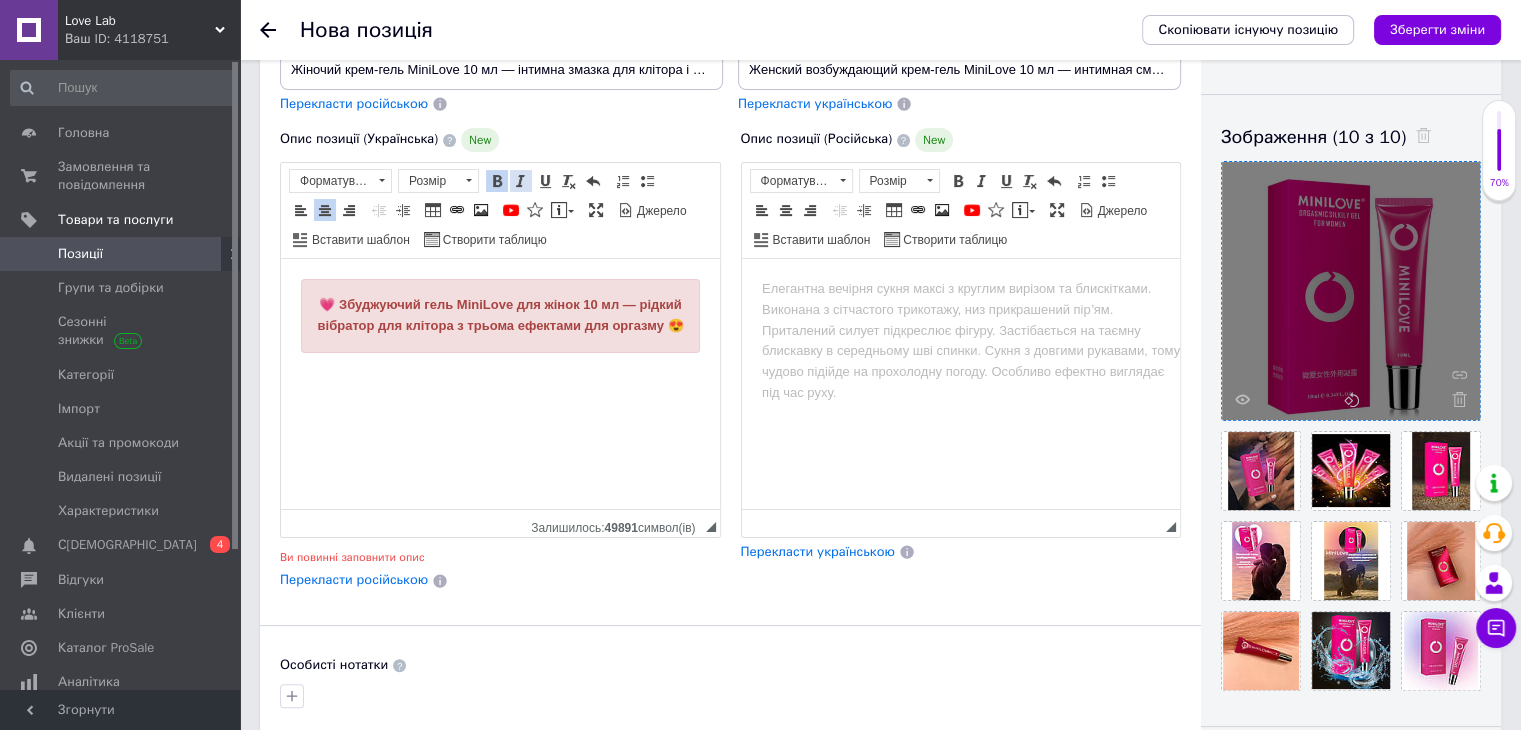click at bounding box center [521, 181] 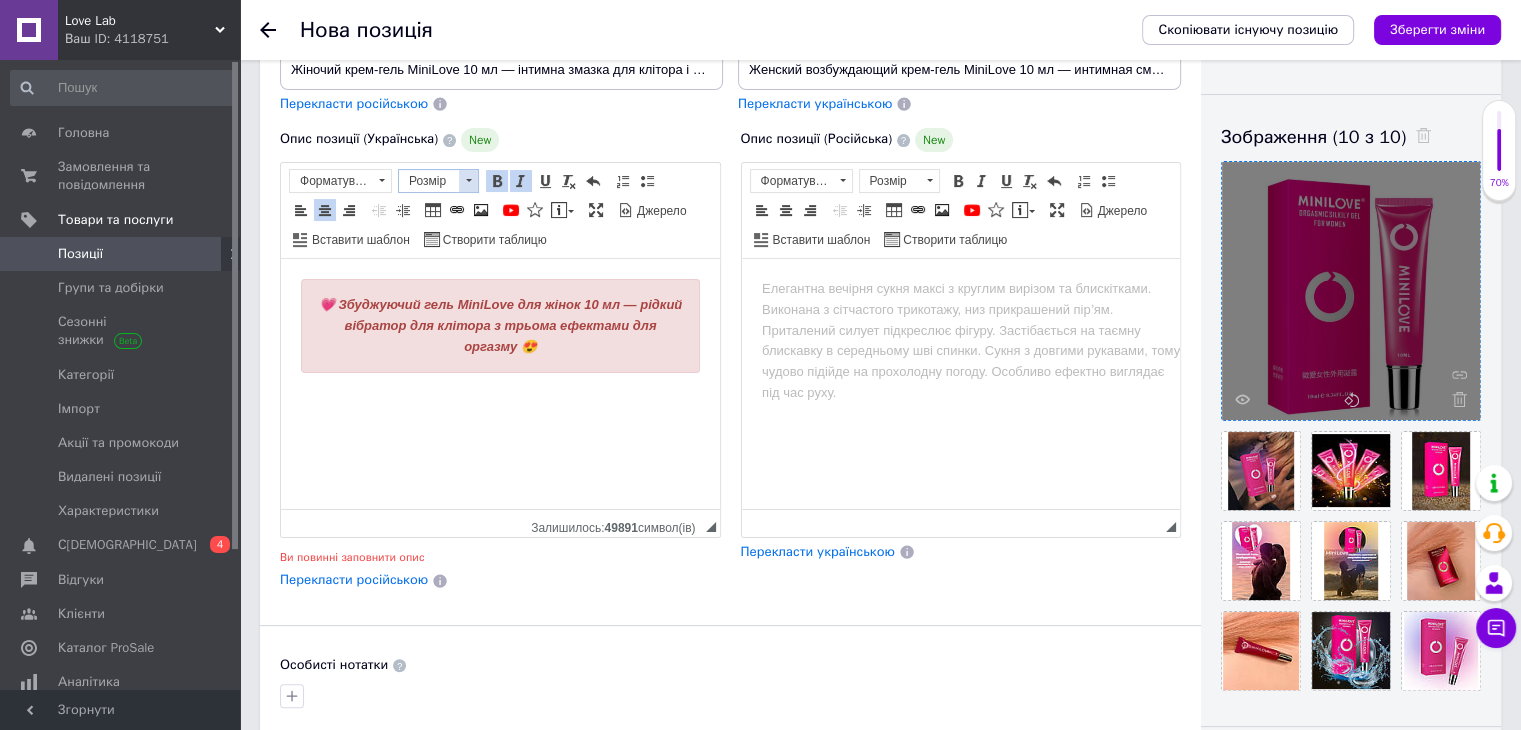 click at bounding box center [468, 181] 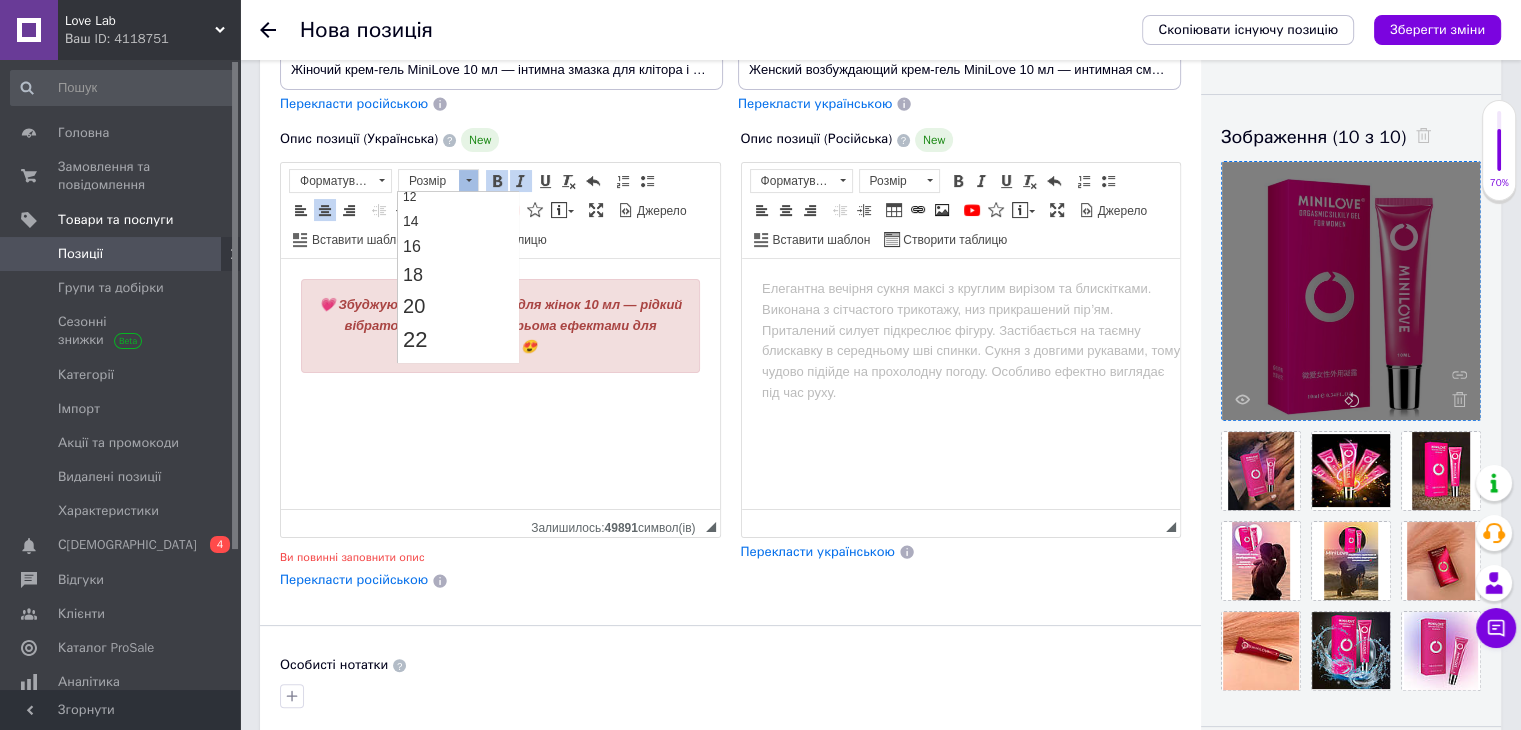 scroll, scrollTop: 152, scrollLeft: 0, axis: vertical 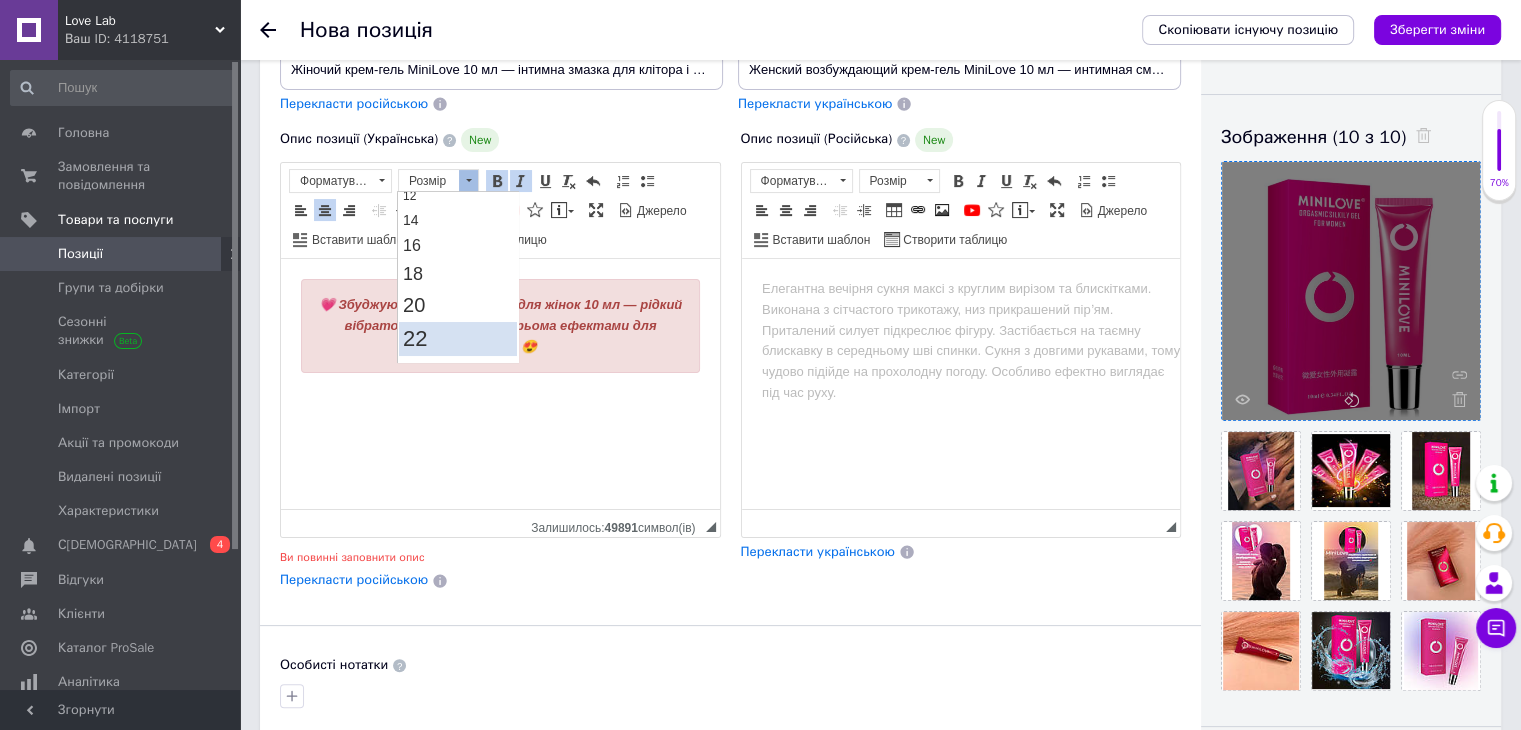 click on "22" at bounding box center [458, 338] 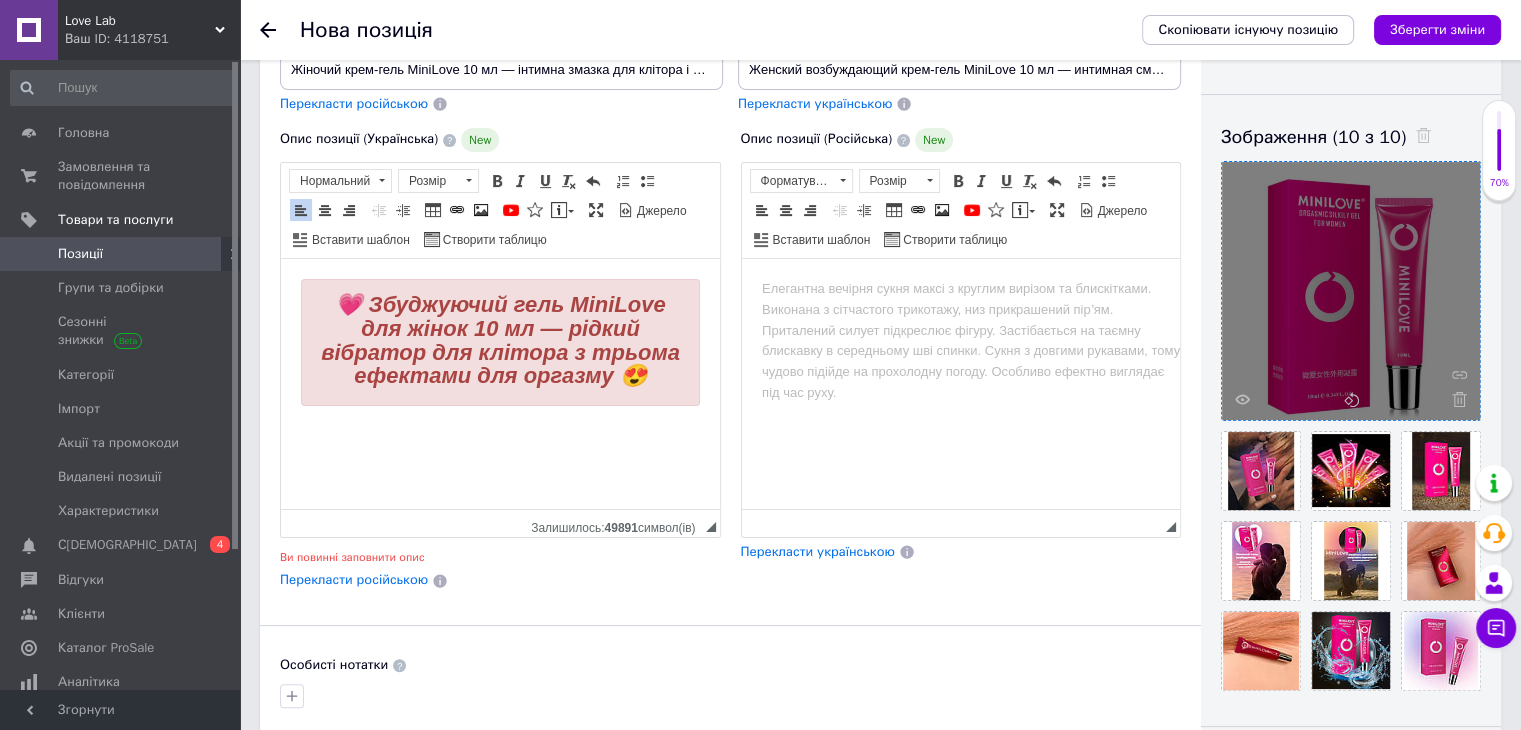 click on "💗 Збуджуючий гель MiniLove для жінок 10 мл — рідкий вібратор для клітора з трьома ефектами для оргазму 😍" at bounding box center [500, 359] 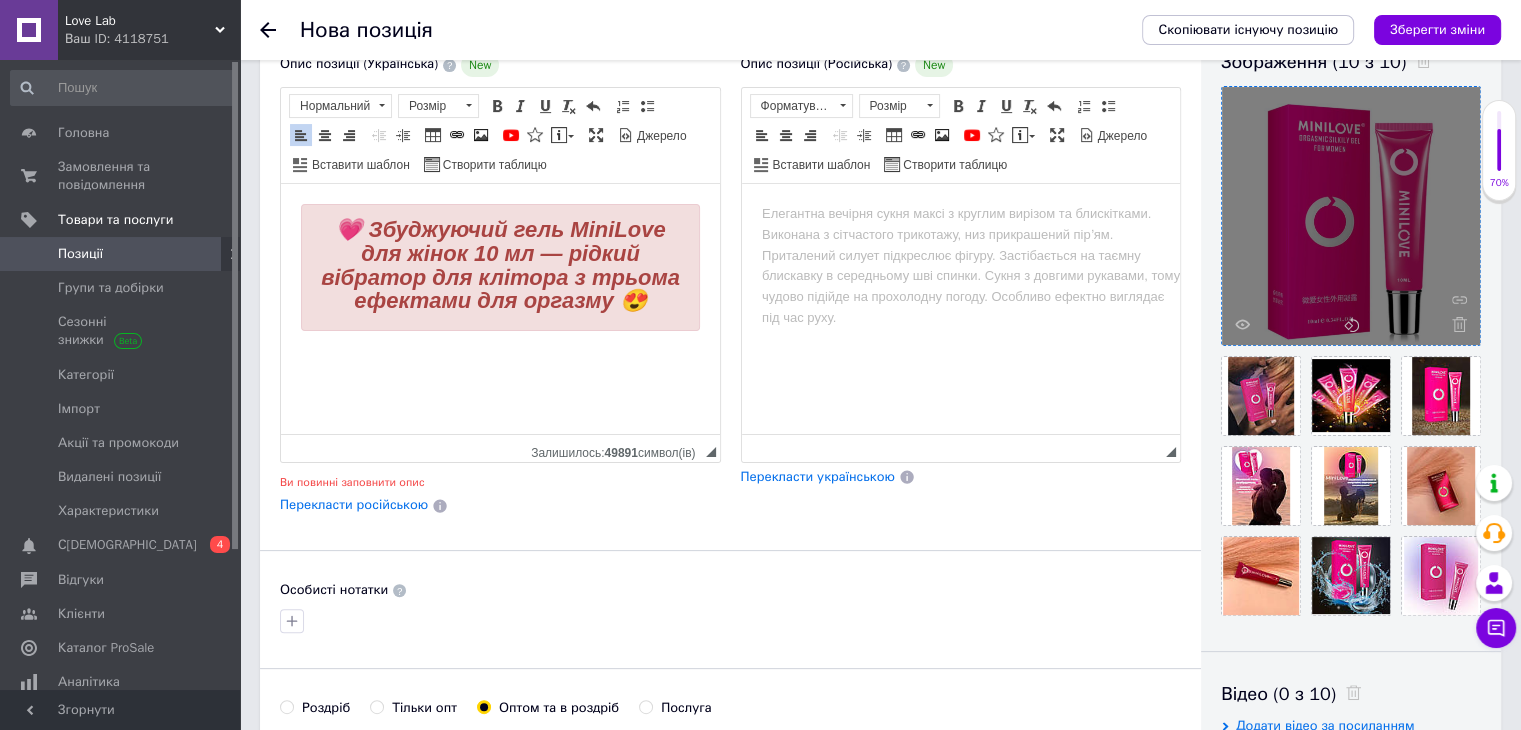 scroll, scrollTop: 374, scrollLeft: 0, axis: vertical 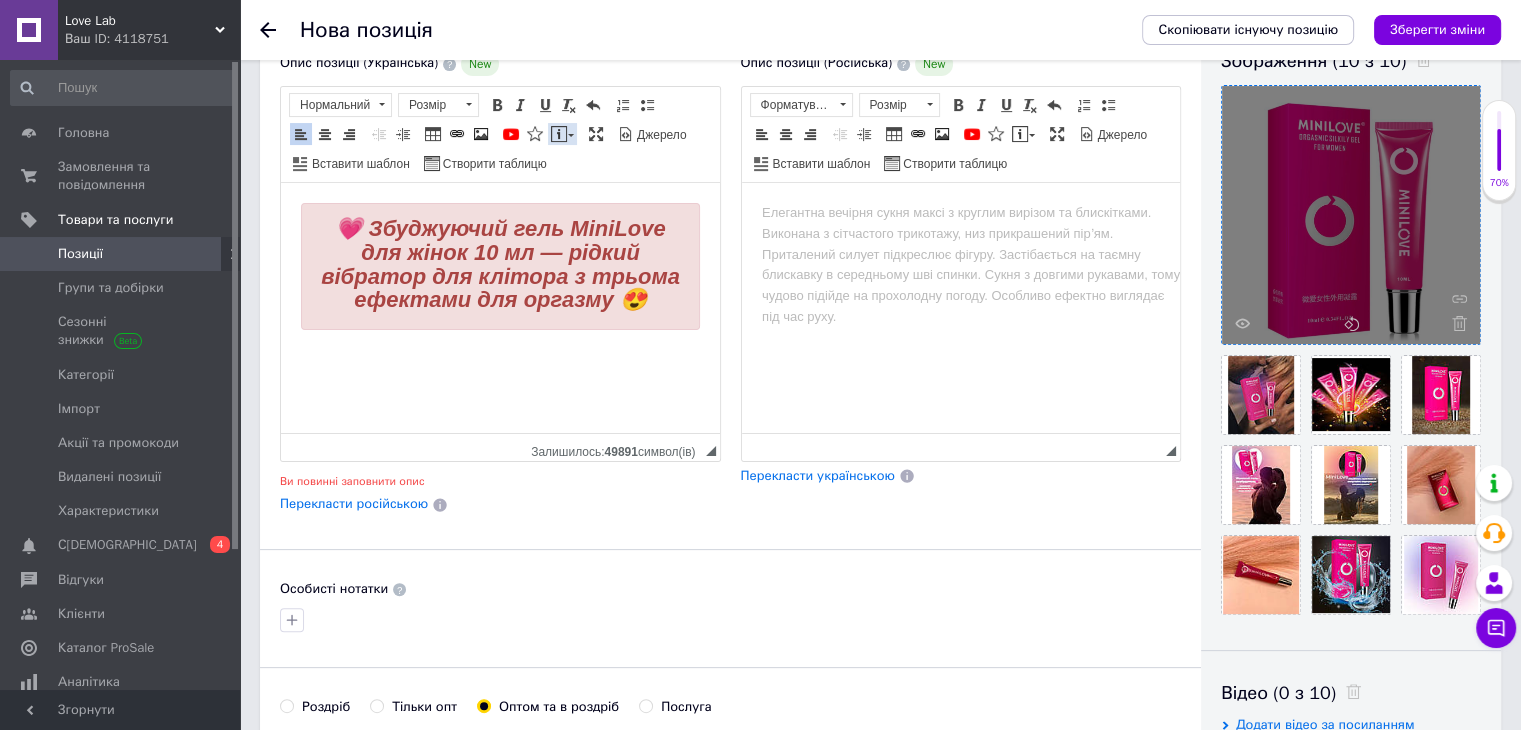 click at bounding box center [559, 134] 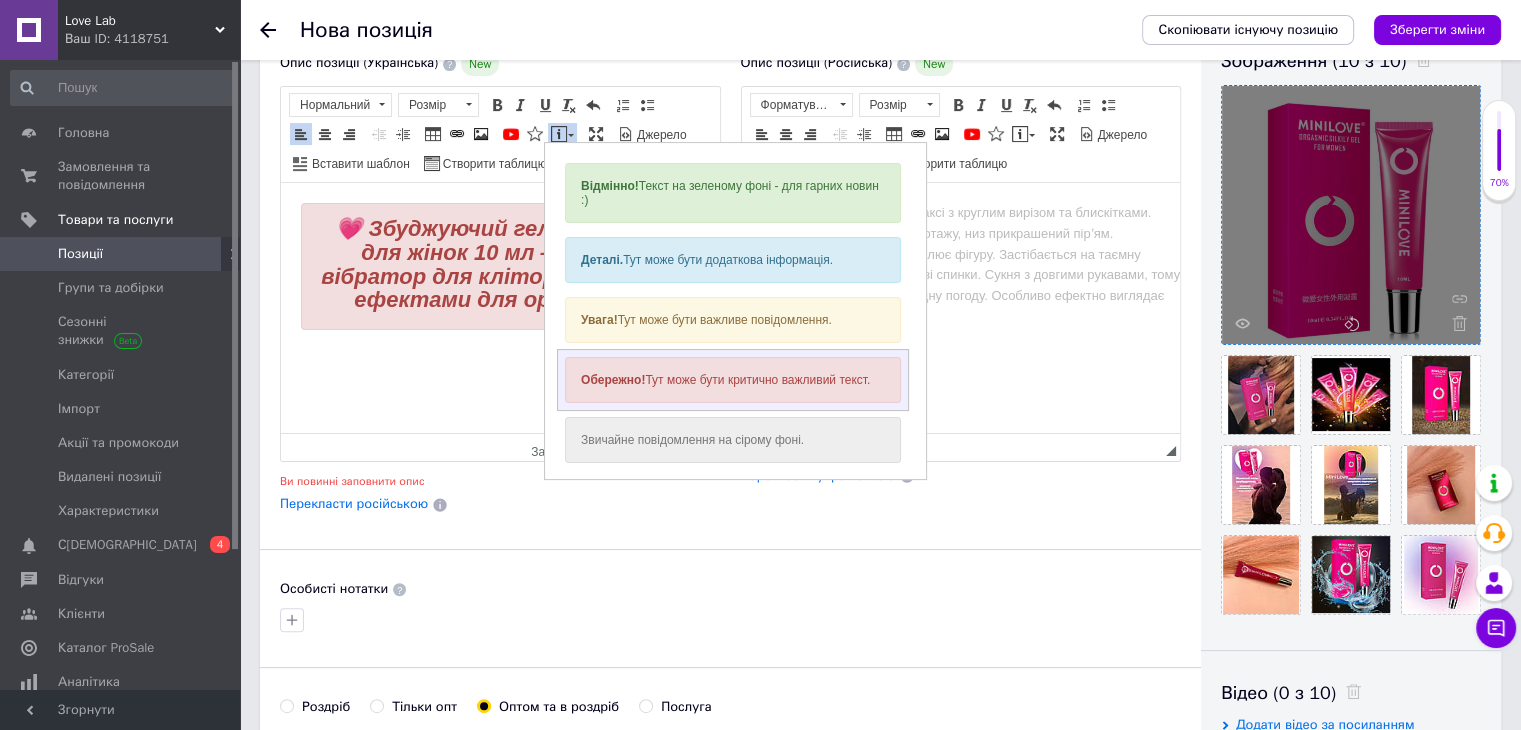 click on "Обережно!  Тут може бути критично важливий текст." at bounding box center (732, 380) 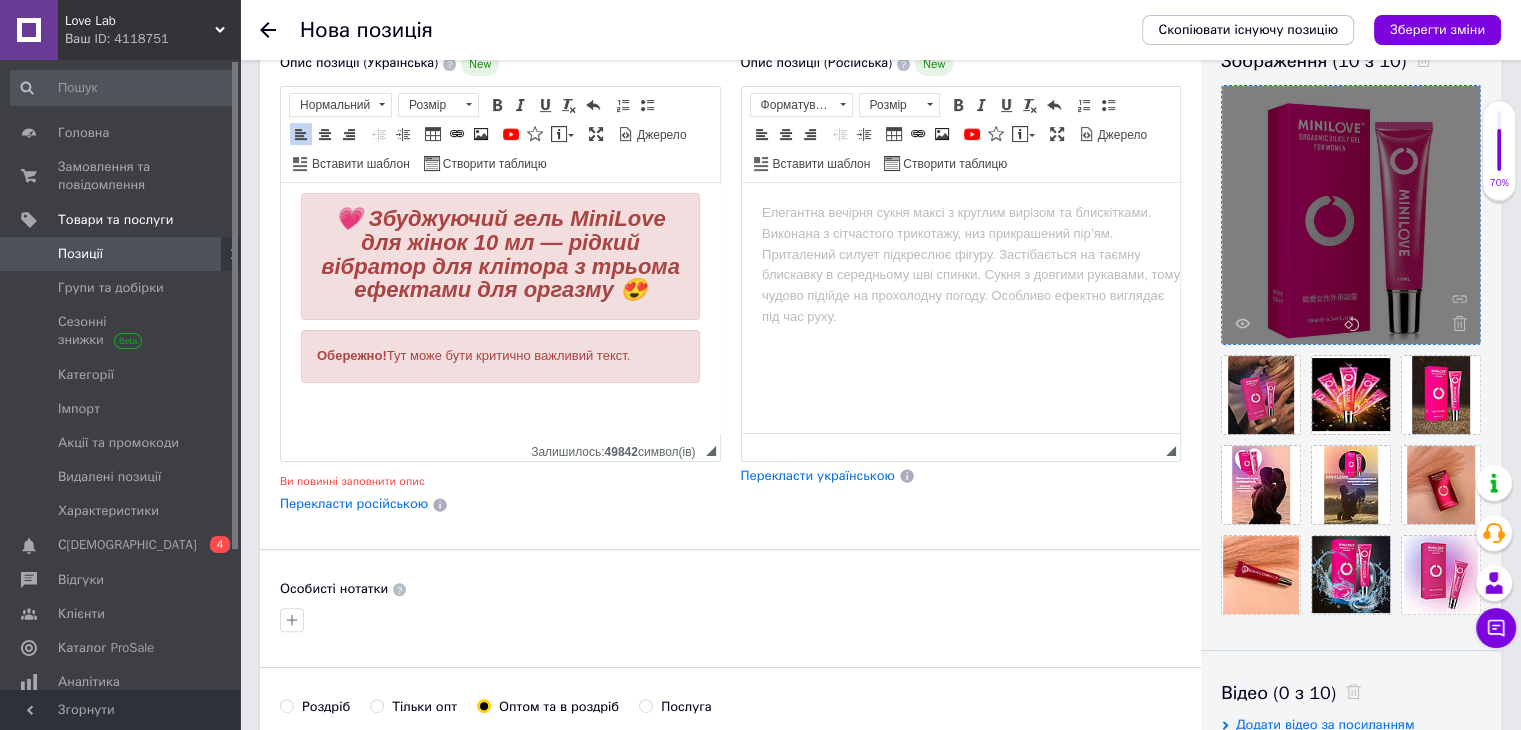 drag, startPoint x: 633, startPoint y: 377, endPoint x: 253, endPoint y: 385, distance: 380.0842 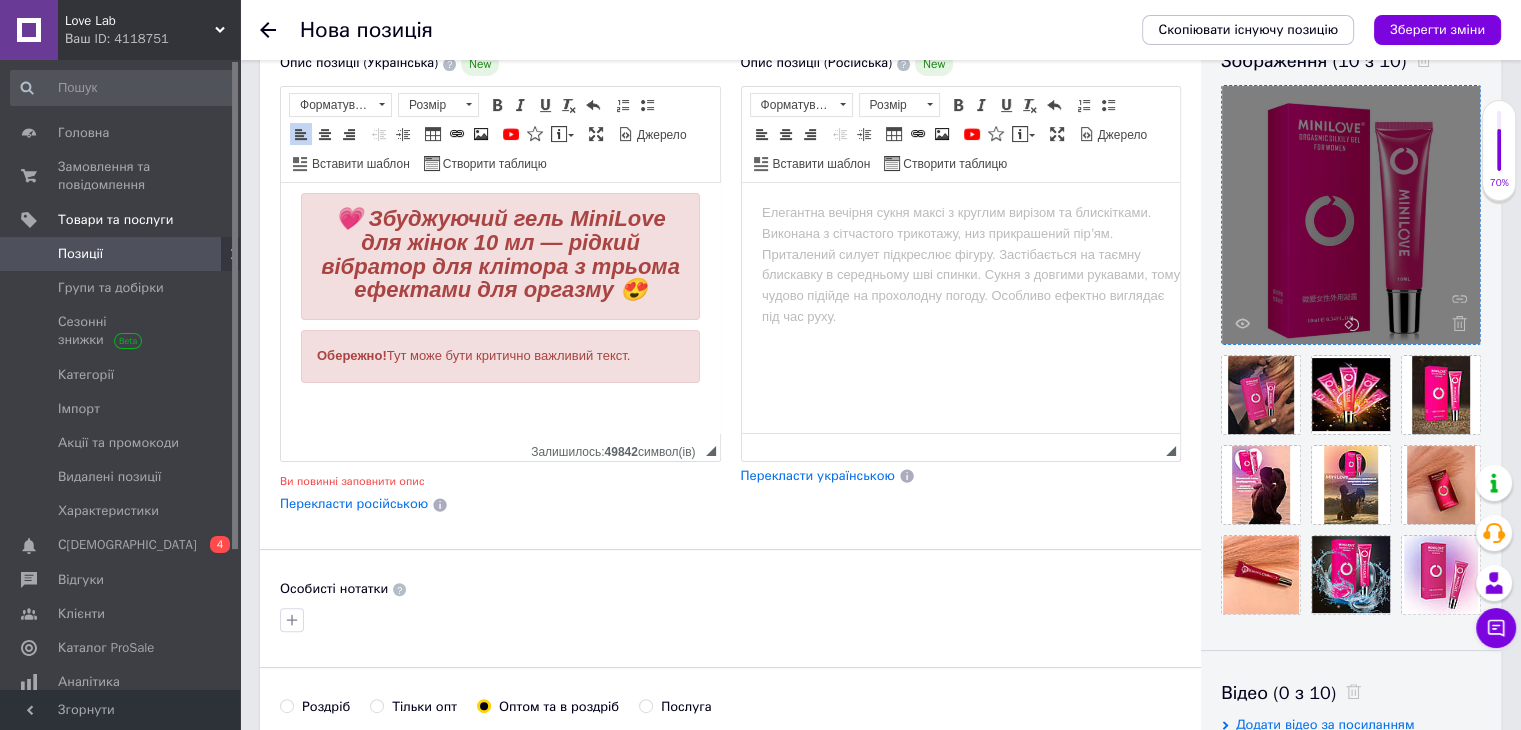 scroll, scrollTop: 64, scrollLeft: 0, axis: vertical 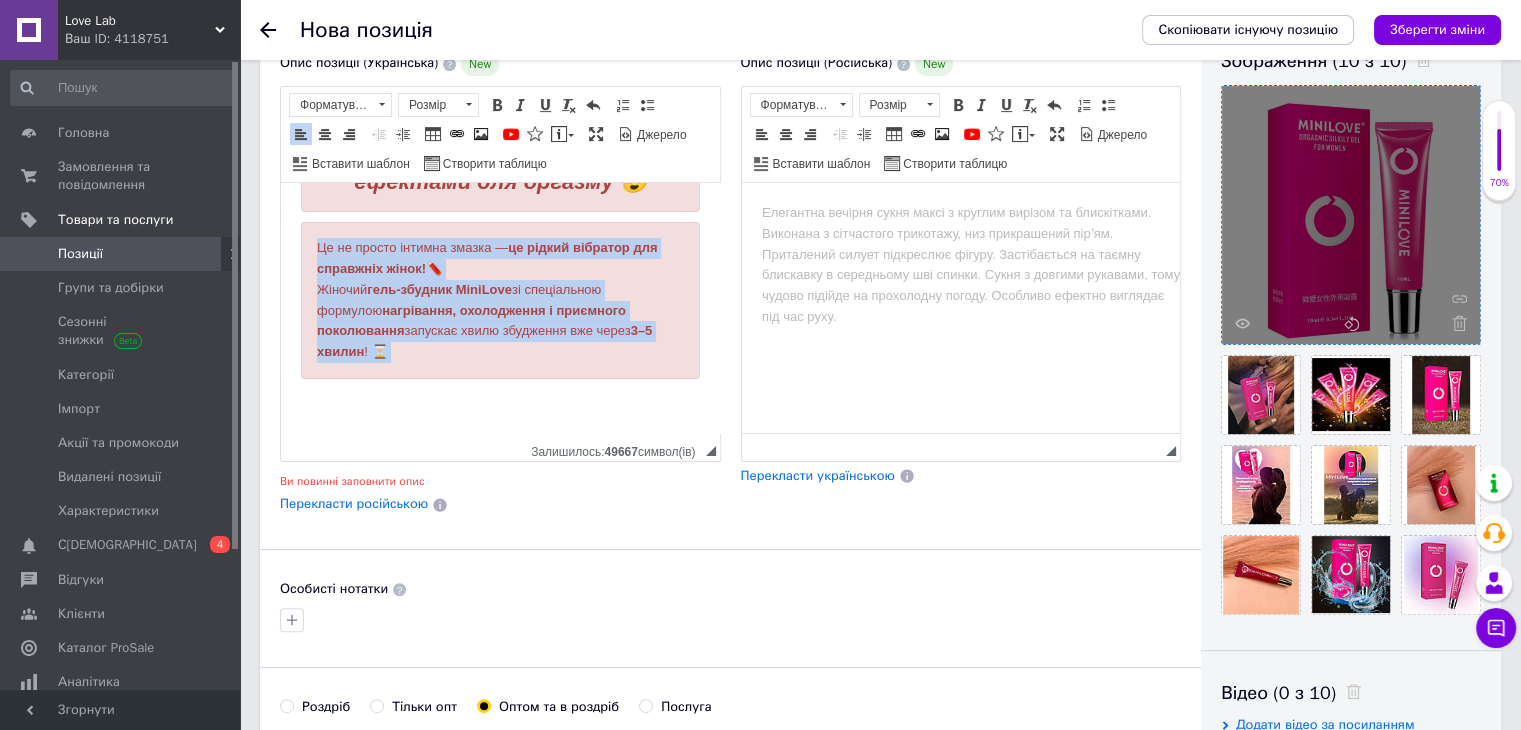drag, startPoint x: 317, startPoint y: 324, endPoint x: 413, endPoint y: 423, distance: 137.90215 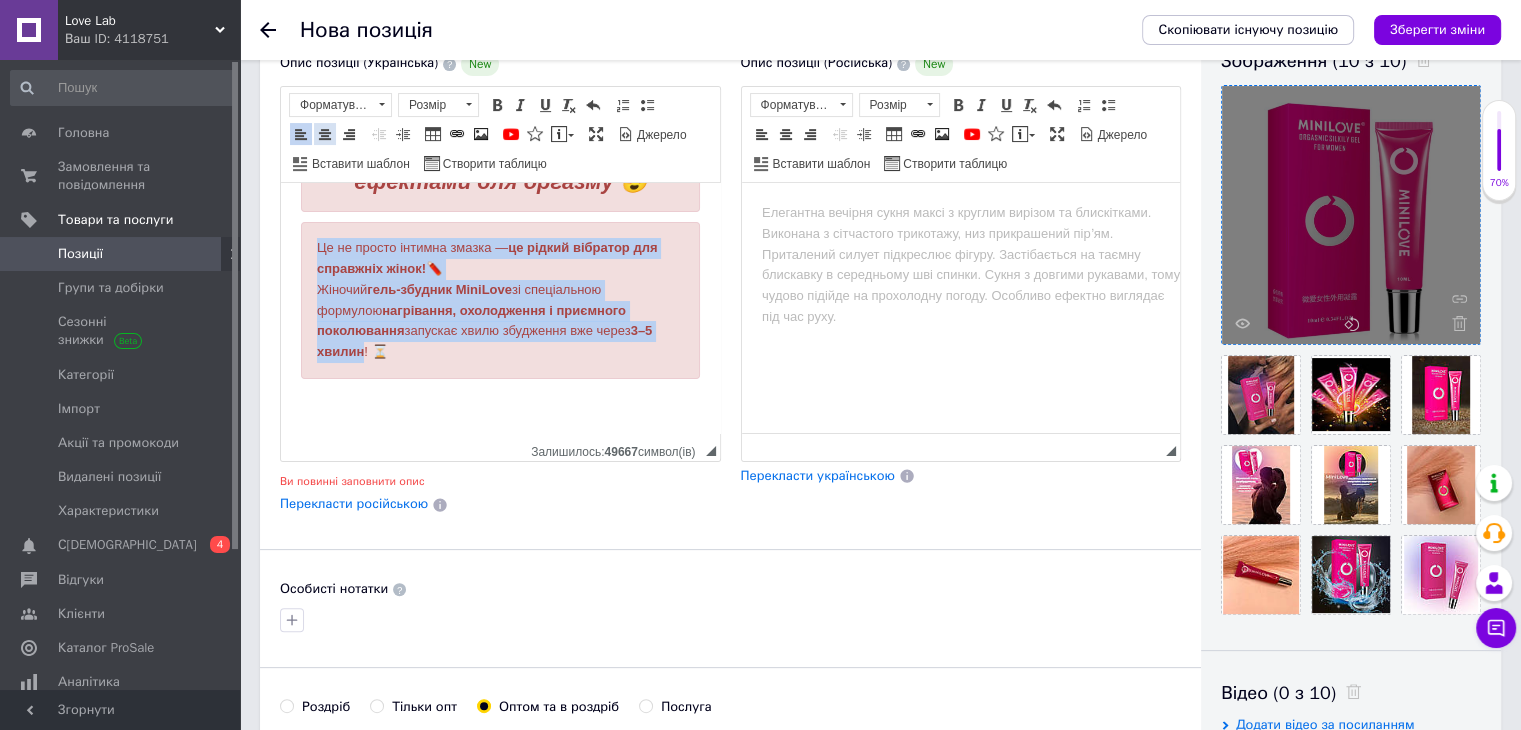 click at bounding box center (325, 134) 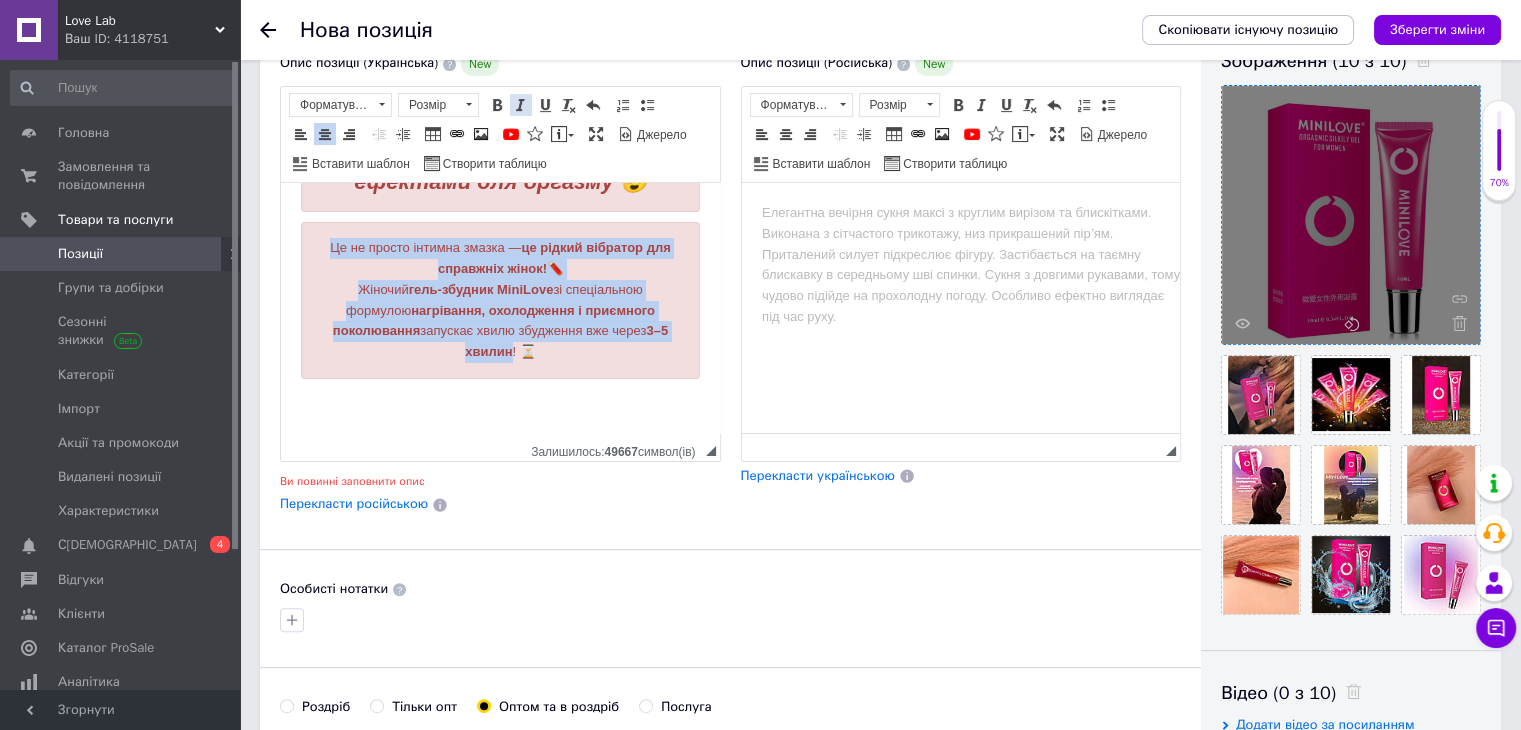 click at bounding box center (521, 105) 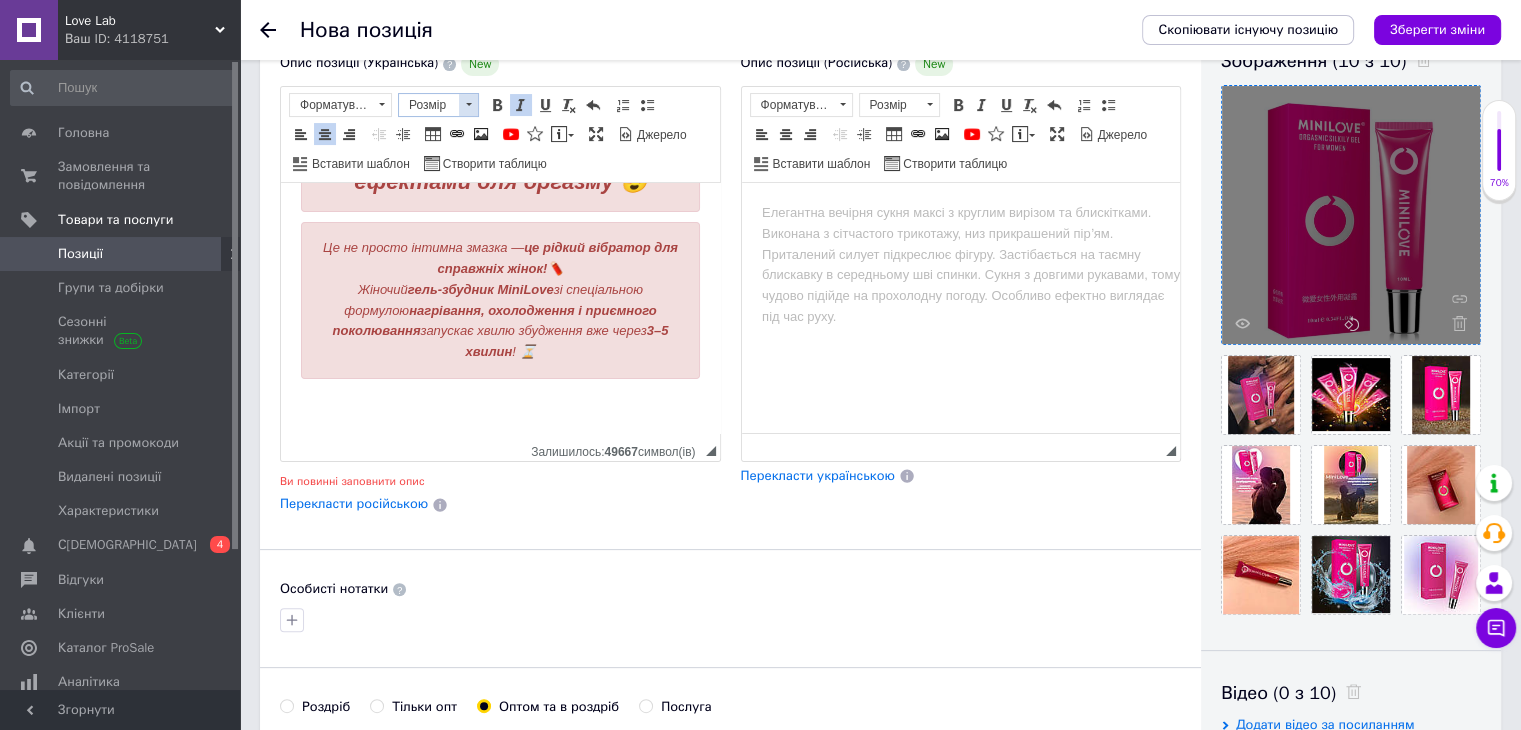 click at bounding box center (468, 105) 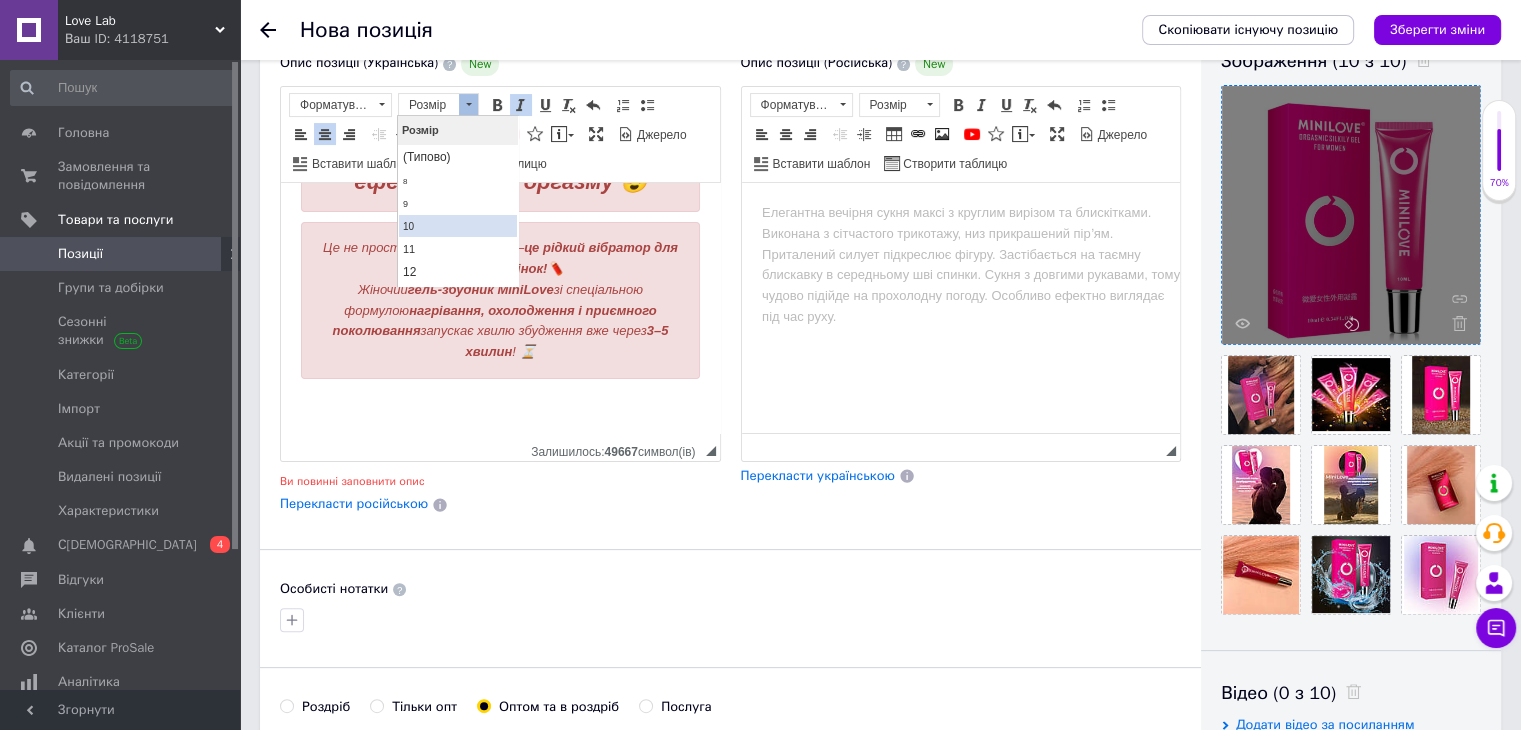 scroll, scrollTop: 88, scrollLeft: 0, axis: vertical 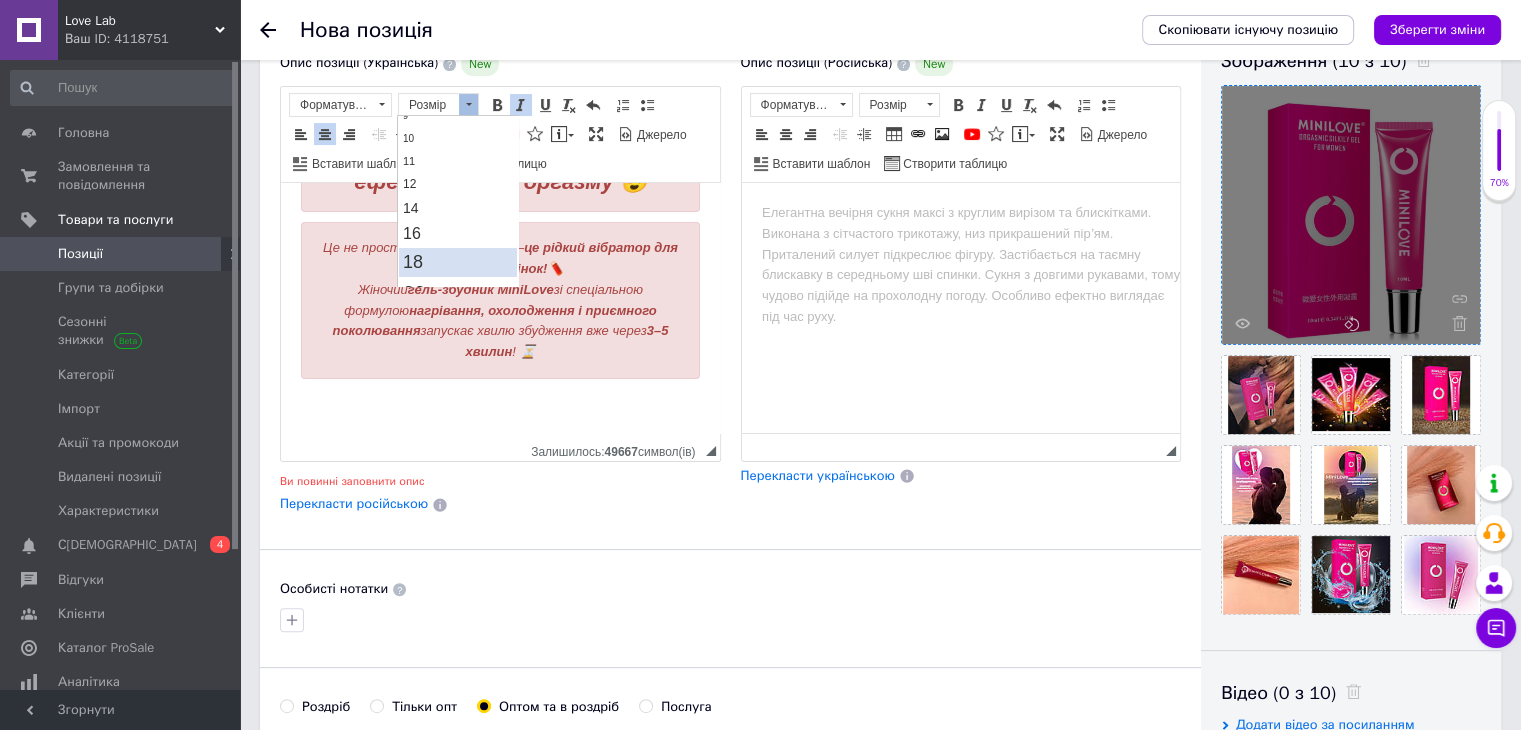 click on "18" at bounding box center (458, 261) 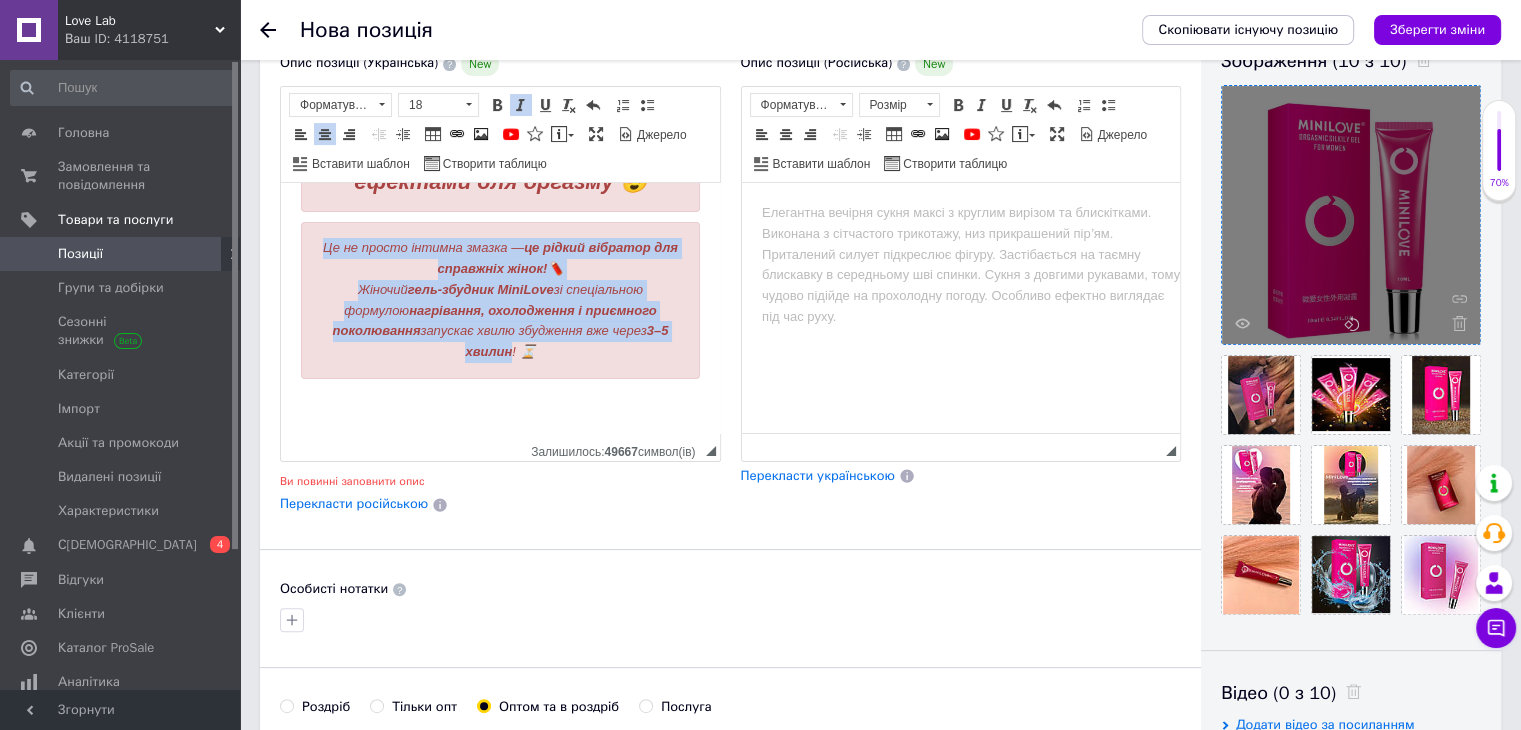 scroll, scrollTop: 0, scrollLeft: 0, axis: both 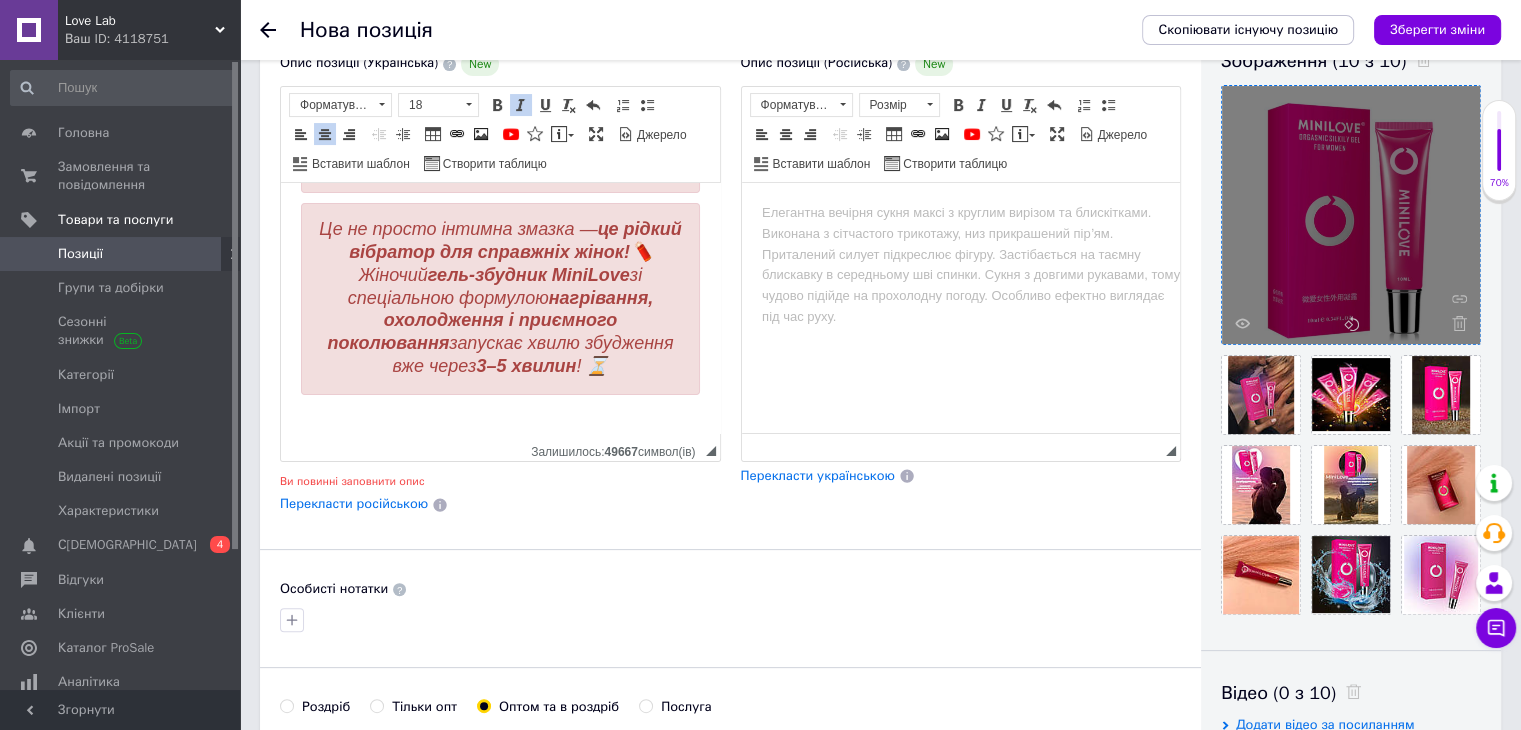 click on "Це не просто інтимна змазка —  це рідкий вібратор для справжніх жінок!  🧨 Жіночий  гель-збудник MiniLove  зі спеціальною формулою  нагрівання, охолодження і приємного поколювання  запускає хвилю збудження вже через  3–5 хвилин ! ⏳" at bounding box center (500, 297) 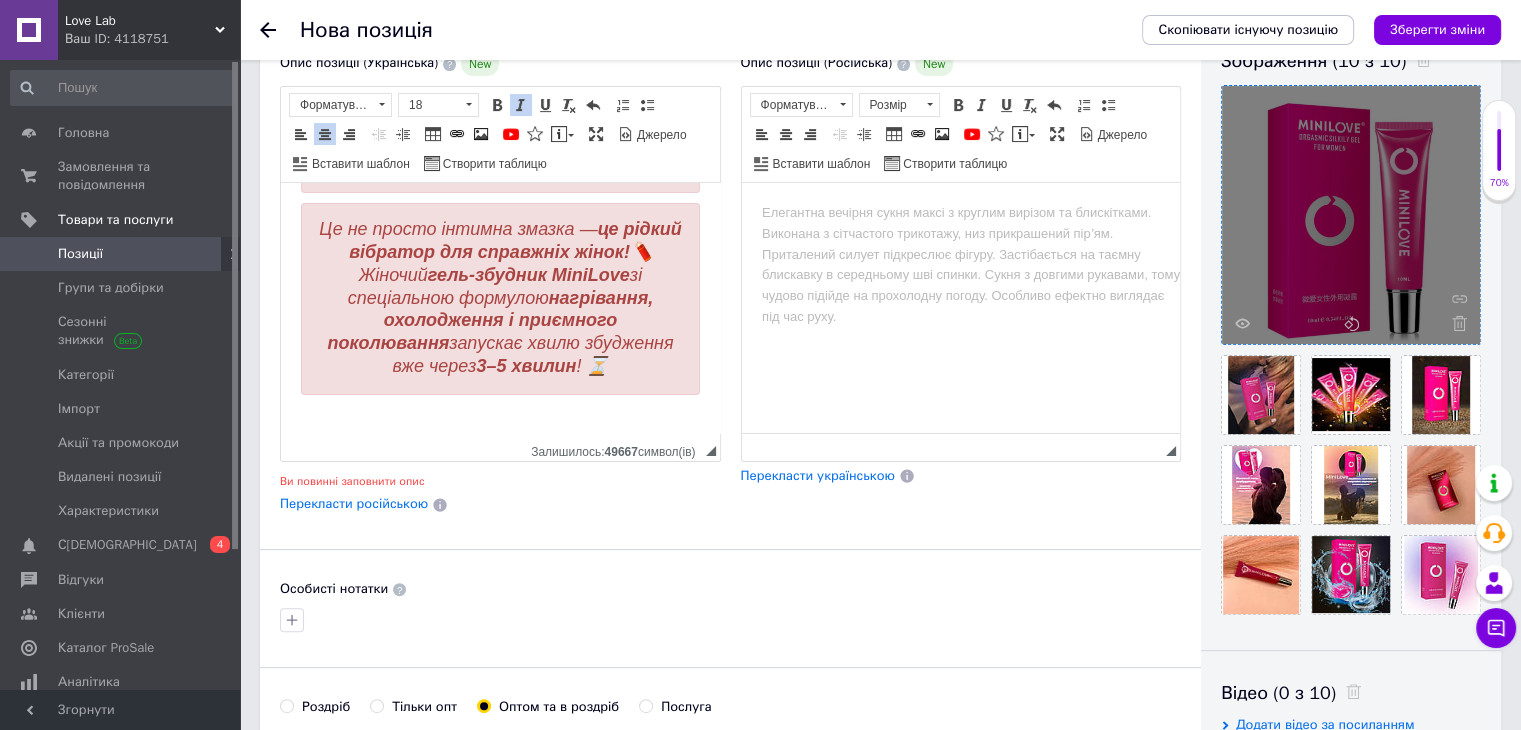 type 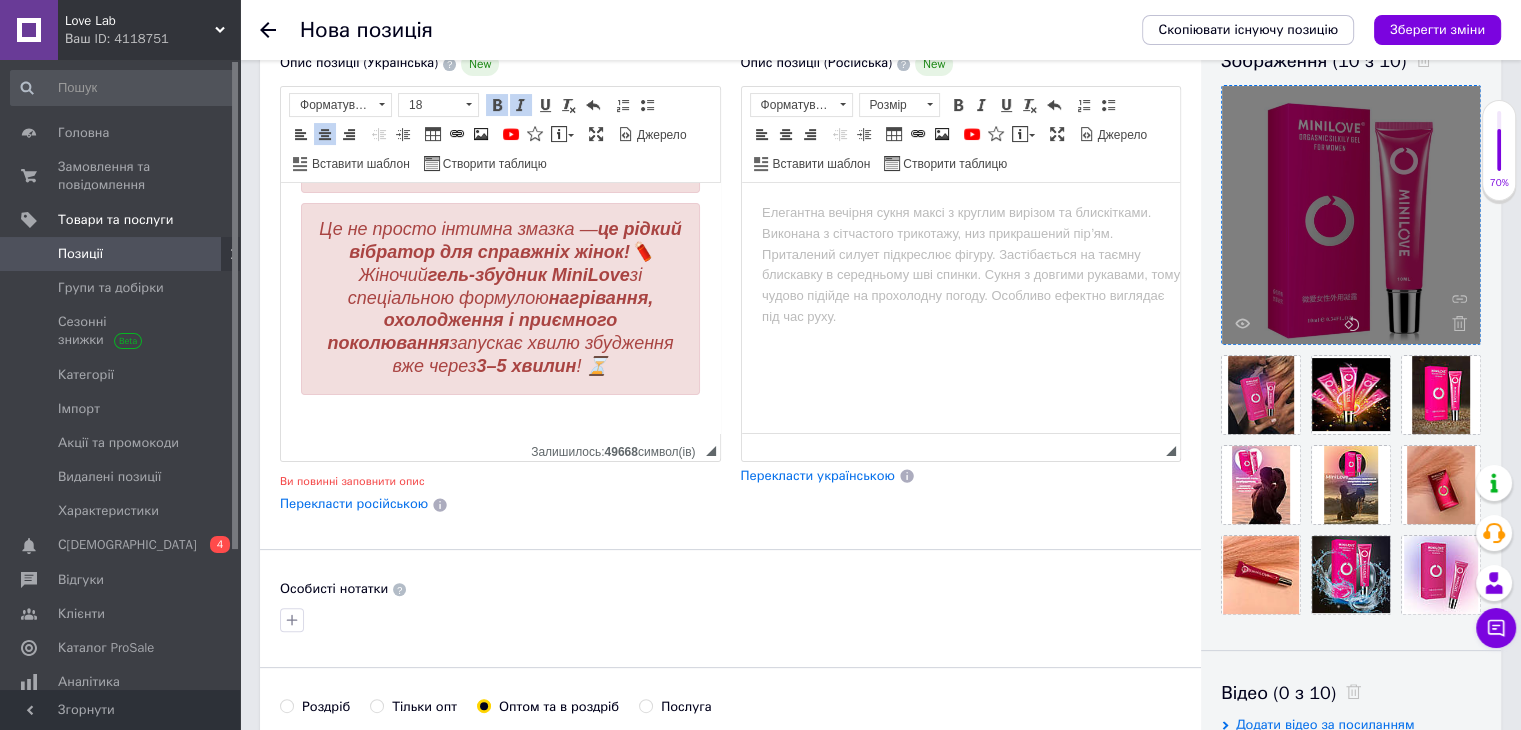 scroll, scrollTop: 185, scrollLeft: 0, axis: vertical 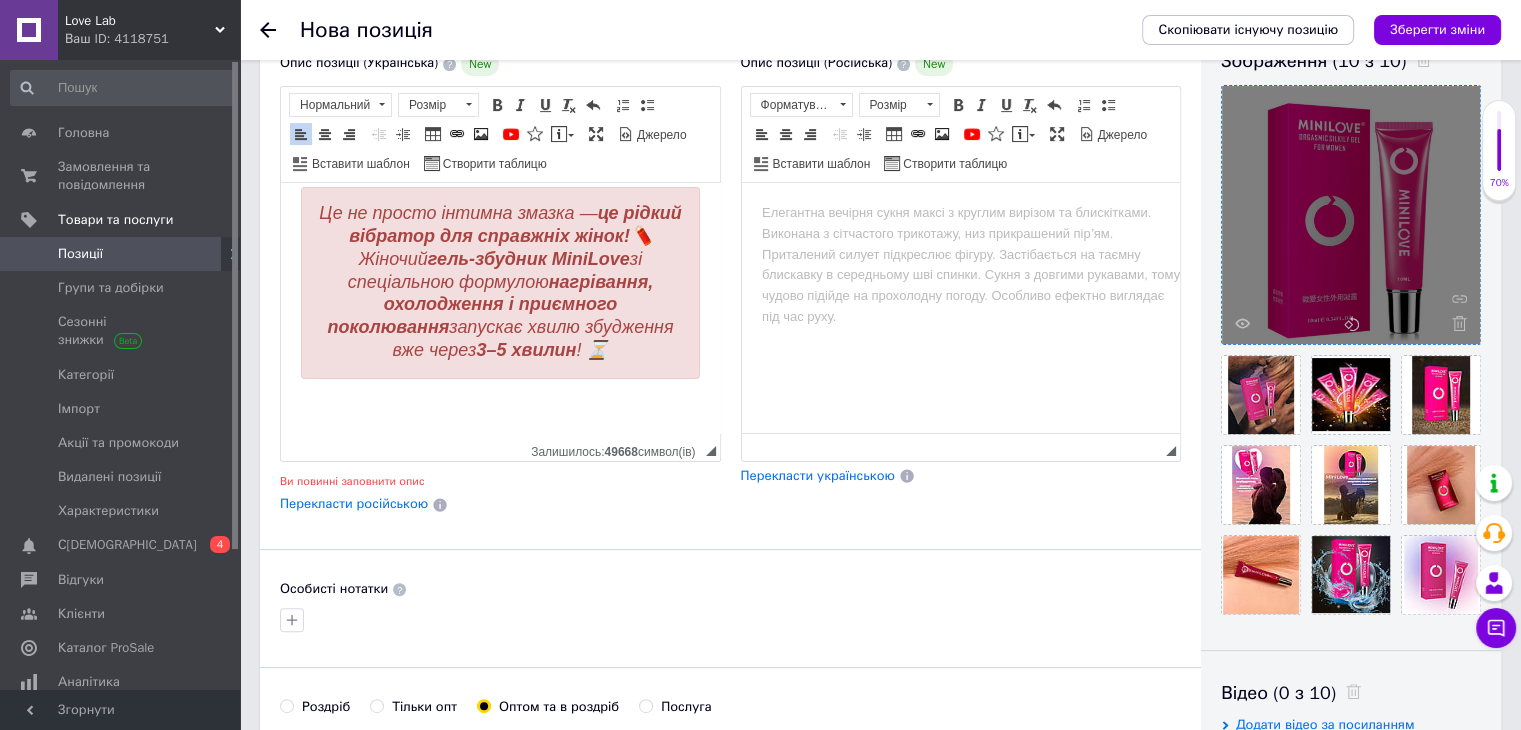 click on "💗 Збуджуючий гель MiniLove для жінок 10 мл — рідкий вібратор для клітора з трьома ефектами для оргазму 😍 Це не просто інтимна змазка —  це рідкий вібратор для справжніх жінок! 🧨 Жіночий  гель-збудник MiniLove  зі спеціальною формулою  нагрівання, охолодження і приємного поколювання  запускає хвилю збудження вже через  3–5 хвилин ! ⏳" at bounding box center [500, 231] 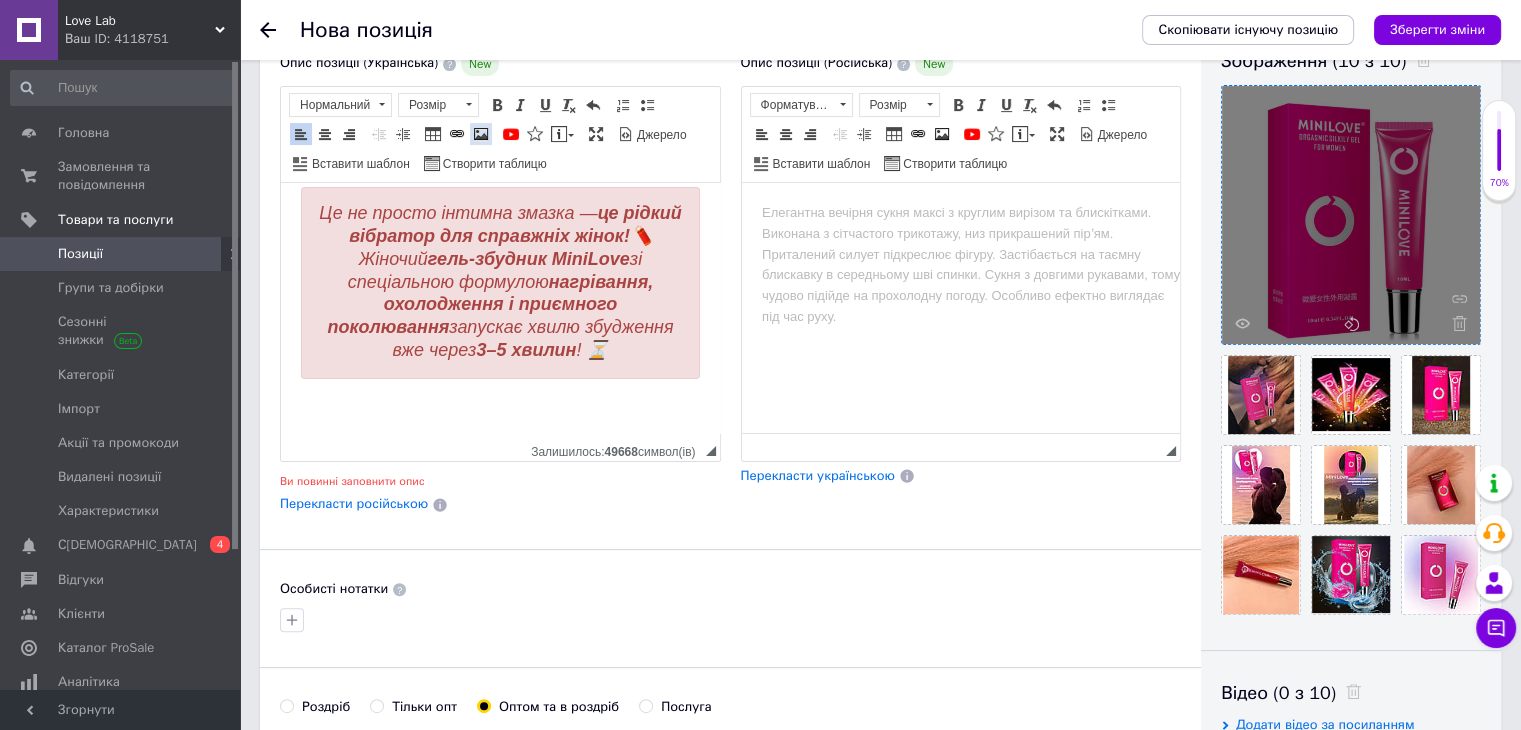 click at bounding box center [481, 134] 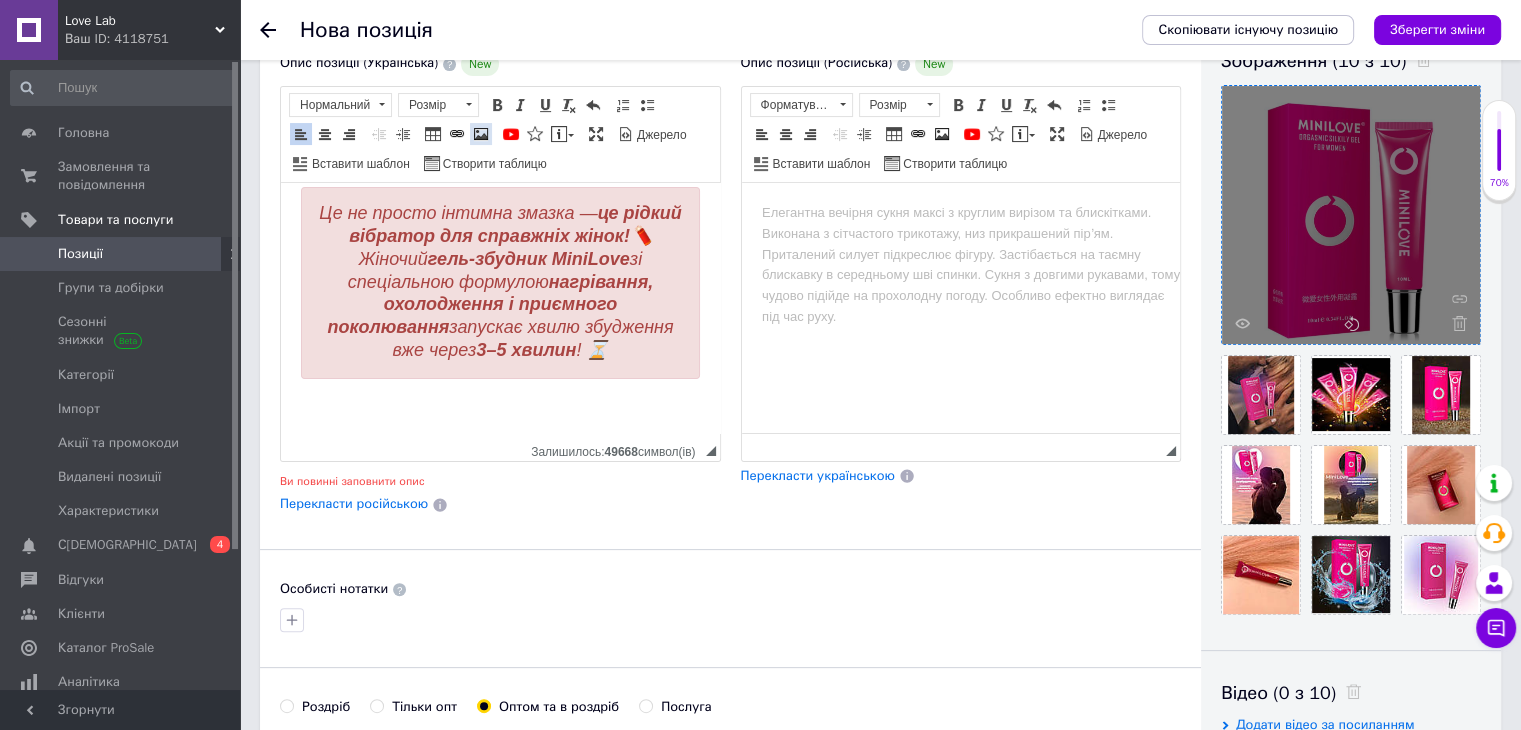 select 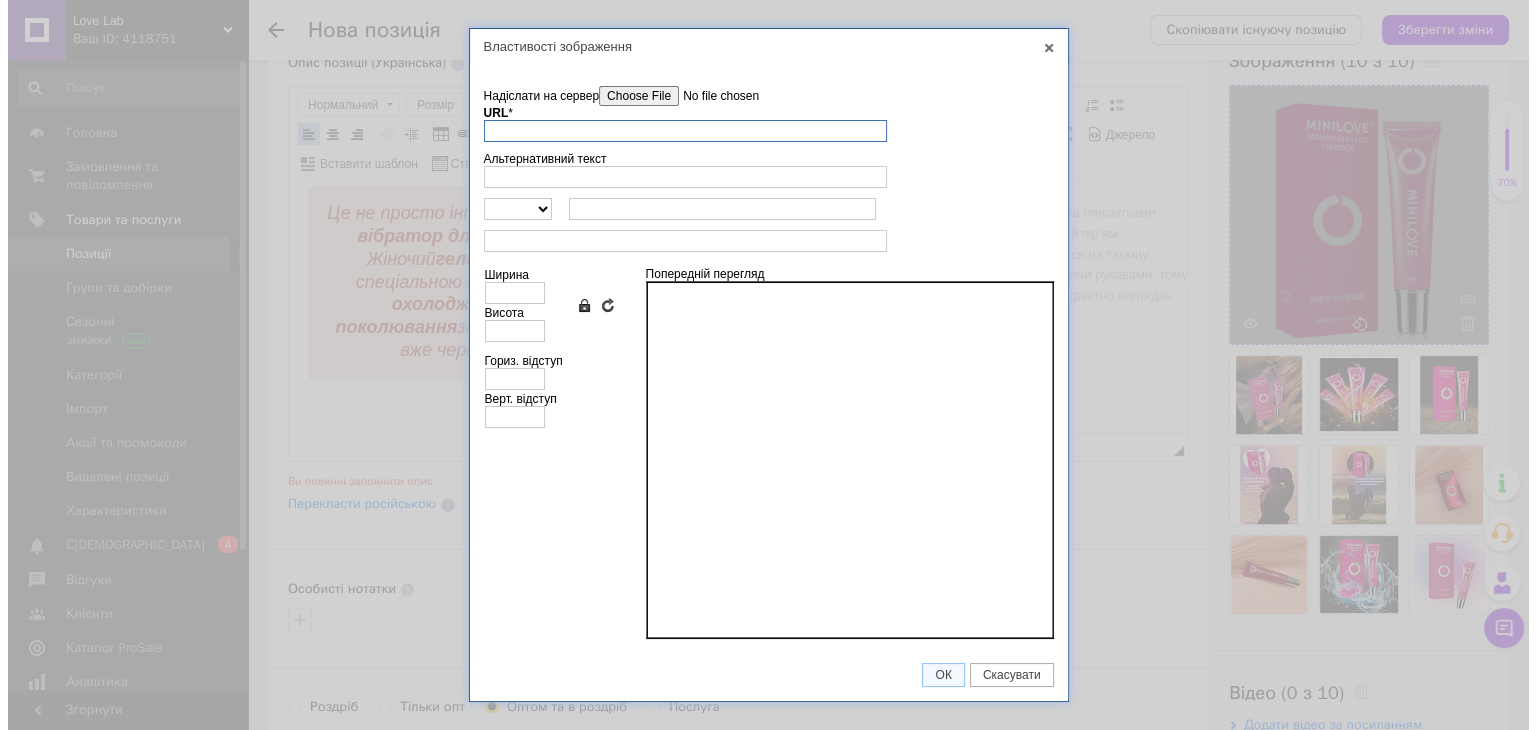 scroll, scrollTop: 162, scrollLeft: 0, axis: vertical 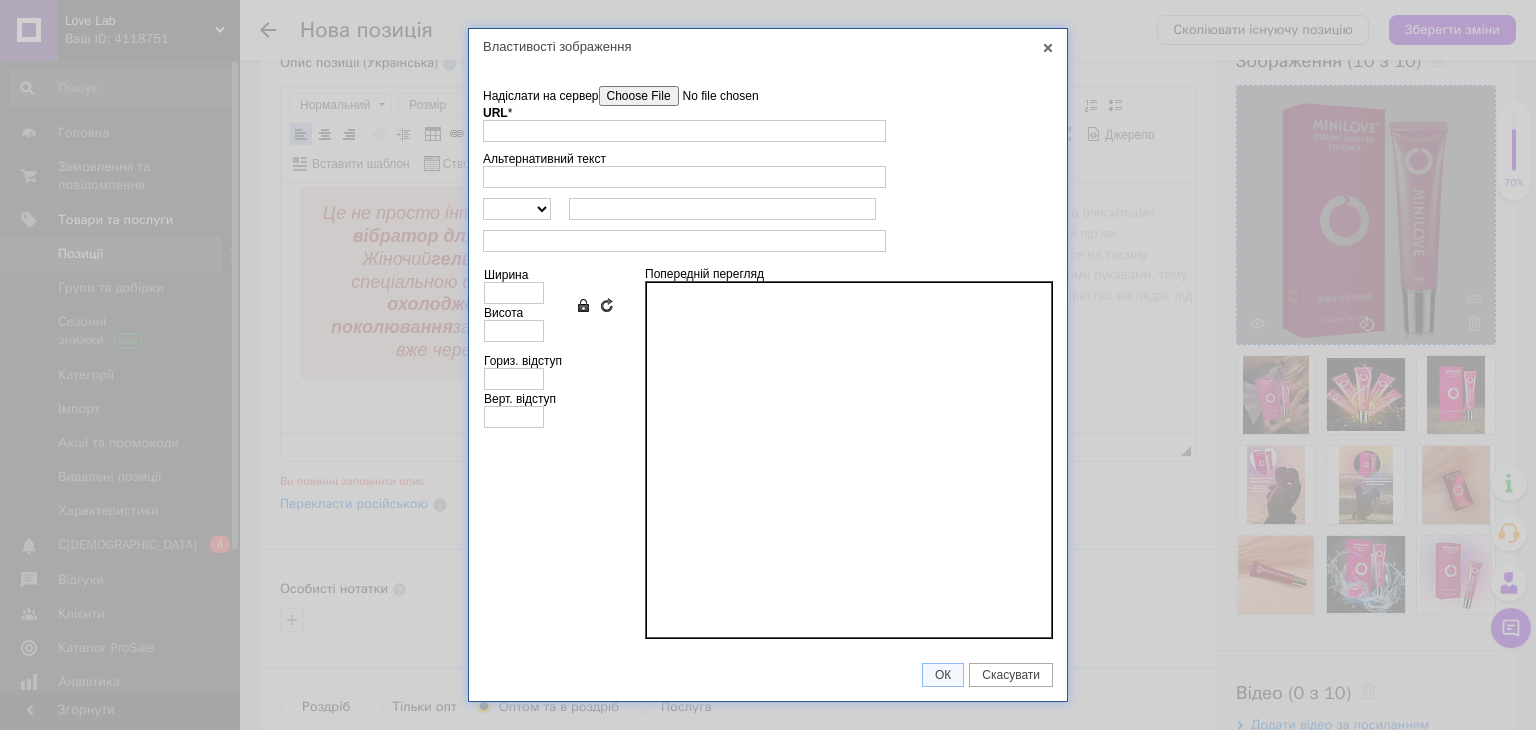 click on "Надіслати на сервер" at bounding box center [712, 96] 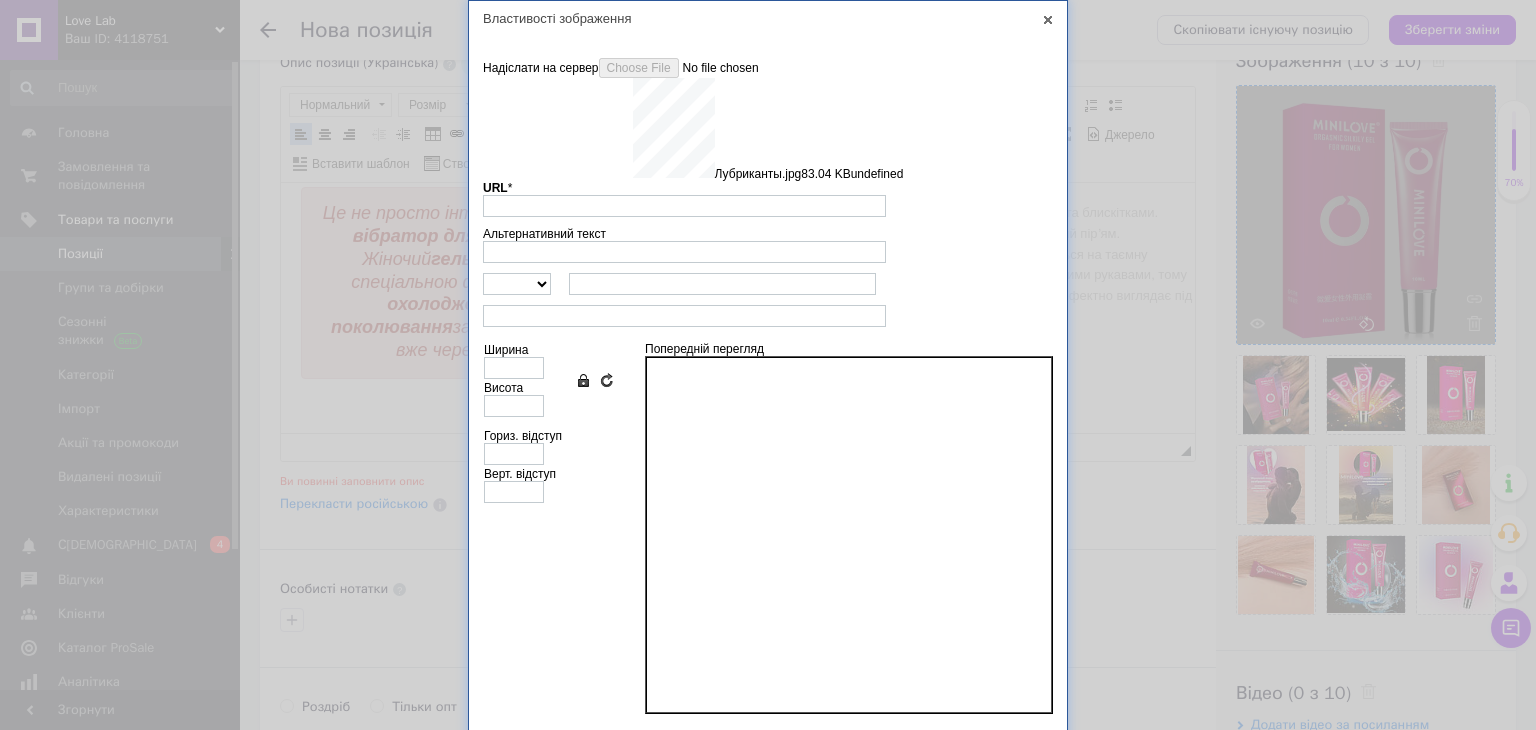 scroll, scrollTop: 43, scrollLeft: 0, axis: vertical 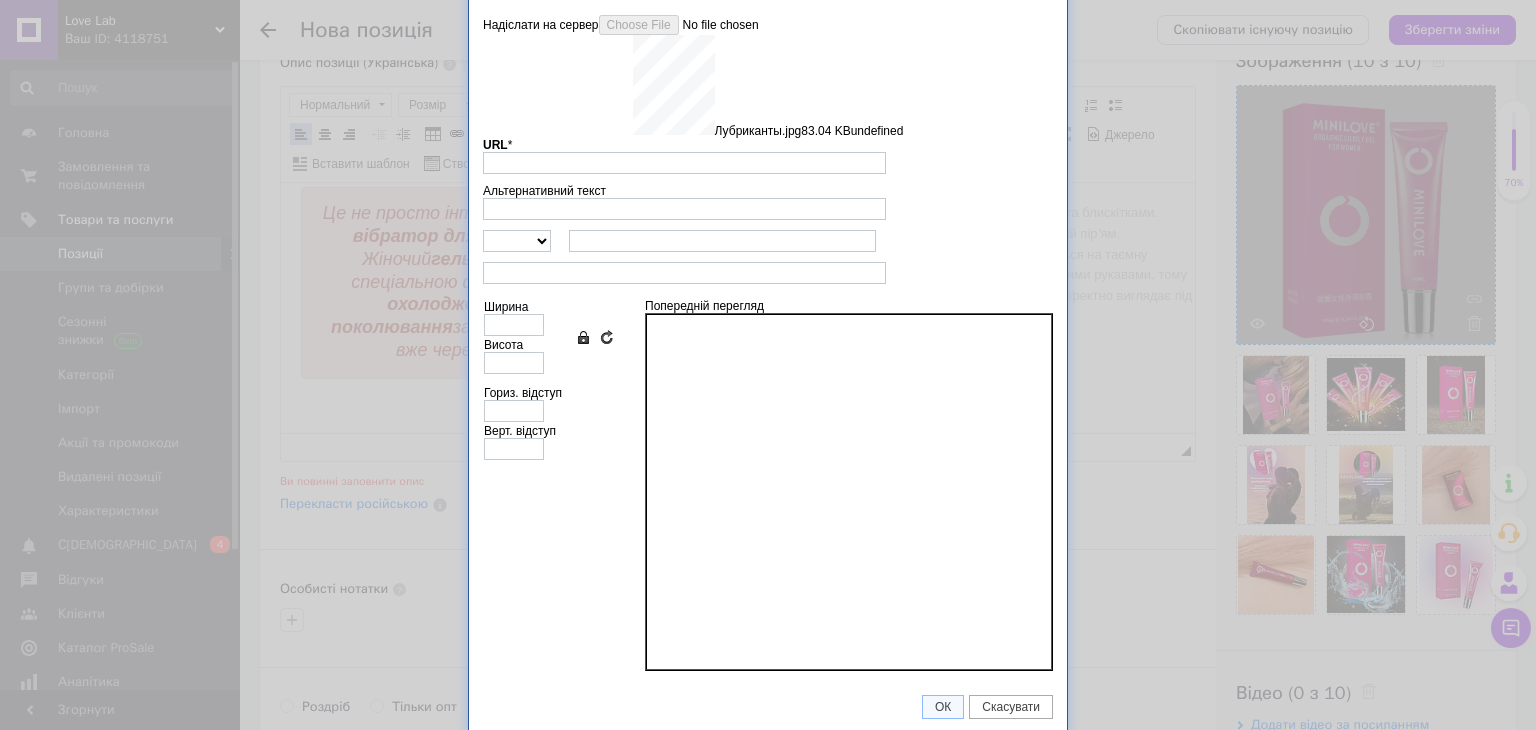 type on "[URL][DOMAIN_NAME]" 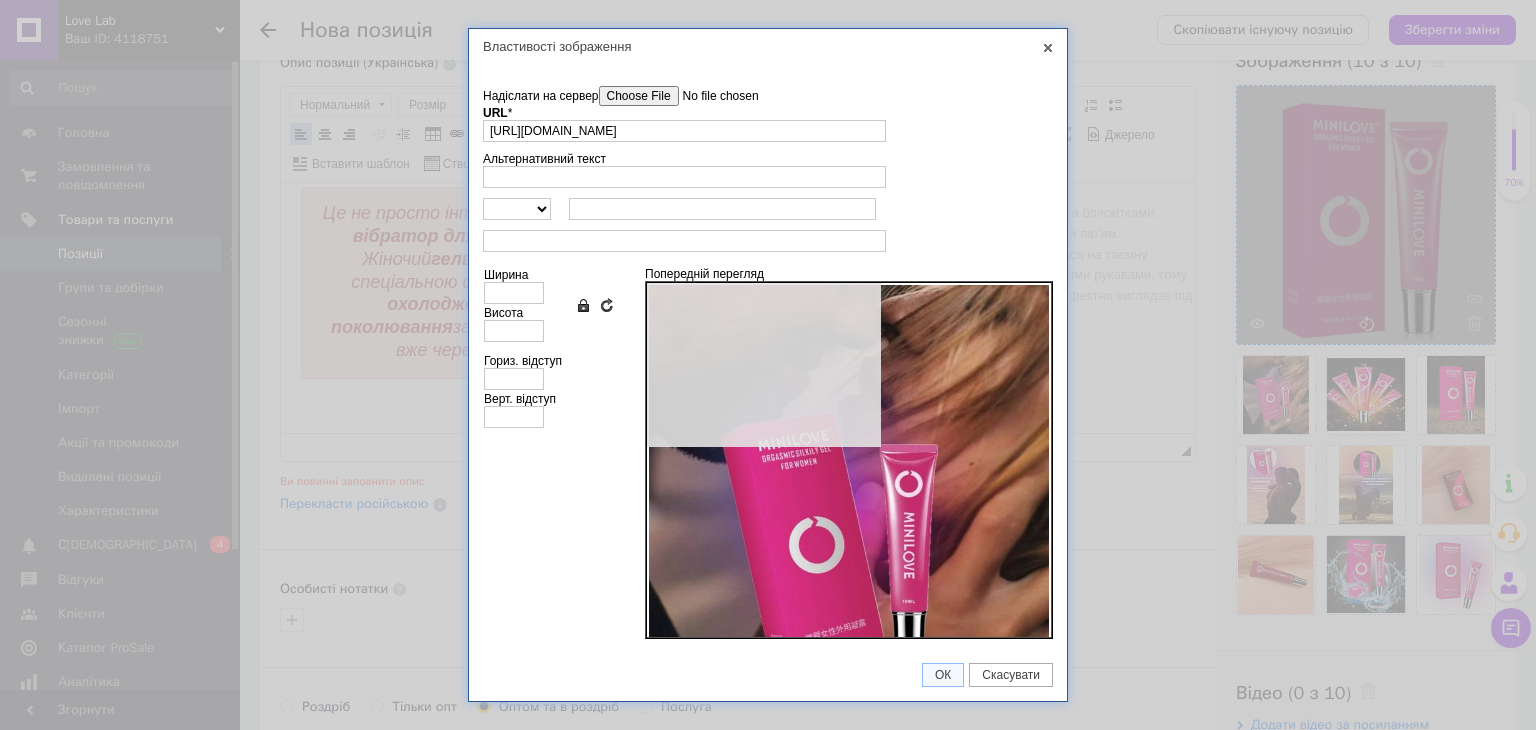 scroll, scrollTop: 0, scrollLeft: 0, axis: both 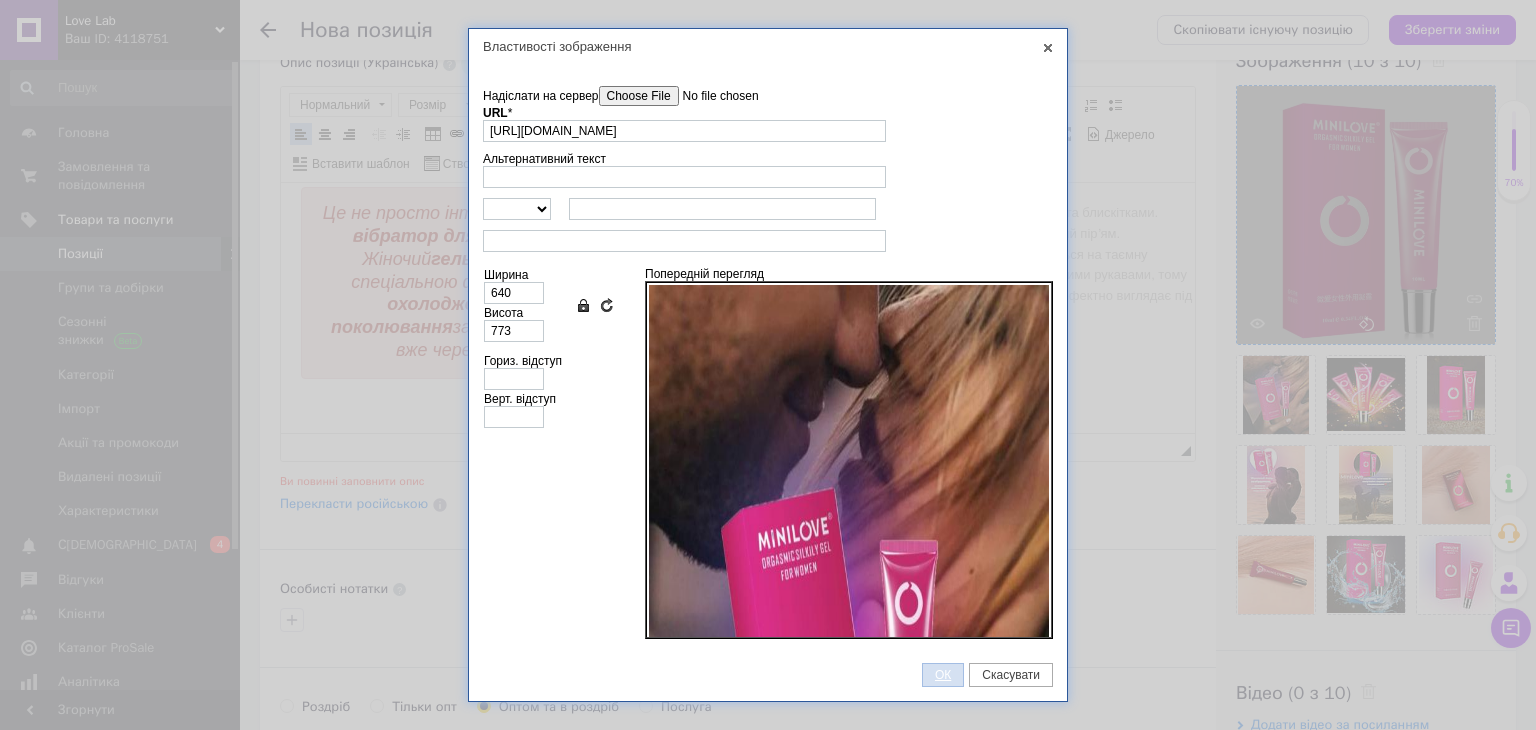 click on "ОК" at bounding box center (943, 675) 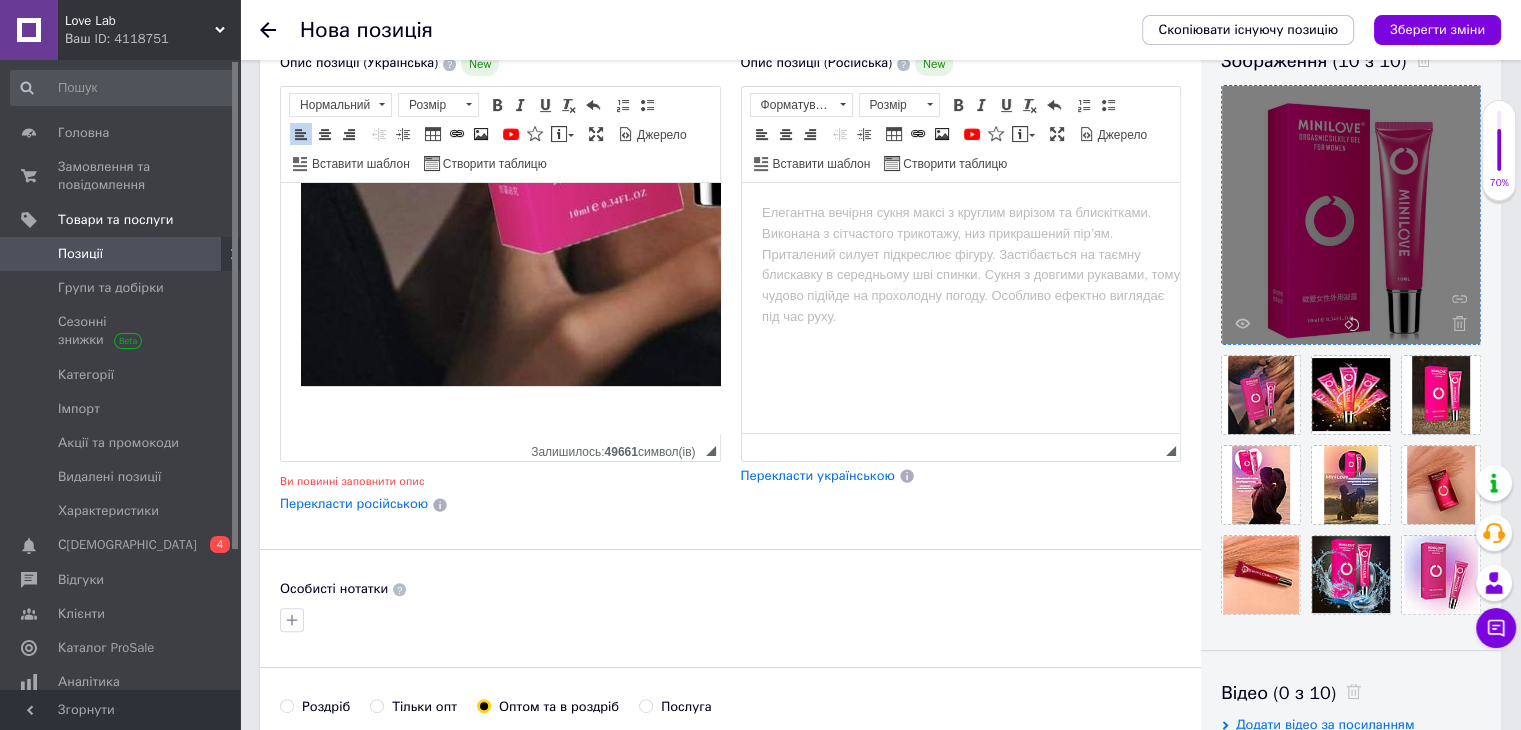 scroll, scrollTop: 979, scrollLeft: 236, axis: both 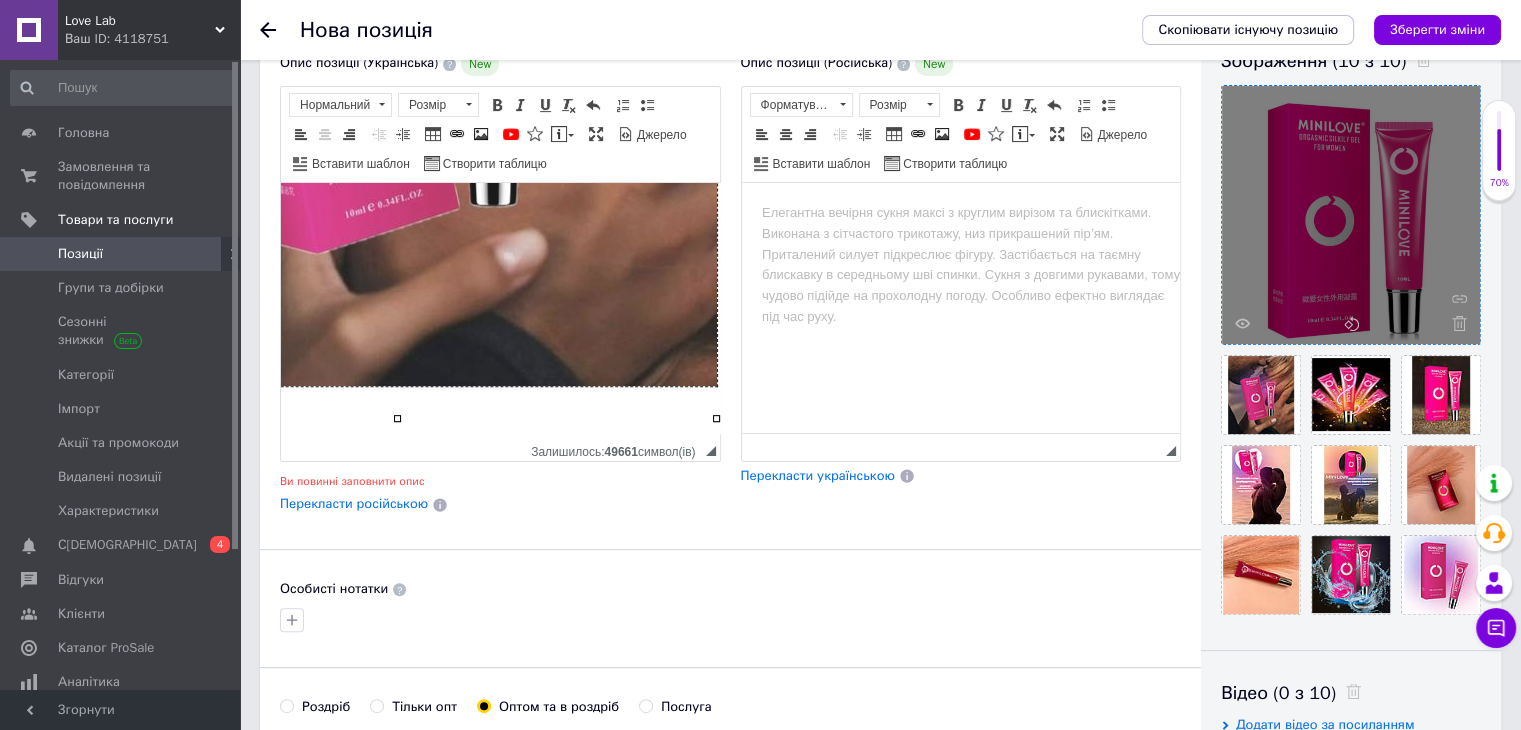 click at bounding box center (397, -1) 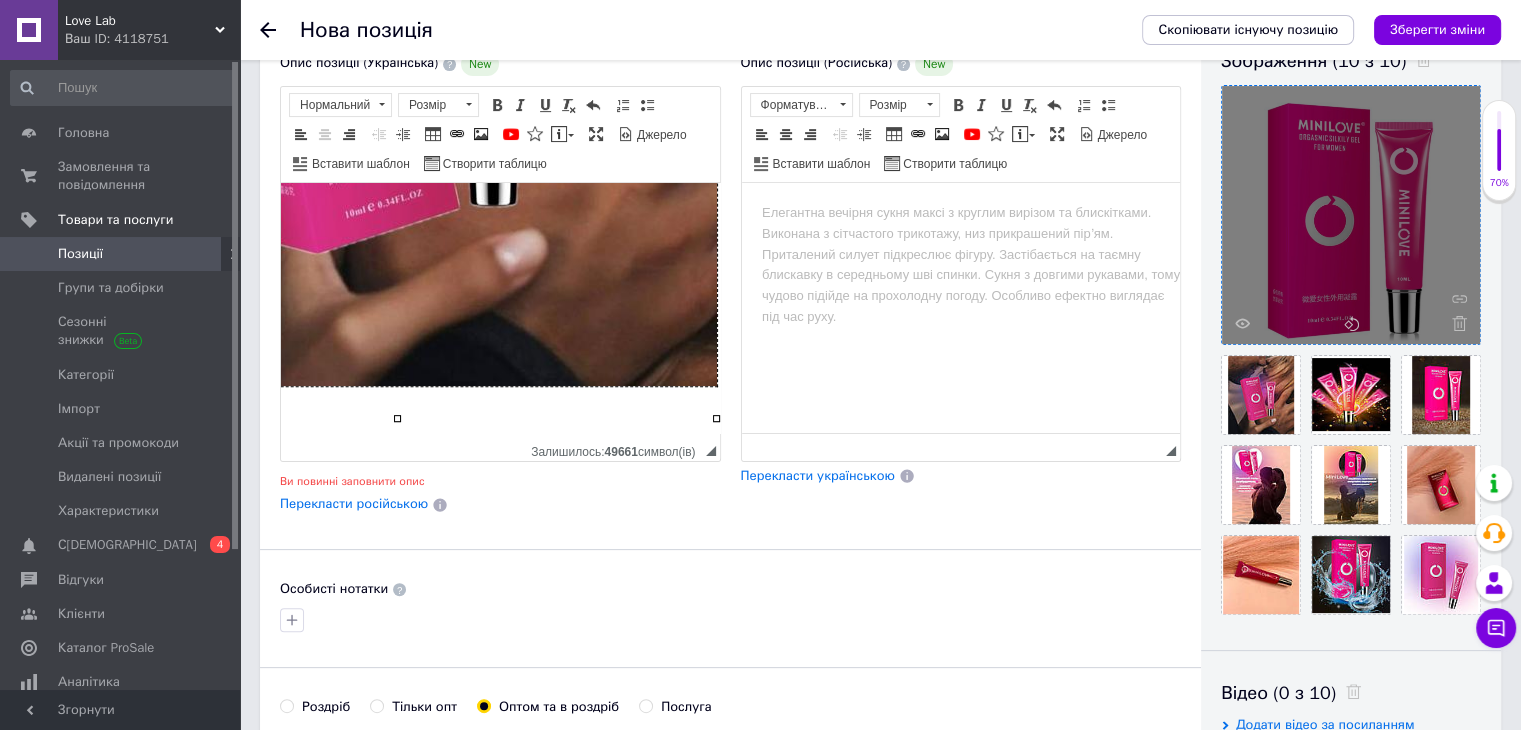 scroll, scrollTop: 979, scrollLeft: 238, axis: both 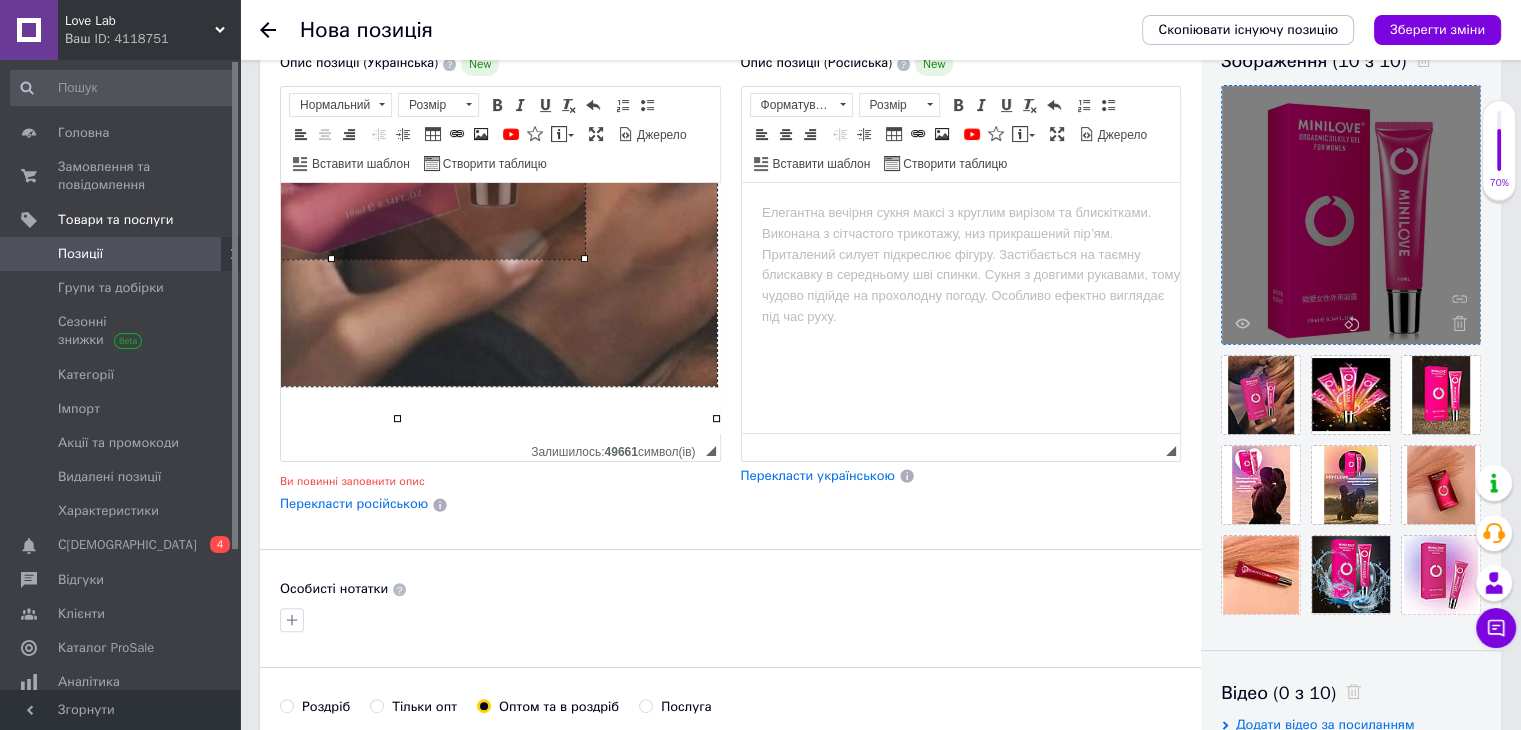 drag, startPoint x: 698, startPoint y: 368, endPoint x: 386, endPoint y: 189, distance: 359.70126 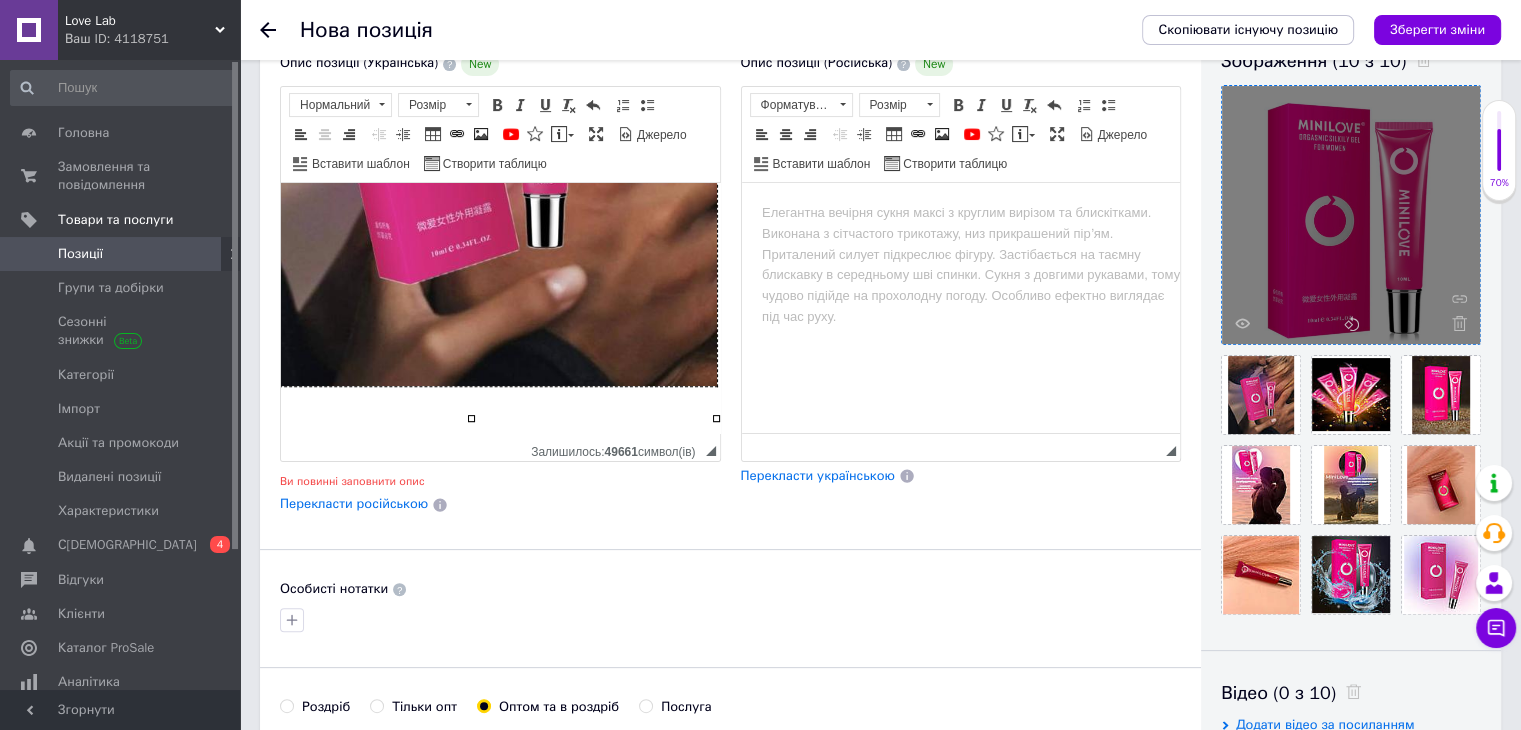 scroll, scrollTop: 800, scrollLeft: 90, axis: both 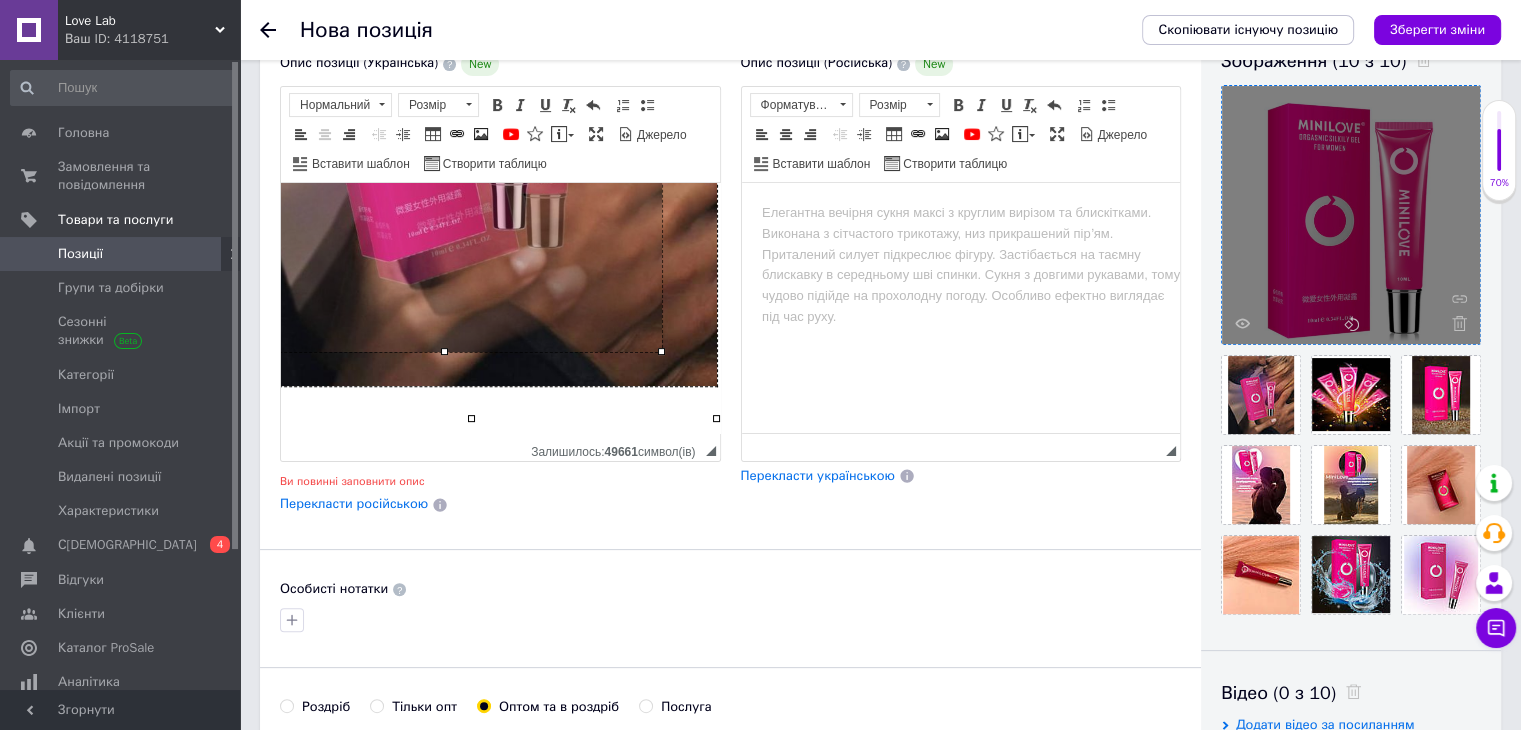 drag, startPoint x: 700, startPoint y: 371, endPoint x: 475, endPoint y: 227, distance: 267.1348 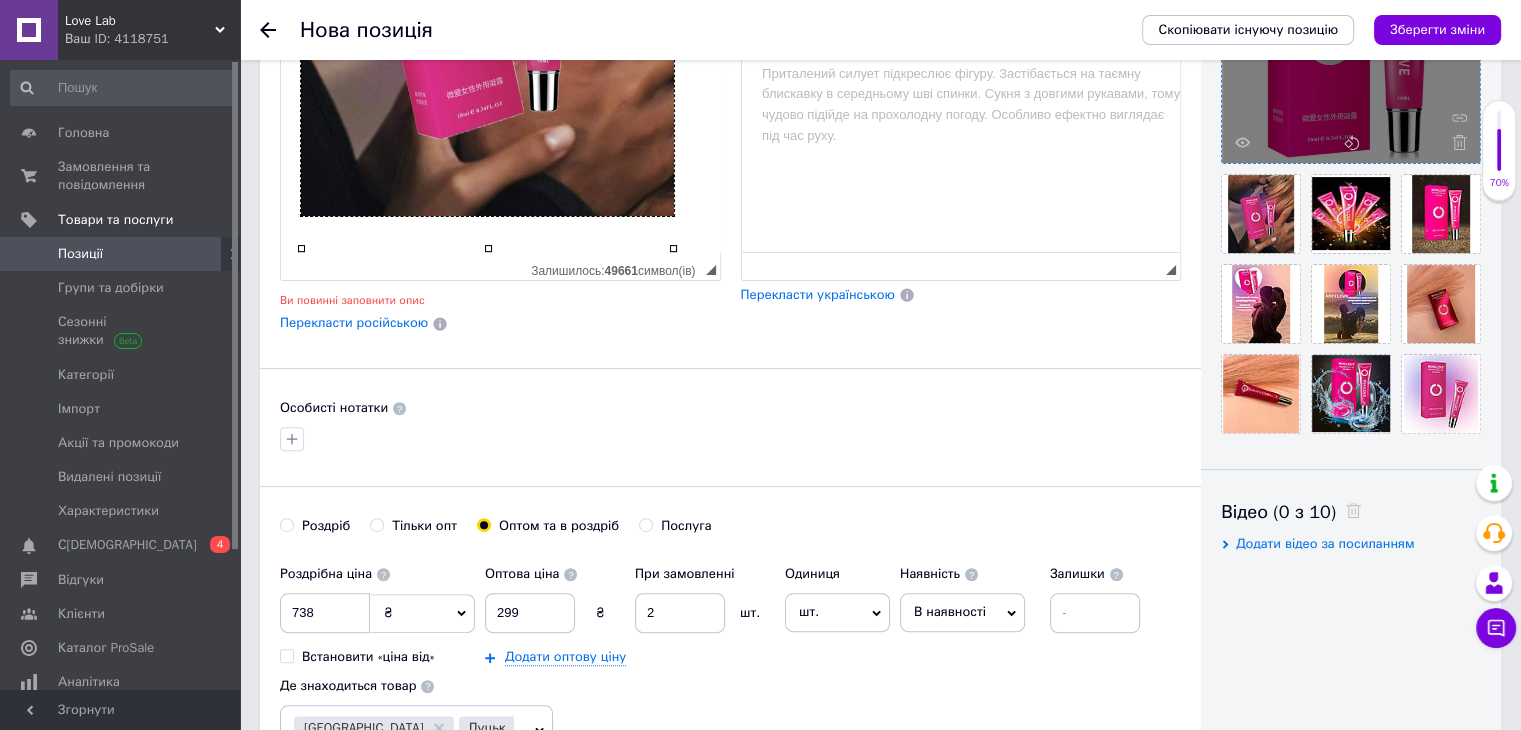scroll, scrollTop: 566, scrollLeft: 0, axis: vertical 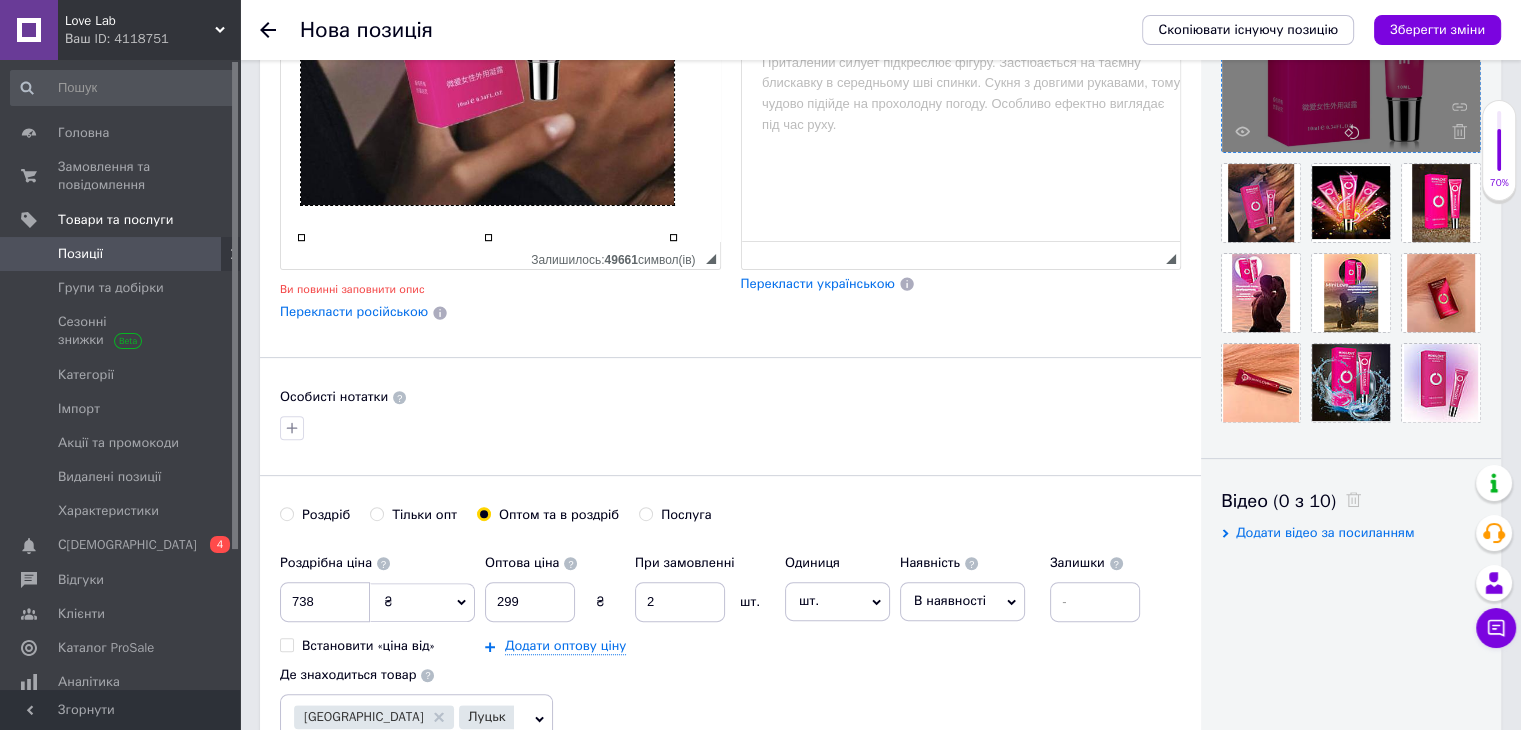 click on "​​​​​​​" at bounding box center (500, -16) 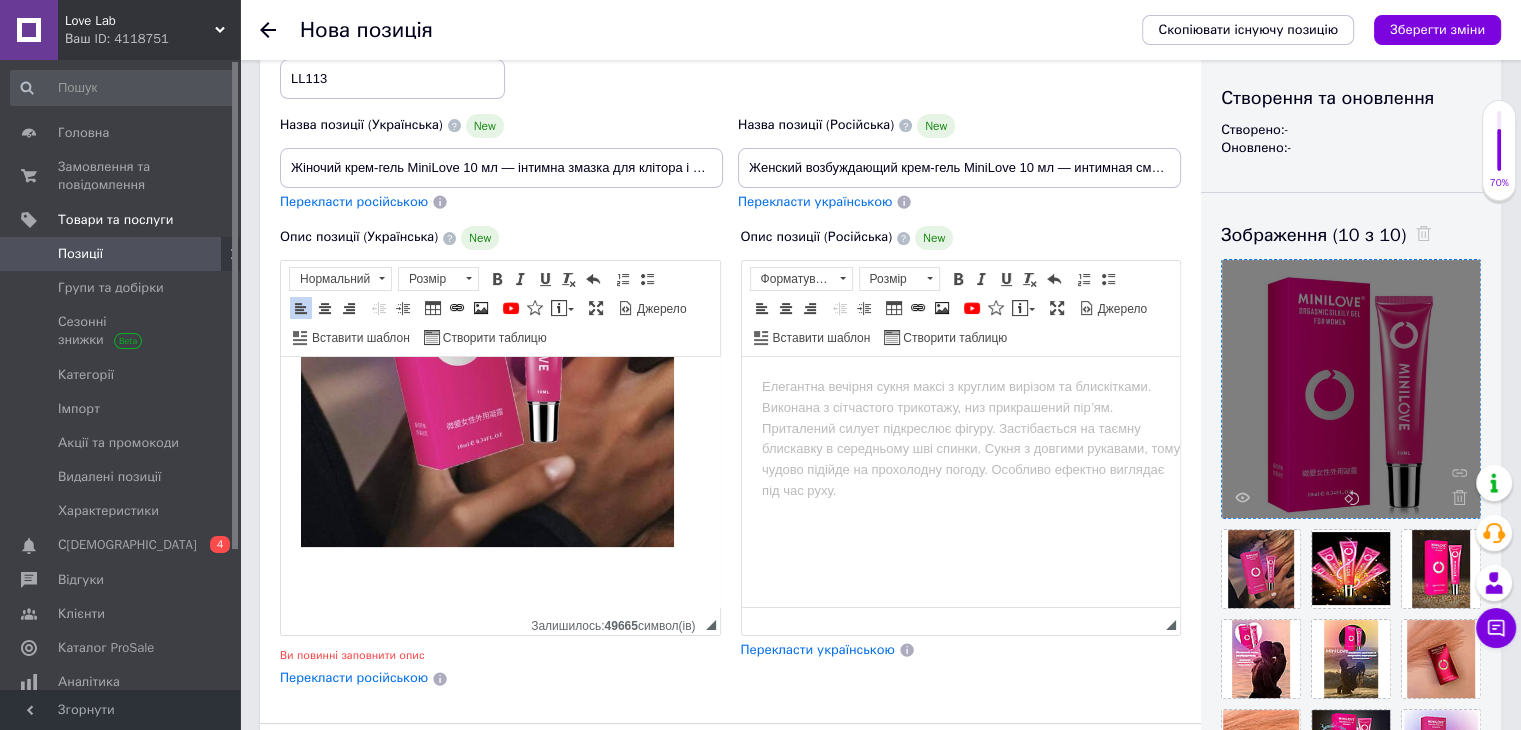 scroll, scrollTop: 198, scrollLeft: 0, axis: vertical 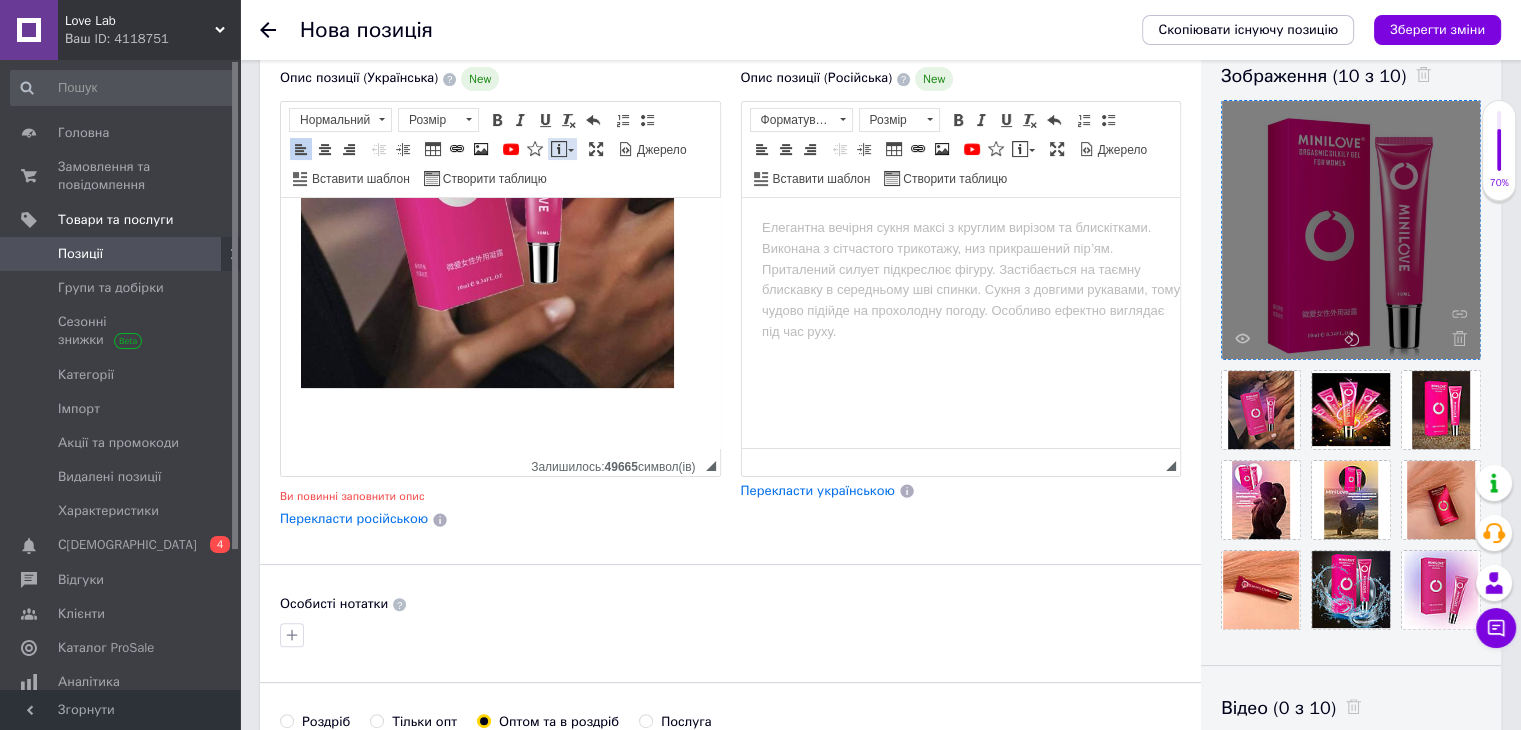 click at bounding box center (559, 149) 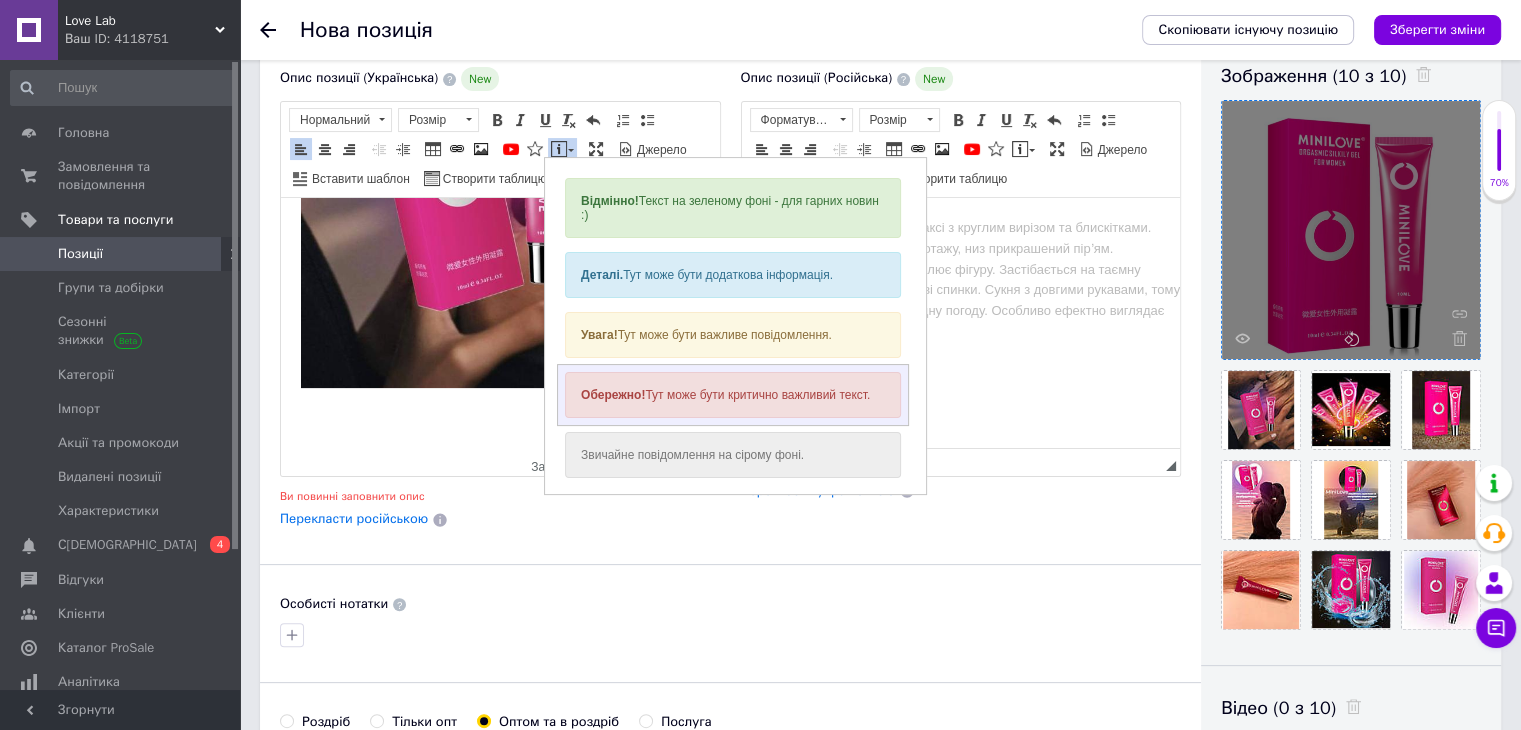 click on "Обережно!  Тут може бути критично важливий текст." at bounding box center (732, 395) 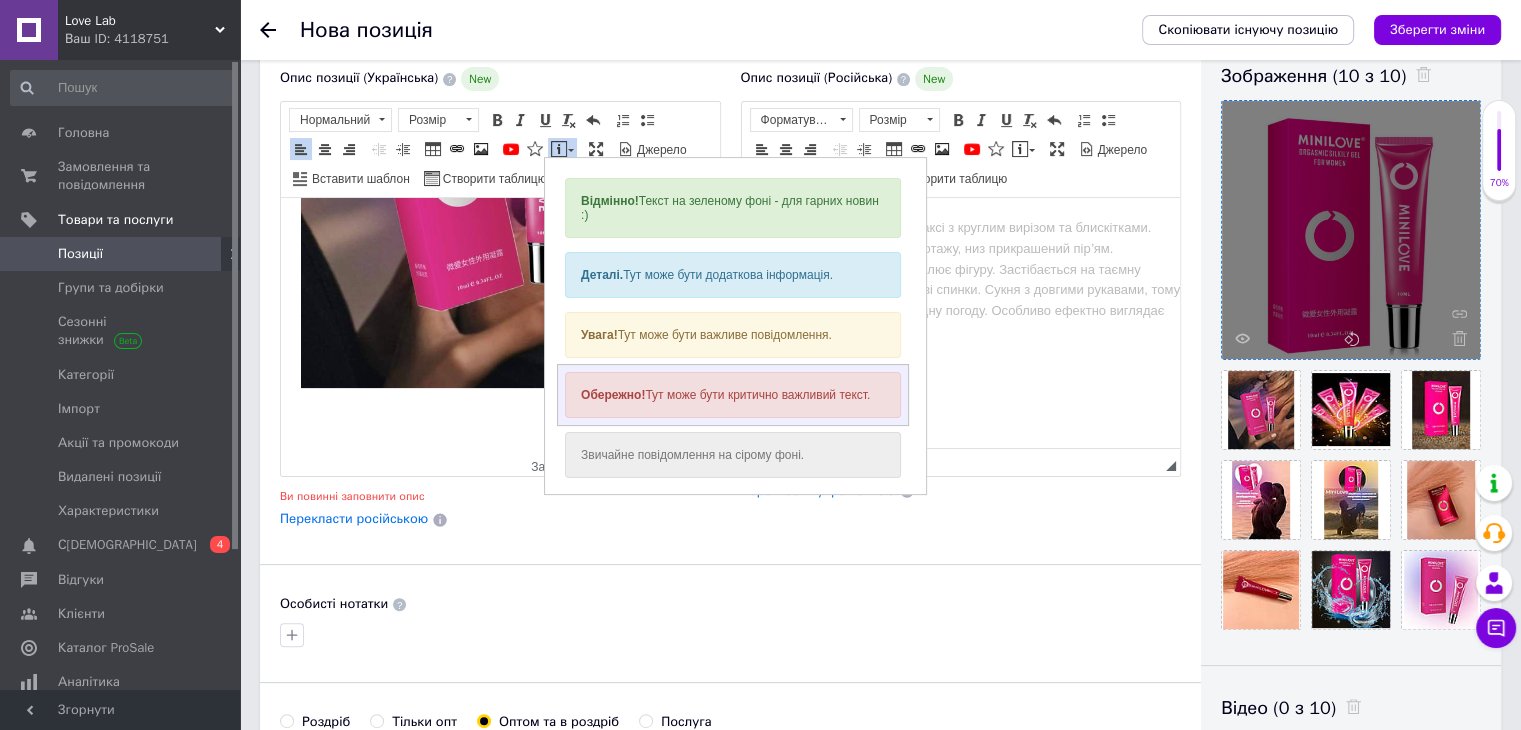 scroll, scrollTop: 696, scrollLeft: 0, axis: vertical 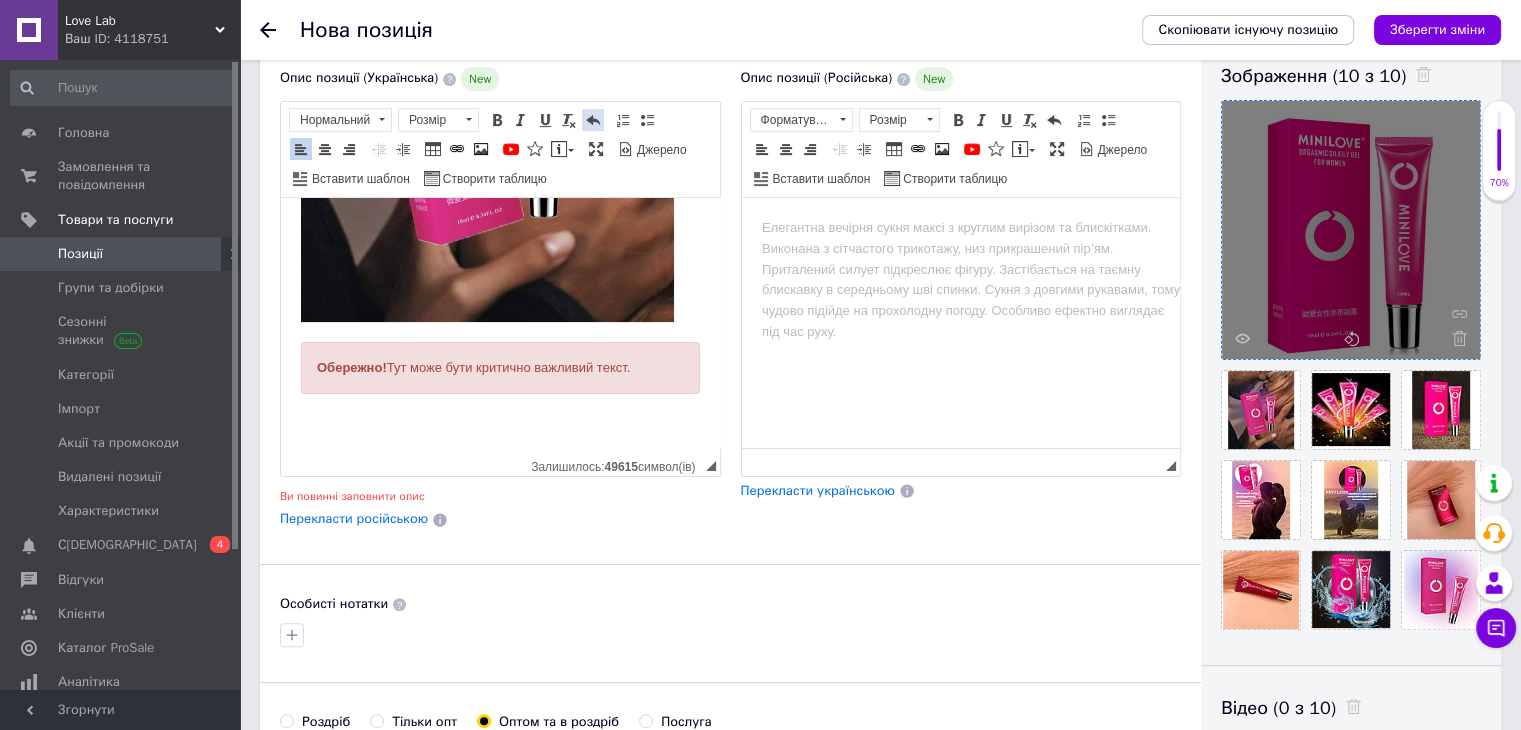click at bounding box center [593, 120] 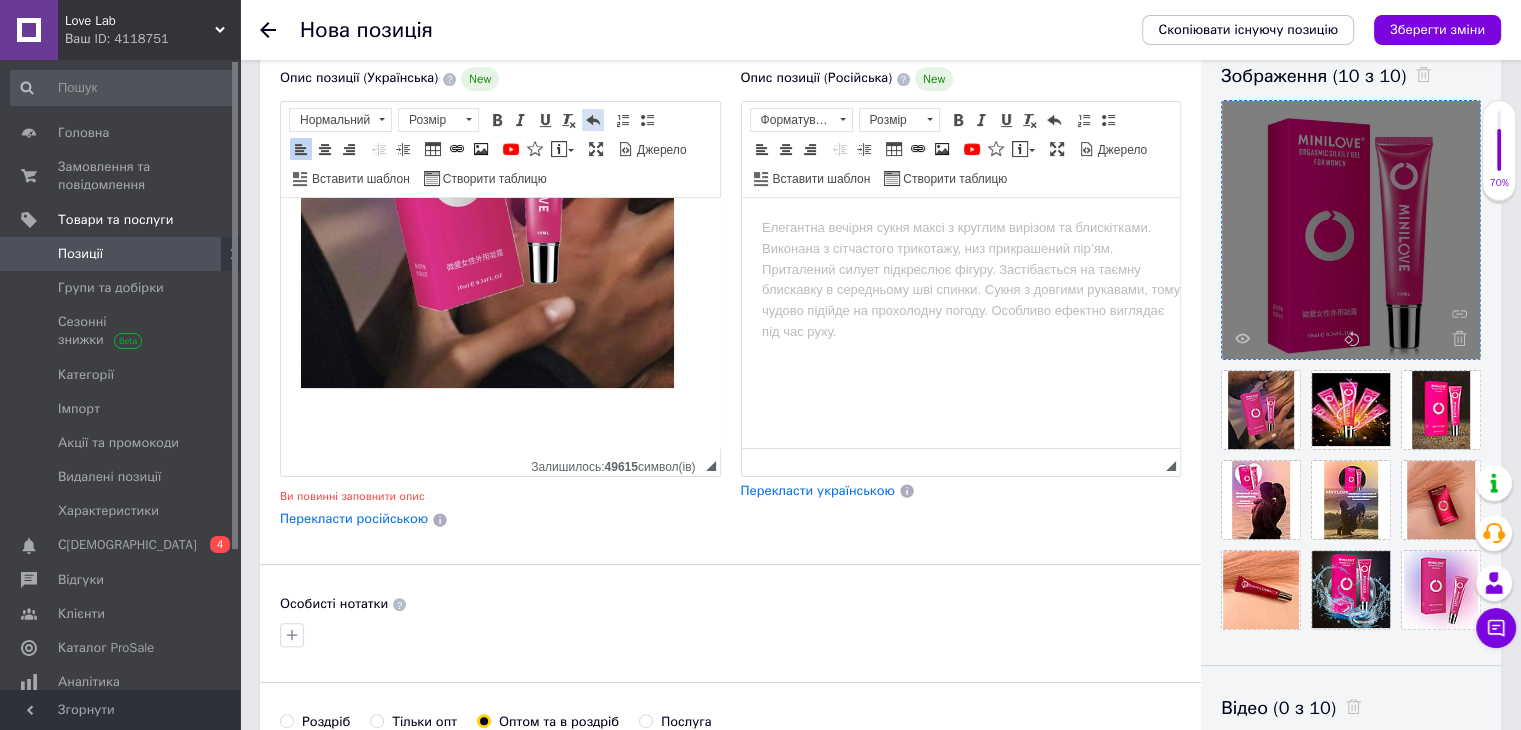 scroll, scrollTop: 654, scrollLeft: 0, axis: vertical 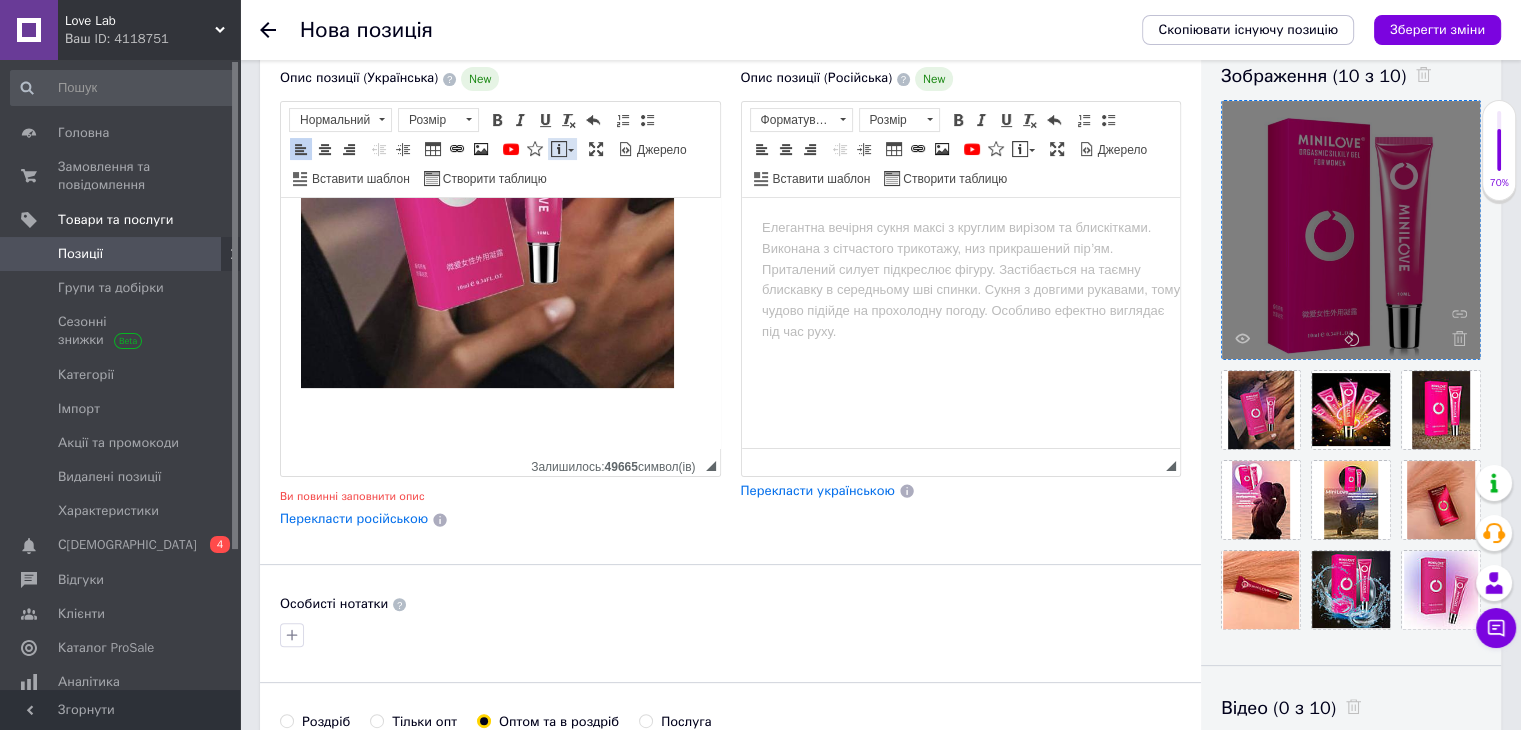 click at bounding box center [559, 149] 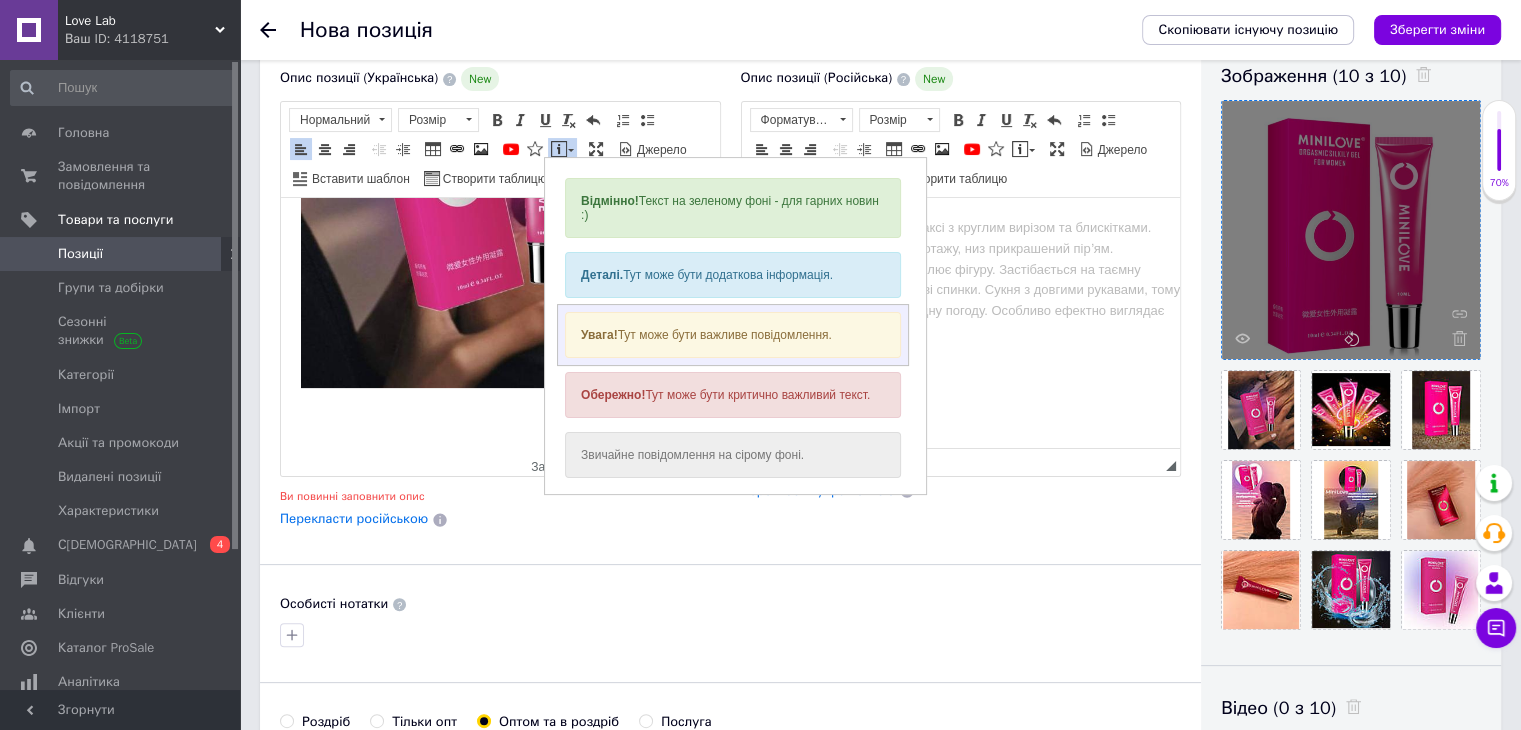 click on "Увага!  Тут може бути важливе повідомлення." at bounding box center [732, 335] 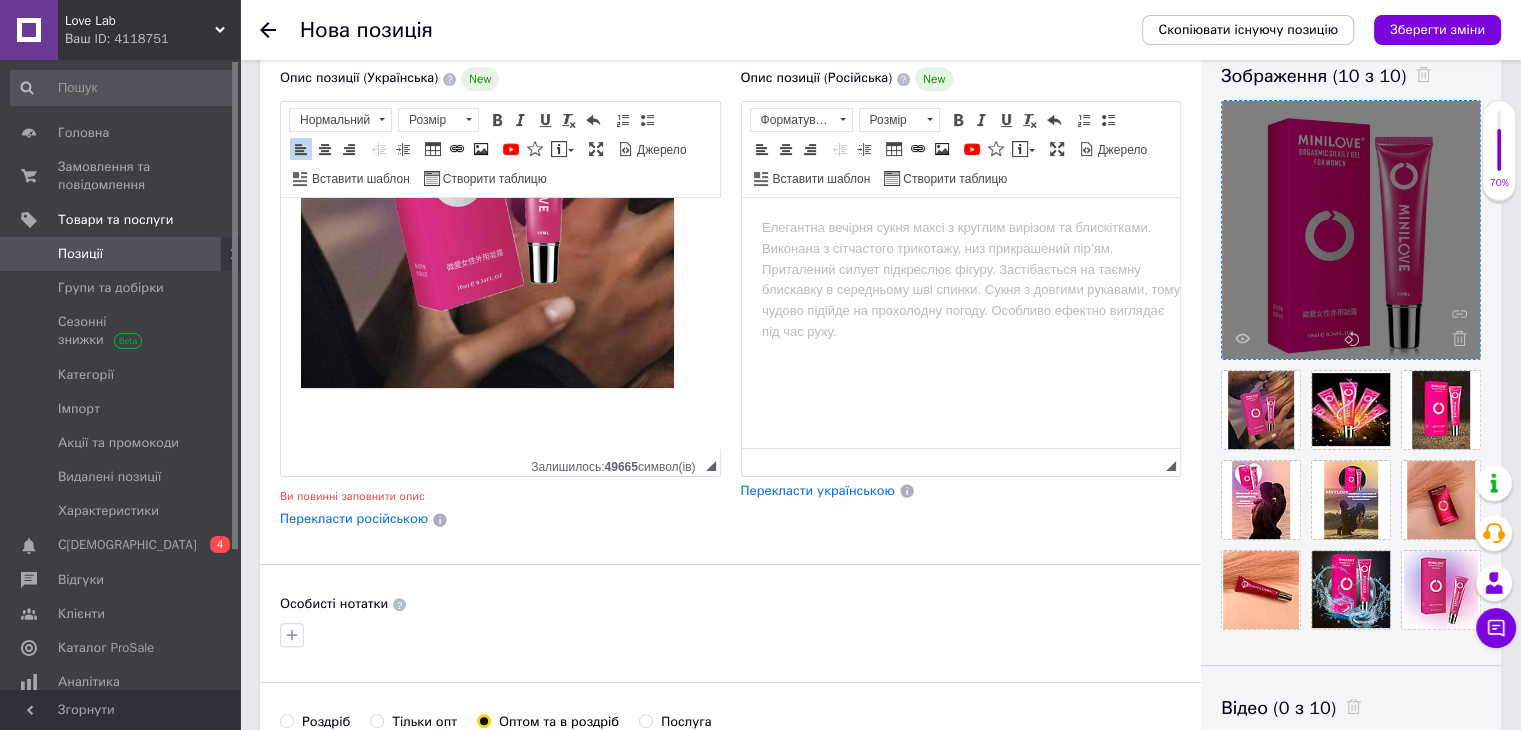 scroll, scrollTop: 696, scrollLeft: 0, axis: vertical 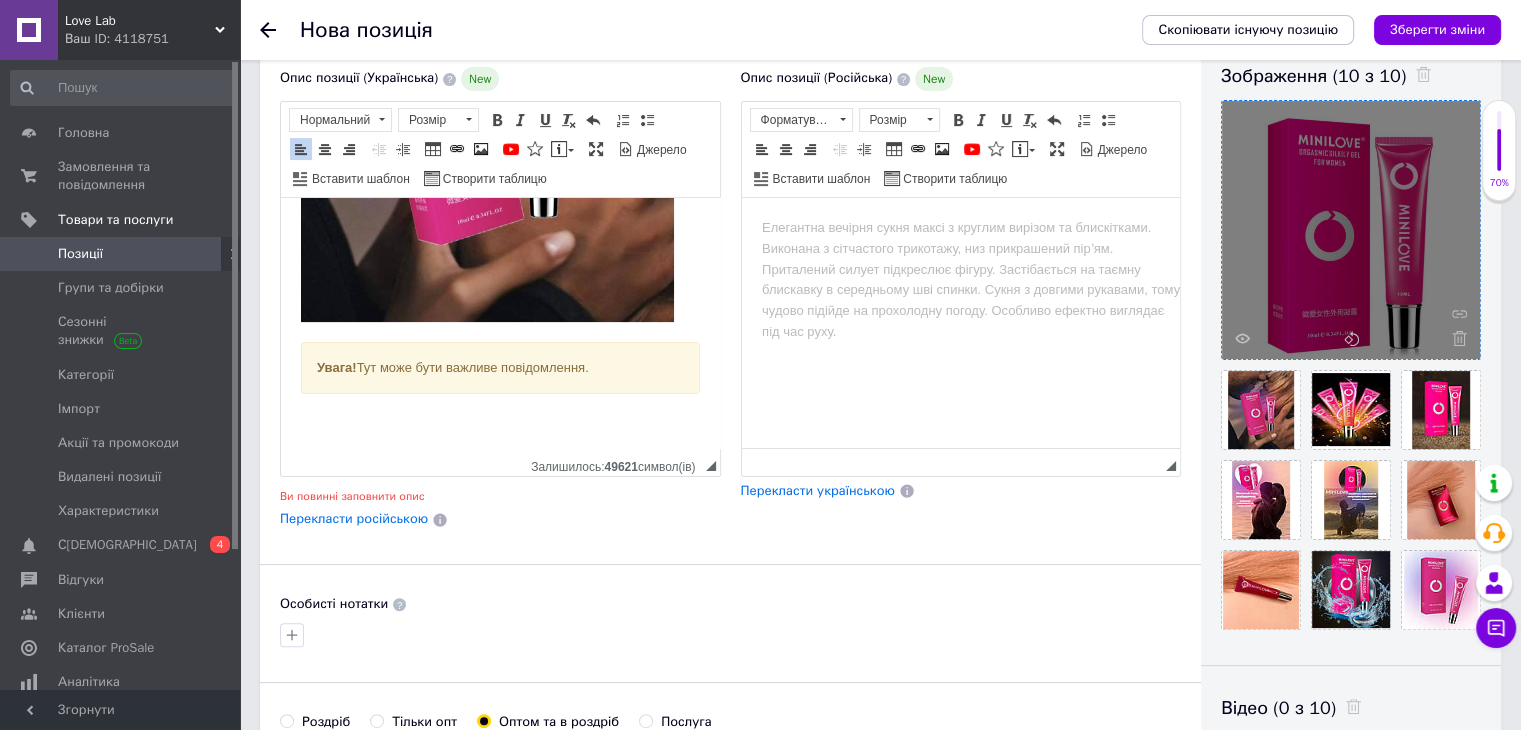 drag, startPoint x: 605, startPoint y: 395, endPoint x: 285, endPoint y: 401, distance: 320.05624 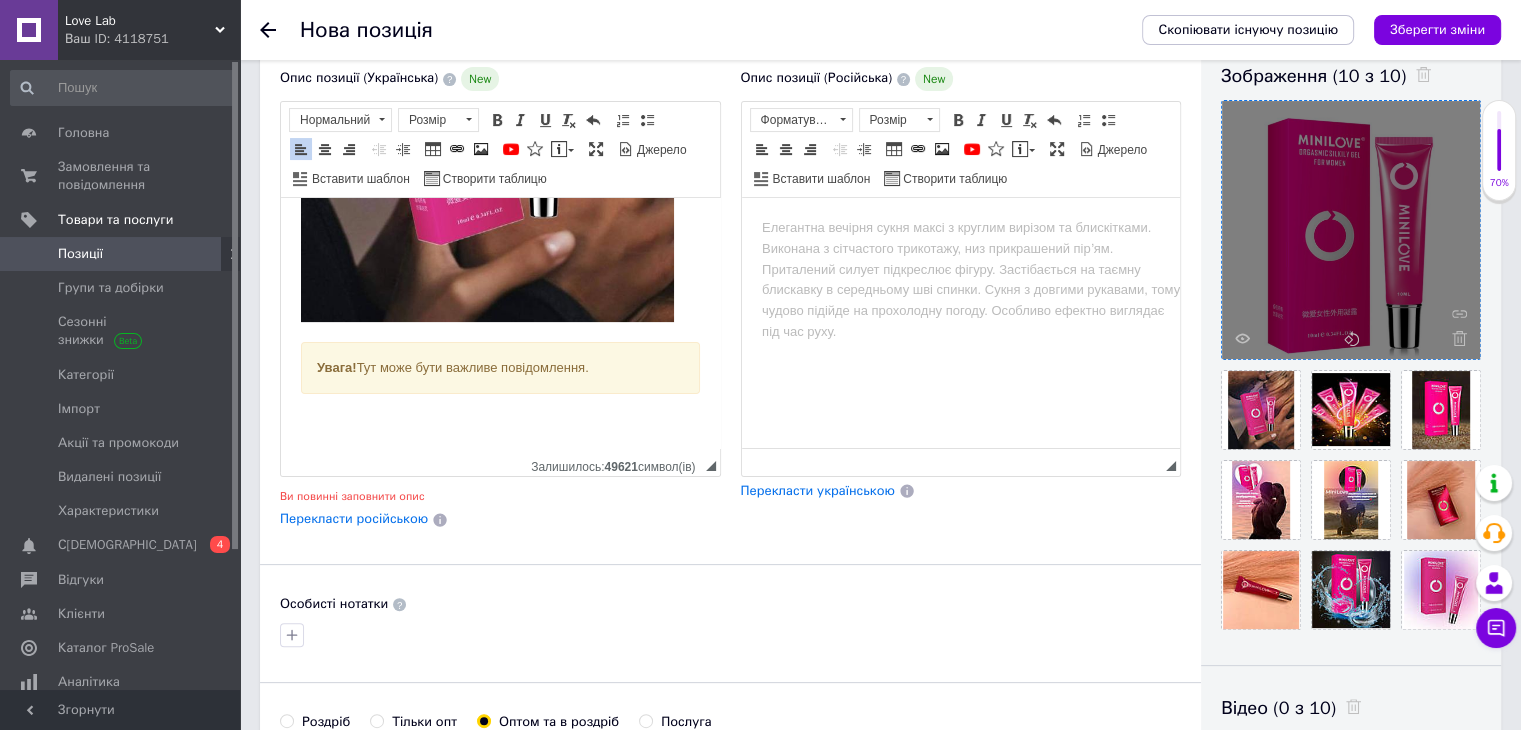 click on "💗 Збуджуючий гель MiniLove для жінок 10 мл — рідкий вібратор для клітора з трьома ефектами для оргазму 😍 Це не просто інтимна змазка —  це рідкий вібратор для справжніх жінок! 🧨 Жіночий  гель-збудник MiniLove  зі спеціальною формулою  нагрівання, охолодження і приємного поколювання  запускає хвилю збудження вже через  3–5 хвилин ! ⏳ Увага!  Тут може бути важливе повідомлення." at bounding box center [500, -21] 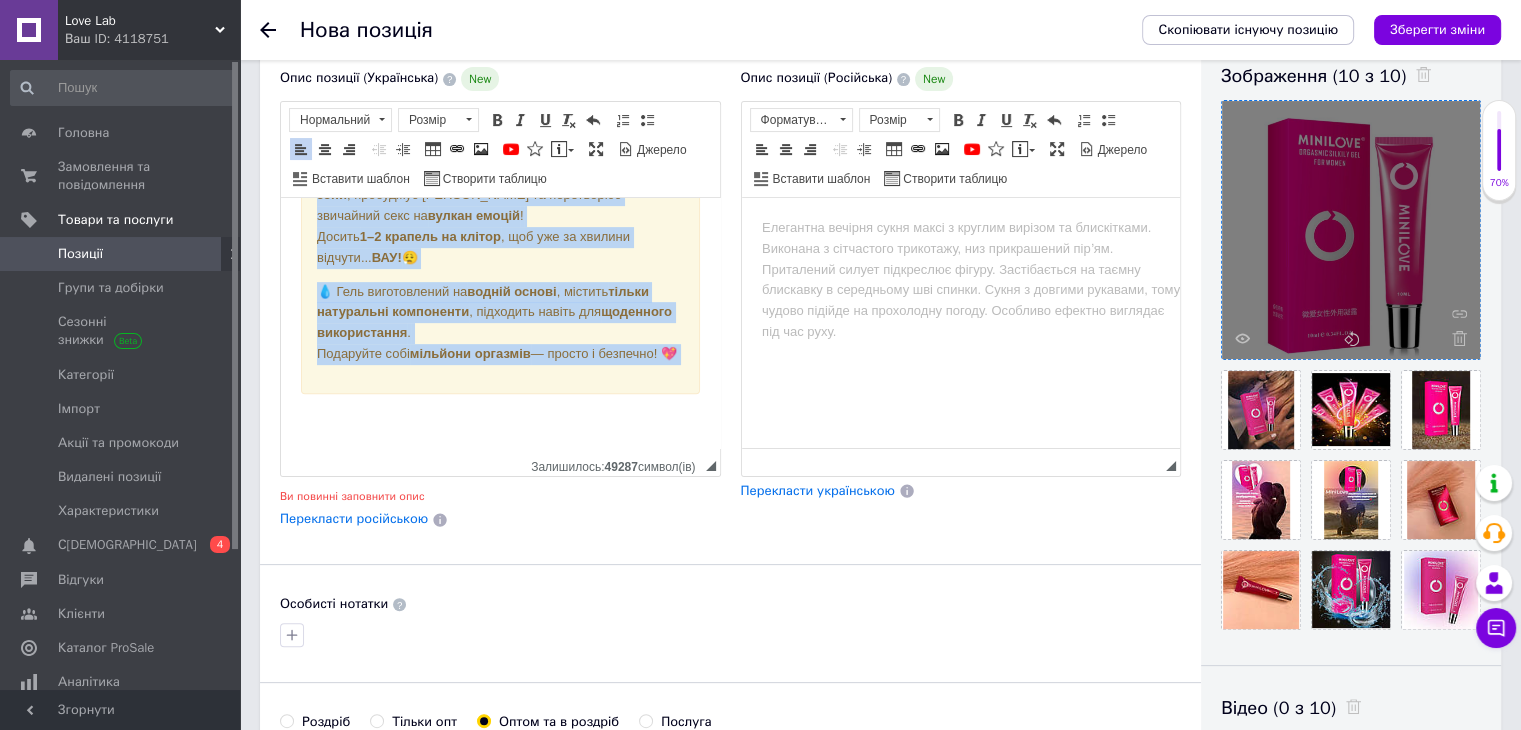 scroll, scrollTop: 945, scrollLeft: 0, axis: vertical 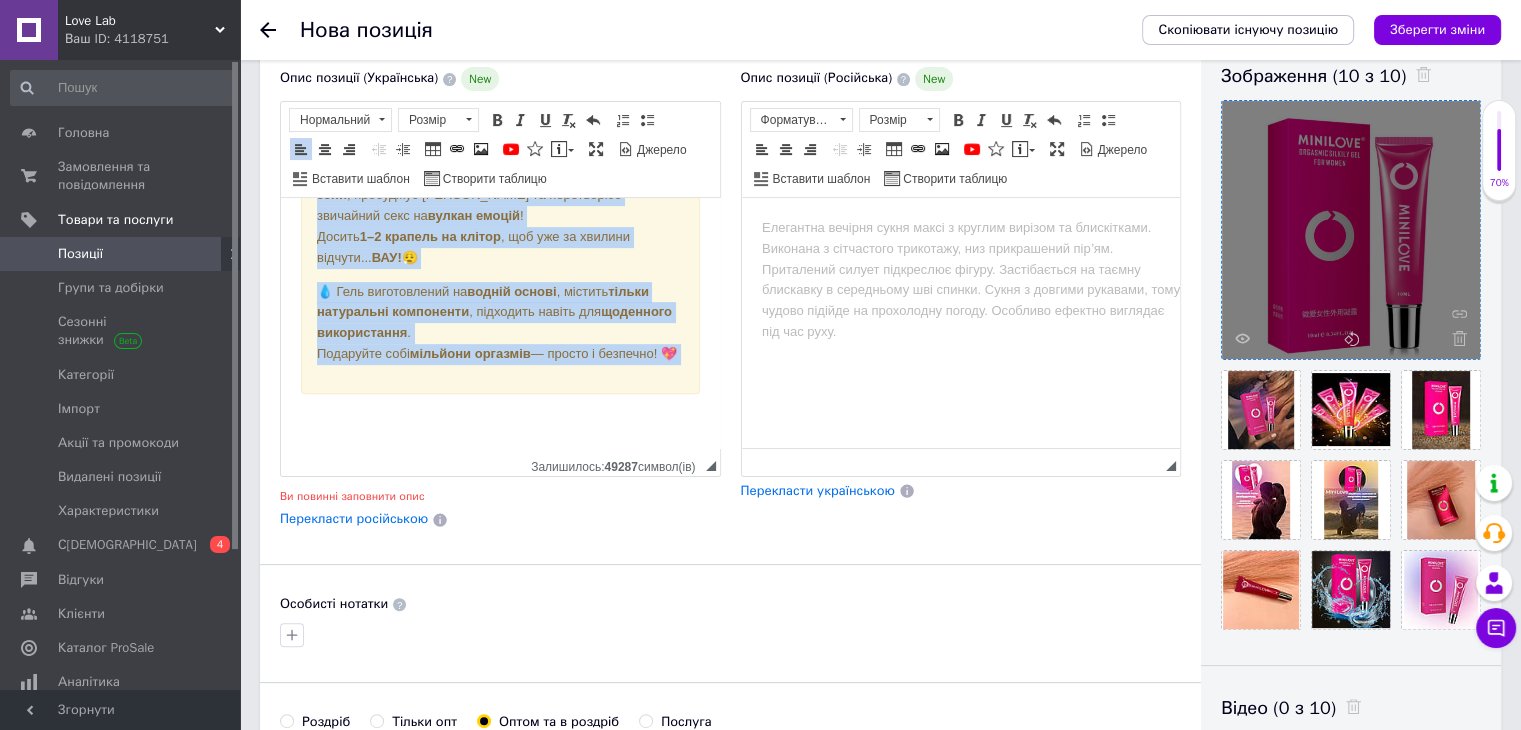 drag, startPoint x: 324, startPoint y: 242, endPoint x: 644, endPoint y: 445, distance: 378.9578 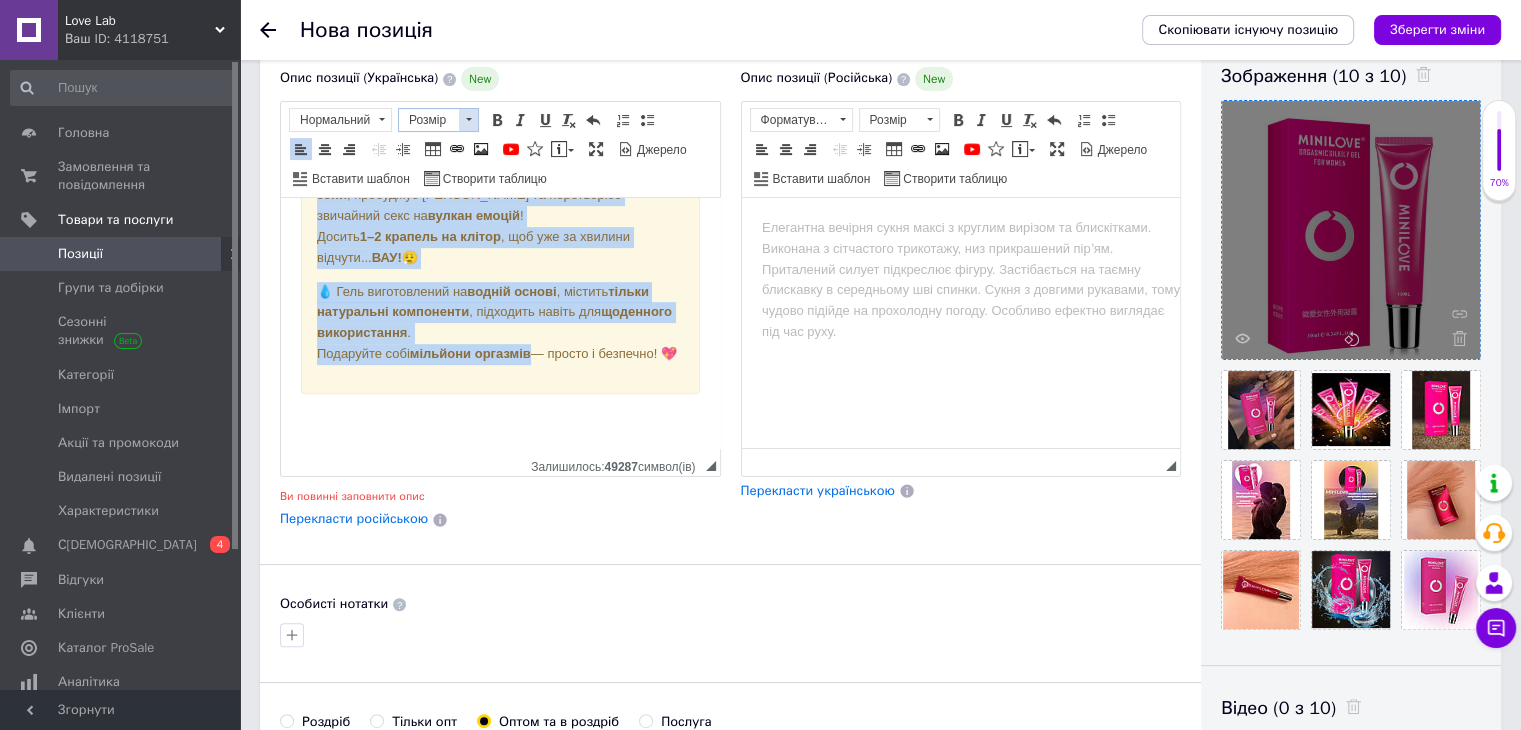 click at bounding box center [469, 119] 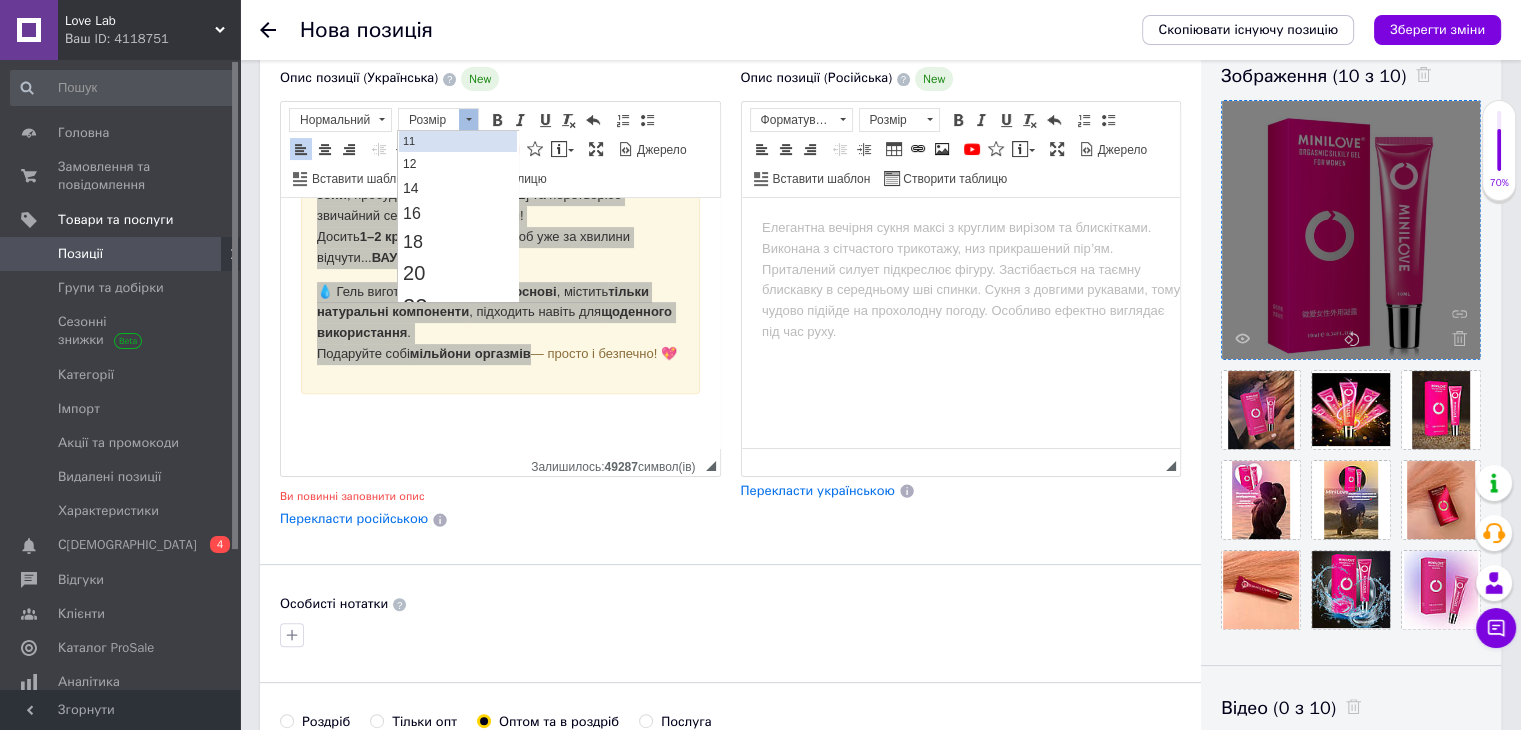scroll, scrollTop: 124, scrollLeft: 0, axis: vertical 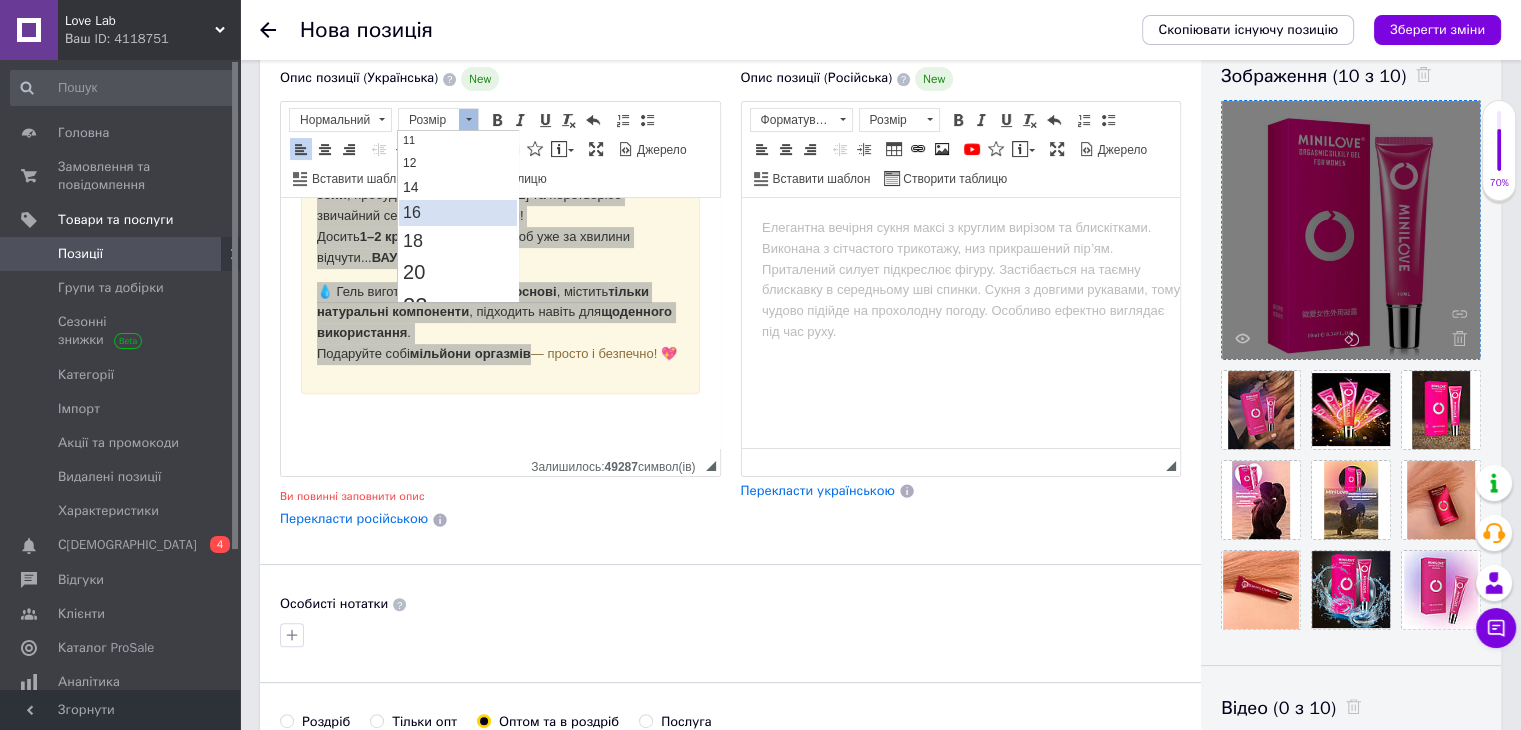click on "16" at bounding box center [458, 212] 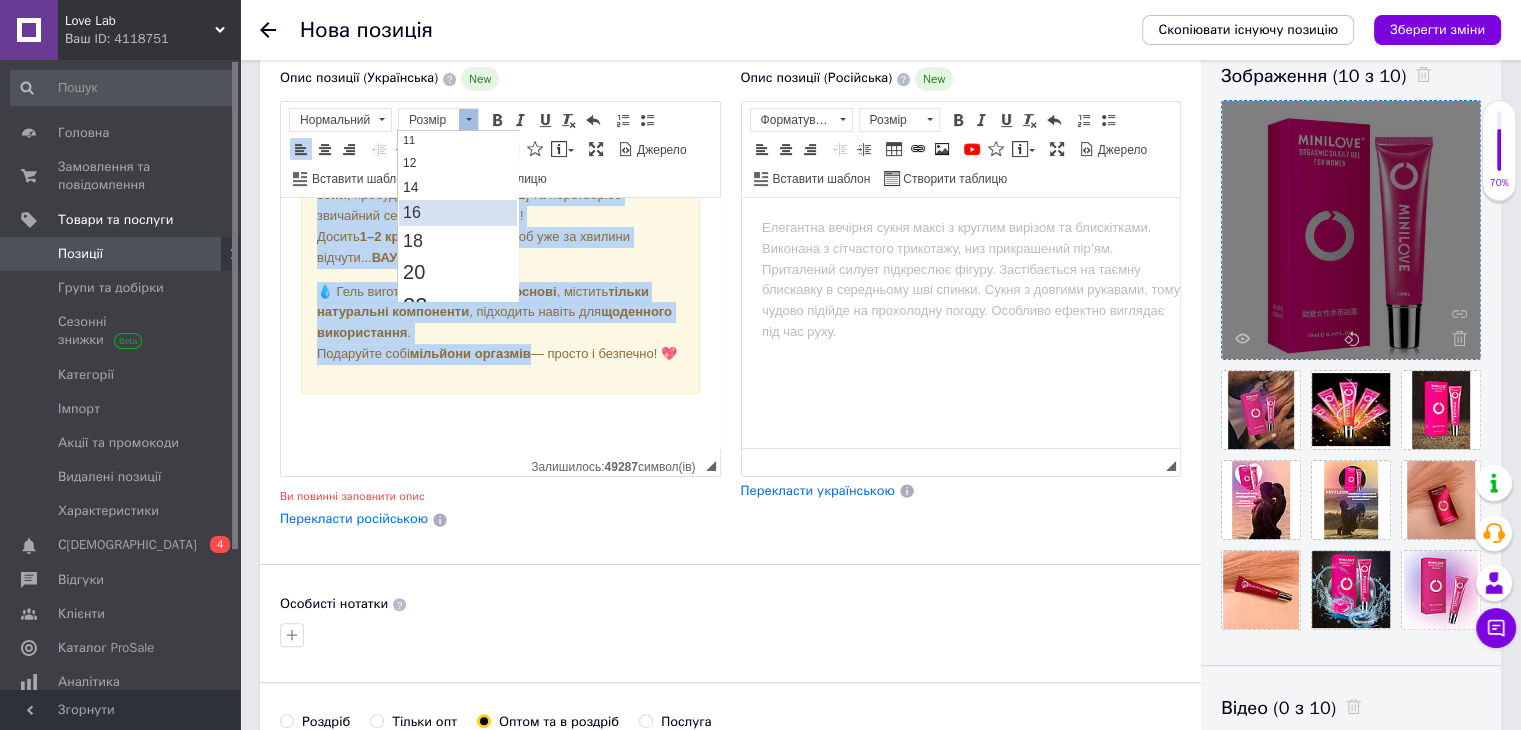 scroll, scrollTop: 0, scrollLeft: 0, axis: both 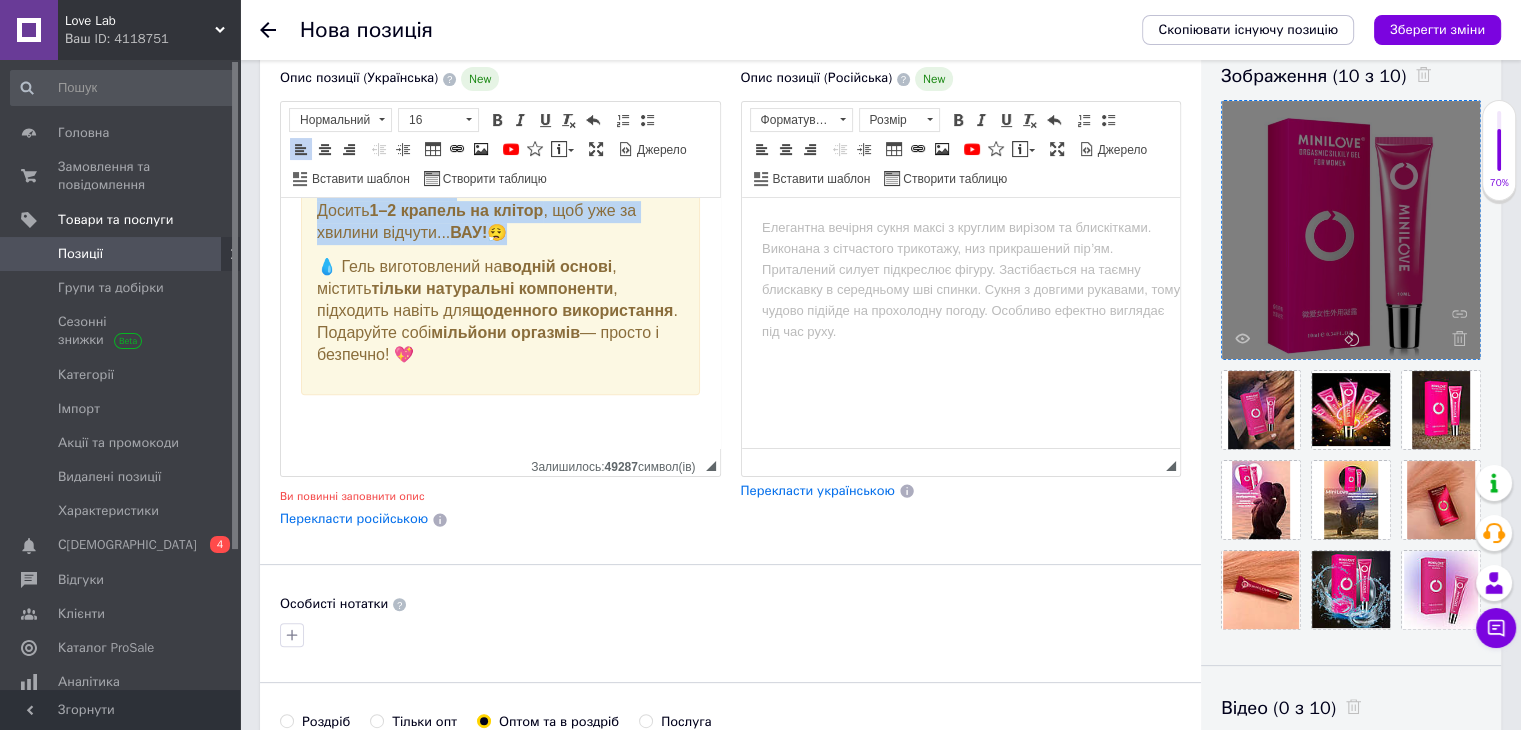 click on "щоденного використання" at bounding box center (572, 310) 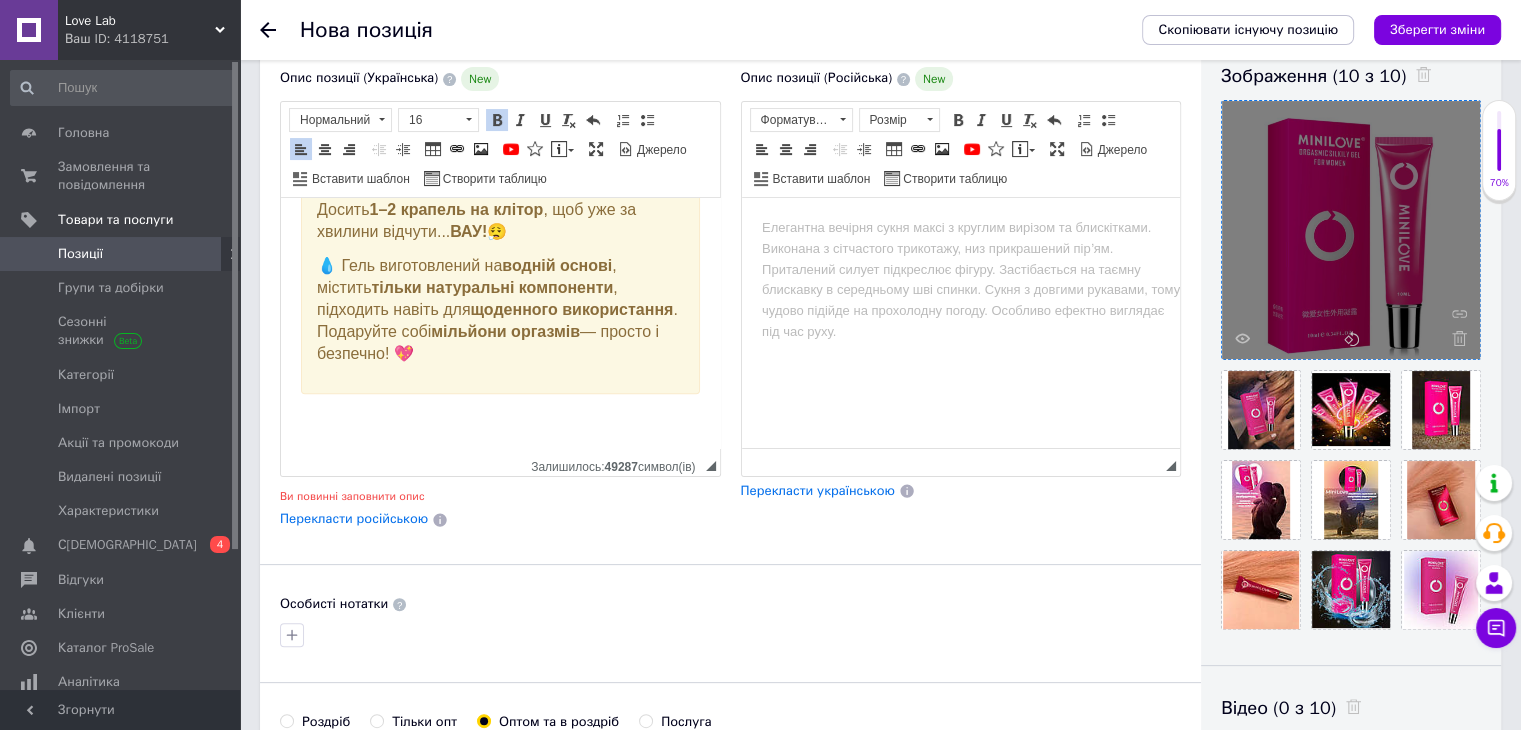 scroll, scrollTop: 996, scrollLeft: 0, axis: vertical 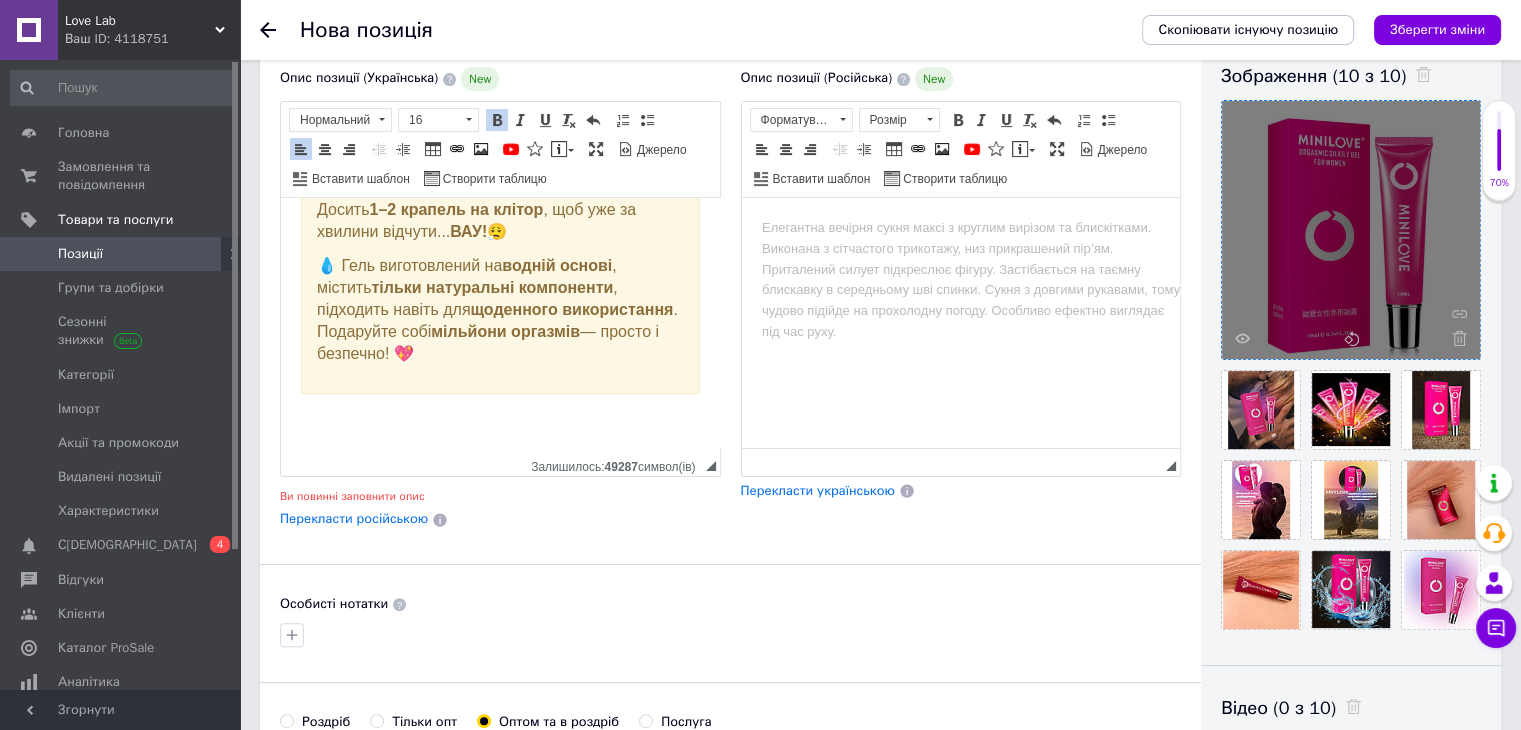 click at bounding box center [500, 417] 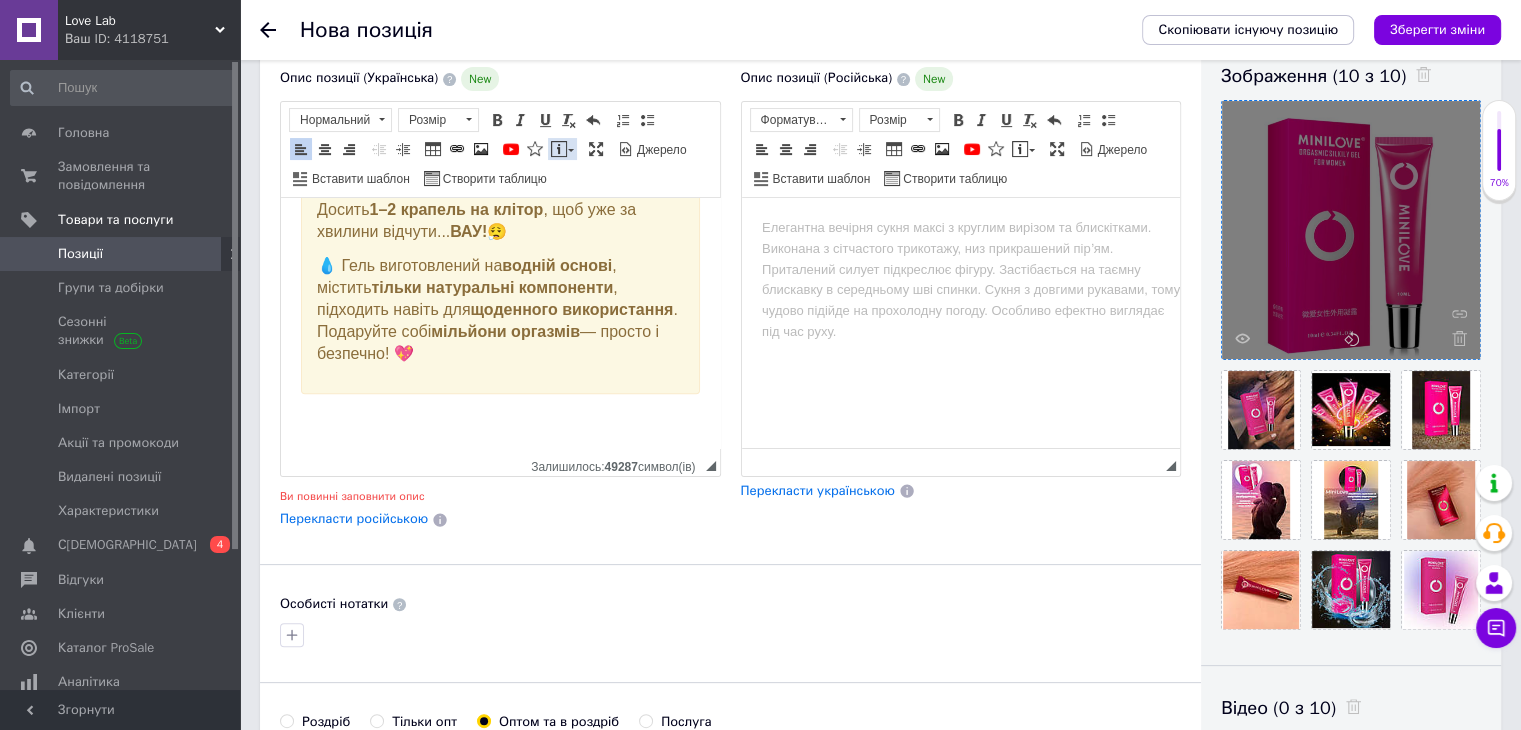 click at bounding box center [559, 149] 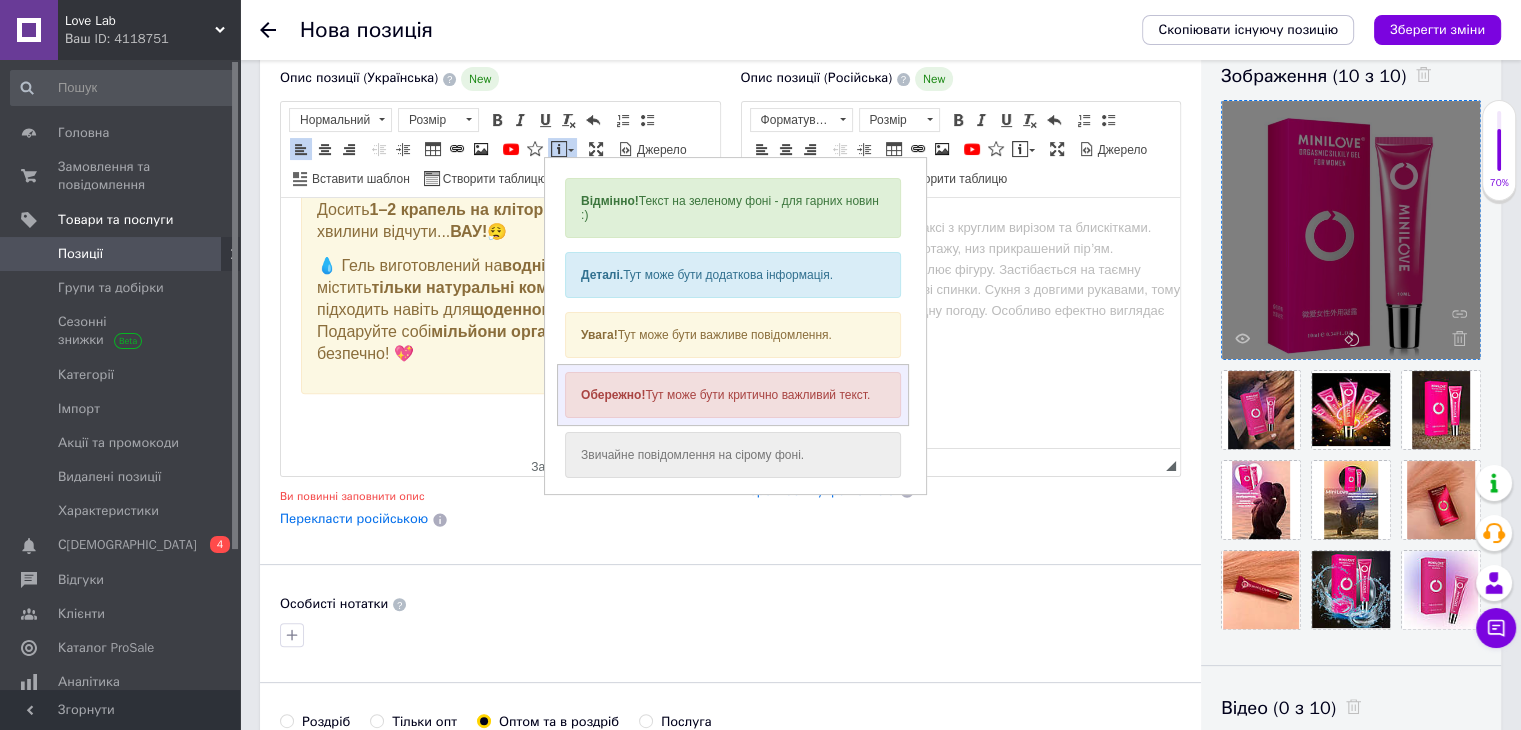 click on "Обережно!  Тут може бути критично важливий текст." at bounding box center (732, 395) 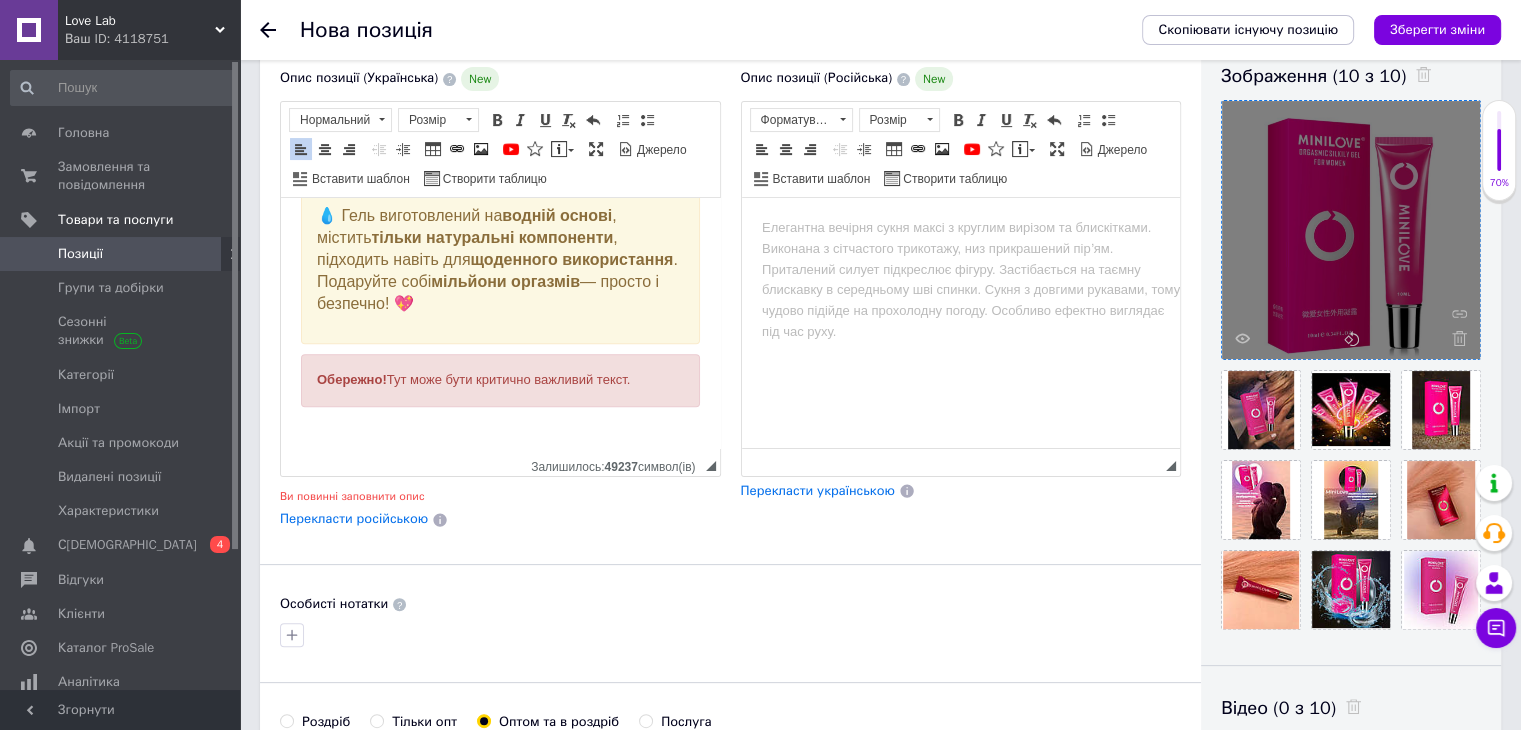 scroll, scrollTop: 1036, scrollLeft: 0, axis: vertical 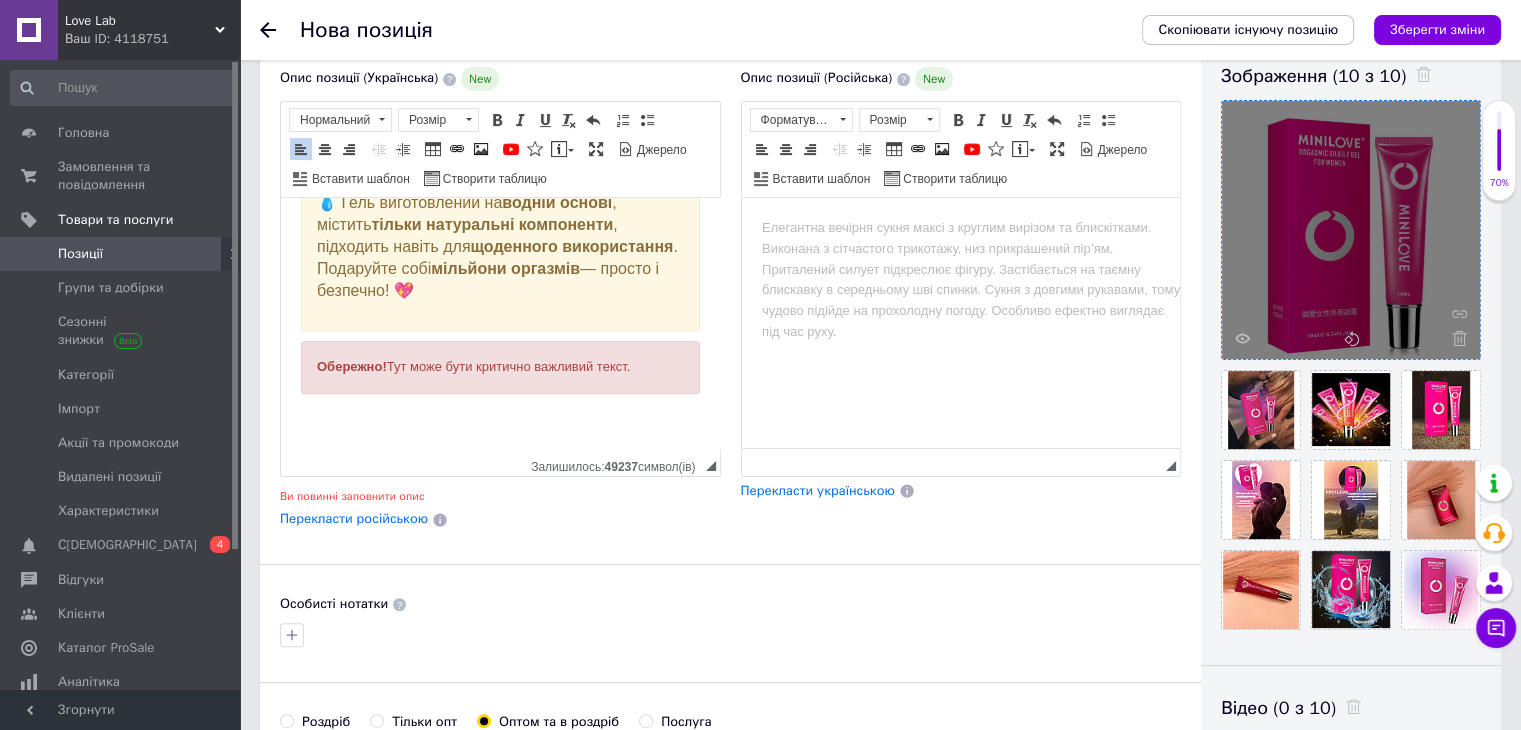 drag, startPoint x: 633, startPoint y: 397, endPoint x: 270, endPoint y: 387, distance: 363.13773 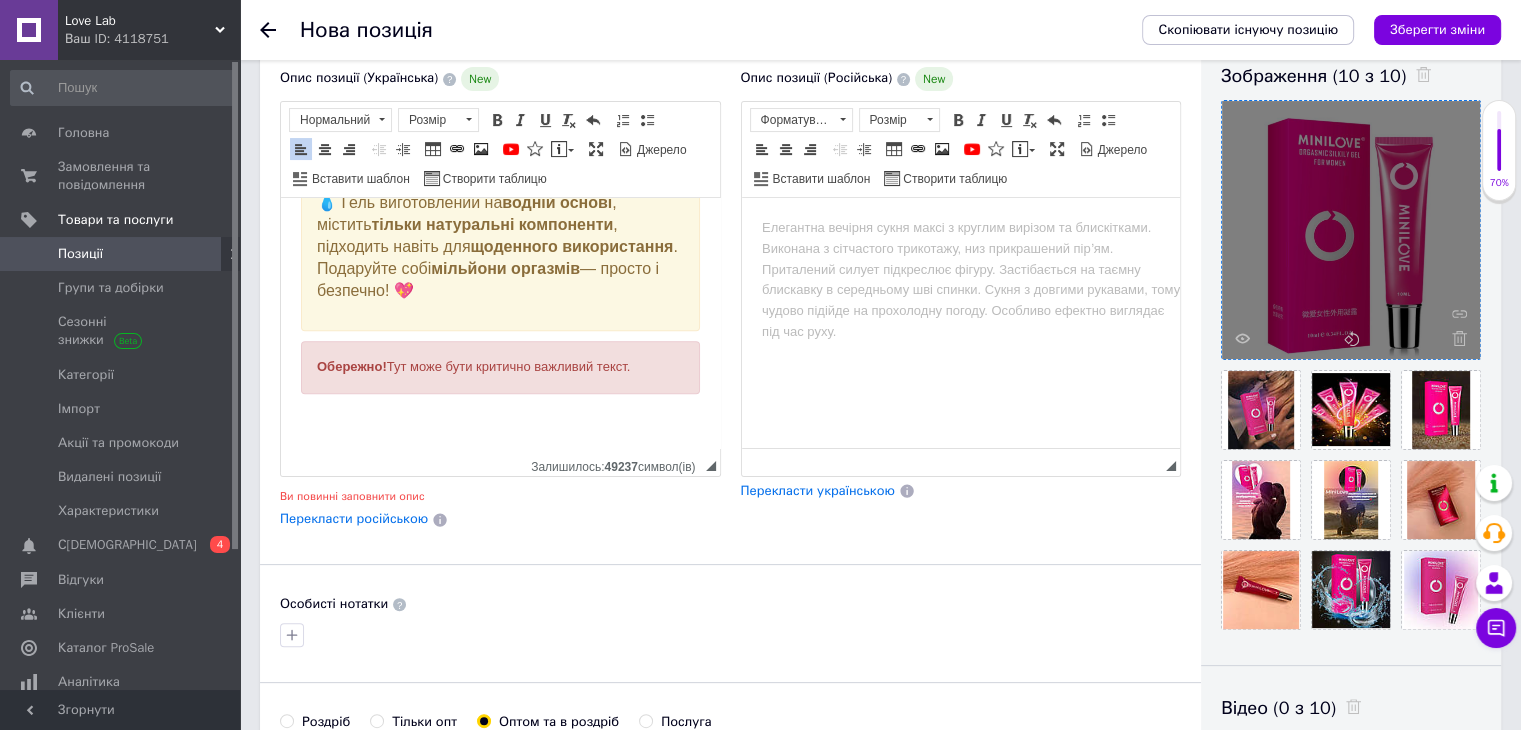 click on "💗 Збуджуючий гель MiniLove для жінок 10 мл — рідкий вібратор для клітора з трьома ефектами для оргазму 😍 Це не просто інтимна змазка —  це рідкий вібратор для справжніх жінок! 🧨 Жіночий  гель-збудник MiniLove  зі спеціальною формулою  нагрівання, охолодження і приємного поколювання  запускає хвилю збудження вже через  3–5 хвилин ! ⏳ 🌶️ Він  стимулює кровообіг , посилює  чутливість інтимної зони , пробуджує лібідо та перетворює звичайний секс на  вулкан емоцій ! Досить  1–2 крапель на клітор , щоб уже за хвилини відчути...  ВАУ!  😮‍💨 💧 Гель виготовлений на  ." at bounding box center (500, -182) 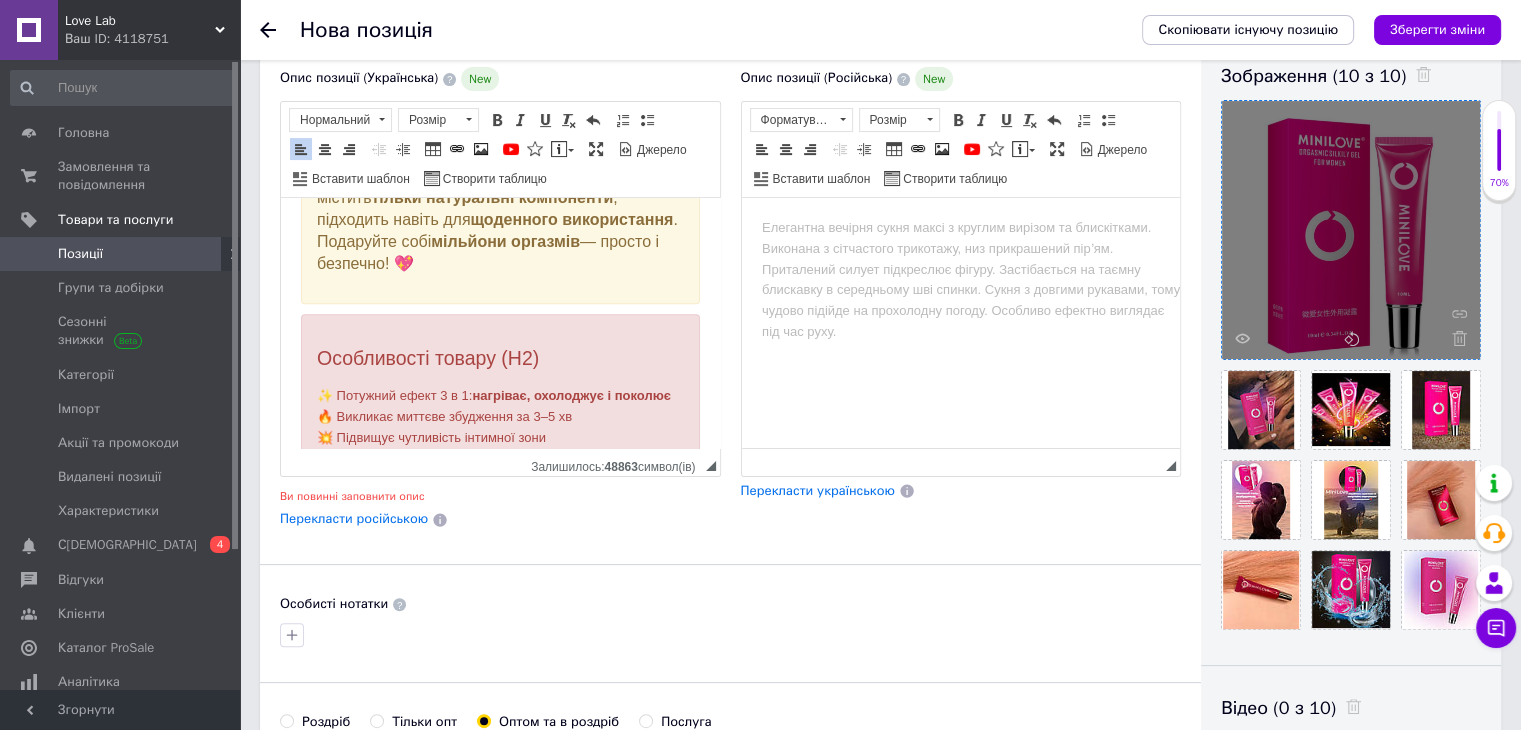 scroll, scrollTop: 1229, scrollLeft: 0, axis: vertical 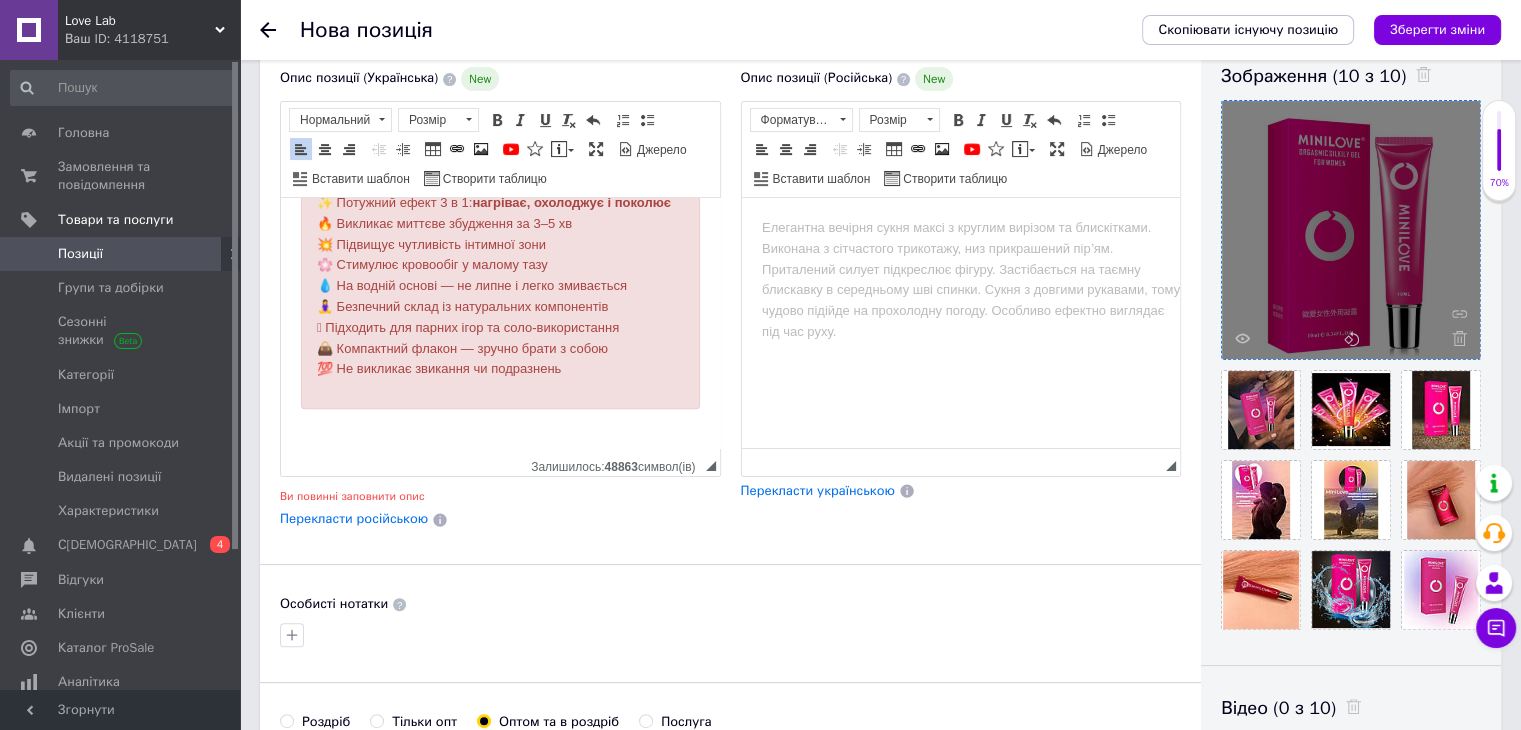 click on "Особливості товару (H2)" at bounding box center (500, 165) 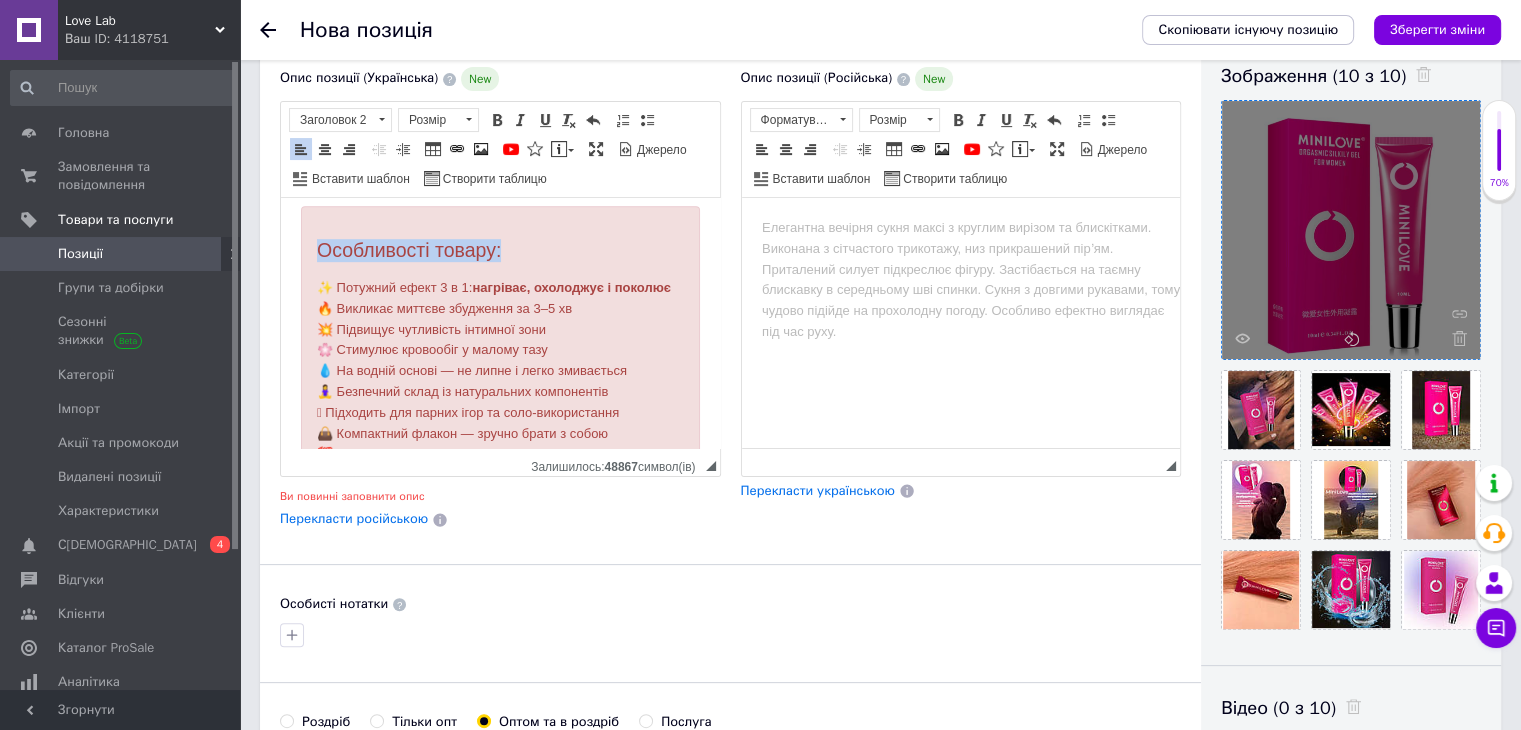 drag, startPoint x: 513, startPoint y: 219, endPoint x: 285, endPoint y: 205, distance: 228.42941 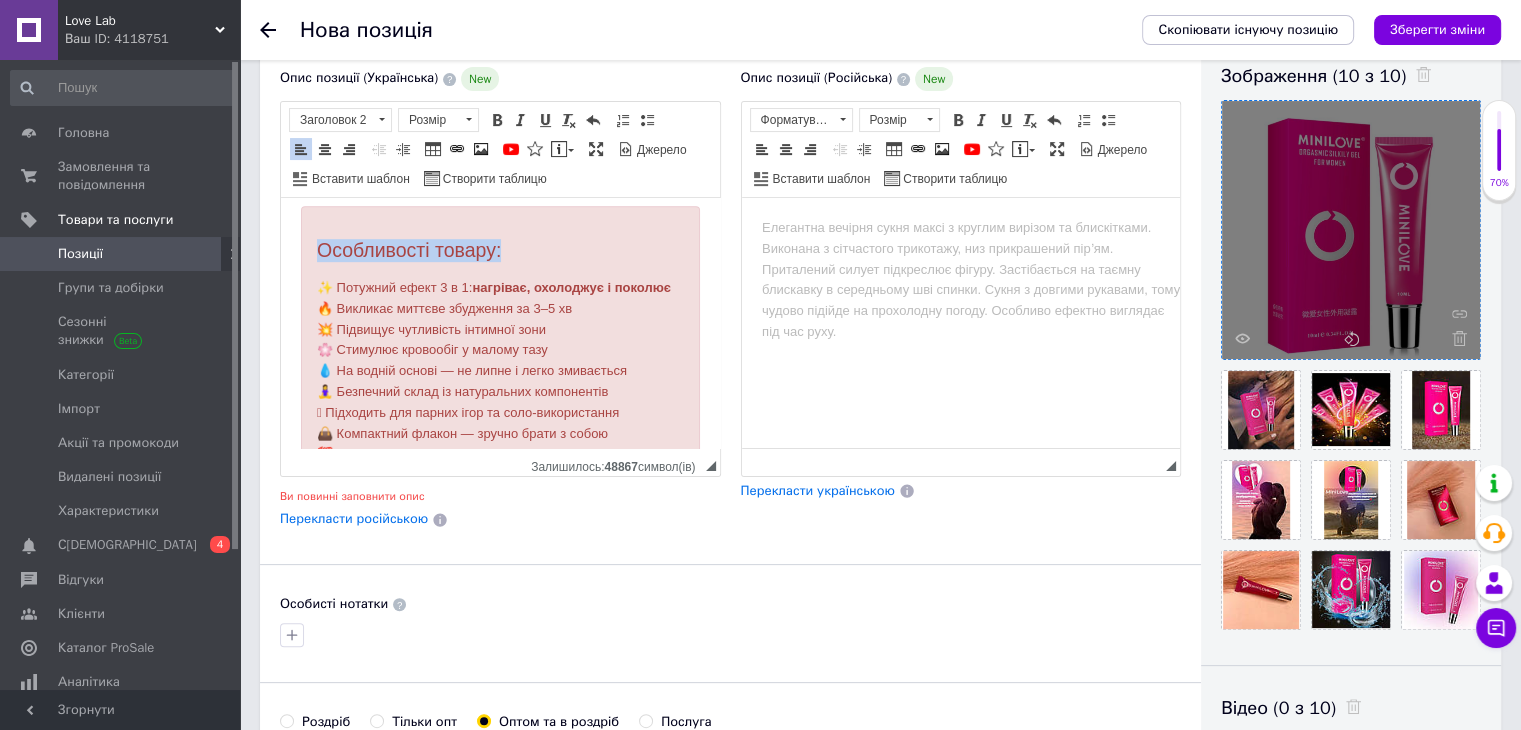 click on "💗 Збуджуючий гель MiniLove для жінок 10 мл — рідкий вібратор для клітора з трьома ефектами для оргазму 😍 Це не просто інтимна змазка —  це рідкий вібратор для справжніх жінок! 🧨 Жіночий  гель-збудник MiniLove  зі спеціальною формулою  нагрівання, охолодження і приємного поколювання  запускає хвилю збудження вже через  3–5 хвилин ! ⏳ 🌶️ Він  стимулює кровообіг , посилює  чутливість інтимної зони , пробуджує лібідо та перетворює звичайний секс на  вулкан емоцій ! Досить  1–2 крапель на клітор , щоб уже за хвилини відчути...  ВАУ!  😮‍💨 💧 Гель виготовлений на  ." at bounding box center (500, -199) 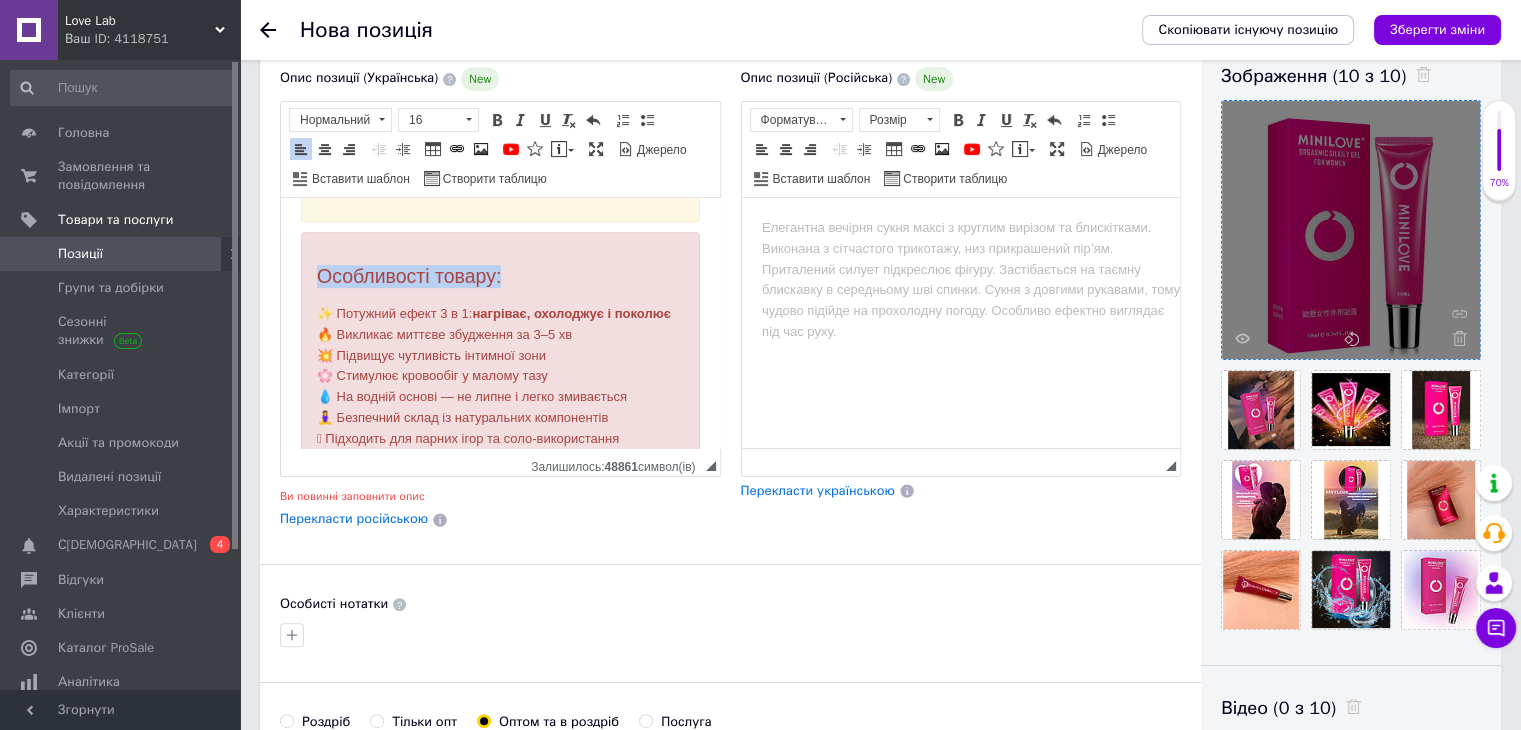 click on "Особливості товару:" at bounding box center (500, 276) 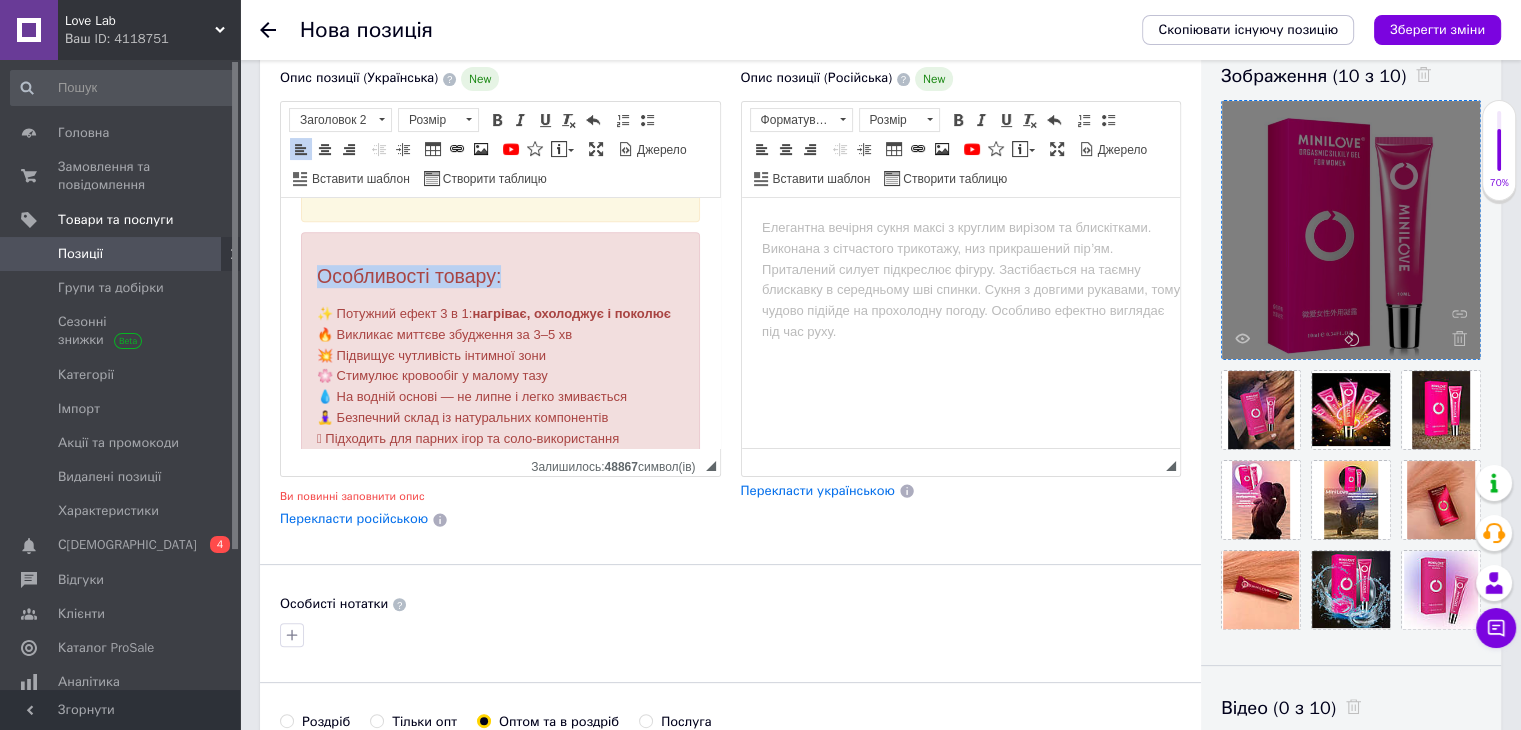 drag, startPoint x: 528, startPoint y: 327, endPoint x: 304, endPoint y: 326, distance: 224.00223 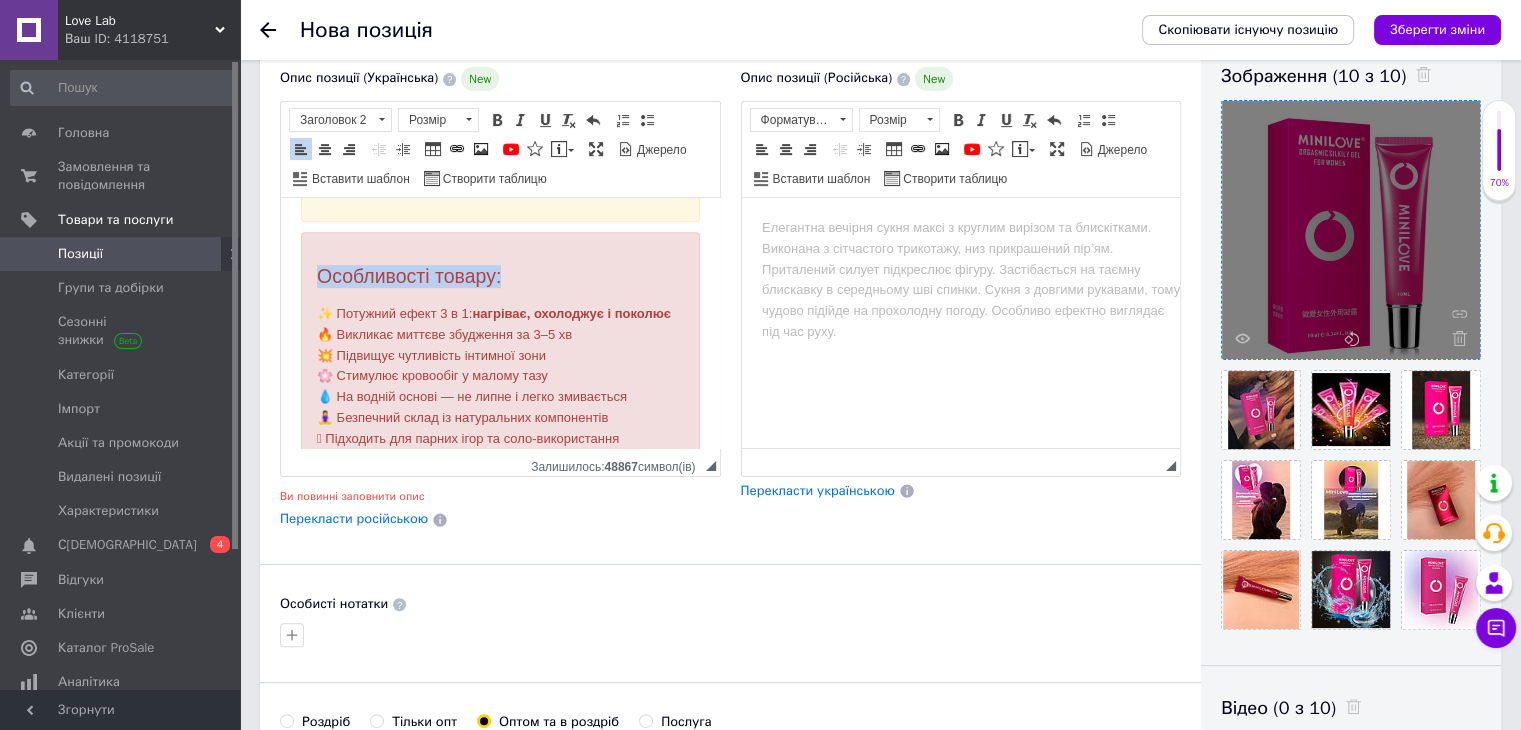click on "Особливості товару: ✨ Потужний ефект 3 в 1:  нагріває, охолоджує і поколює 🔥 Викликає миттєве збудження за 3–5 хв 💥 Підвищує чутливість інтимної зони 🌸 Стимулює кровообіг у малому тазу 💧 На водній основі — не липне і легко змивається 🧘‍♀️ Безпечний склад із натуральних компонентів 🫦 Підходить для парних ігор та соло-використання 👜 Компактний флакон — зручно брати з собою 💯 Не викликає звикання чи подразнень" at bounding box center [500, 376] 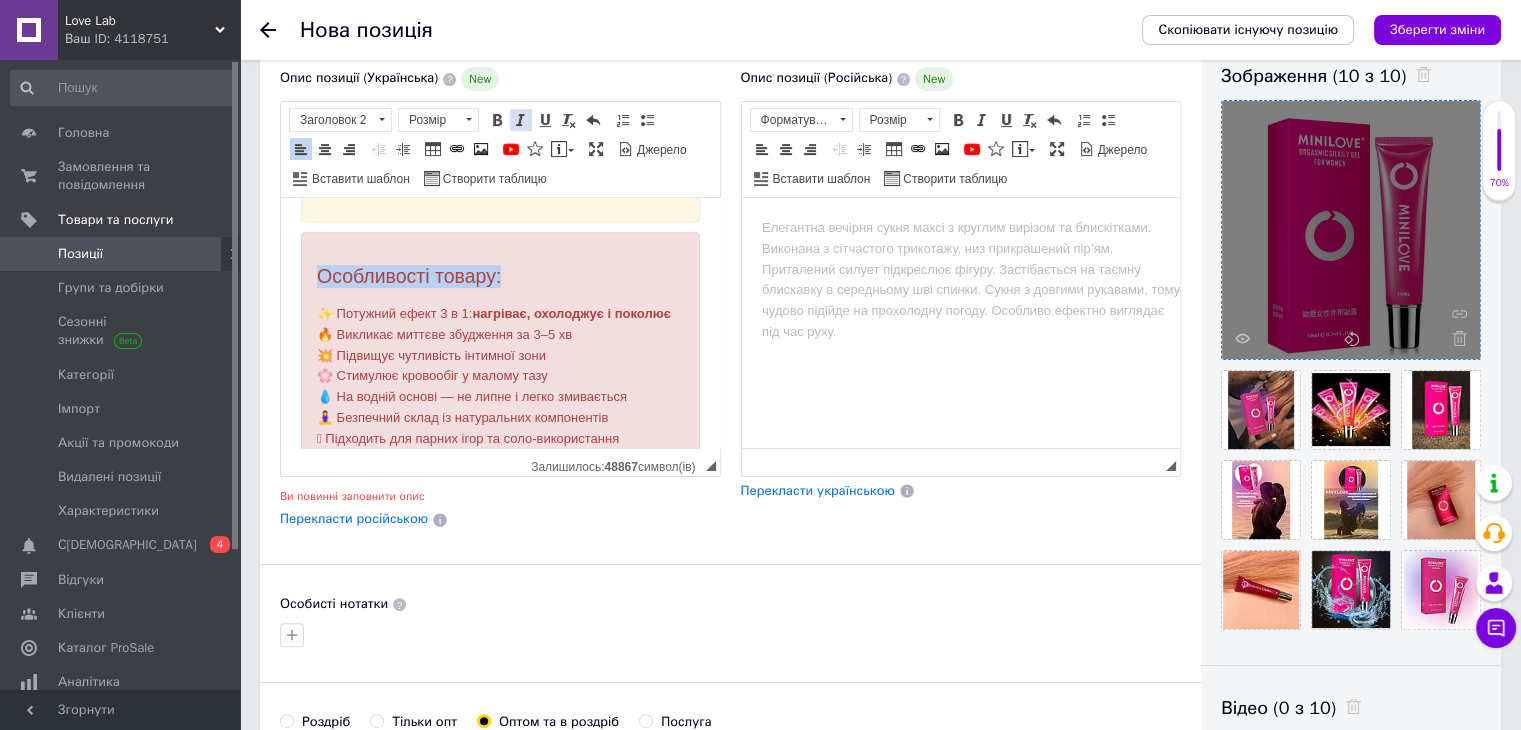click at bounding box center [521, 120] 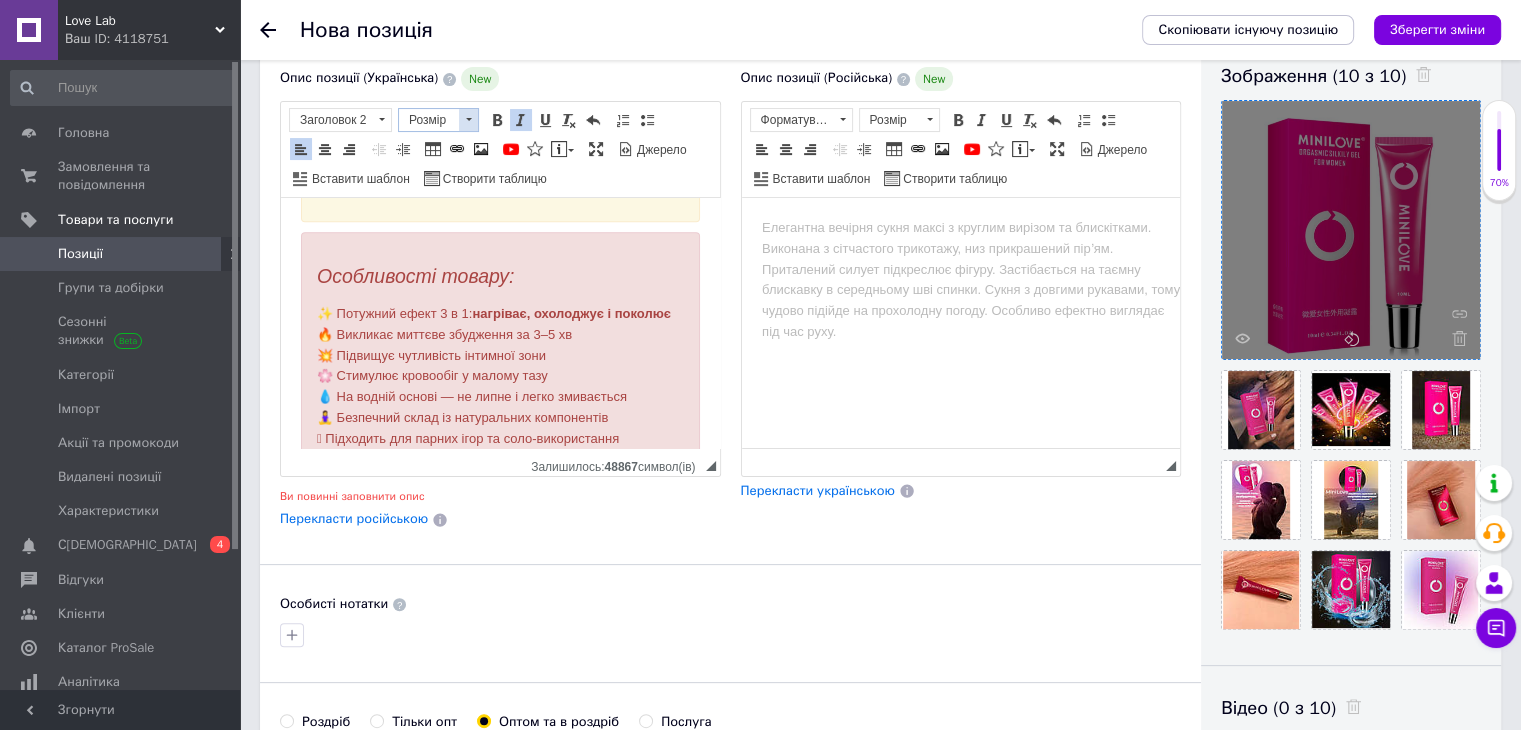 click on "Розмір" at bounding box center (438, 120) 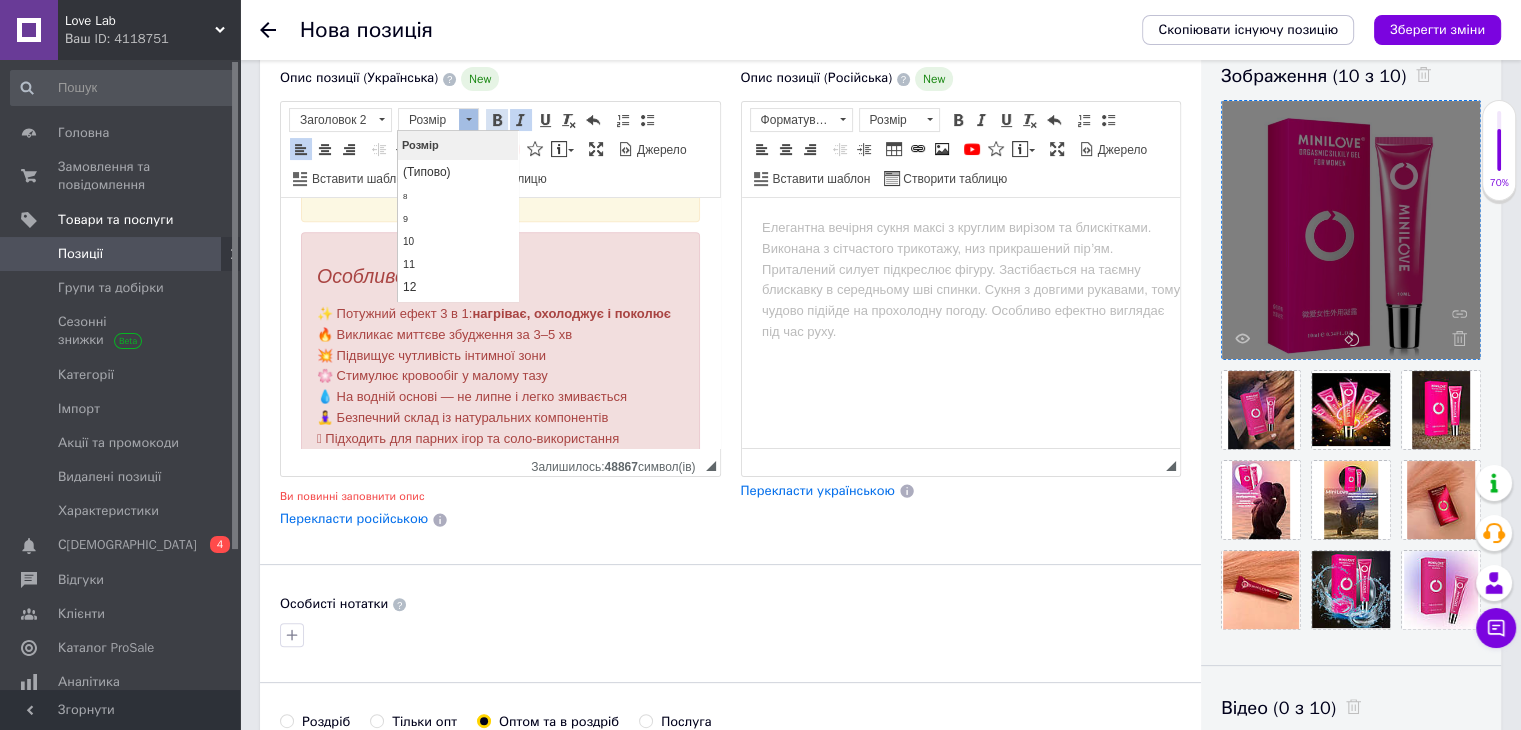 click at bounding box center [497, 120] 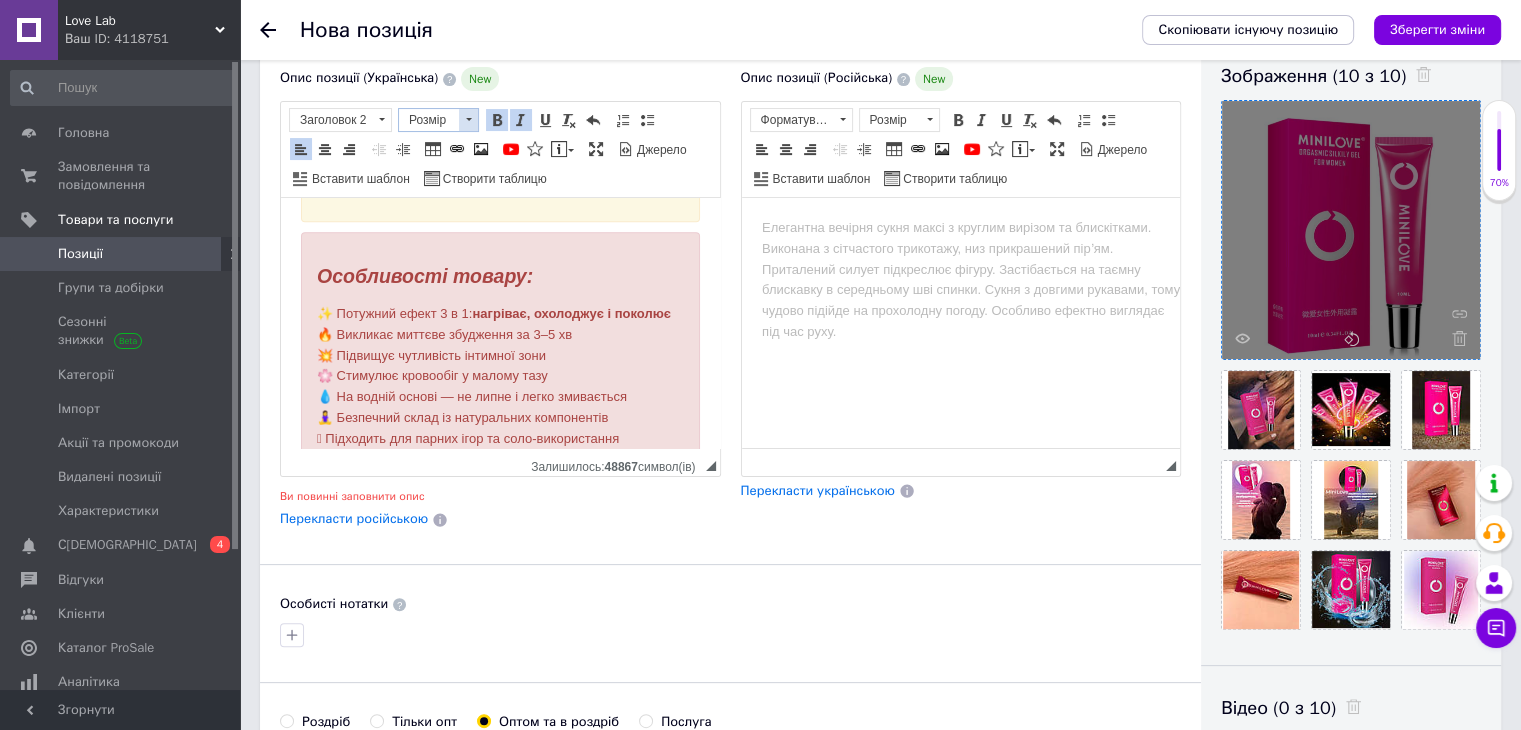 click at bounding box center (469, 119) 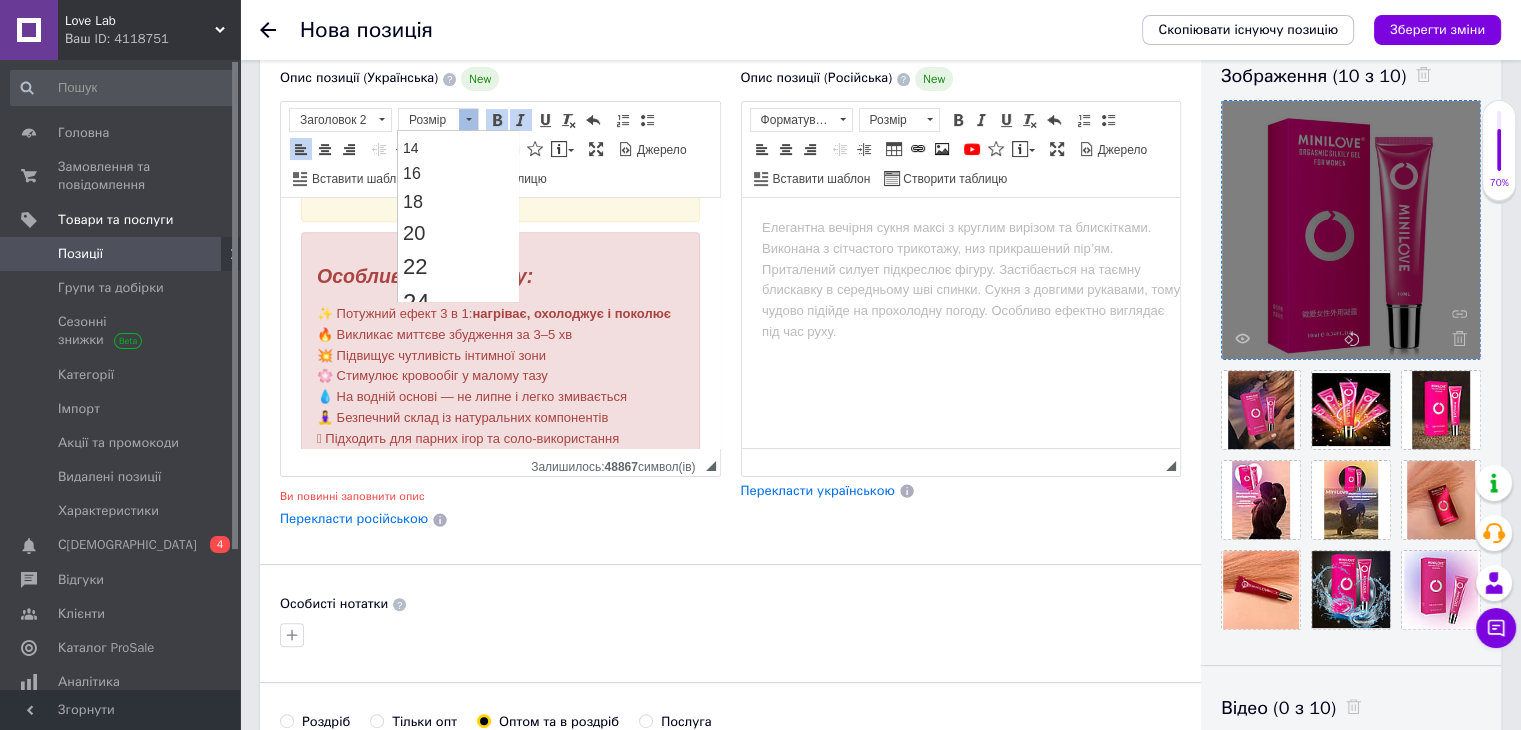 scroll, scrollTop: 166, scrollLeft: 0, axis: vertical 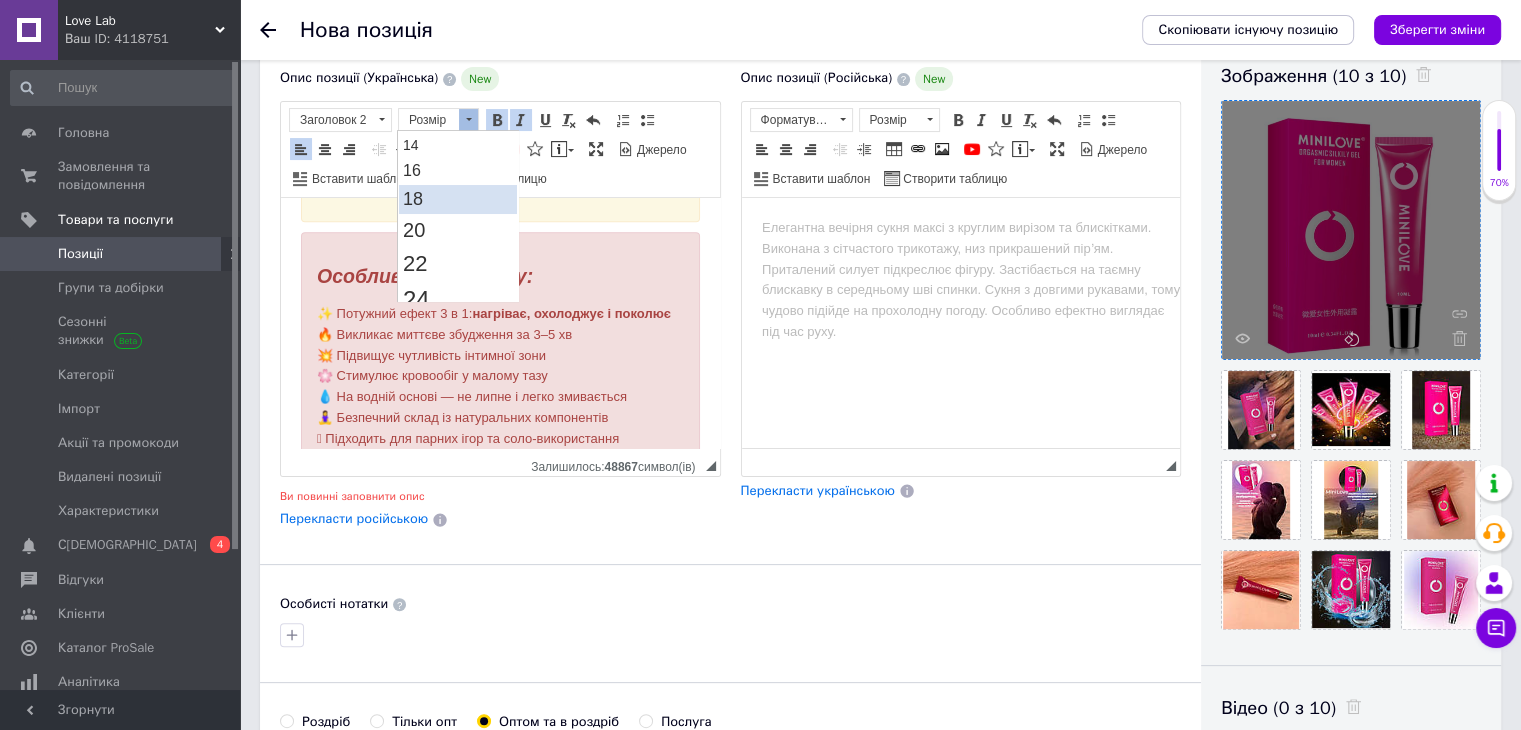click on "18" at bounding box center [458, 198] 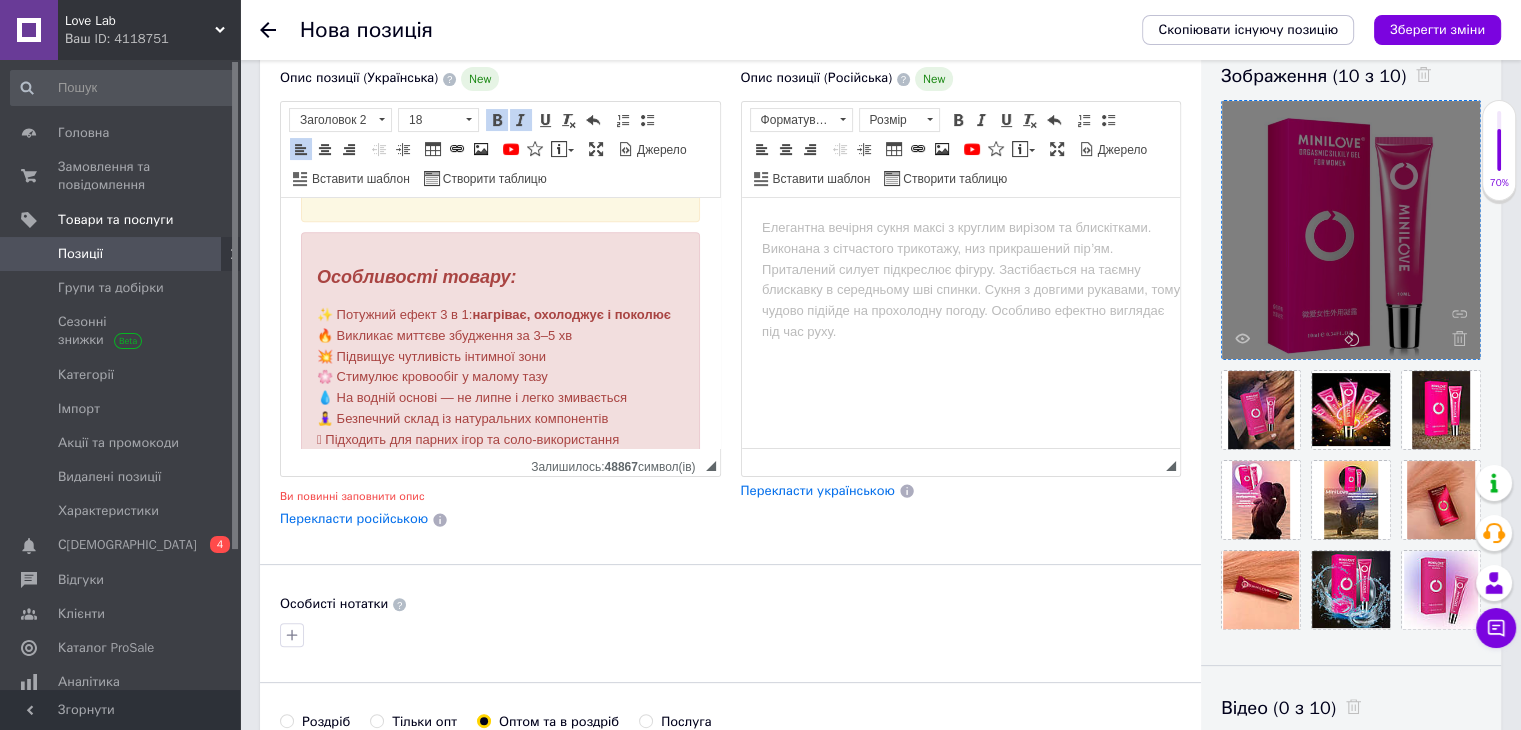 click on "Особливості товару:" at bounding box center [417, 277] 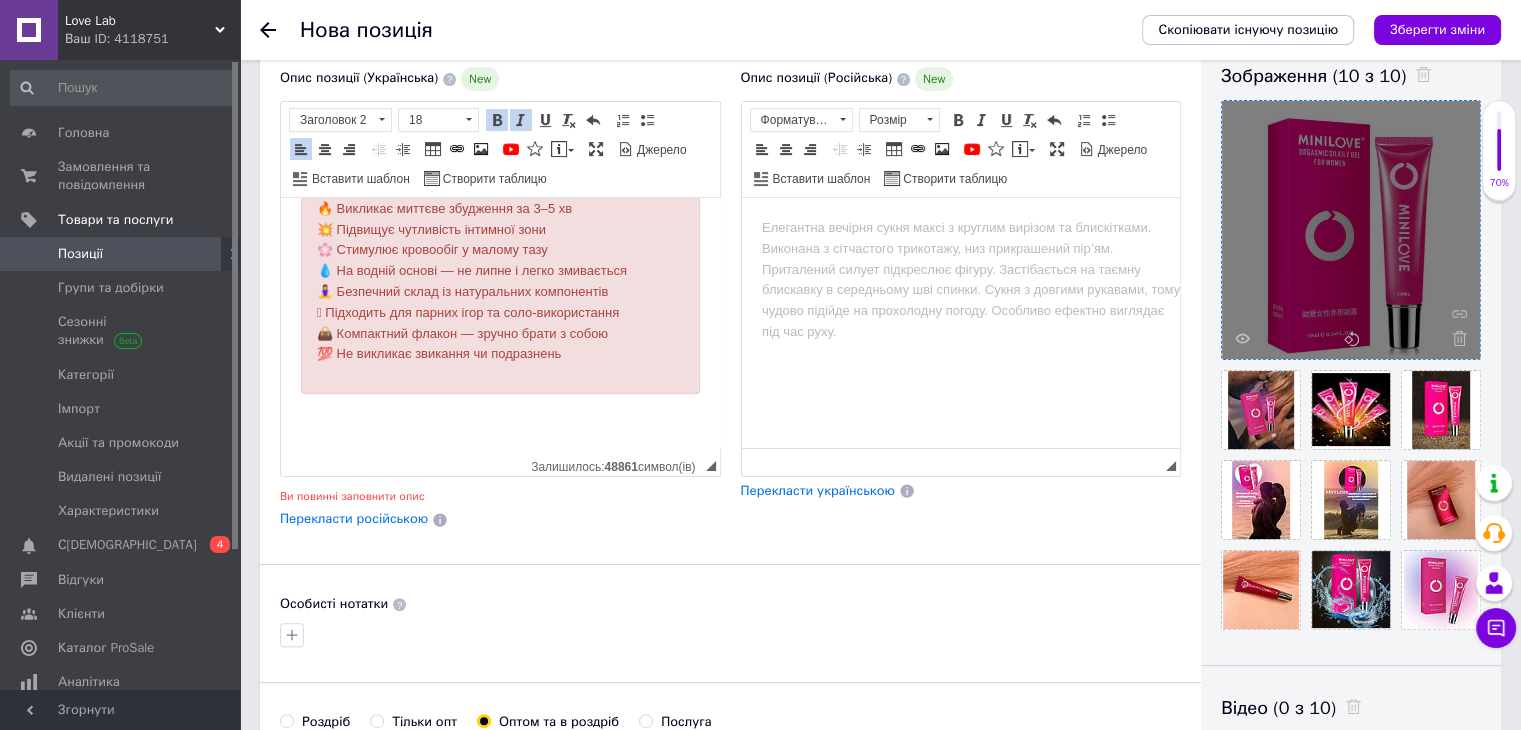 scroll, scrollTop: 1316, scrollLeft: 0, axis: vertical 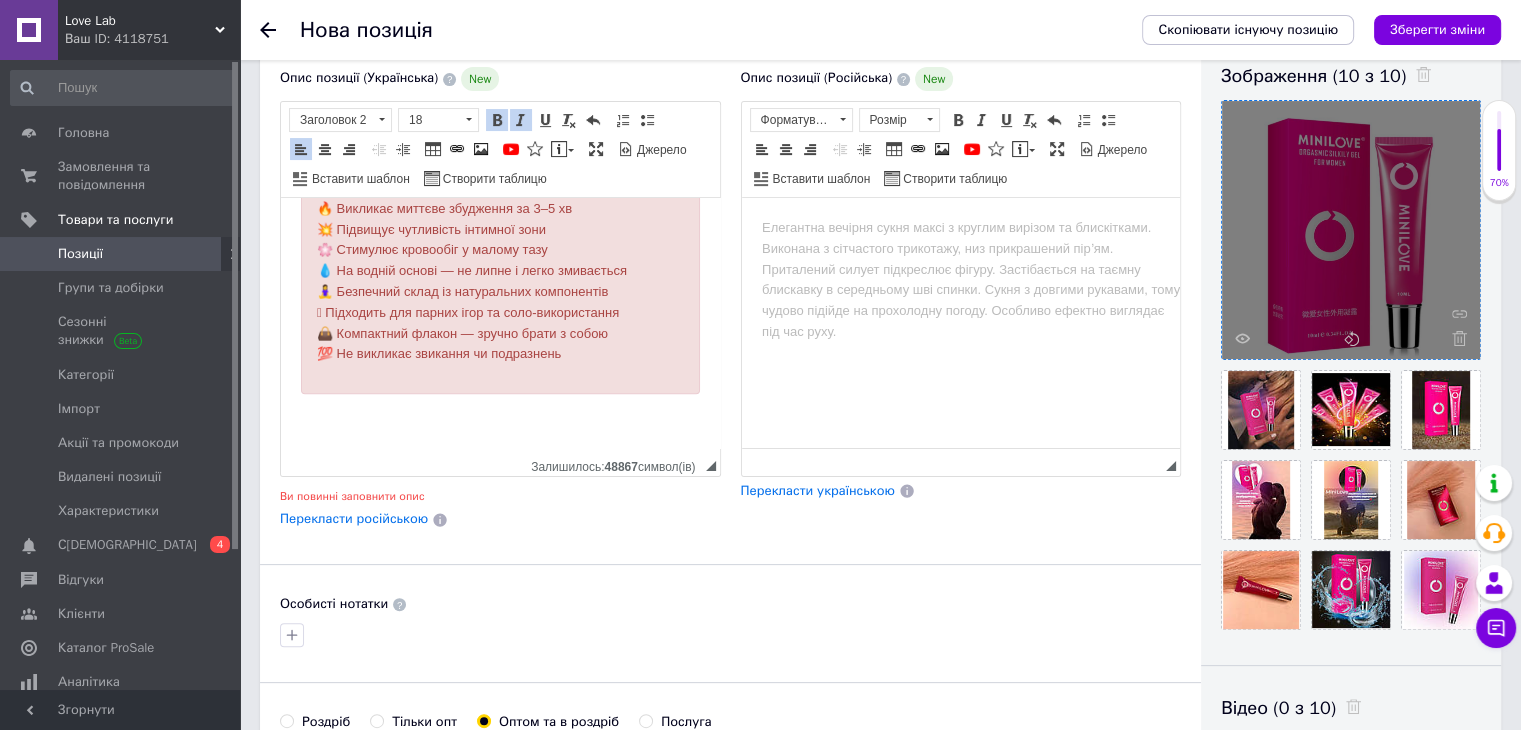 click on "💗 Збуджуючий гель MiniLove для жінок 10 мл — рідкий вібратор для клітора з трьома ефектами для оргазму 😍 Це не просто інтимна змазка —  це рідкий вібратор для справжніх жінок! 🧨 Жіночий  гель-збудник MiniLove  зі спеціальною формулою  нагрівання, охолодження і приємного поколювання  запускає хвилю збудження вже через  3–5 хвилин ! ⏳ 🌶️ Він  стимулює кровообіг , посилює  чутливість інтимної зони , пробуджує лібідо та перетворює звичайний секс на  вулкан емоцій ! Досить  1–2 крапель на клітор , щоб уже за хвилини відчути...  ВАУ!  😮‍💨 💧 Гель виготовлений на  ." at bounding box center (500, -300) 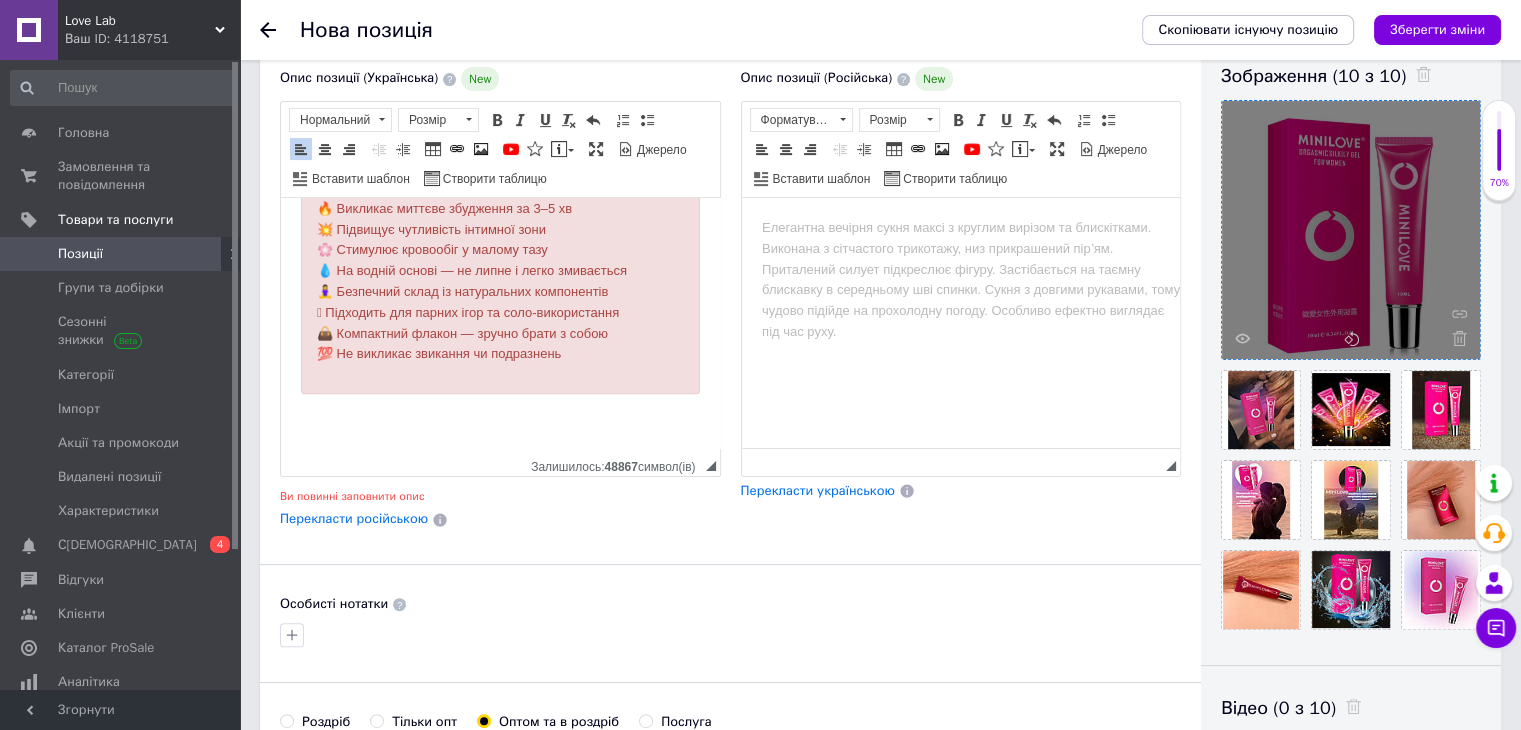 scroll, scrollTop: 1316, scrollLeft: 0, axis: vertical 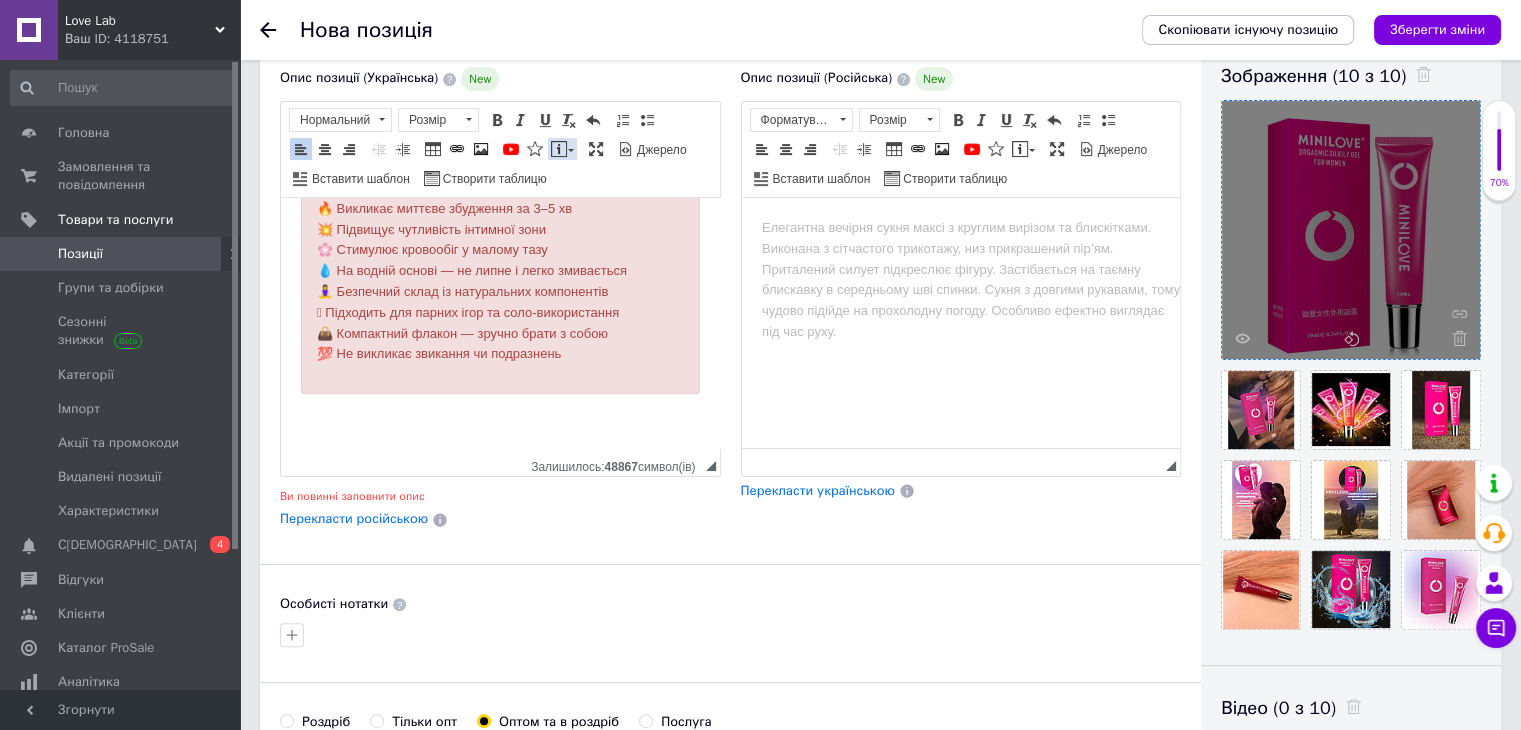 click at bounding box center (559, 149) 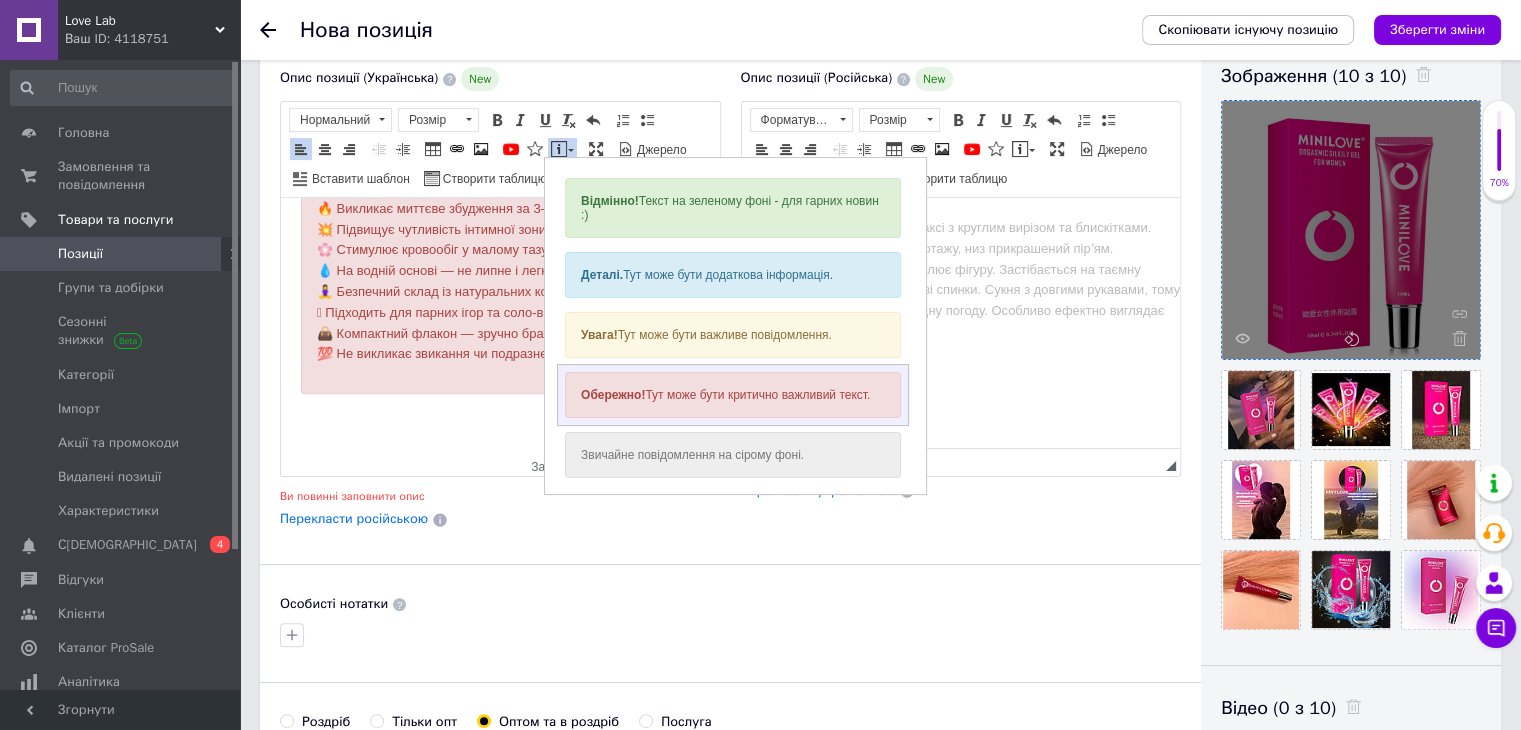 click on "Обережно!  Тут може бути критично важливий текст." at bounding box center [732, 395] 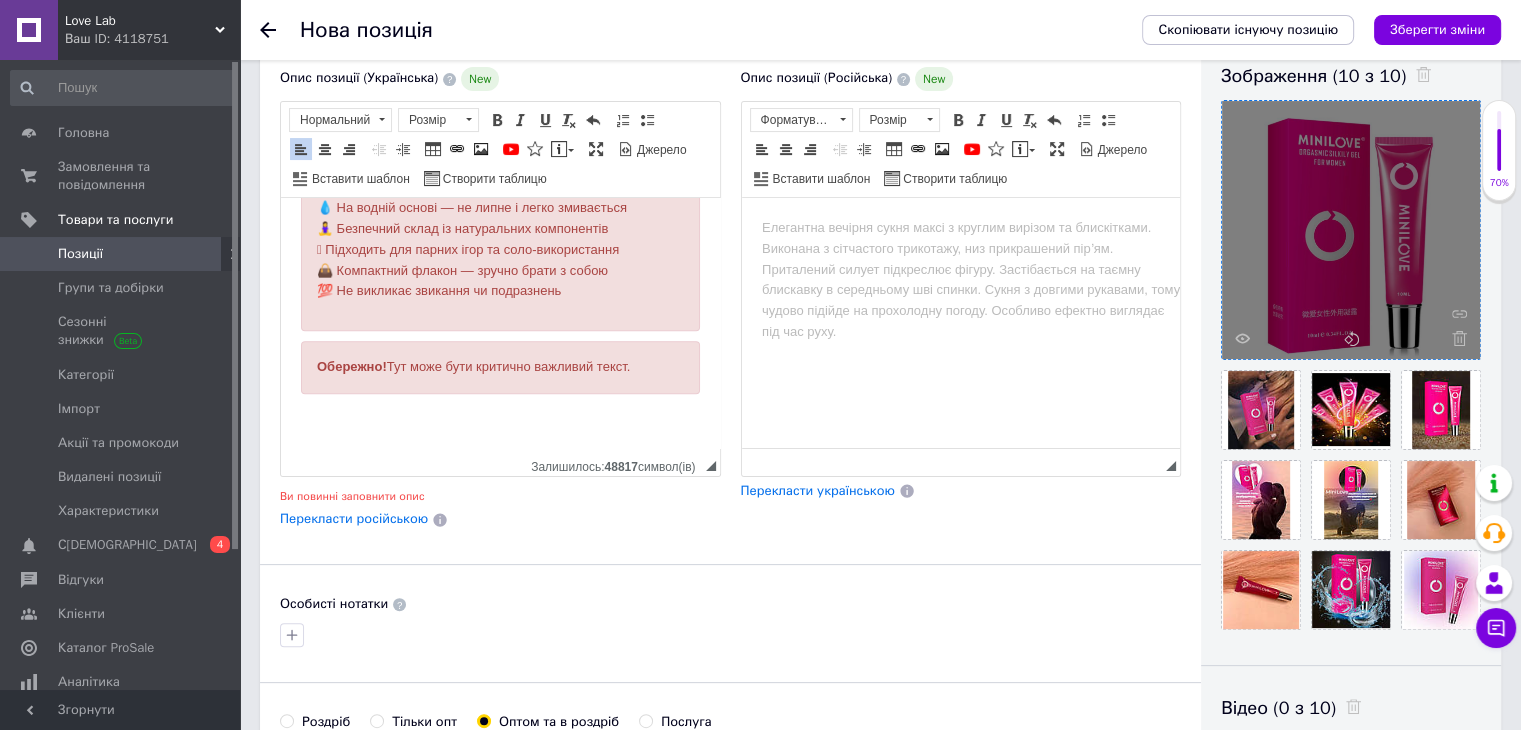 drag, startPoint x: 632, startPoint y: 388, endPoint x: 309, endPoint y: 391, distance: 323.01395 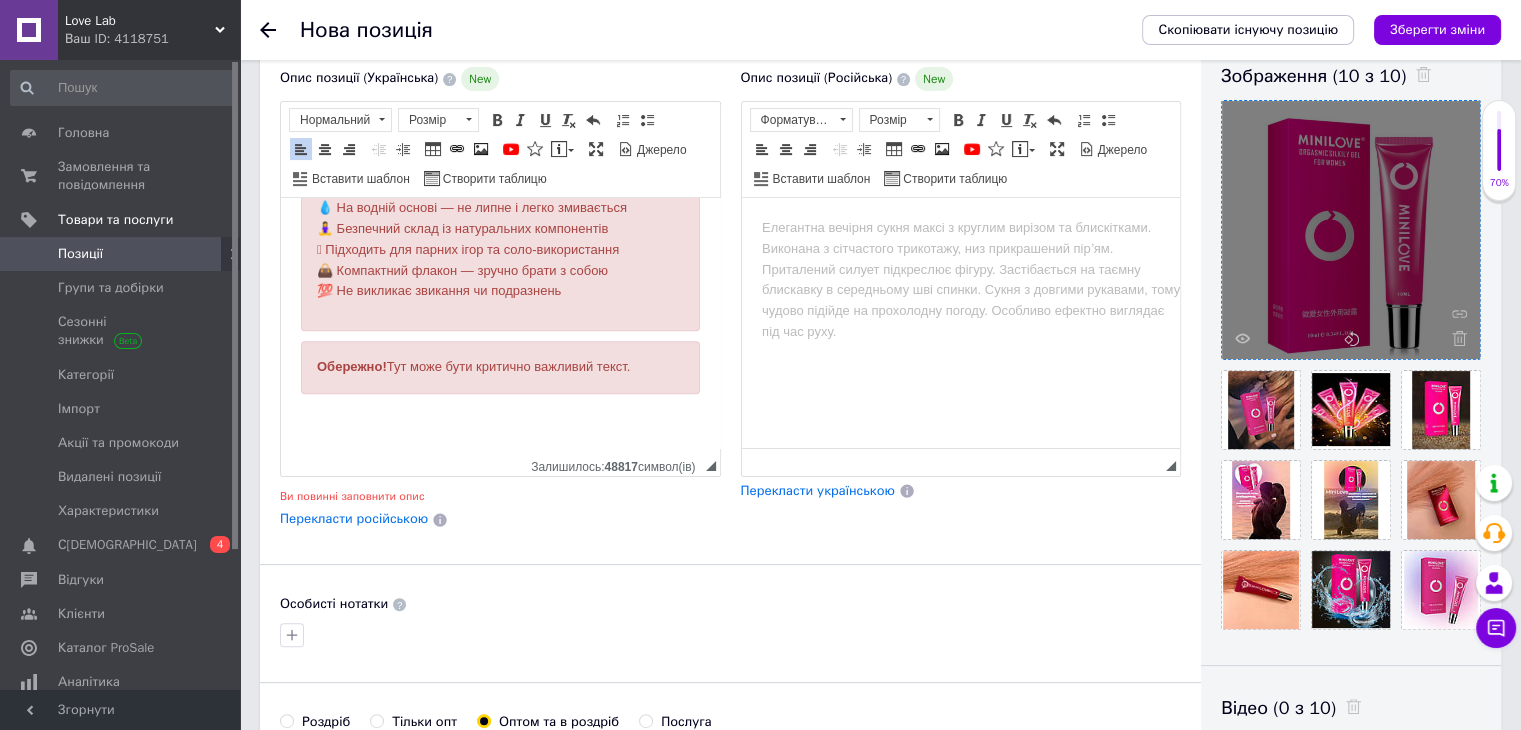 click on "Обережно!  Тут може бути критично важливий текст." at bounding box center (500, 367) 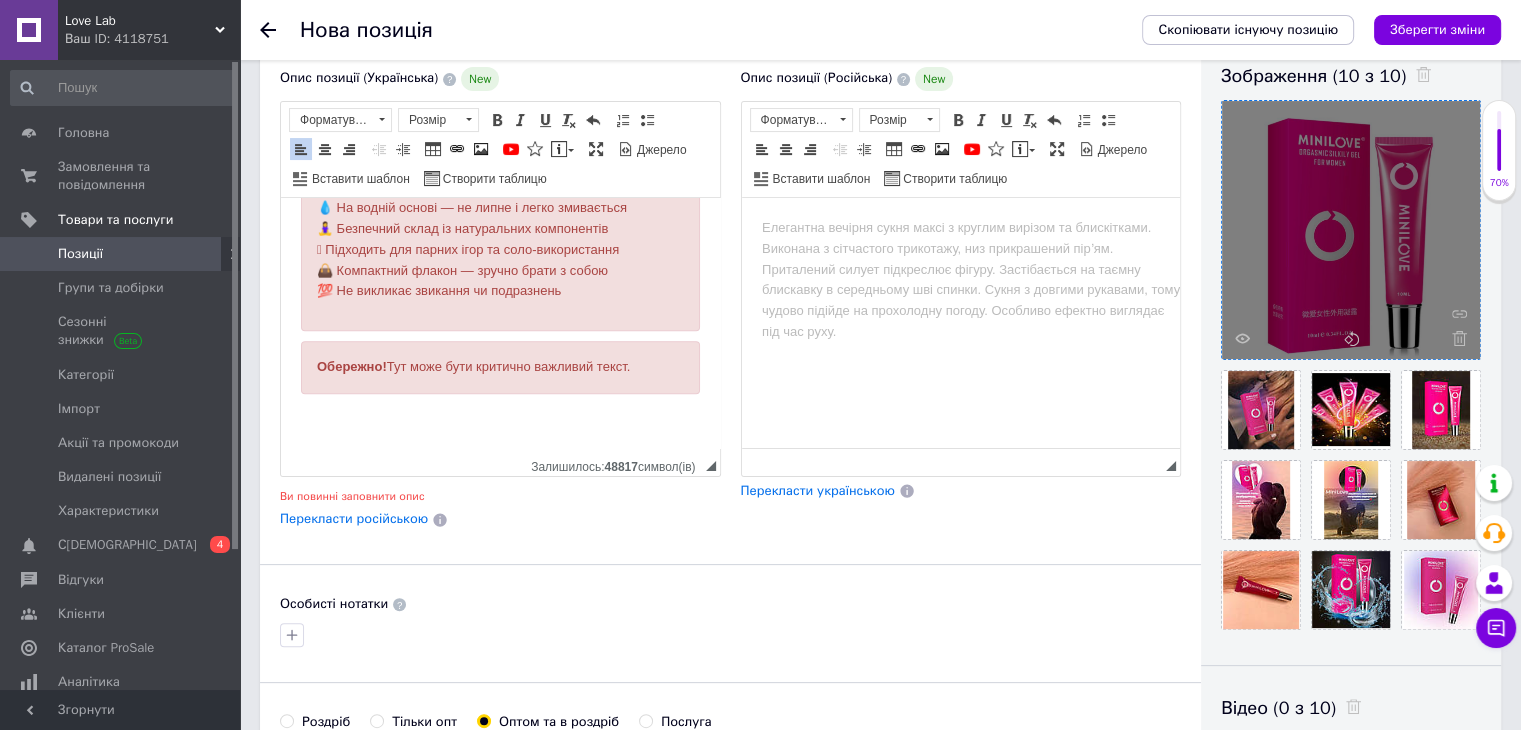 scroll, scrollTop: 1543, scrollLeft: 0, axis: vertical 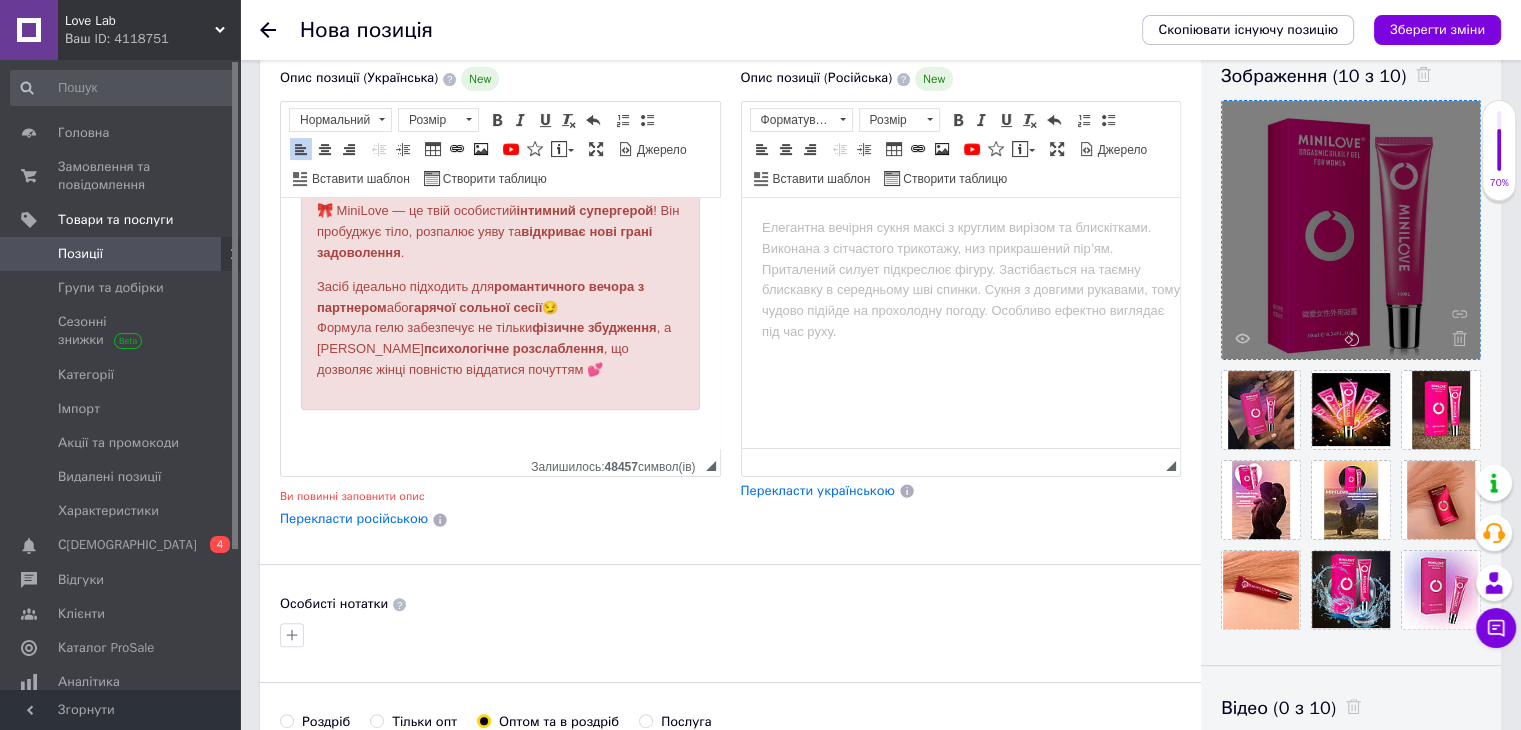drag, startPoint x: 569, startPoint y: 251, endPoint x: 372, endPoint y: 238, distance: 197.42847 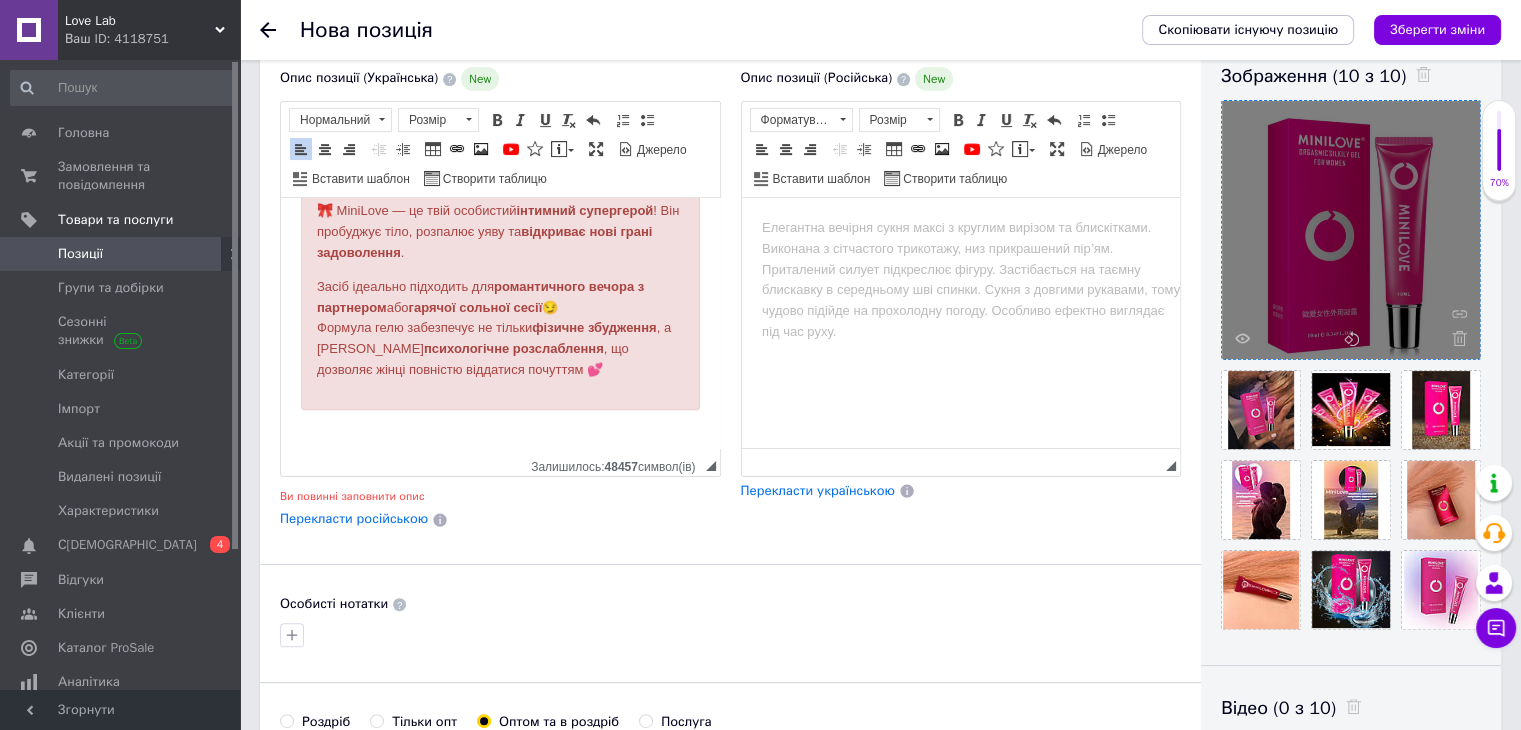 click on "MiniLove — твій секрет незабутніх ночей! (Детальний опис 2)" at bounding box center [500, 161] 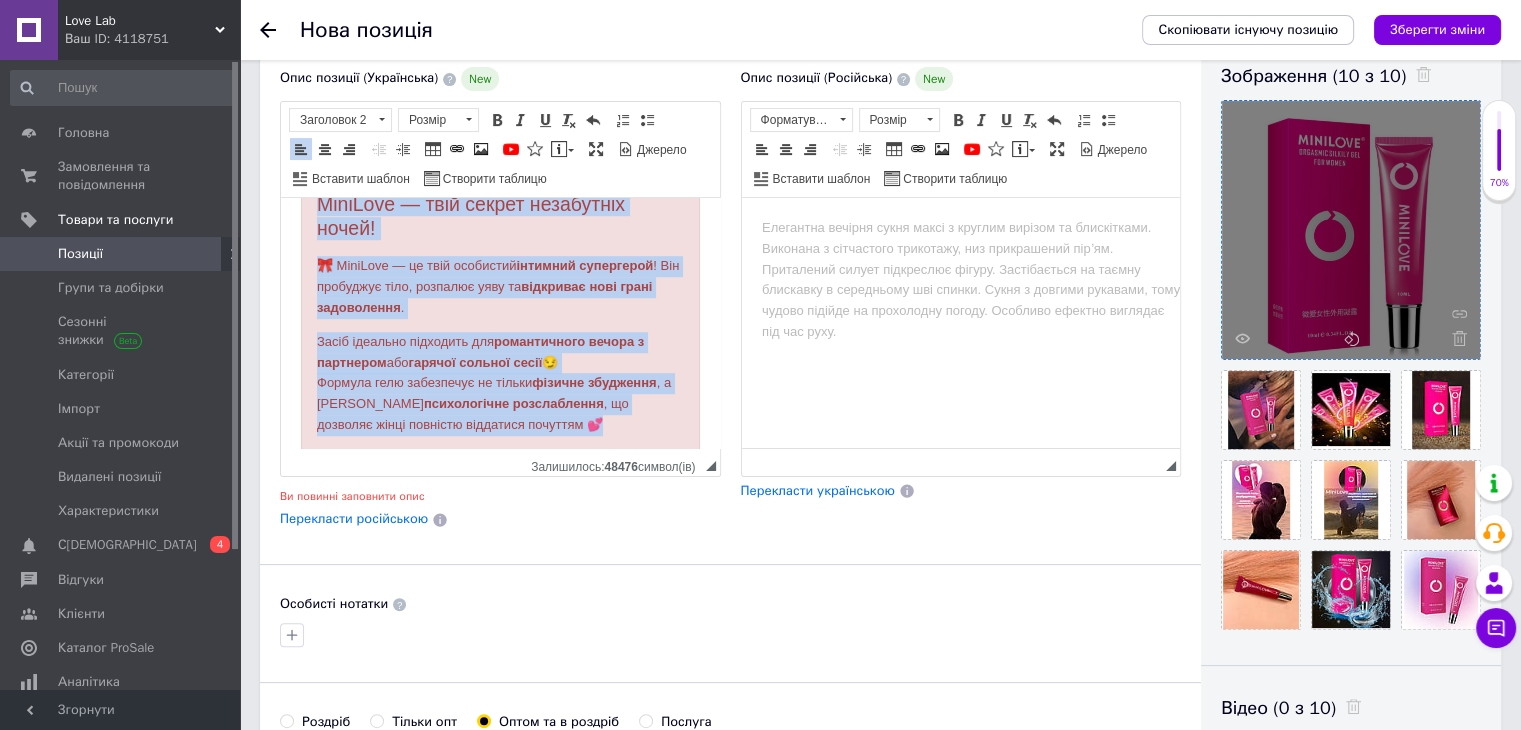 scroll, scrollTop: 1472, scrollLeft: 0, axis: vertical 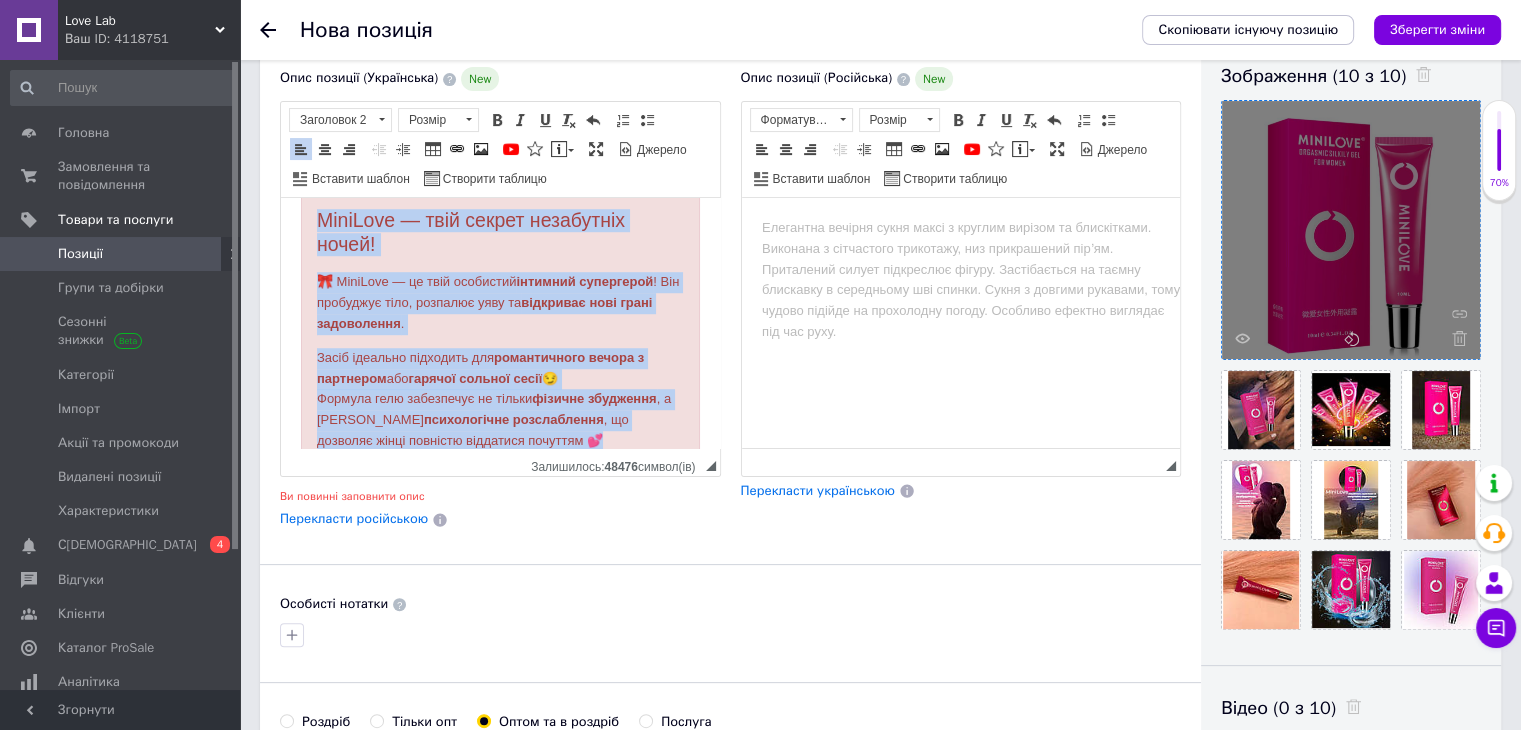 drag, startPoint x: 535, startPoint y: 355, endPoint x: 304, endPoint y: 289, distance: 240.24362 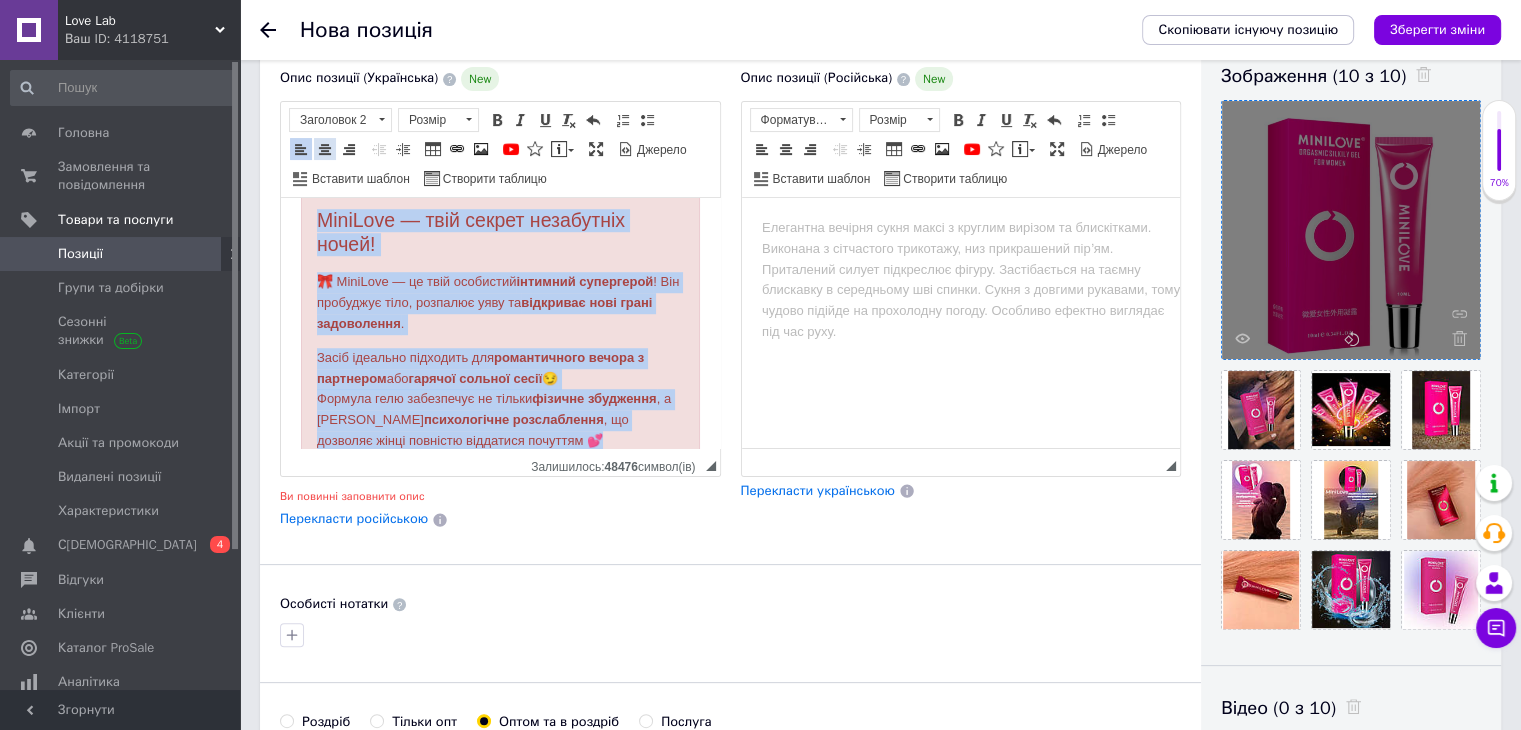 click at bounding box center [325, 149] 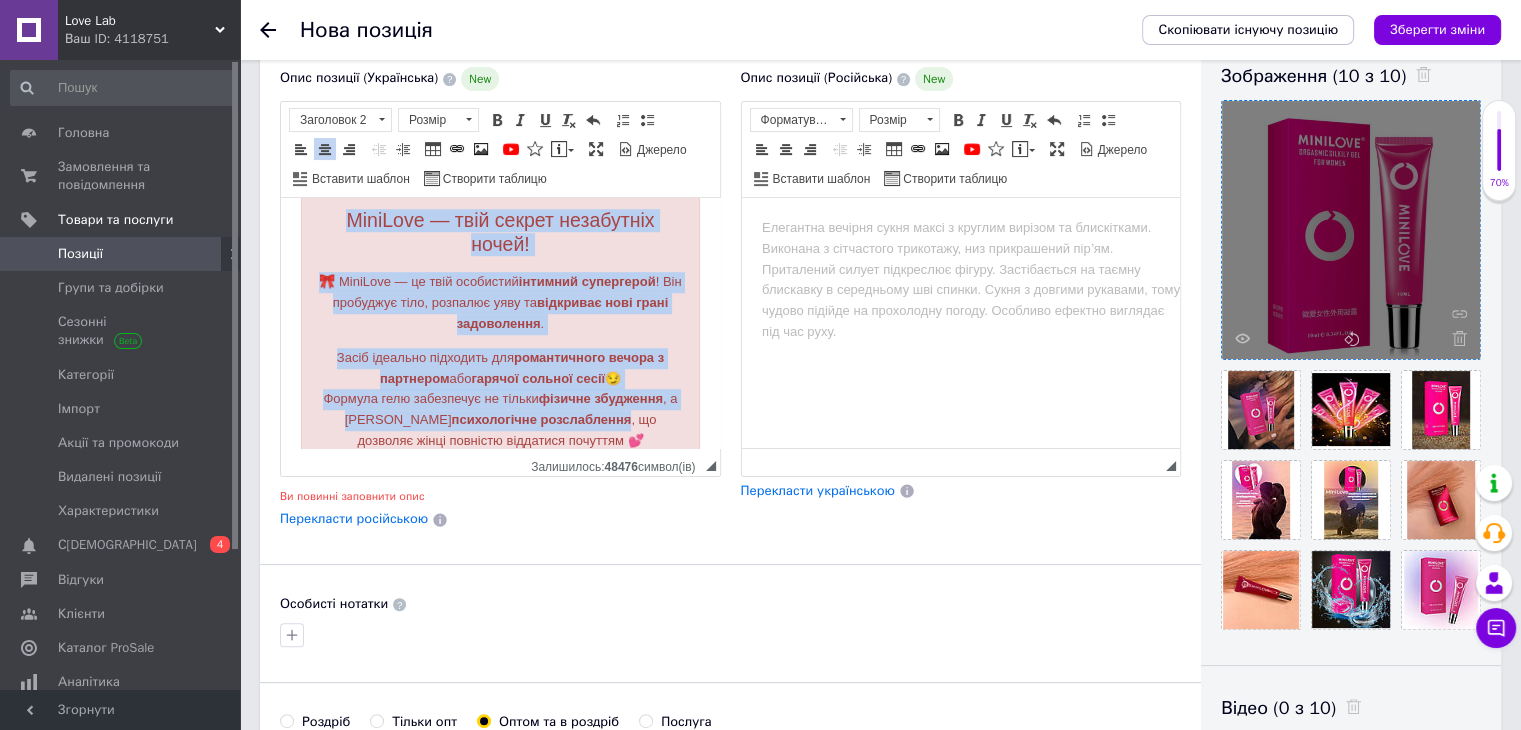 click on "MiniLove — твій секрет незабутніх ночей!" at bounding box center [500, 232] 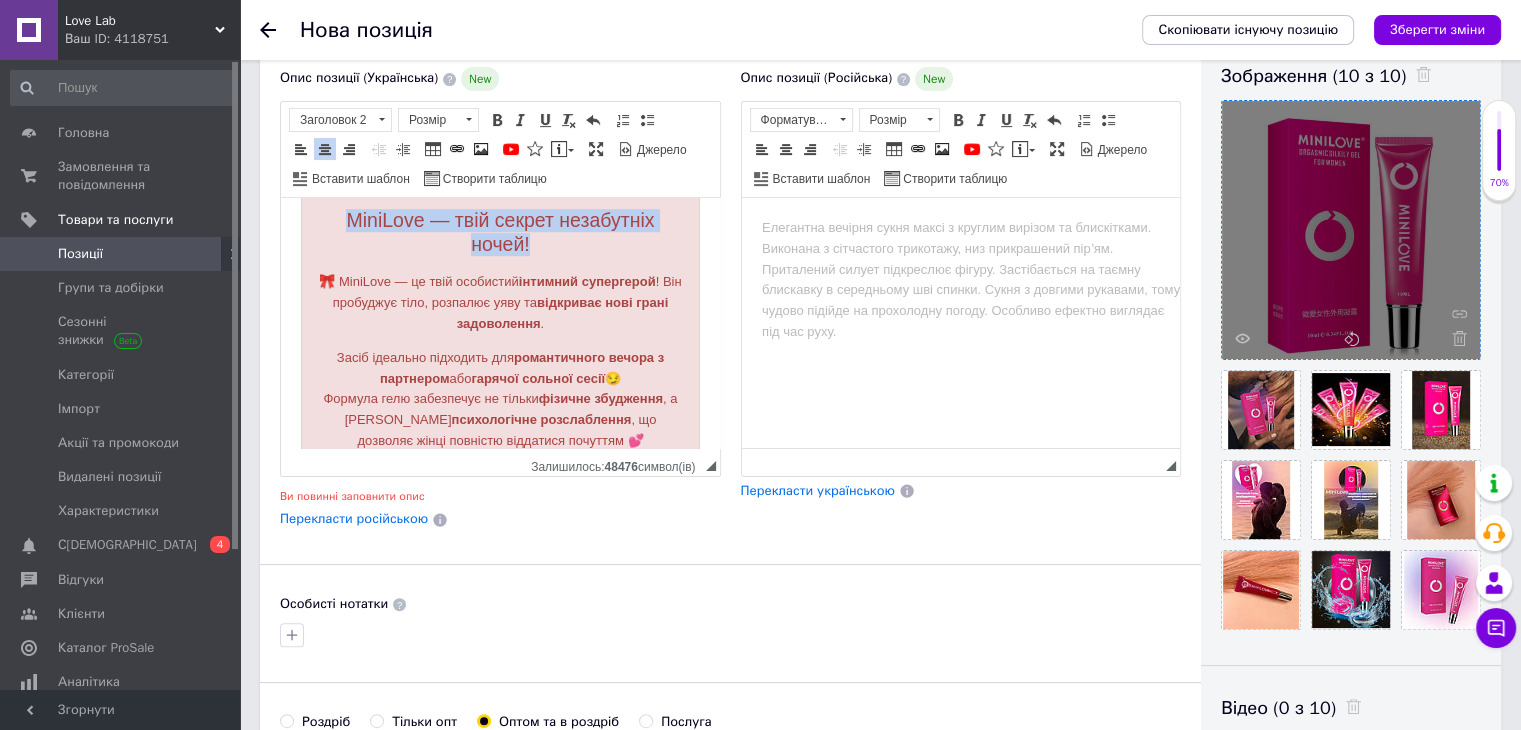 drag, startPoint x: 546, startPoint y: 324, endPoint x: 333, endPoint y: 288, distance: 216.02083 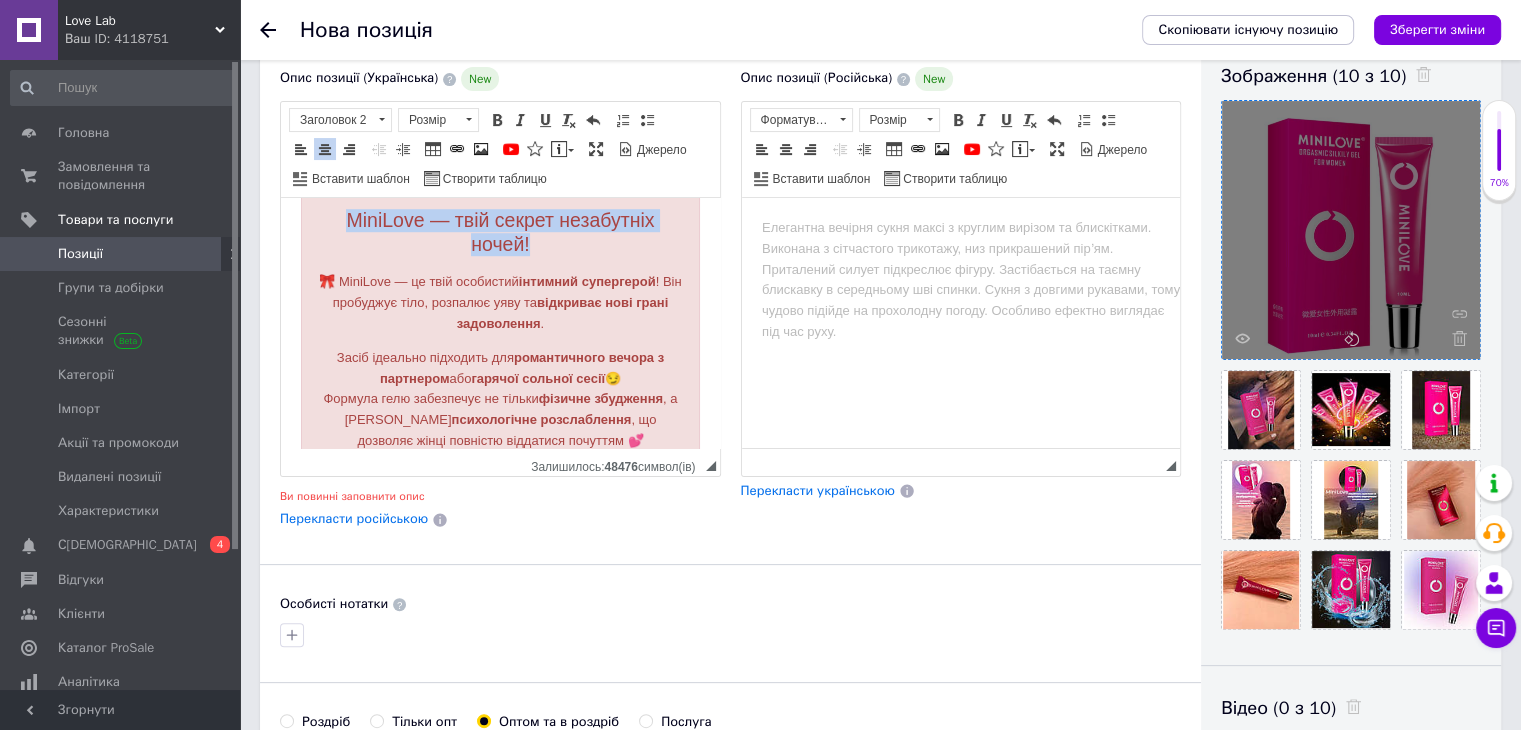 click on "MiniLove — твій секрет незабутніх ночей!" at bounding box center [500, 232] 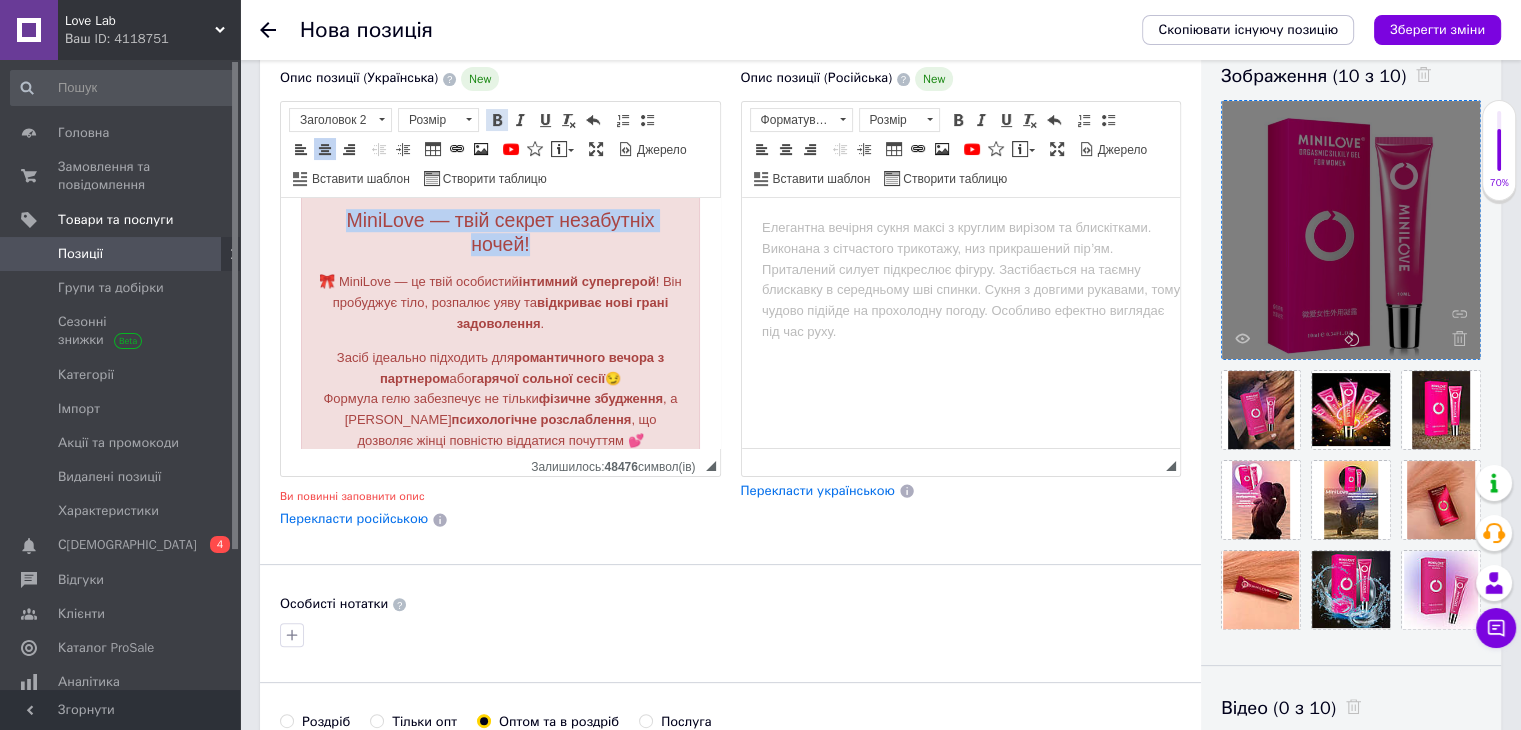 click at bounding box center [497, 120] 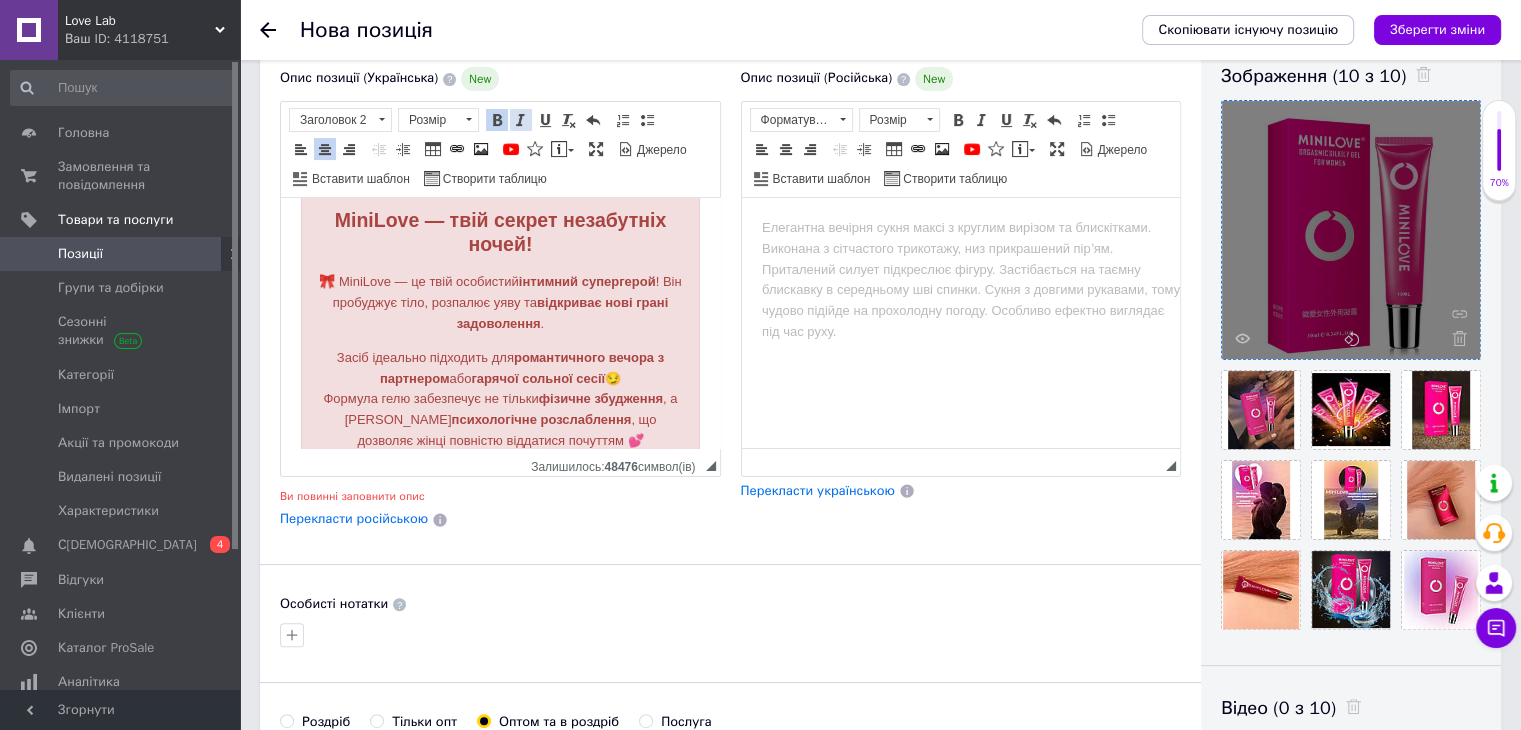 click at bounding box center [521, 120] 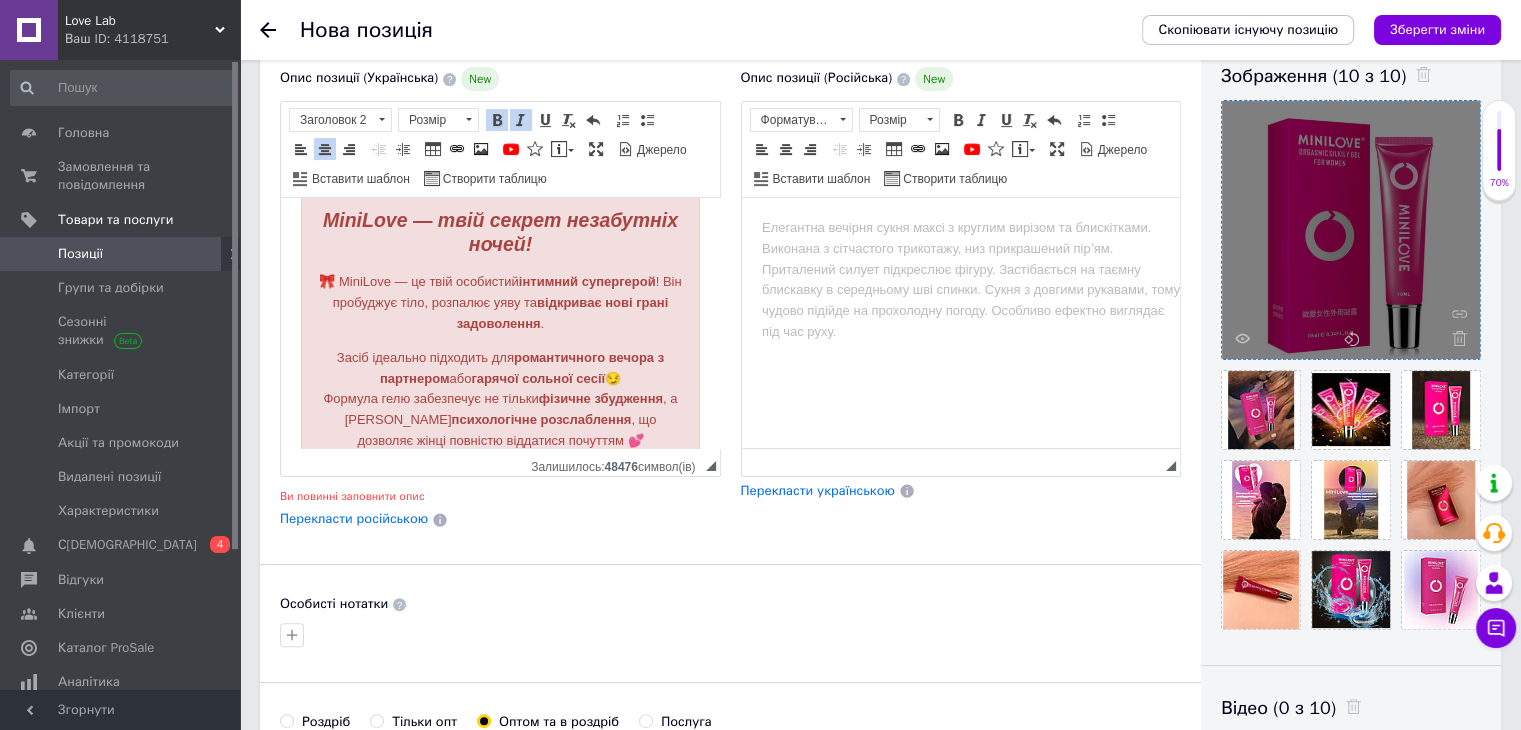 click on "🎀 MiniLove — це твій особистий  інтимний супергерой ! Він пробуджує тіло, розпалює уяву та  відкриває нові грані задоволення ." at bounding box center [500, 303] 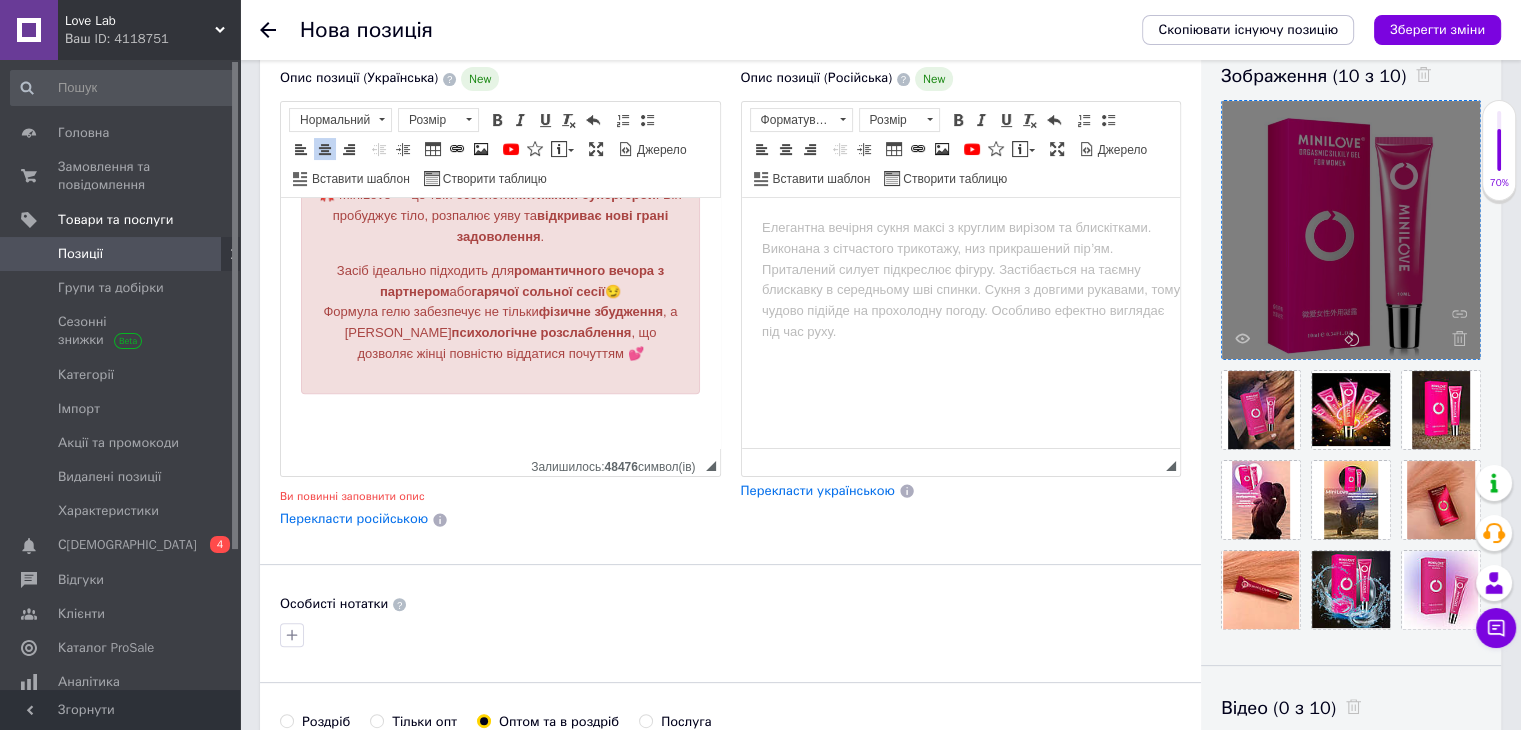 scroll, scrollTop: 1628, scrollLeft: 0, axis: vertical 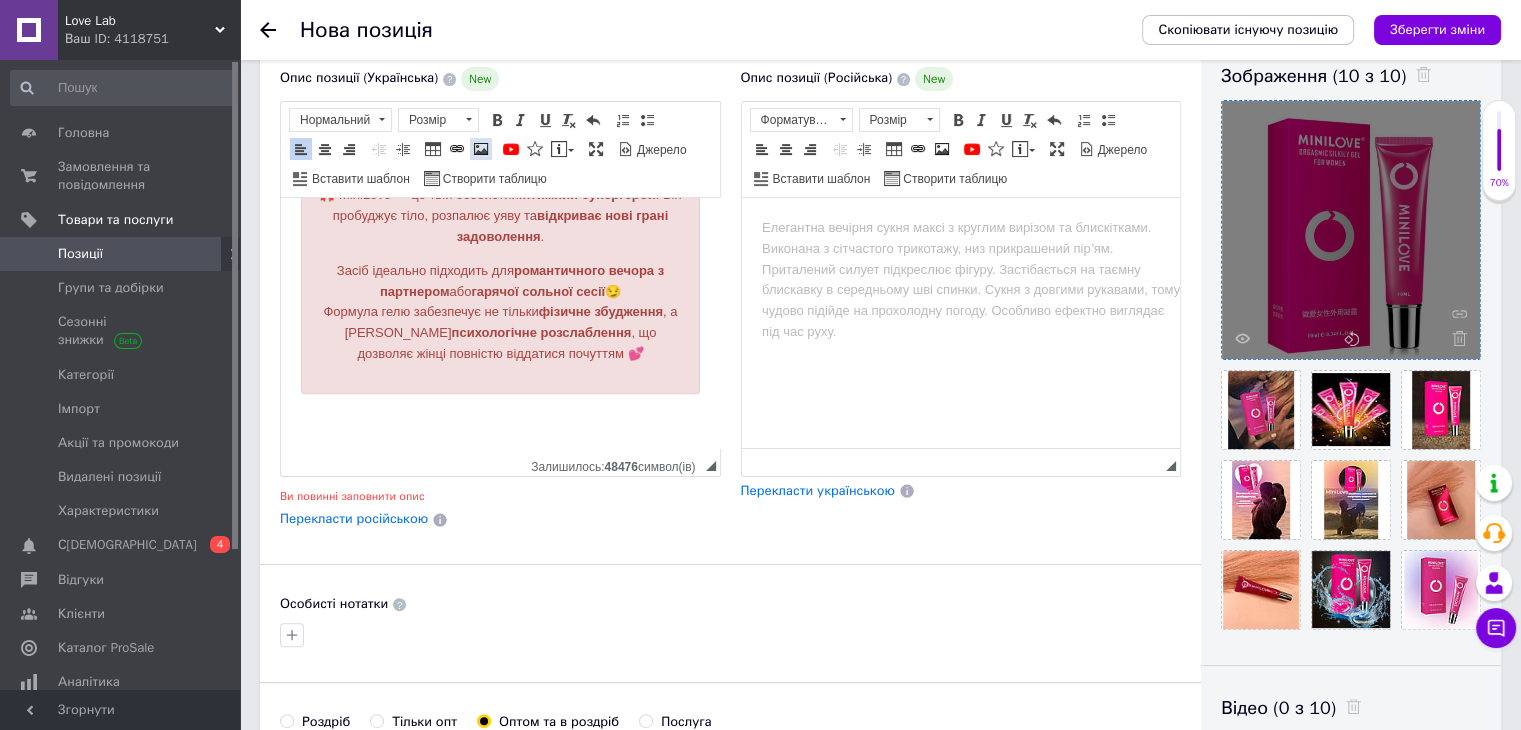 click at bounding box center (481, 149) 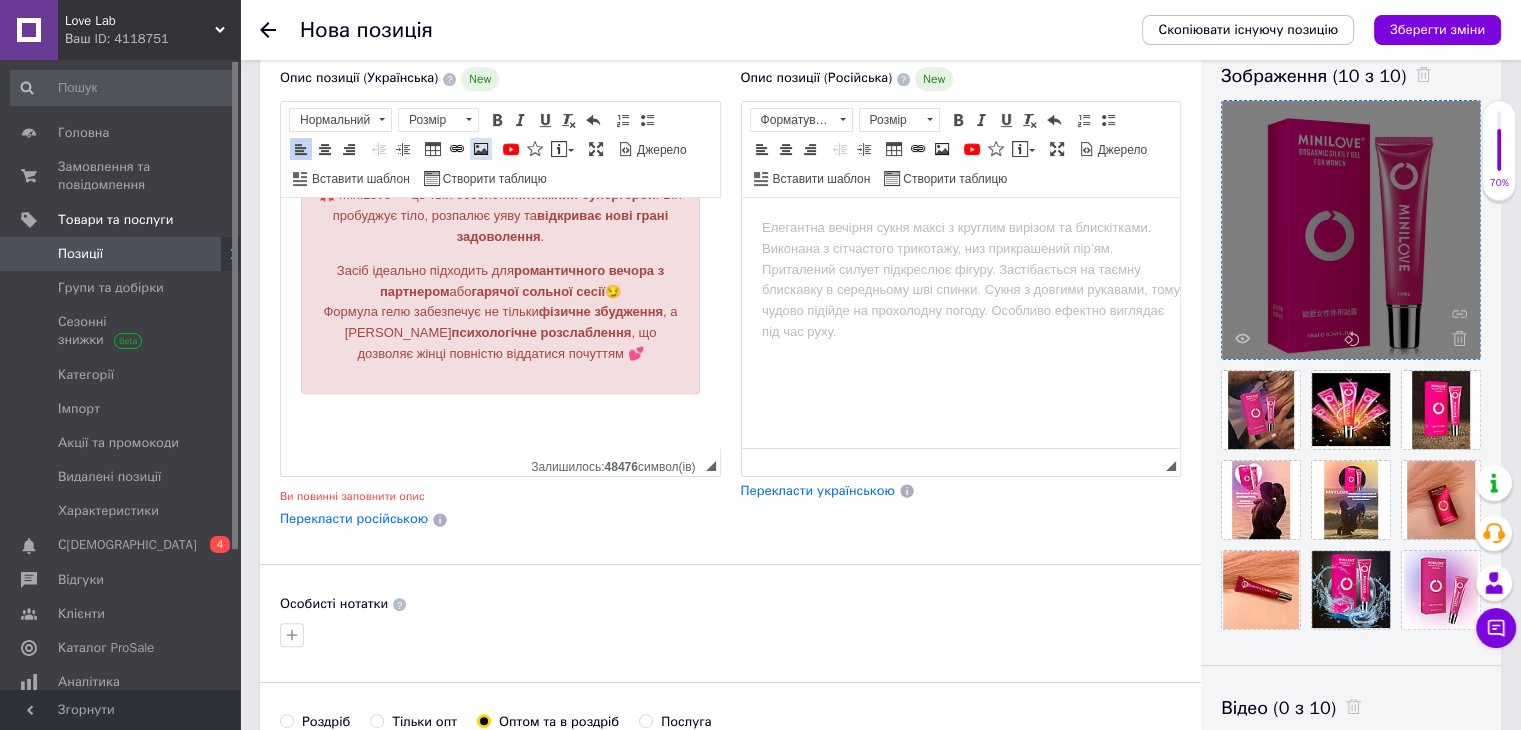type 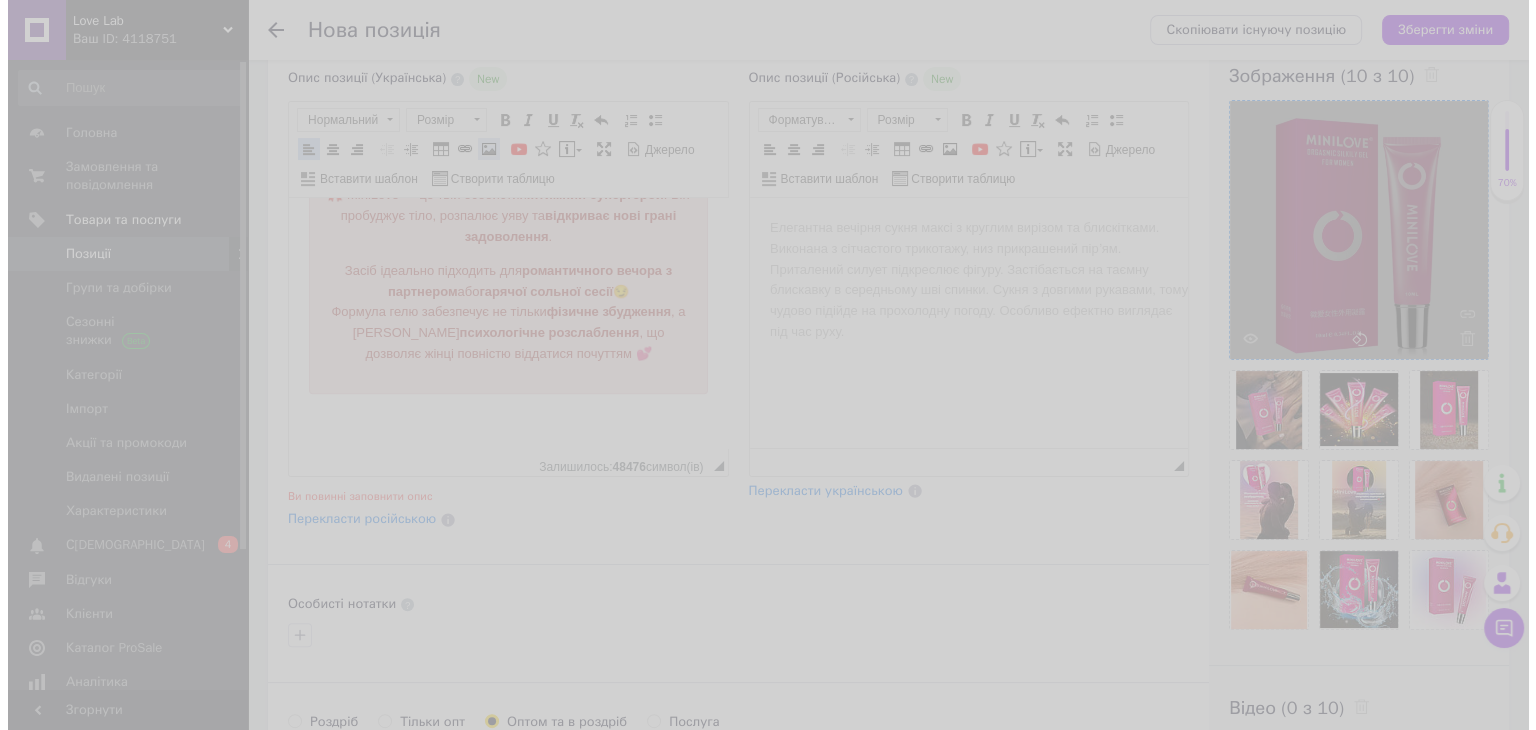 scroll, scrollTop: 1563, scrollLeft: 0, axis: vertical 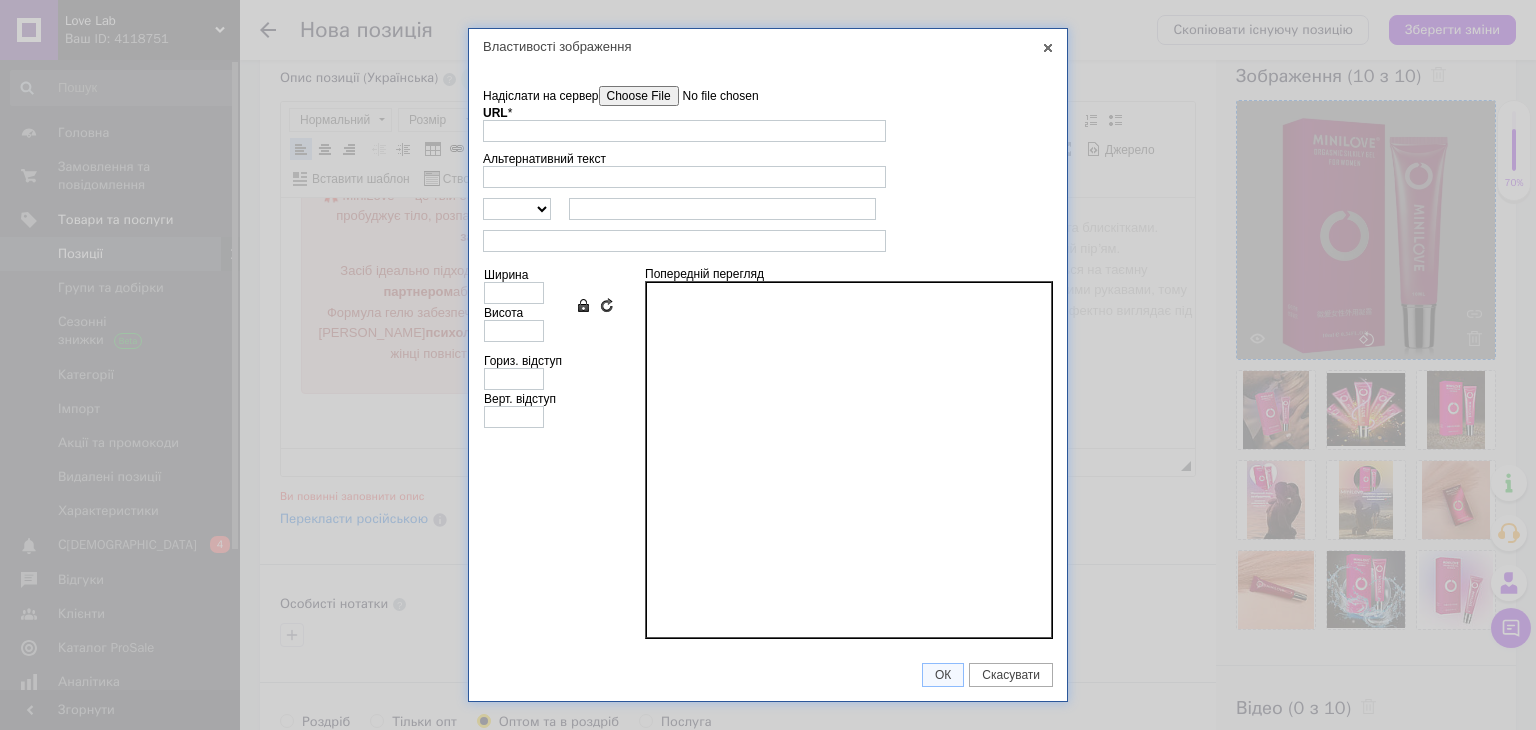click on "Надіслати на сервер" at bounding box center (712, 96) 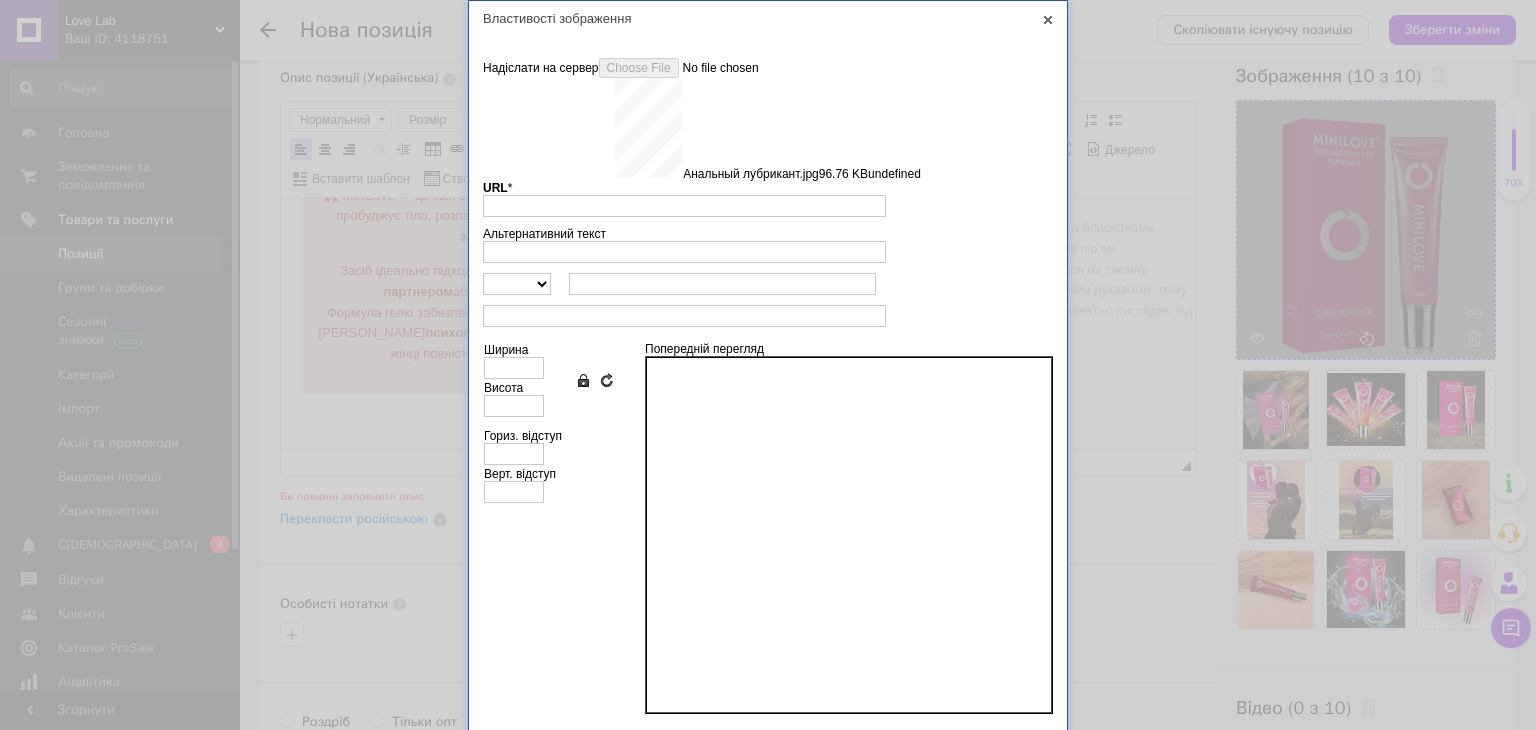 scroll, scrollTop: 43, scrollLeft: 0, axis: vertical 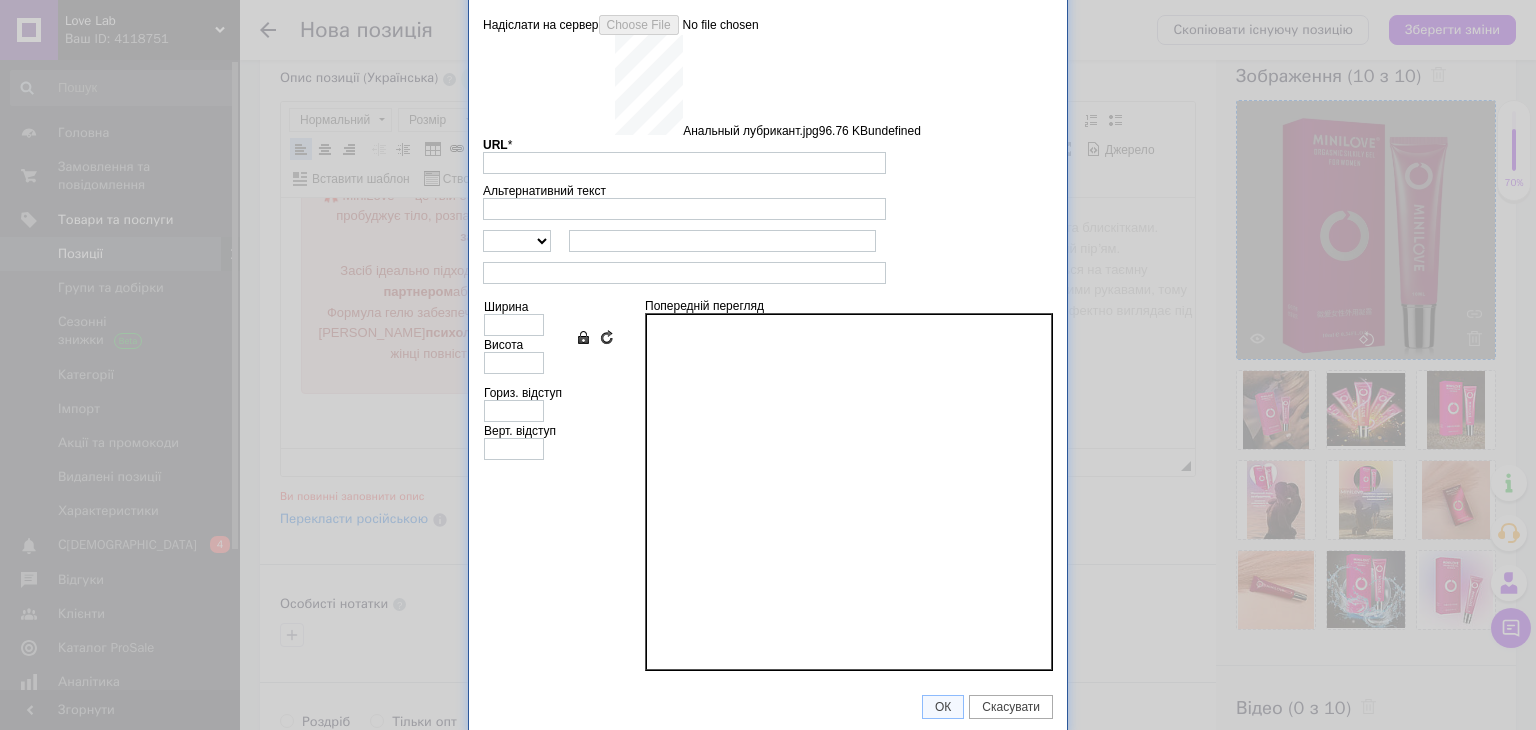 type on "[URL][DOMAIN_NAME]" 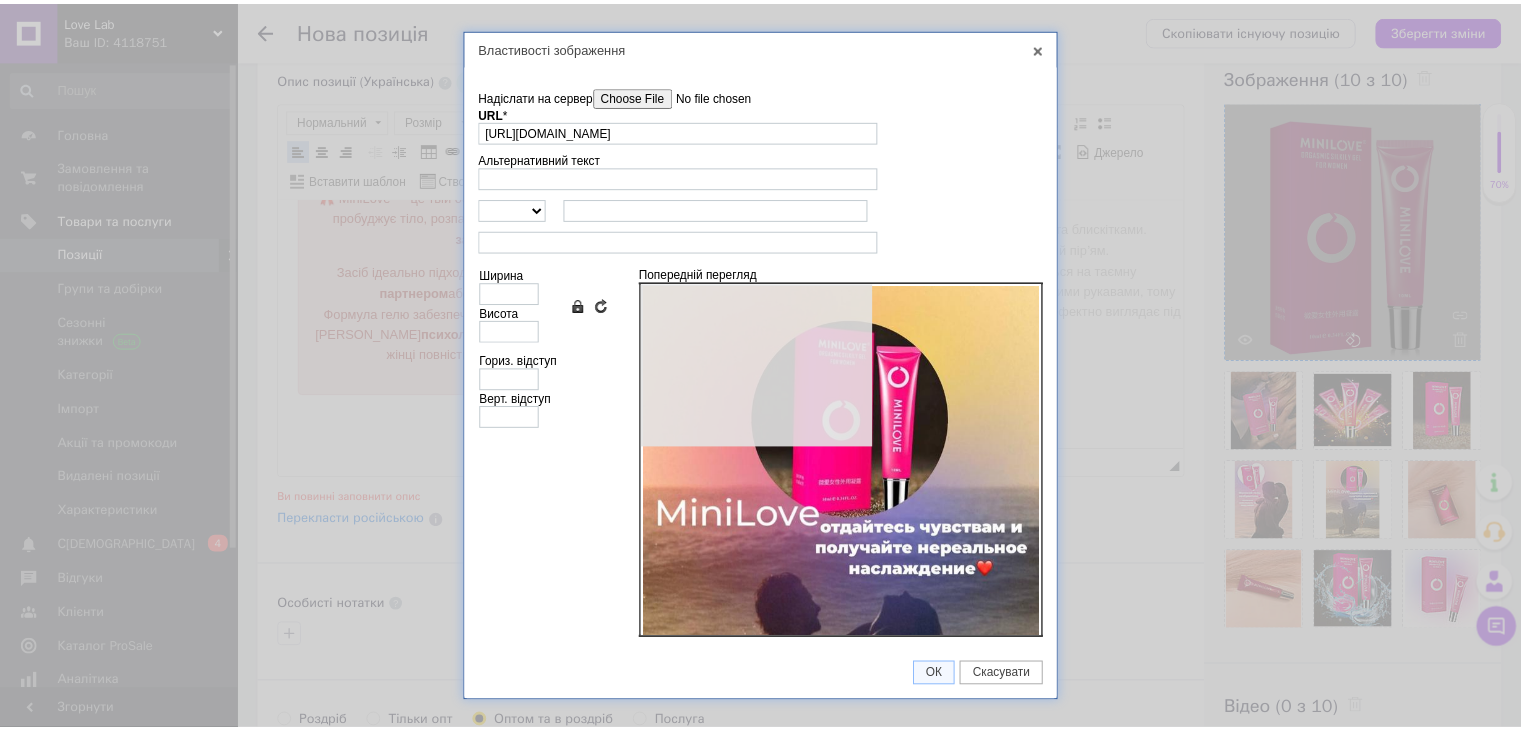 scroll, scrollTop: 0, scrollLeft: 0, axis: both 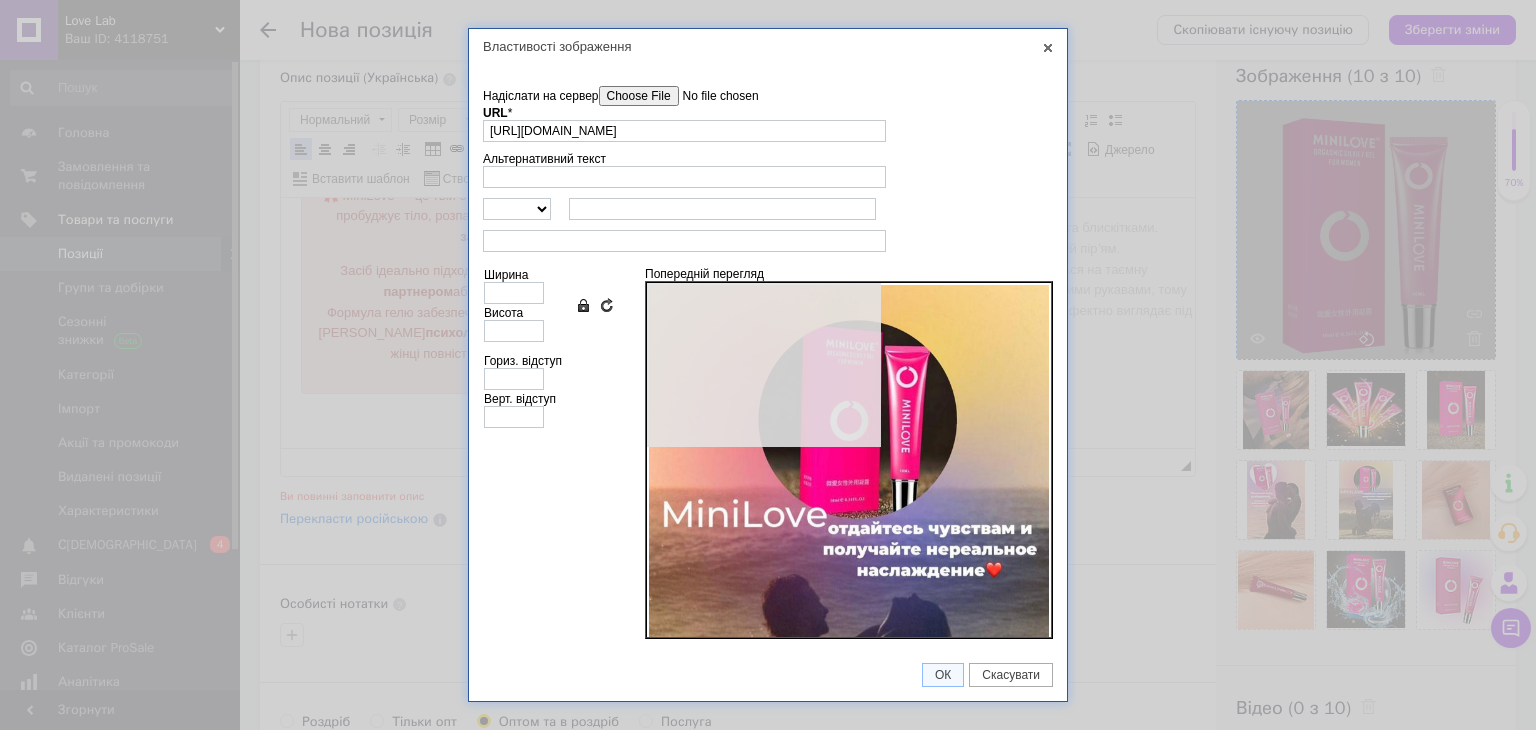 type on "640" 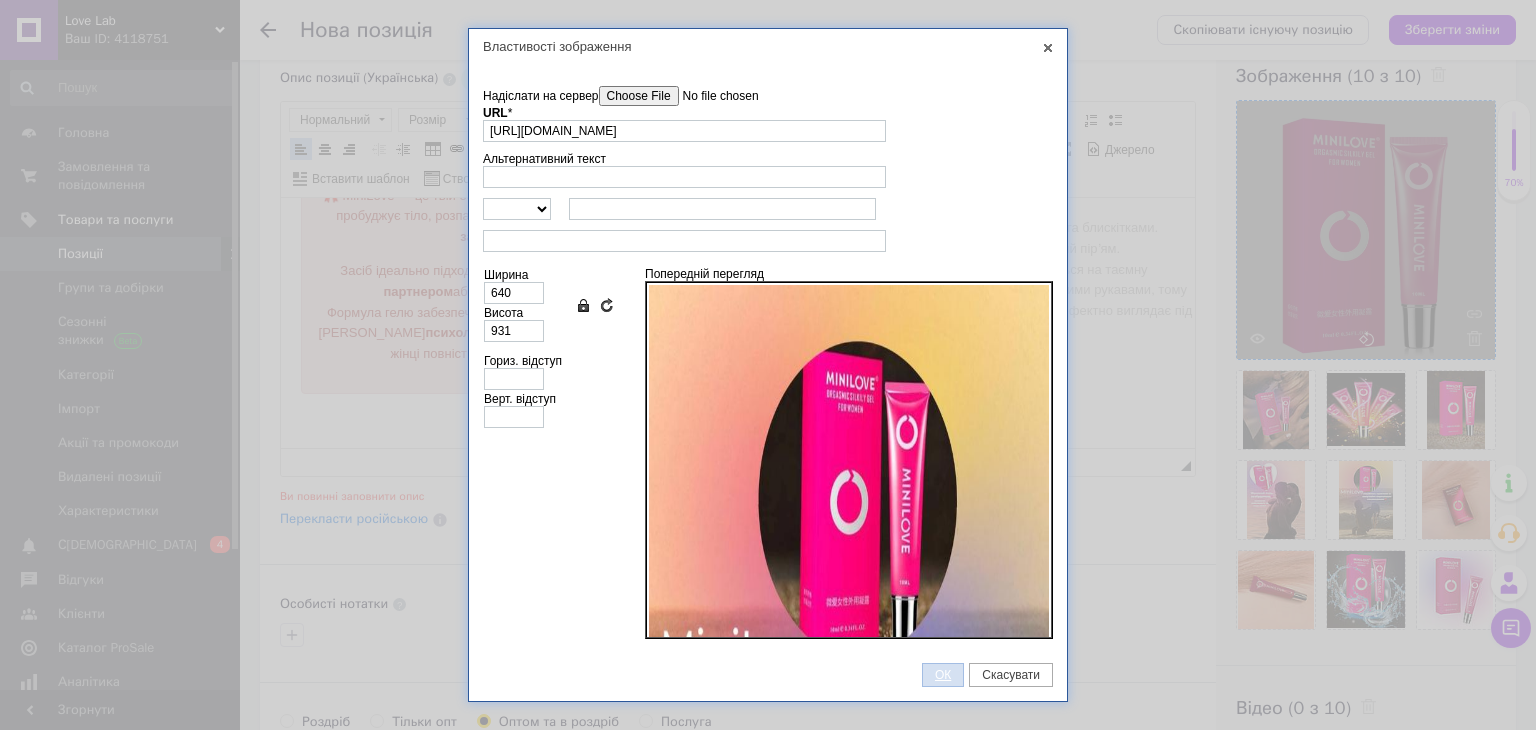 click on "ОК" at bounding box center (943, 675) 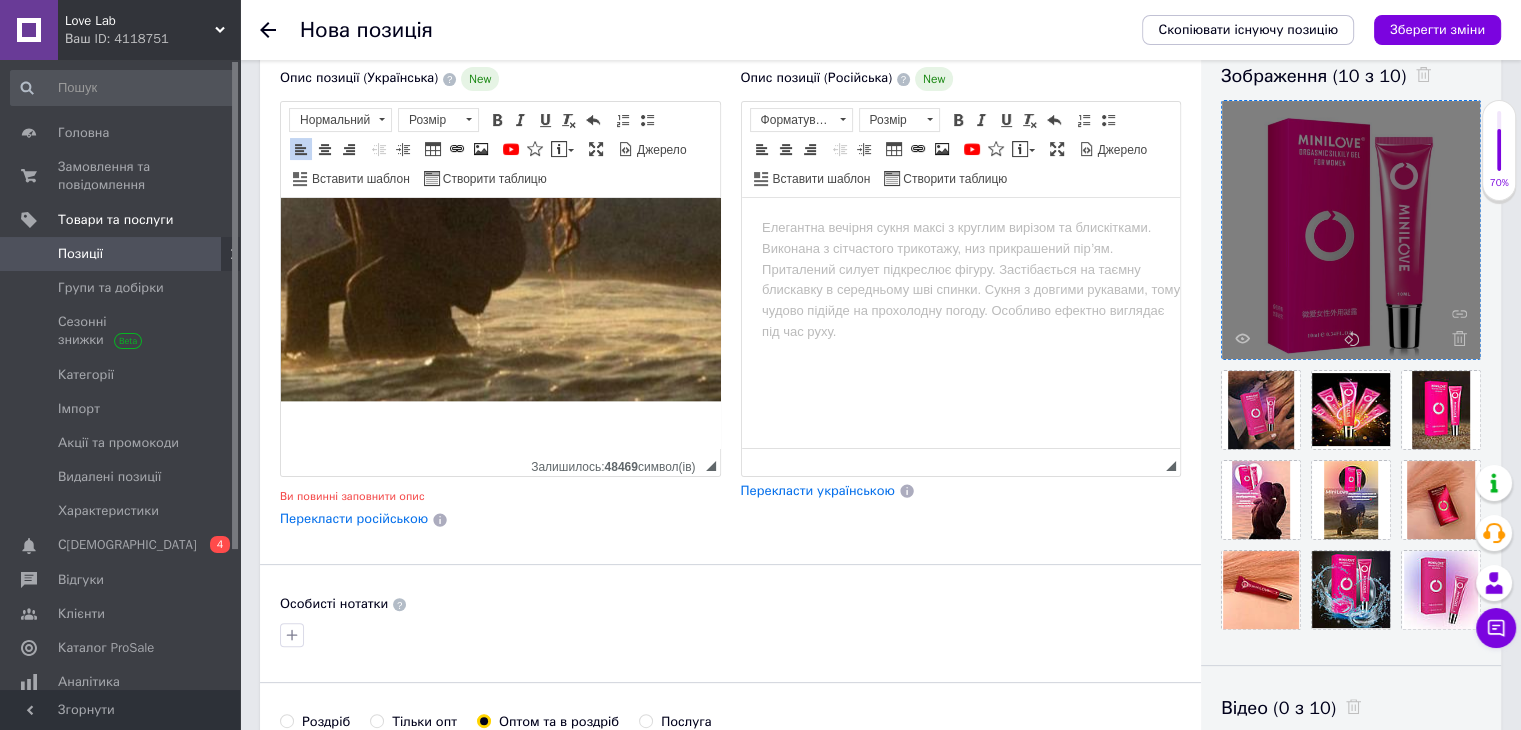scroll, scrollTop: 2552, scrollLeft: 236, axis: both 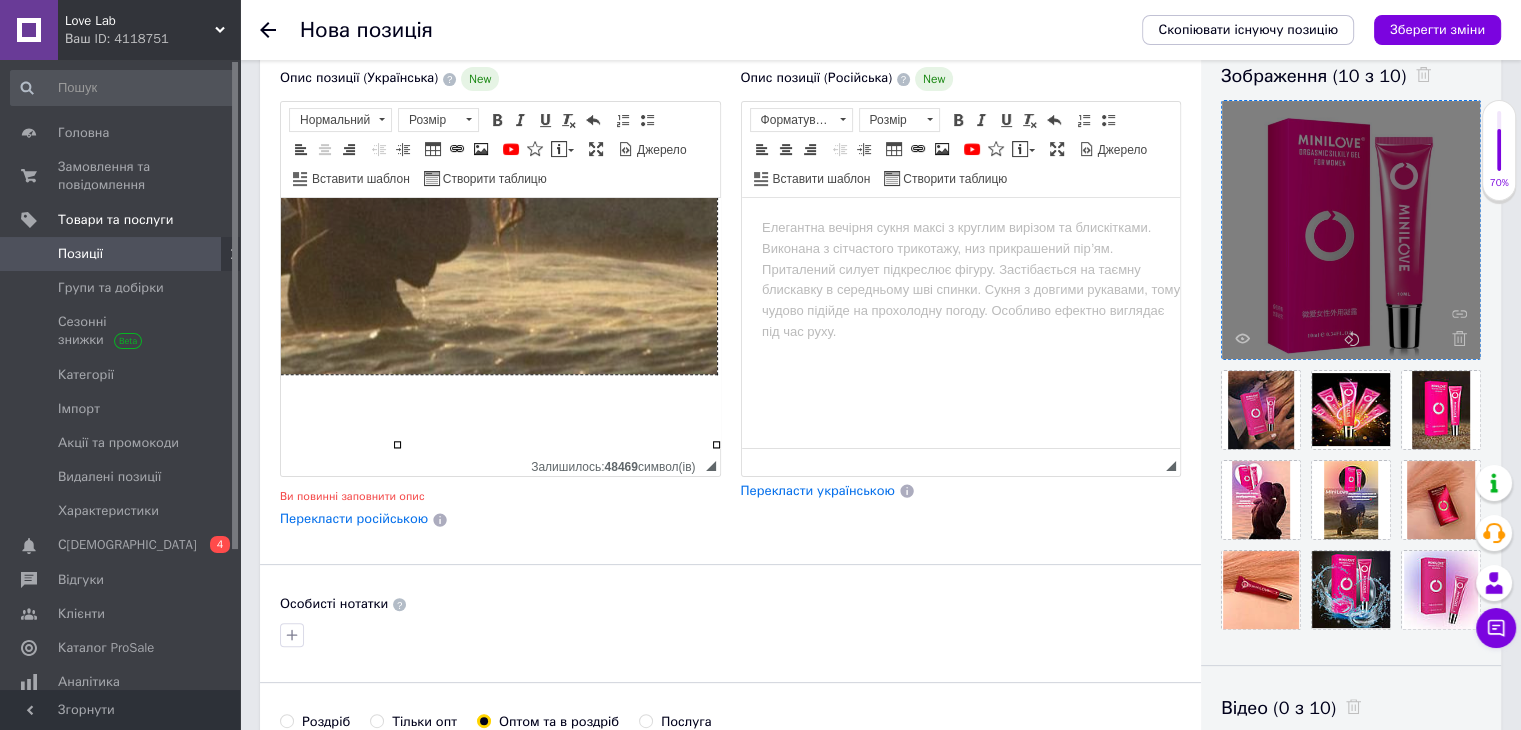 click at bounding box center (397, -92) 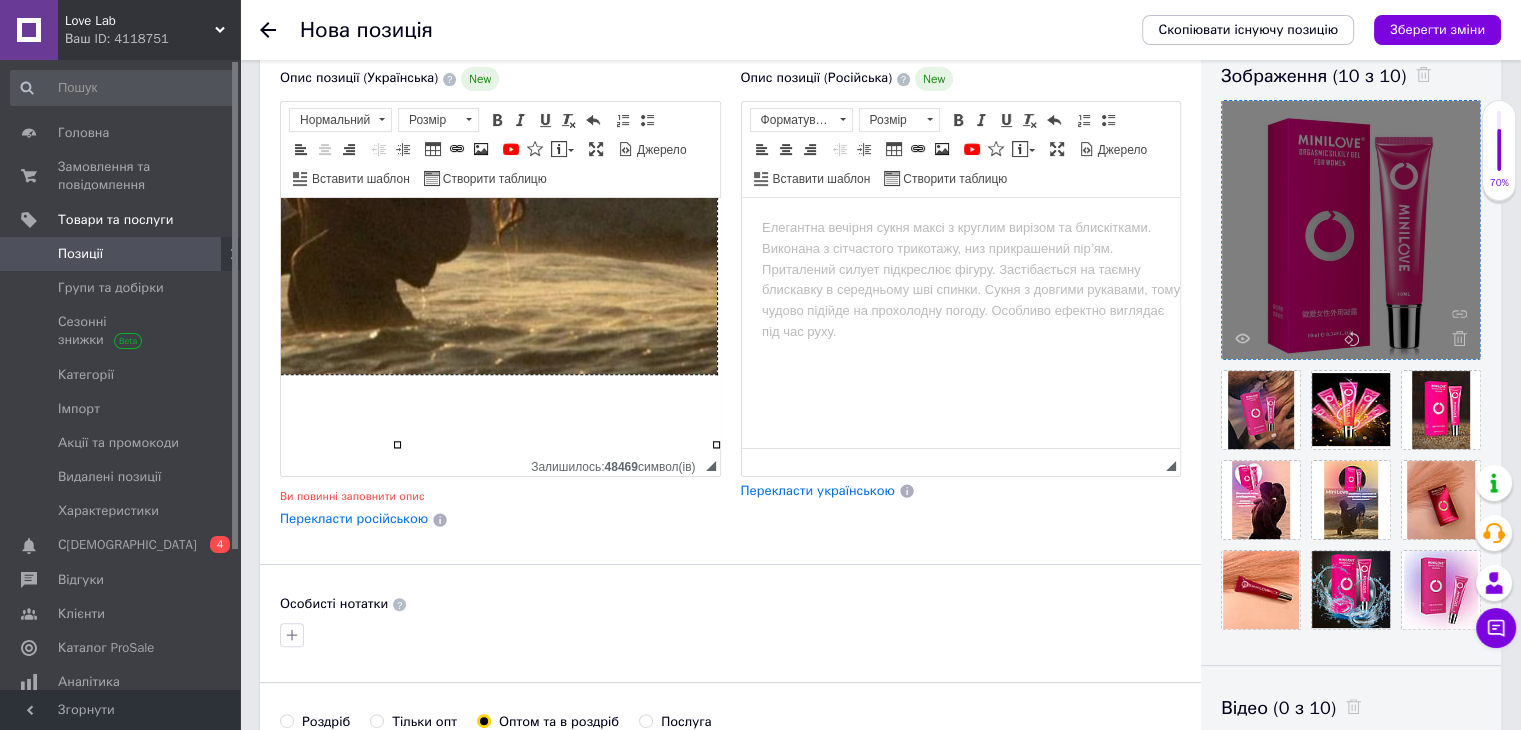 scroll, scrollTop: 2552, scrollLeft: 238, axis: both 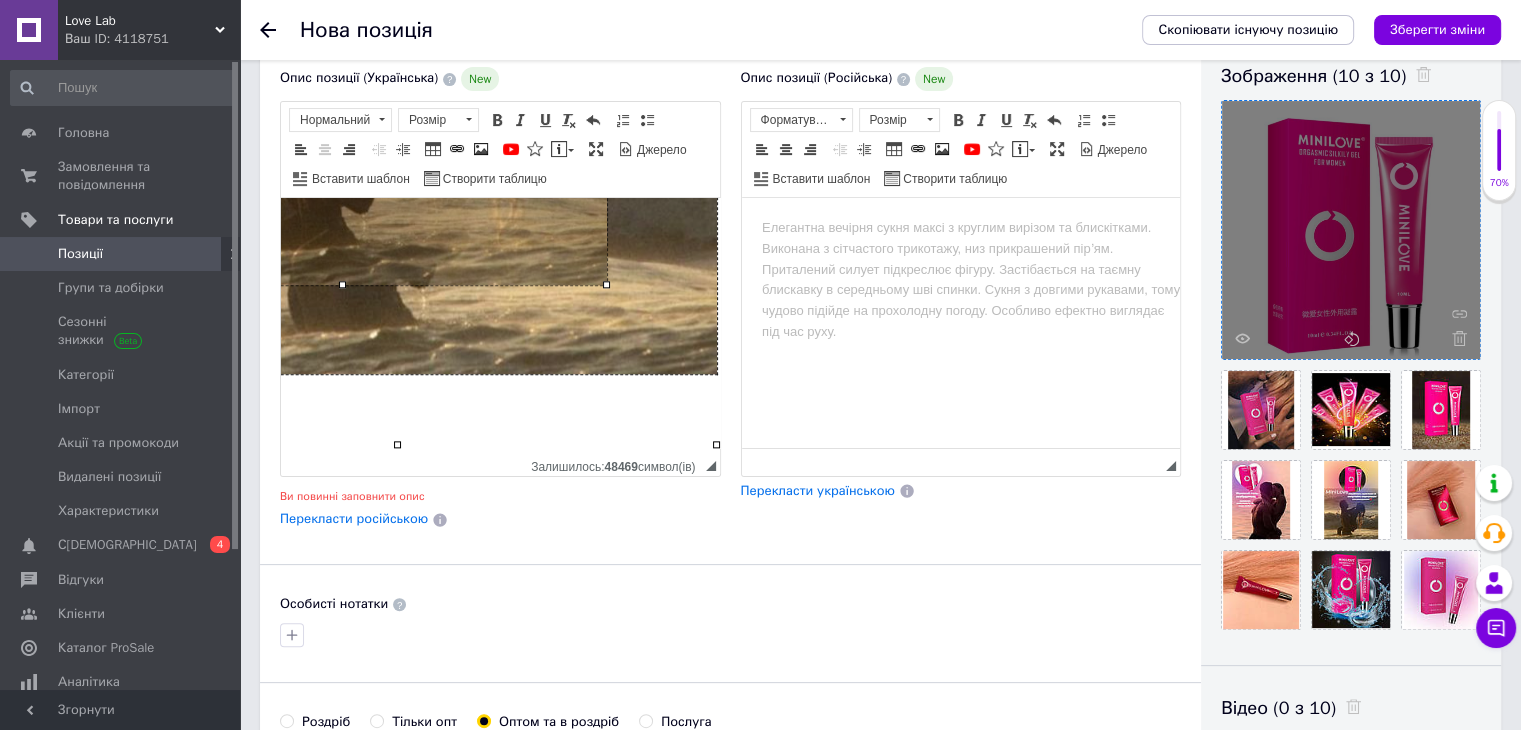 drag, startPoint x: 700, startPoint y: 413, endPoint x: 429, endPoint y: 236, distance: 323.68195 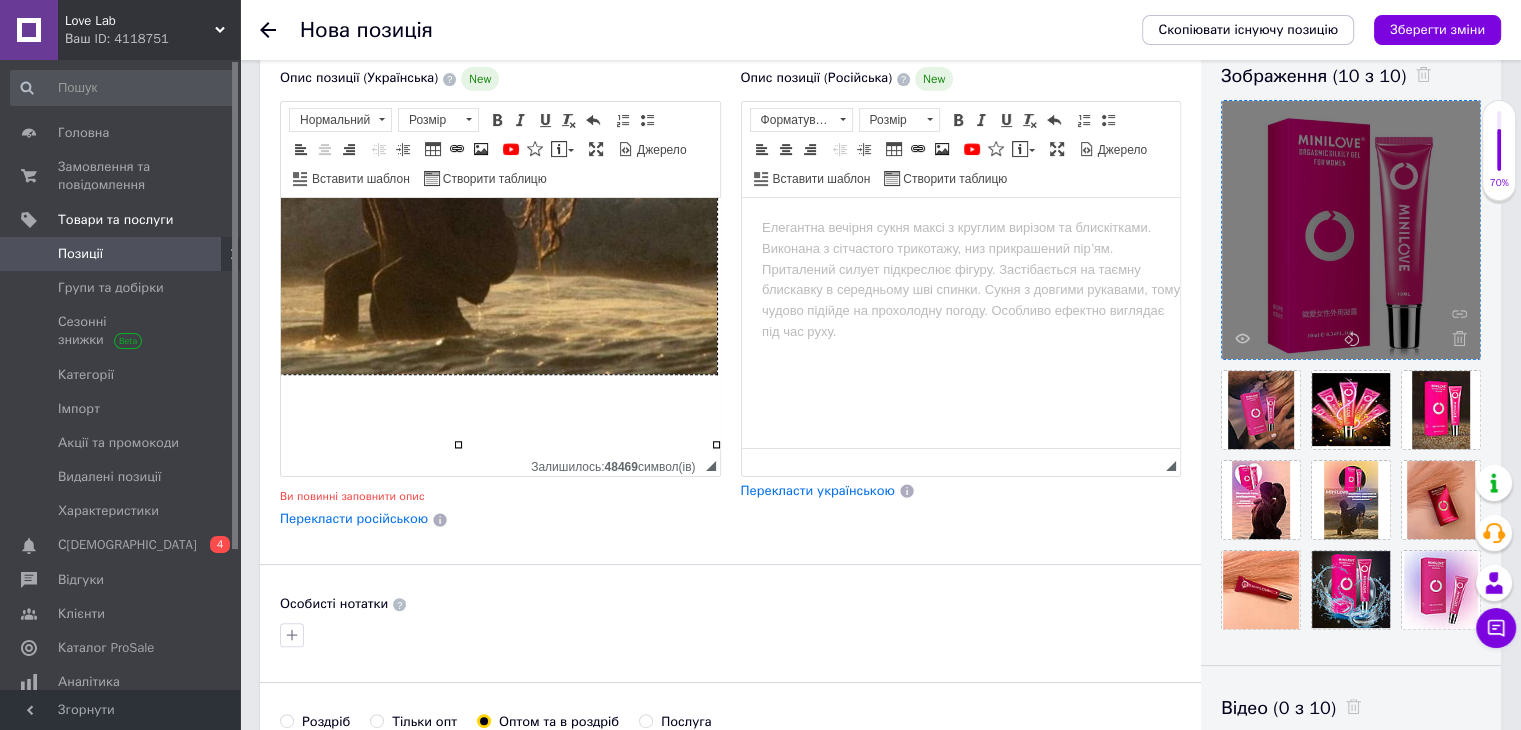 scroll, scrollTop: 2404, scrollLeft: 116, axis: both 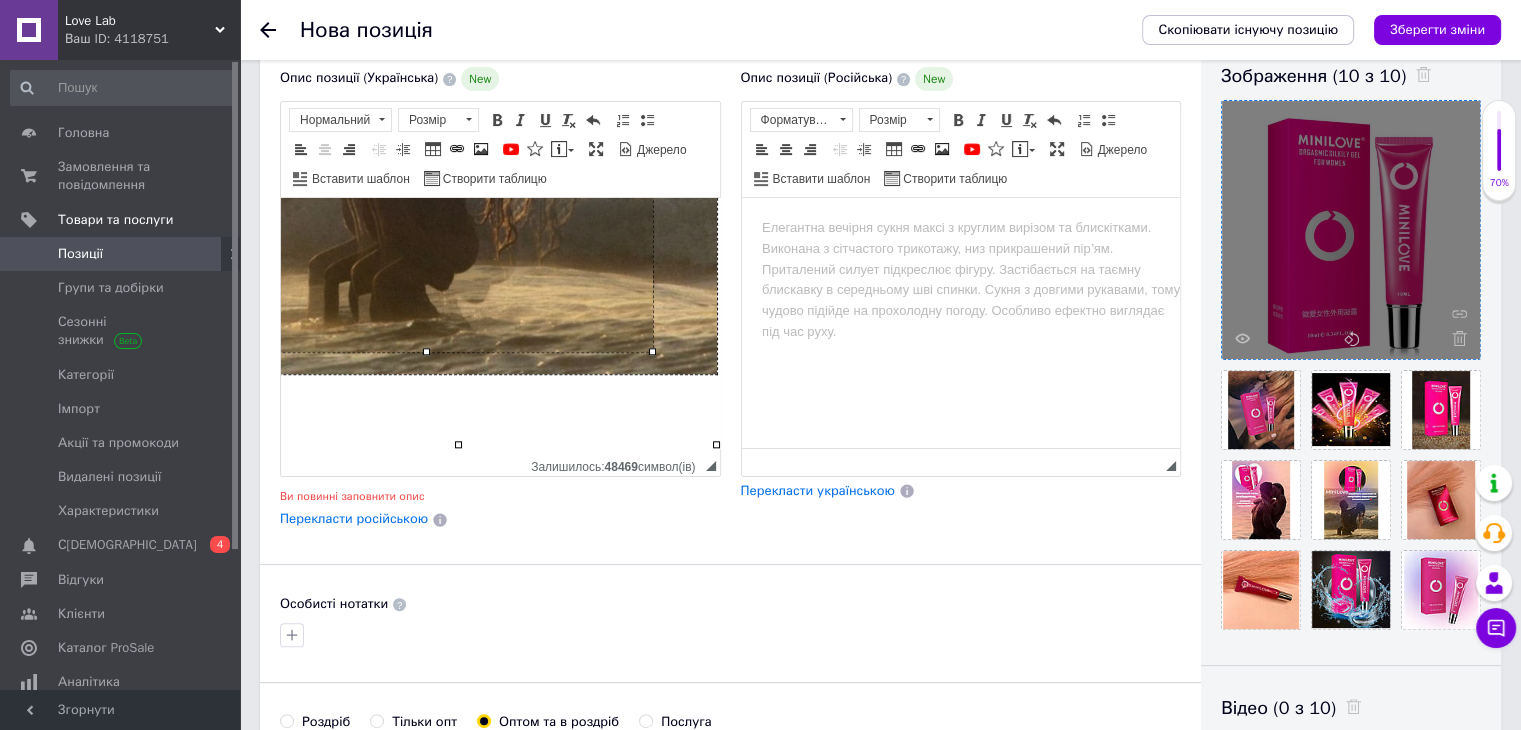 drag, startPoint x: 699, startPoint y: 387, endPoint x: 551, endPoint y: 287, distance: 178.61691 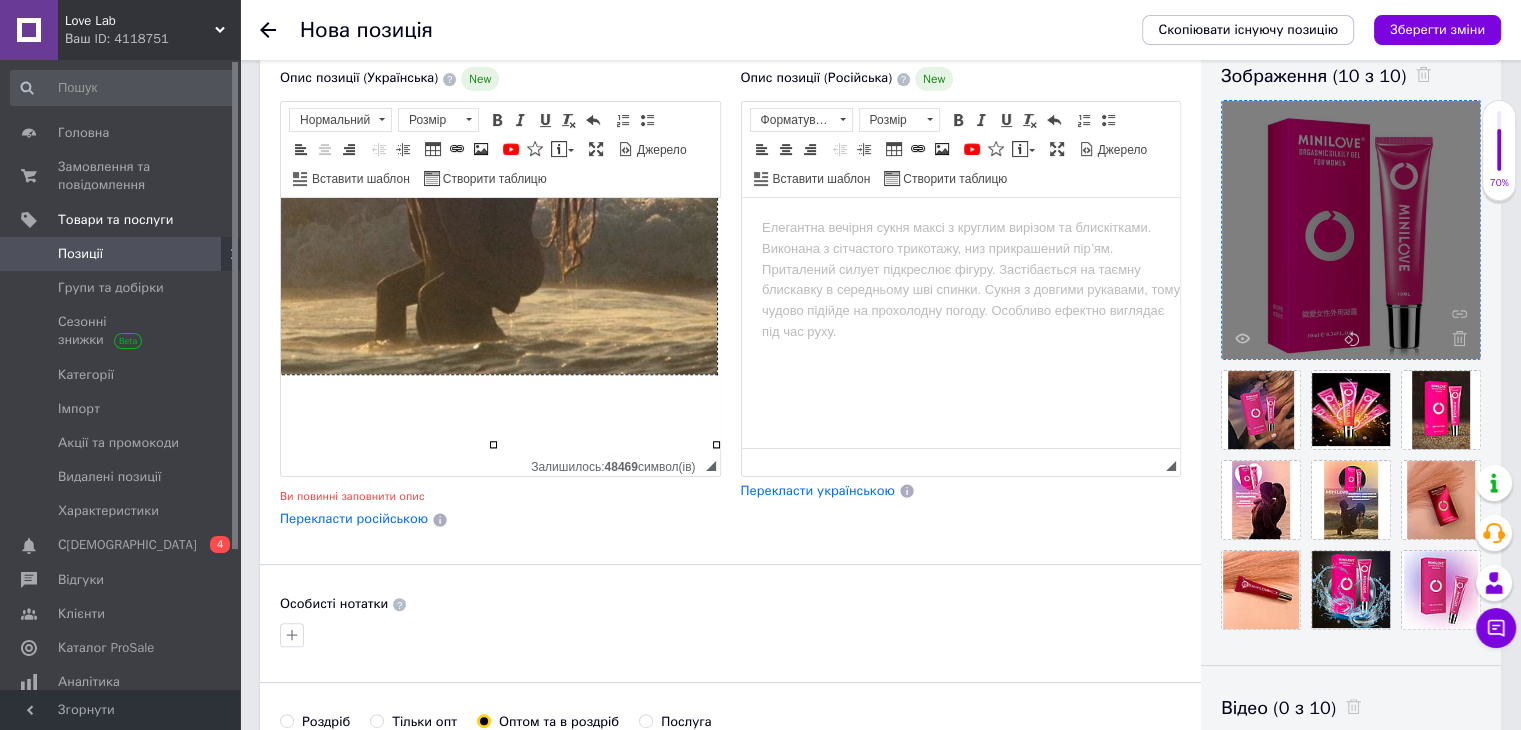 scroll, scrollTop: 2304, scrollLeft: 44, axis: both 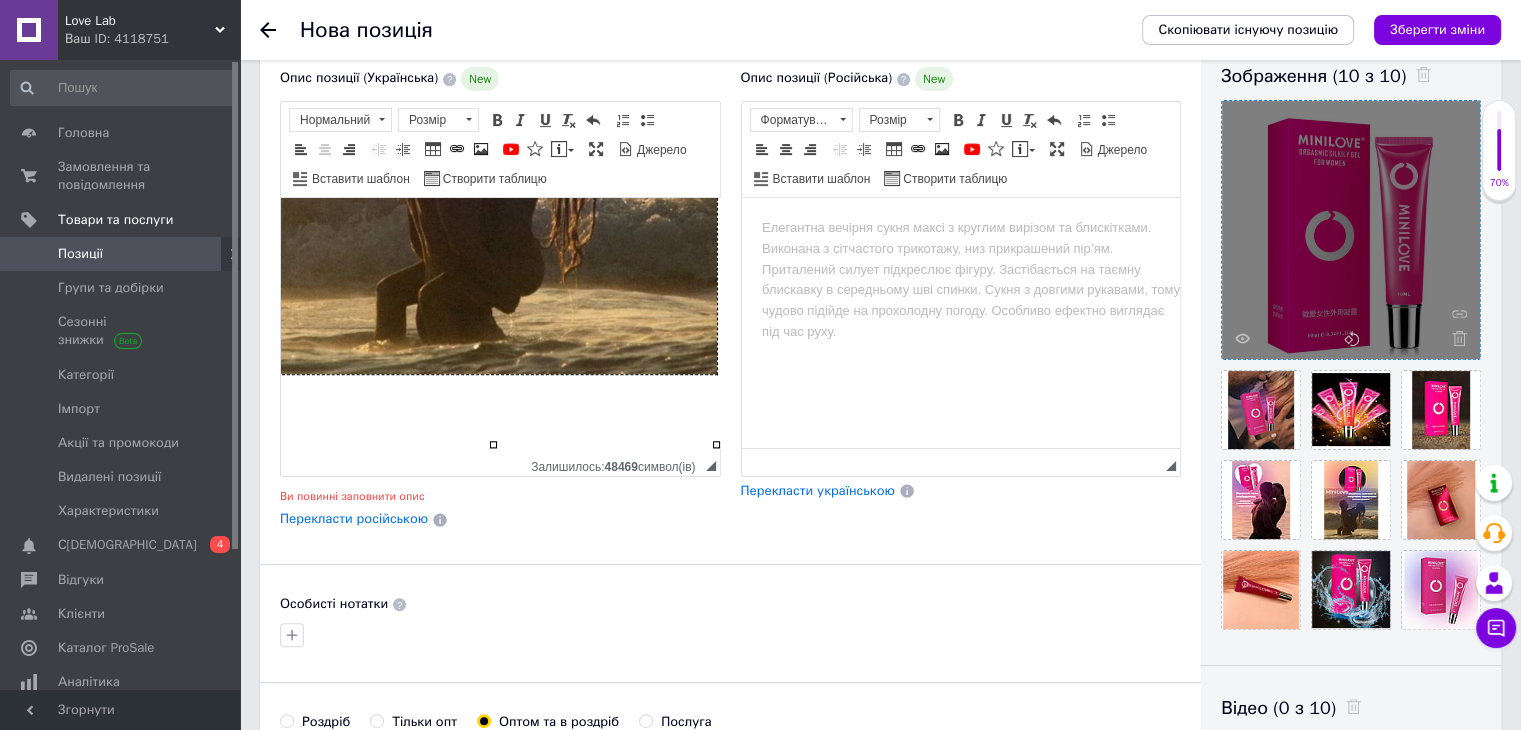 drag, startPoint x: 807, startPoint y: 643, endPoint x: 666, endPoint y: 435, distance: 251.28668 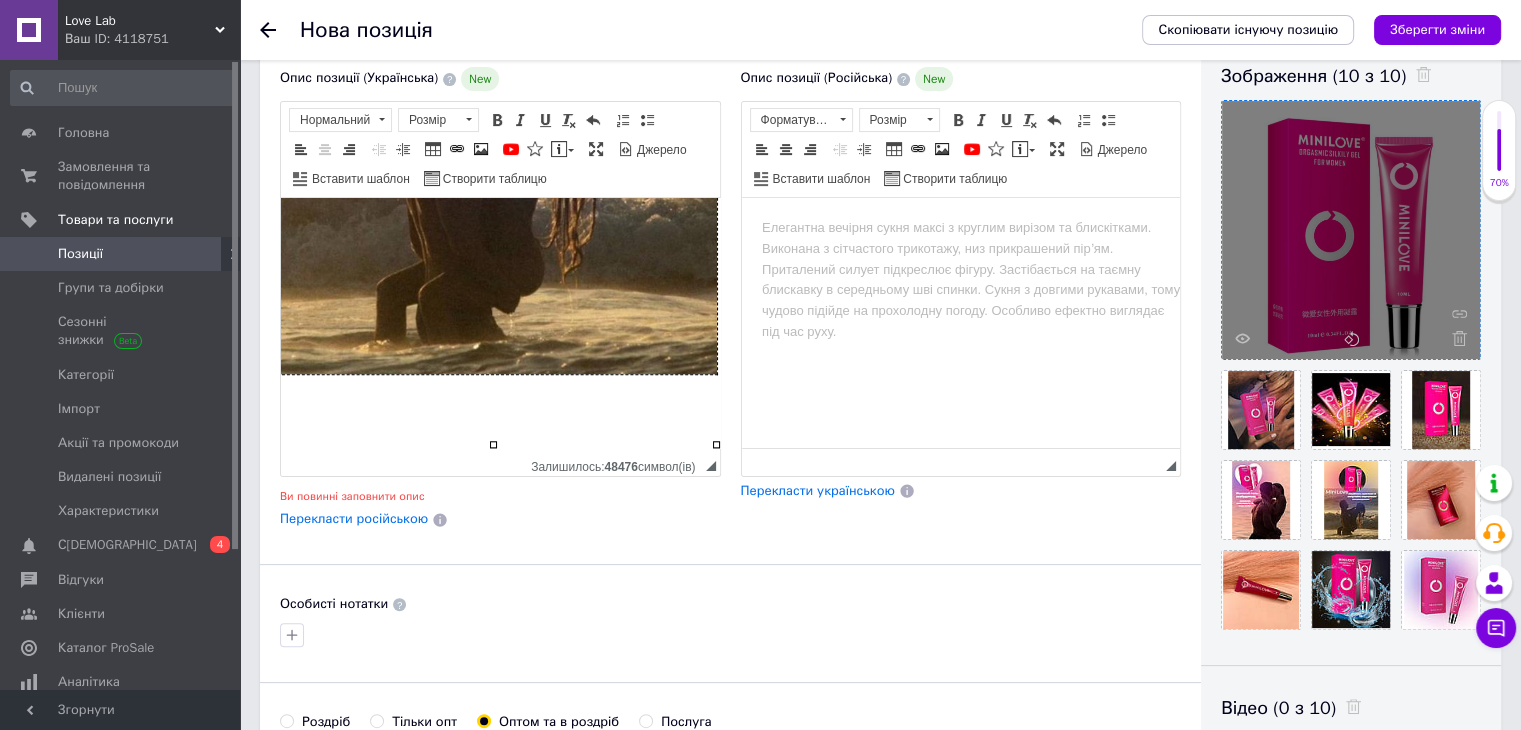 scroll, scrollTop: 2283, scrollLeft: 47, axis: both 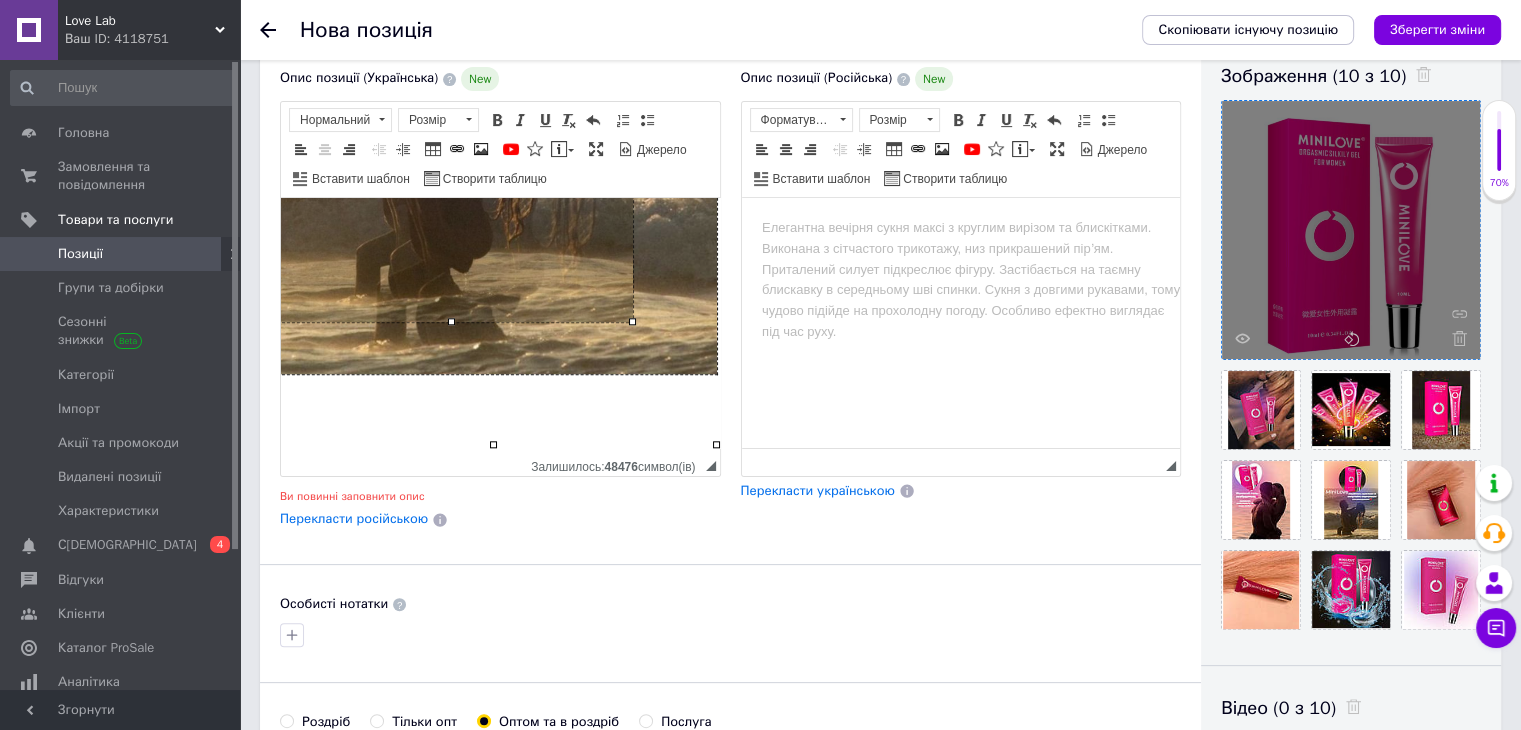drag, startPoint x: 701, startPoint y: 409, endPoint x: 483, endPoint y: 280, distance: 253.3081 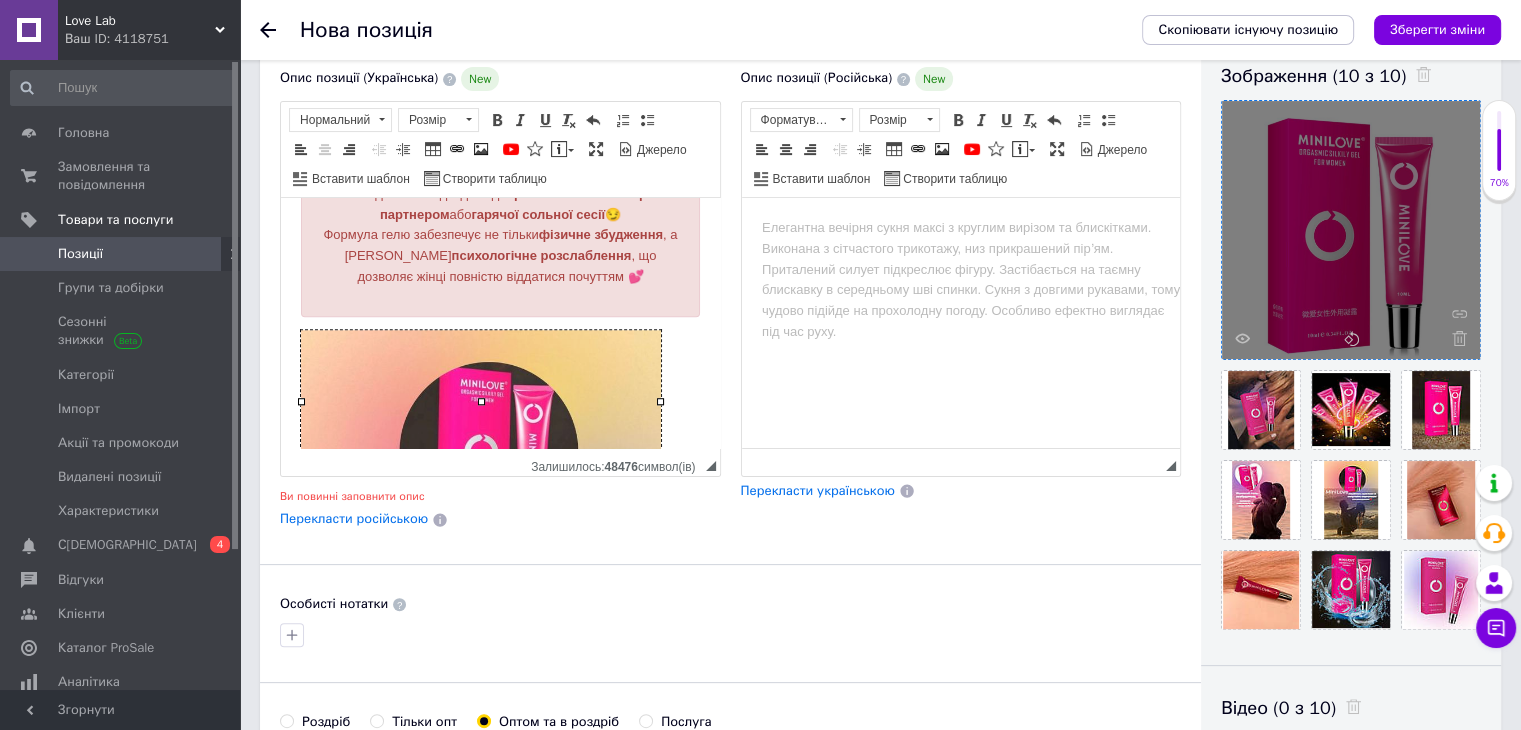 scroll, scrollTop: 2139, scrollLeft: 0, axis: vertical 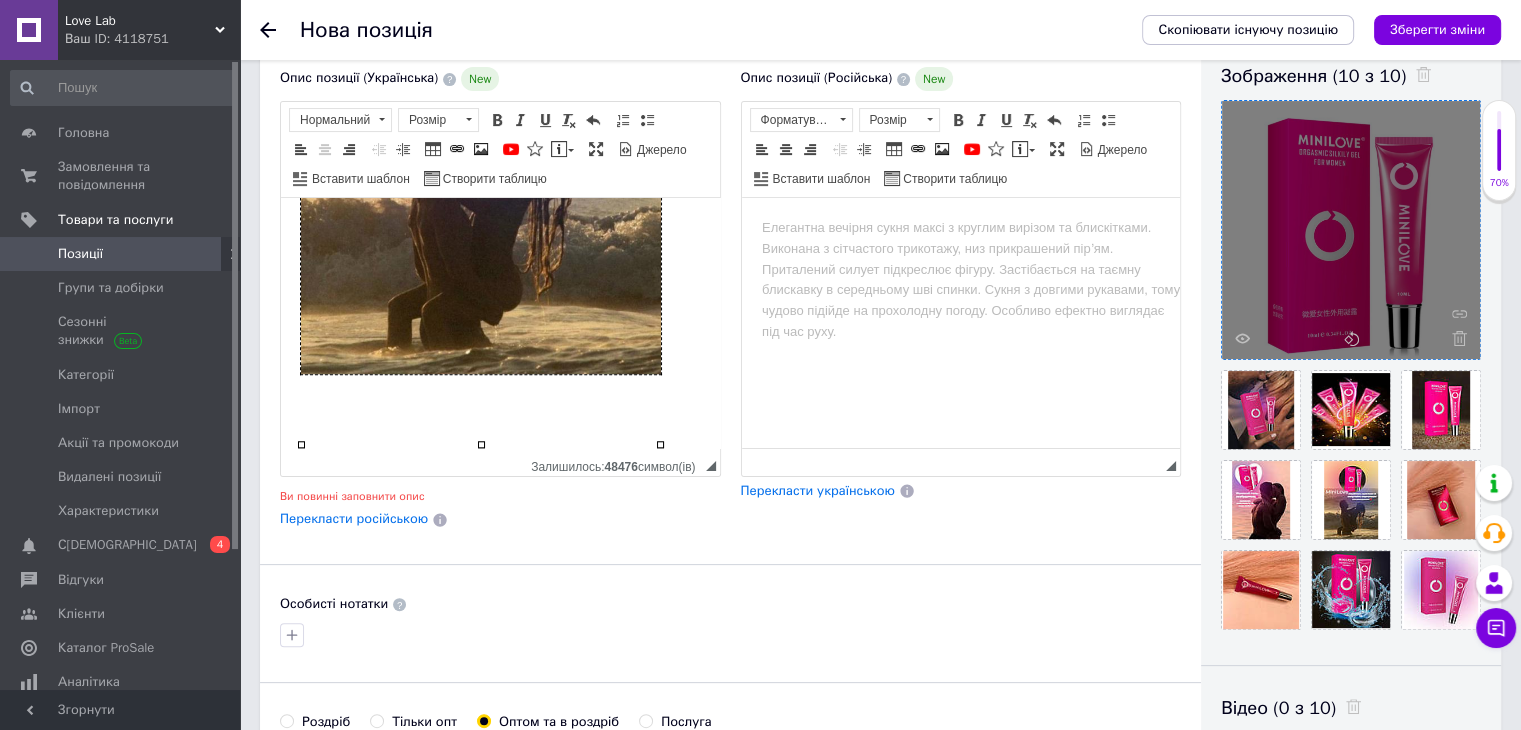click on "💗 Збуджуючий гель MiniLove для жінок 10 мл — рідкий вібратор для клітора з трьома ефектами для оргазму 😍 Це не просто інтимна змазка —  це рідкий вібратор для справжніх жінок! 🧨 Жіночий  гель-збудник MiniLove  зі спеціальною формулою  нагрівання, охолодження і приємного поколювання  запускає хвилю збудження вже через  3–5 хвилин ! ⏳ 🌶️ Він  стимулює кровообіг , посилює  чутливість інтимної зони , пробуджує лібідо та перетворює звичайний секс на  вулкан емоцій ! Досить  1–2 крапель на клітор , щоб уже за хвилини відчути...  ВАУ!  😮‍💨 💧 Гель виготовлений на  . .  або" at bounding box center [500, -759] 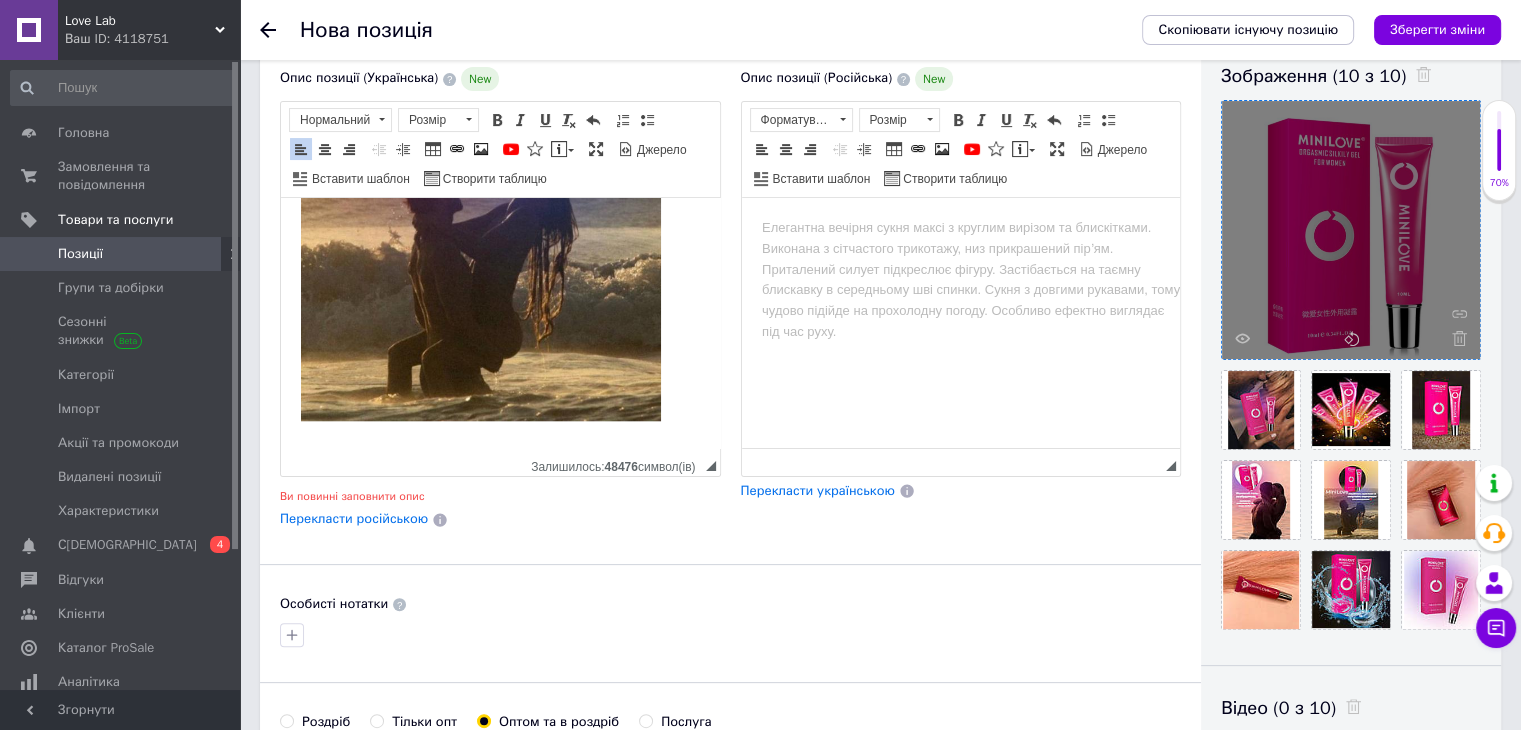 click on "💗 Збуджуючий гель MiniLove для жінок 10 мл — рідкий вібратор для клітора з трьома ефектами для оргазму 😍 Це не просто інтимна змазка —  це рідкий вібратор для справжніх жінок! 🧨 Жіночий  гель-збудник MiniLove  зі спеціальною формулою  нагрівання, охолодження і приємного поколювання  запускає хвилю збудження вже через  3–5 хвилин ! ⏳ 🌶️ Він  стимулює кровообіг , посилює  чутливість інтимної зони , пробуджує лібідо та перетворює звичайний секс на  вулкан емоцій ! Досить  1–2 крапель на клітор , щоб уже за хвилини відчути...  ВАУ!  😮‍💨 💧 Гель виготовлений на  . .  або" at bounding box center [500, -712] 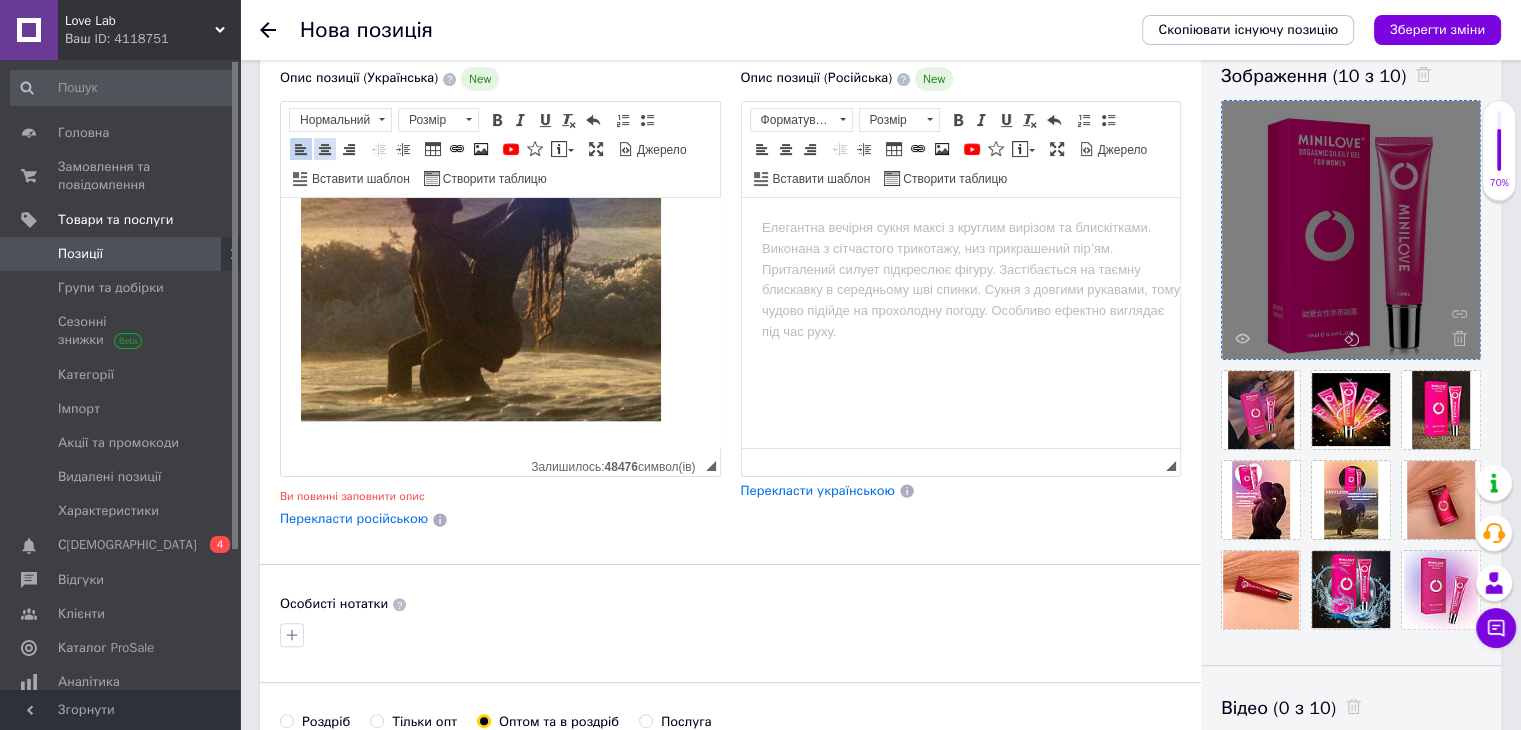 click at bounding box center (325, 149) 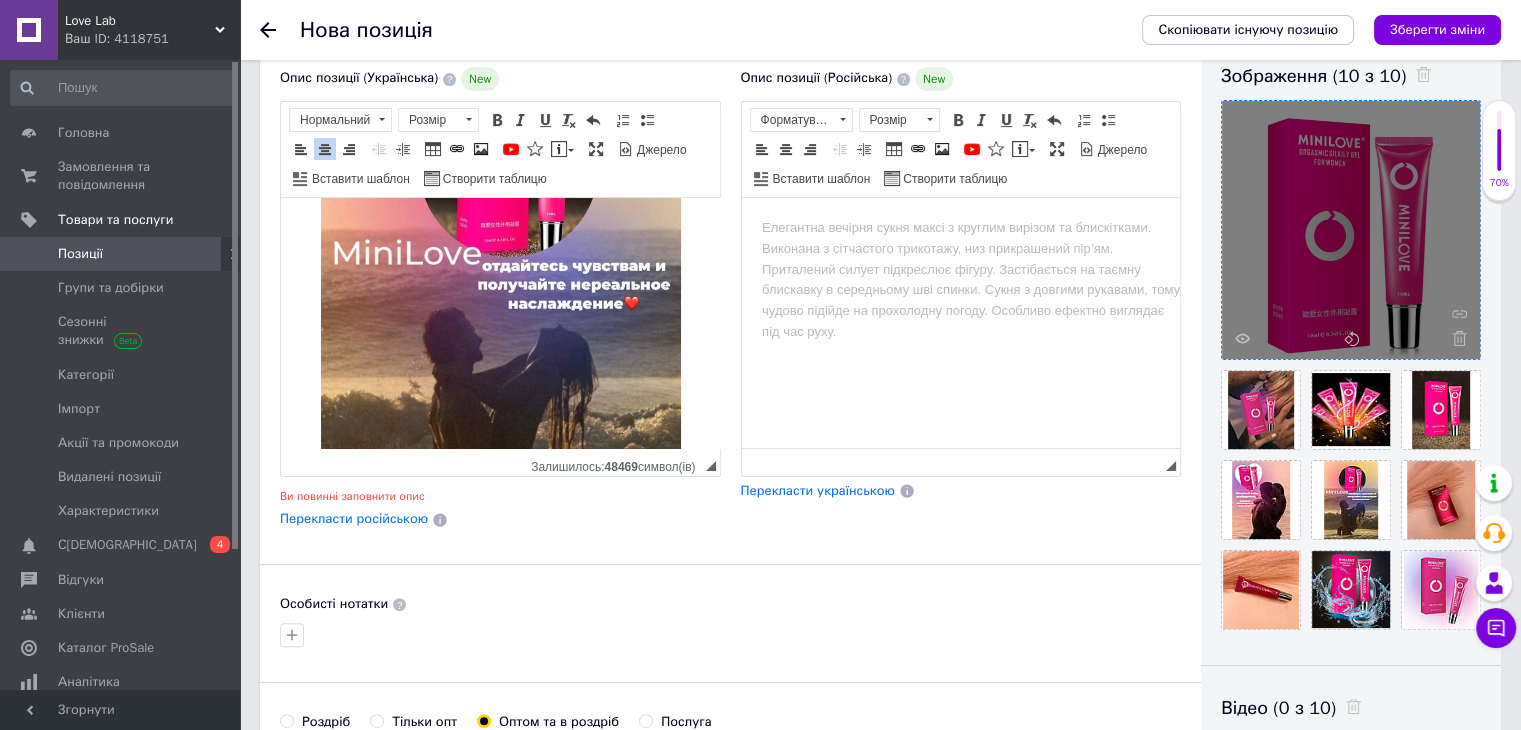 scroll, scrollTop: 2149, scrollLeft: 0, axis: vertical 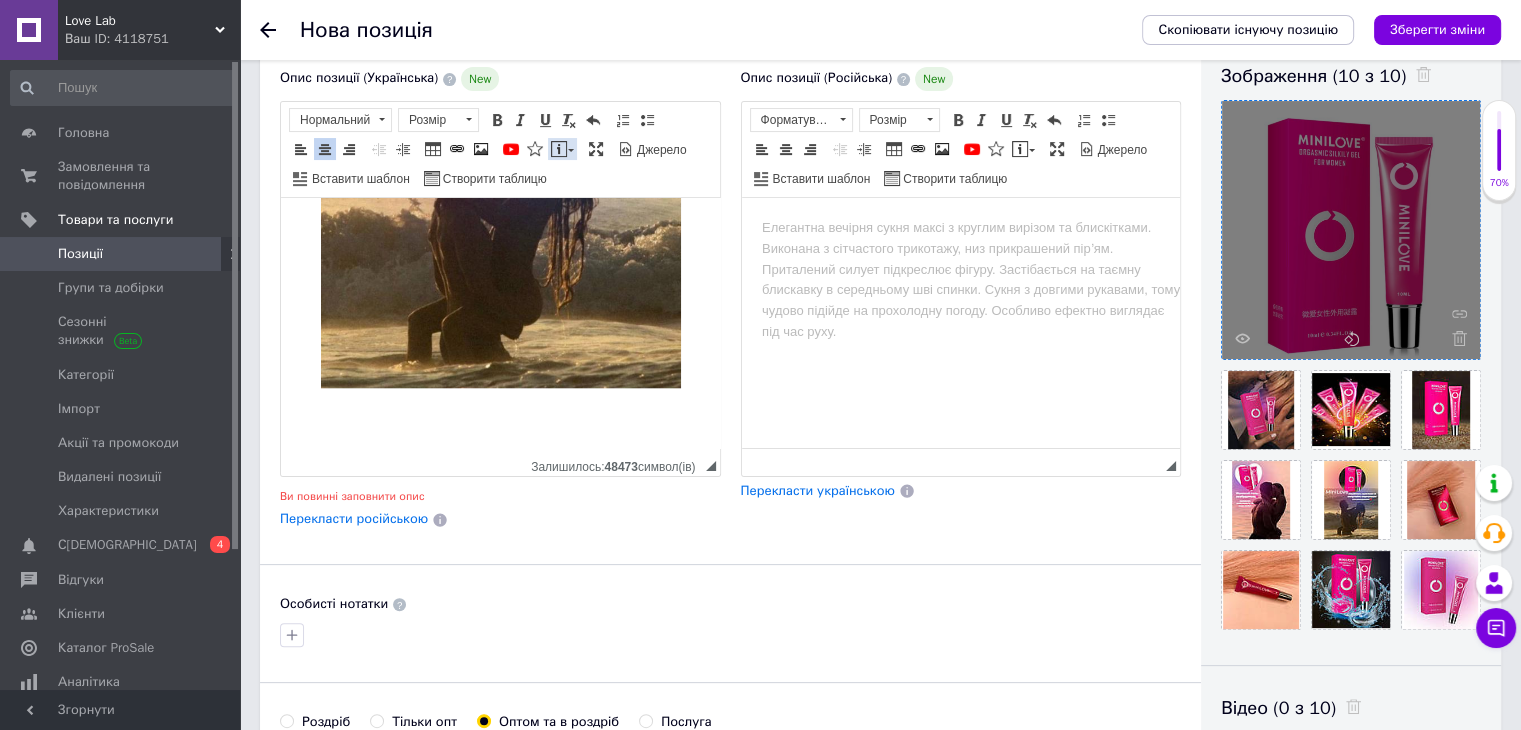 click at bounding box center [559, 149] 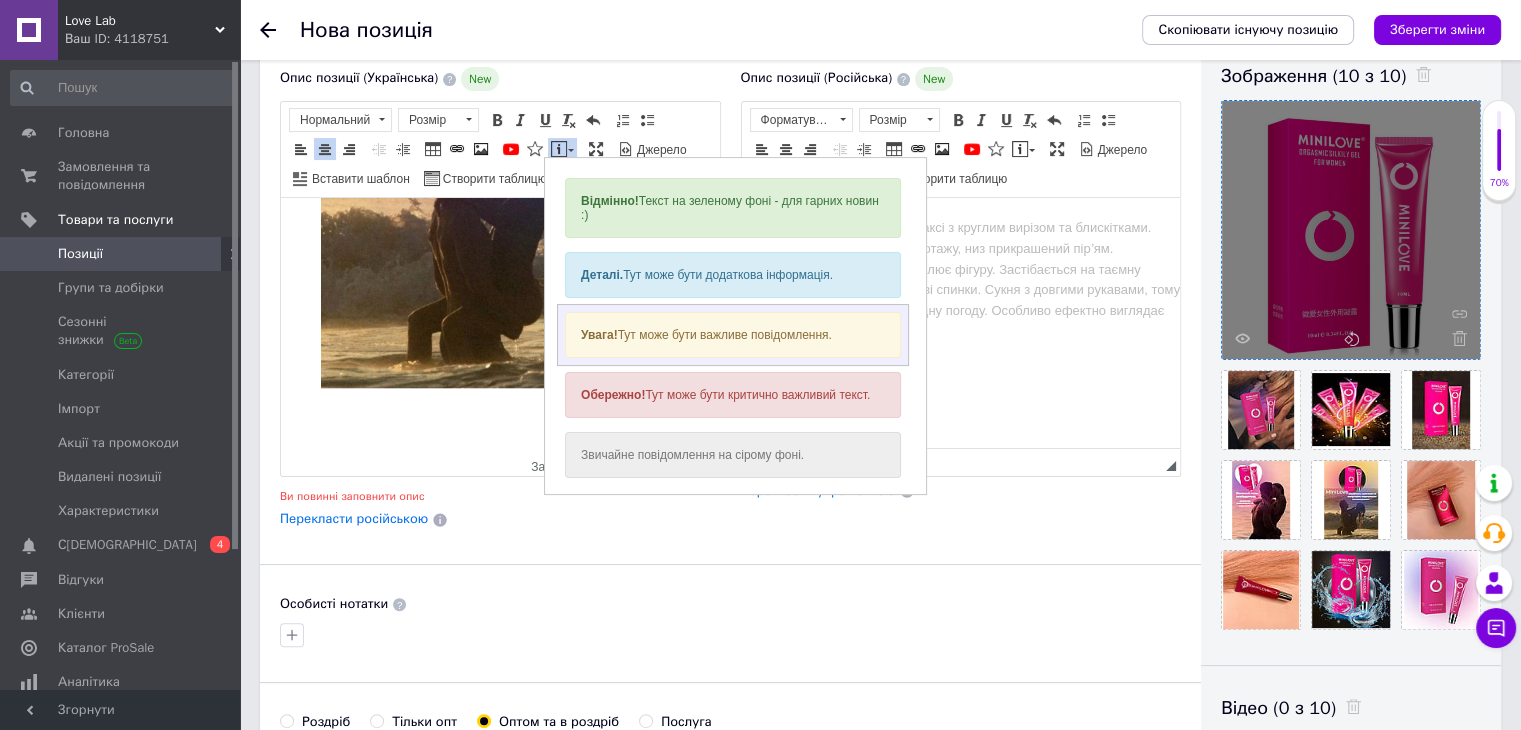 click on "Увага!  Тут може бути важливе повідомлення." at bounding box center (732, 335) 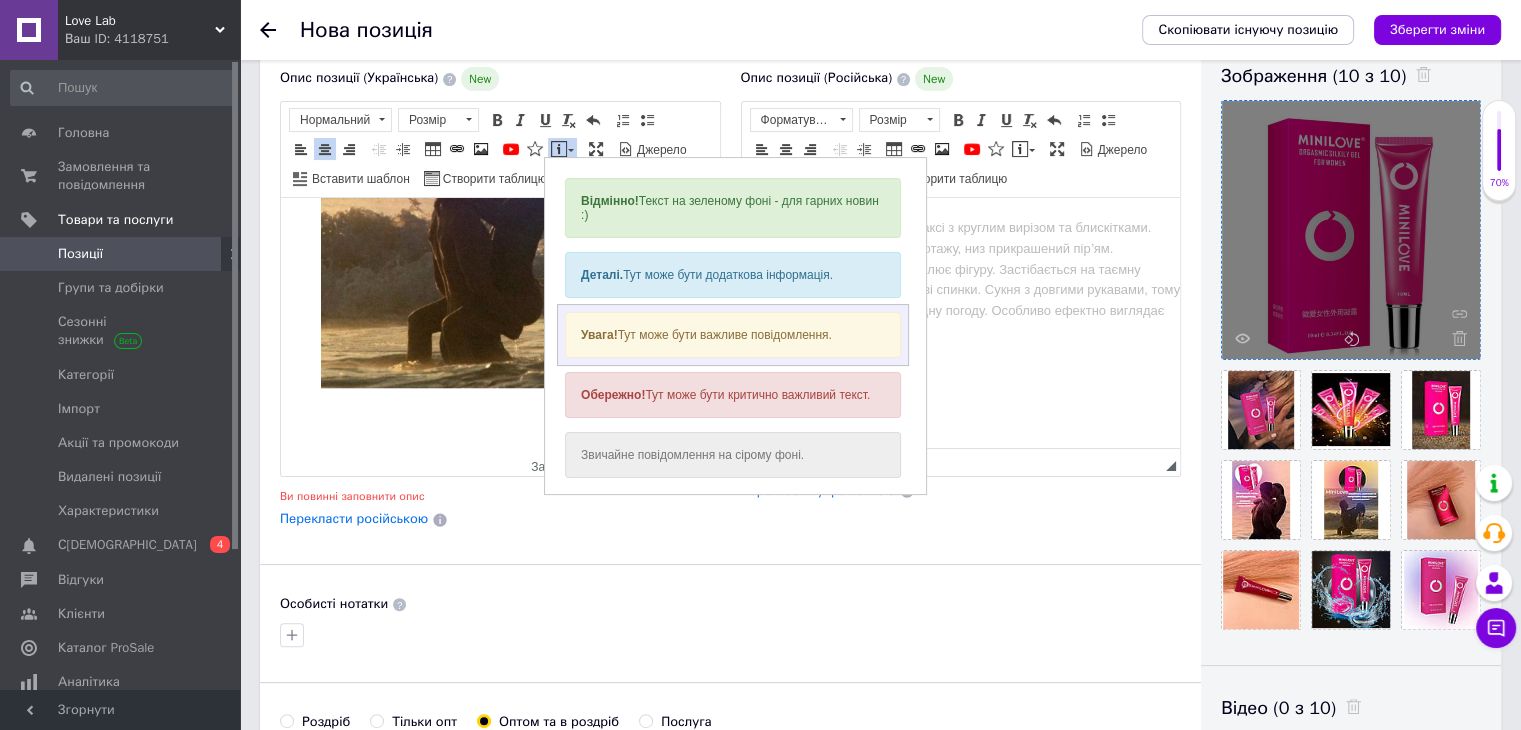 scroll, scrollTop: 2215, scrollLeft: 0, axis: vertical 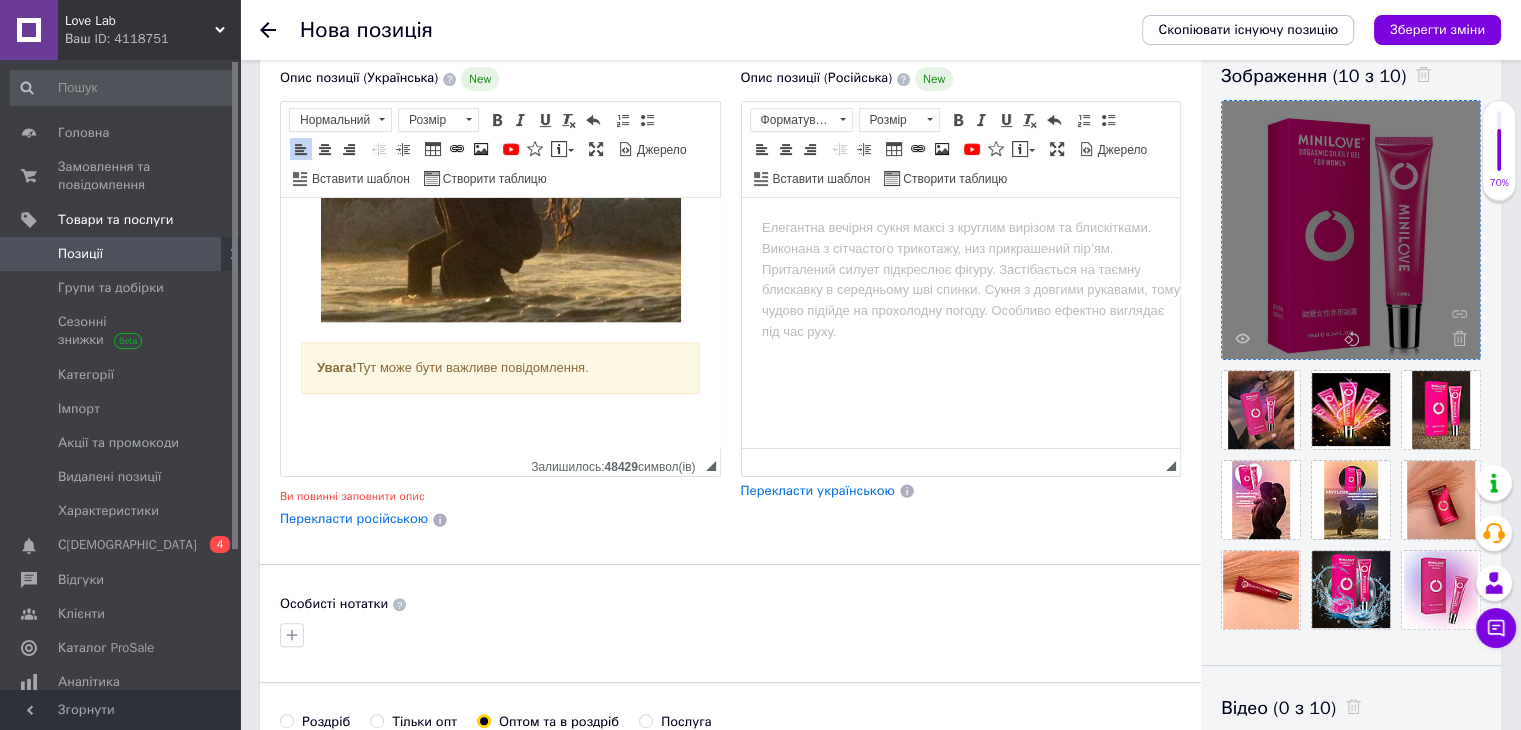drag, startPoint x: 597, startPoint y: 393, endPoint x: 249, endPoint y: 390, distance: 348.01294 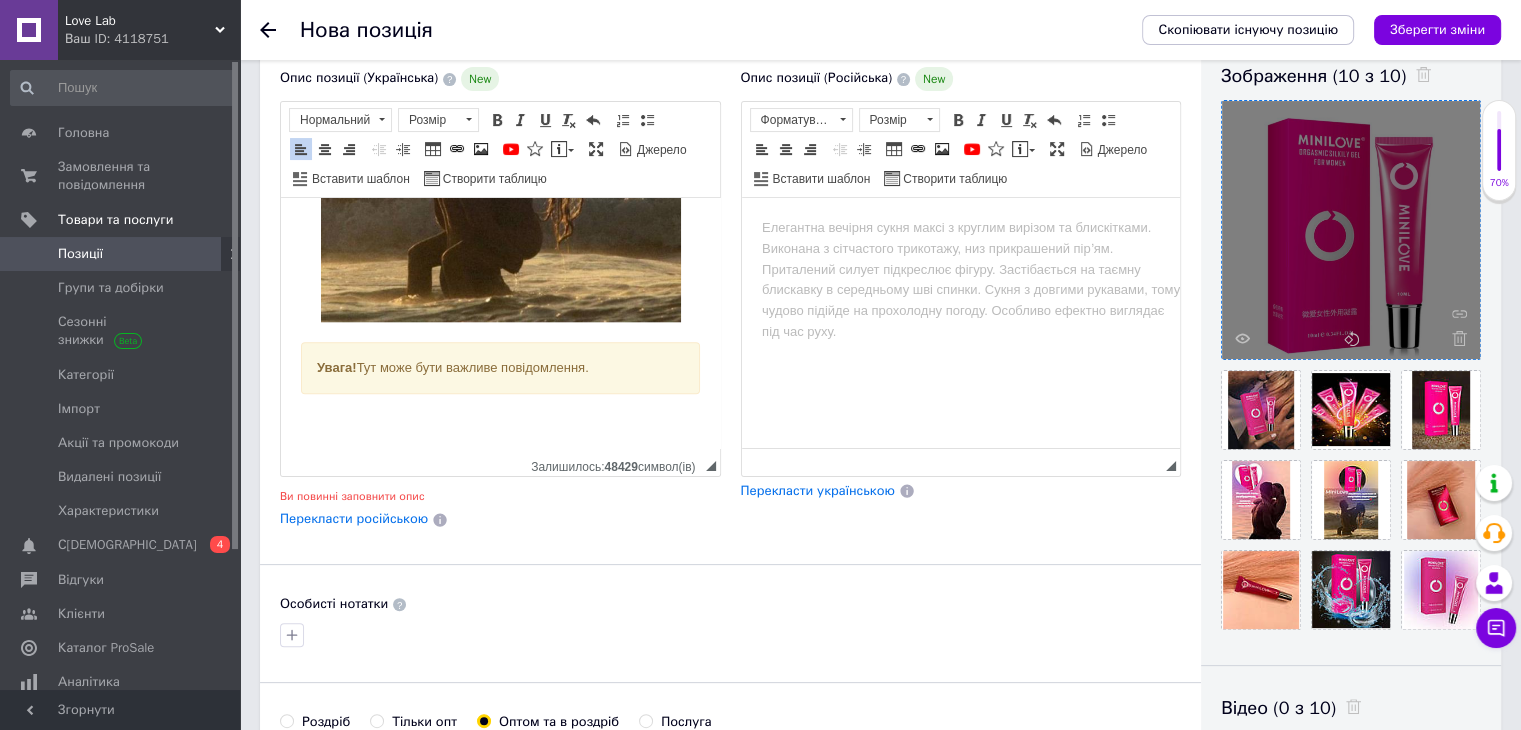 click on "💗 Збуджуючий гель MiniLove для жінок 10 мл — рідкий вібратор для клітора з трьома ефектами для оргазму 😍 Це не просто інтимна змазка —  це рідкий вібратор для справжніх жінок! 🧨 Жіночий  гель-збудник MiniLove  зі спеціальною формулою  нагрівання, охолодження і приємного поколювання  запускає хвилю збудження вже через  3–5 хвилин ! ⏳ 🌶️ Він  стимулює кровообіг , посилює  чутливість інтимної зони , пробуджує лібідо та перетворює звичайний секс на  вулкан емоцій ! Досить  1–2 крапель на клітор , щоб уже за хвилини відчути...  ВАУ!  😮‍💨 💧 Гель виготовлений на  . .  або" at bounding box center [500, -762] 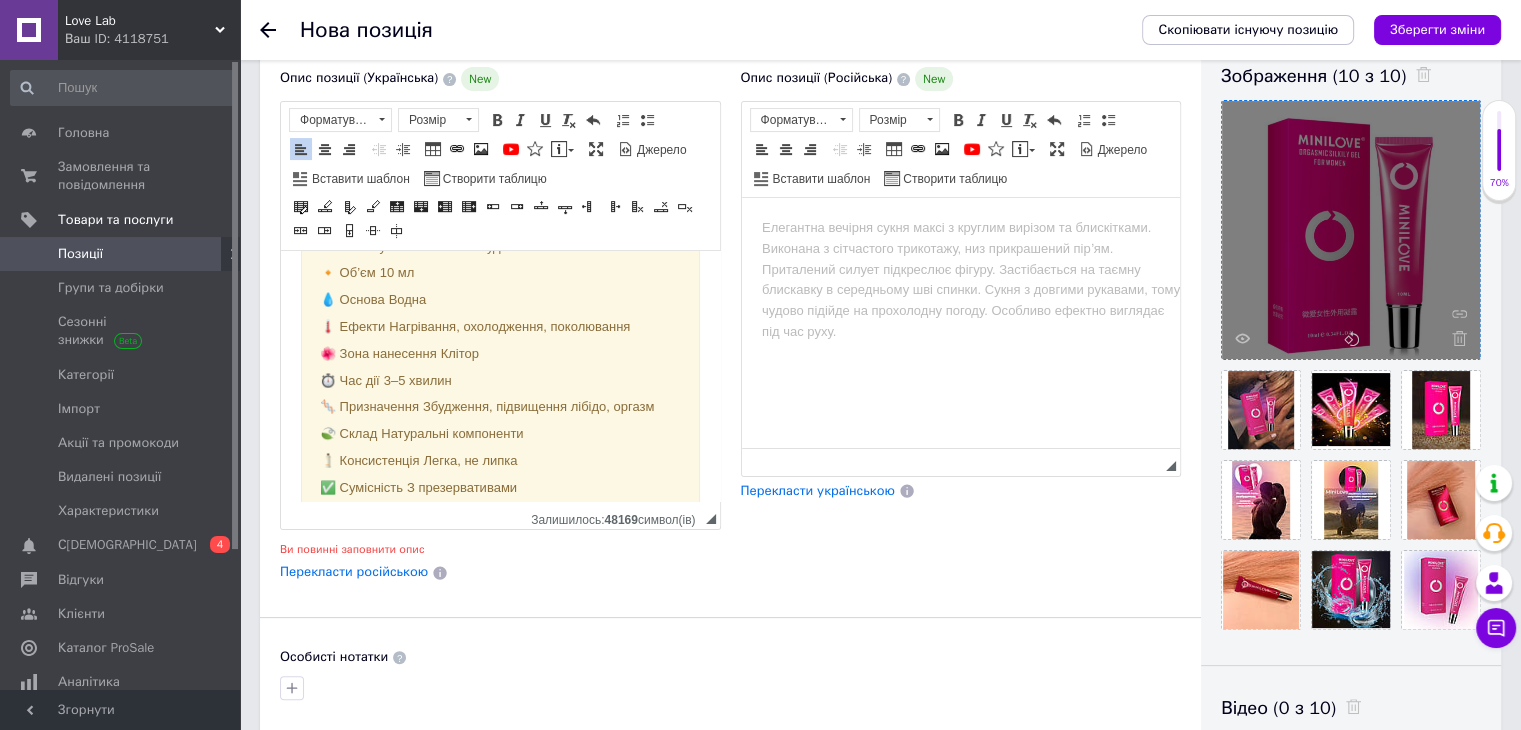 scroll, scrollTop: 2348, scrollLeft: 0, axis: vertical 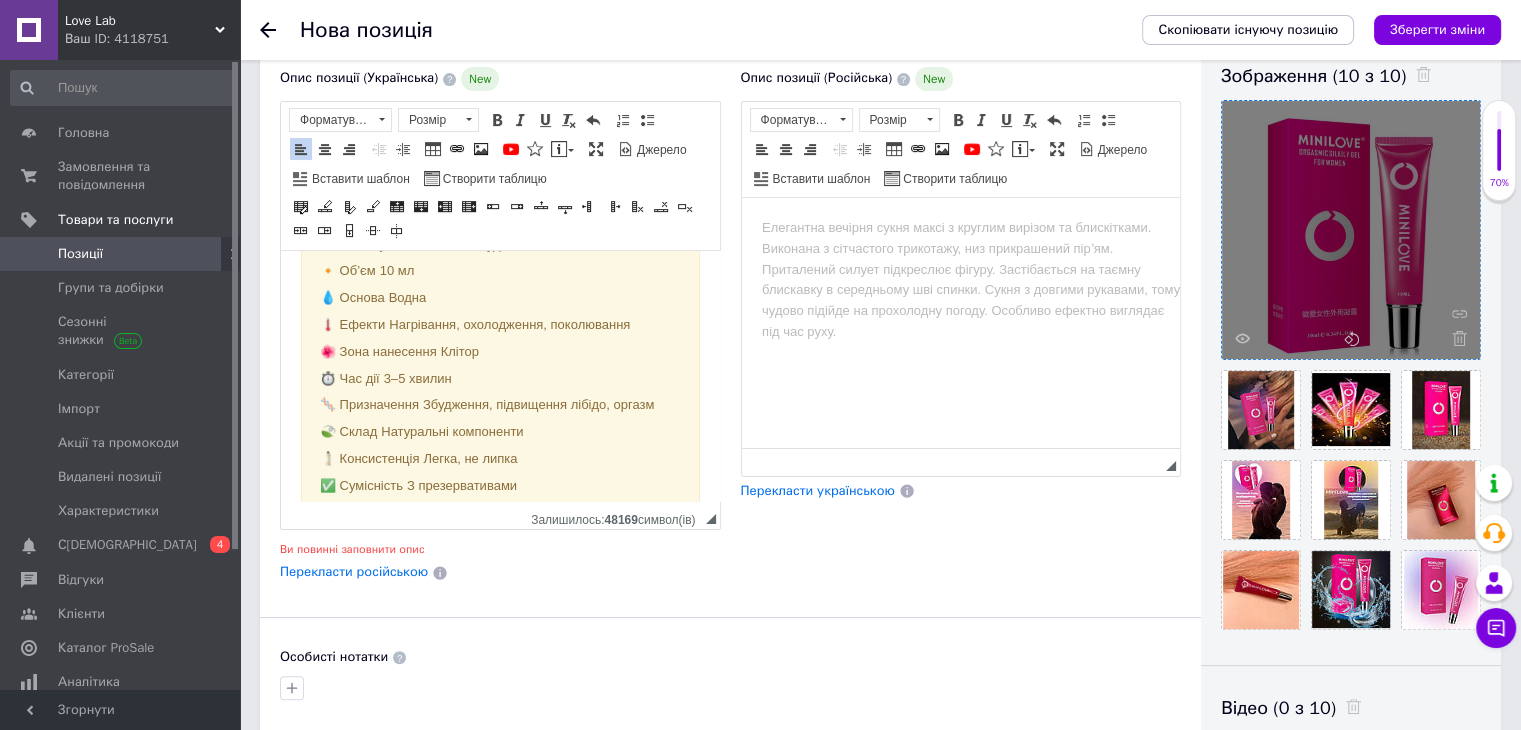 click on "Тип засобу" at bounding box center [353, 245] 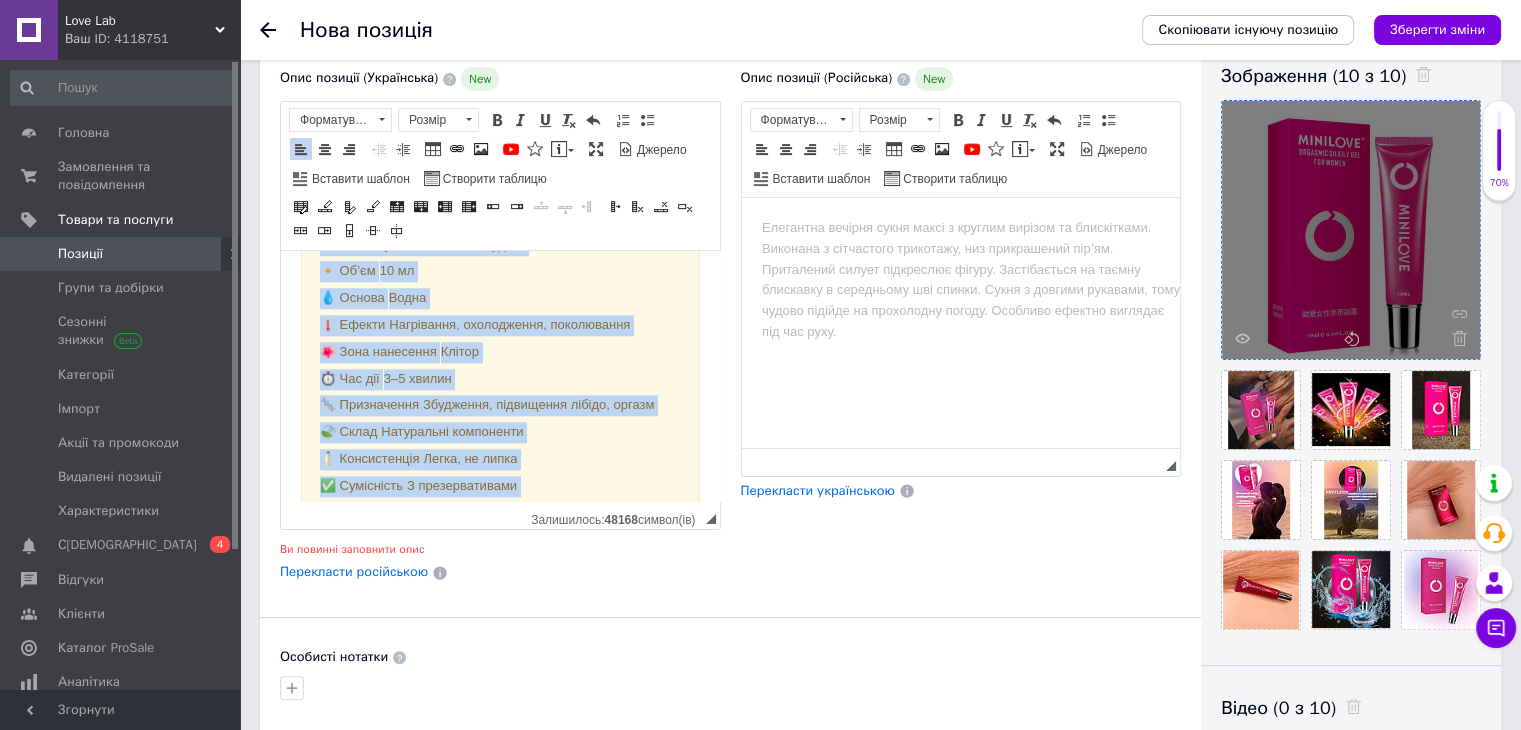 scroll, scrollTop: 2477, scrollLeft: 0, axis: vertical 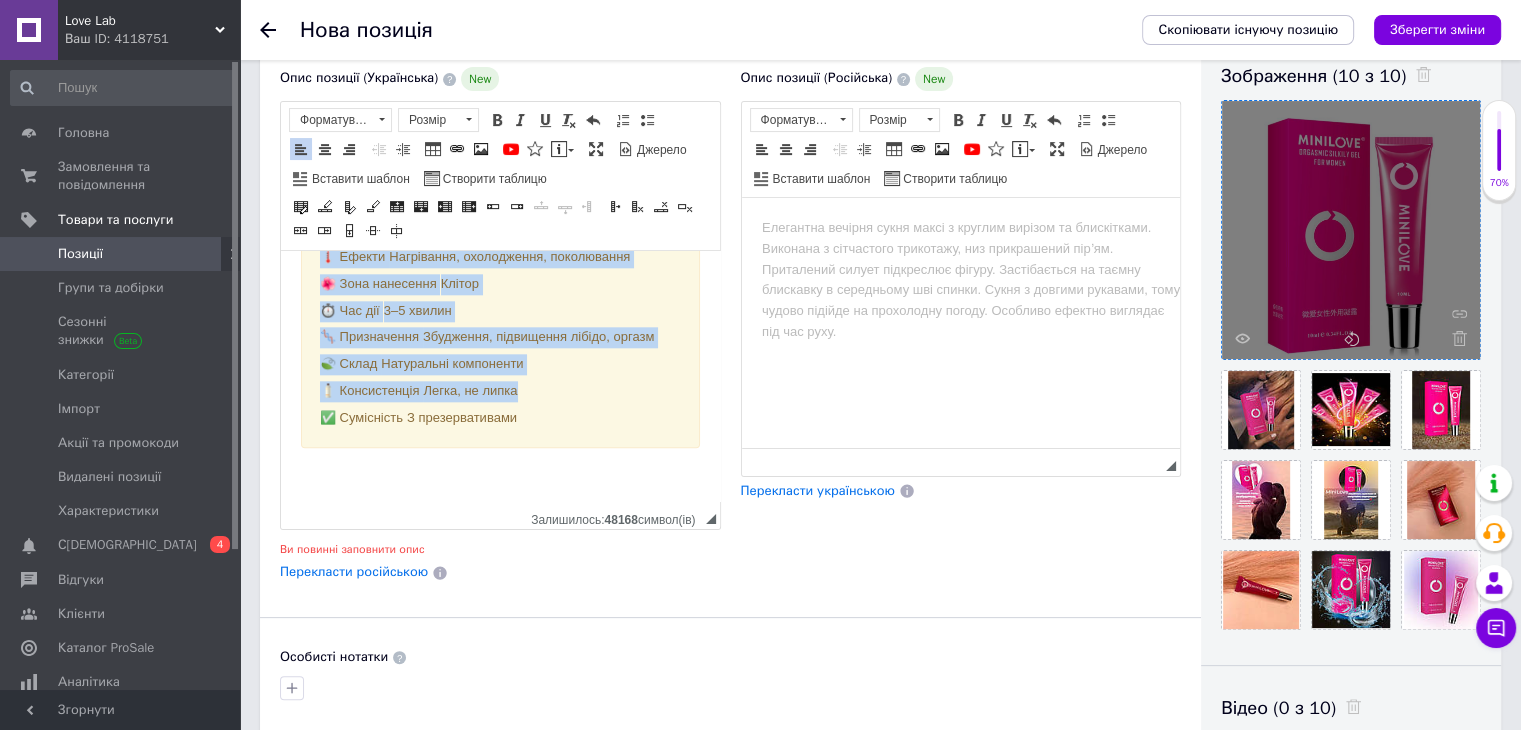 drag, startPoint x: 317, startPoint y: 316, endPoint x: 554, endPoint y: 445, distance: 269.83328 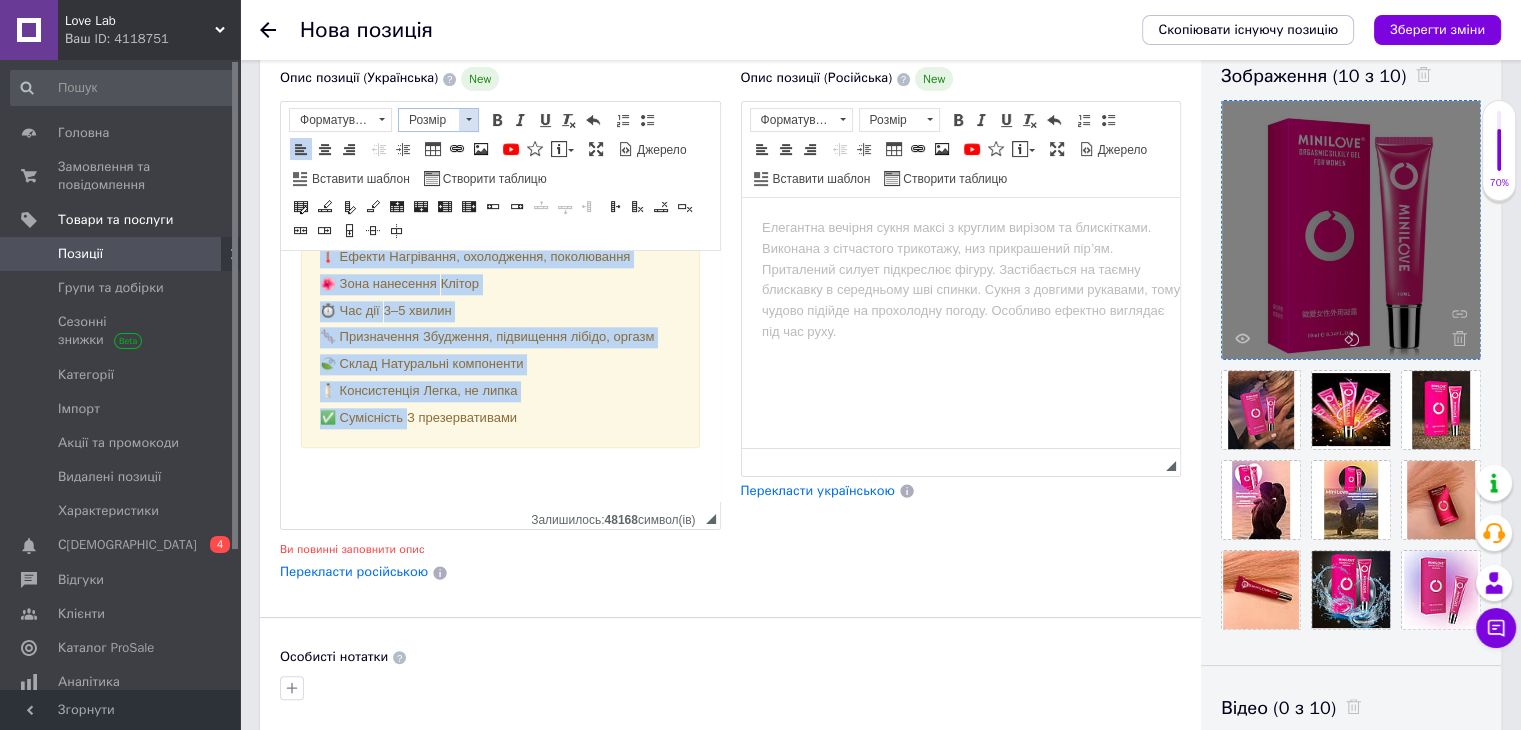 click at bounding box center [468, 120] 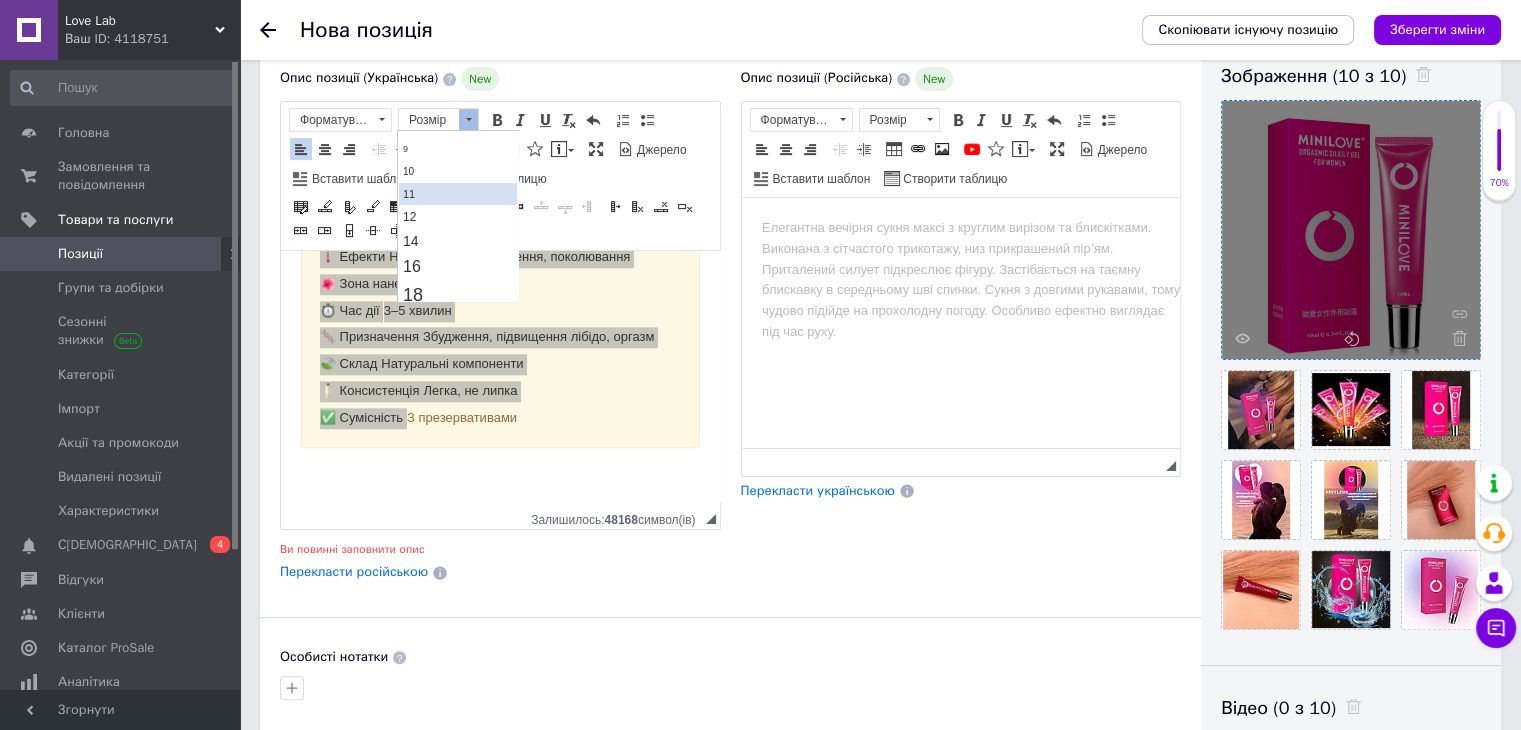 scroll, scrollTop: 76, scrollLeft: 0, axis: vertical 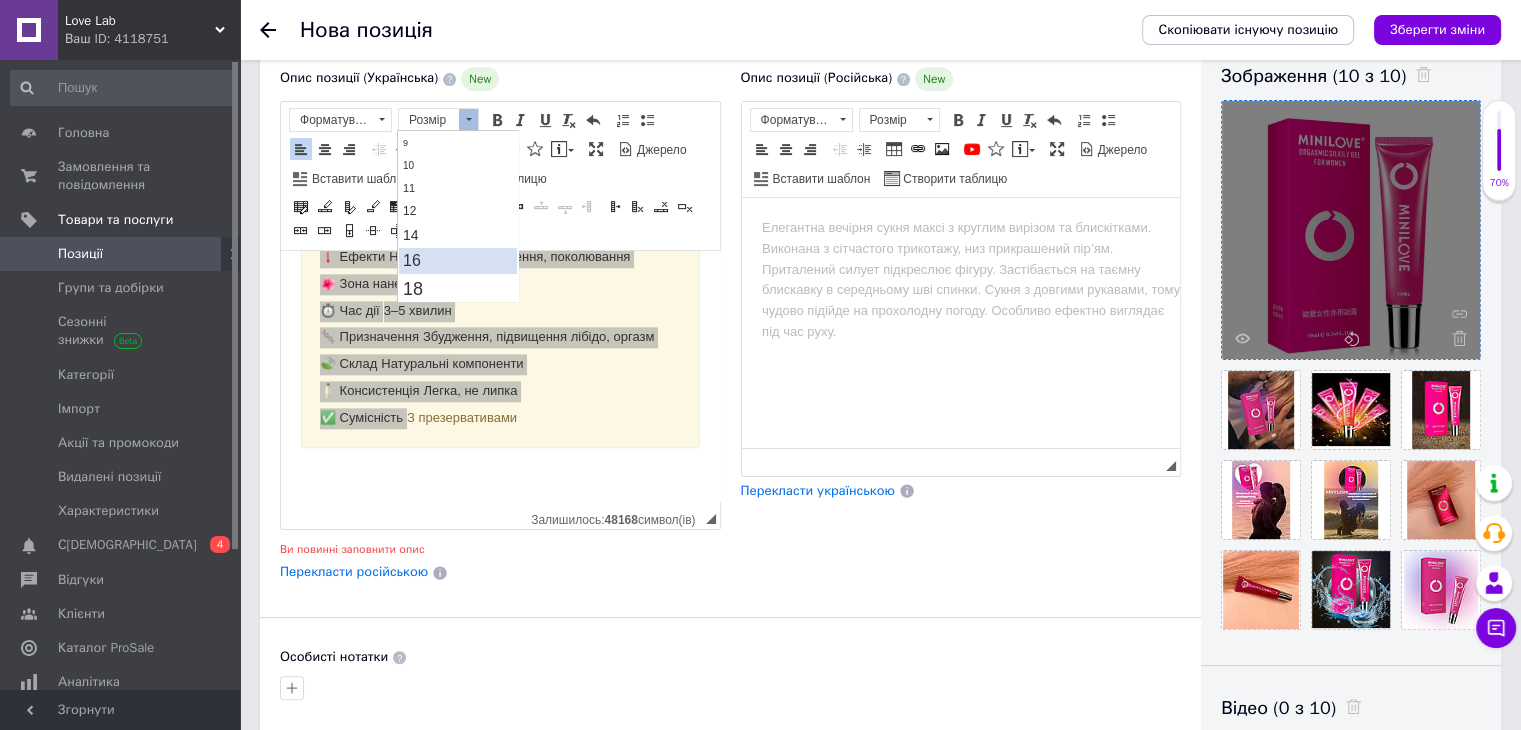 click on "16" at bounding box center [458, 260] 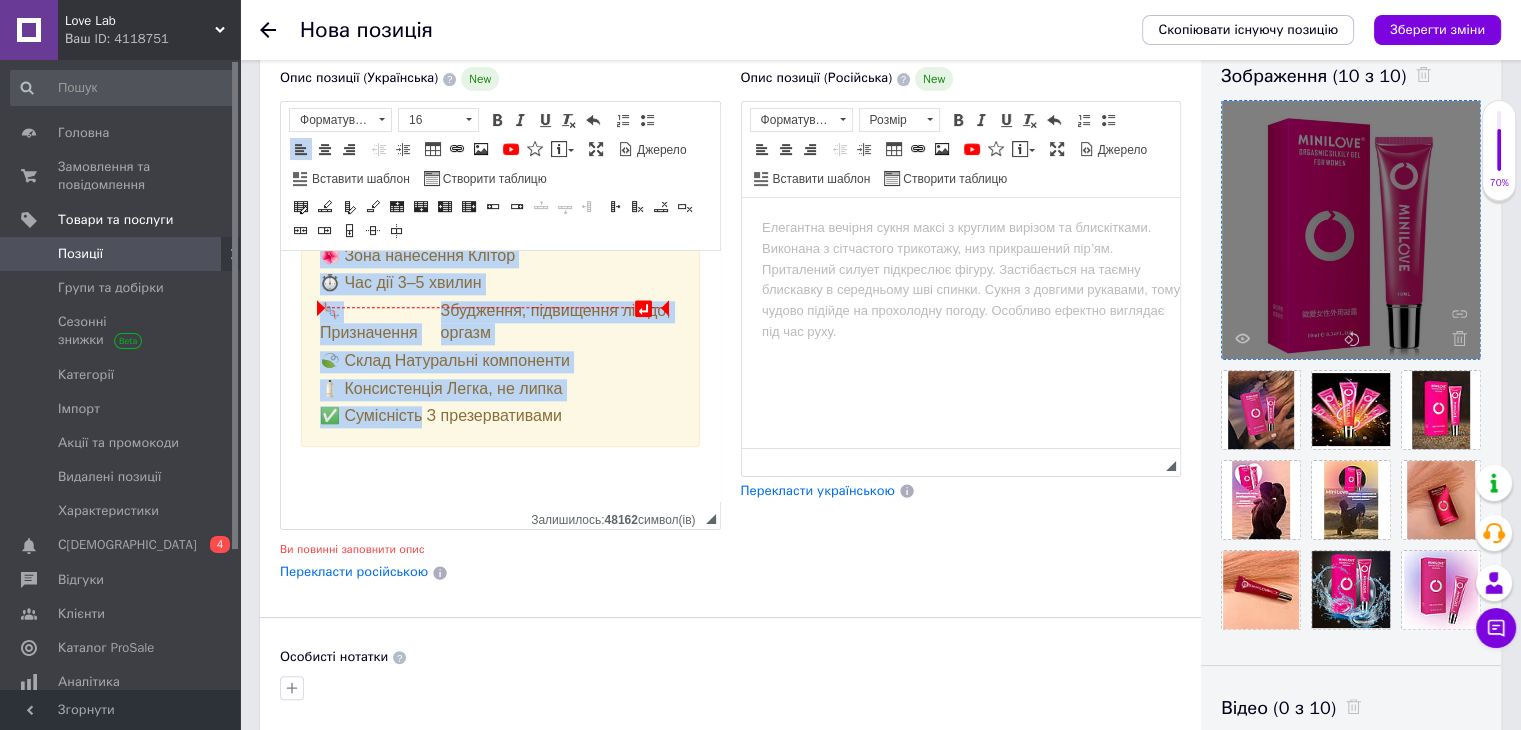scroll, scrollTop: 2528, scrollLeft: 0, axis: vertical 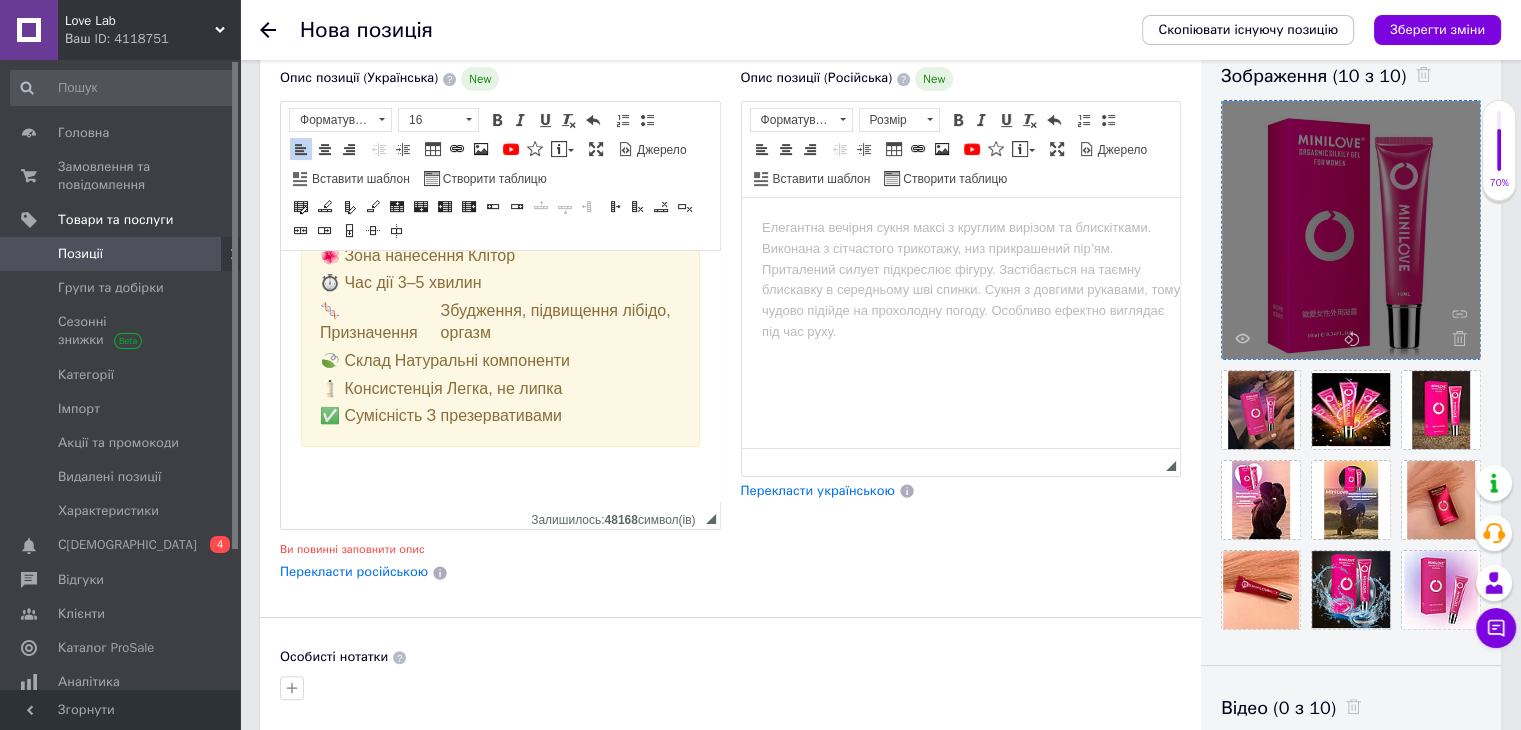 click on "💗 Збуджуючий гель MiniLove для жінок 10 мл — рідкий вібратор для клітора з трьома ефектами для оргазму 😍 Це не просто інтимна змазка —  це рідкий вібратор для справжніх жінок! 🧨 Жіночий  гель-збудник MiniLove  зі спеціальною формулою  нагрівання, охолодження і приємного поколювання  запускає хвилю збудження вже через  3–5 хвилин ! ⏳ 🌶️ Він  стимулює кровообіг , посилює  чутливість інтимної зони , пробуджує лібідо та перетворює звичайний секс на  вулкан емоцій ! Досить  1–2 крапель на клітор , щоб уже за хвилини відчути...  ВАУ!  😮‍💨 💧 Гель виготовлений на  . .  або" at bounding box center [500, -859] 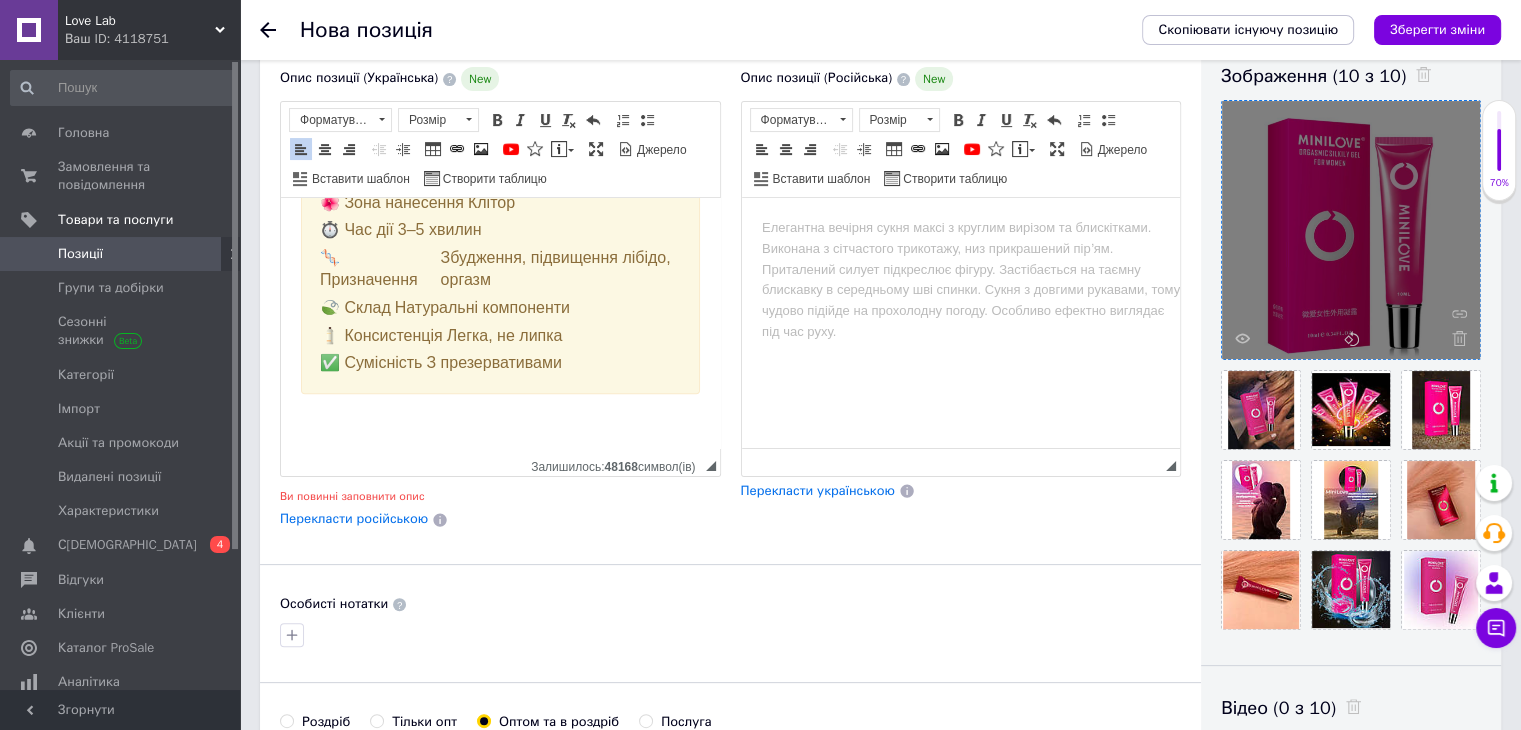click on "Збудження, підвищення лібідо, оргазм" at bounding box center [556, 268] 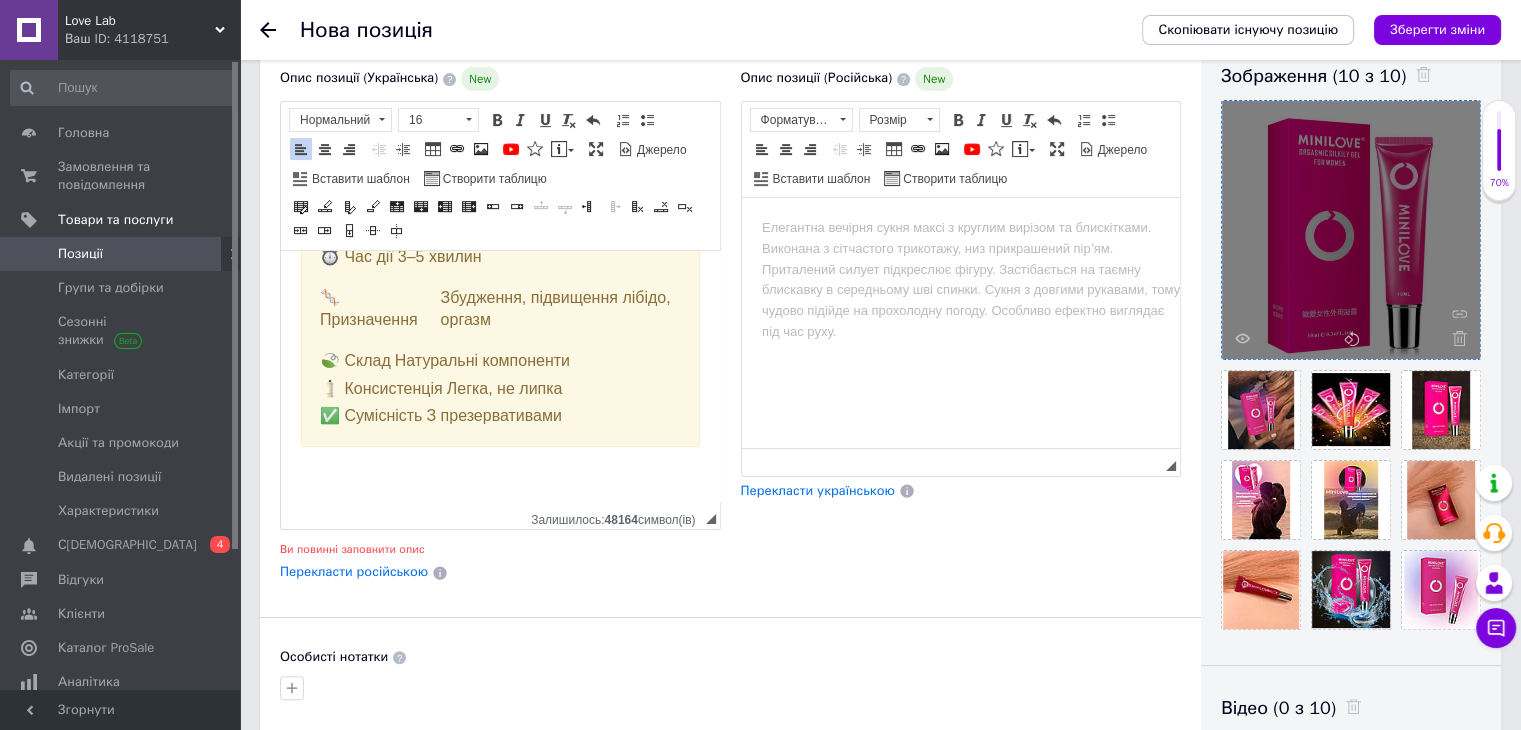 scroll, scrollTop: 2554, scrollLeft: 0, axis: vertical 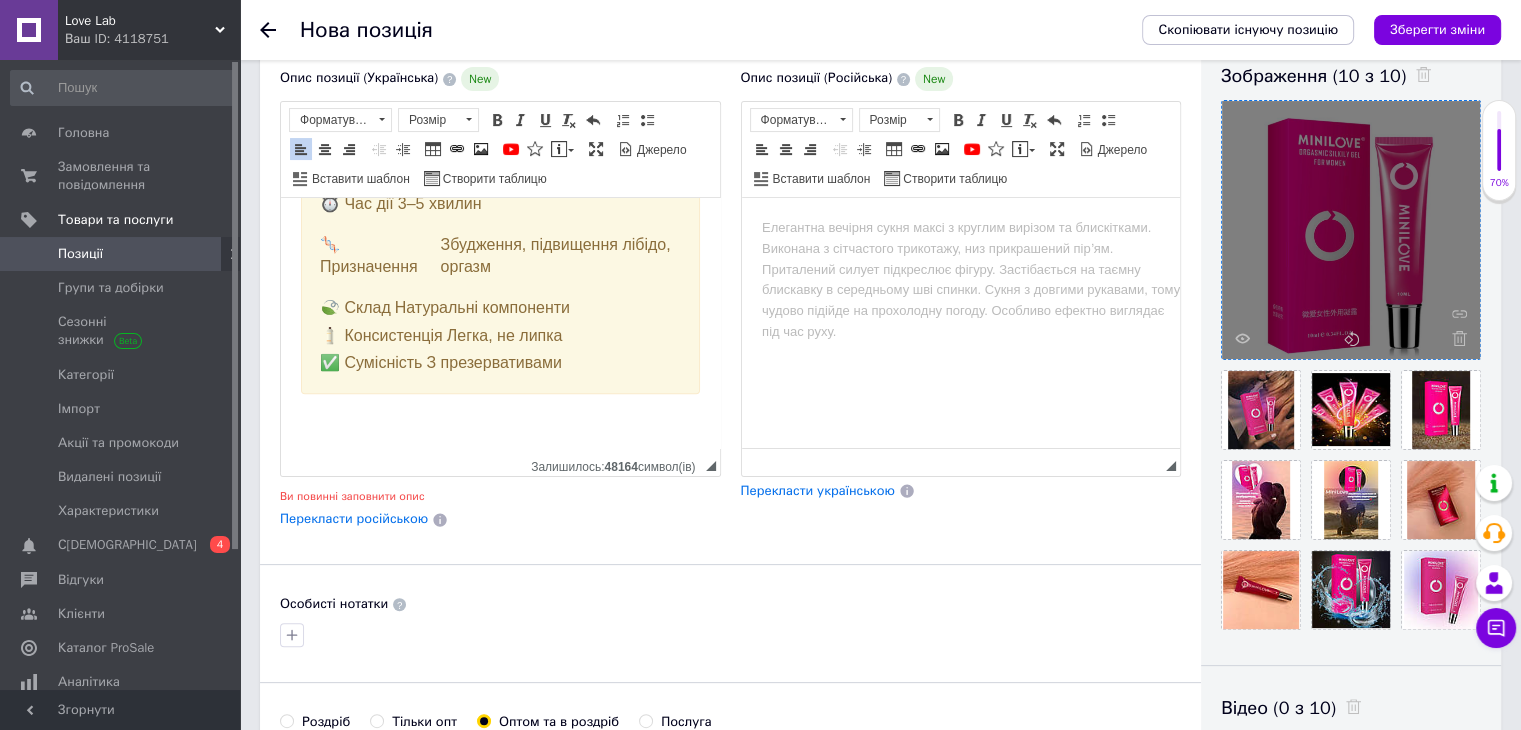 click on "💗 Збуджуючий гель MiniLove для жінок 10 мл — рідкий вібратор для клітора з трьома ефектами для оргазму 😍 Це не просто інтимна змазка —  це рідкий вібратор для справжніх жінок! 🧨 Жіночий  гель-збудник MiniLove  зі спеціальною формулою  нагрівання, охолодження і приємного поколювання  запускає хвилю збудження вже через  3–5 хвилин ! ⏳ 🌶️ Він  стимулює кровообіг , посилює  чутливість інтимної зони , пробуджує лібідо та перетворює звичайний секс на  вулкан емоцій ! Досить  1–2 крапель на клітор , щоб уже за хвилини відчути...  ВАУ!  😮‍💨 💧 Гель виготовлений на  . .  або" at bounding box center (500, -925) 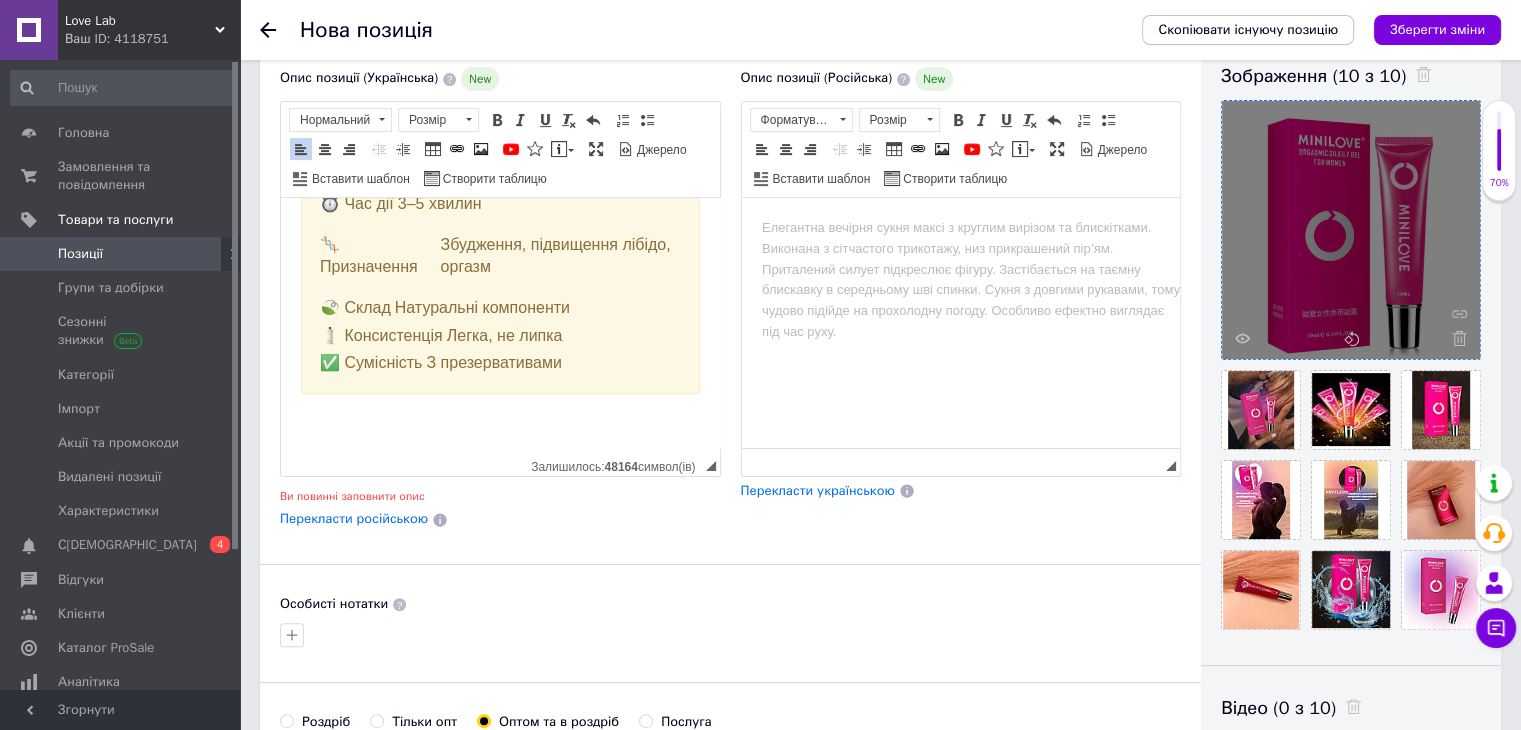 click at bounding box center [559, 149] 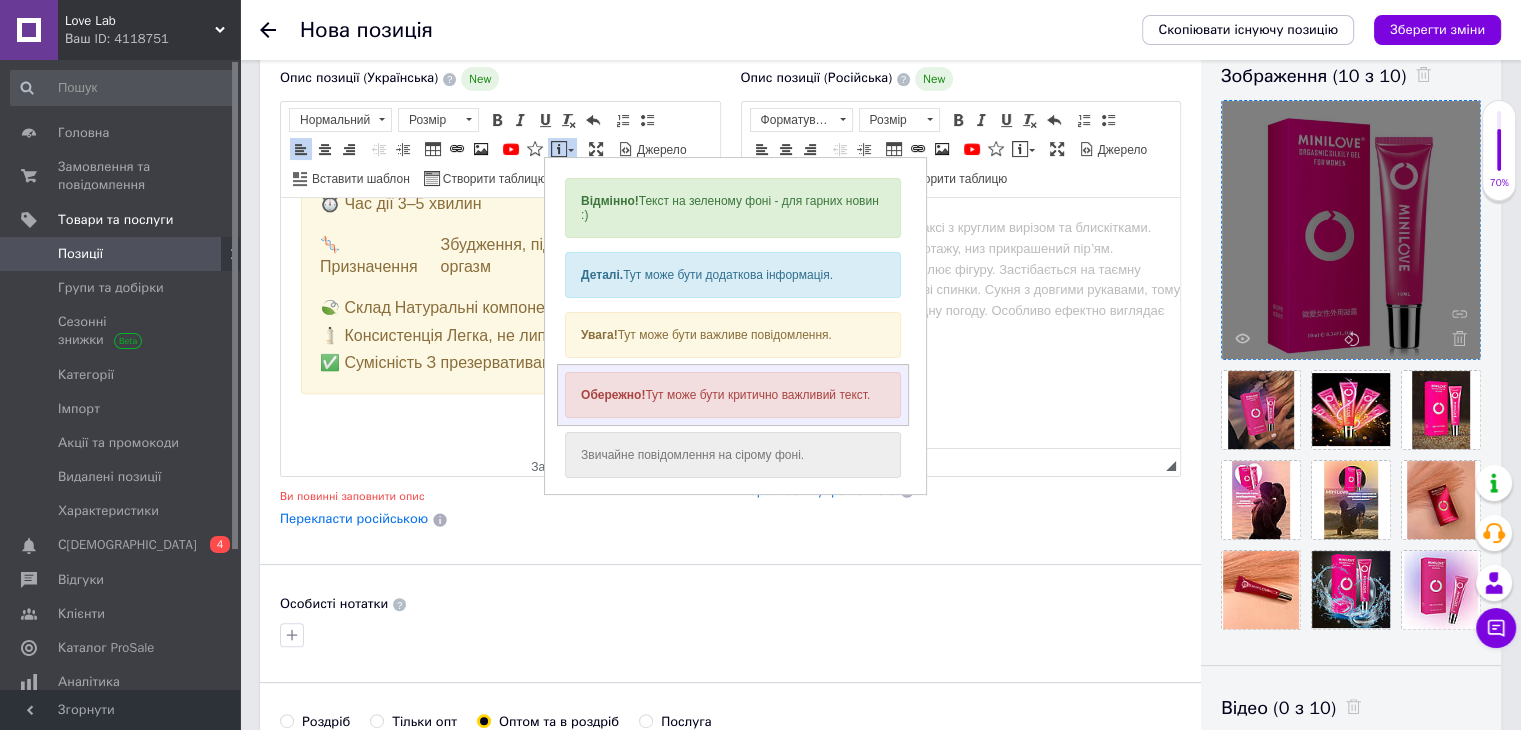scroll, scrollTop: 0, scrollLeft: 0, axis: both 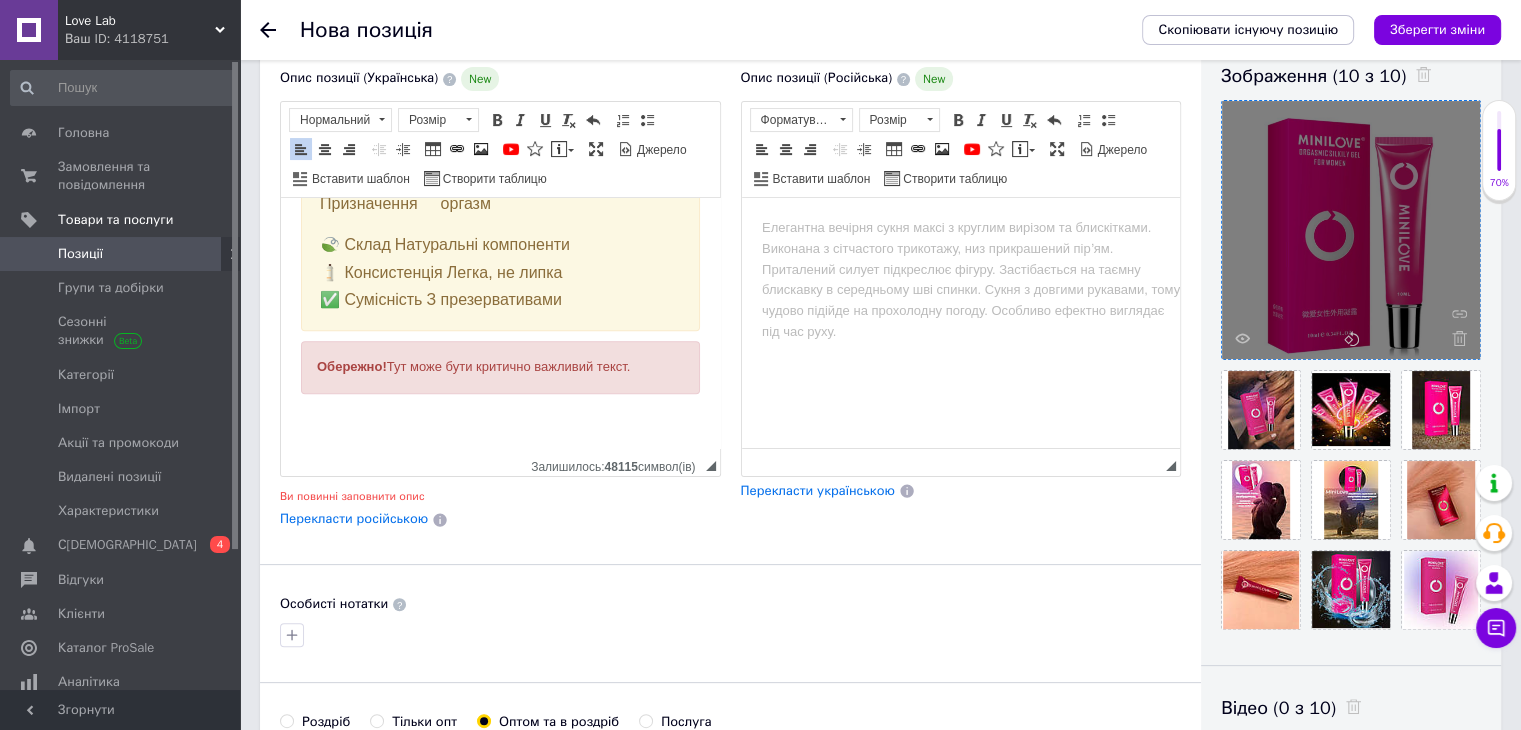 drag, startPoint x: 634, startPoint y: 391, endPoint x: 559, endPoint y: 578, distance: 201.47952 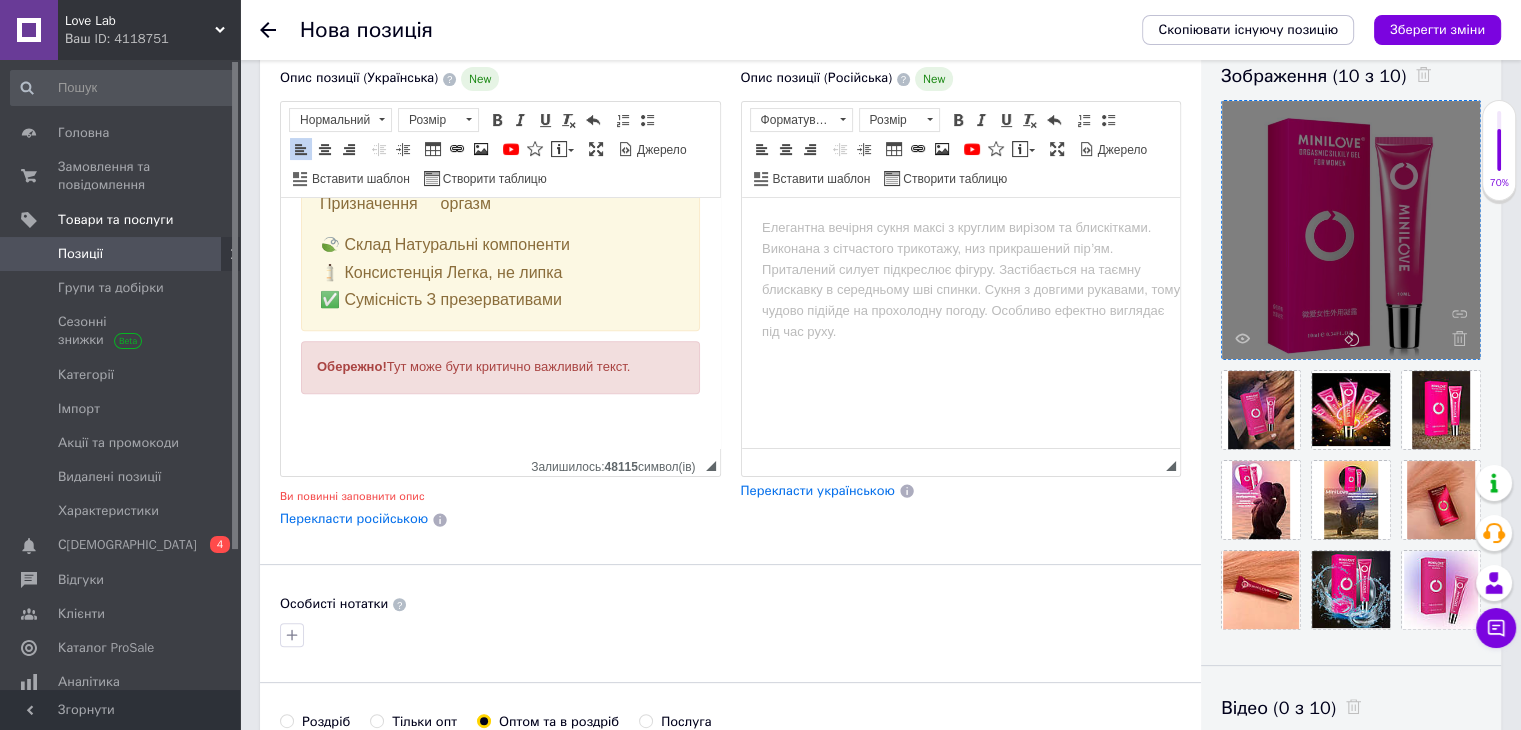click on "💗 Збуджуючий гель MiniLove для жінок 10 мл — рідкий вібратор для клітора з трьома ефектами для оргазму 😍 Це не просто інтимна змазка —  це рідкий вібратор для справжніх жінок! 🧨 Жіночий  гель-збудник MiniLove  зі спеціальною формулою  нагрівання, охолодження і приємного поколювання  запускає хвилю збудження вже через  3–5 хвилин ! ⏳ 🌶️ Він  стимулює кровообіг , посилює  чутливість інтимної зони , пробуджує лібідо та перетворює звичайний секс на  вулкан емоцій ! Досить  1–2 крапель на клітор , щоб уже за хвилини відчути...  ВАУ!  😮‍💨 💧 Гель виготовлений на  . .  або" at bounding box center (500, -957) 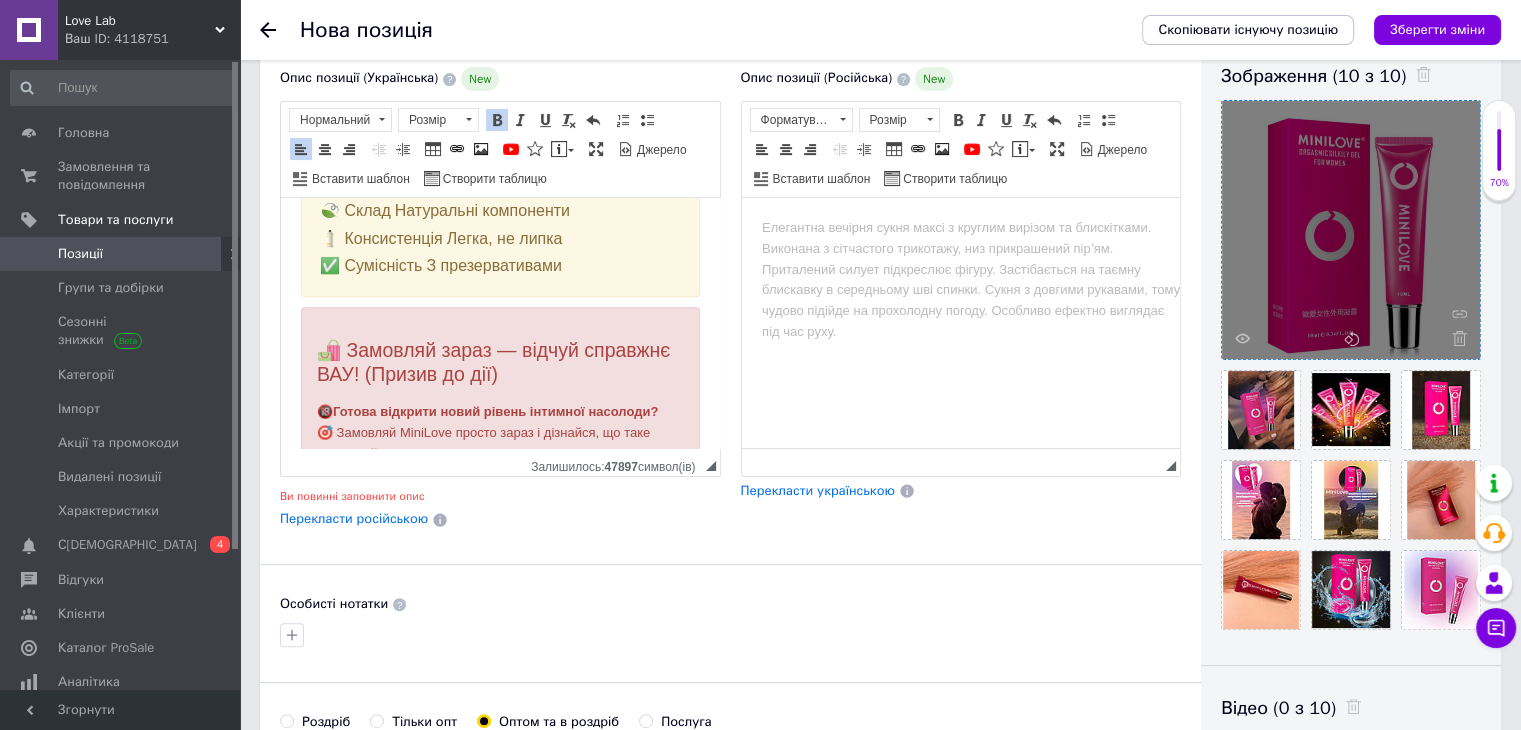 scroll, scrollTop: 2706, scrollLeft: 0, axis: vertical 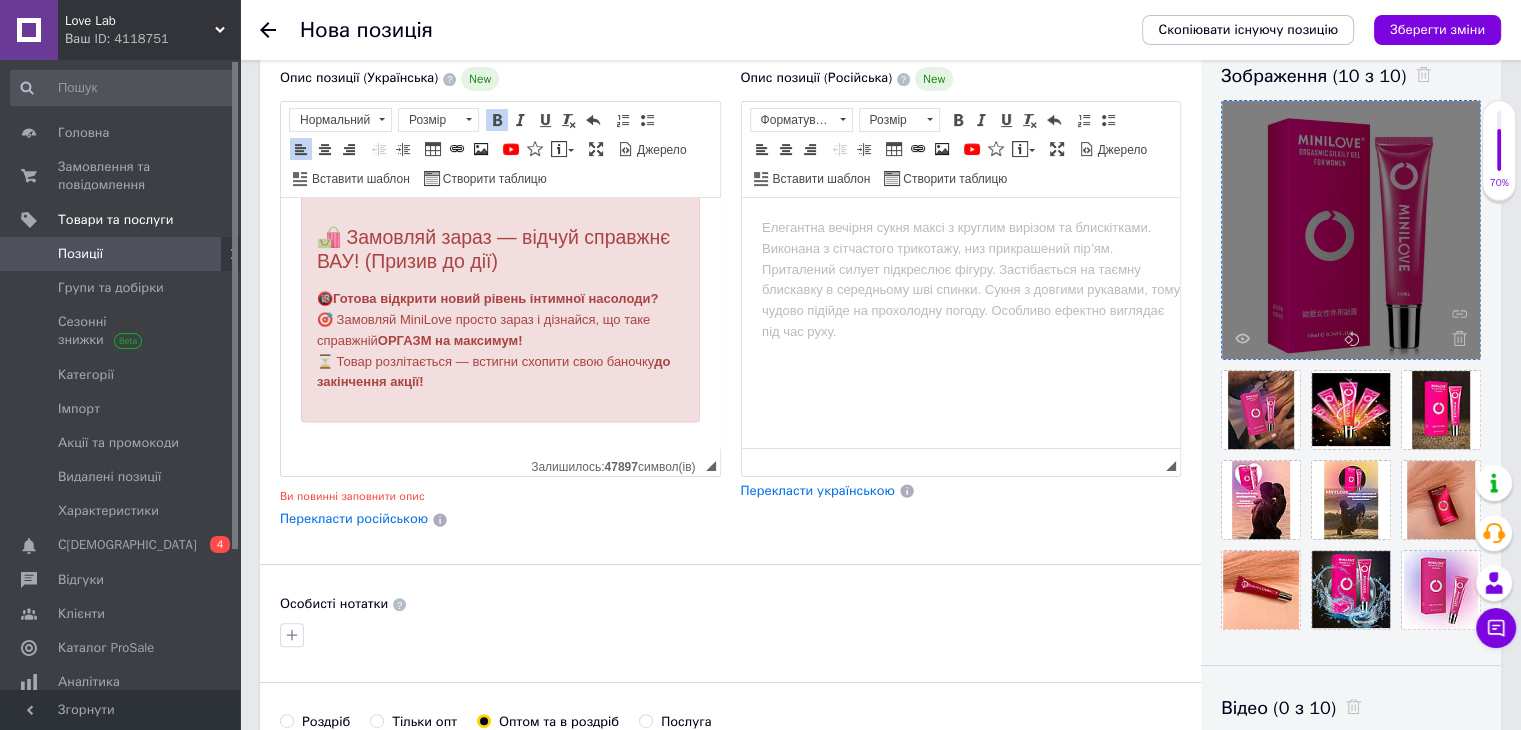 click on "🛍️ Замовляй зараз — відчуй справжнє ВАУ! (Призив до дії)" at bounding box center [500, 249] 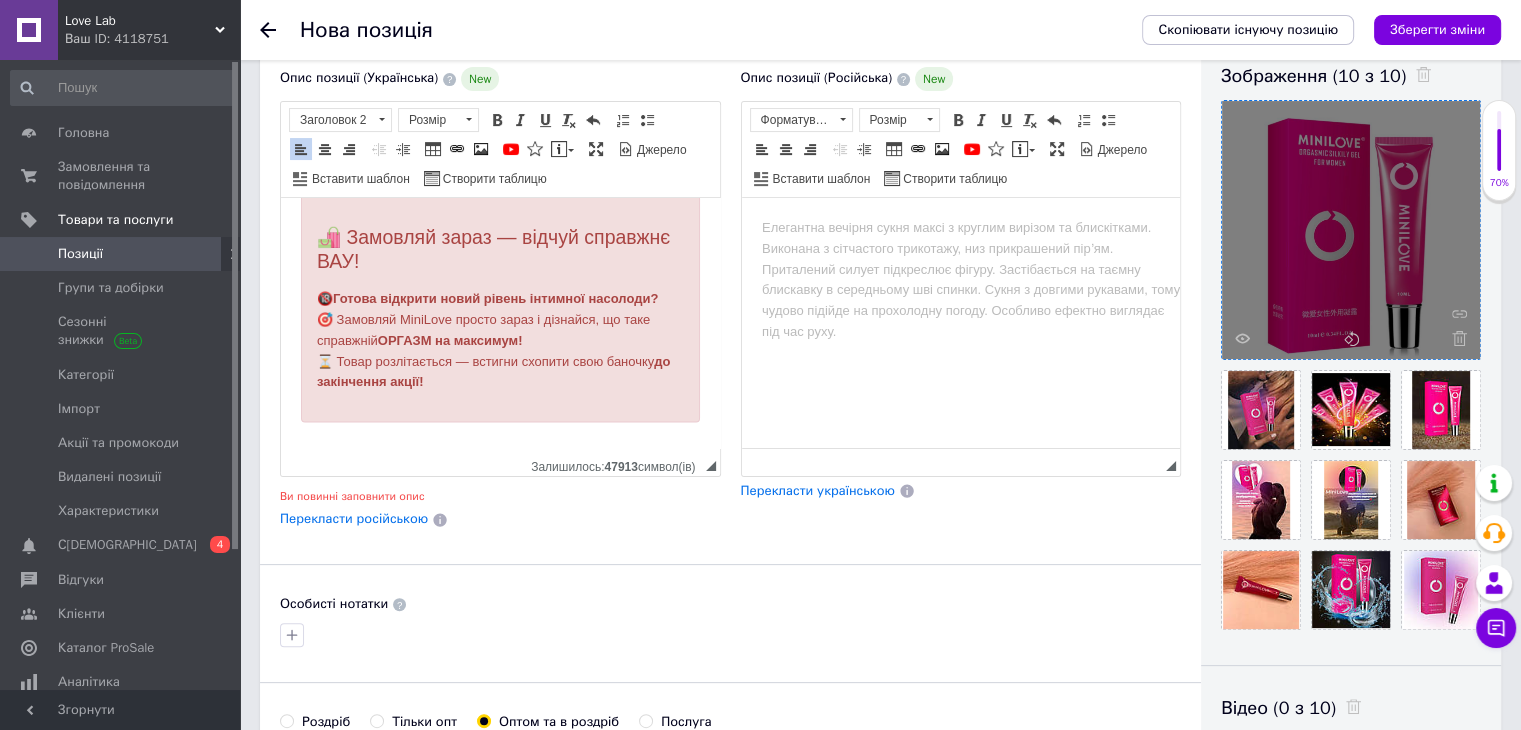 scroll, scrollTop: 2766, scrollLeft: 0, axis: vertical 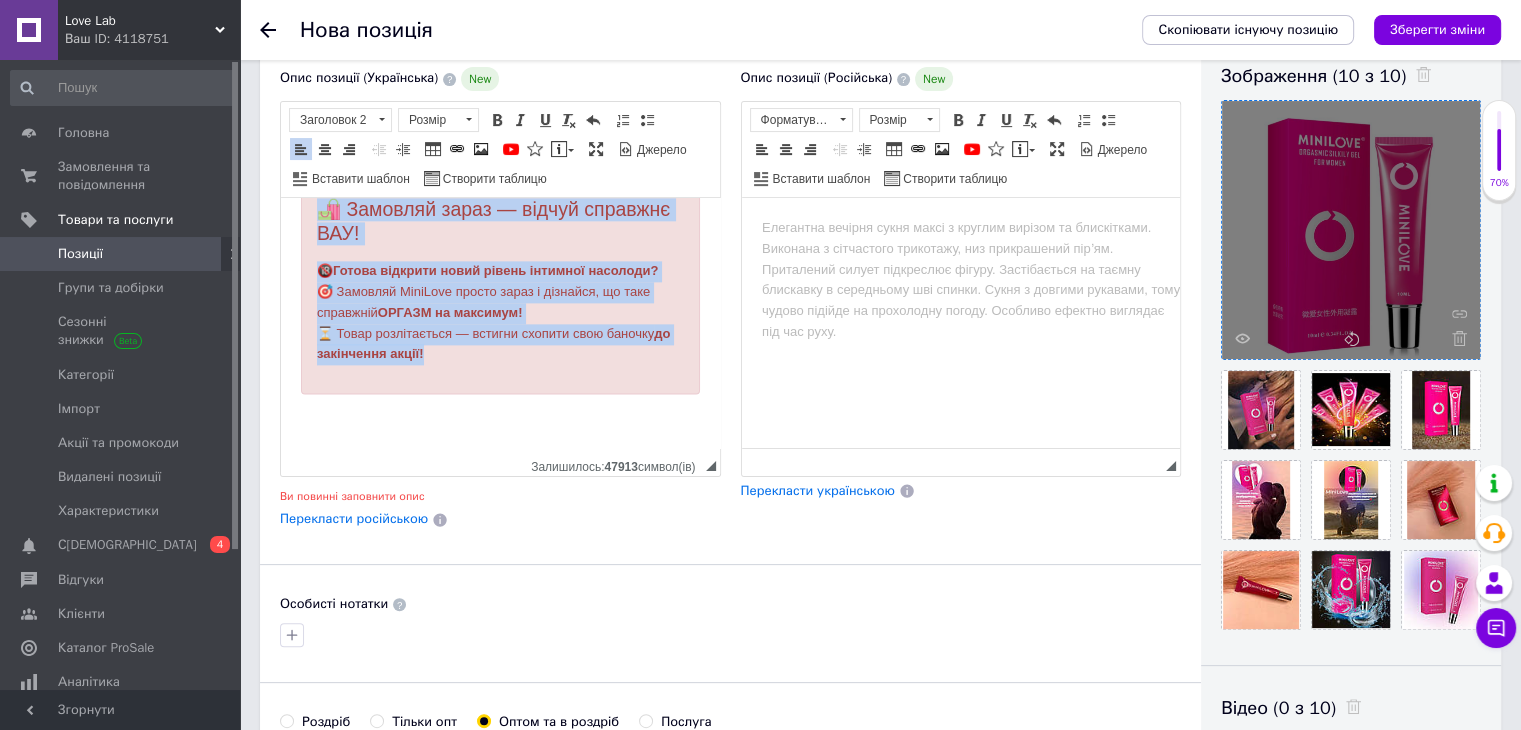 drag, startPoint x: 476, startPoint y: 394, endPoint x: 308, endPoint y: 241, distance: 227.22896 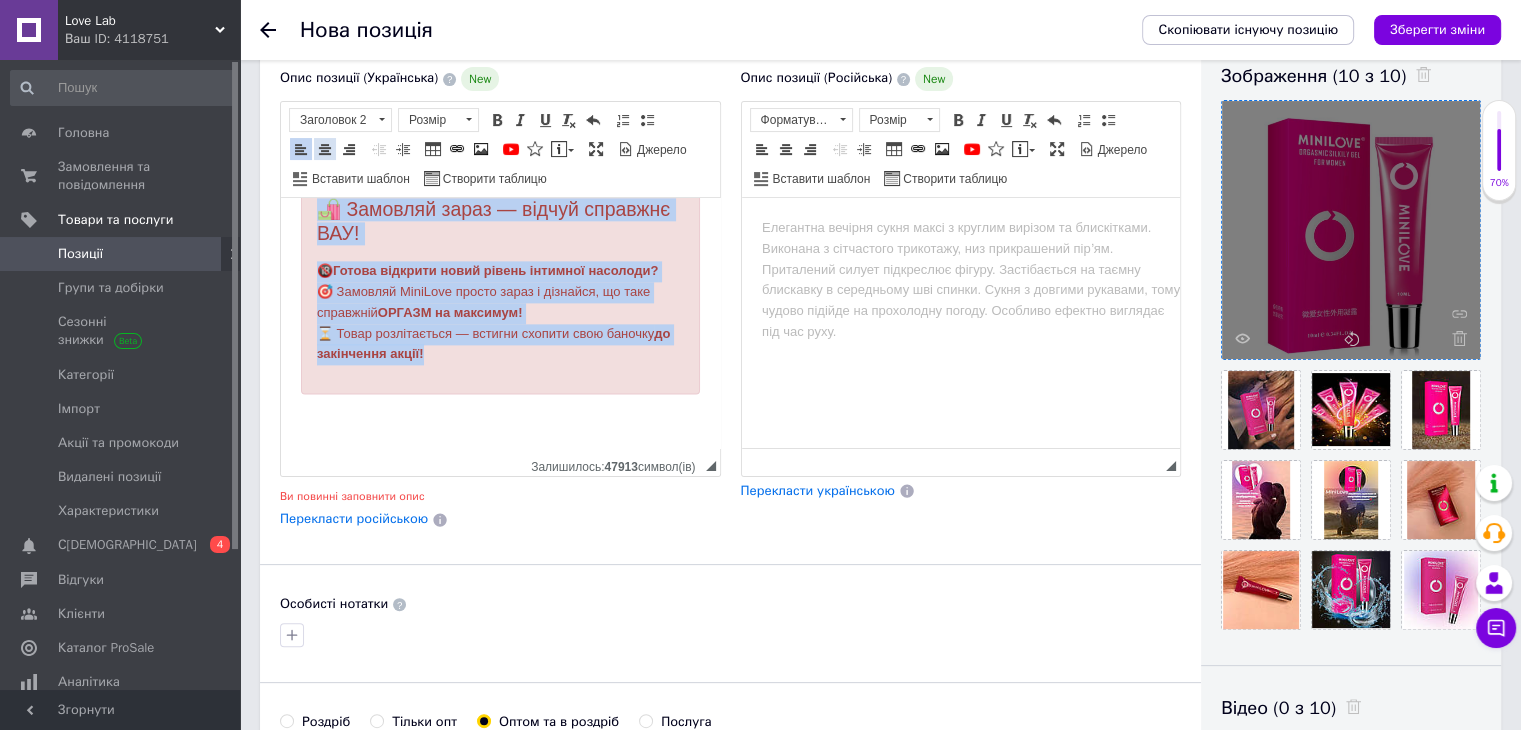 click at bounding box center (325, 149) 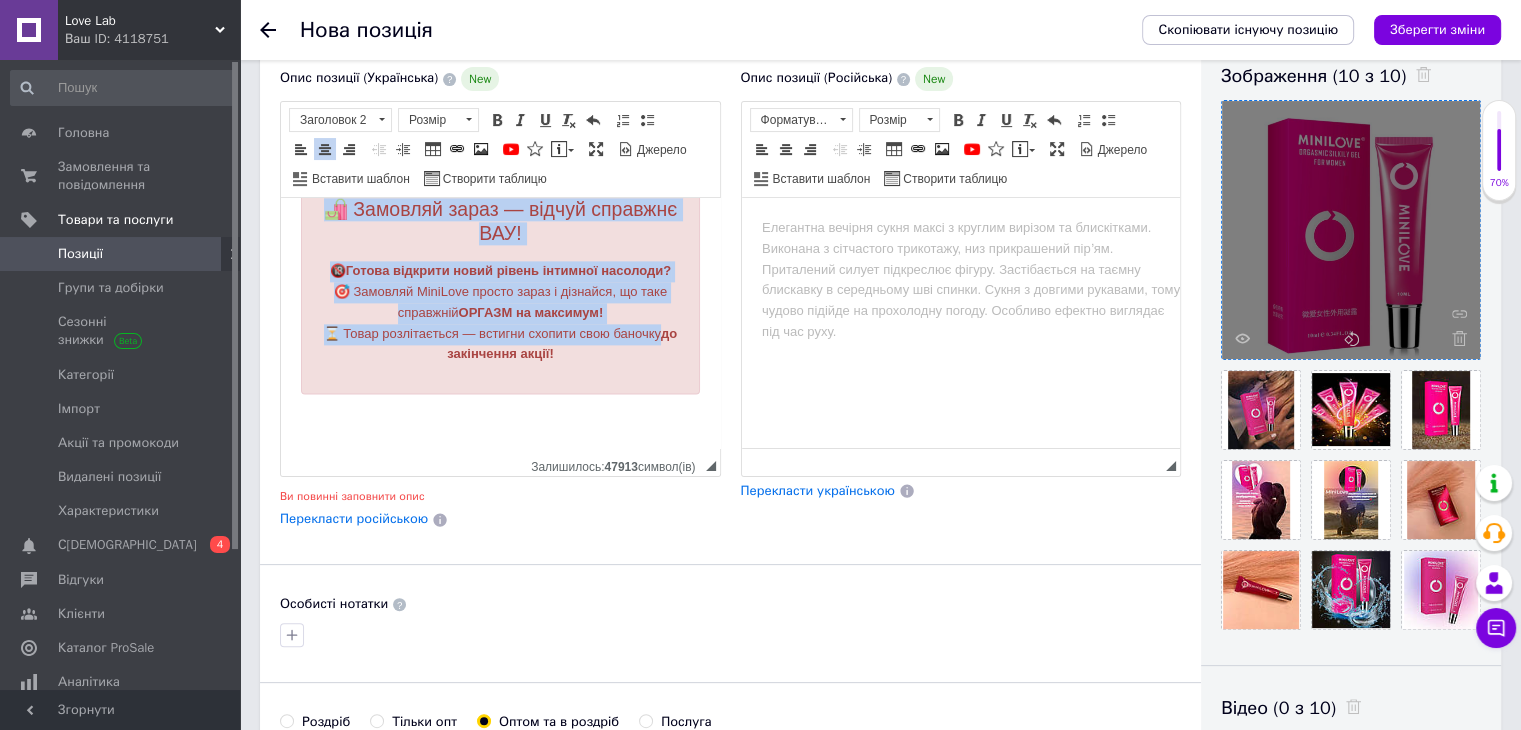 click on "🛍️ Замовляй зараз — відчуй справжнє ВАУ!" at bounding box center (500, 221) 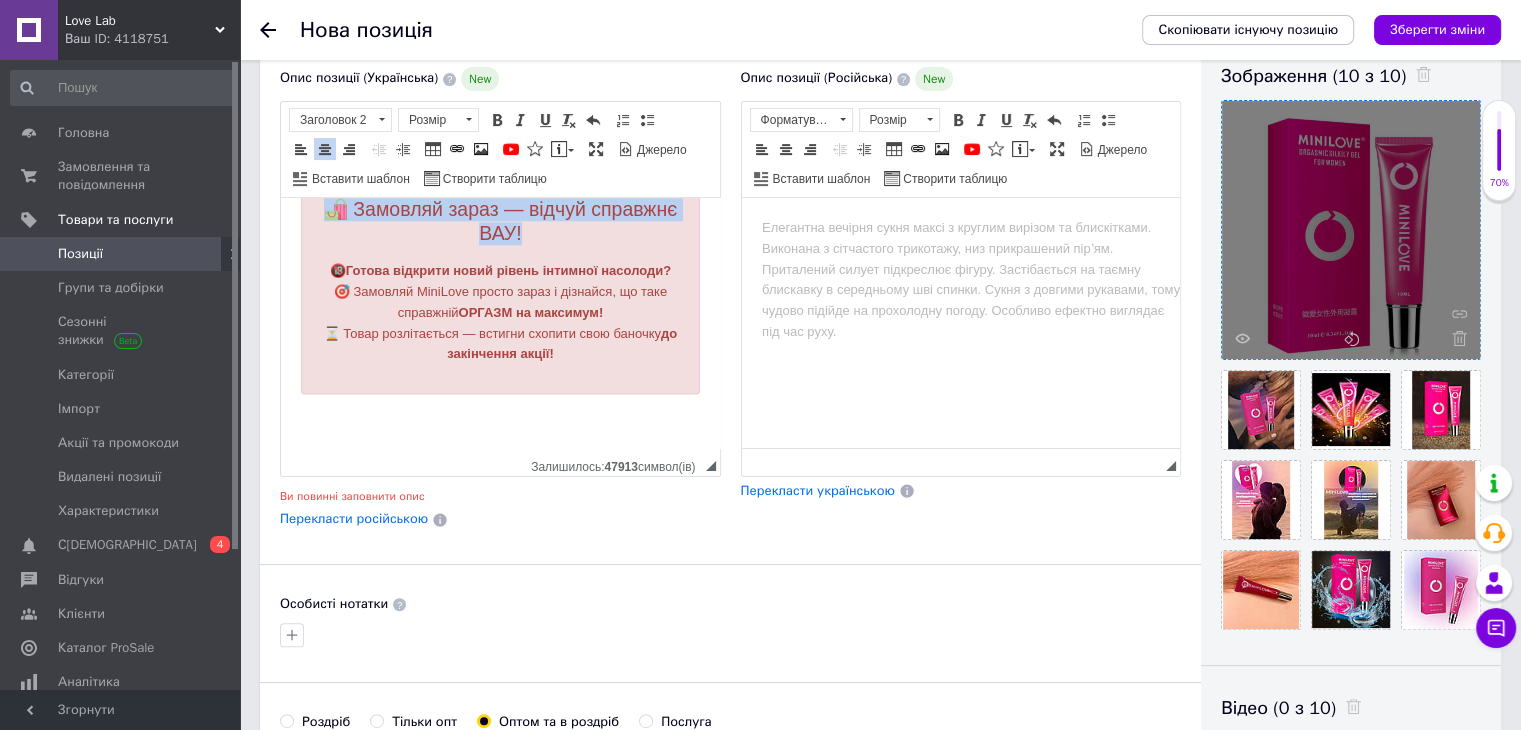 drag, startPoint x: 577, startPoint y: 265, endPoint x: 325, endPoint y: 228, distance: 254.70178 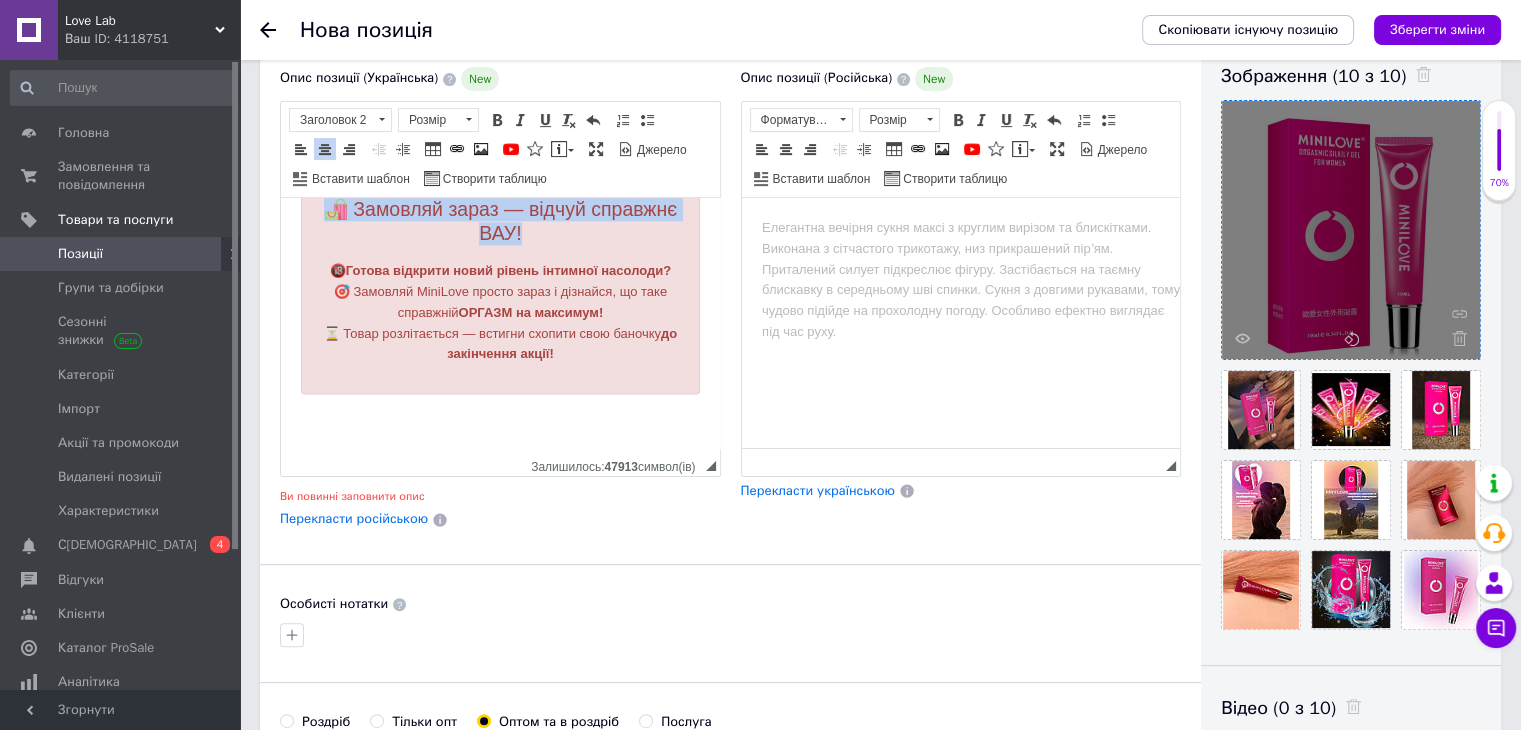 click on "🛍️ Замовляй зараз — відчуй справжнє ВАУ!" at bounding box center [500, 221] 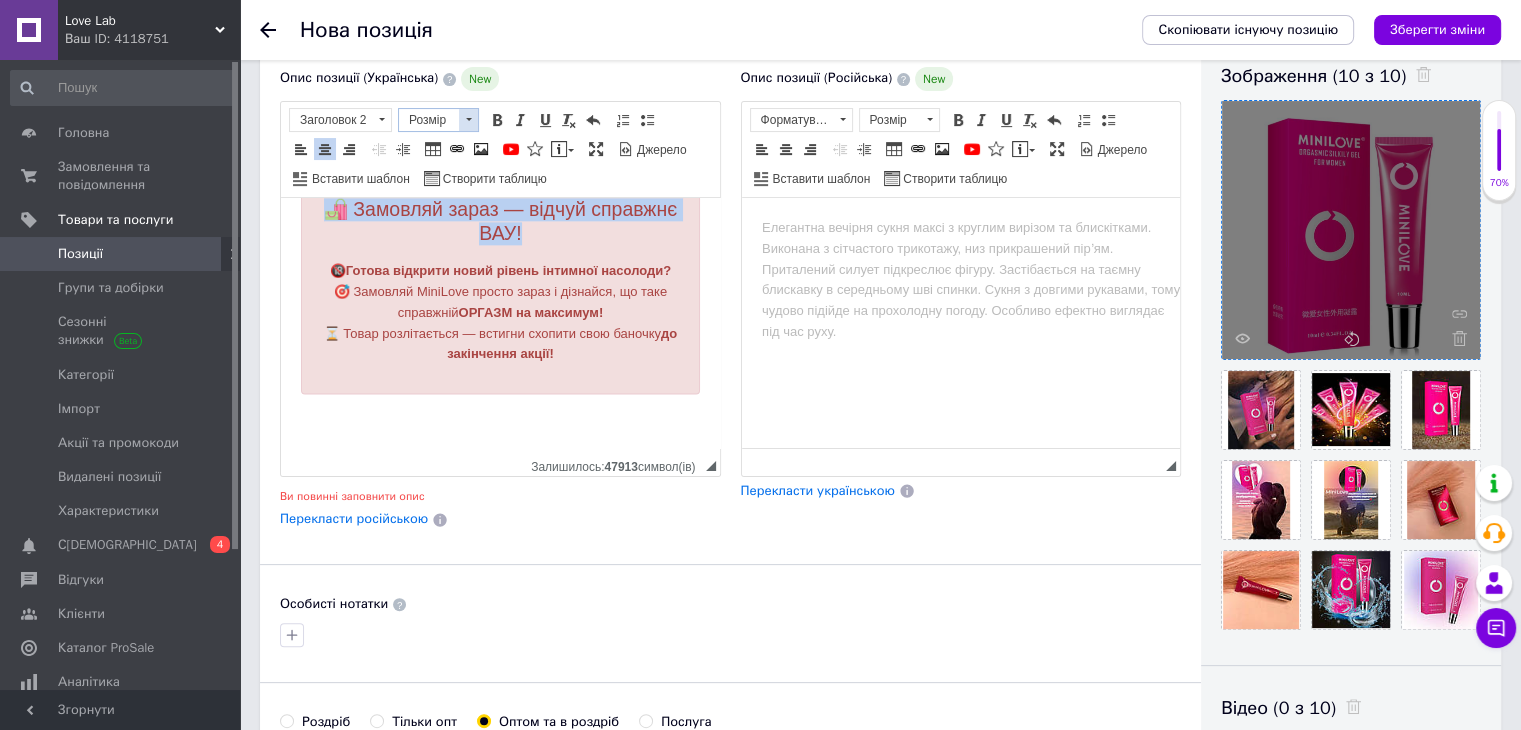 click at bounding box center (468, 120) 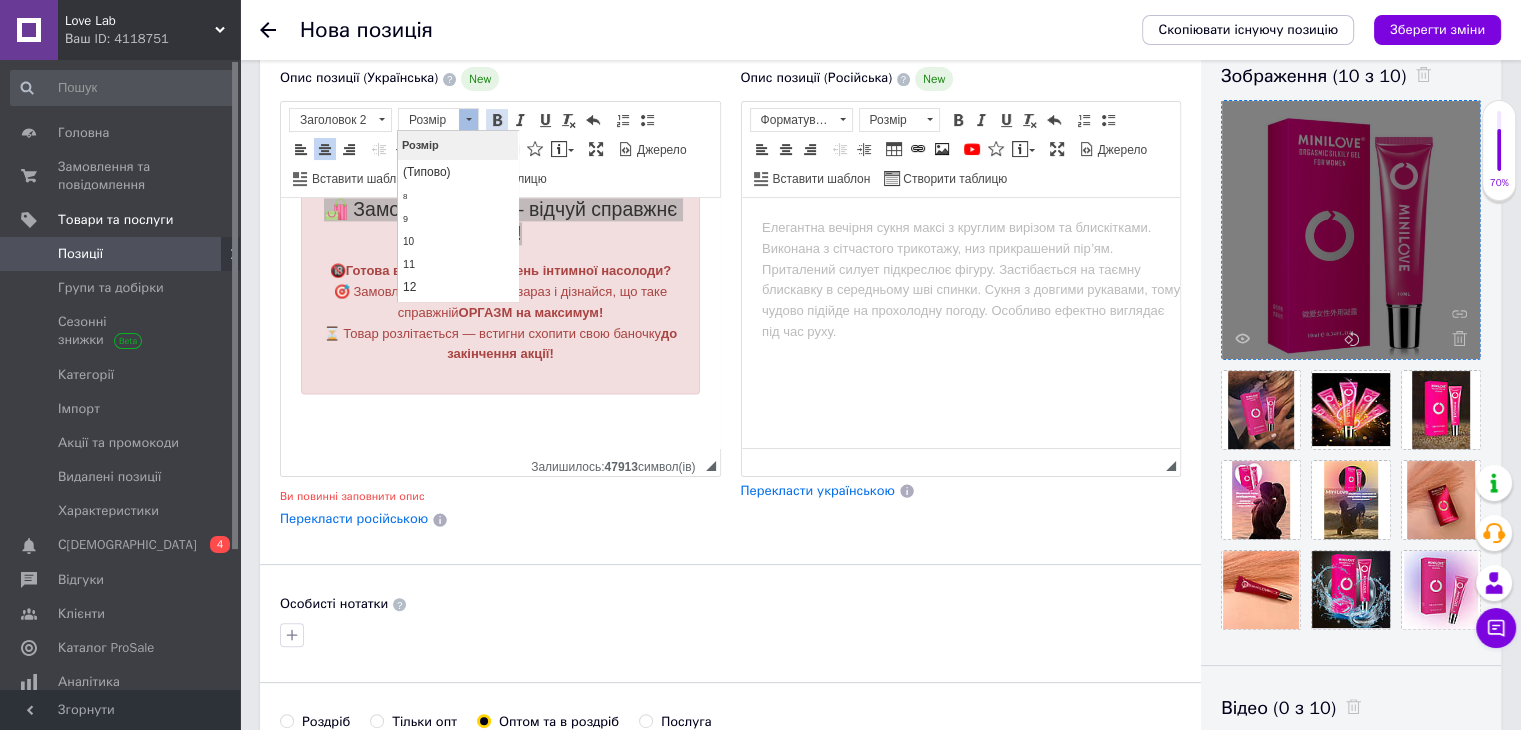 click at bounding box center [497, 120] 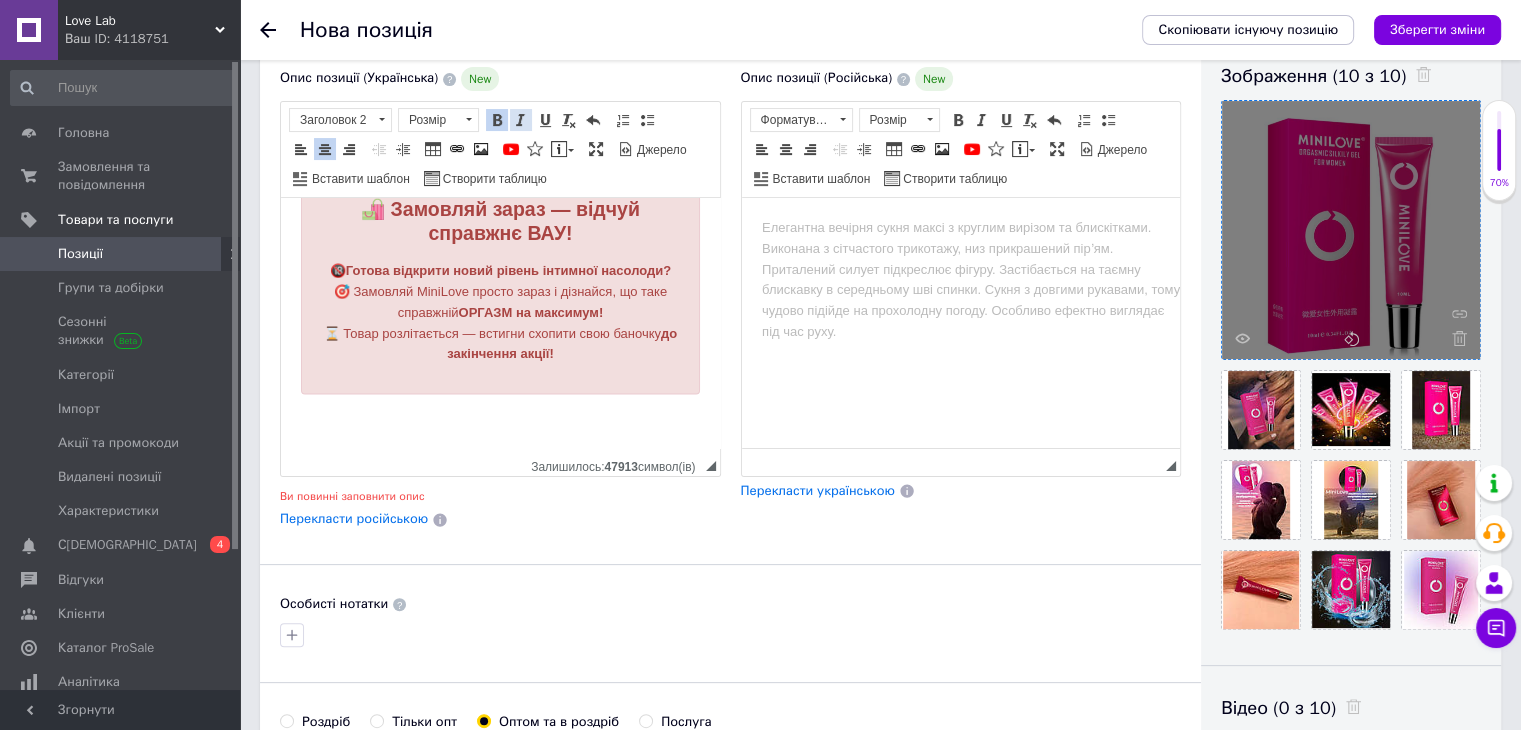 click on "Курсив  Сполучення клавіш Ctrl+I" at bounding box center [521, 120] 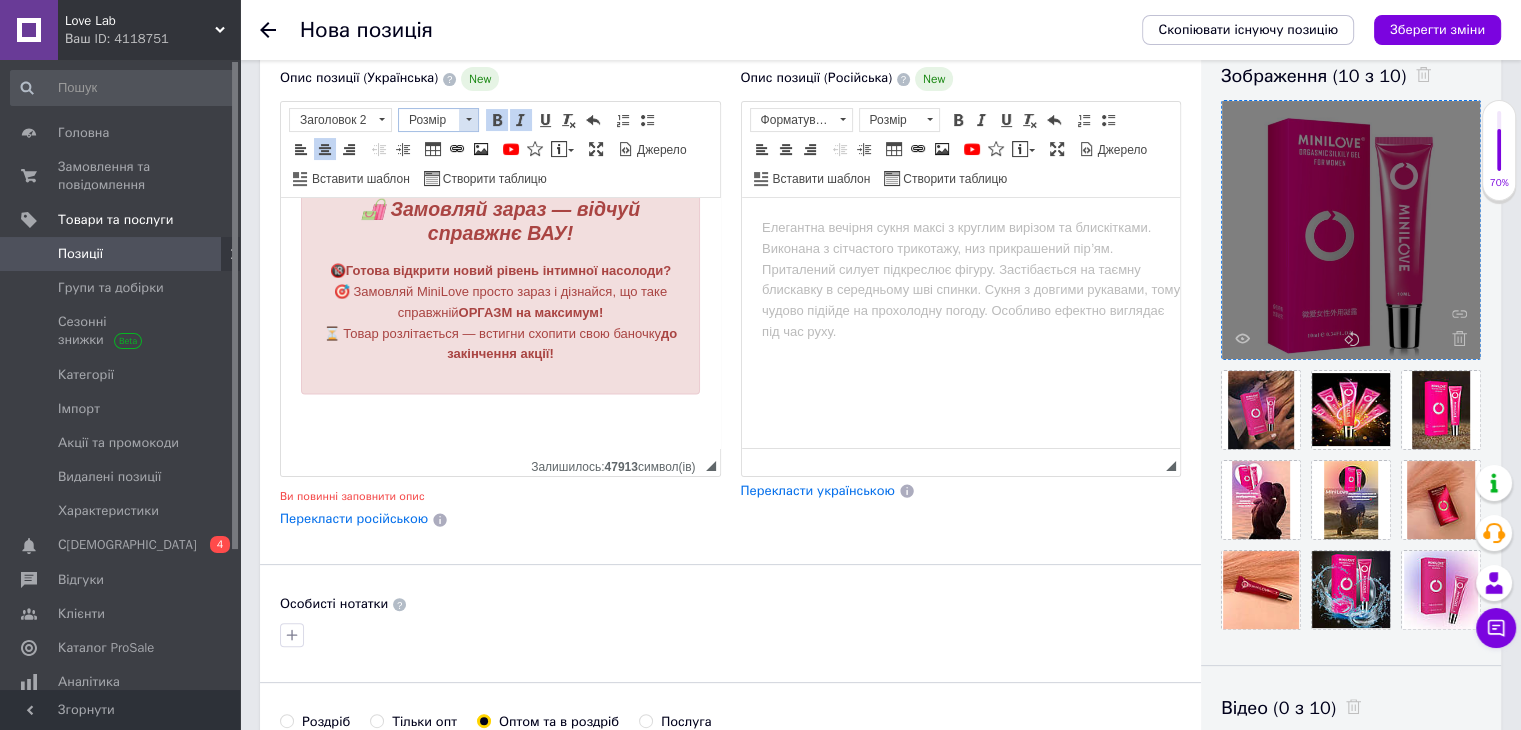 click at bounding box center (468, 120) 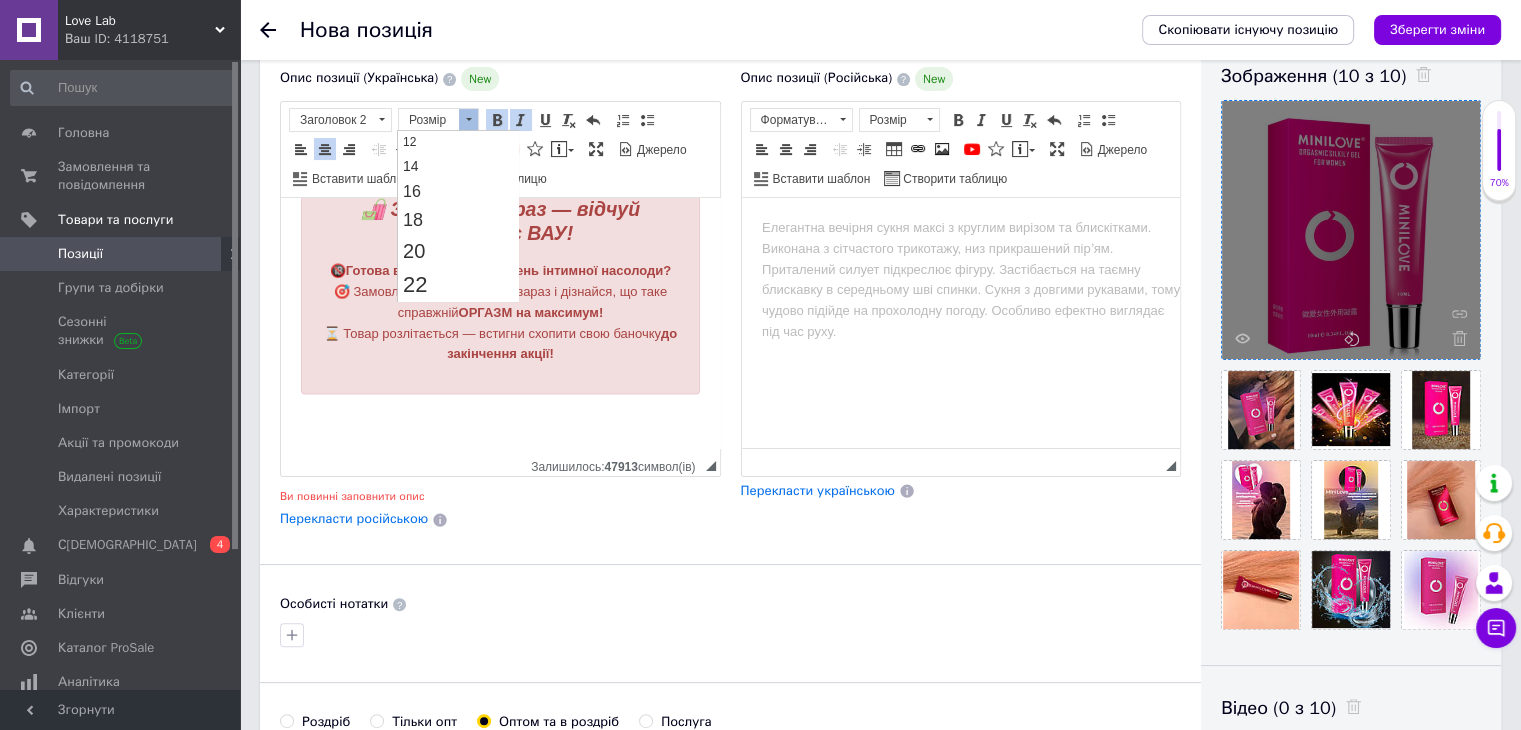 scroll, scrollTop: 148, scrollLeft: 0, axis: vertical 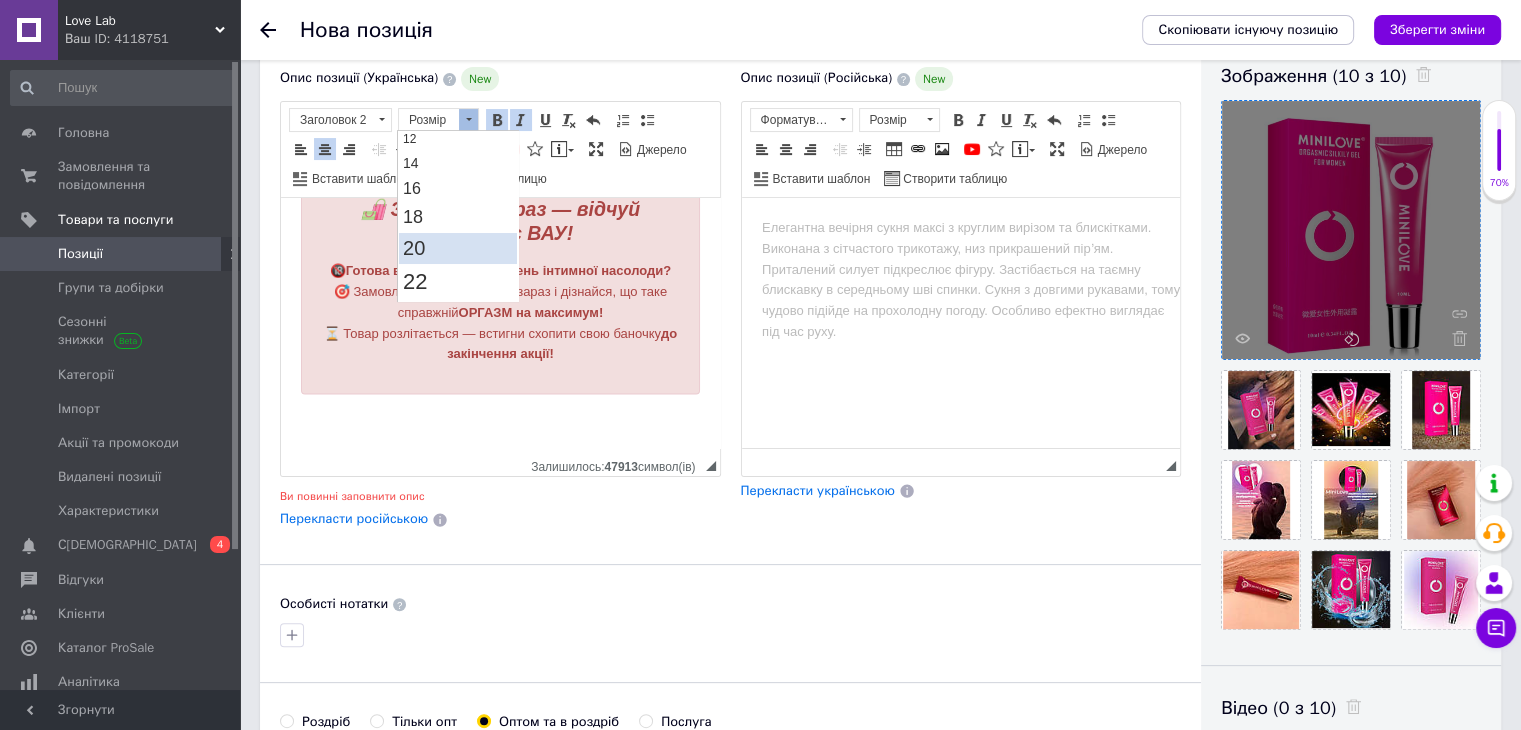 click on "20" at bounding box center (458, 247) 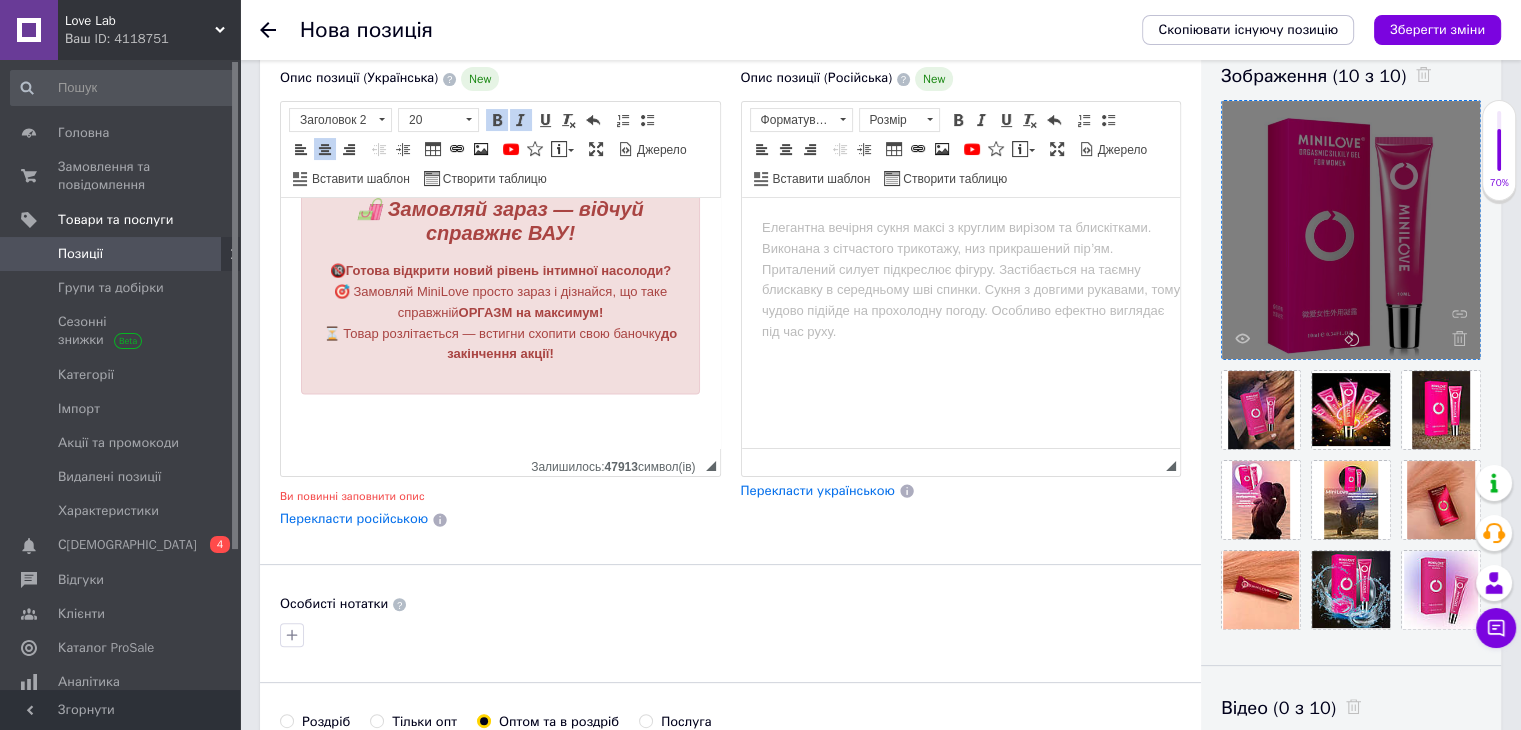 click on "ОРГАЗМ на максимум!" at bounding box center [531, 312] 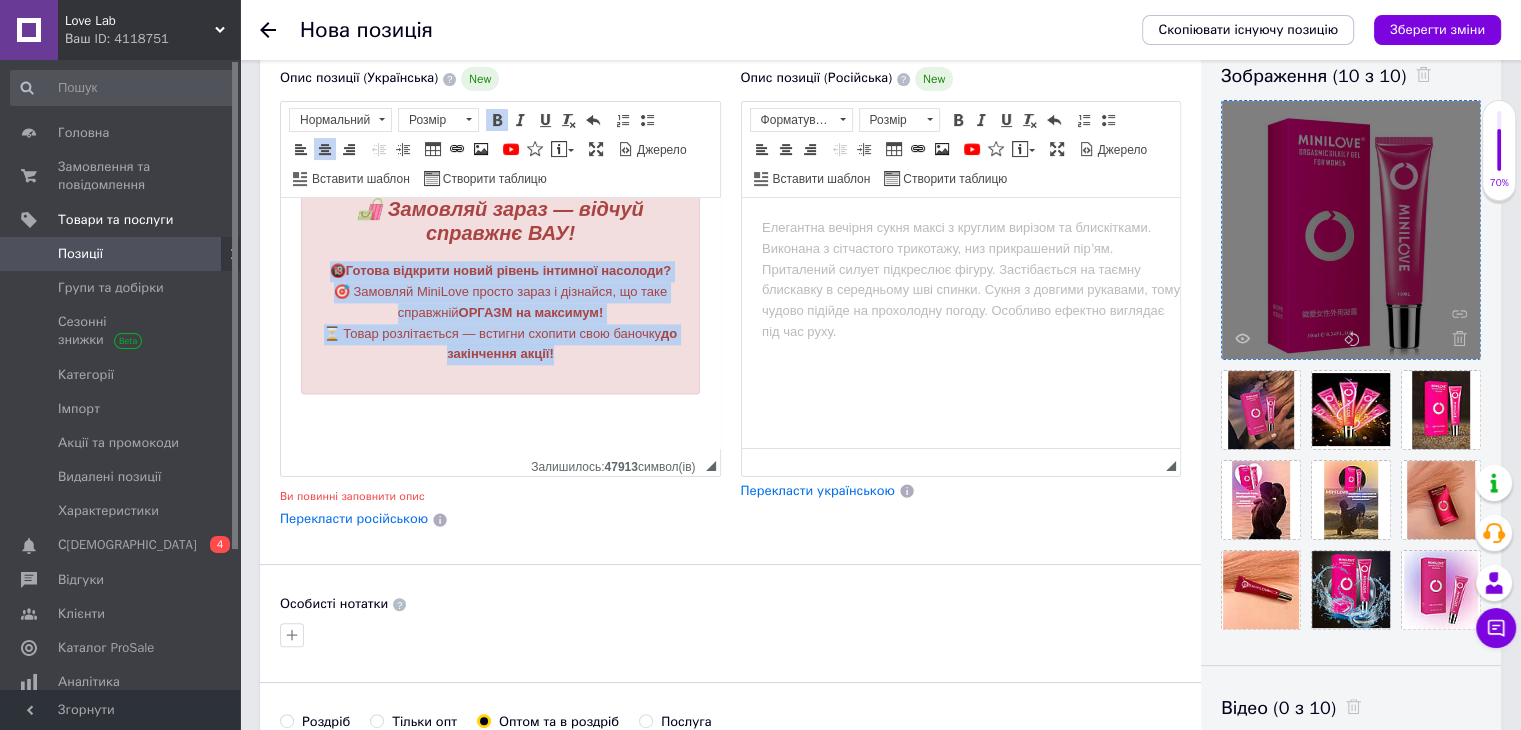 drag, startPoint x: 569, startPoint y: 387, endPoint x: 317, endPoint y: 295, distance: 268.26852 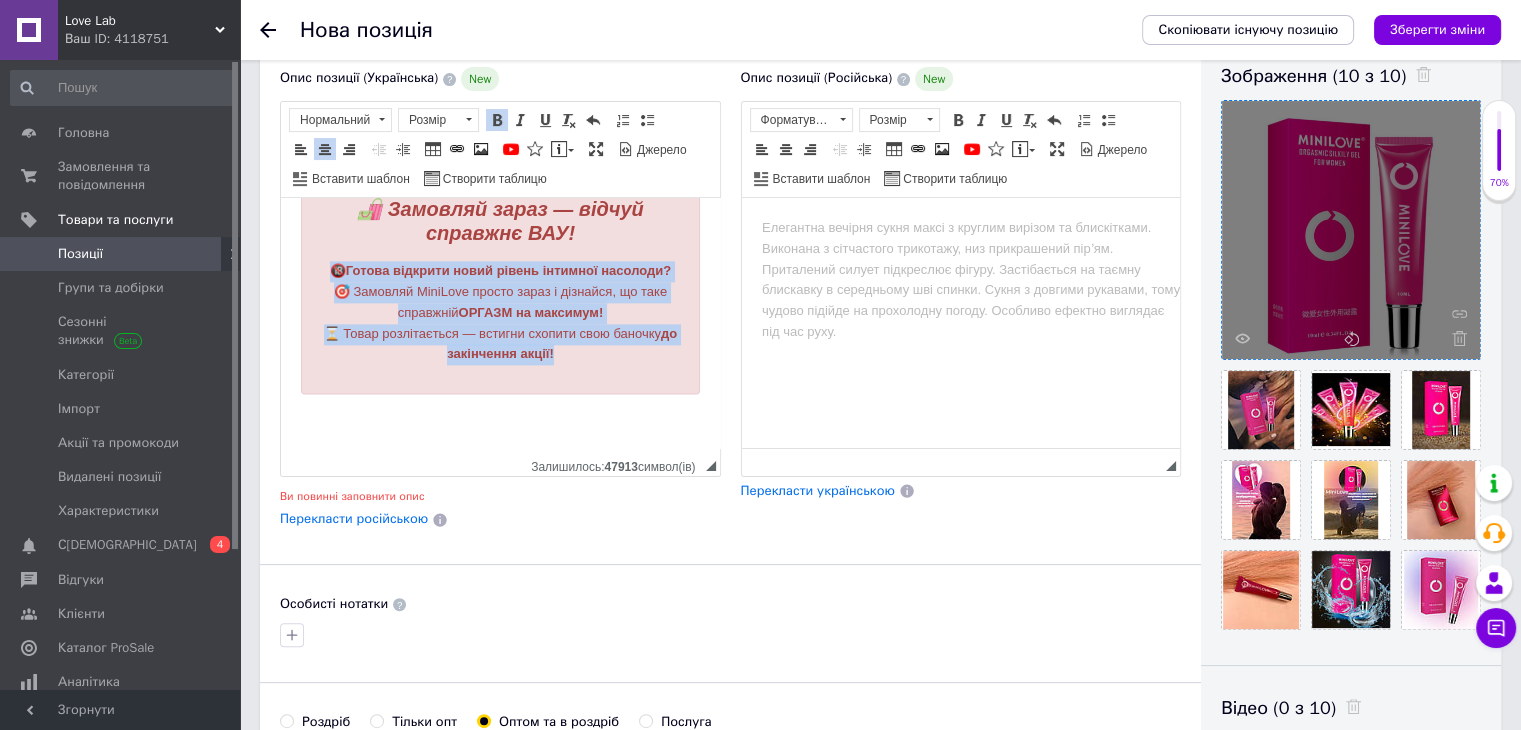 click on "🔞  Готова відкрити новий рівень інтимної насолоди? 🎯 Замовляй MiniLove просто зараз і дізнайся, що таке справжній  ОРГАЗМ на максимум! ⏳ Товар розлітається — встигни схопити свою баночку  до закінчення акції!" at bounding box center (500, 313) 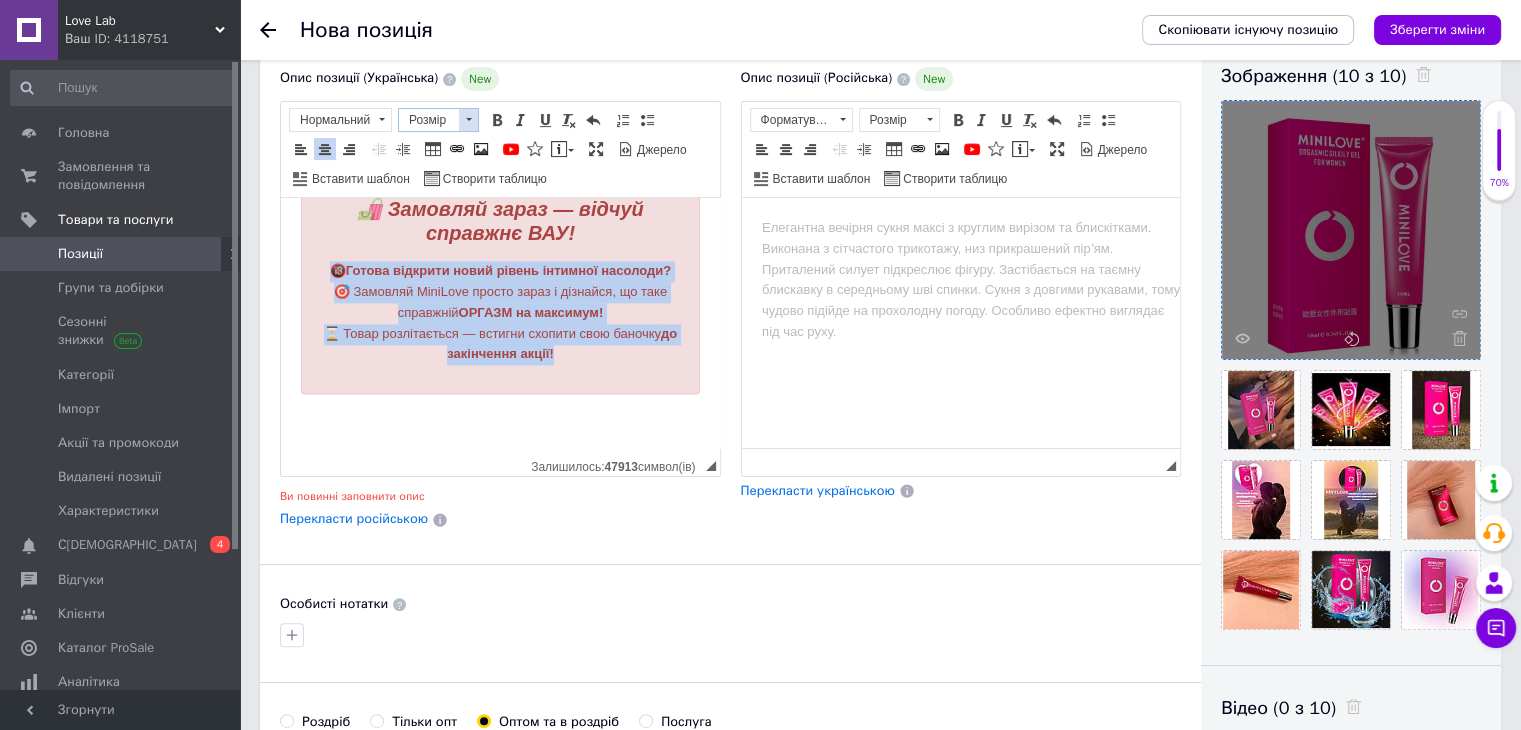 click at bounding box center [468, 120] 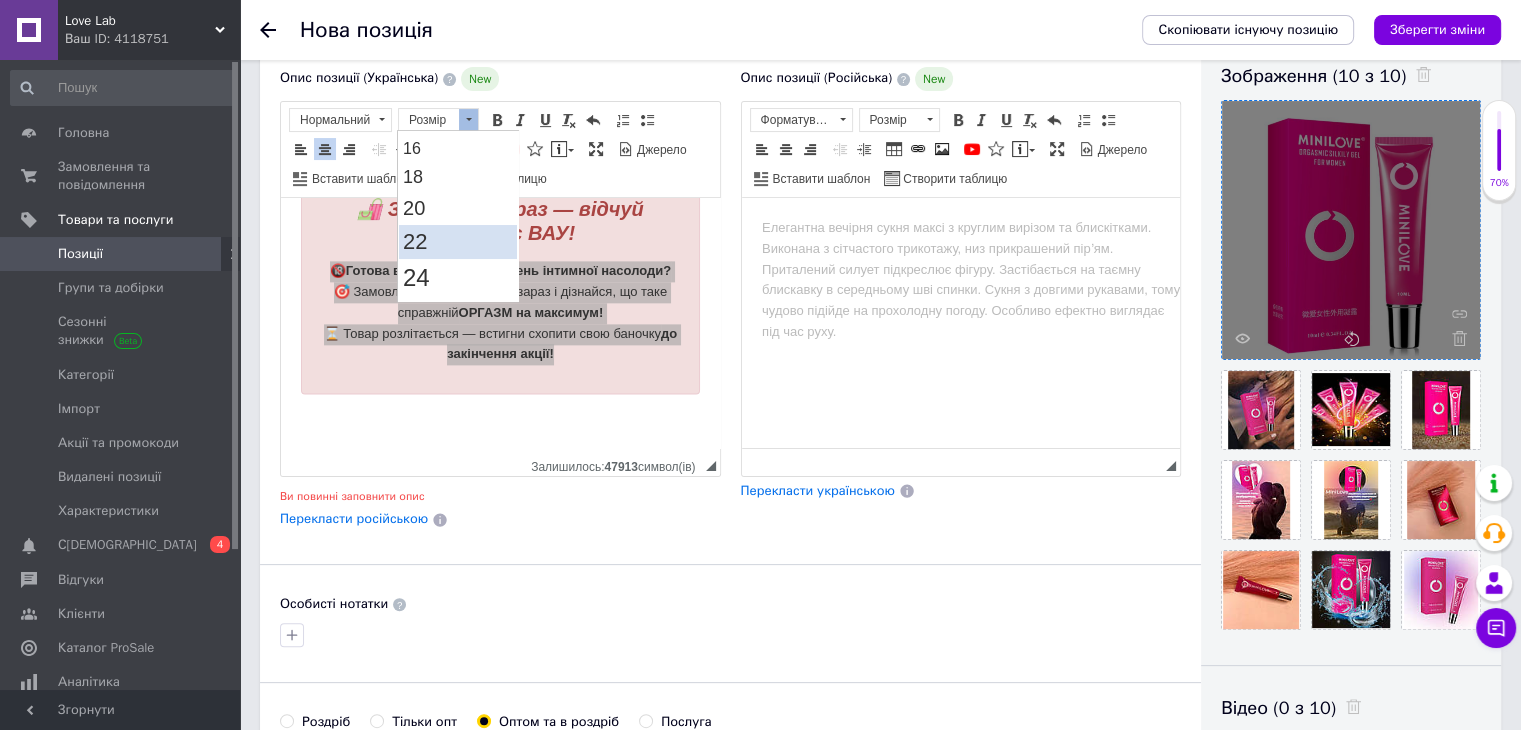 scroll, scrollTop: 190, scrollLeft: 0, axis: vertical 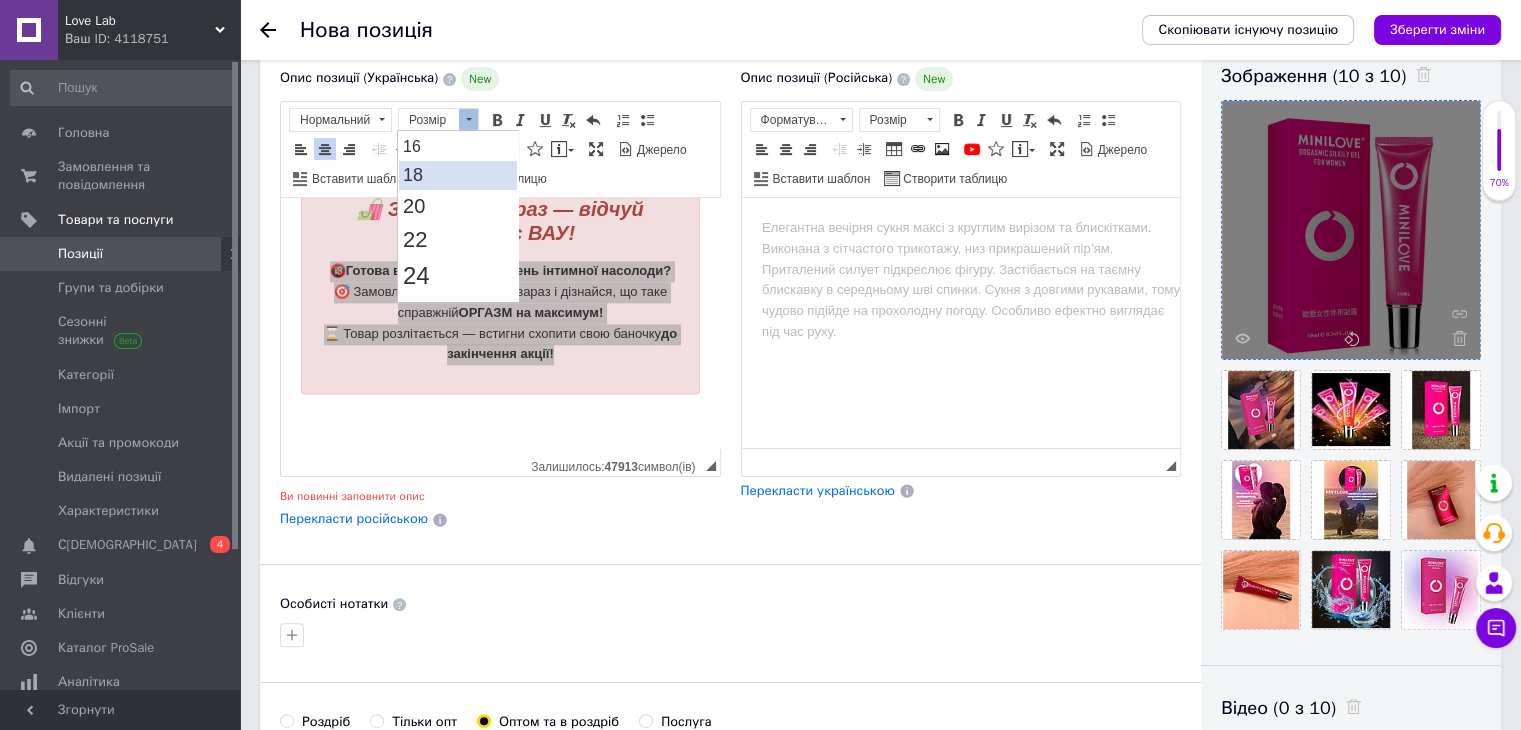 click on "18" at bounding box center (458, 174) 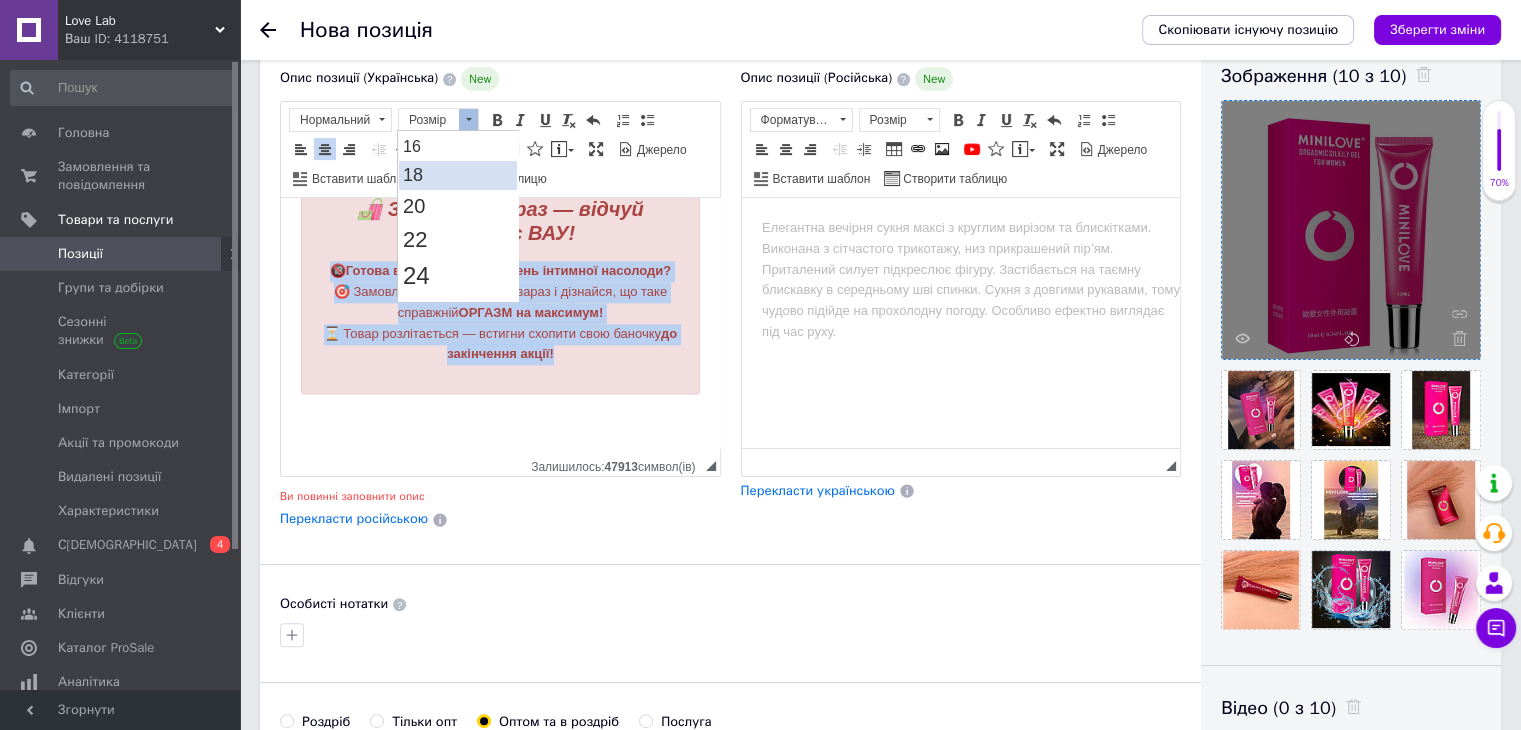 scroll, scrollTop: 0, scrollLeft: 0, axis: both 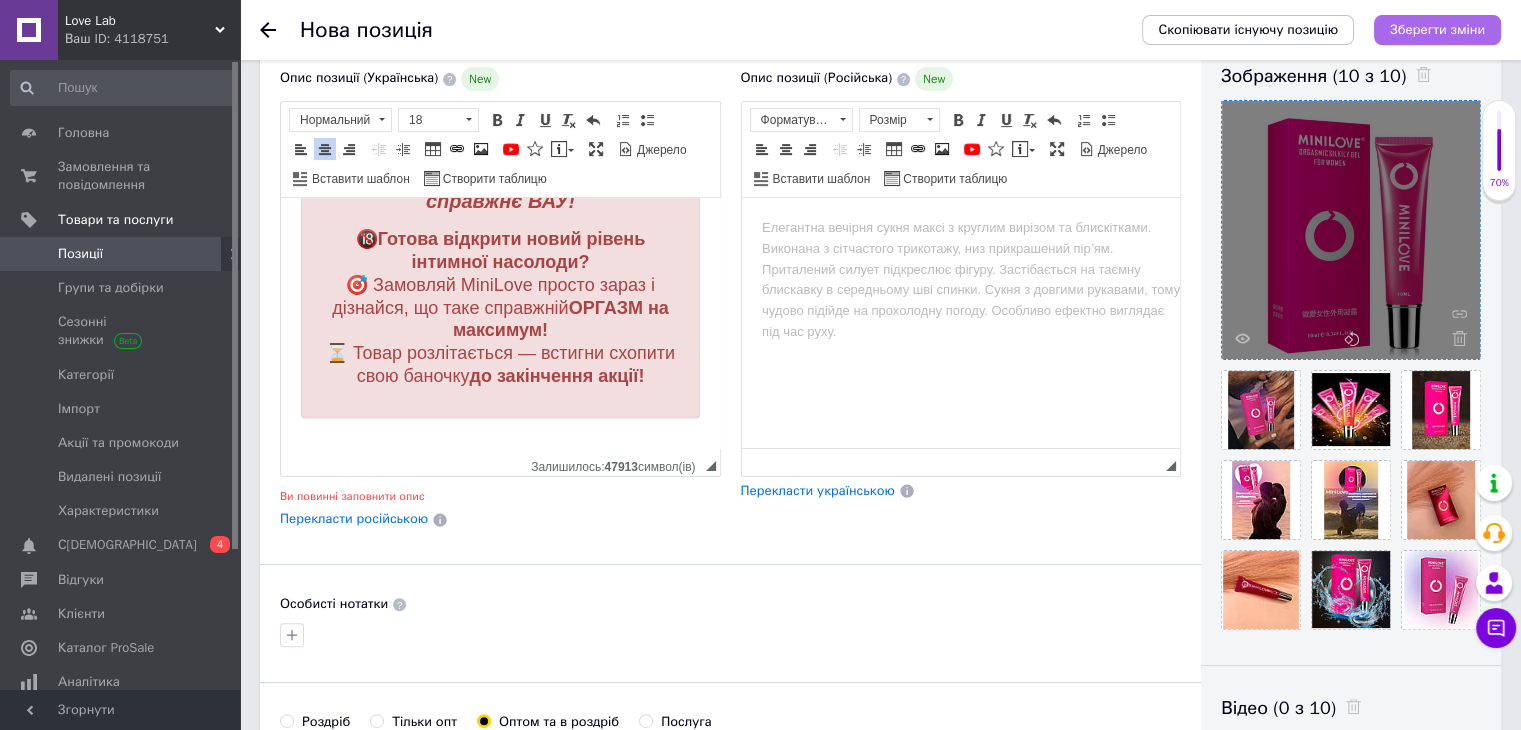 click on "Зберегти зміни" at bounding box center [1437, 29] 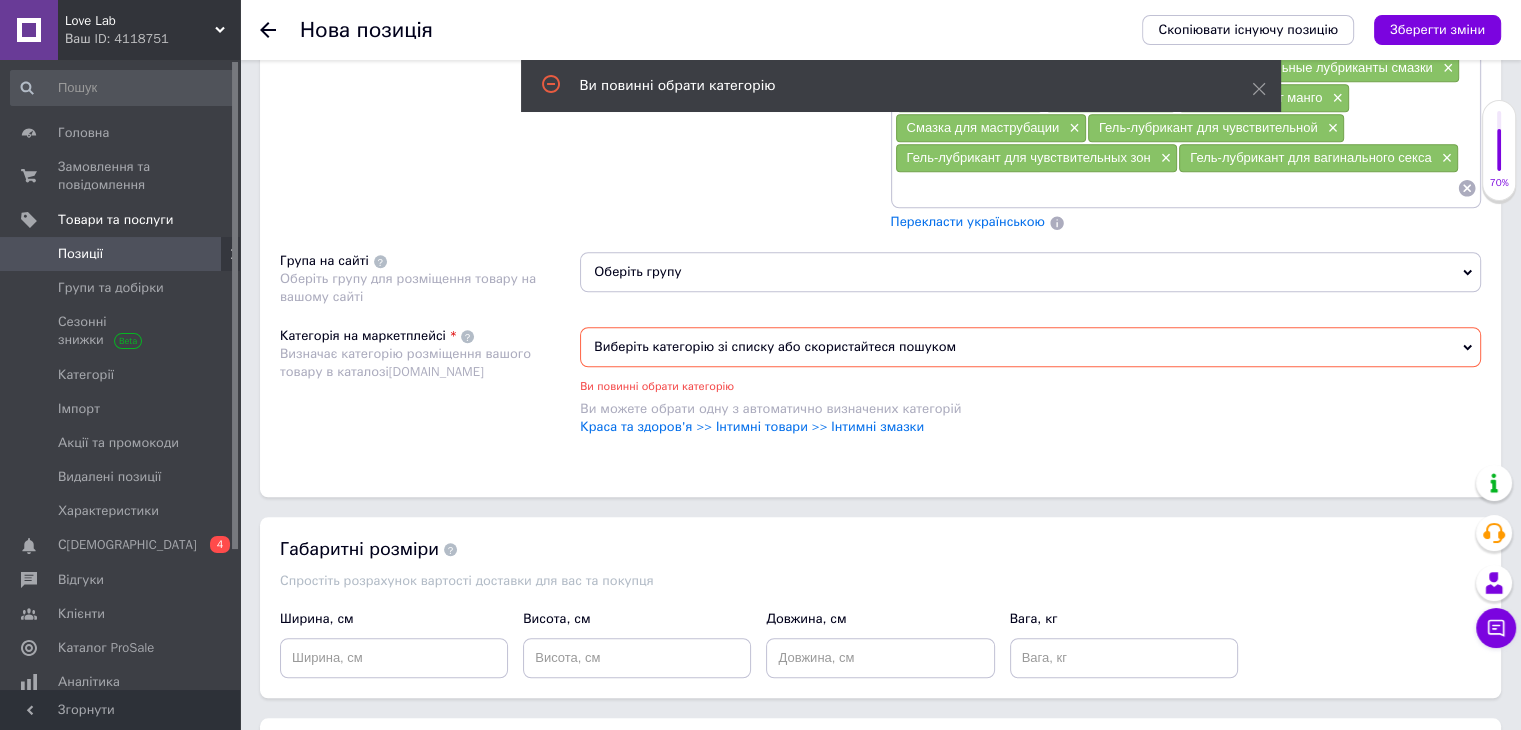 scroll, scrollTop: 1512, scrollLeft: 0, axis: vertical 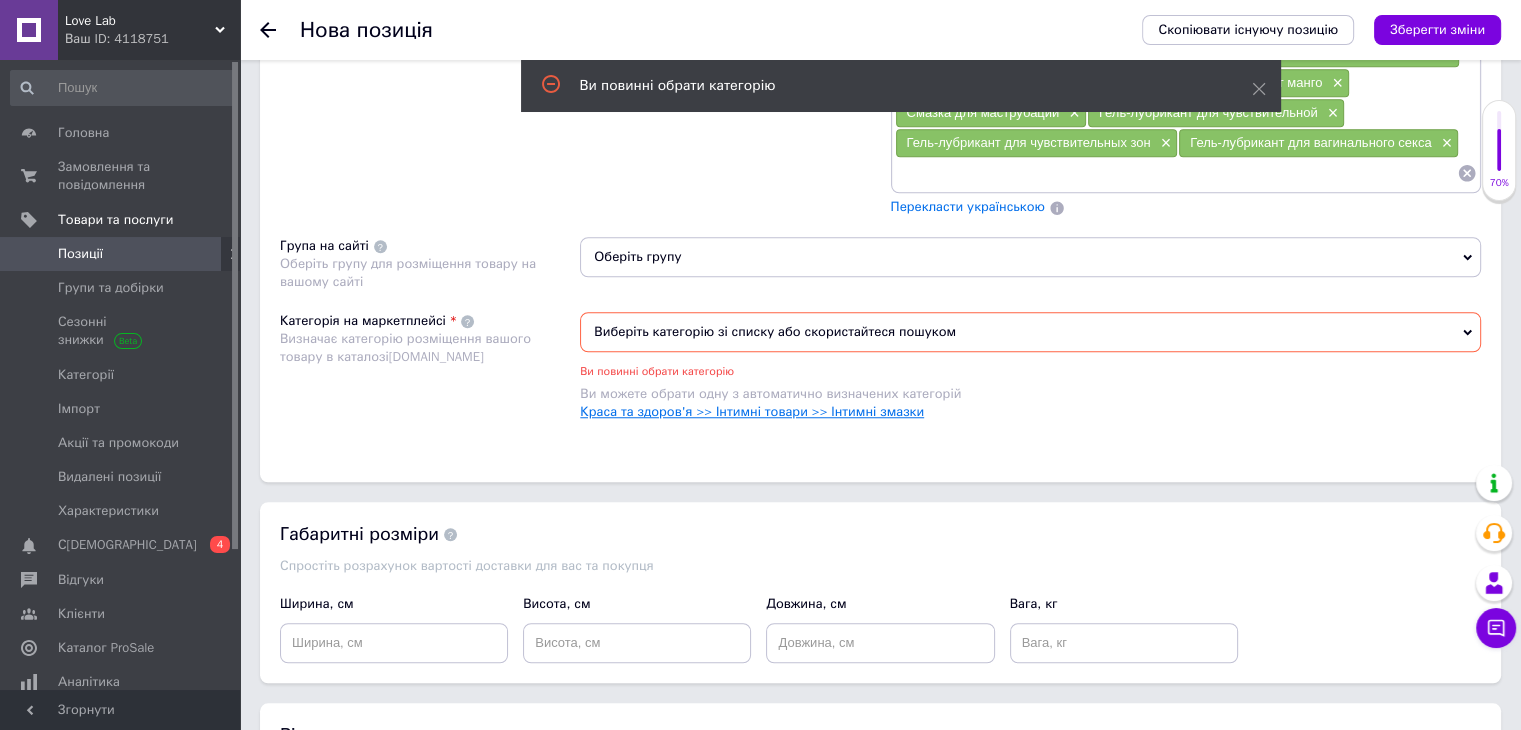 click on "Краса та здоров'я >> Інтимні товари >> Інтимні змазки" at bounding box center (752, 411) 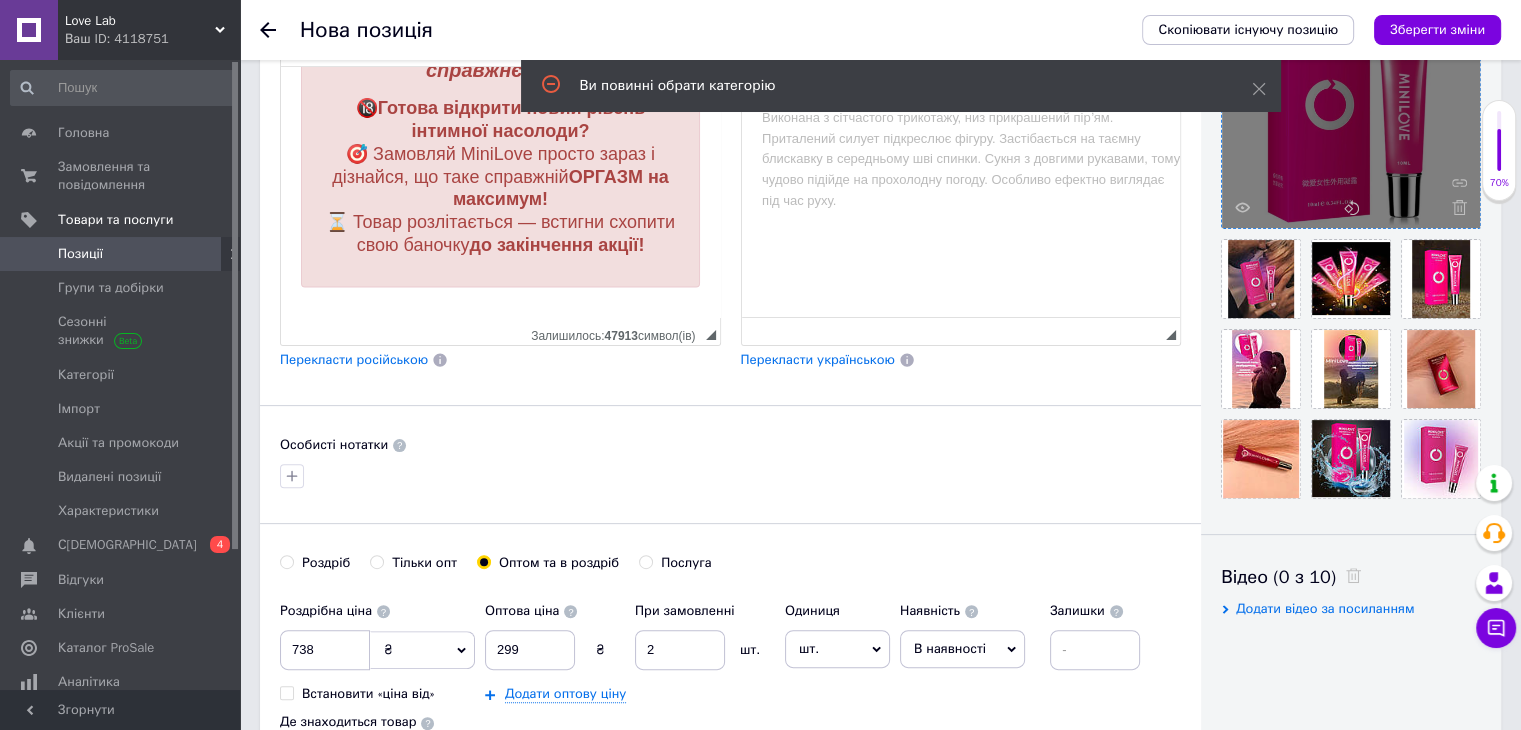 scroll, scrollTop: 567, scrollLeft: 0, axis: vertical 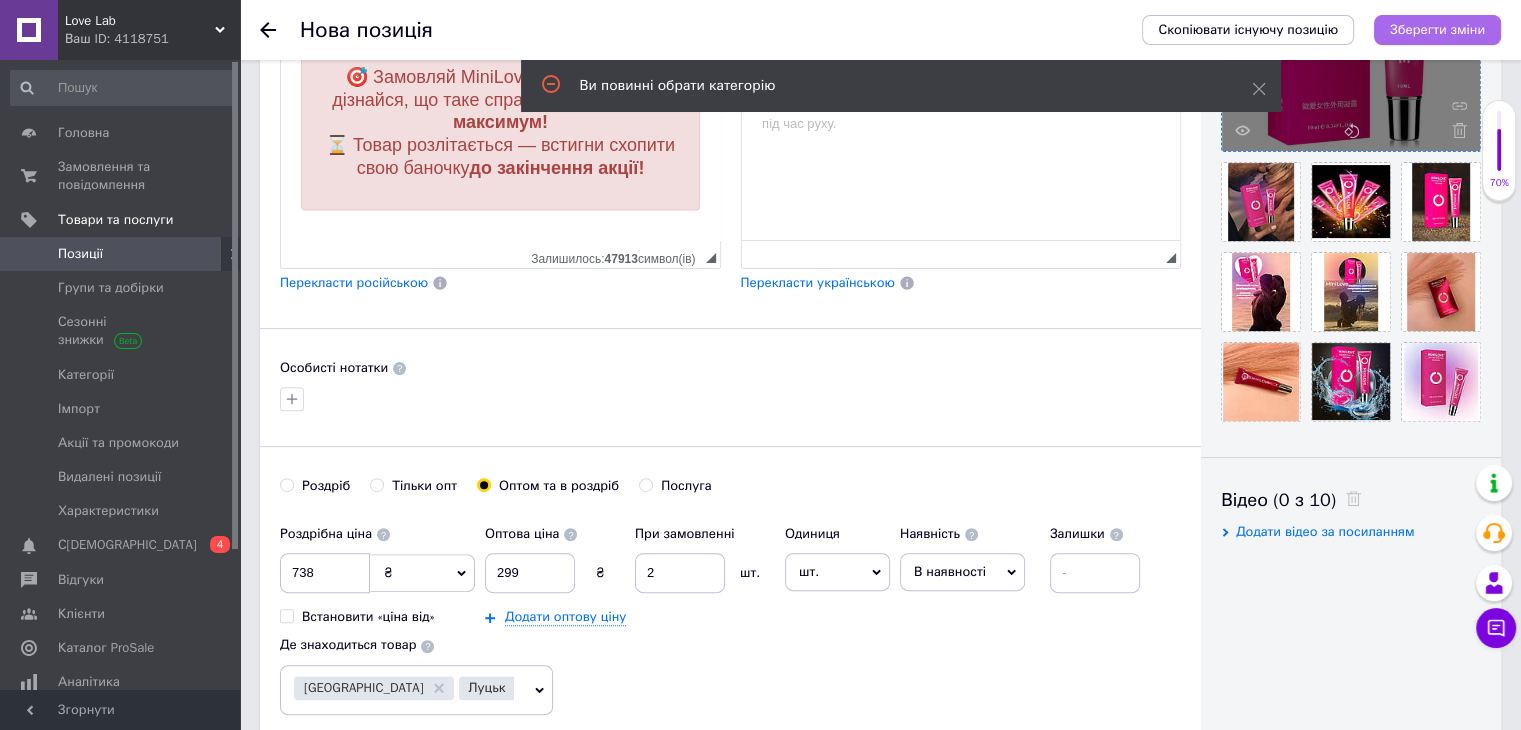 click on "Зберегти зміни" at bounding box center (1437, 30) 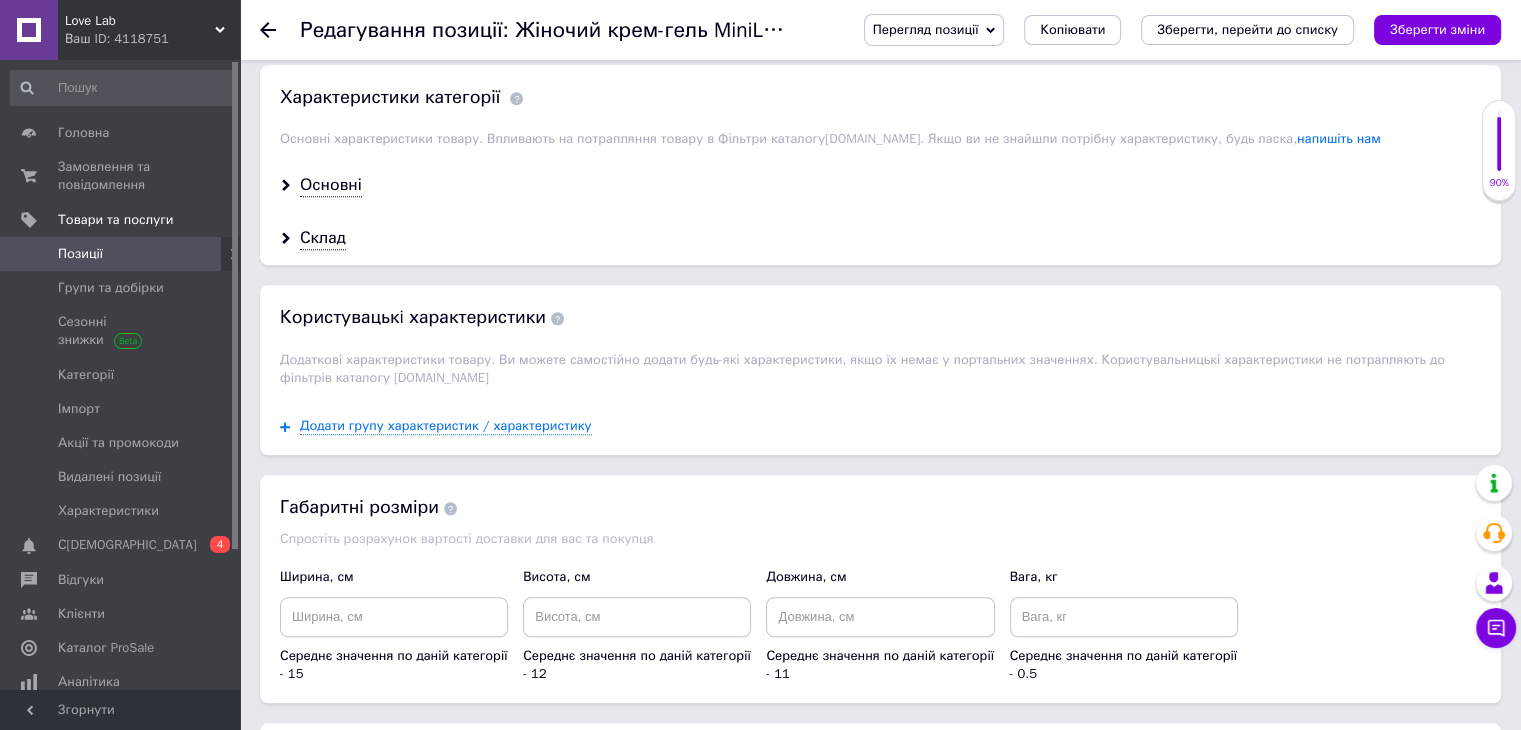 scroll, scrollTop: 1908, scrollLeft: 0, axis: vertical 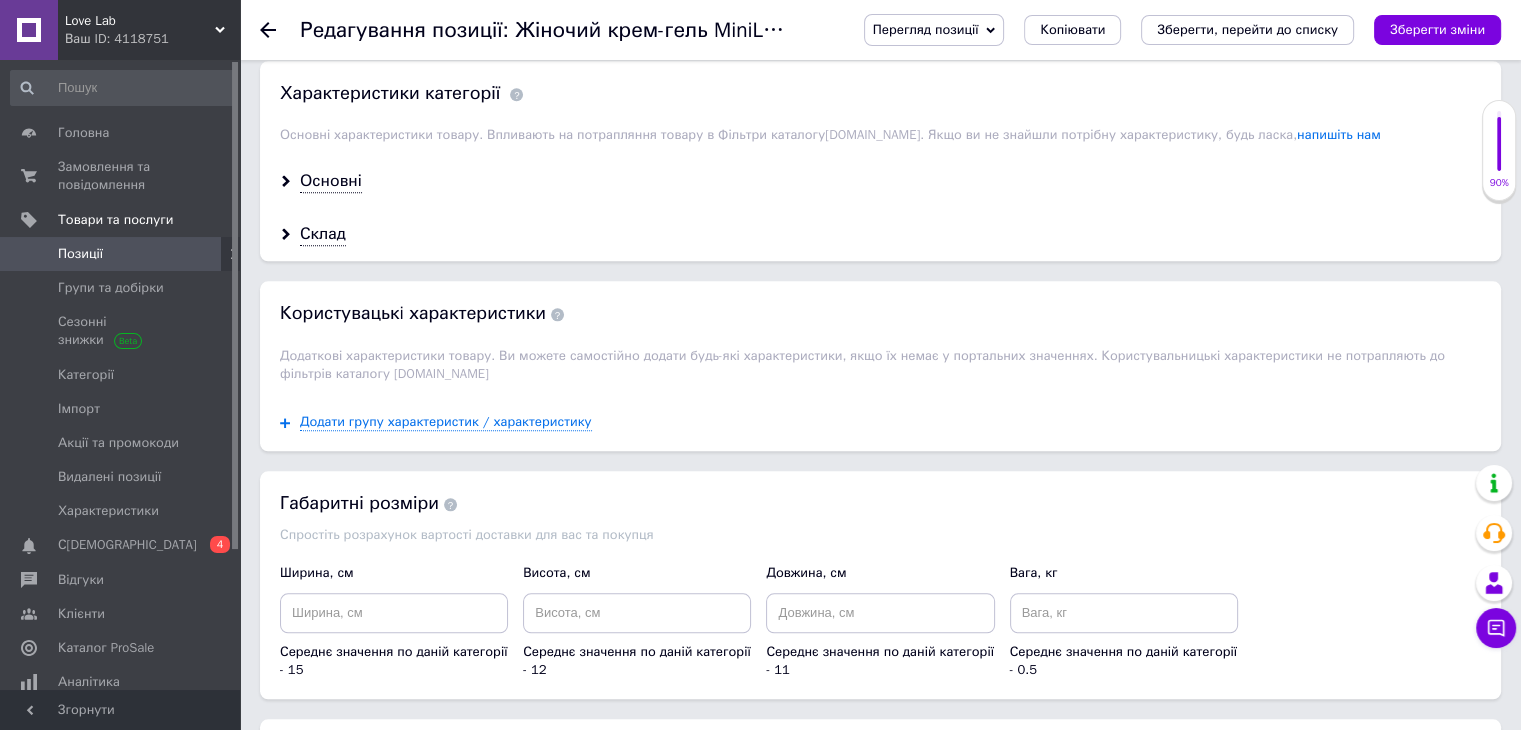 click on "Основні" at bounding box center (880, 181) 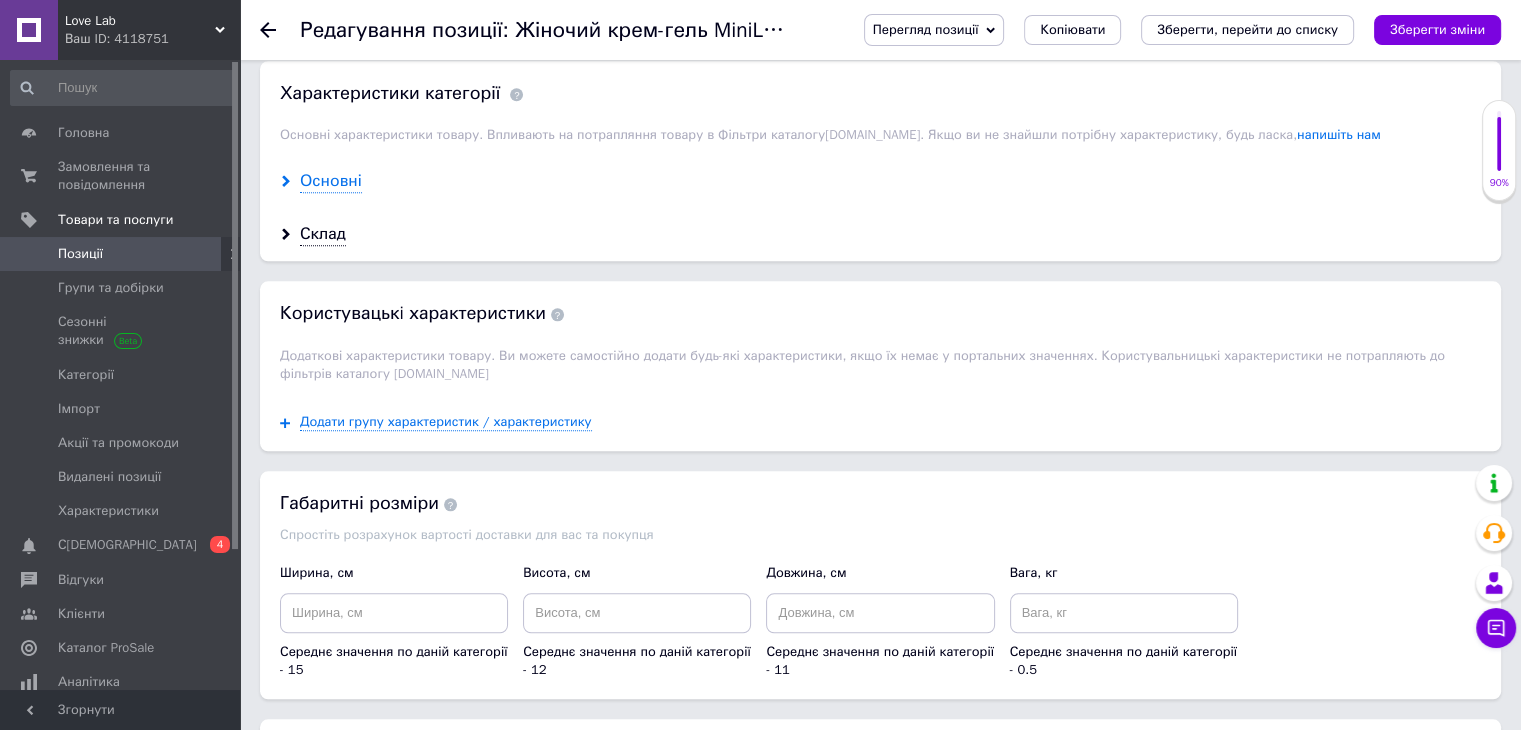 click on "Основні" at bounding box center (331, 181) 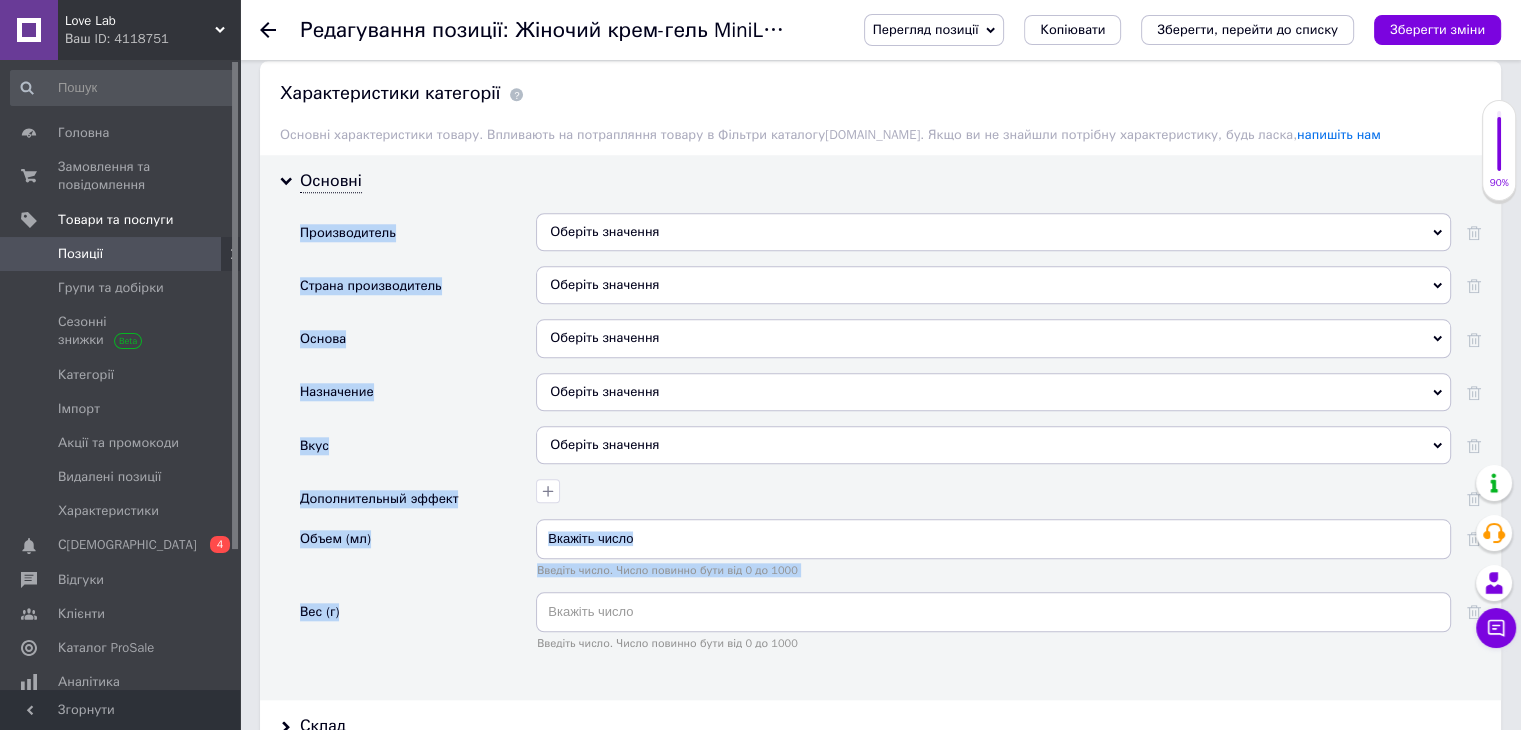 drag, startPoint x: 302, startPoint y: 225, endPoint x: 408, endPoint y: 633, distance: 421.54477 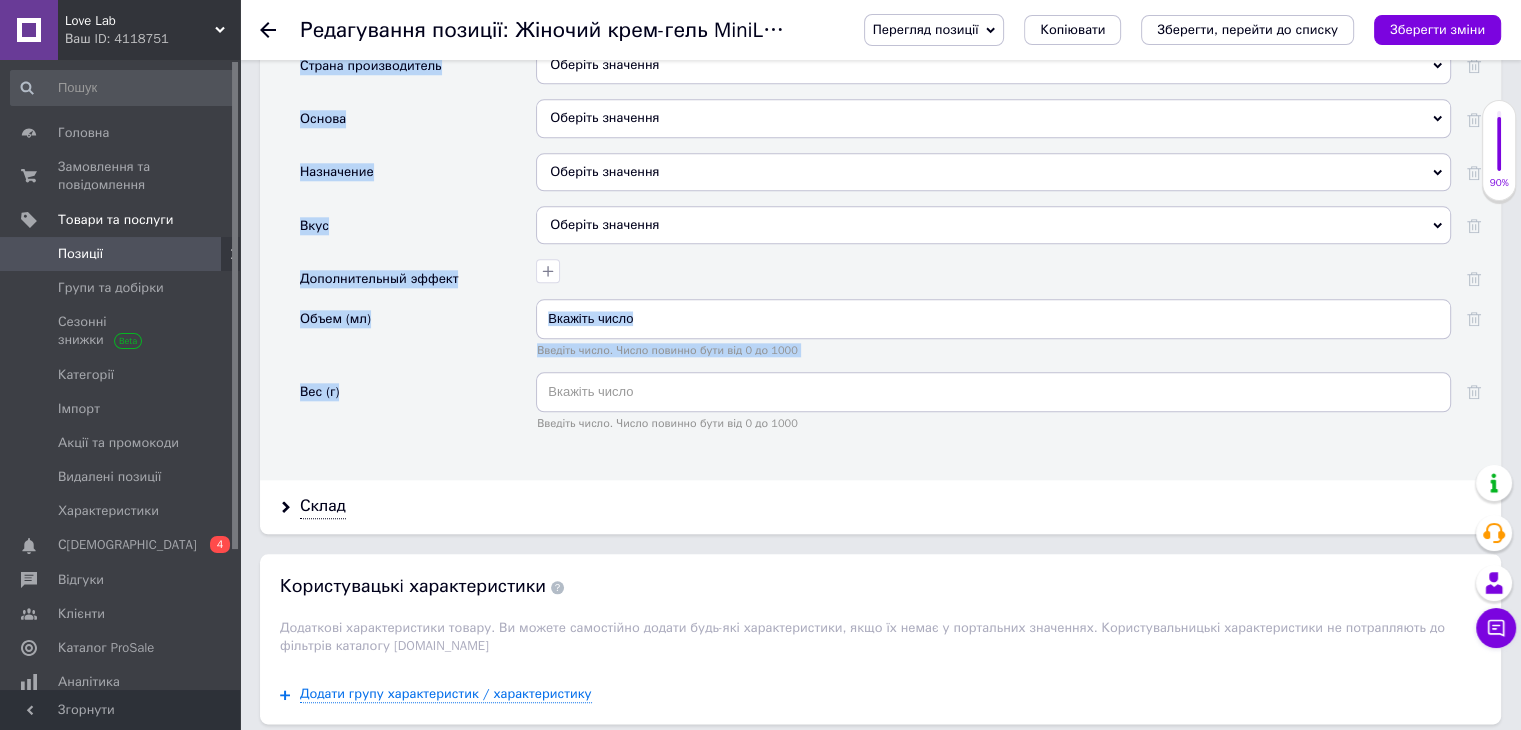 scroll, scrollTop: 2144, scrollLeft: 0, axis: vertical 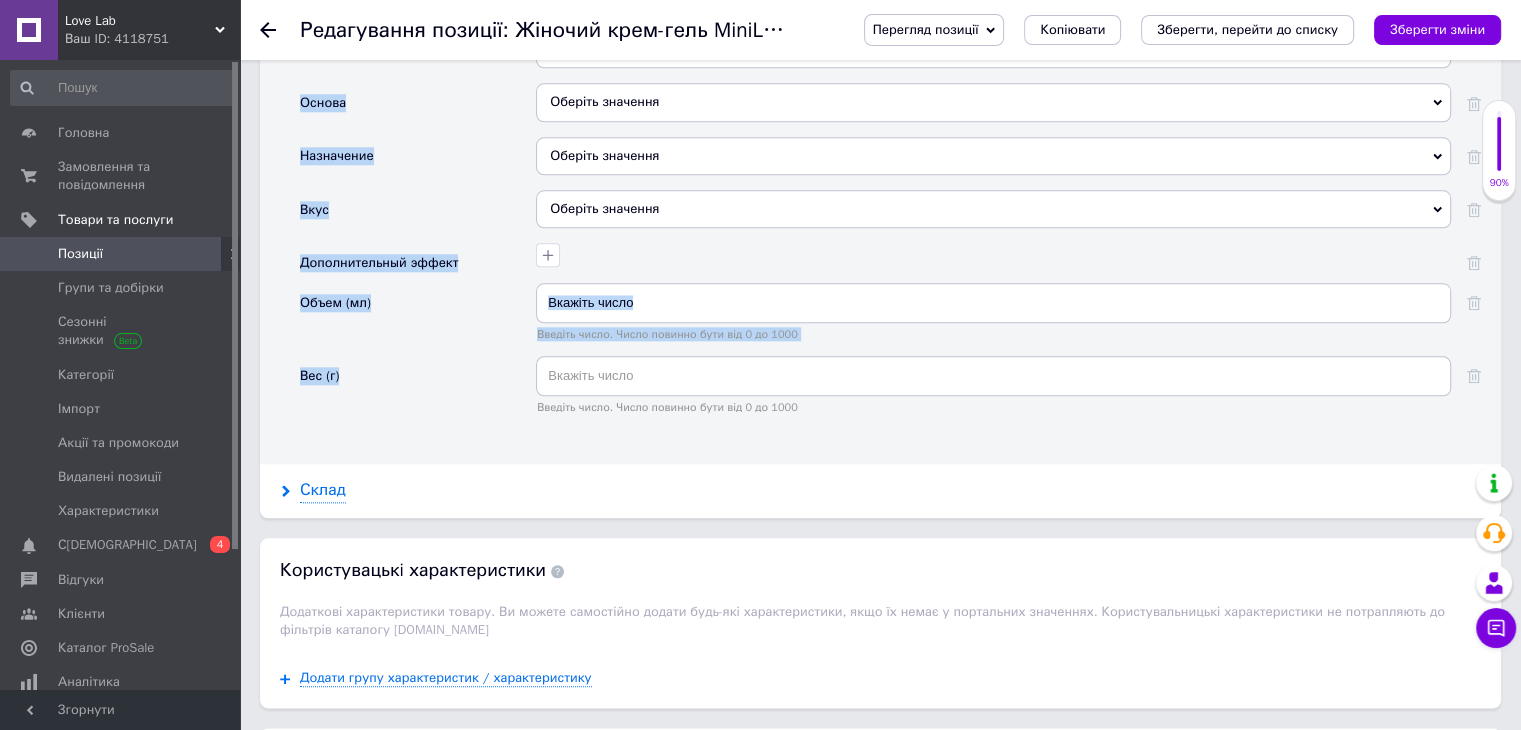 click on "Склад" at bounding box center (323, 490) 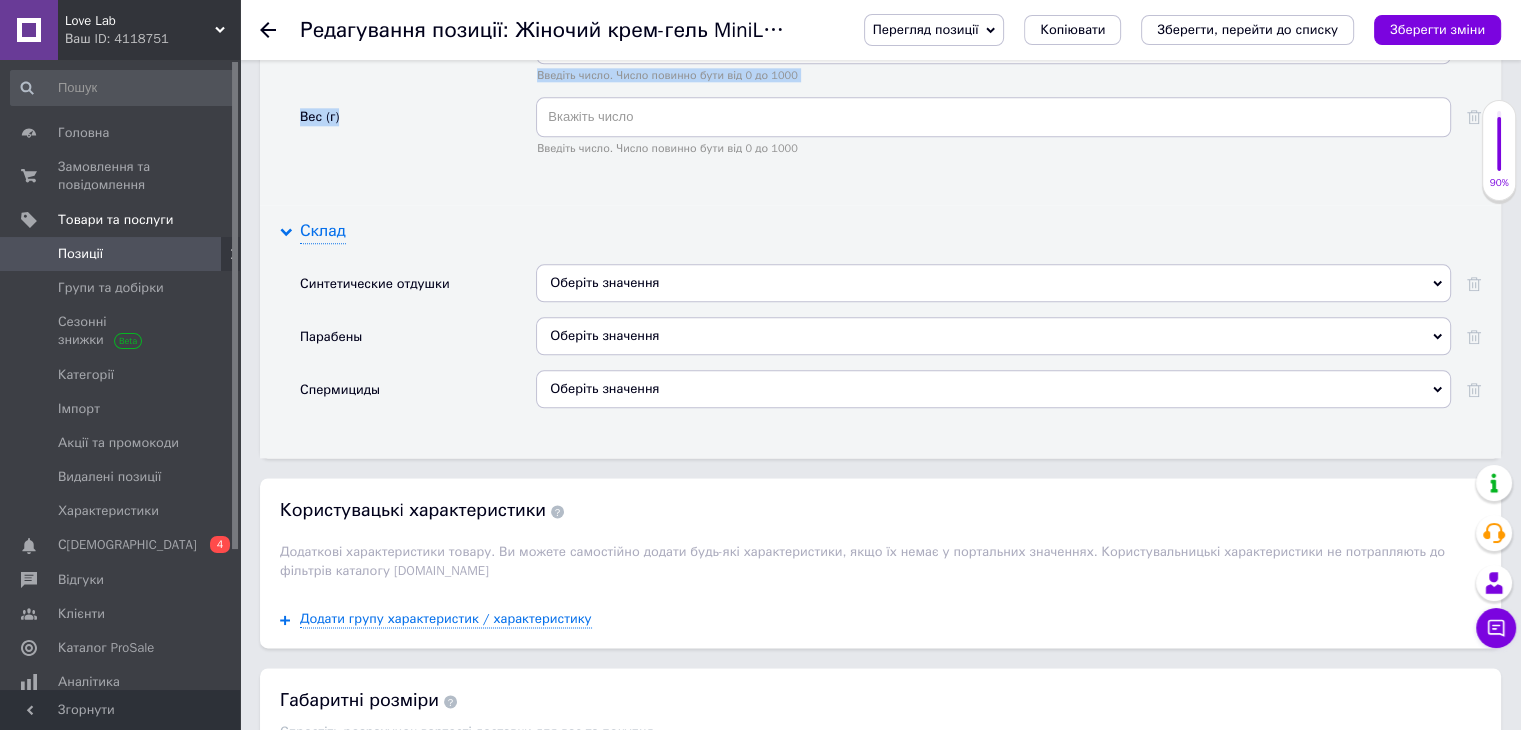 scroll, scrollTop: 2444, scrollLeft: 0, axis: vertical 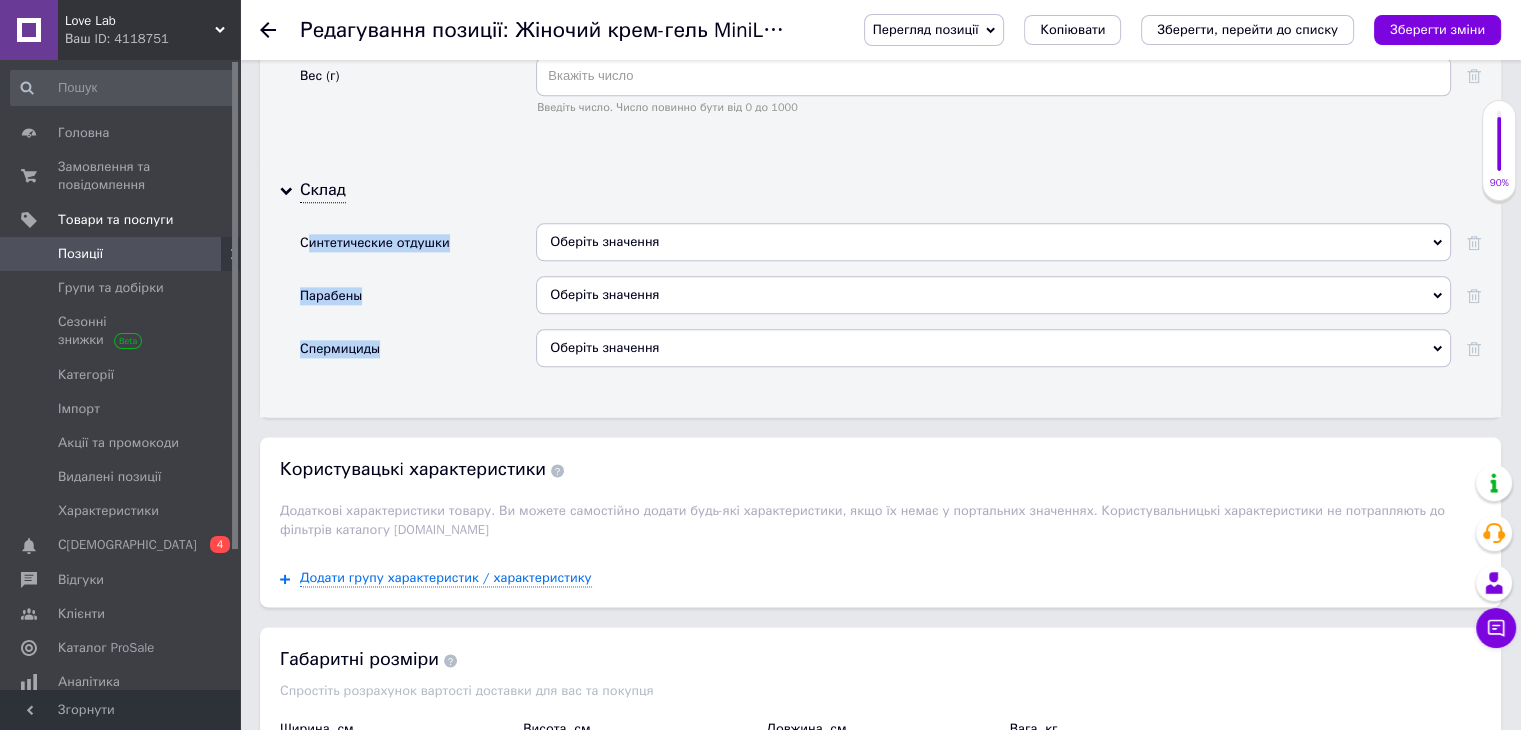 drag, startPoint x: 307, startPoint y: 238, endPoint x: 407, endPoint y: 345, distance: 146.45477 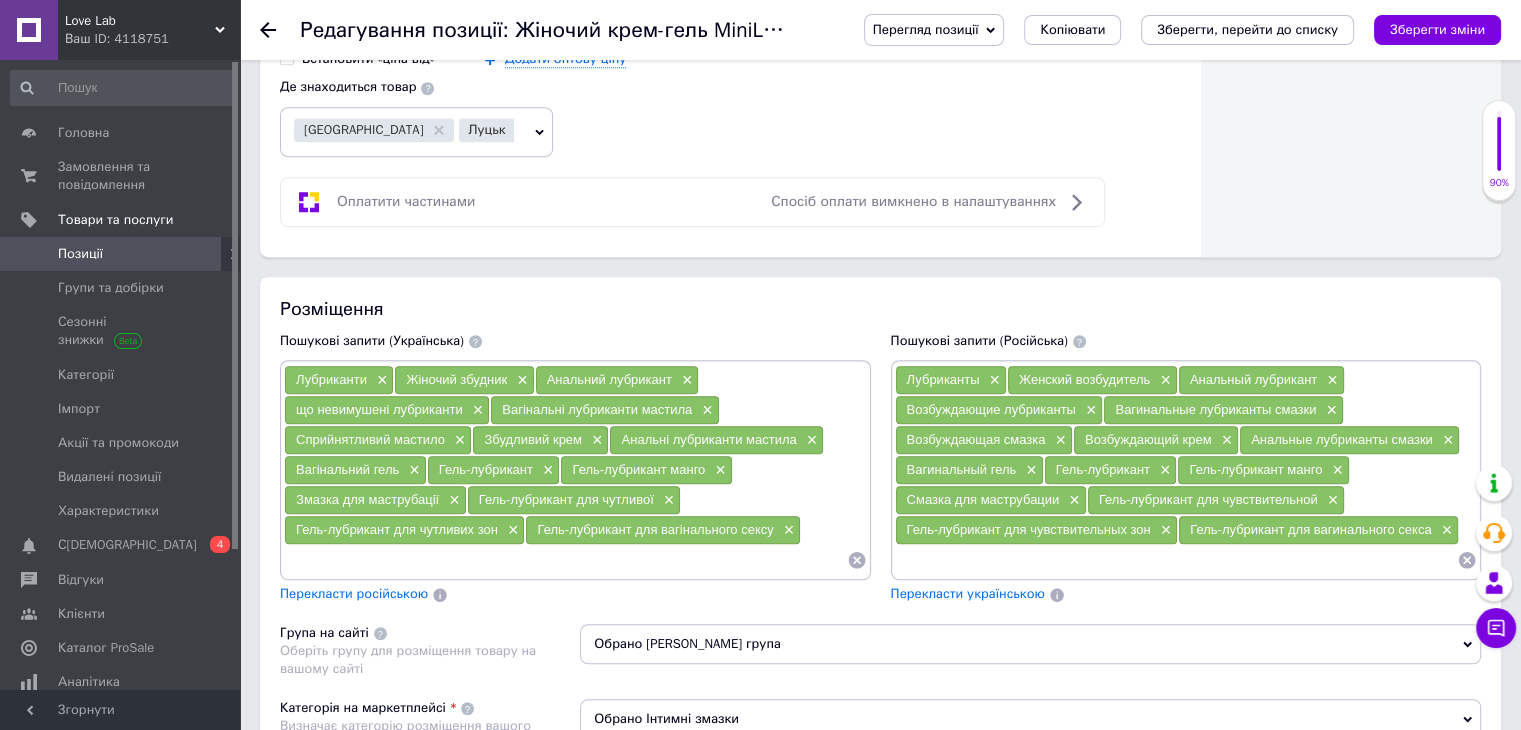 scroll, scrollTop: 1208, scrollLeft: 0, axis: vertical 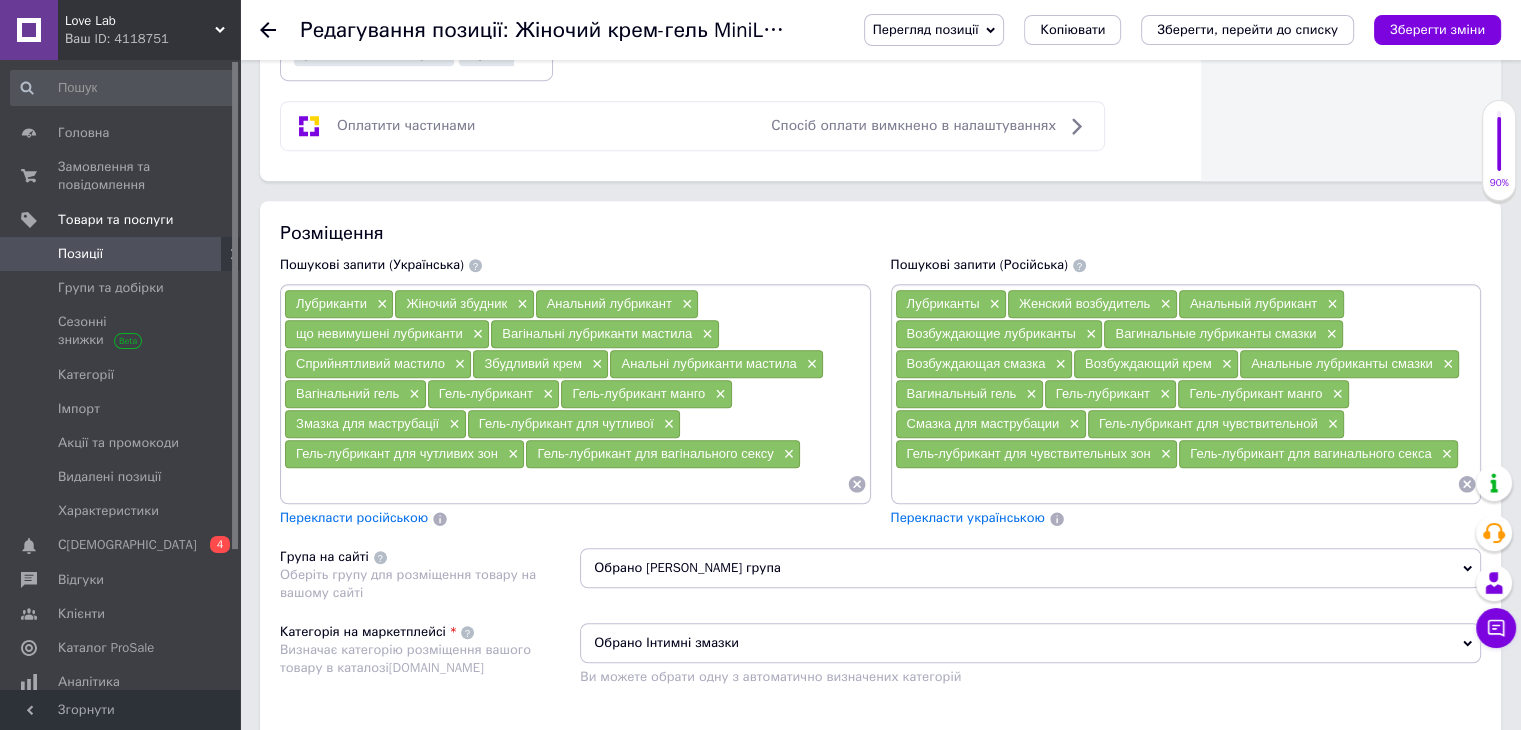 click at bounding box center (1176, 484) 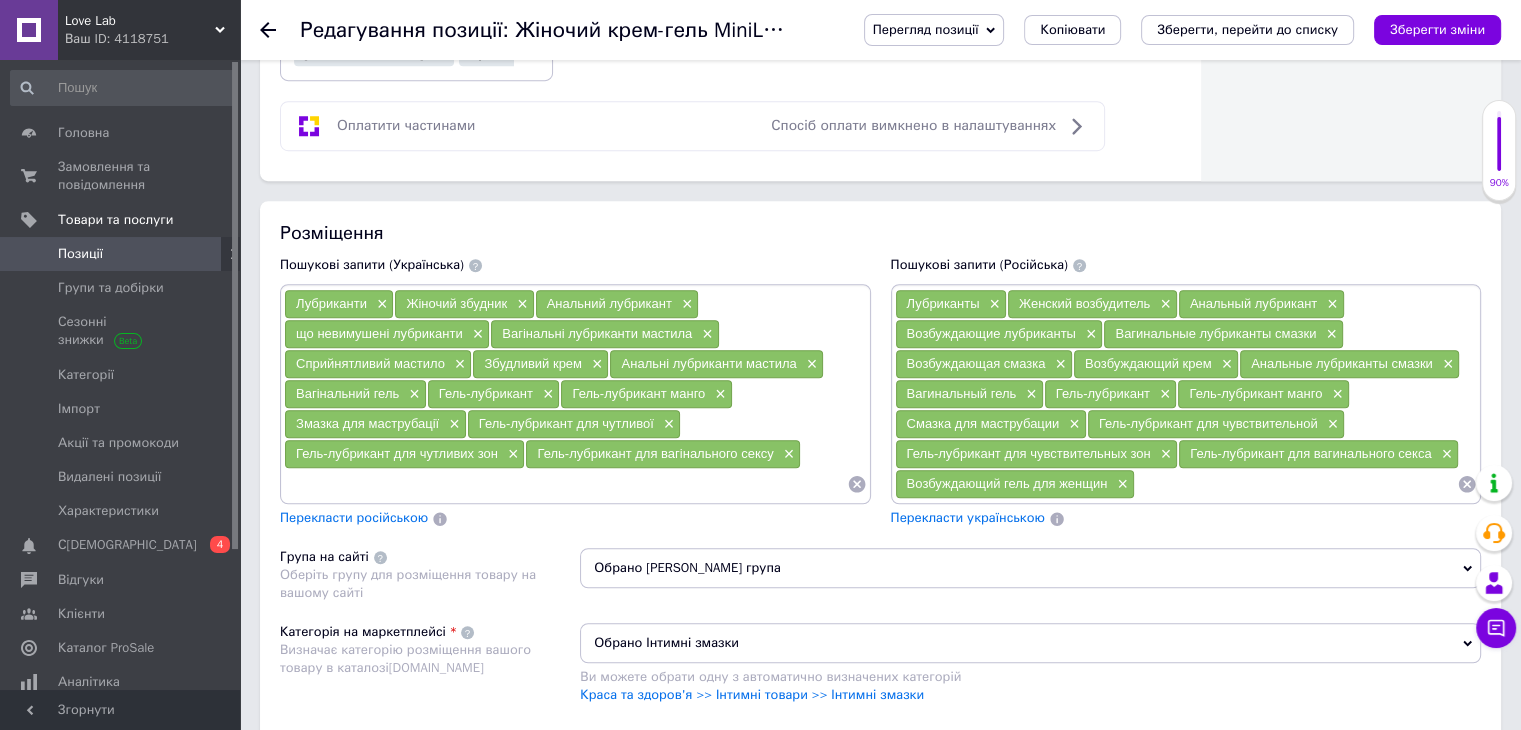 paste on "Возбуждающий крем для женщин" 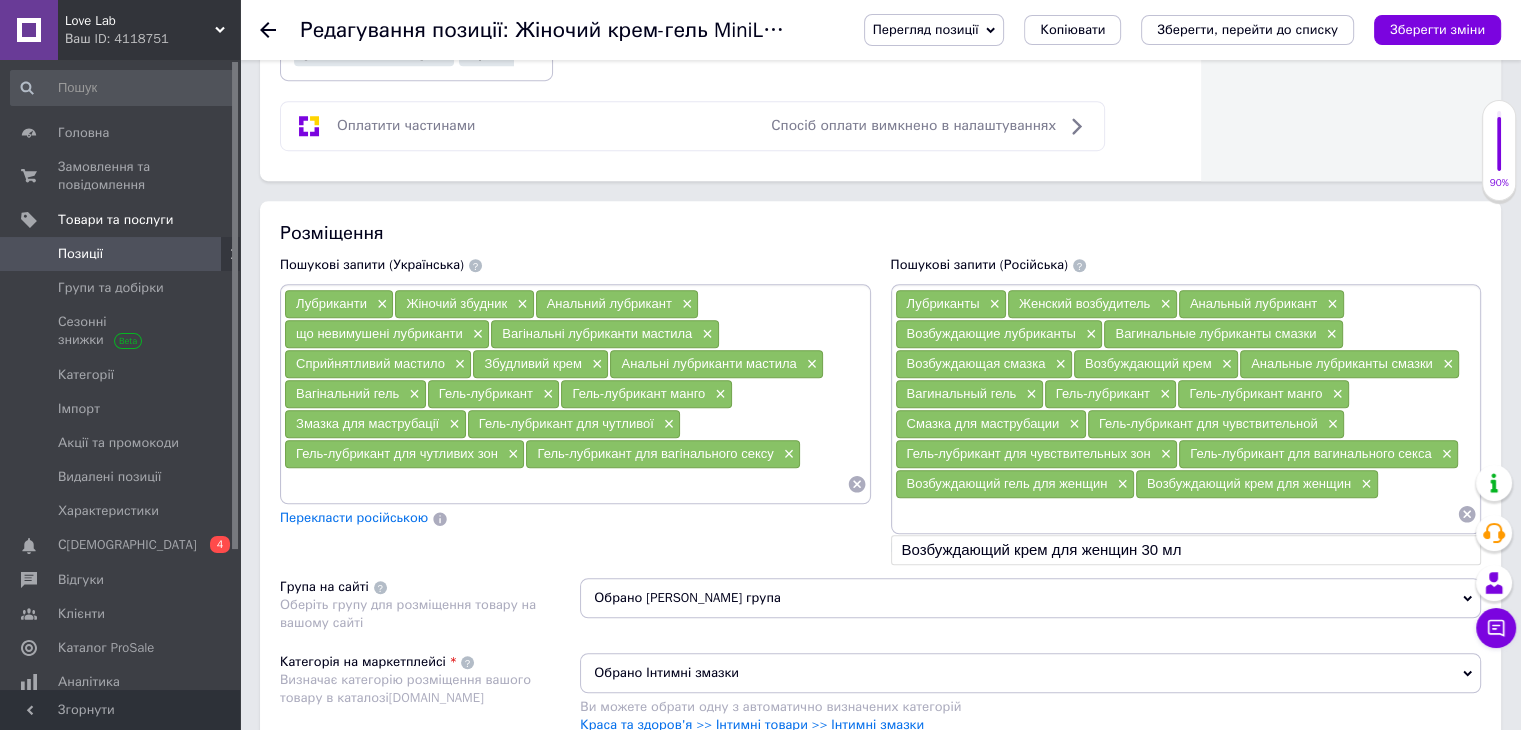 paste on "Возбудитель для женщин" 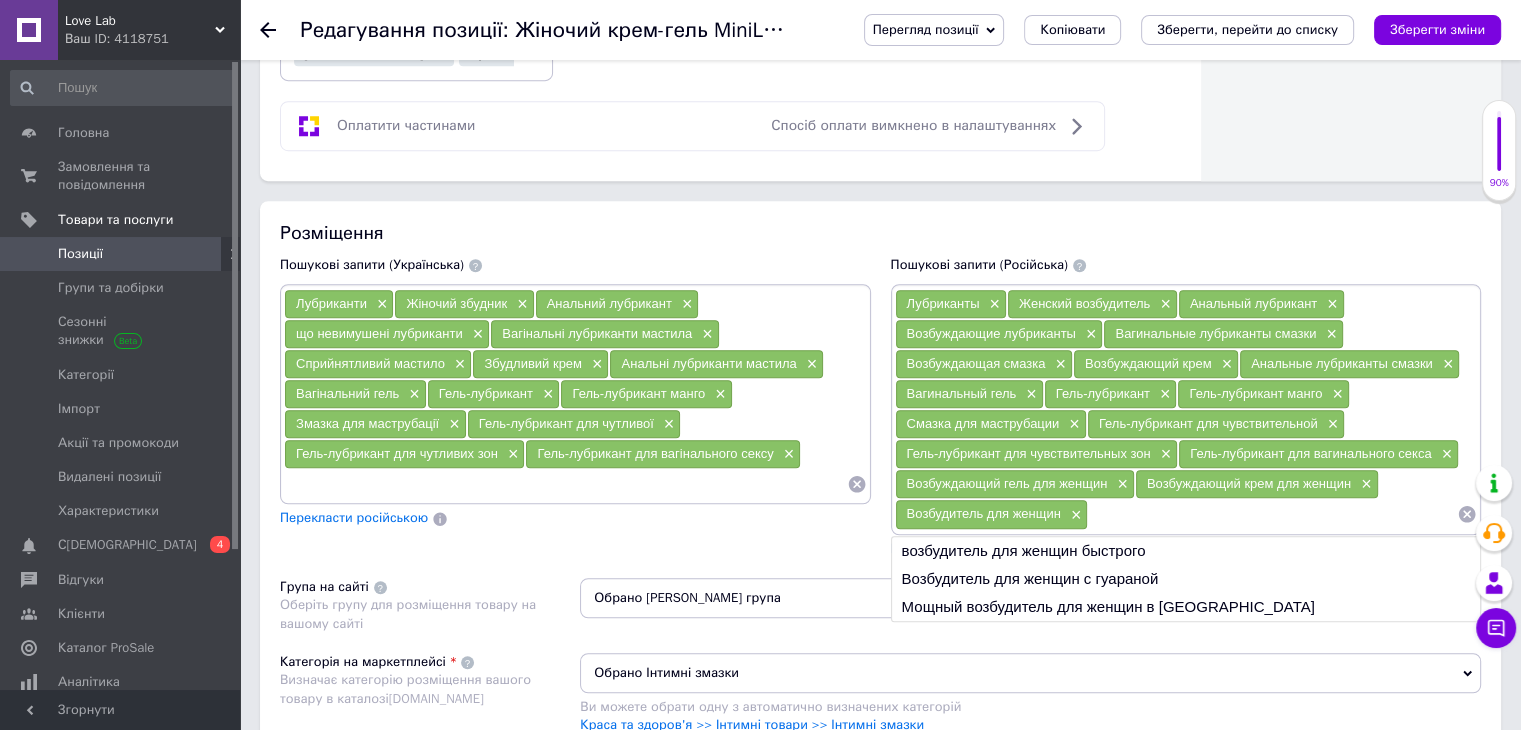paste on "Возбуждающий крем" 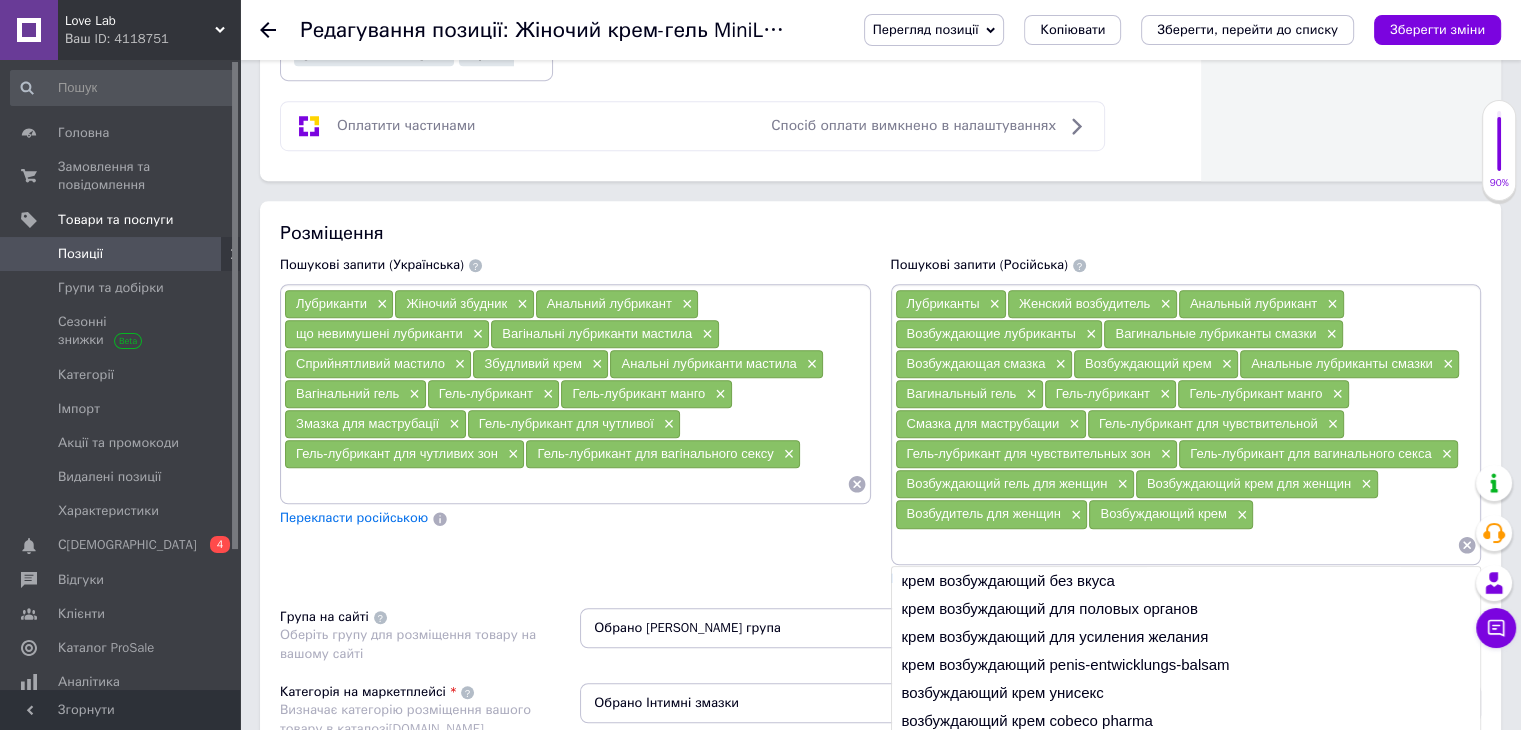paste on "Интимный гель" 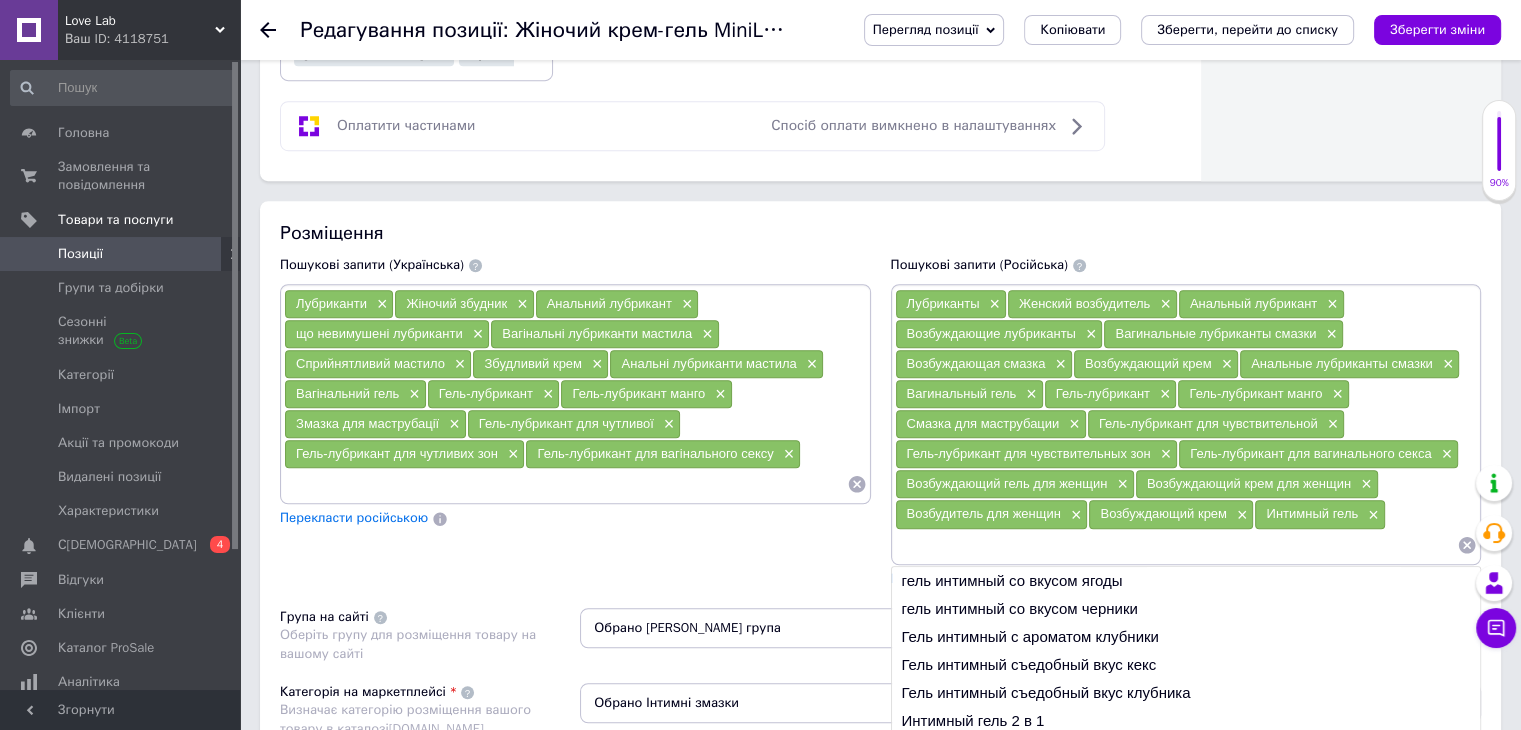 paste on "Крем для клитора" 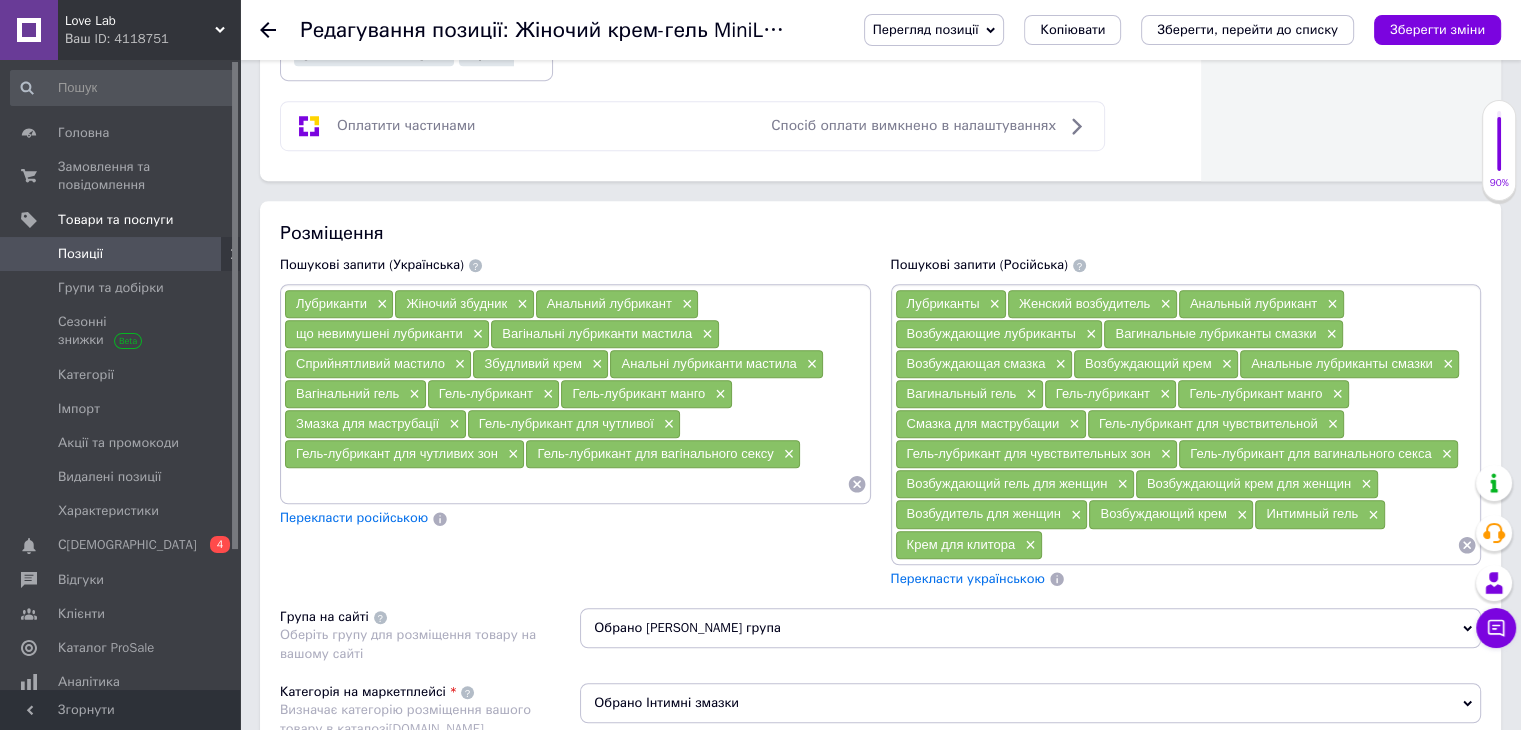 paste on "Возбудитель для девушки" 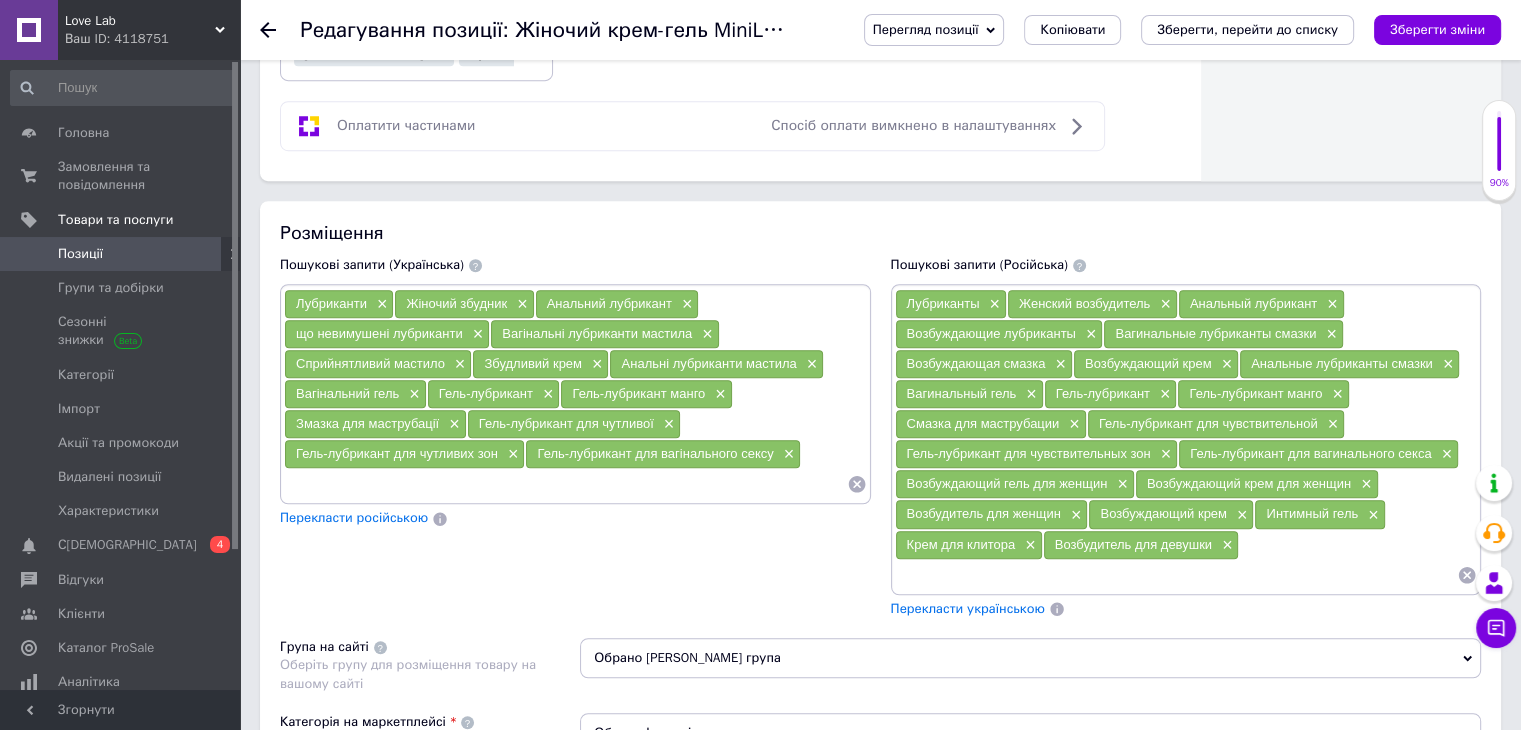 paste on "Гель для клитора" 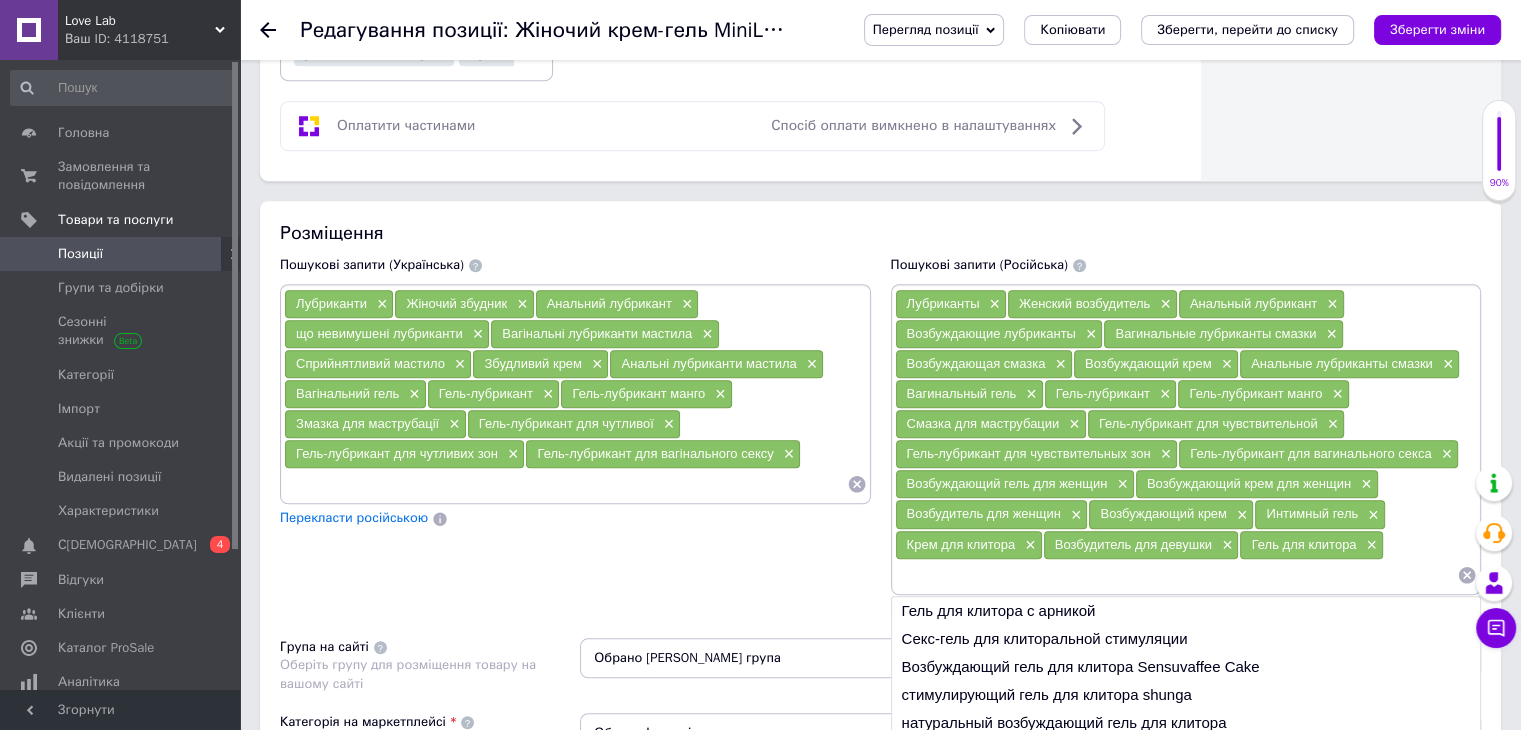 paste on "Покалывание во время секса" 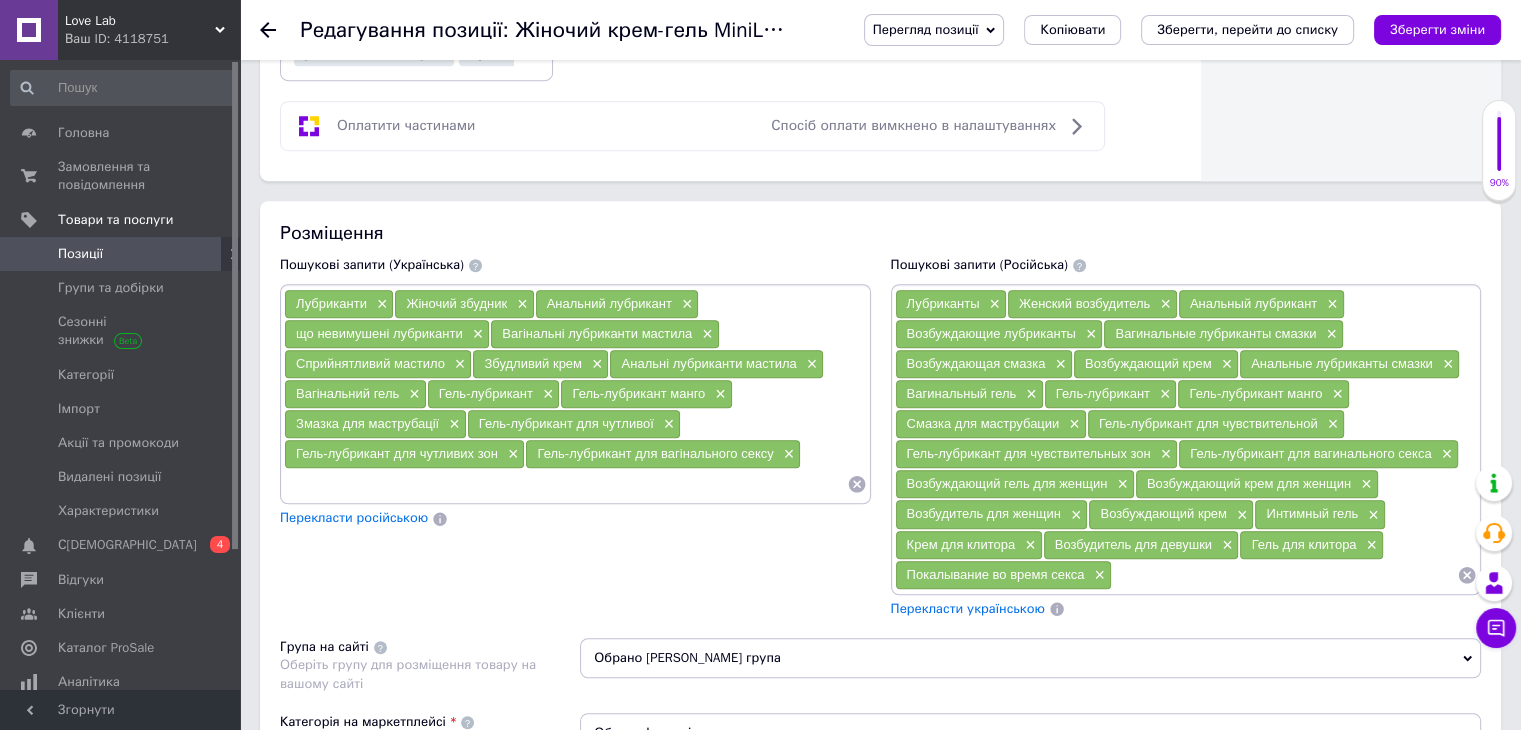 paste on "Жидкий вибратор для секса" 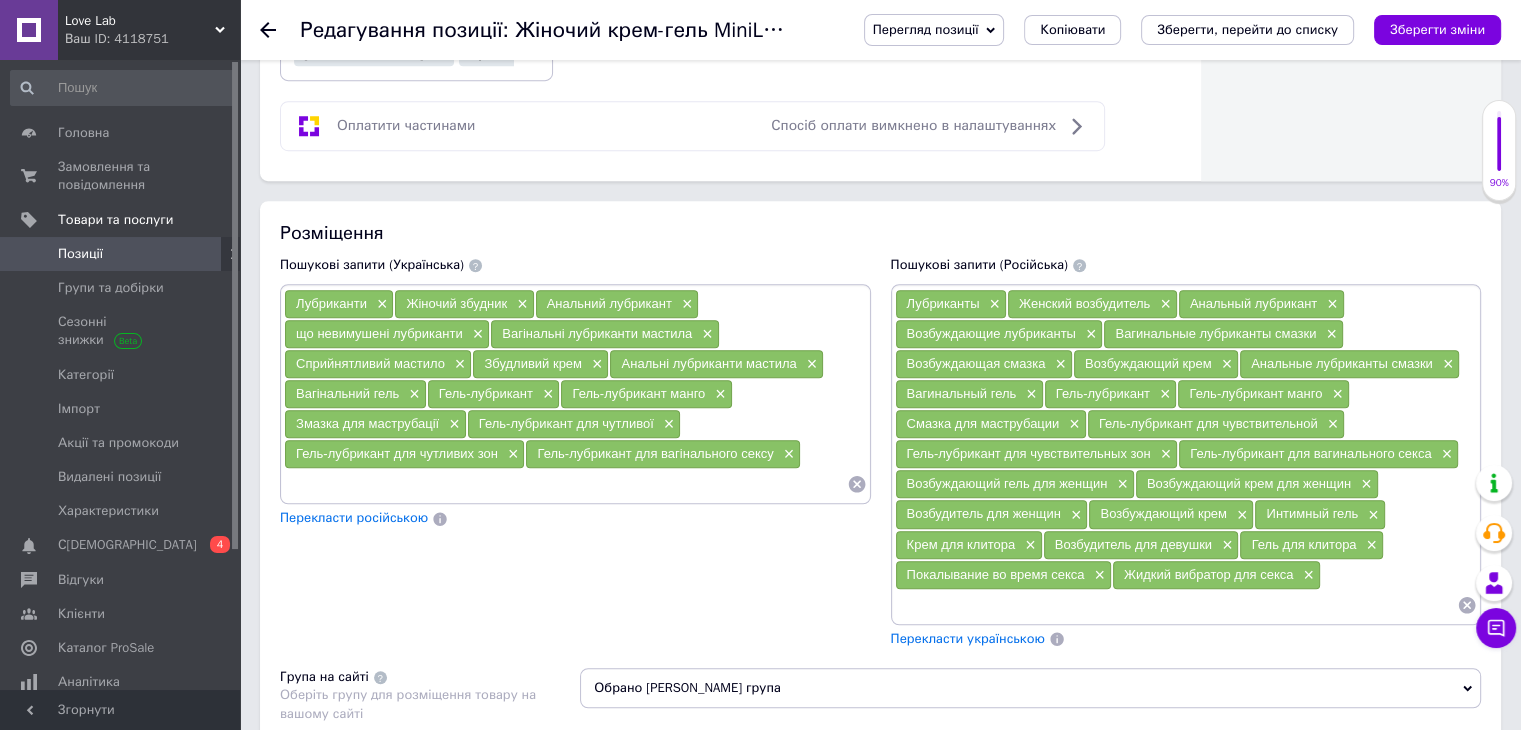 paste on "Жидкие вибраторы для женщин" 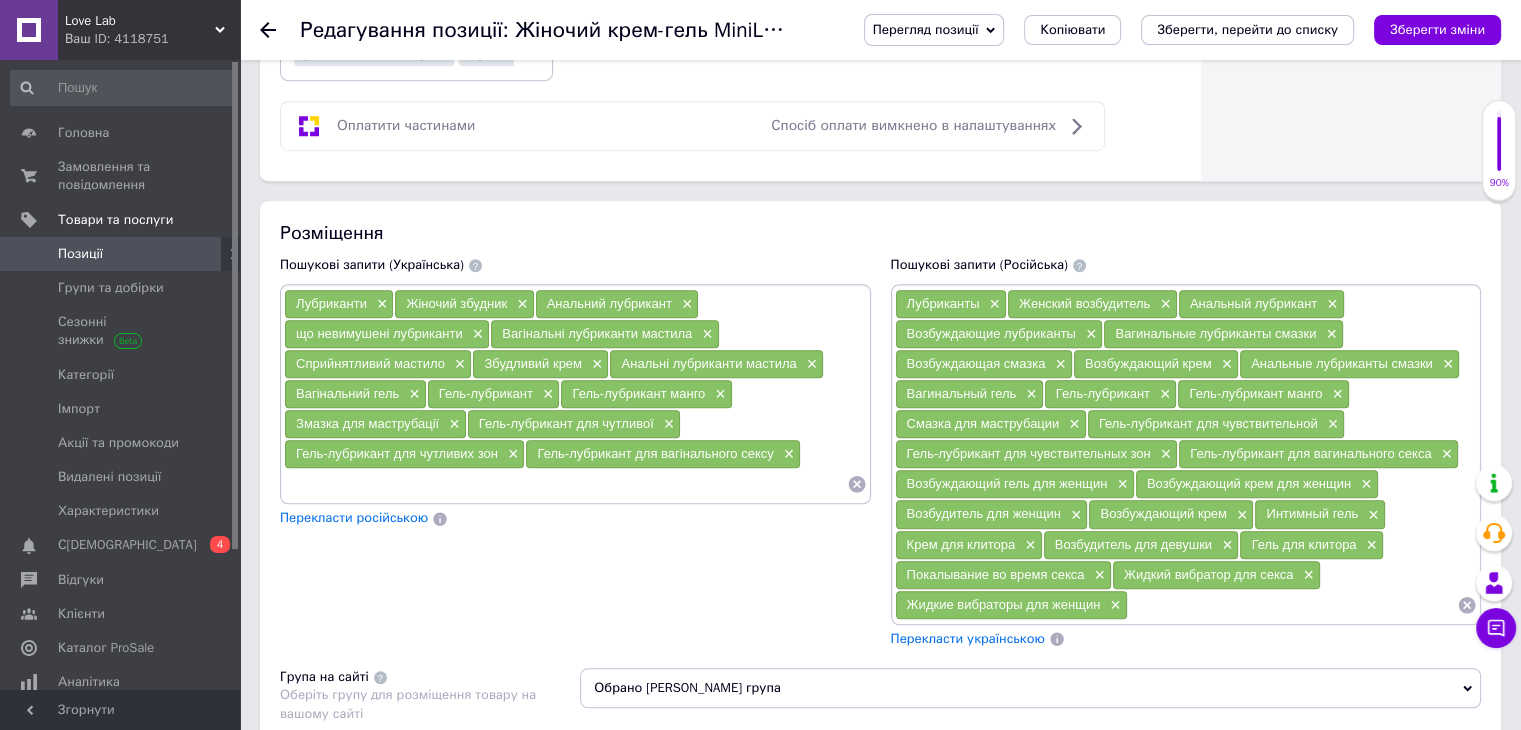paste on "Сенсационный стимулирующий гель для женщин" 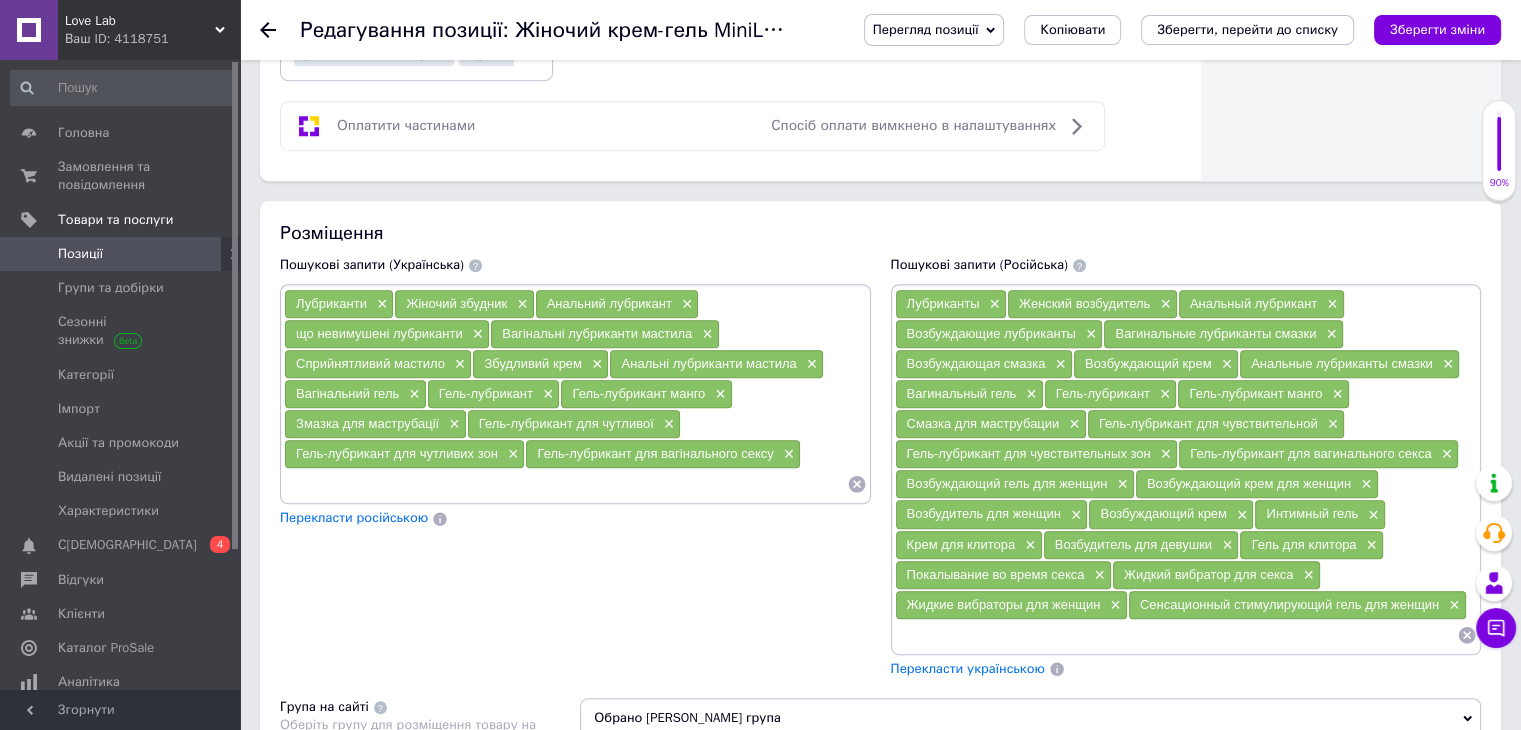 paste on "Вожделение крем для женщин" 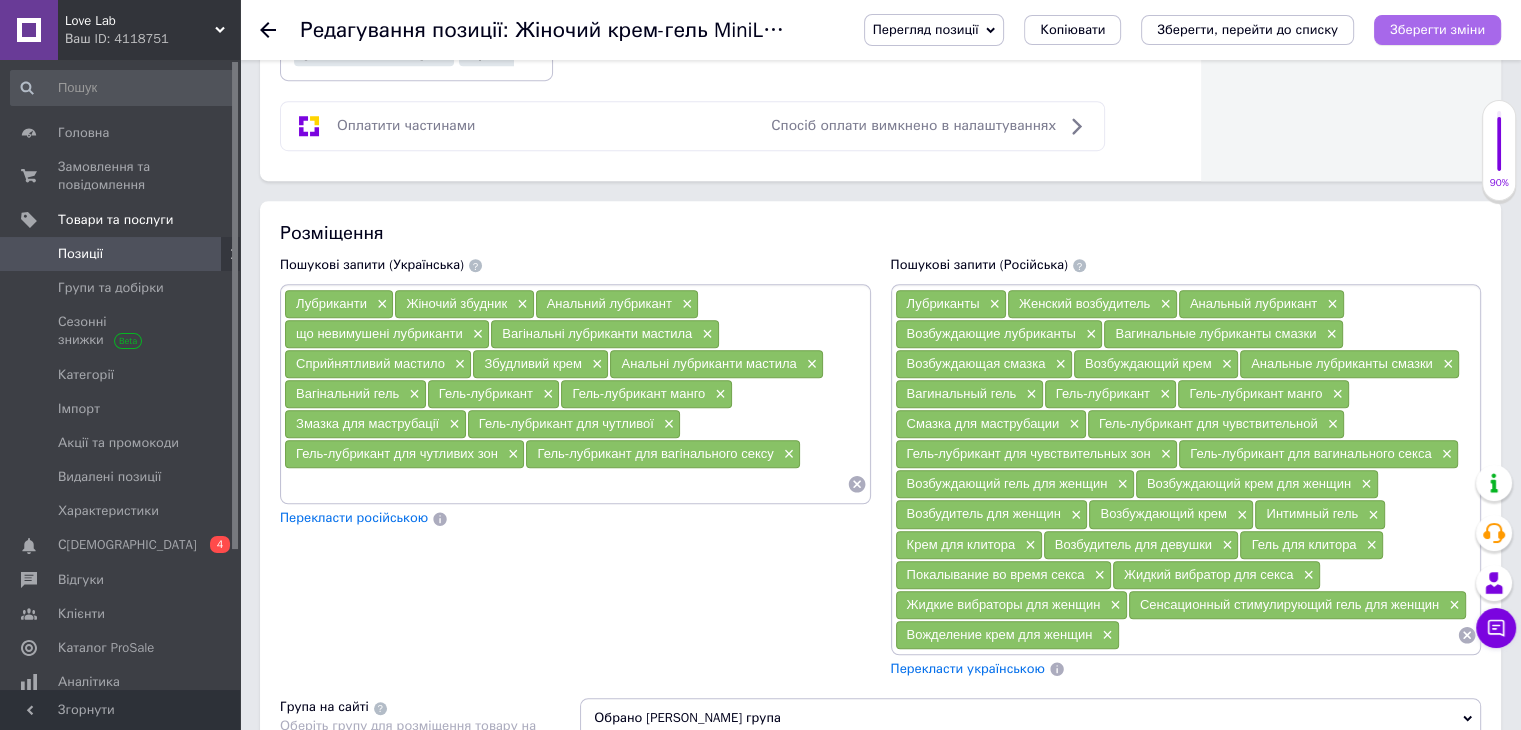 click on "Зберегти зміни" at bounding box center (1437, 30) 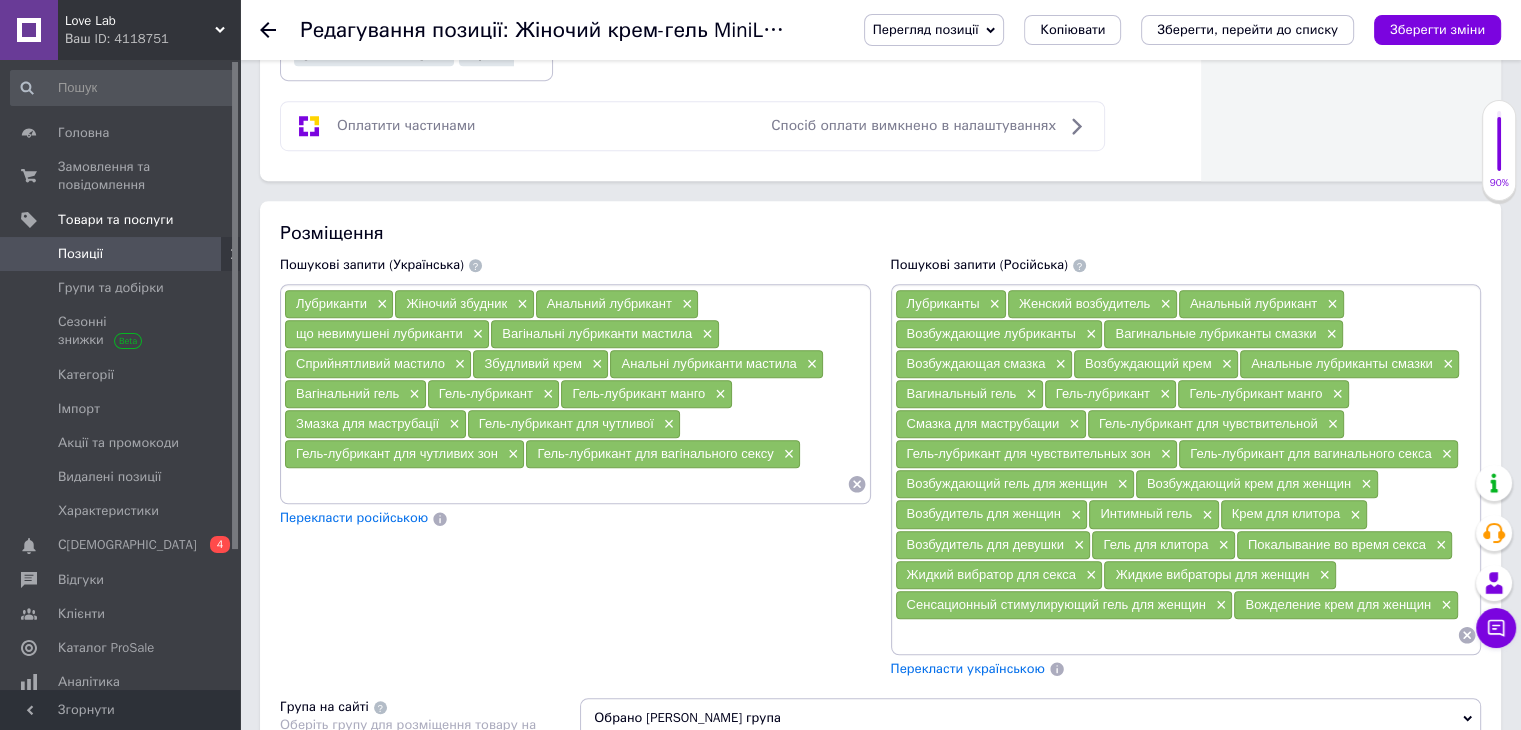 click at bounding box center (1176, 635) 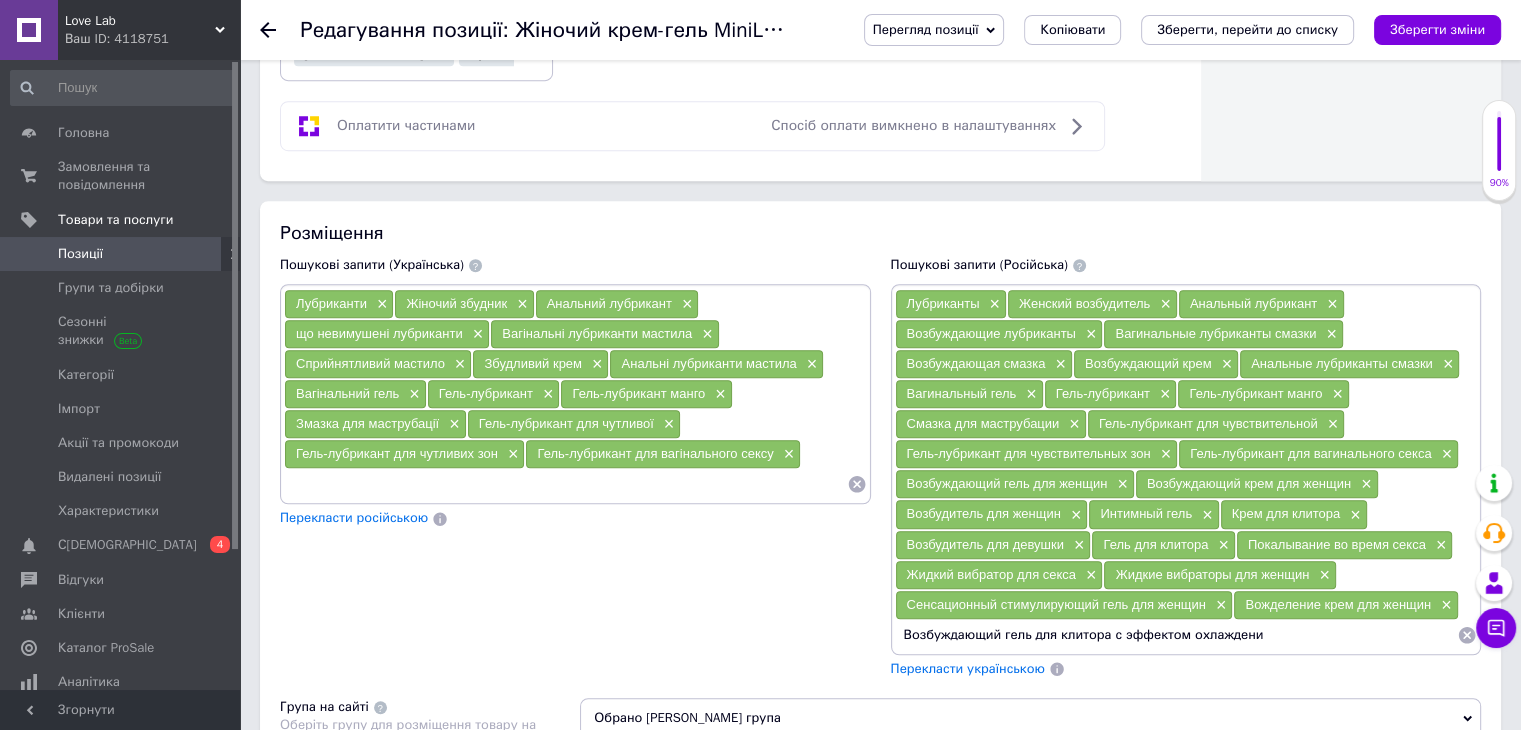 type on "Возбуждающий гель для клитора с эффектом охлаждения" 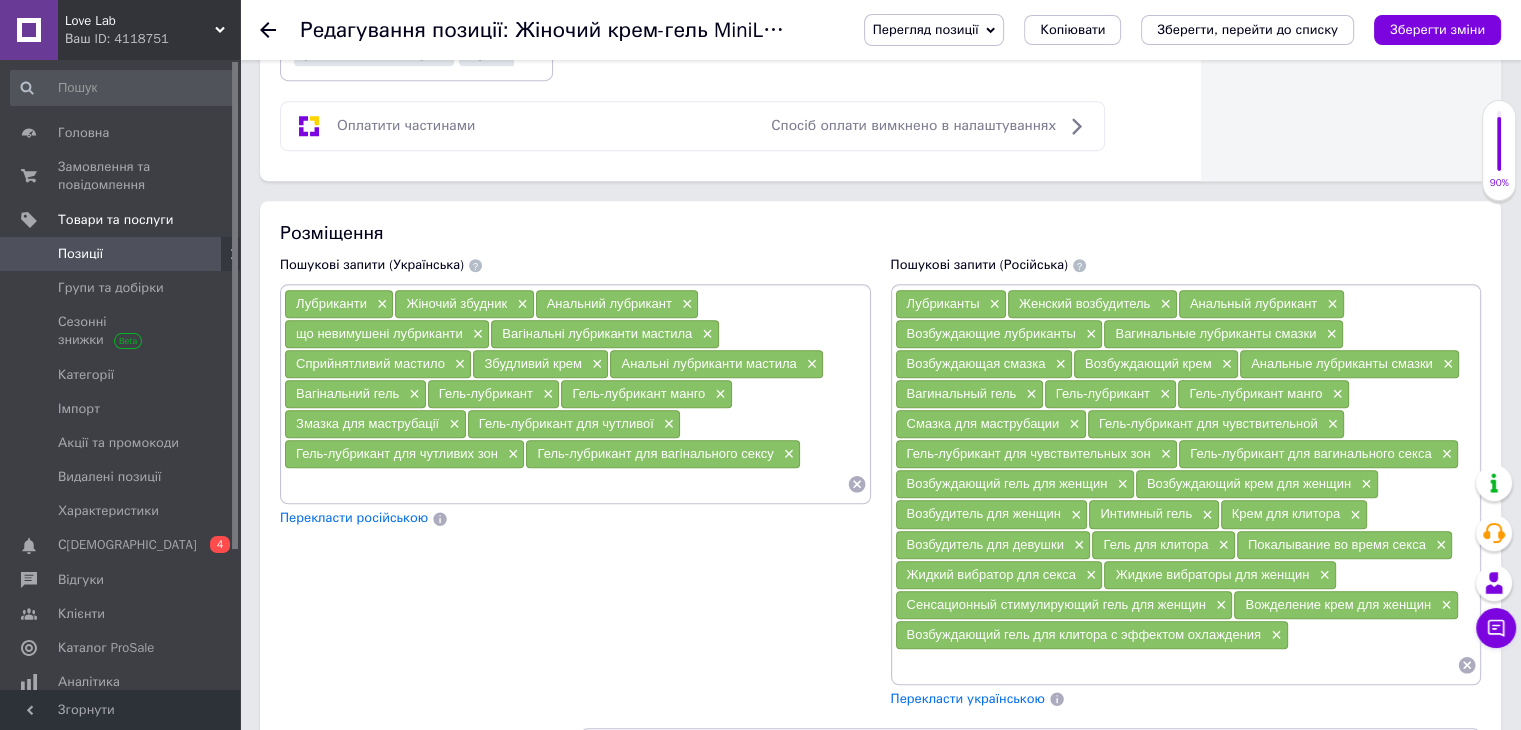 paste on "Возбуждающий гель для клиторальной стимуляции" 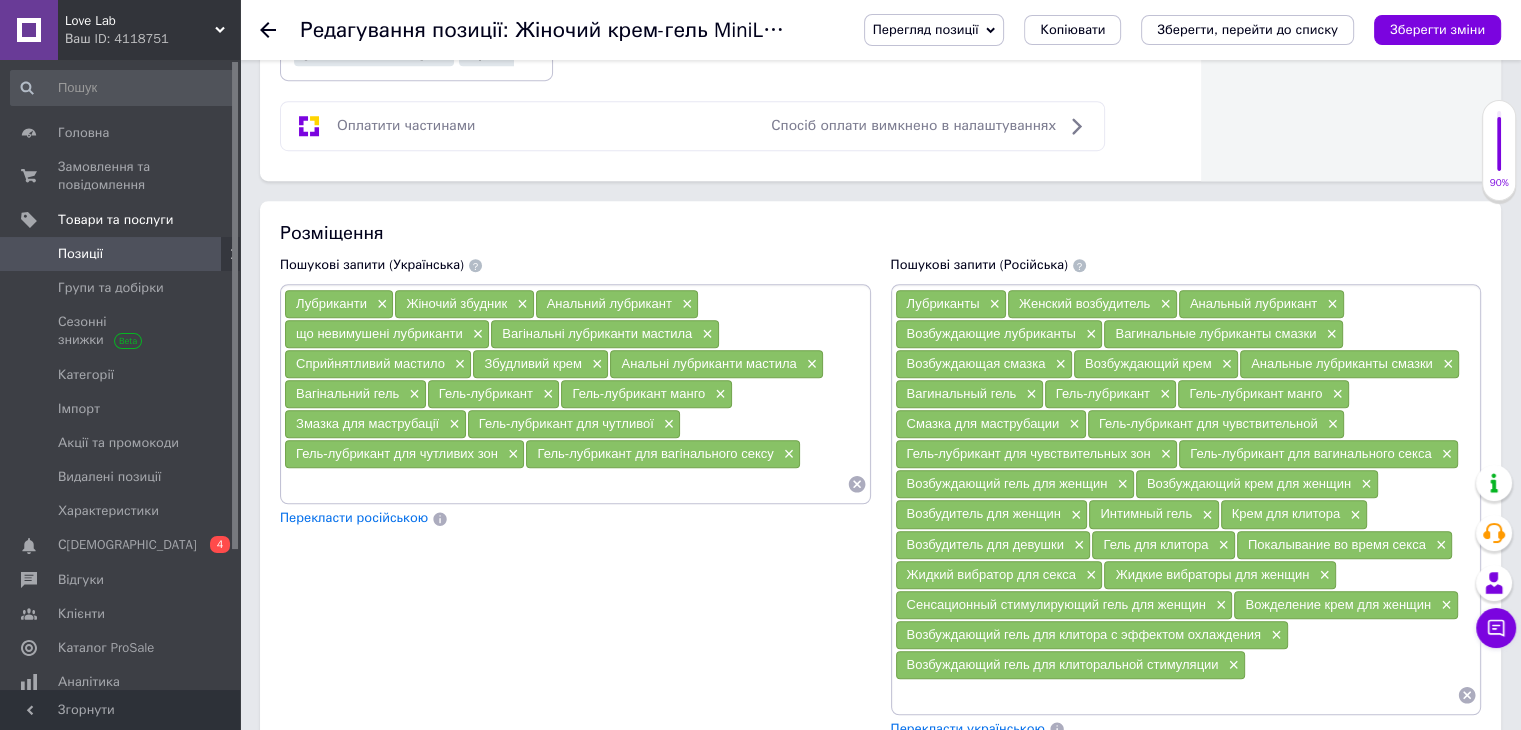 paste on "Крем для клитора возбуждающий" 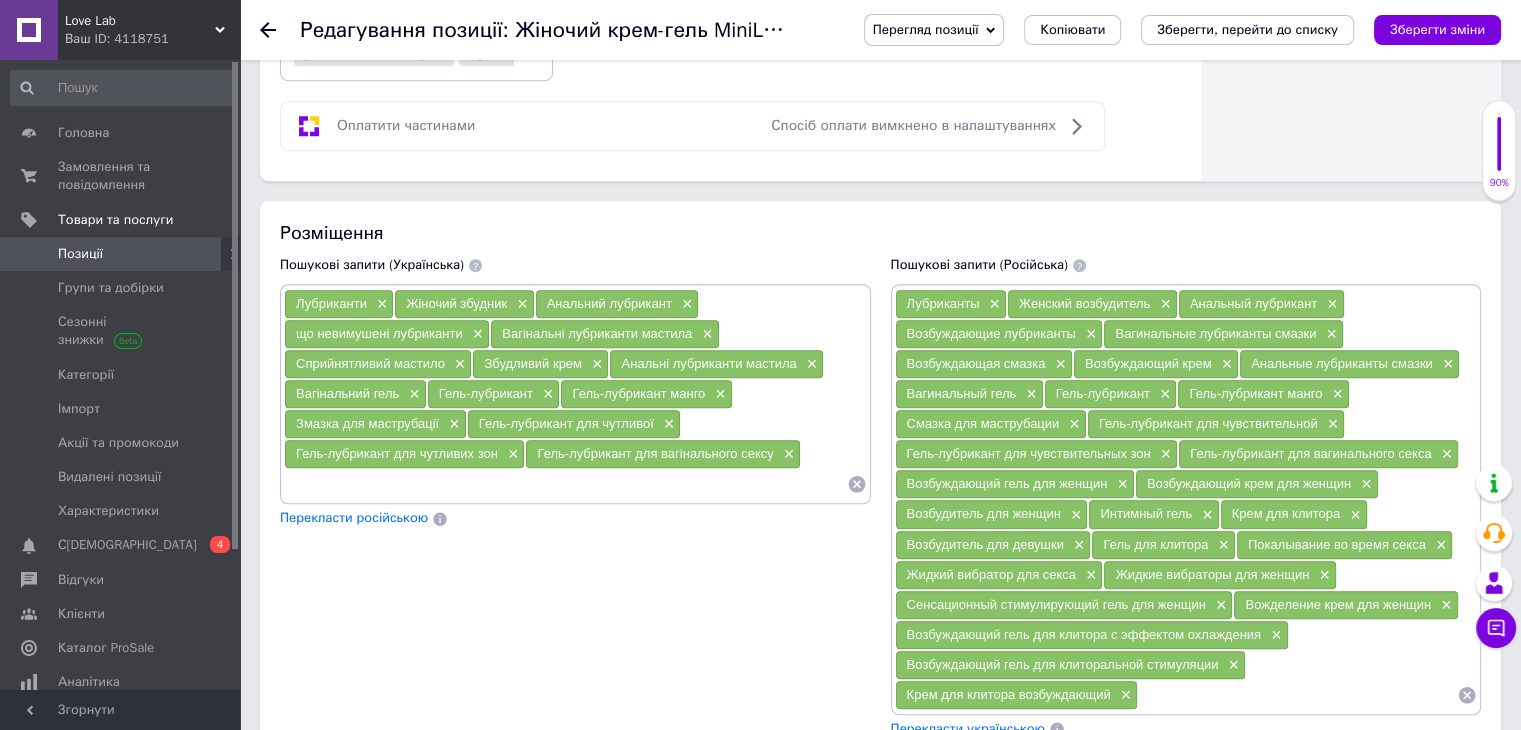 paste on "Возбуждающий крем" 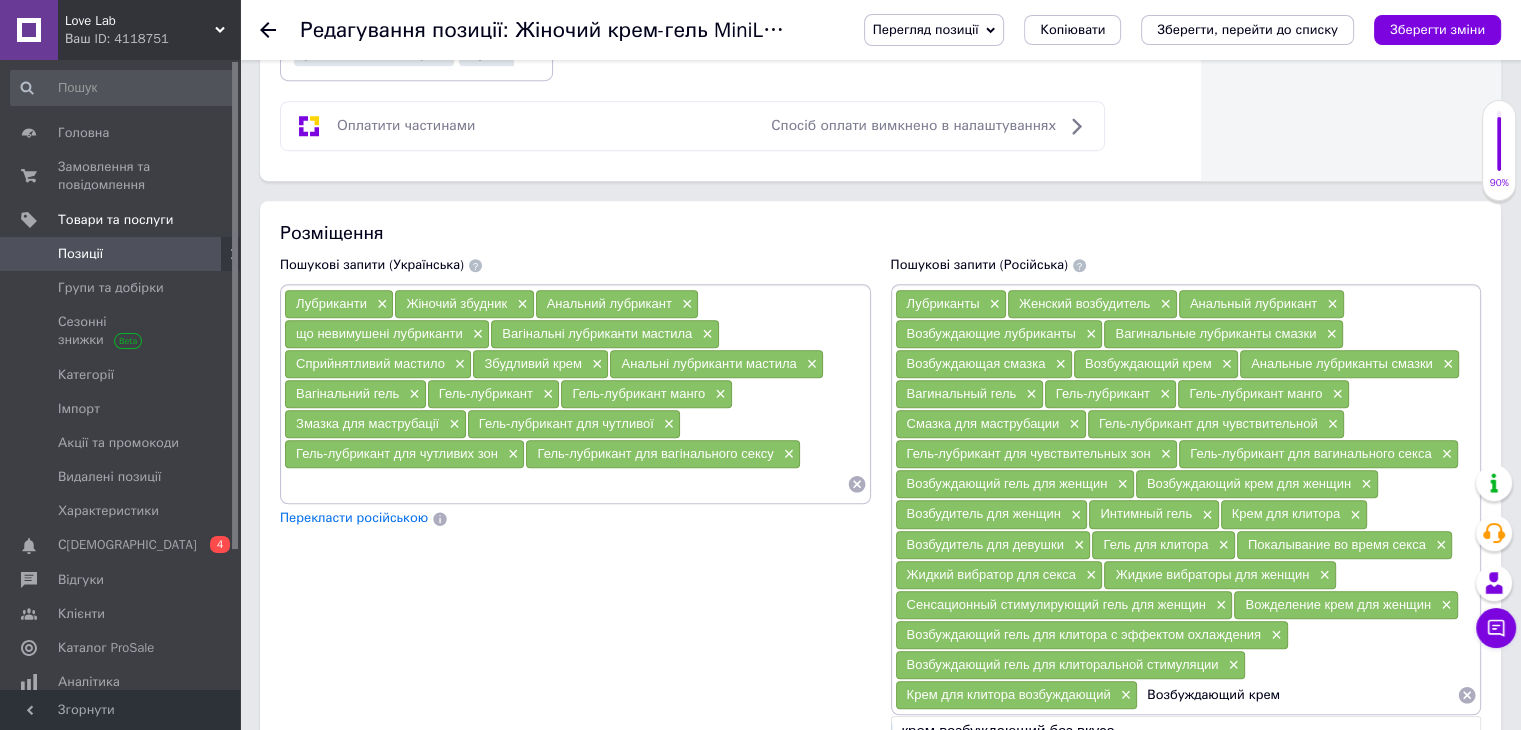 type 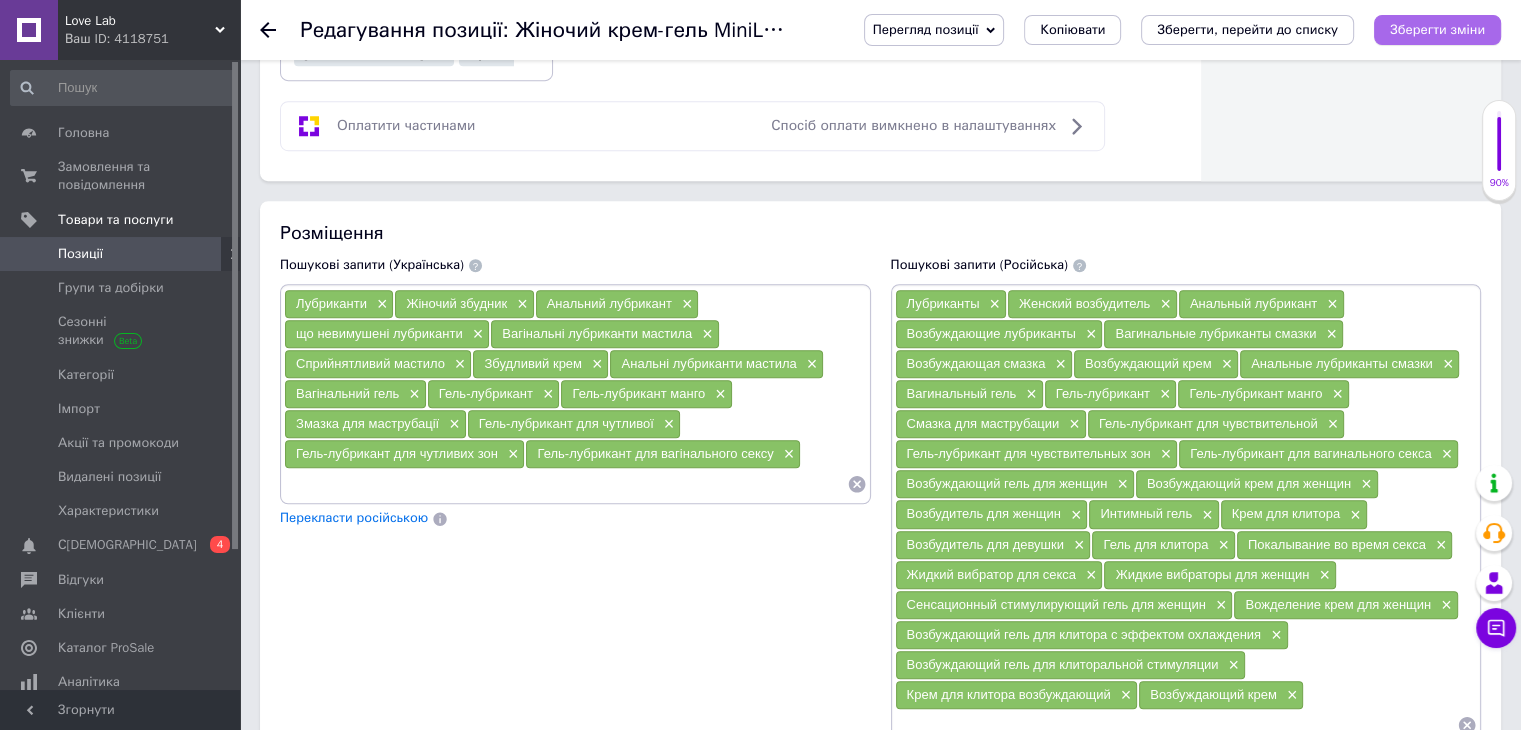 click on "Зберегти зміни" at bounding box center (1437, 29) 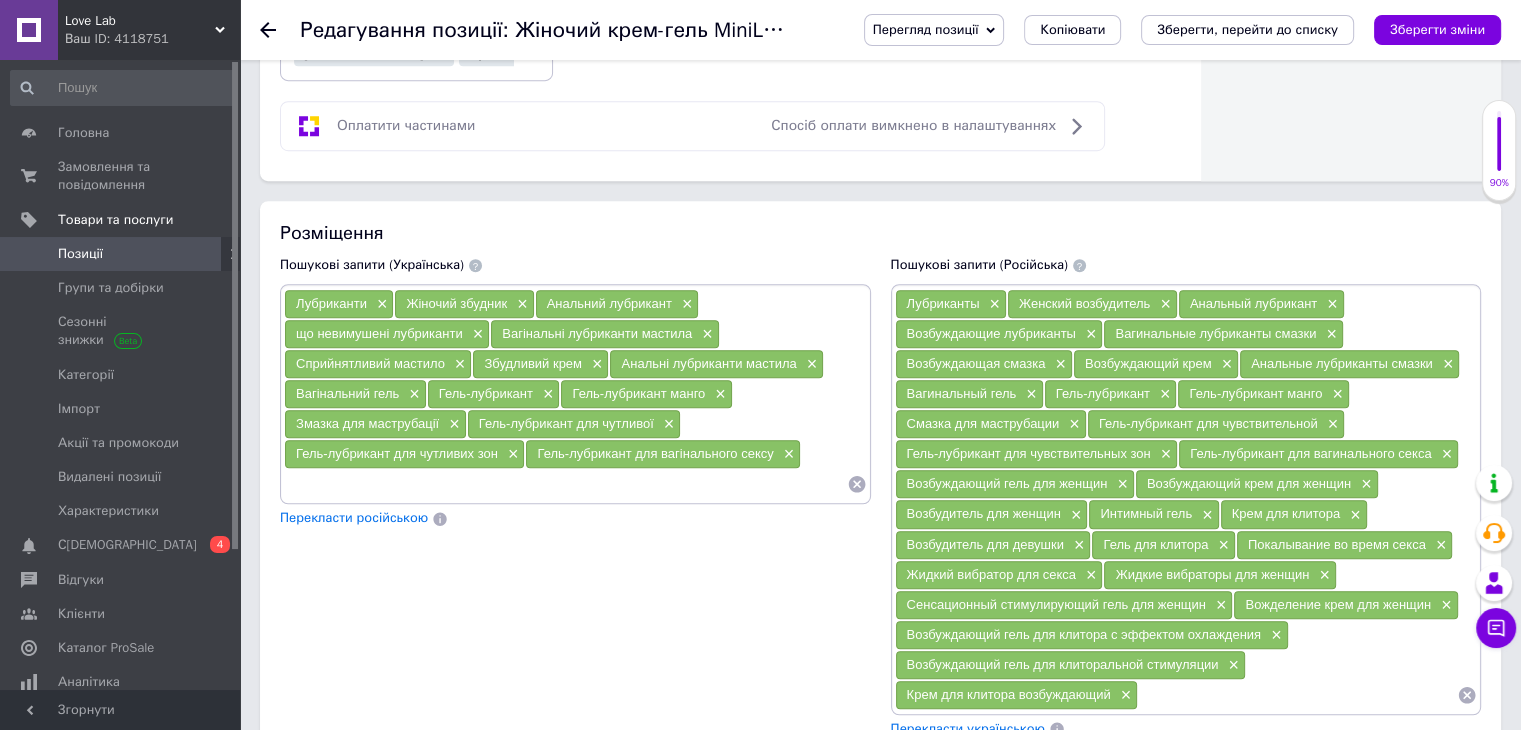 click on "Розміщення Пошукові запити (Українська) Лубриканти ×  Жіночий збудник ×  Анальний лубрикант ×  що невимушені лубриканти ×  Вагінальні лубриканти мастила ×  Сприйнятливий мастило ×  Збудливий крем ×  Анальні лубриканти мастила ×  Вагінальний гель ×  Гель-лубрикант ×  Гель-лубрикант манго ×  Змазка для маструбації ×  Гель-лубрикант для чутливої ×  Гель-лубрикант для чутливих зон ×  Гель-лубрикант для вагінального сексу × Перекласти російською Пошукові запити (Російська) Лубриканты ×  Женский возбудитель ×  Анальный лубрикант ×  Возбуждающие лубриканты × × ×" at bounding box center [880, 588] 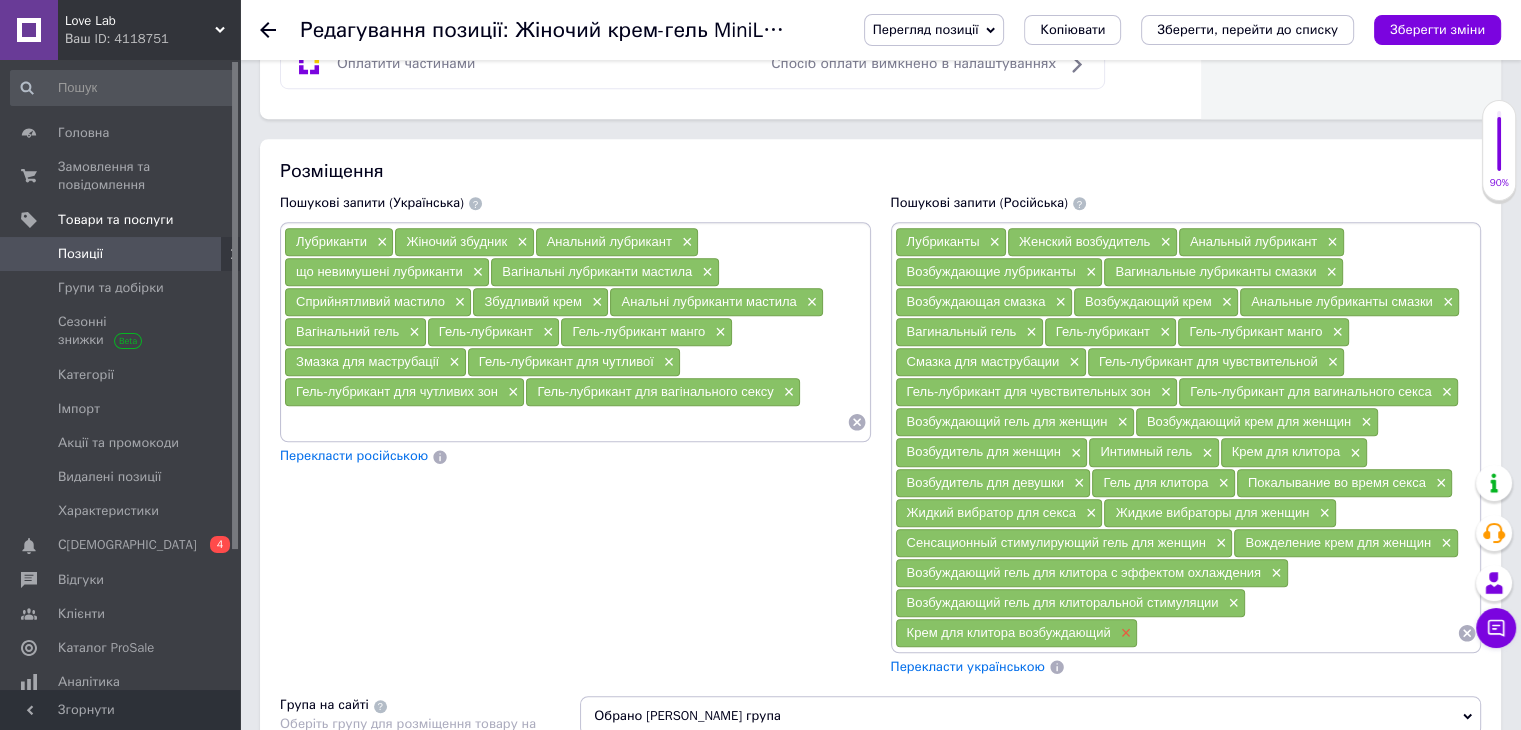 drag, startPoint x: 900, startPoint y: 405, endPoint x: 1115, endPoint y: 628, distance: 309.76443 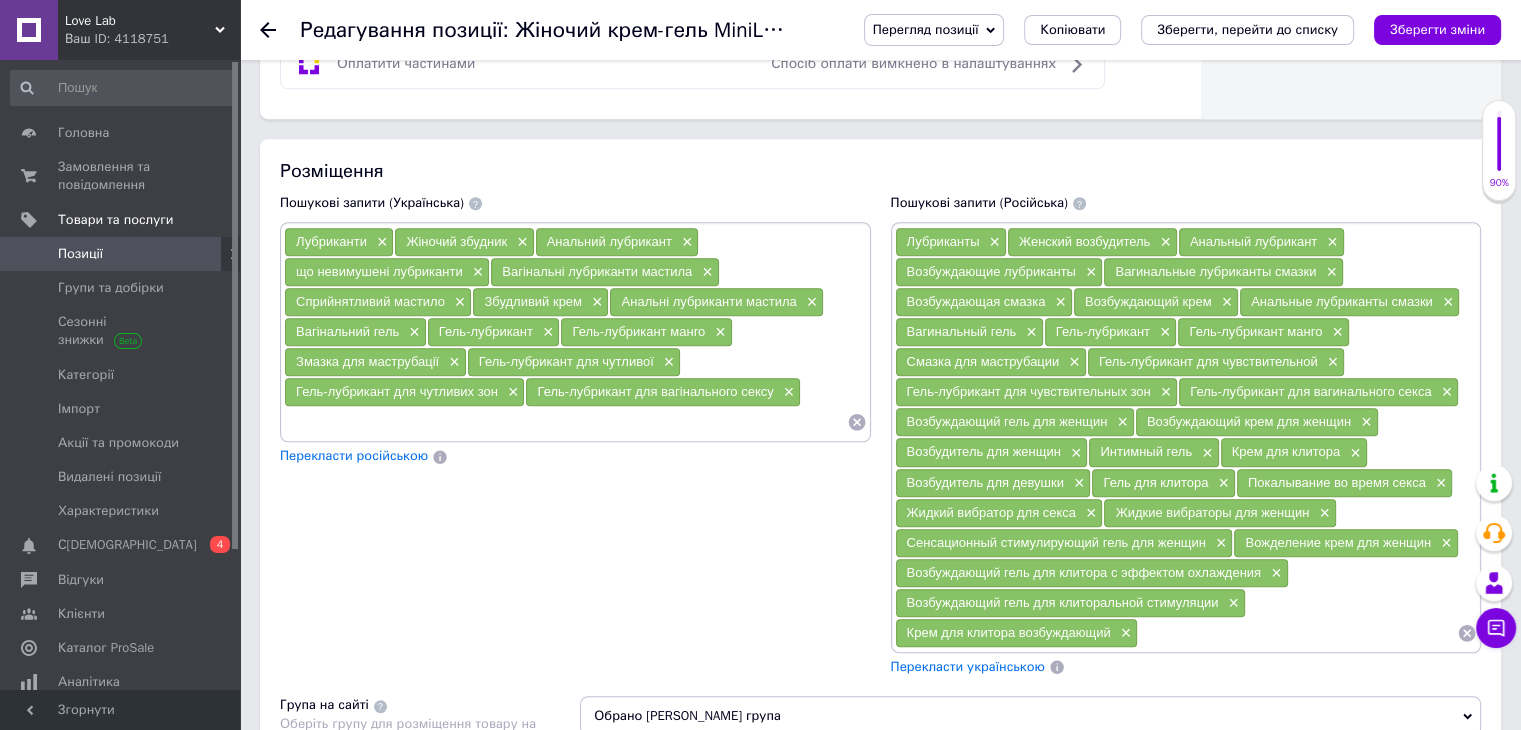 click at bounding box center (565, 422) 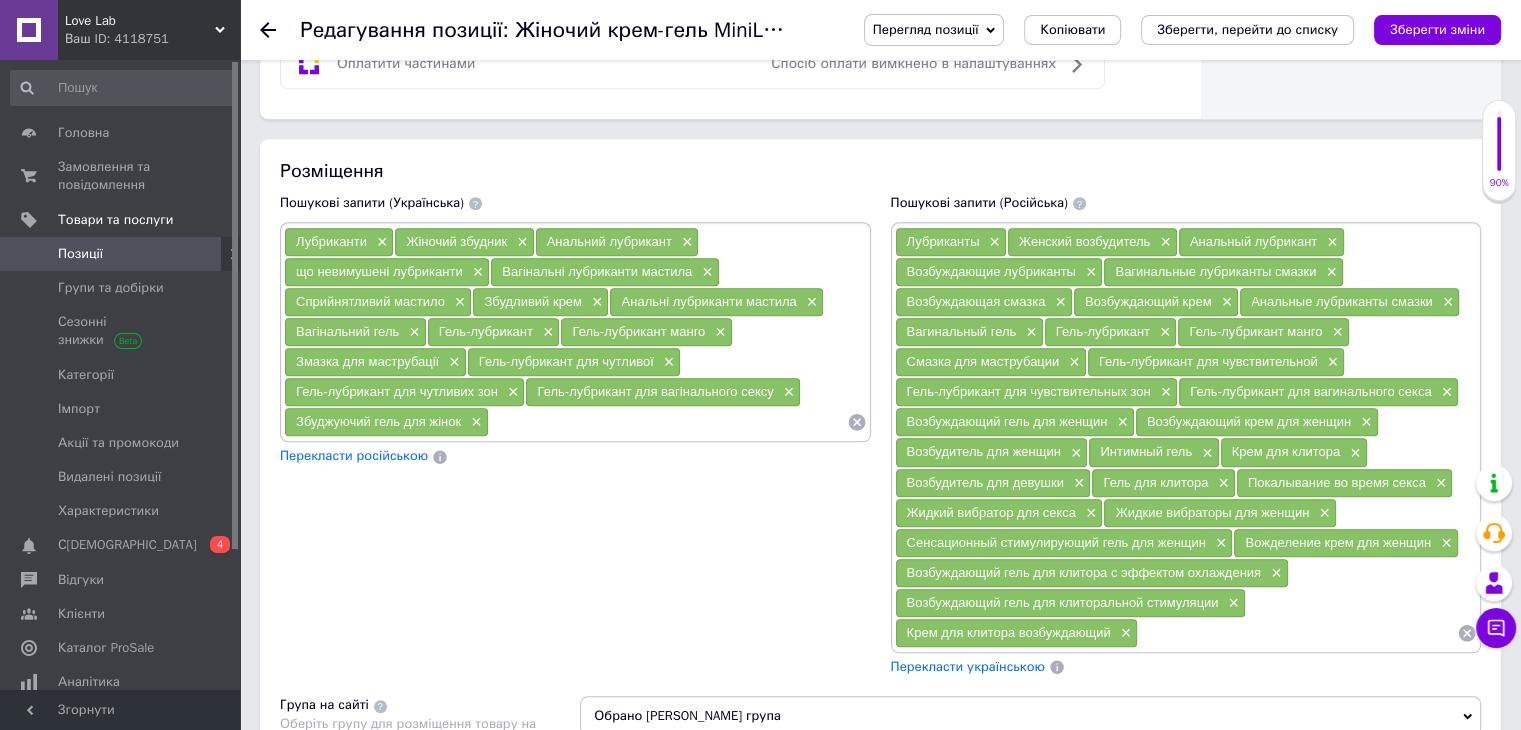 paste on "Збуджуючий крем для жінок" 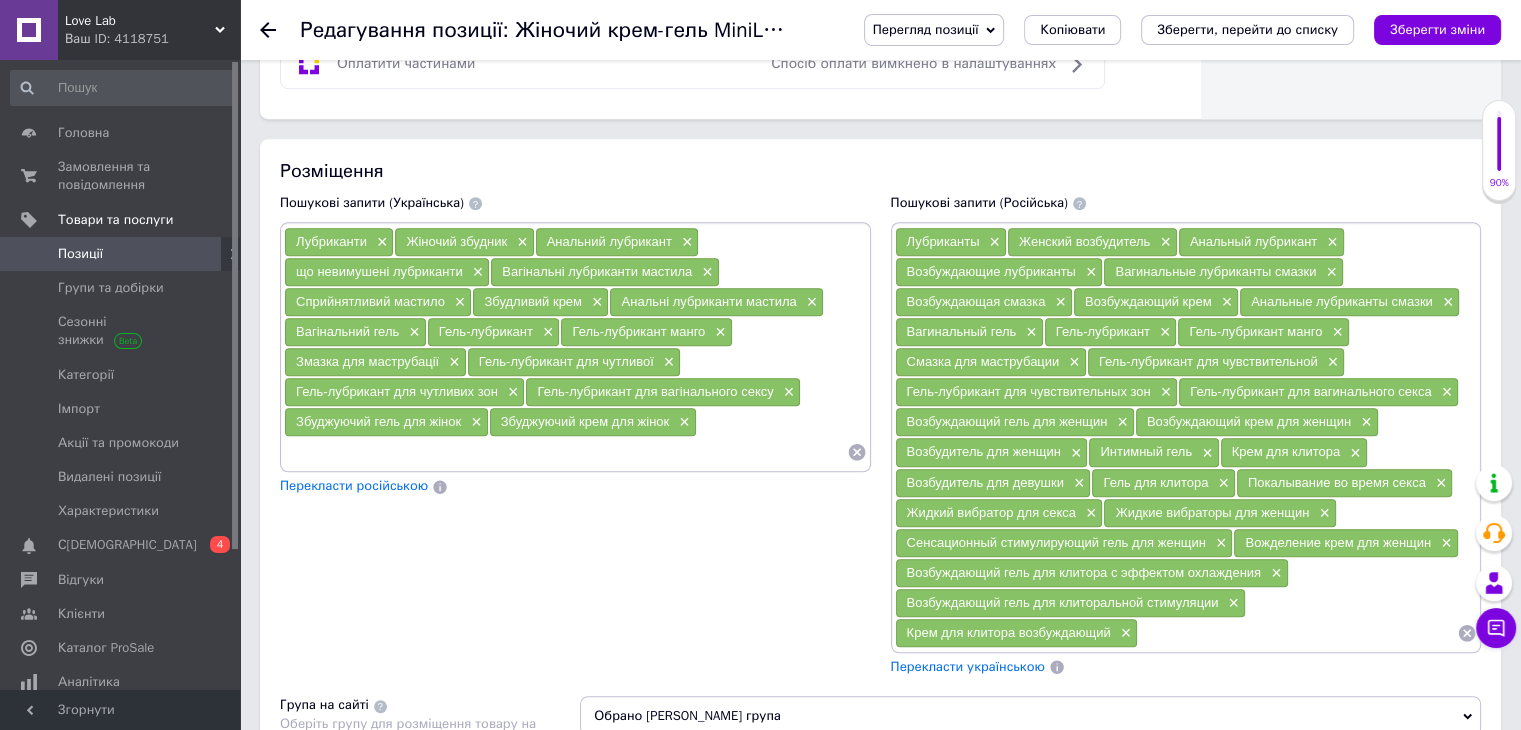 paste on "Збудник для жінок" 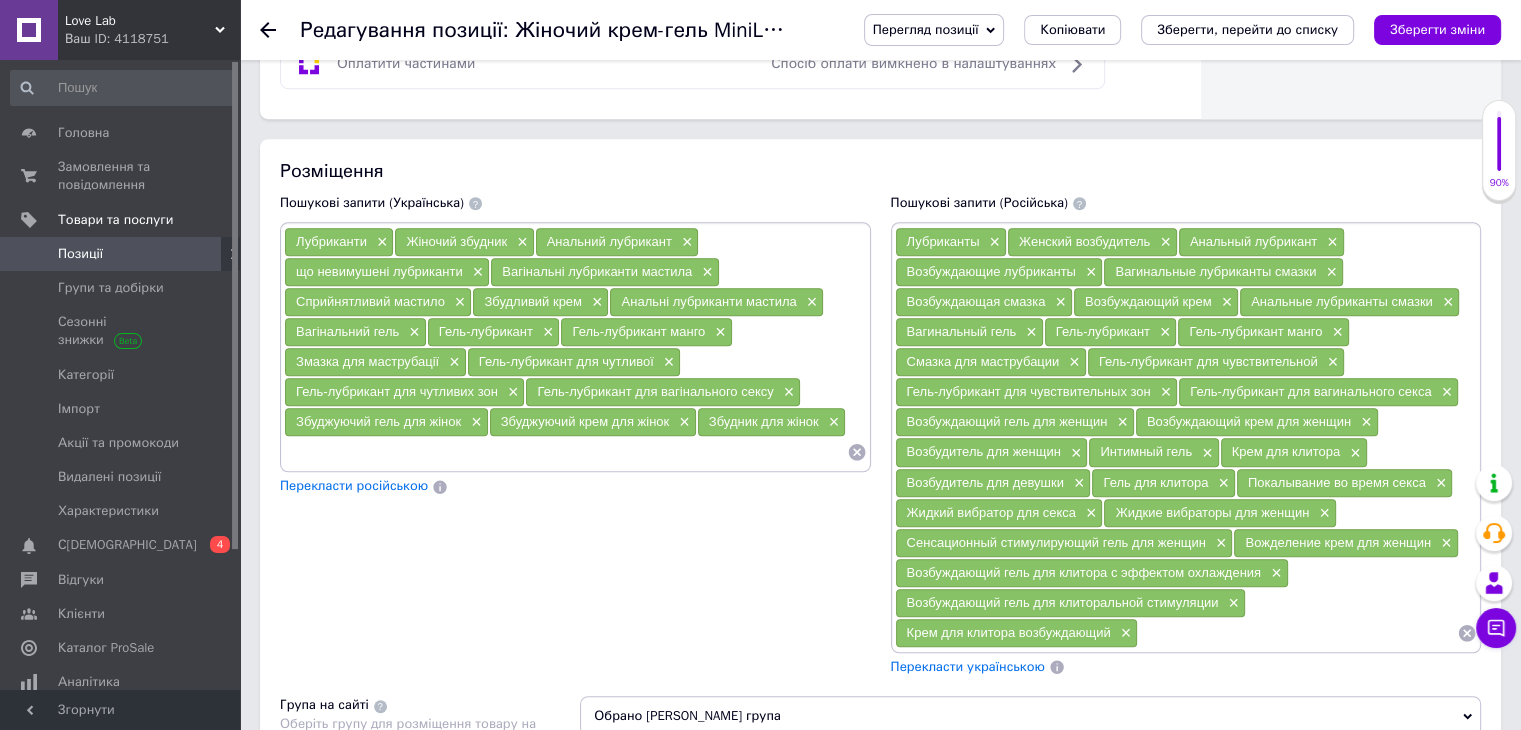 paste on "Інтимний гель" 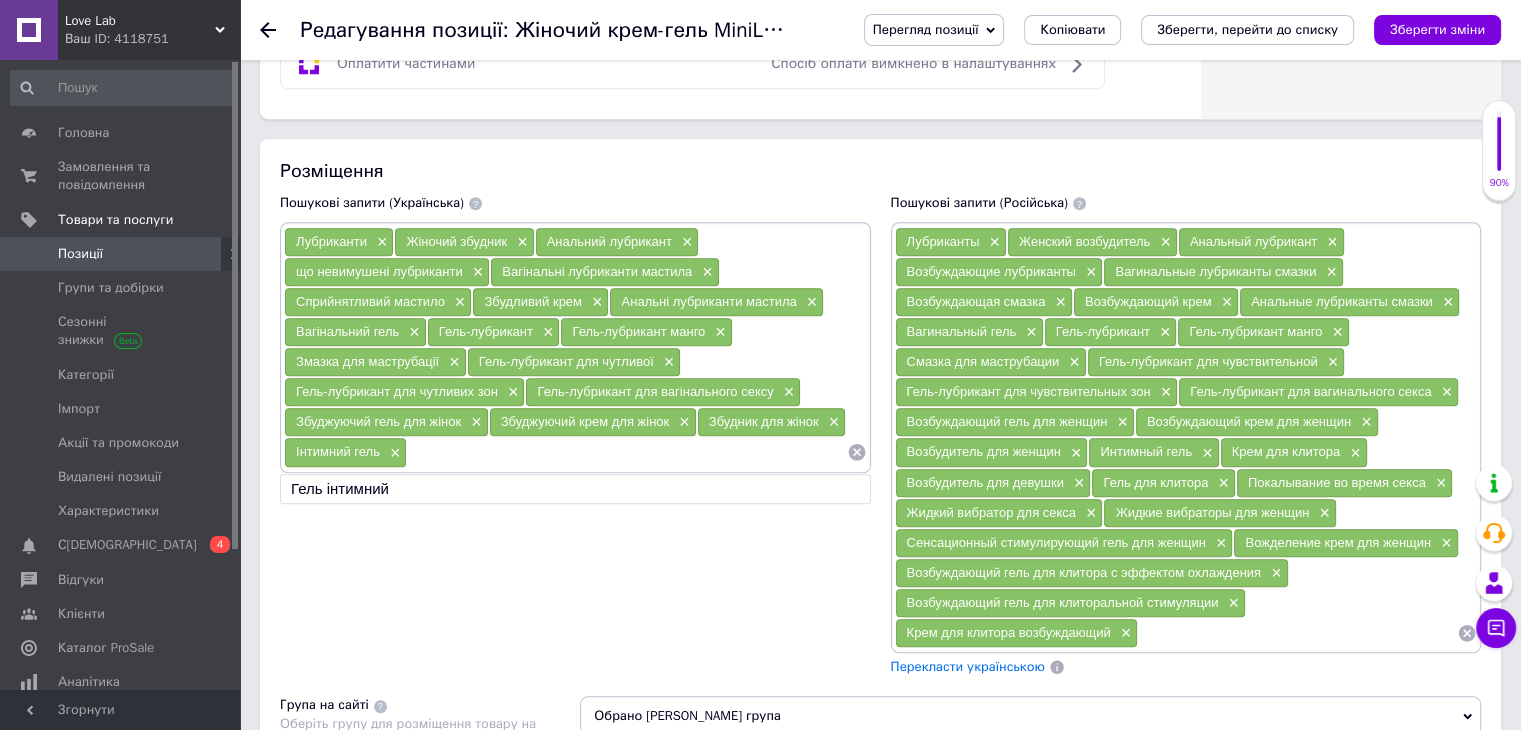 paste on "Крем для клітора" 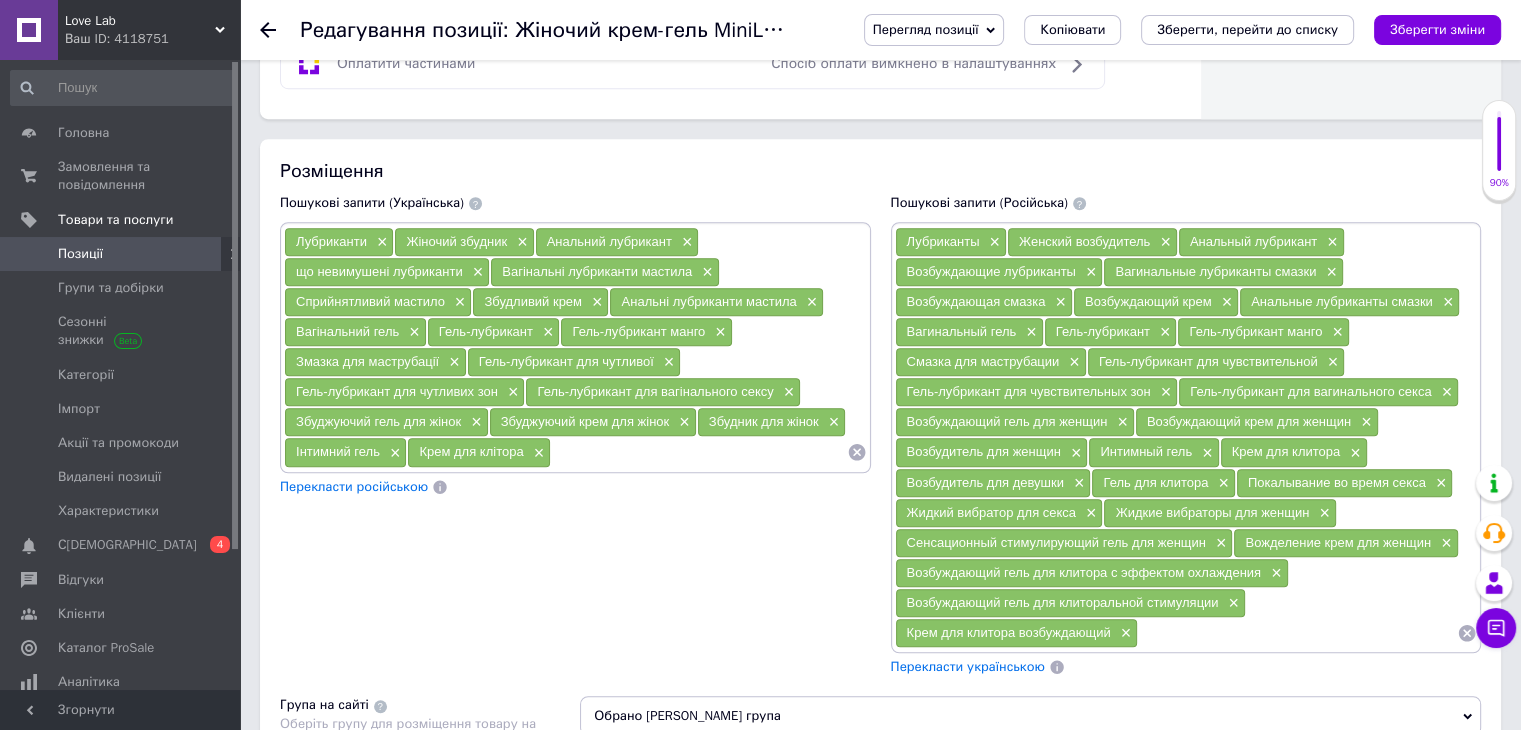 paste on "Збудник для дівчини" 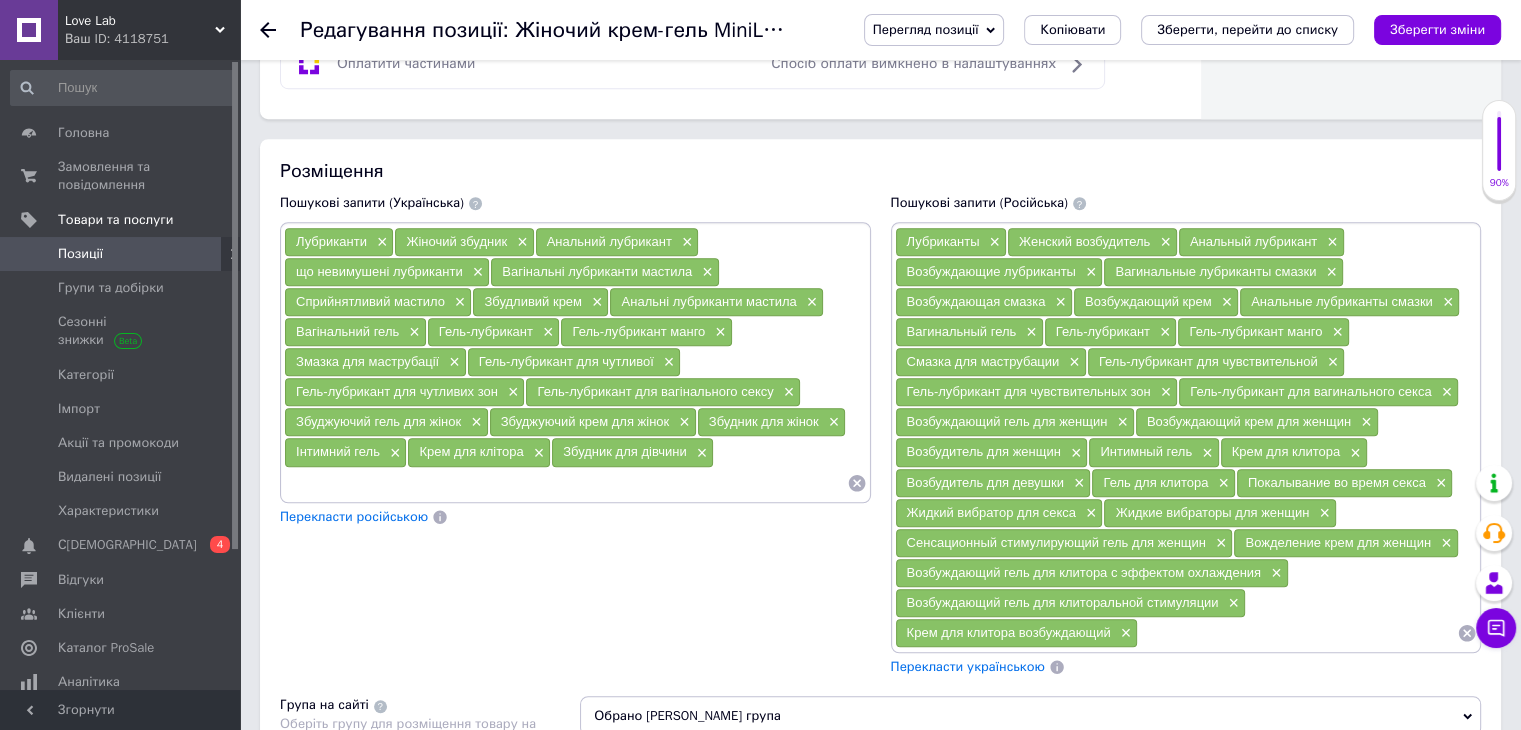 paste on "Гель для клітора" 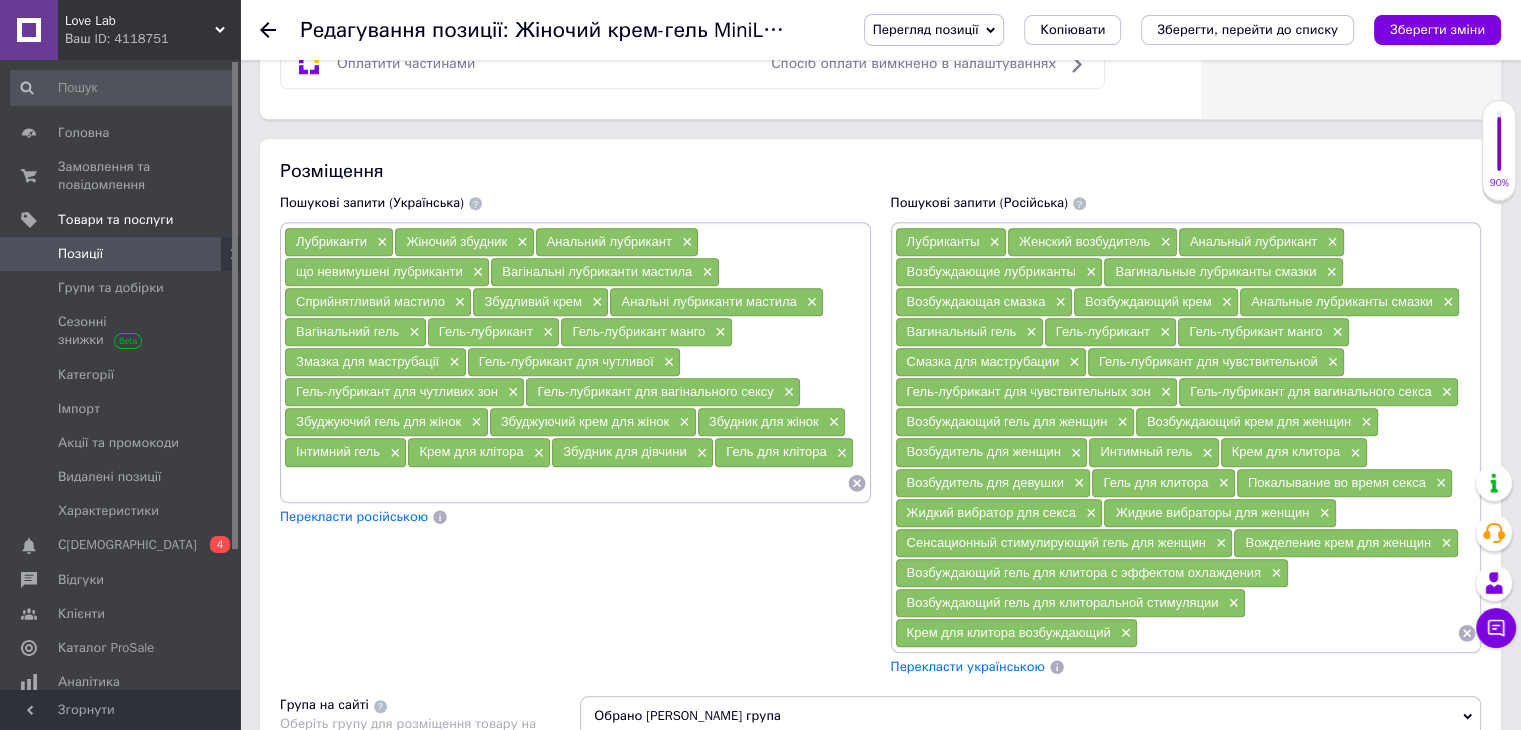 paste on "Поколювання під час сексу" 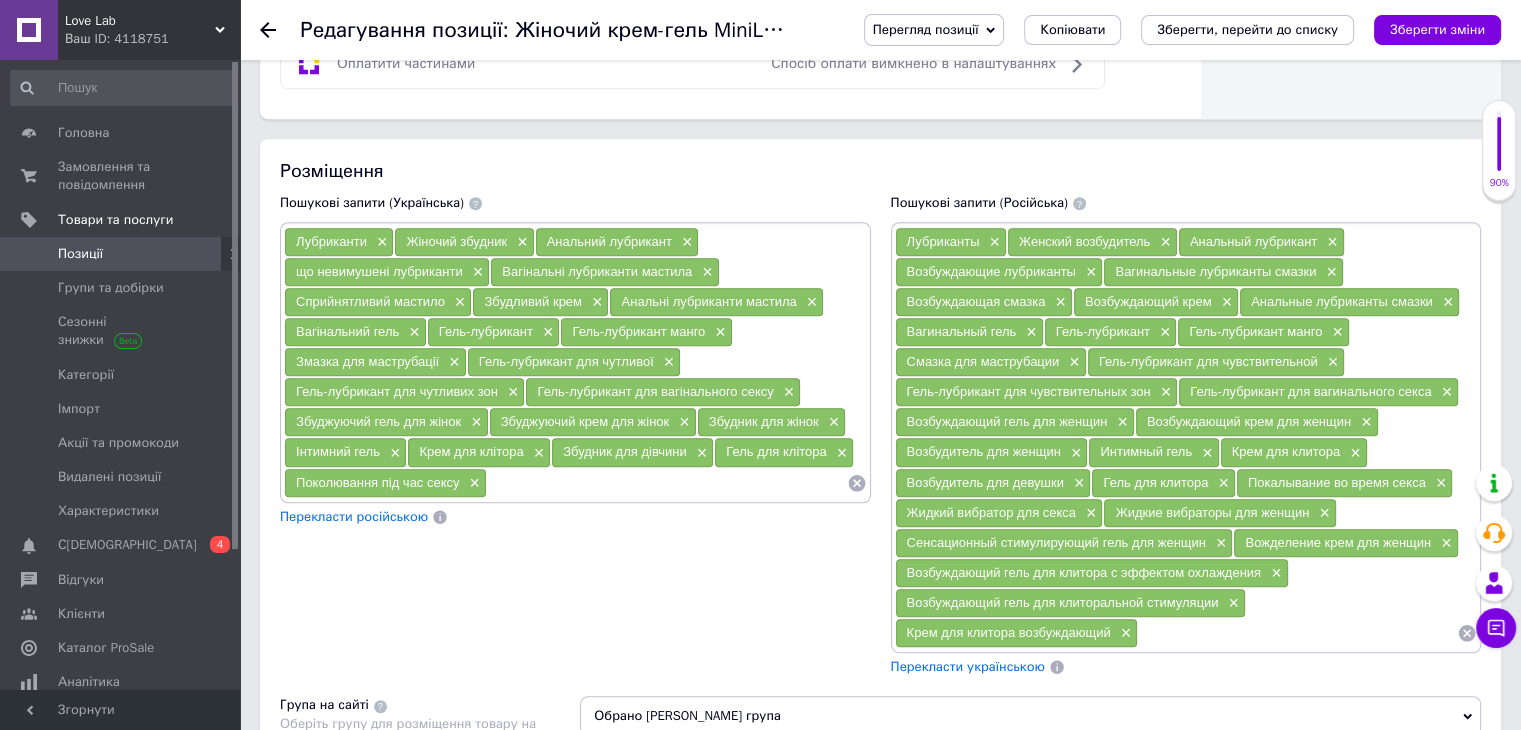 paste on "[DEMOGRAPHIC_DATA] вібратор для сексу" 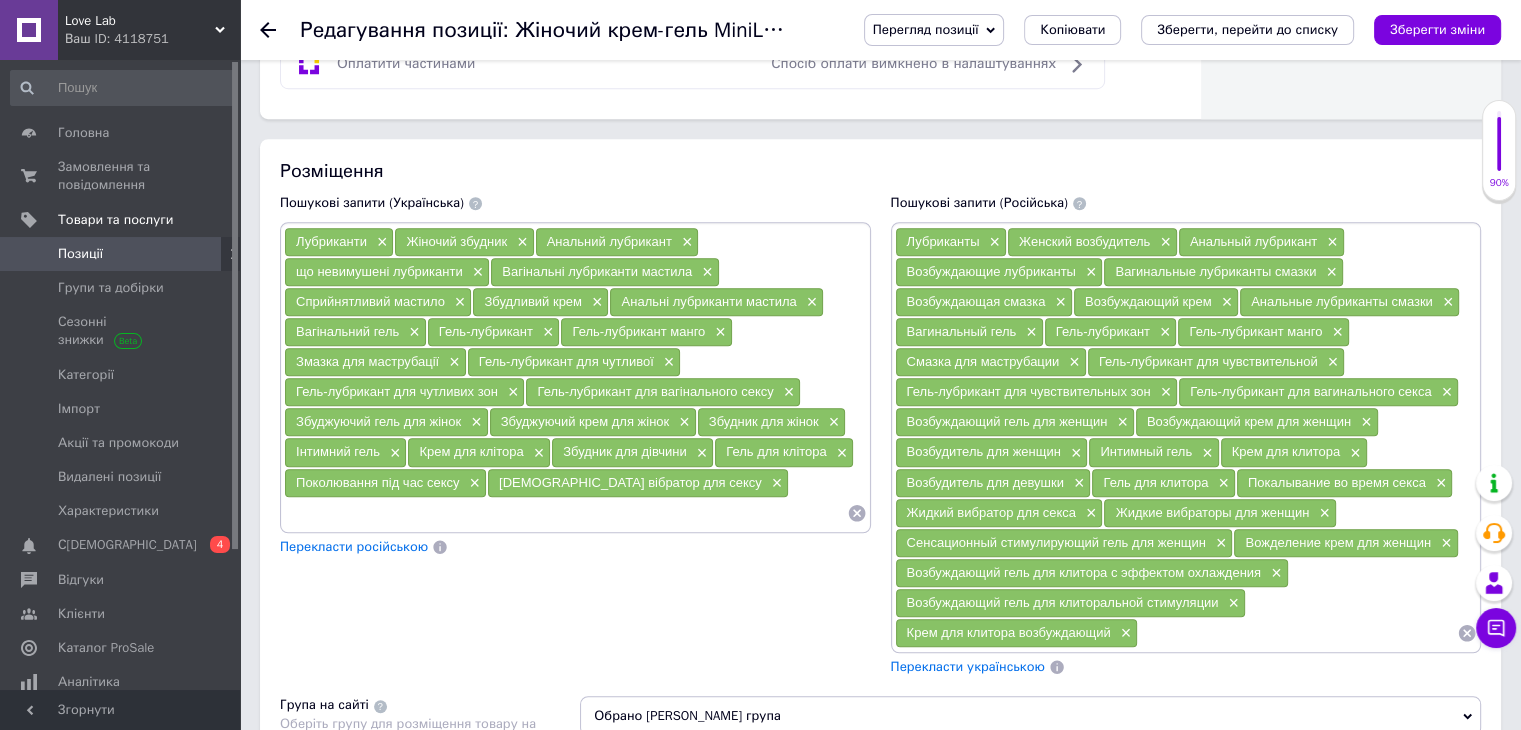 type on "м" 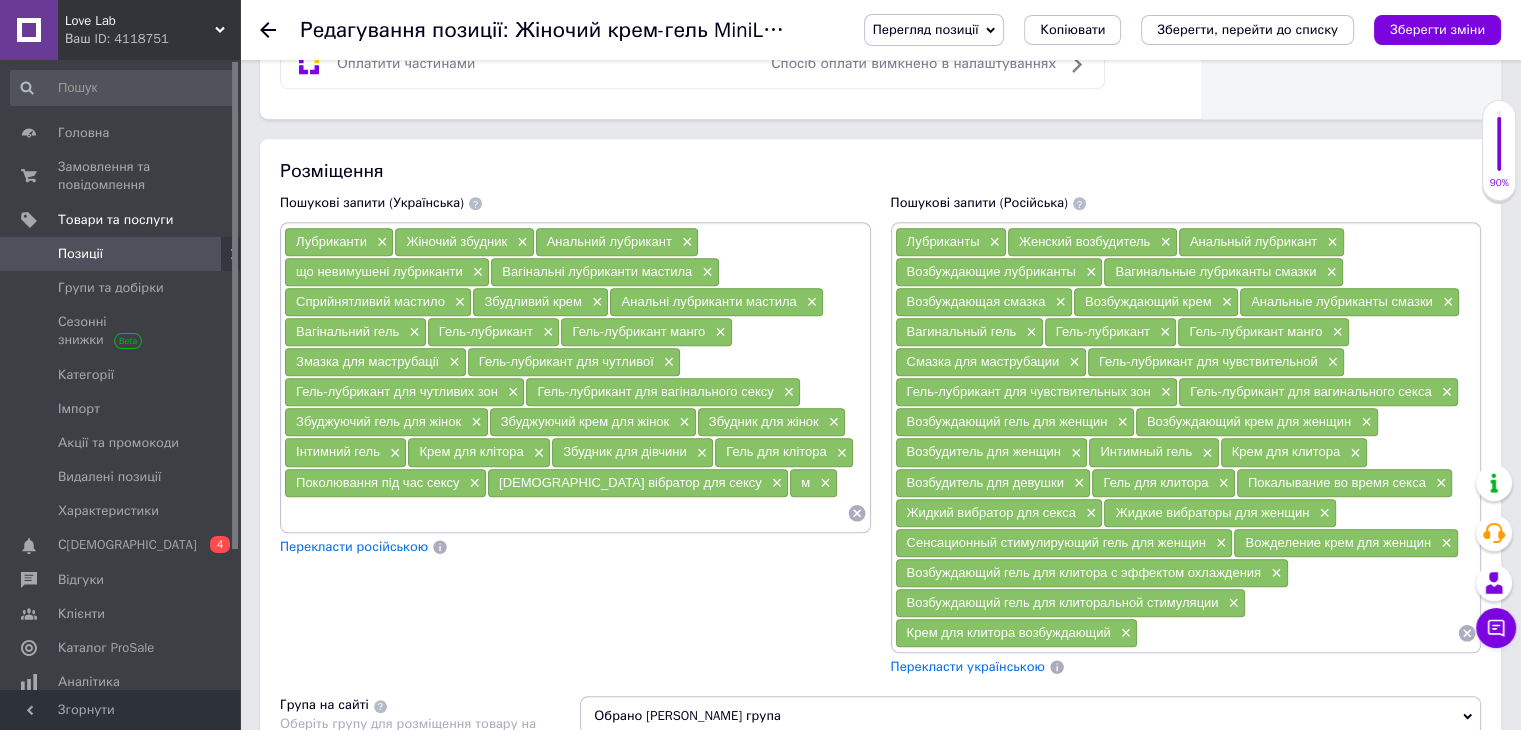 type on "м" 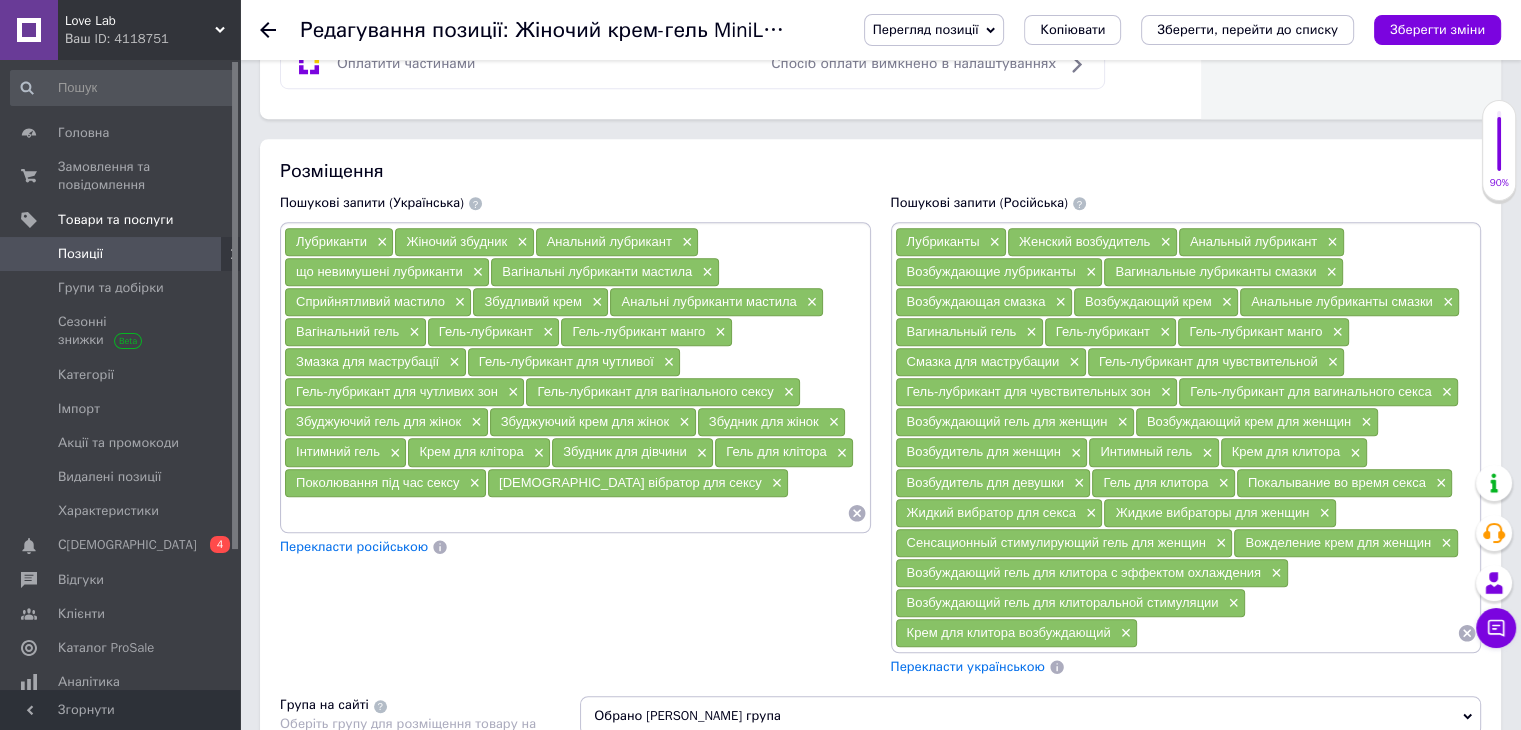 paste on "Рідкі вібратори для жінок" 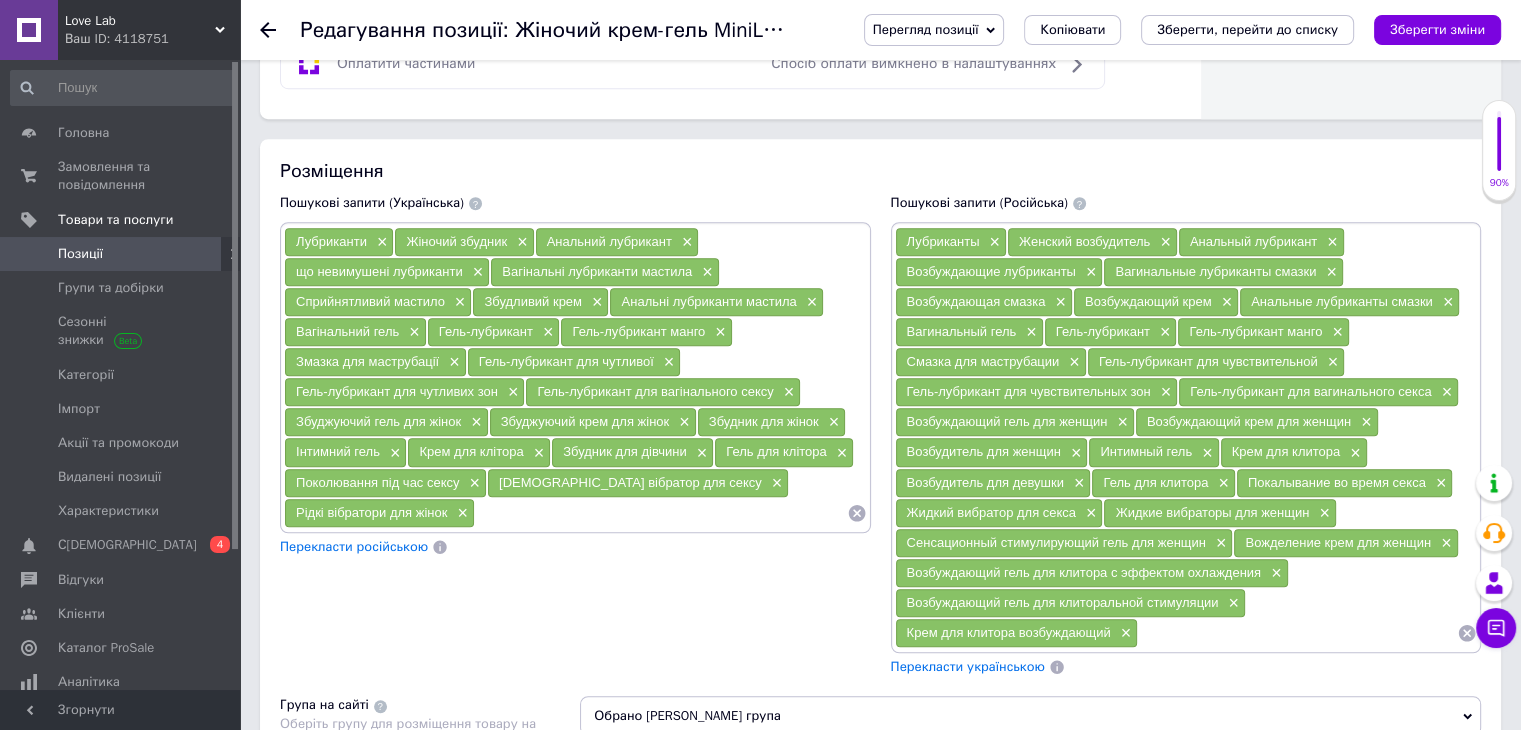 paste on "Сенсаційний стимулюючий гель для жінок" 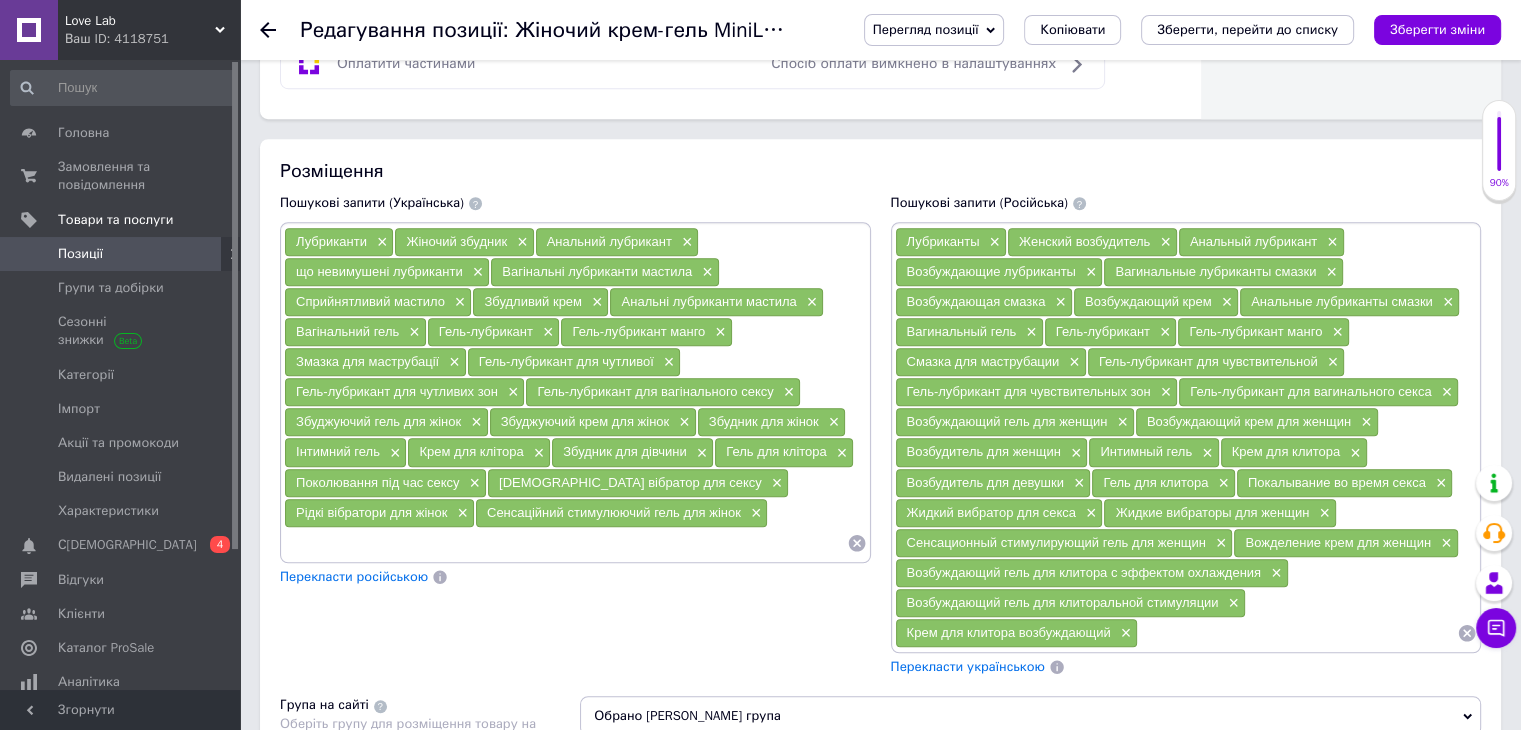 paste on "Збуджуючий гель для клітора з ефектом охолодження" 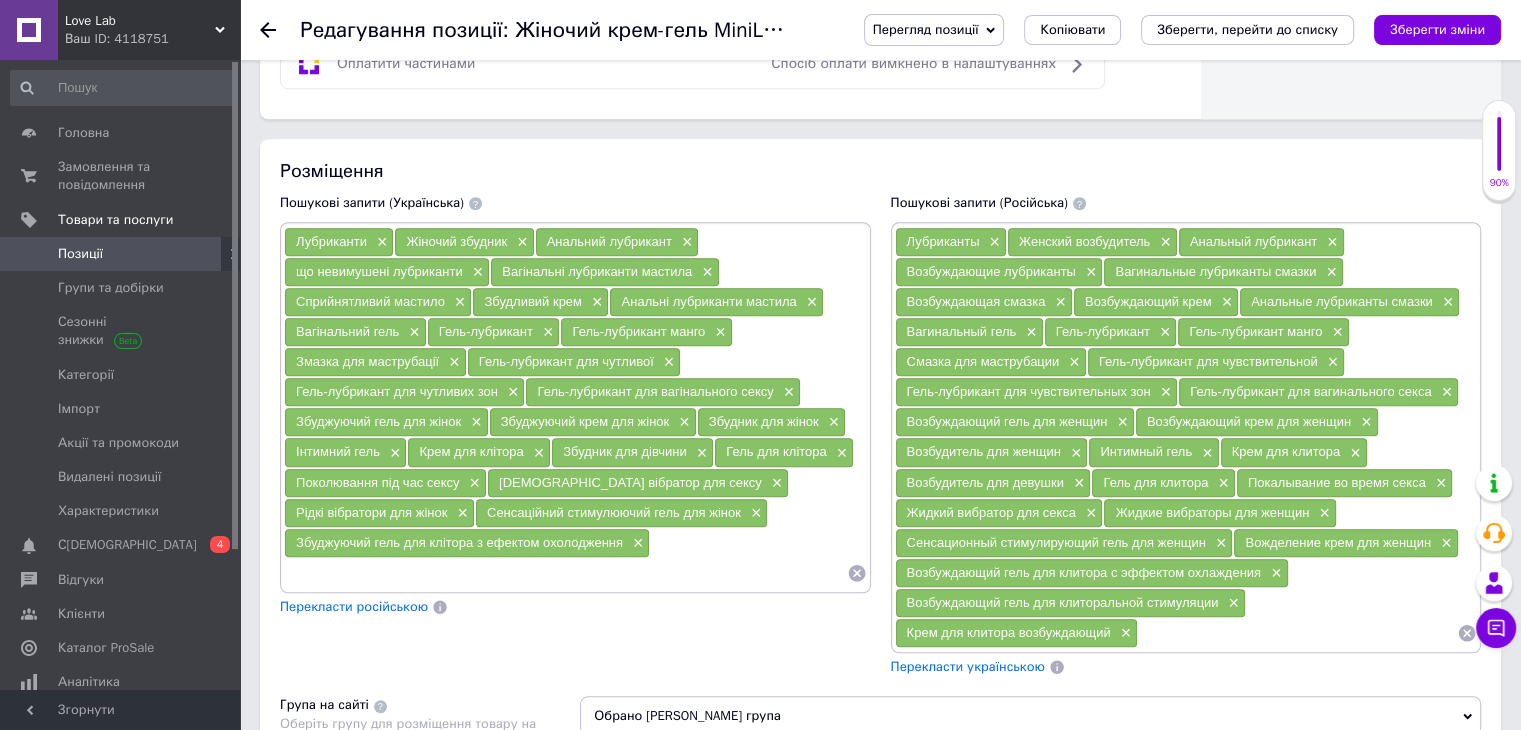paste on "Збуджуючий гель для кліторальної стимуляції" 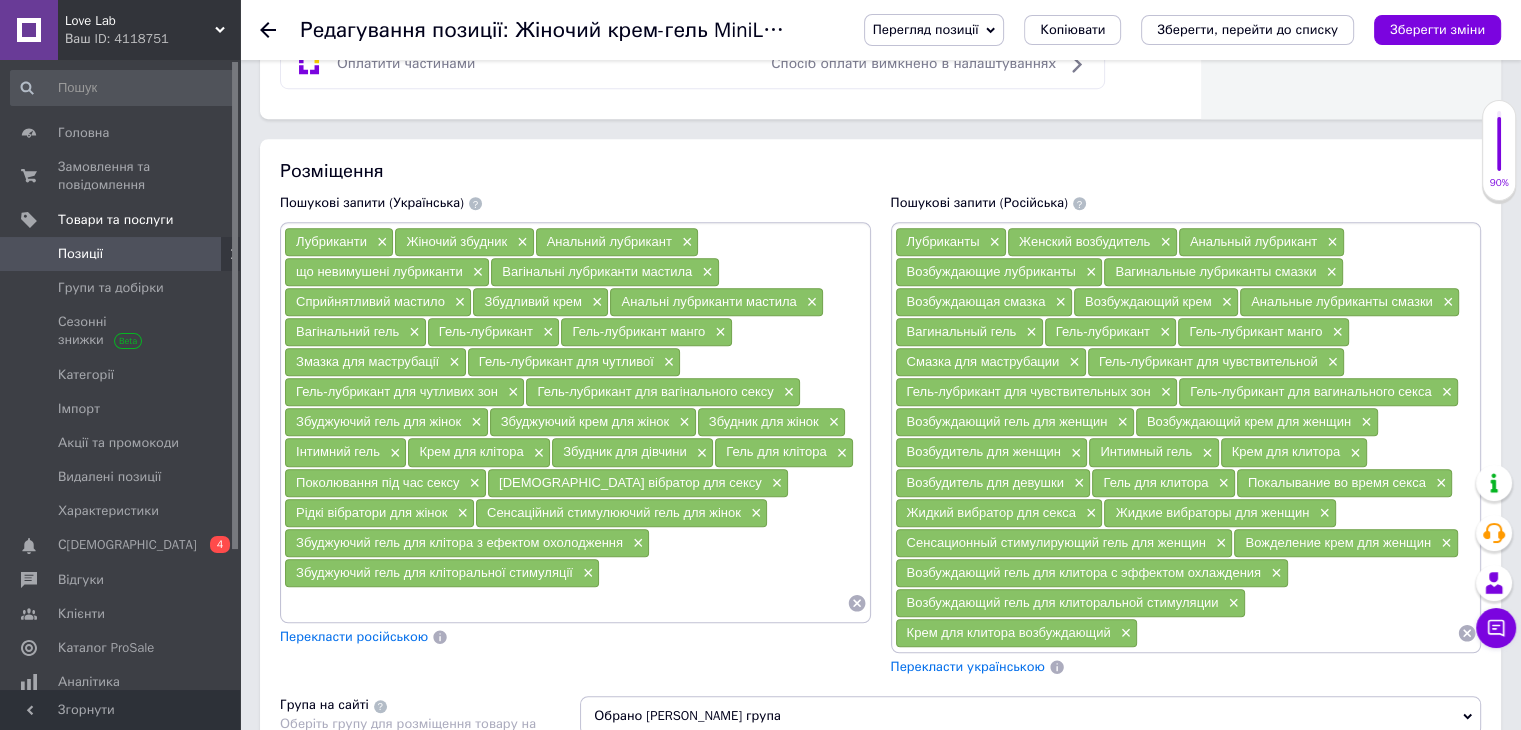 paste on "Збуджуючий крем для клітора" 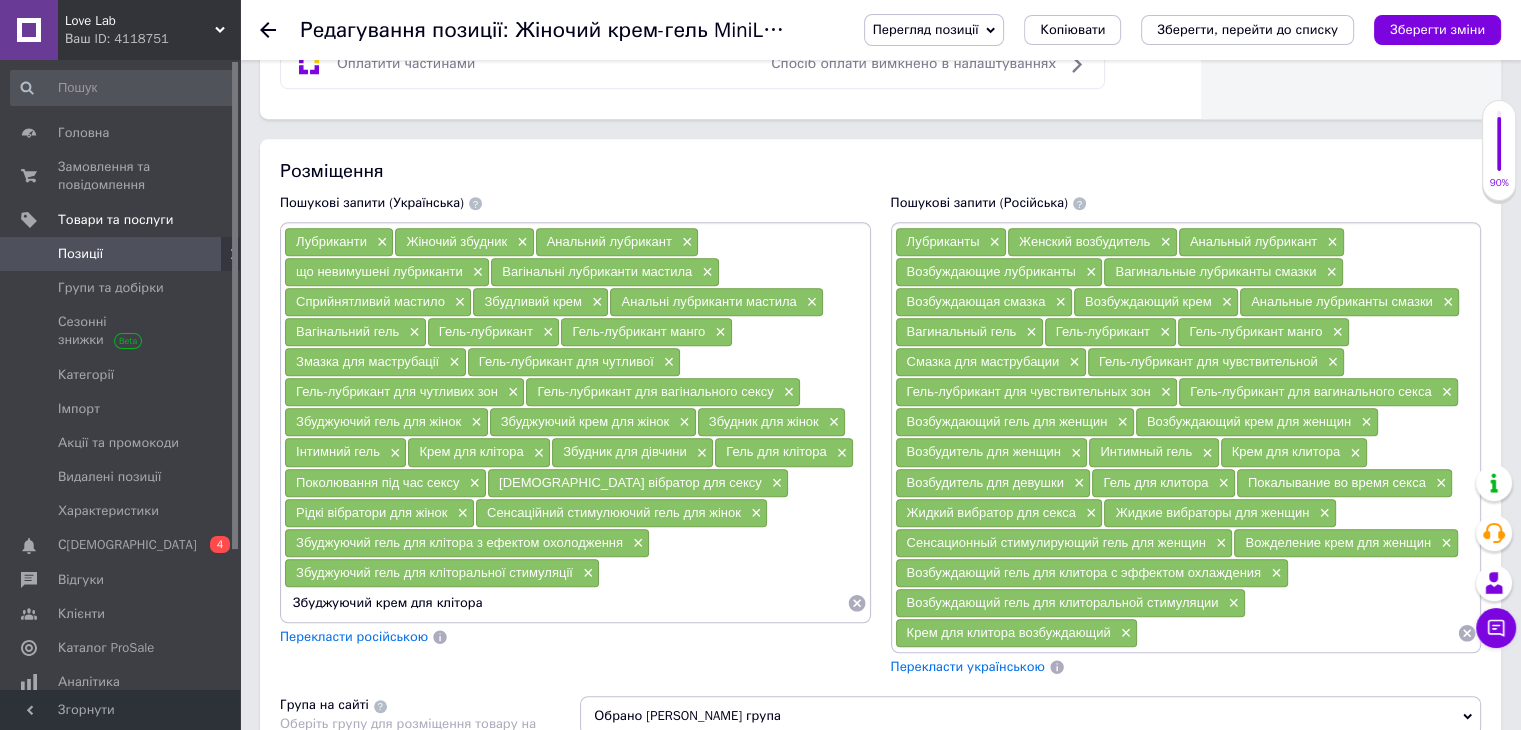 type 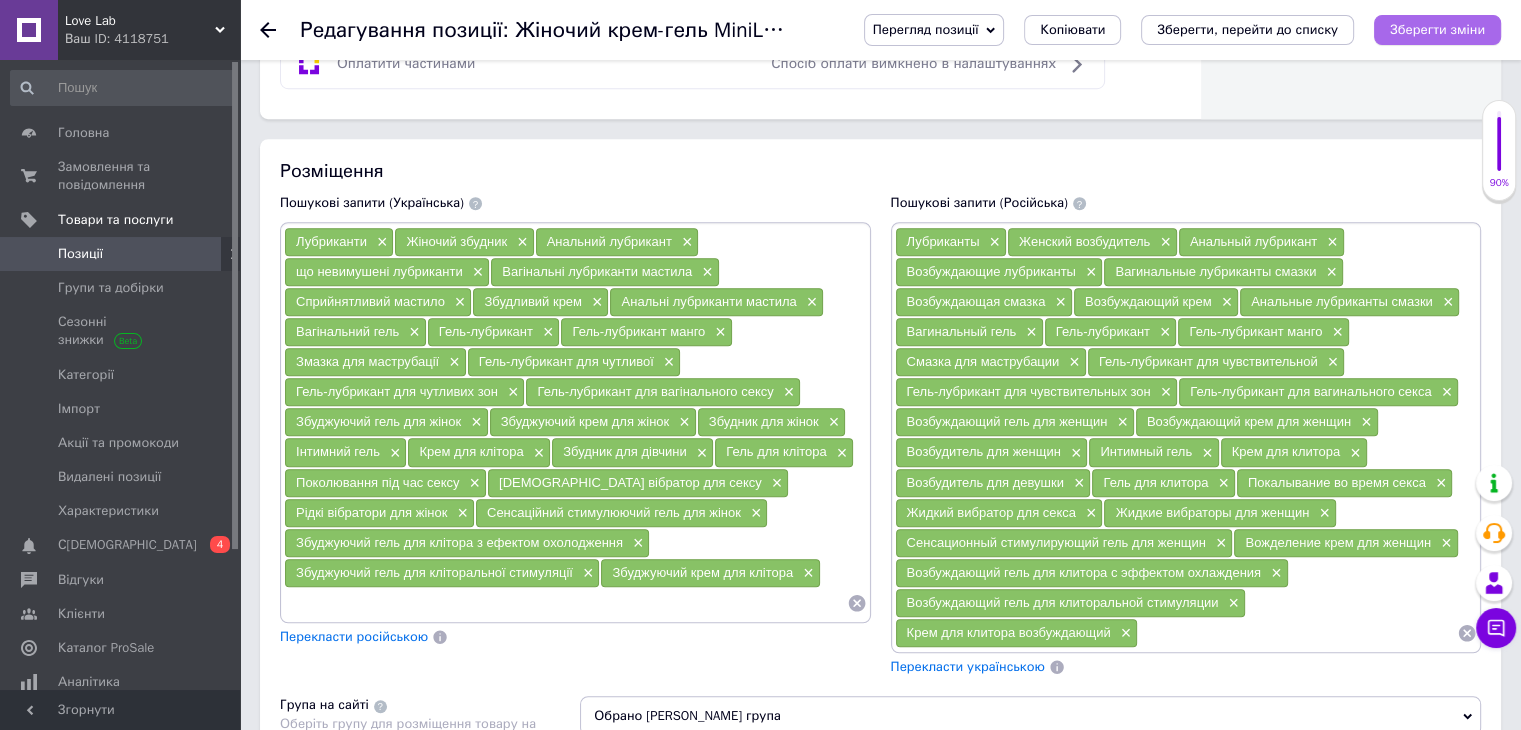 click on "Зберегти зміни" at bounding box center [1437, 29] 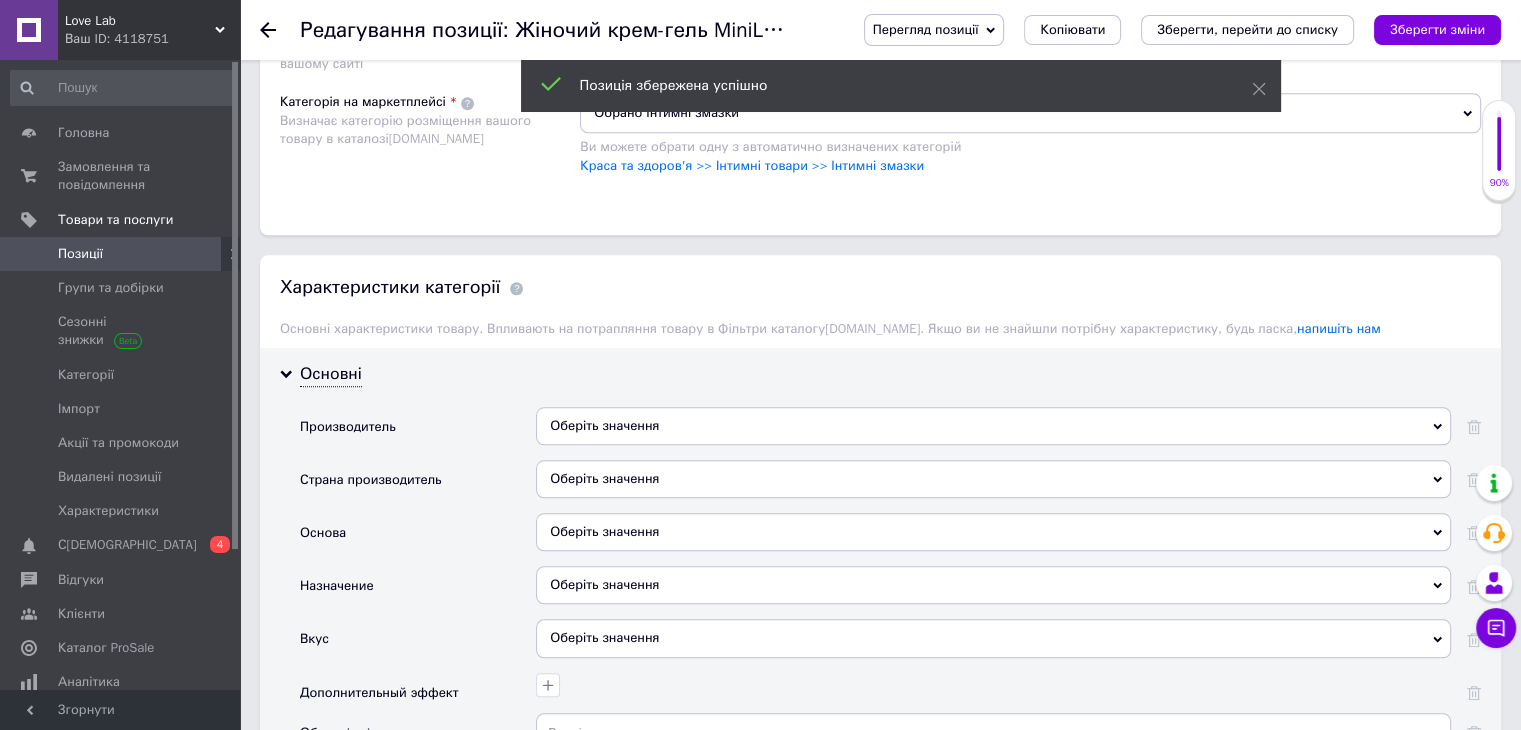scroll, scrollTop: 1974, scrollLeft: 0, axis: vertical 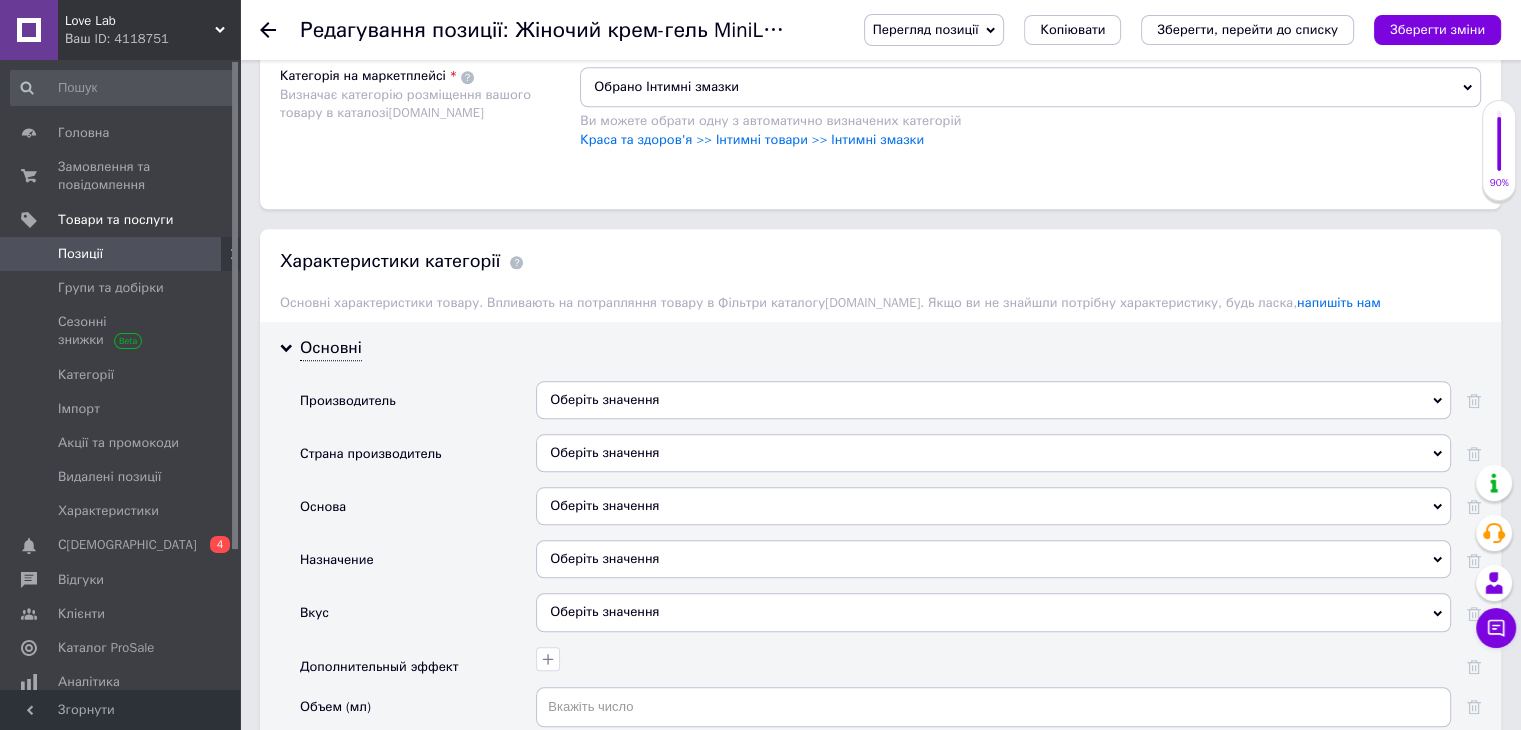 click on "Оберіть значення" at bounding box center (993, 400) 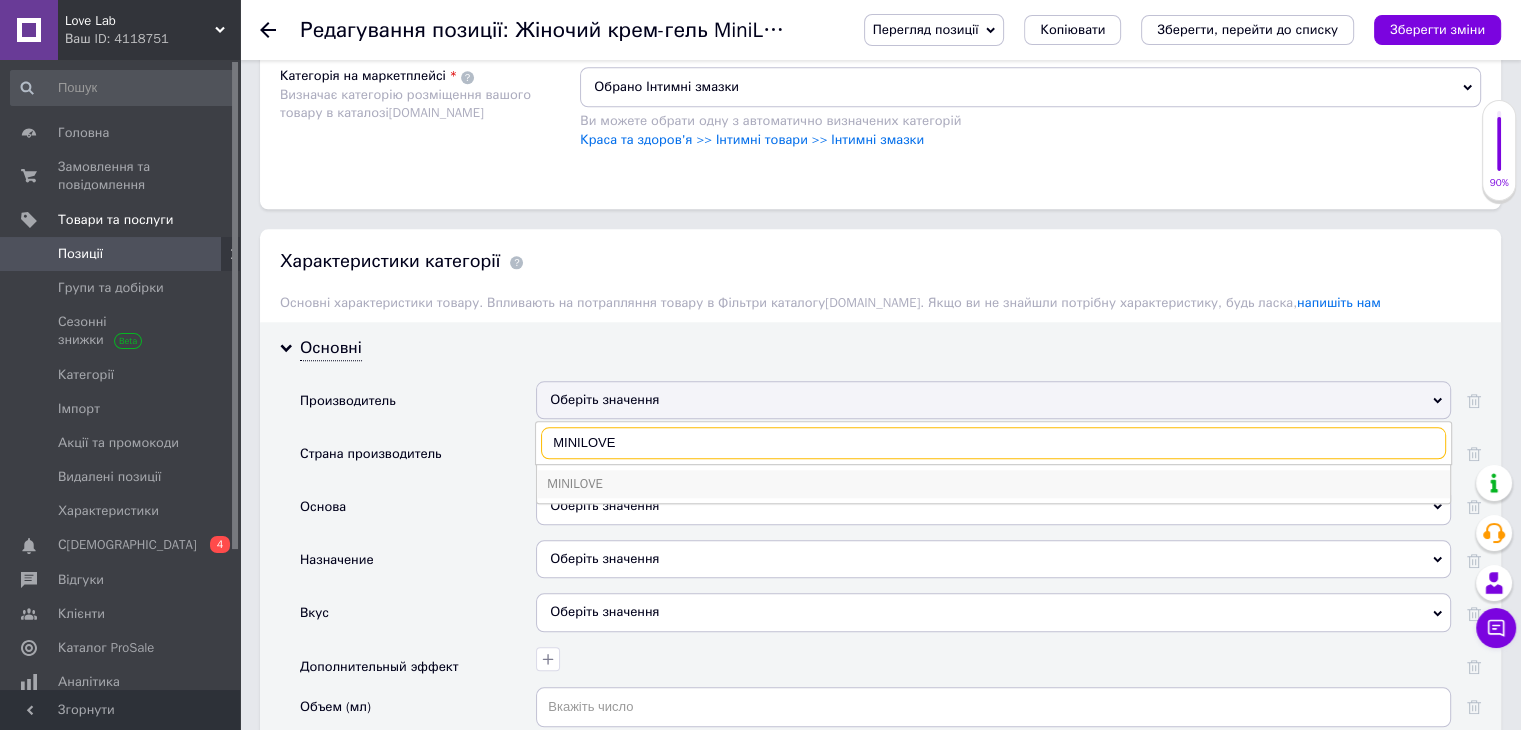 type on "MINILOVE" 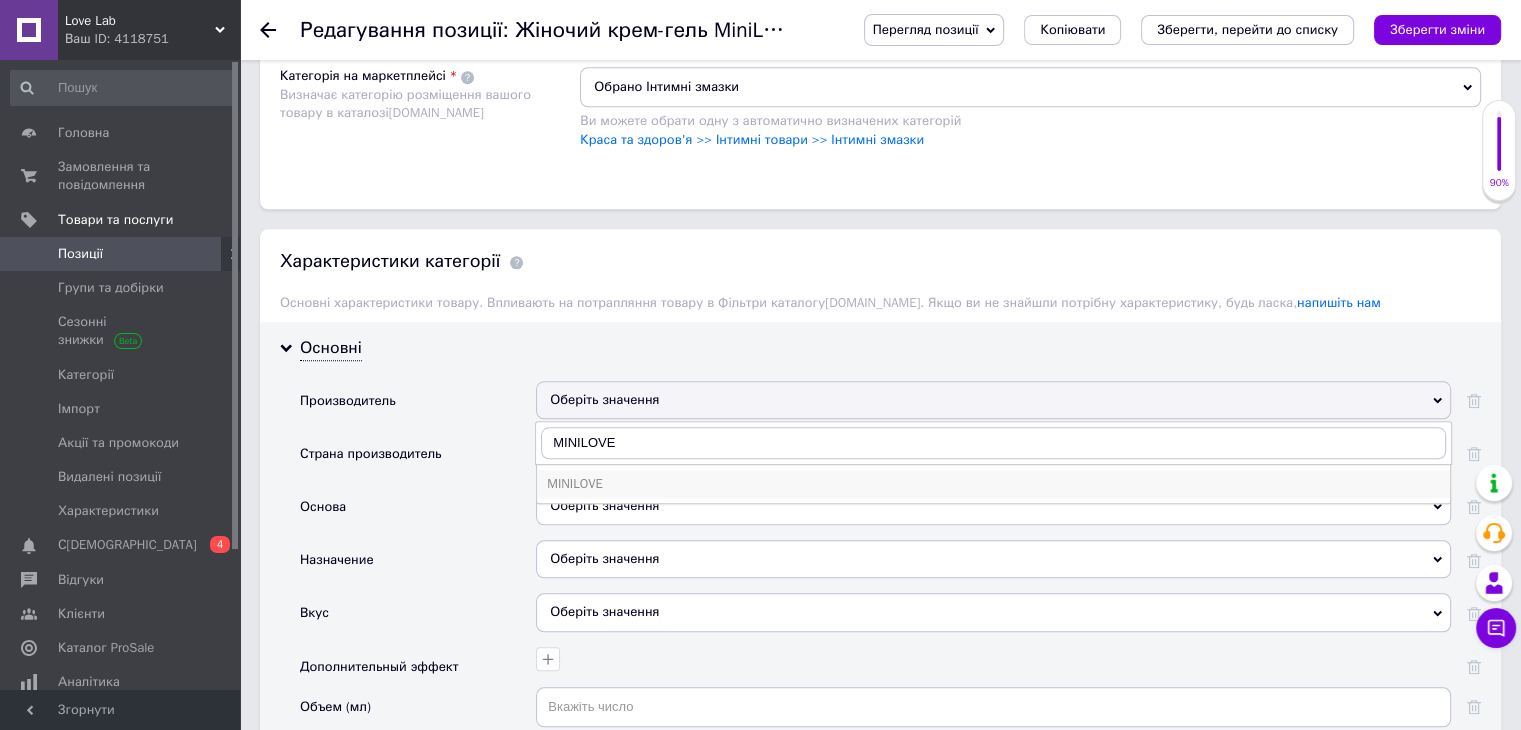 click on "MINILOVE" at bounding box center [993, 484] 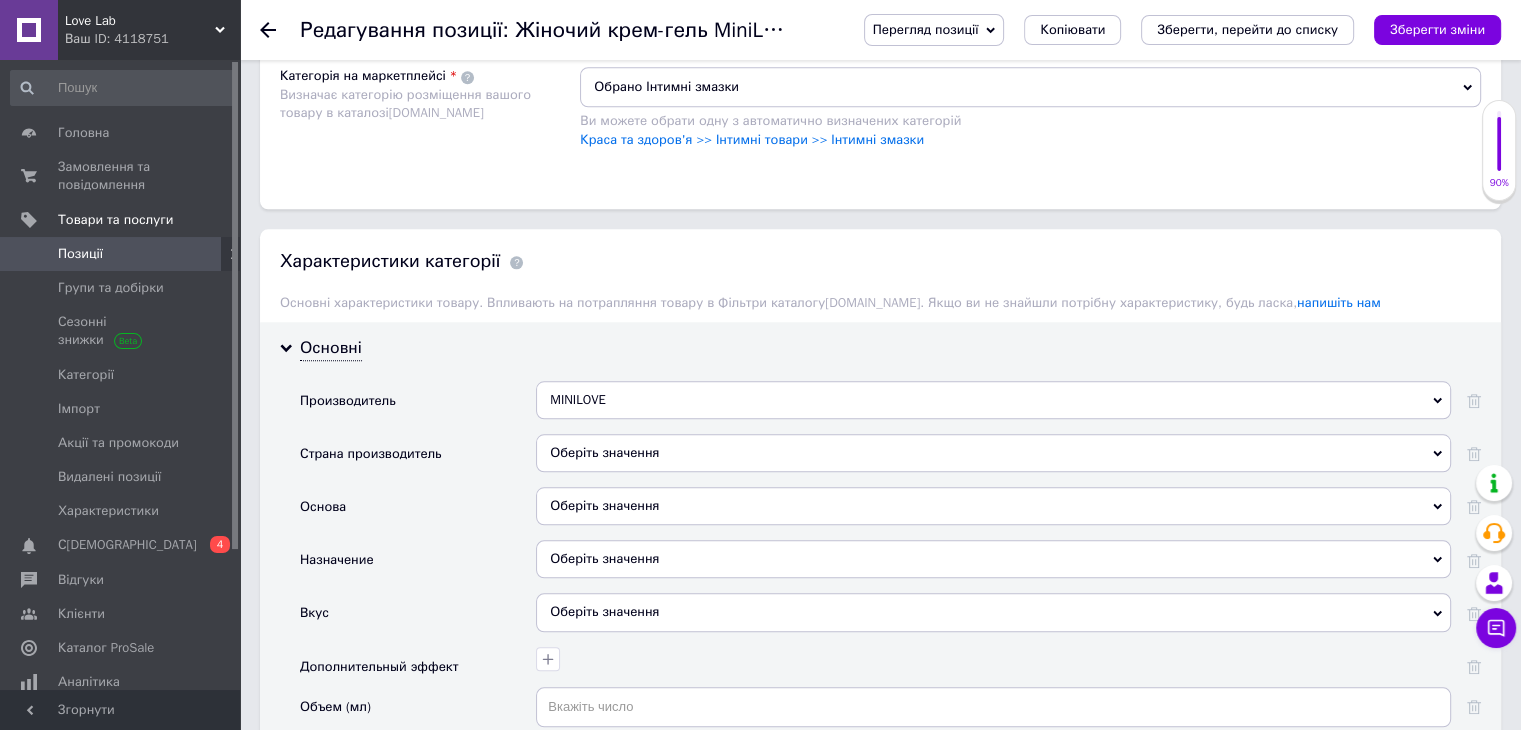 click on "Оберіть значення" at bounding box center (993, 506) 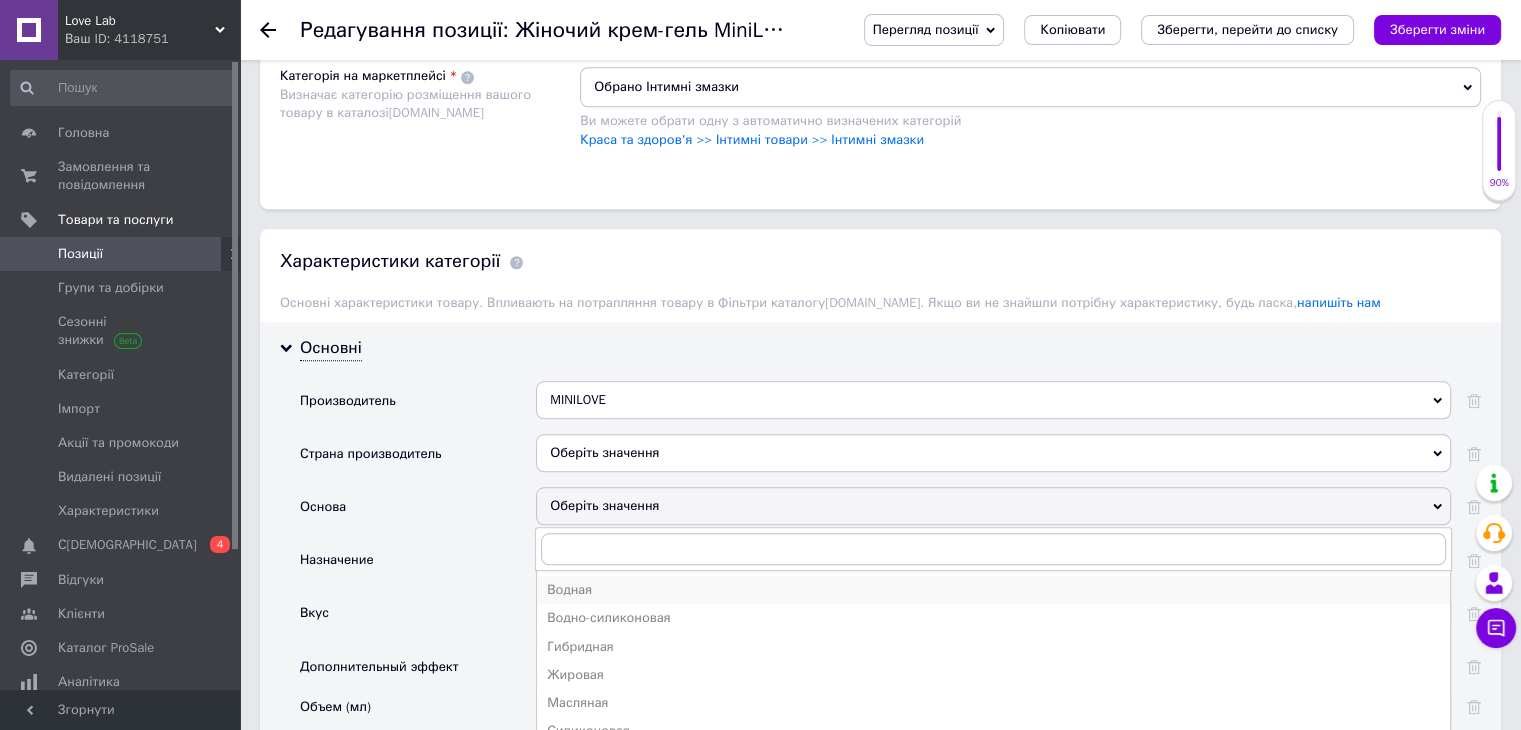 click on "Водная" at bounding box center (993, 590) 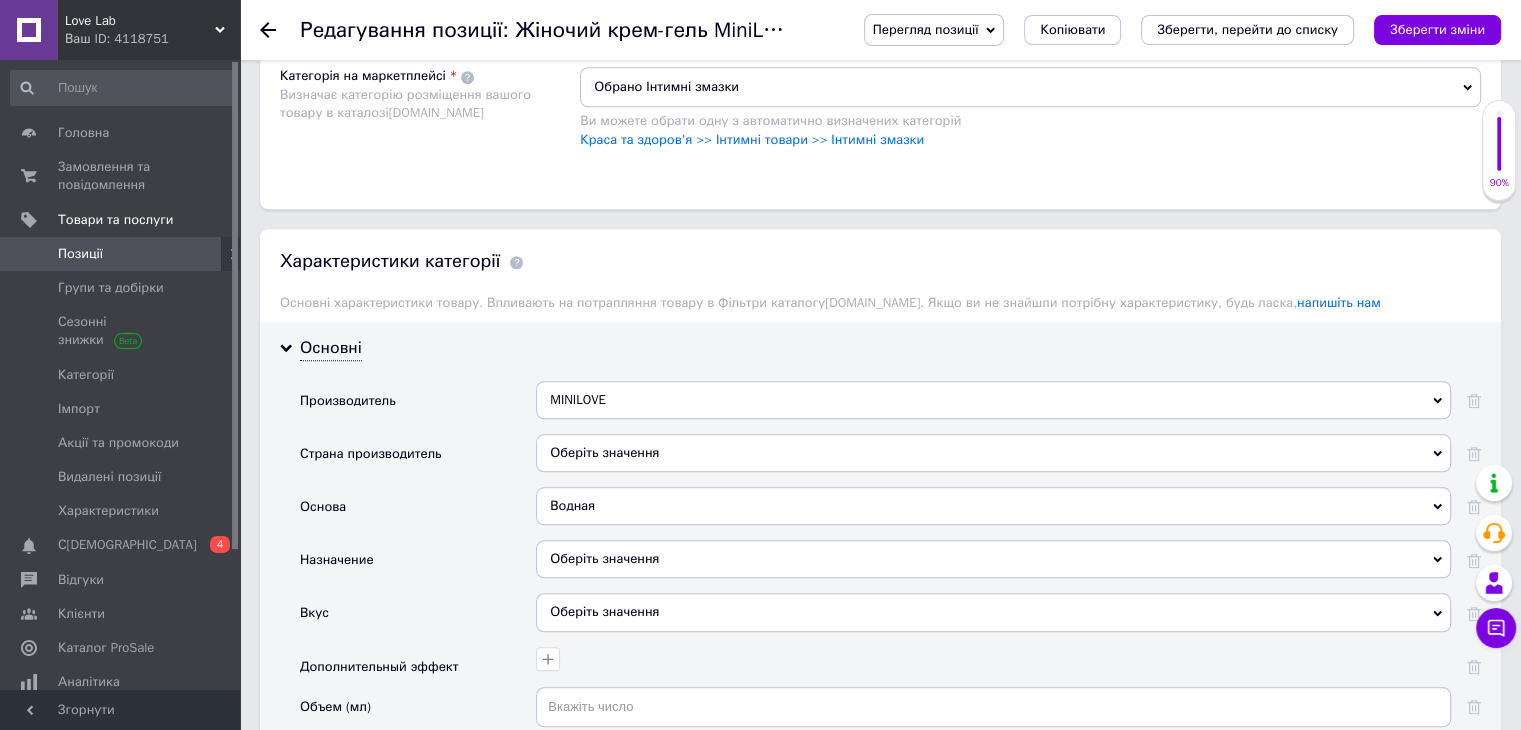 click on "Оберіть значення" at bounding box center [993, 559] 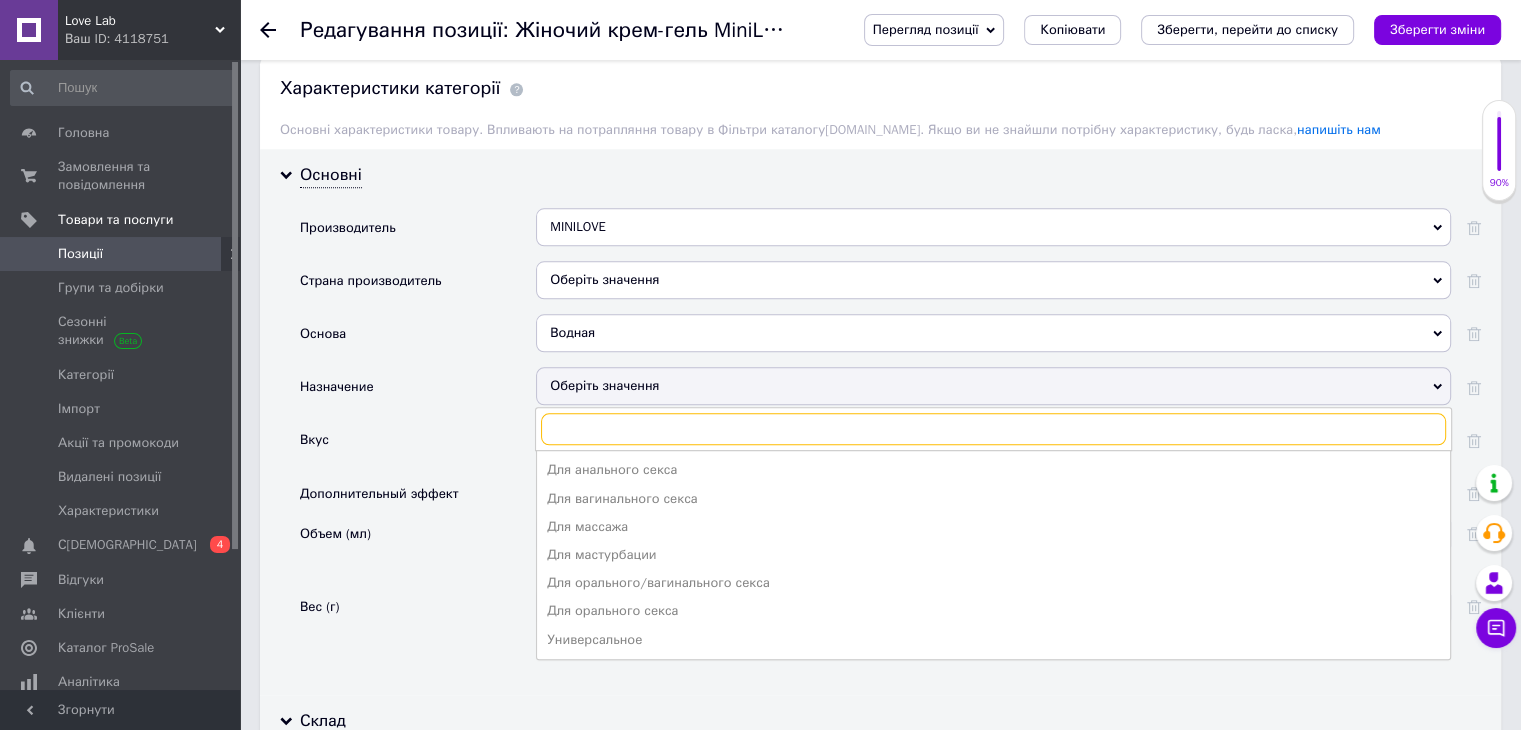 scroll, scrollTop: 2151, scrollLeft: 0, axis: vertical 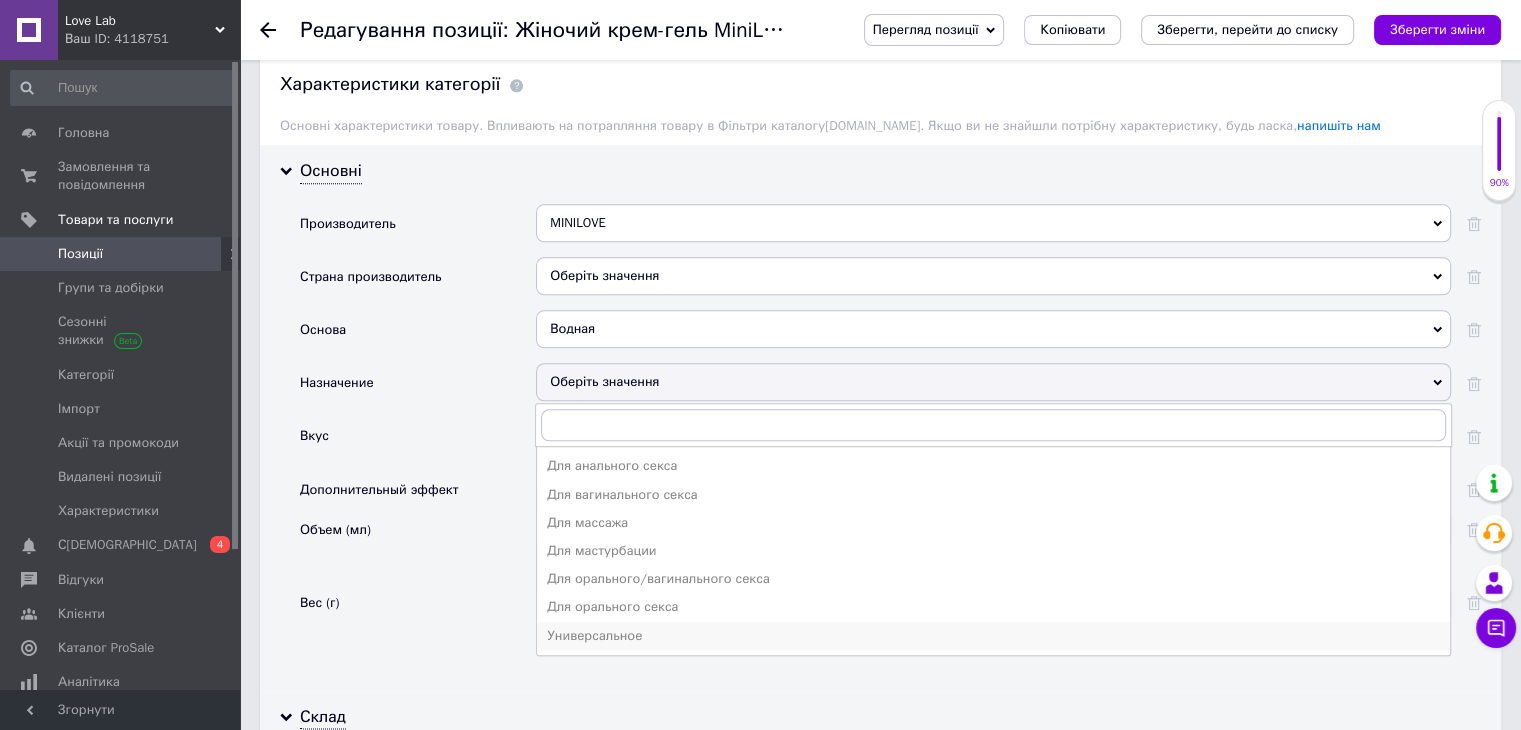 click on "Универсальное" at bounding box center [993, 636] 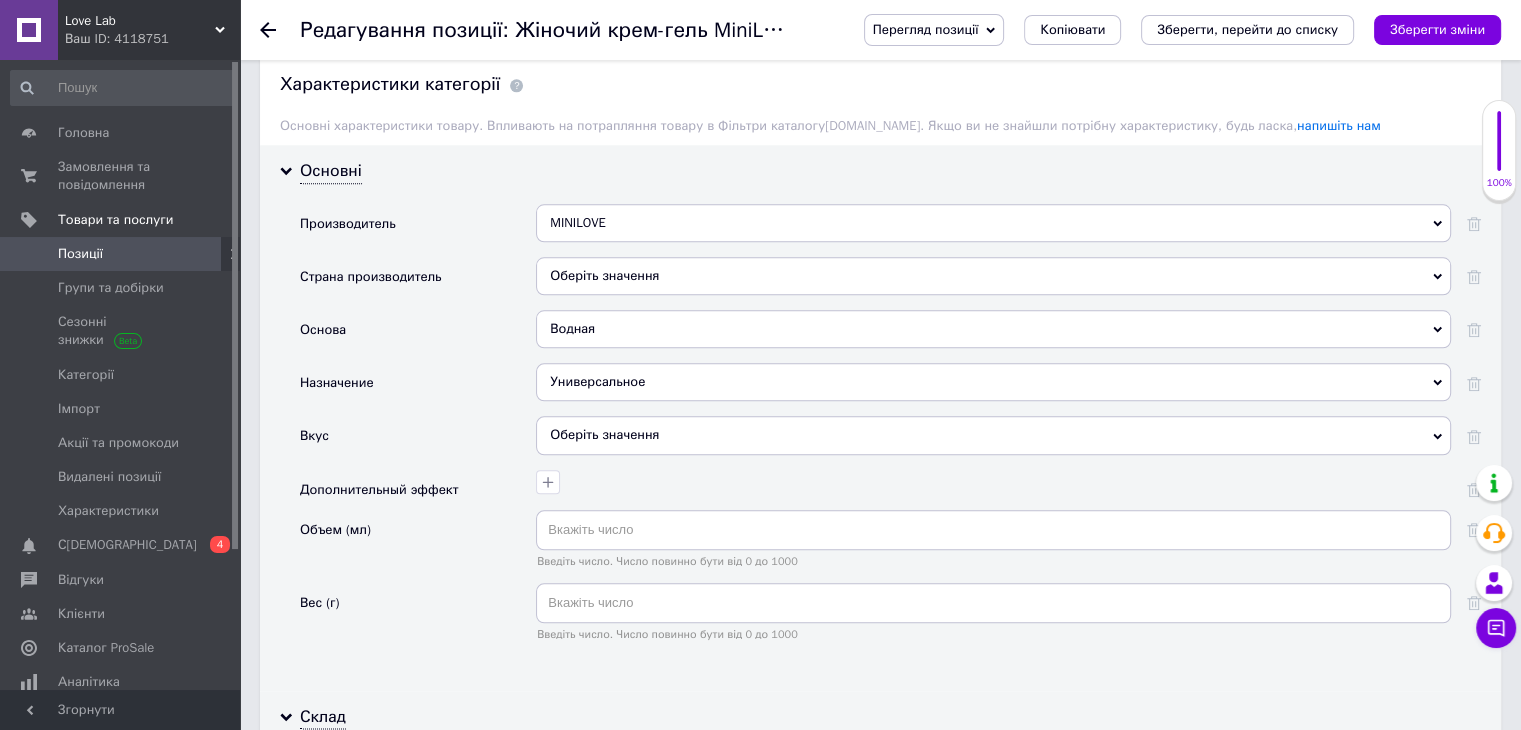 click on "Оберіть значення" at bounding box center [993, 435] 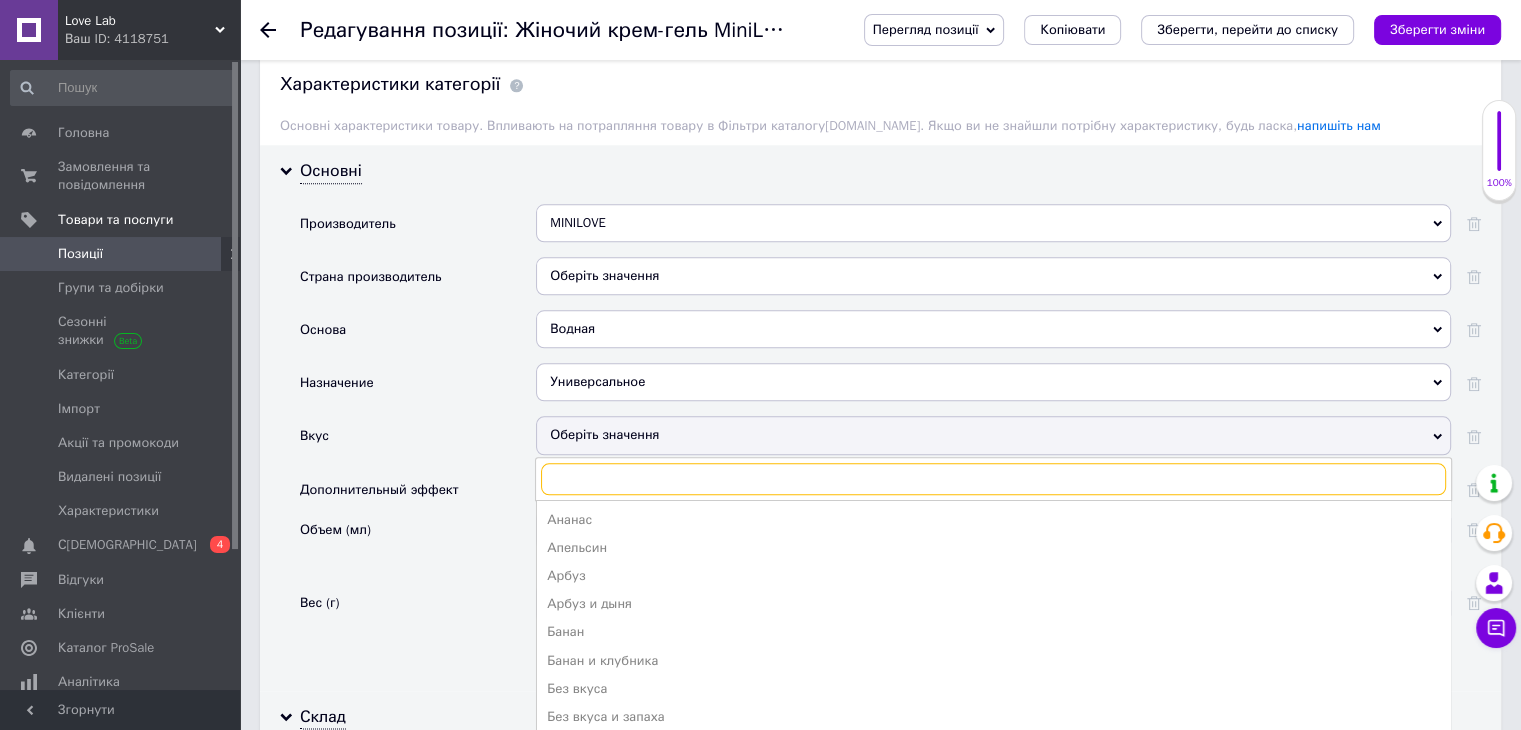 scroll, scrollTop: 2267, scrollLeft: 0, axis: vertical 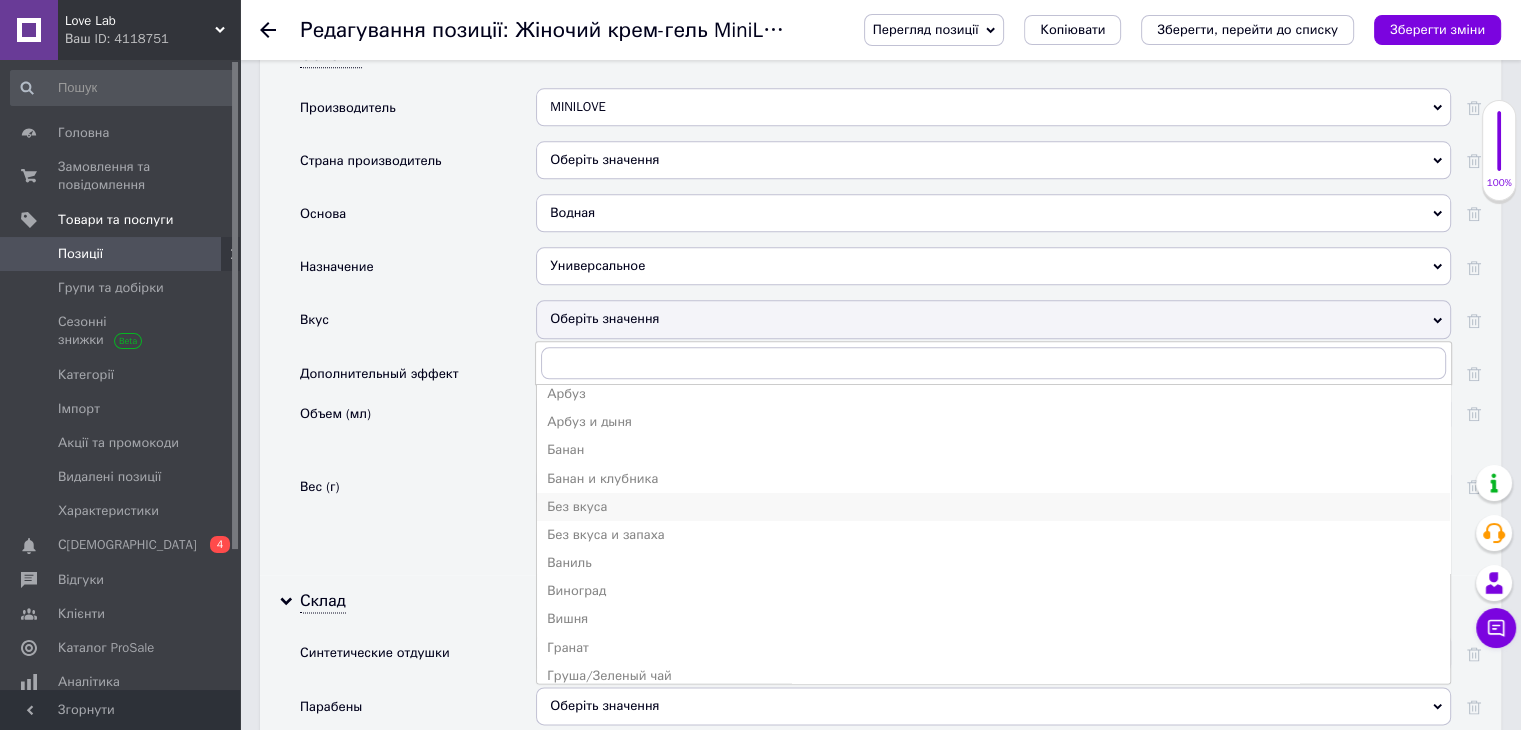 click on "Без вкуса" at bounding box center [993, 507] 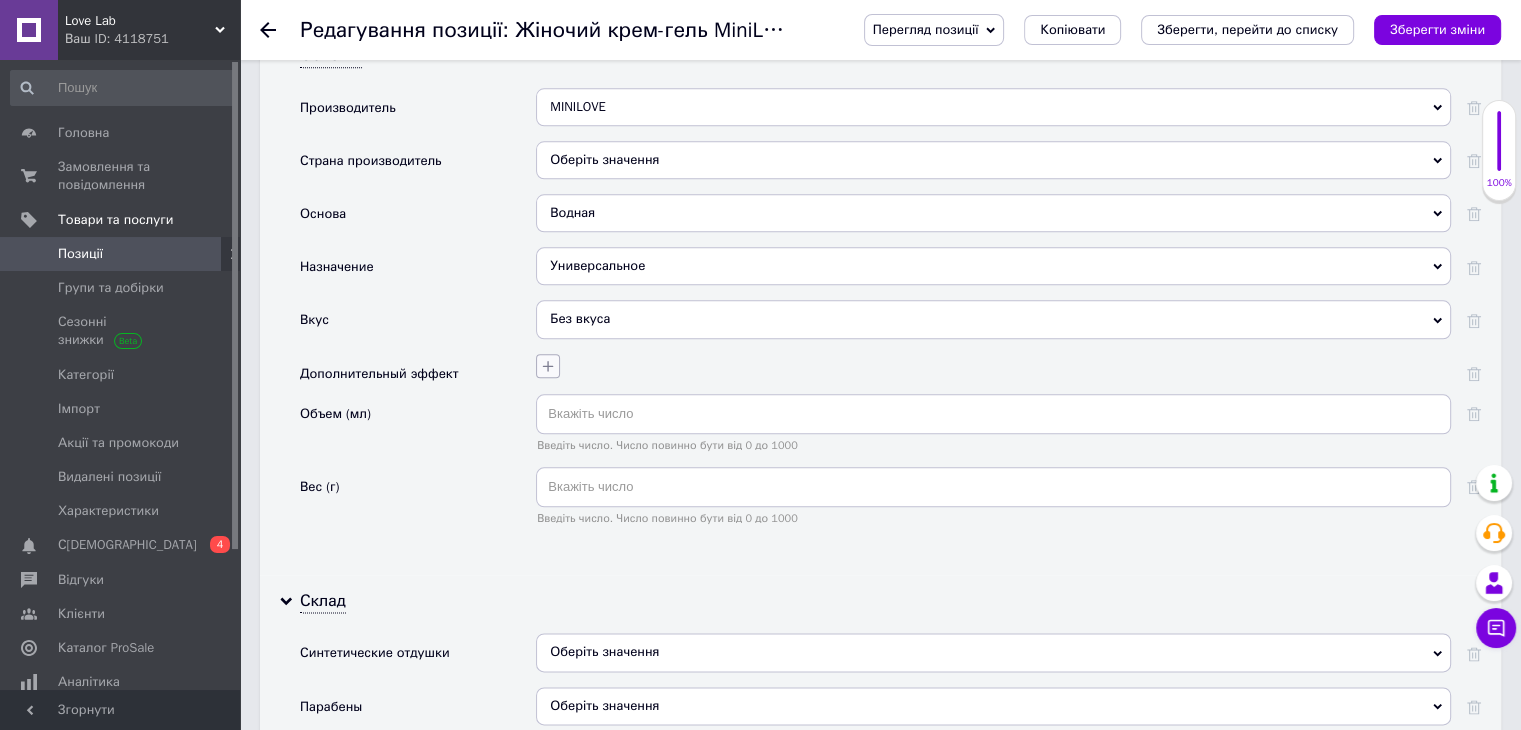 click 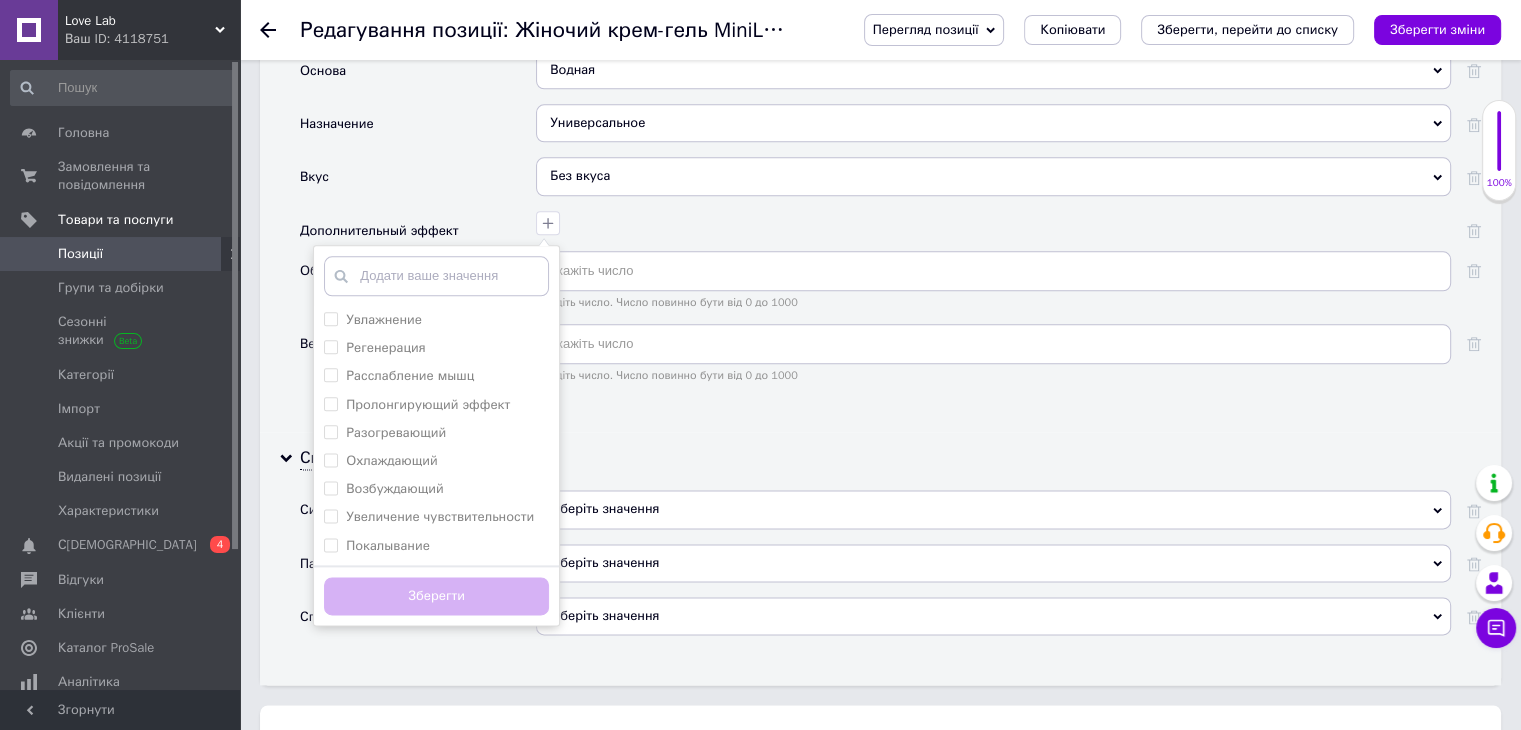 scroll, scrollTop: 2411, scrollLeft: 0, axis: vertical 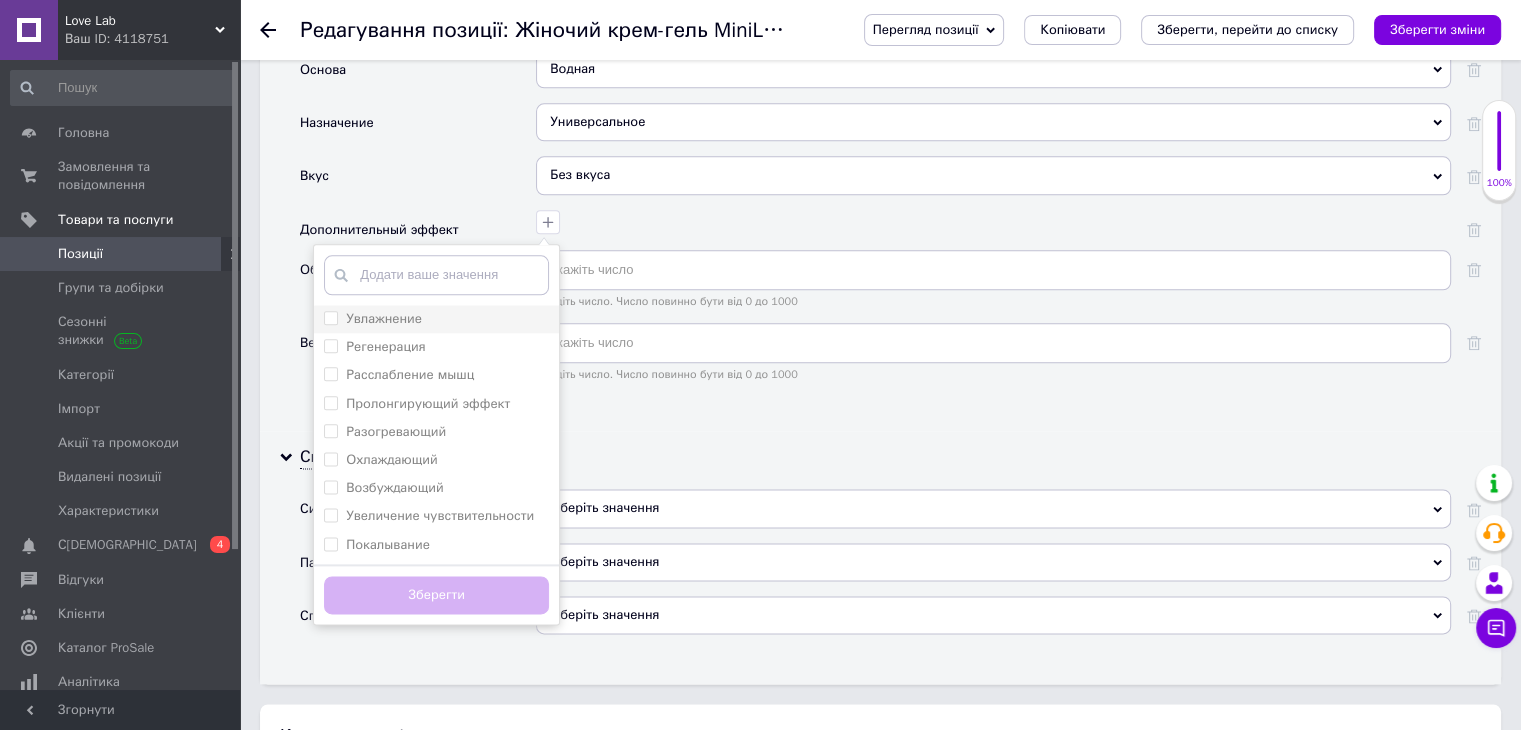 click on "Увлажнение" at bounding box center [330, 317] 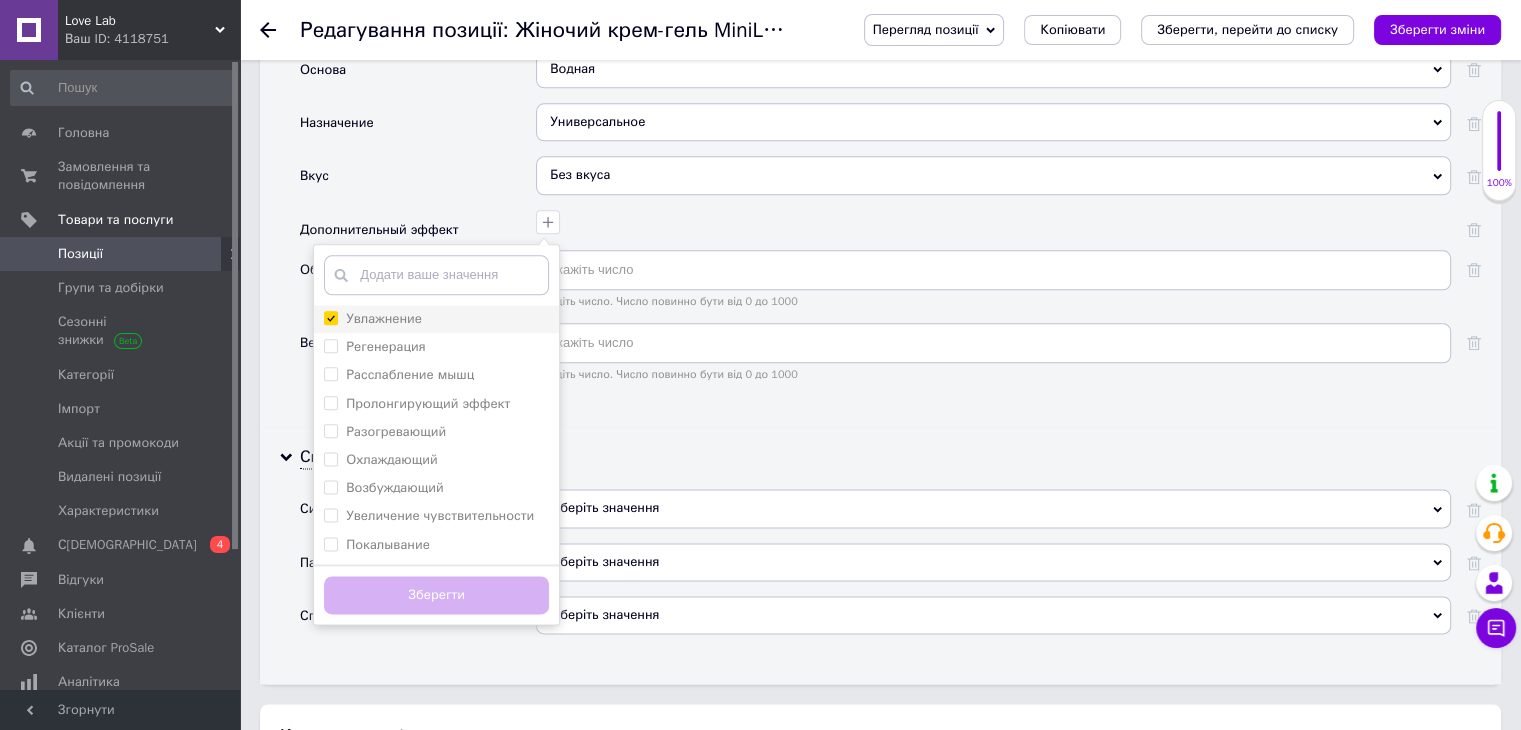 checkbox on "true" 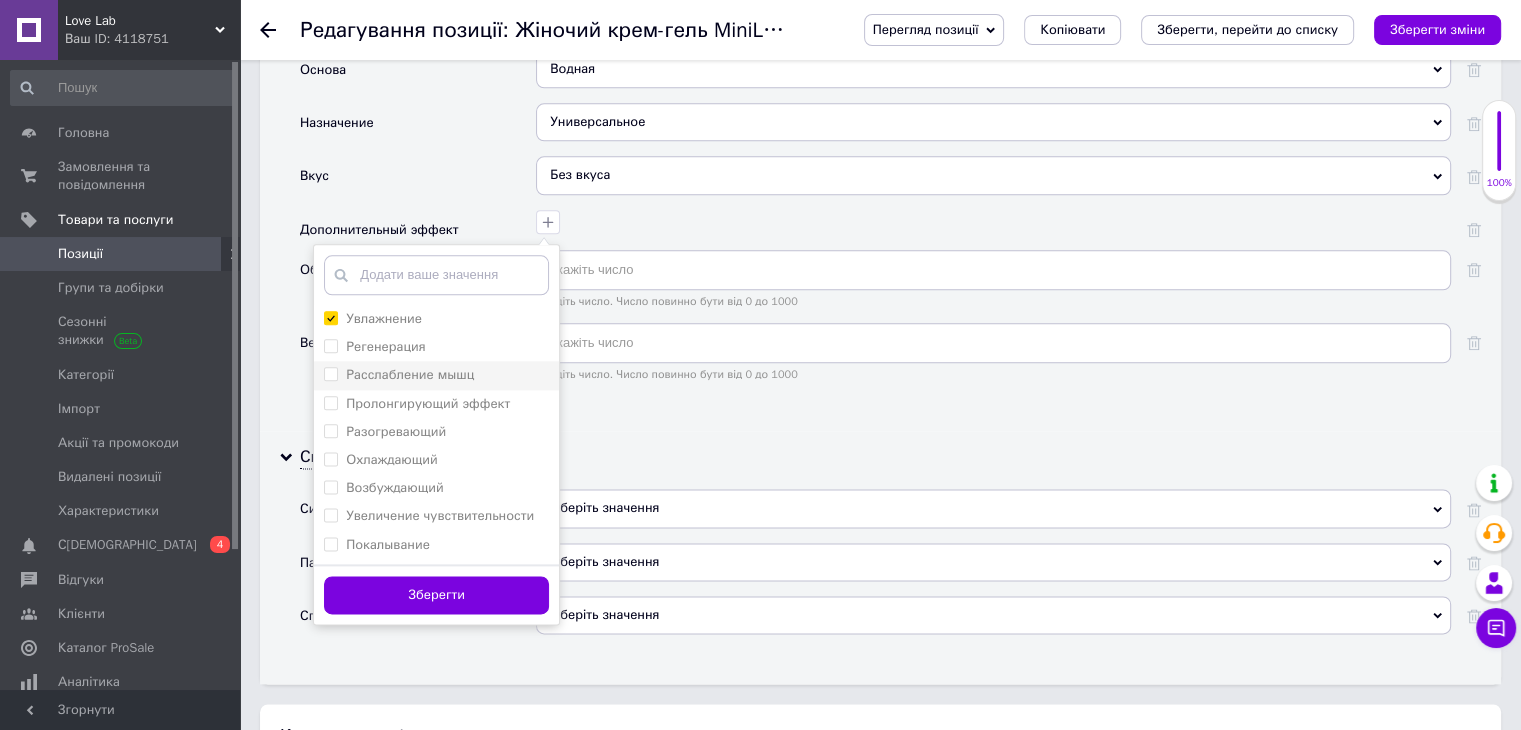 click on "Расслабление мышц" at bounding box center (330, 373) 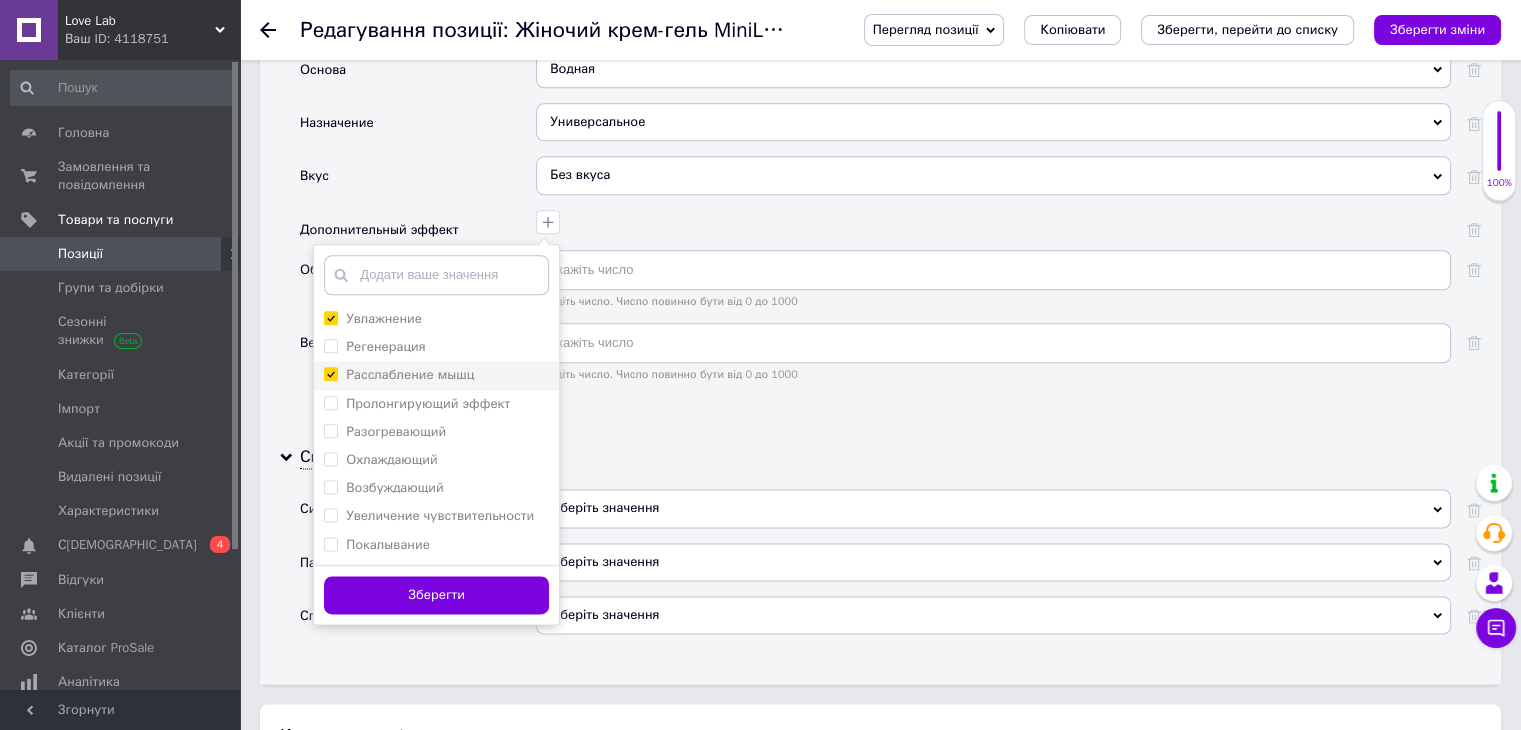 checkbox on "true" 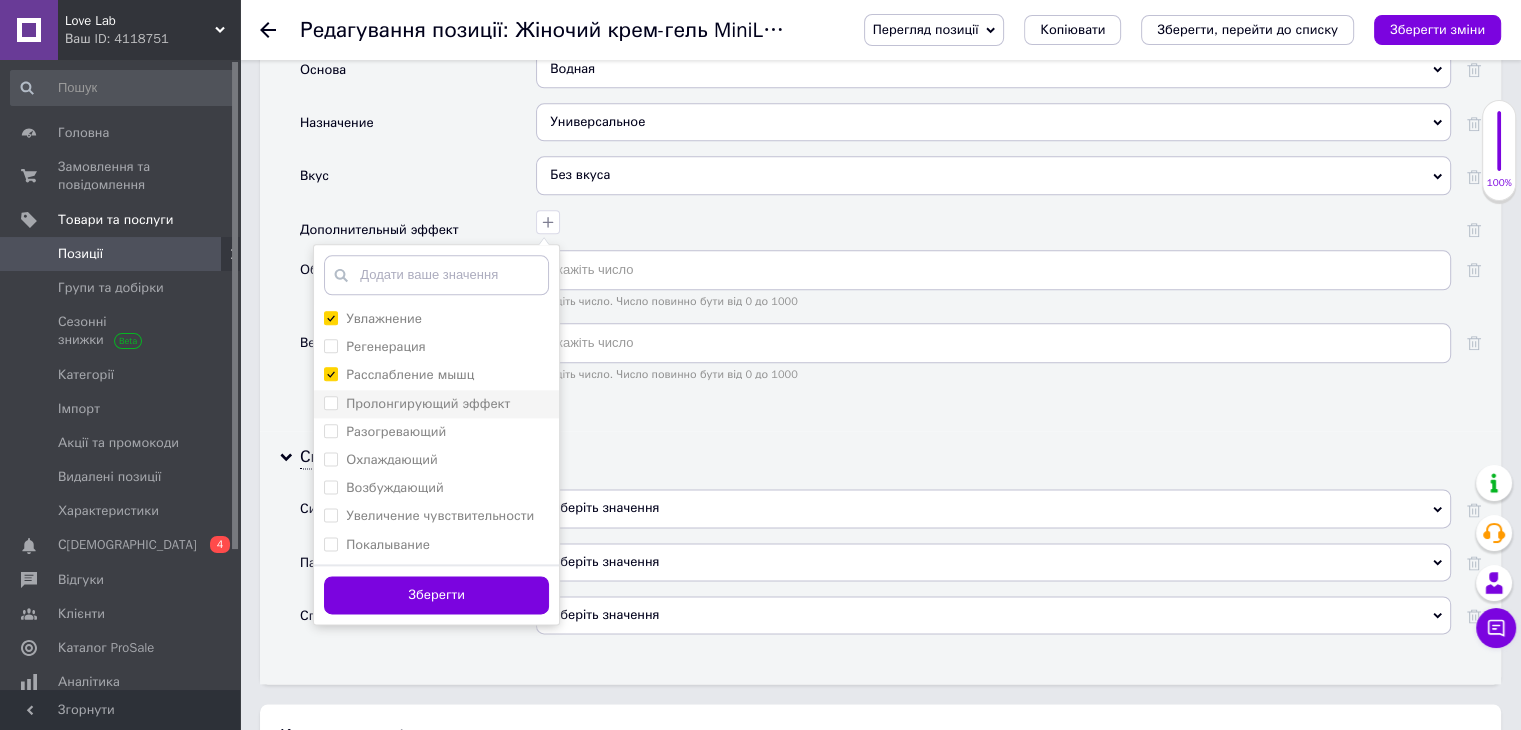 click on "Пролонгирующий эффект" at bounding box center (417, 404) 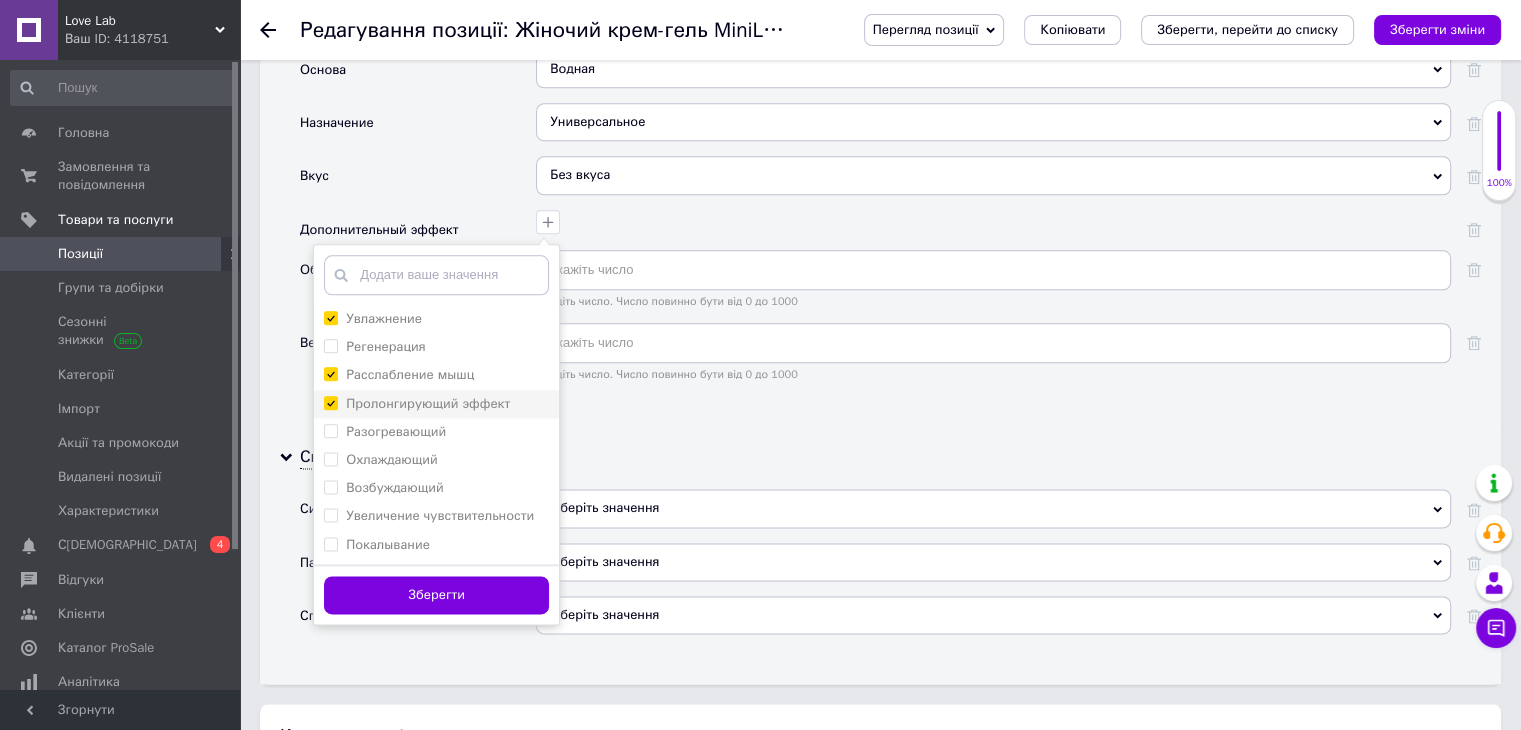 click on "Пролонгирующий эффект" at bounding box center [330, 402] 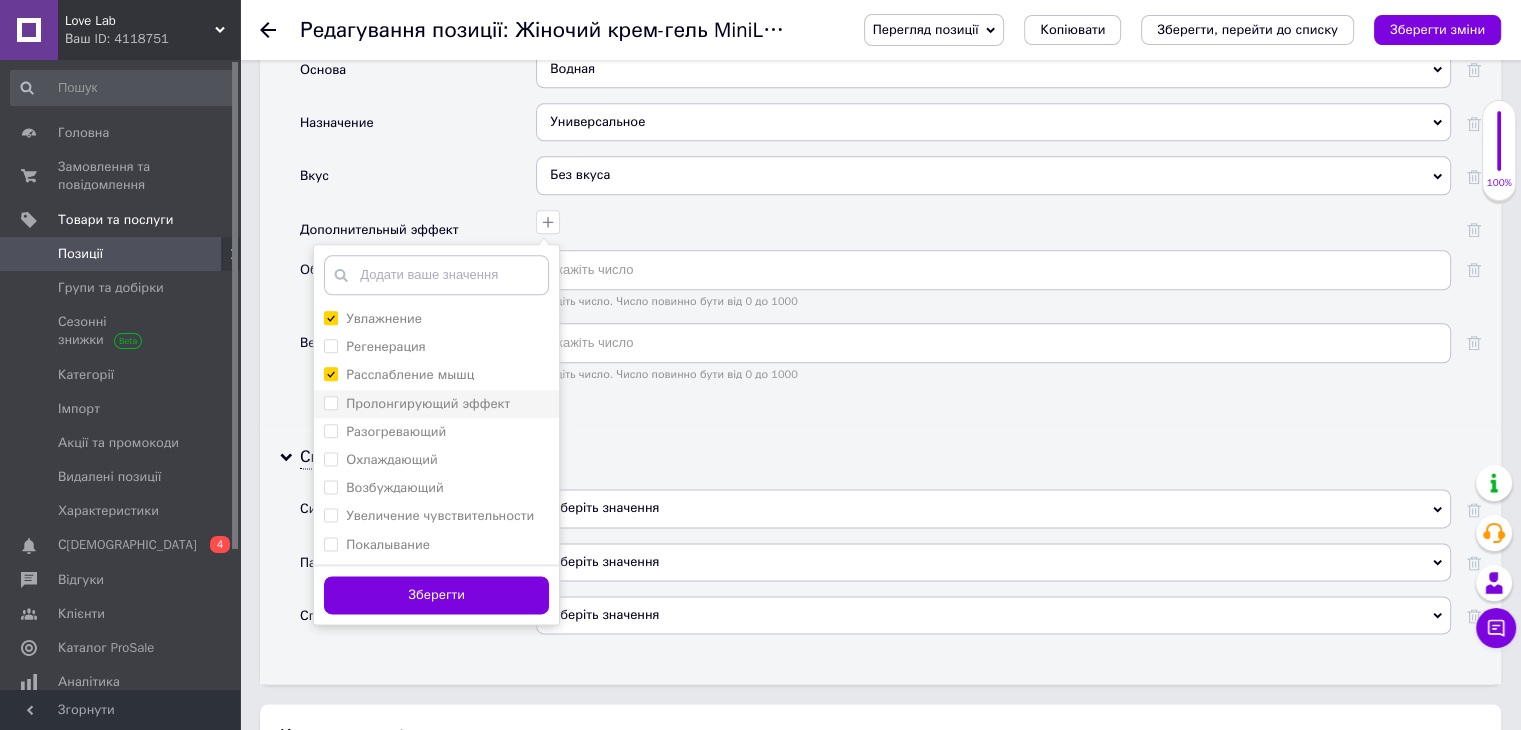 click on "Пролонгирующий эффект" at bounding box center [330, 402] 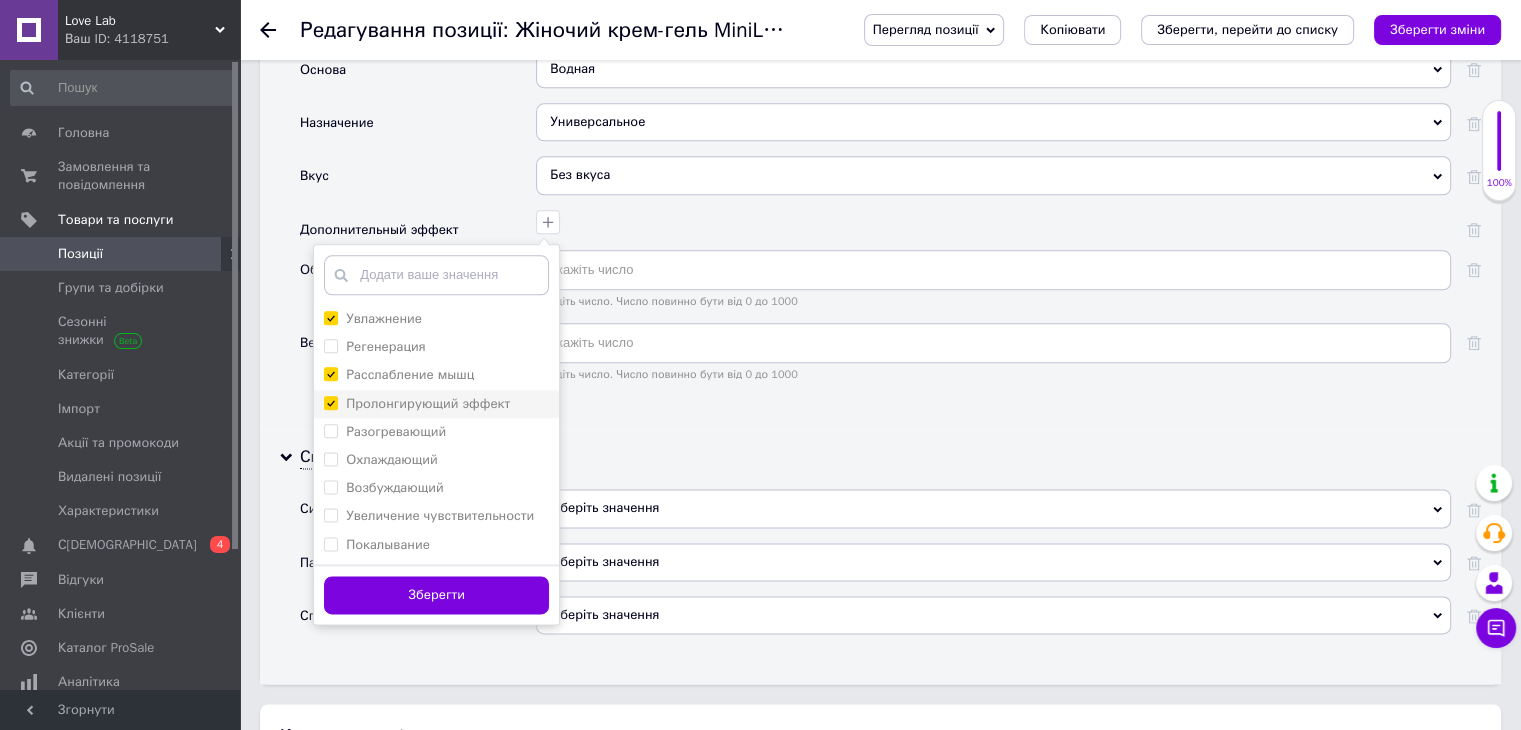 checkbox on "true" 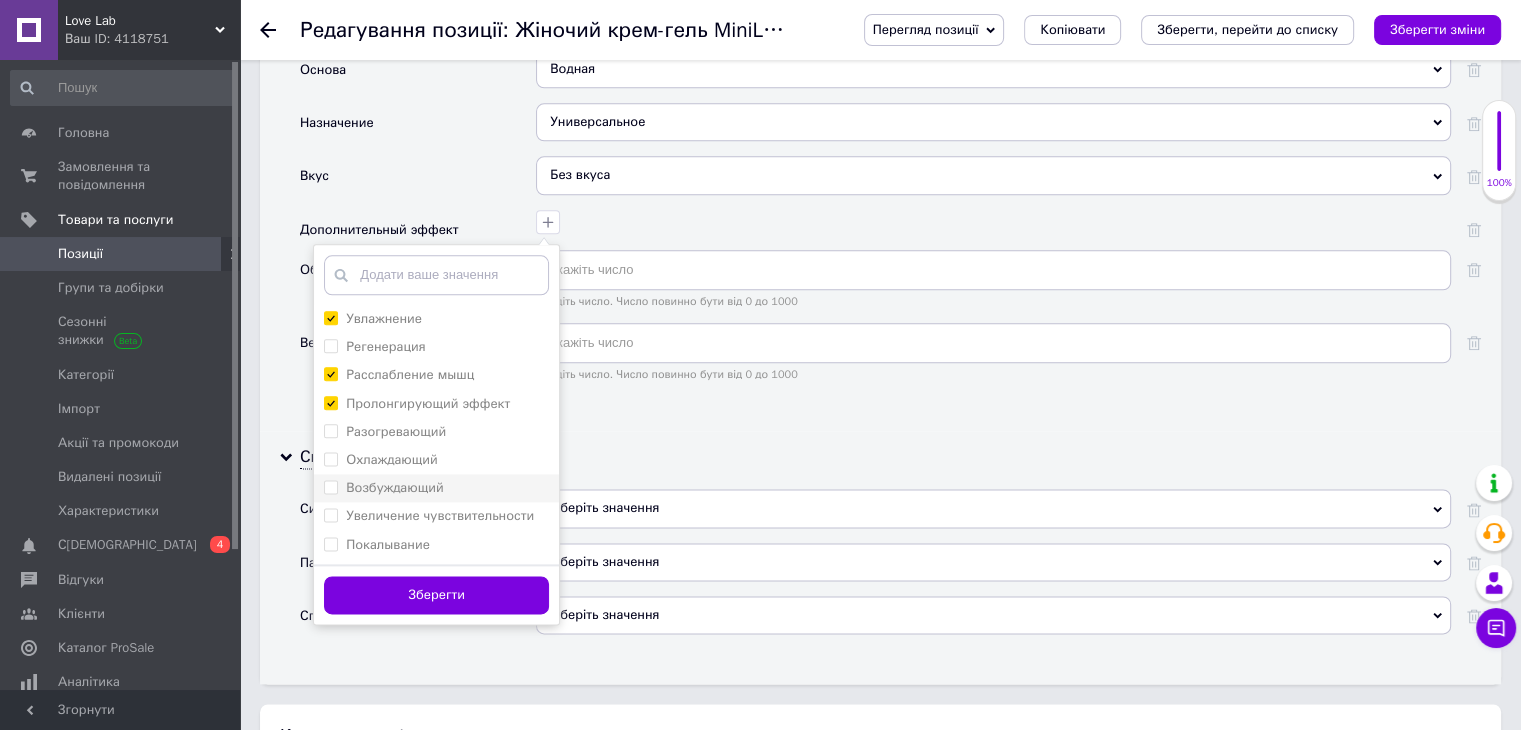 click on "Возбуждающий" at bounding box center [436, 488] 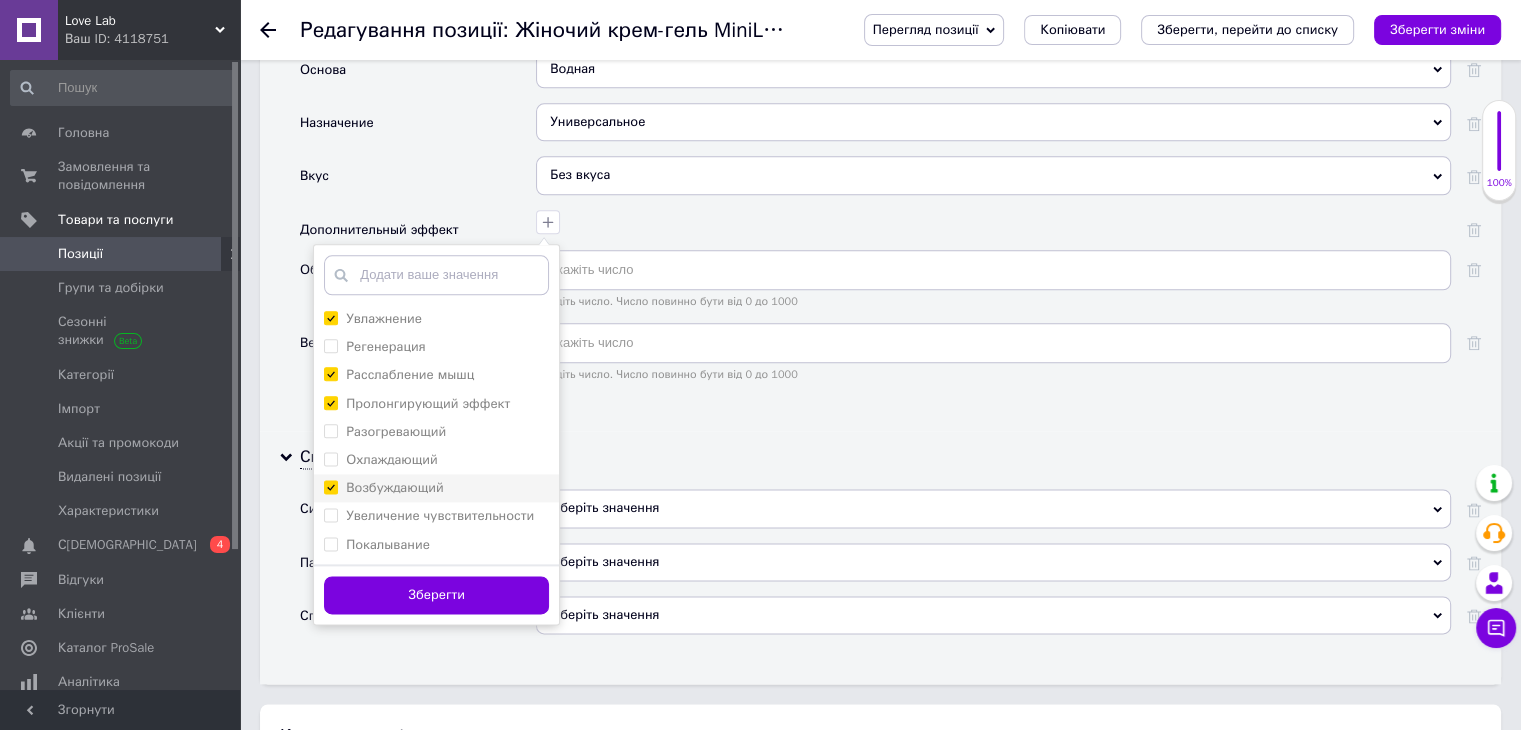 checkbox on "true" 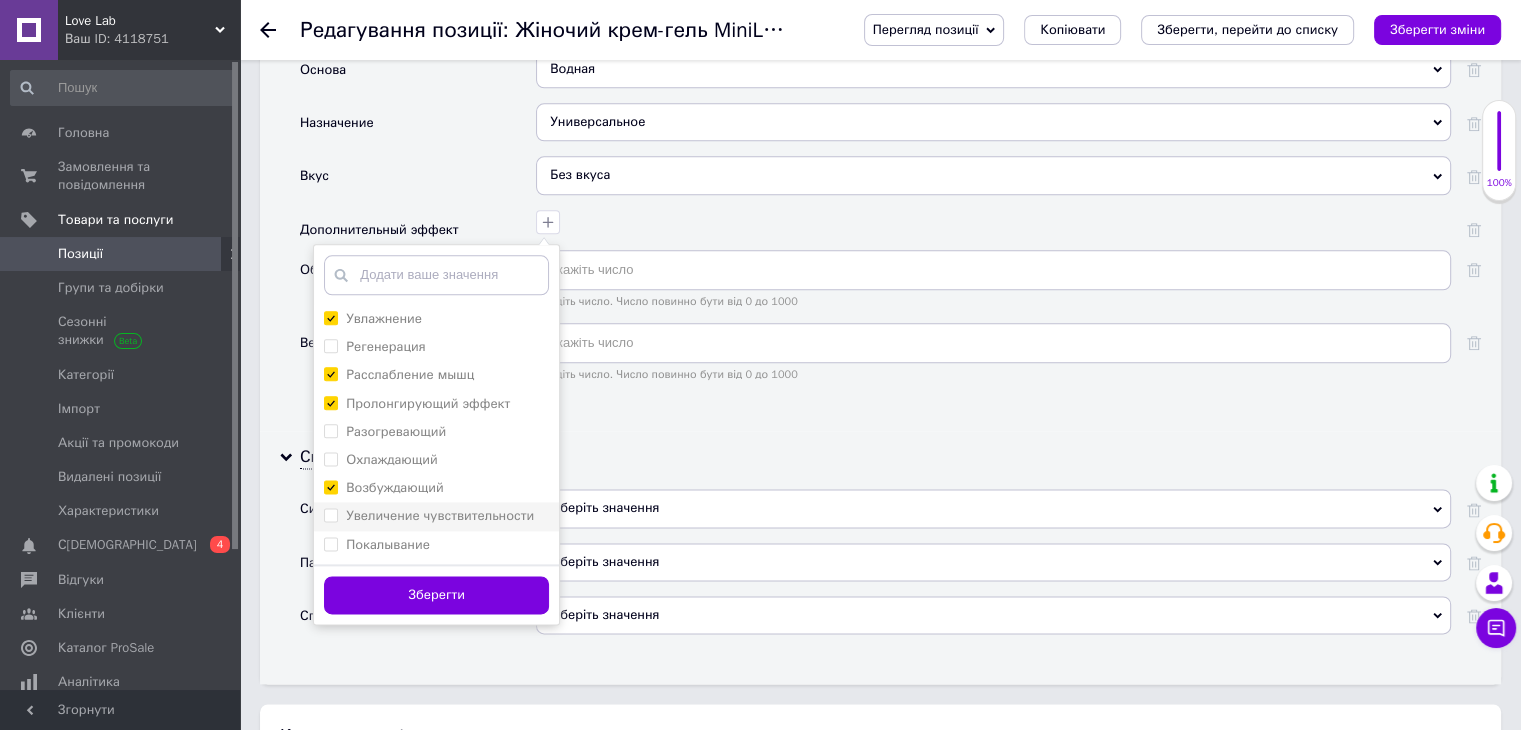 click on "Увеличение чувствительности" at bounding box center (436, 516) 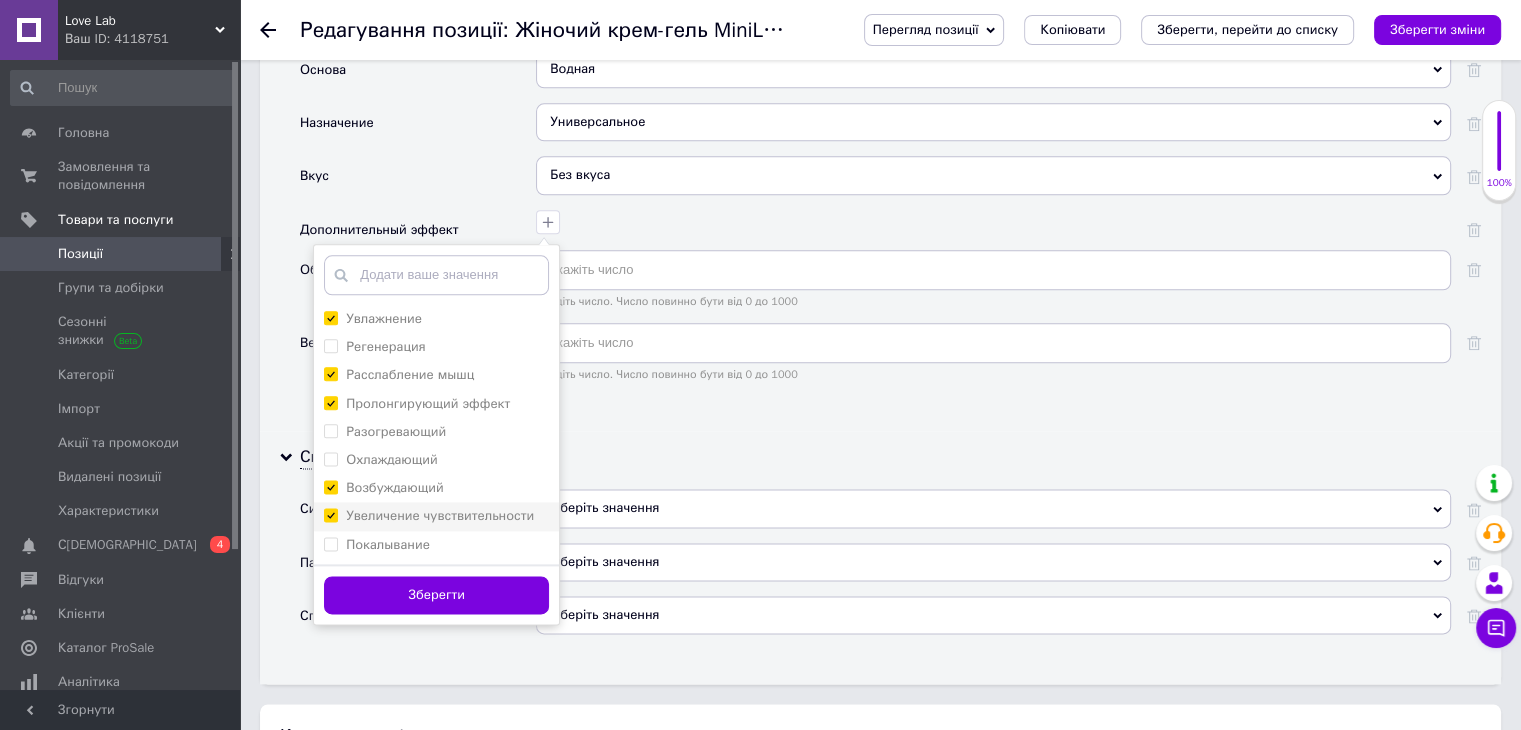 checkbox on "true" 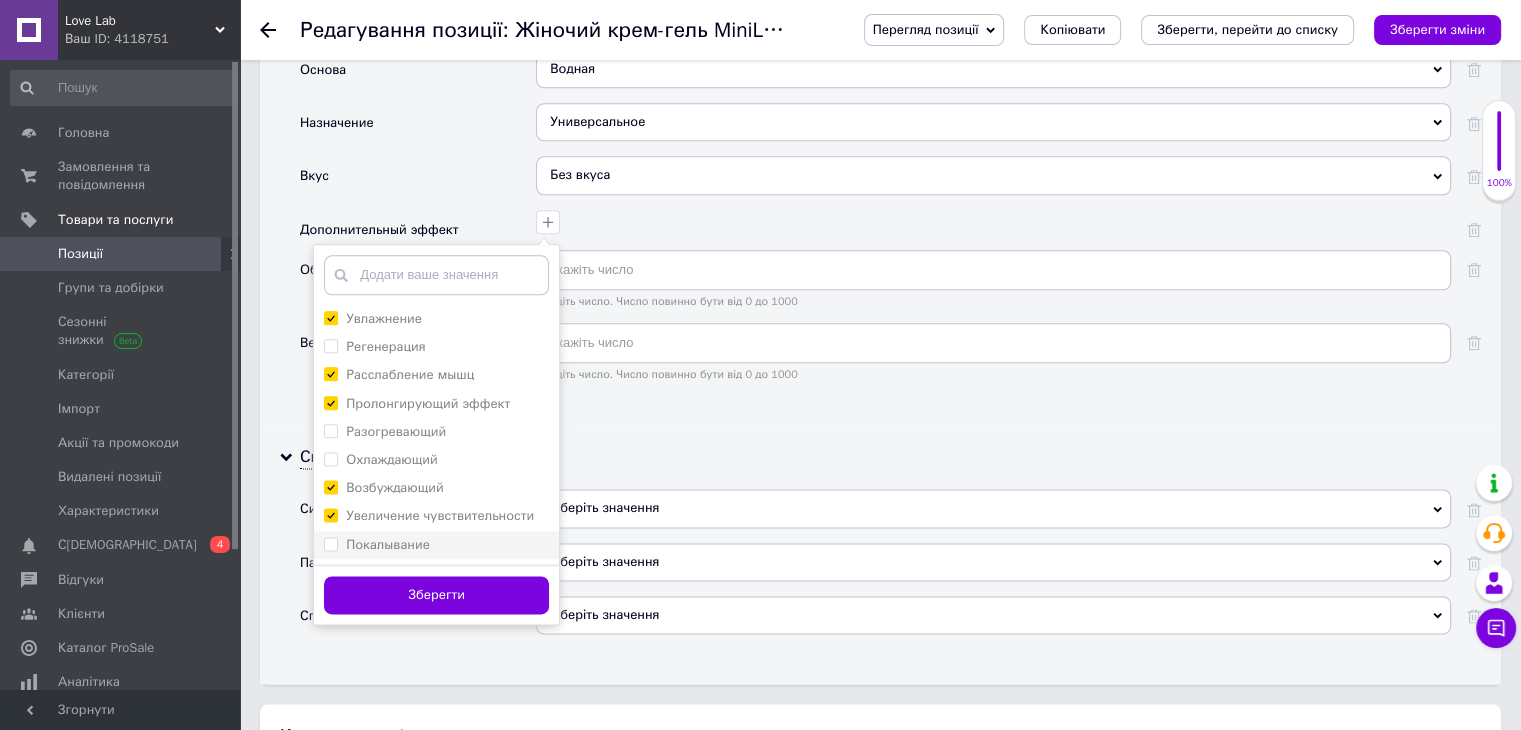 click on "Покалывание" at bounding box center (330, 543) 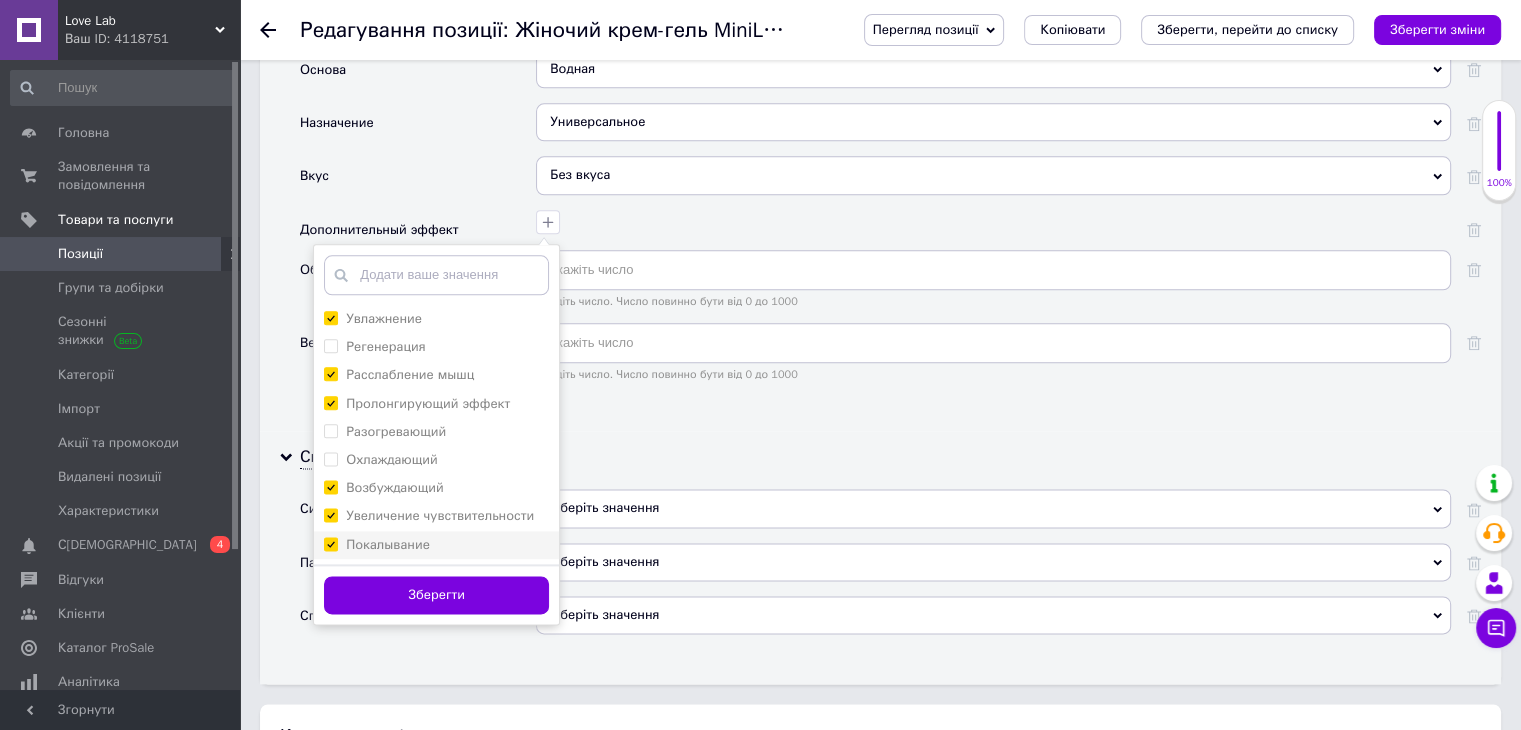 checkbox on "true" 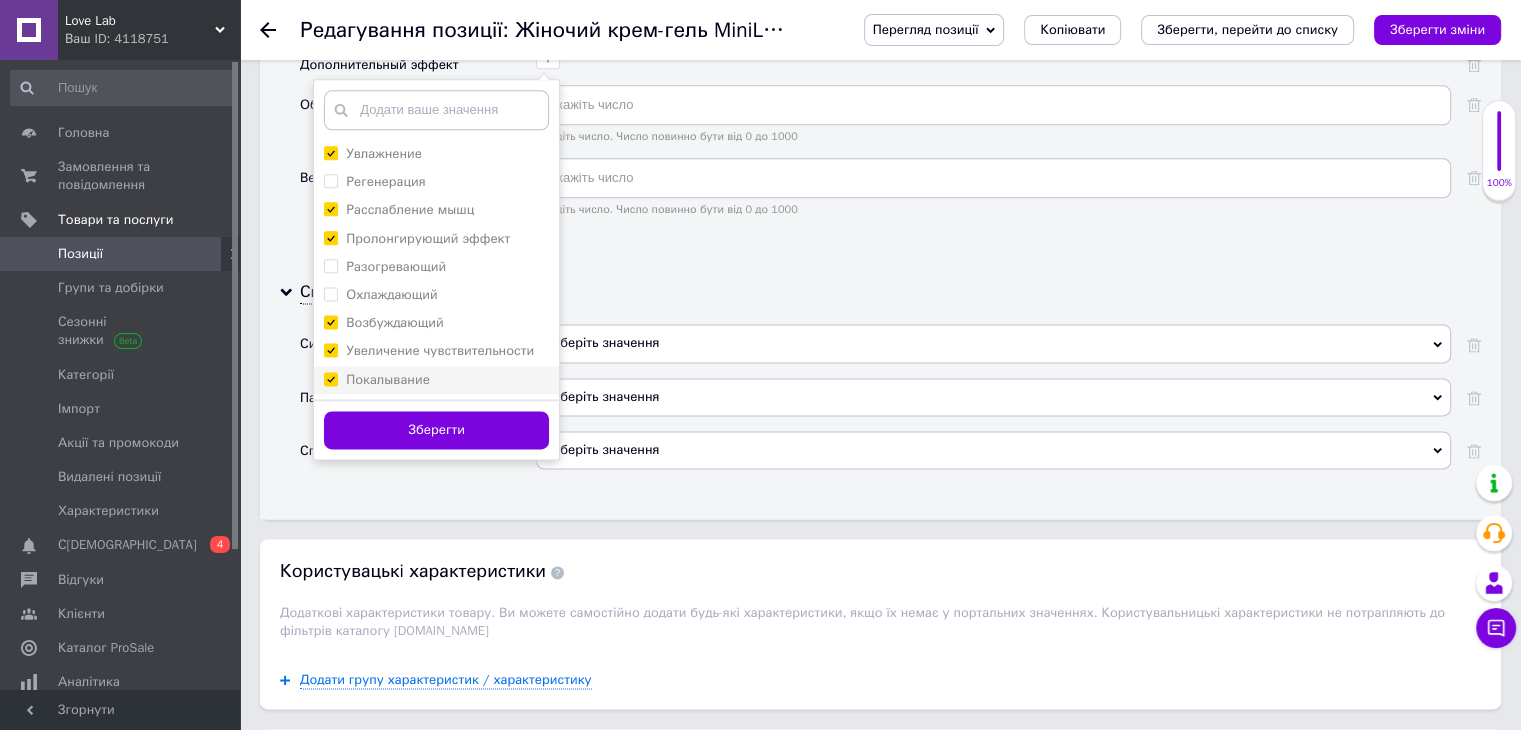 scroll, scrollTop: 2578, scrollLeft: 0, axis: vertical 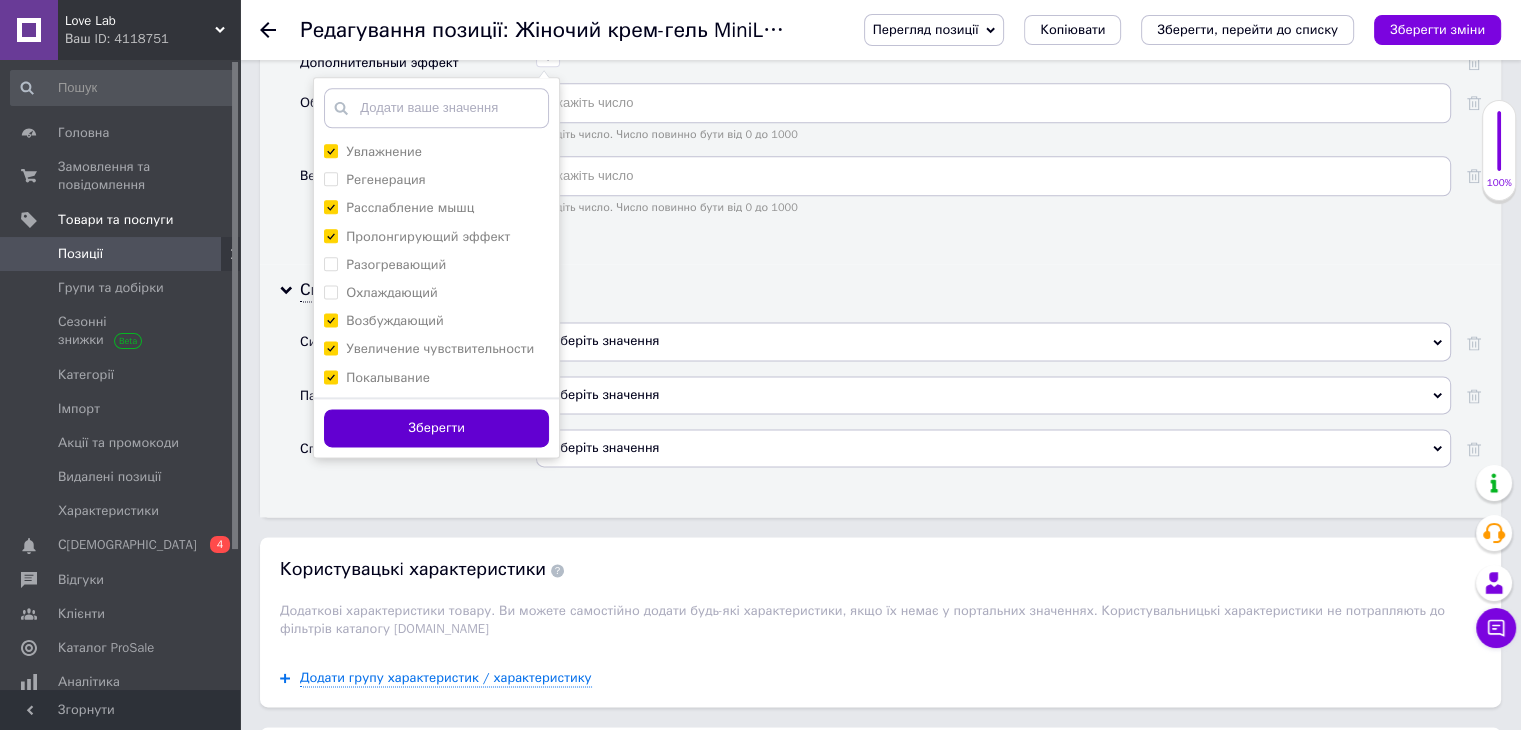 click on "Зберегти" at bounding box center [436, 428] 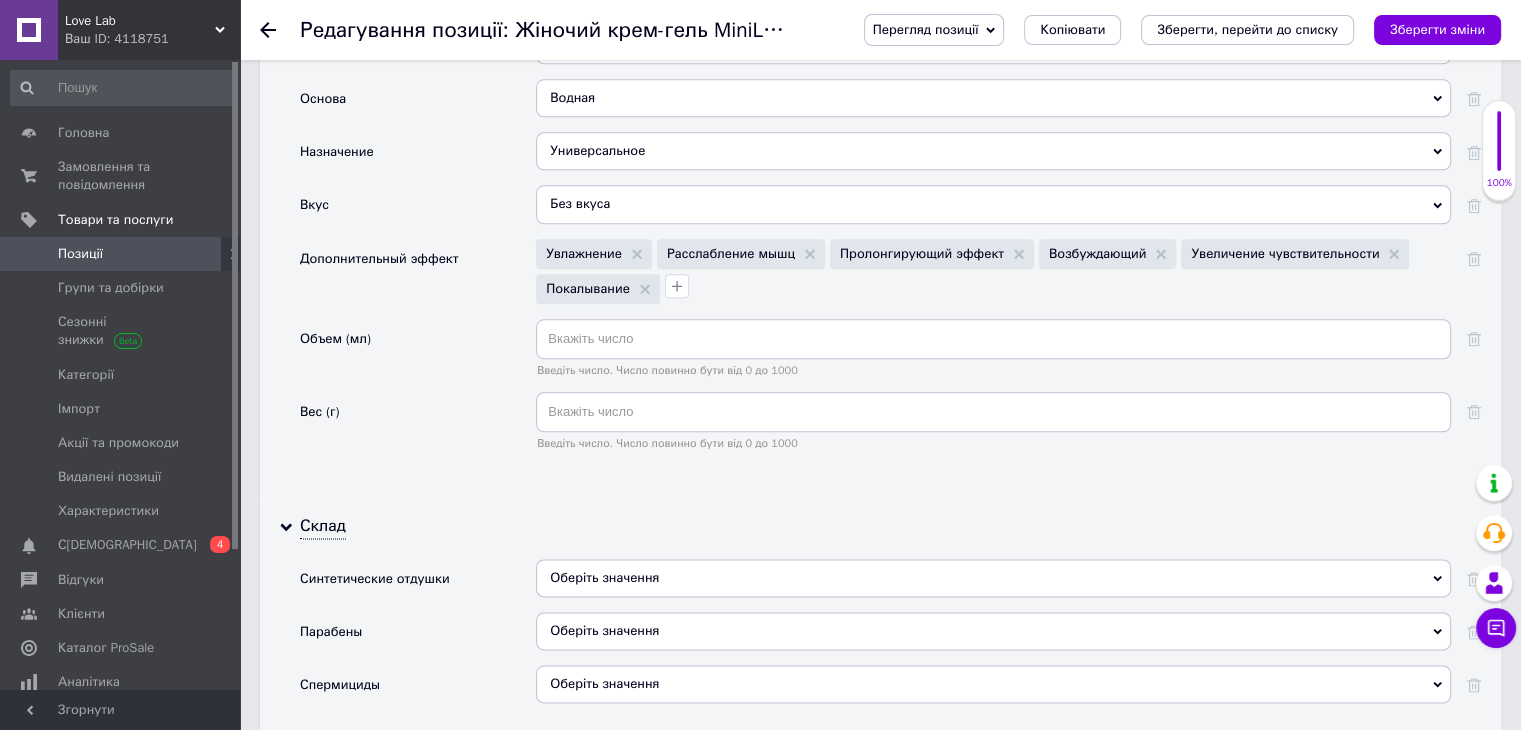 scroll, scrollTop: 2379, scrollLeft: 0, axis: vertical 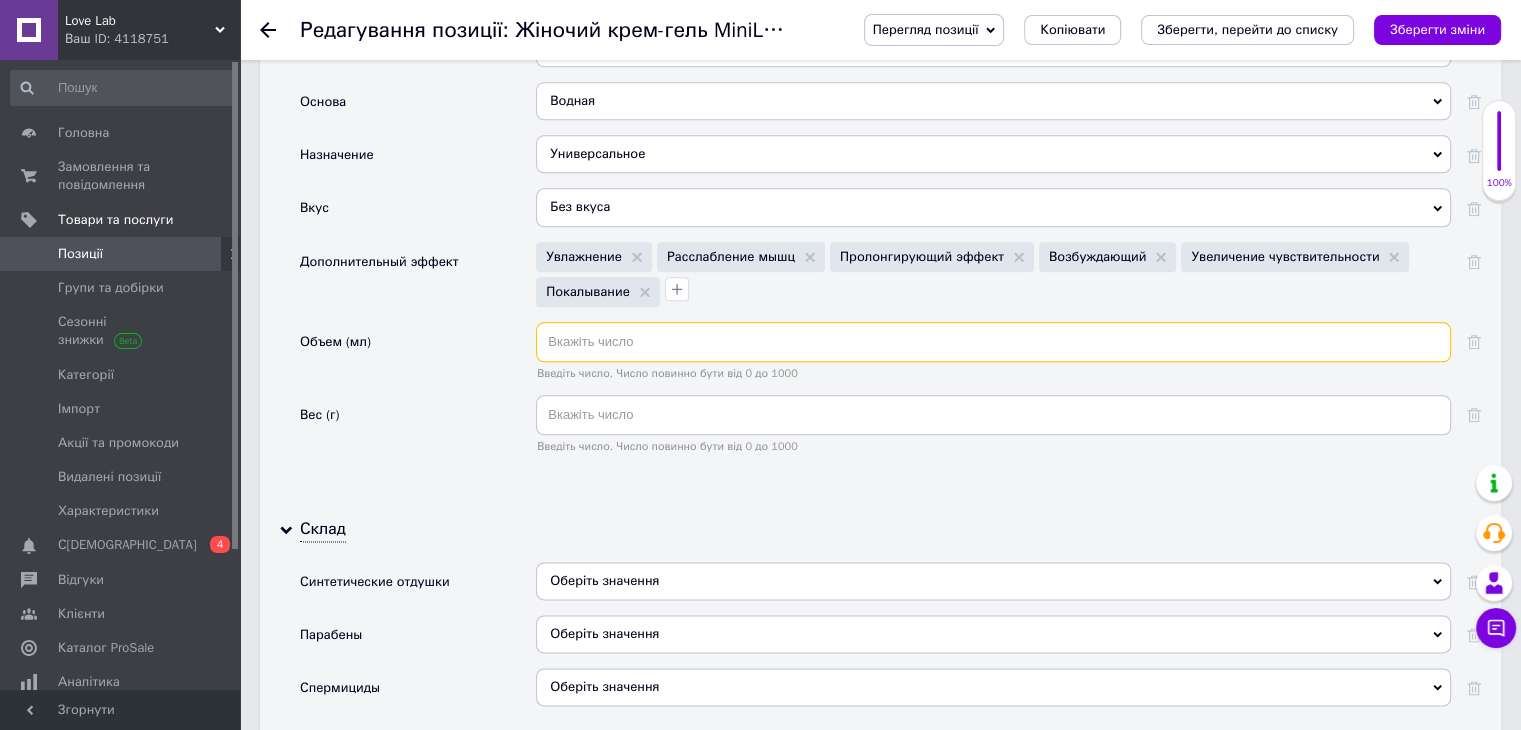 click at bounding box center (993, 342) 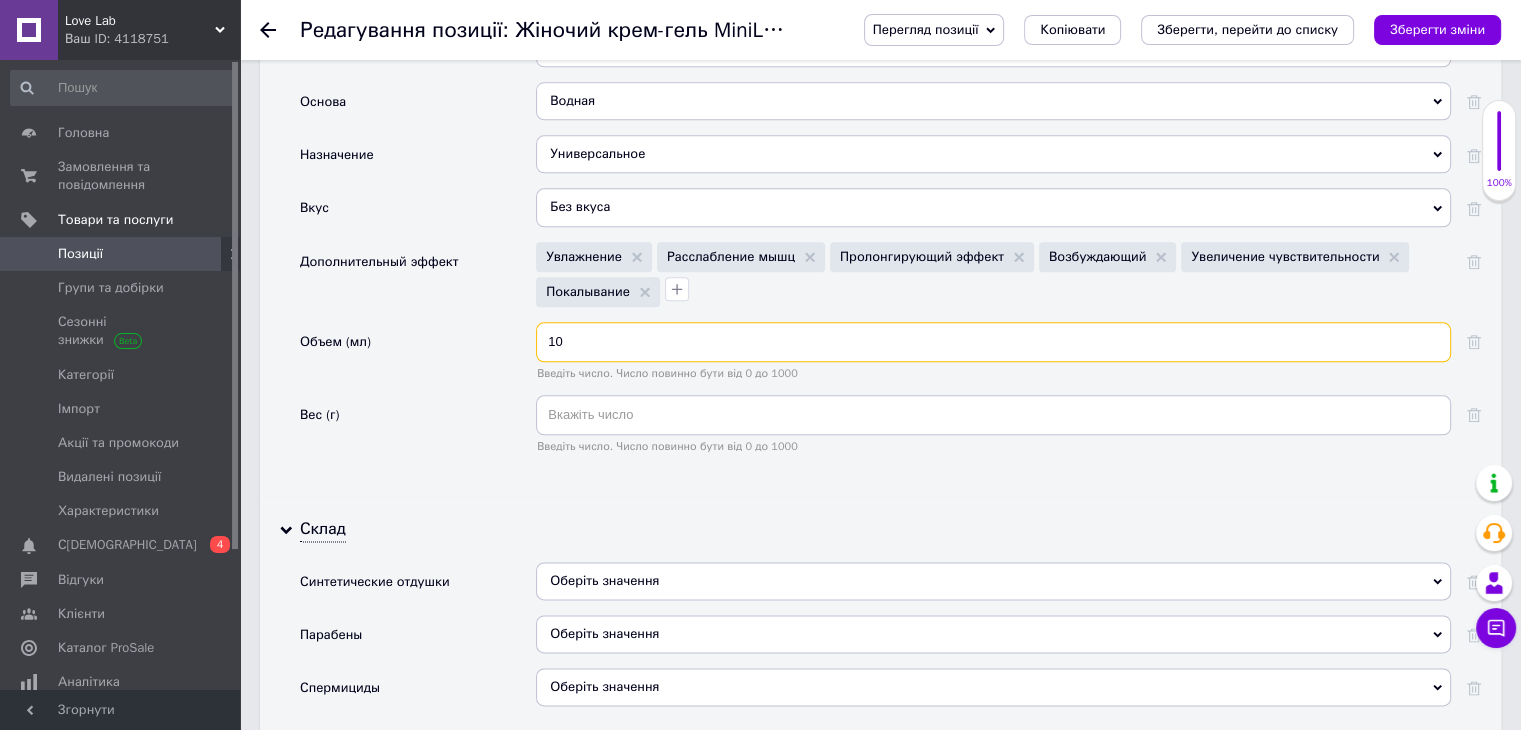 type on "10" 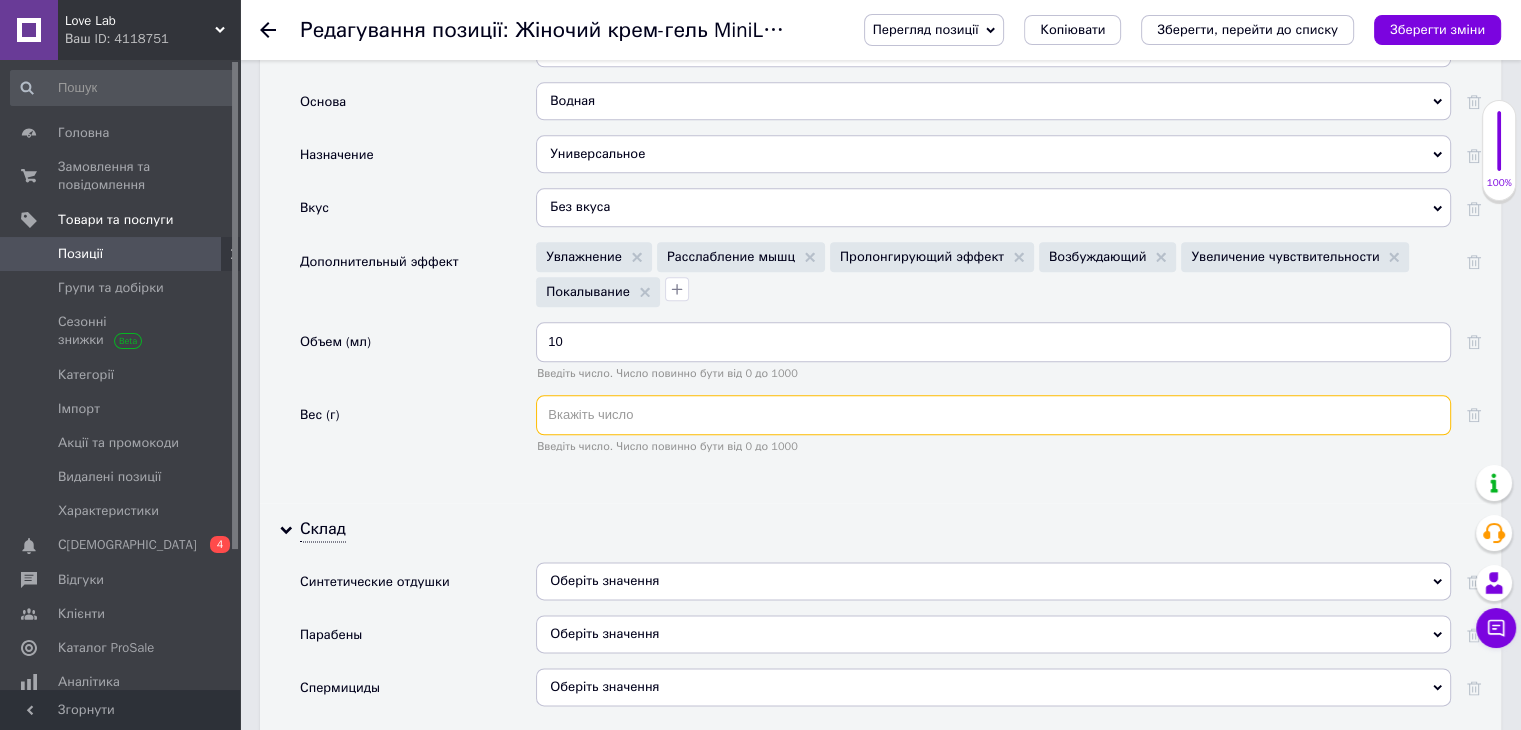 click at bounding box center [993, 415] 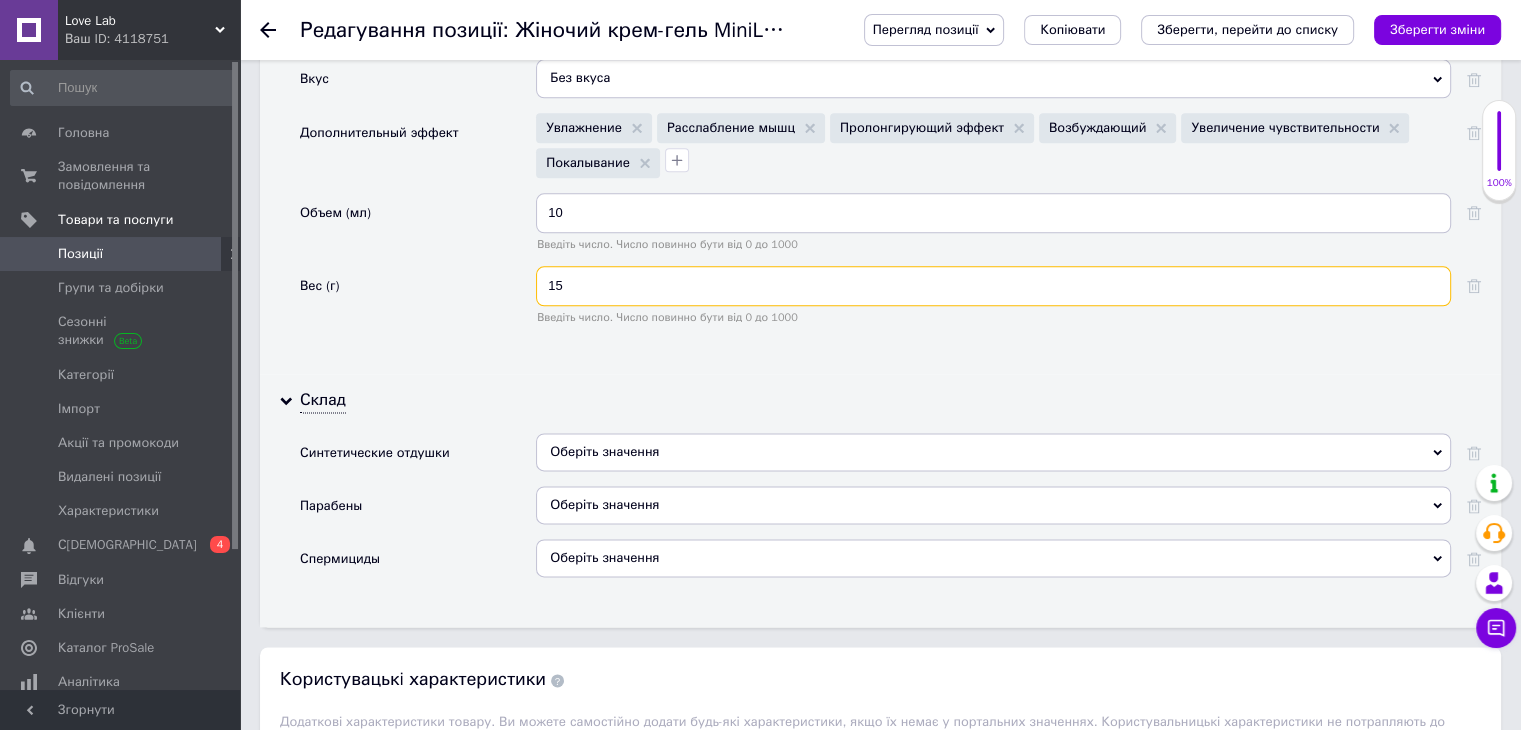 scroll, scrollTop: 2511, scrollLeft: 0, axis: vertical 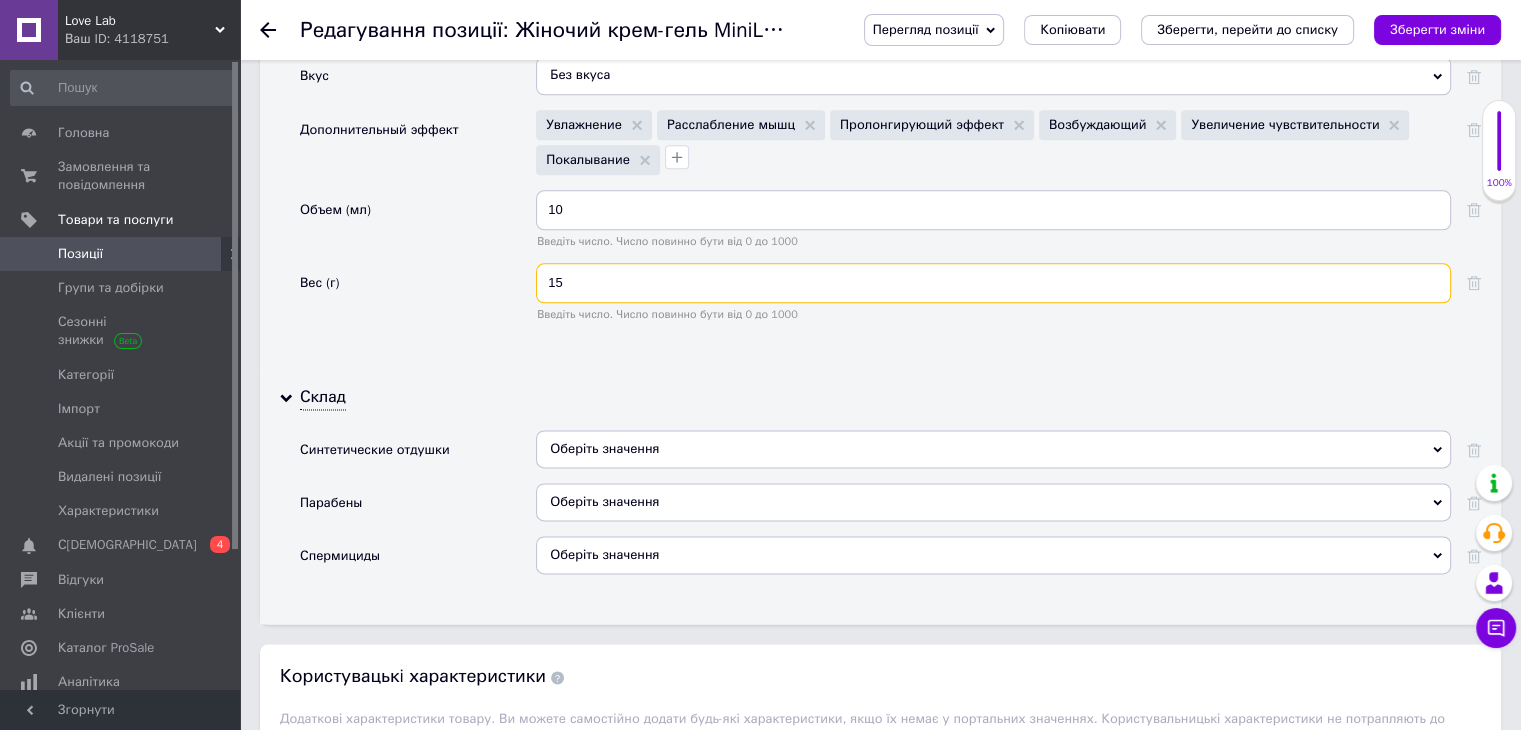 type on "15" 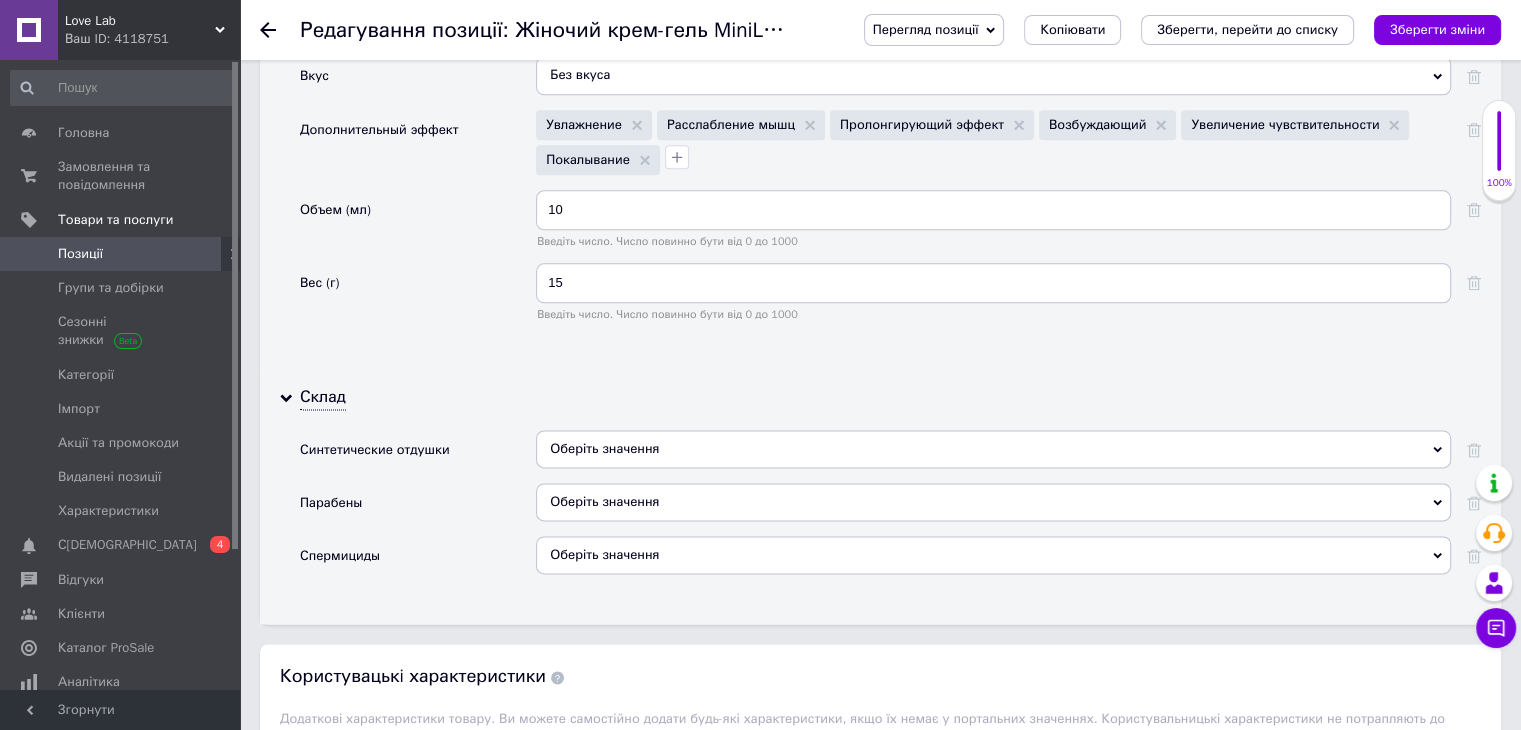 click on "Оберіть значення" at bounding box center (993, 449) 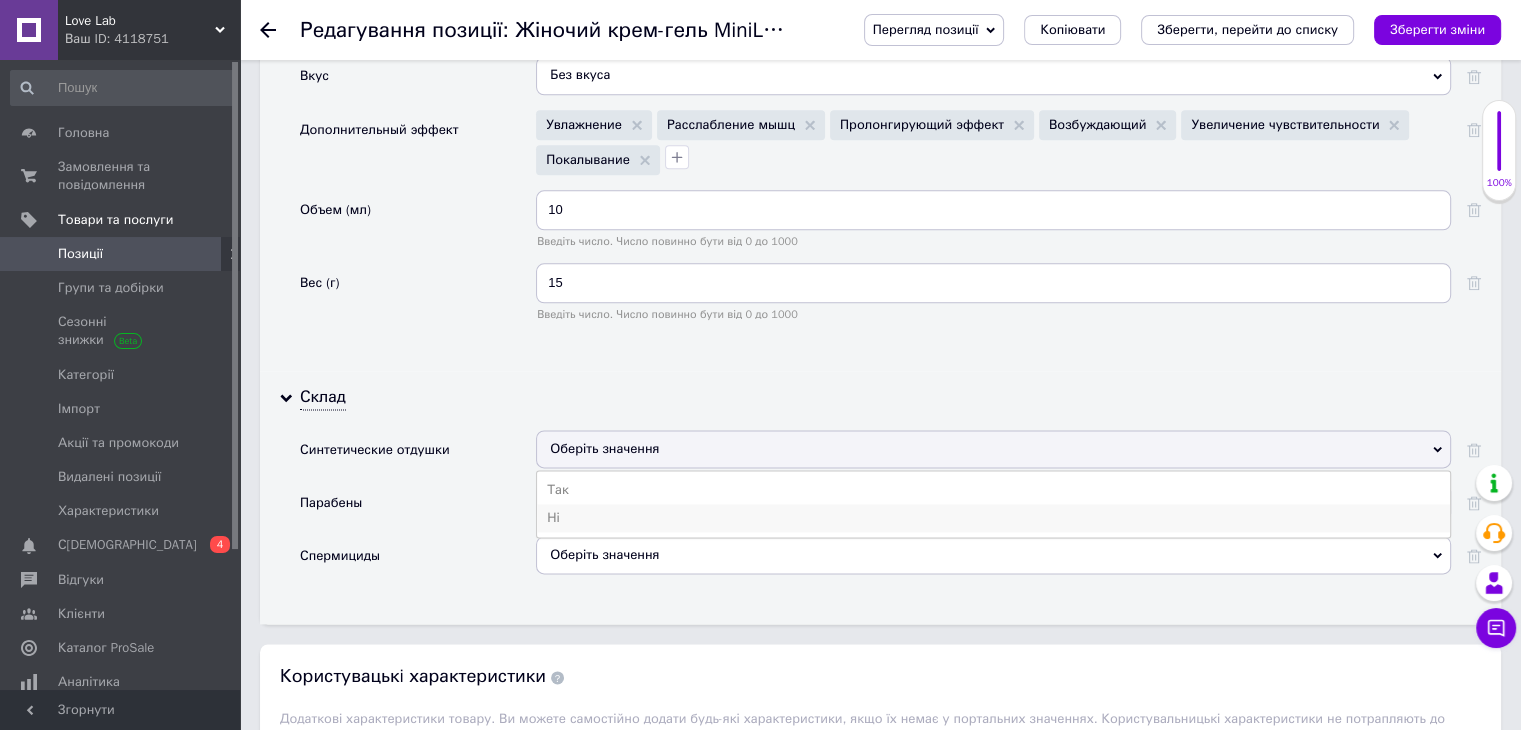 click on "Ні" at bounding box center (993, 518) 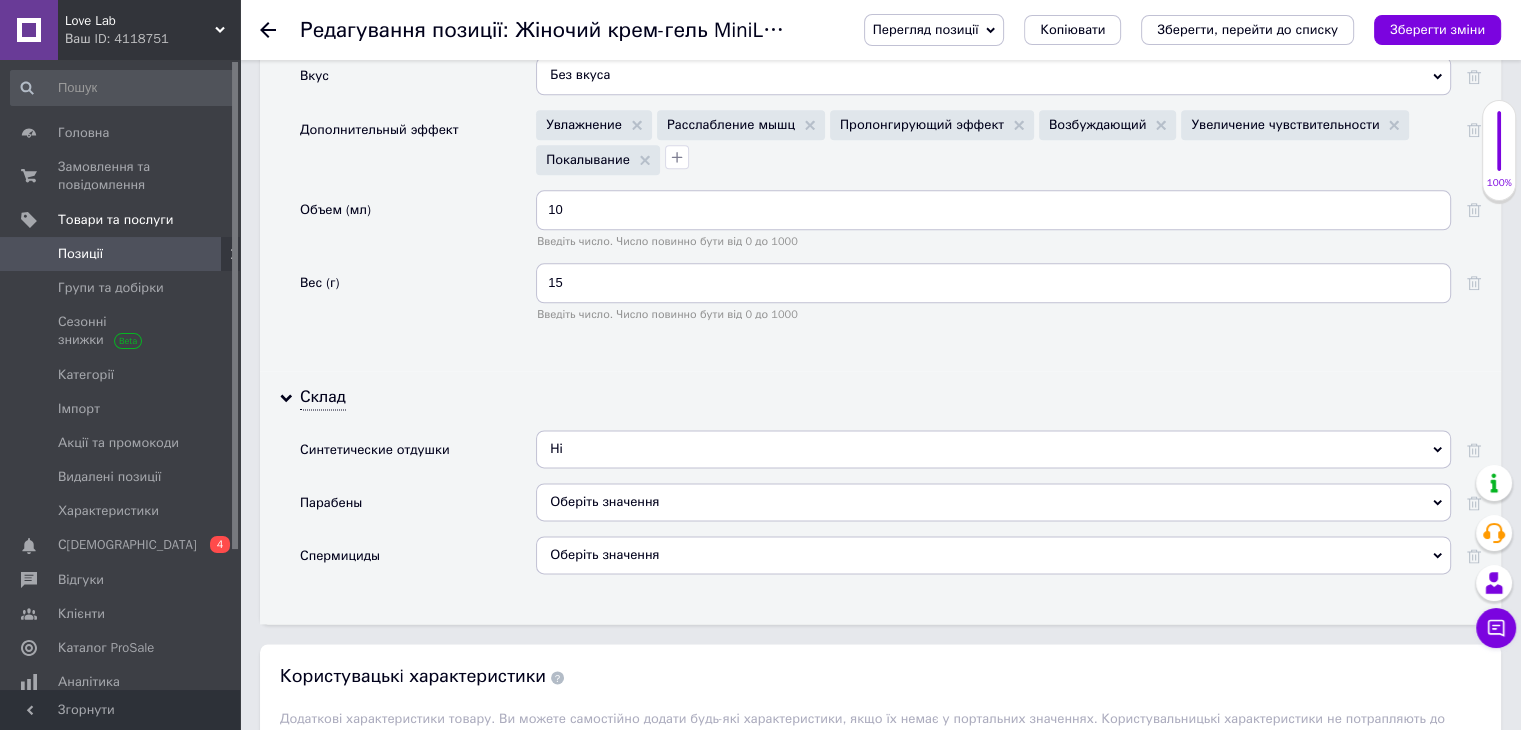 click on "Оберіть значення" at bounding box center [993, 502] 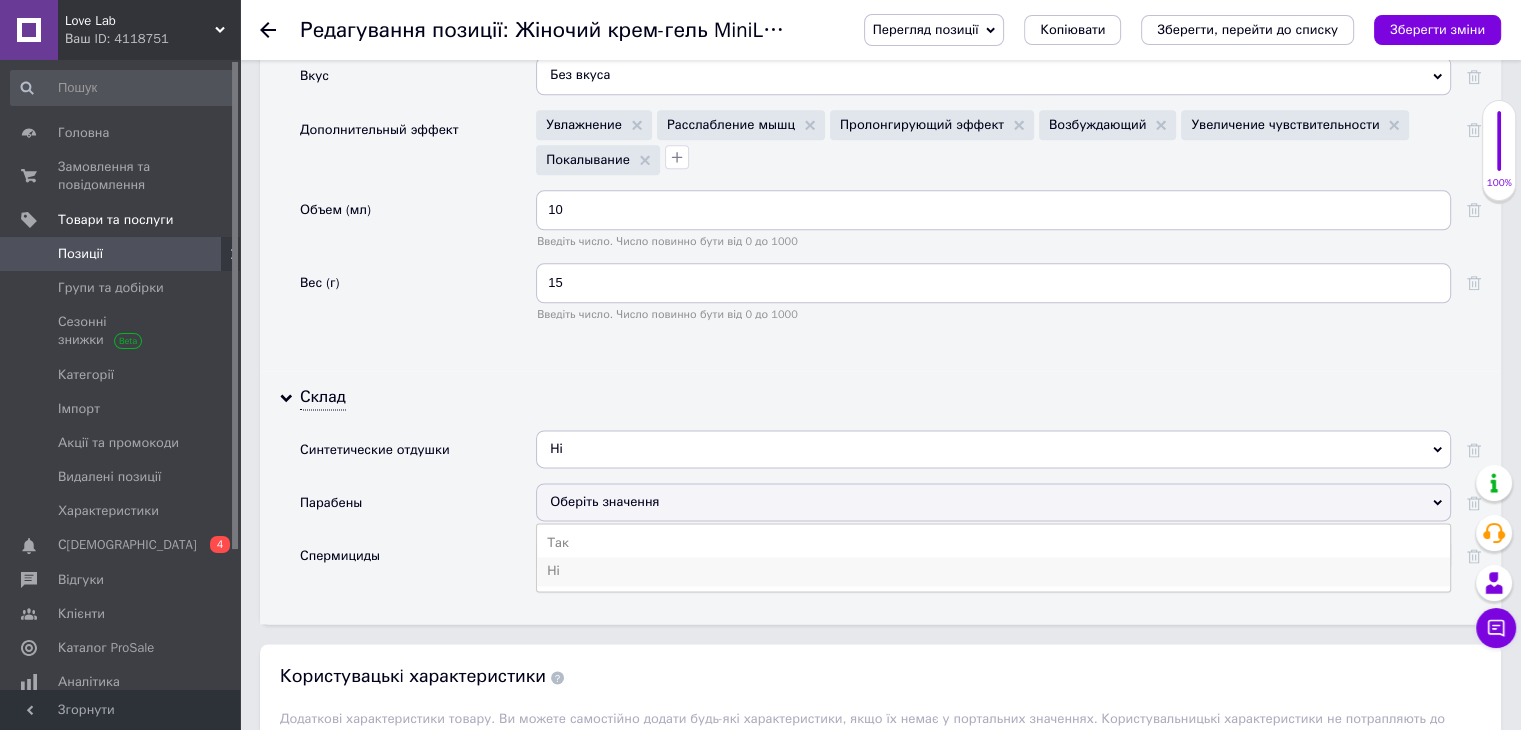 click on "Ні" at bounding box center [993, 571] 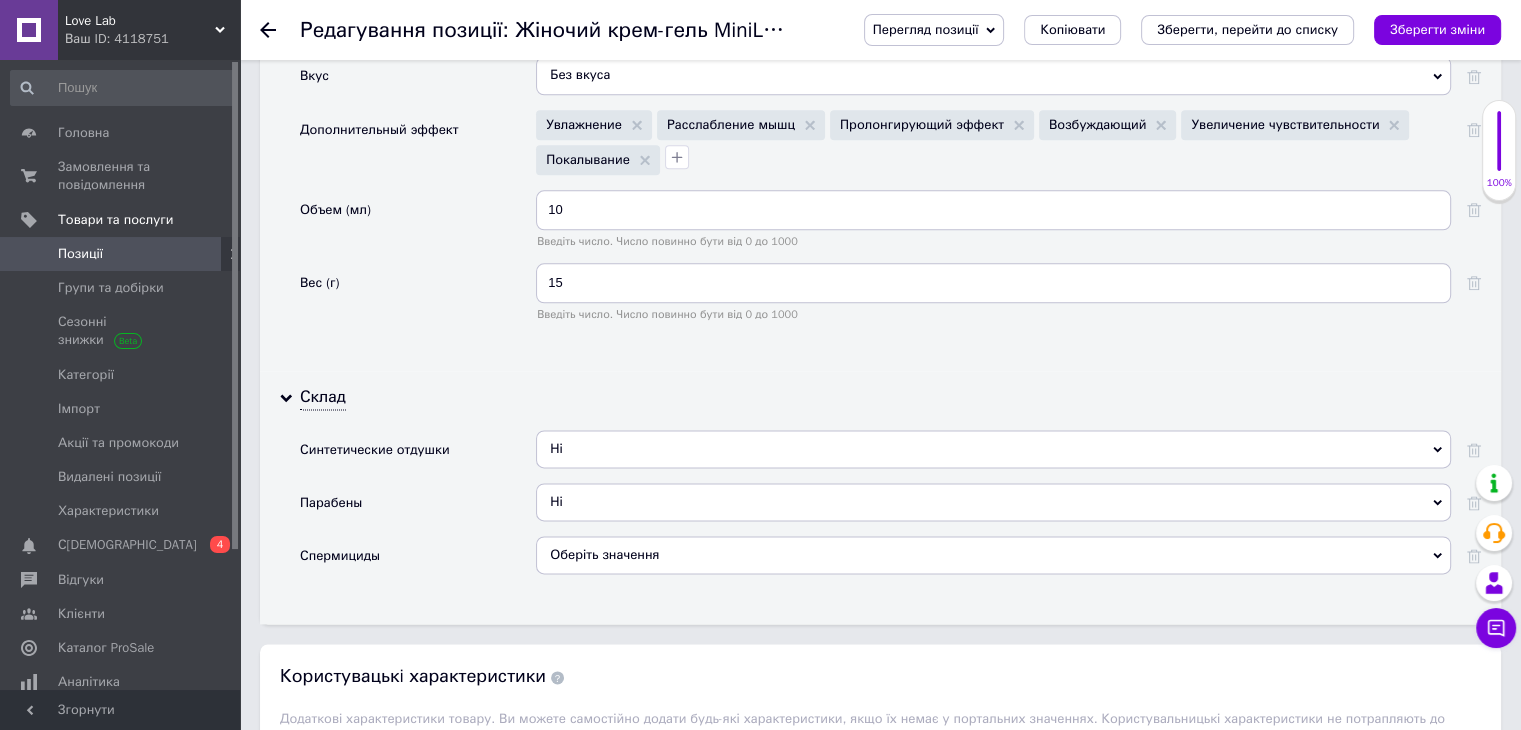 click on "Оберіть значення" at bounding box center (604, 554) 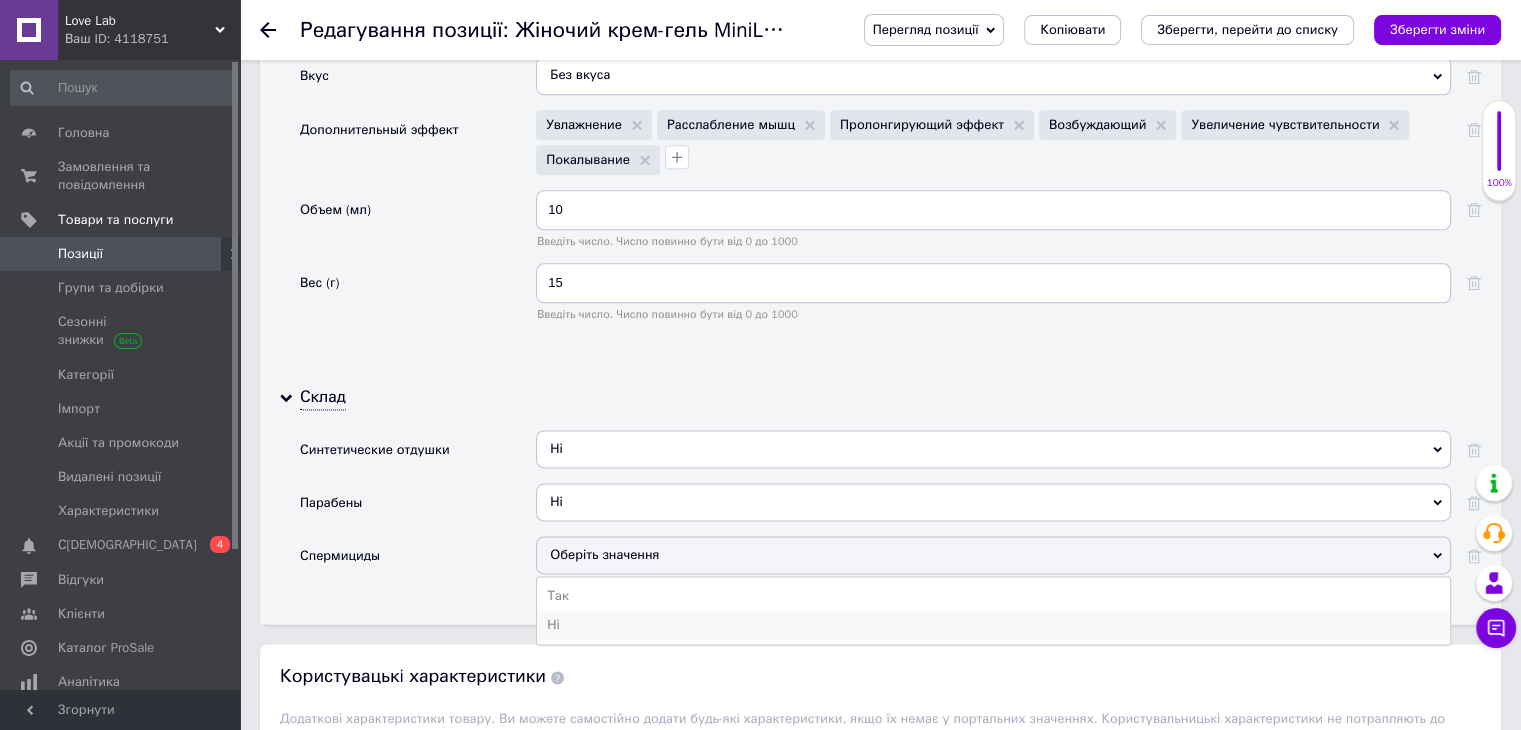click on "Ні" at bounding box center [993, 625] 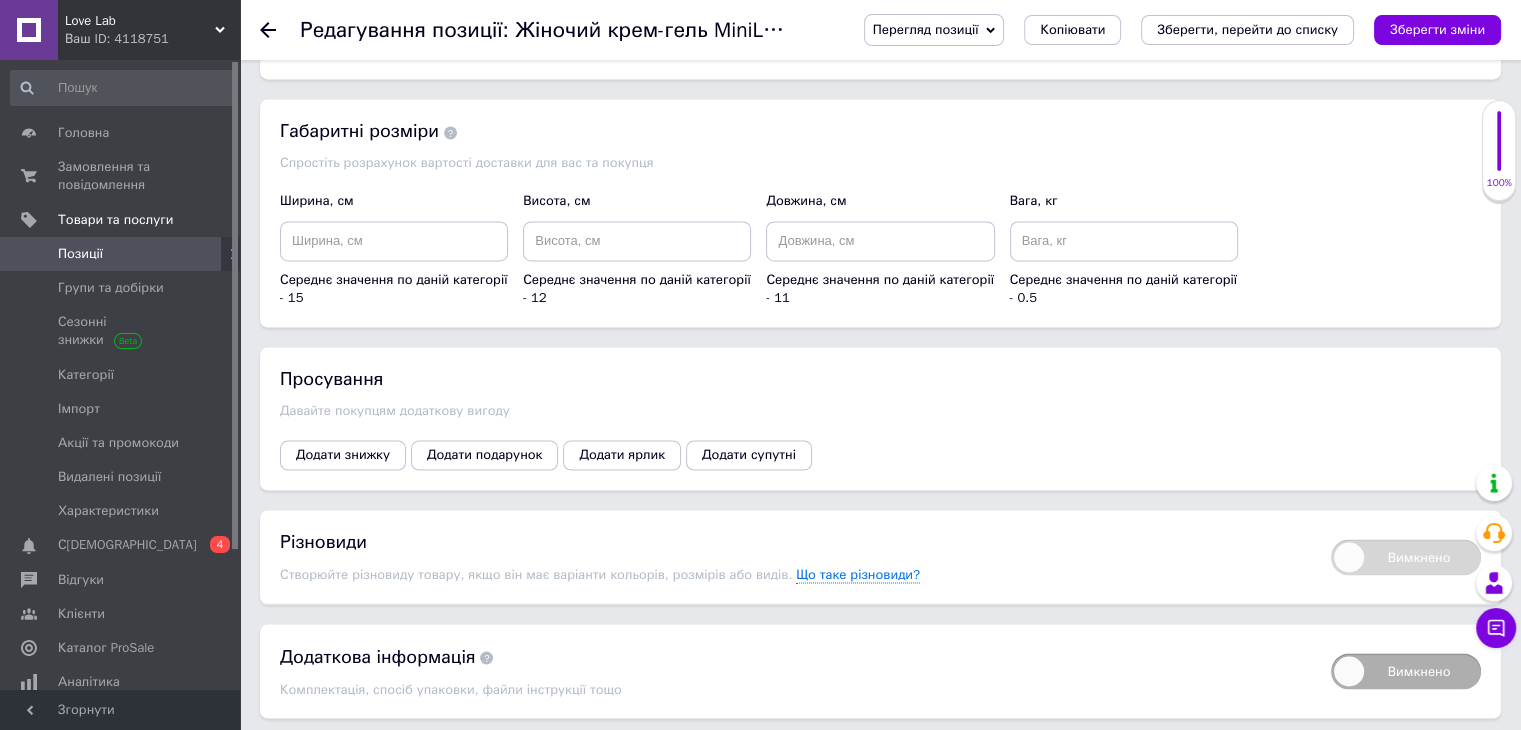 scroll, scrollTop: 3283, scrollLeft: 0, axis: vertical 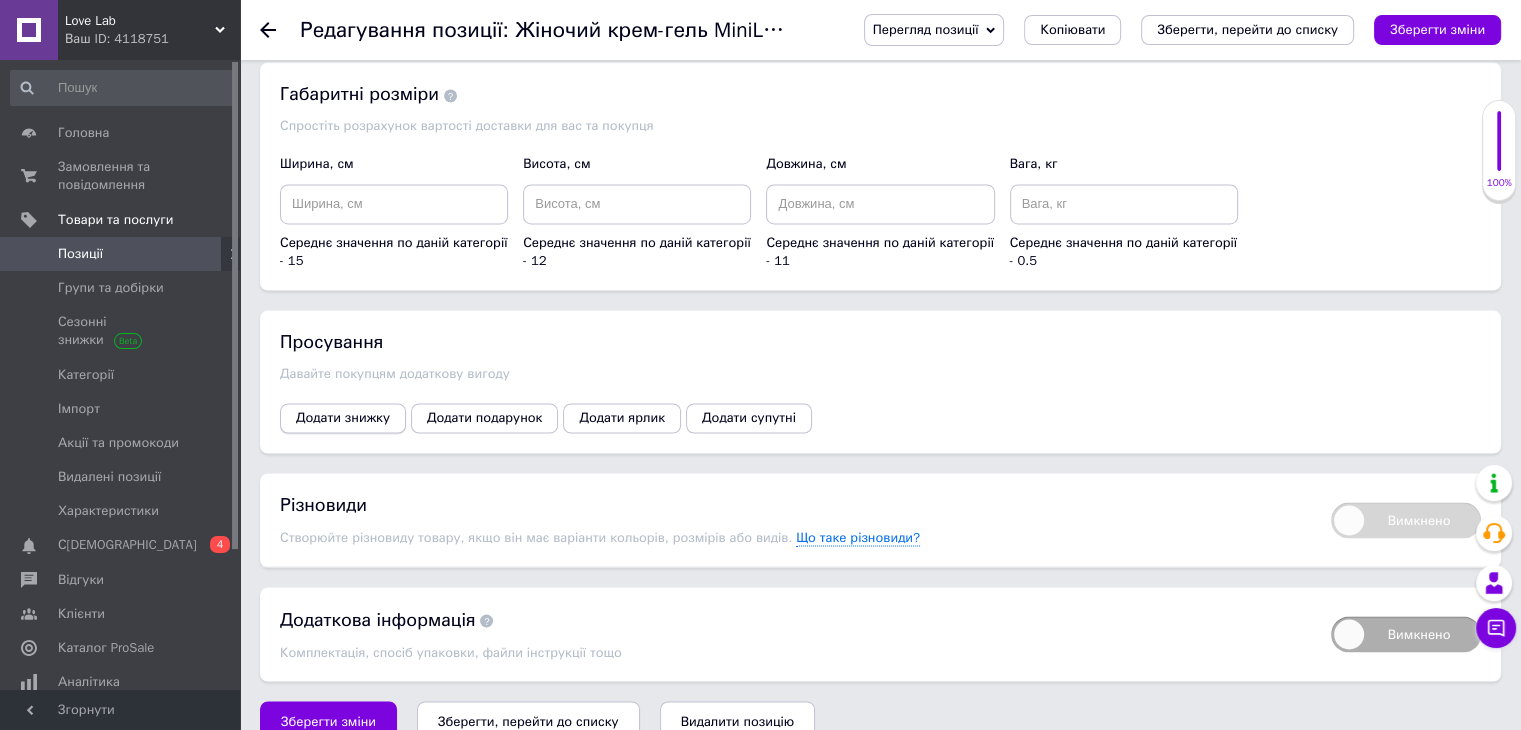click on "Додати знижку" at bounding box center (343, 418) 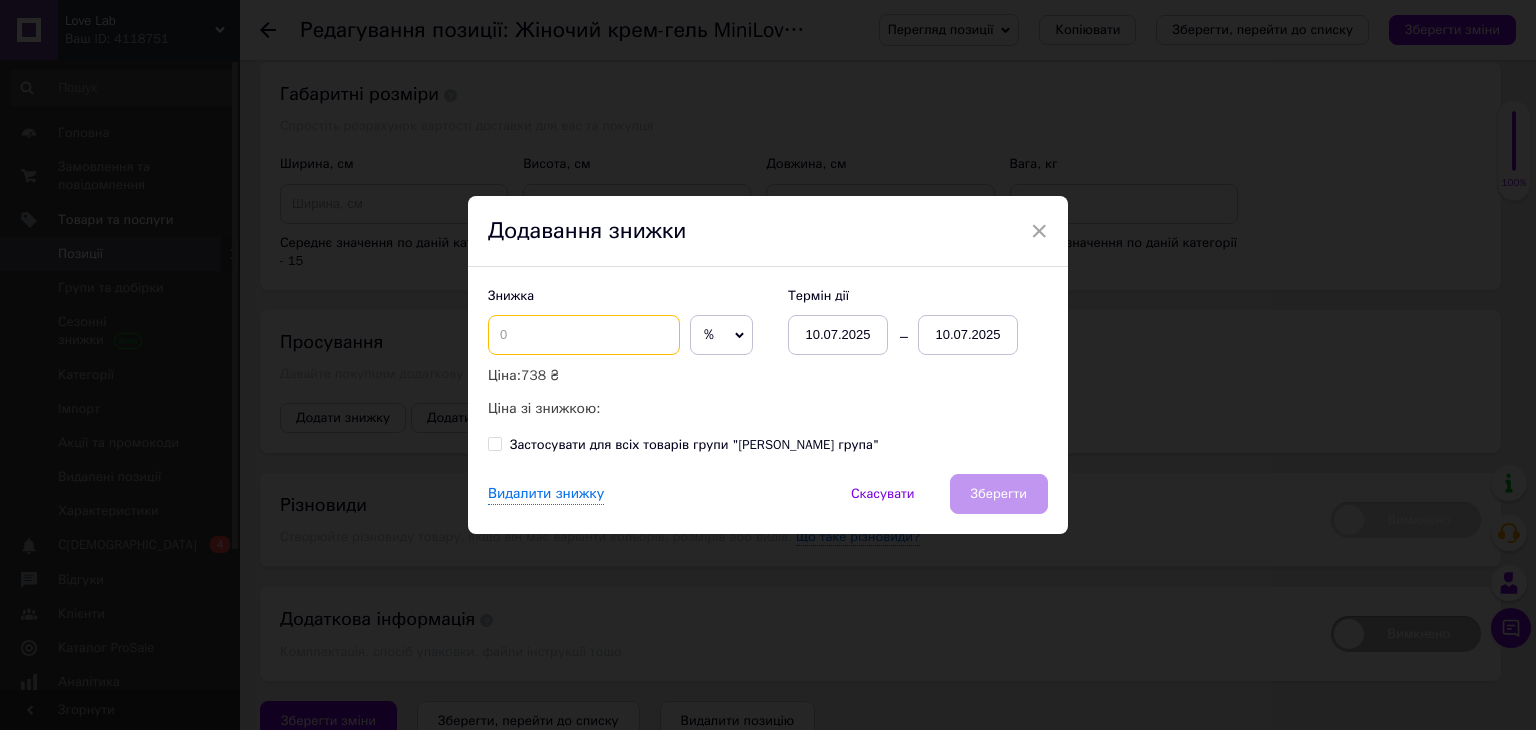 click at bounding box center (584, 335) 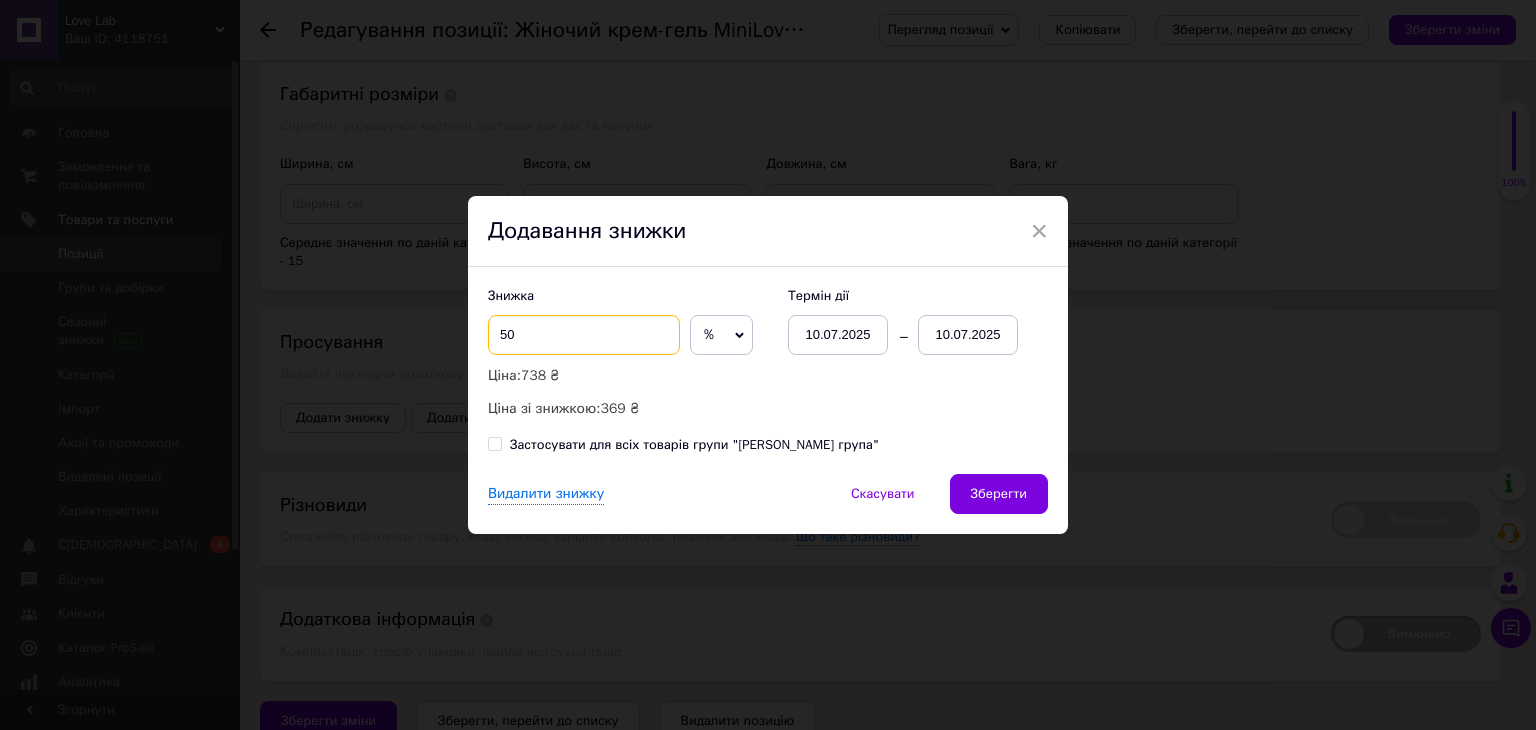type on "50" 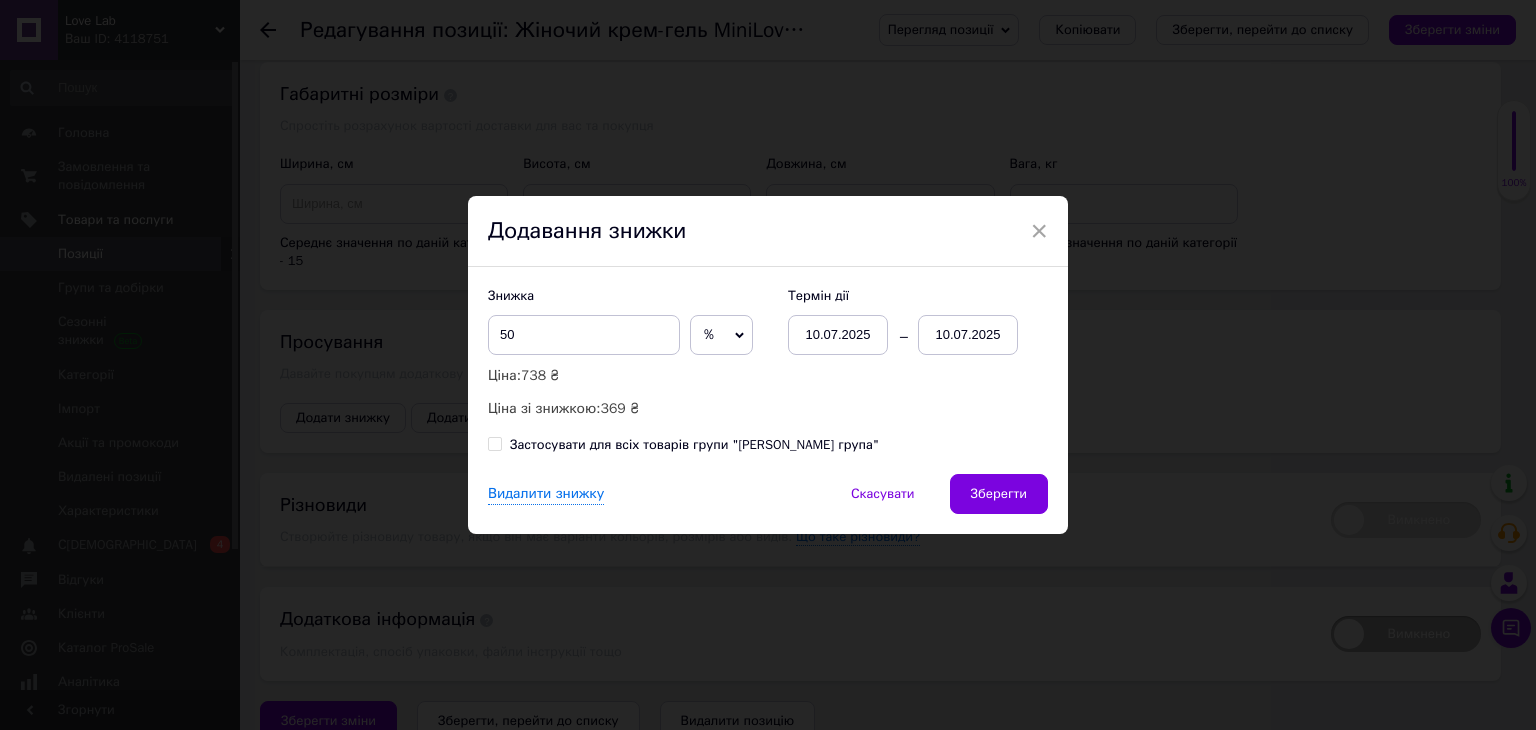 click on "10.07.2025" at bounding box center (968, 335) 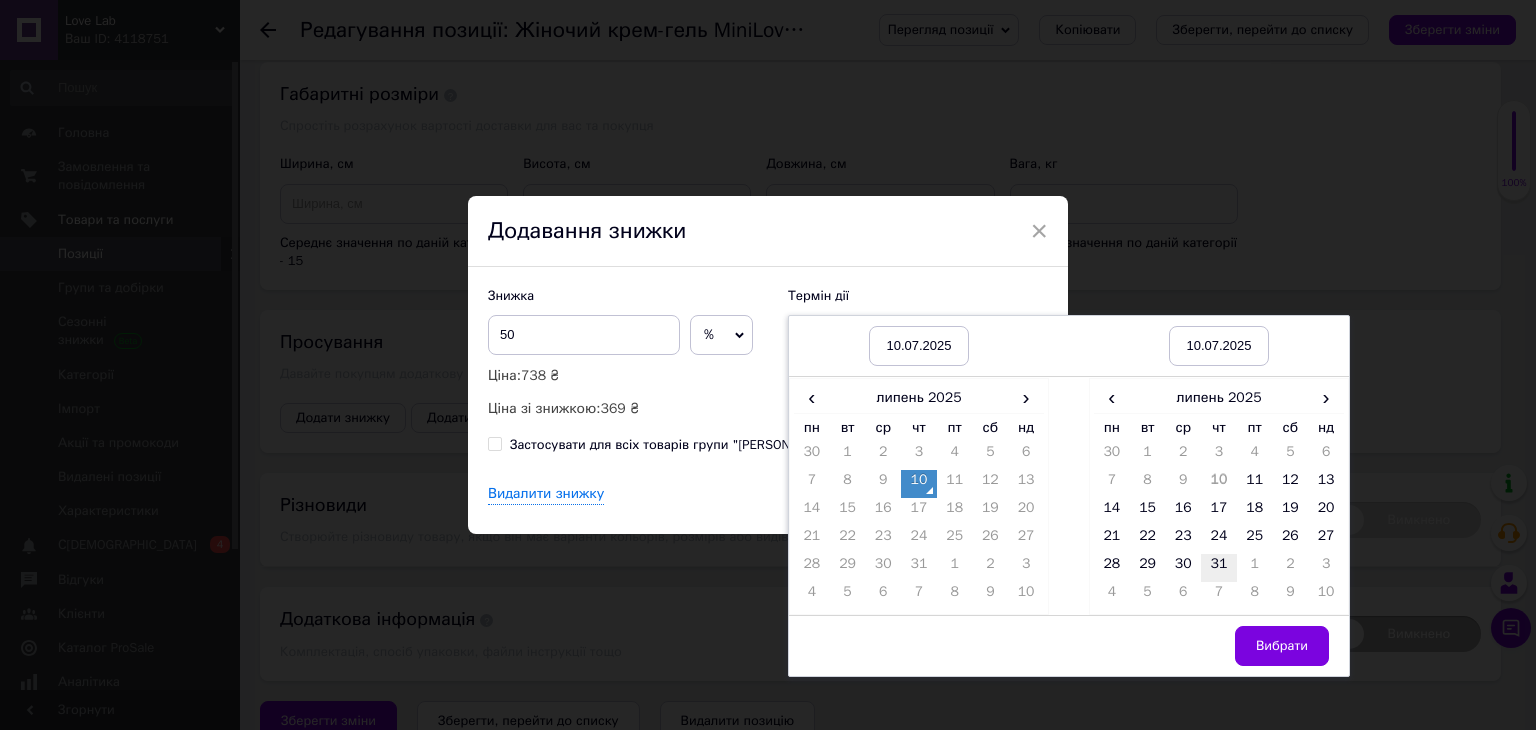 click on "31" at bounding box center [1219, 568] 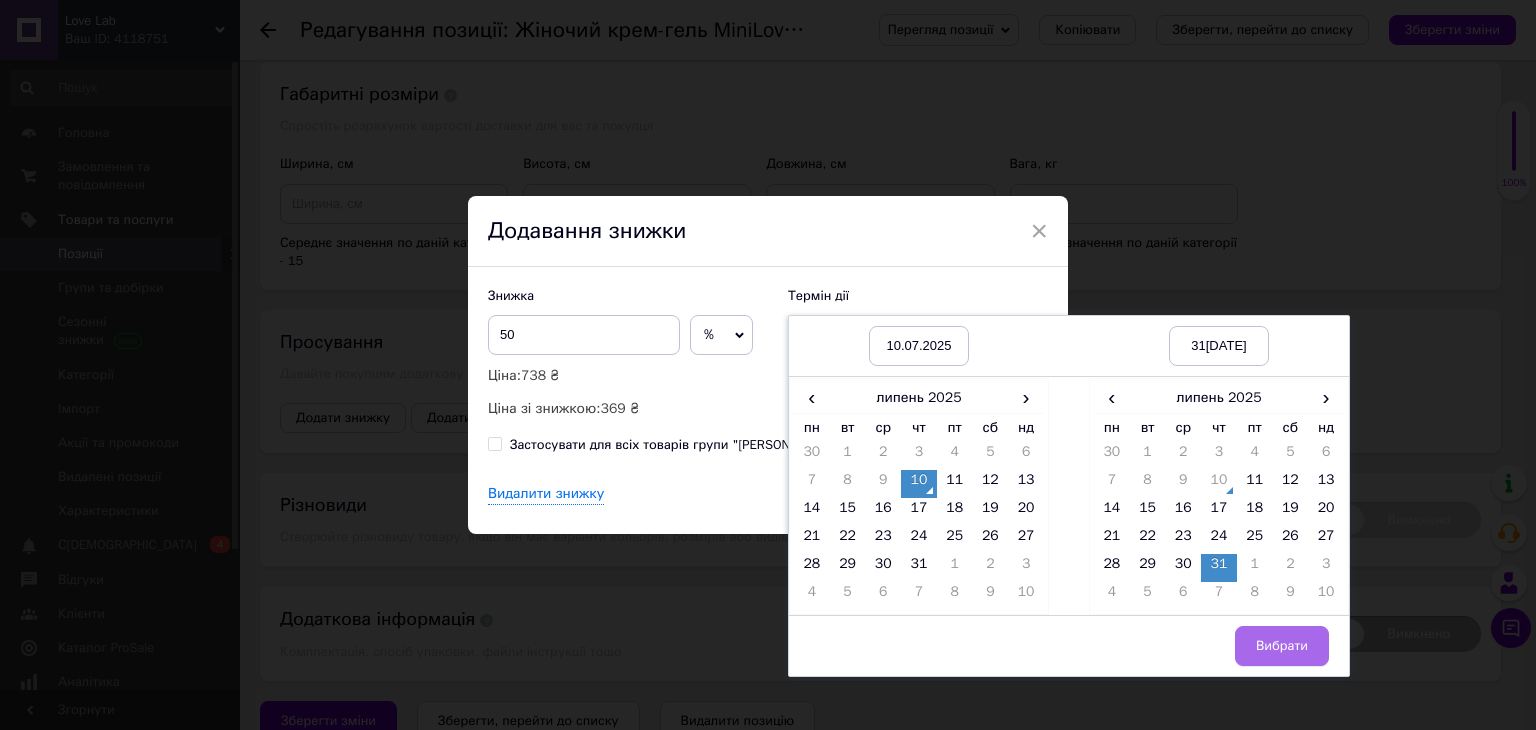 click on "Вибрати" at bounding box center [1282, 646] 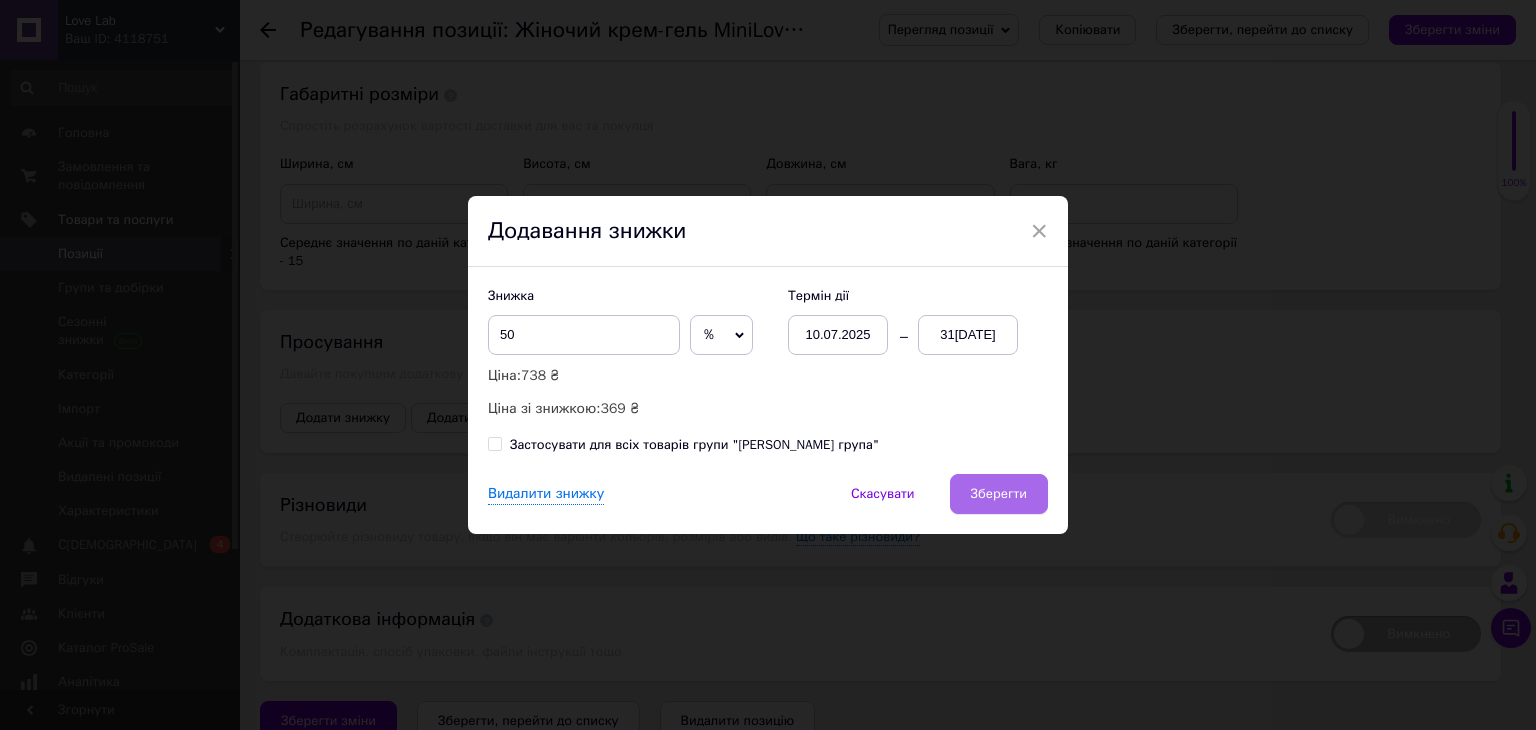 click on "Зберегти" at bounding box center (999, 494) 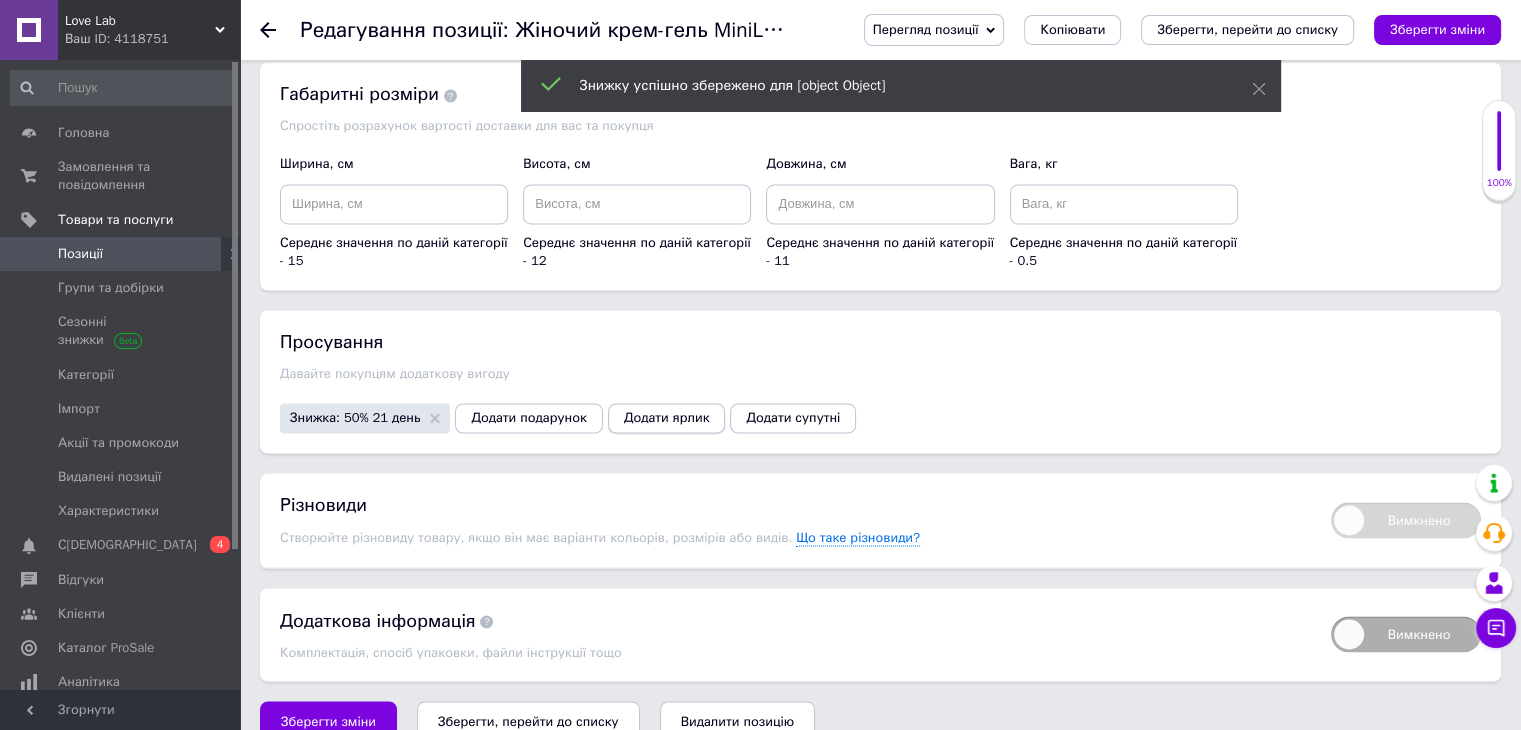 click on "Додати ярлик" at bounding box center [667, 418] 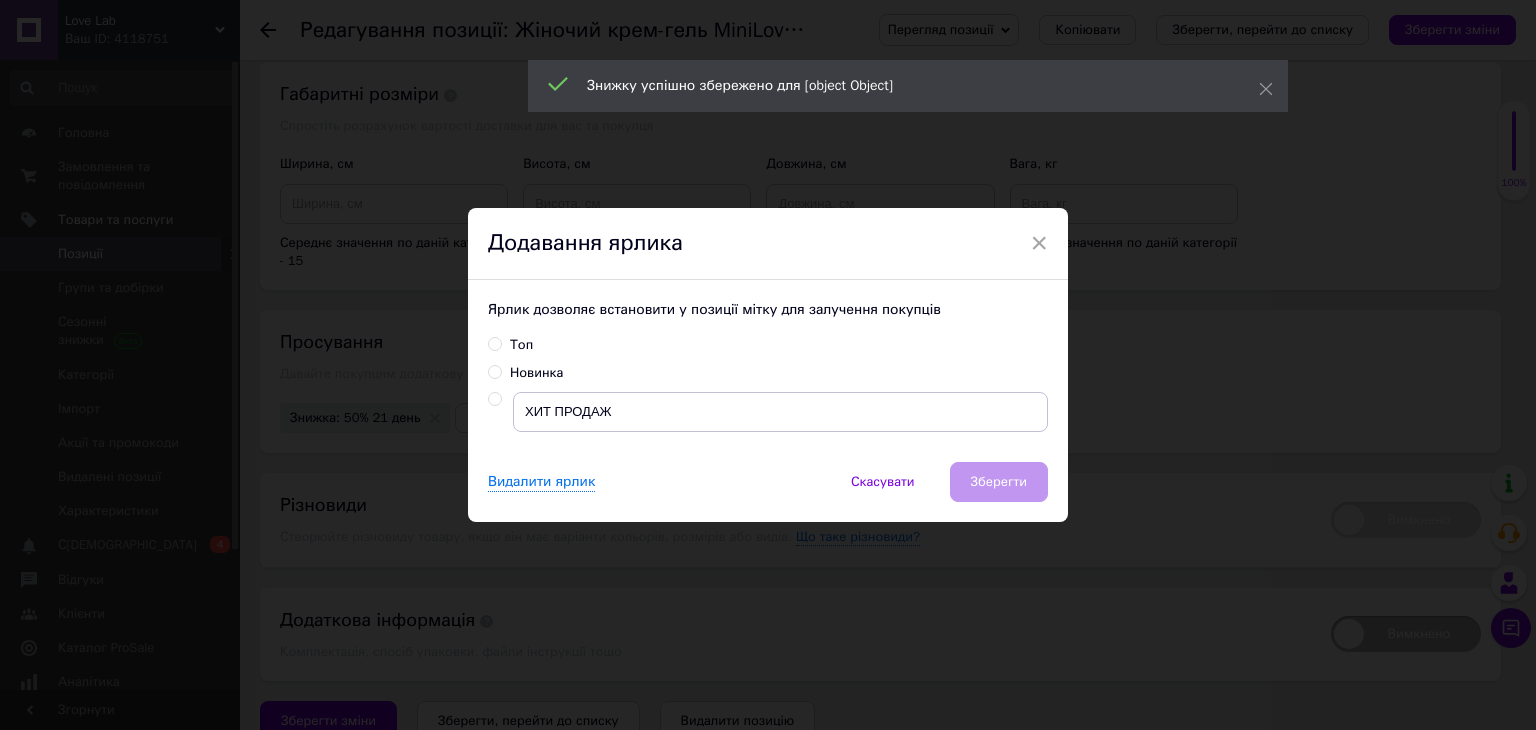 click at bounding box center (494, 399) 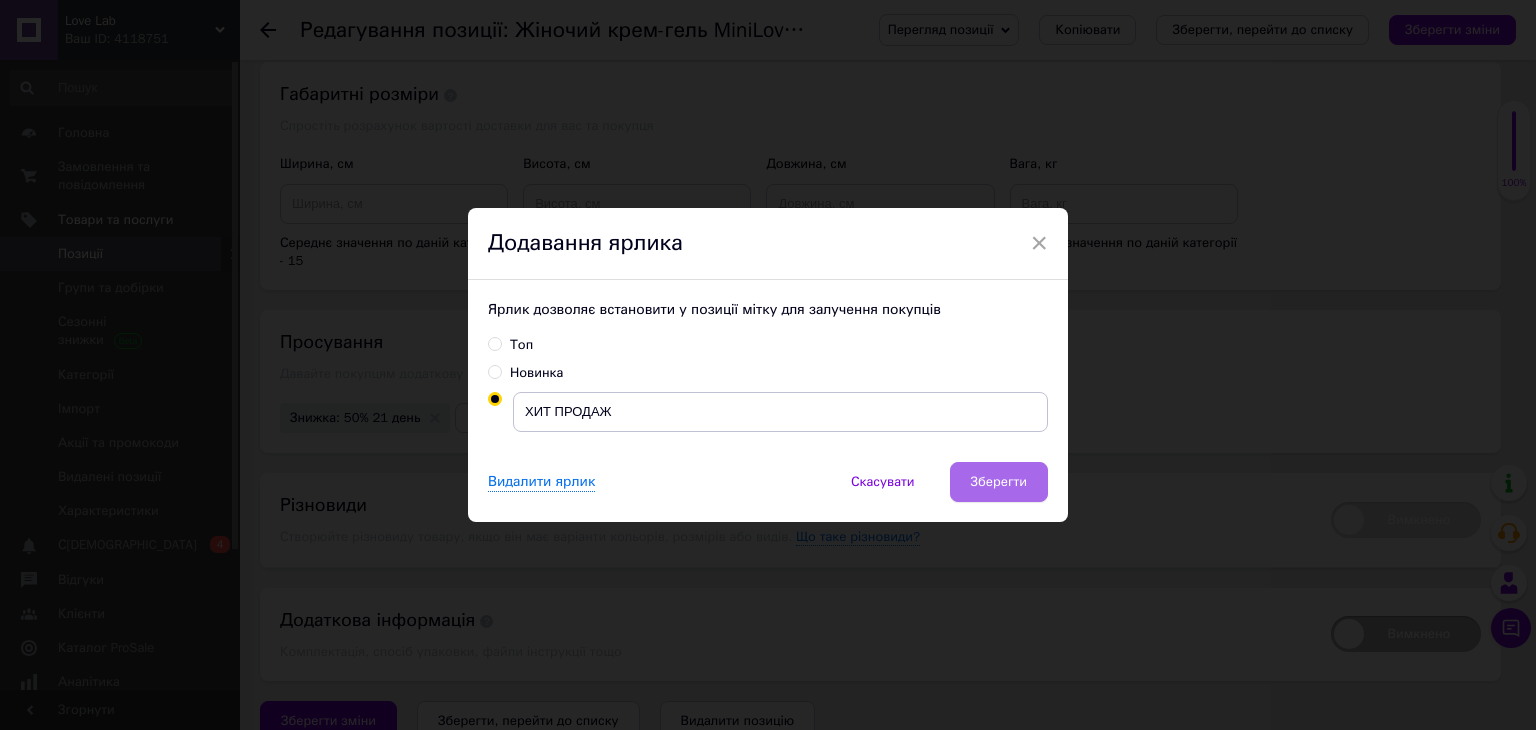 click on "Зберегти" at bounding box center (999, 482) 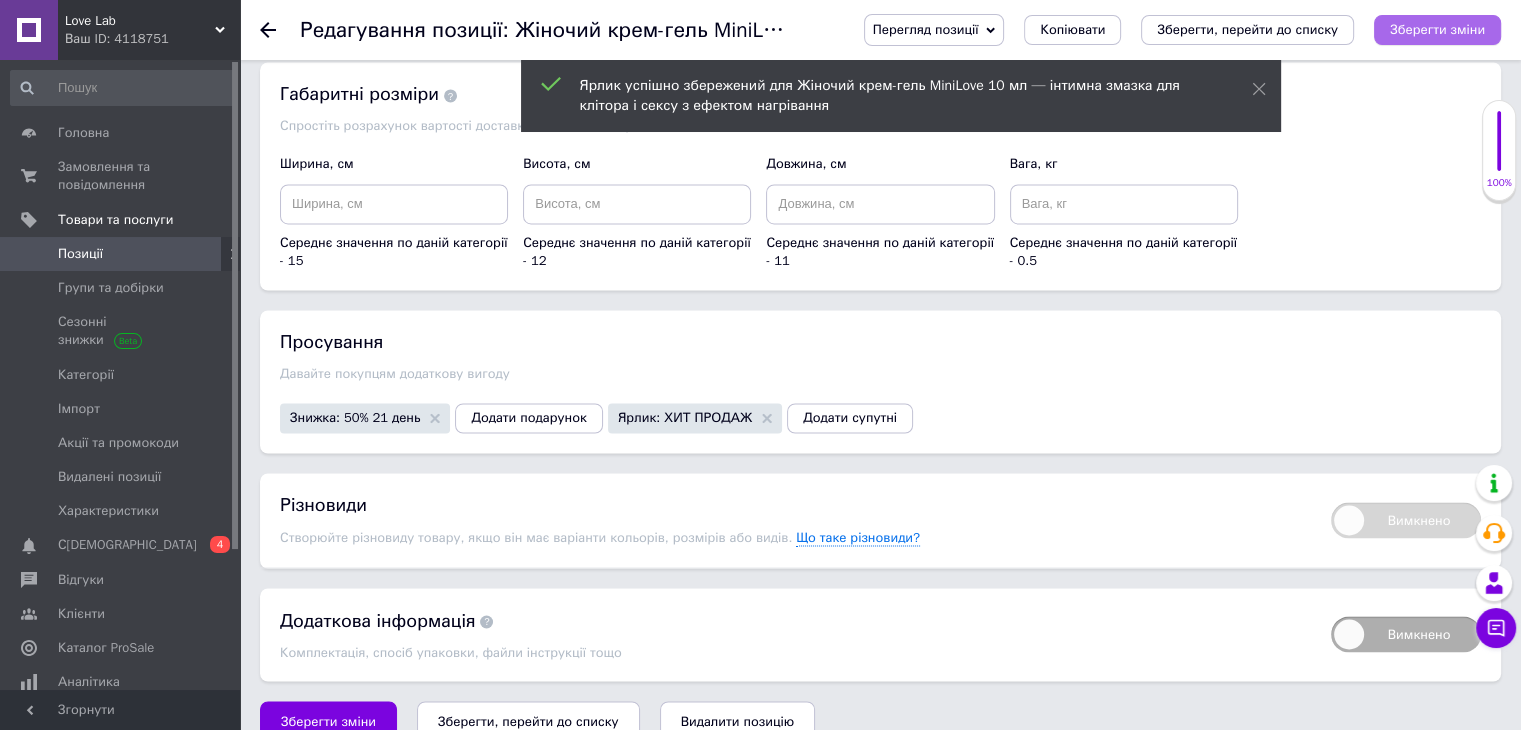 click on "Зберегти зміни" at bounding box center (1437, 29) 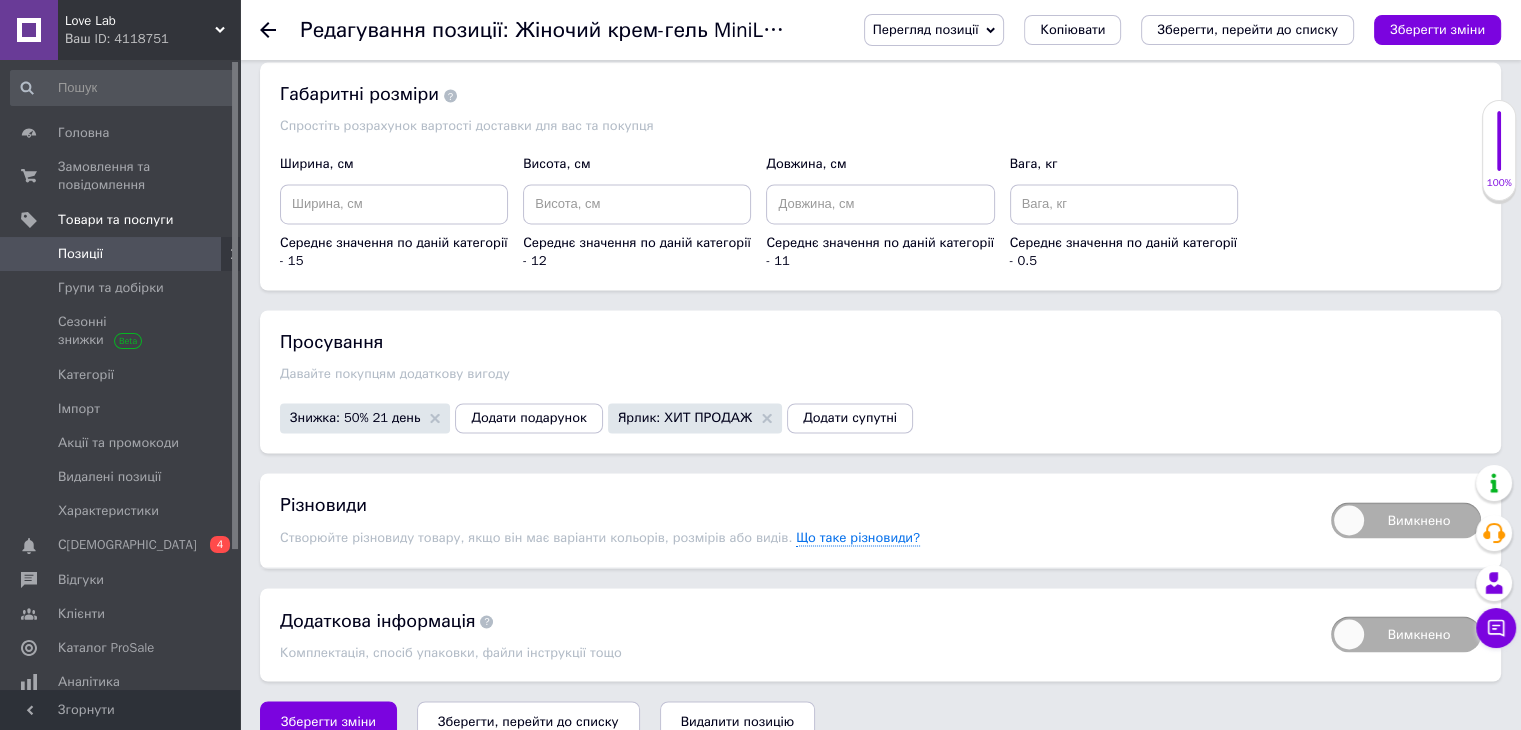 click on "Позиції" at bounding box center (121, 254) 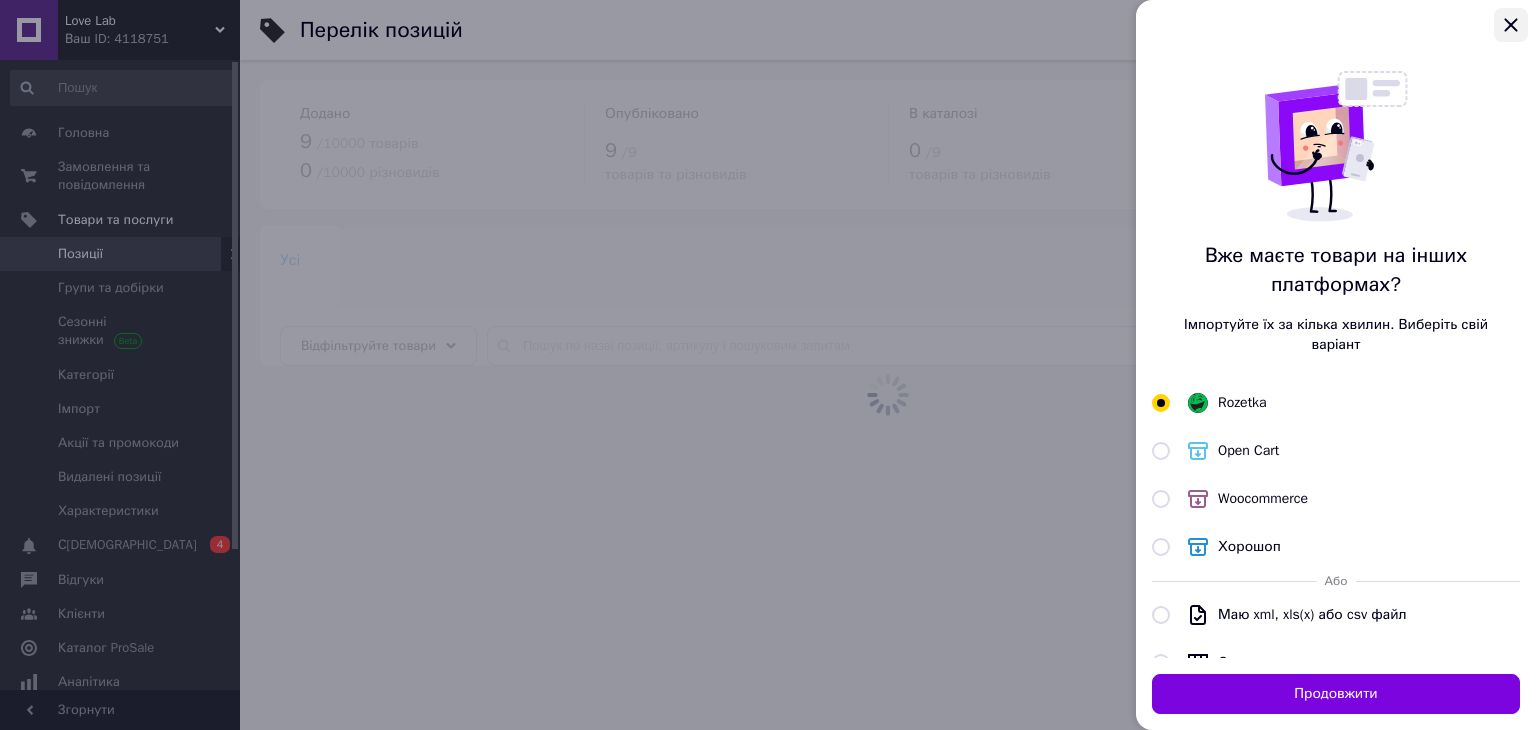 click 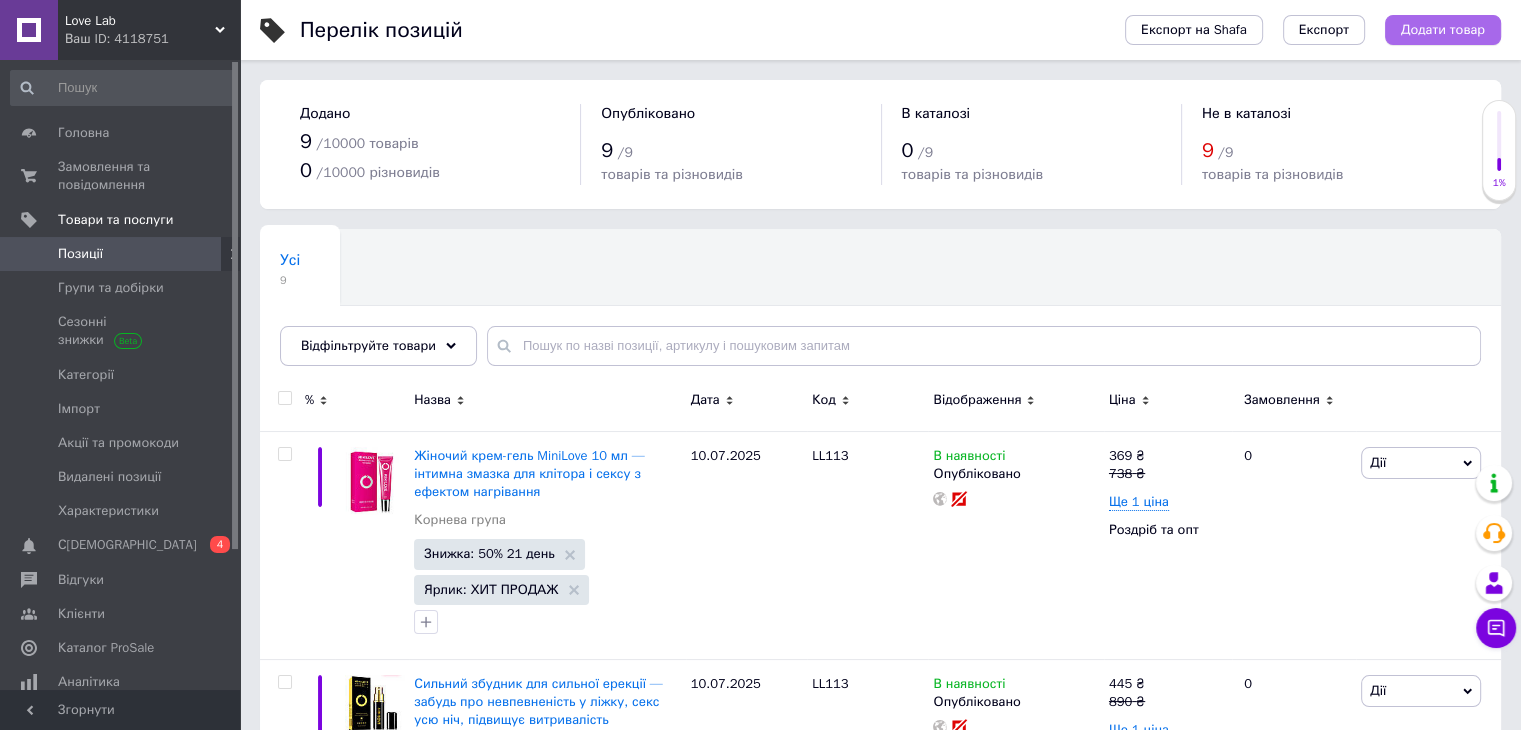 click on "Додати товар" at bounding box center (1443, 30) 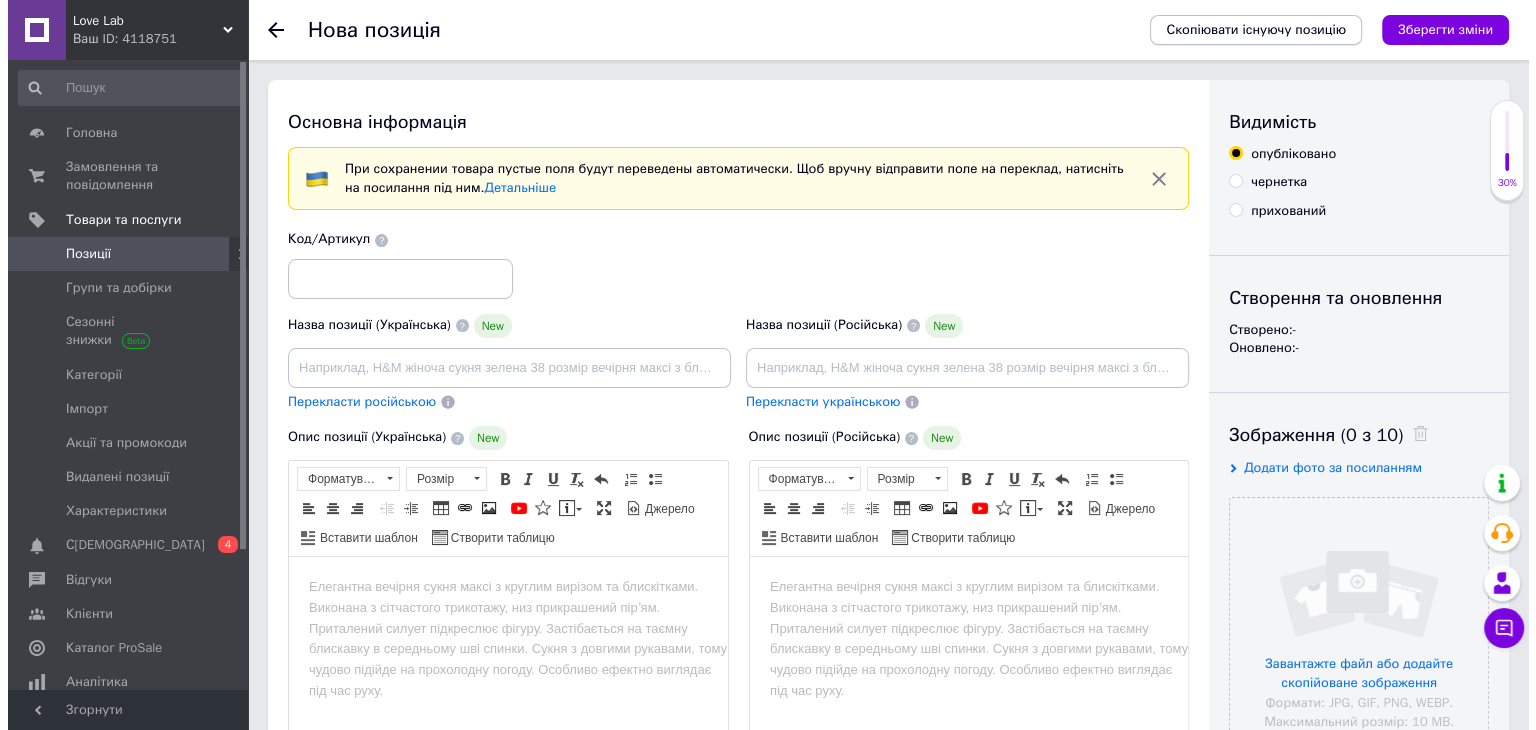 scroll, scrollTop: 0, scrollLeft: 0, axis: both 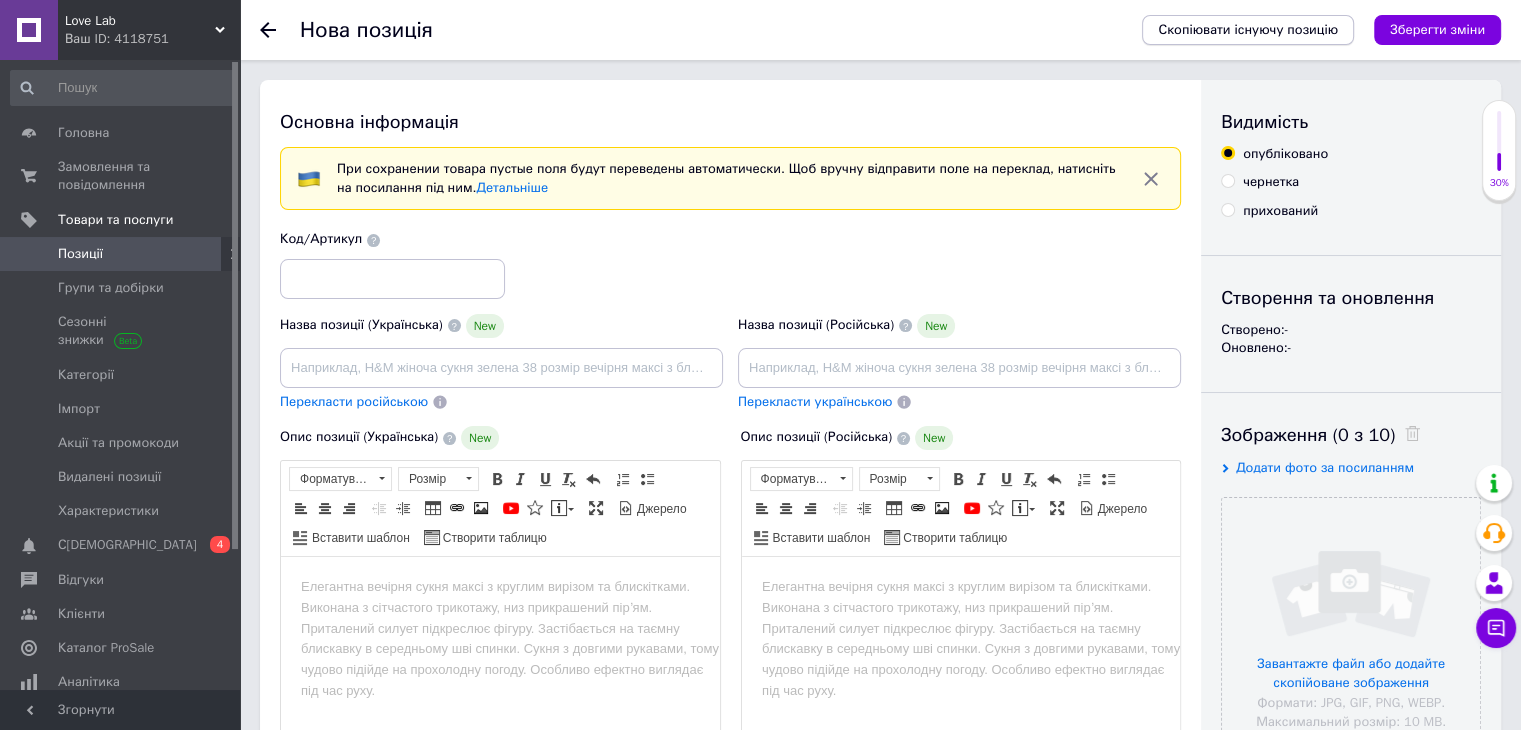 click on "Скопіювати існуючу позицію" at bounding box center [1248, 30] 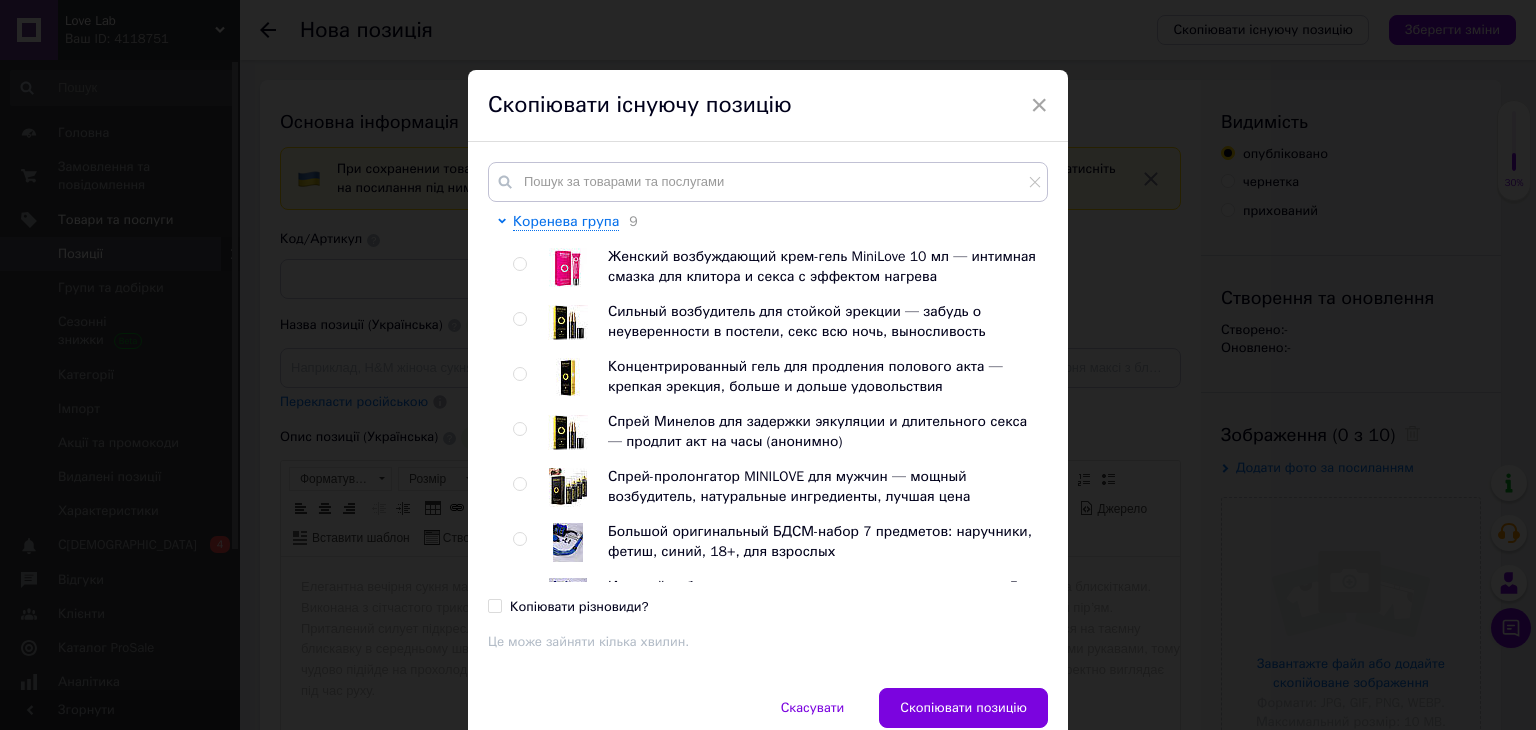 click at bounding box center (523, 267) 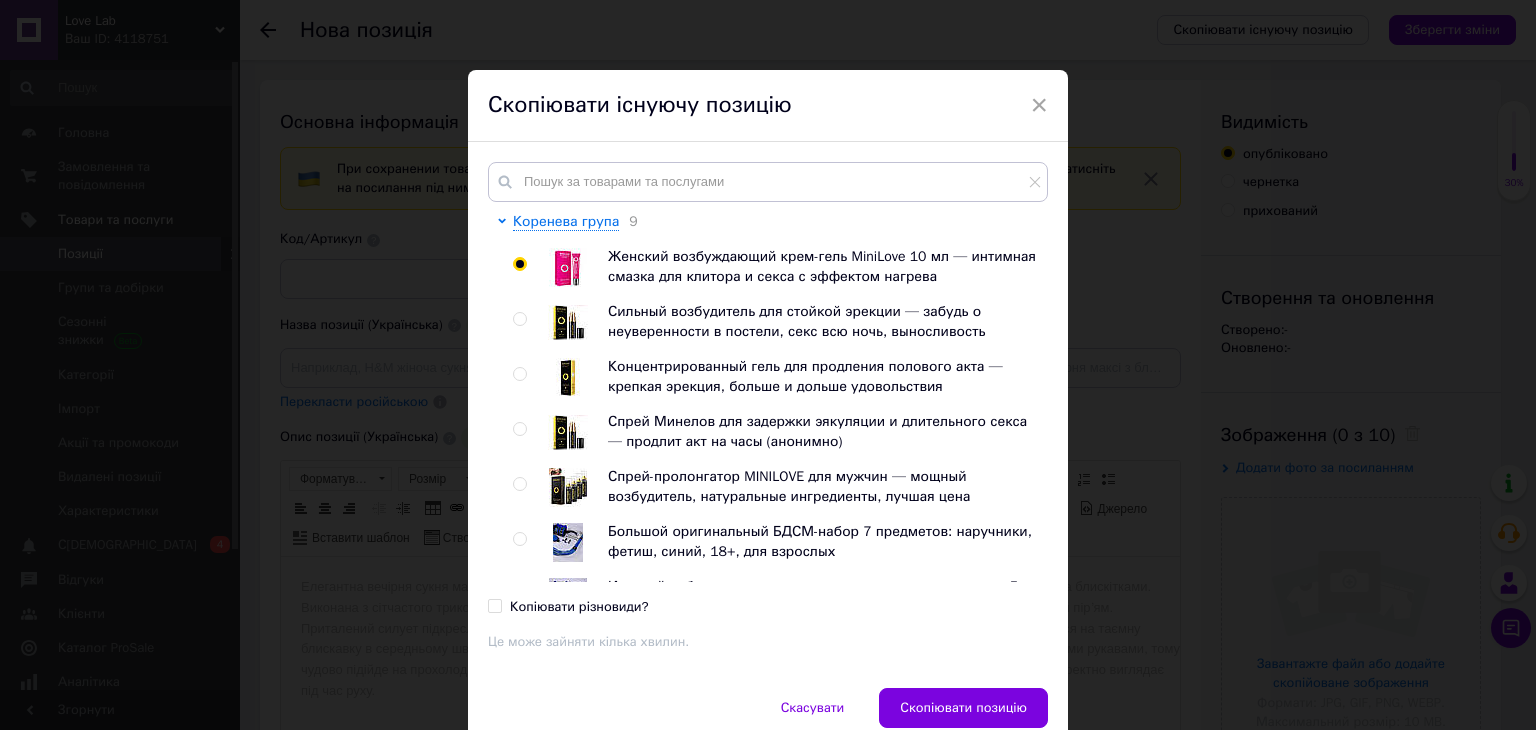 radio on "true" 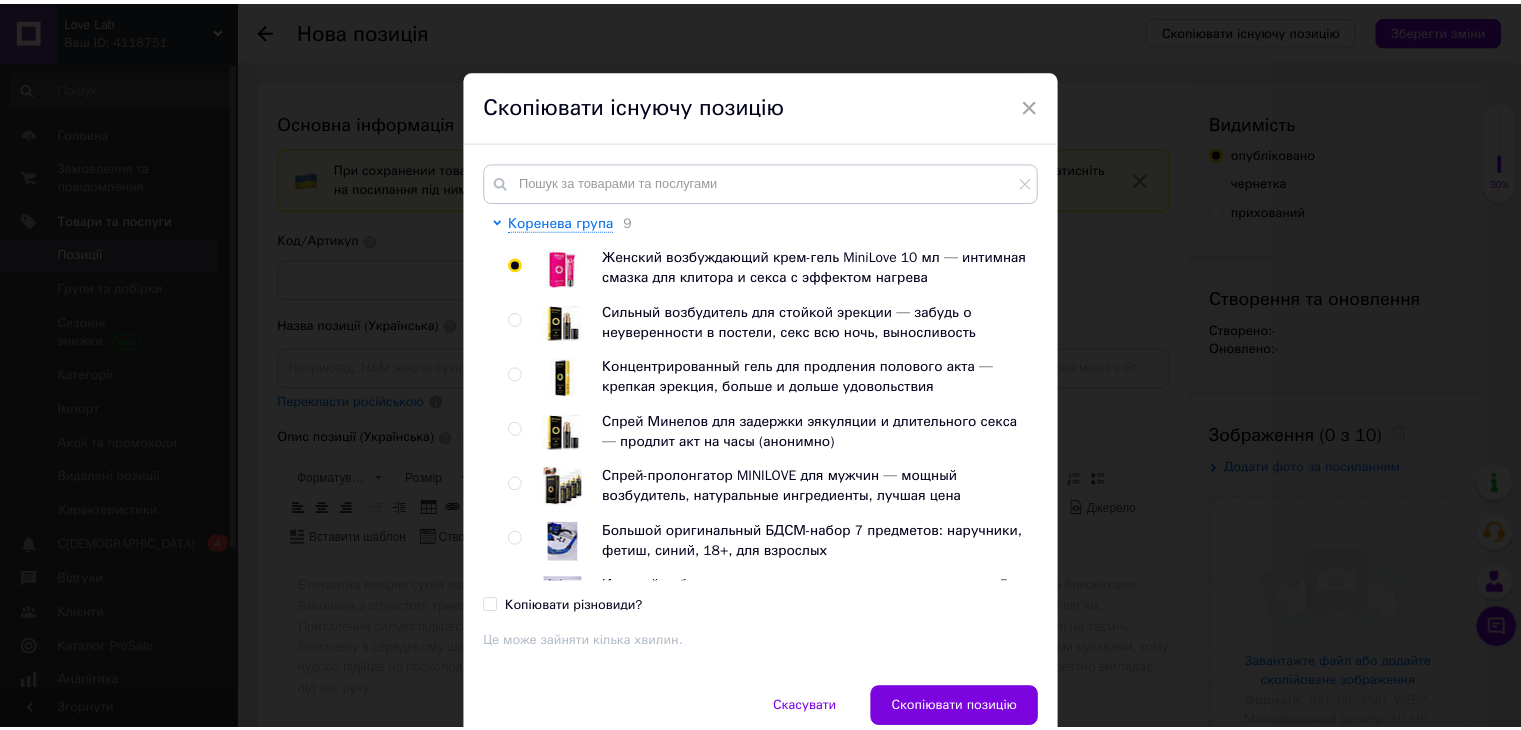 scroll, scrollTop: 87, scrollLeft: 0, axis: vertical 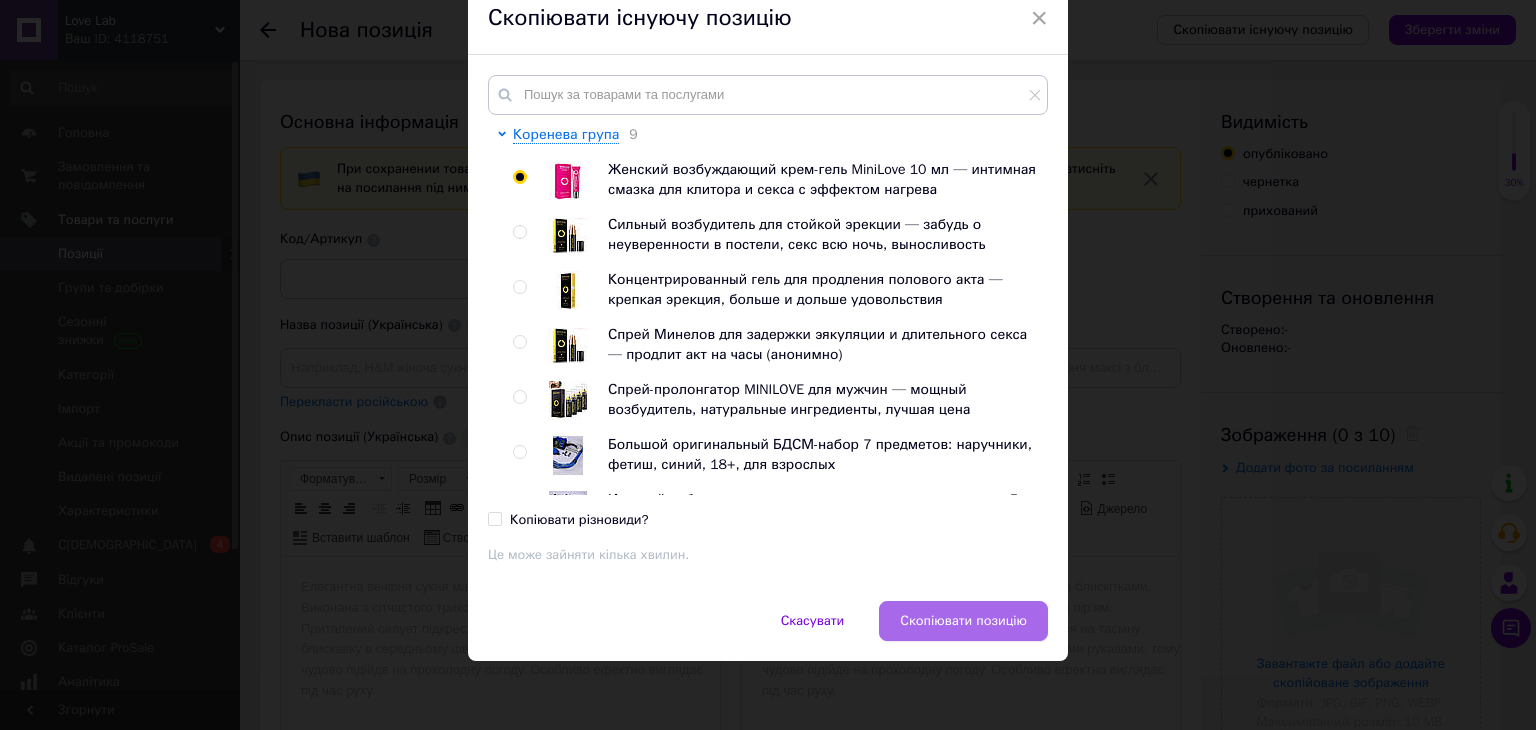 click on "Скопіювати позицію" at bounding box center (963, 621) 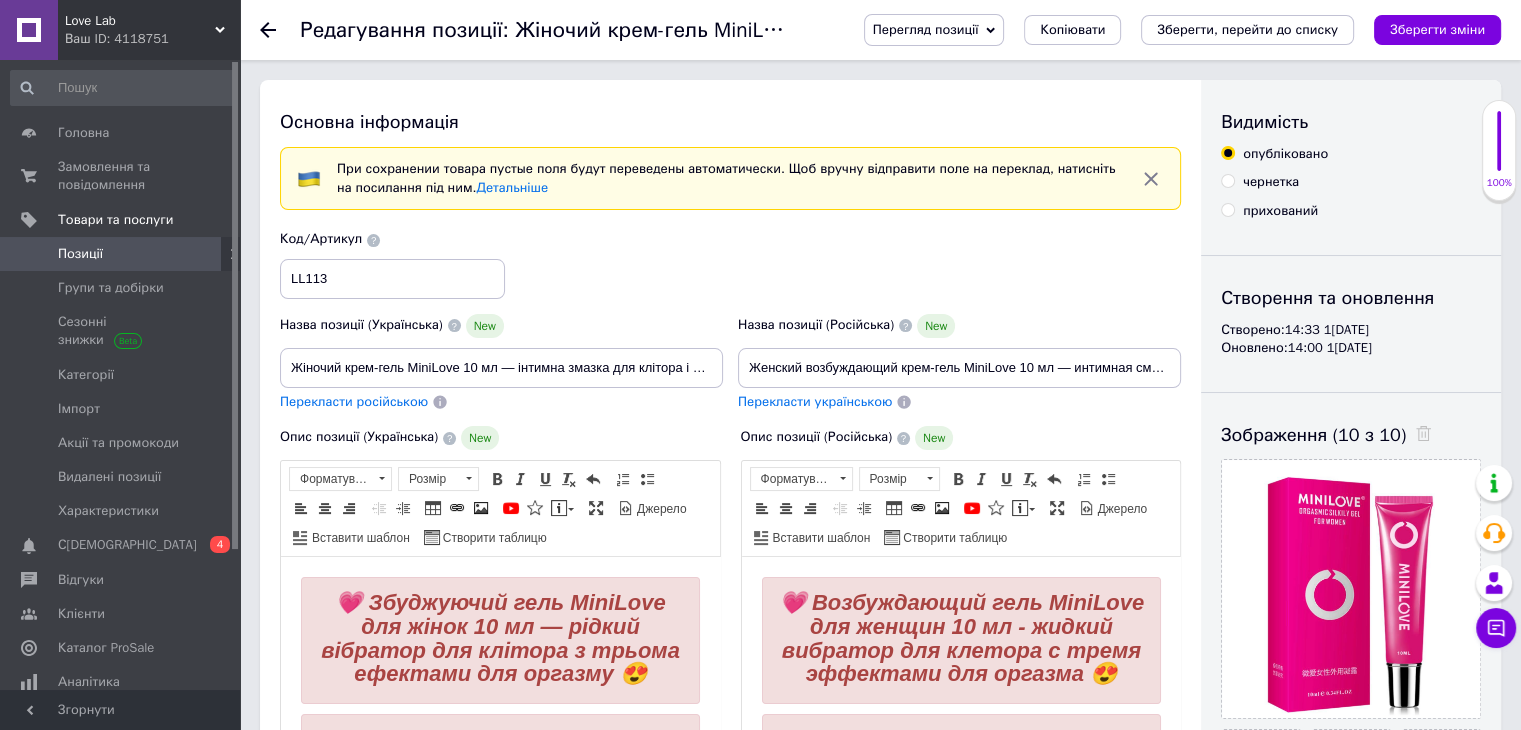 scroll, scrollTop: 0, scrollLeft: 0, axis: both 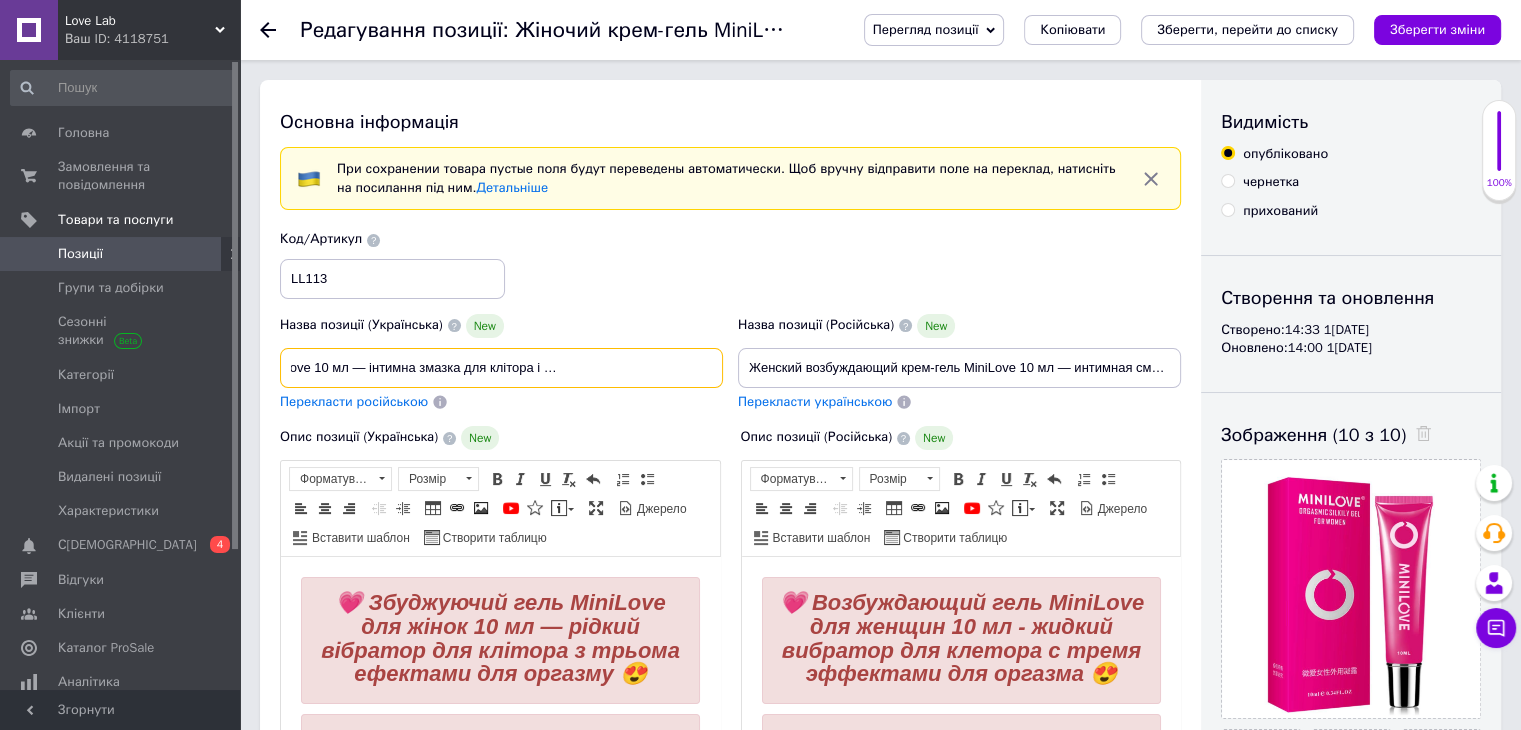 drag, startPoint x: 293, startPoint y: 361, endPoint x: 826, endPoint y: 385, distance: 533.54004 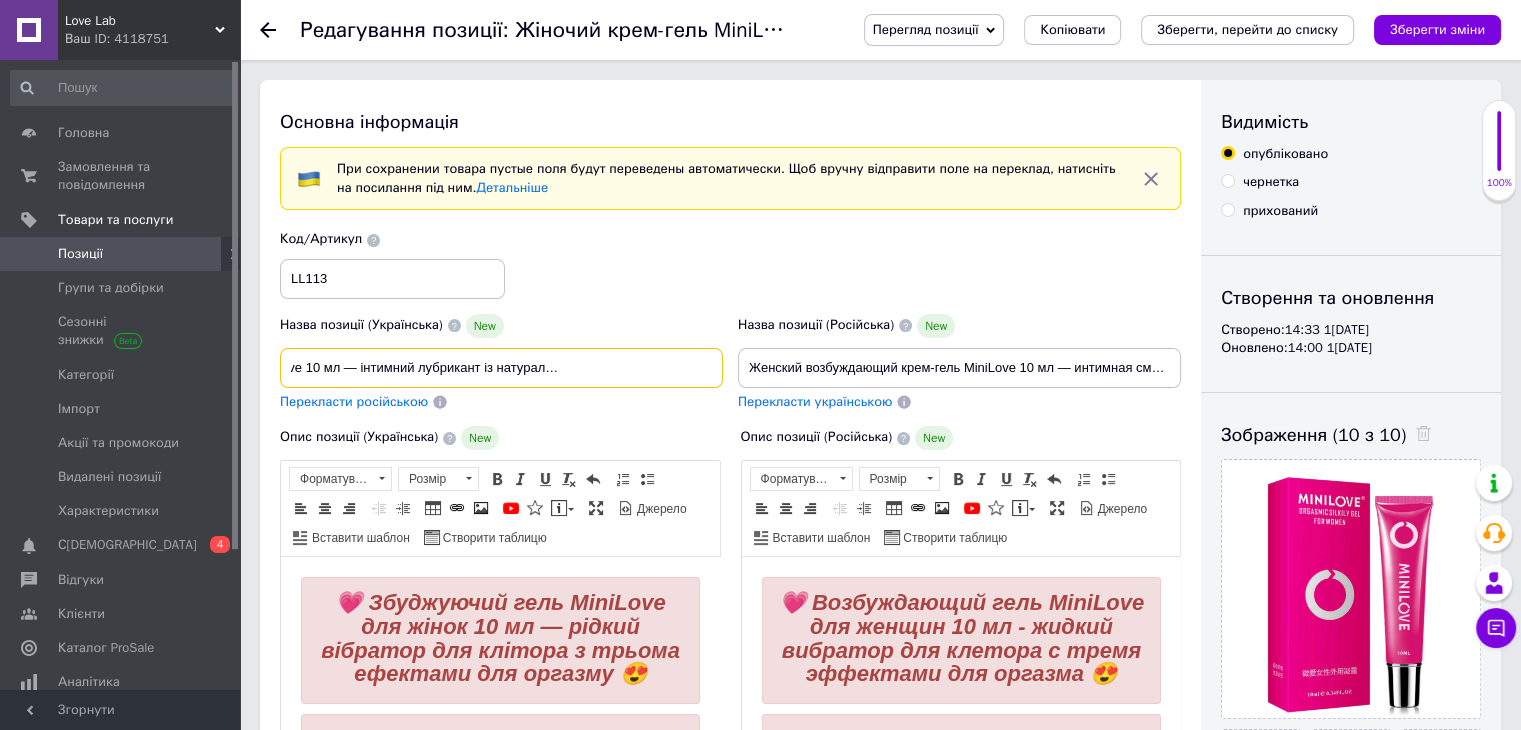 scroll, scrollTop: 0, scrollLeft: 228, axis: horizontal 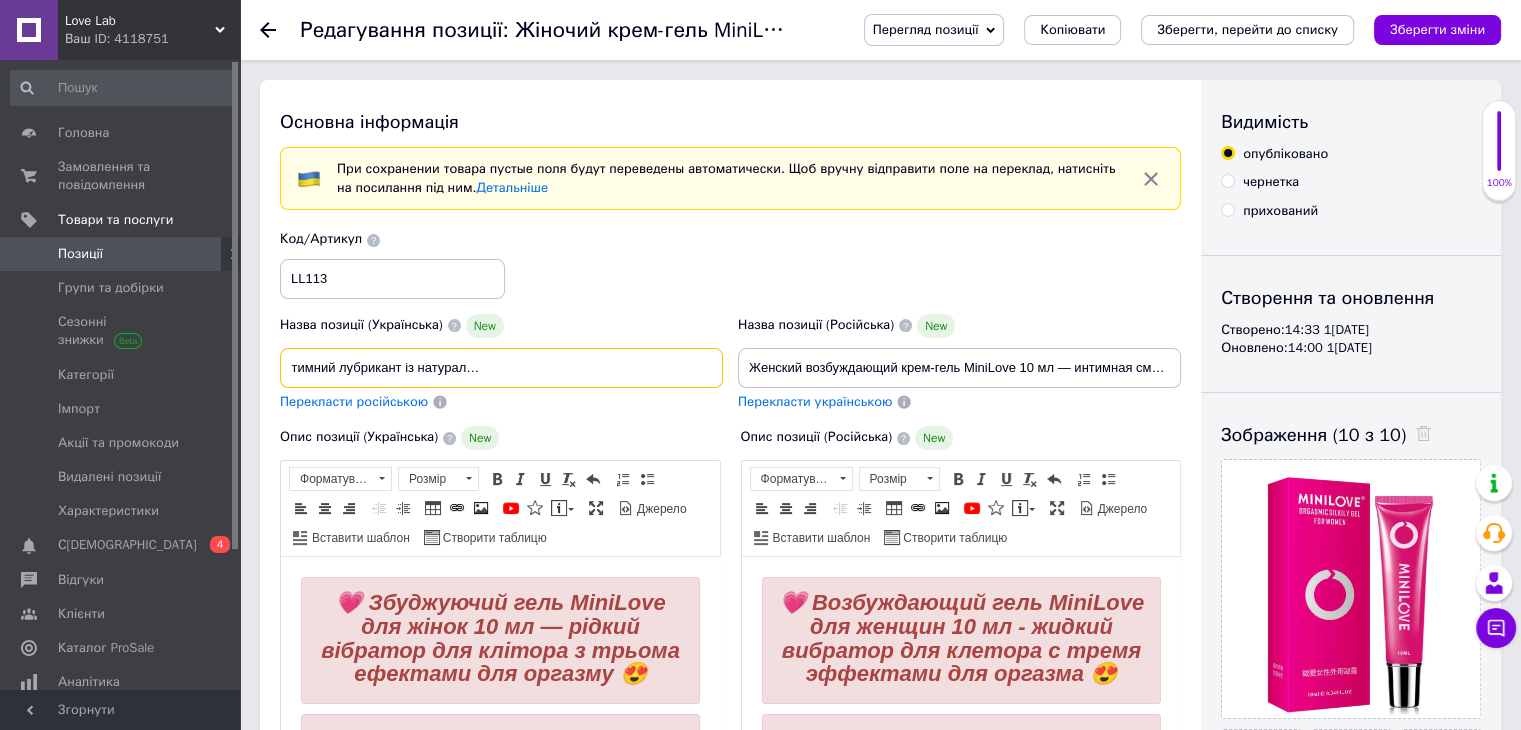 type on "Оргазмічний гель MiniLove 10 мл — інтимний лубрикант із натуральних компонентів для яскравих відчуттів" 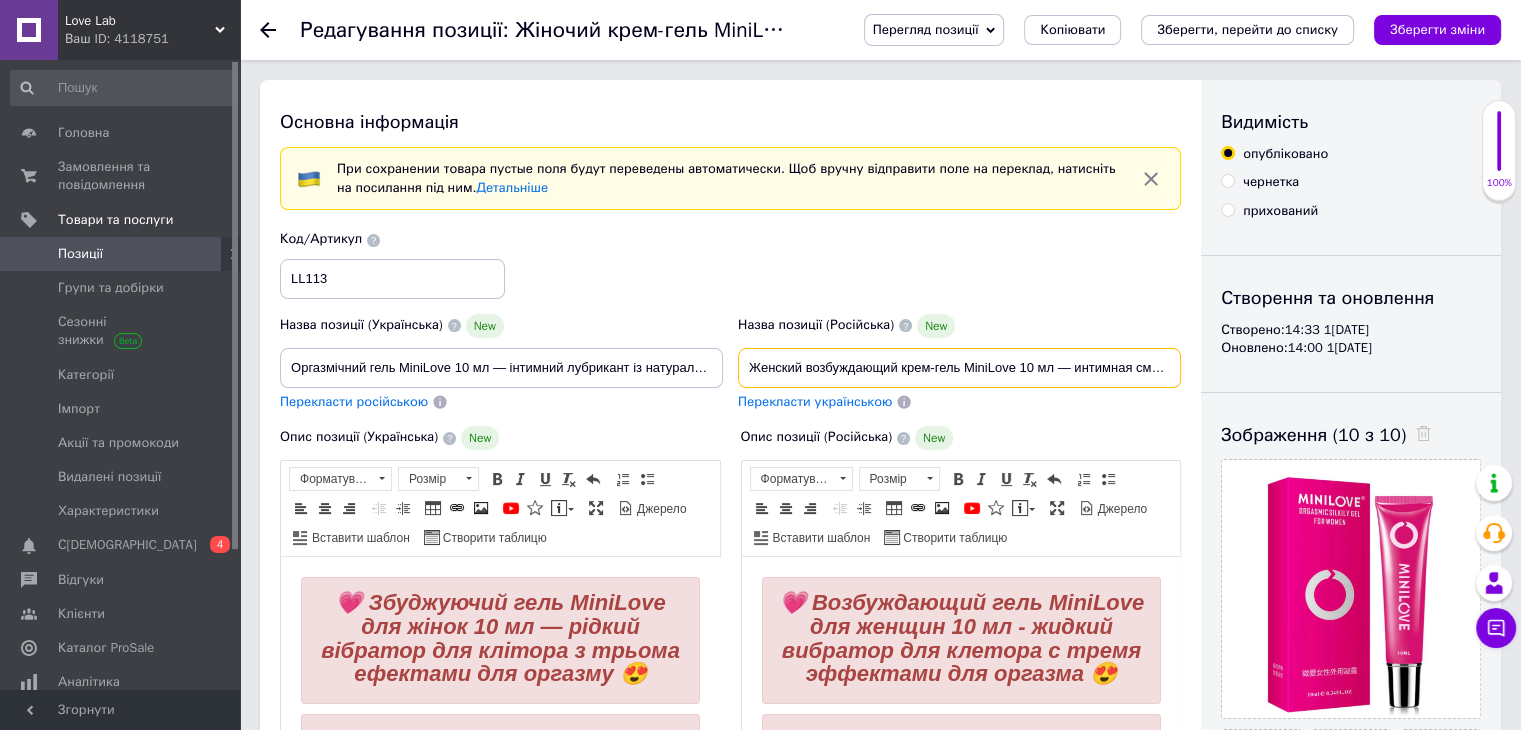 scroll, scrollTop: 0, scrollLeft: 262, axis: horizontal 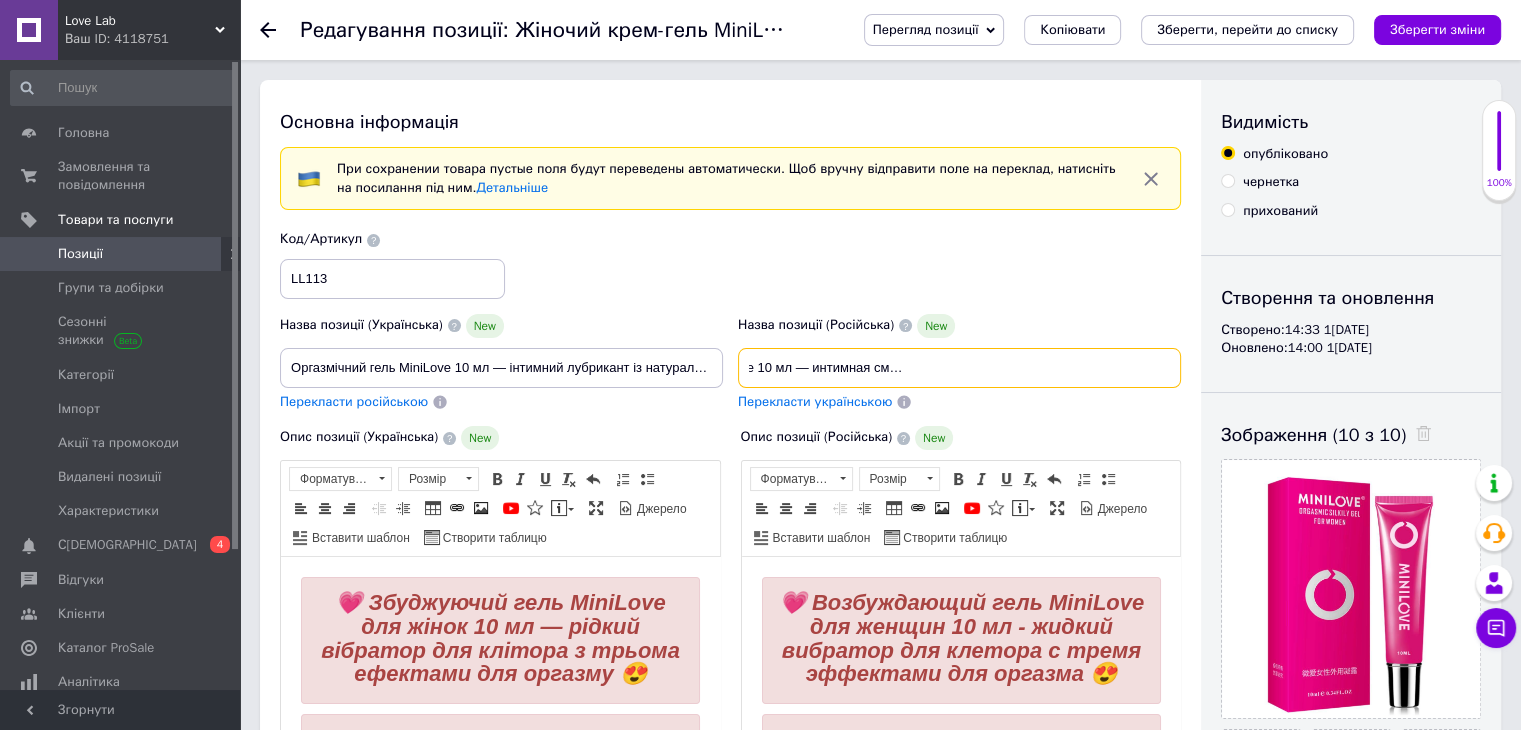 drag, startPoint x: 750, startPoint y: 368, endPoint x: 1375, endPoint y: 414, distance: 626.6905 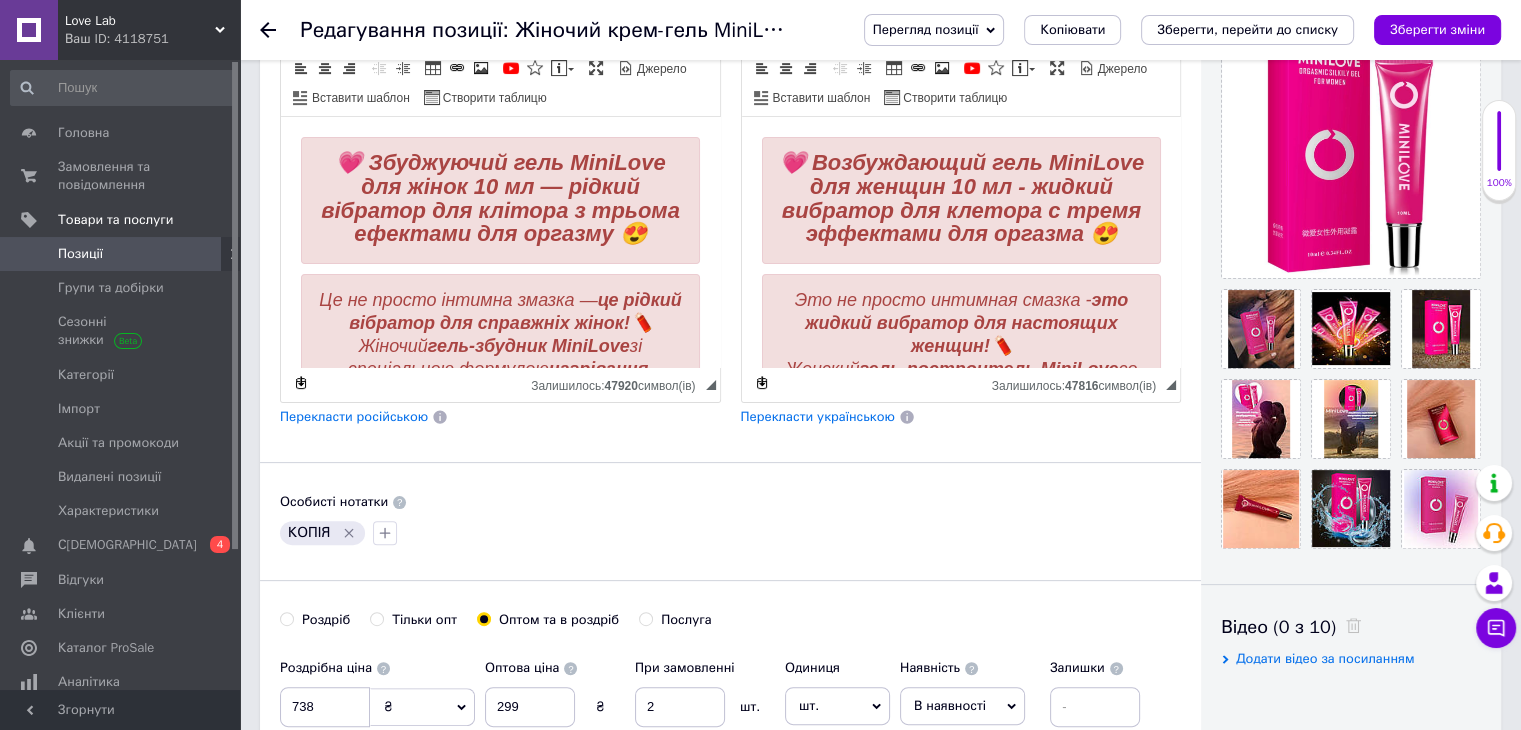 scroll, scrollTop: 460, scrollLeft: 0, axis: vertical 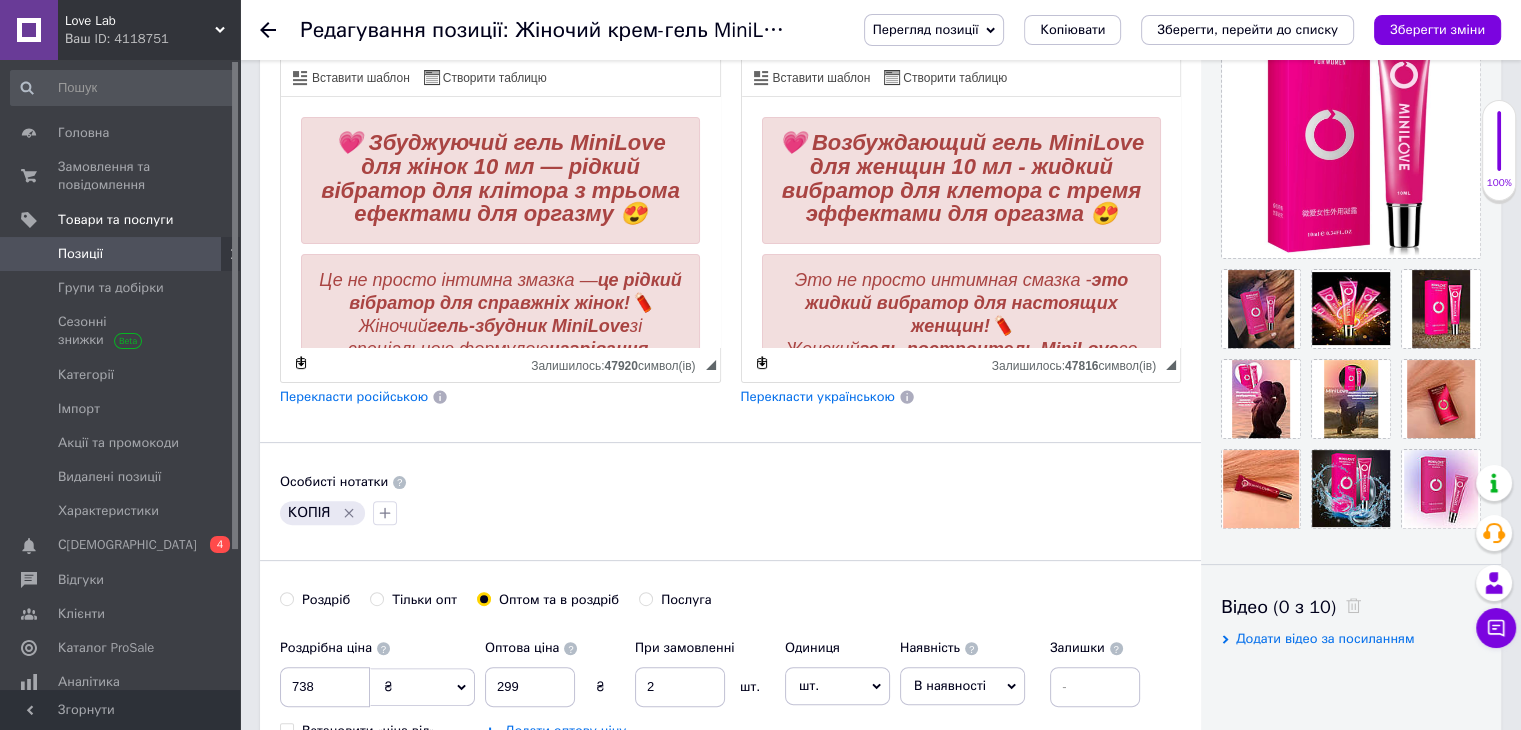 click on "КОПІЯ" at bounding box center (322, 513) 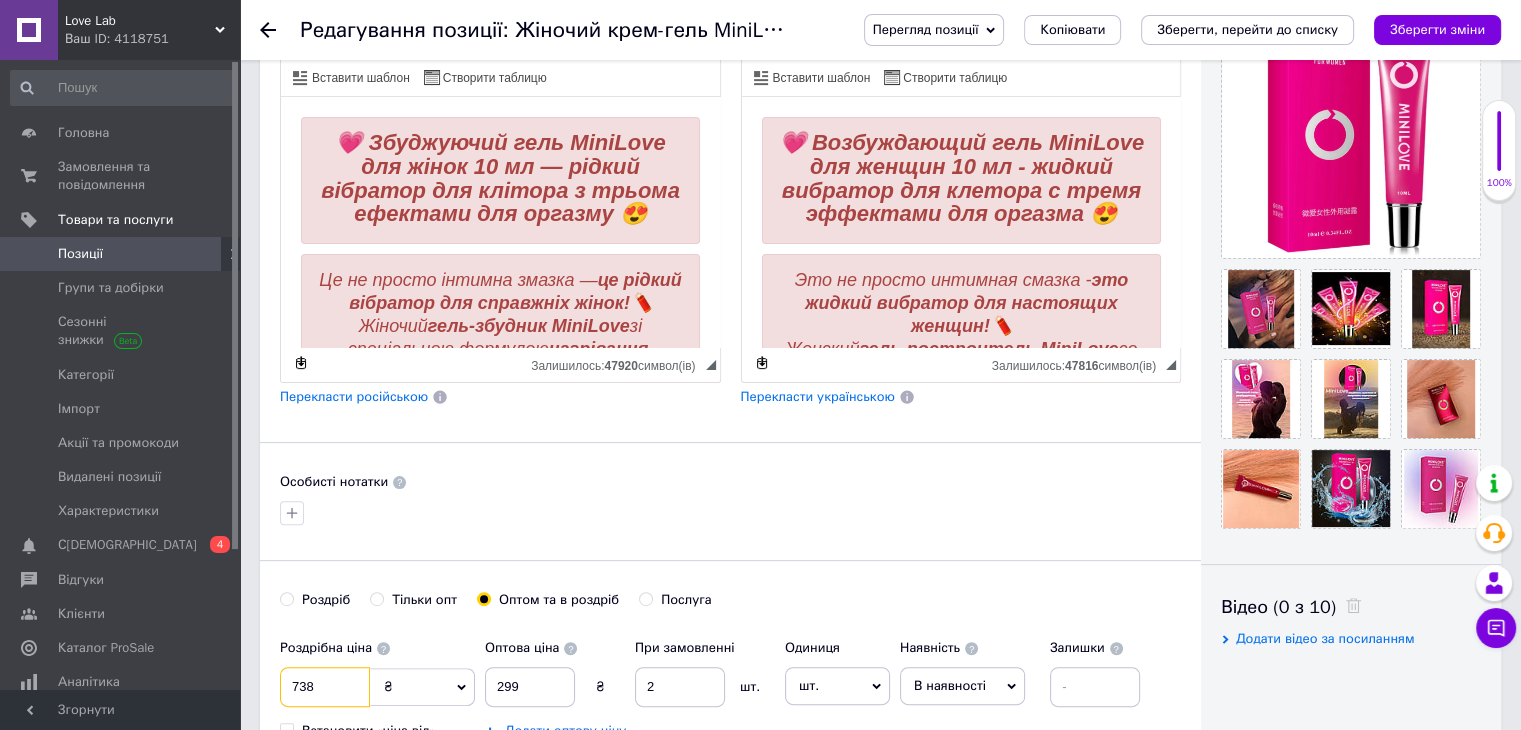 click on "738" at bounding box center (325, 687) 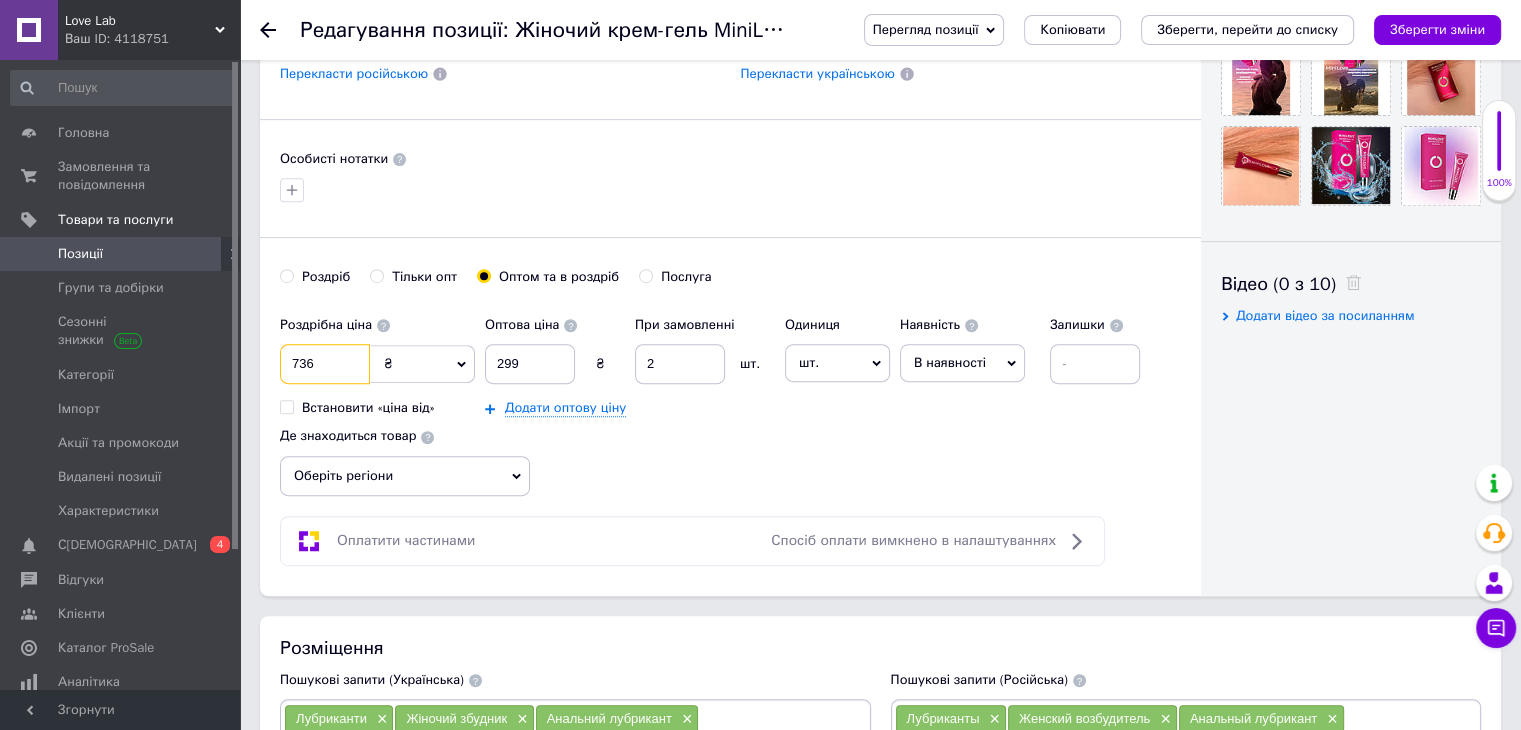scroll, scrollTop: 784, scrollLeft: 0, axis: vertical 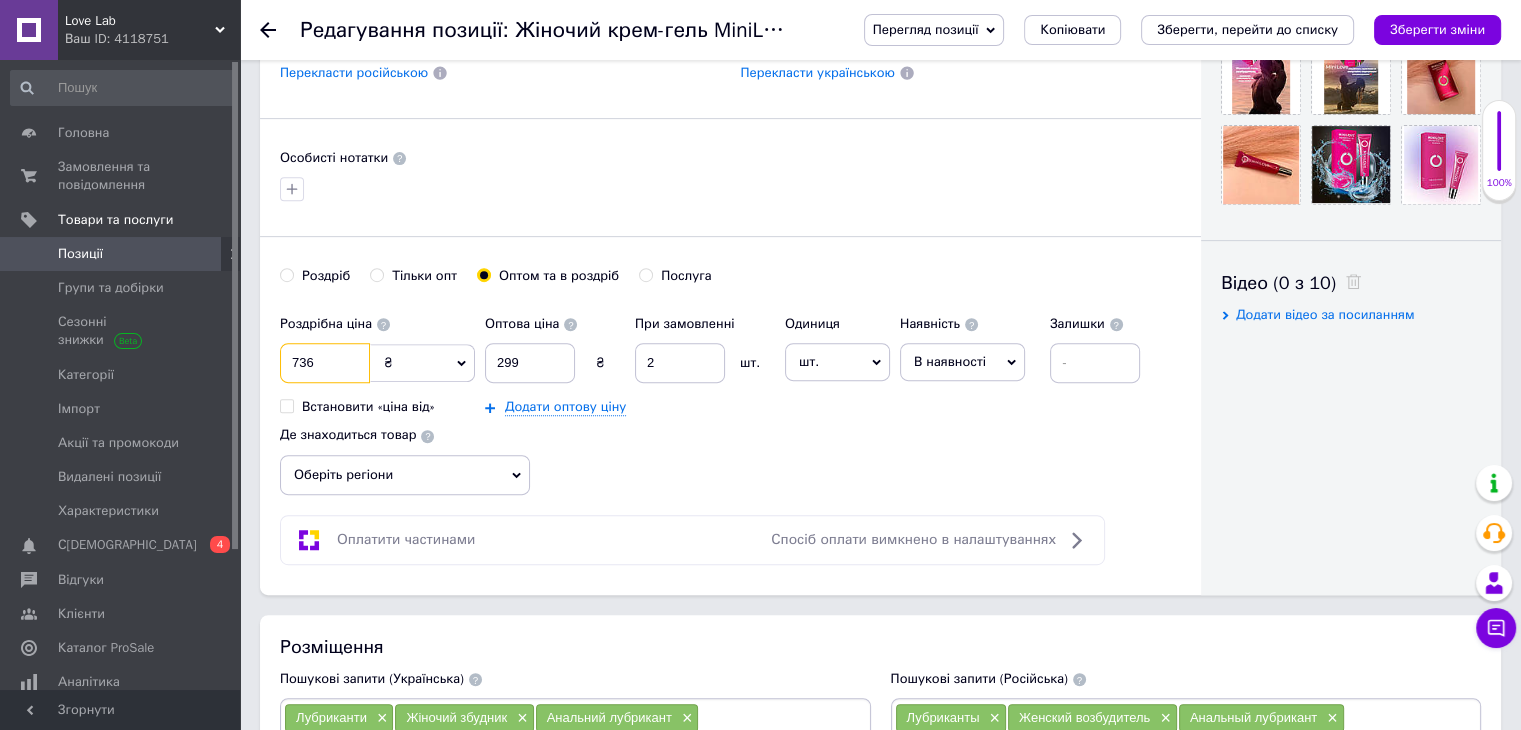 type on "736" 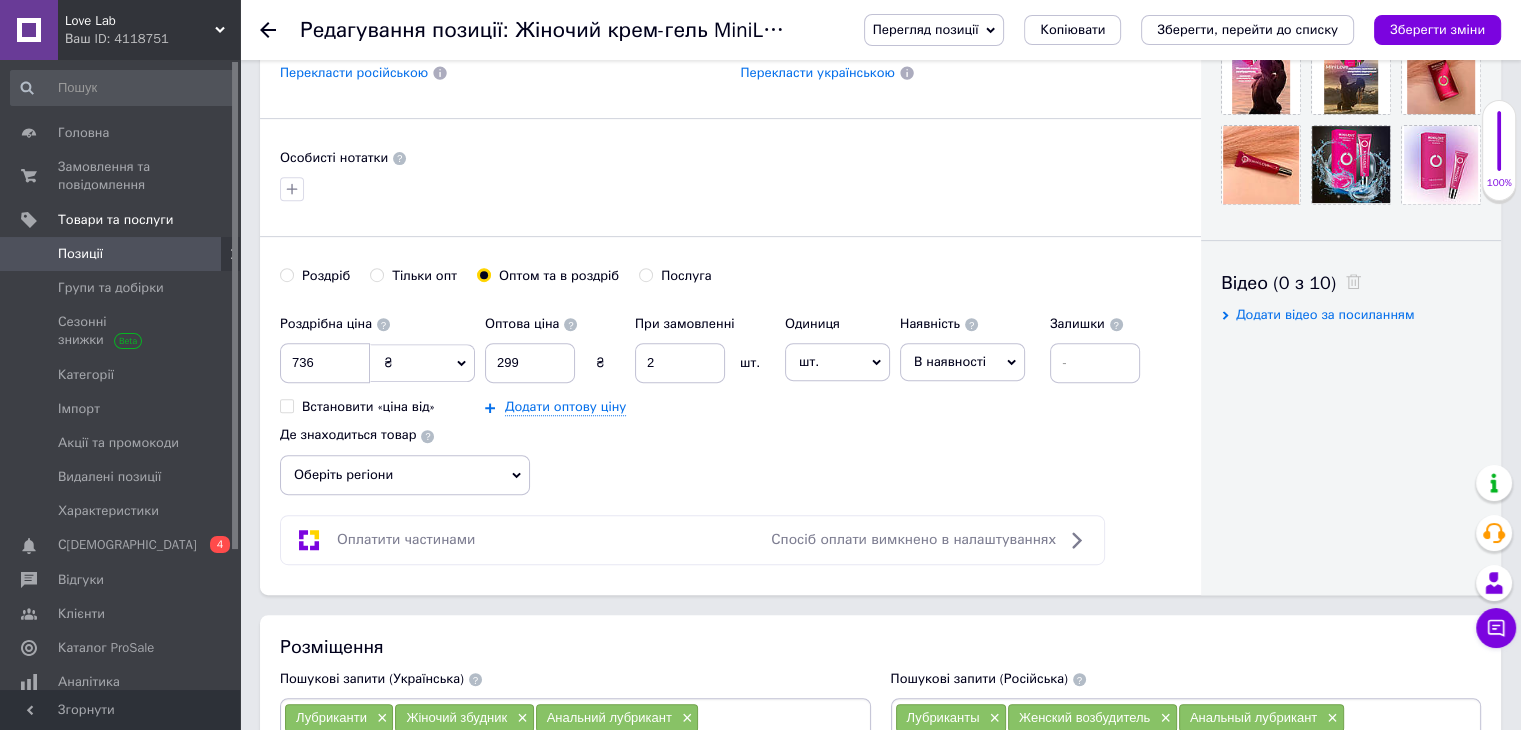 click on "Оберіть регіони" at bounding box center (405, 475) 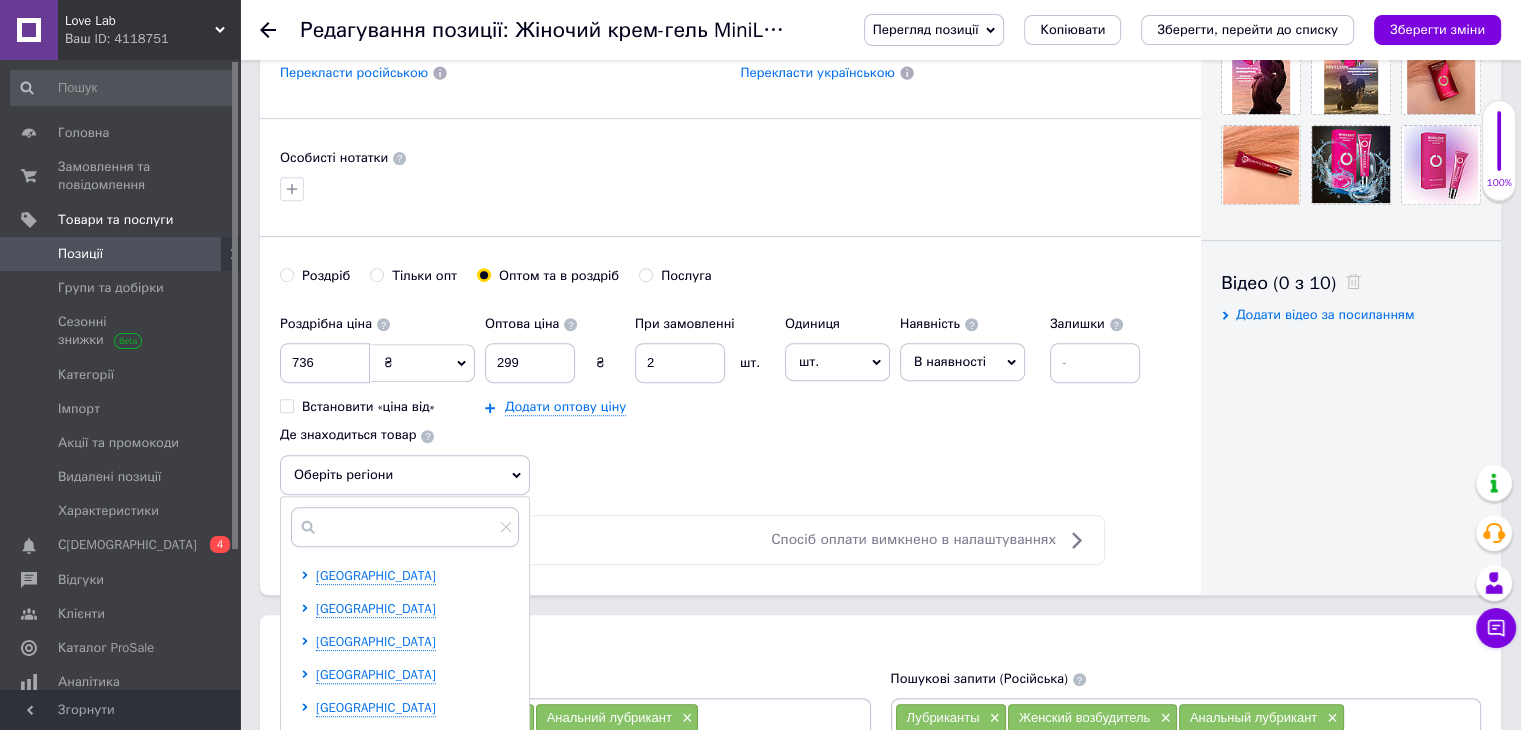 scroll, scrollTop: 1055, scrollLeft: 0, axis: vertical 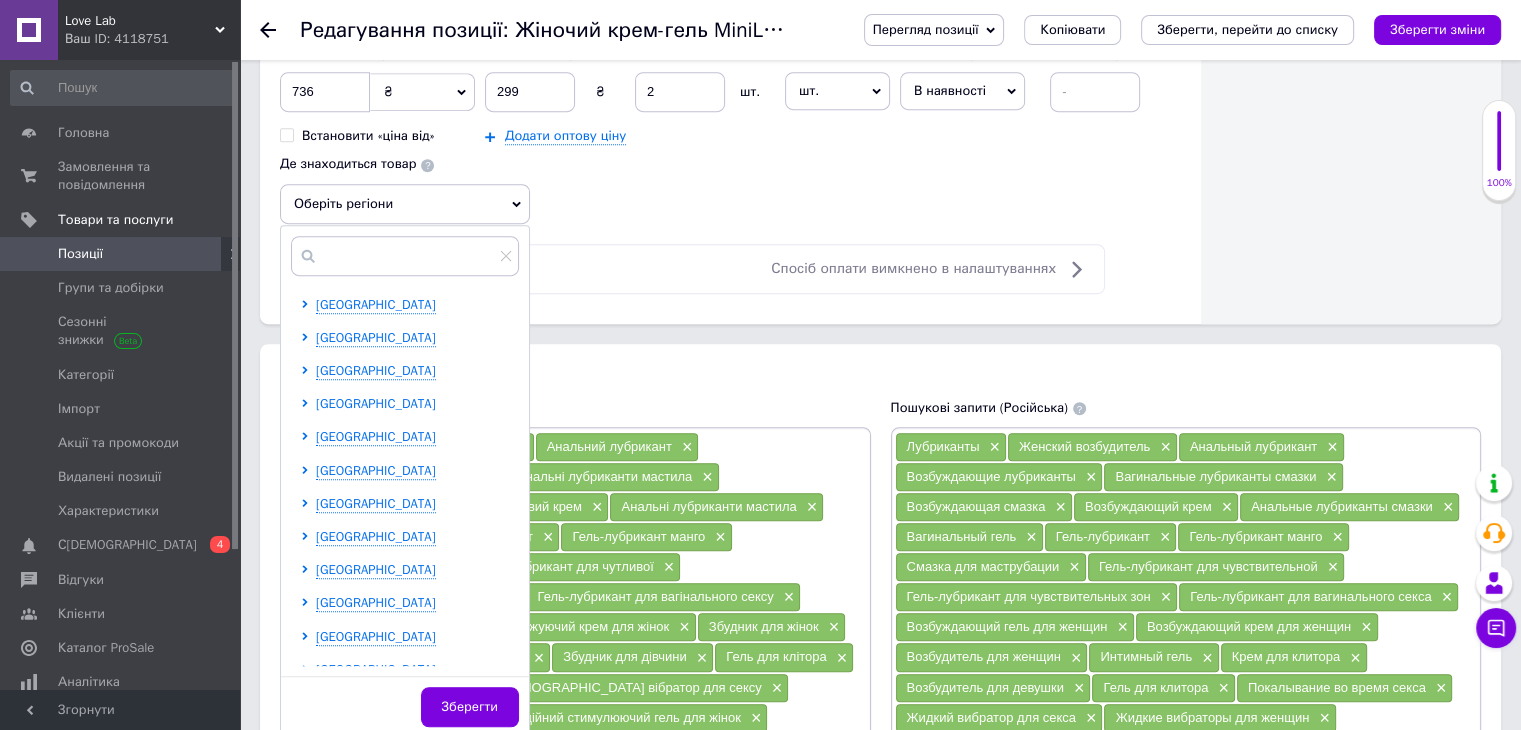 click on "[GEOGRAPHIC_DATA]" at bounding box center (376, 404) 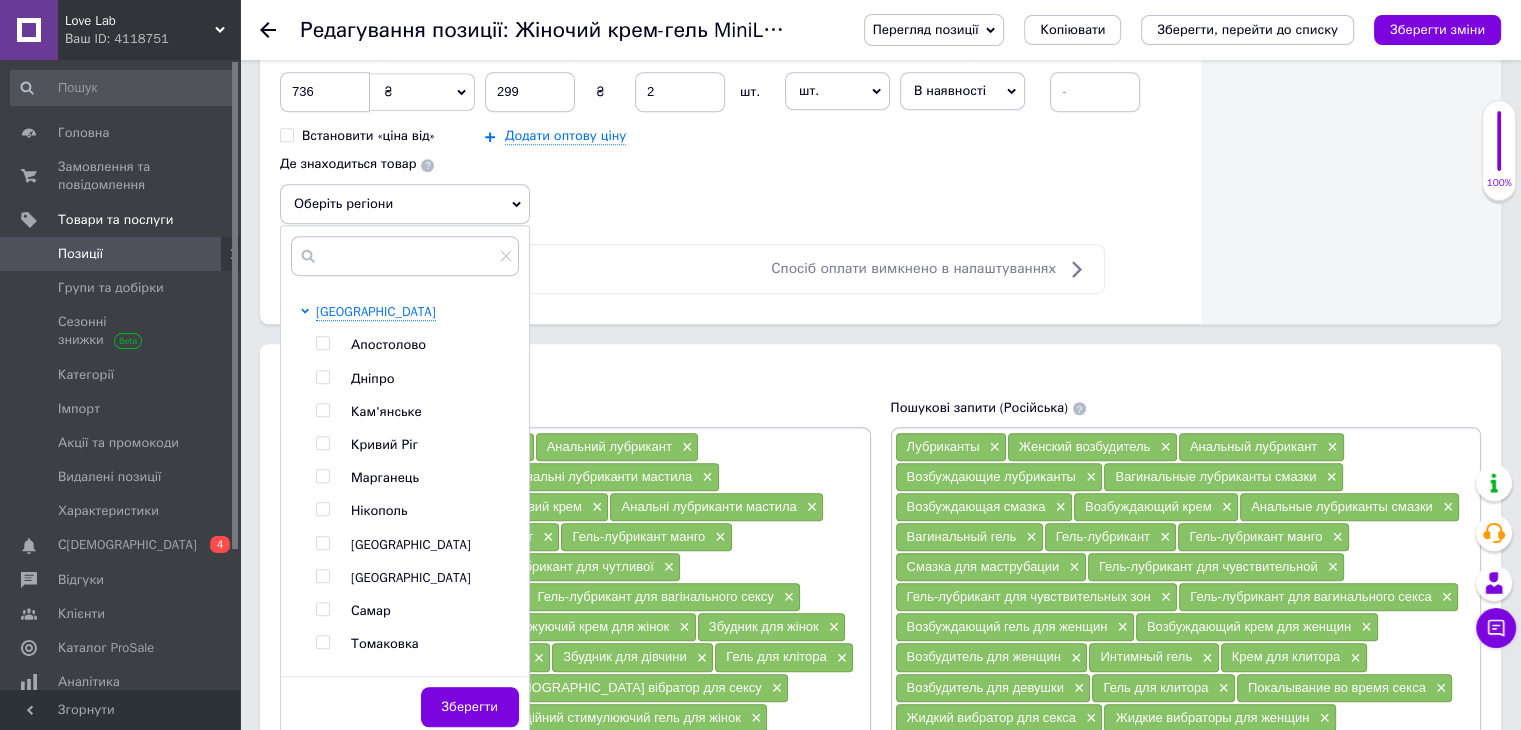 scroll, scrollTop: 92, scrollLeft: 0, axis: vertical 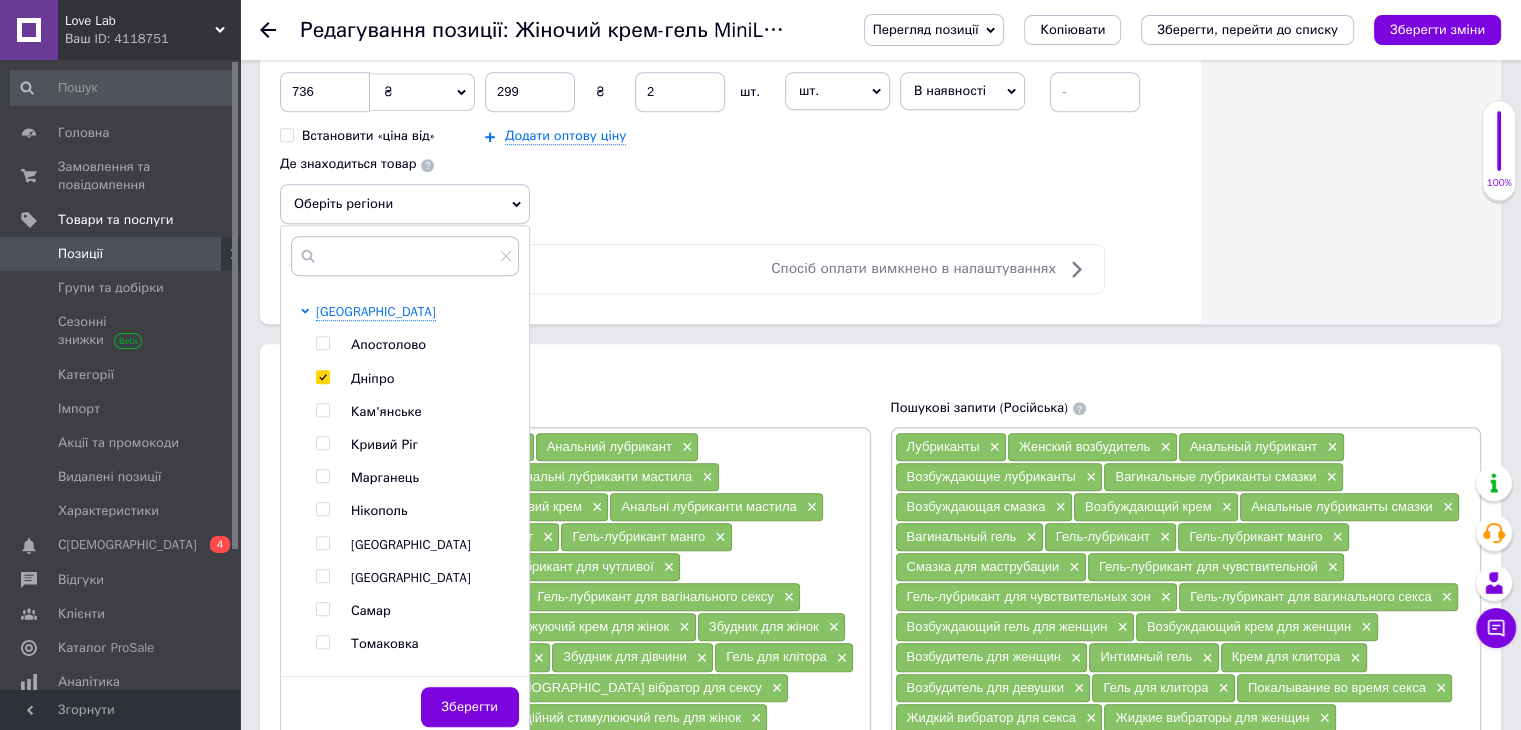 type 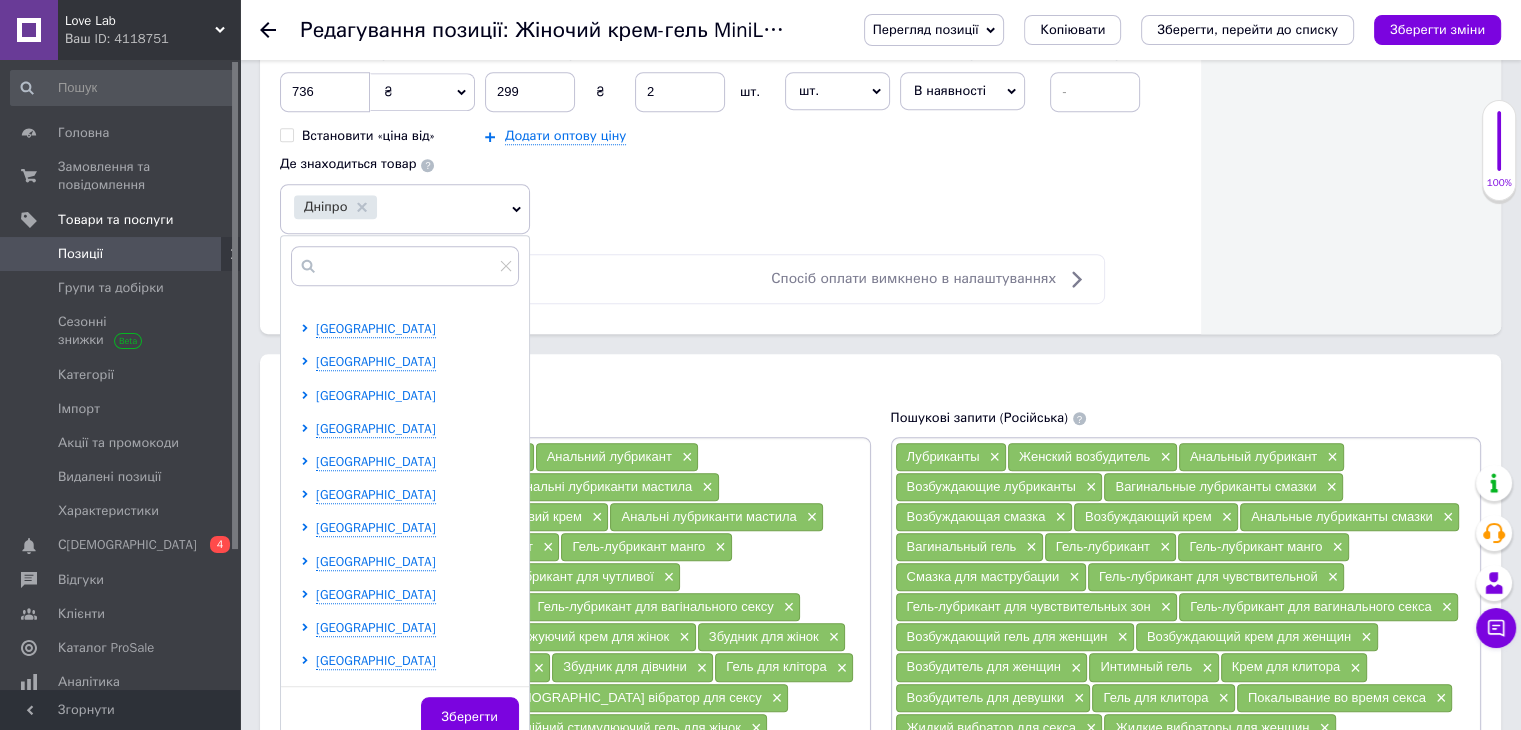 scroll, scrollTop: 510, scrollLeft: 0, axis: vertical 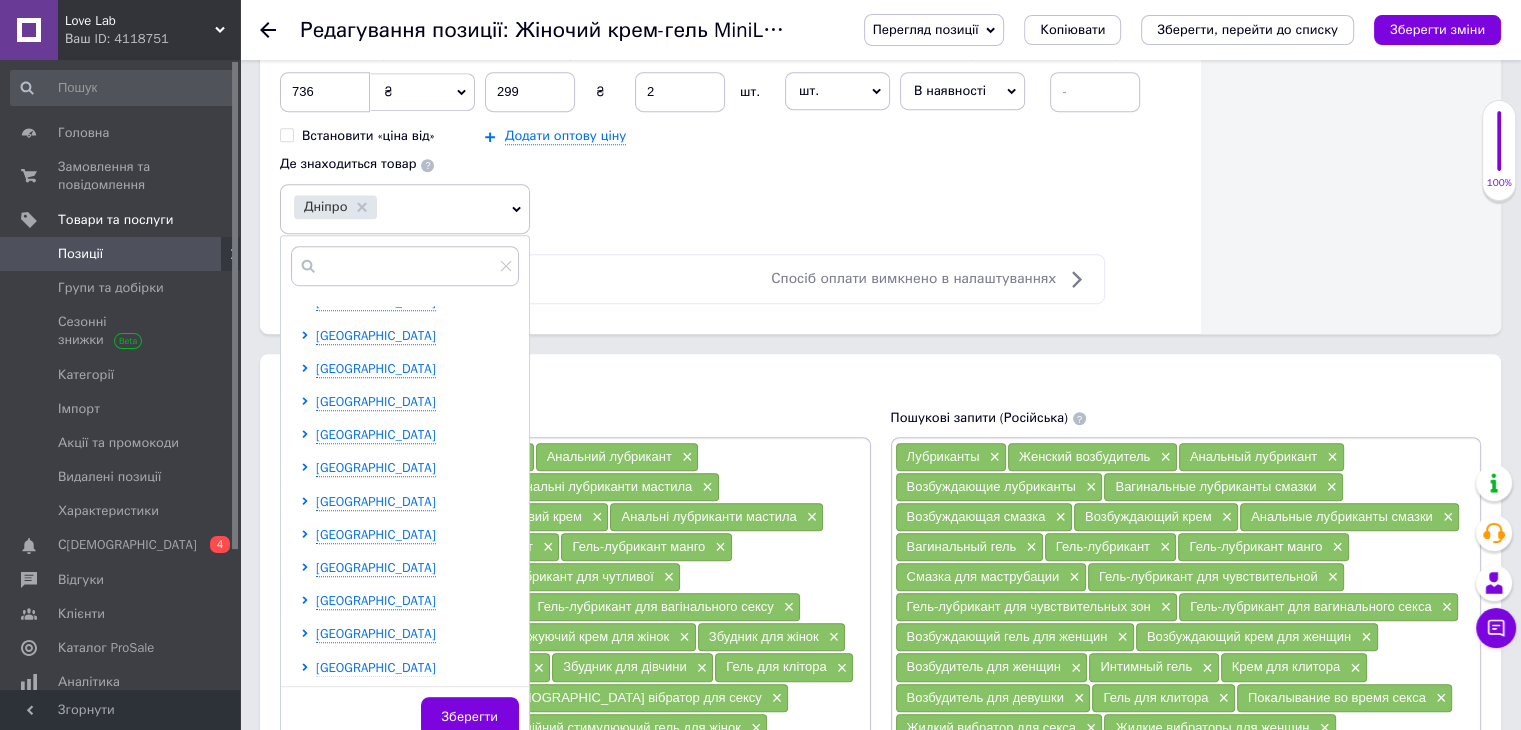 click on "[GEOGRAPHIC_DATA] [GEOGRAPHIC_DATA] [GEOGRAPHIC_DATA] [GEOGRAPHIC_DATA] [GEOGRAPHIC_DATA] [GEOGRAPHIC_DATA] [GEOGRAPHIC_DATA] [GEOGRAPHIC_DATA] [GEOGRAPHIC_DATA] [GEOGRAPHIC_DATA] [GEOGRAPHIC_DATA] [GEOGRAPHIC_DATA] [GEOGRAPHIC_DATA] [GEOGRAPHIC_DATA] [GEOGRAPHIC_DATA] [GEOGRAPHIC_DATA] [GEOGRAPHIC_DATA] [GEOGRAPHIC_DATA] [GEOGRAPHIC_DATA] [GEOGRAPHIC_DATA] [GEOGRAPHIC_DATA] [GEOGRAPHIC_DATA] [GEOGRAPHIC_DATA] [GEOGRAPHIC_DATA] [GEOGRAPHIC_DATA] [GEOGRAPHIC_DATA] [GEOGRAPHIC_DATA] [GEOGRAPHIC_DATA] [GEOGRAPHIC_DATA] [GEOGRAPHIC_DATA]" at bounding box center [409, 352] 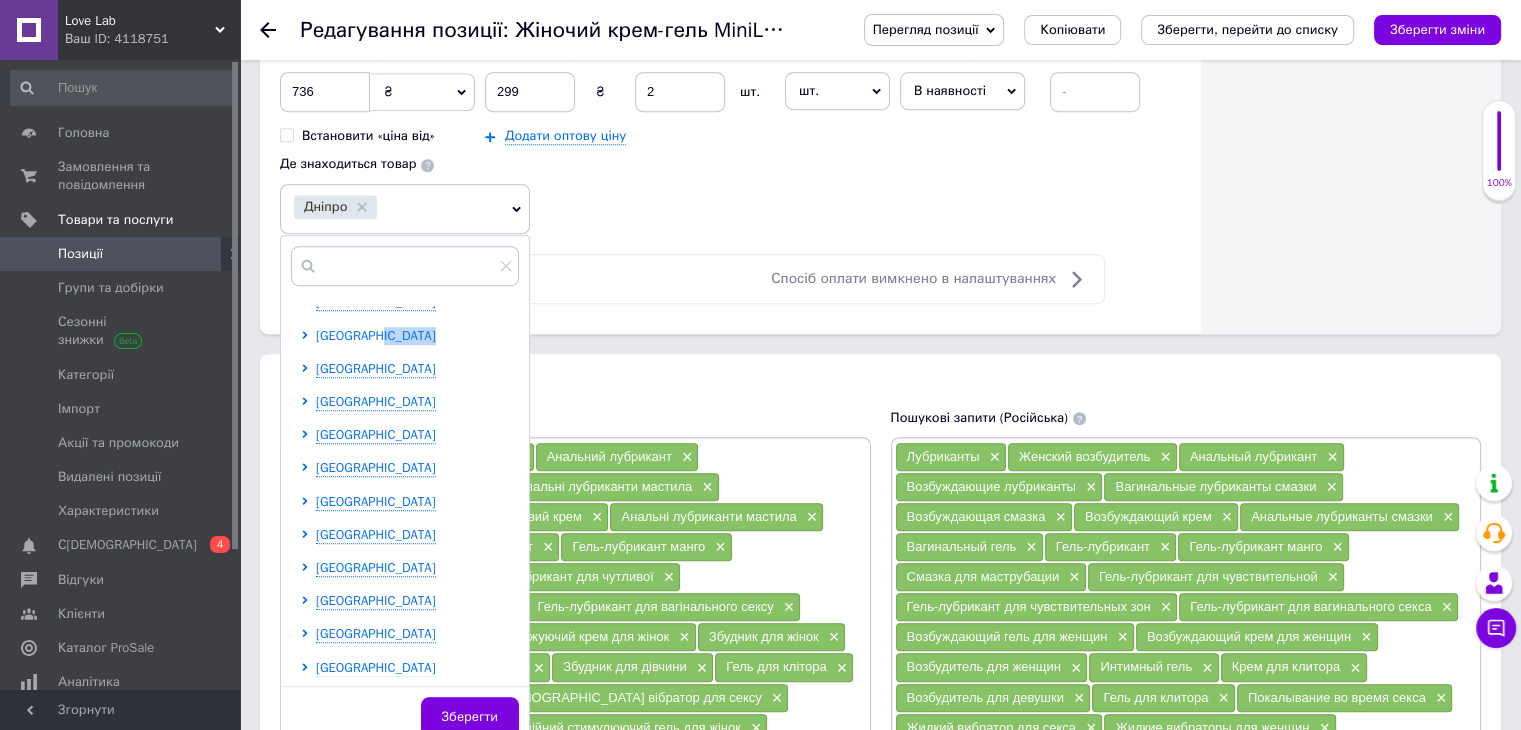 drag, startPoint x: 370, startPoint y: 342, endPoint x: 377, endPoint y: 325, distance: 18.384777 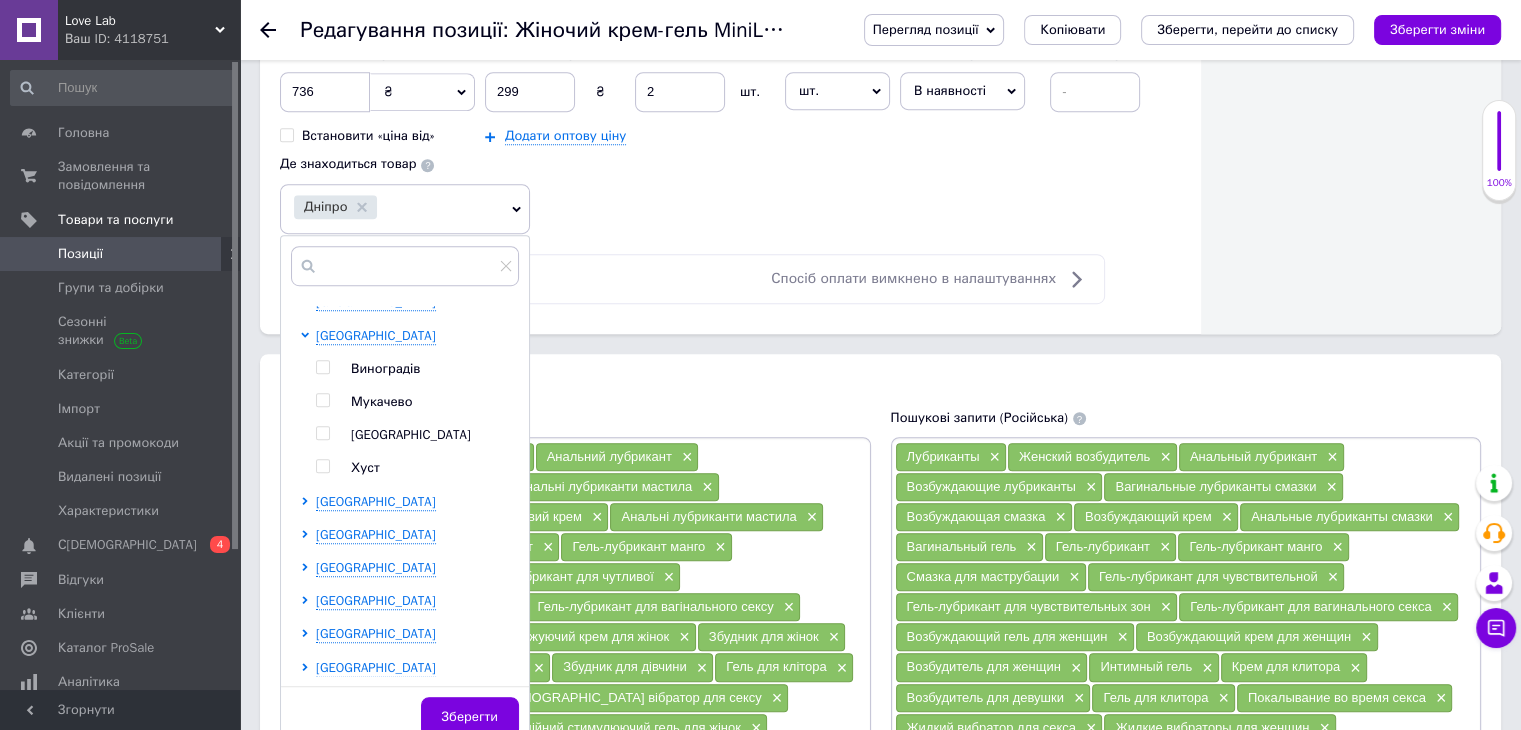 click at bounding box center [322, 433] 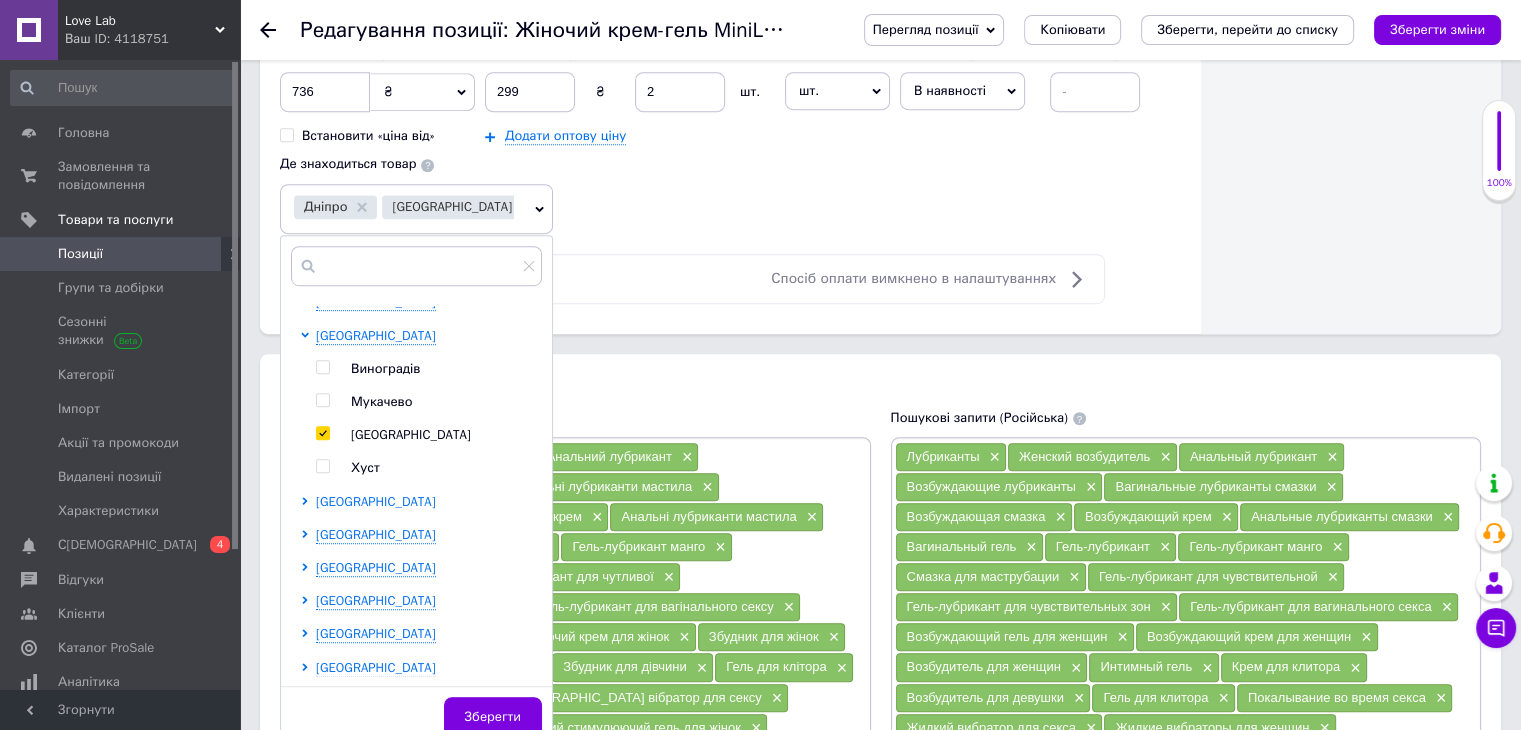 click on "[GEOGRAPHIC_DATA]" at bounding box center (376, 501) 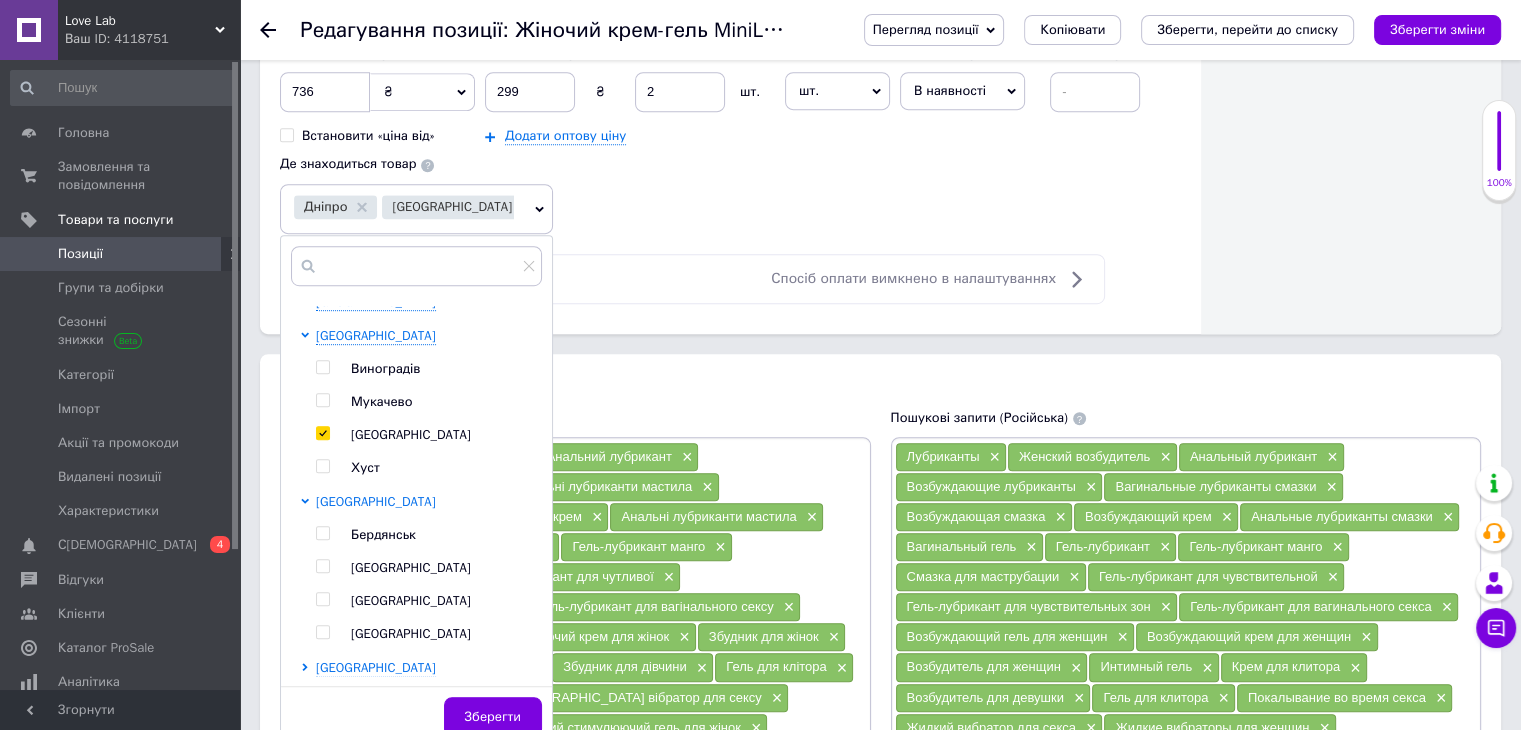 scroll, scrollTop: 564, scrollLeft: 0, axis: vertical 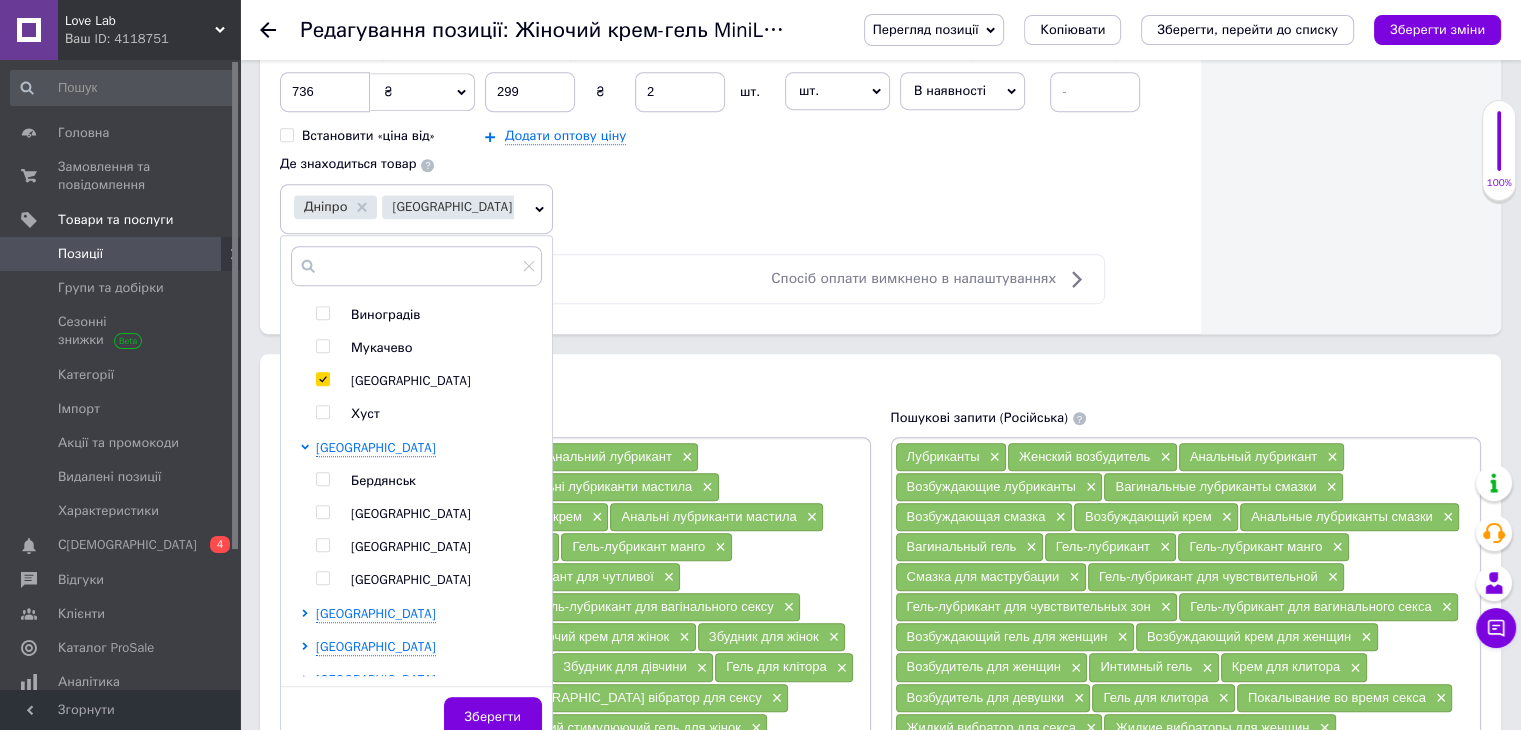 click at bounding box center [322, 545] 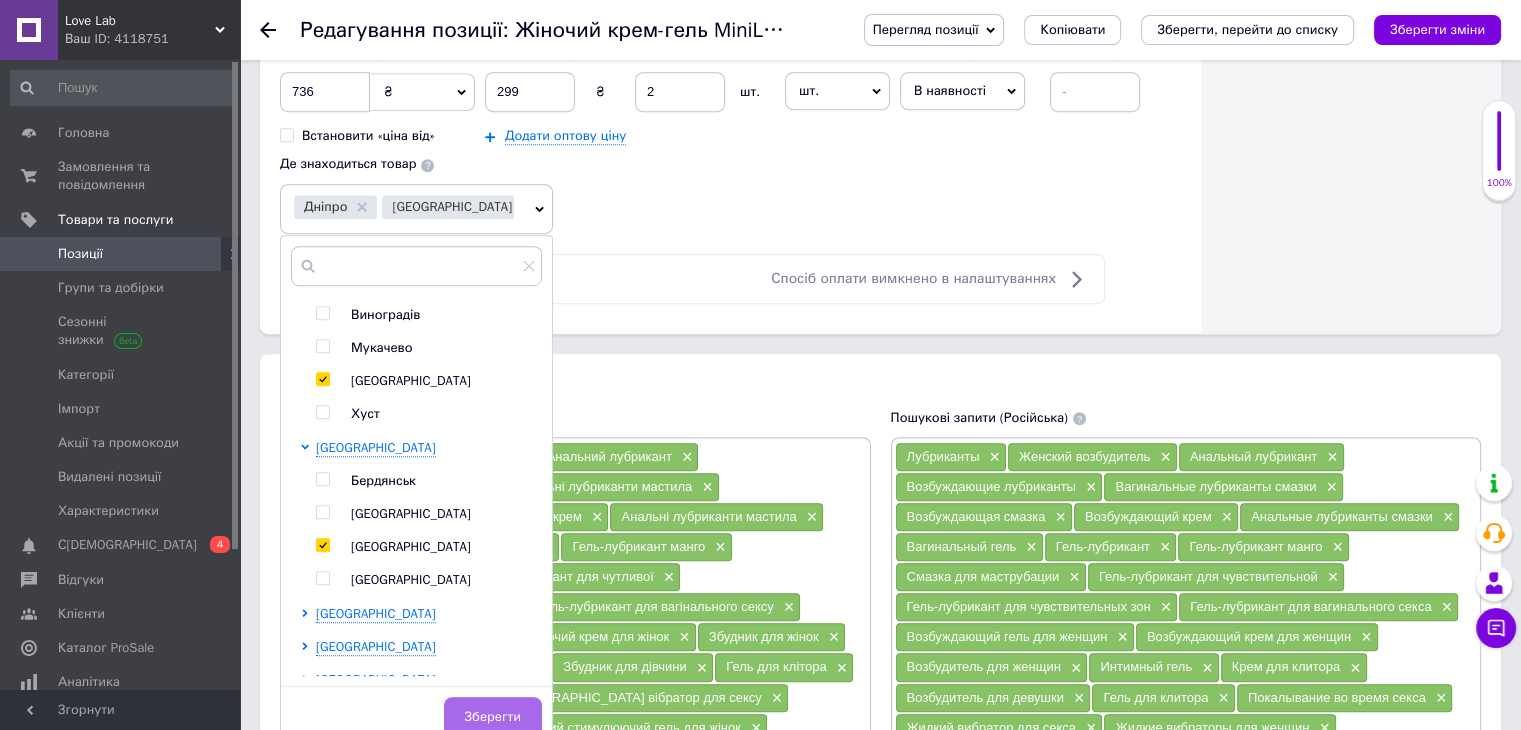 click on "Зберегти" at bounding box center [493, 717] 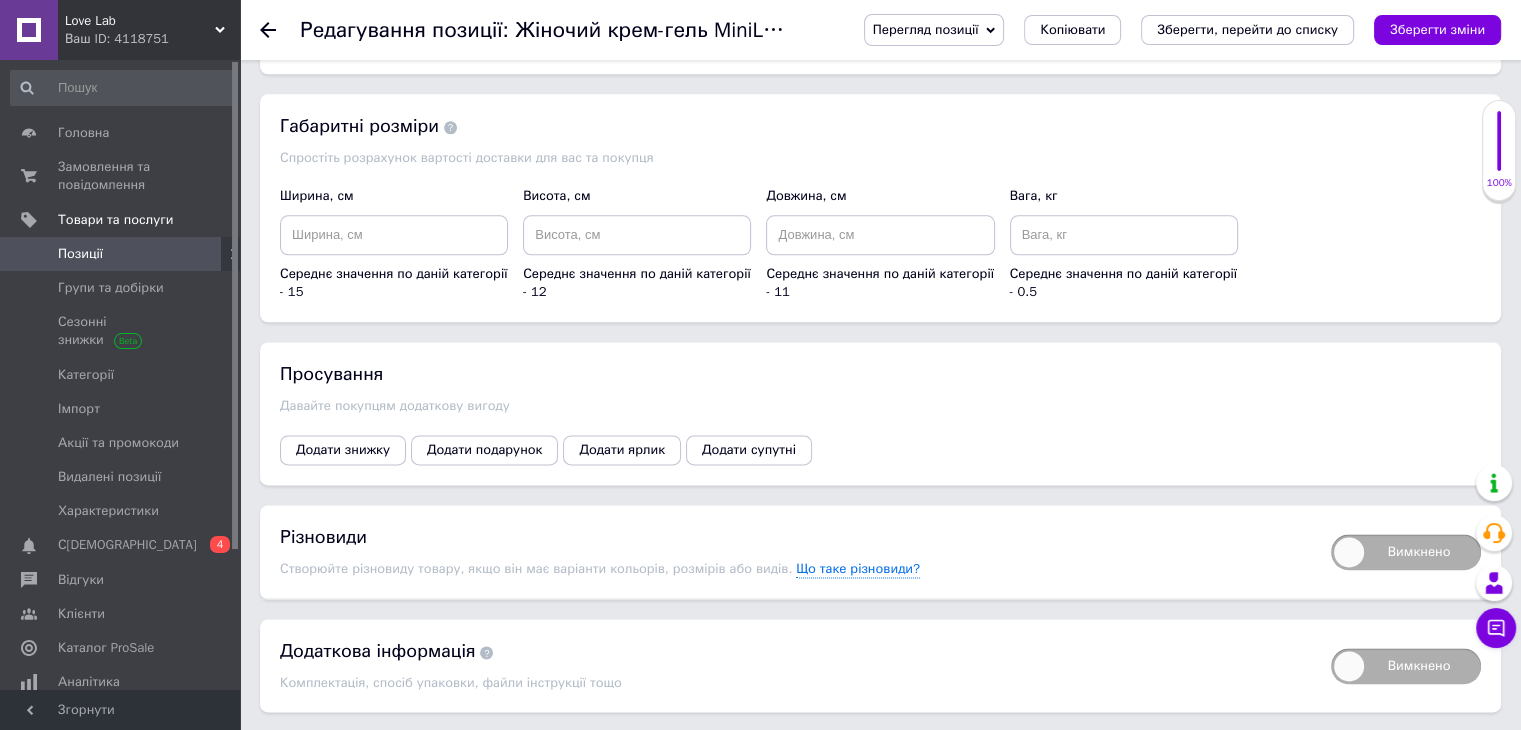scroll, scrollTop: 2568, scrollLeft: 0, axis: vertical 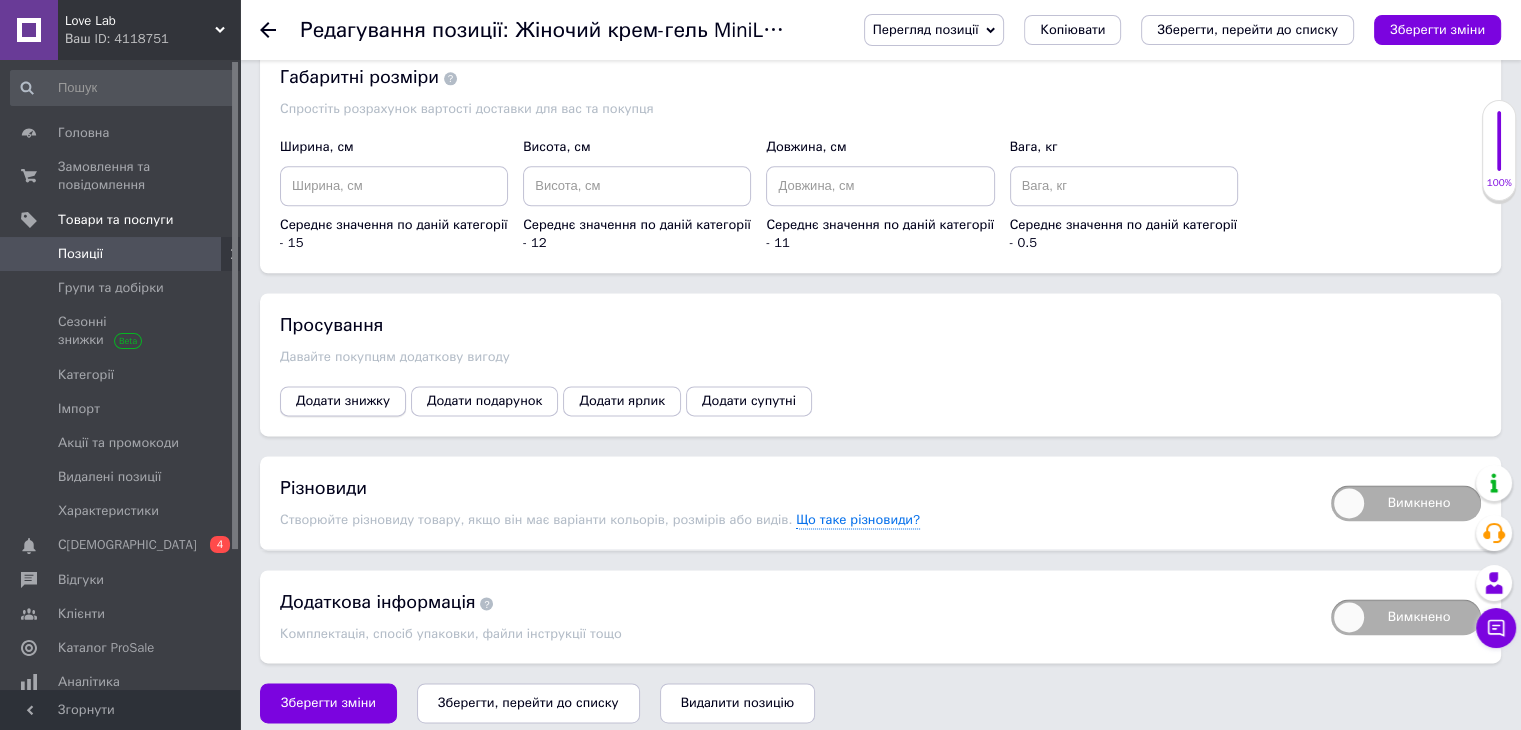 click on "Додати знижку" at bounding box center [343, 401] 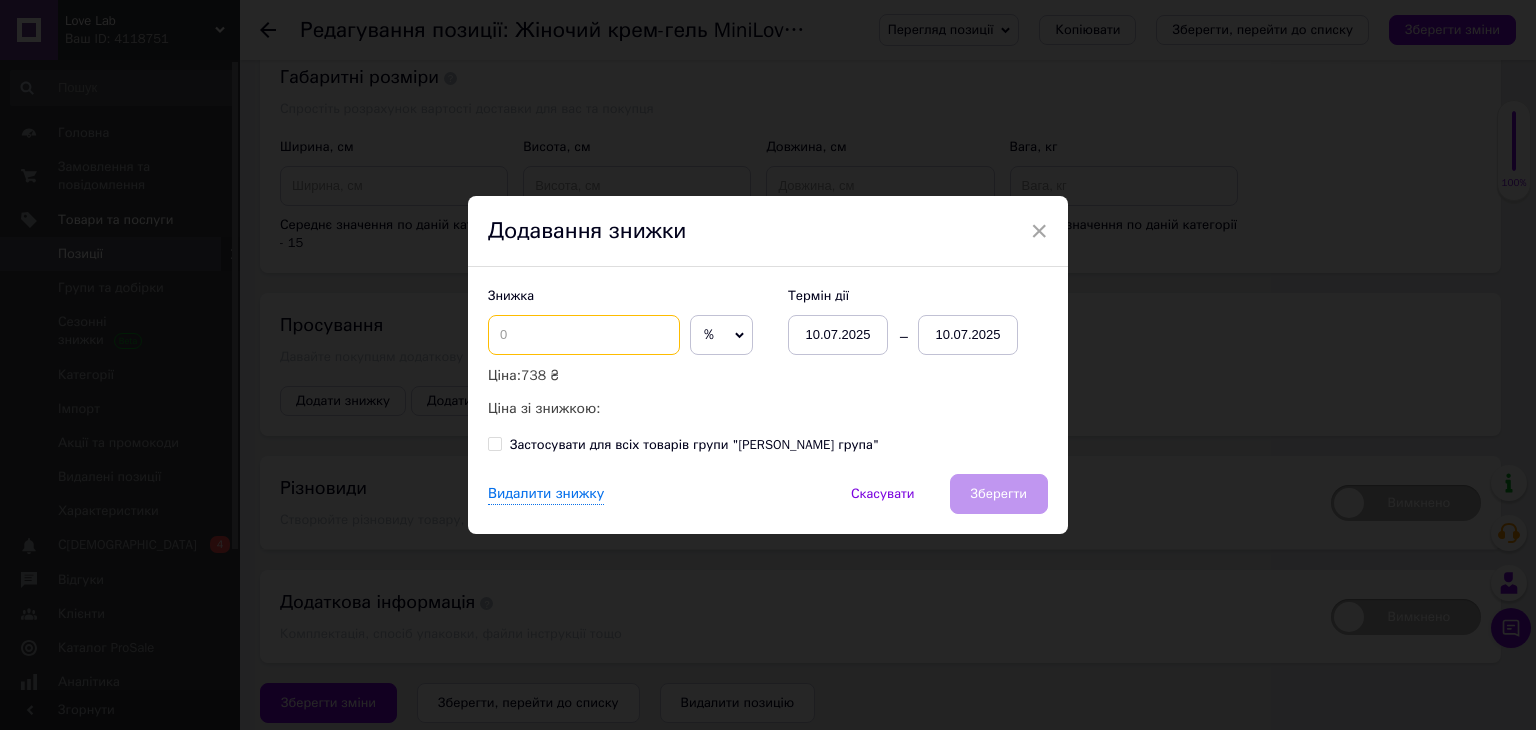click at bounding box center (584, 335) 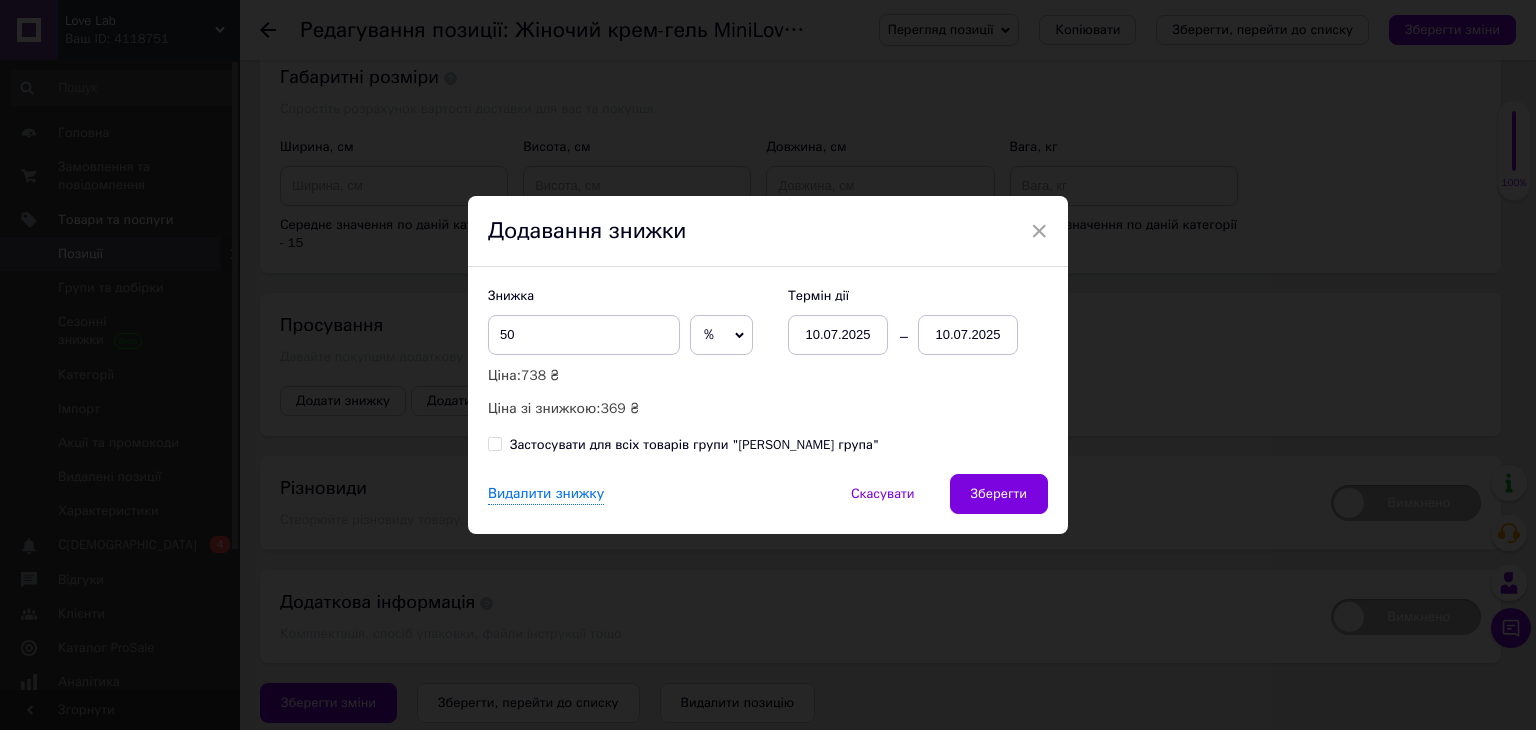 click on "10.07.2025" at bounding box center (968, 335) 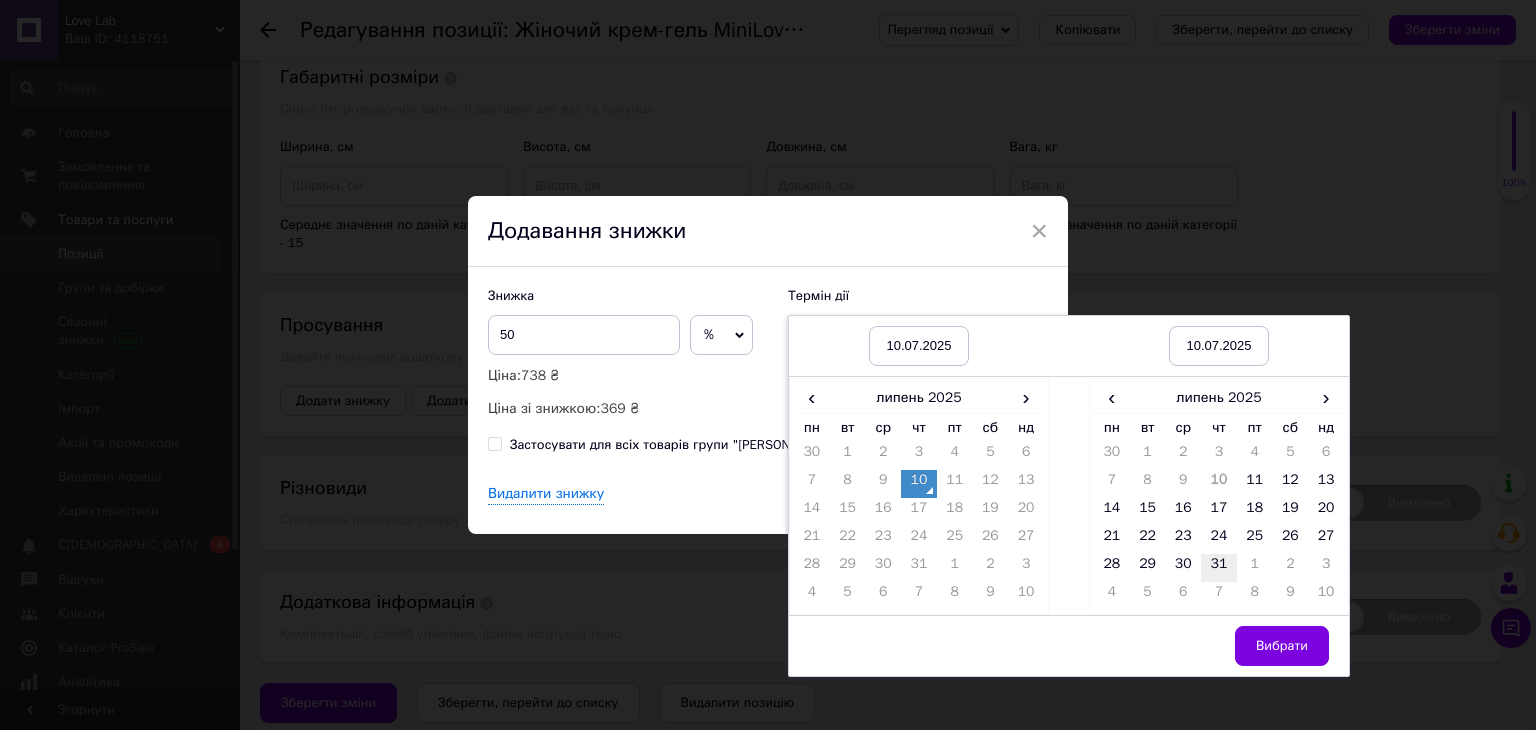 click on "31" at bounding box center (1219, 568) 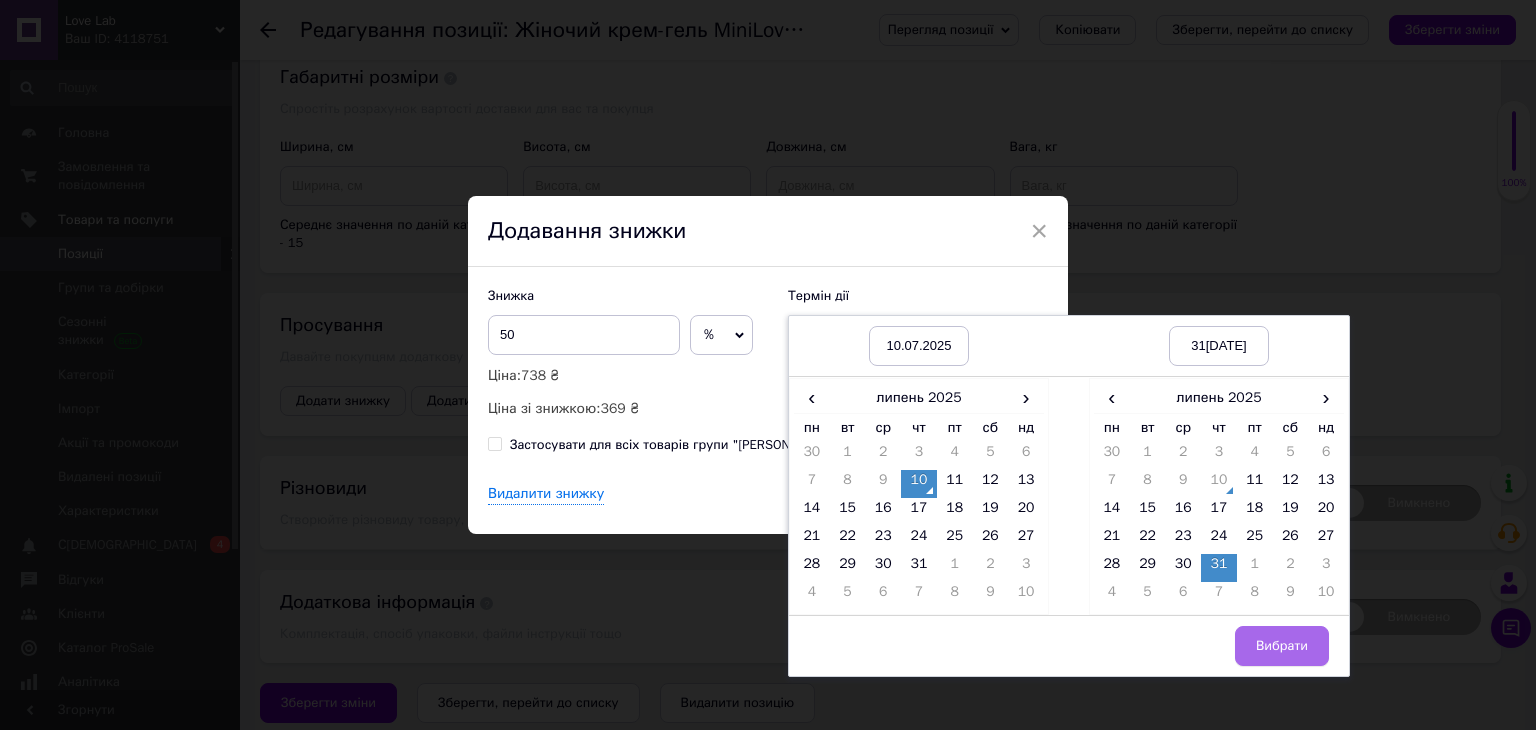 click on "Вибрати" at bounding box center [1282, 646] 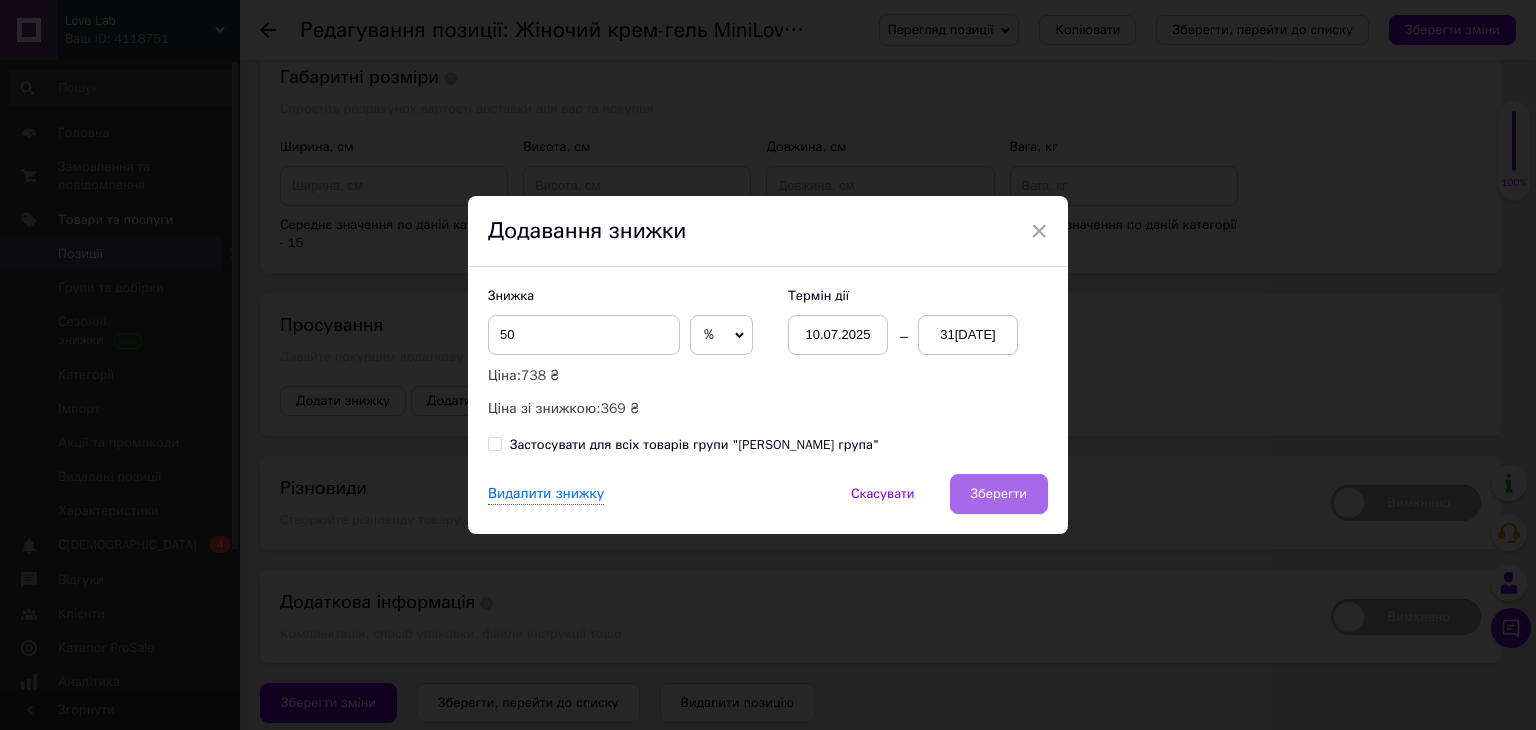 drag, startPoint x: 990, startPoint y: 517, endPoint x: 995, endPoint y: 495, distance: 22.561028 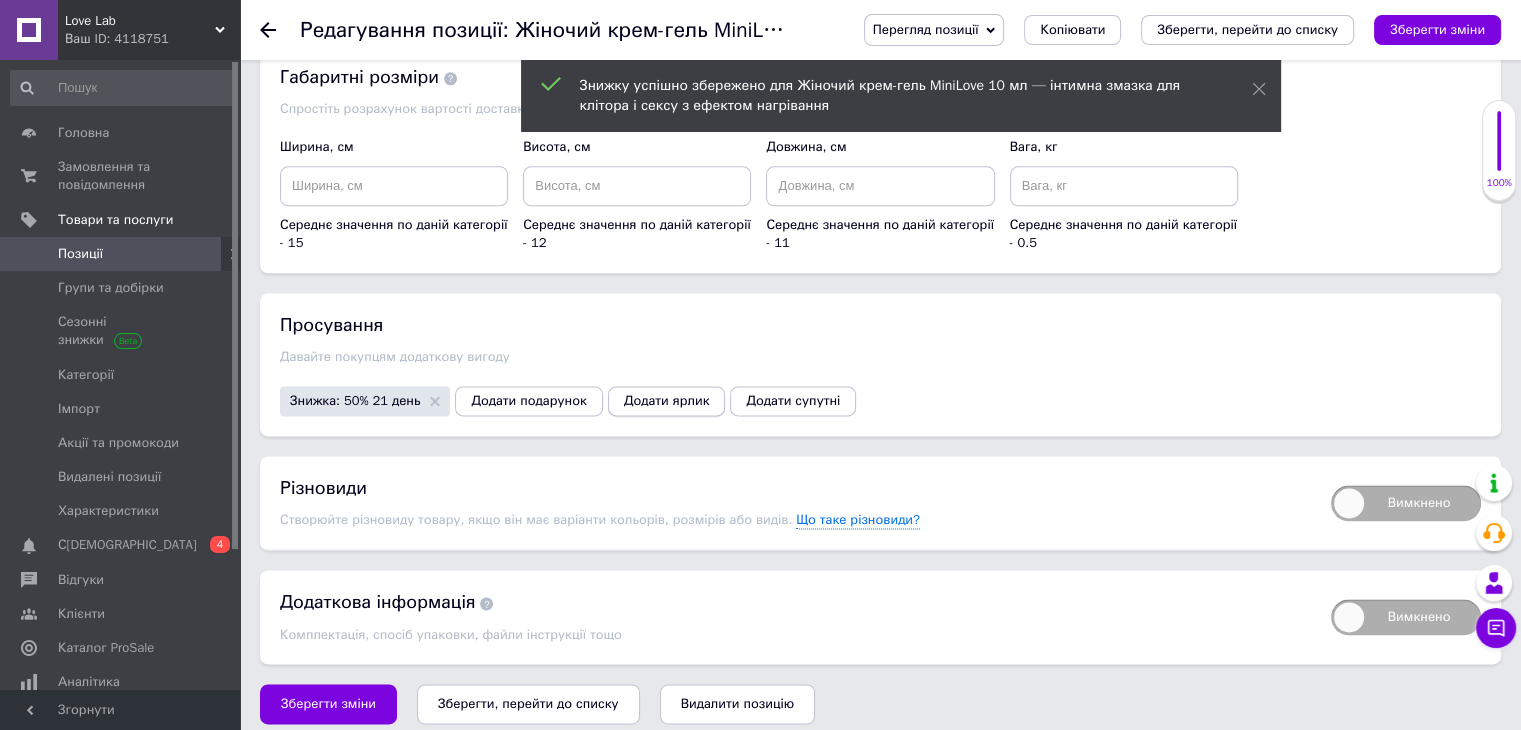 click on "Додати ярлик" at bounding box center [667, 401] 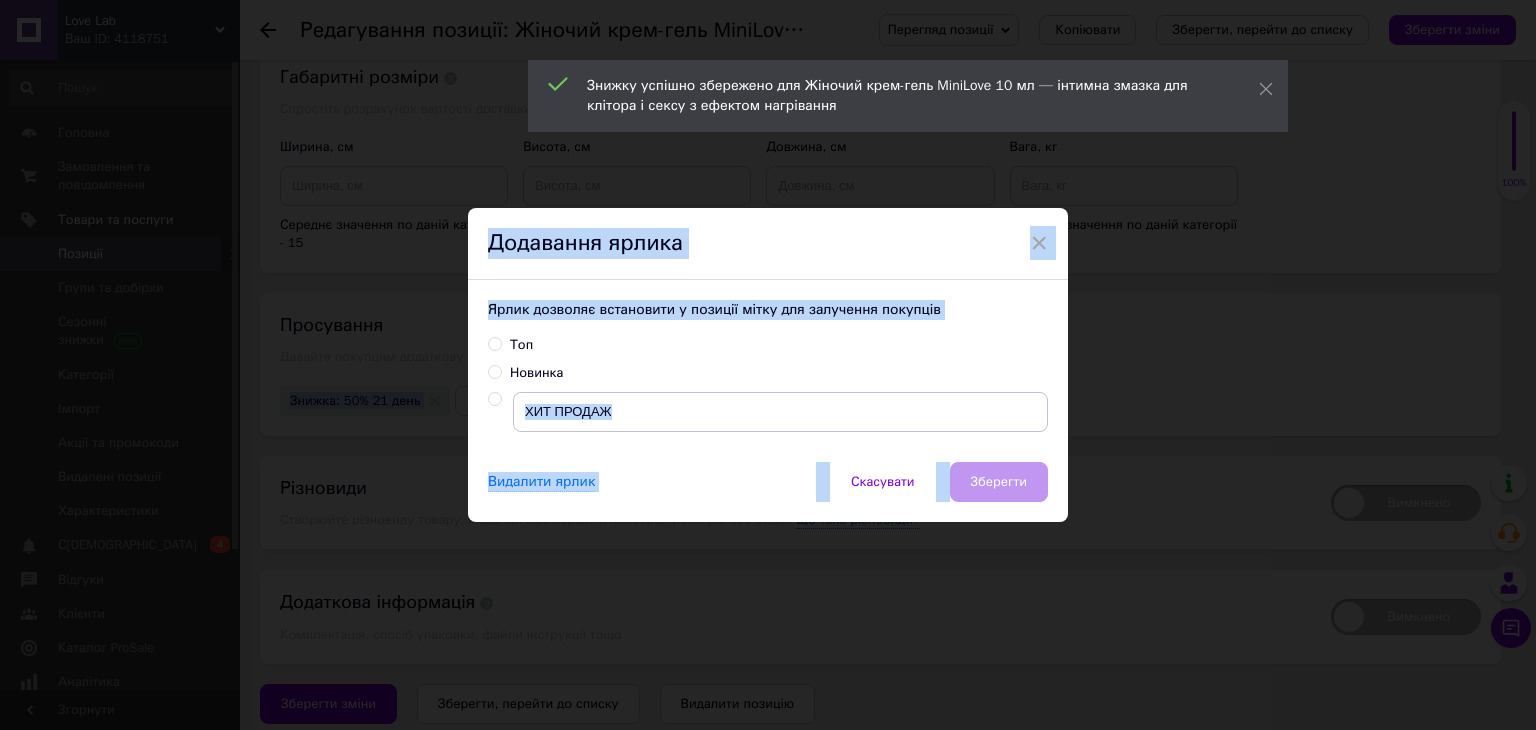 click at bounding box center [494, 399] 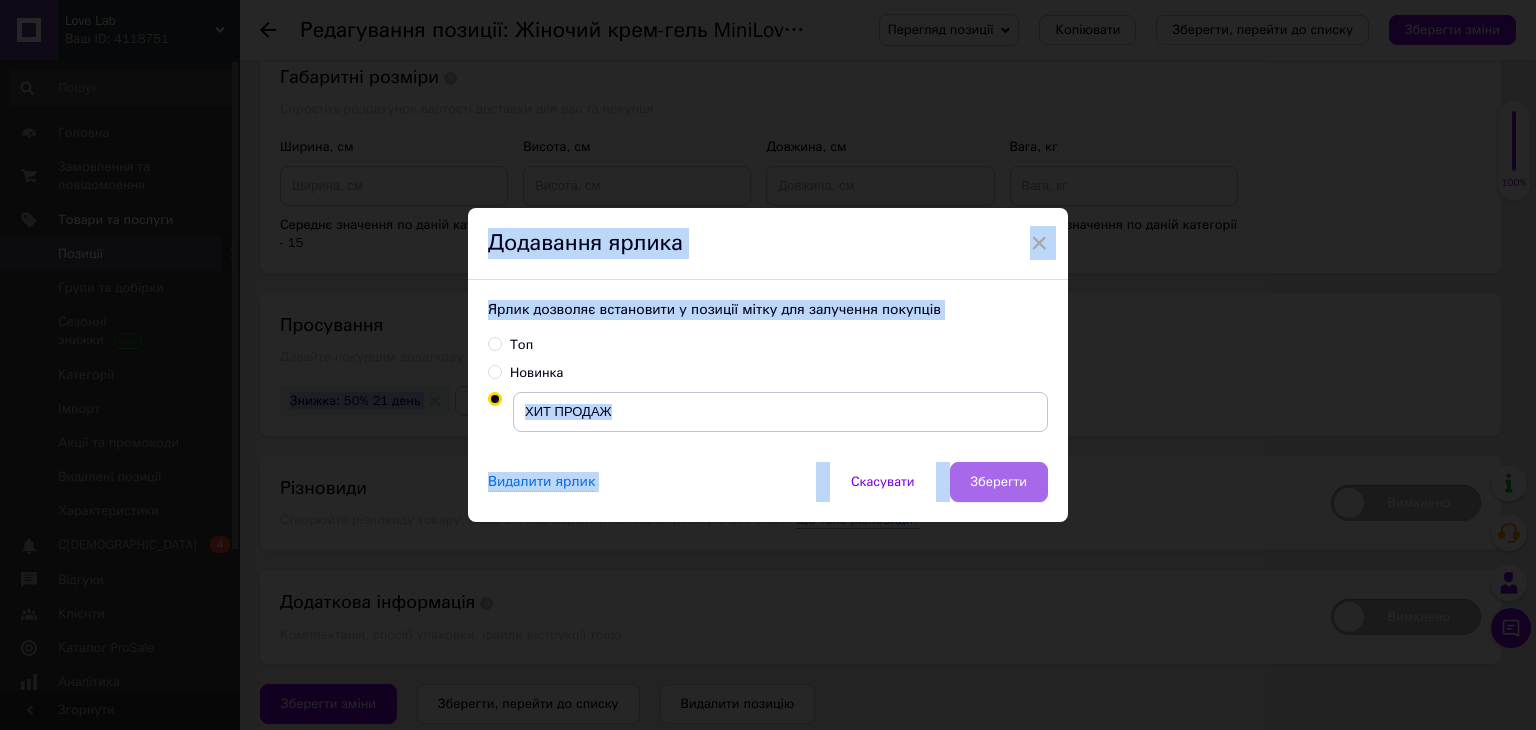 click on "Зберегти" at bounding box center [999, 482] 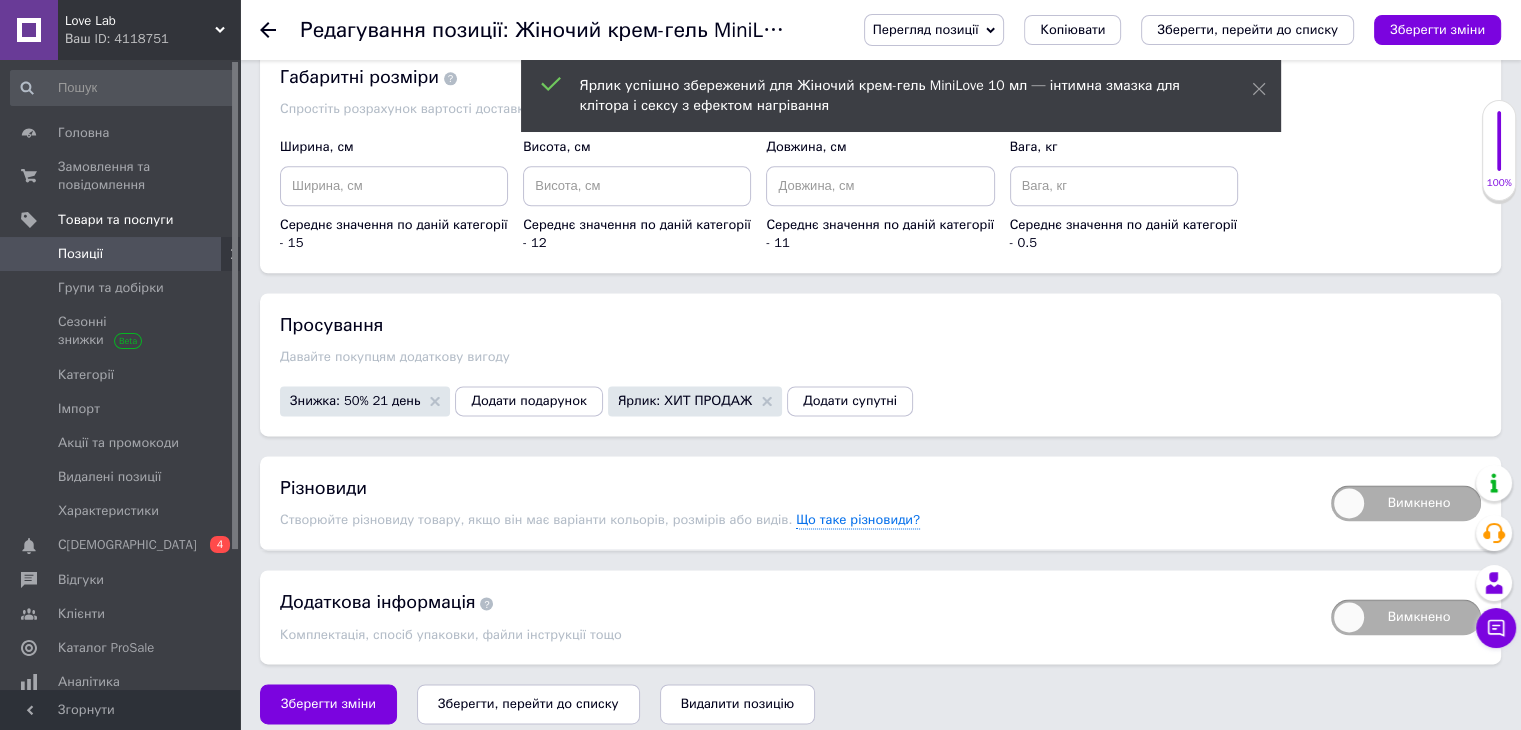 click on "Комплектація, спосіб упаковки, файли інструкції тощо" at bounding box center (795, 635) 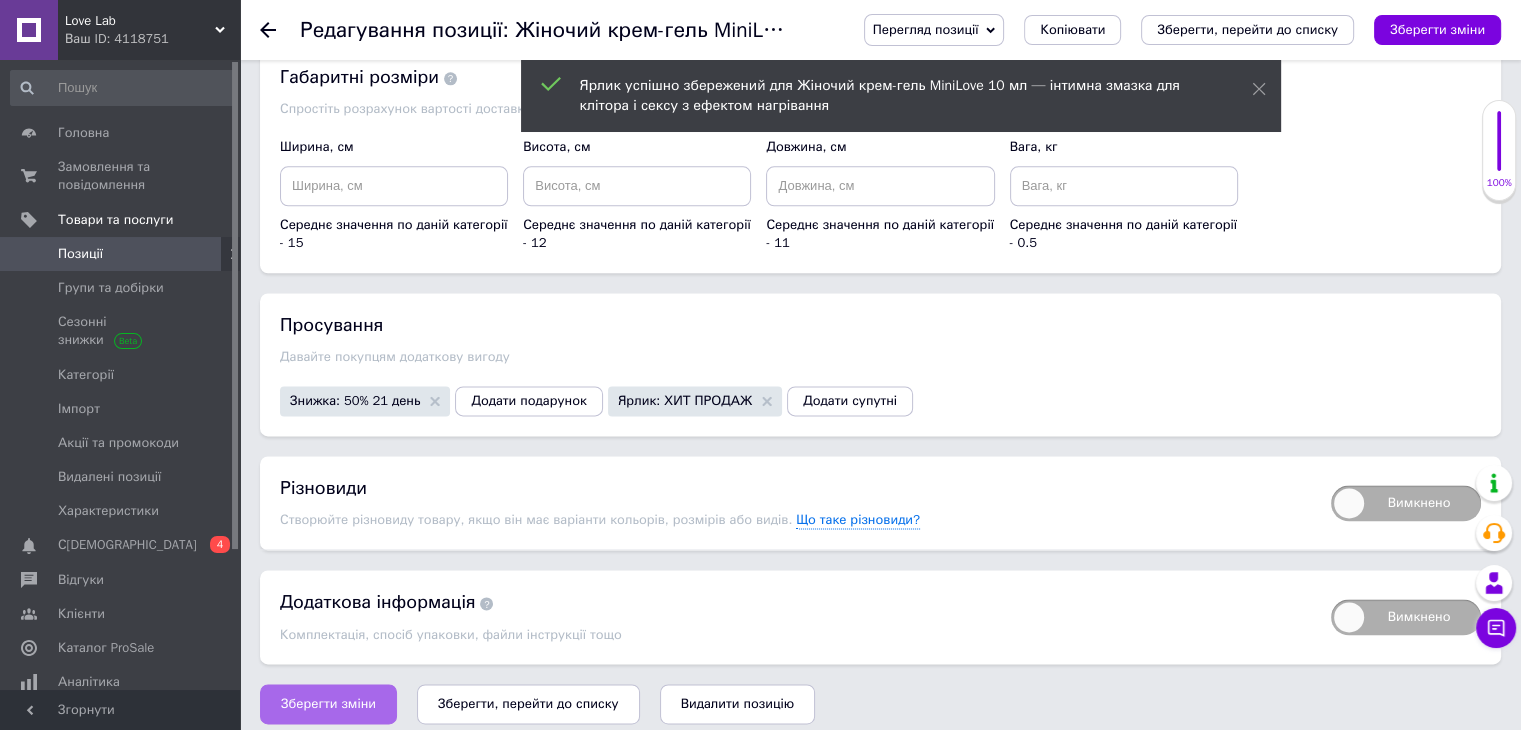 click on "Зберегти зміни" at bounding box center (328, 704) 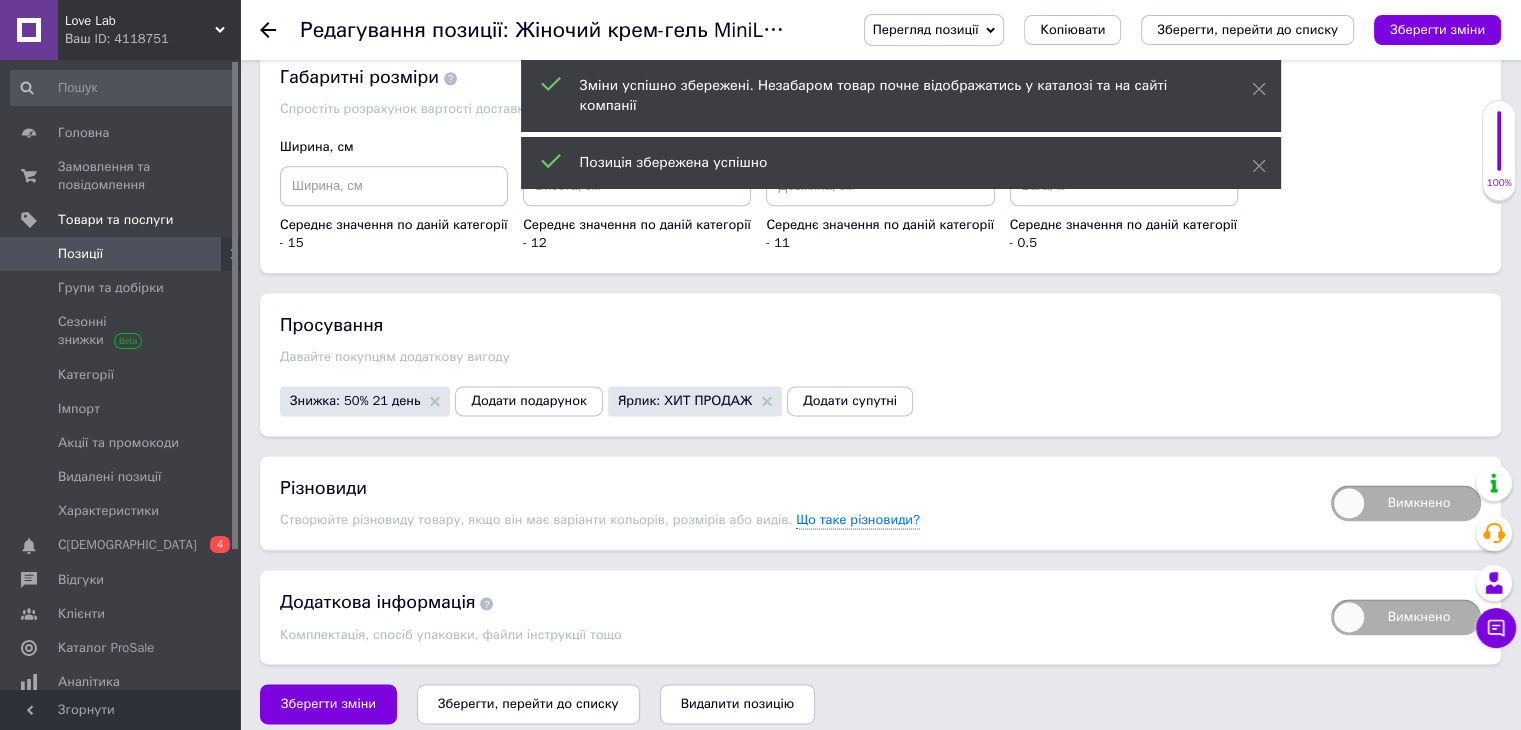 click on "Позиції" at bounding box center [123, 254] 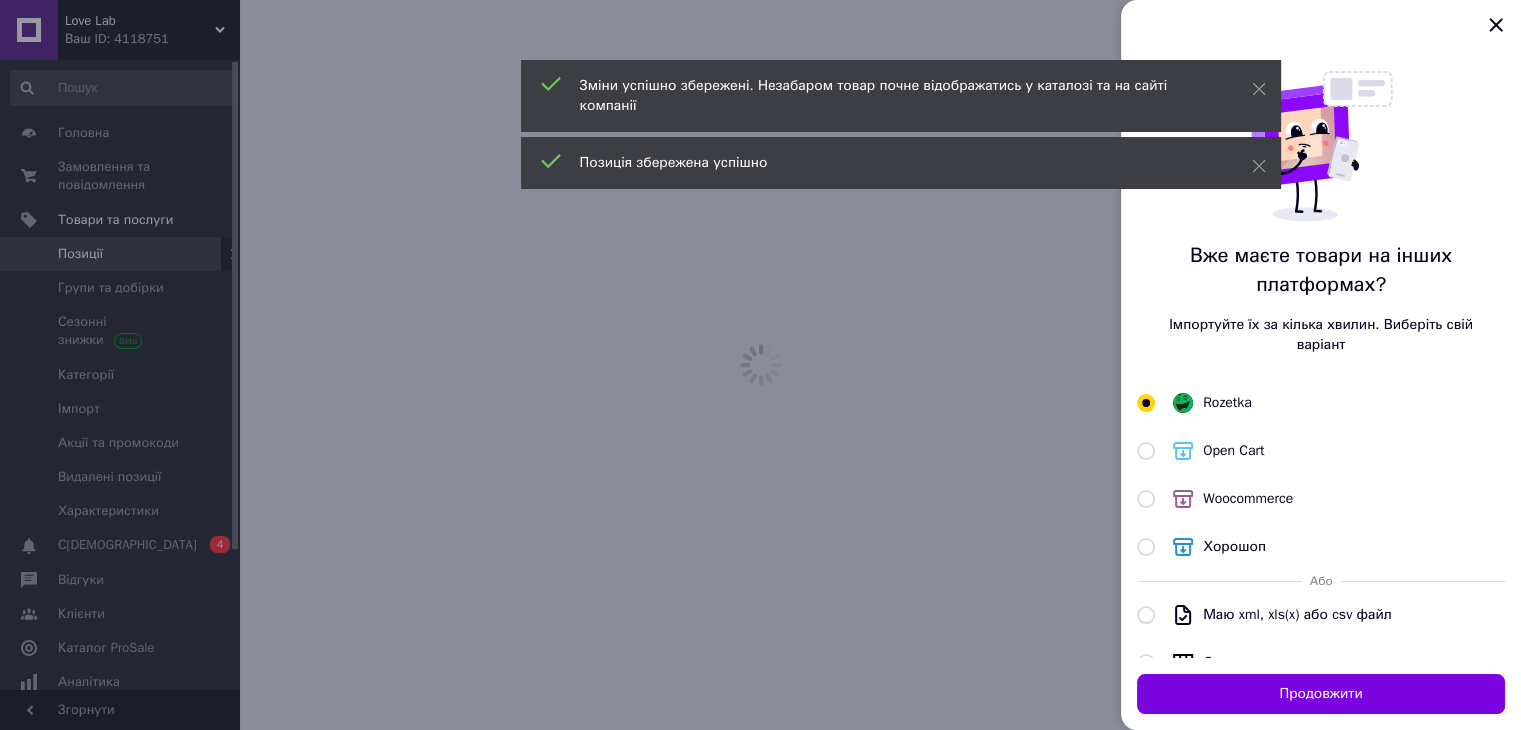 scroll, scrollTop: 0, scrollLeft: 0, axis: both 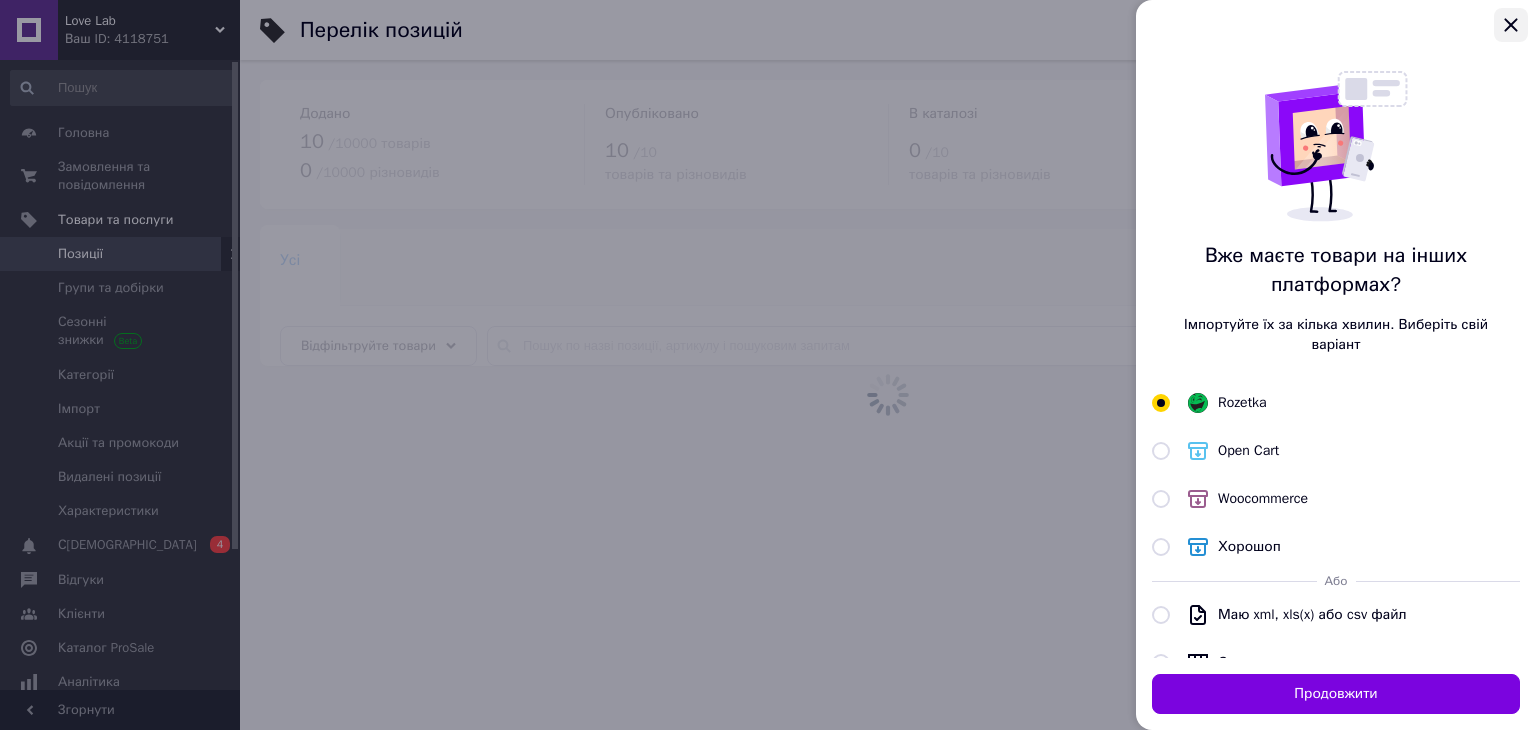 click 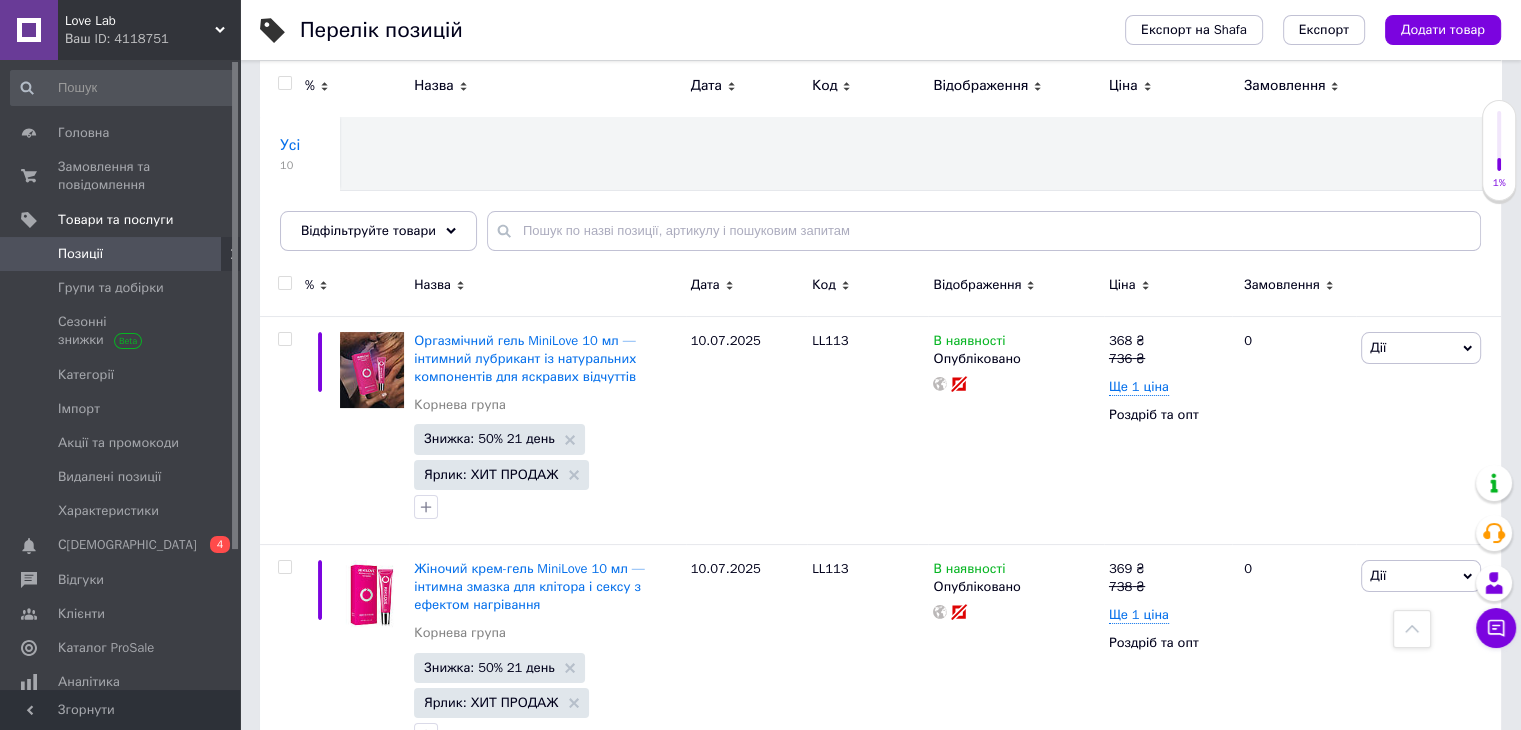 scroll, scrollTop: 0, scrollLeft: 0, axis: both 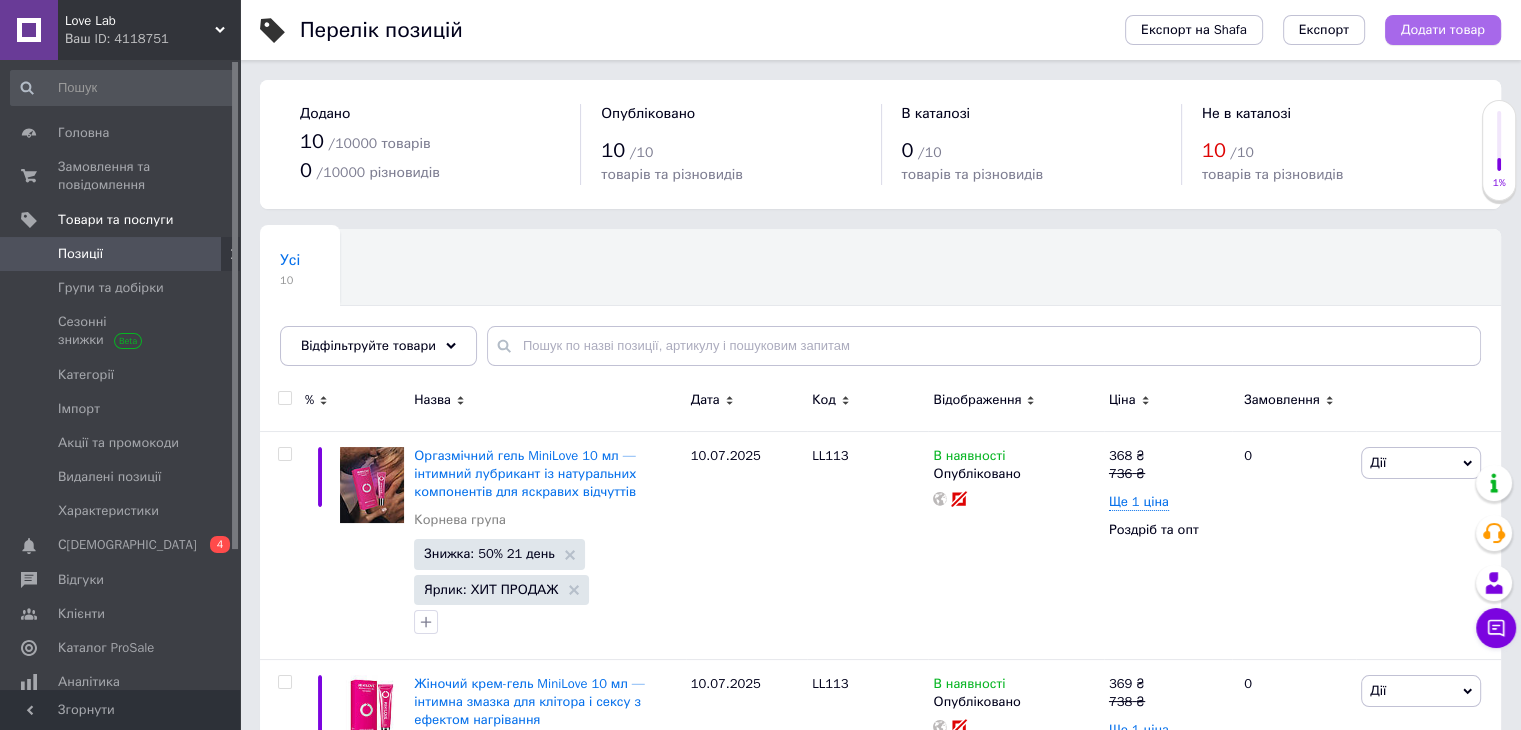 click on "Додати товар" at bounding box center [1443, 30] 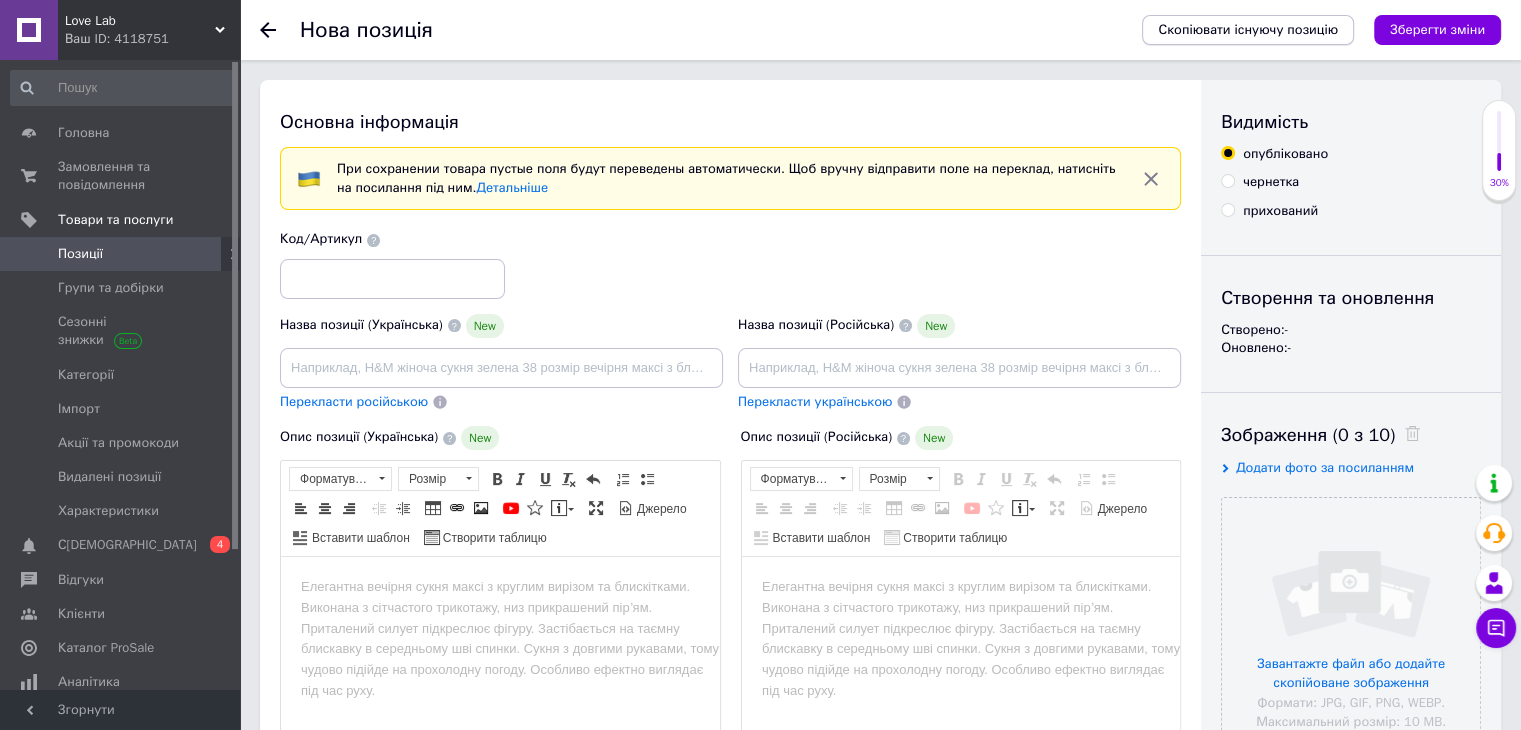 scroll, scrollTop: 0, scrollLeft: 0, axis: both 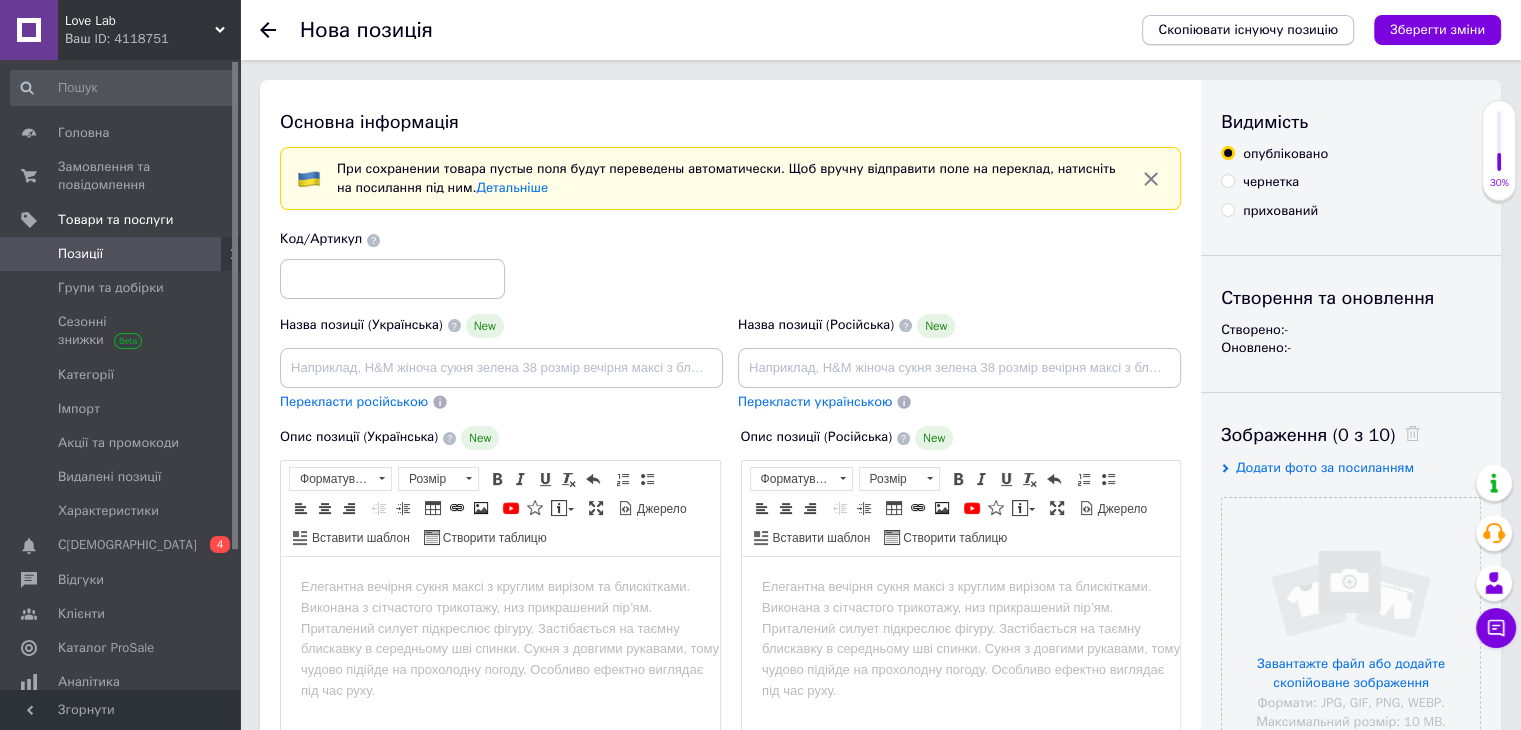 click on "Скопіювати існуючу позицію" at bounding box center (1248, 30) 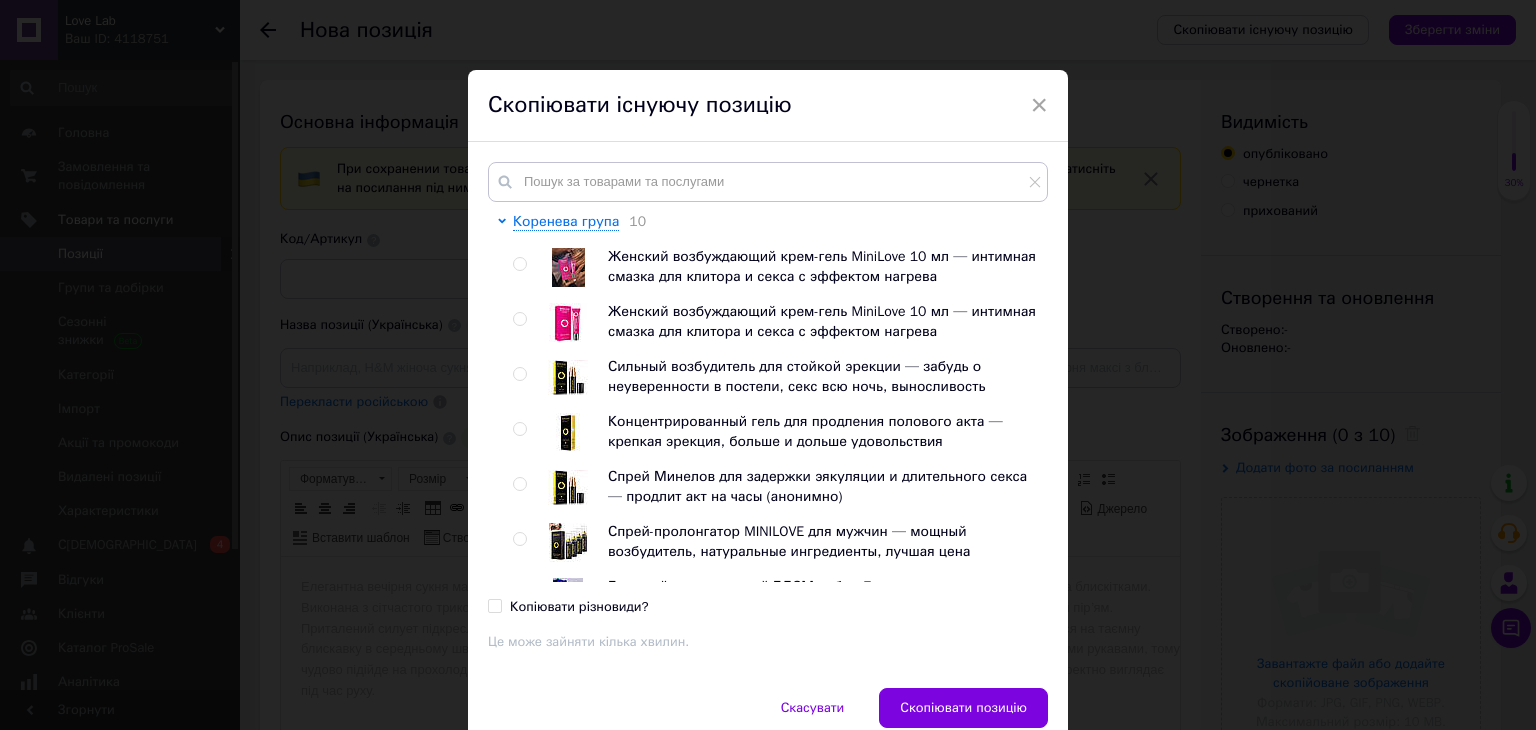 click at bounding box center (519, 319) 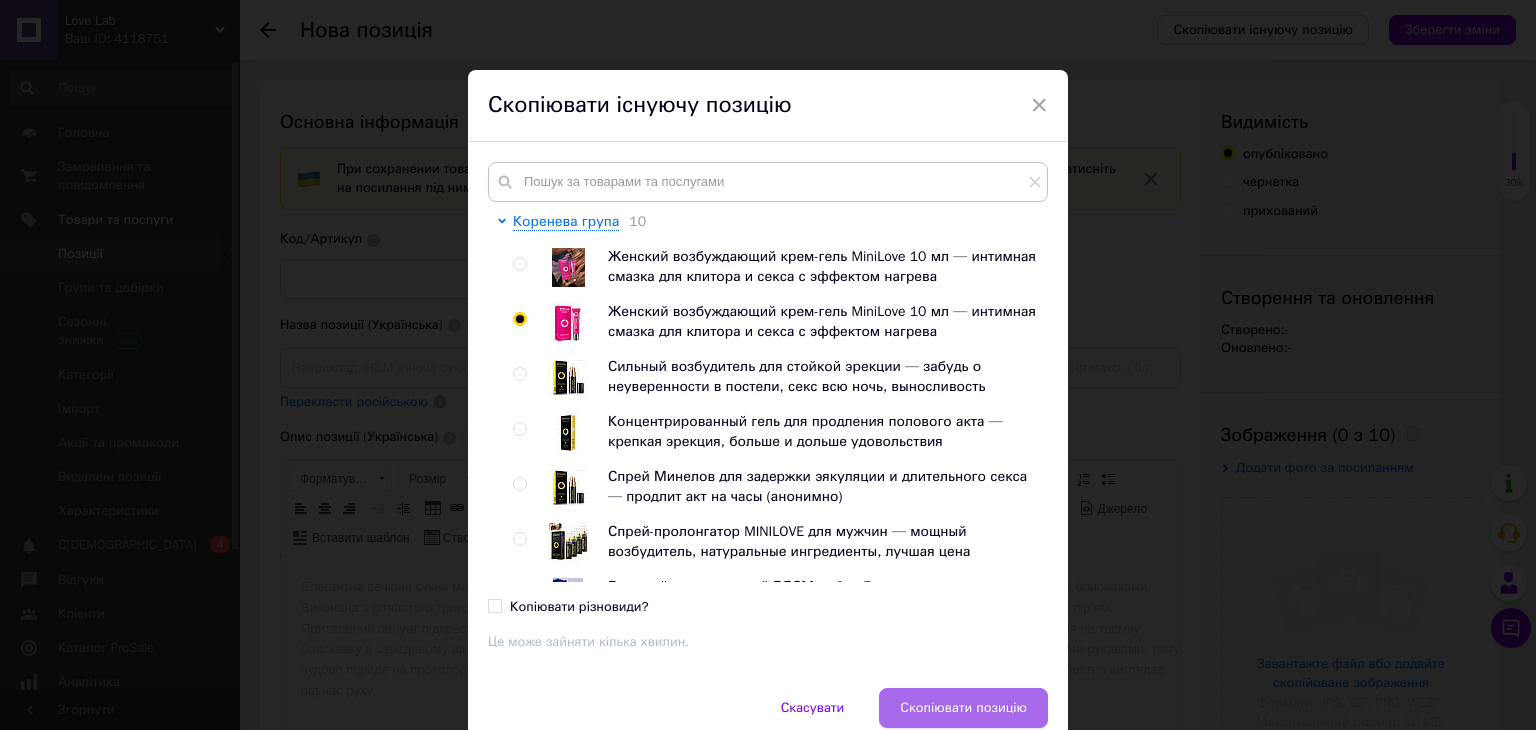 click on "Скопіювати позицію" at bounding box center (963, 708) 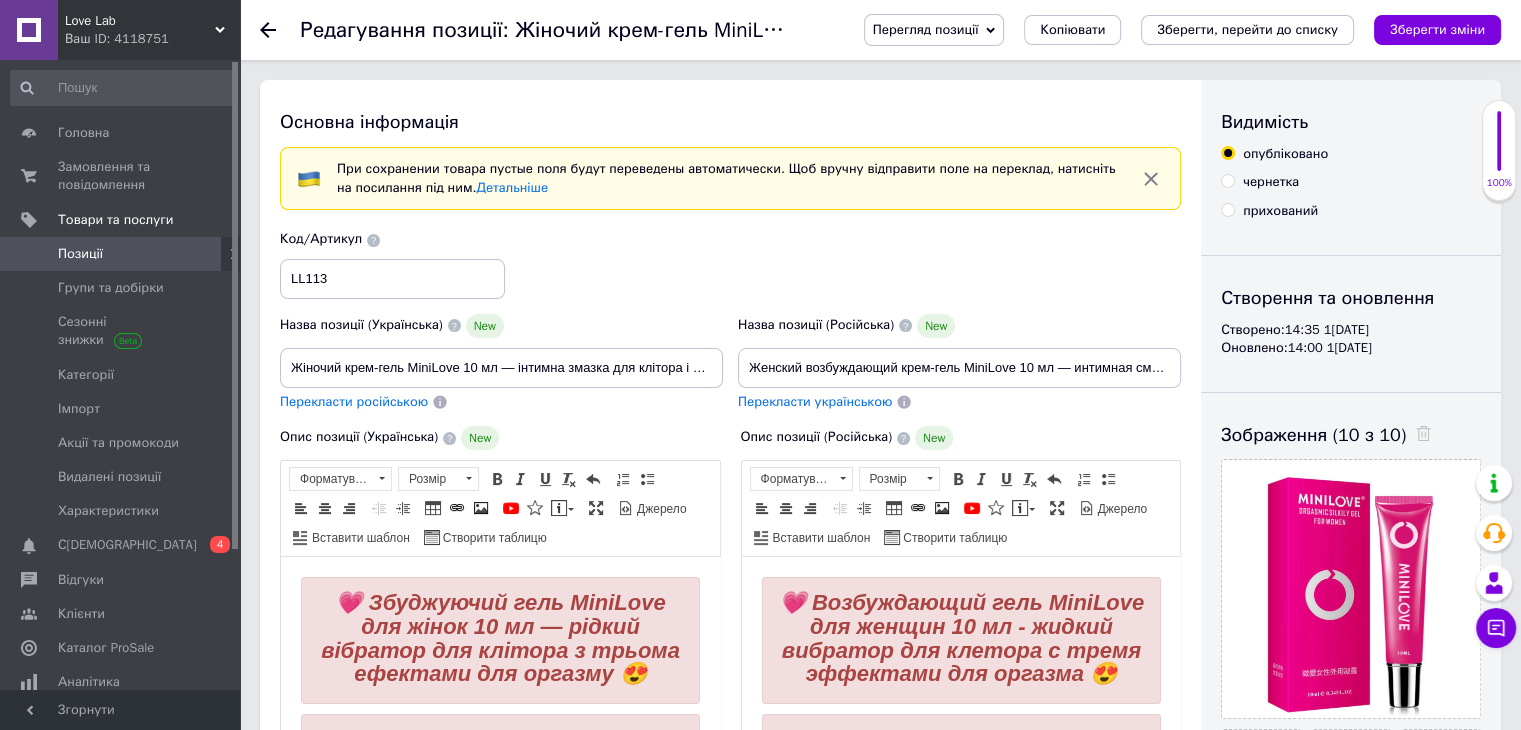 scroll, scrollTop: 0, scrollLeft: 0, axis: both 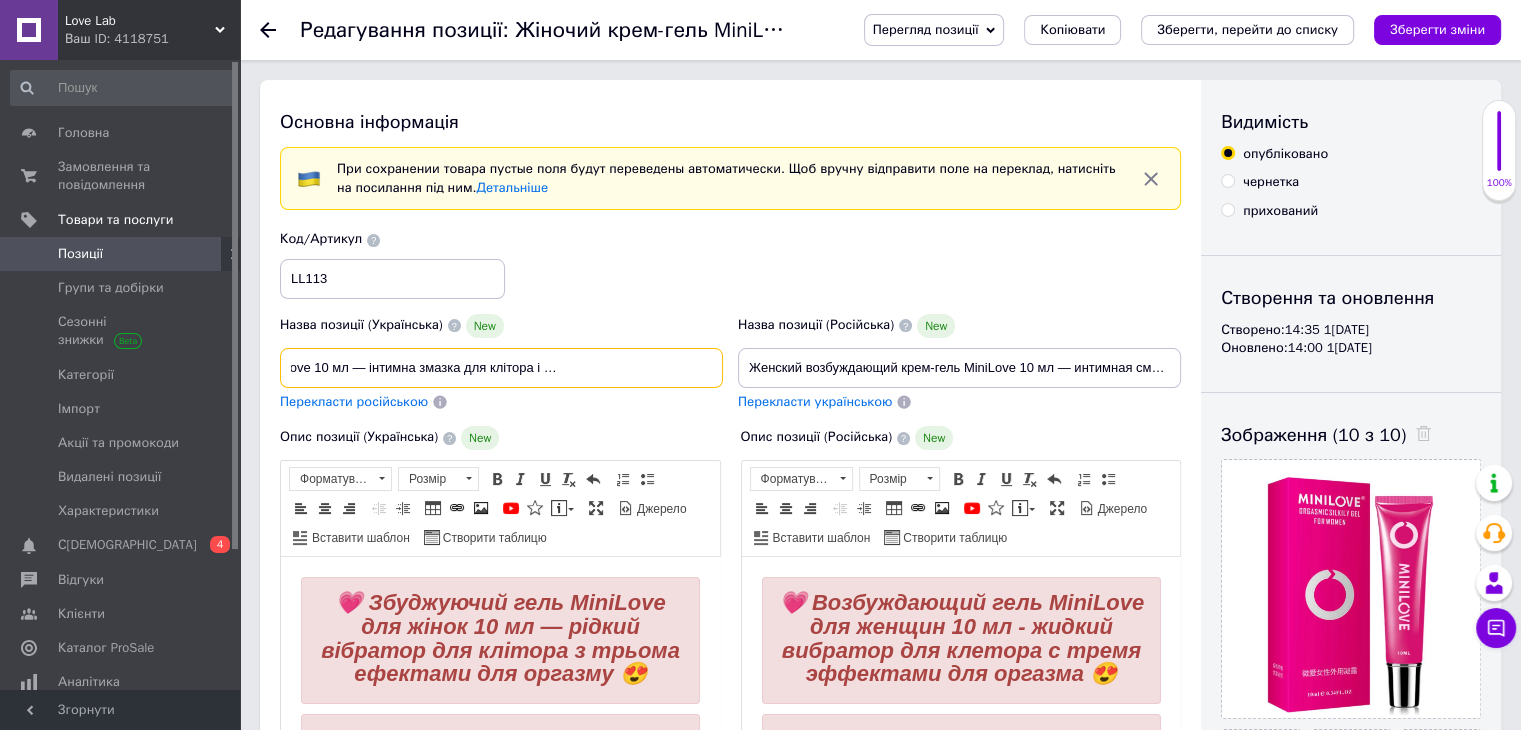 drag, startPoint x: 292, startPoint y: 356, endPoint x: 763, endPoint y: 372, distance: 471.2717 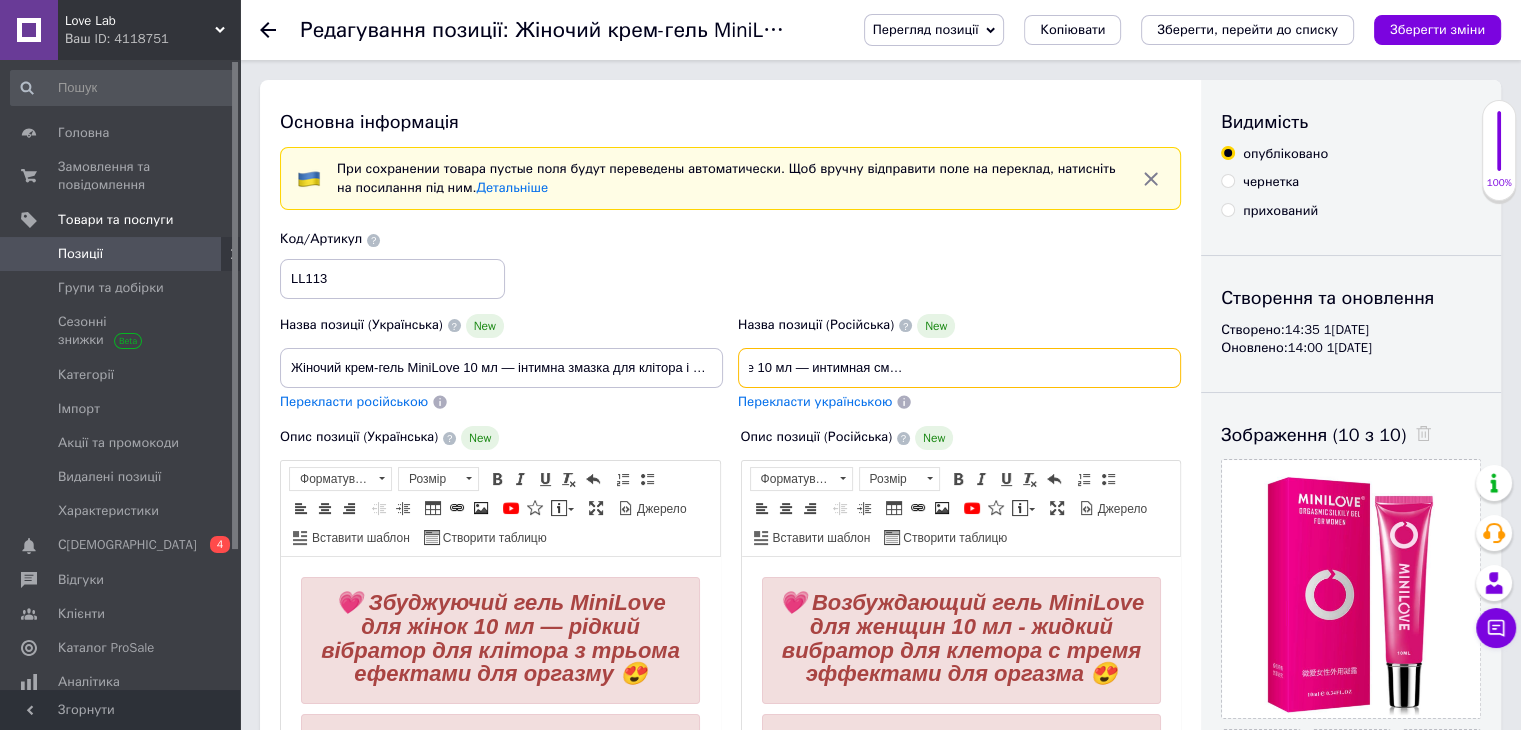 drag, startPoint x: 746, startPoint y: 373, endPoint x: 1424, endPoint y: 404, distance: 678.7083 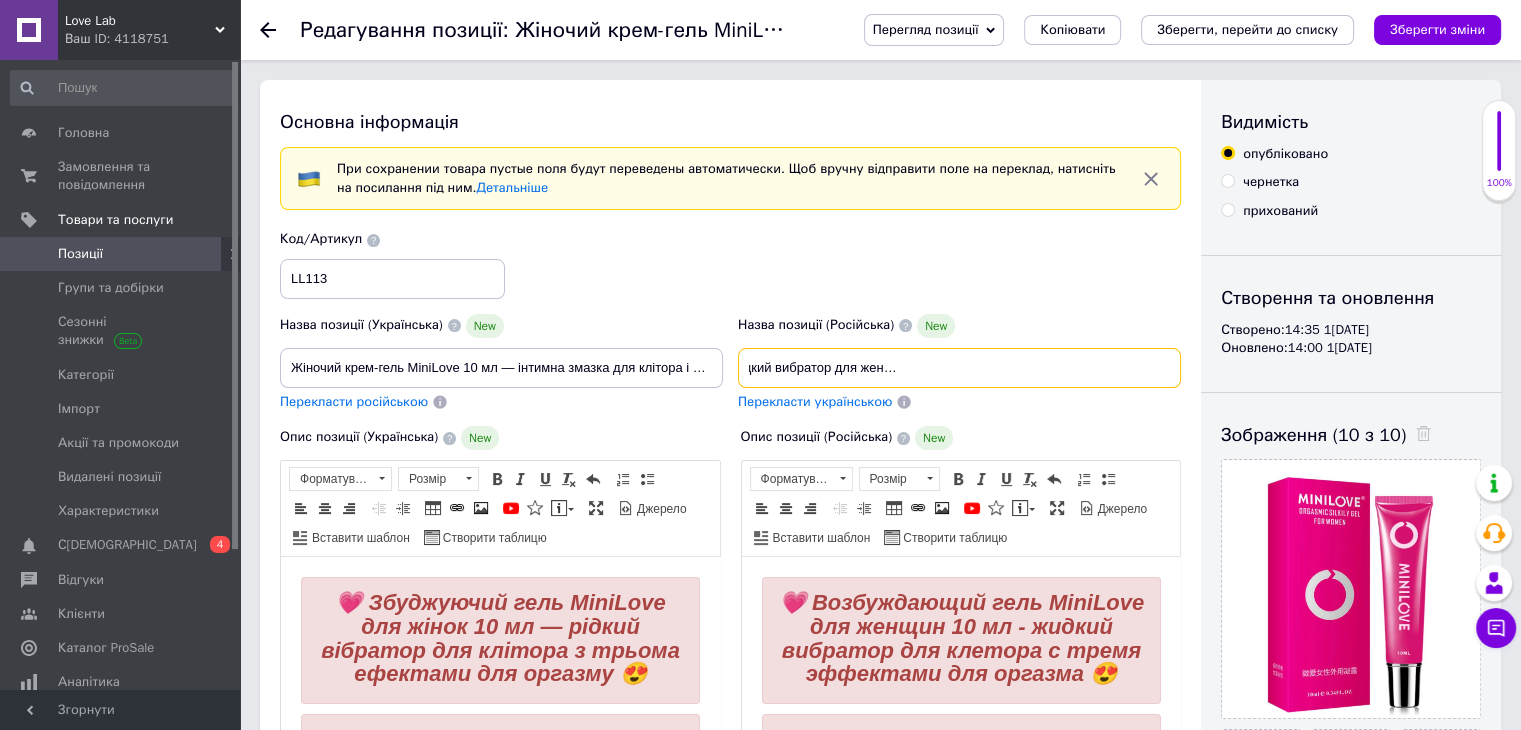 scroll, scrollTop: 0, scrollLeft: 263, axis: horizontal 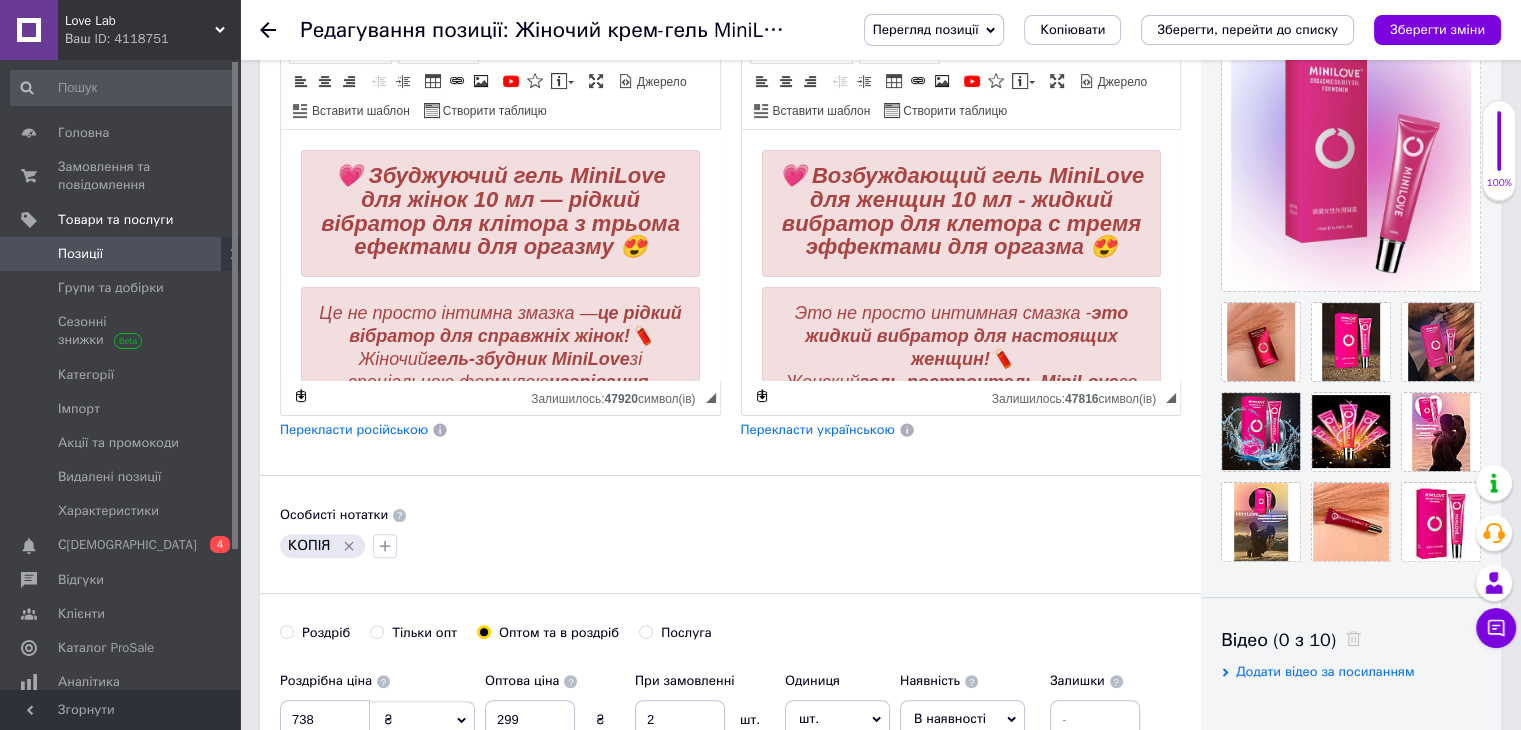 click 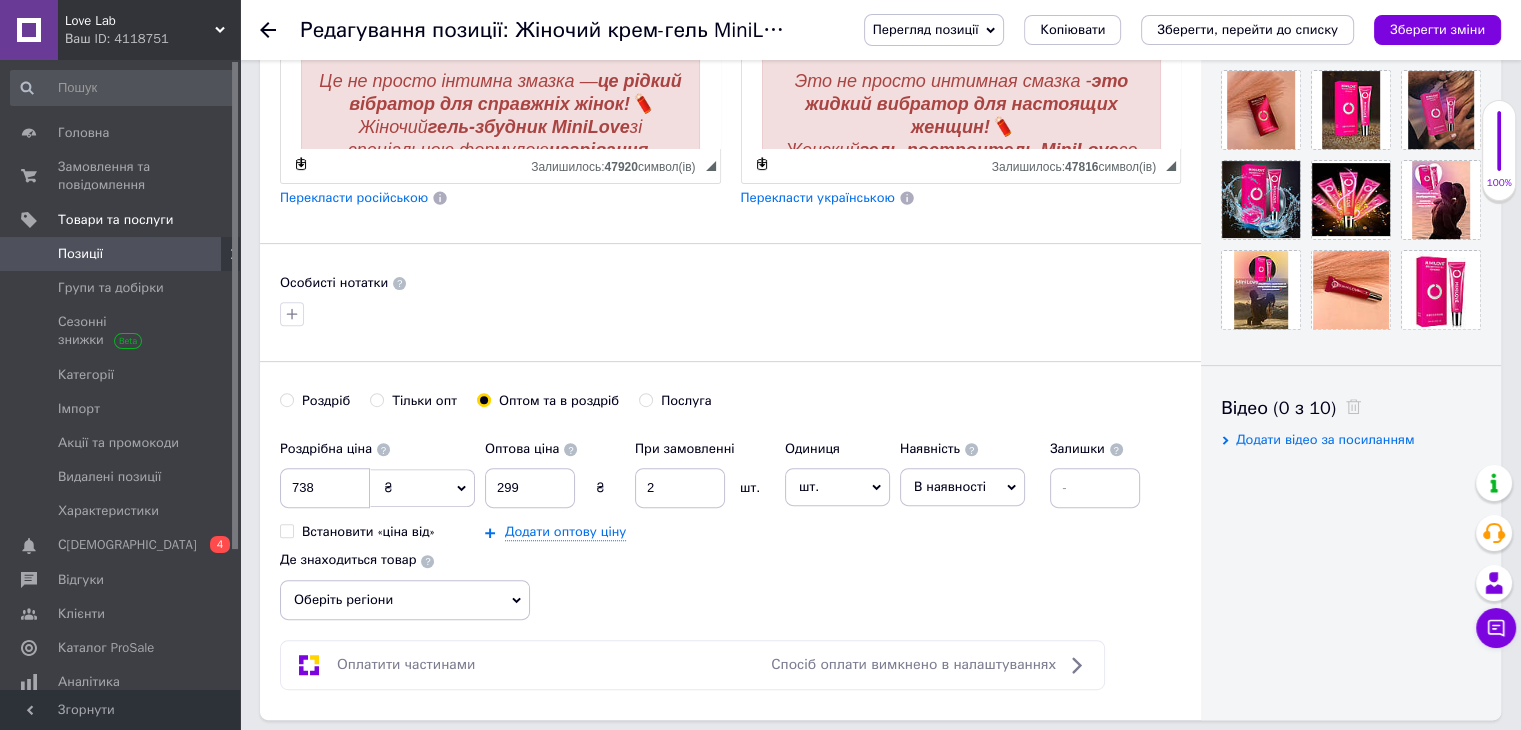 scroll, scrollTop: 671, scrollLeft: 0, axis: vertical 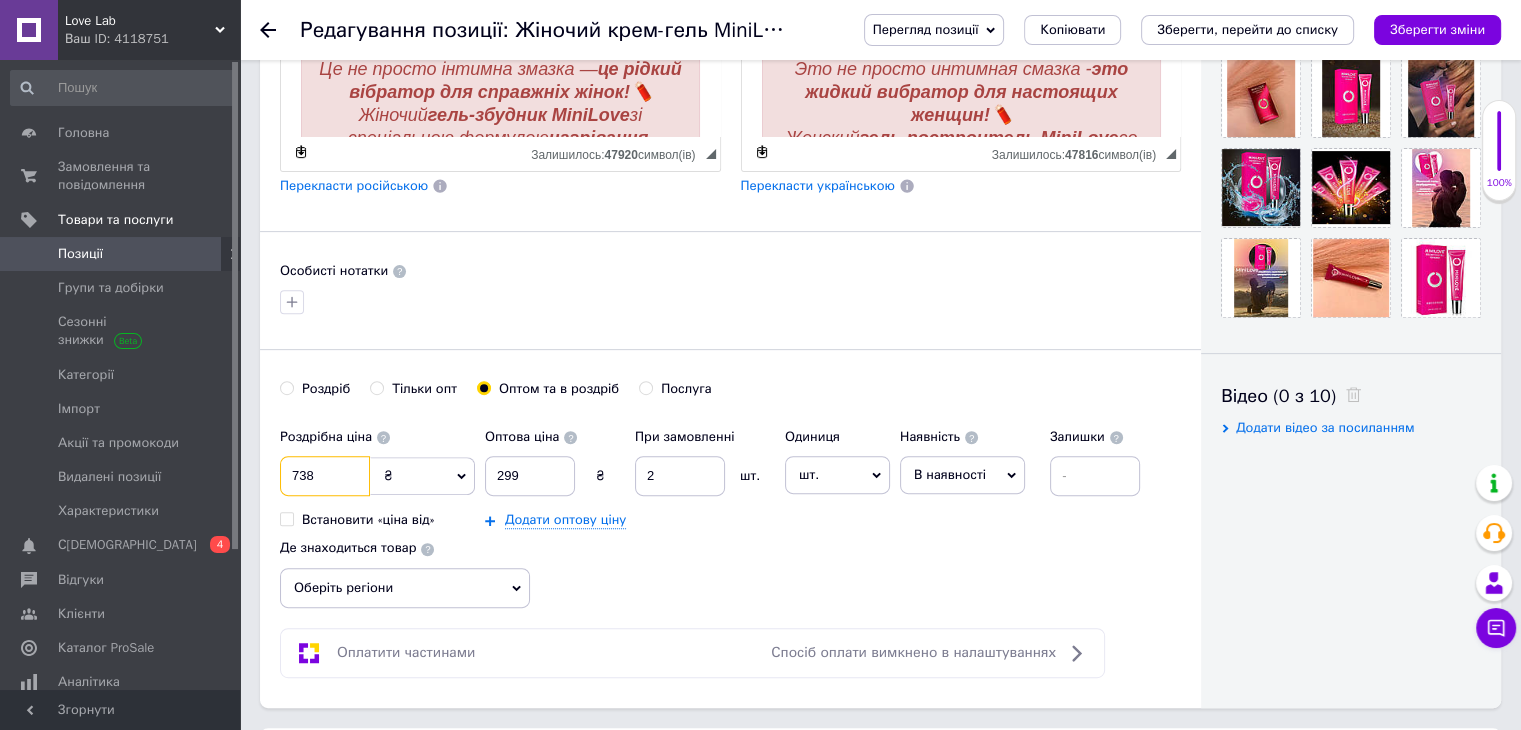 click on "738" at bounding box center (325, 476) 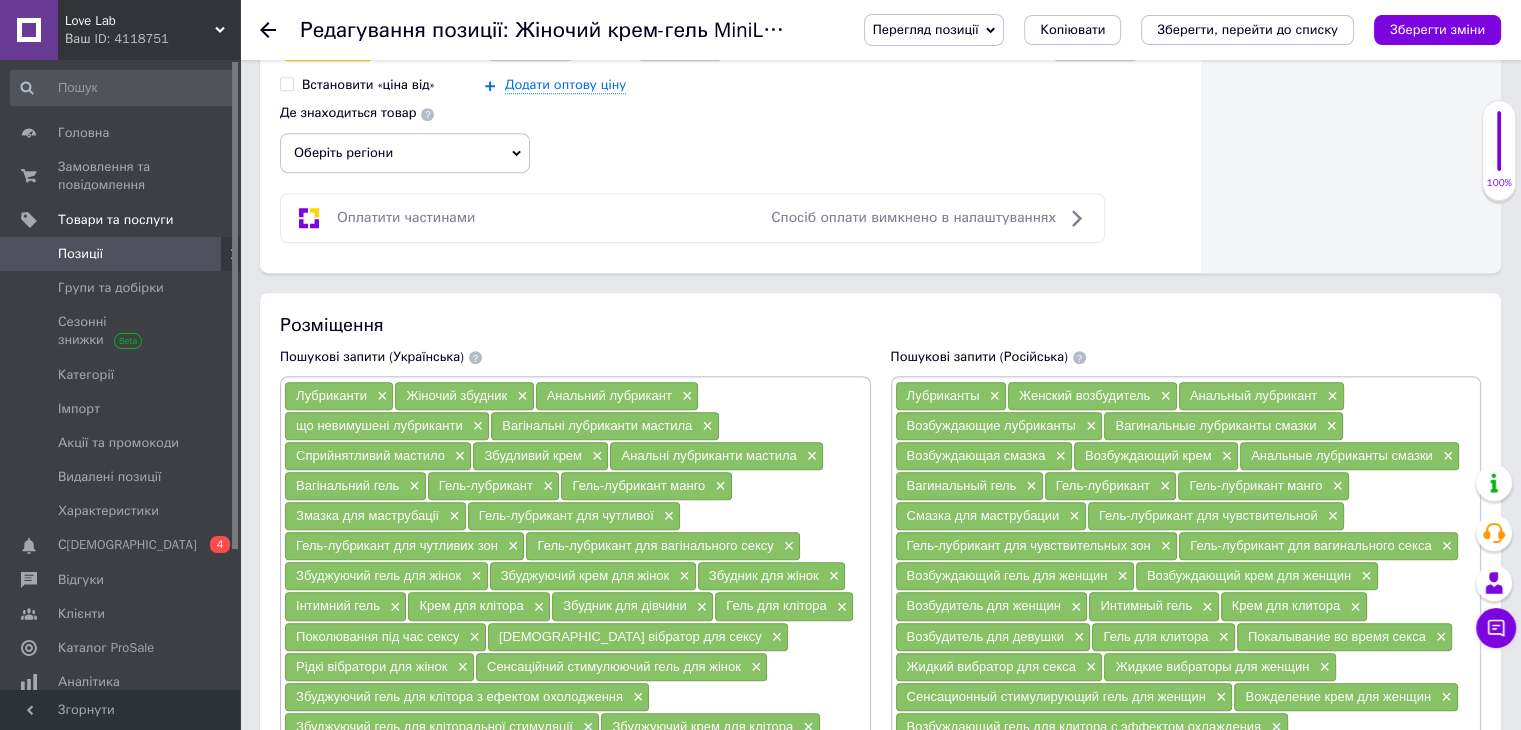 scroll, scrollTop: 1127, scrollLeft: 0, axis: vertical 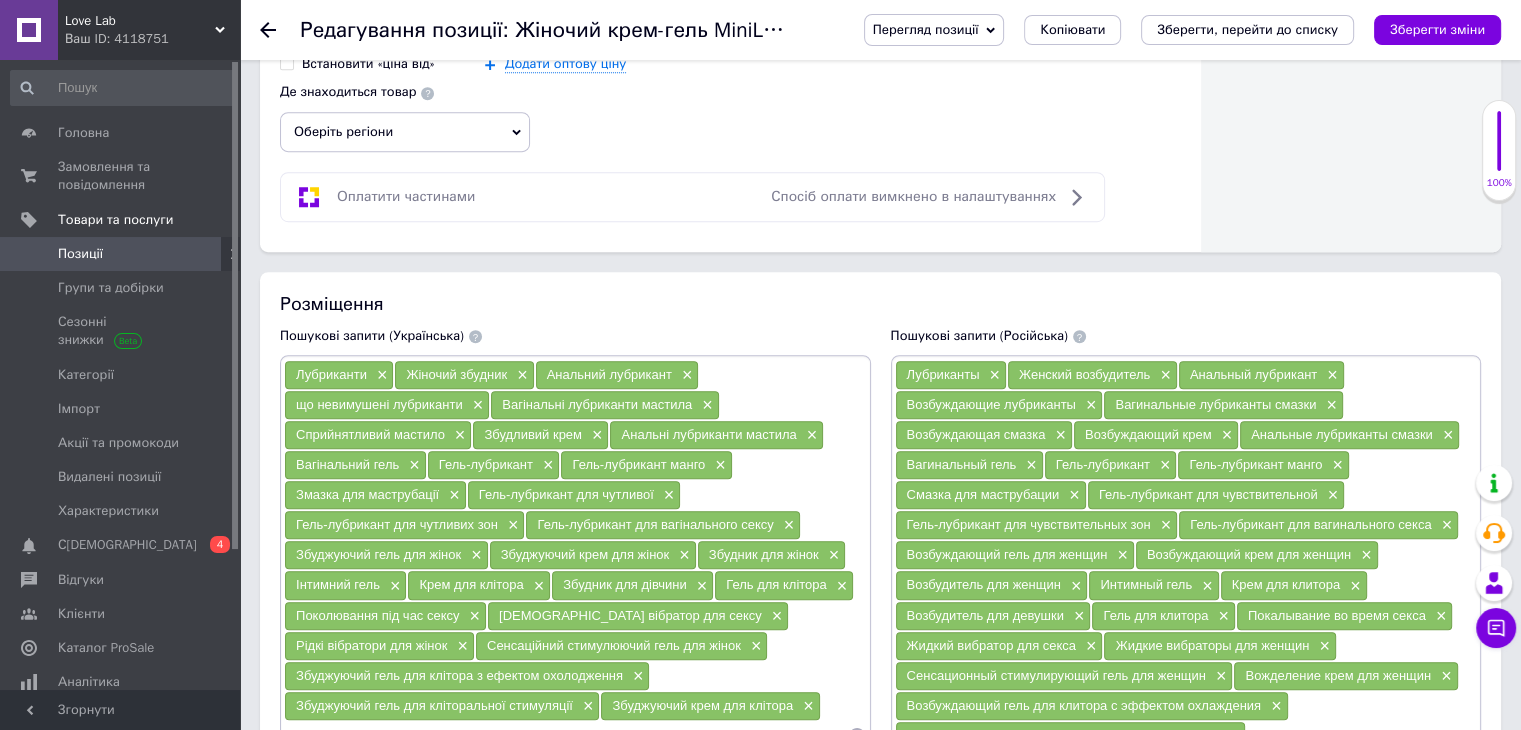 click on "Оберіть регіони" at bounding box center (405, 132) 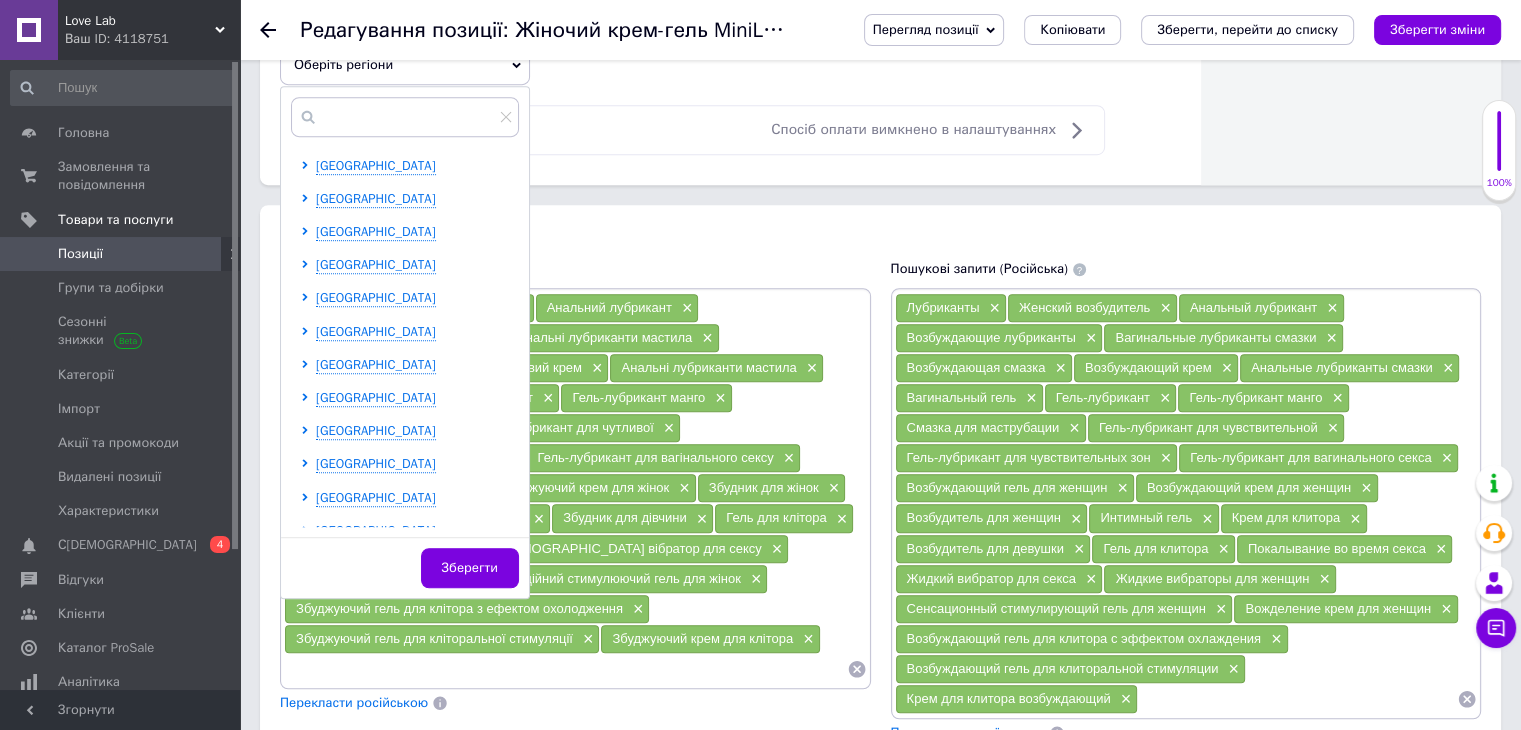 scroll, scrollTop: 1195, scrollLeft: 0, axis: vertical 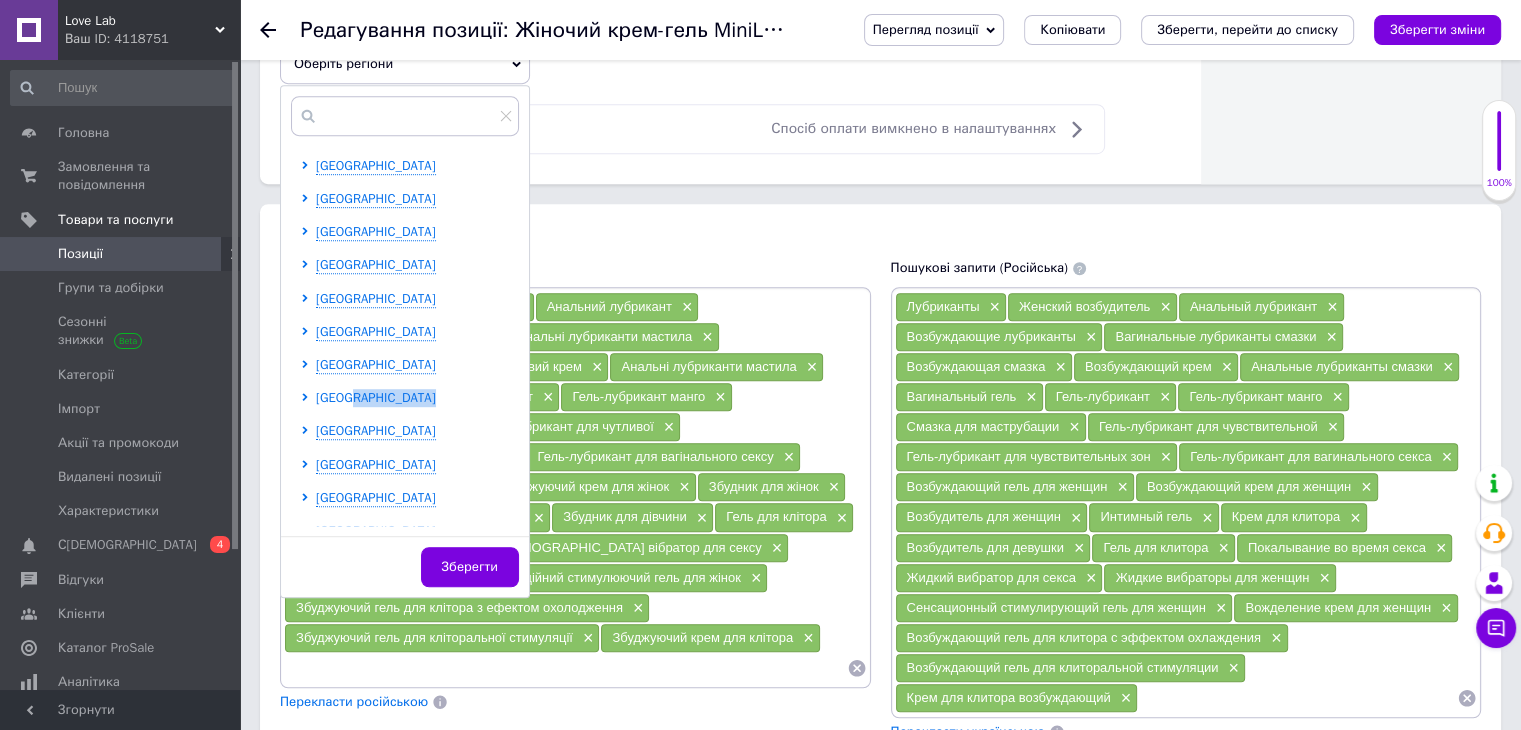 click on "[GEOGRAPHIC_DATA] [GEOGRAPHIC_DATA] [GEOGRAPHIC_DATA] [GEOGRAPHIC_DATA] [GEOGRAPHIC_DATA] [GEOGRAPHIC_DATA] [GEOGRAPHIC_DATA] [GEOGRAPHIC_DATA] [GEOGRAPHIC_DATA] [GEOGRAPHIC_DATA] [GEOGRAPHIC_DATA] [GEOGRAPHIC_DATA] [GEOGRAPHIC_DATA] [GEOGRAPHIC_DATA] [GEOGRAPHIC_DATA] [GEOGRAPHIC_DATA] [GEOGRAPHIC_DATA] [GEOGRAPHIC_DATA] [GEOGRAPHIC_DATA] [GEOGRAPHIC_DATA] [GEOGRAPHIC_DATA] [GEOGRAPHIC_DATA] [GEOGRAPHIC_DATA] [GEOGRAPHIC_DATA]" at bounding box center [409, 515] 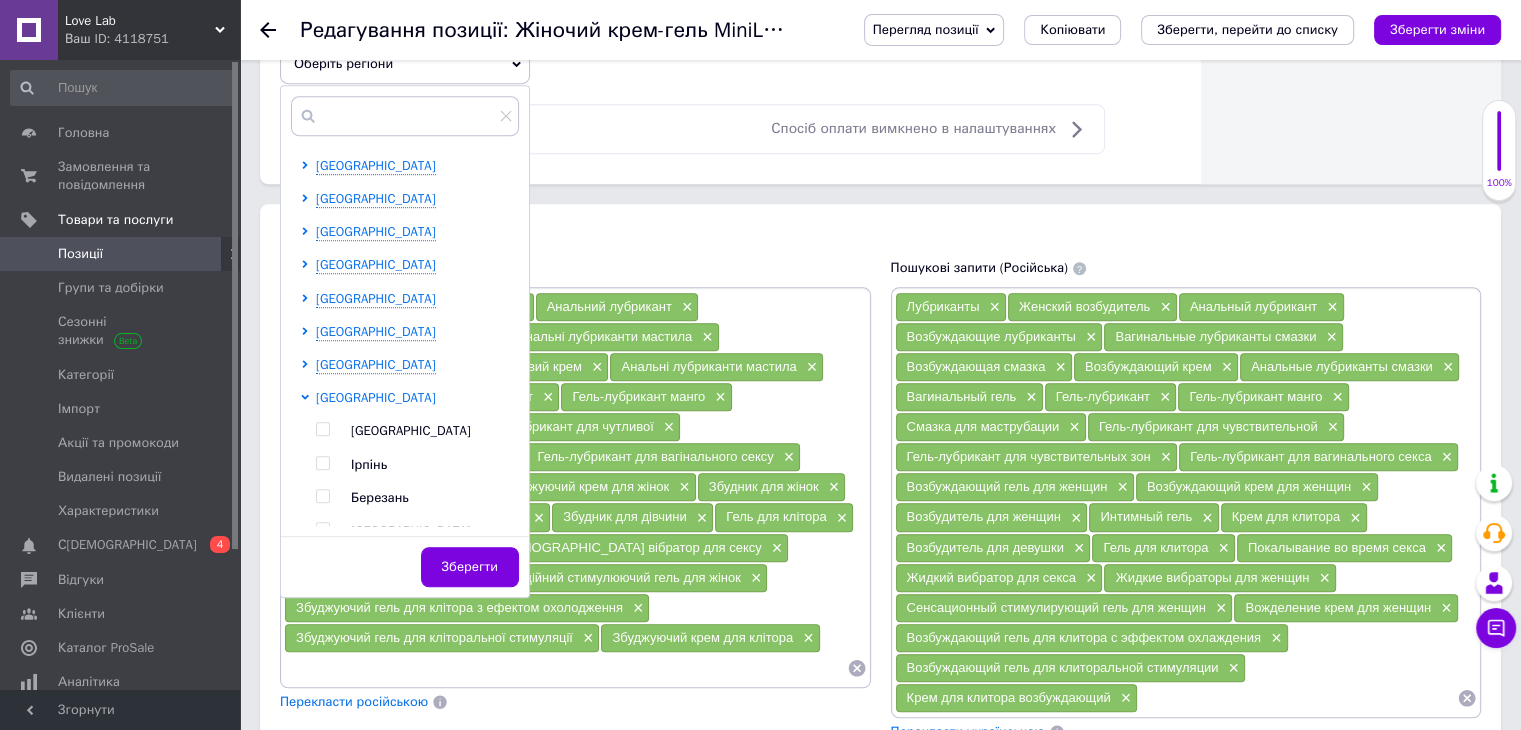 scroll, scrollTop: 100, scrollLeft: 0, axis: vertical 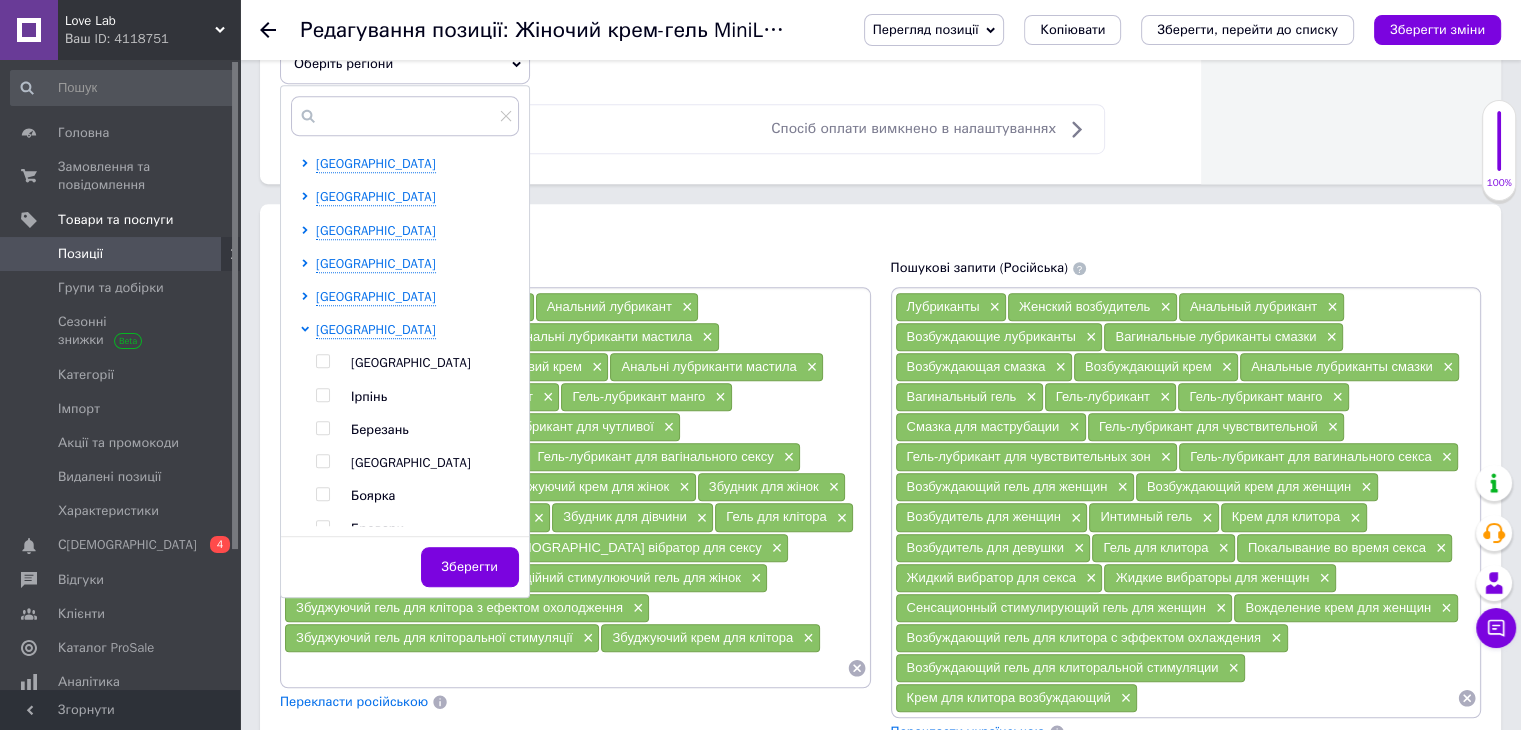 click at bounding box center (322, 361) 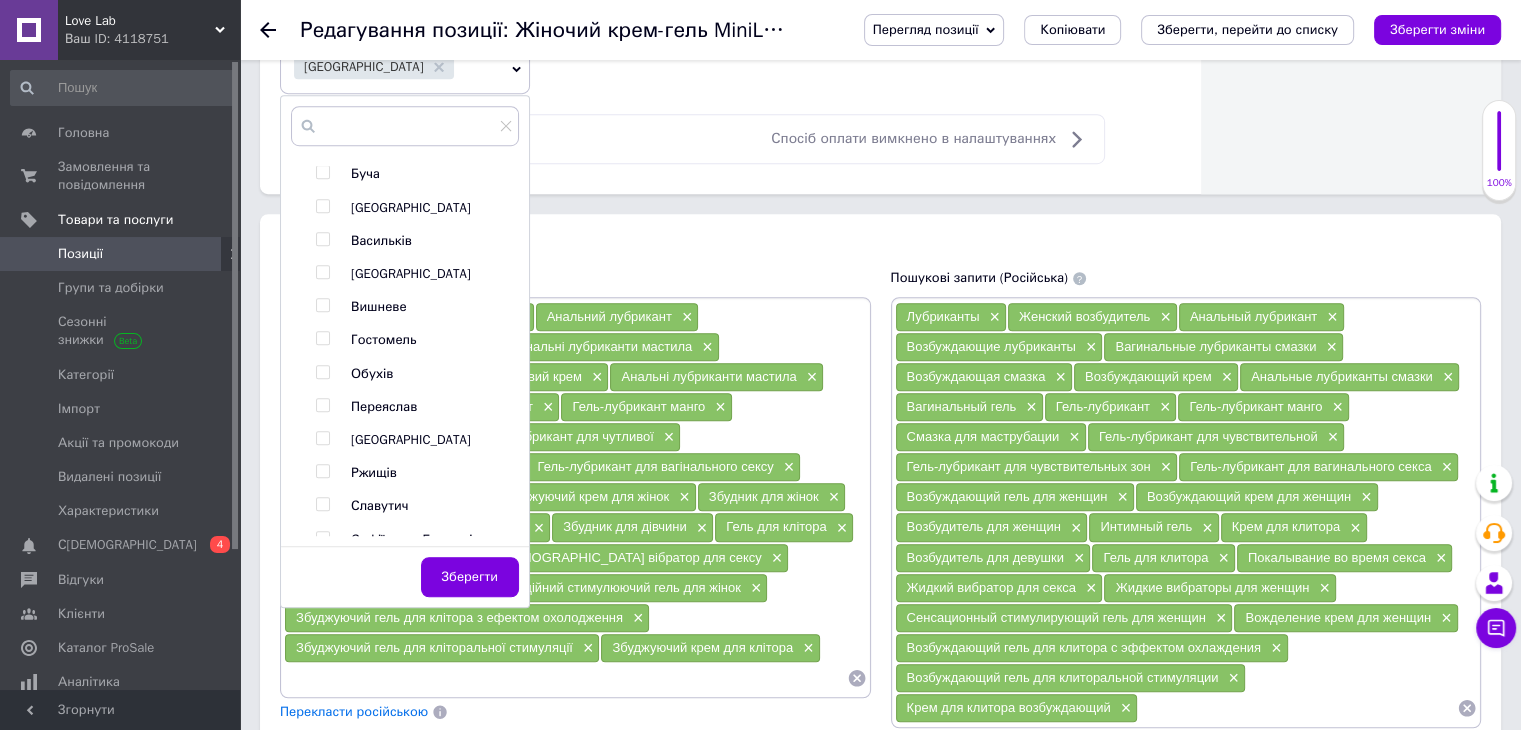 scroll, scrollTop: 828, scrollLeft: 0, axis: vertical 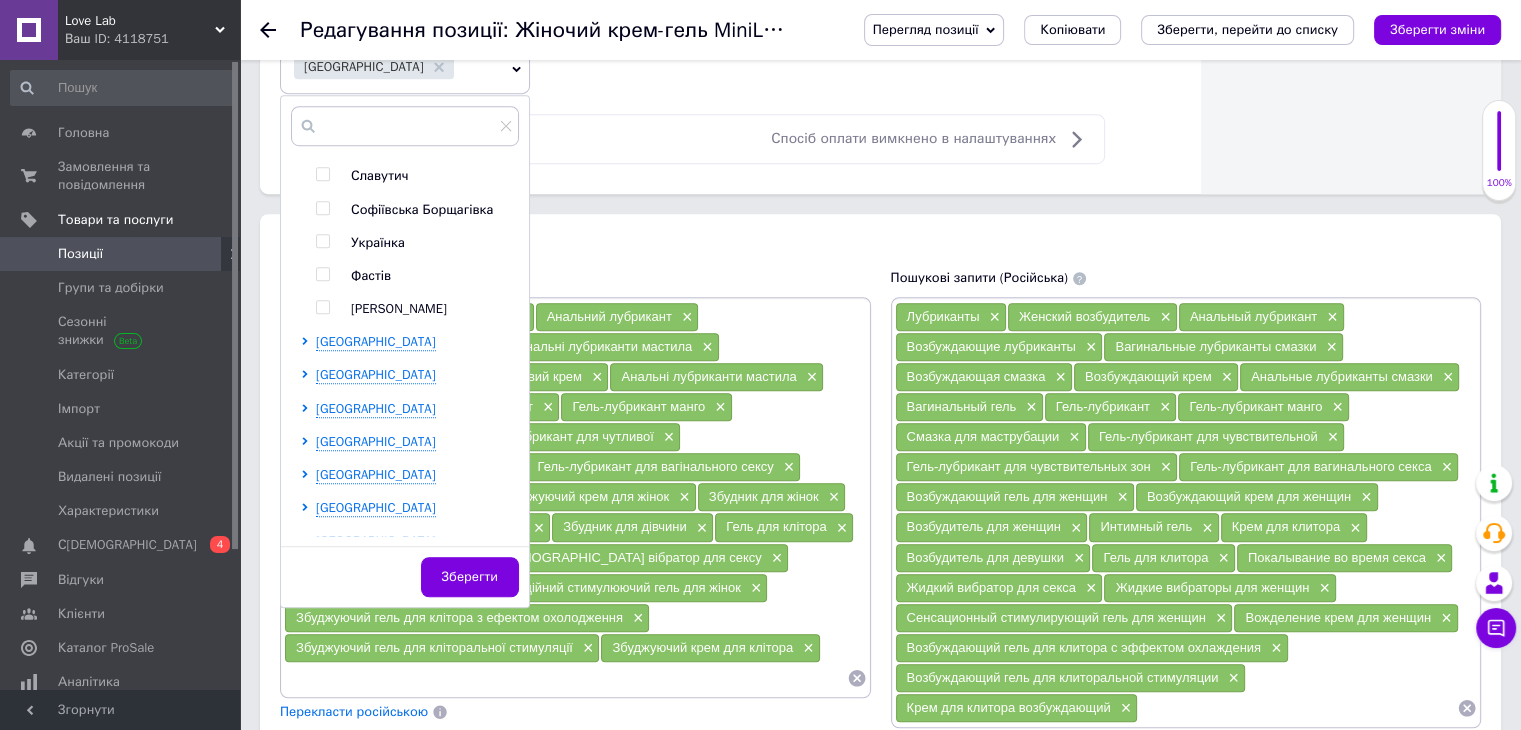 click on "[GEOGRAPHIC_DATA] [GEOGRAPHIC_DATA] [GEOGRAPHIC_DATA] [GEOGRAPHIC_DATA] [GEOGRAPHIC_DATA] [GEOGRAPHIC_DATA] [GEOGRAPHIC_DATA] [GEOGRAPHIC_DATA] [GEOGRAPHIC_DATA] [GEOGRAPHIC_DATA] [GEOGRAPHIC_DATA] [GEOGRAPHIC_DATA] [GEOGRAPHIC_DATA] [GEOGRAPHIC_DATA] [GEOGRAPHIC_DATA] [GEOGRAPHIC_DATA] [GEOGRAPHIC_DATA] [GEOGRAPHIC_DATA] [GEOGRAPHIC_DATA] [GEOGRAPHIC_DATA] [GEOGRAPHIC_DATA] [GEOGRAPHIC_DATA] [GEOGRAPHIC_DATA] [GEOGRAPHIC_DATA] [GEOGRAPHIC_DATA] [GEOGRAPHIC_DATA] [GEOGRAPHIC_DATA] [GEOGRAPHIC_DATA] [GEOGRAPHIC_DATA] [GEOGRAPHIC_DATA] [GEOGRAPHIC_DATA] [GEOGRAPHIC_DATA] [GEOGRAPHIC_DATA] [GEOGRAPHIC_DATA] [GEOGRAPHIC_DATA] [GEOGRAPHIC_DATA]" at bounding box center (409, 77) 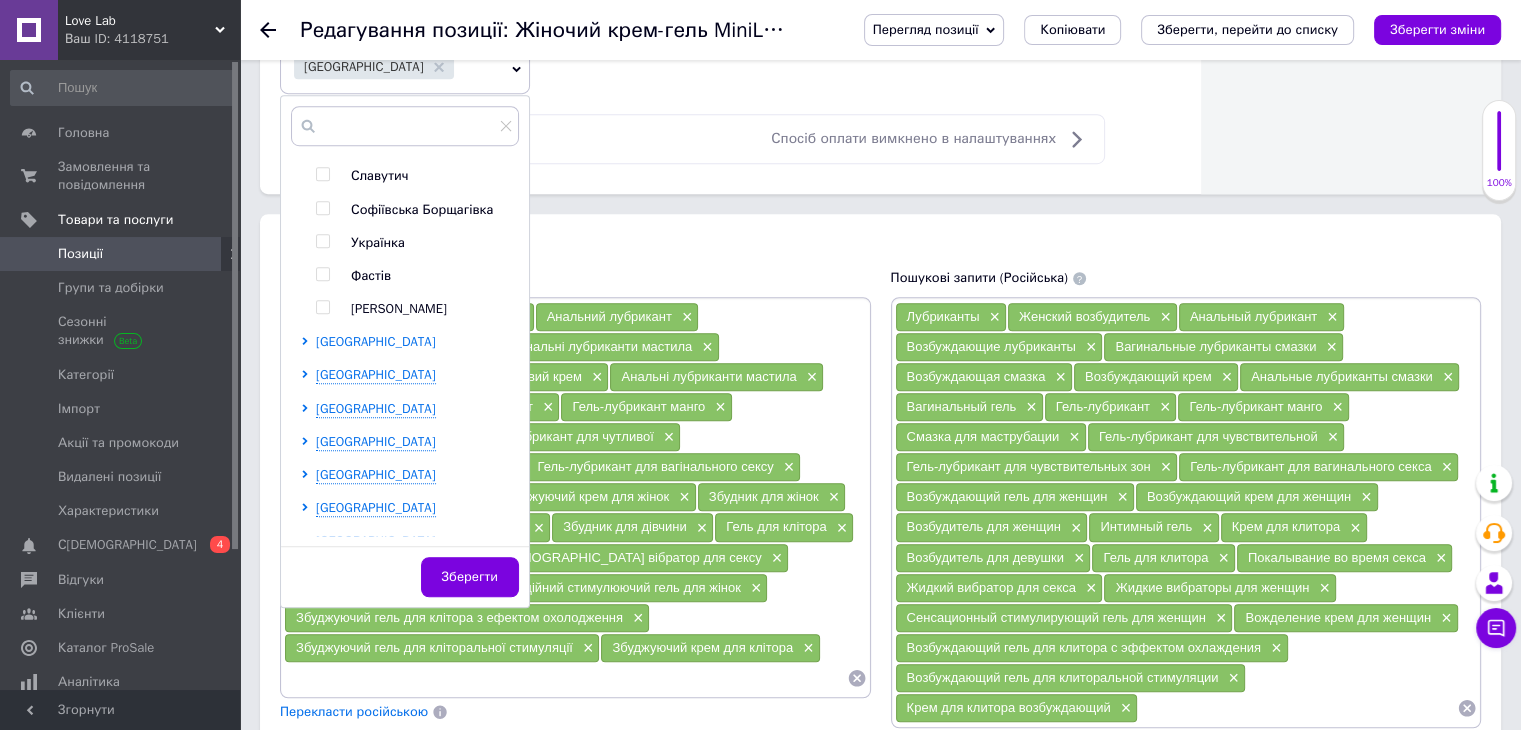 click on "[GEOGRAPHIC_DATA]" at bounding box center [376, 341] 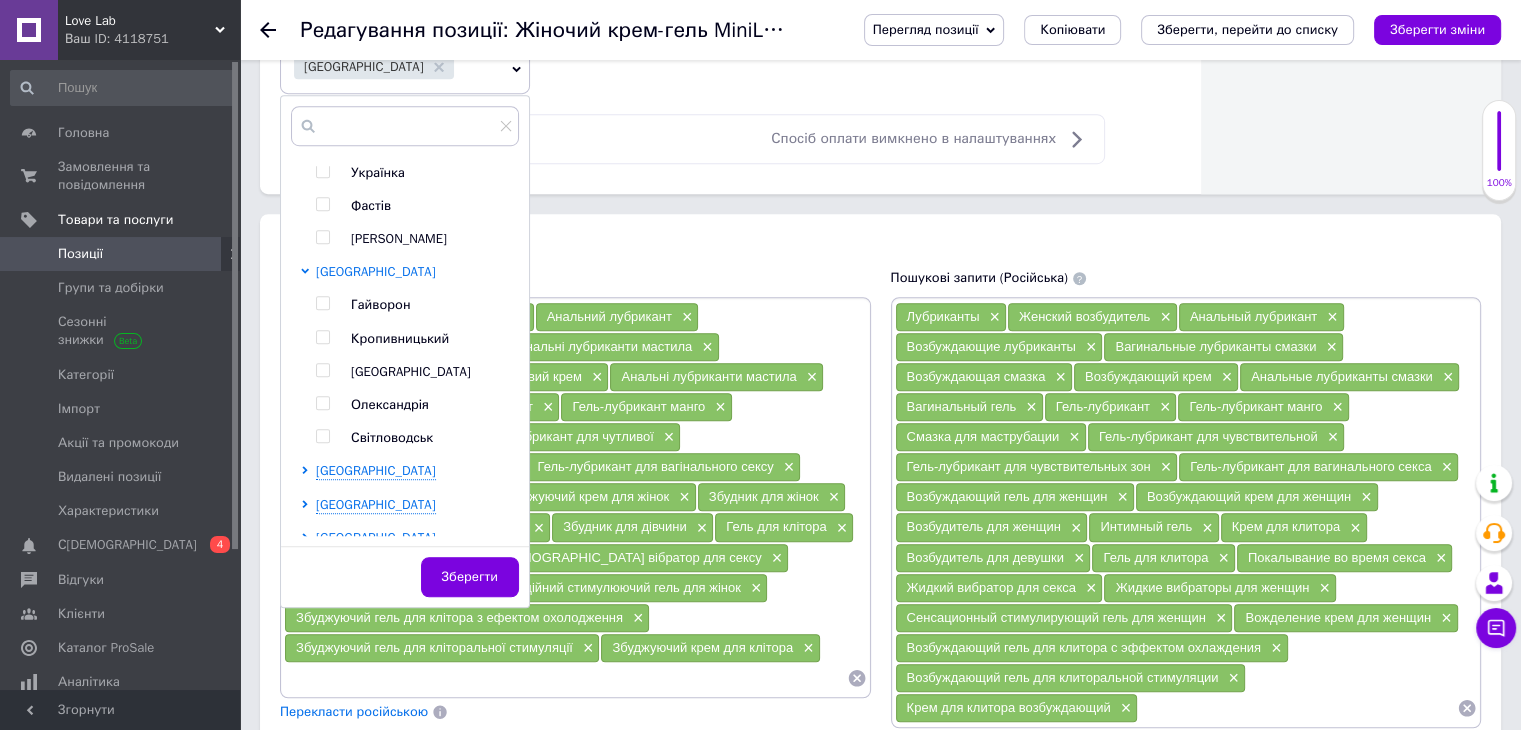 scroll, scrollTop: 899, scrollLeft: 0, axis: vertical 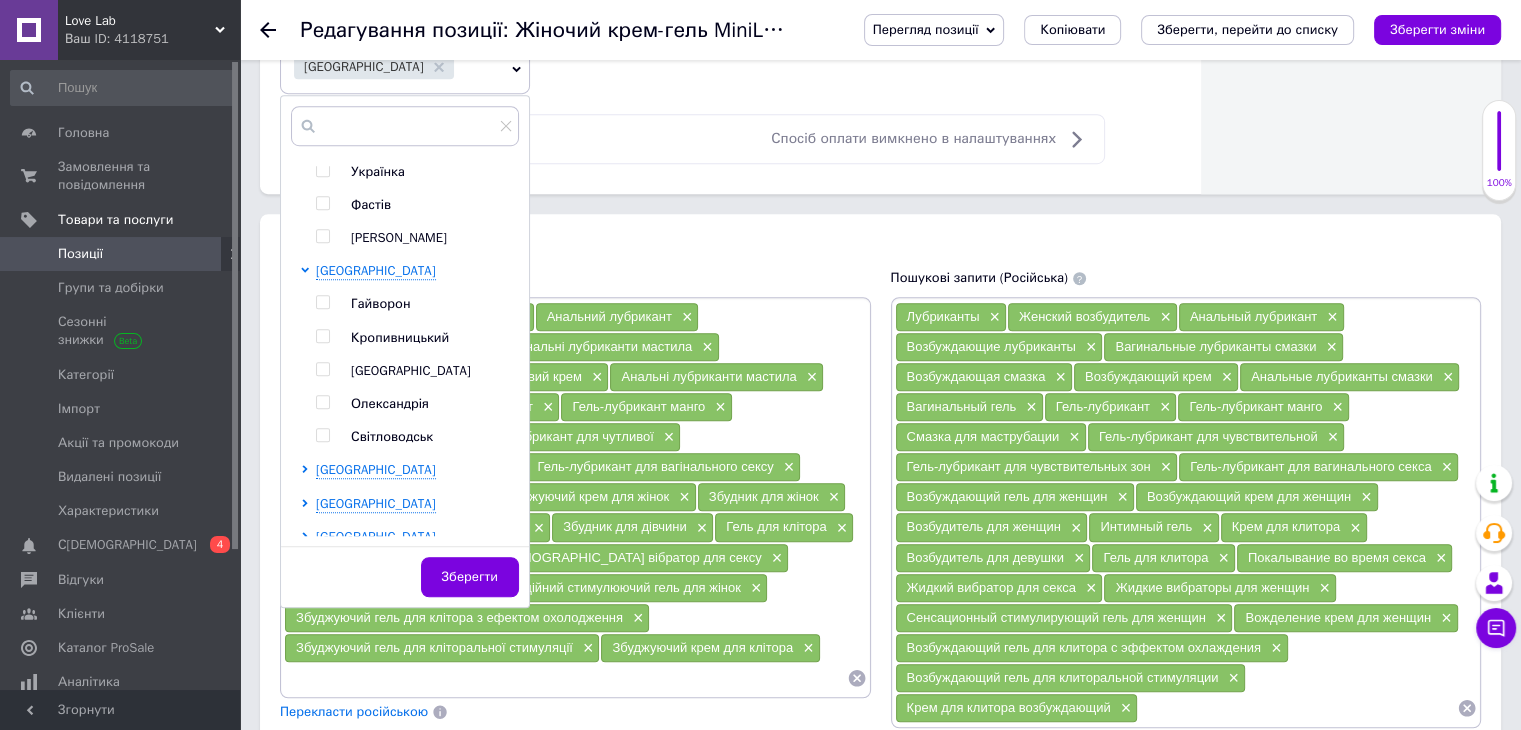 click at bounding box center [322, 336] 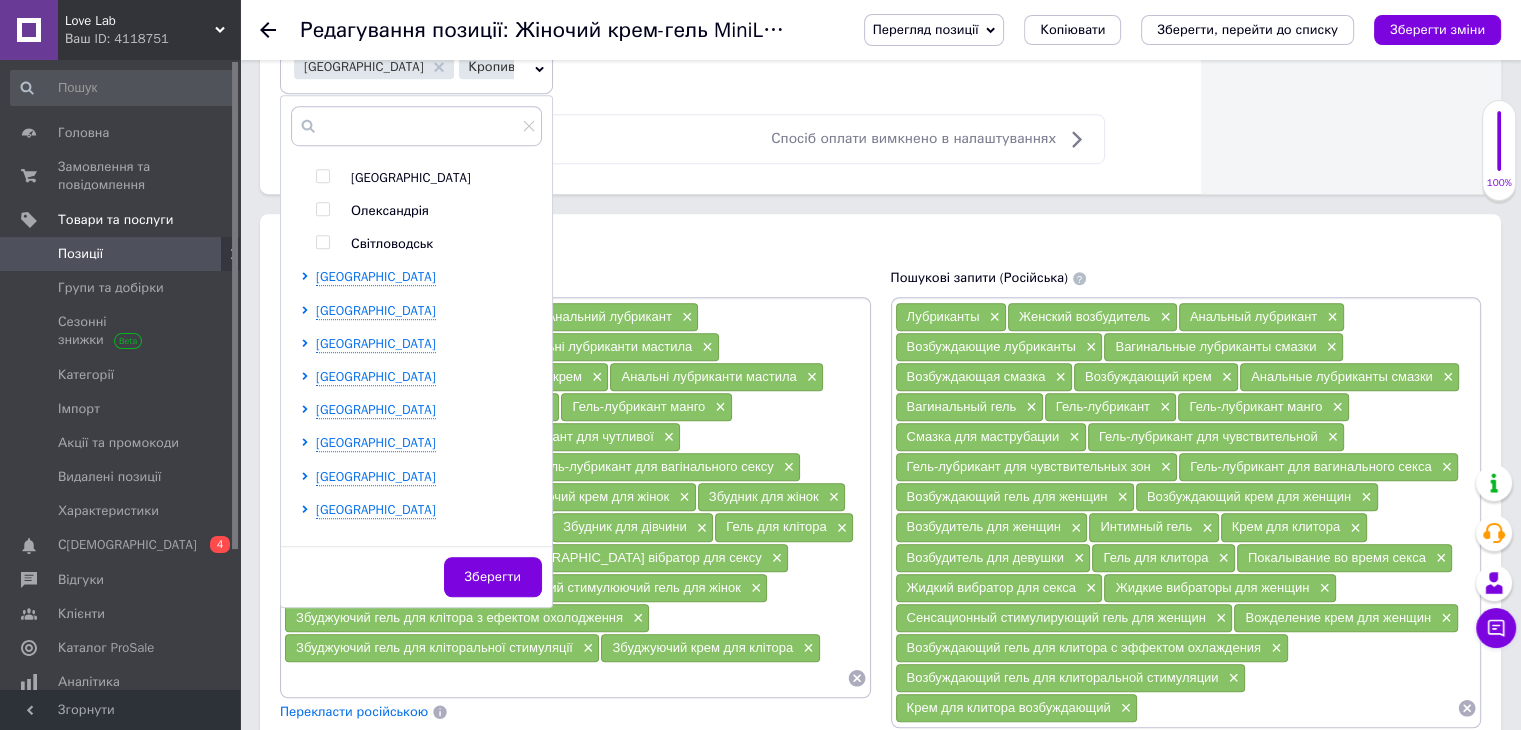 scroll, scrollTop: 1092, scrollLeft: 0, axis: vertical 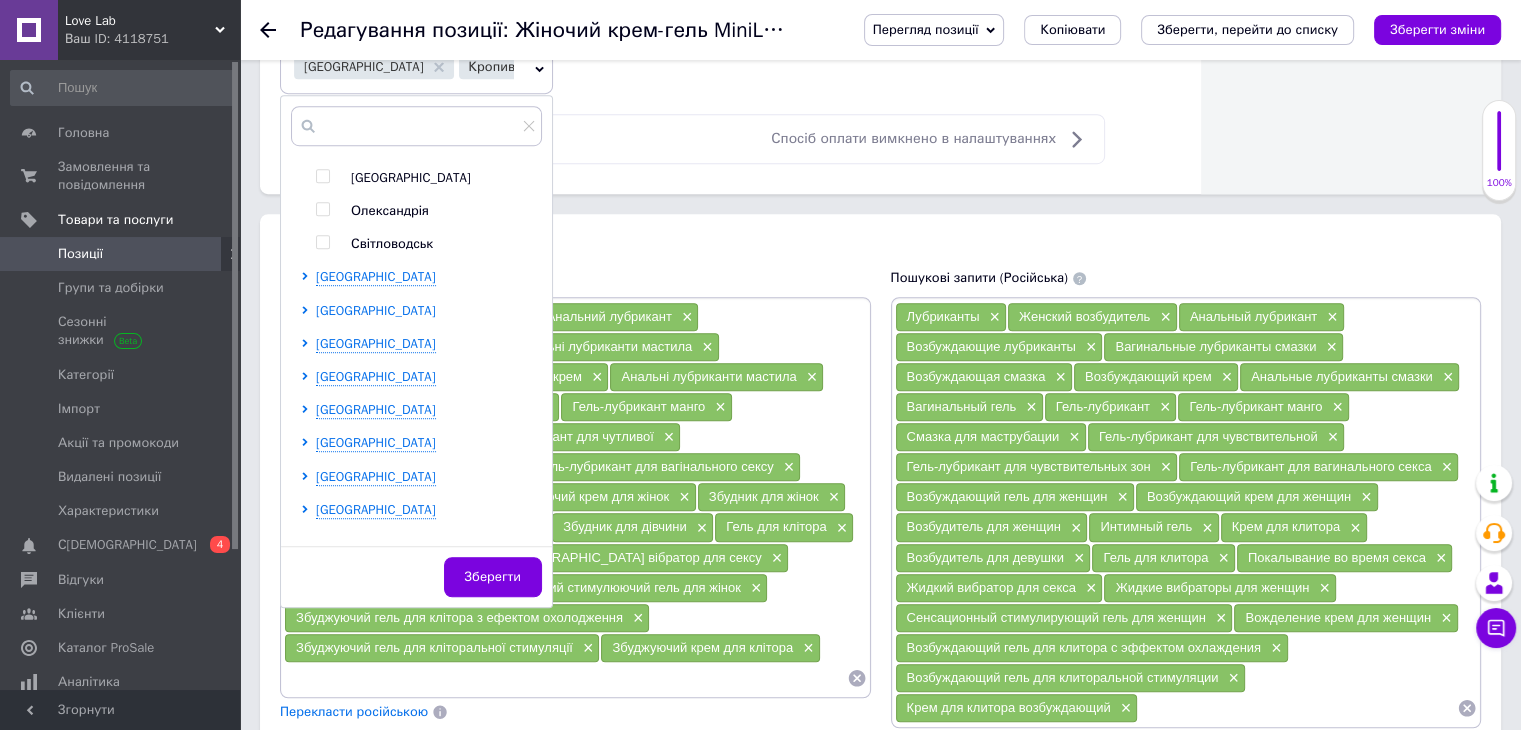 click on "[GEOGRAPHIC_DATA]" at bounding box center [376, 310] 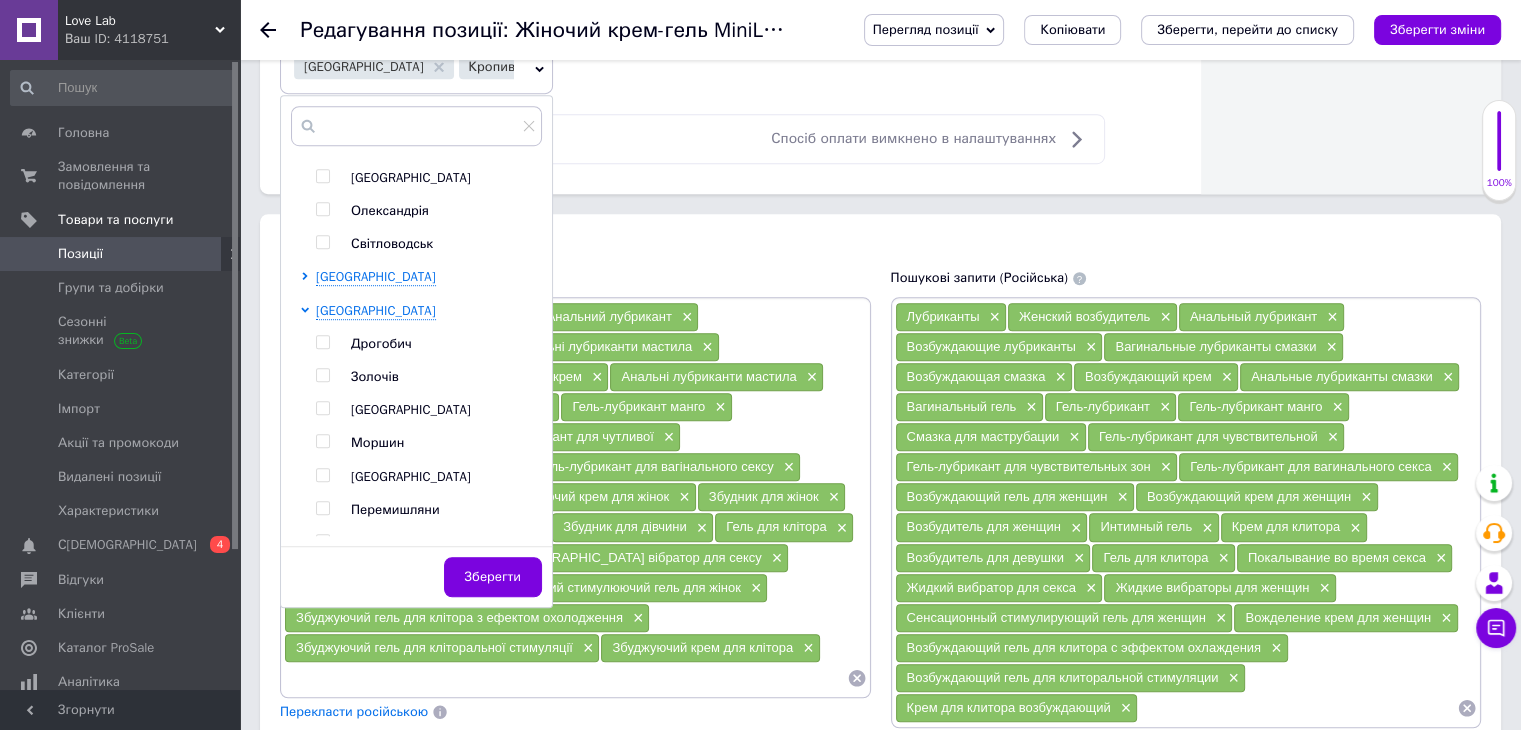 click at bounding box center (322, 408) 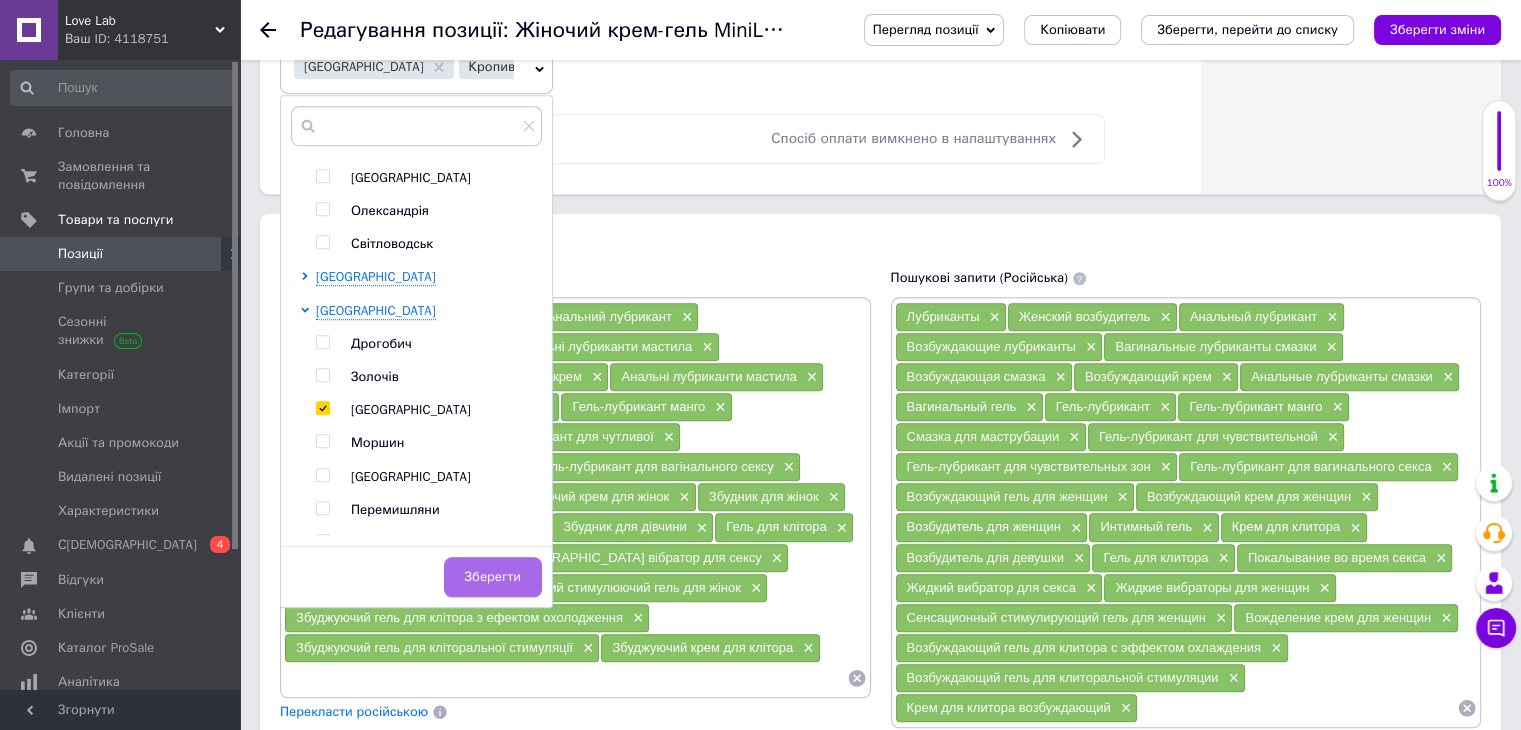 click on "Зберегти" at bounding box center [493, 577] 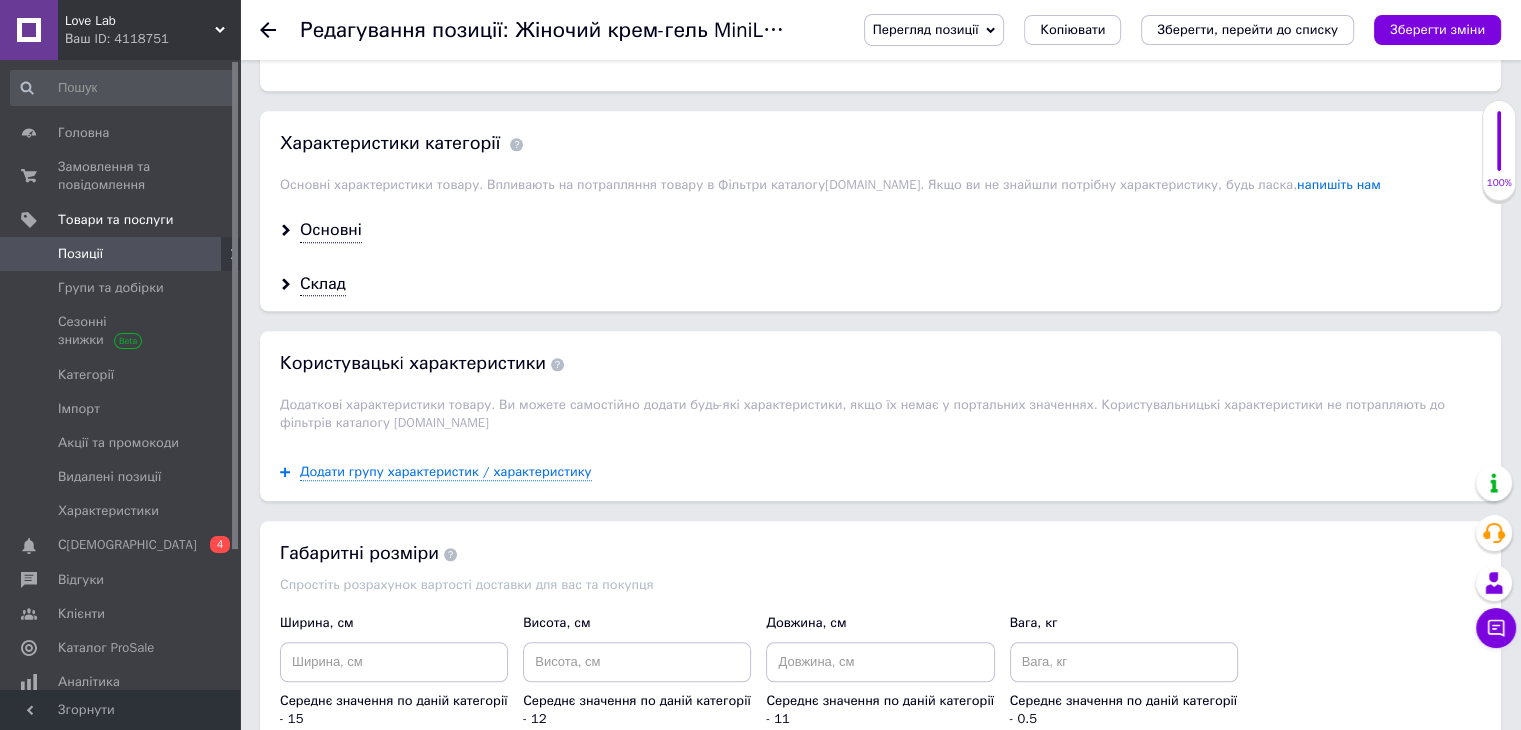 scroll, scrollTop: 2091, scrollLeft: 0, axis: vertical 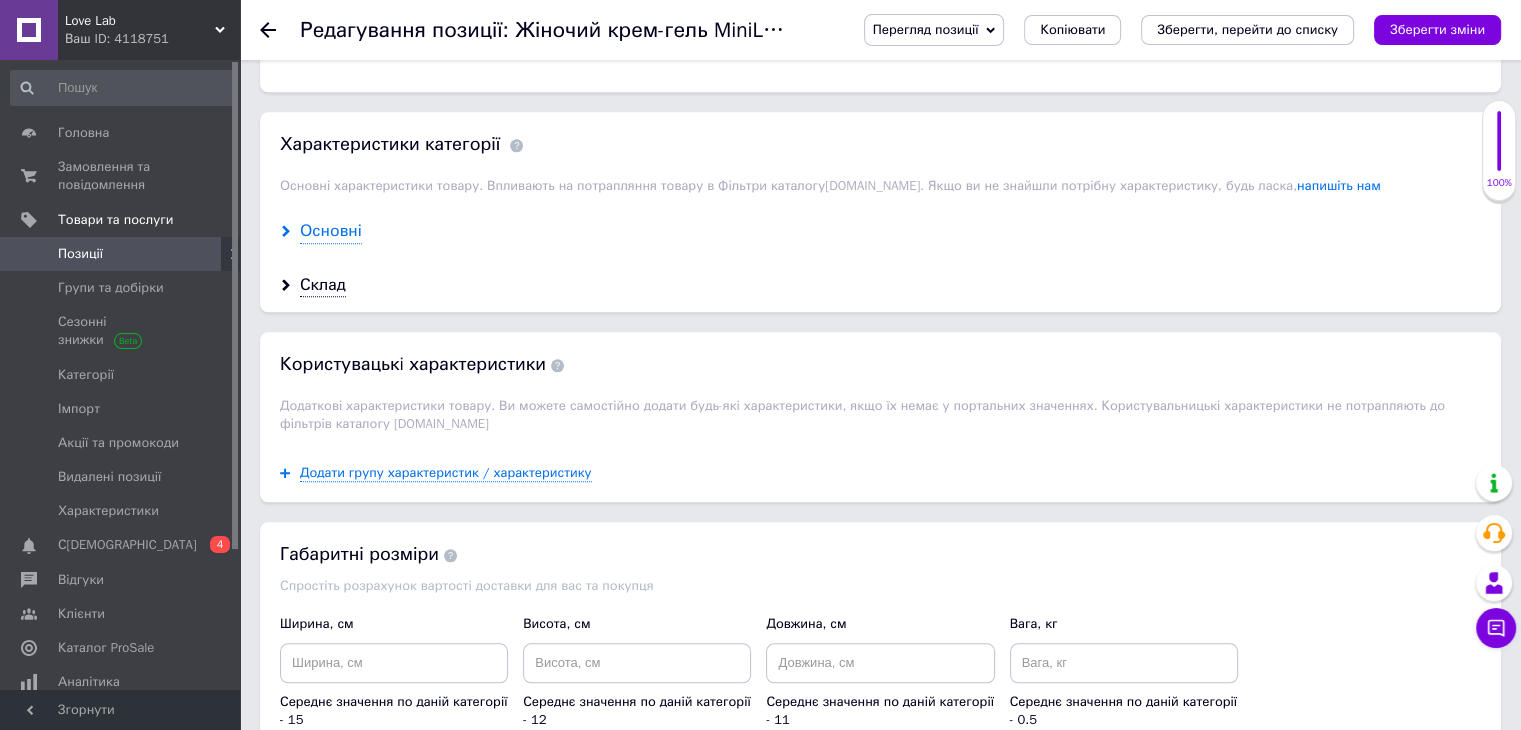 click on "Основні" at bounding box center (331, 231) 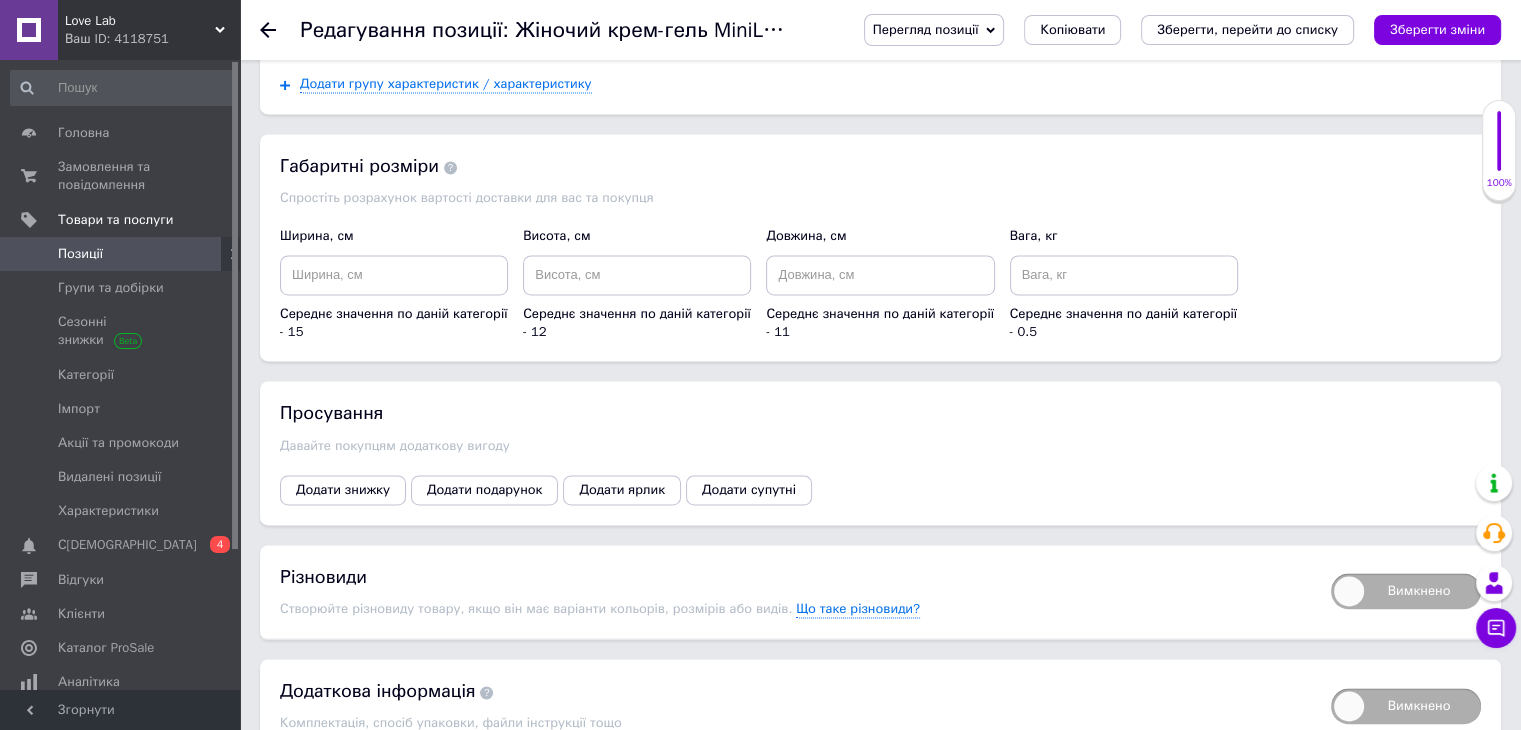 scroll, scrollTop: 3015, scrollLeft: 0, axis: vertical 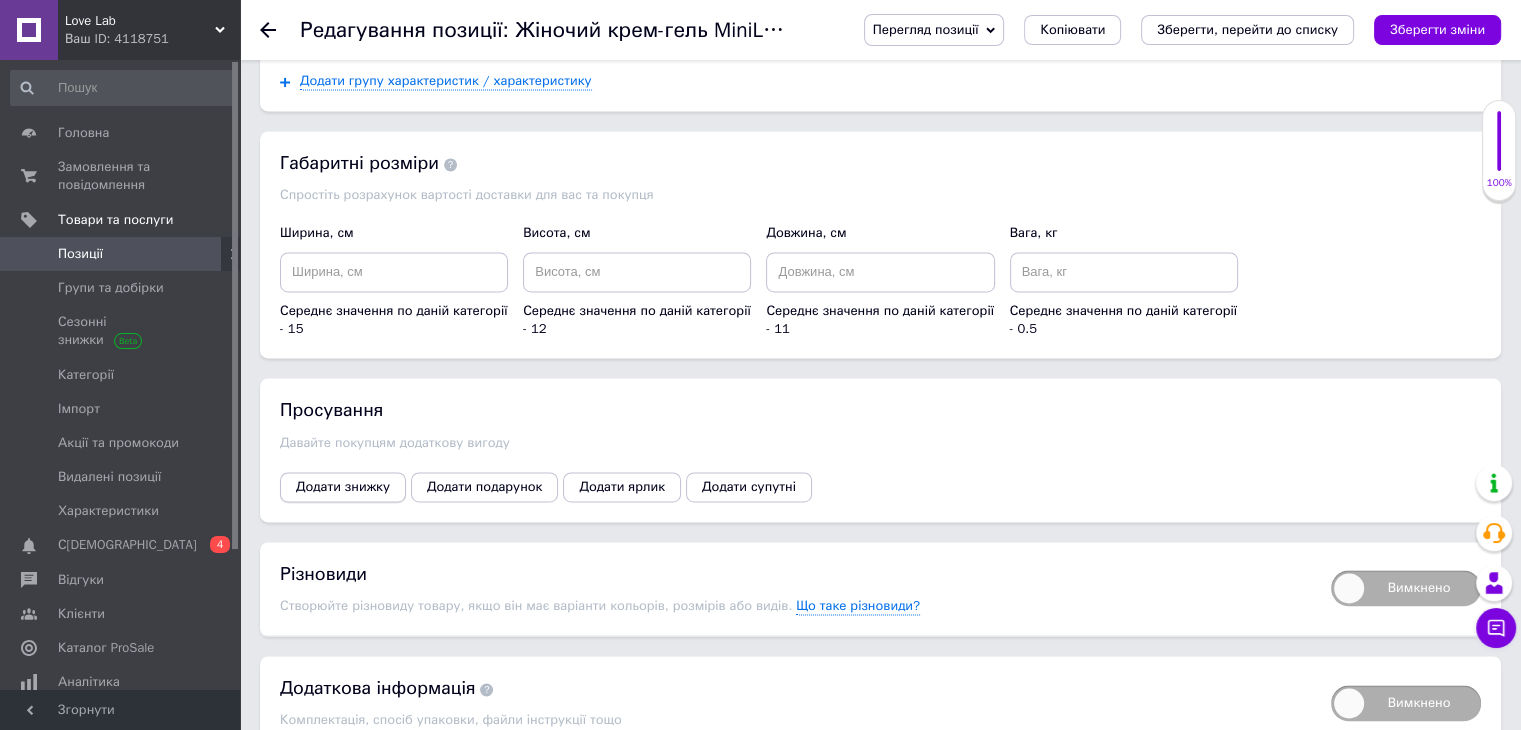 click on "Додати знижку" at bounding box center [343, 487] 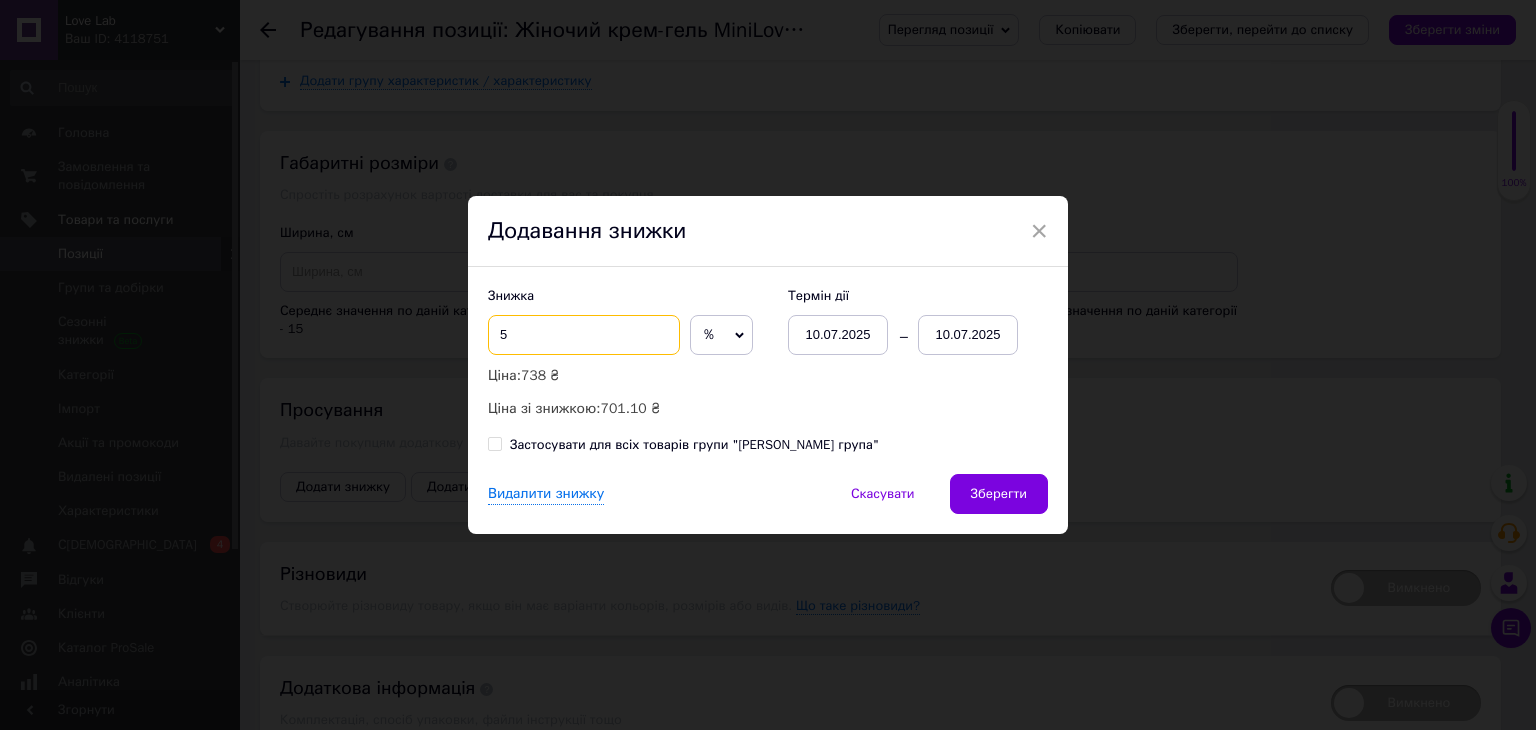 click on "5" at bounding box center (584, 335) 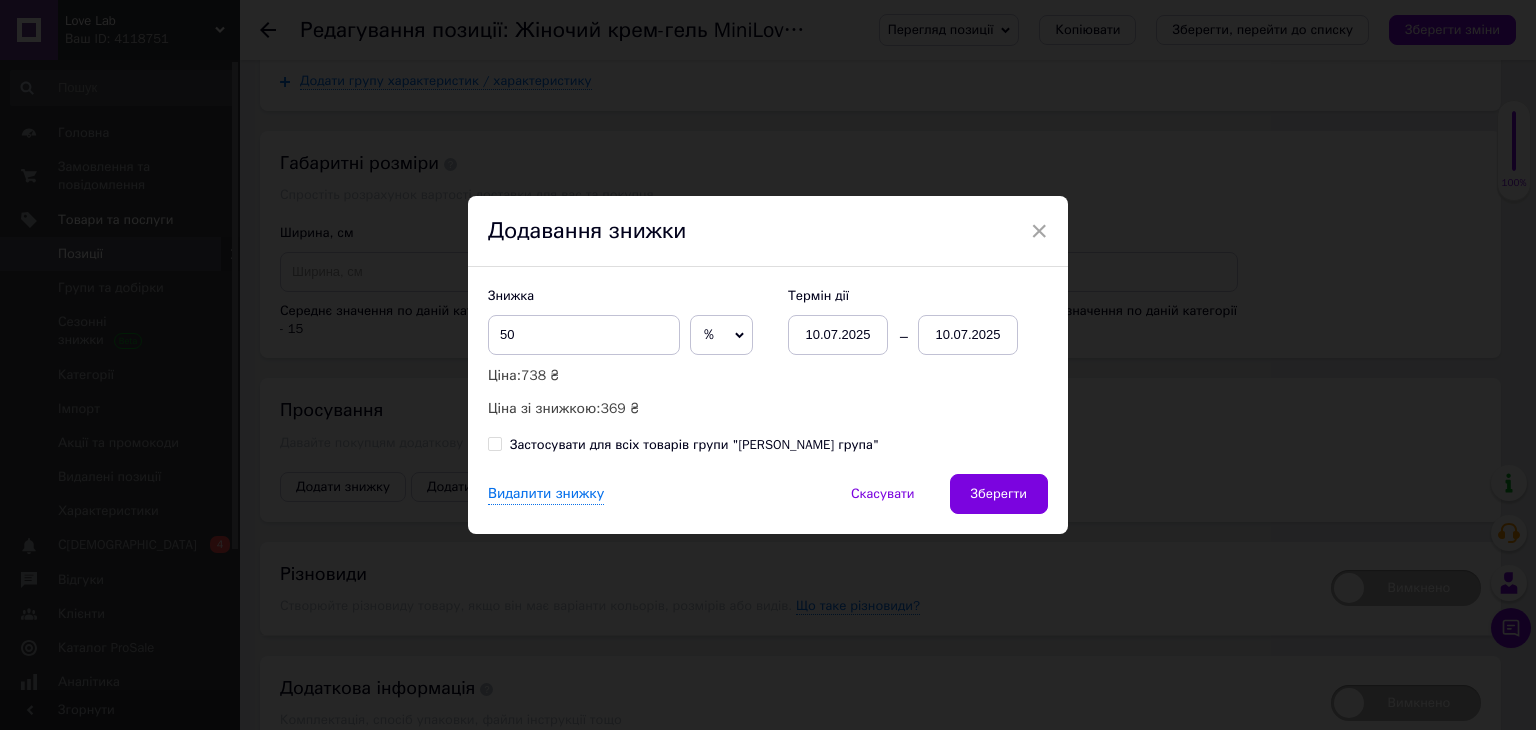 click on "10.07.2025" at bounding box center [968, 335] 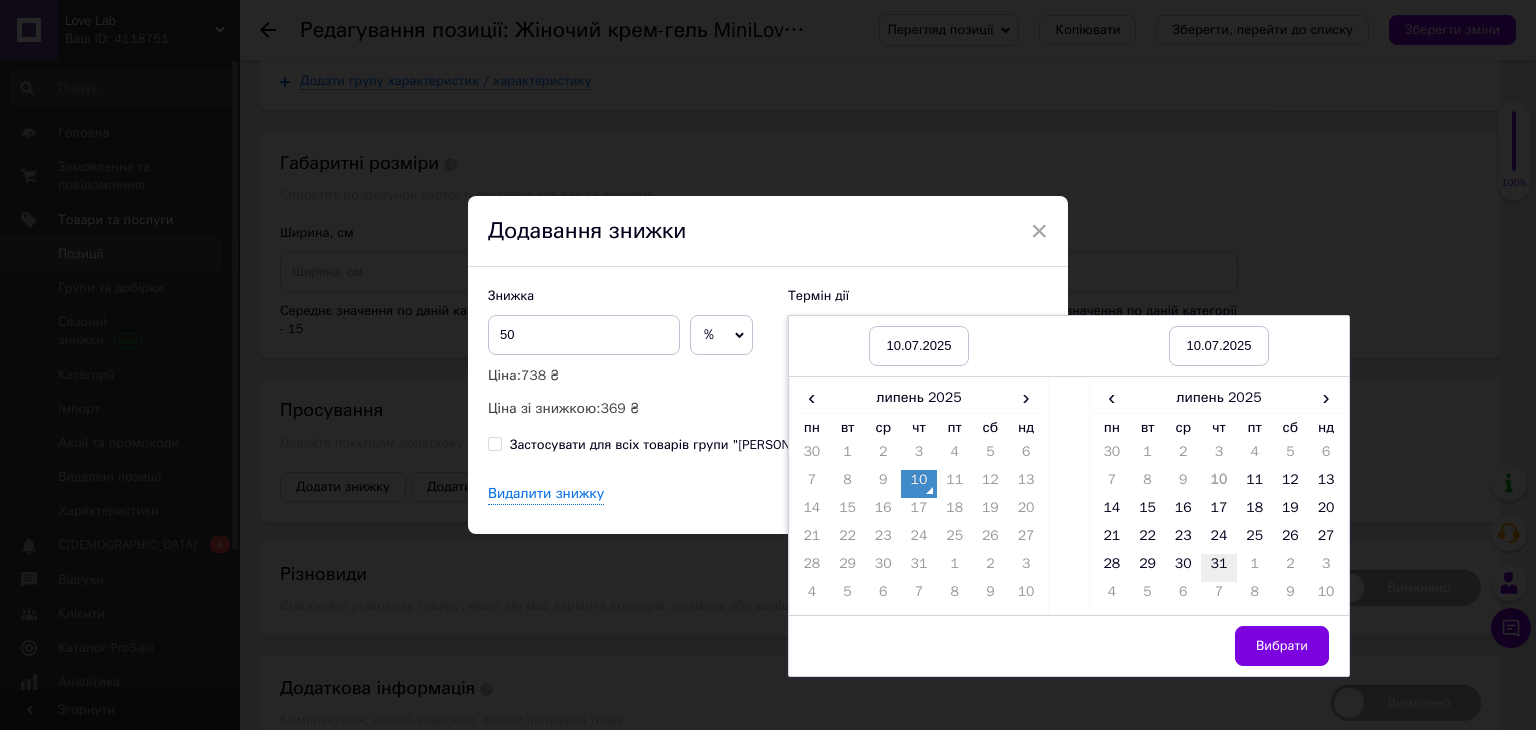 click on "31" at bounding box center (1219, 568) 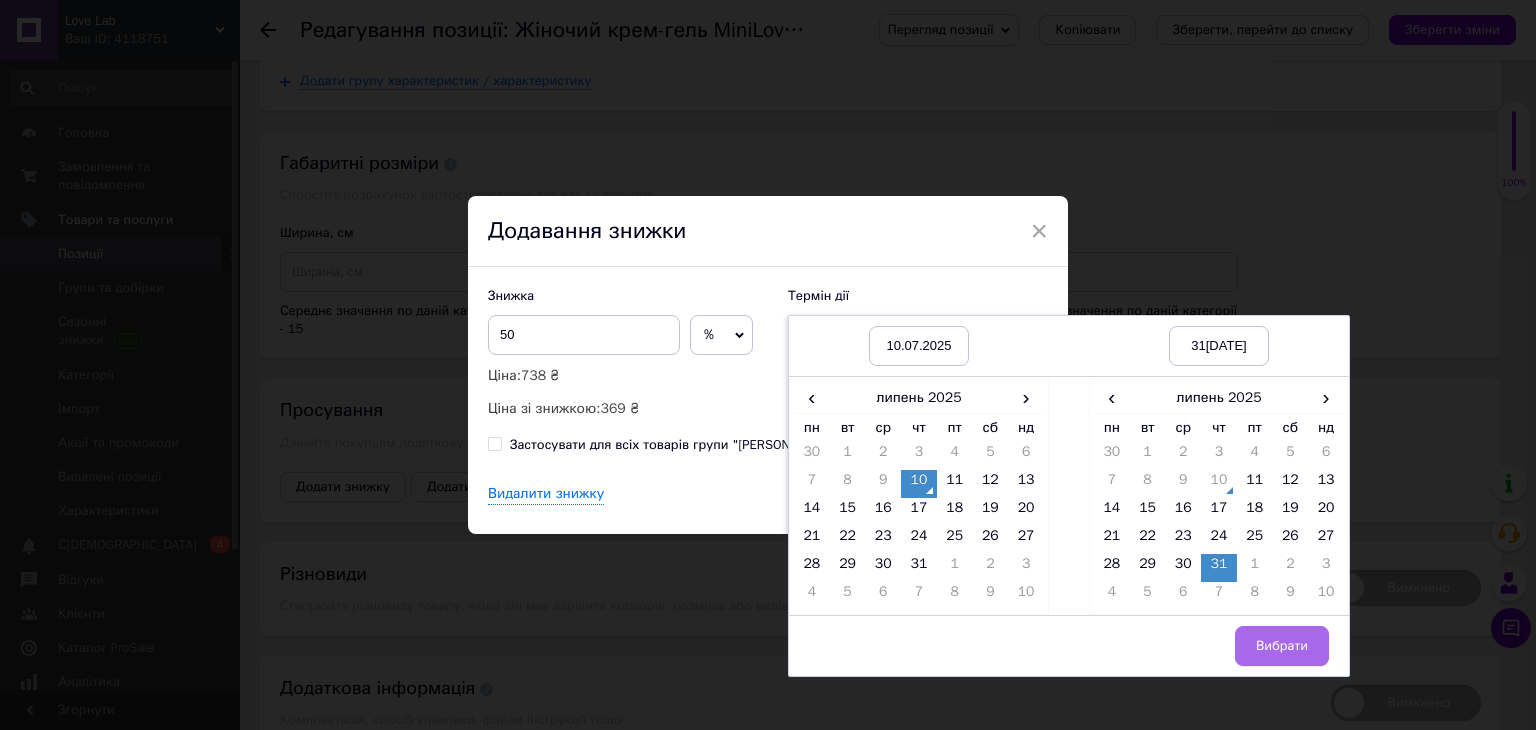 click on "Вибрати" at bounding box center [1282, 646] 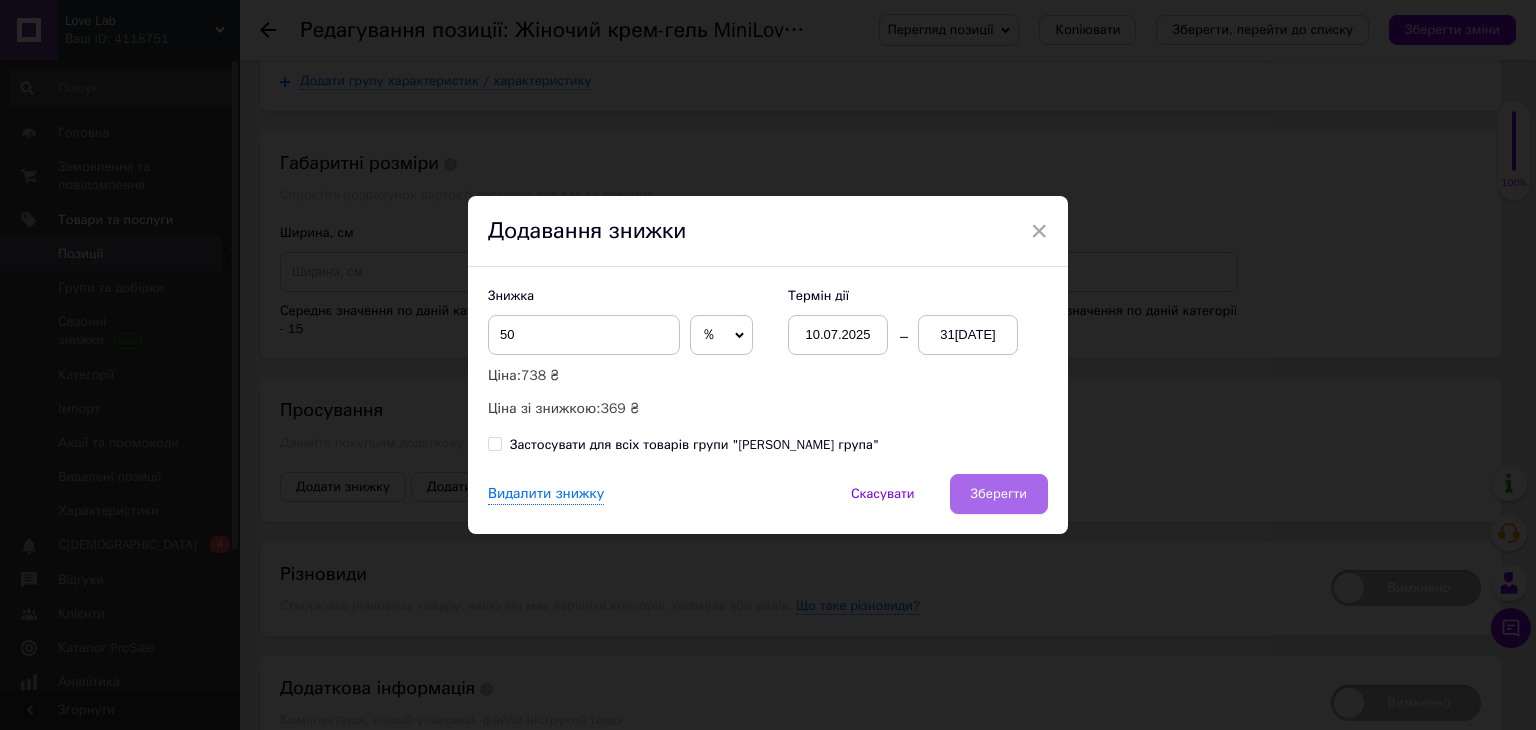click on "Зберегти" at bounding box center [999, 494] 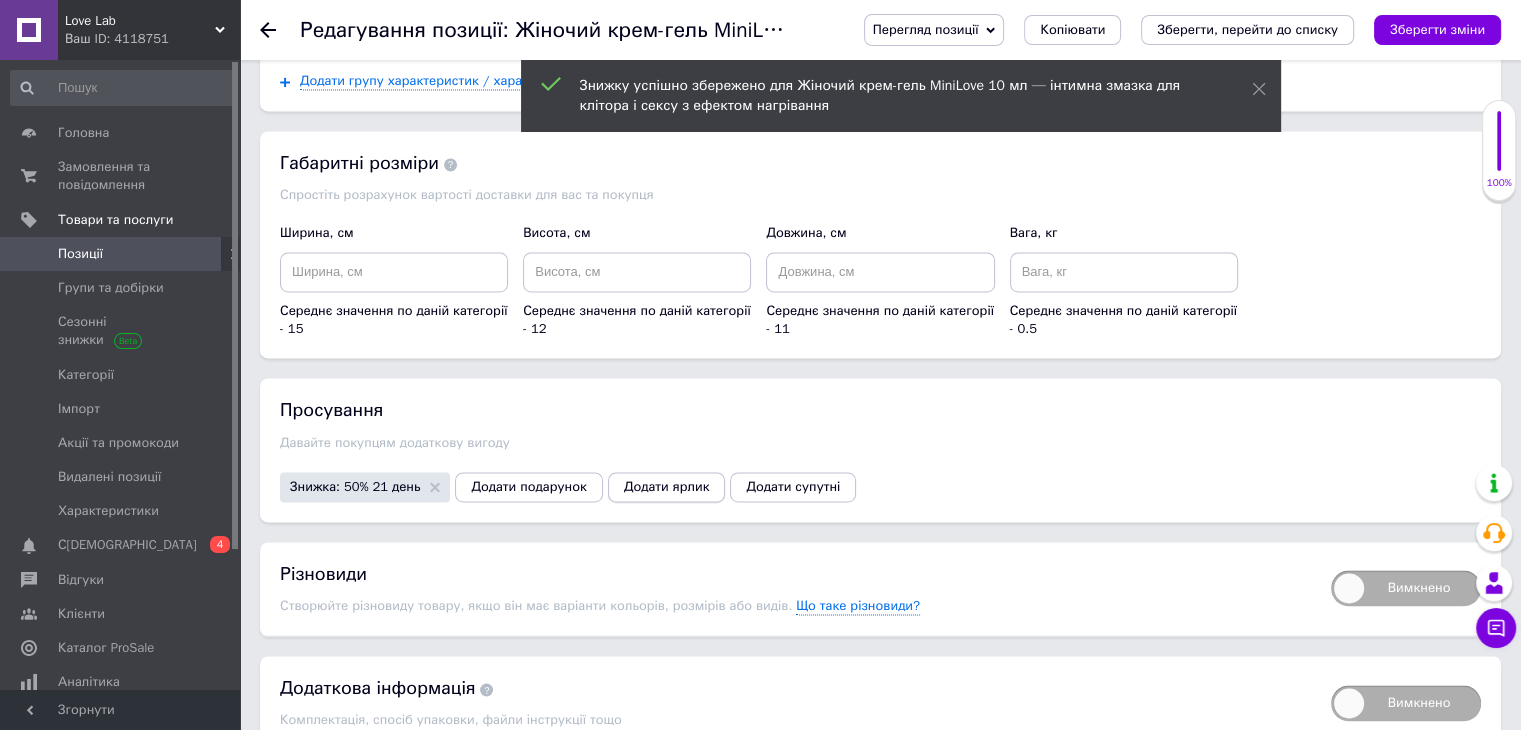 click on "Додати ярлик" at bounding box center [667, 487] 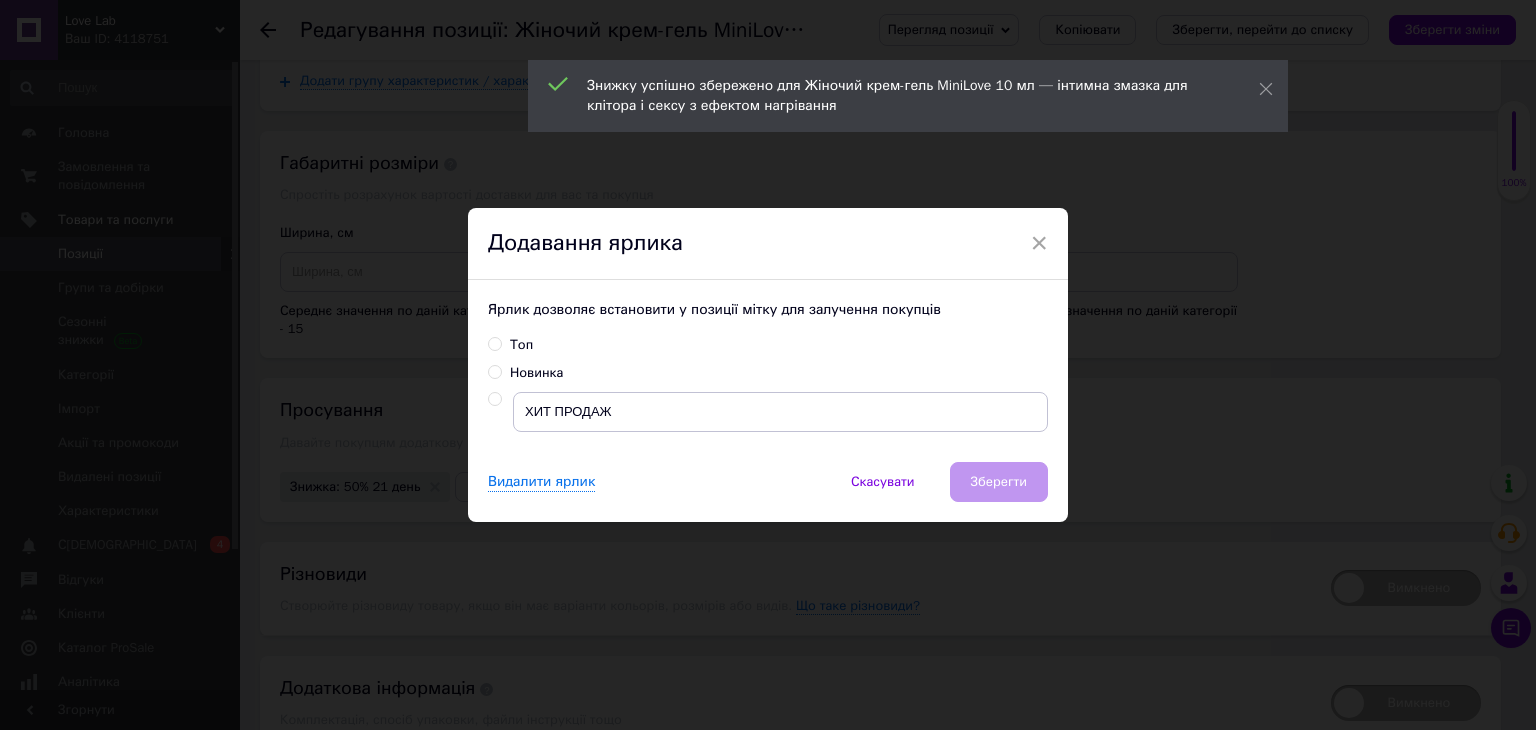click at bounding box center (494, 399) 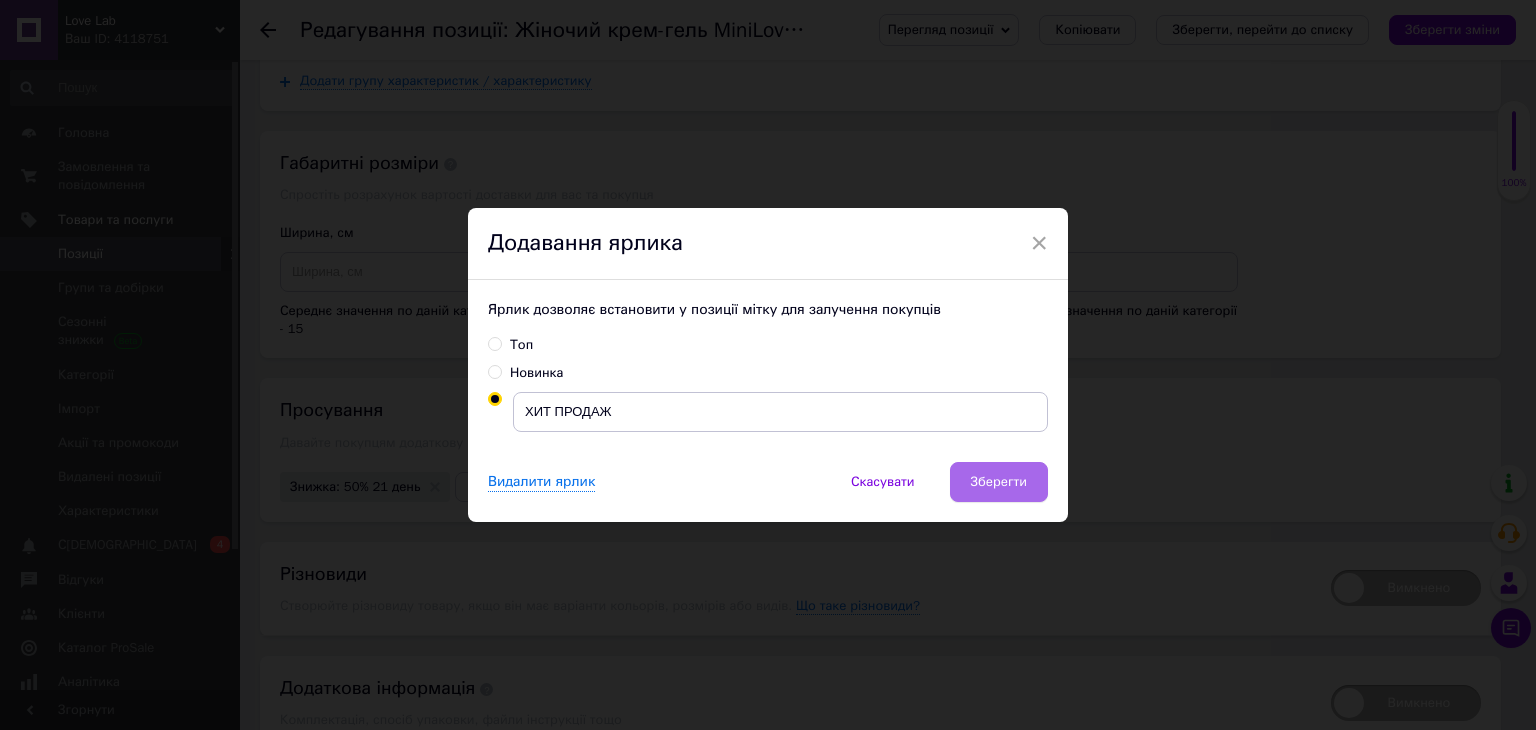 click on "Зберегти" at bounding box center [999, 482] 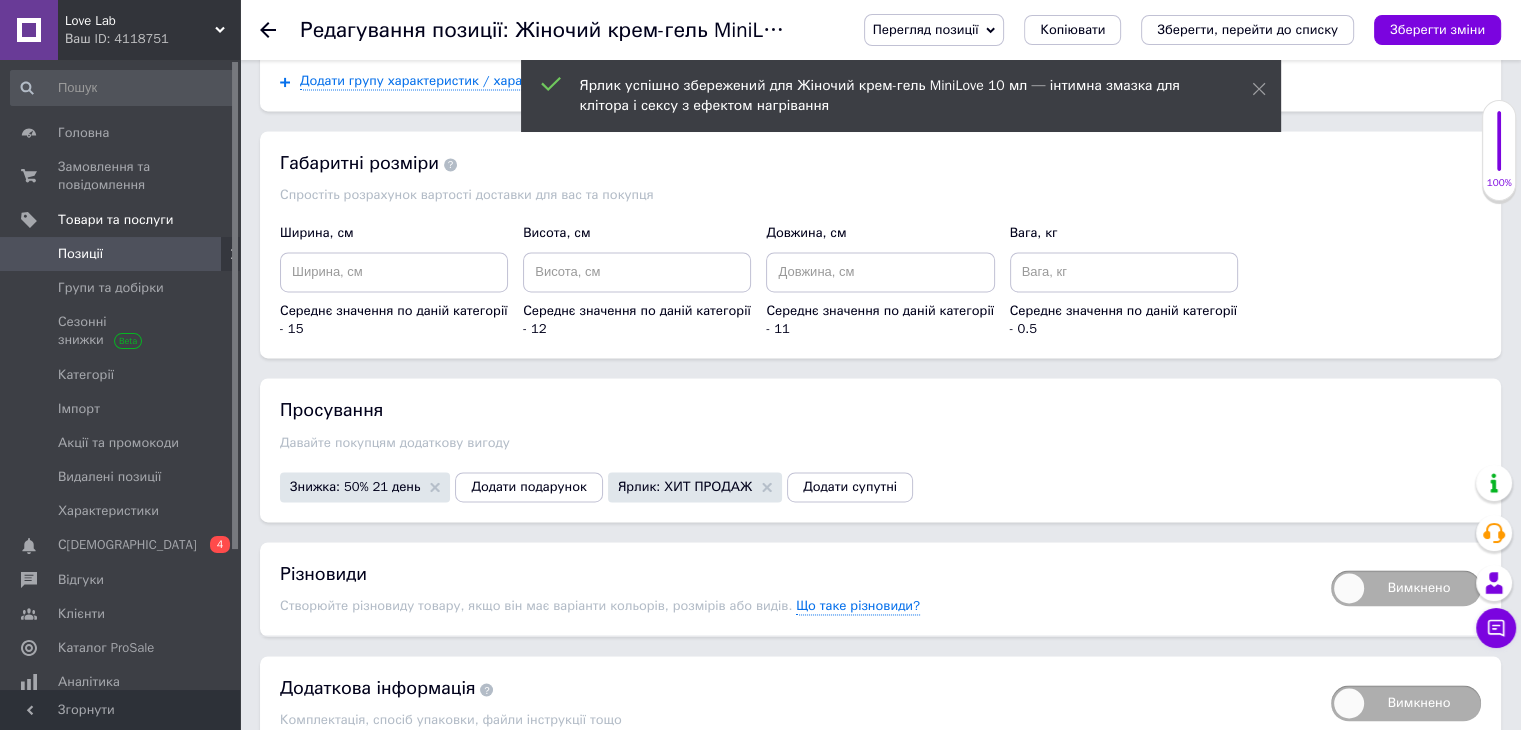scroll, scrollTop: 3099, scrollLeft: 0, axis: vertical 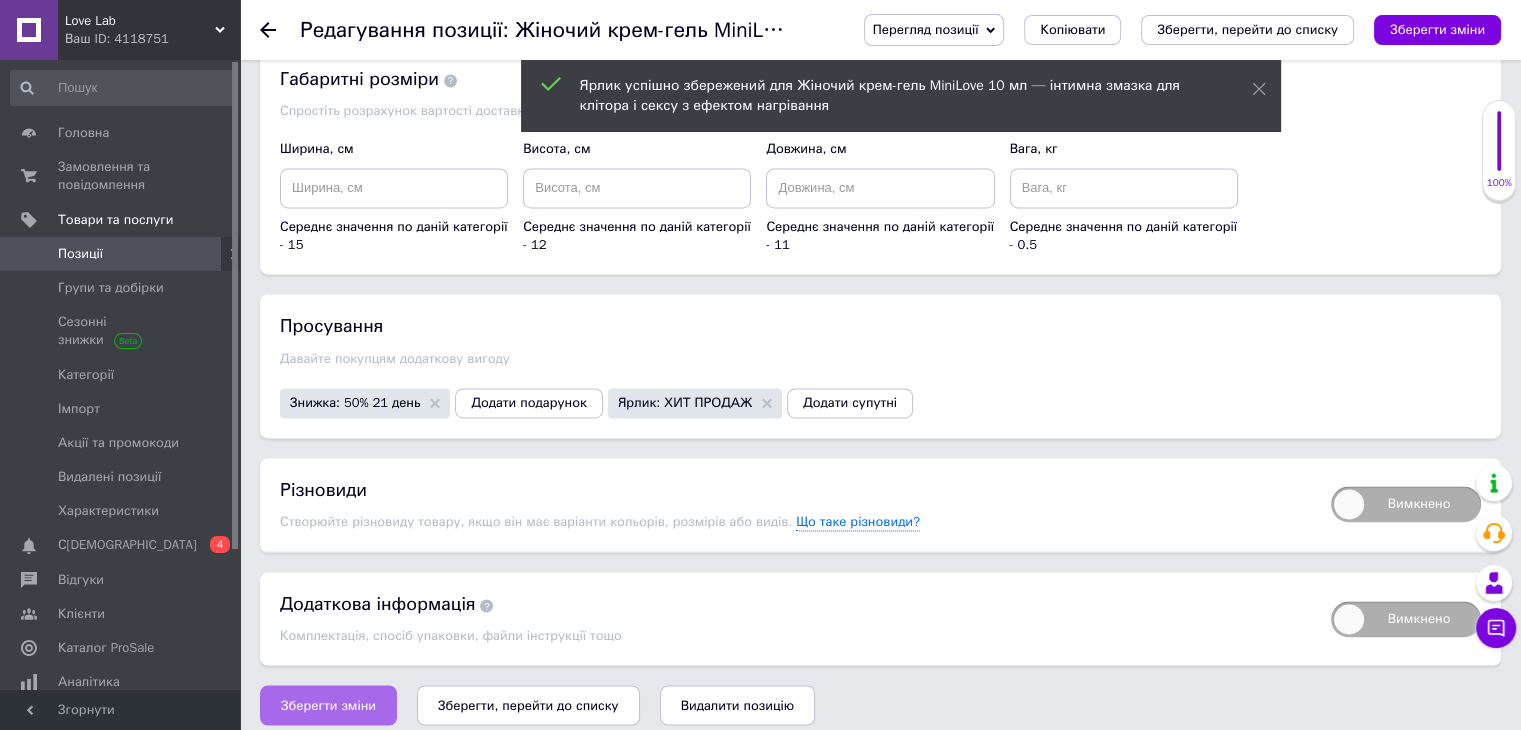 click on "Зберегти зміни" at bounding box center [328, 705] 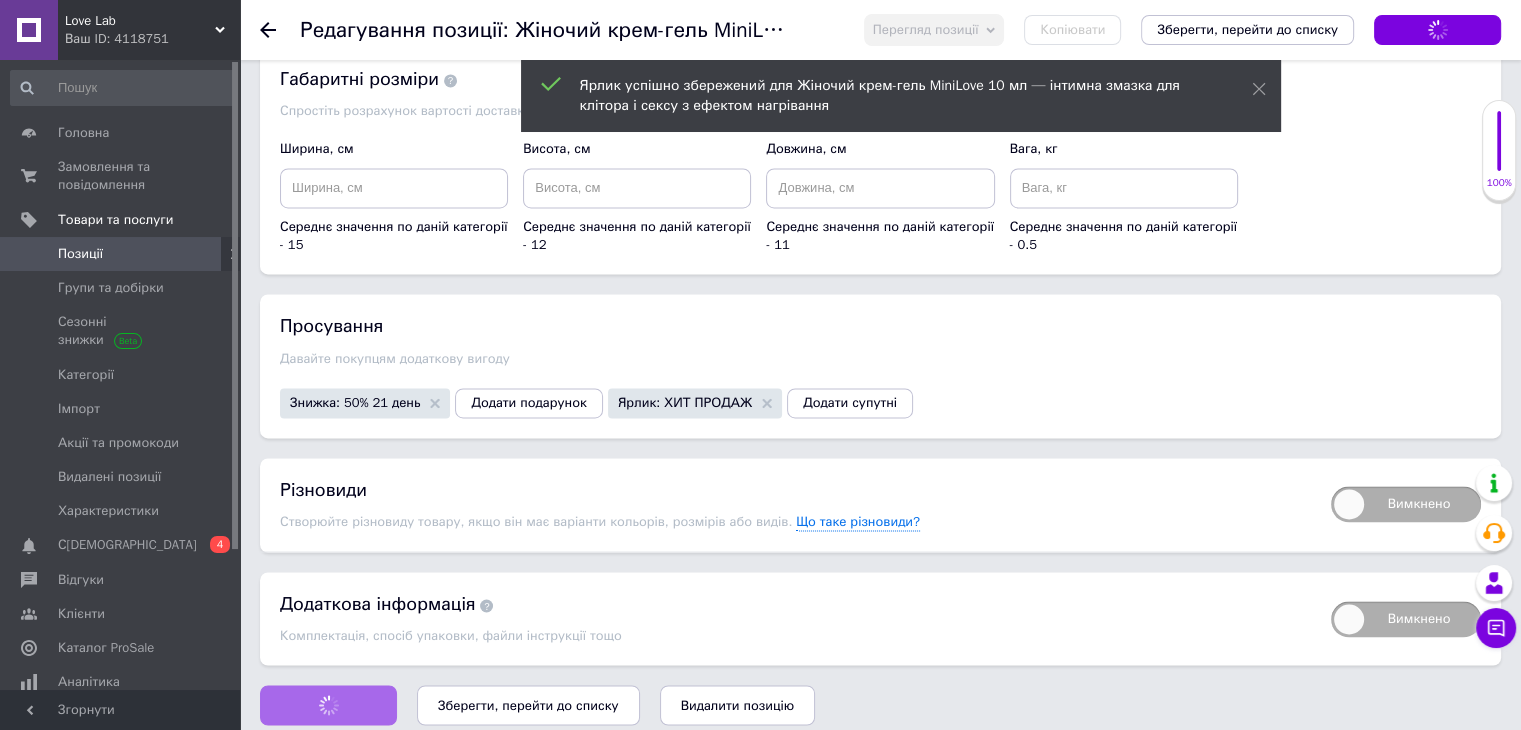 click on "Зберегти зміни Зберегти, перейти до списку Видалити позицію" at bounding box center (880, 705) 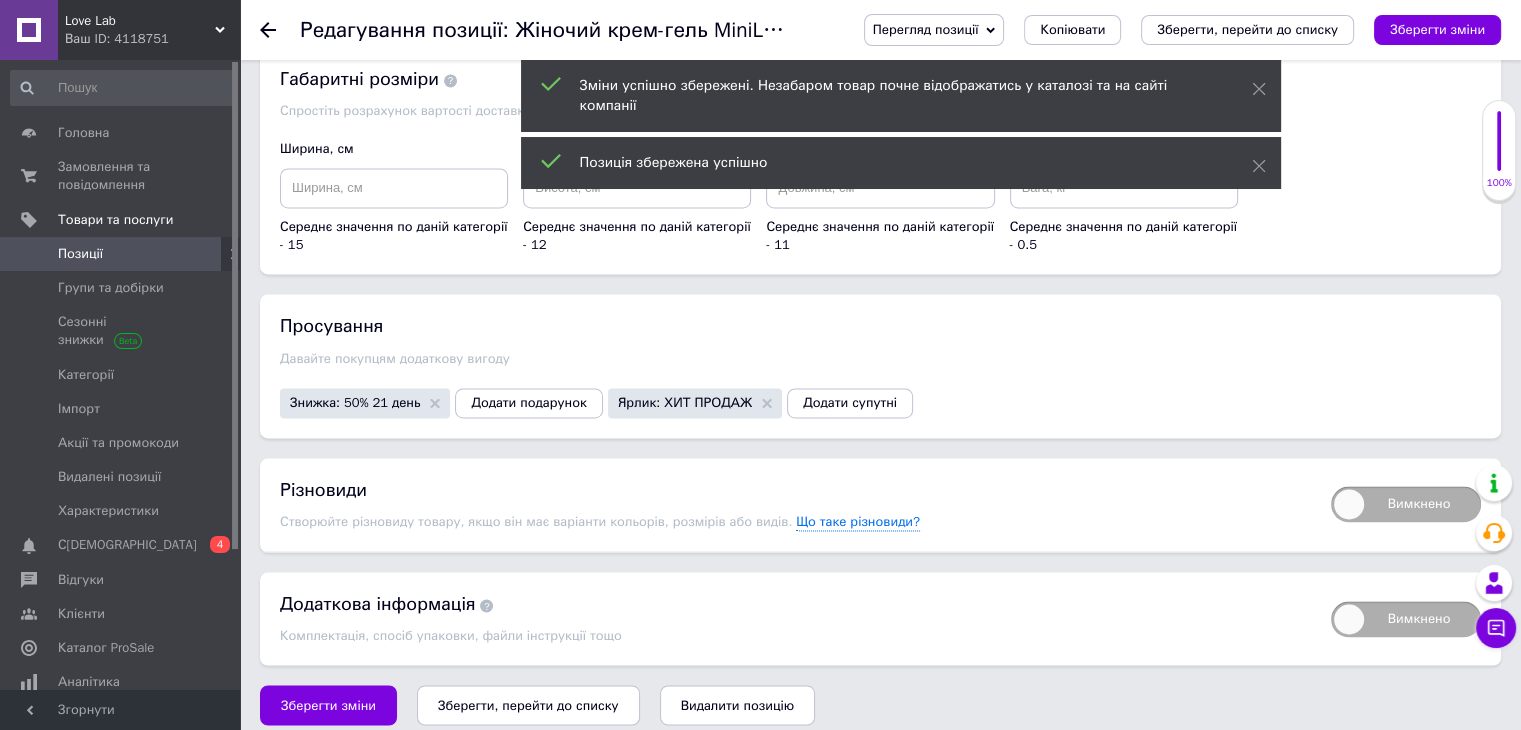 click on "Позиції" at bounding box center (121, 254) 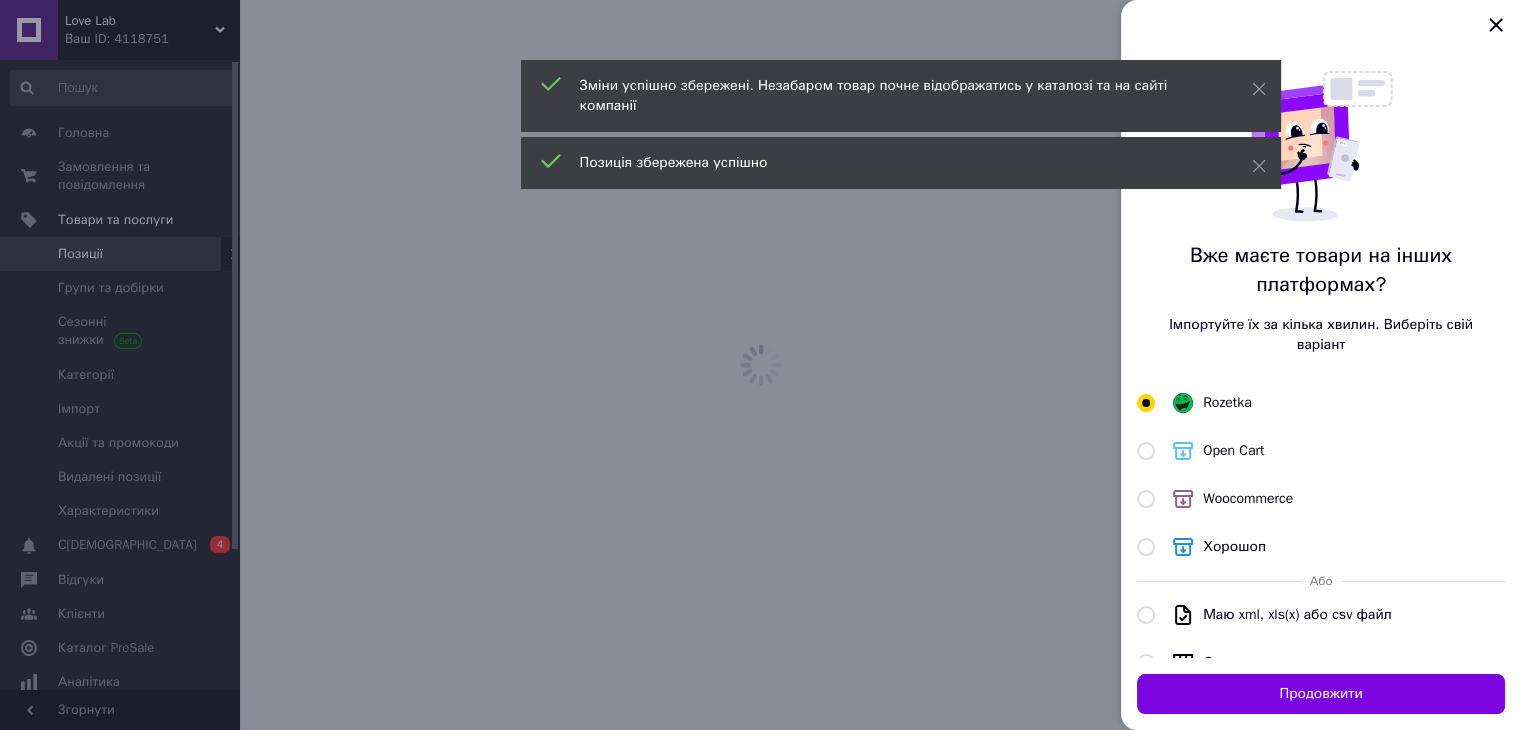 scroll, scrollTop: 0, scrollLeft: 0, axis: both 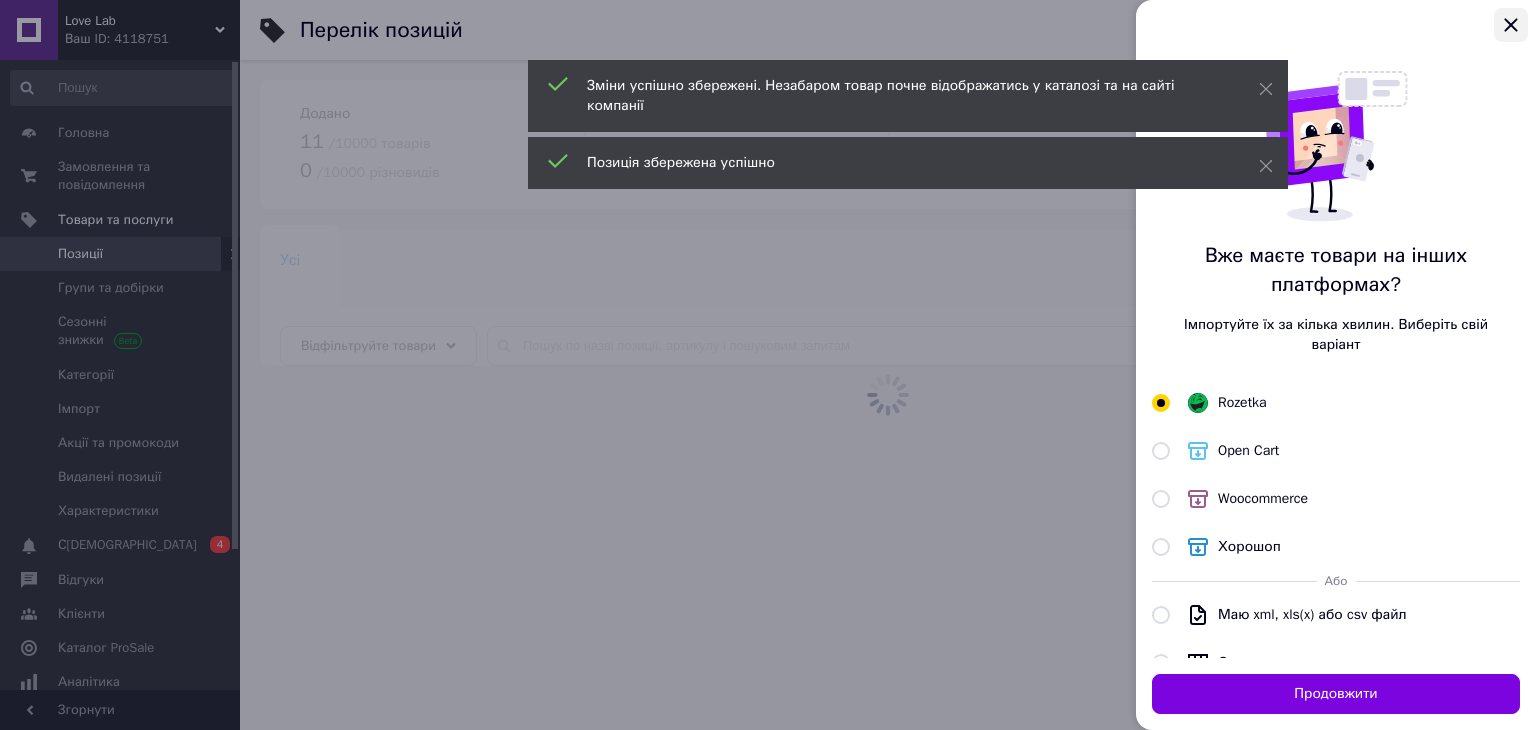 click 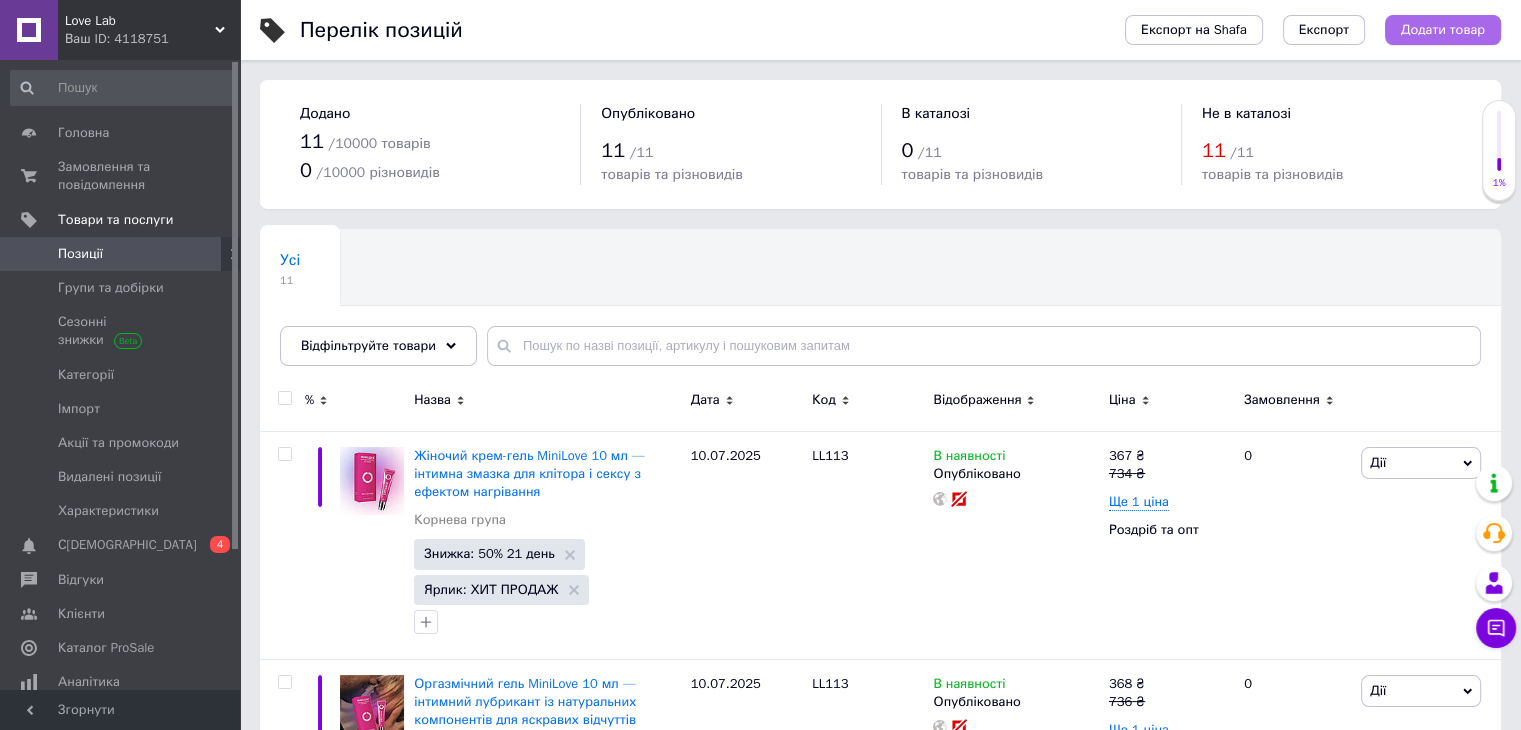 click on "Додати товар" at bounding box center (1443, 30) 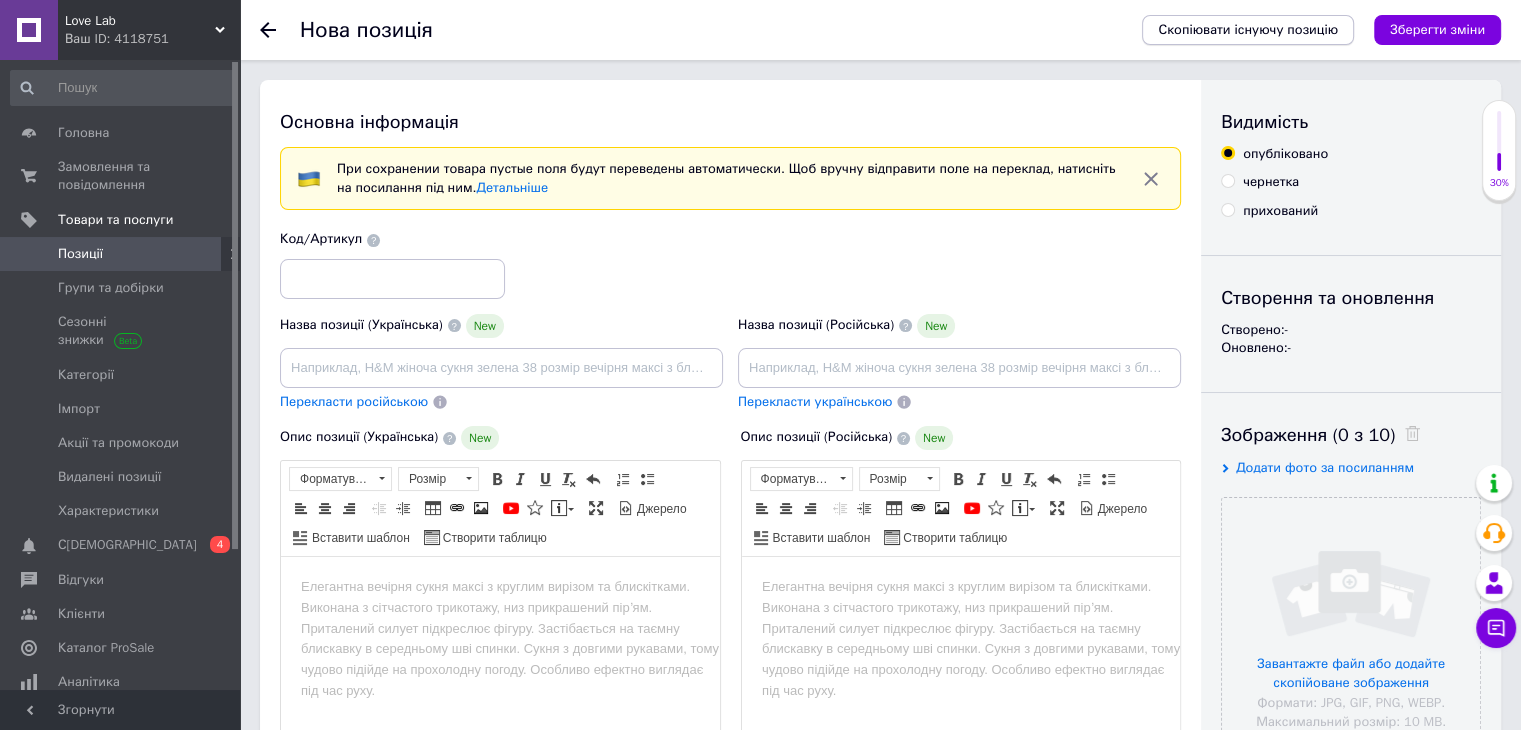 scroll, scrollTop: 0, scrollLeft: 0, axis: both 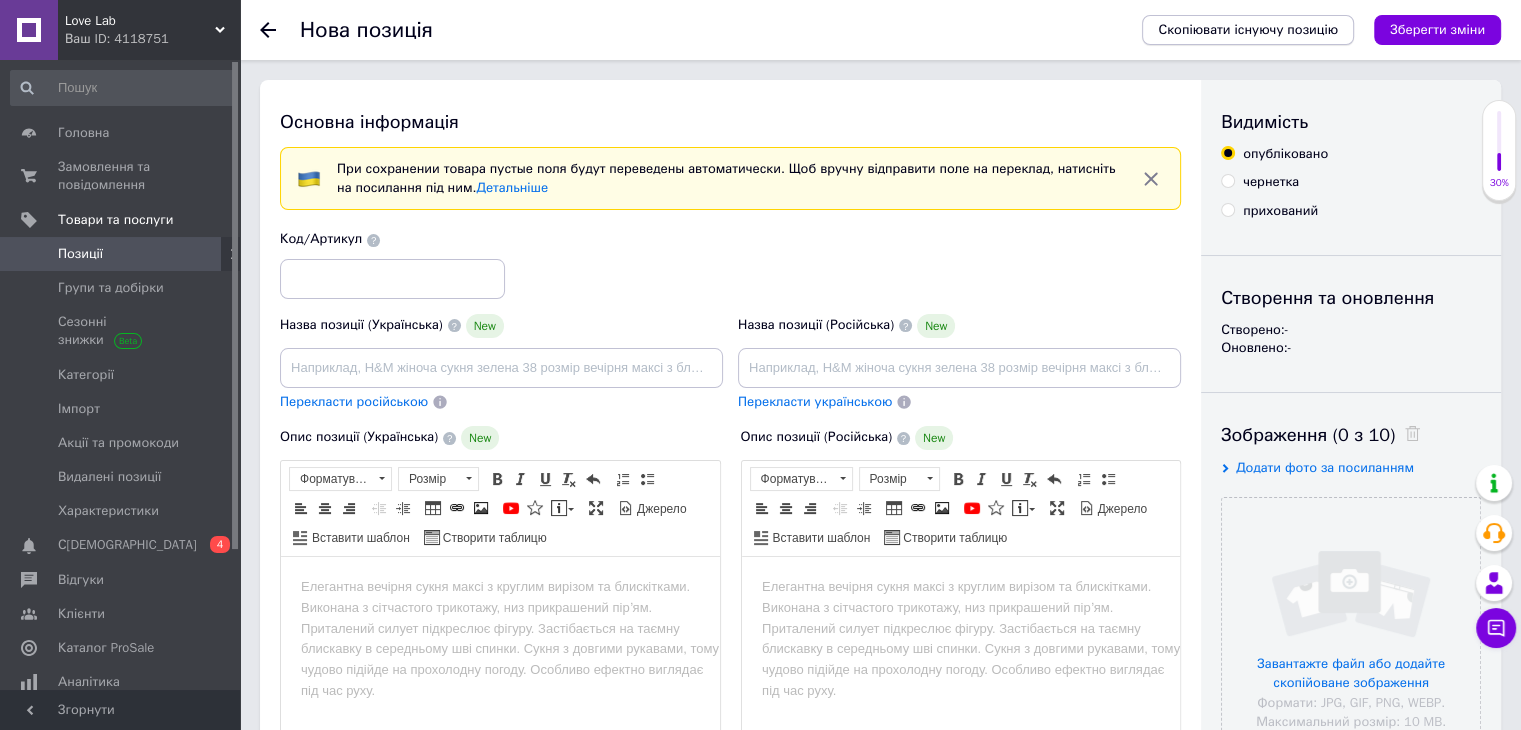 click on "Скопіювати існуючу позицію" at bounding box center (1248, 30) 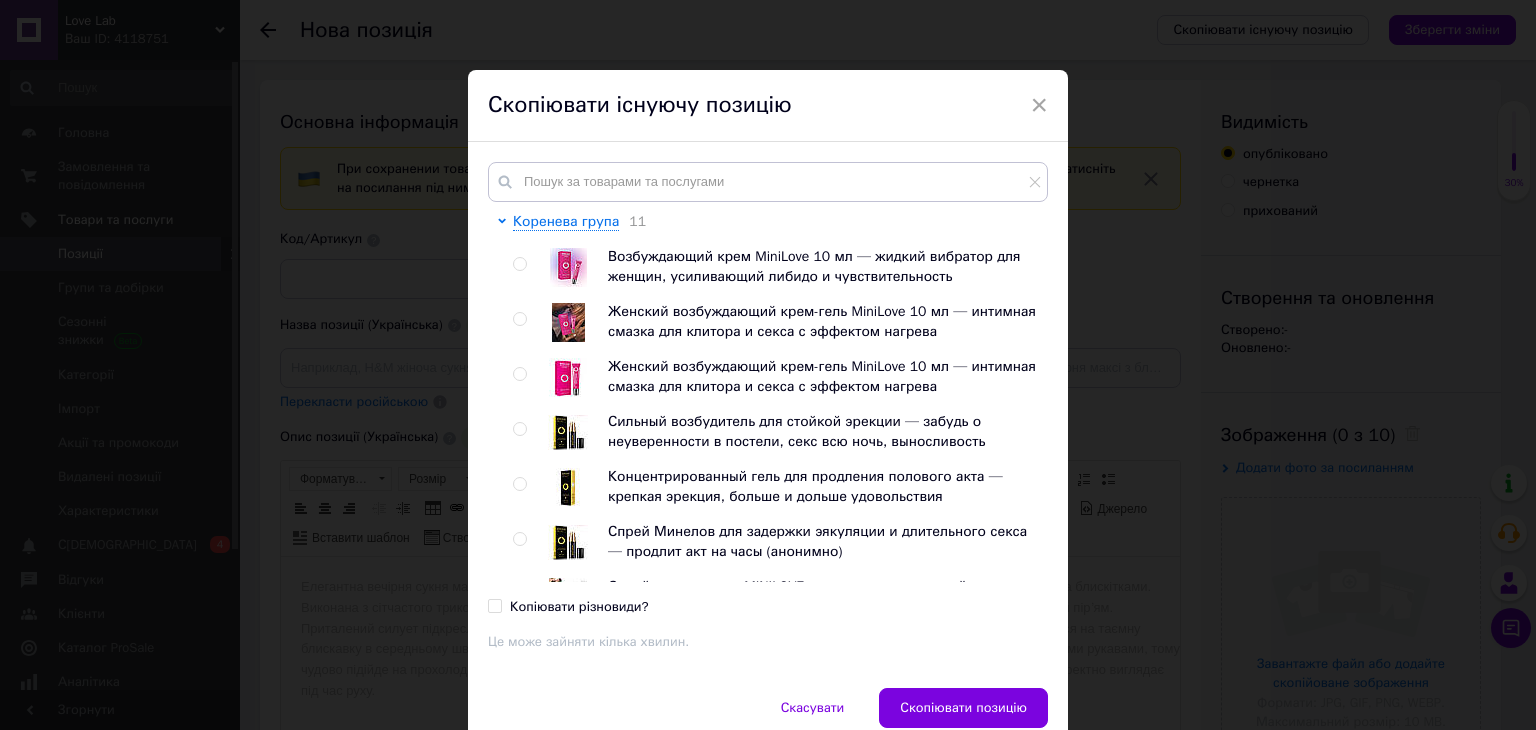 click at bounding box center [519, 374] 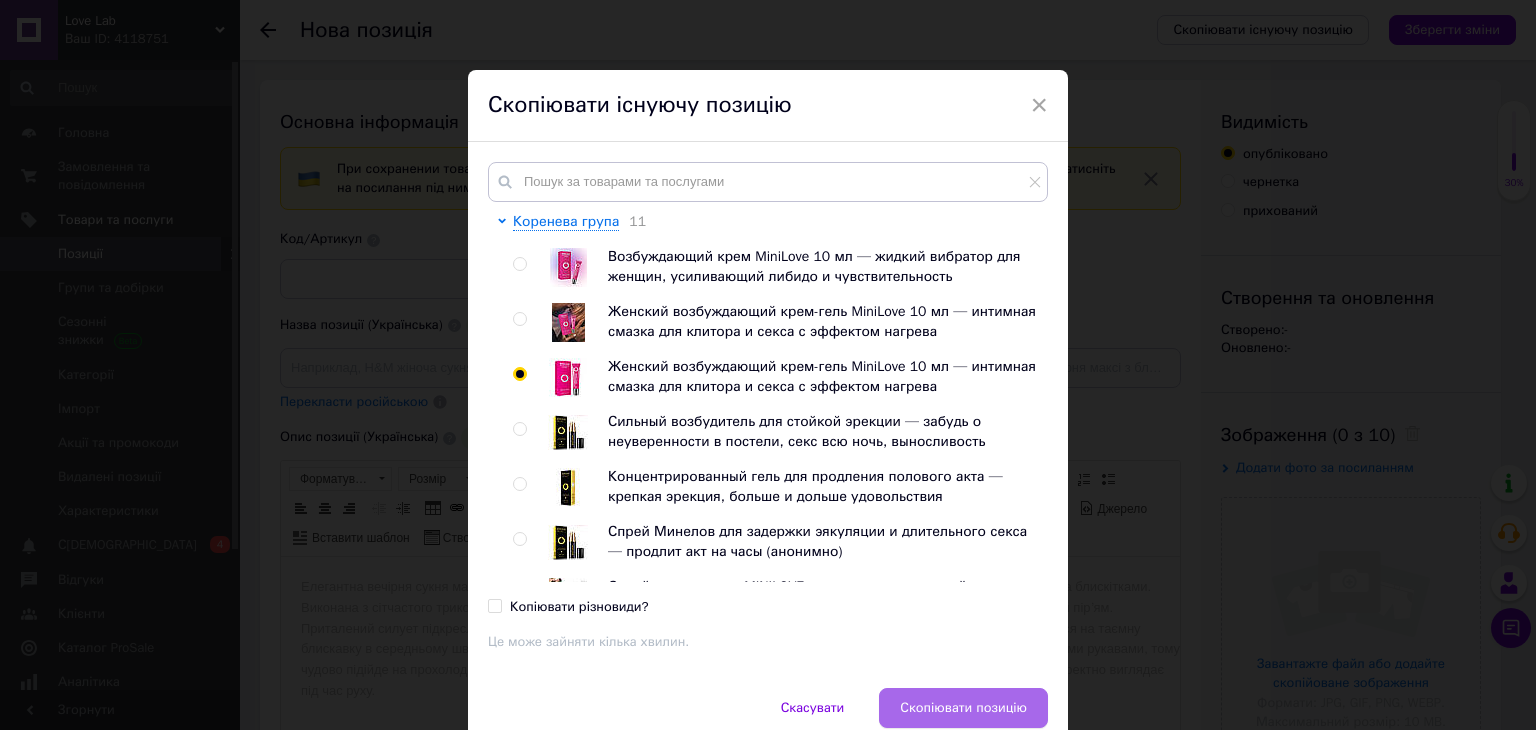 click on "Скопіювати позицію" at bounding box center [963, 708] 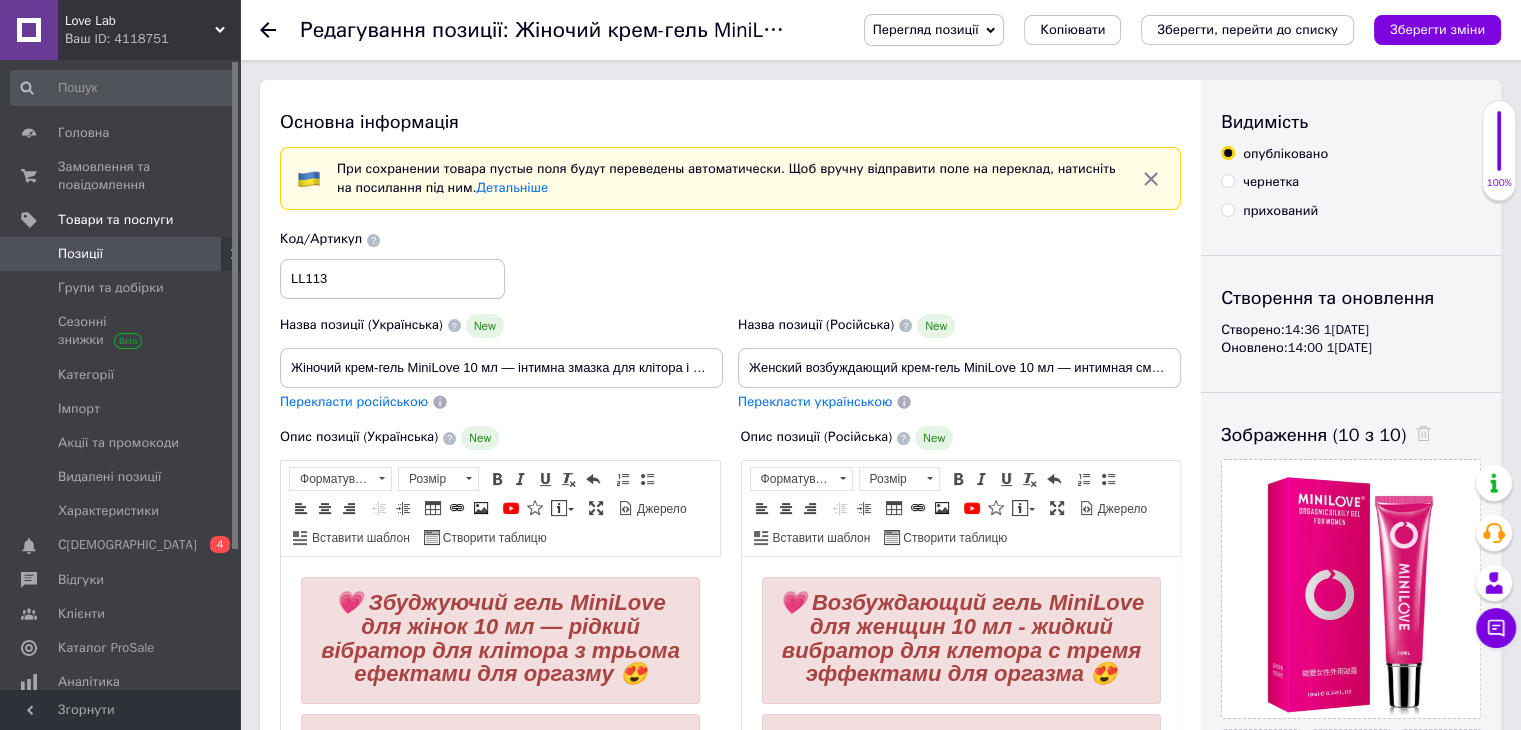 scroll, scrollTop: 0, scrollLeft: 0, axis: both 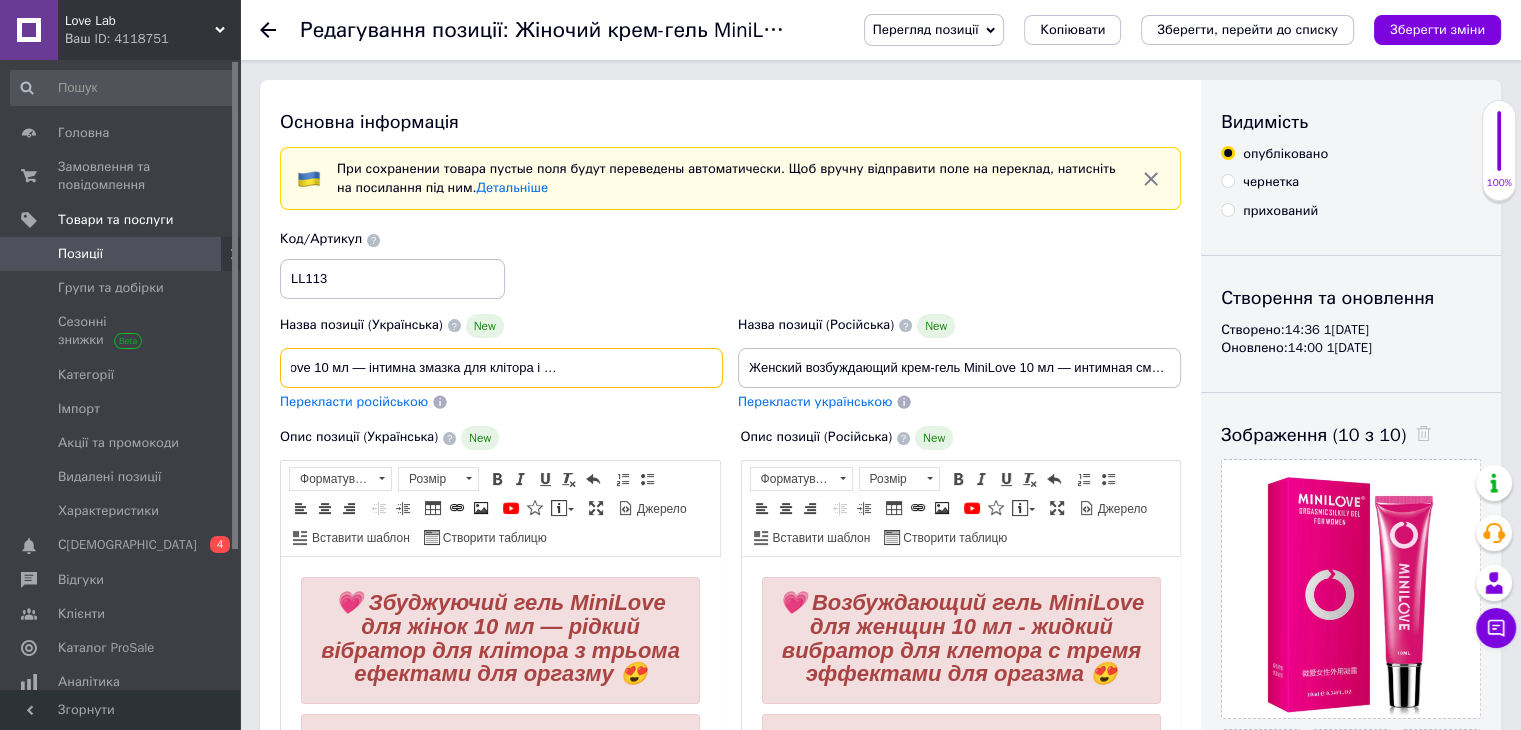 drag, startPoint x: 292, startPoint y: 359, endPoint x: 802, endPoint y: 344, distance: 510.22055 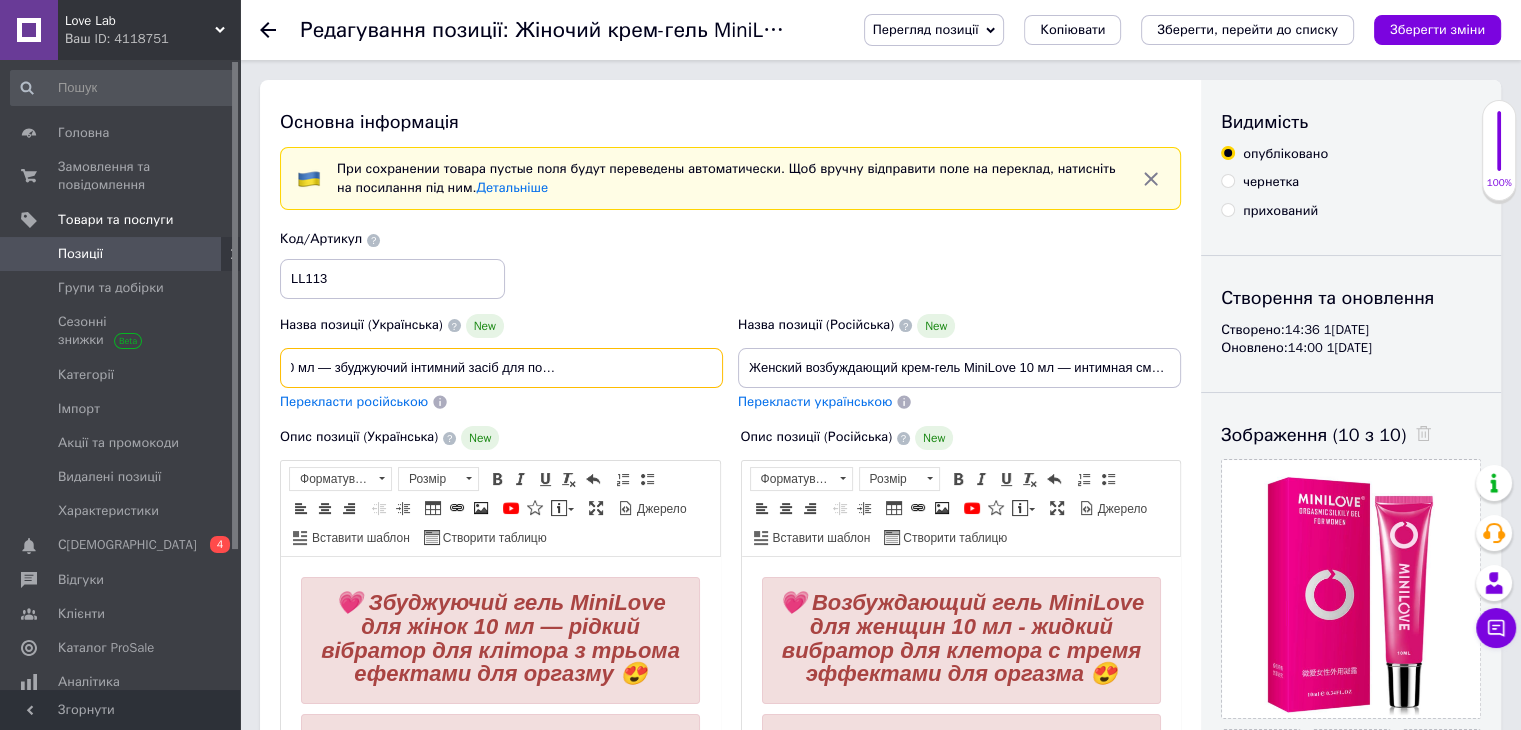 scroll, scrollTop: 0, scrollLeft: 192, axis: horizontal 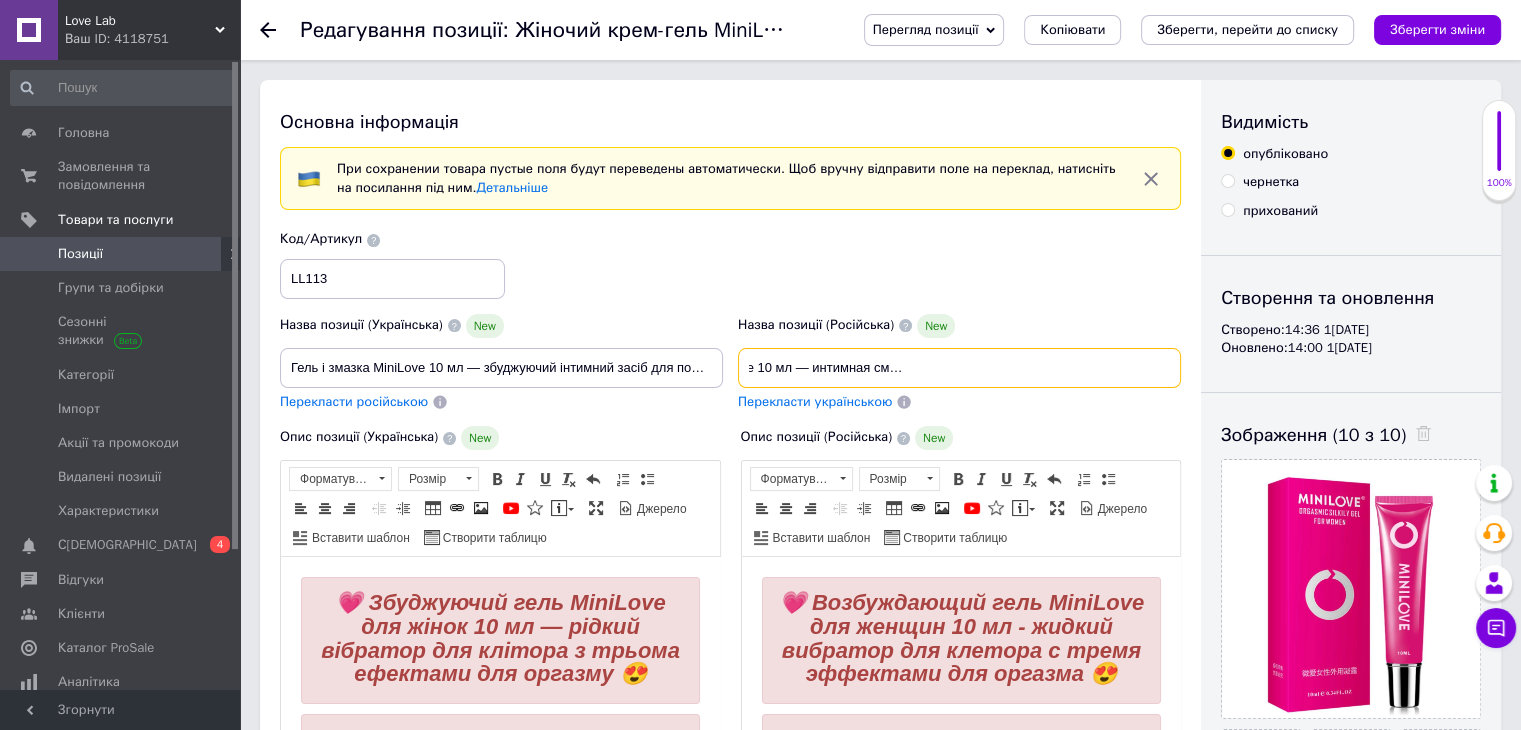drag, startPoint x: 750, startPoint y: 366, endPoint x: 1389, endPoint y: 353, distance: 639.1322 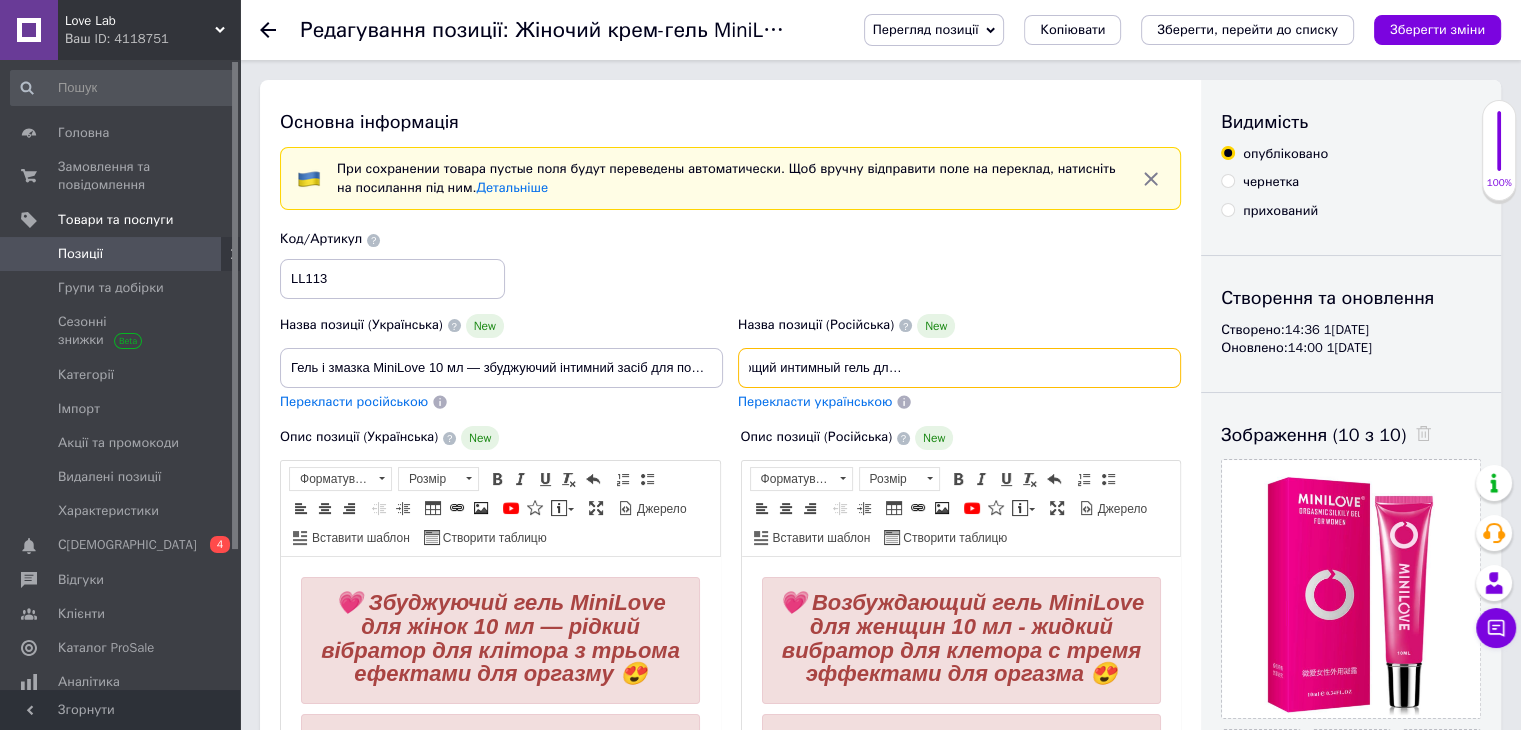 scroll, scrollTop: 0, scrollLeft: 291, axis: horizontal 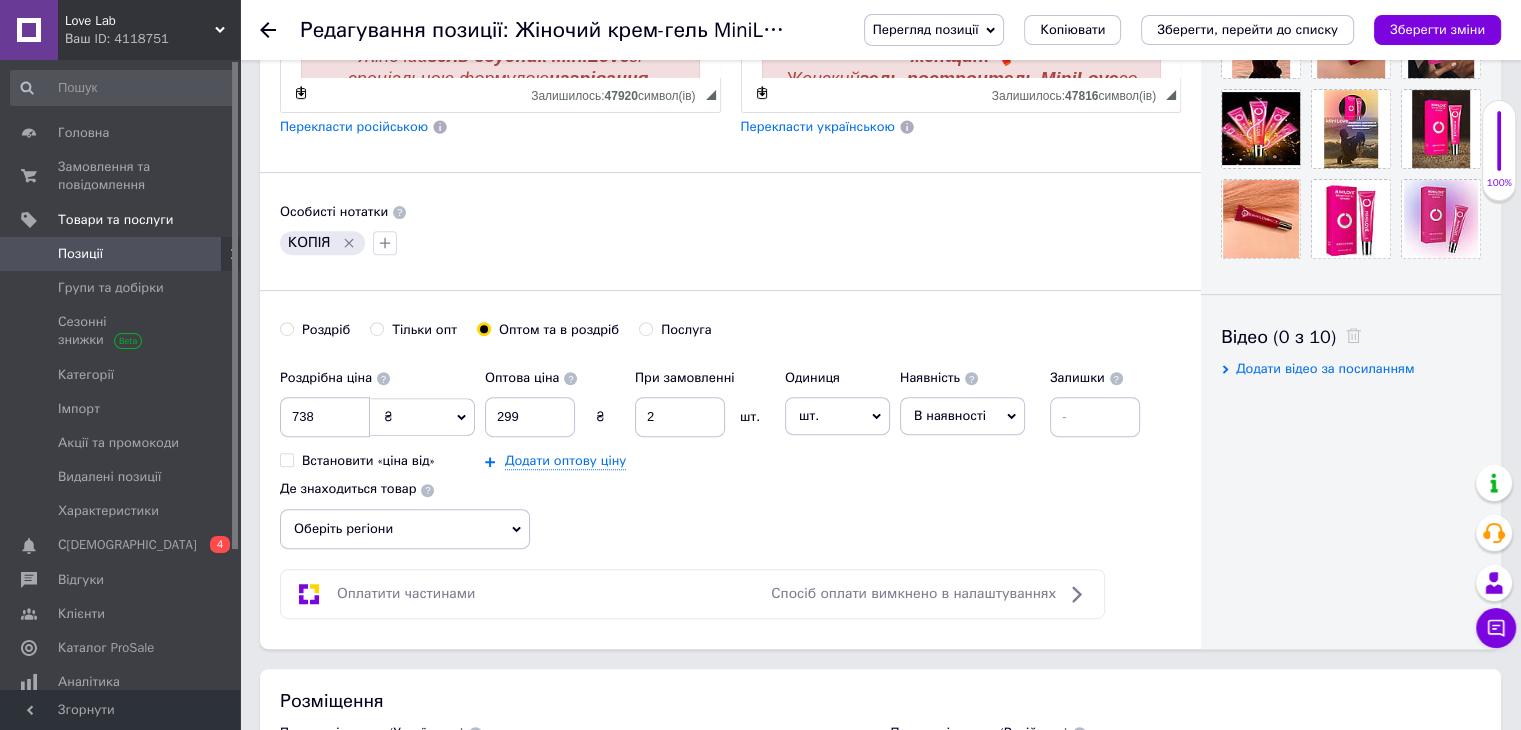click on "КОПІЯ" at bounding box center [322, 243] 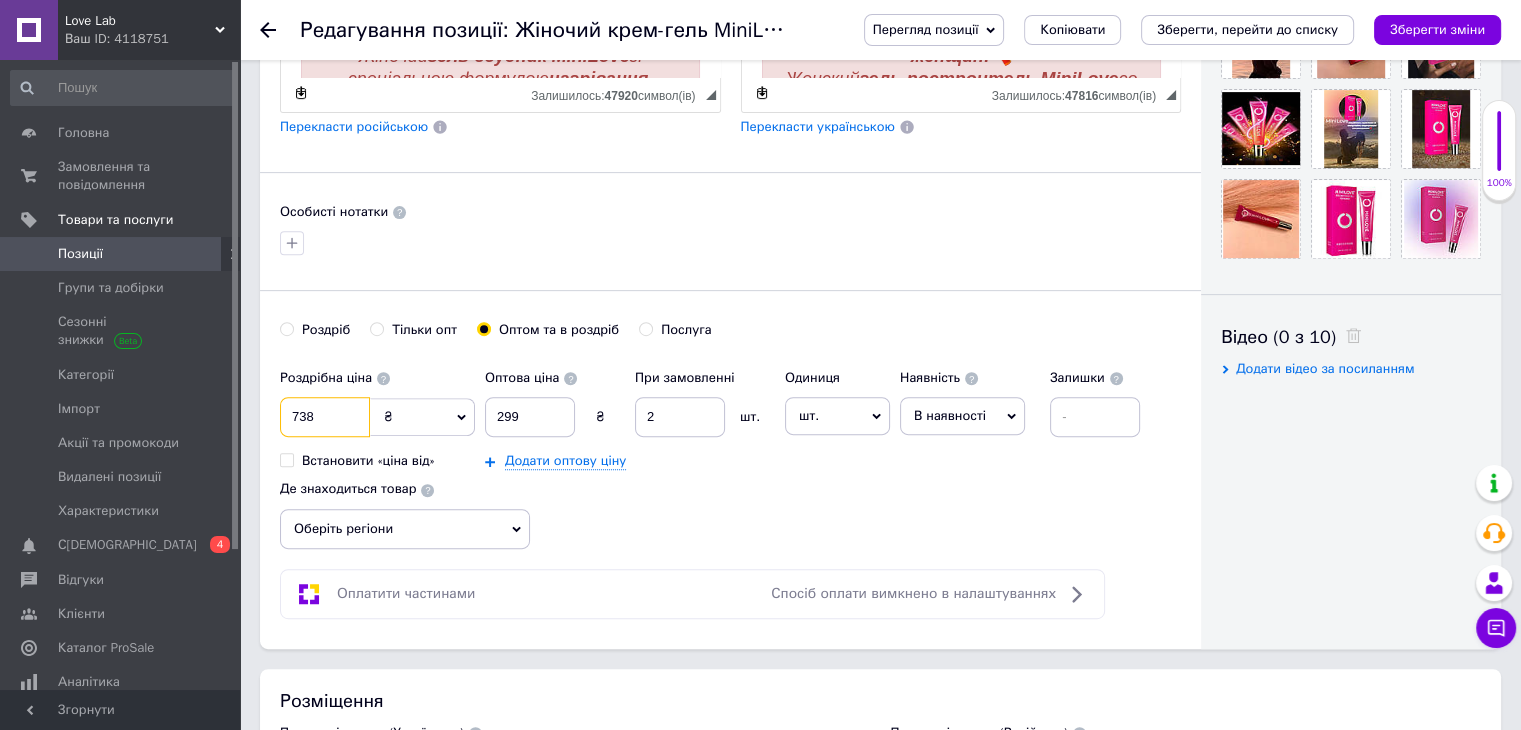 click on "738" at bounding box center (325, 417) 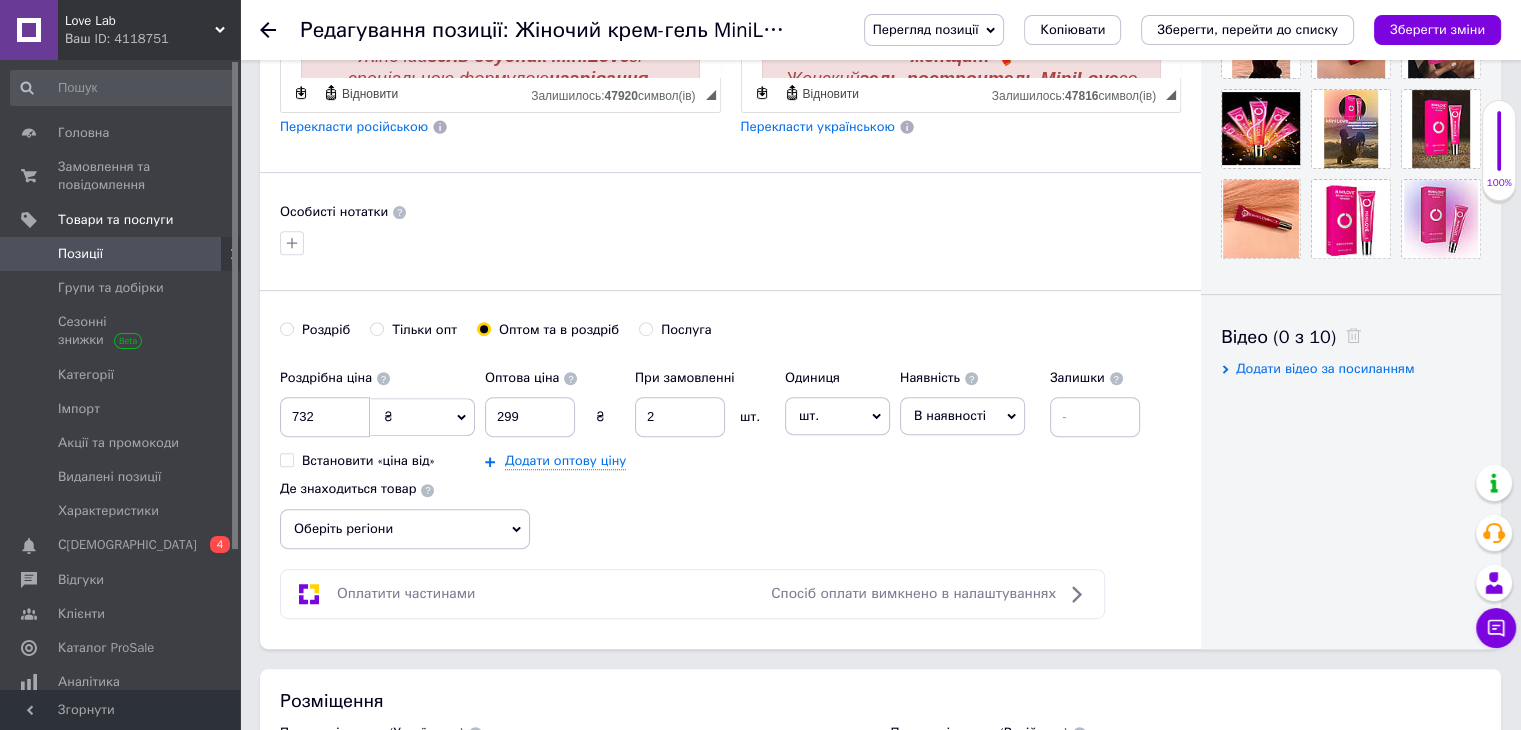 click on "Оберіть регіони" at bounding box center (405, 529) 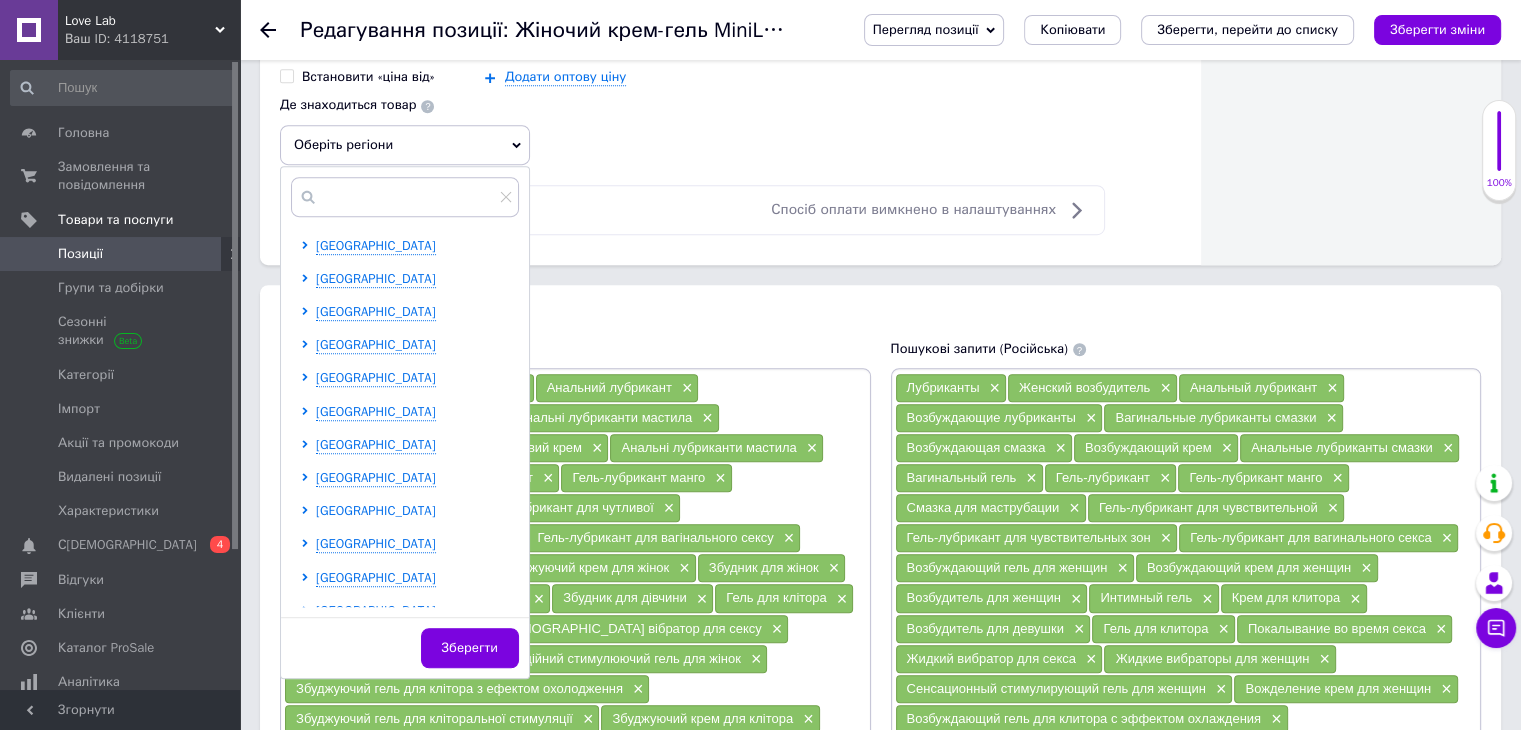 scroll, scrollTop: 1118, scrollLeft: 0, axis: vertical 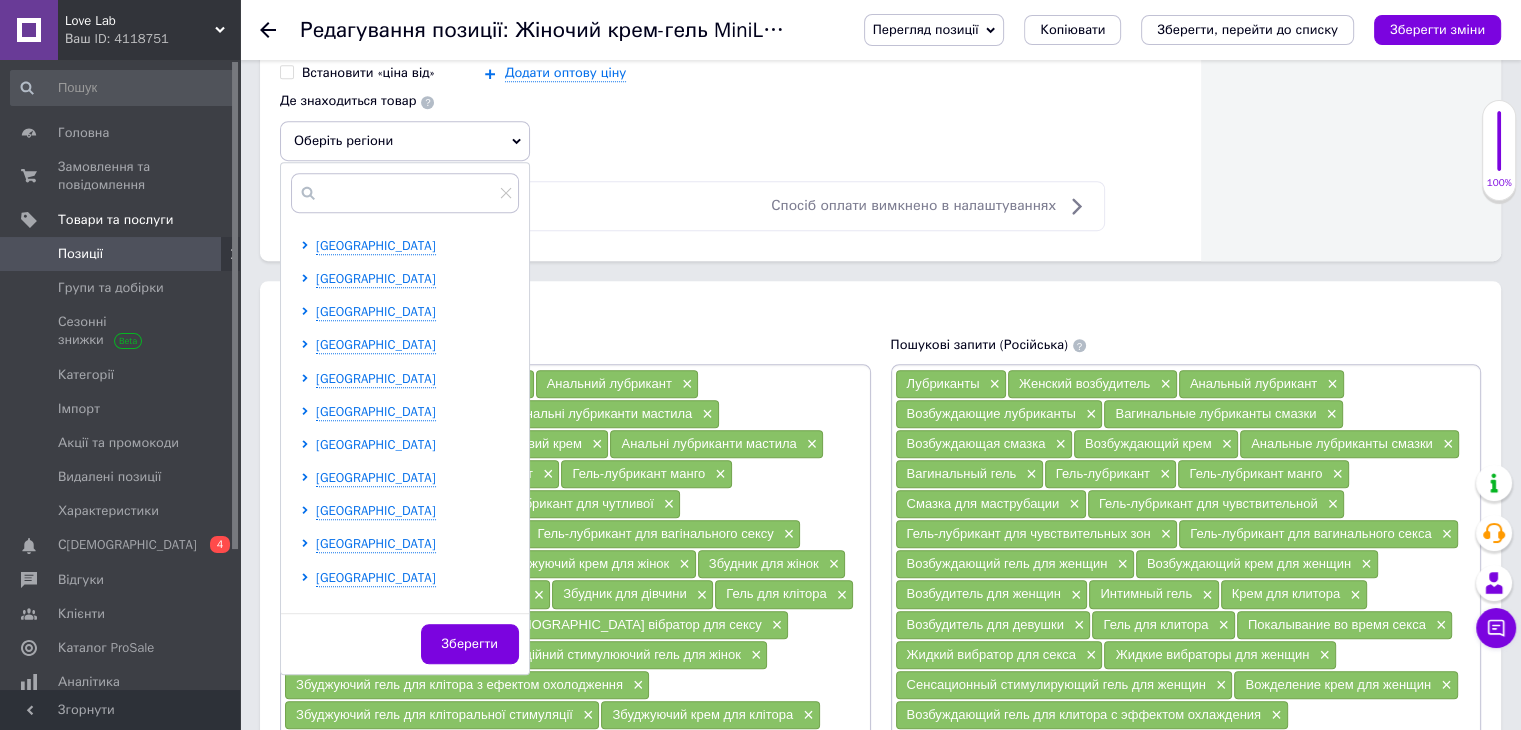 click on "[GEOGRAPHIC_DATA]" at bounding box center (376, 444) 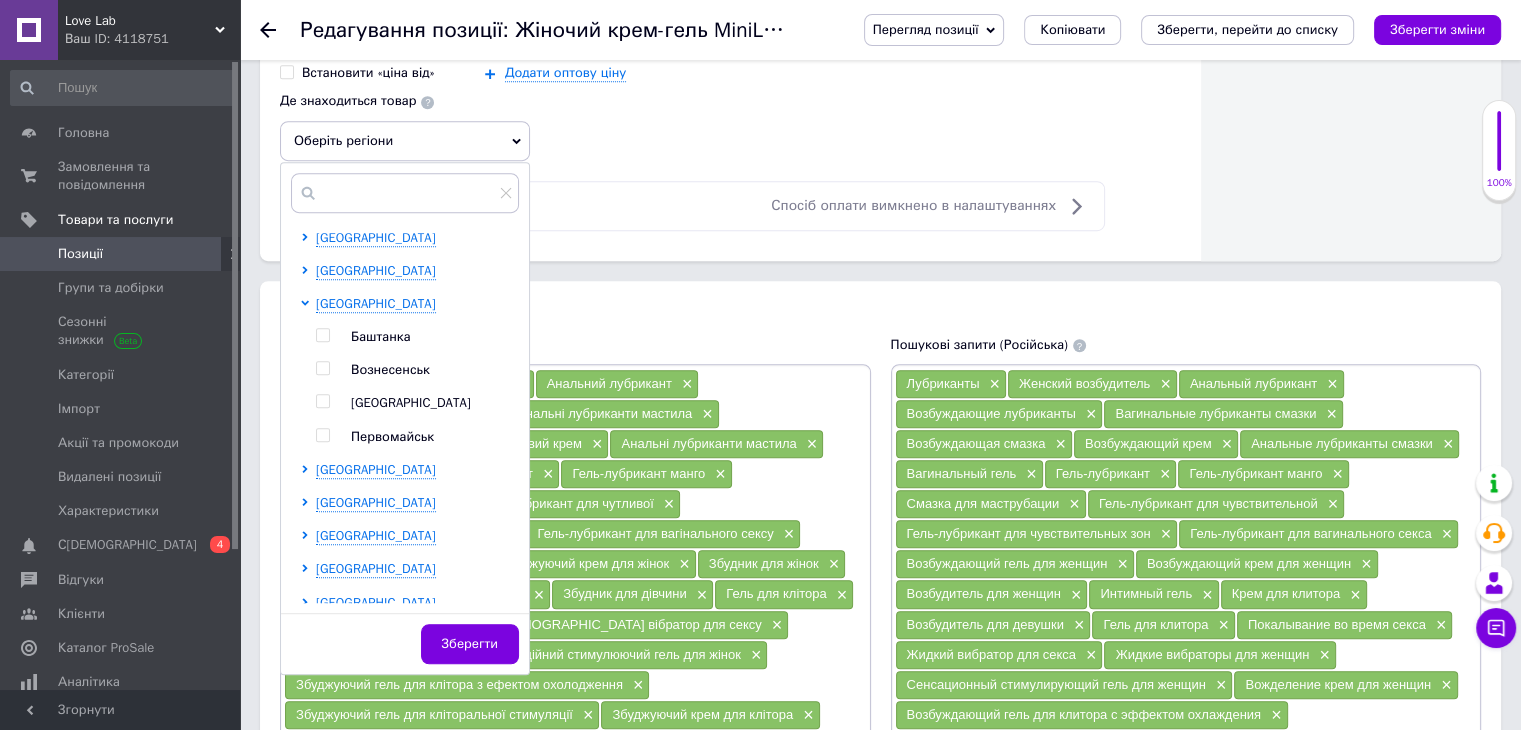 scroll, scrollTop: 336, scrollLeft: 0, axis: vertical 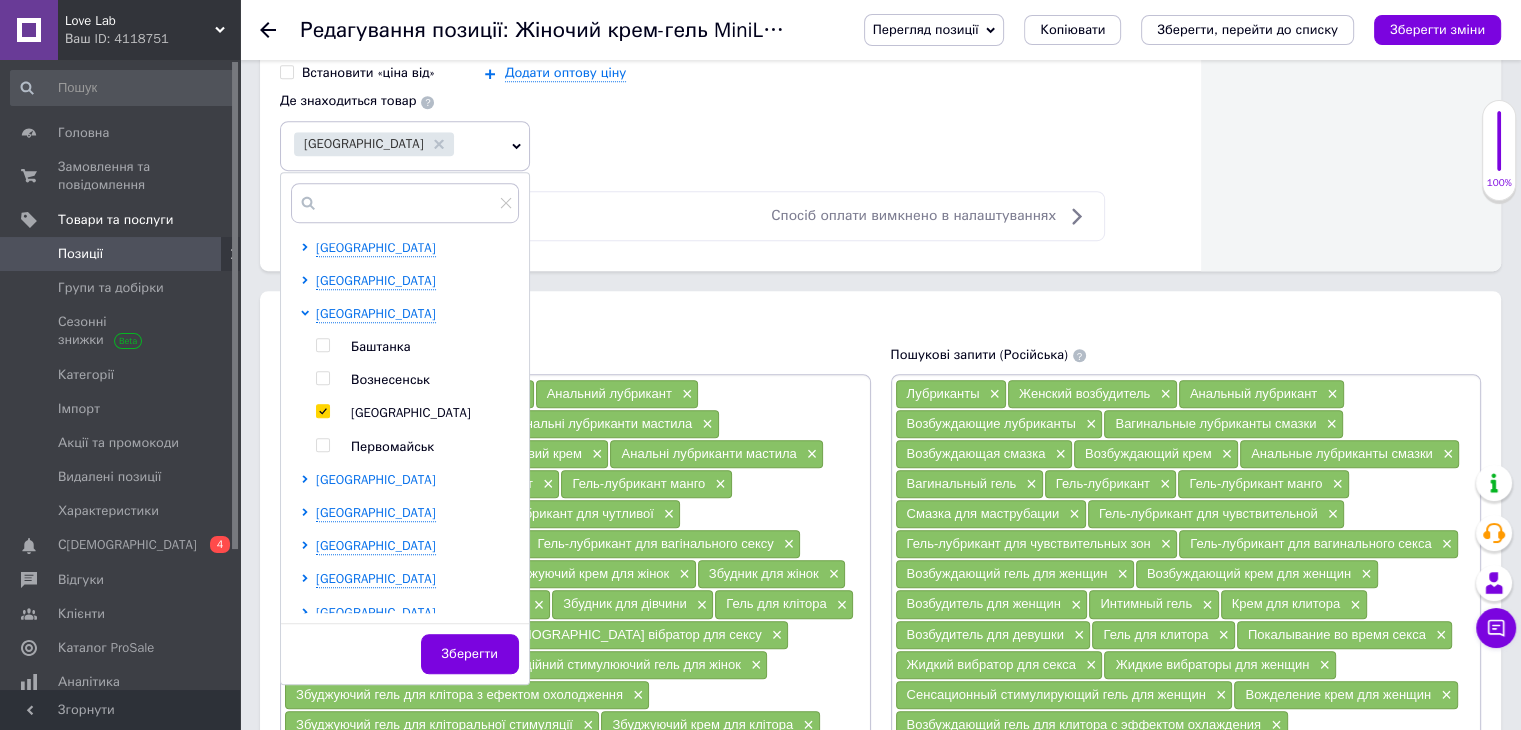 click on "[GEOGRAPHIC_DATA]" at bounding box center (376, 479) 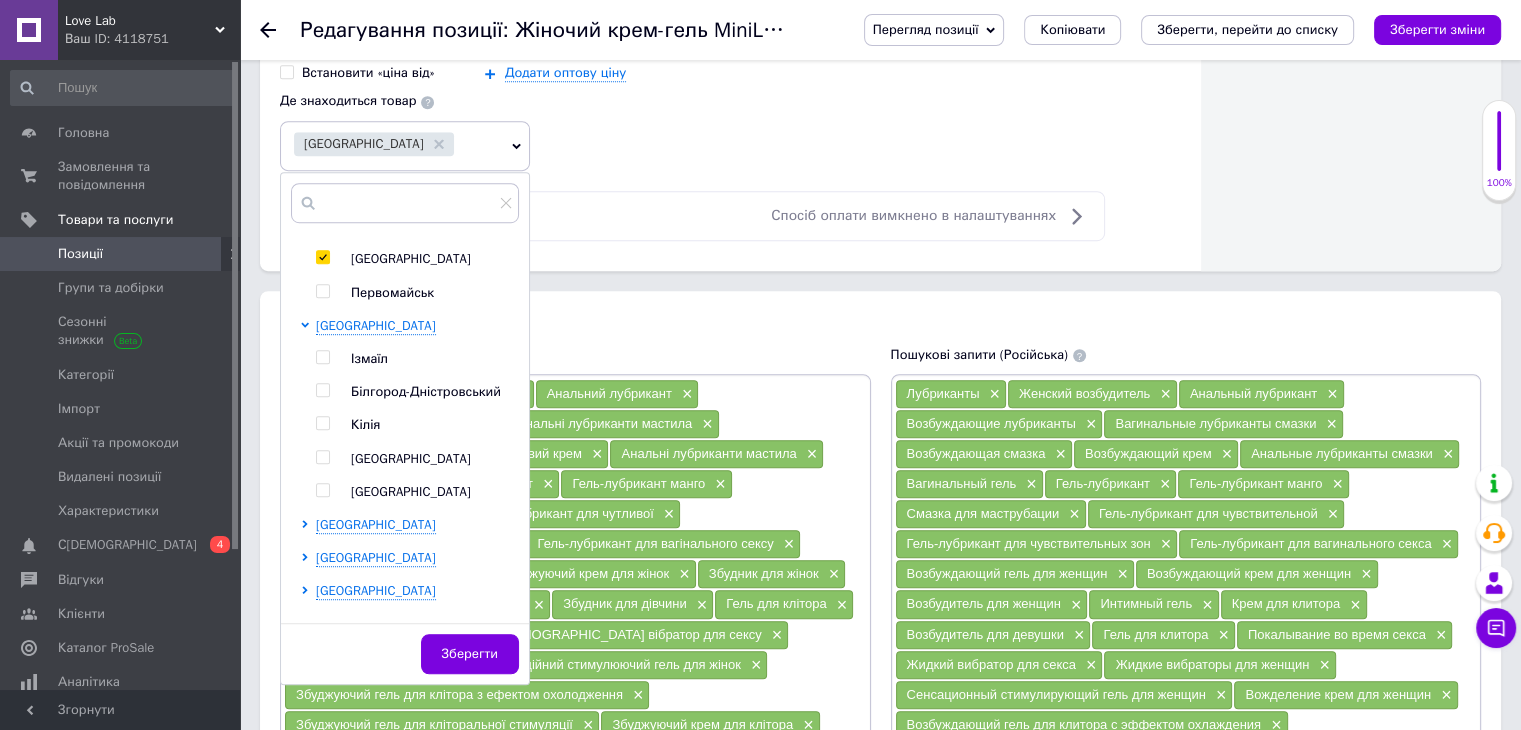 scroll, scrollTop: 492, scrollLeft: 0, axis: vertical 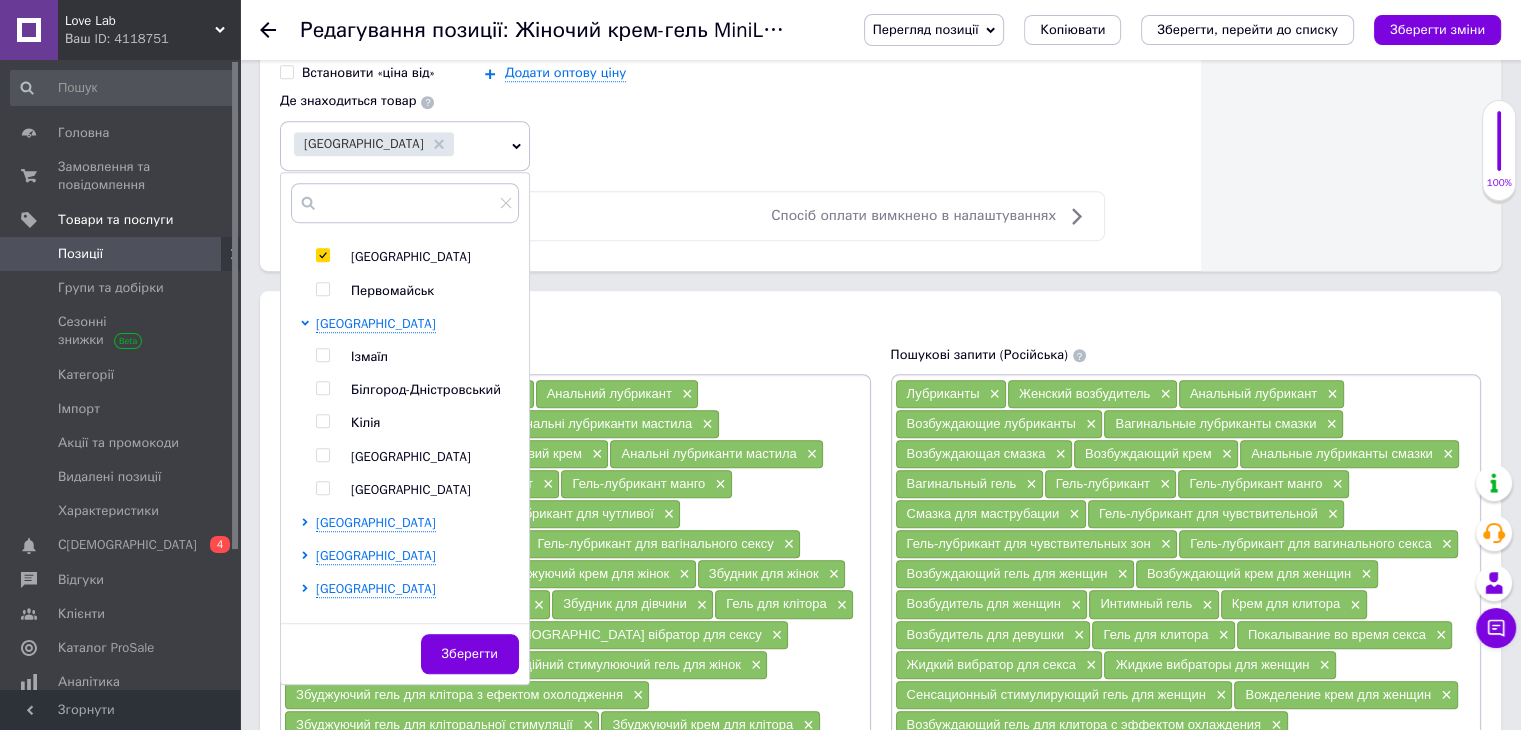 click at bounding box center (322, 455) 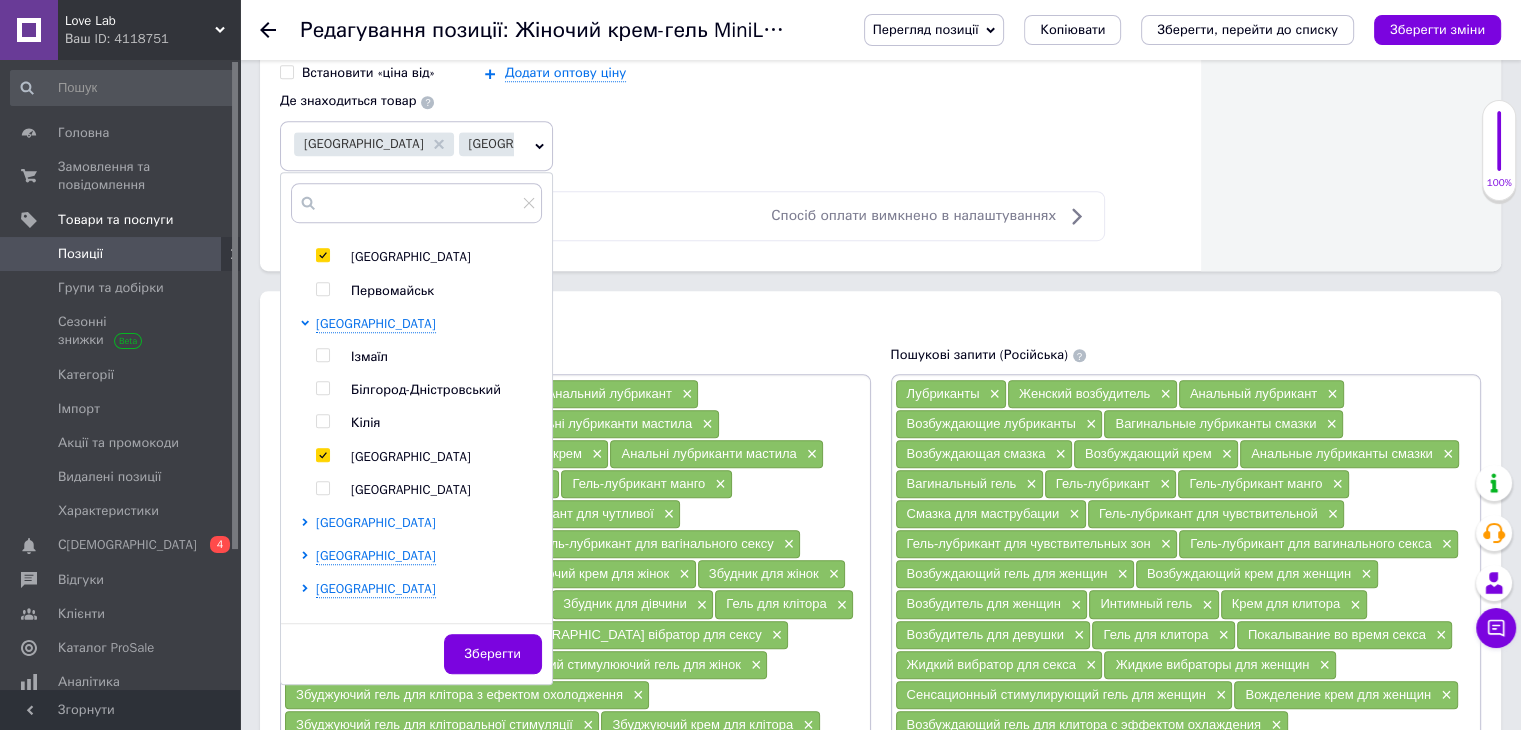 click on "[GEOGRAPHIC_DATA]" at bounding box center (376, 522) 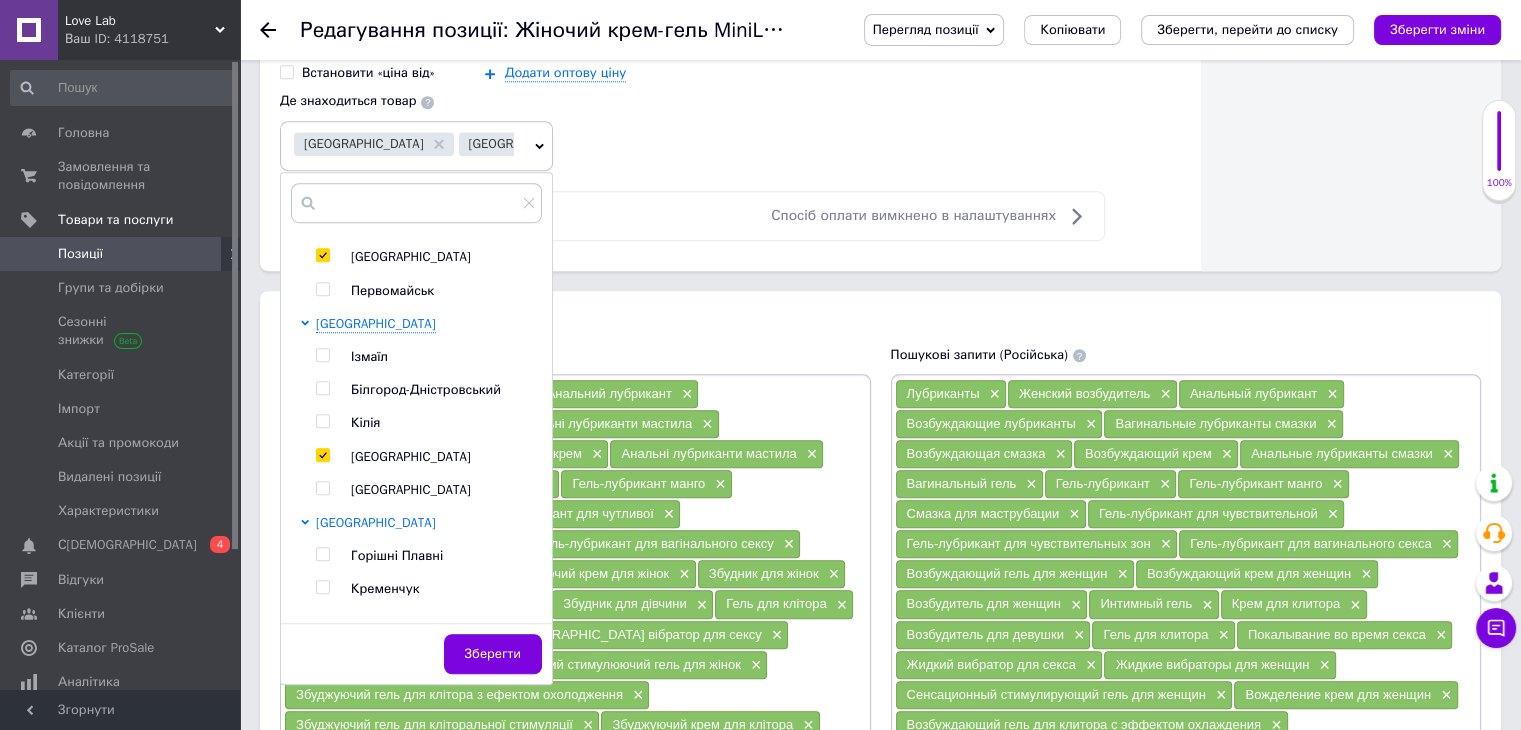 scroll, scrollTop: 595, scrollLeft: 0, axis: vertical 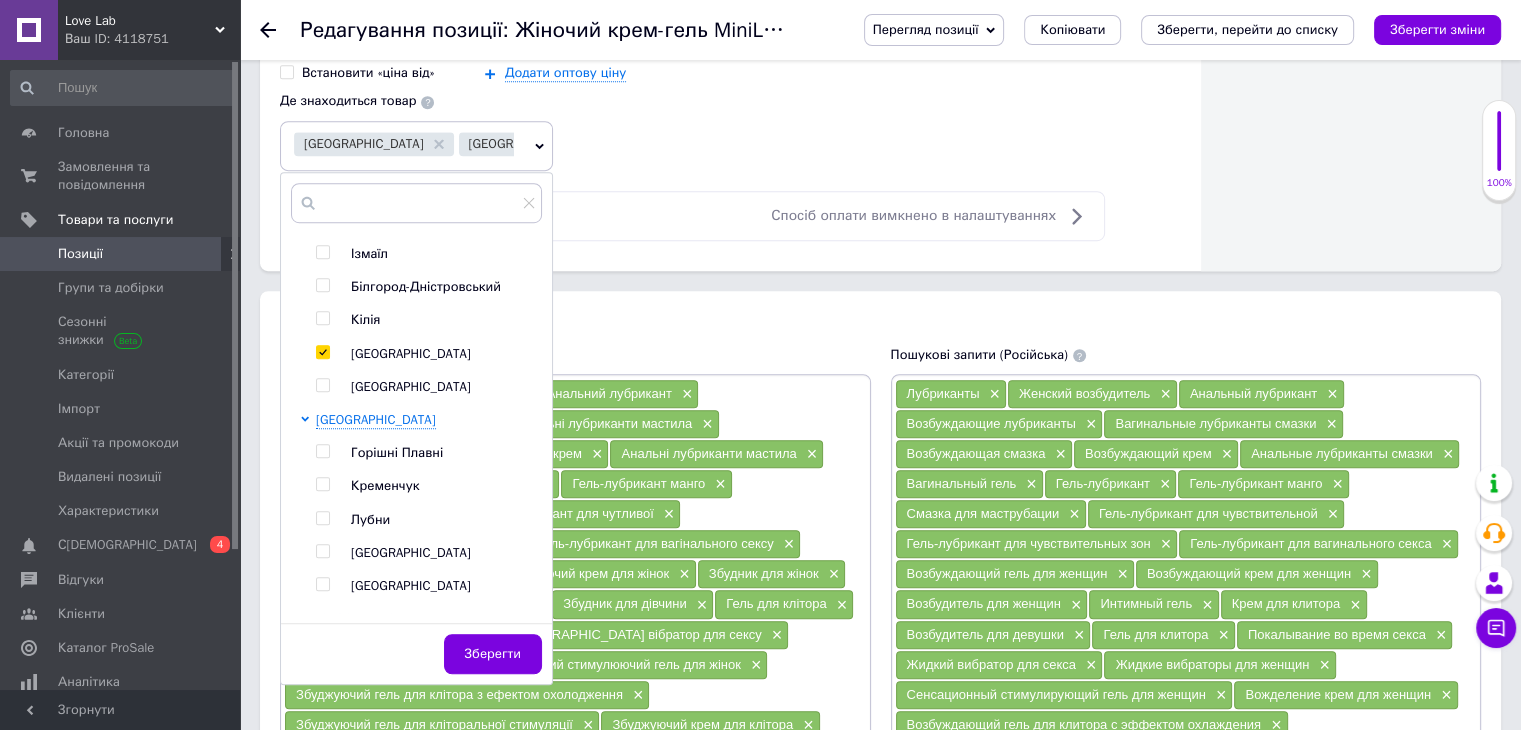 click at bounding box center [322, 584] 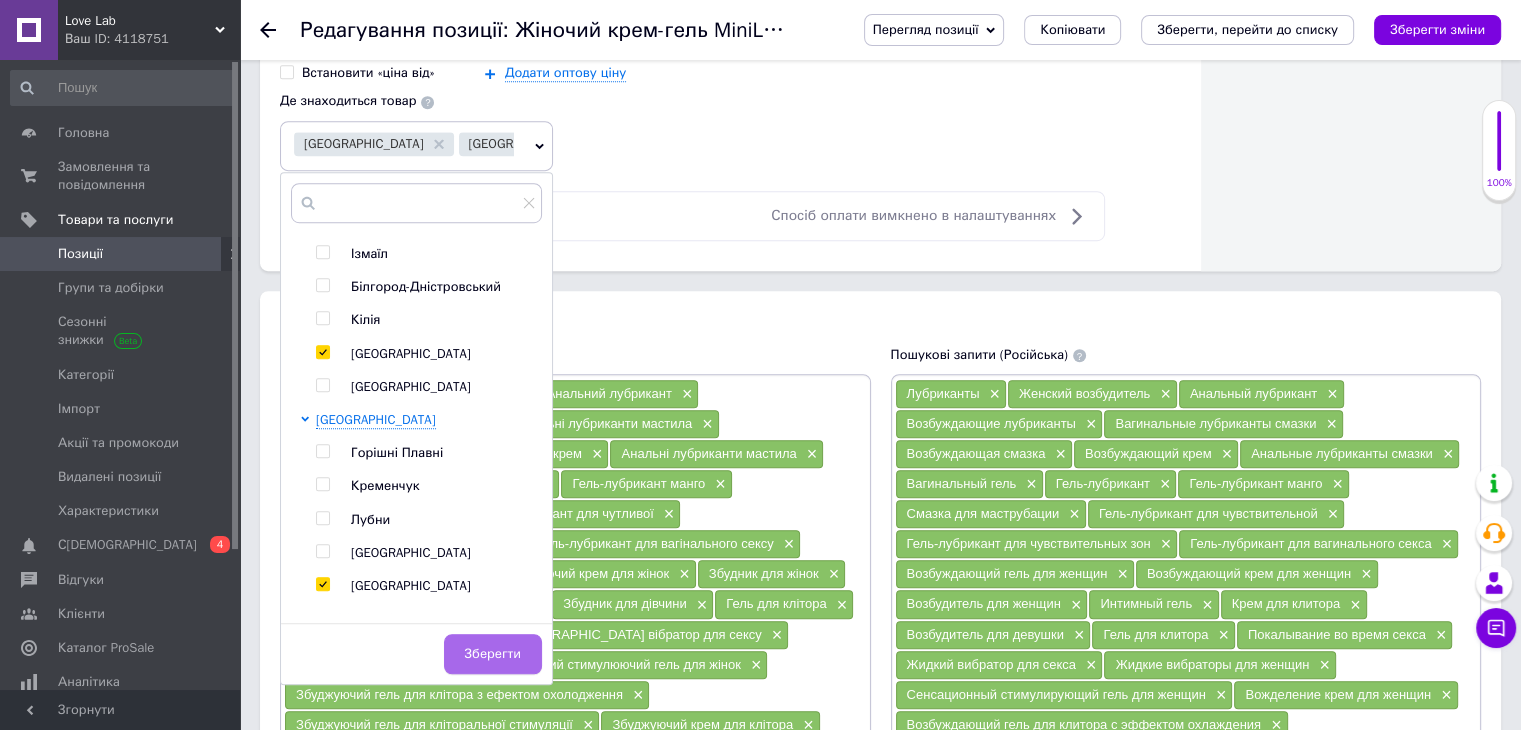 click on "Зберегти" at bounding box center (493, 654) 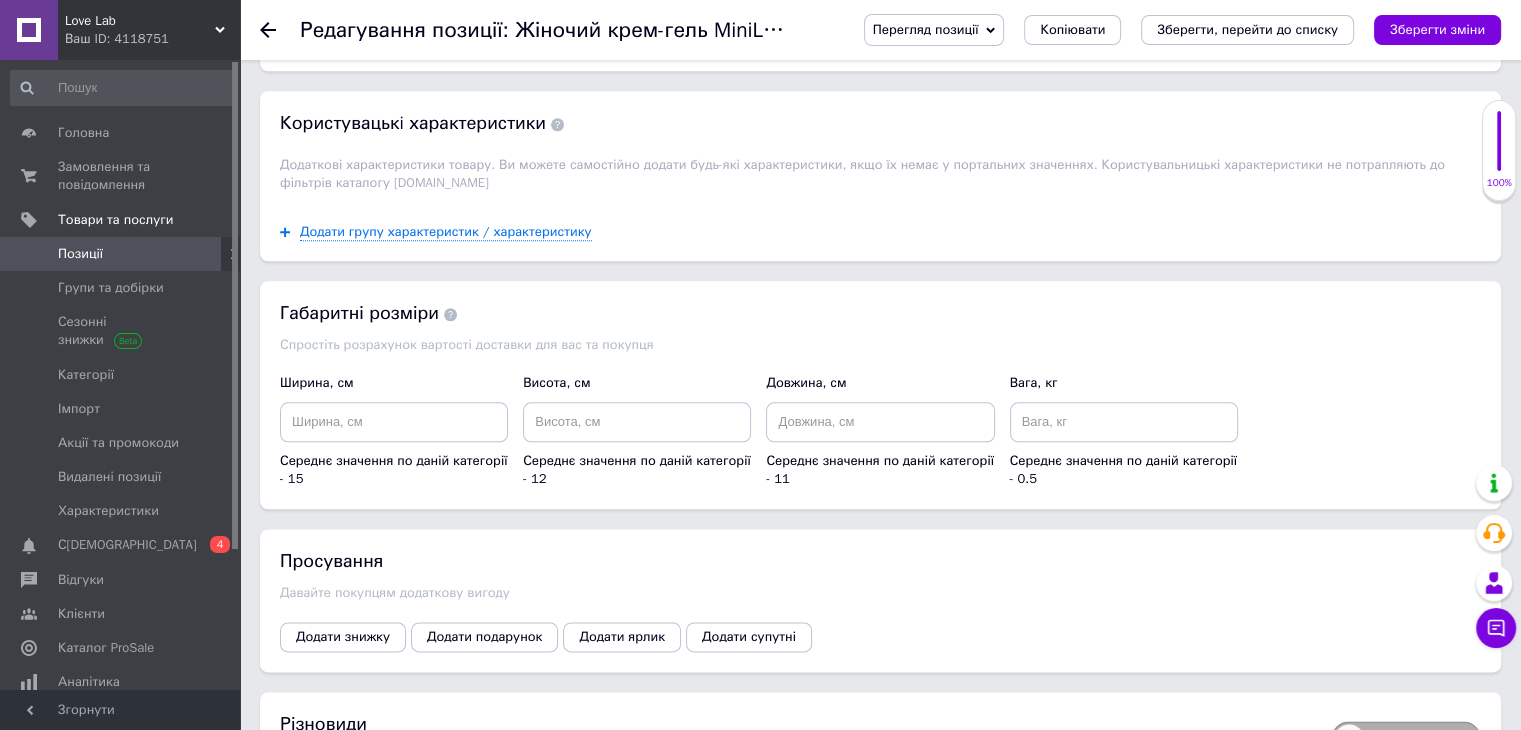 scroll, scrollTop: 2348, scrollLeft: 0, axis: vertical 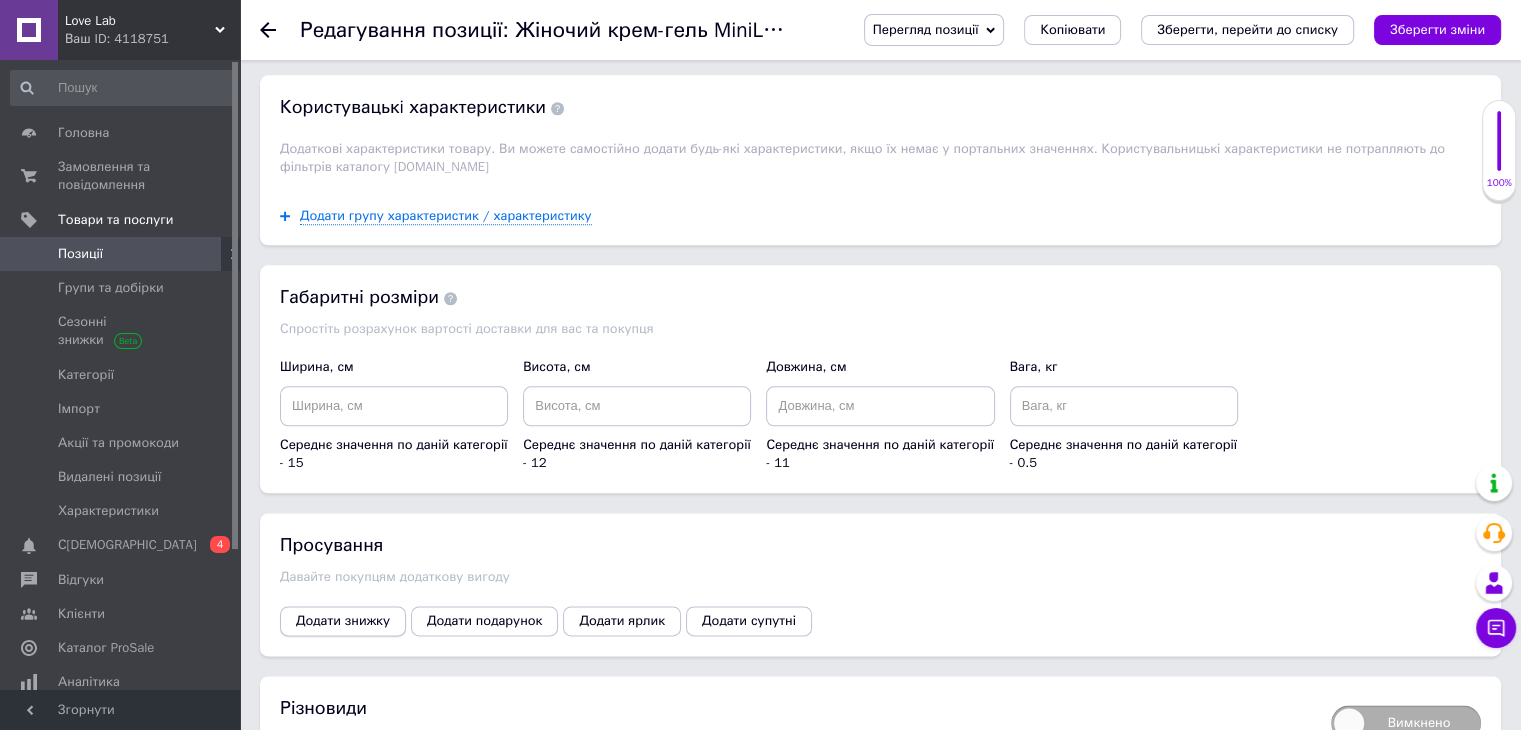 click on "Додати знижку" at bounding box center (343, 621) 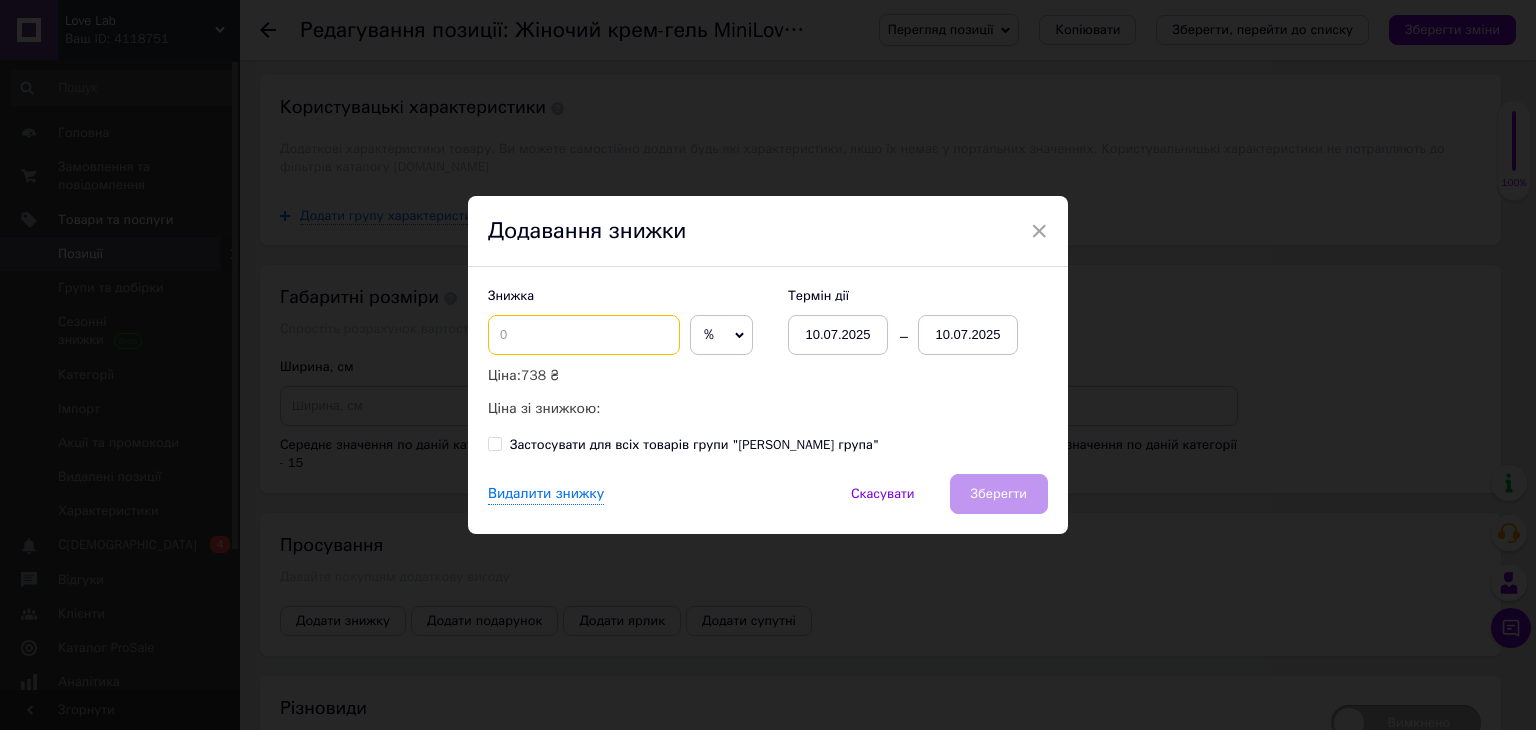 click at bounding box center [584, 335] 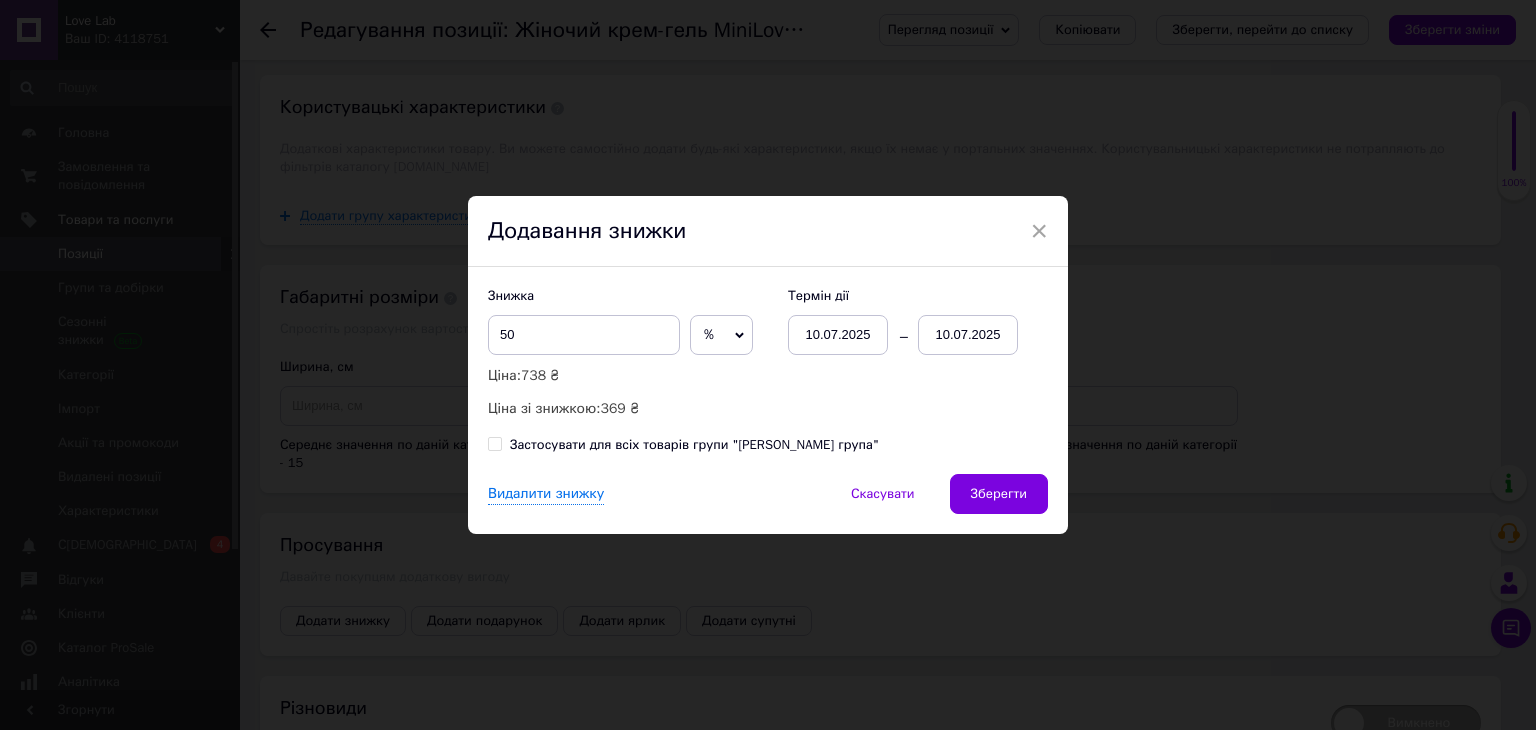 click on "10.07.2025" at bounding box center (968, 335) 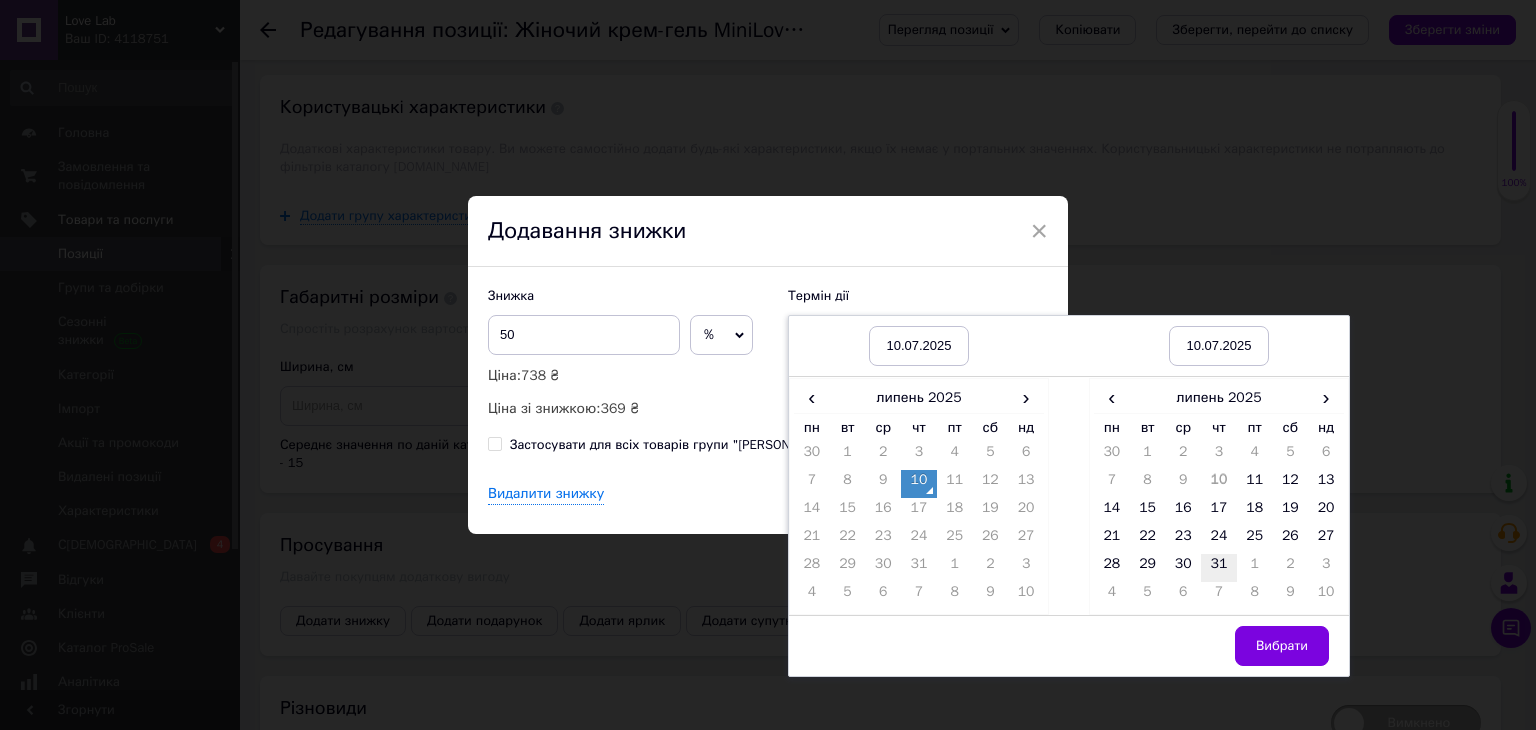 click on "31" at bounding box center [1219, 568] 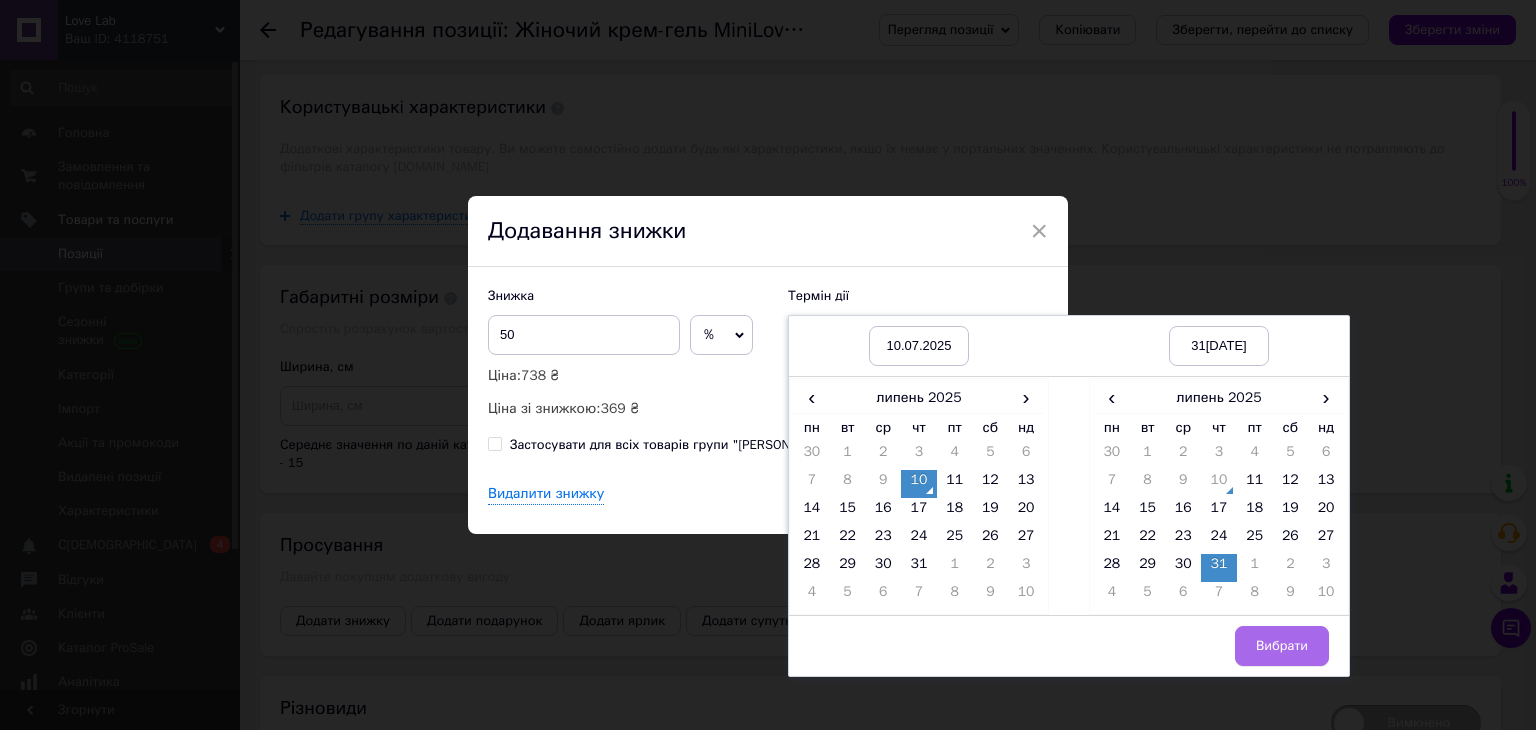 click on "Вибрати" at bounding box center (1282, 646) 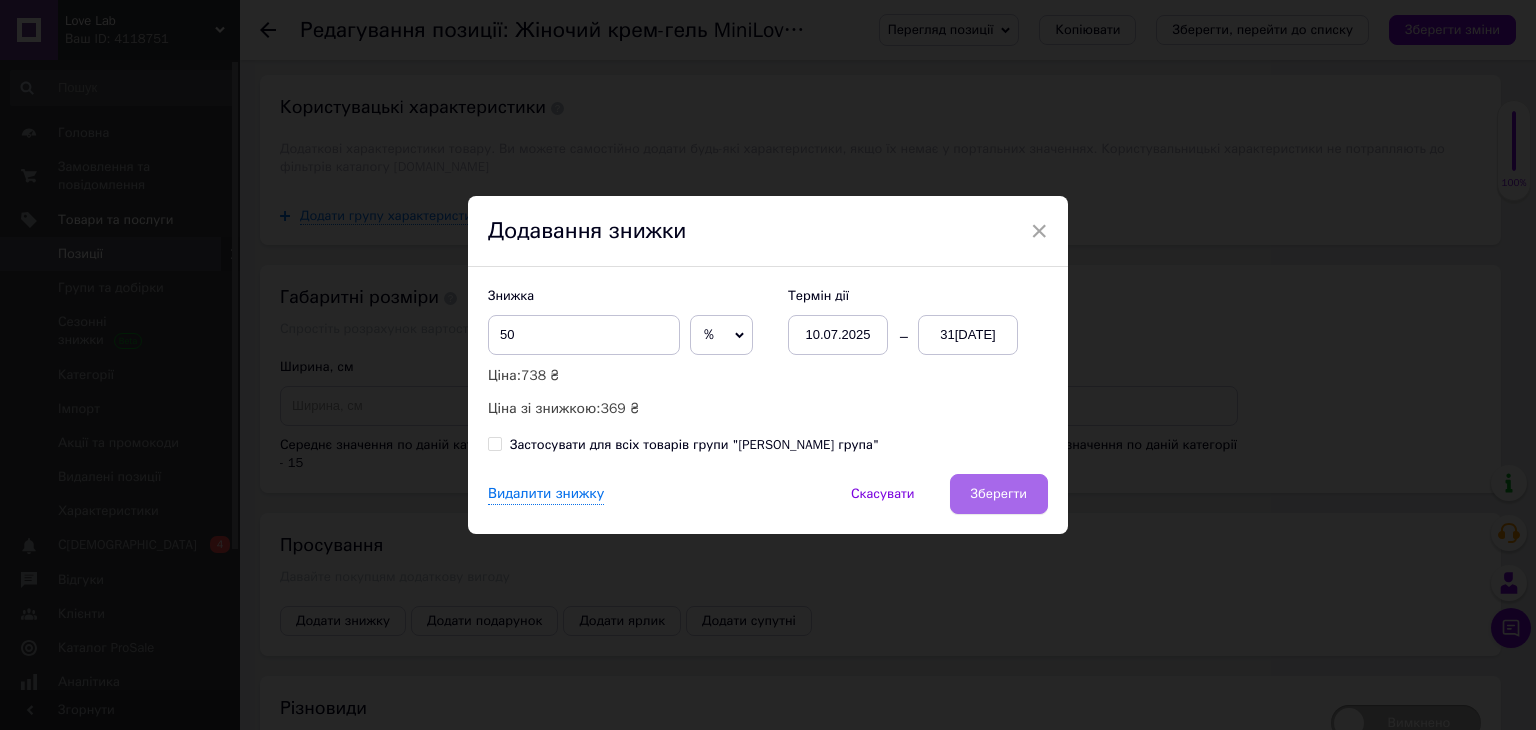 click on "Зберегти" at bounding box center [999, 494] 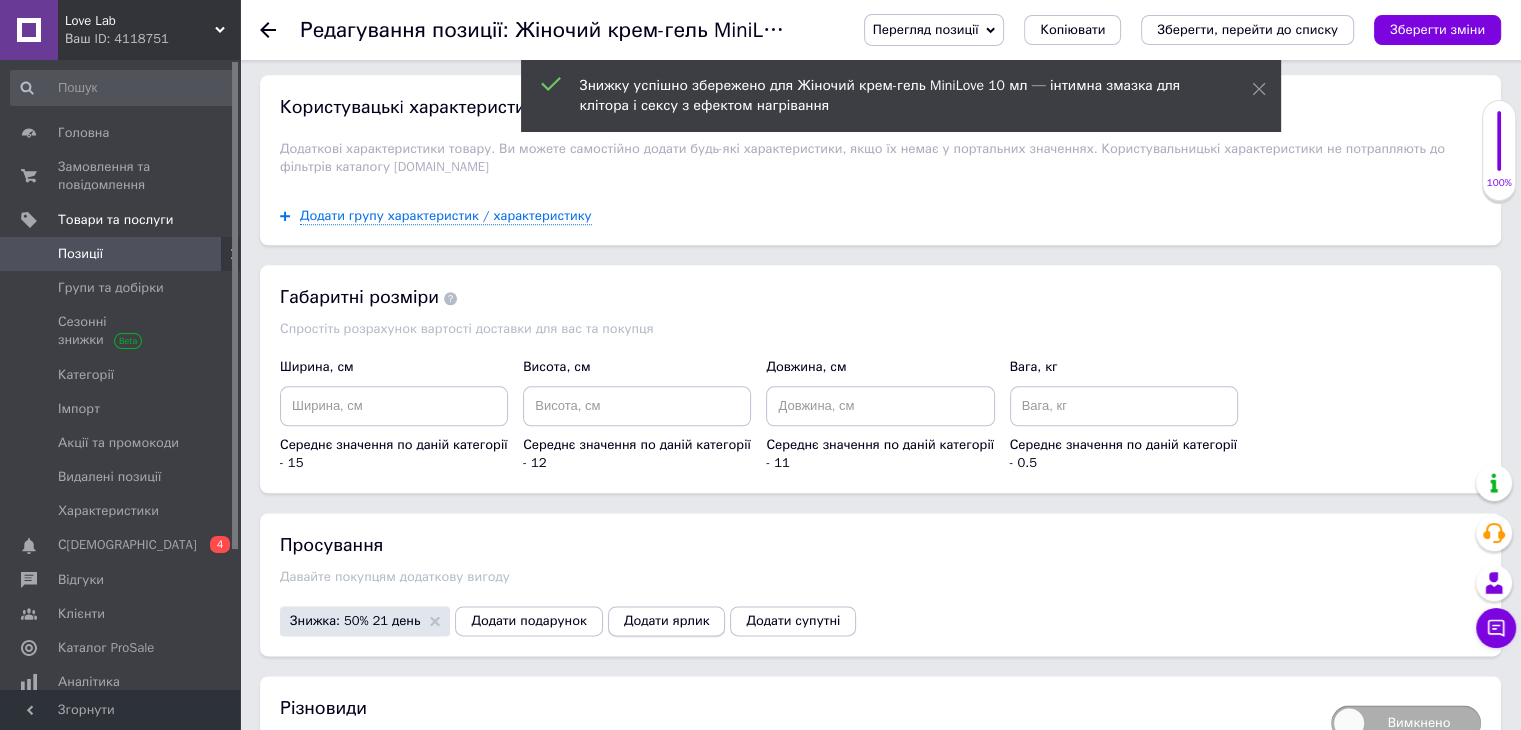 click on "Додати ярлик" at bounding box center (667, 621) 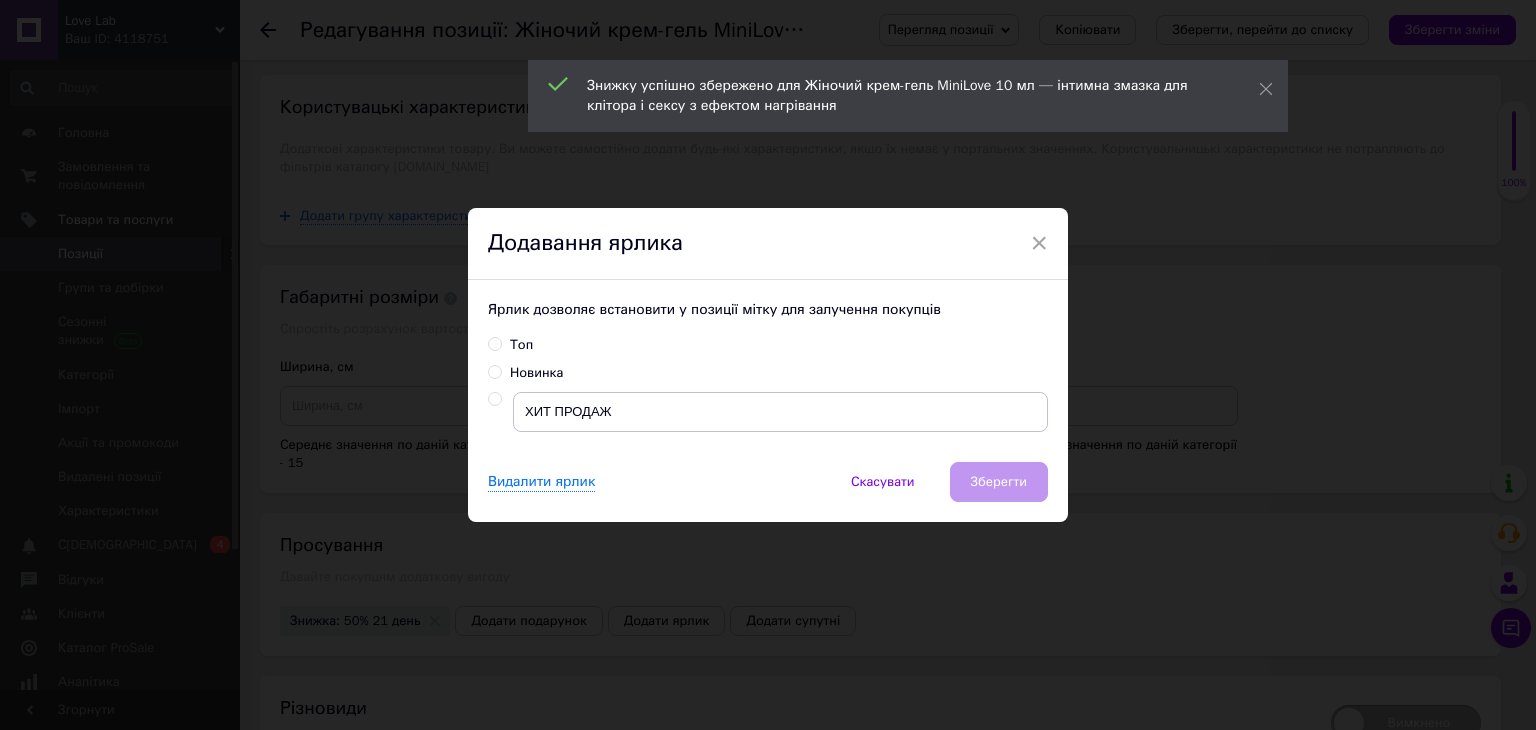 click at bounding box center [494, 399] 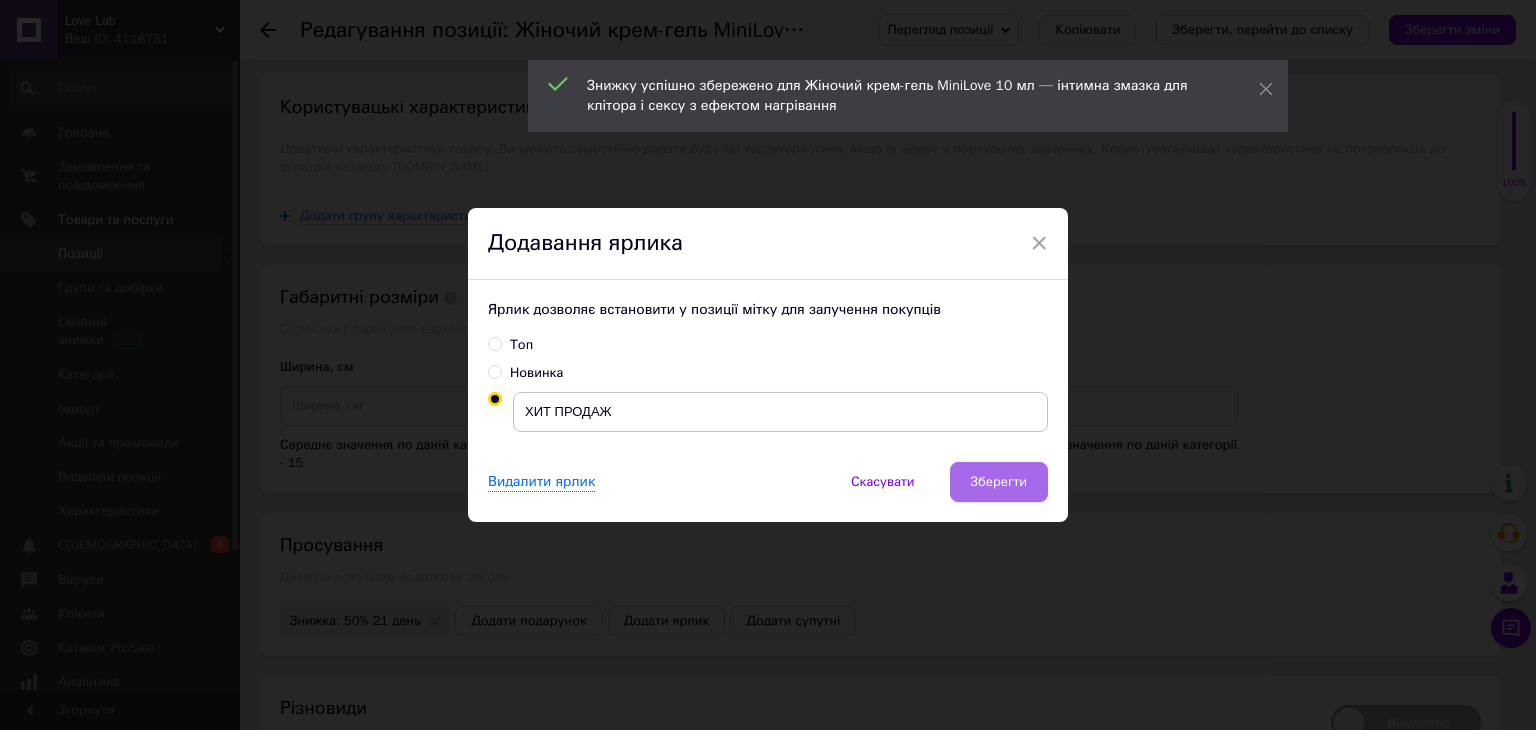 click on "Зберегти" at bounding box center [999, 482] 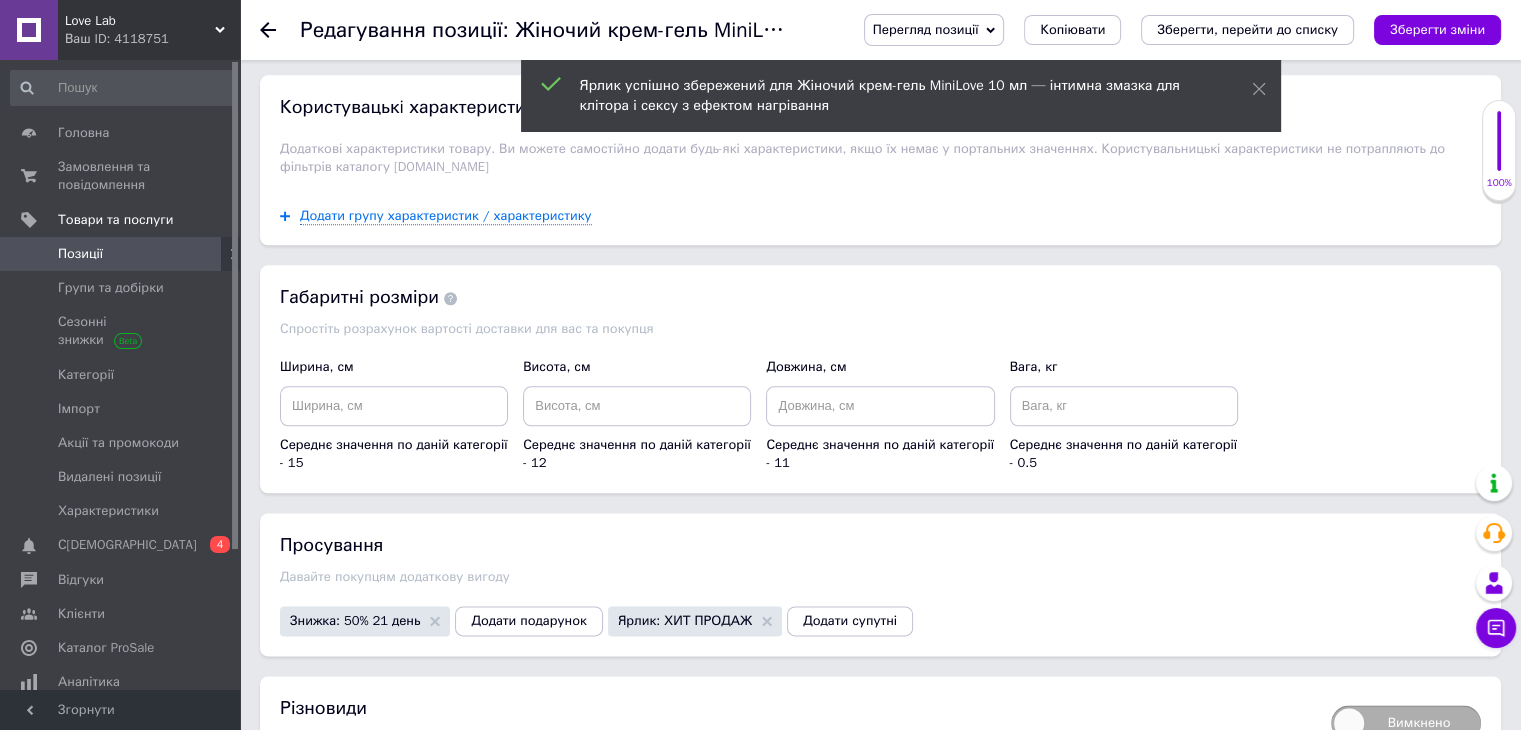 scroll, scrollTop: 2568, scrollLeft: 0, axis: vertical 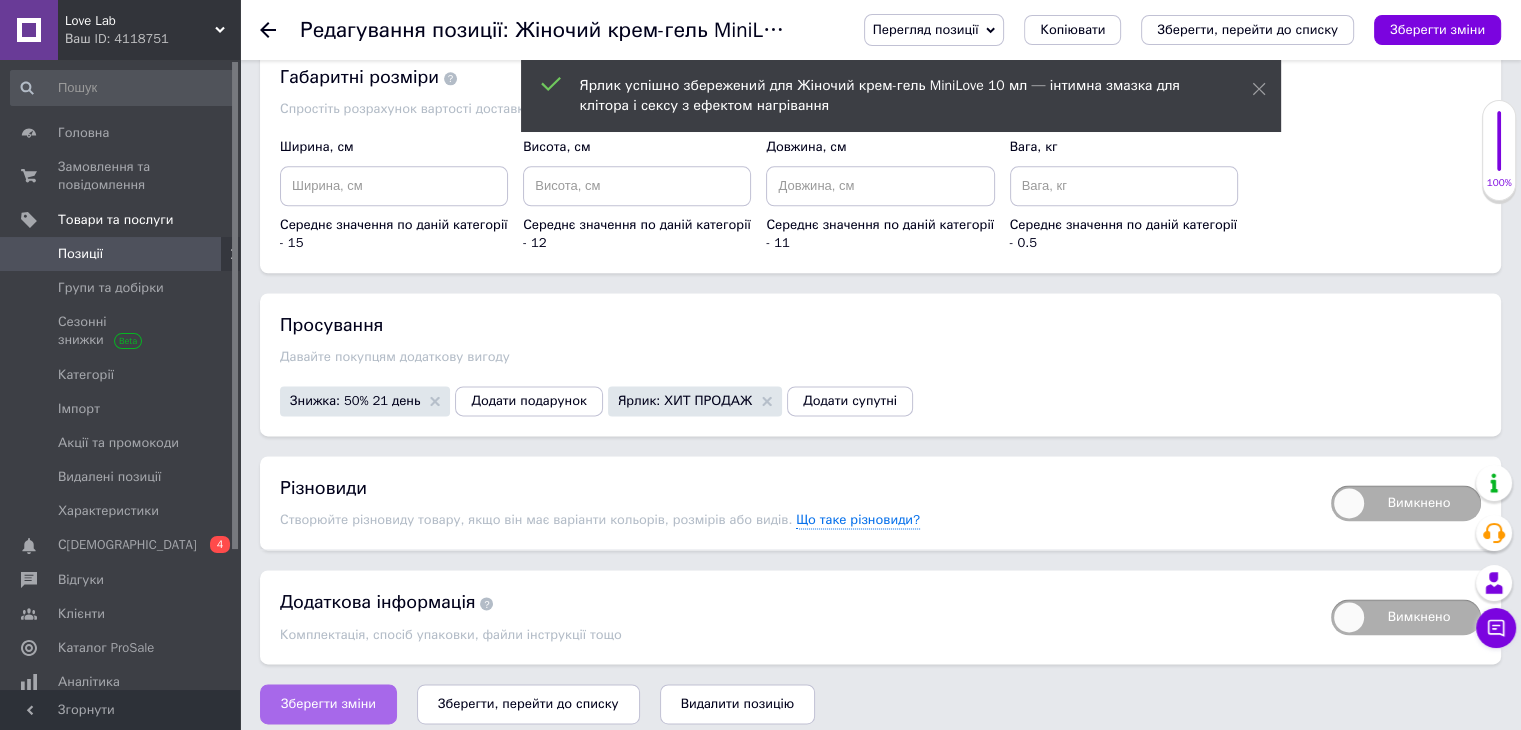 click on "Зберегти зміни" at bounding box center (328, 704) 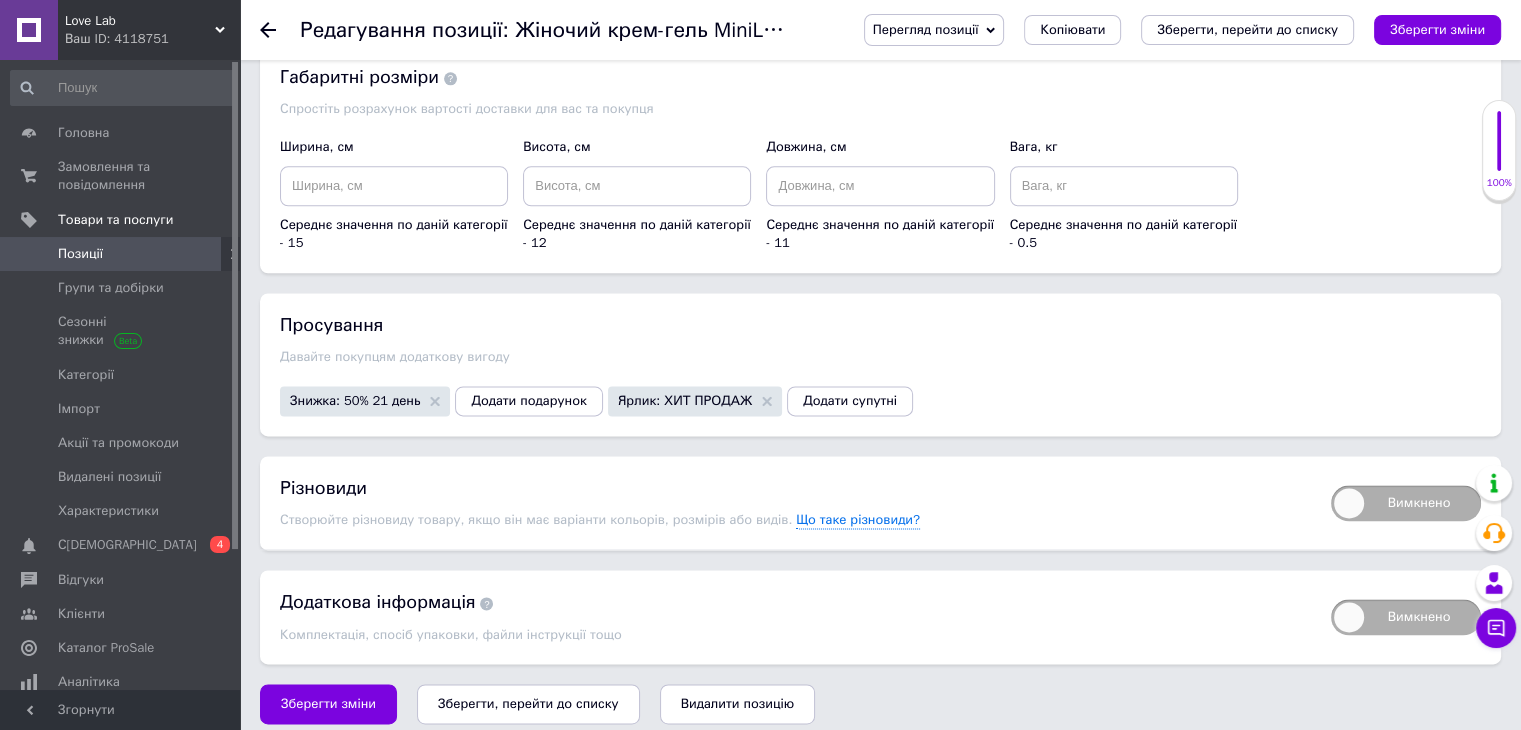 click on "Позиції" at bounding box center [123, 254] 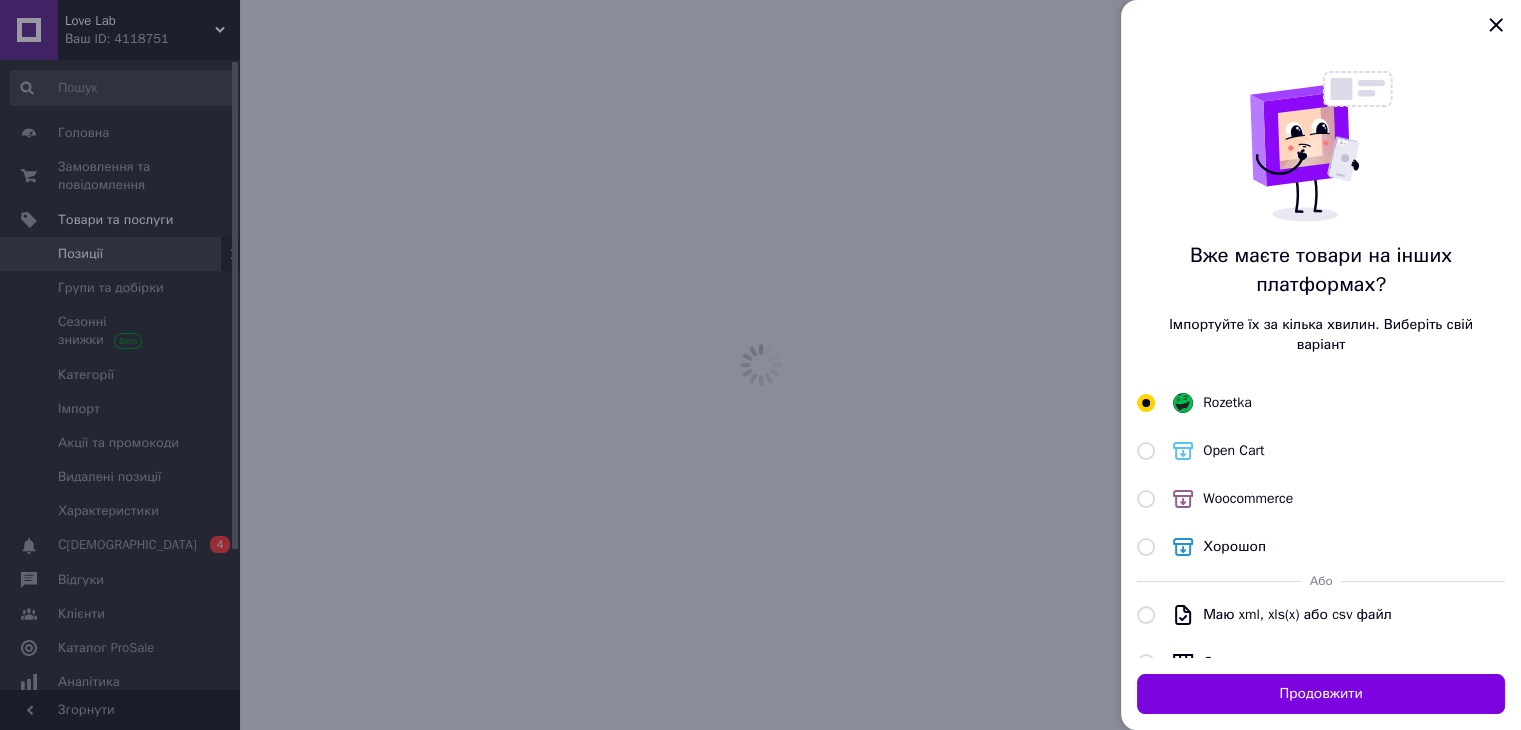 scroll, scrollTop: 0, scrollLeft: 0, axis: both 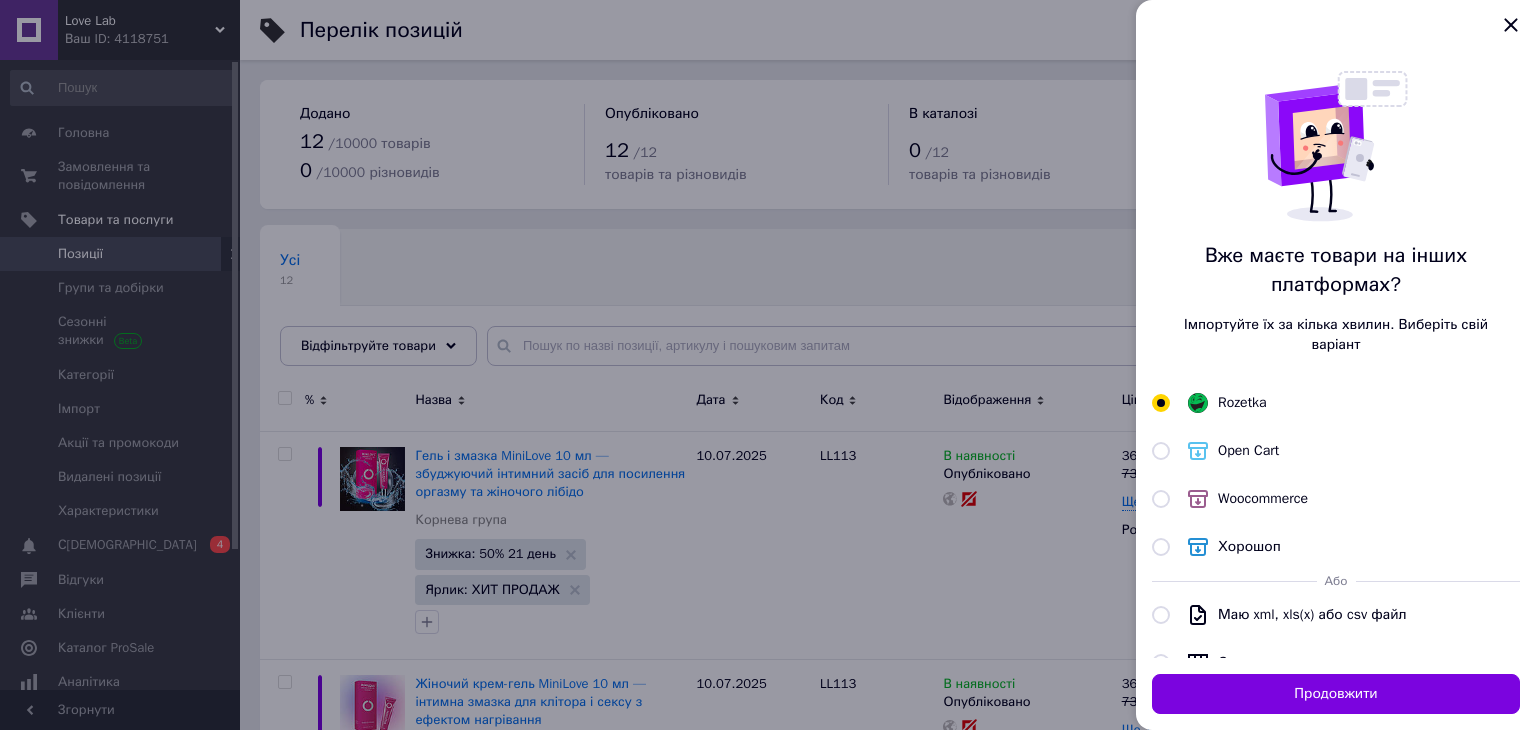 click at bounding box center (768, 365) 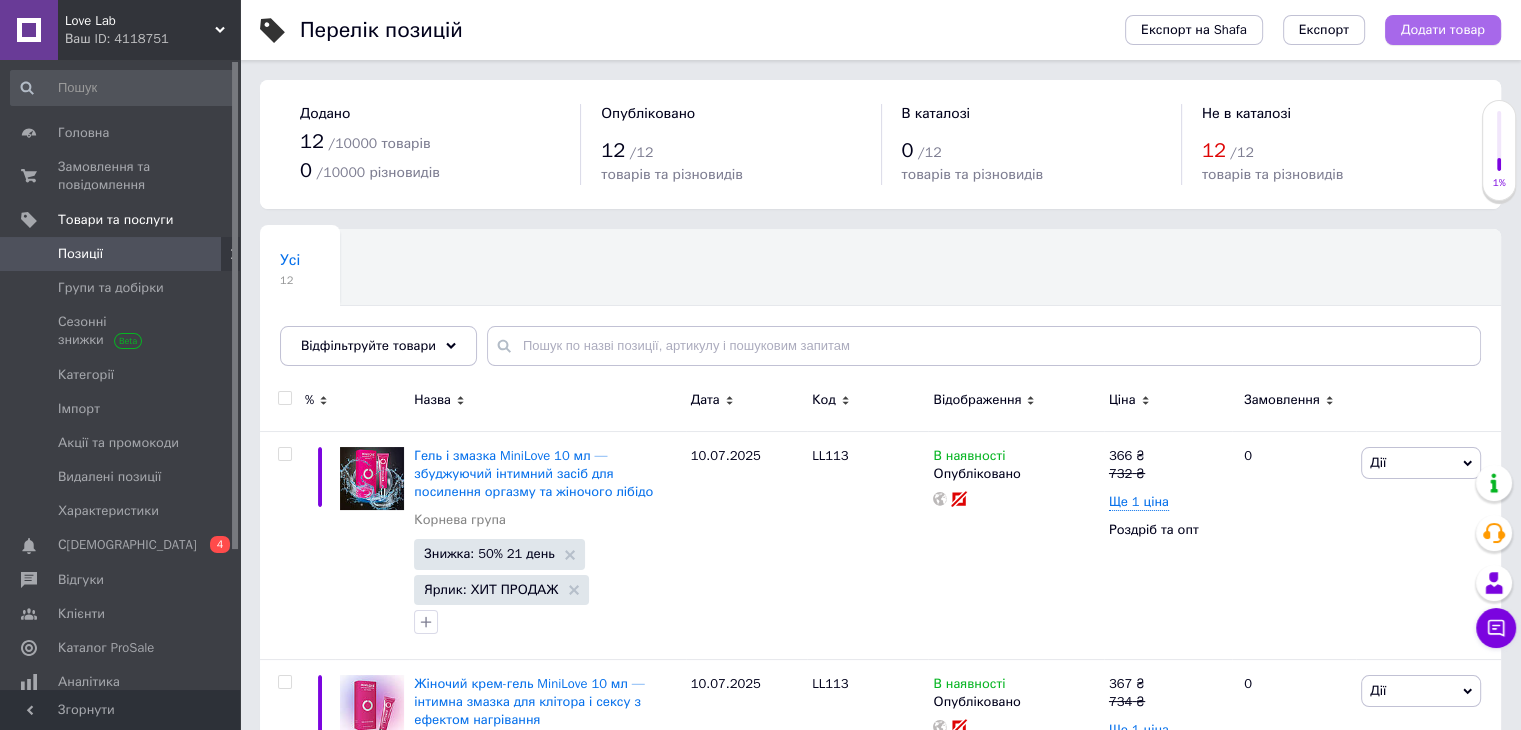 click on "Додати товар" at bounding box center (1443, 30) 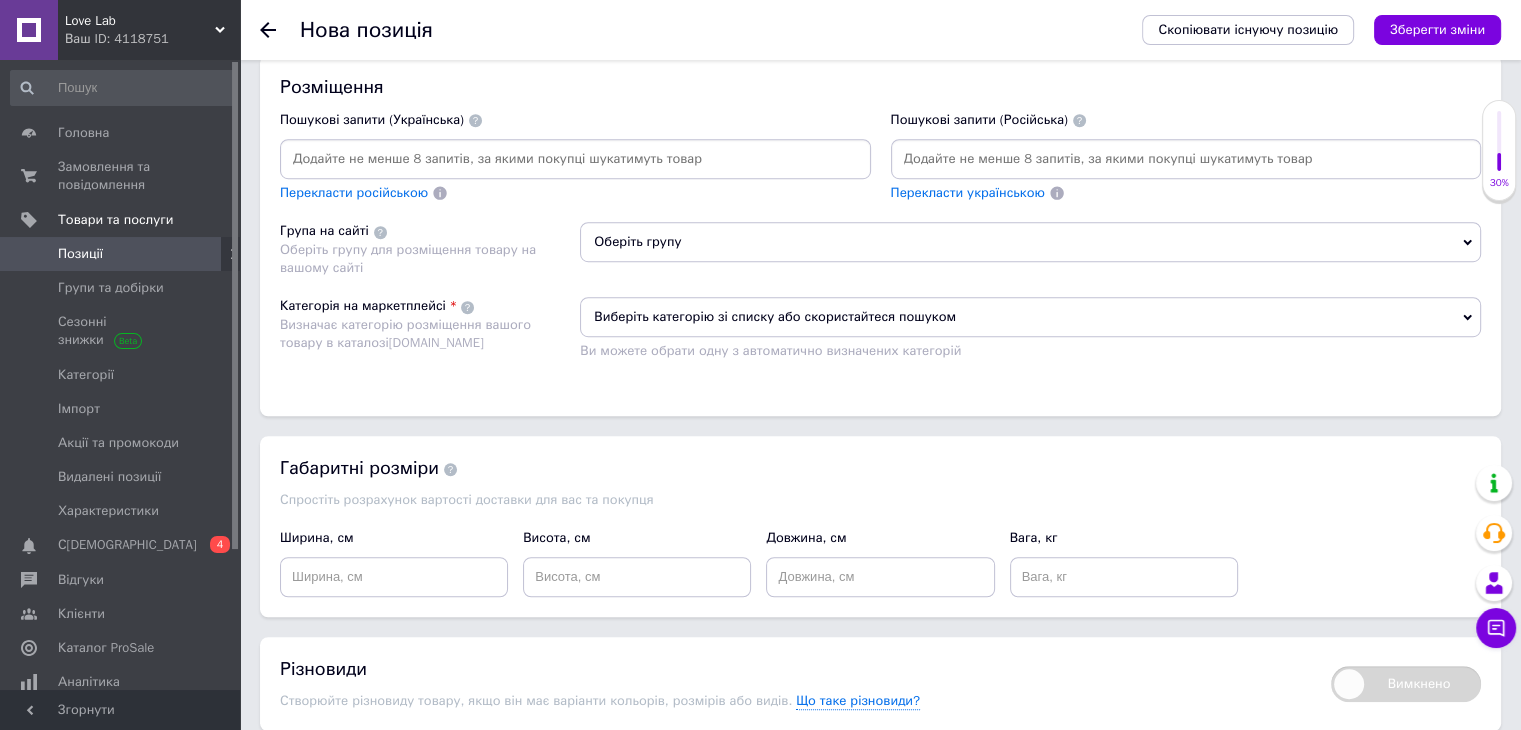scroll, scrollTop: 1260, scrollLeft: 0, axis: vertical 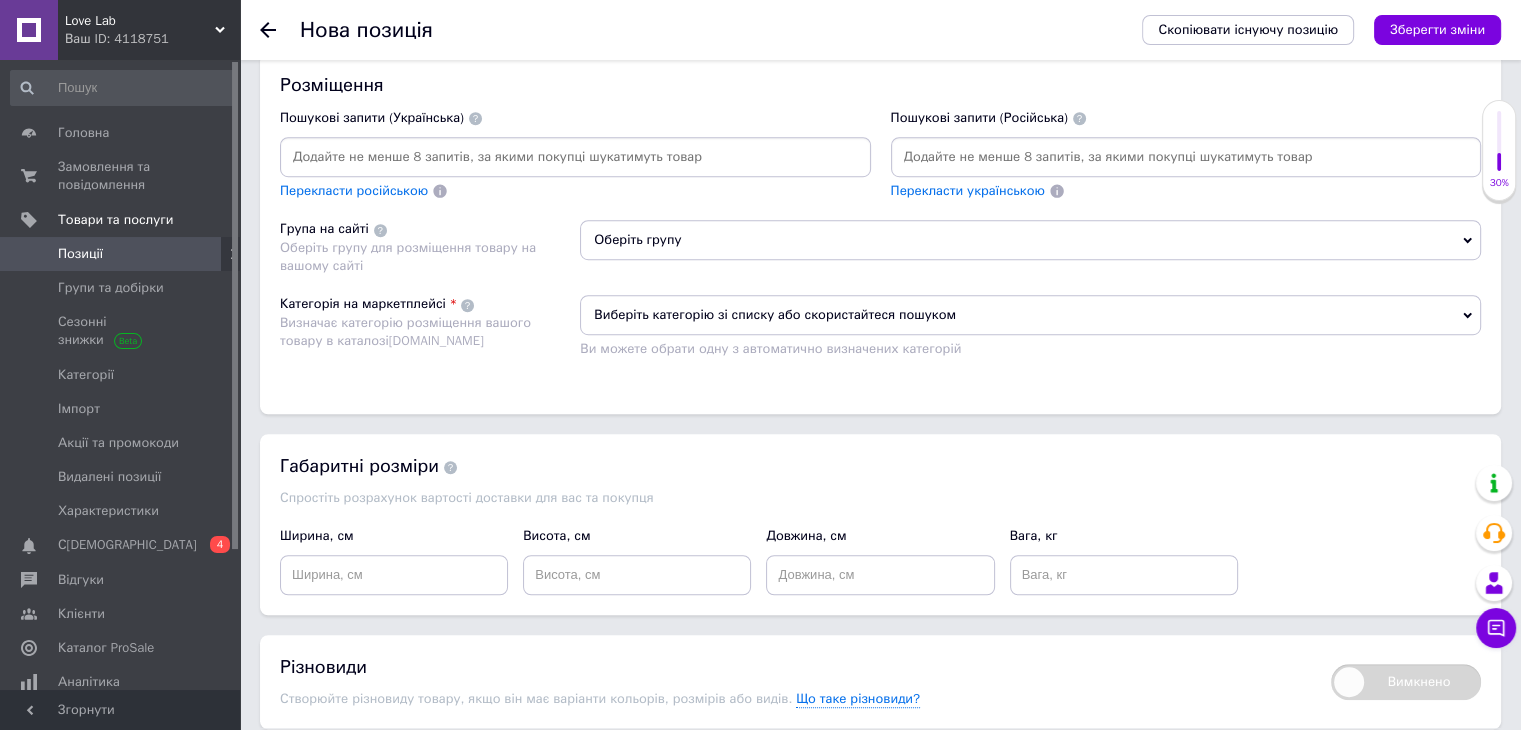 click at bounding box center [1186, 157] 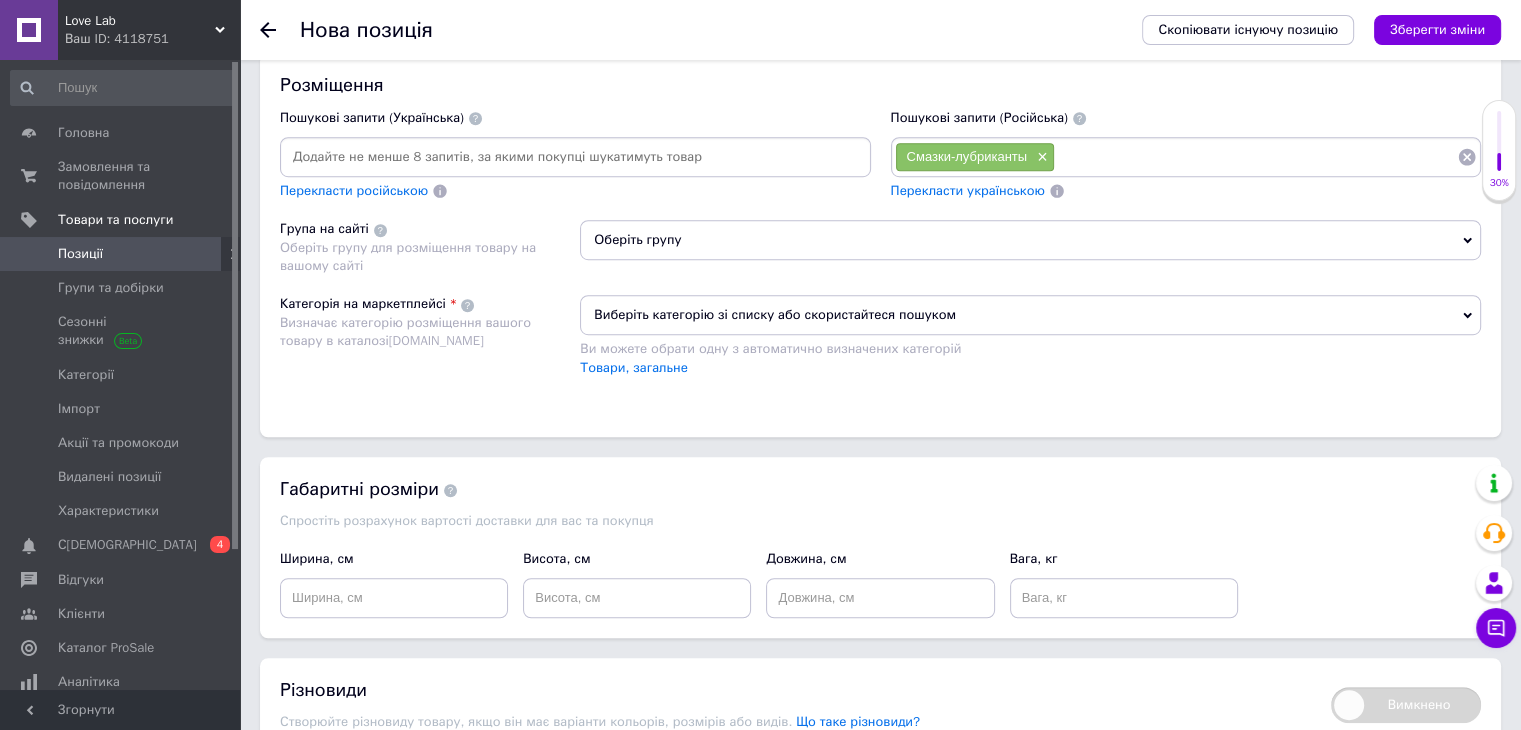 paste on "Смазки" 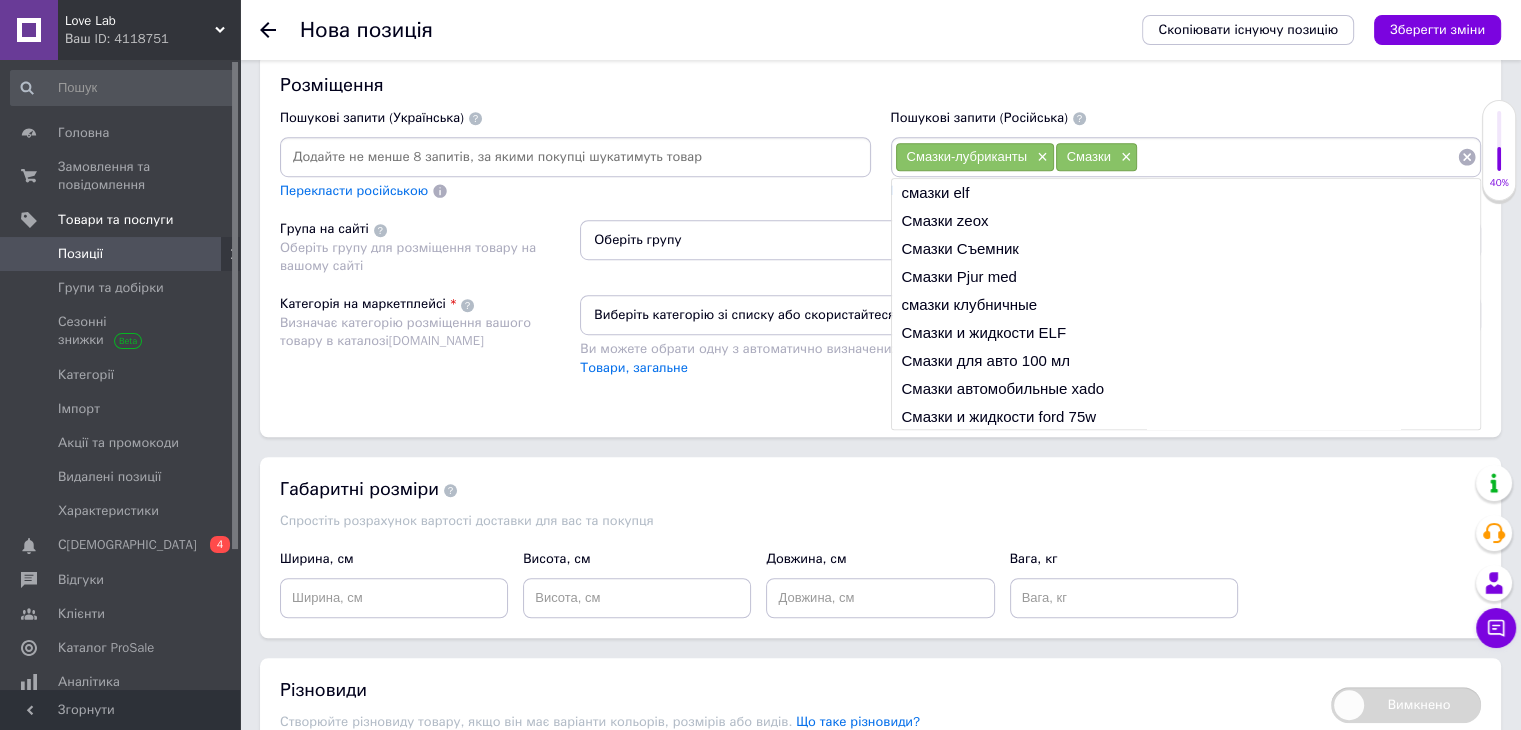 paste on "Лубрикант для секса" 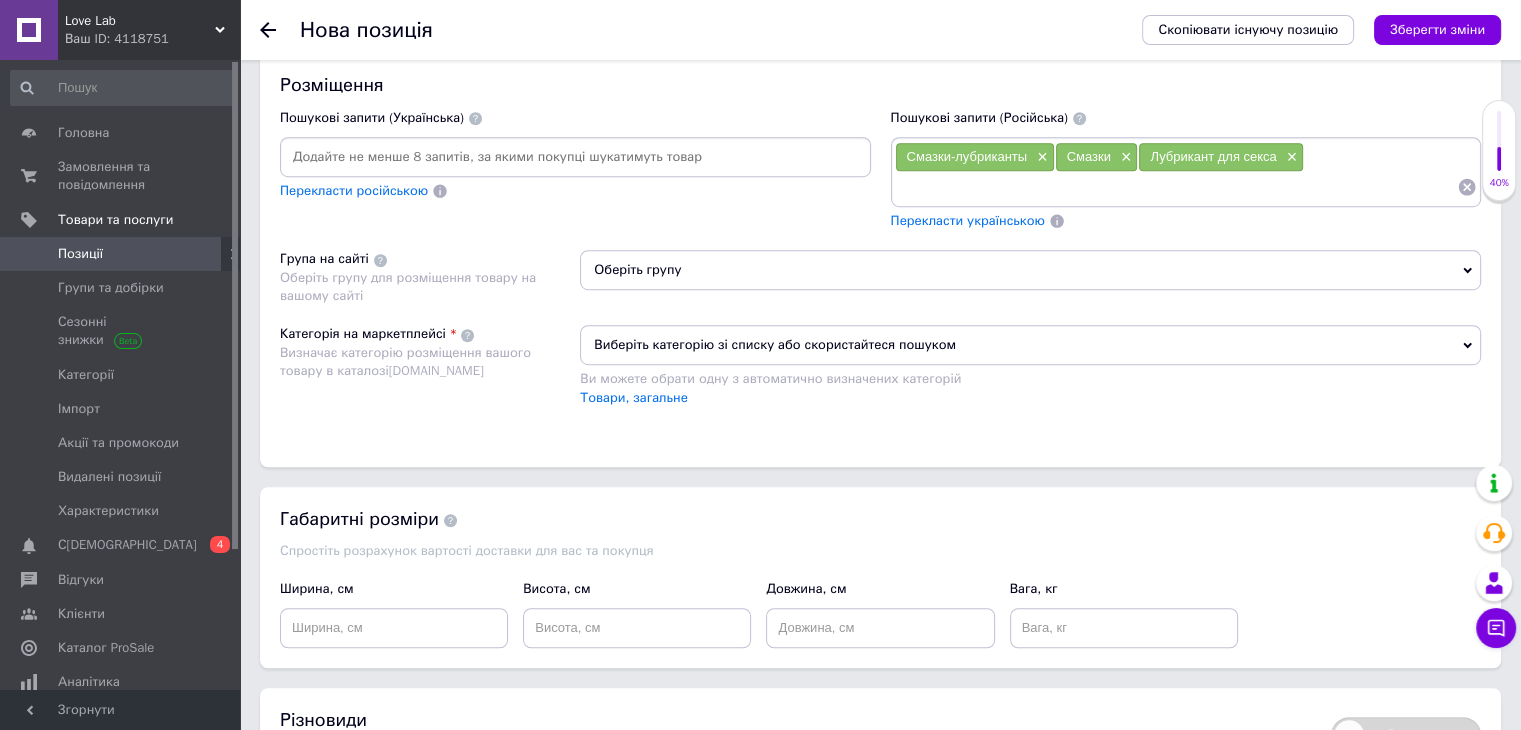 paste on "Смазки для секса" 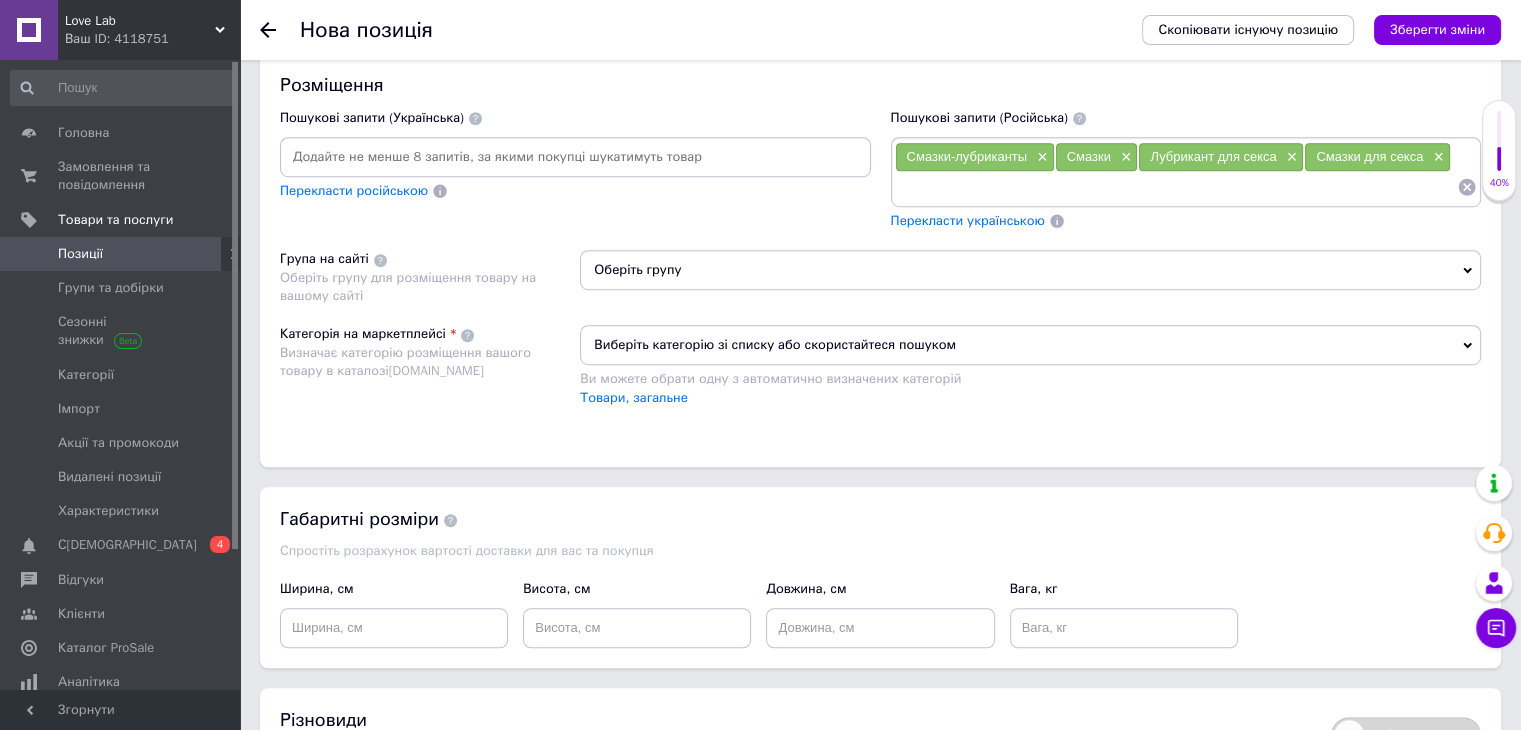 paste on "Интимный гель" 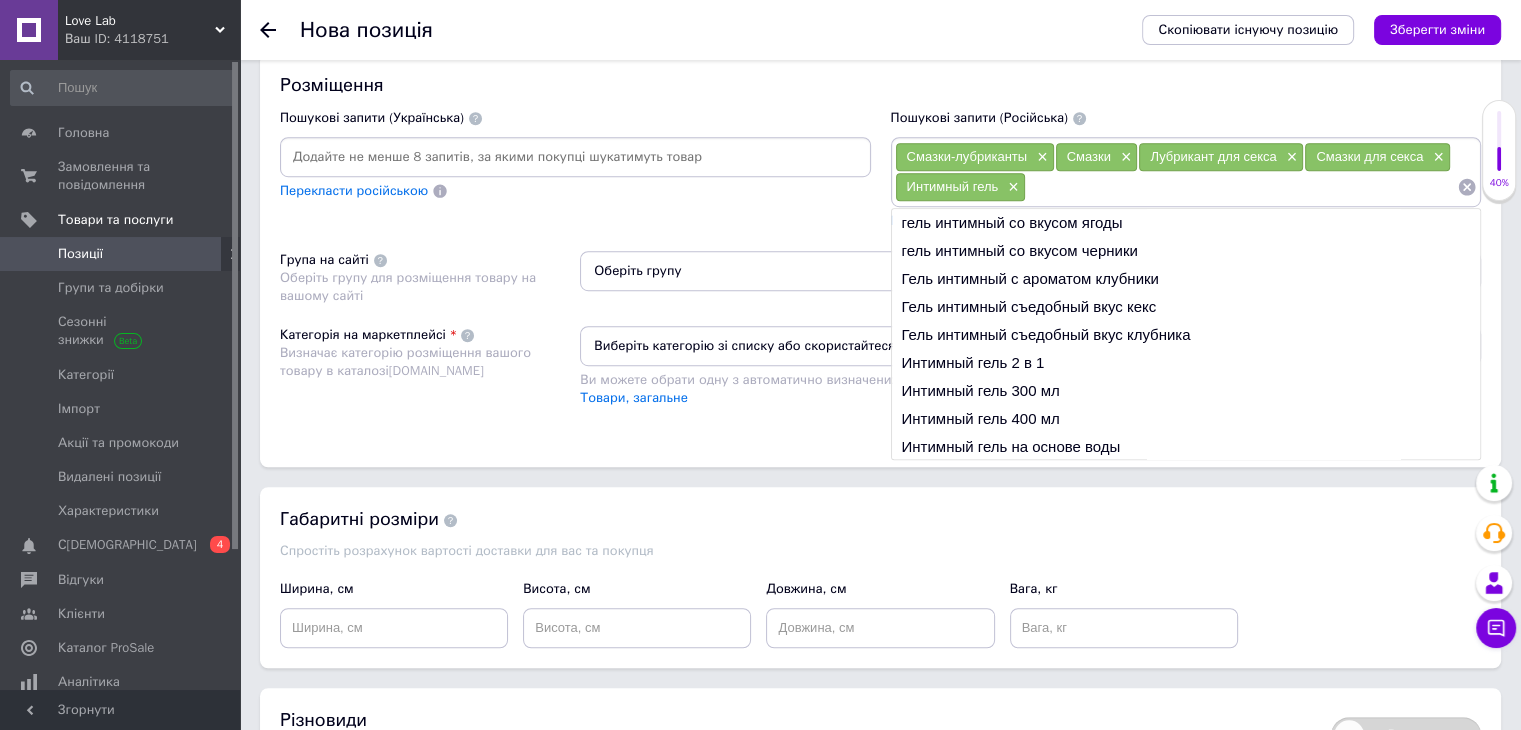 paste on "Гель-смазка" 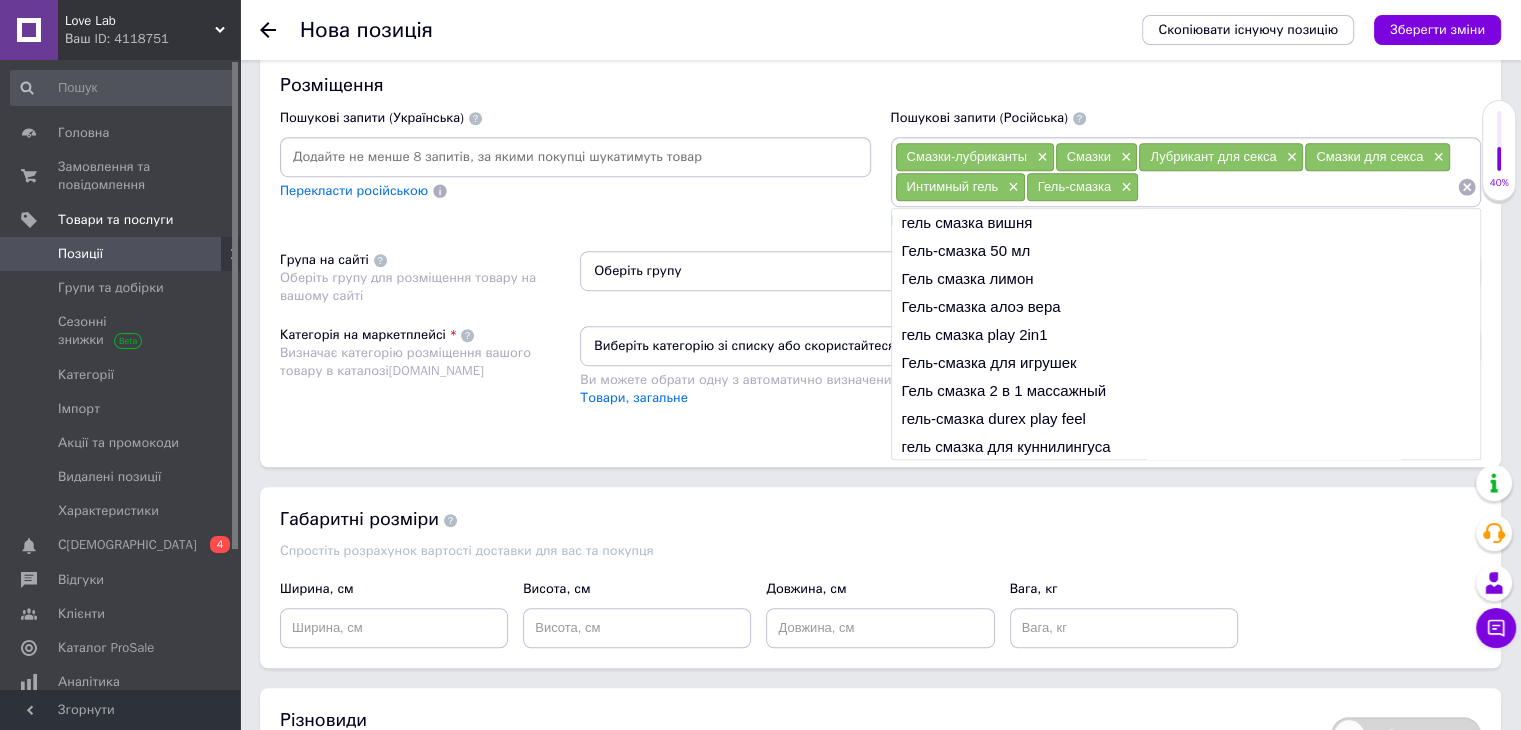 paste on "Интимные гель-смазки" 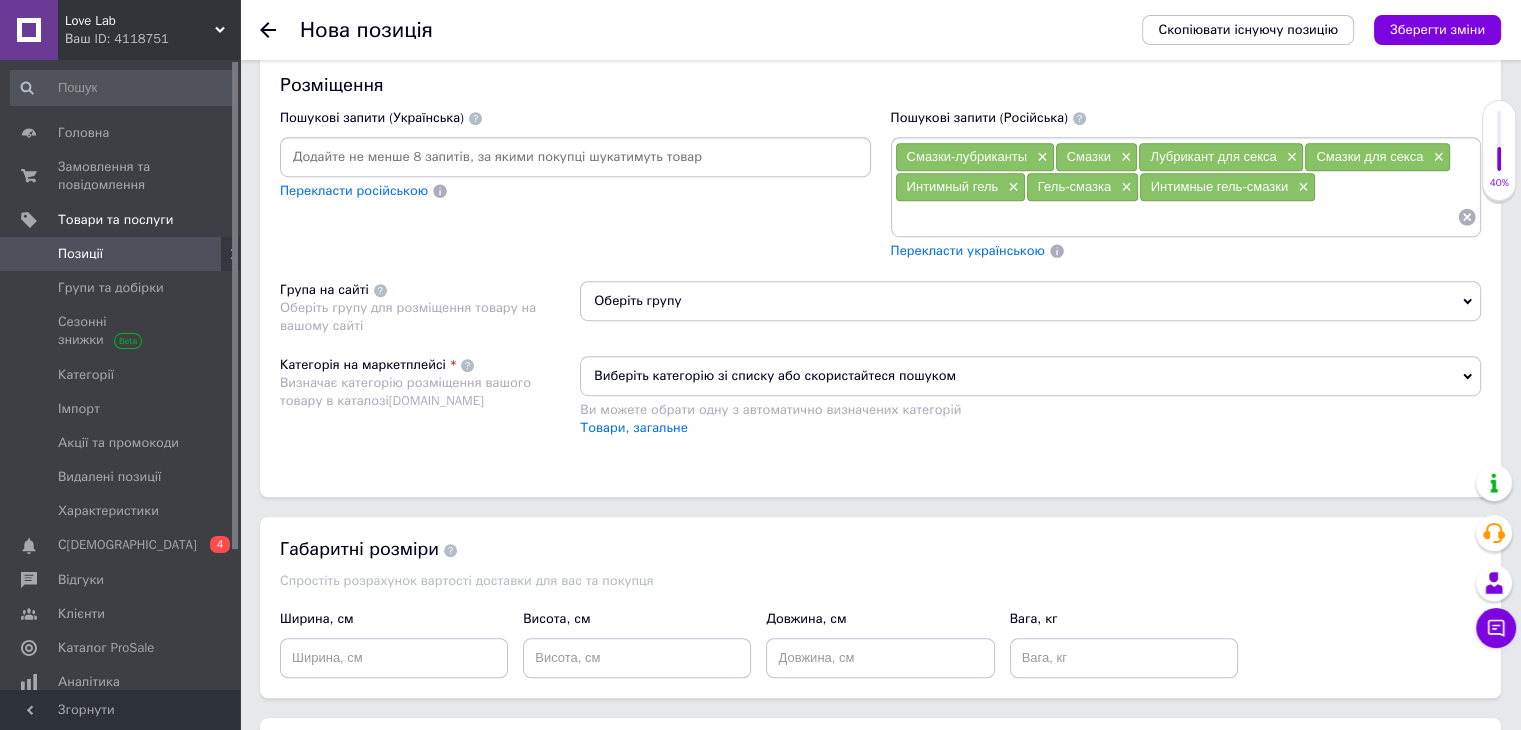 paste on "Лубрикант на водной основе" 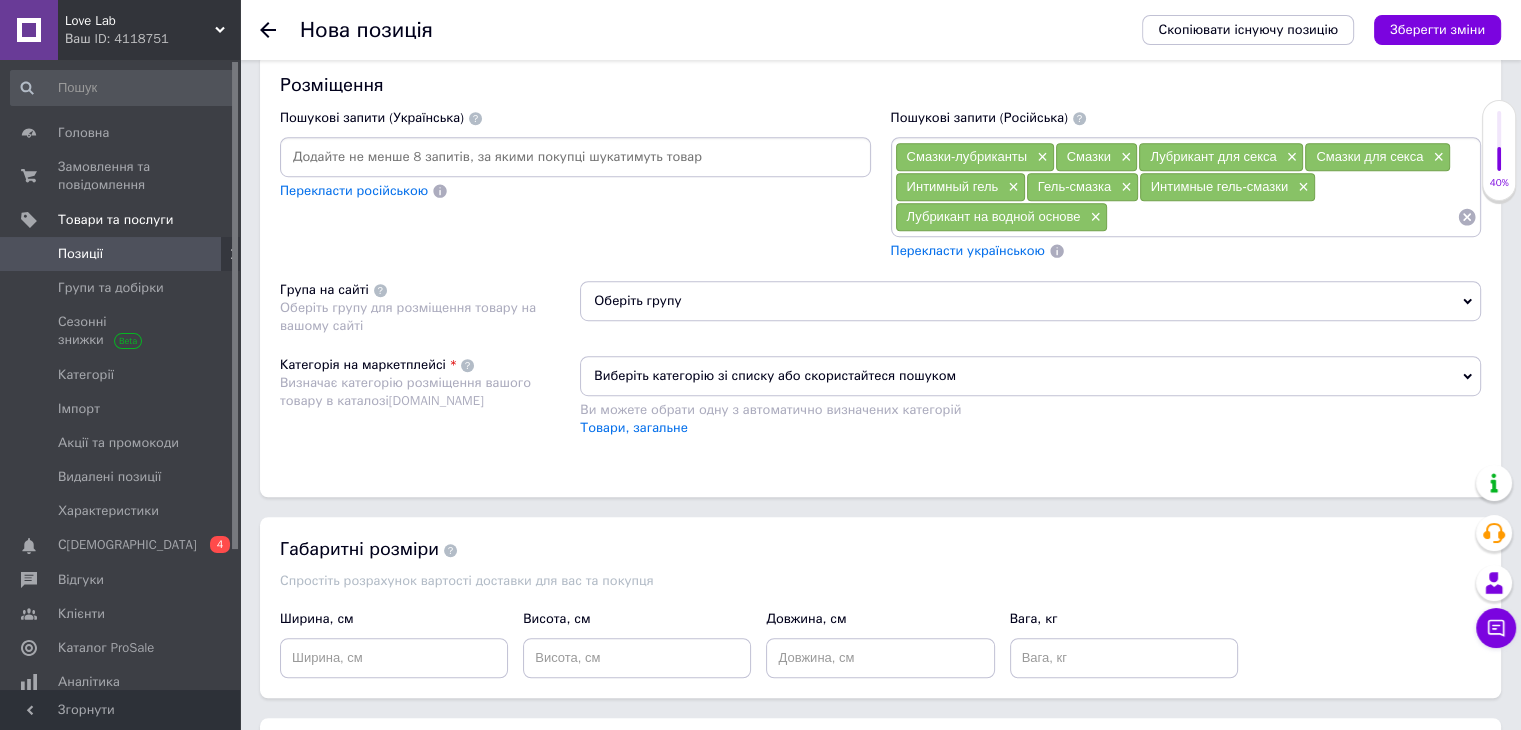 paste 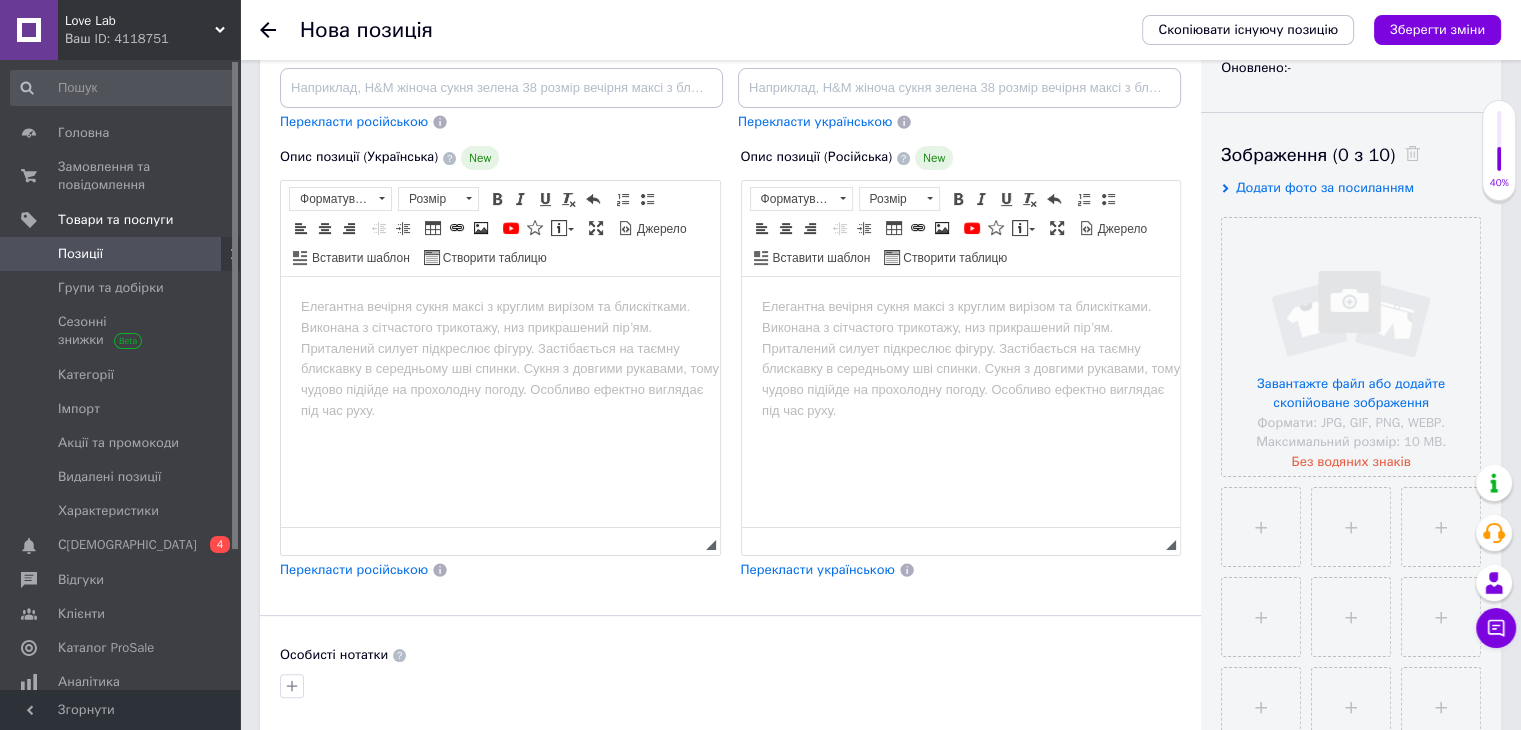 scroll, scrollTop: 0, scrollLeft: 0, axis: both 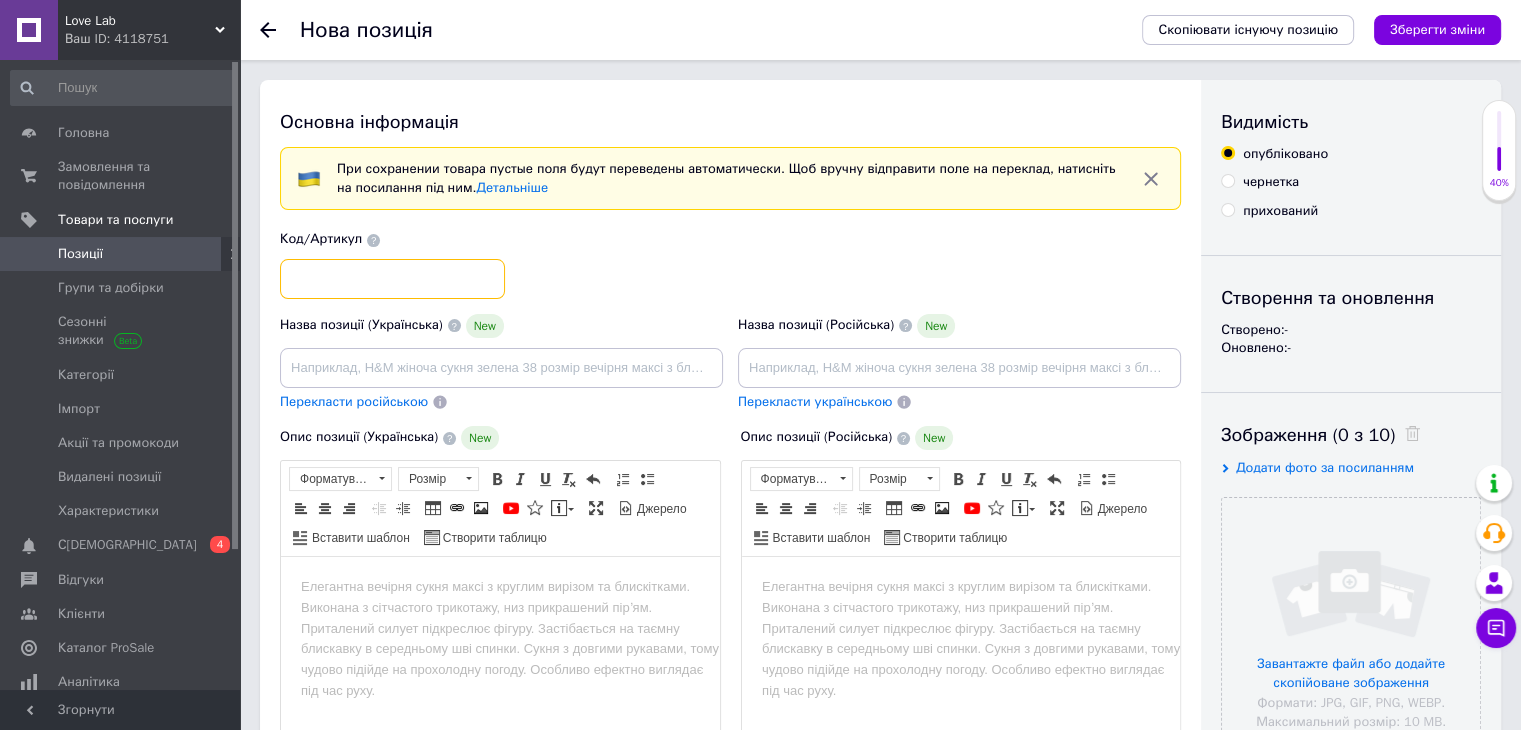 click at bounding box center [392, 279] 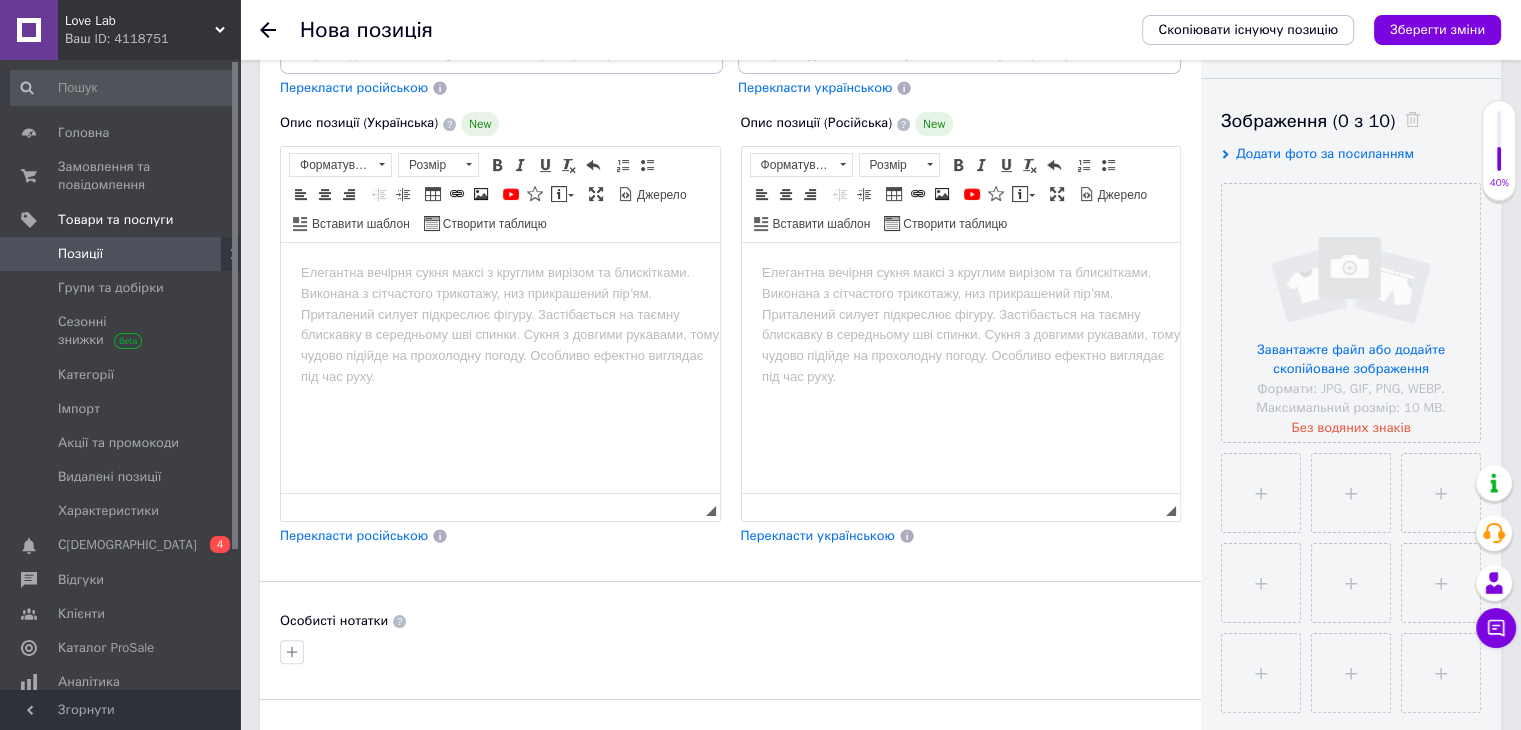 scroll, scrollTop: 346, scrollLeft: 0, axis: vertical 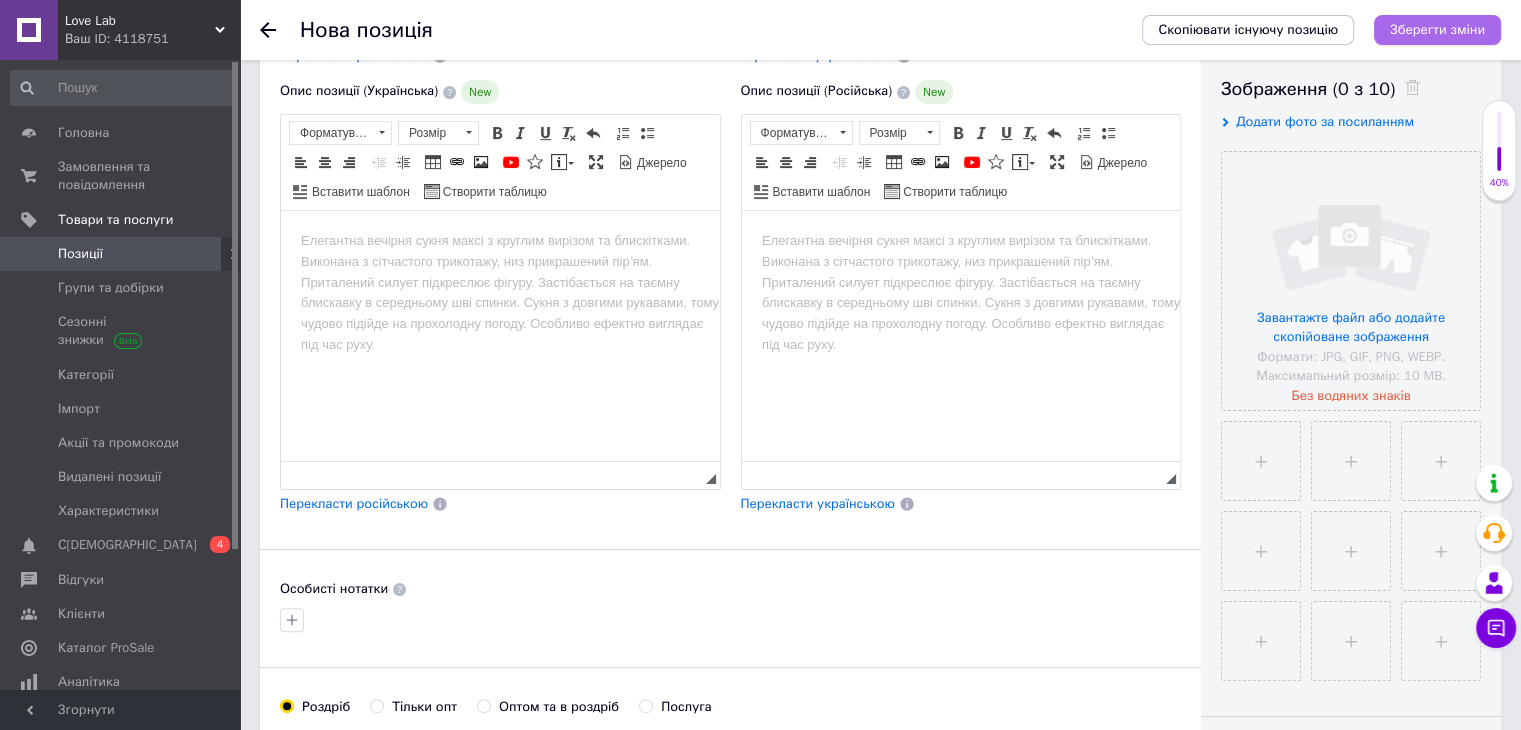click on "Зберегти зміни" at bounding box center [1437, 29] 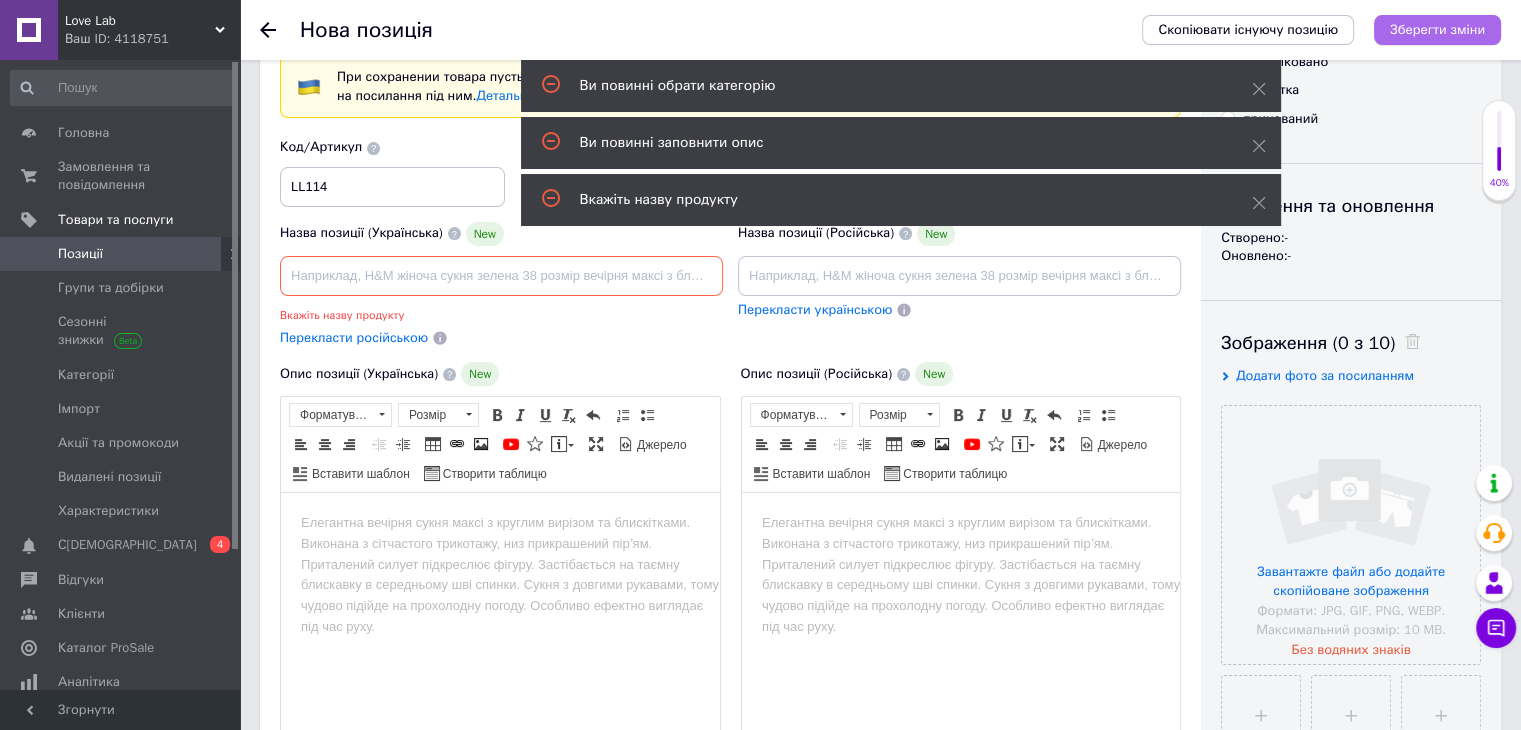 scroll, scrollTop: 40, scrollLeft: 0, axis: vertical 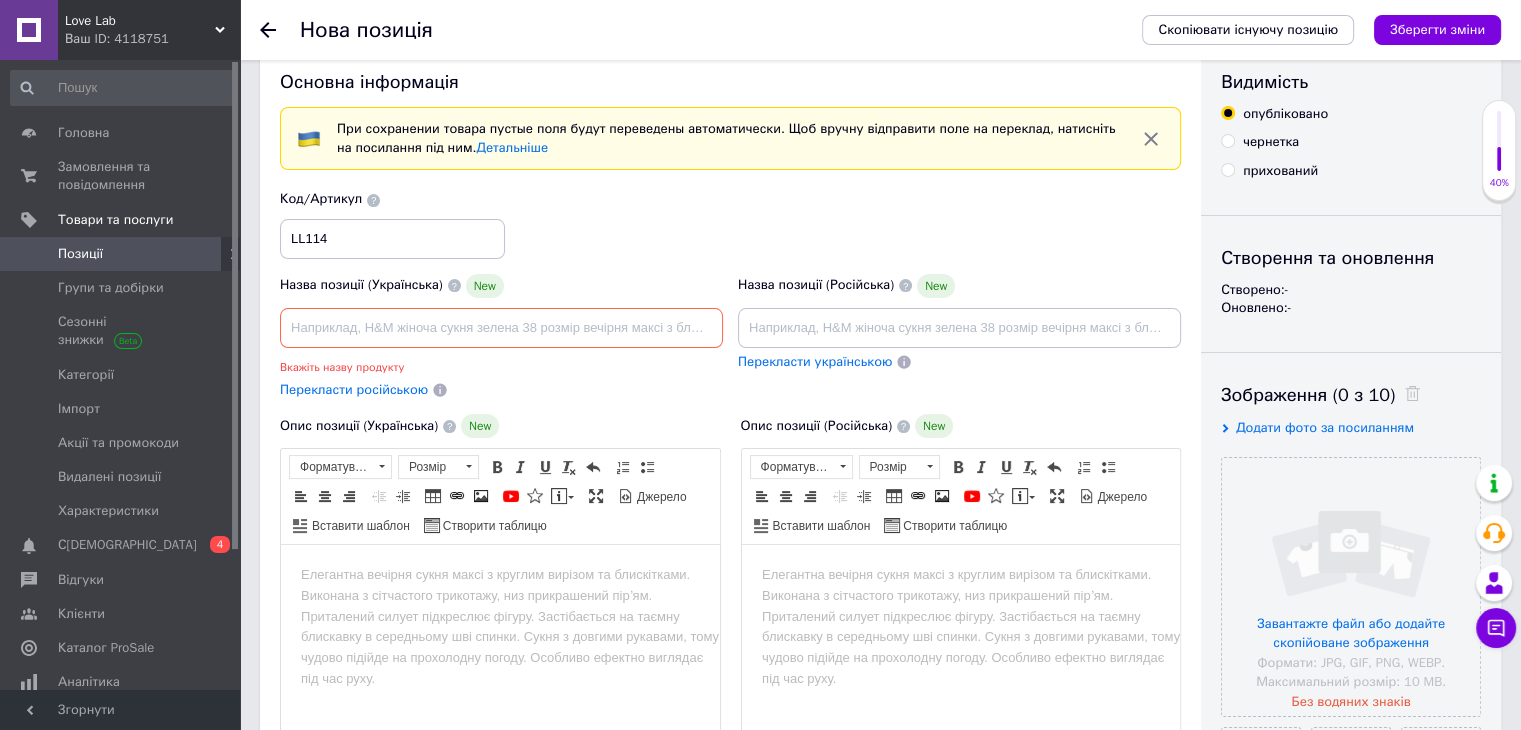 click on "Позиції" at bounding box center (121, 254) 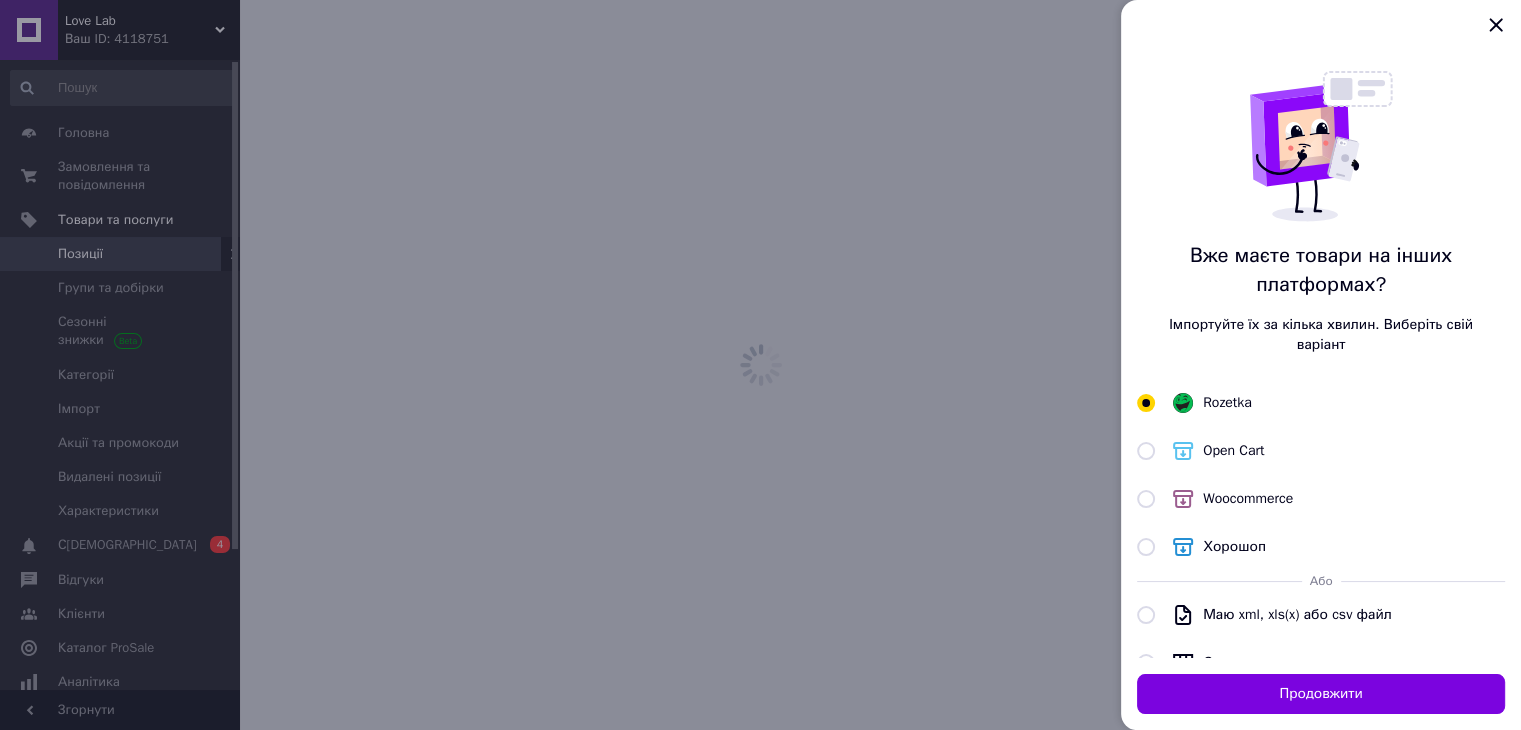 scroll, scrollTop: 0, scrollLeft: 0, axis: both 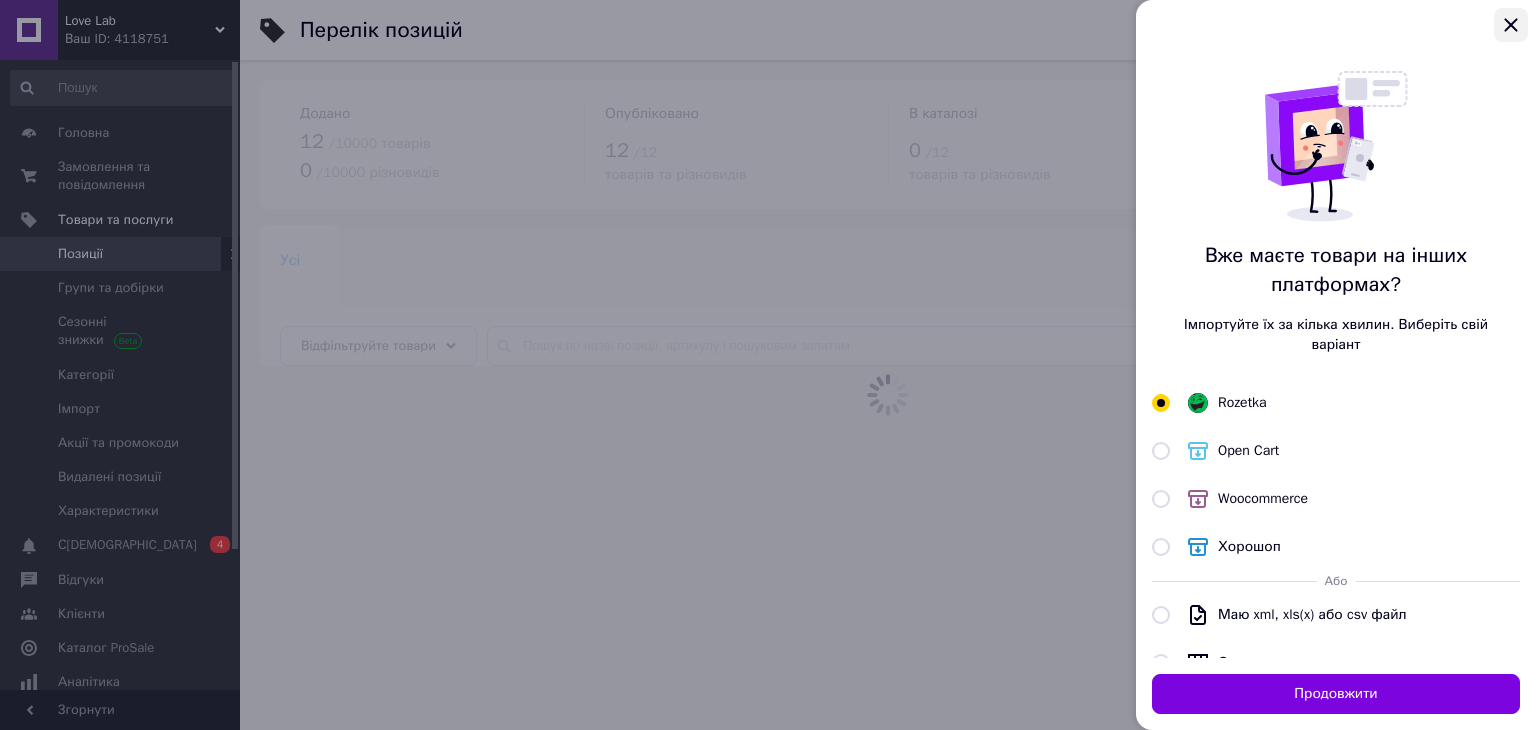 click 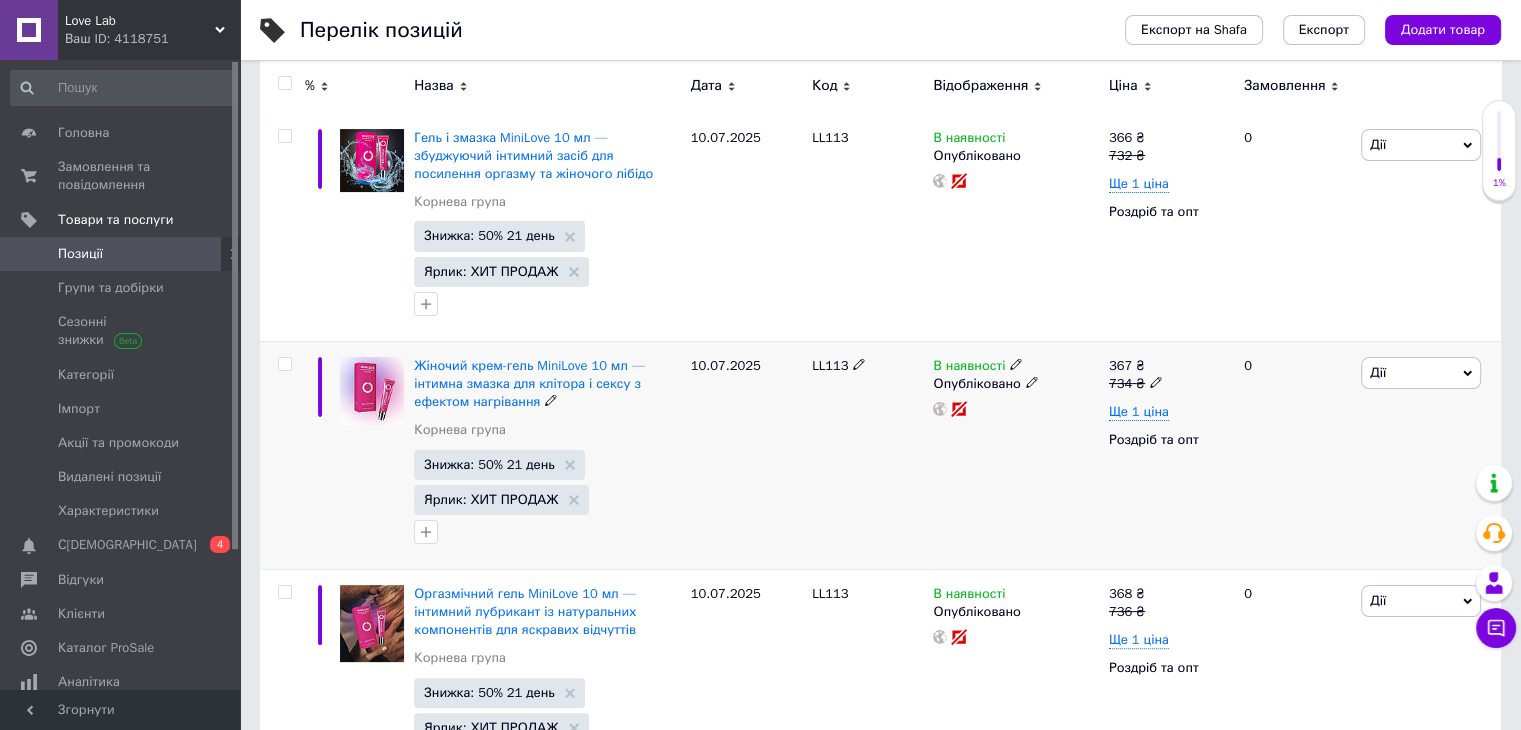 scroll, scrollTop: 0, scrollLeft: 0, axis: both 